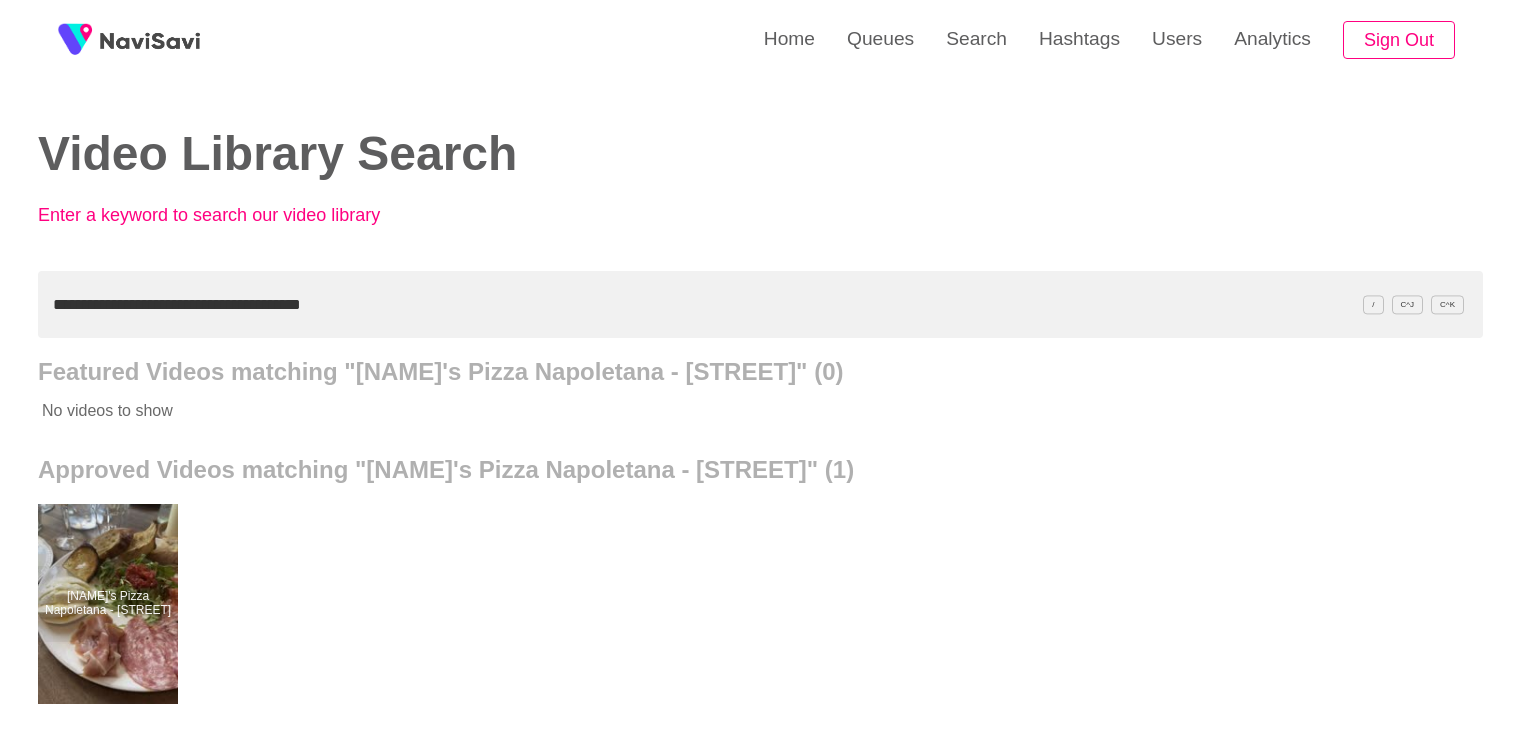 click on "Queues" at bounding box center [880, 39] 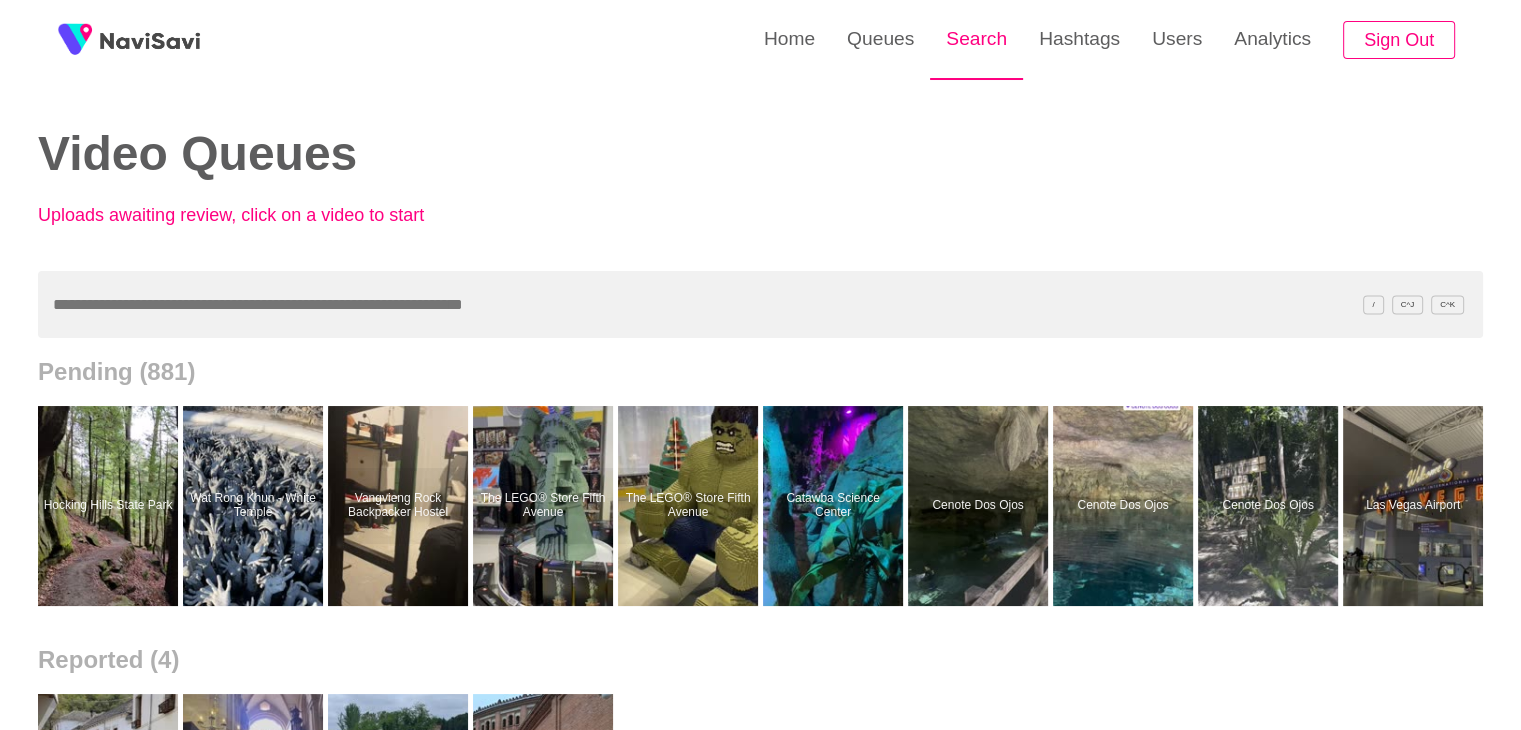 click on "Search" at bounding box center [976, 39] 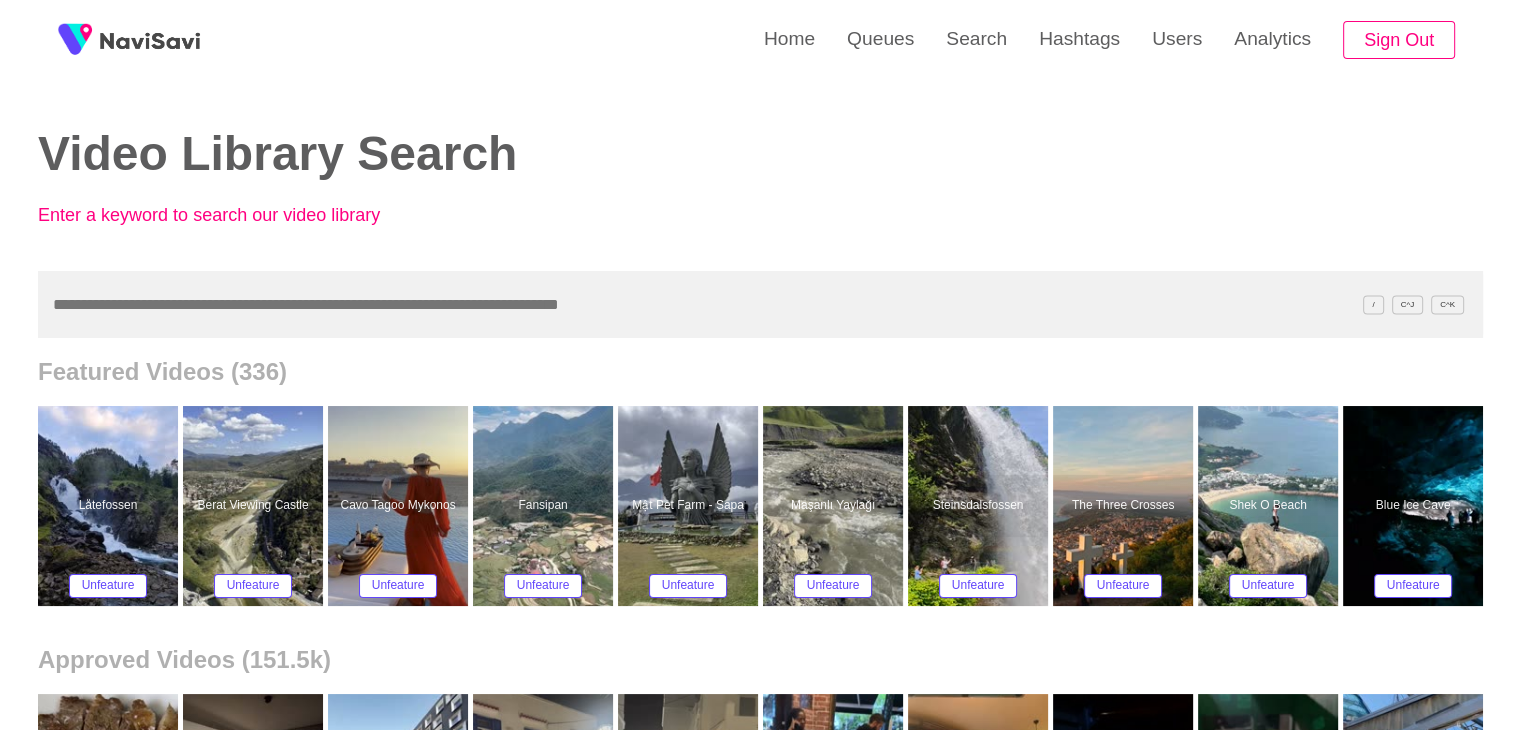 paste on "**********" 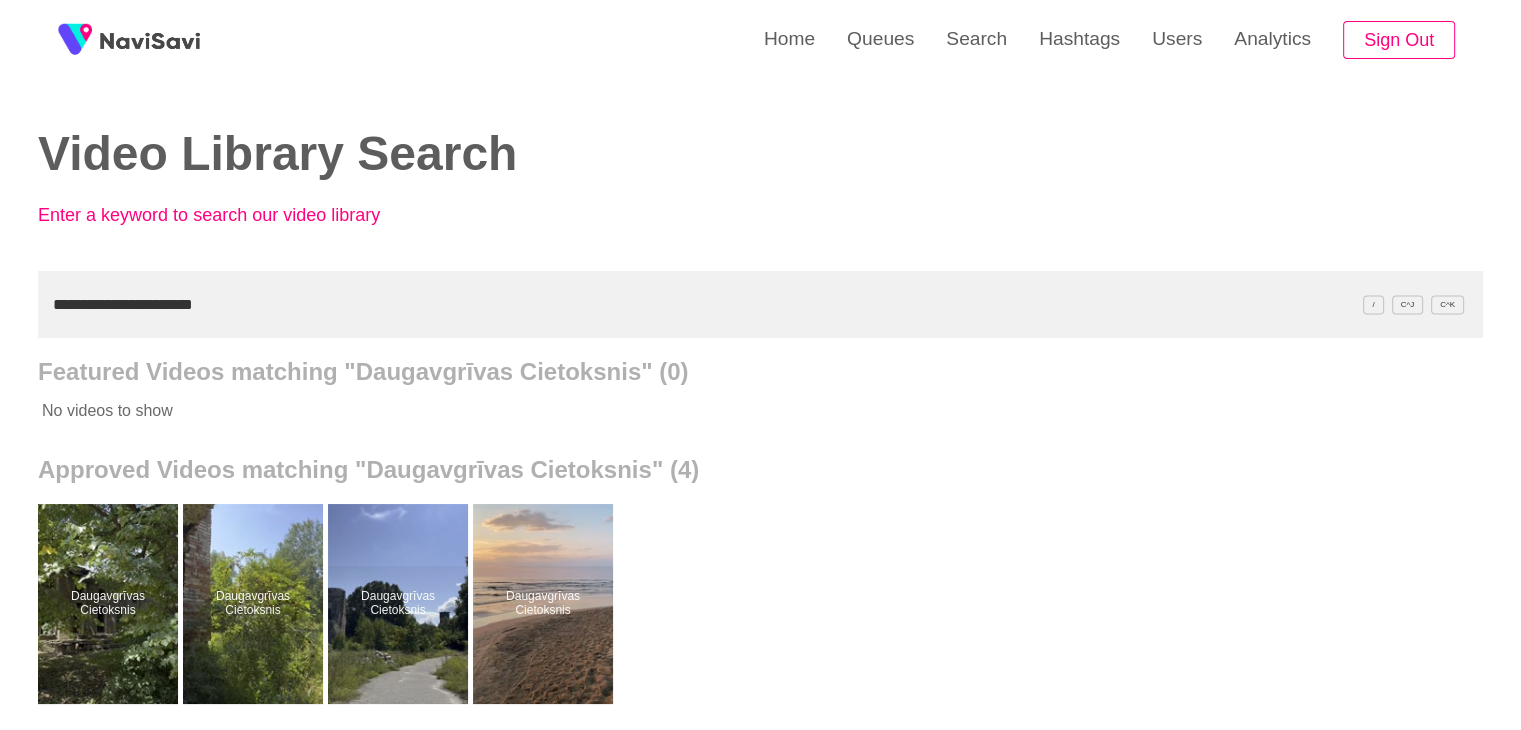 click on "**********" at bounding box center (760, 304) 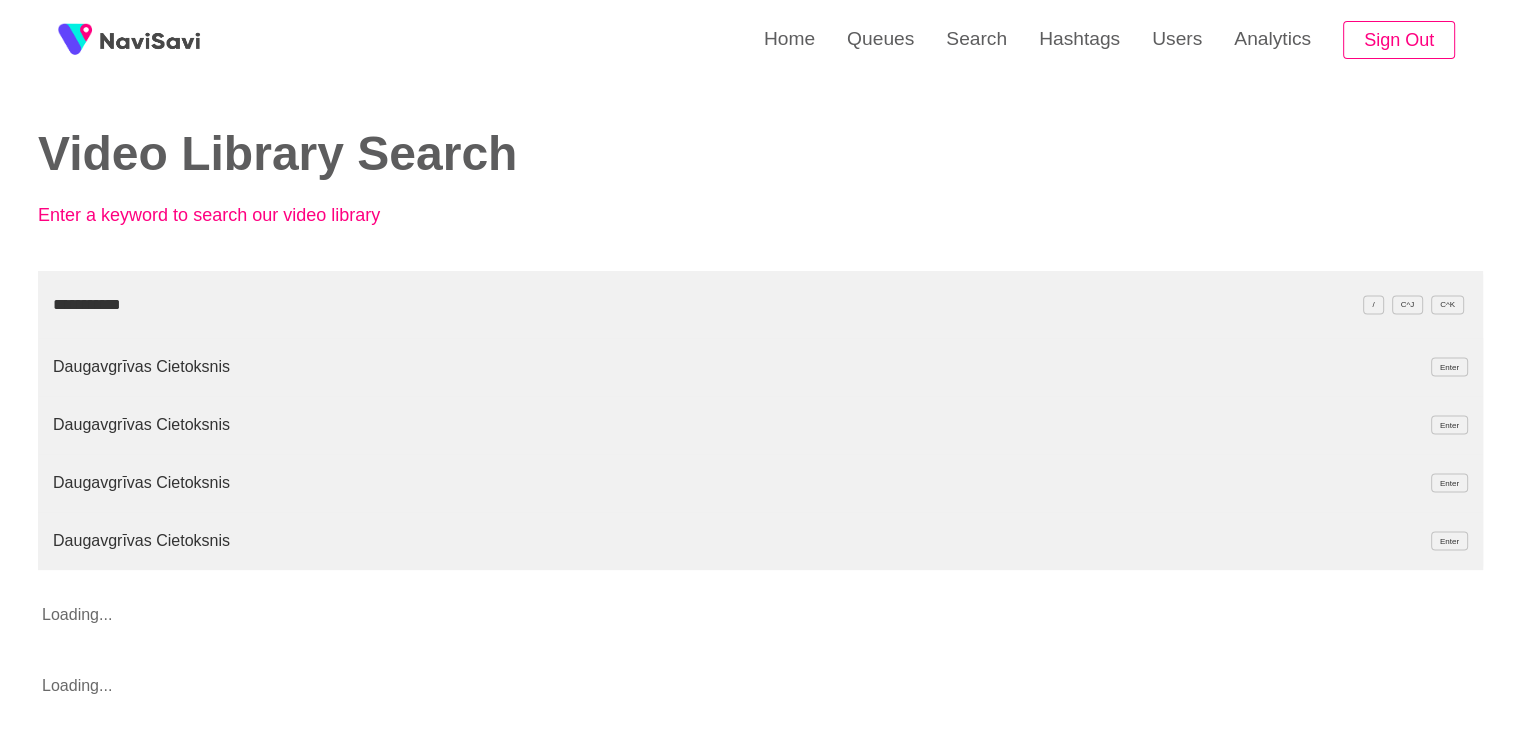 type on "**********" 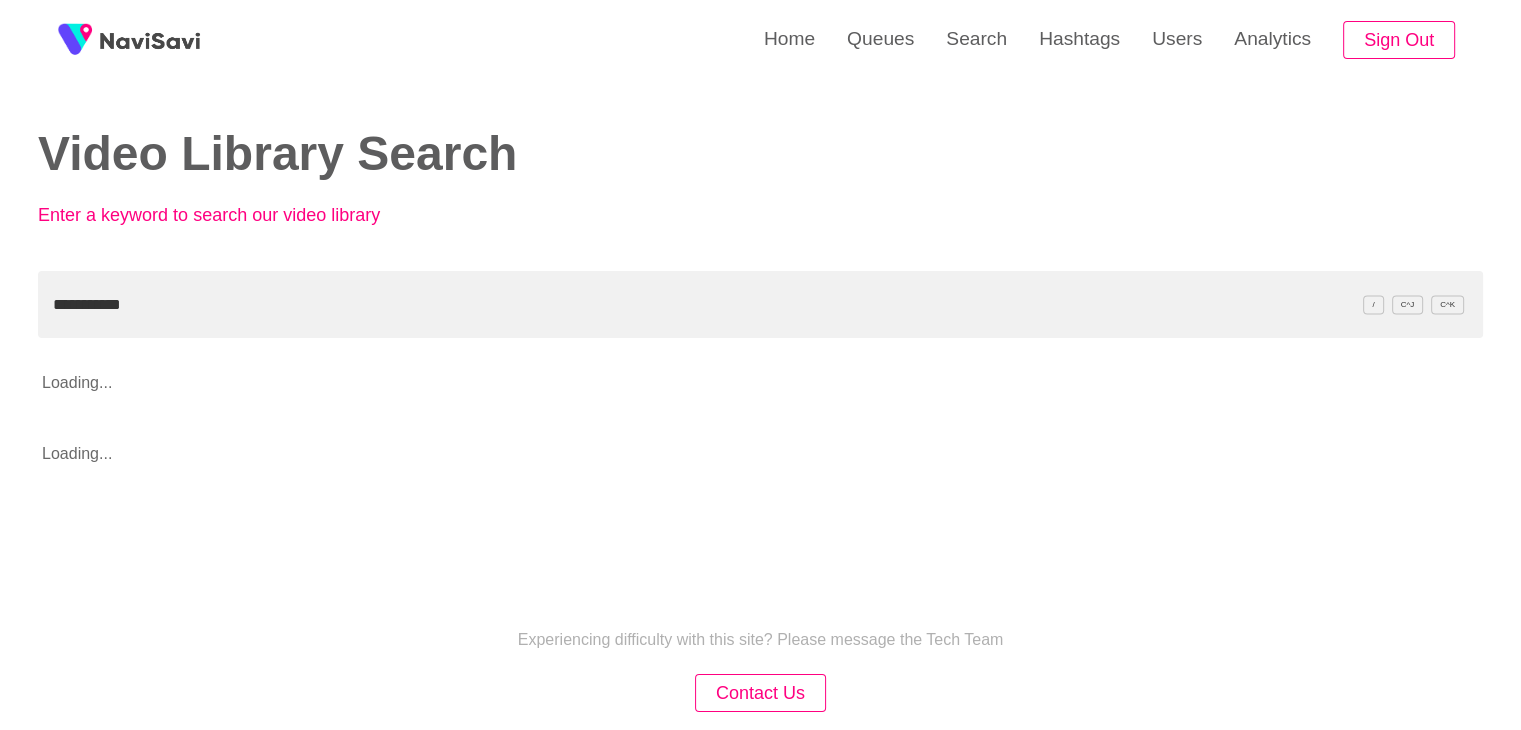 click at bounding box center (150, 40) 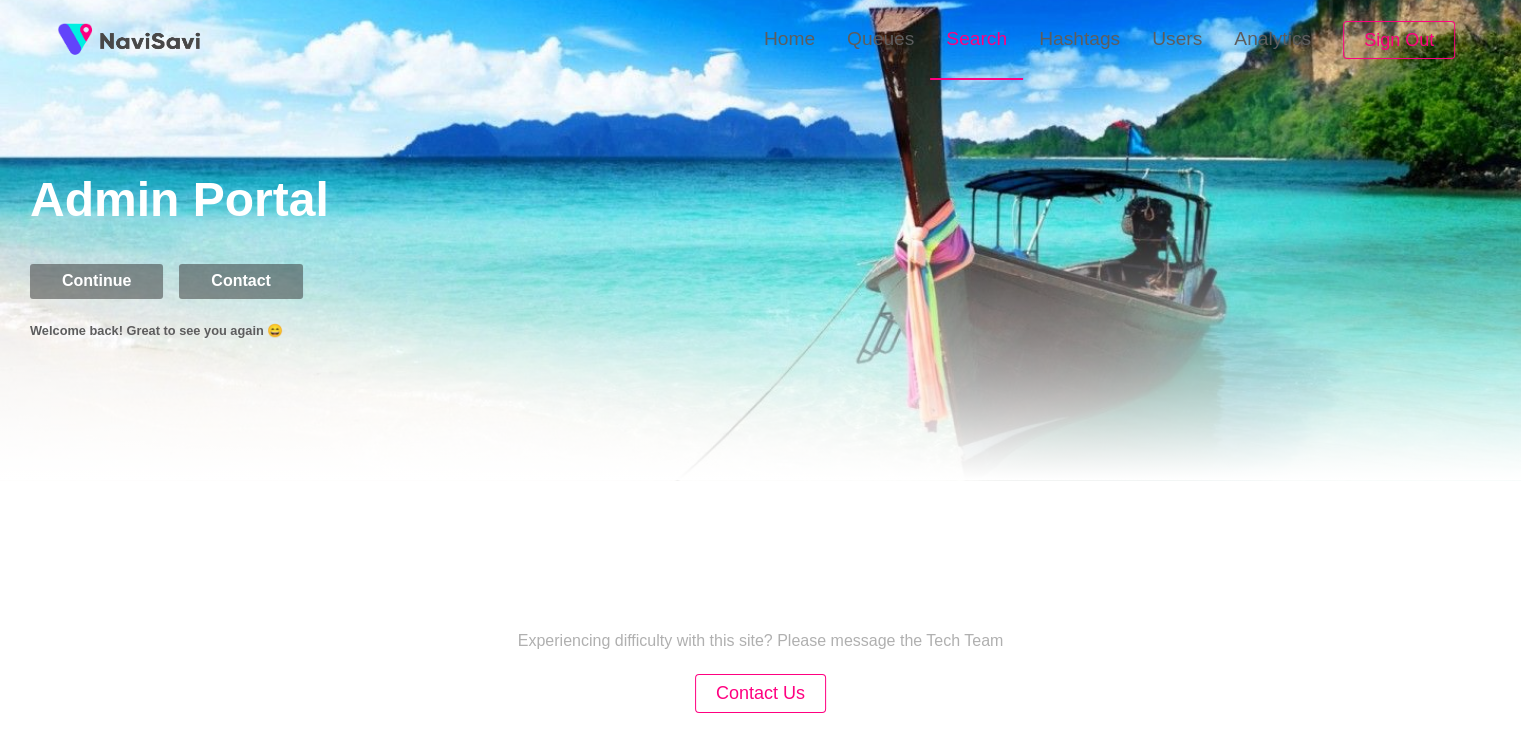 click on "Search" at bounding box center [976, 39] 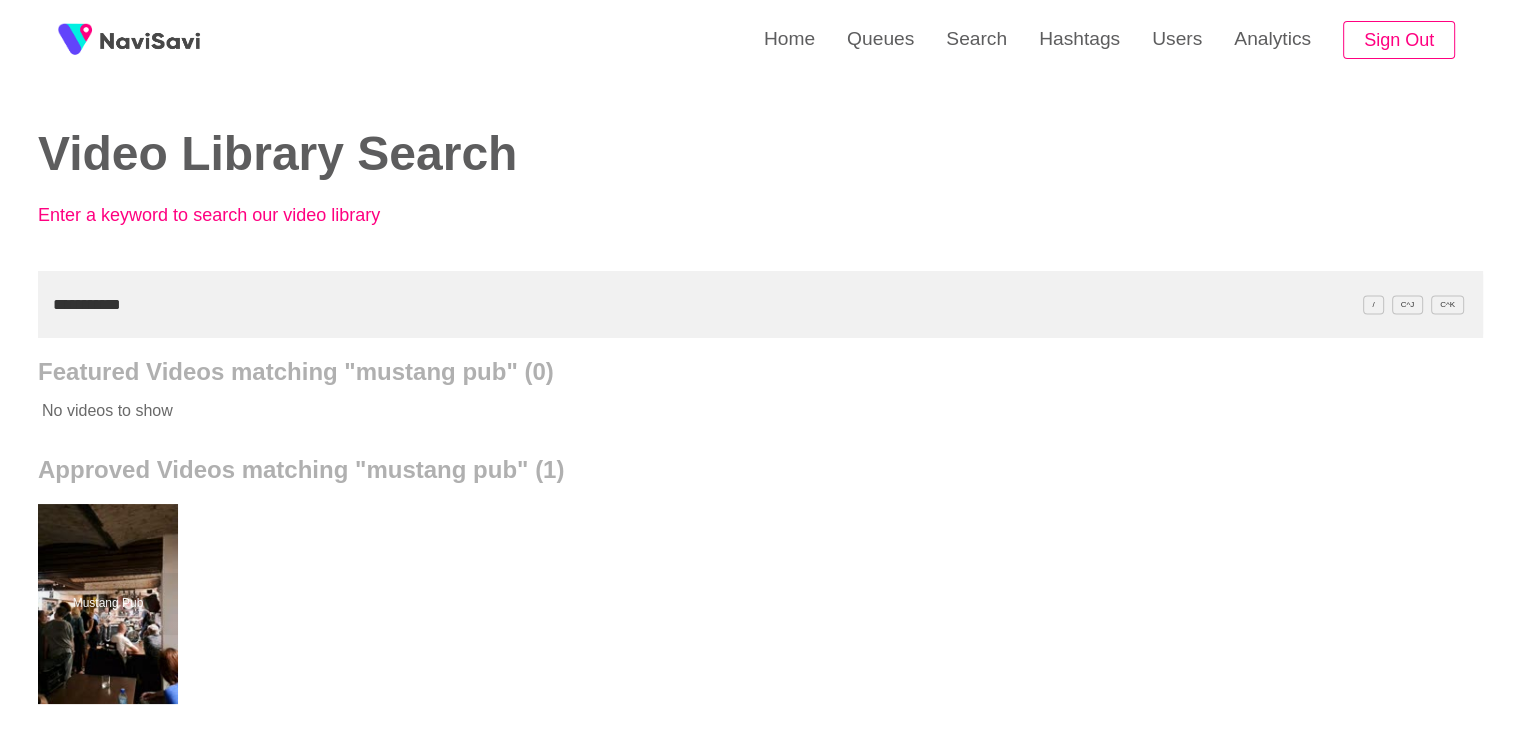 click on "**********" at bounding box center [760, 304] 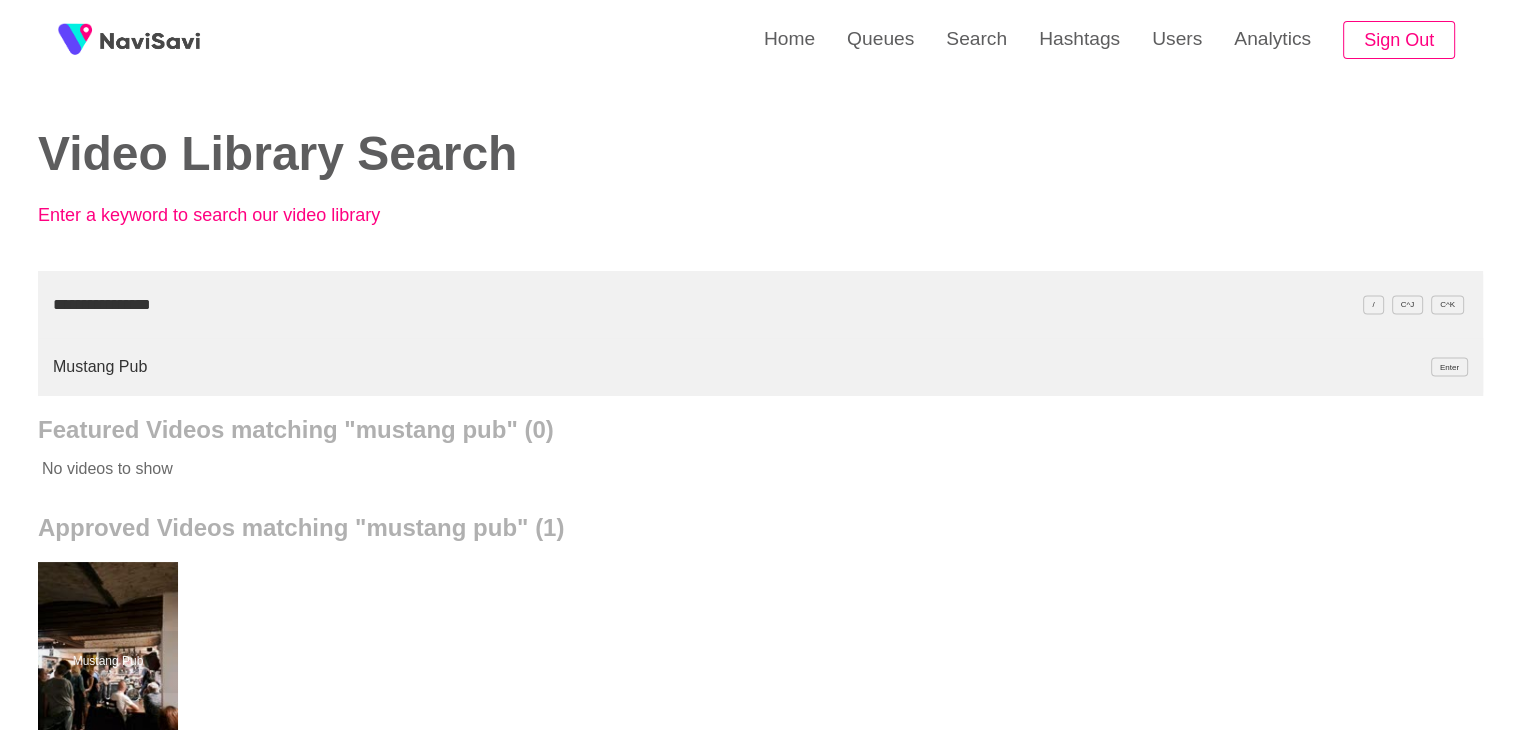 type on "**********" 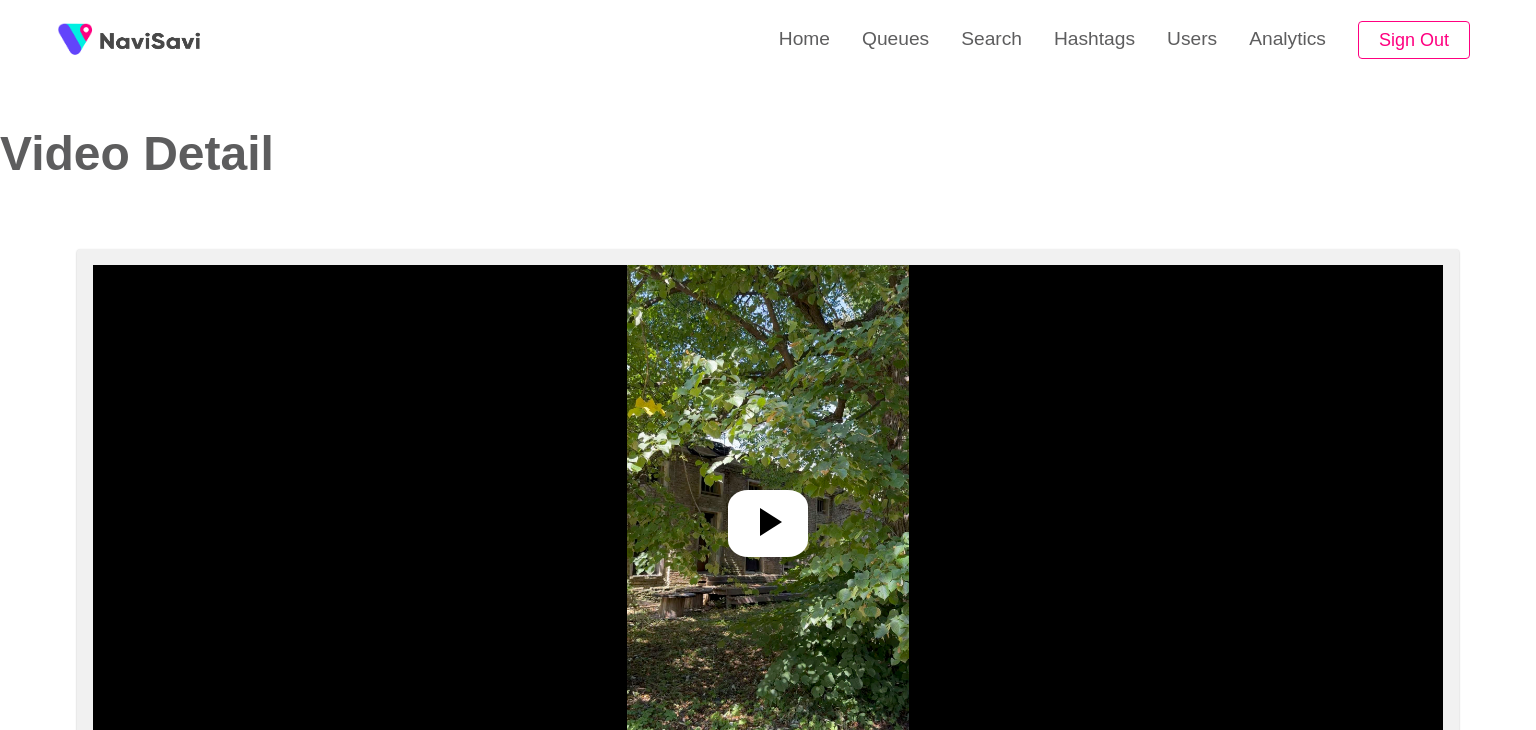 select on "**" 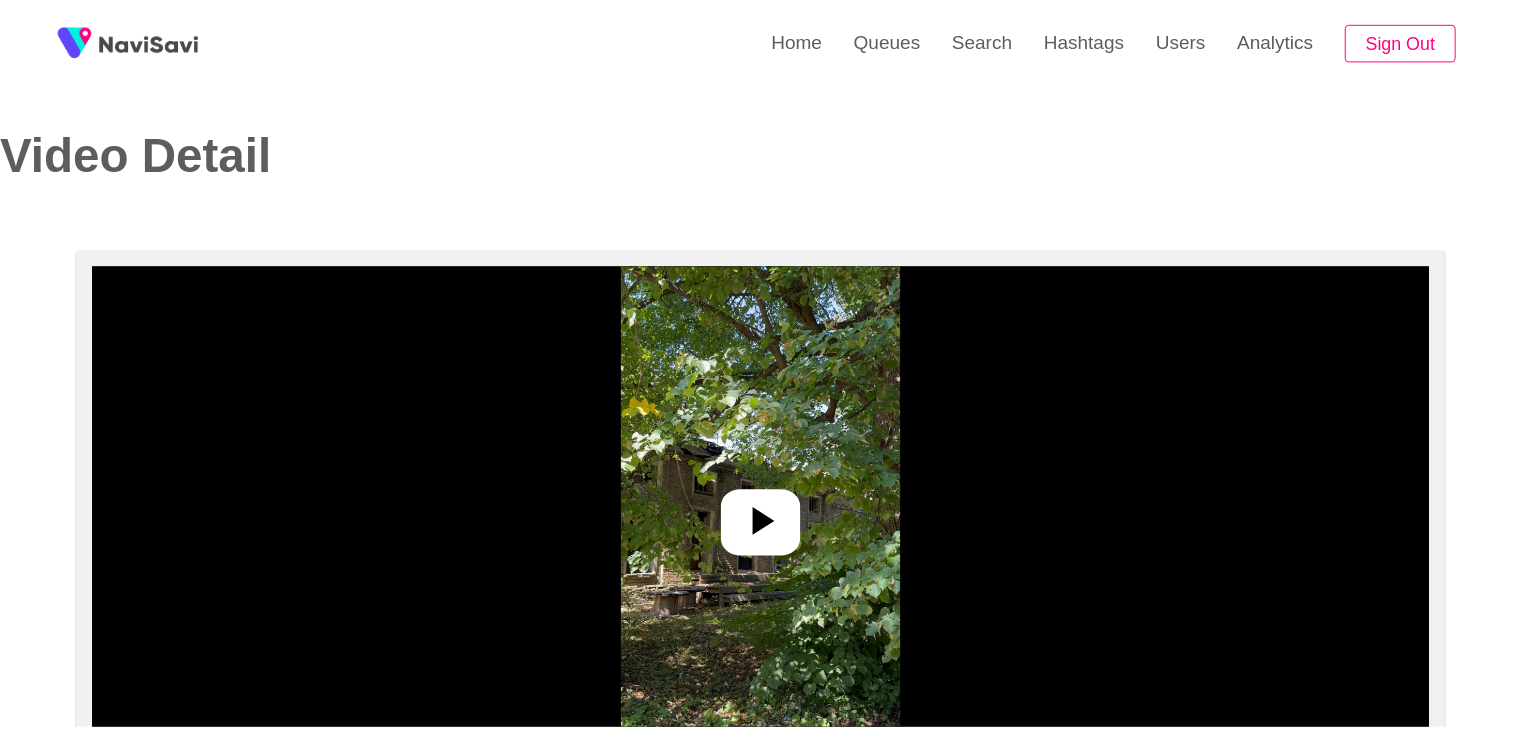 scroll, scrollTop: 0, scrollLeft: 0, axis: both 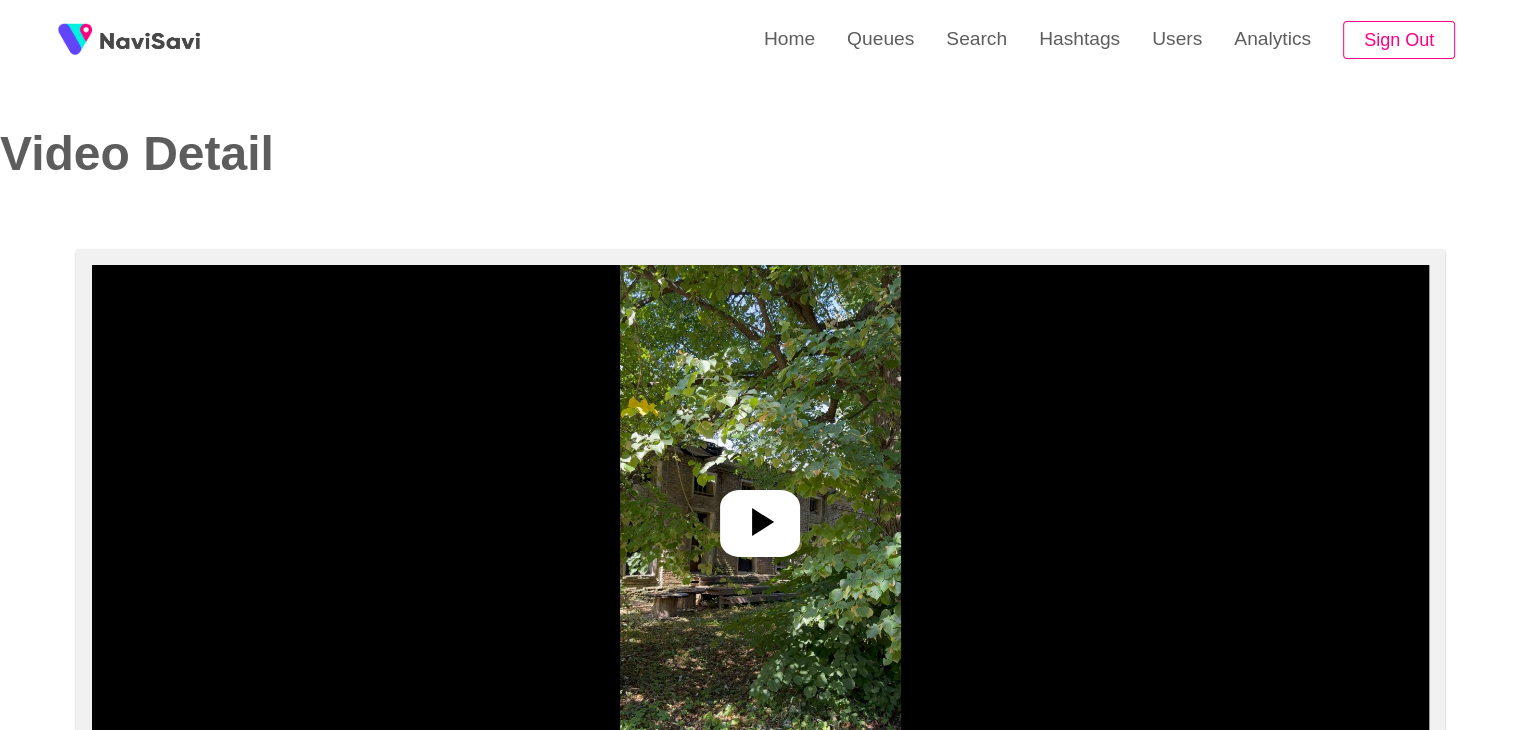 select on "**********" 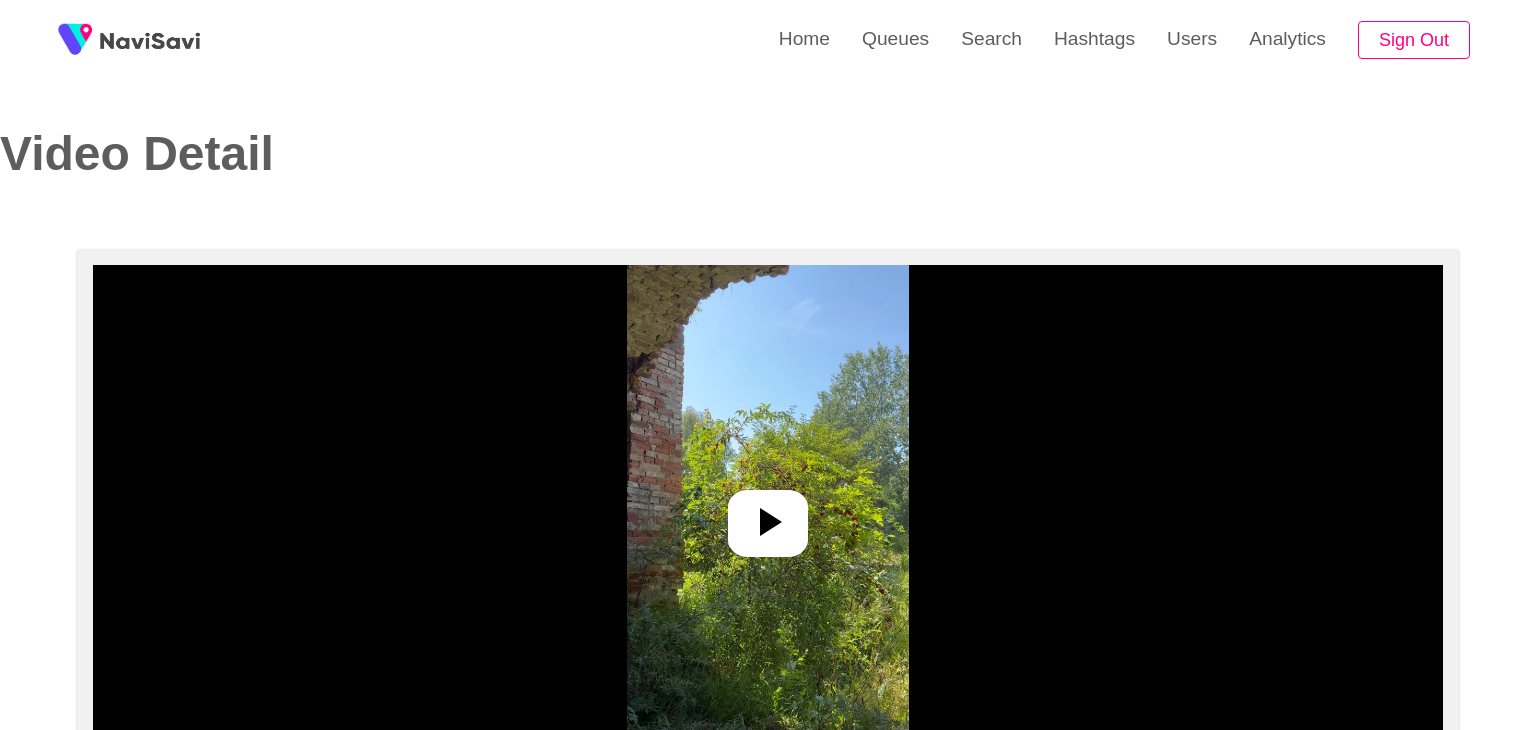 select on "**********" 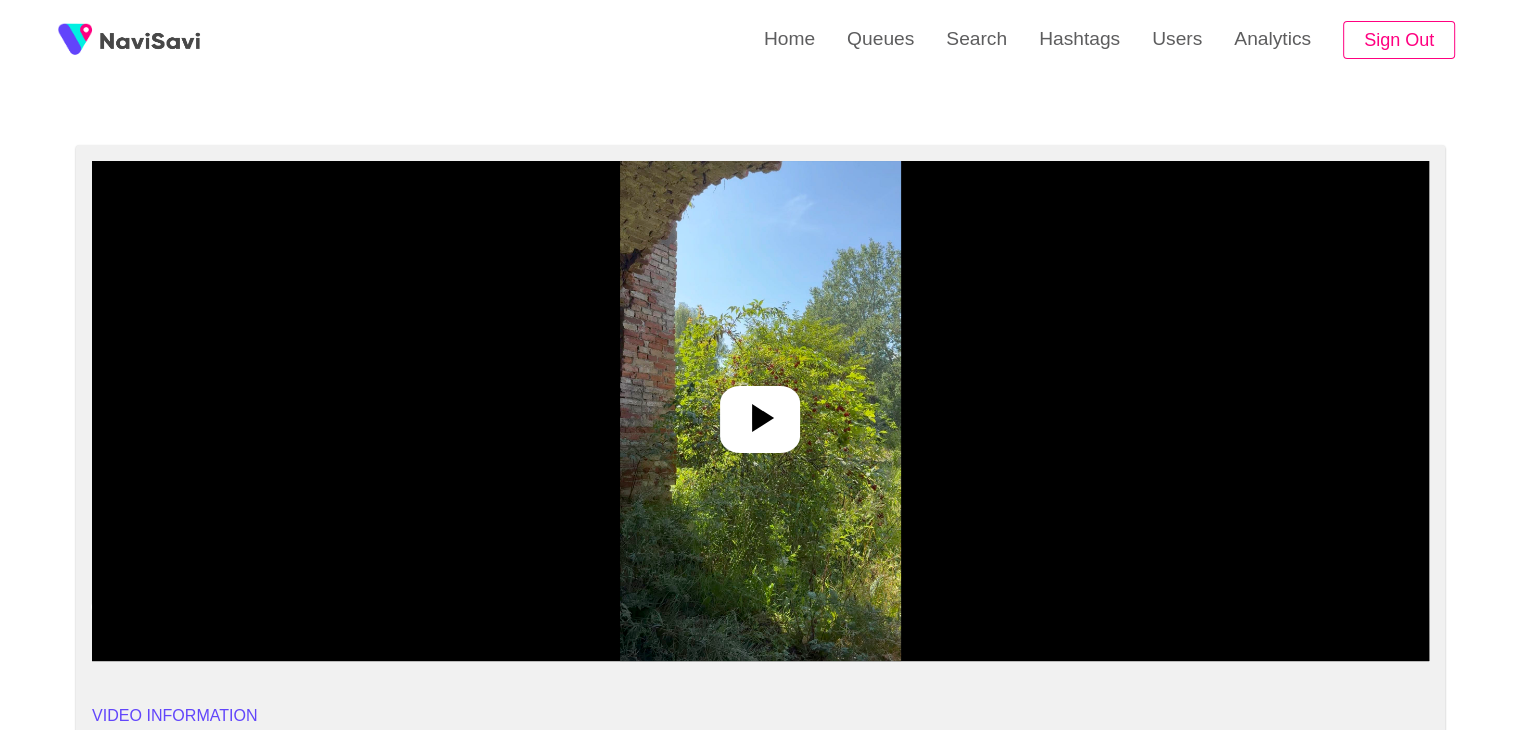 scroll, scrollTop: 0, scrollLeft: 0, axis: both 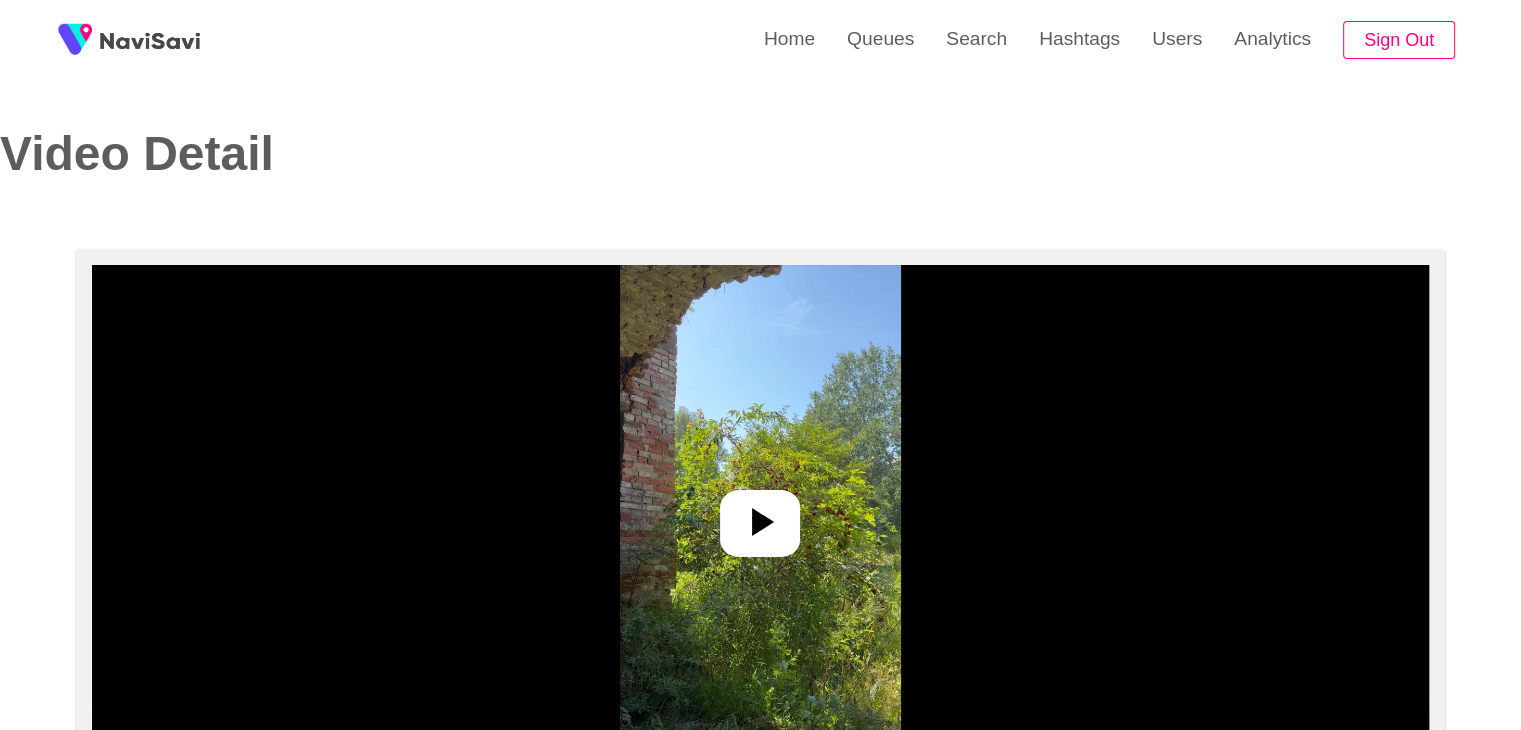 click at bounding box center [760, 515] 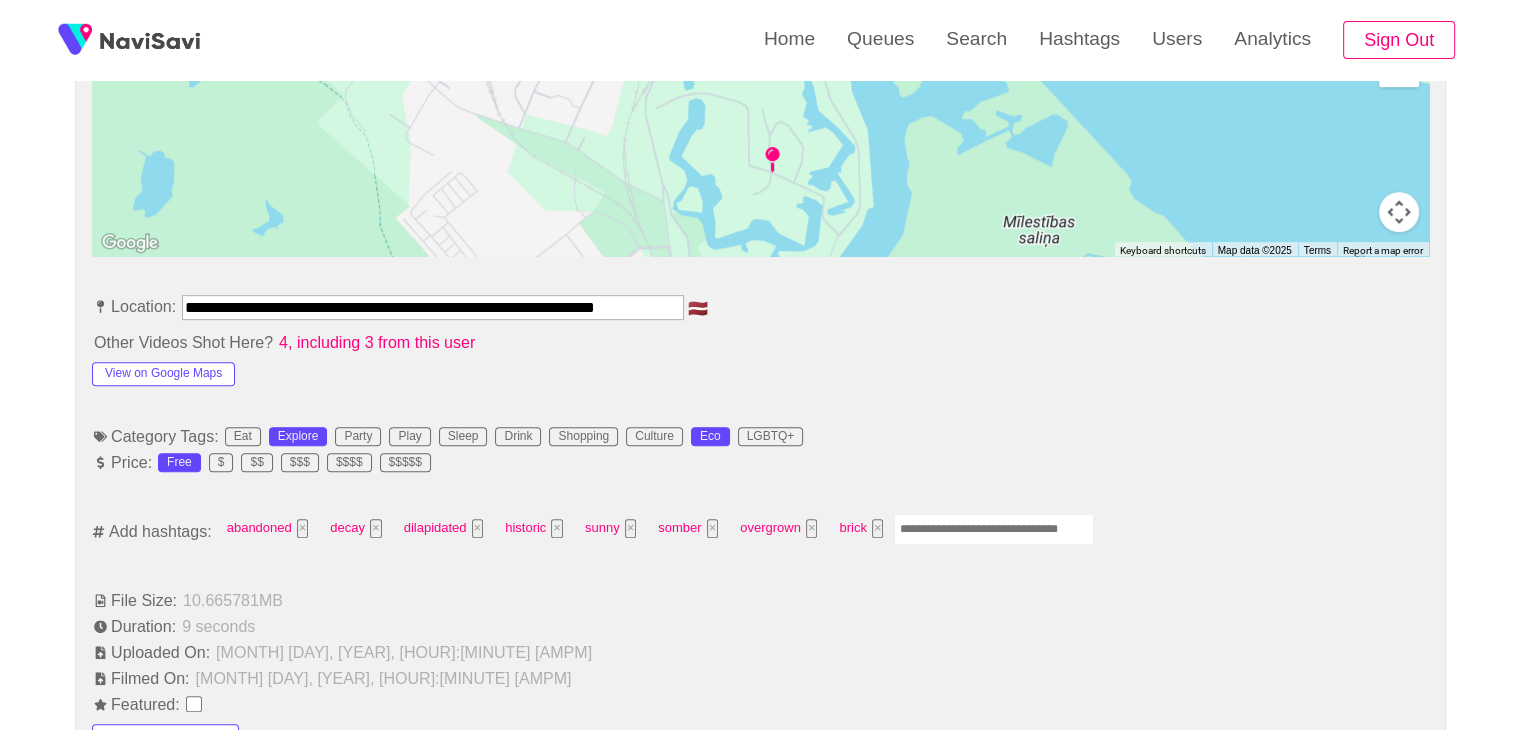 scroll, scrollTop: 952, scrollLeft: 0, axis: vertical 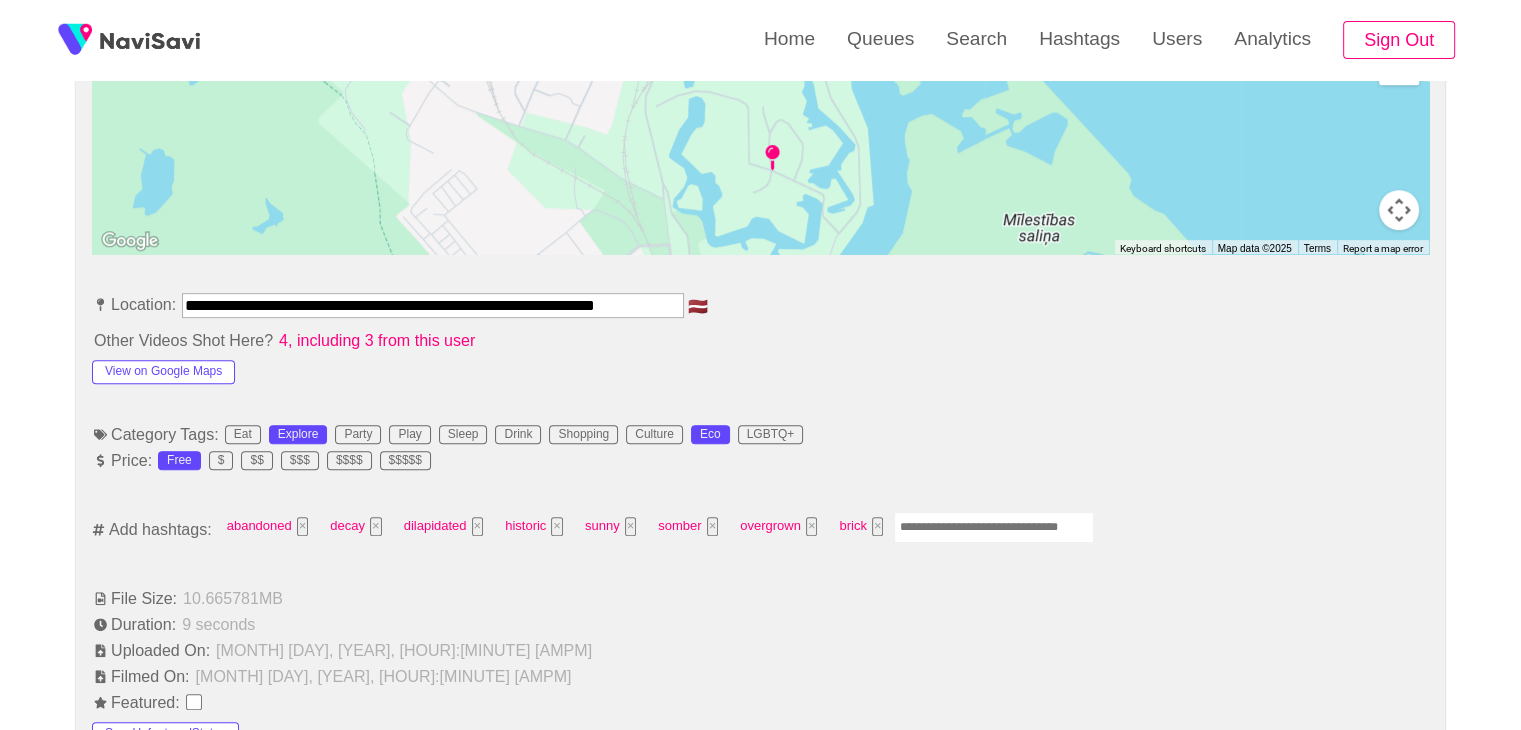 click at bounding box center [994, 527] 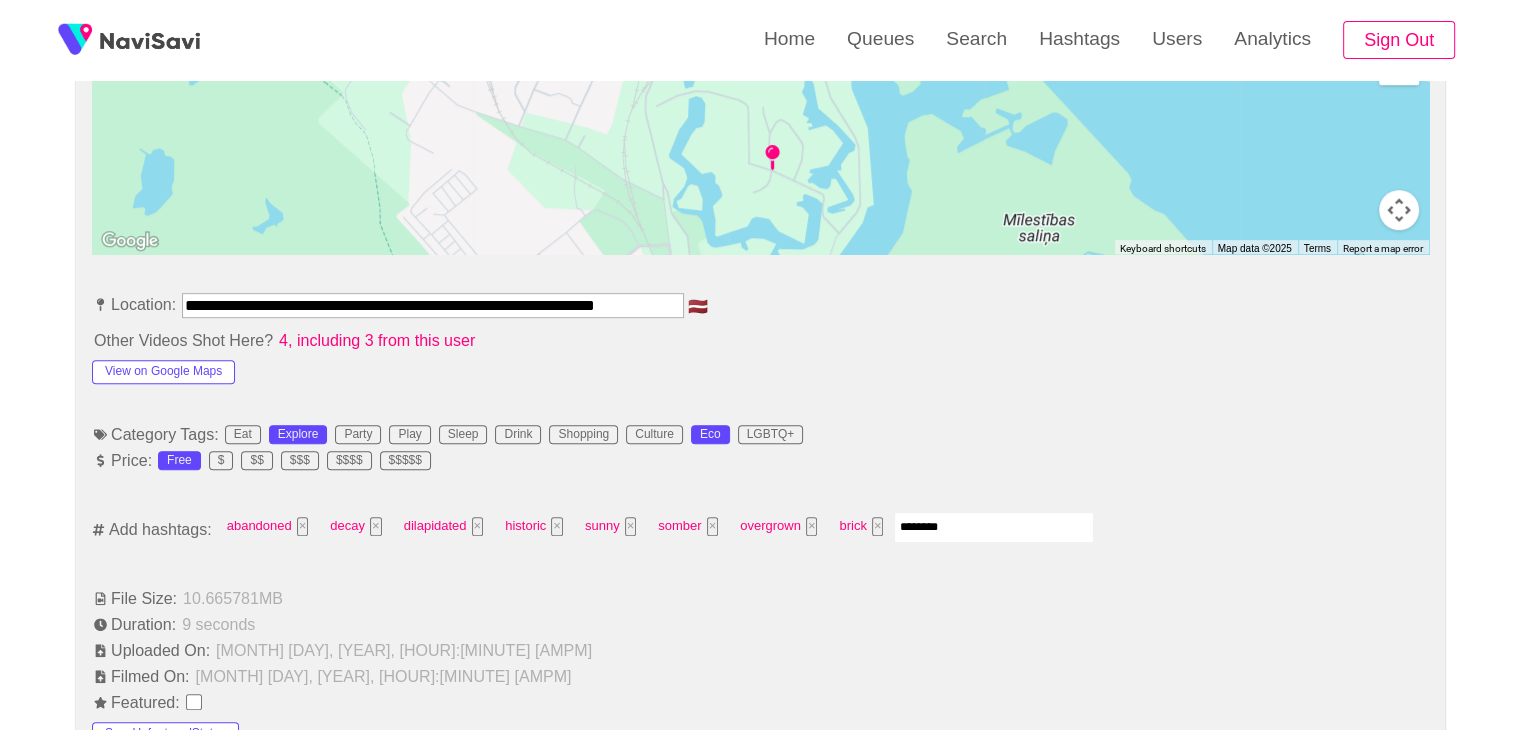 type on "*********" 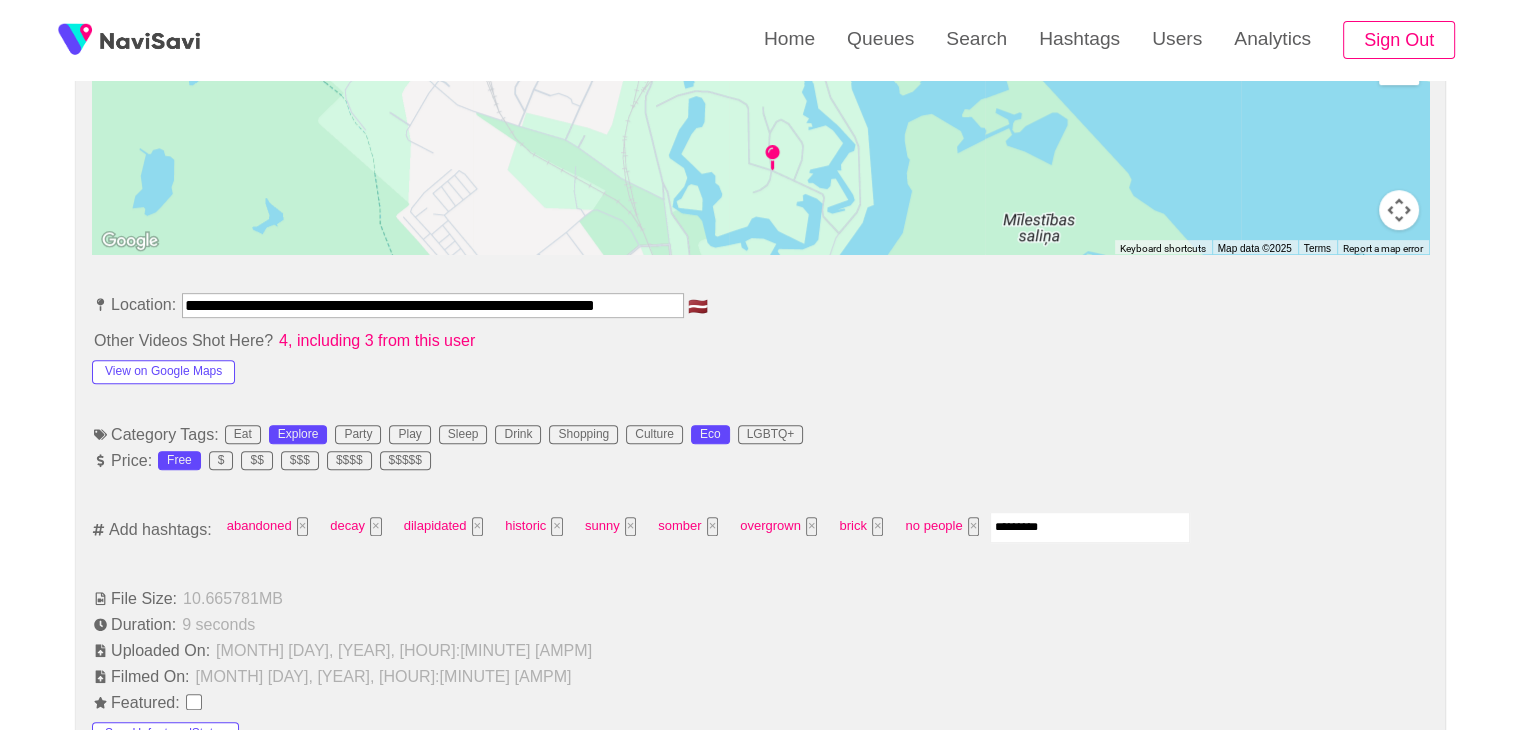 type 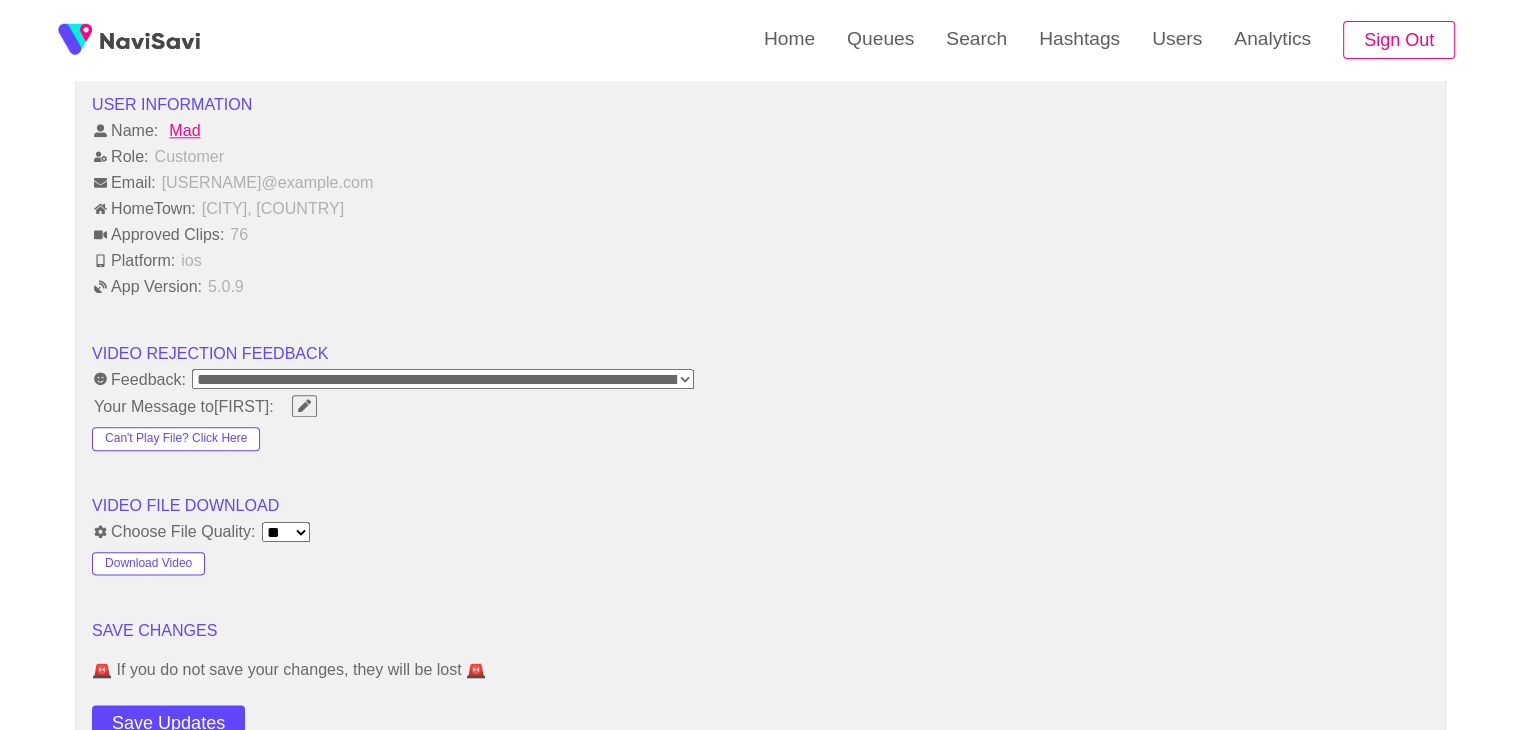 scroll, scrollTop: 2334, scrollLeft: 0, axis: vertical 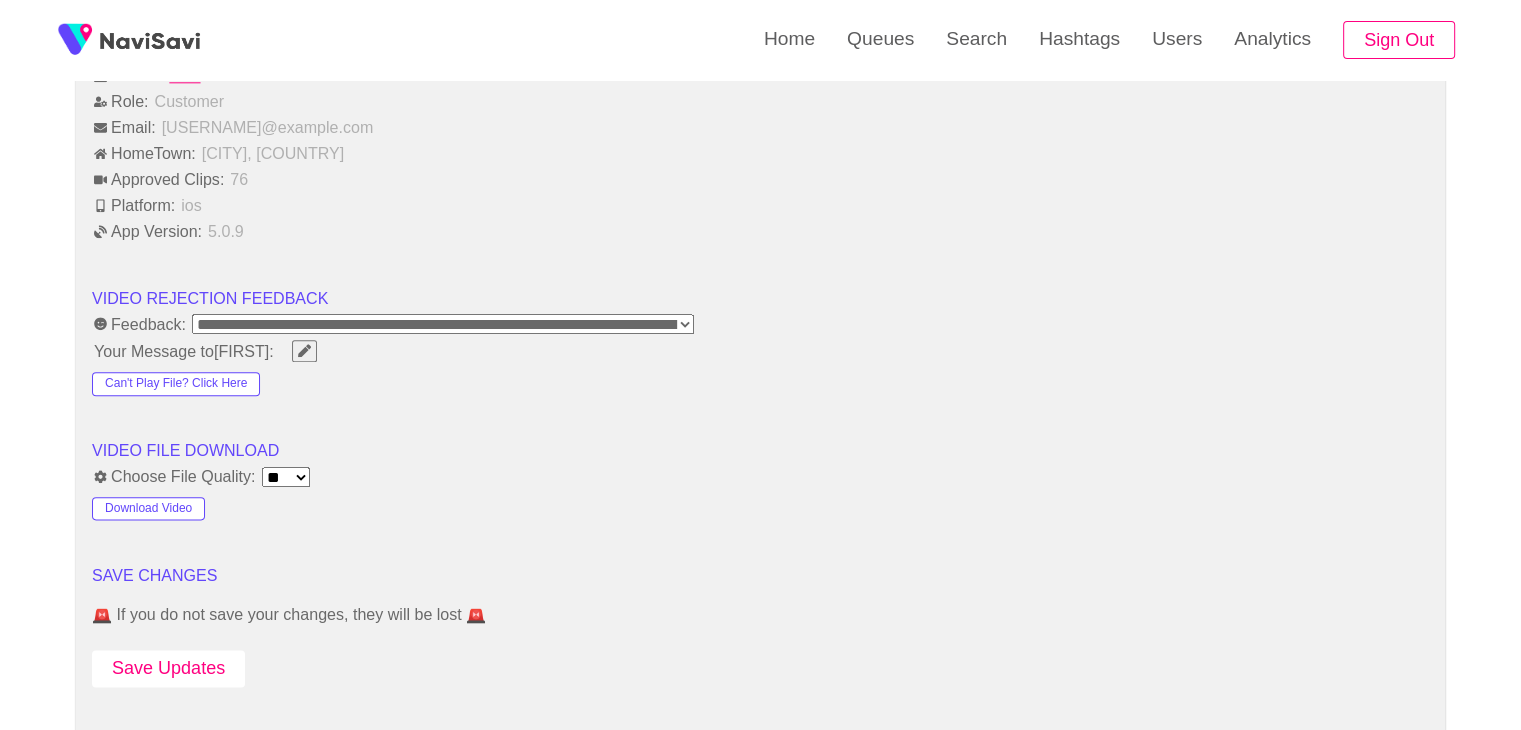 click on "Save Updates" 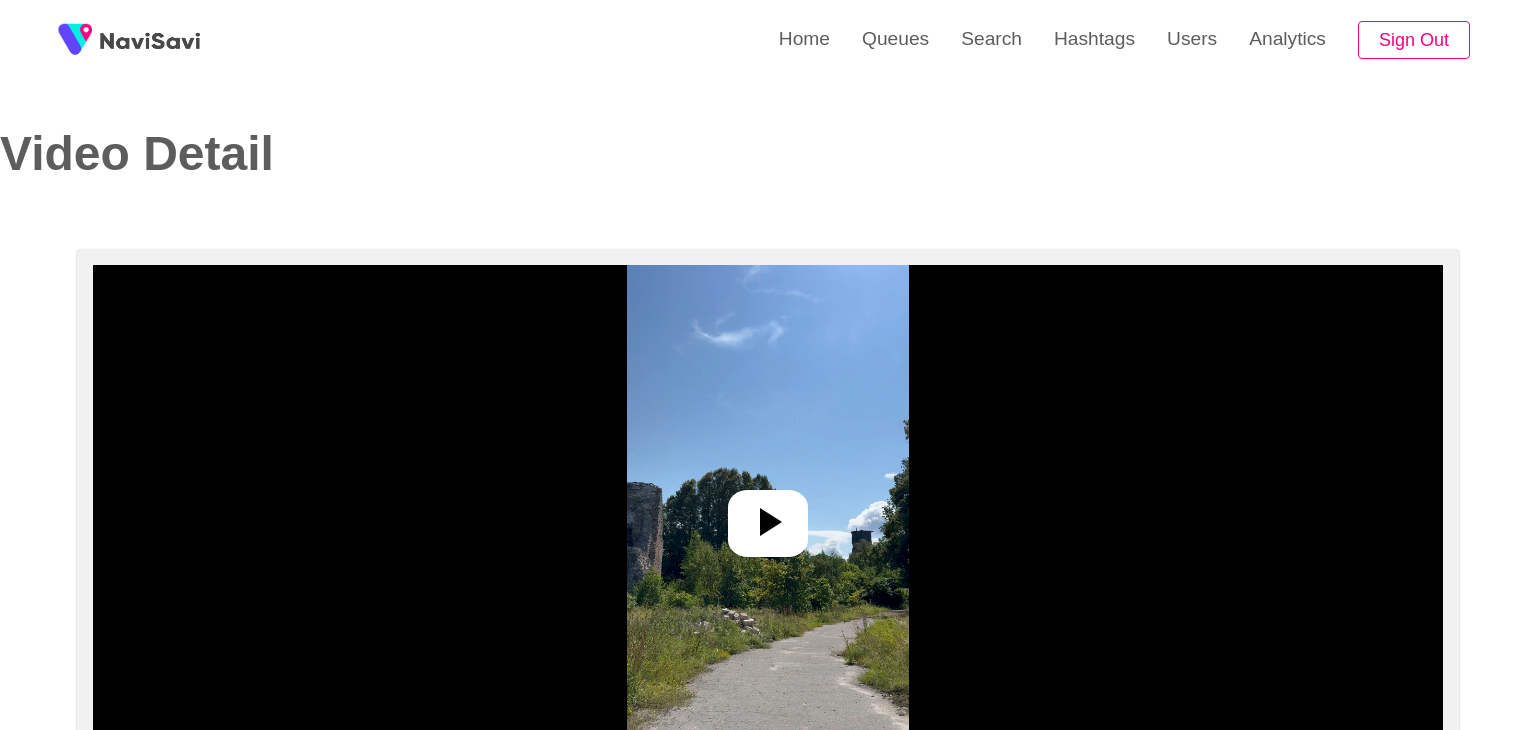 select on "**********" 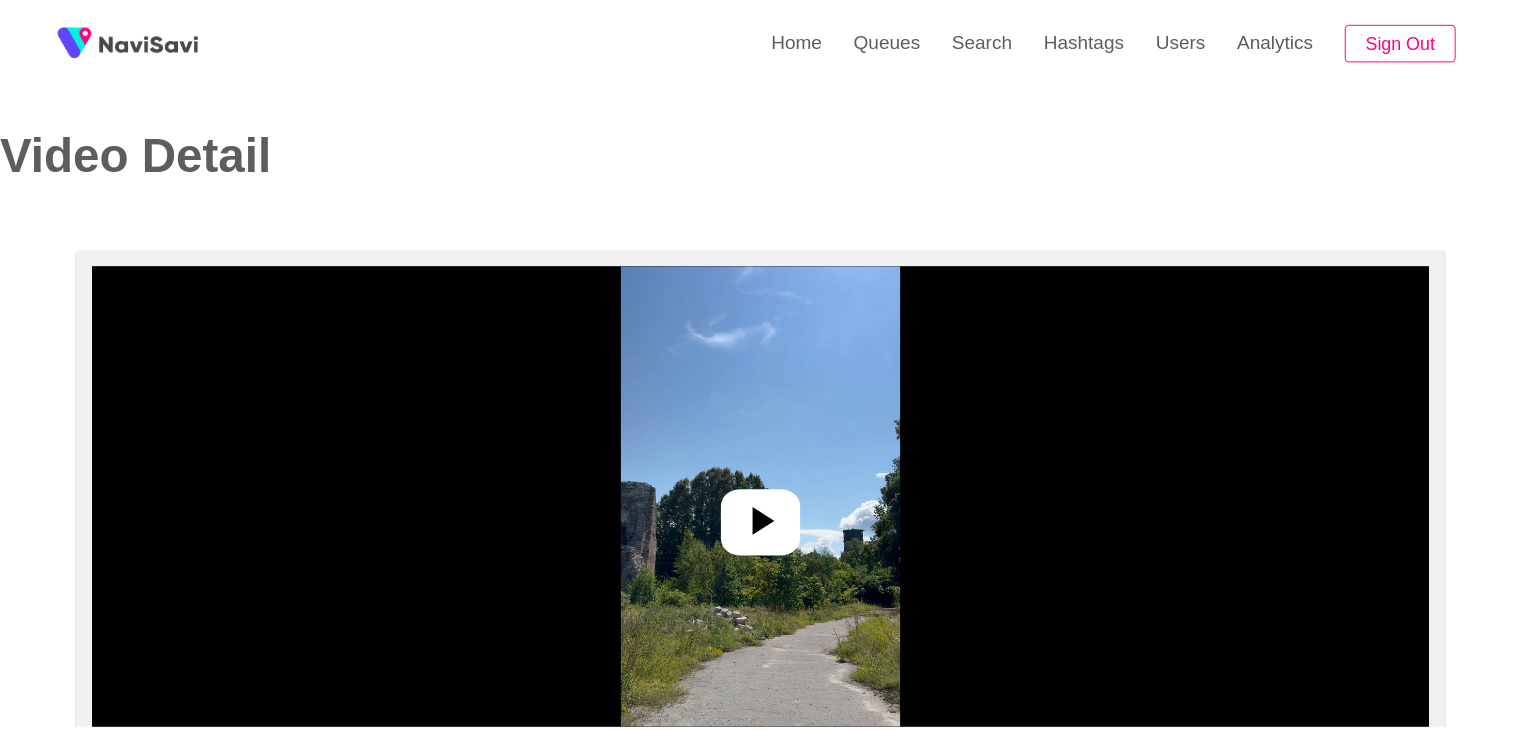 scroll, scrollTop: 0, scrollLeft: 0, axis: both 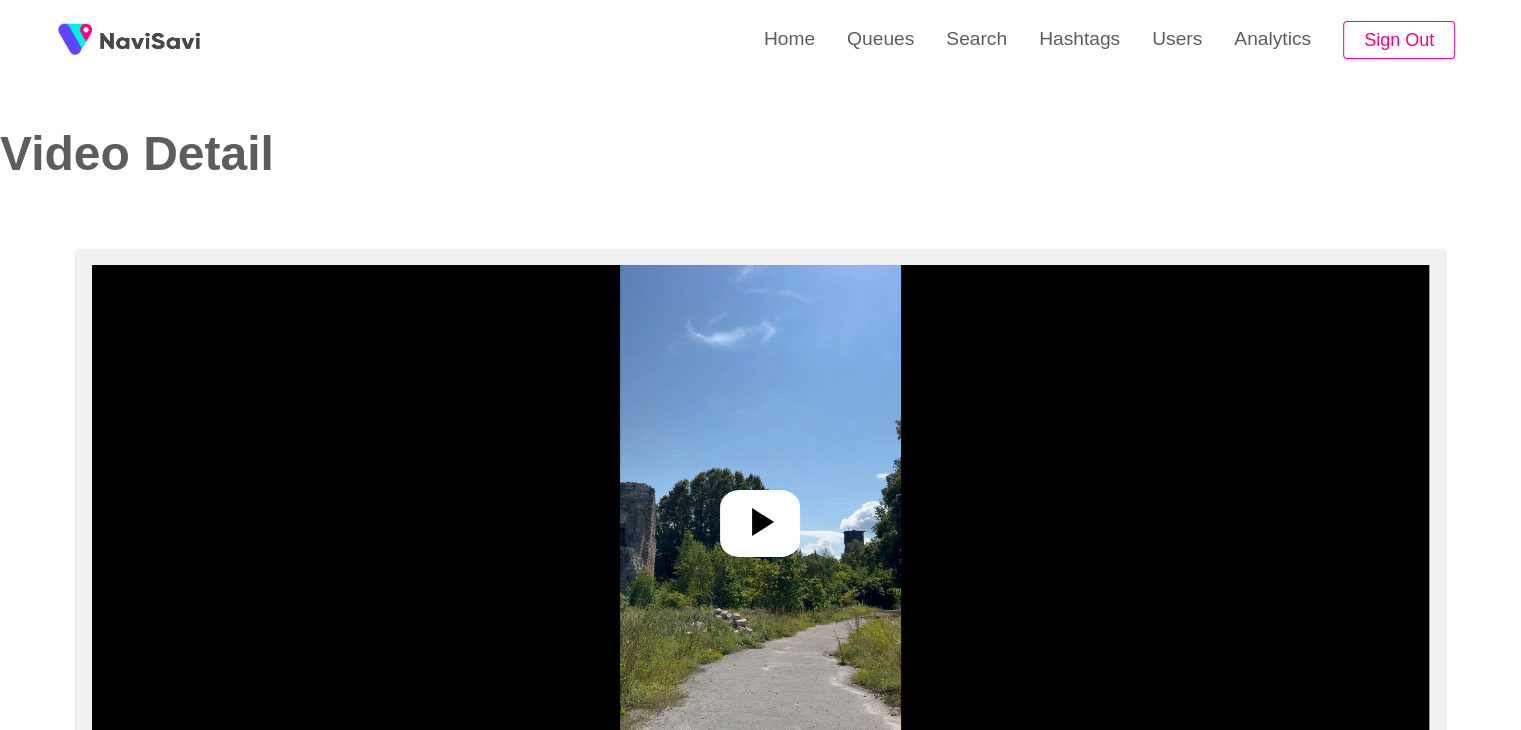 click at bounding box center (760, 515) 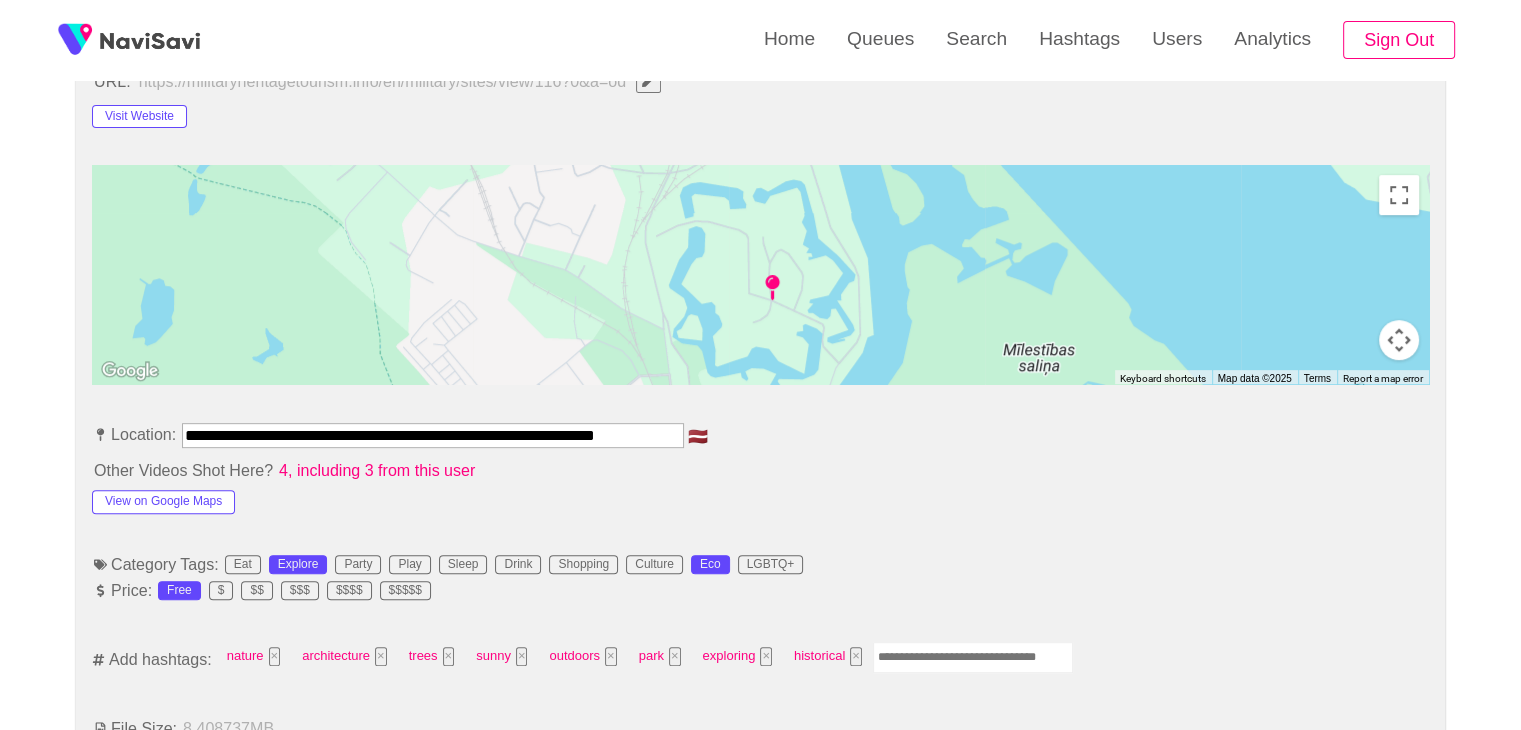 scroll, scrollTop: 832, scrollLeft: 0, axis: vertical 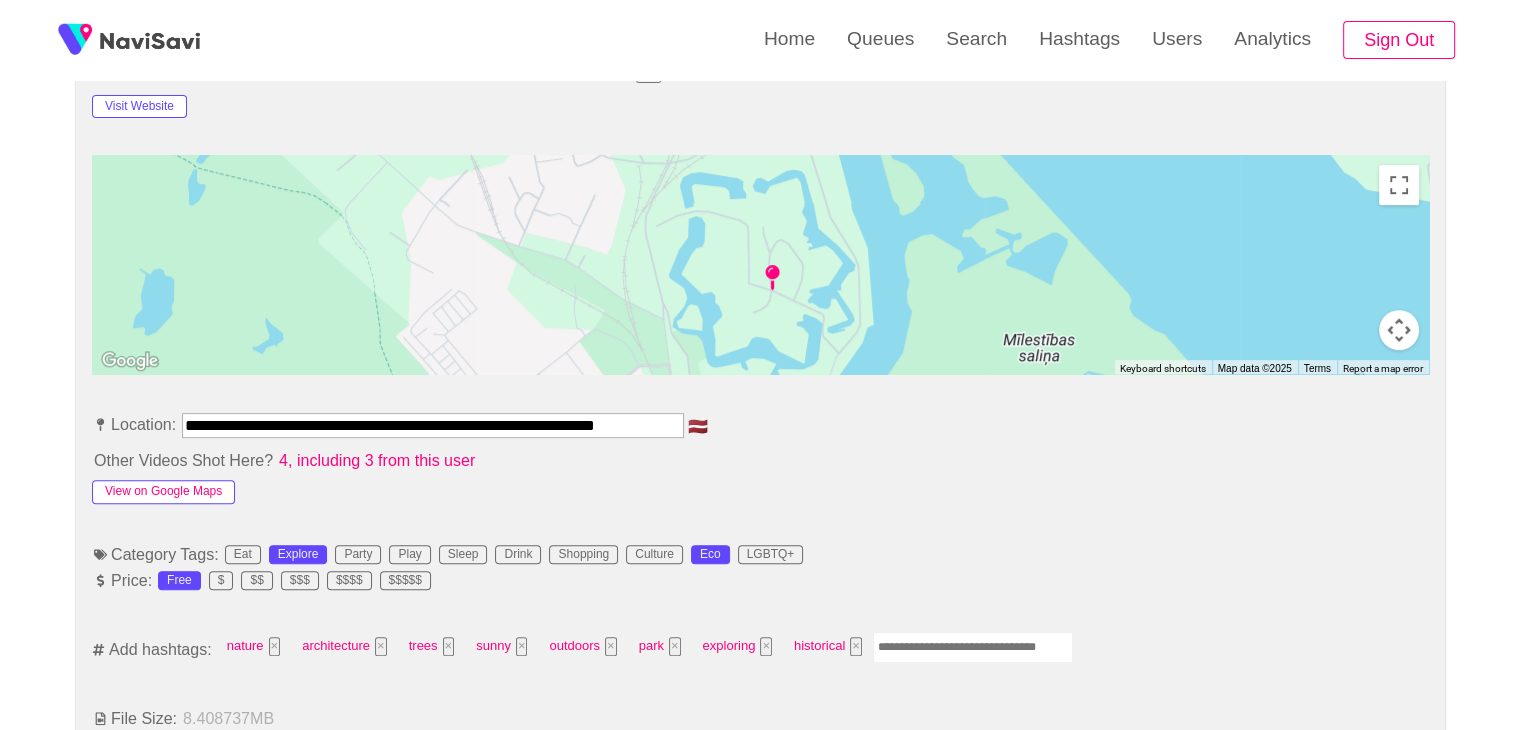click on "View on Google Maps" at bounding box center (163, 492) 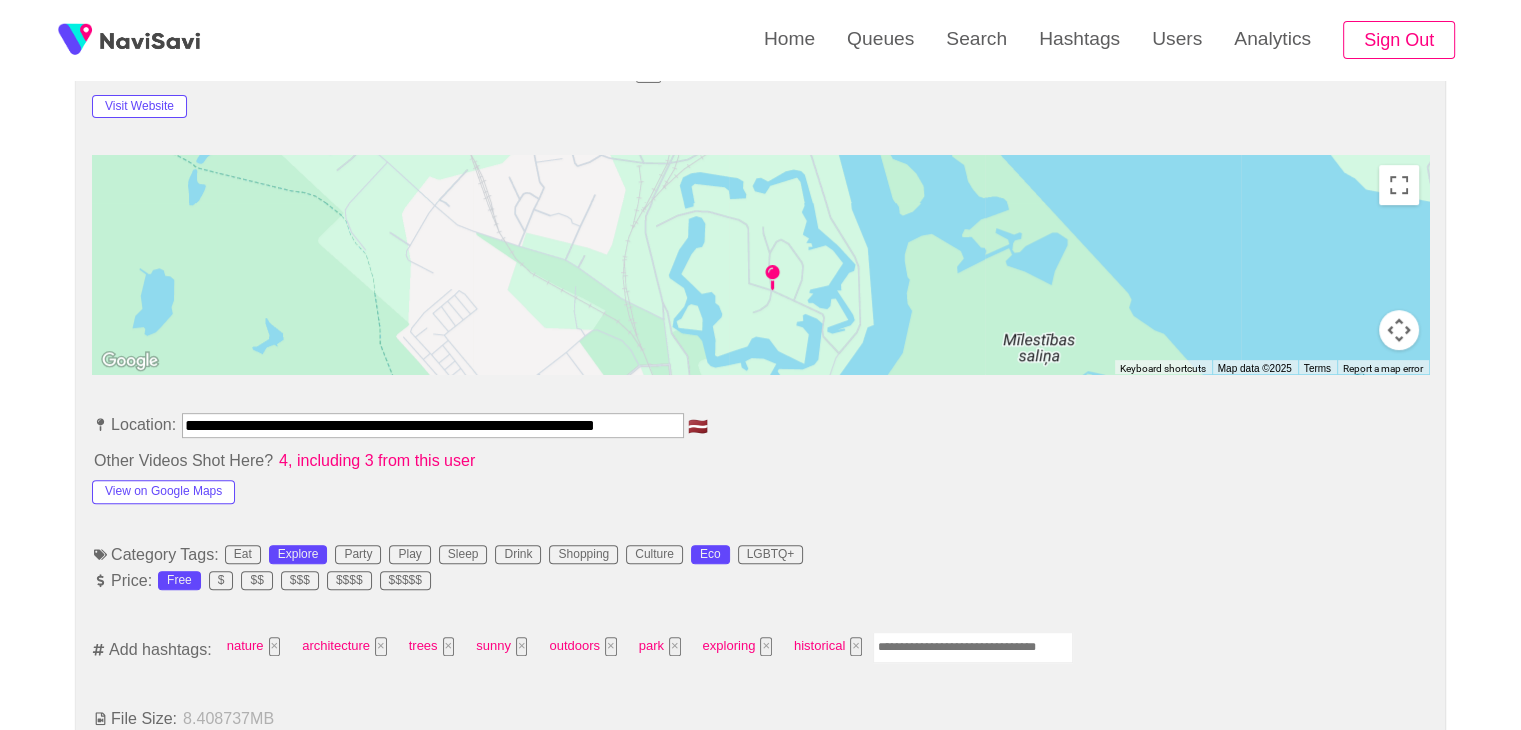 click at bounding box center (973, 647) 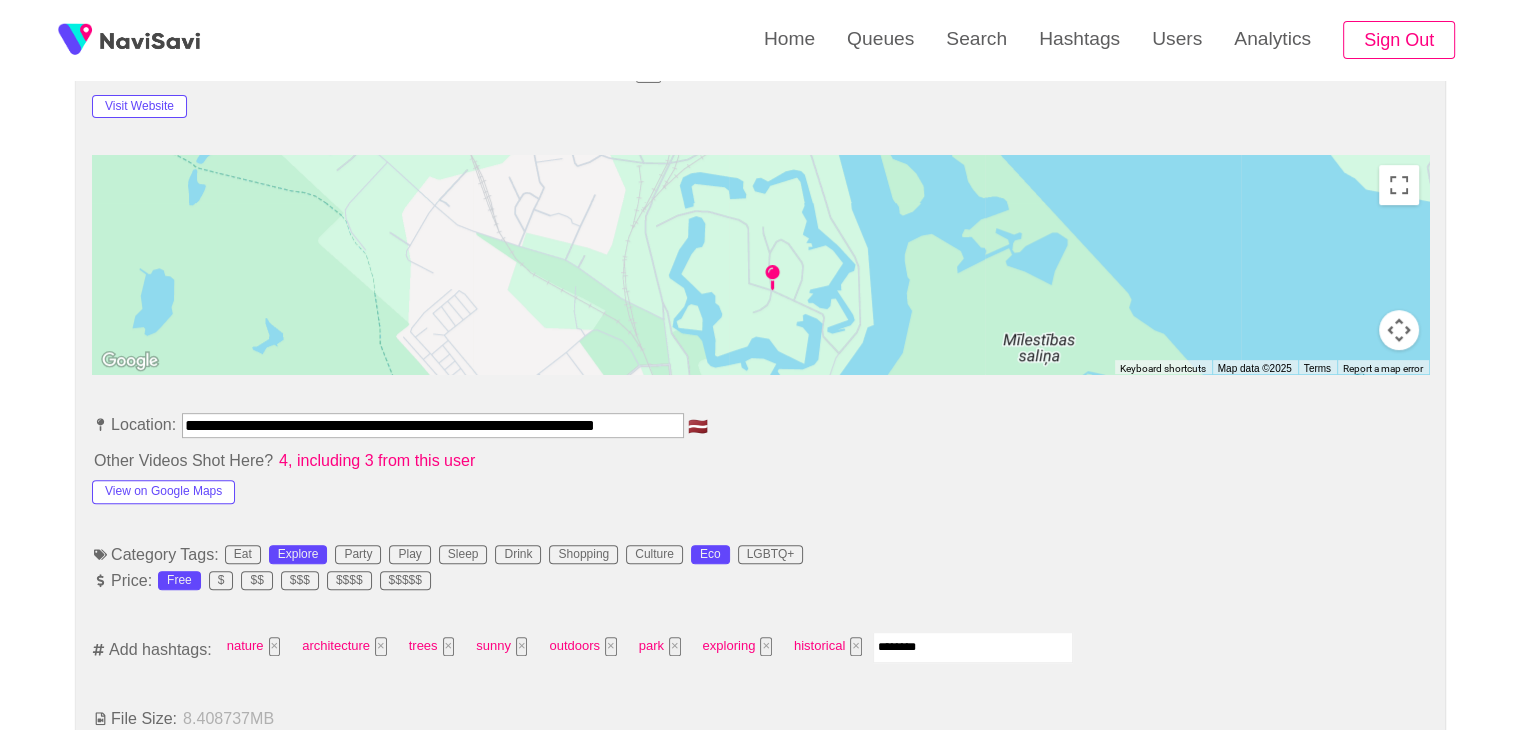 type on "*********" 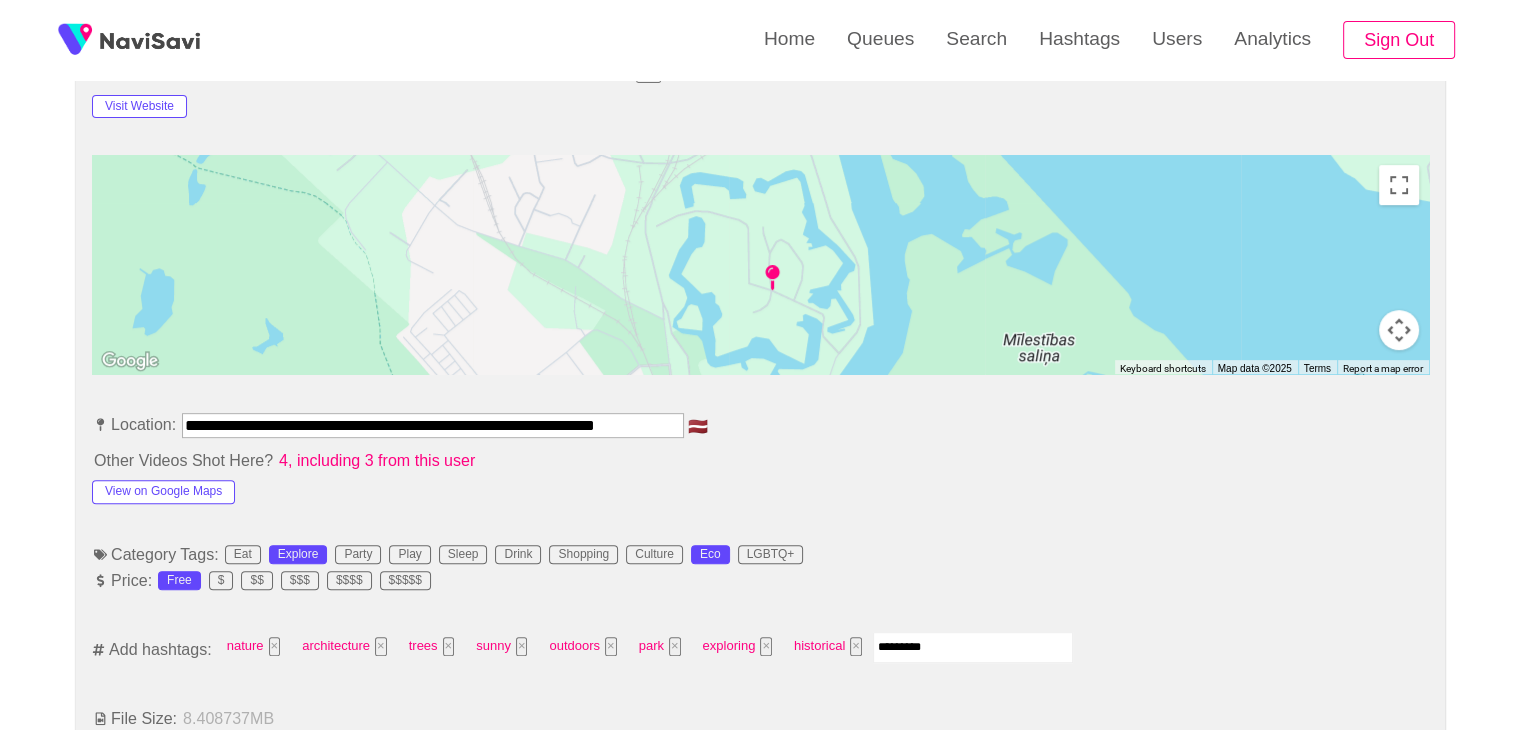 type 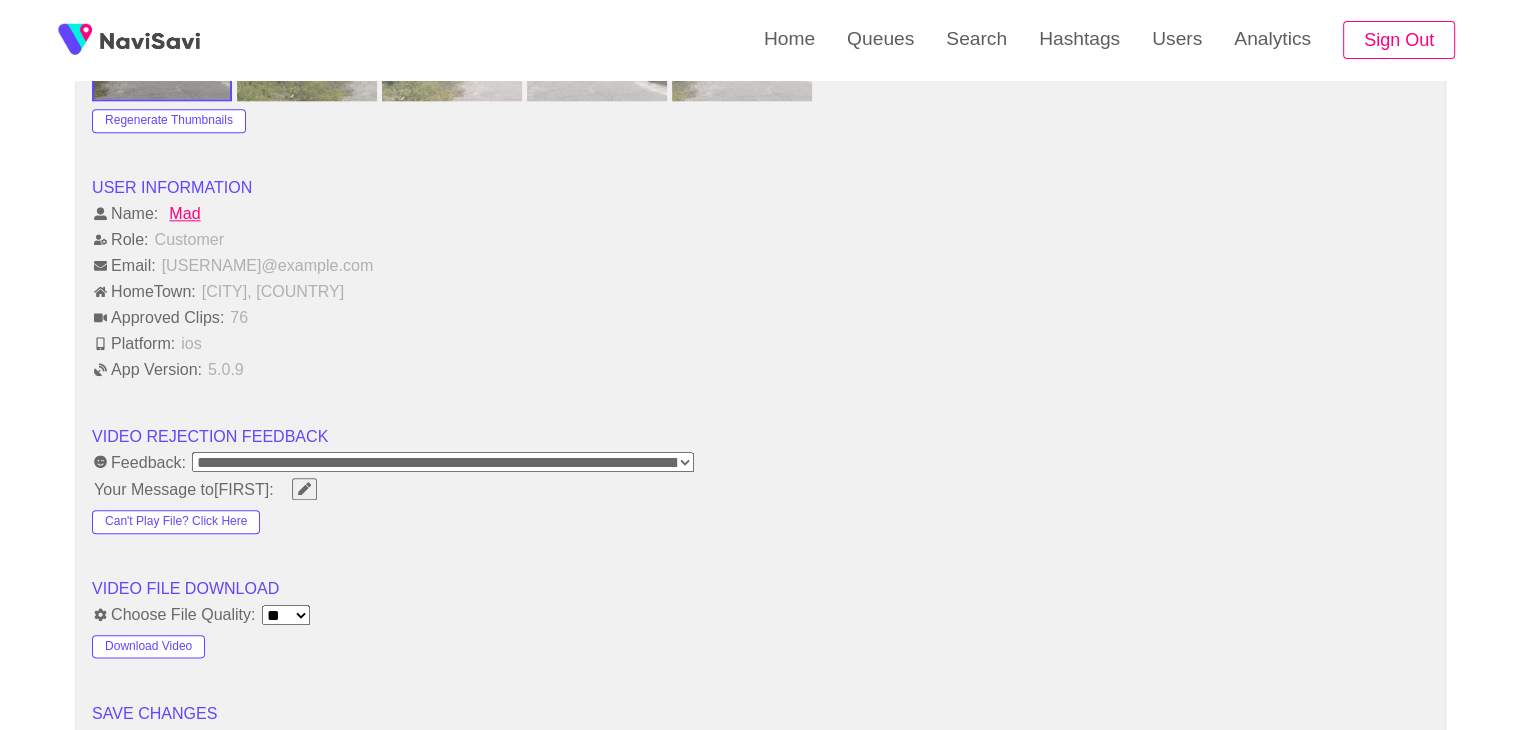 scroll, scrollTop: 2406, scrollLeft: 0, axis: vertical 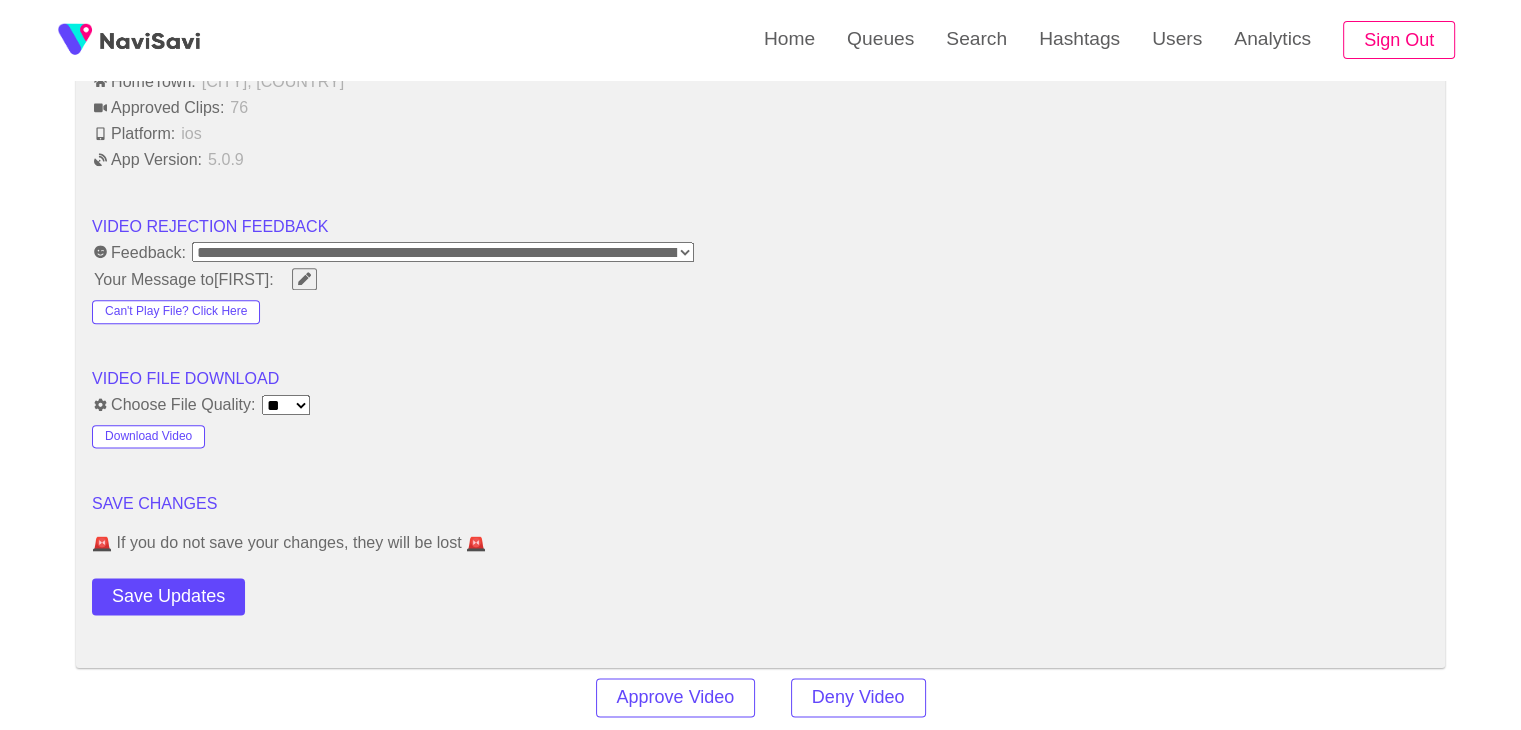 click on "Save Updates" at bounding box center [225, 592] 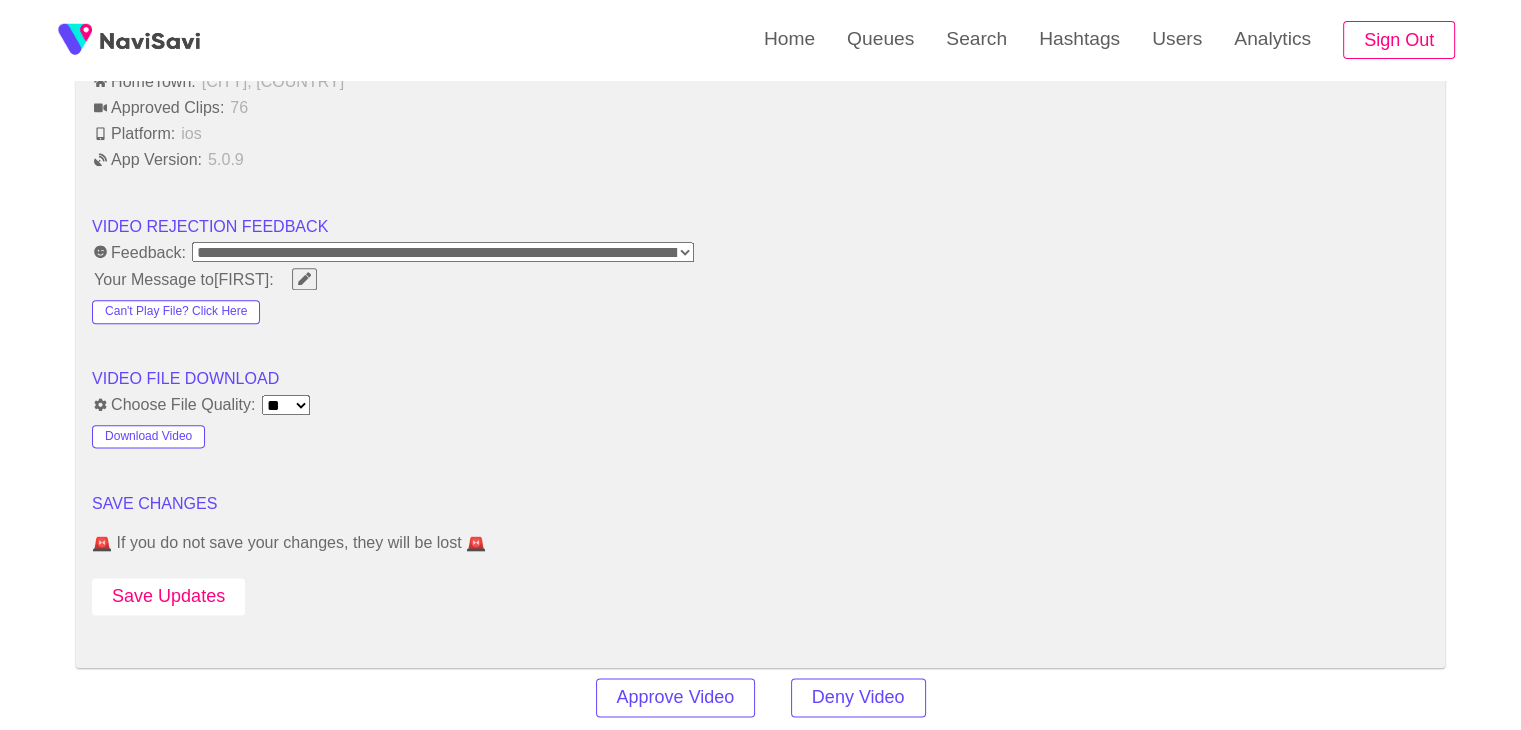 click on "Save Updates" at bounding box center (168, 596) 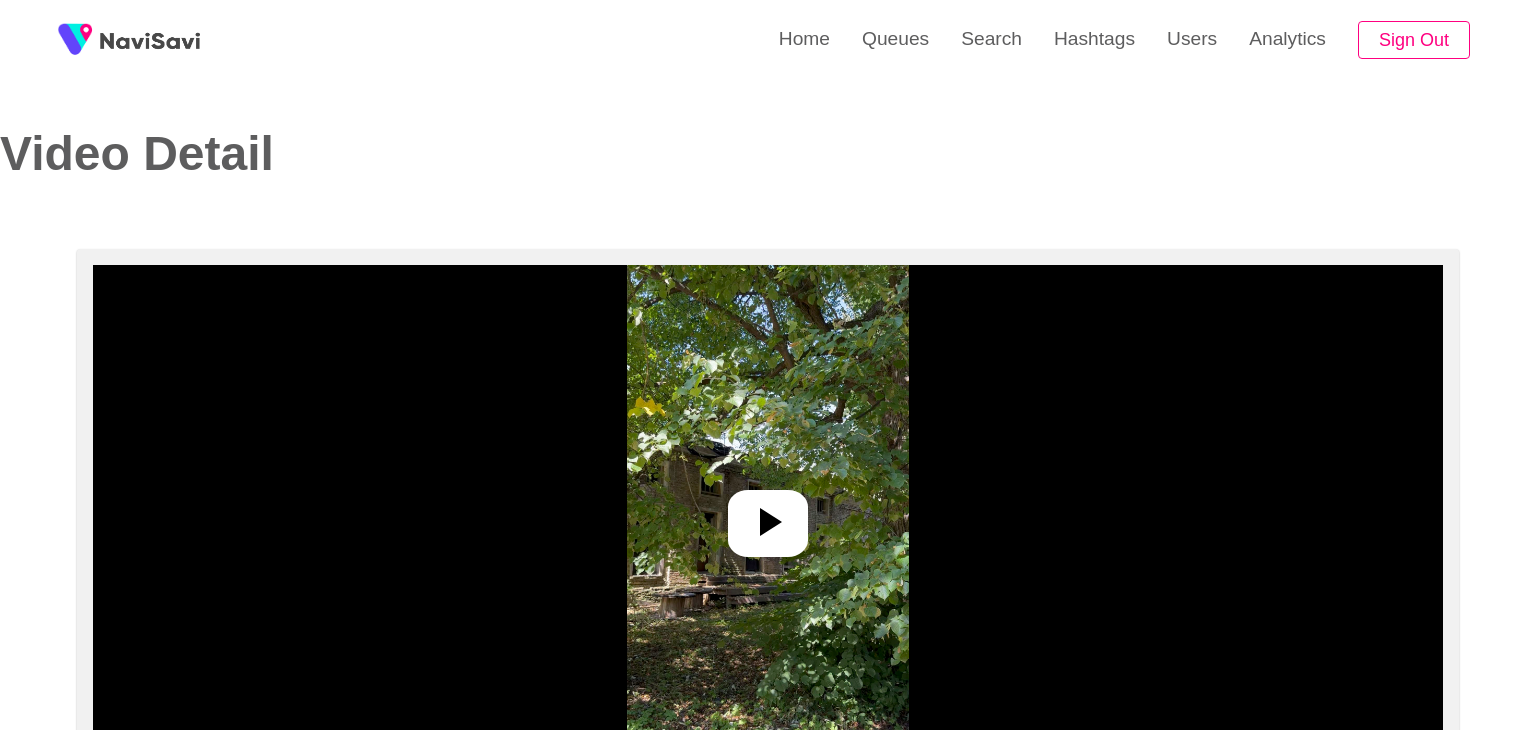 select on "**********" 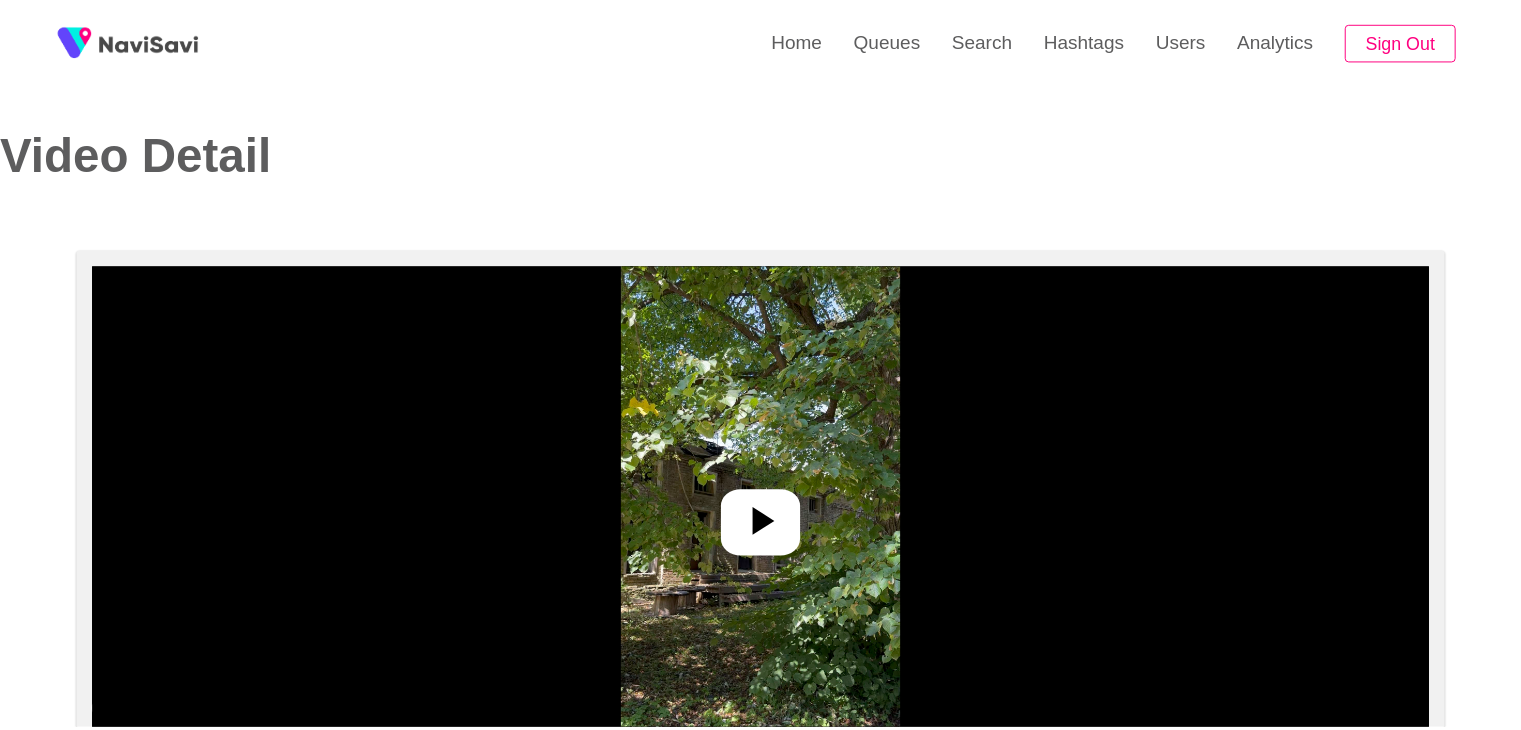 scroll, scrollTop: 0, scrollLeft: 0, axis: both 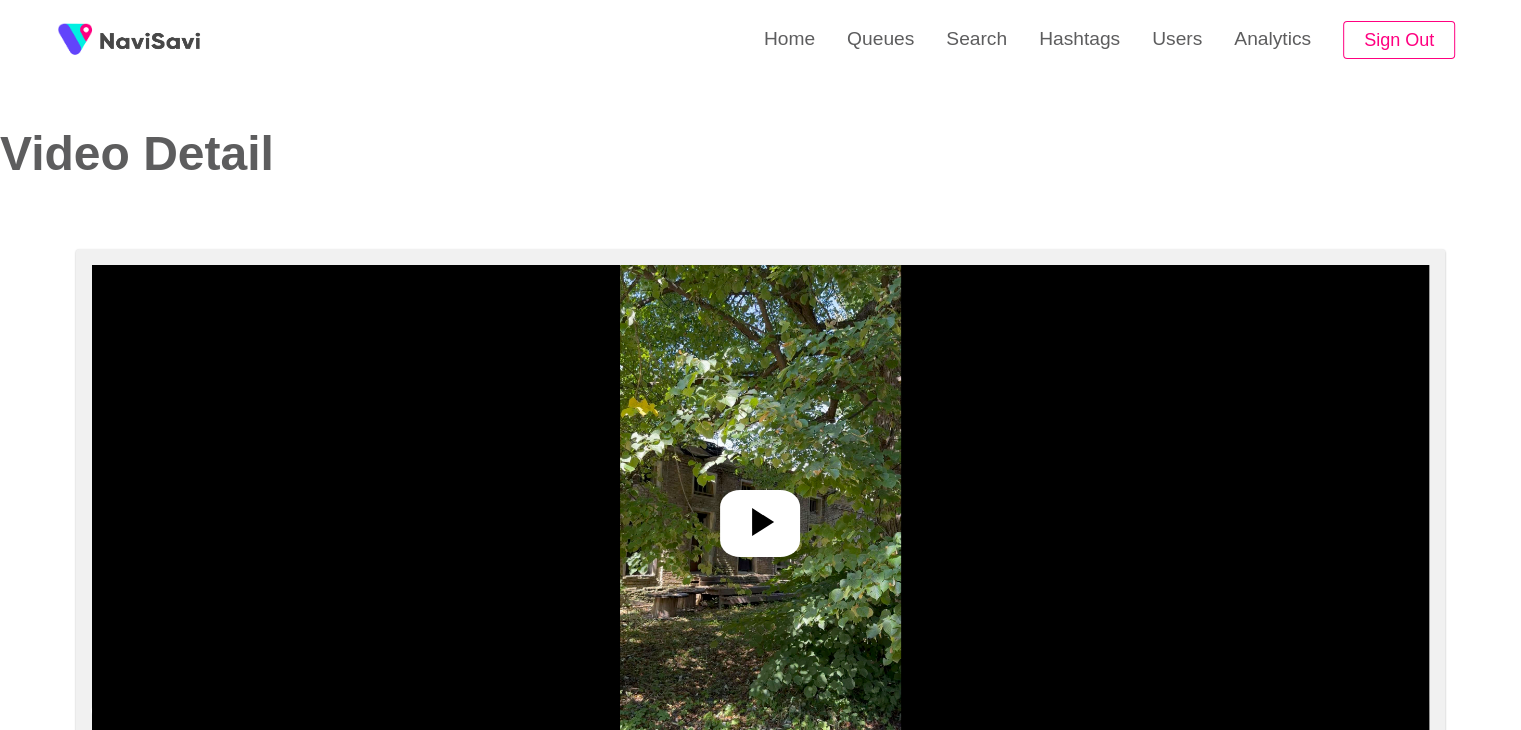 click at bounding box center (760, 523) 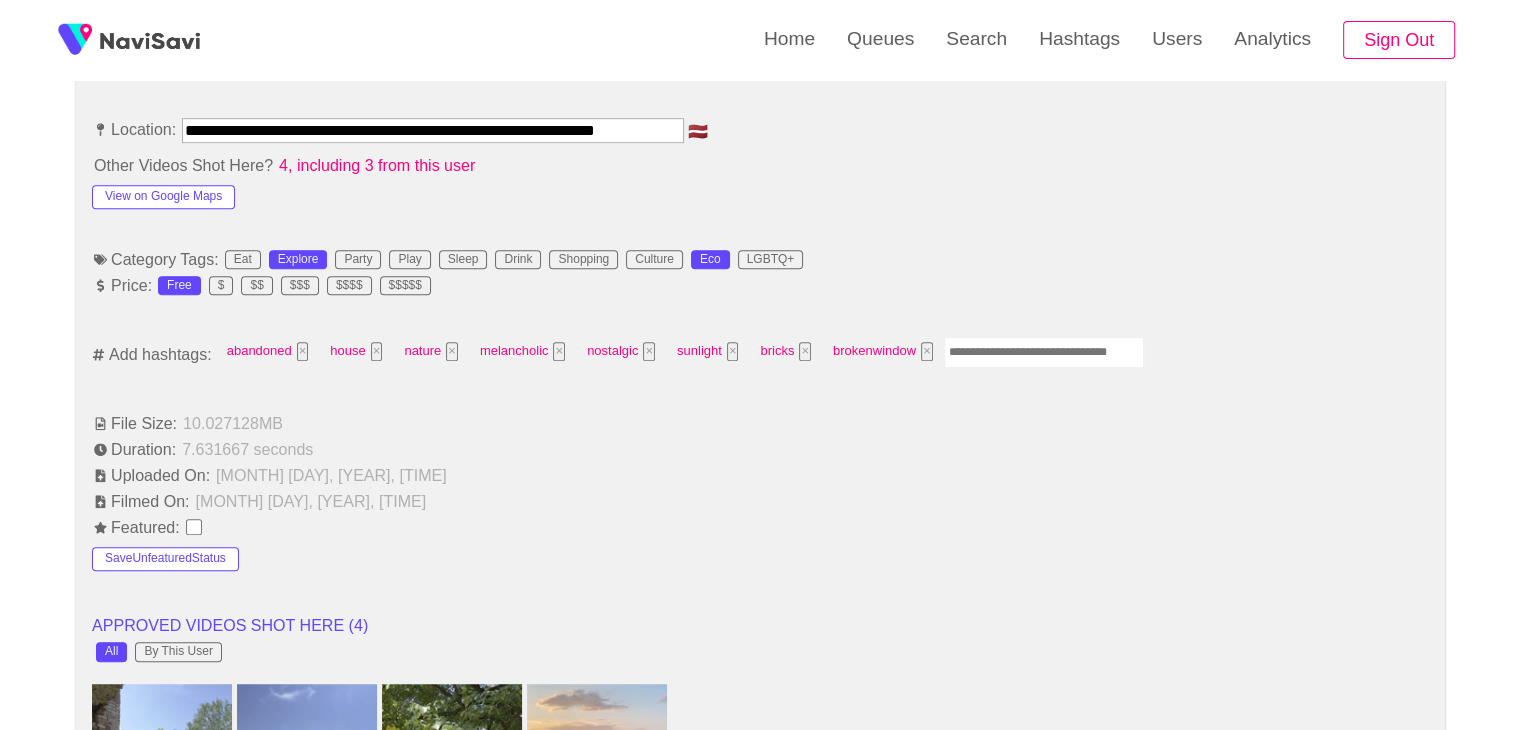 scroll, scrollTop: 1162, scrollLeft: 0, axis: vertical 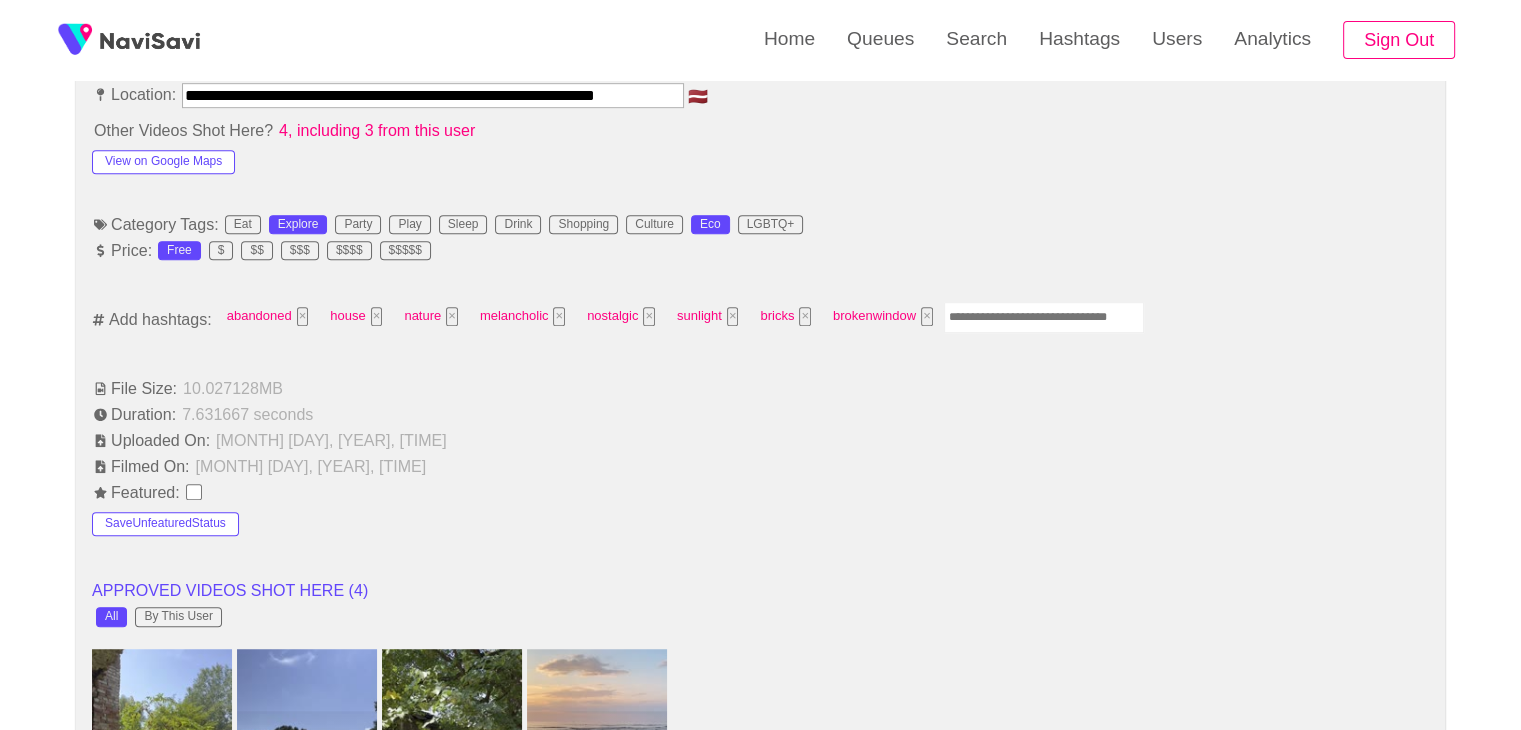 click at bounding box center [1044, 317] 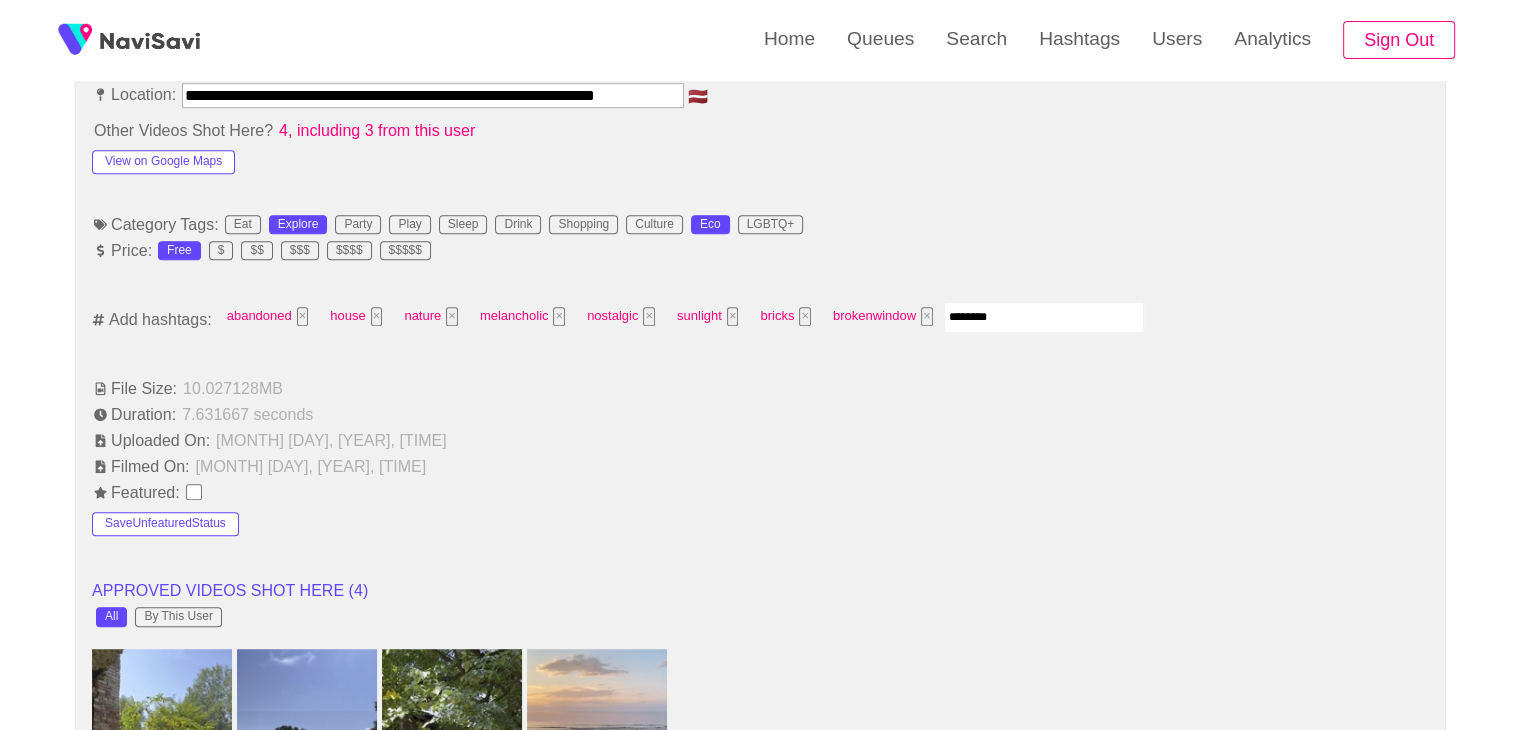 type on "*********" 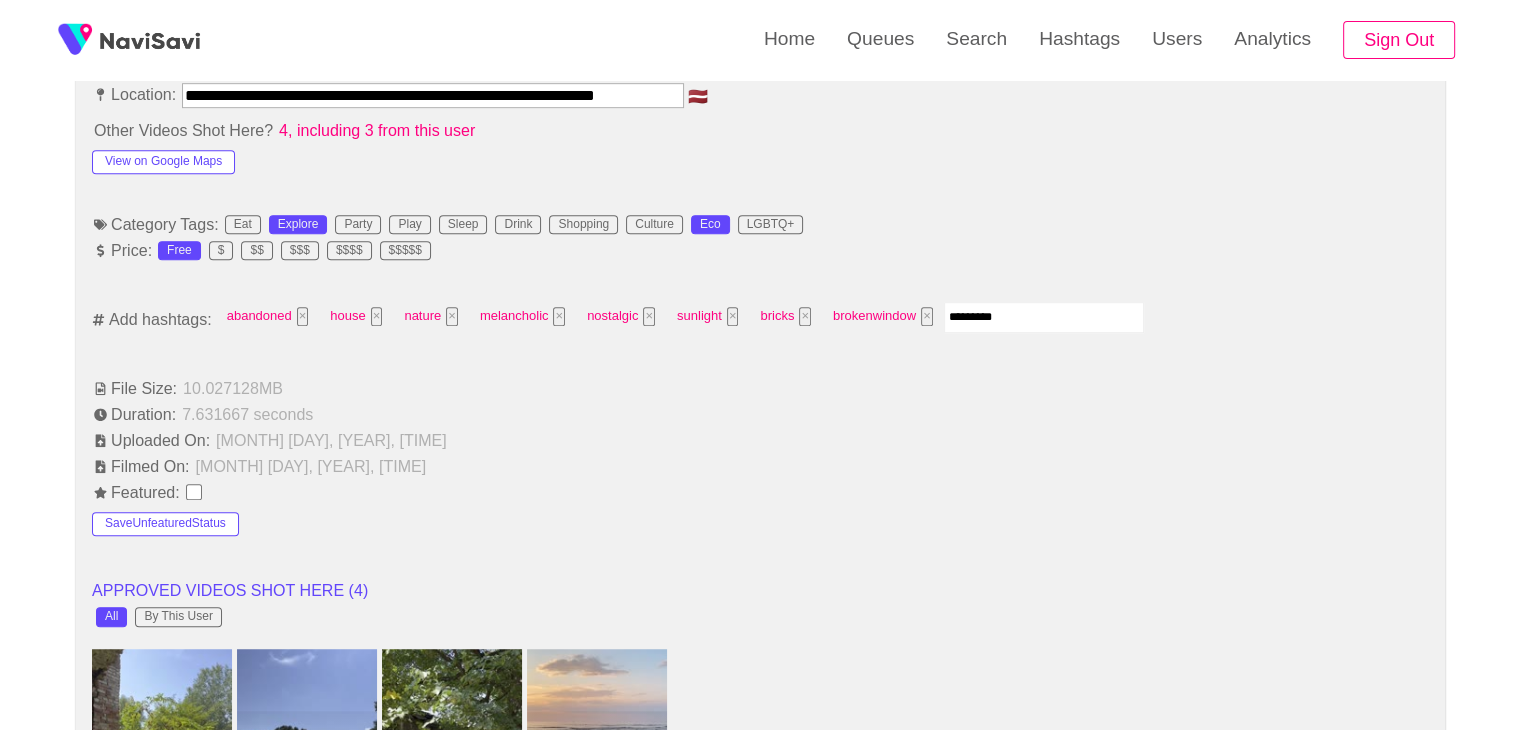 type 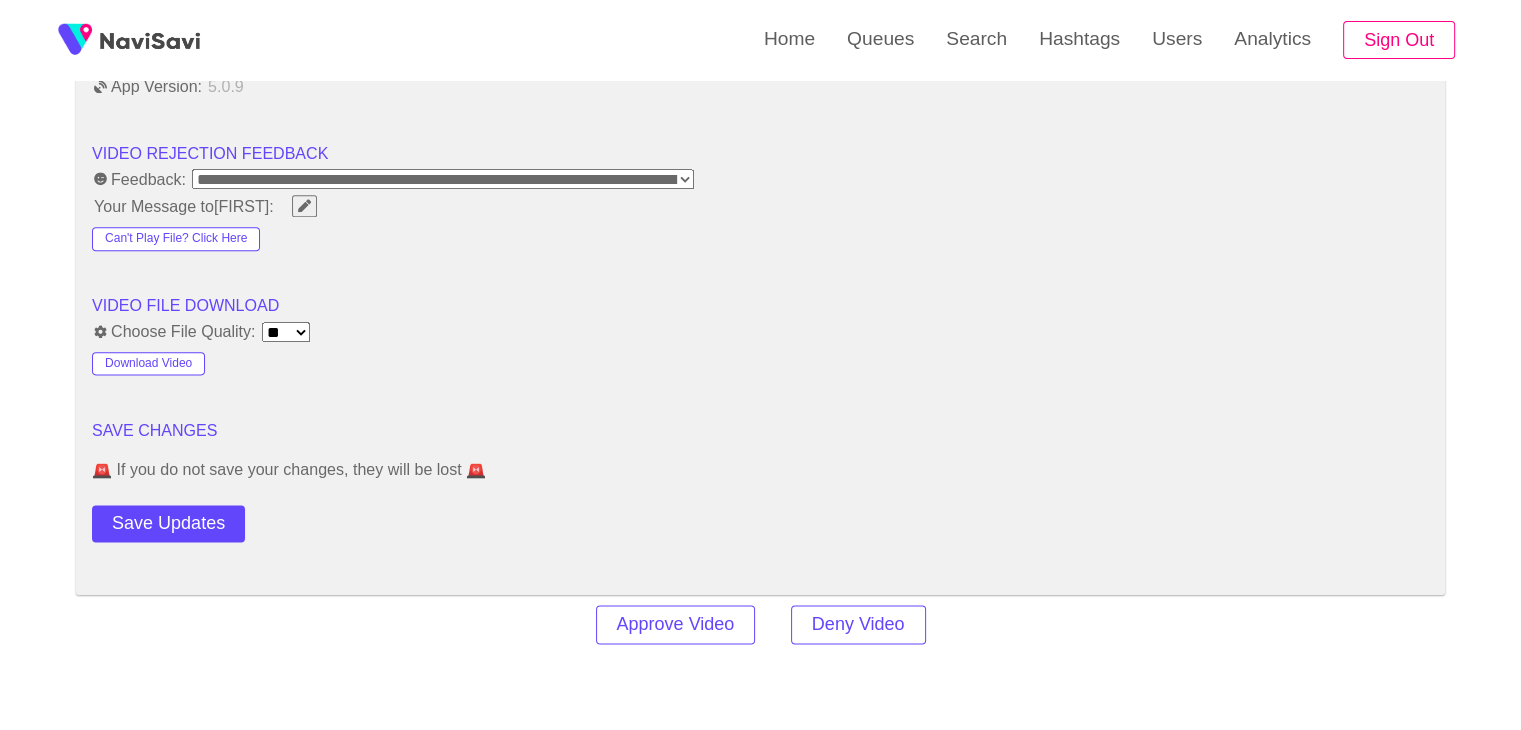 scroll, scrollTop: 2495, scrollLeft: 0, axis: vertical 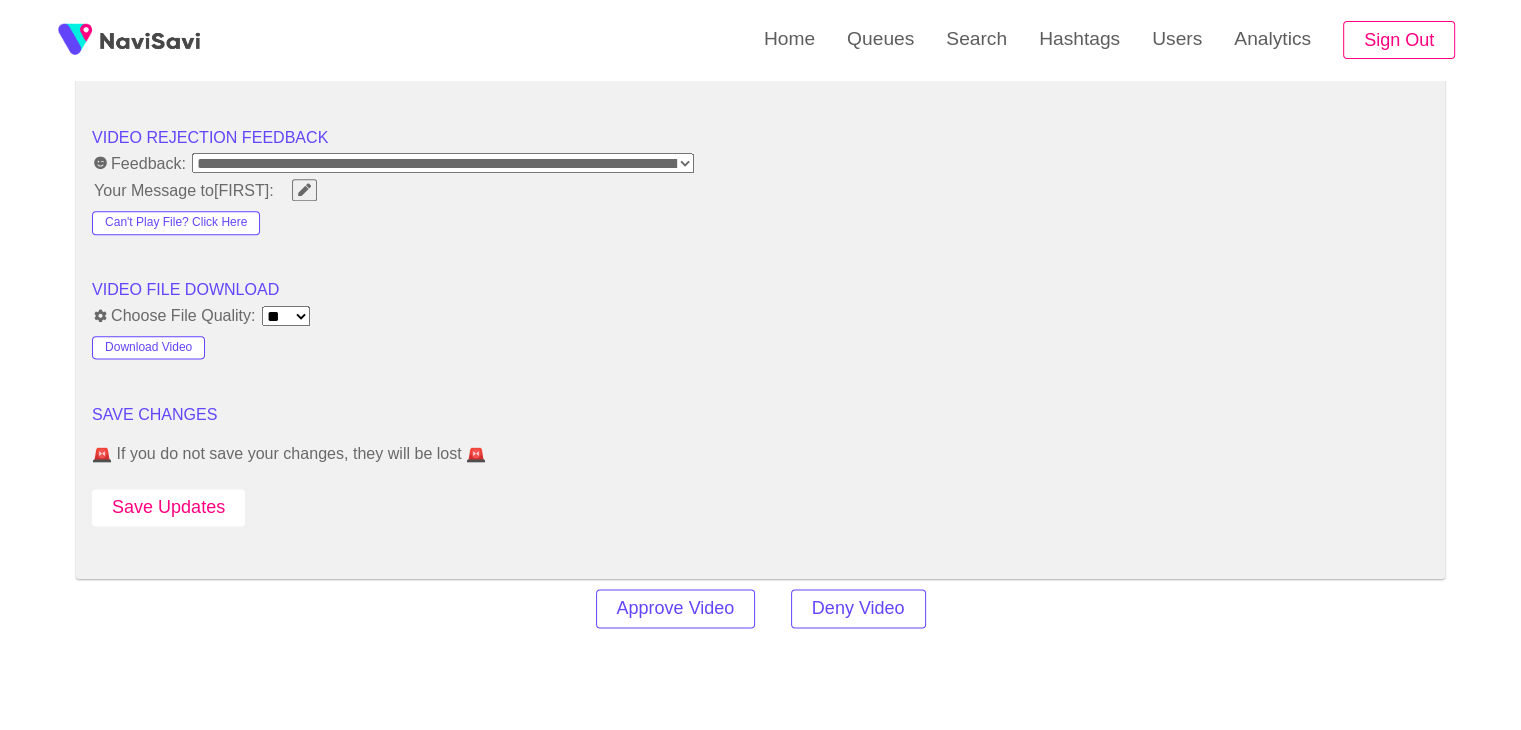 click on "Save Updates" at bounding box center [168, 507] 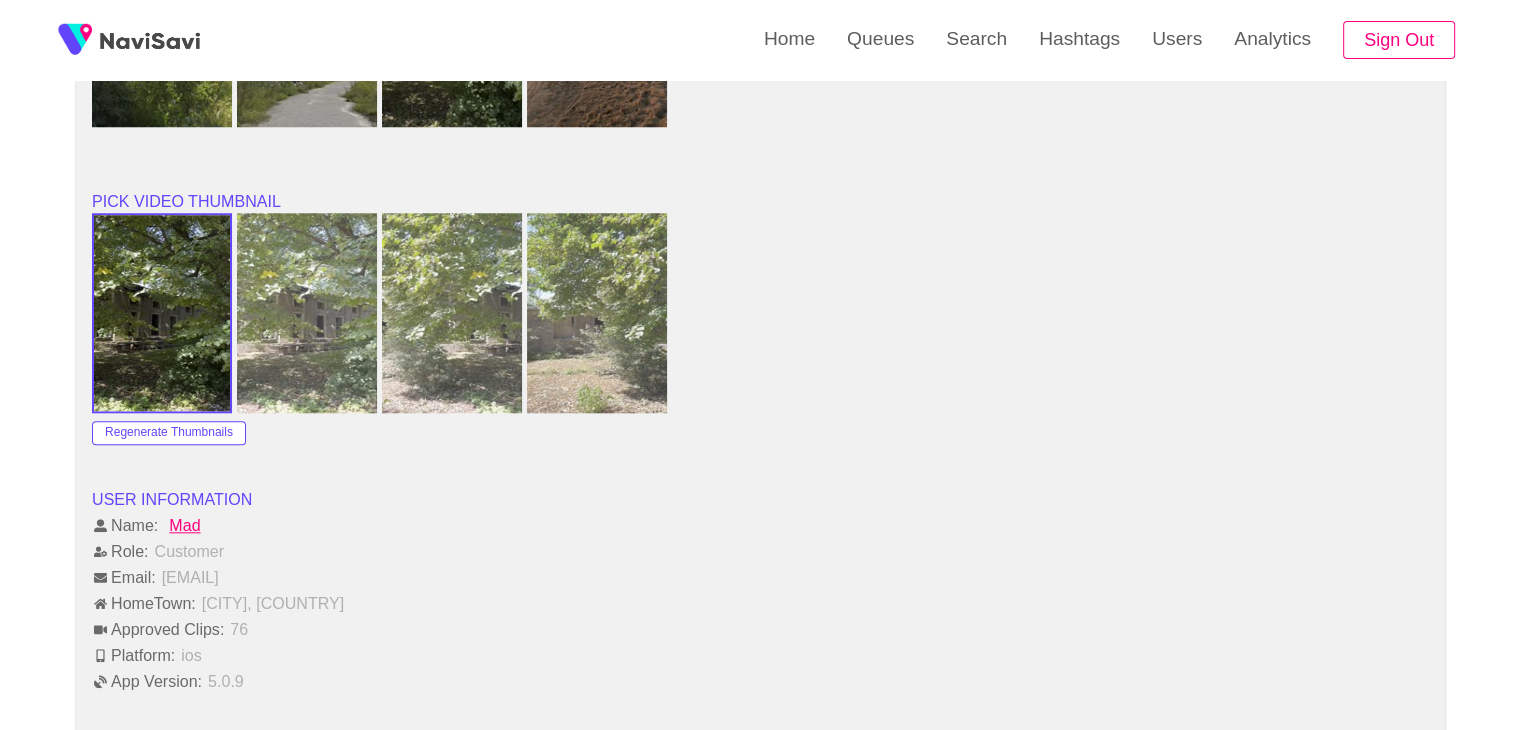 scroll, scrollTop: 1832, scrollLeft: 0, axis: vertical 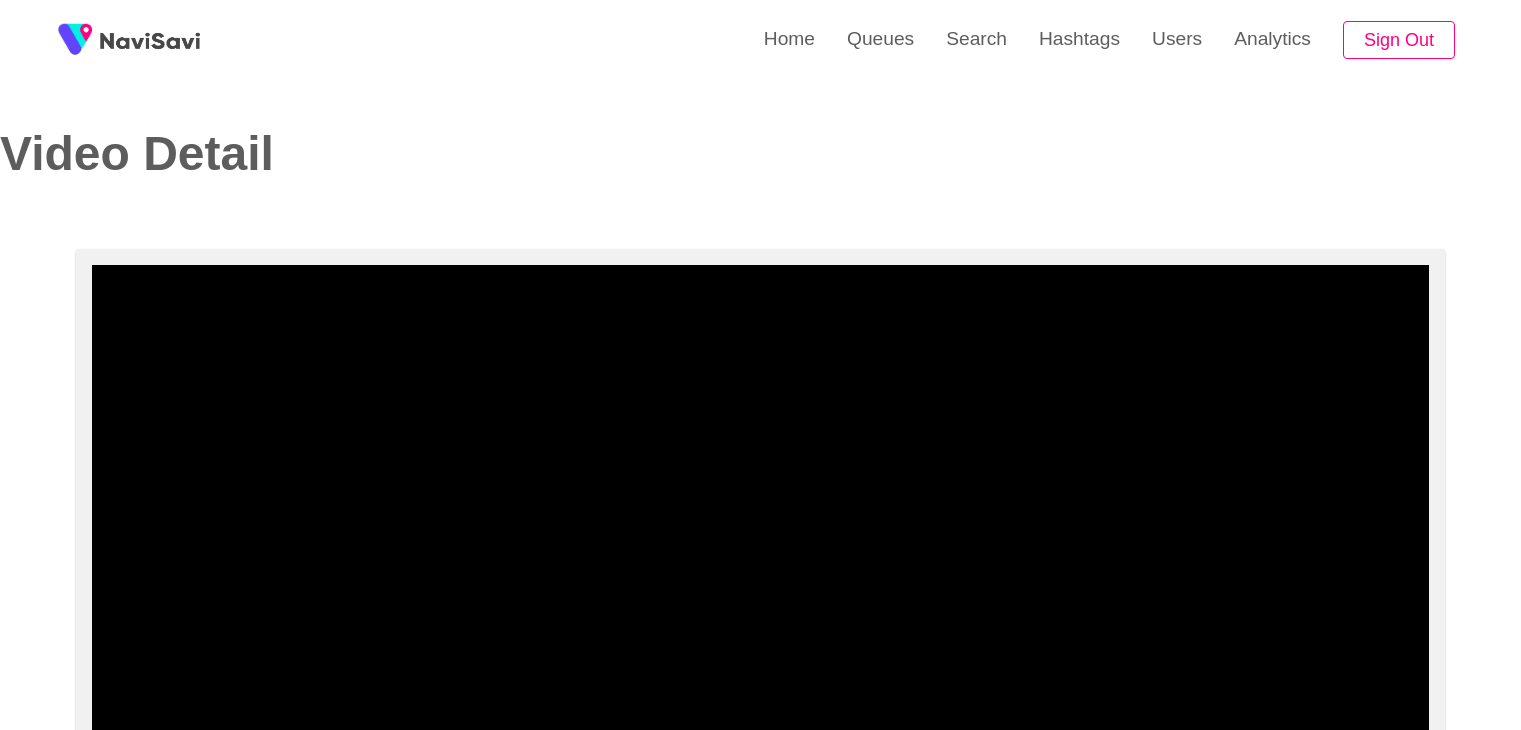 select on "**********" 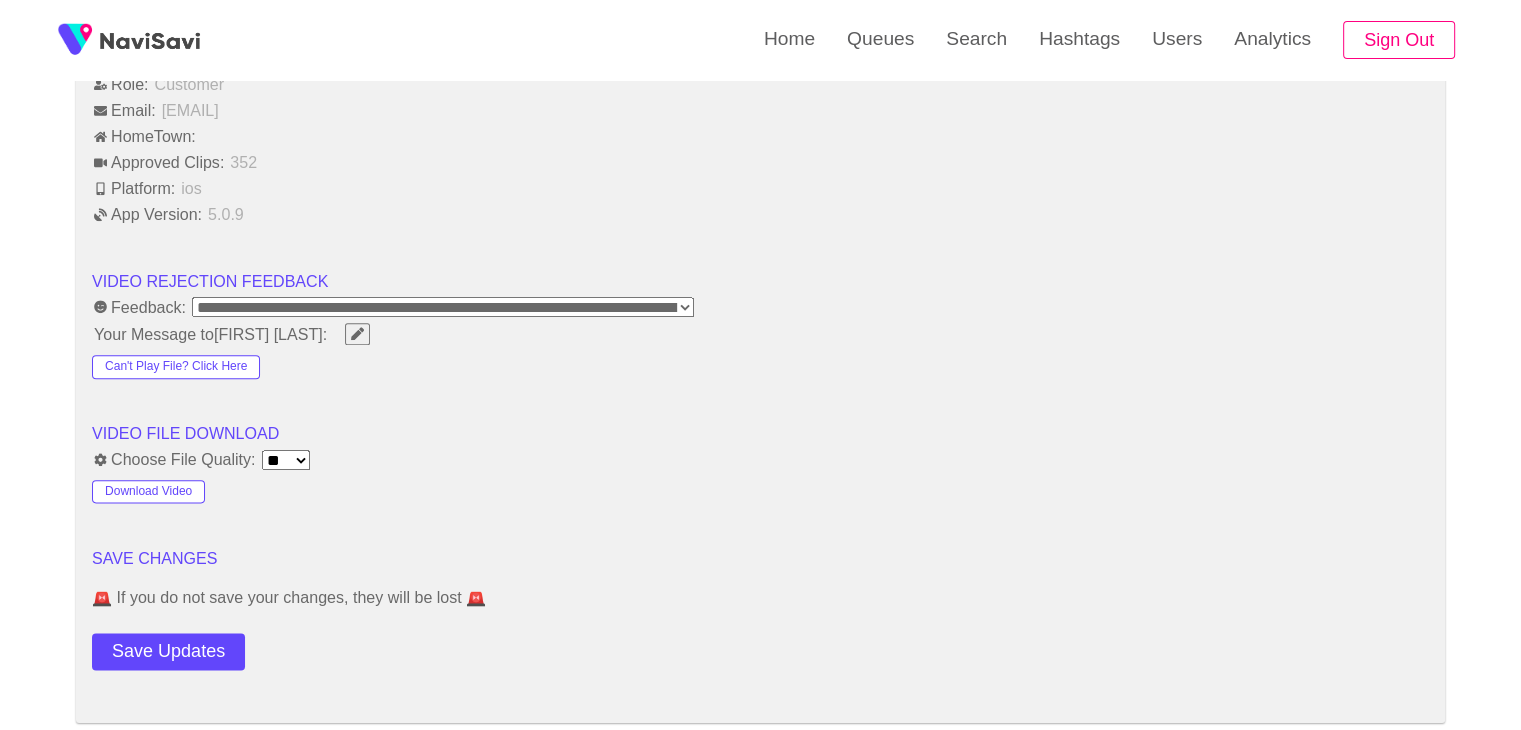 scroll, scrollTop: 2025, scrollLeft: 0, axis: vertical 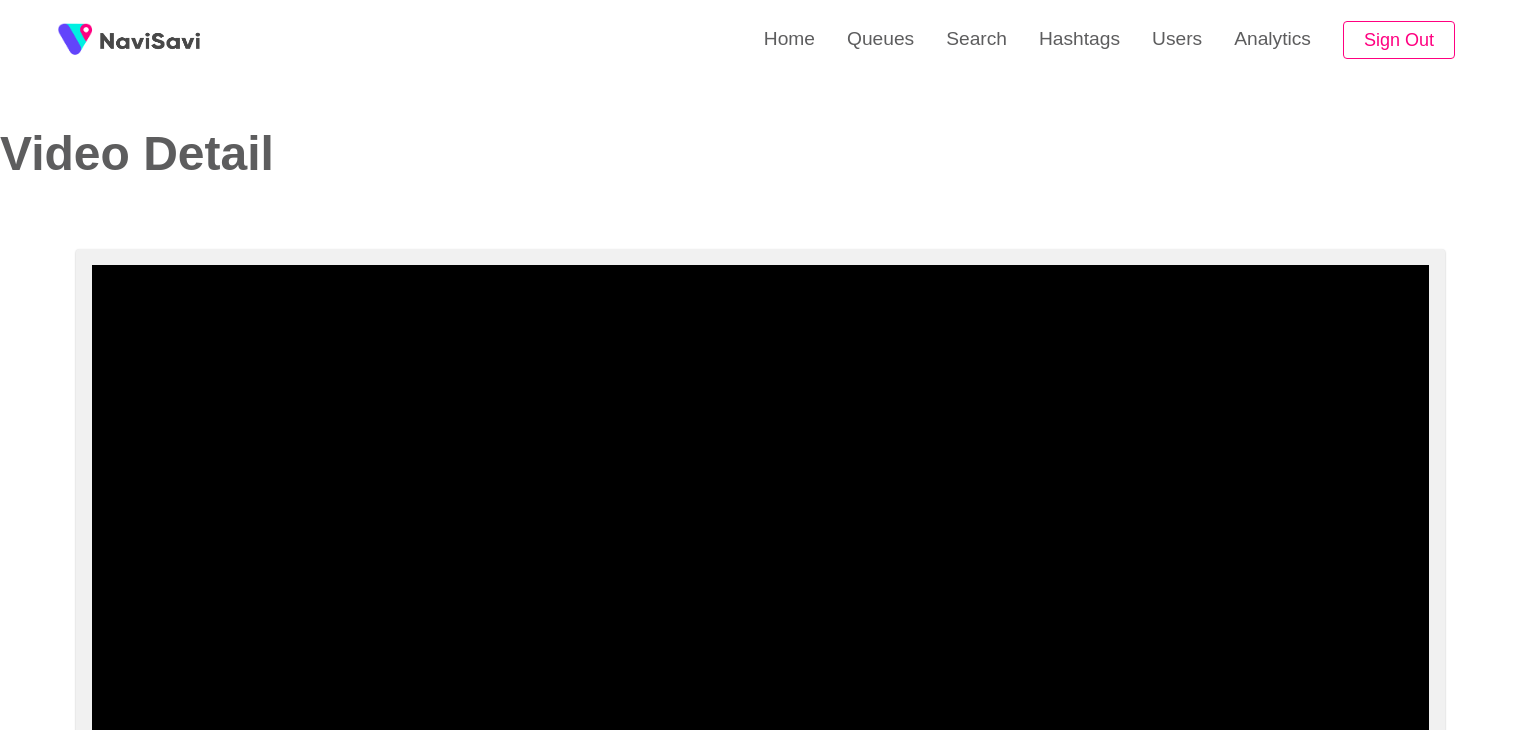 select on "**********" 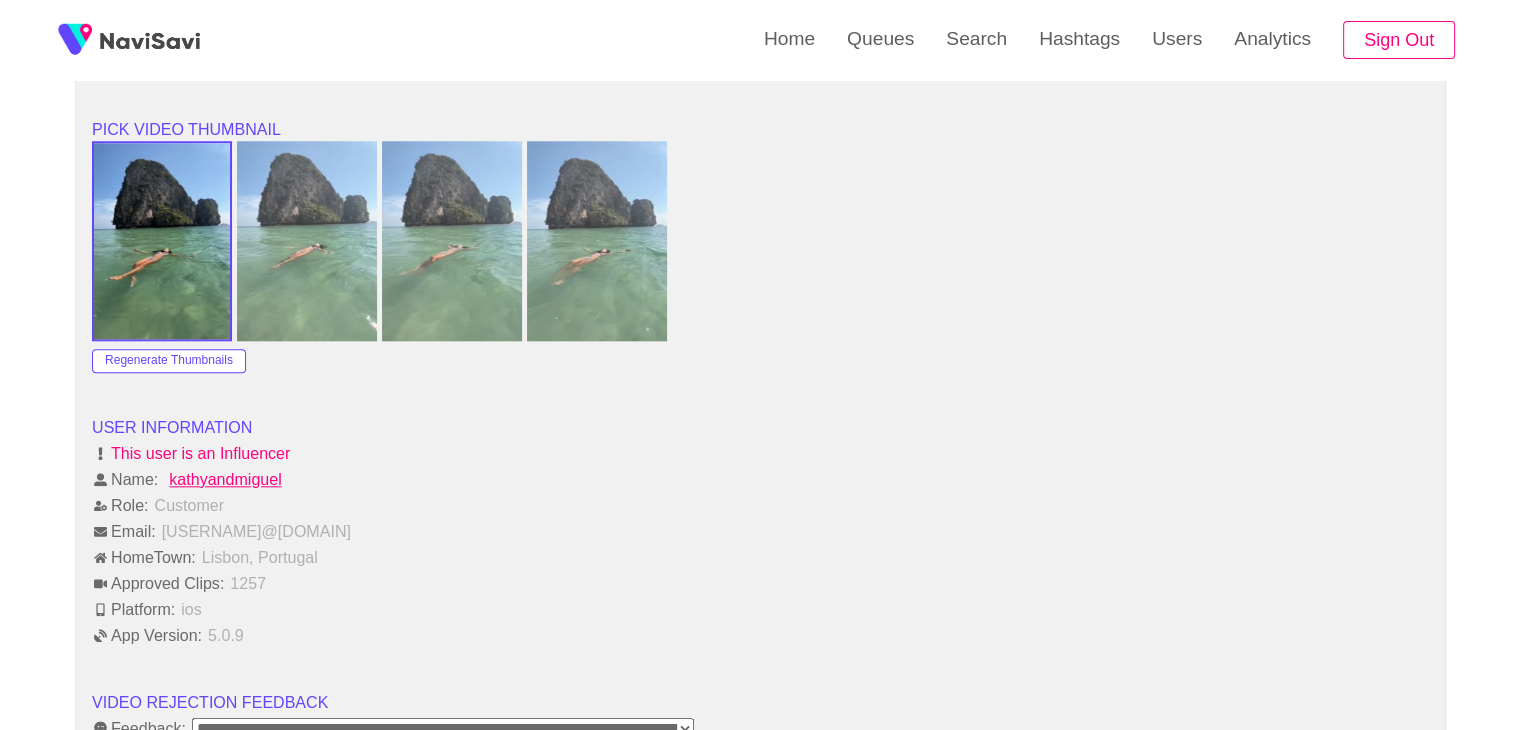 scroll, scrollTop: 1984, scrollLeft: 0, axis: vertical 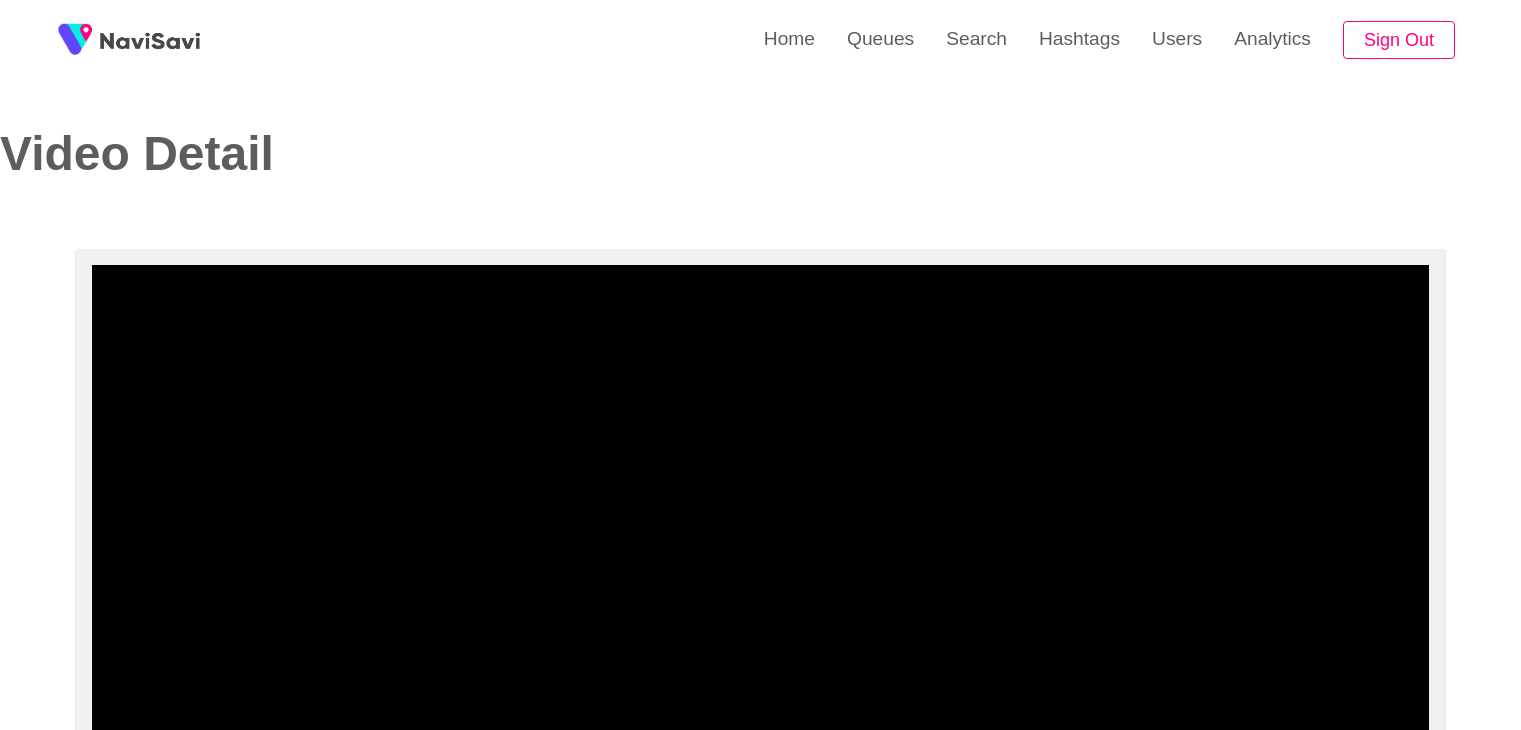 select on "**********" 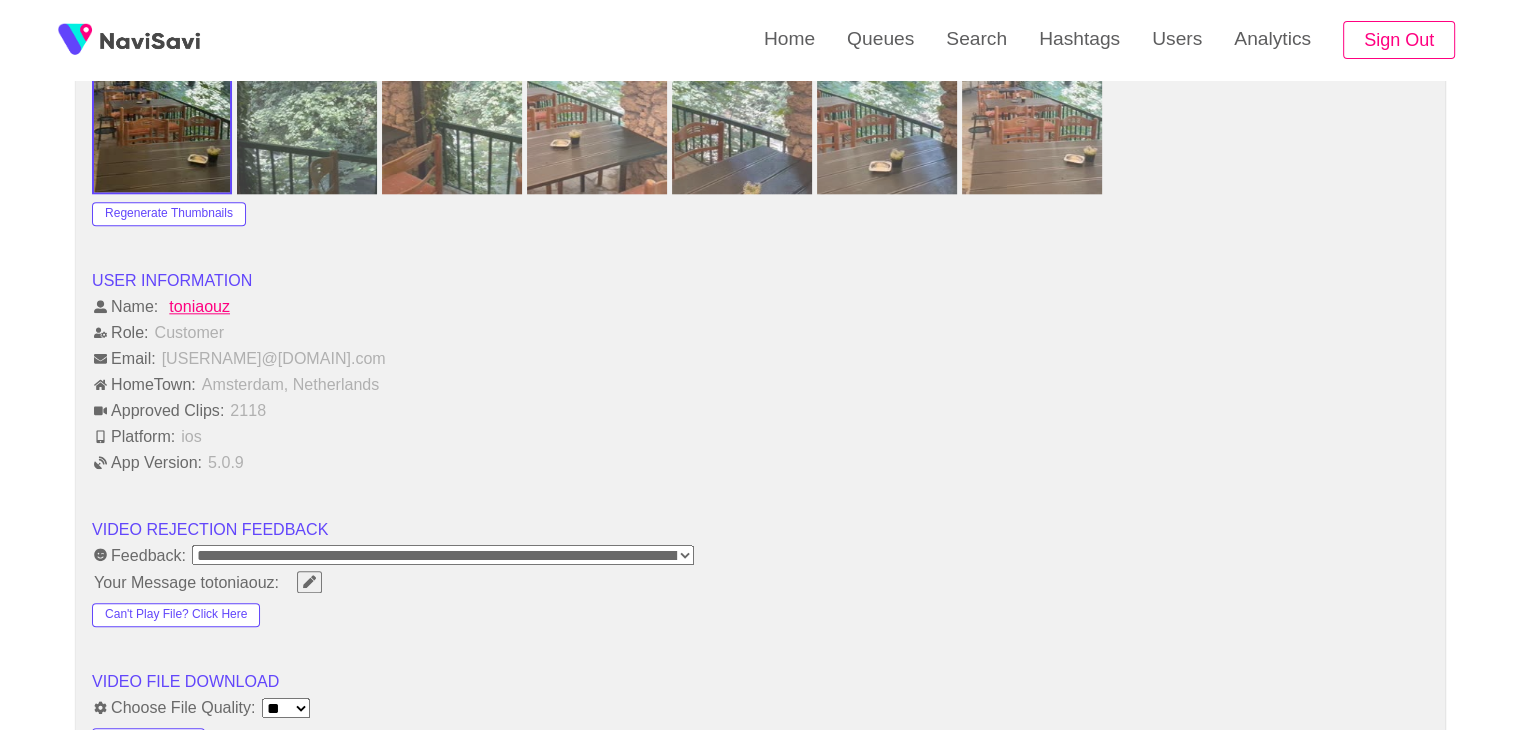scroll, scrollTop: 2111, scrollLeft: 0, axis: vertical 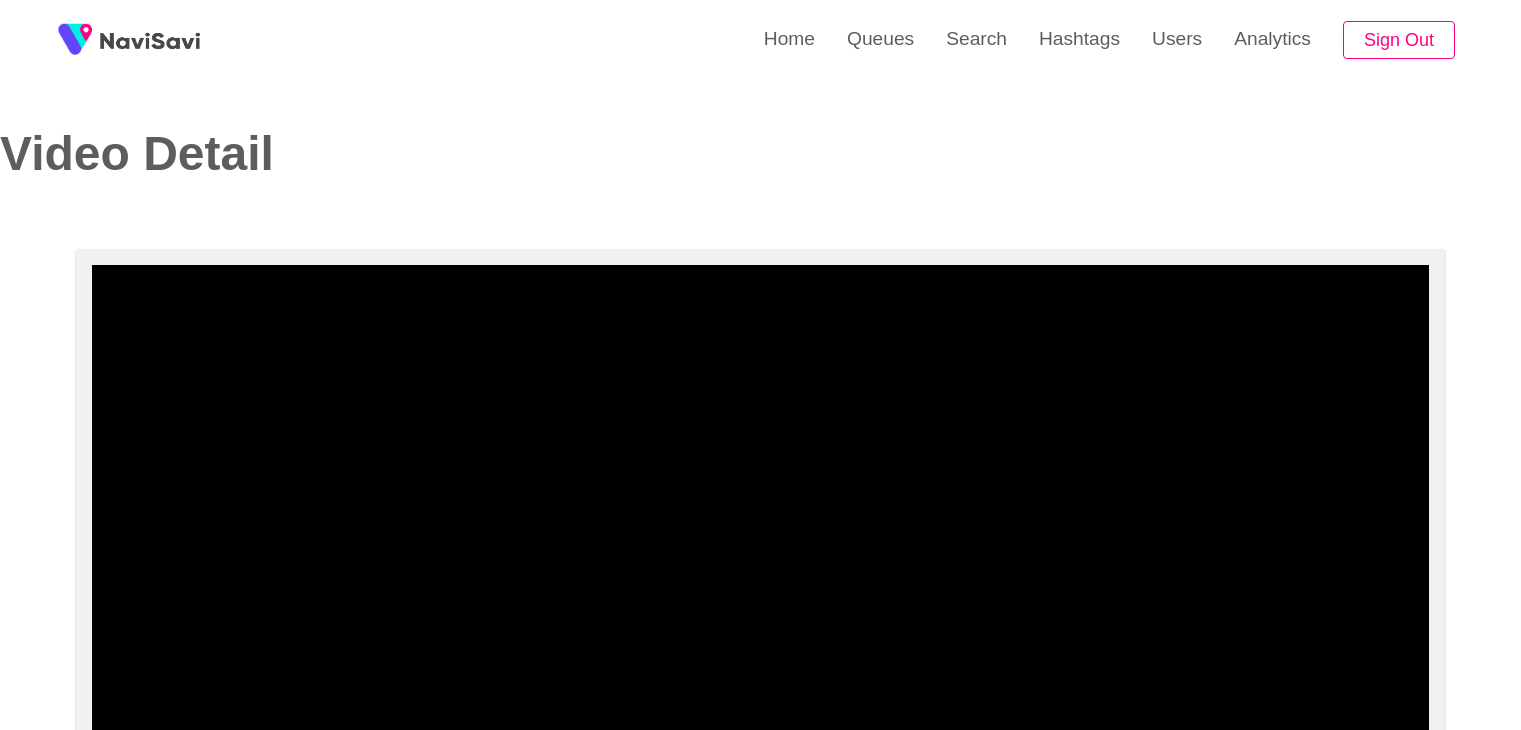 select on "**********" 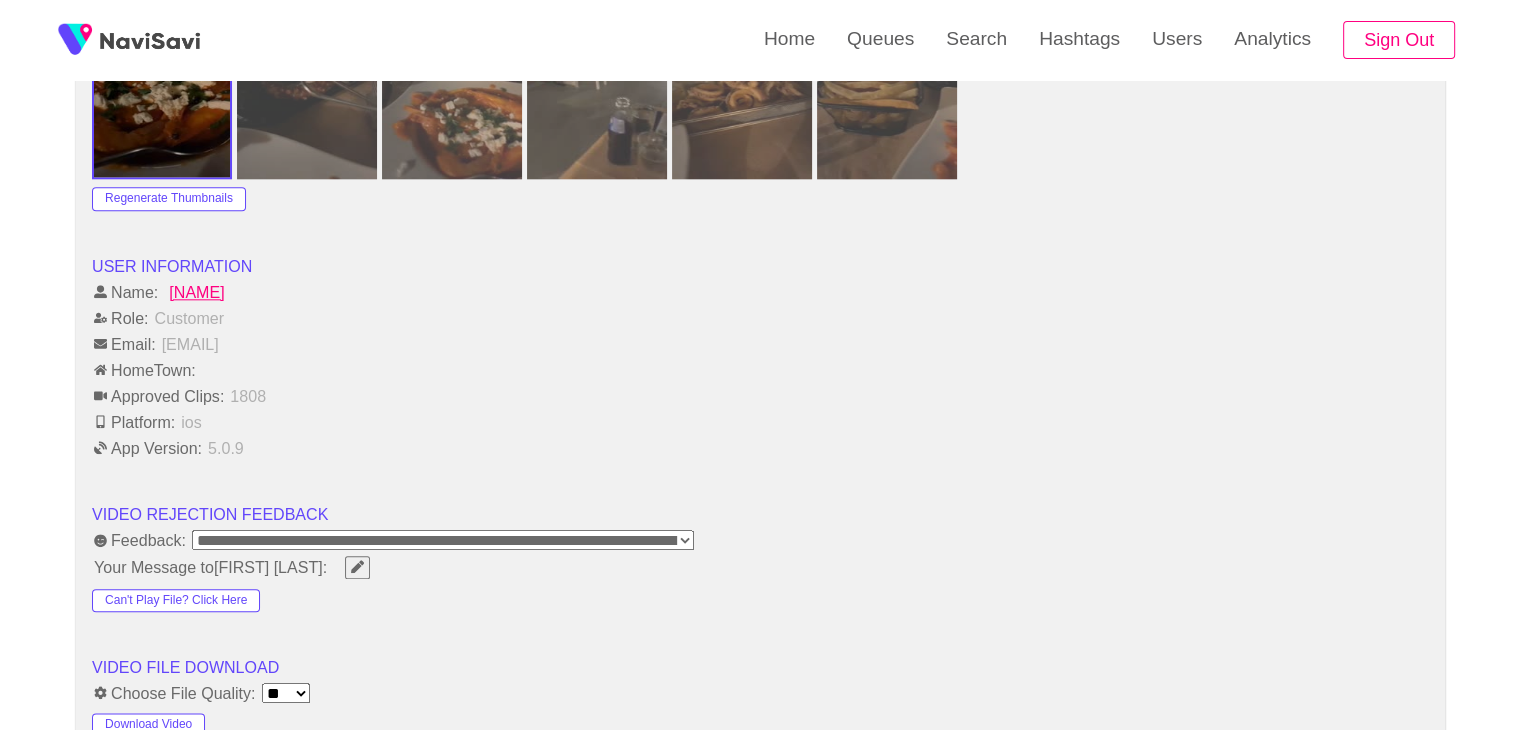 scroll, scrollTop: 2136, scrollLeft: 0, axis: vertical 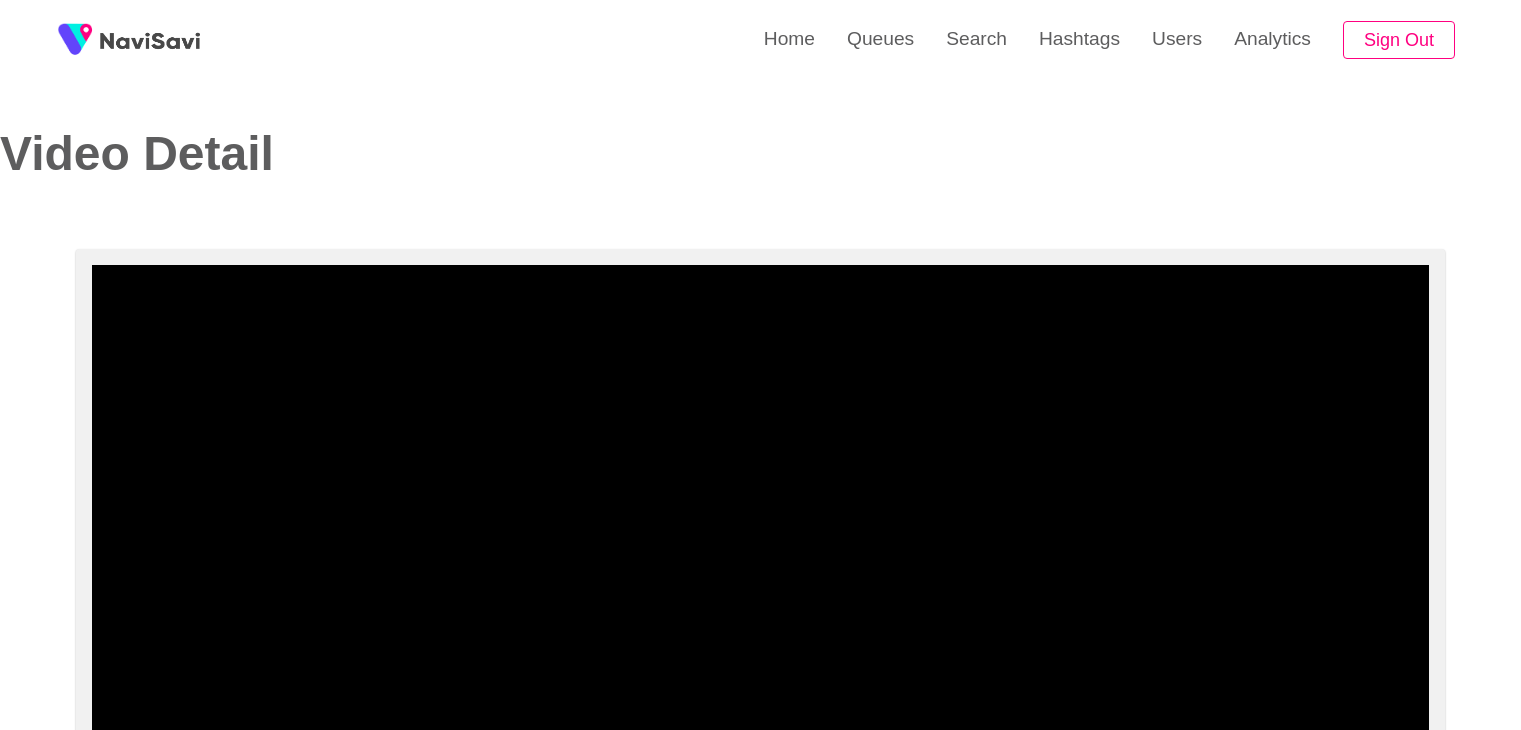 select on "**********" 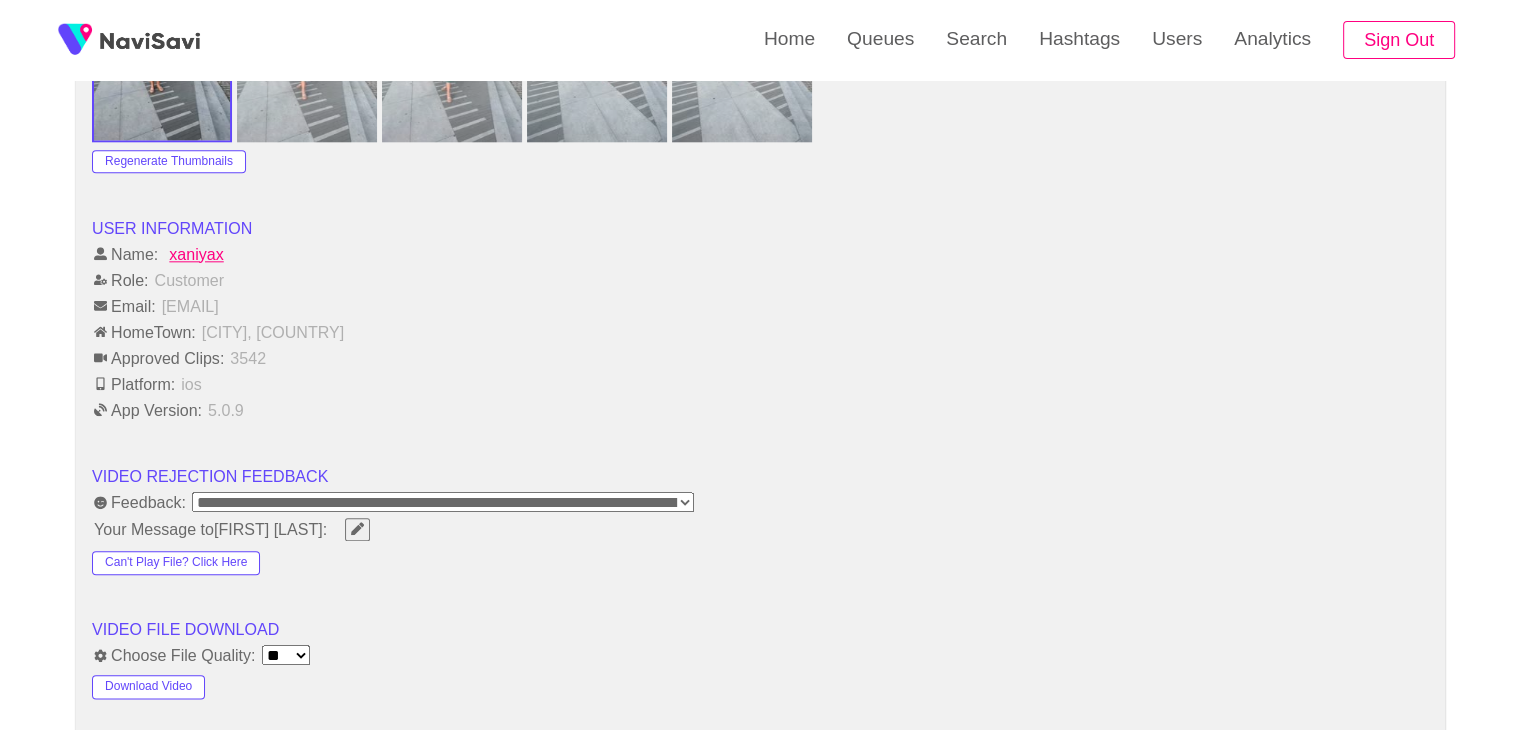 scroll, scrollTop: 2165, scrollLeft: 0, axis: vertical 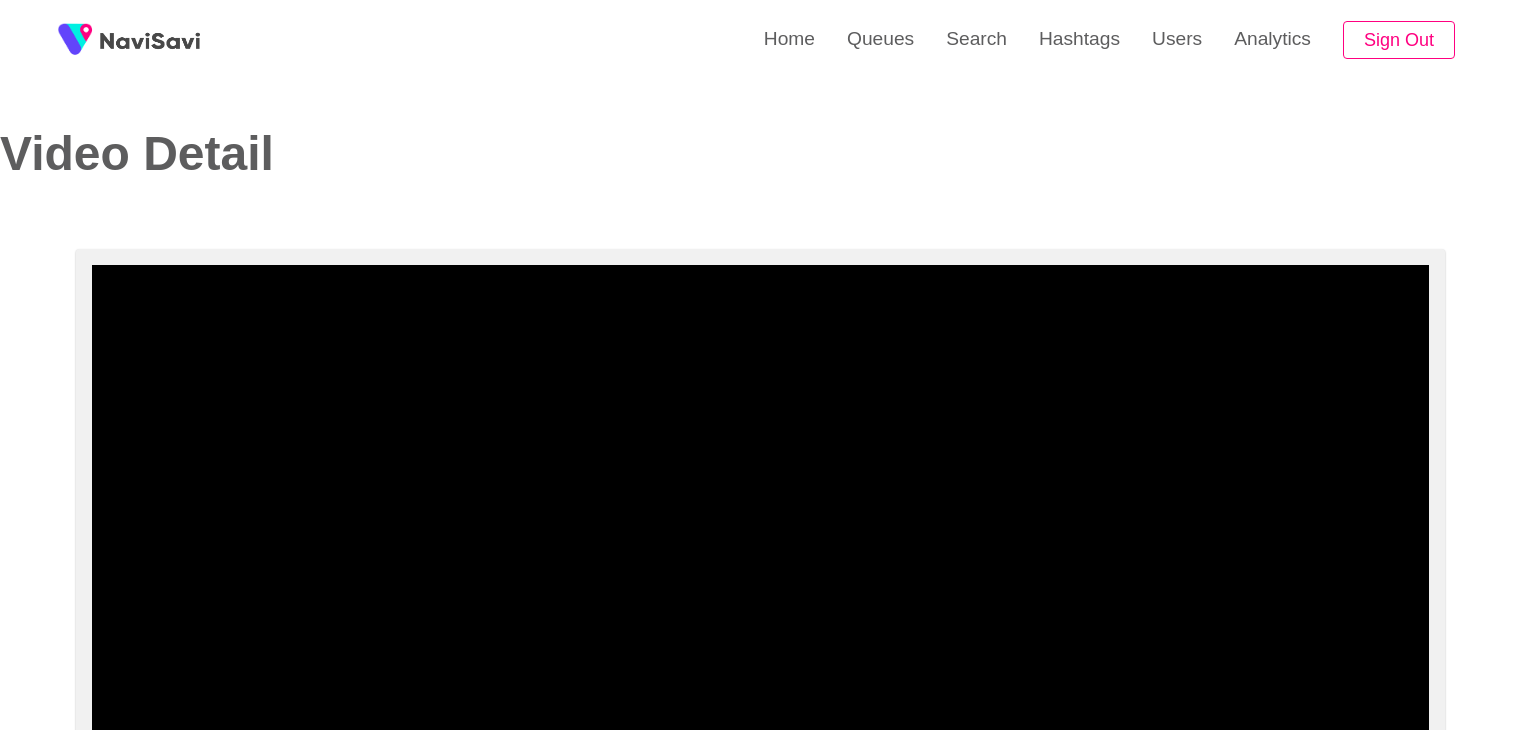 select on "**********" 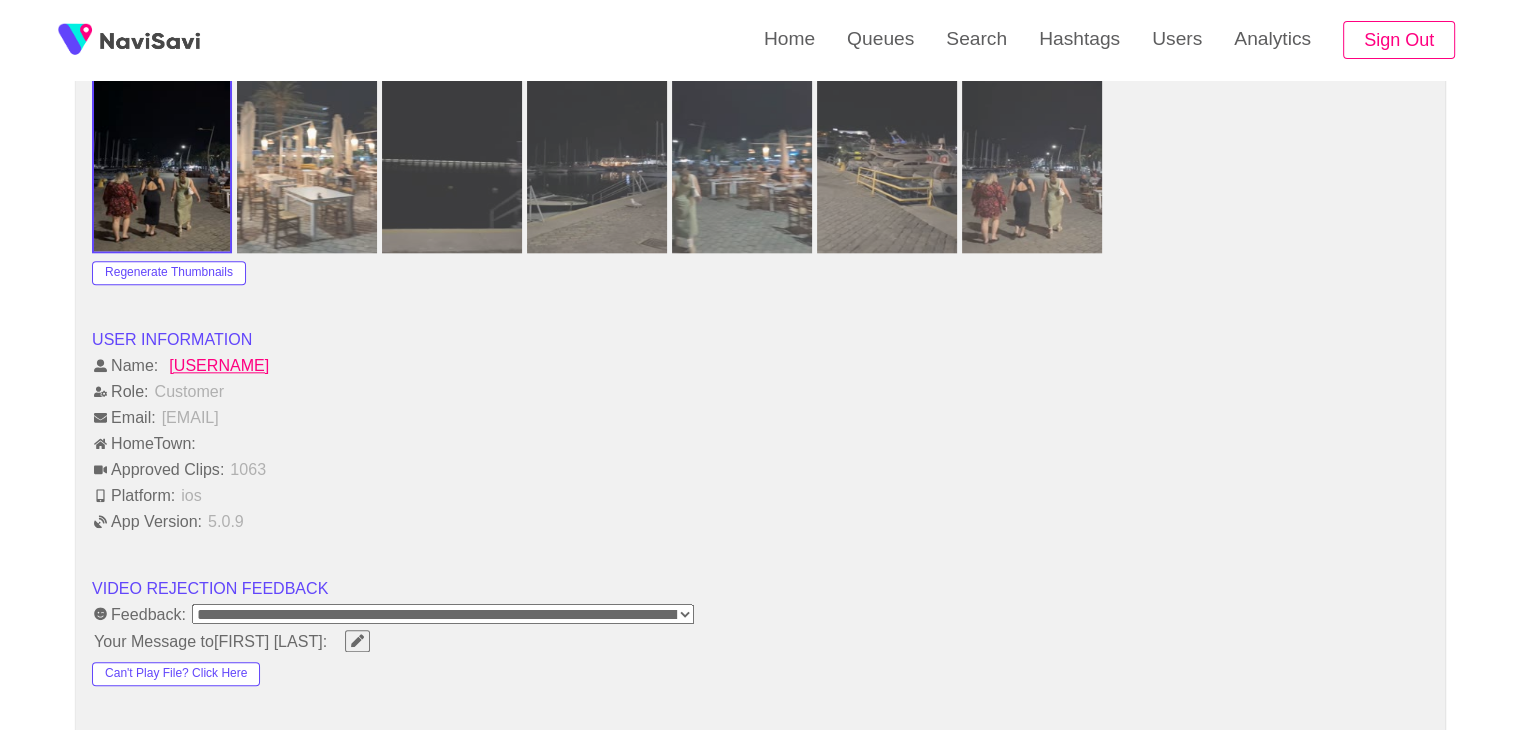 scroll, scrollTop: 2080, scrollLeft: 0, axis: vertical 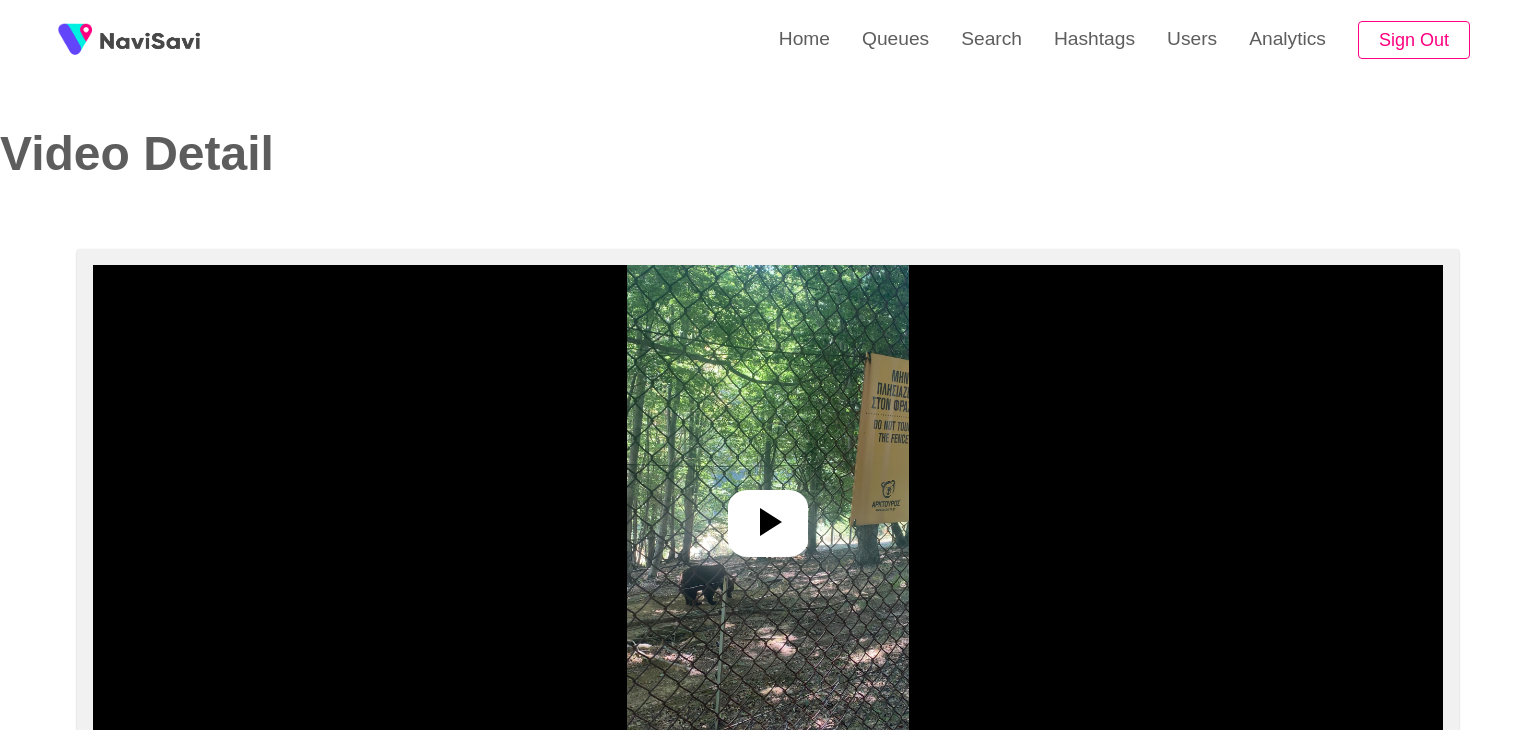 select on "**********" 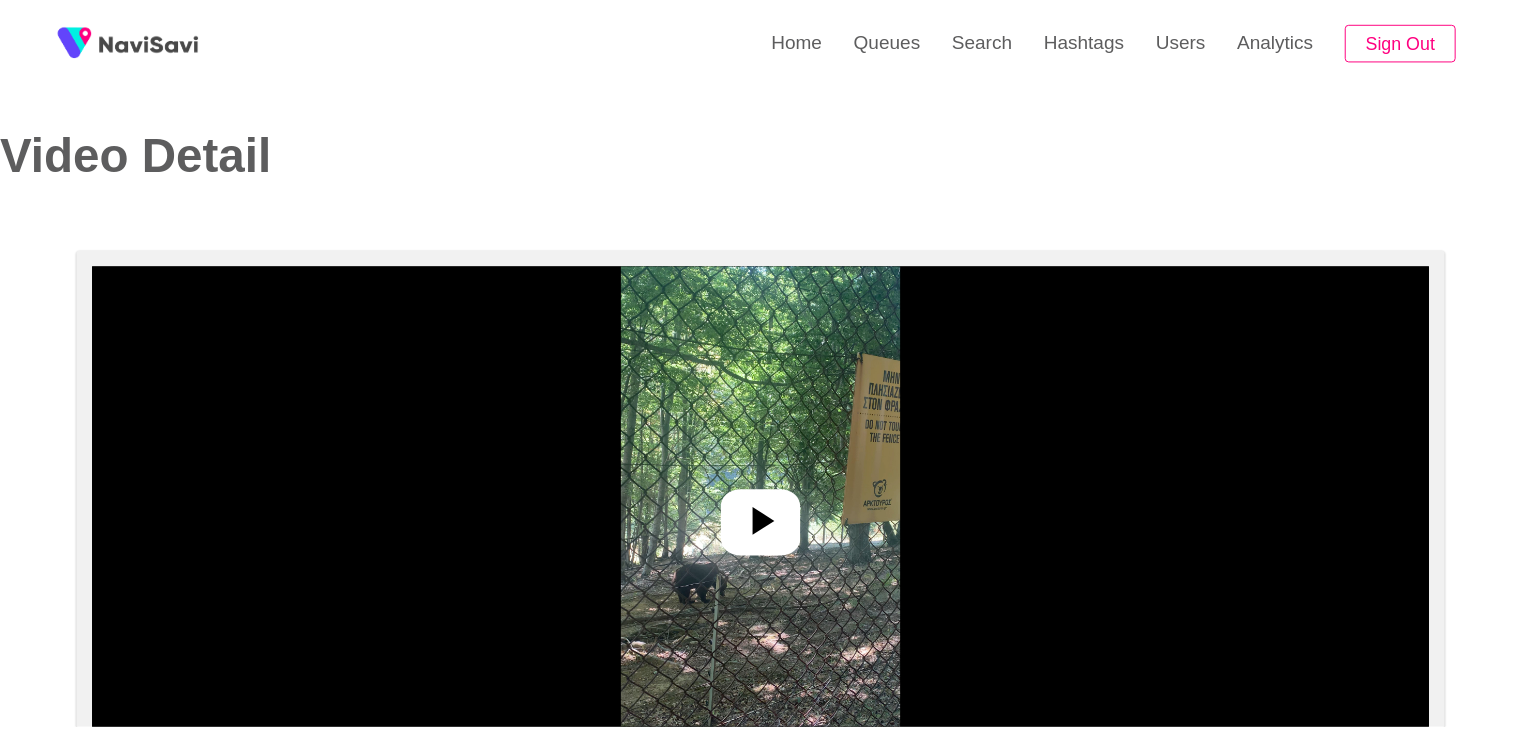 scroll, scrollTop: 0, scrollLeft: 0, axis: both 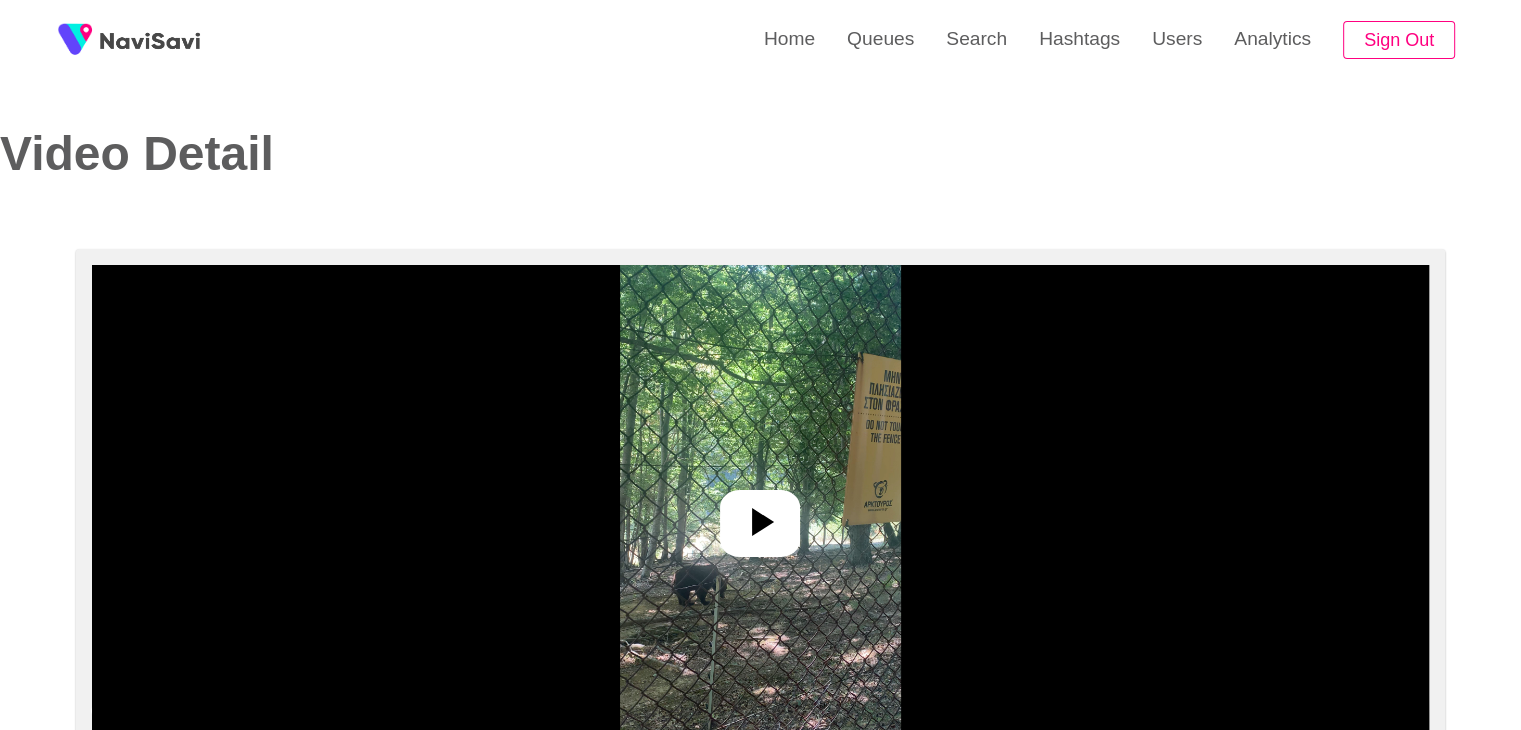 click at bounding box center (760, 515) 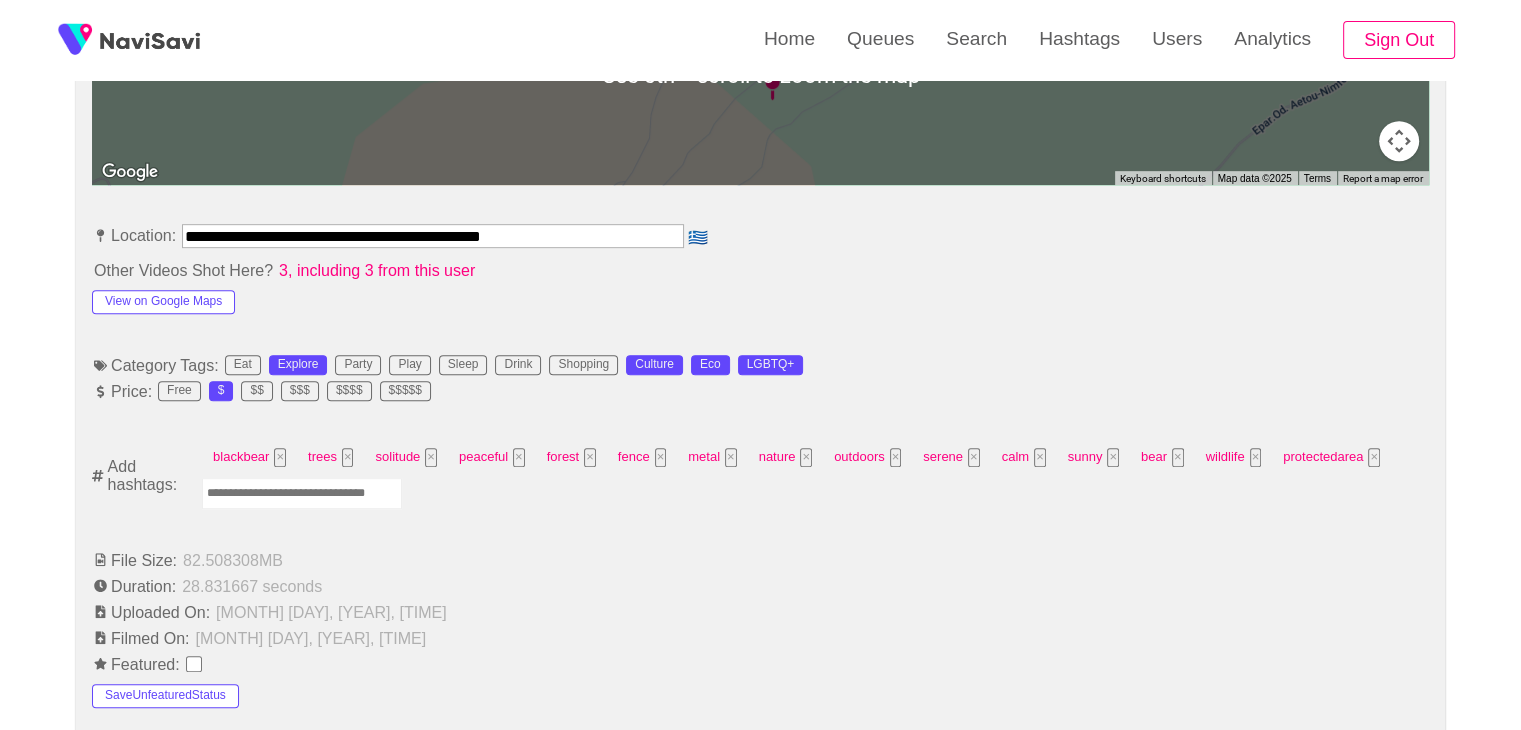 scroll, scrollTop: 1035, scrollLeft: 0, axis: vertical 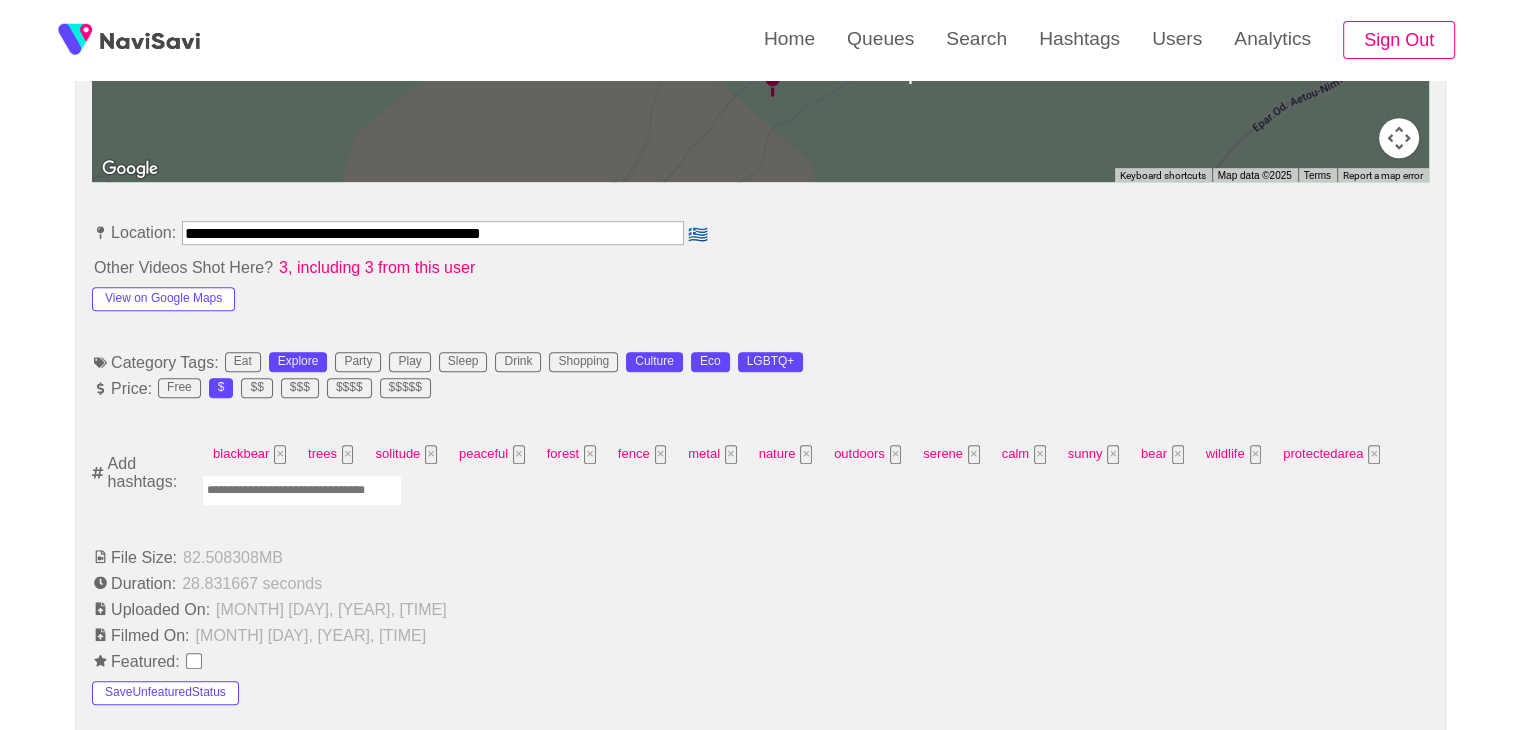 click at bounding box center [302, 490] 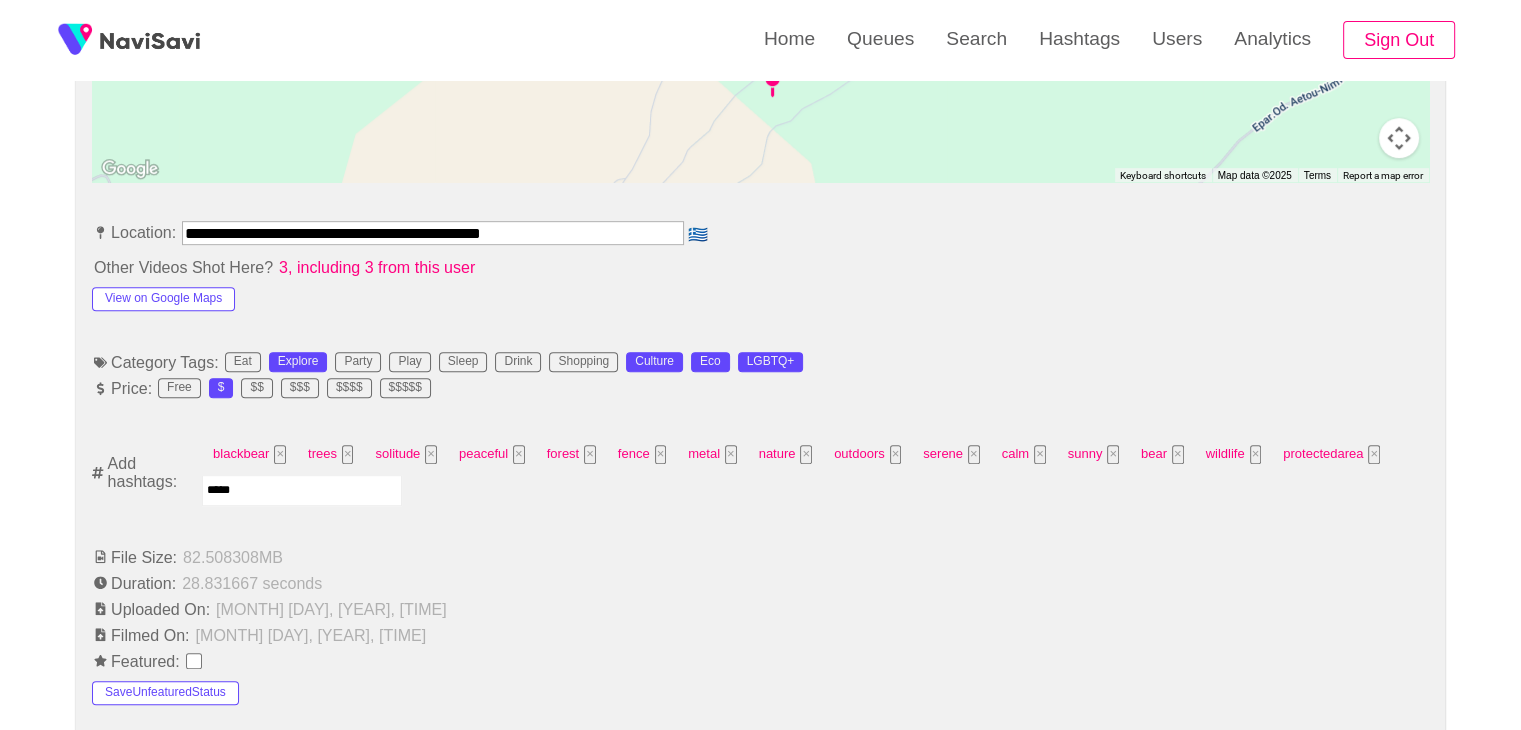 type on "******" 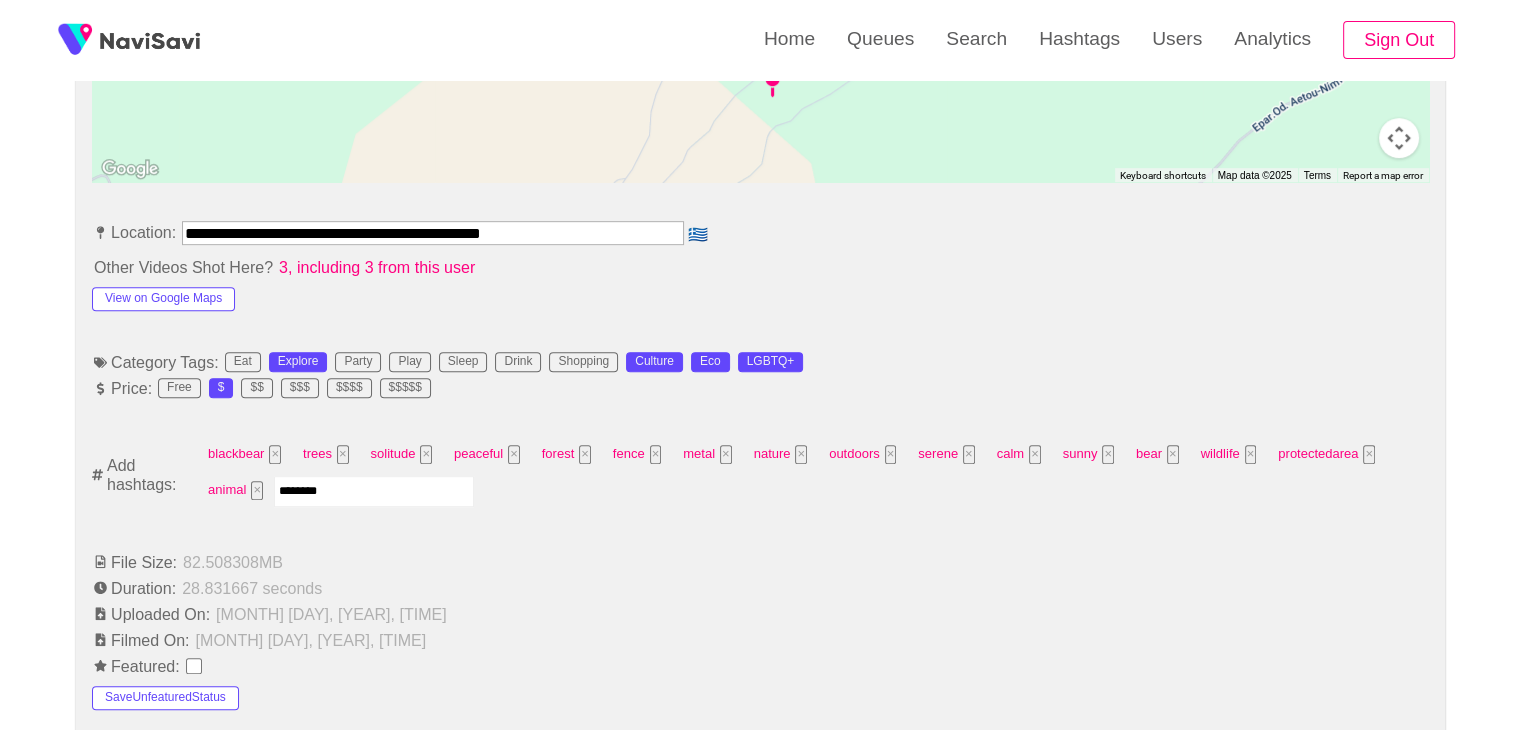 type on "*********" 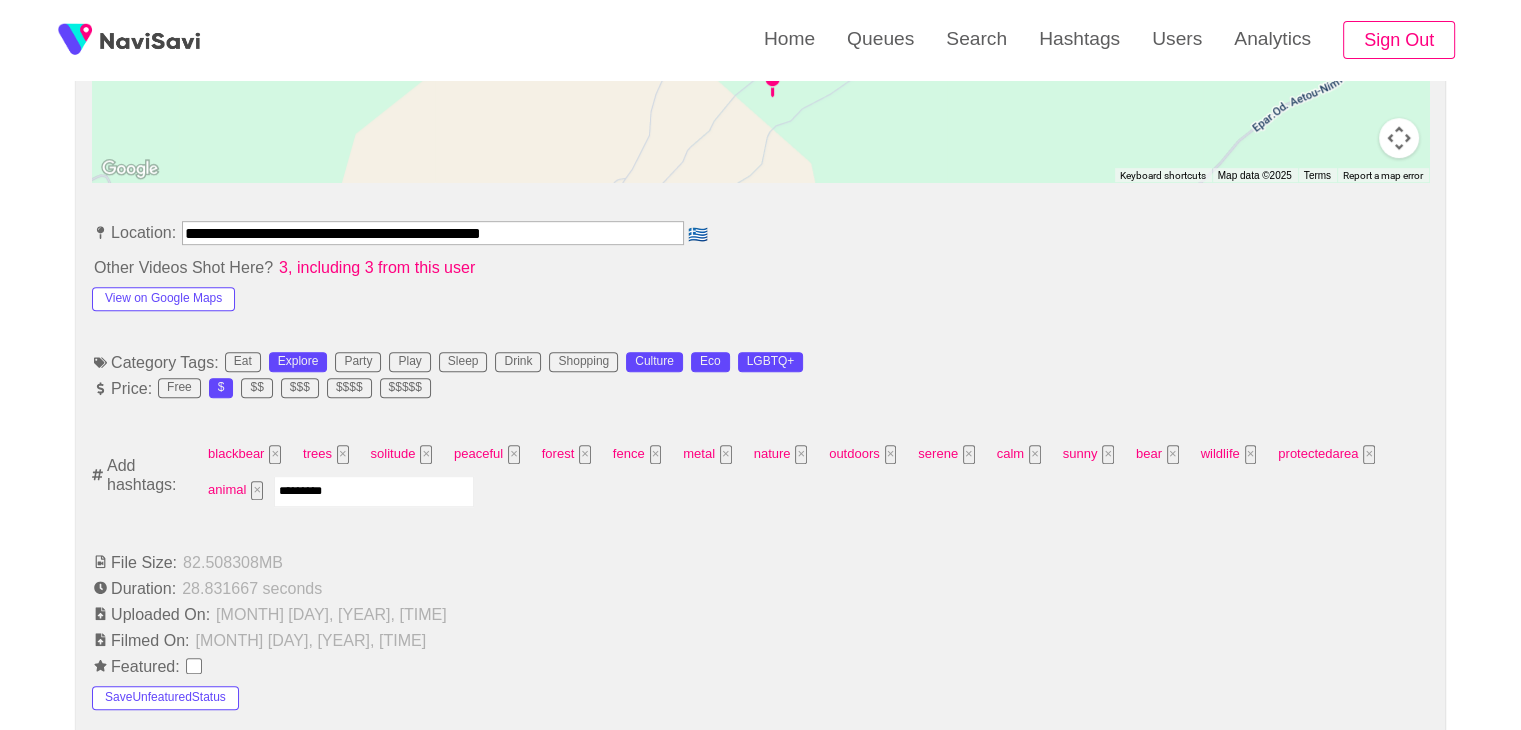 type 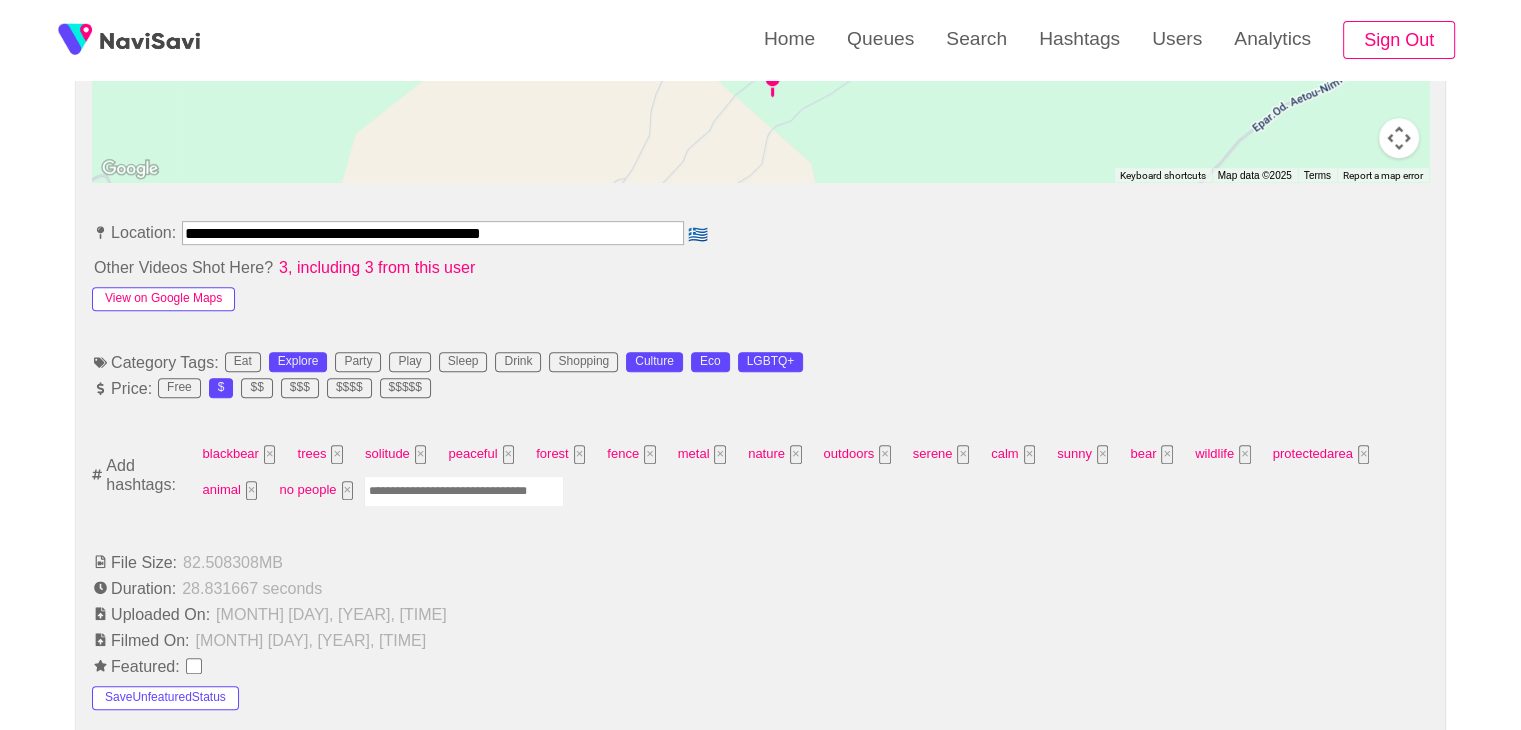 click on "View on Google Maps" at bounding box center (163, 299) 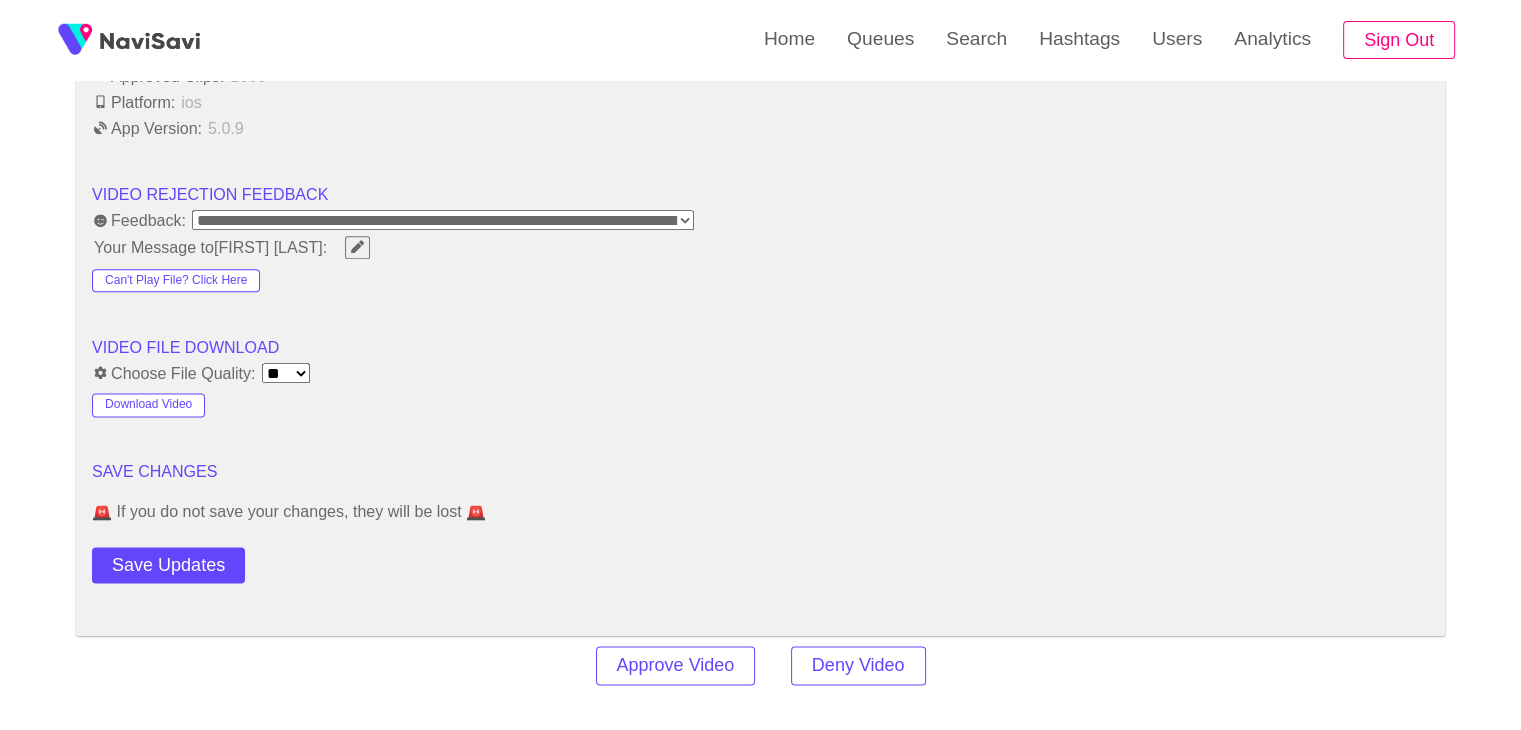 scroll, scrollTop: 2512, scrollLeft: 0, axis: vertical 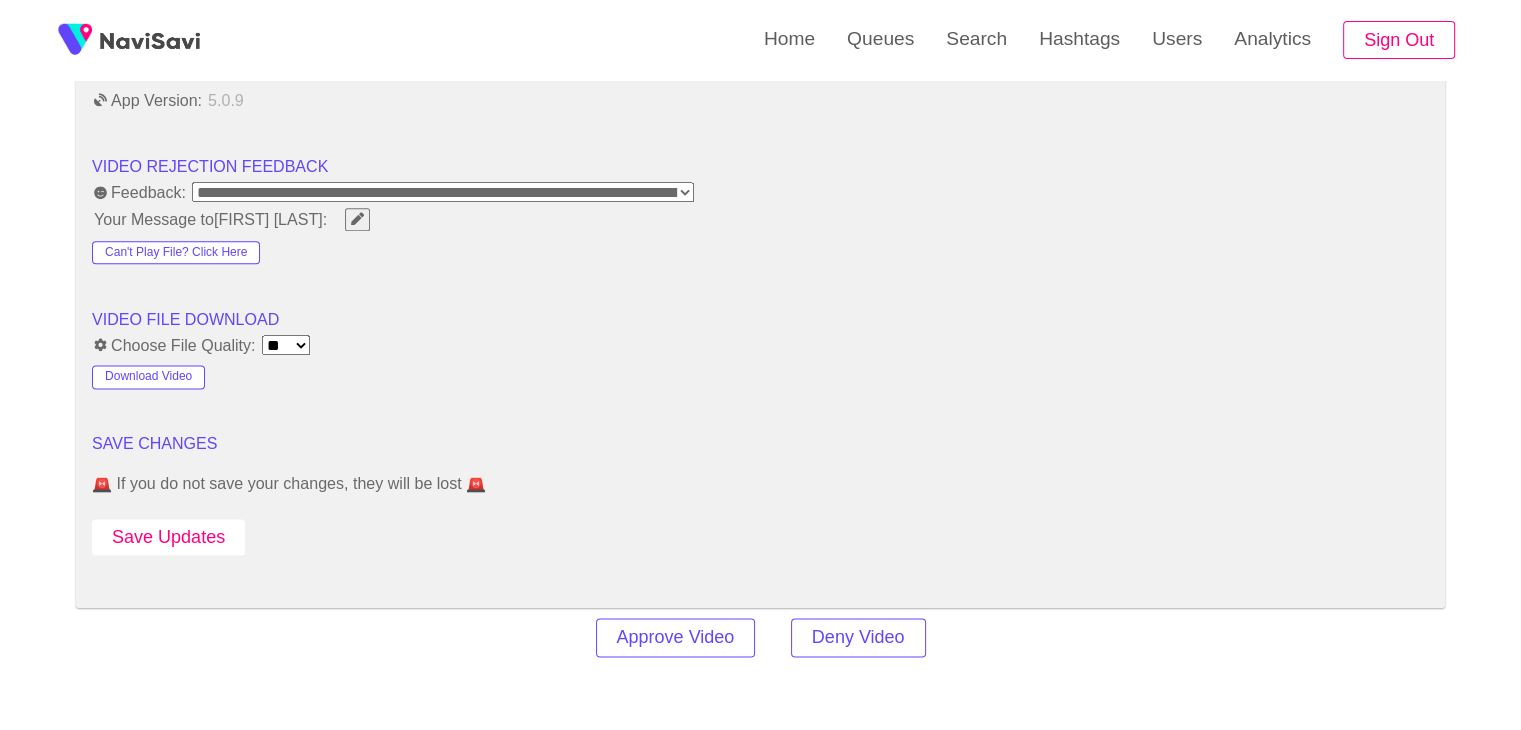 click on "Save Updates" at bounding box center (168, 537) 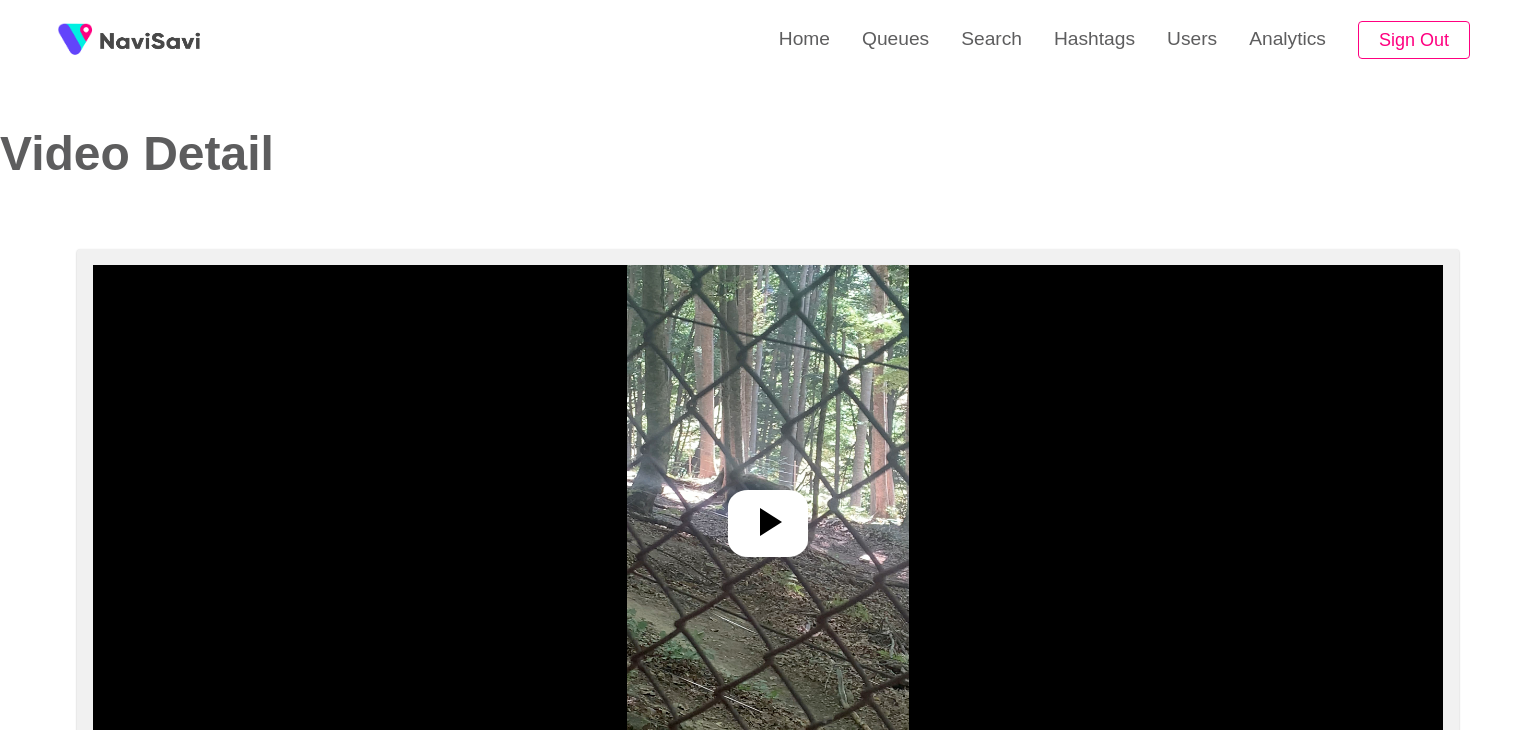 select on "**********" 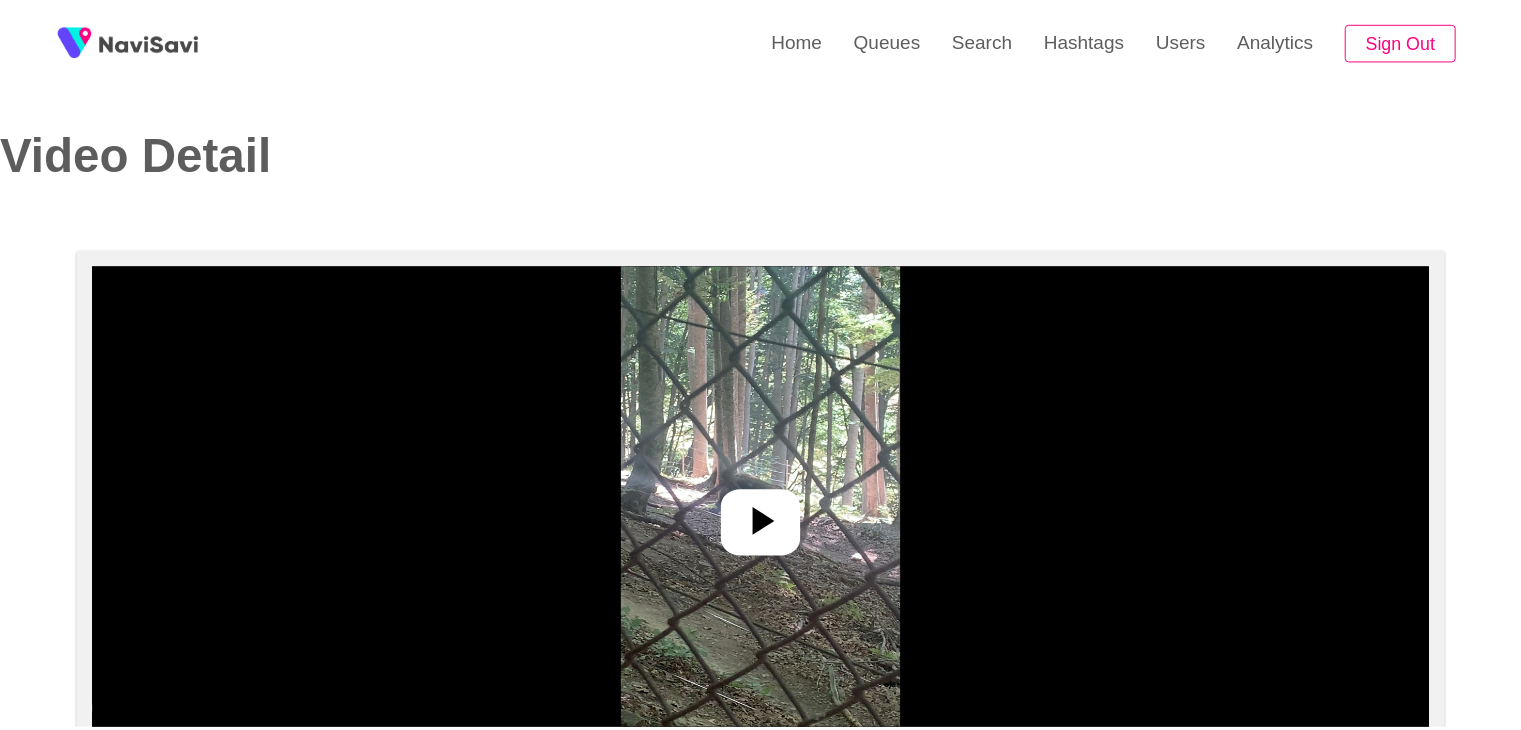 scroll, scrollTop: 0, scrollLeft: 0, axis: both 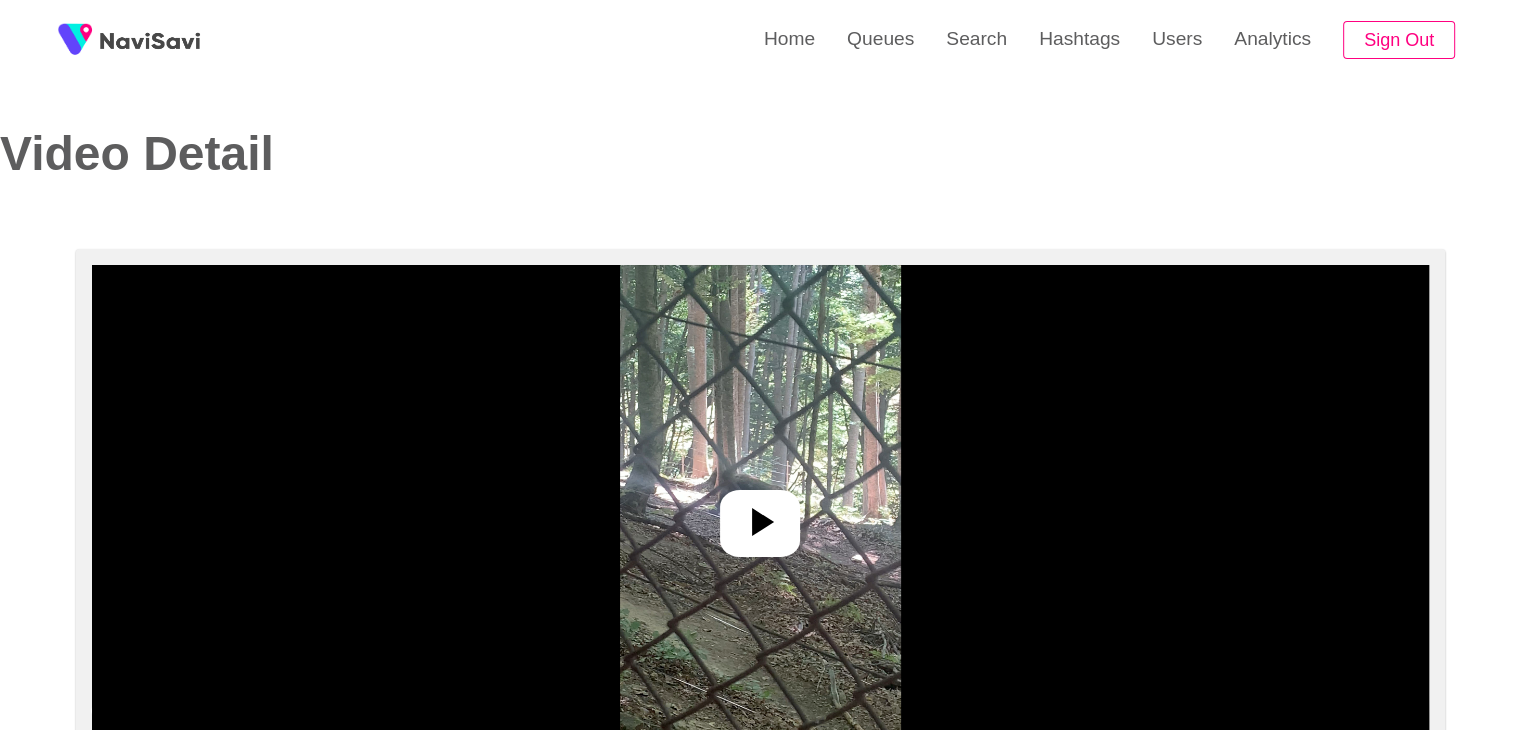 click at bounding box center [760, 515] 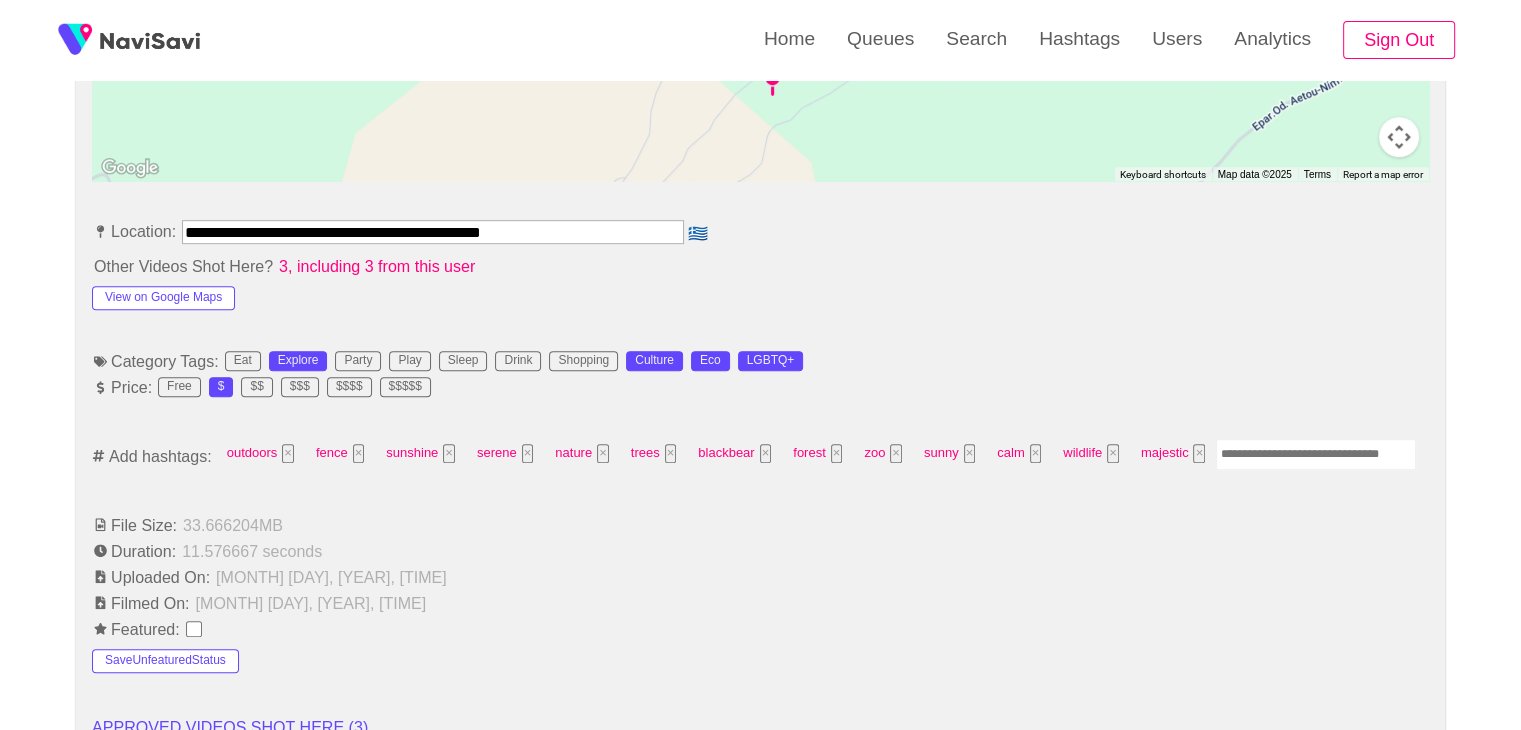 scroll, scrollTop: 1038, scrollLeft: 0, axis: vertical 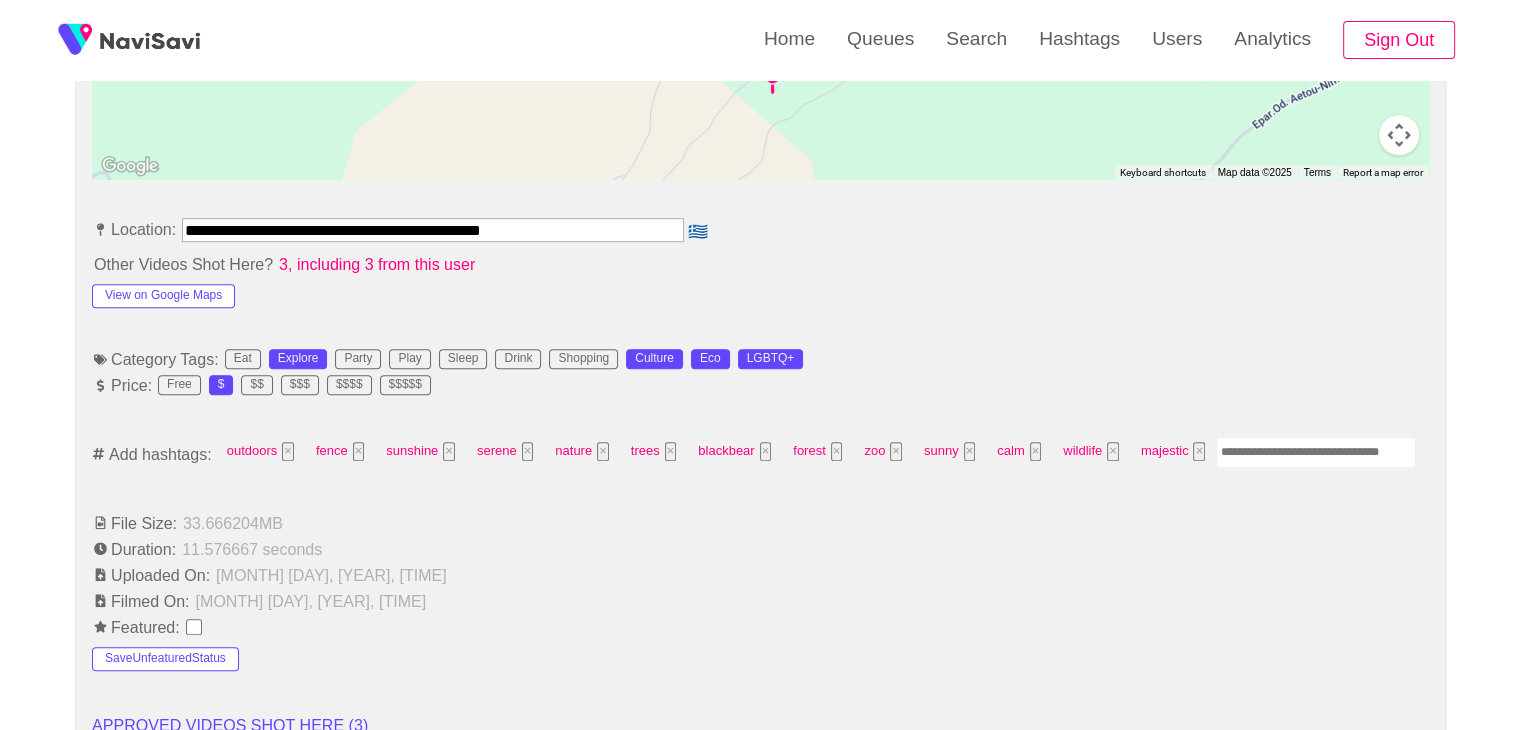 click at bounding box center [1316, 452] 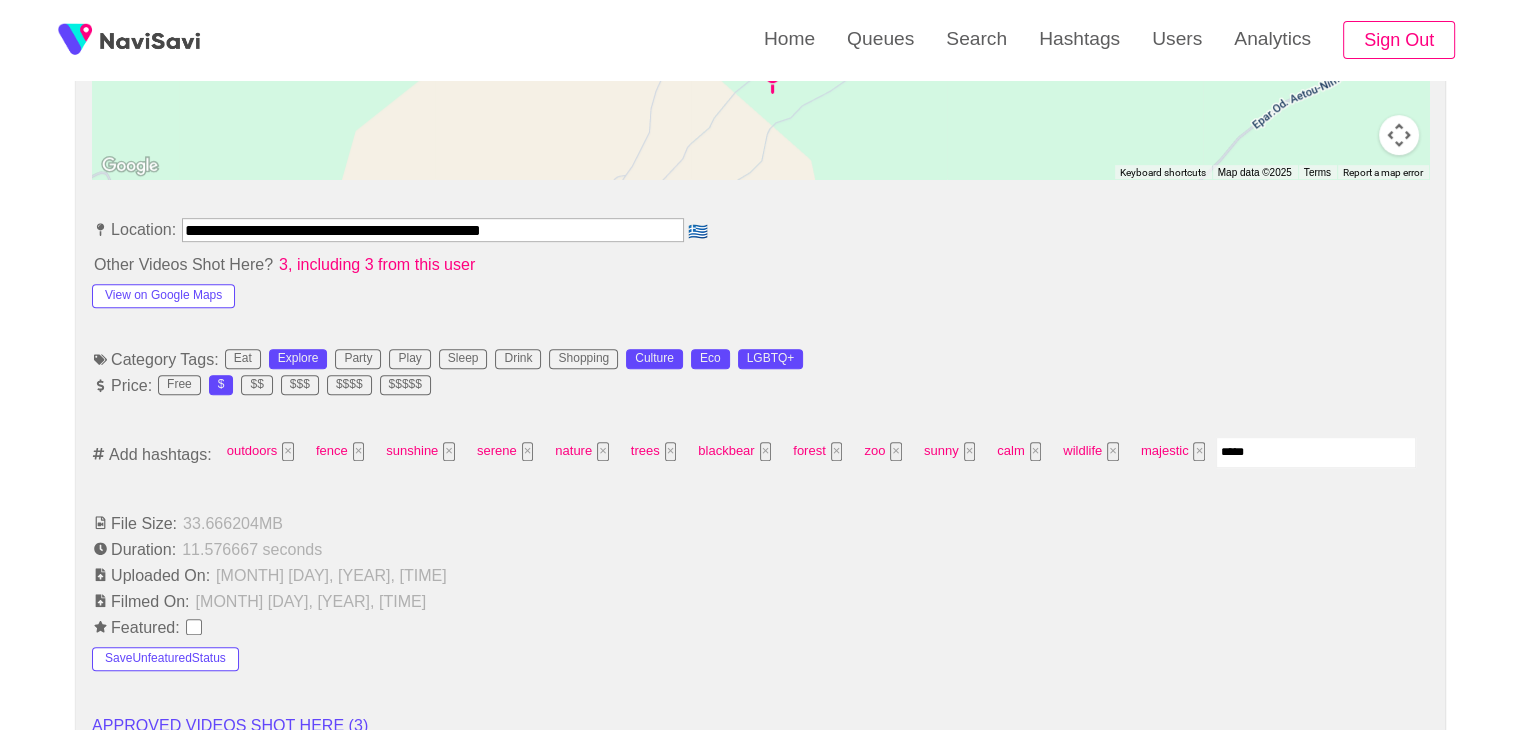 type on "******" 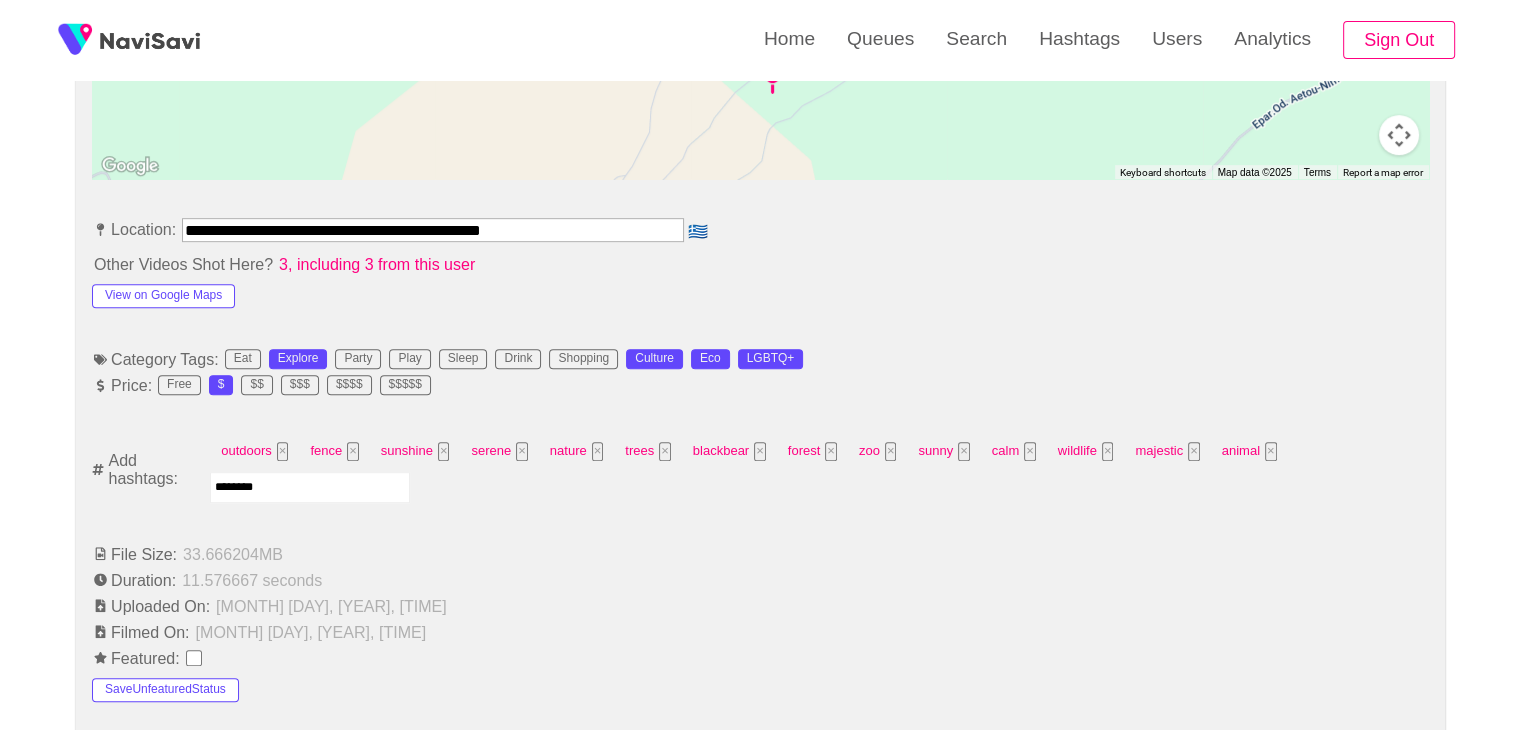 type on "*********" 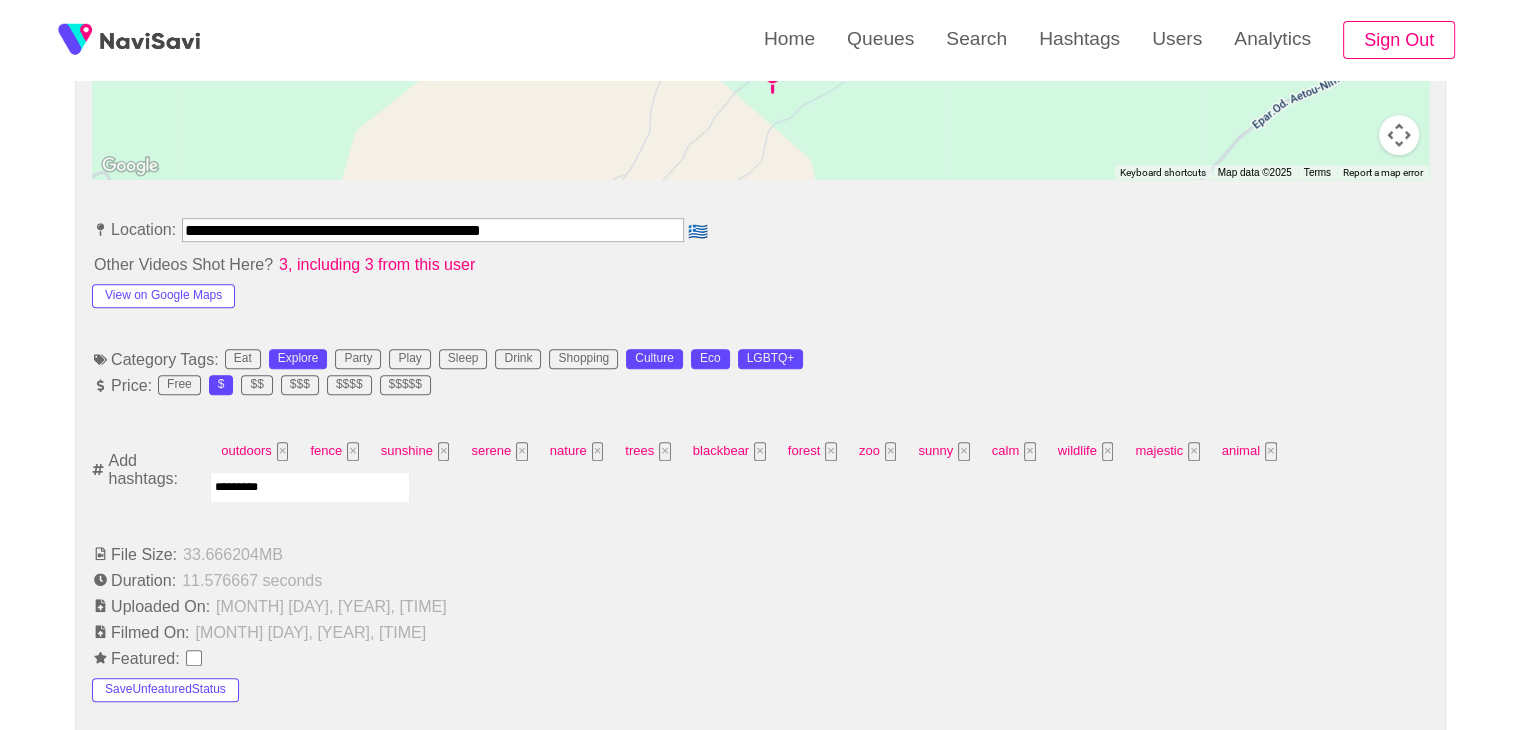 type 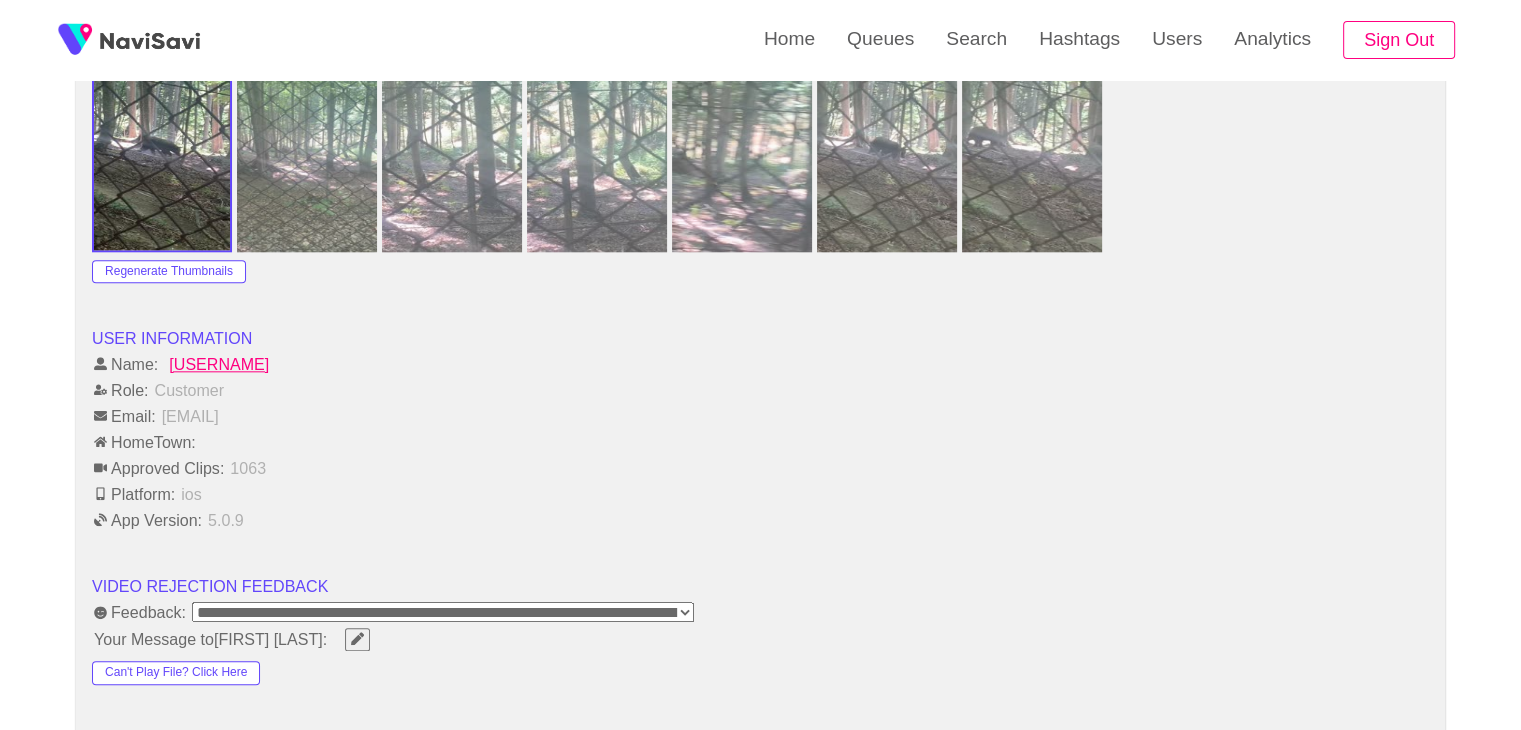 scroll, scrollTop: 2424, scrollLeft: 0, axis: vertical 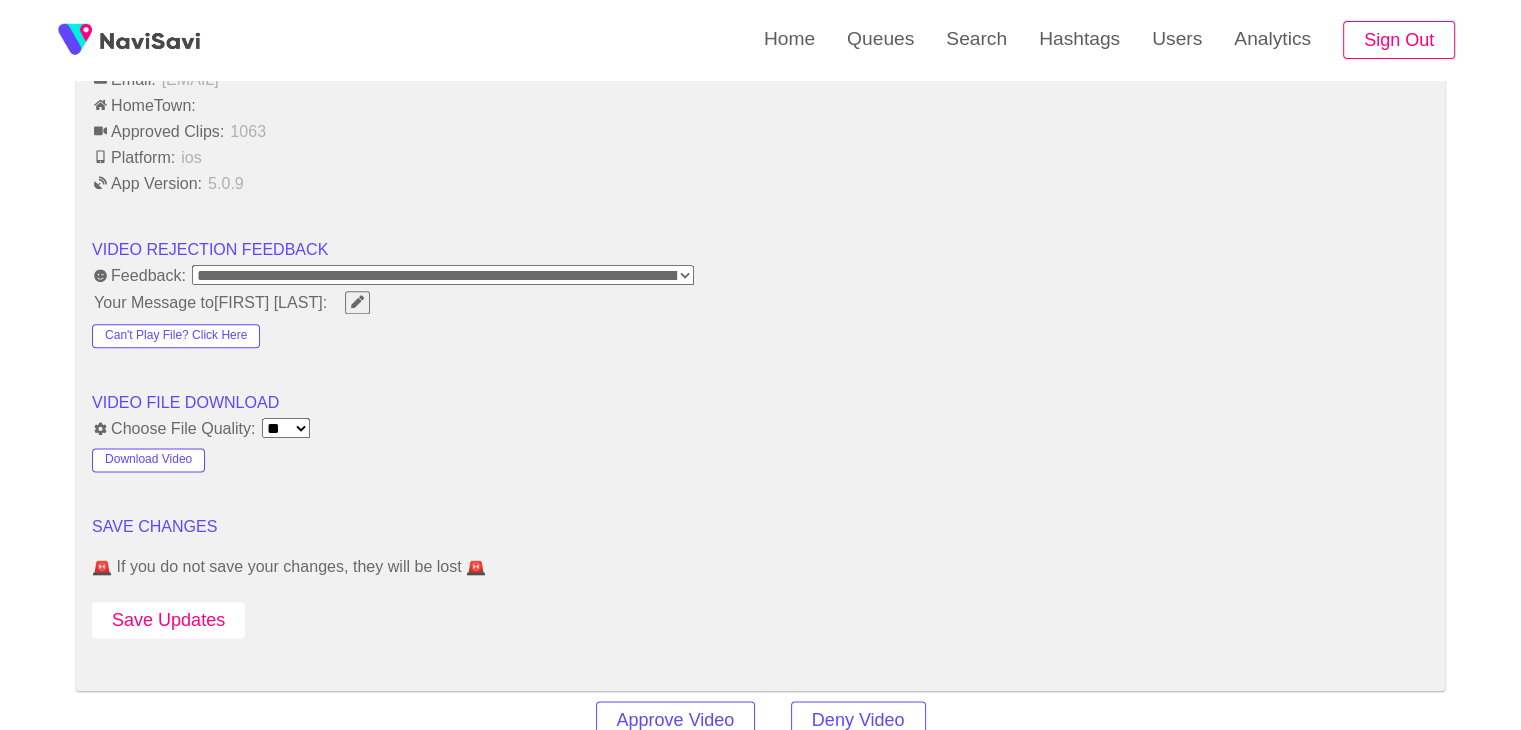 click on "Save Updates" at bounding box center (168, 620) 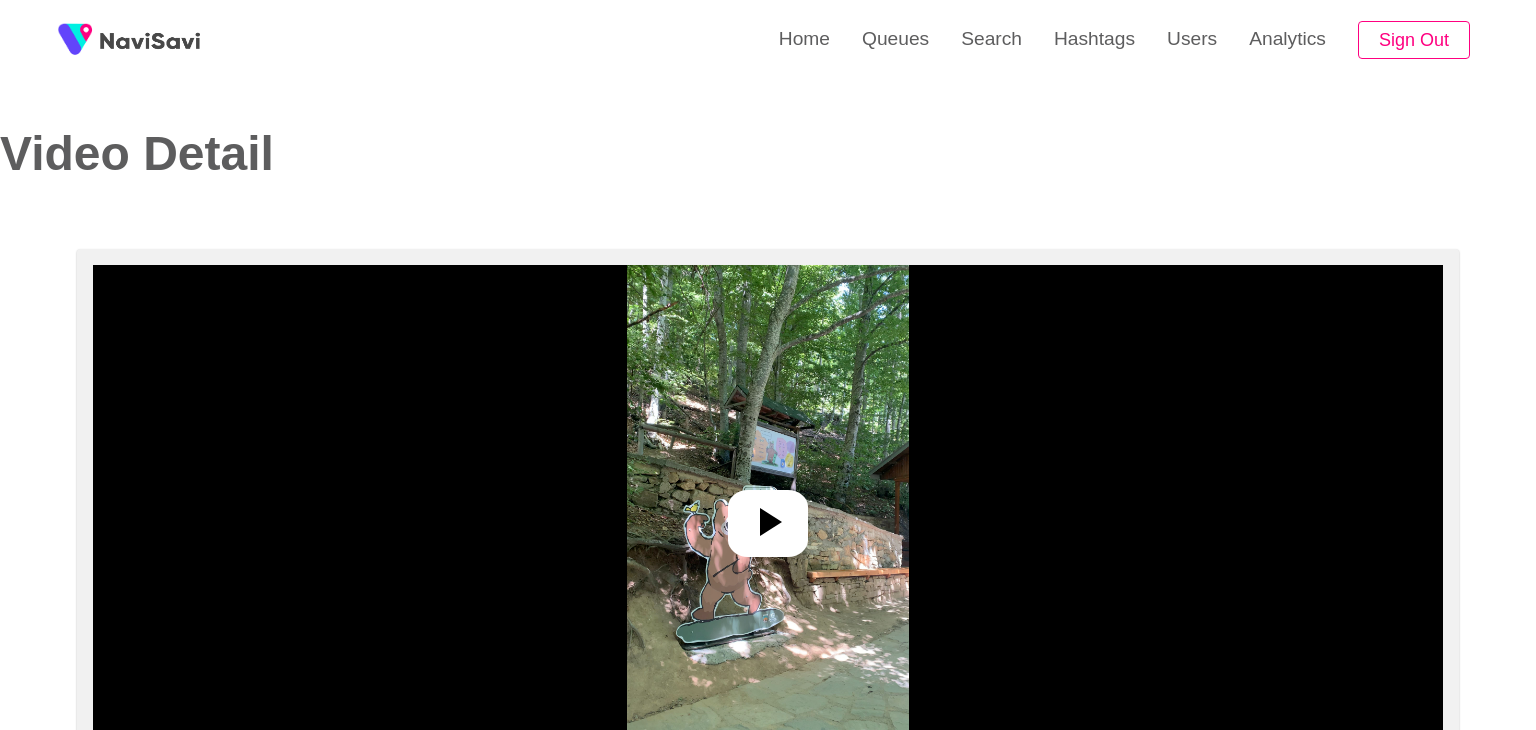 select on "**********" 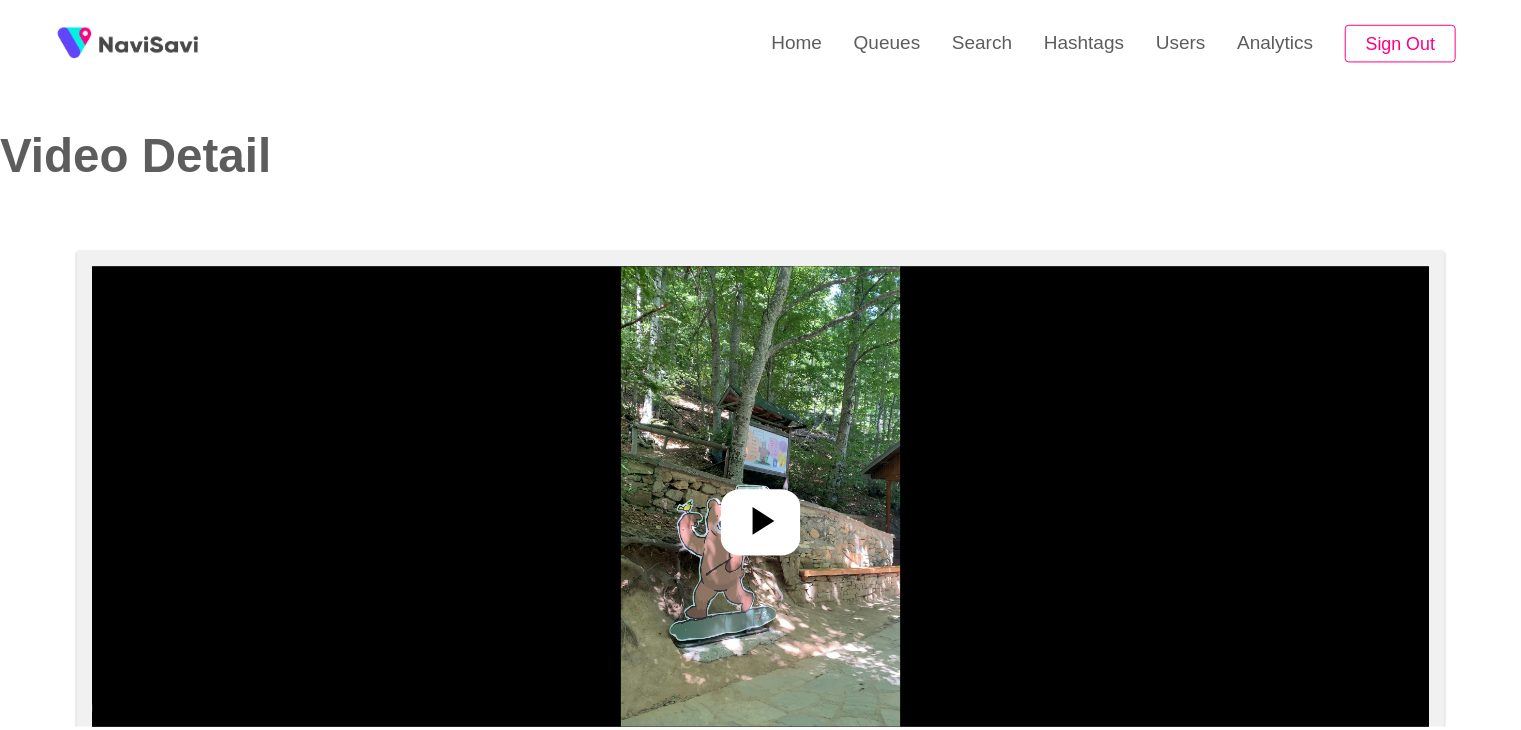 scroll, scrollTop: 0, scrollLeft: 0, axis: both 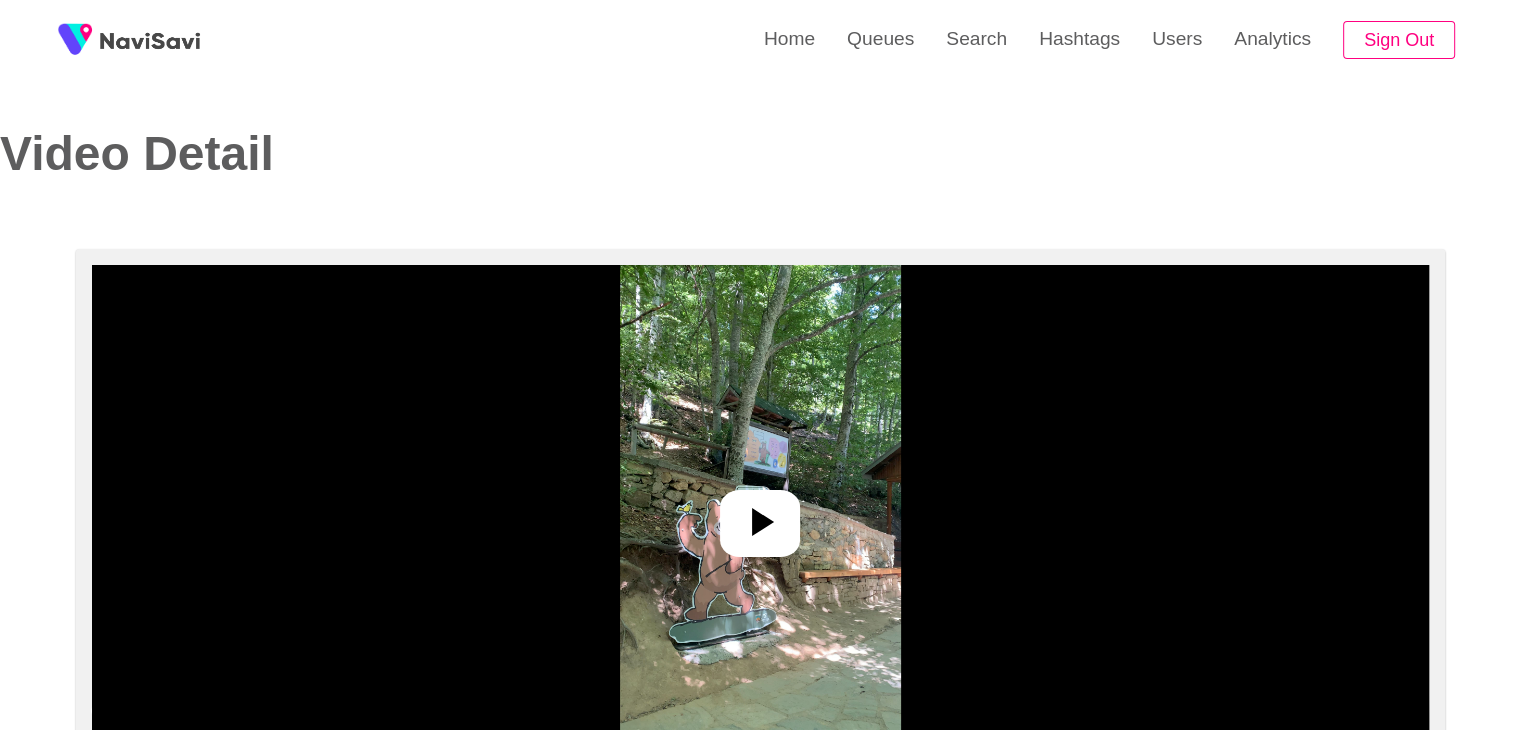 click at bounding box center (760, 515) 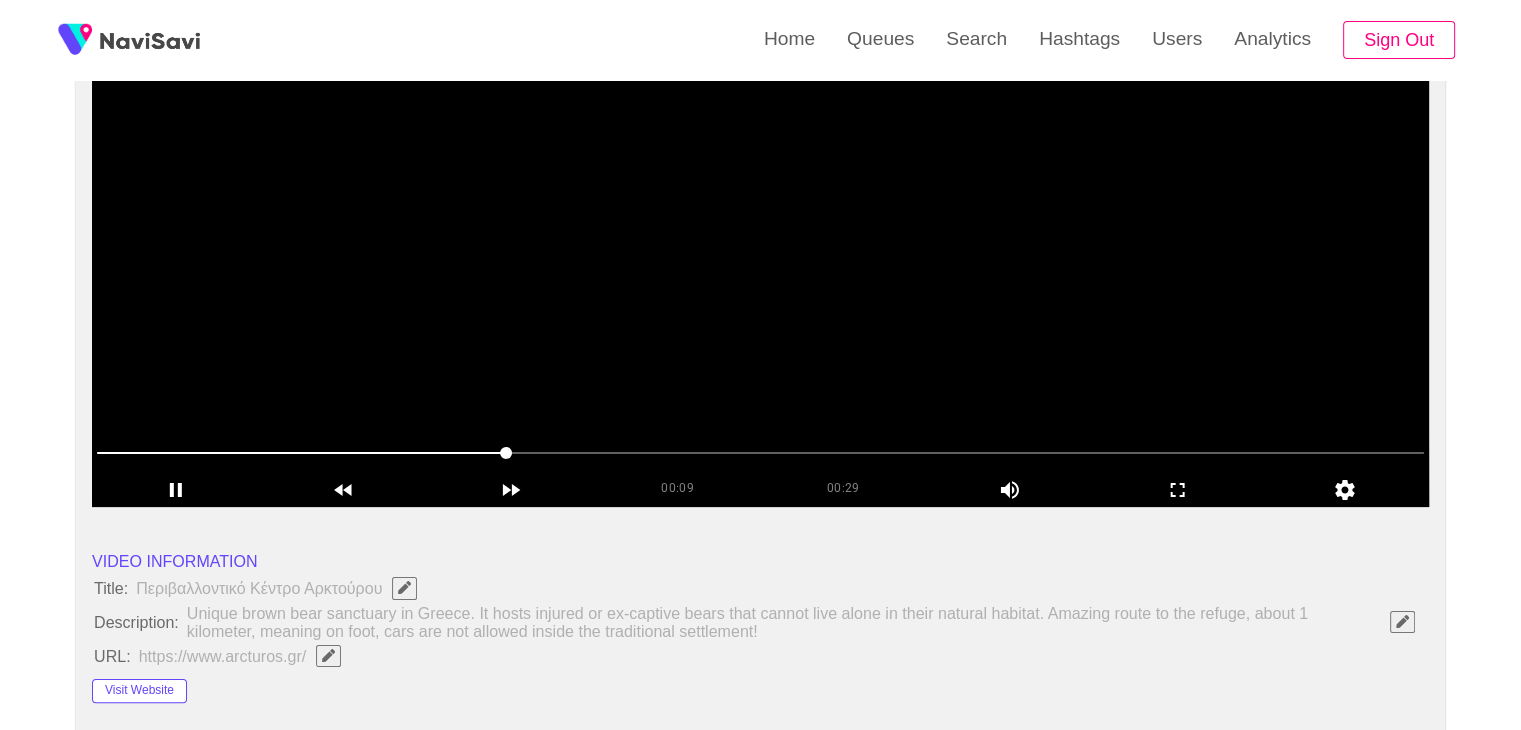 scroll, scrollTop: 248, scrollLeft: 0, axis: vertical 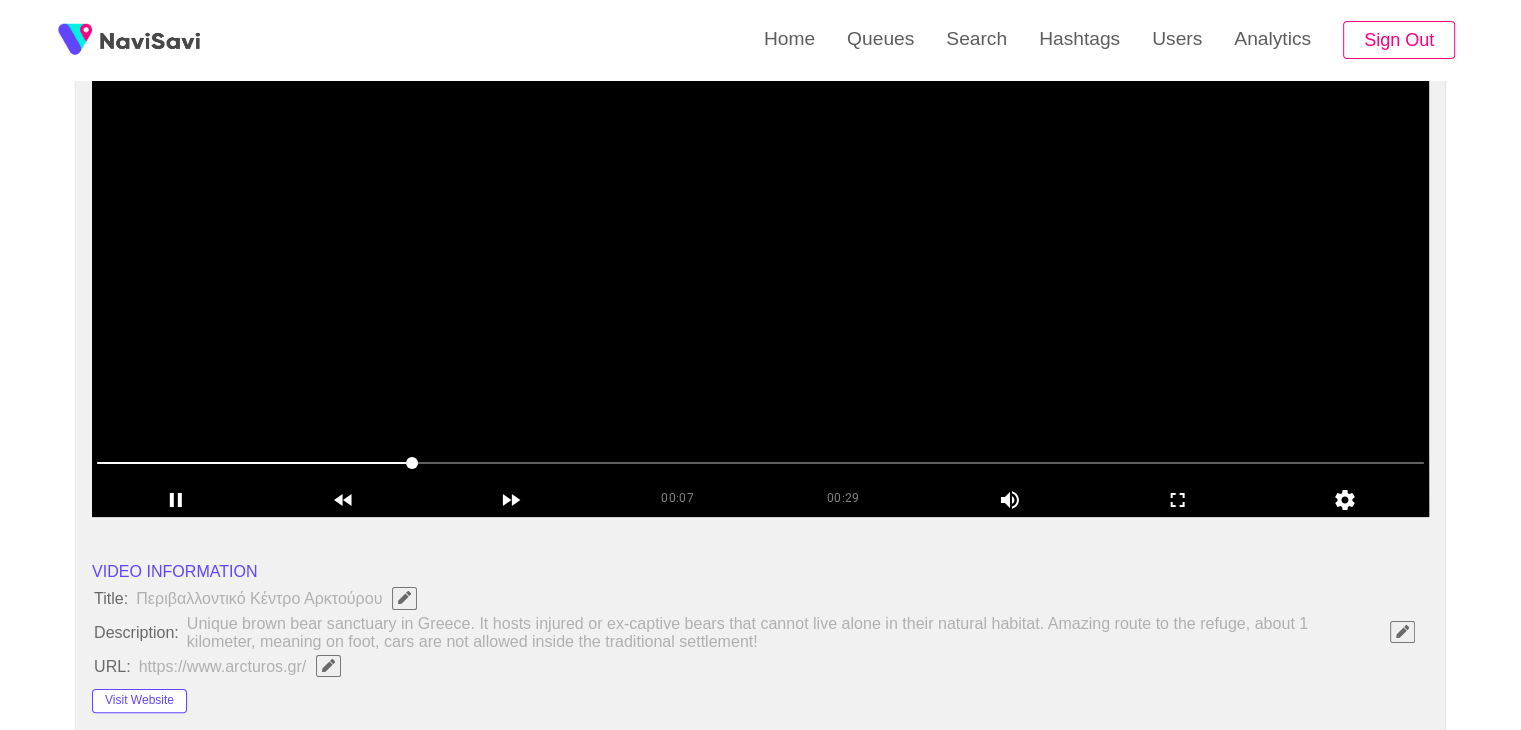 click at bounding box center [760, 267] 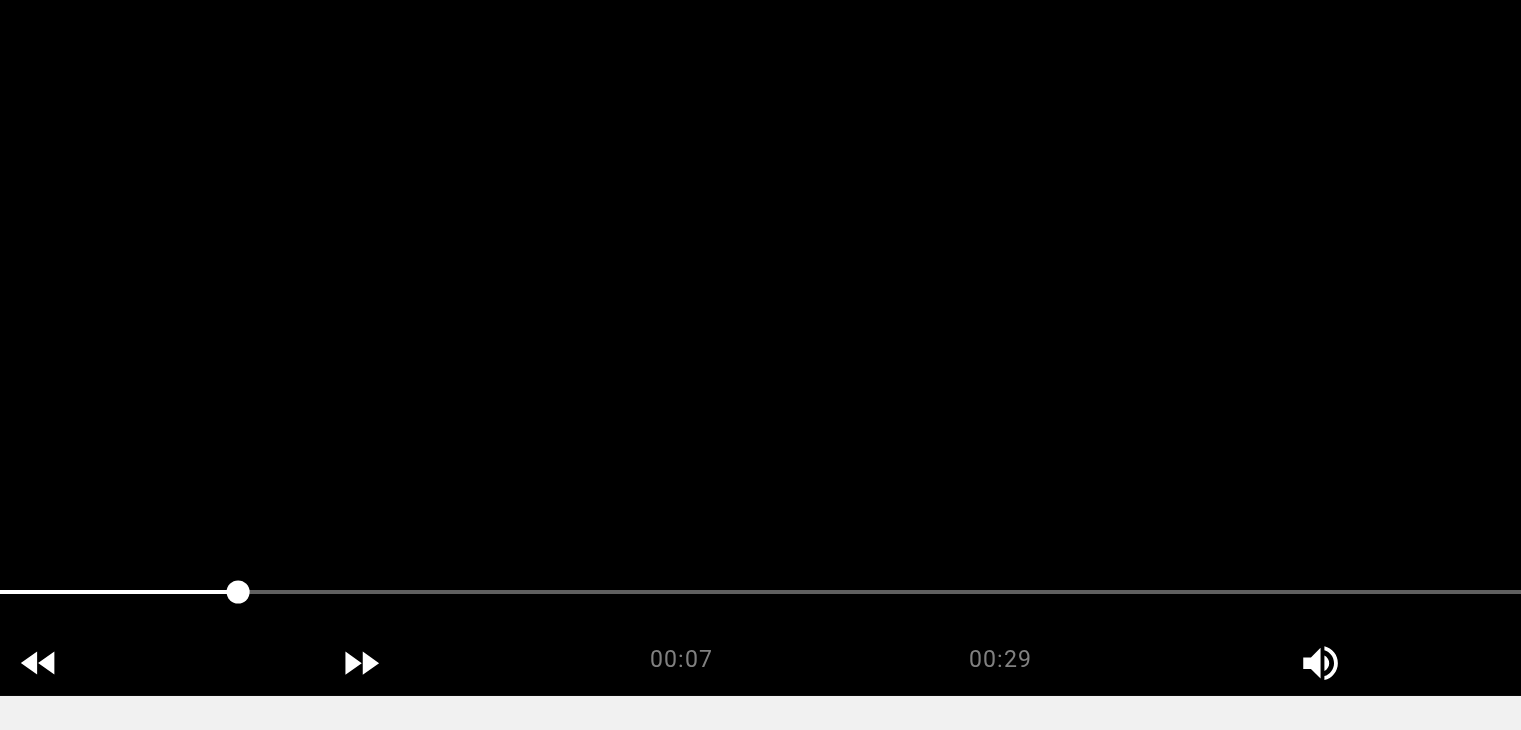 scroll, scrollTop: 248, scrollLeft: 0, axis: vertical 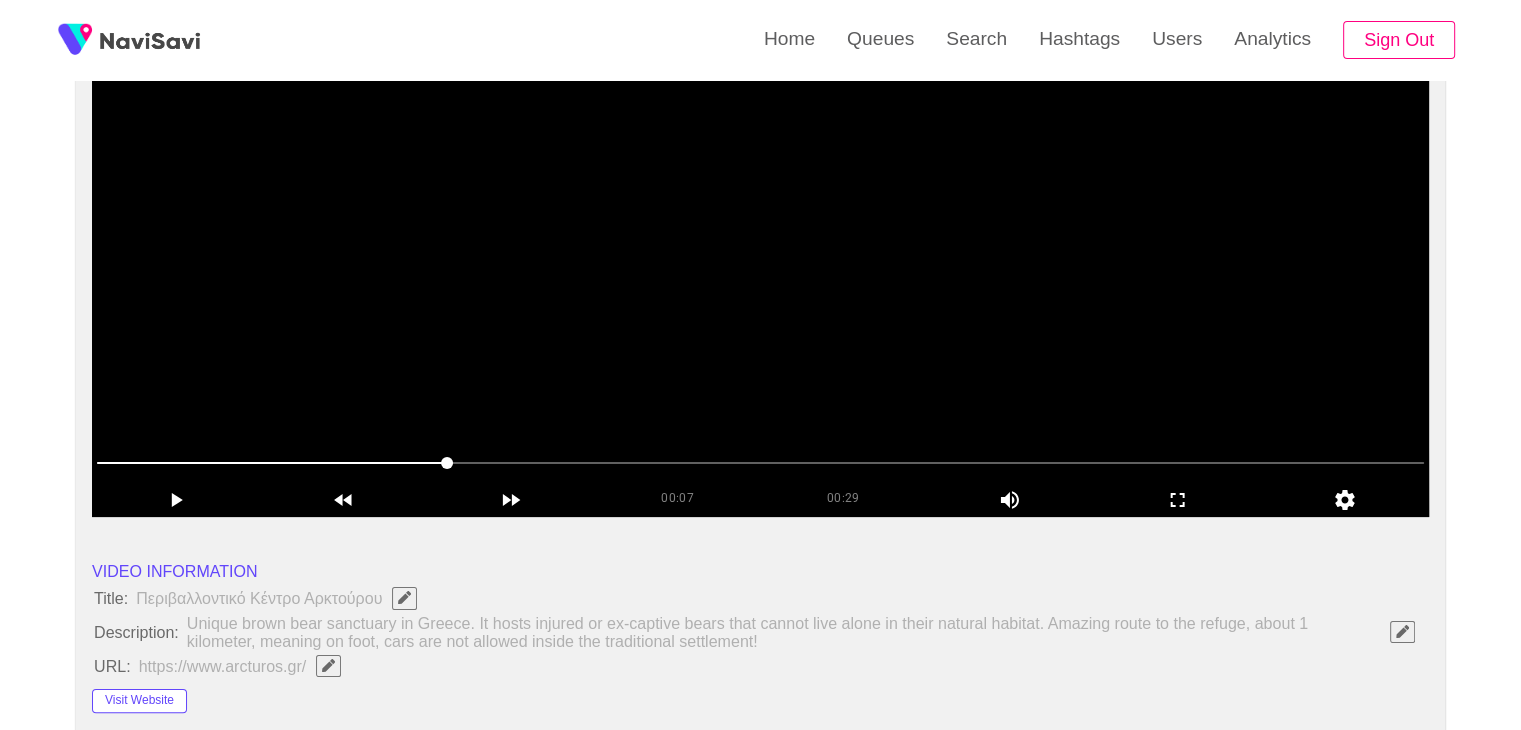 click at bounding box center (760, 267) 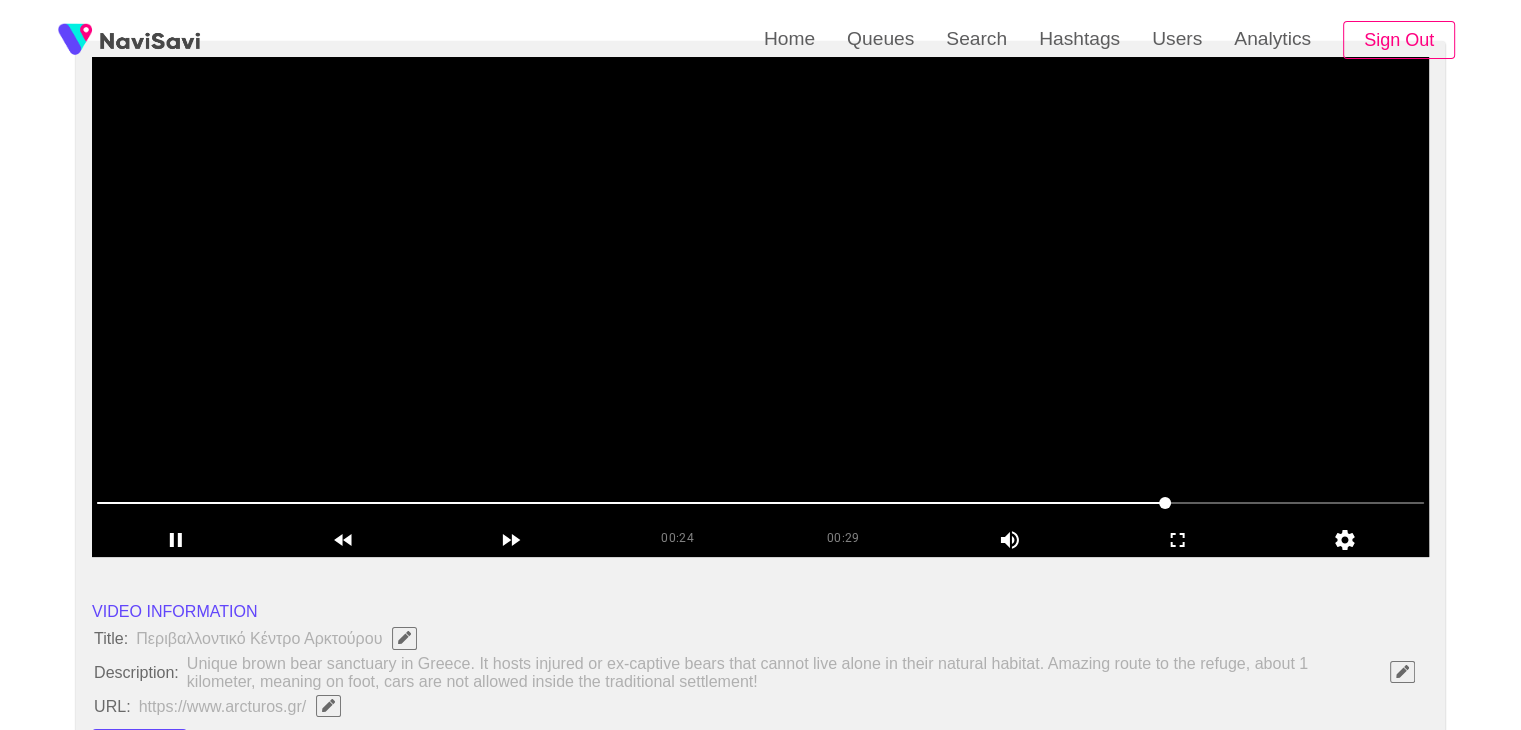 scroll, scrollTop: 0, scrollLeft: 0, axis: both 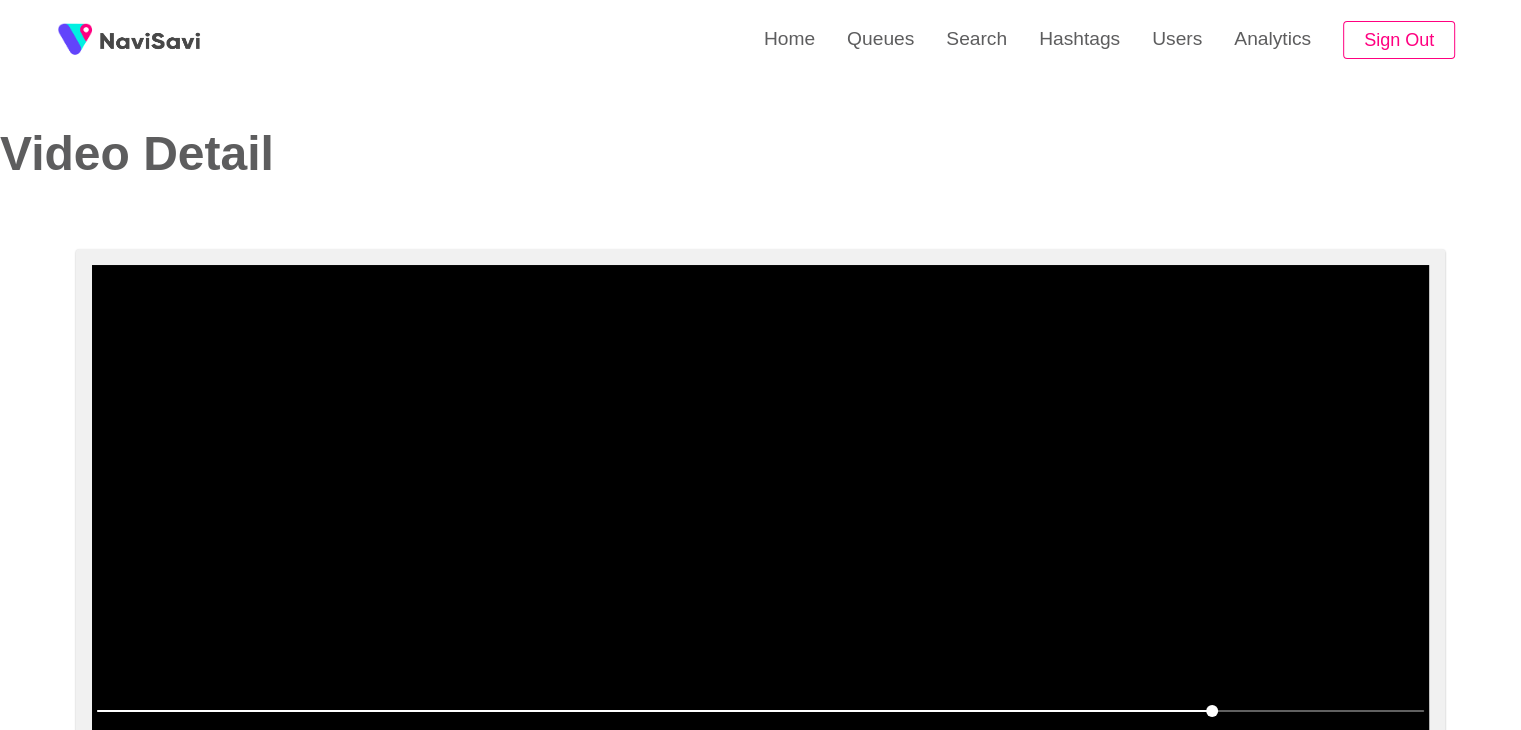 click at bounding box center (760, 515) 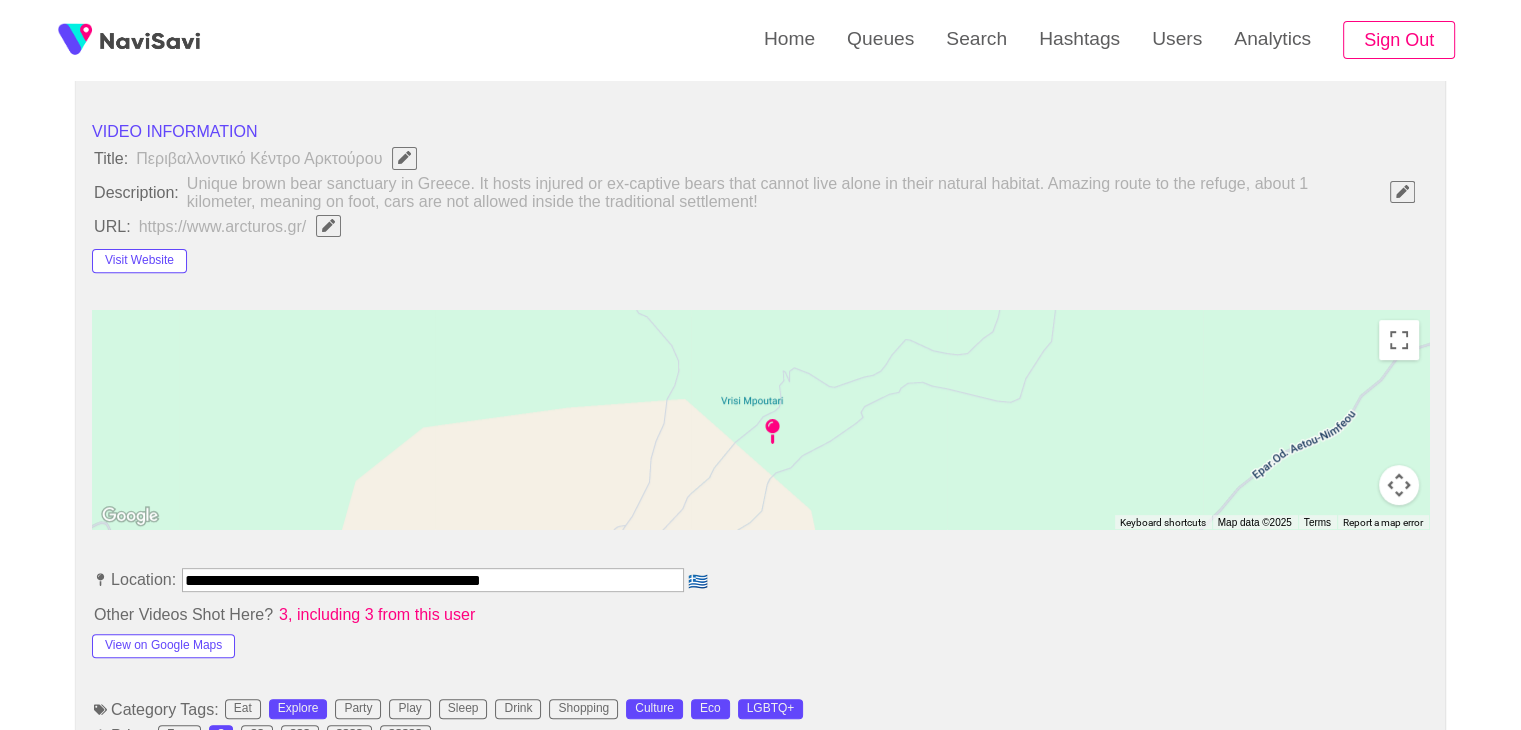 scroll, scrollTop: 827, scrollLeft: 0, axis: vertical 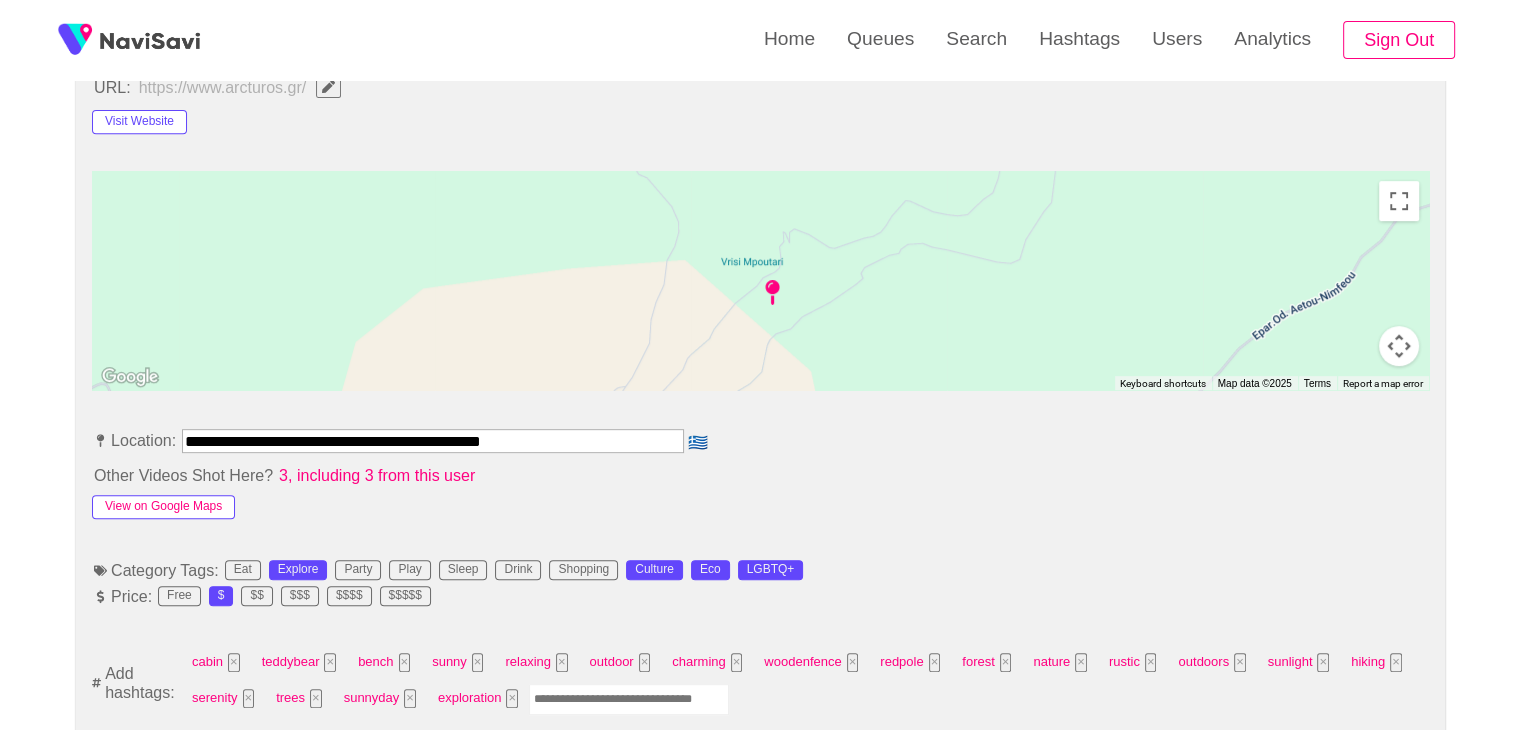 click on "View on Google Maps" at bounding box center (163, 507) 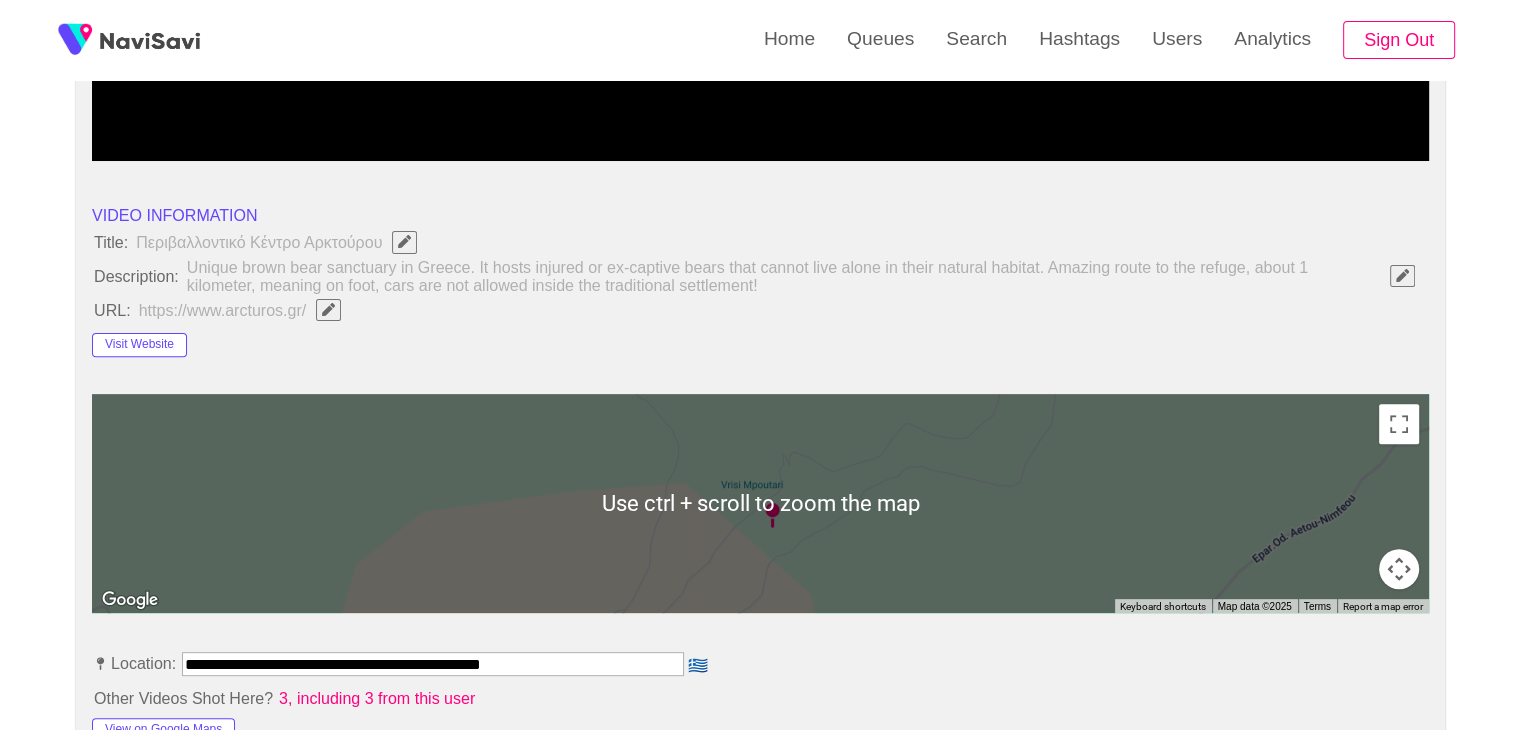scroll, scrollTop: 575, scrollLeft: 0, axis: vertical 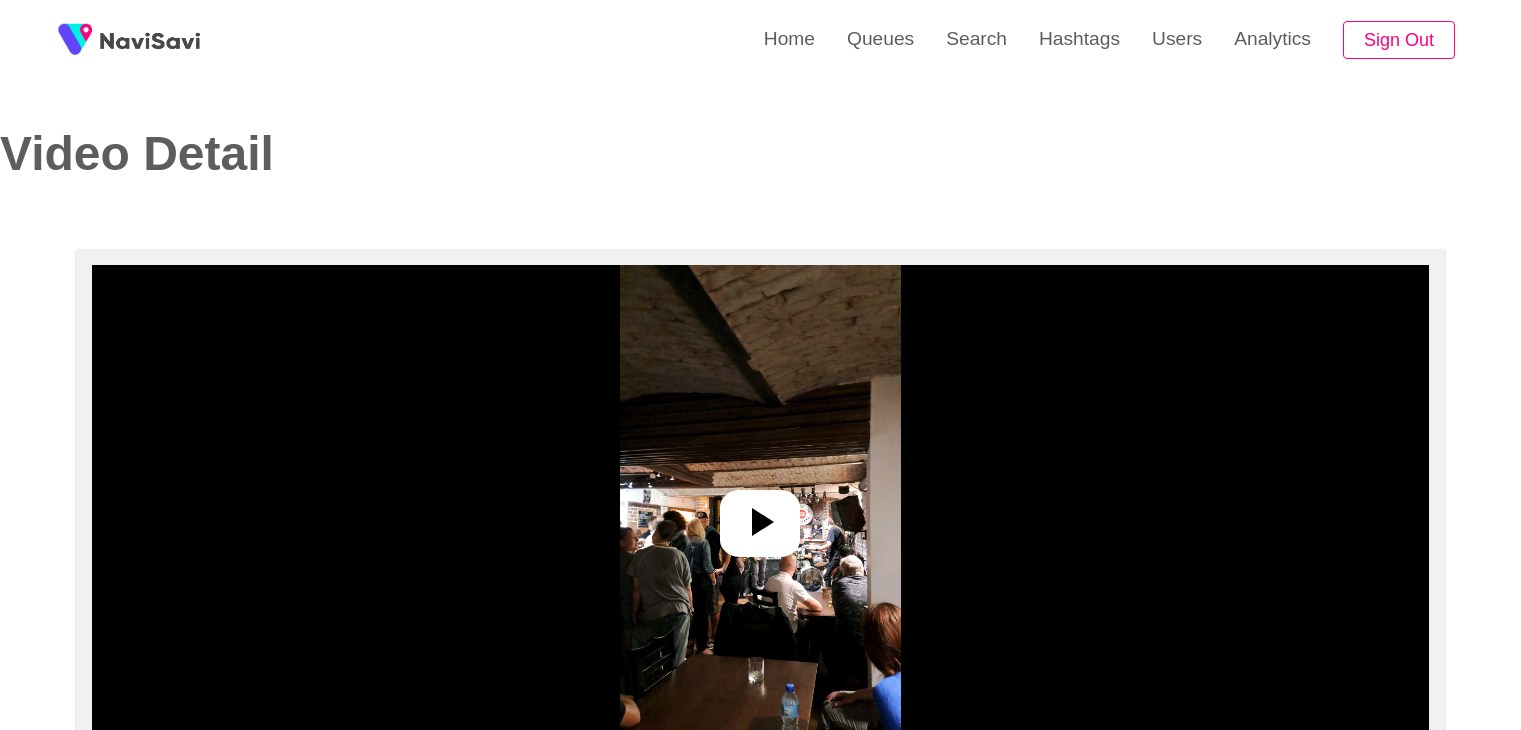select on "**********" 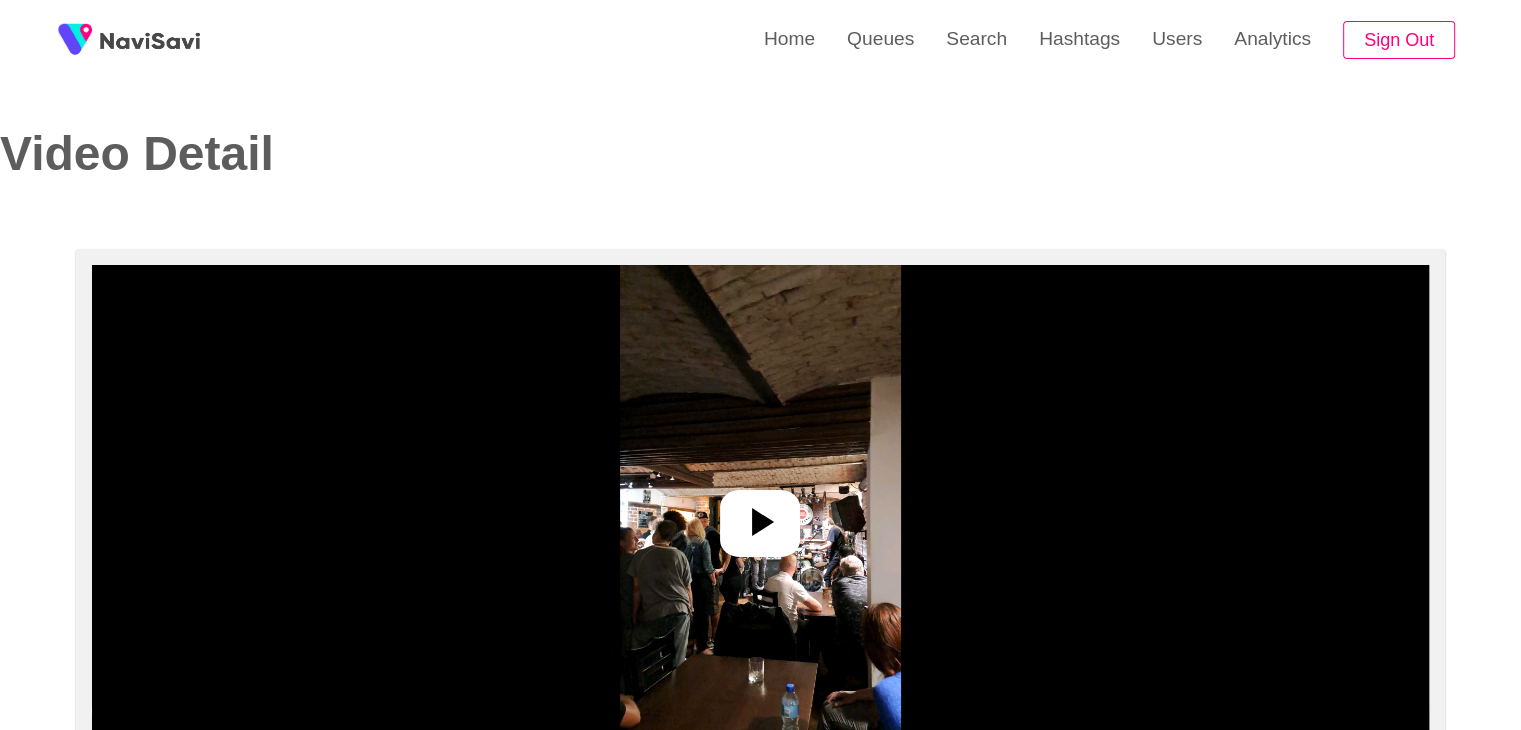 click at bounding box center (760, 515) 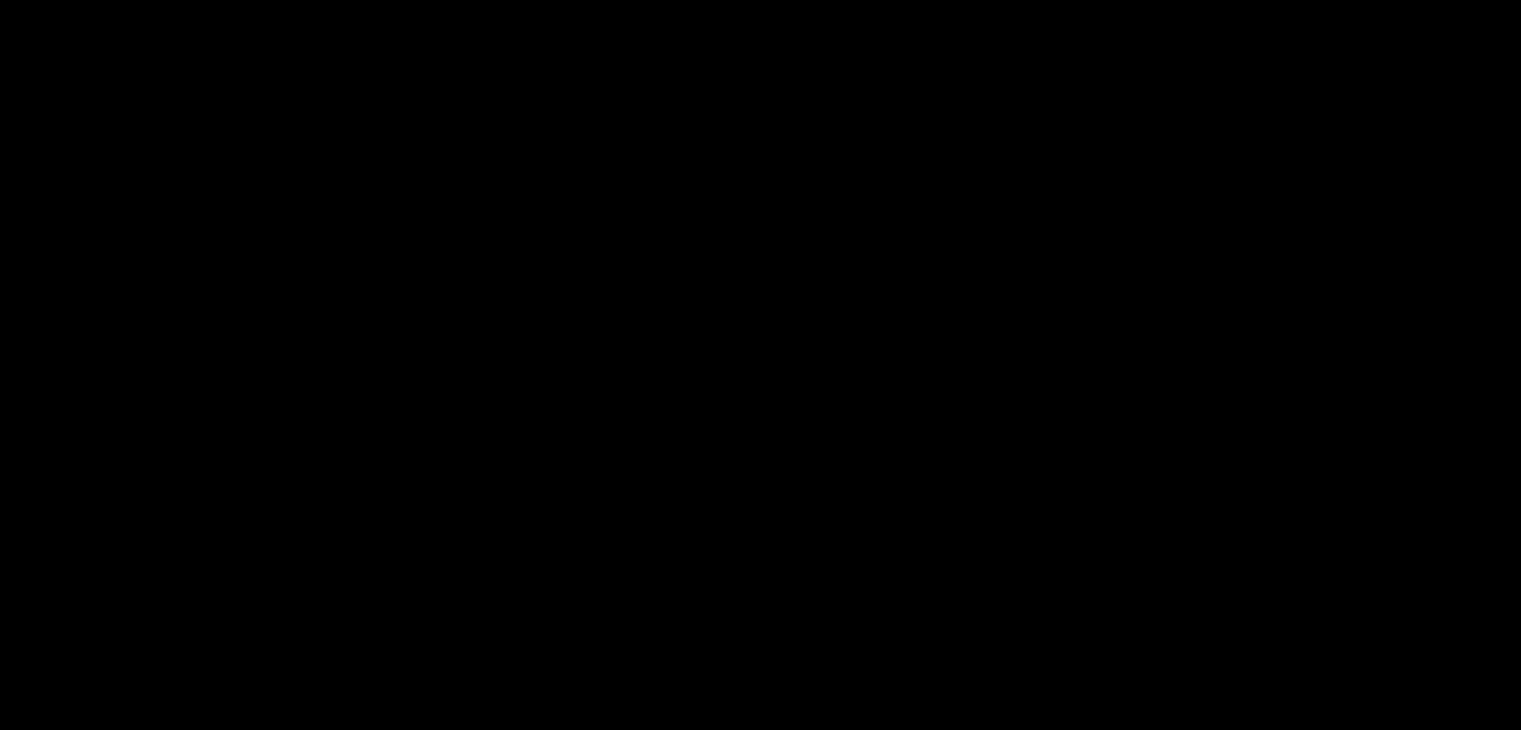 scroll, scrollTop: 128, scrollLeft: 0, axis: vertical 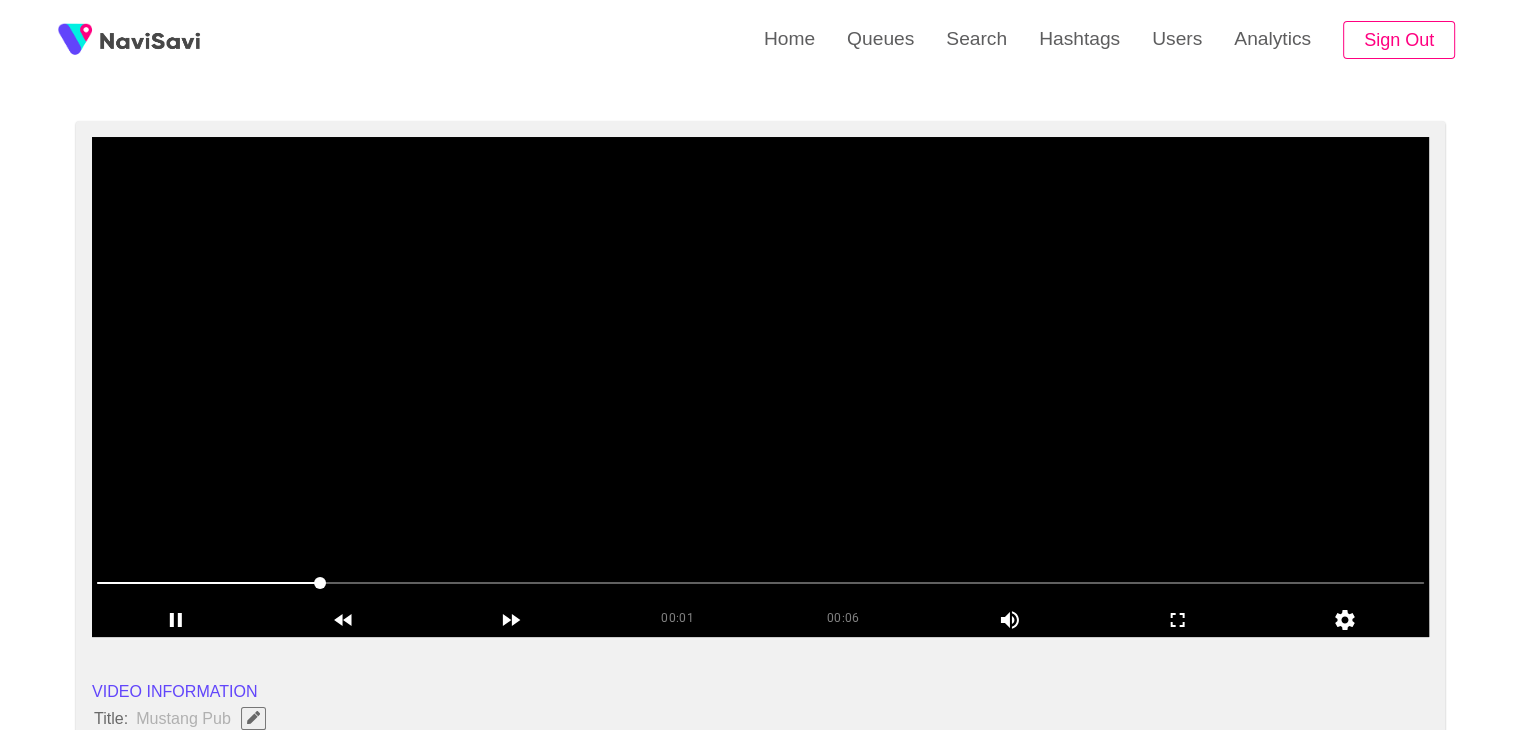click at bounding box center (760, 387) 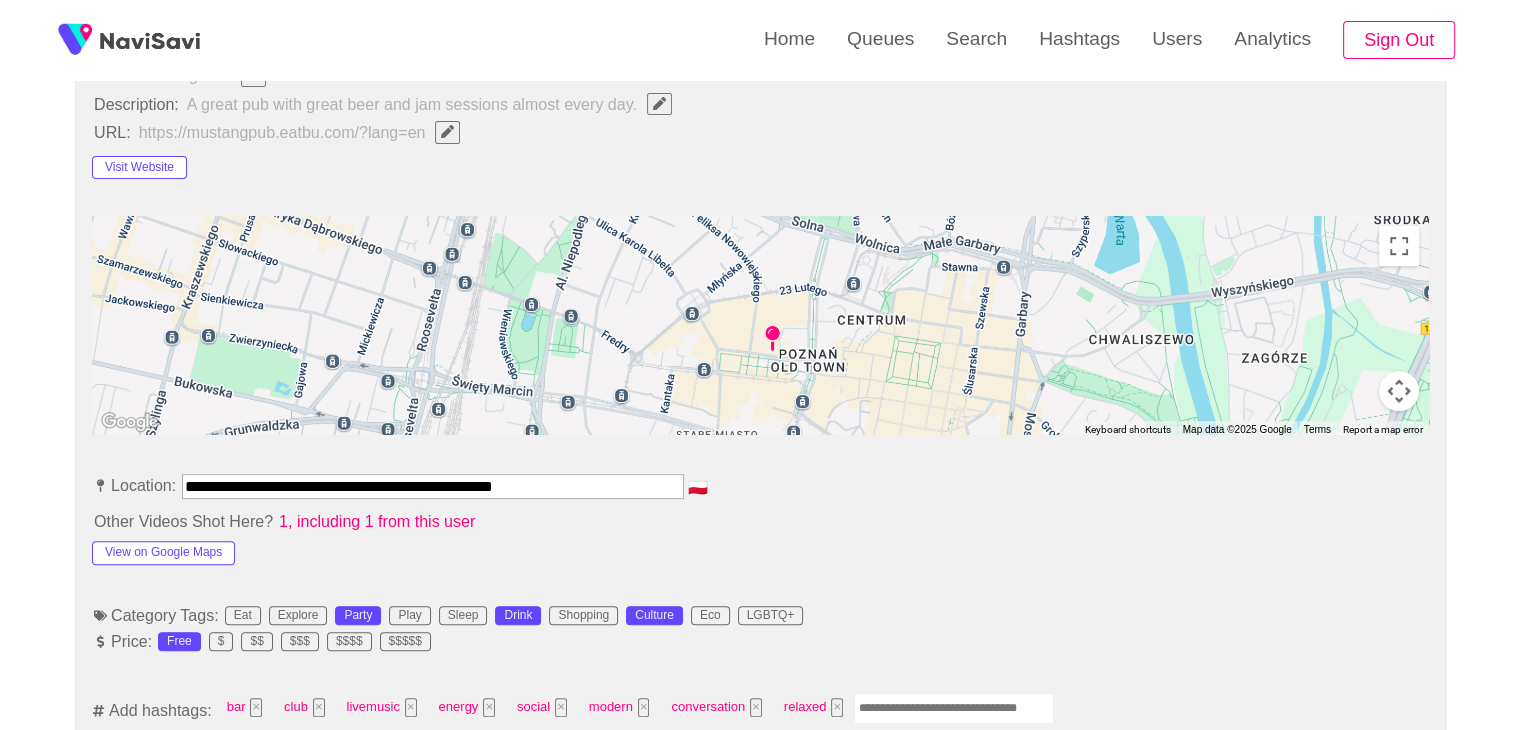 scroll, scrollTop: 780, scrollLeft: 0, axis: vertical 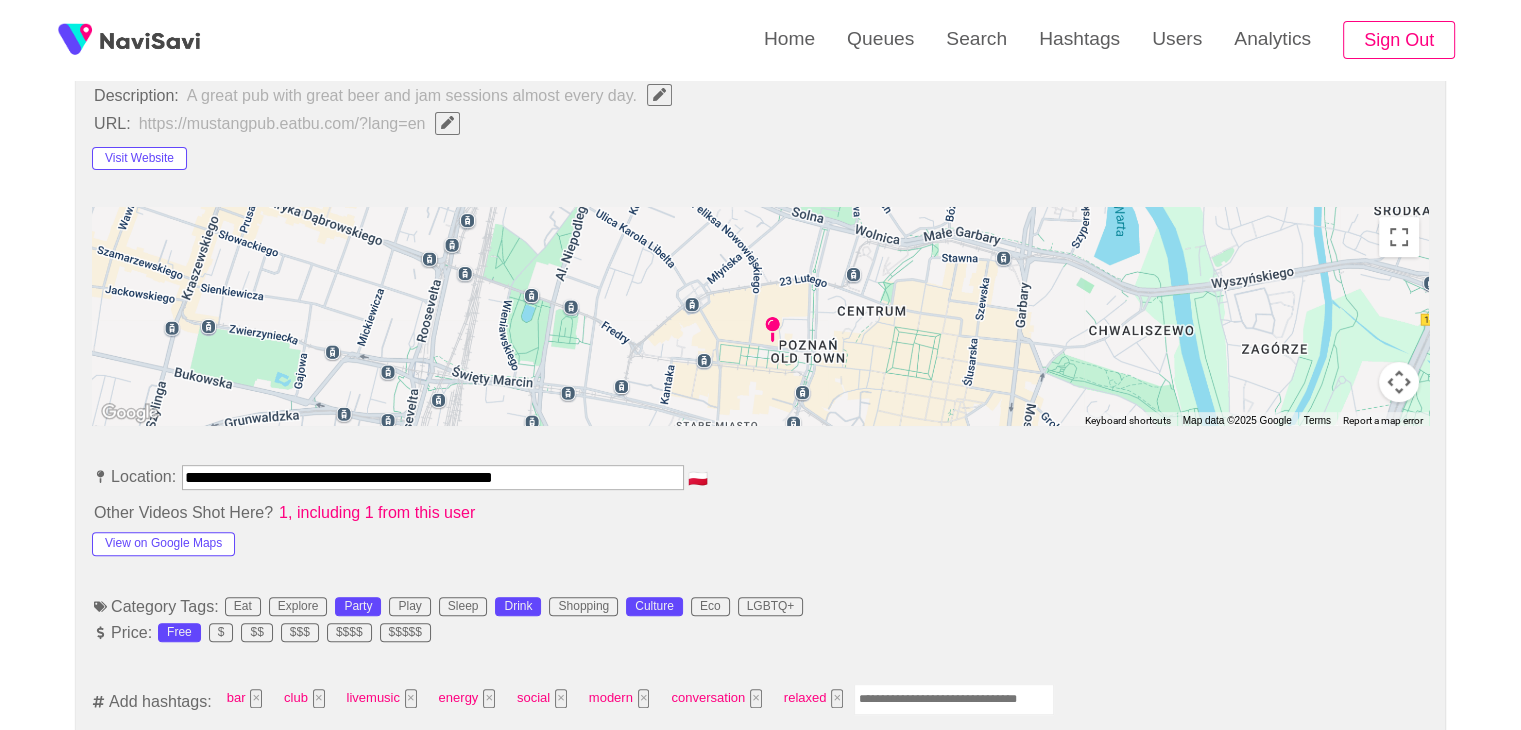 click at bounding box center (954, 699) 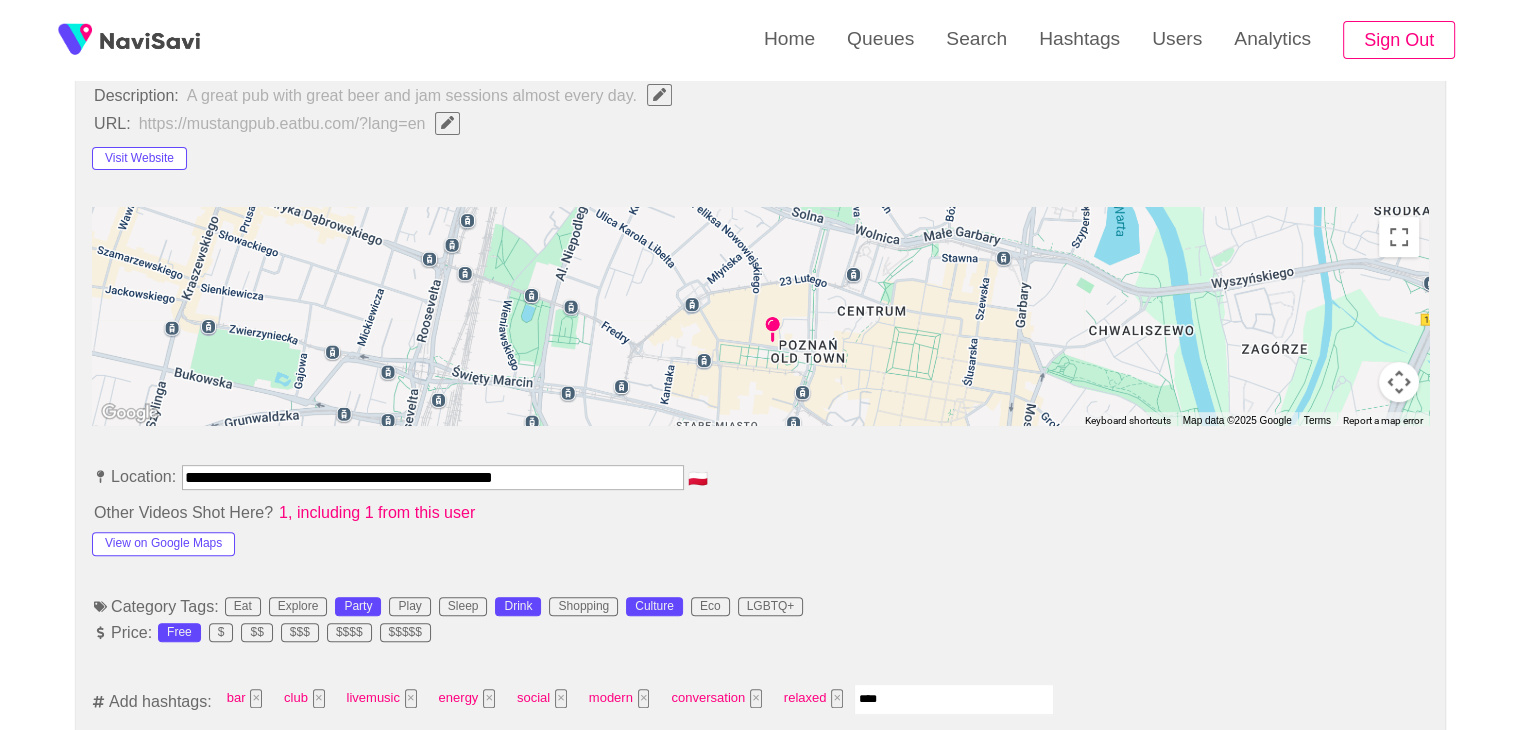 type on "*****" 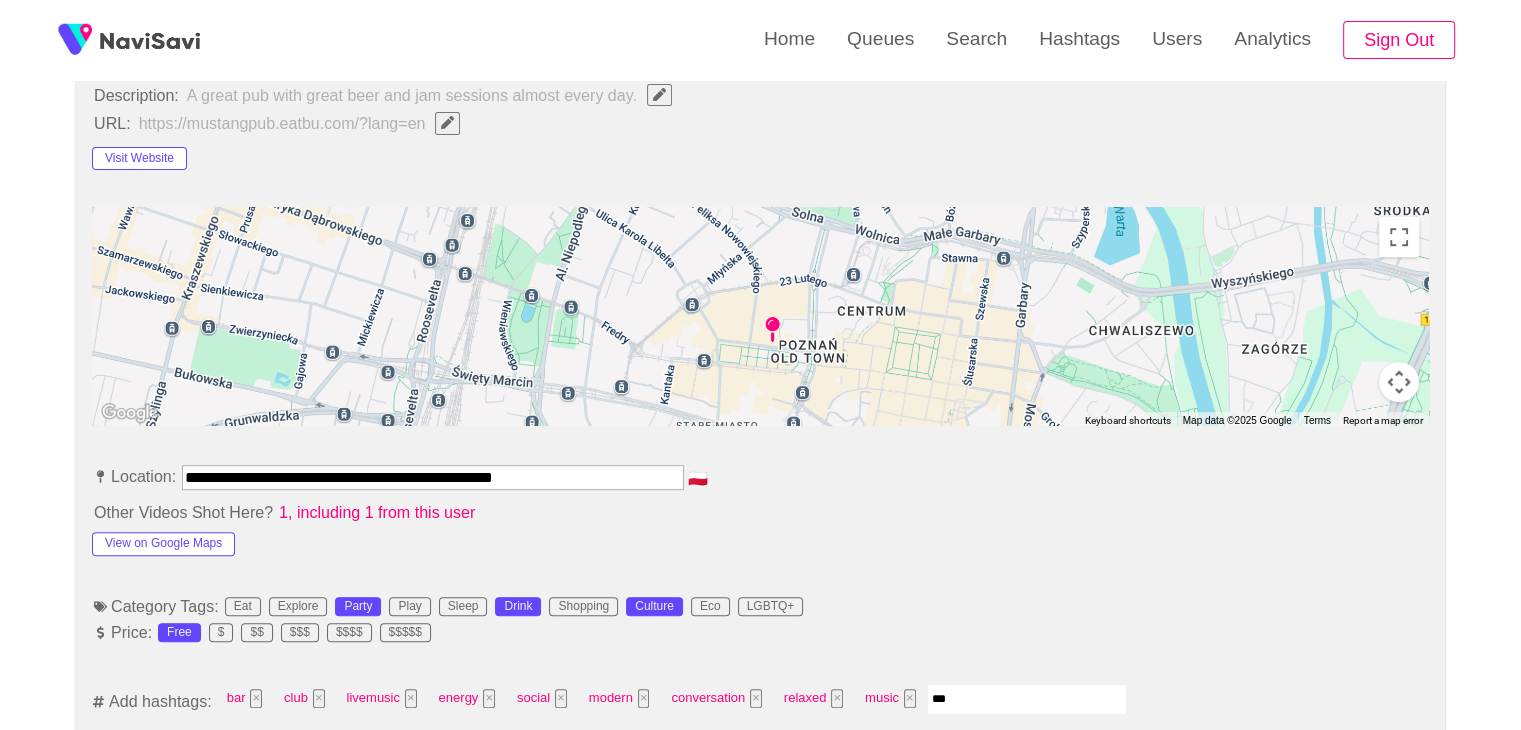 type on "****" 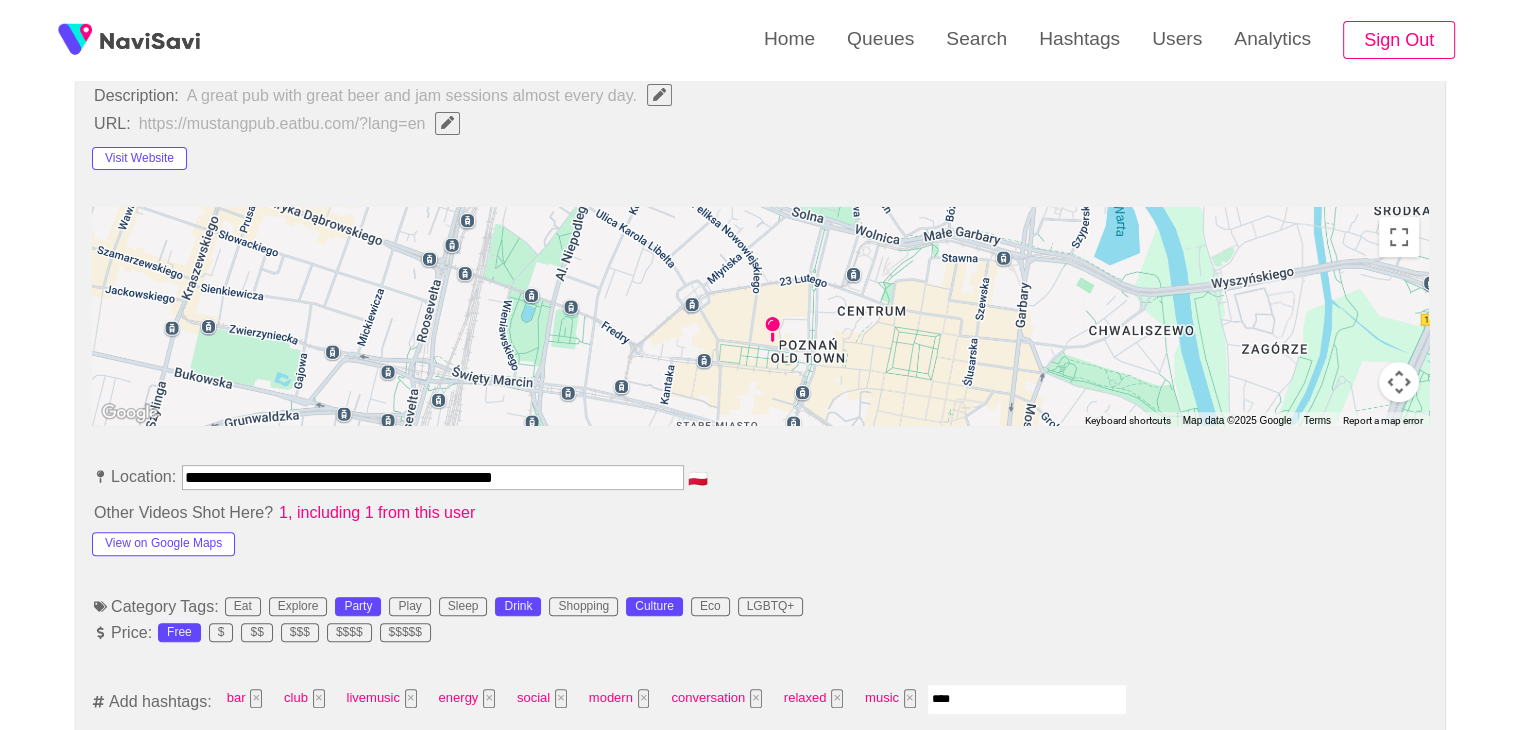type 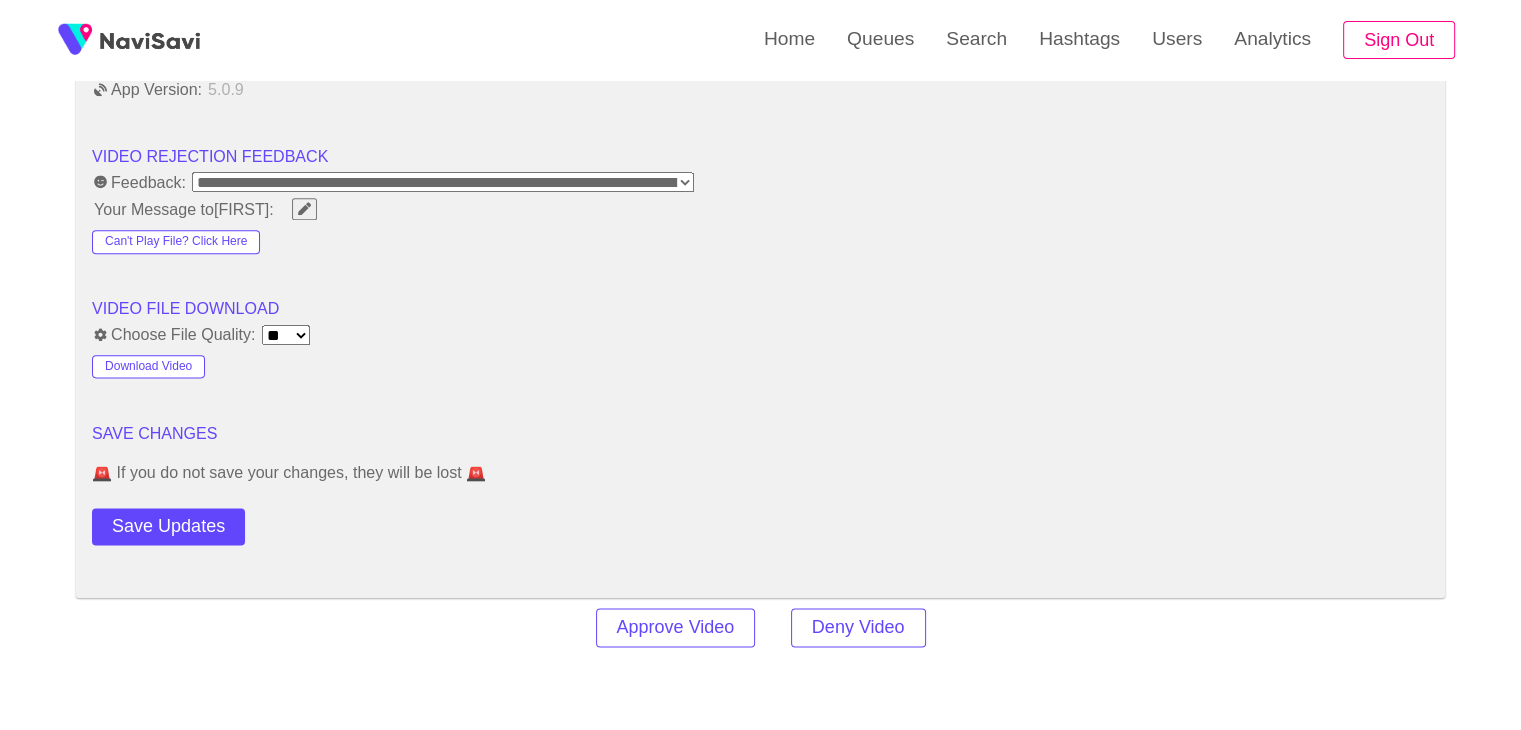 scroll, scrollTop: 2508, scrollLeft: 0, axis: vertical 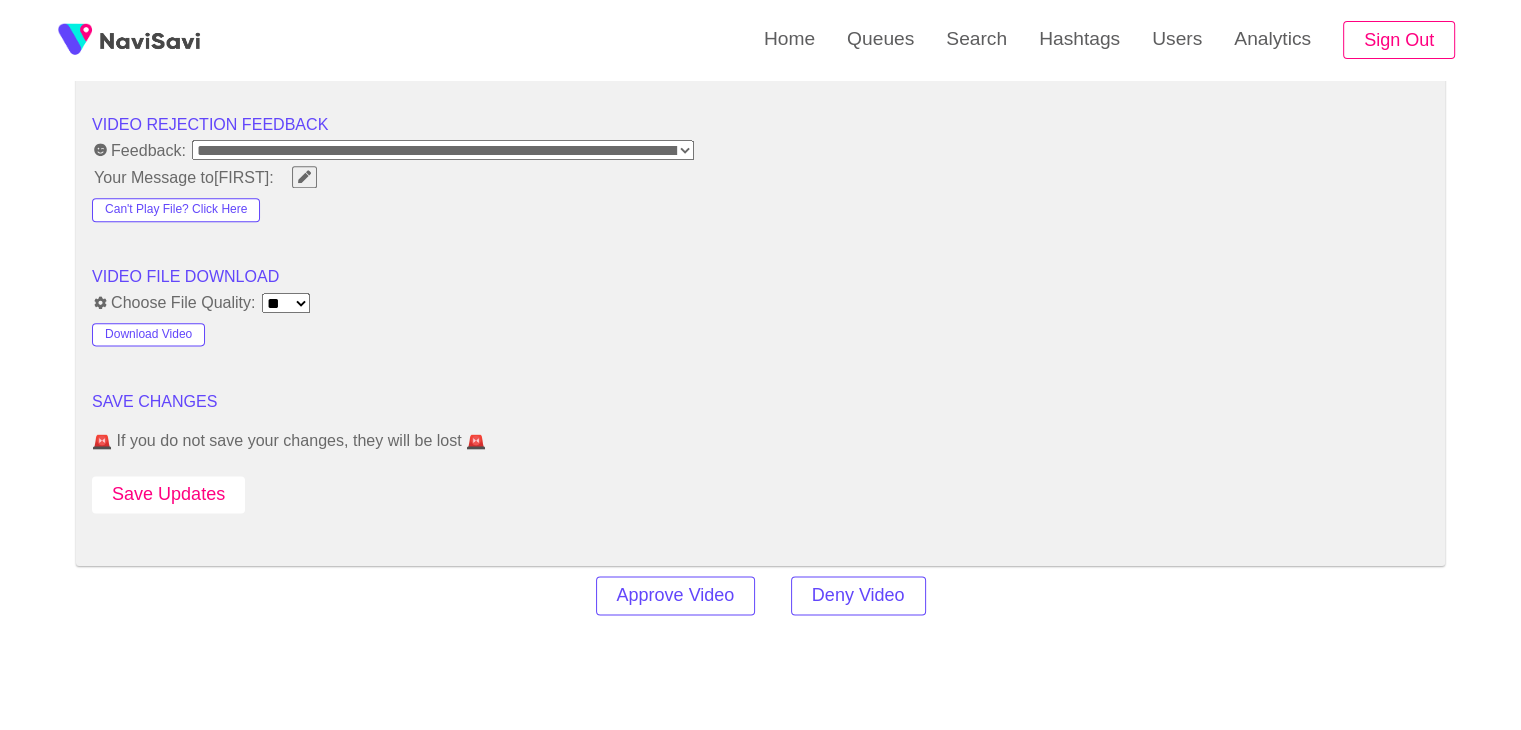 click on "Save Updates" at bounding box center (168, 494) 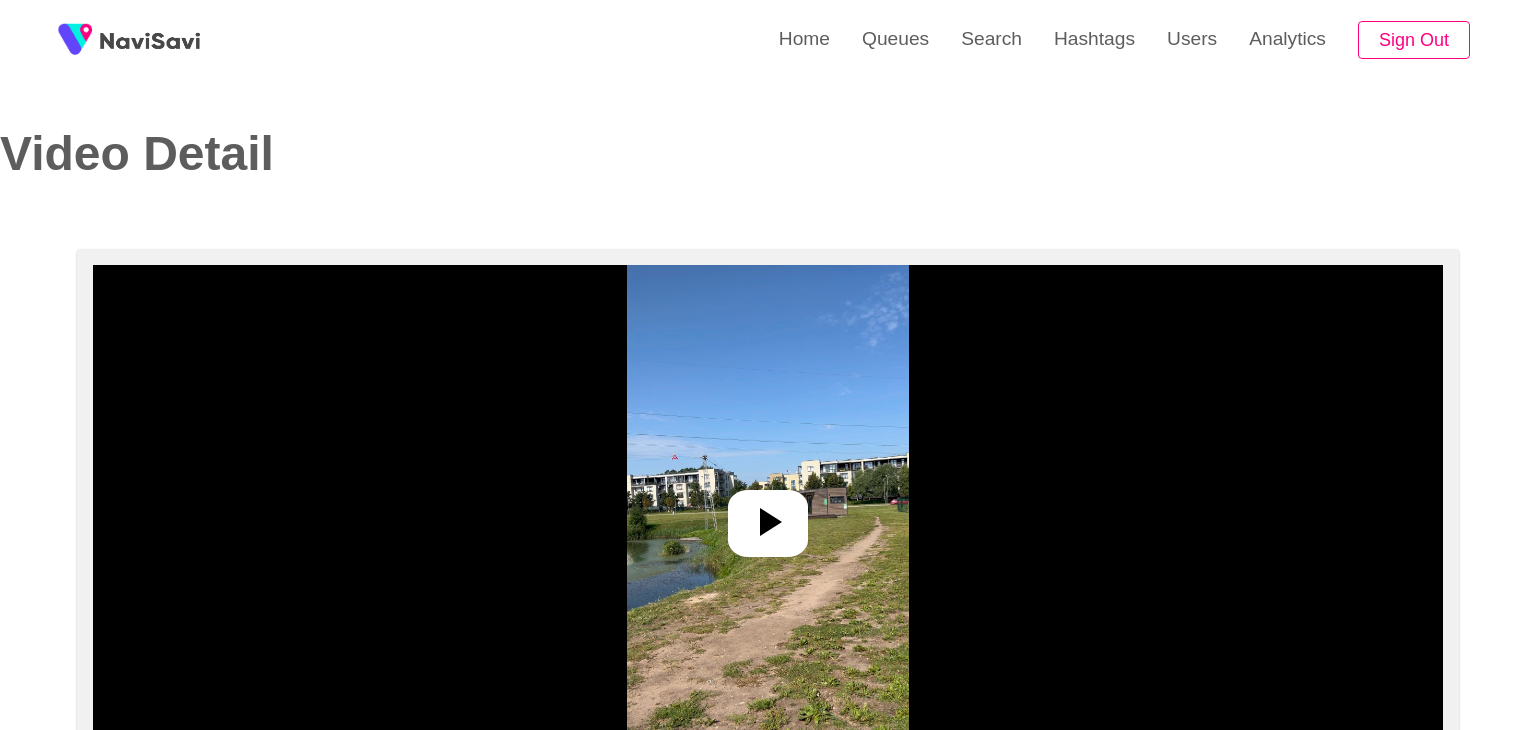 select on "**********" 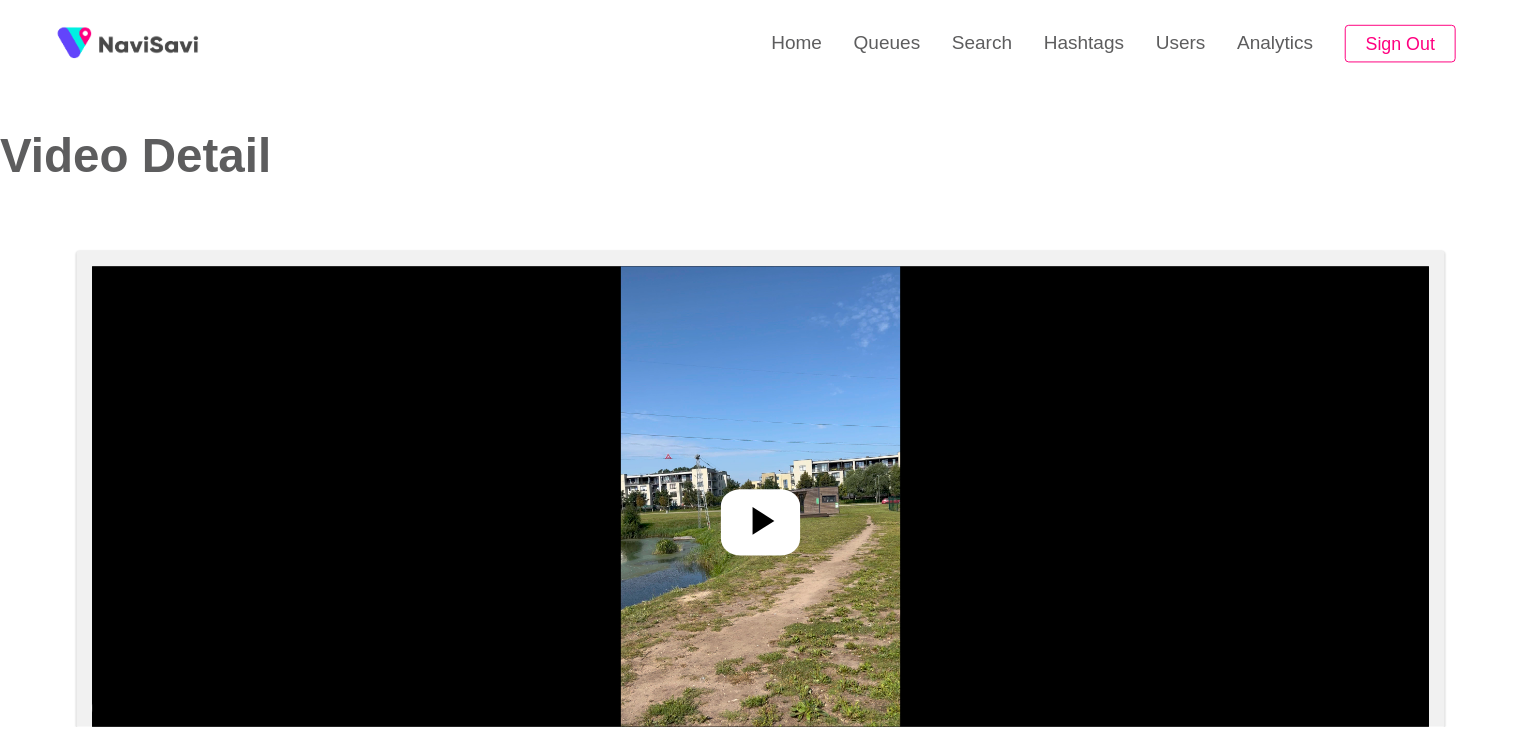 scroll, scrollTop: 0, scrollLeft: 0, axis: both 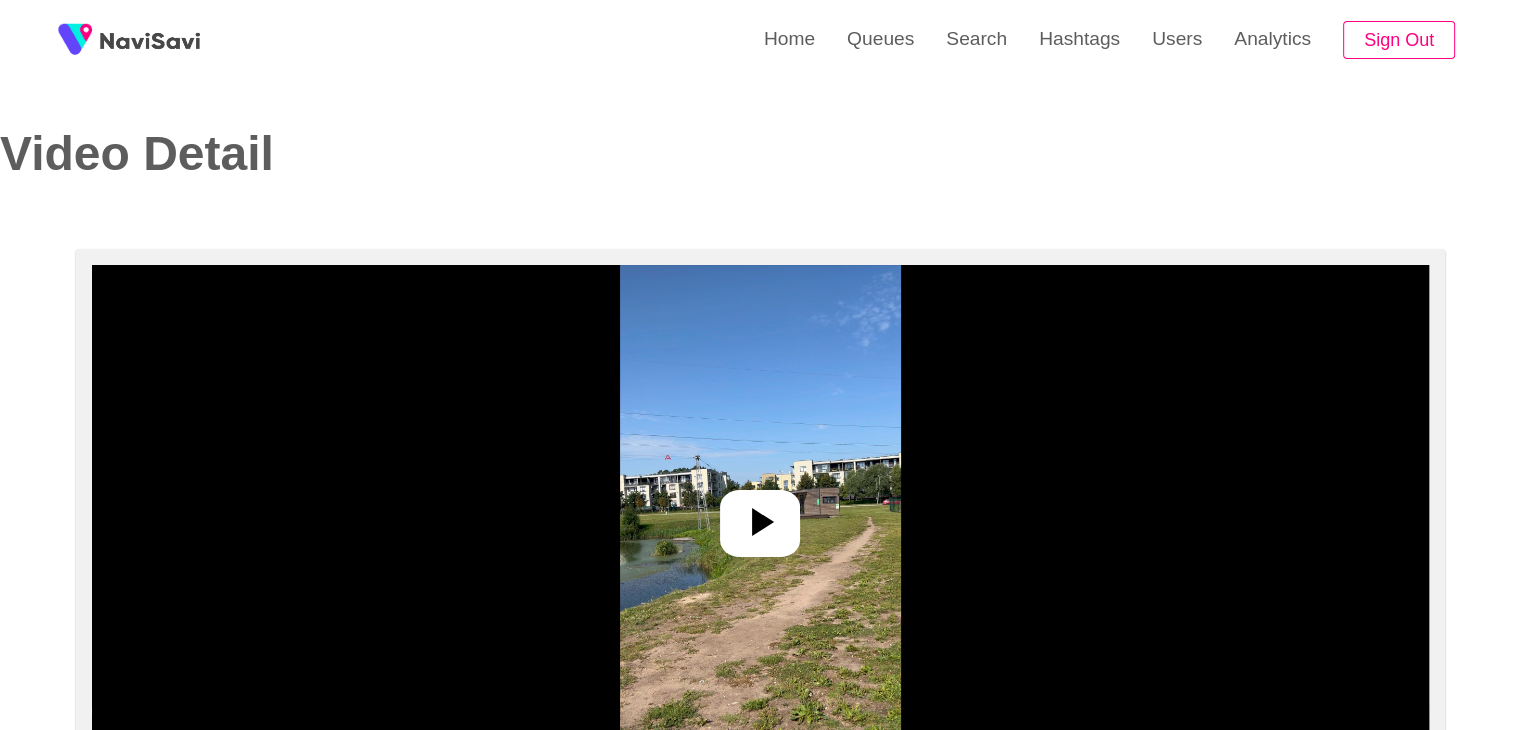 click 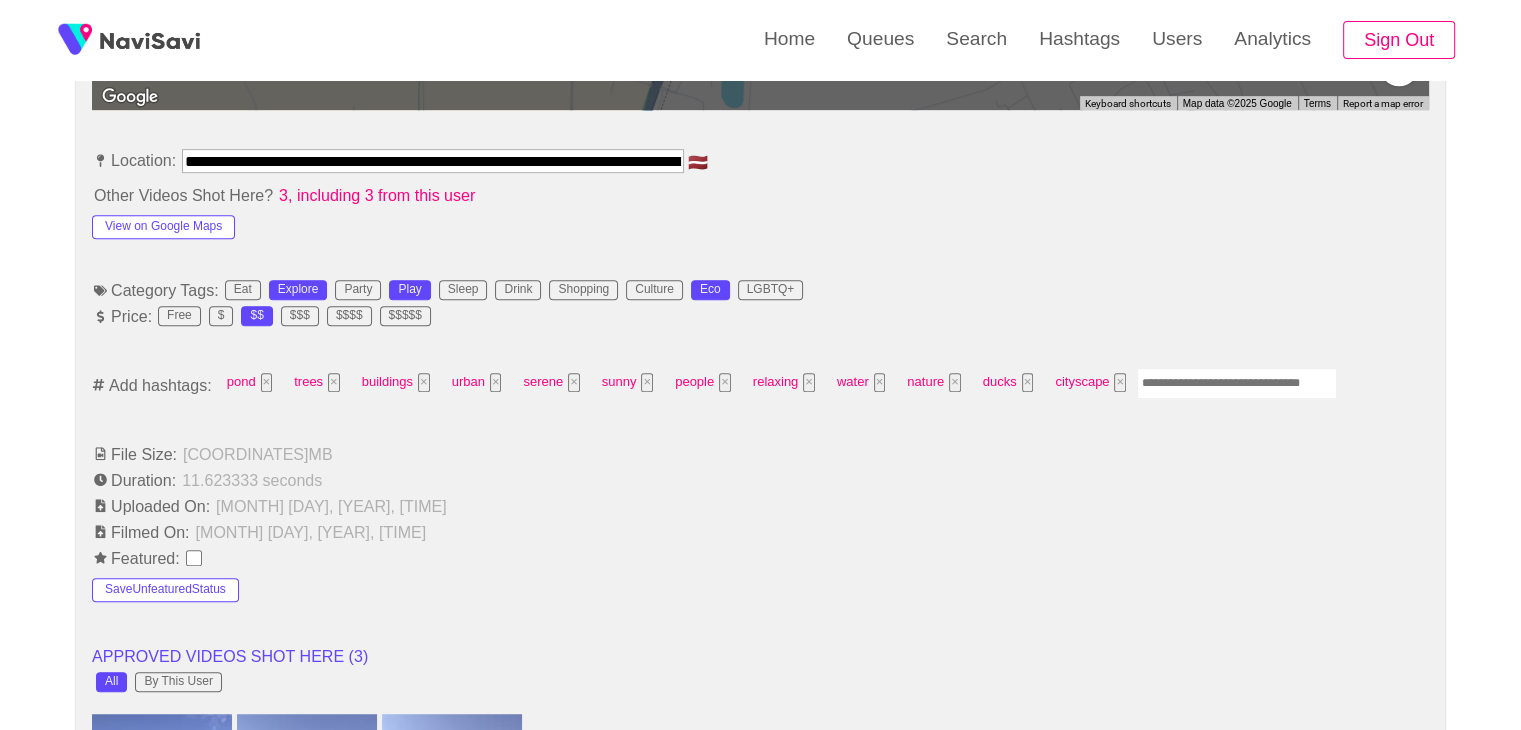 scroll, scrollTop: 1112, scrollLeft: 0, axis: vertical 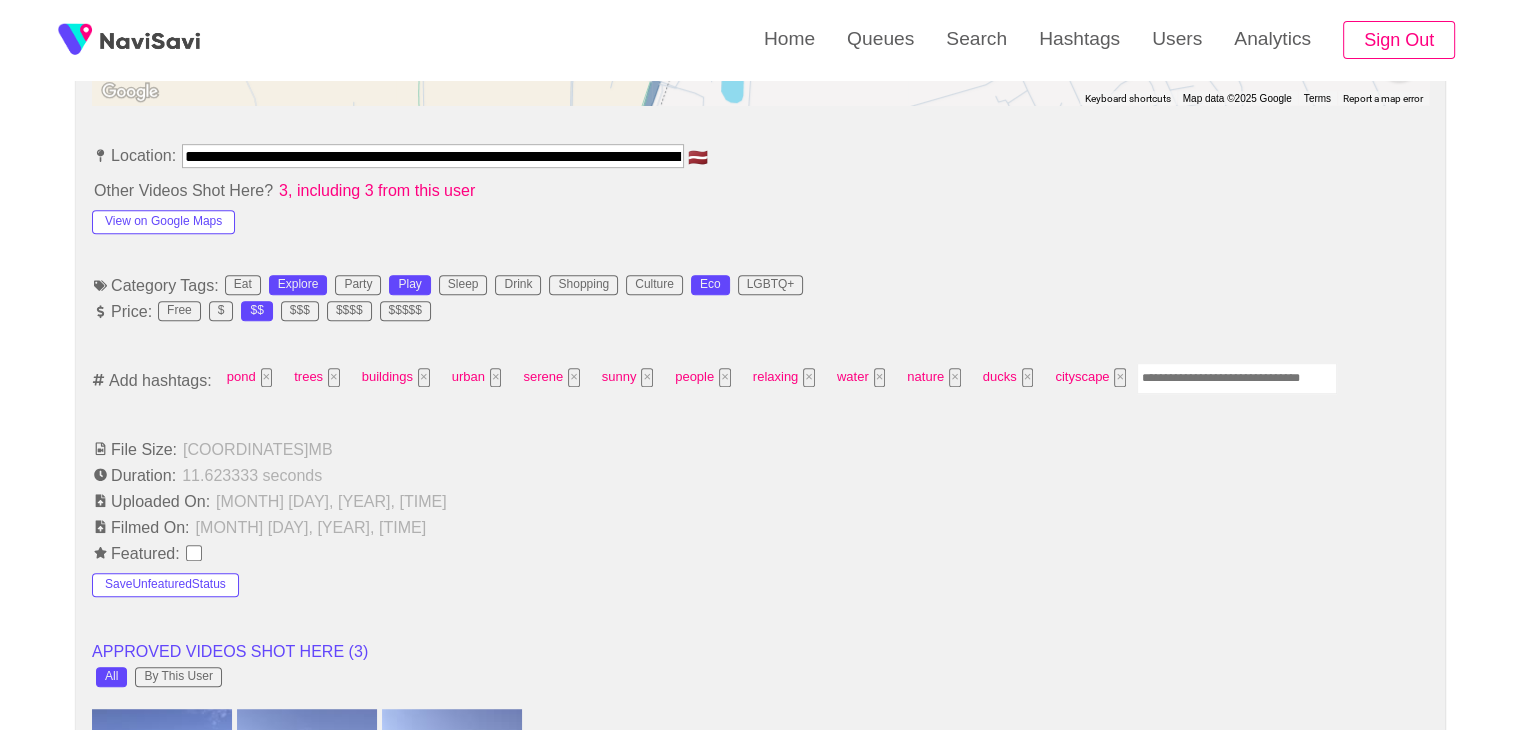 click at bounding box center [1237, 378] 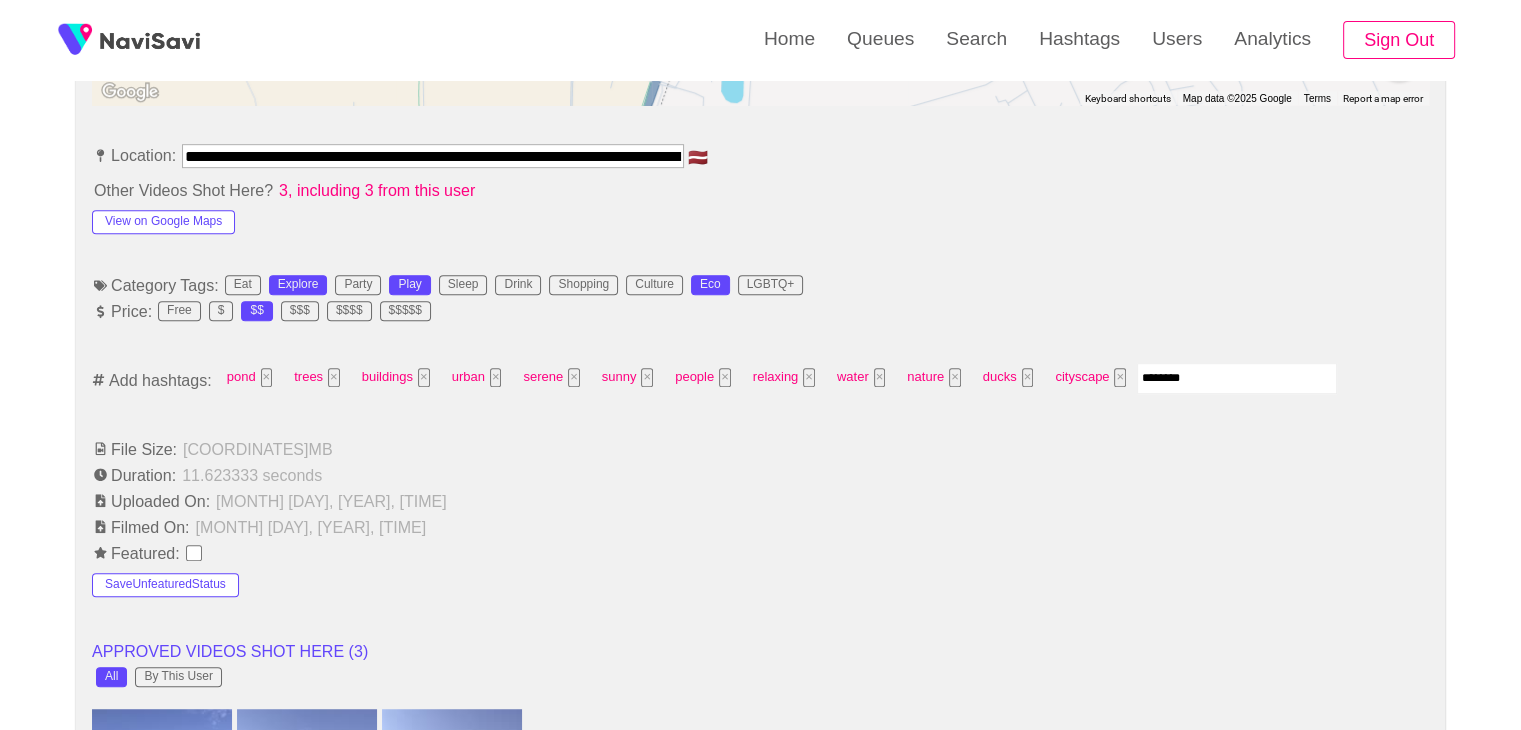 type on "*********" 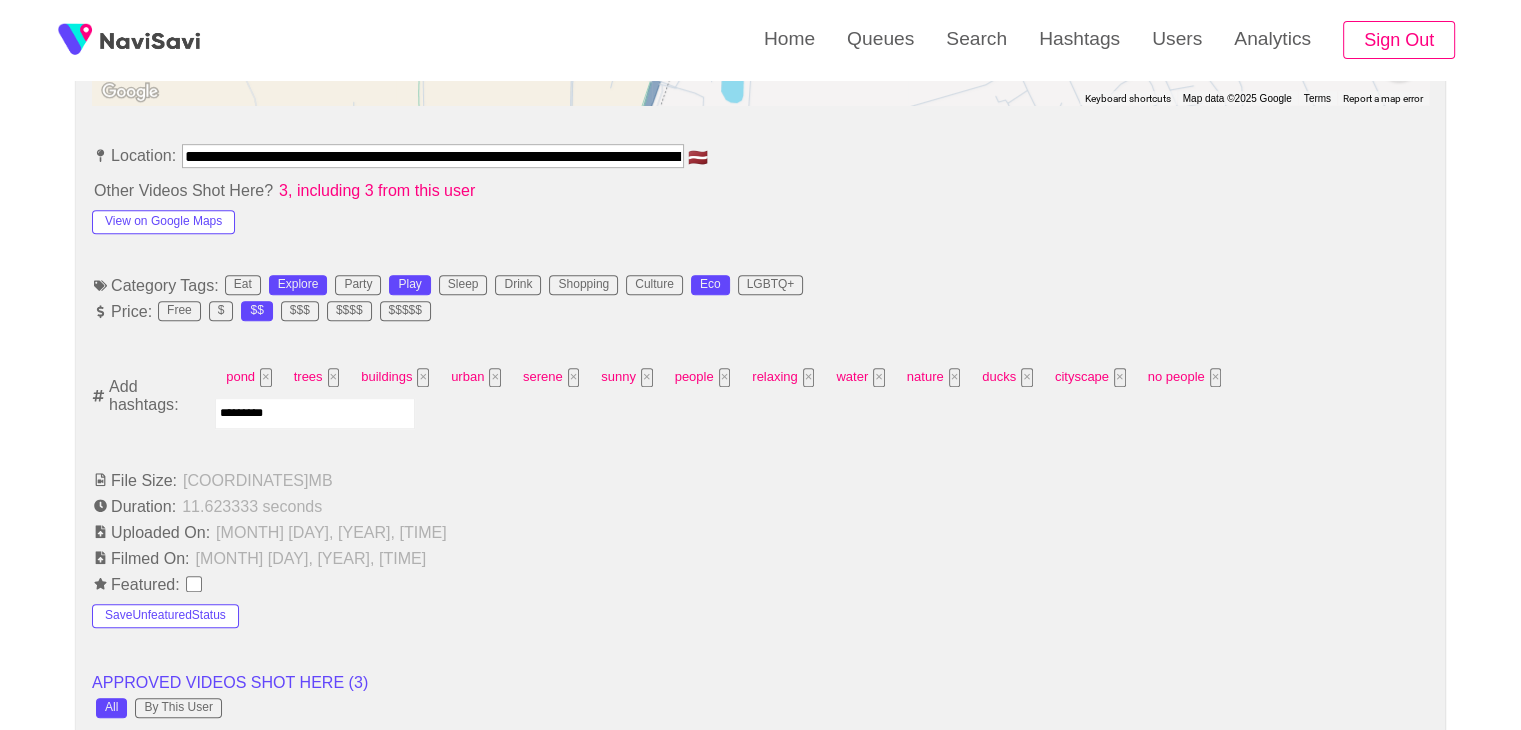type 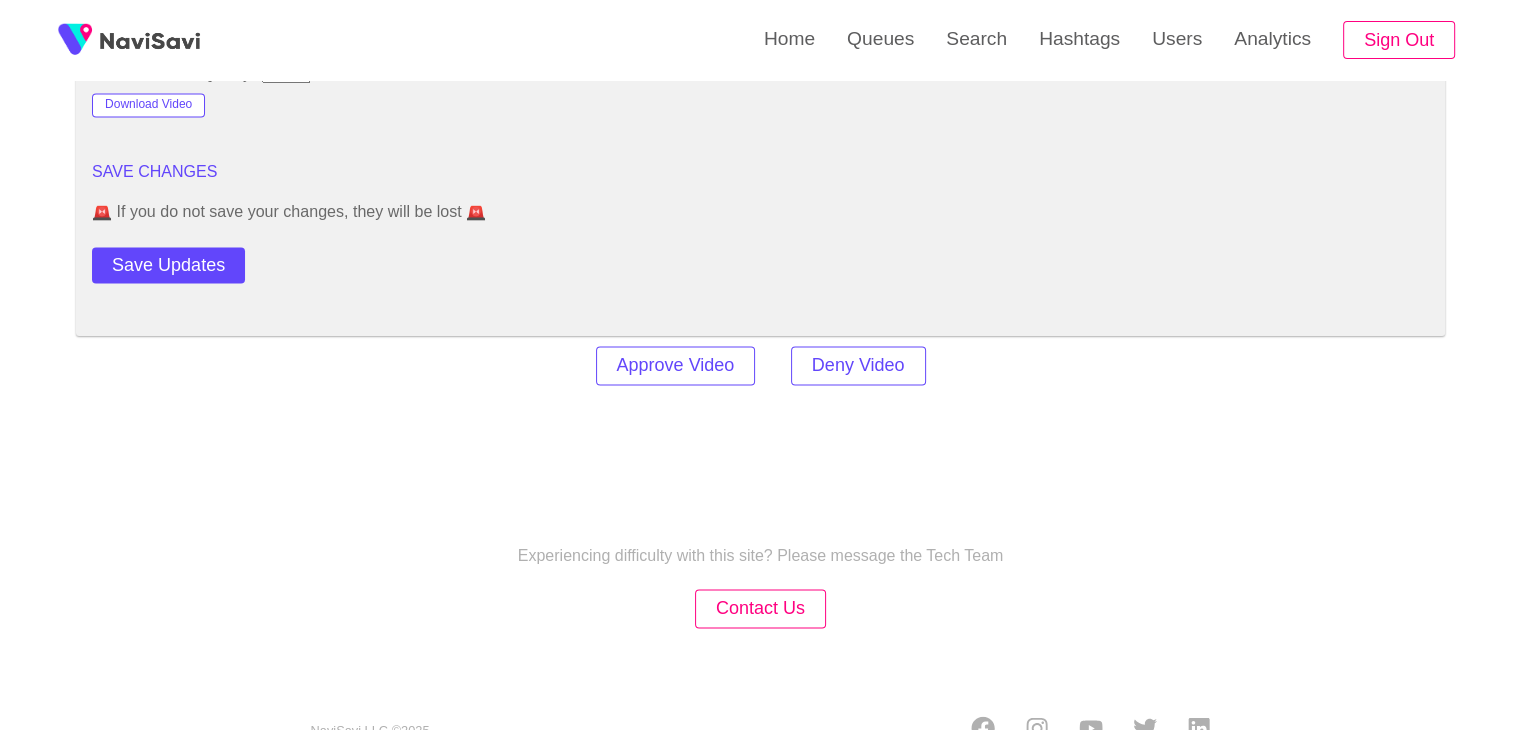 scroll, scrollTop: 2789, scrollLeft: 0, axis: vertical 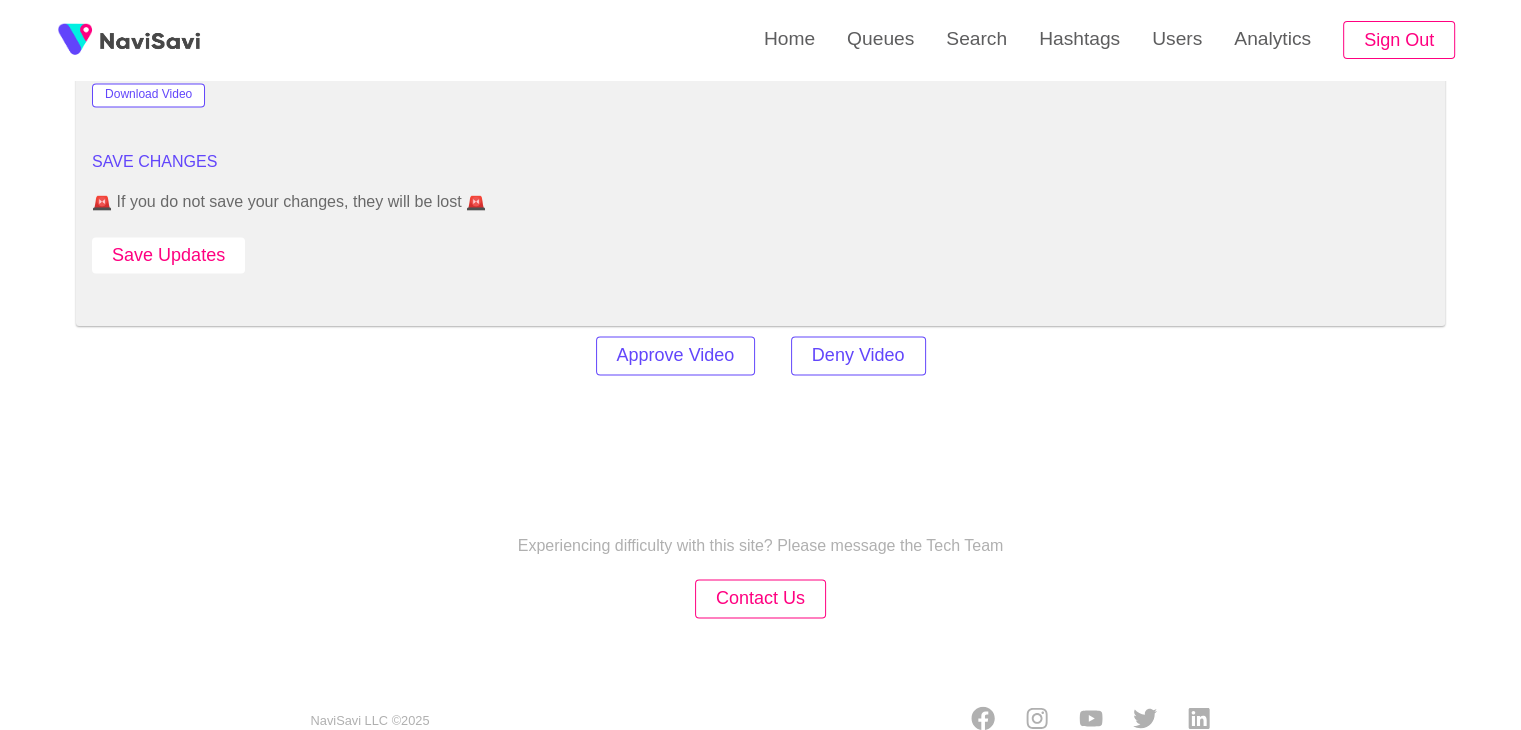 click on "Save Updates" at bounding box center [168, 255] 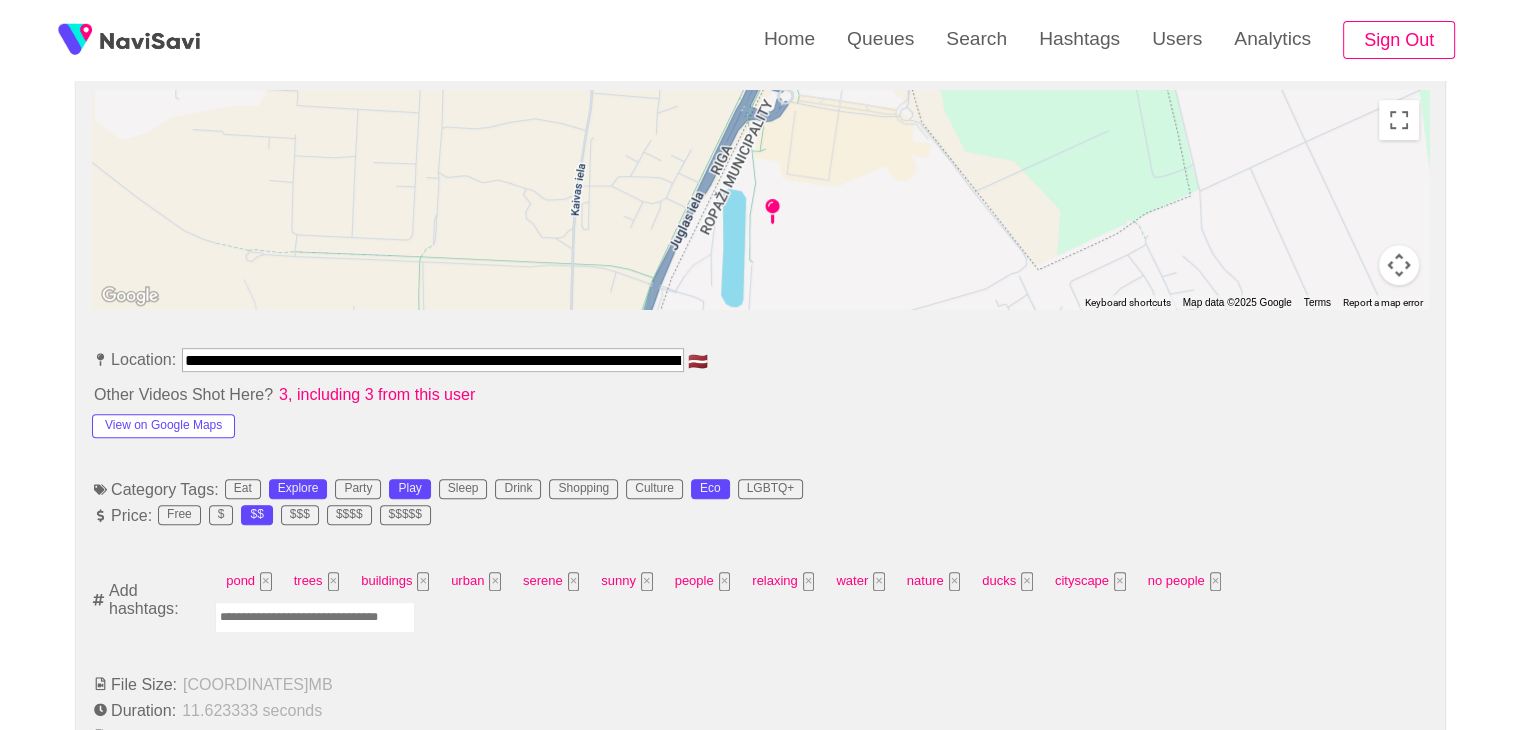 scroll, scrollTop: 848, scrollLeft: 0, axis: vertical 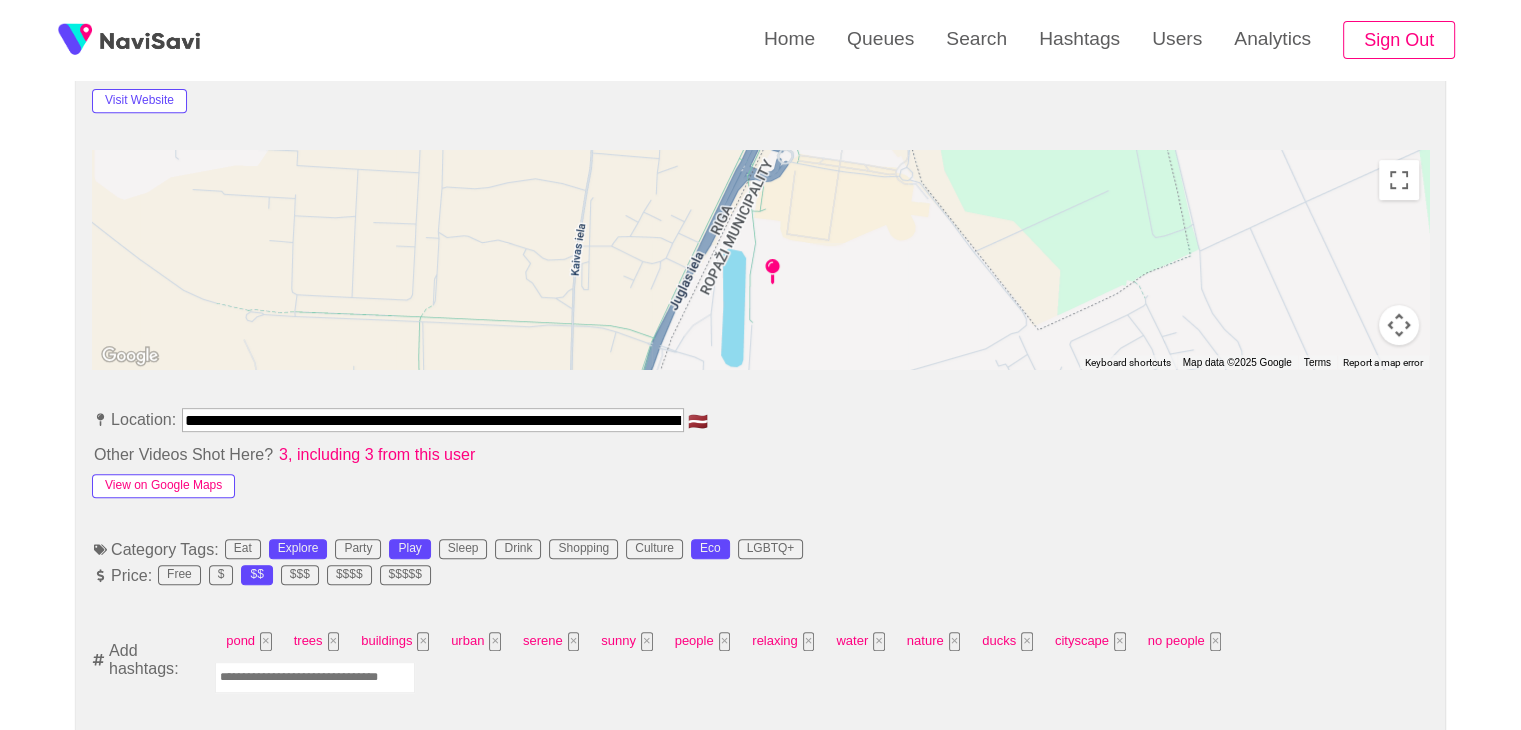 click on "View on Google Maps" at bounding box center [163, 486] 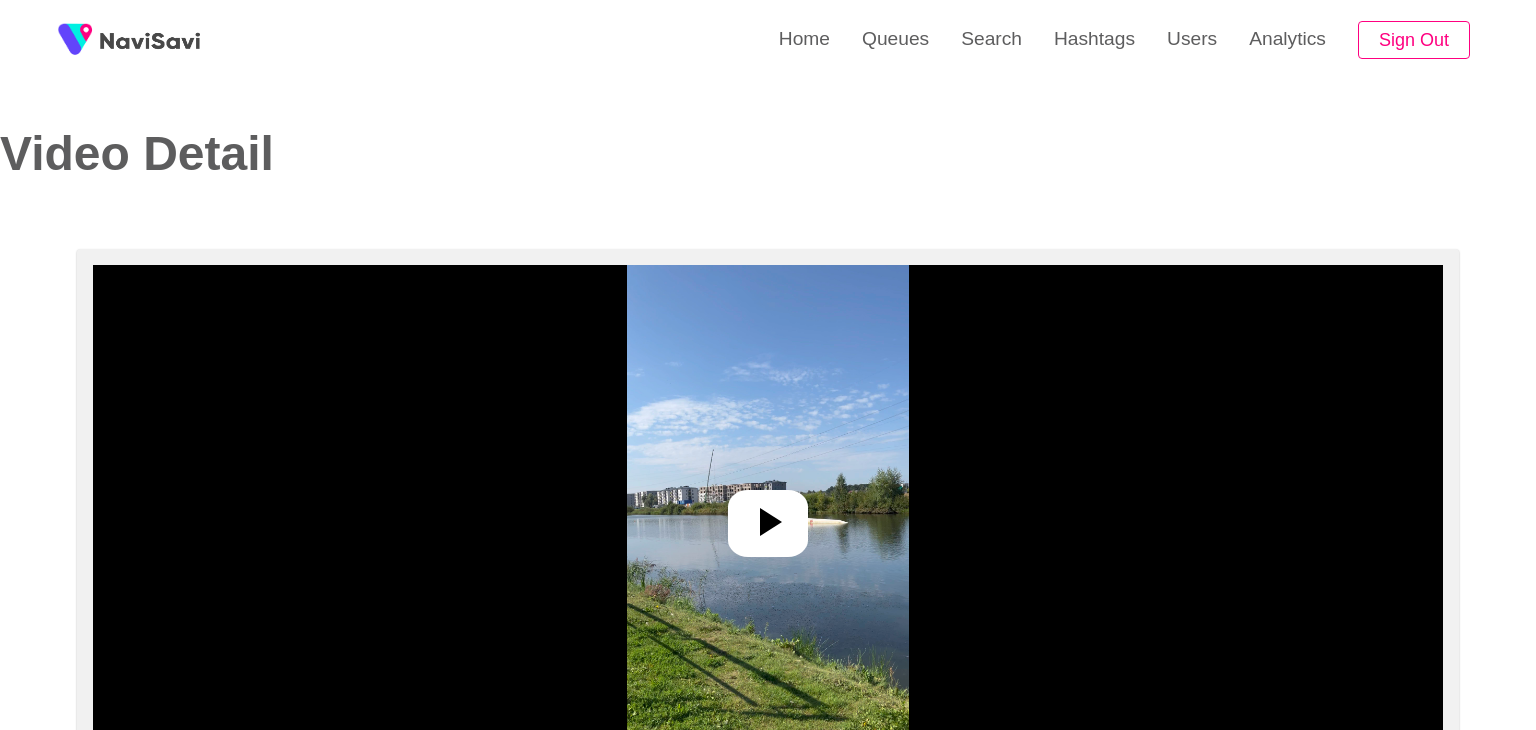 select on "**********" 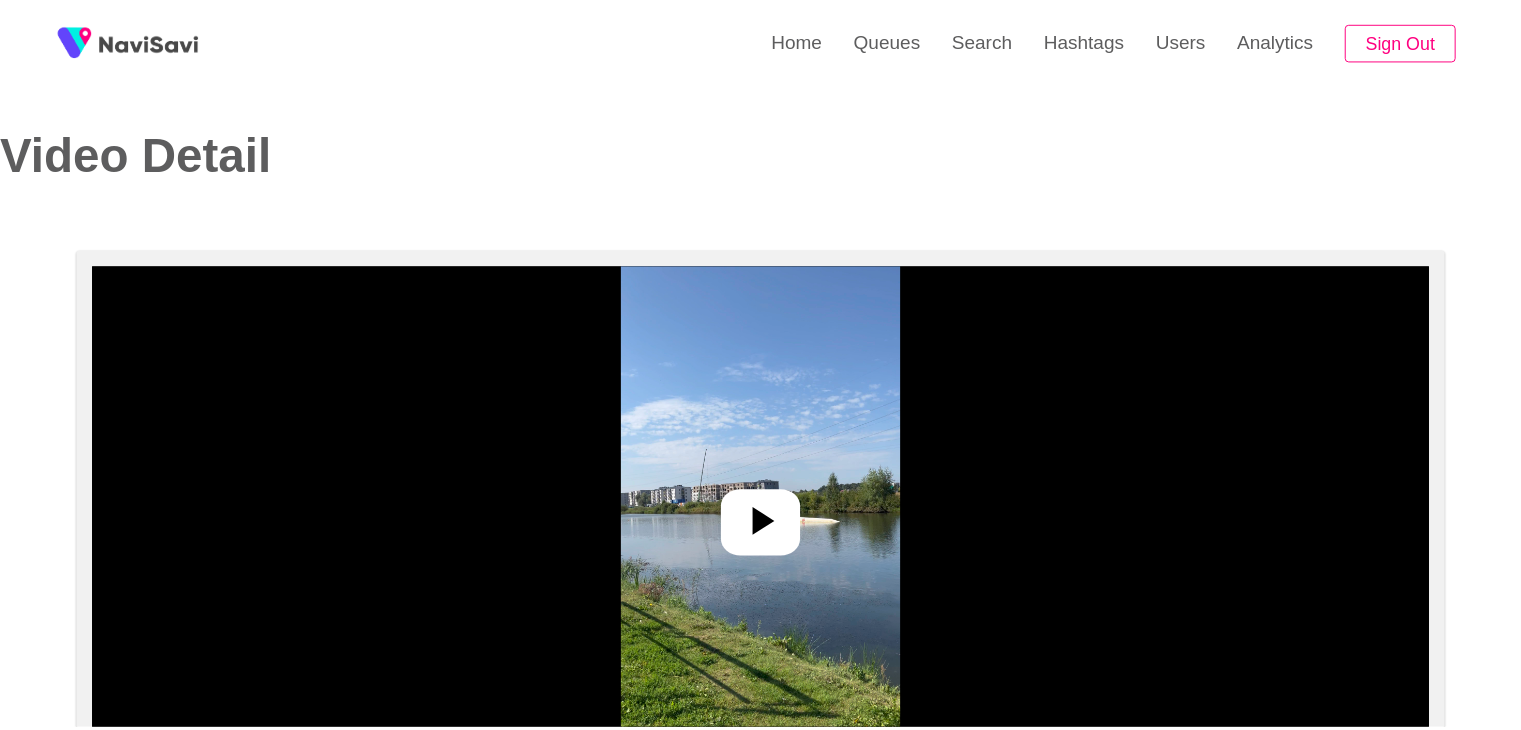 scroll, scrollTop: 0, scrollLeft: 0, axis: both 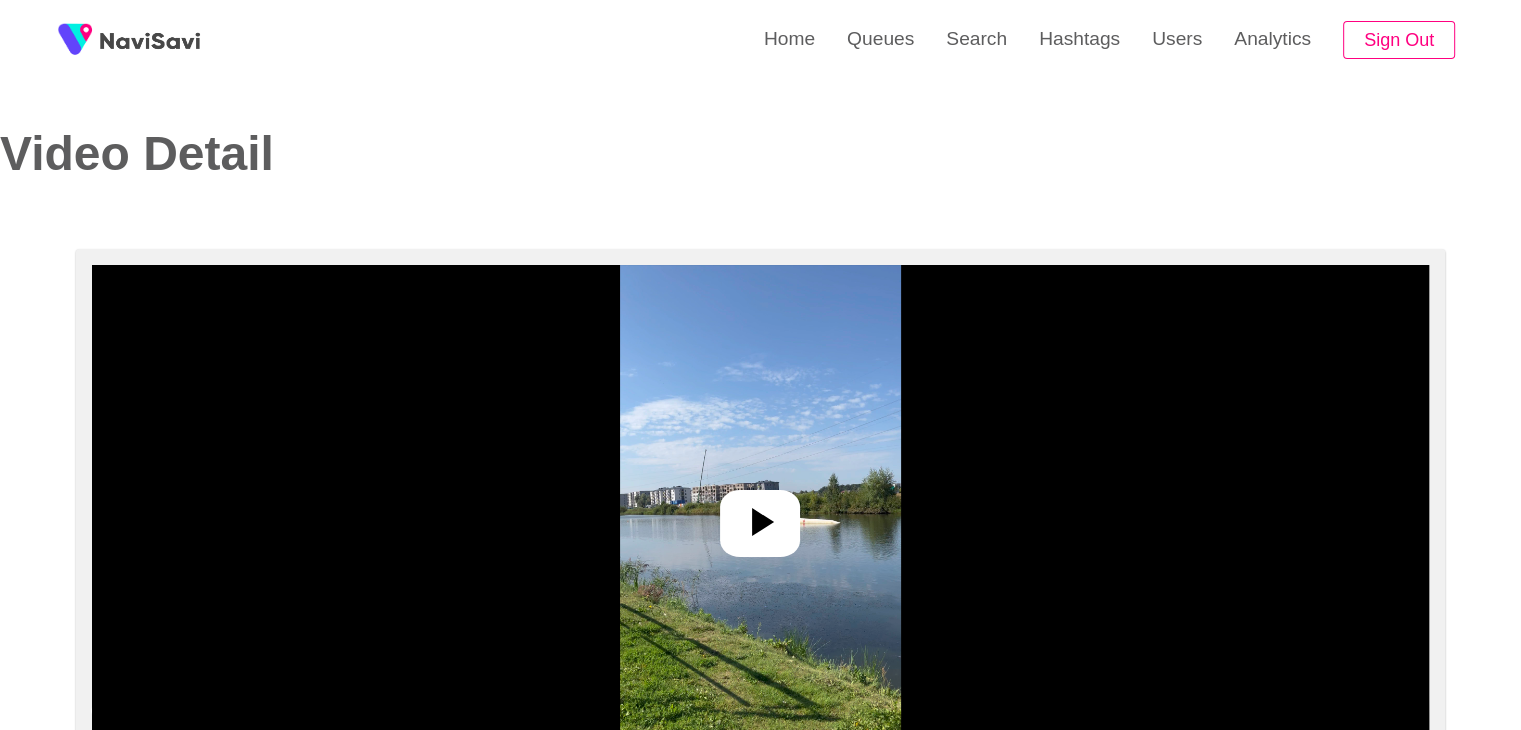 click at bounding box center [760, 515] 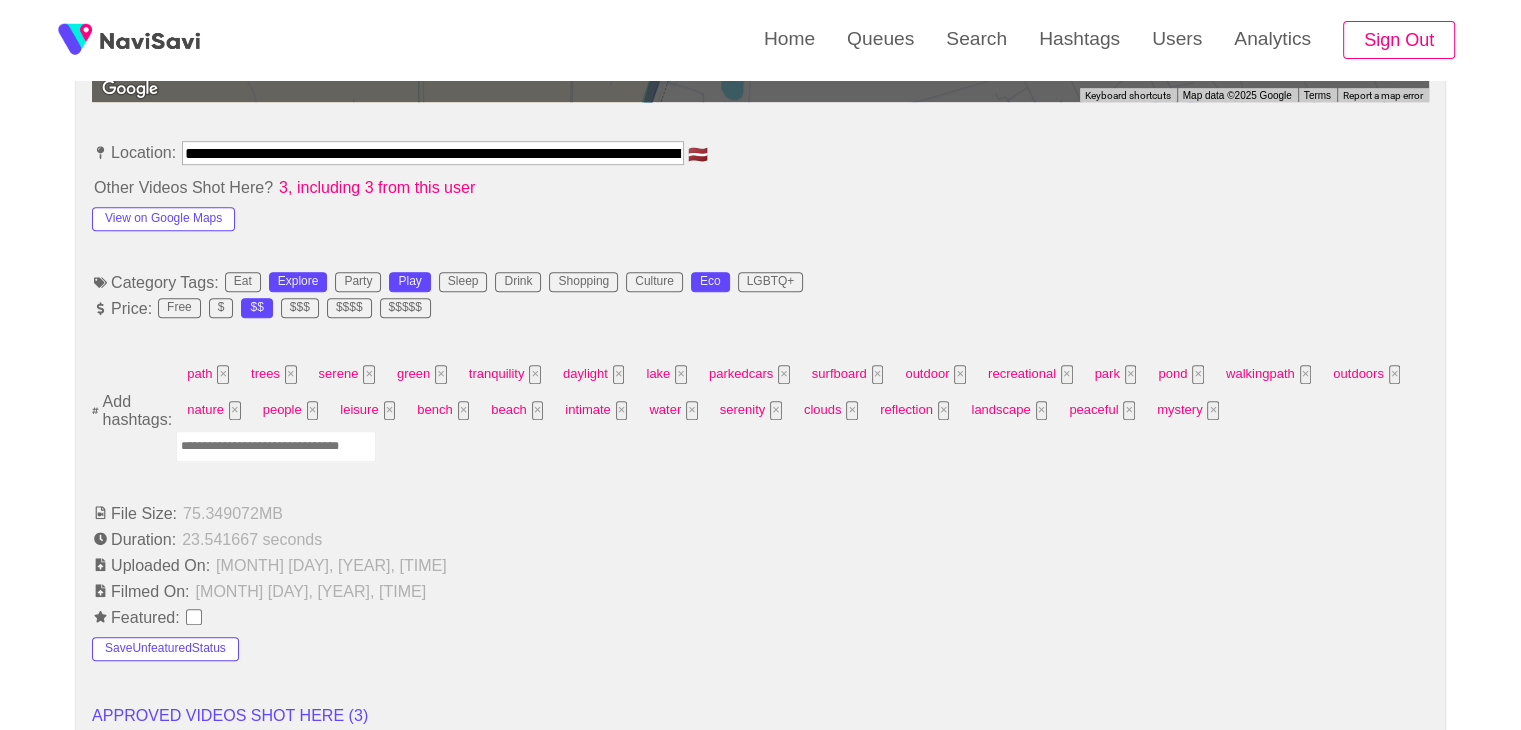 scroll, scrollTop: 1200, scrollLeft: 0, axis: vertical 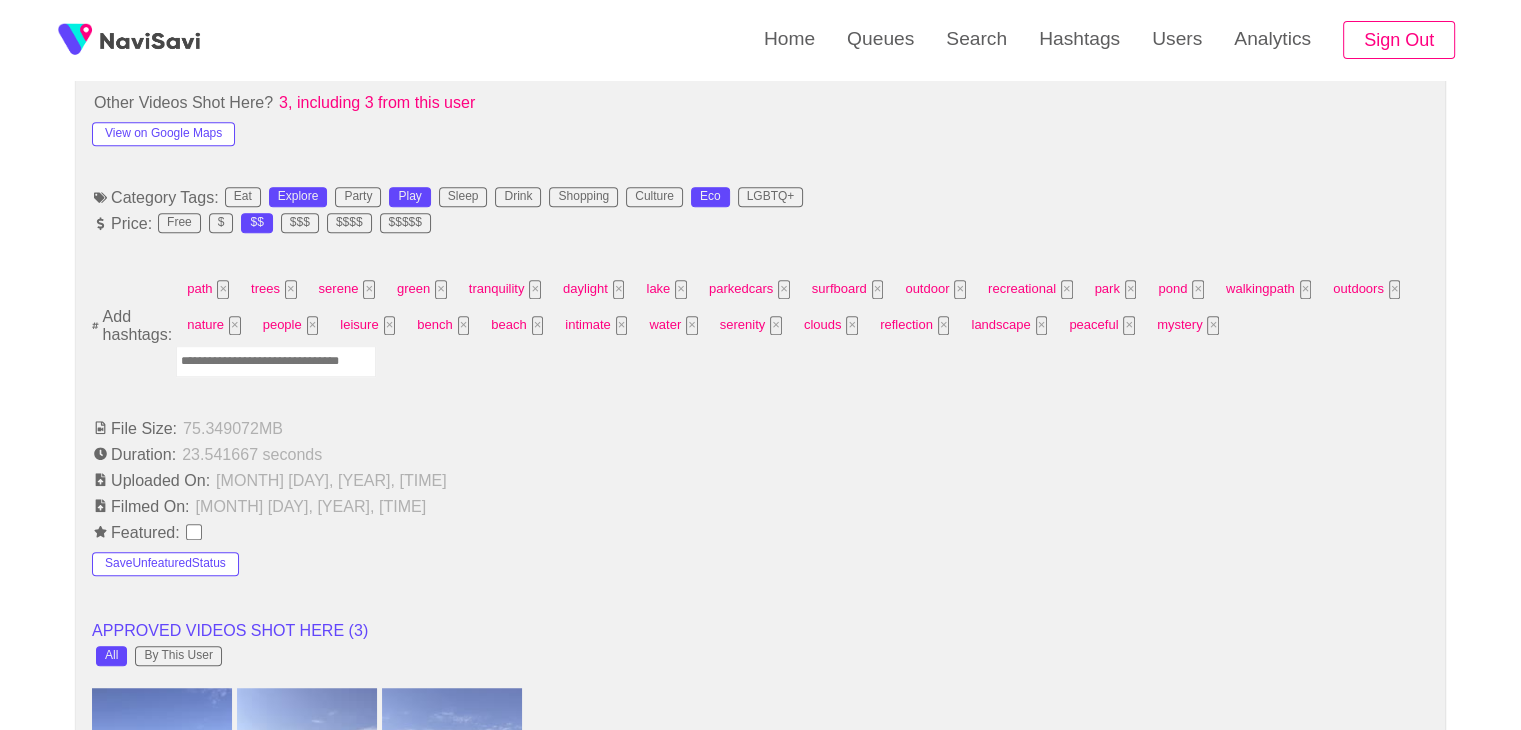 click at bounding box center (276, 361) 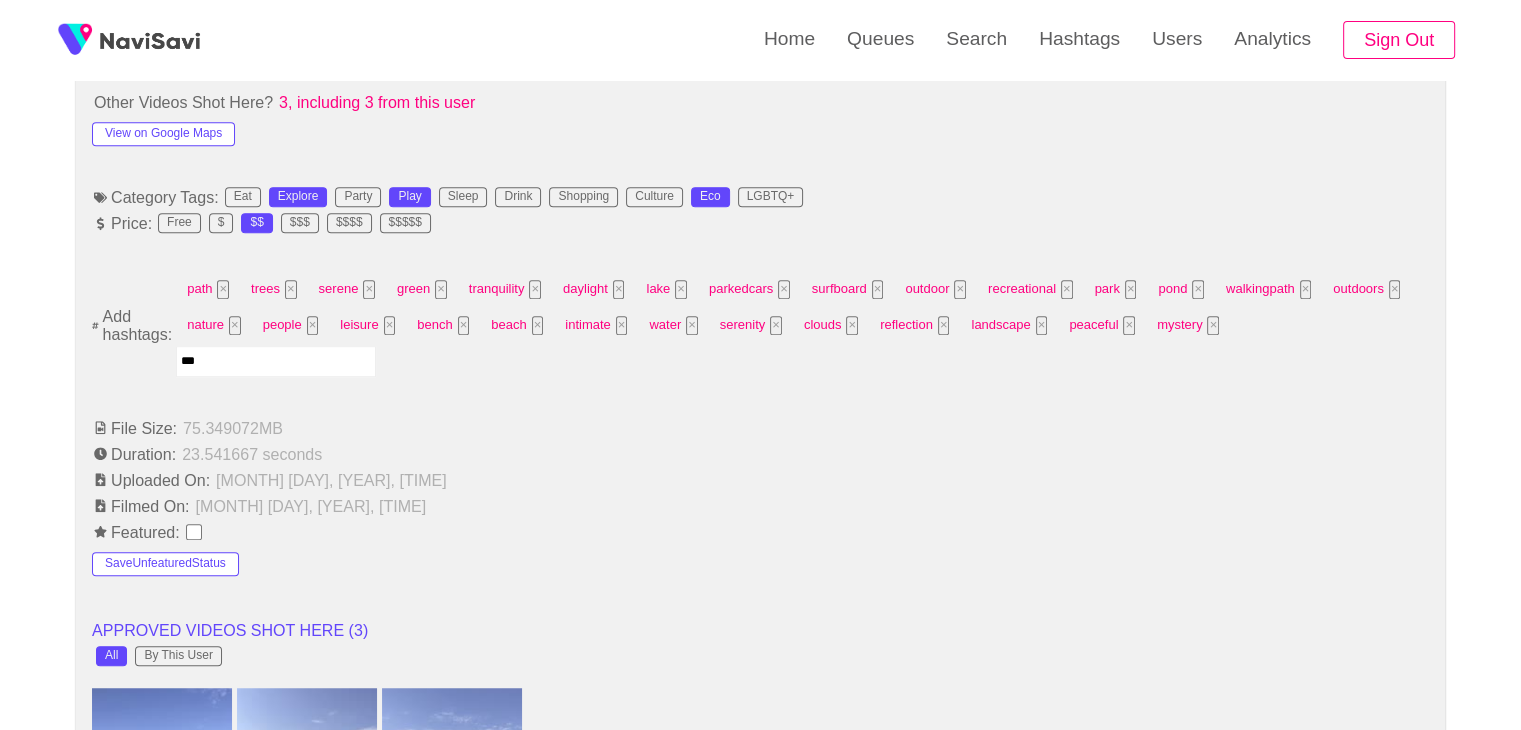type on "****" 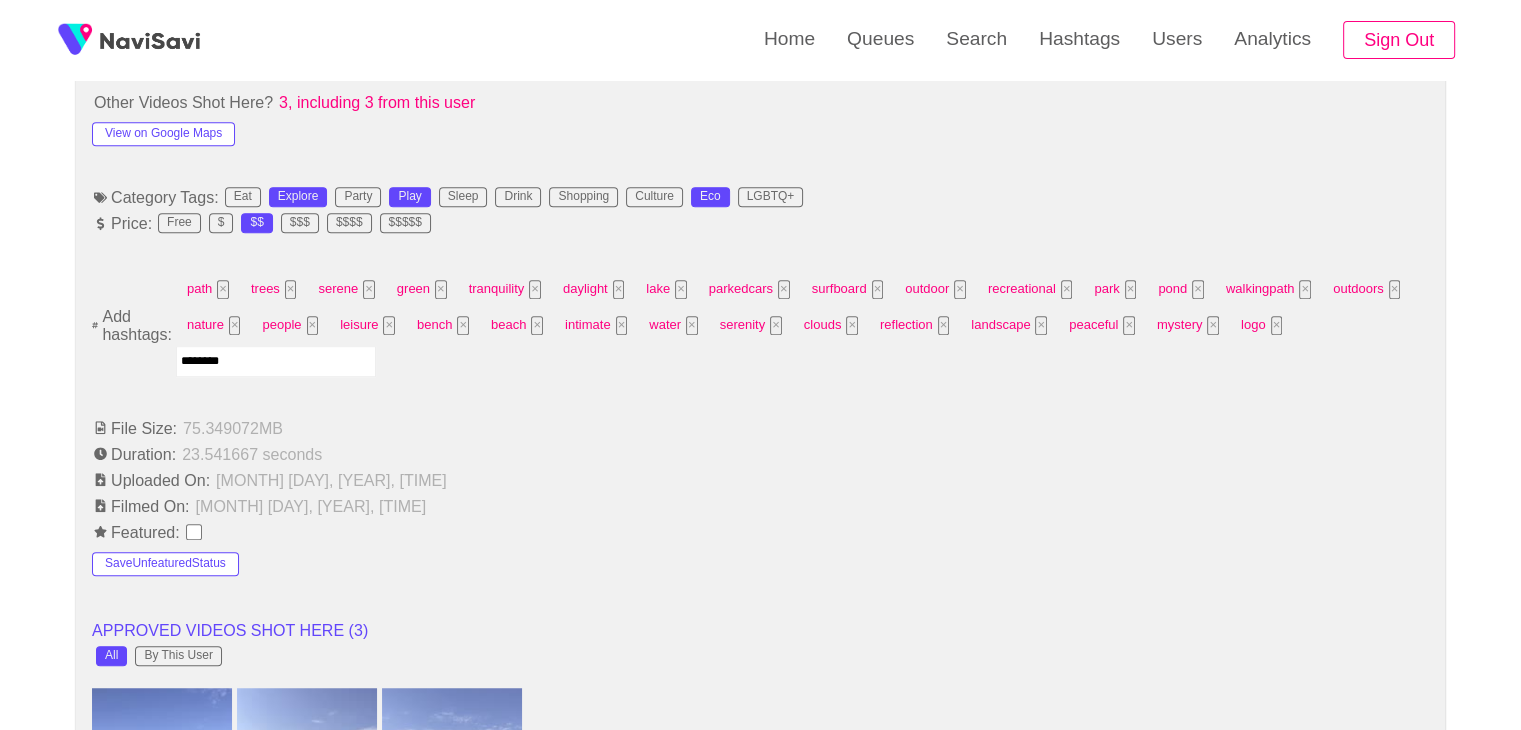 type on "*********" 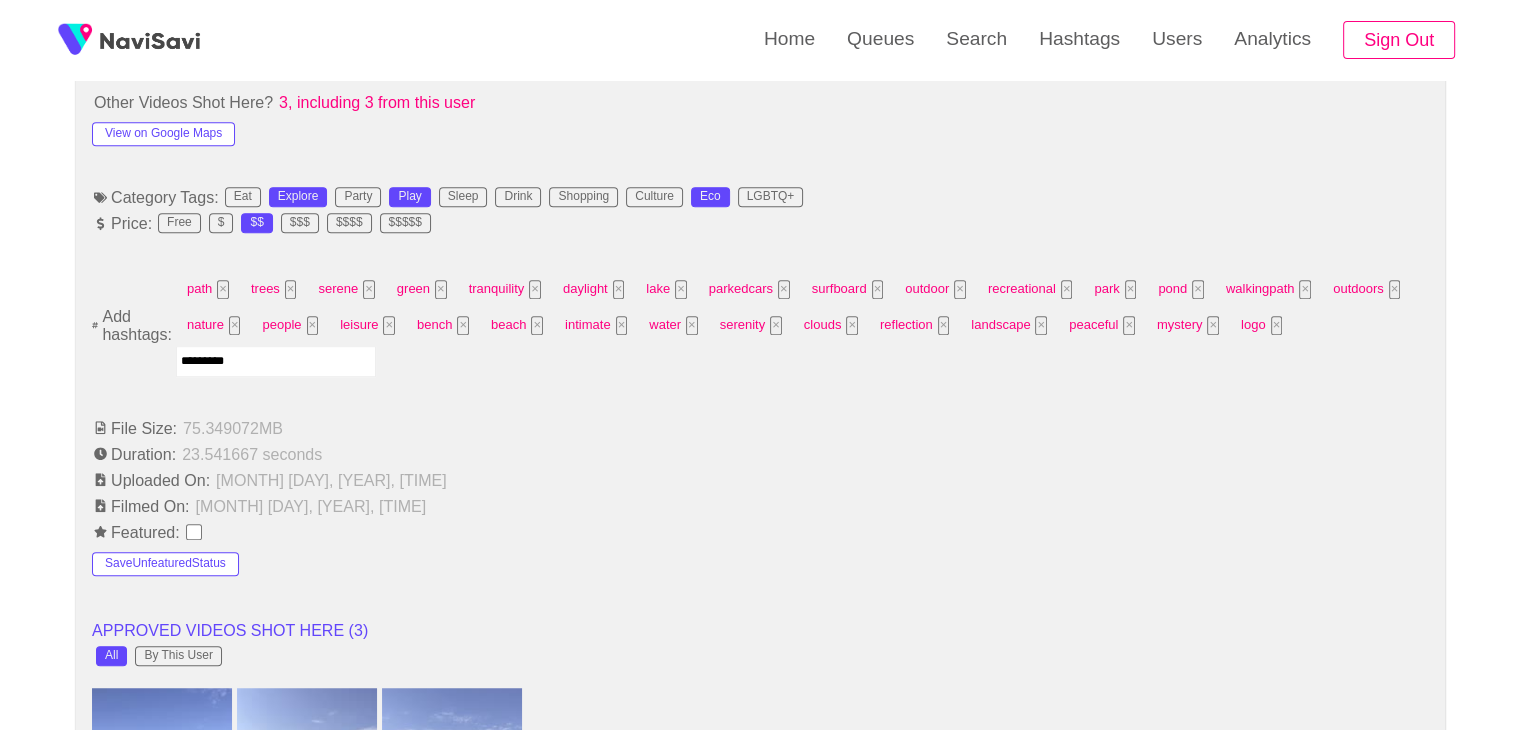 type 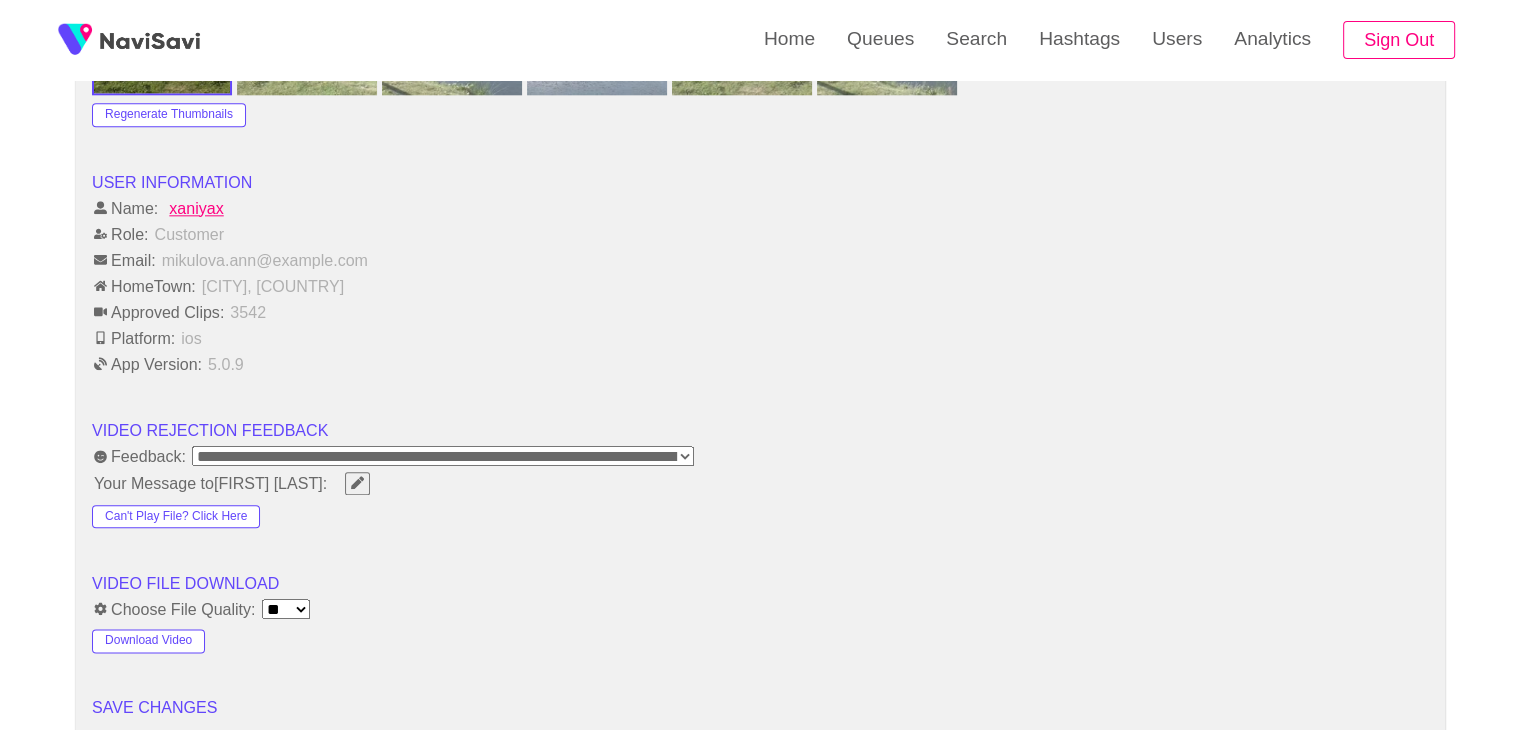 scroll, scrollTop: 2411, scrollLeft: 0, axis: vertical 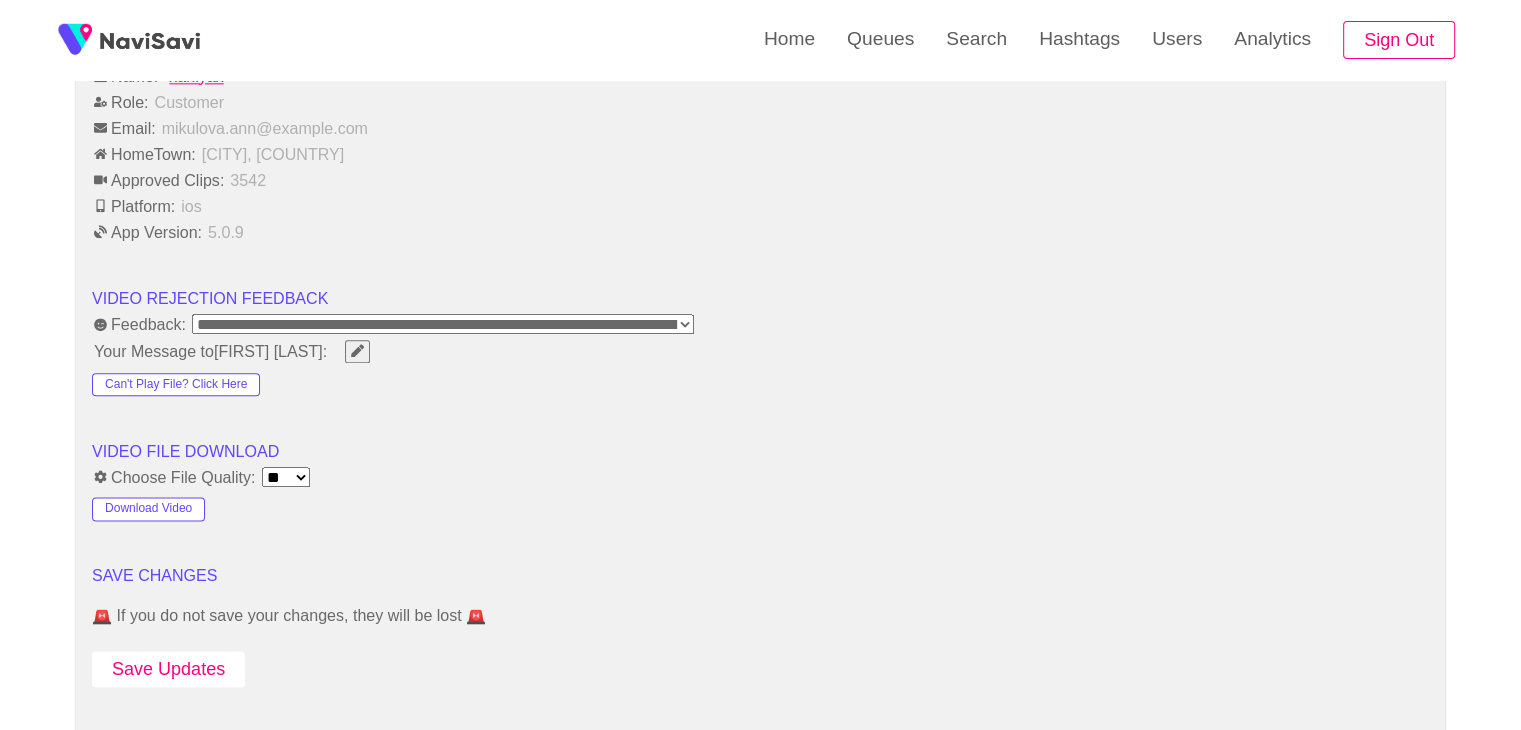 click on "Save Updates" at bounding box center (168, 669) 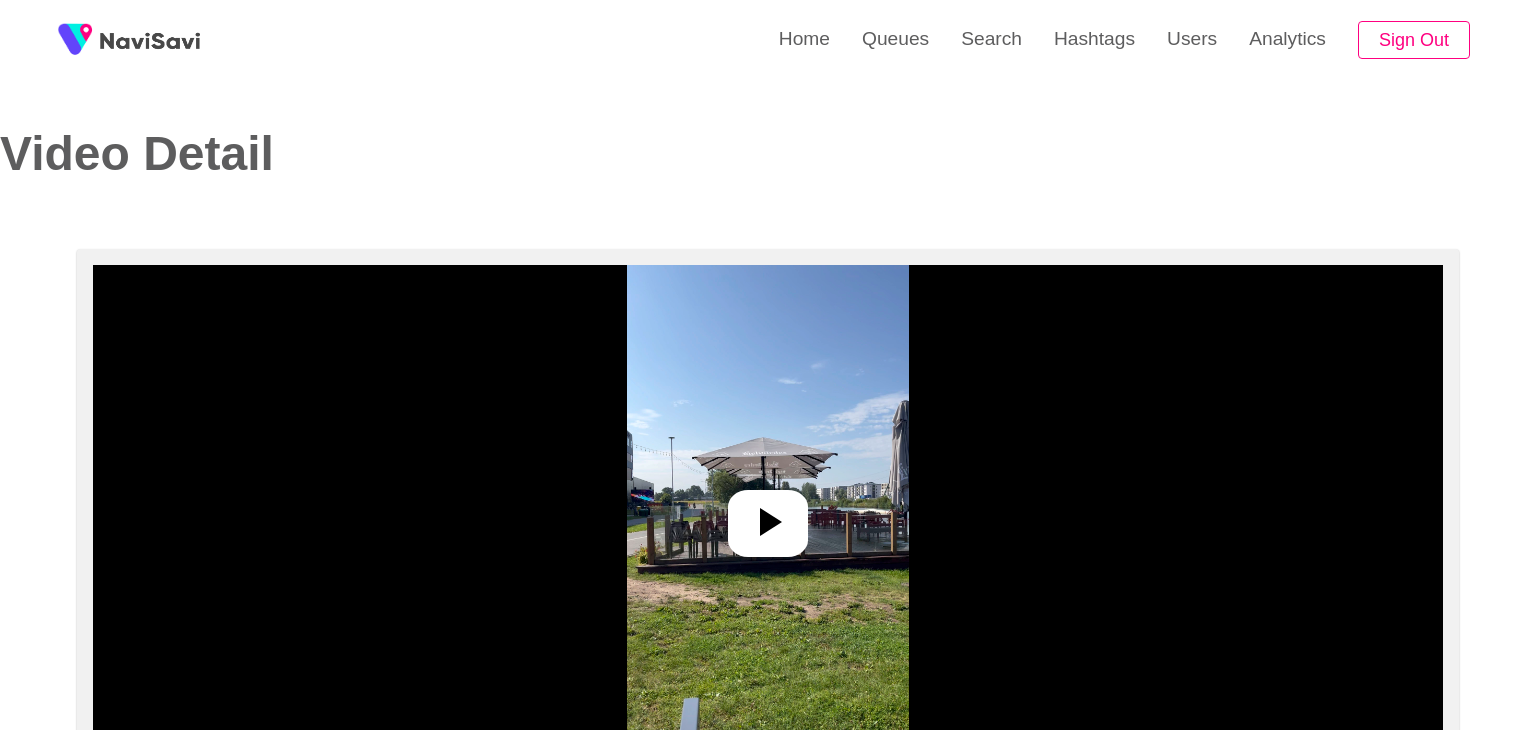 select on "**********" 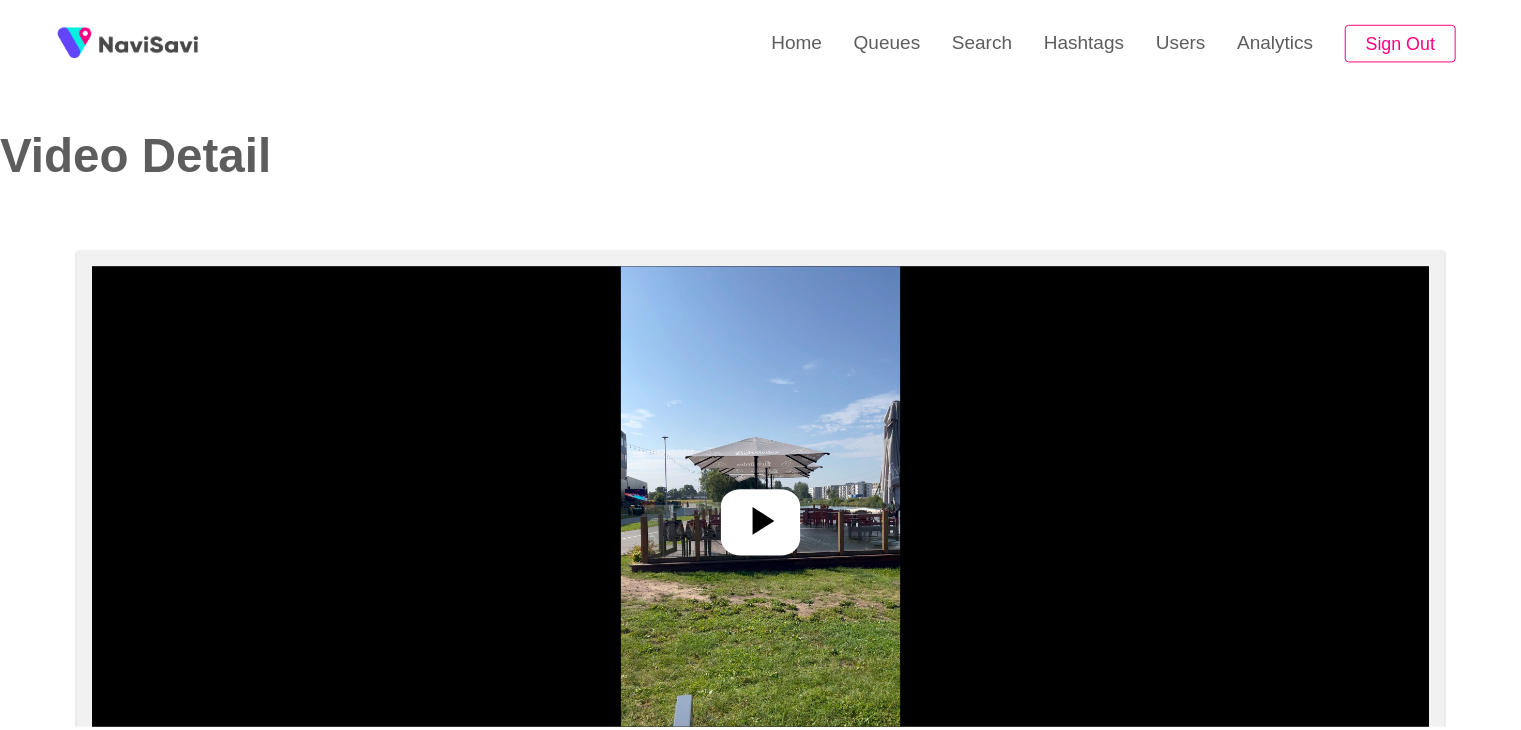 scroll, scrollTop: 0, scrollLeft: 0, axis: both 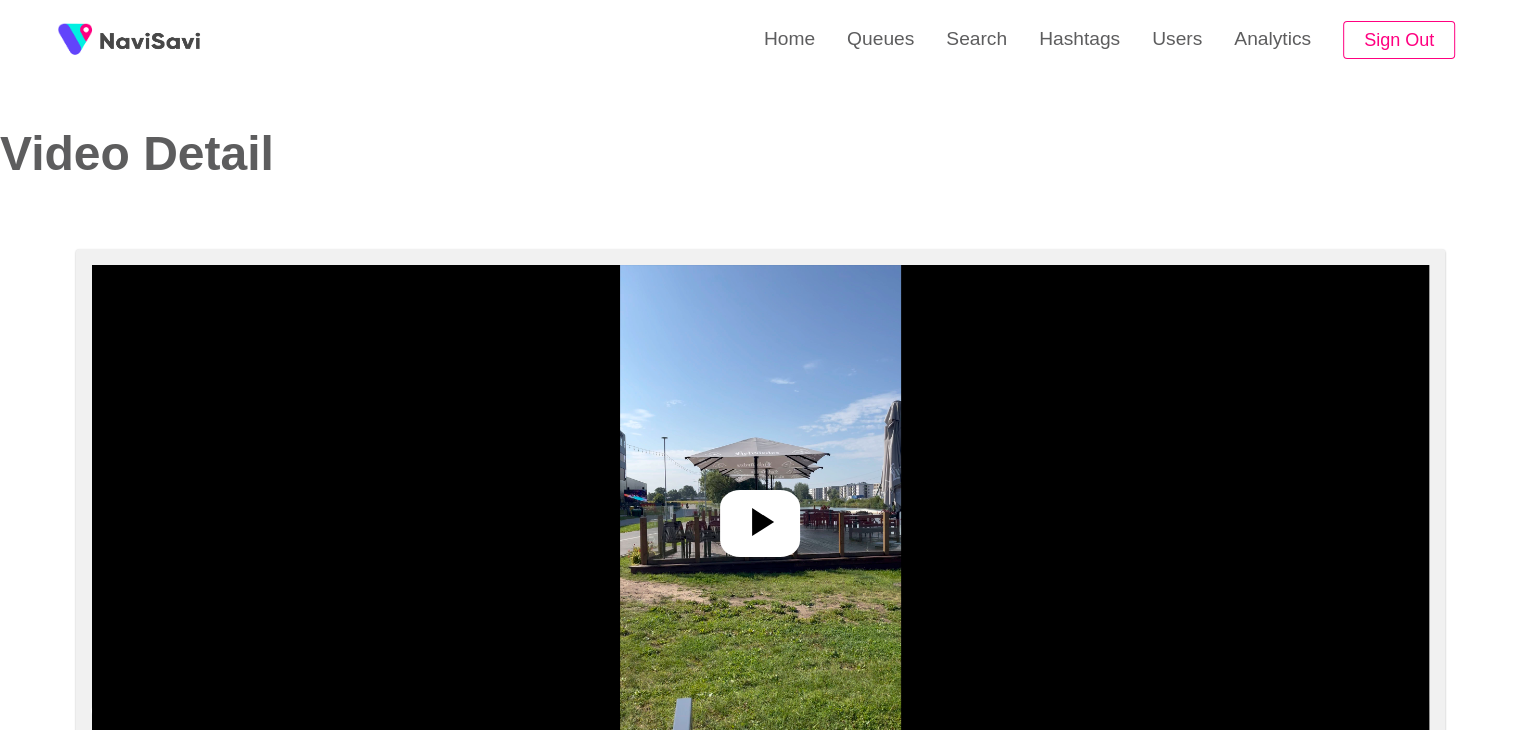 click at bounding box center [760, 515] 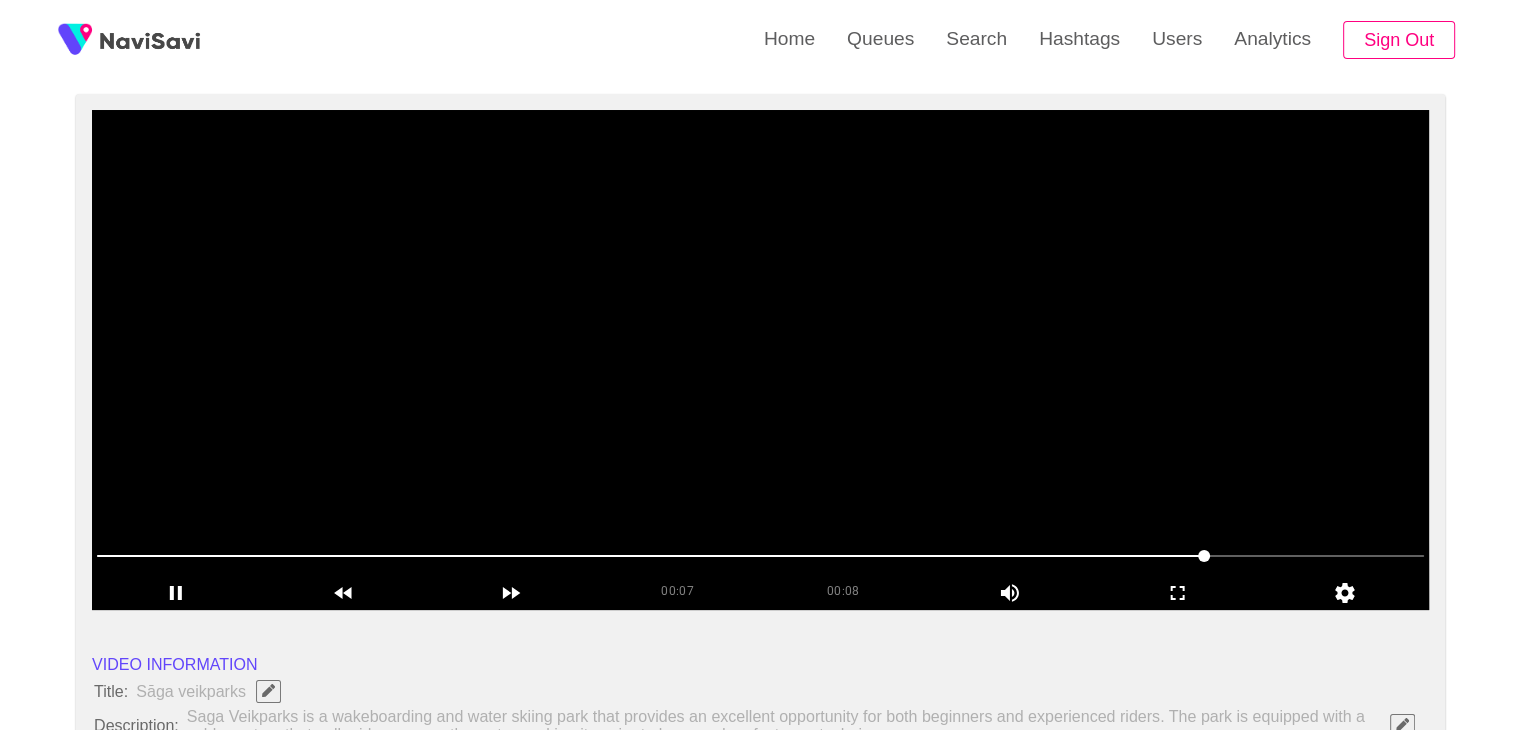 scroll, scrollTop: 138, scrollLeft: 0, axis: vertical 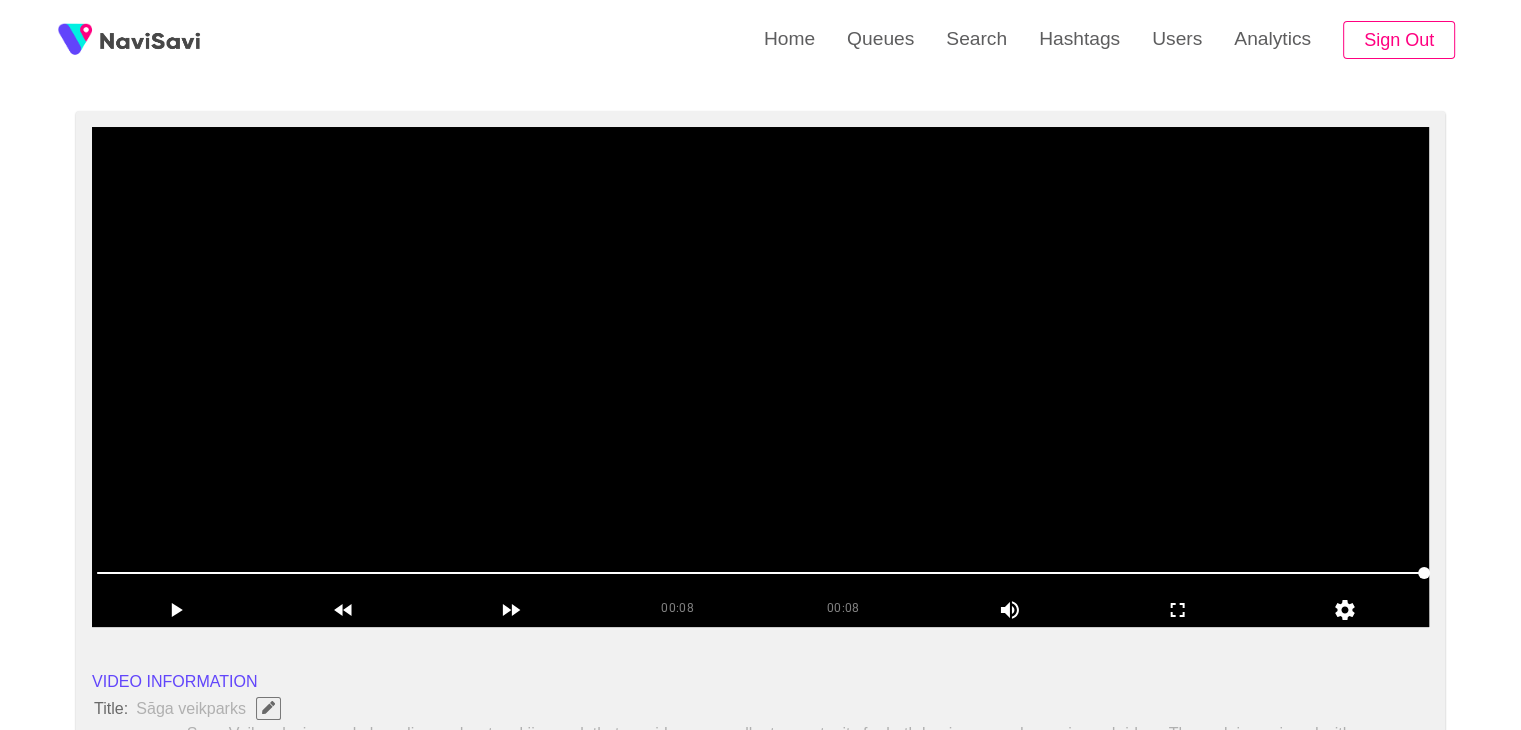 click at bounding box center (760, 377) 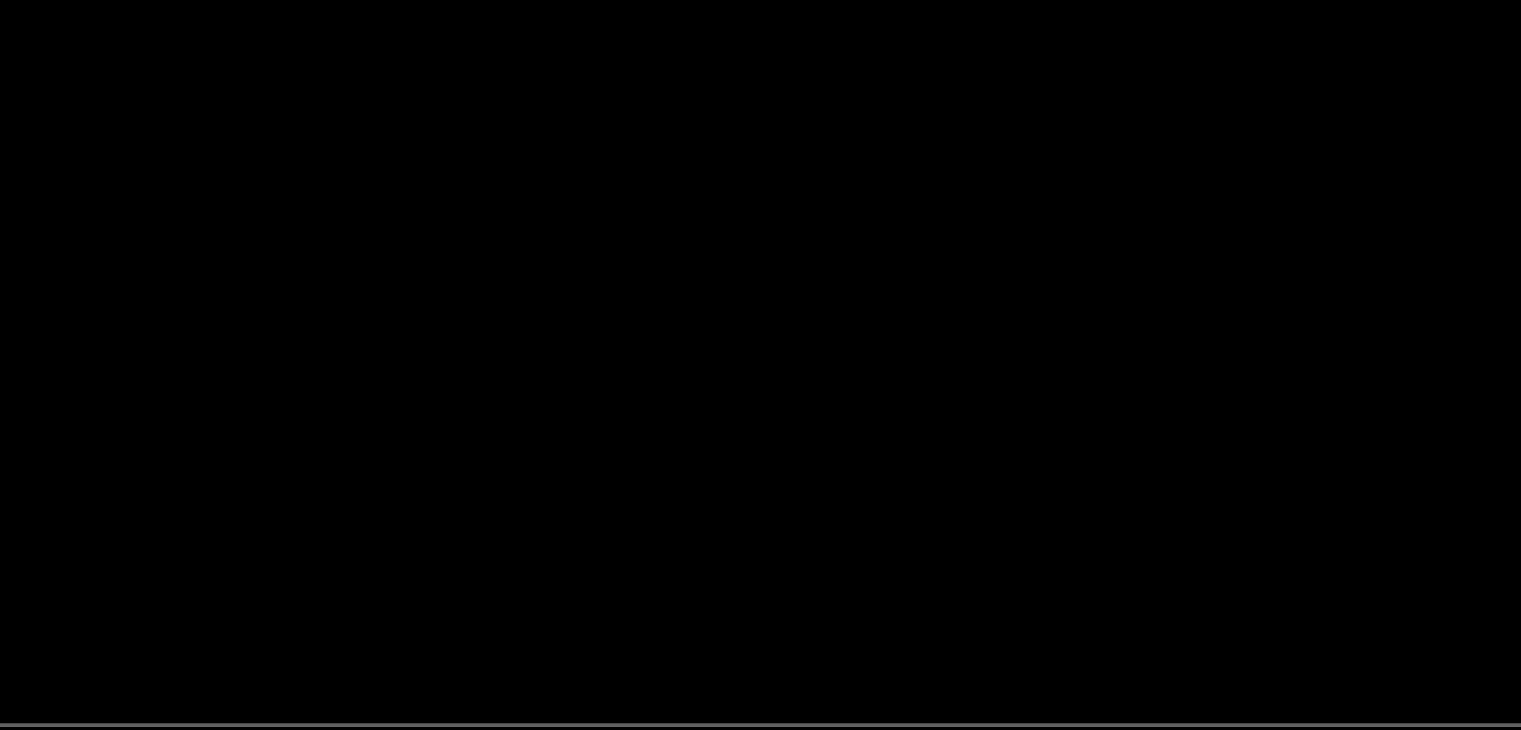scroll, scrollTop: 138, scrollLeft: 0, axis: vertical 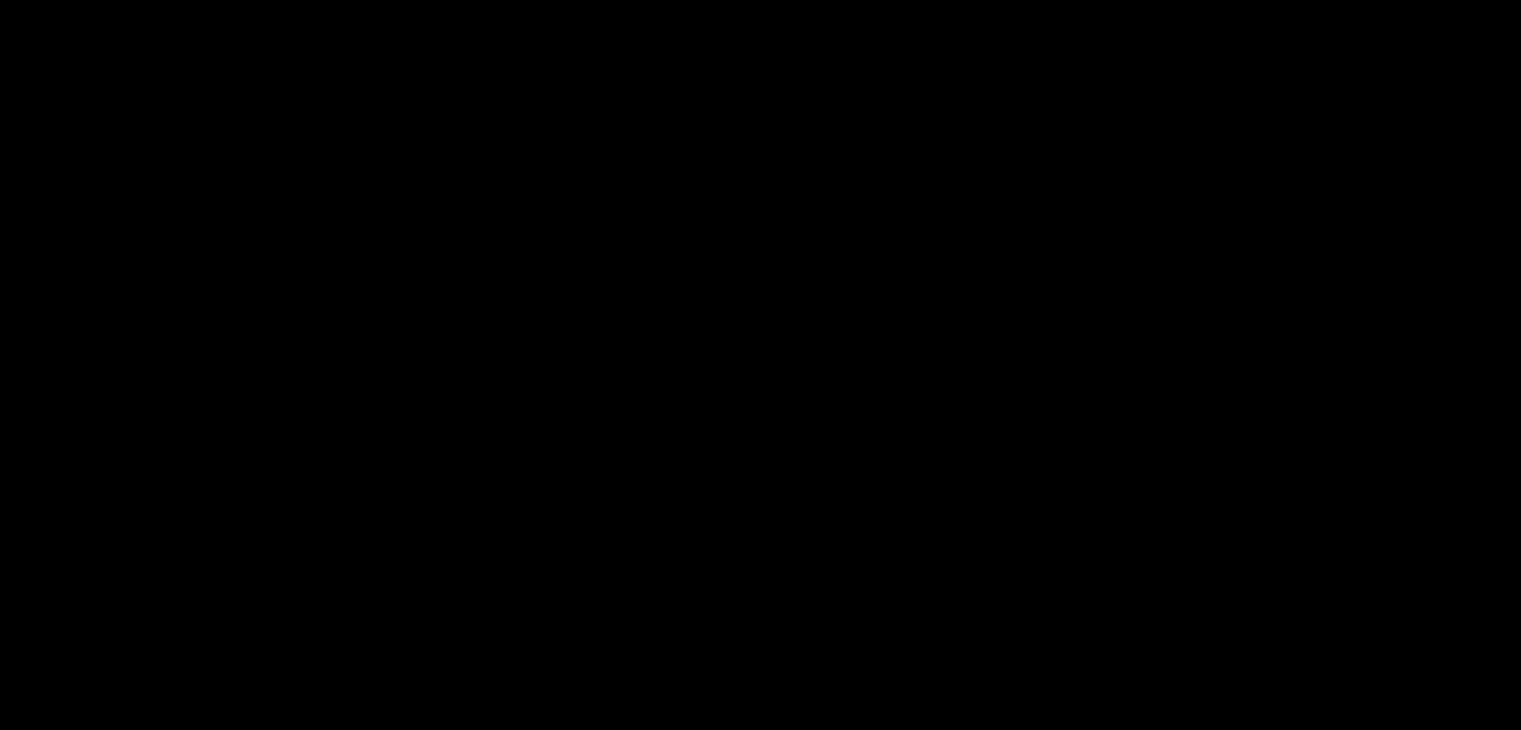 click at bounding box center (760, 377) 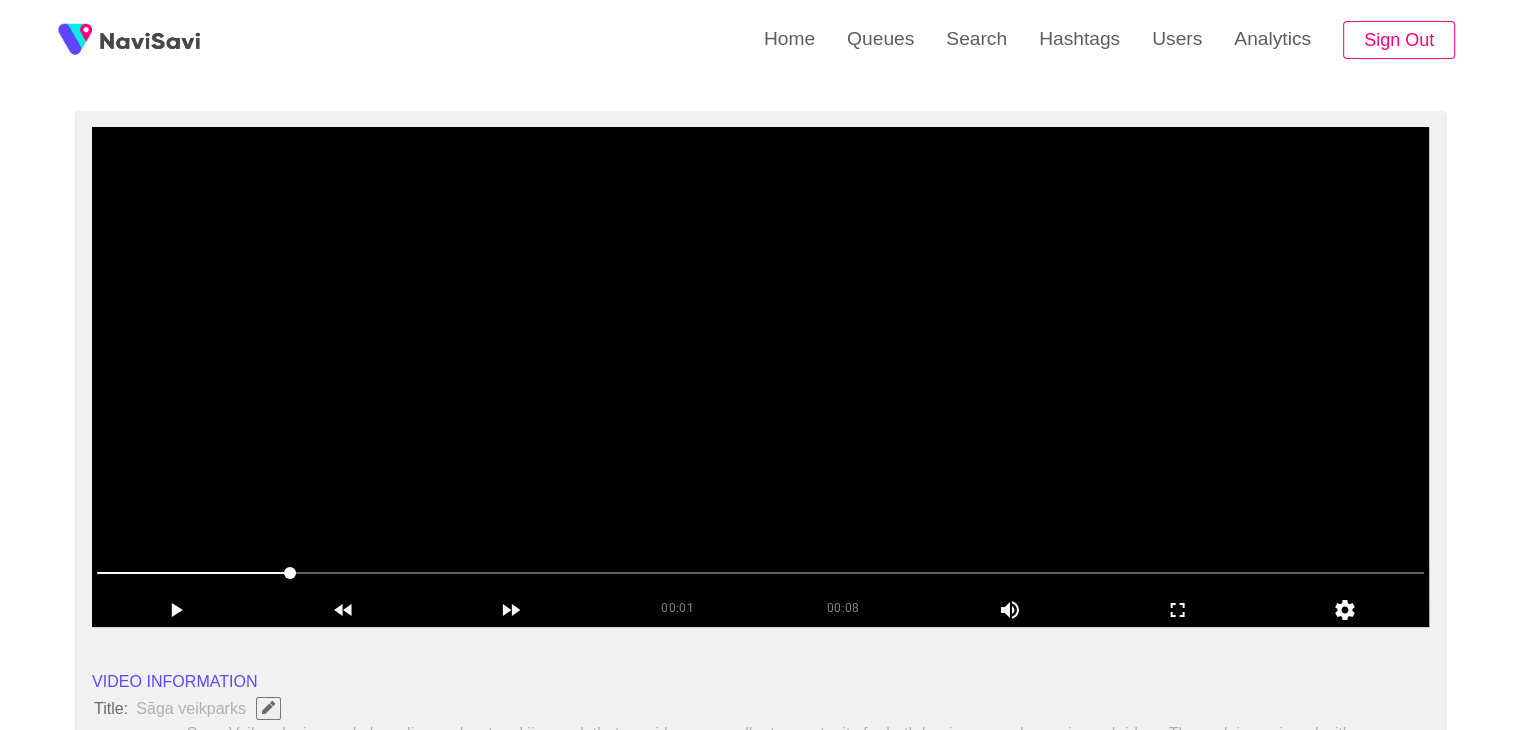click at bounding box center (760, 377) 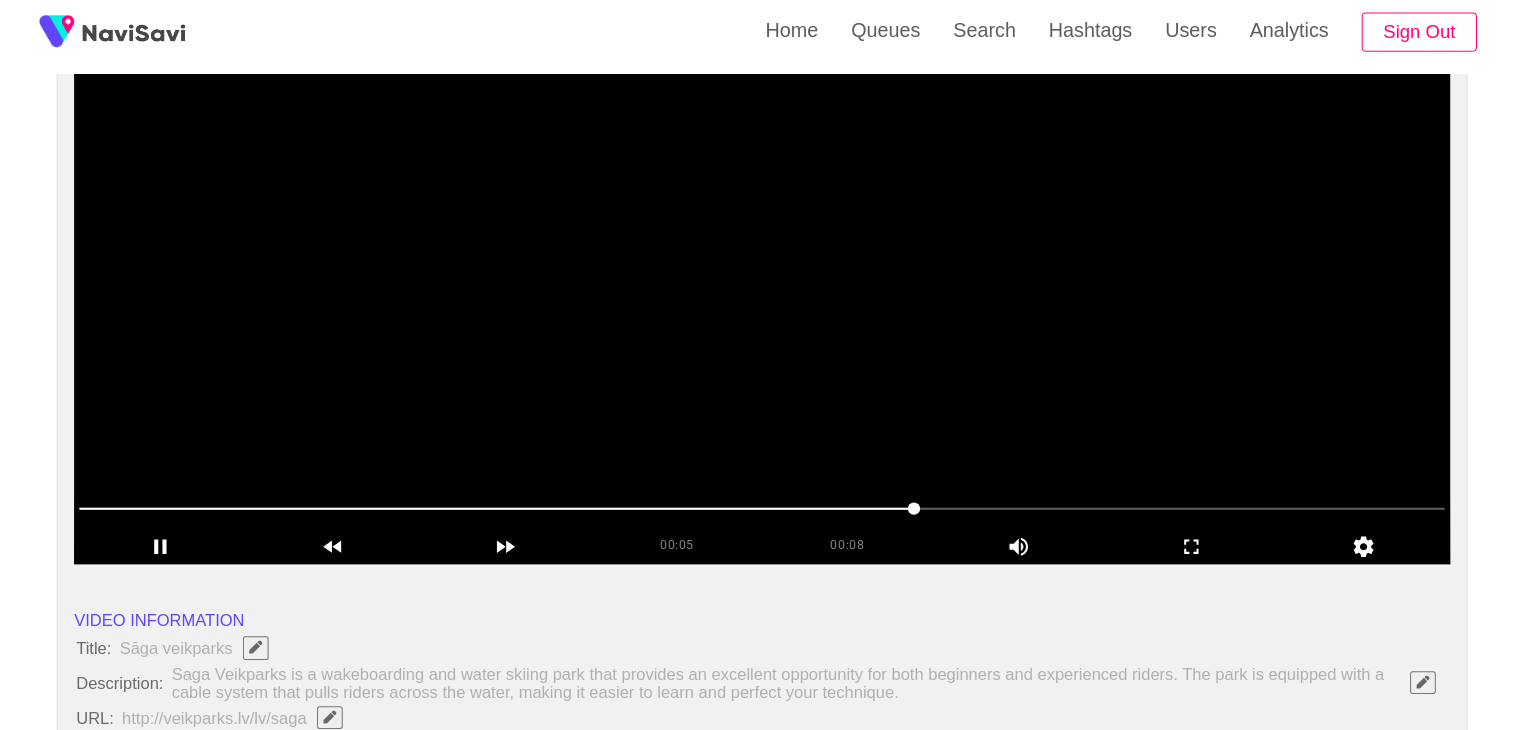 scroll, scrollTop: 208, scrollLeft: 0, axis: vertical 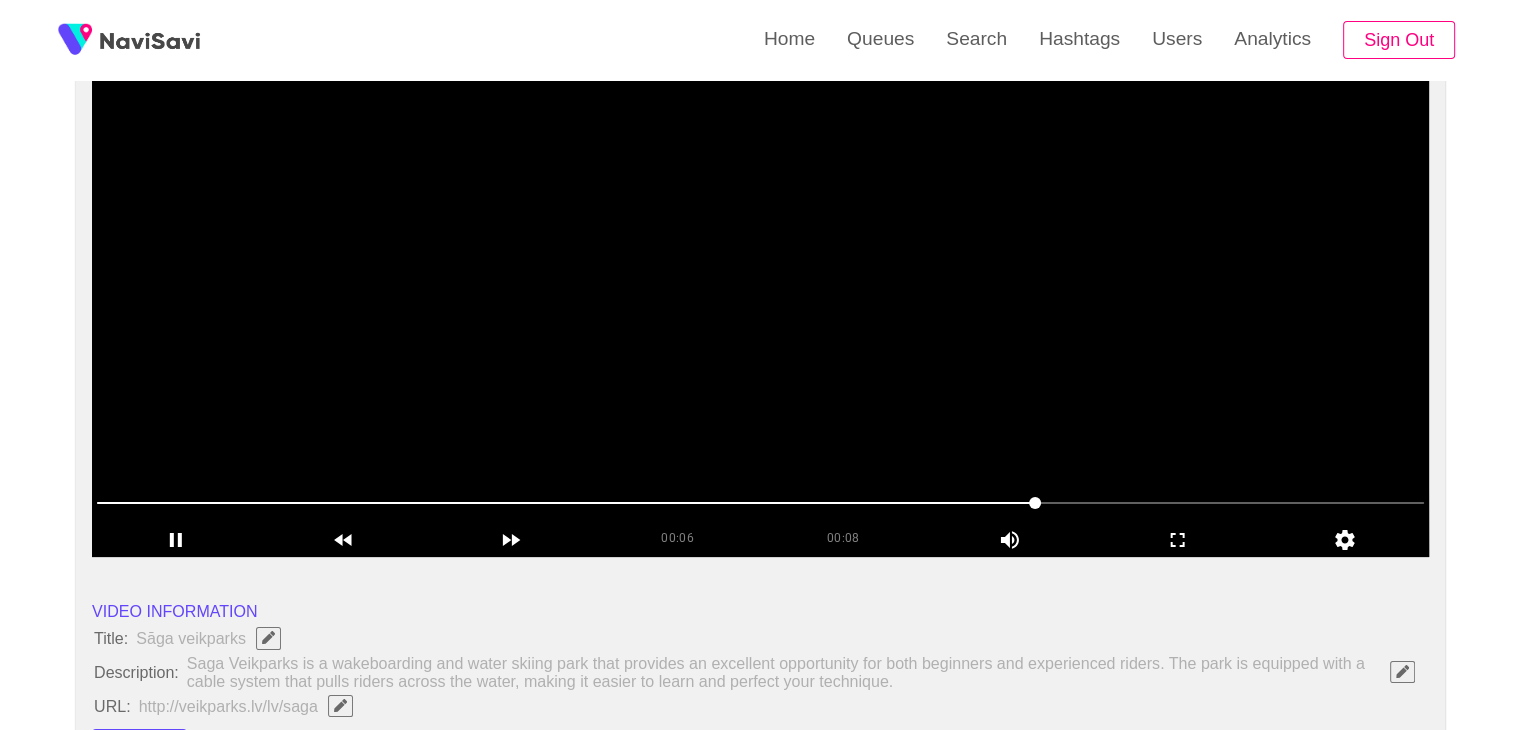 click at bounding box center [760, 307] 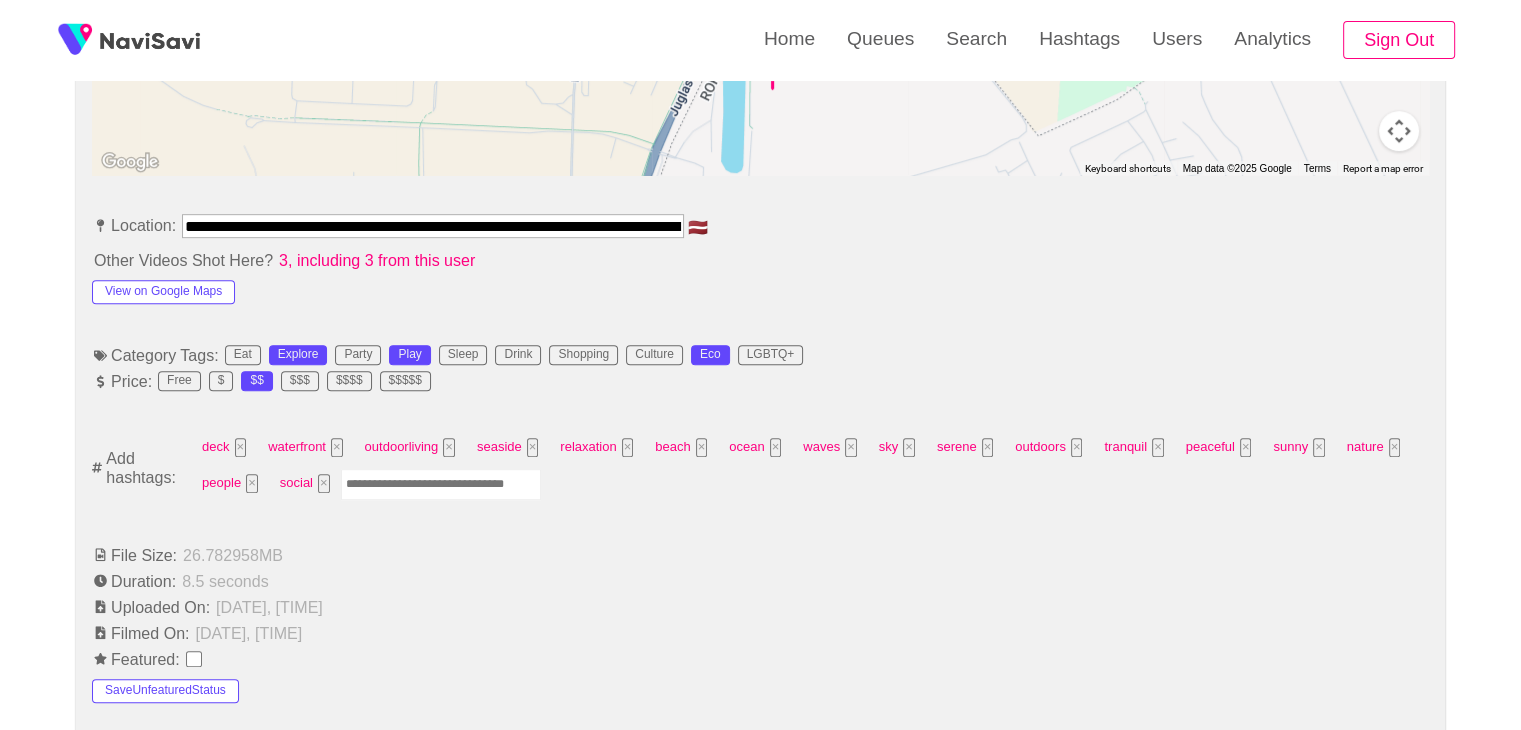 scroll, scrollTop: 1048, scrollLeft: 0, axis: vertical 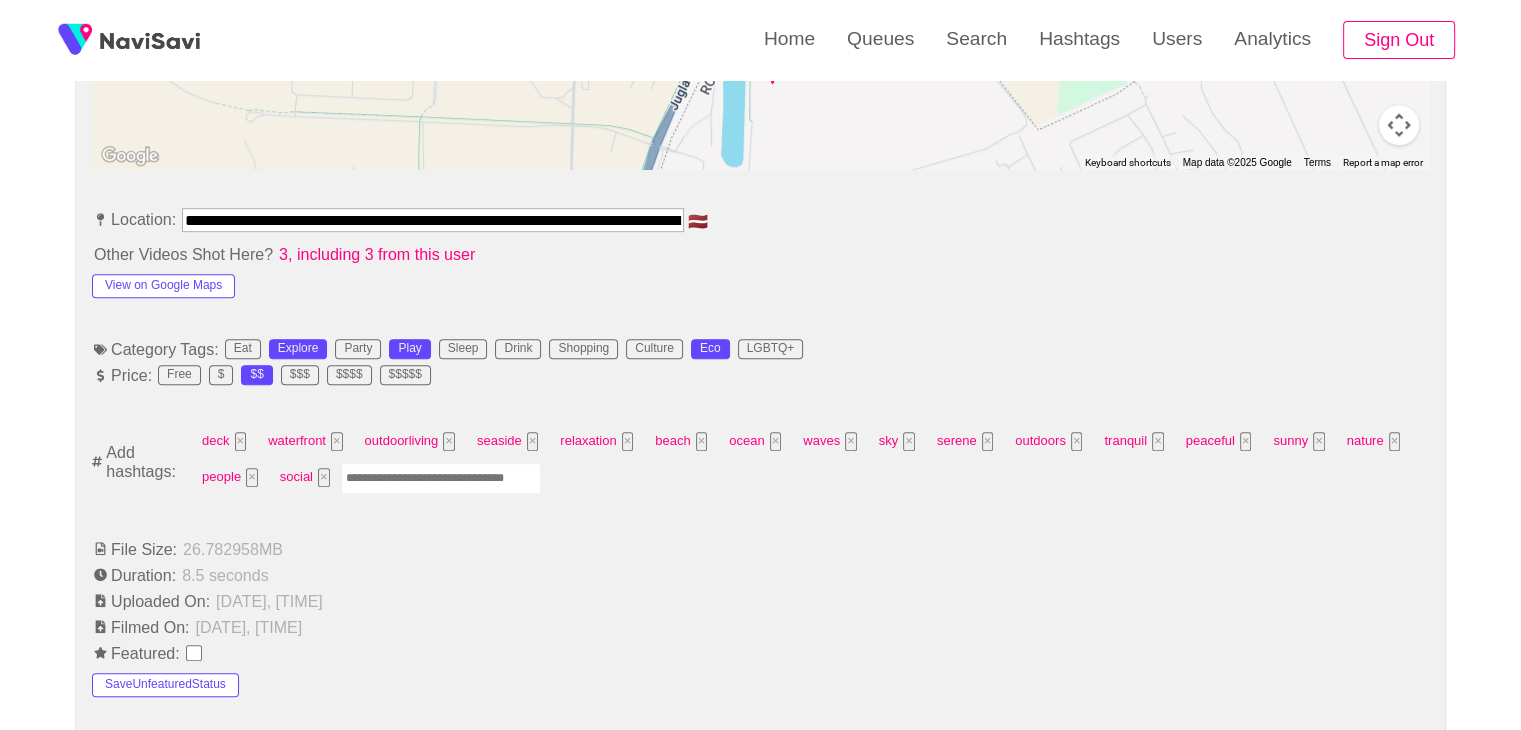 click at bounding box center (441, 478) 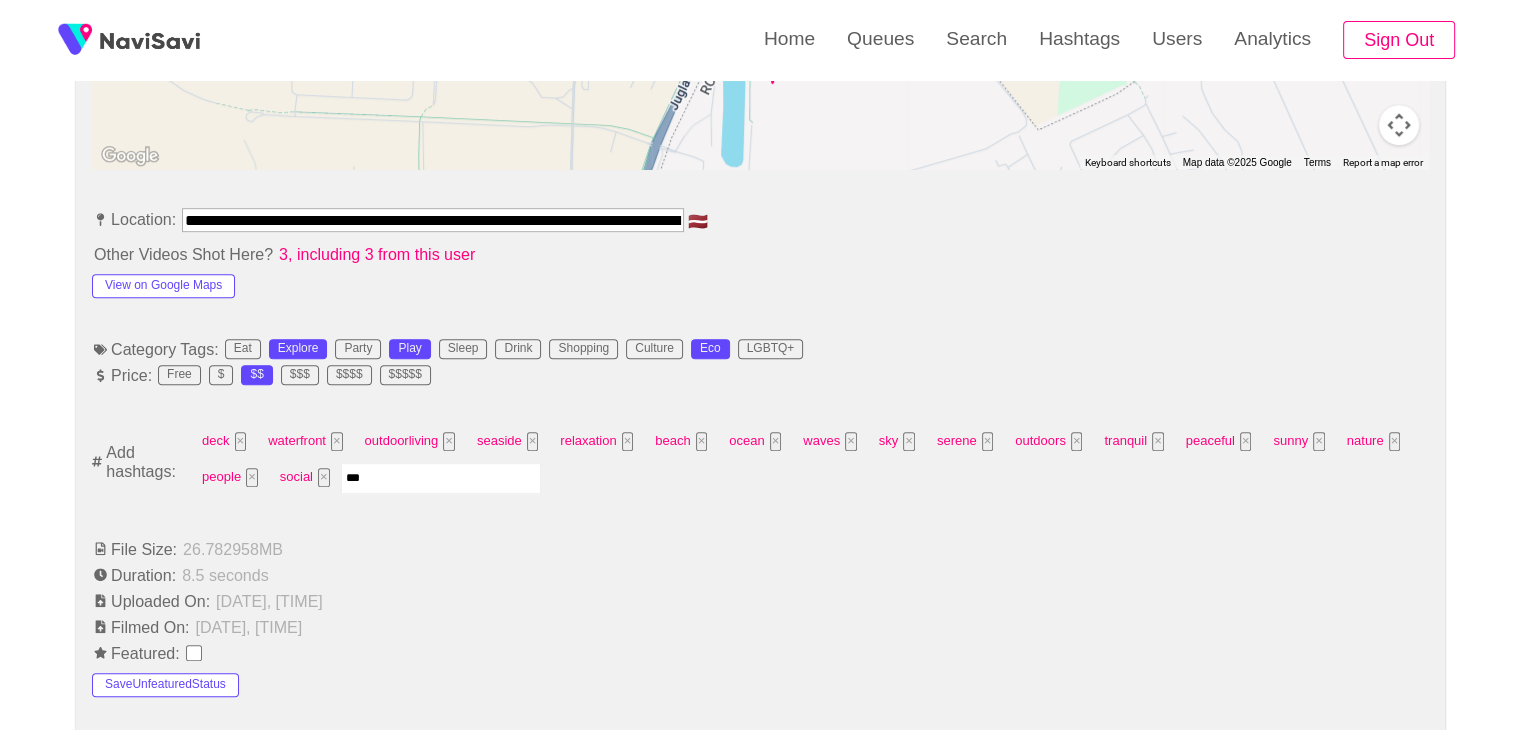 type on "****" 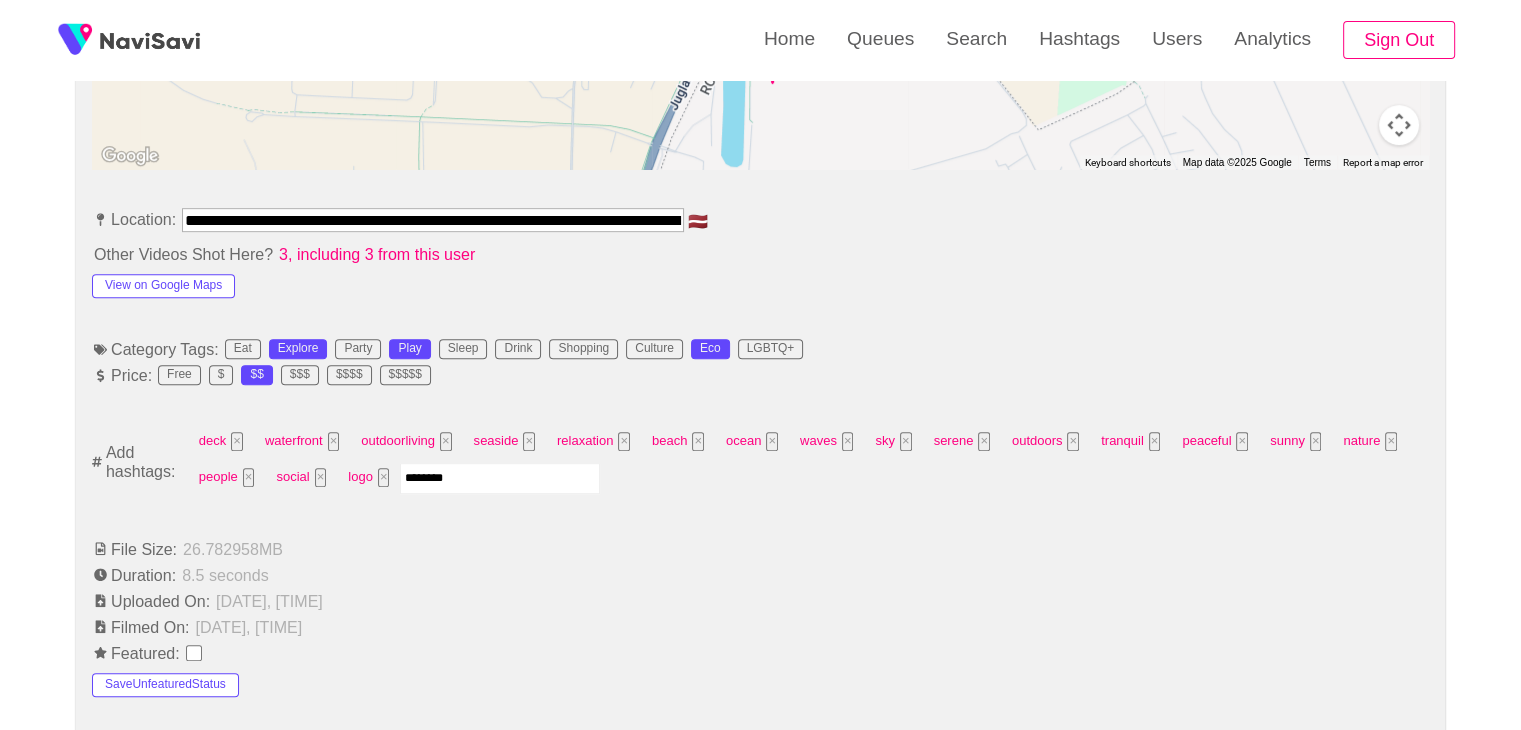 type on "*********" 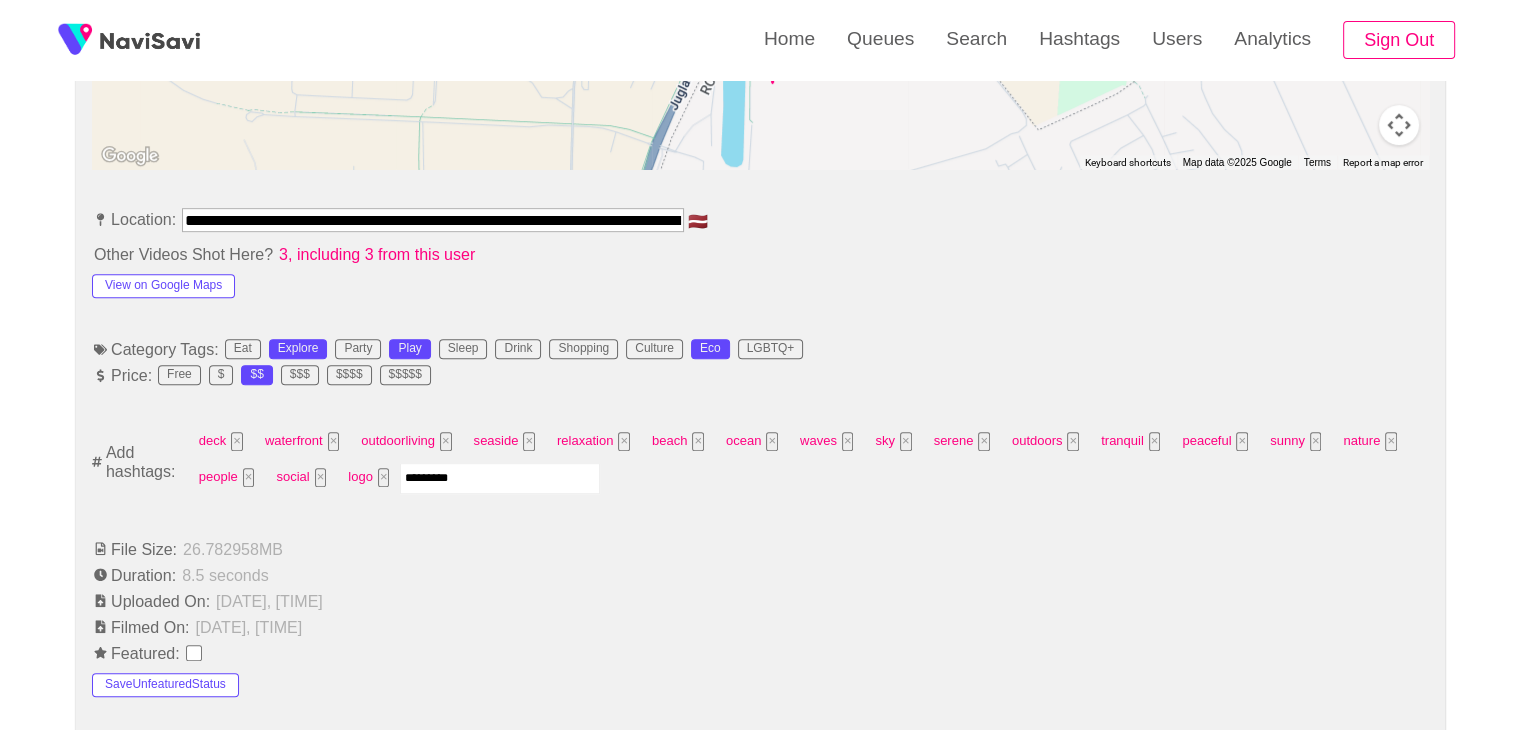 type 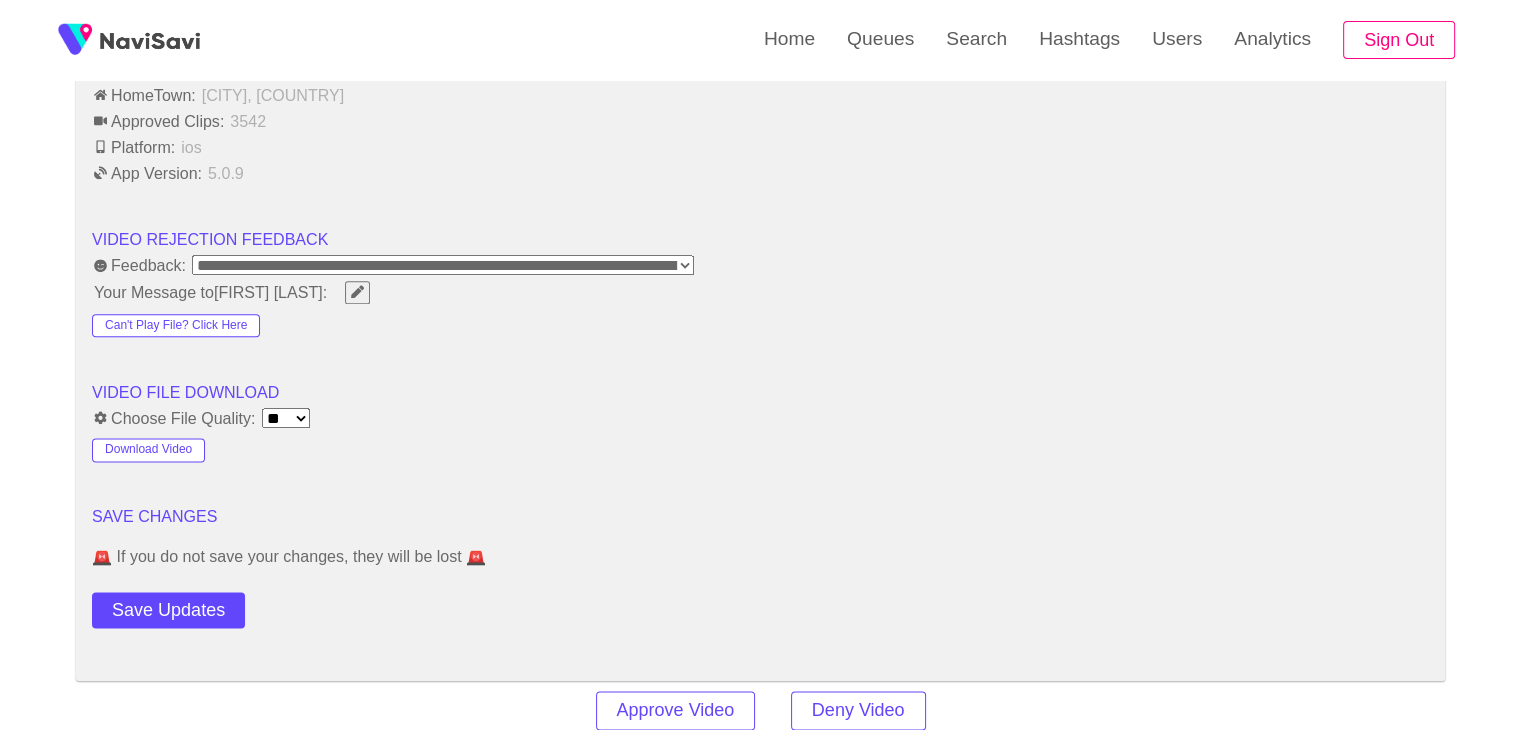 scroll, scrollTop: 2486, scrollLeft: 0, axis: vertical 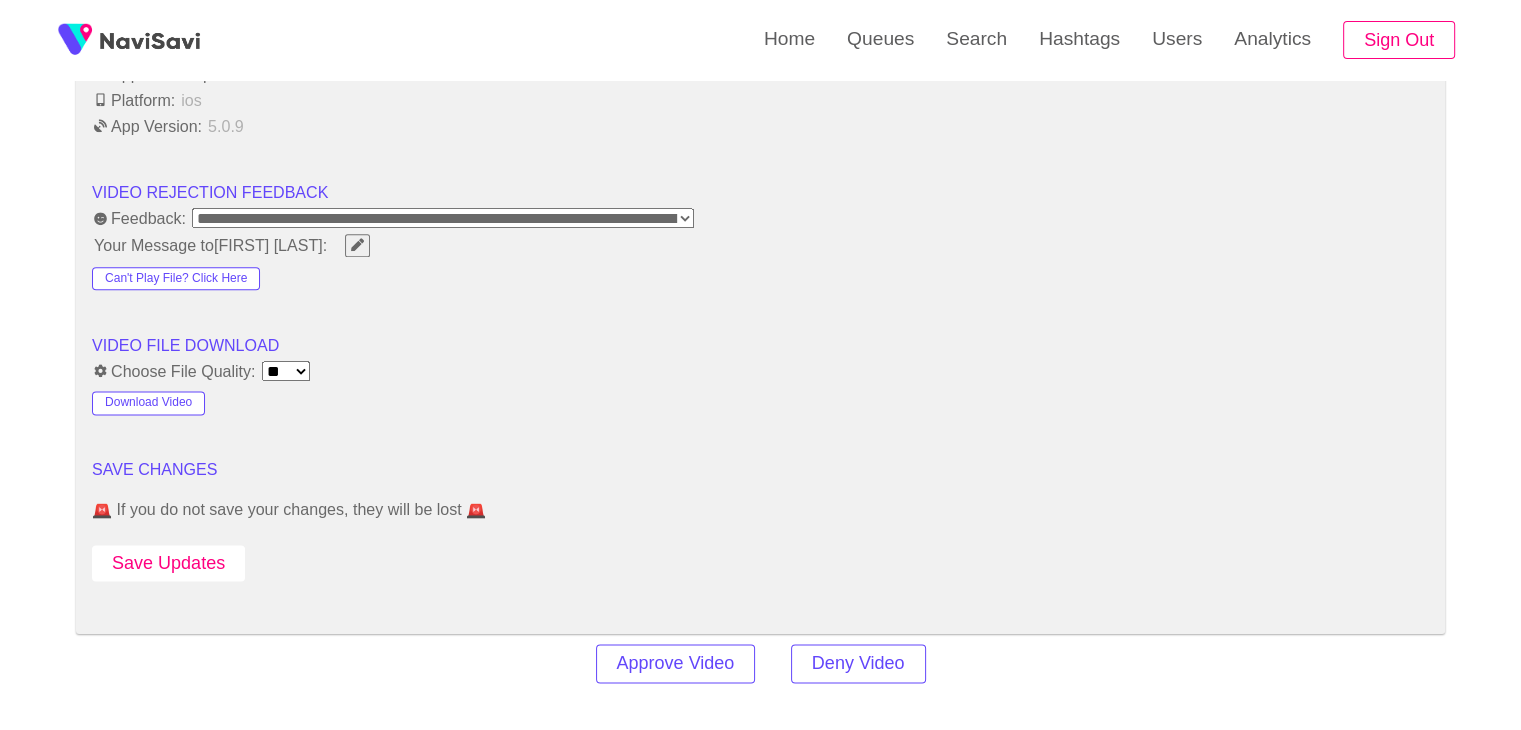 click on "Save Updates" at bounding box center [168, 563] 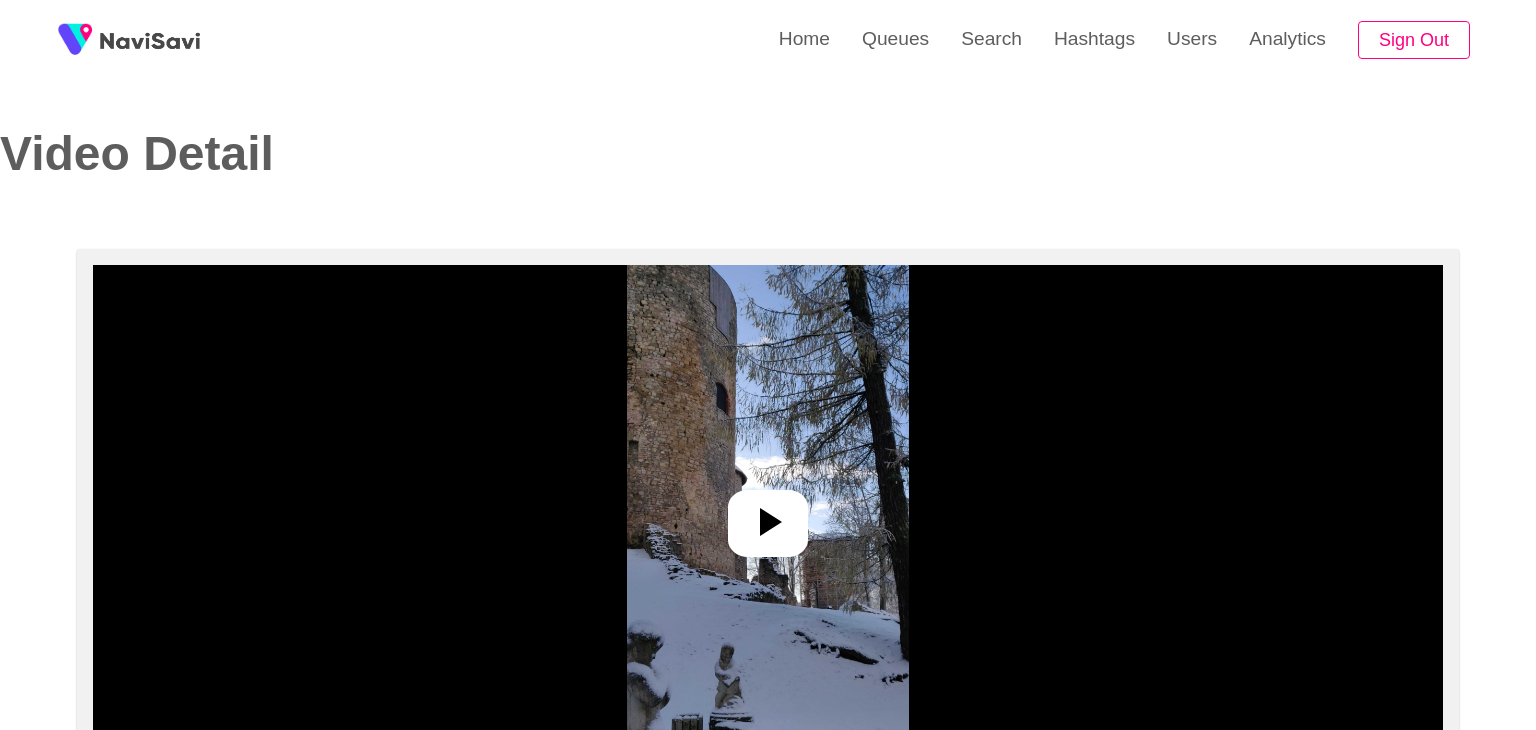 select on "**********" 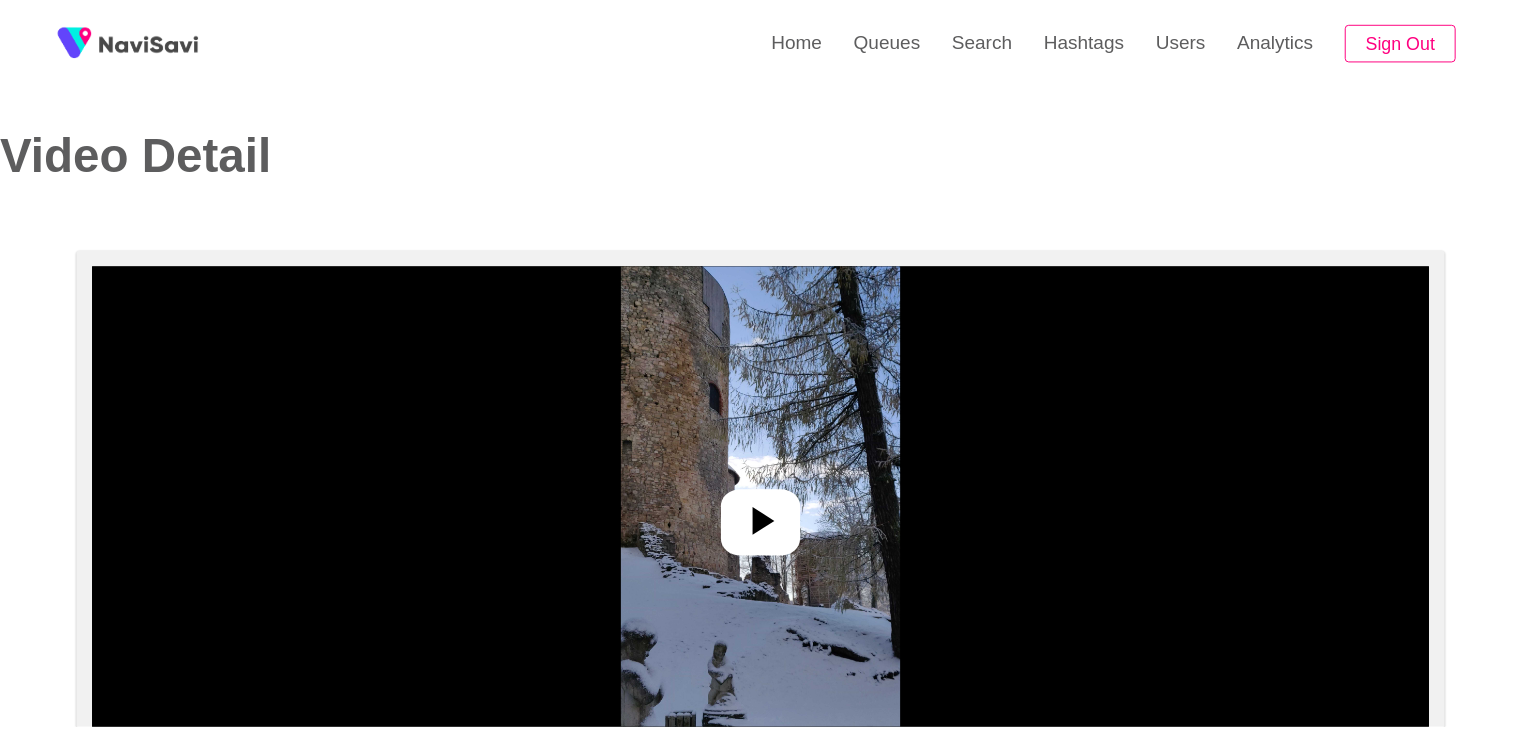 scroll, scrollTop: 0, scrollLeft: 0, axis: both 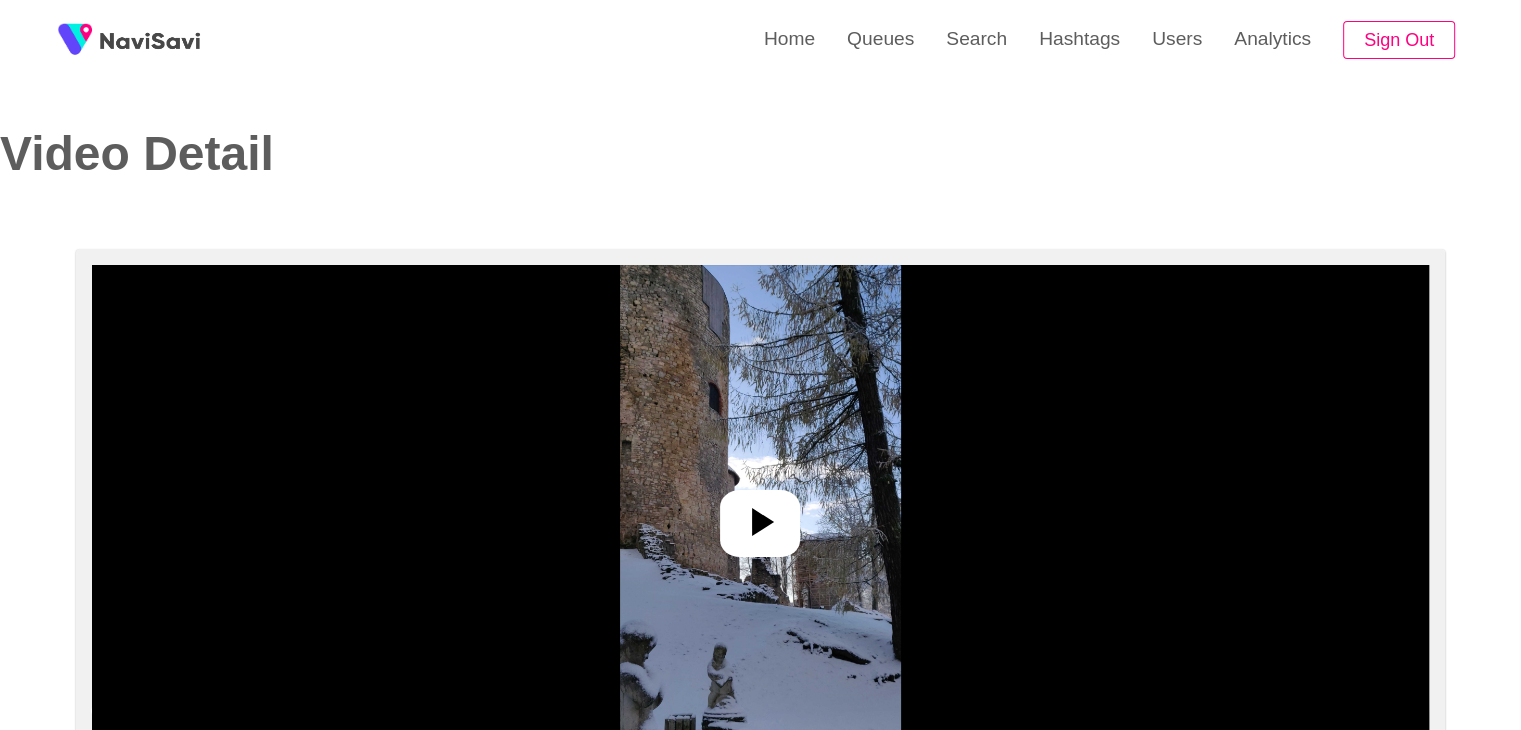 click at bounding box center (760, 515) 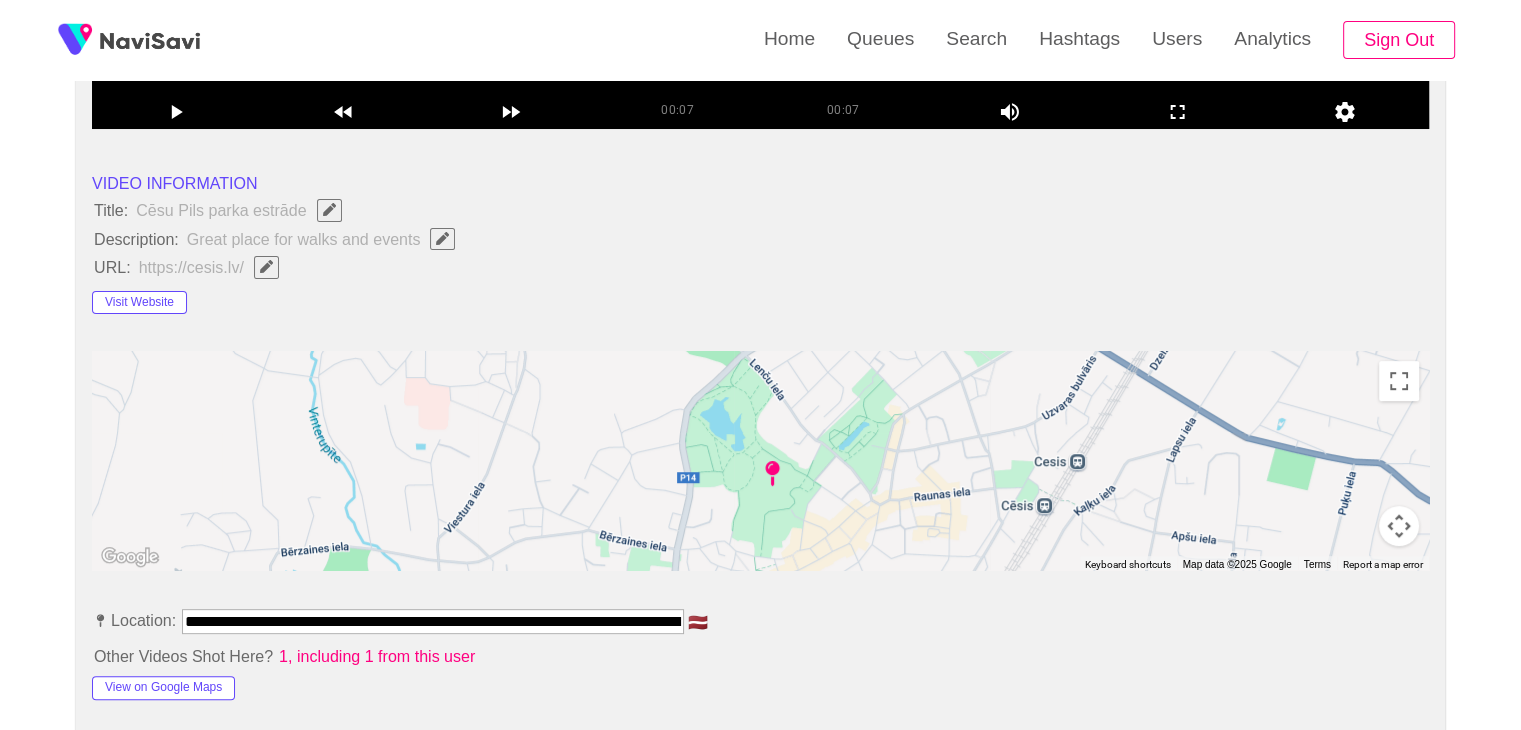 scroll, scrollTop: 692, scrollLeft: 0, axis: vertical 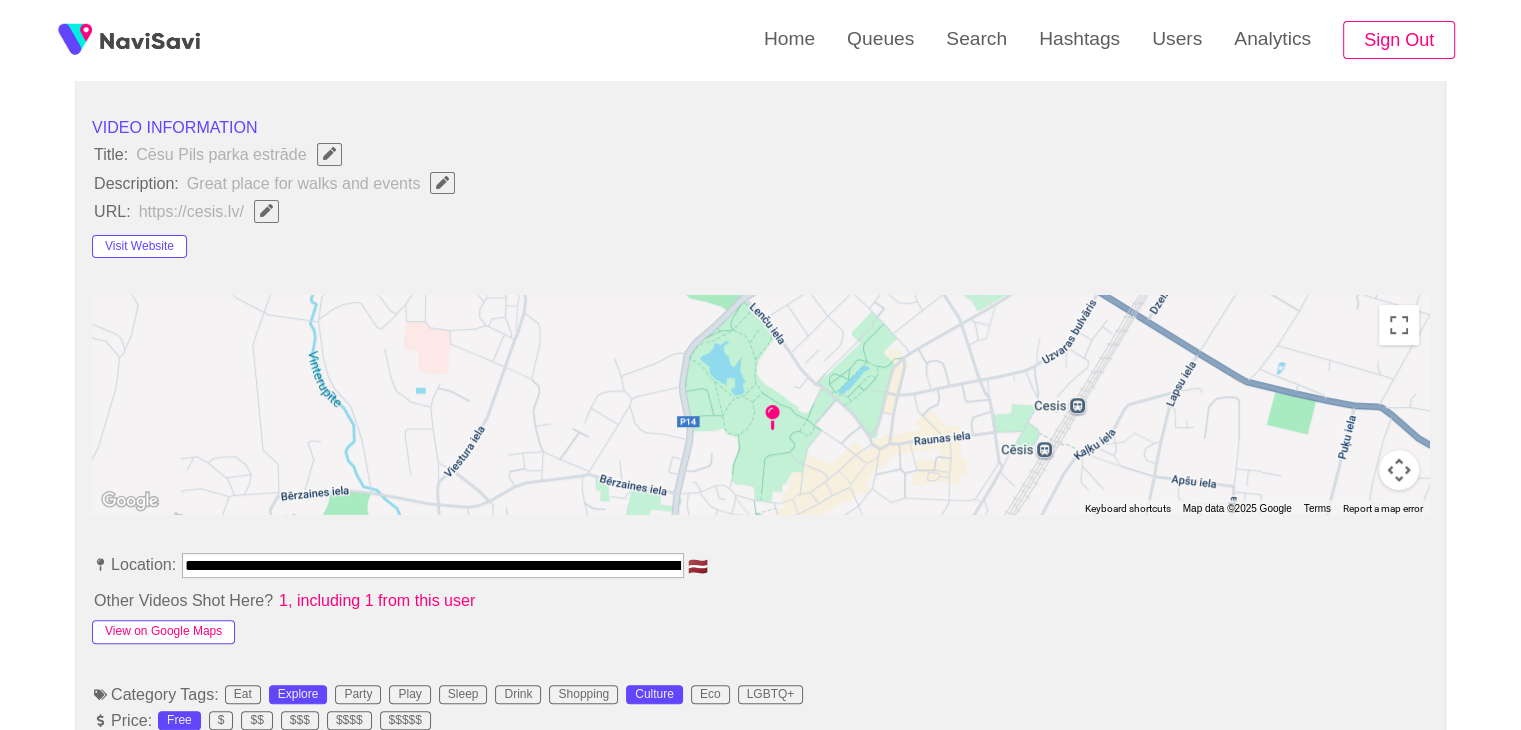 click on "View on Google Maps" at bounding box center (163, 632) 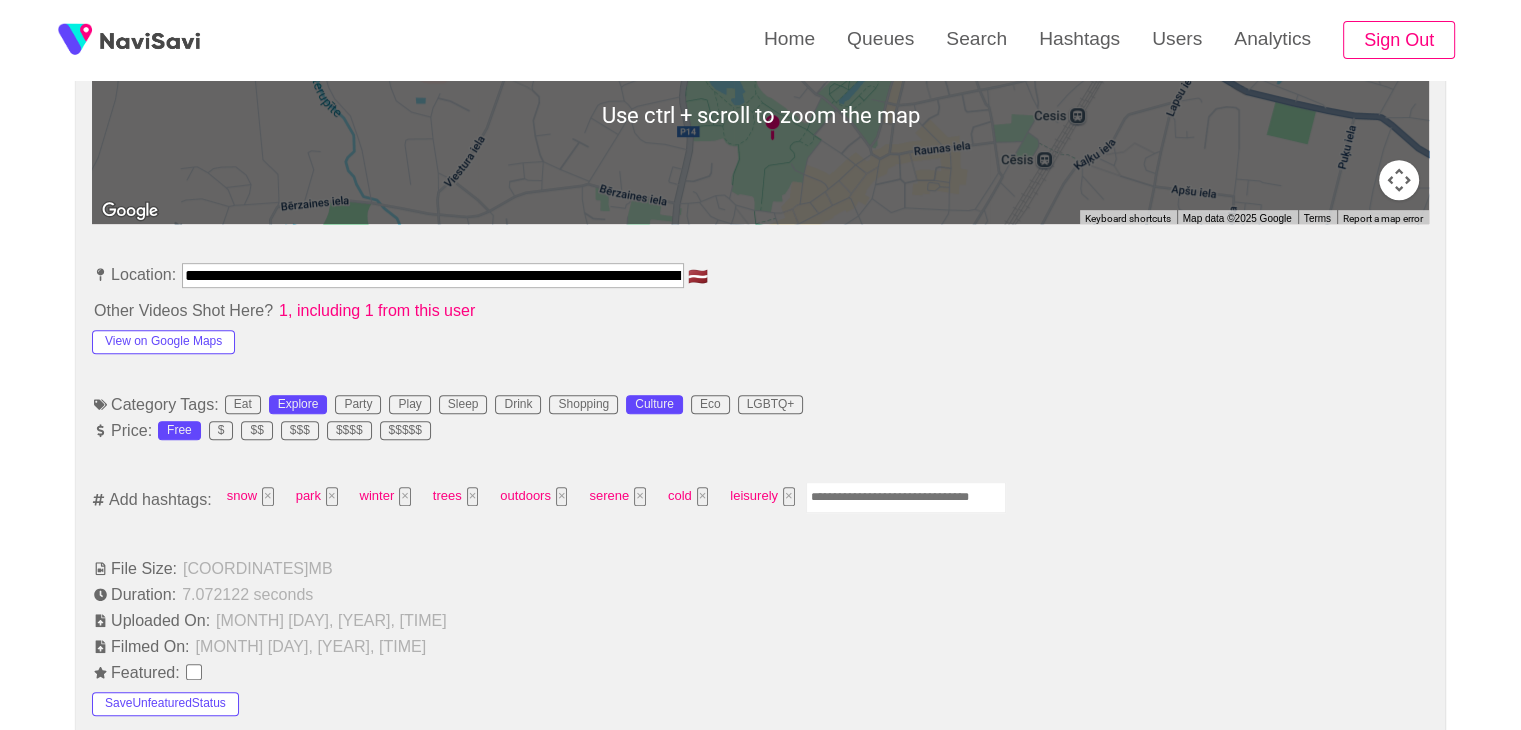 scroll, scrollTop: 1002, scrollLeft: 0, axis: vertical 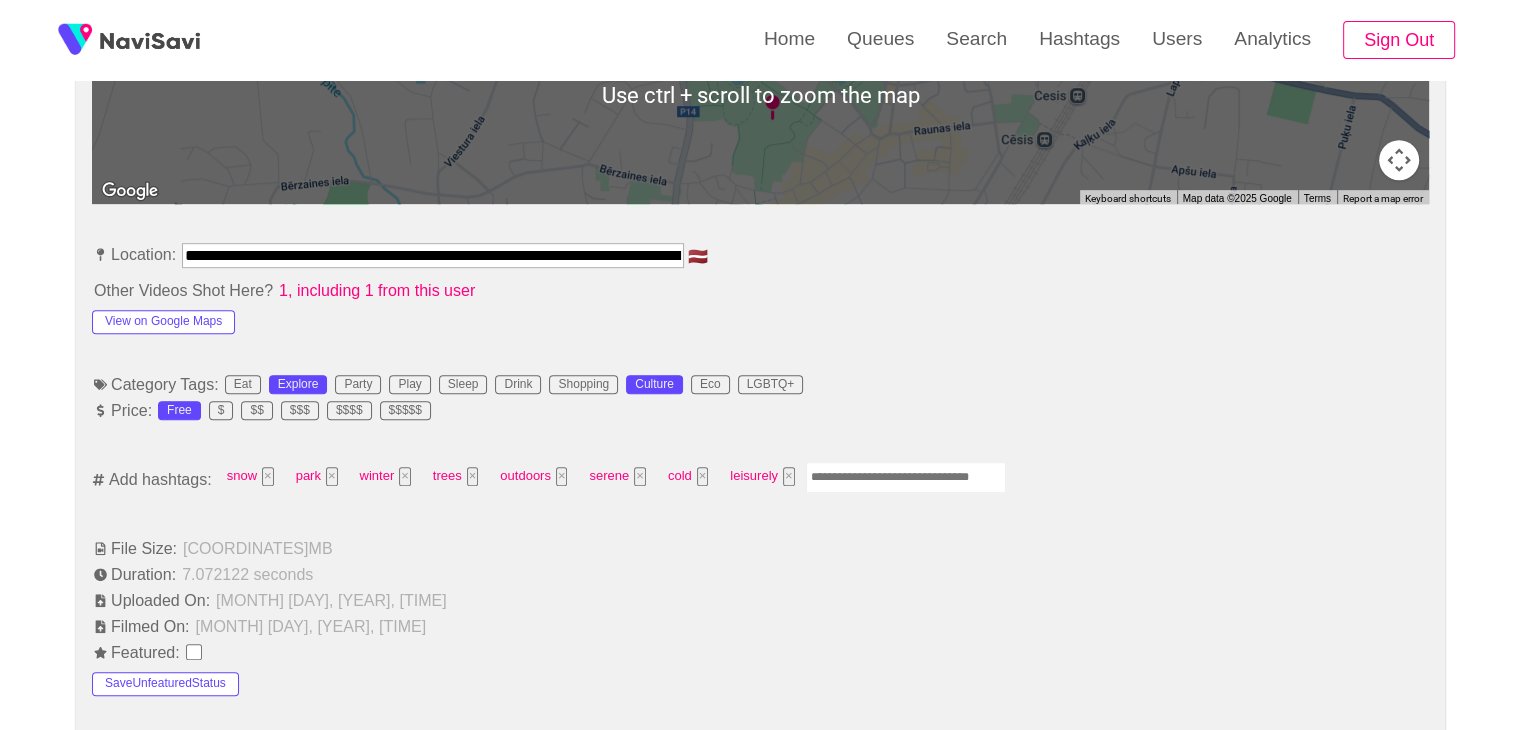 click at bounding box center [906, 477] 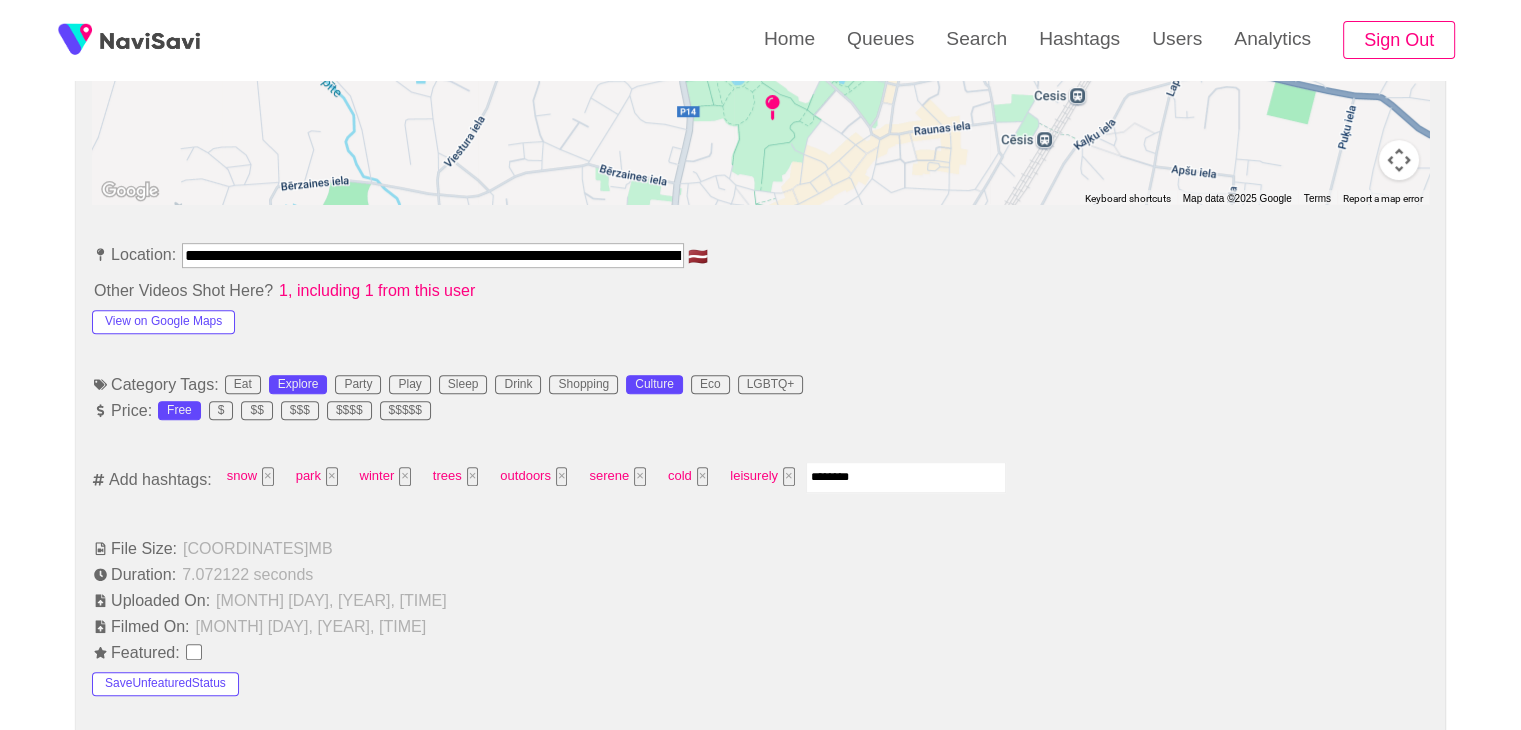 type on "*********" 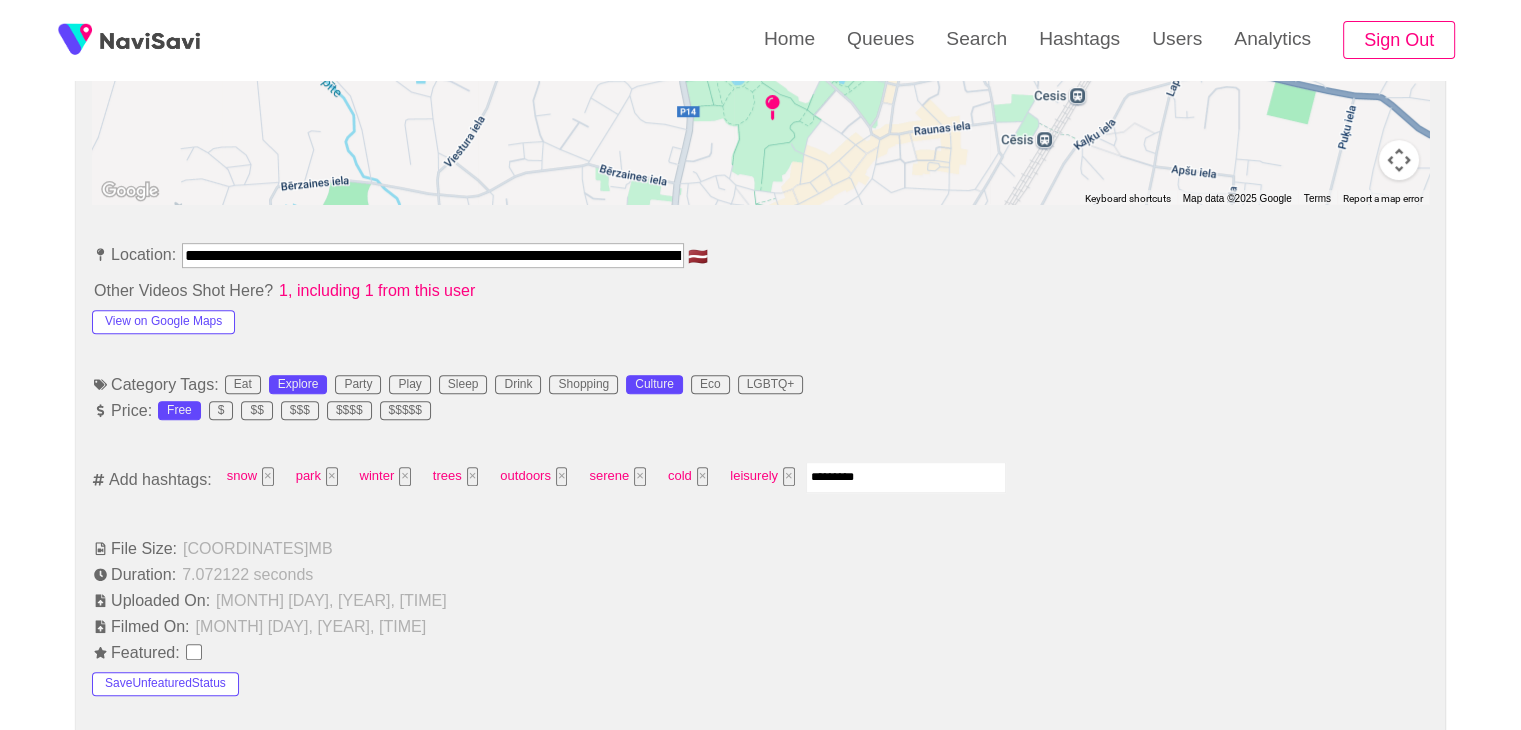 type 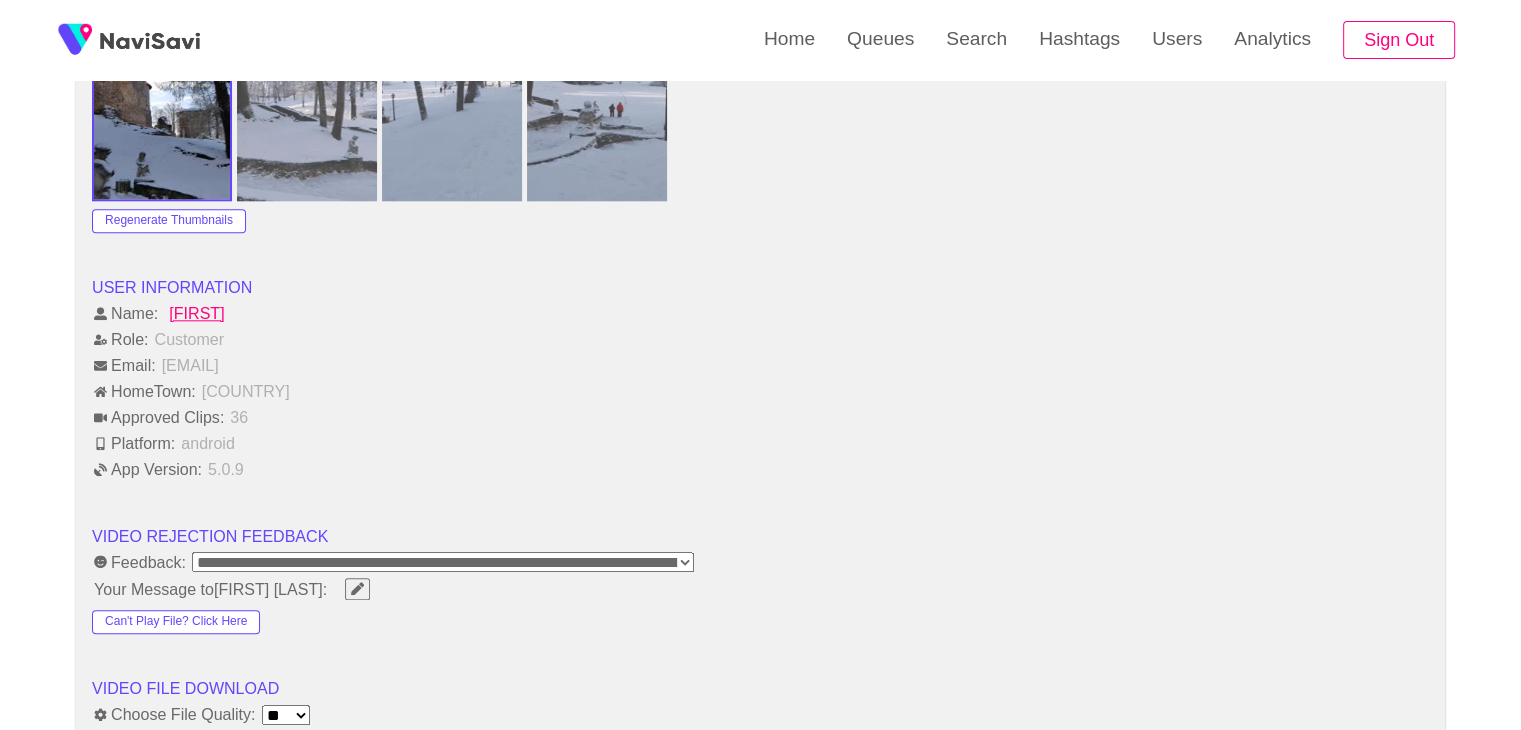 scroll, scrollTop: 2348, scrollLeft: 0, axis: vertical 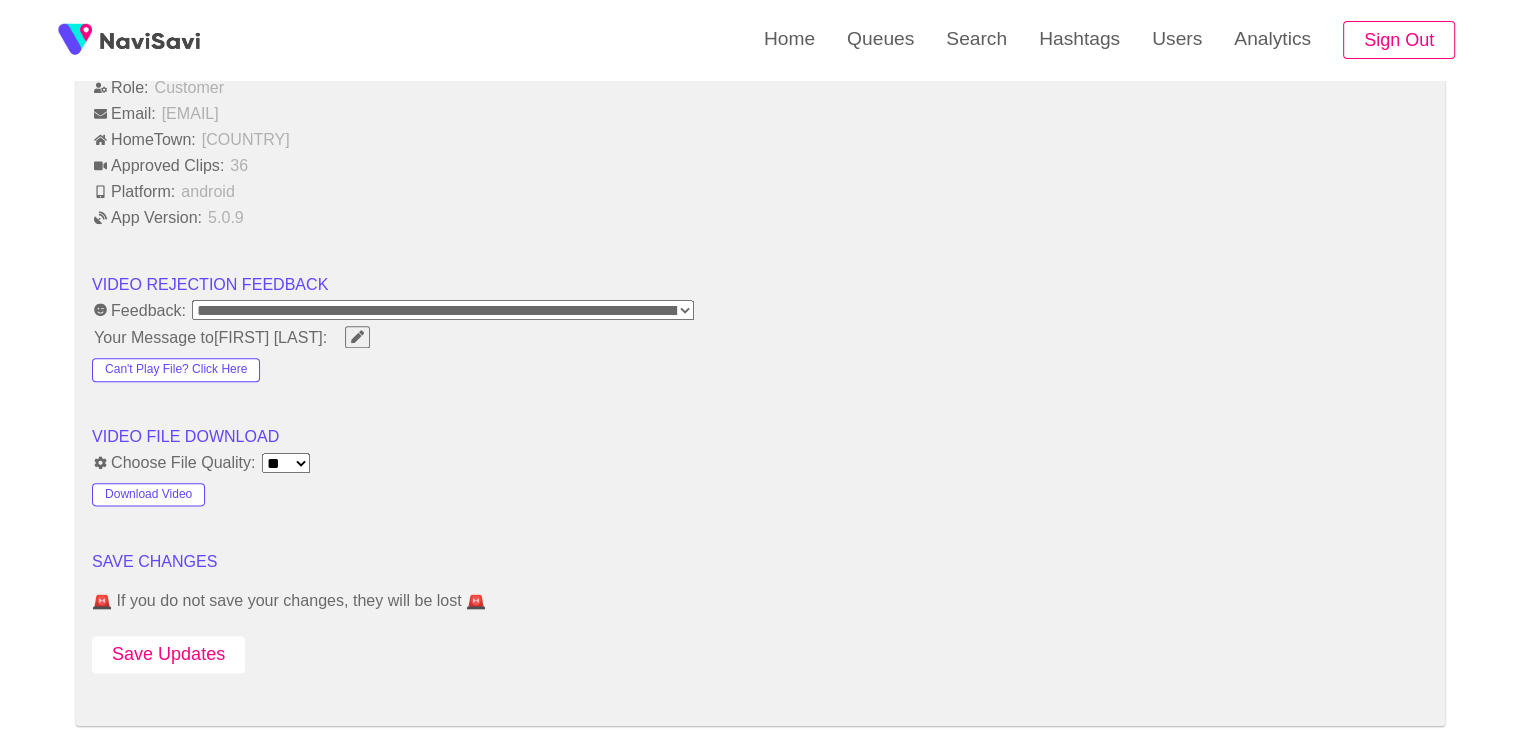 click on "Save Updates" at bounding box center (168, 654) 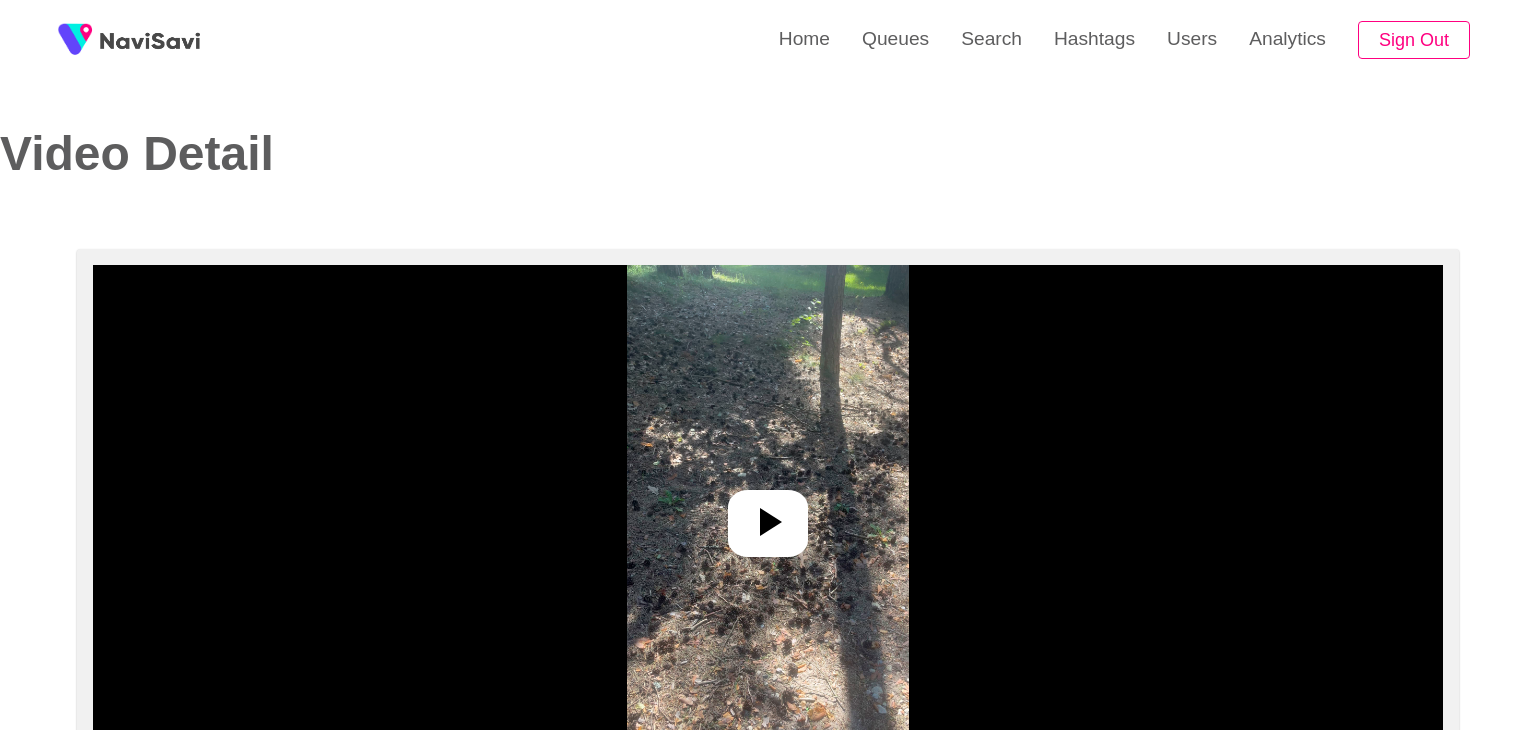 select on "**********" 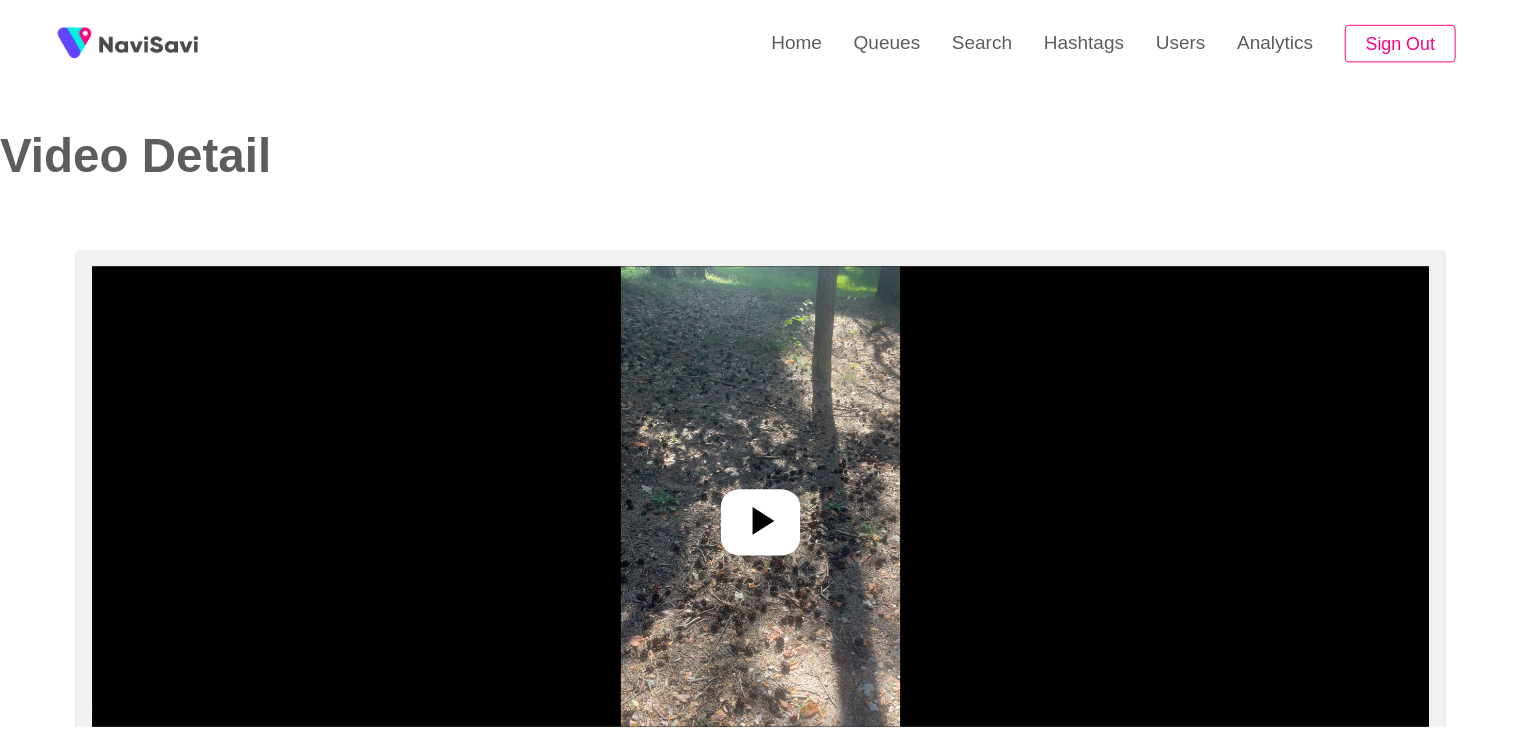 scroll, scrollTop: 0, scrollLeft: 0, axis: both 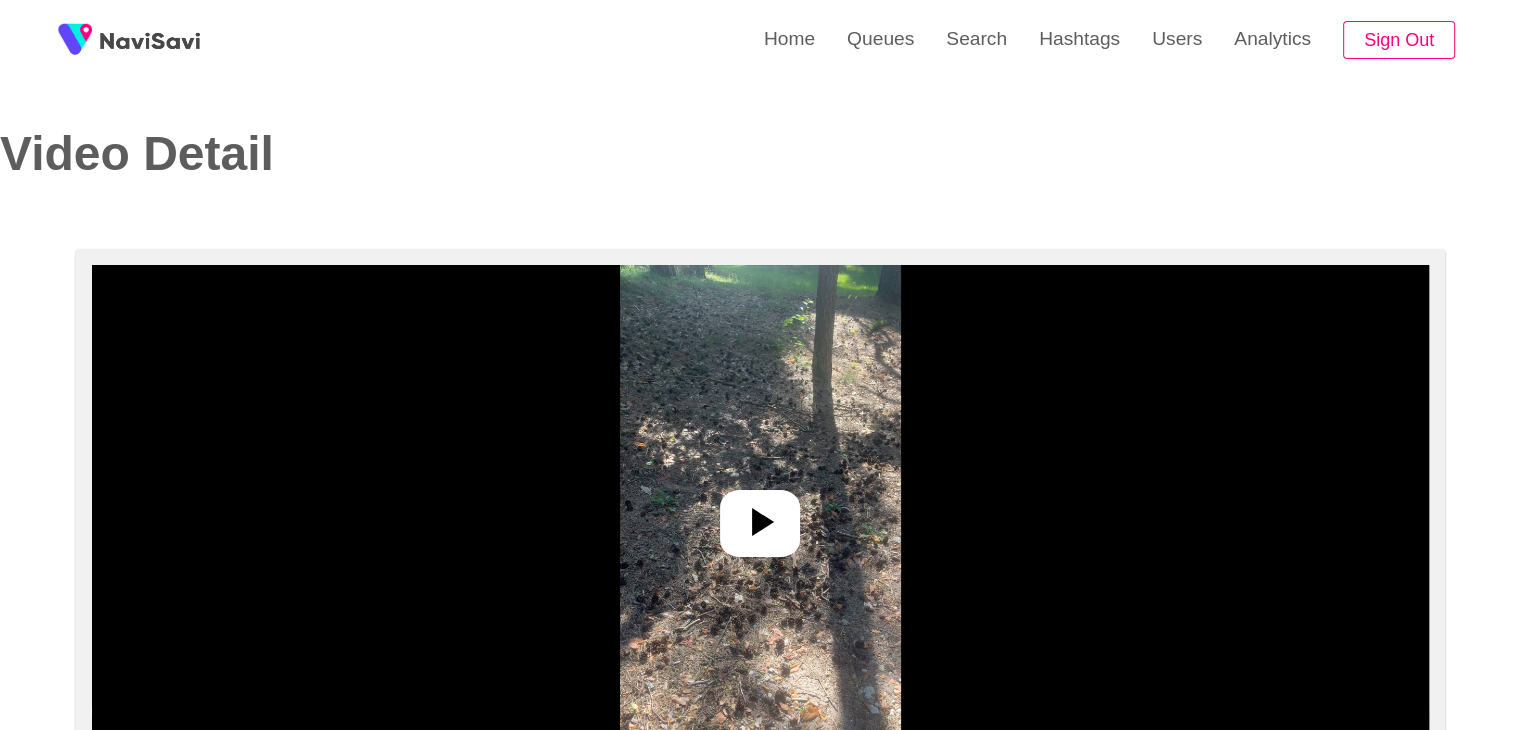 click at bounding box center [760, 515] 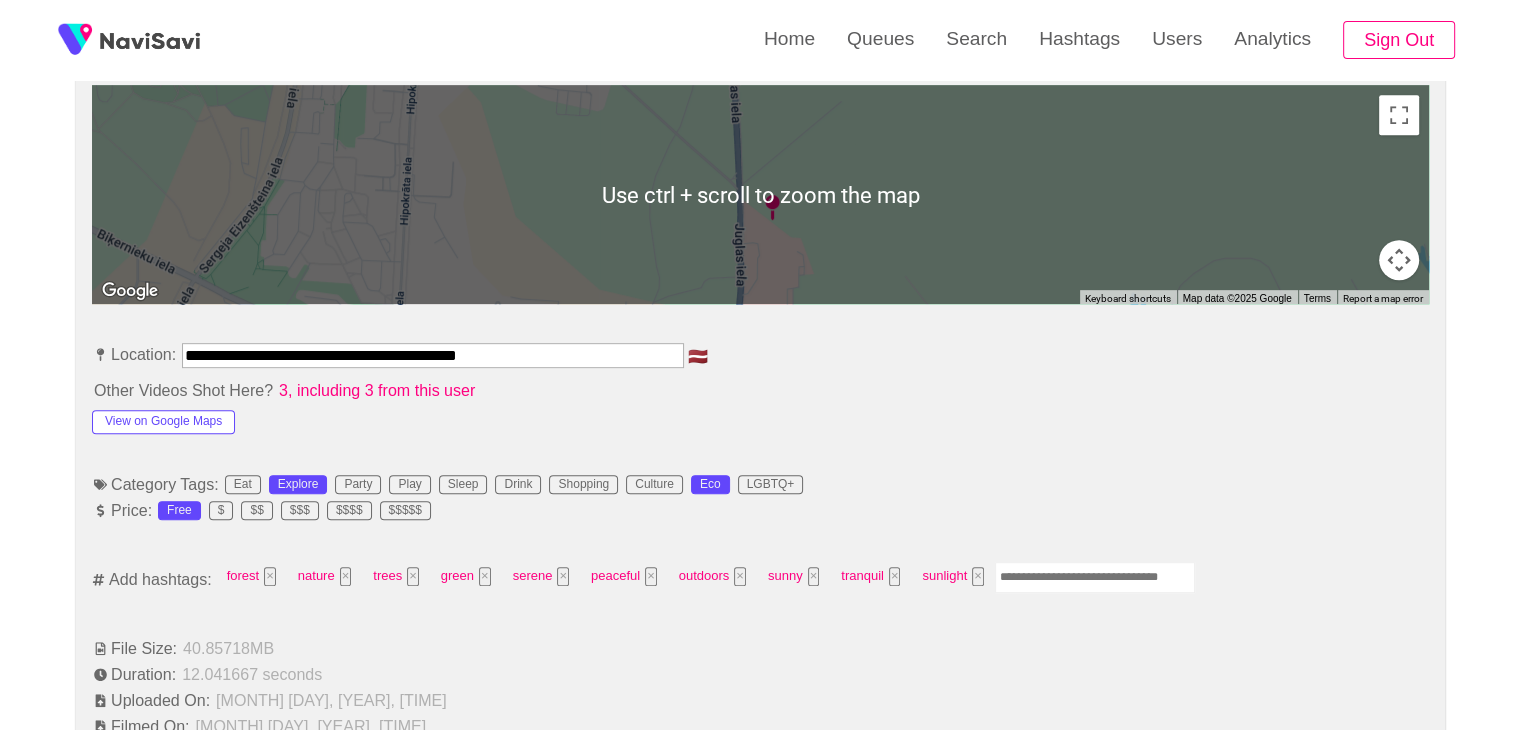 scroll, scrollTop: 904, scrollLeft: 0, axis: vertical 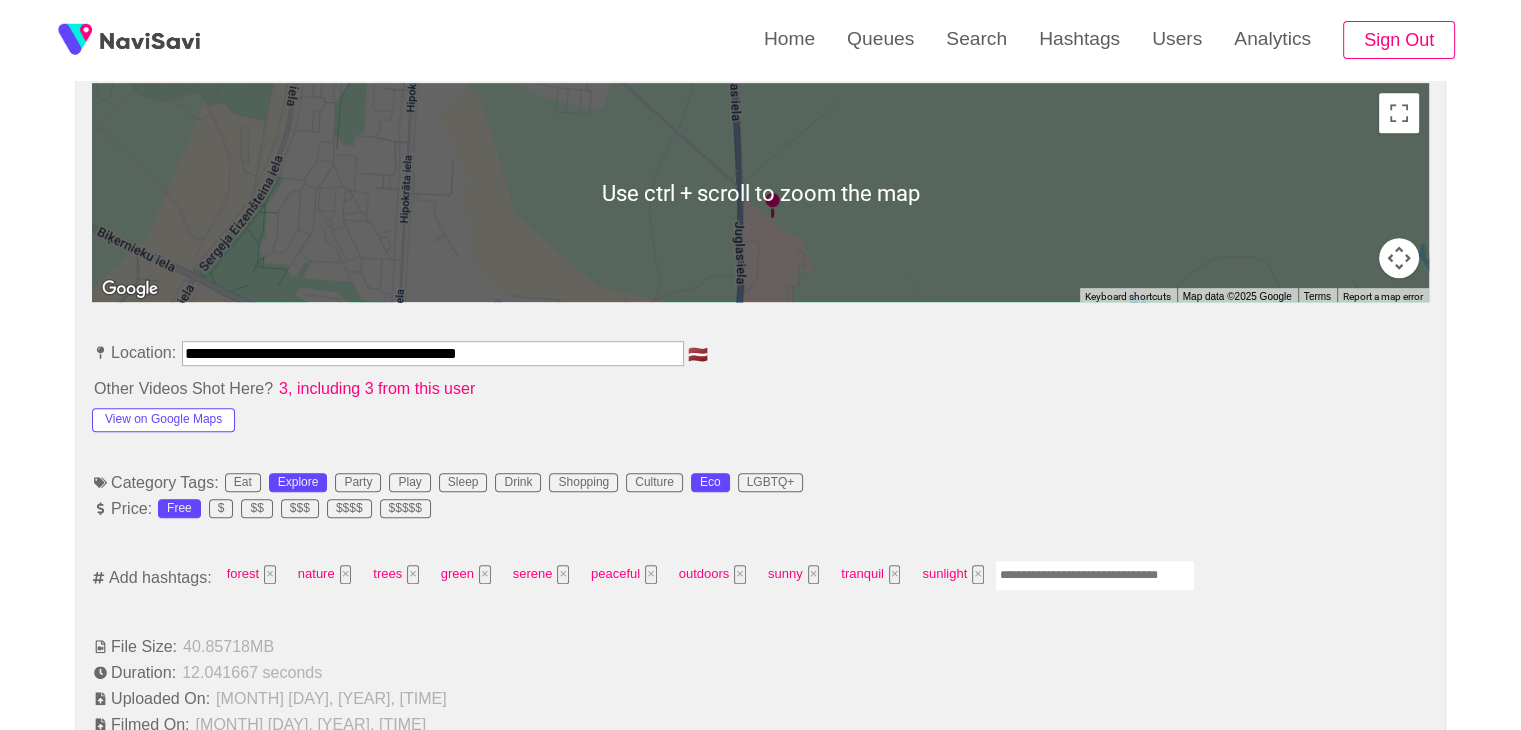 click at bounding box center [1095, 575] 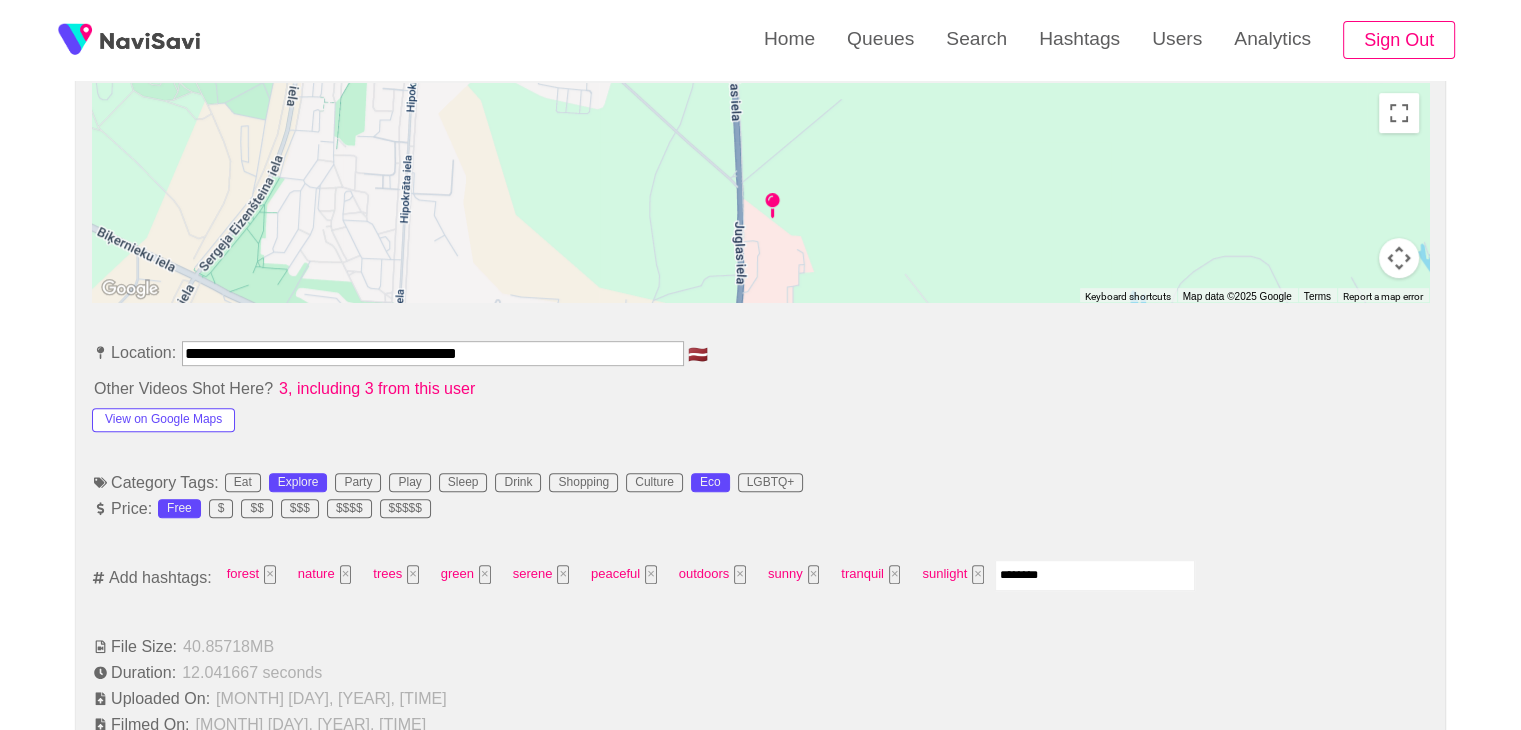 type on "*********" 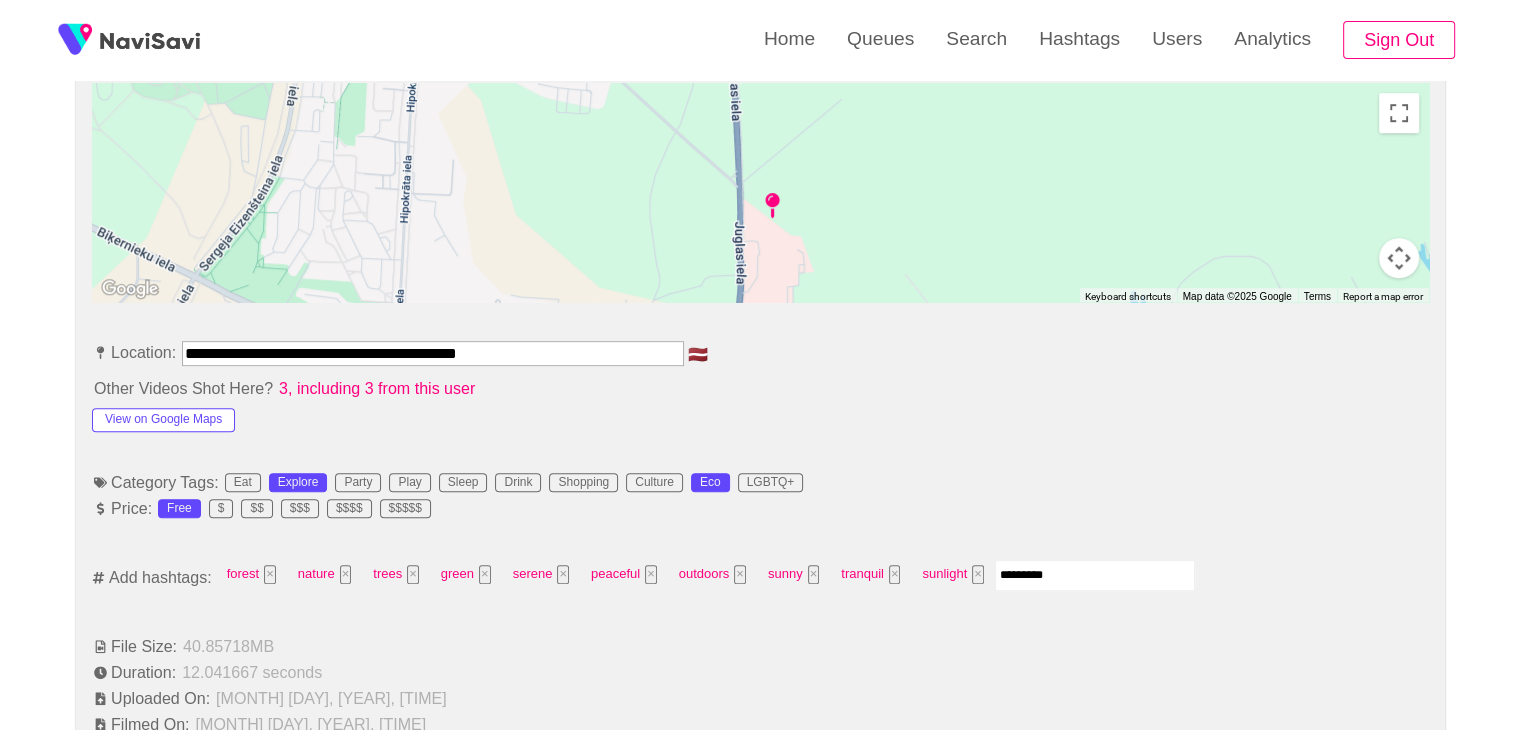 type 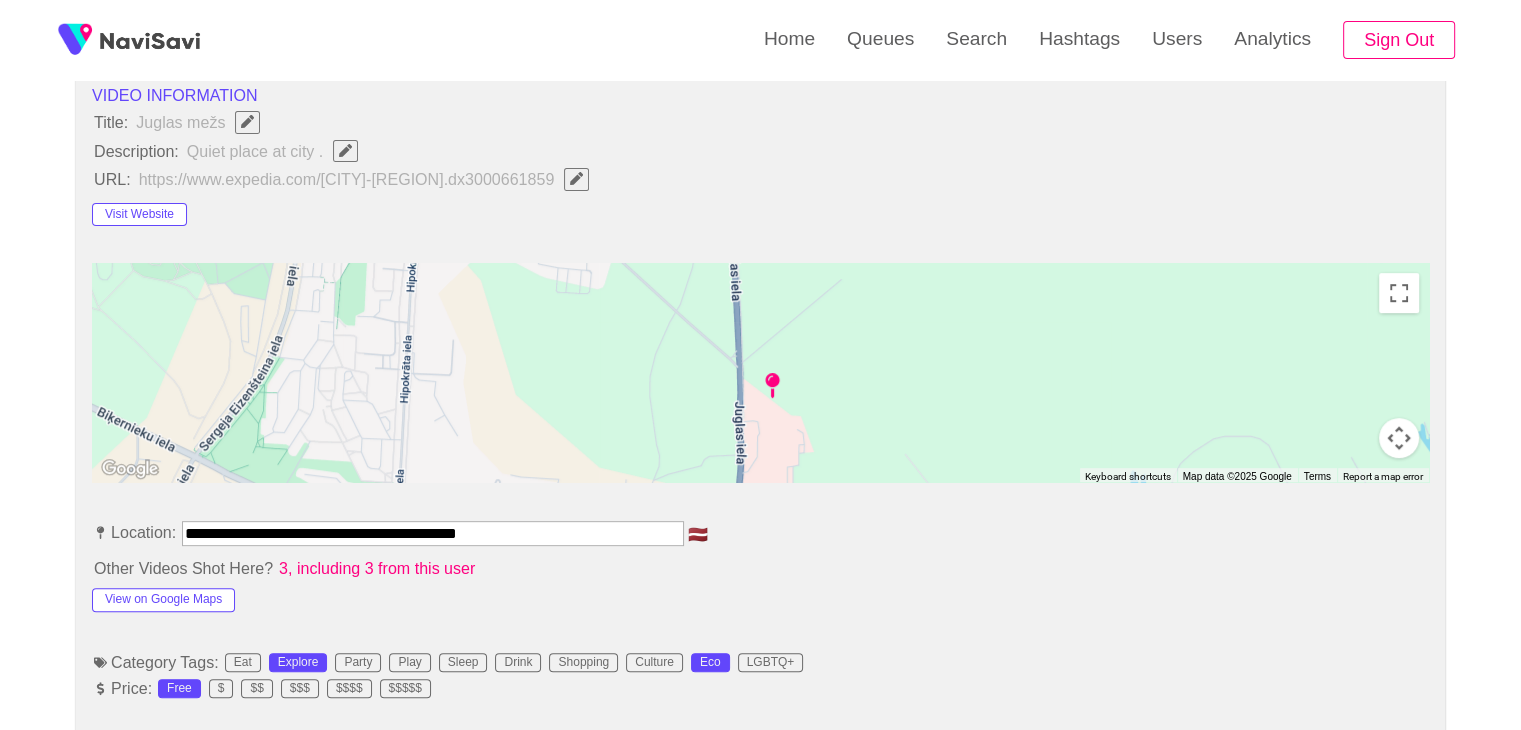scroll, scrollTop: 722, scrollLeft: 0, axis: vertical 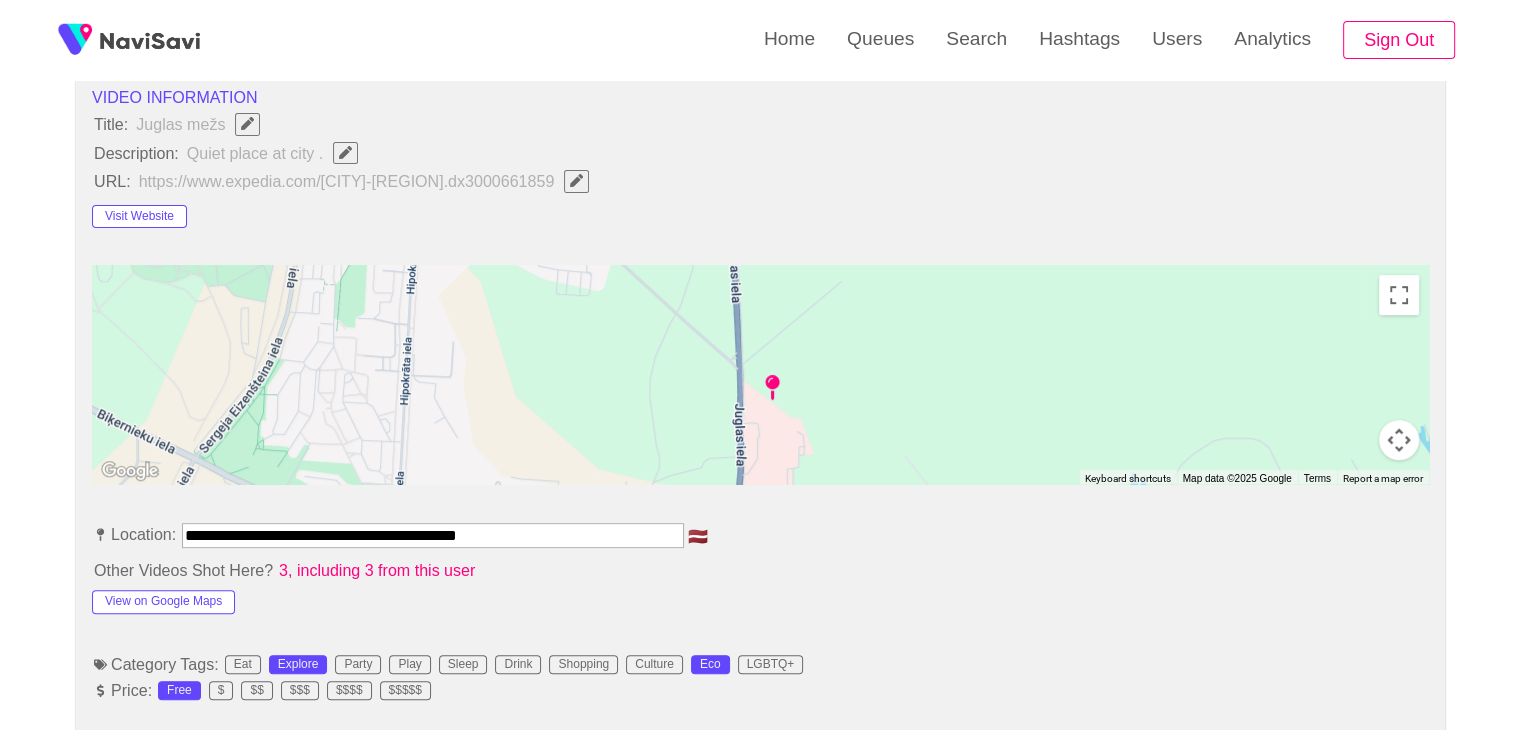 click on "**********" at bounding box center [433, 535] 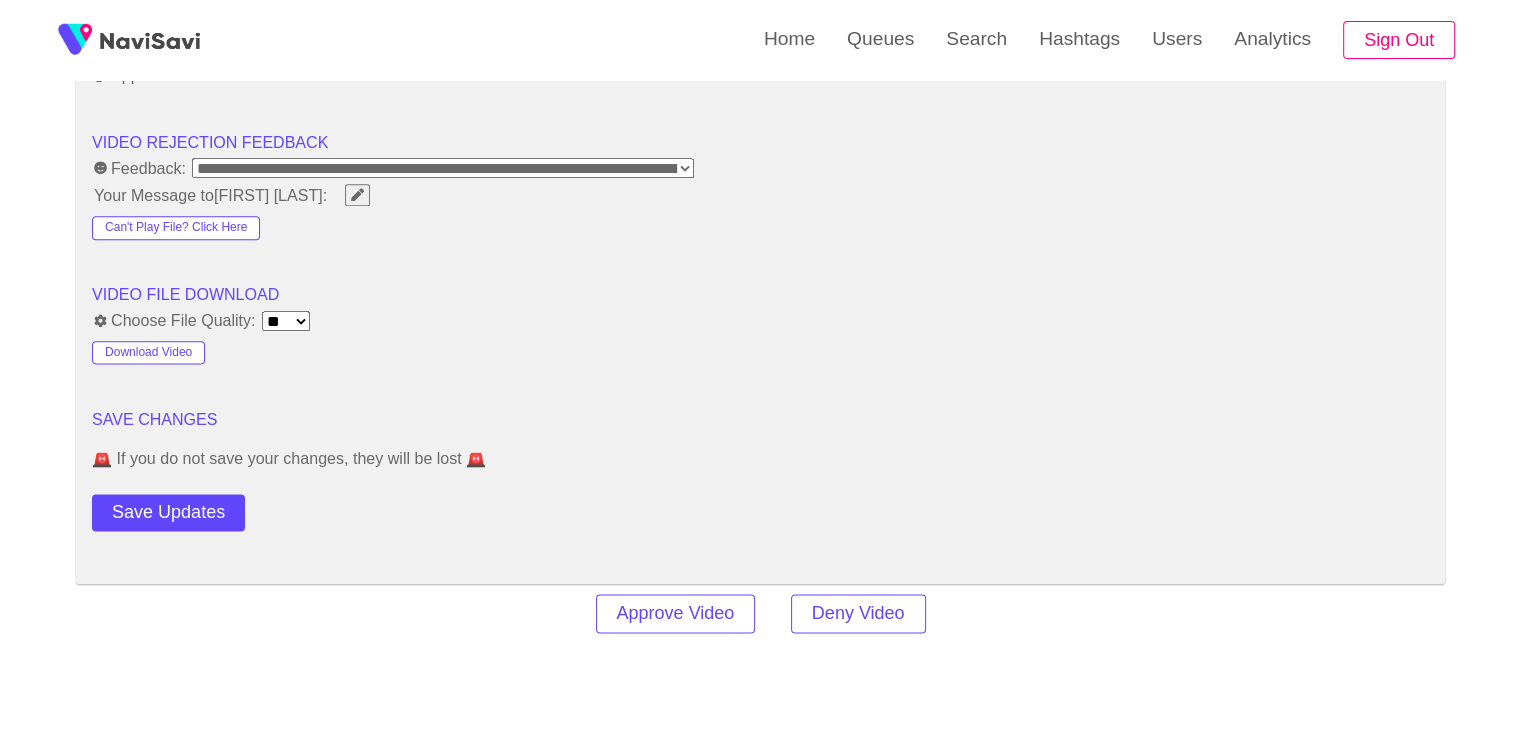 scroll, scrollTop: 2516, scrollLeft: 0, axis: vertical 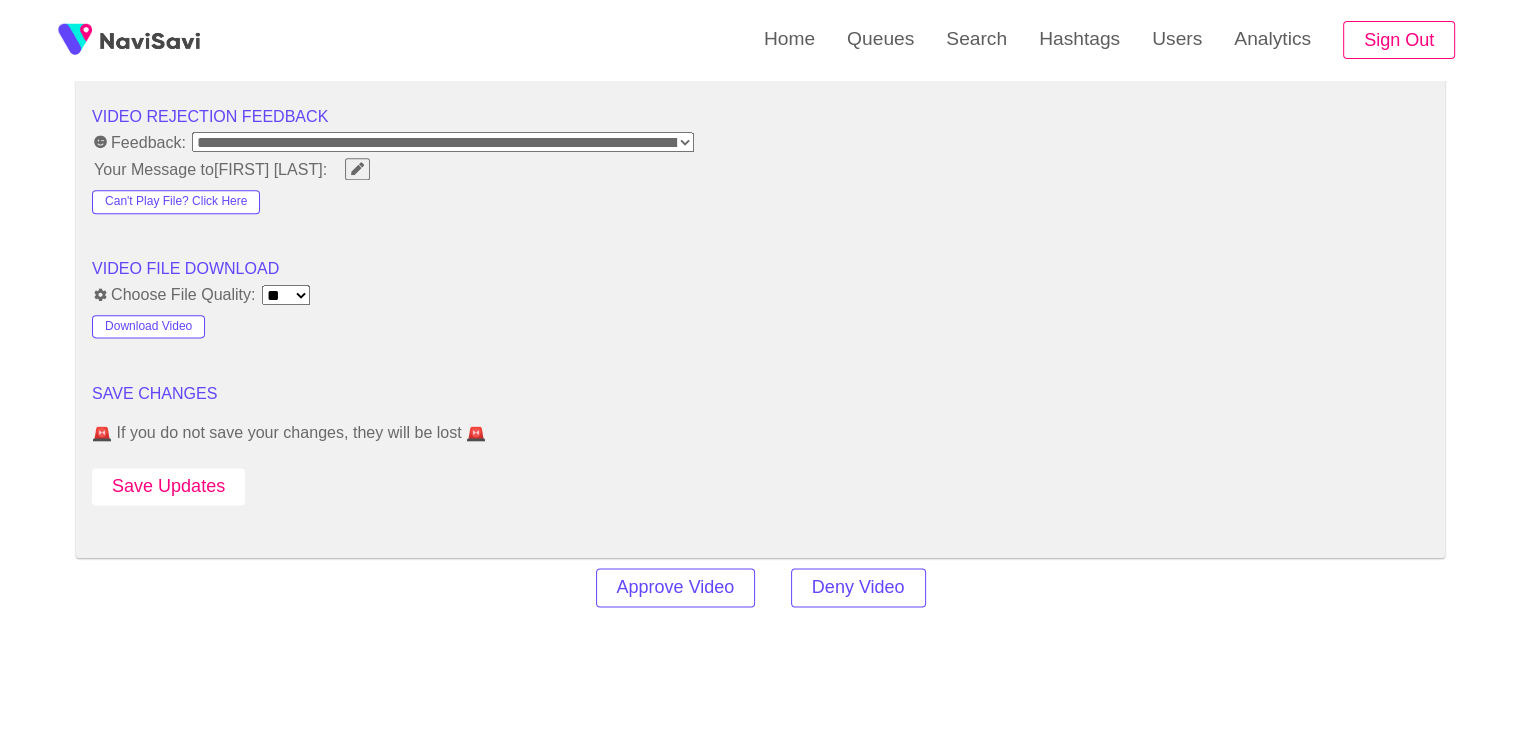 click on "Save Updates" at bounding box center (168, 486) 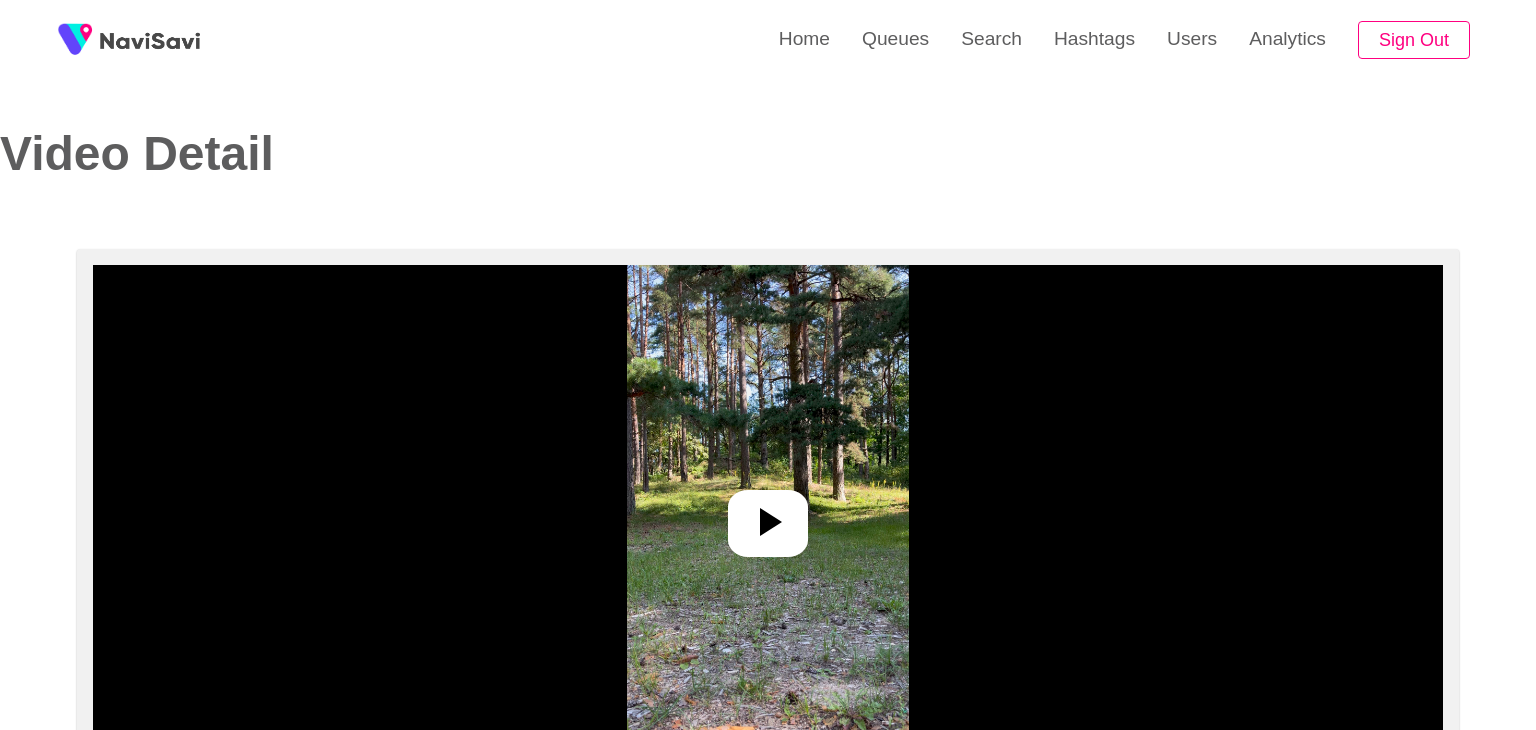 select on "**********" 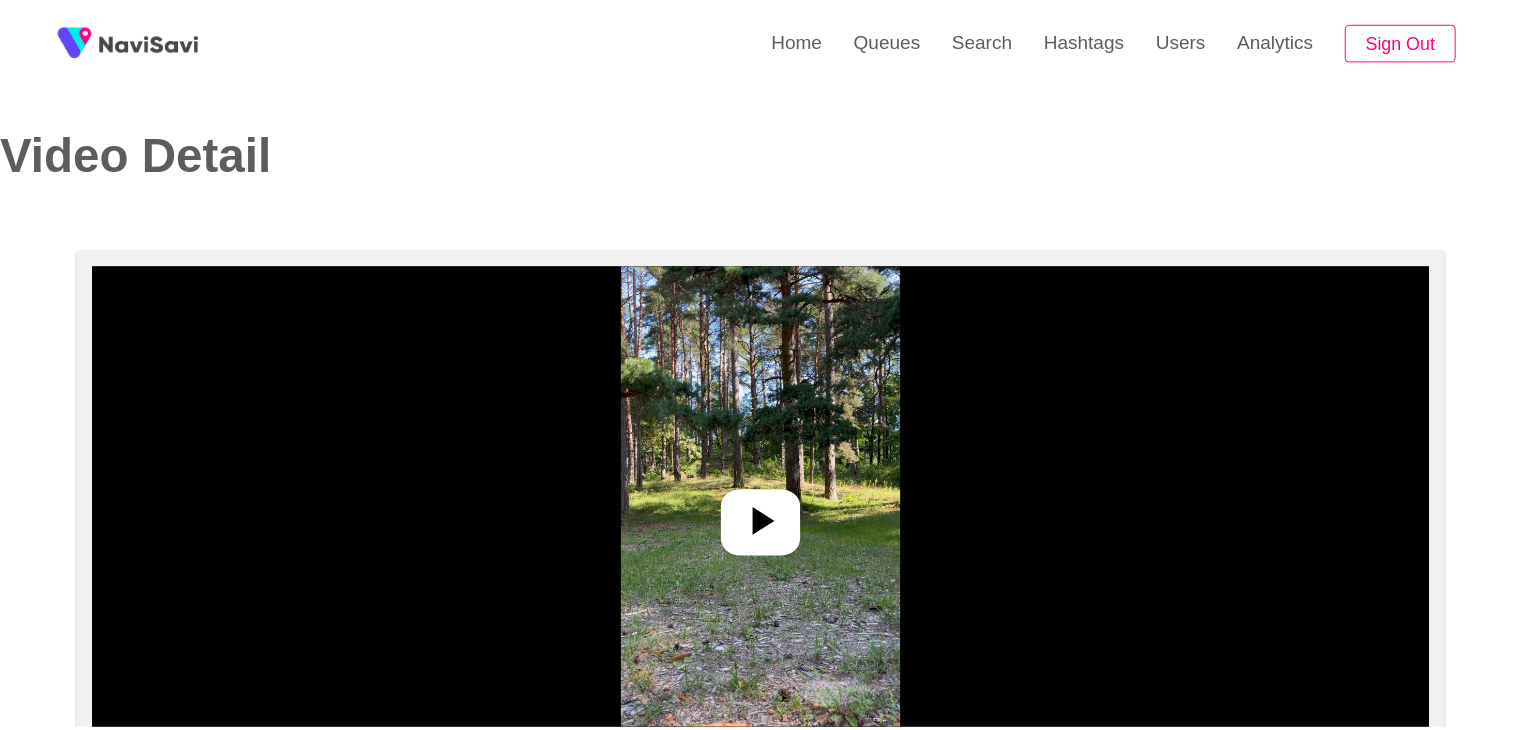 scroll, scrollTop: 0, scrollLeft: 0, axis: both 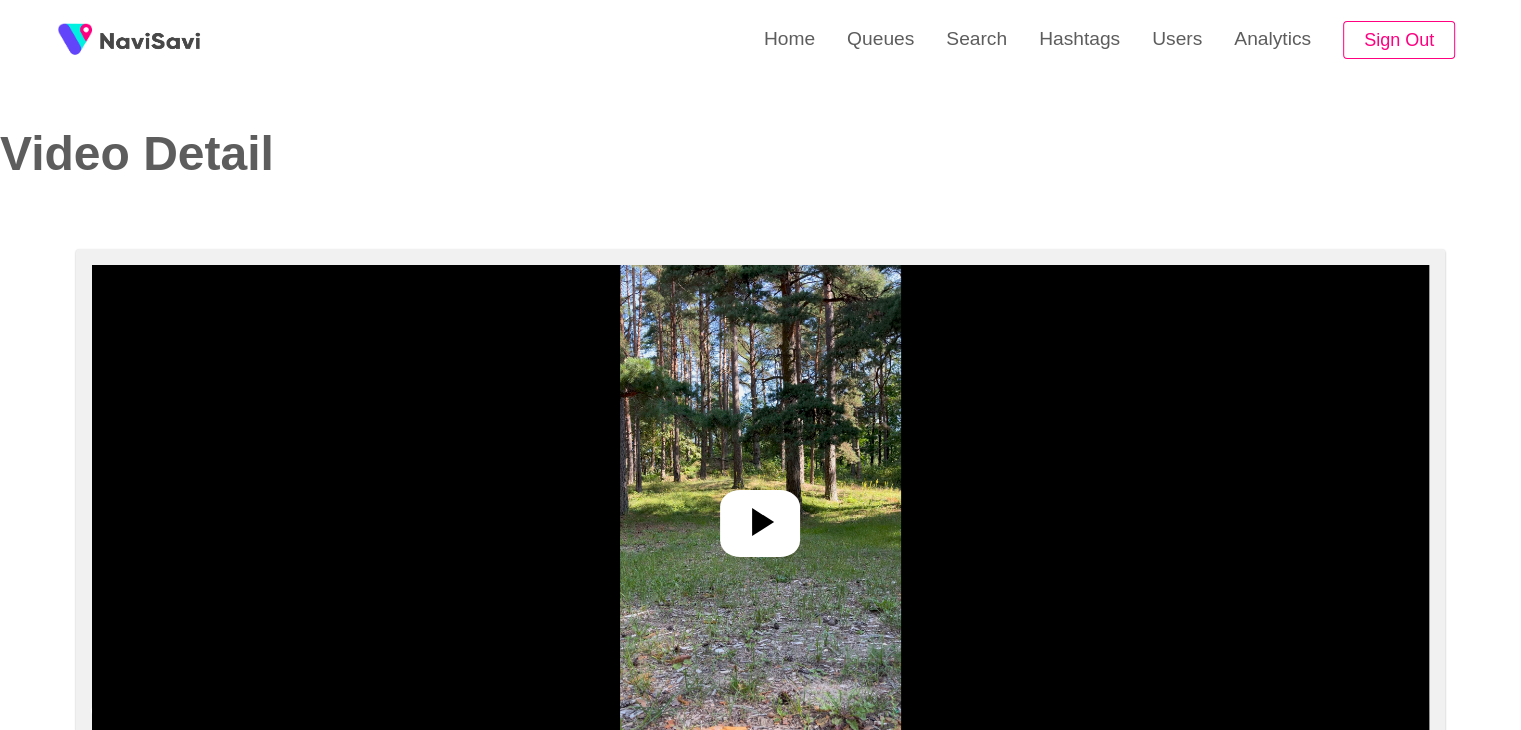 click at bounding box center [760, 515] 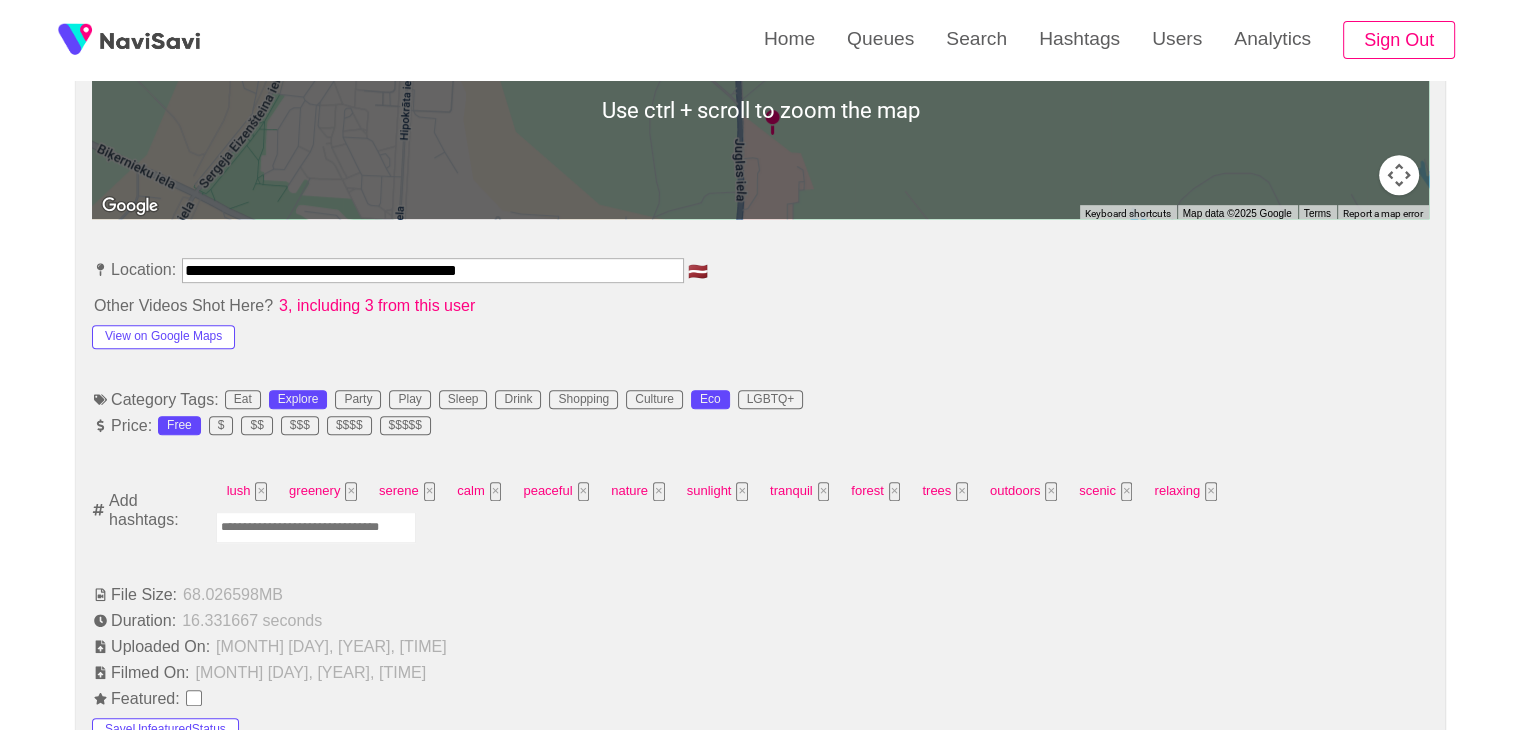 scroll, scrollTop: 988, scrollLeft: 0, axis: vertical 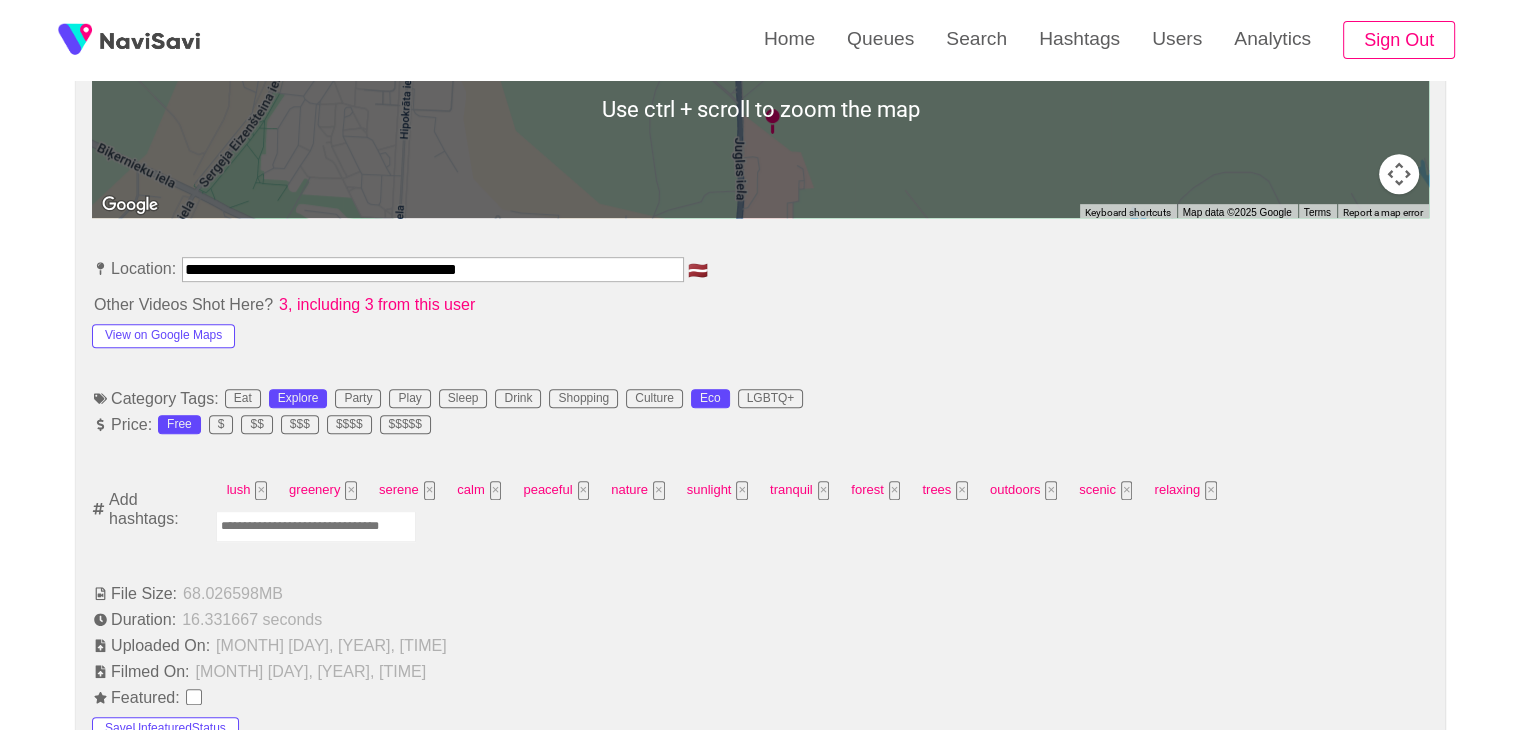 click at bounding box center (316, 526) 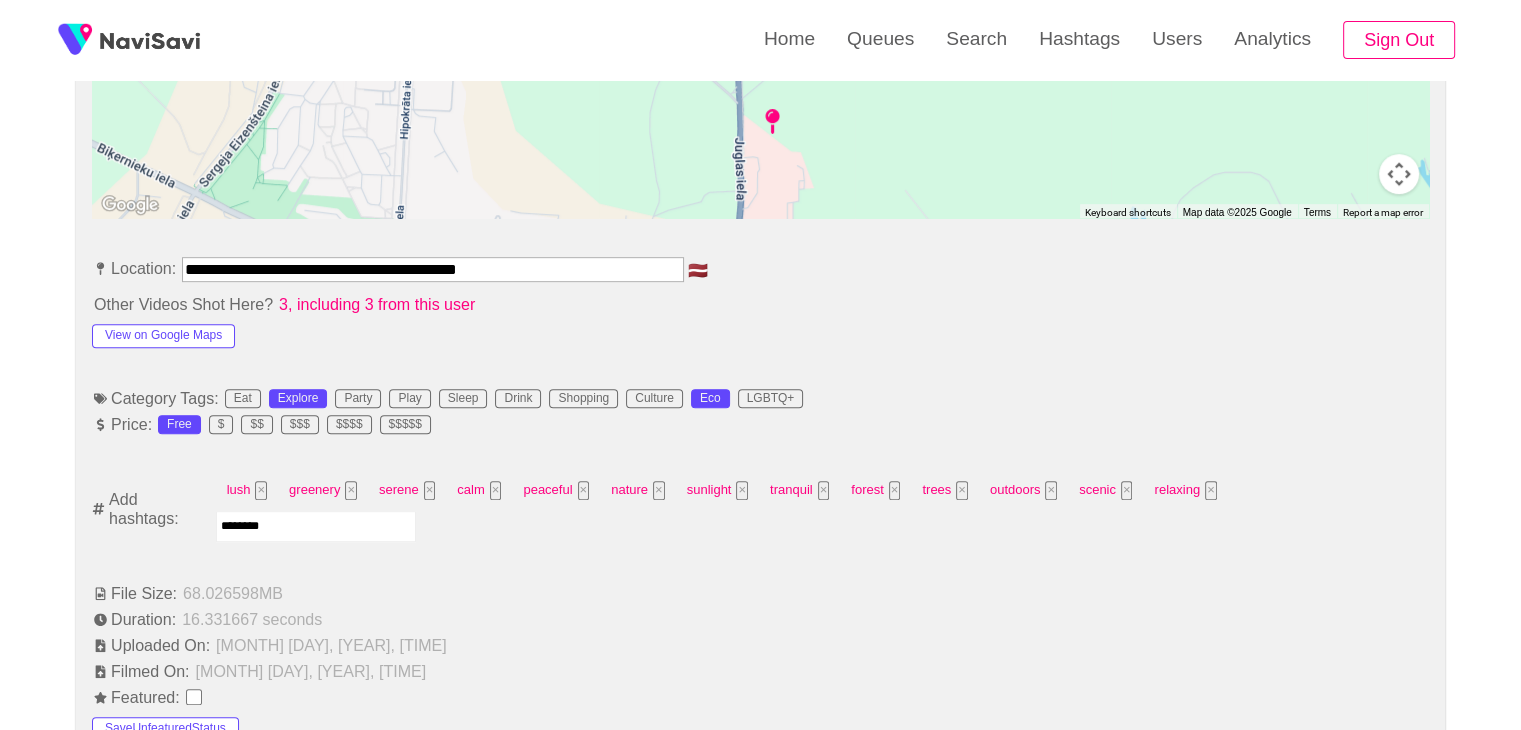 type on "*********" 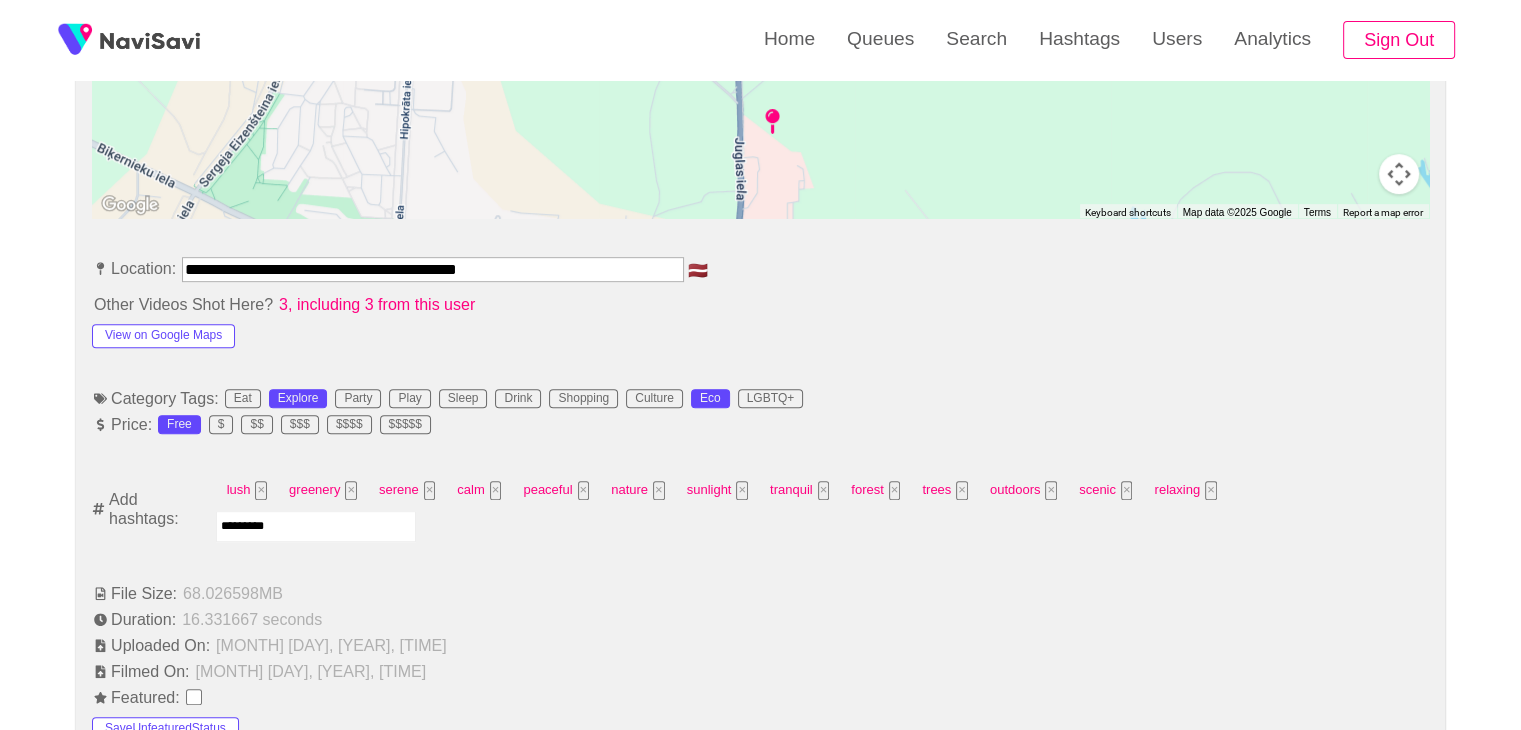 type 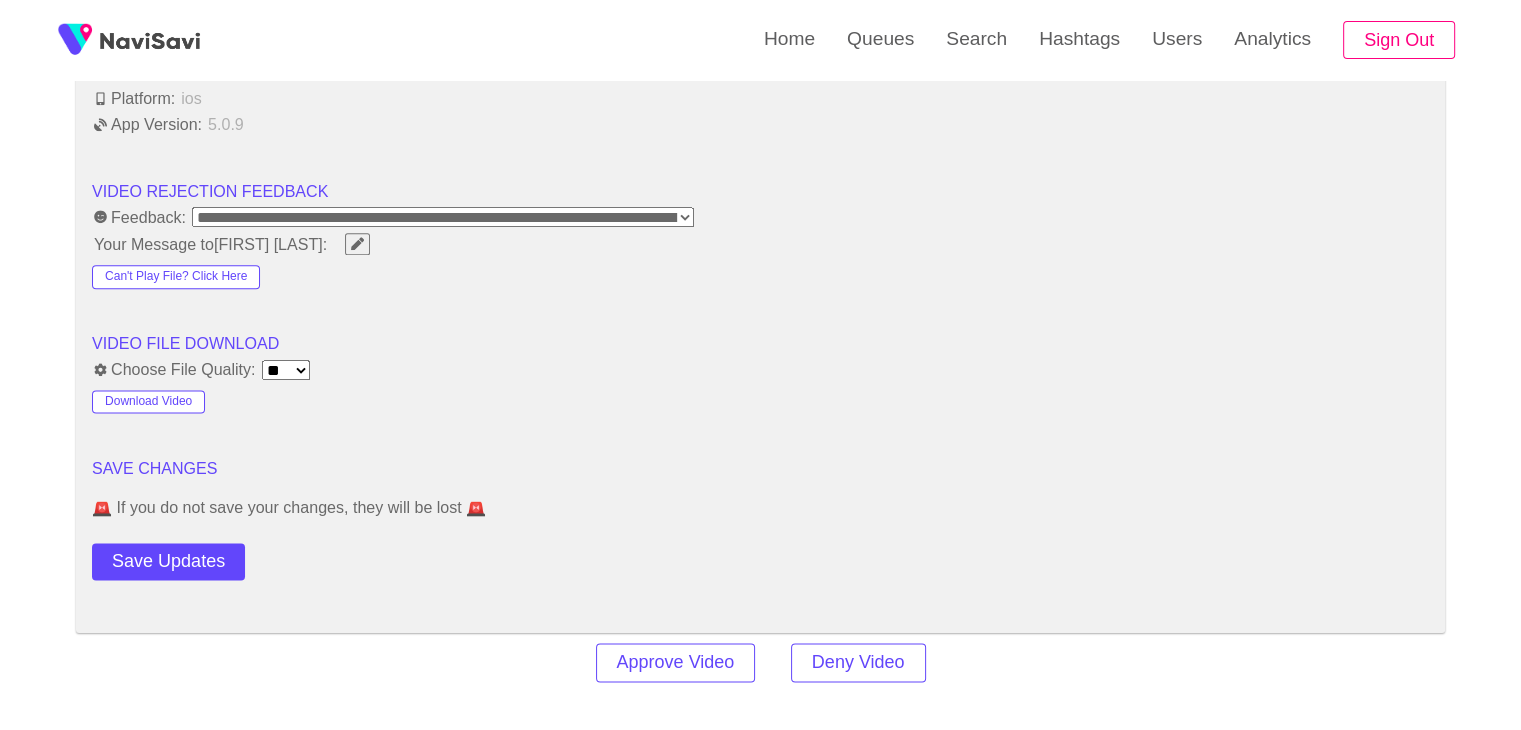scroll, scrollTop: 2524, scrollLeft: 0, axis: vertical 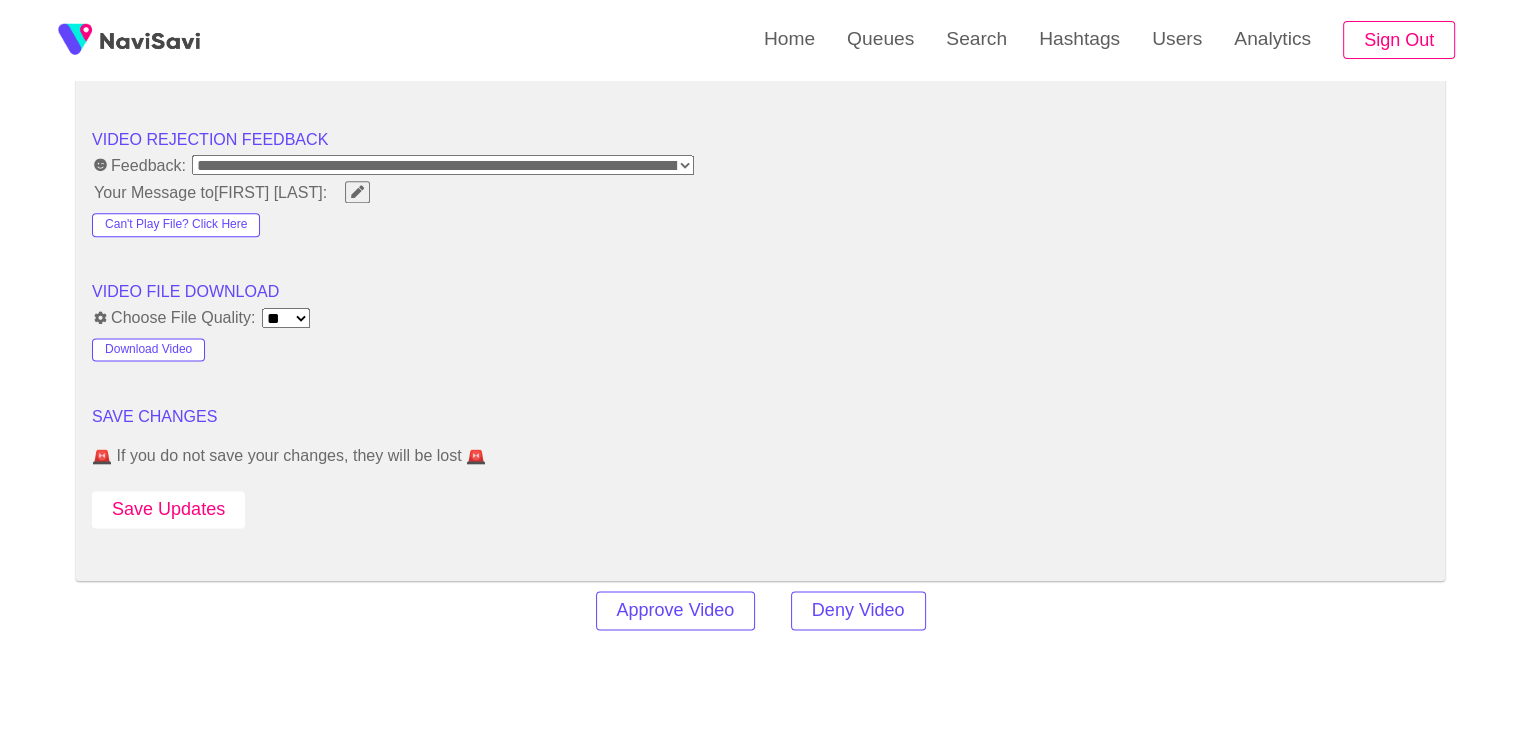 click on "Save Updates" at bounding box center [168, 509] 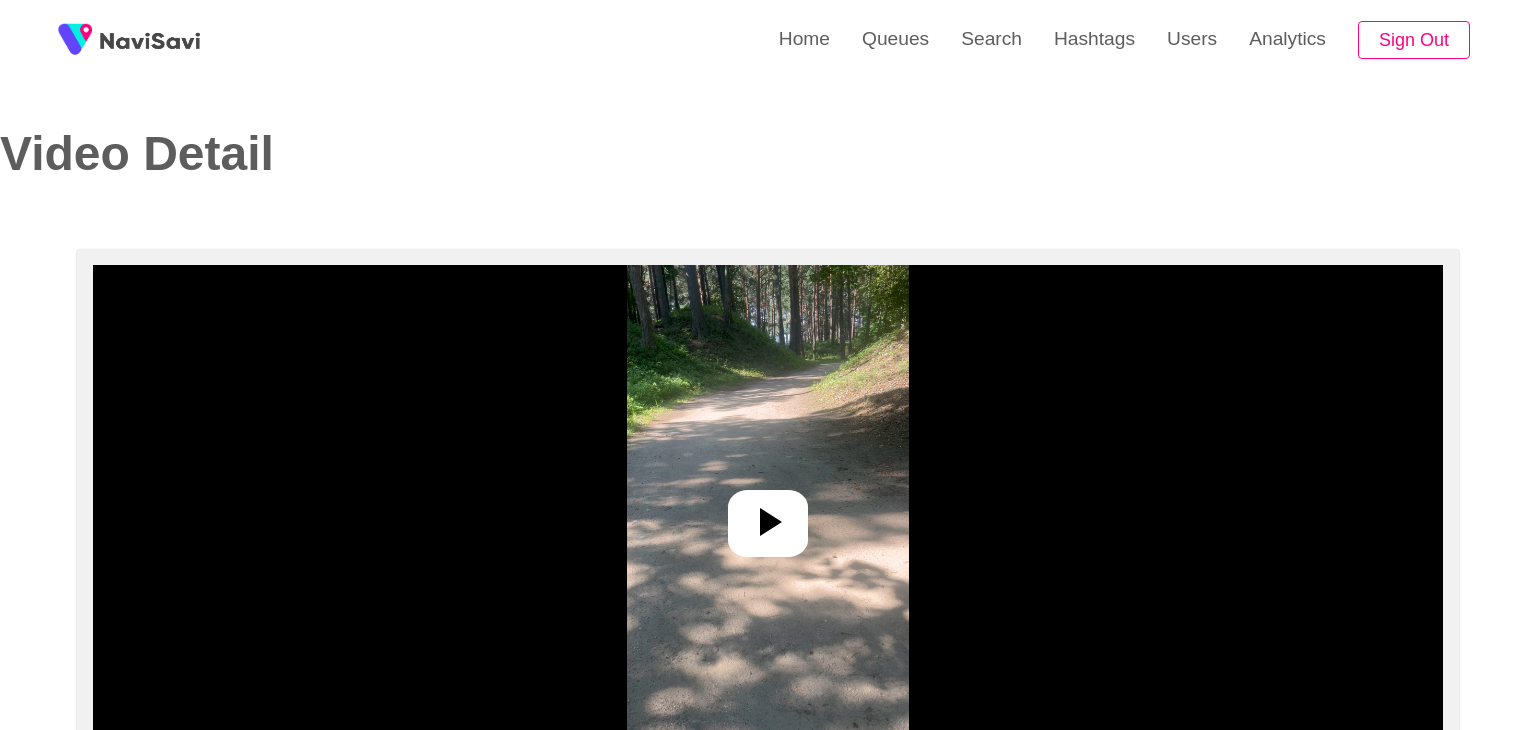 select on "**********" 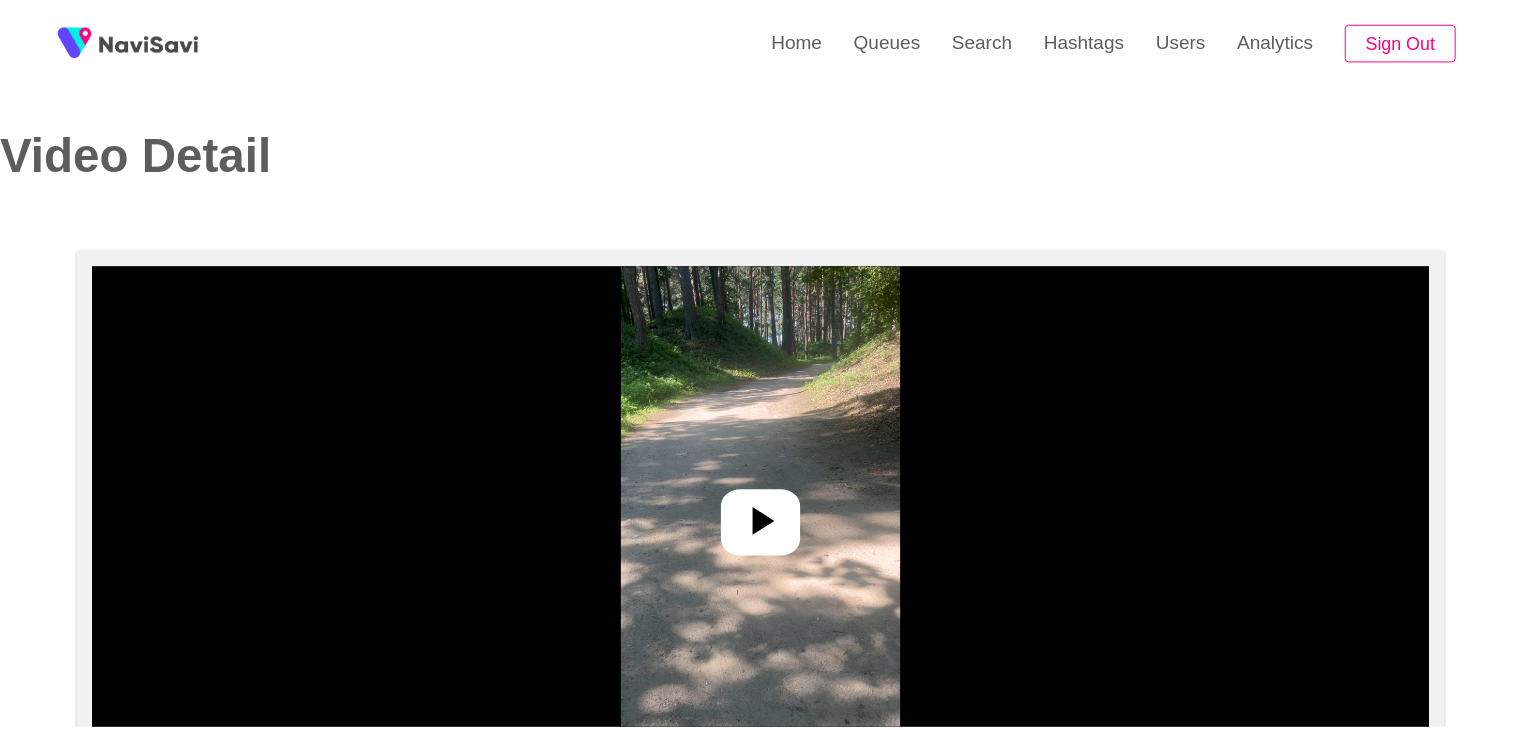 scroll, scrollTop: 0, scrollLeft: 0, axis: both 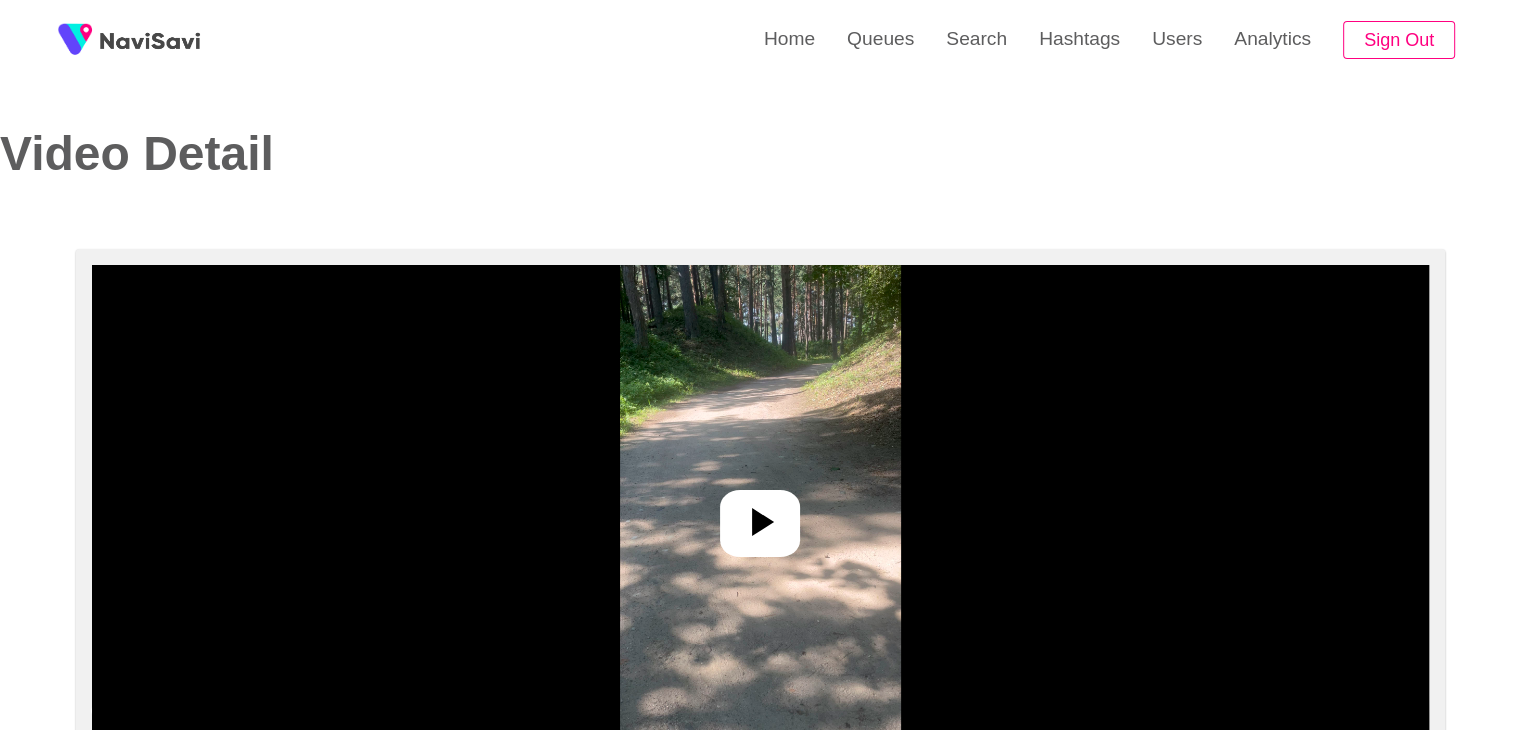 click at bounding box center (760, 515) 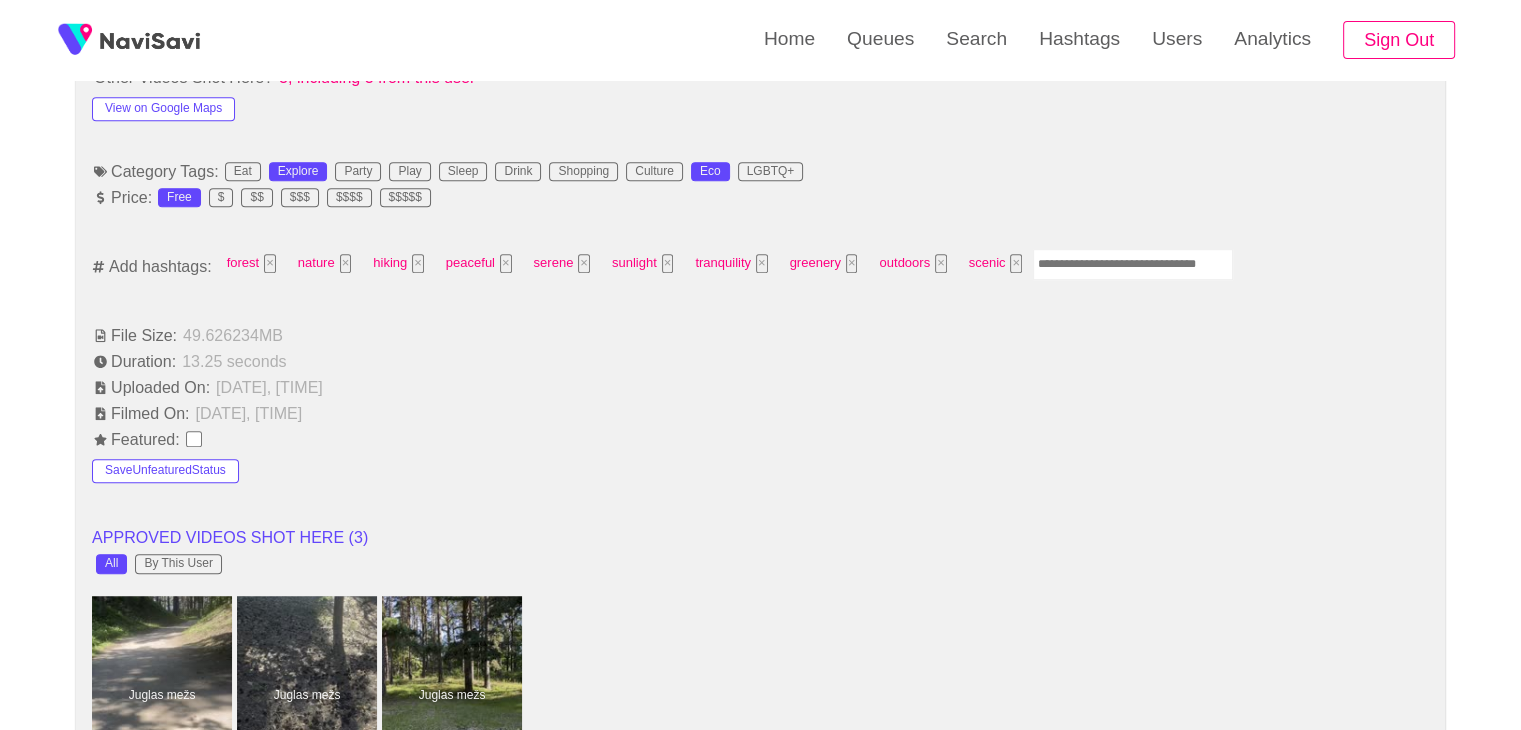 scroll, scrollTop: 1216, scrollLeft: 0, axis: vertical 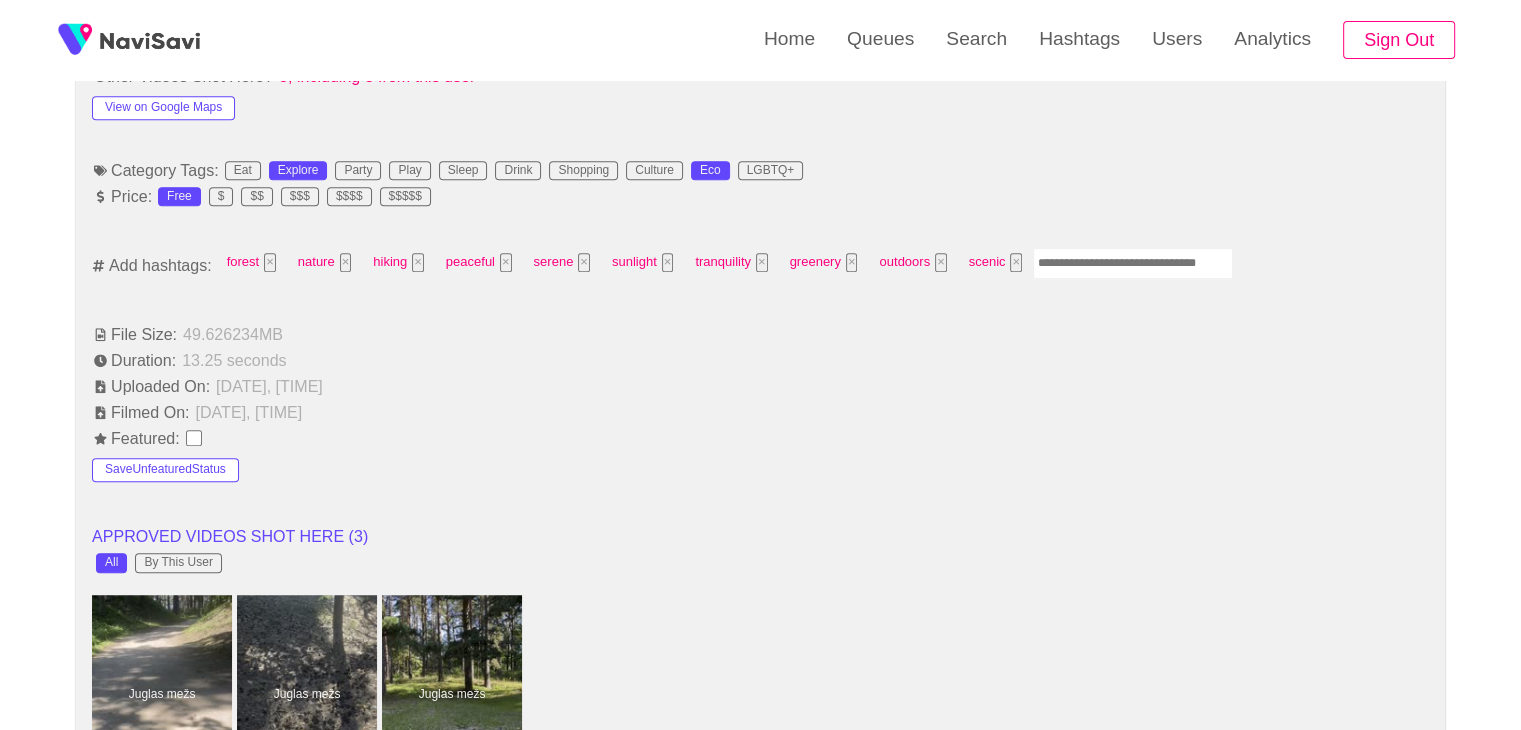 click at bounding box center (1133, 263) 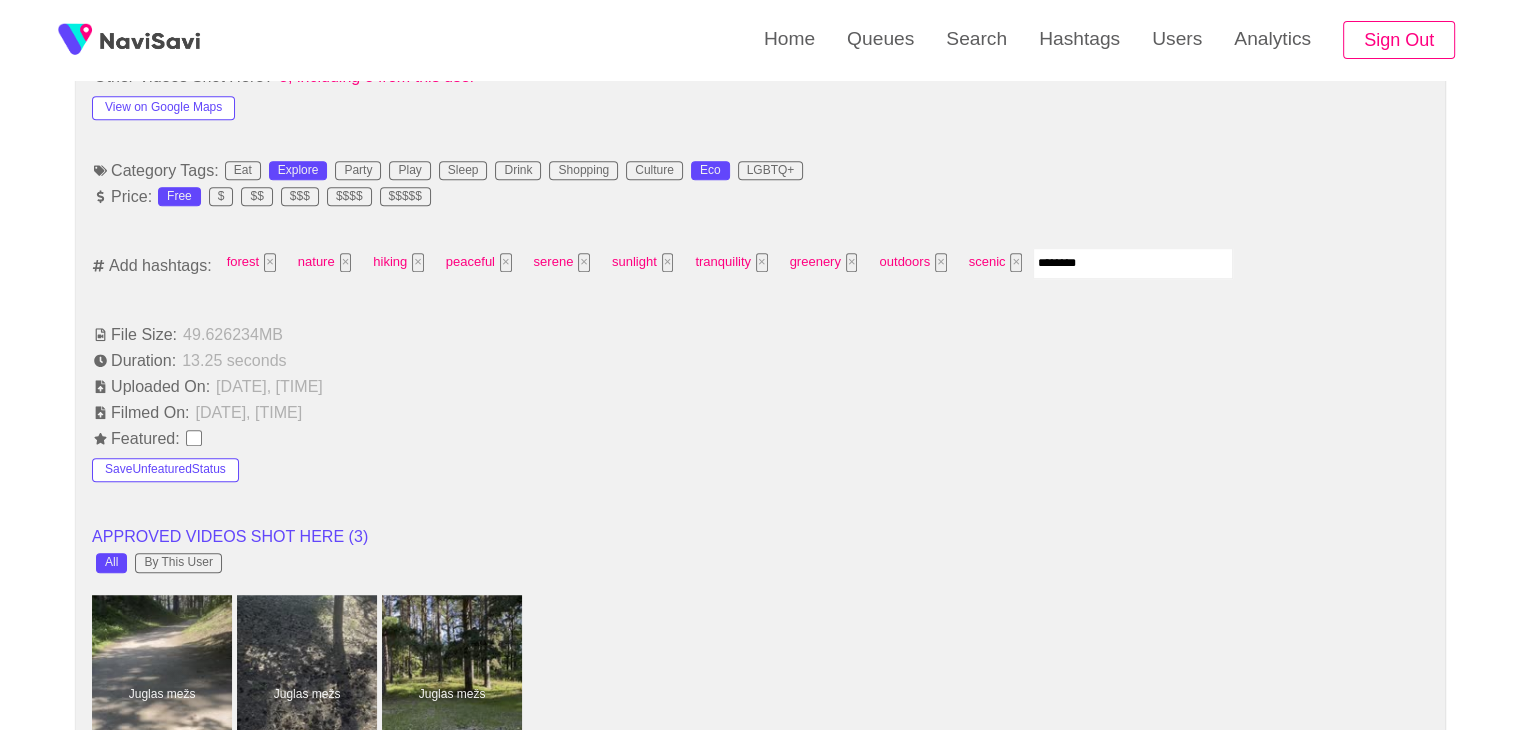 type on "*********" 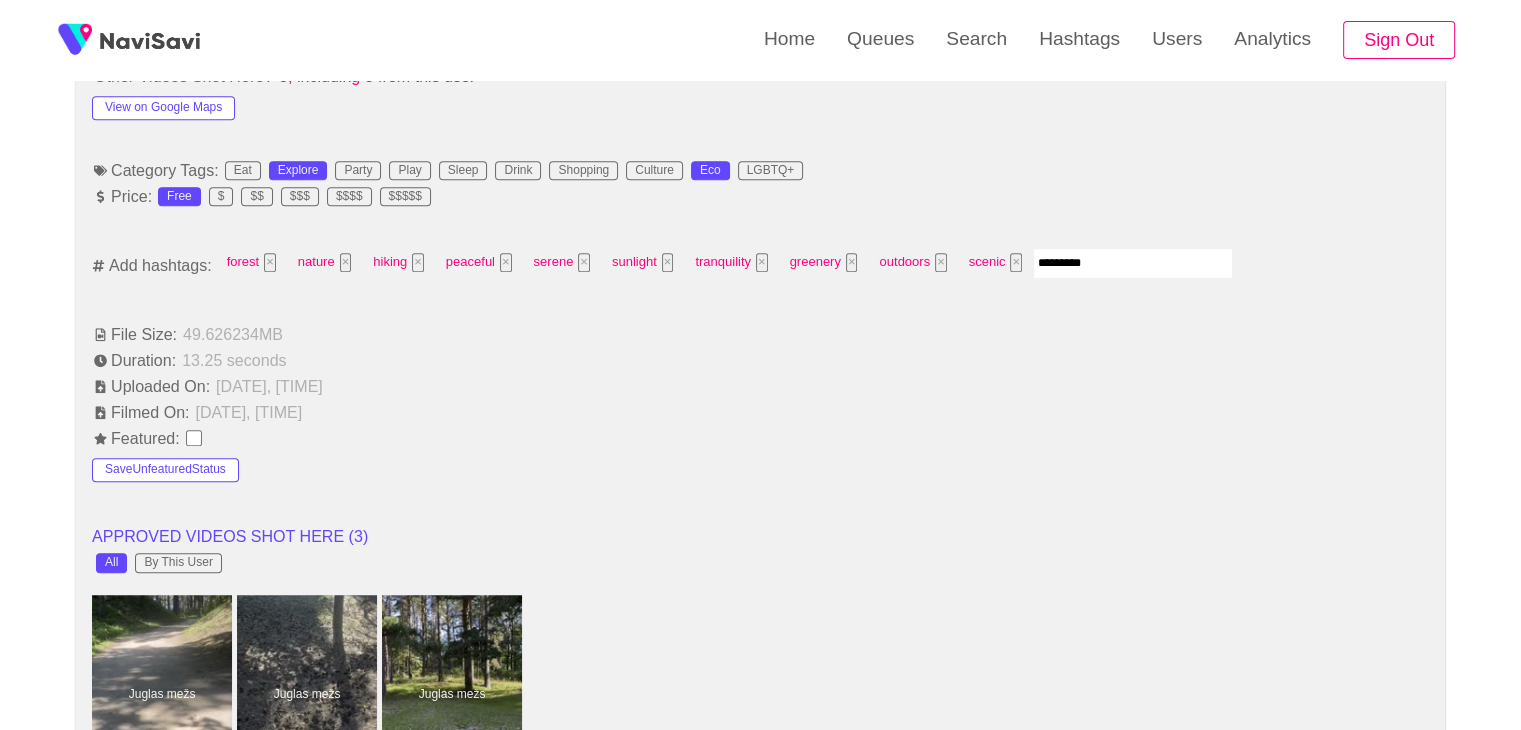 type 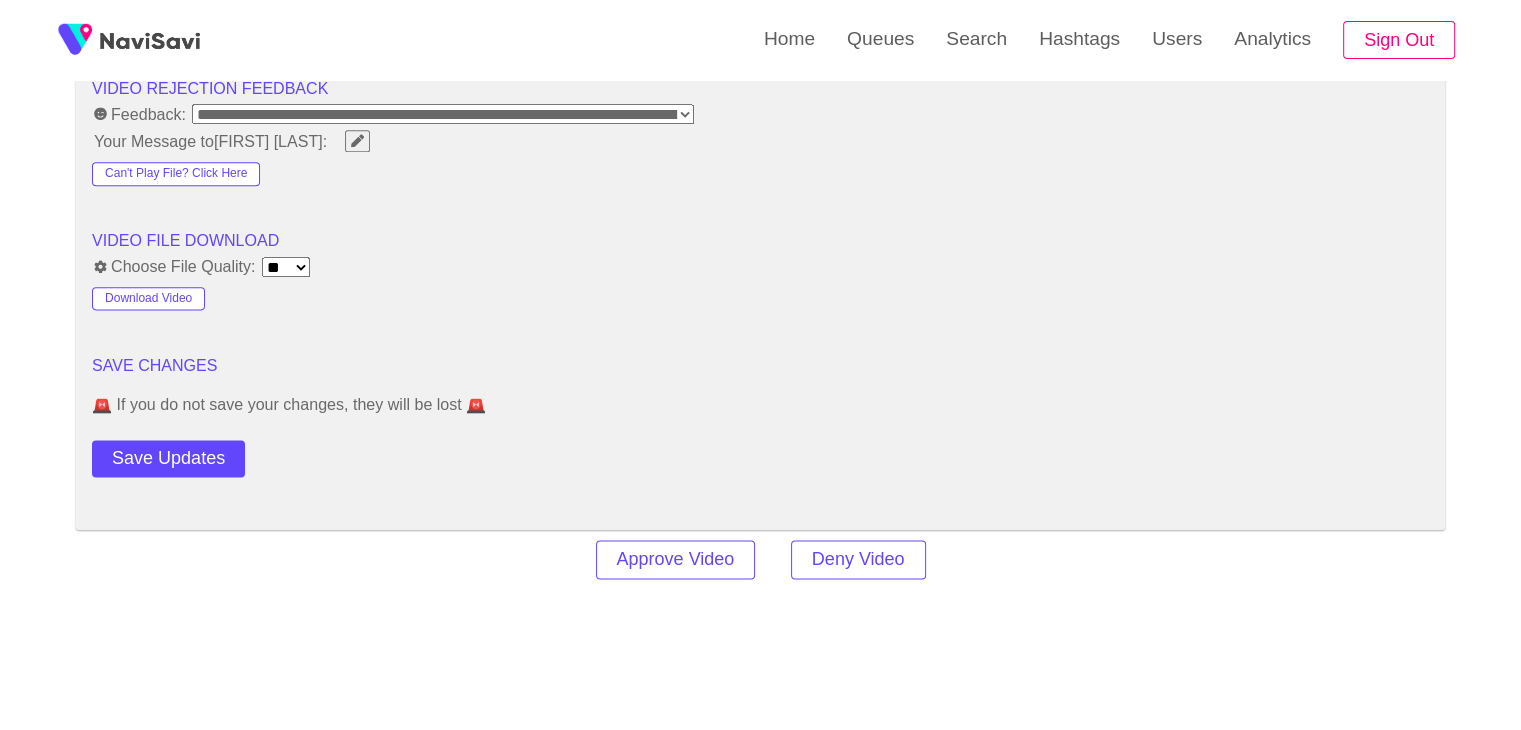 scroll, scrollTop: 2543, scrollLeft: 0, axis: vertical 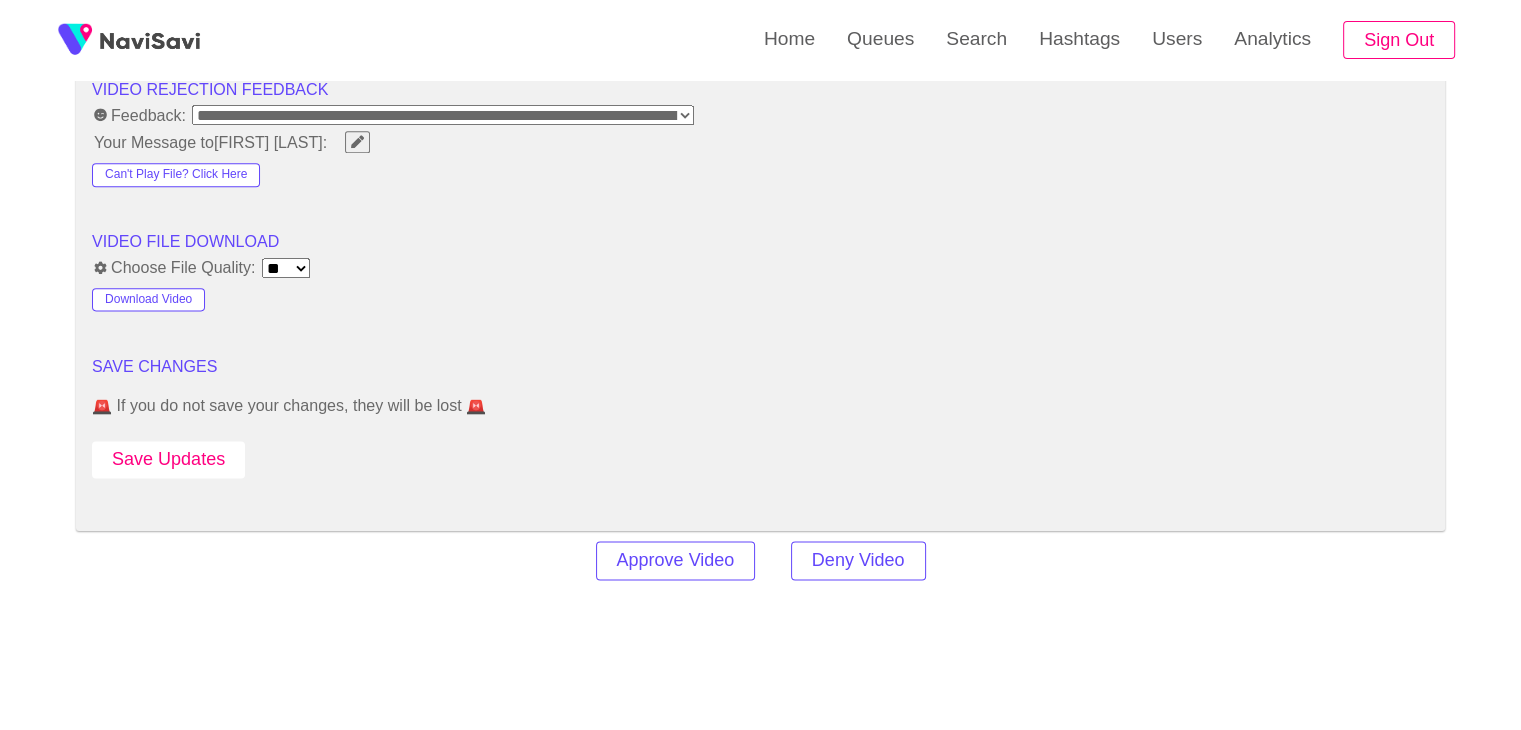 click on "Save Updates" at bounding box center (168, 459) 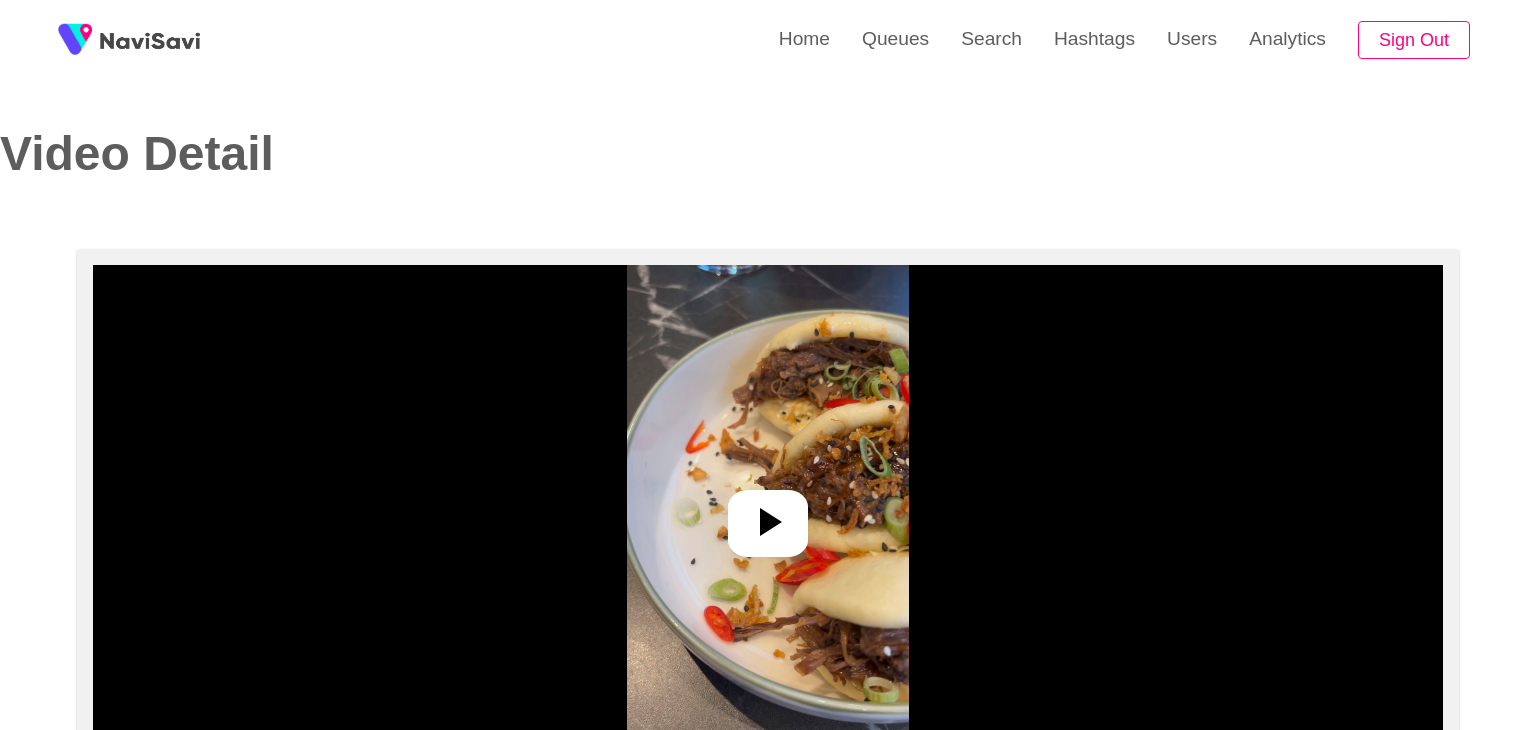 select on "**********" 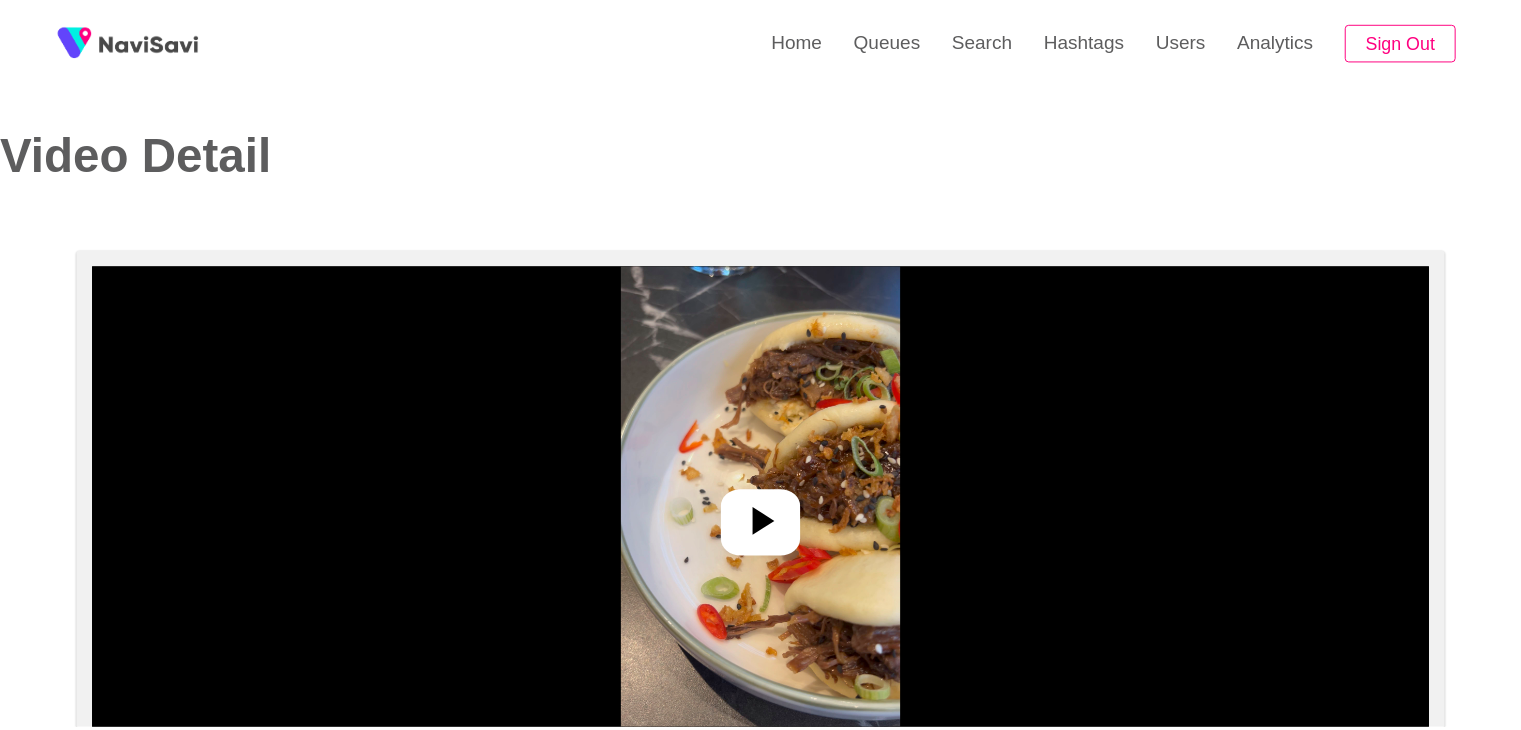scroll, scrollTop: 0, scrollLeft: 0, axis: both 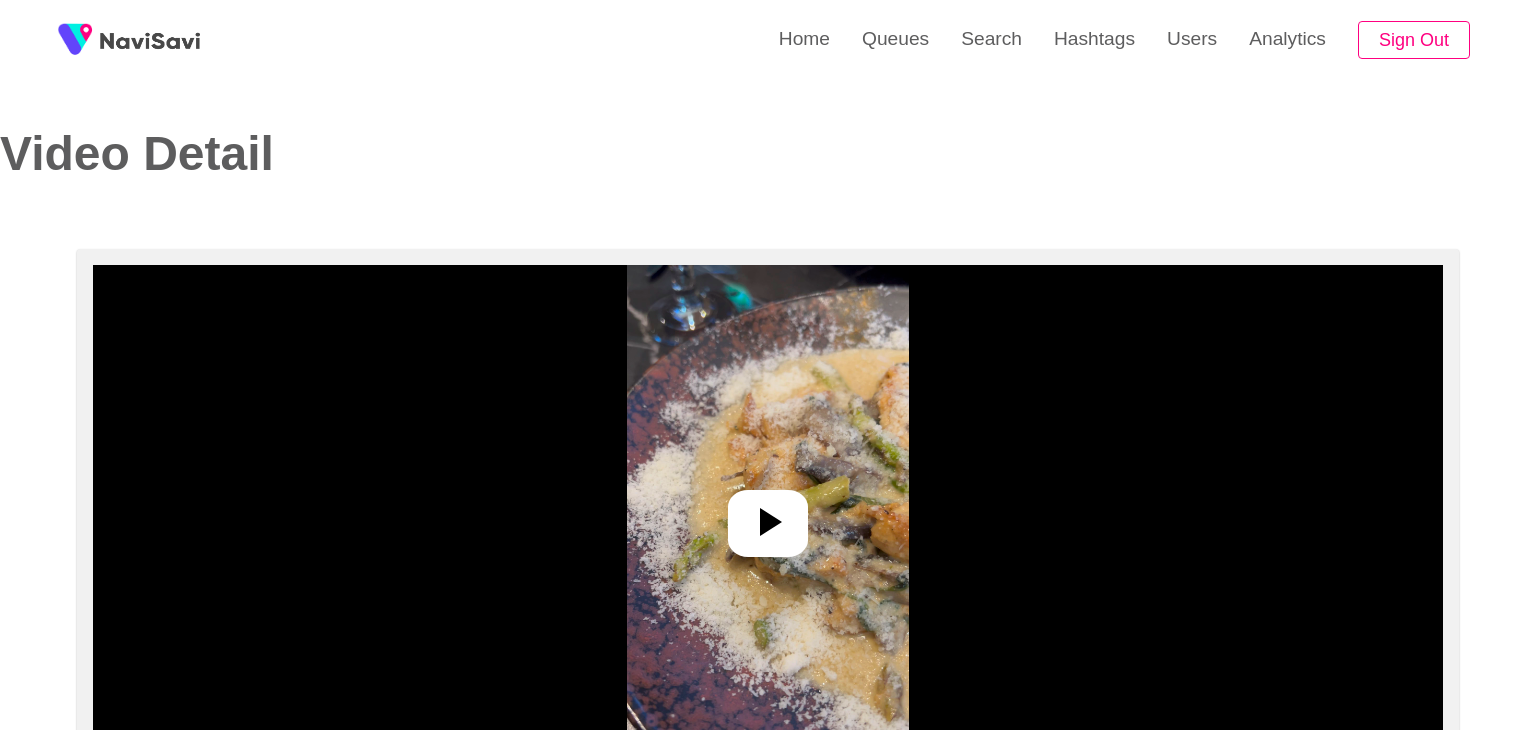 select on "**********" 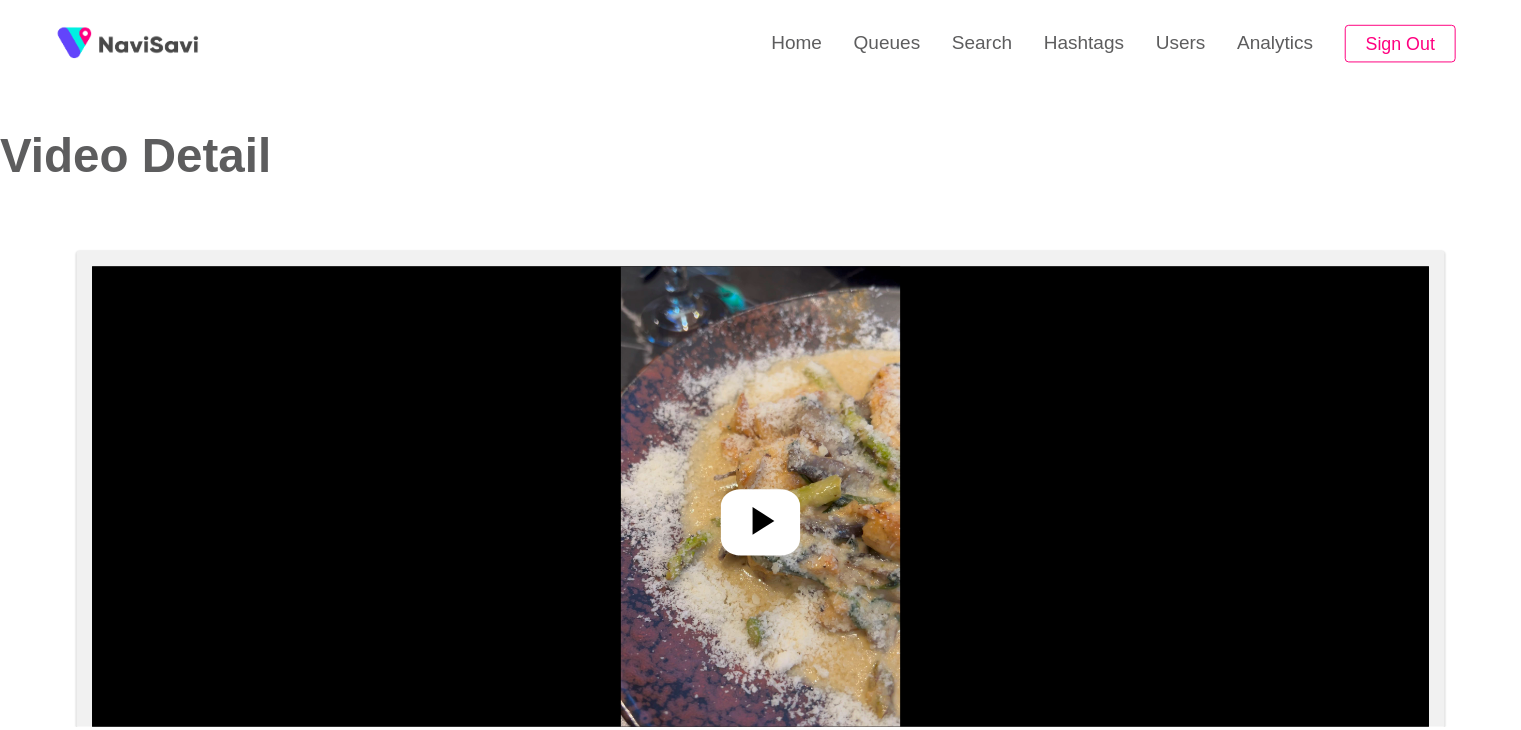 scroll, scrollTop: 0, scrollLeft: 0, axis: both 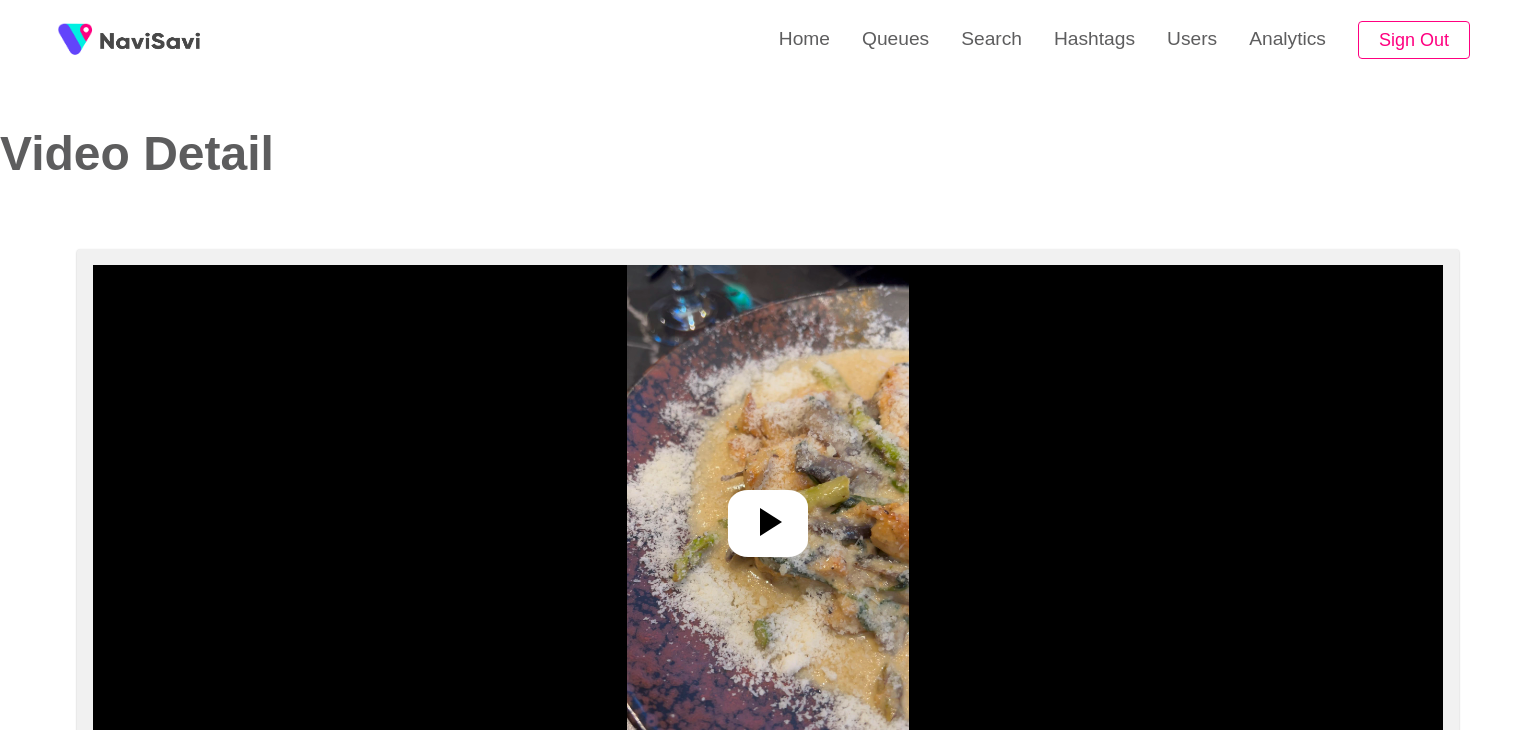 select on "**********" 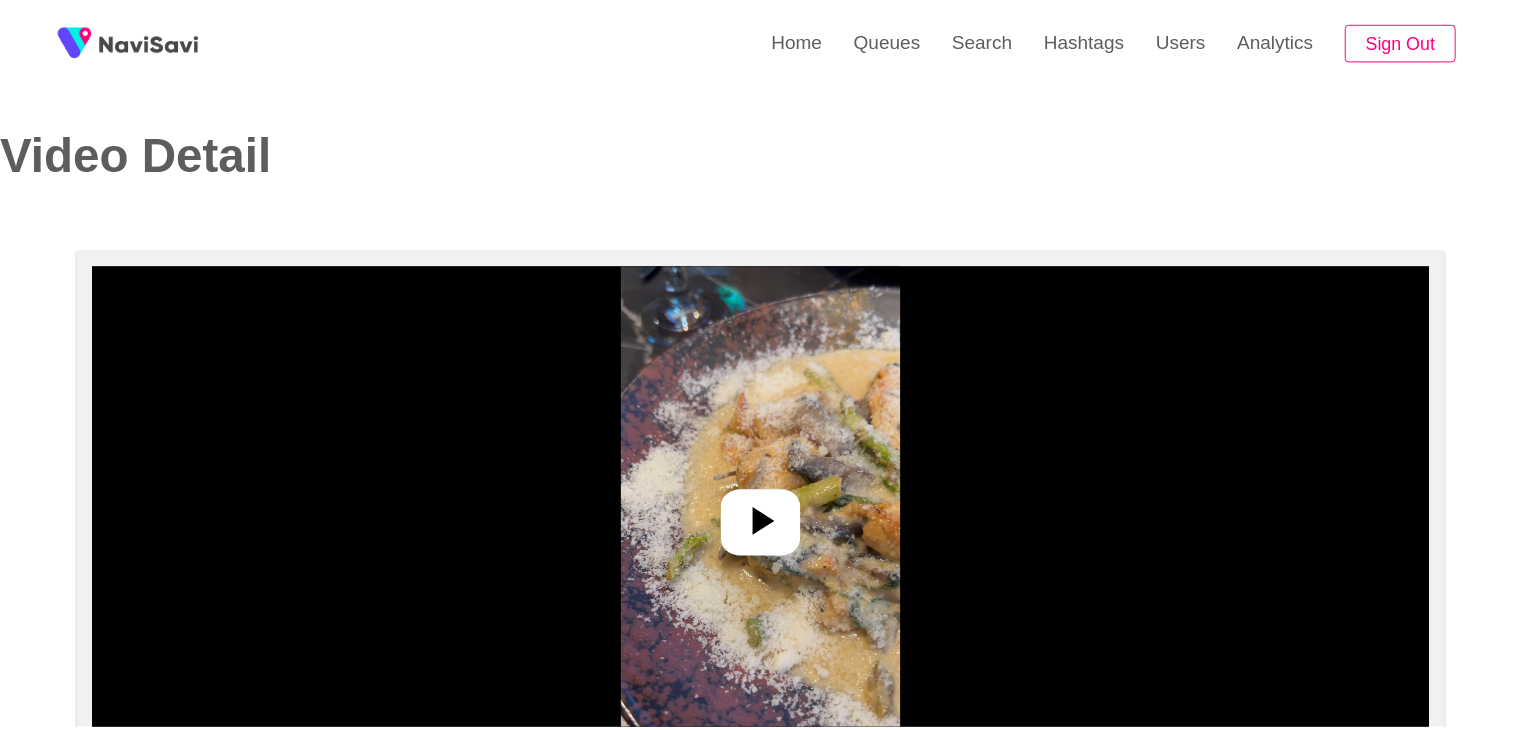 scroll, scrollTop: 0, scrollLeft: 0, axis: both 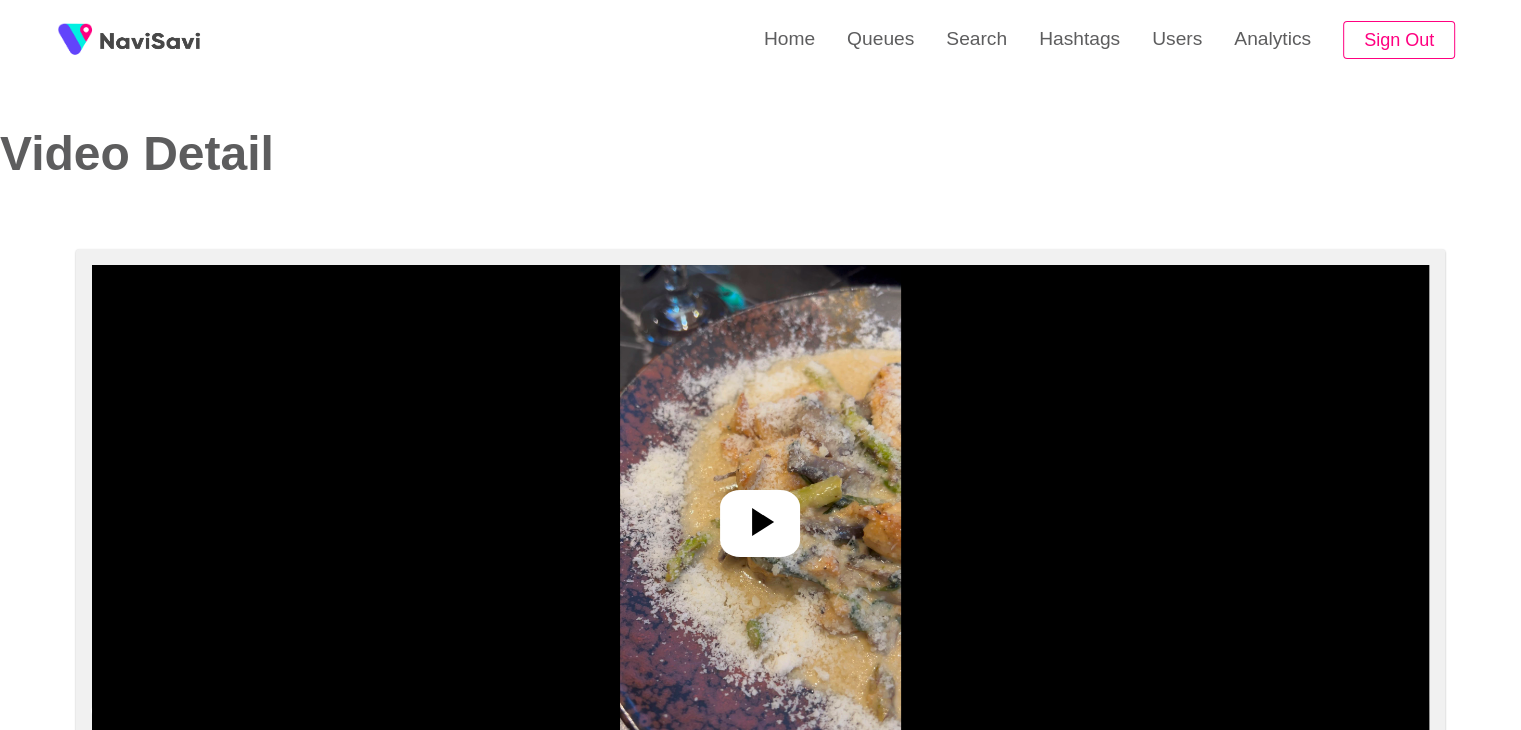 click at bounding box center [760, 515] 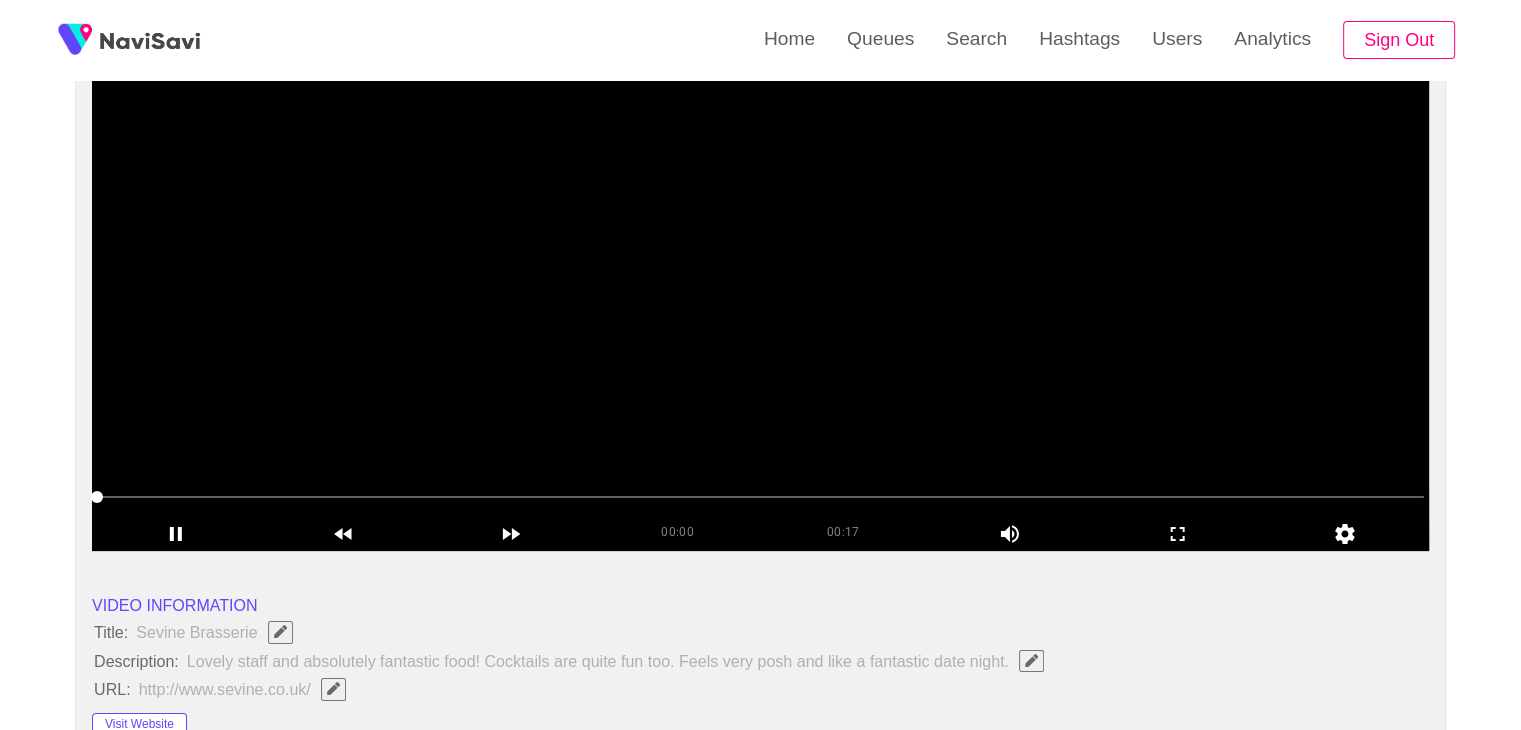 scroll, scrollTop: 160, scrollLeft: 0, axis: vertical 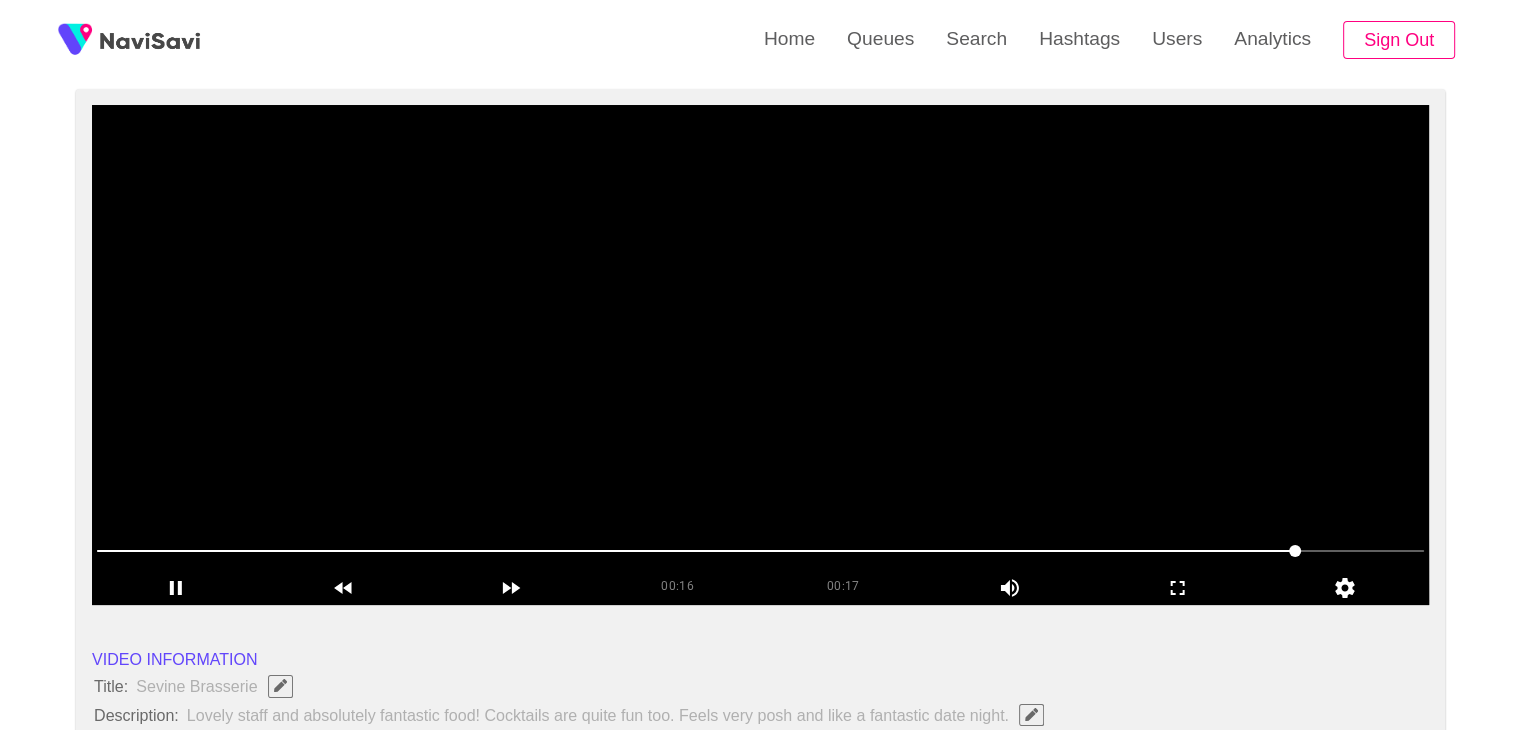 click at bounding box center (760, 355) 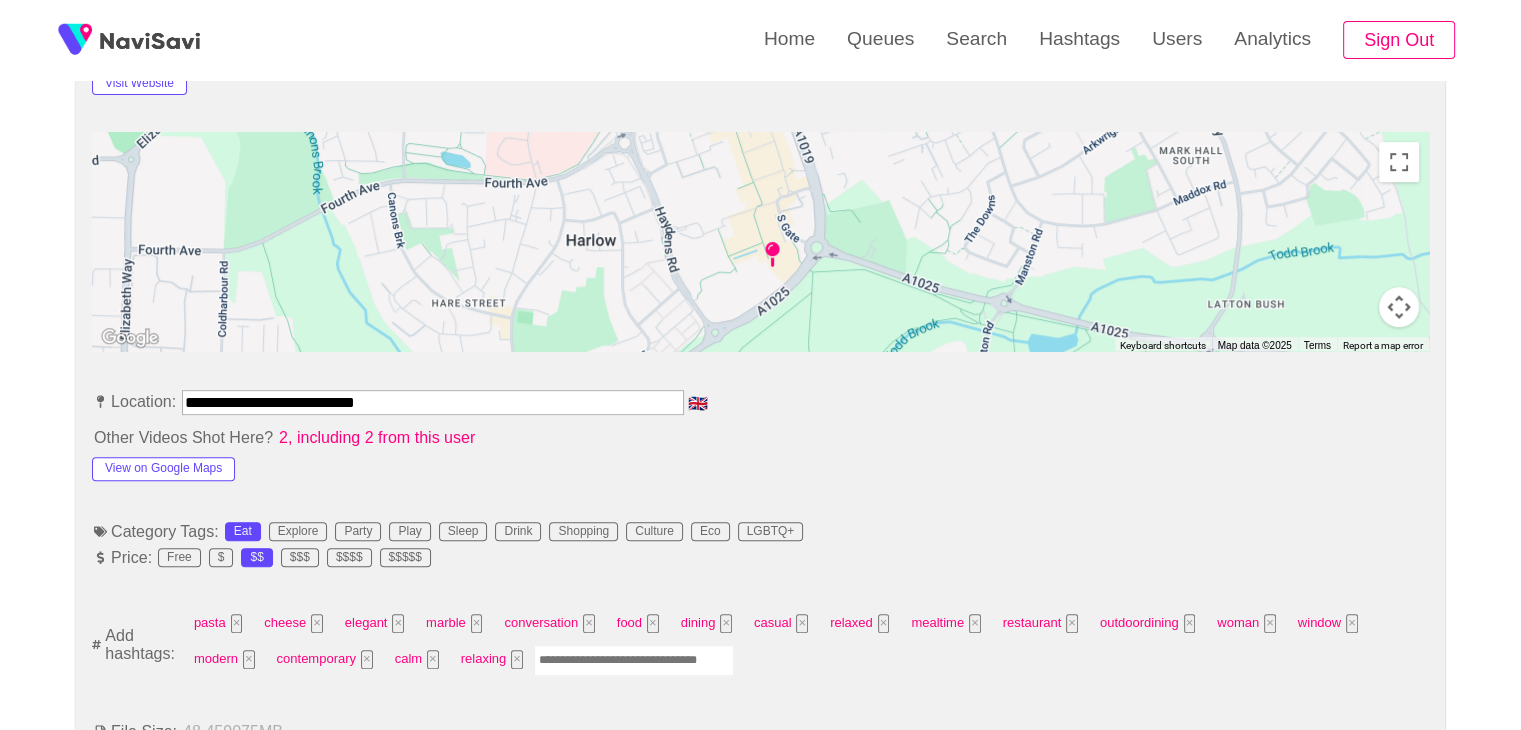 scroll, scrollTop: 1022, scrollLeft: 0, axis: vertical 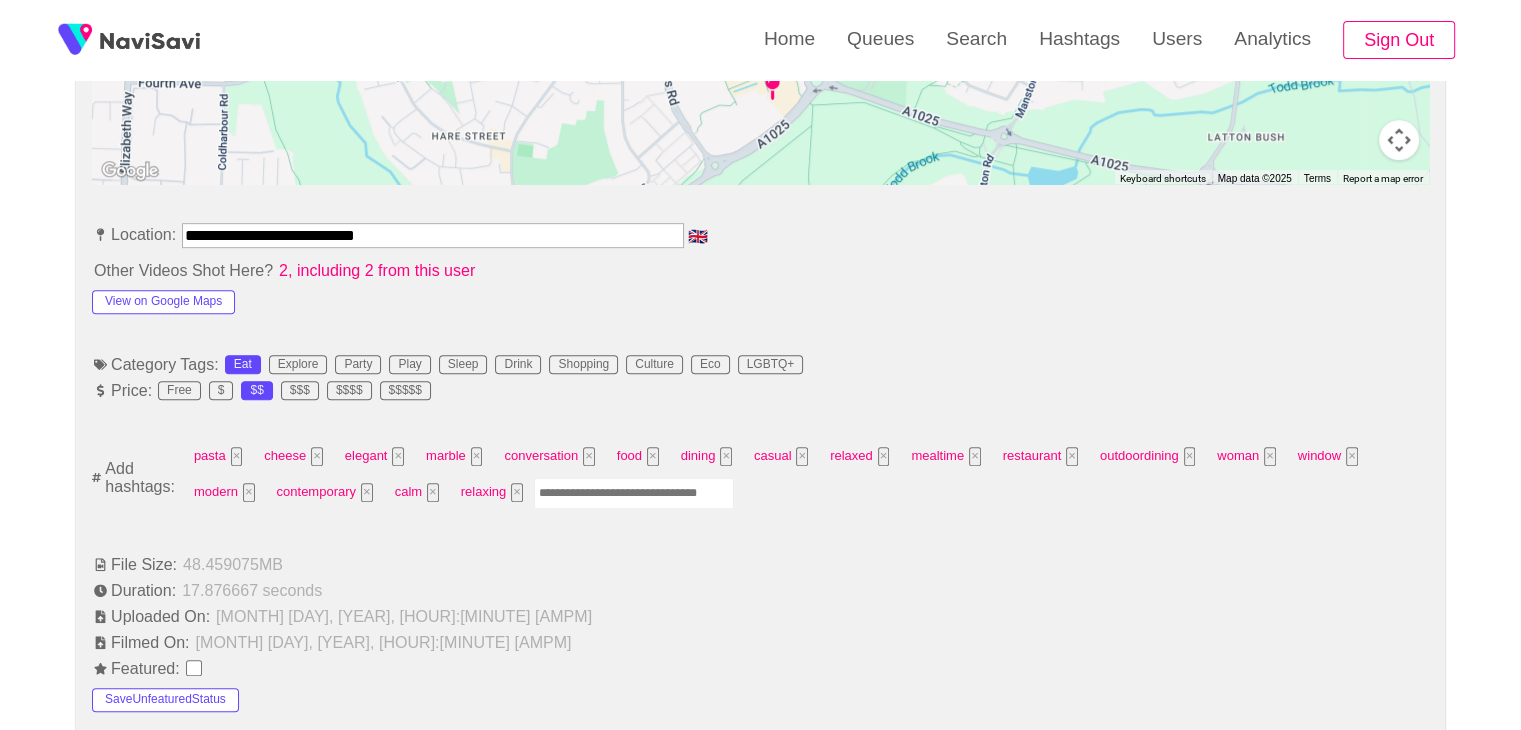click at bounding box center (634, 493) 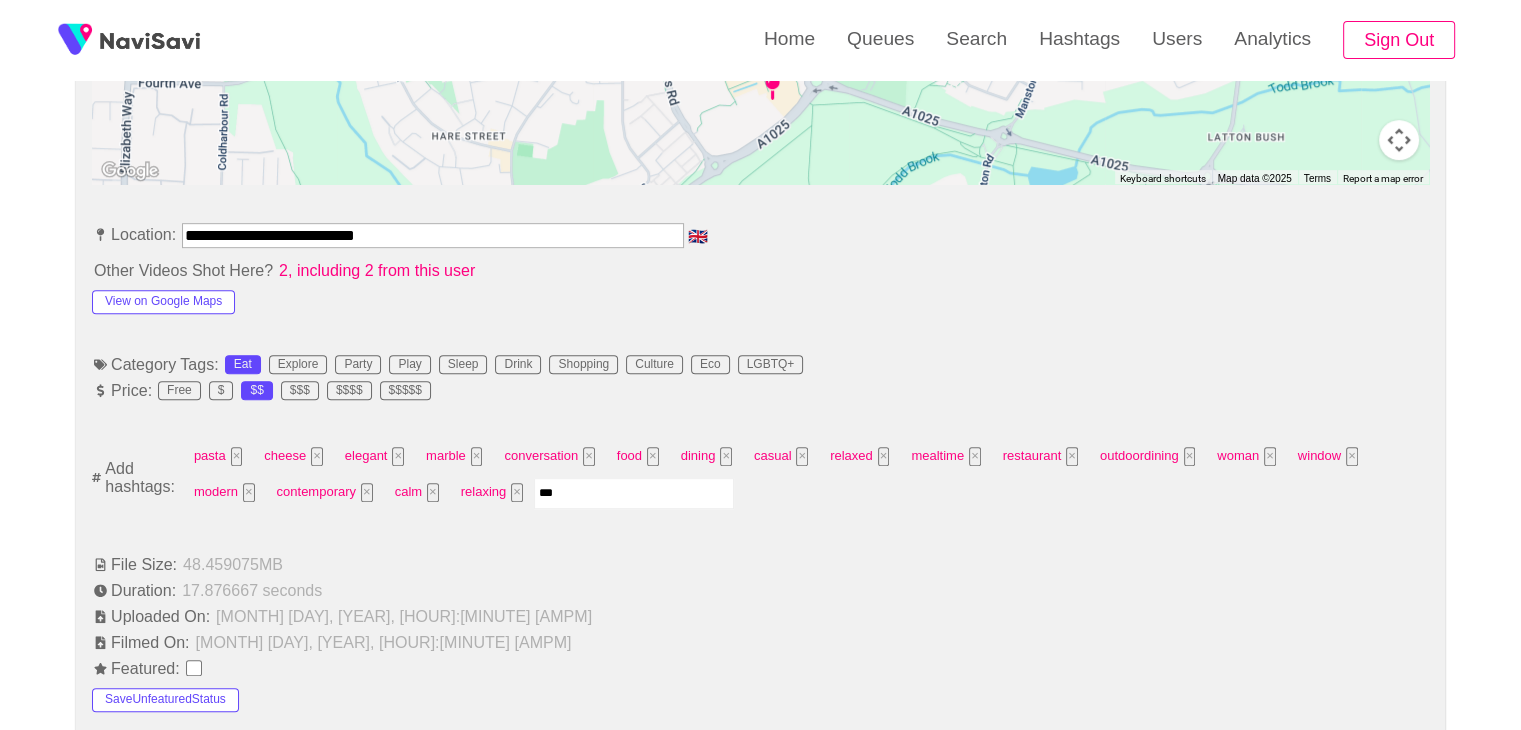 type on "****" 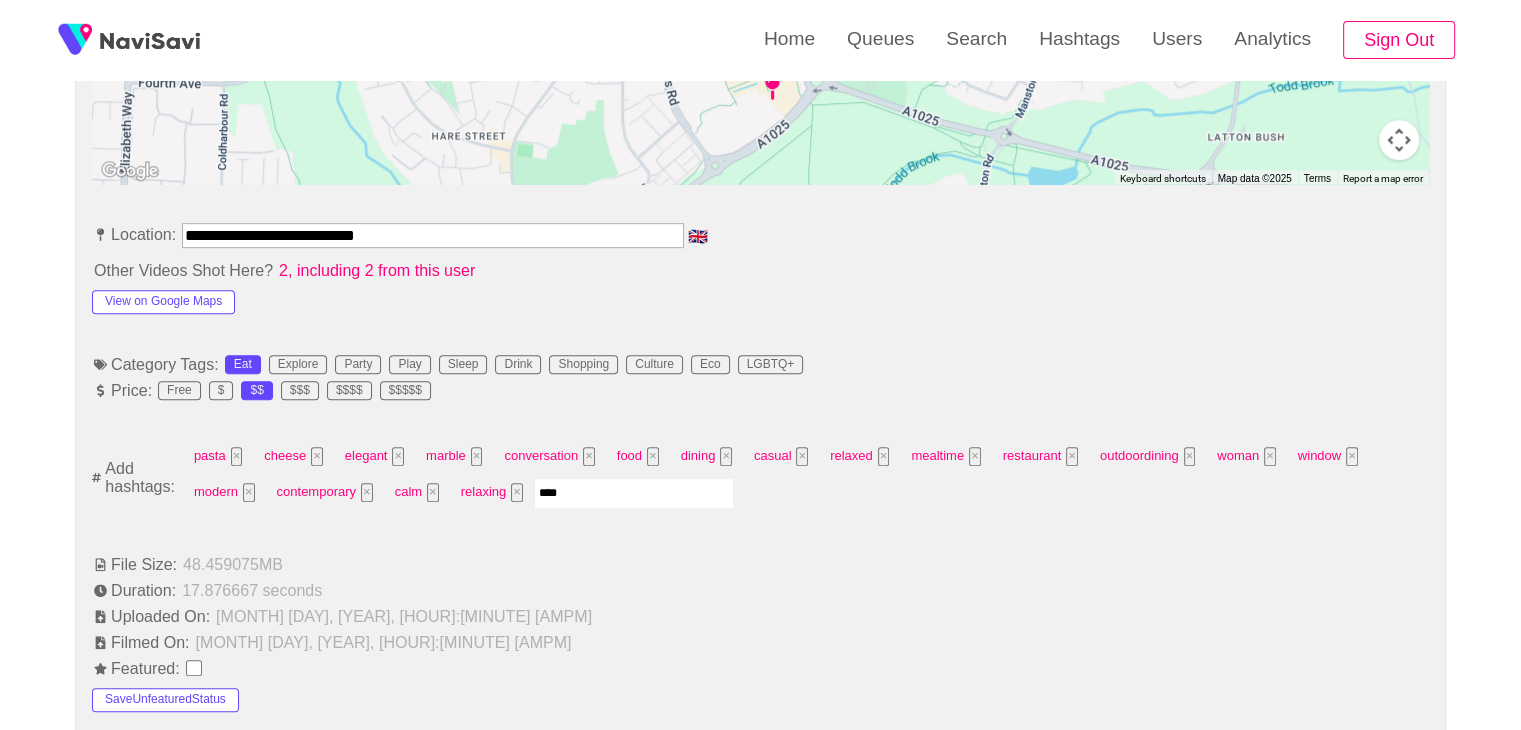 type 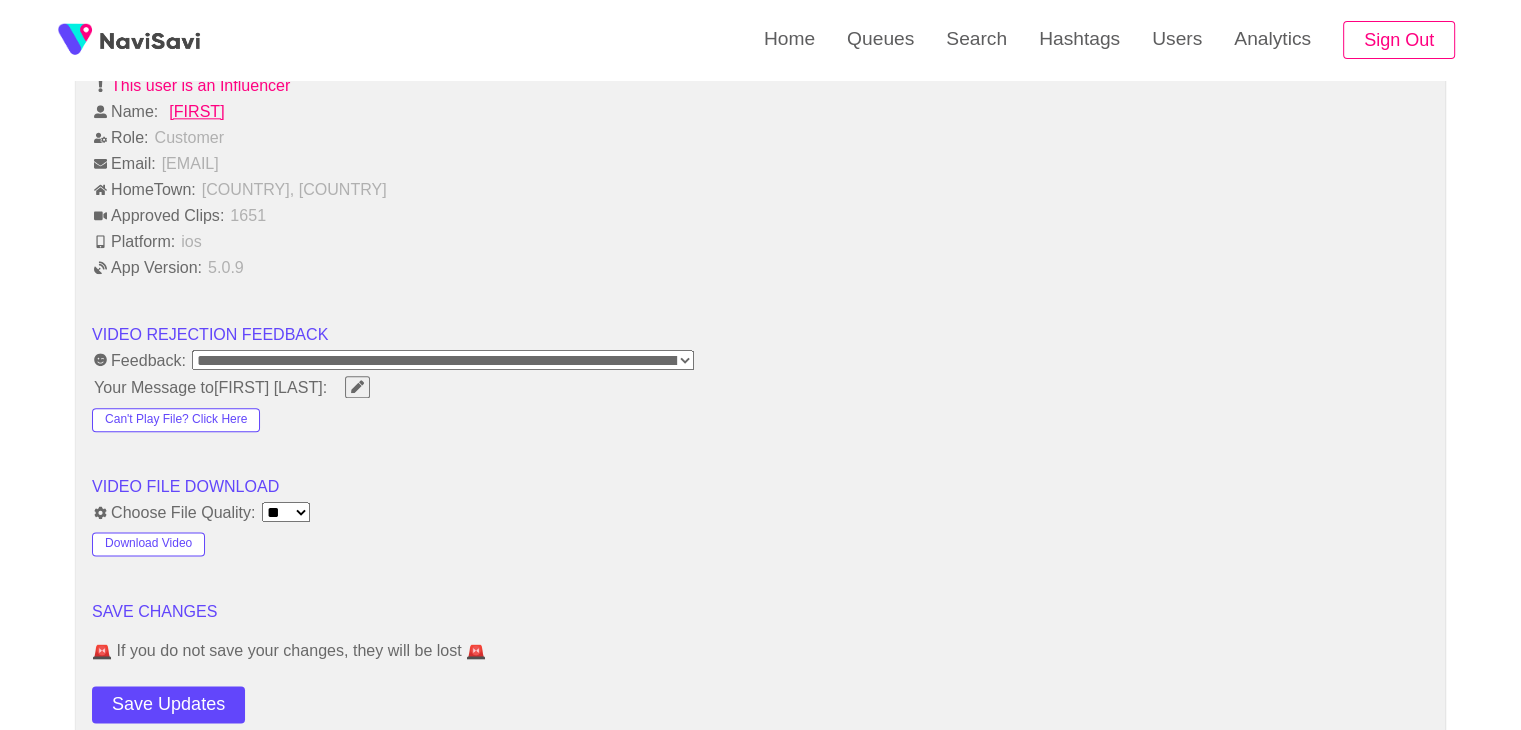 scroll, scrollTop: 2430, scrollLeft: 0, axis: vertical 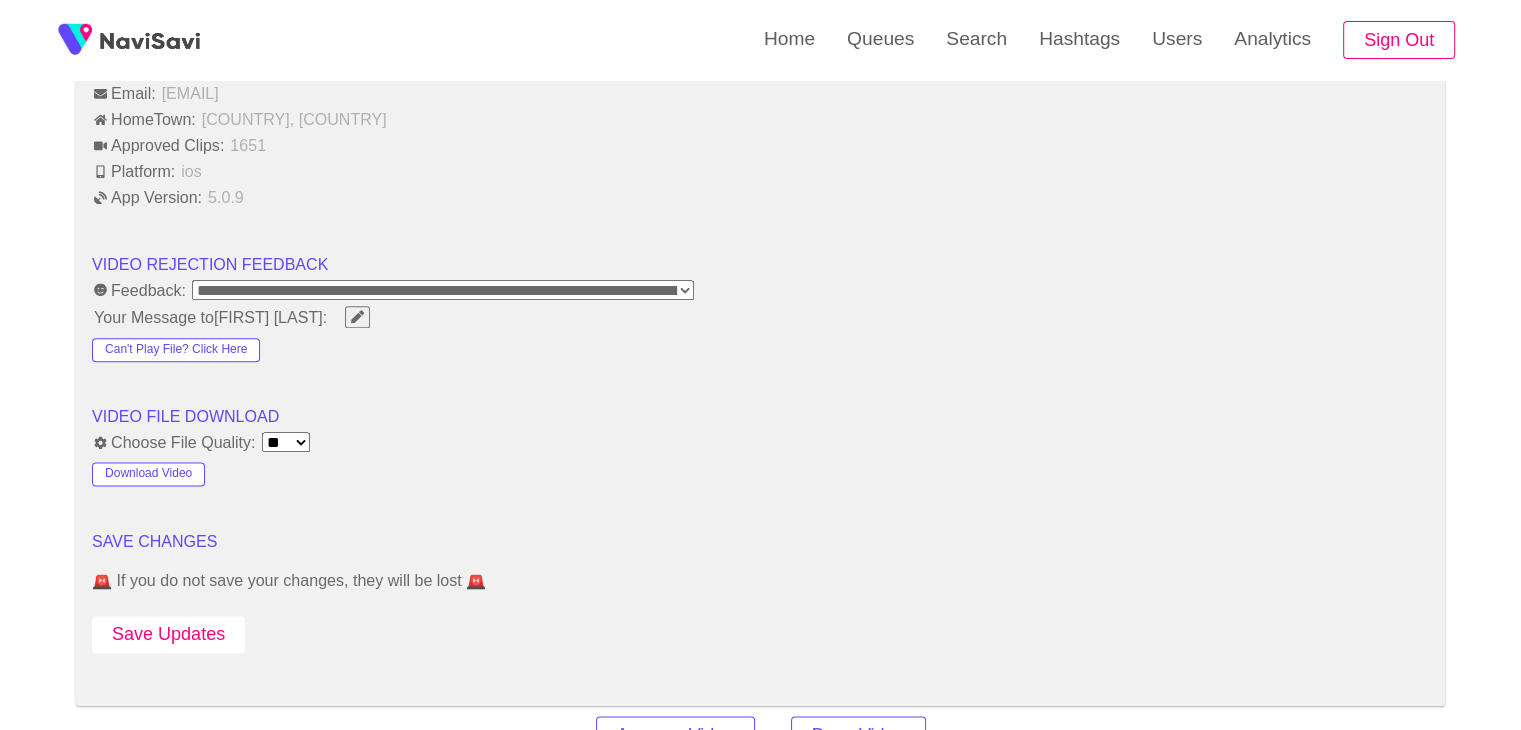 click on "Save Updates" at bounding box center (168, 634) 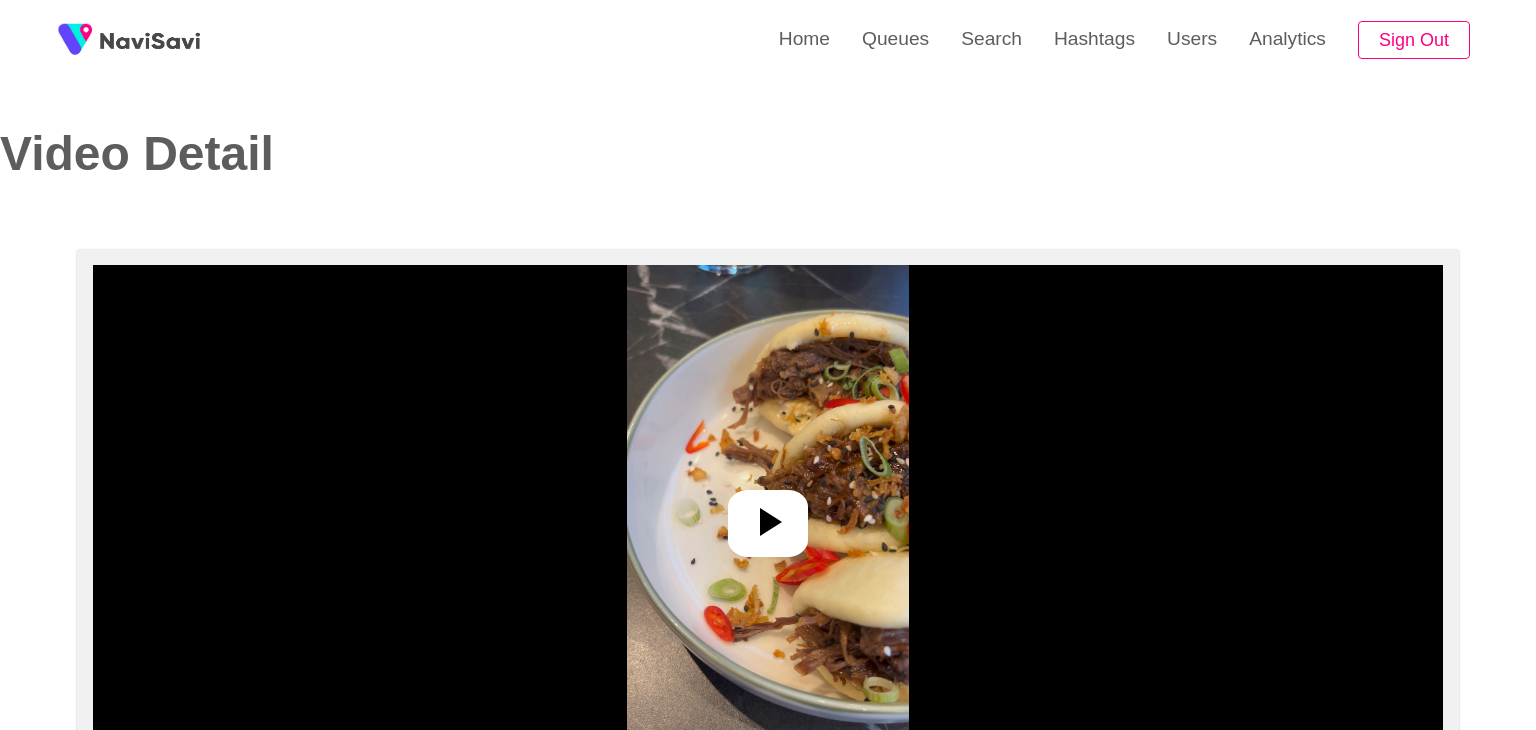 select on "**********" 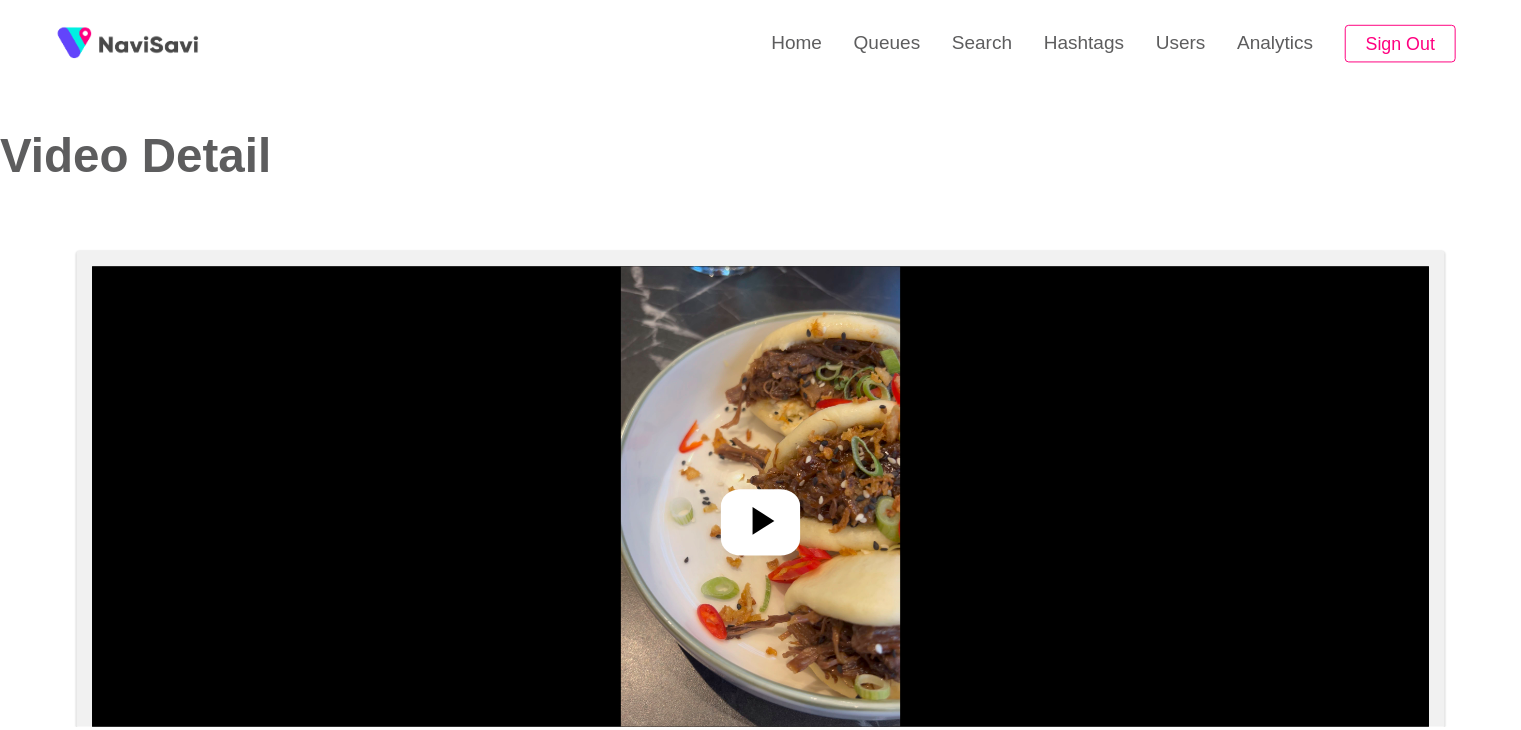 scroll, scrollTop: 0, scrollLeft: 0, axis: both 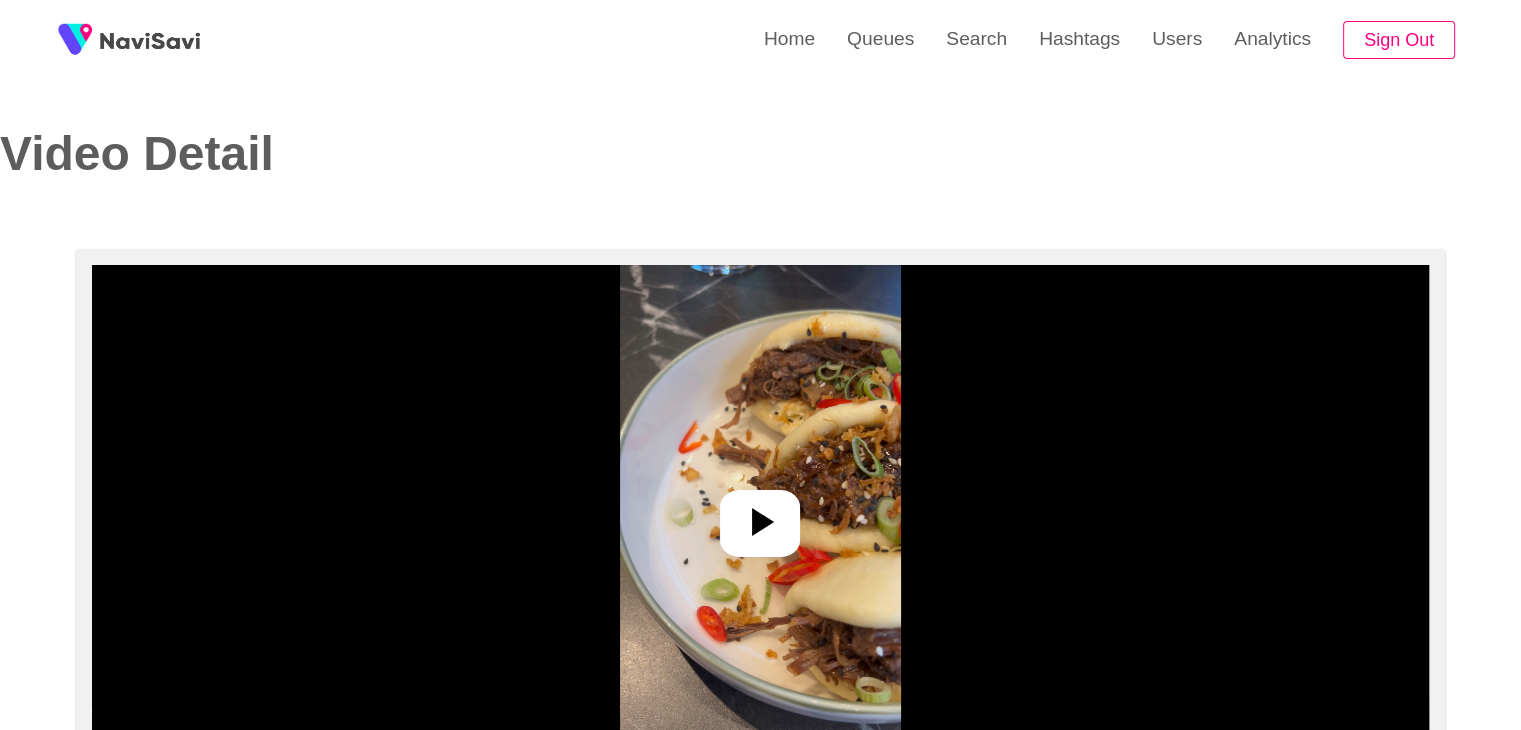 click at bounding box center (760, 515) 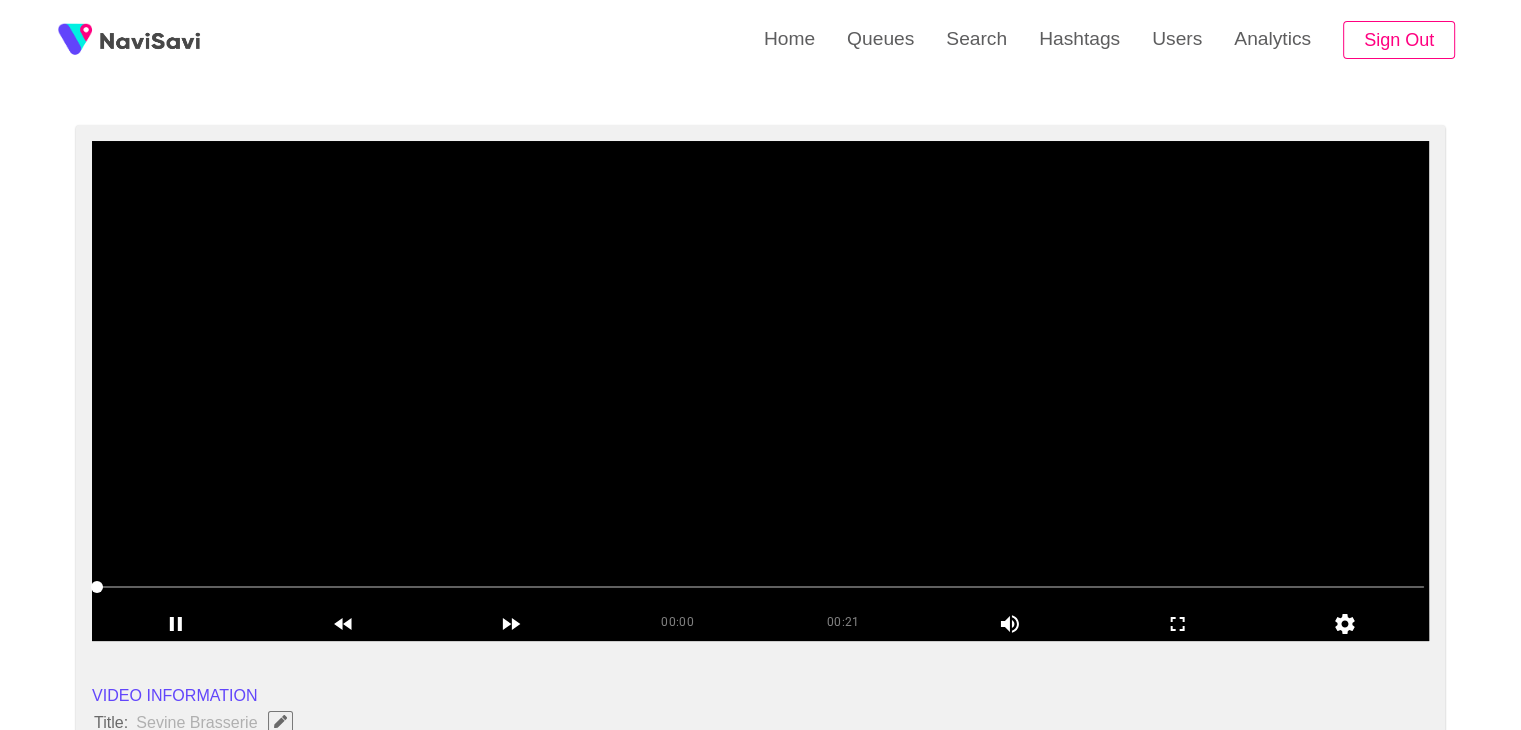 scroll, scrollTop: 124, scrollLeft: 0, axis: vertical 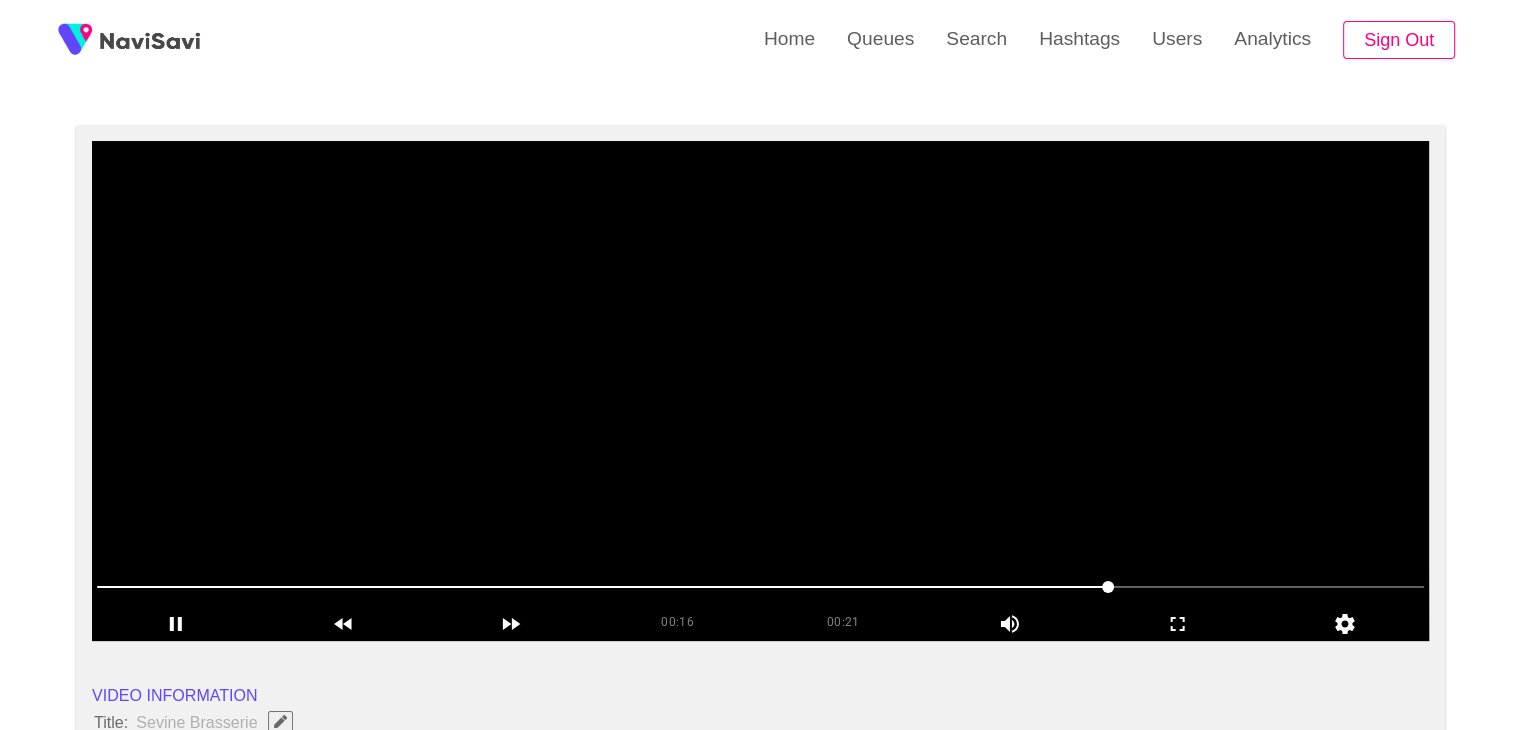 click at bounding box center [760, 391] 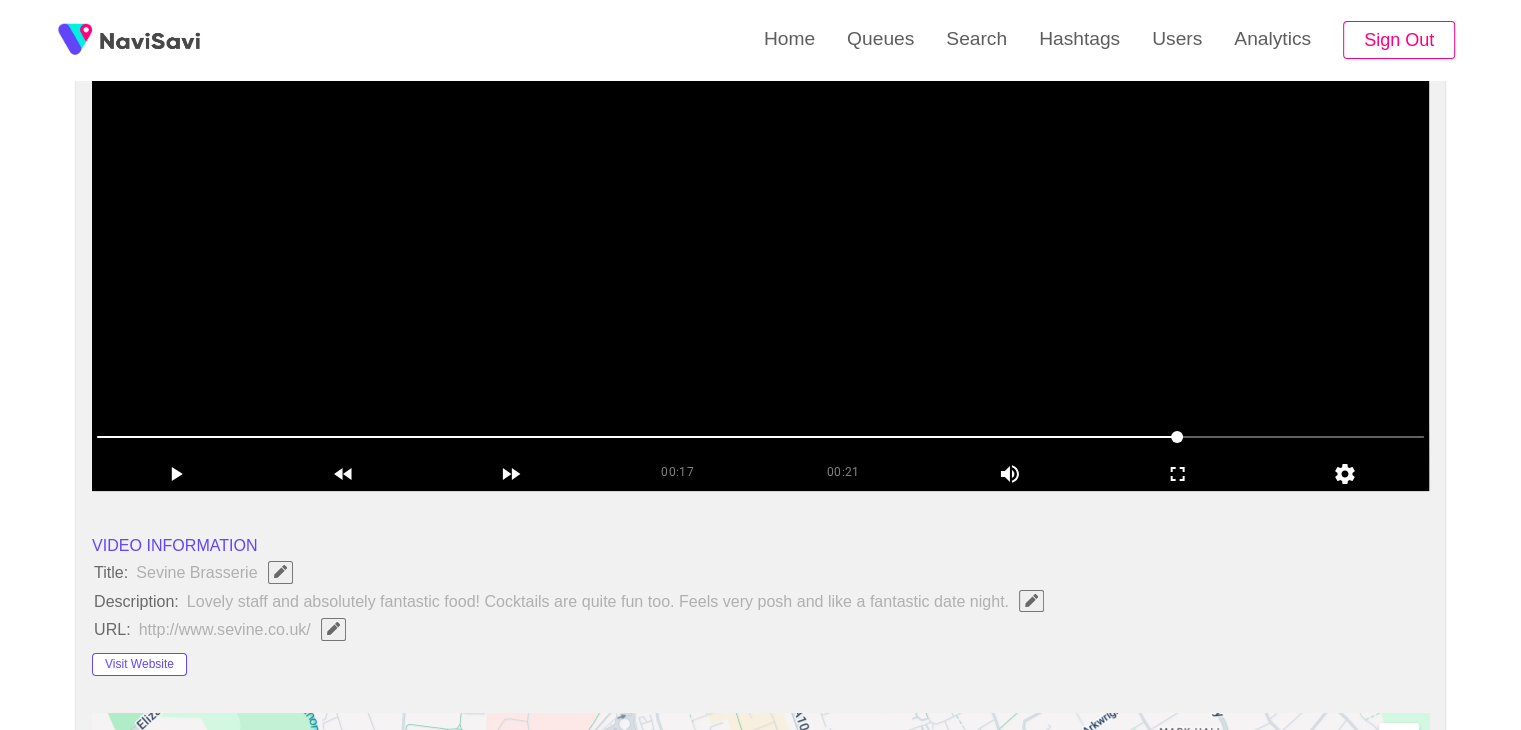 scroll, scrollTop: 272, scrollLeft: 0, axis: vertical 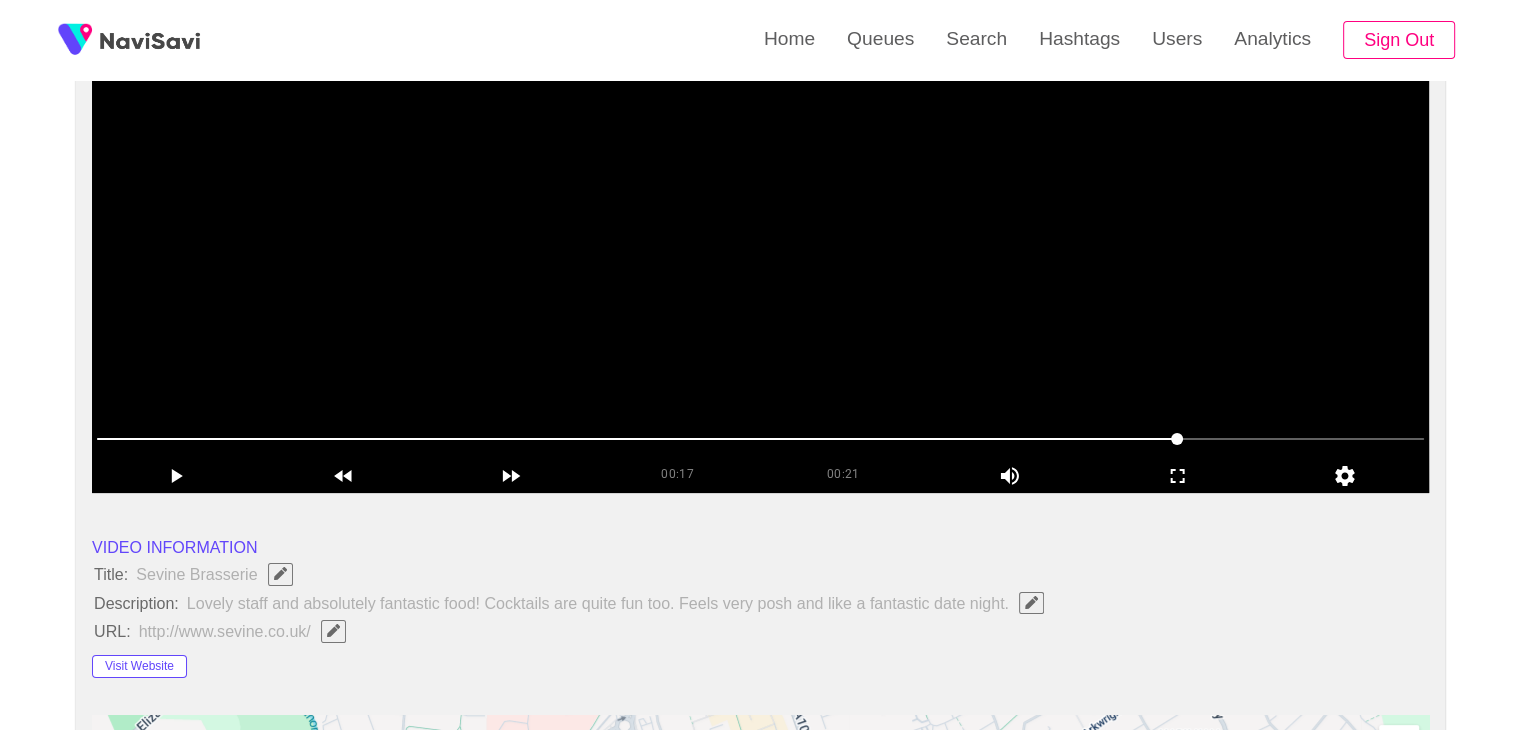 click at bounding box center [760, 243] 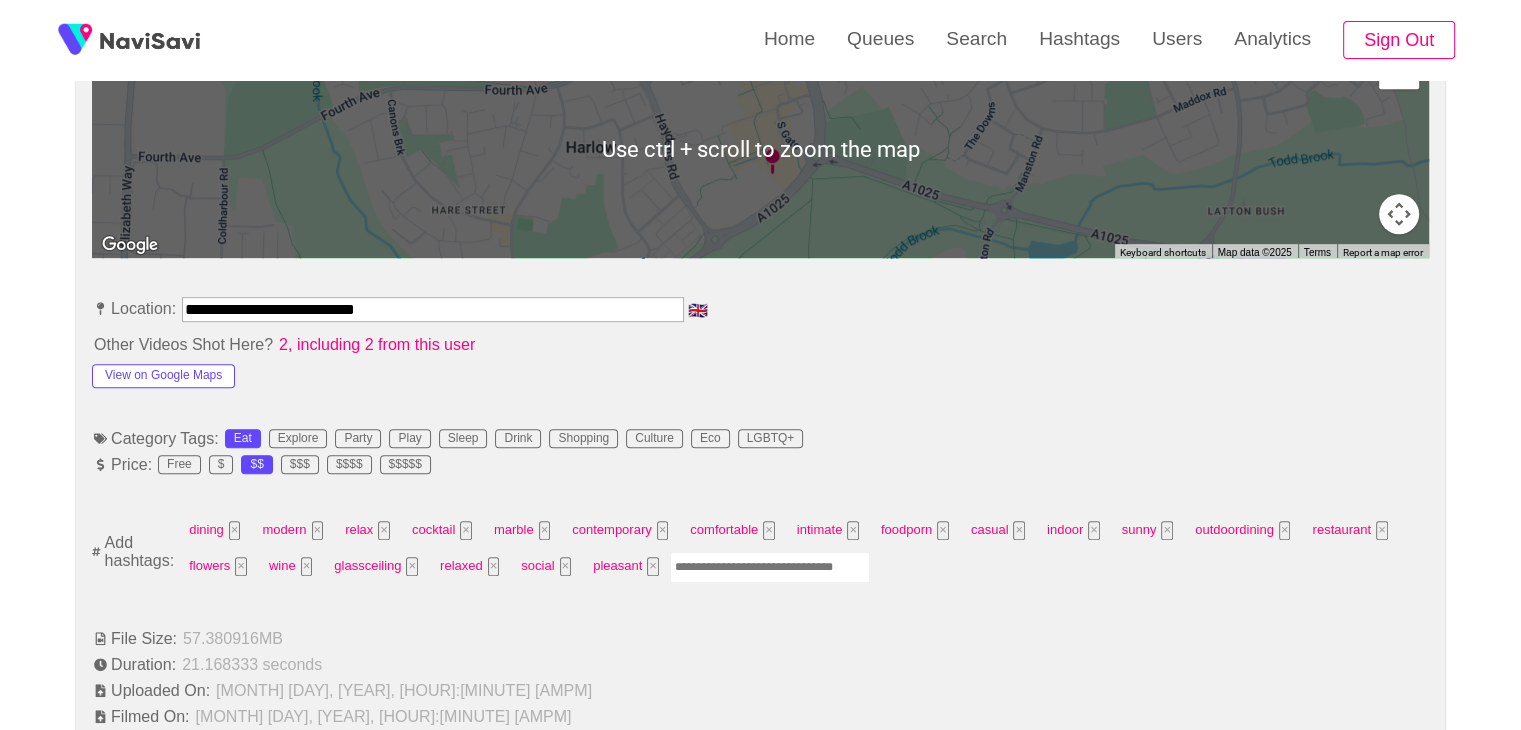 scroll, scrollTop: 958, scrollLeft: 0, axis: vertical 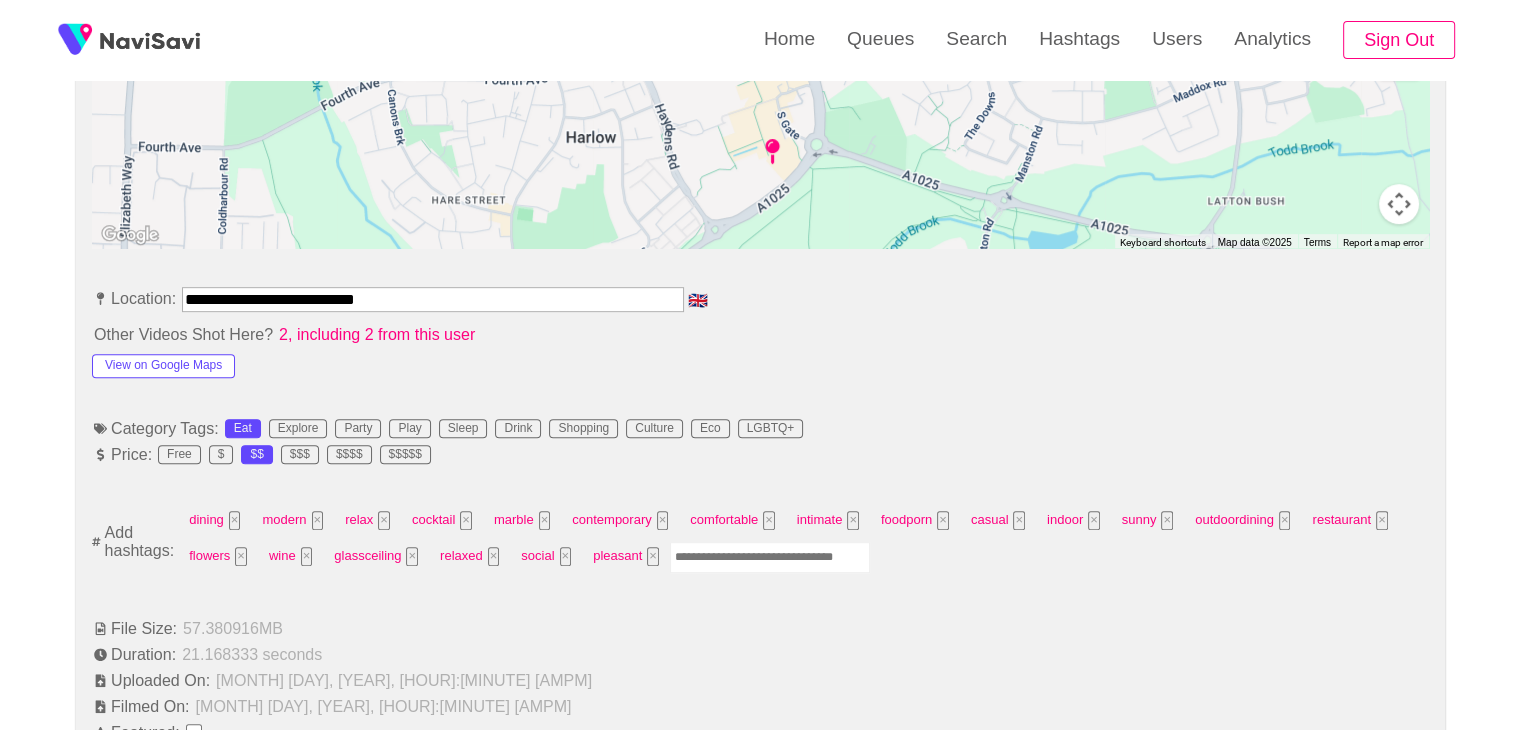 click at bounding box center [770, 557] 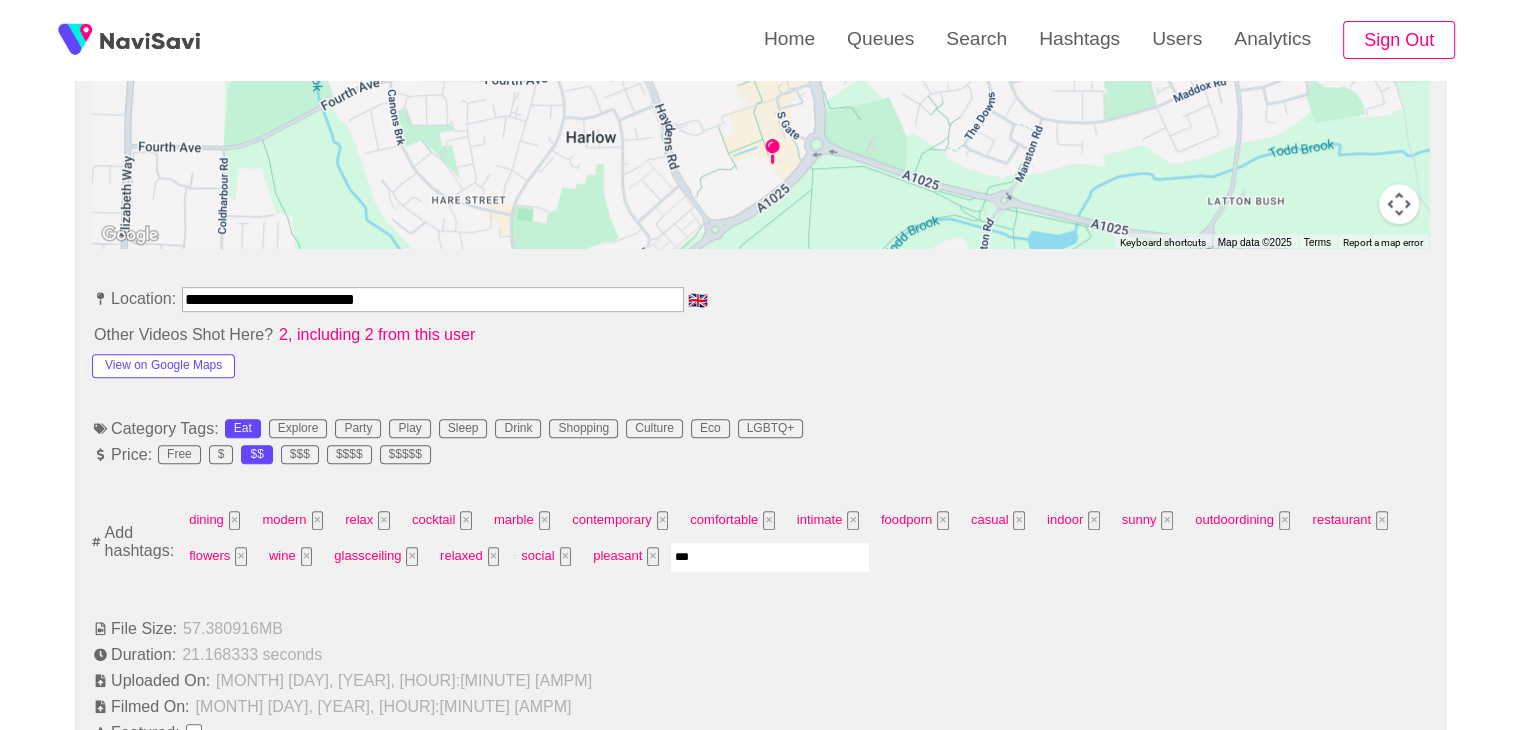 type on "****" 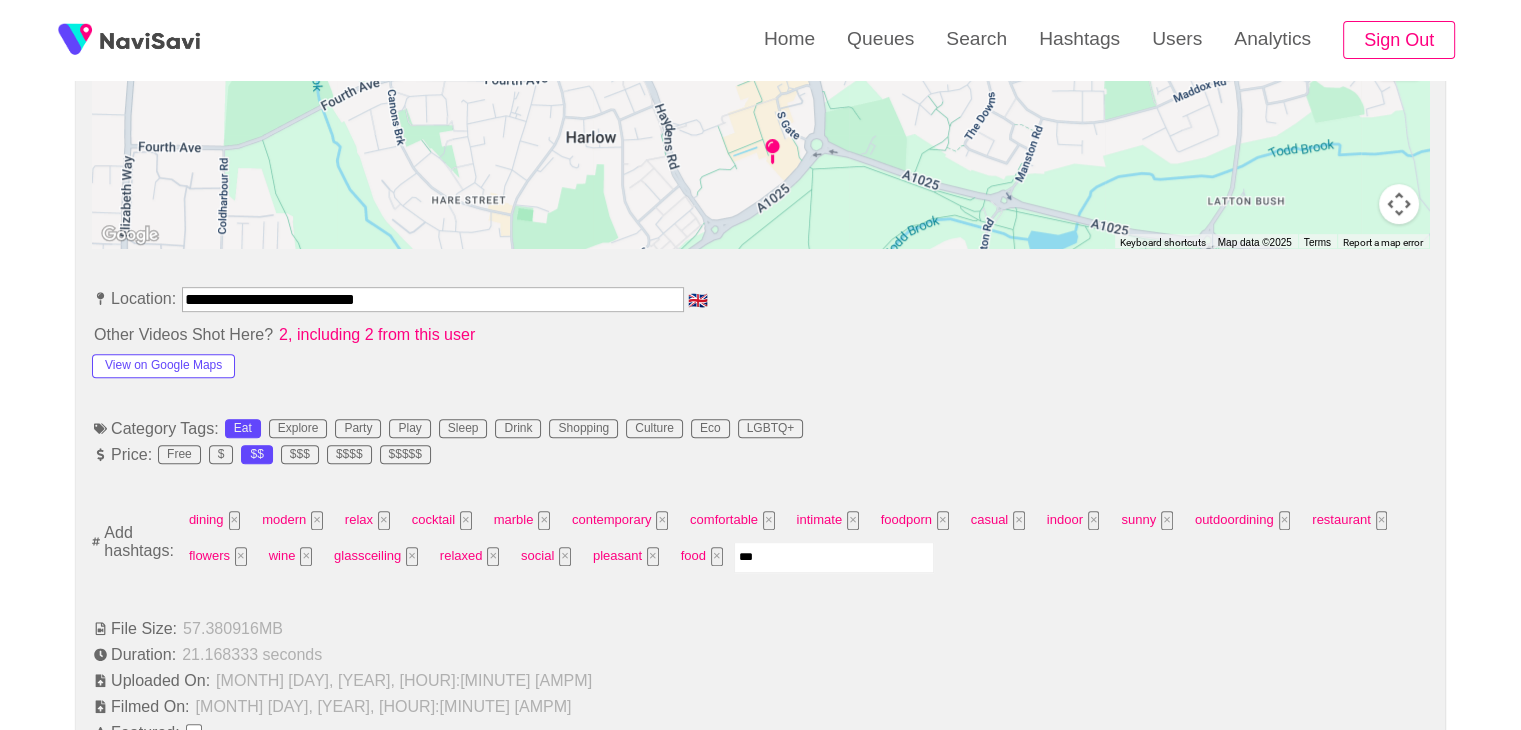 type on "****" 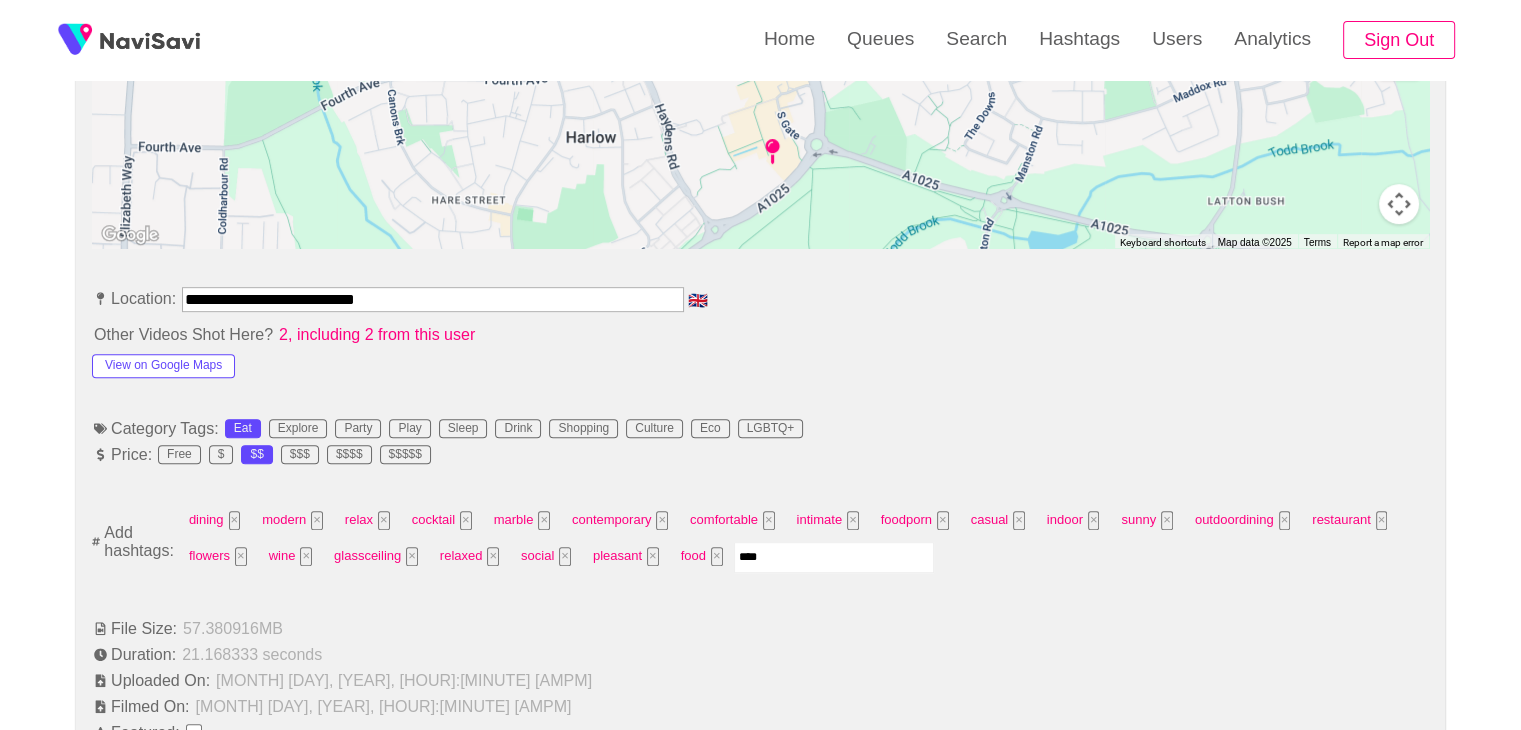 type 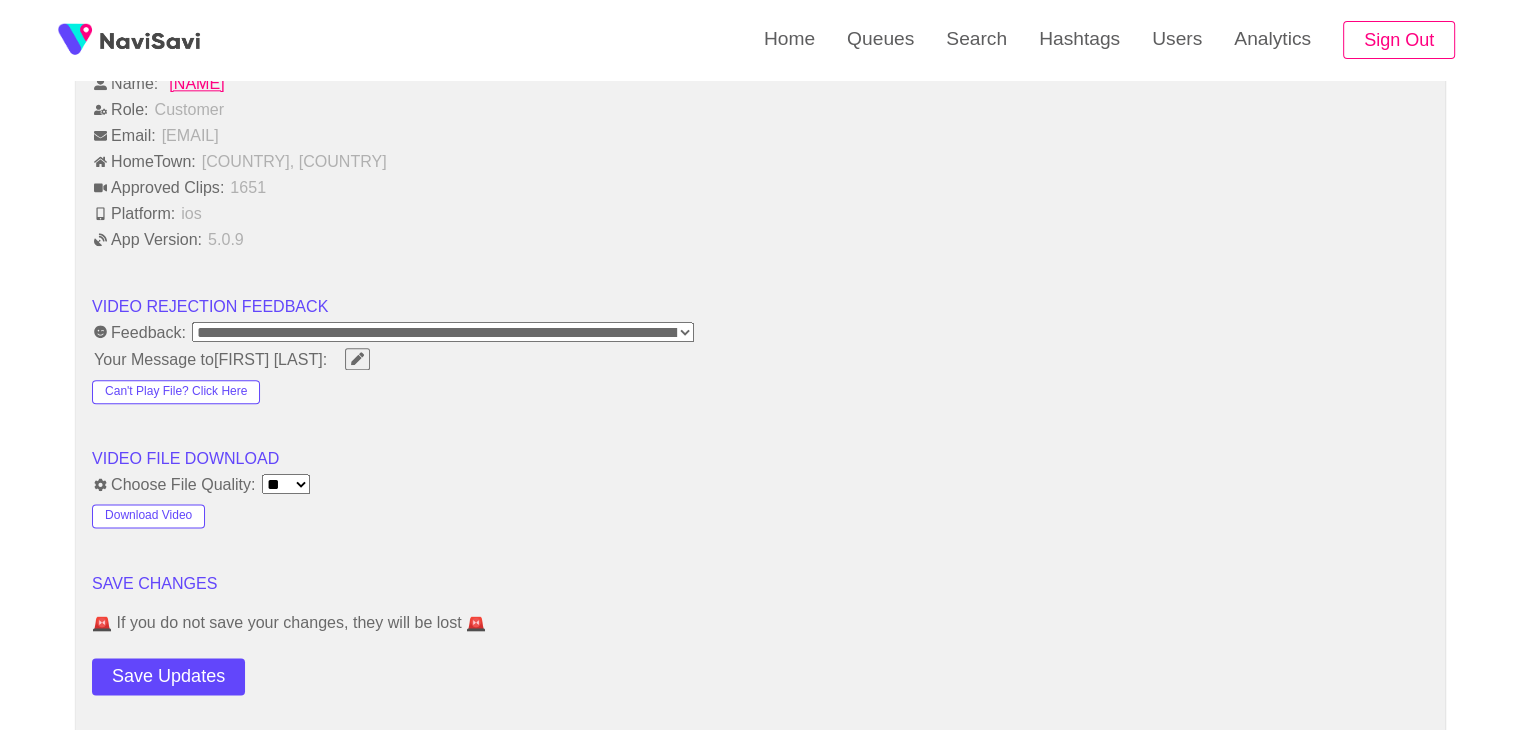scroll, scrollTop: 2426, scrollLeft: 0, axis: vertical 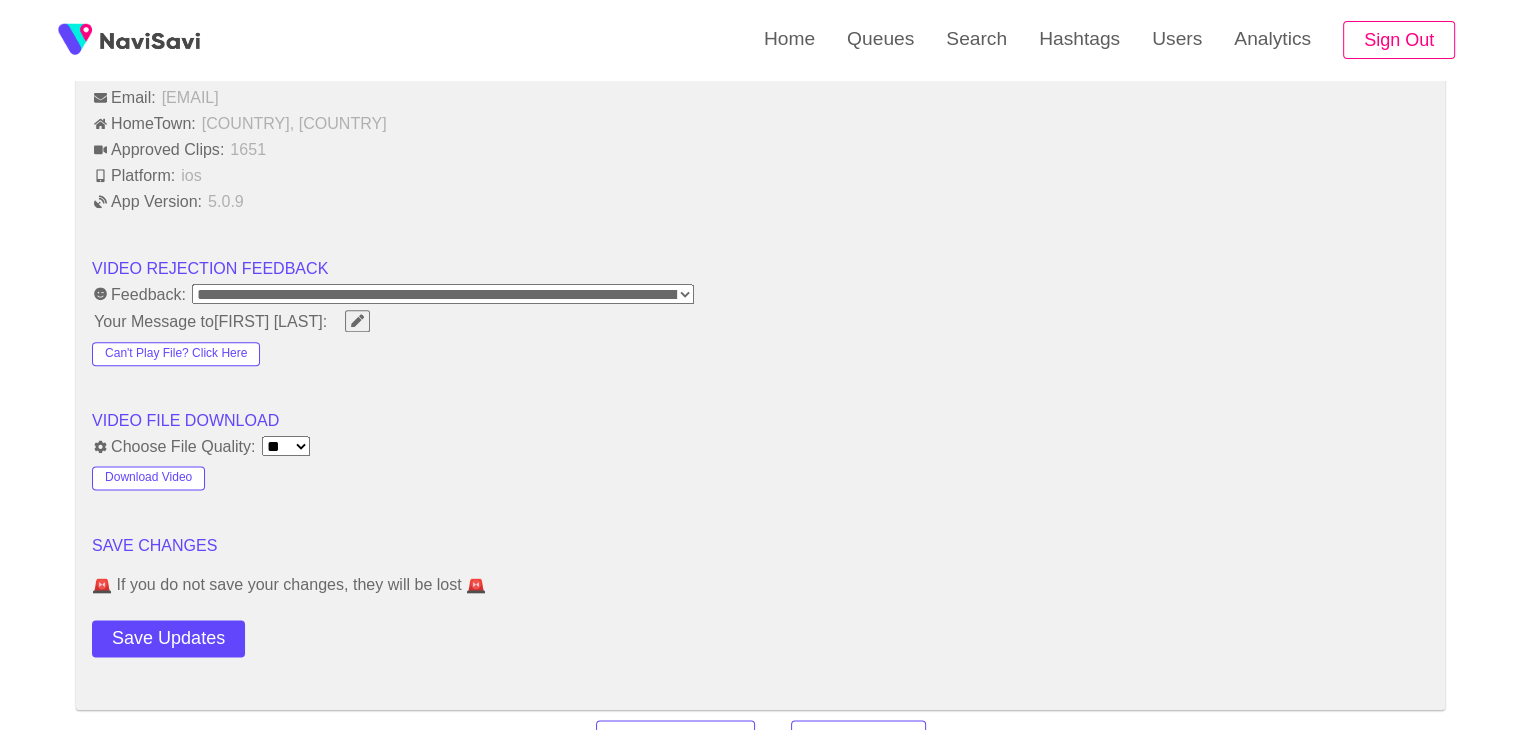 click on "Save Updates" at bounding box center (225, 634) 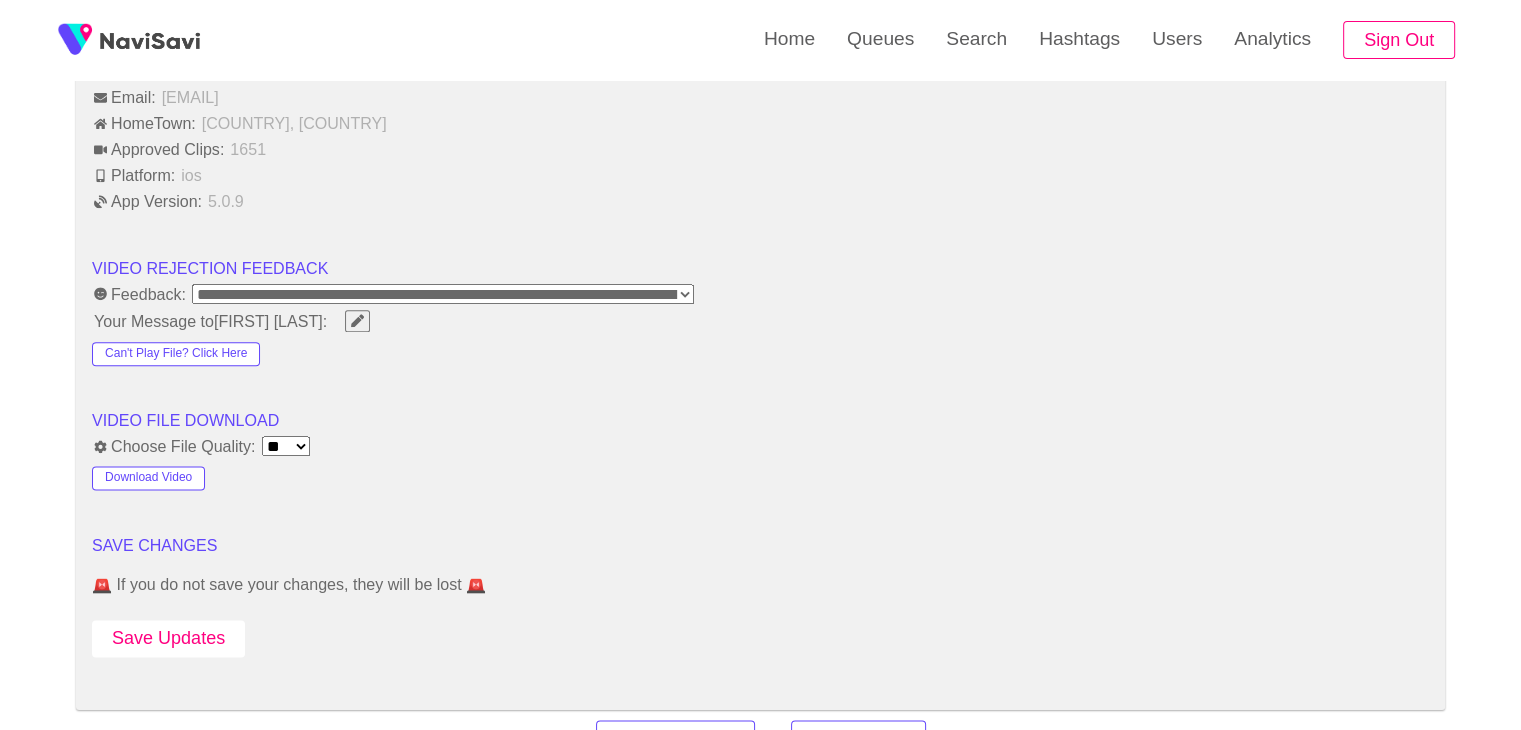 click on "Save Updates" at bounding box center [168, 638] 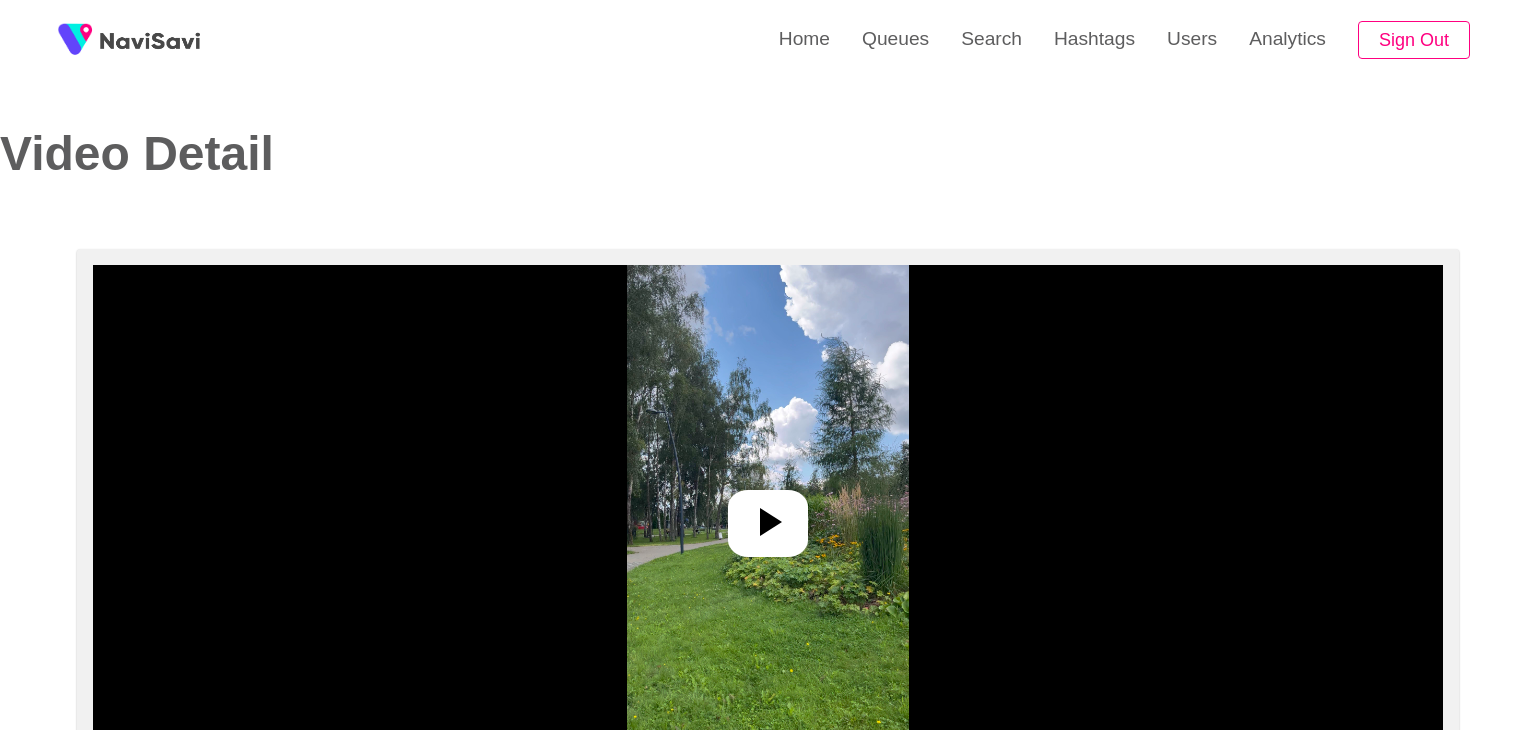 select on "**********" 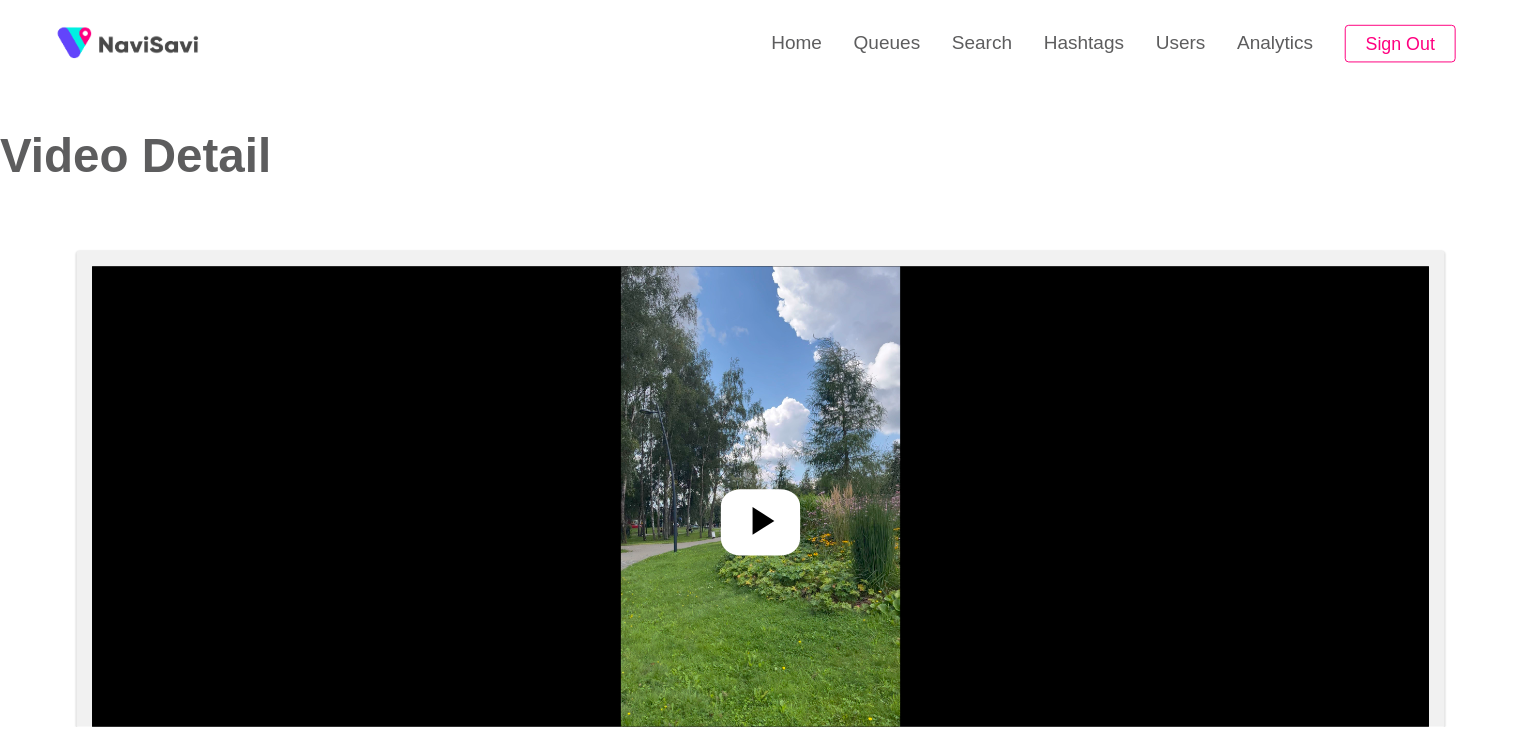 scroll, scrollTop: 0, scrollLeft: 0, axis: both 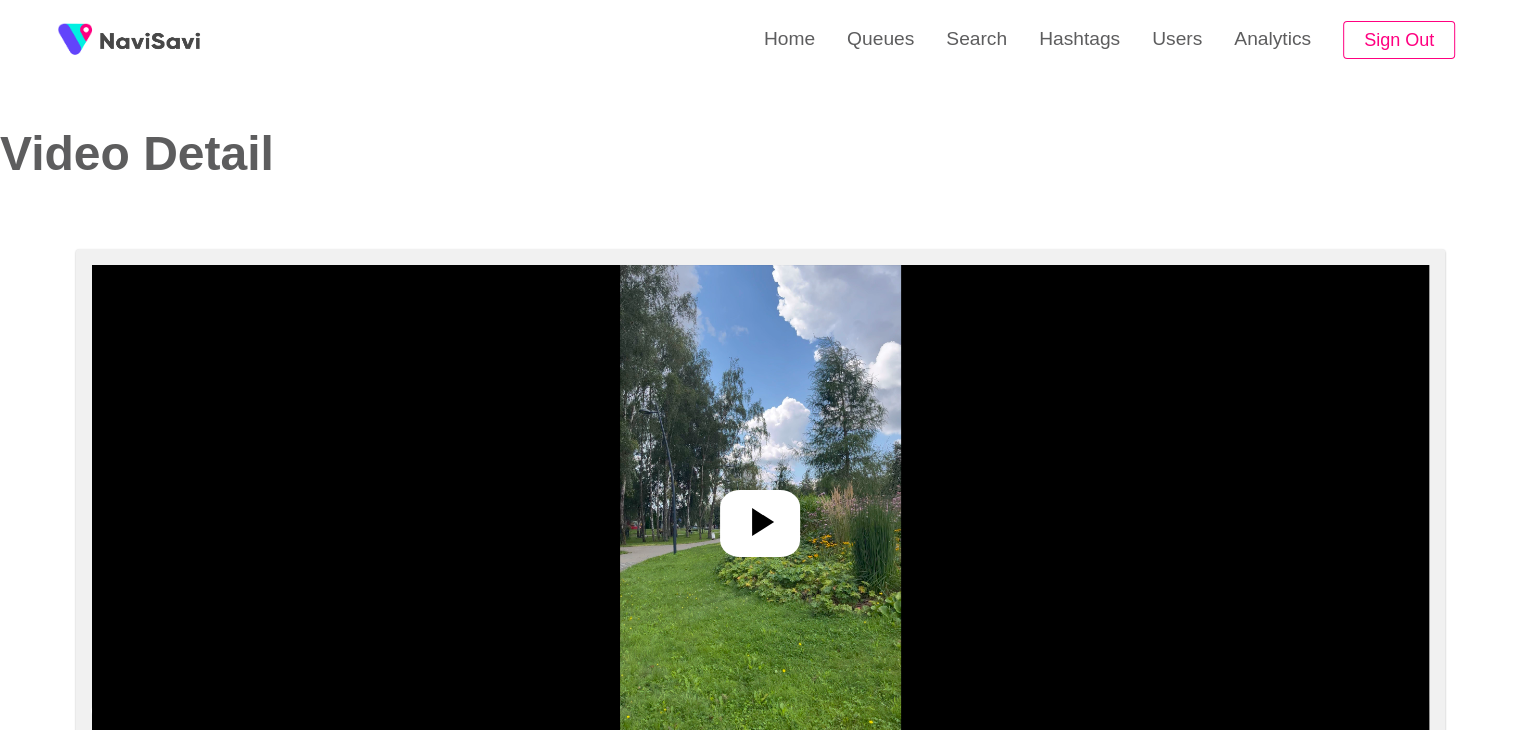 click at bounding box center (760, 515) 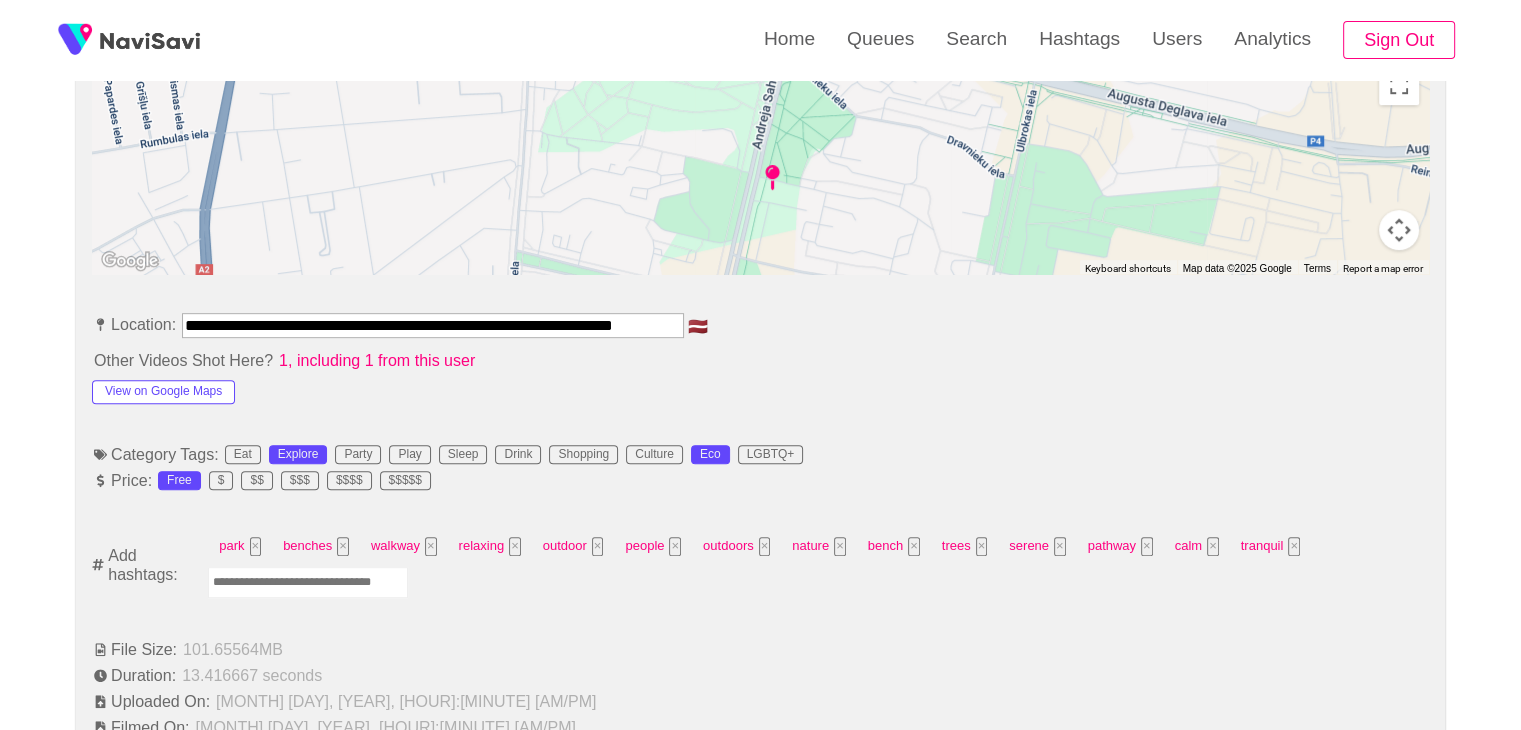 scroll, scrollTop: 936, scrollLeft: 0, axis: vertical 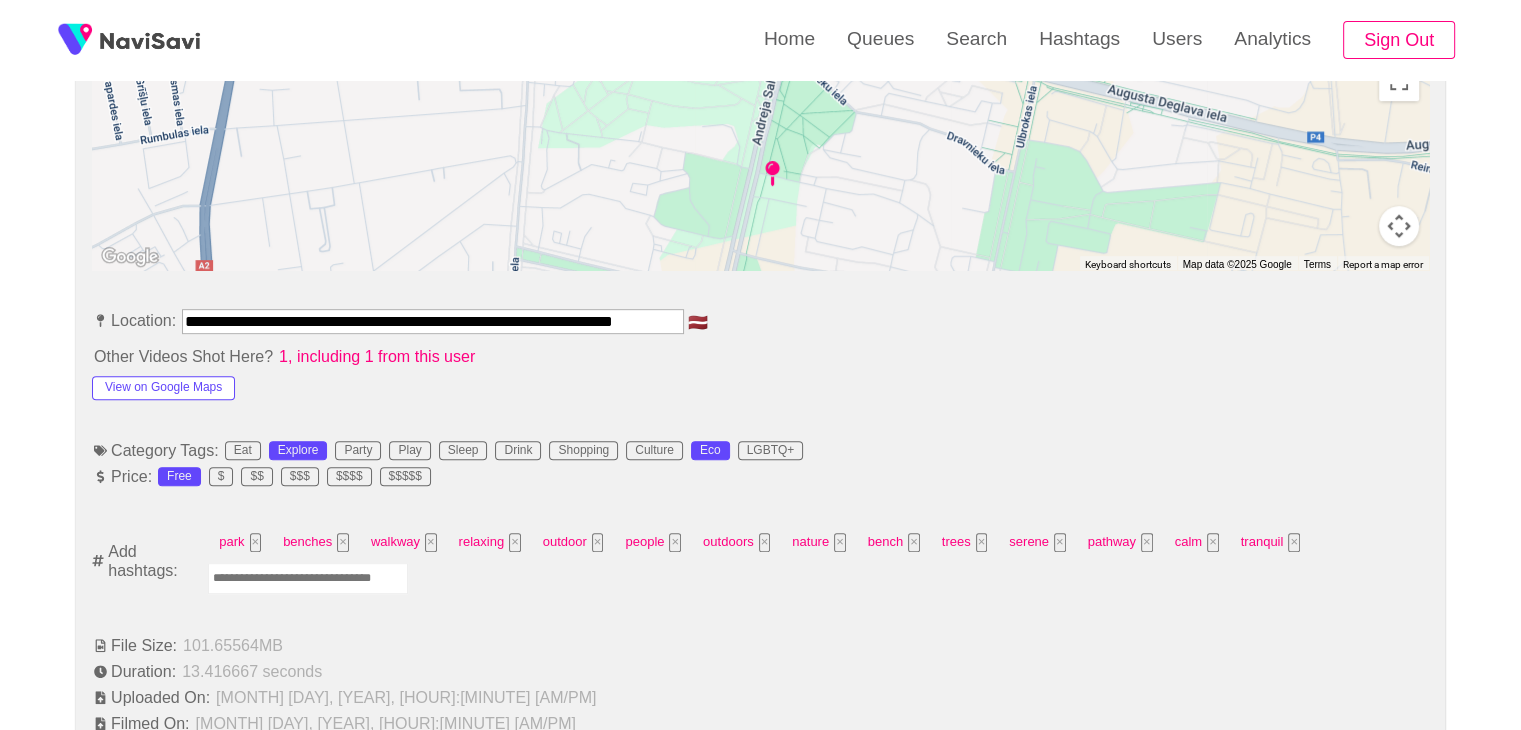 click at bounding box center [308, 578] 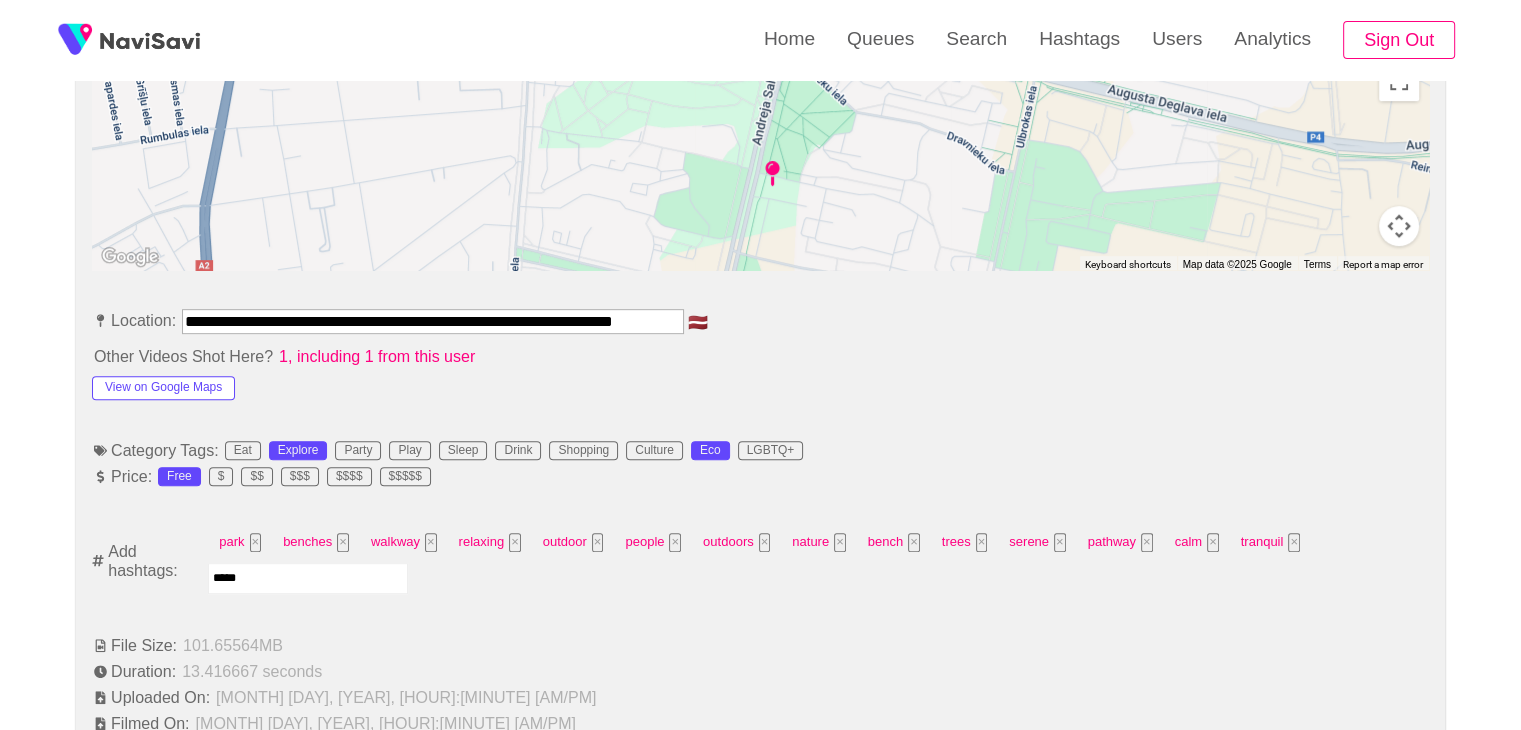 type on "******" 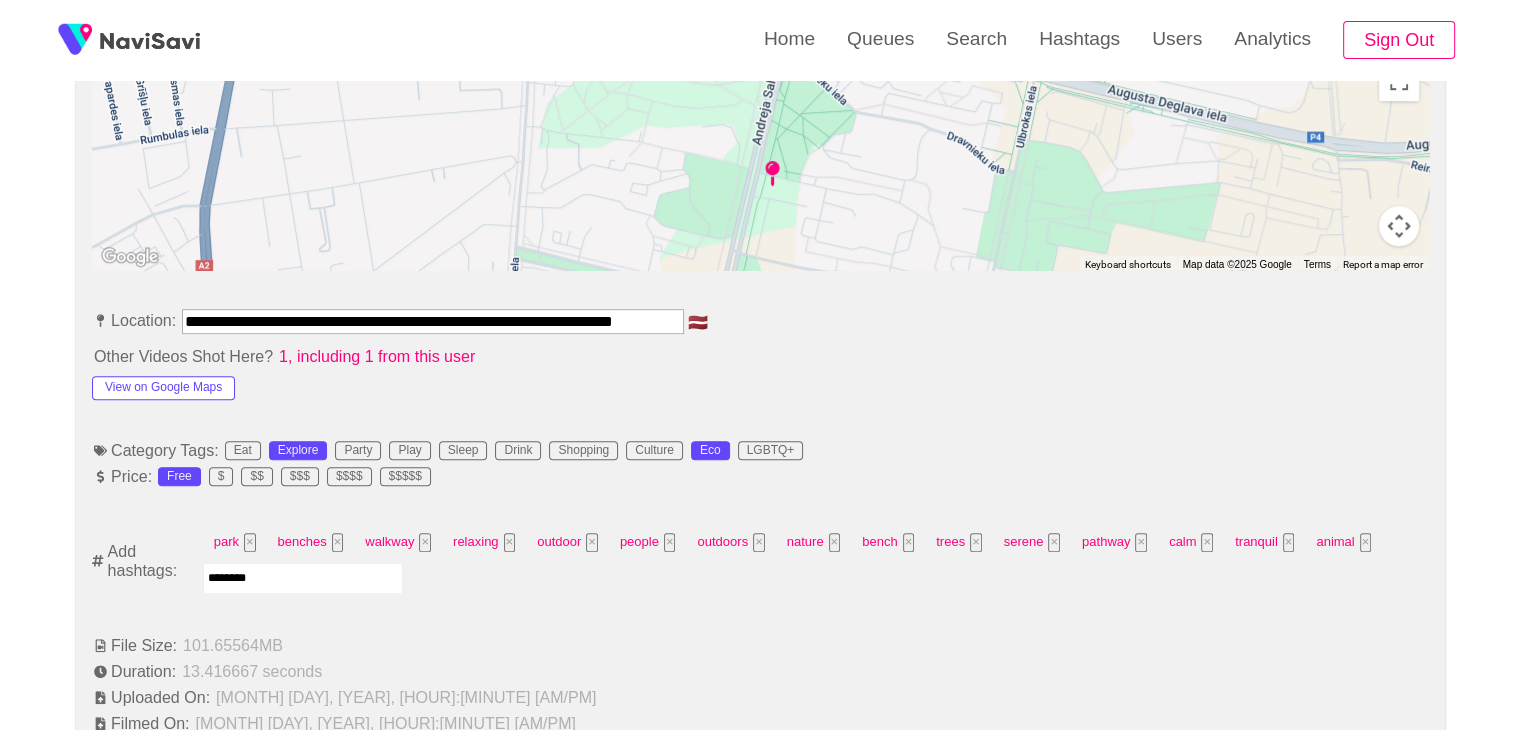 type on "*********" 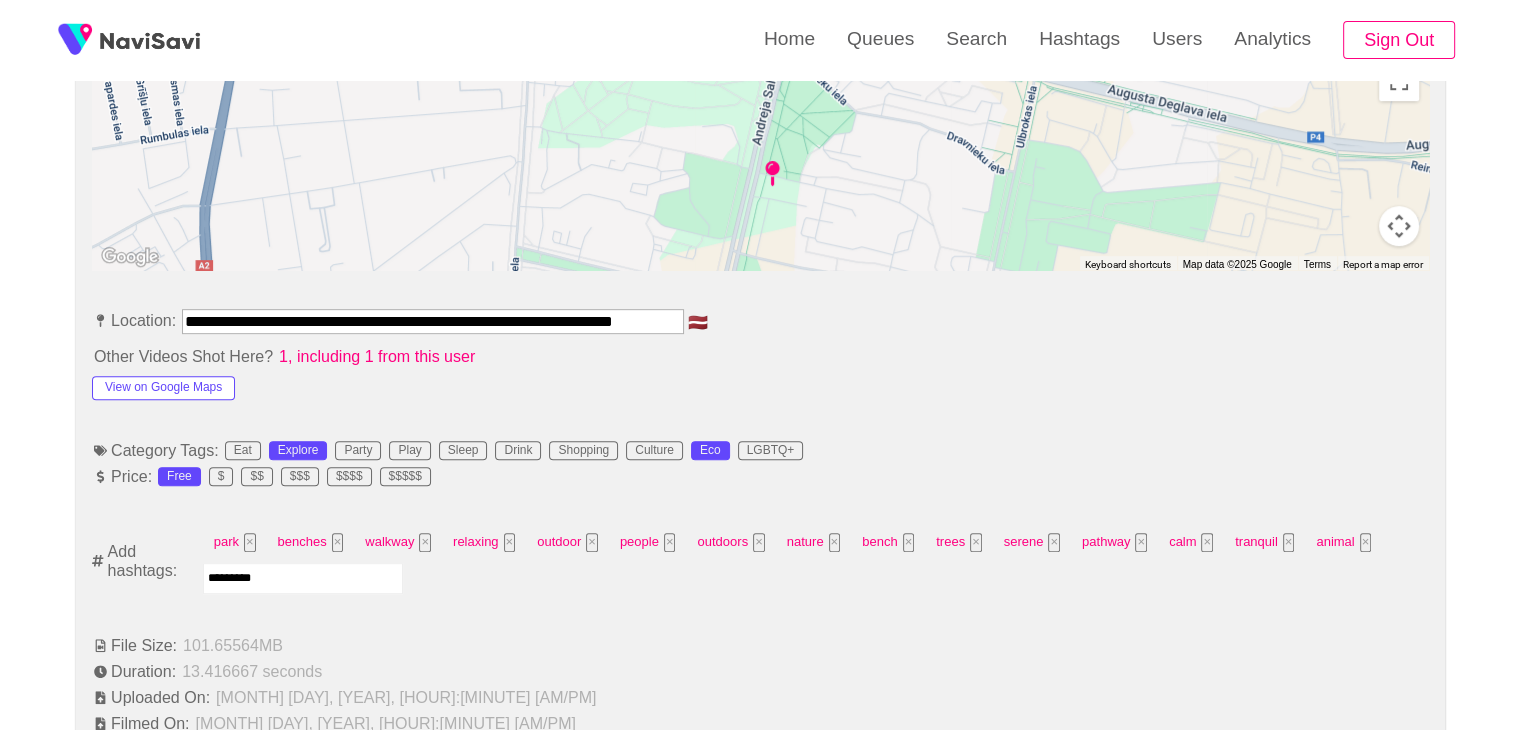 type 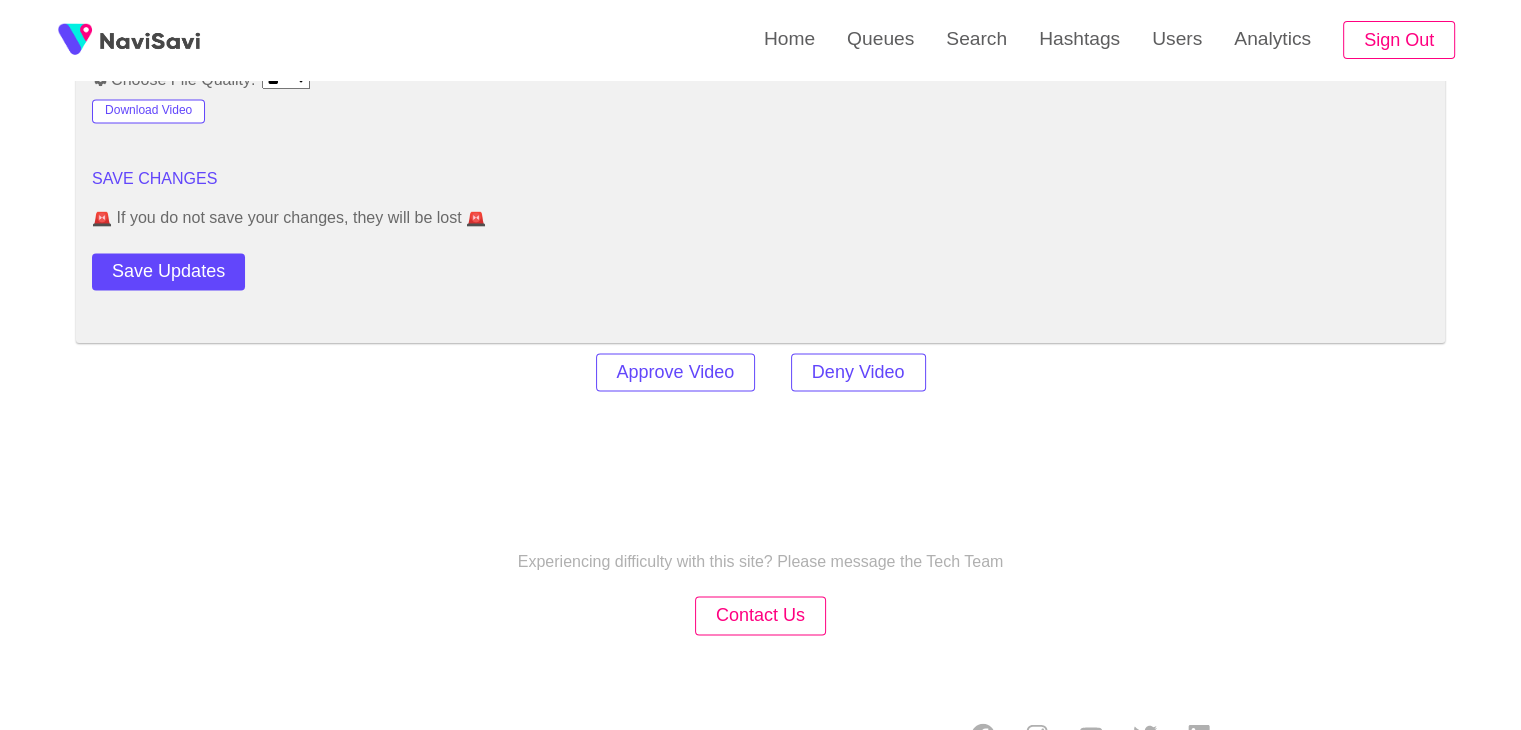 scroll, scrollTop: 2768, scrollLeft: 0, axis: vertical 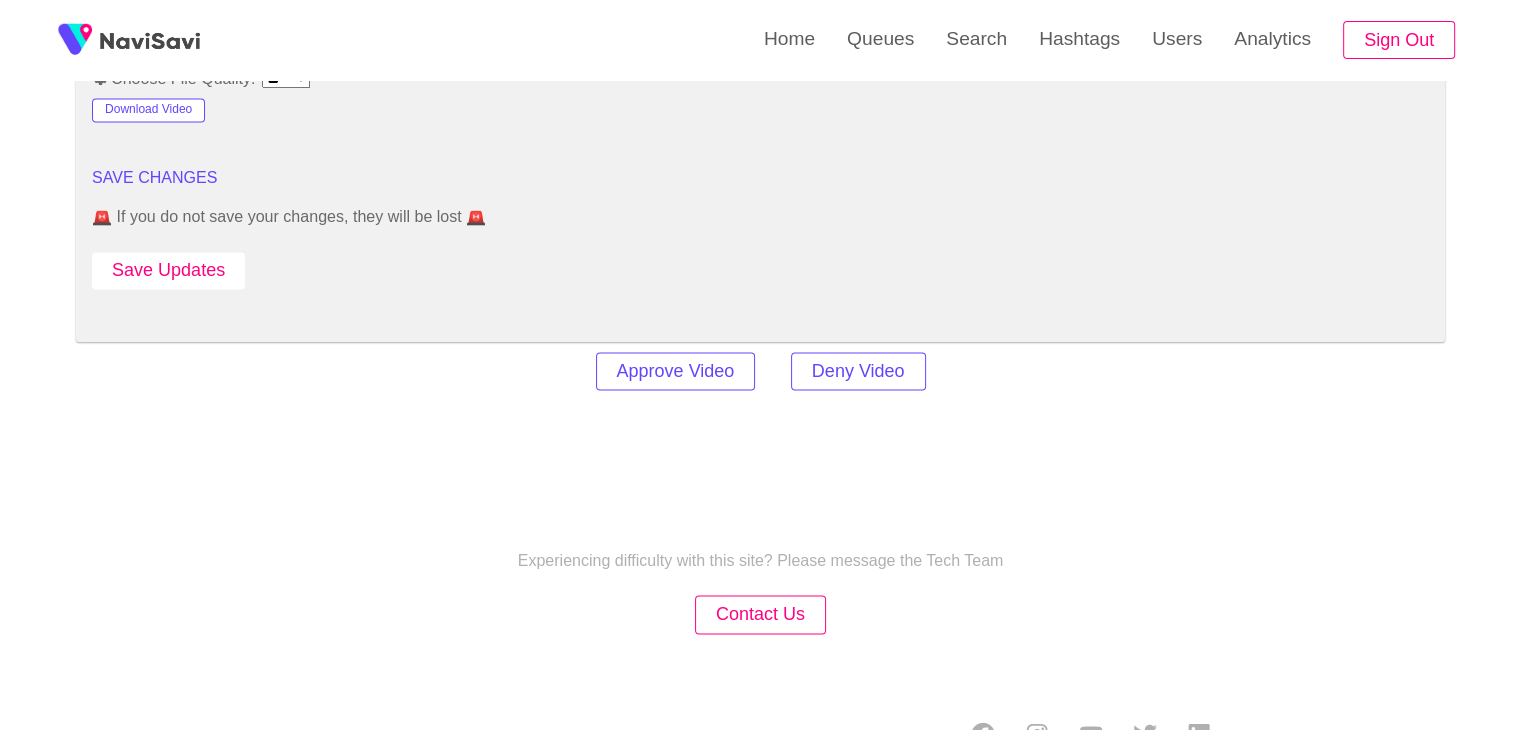 click on "Save Updates" at bounding box center (168, 270) 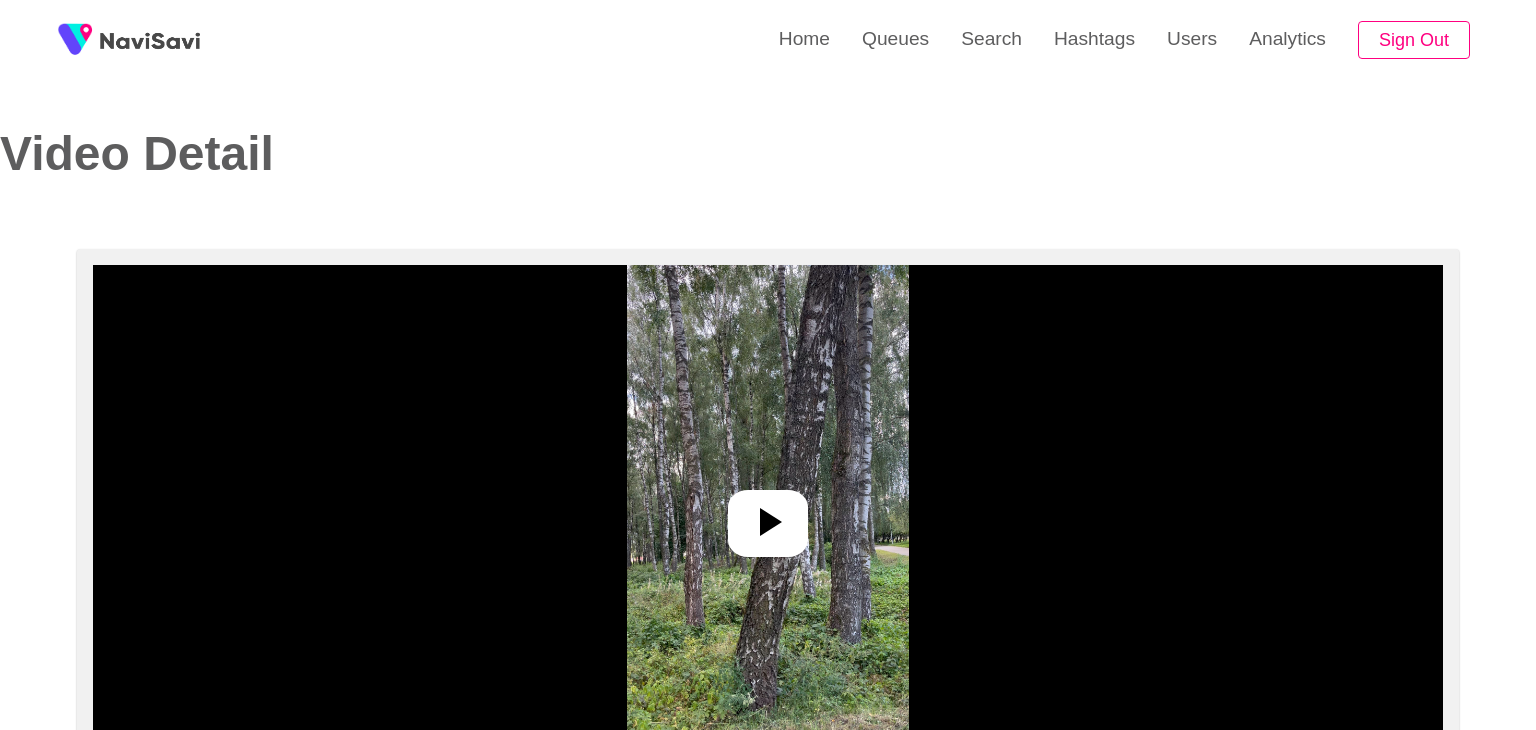 select on "**********" 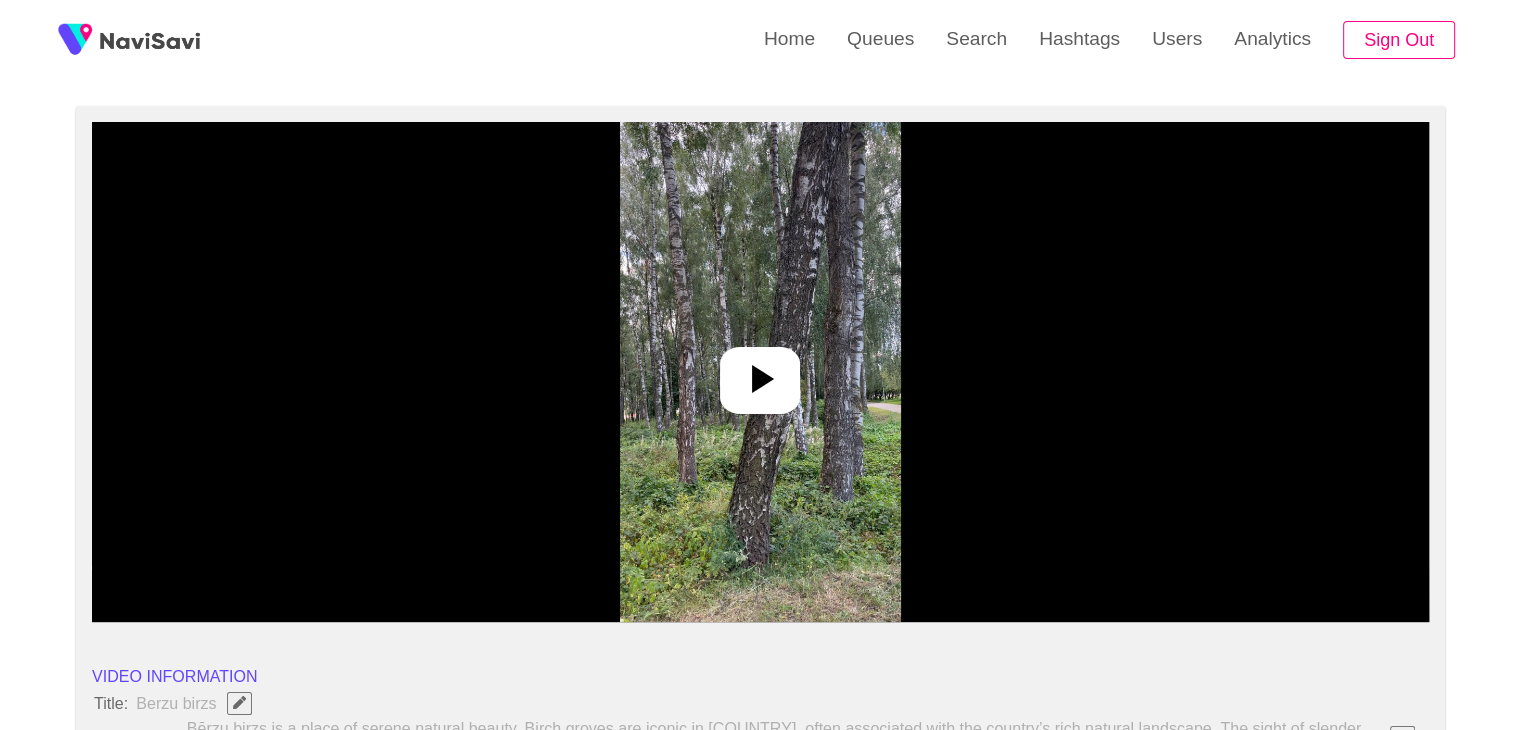 scroll, scrollTop: 152, scrollLeft: 0, axis: vertical 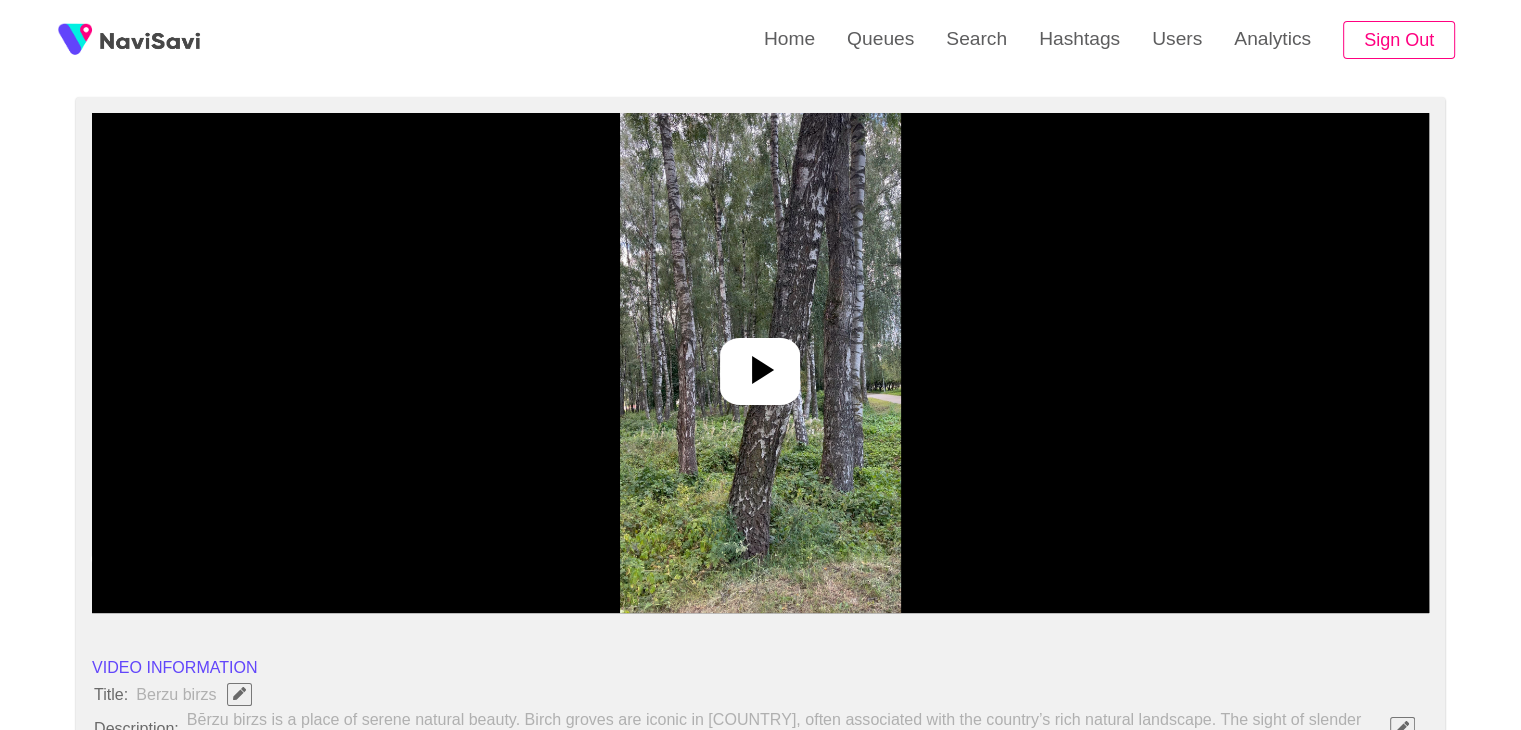 click at bounding box center (760, 363) 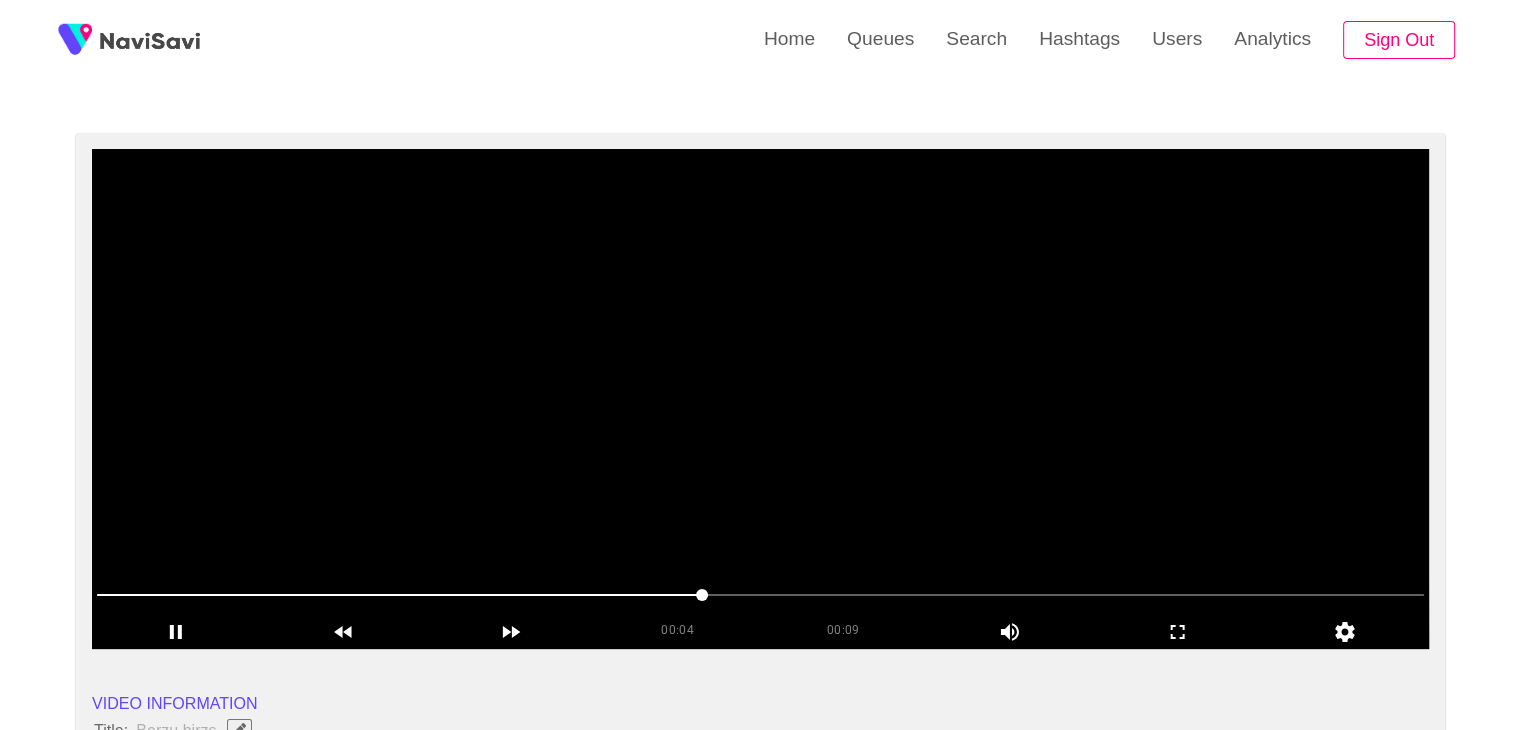 scroll, scrollTop: 111, scrollLeft: 0, axis: vertical 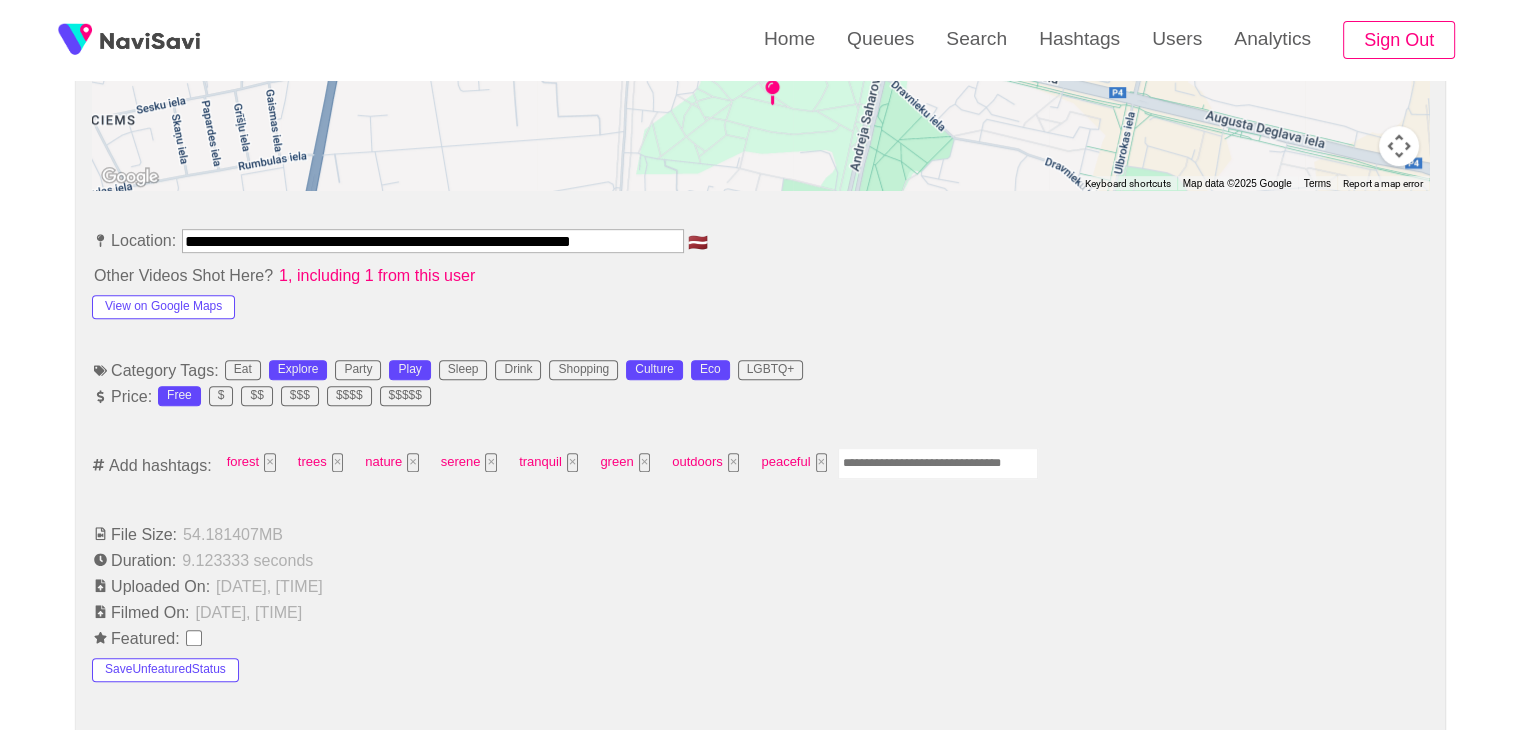 click on "forest × trees × nature × serene × tranquil × green × outdoors × peaceful ×" at bounding box center (627, 465) 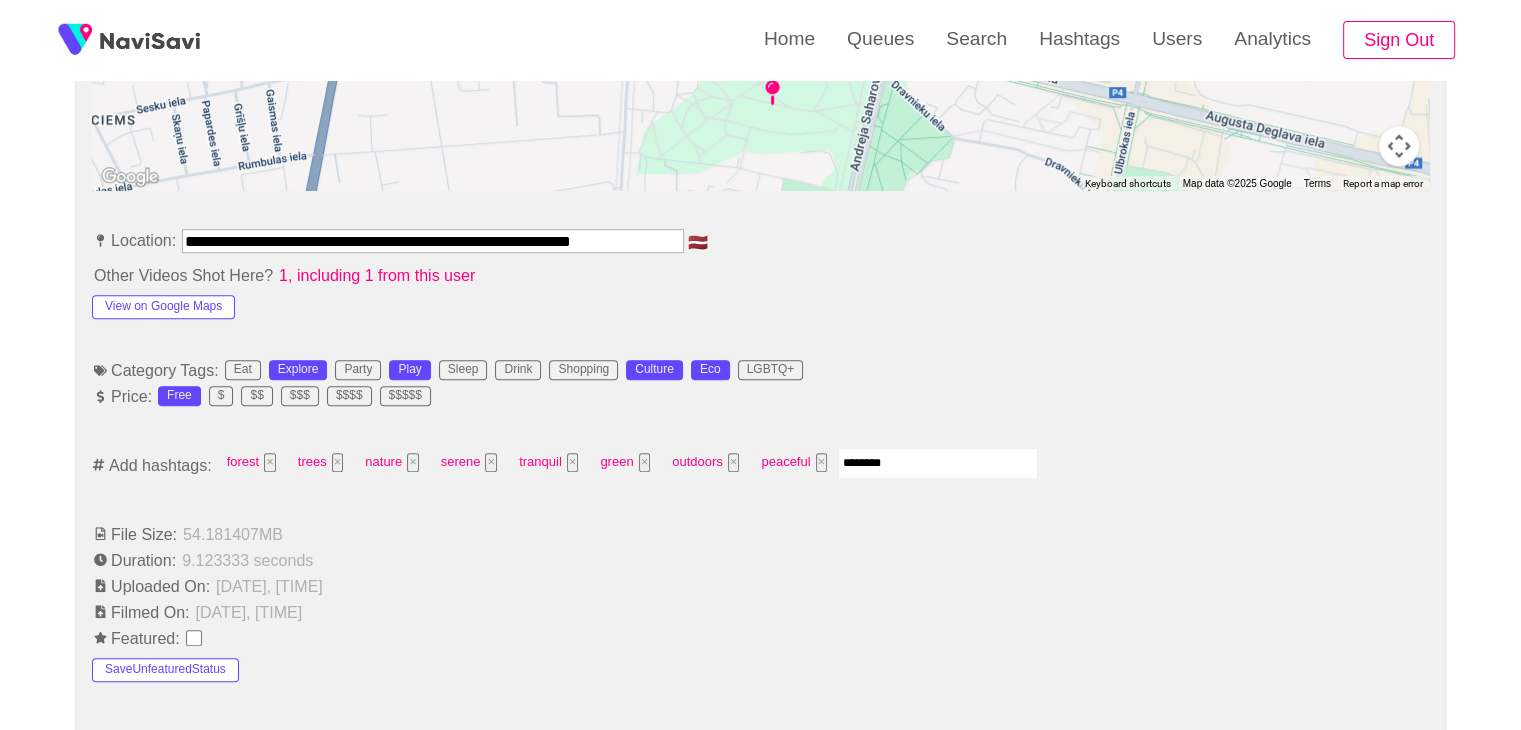 type on "*********" 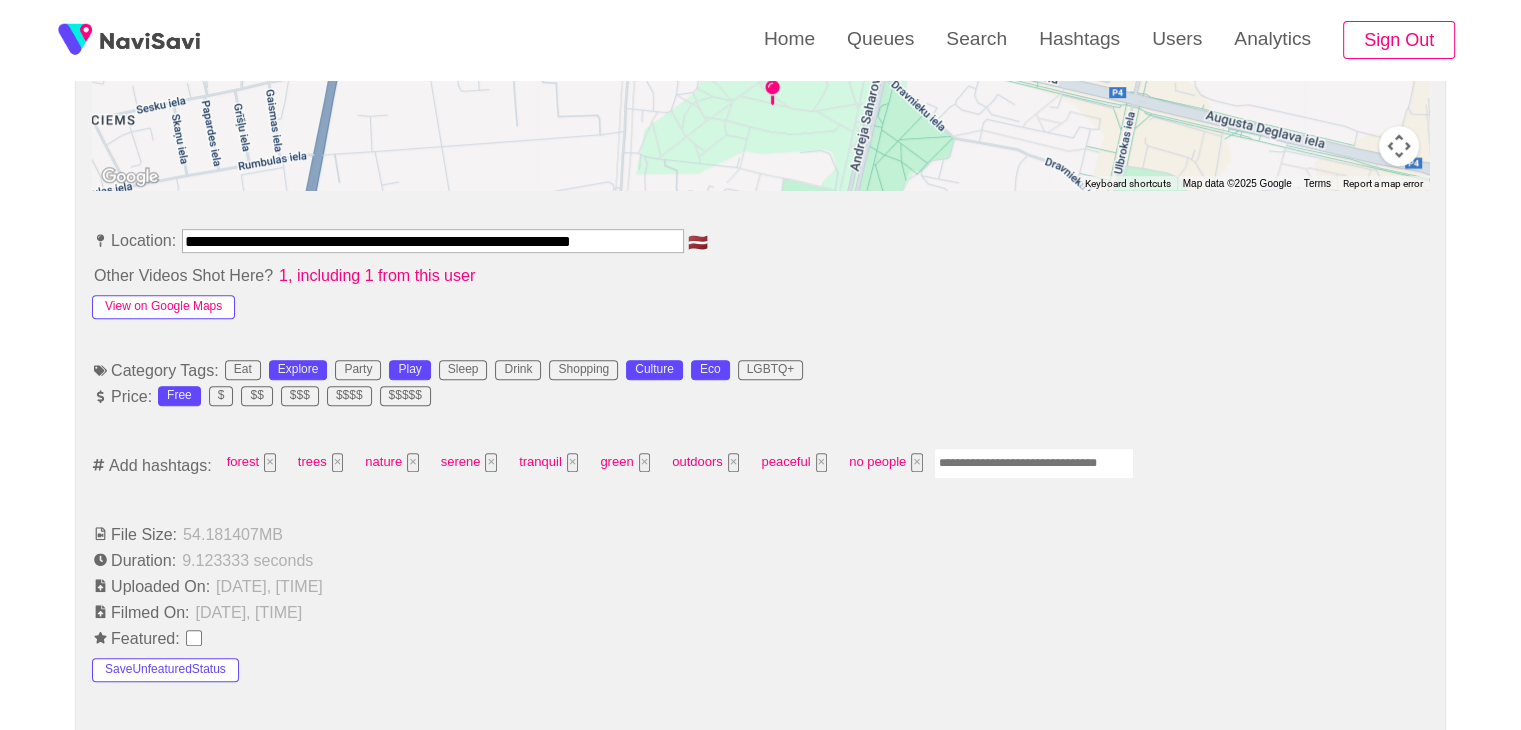 click on "View on Google Maps" at bounding box center (163, 307) 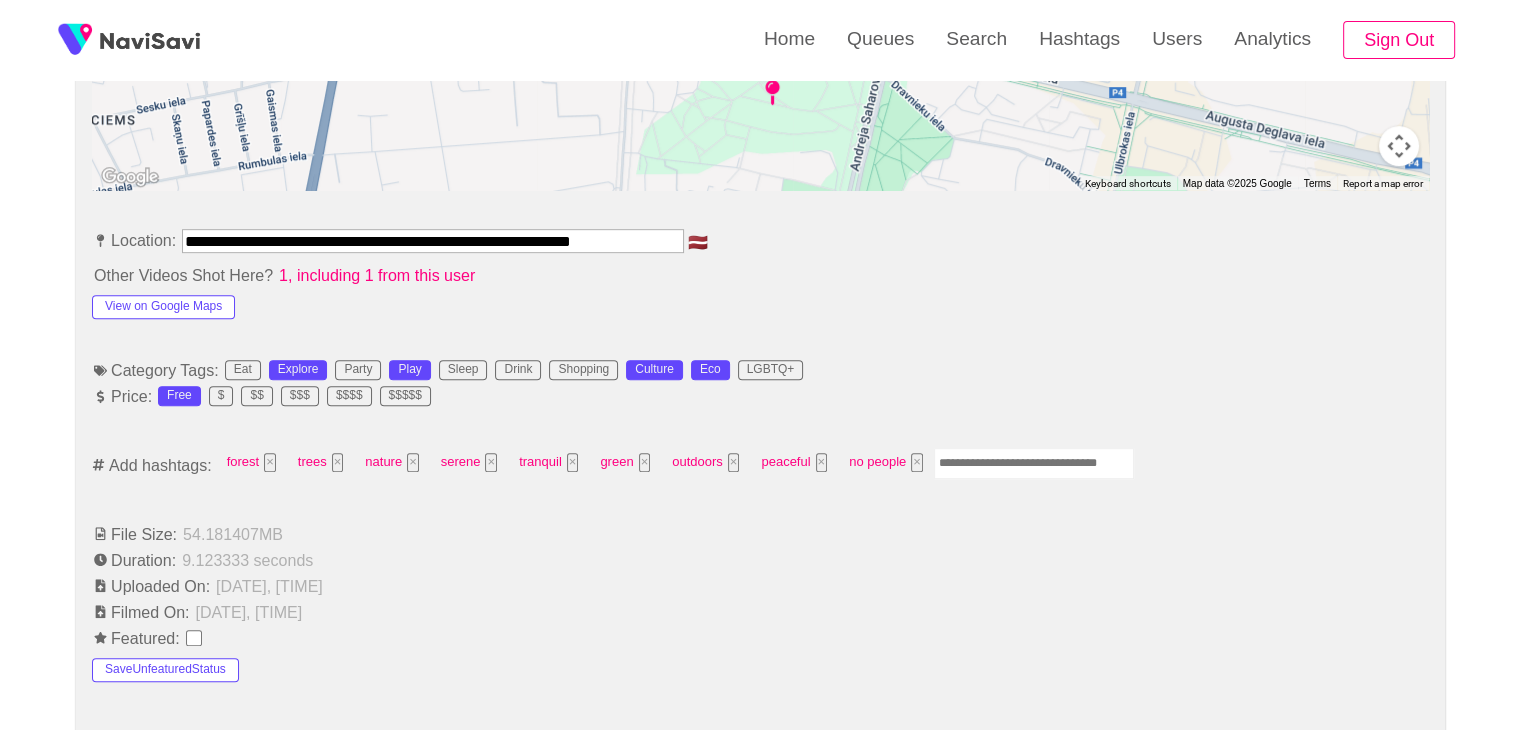 click on "**********" at bounding box center [760, 880] 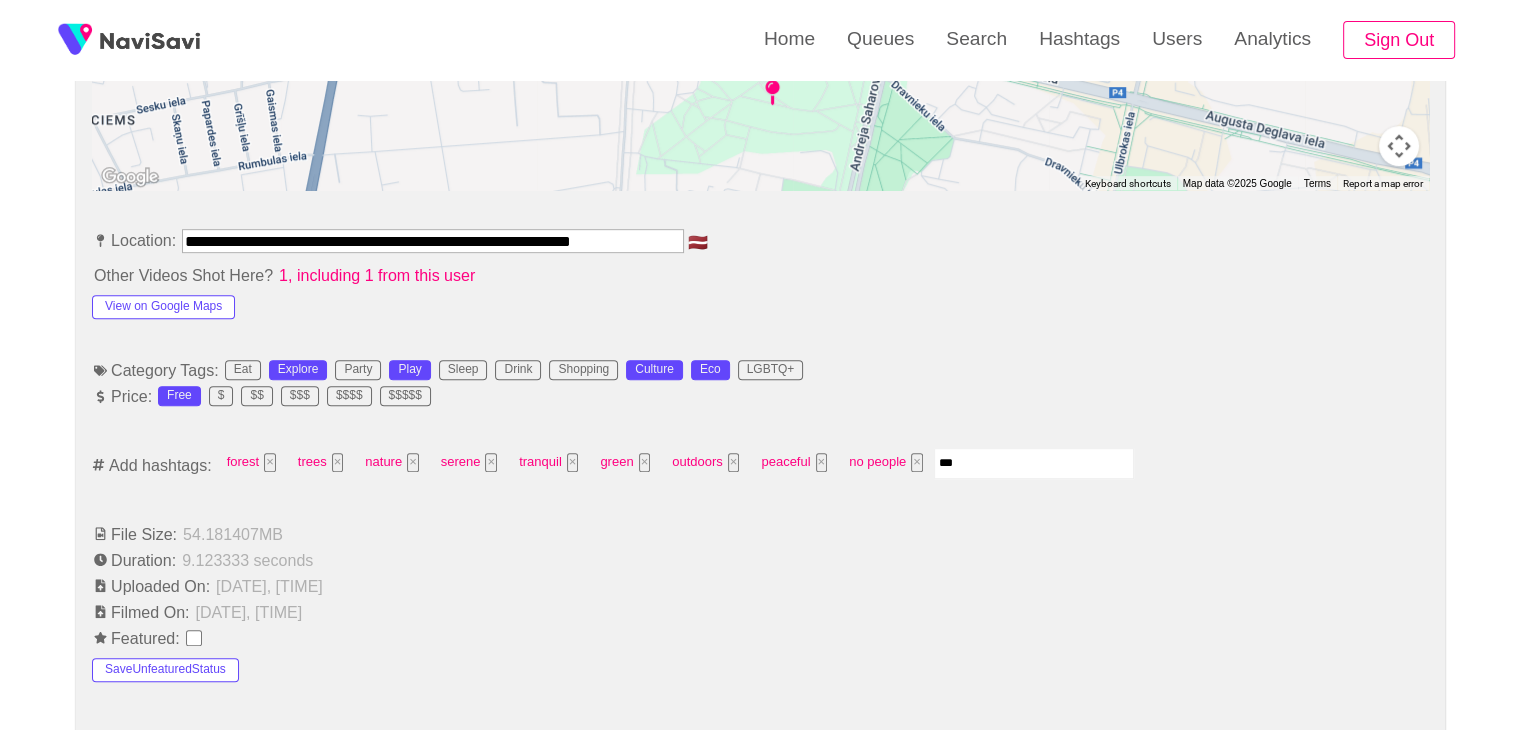 type on "****" 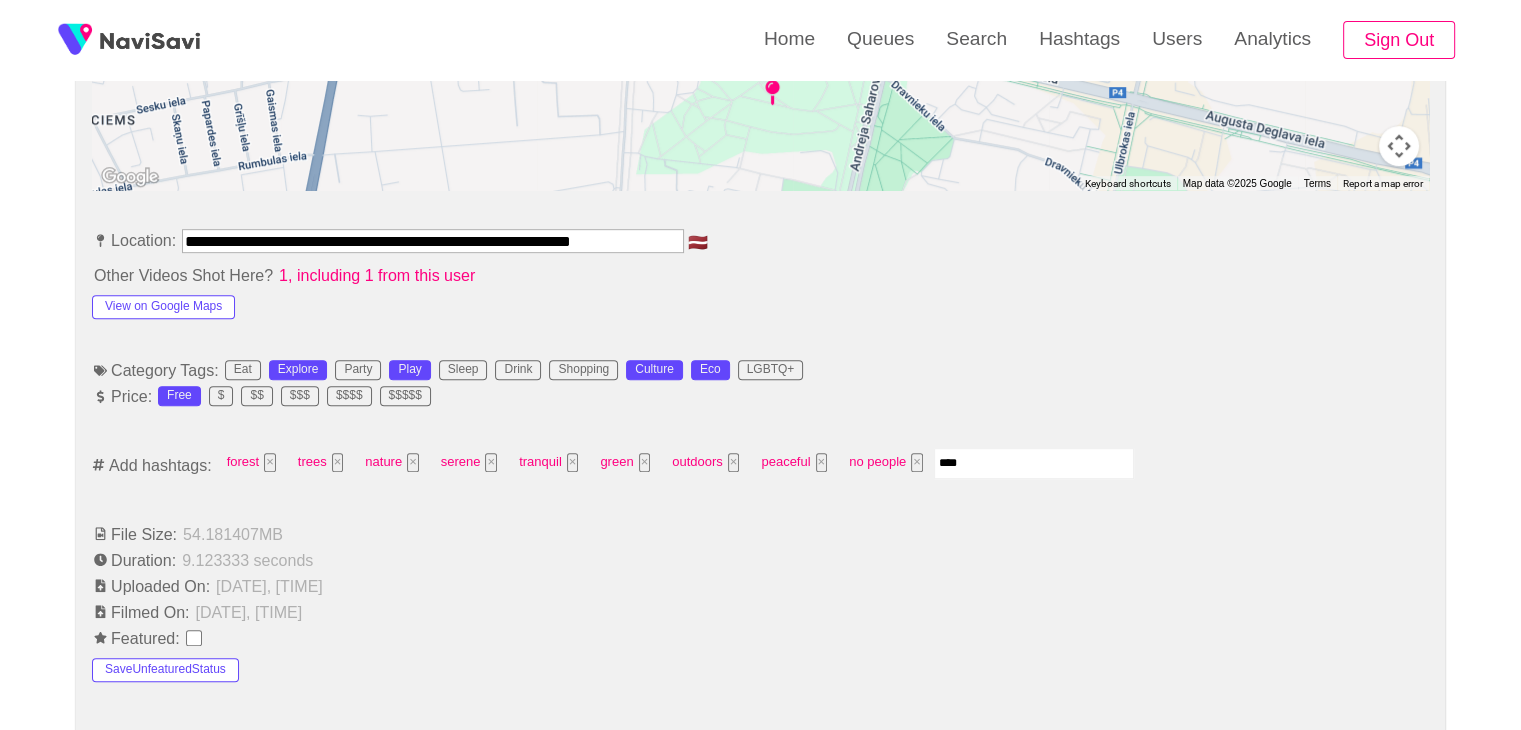 type 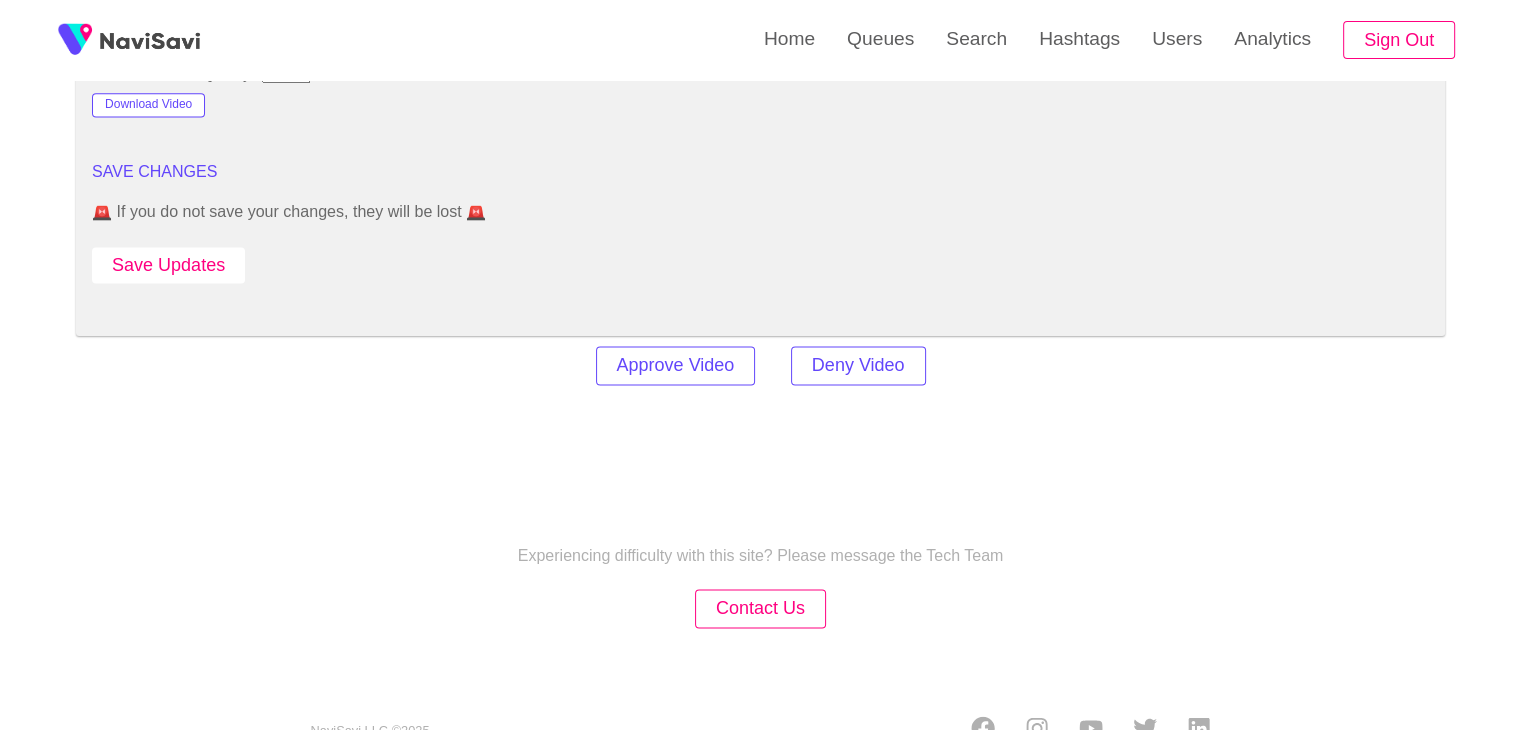 scroll, scrollTop: 2767, scrollLeft: 0, axis: vertical 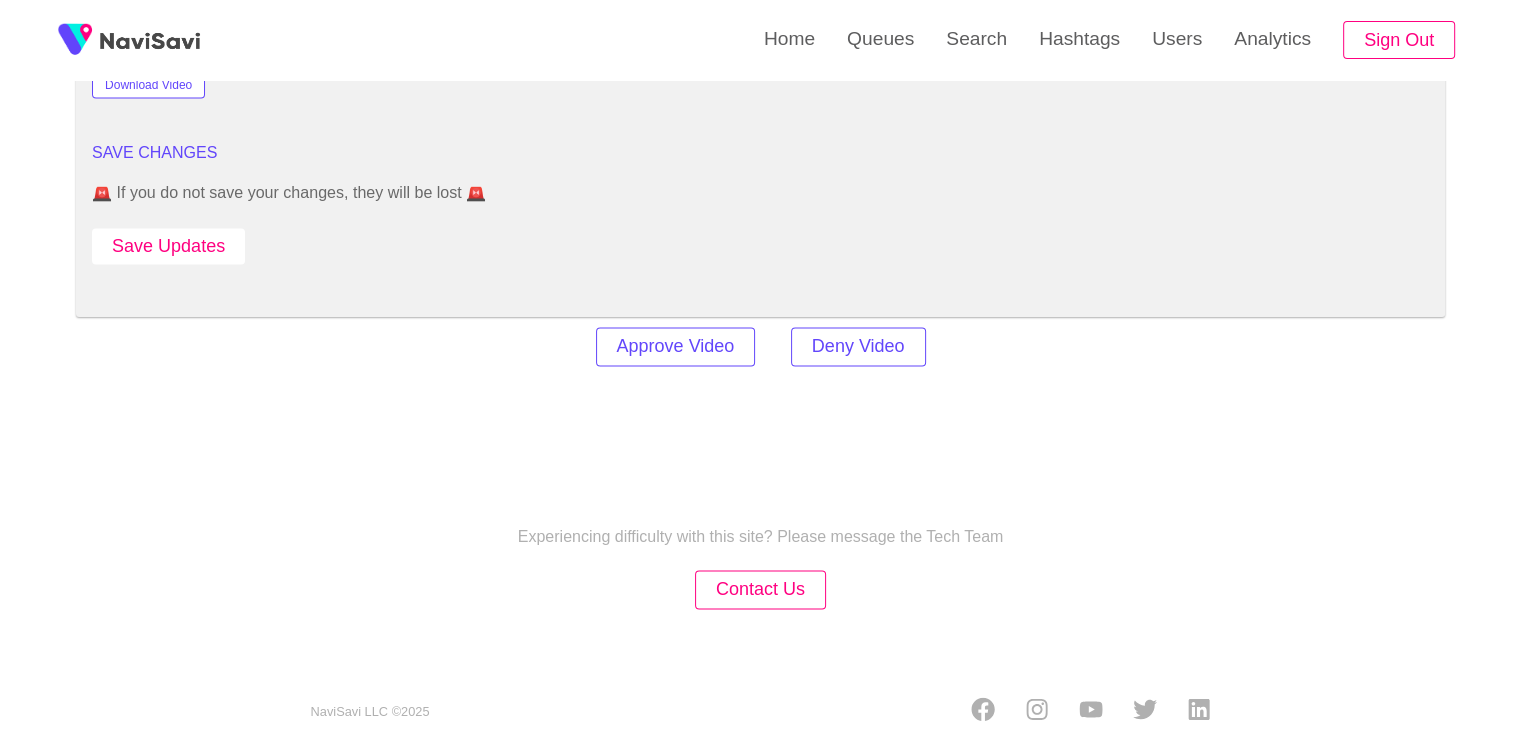 click on "Save Updates" at bounding box center (168, 246) 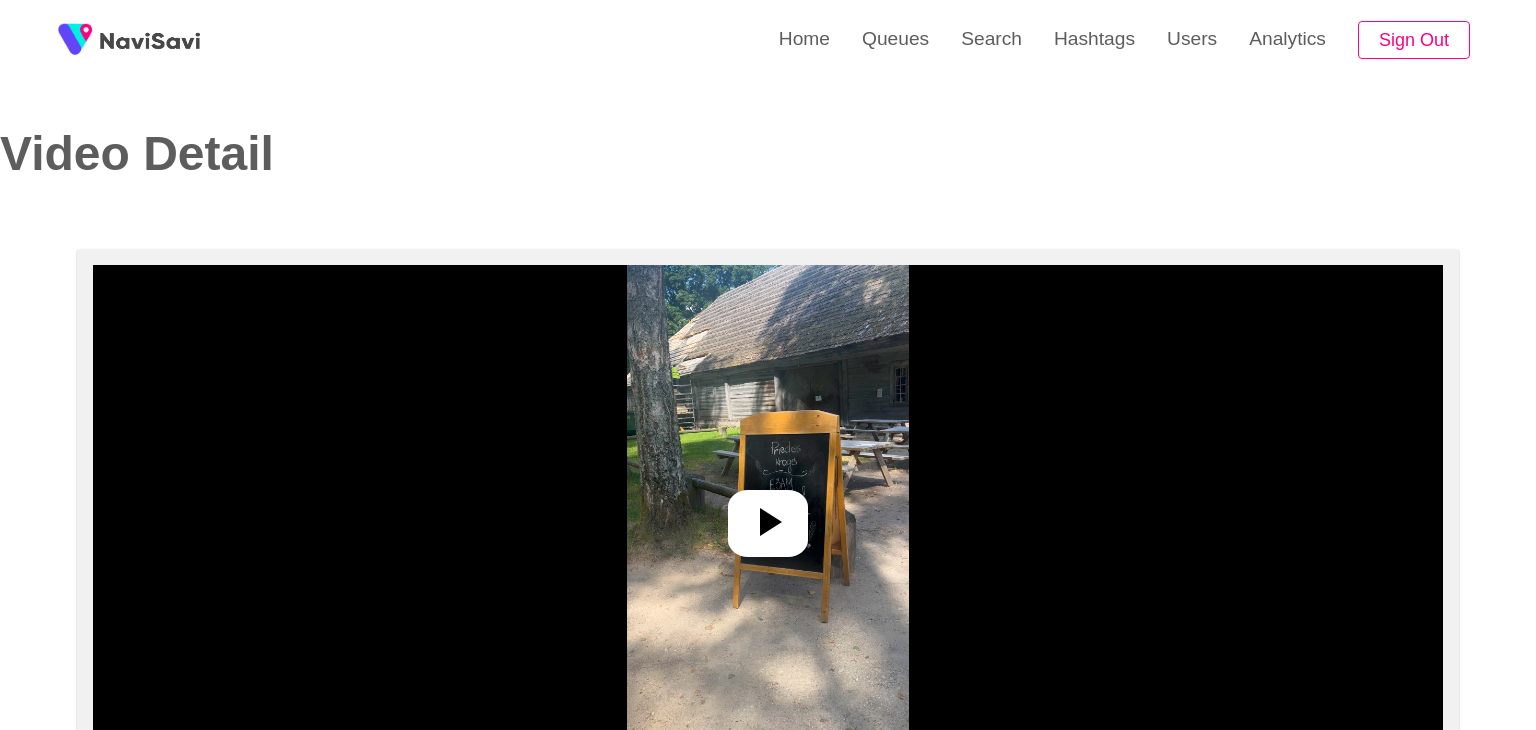 select on "**********" 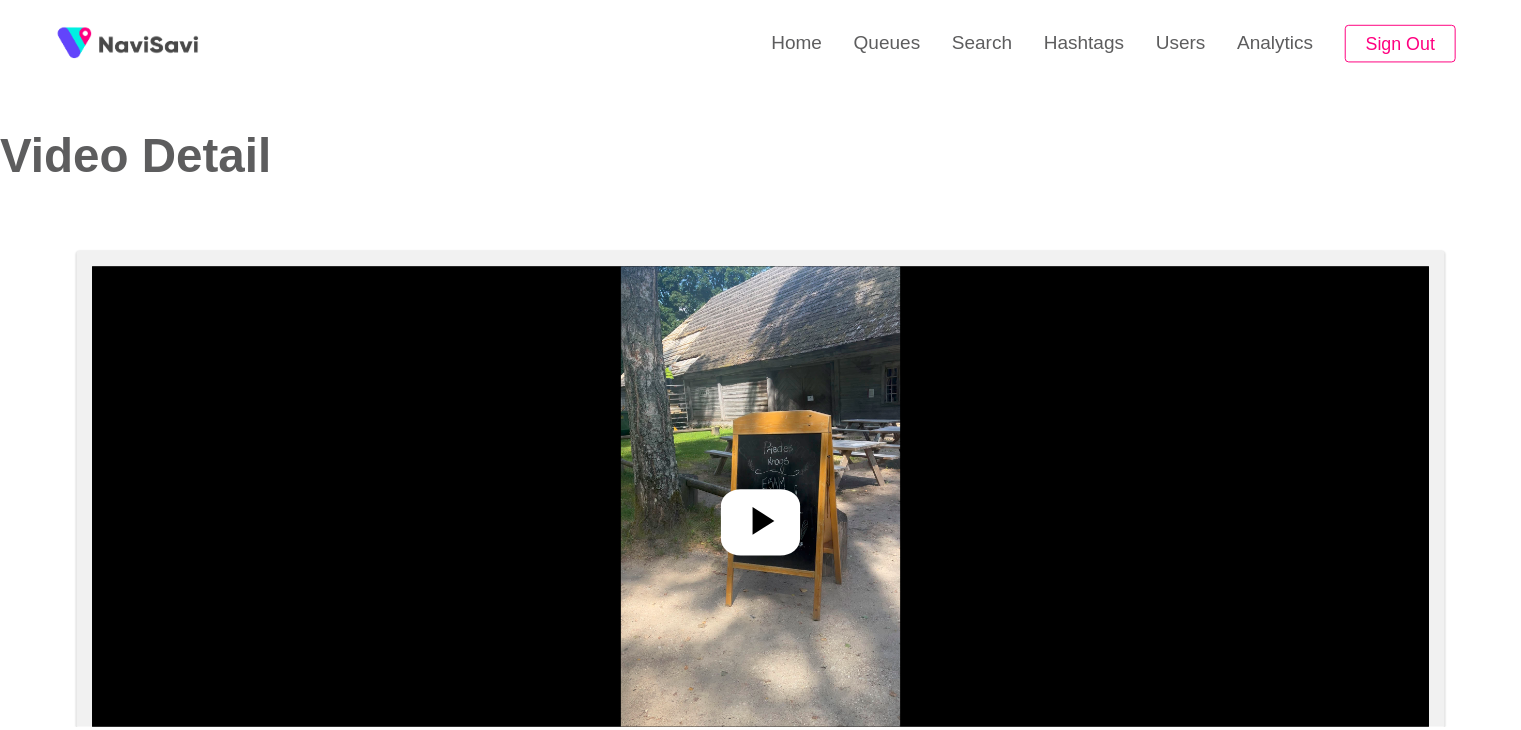 scroll, scrollTop: 0, scrollLeft: 0, axis: both 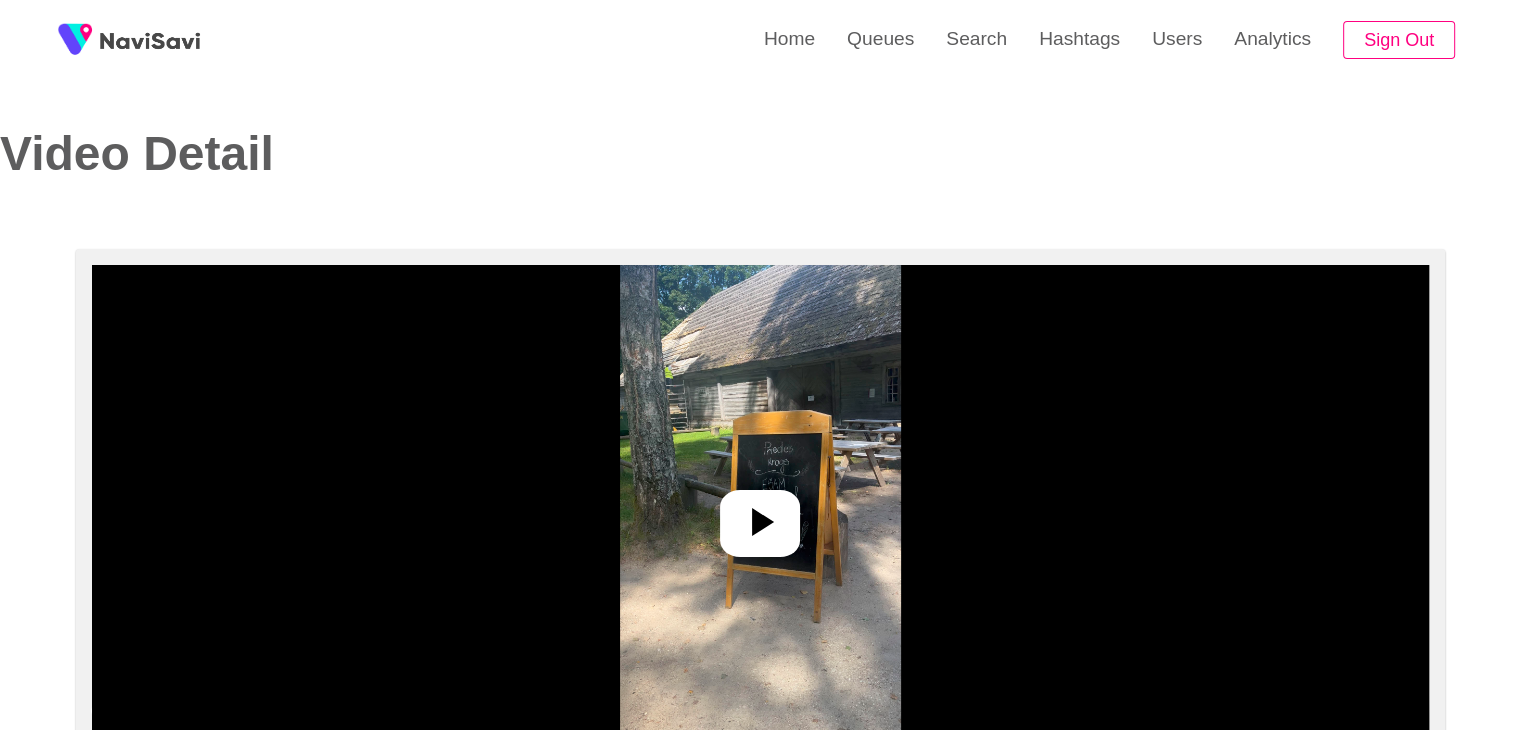 click at bounding box center (760, 515) 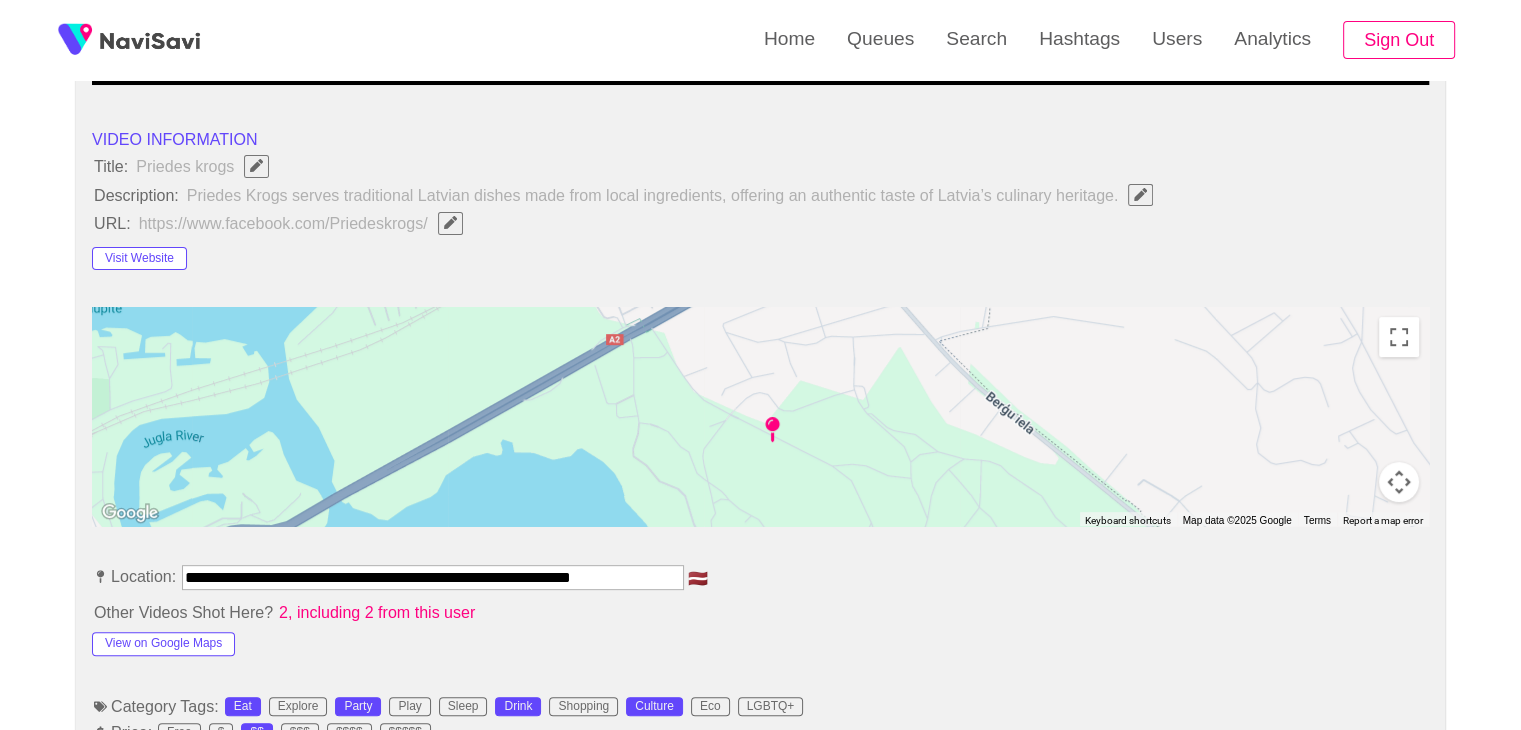 scroll, scrollTop: 884, scrollLeft: 0, axis: vertical 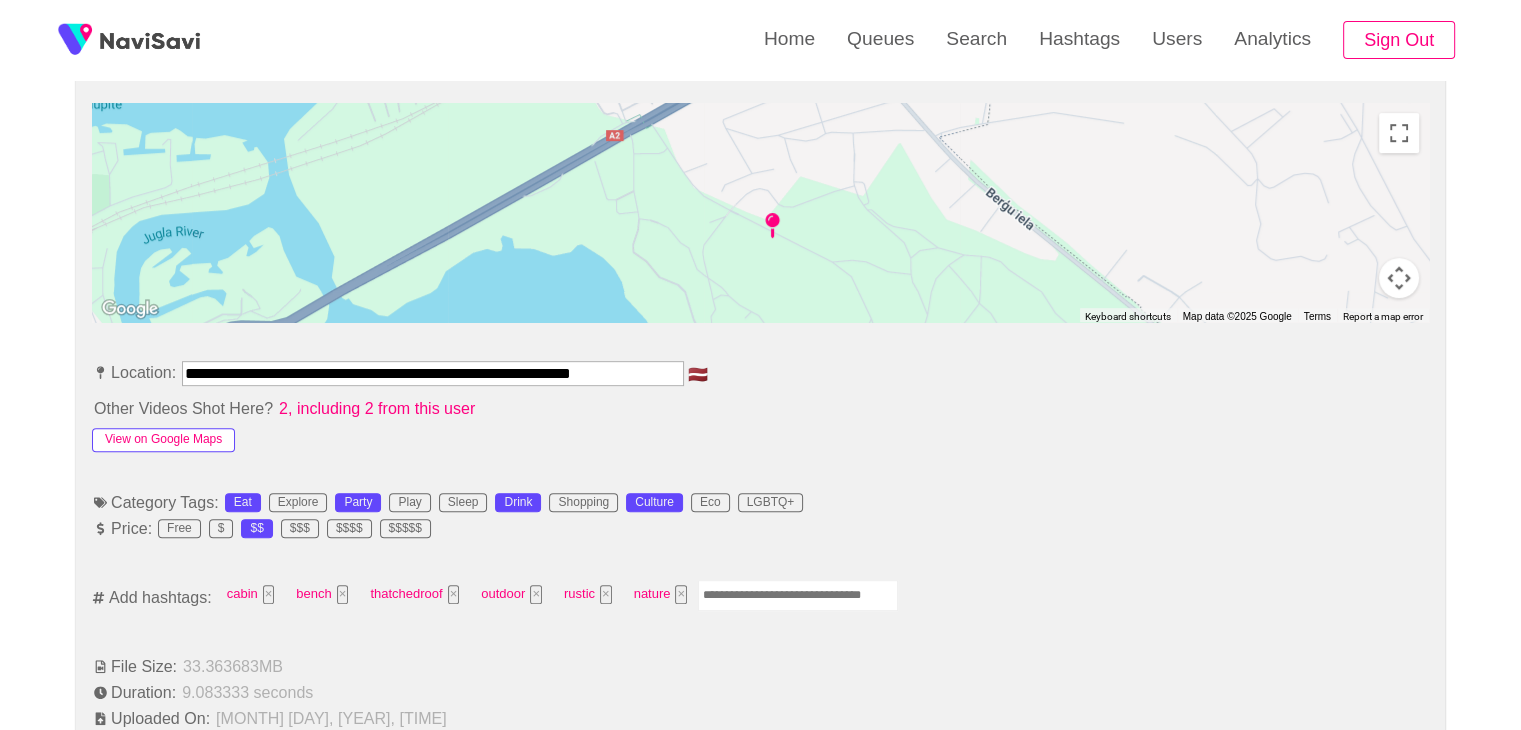 click on "View on Google Maps" at bounding box center (163, 440) 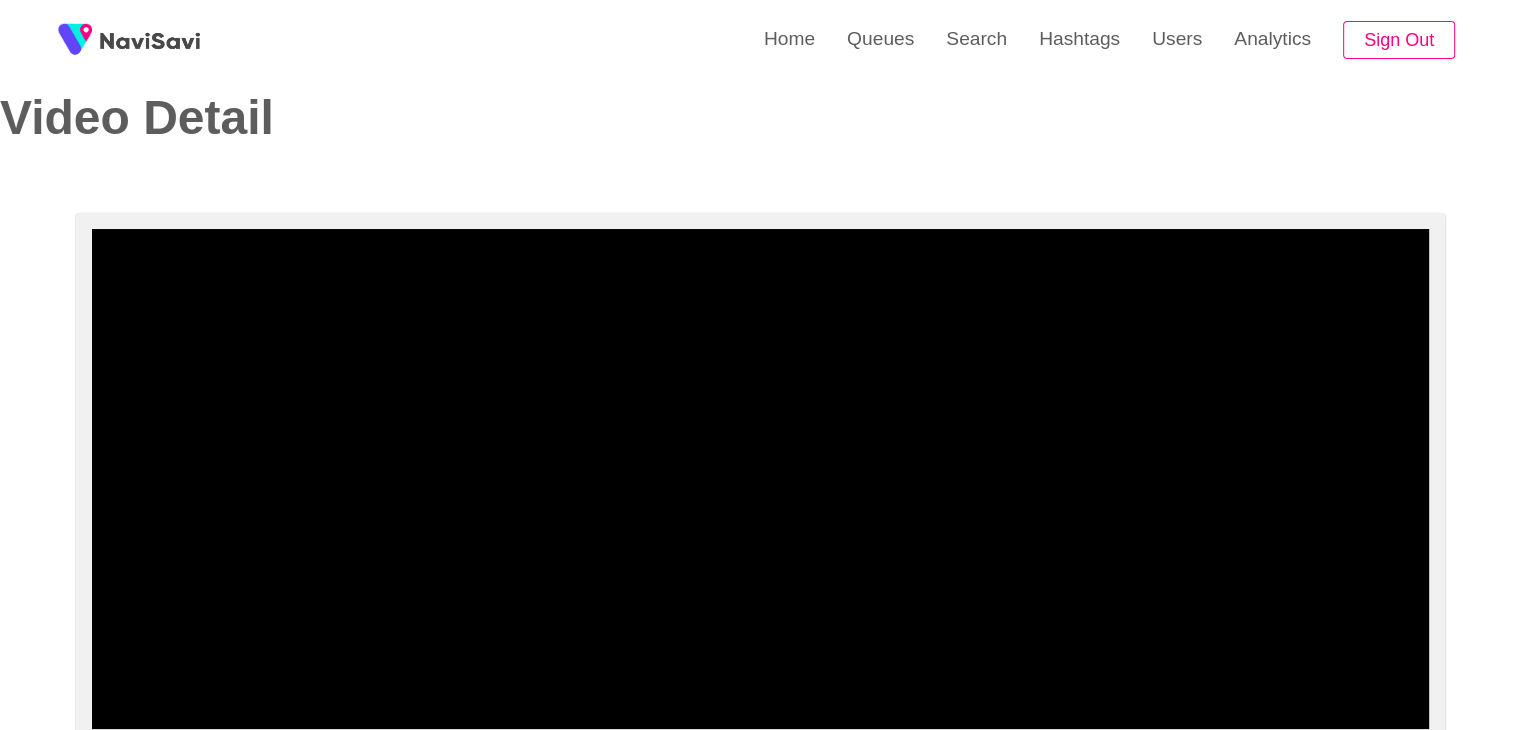 scroll, scrollTop: 28, scrollLeft: 0, axis: vertical 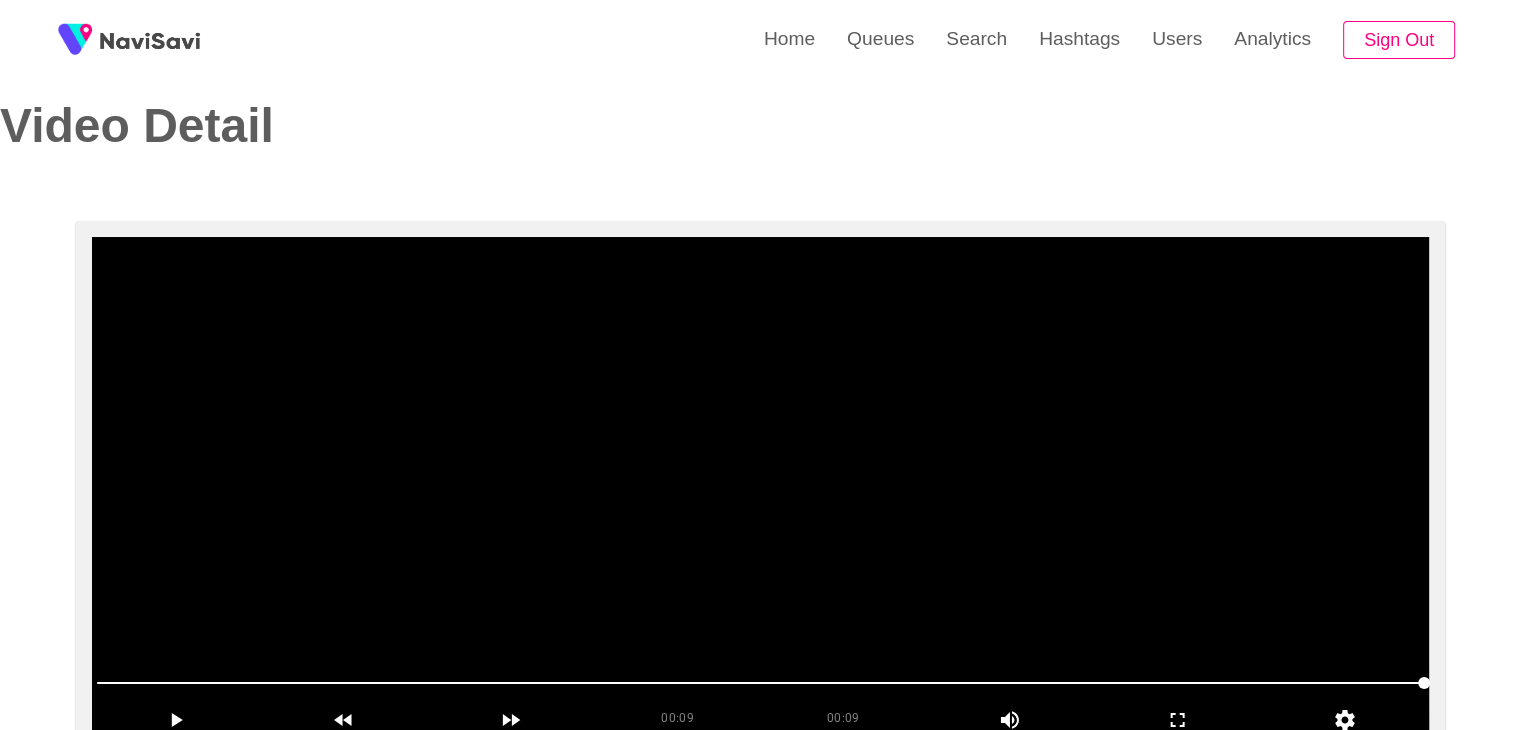 click at bounding box center (760, 487) 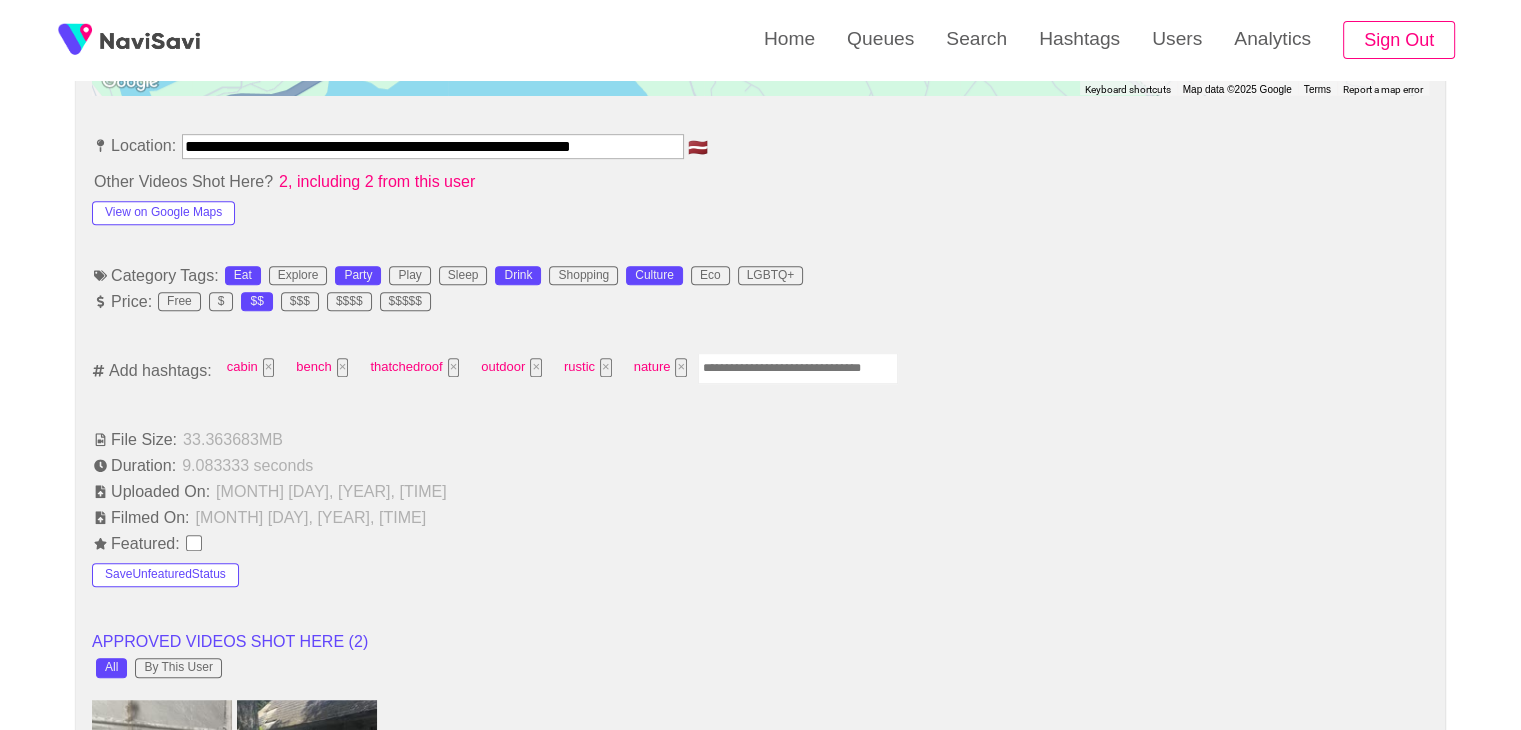 scroll, scrollTop: 1151, scrollLeft: 0, axis: vertical 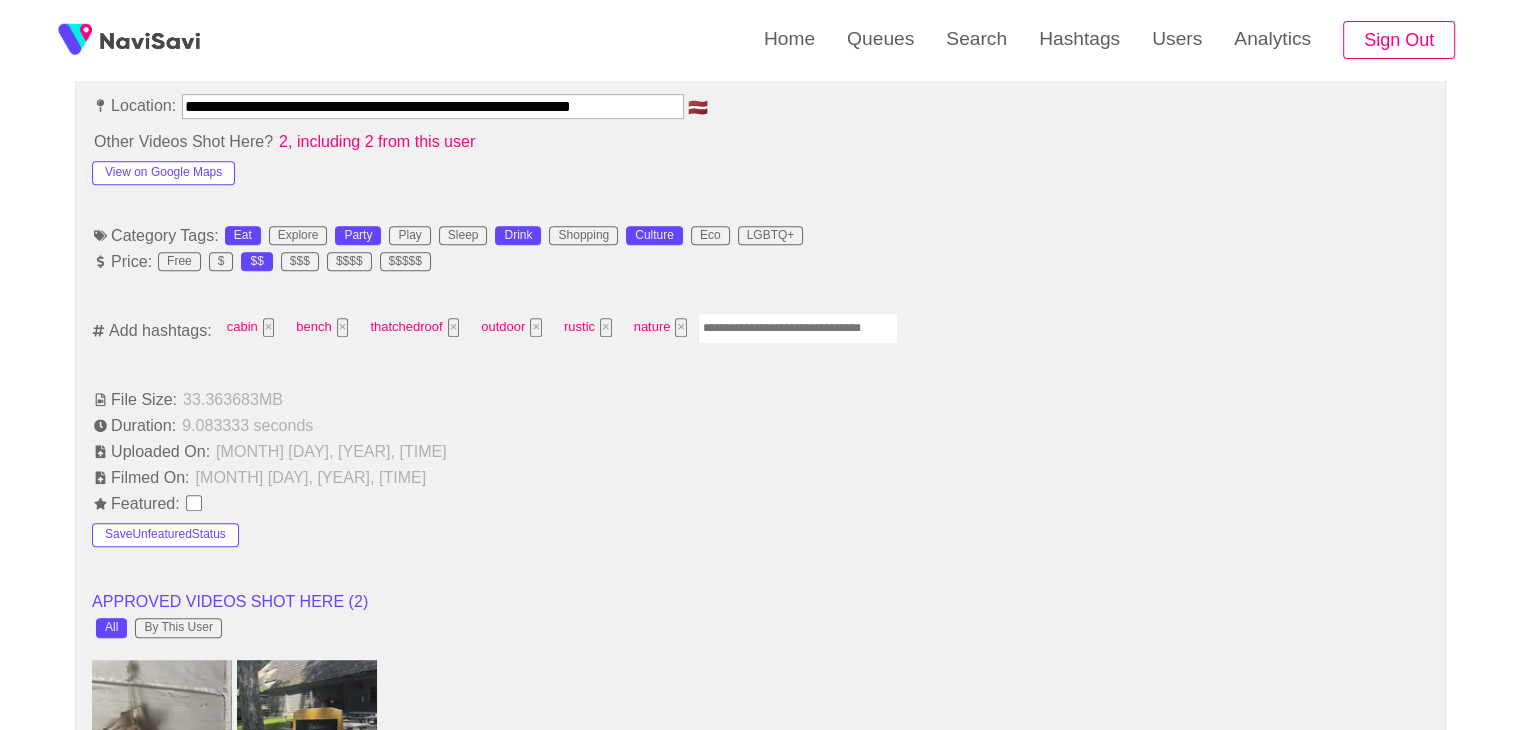 click at bounding box center [798, 328] 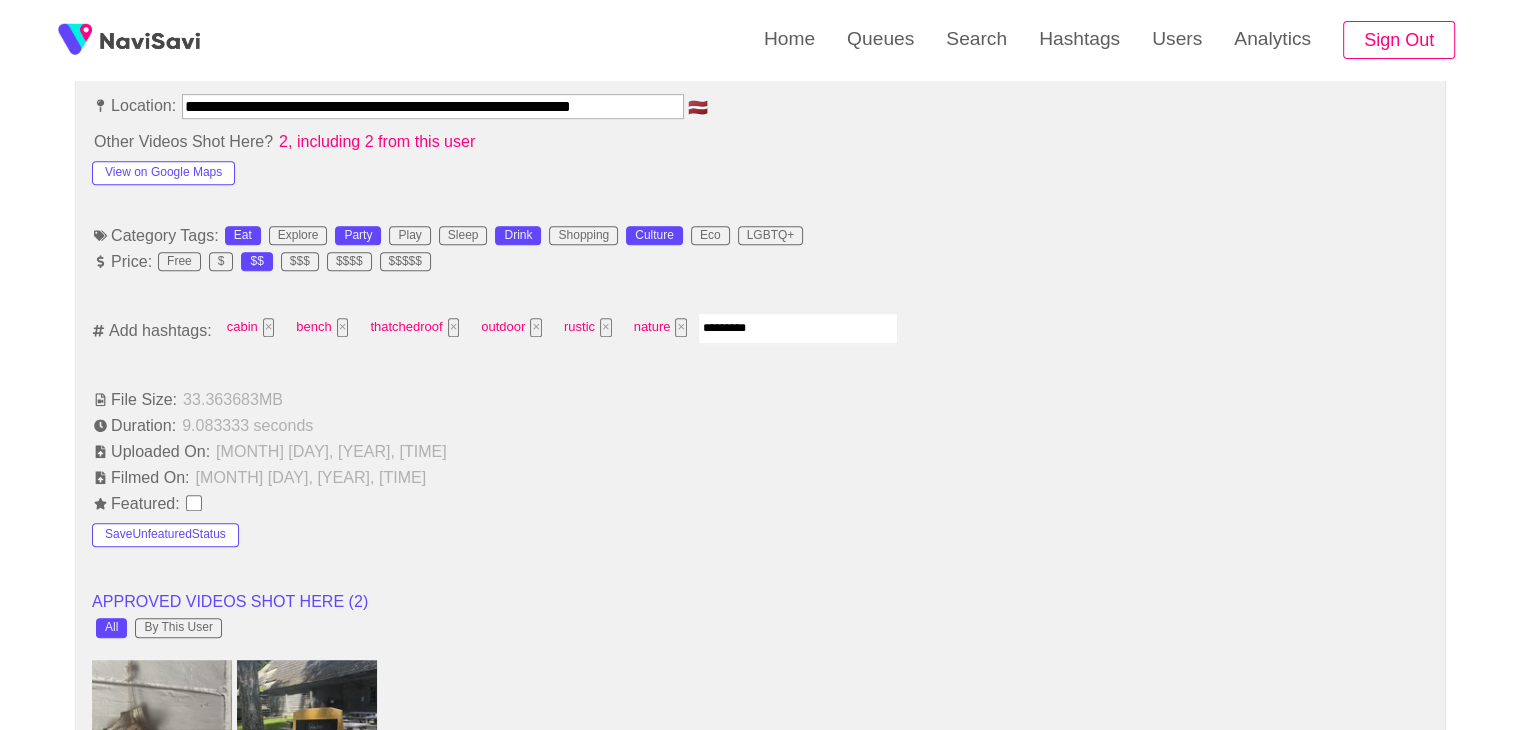 type on "**********" 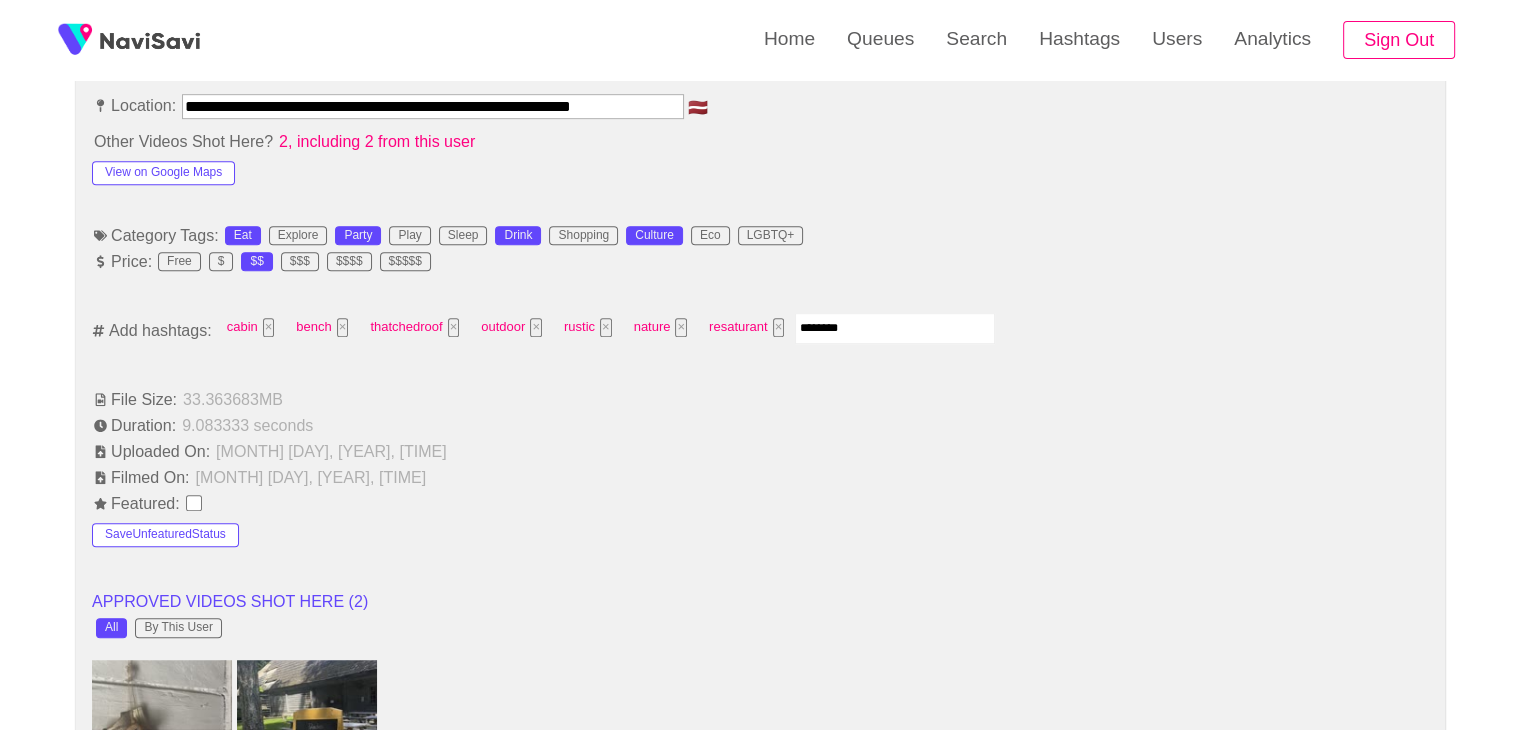 type on "*********" 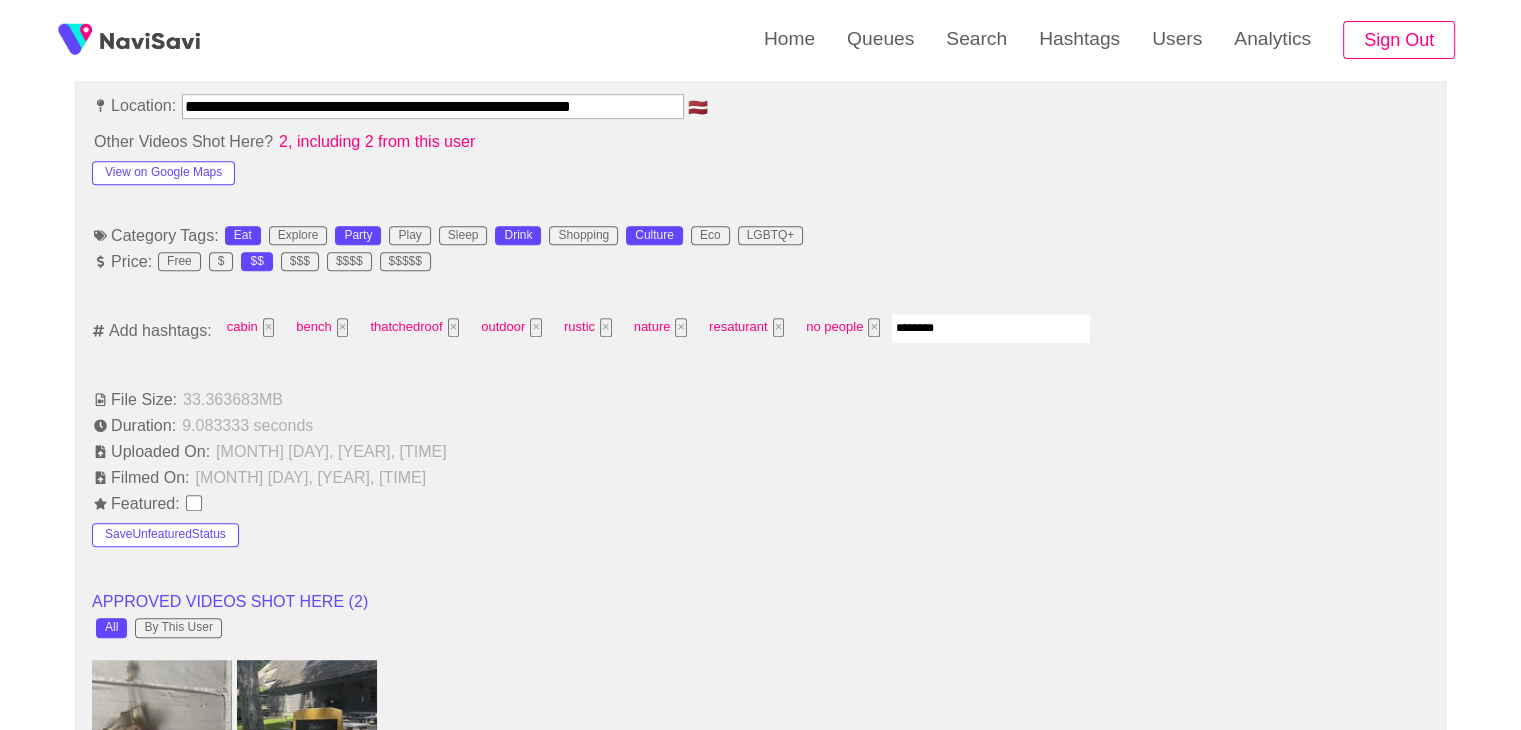 type on "*********" 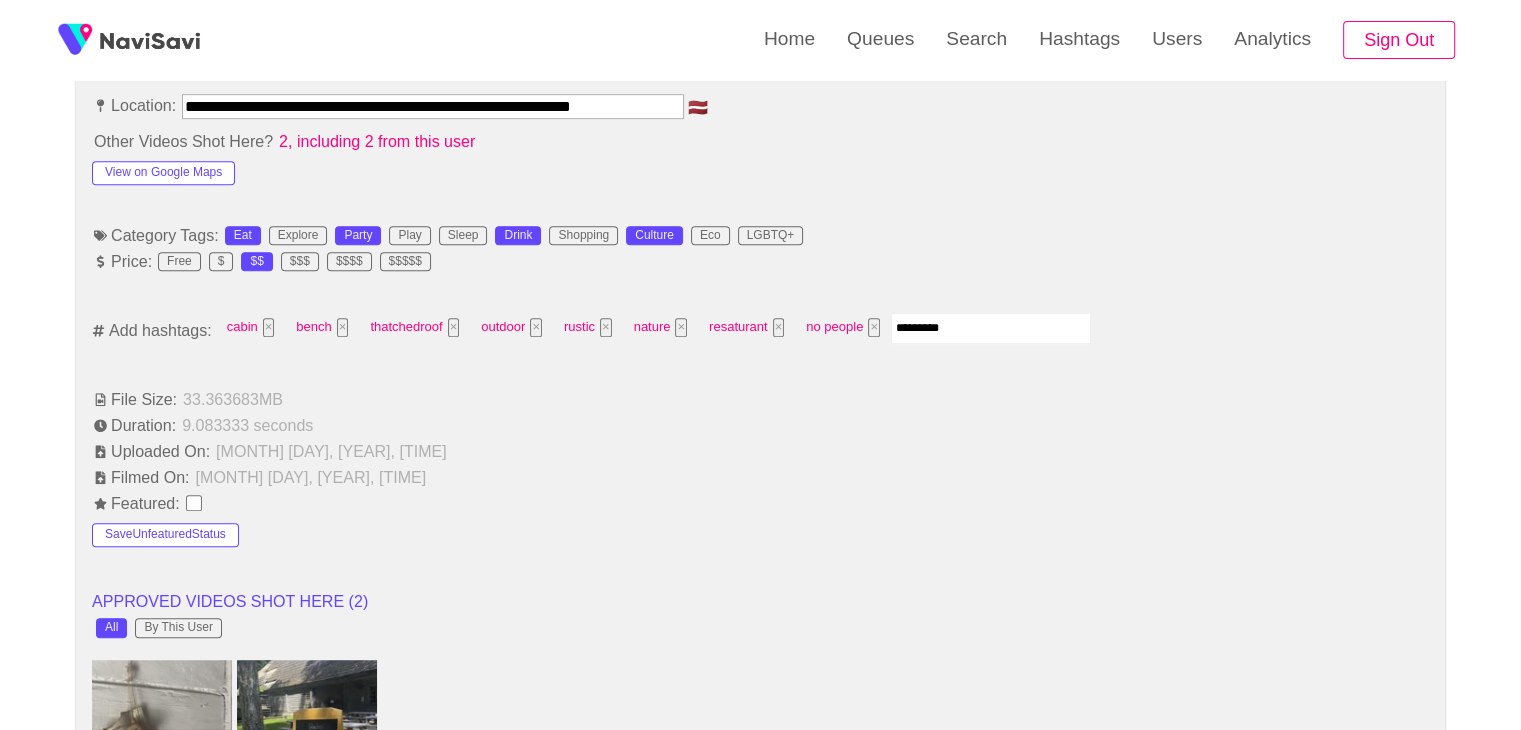 type 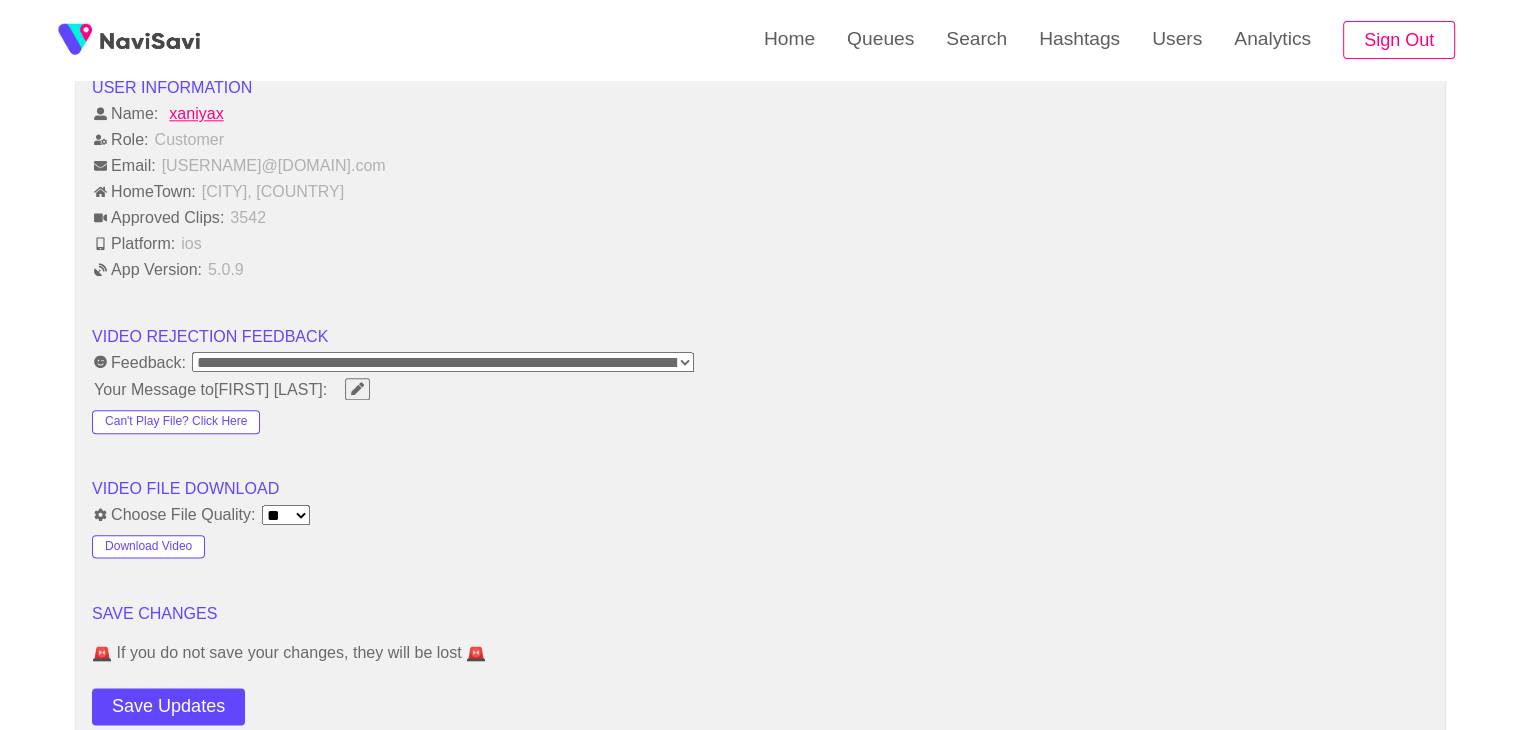 scroll, scrollTop: 2312, scrollLeft: 0, axis: vertical 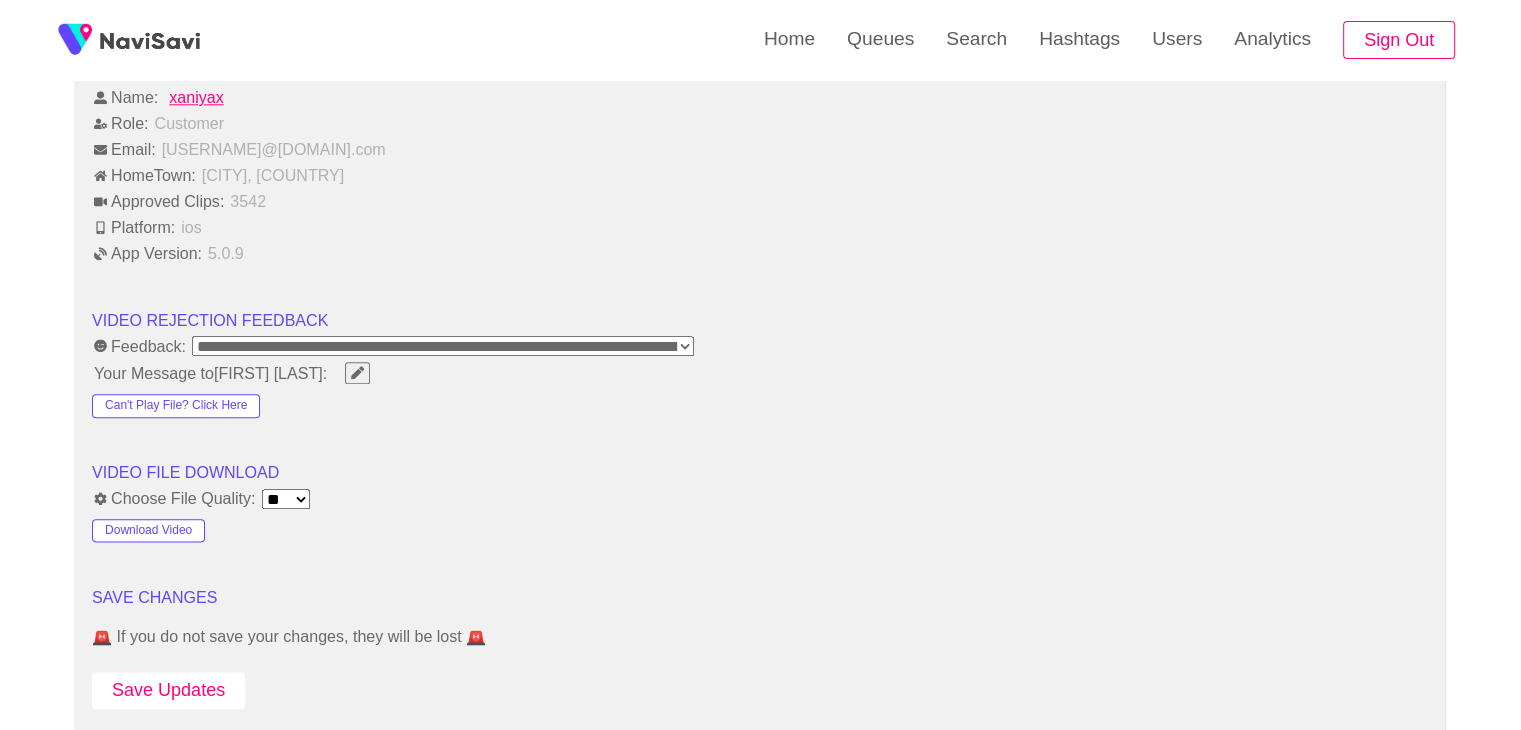 click on "Save Updates" at bounding box center [168, 690] 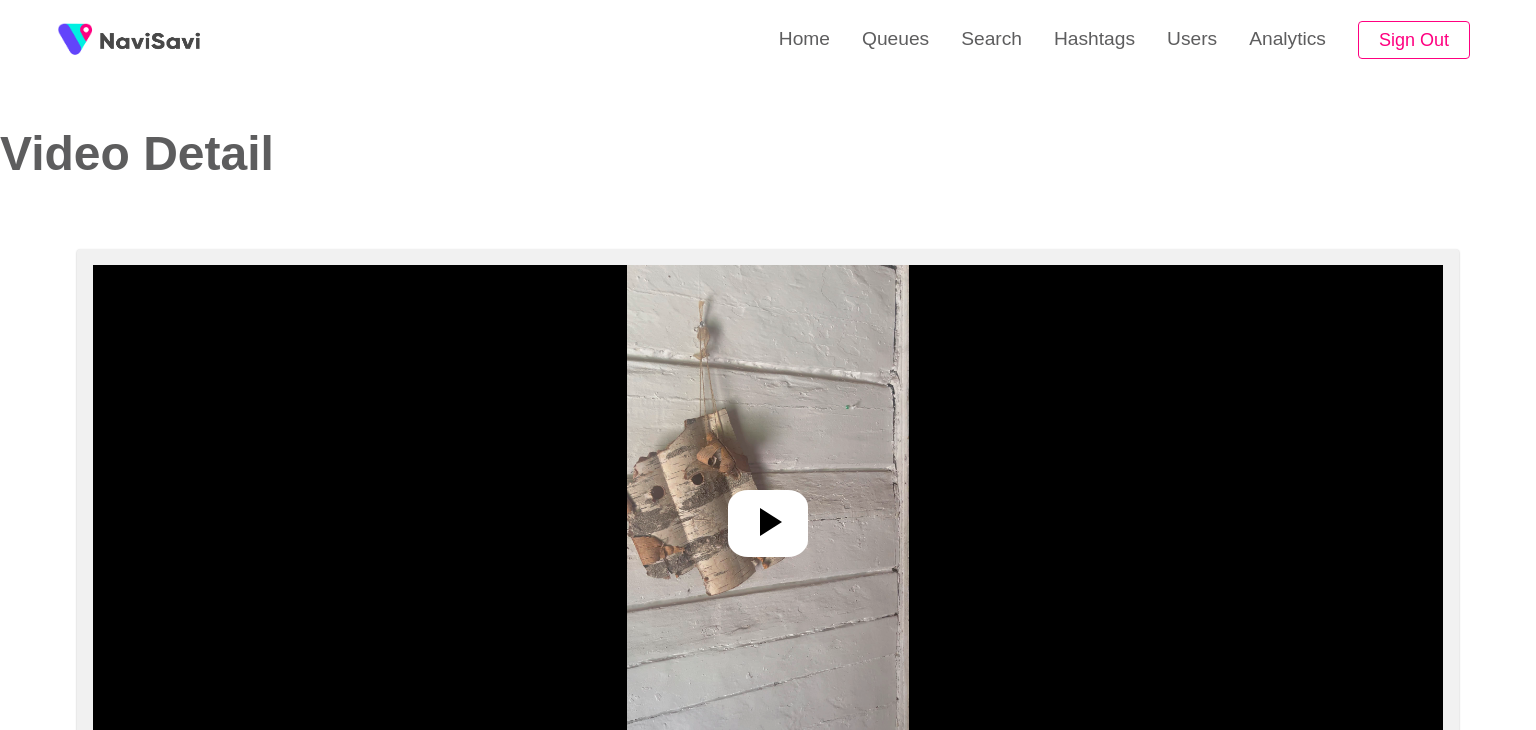 select on "**********" 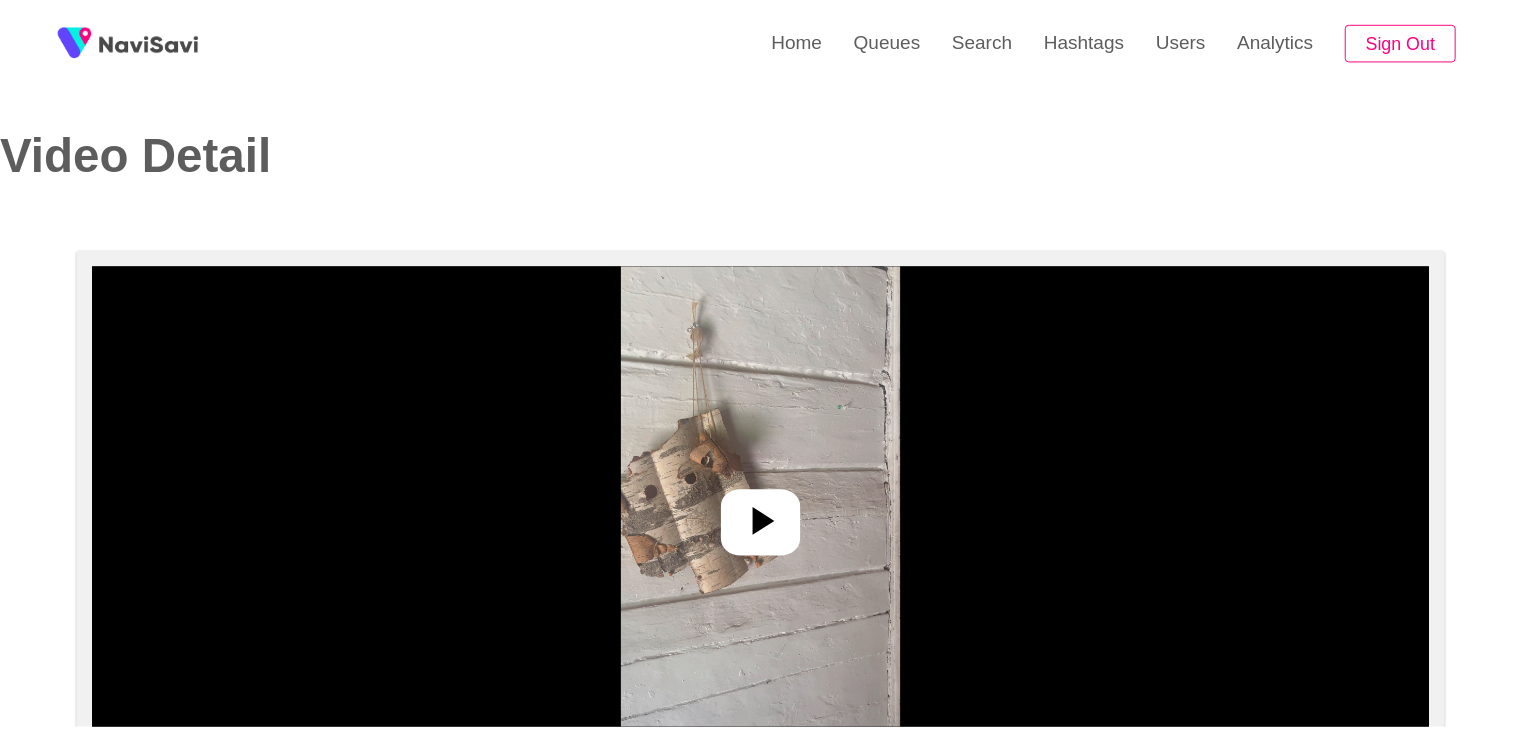 scroll, scrollTop: 0, scrollLeft: 0, axis: both 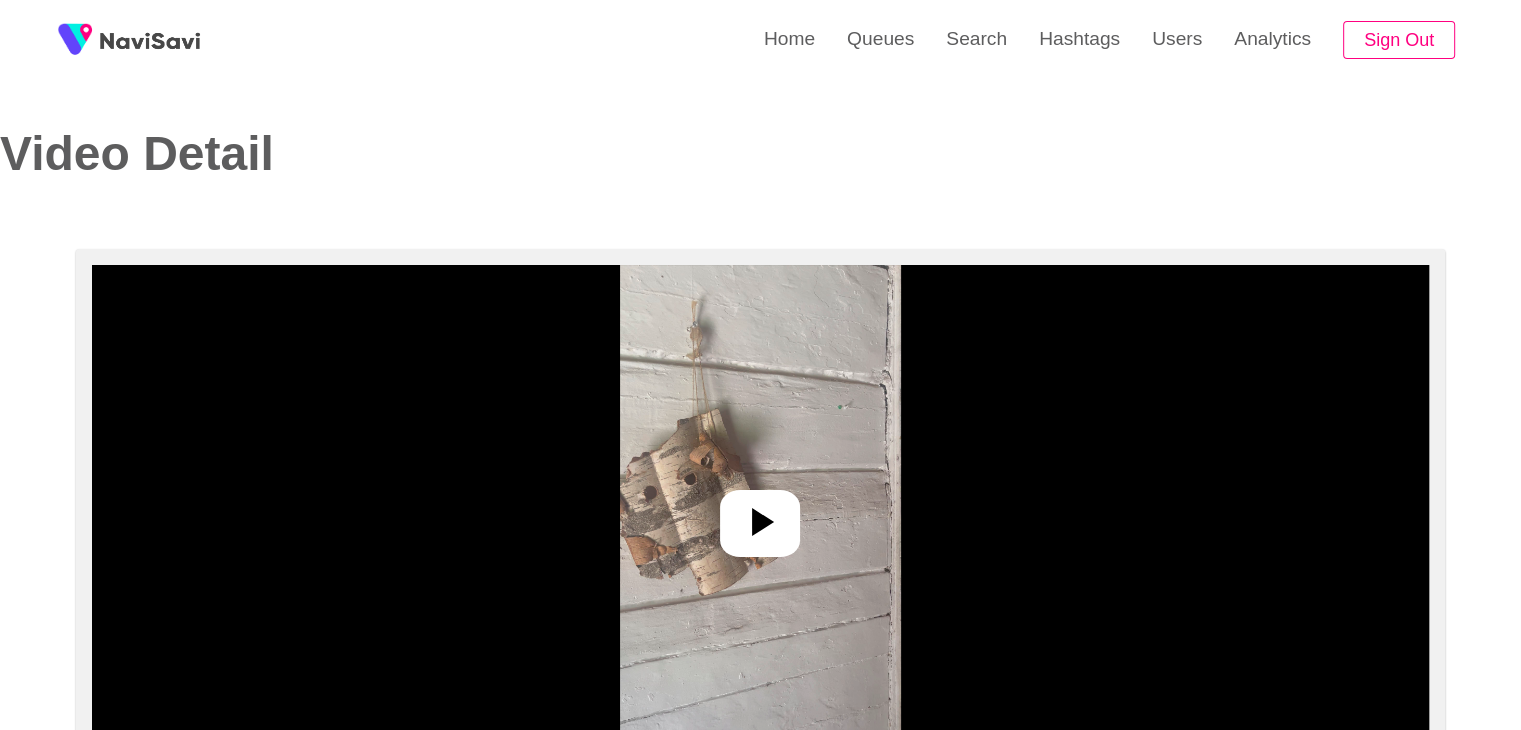 click at bounding box center [760, 515] 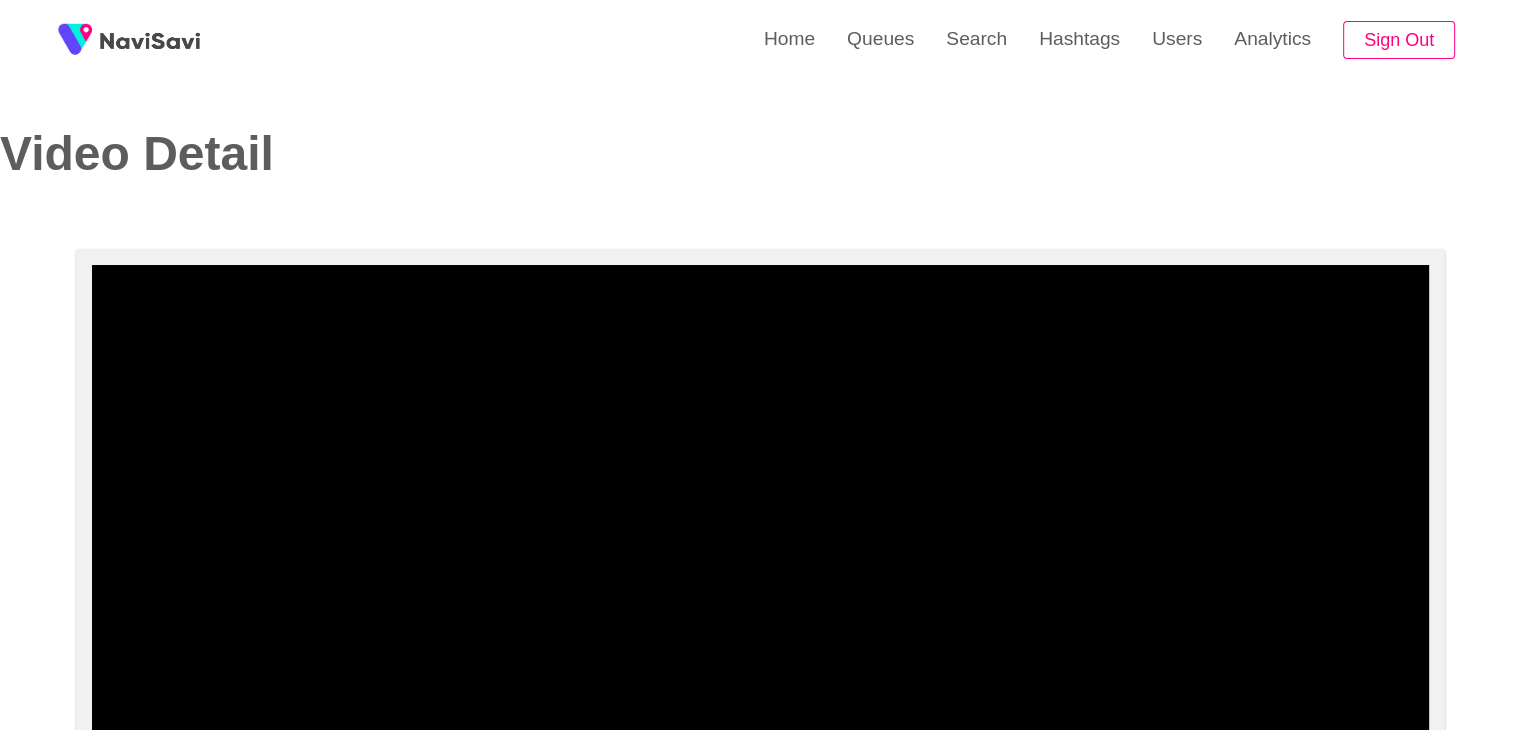 scroll, scrollTop: 130, scrollLeft: 0, axis: vertical 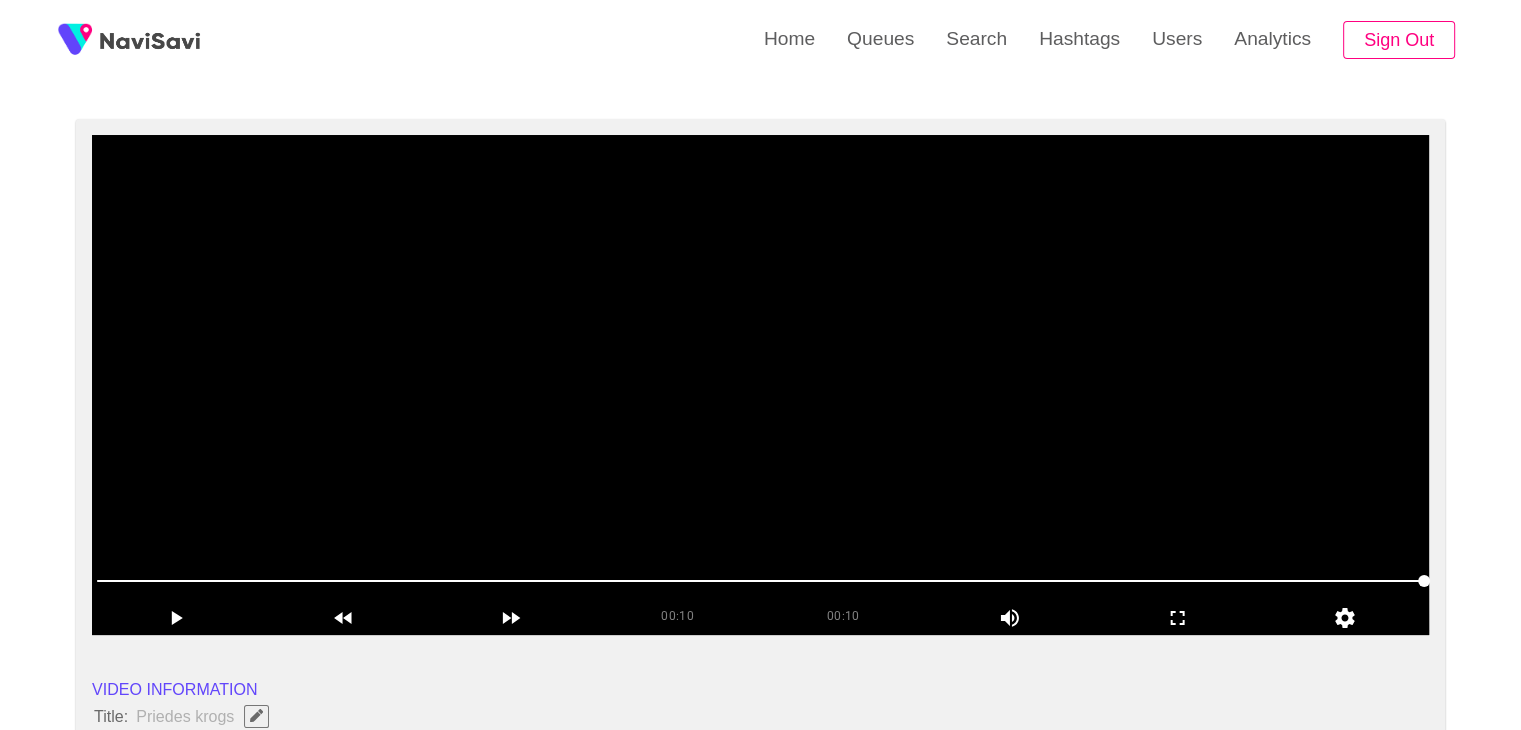 click at bounding box center [760, 385] 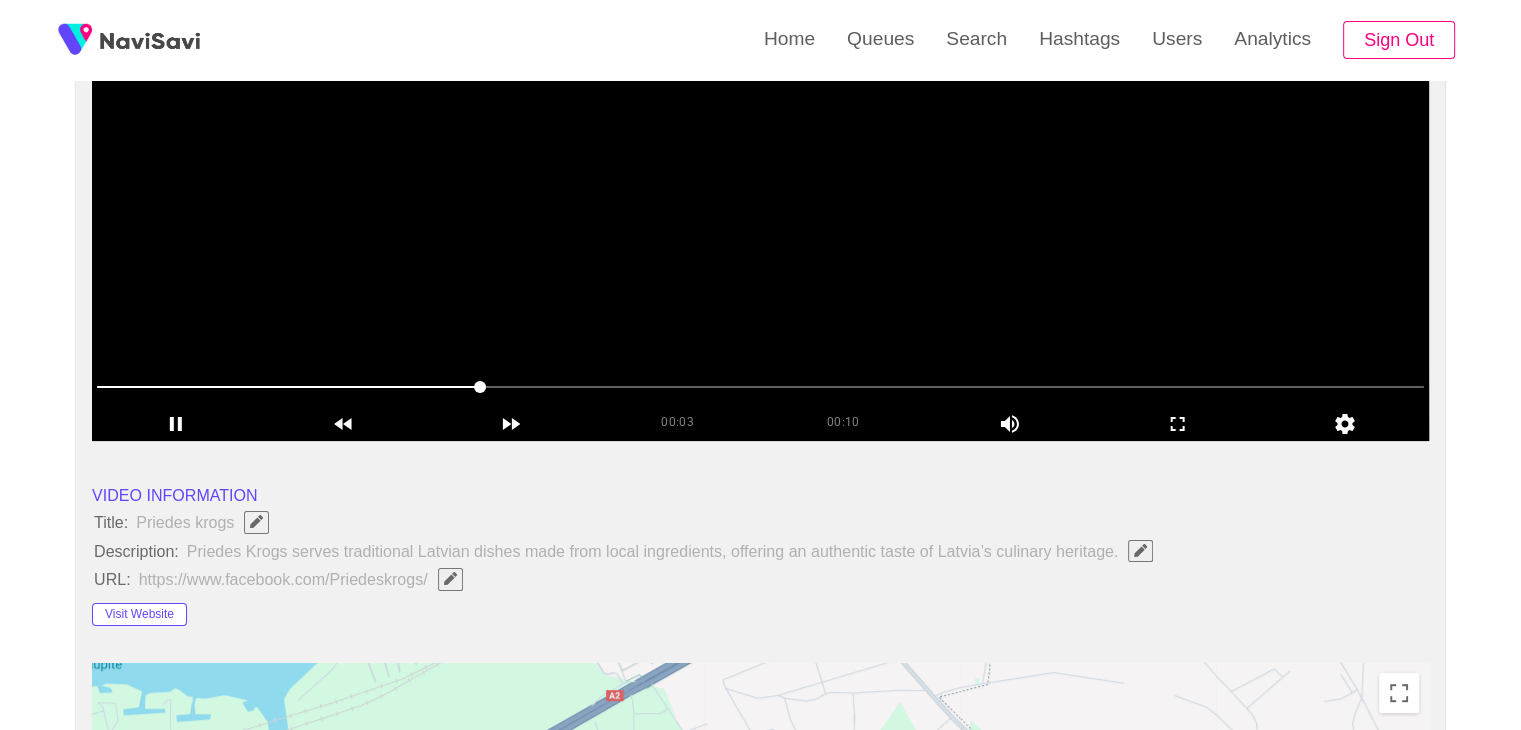 scroll, scrollTop: 323, scrollLeft: 0, axis: vertical 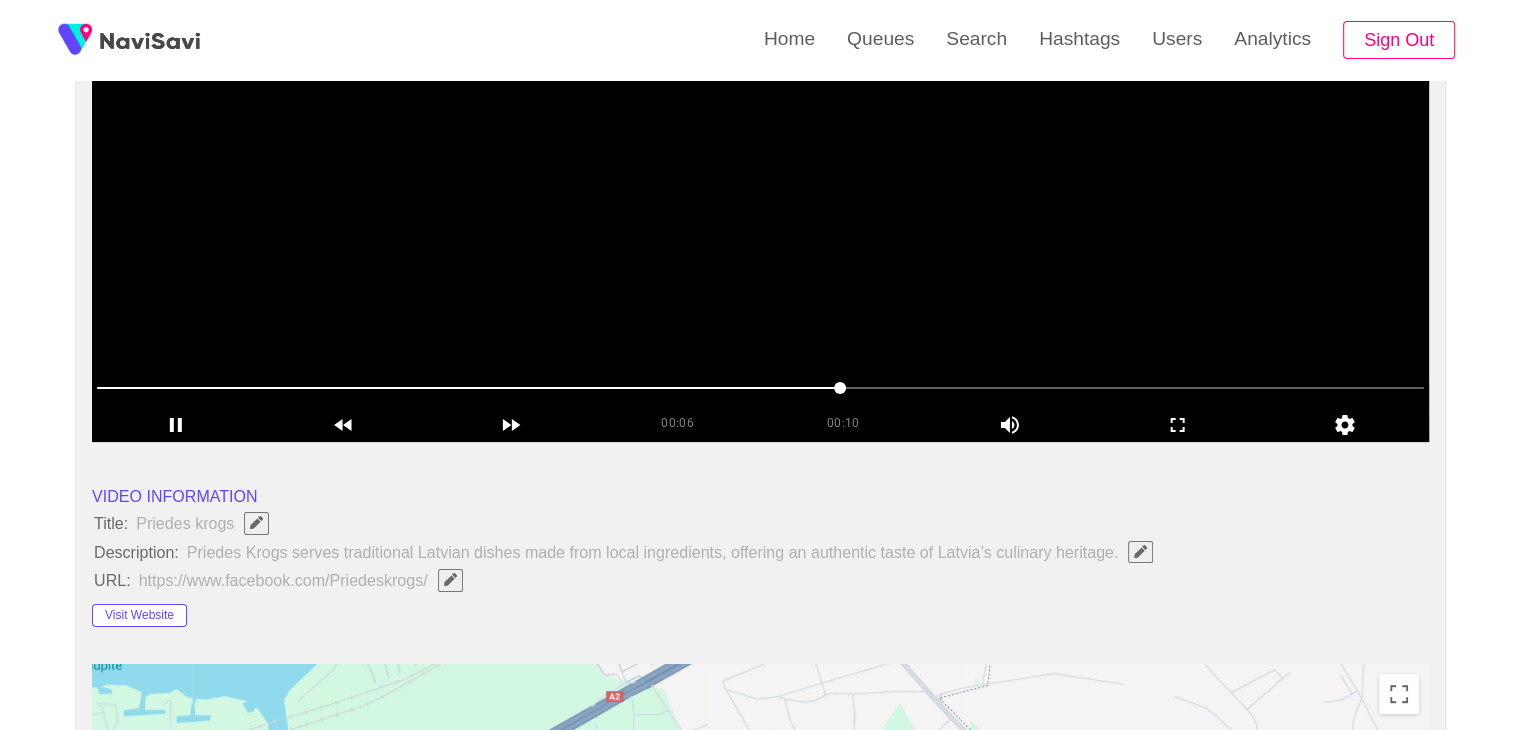 click at bounding box center [760, 192] 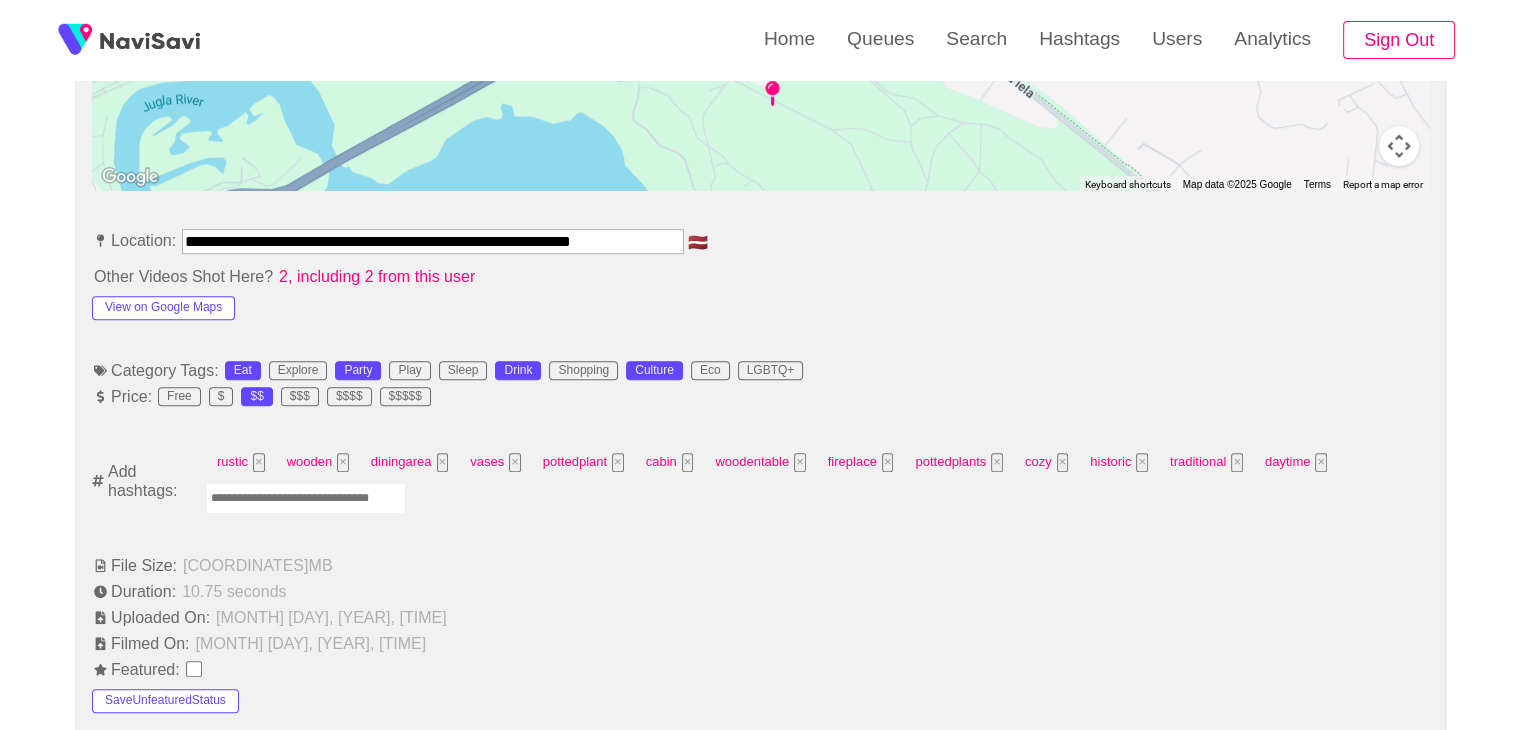 scroll, scrollTop: 1066, scrollLeft: 0, axis: vertical 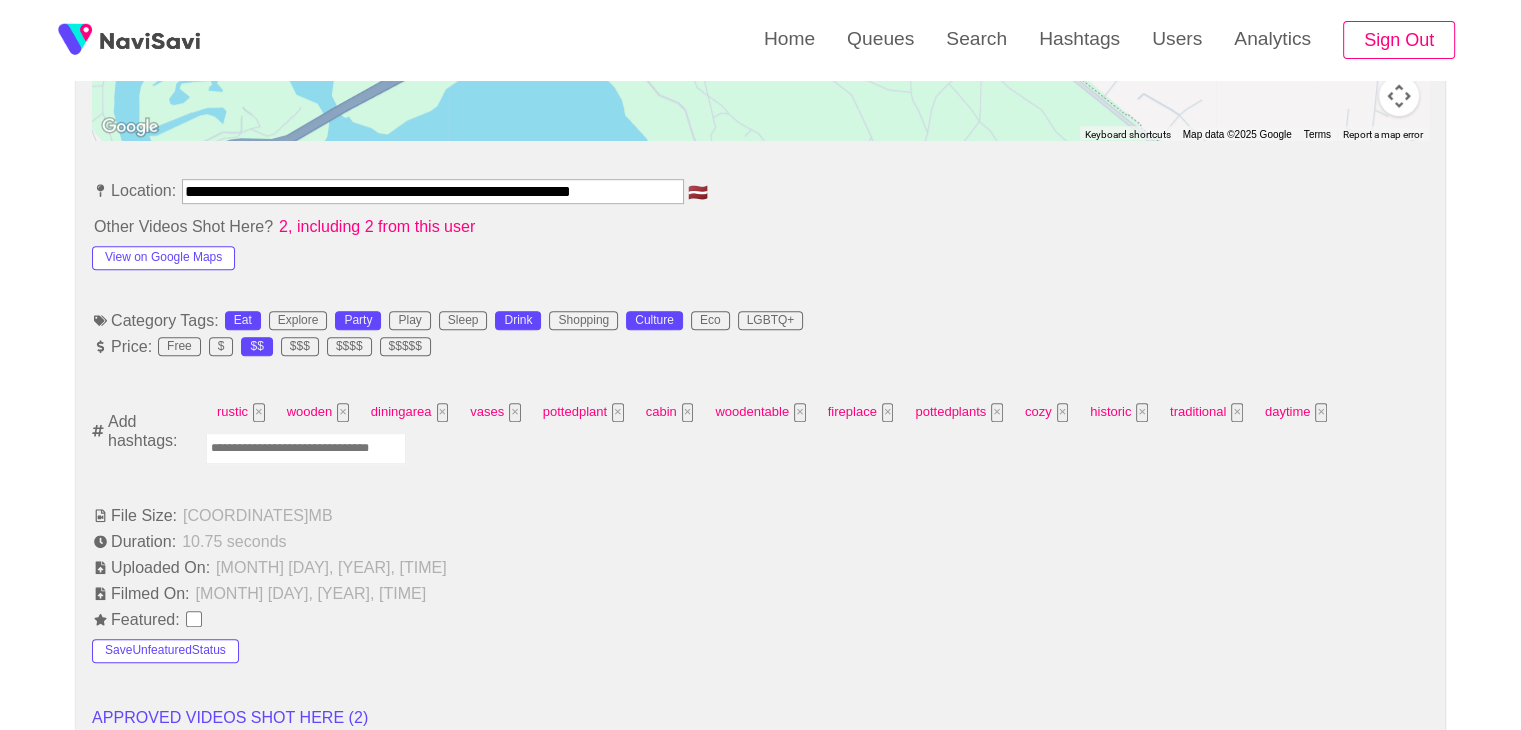 drag, startPoint x: 392, startPoint y: 416, endPoint x: 318, endPoint y: 433, distance: 75.9276 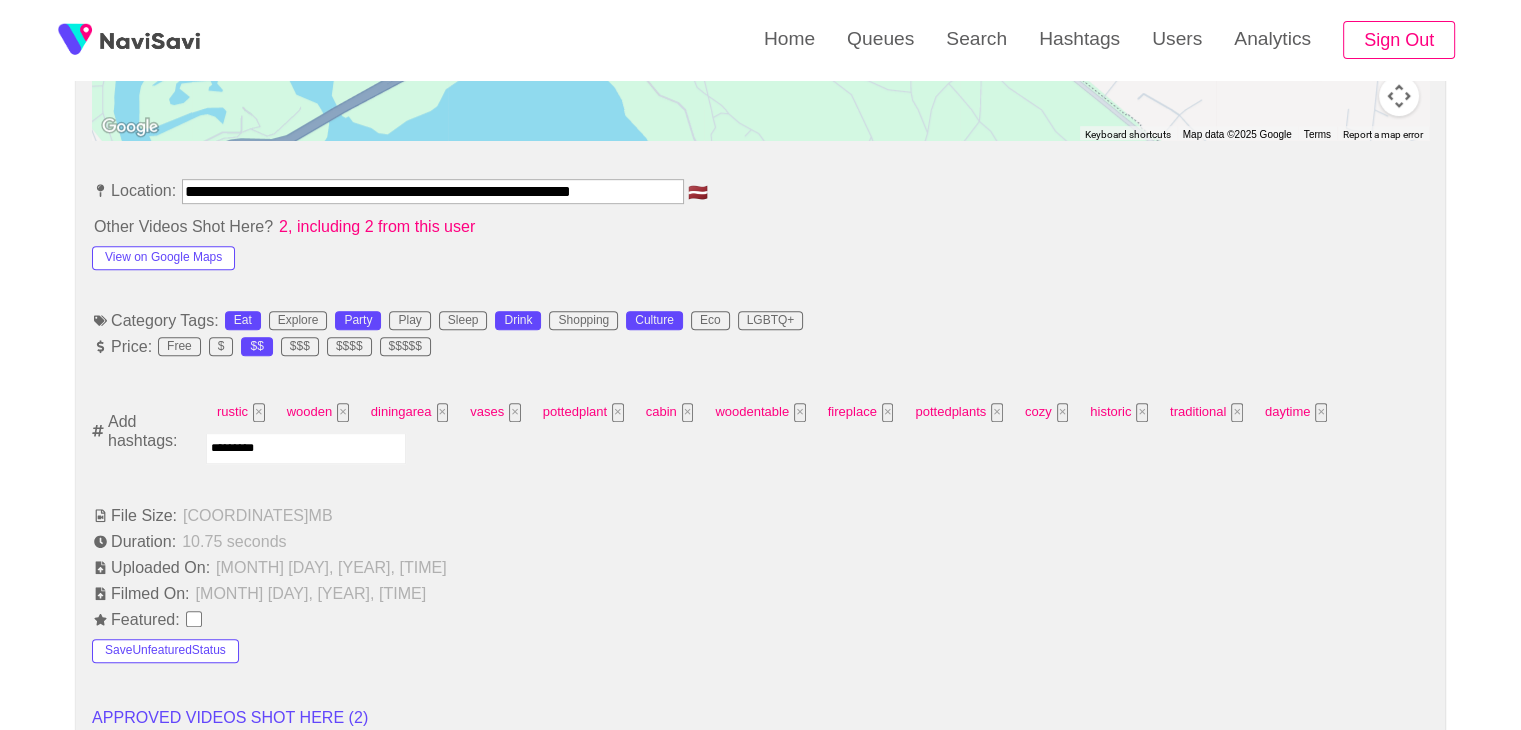 type on "**********" 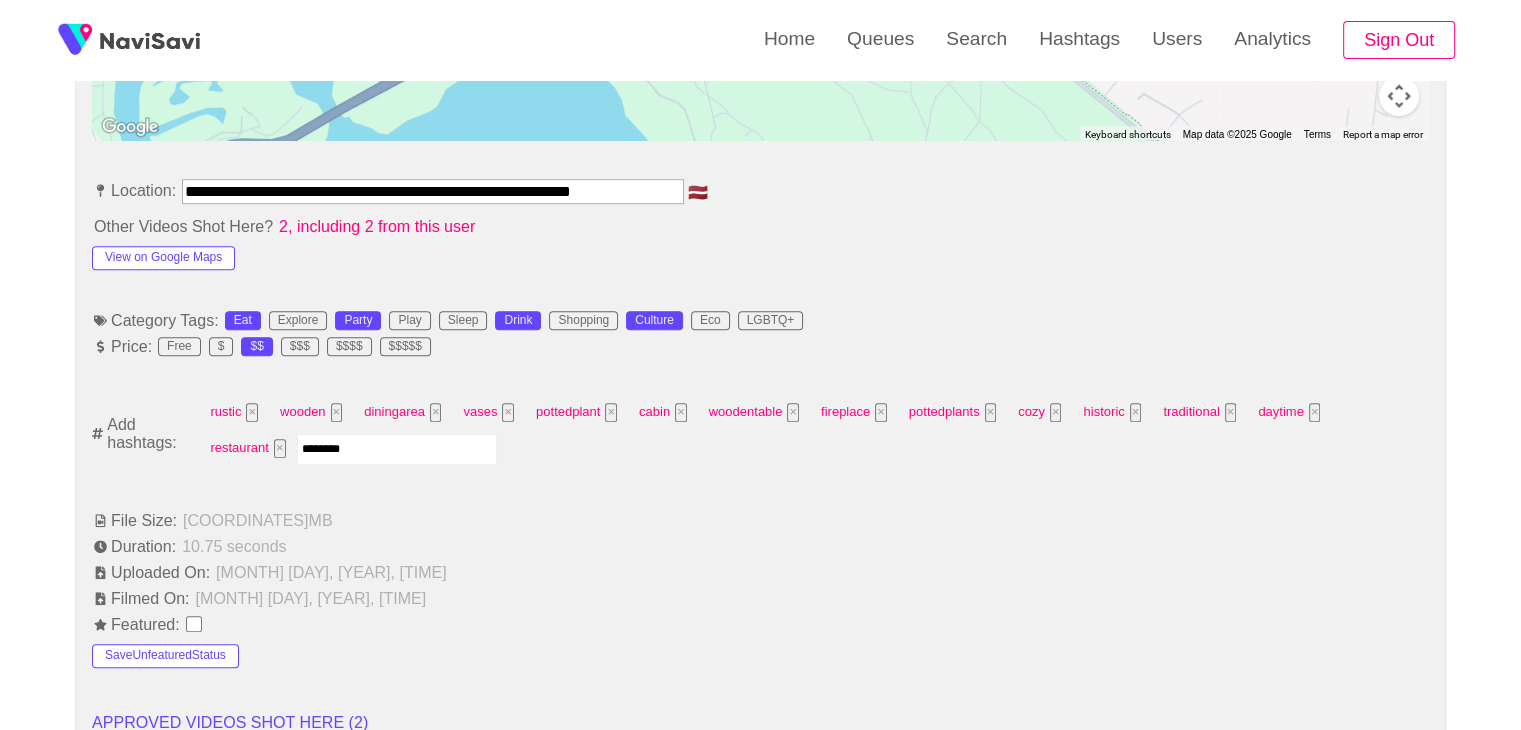 type on "*********" 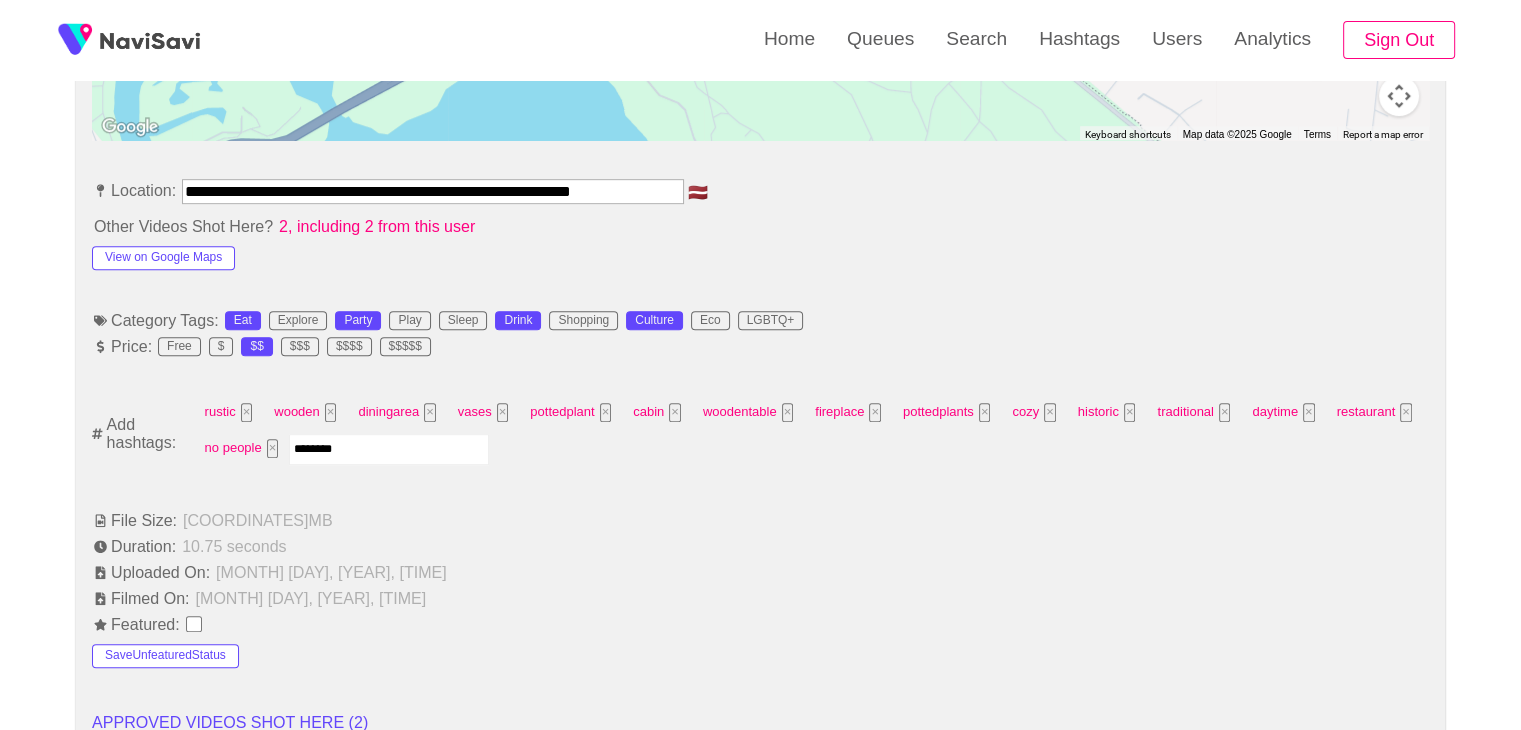 type on "*********" 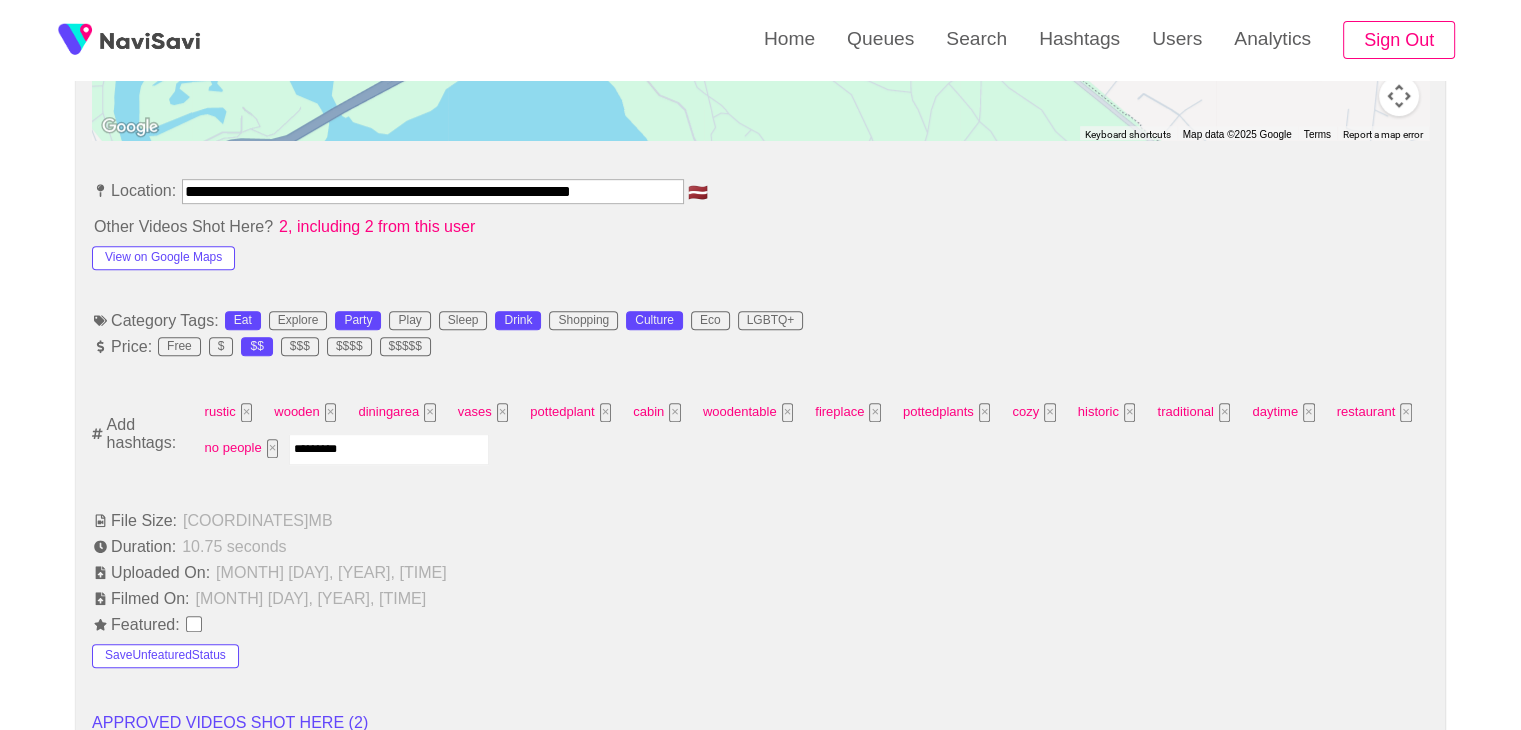 type 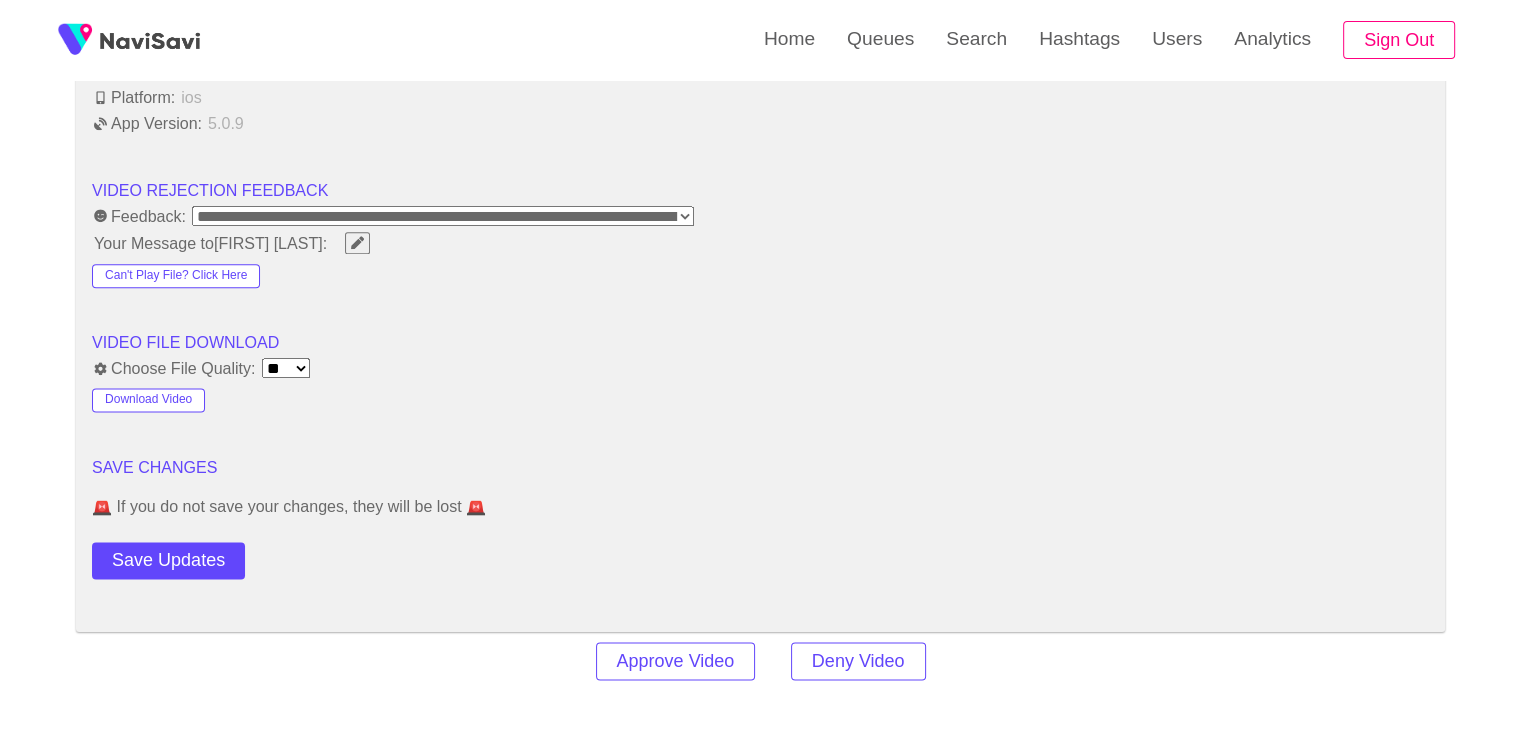 scroll, scrollTop: 2502, scrollLeft: 0, axis: vertical 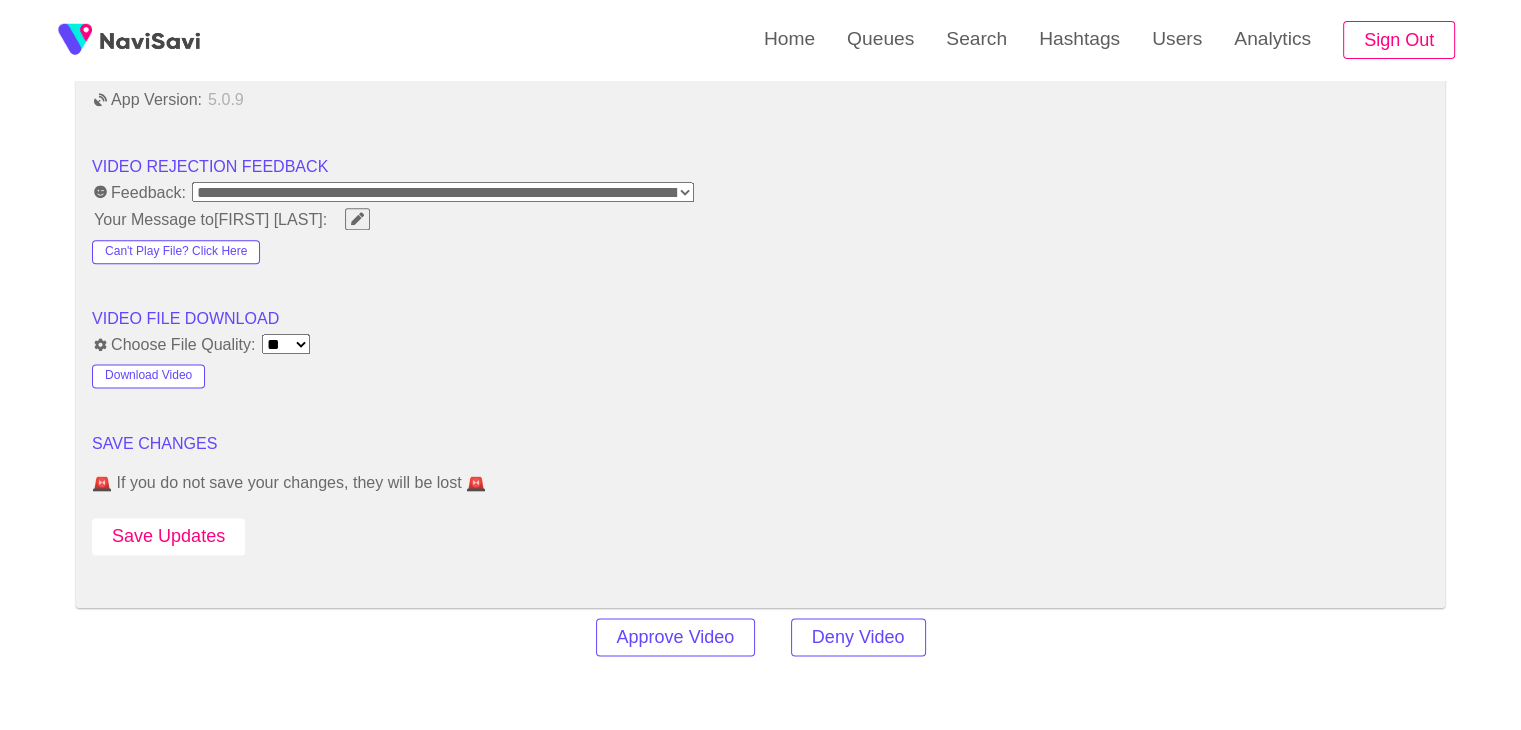 click on "Save Updates" at bounding box center [168, 536] 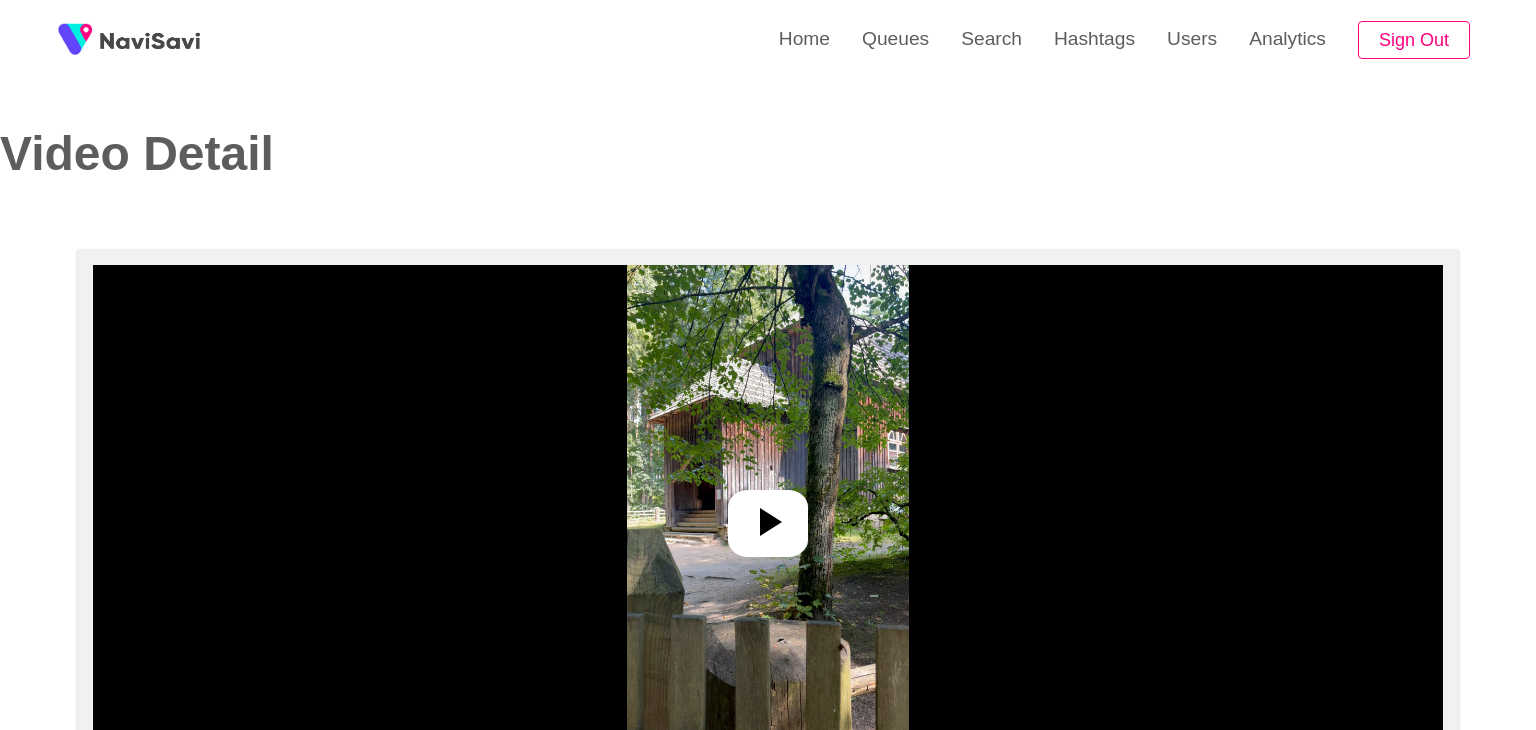 select on "**********" 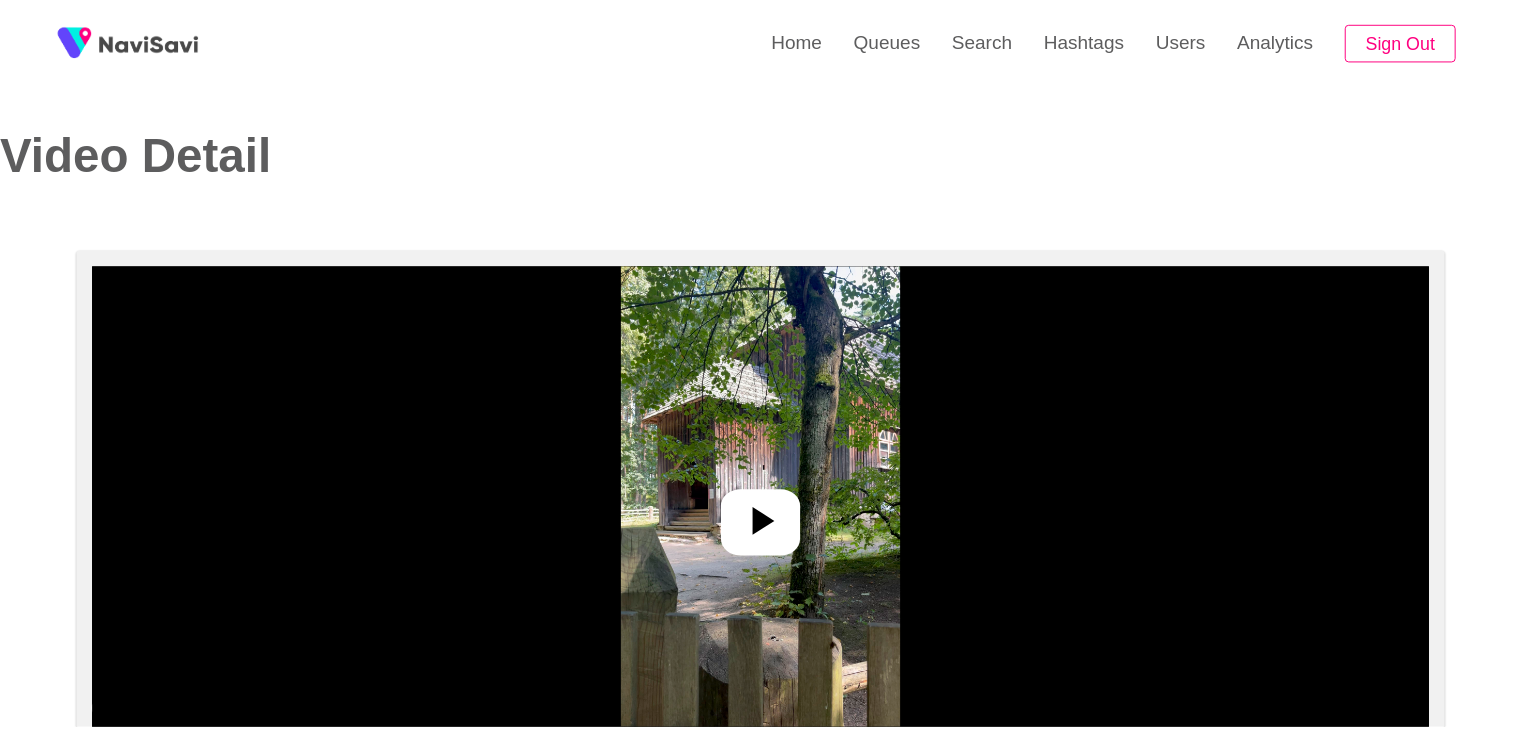 scroll, scrollTop: 0, scrollLeft: 0, axis: both 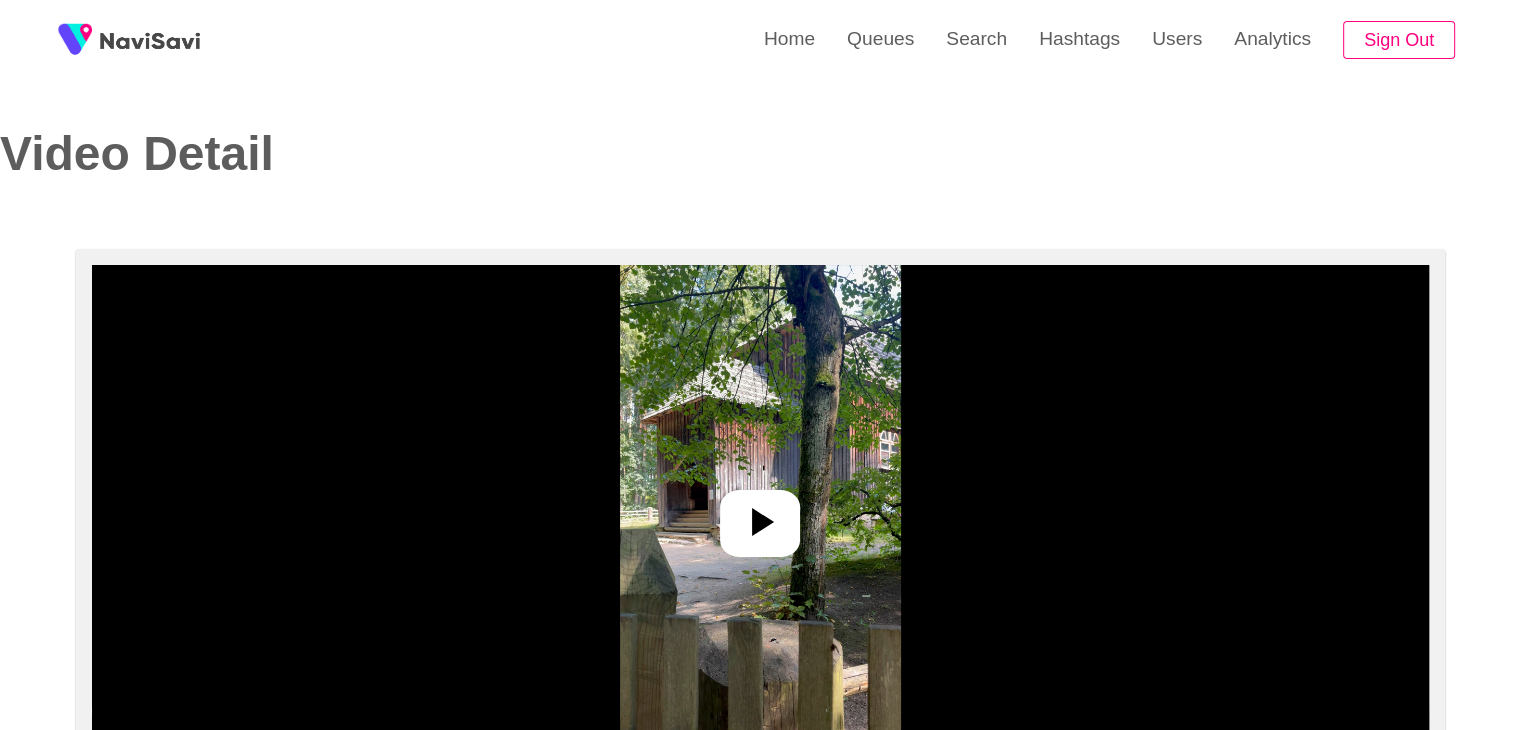 click at bounding box center [760, 515] 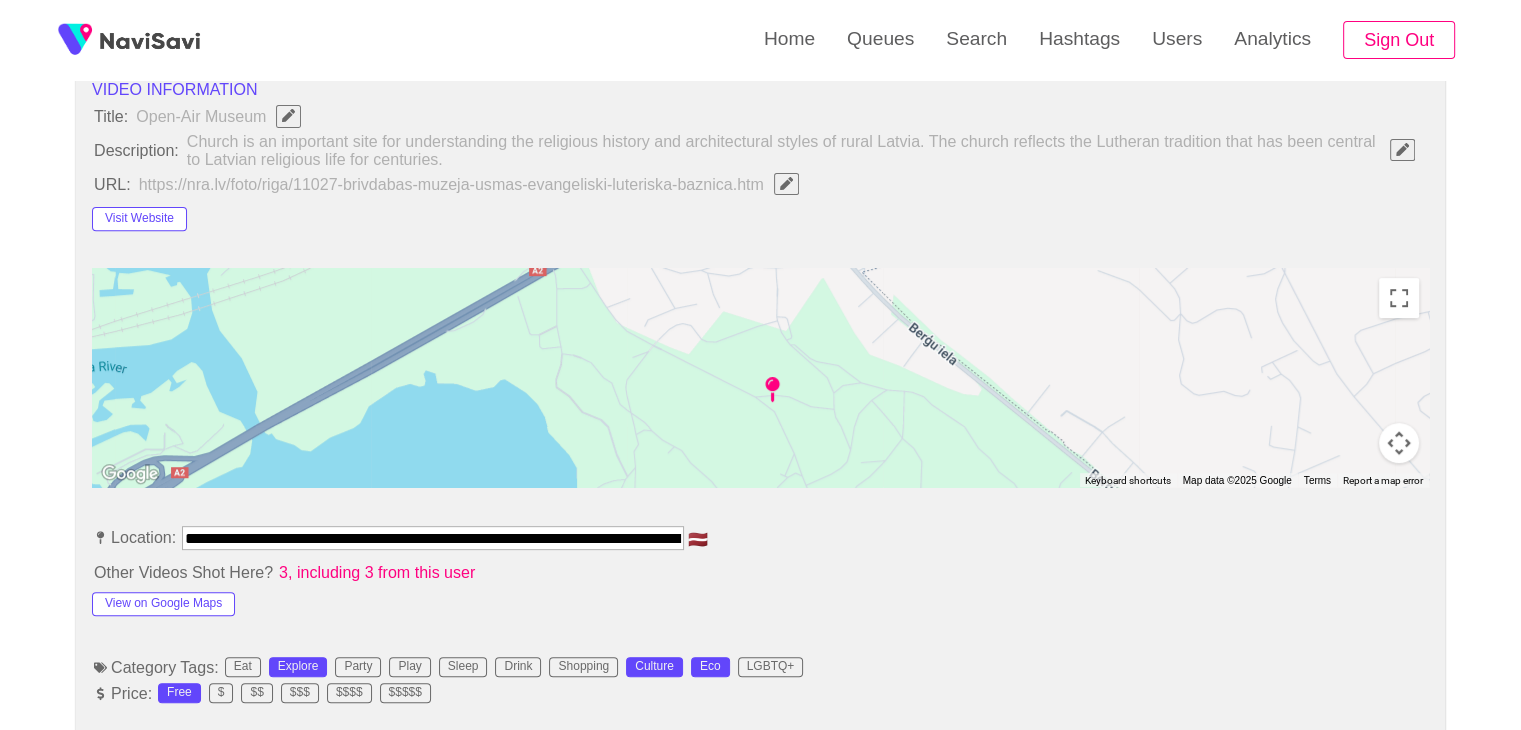 scroll, scrollTop: 918, scrollLeft: 0, axis: vertical 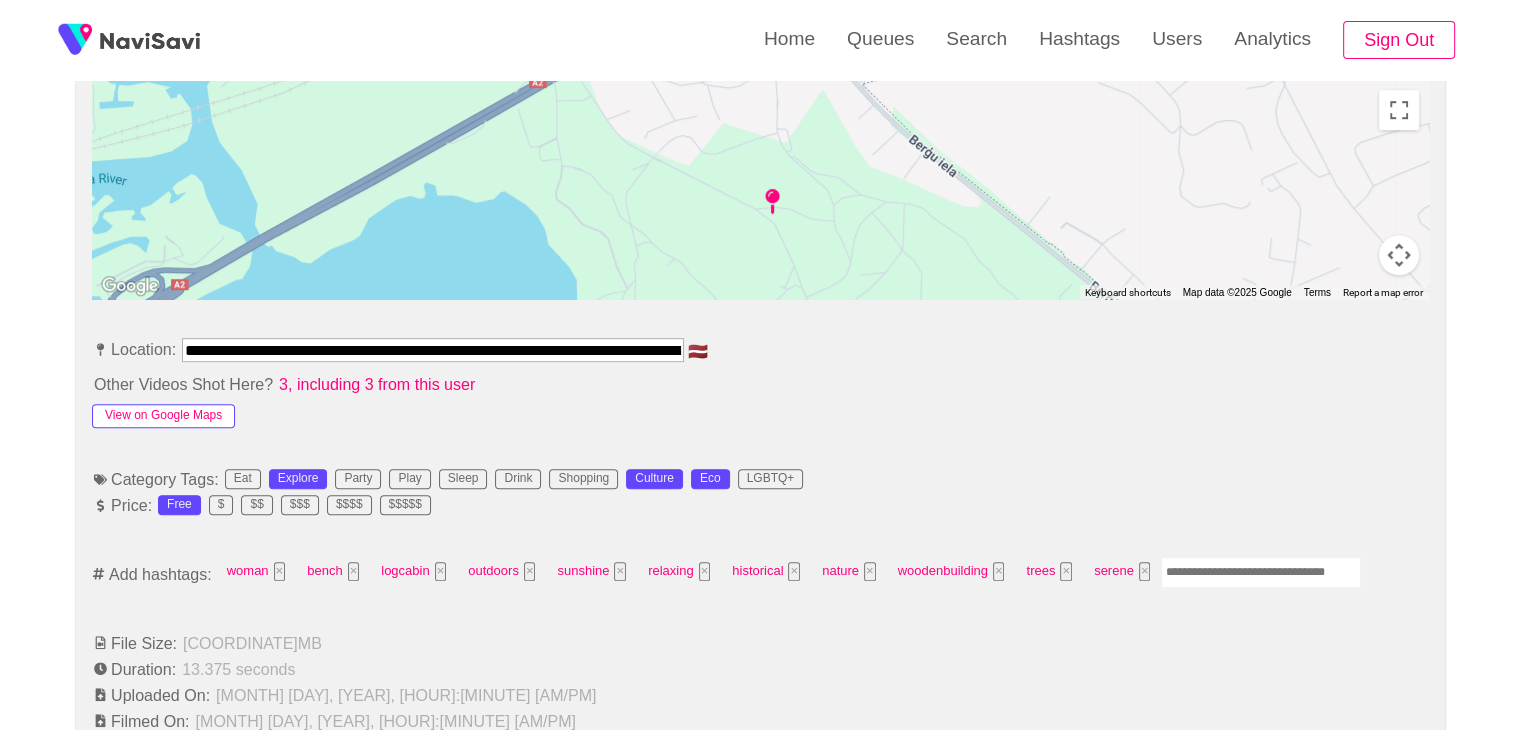 click on "View on Google Maps" at bounding box center (163, 416) 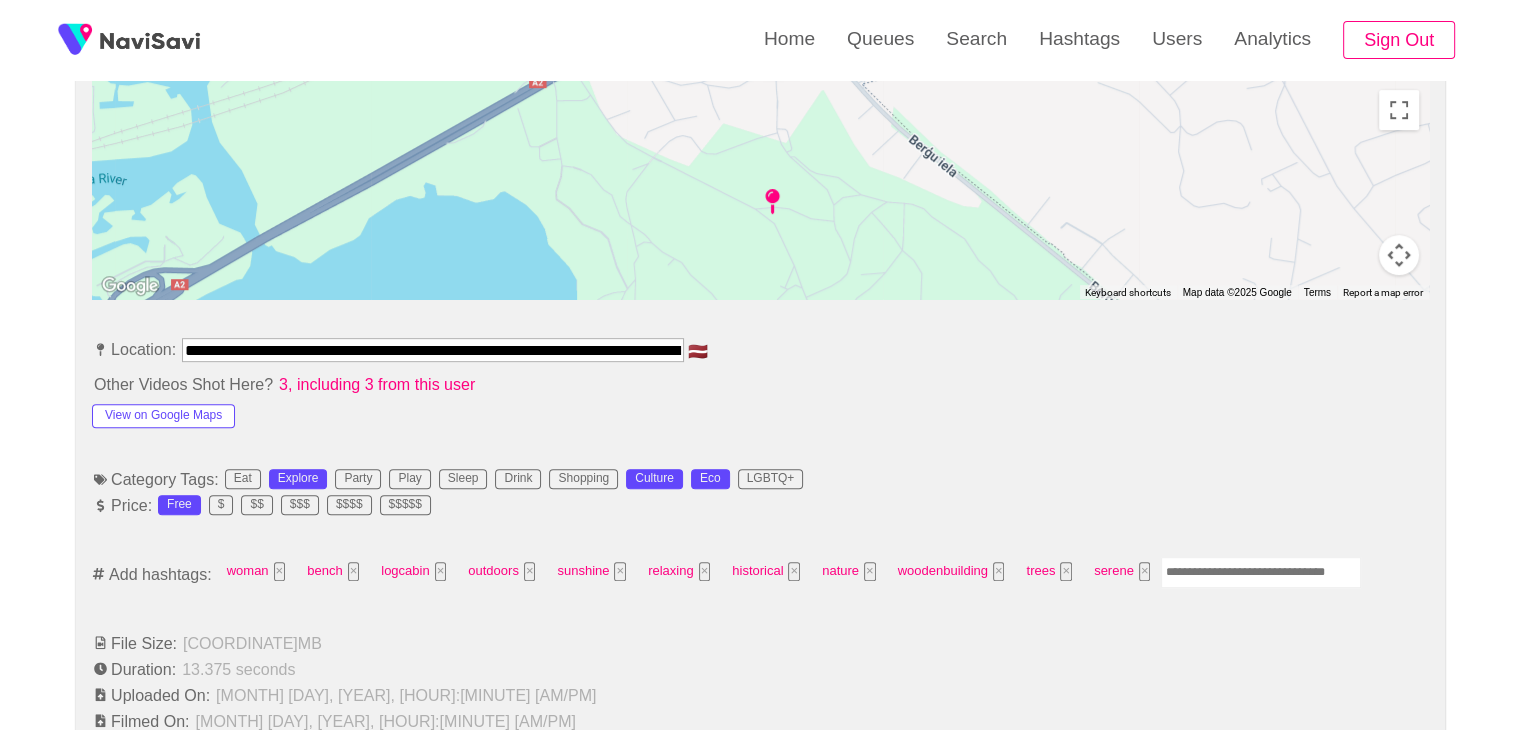click at bounding box center [1261, 572] 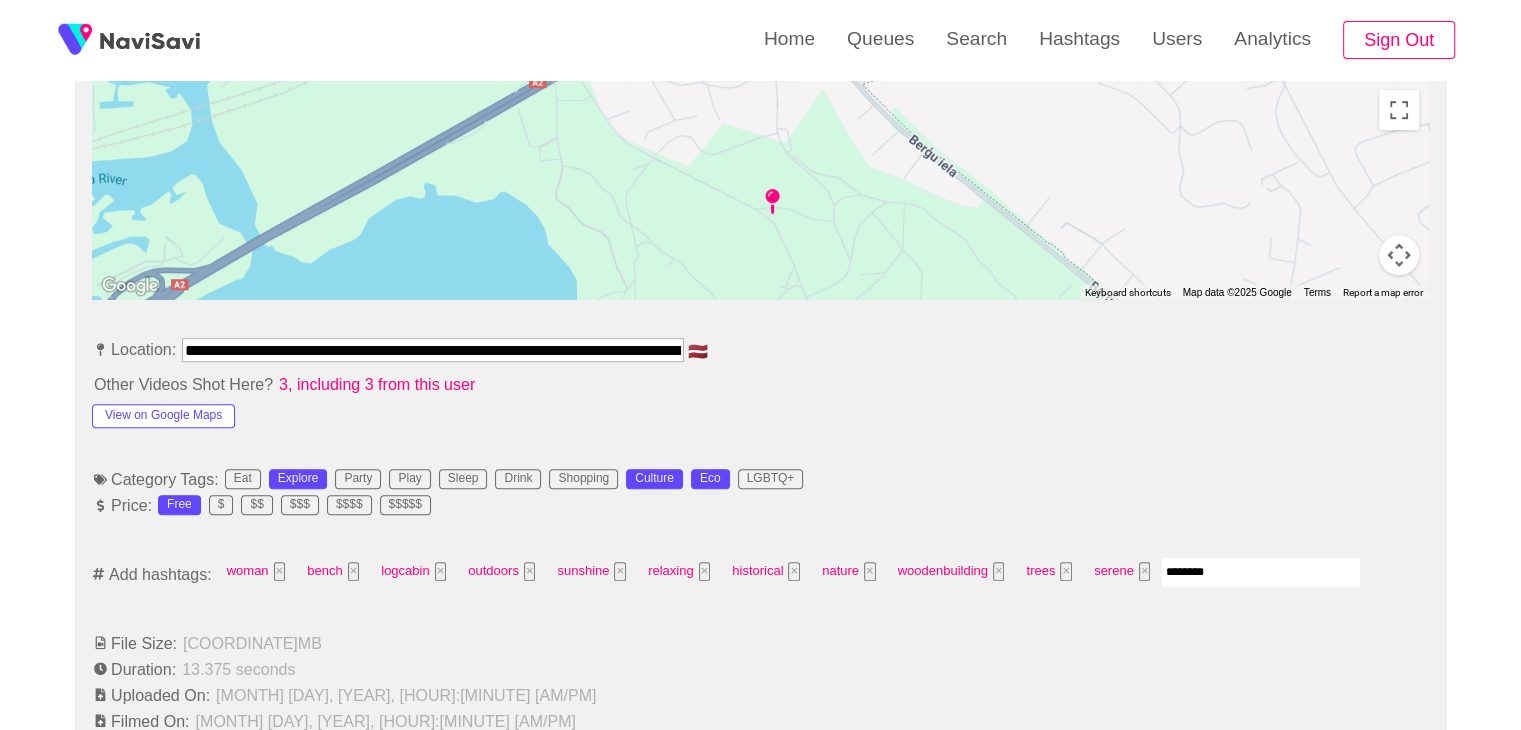 type on "*********" 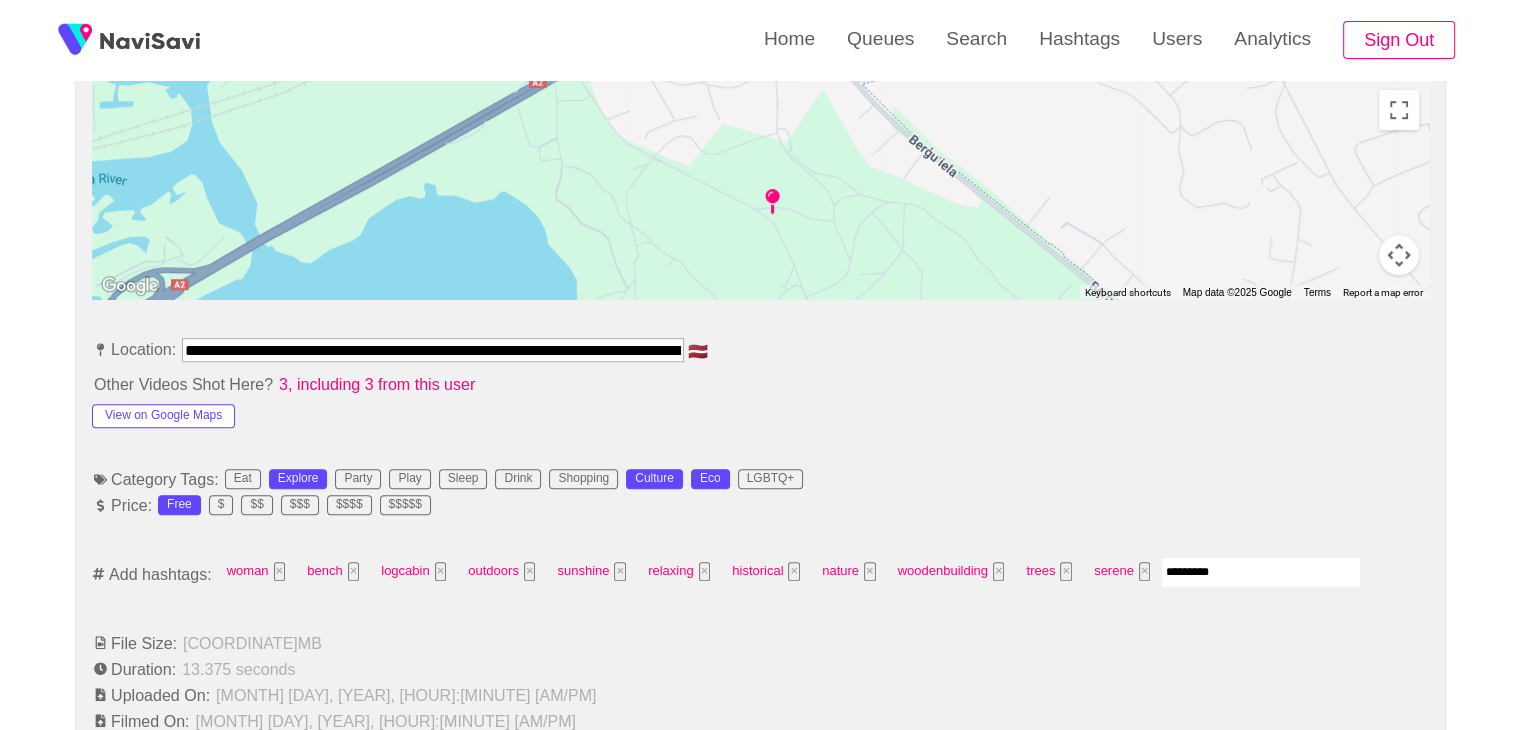 type 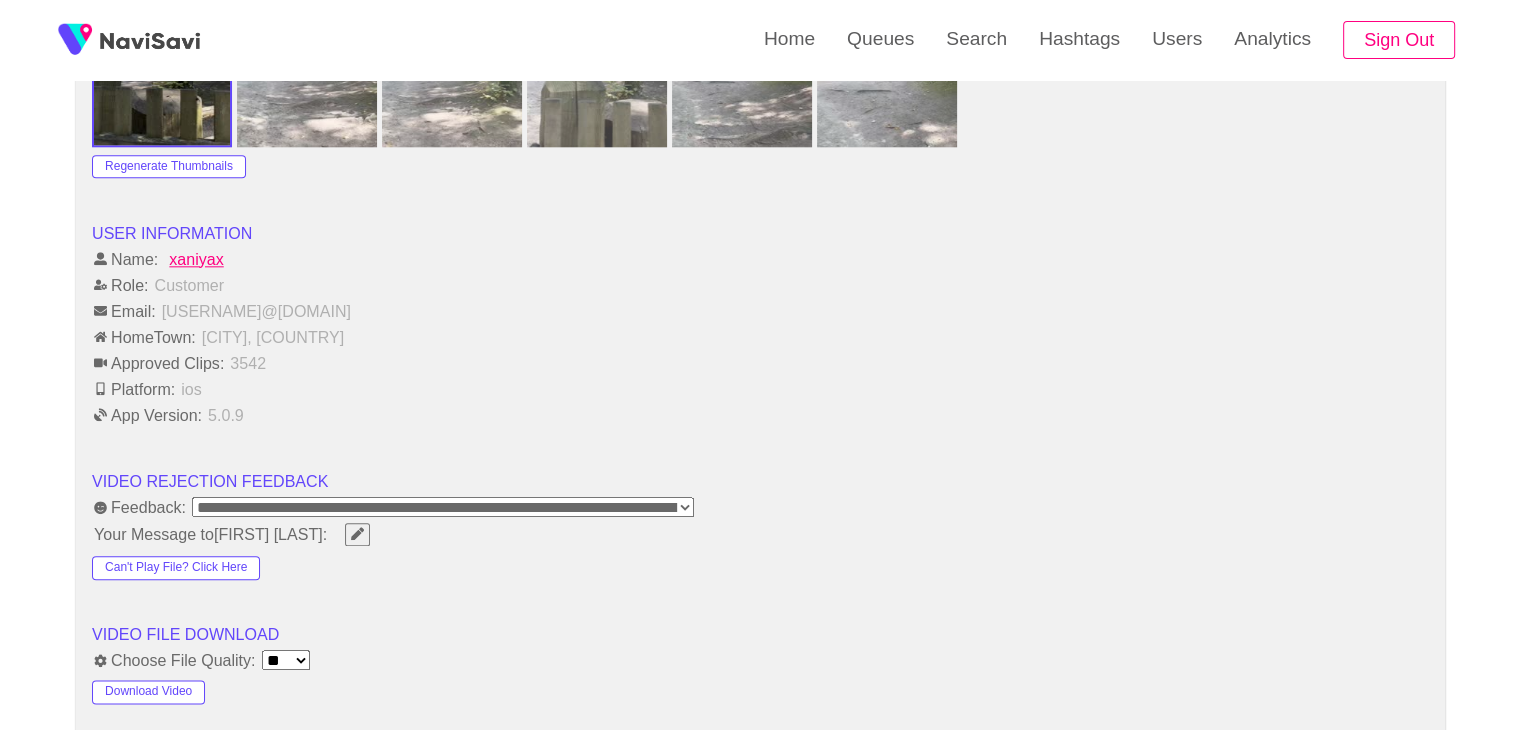 scroll, scrollTop: 2366, scrollLeft: 0, axis: vertical 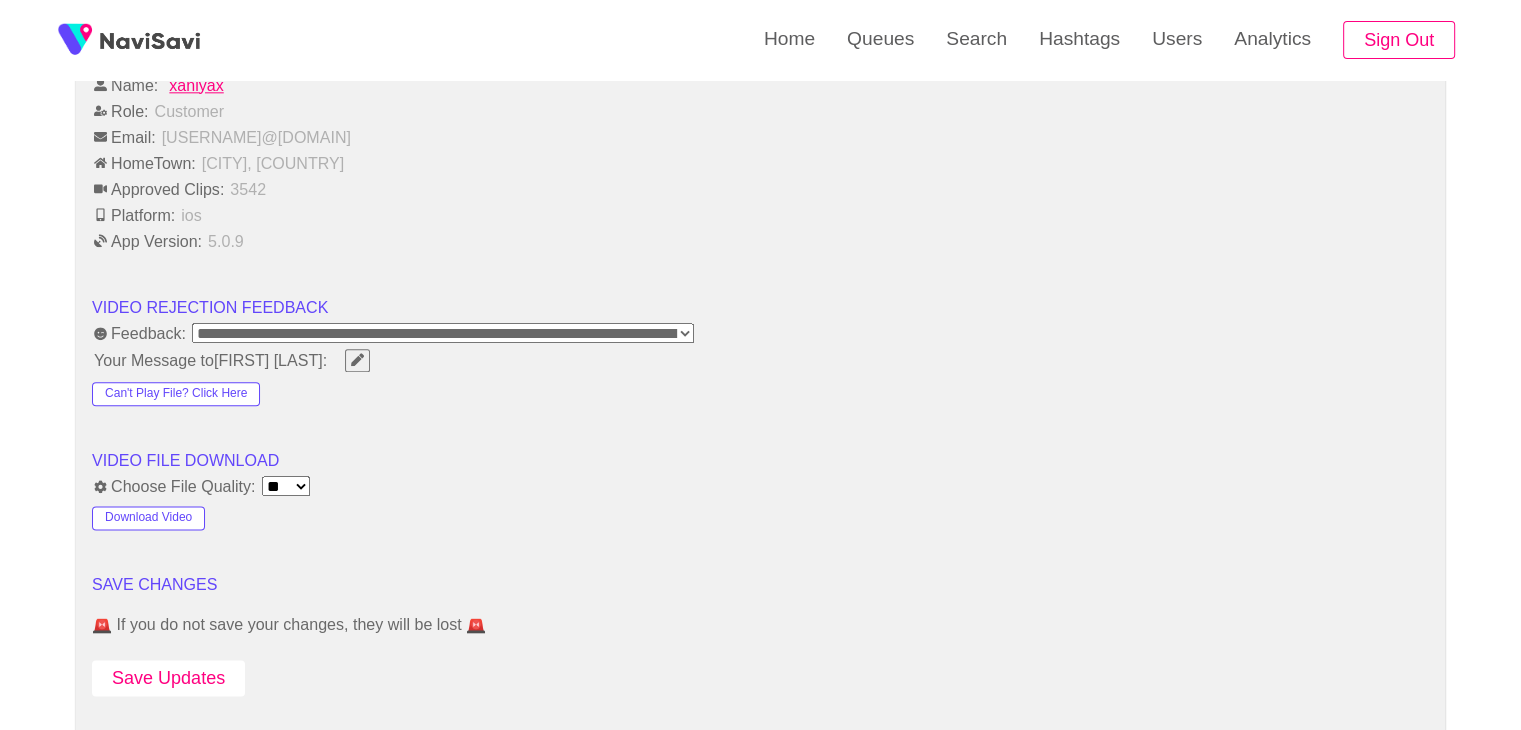 click on "Save Updates" at bounding box center [168, 678] 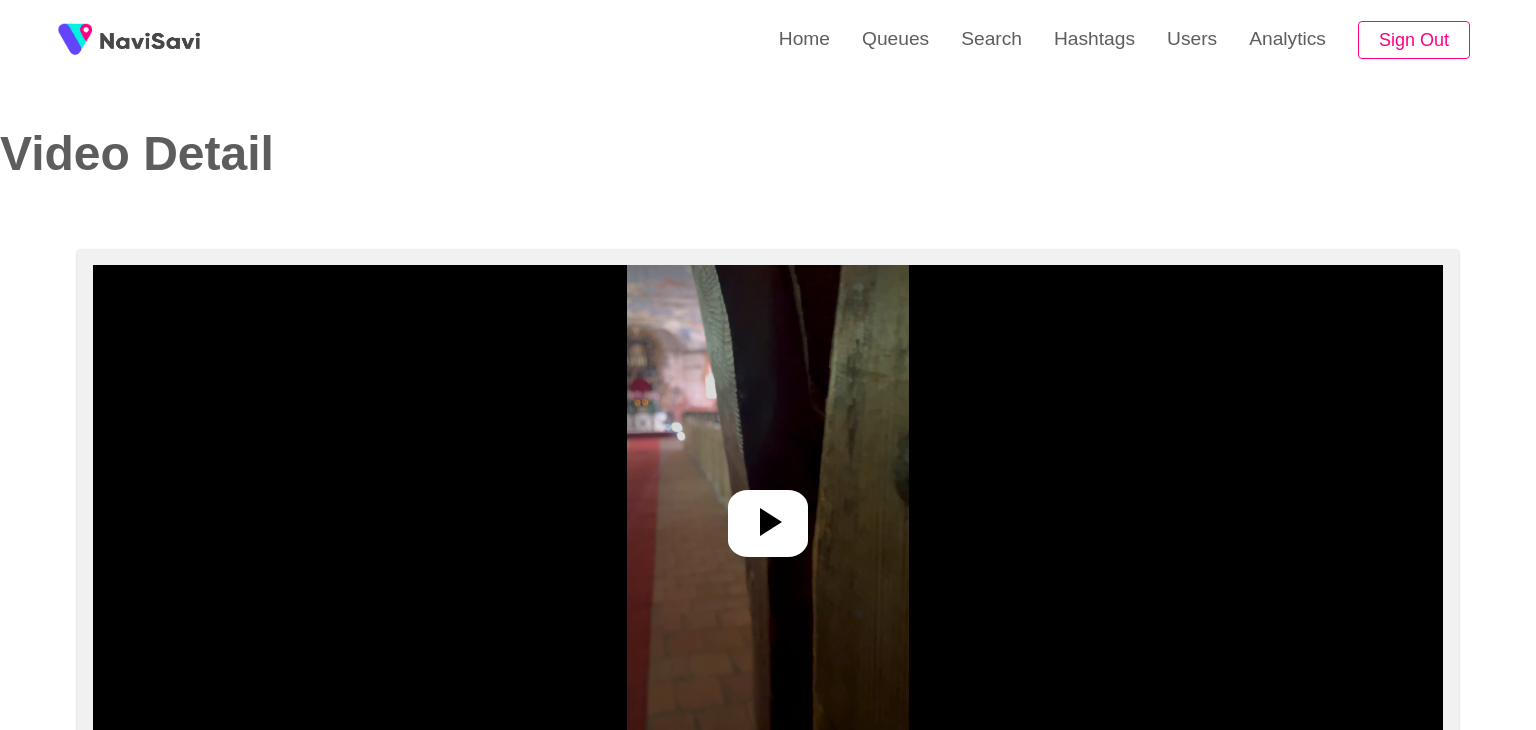 select on "**********" 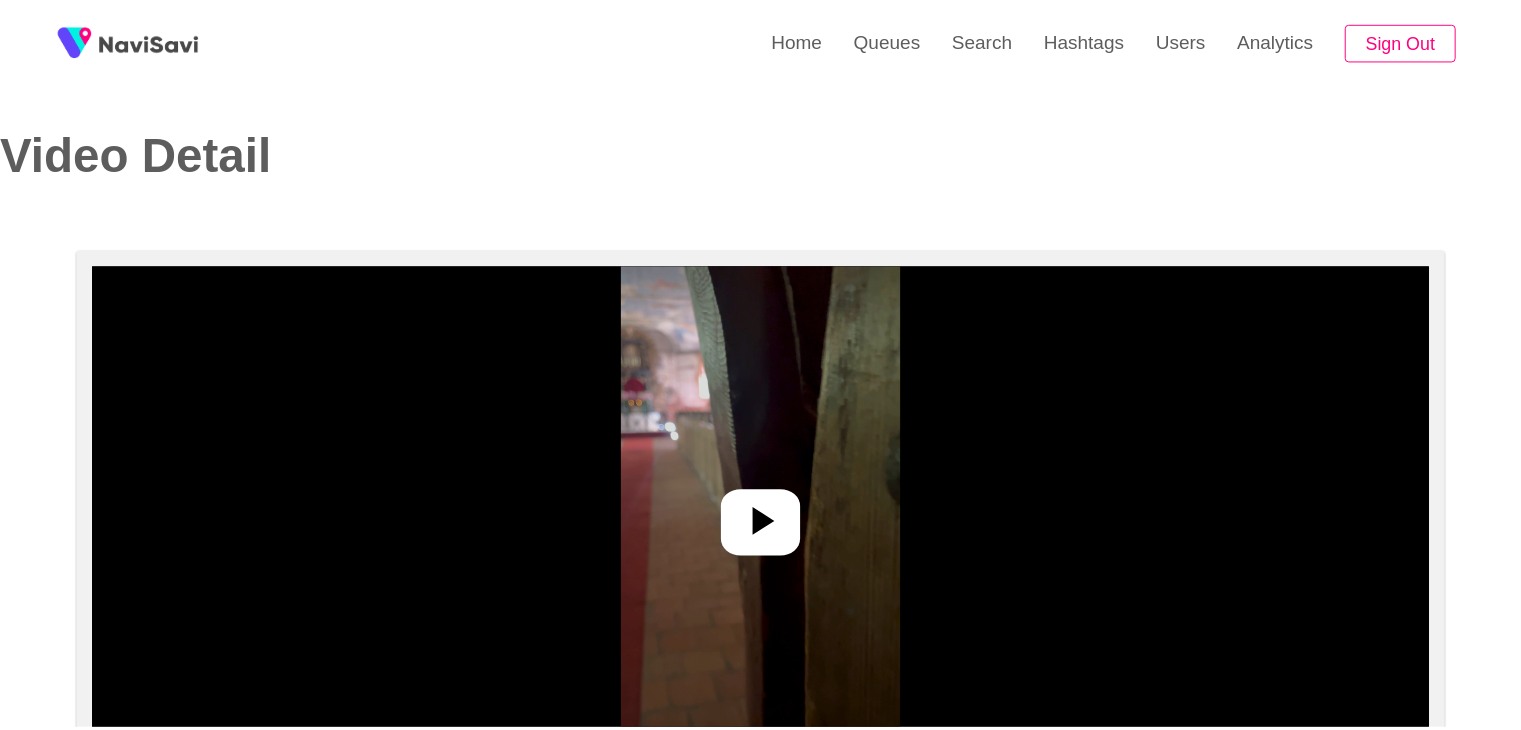 scroll, scrollTop: 0, scrollLeft: 0, axis: both 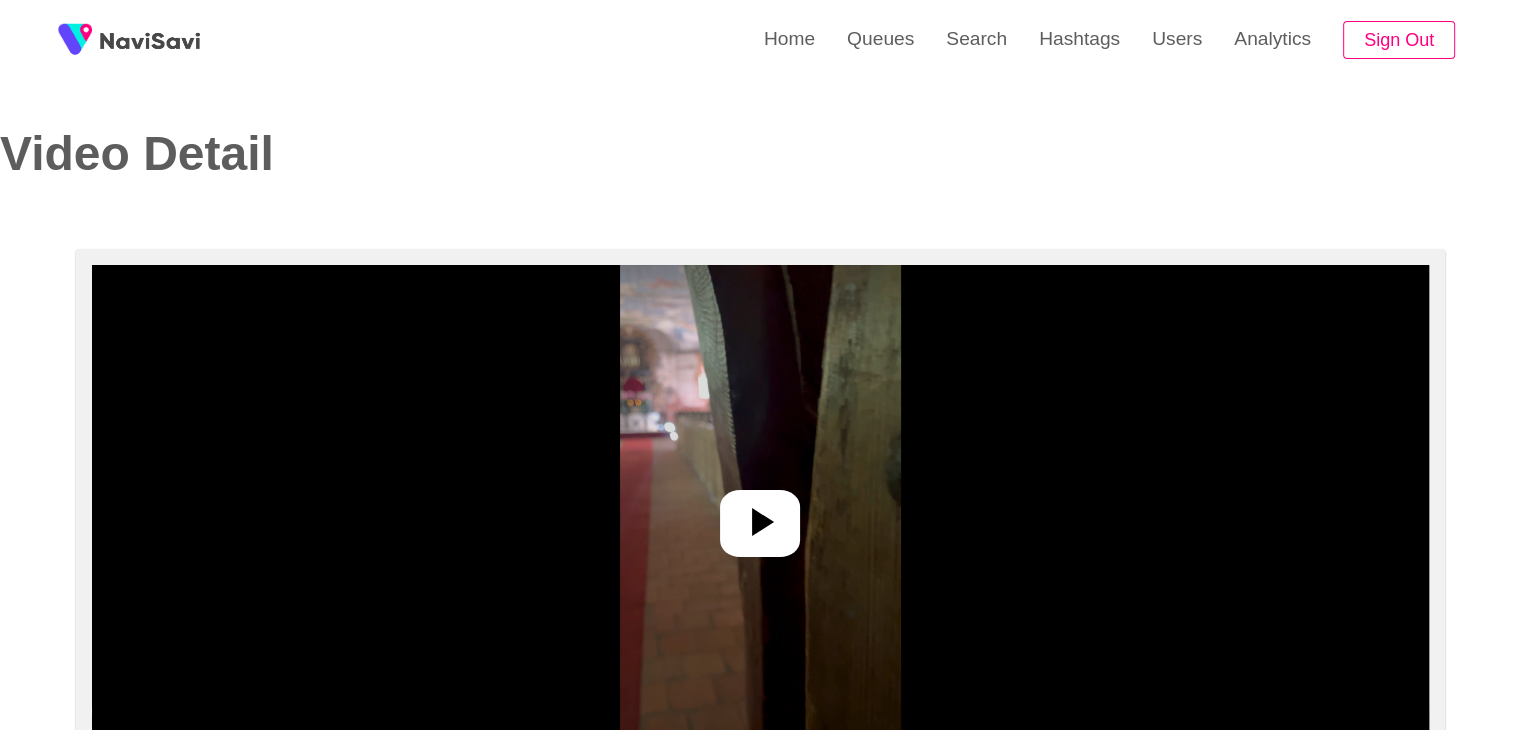 click at bounding box center (760, 515) 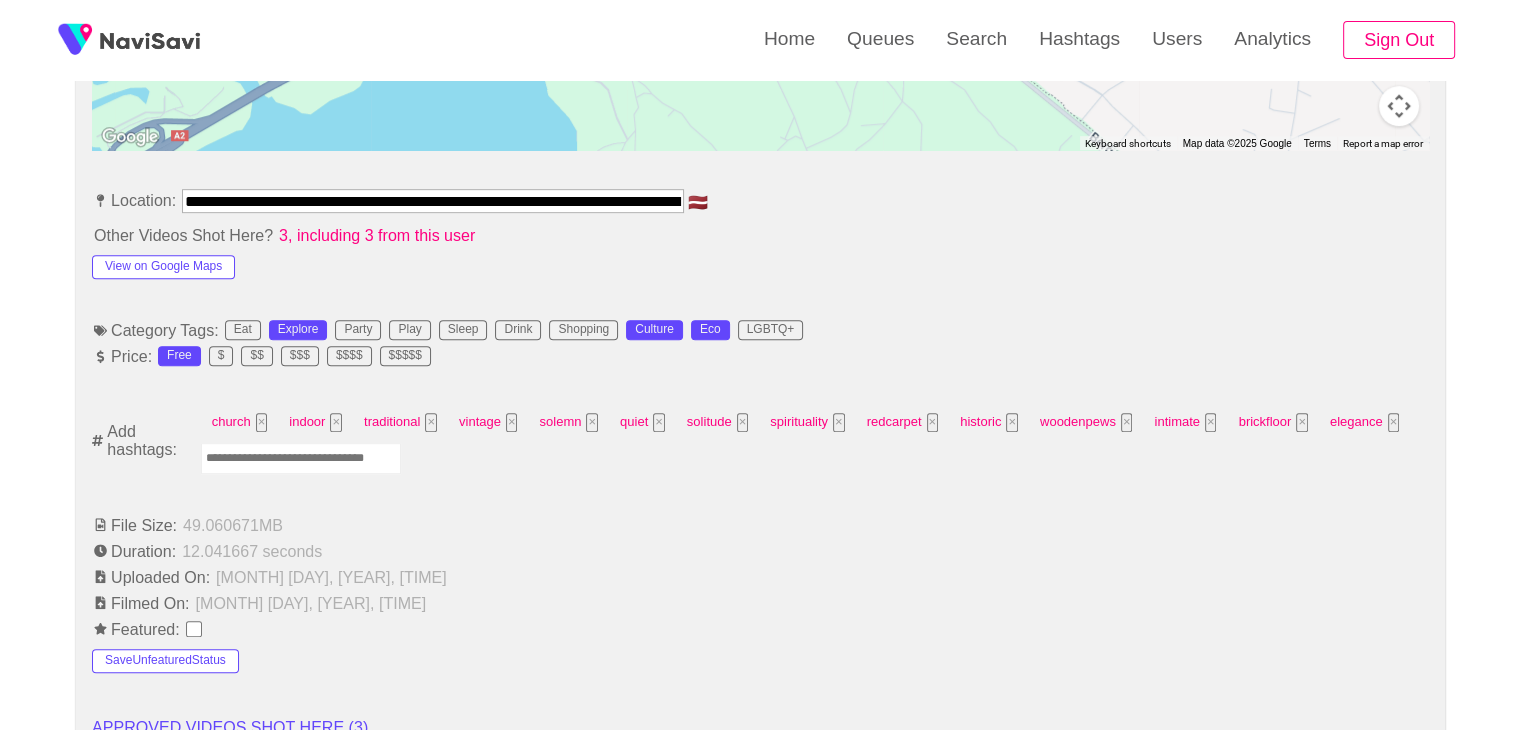 scroll, scrollTop: 1091, scrollLeft: 0, axis: vertical 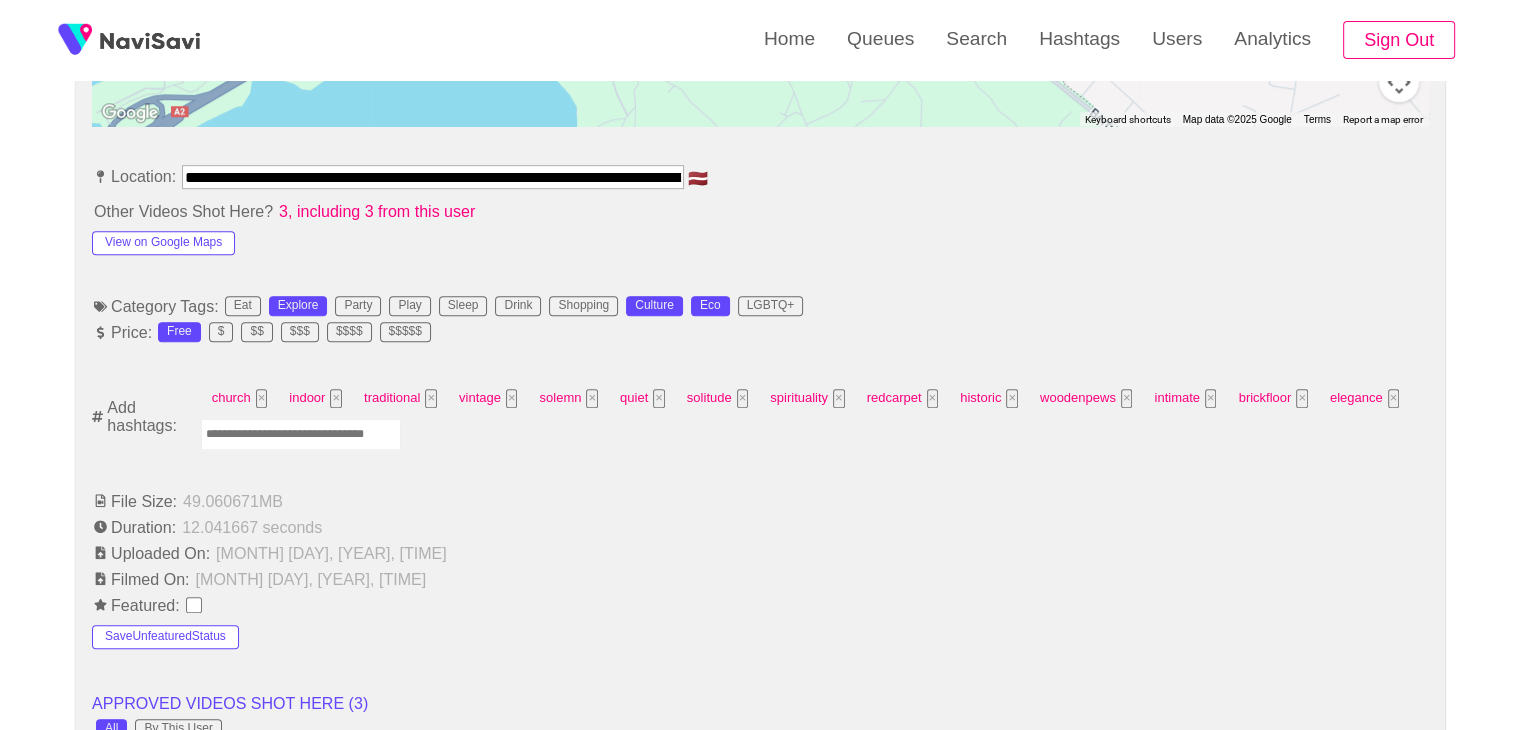click at bounding box center [301, 434] 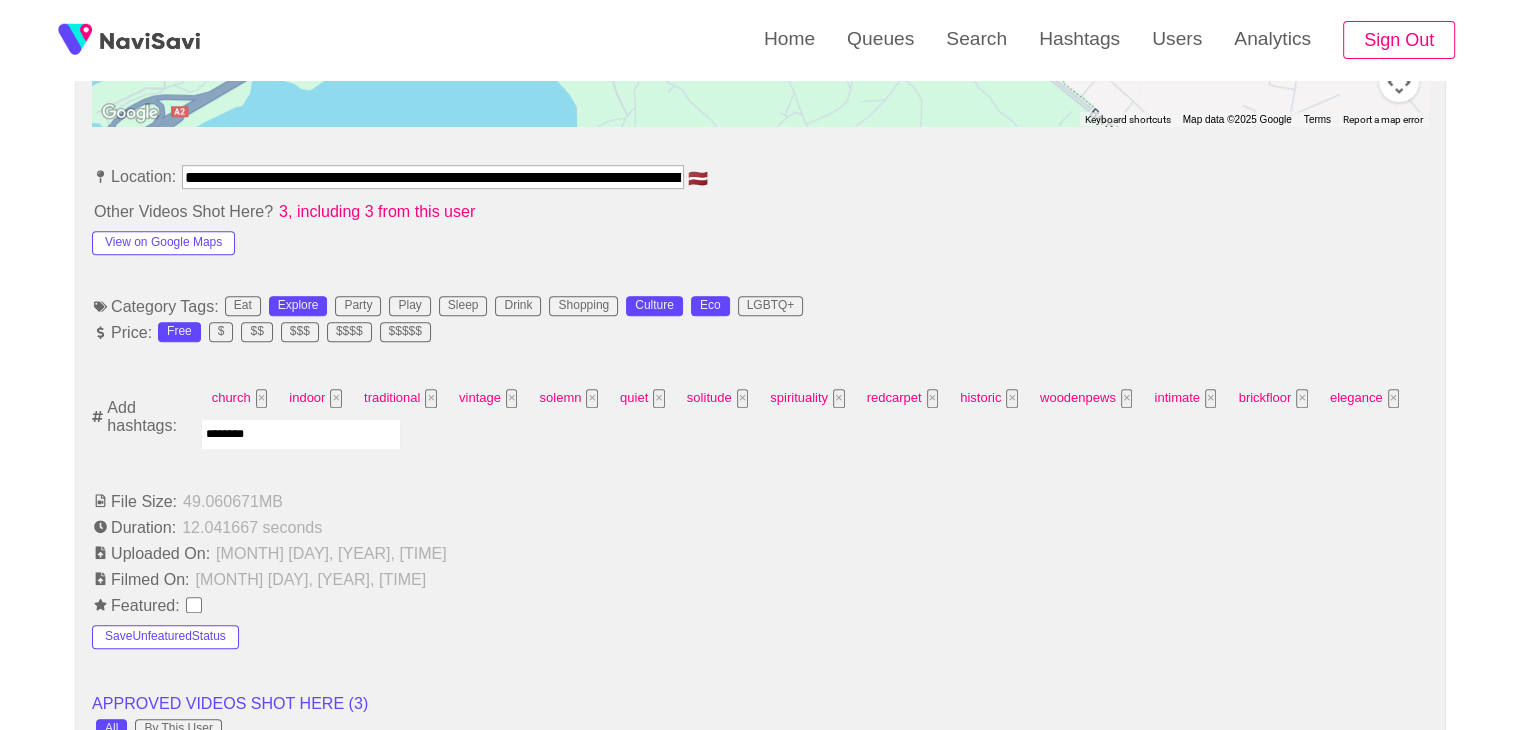 type on "*********" 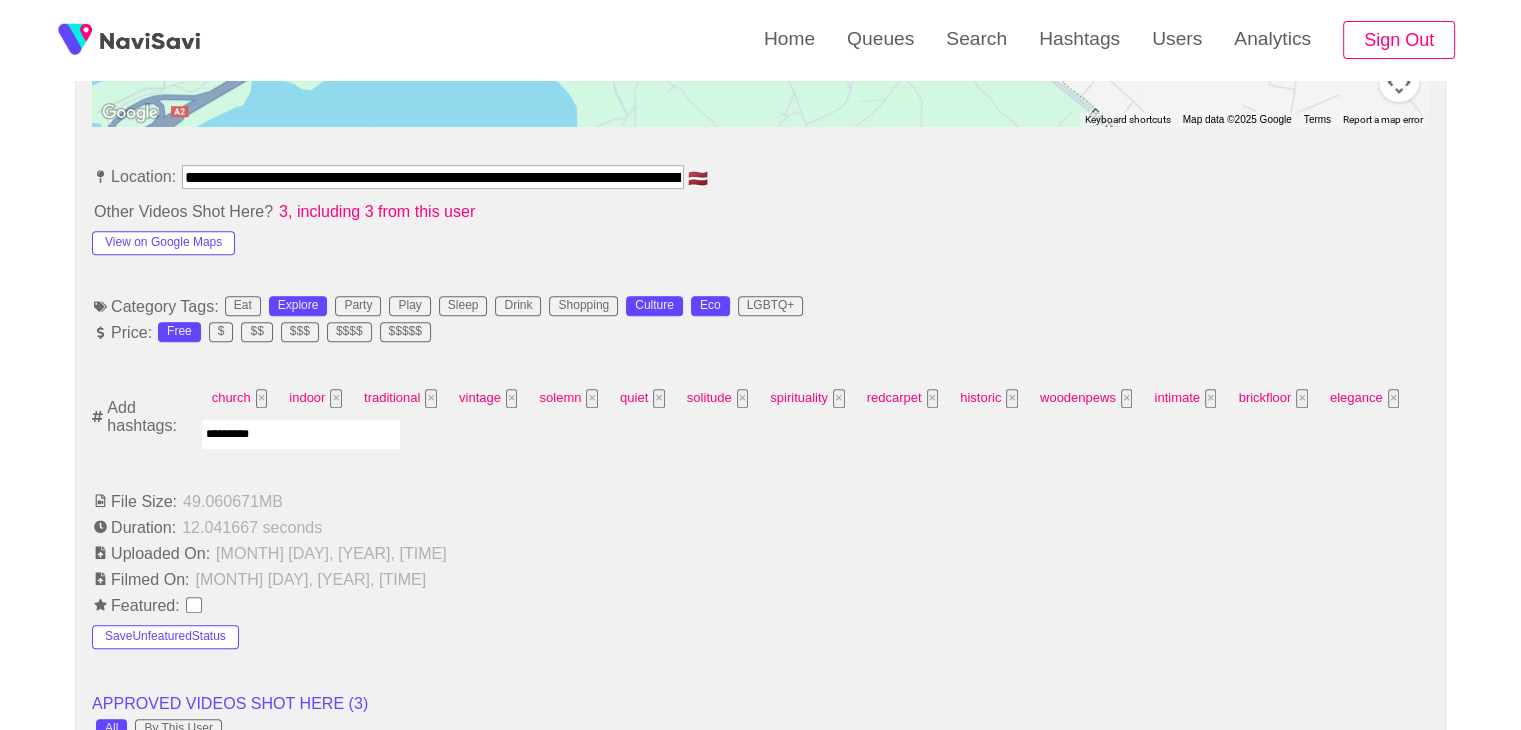 type 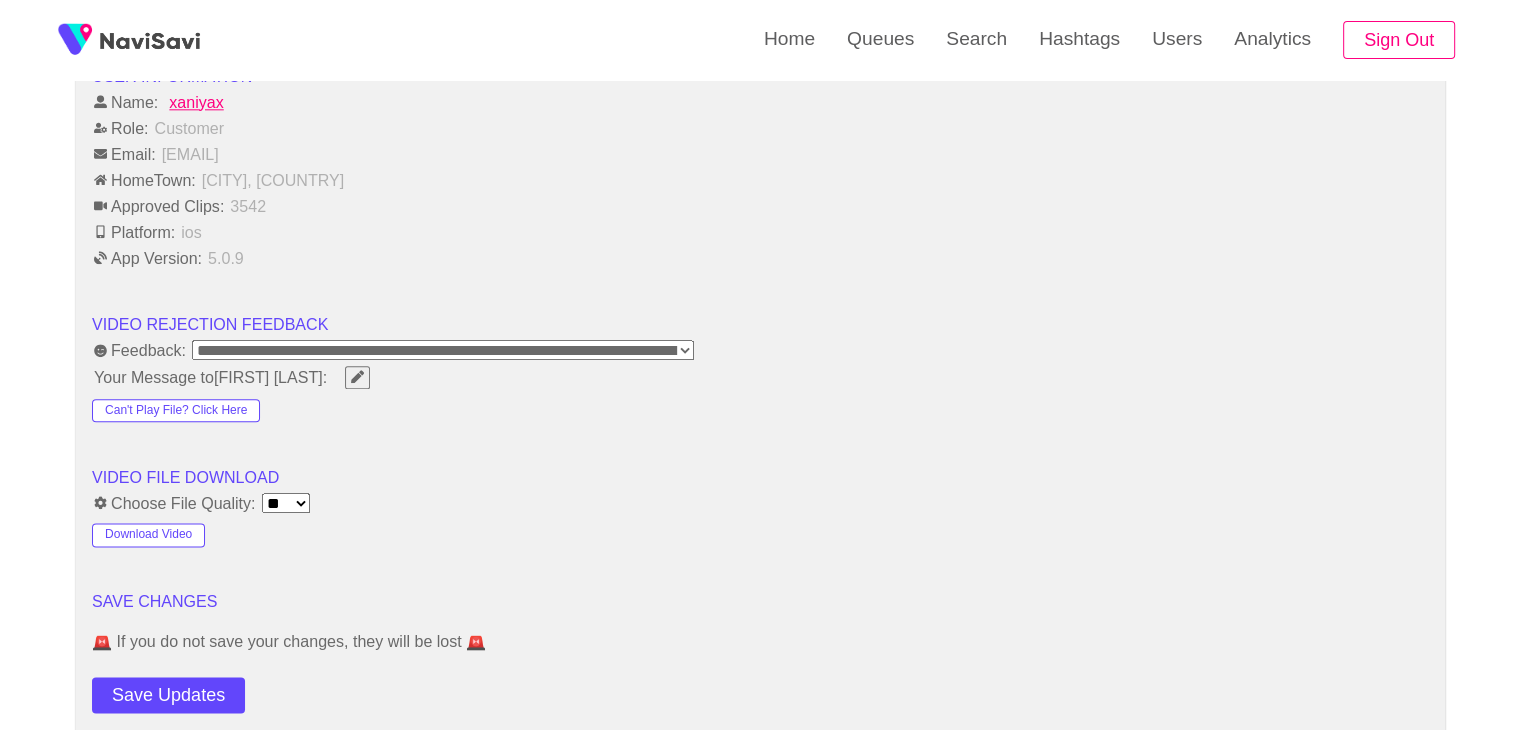 scroll, scrollTop: 2495, scrollLeft: 0, axis: vertical 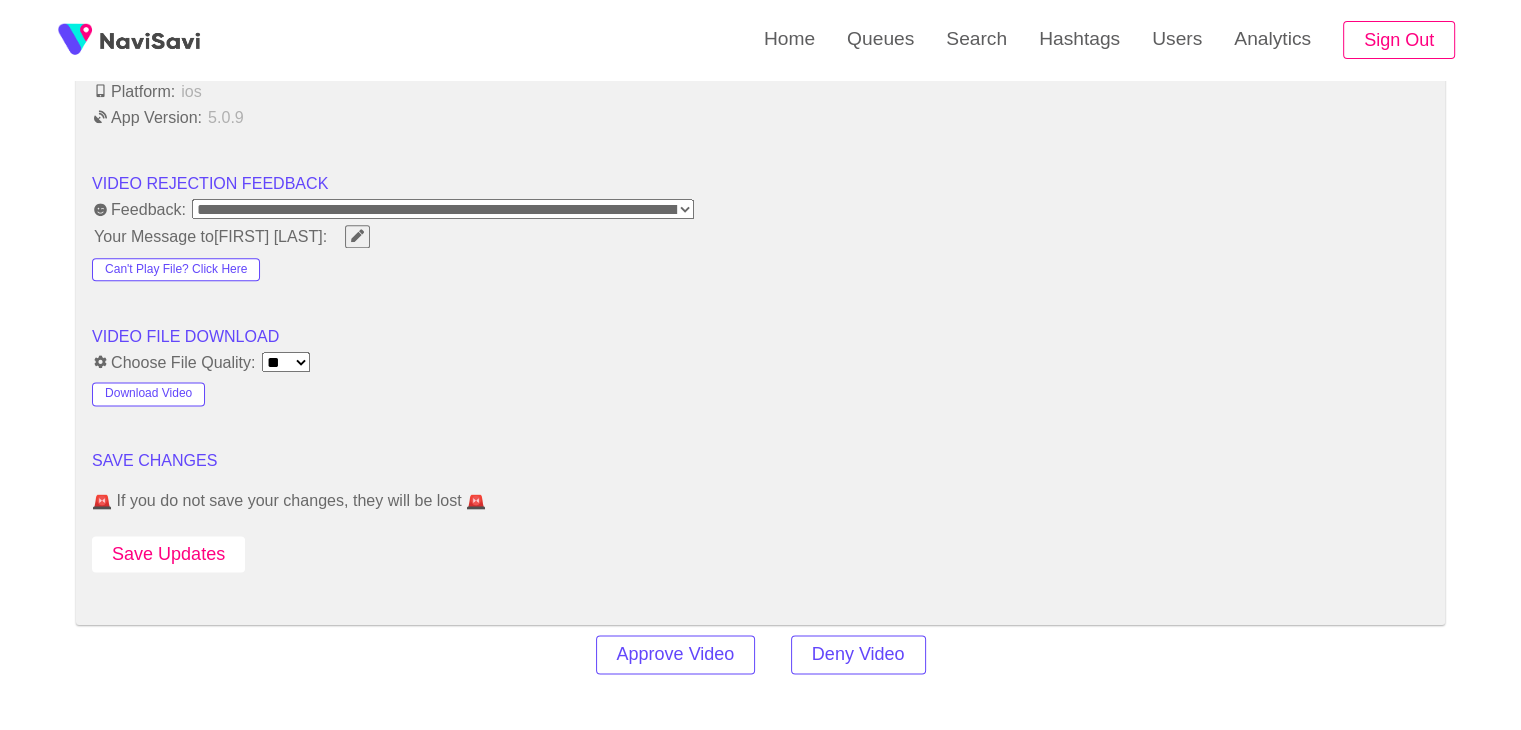 click on "Save Updates" at bounding box center [168, 554] 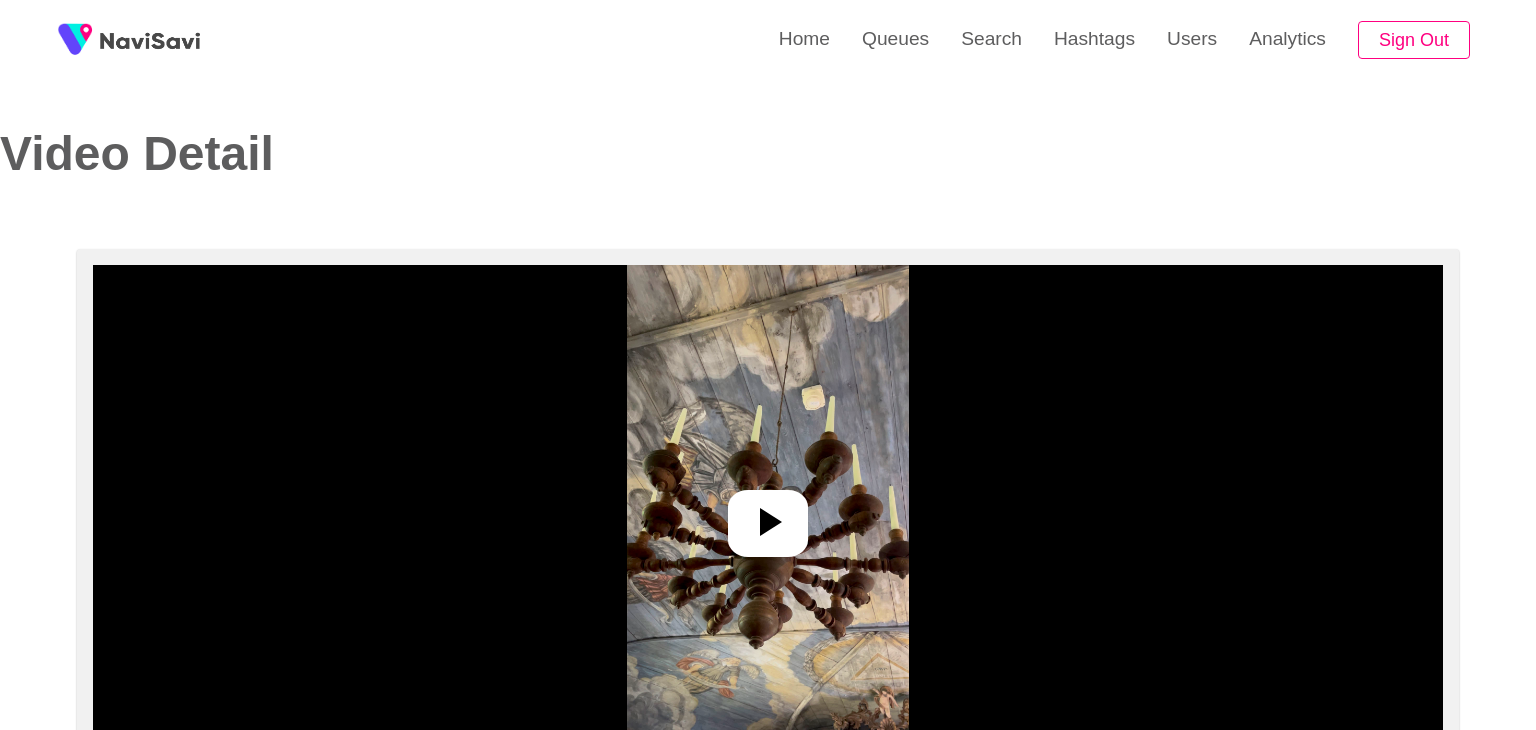 select on "**********" 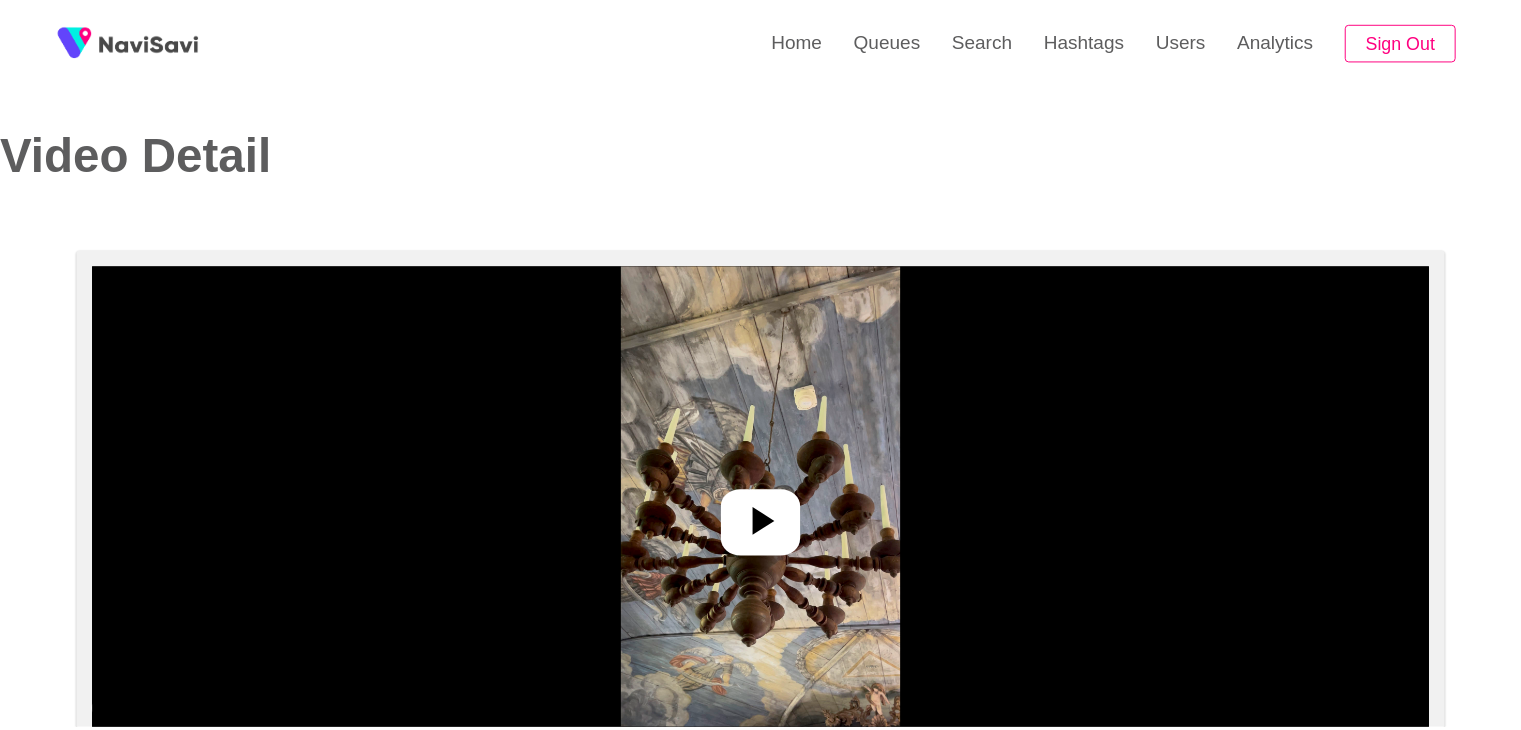 scroll, scrollTop: 0, scrollLeft: 0, axis: both 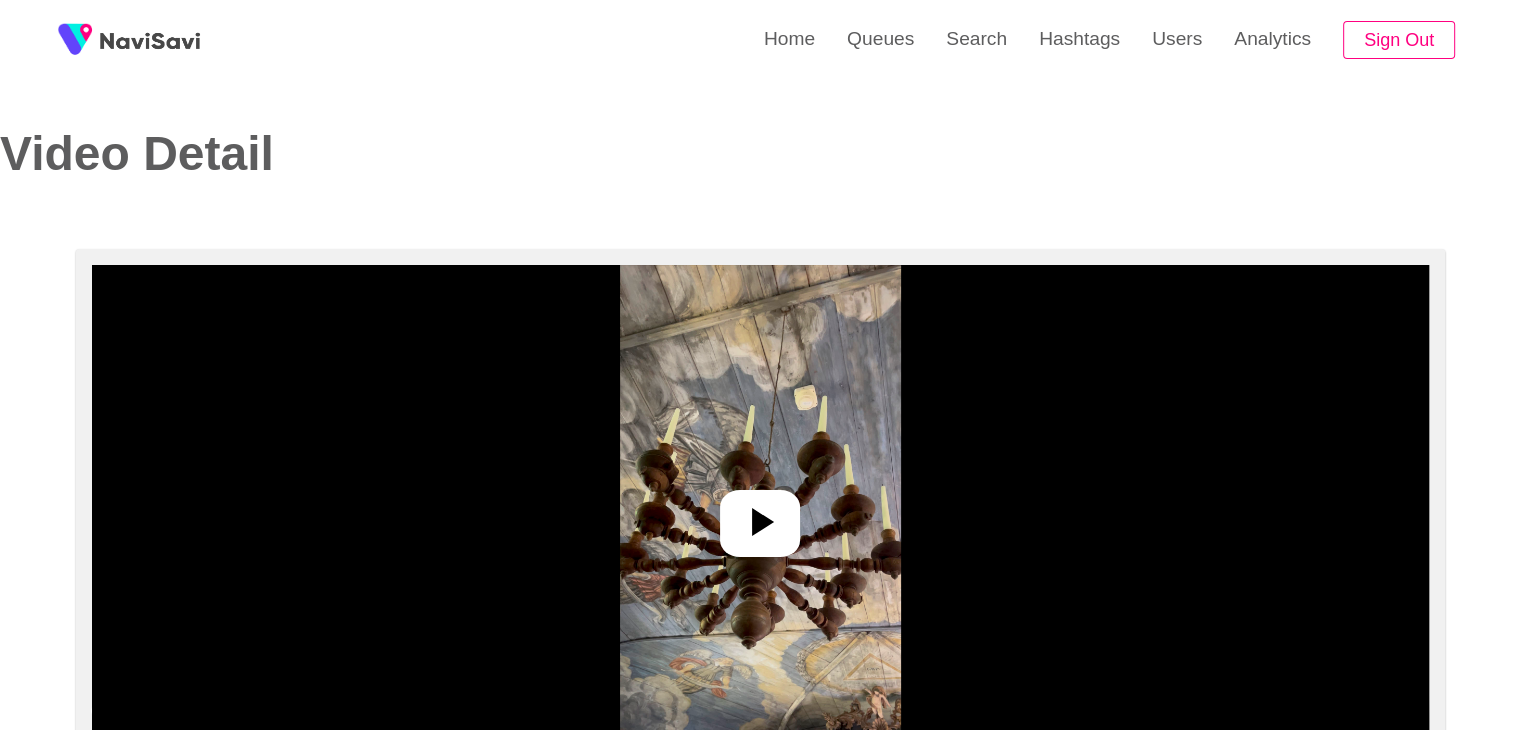 click at bounding box center [760, 515] 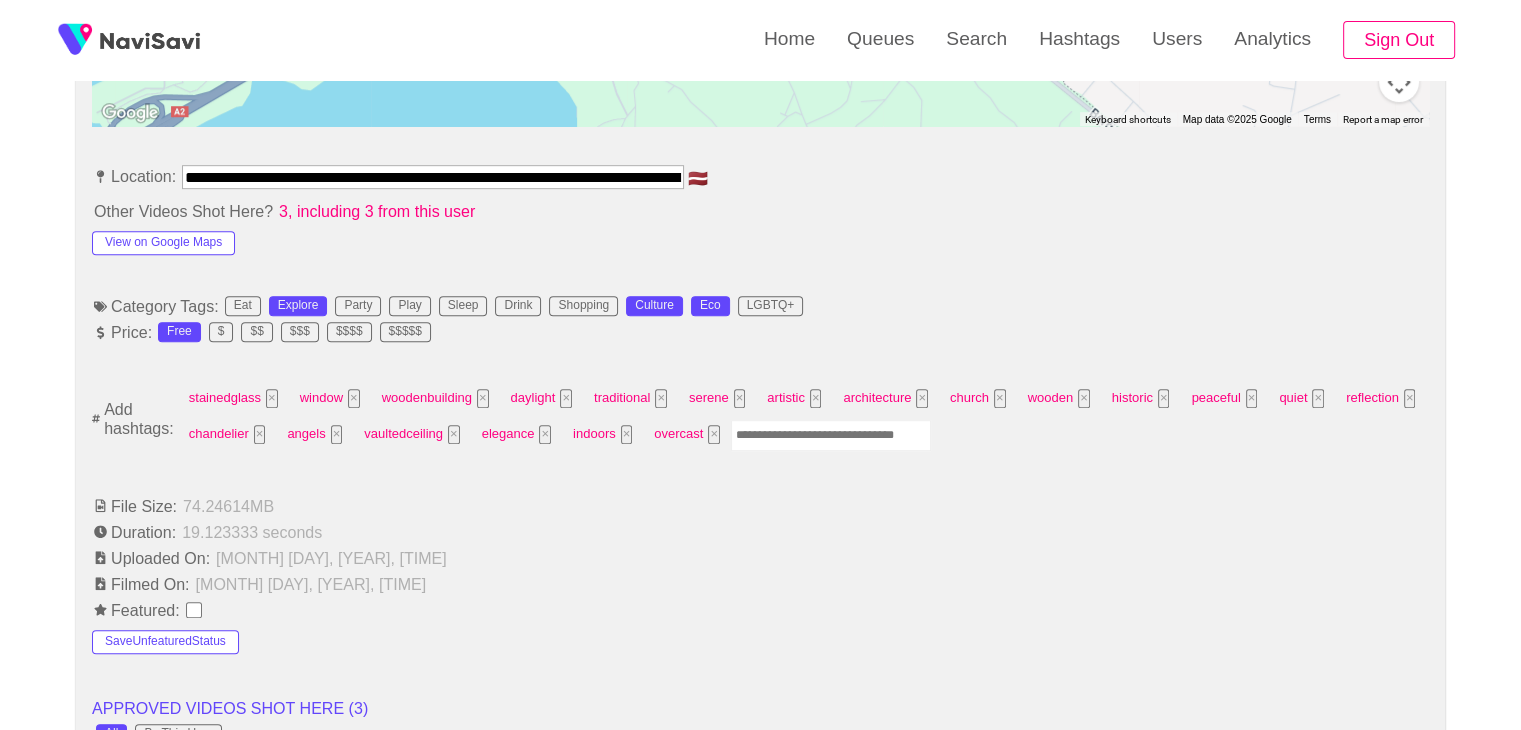 scroll, scrollTop: 1119, scrollLeft: 0, axis: vertical 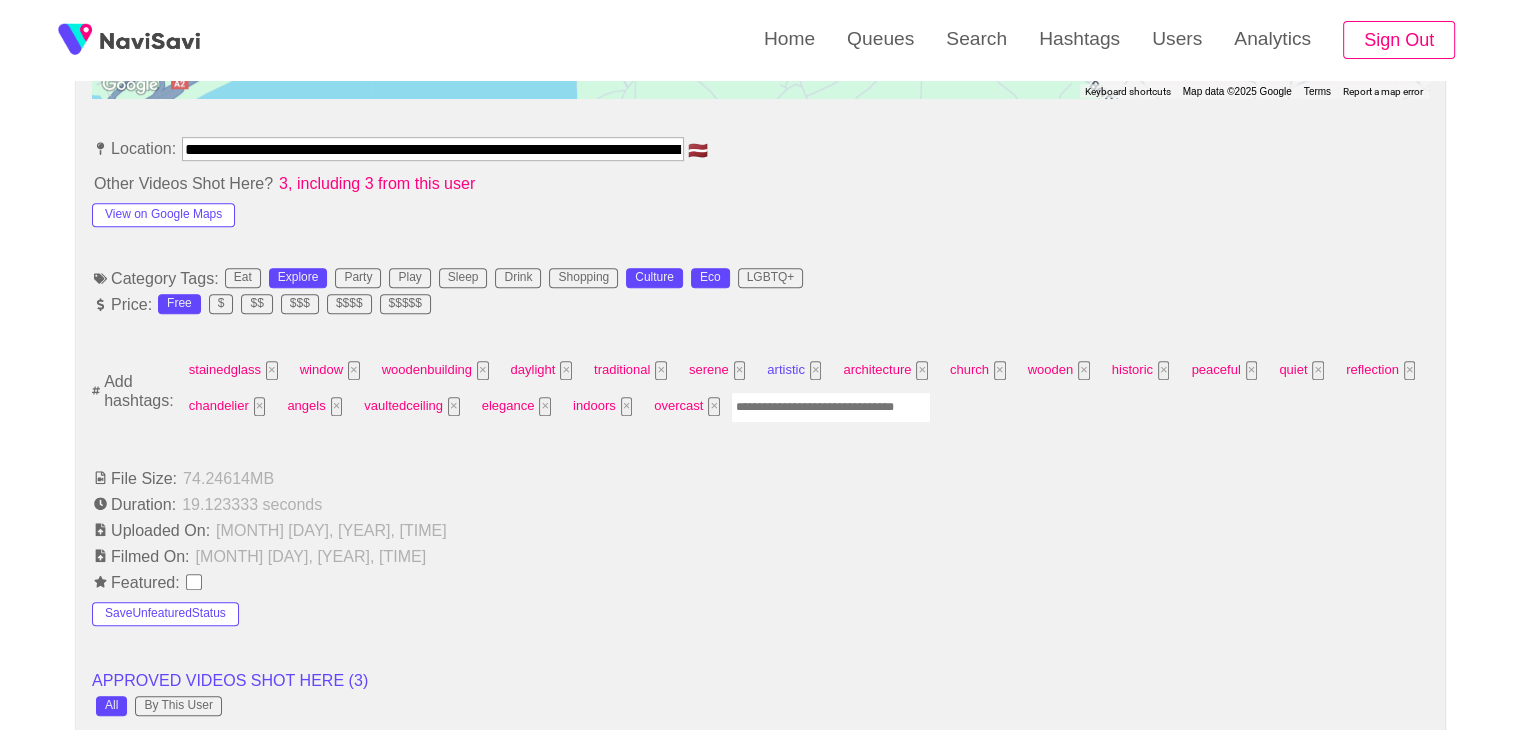 click on "artistic ×" at bounding box center (794, 370) 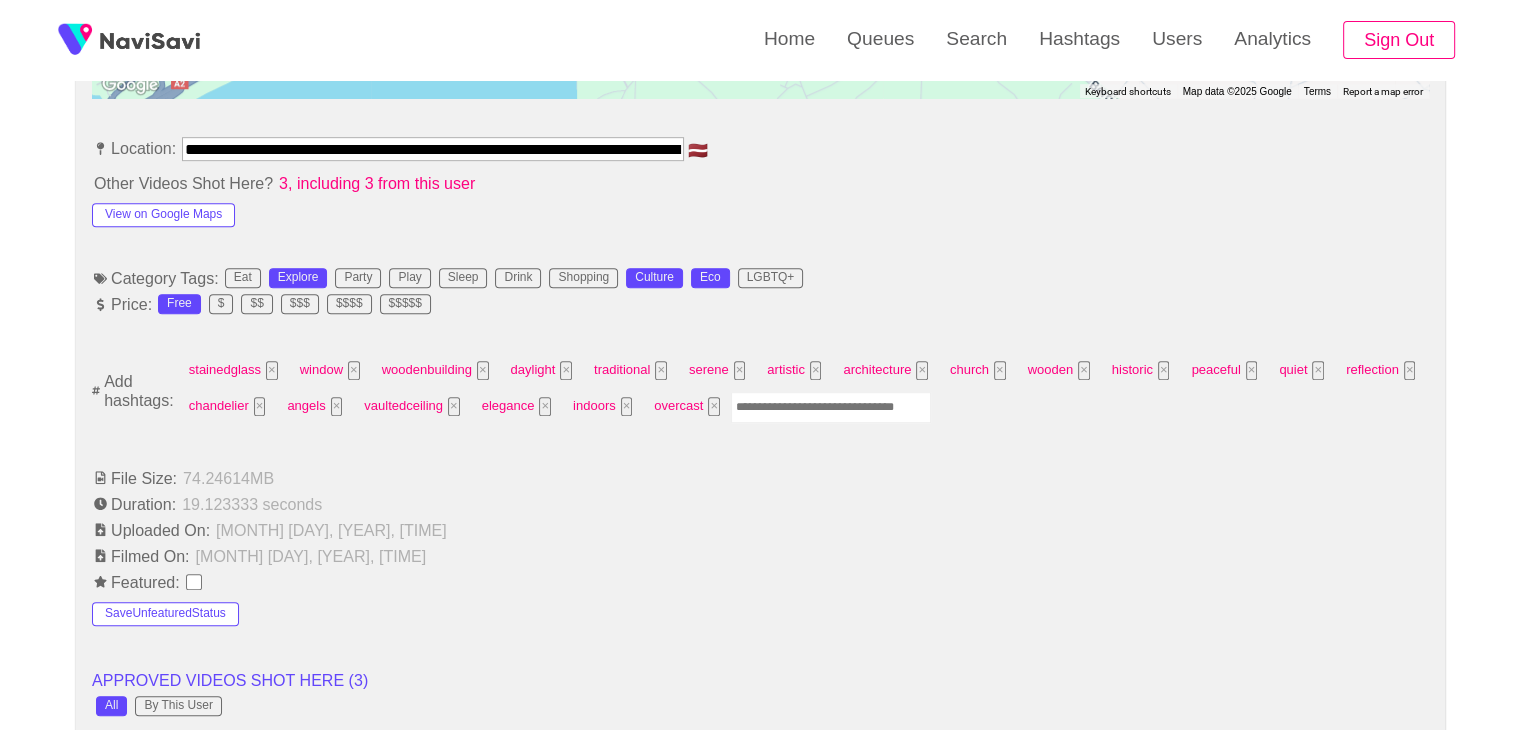 click at bounding box center (831, 407) 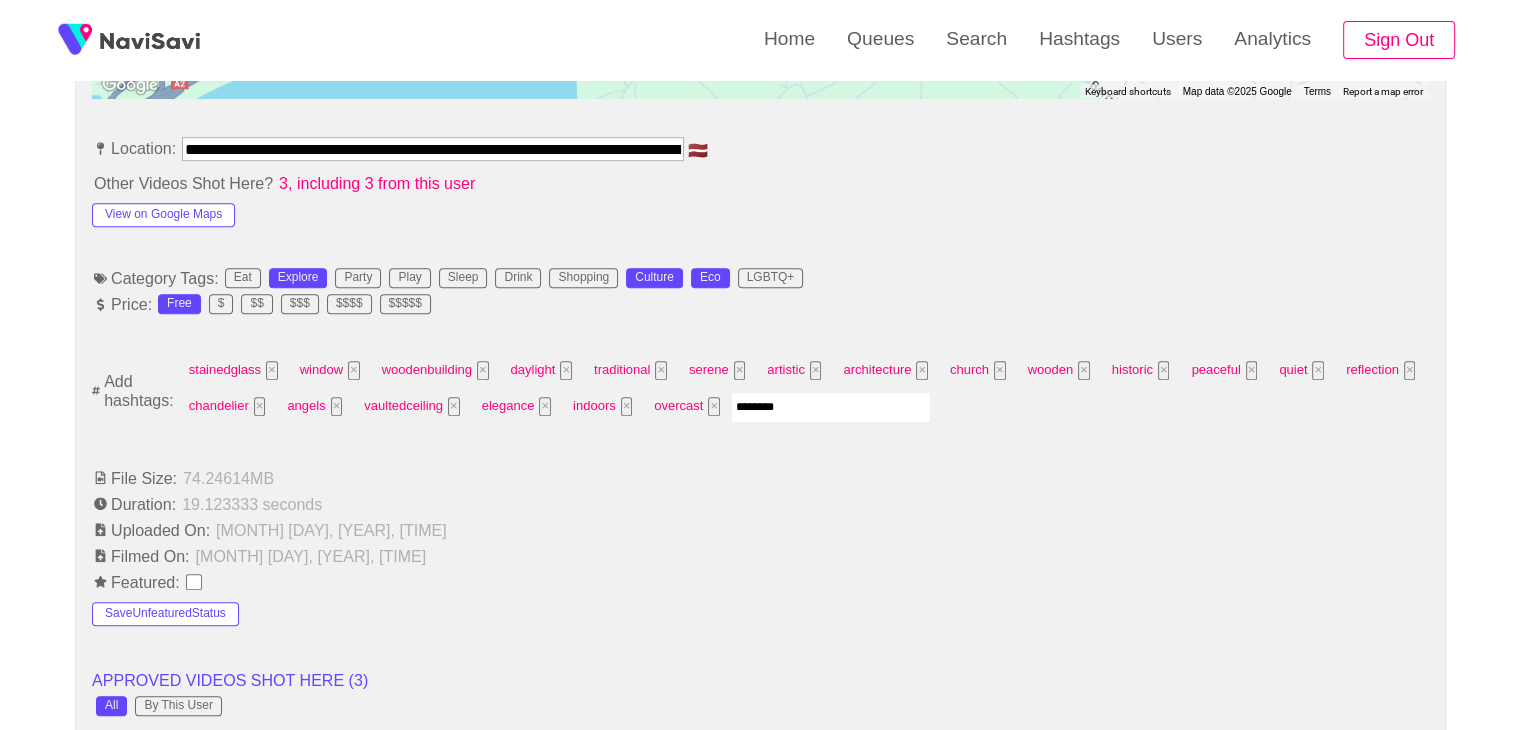 type on "*********" 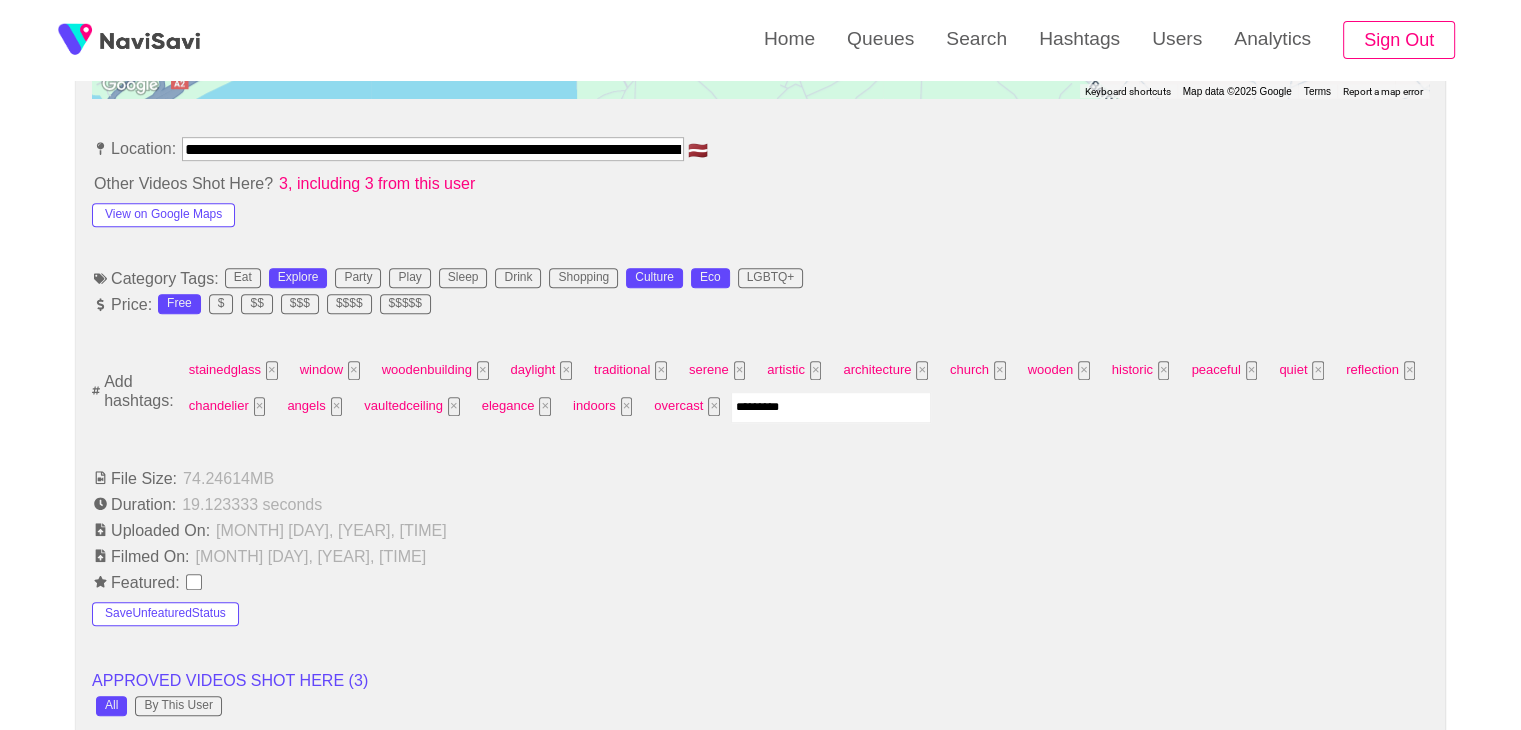 type 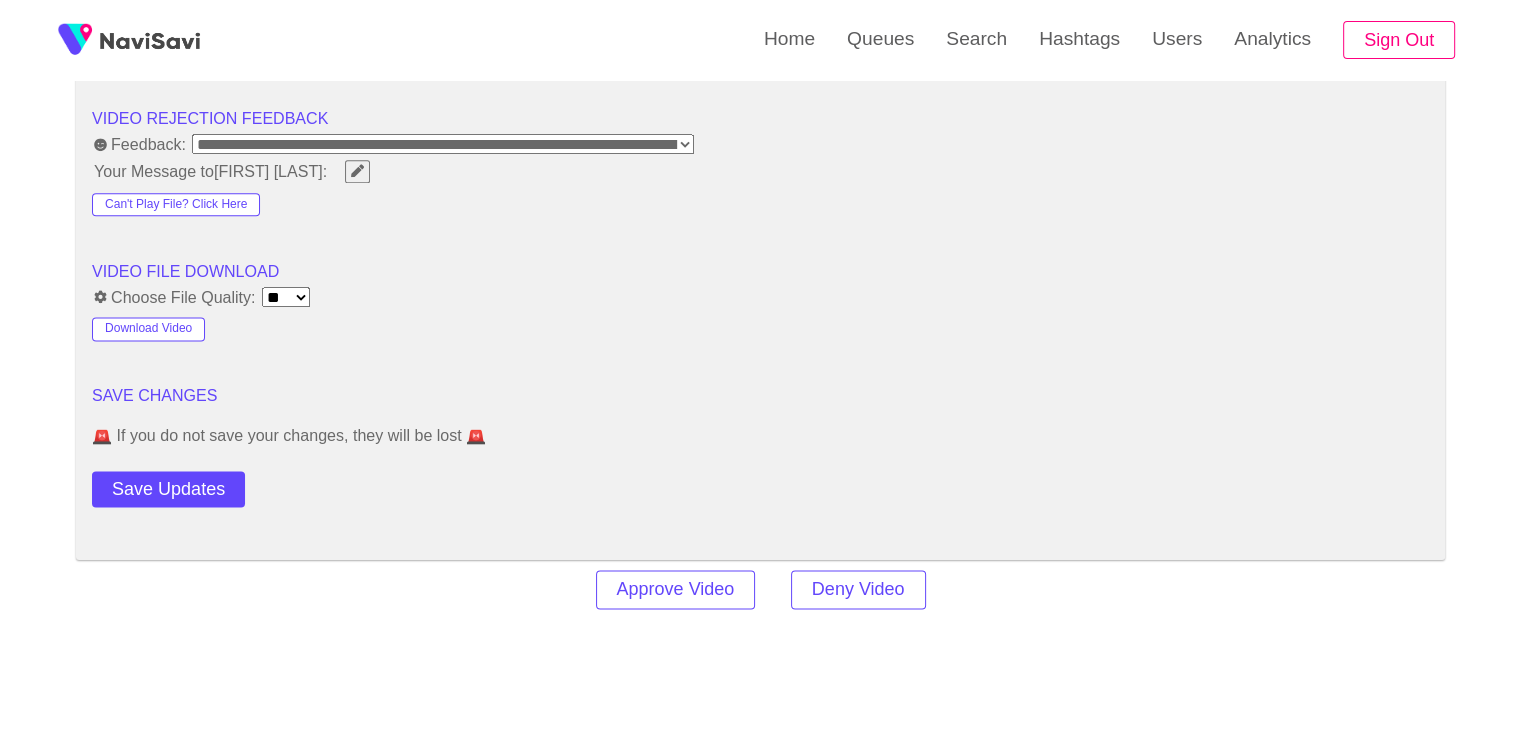 scroll, scrollTop: 2671, scrollLeft: 0, axis: vertical 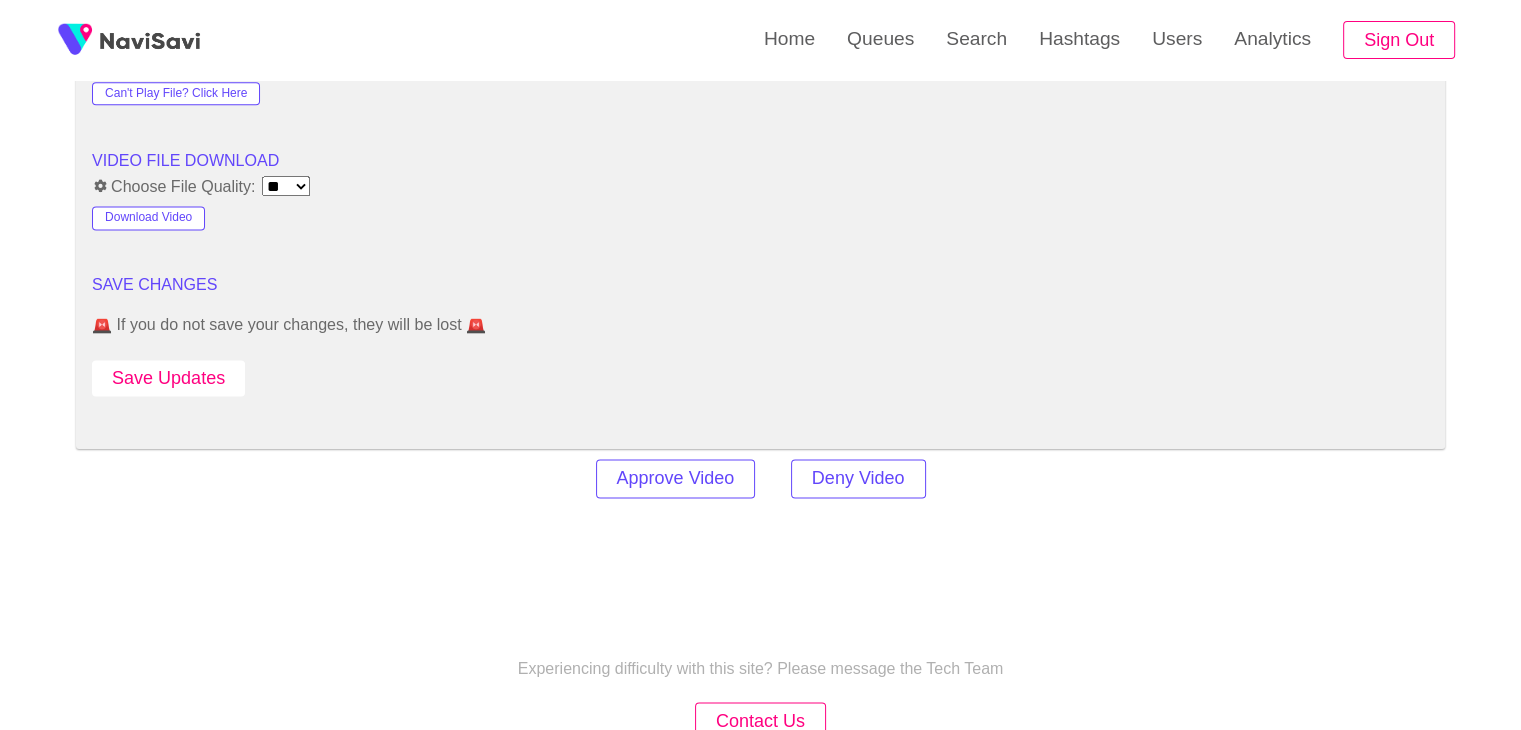 click on "Save Updates" at bounding box center [168, 378] 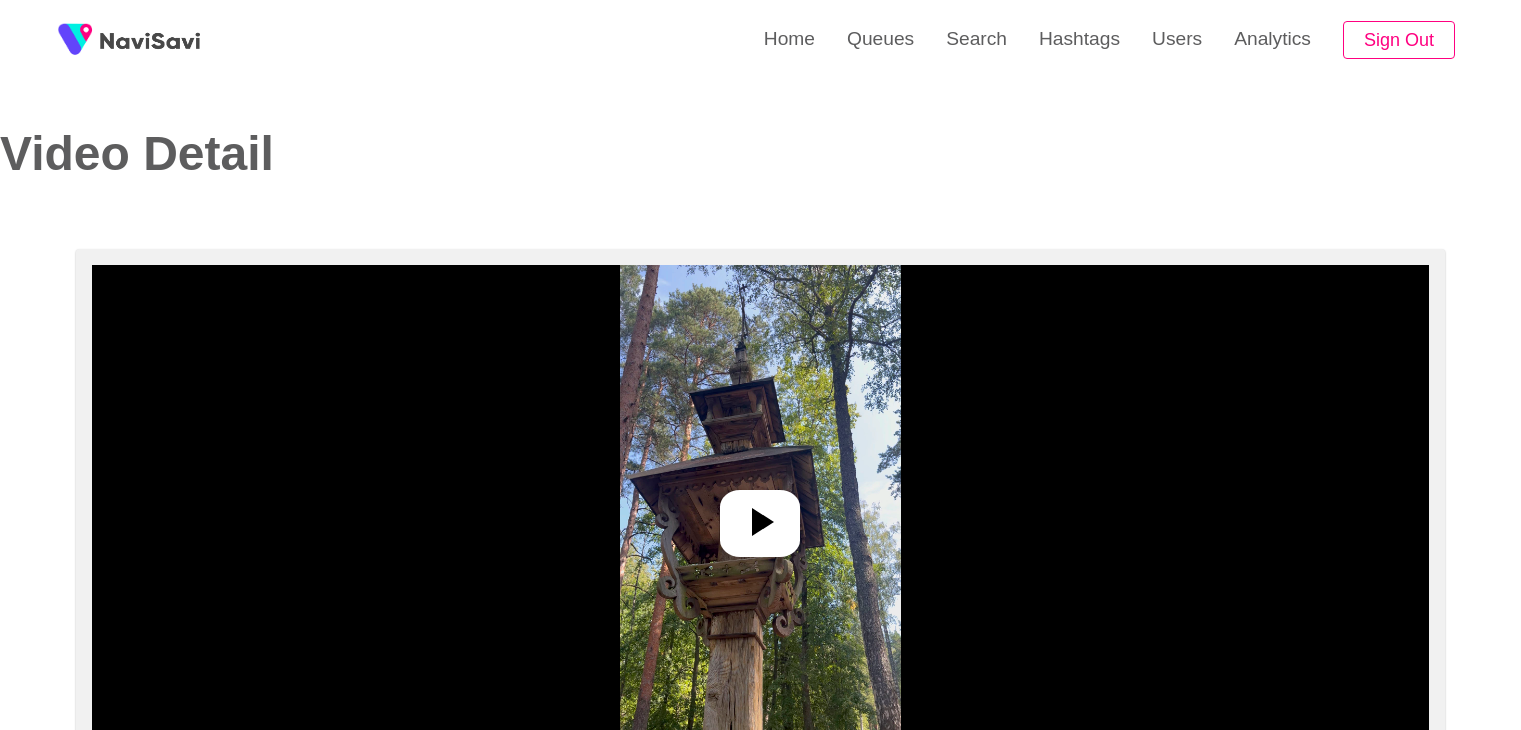 select on "**********" 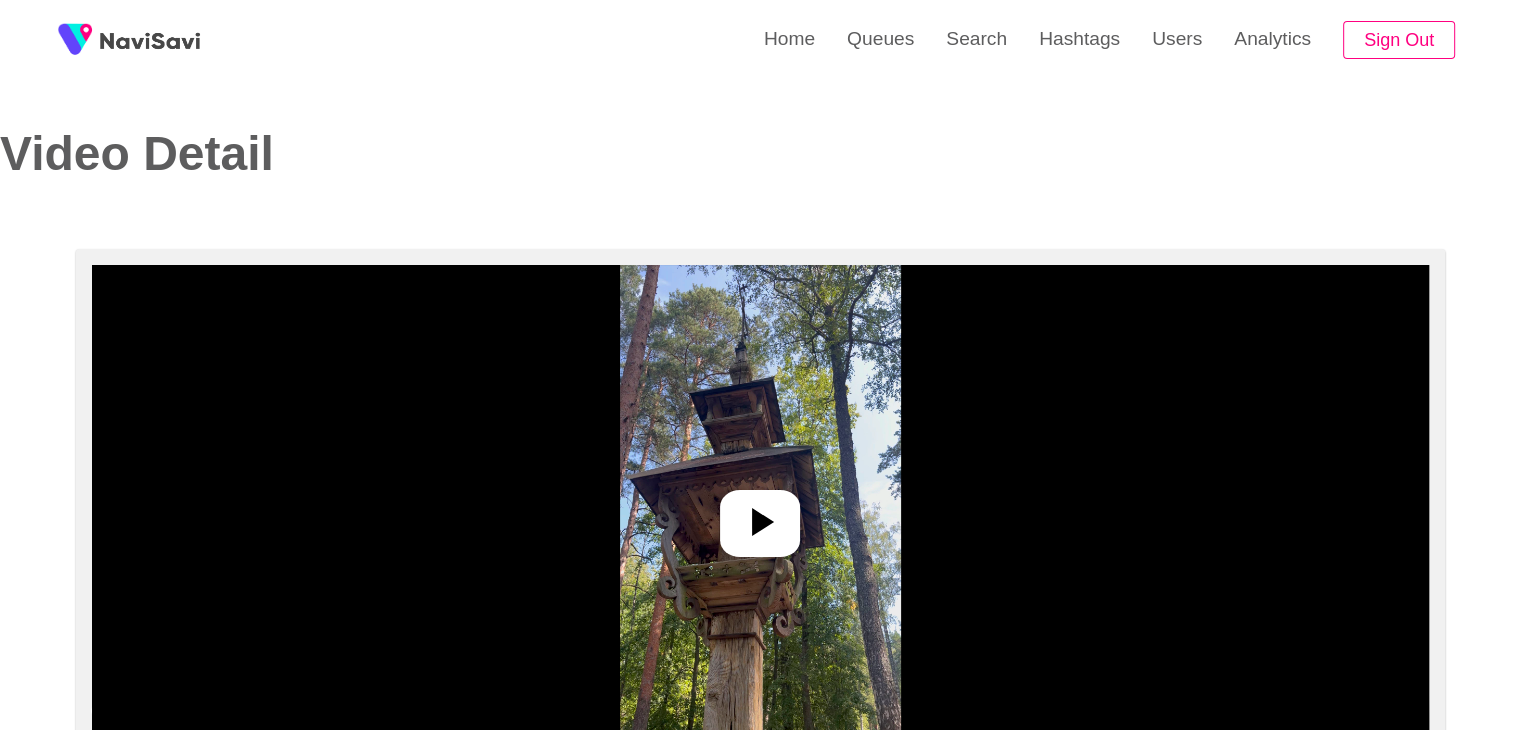 click at bounding box center [760, 515] 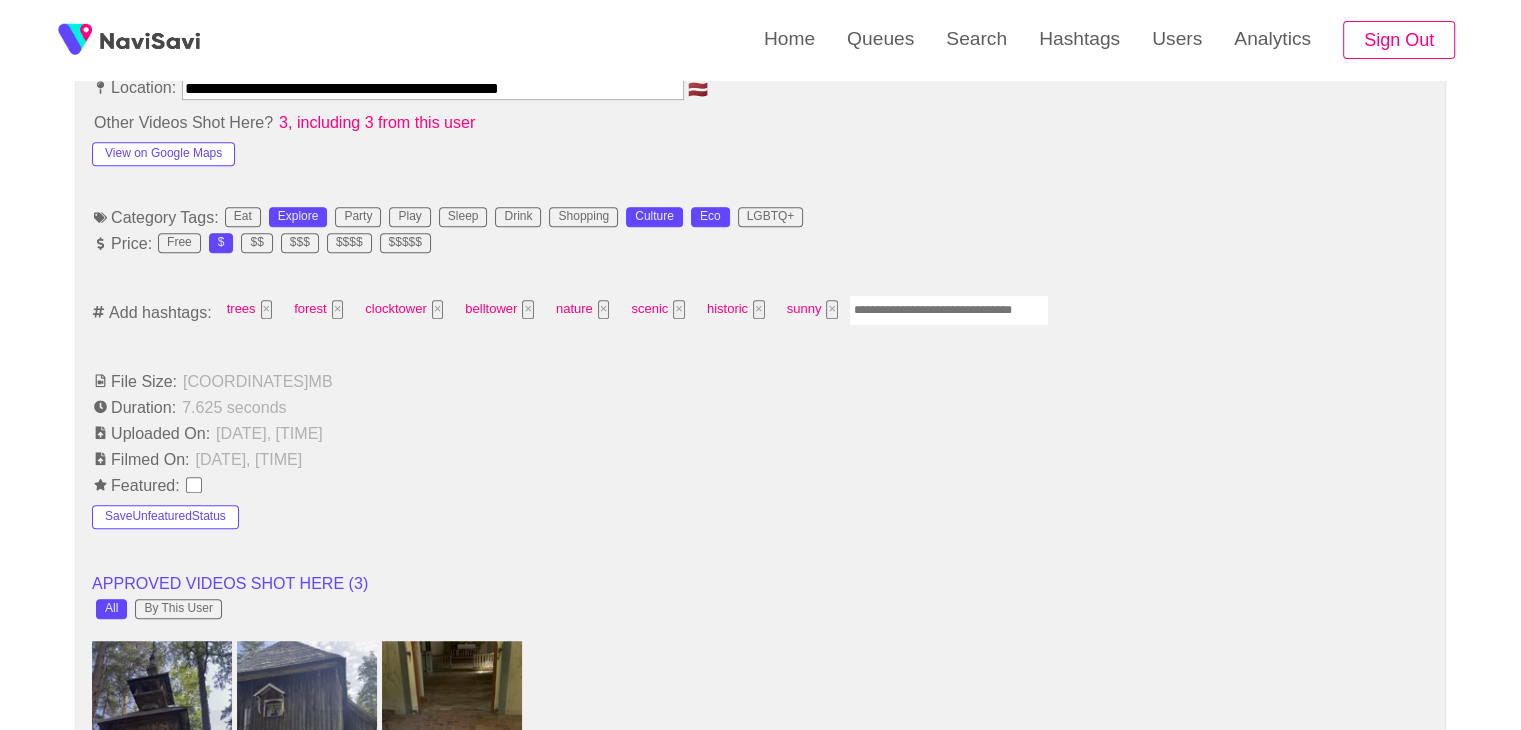 scroll, scrollTop: 1188, scrollLeft: 0, axis: vertical 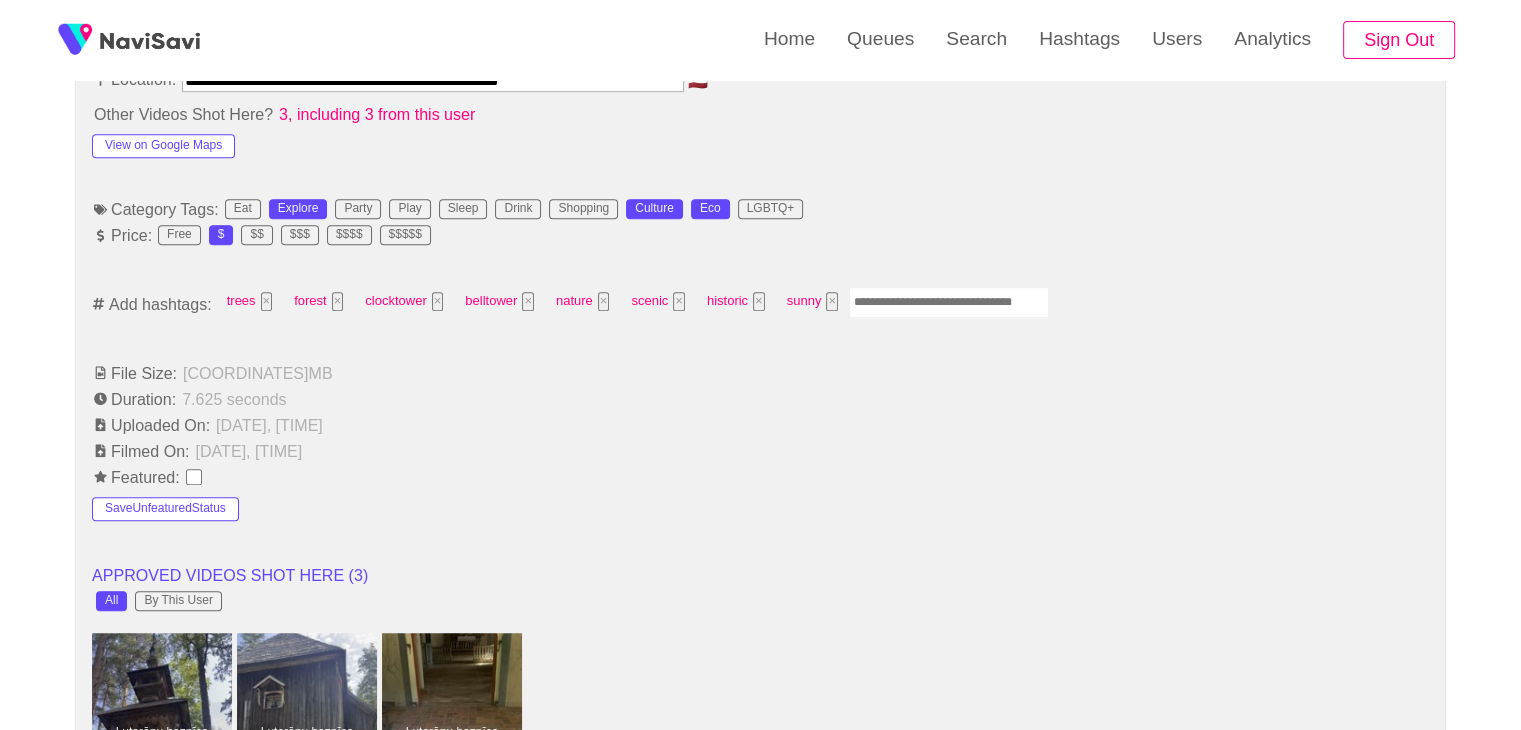 click at bounding box center (949, 302) 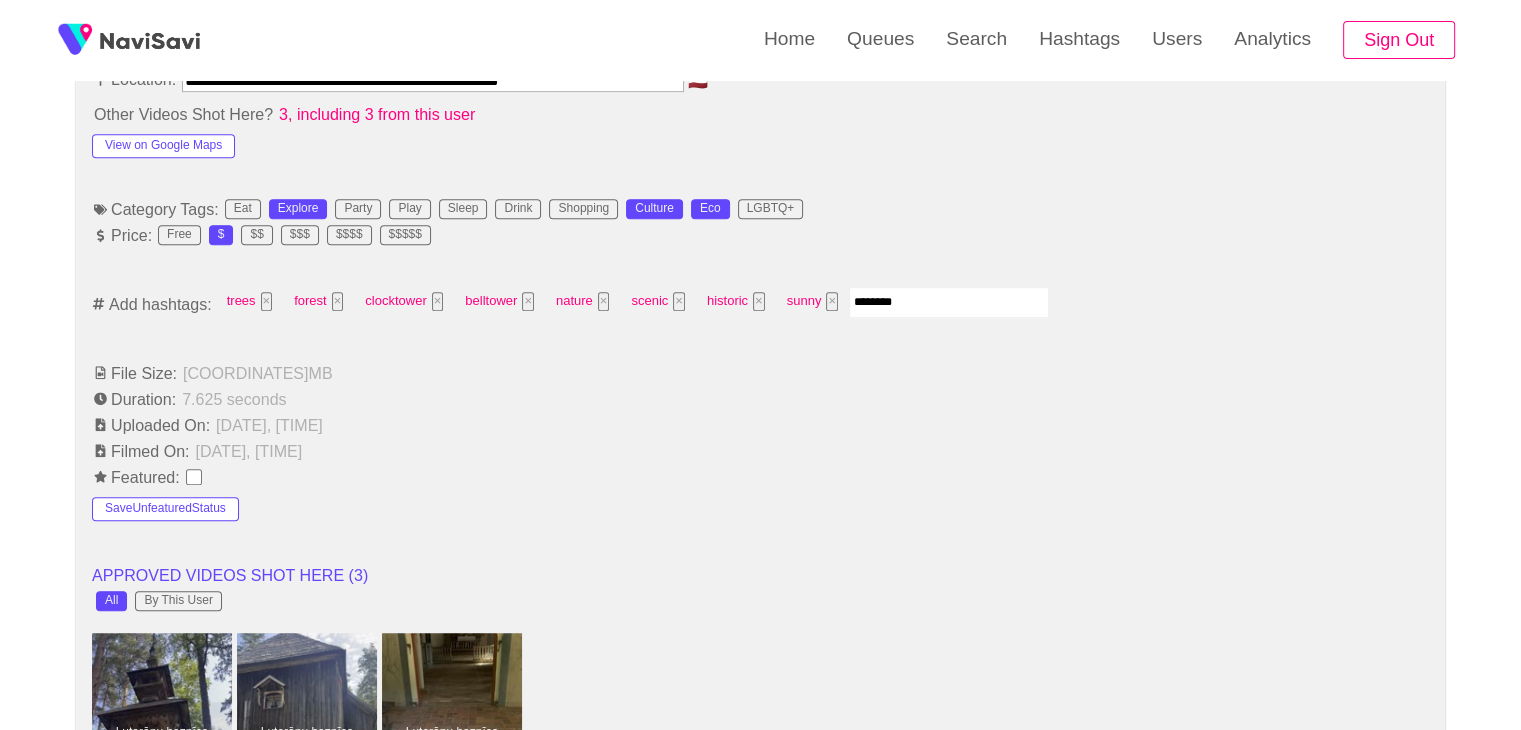 type on "*********" 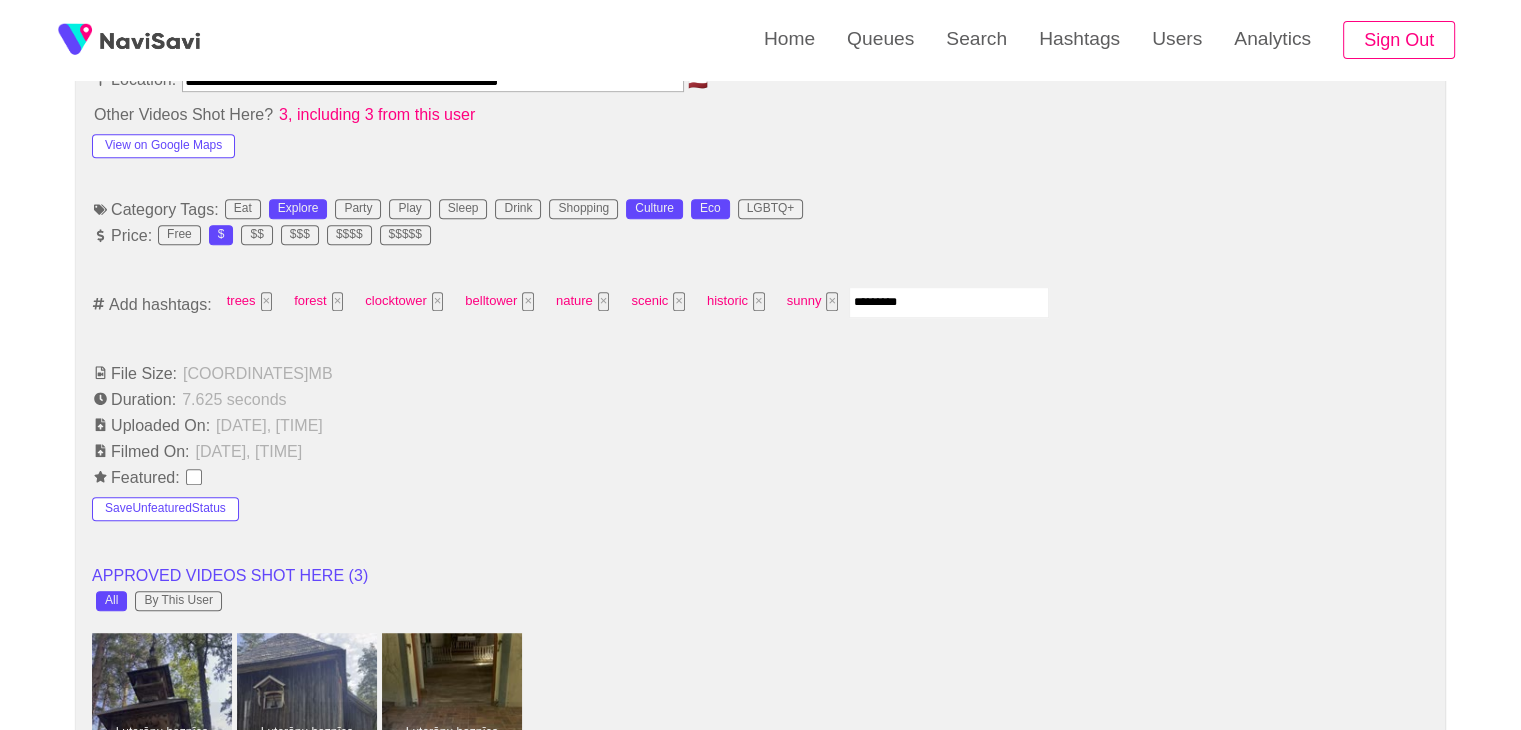 type 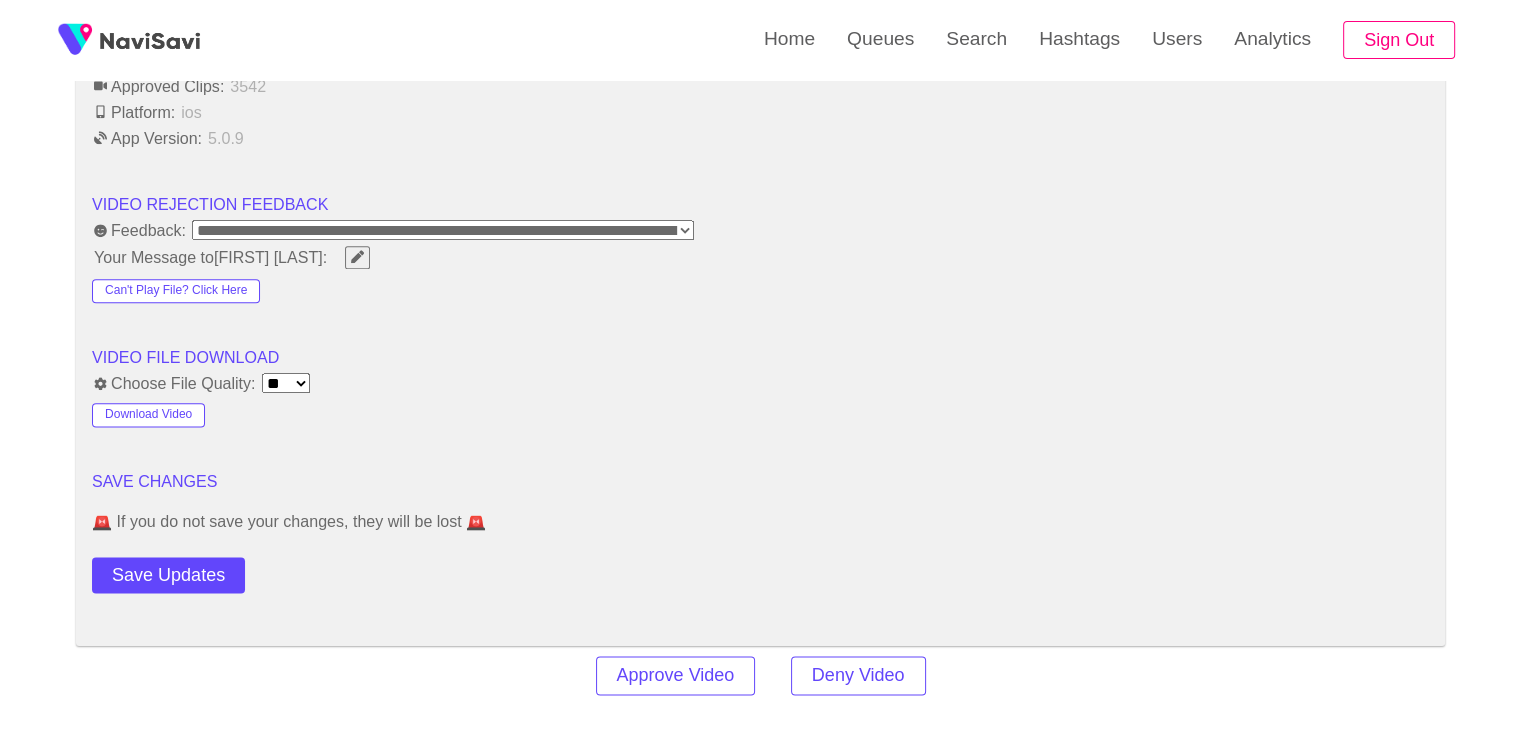 scroll, scrollTop: 2552, scrollLeft: 0, axis: vertical 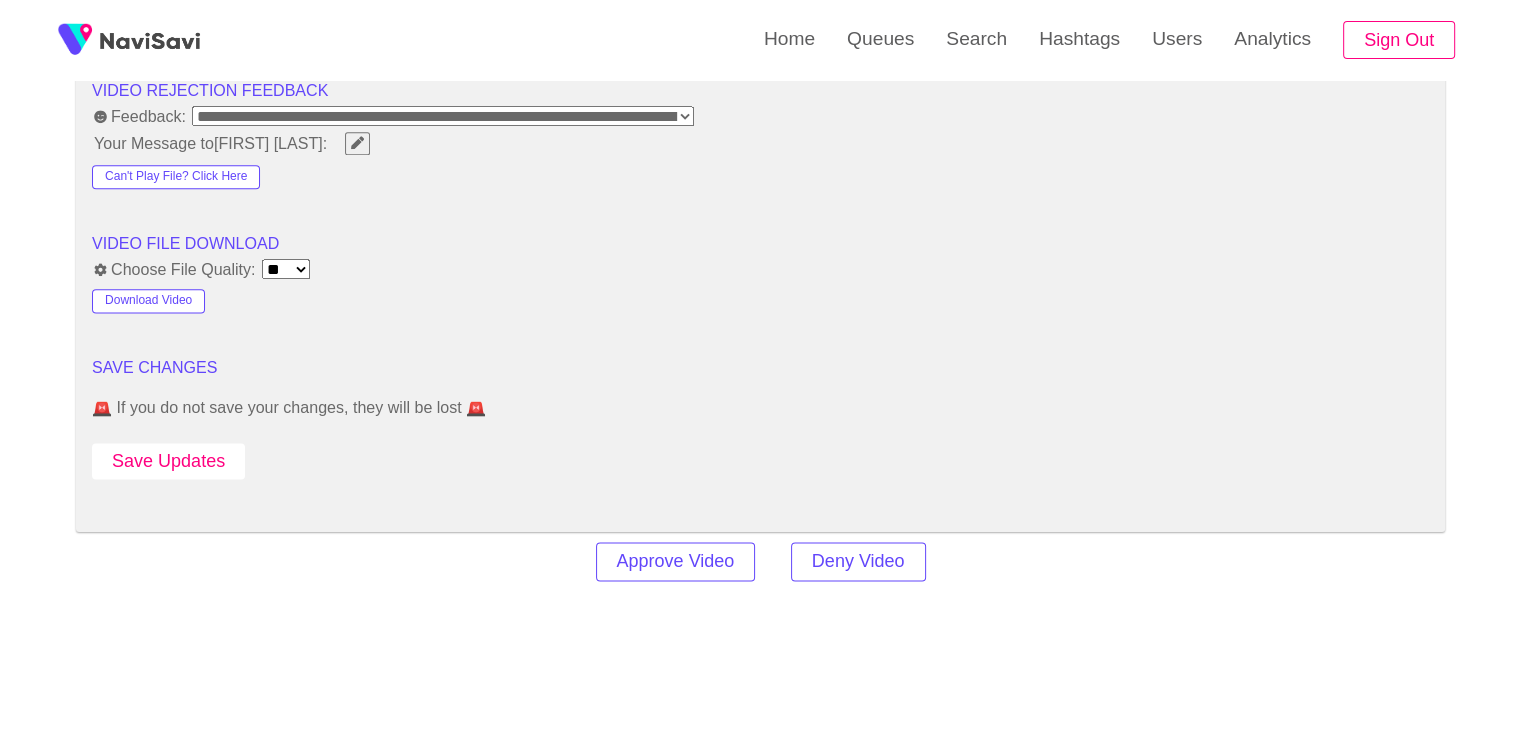 click on "Save Updates" at bounding box center (168, 461) 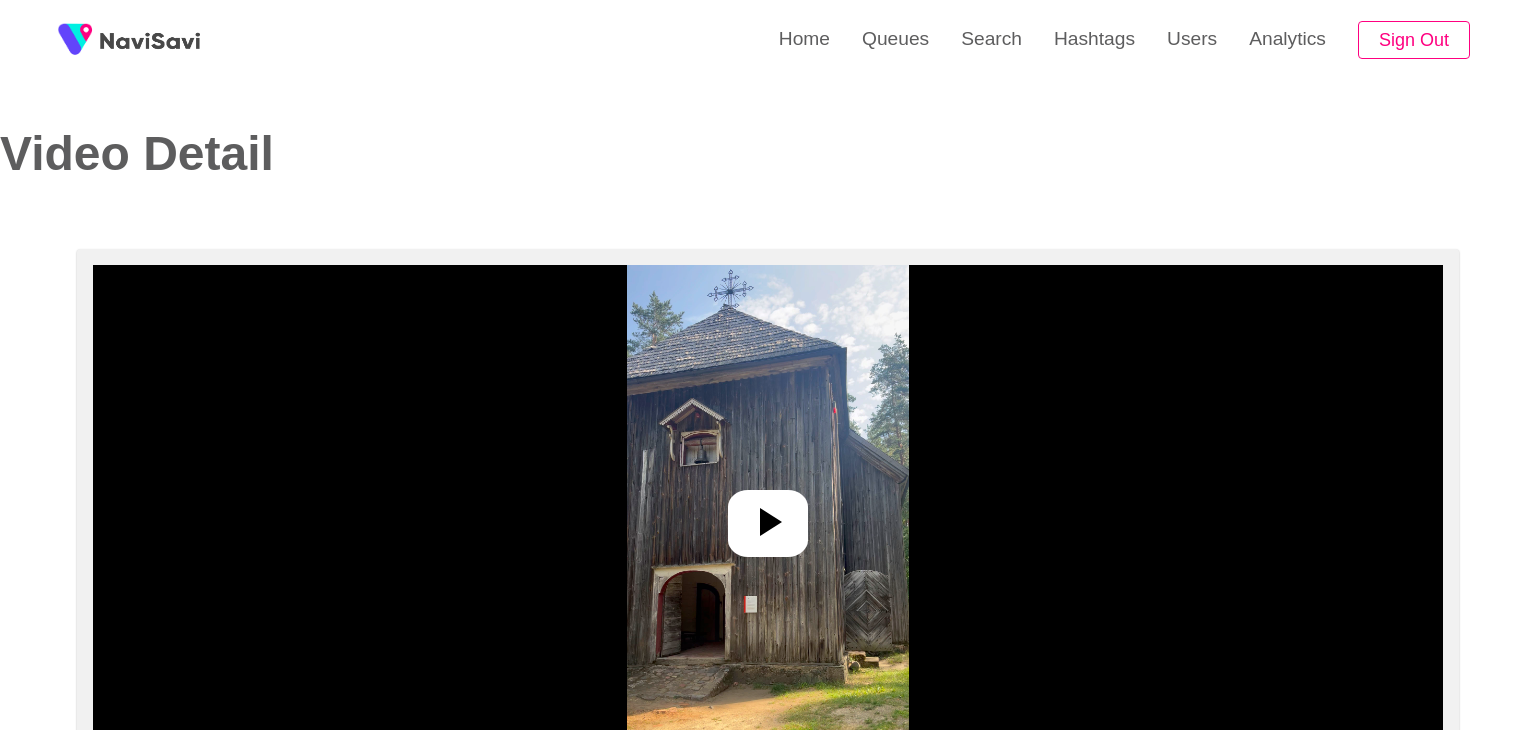 select on "**********" 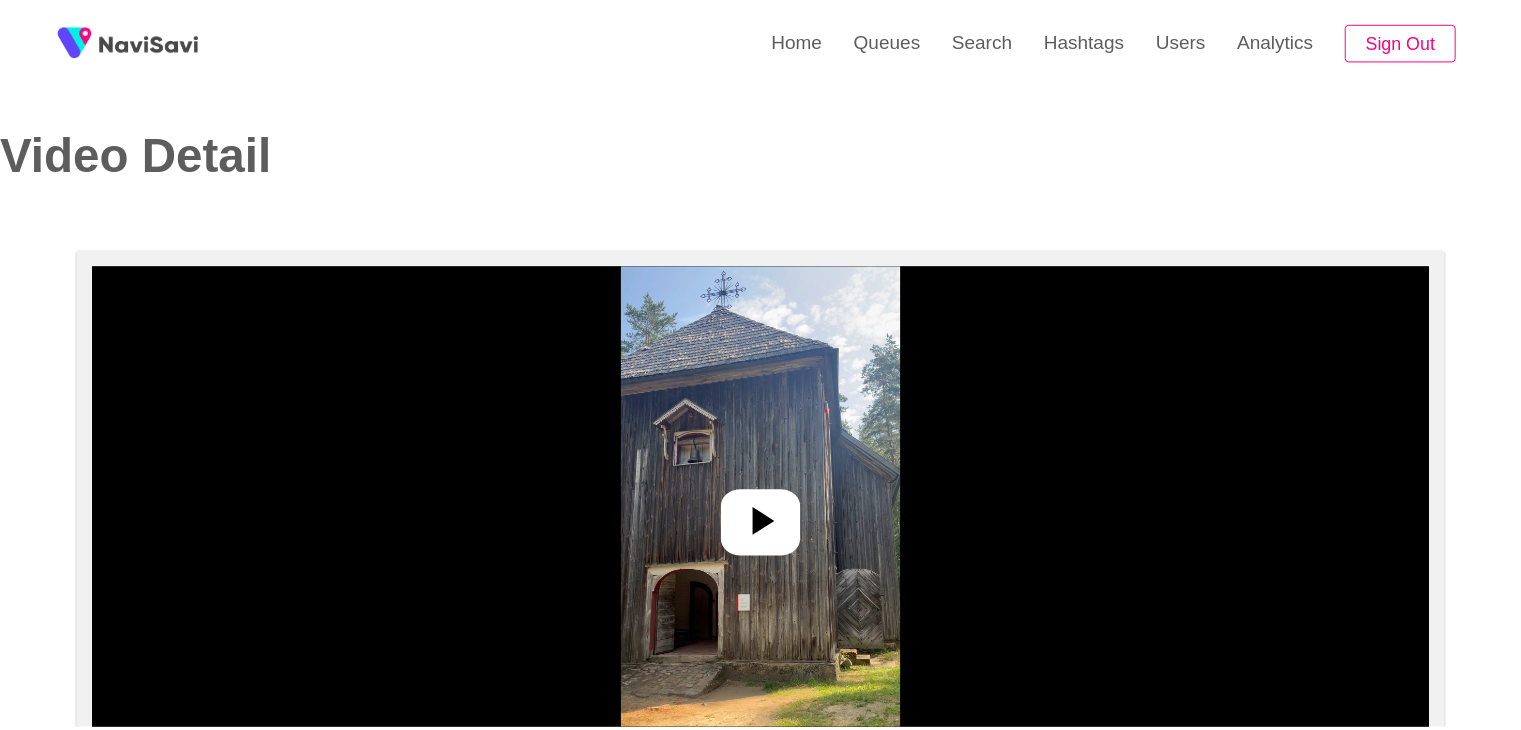 scroll, scrollTop: 0, scrollLeft: 0, axis: both 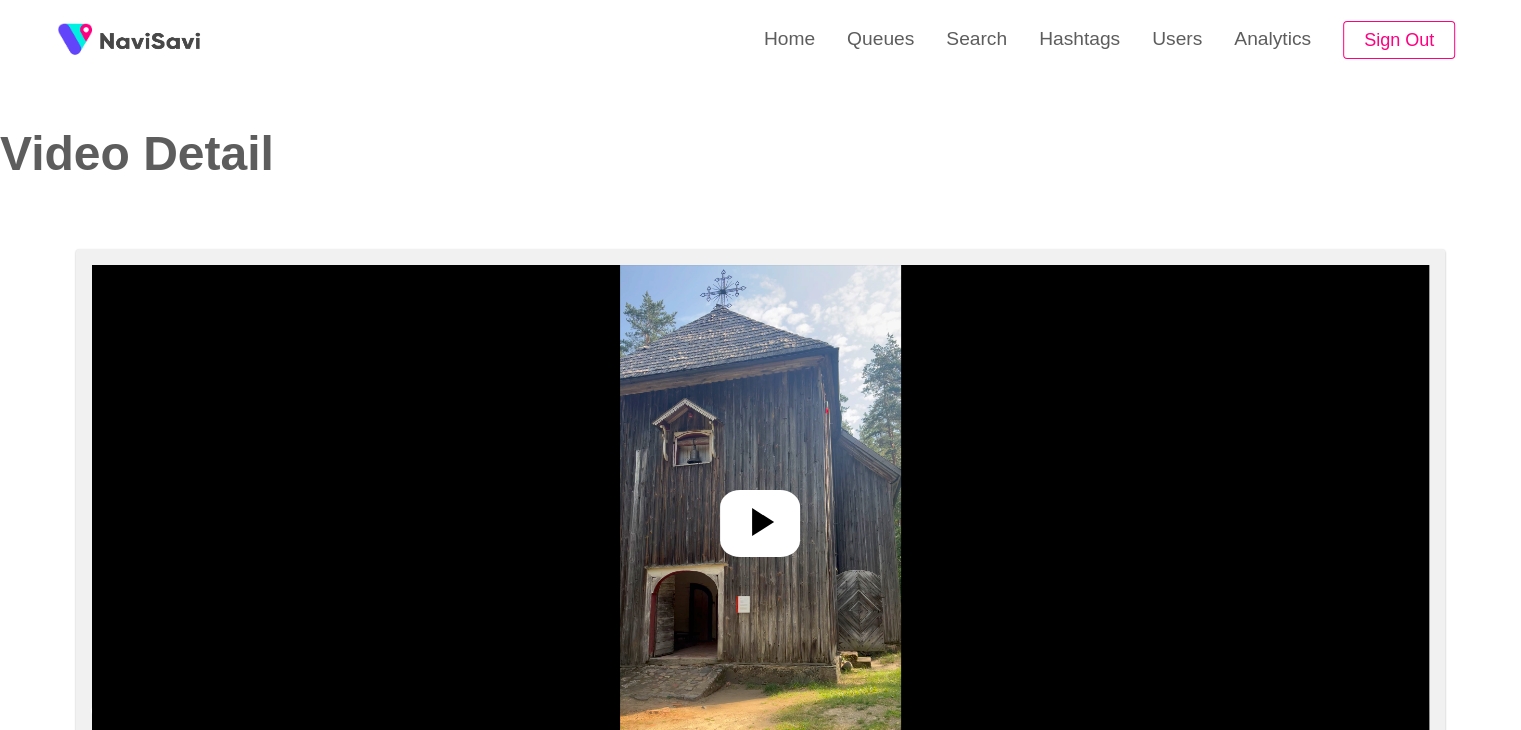 click at bounding box center (760, 515) 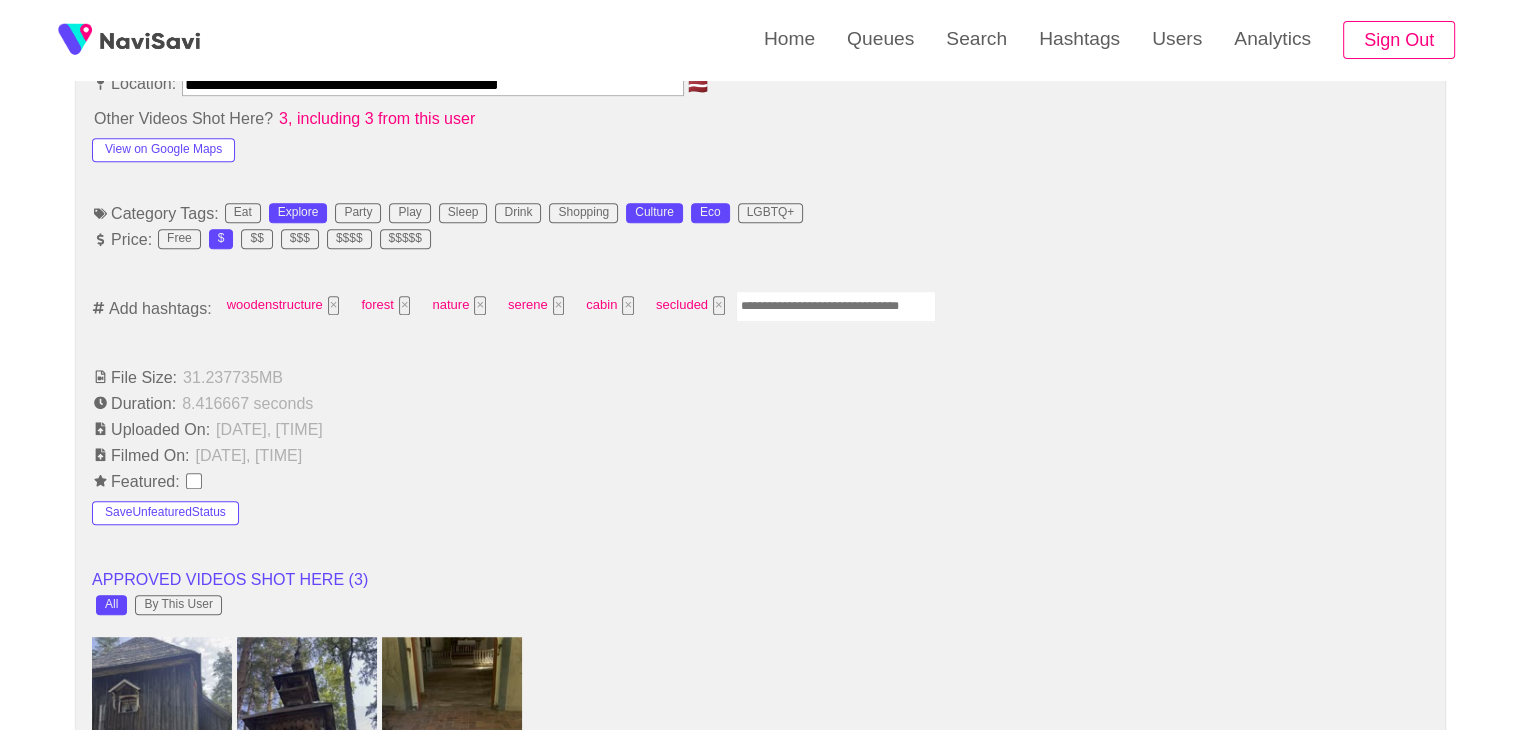 scroll, scrollTop: 1194, scrollLeft: 0, axis: vertical 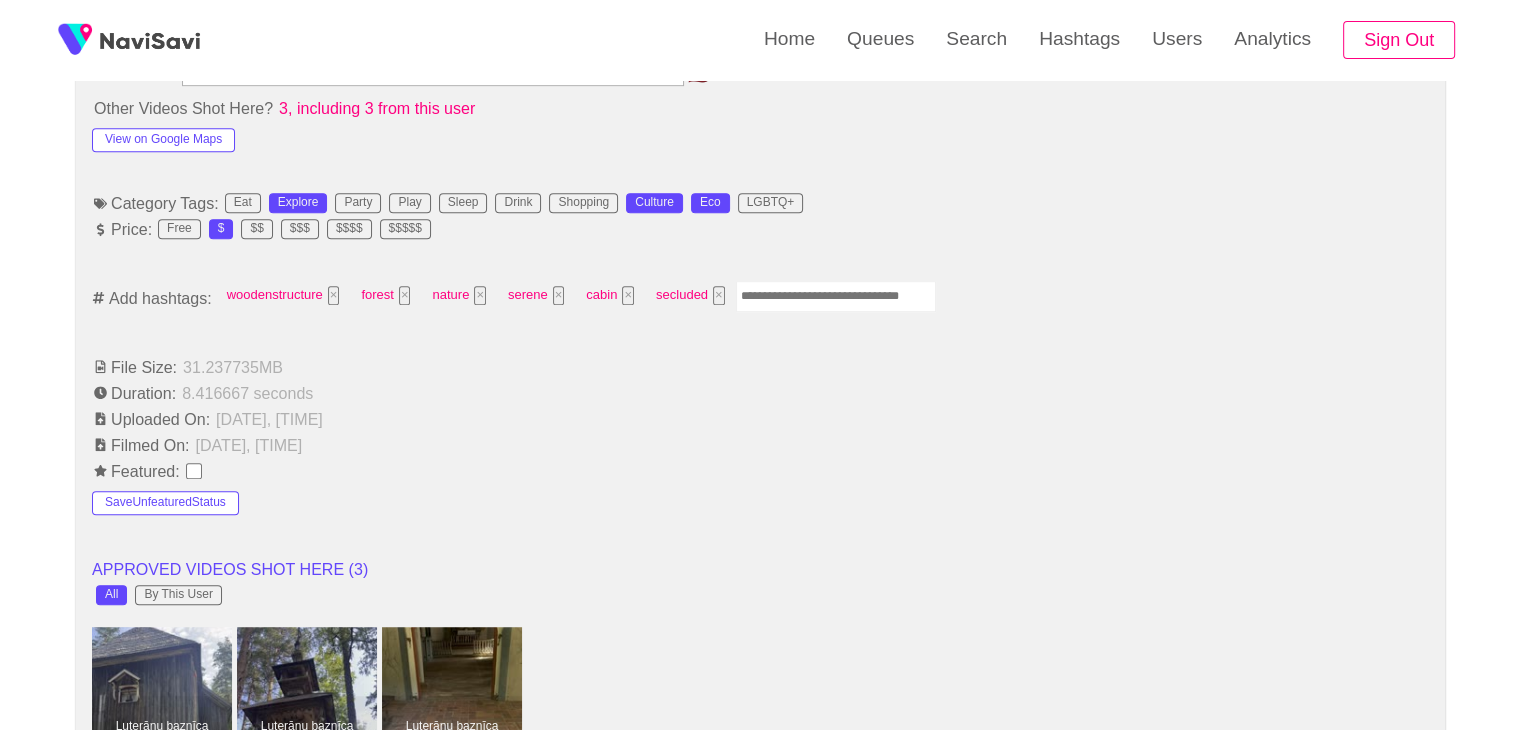 click at bounding box center (836, 296) 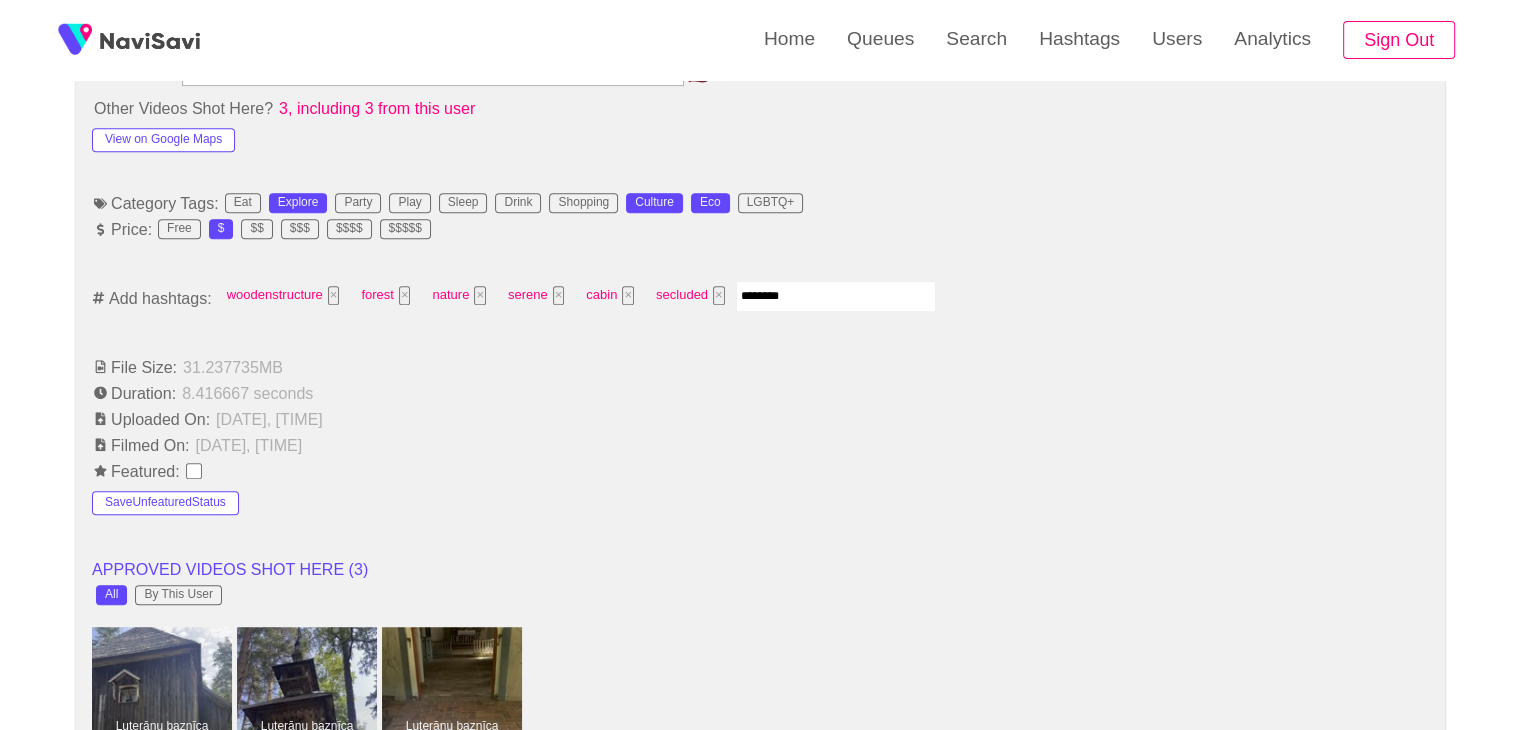 type on "*********" 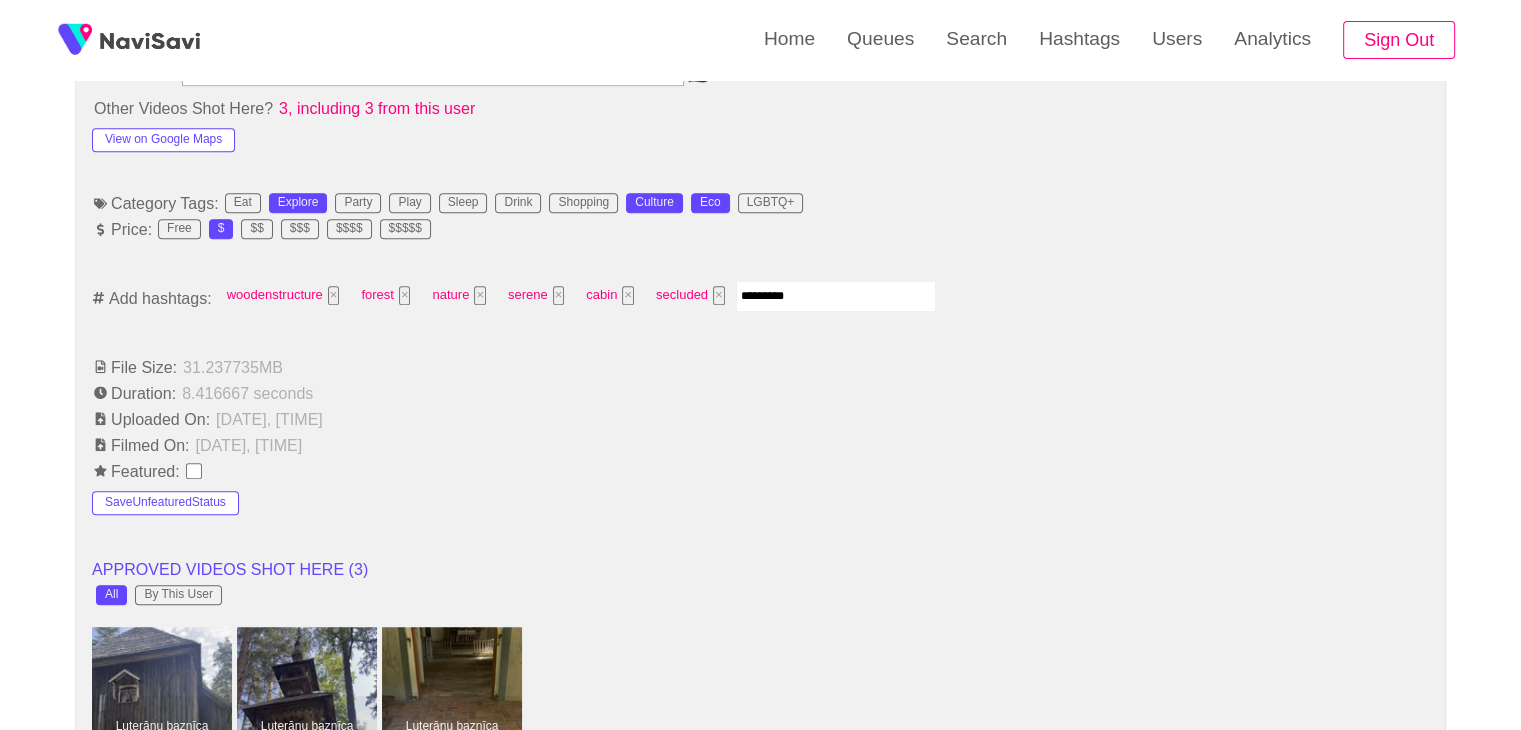 type 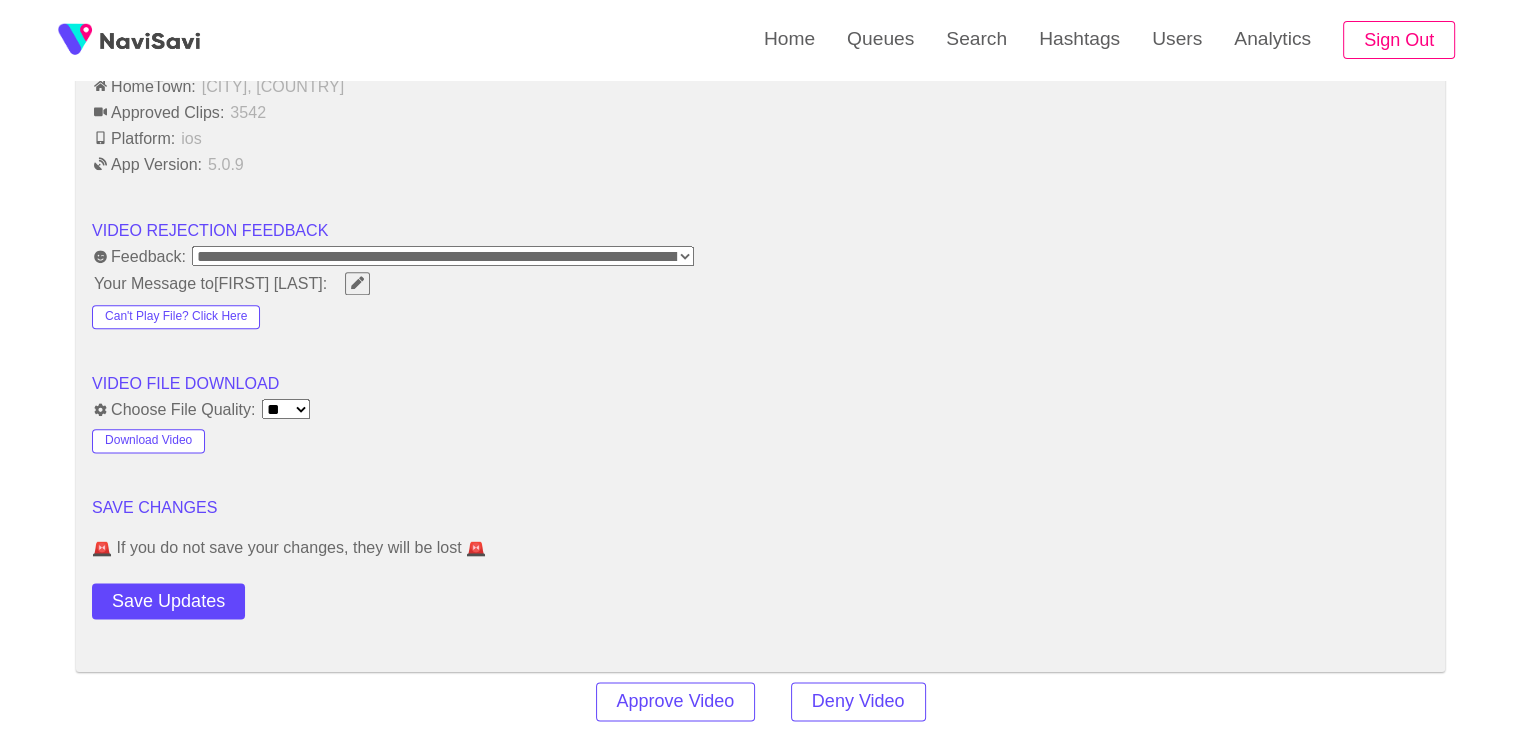 scroll, scrollTop: 2490, scrollLeft: 0, axis: vertical 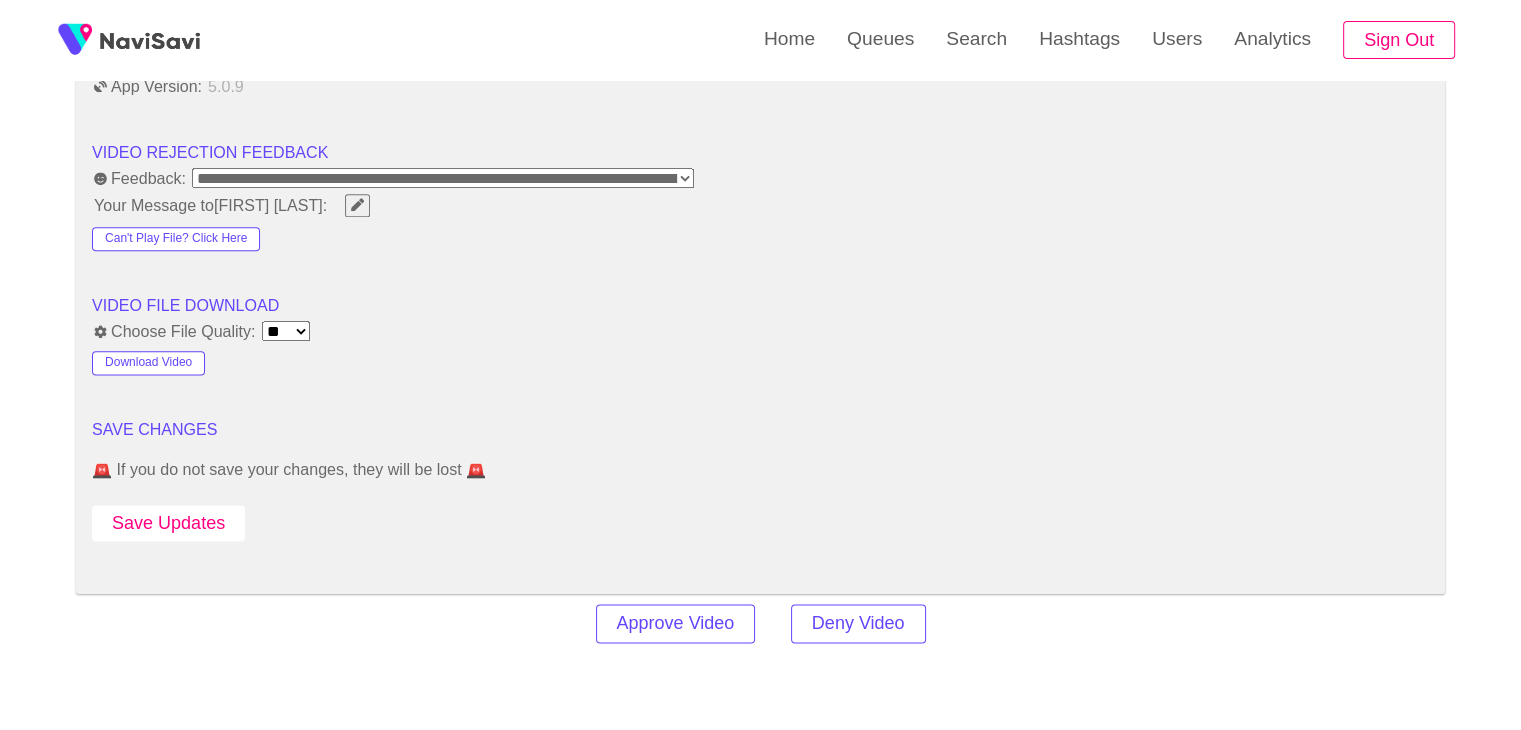 click on "Save Updates" at bounding box center [168, 523] 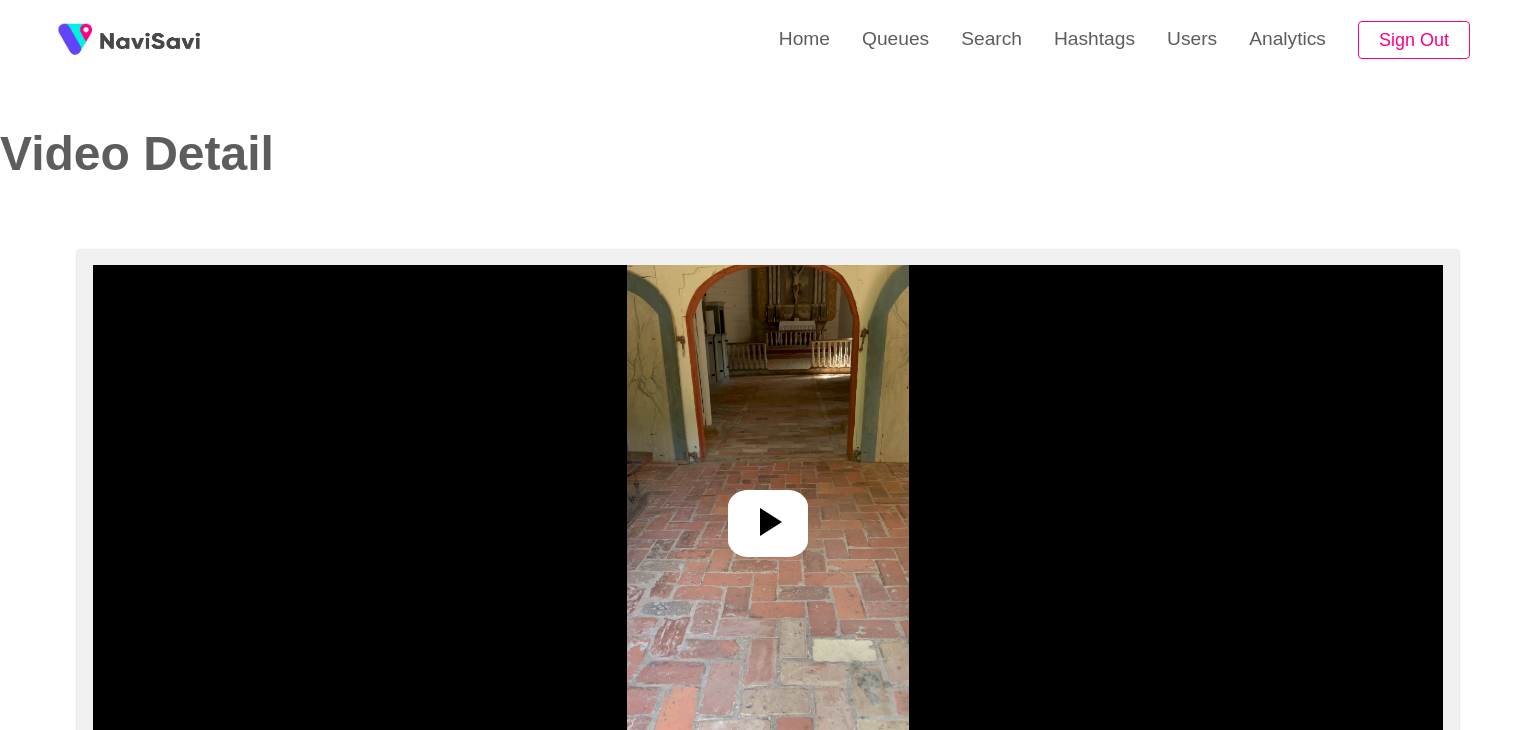 select on "**********" 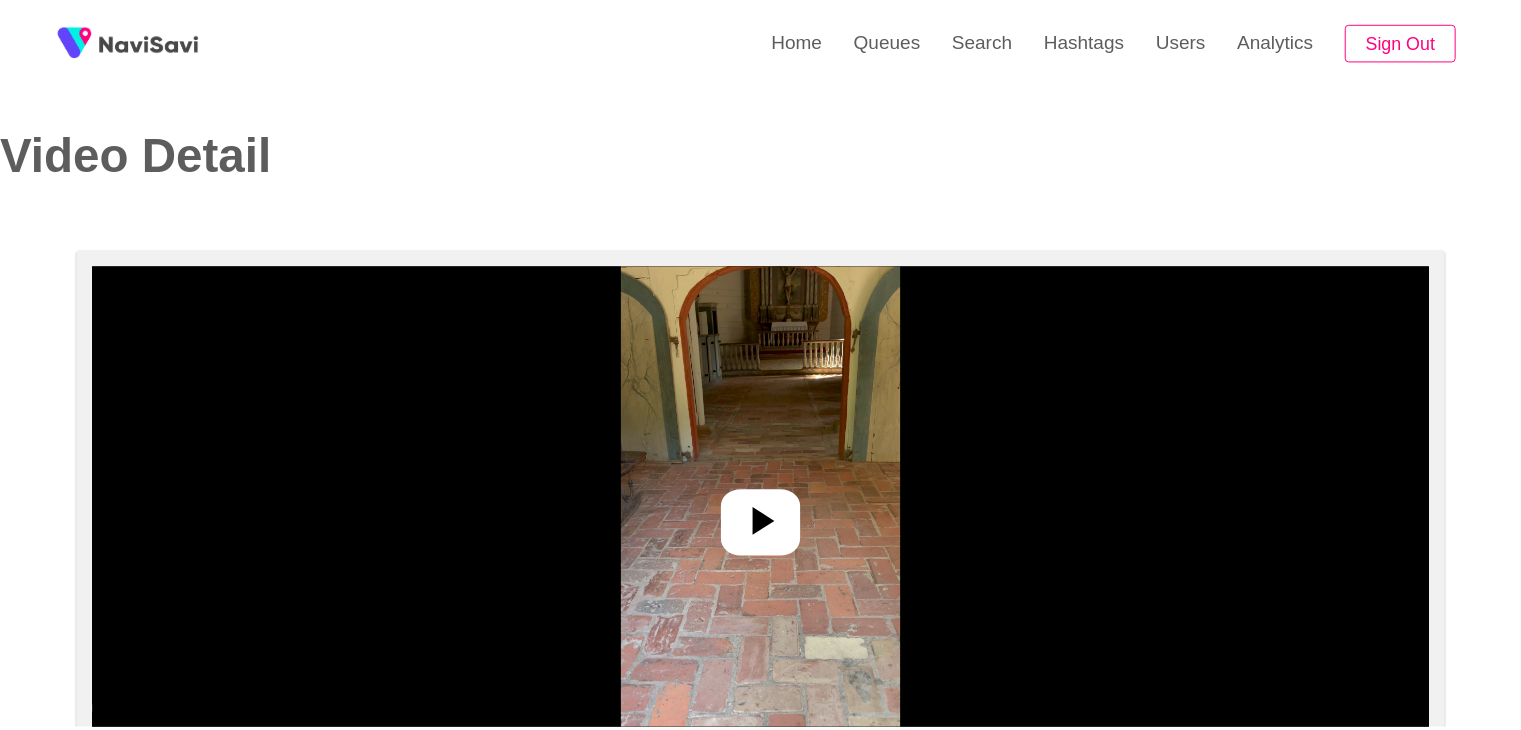 scroll, scrollTop: 0, scrollLeft: 0, axis: both 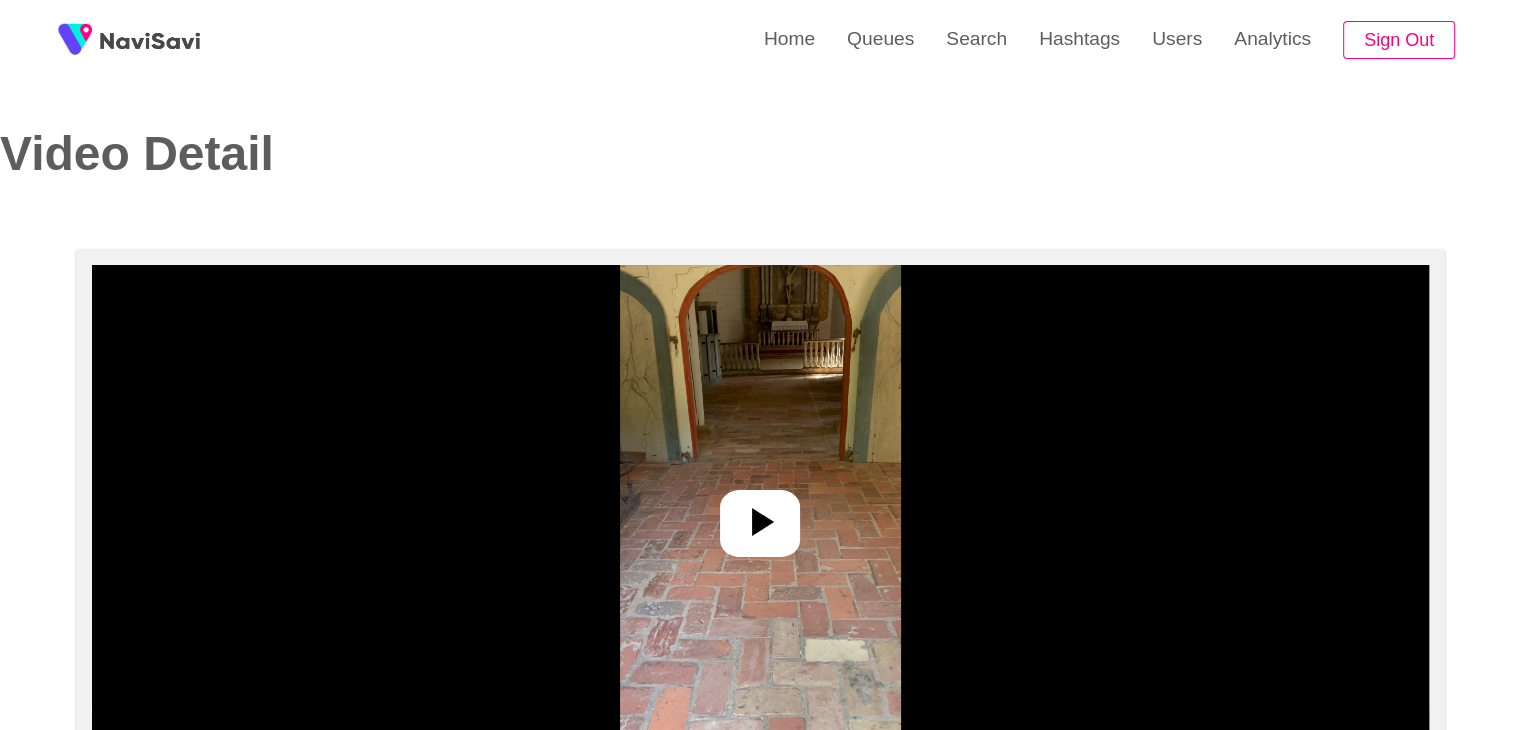 click 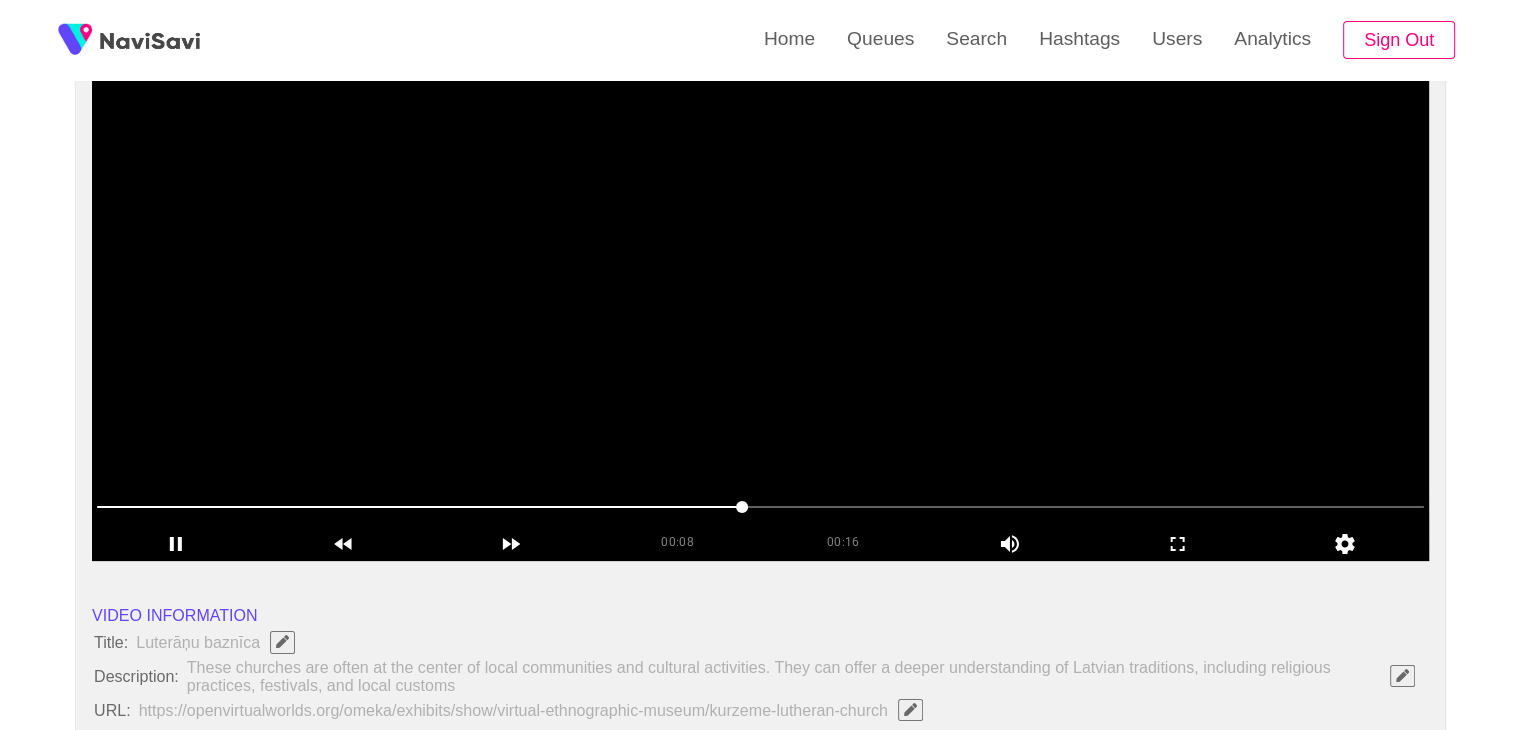 scroll, scrollTop: 208, scrollLeft: 0, axis: vertical 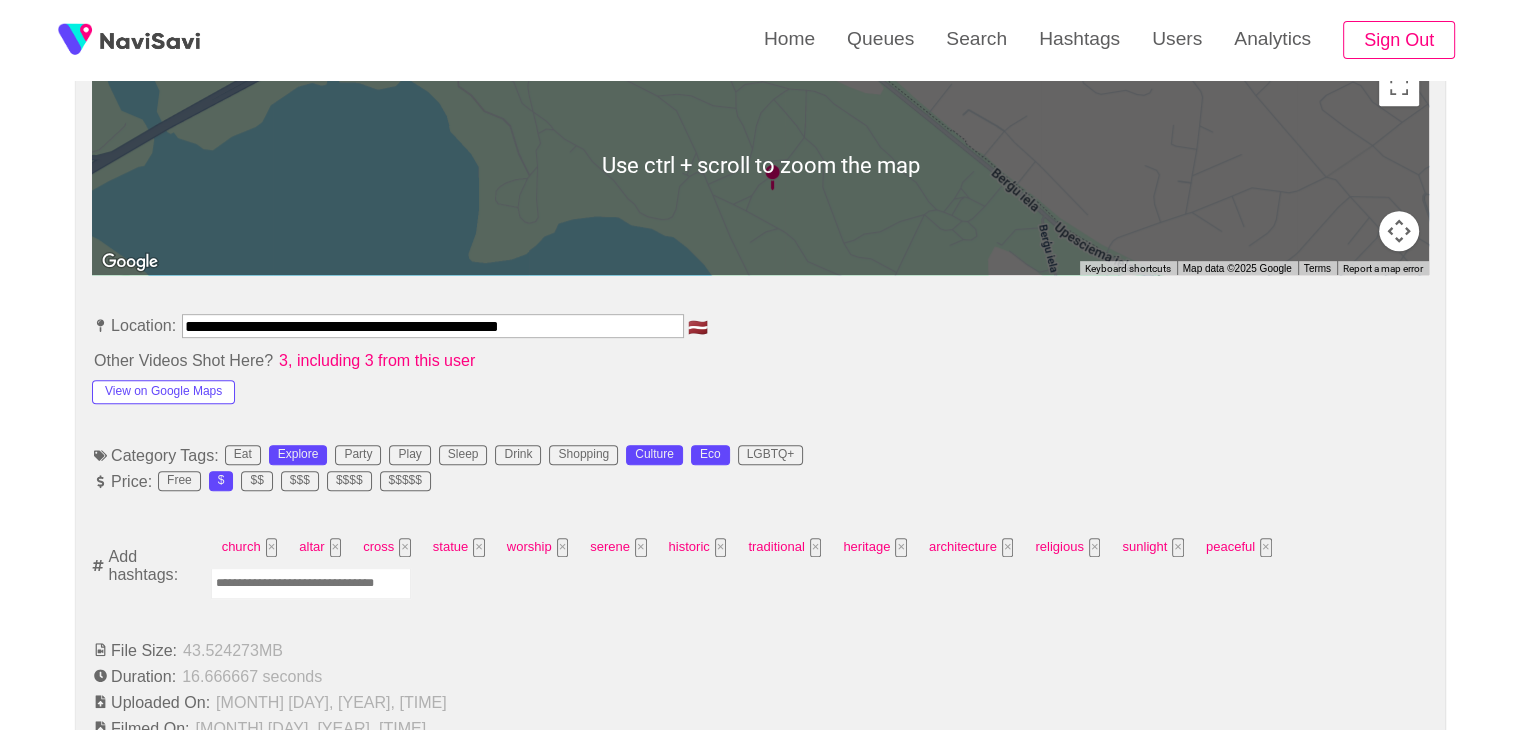 click at bounding box center [311, 583] 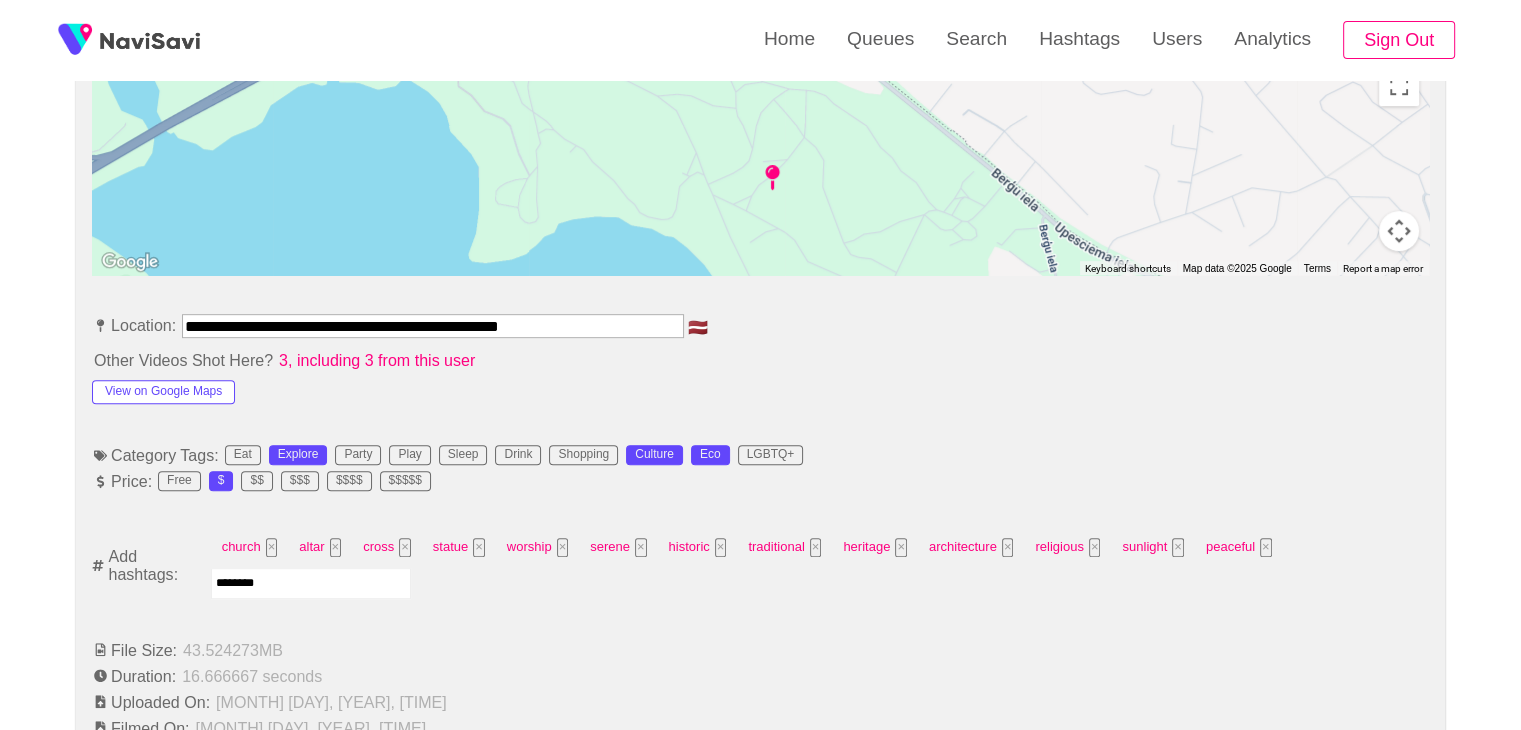type on "*********" 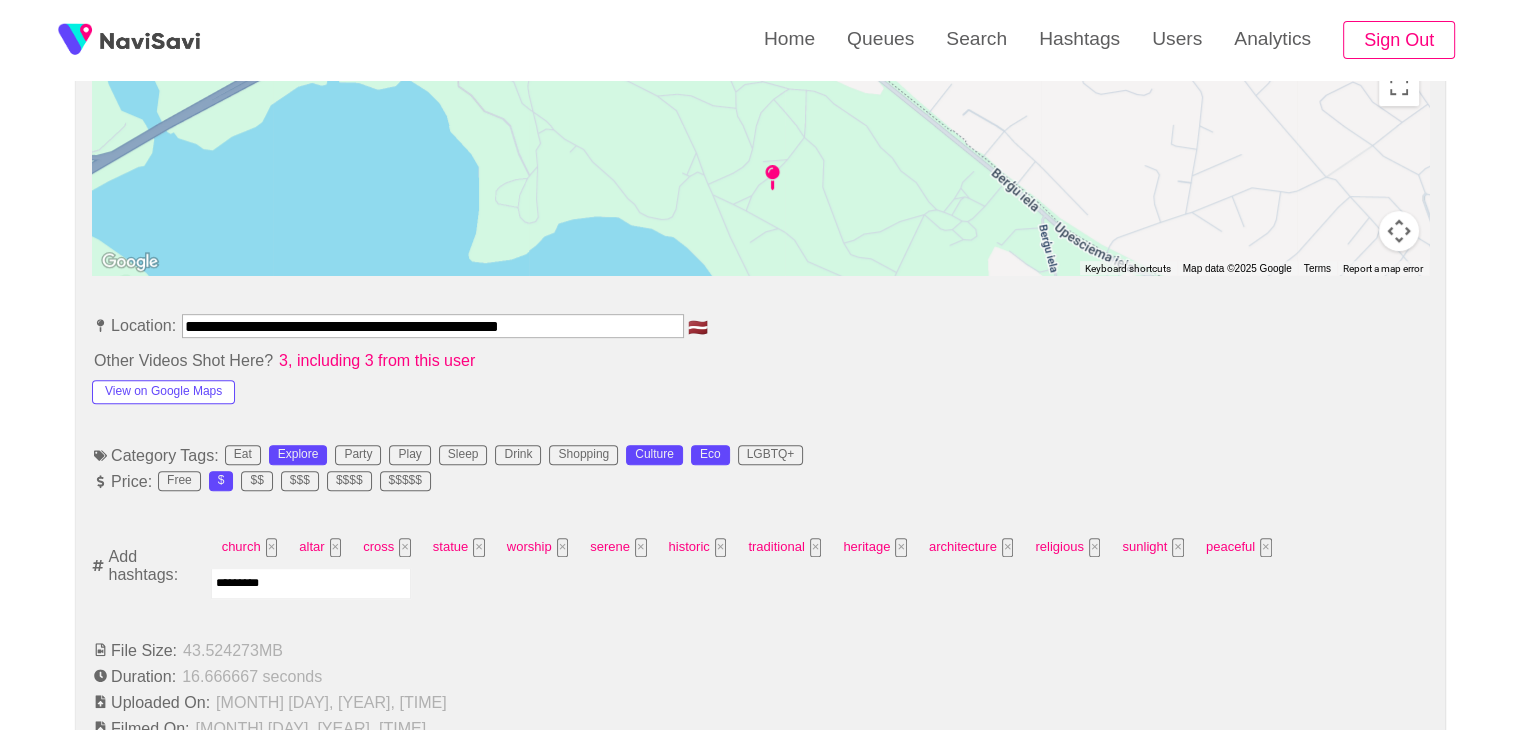 type 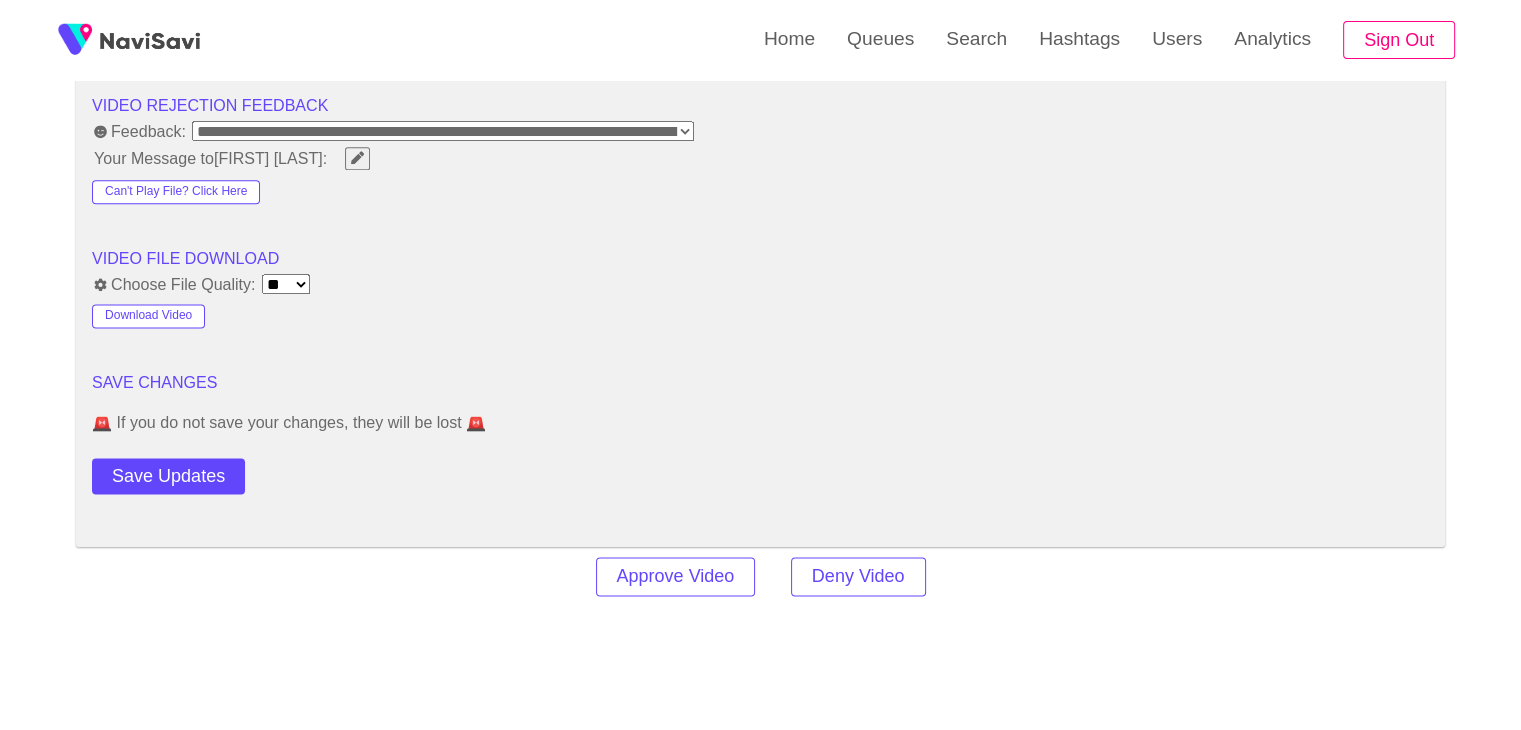 scroll, scrollTop: 2568, scrollLeft: 0, axis: vertical 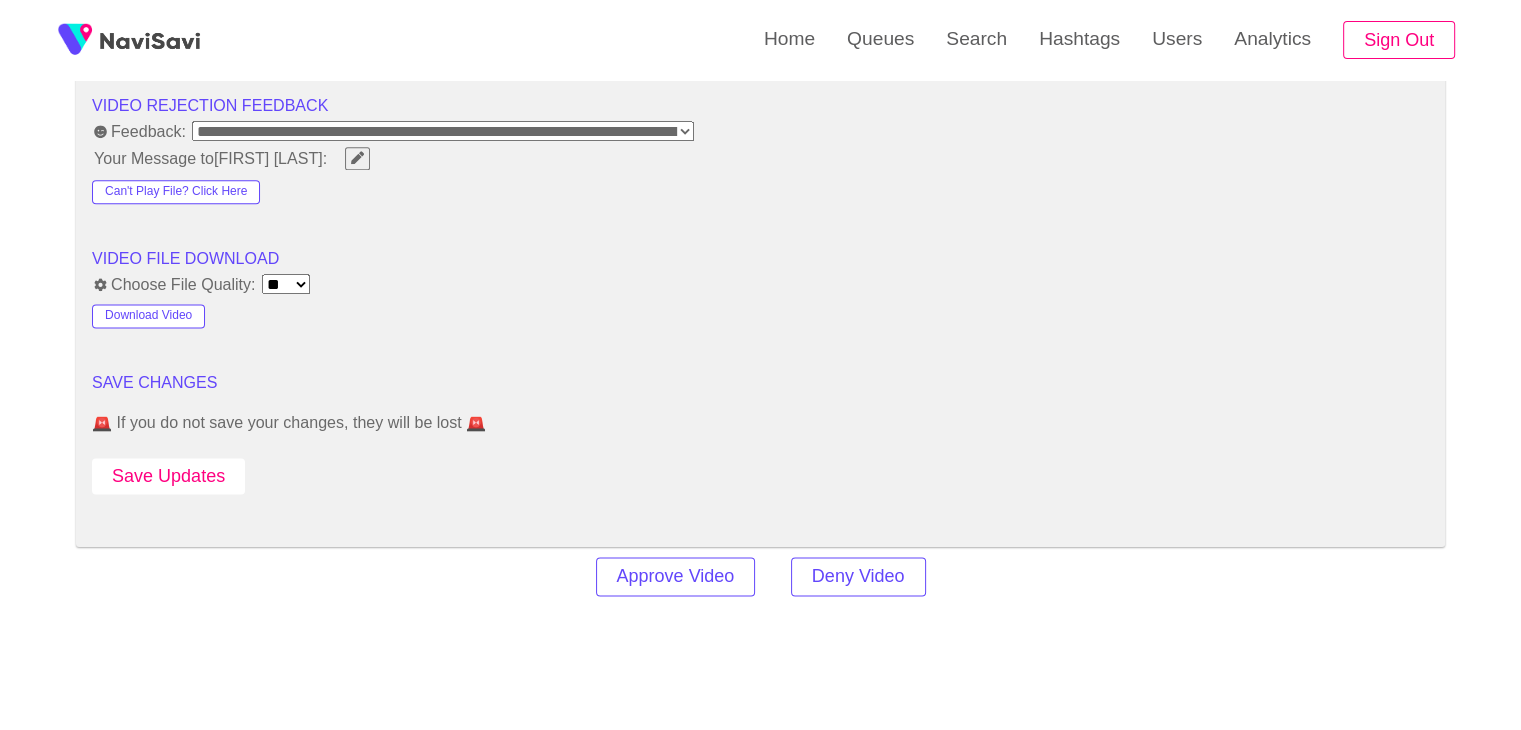 click on "Save Updates" at bounding box center (168, 476) 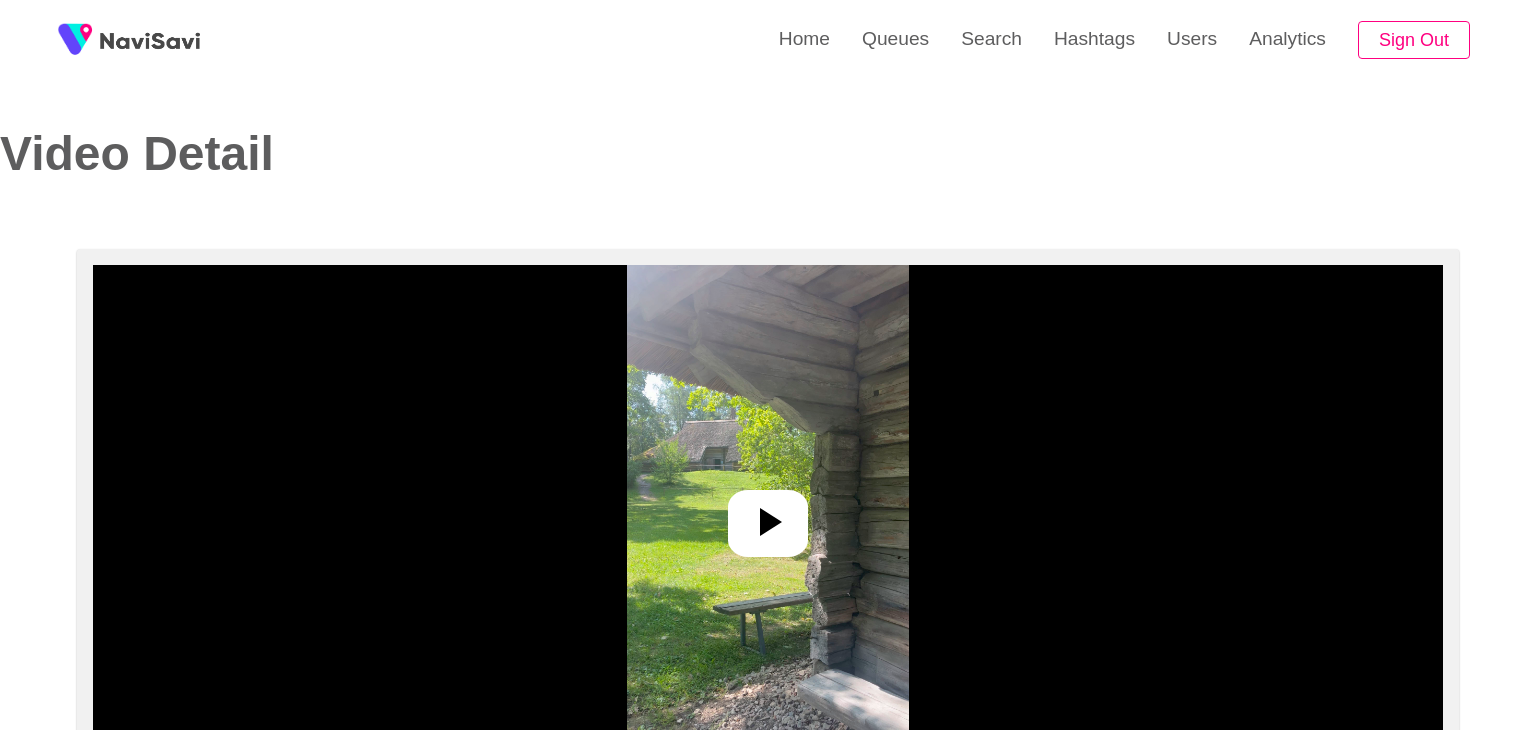select on "**********" 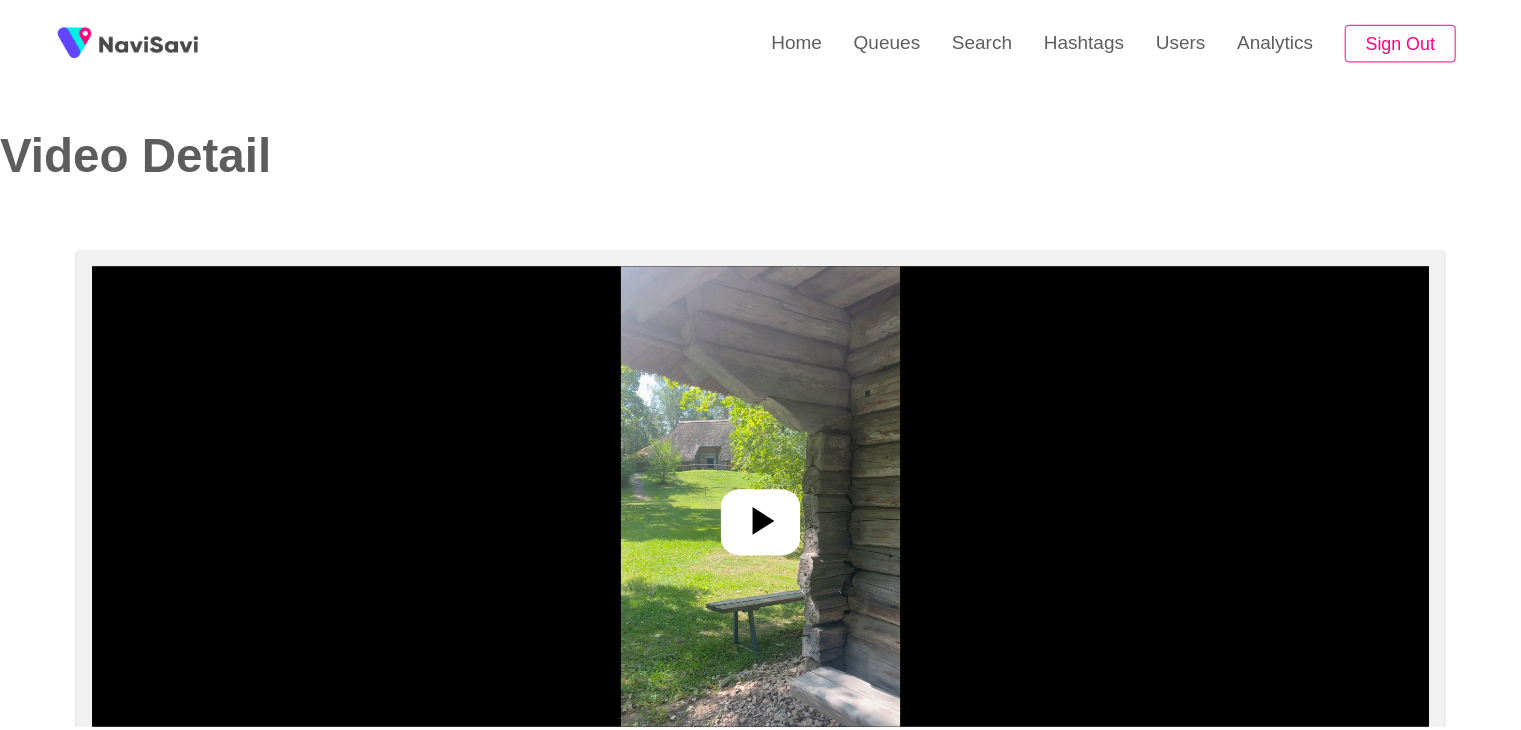 scroll, scrollTop: 0, scrollLeft: 0, axis: both 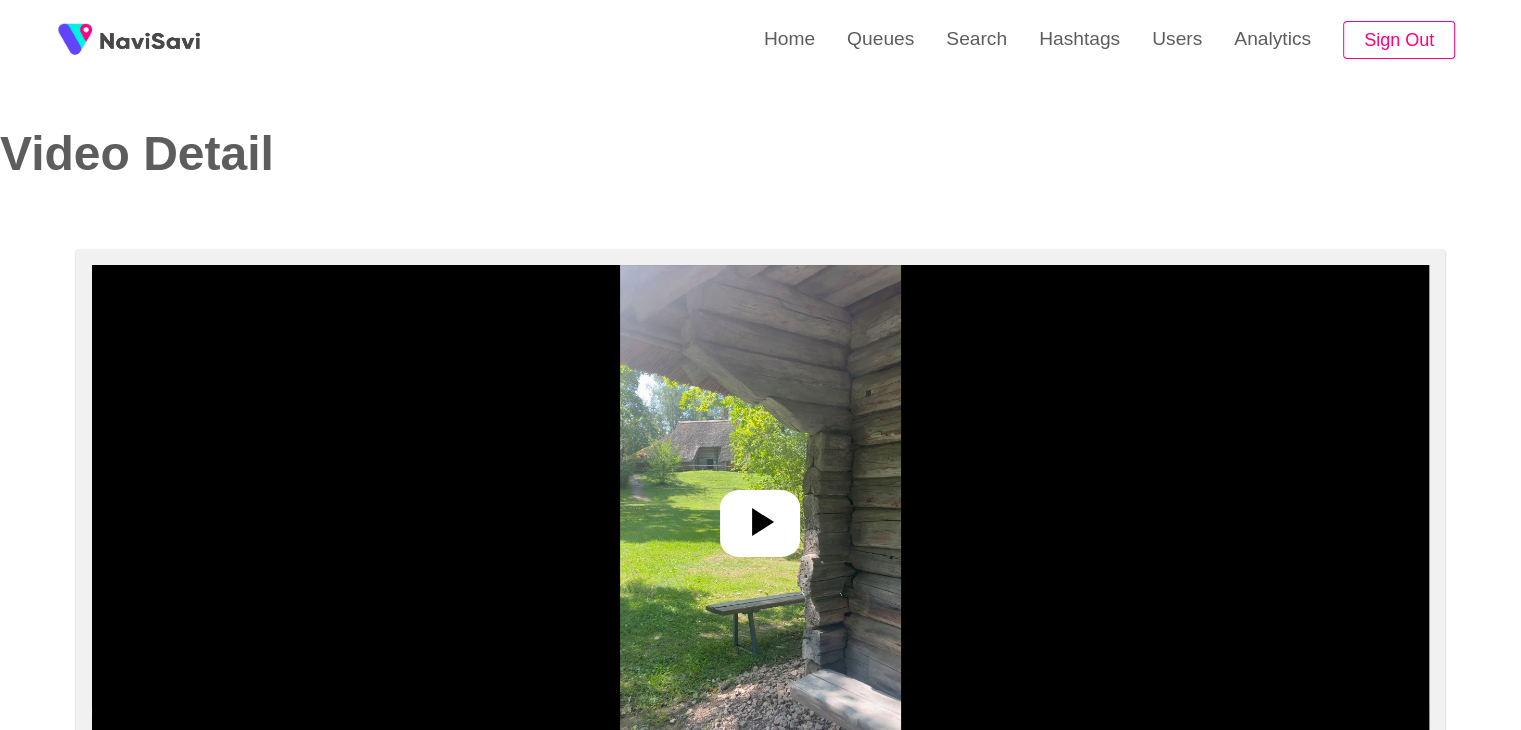 click at bounding box center (760, 515) 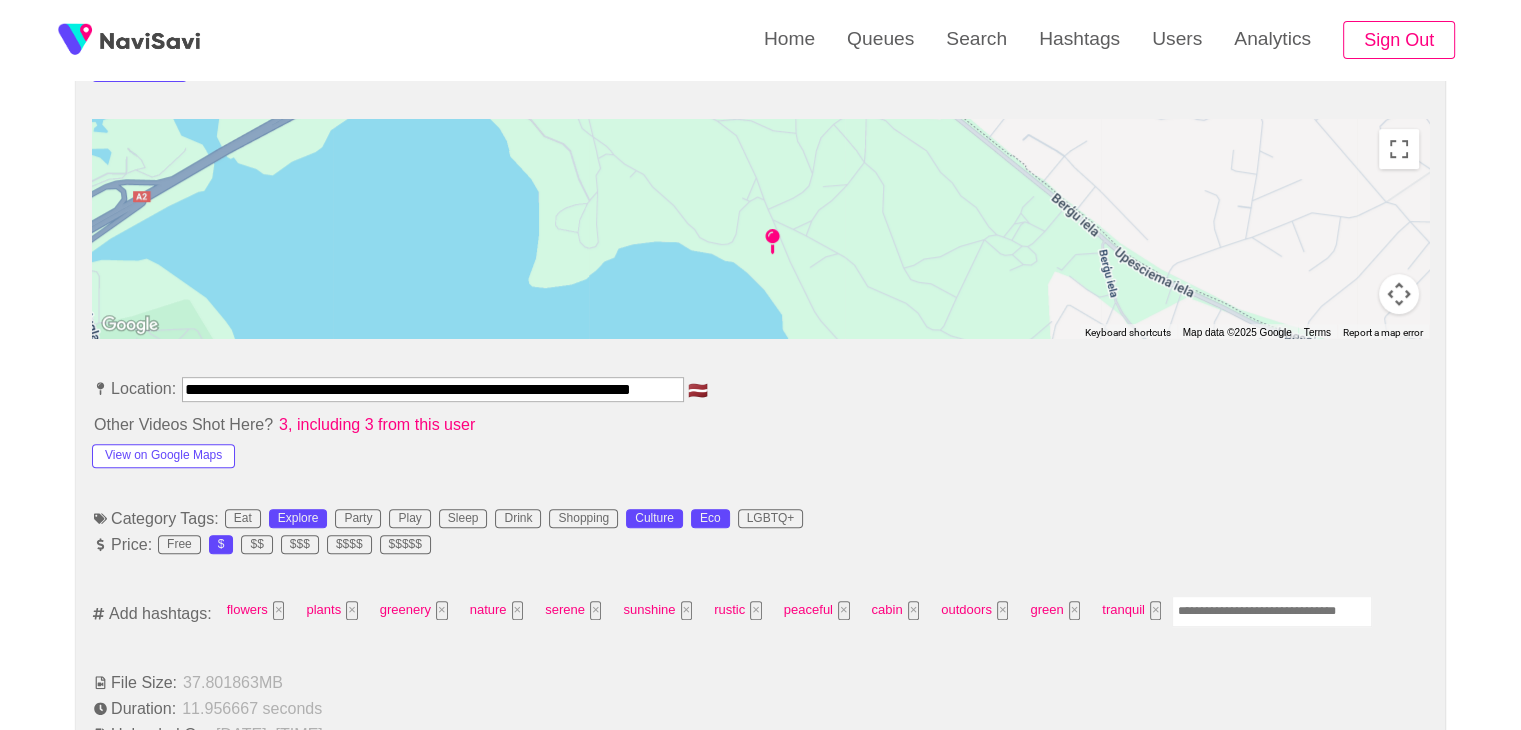 scroll, scrollTop: 968, scrollLeft: 0, axis: vertical 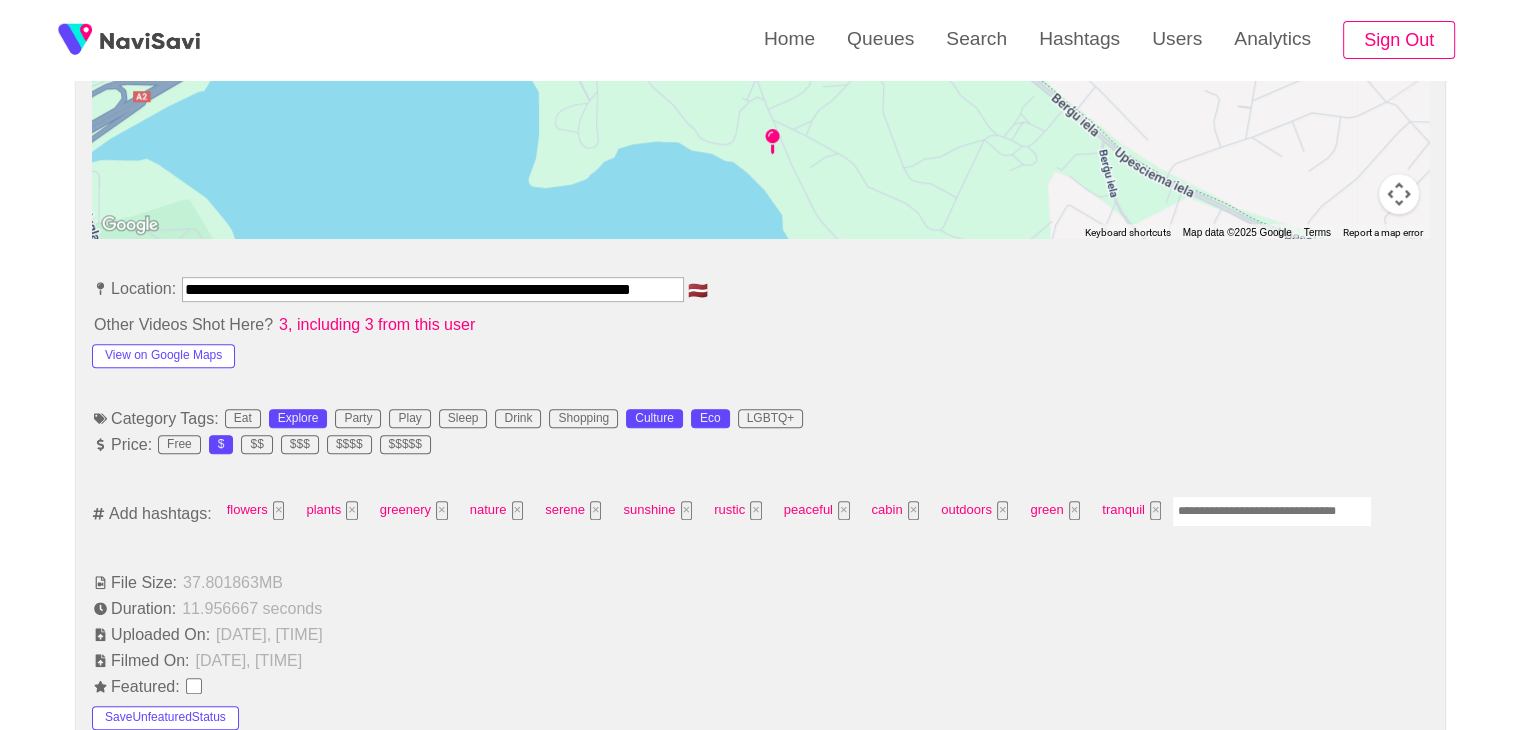 click at bounding box center (1272, 511) 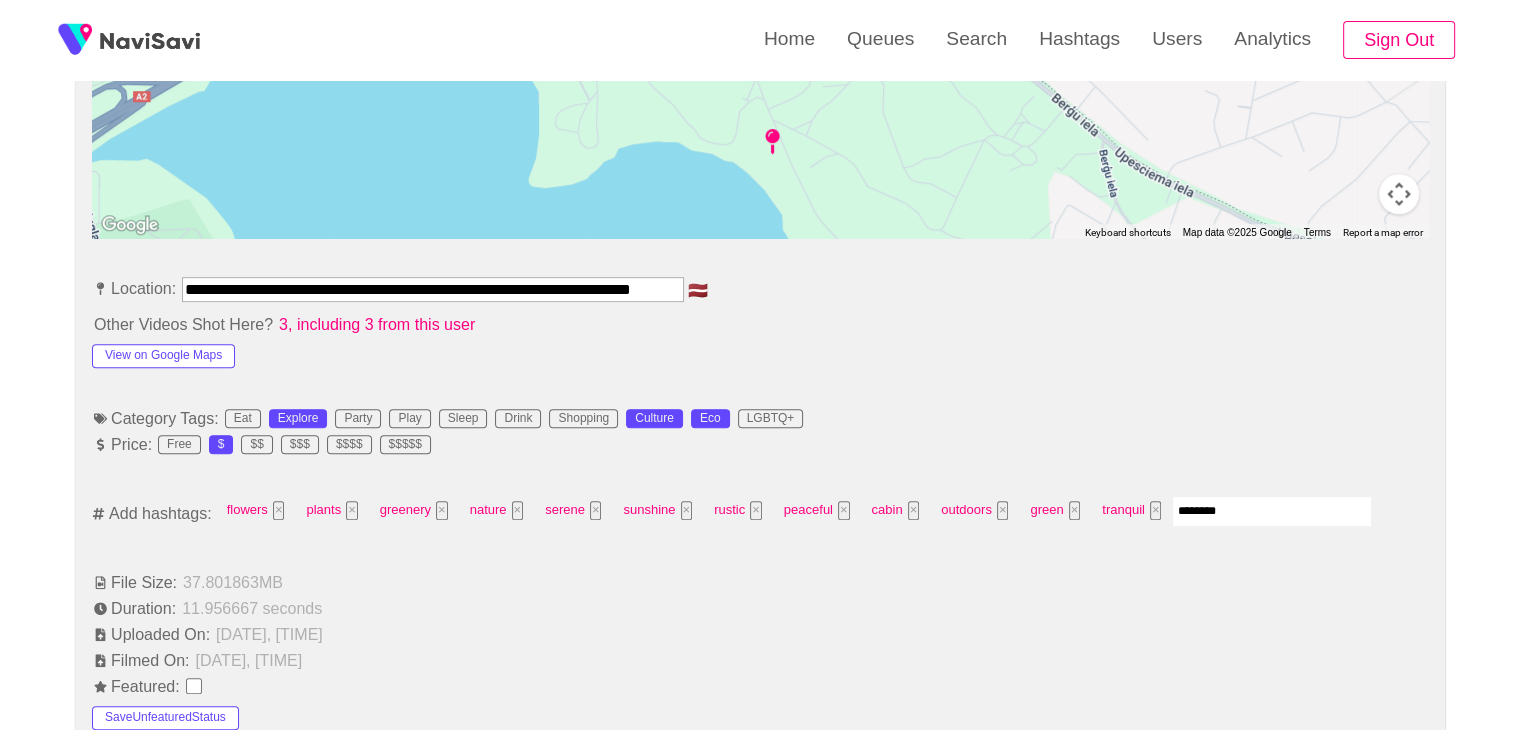 type on "*********" 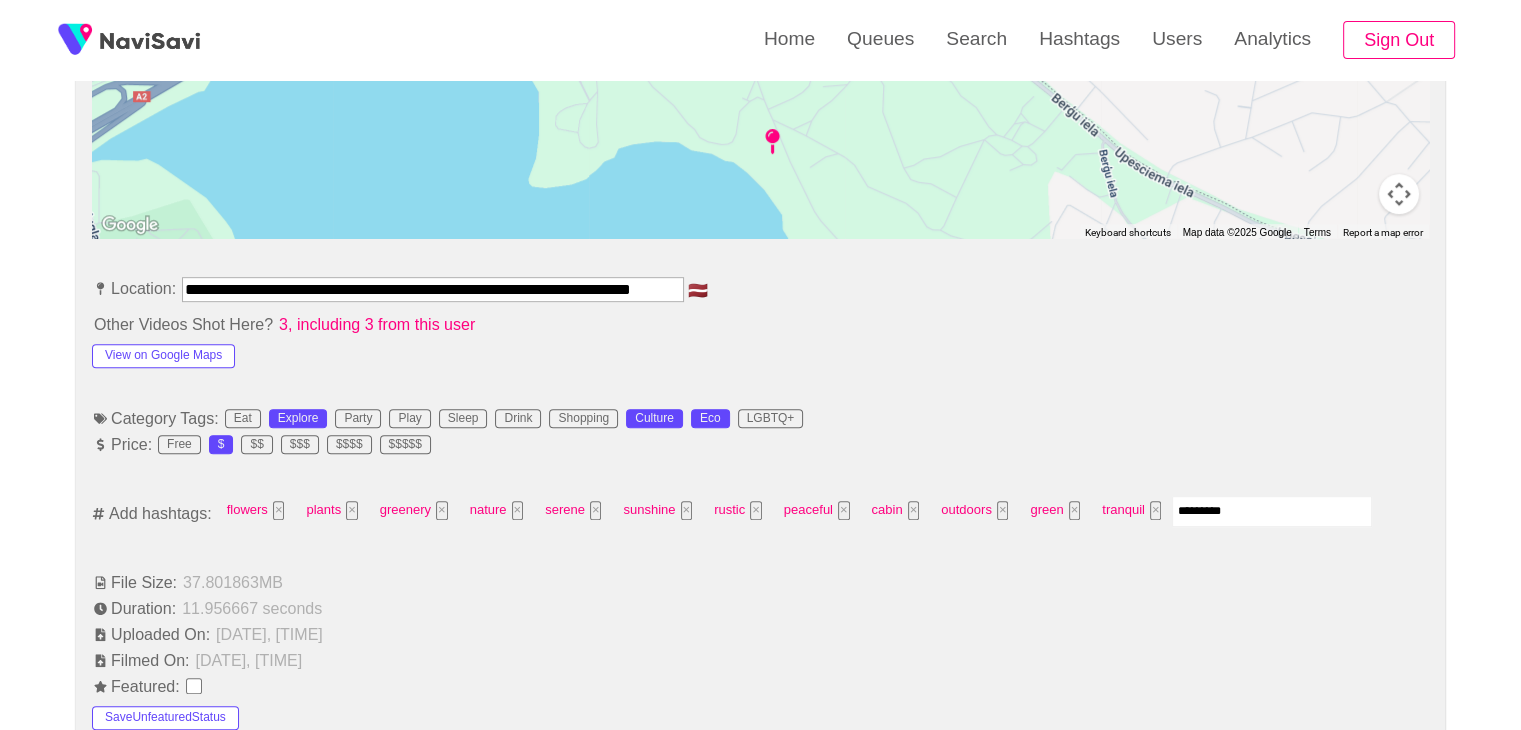 type 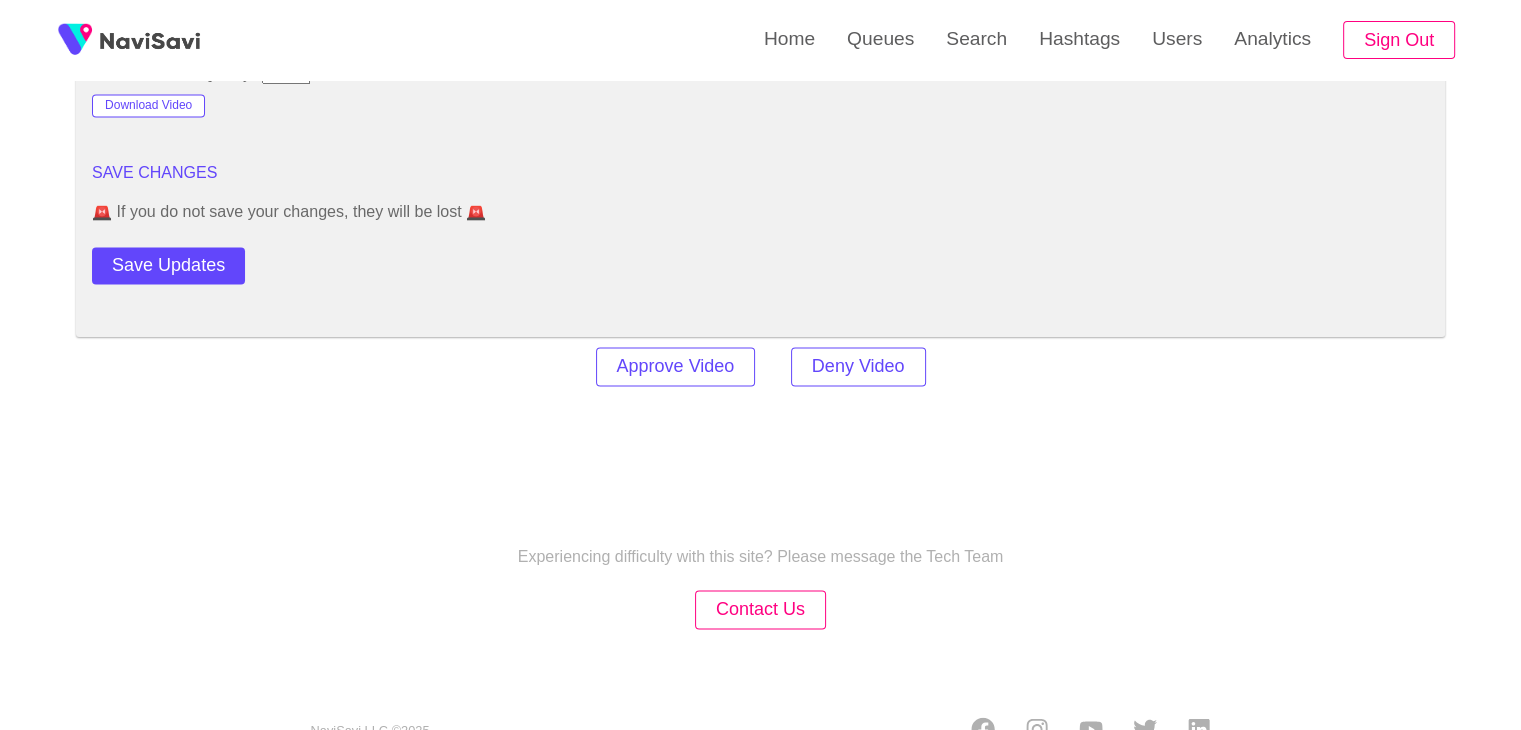 scroll, scrollTop: 2808, scrollLeft: 0, axis: vertical 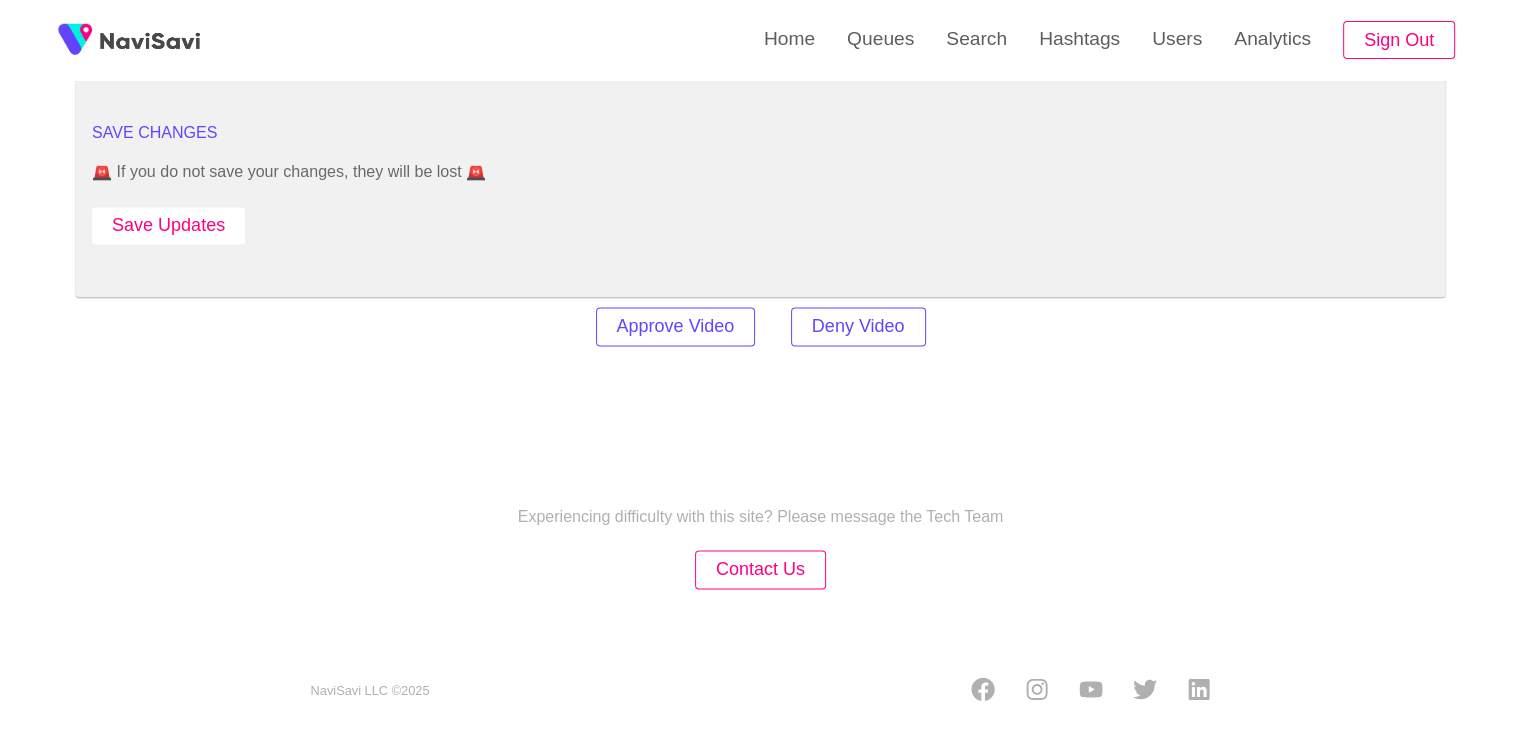 click on "Save Updates" at bounding box center (168, 225) 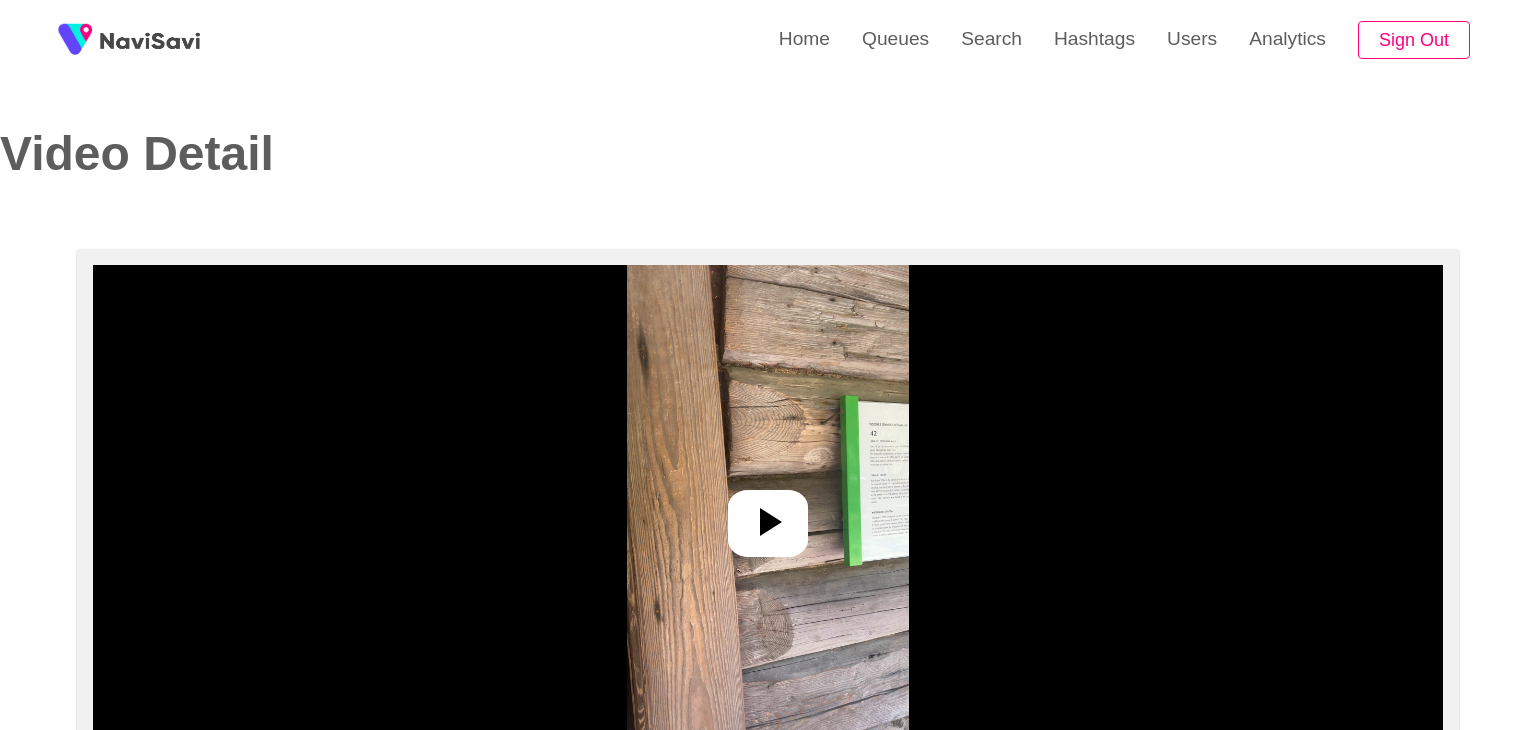 select on "**********" 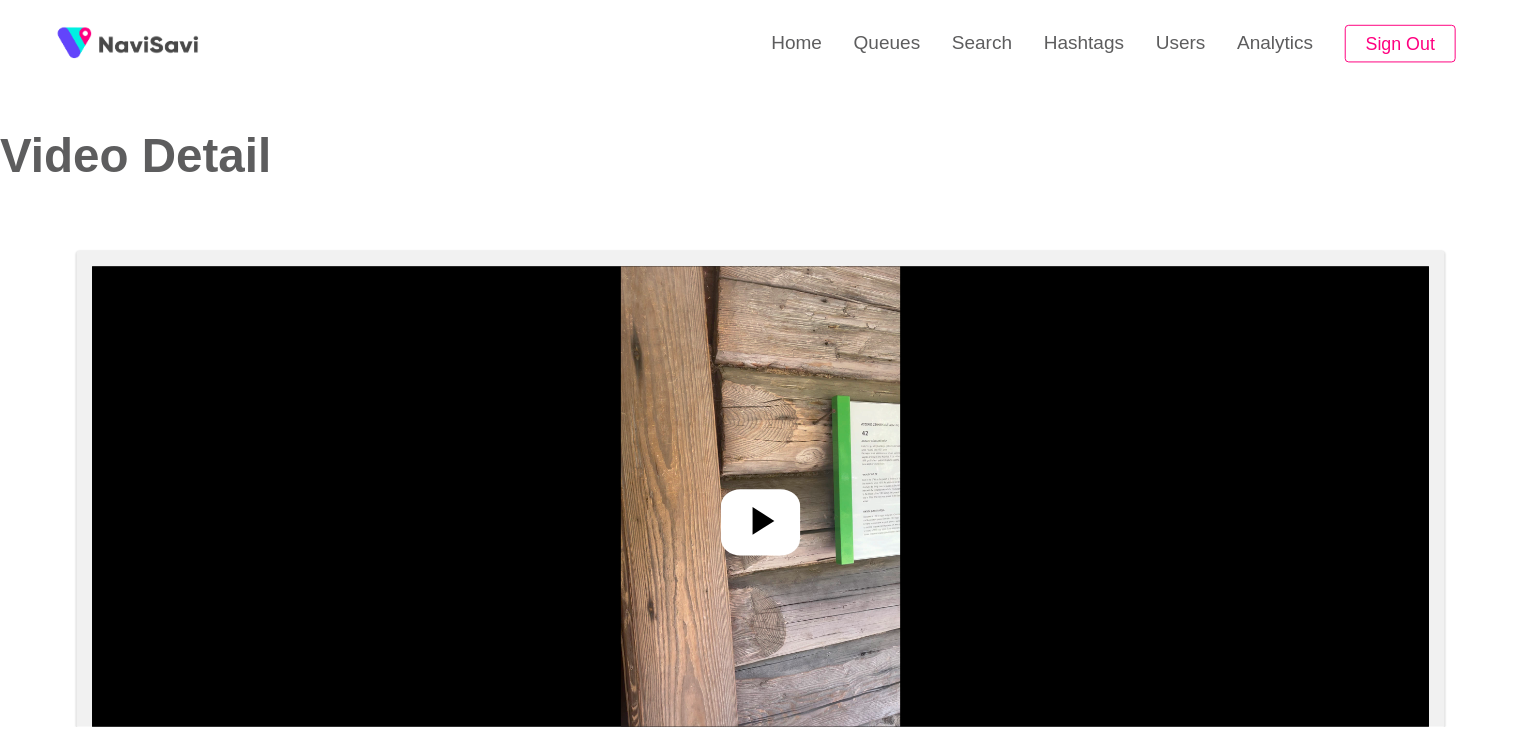 scroll, scrollTop: 0, scrollLeft: 0, axis: both 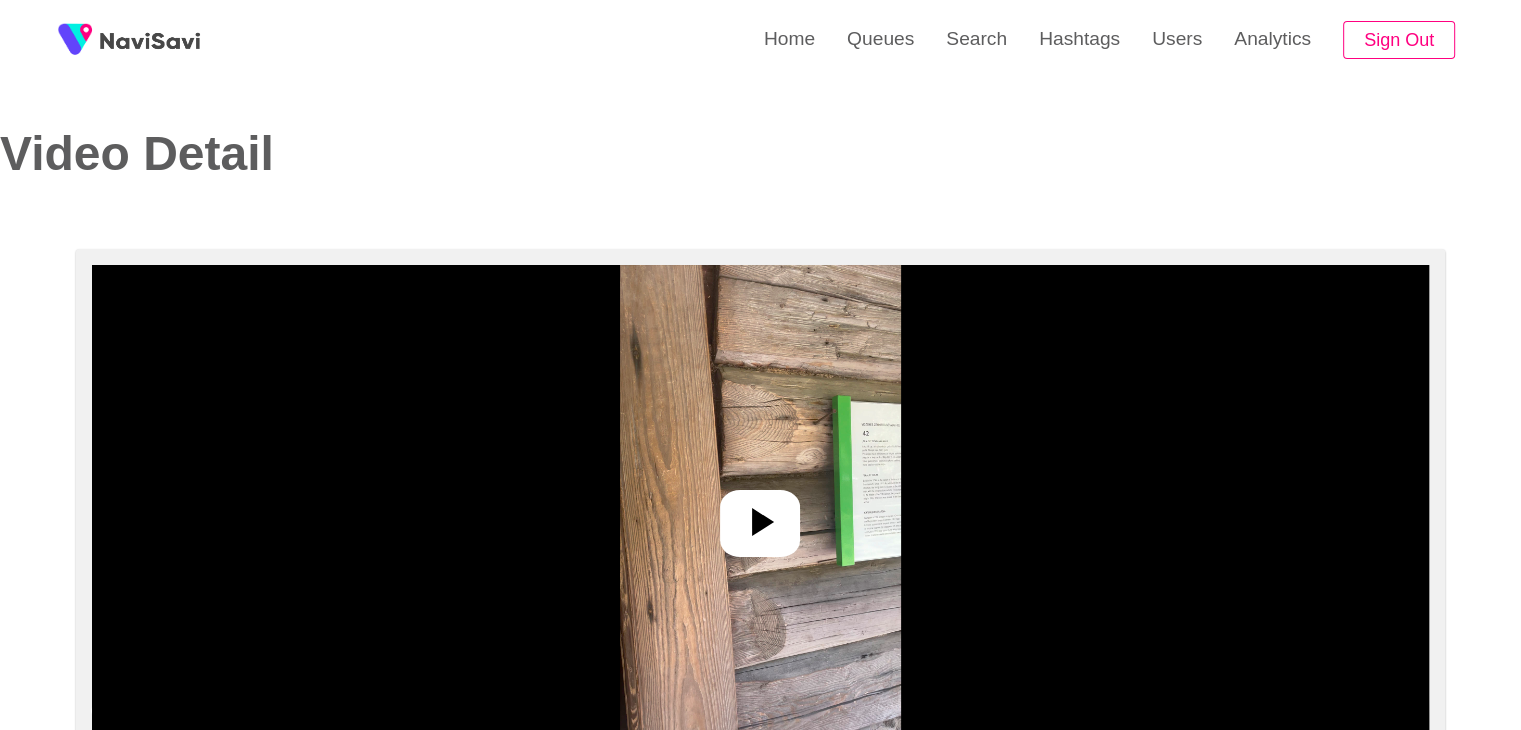 click at bounding box center [760, 523] 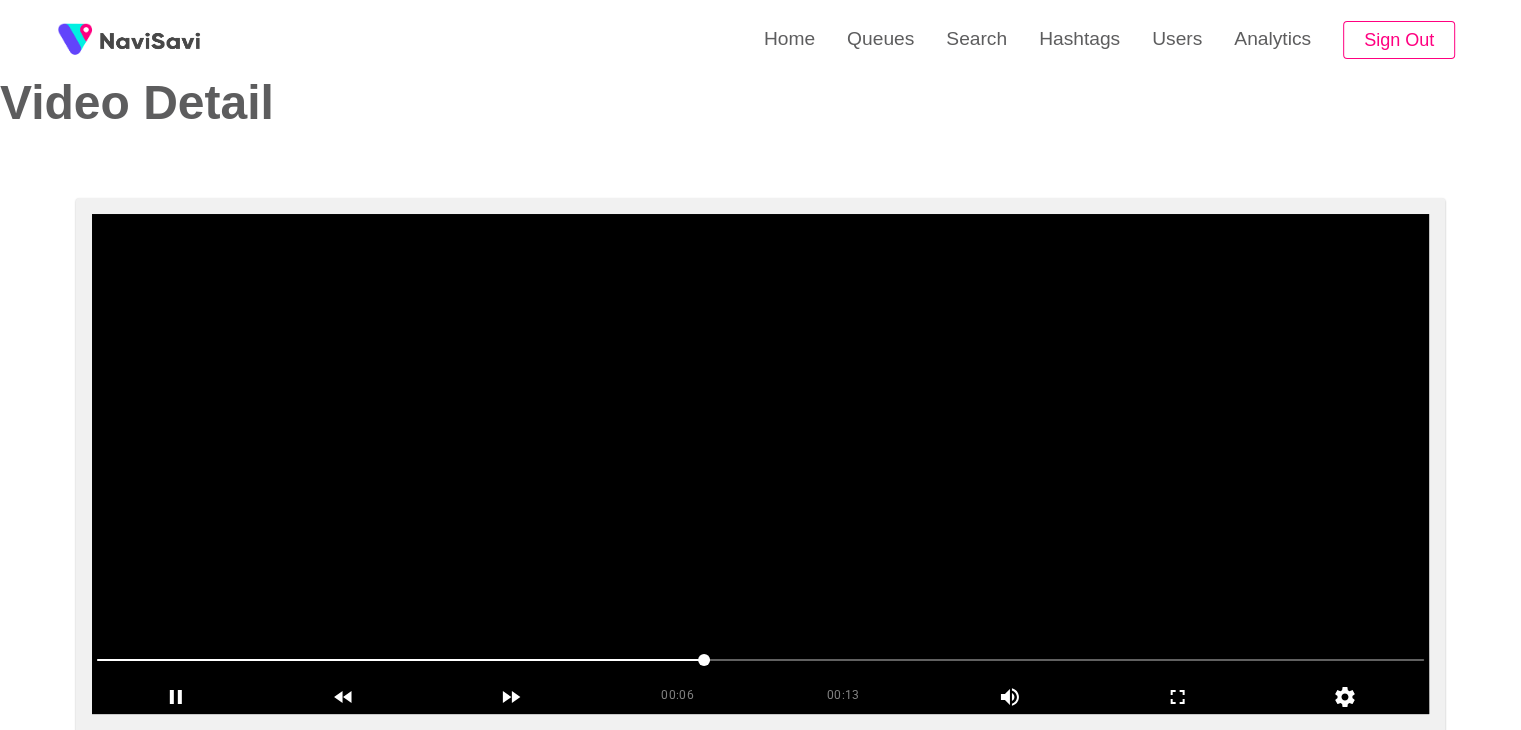 scroll, scrollTop: 52, scrollLeft: 0, axis: vertical 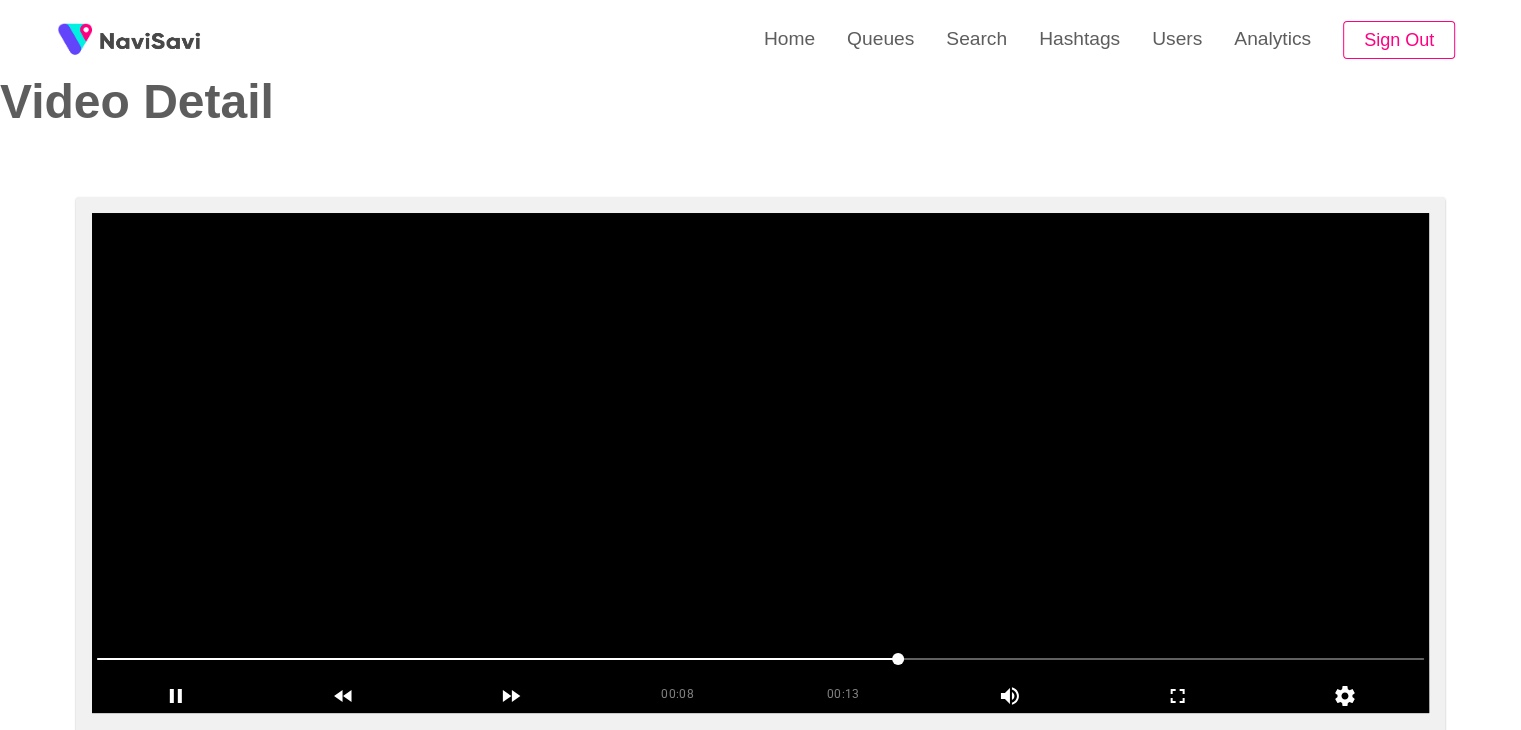 click at bounding box center [760, 463] 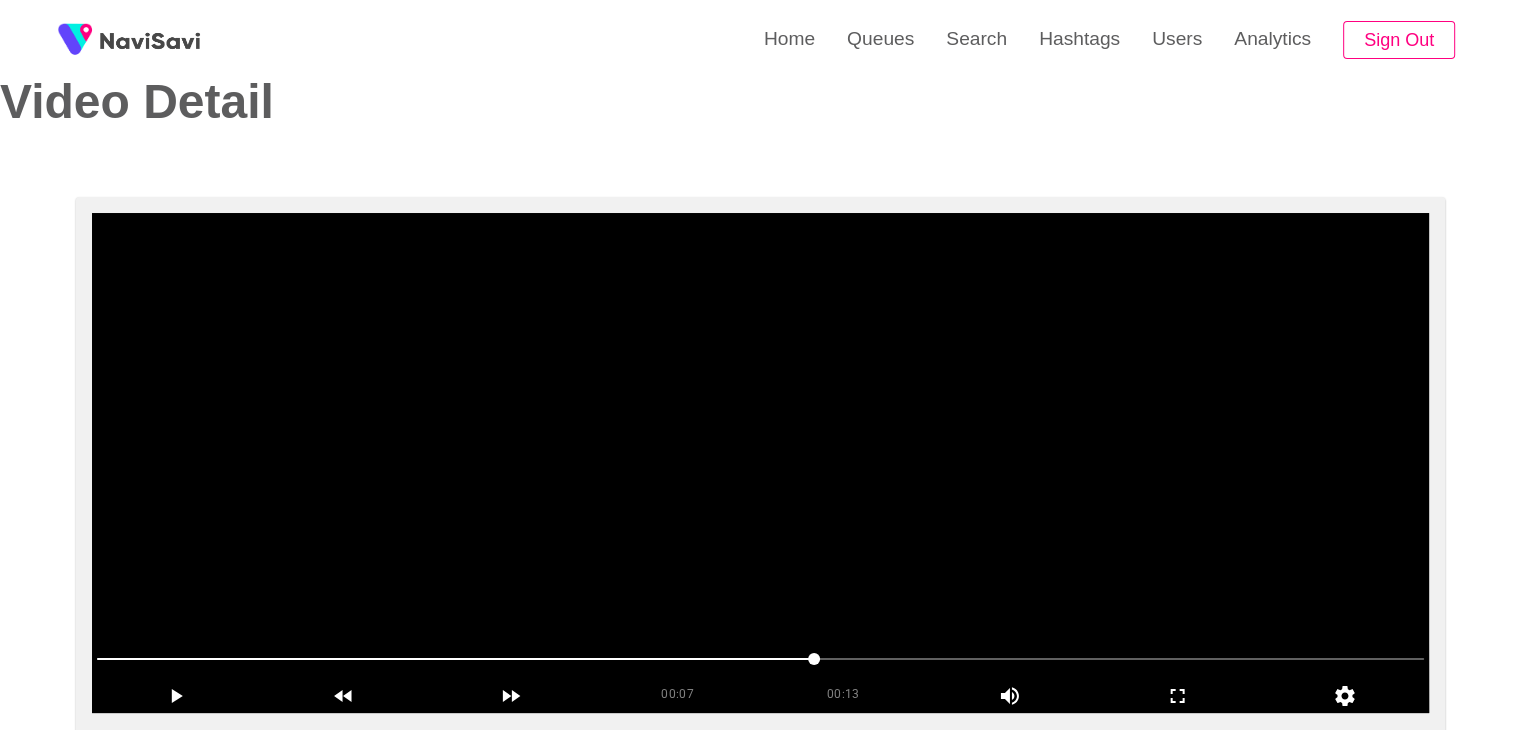 click at bounding box center (760, 463) 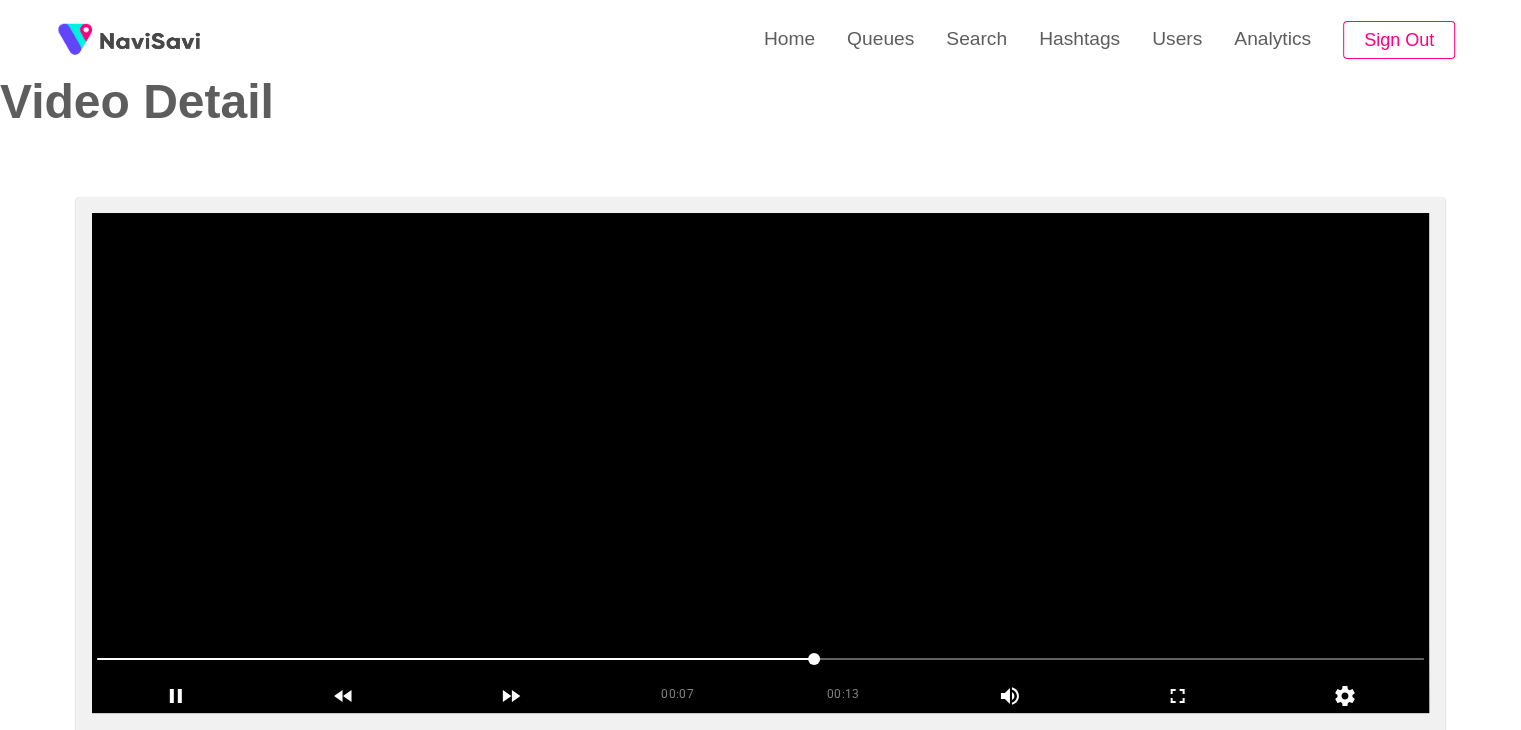 click at bounding box center [760, 463] 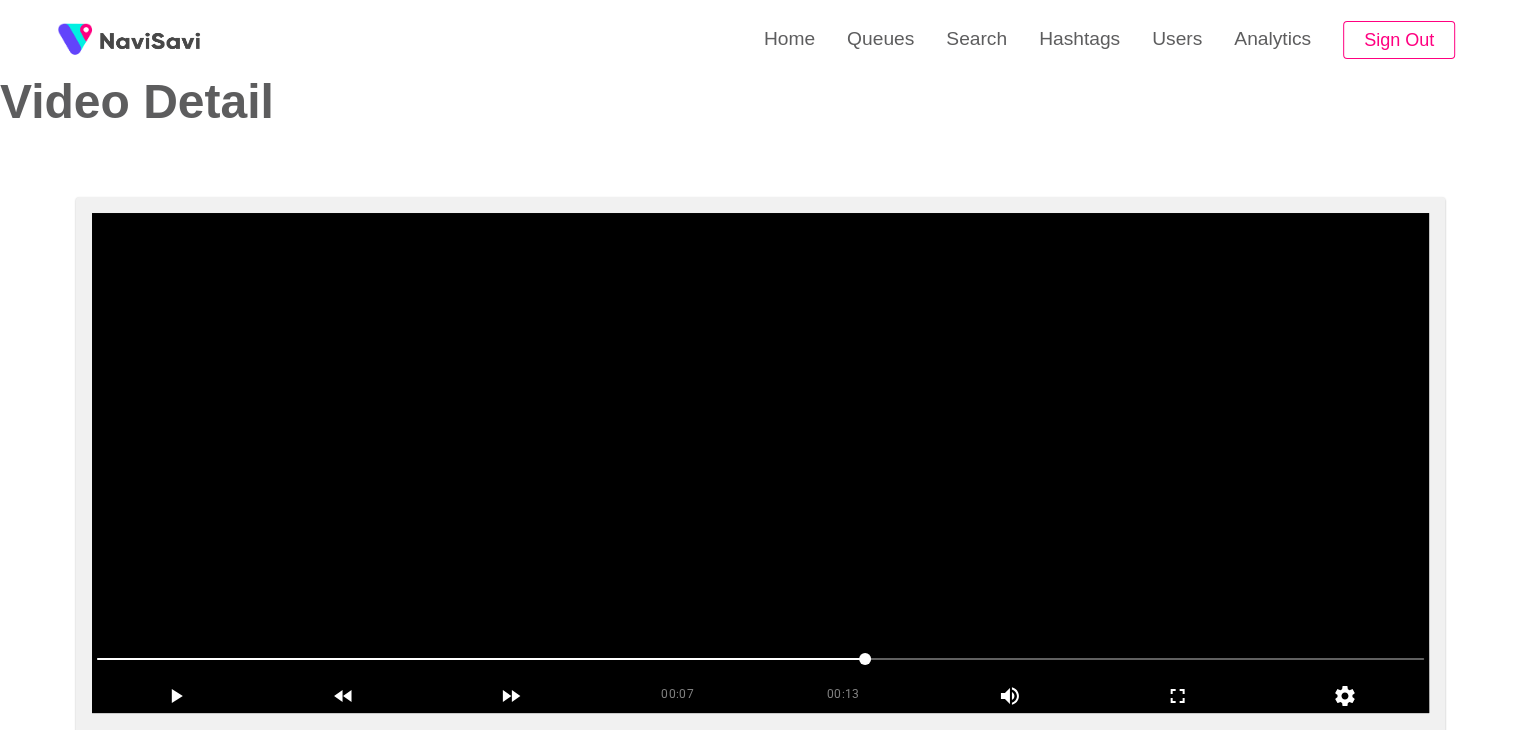 click at bounding box center (760, 463) 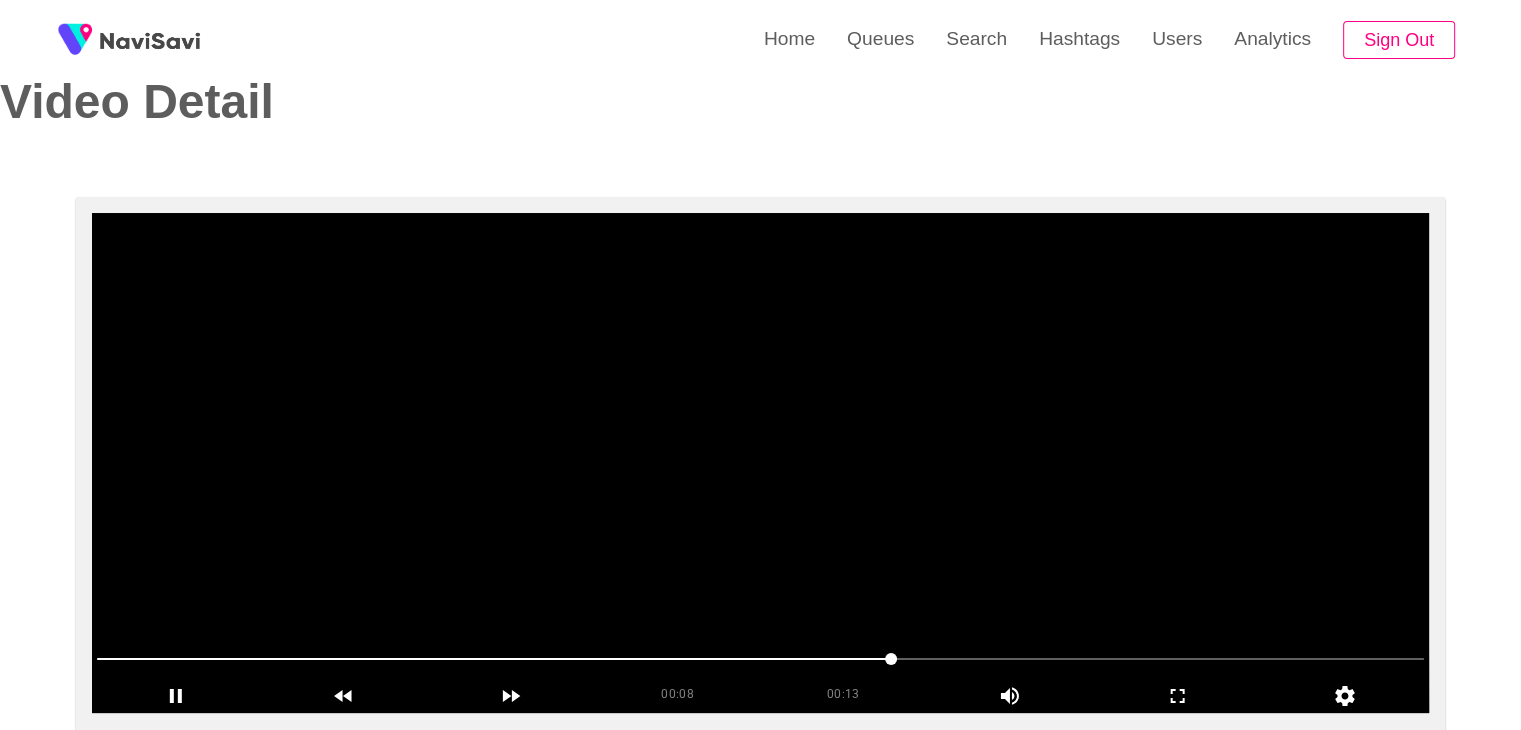 click at bounding box center [760, 463] 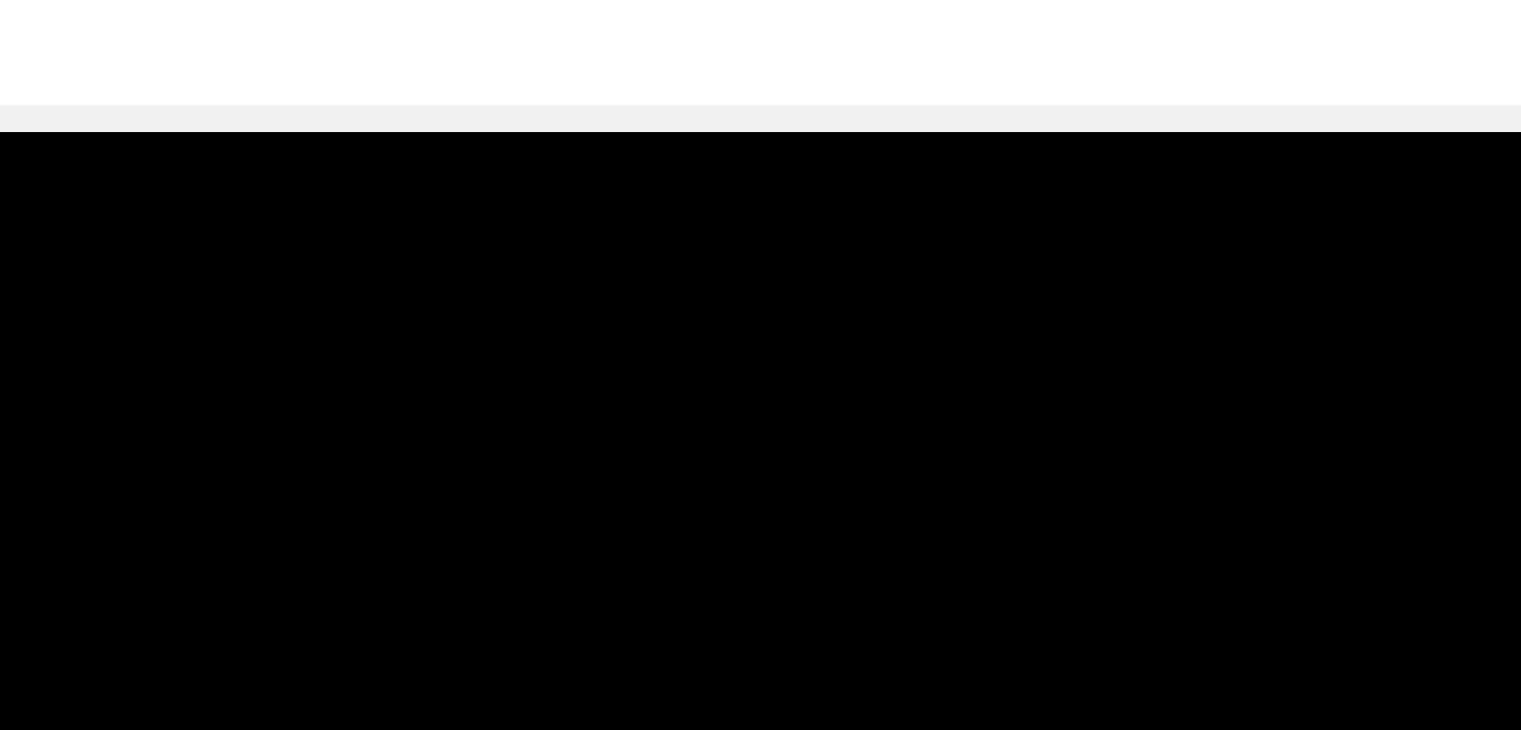 scroll, scrollTop: 52, scrollLeft: 0, axis: vertical 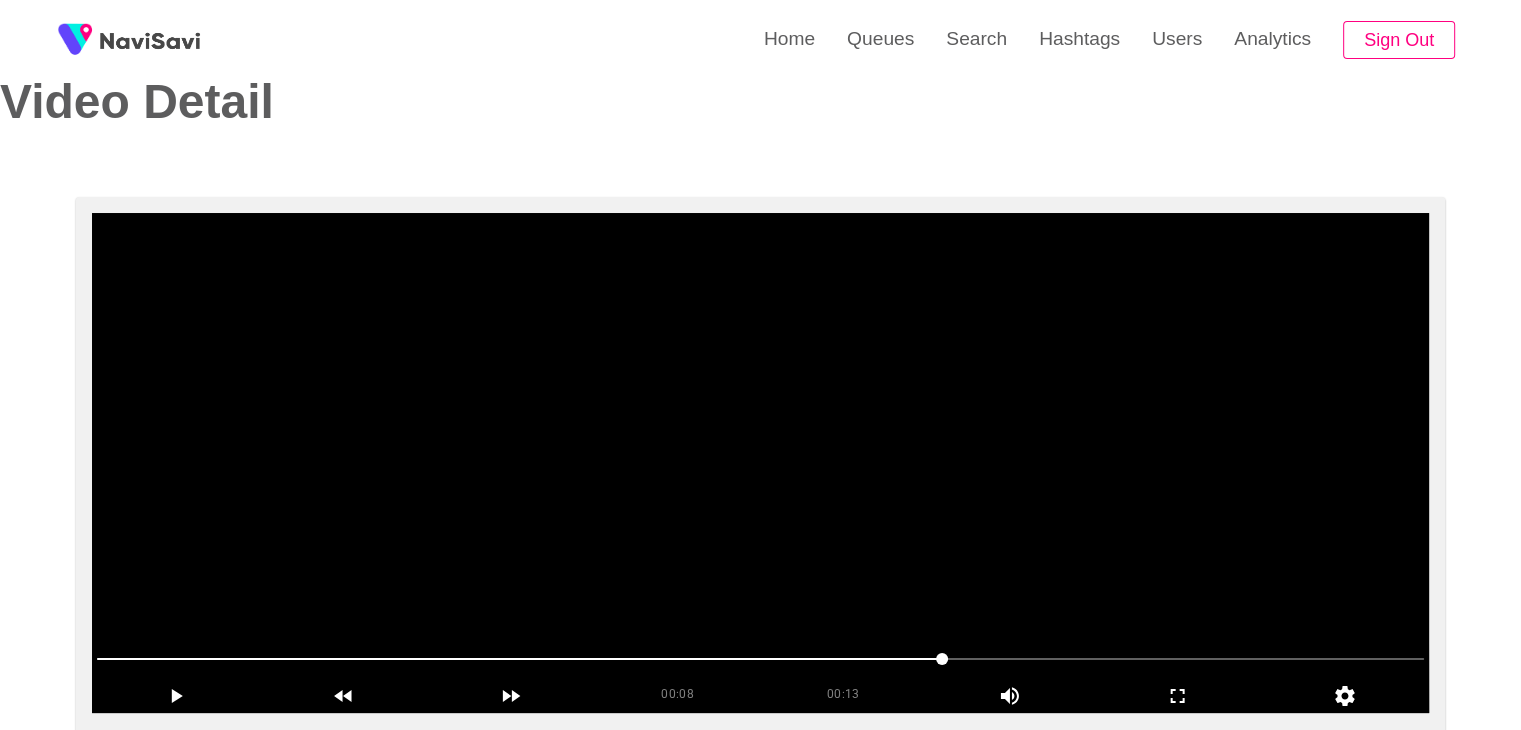 click at bounding box center (760, 463) 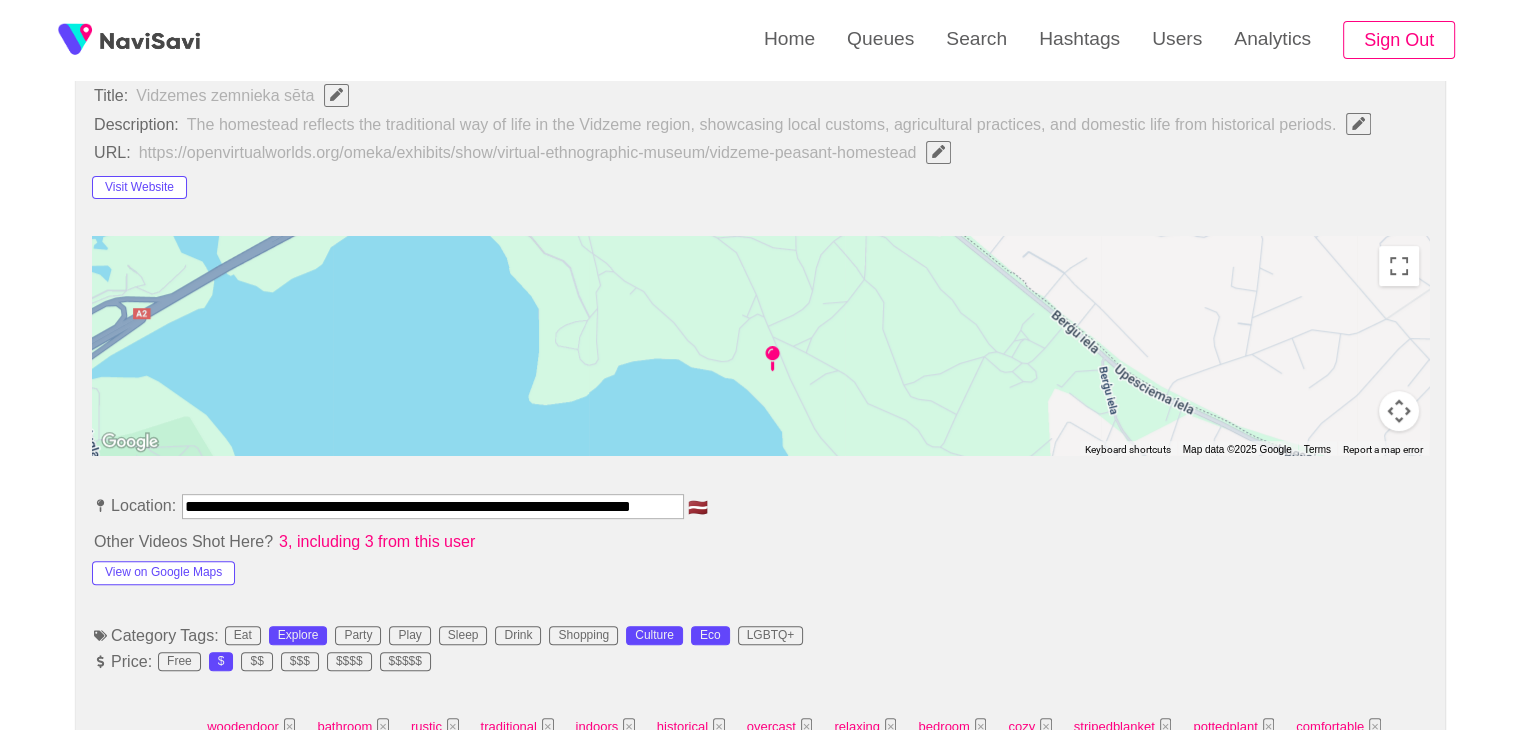 scroll, scrollTop: 776, scrollLeft: 0, axis: vertical 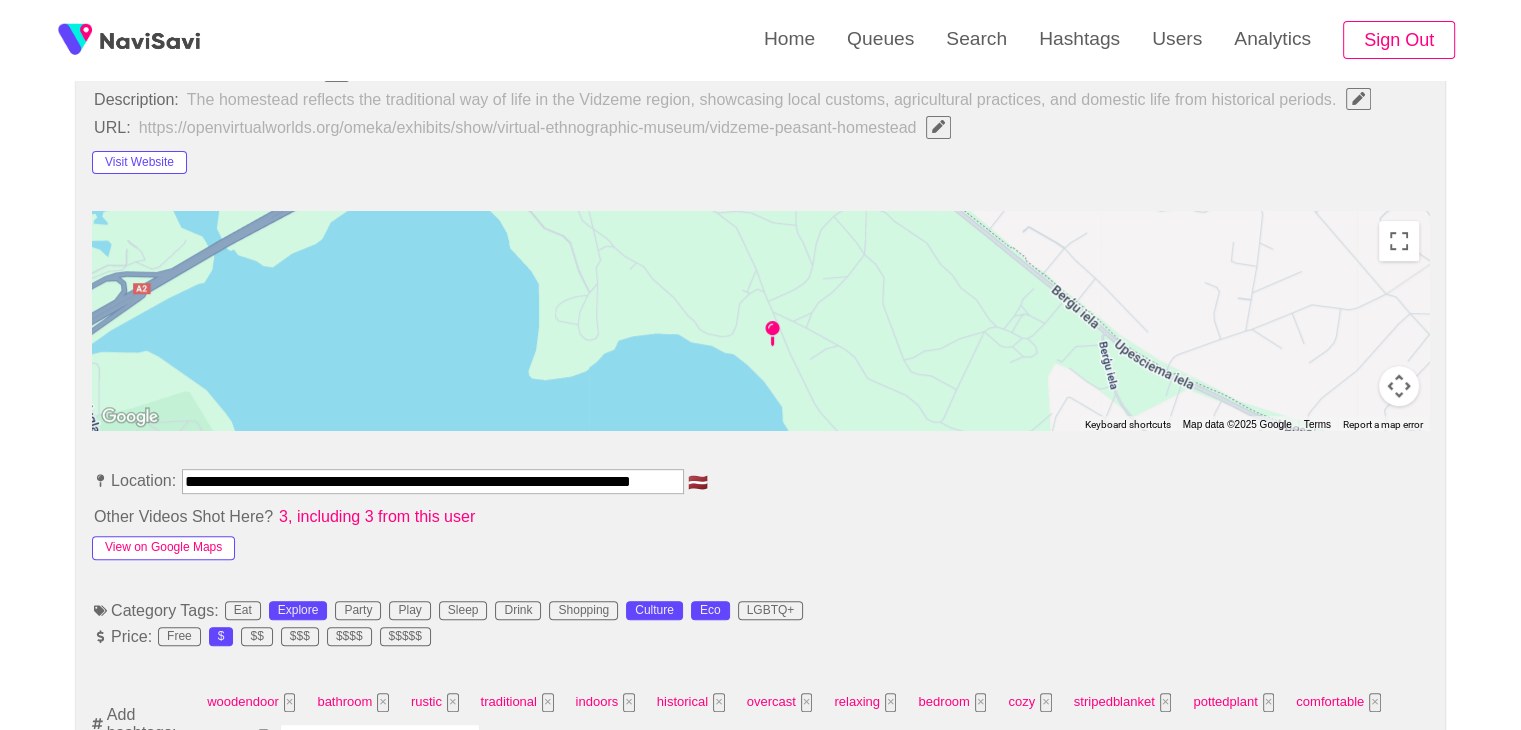 click on "View on Google Maps" at bounding box center (163, 548) 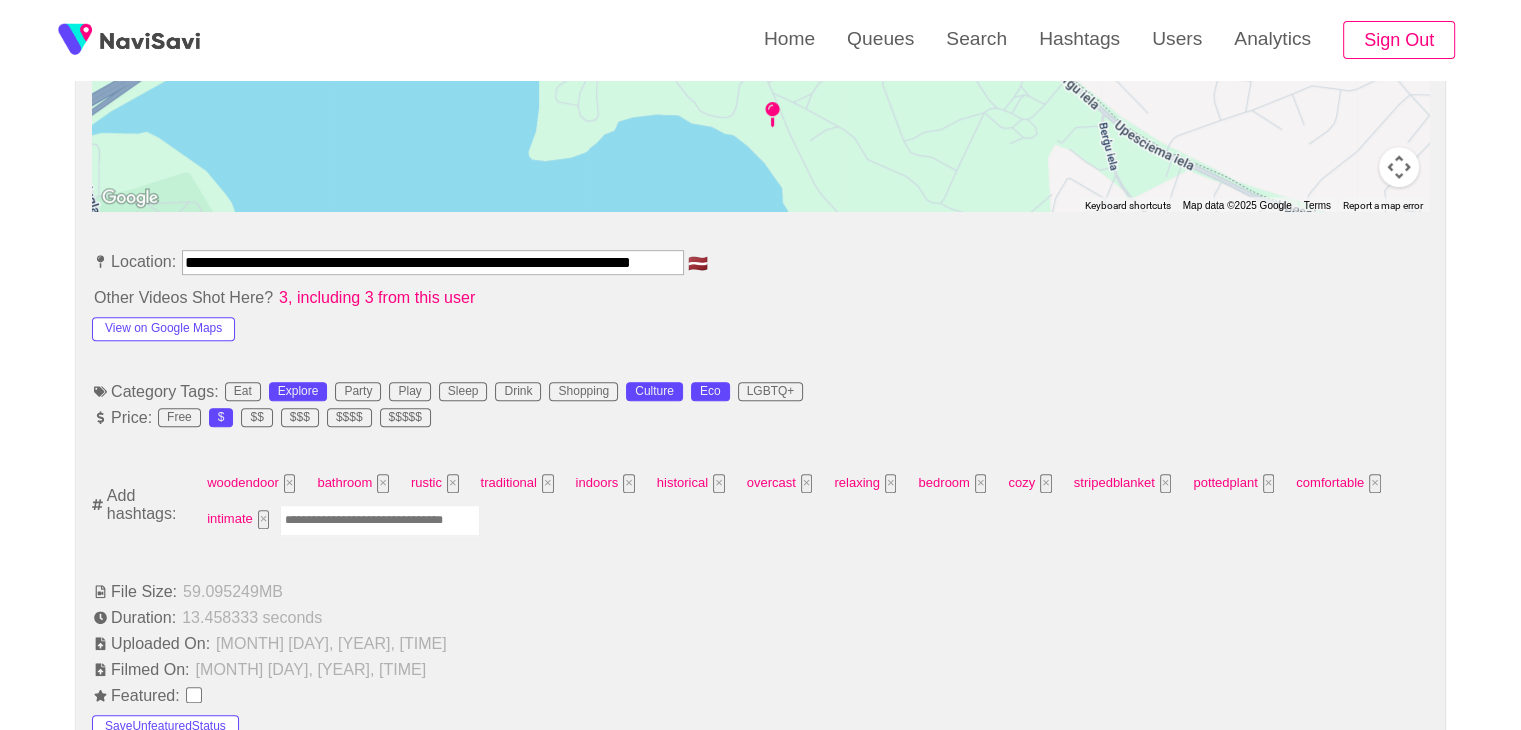 scroll, scrollTop: 996, scrollLeft: 0, axis: vertical 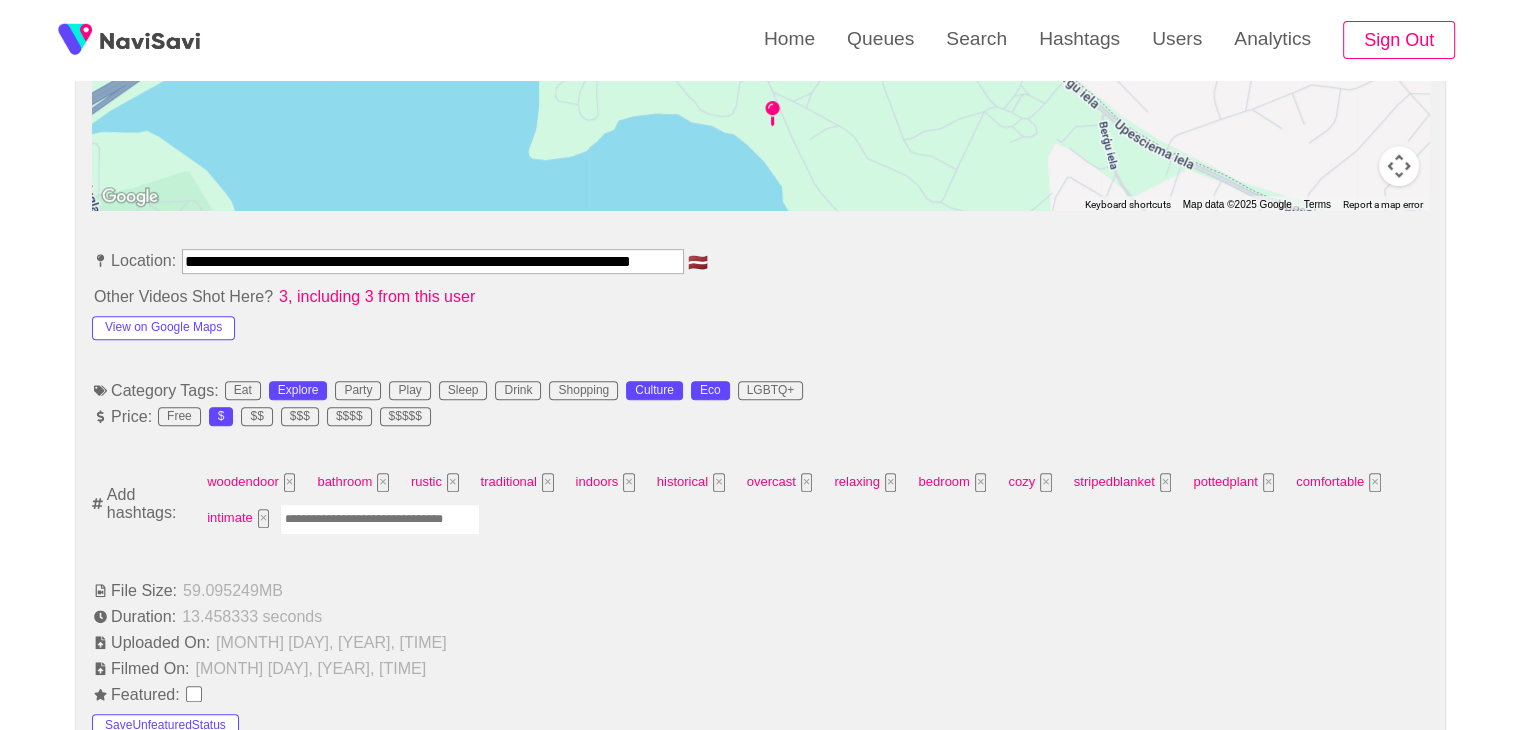 click at bounding box center (380, 519) 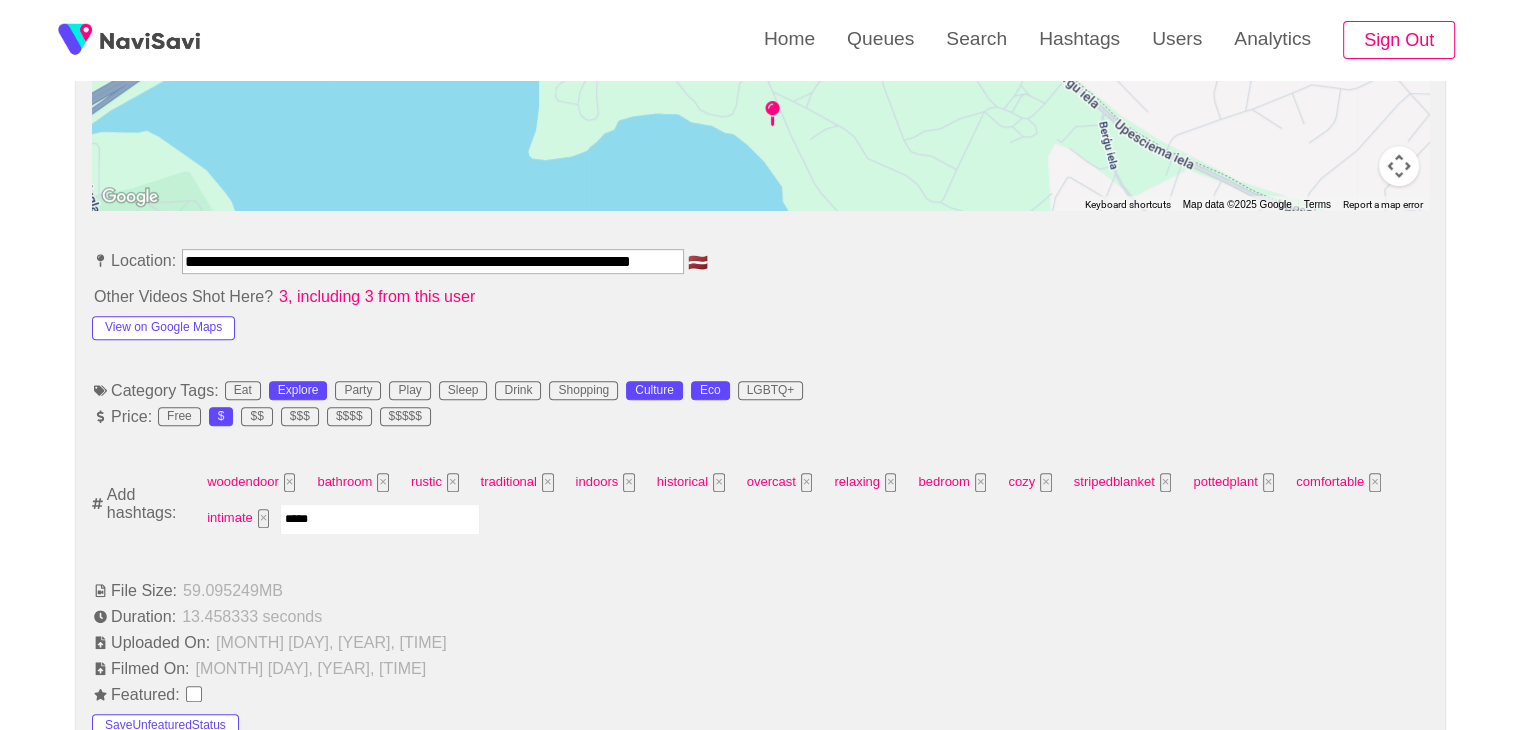 type on "******" 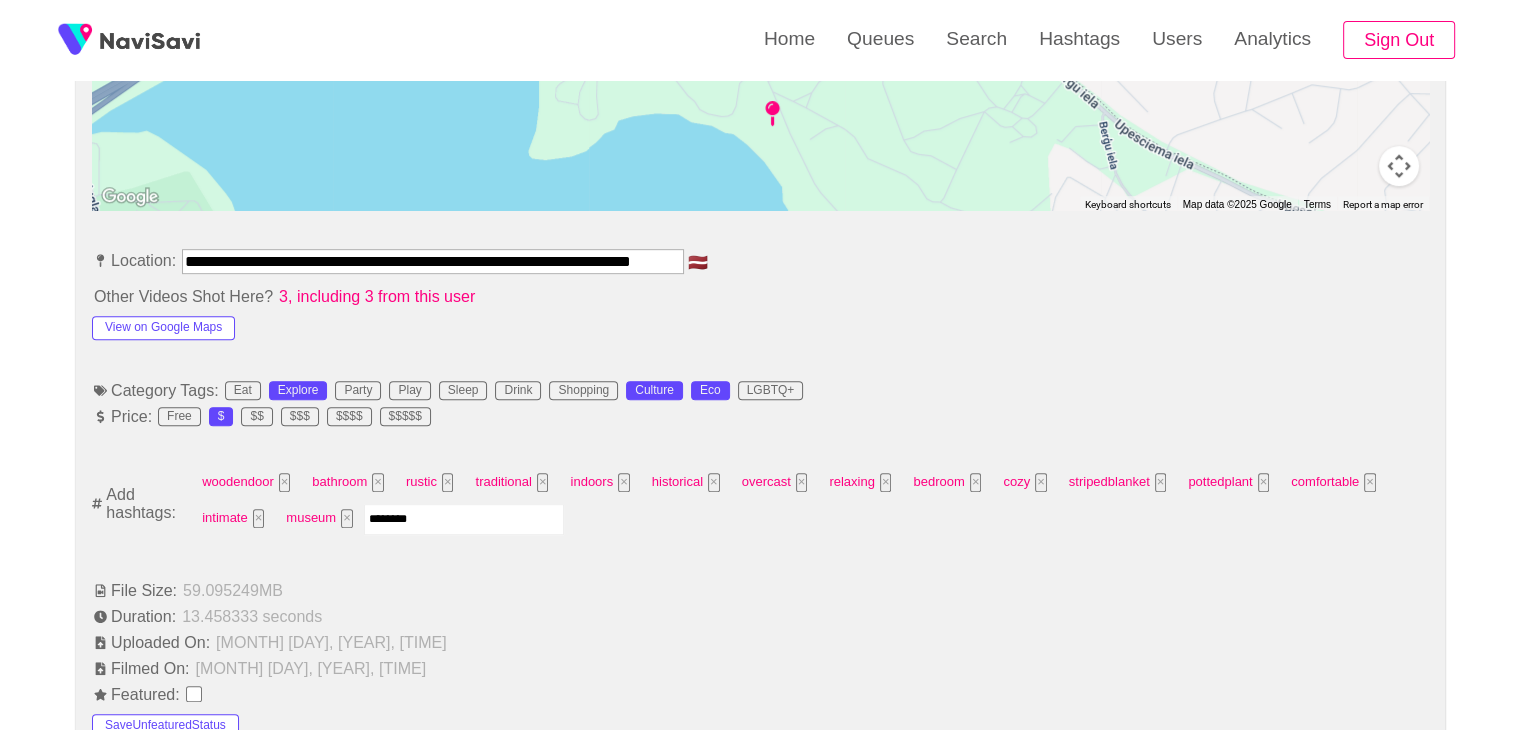 type on "*********" 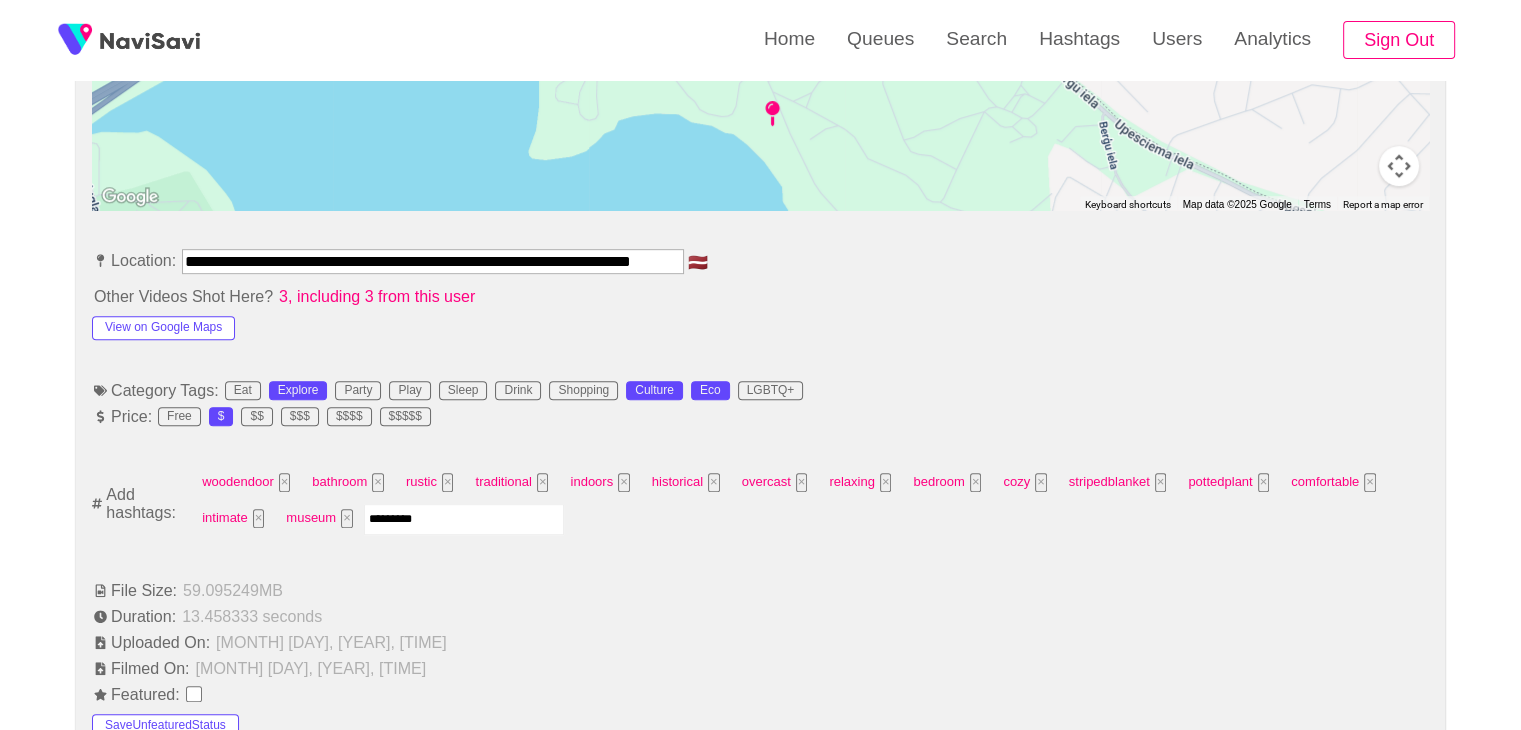 type 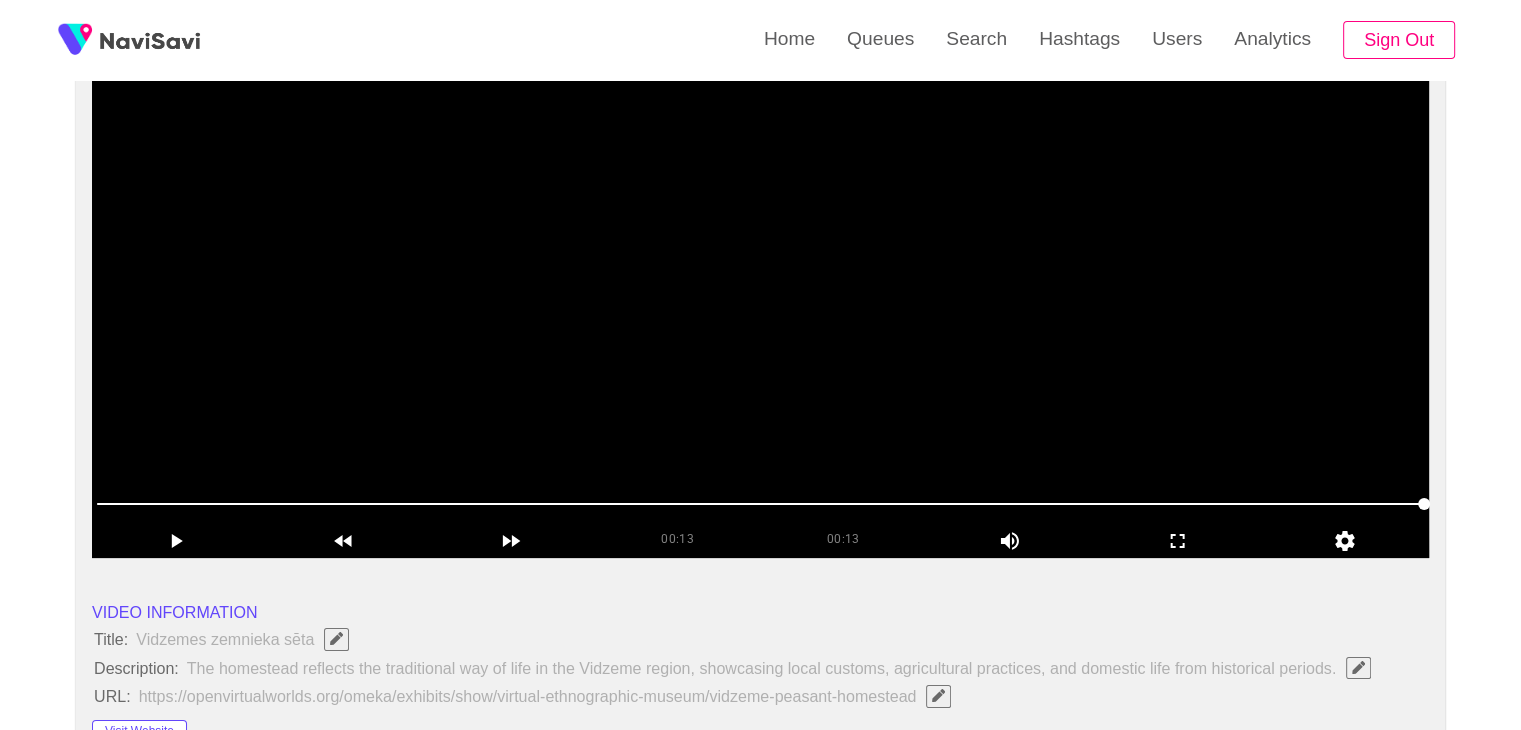 click at bounding box center (760, 308) 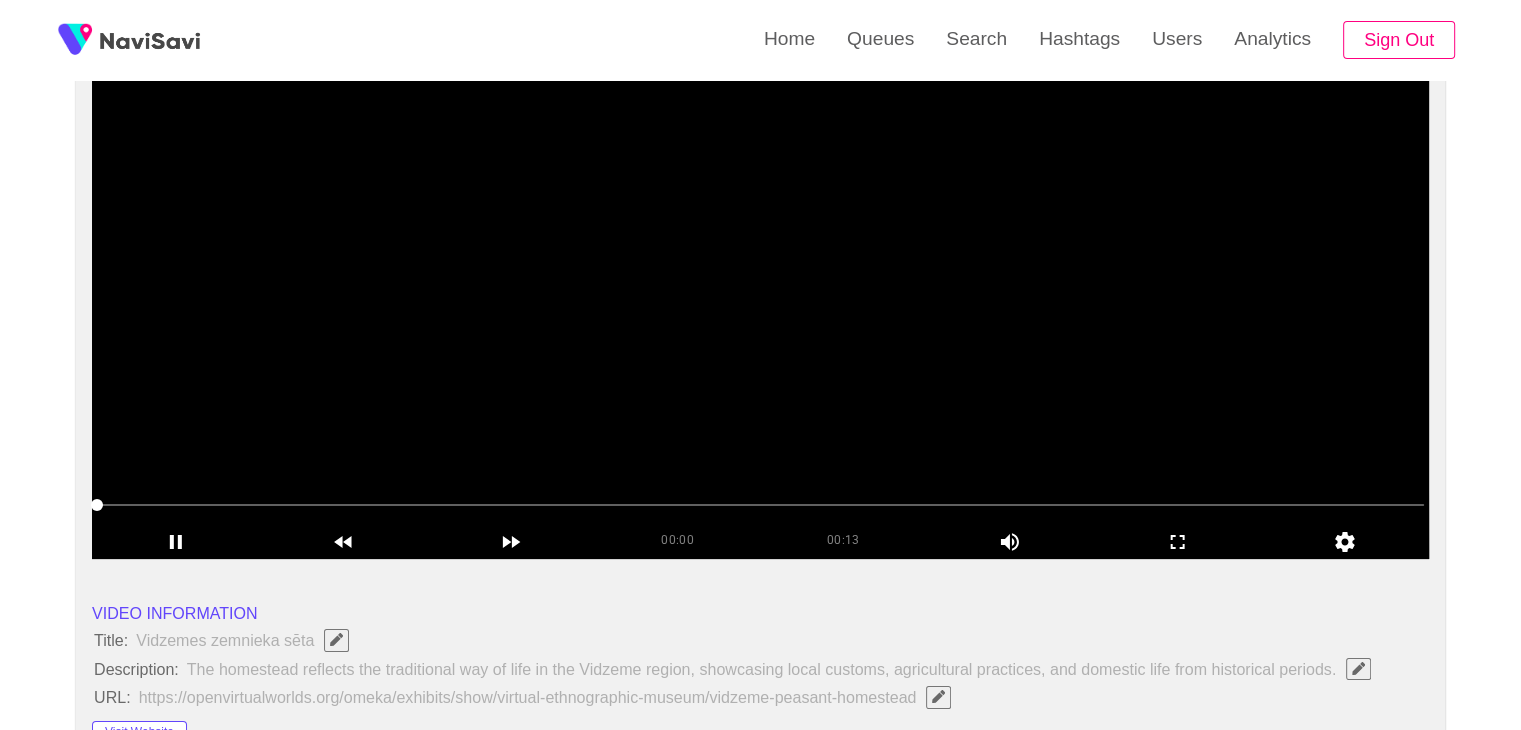 click at bounding box center (760, 309) 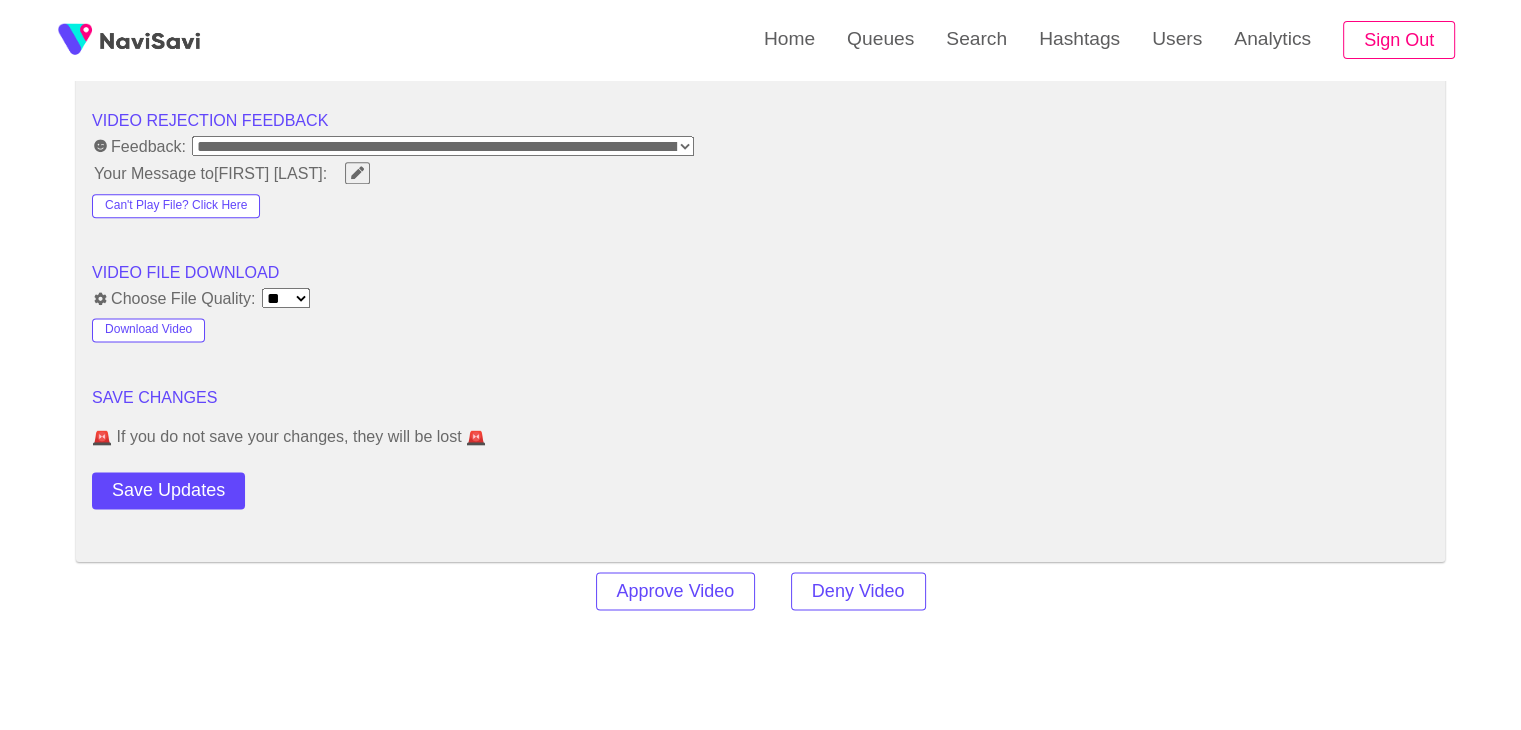 scroll, scrollTop: 2586, scrollLeft: 0, axis: vertical 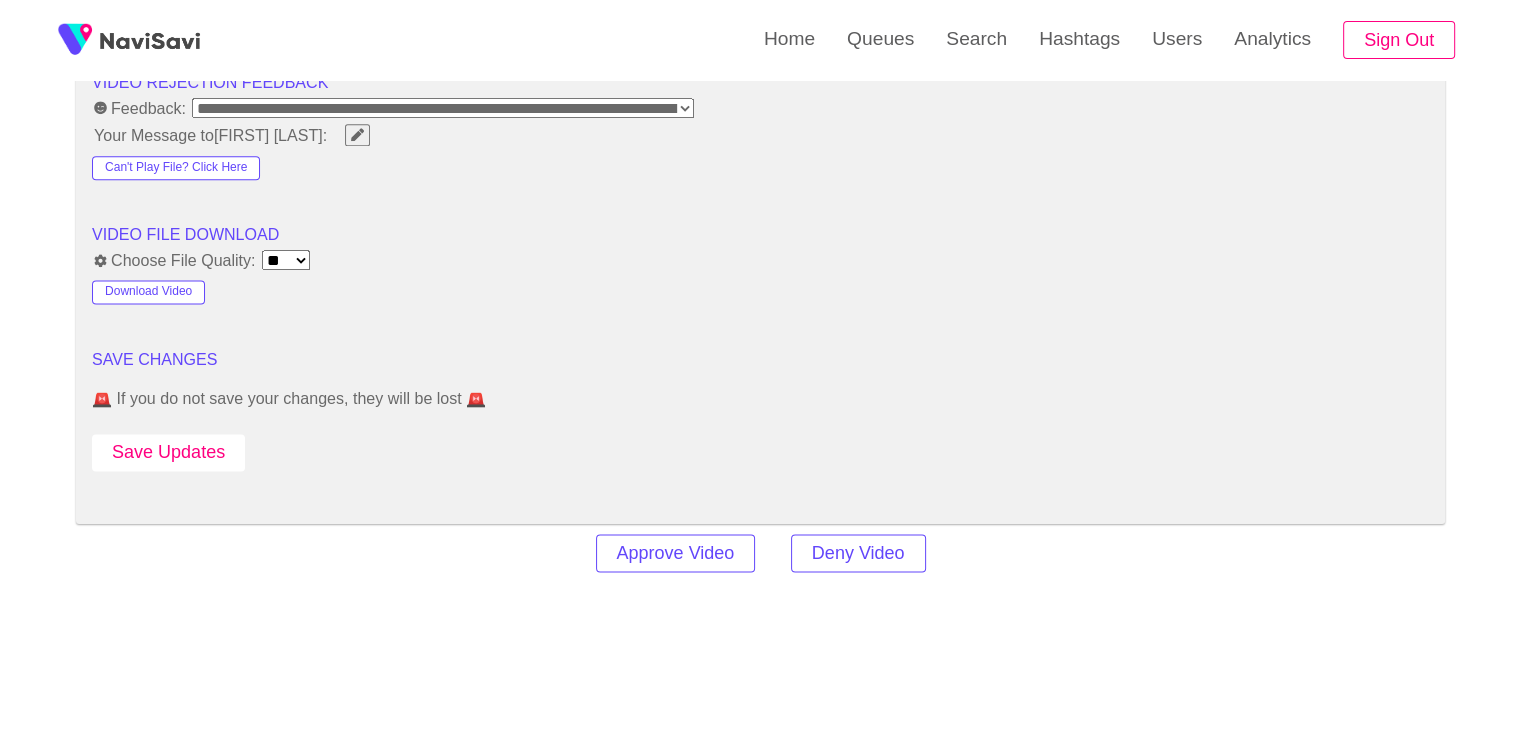 click on "Save Updates" at bounding box center (168, 452) 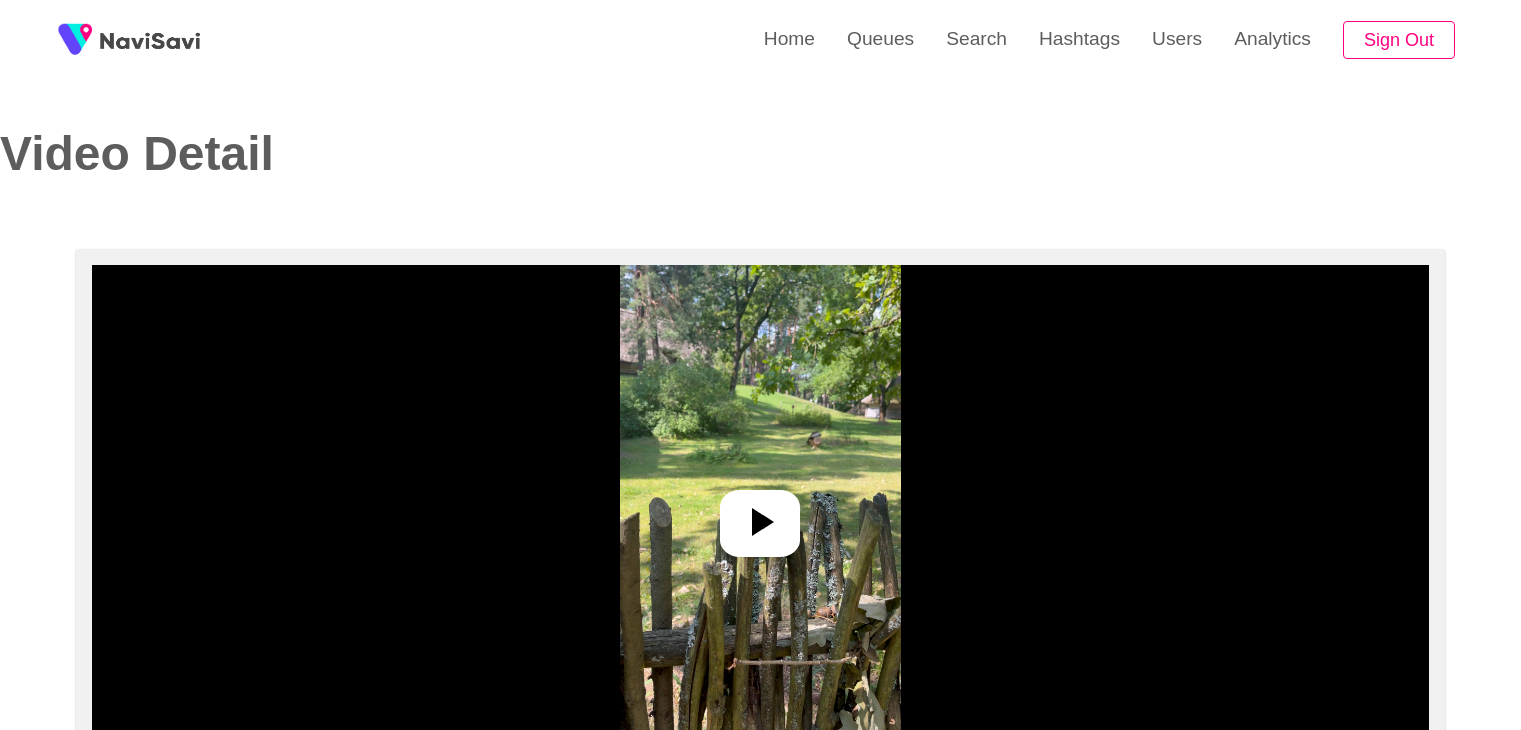 select on "**********" 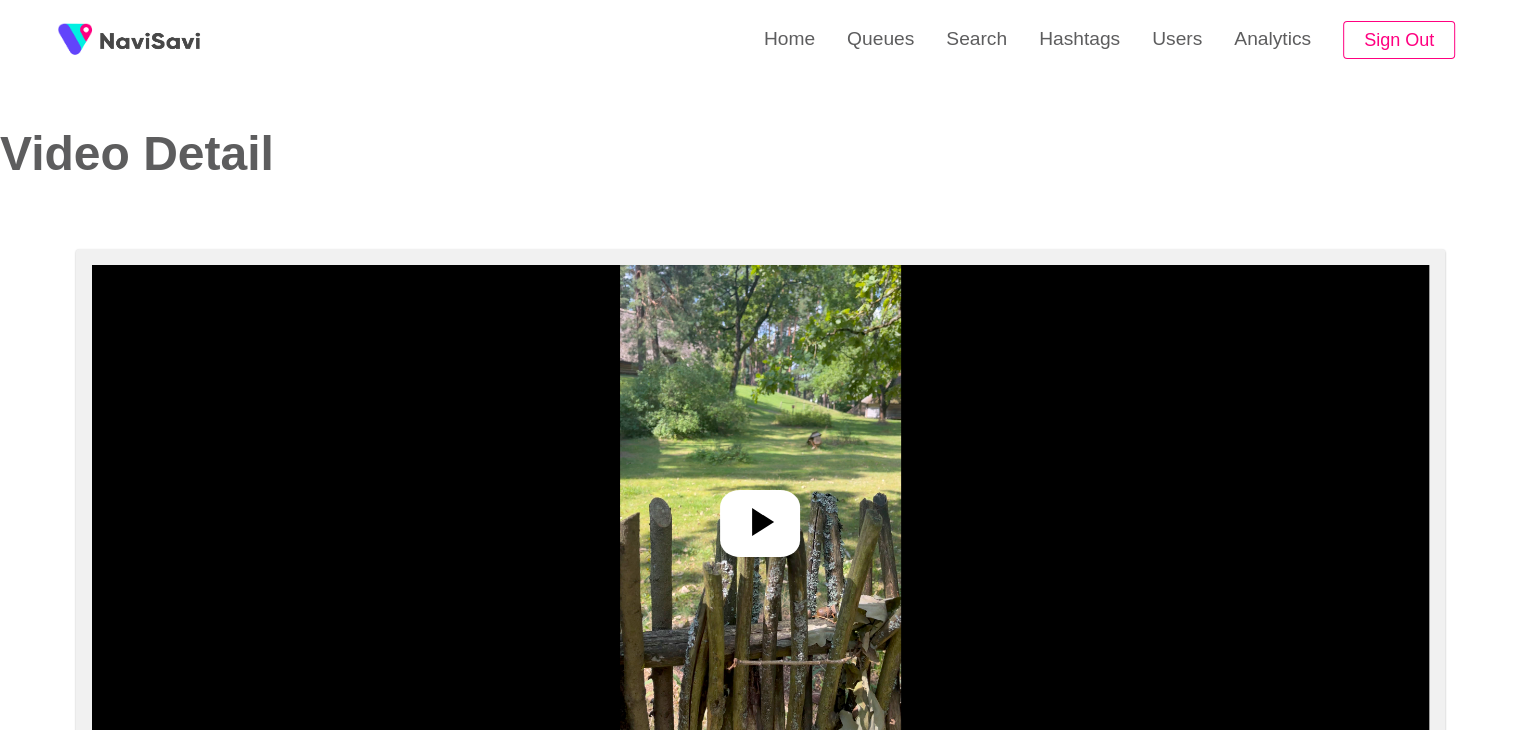 click at bounding box center [760, 515] 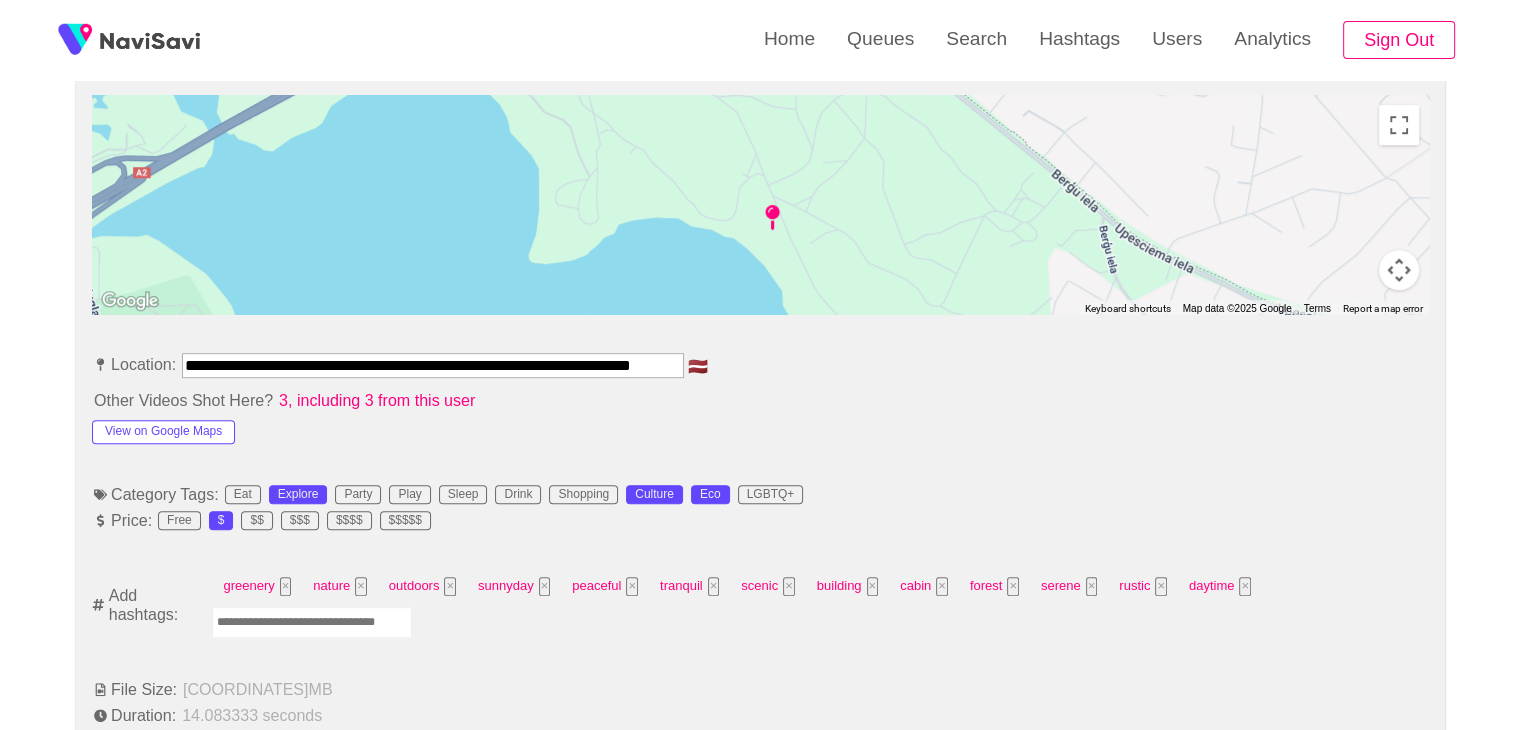 scroll, scrollTop: 916, scrollLeft: 0, axis: vertical 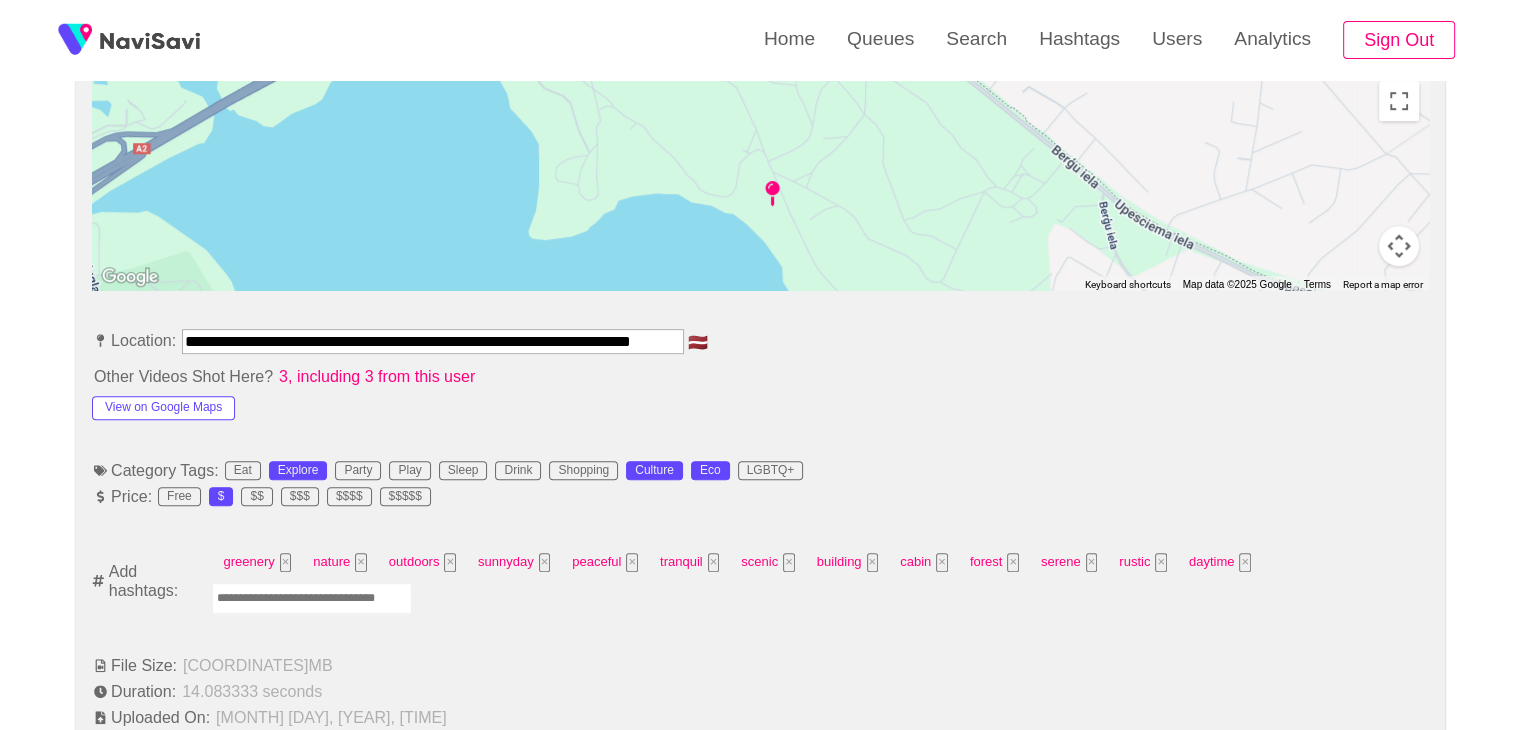 click at bounding box center [312, 598] 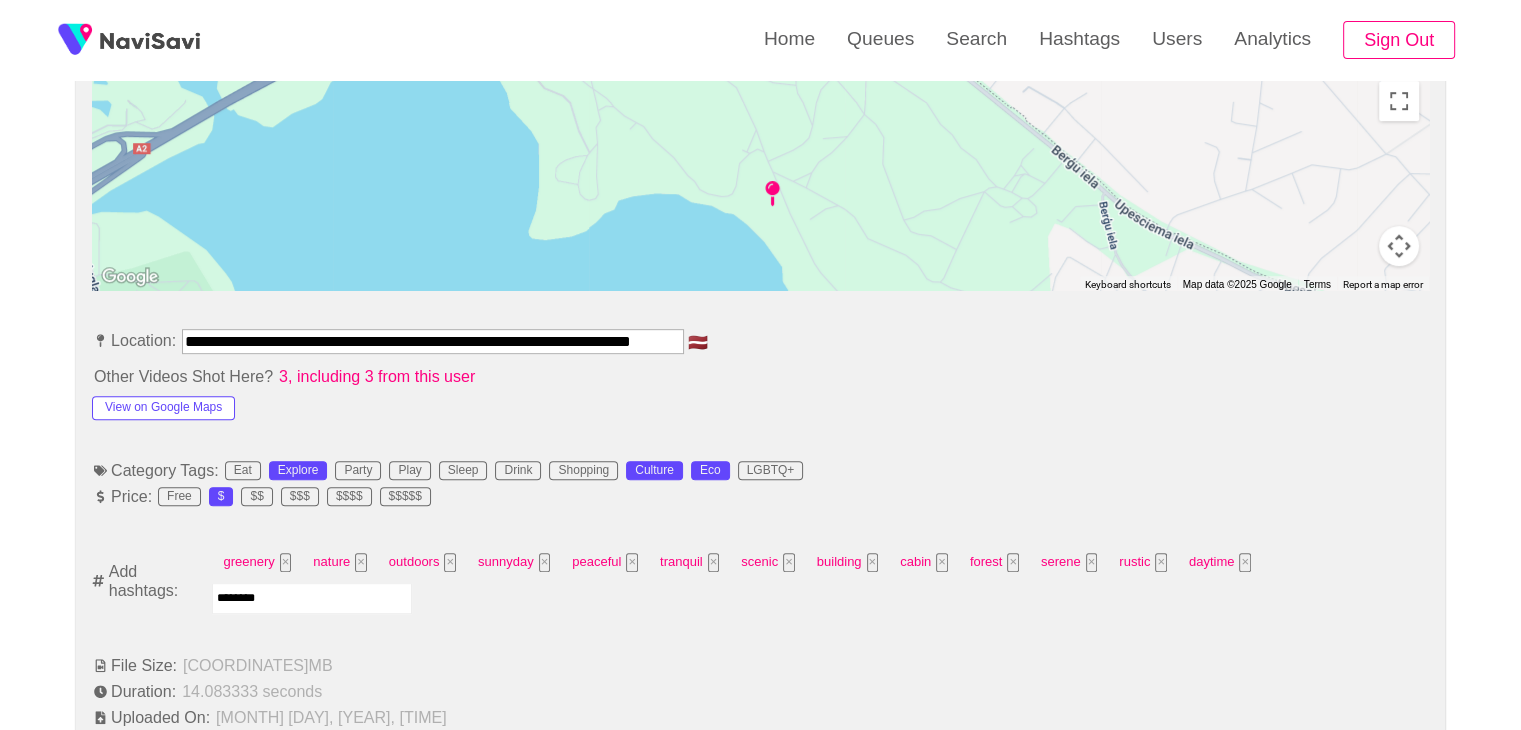 type on "*********" 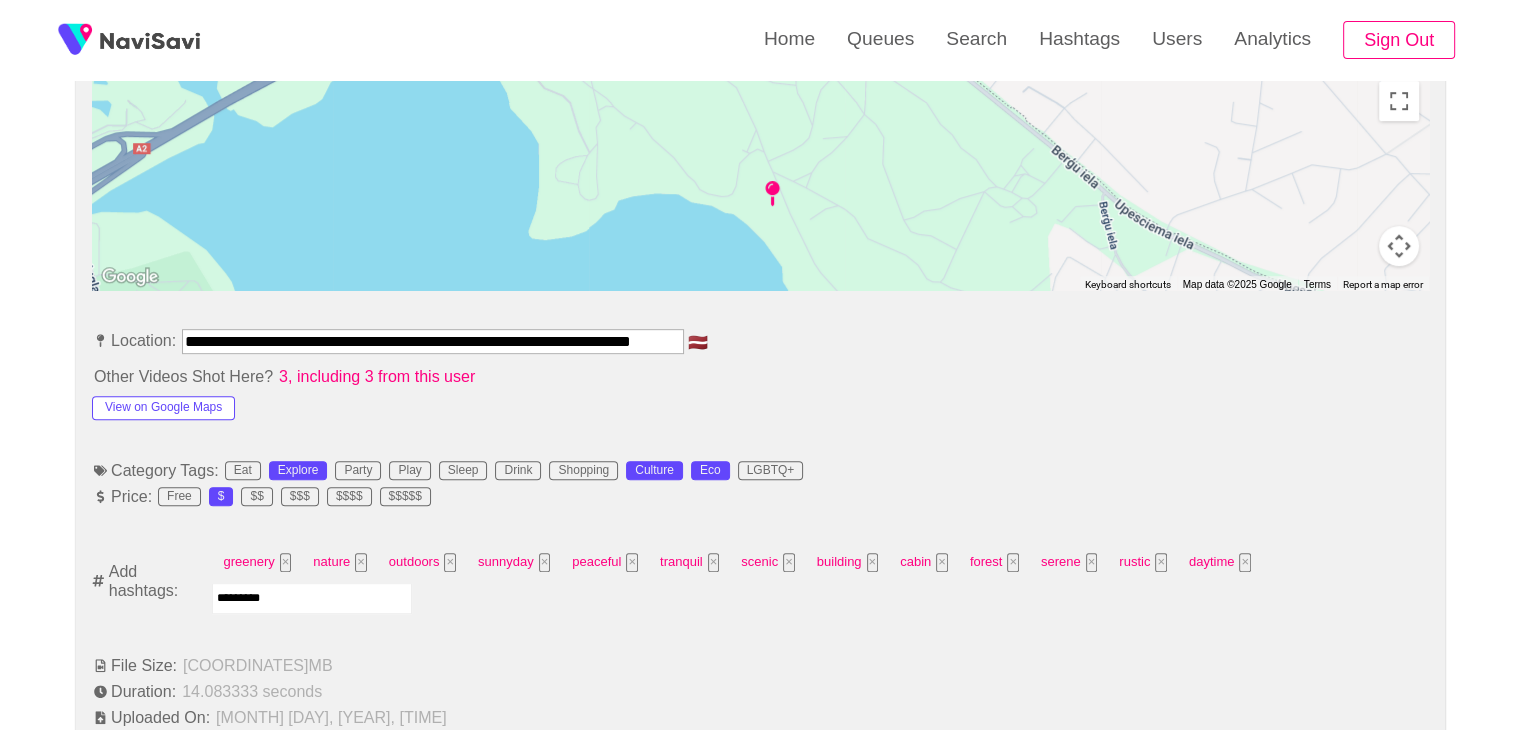 type 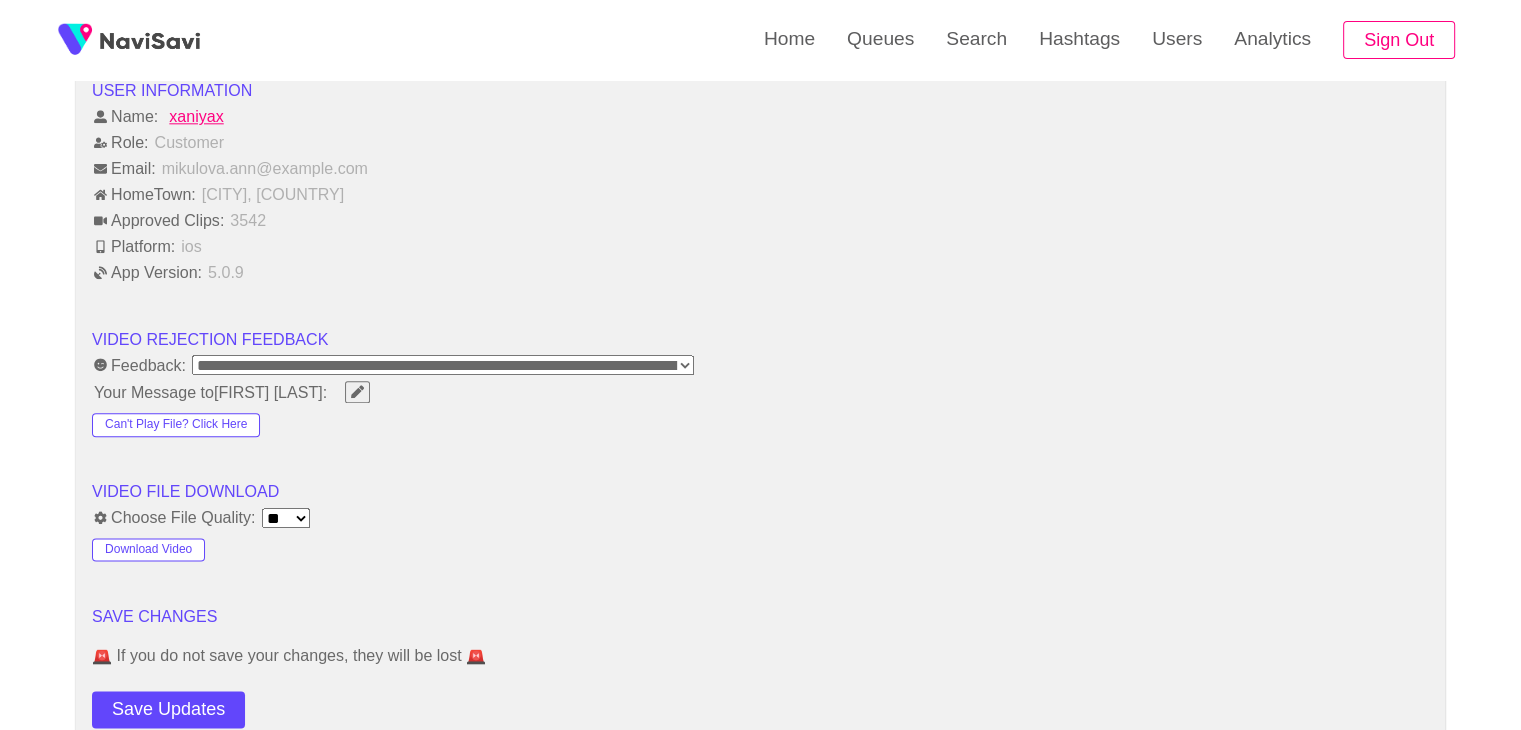 scroll, scrollTop: 2330, scrollLeft: 0, axis: vertical 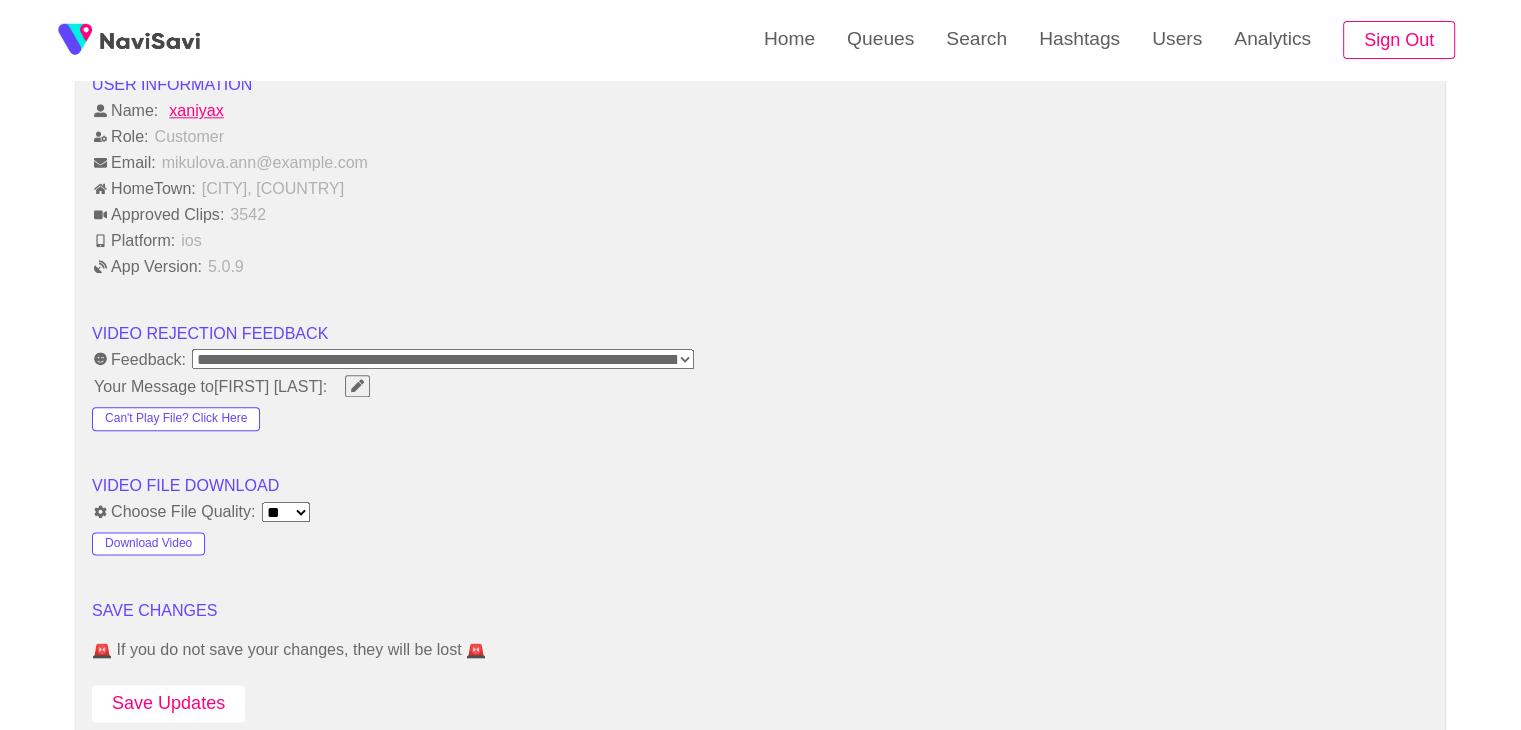click on "Save Updates" at bounding box center (168, 703) 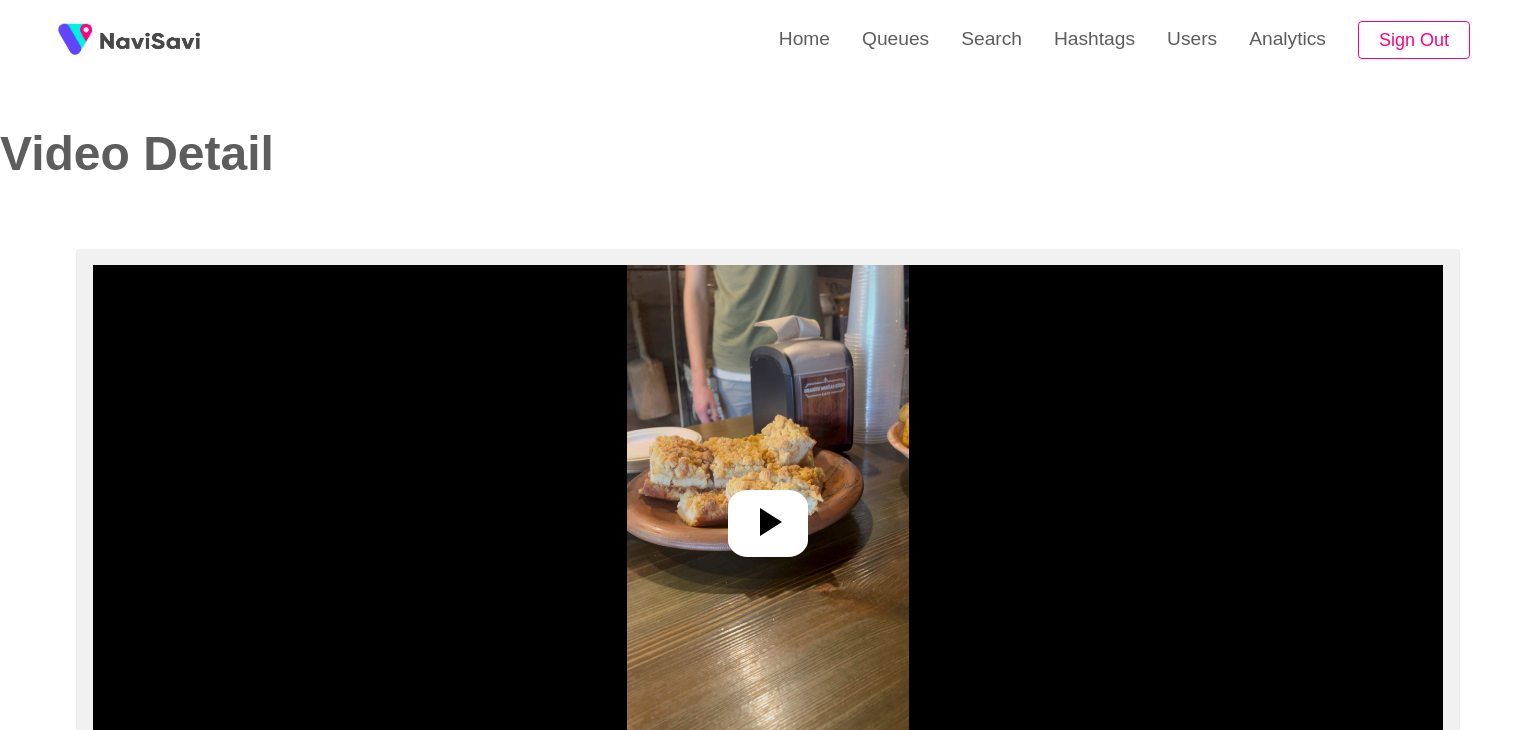 select on "**" 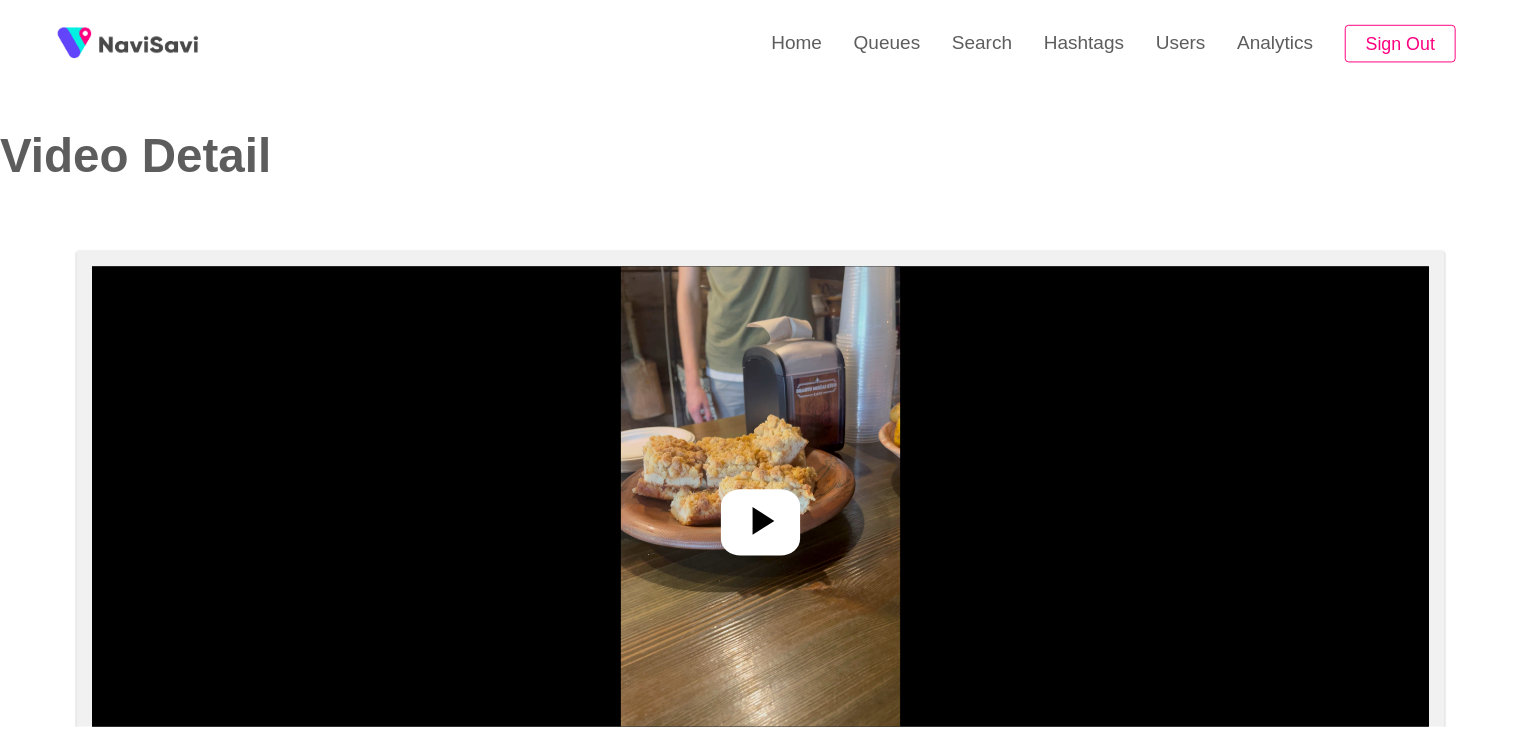 scroll, scrollTop: 0, scrollLeft: 0, axis: both 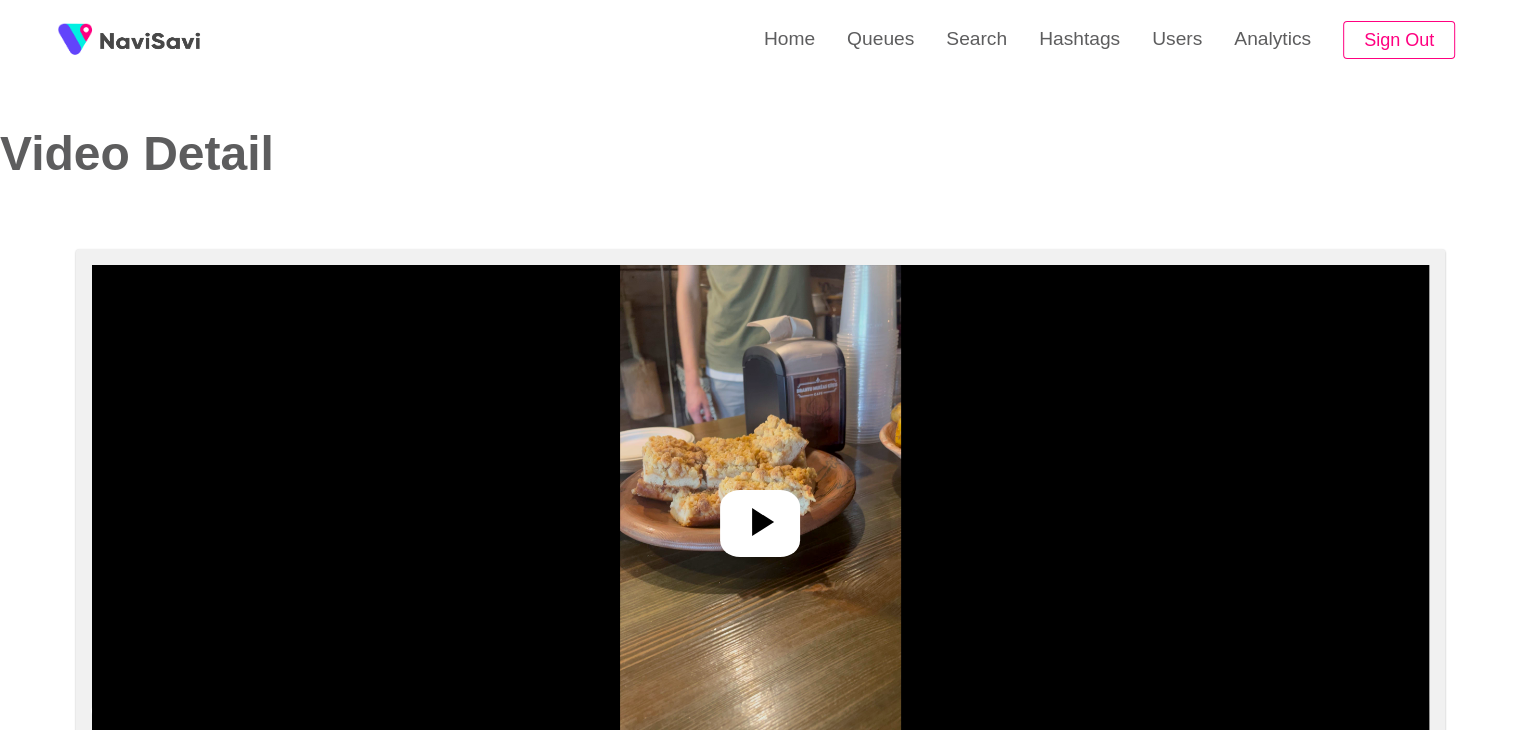 click at bounding box center (760, 515) 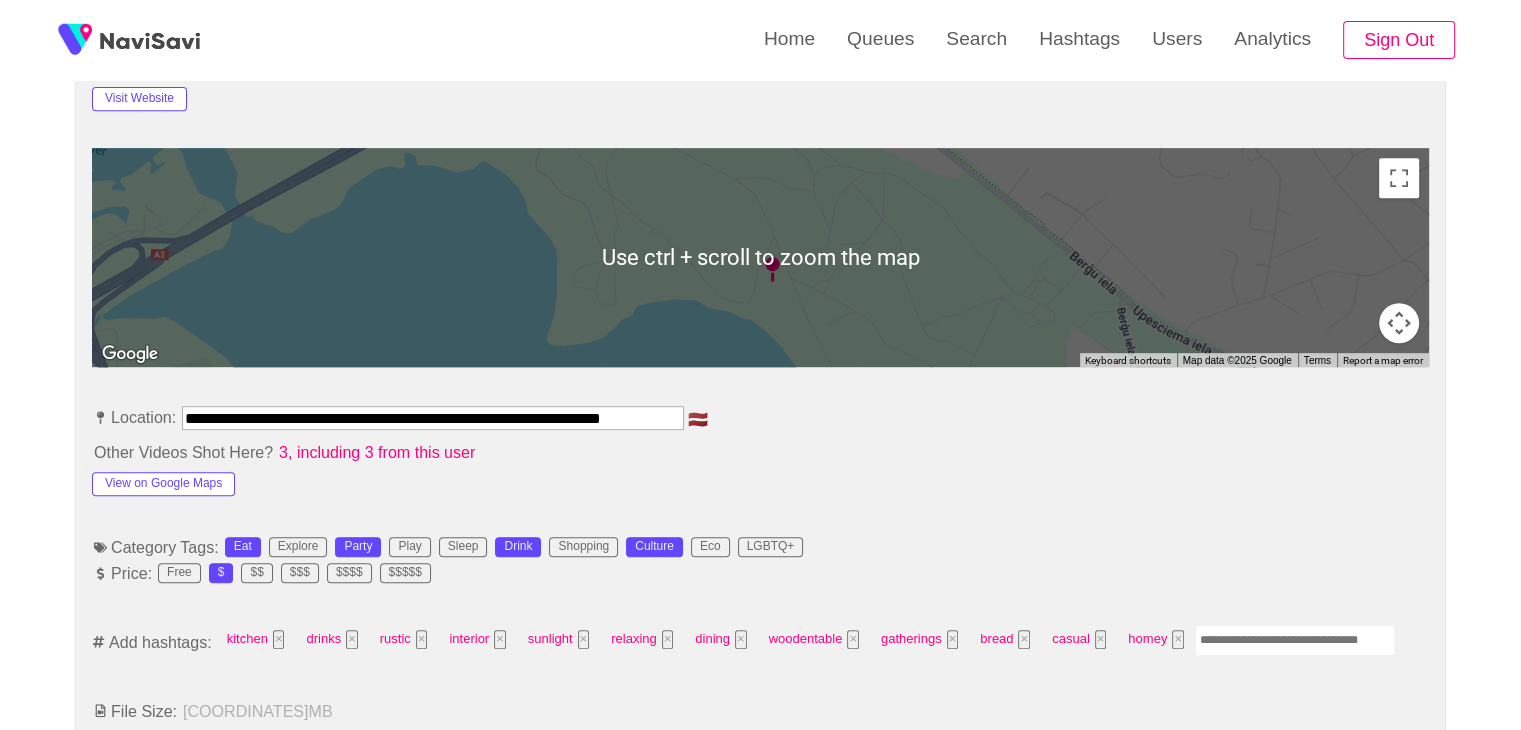 scroll, scrollTop: 852, scrollLeft: 0, axis: vertical 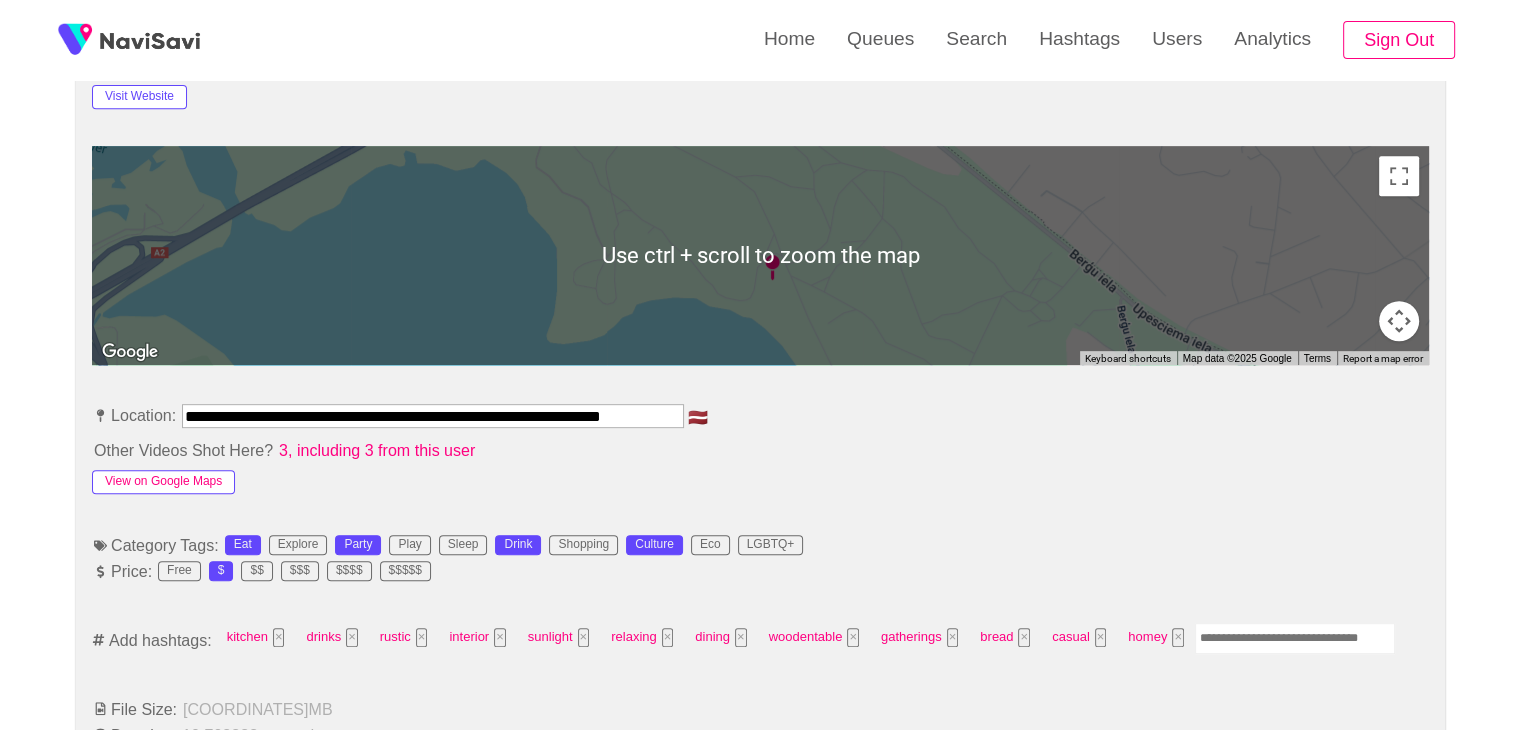 click on "View on Google Maps" at bounding box center [163, 482] 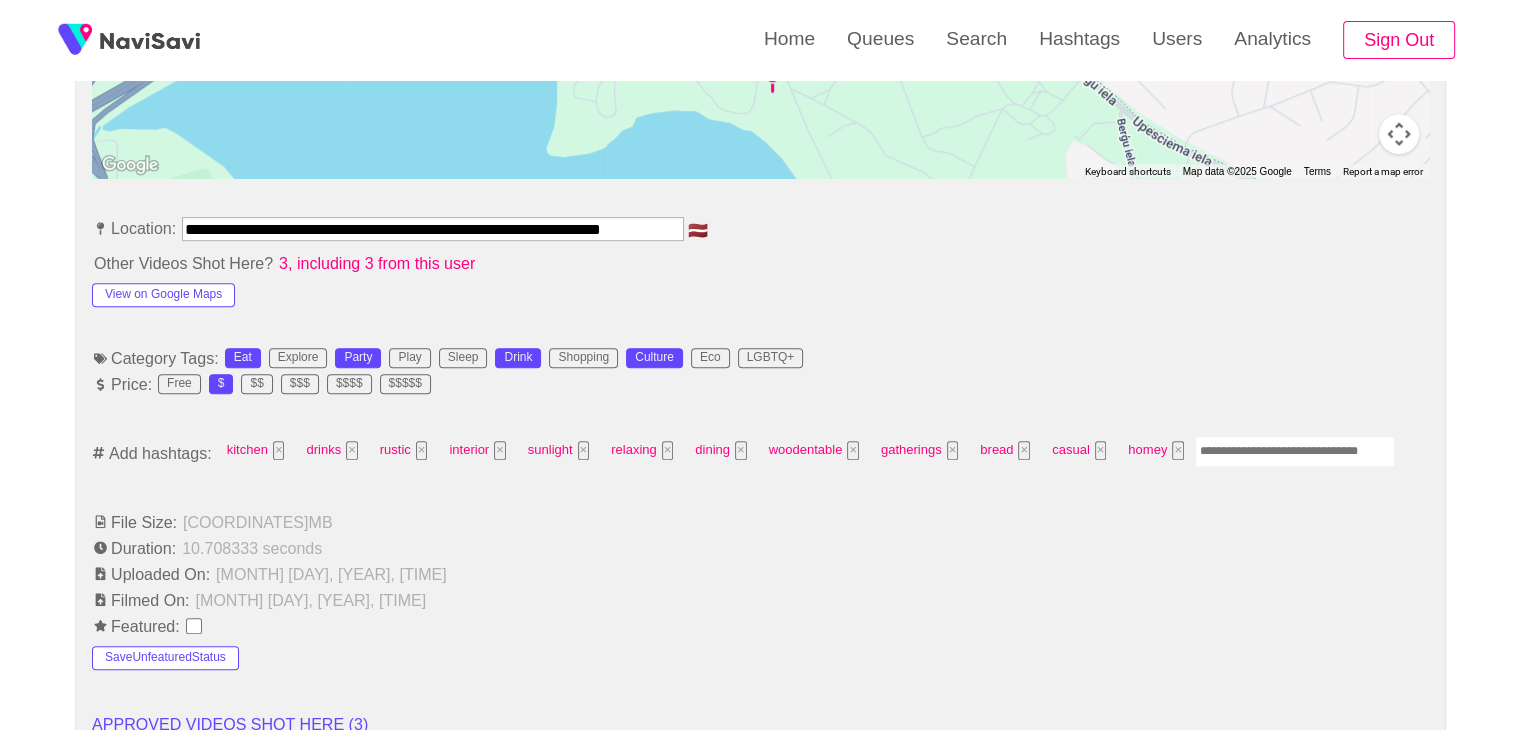 scroll, scrollTop: 1040, scrollLeft: 0, axis: vertical 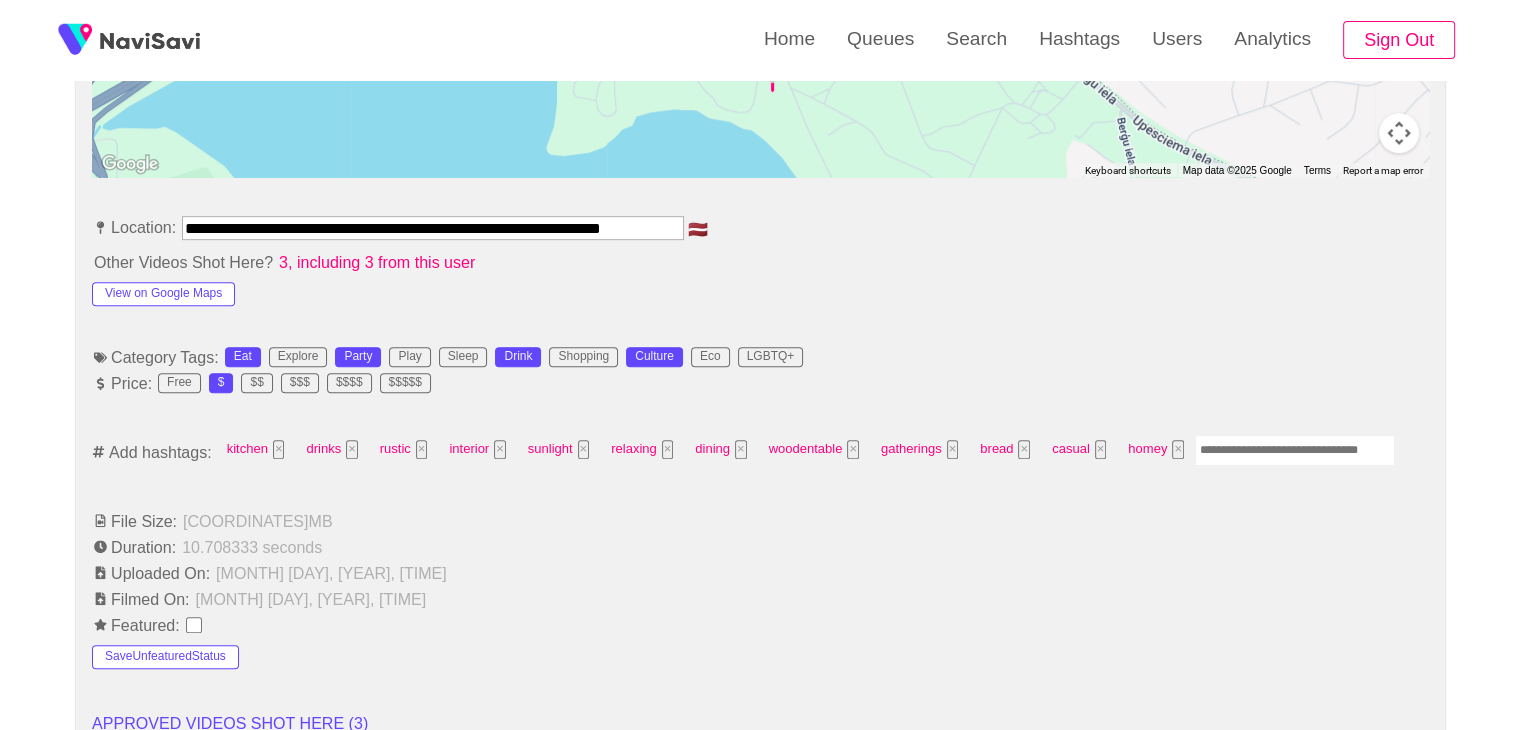 click at bounding box center [1295, 450] 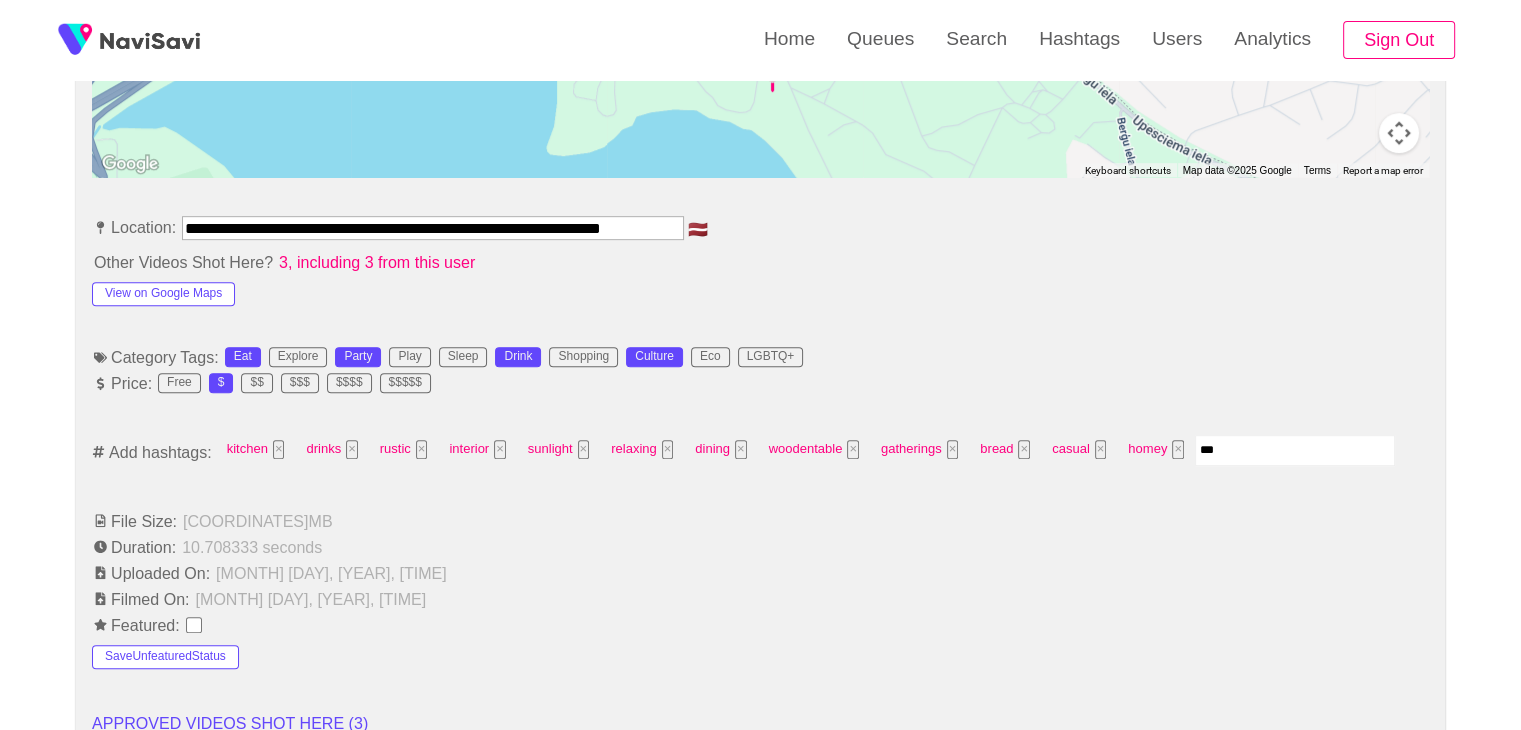type on "****" 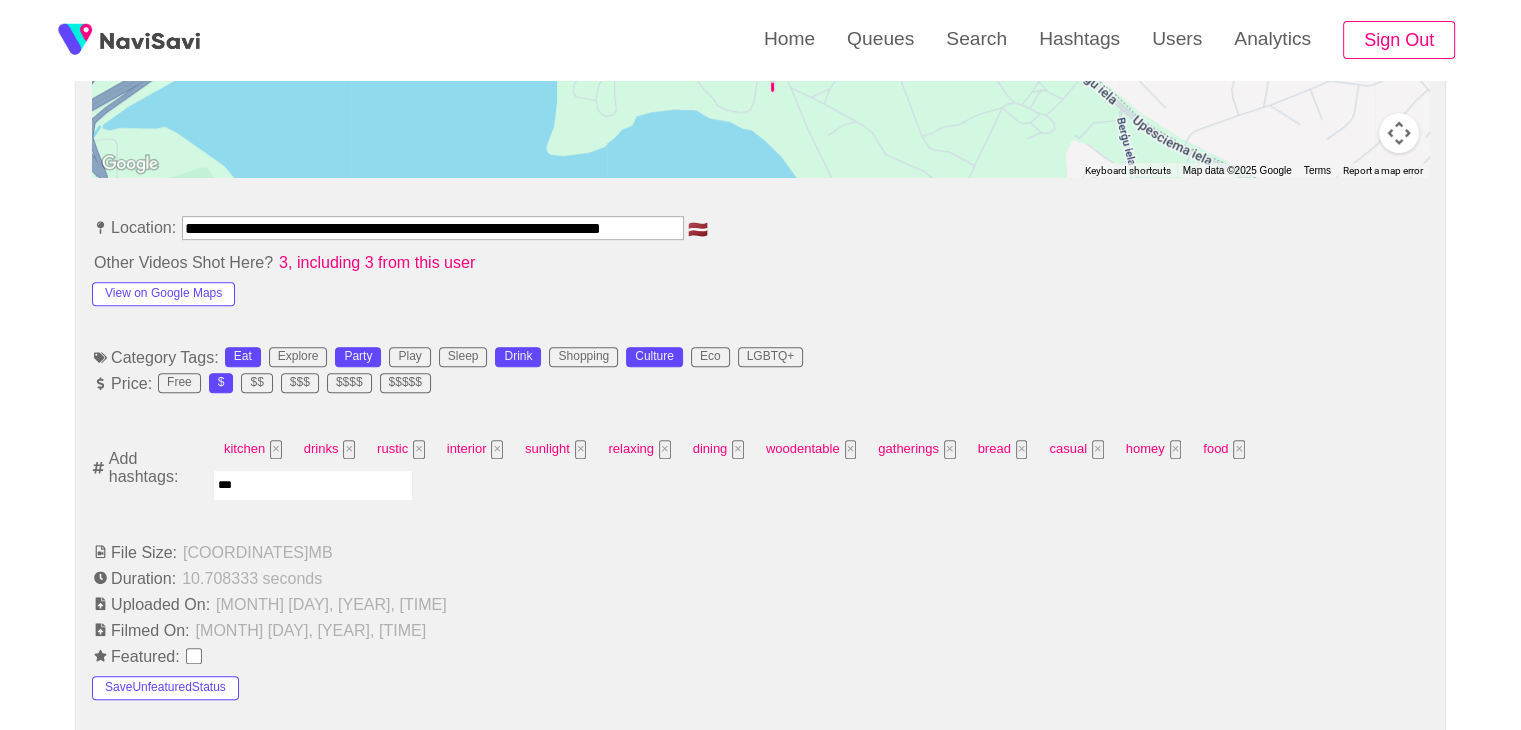 type on "****" 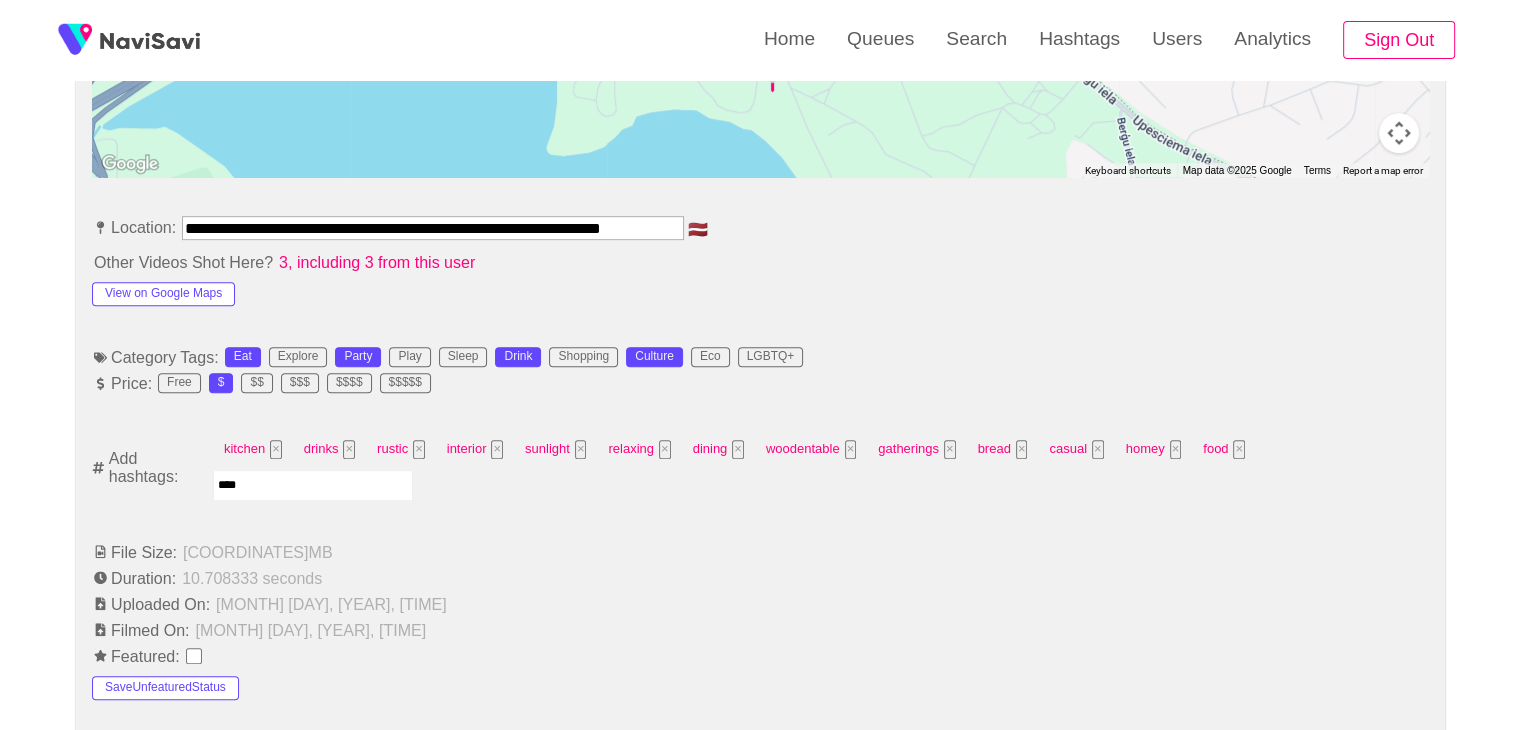type 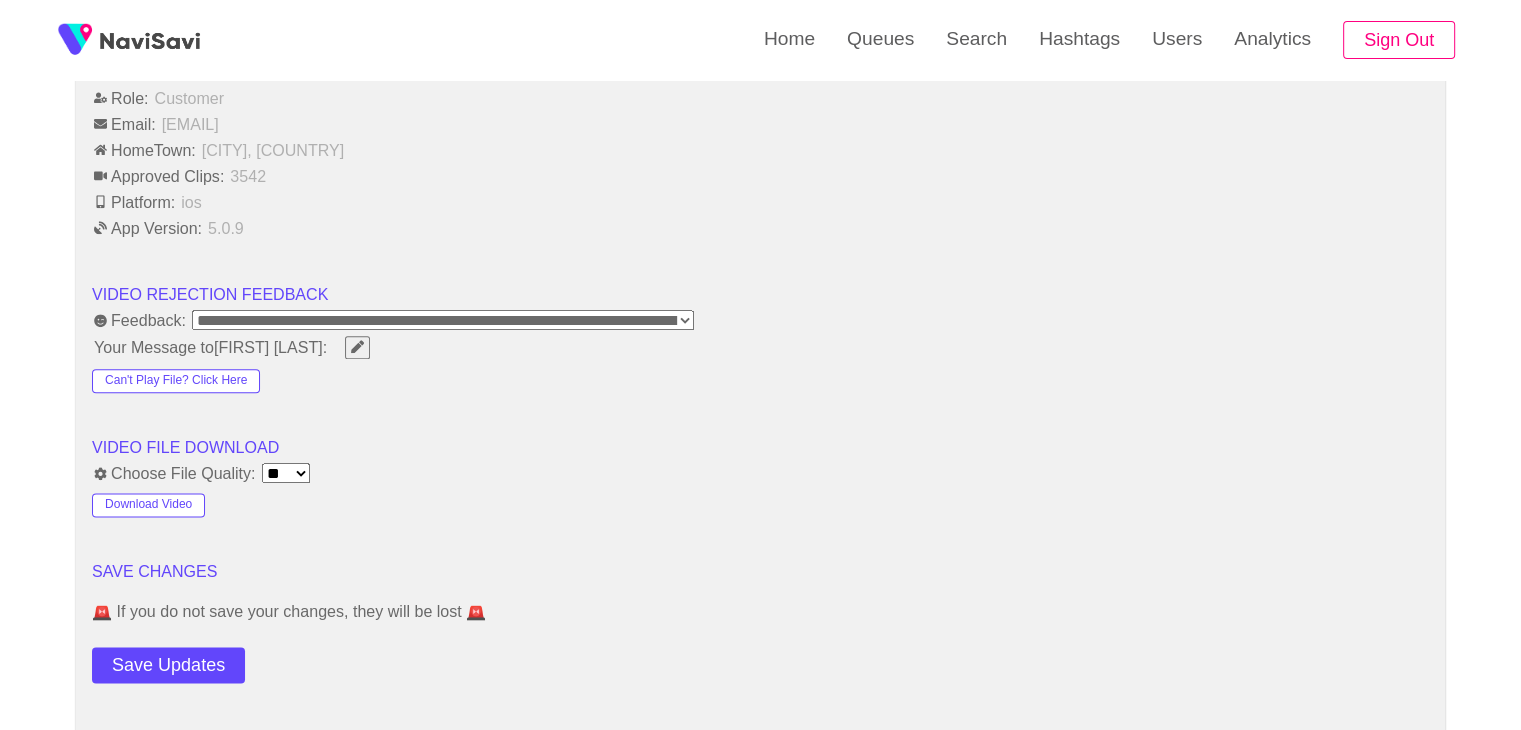 scroll, scrollTop: 2434, scrollLeft: 0, axis: vertical 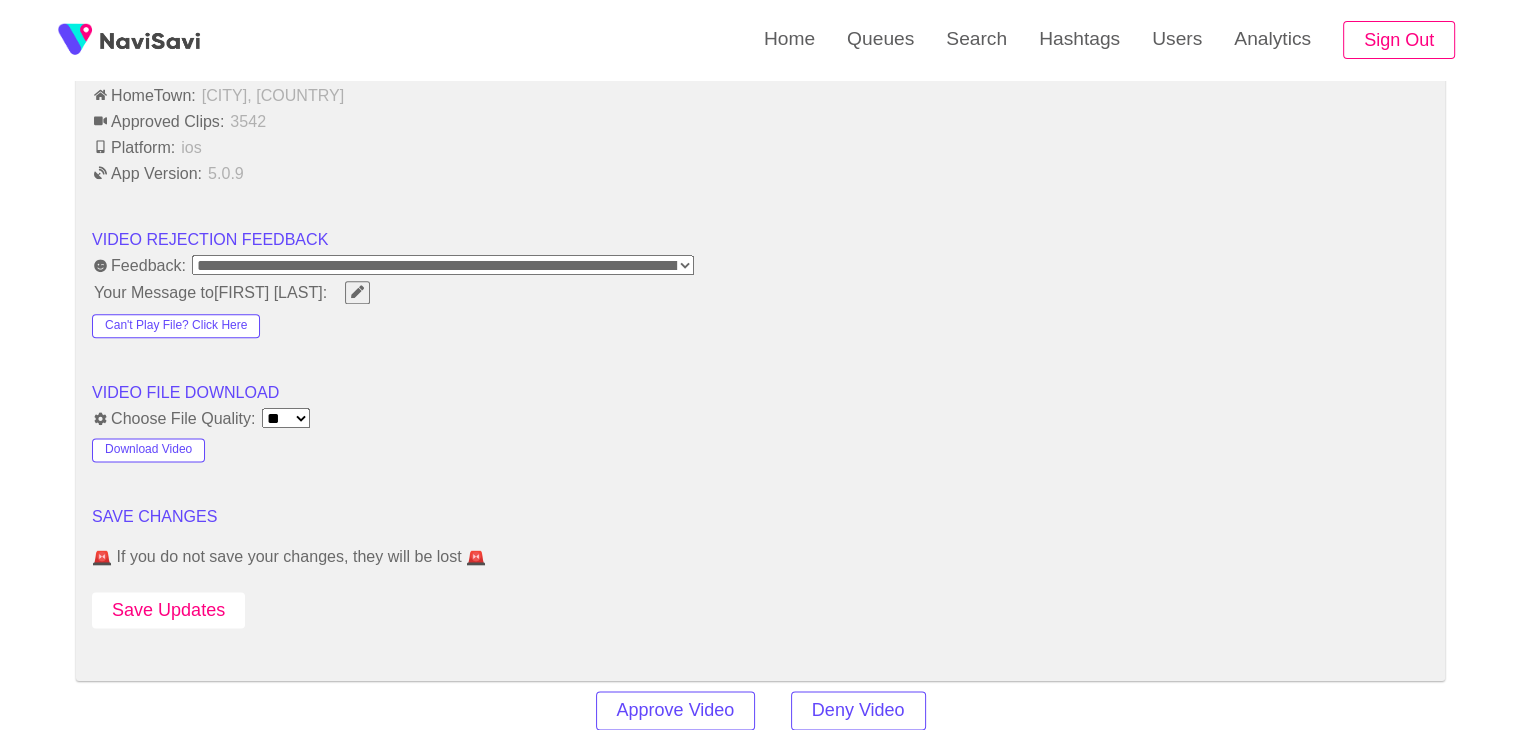 click on "Save Updates" at bounding box center [168, 610] 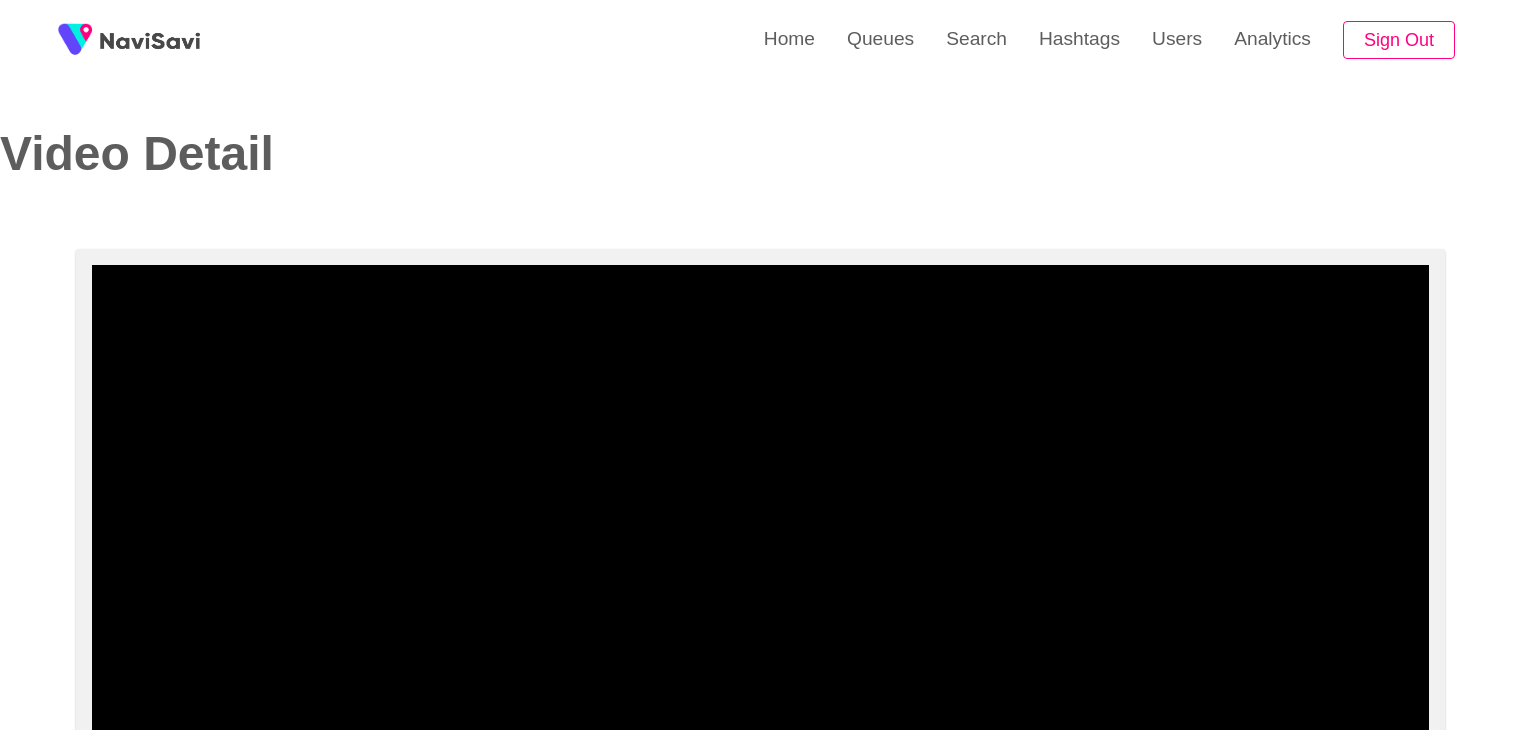 select on "**********" 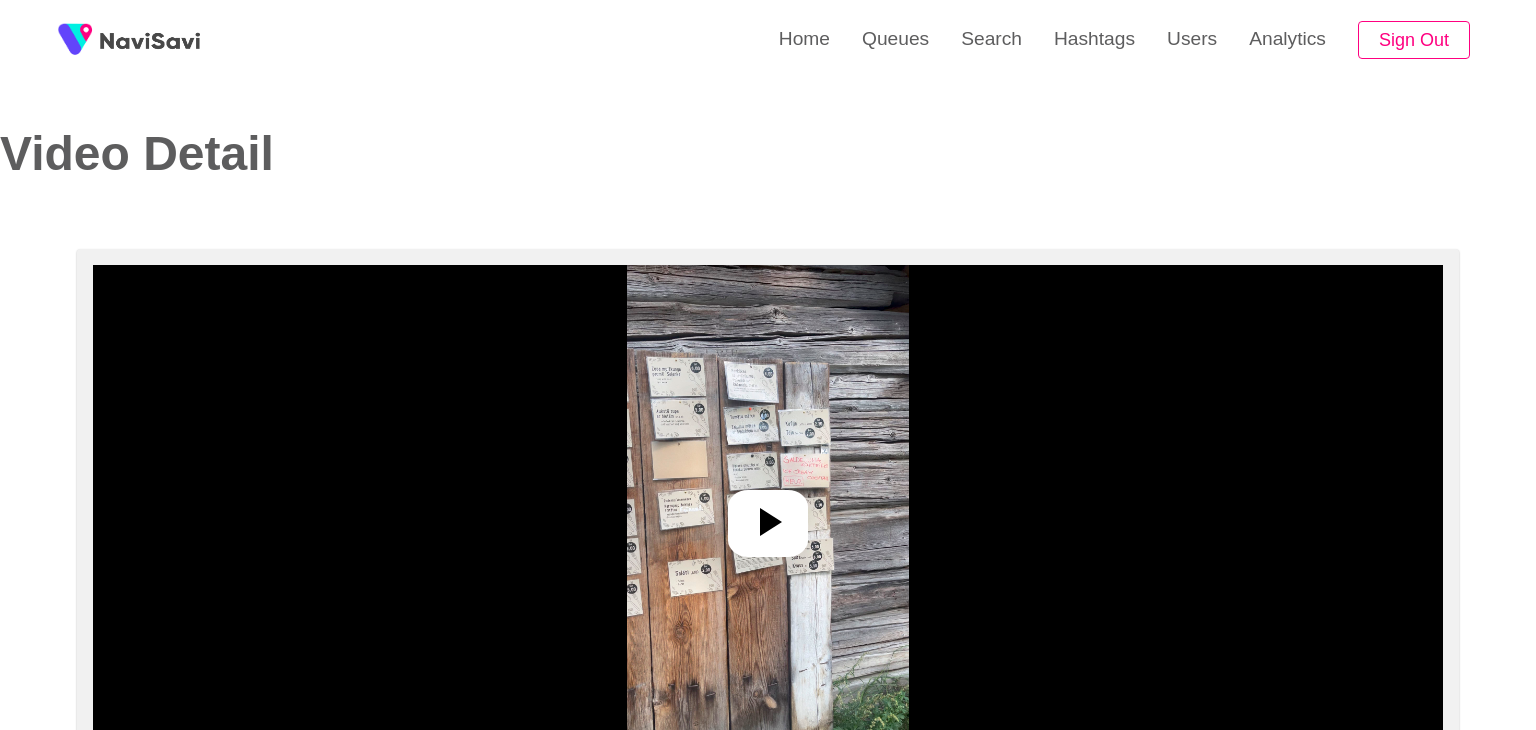 select on "**********" 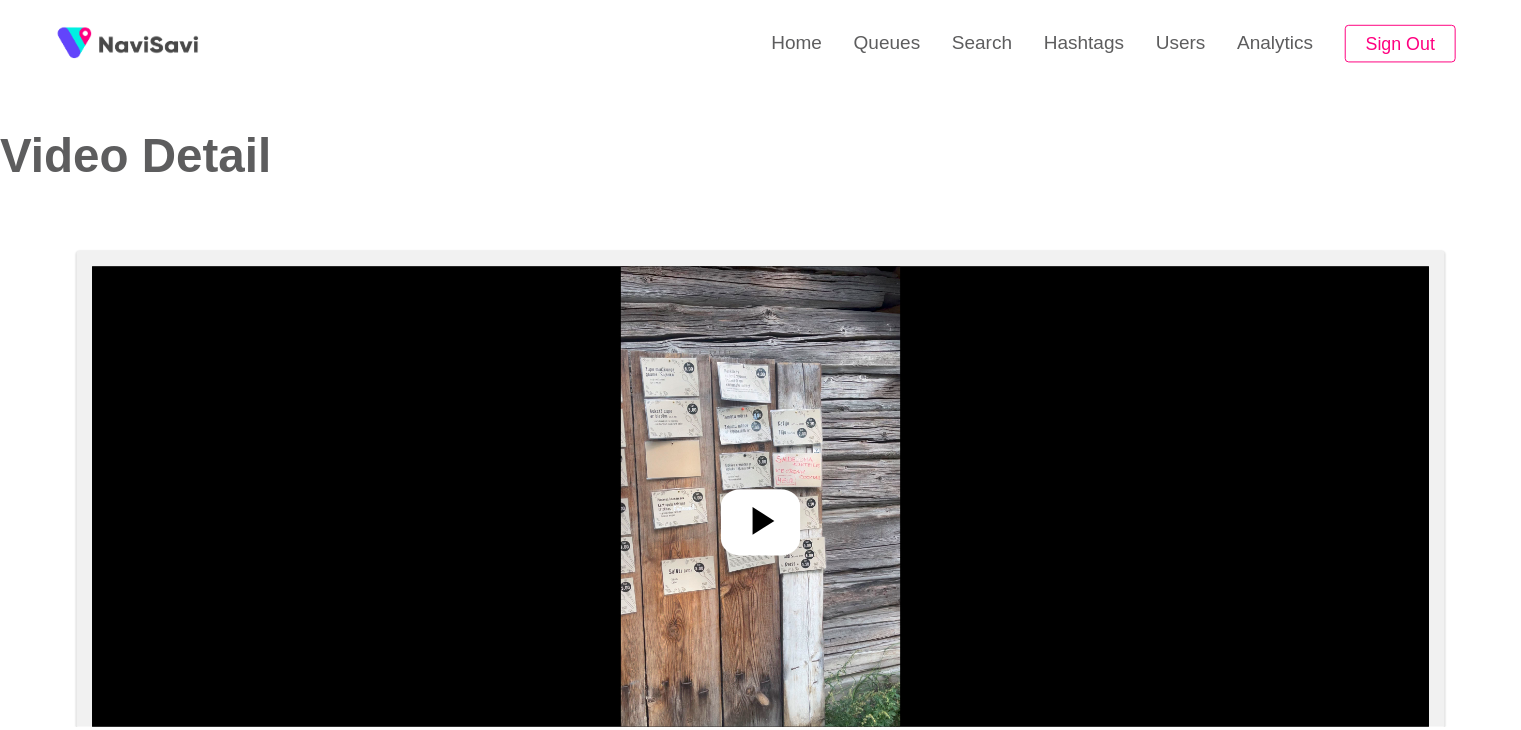 scroll, scrollTop: 0, scrollLeft: 0, axis: both 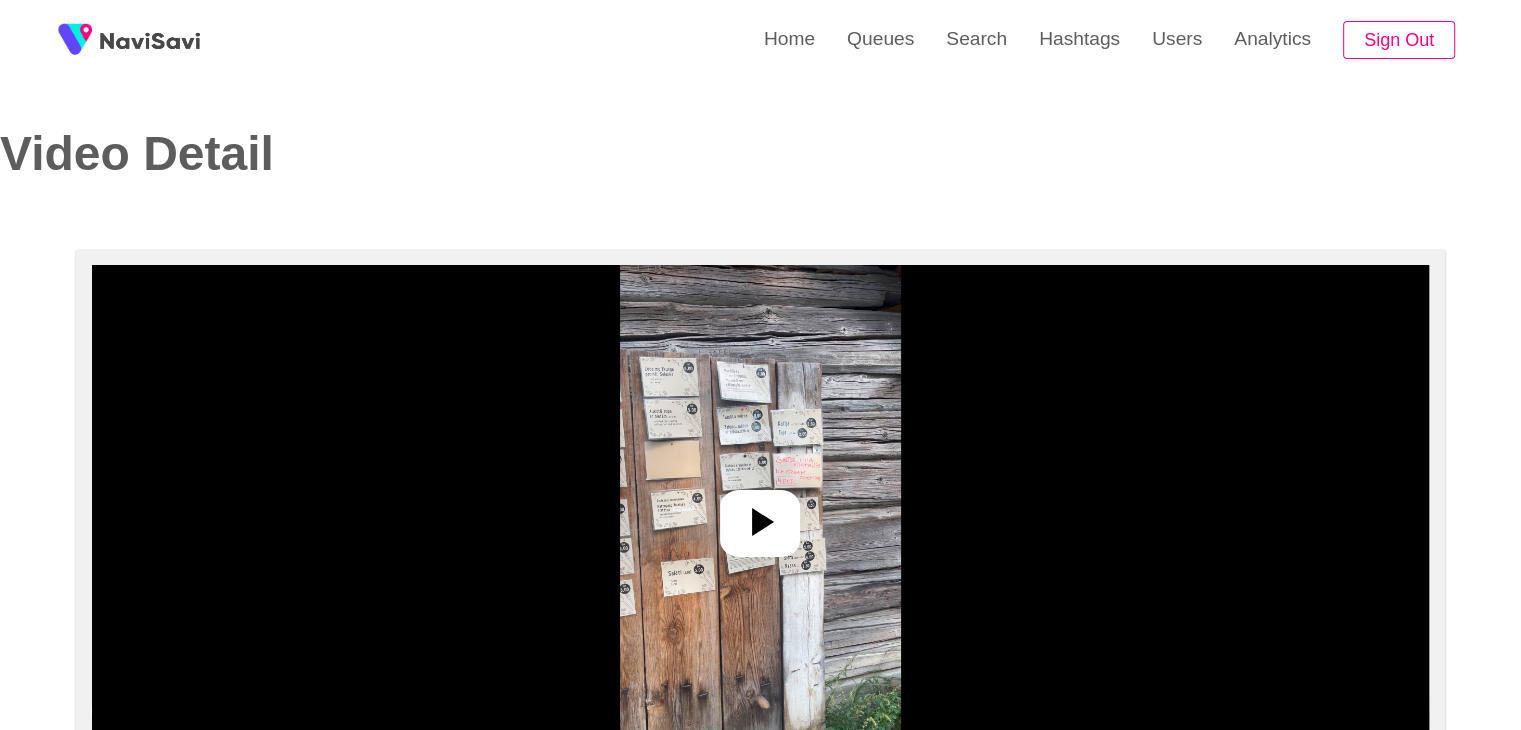 click at bounding box center [760, 515] 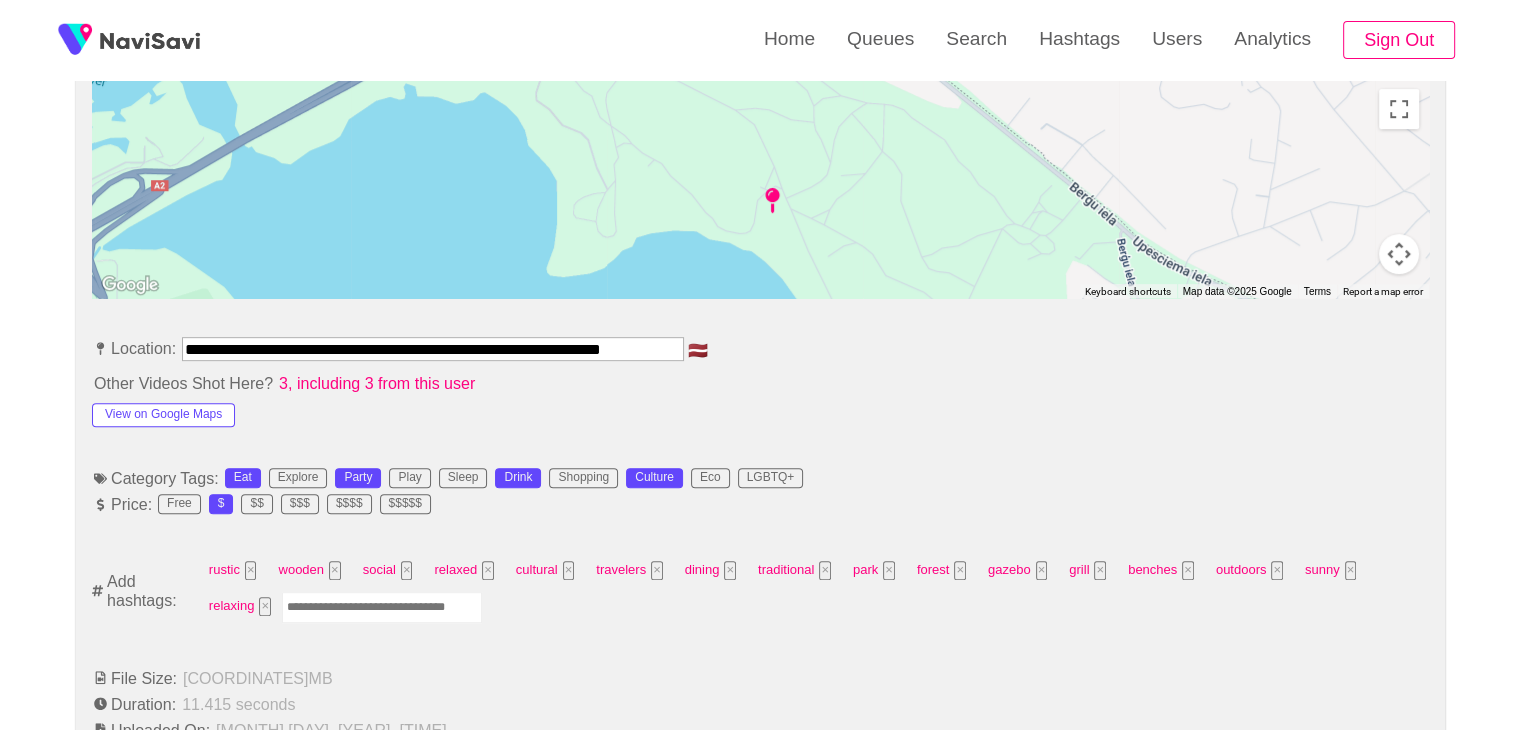 scroll, scrollTop: 932, scrollLeft: 0, axis: vertical 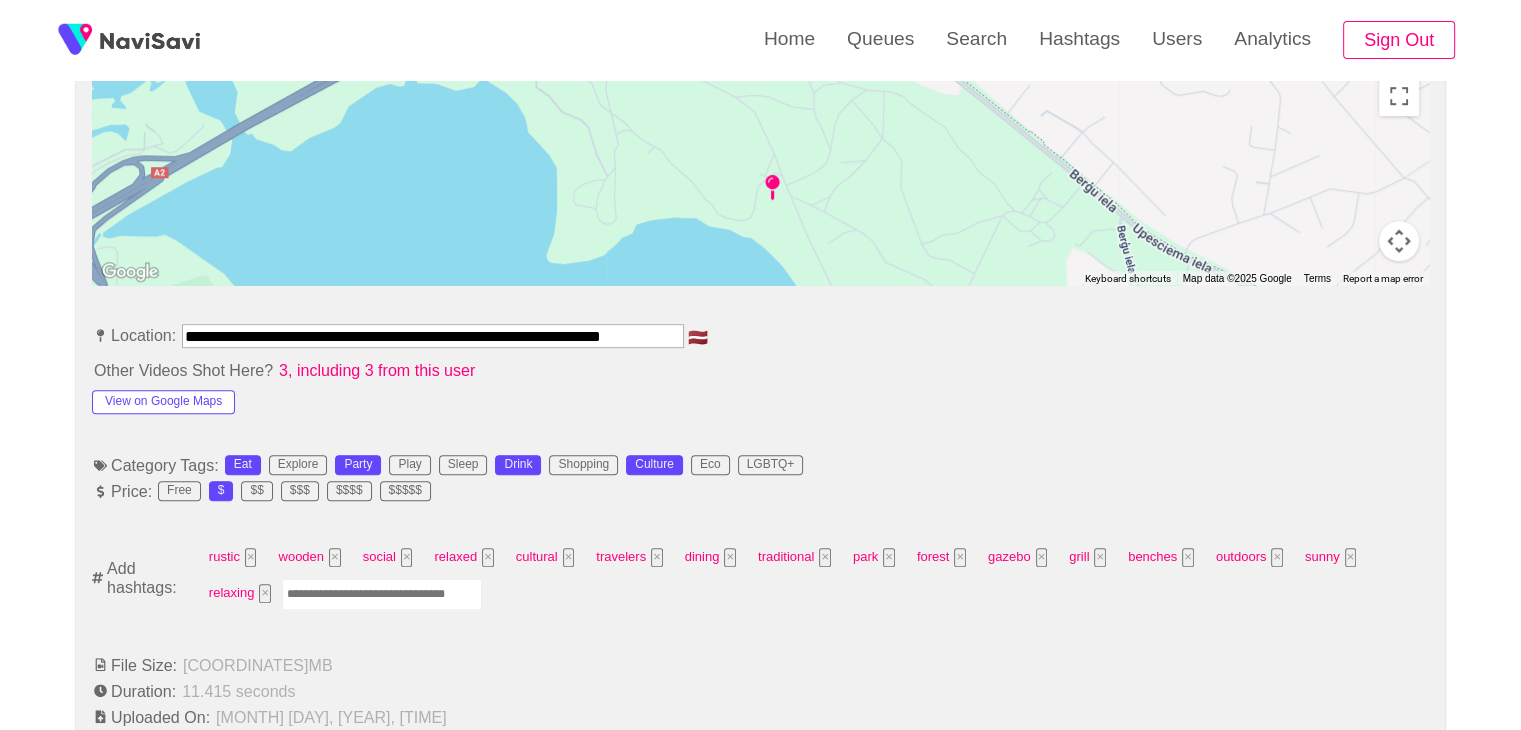 click at bounding box center [382, 594] 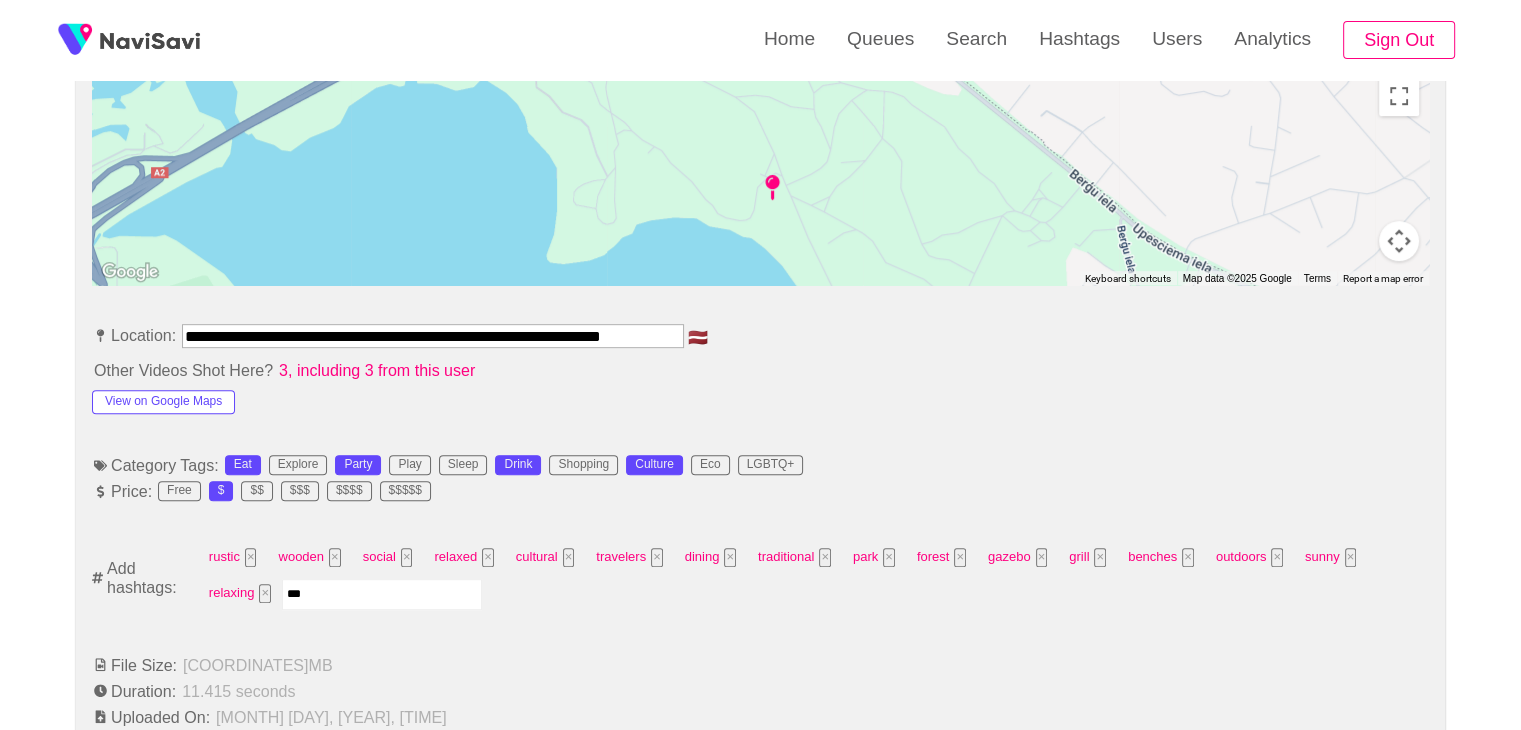 type on "****" 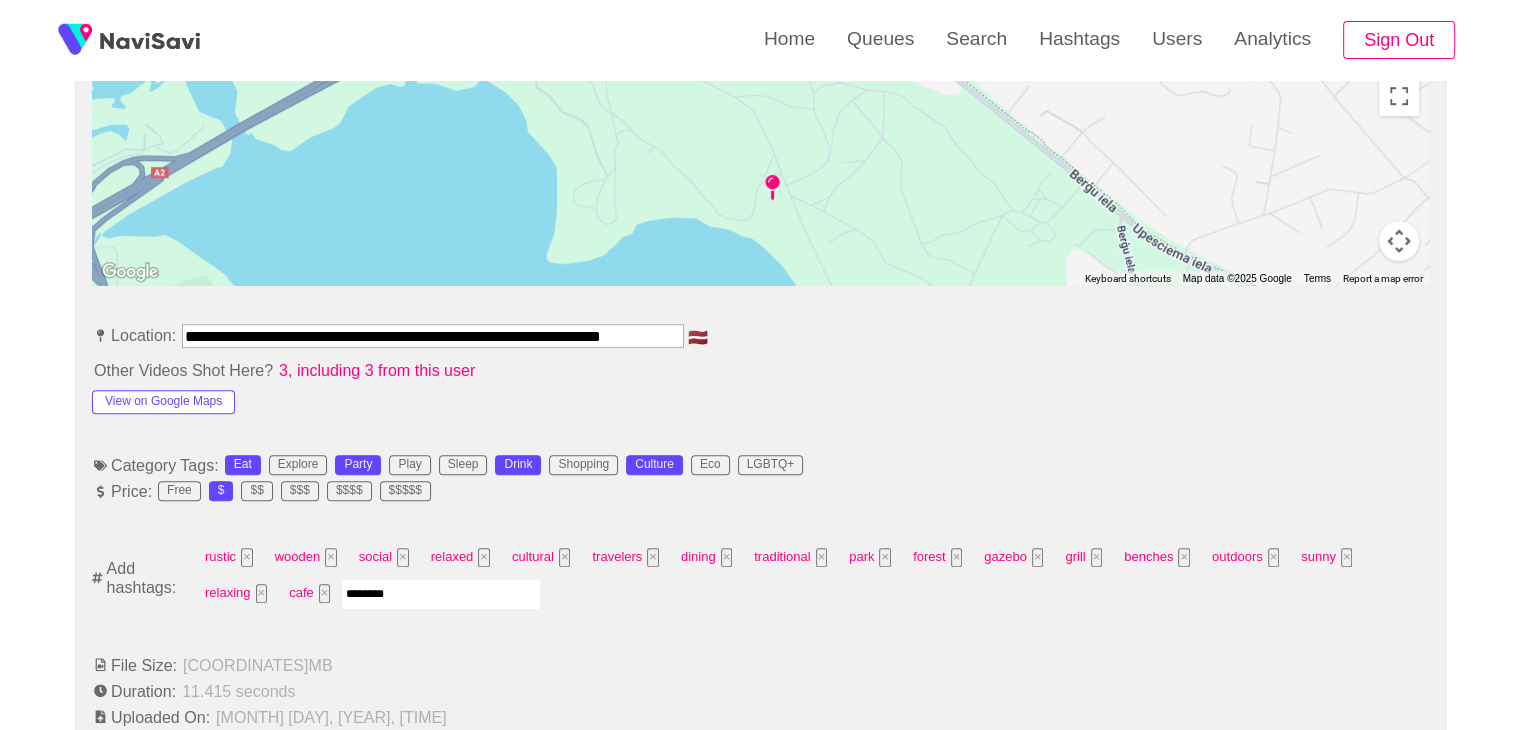 type on "*********" 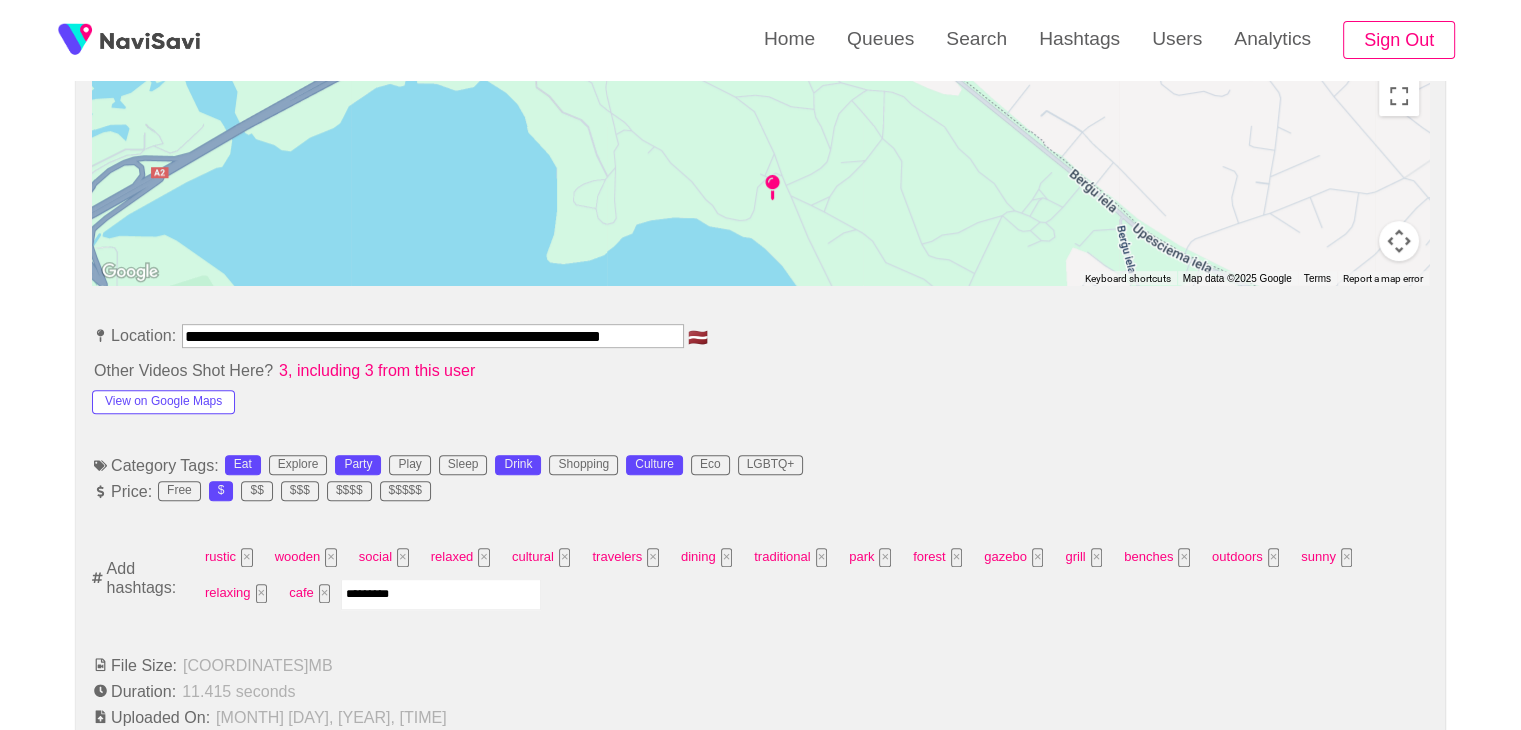 type 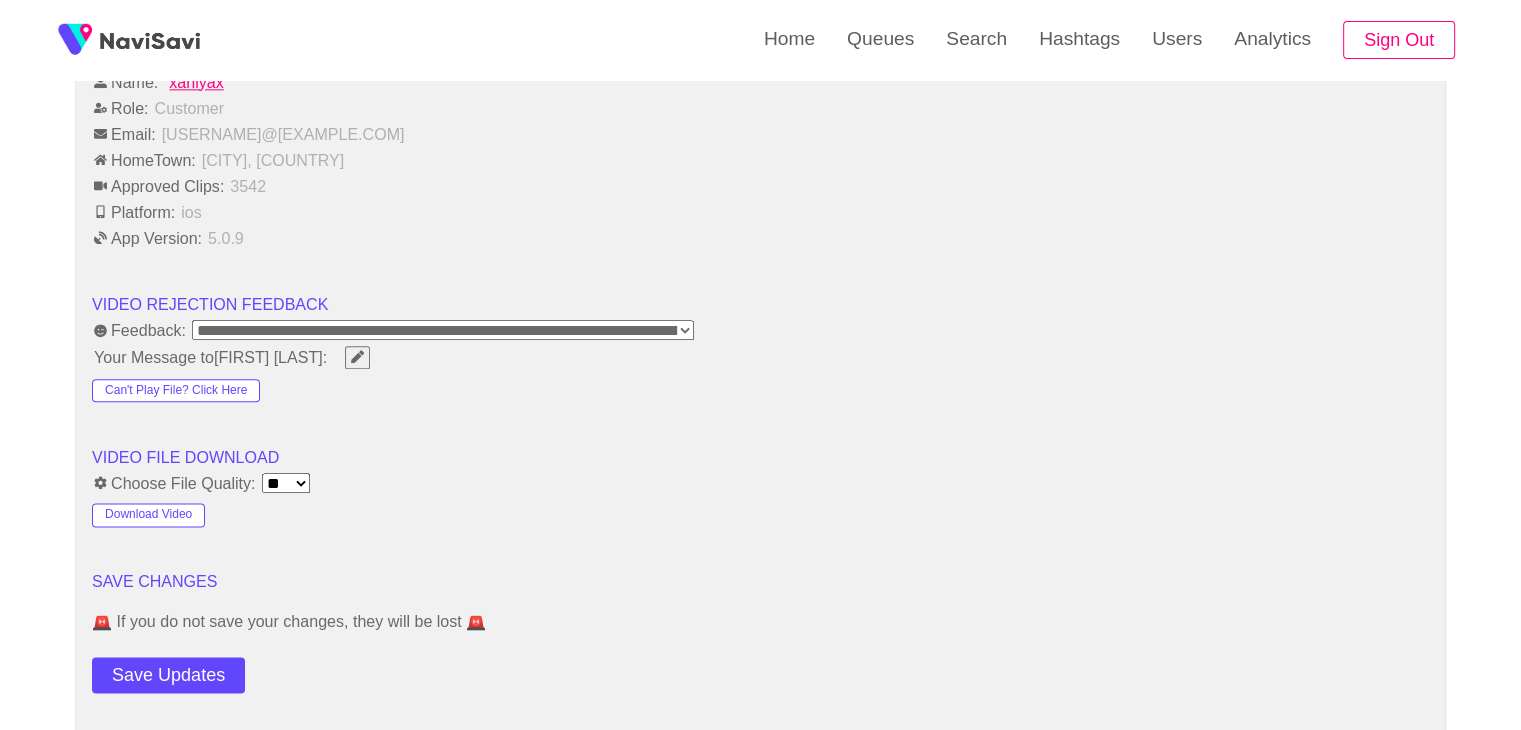 scroll, scrollTop: 2396, scrollLeft: 0, axis: vertical 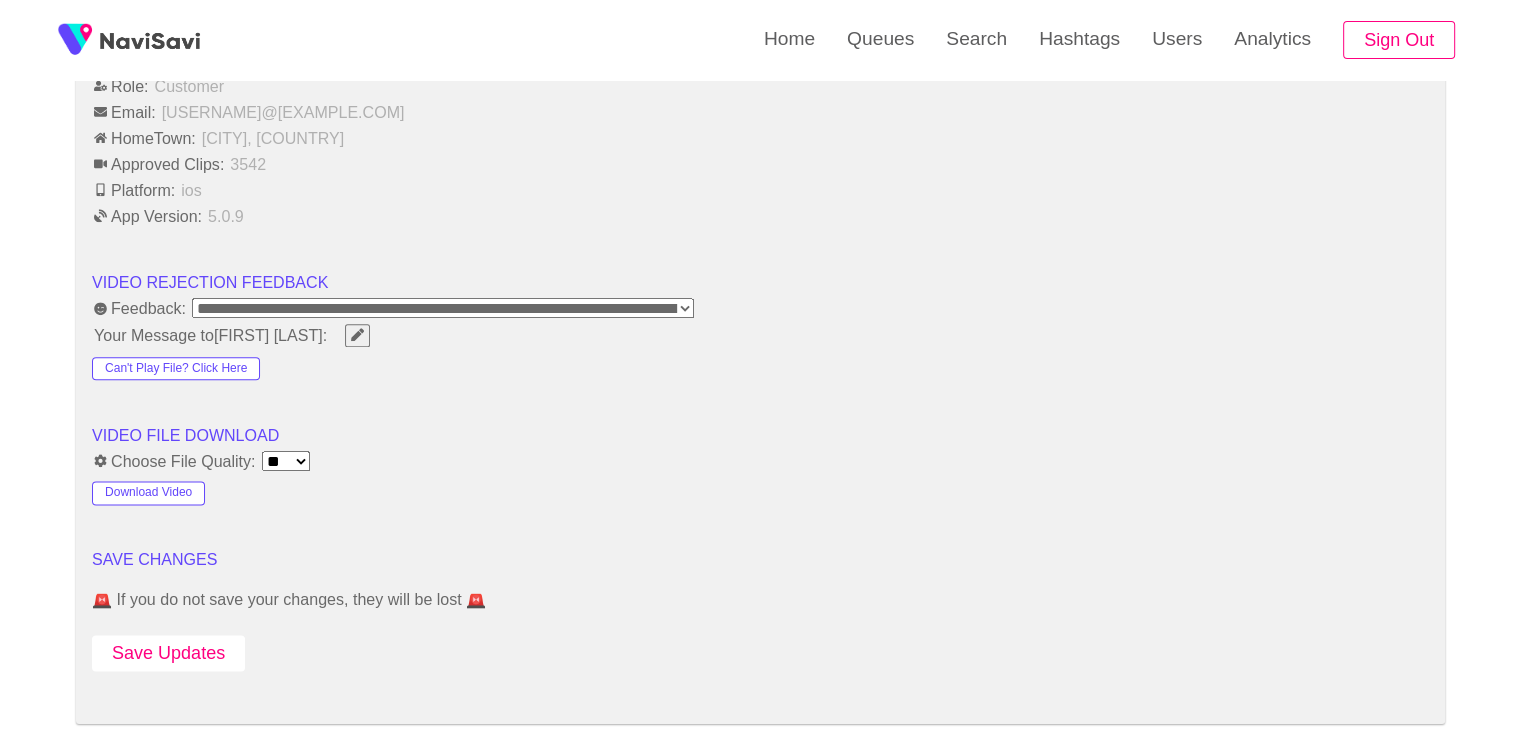 click on "Save Updates" at bounding box center (168, 653) 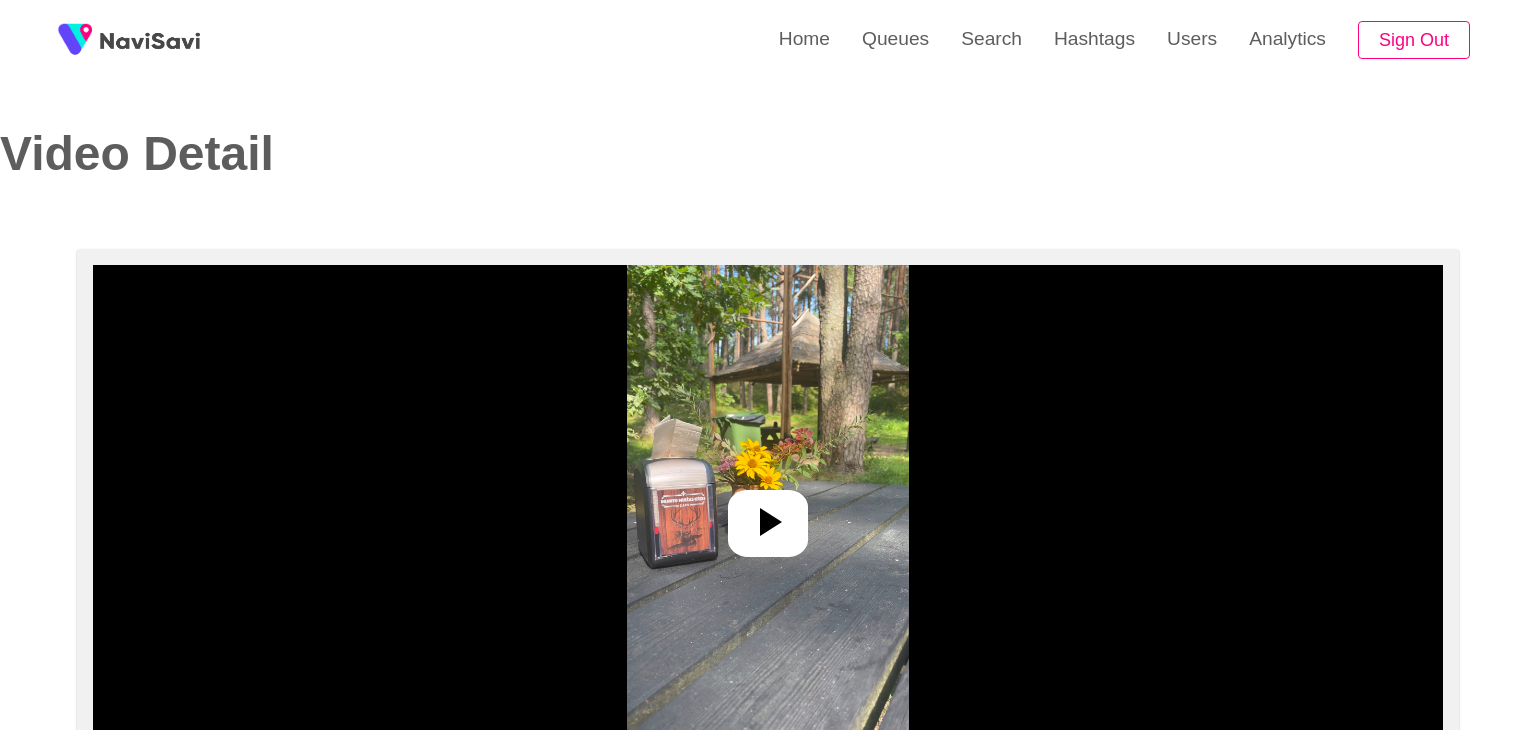 select on "**********" 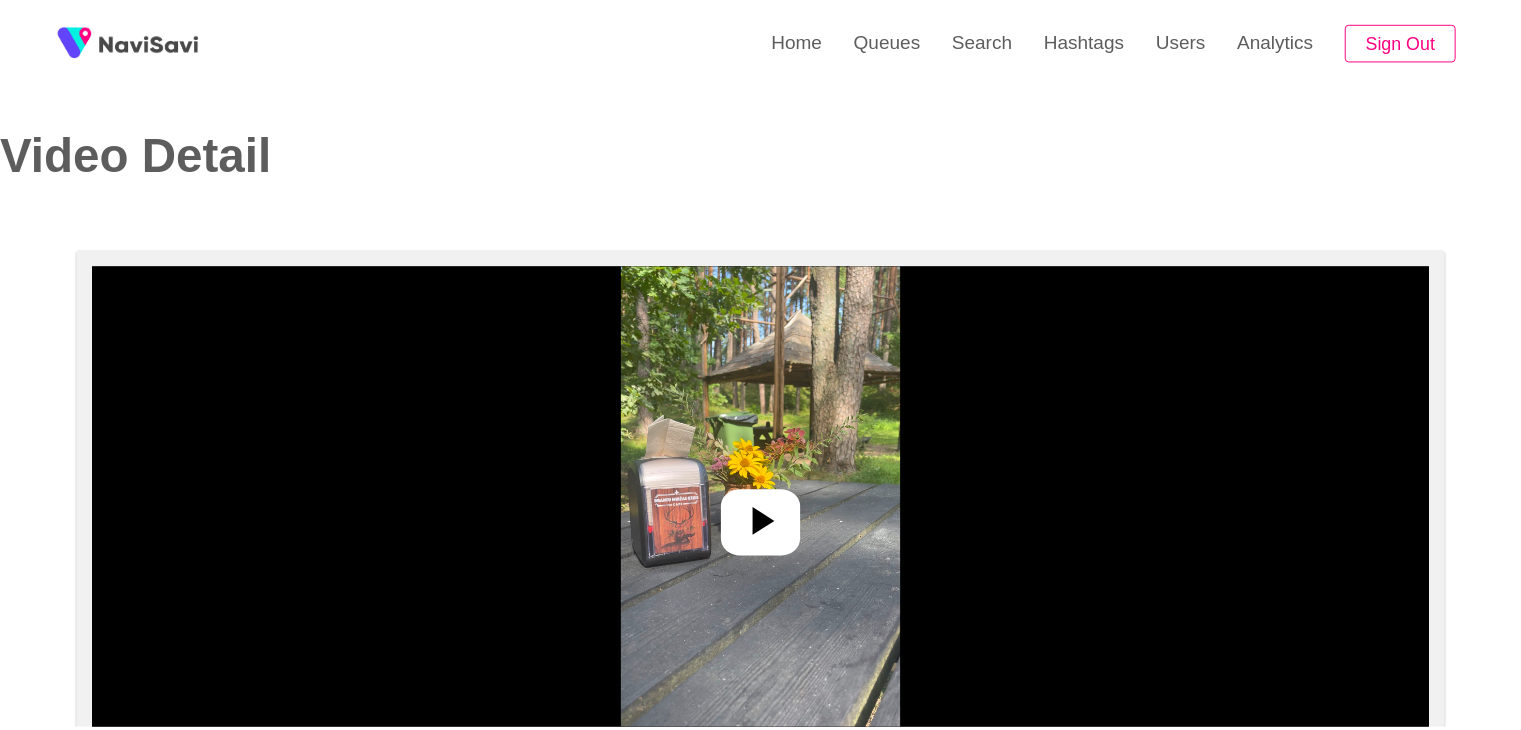 scroll, scrollTop: 0, scrollLeft: 0, axis: both 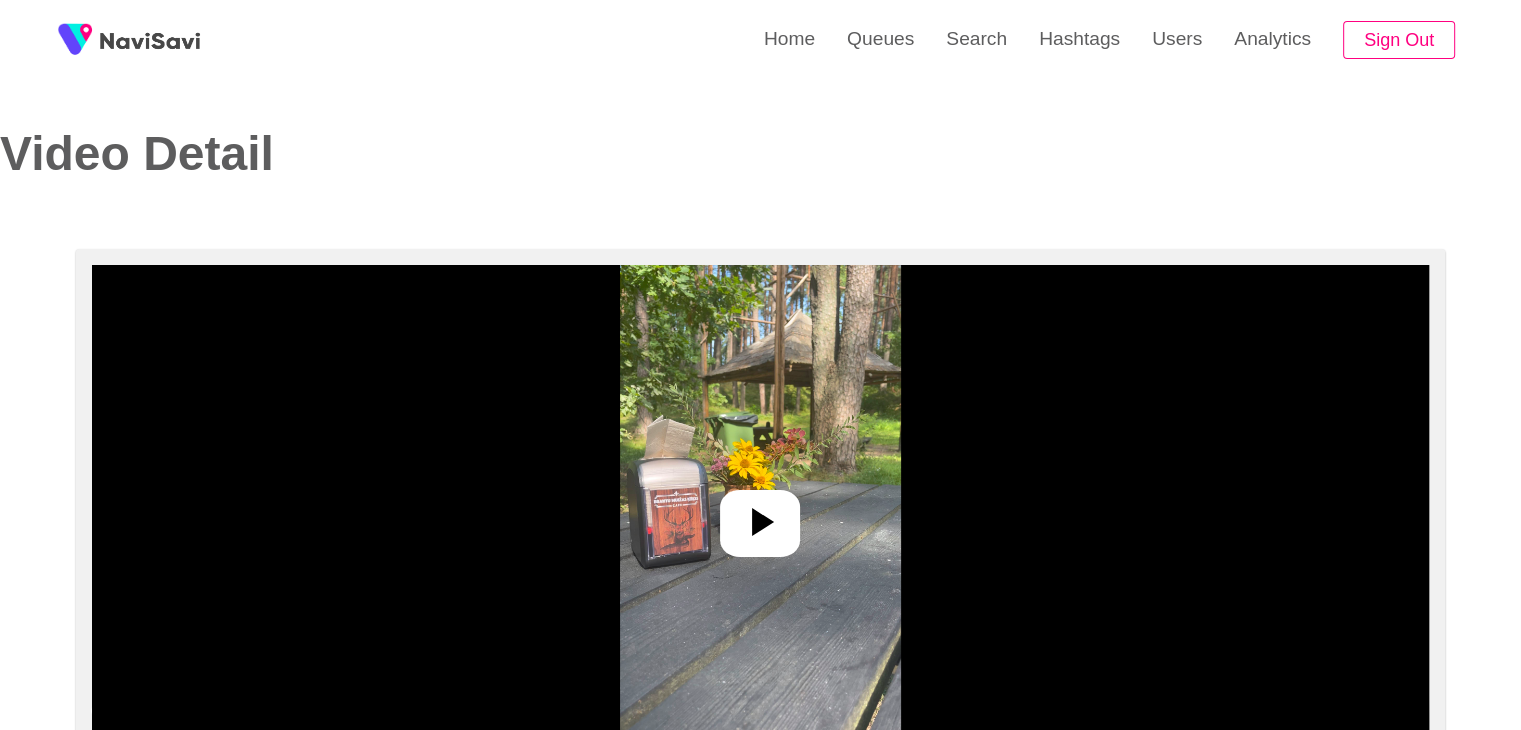 click at bounding box center (760, 515) 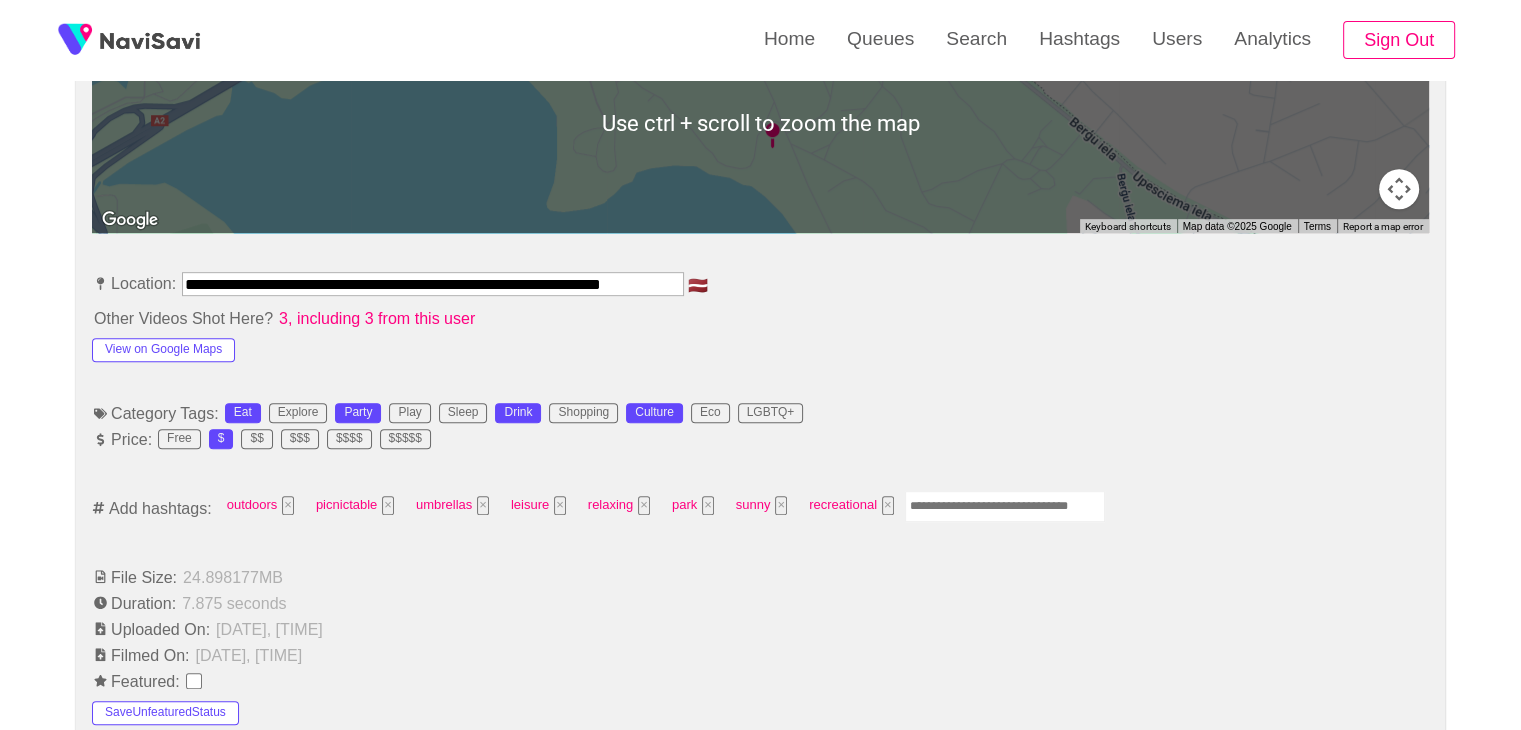 scroll, scrollTop: 984, scrollLeft: 0, axis: vertical 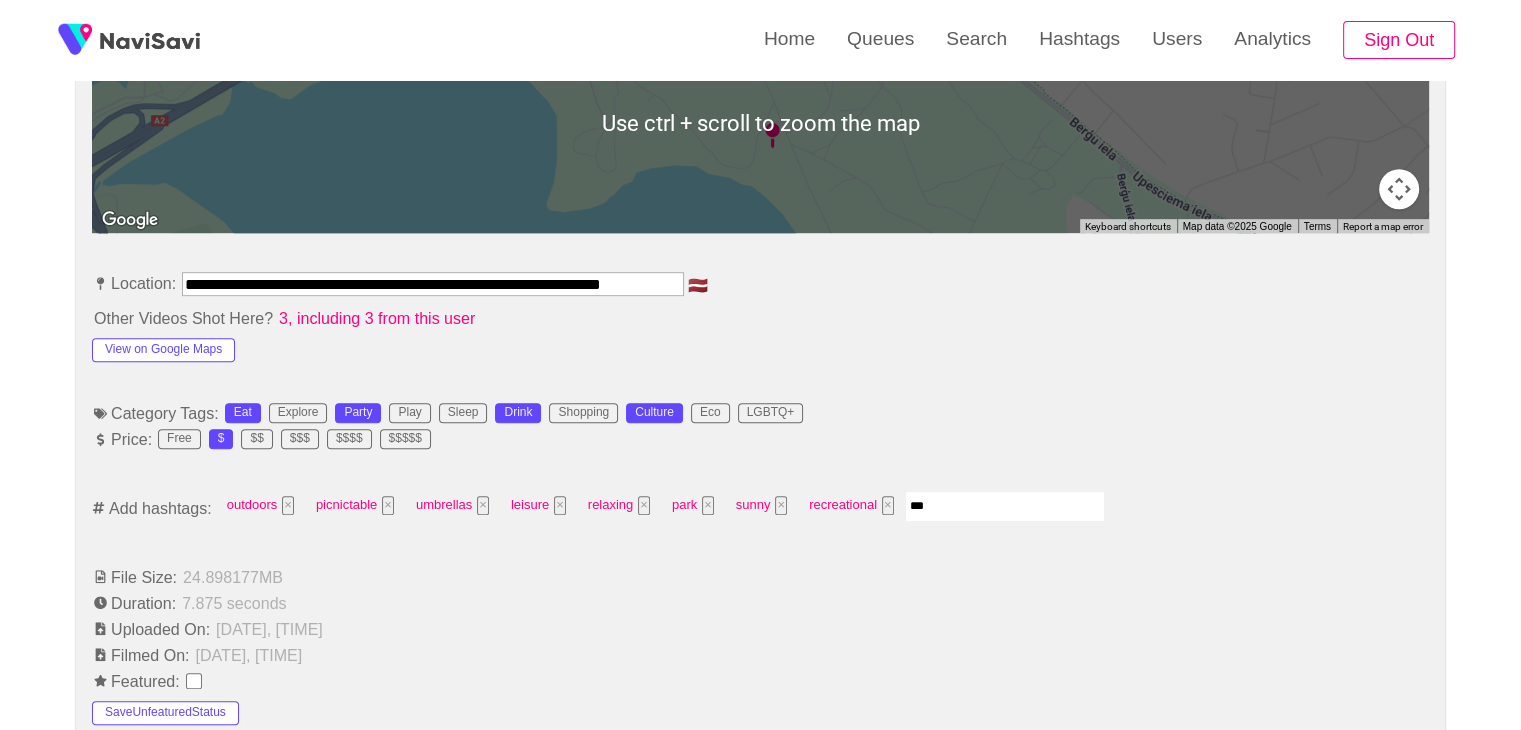 type on "****" 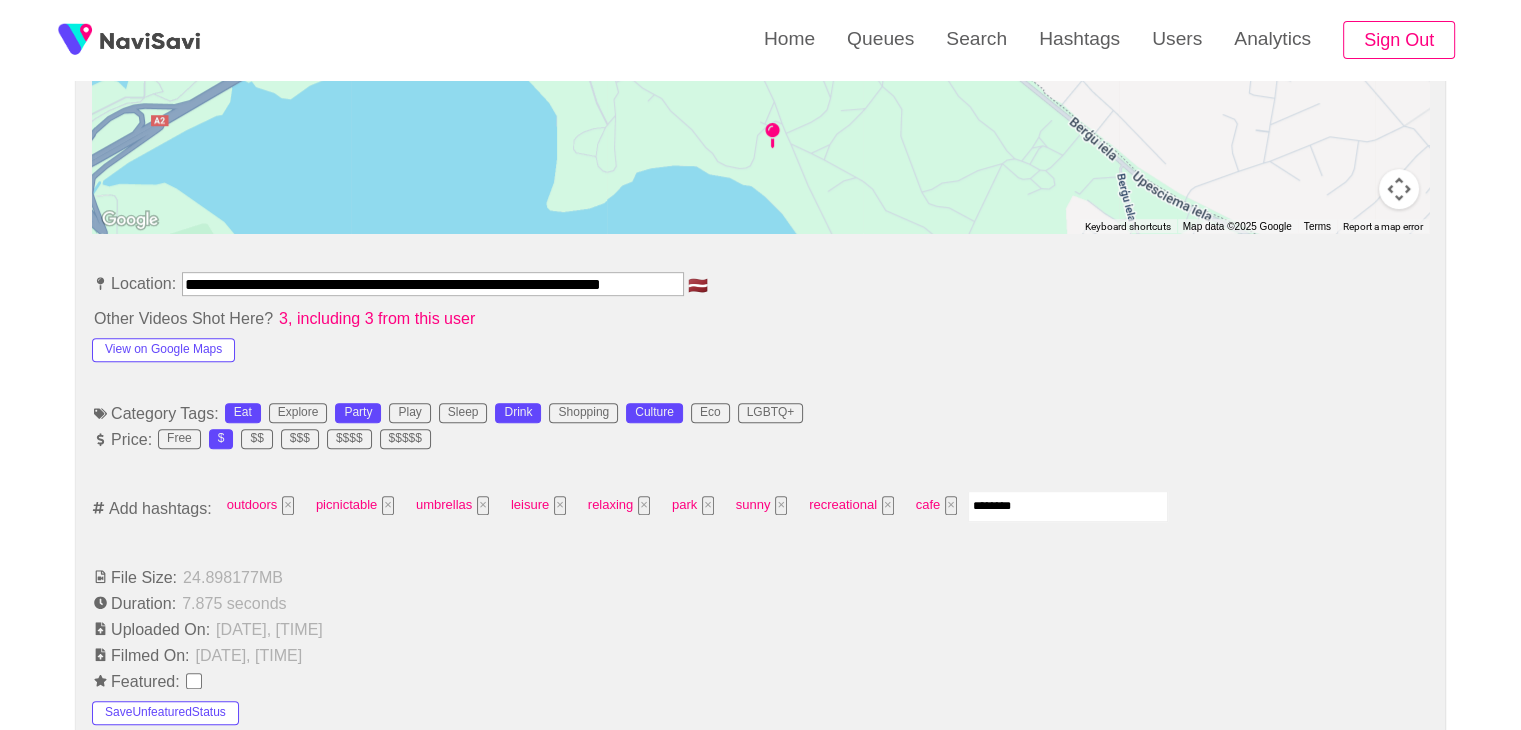 type on "*********" 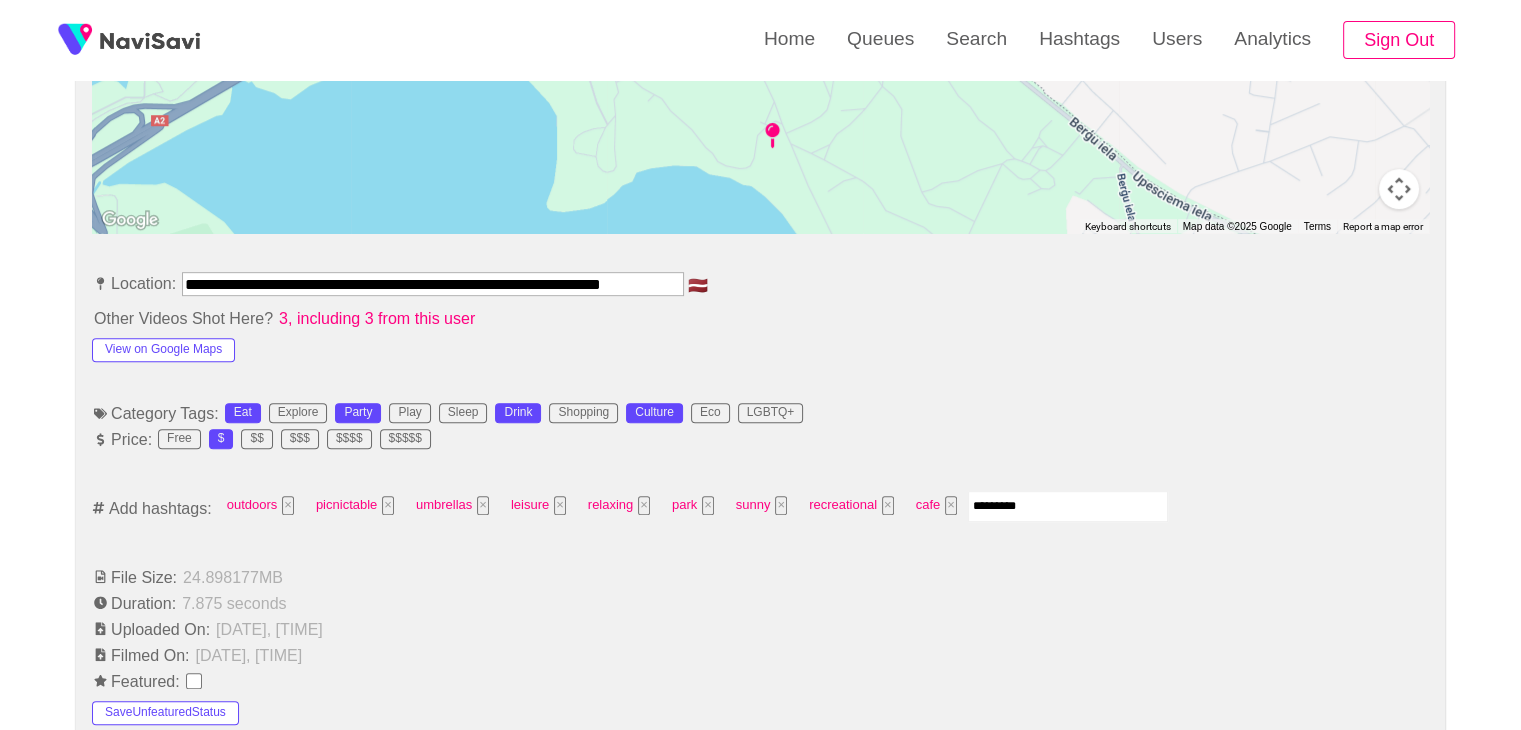 type 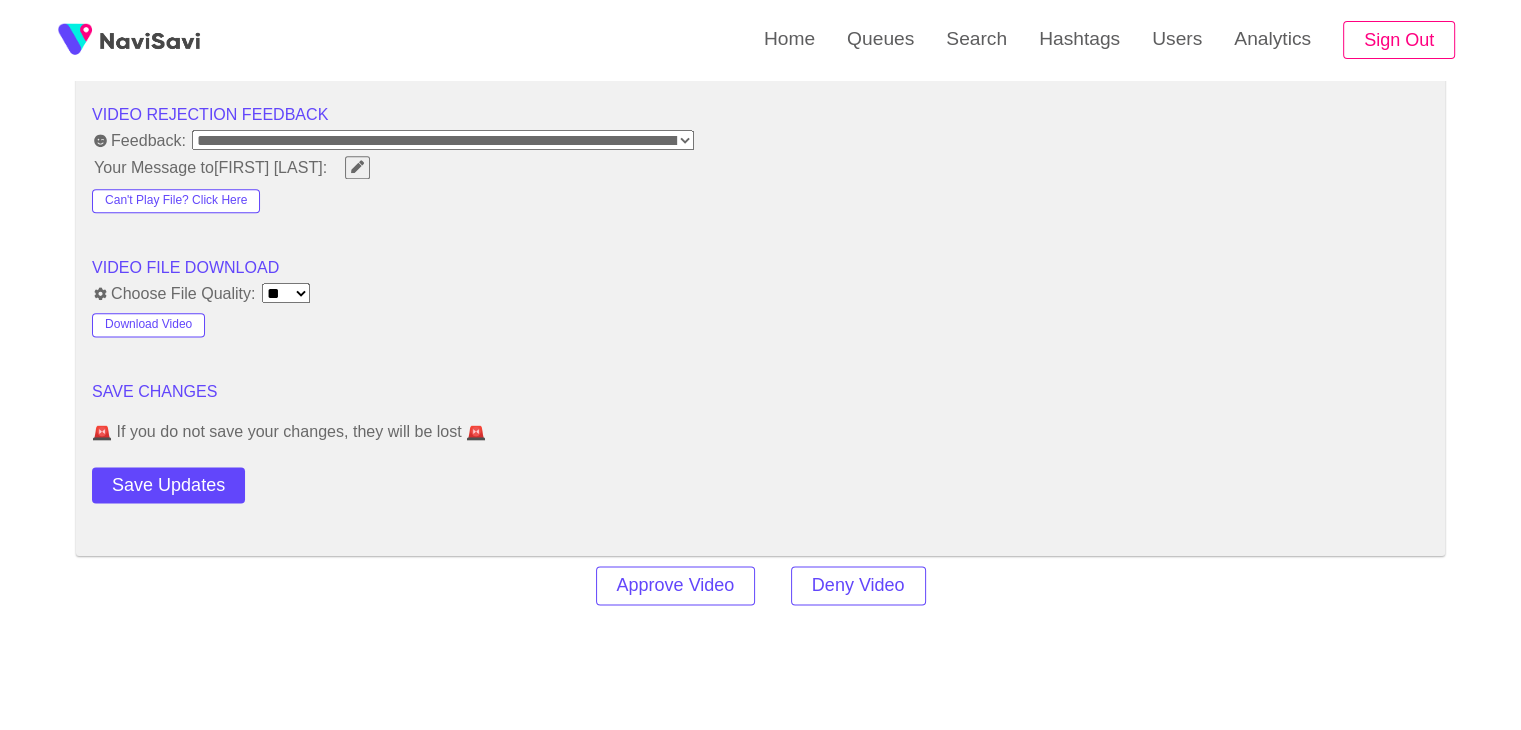 scroll, scrollTop: 2547, scrollLeft: 0, axis: vertical 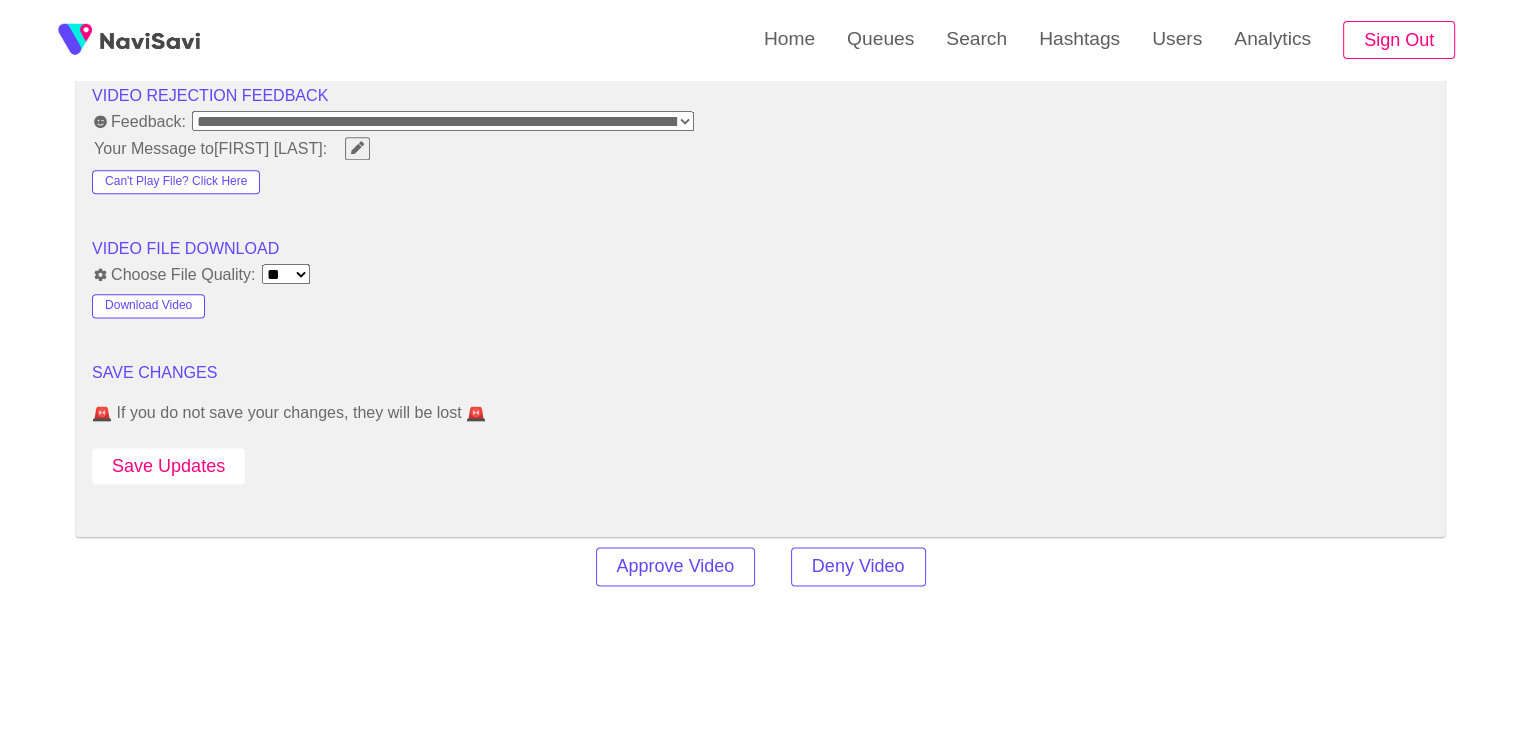 click on "Save Updates" at bounding box center (168, 466) 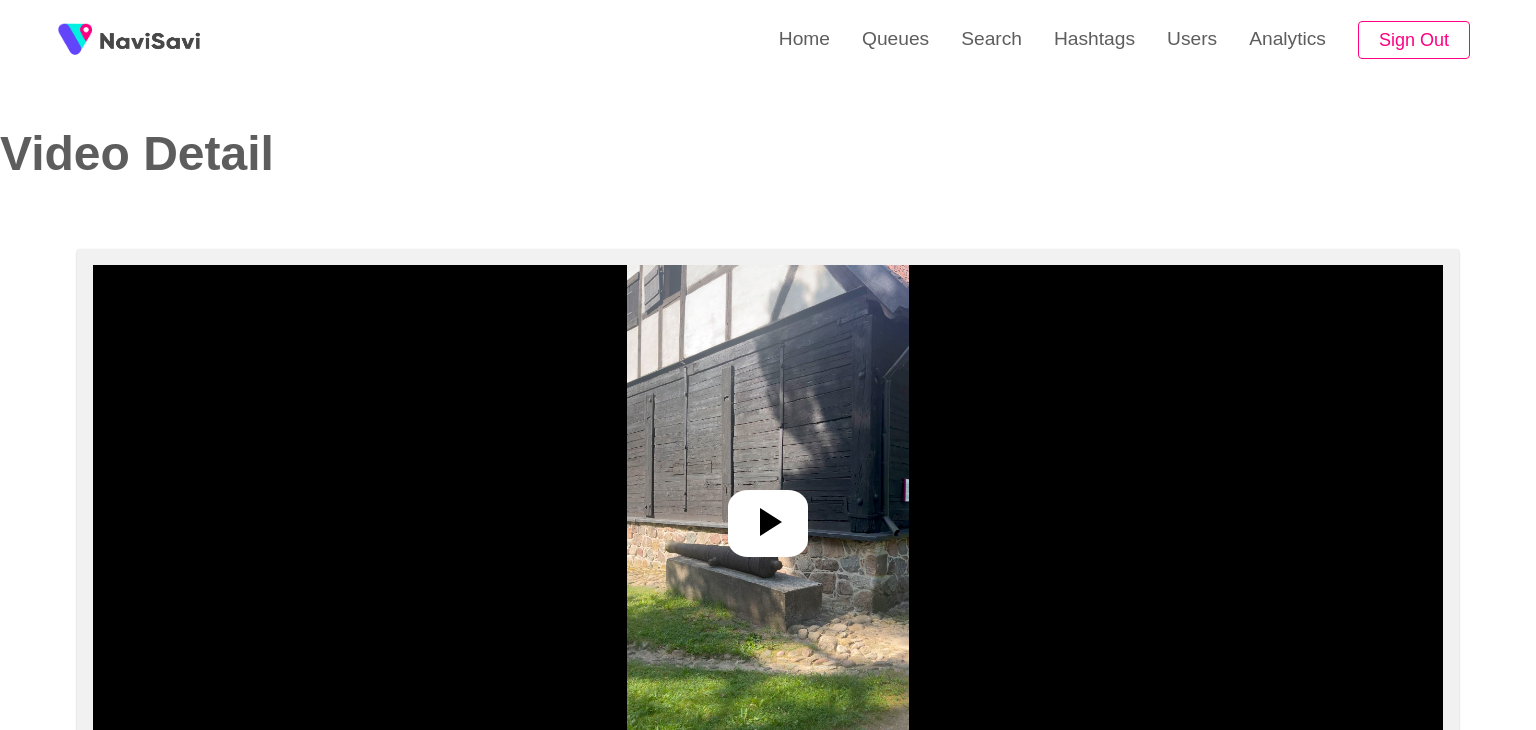 select on "**" 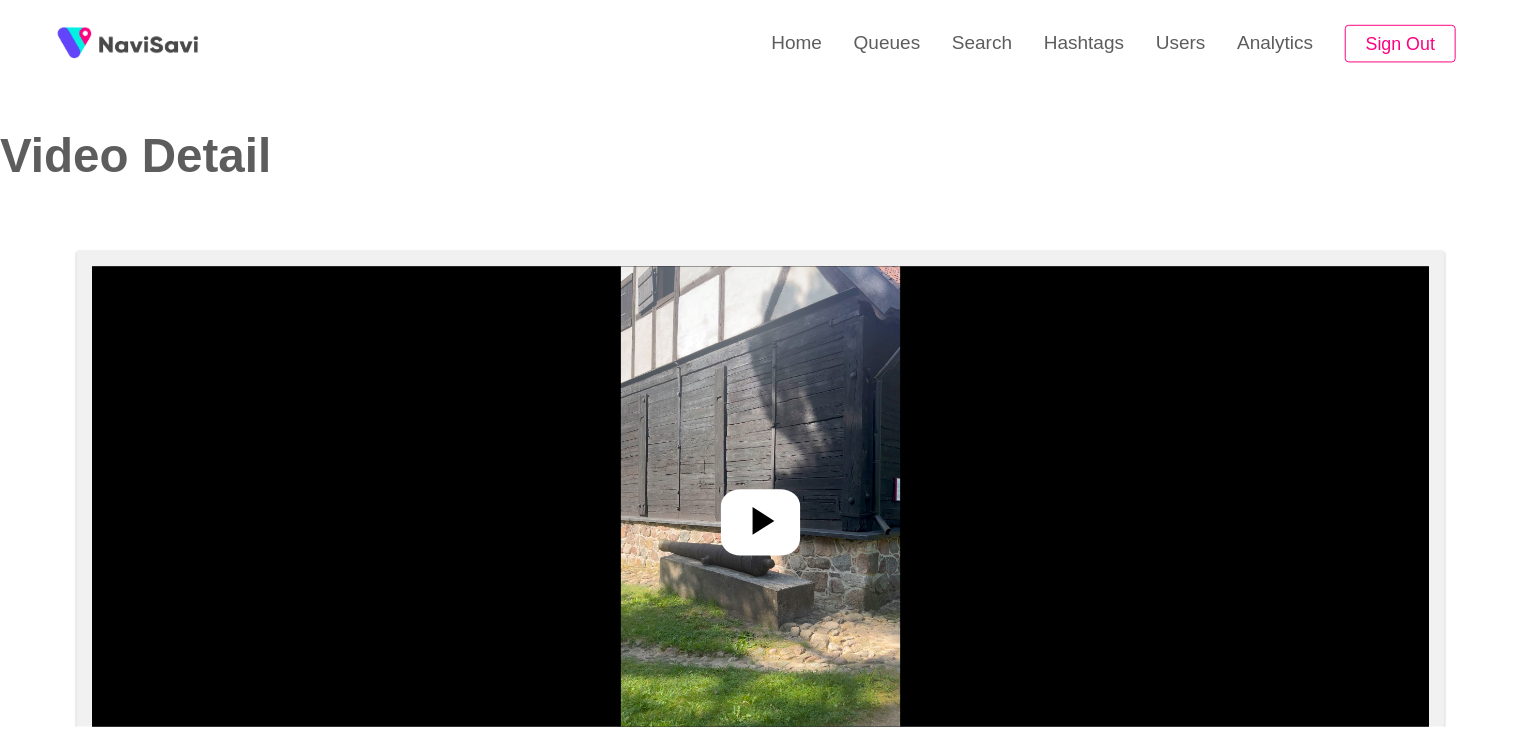 scroll, scrollTop: 0, scrollLeft: 0, axis: both 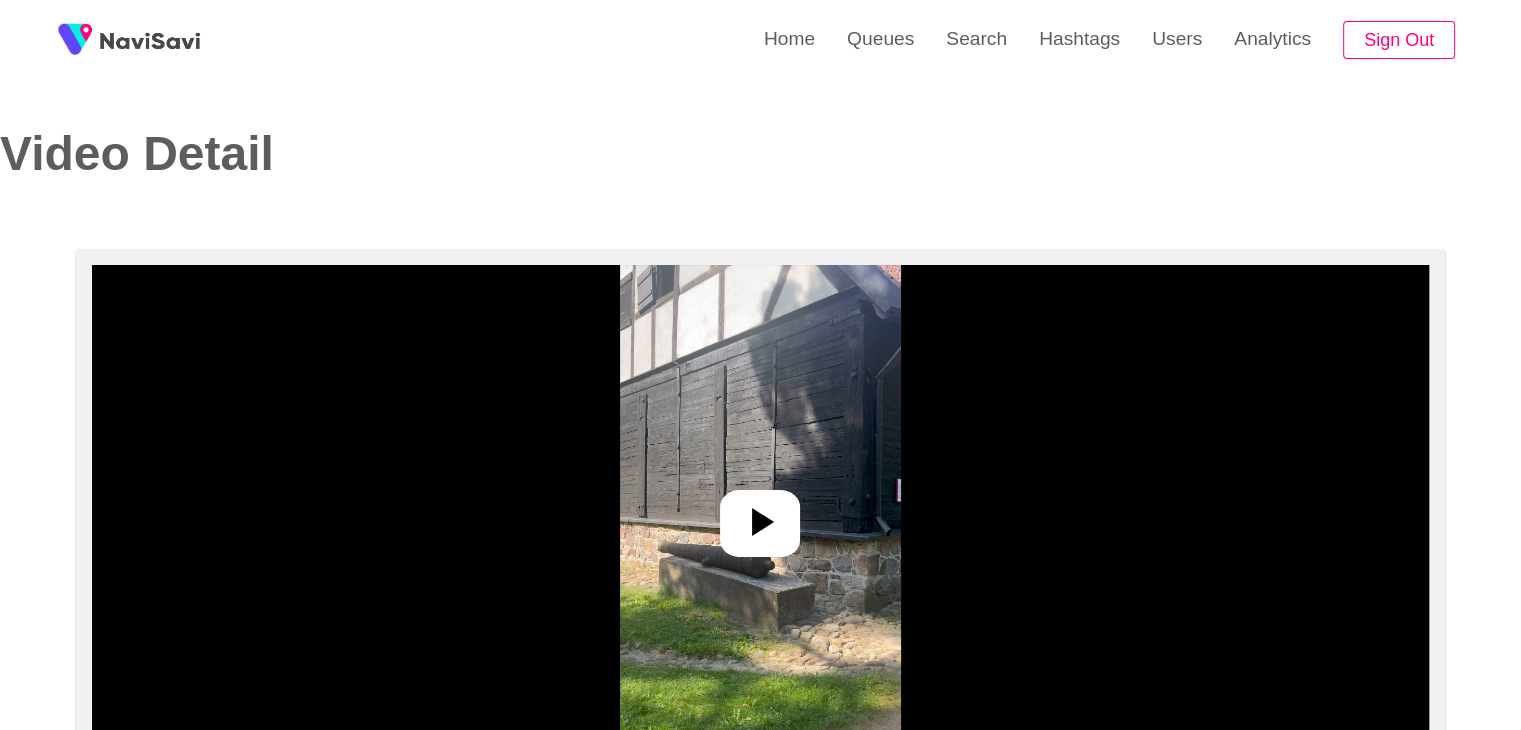 select on "**********" 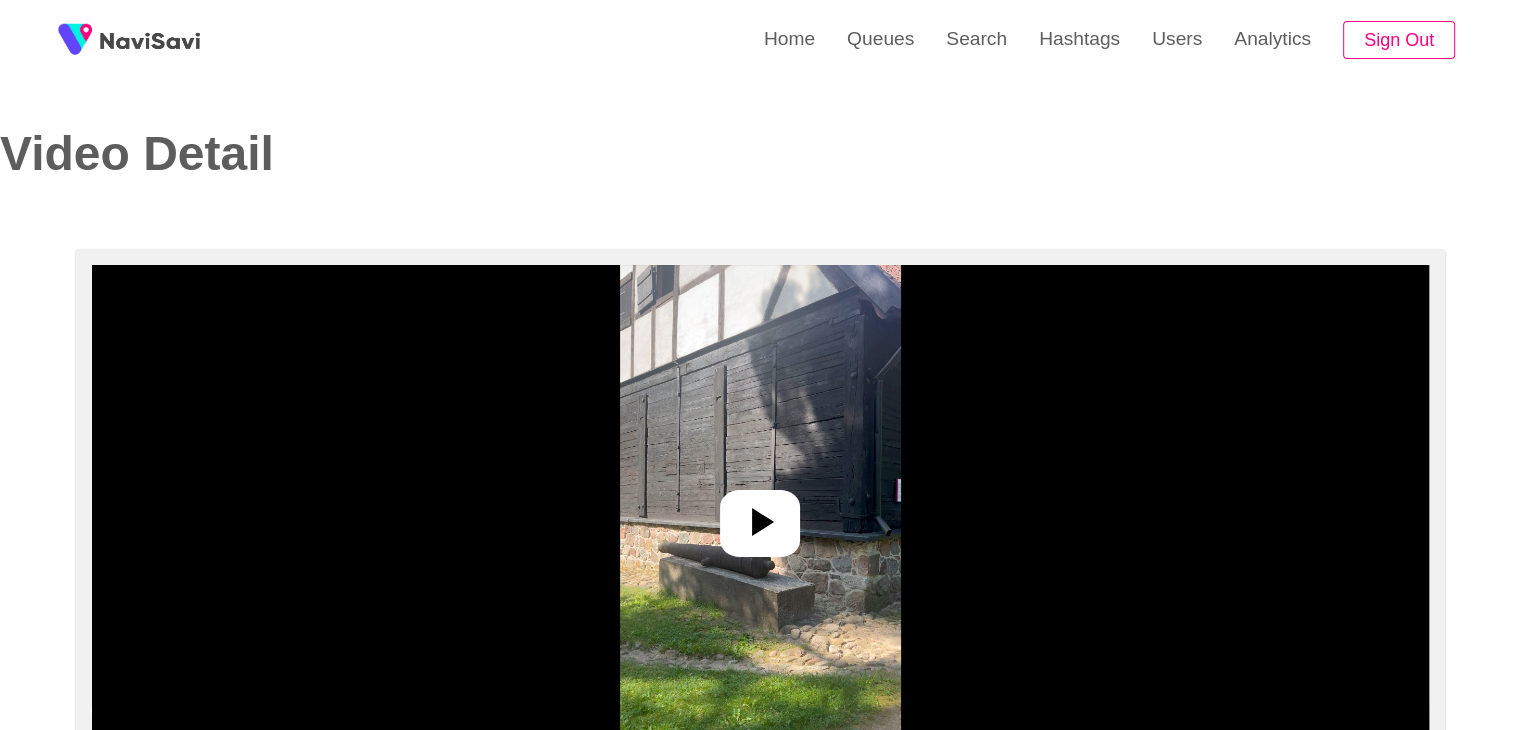 click at bounding box center (760, 515) 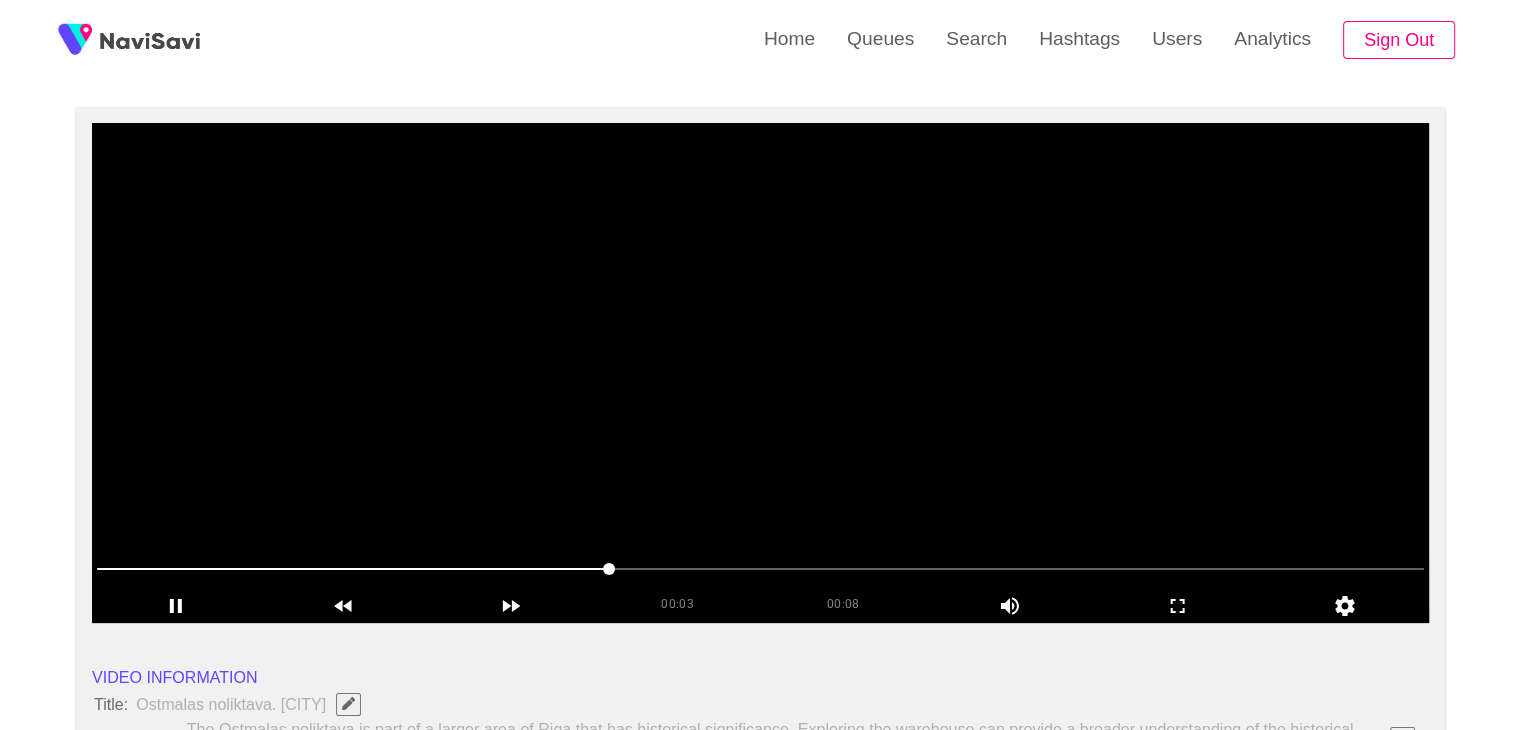 click at bounding box center (760, 373) 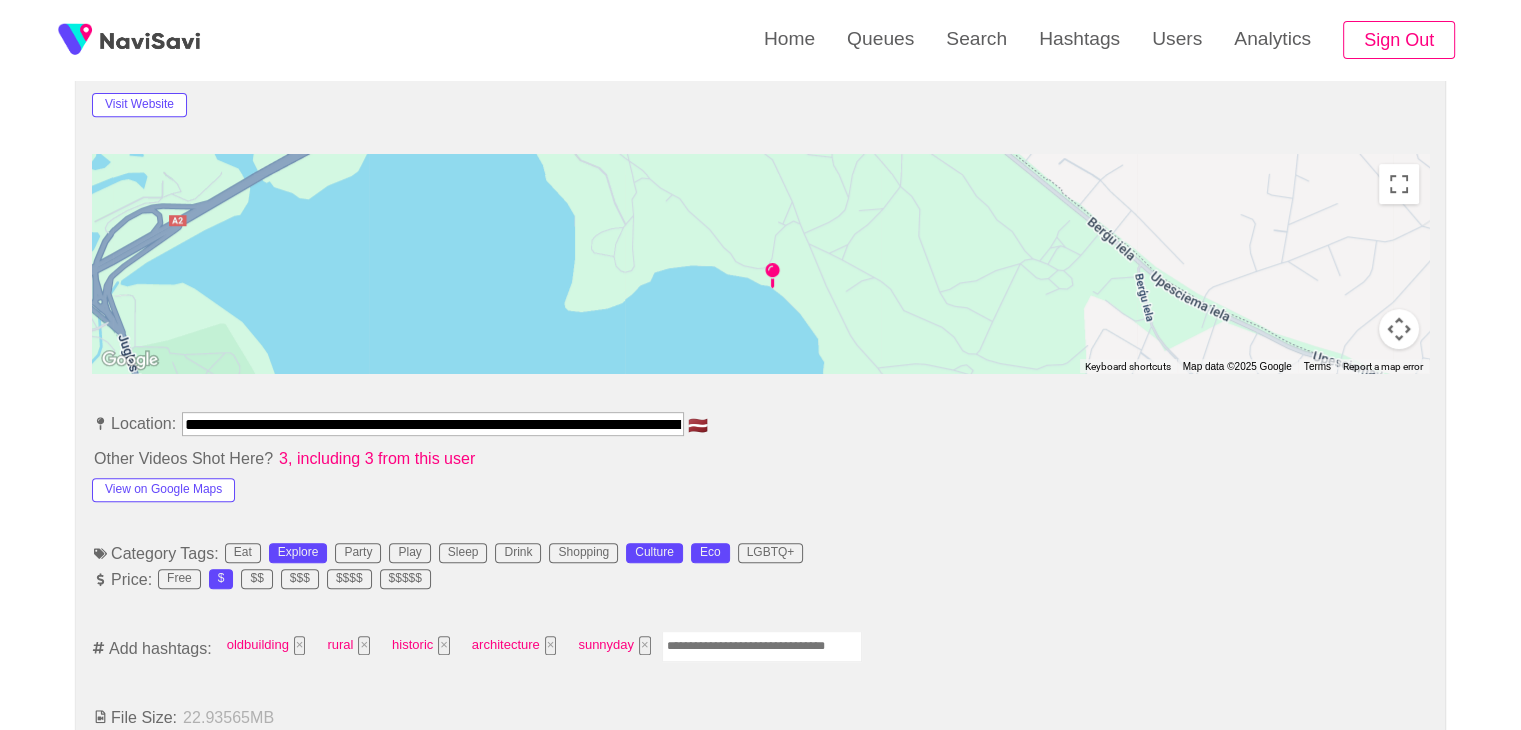 scroll, scrollTop: 860, scrollLeft: 0, axis: vertical 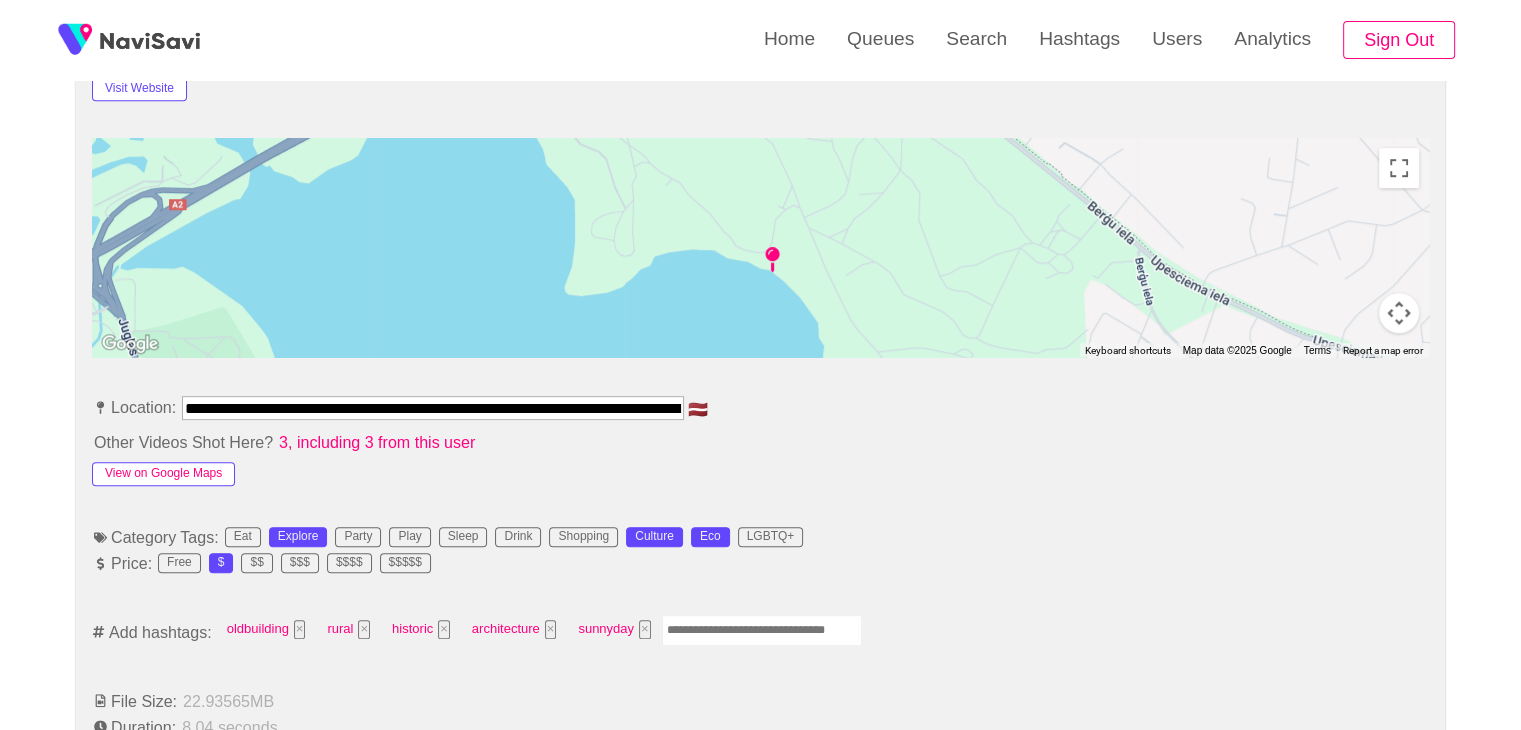 click on "View on Google Maps" at bounding box center [163, 474] 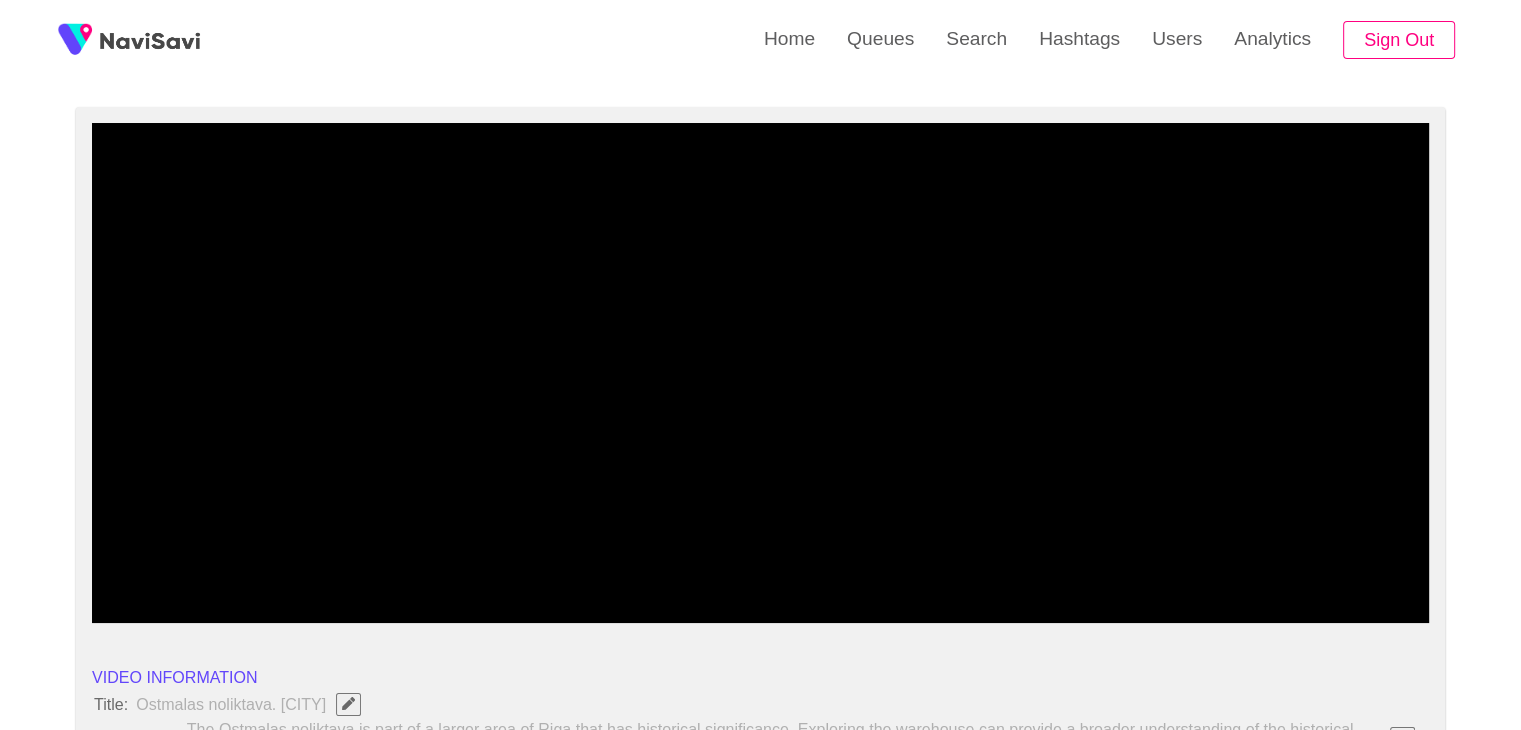scroll, scrollTop: 23, scrollLeft: 0, axis: vertical 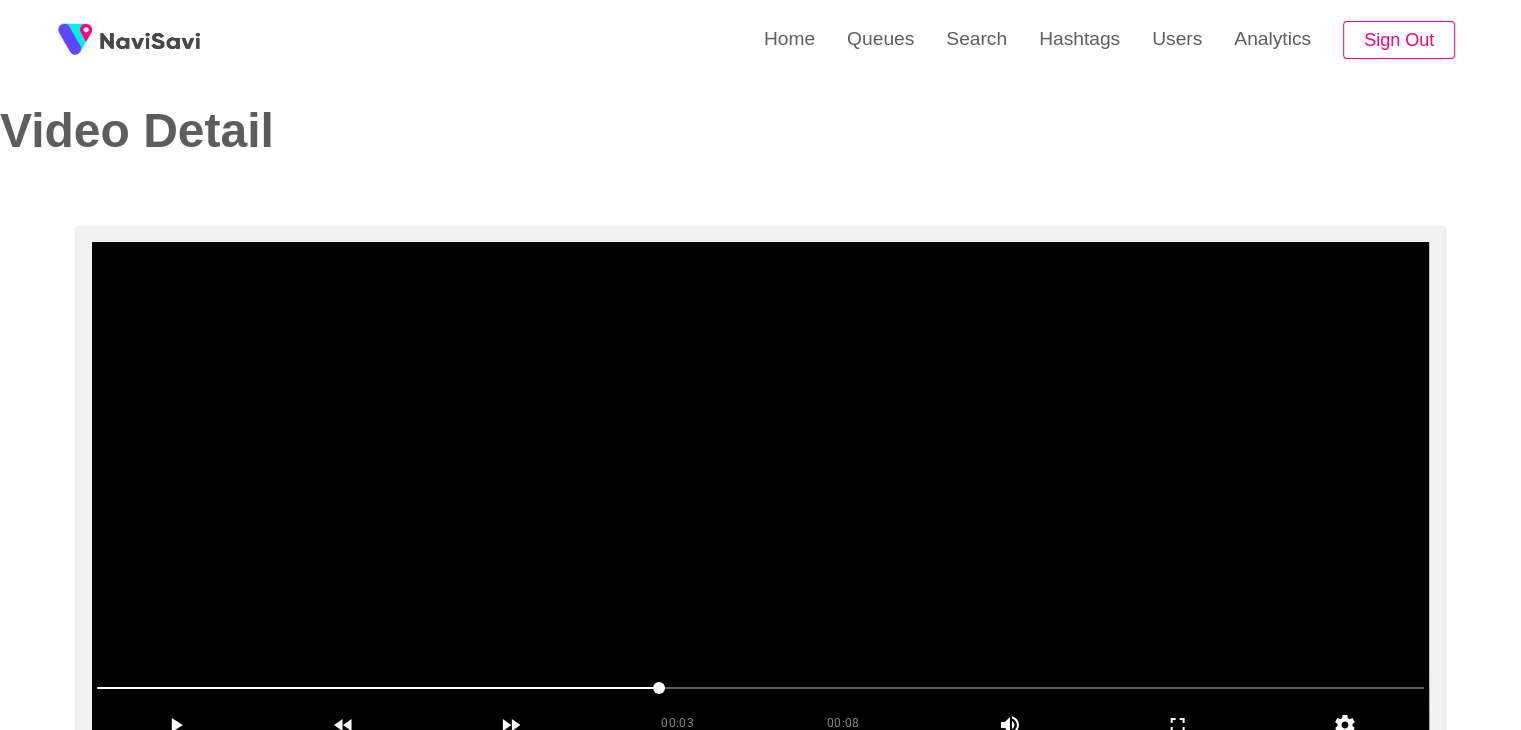 click at bounding box center [760, 492] 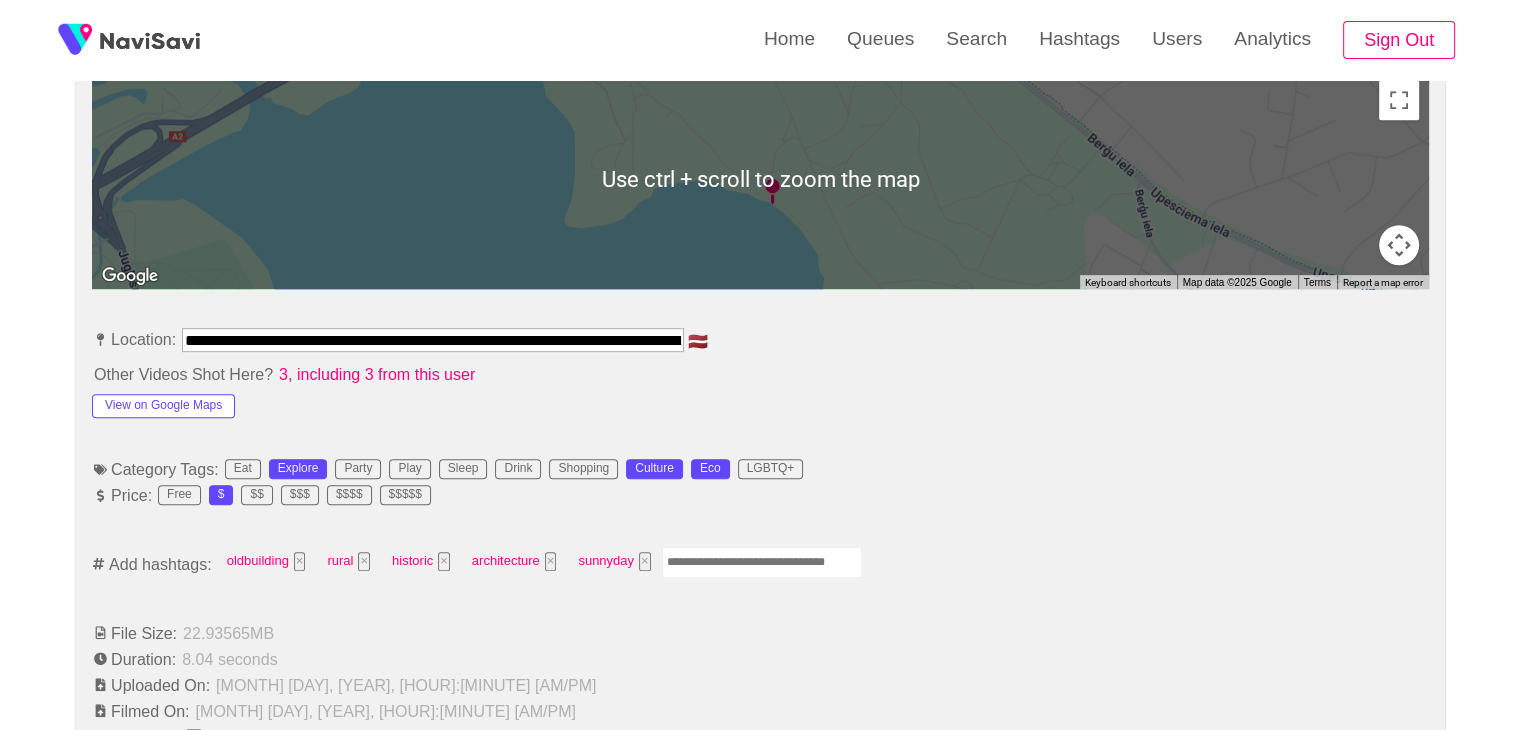 scroll, scrollTop: 940, scrollLeft: 0, axis: vertical 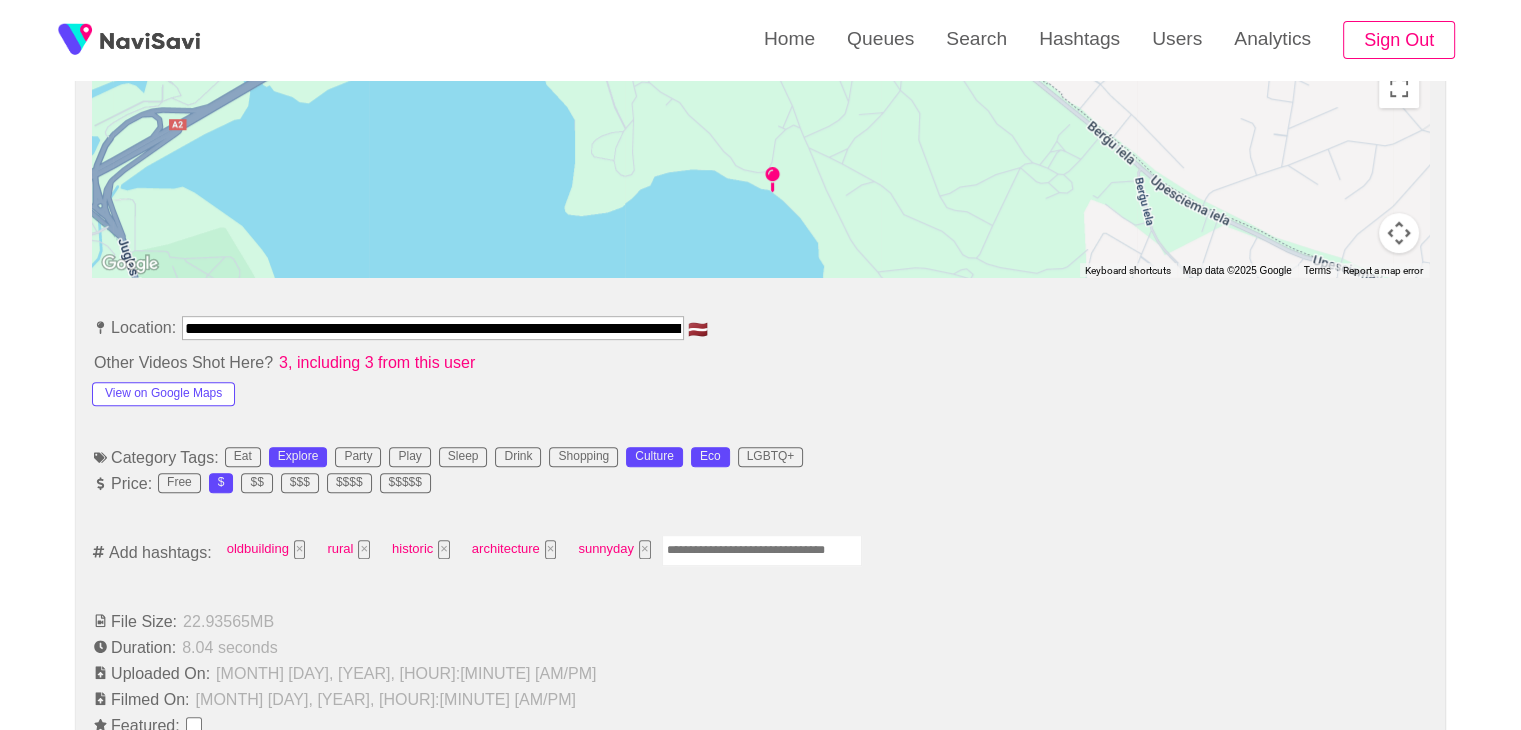 click at bounding box center [762, 550] 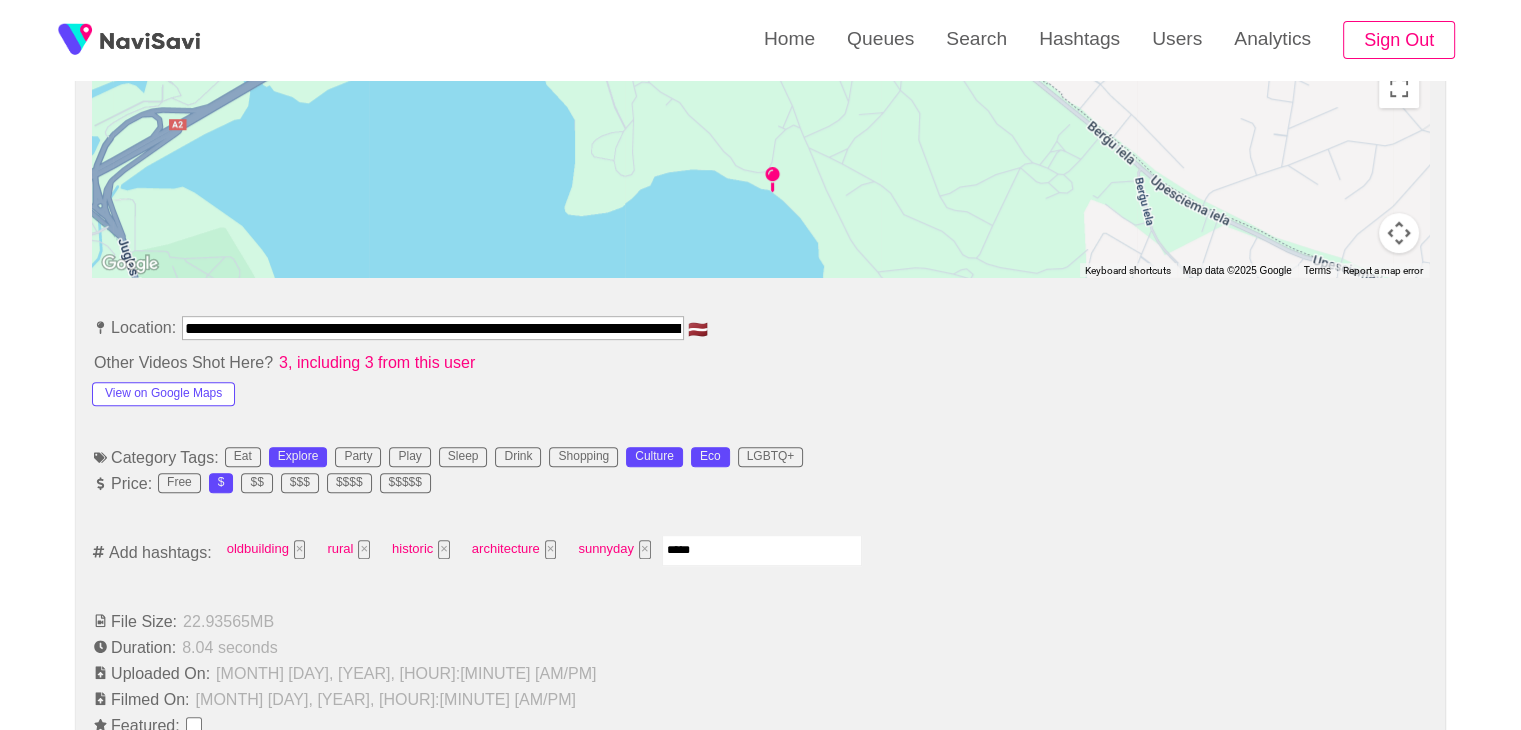 type on "******" 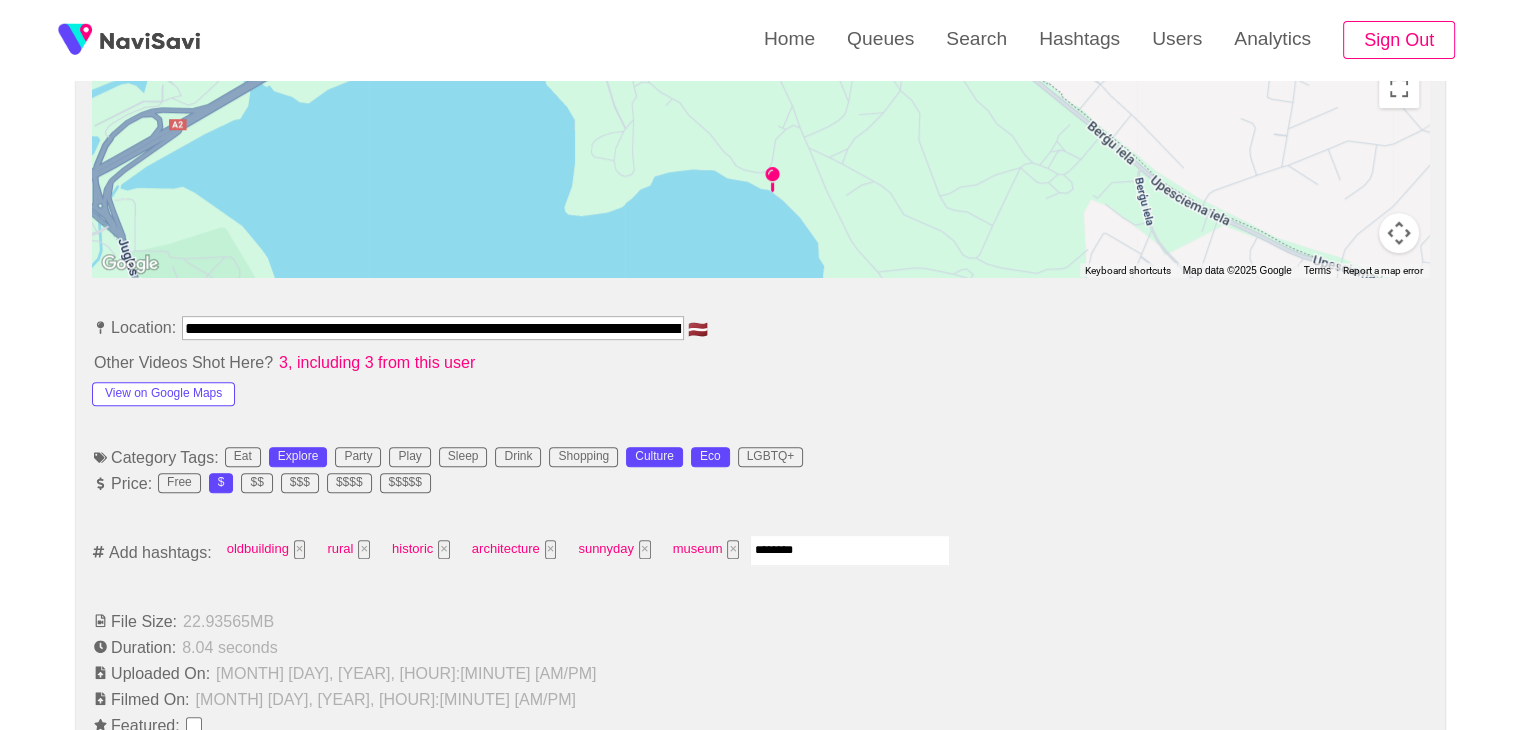 type on "*********" 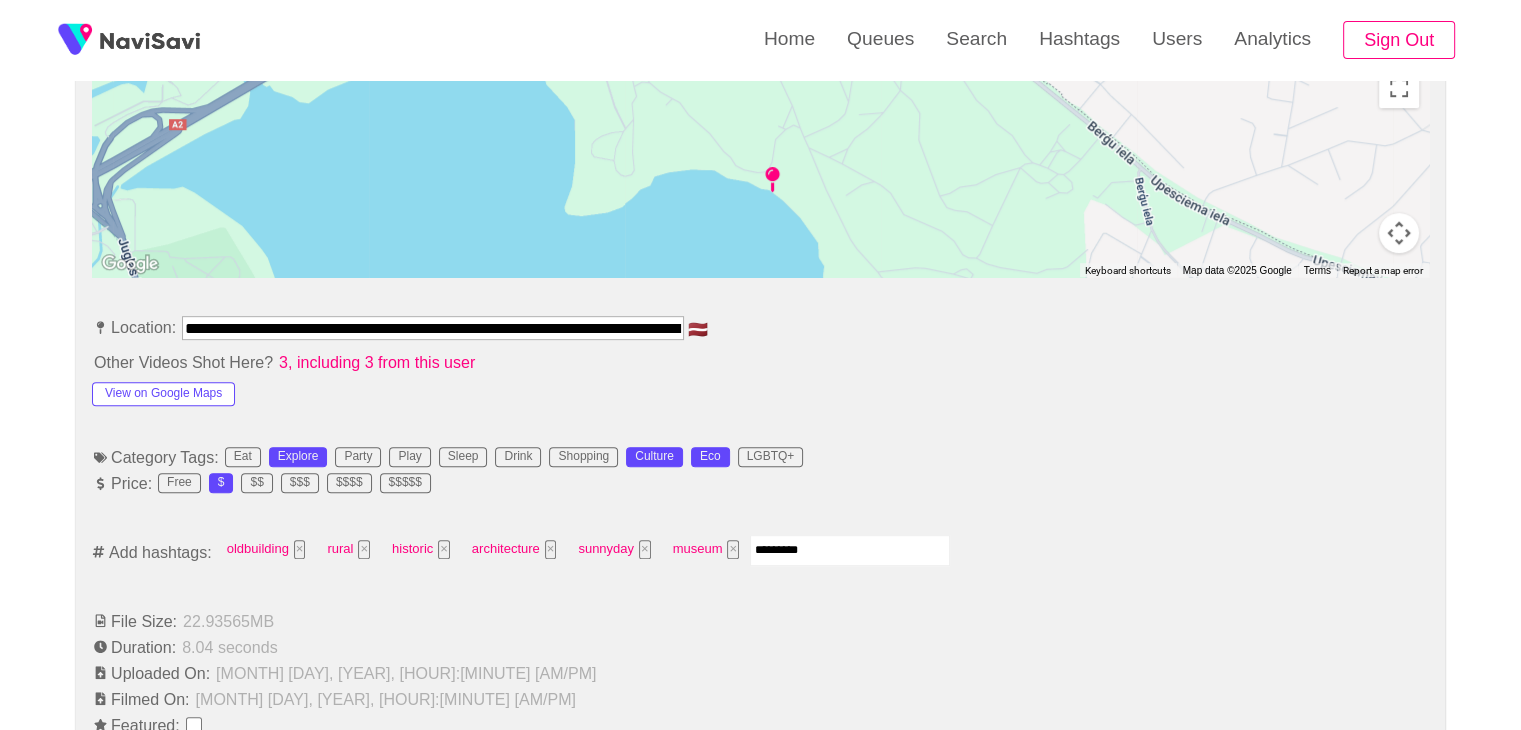 type 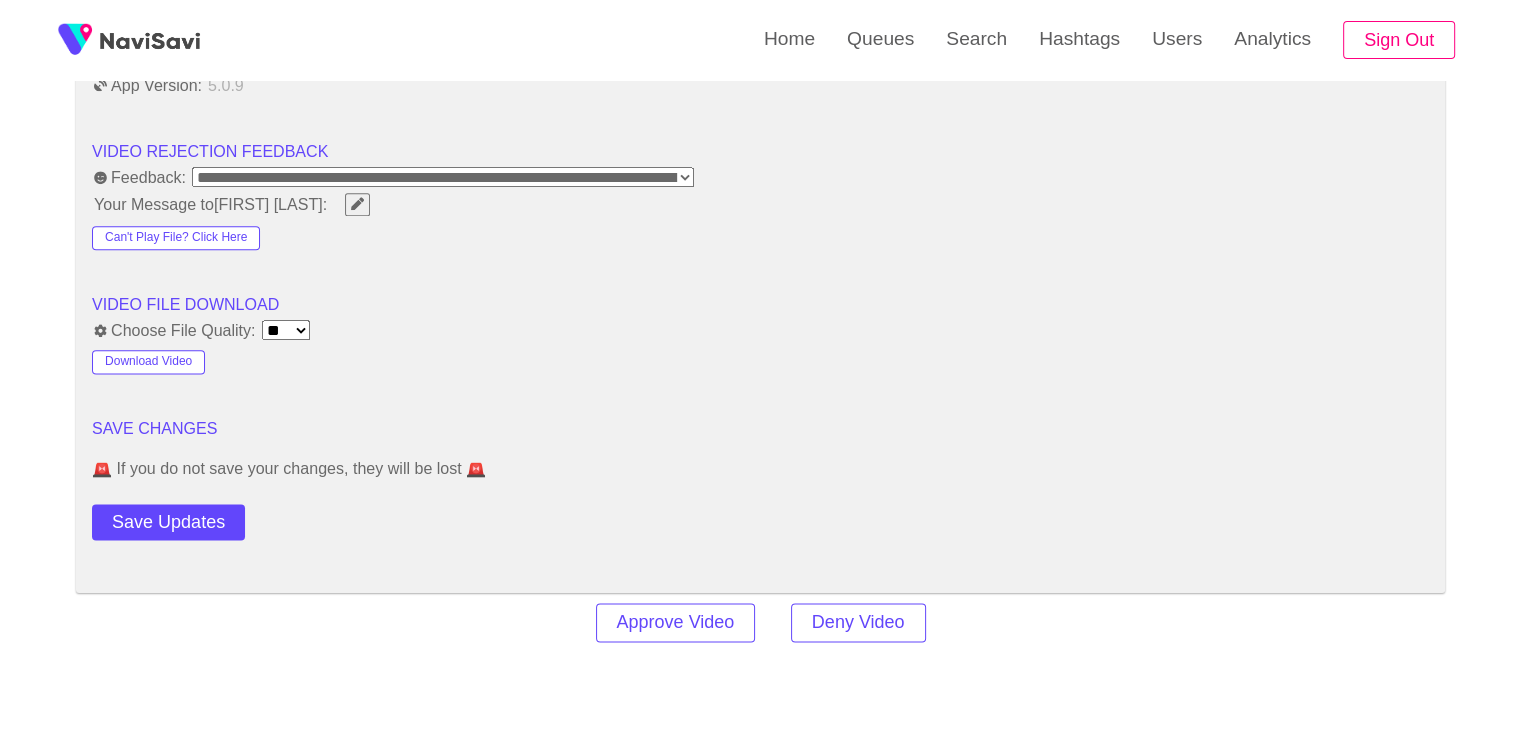 scroll, scrollTop: 2531, scrollLeft: 0, axis: vertical 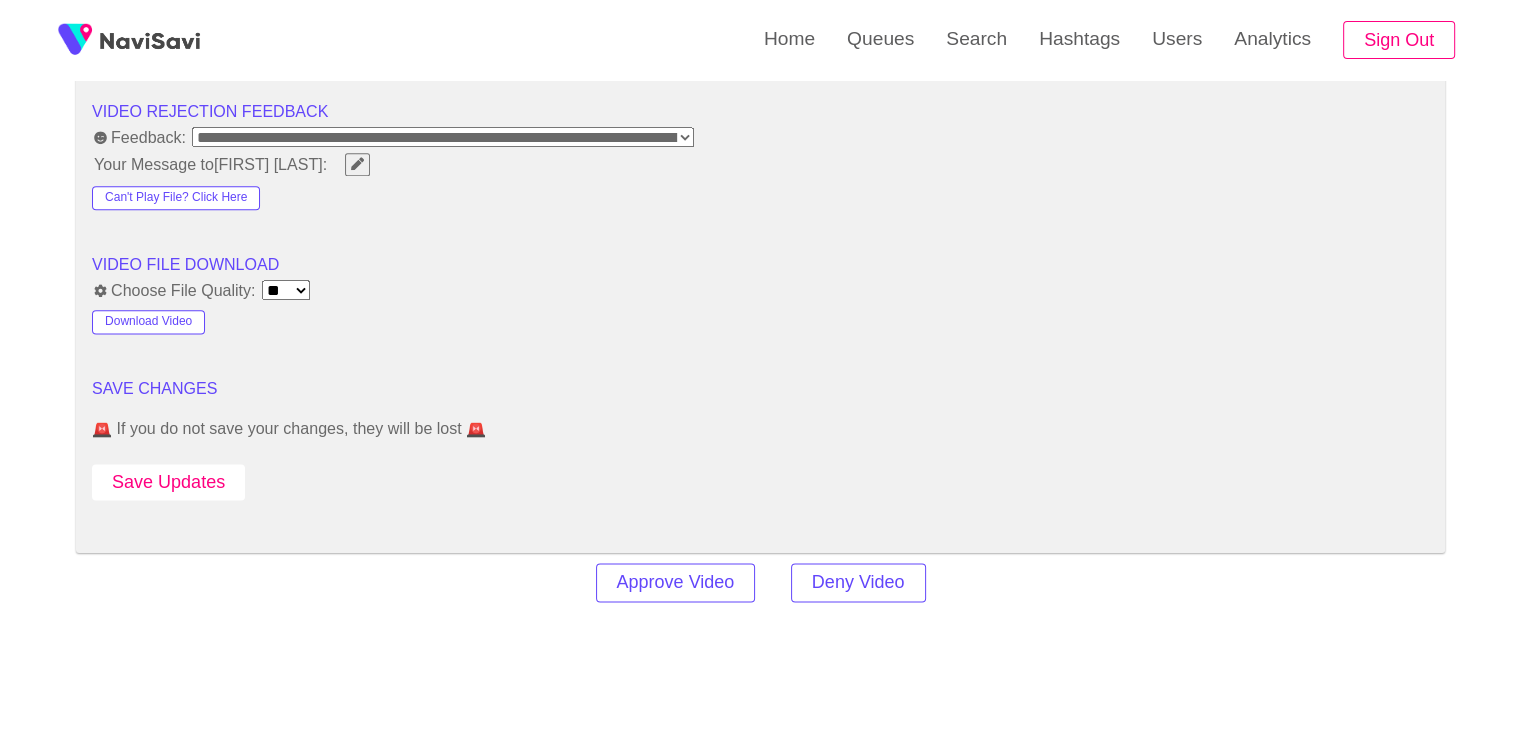click on "Save Updates" at bounding box center [168, 482] 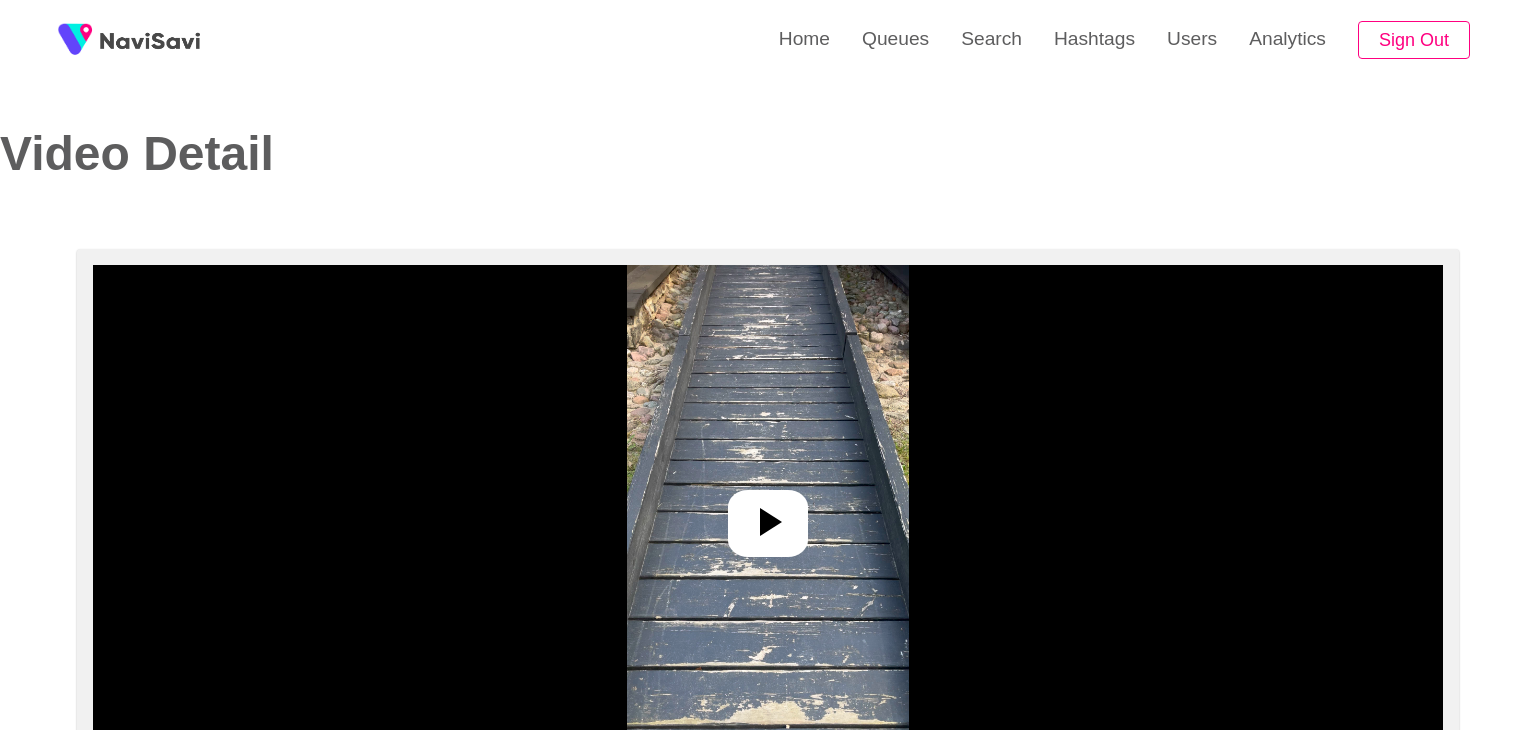 select on "**" 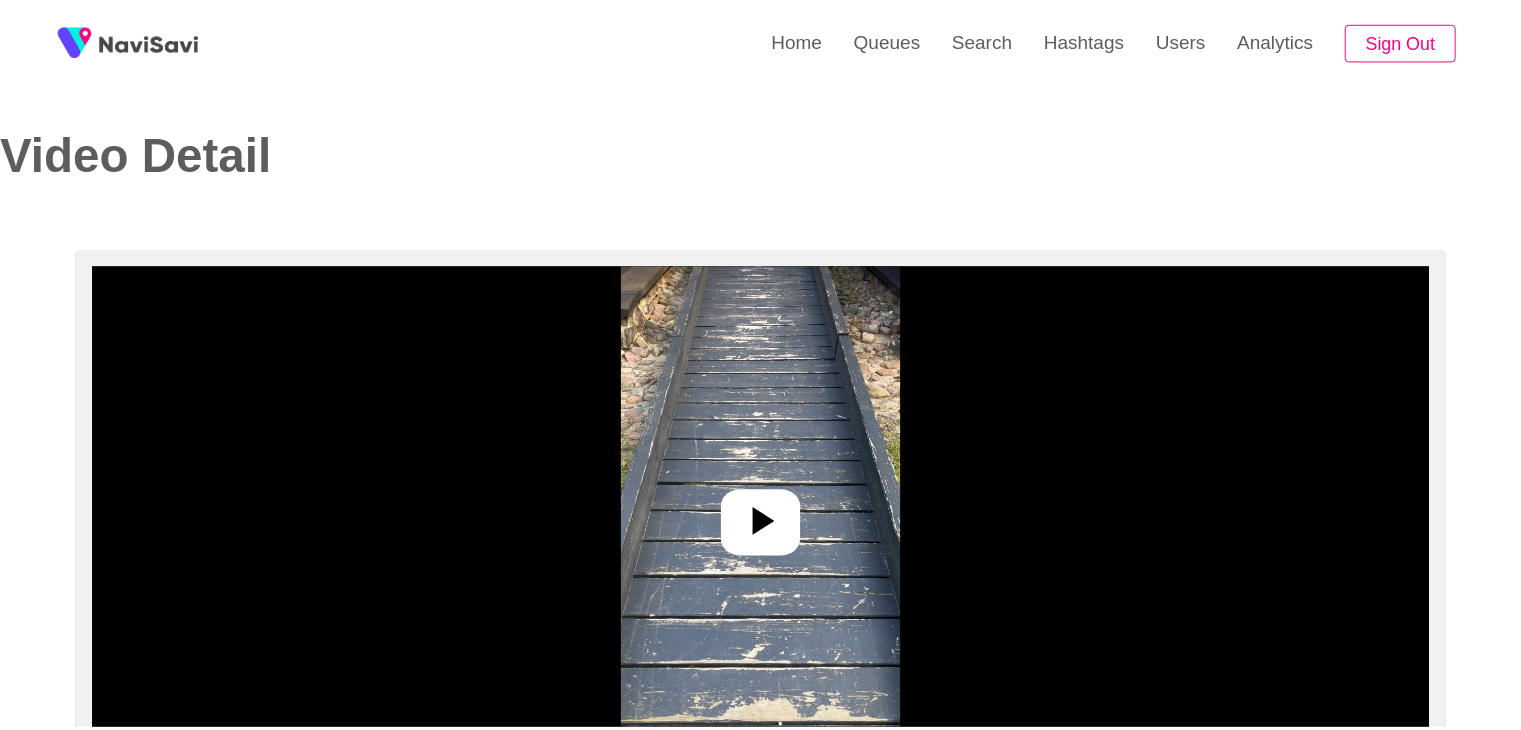 scroll, scrollTop: 0, scrollLeft: 0, axis: both 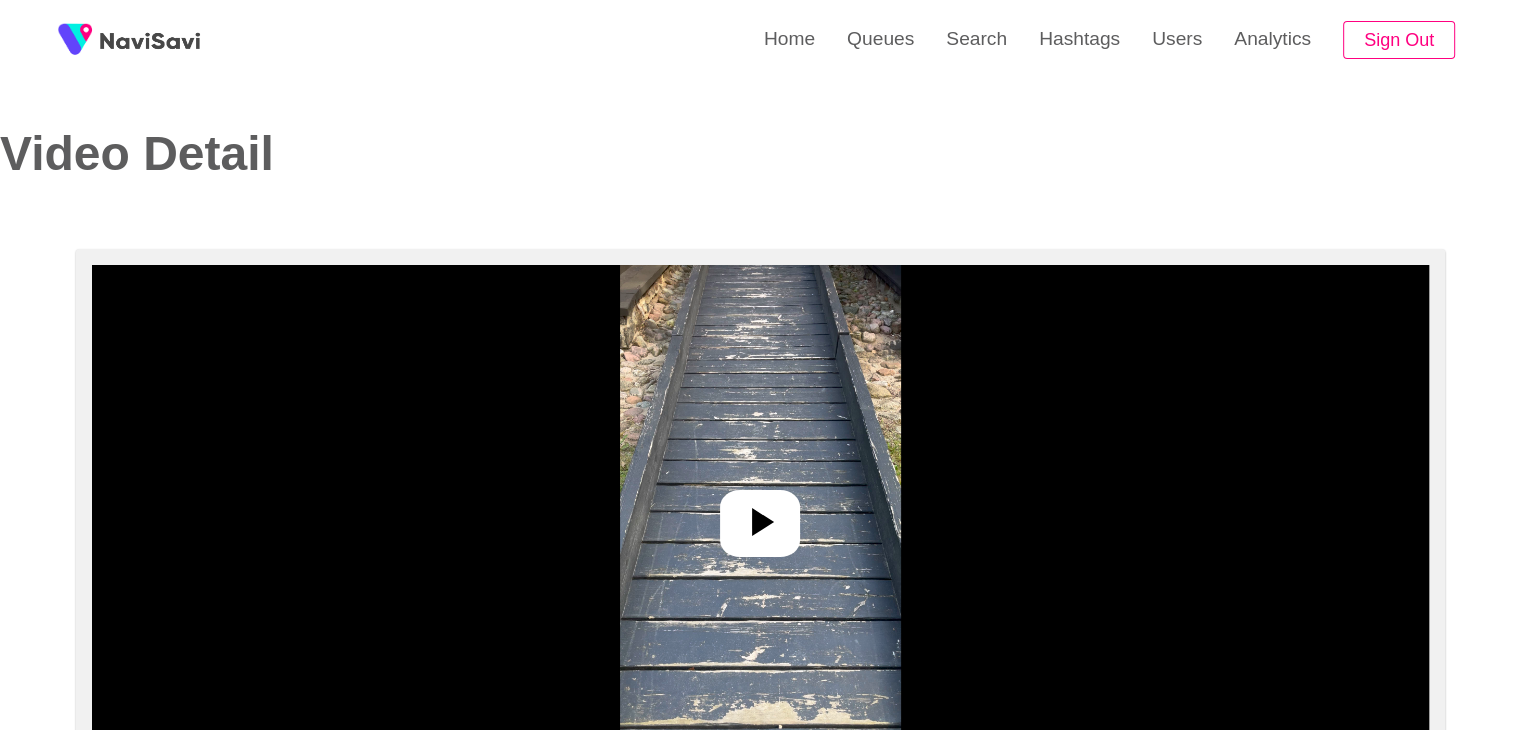 select on "**********" 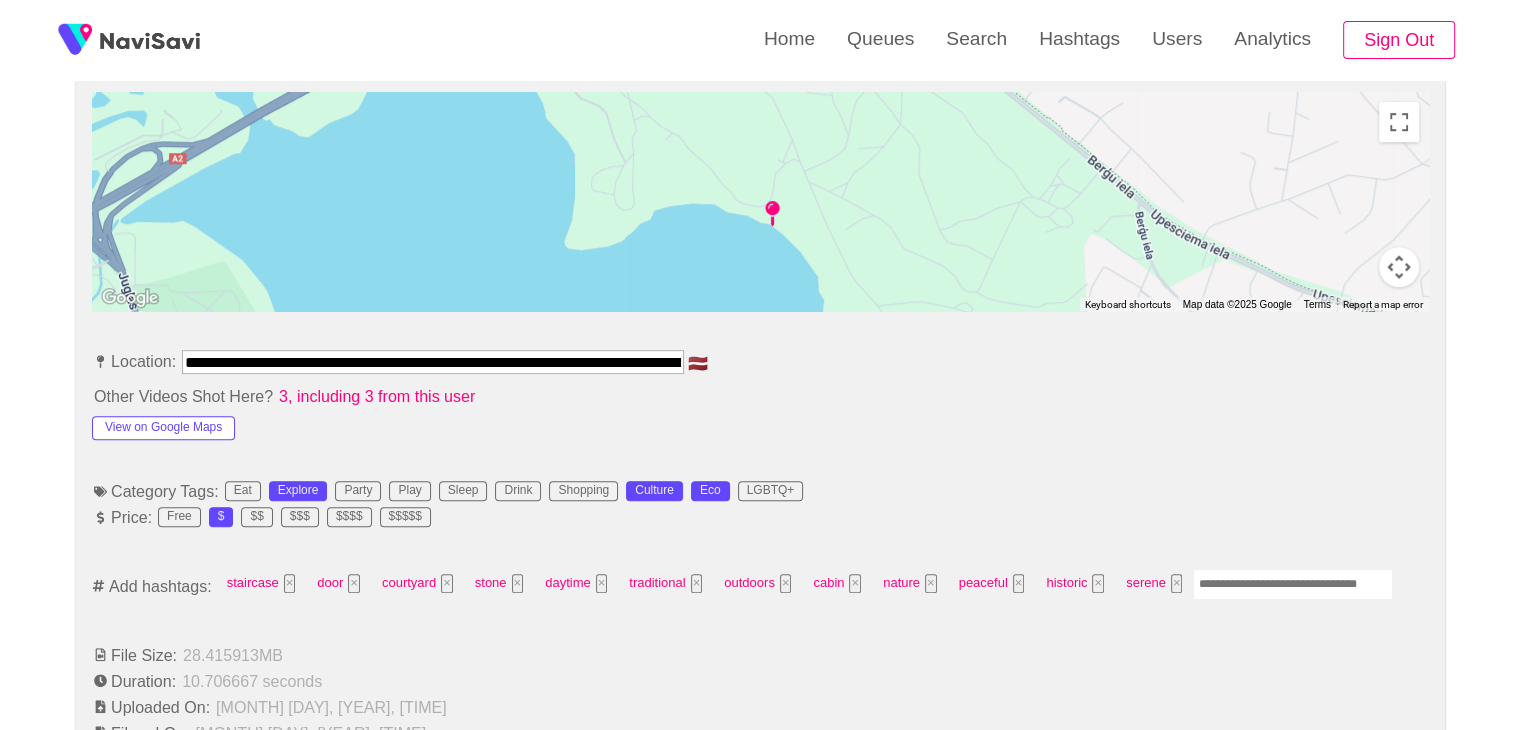 scroll, scrollTop: 912, scrollLeft: 0, axis: vertical 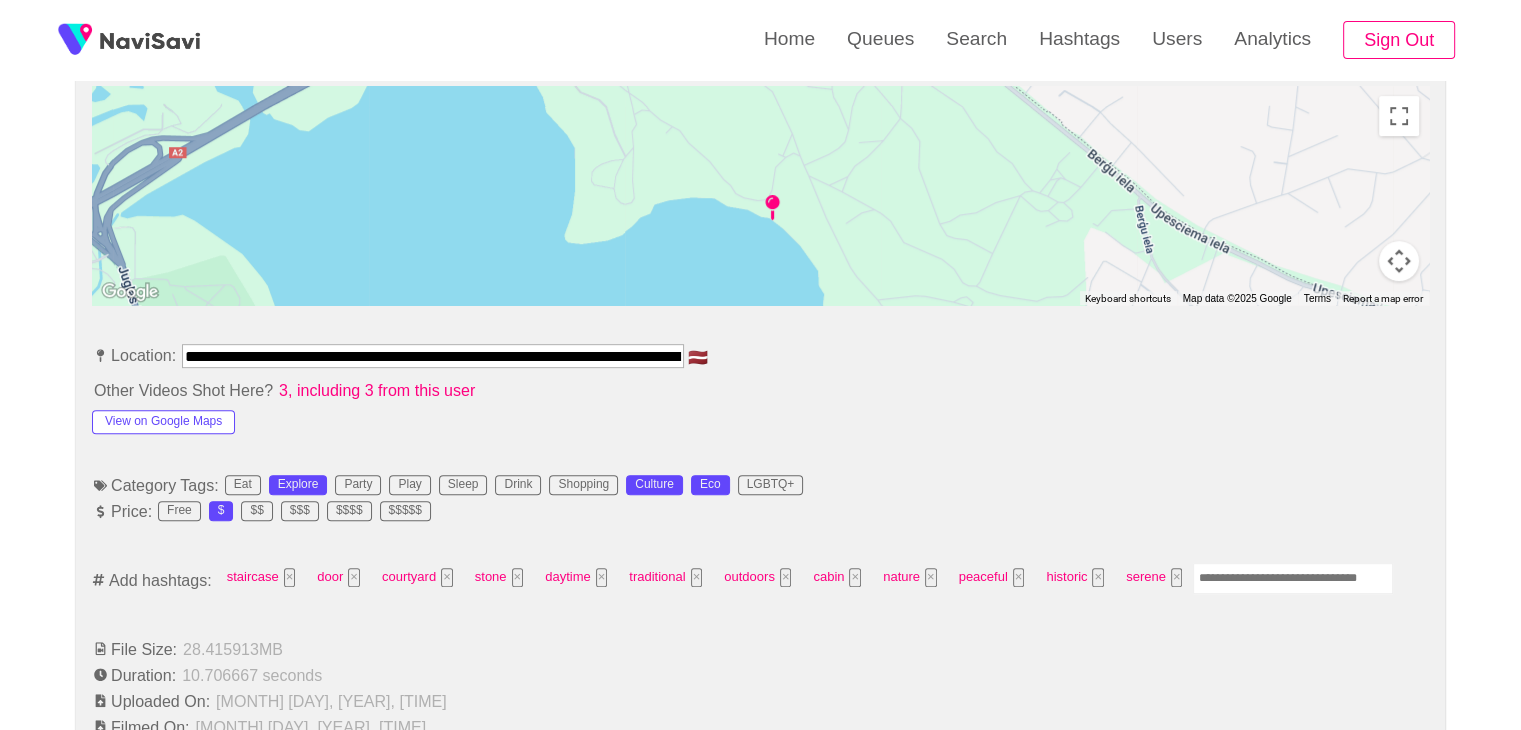 click at bounding box center [1293, 578] 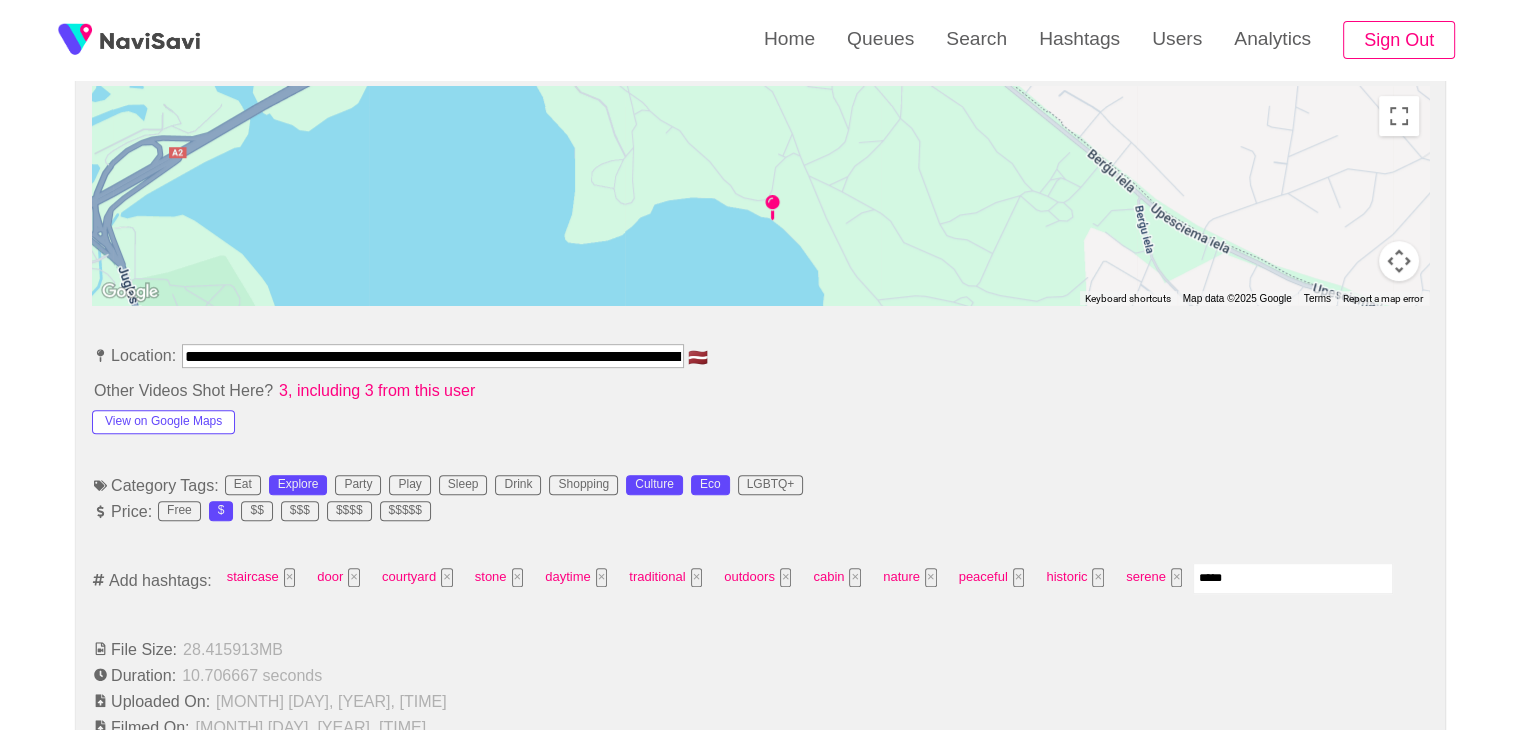 type on "******" 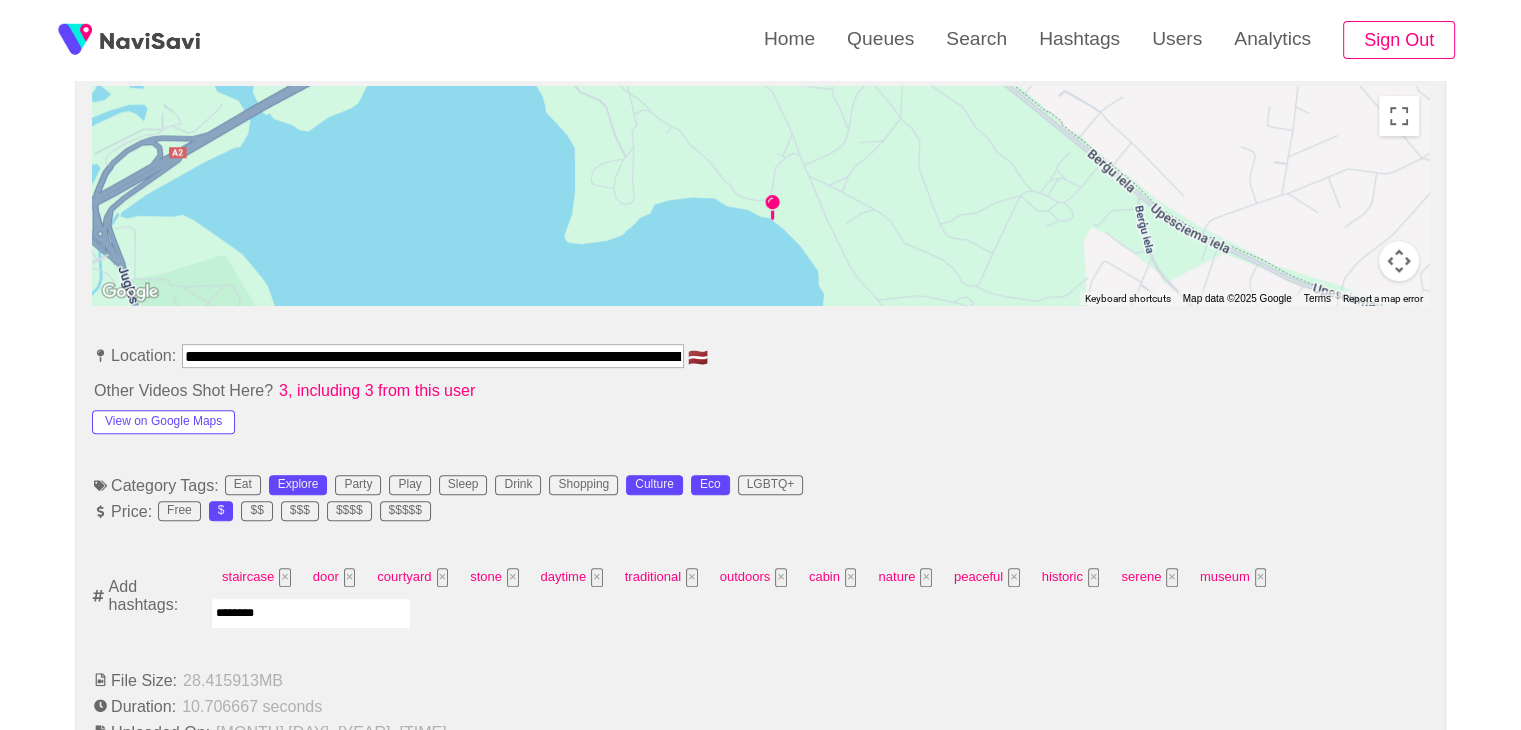 type on "*********" 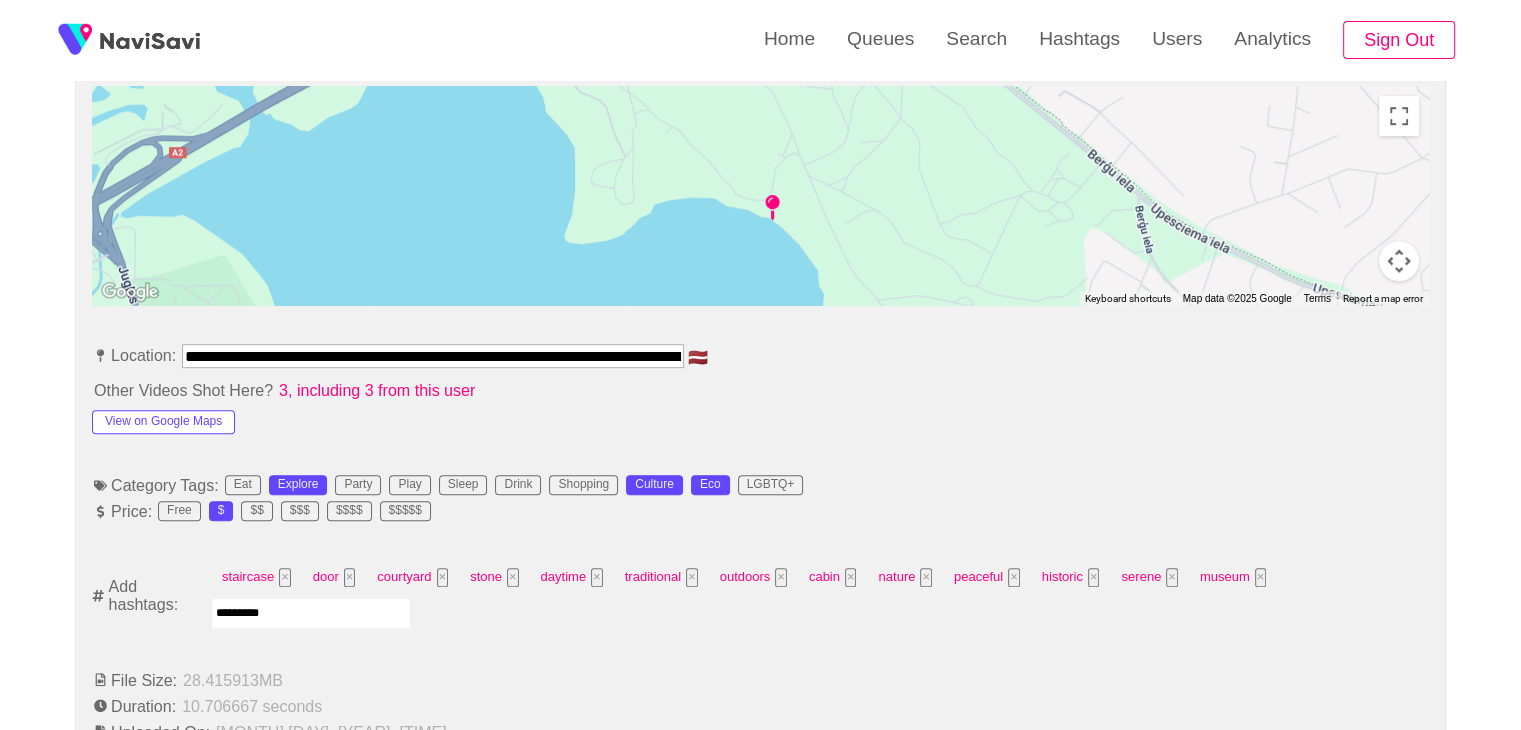 type 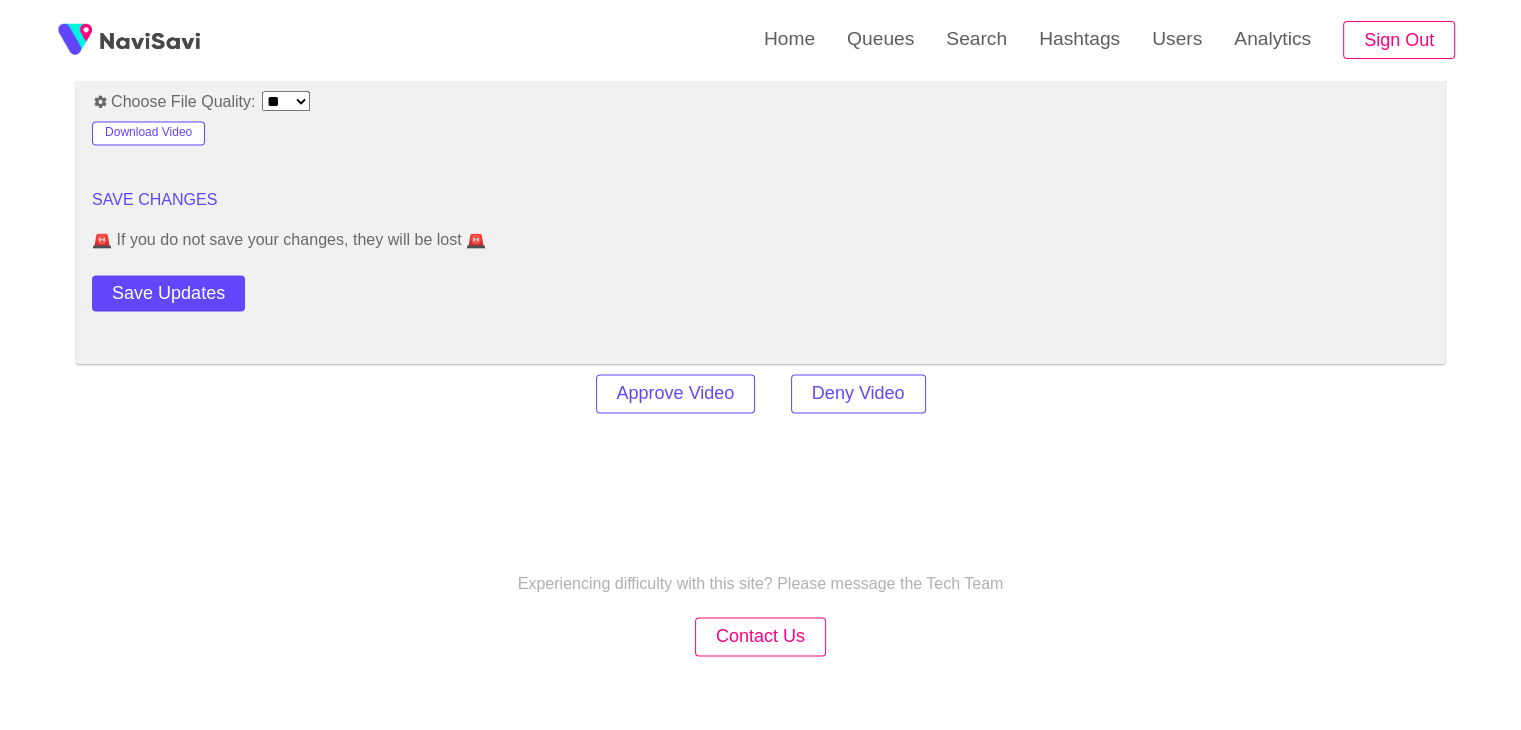 scroll, scrollTop: 2784, scrollLeft: 0, axis: vertical 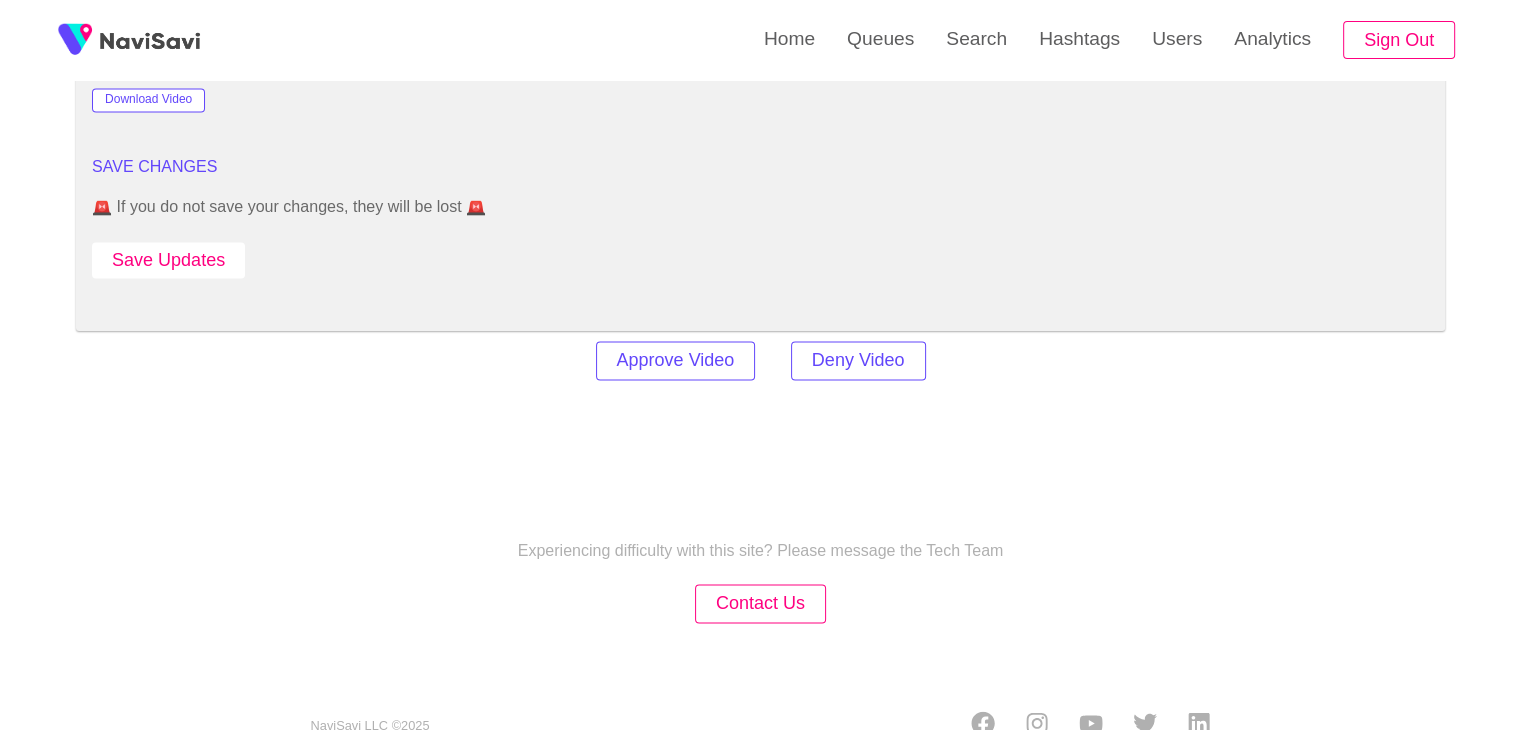 click on "Save Updates" at bounding box center [168, 260] 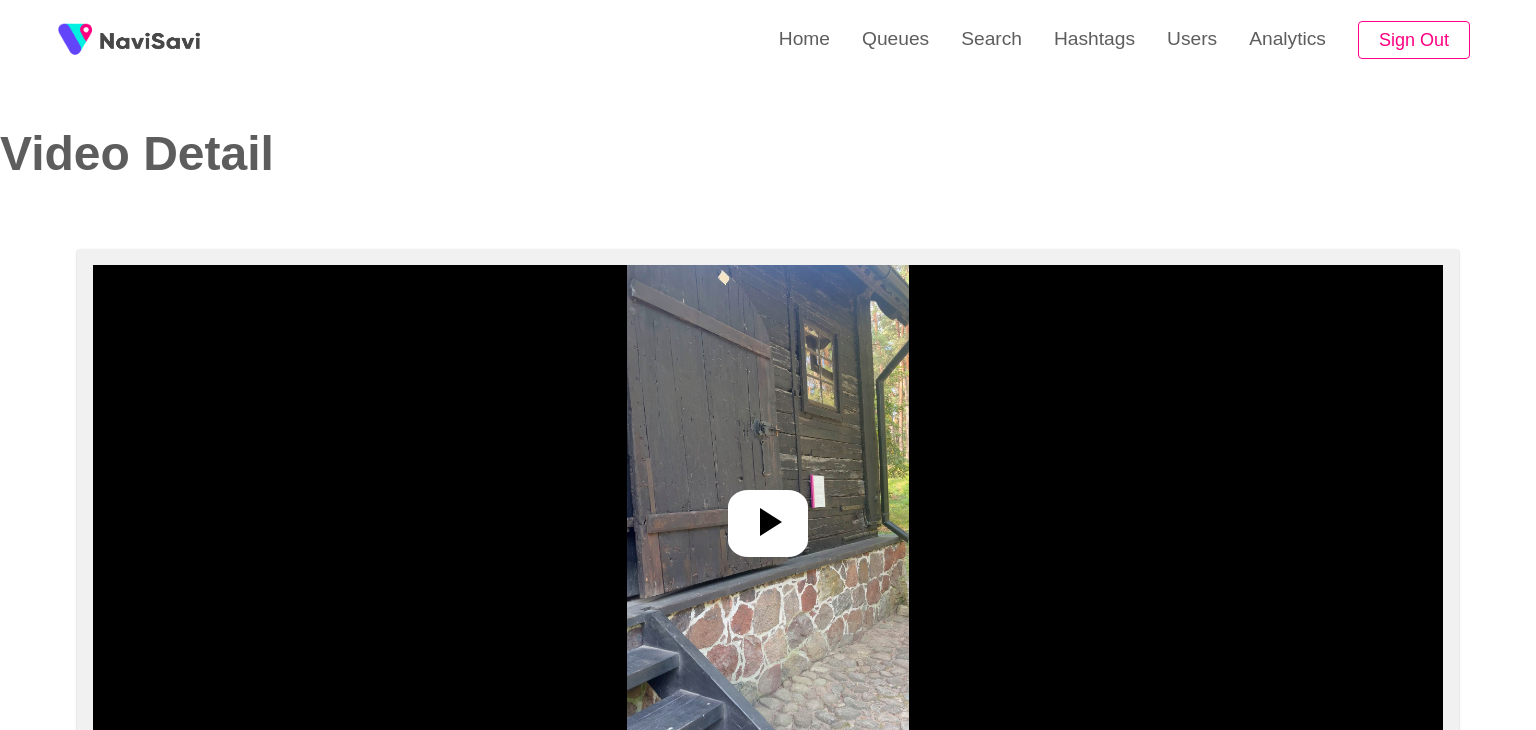 select on "**********" 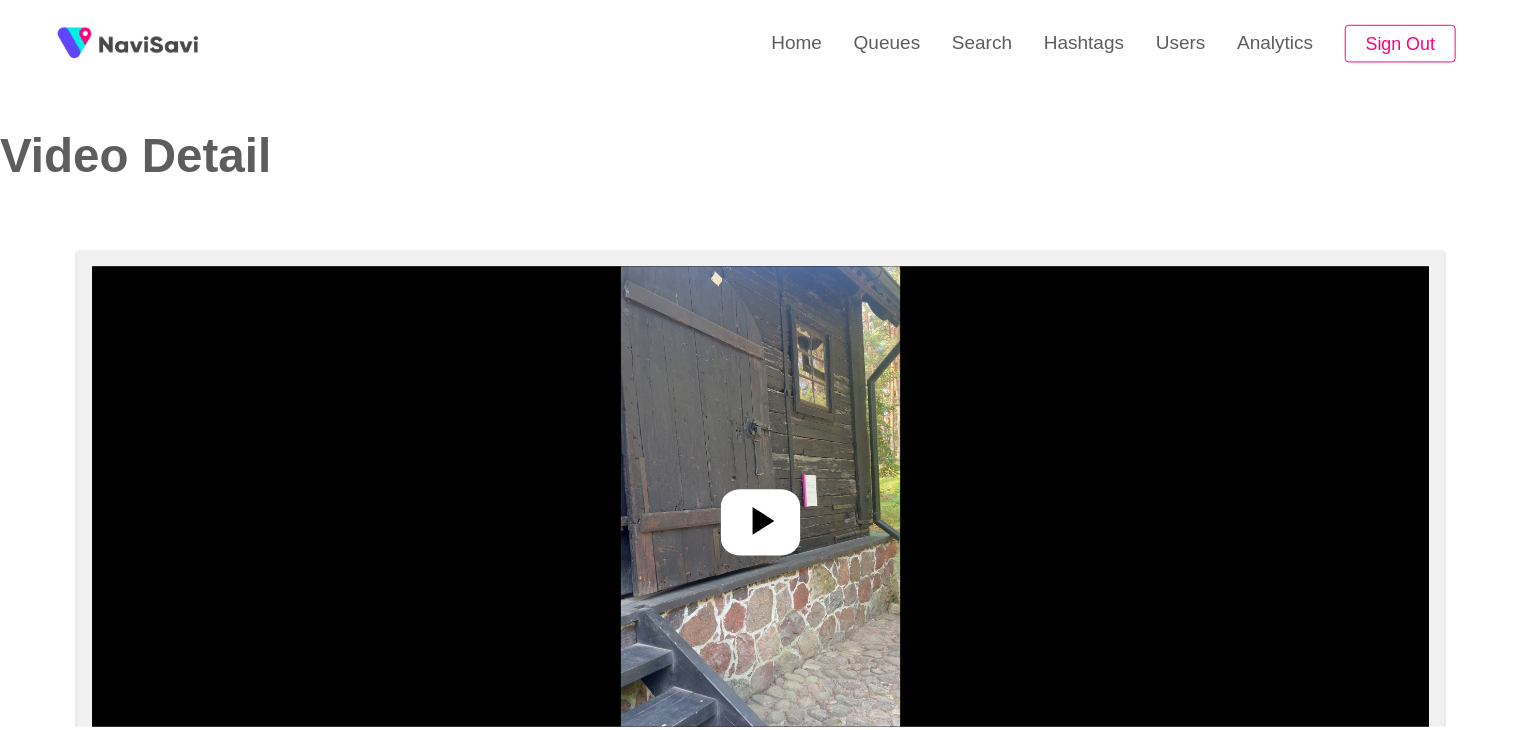 scroll, scrollTop: 0, scrollLeft: 0, axis: both 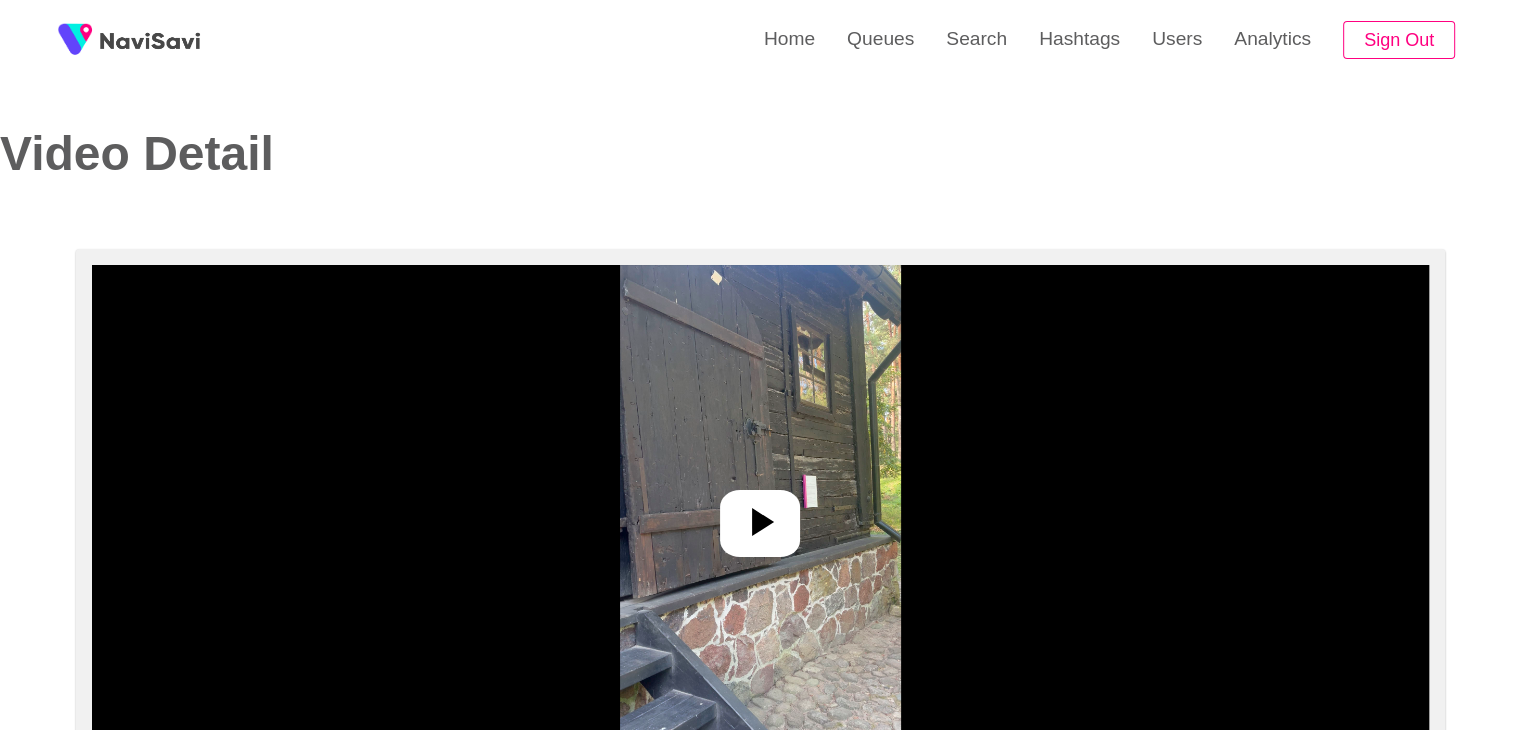 click at bounding box center [760, 515] 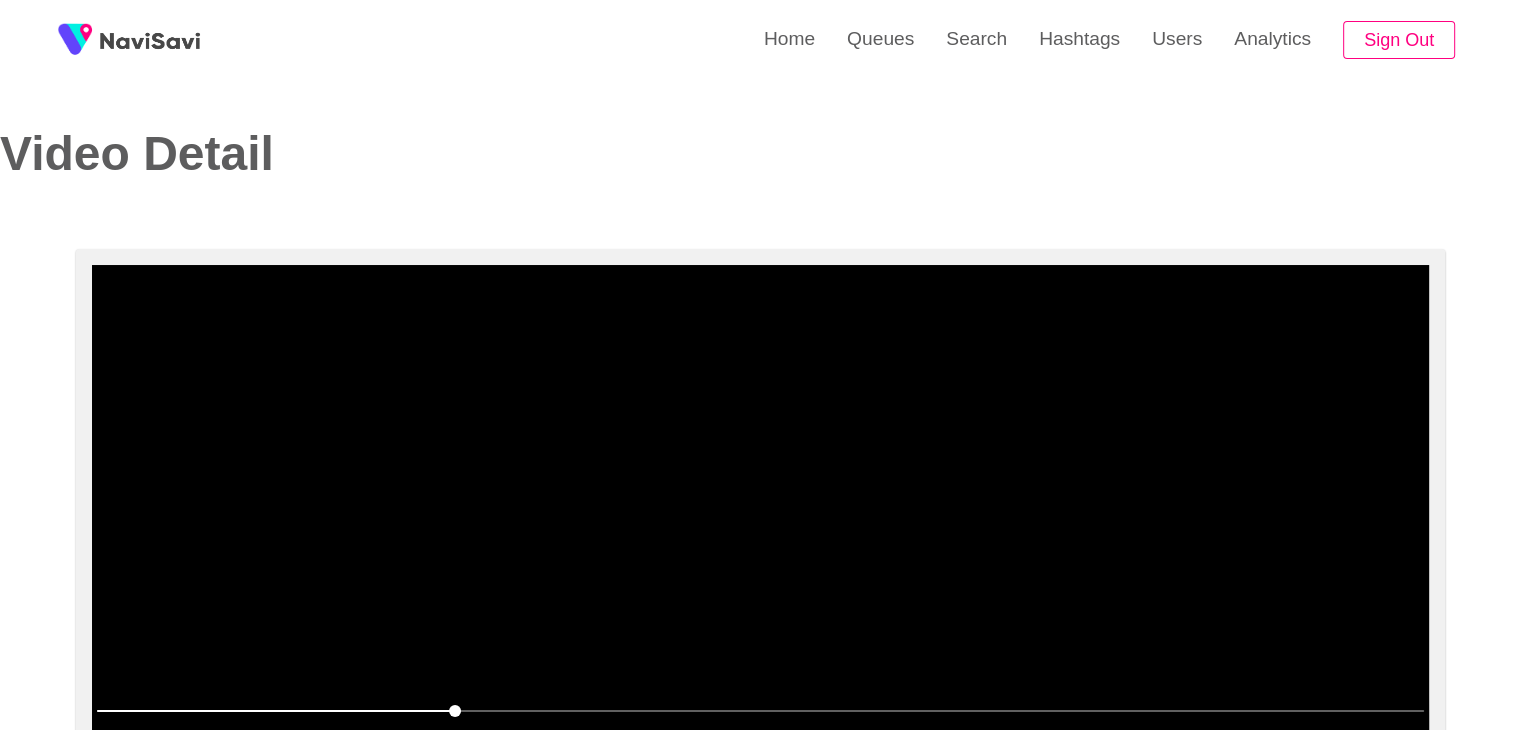 scroll, scrollTop: 50, scrollLeft: 0, axis: vertical 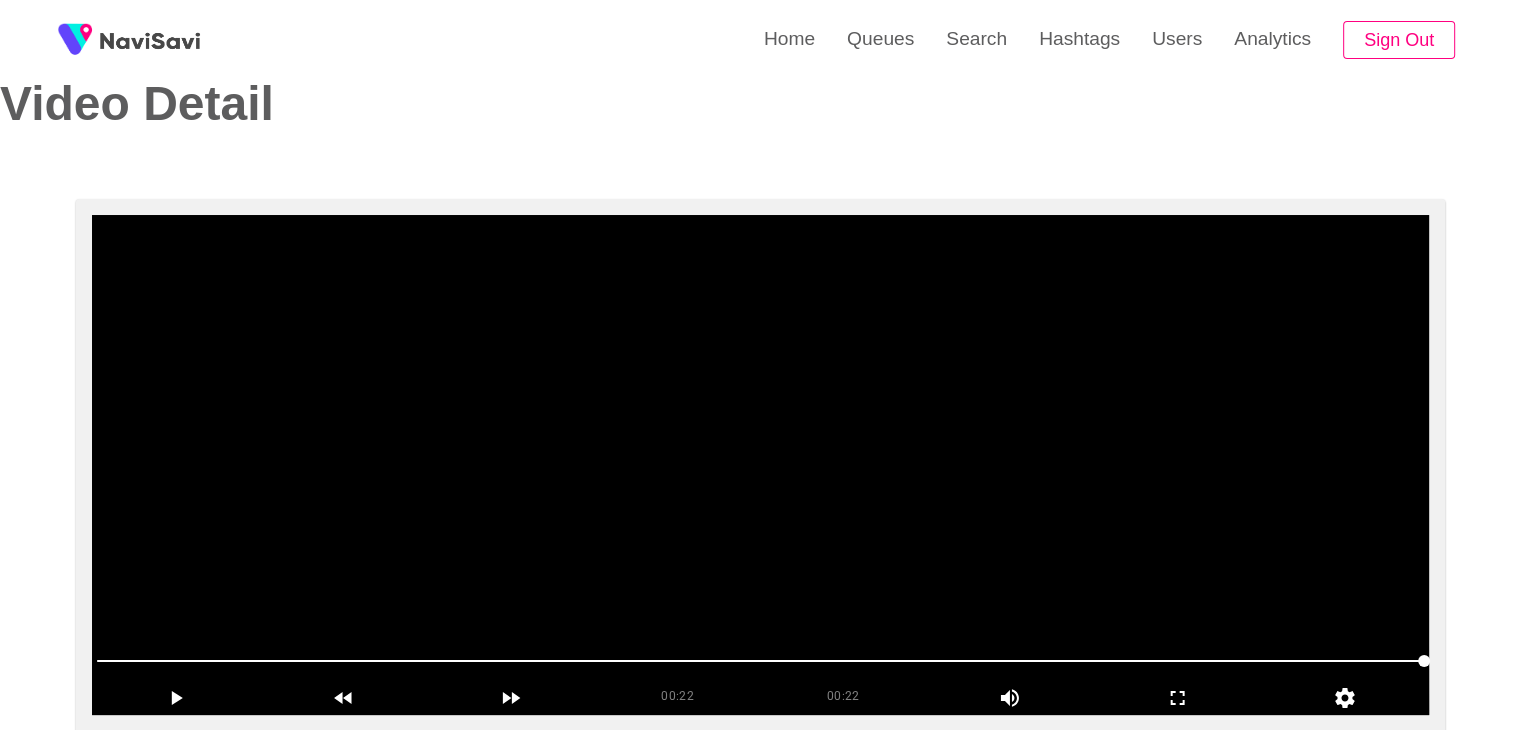 click at bounding box center (760, 465) 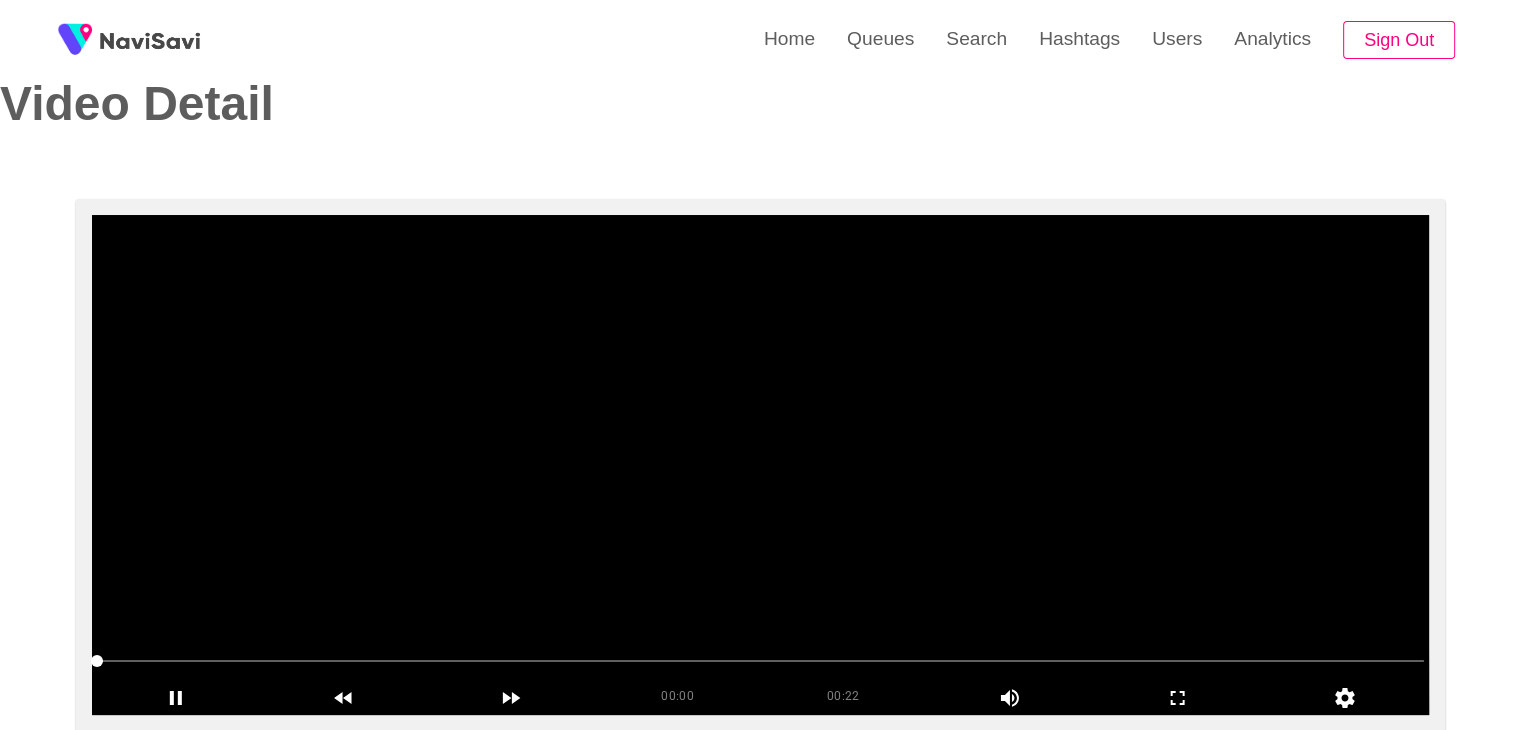 click at bounding box center [760, 465] 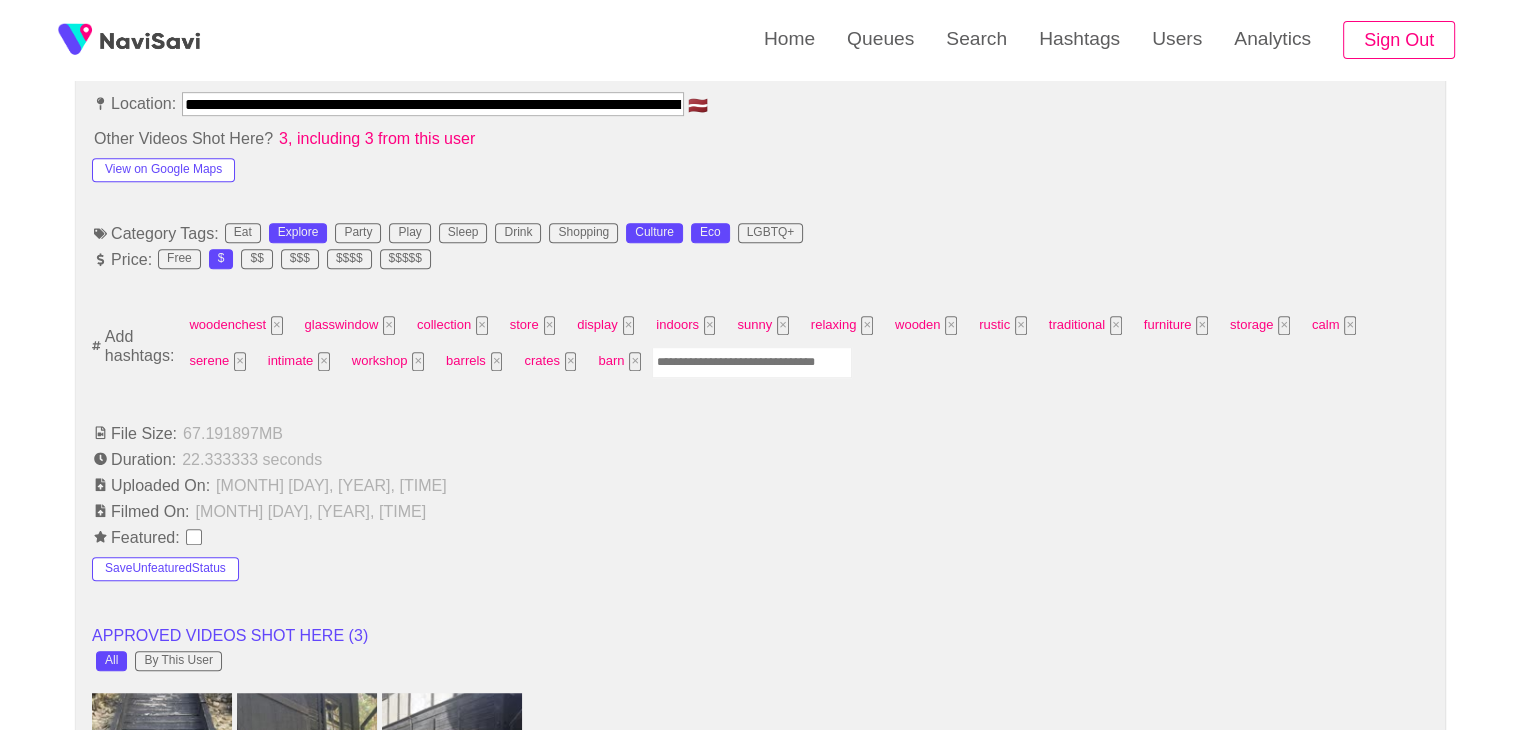 scroll, scrollTop: 1166, scrollLeft: 0, axis: vertical 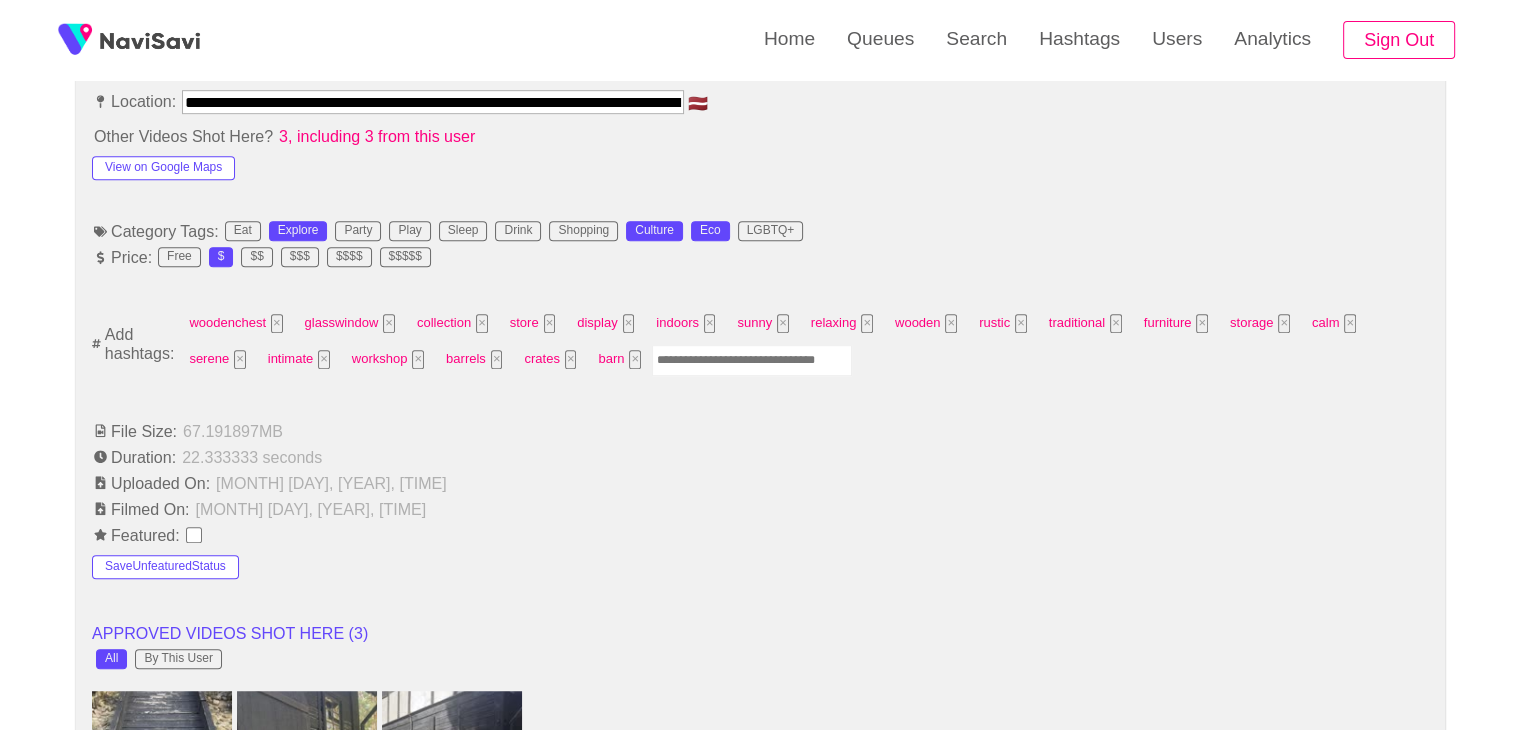 click at bounding box center [752, 360] 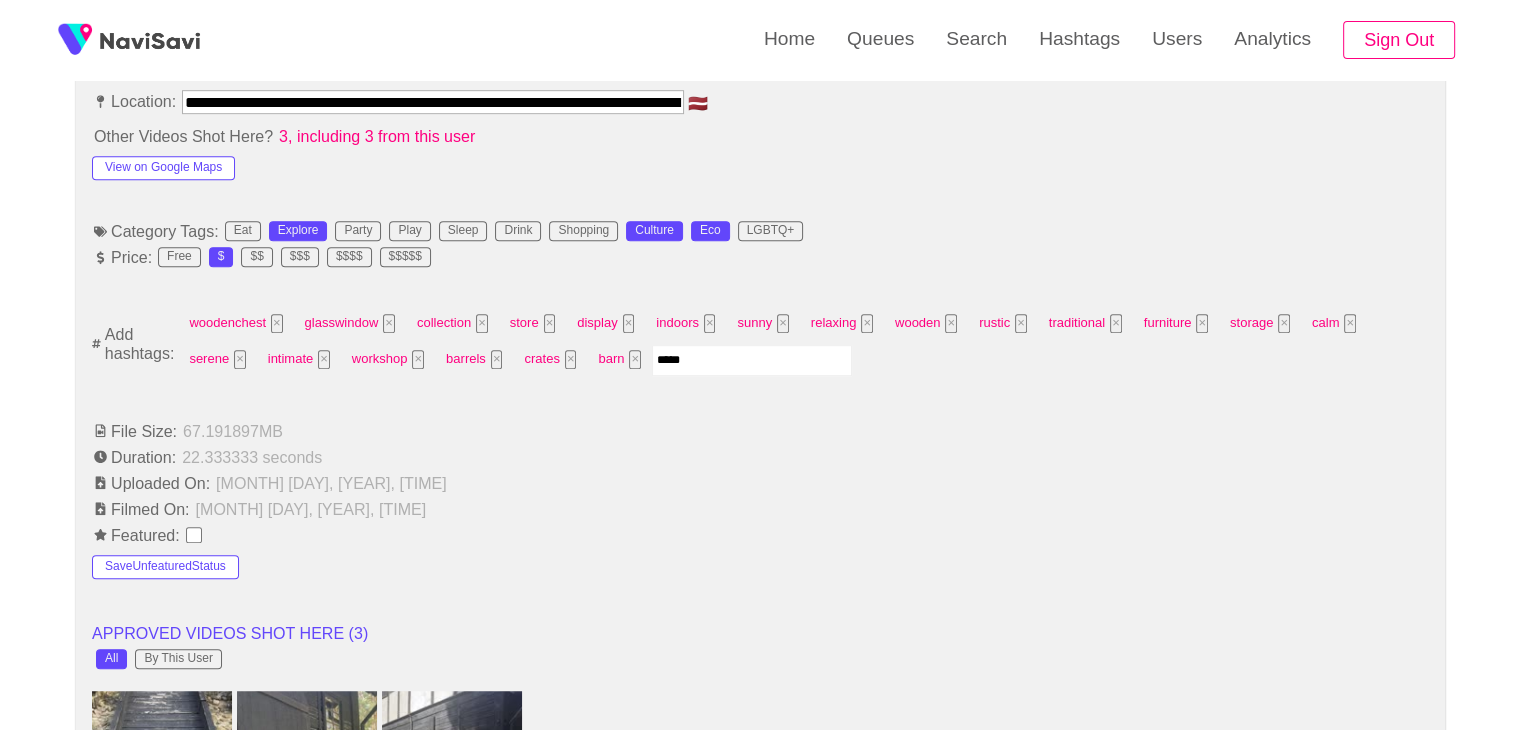 type on "******" 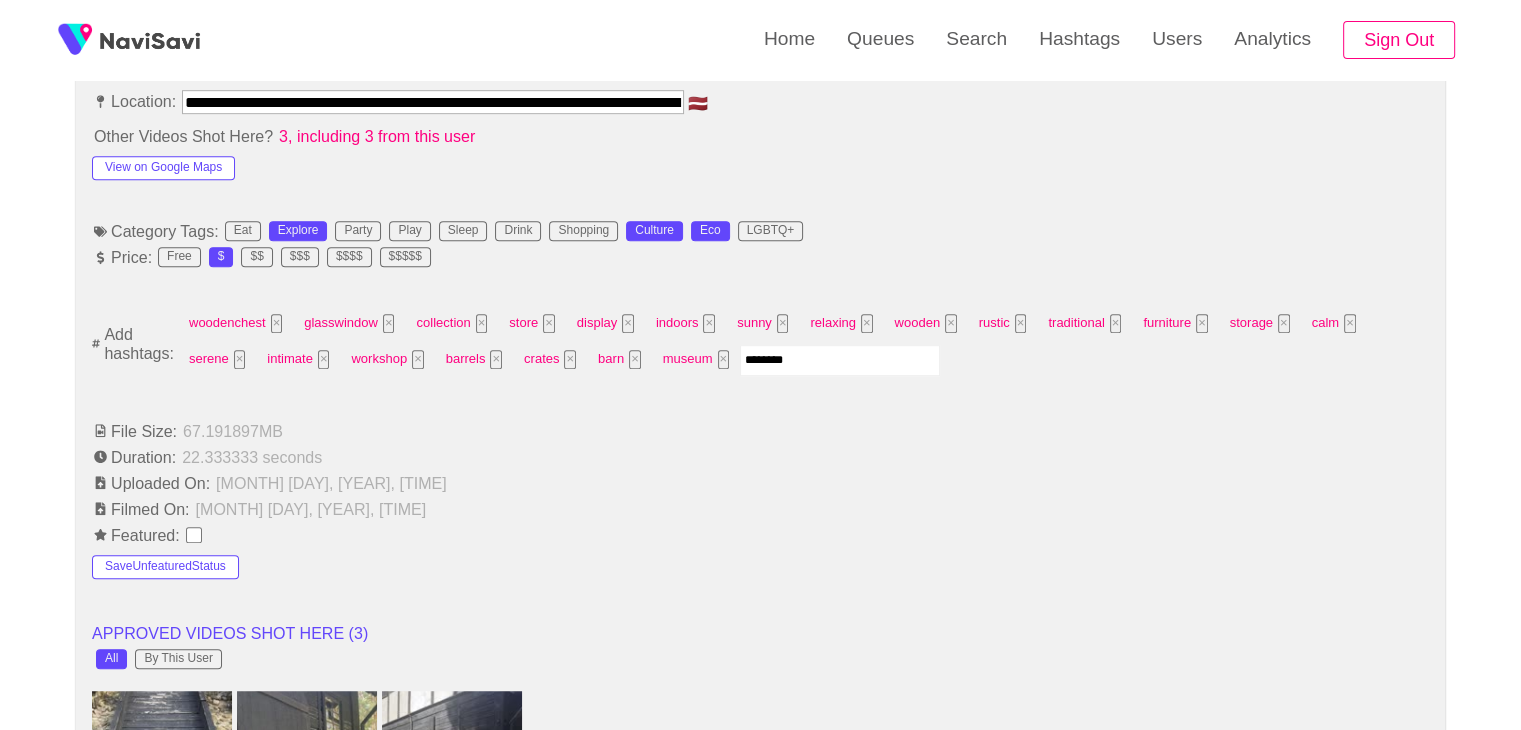 type on "*********" 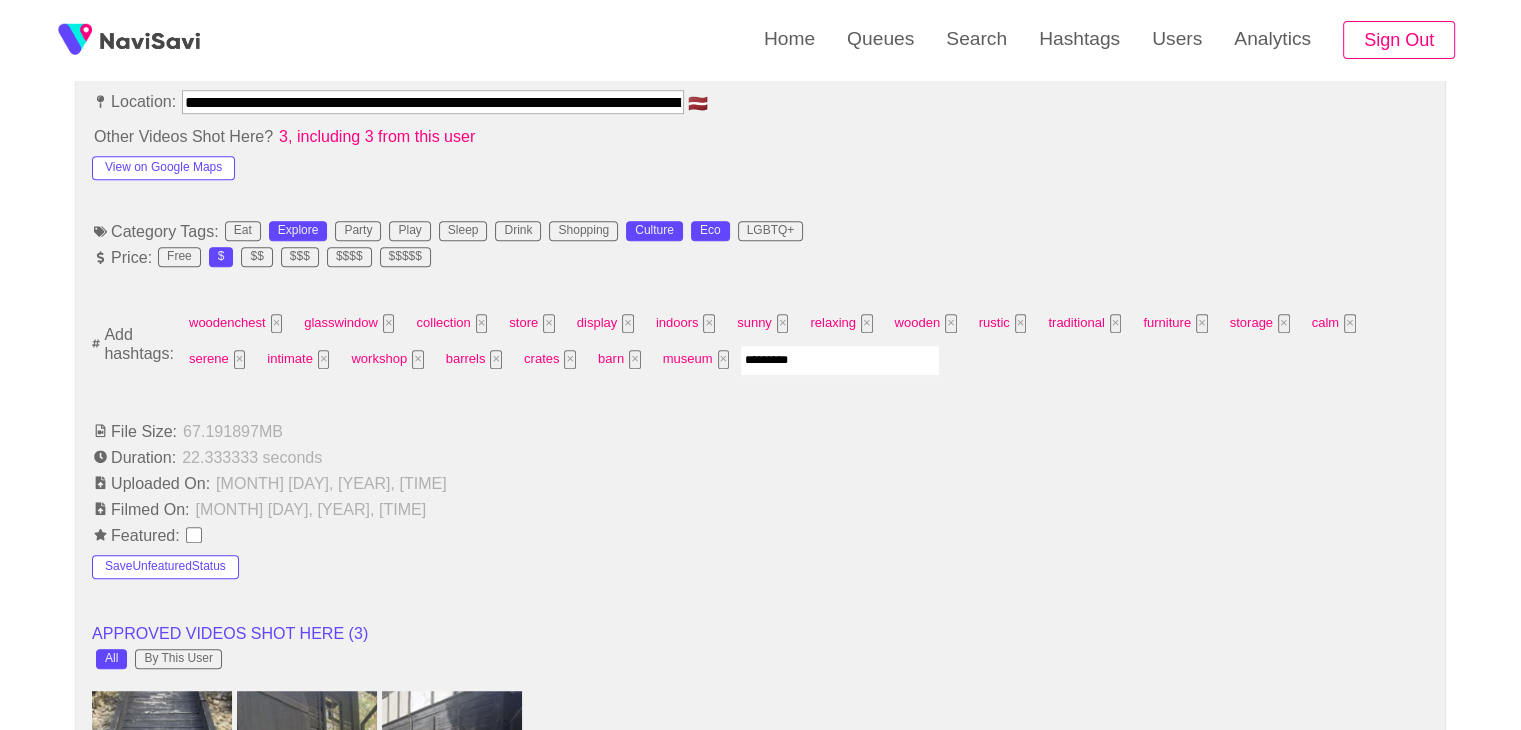 type 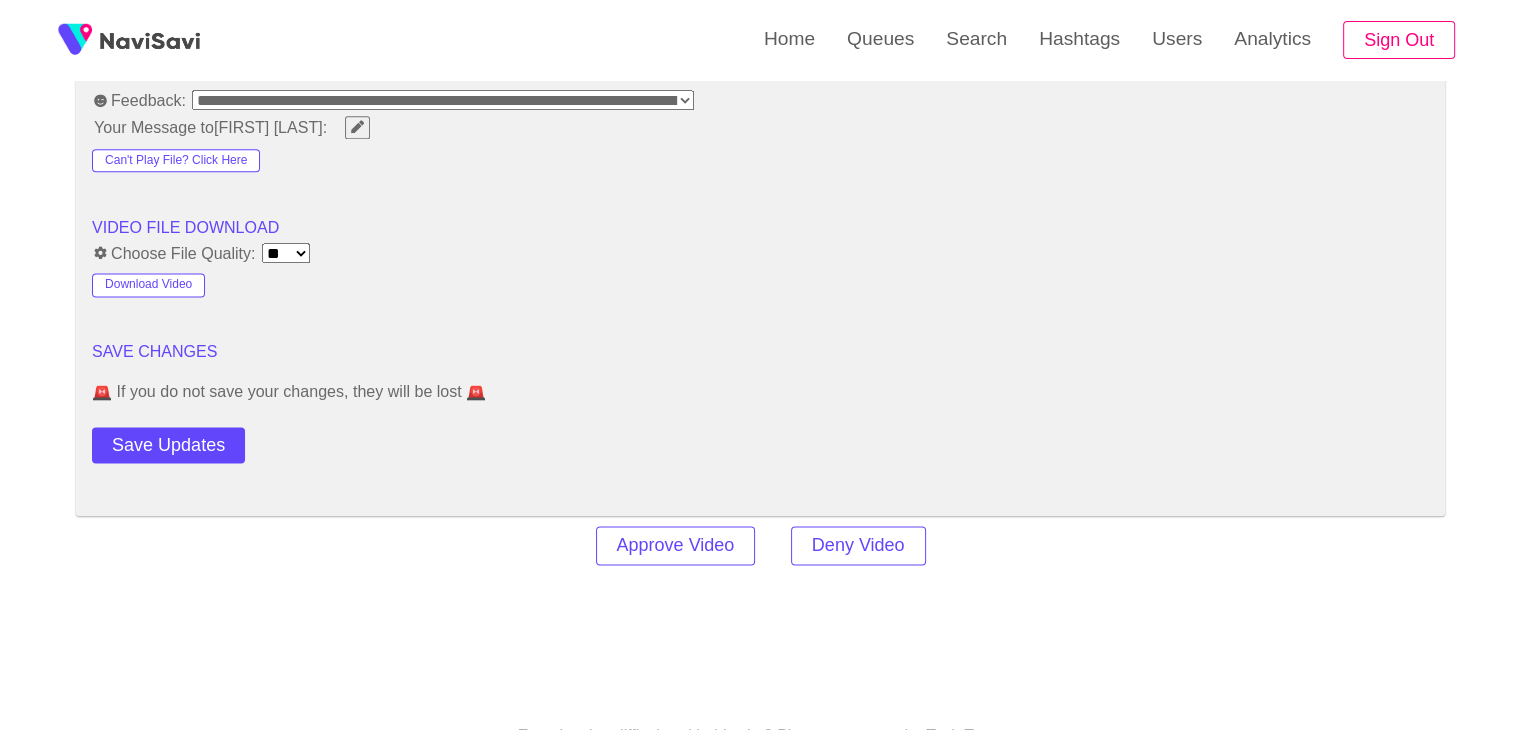 scroll, scrollTop: 2634, scrollLeft: 0, axis: vertical 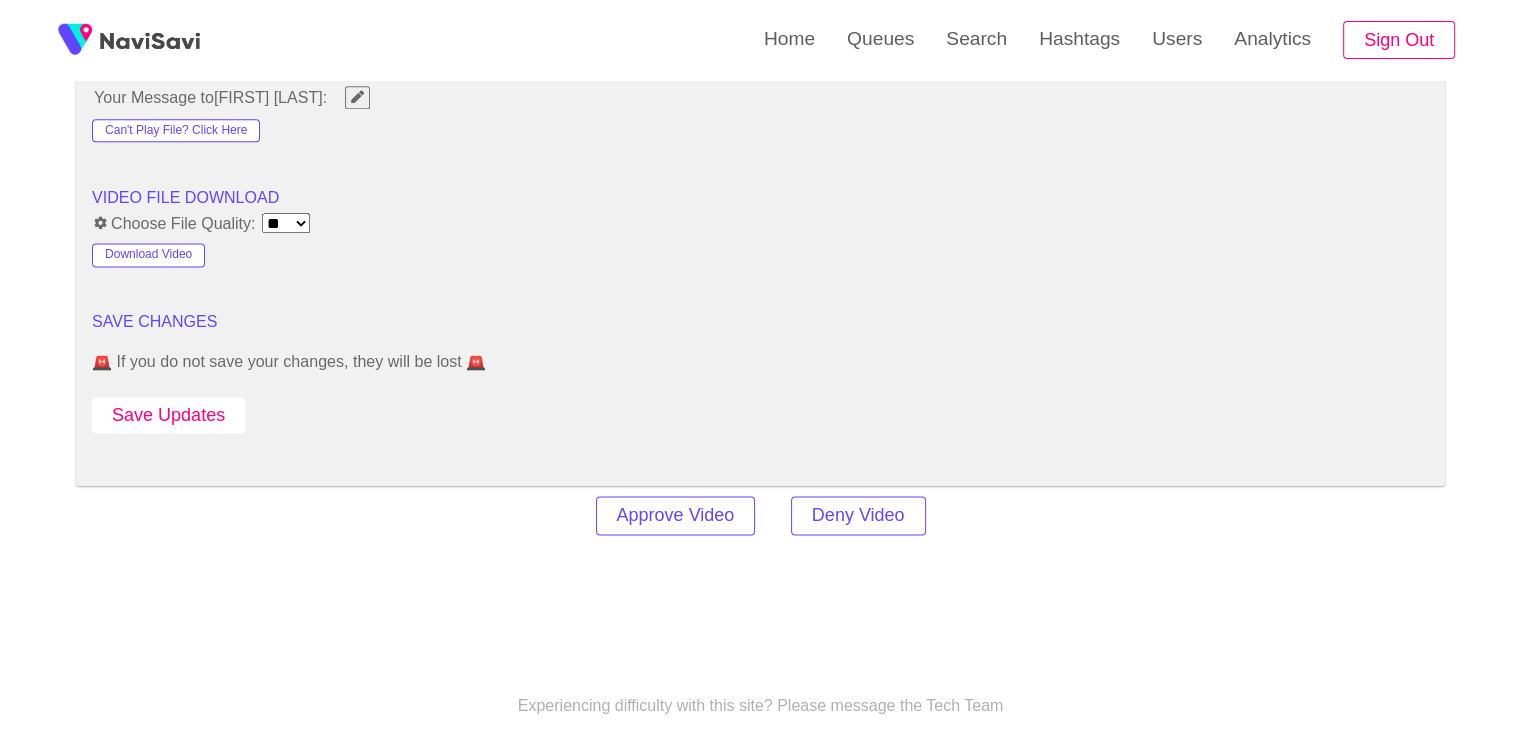 click on "Save Updates" at bounding box center [168, 415] 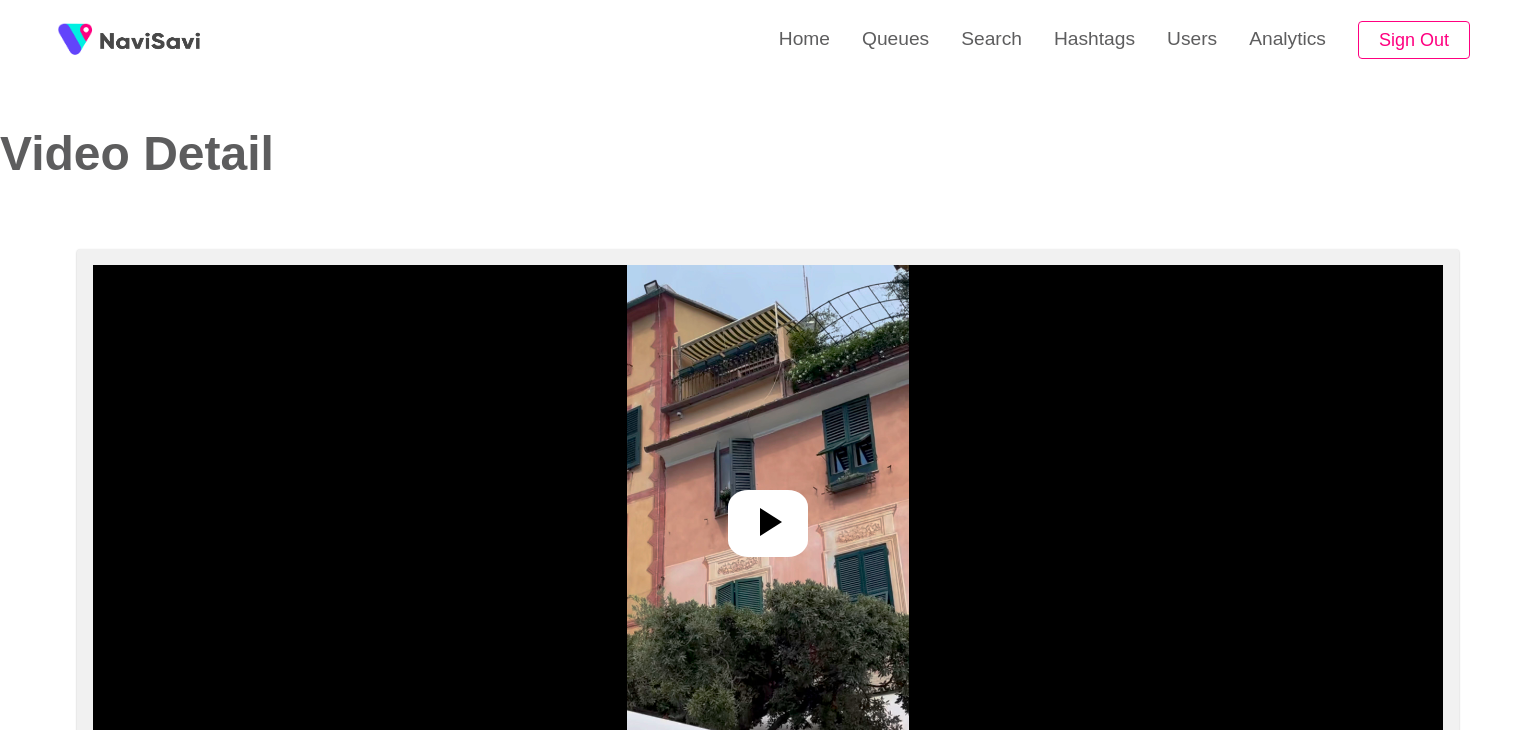 select on "**********" 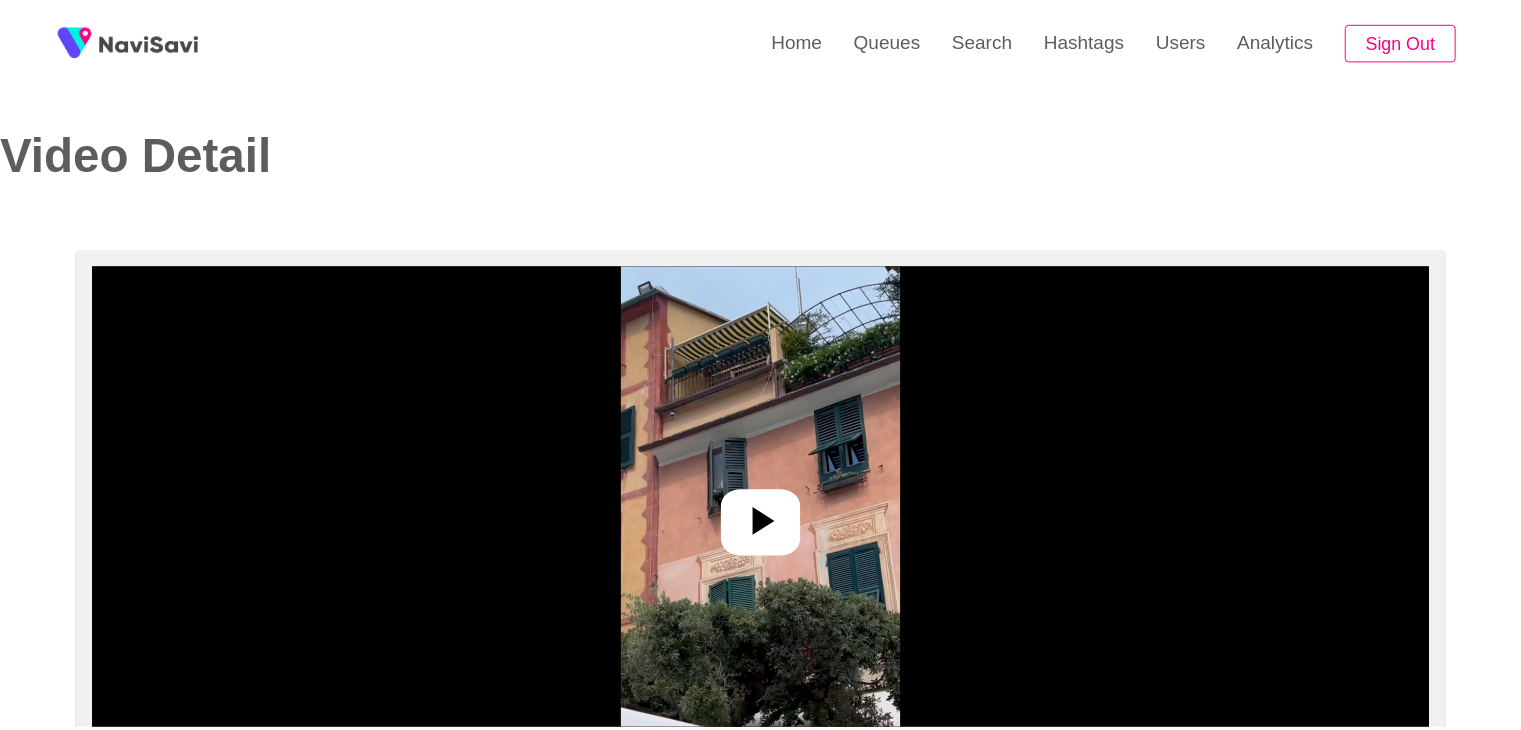 scroll, scrollTop: 0, scrollLeft: 0, axis: both 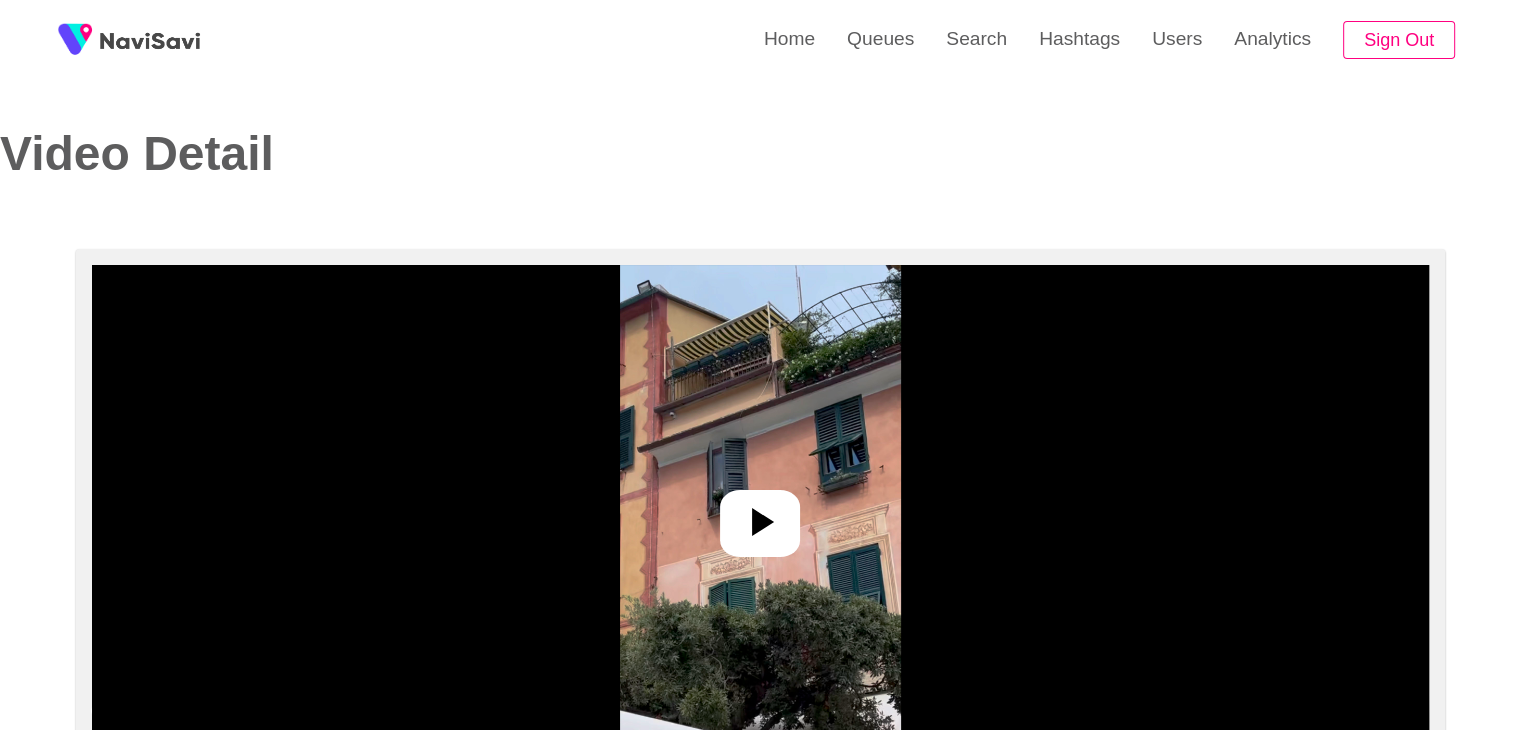 click at bounding box center [760, 515] 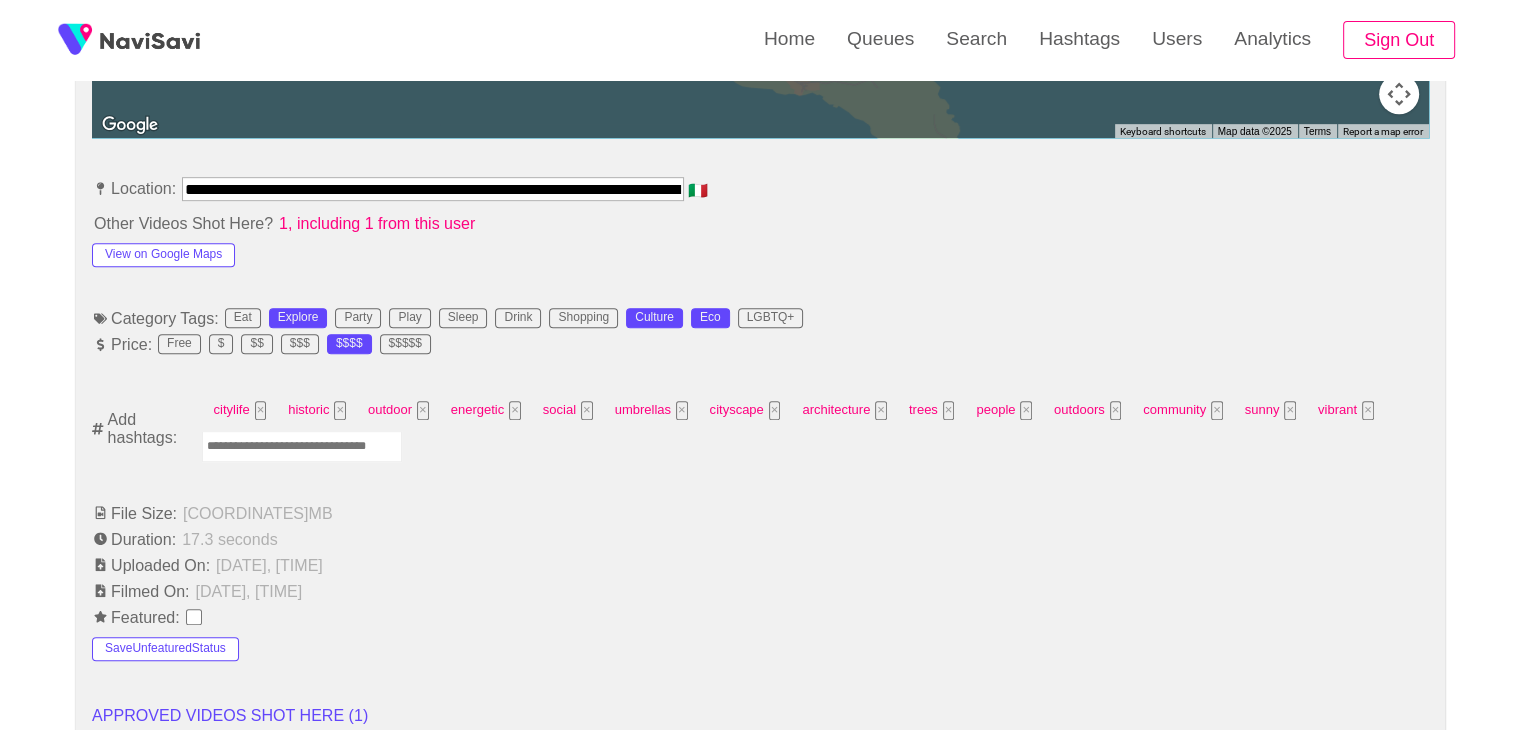 scroll, scrollTop: 1092, scrollLeft: 0, axis: vertical 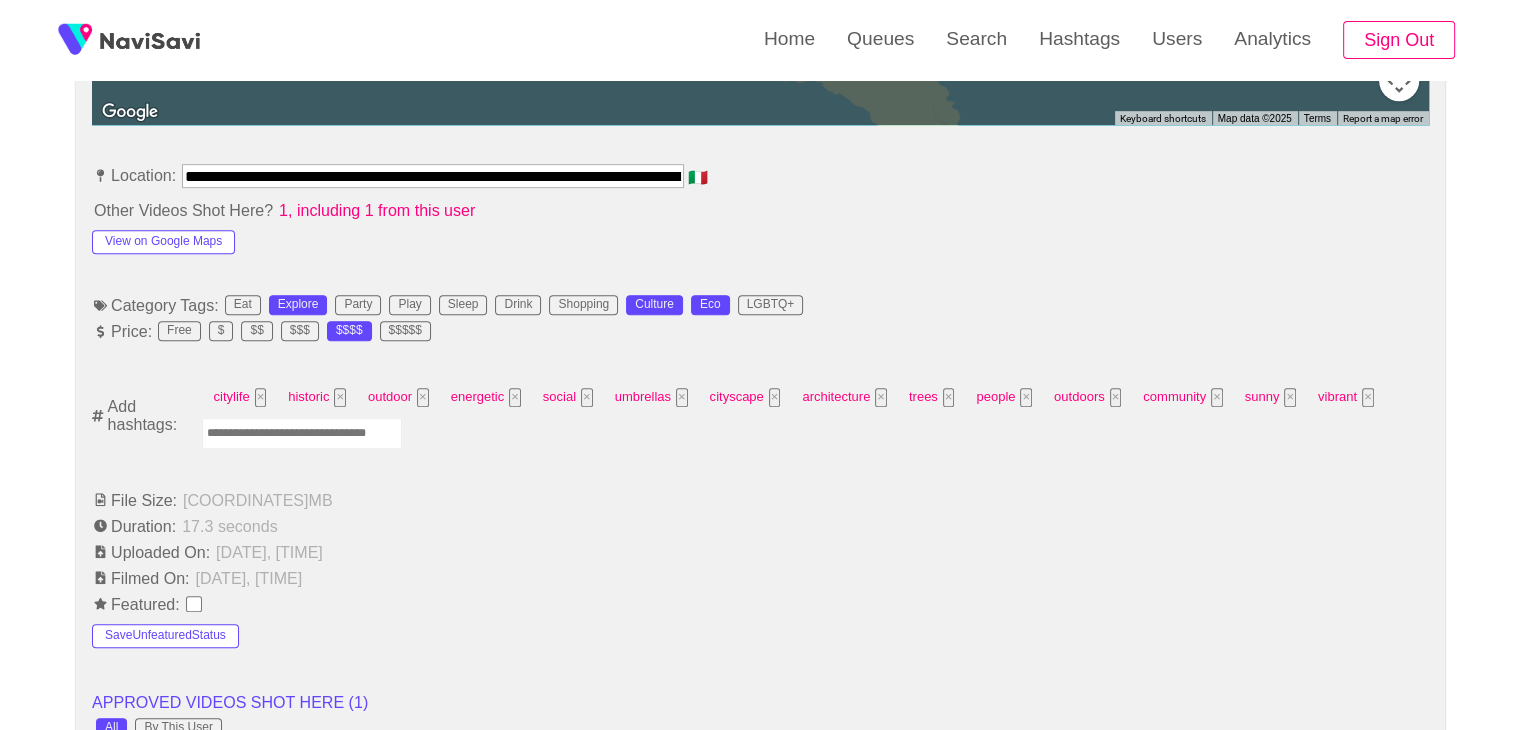 click at bounding box center [302, 433] 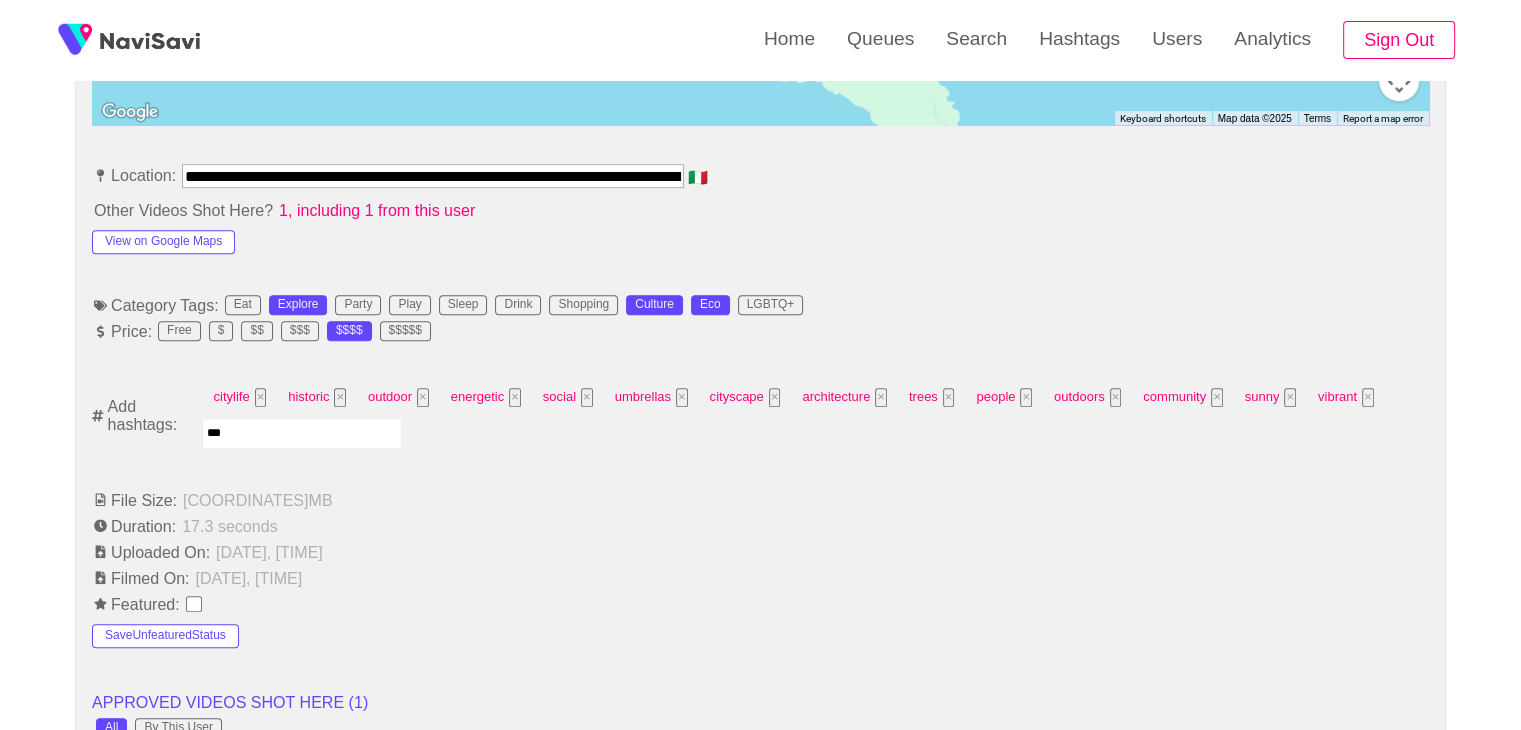 type on "****" 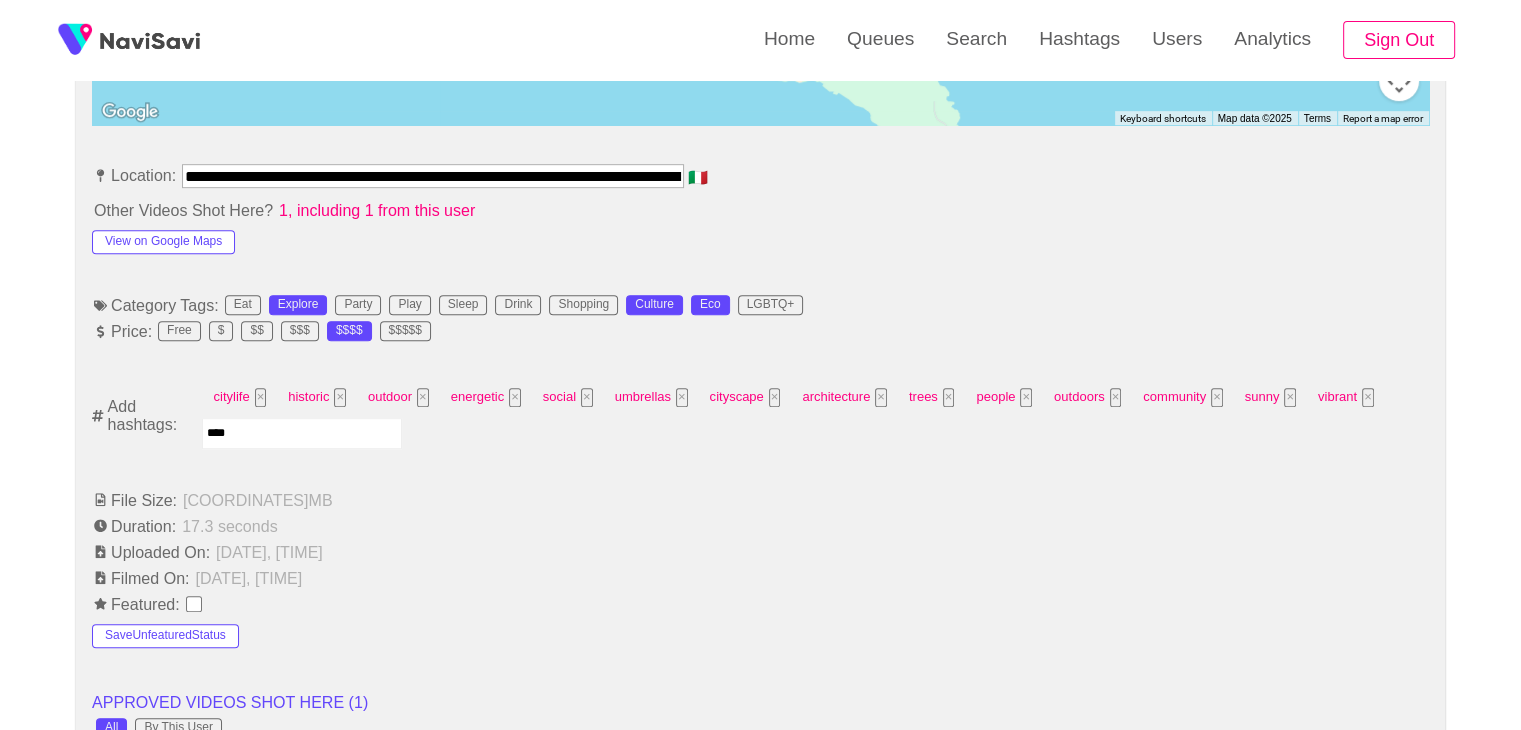 type 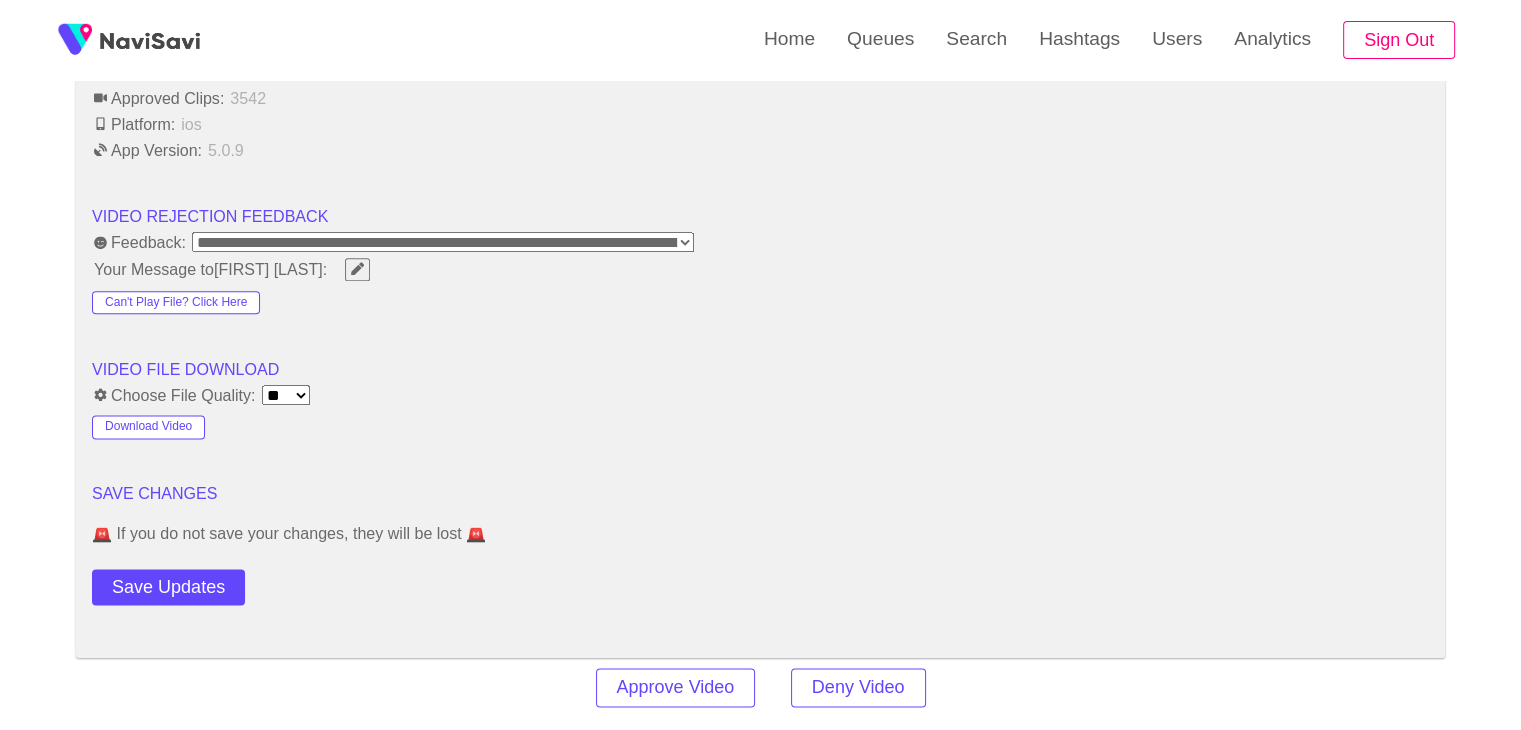scroll, scrollTop: 2490, scrollLeft: 0, axis: vertical 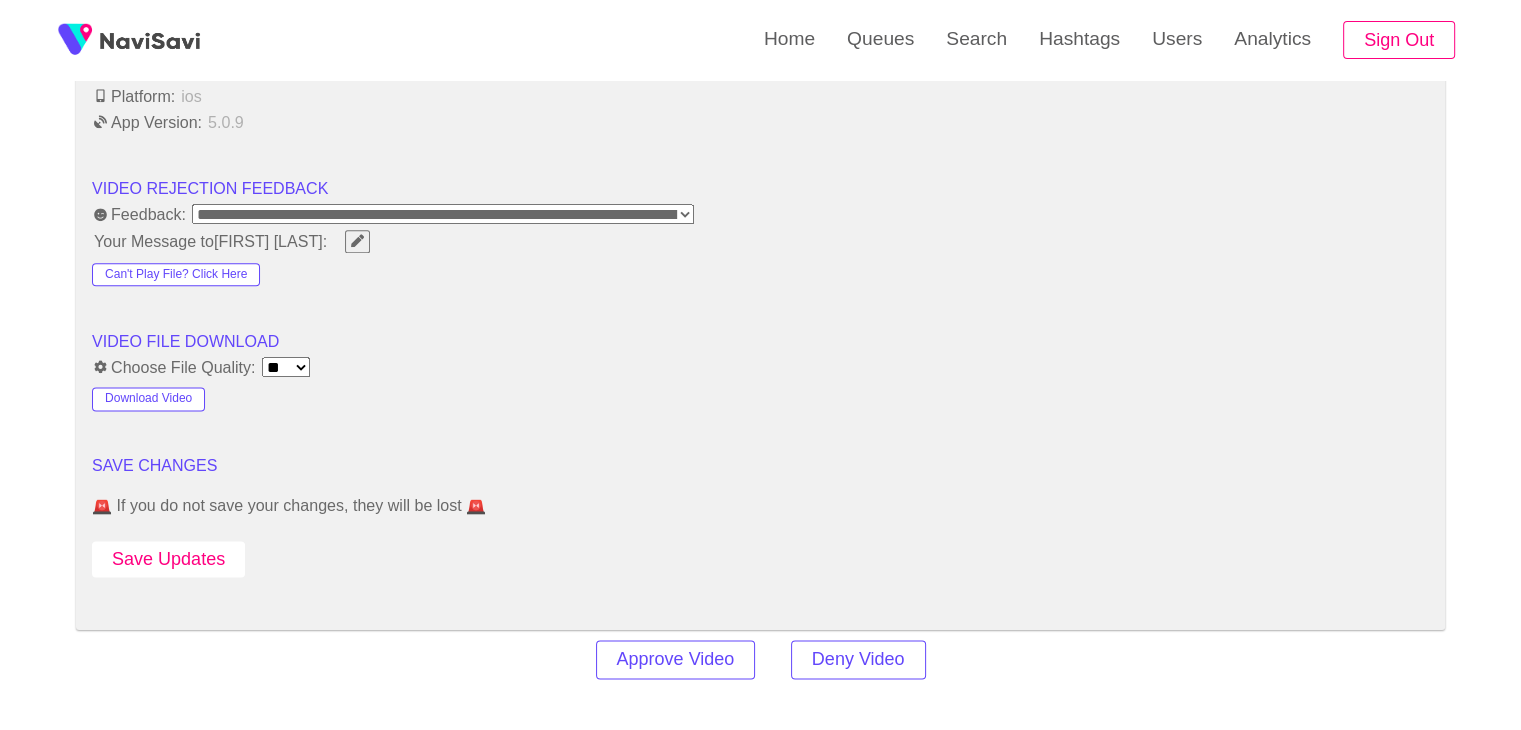 click on "Save Updates" at bounding box center (168, 559) 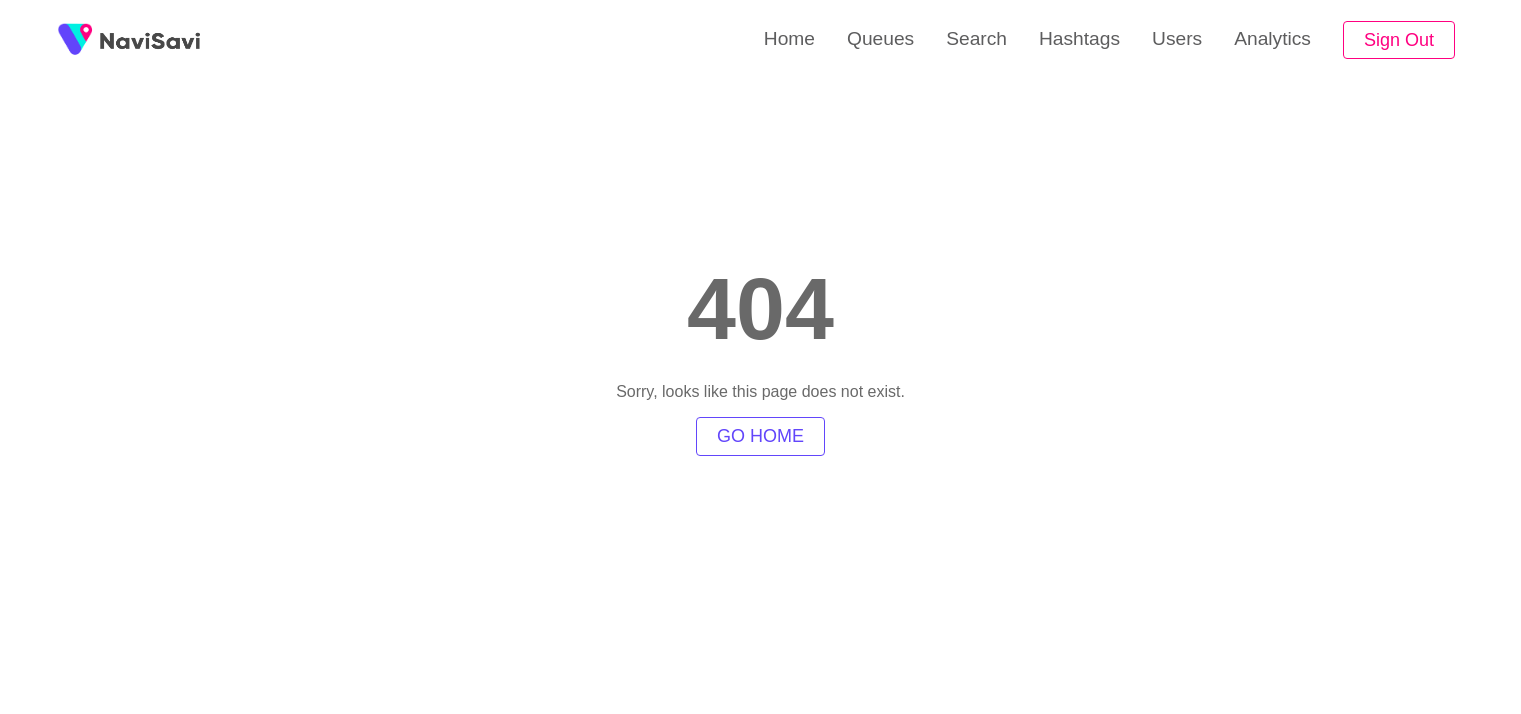 scroll, scrollTop: 0, scrollLeft: 0, axis: both 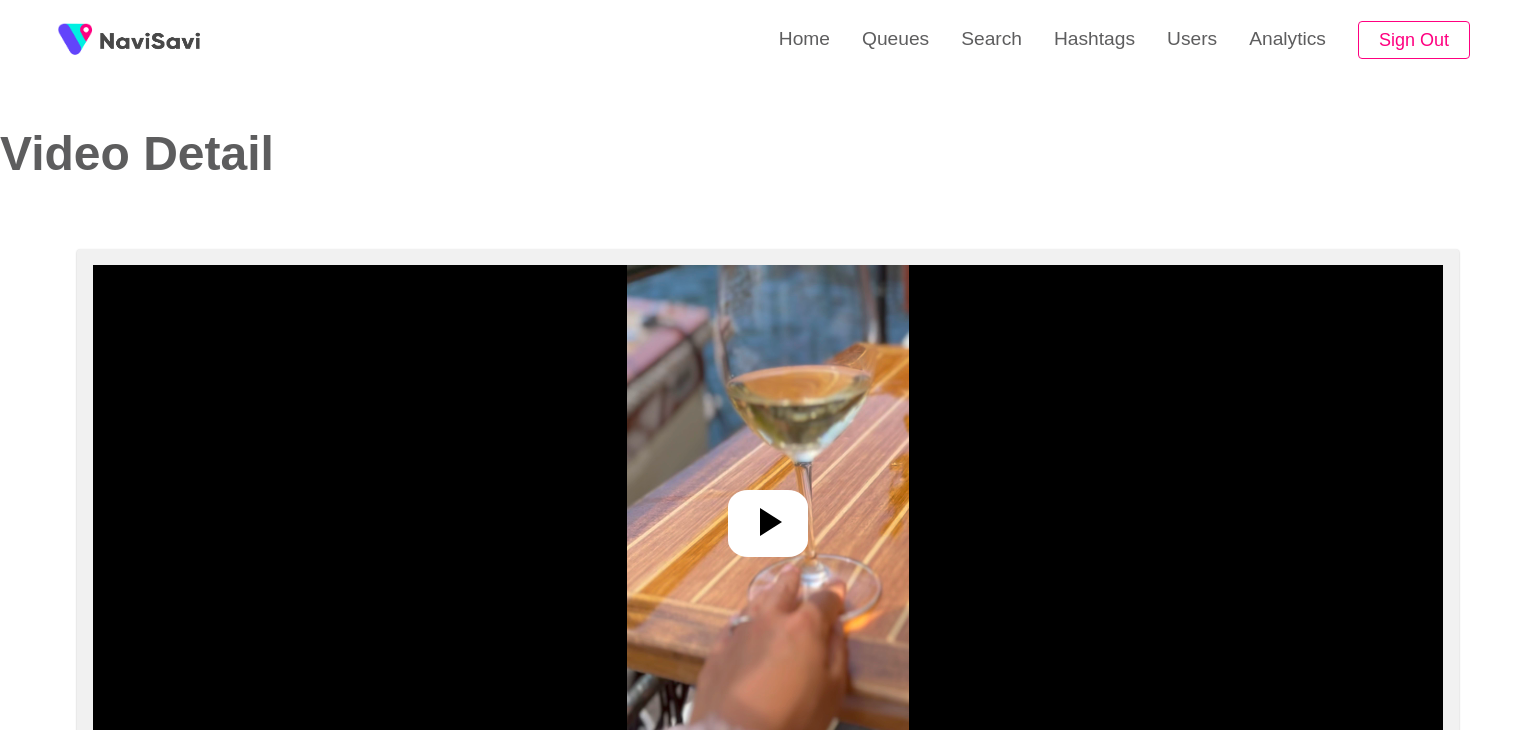 select on "**" 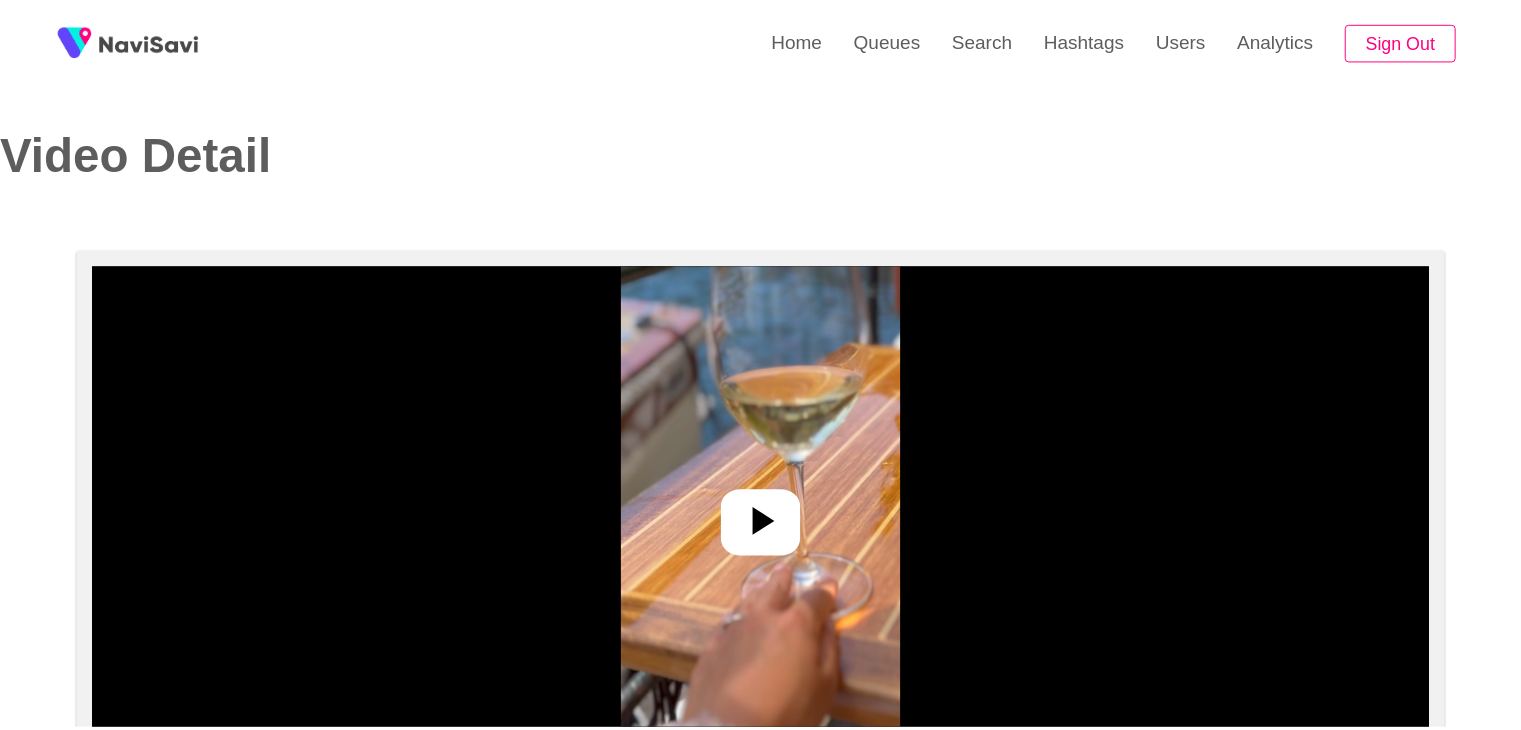 scroll, scrollTop: 0, scrollLeft: 0, axis: both 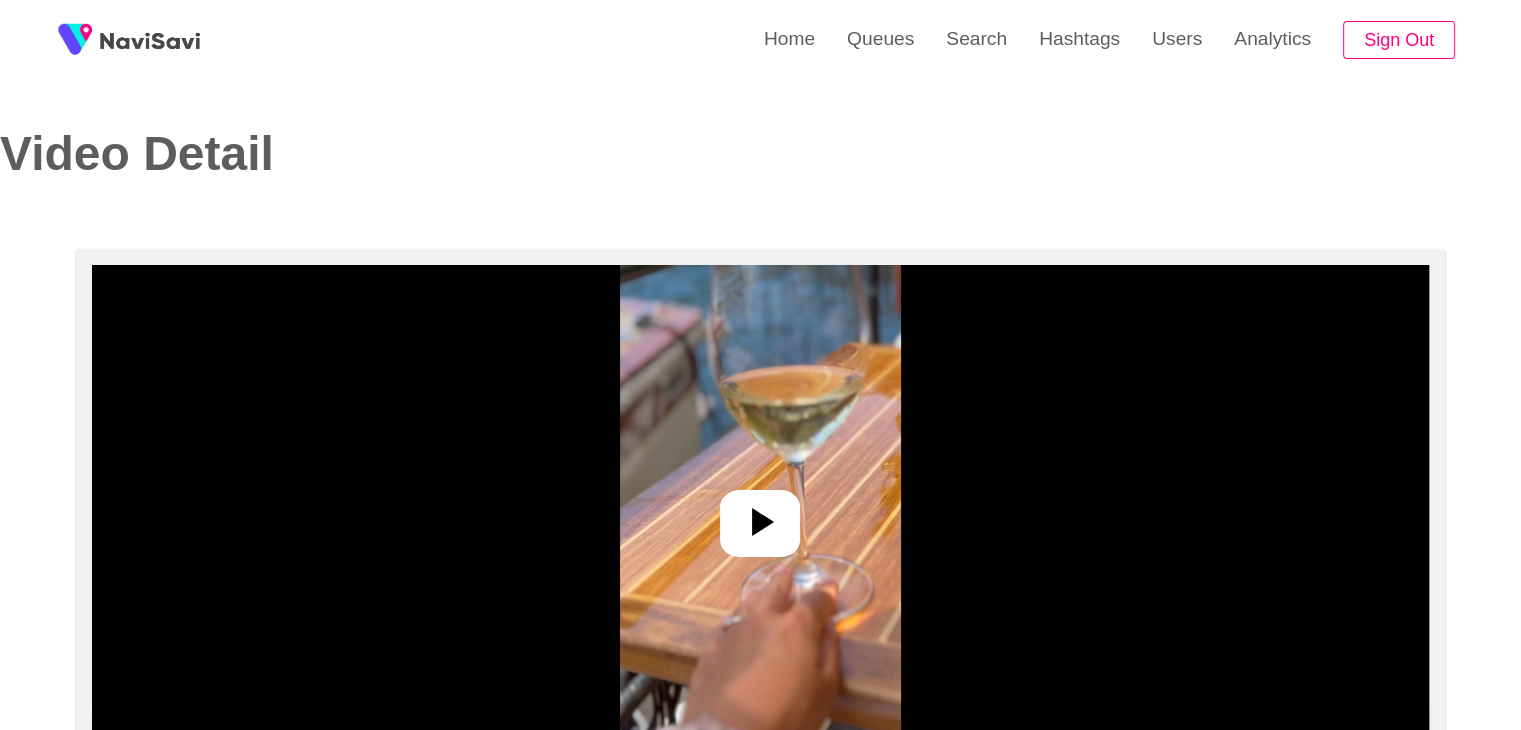 select on "**********" 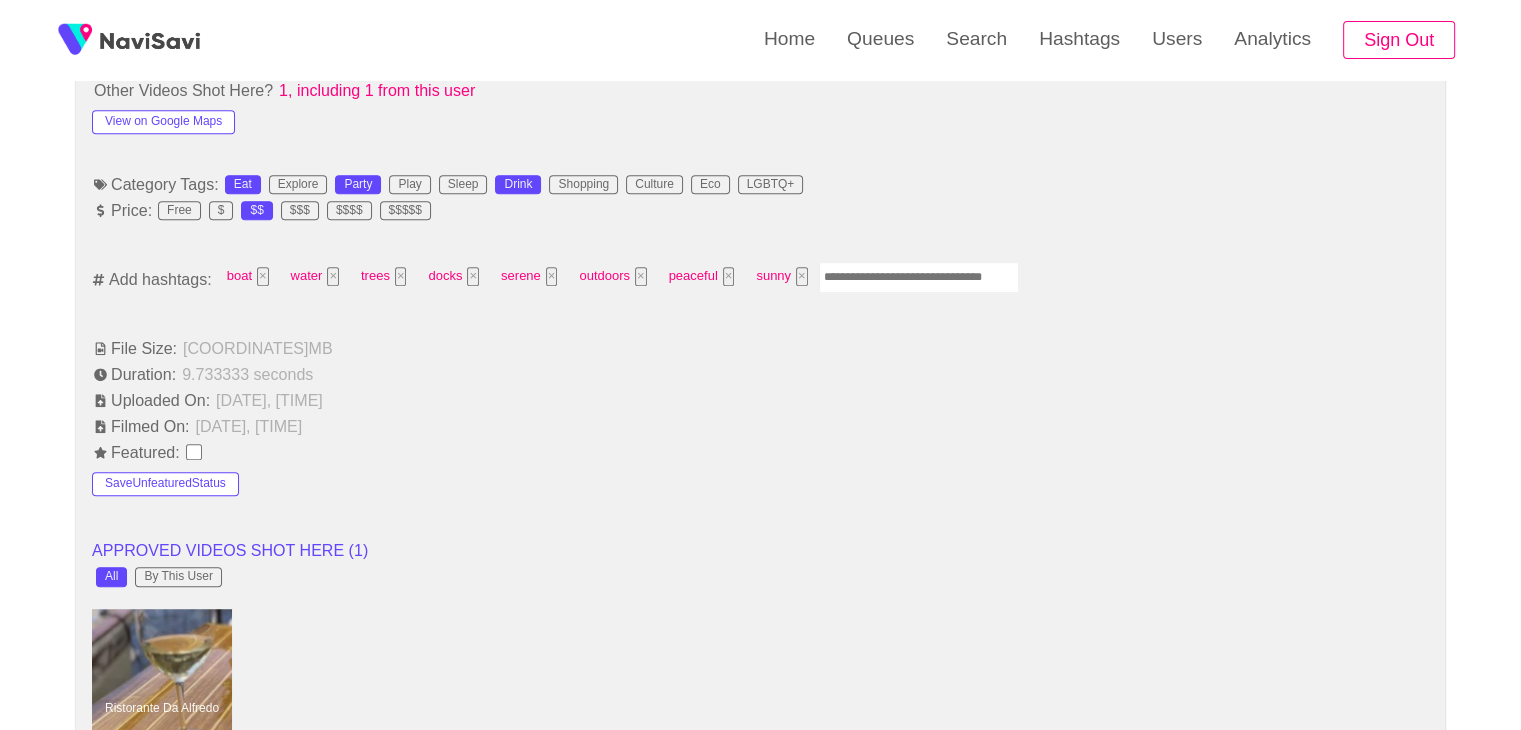 scroll, scrollTop: 1228, scrollLeft: 0, axis: vertical 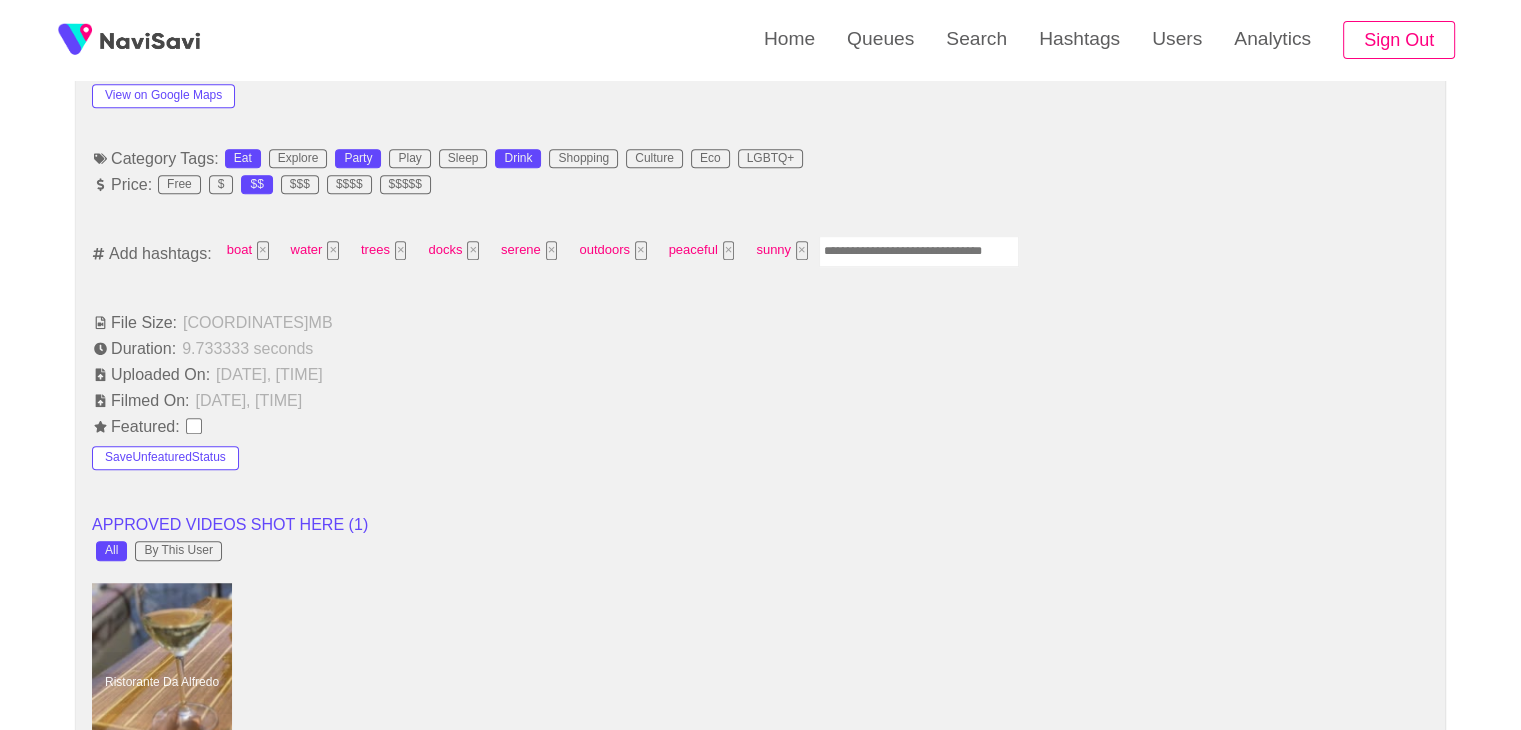 click at bounding box center [919, 251] 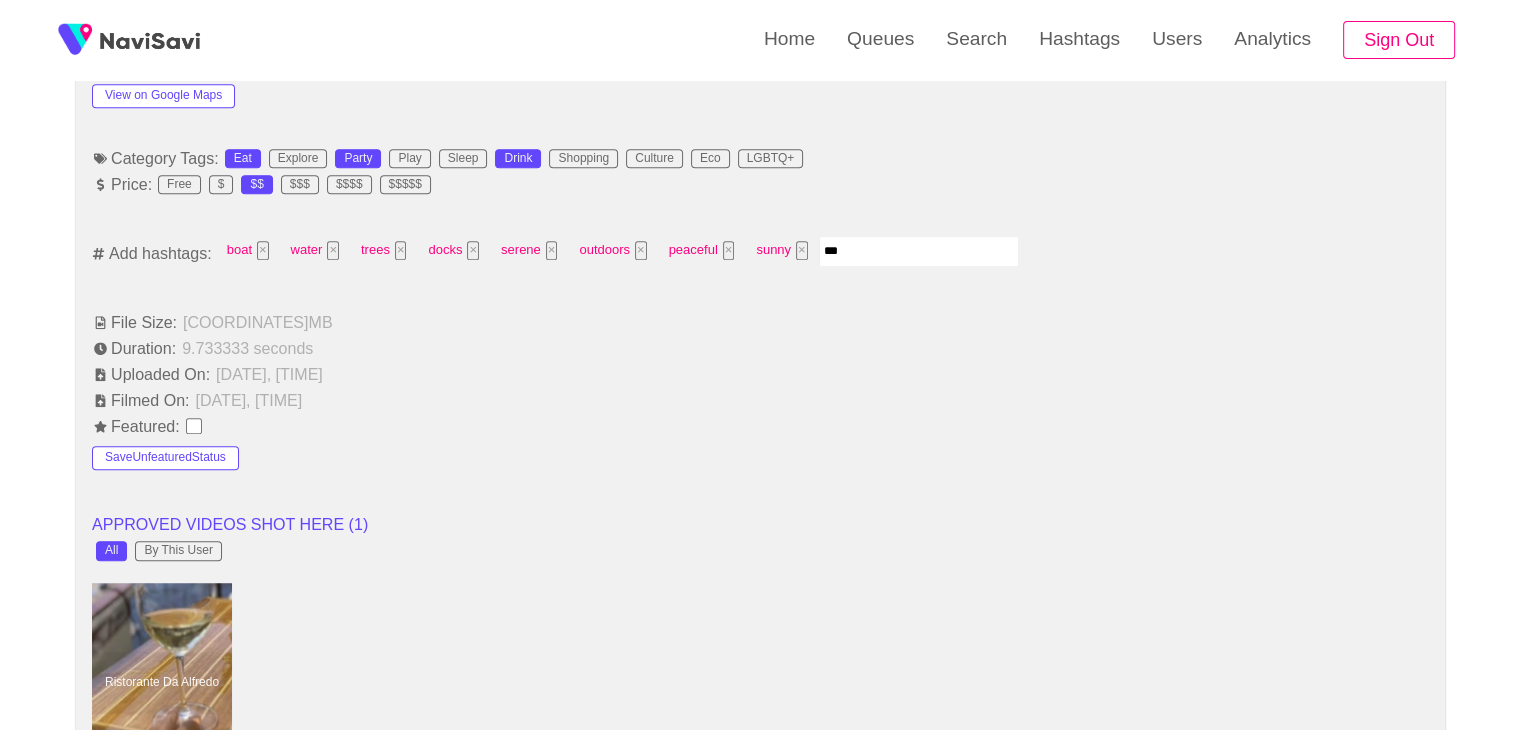 type on "****" 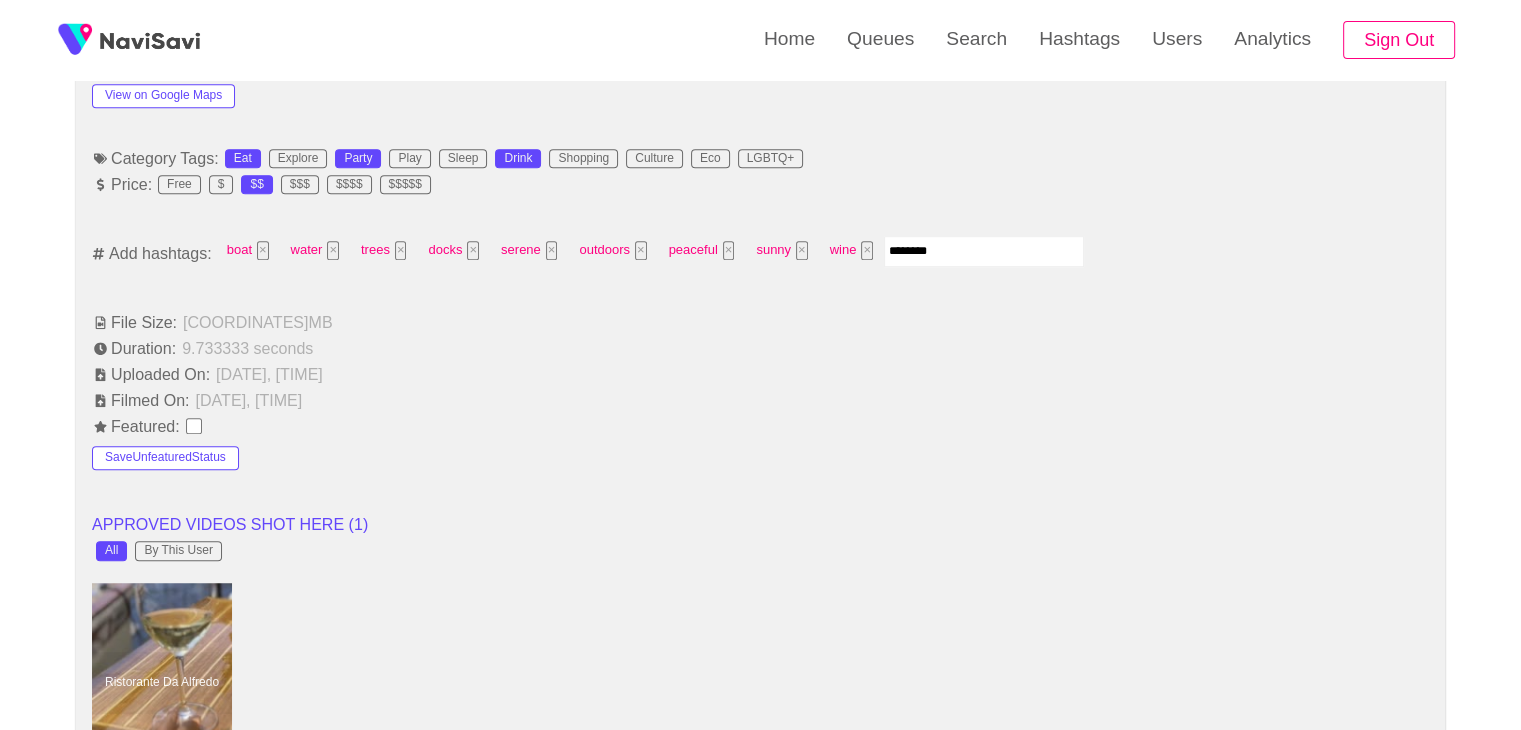 type on "*********" 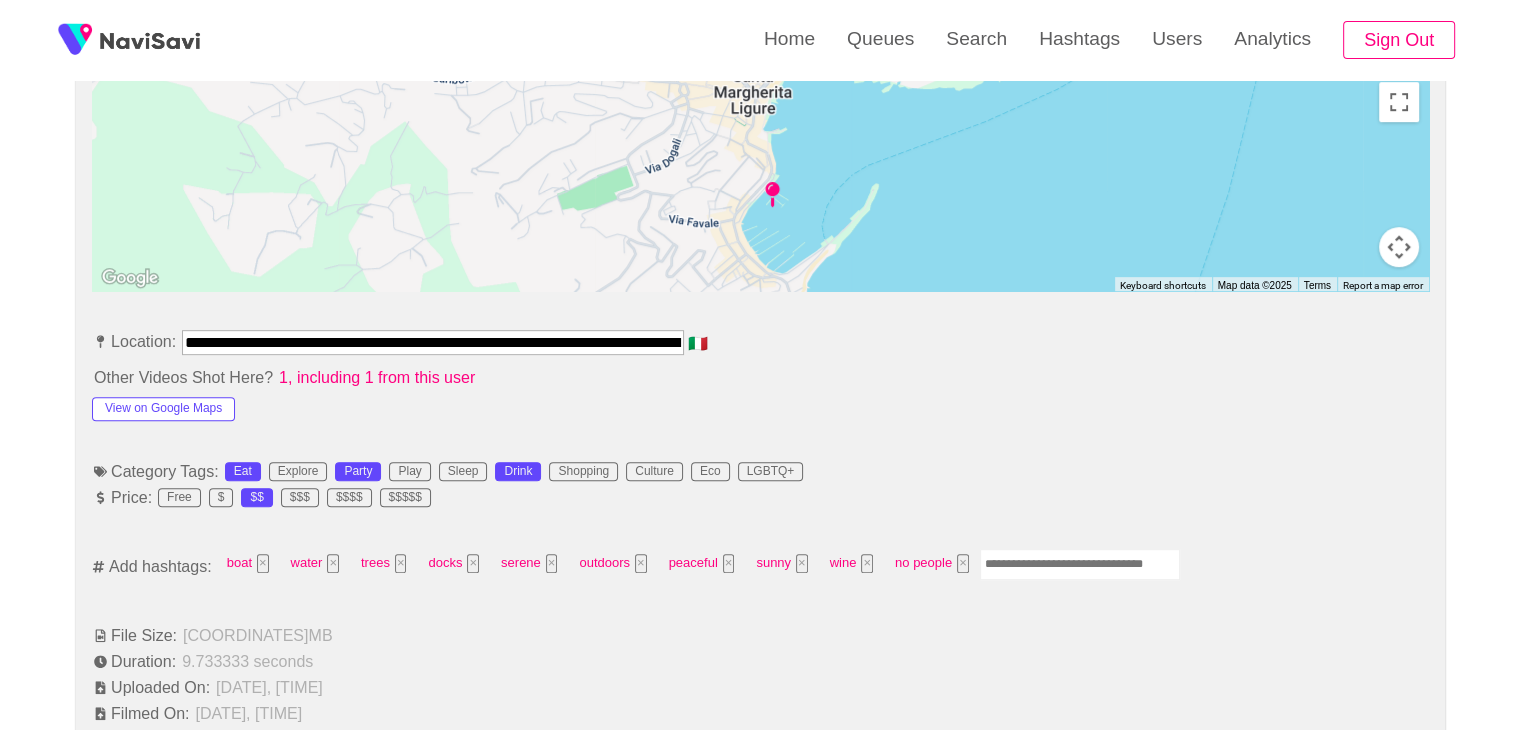 scroll, scrollTop: 904, scrollLeft: 0, axis: vertical 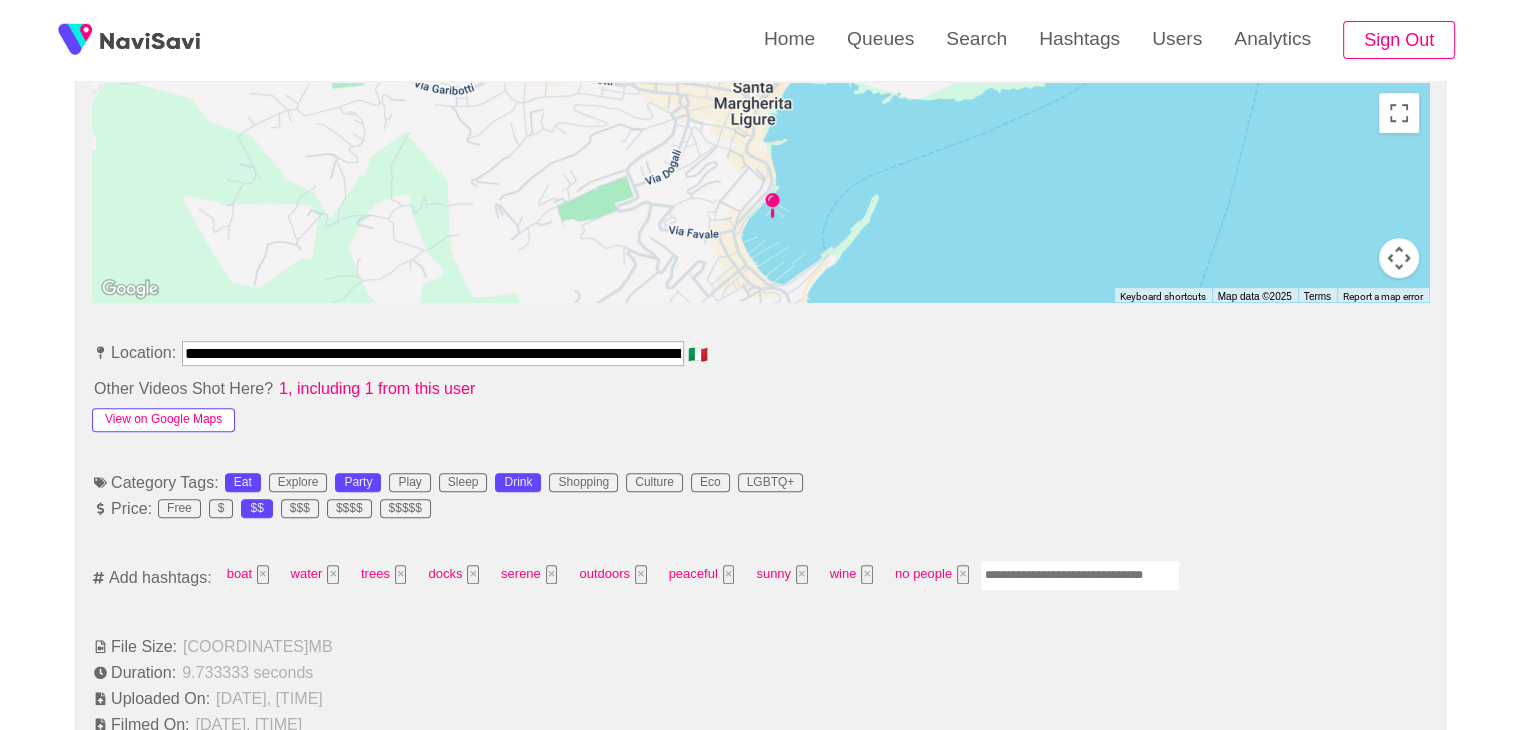 click on "View on Google Maps" at bounding box center (163, 420) 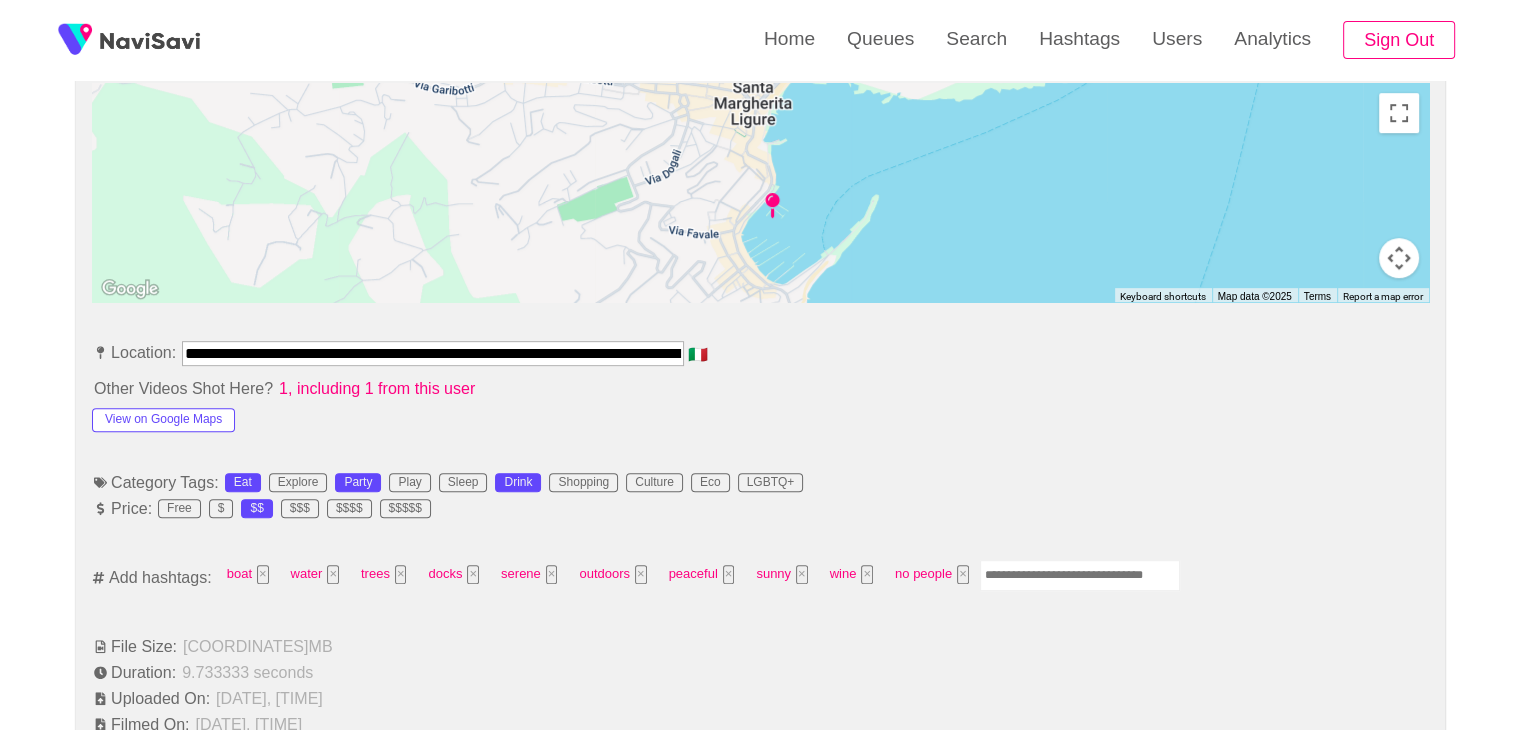 click at bounding box center (1080, 575) 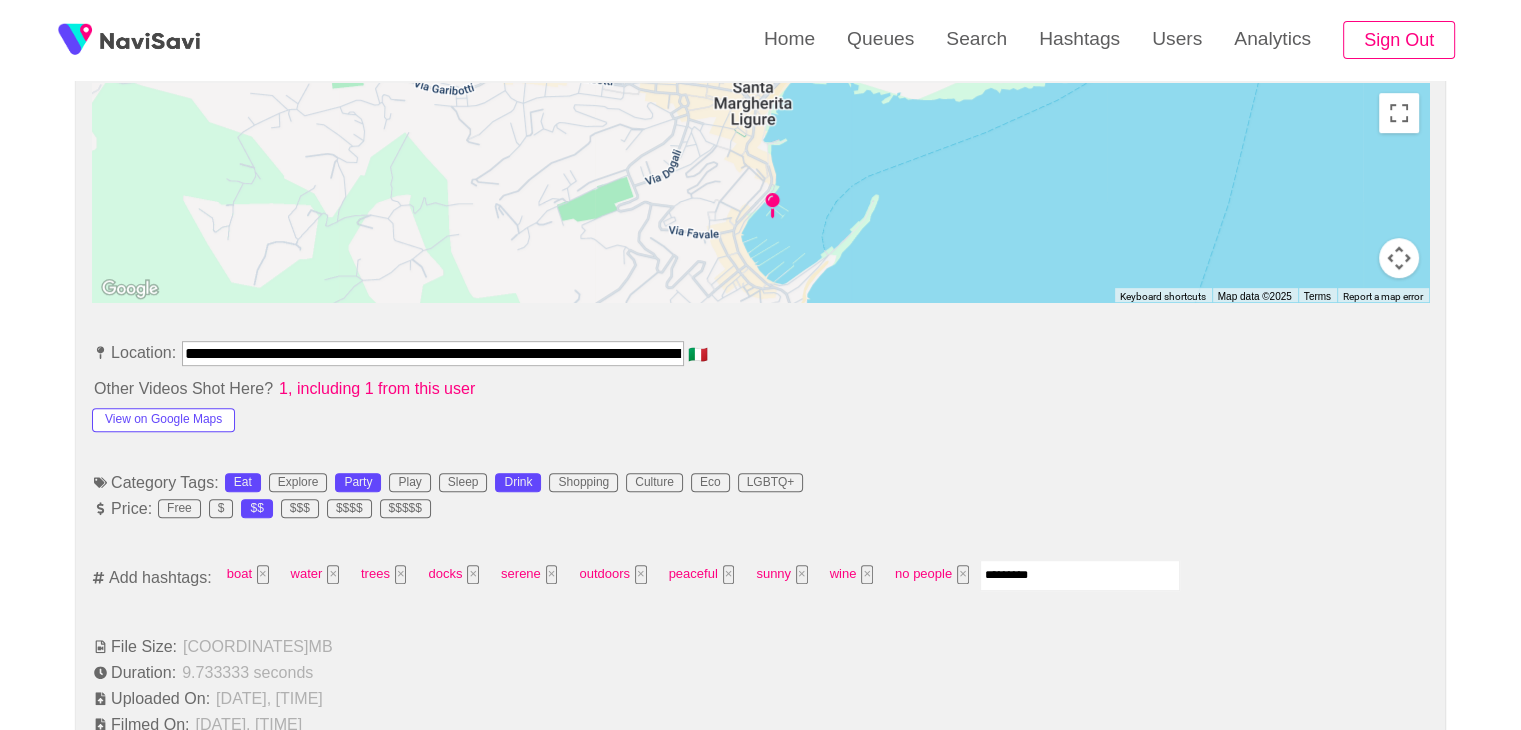 type on "**********" 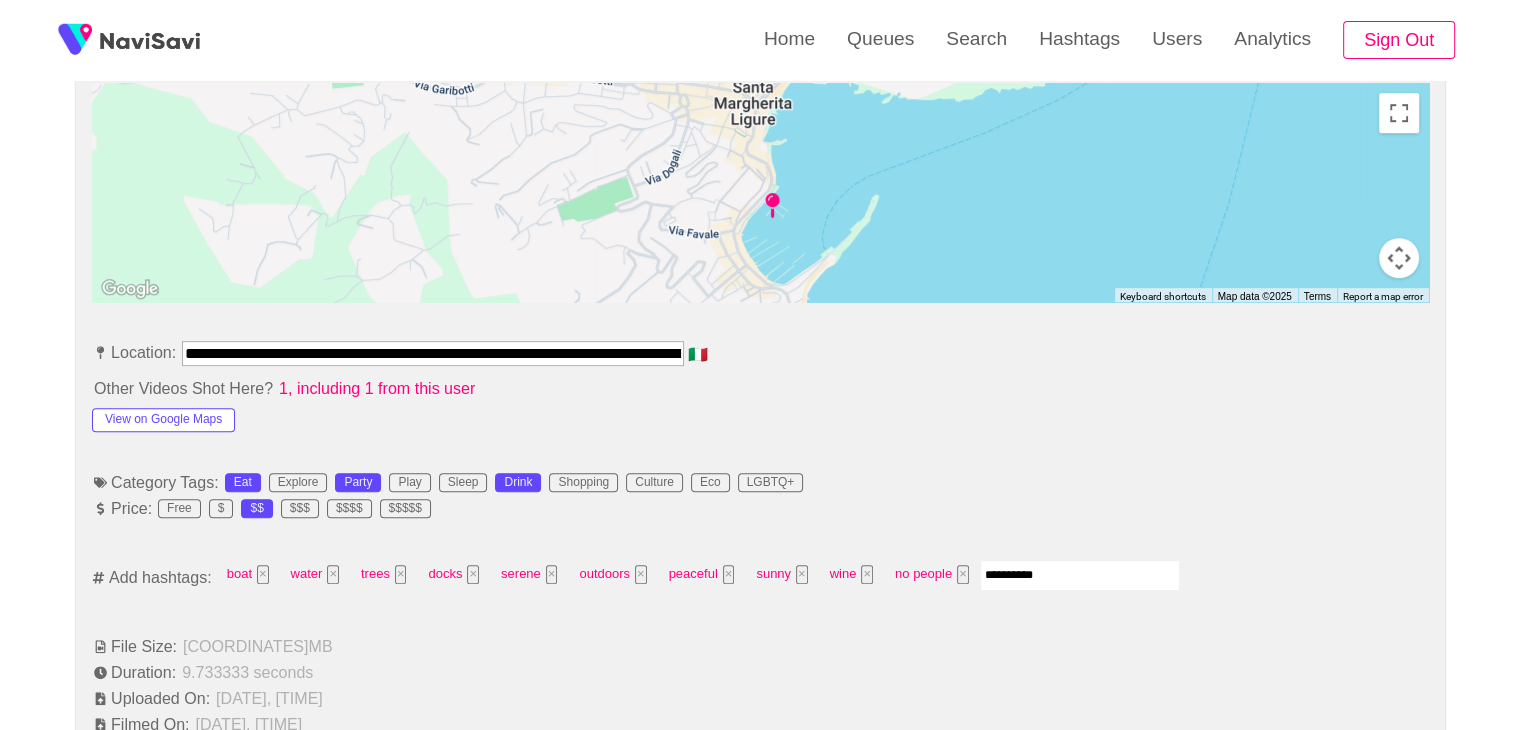 type 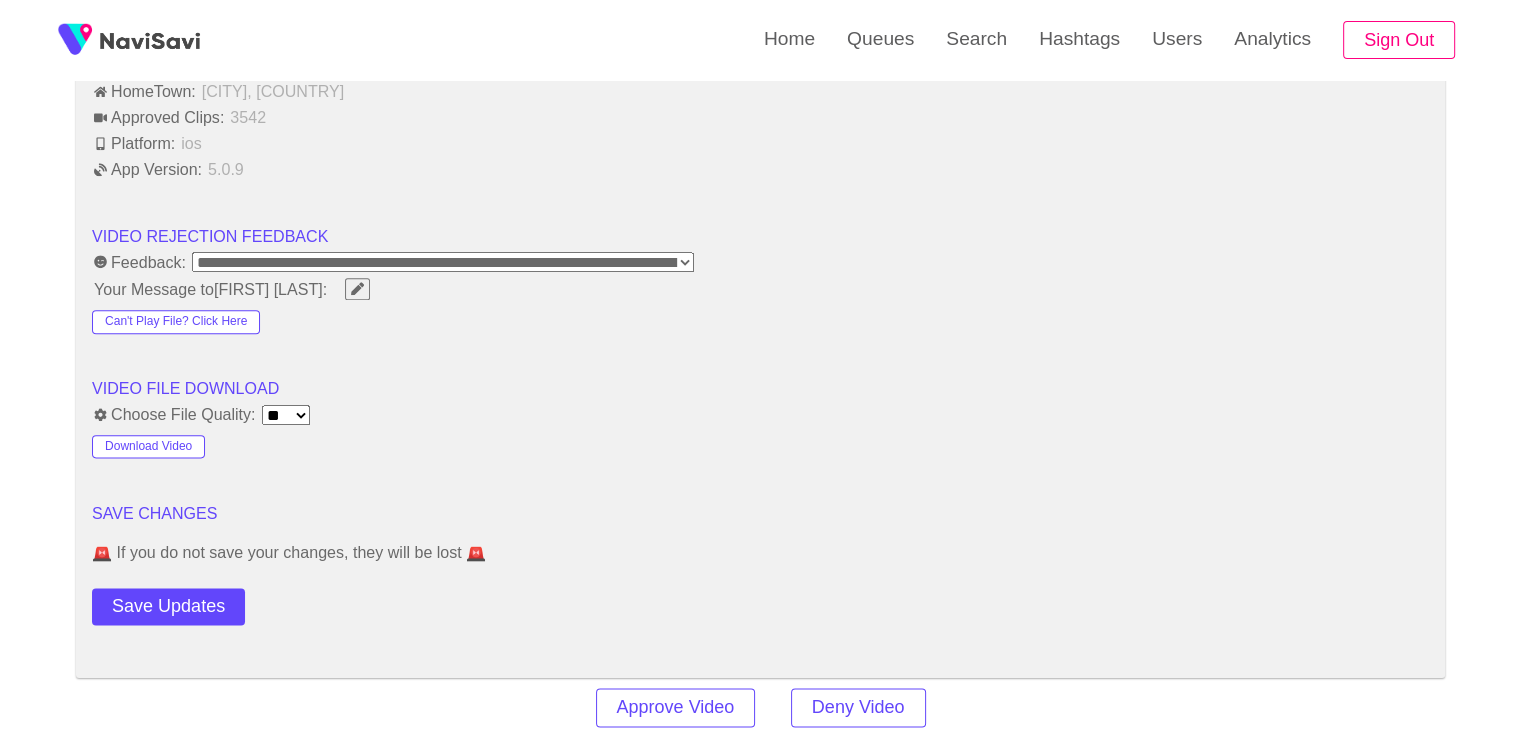 scroll, scrollTop: 2396, scrollLeft: 0, axis: vertical 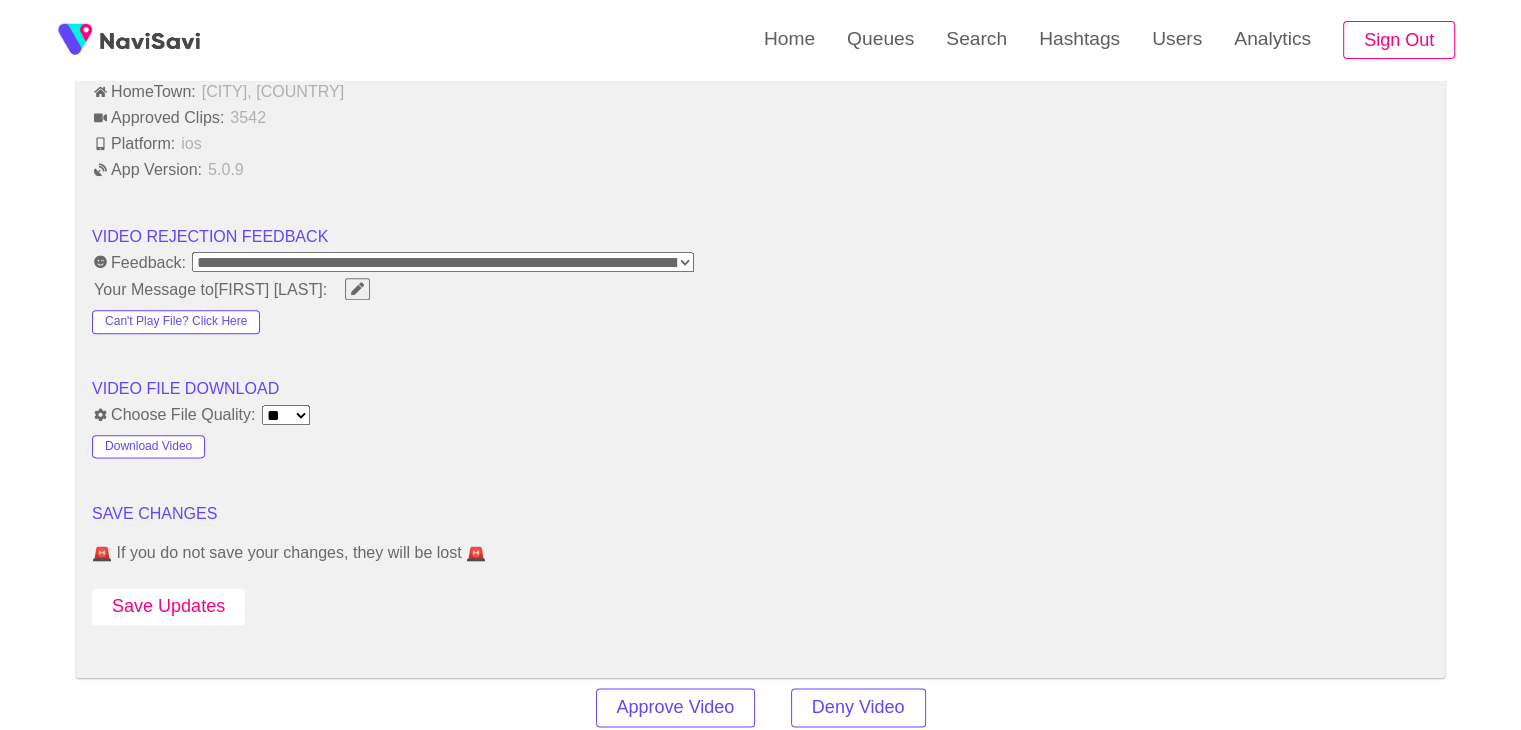 click on "Save Updates" at bounding box center (168, 606) 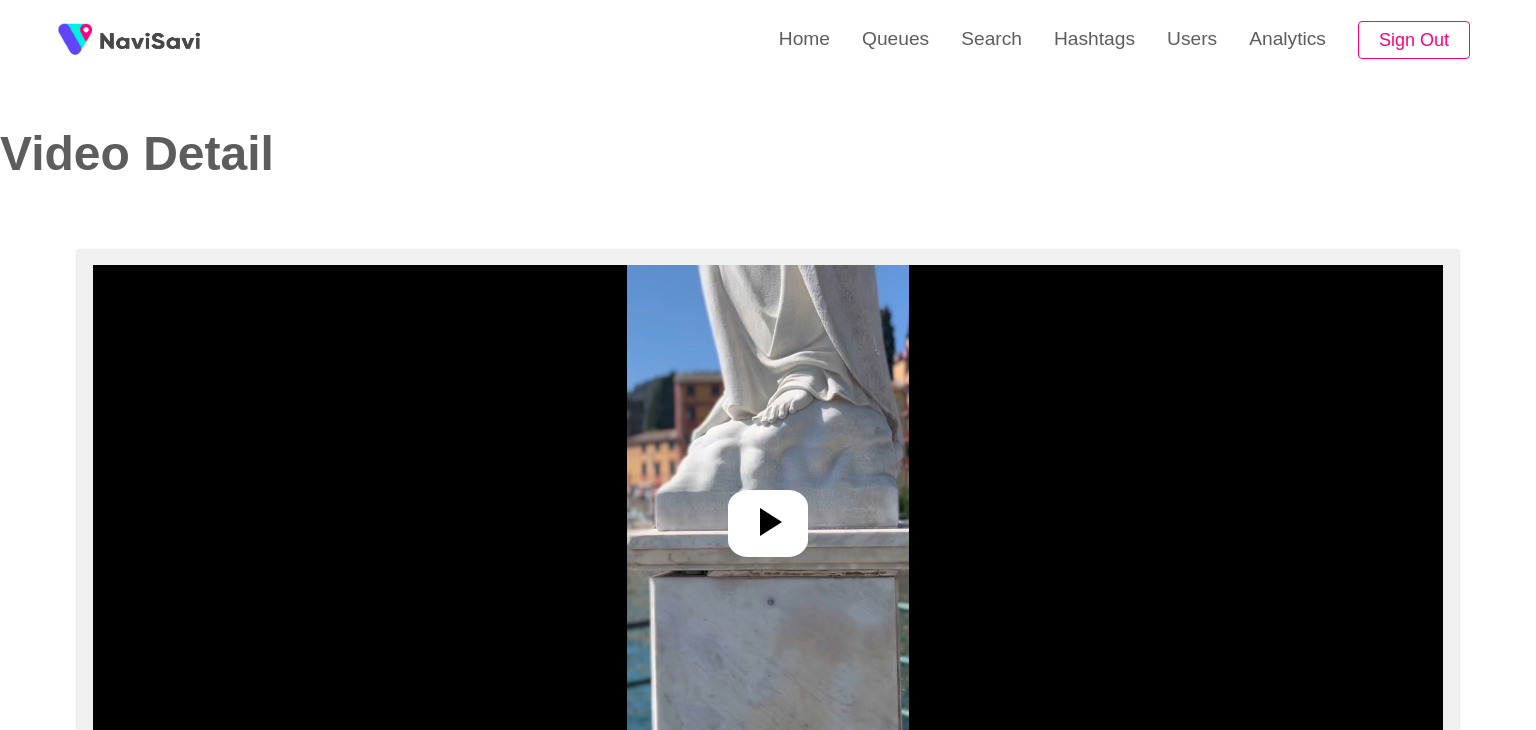 select on "**********" 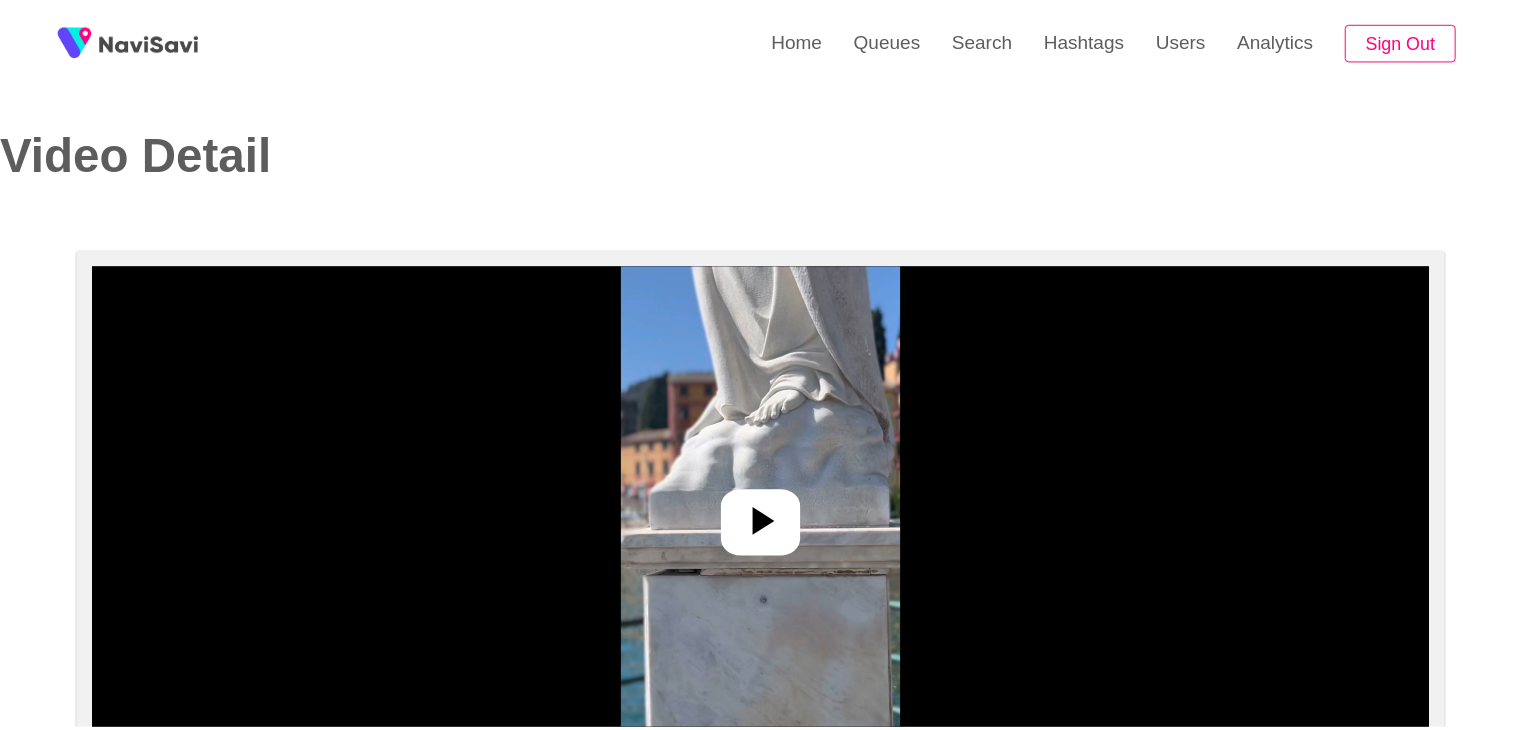 scroll, scrollTop: 0, scrollLeft: 0, axis: both 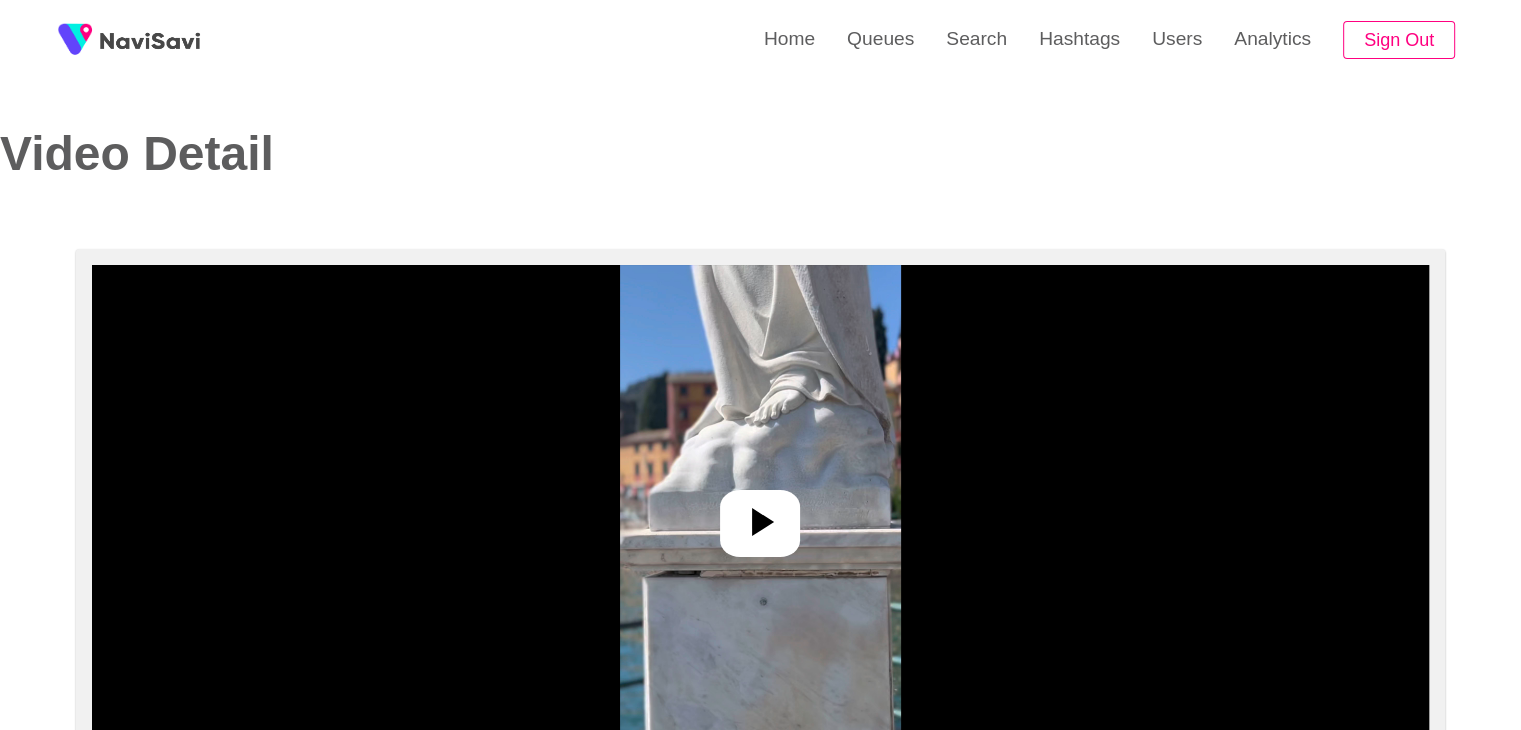 click at bounding box center [760, 515] 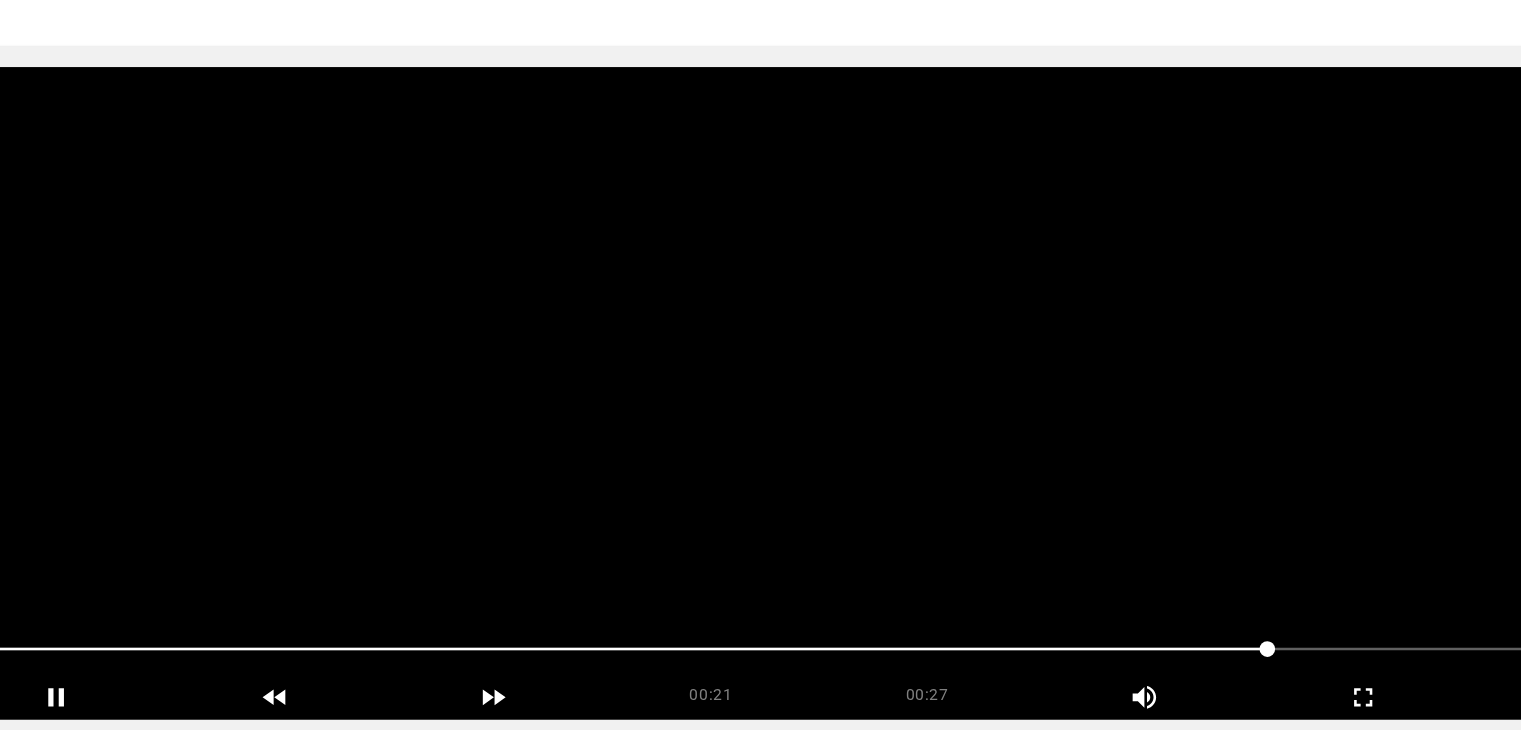 scroll, scrollTop: 100, scrollLeft: 0, axis: vertical 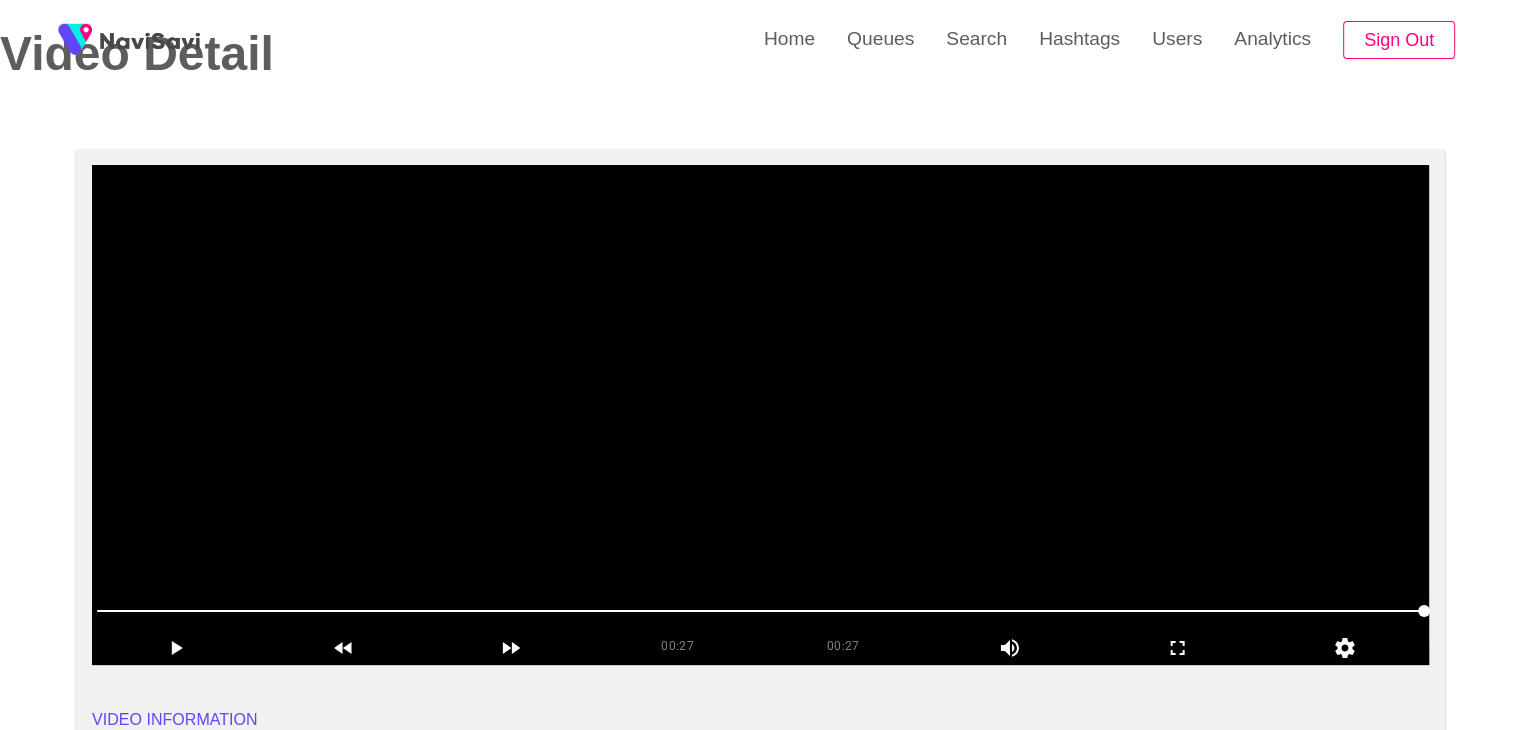 click at bounding box center [760, 415] 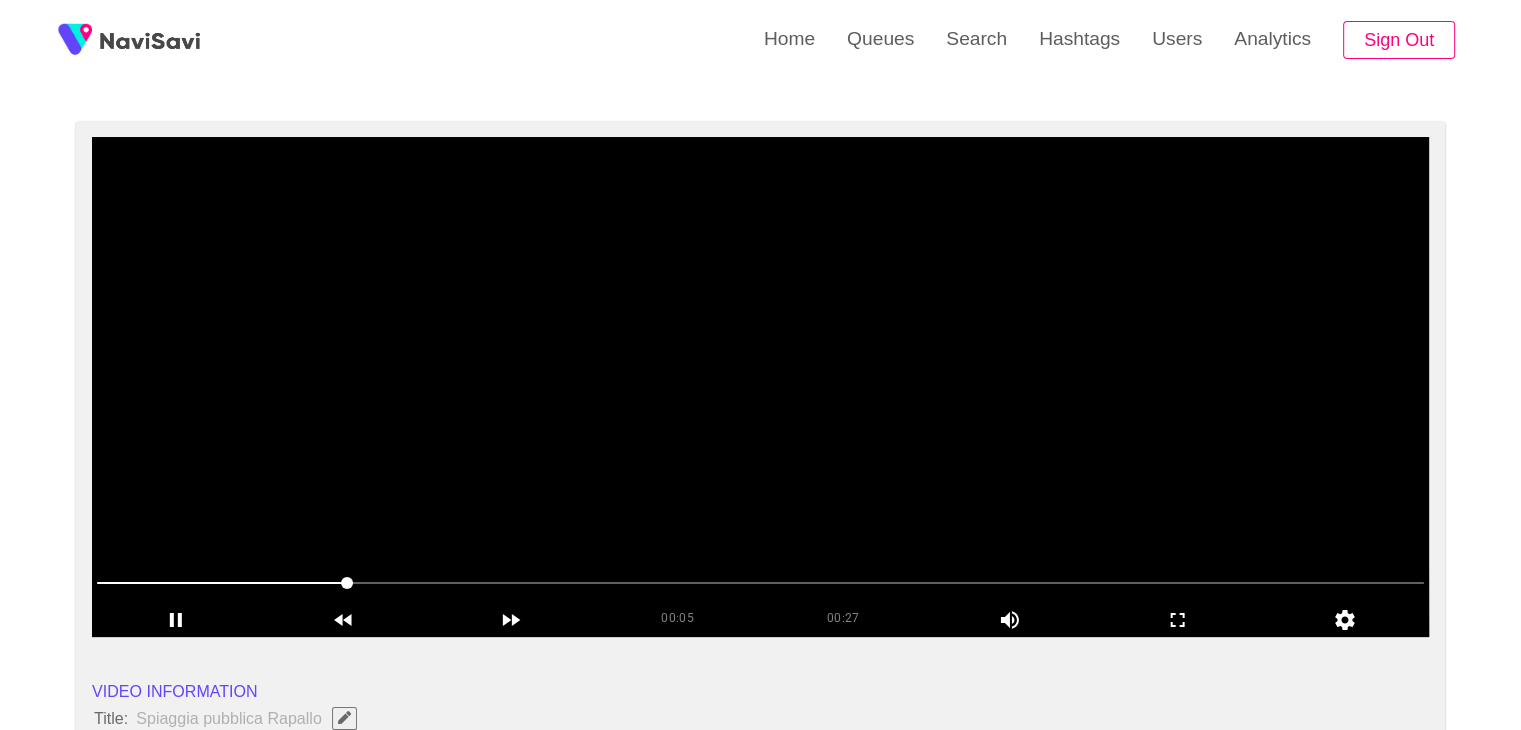 scroll, scrollTop: 132, scrollLeft: 0, axis: vertical 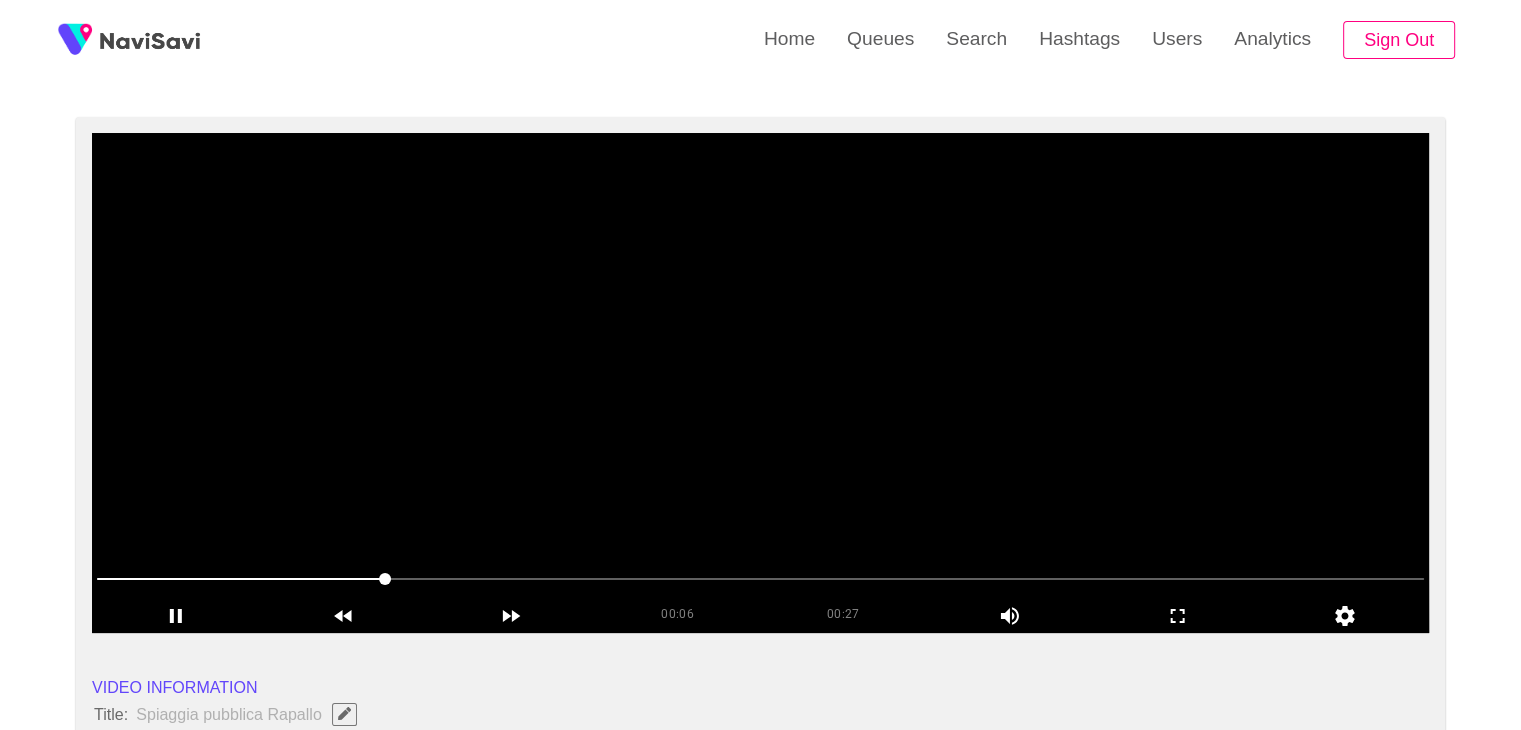click at bounding box center [760, 383] 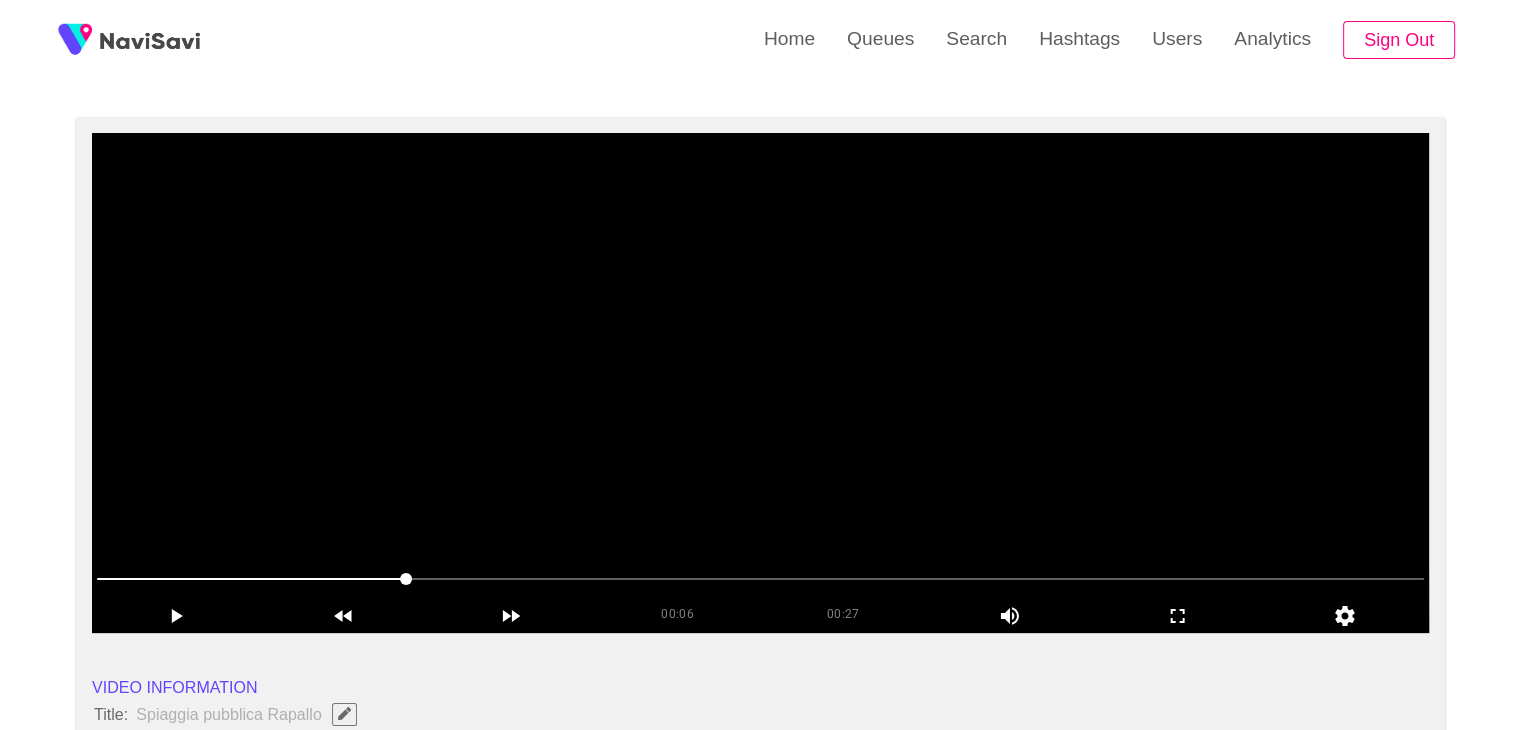 click at bounding box center [760, 383] 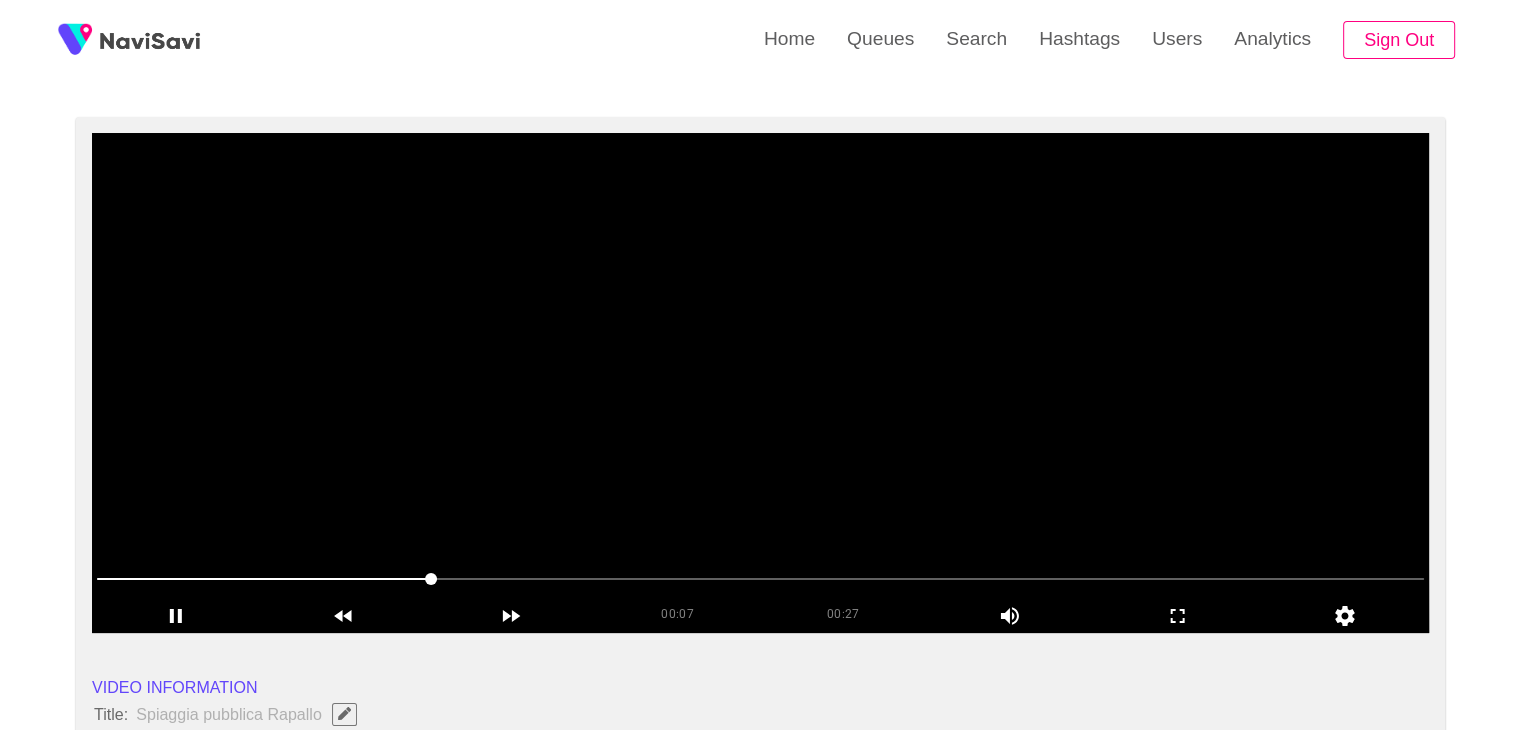 click at bounding box center [760, 383] 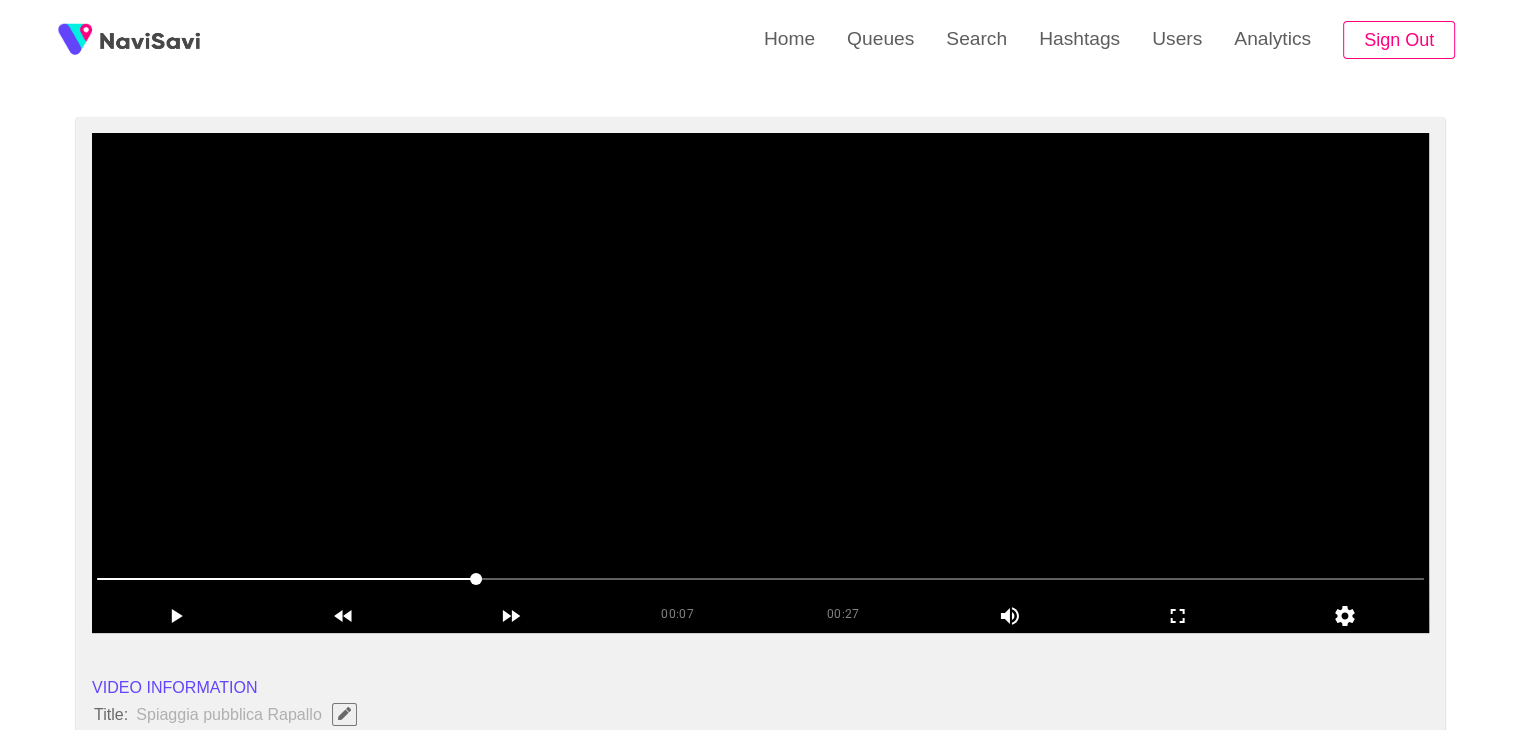 click at bounding box center [760, 383] 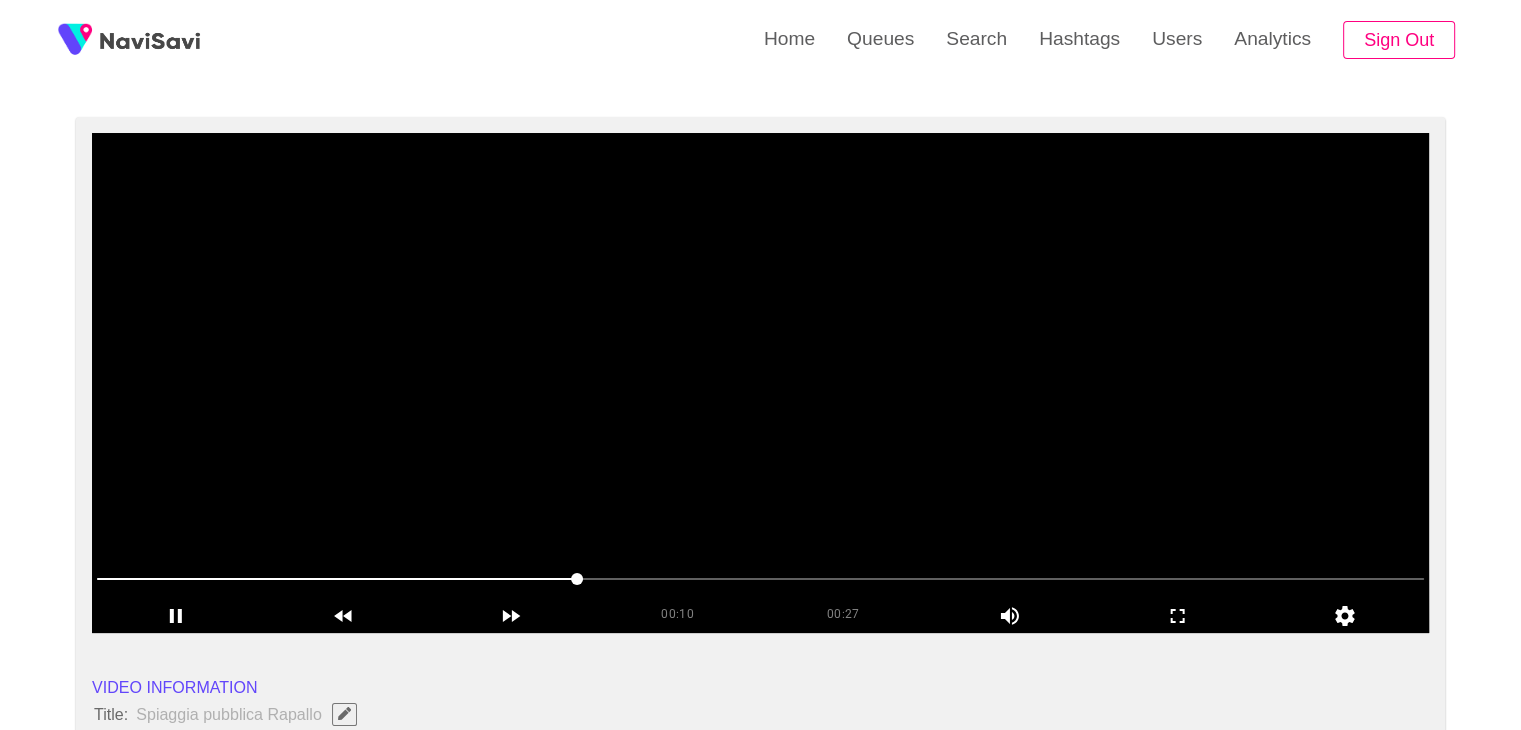 click at bounding box center [760, 383] 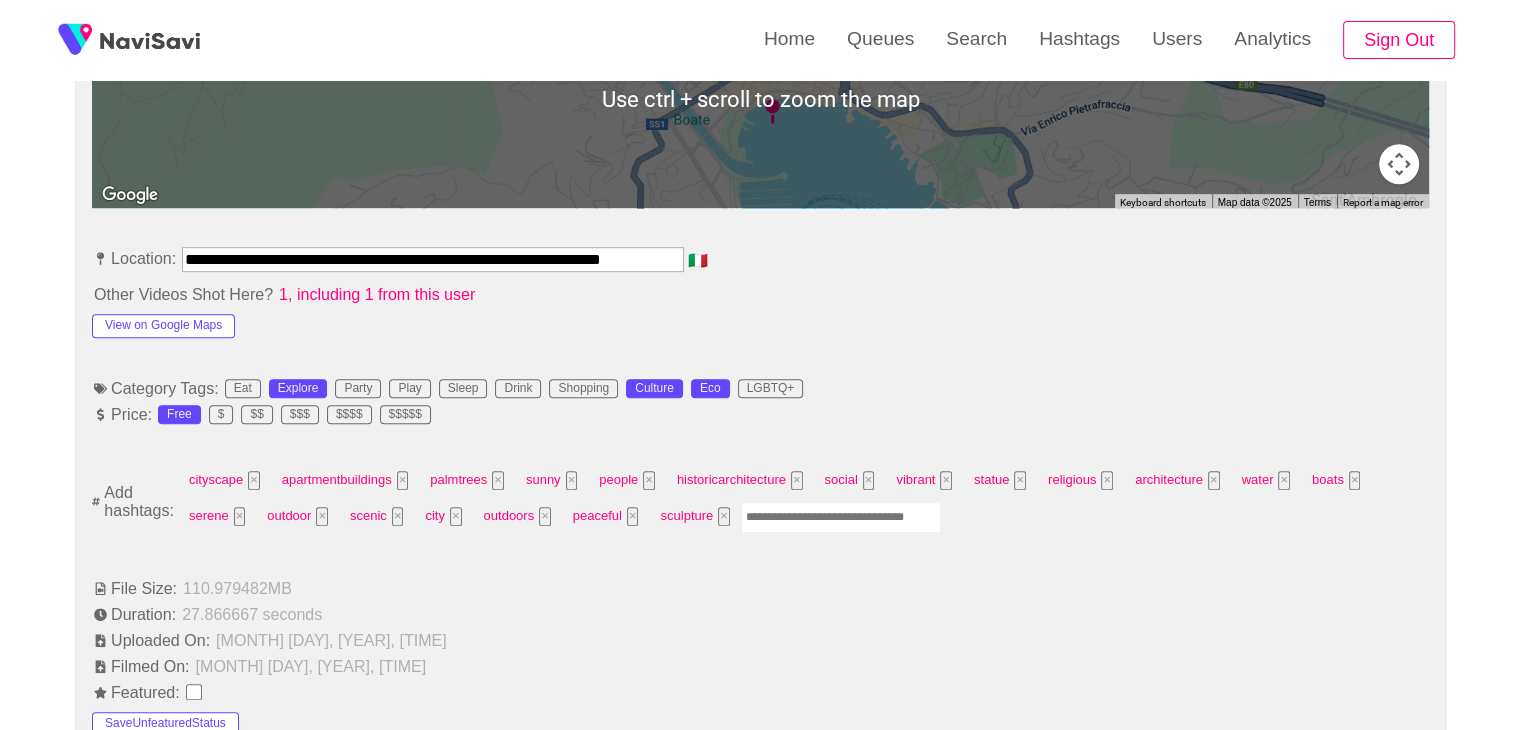 scroll, scrollTop: 996, scrollLeft: 0, axis: vertical 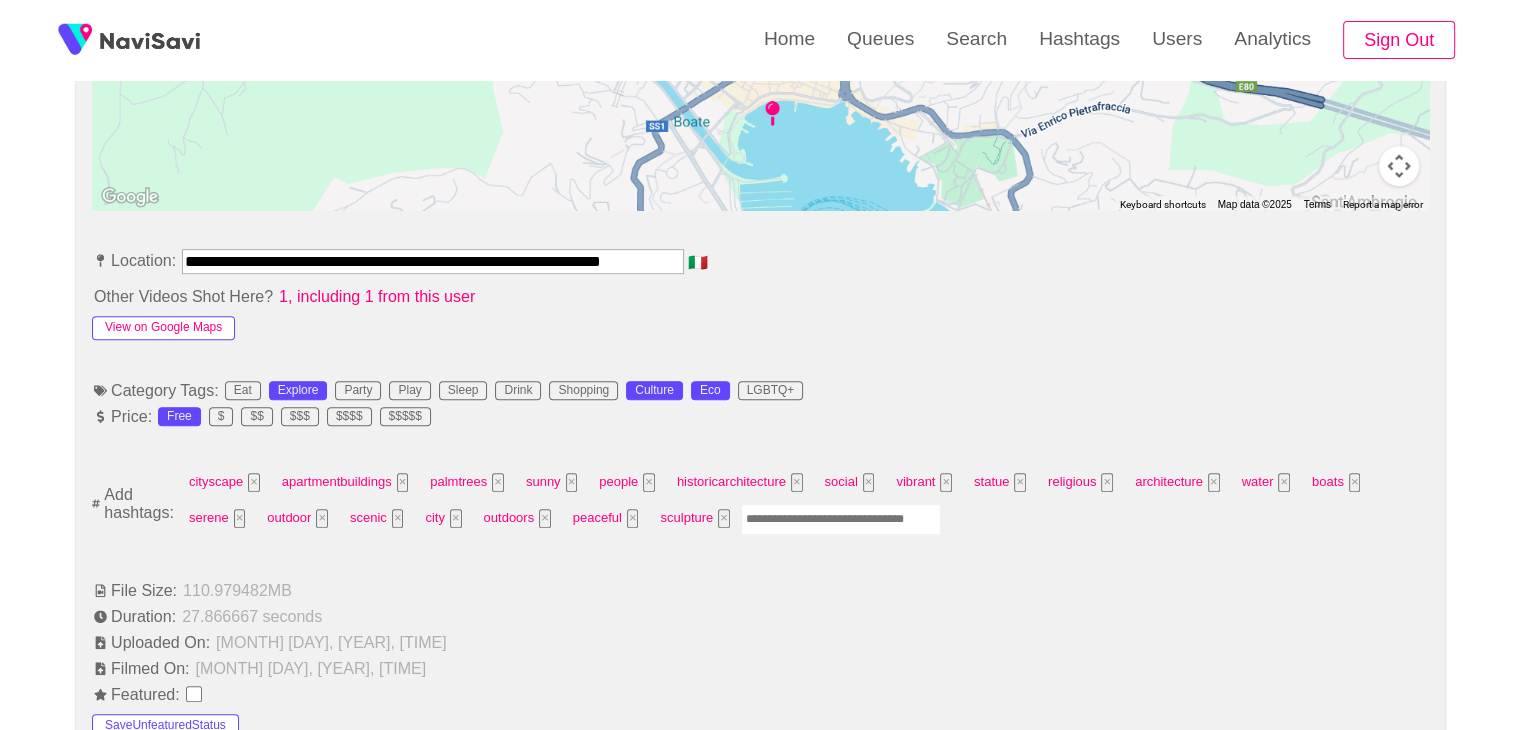 click on "View on Google Maps" at bounding box center (163, 328) 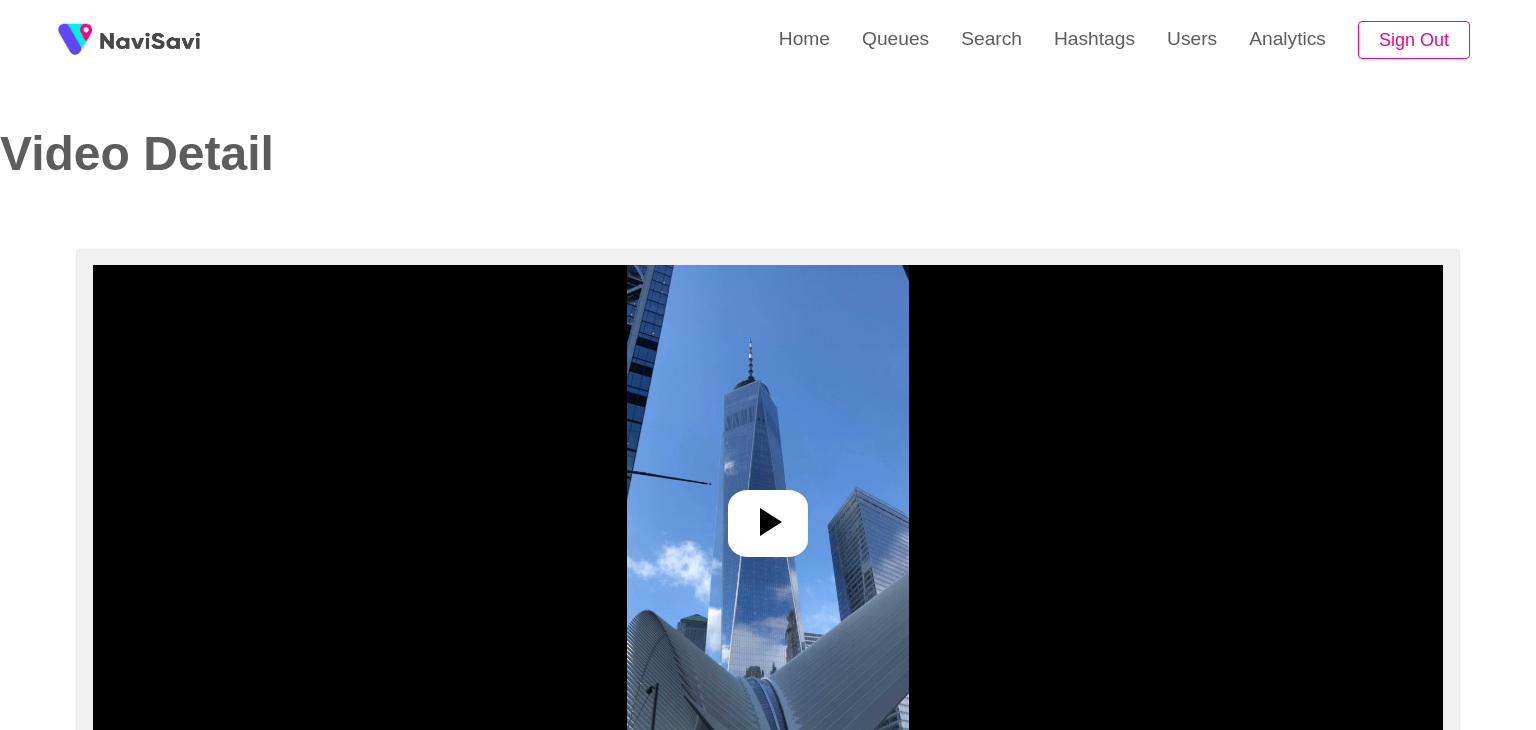 select on "**********" 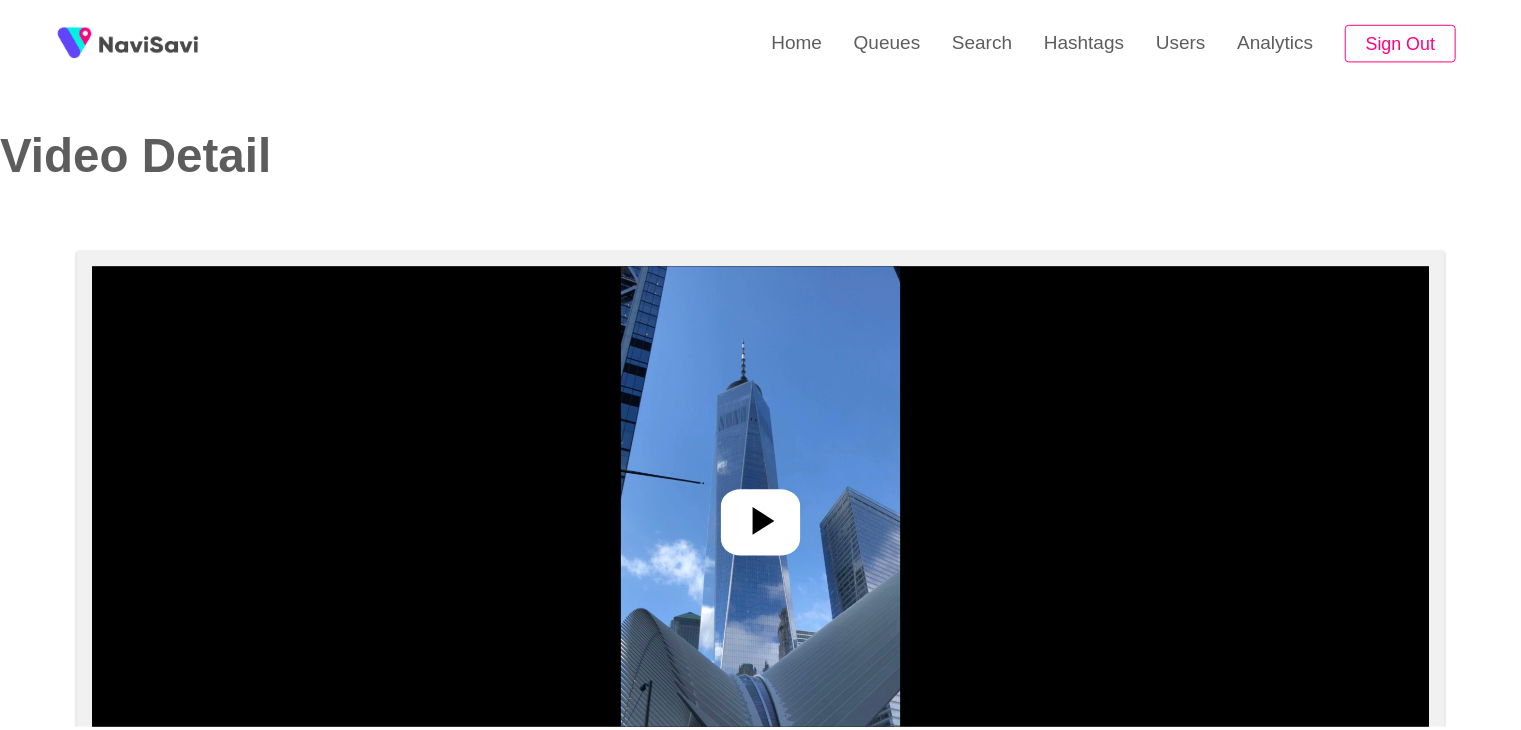 scroll, scrollTop: 0, scrollLeft: 0, axis: both 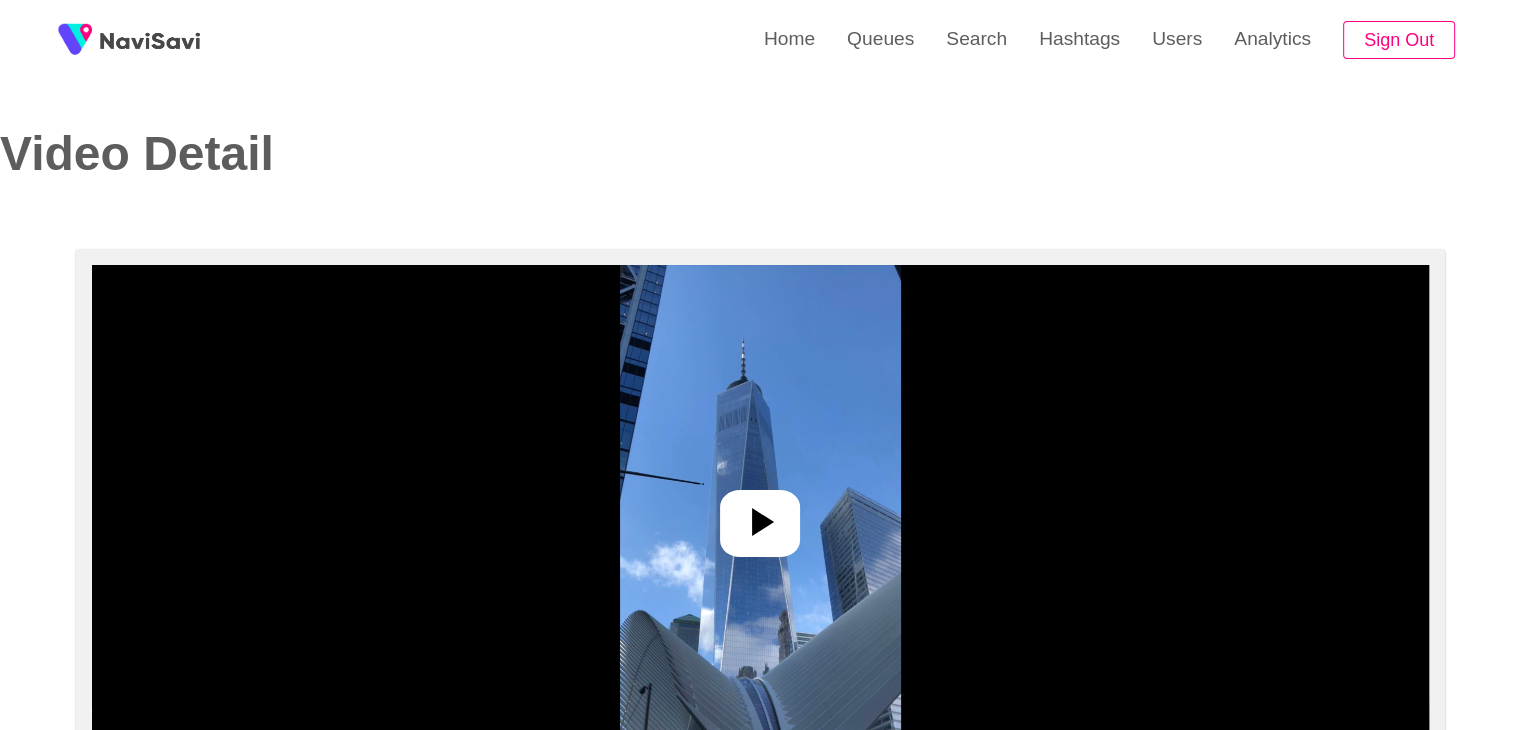 click at bounding box center [760, 515] 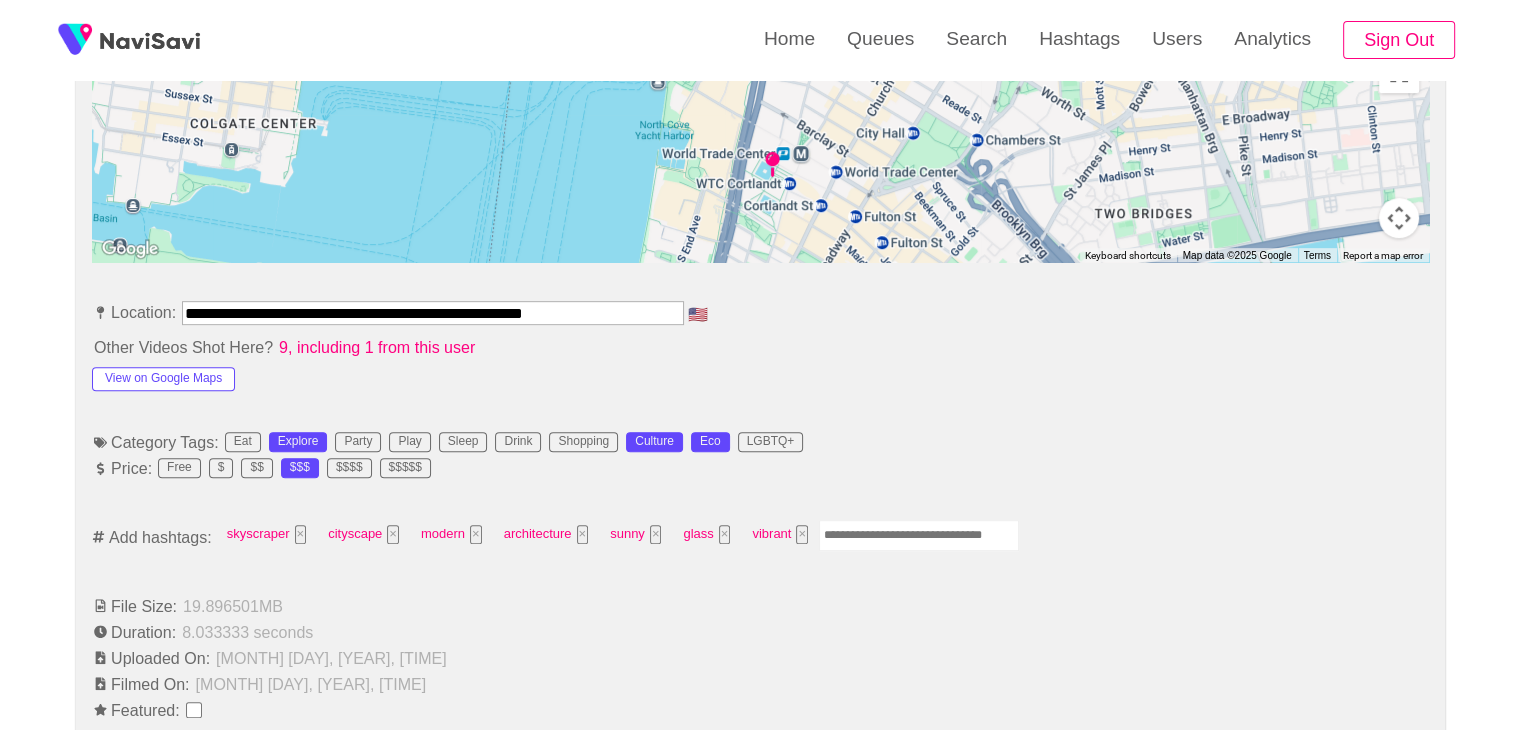 scroll, scrollTop: 960, scrollLeft: 0, axis: vertical 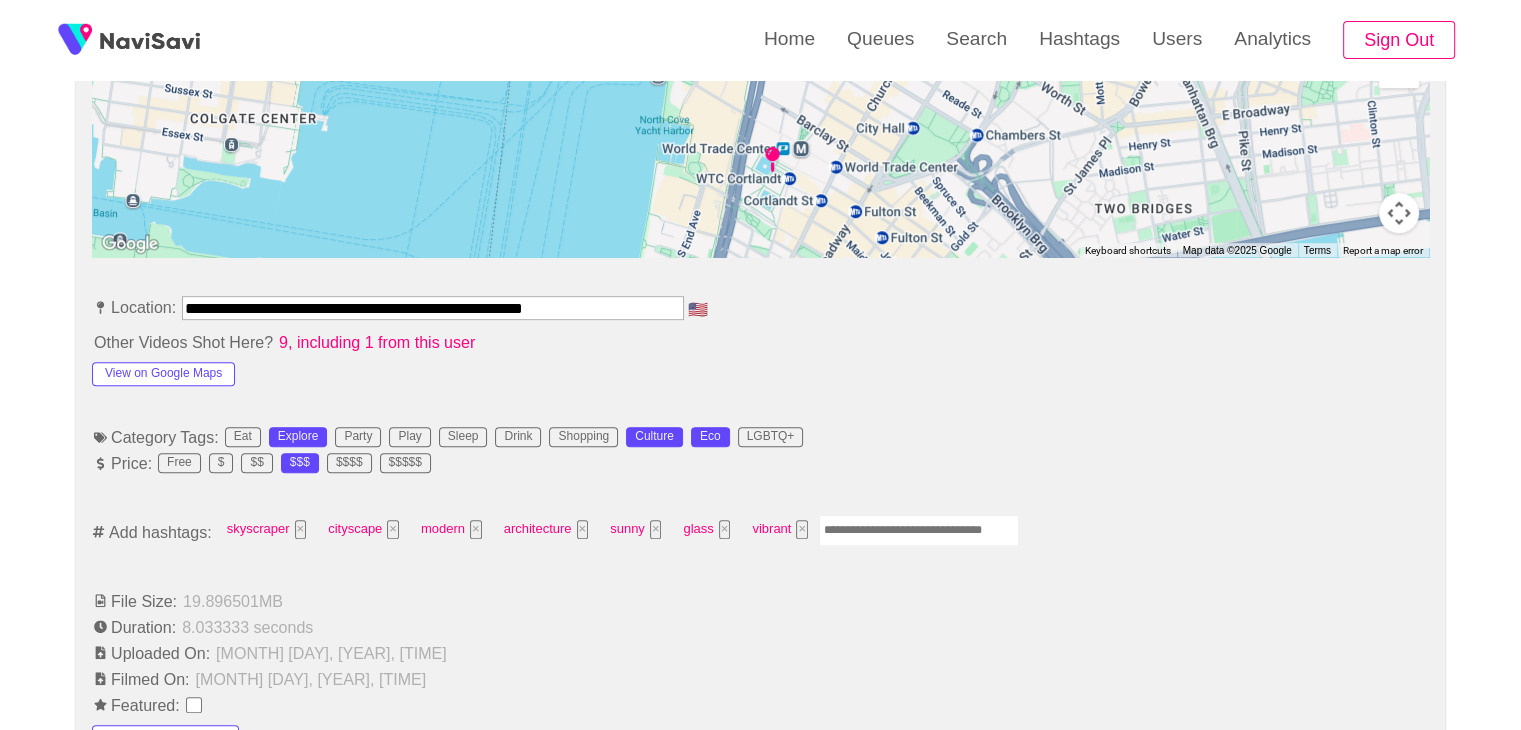 click at bounding box center [919, 530] 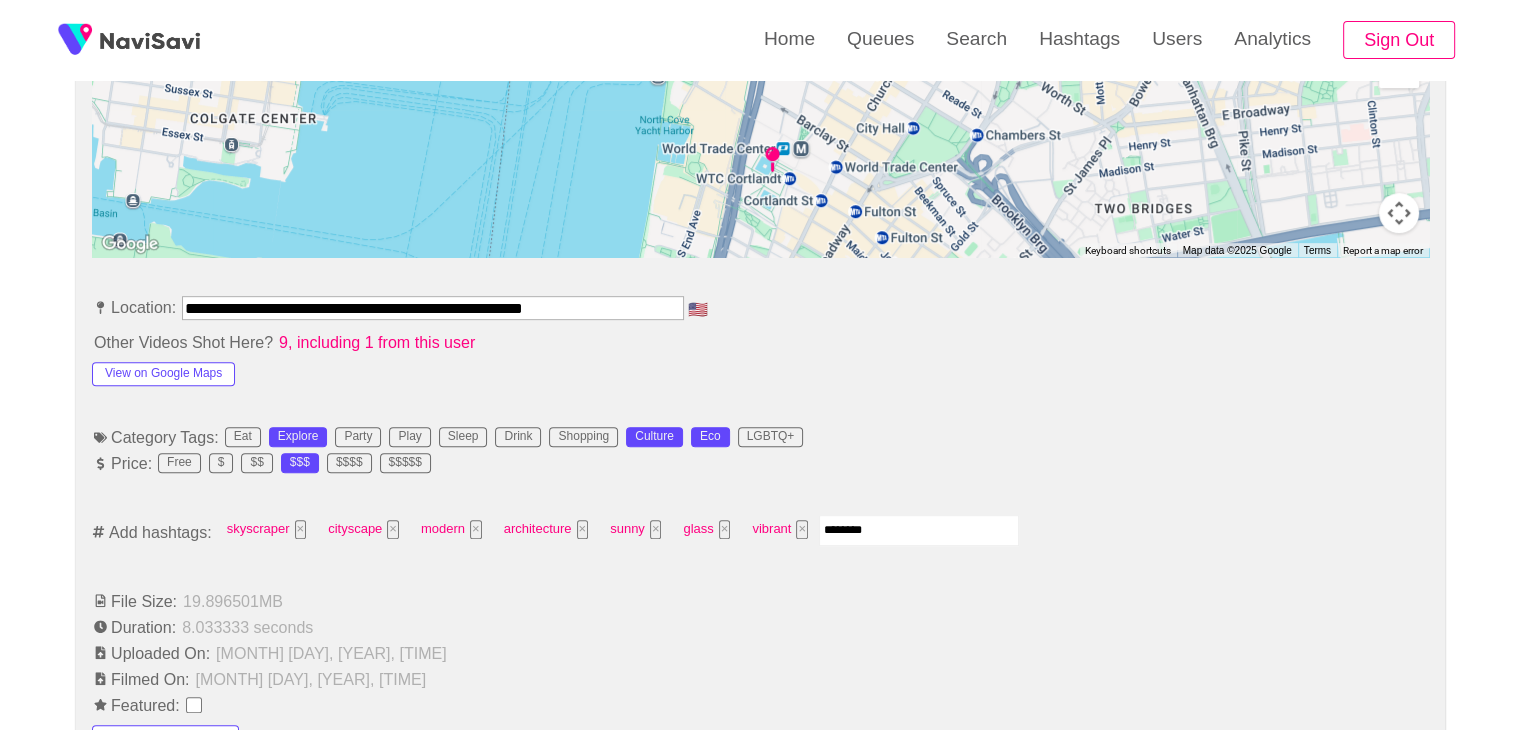 type on "*********" 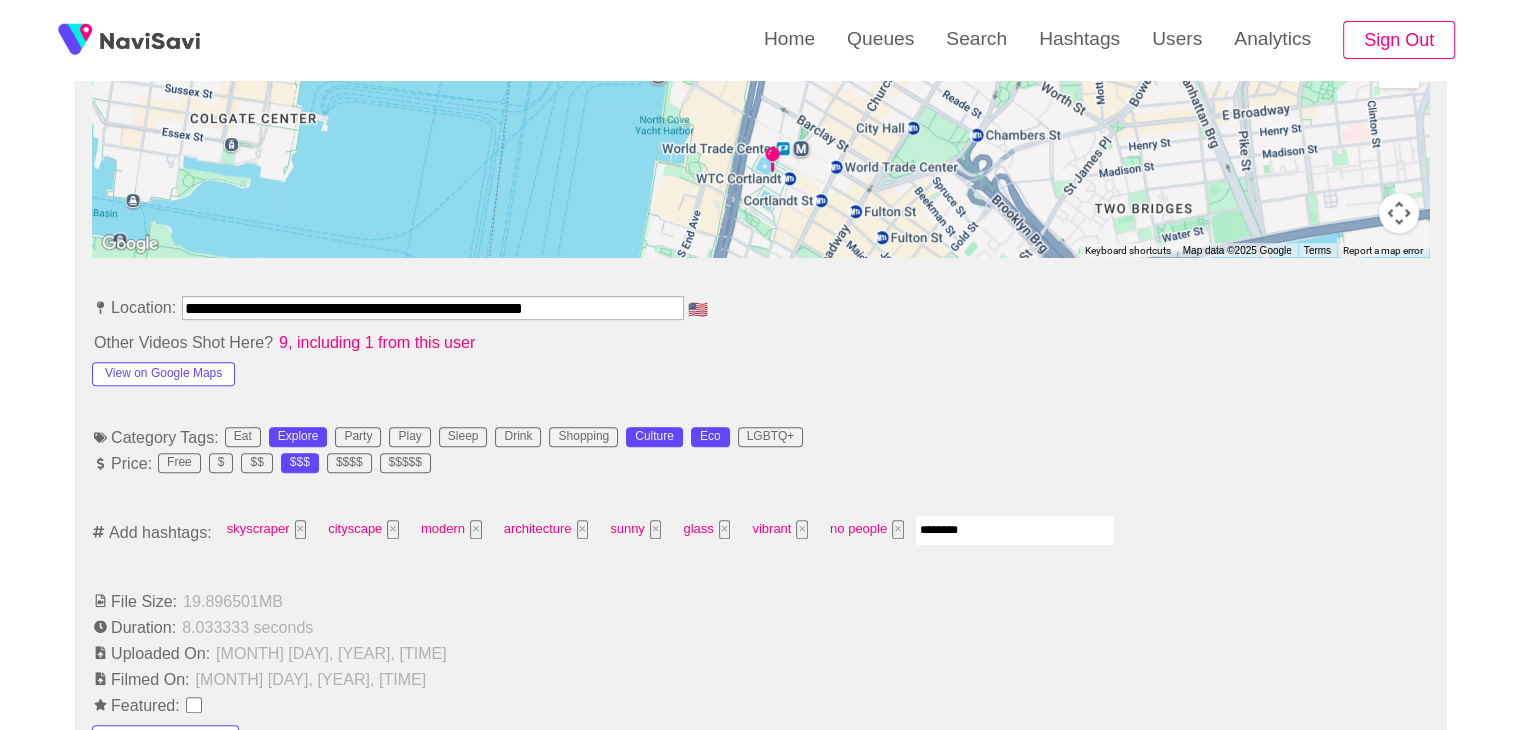 type on "*********" 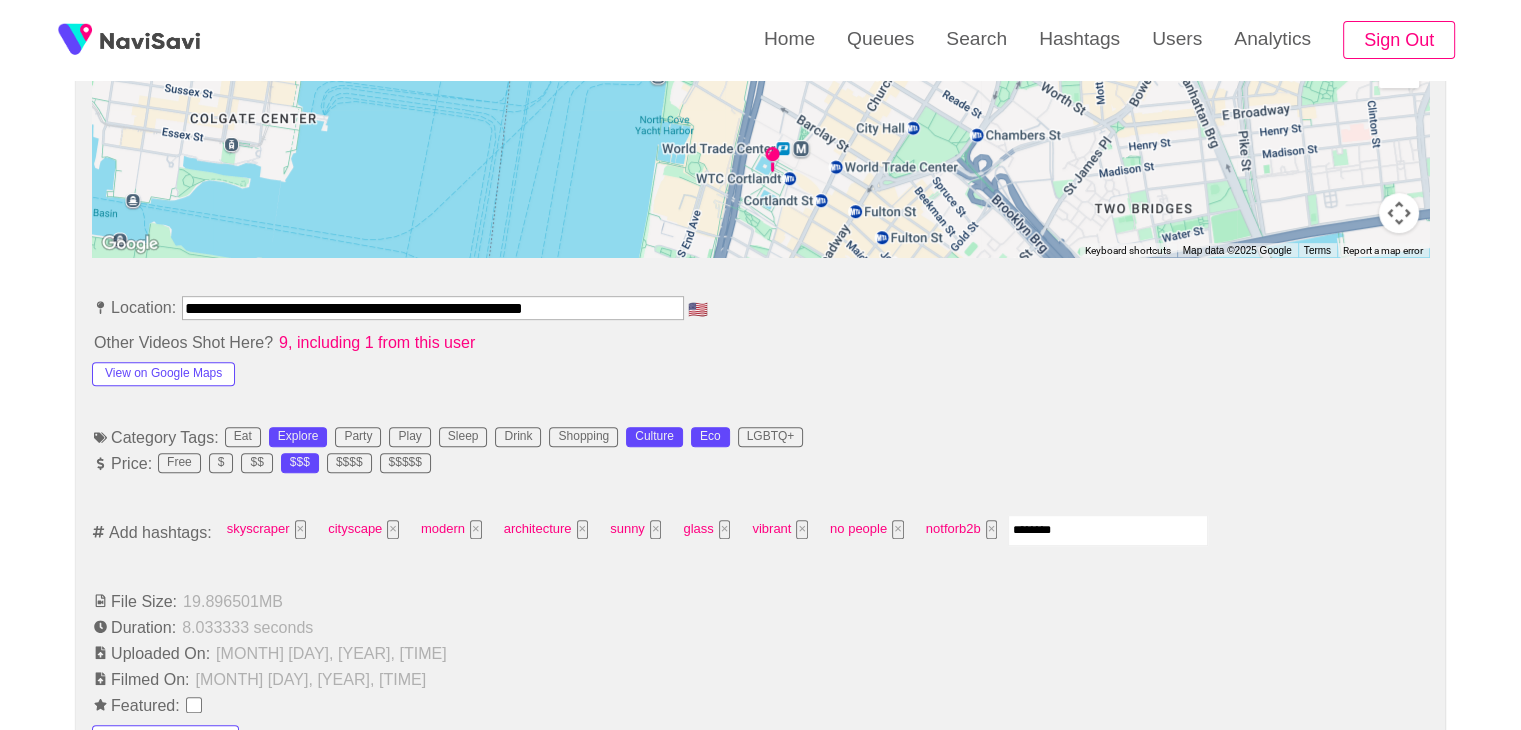 type on "*********" 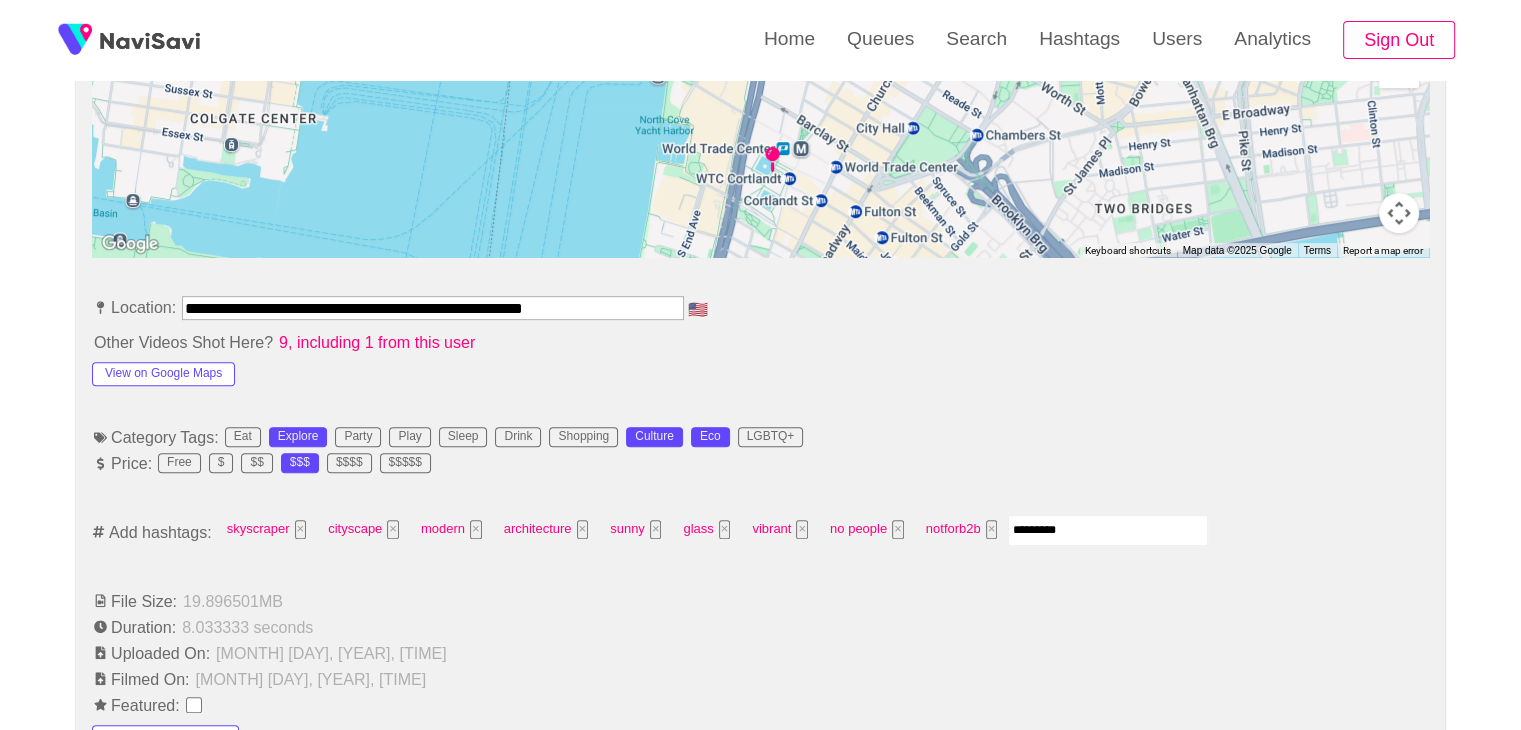 type 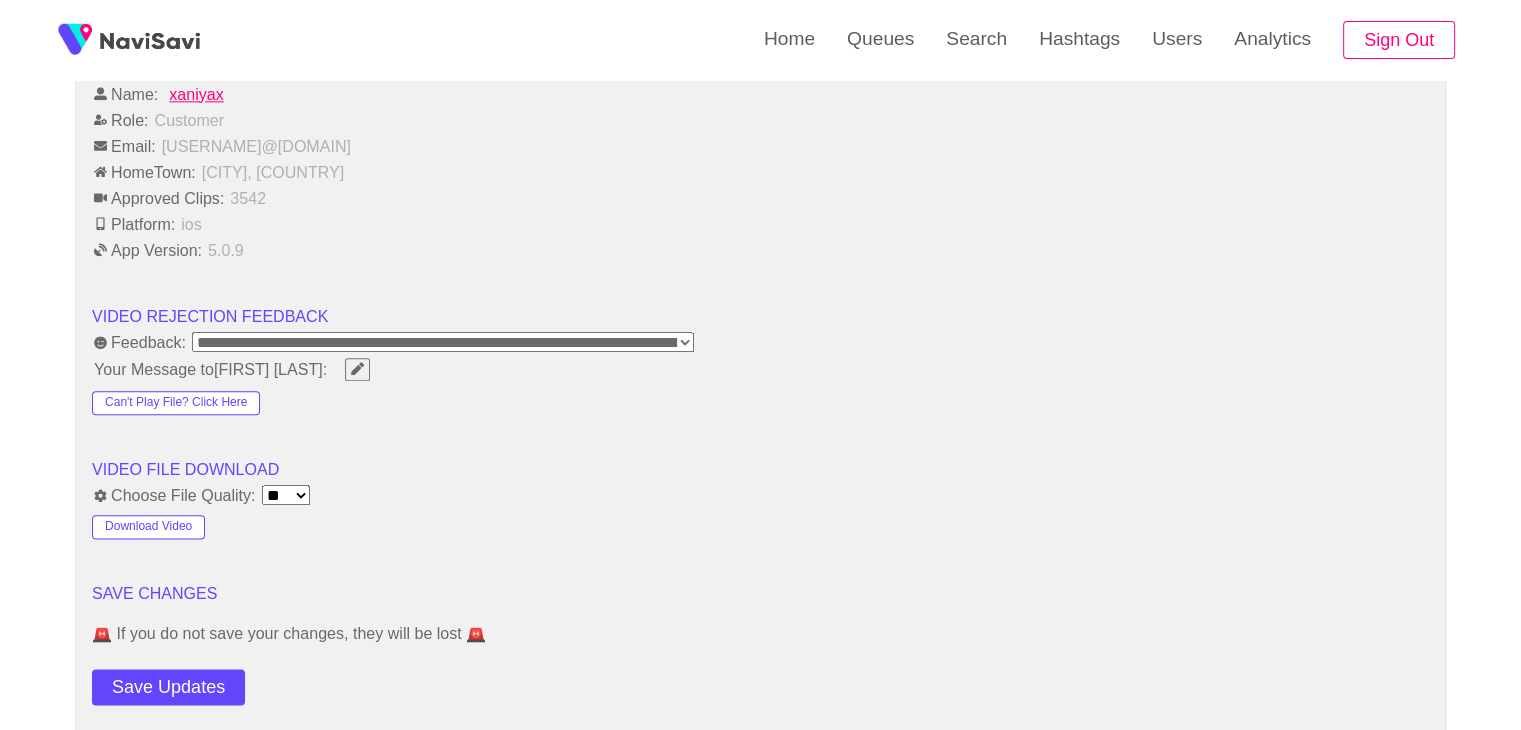 scroll, scrollTop: 2352, scrollLeft: 0, axis: vertical 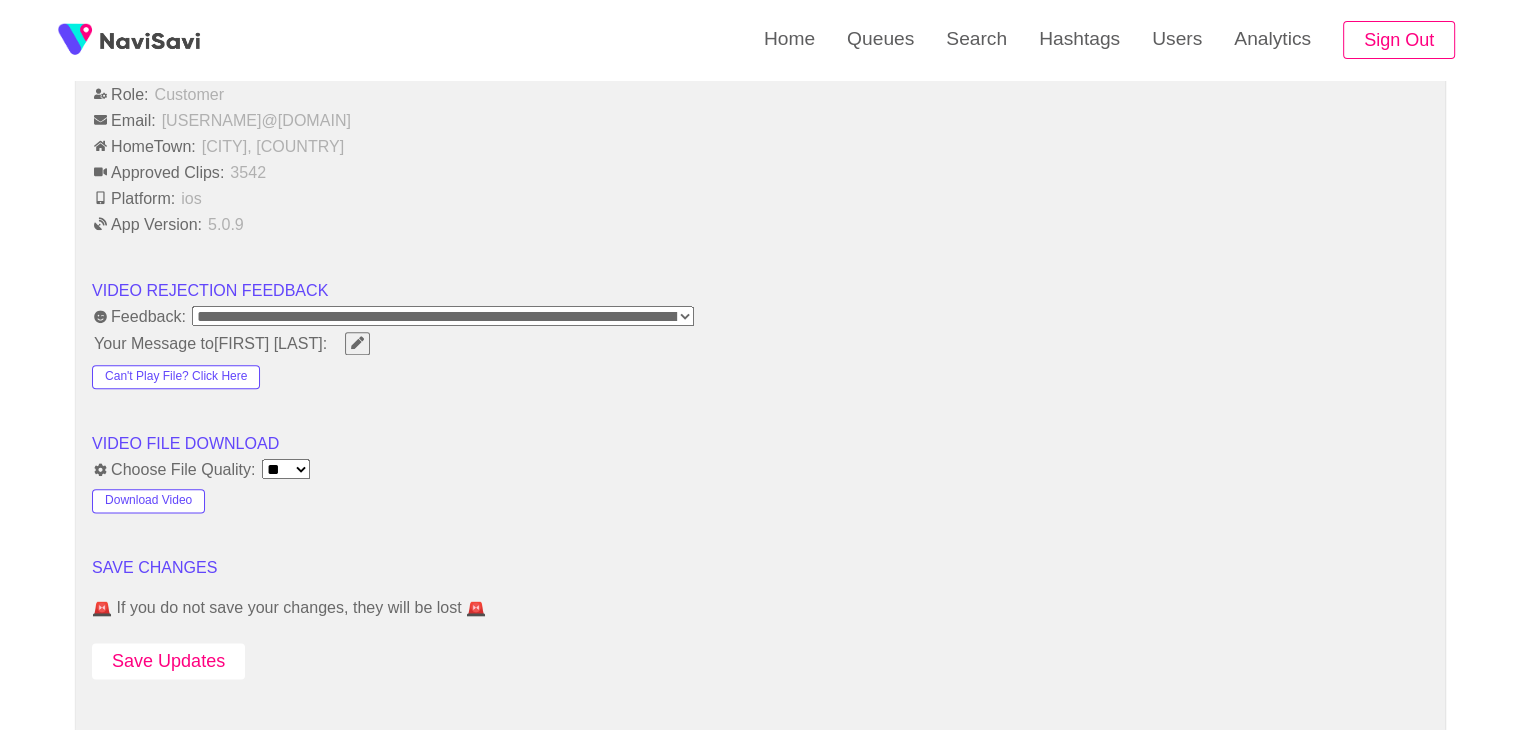 click on "Save Updates" at bounding box center (168, 661) 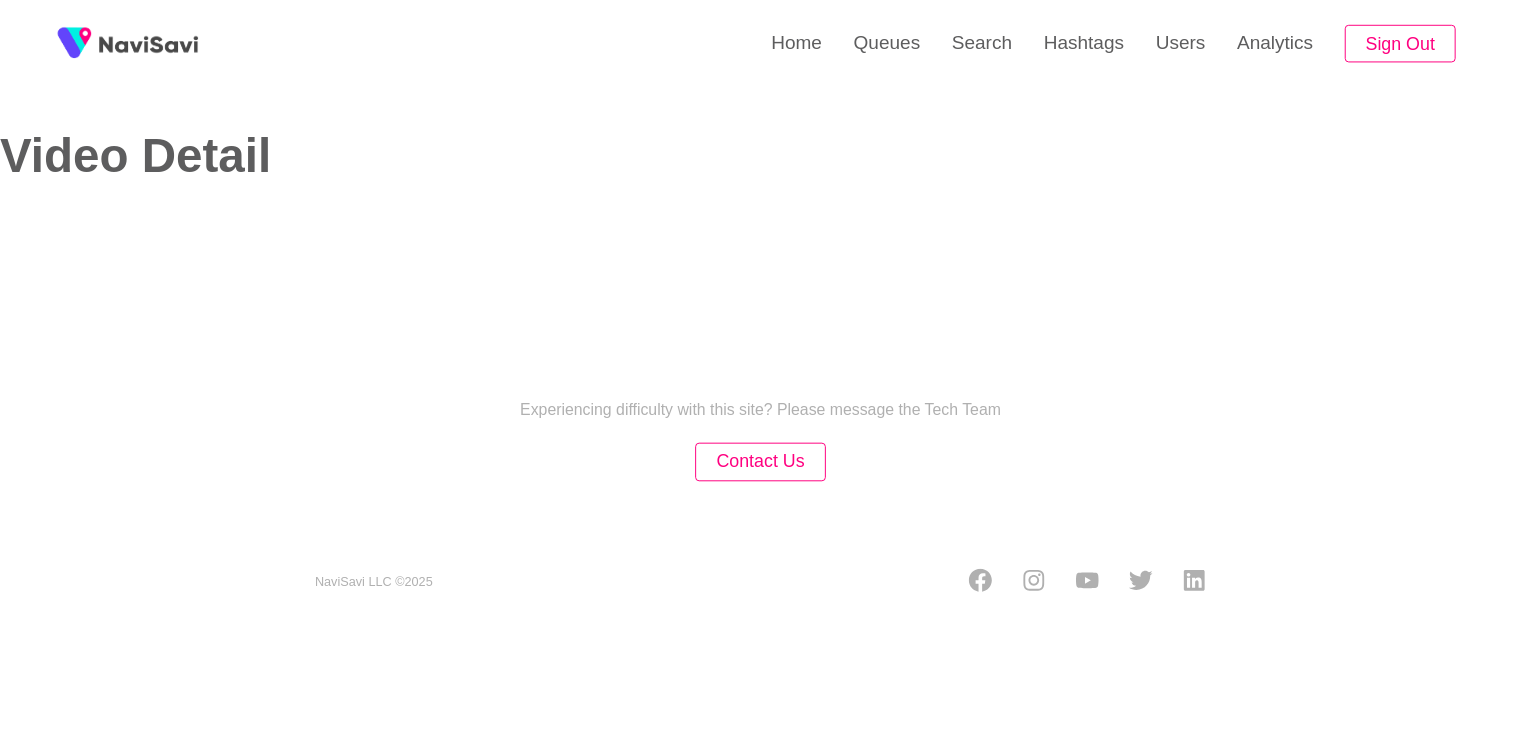 scroll, scrollTop: 0, scrollLeft: 0, axis: both 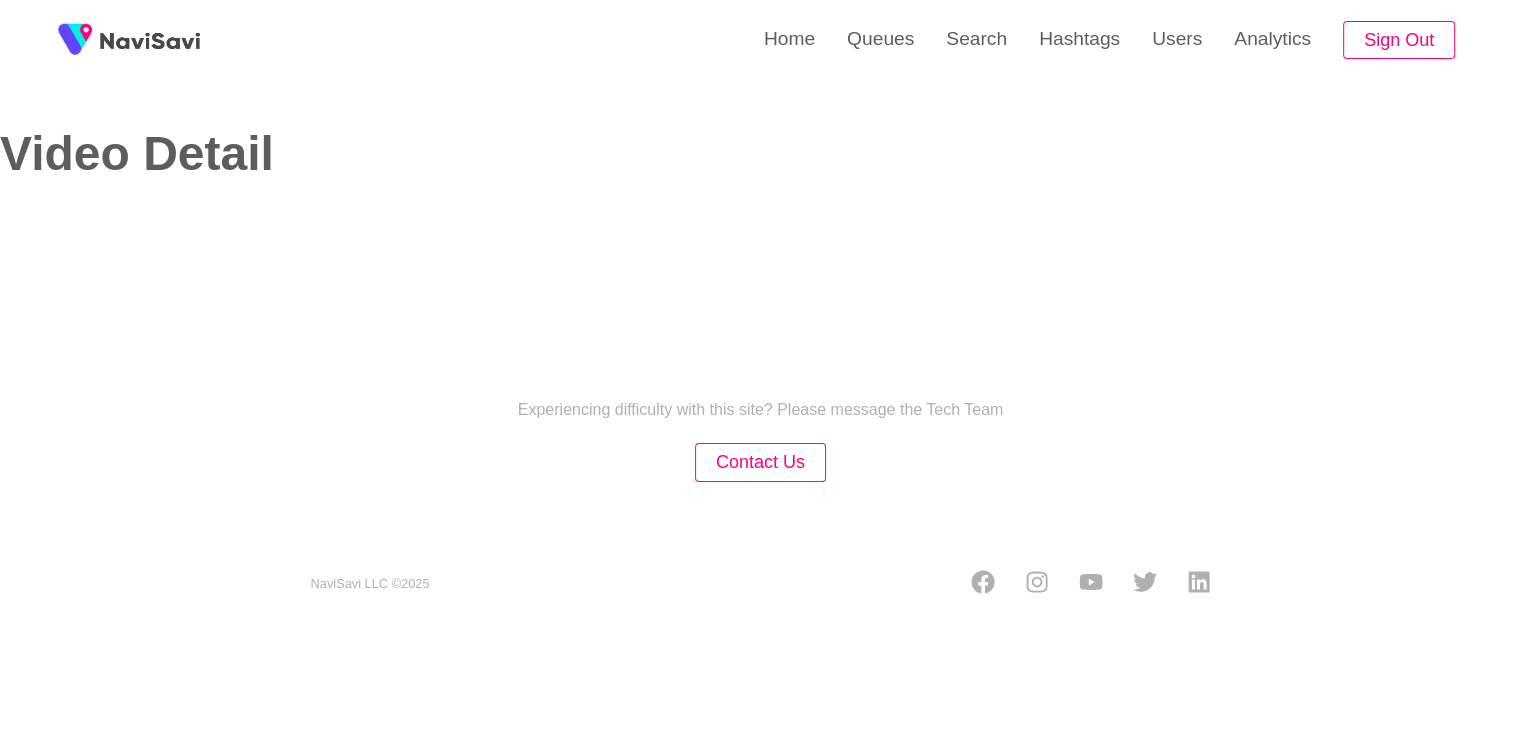 select on "**********" 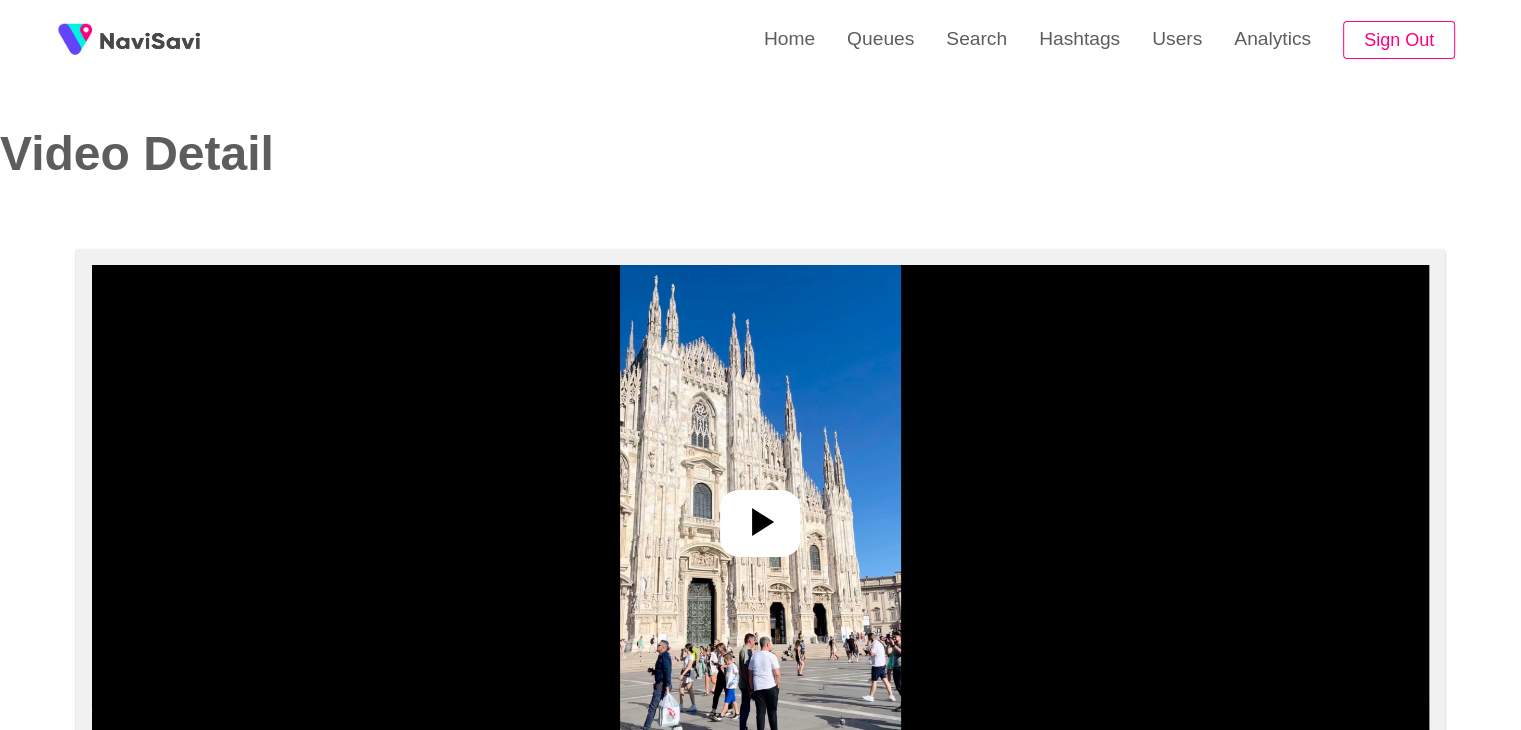 click at bounding box center (760, 515) 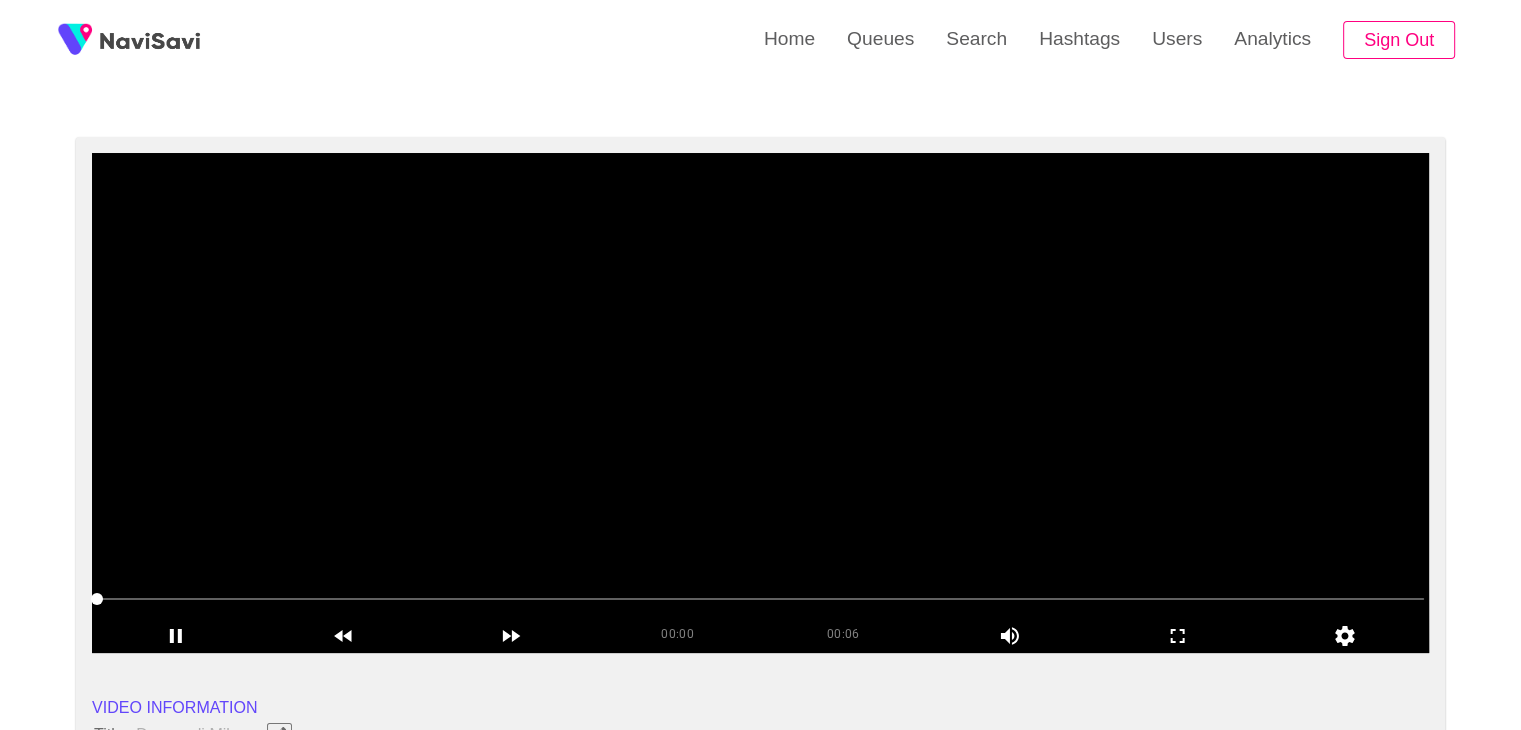 scroll, scrollTop: 112, scrollLeft: 0, axis: vertical 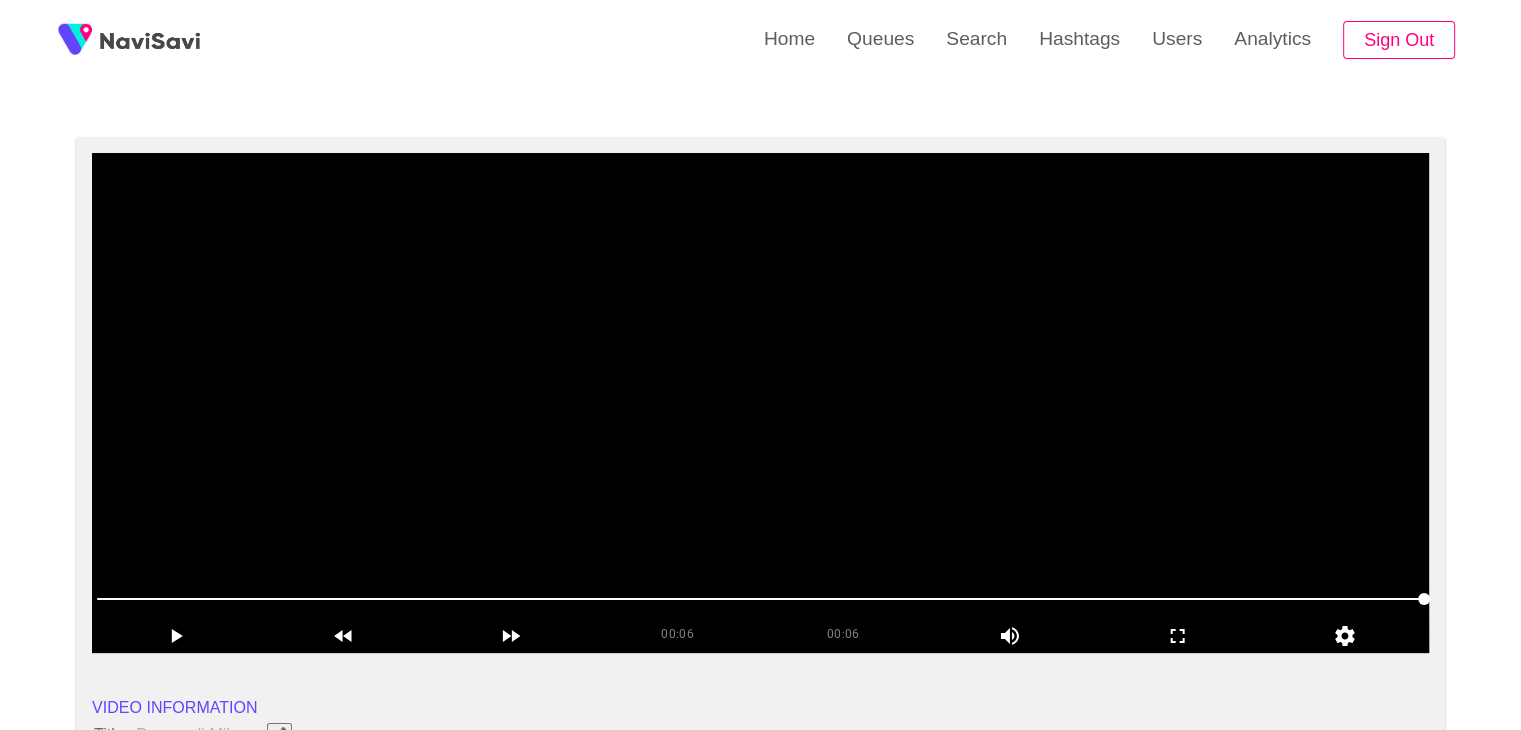 click at bounding box center [760, 403] 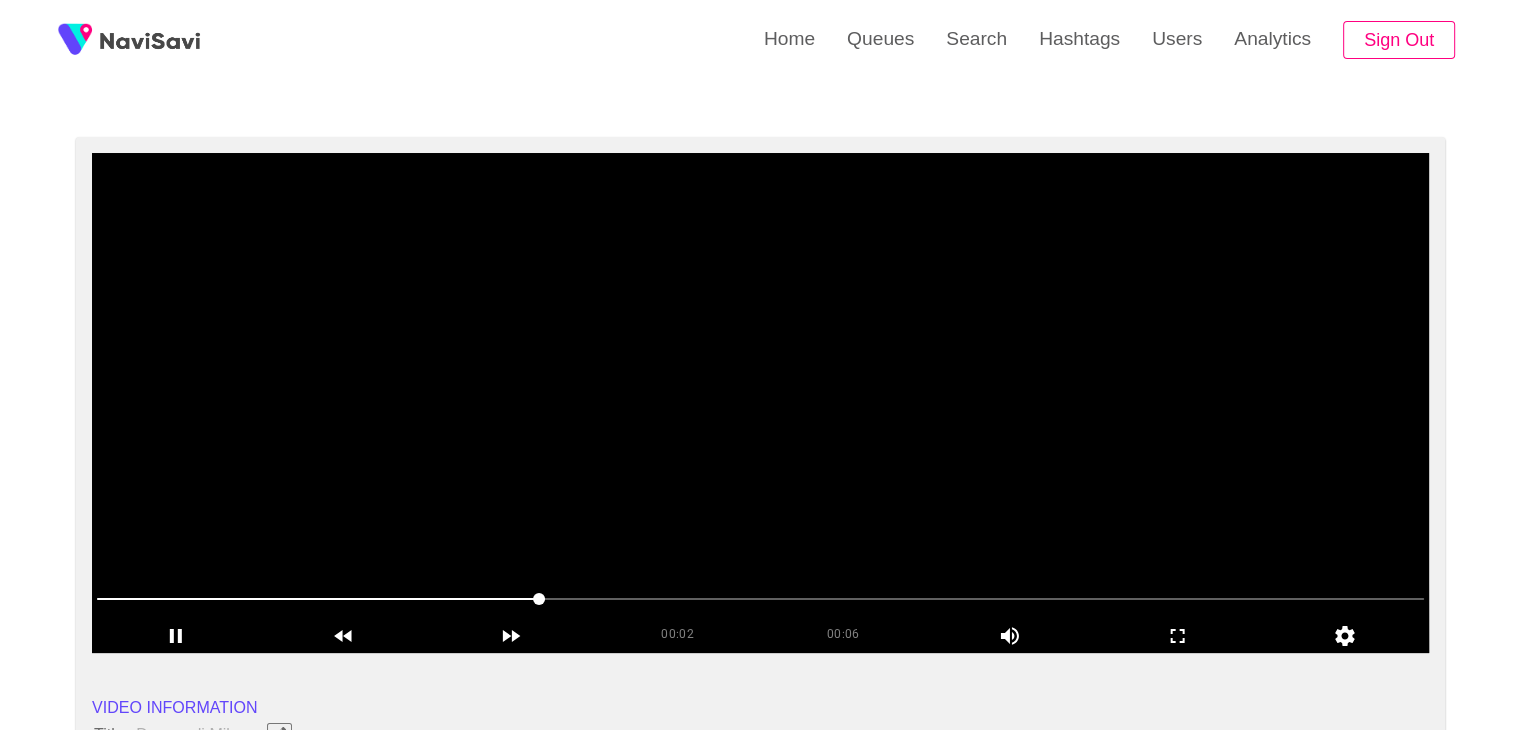 click at bounding box center [760, 403] 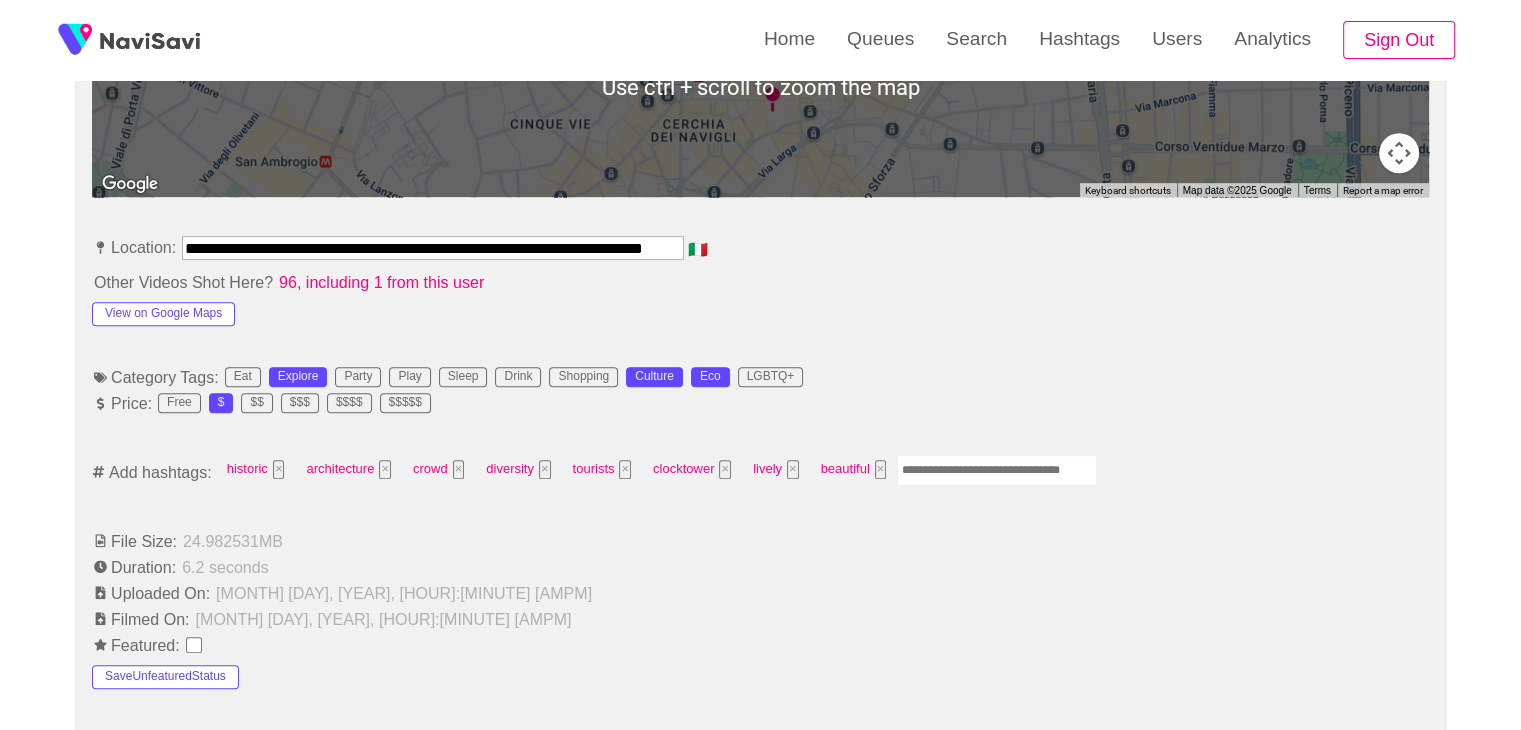 scroll, scrollTop: 1026, scrollLeft: 0, axis: vertical 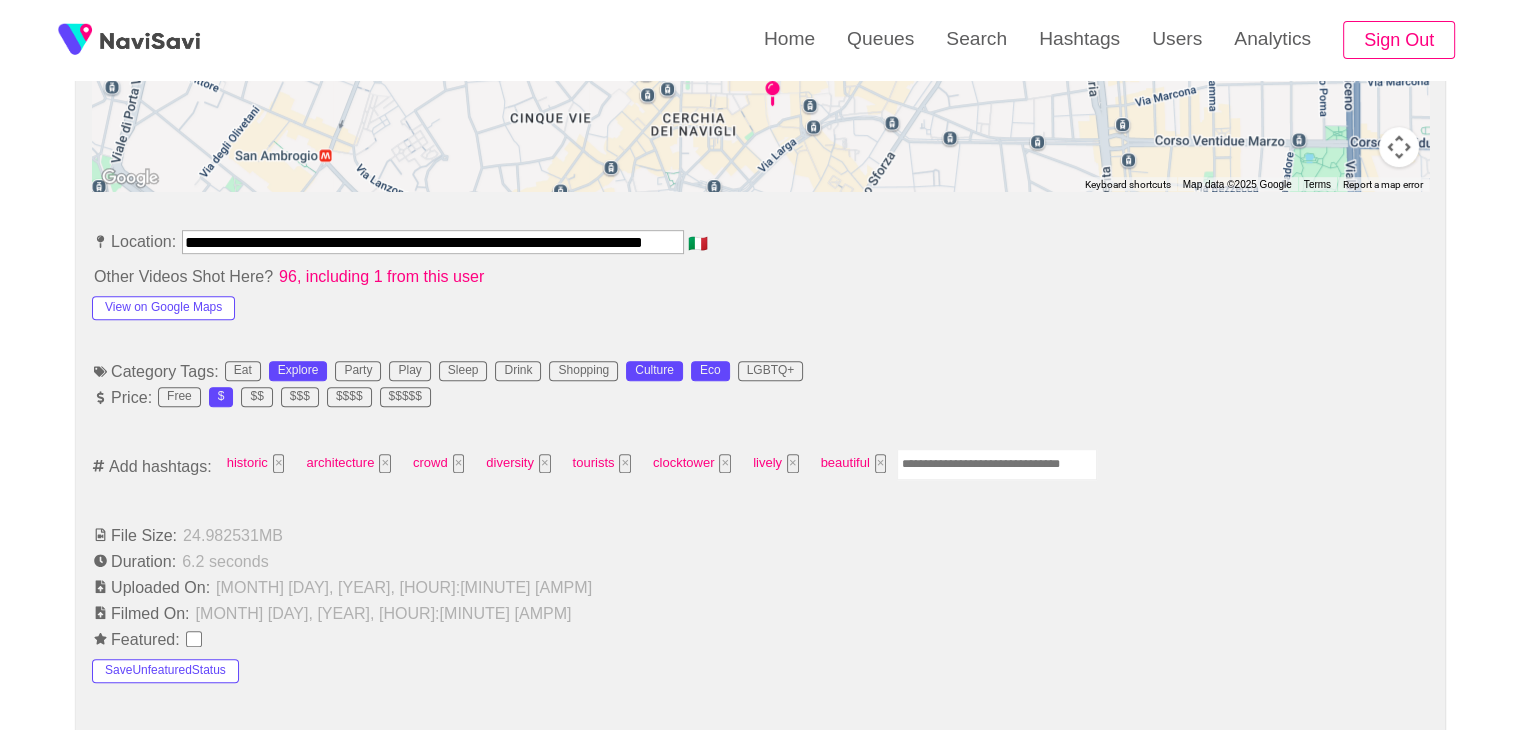 click at bounding box center [997, 464] 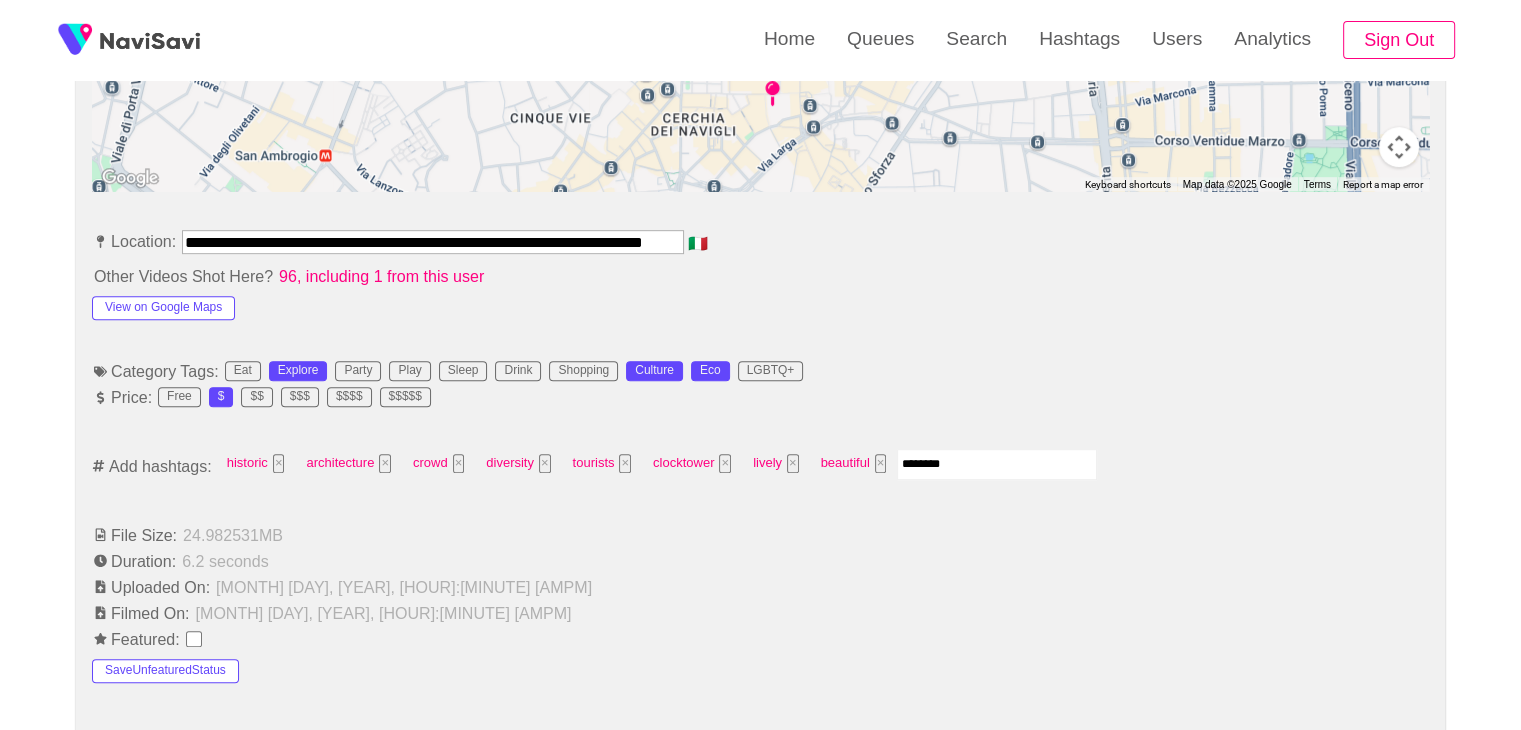 type on "*********" 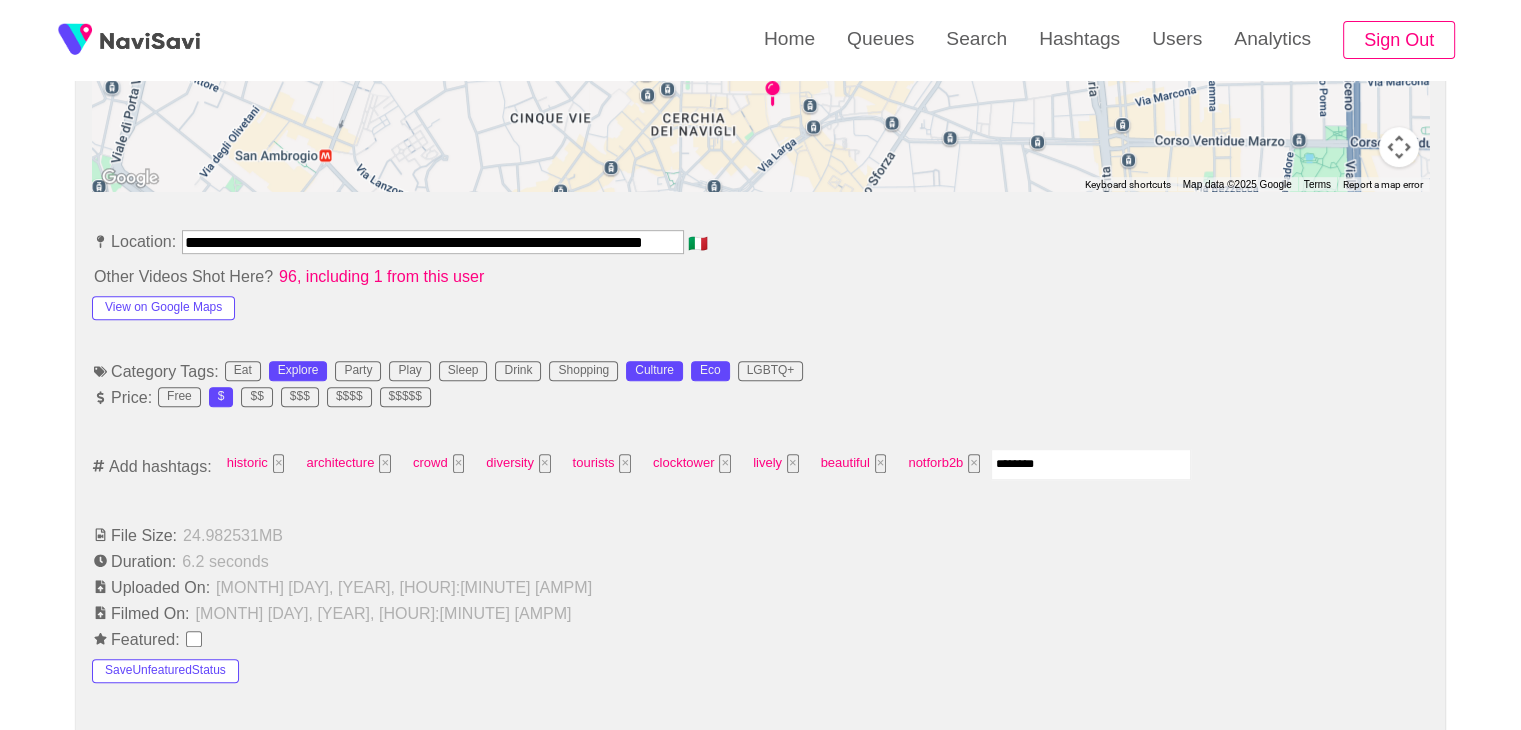 type on "*********" 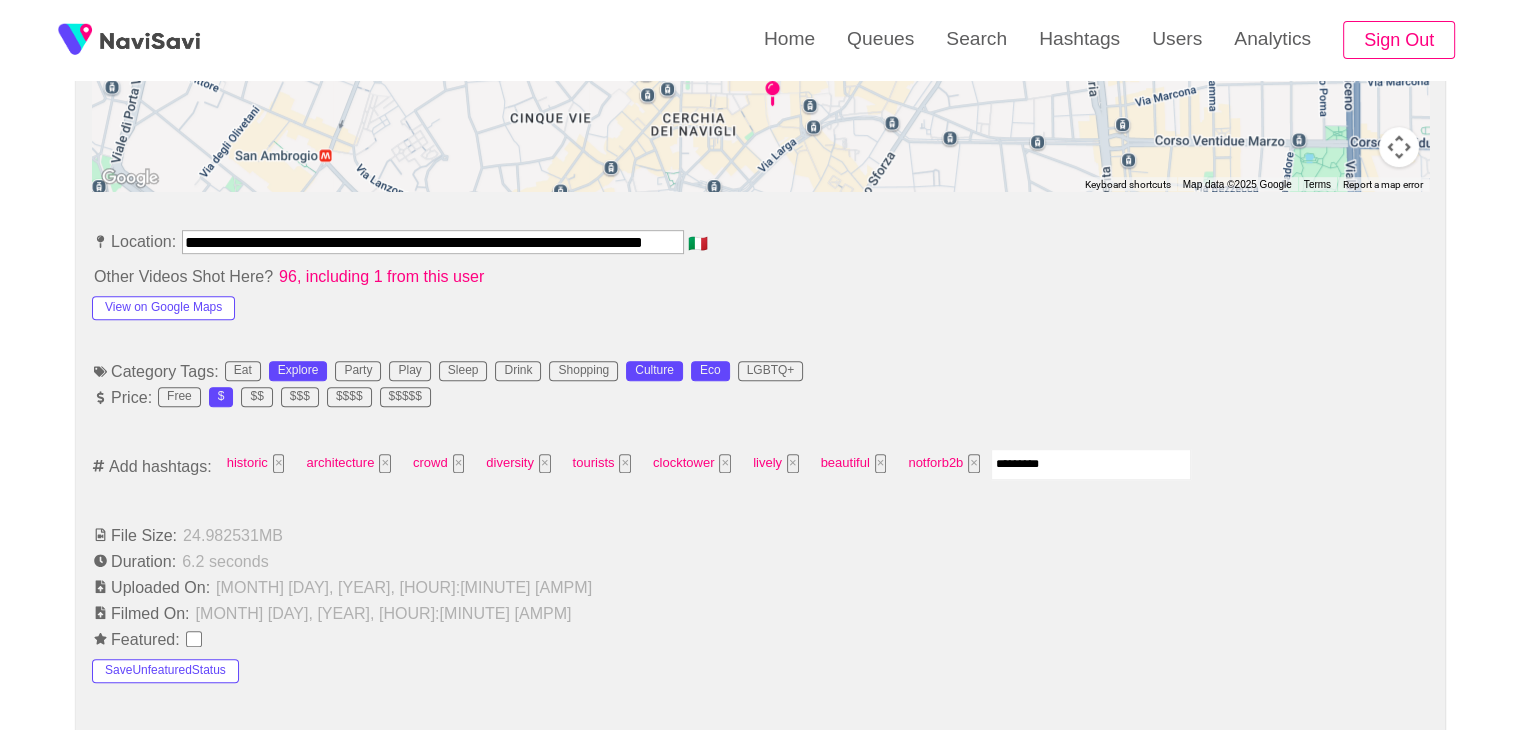 type 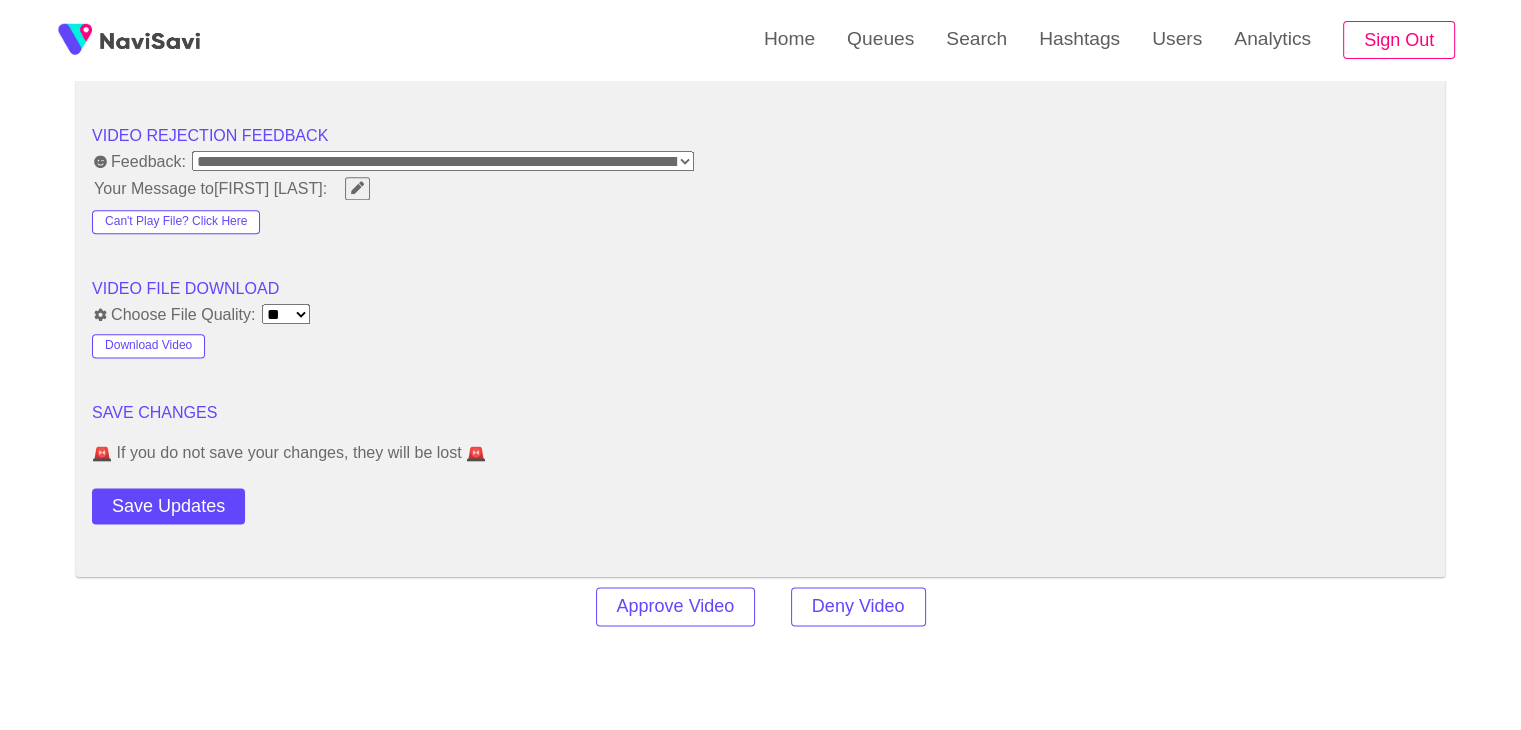 scroll, scrollTop: 2506, scrollLeft: 0, axis: vertical 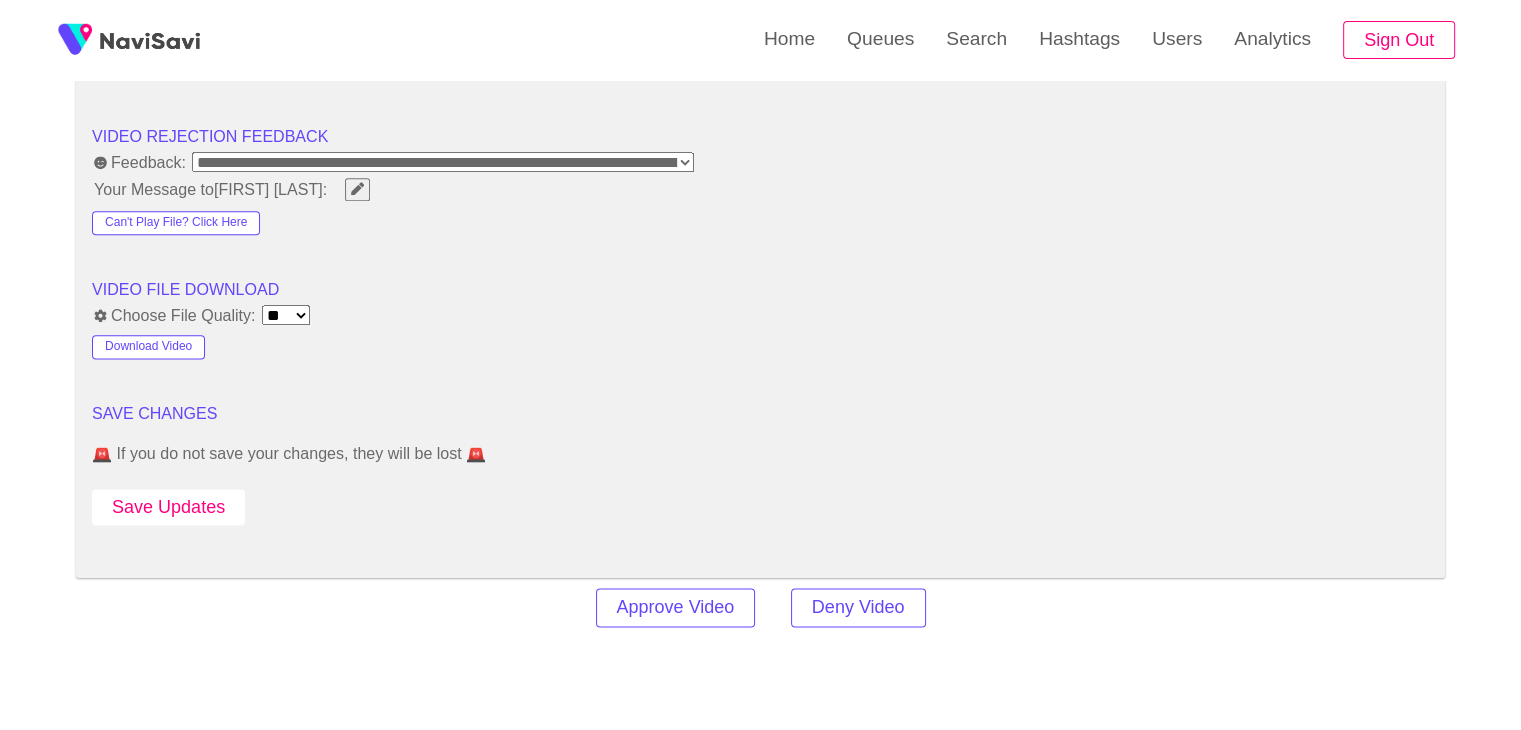 click on "Save Updates" at bounding box center [168, 507] 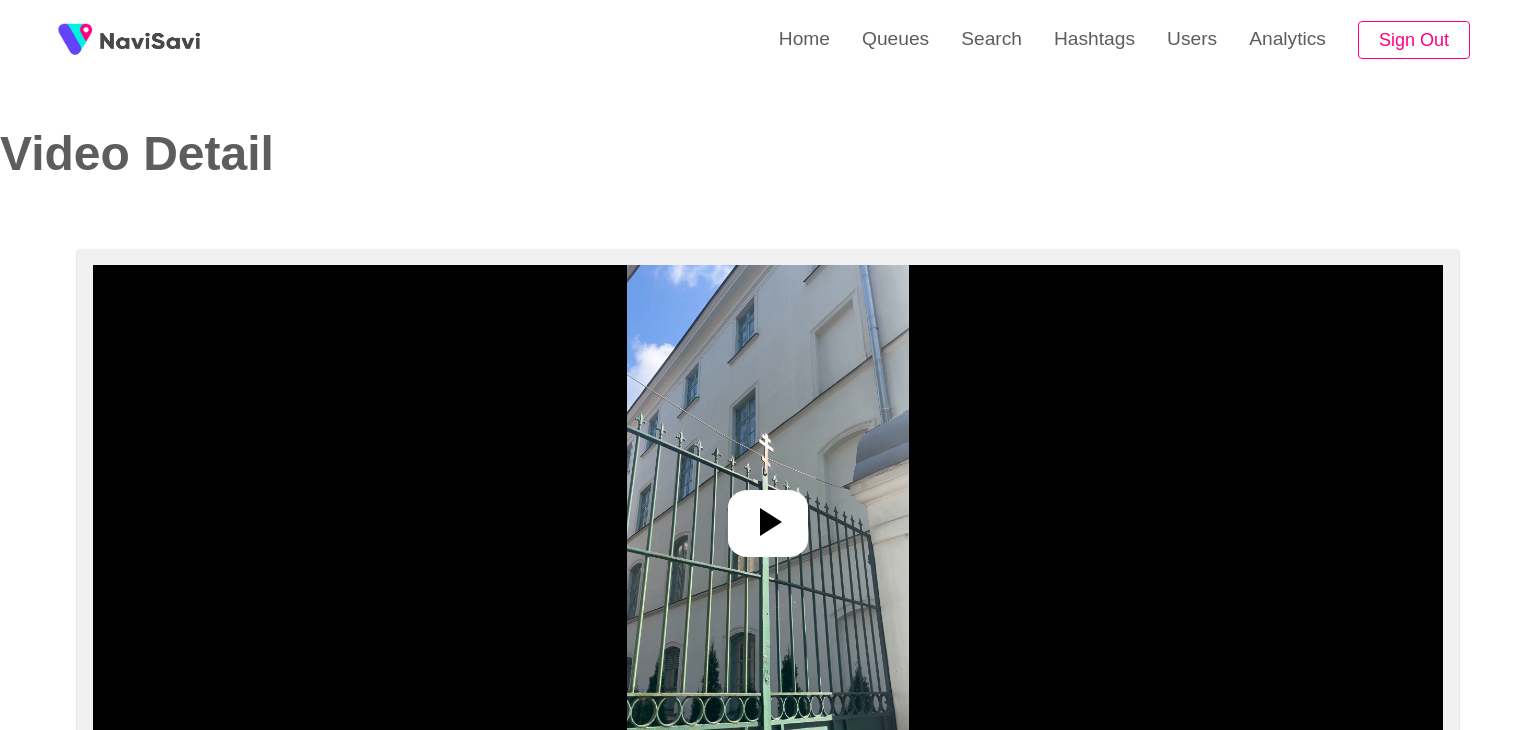 select on "**********" 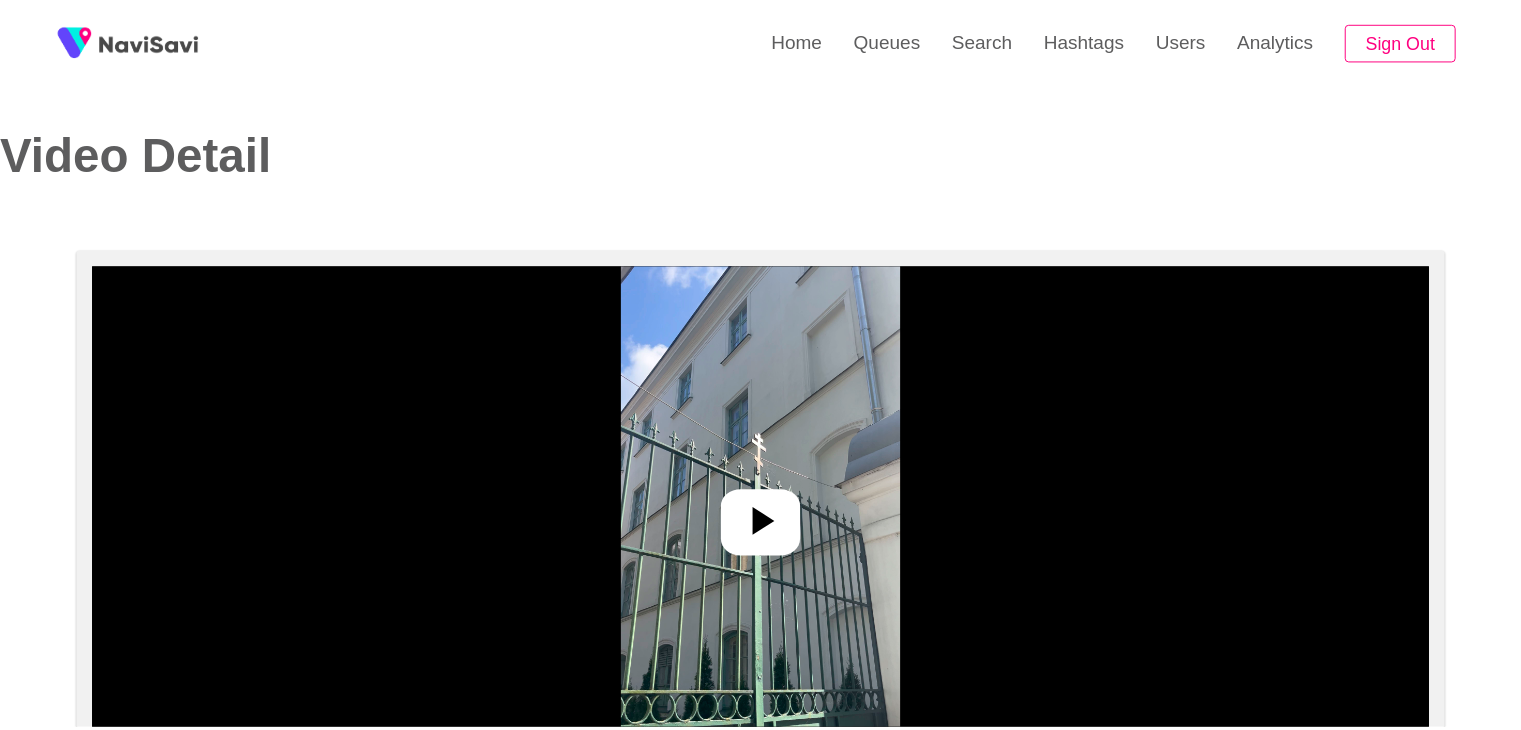 scroll, scrollTop: 0, scrollLeft: 0, axis: both 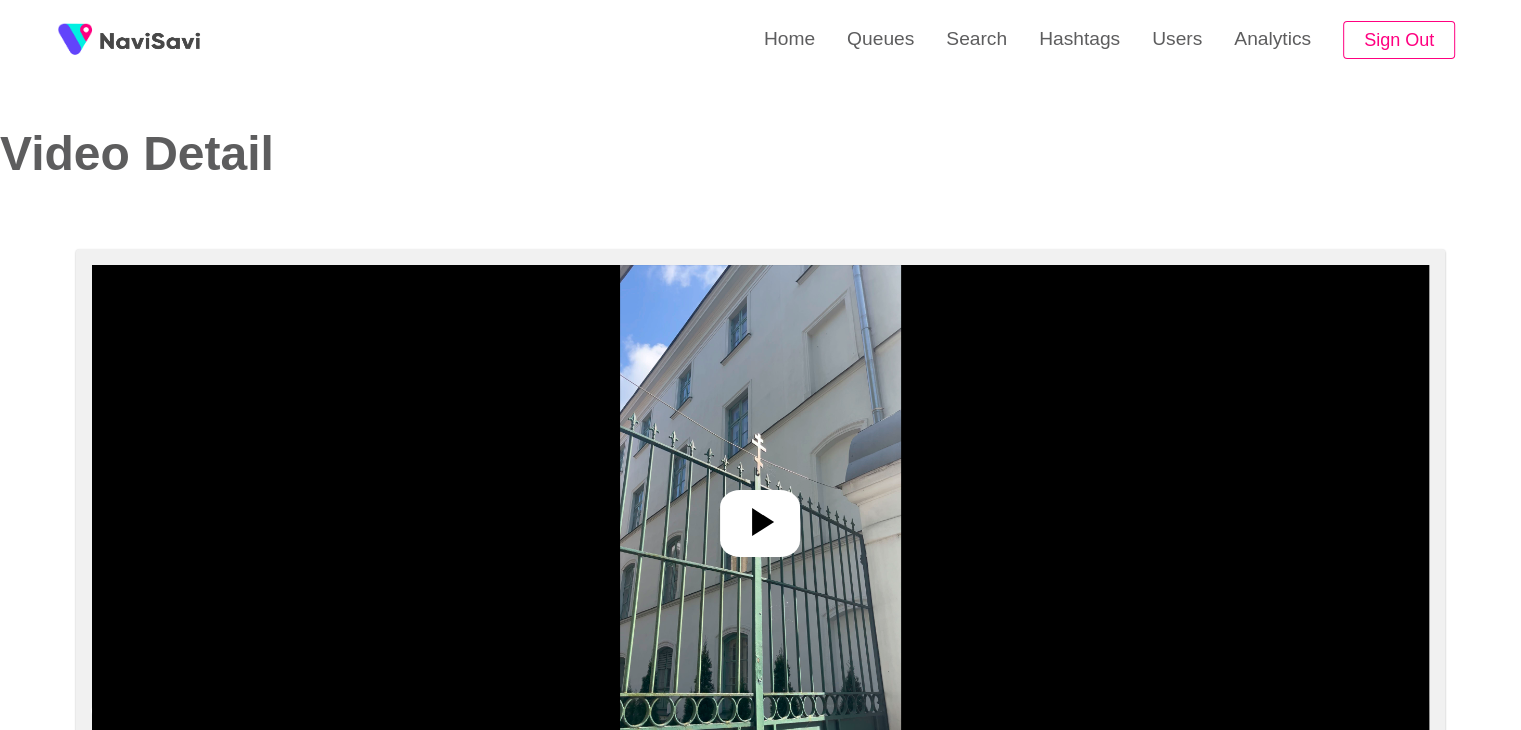 click at bounding box center [760, 515] 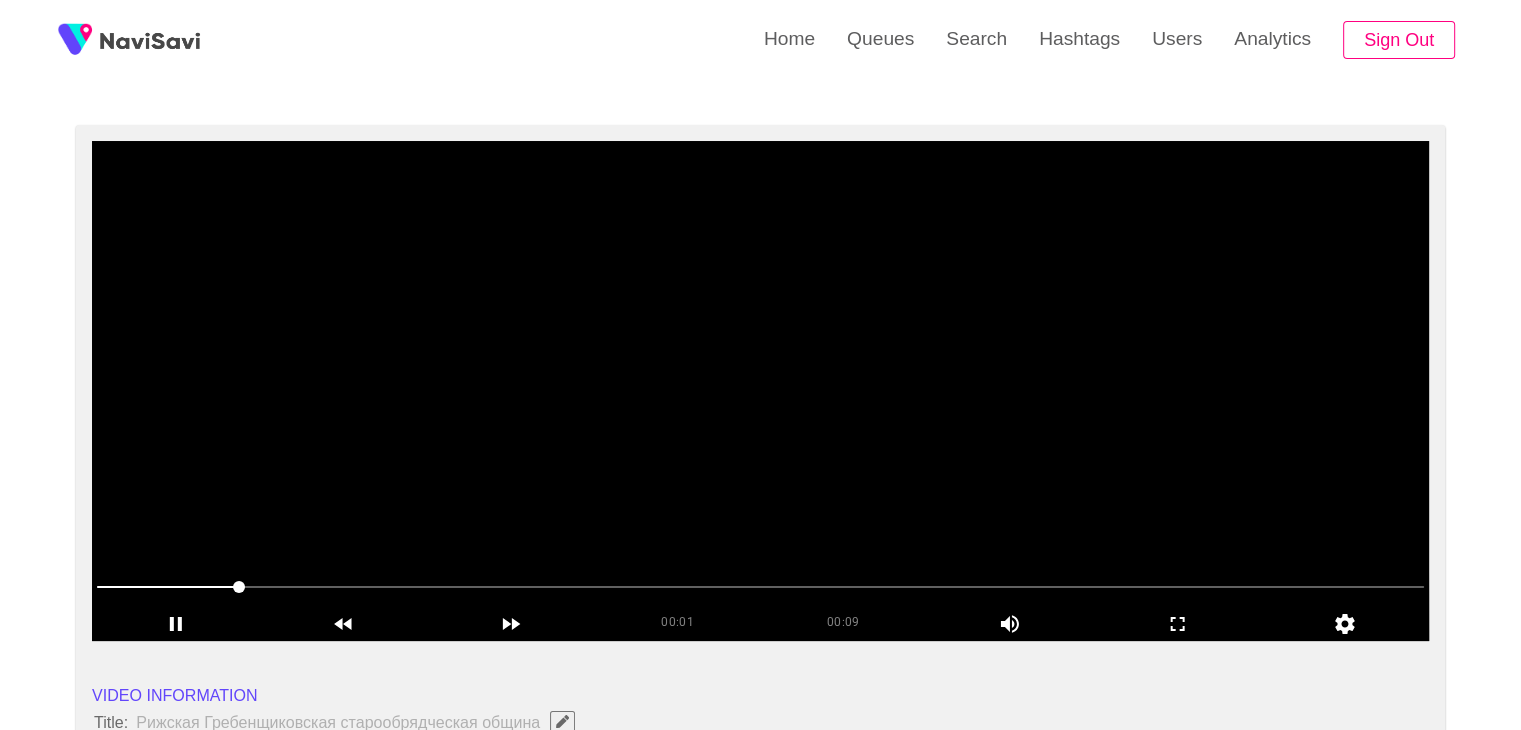 scroll, scrollTop: 122, scrollLeft: 0, axis: vertical 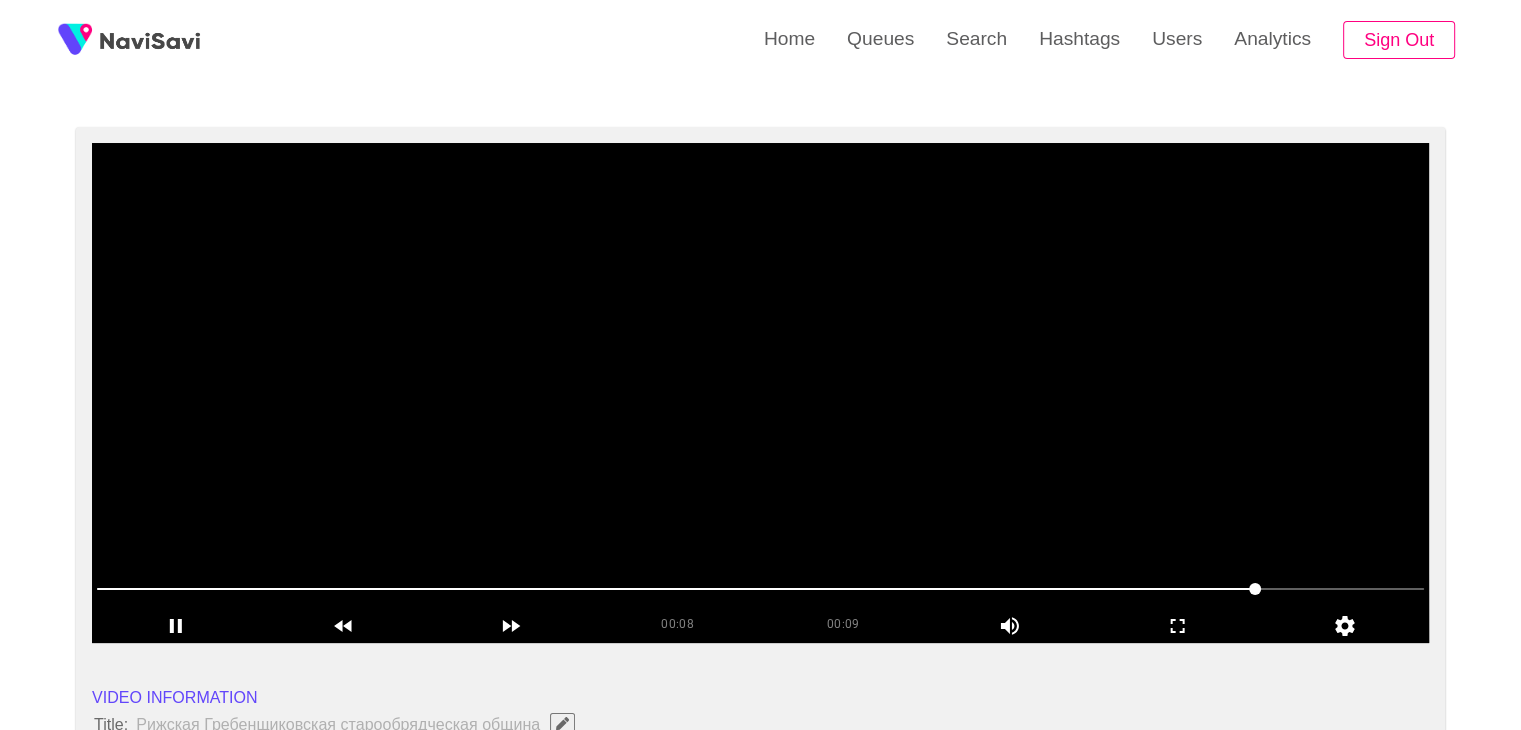 click at bounding box center [760, 393] 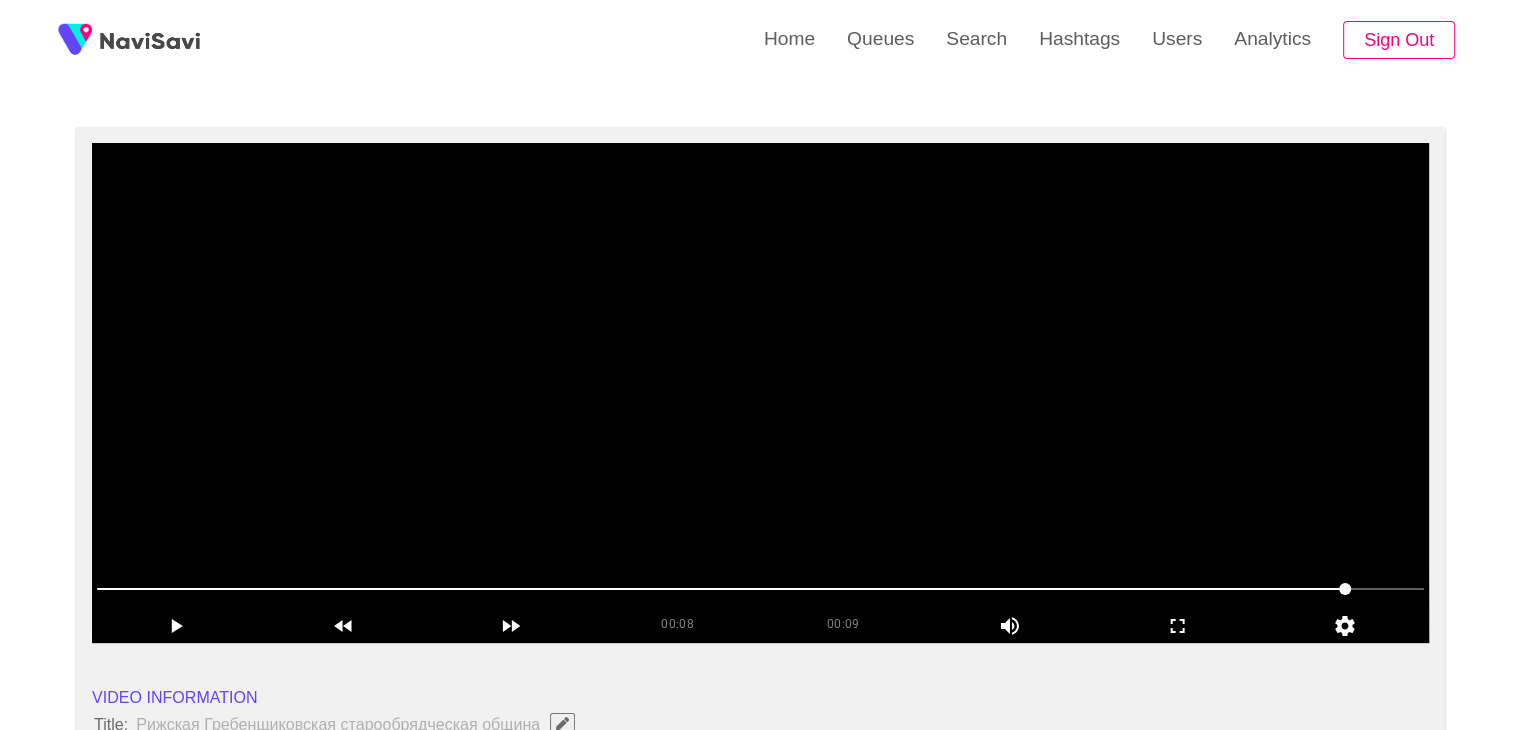 click at bounding box center (760, 393) 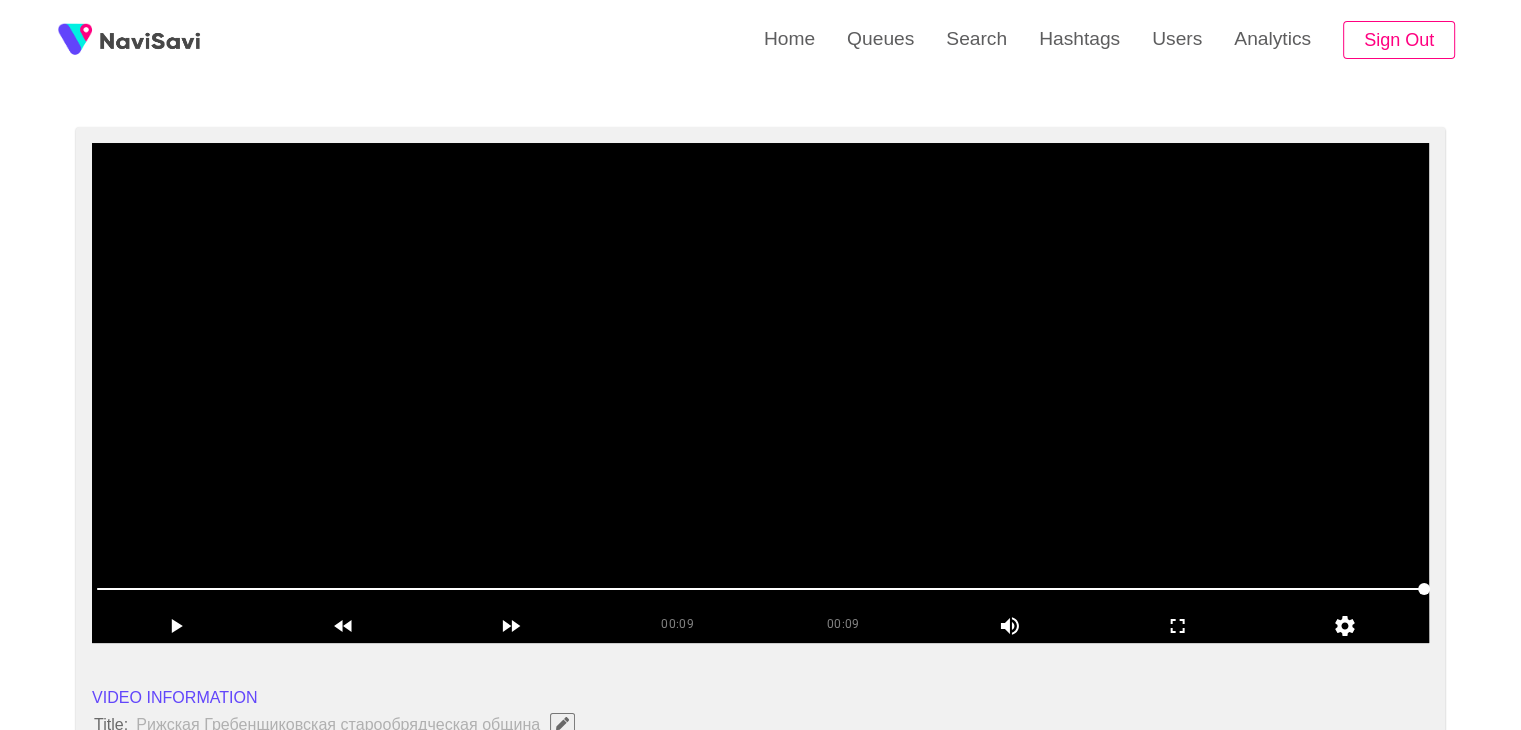 click at bounding box center (760, 393) 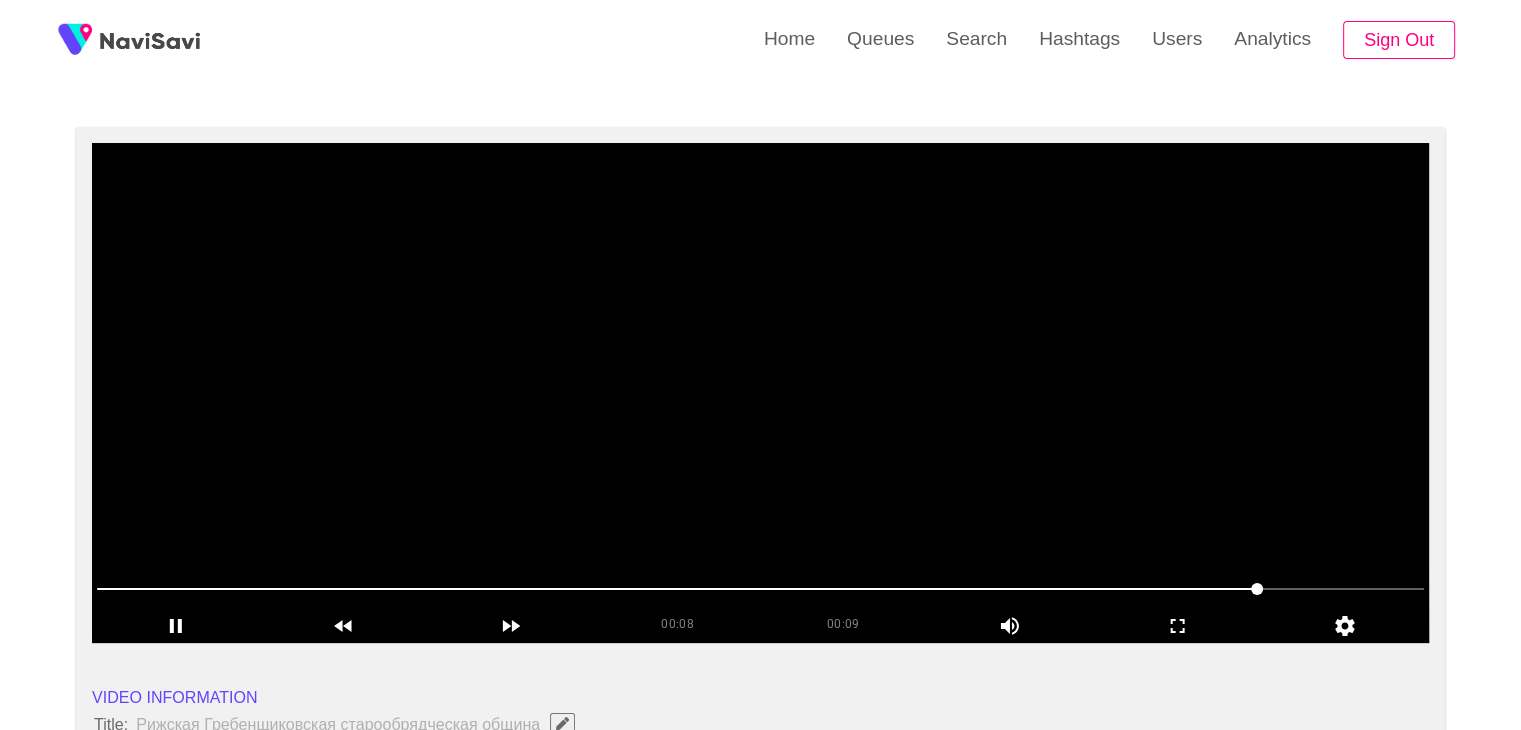 click at bounding box center (760, 393) 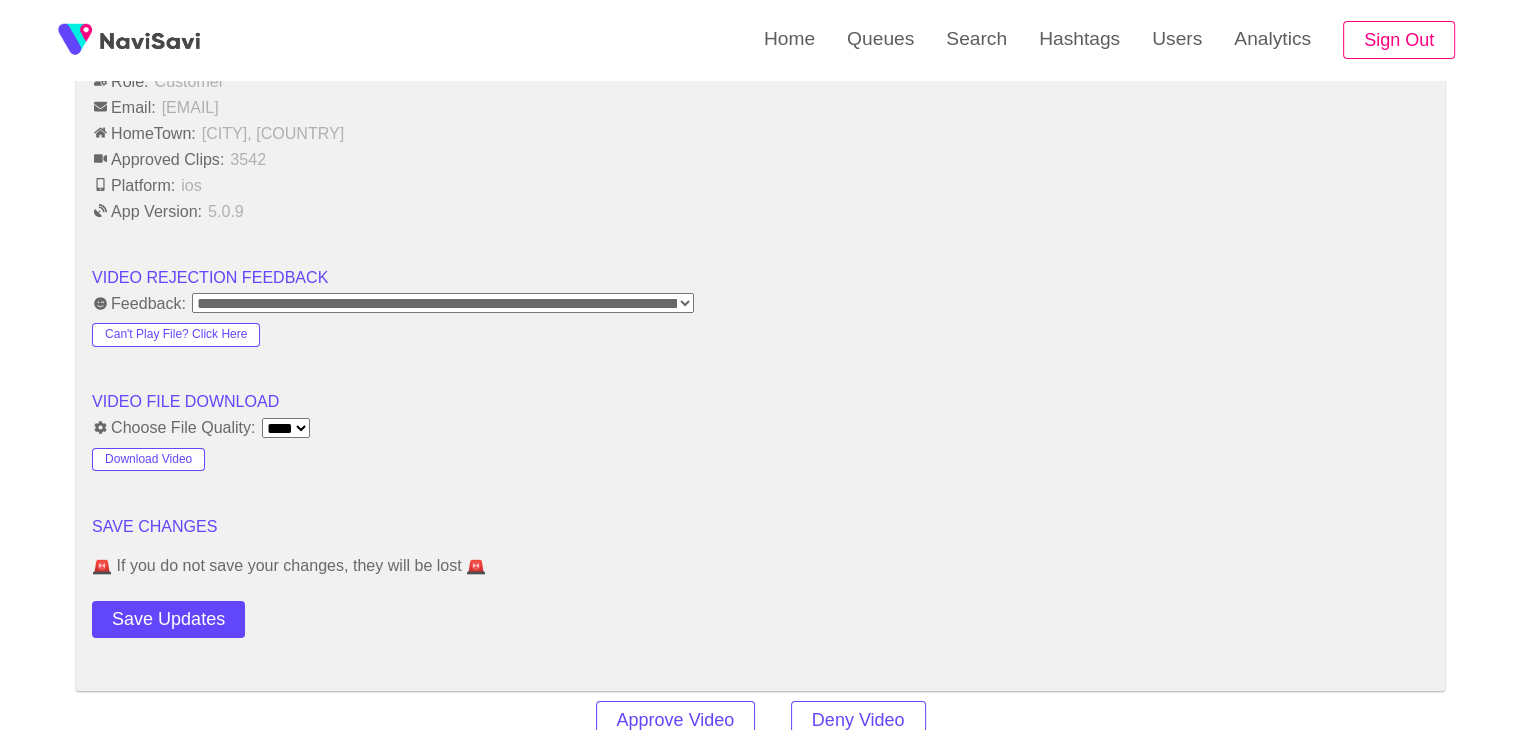 scroll, scrollTop: 1990, scrollLeft: 0, axis: vertical 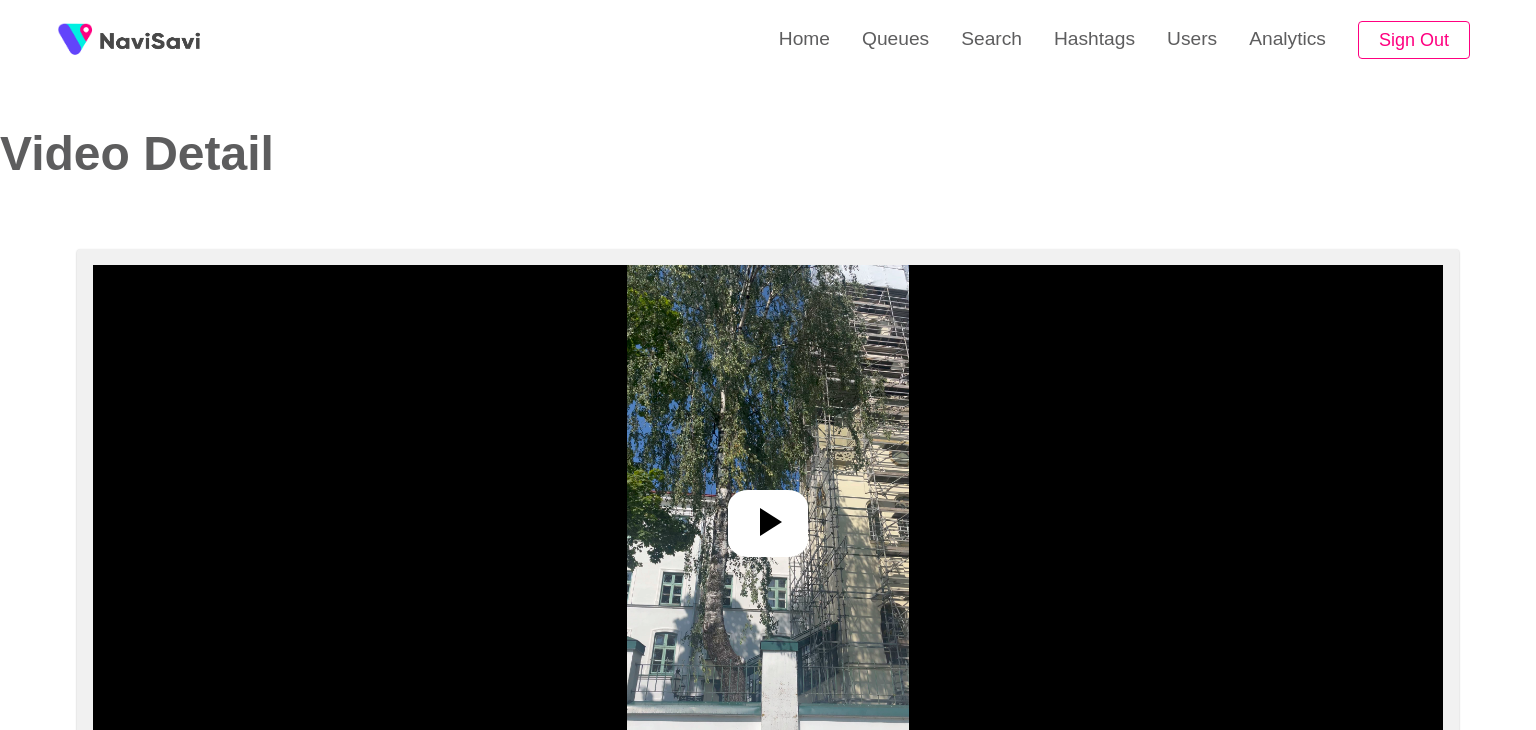 select on "**********" 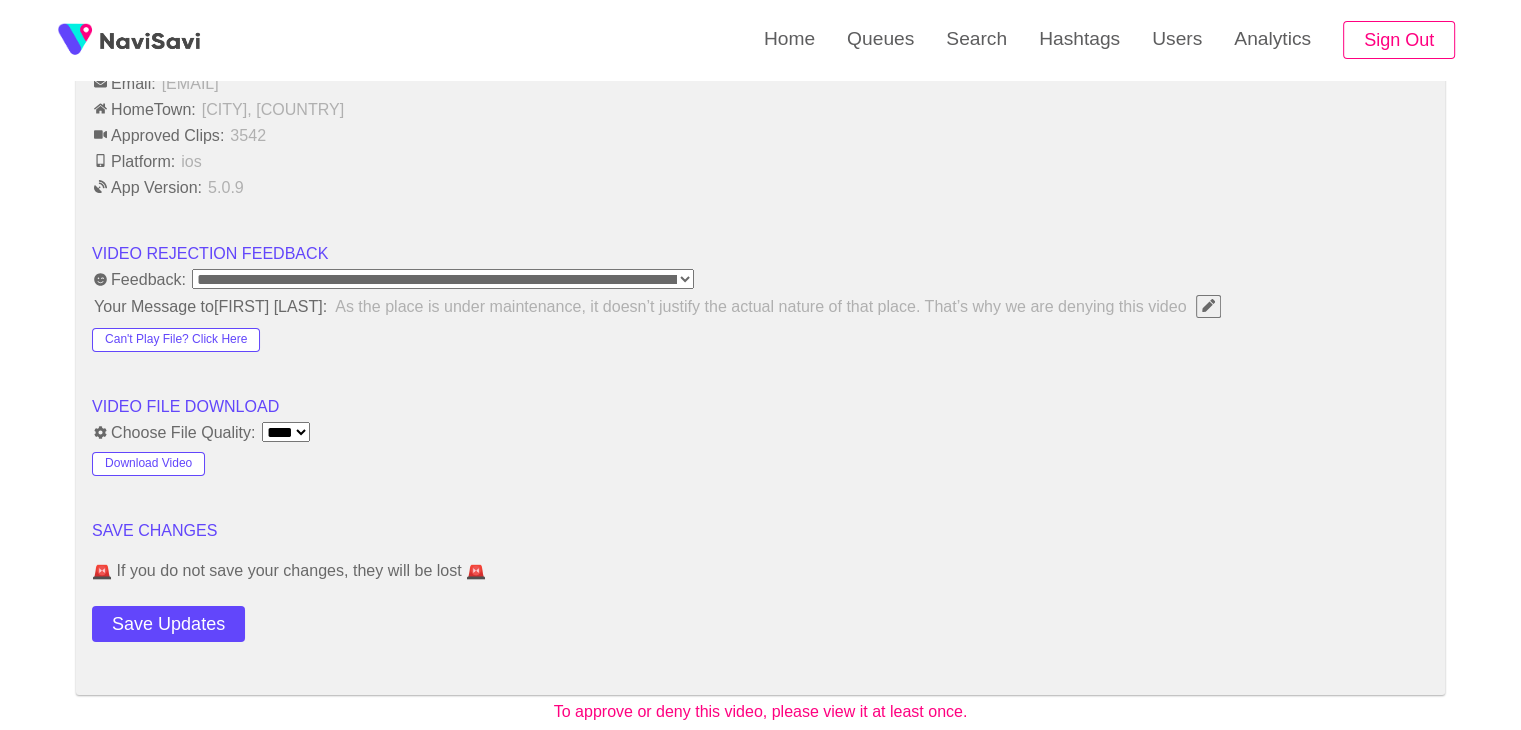 scroll, scrollTop: 2014, scrollLeft: 0, axis: vertical 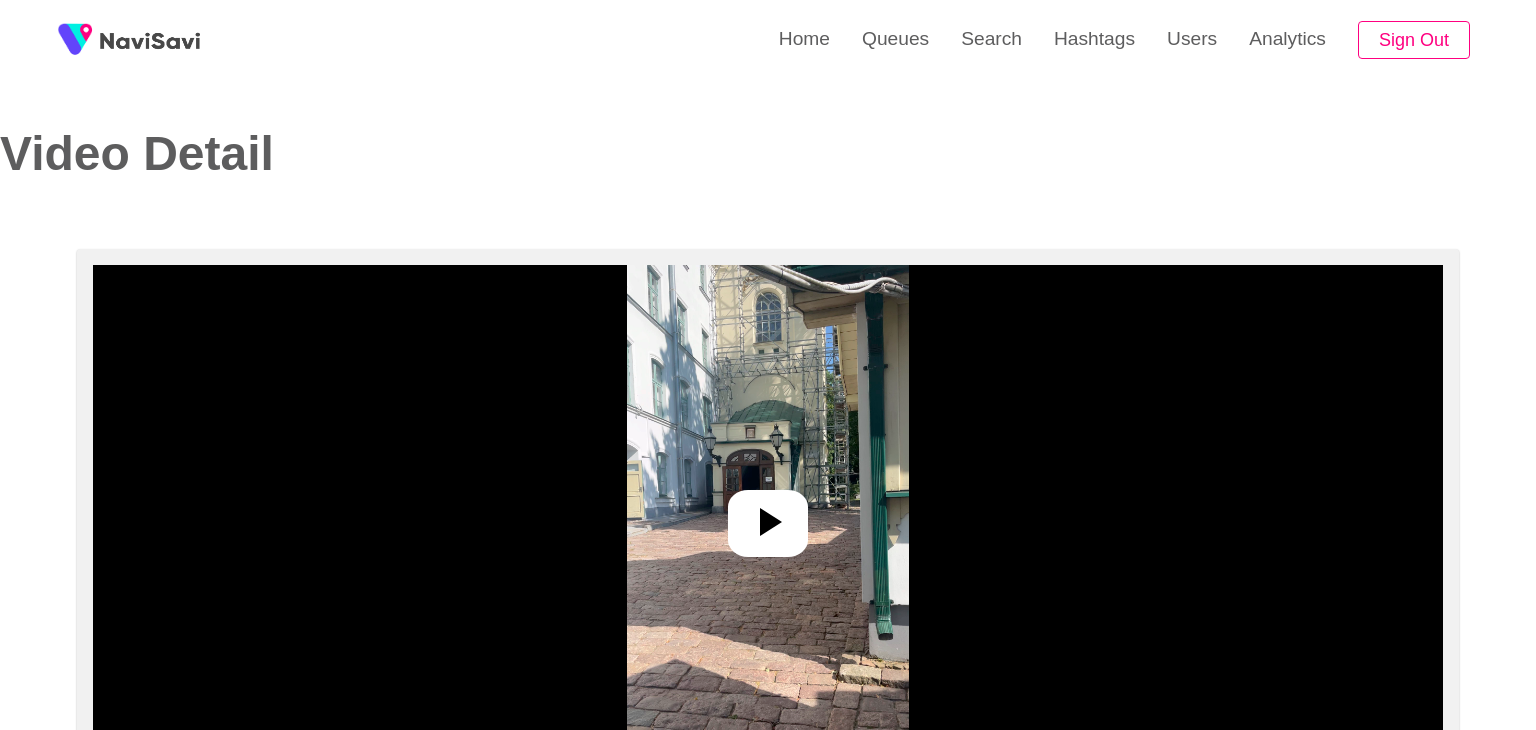 select on "**********" 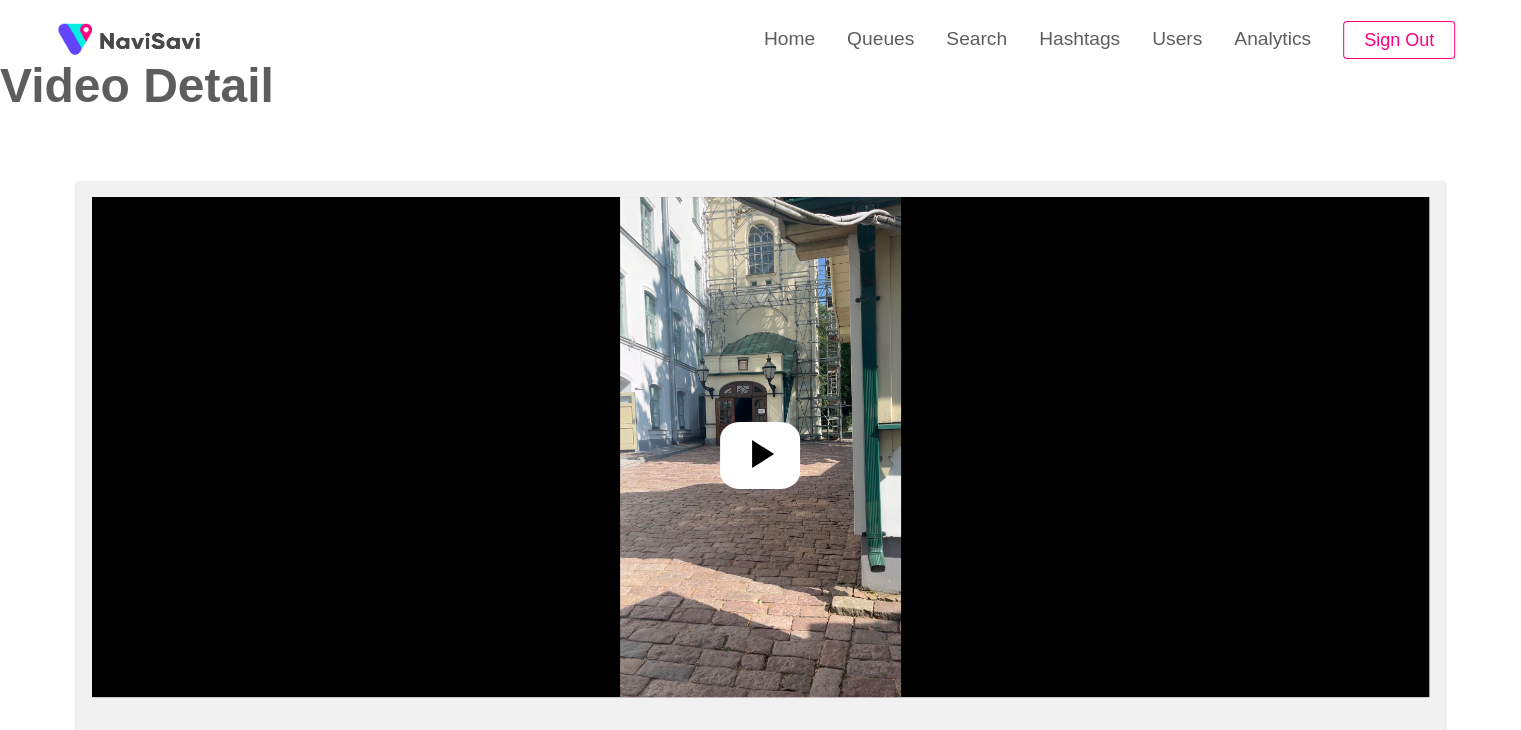 scroll, scrollTop: 0, scrollLeft: 0, axis: both 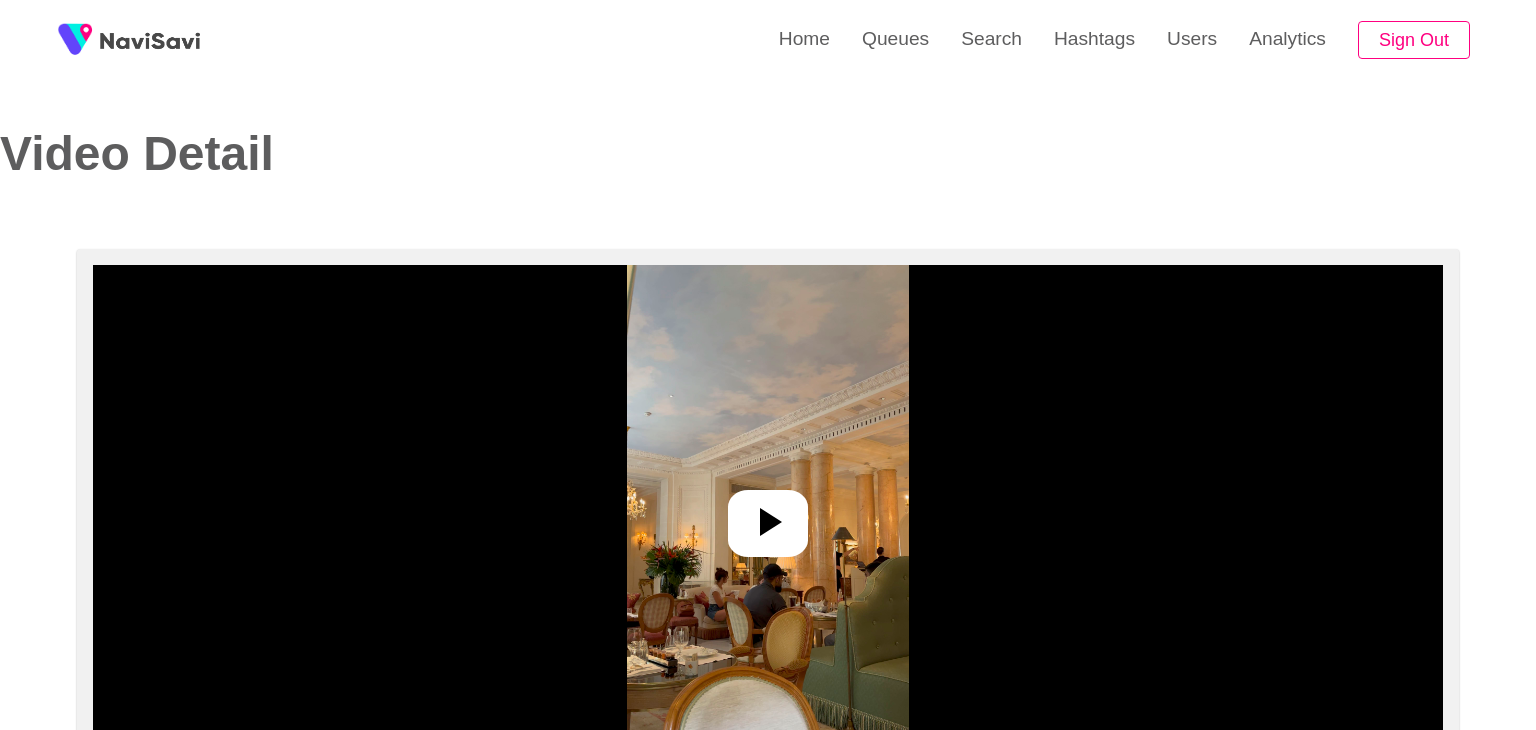 select on "**********" 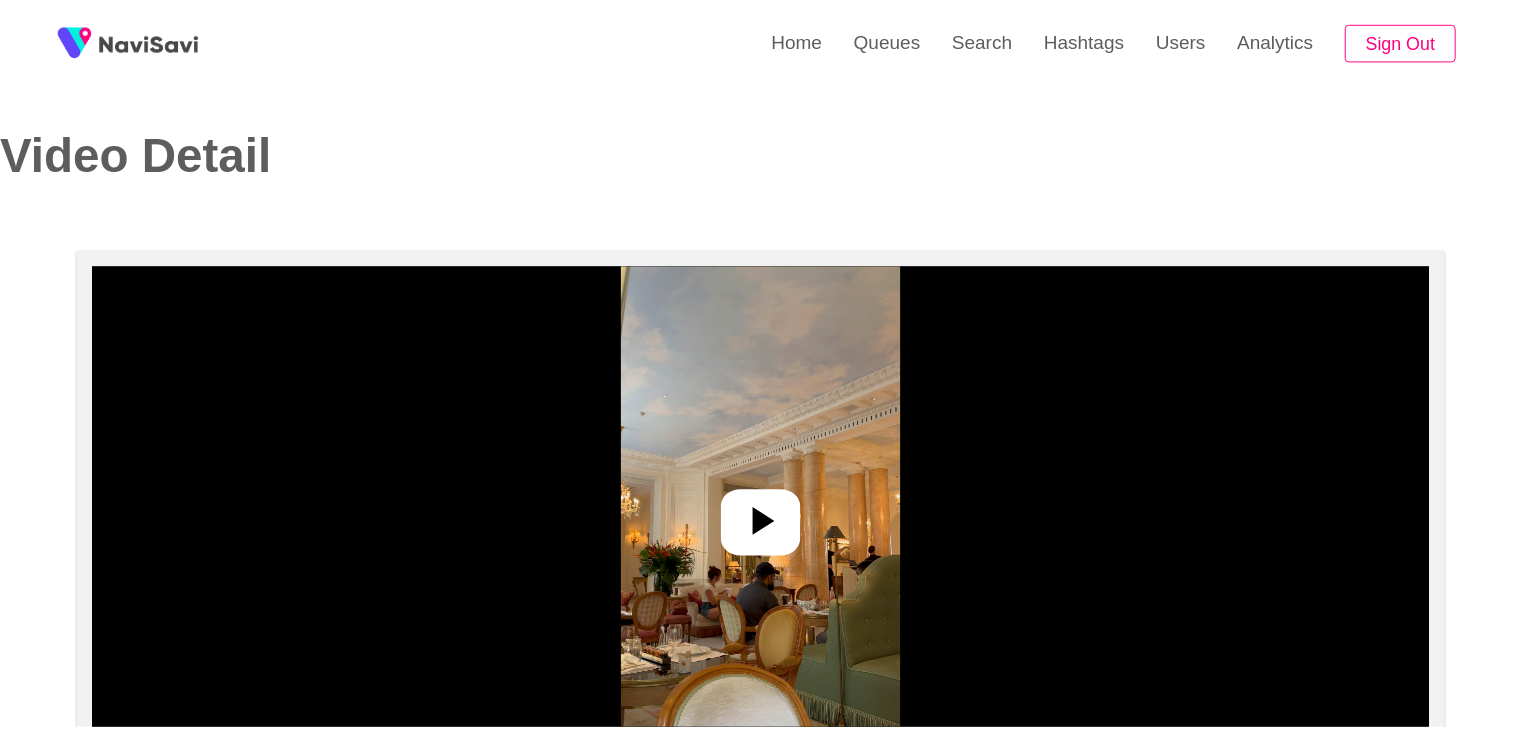 scroll, scrollTop: 0, scrollLeft: 0, axis: both 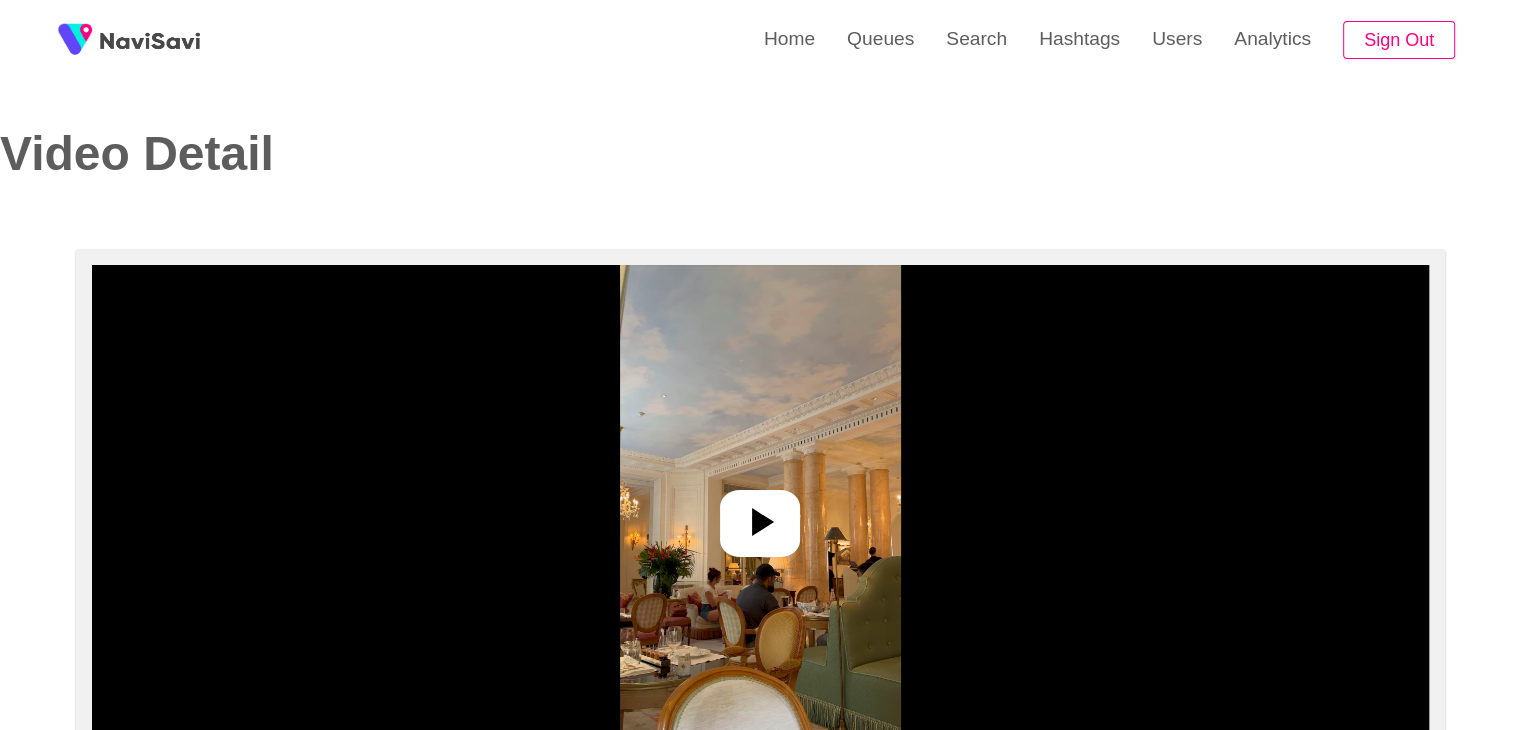 click at bounding box center (760, 515) 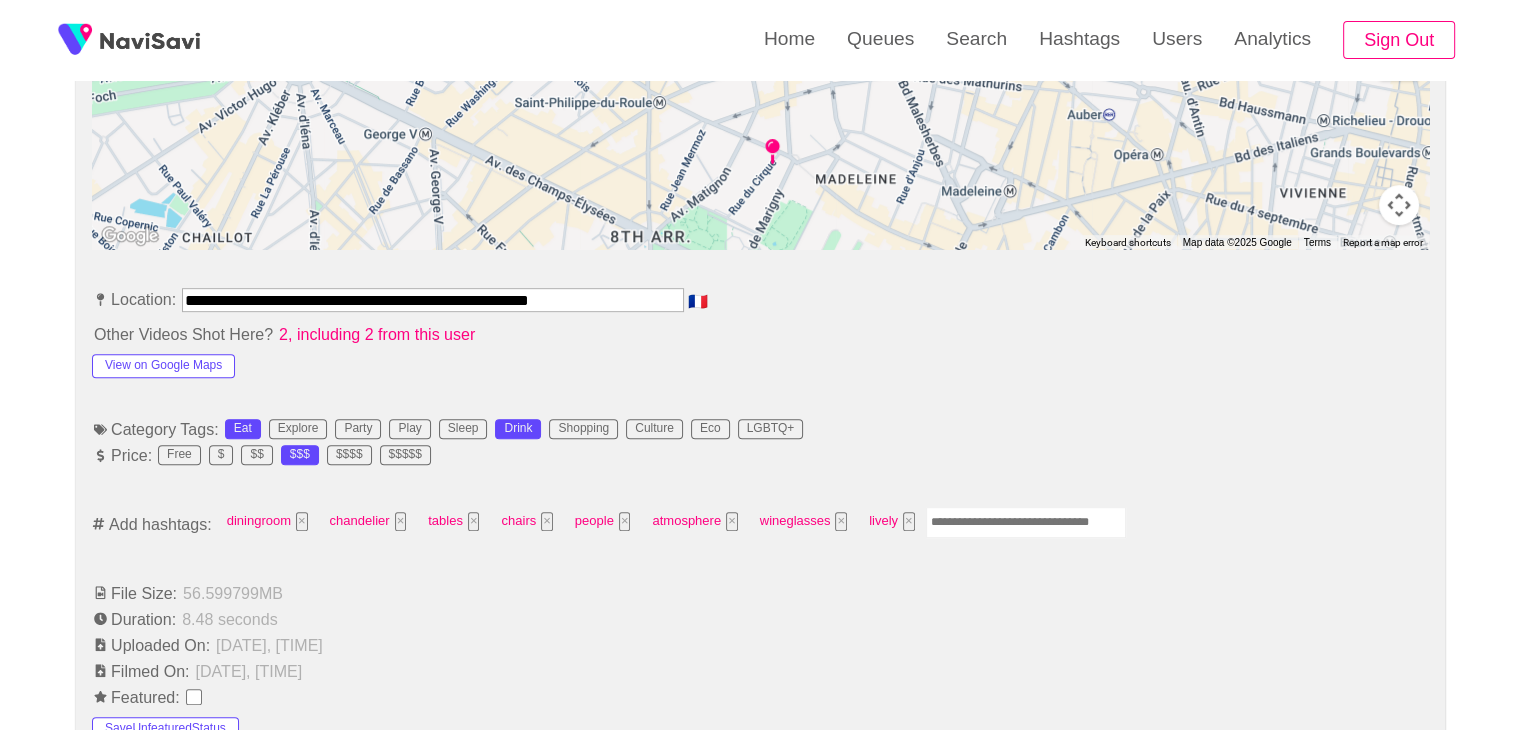 scroll, scrollTop: 967, scrollLeft: 0, axis: vertical 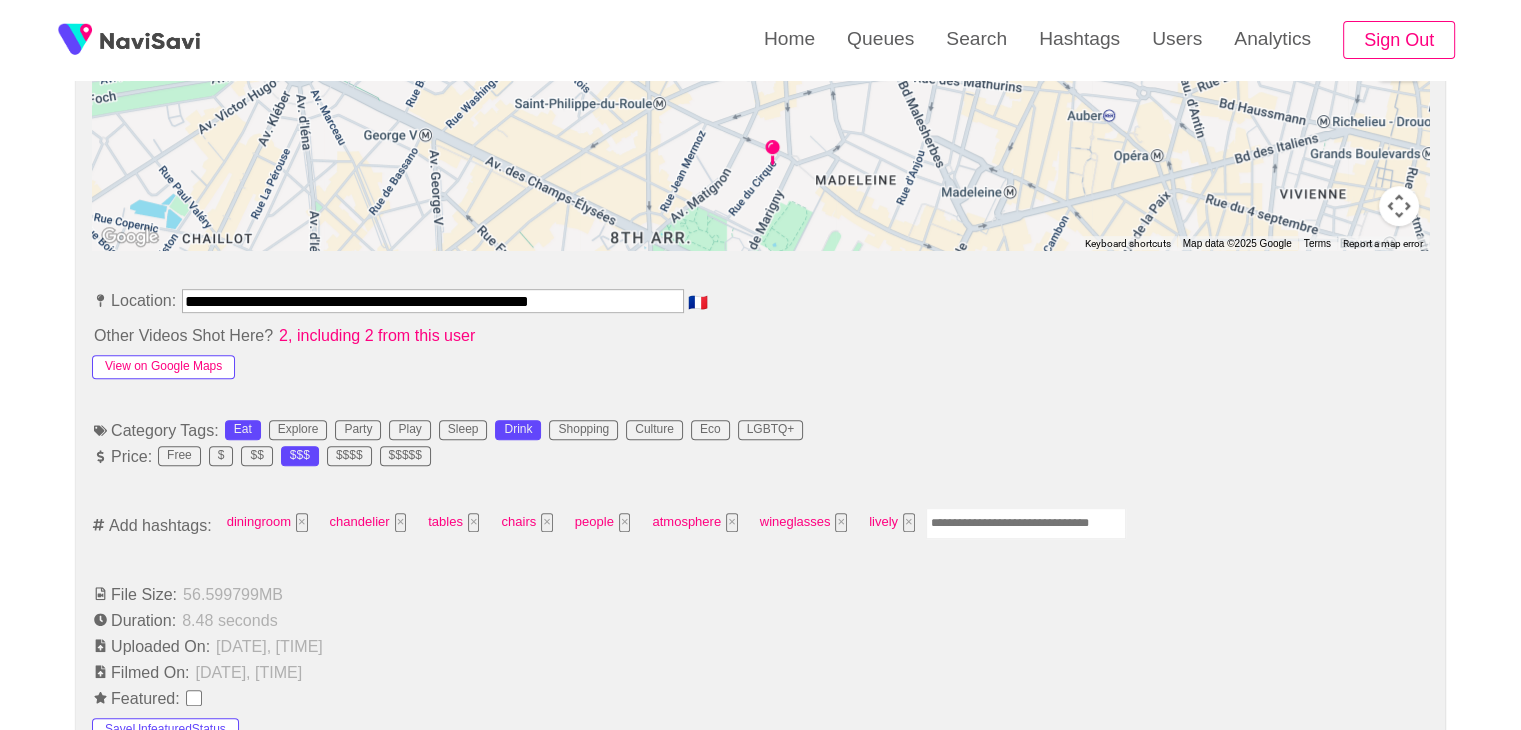 click on "View on Google Maps" at bounding box center (163, 367) 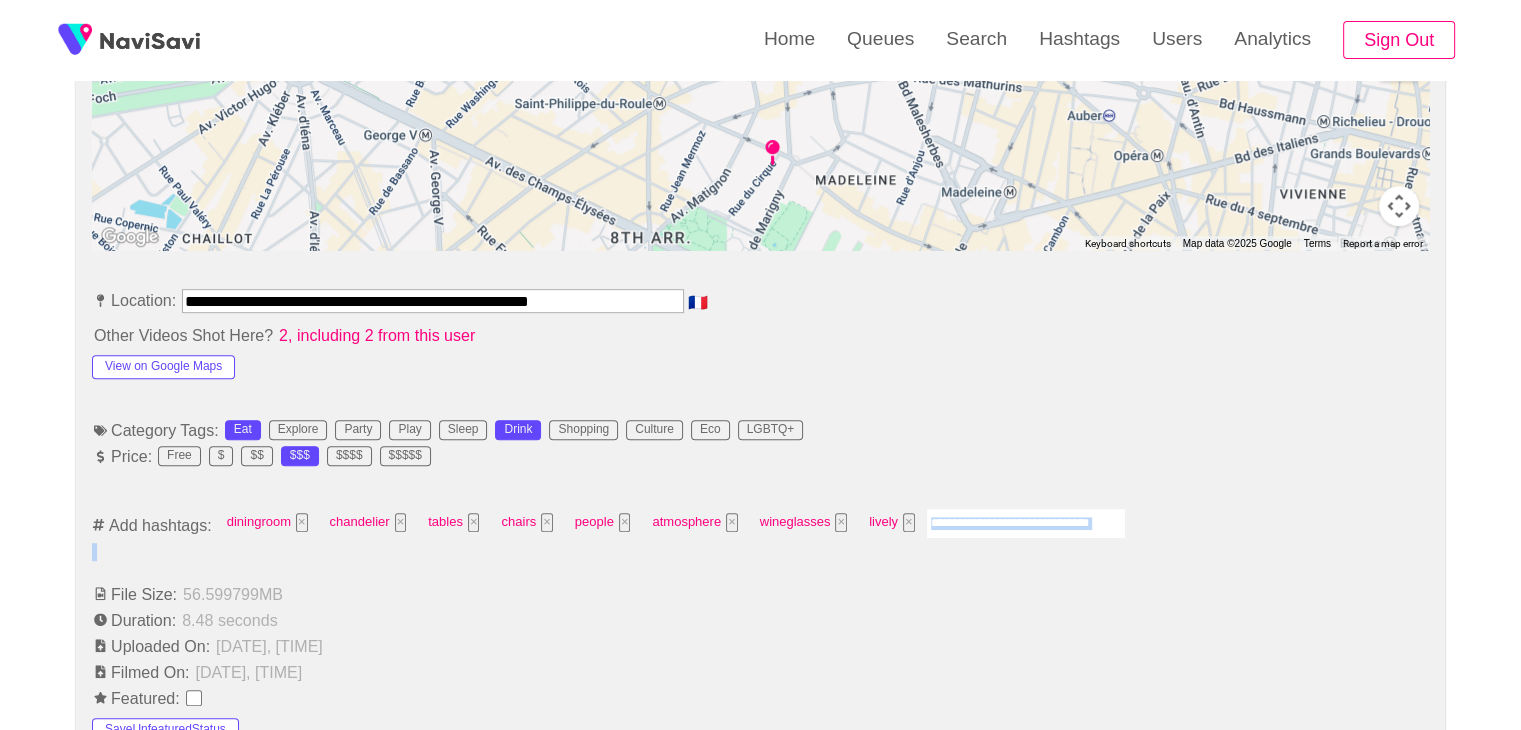 drag, startPoint x: 1049, startPoint y: 558, endPoint x: 1032, endPoint y: 523, distance: 38.910152 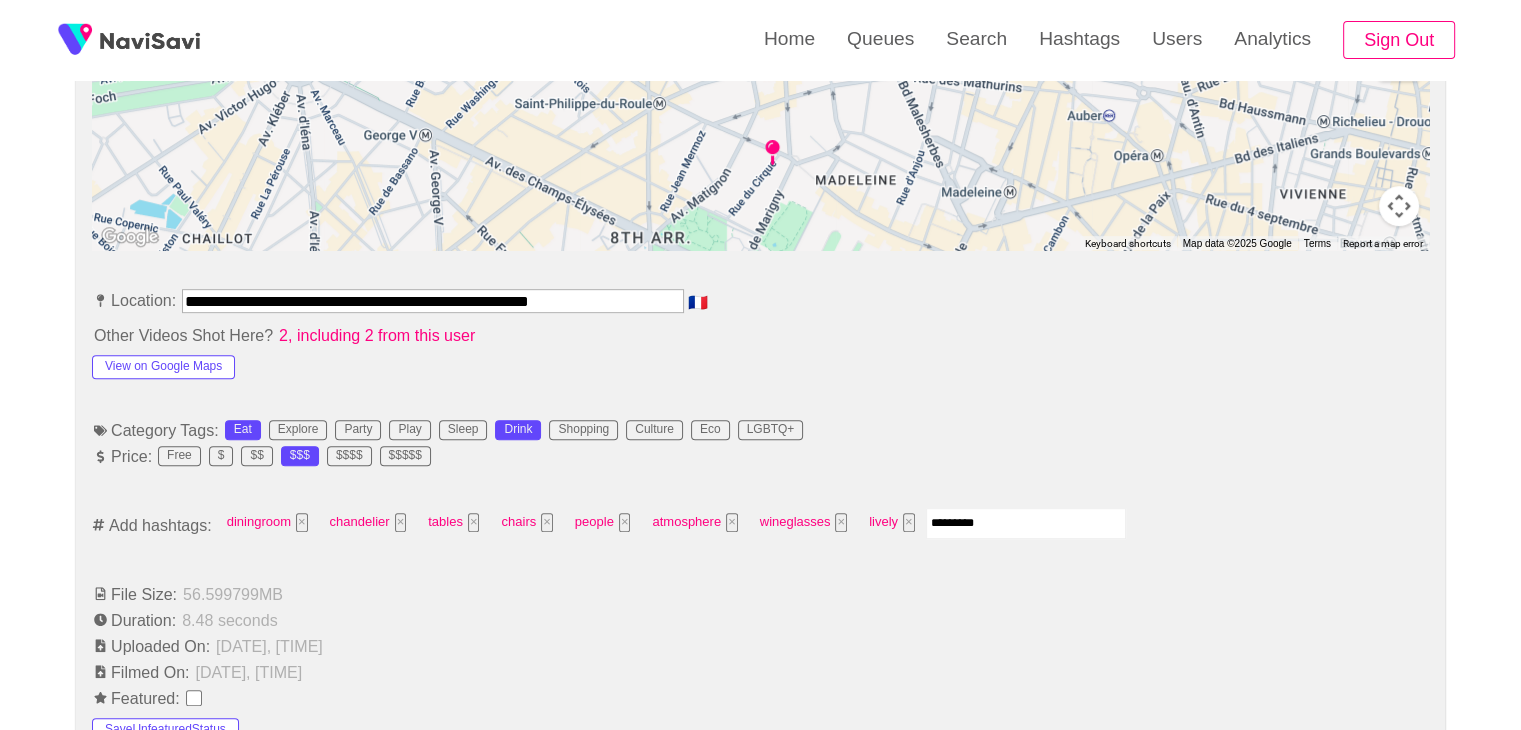 type on "**********" 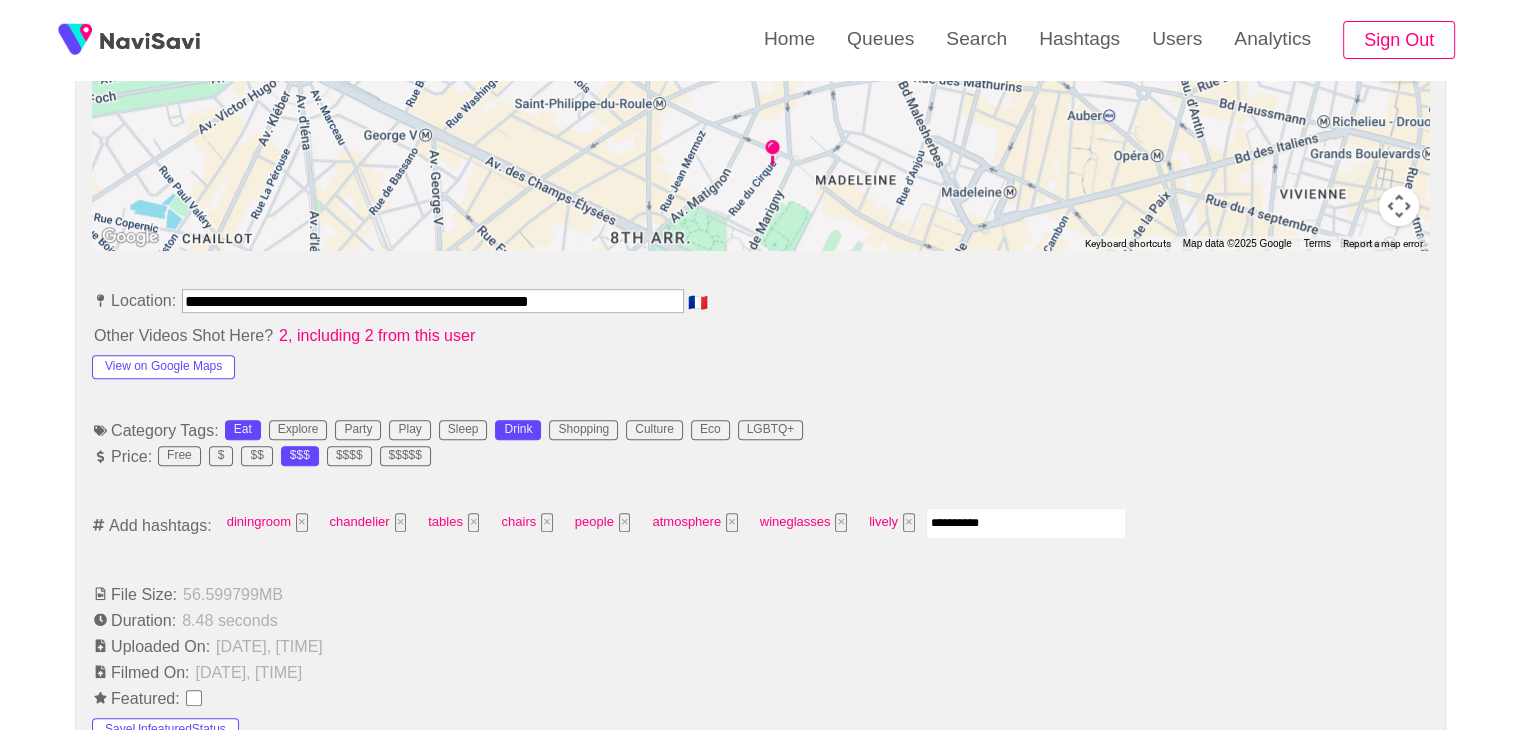 type 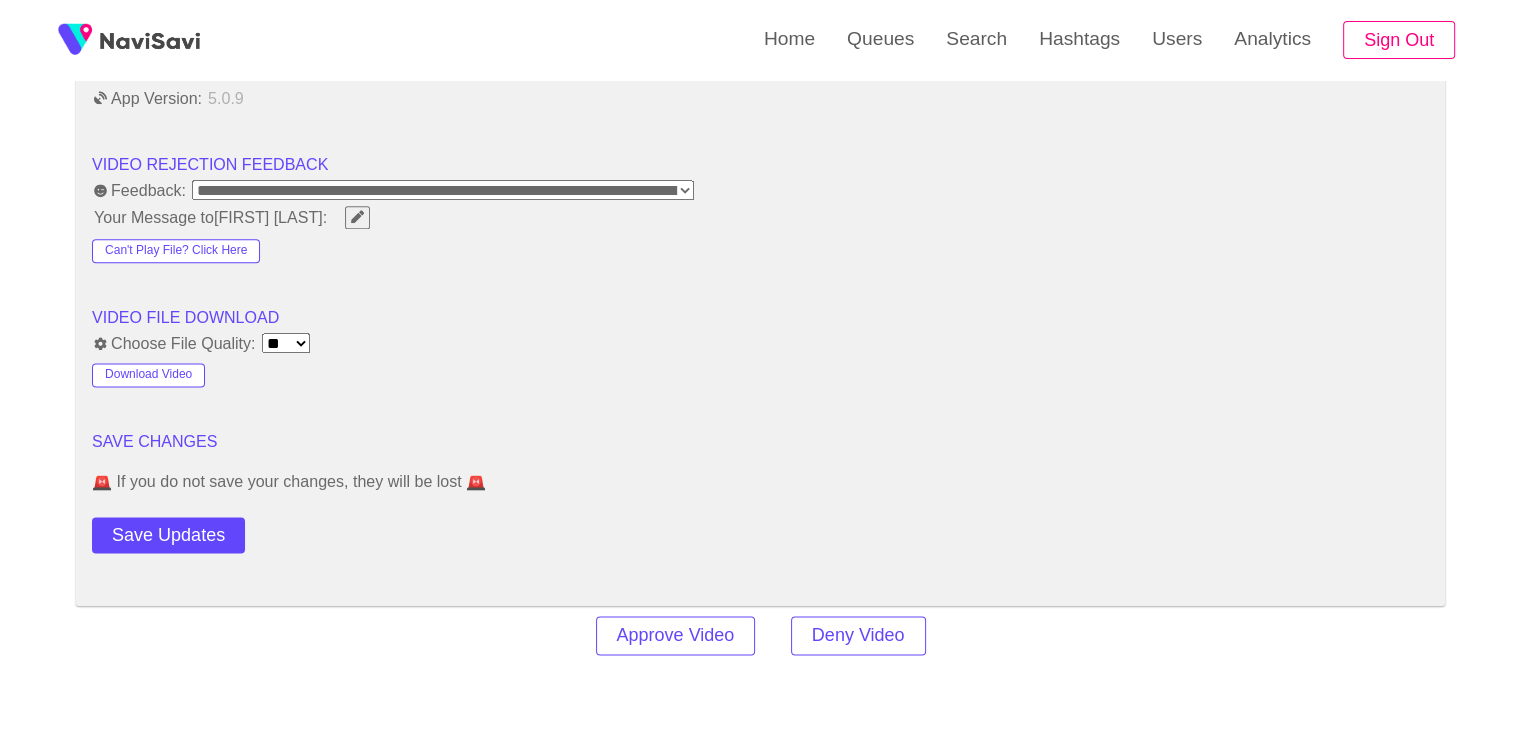scroll, scrollTop: 2526, scrollLeft: 0, axis: vertical 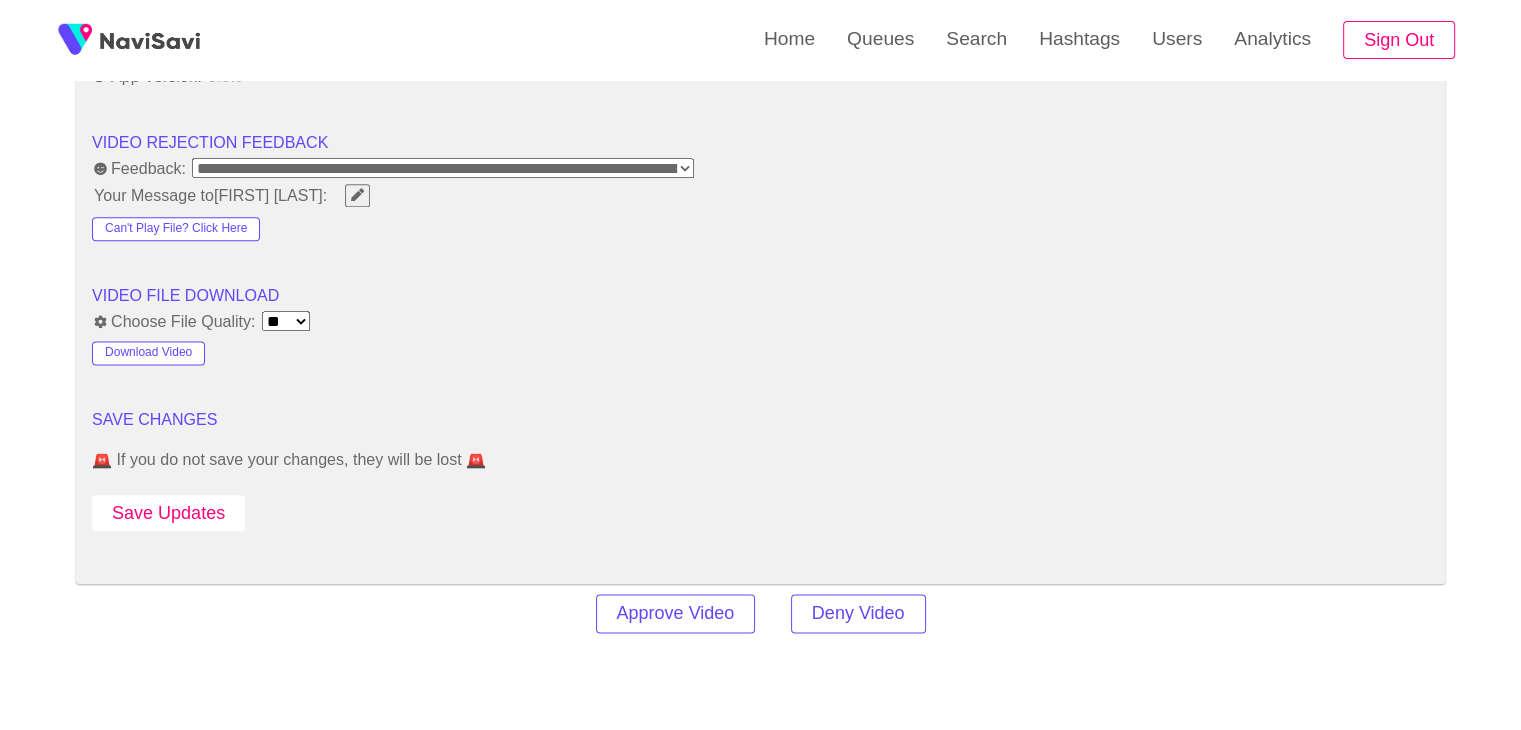 click on "Save Updates" at bounding box center [168, 513] 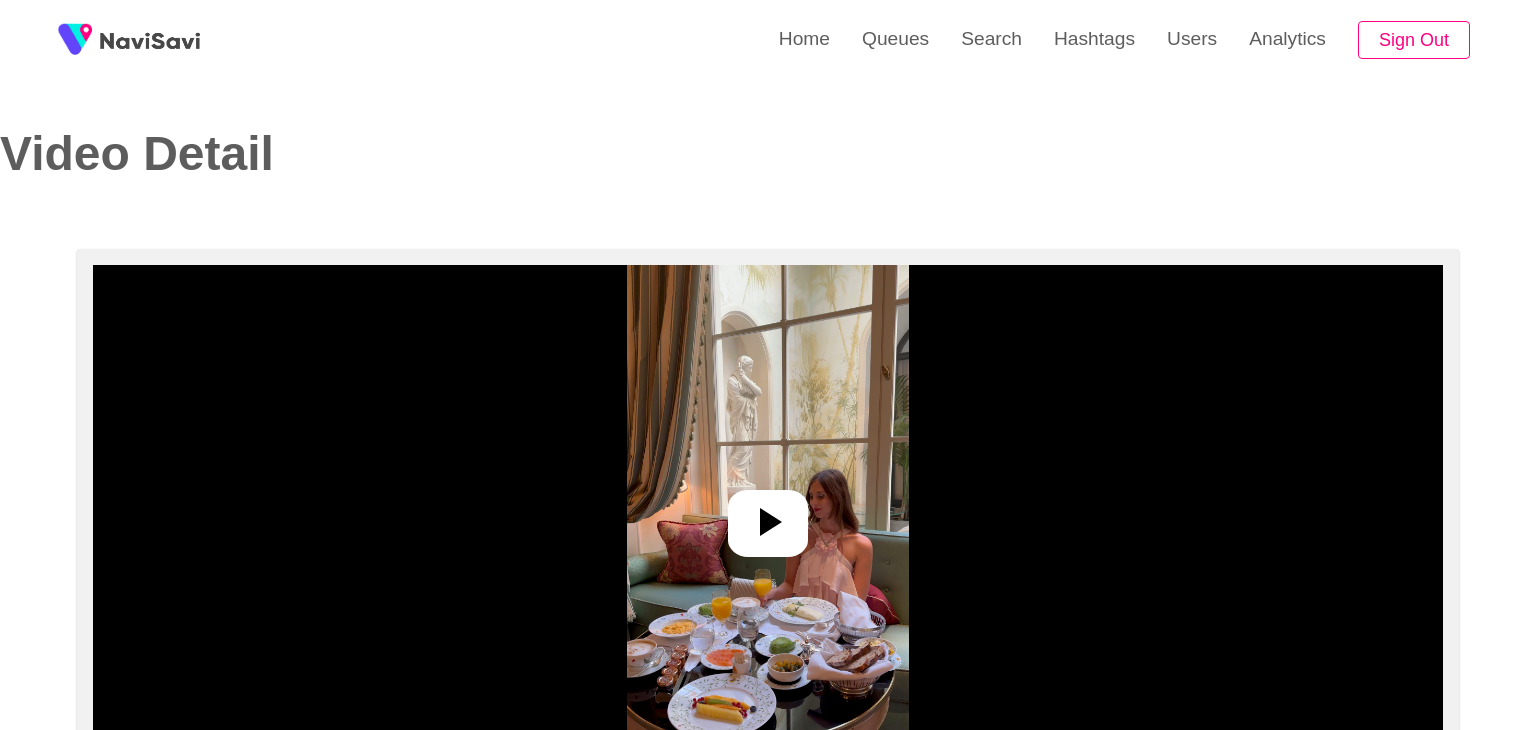 select on "**********" 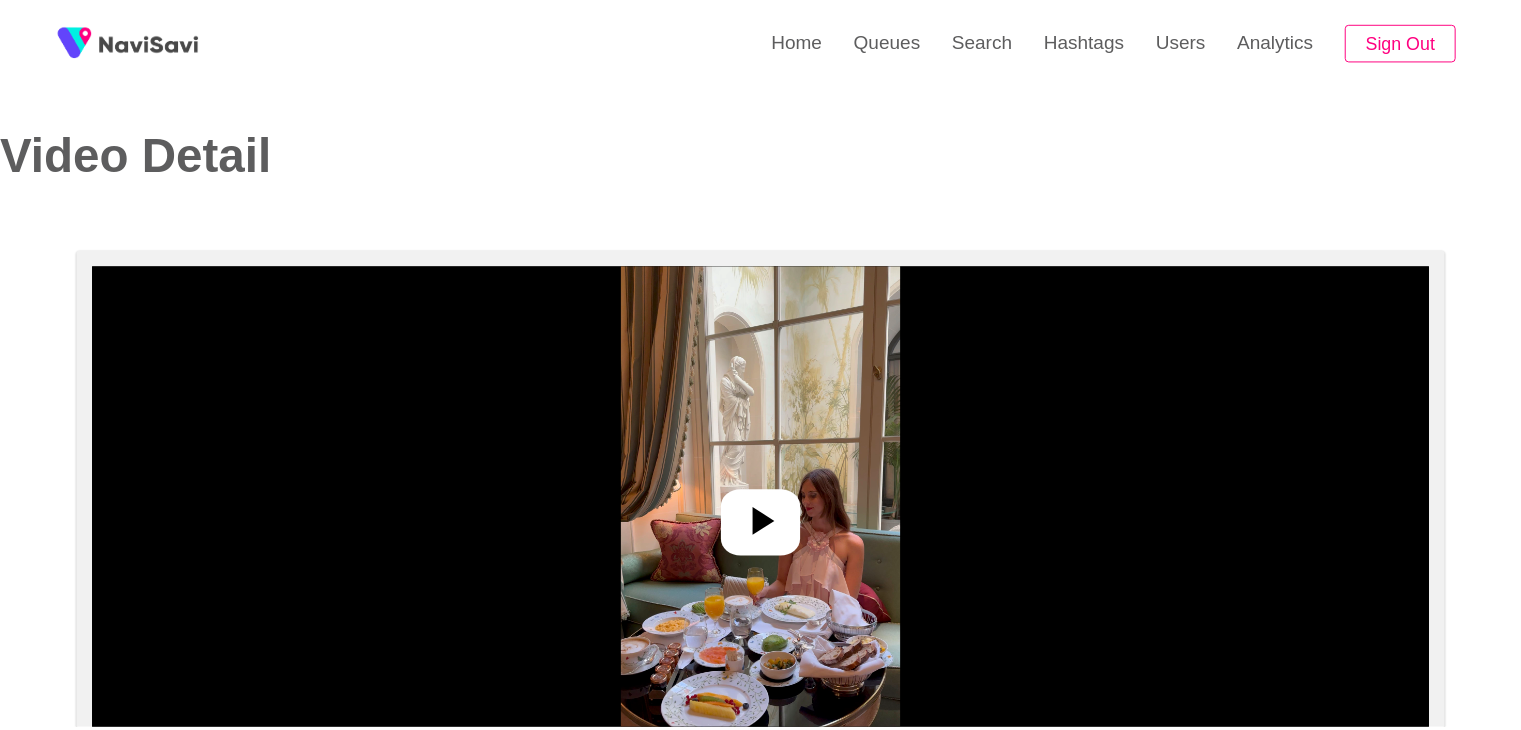 scroll, scrollTop: 0, scrollLeft: 0, axis: both 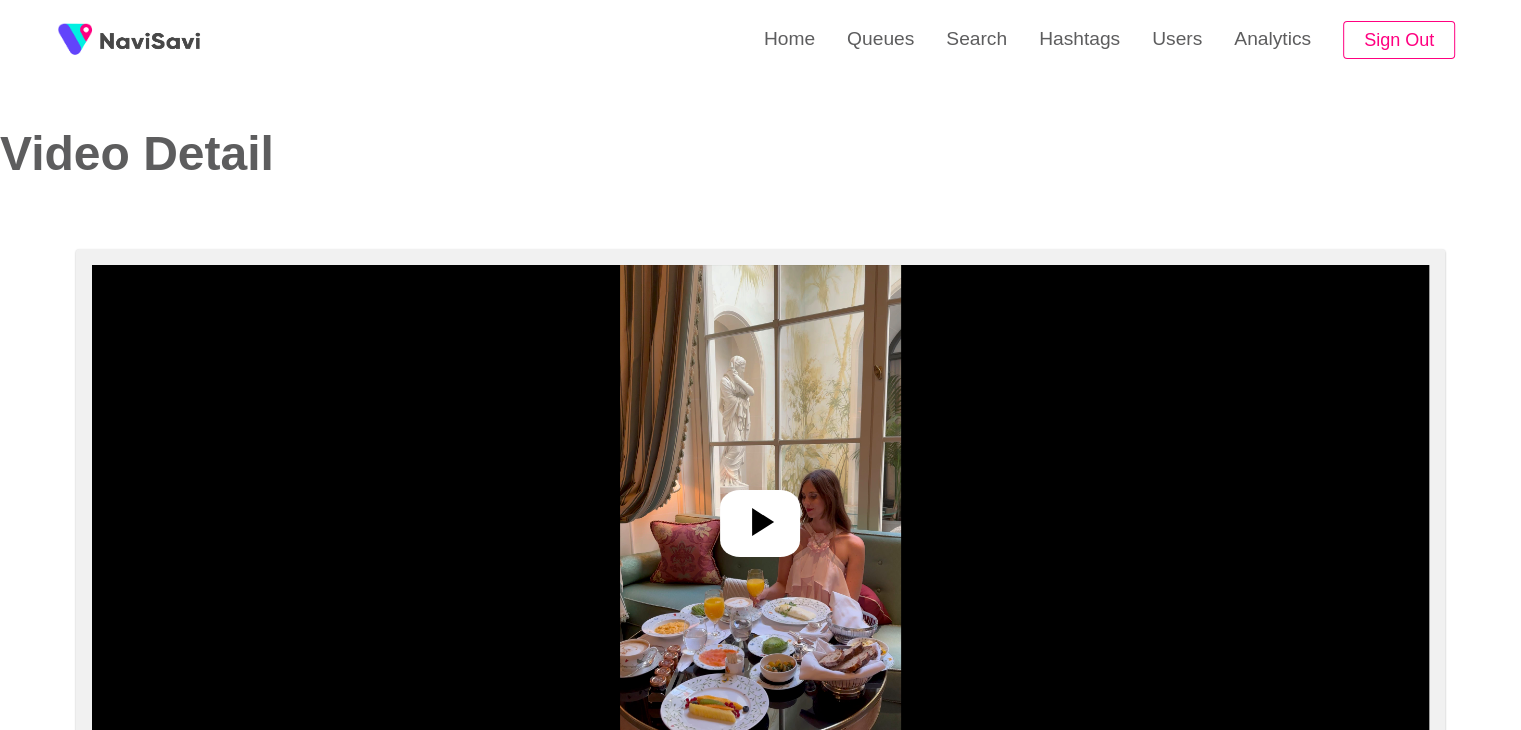 click at bounding box center [760, 515] 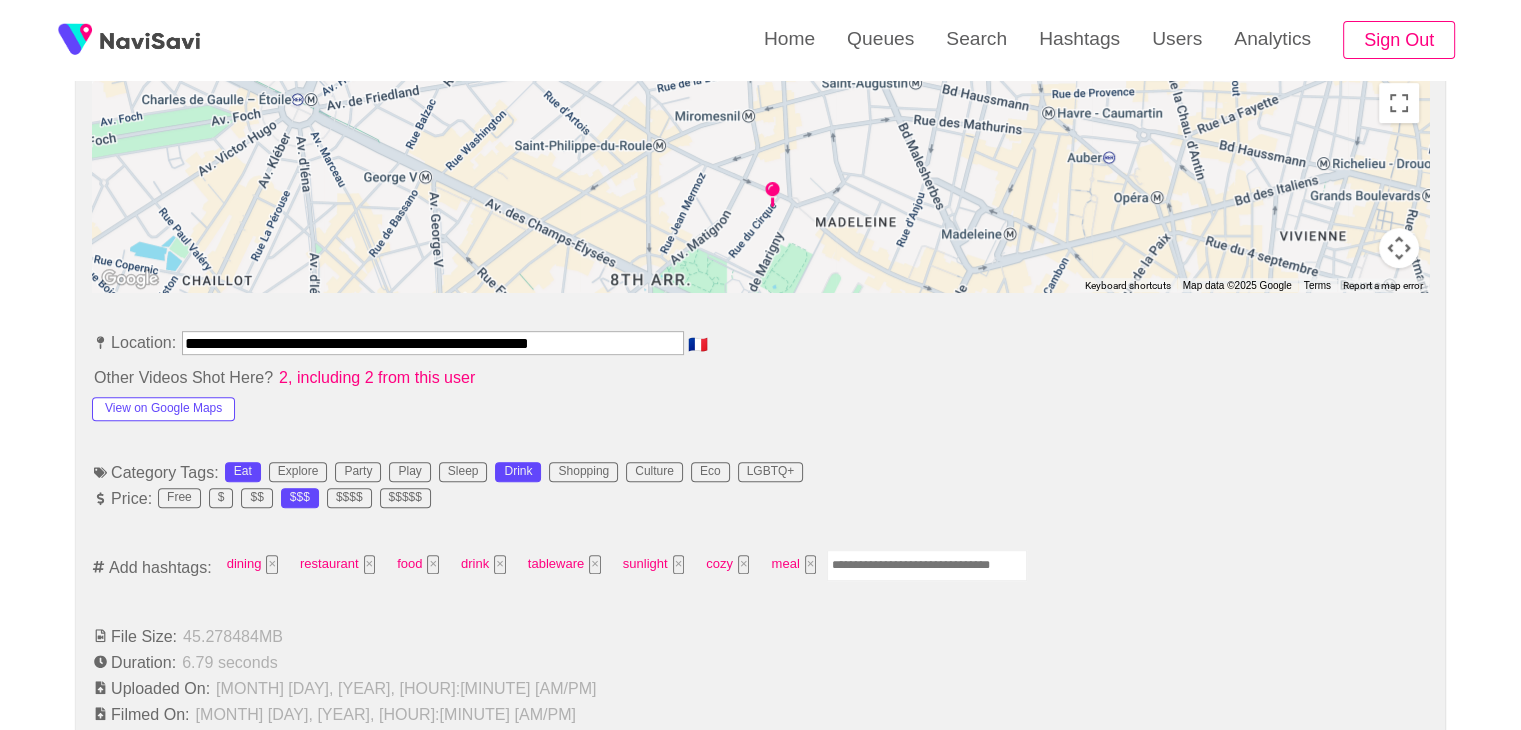 scroll, scrollTop: 1004, scrollLeft: 0, axis: vertical 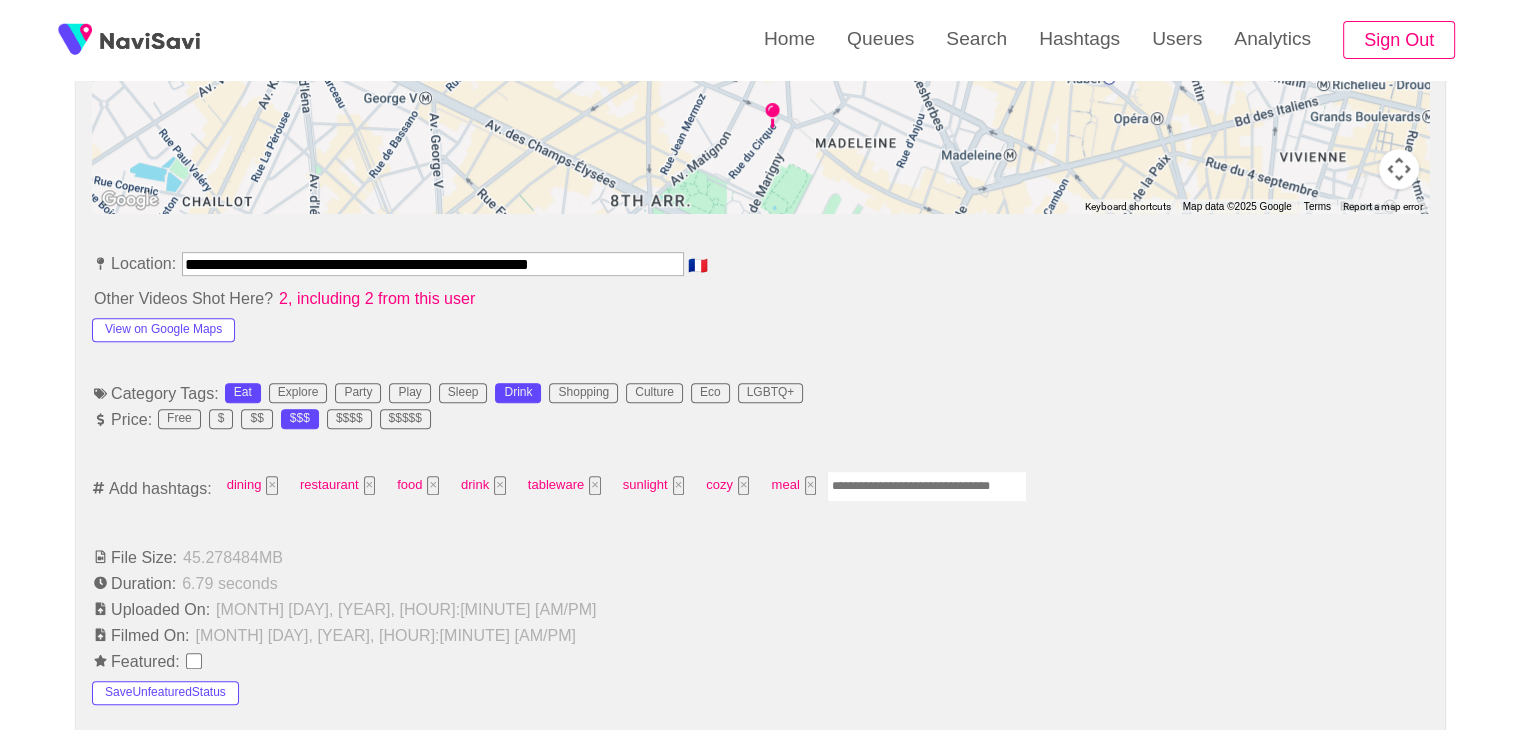 click at bounding box center (927, 486) 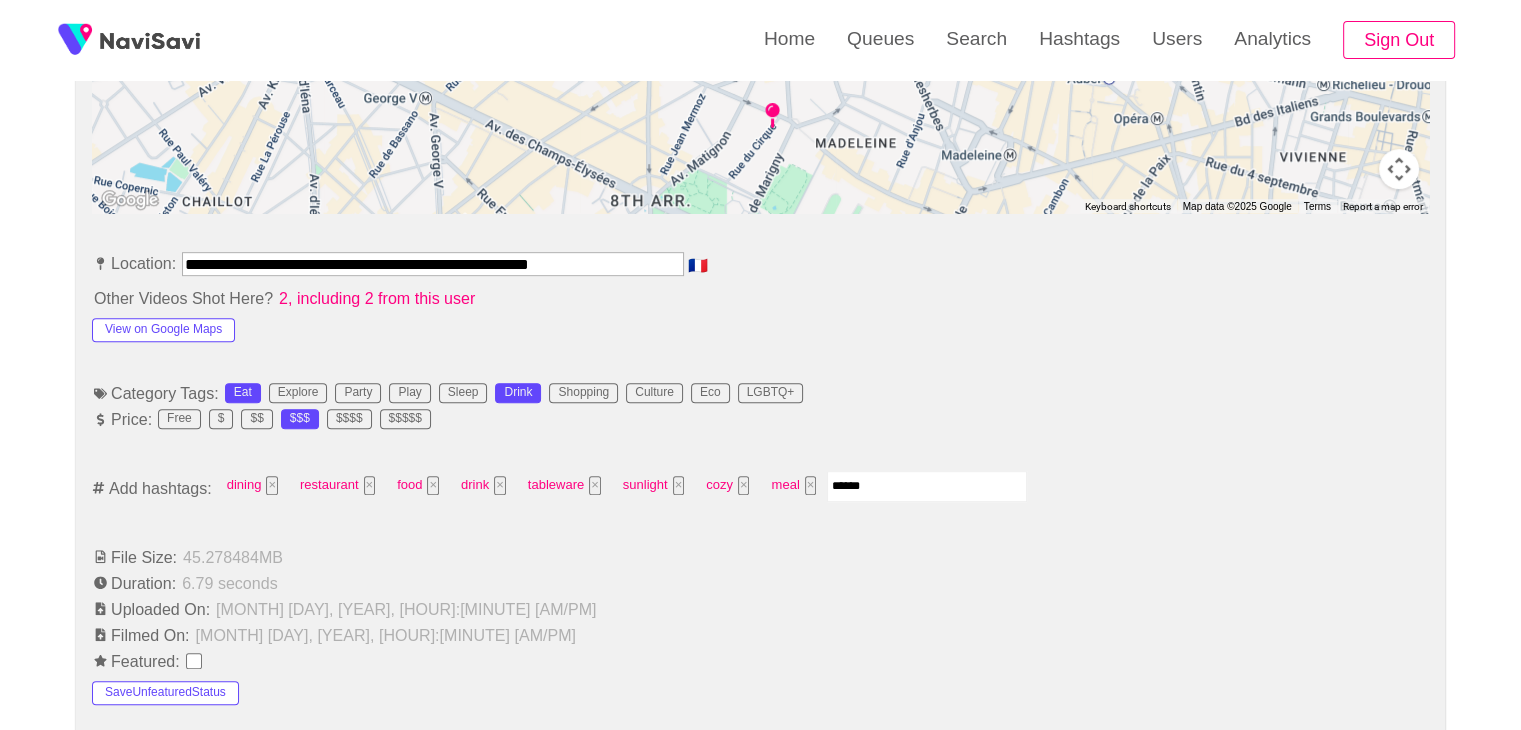 type on "*******" 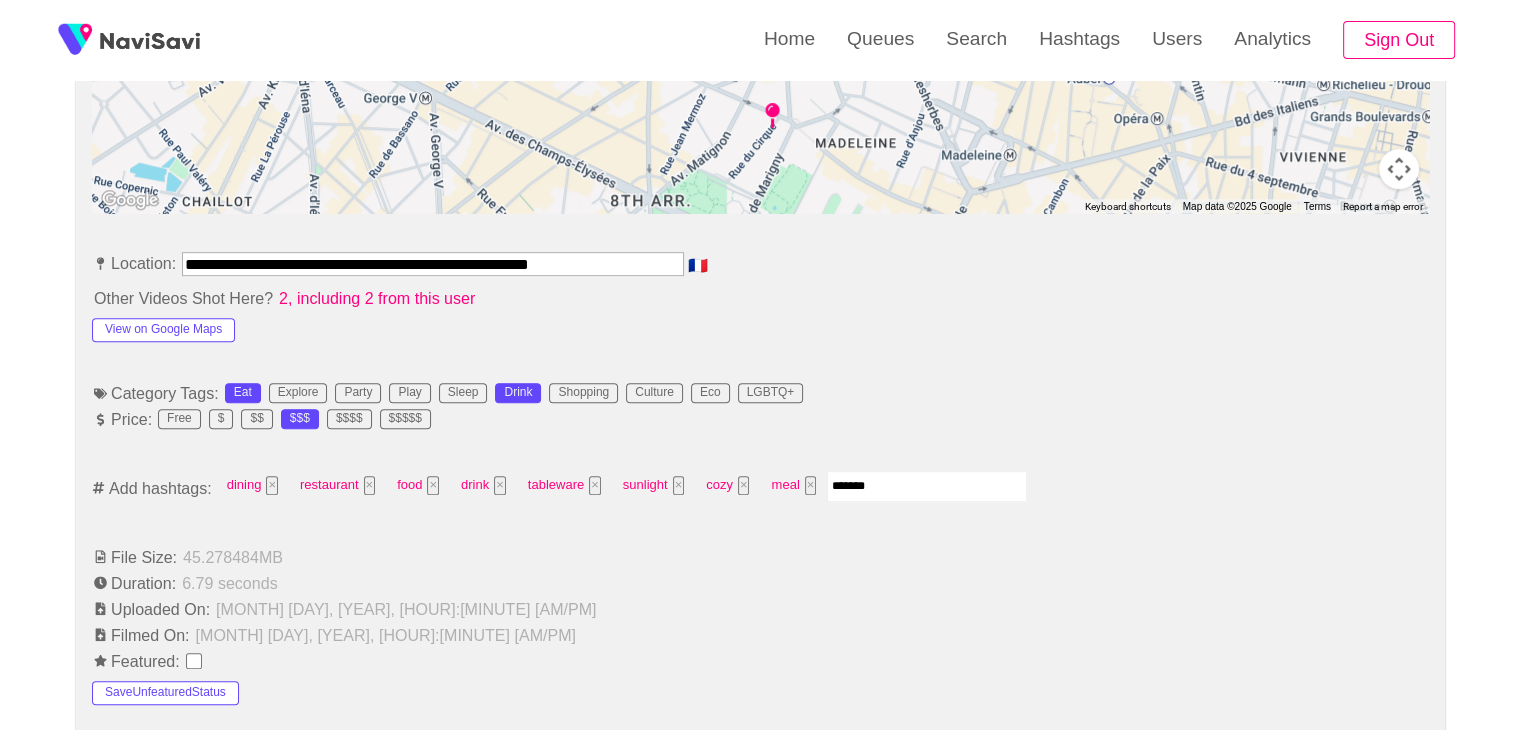 type 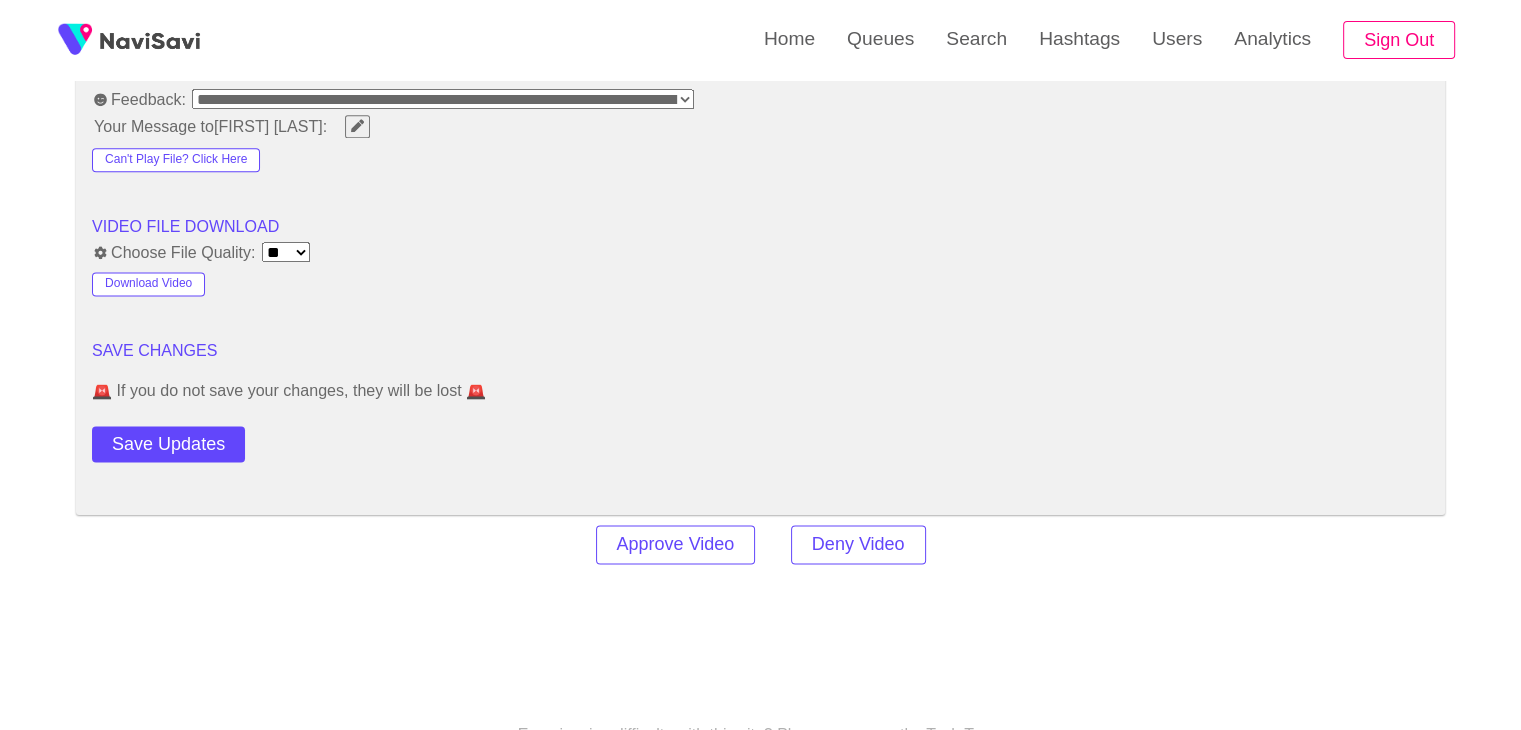 scroll, scrollTop: 2641, scrollLeft: 0, axis: vertical 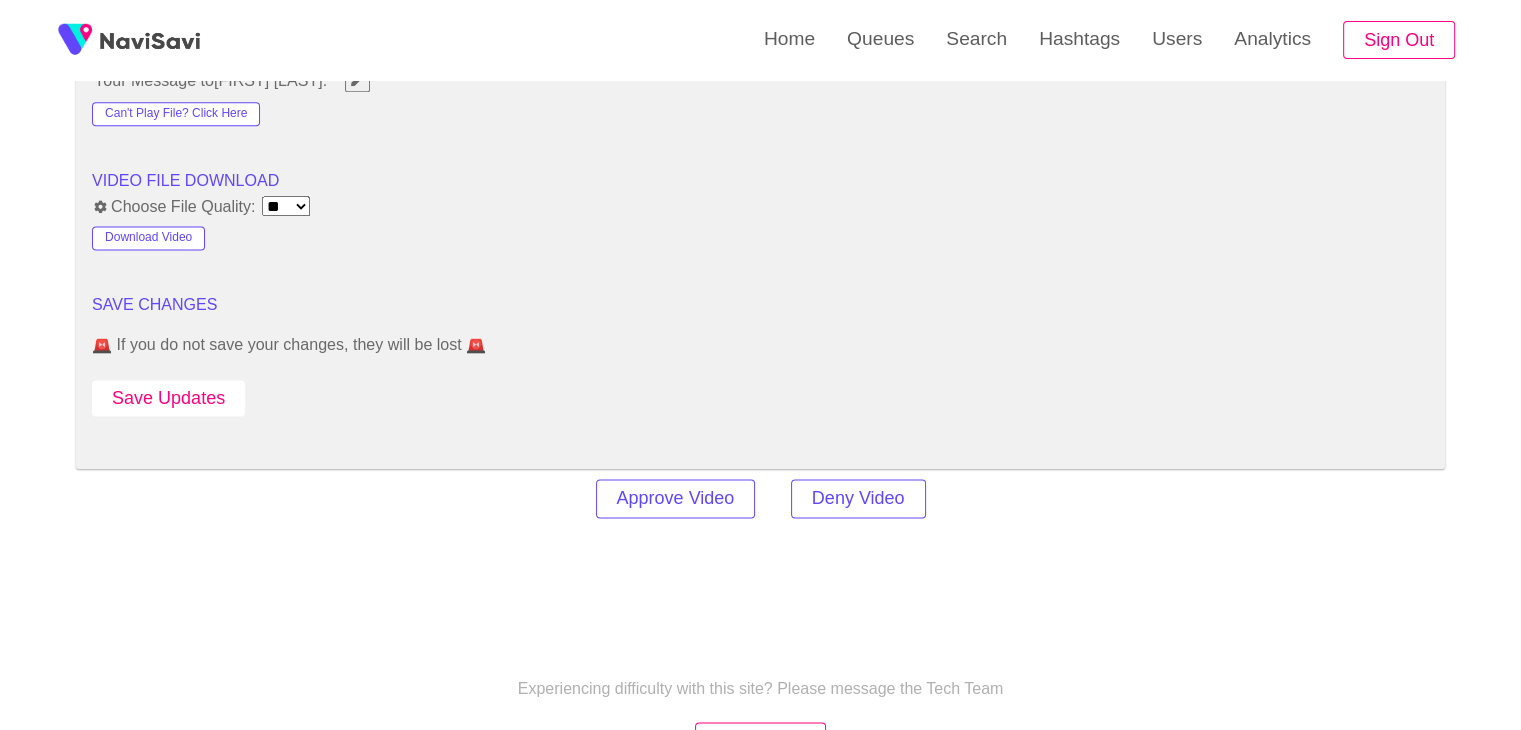 click on "Save Updates" at bounding box center [168, 398] 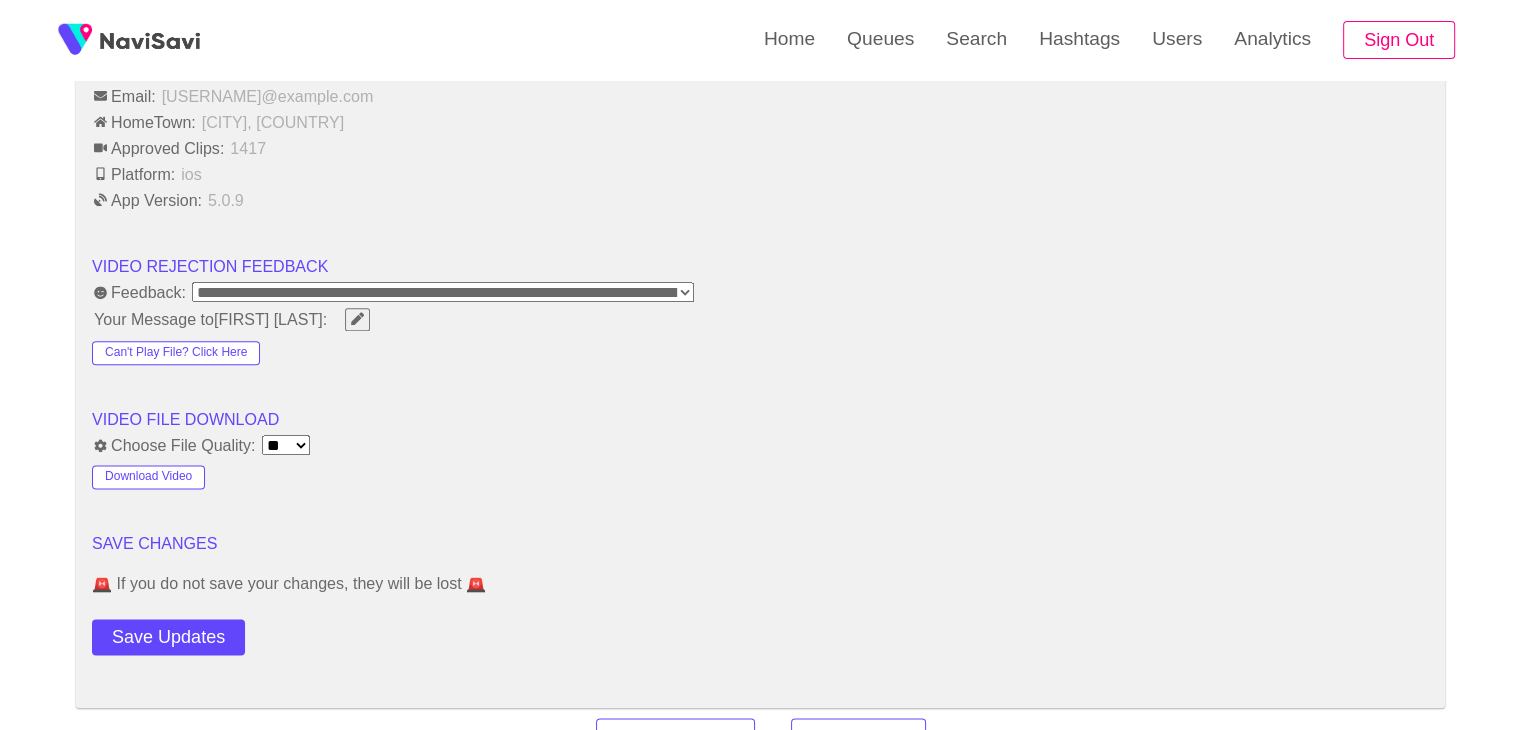 scroll, scrollTop: 2401, scrollLeft: 0, axis: vertical 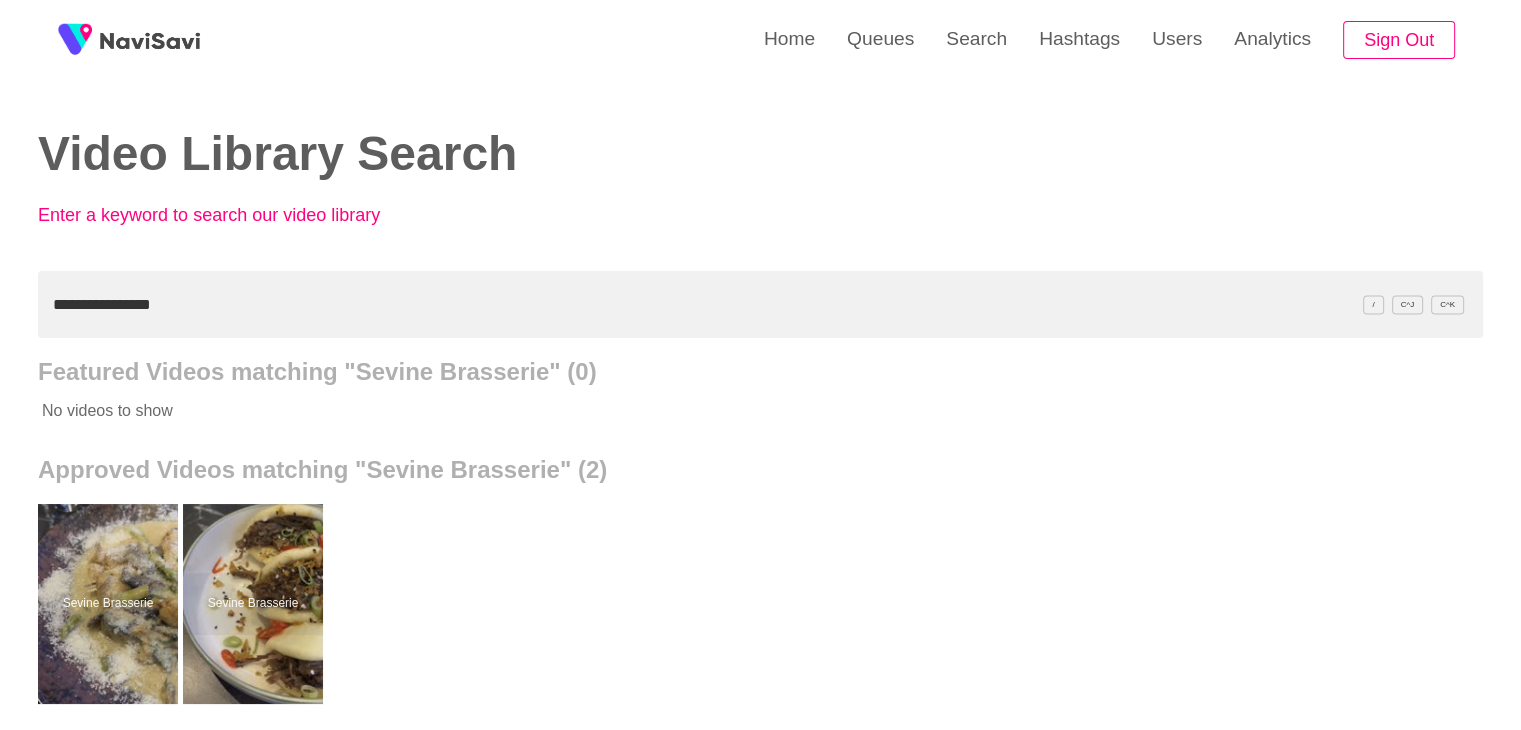 click on "**********" at bounding box center (760, 304) 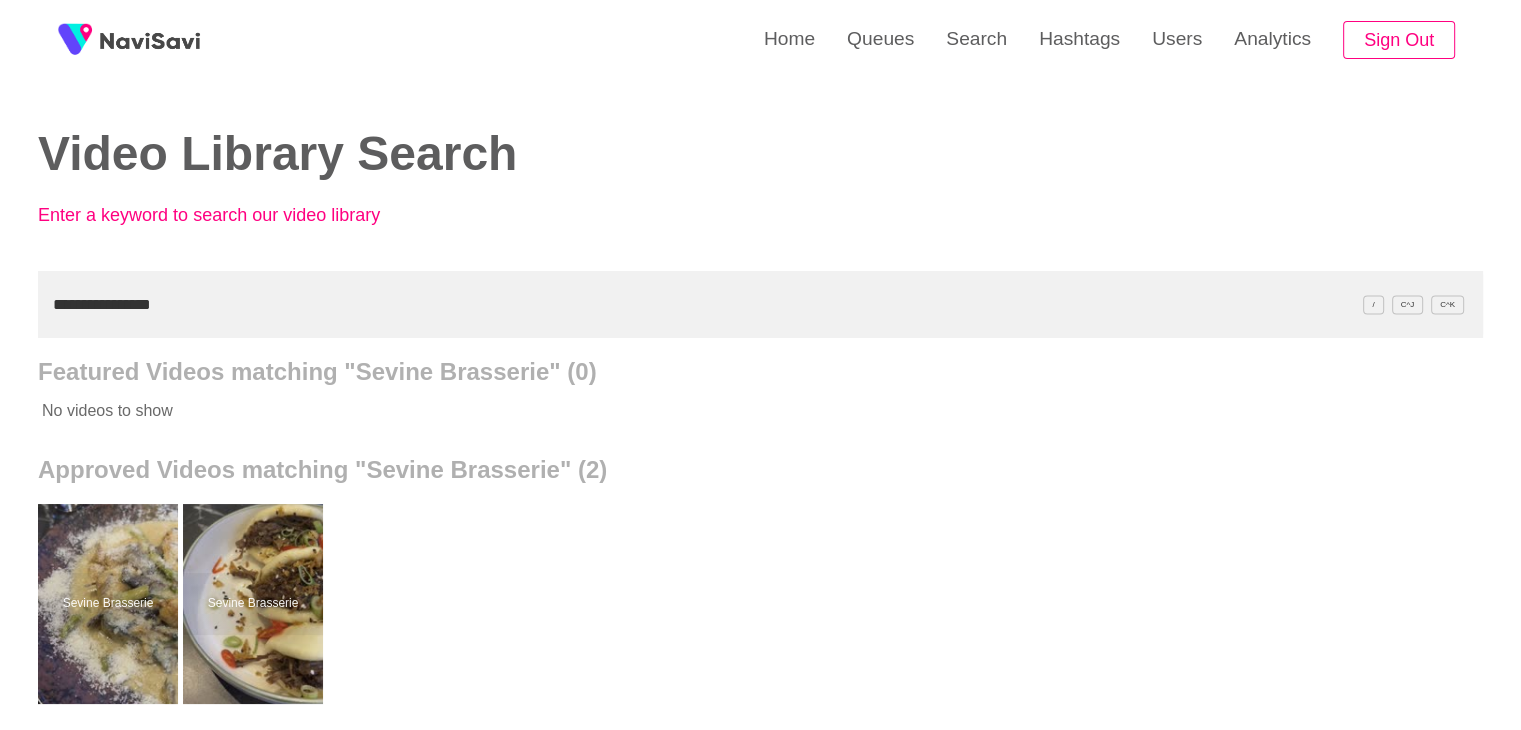 drag, startPoint x: 0, startPoint y: 0, endPoint x: 415, endPoint y: 276, distance: 498.39844 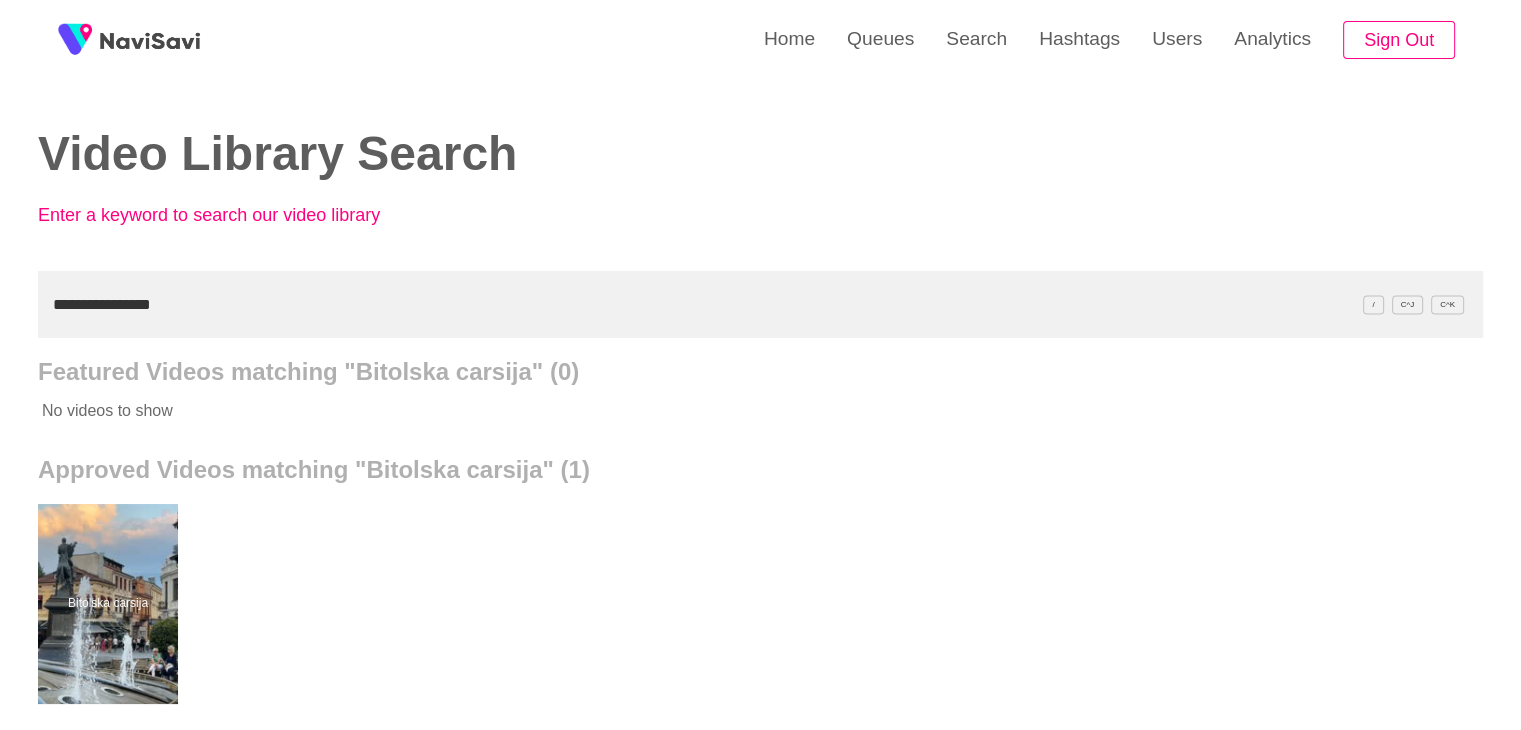 click on "**********" at bounding box center (760, 304) 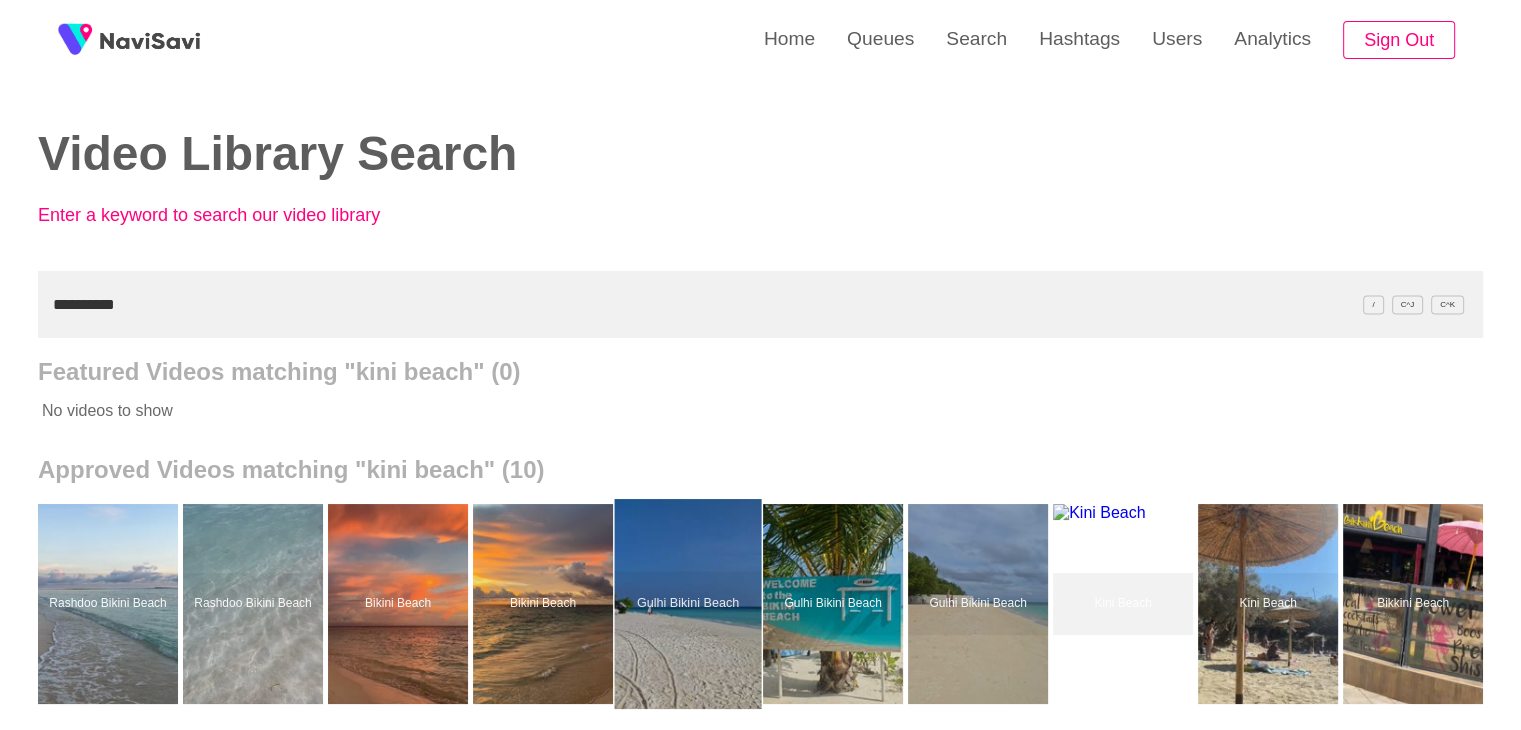 scroll, scrollTop: 84, scrollLeft: 0, axis: vertical 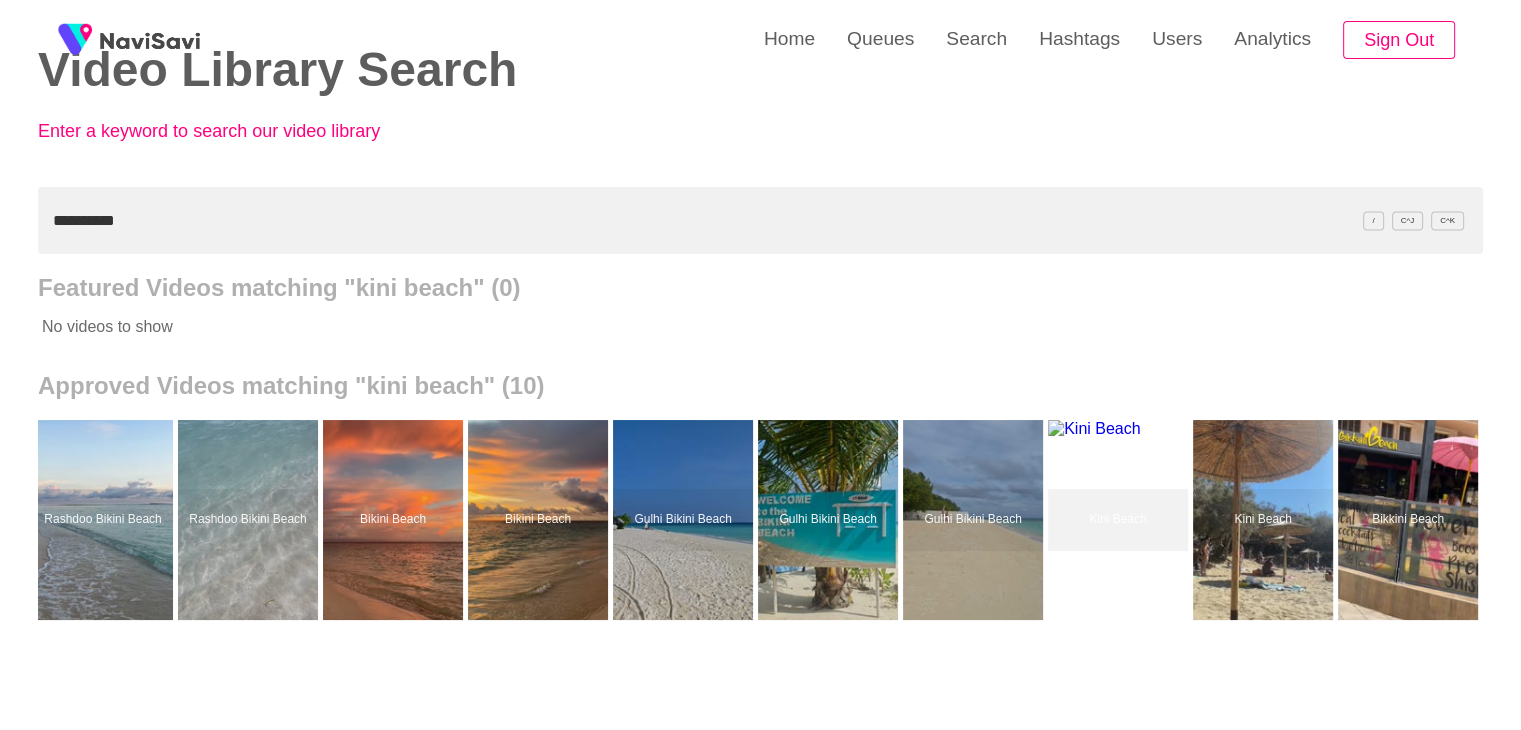 click on "**********" at bounding box center [760, 220] 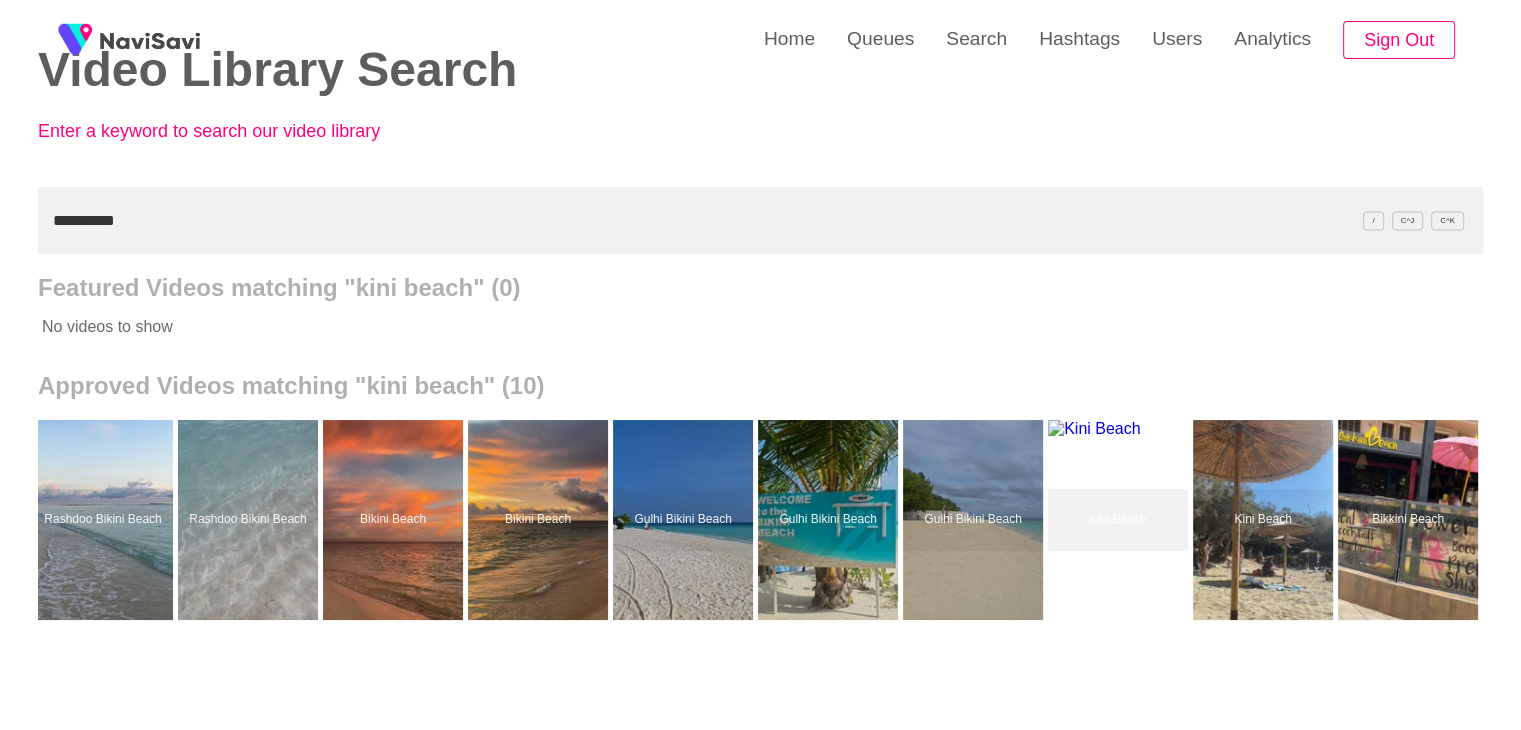 click on "**********" at bounding box center (760, 220) 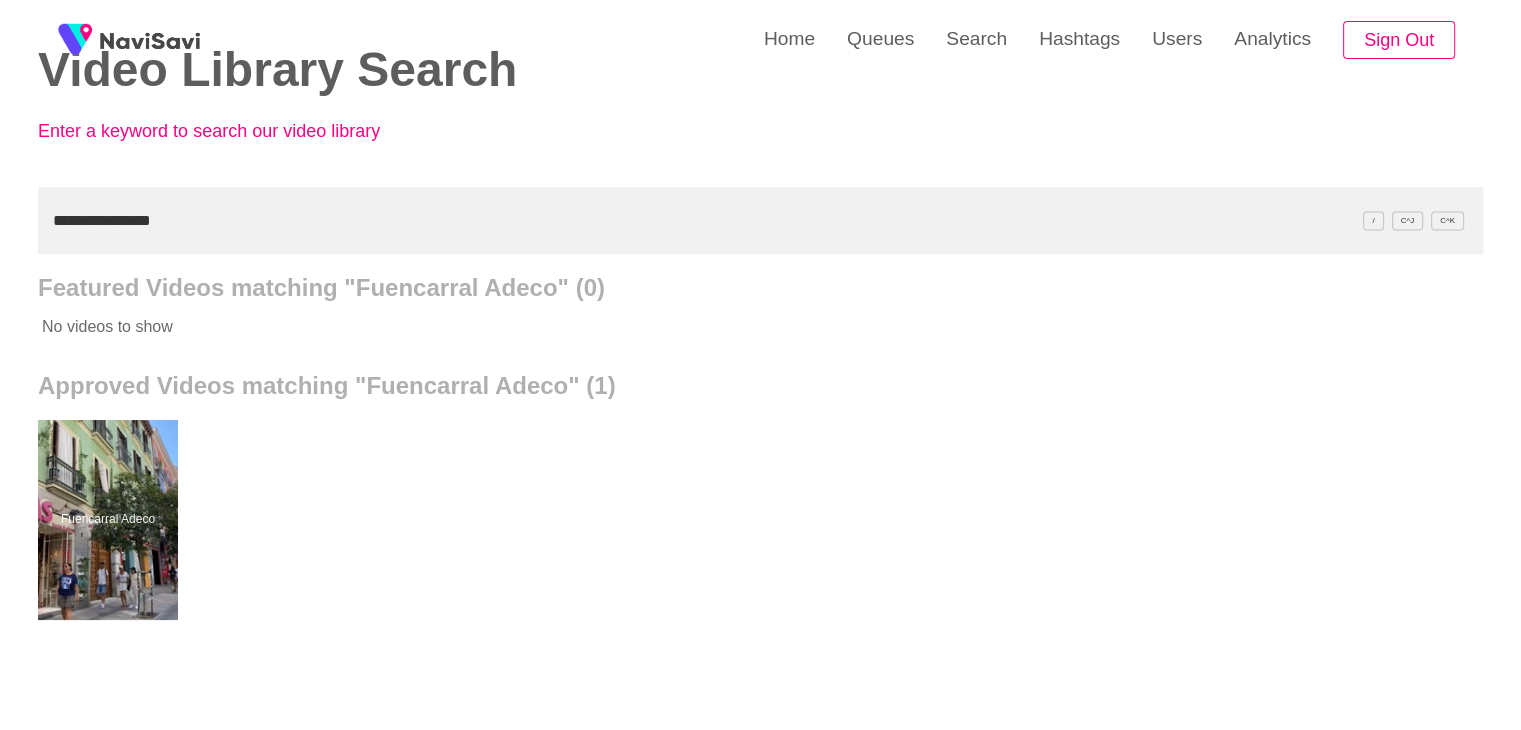 click on "**********" at bounding box center [760, 220] 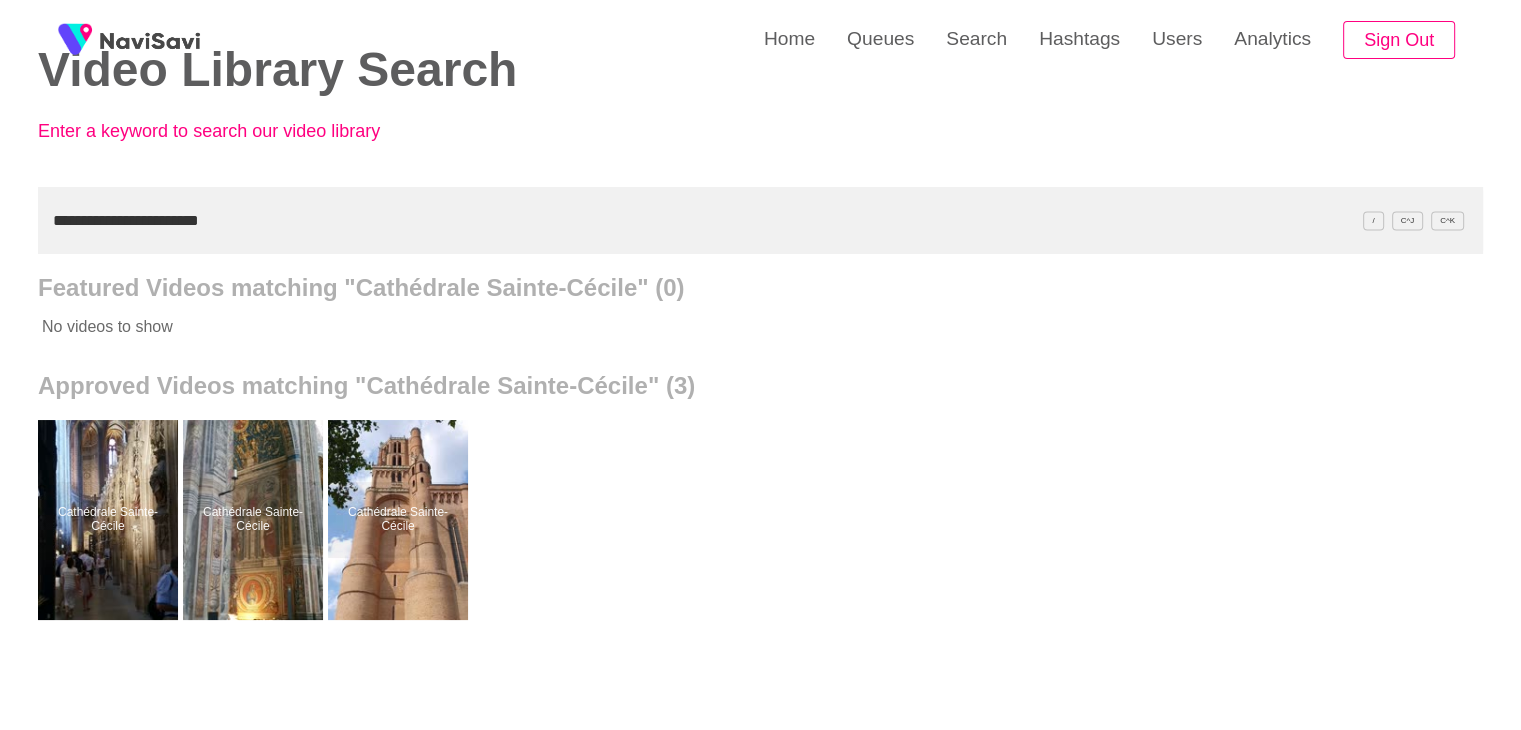 click on "**********" at bounding box center (760, 220) 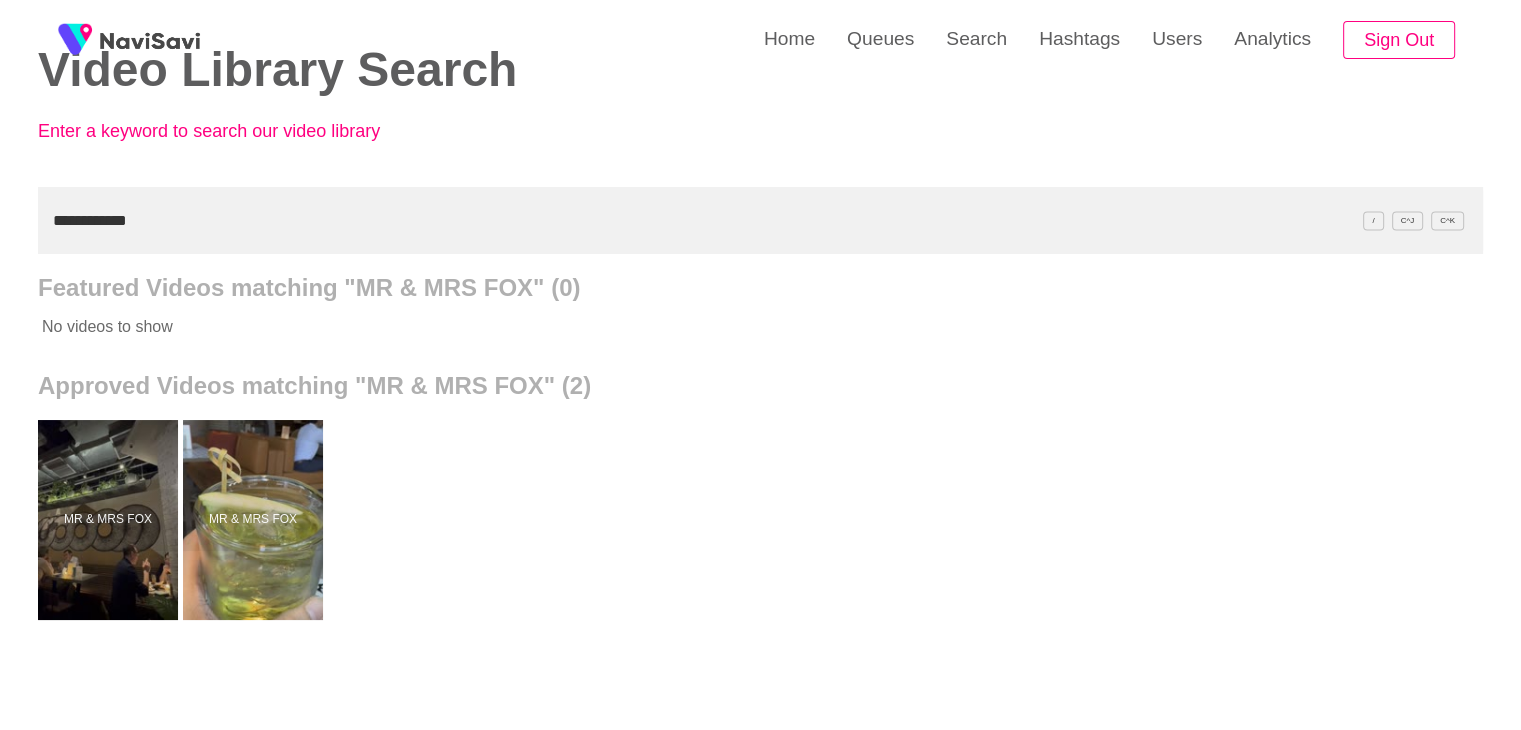 click on "**********" at bounding box center (760, 220) 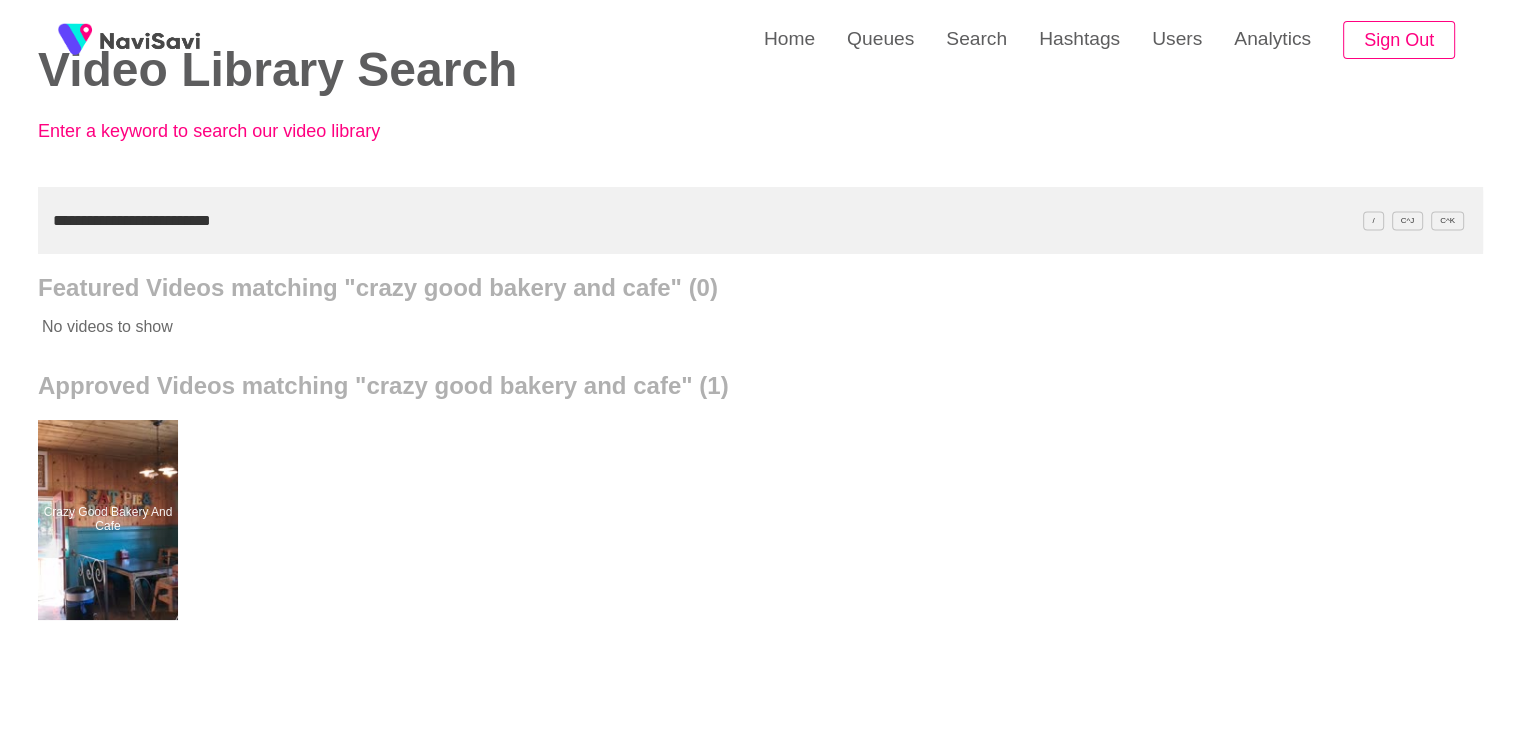 click on "**********" at bounding box center (760, 220) 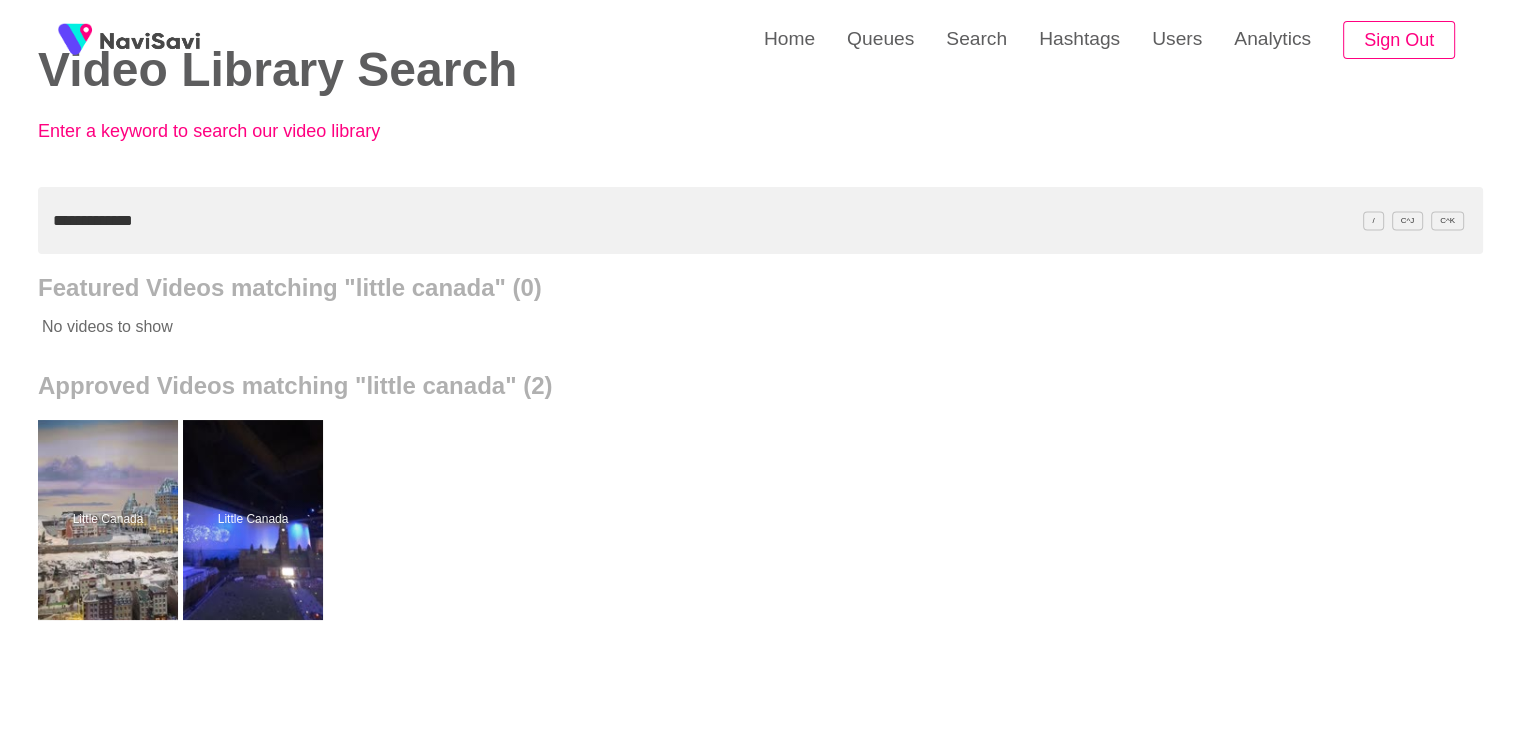 click on "**********" at bounding box center (760, 220) 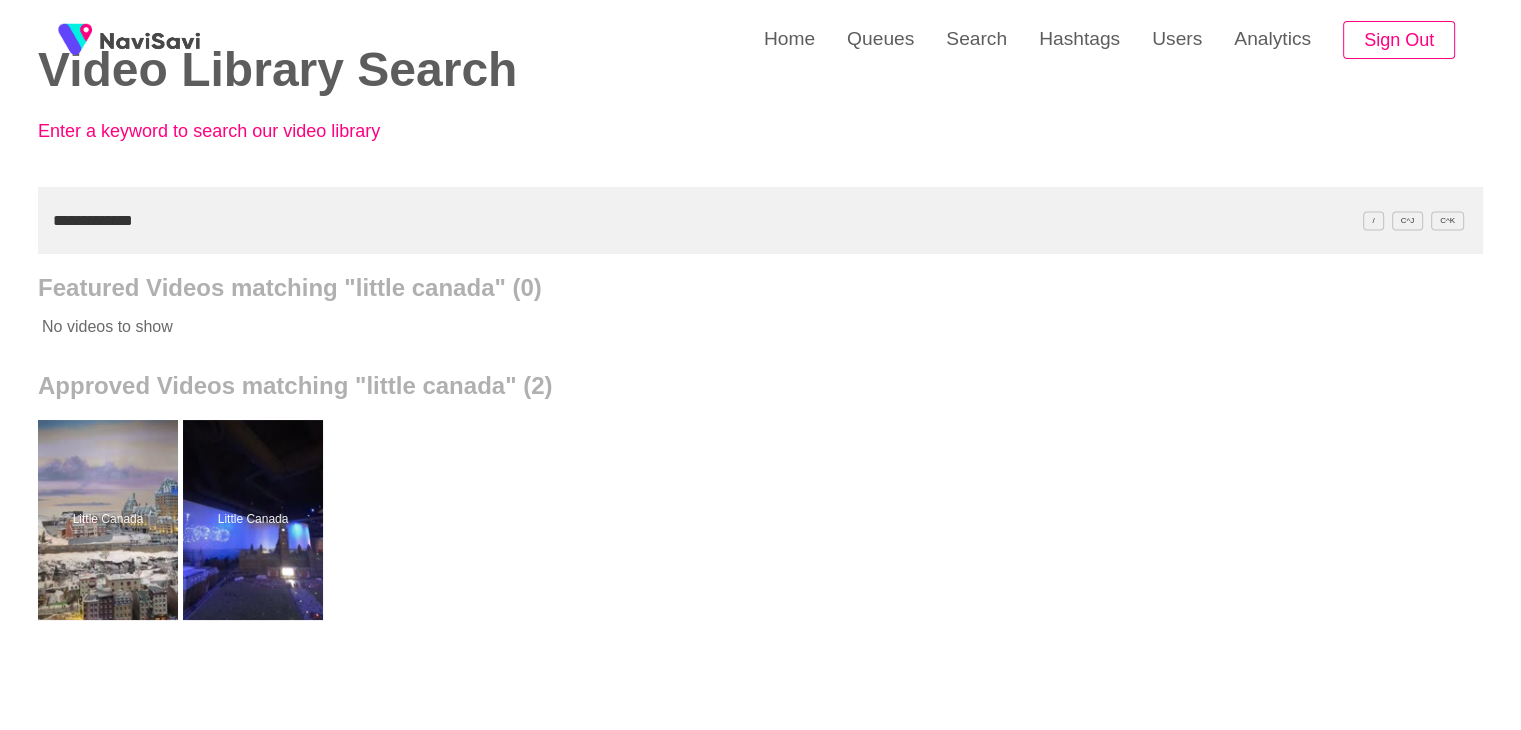 click on "**********" at bounding box center (760, 220) 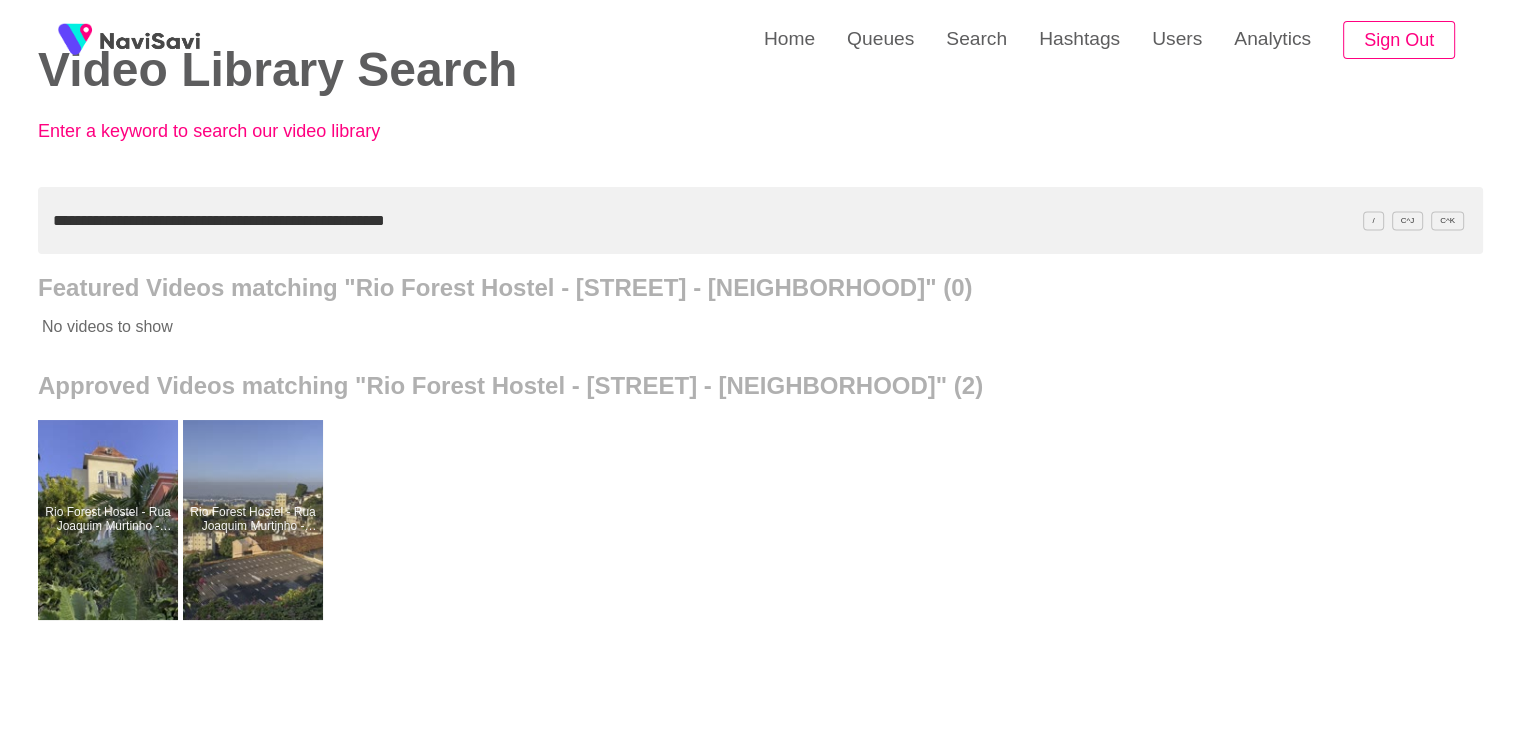 click on "**********" at bounding box center (760, 220) 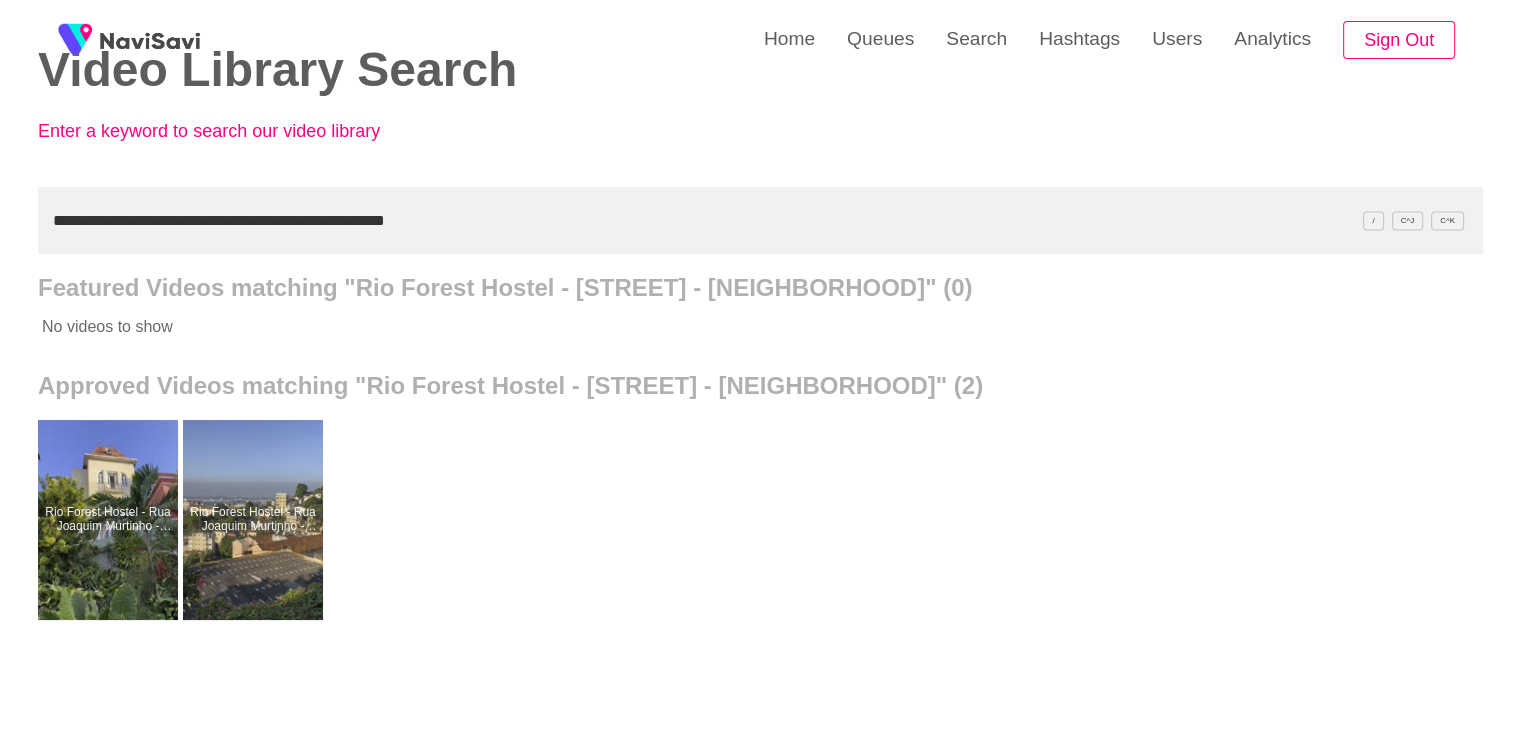 click on "**********" at bounding box center (760, 220) 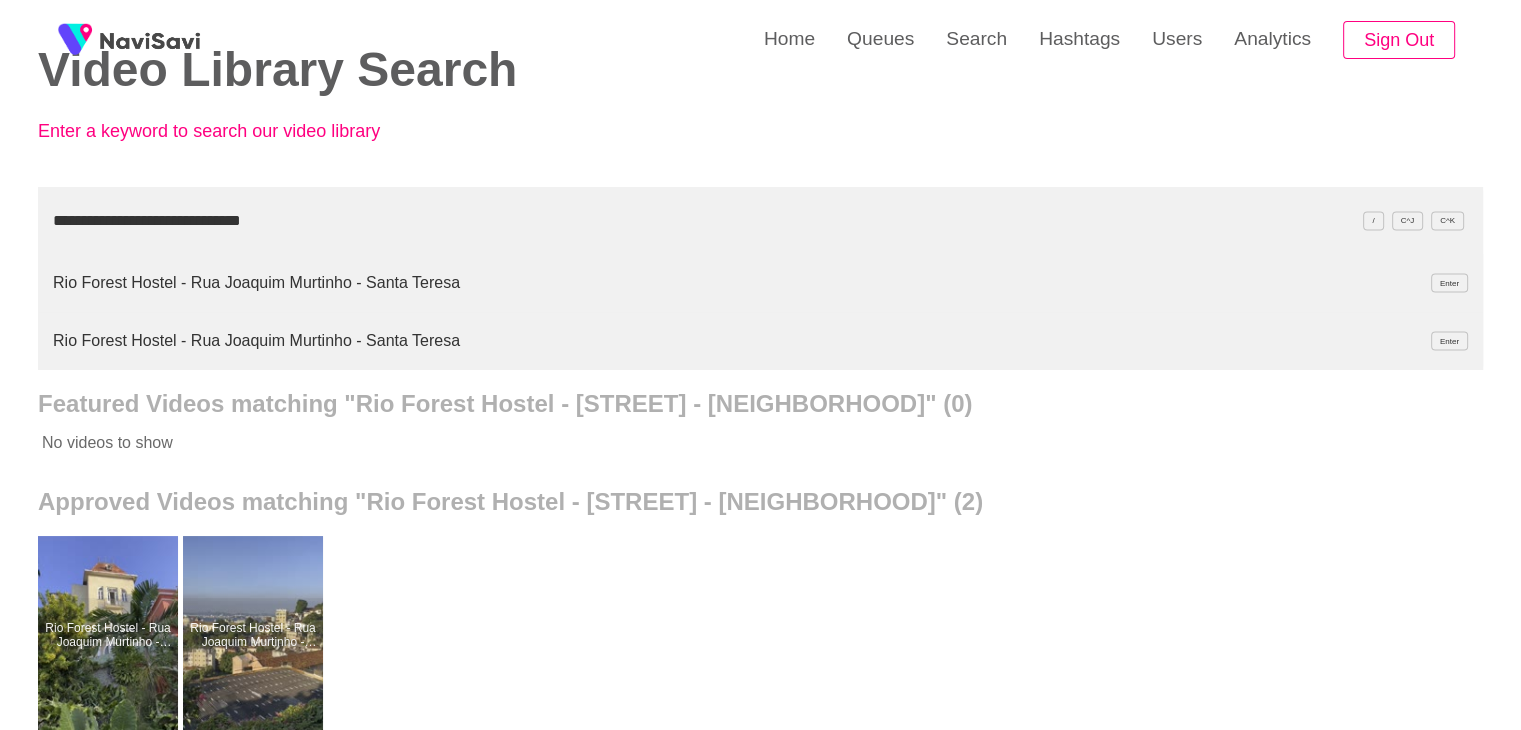 type on "**********" 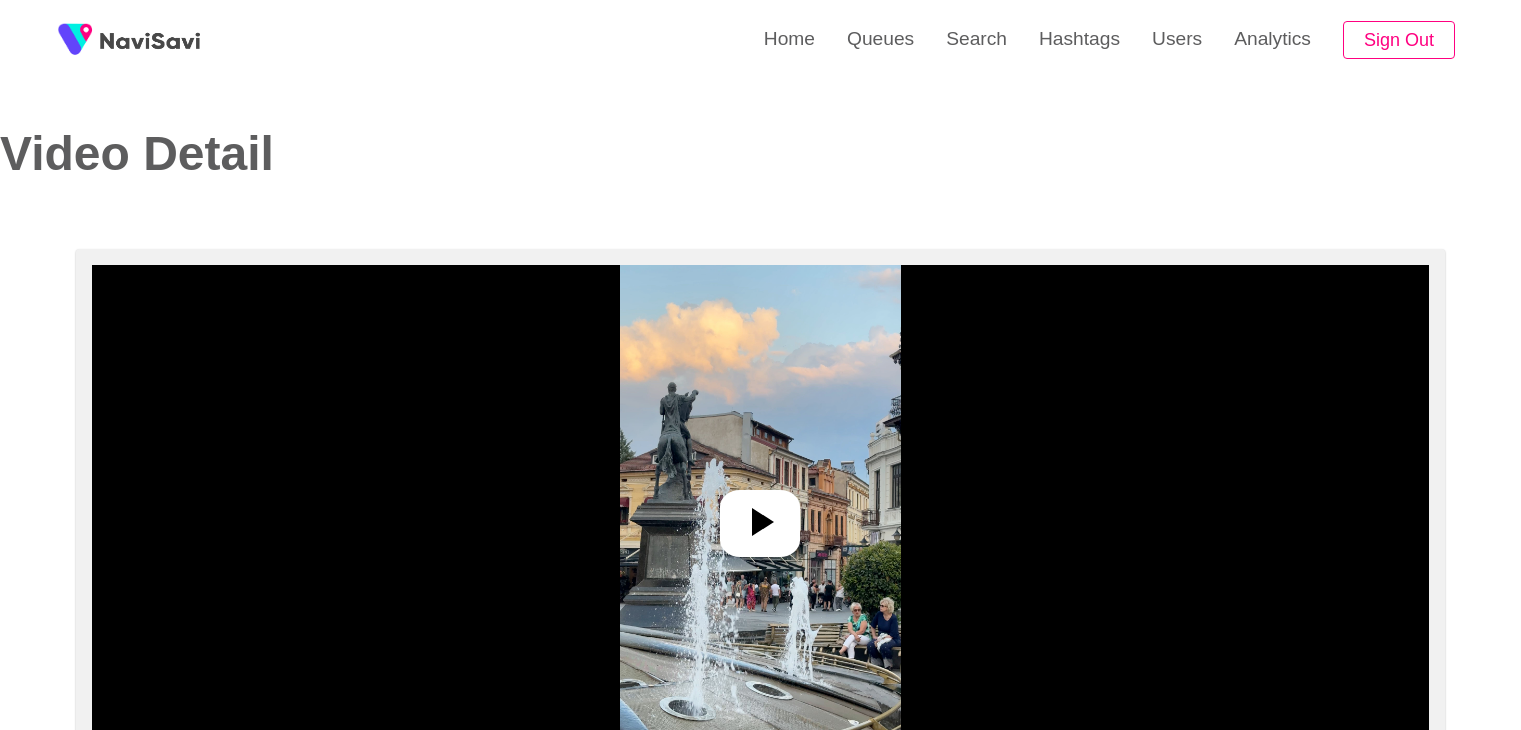 select on "**********" 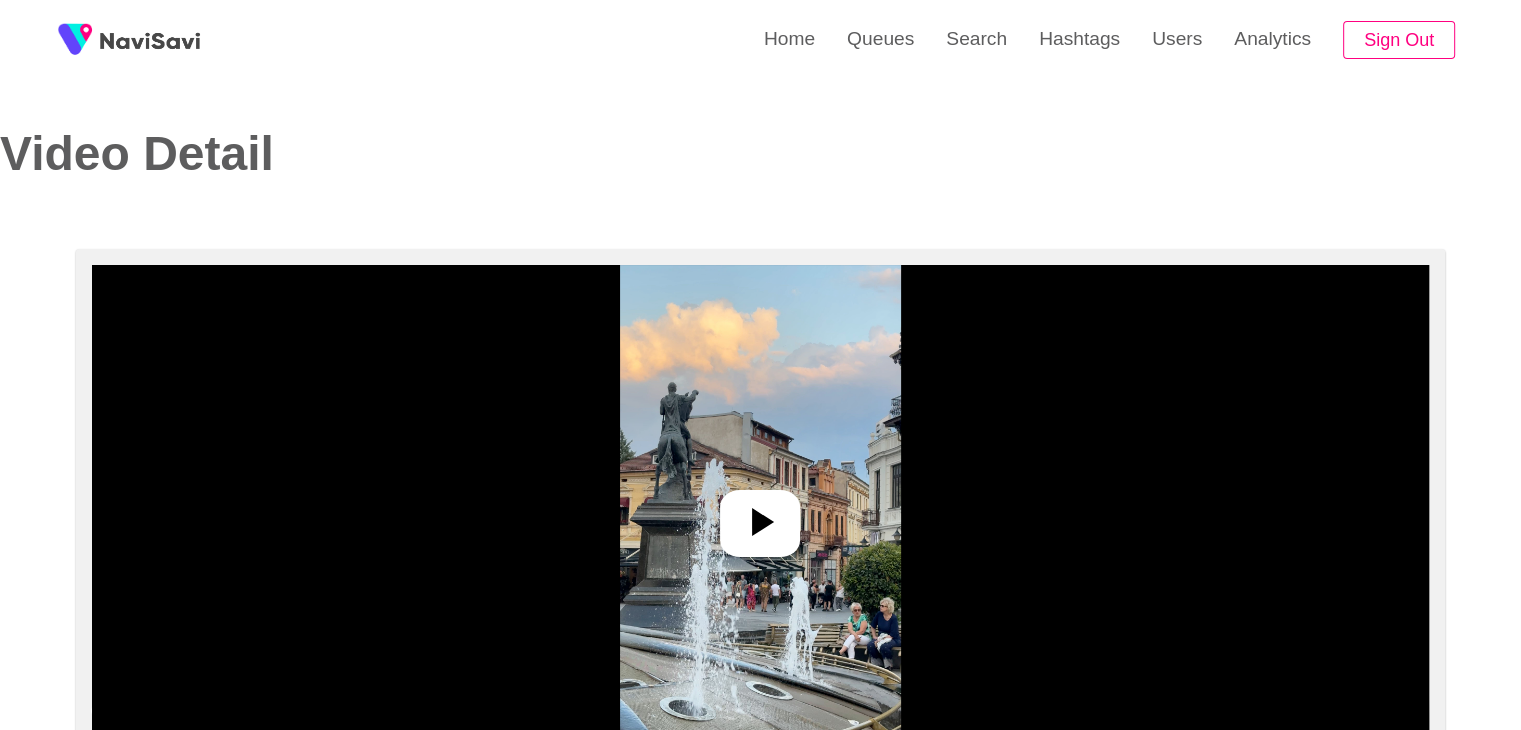 click at bounding box center (760, 515) 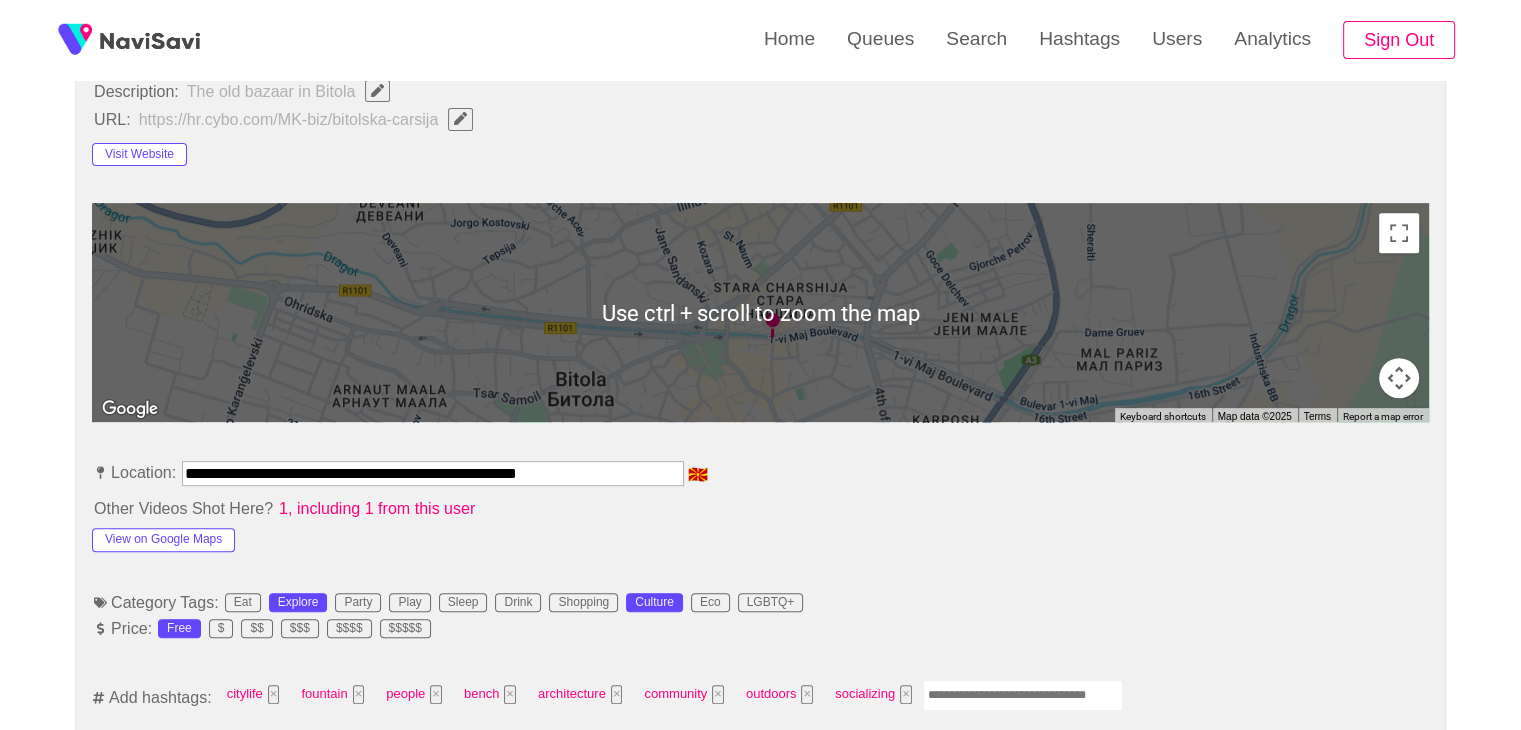 scroll, scrollTop: 783, scrollLeft: 0, axis: vertical 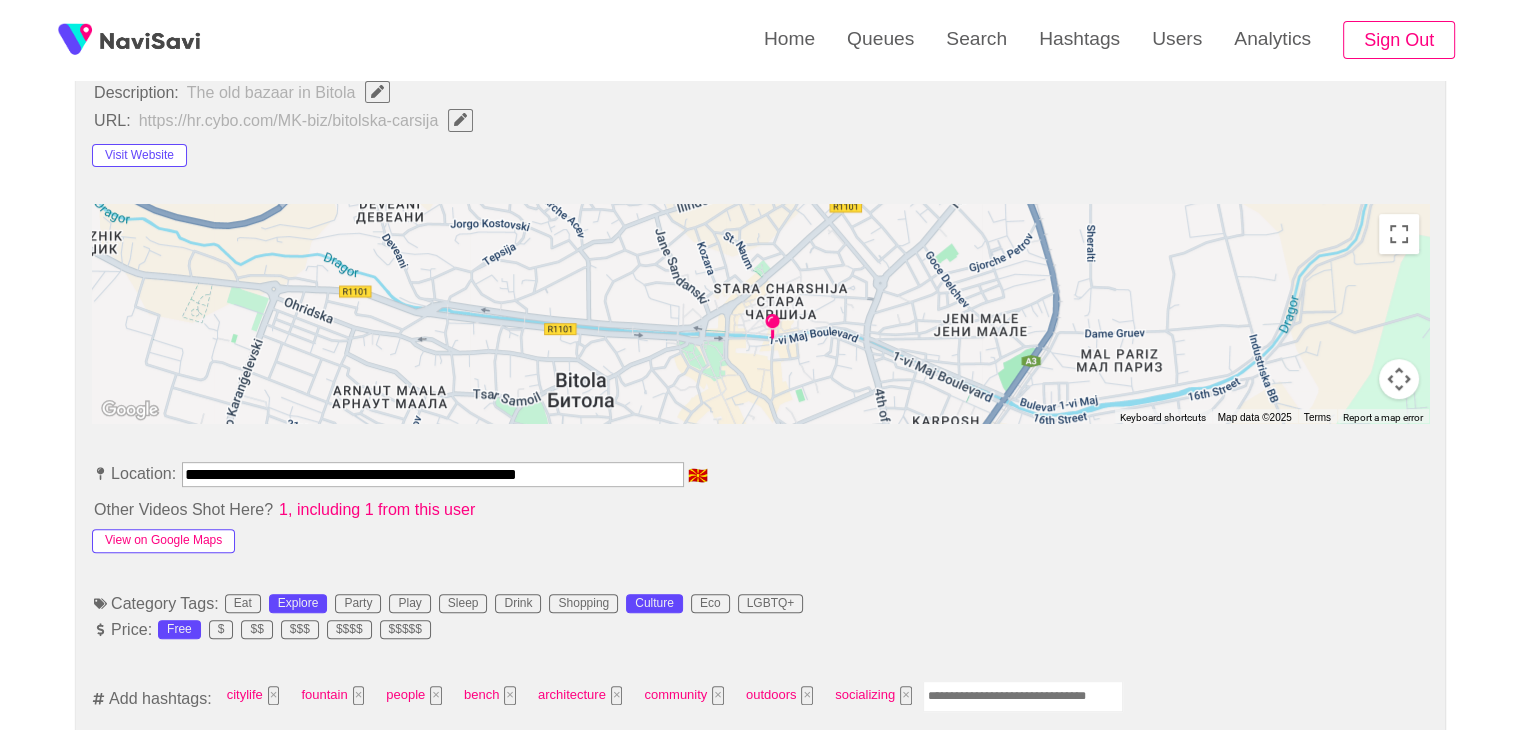 click on "View on Google Maps" at bounding box center (163, 541) 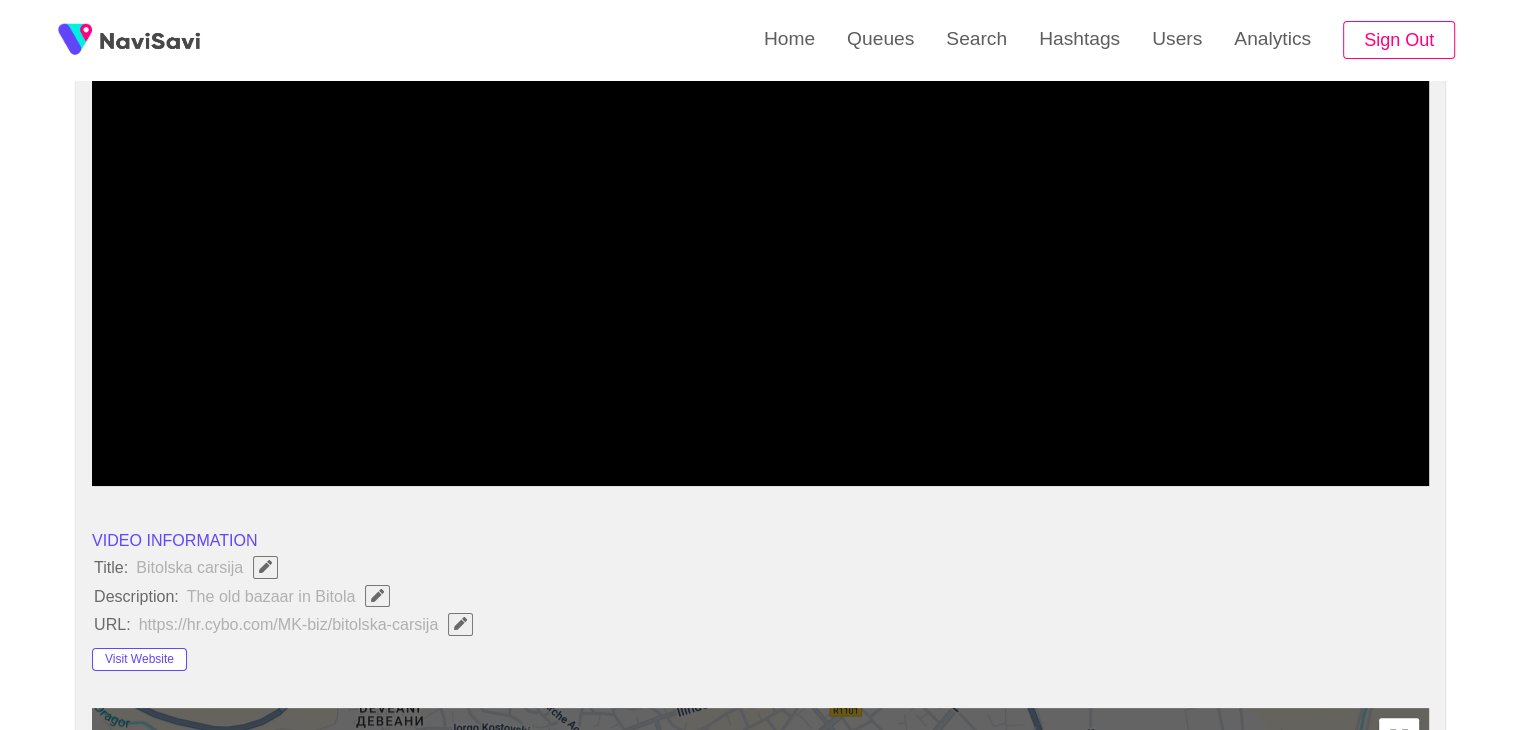 scroll, scrollTop: 236, scrollLeft: 0, axis: vertical 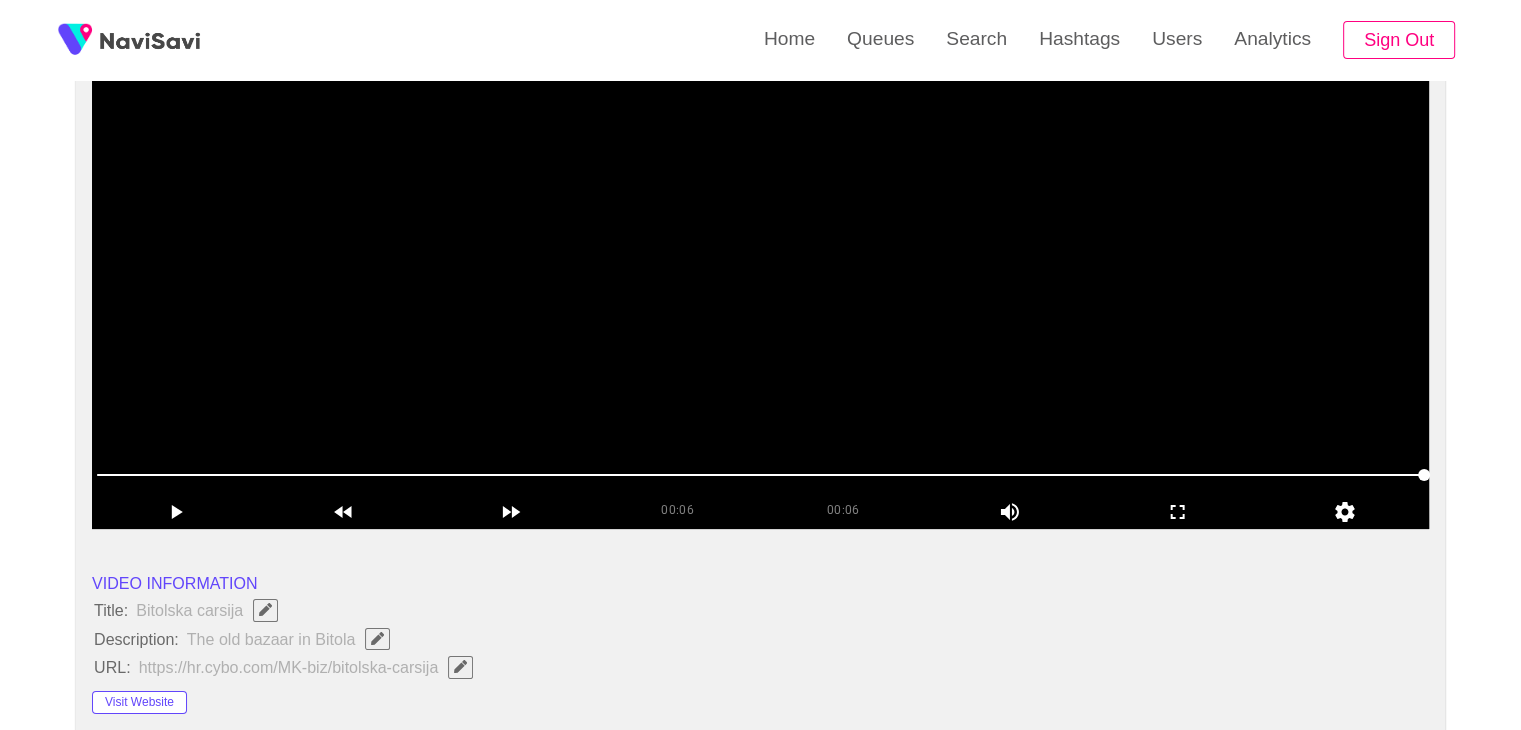 click at bounding box center (760, 279) 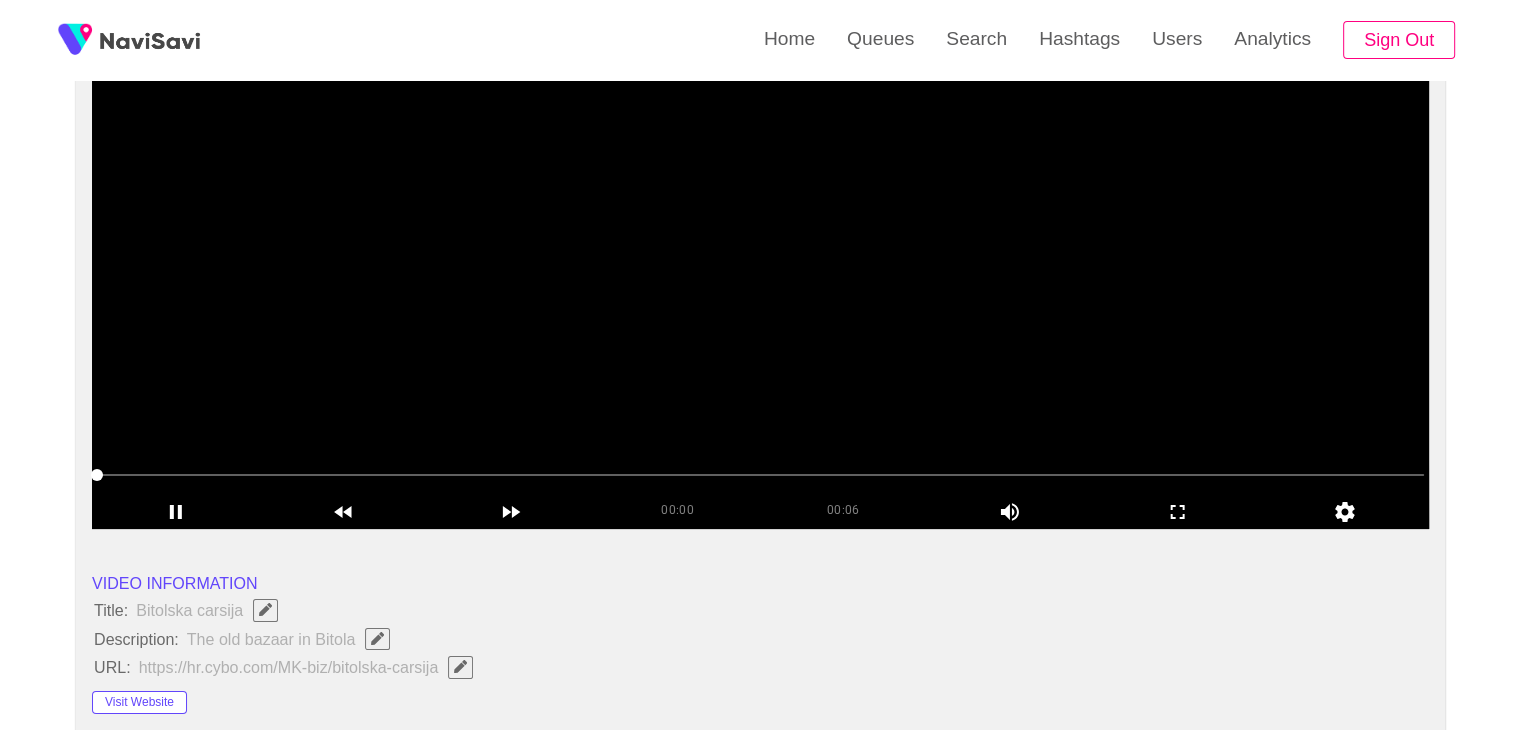 click at bounding box center (760, 279) 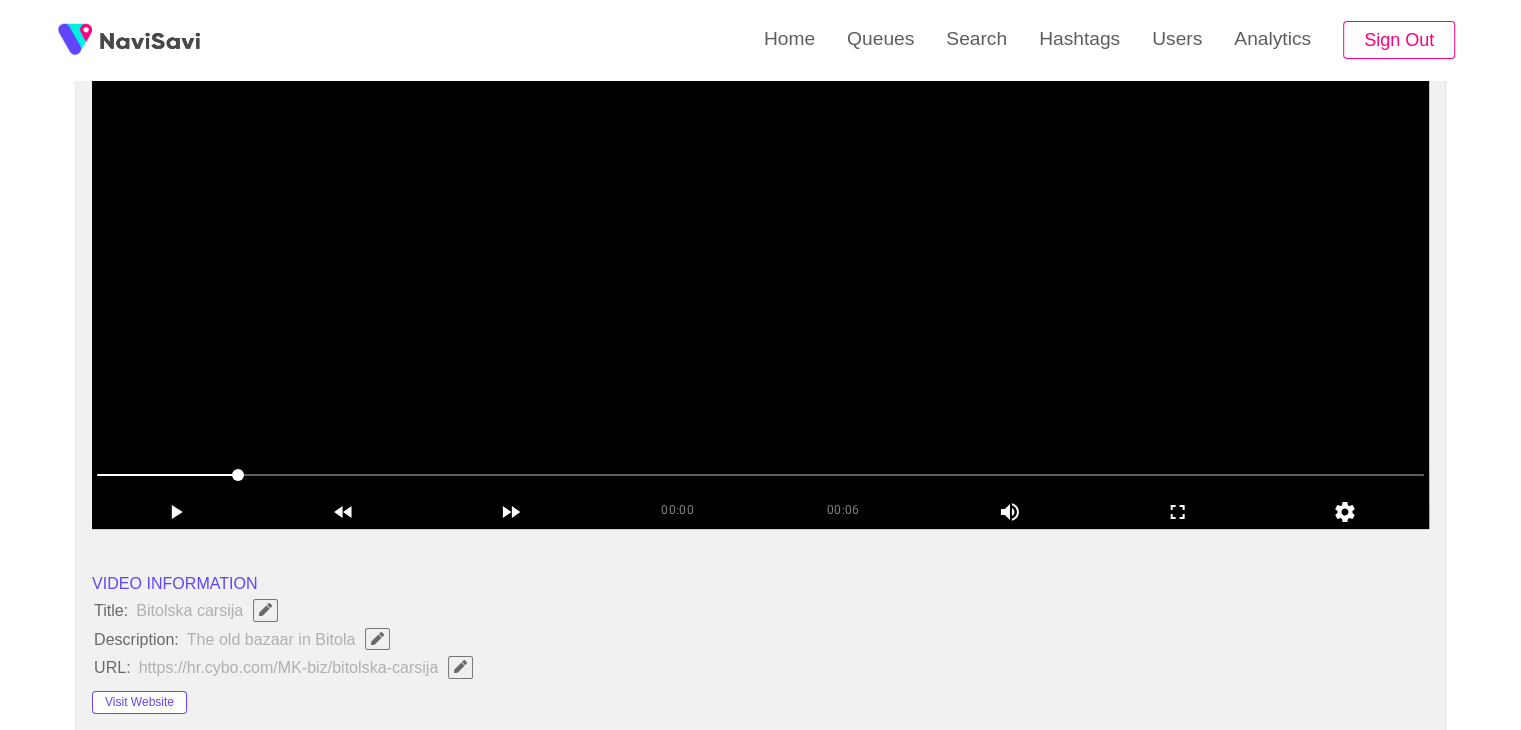 click at bounding box center (760, 279) 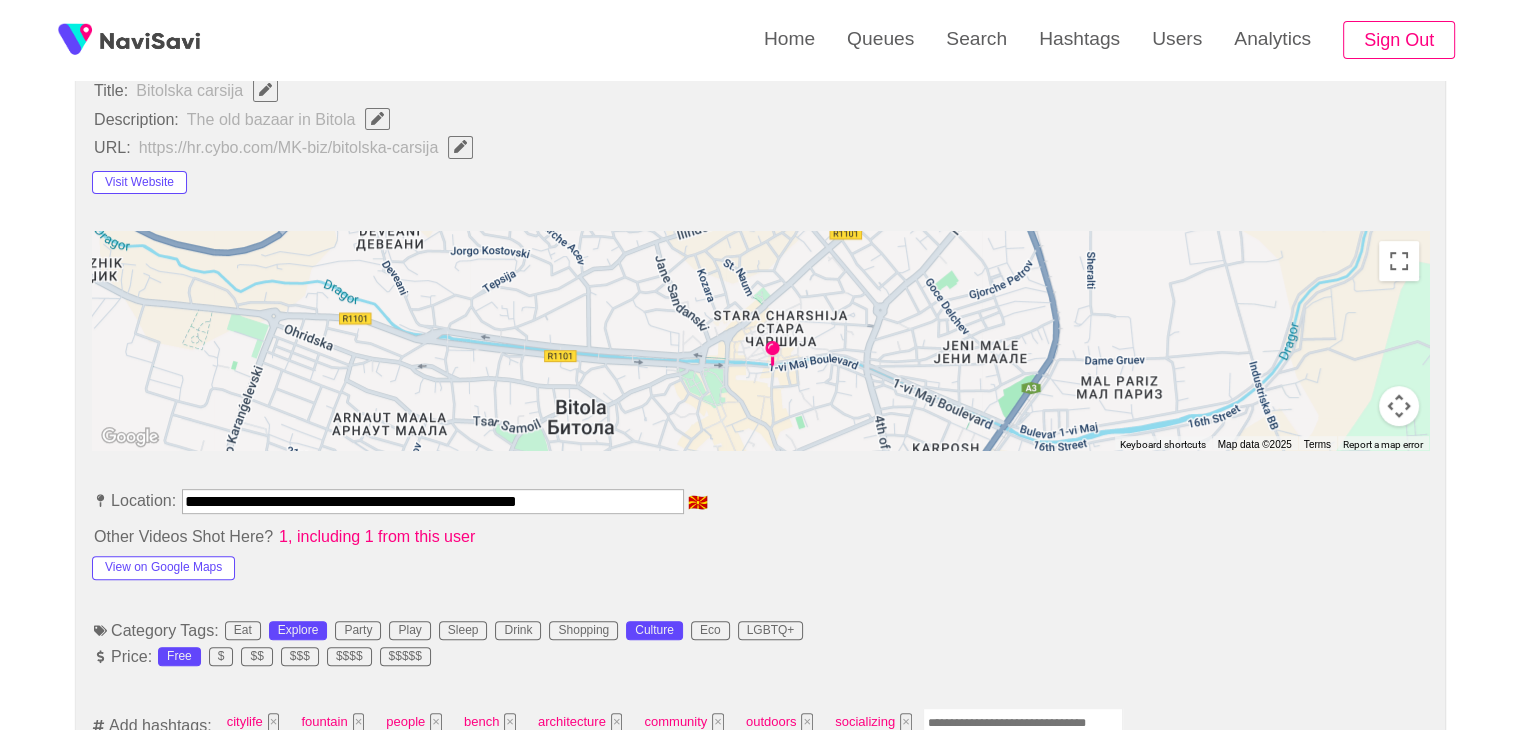 scroll, scrollTop: 796, scrollLeft: 0, axis: vertical 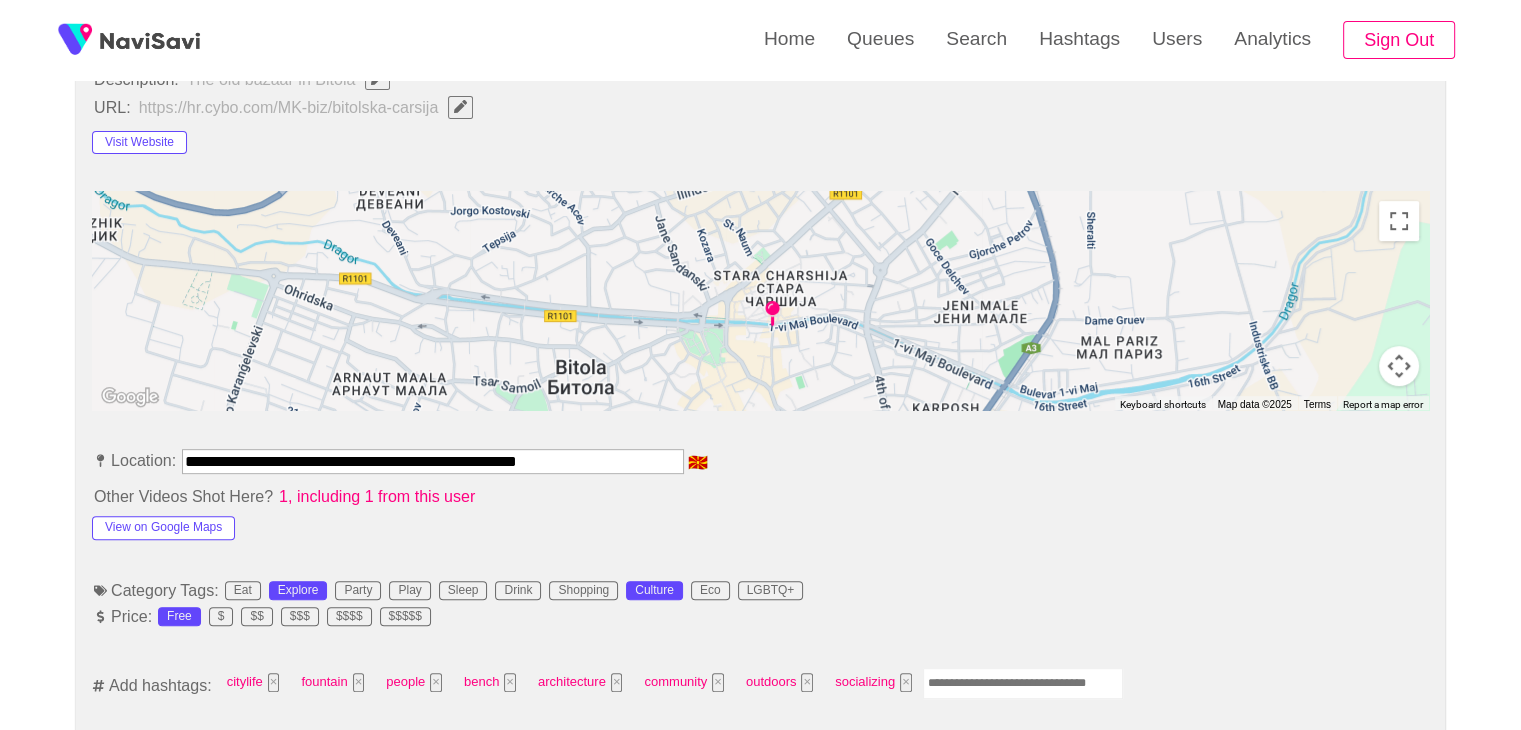 click at bounding box center [1023, 683] 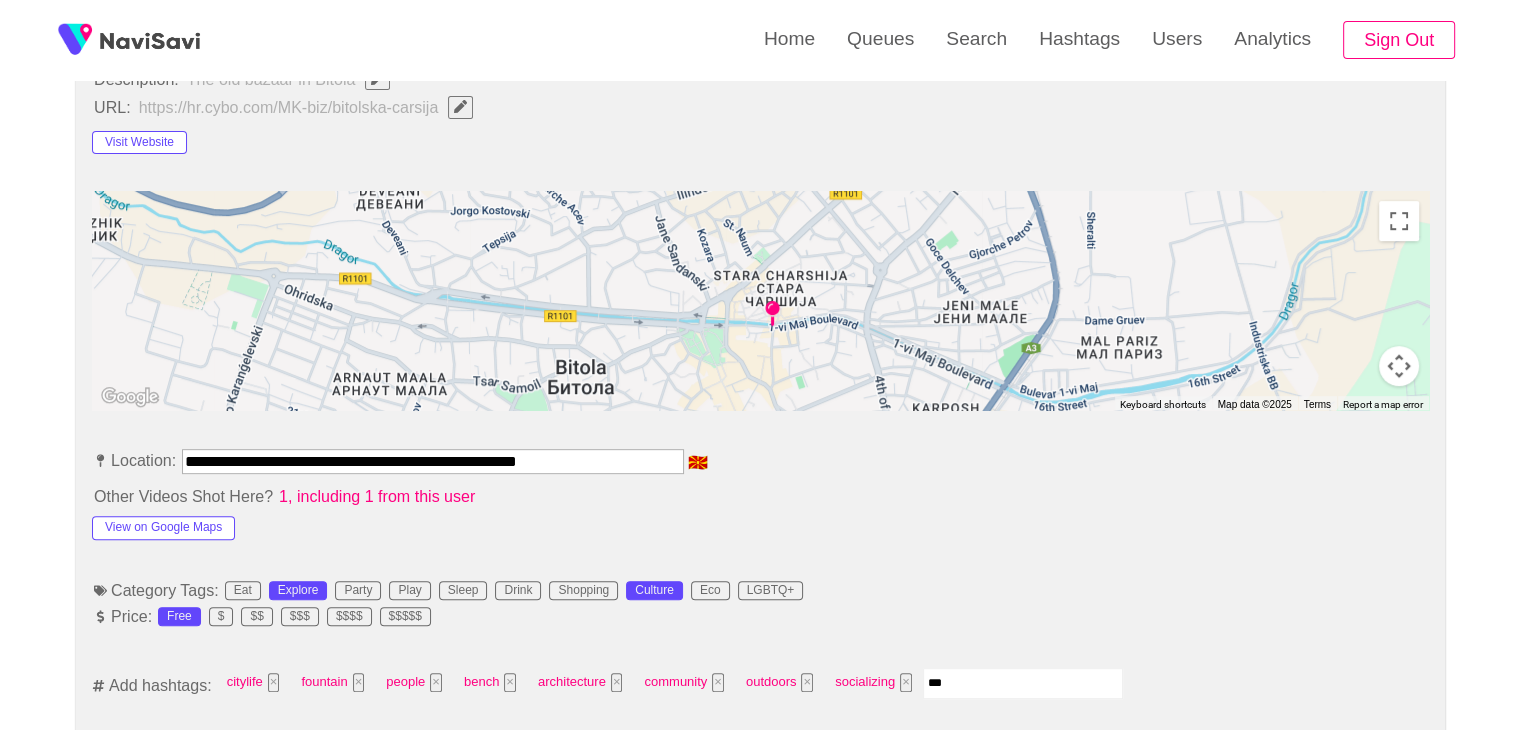 type on "****" 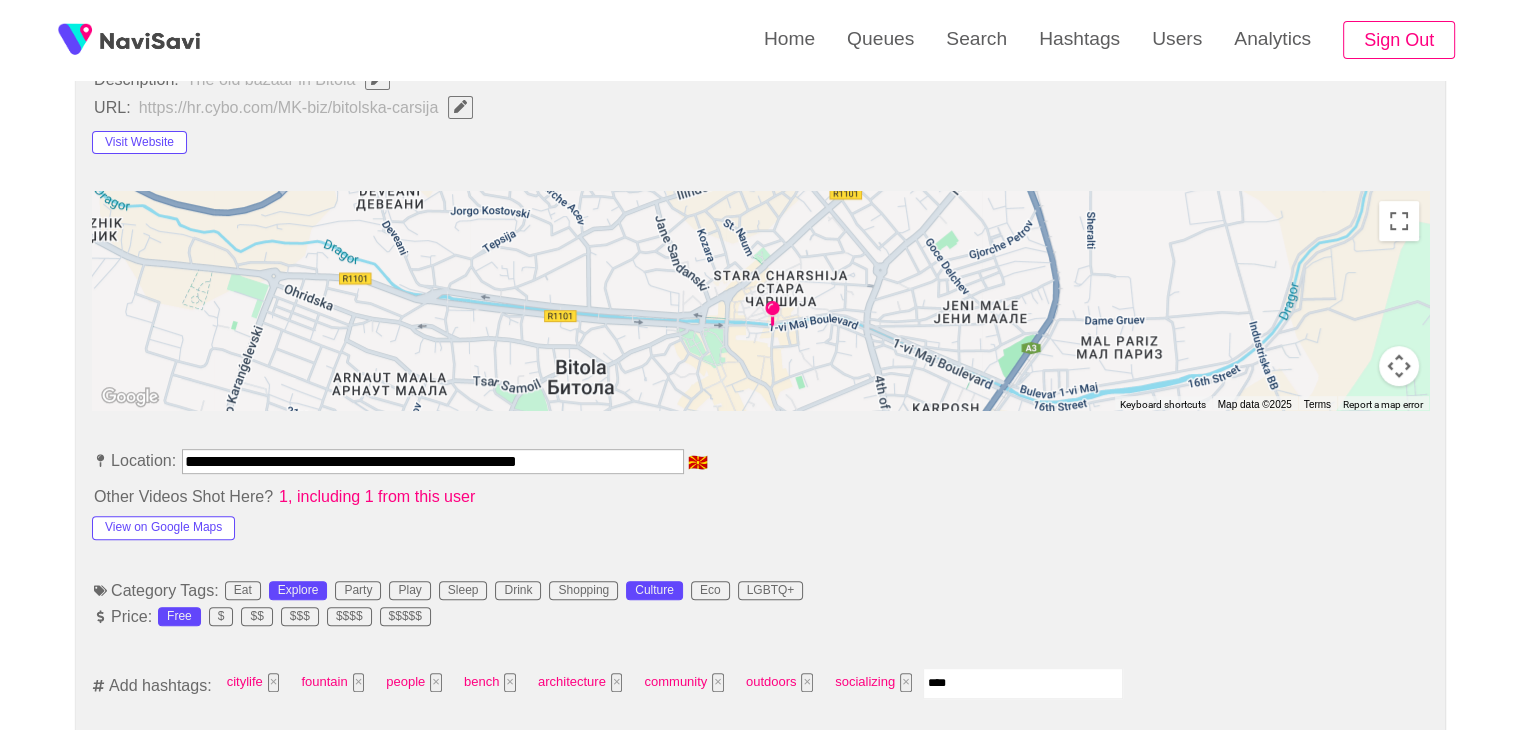 type 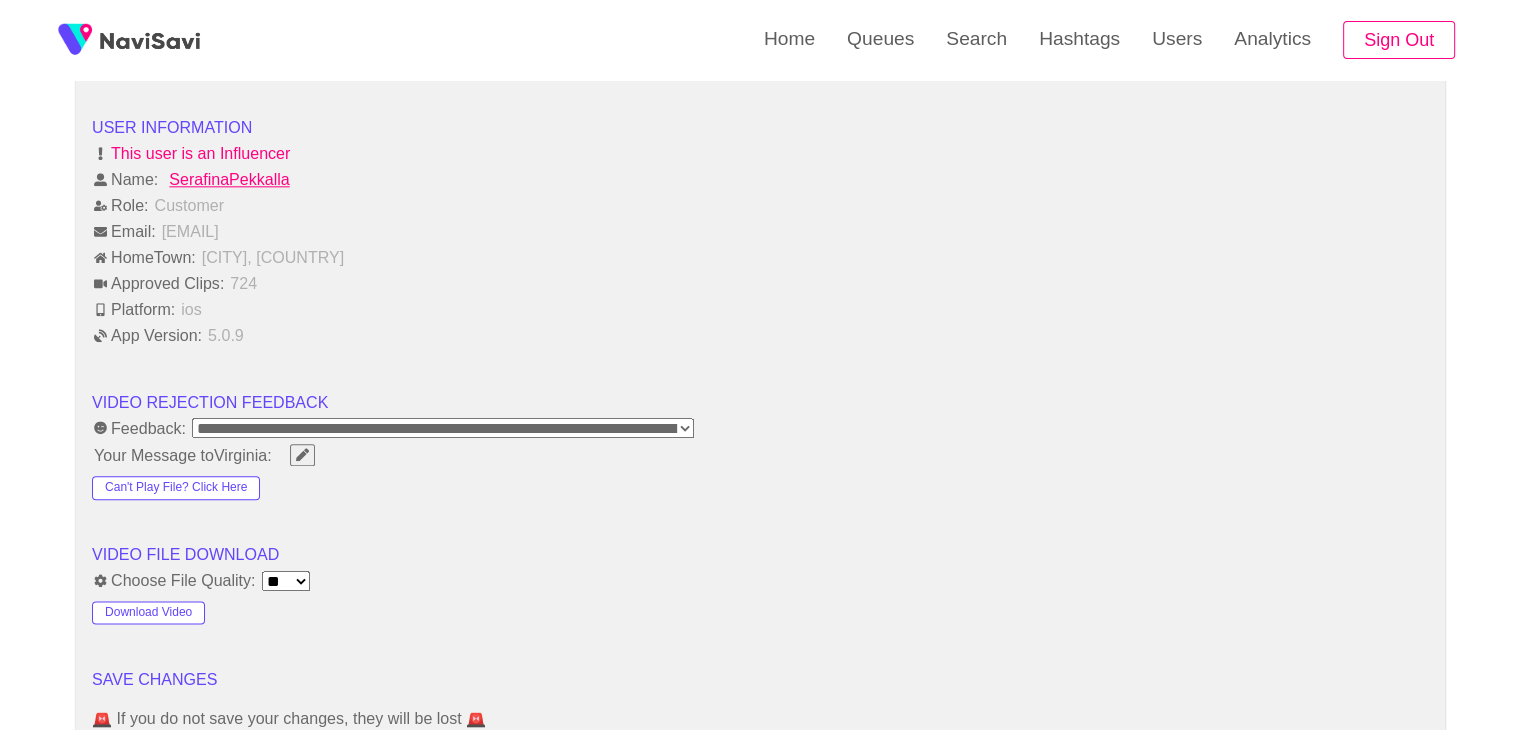 scroll, scrollTop: 2516, scrollLeft: 0, axis: vertical 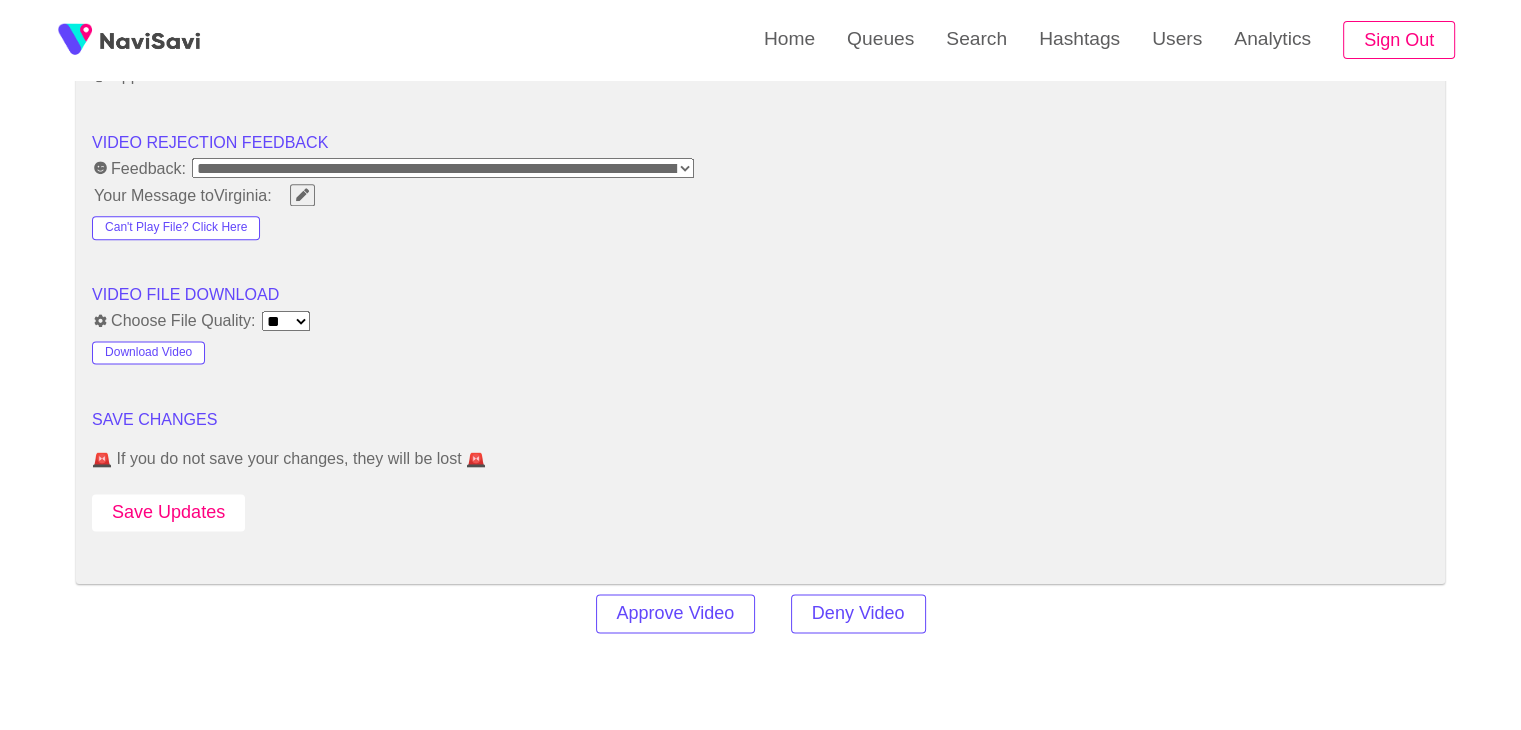 click on "Save Updates" at bounding box center [168, 512] 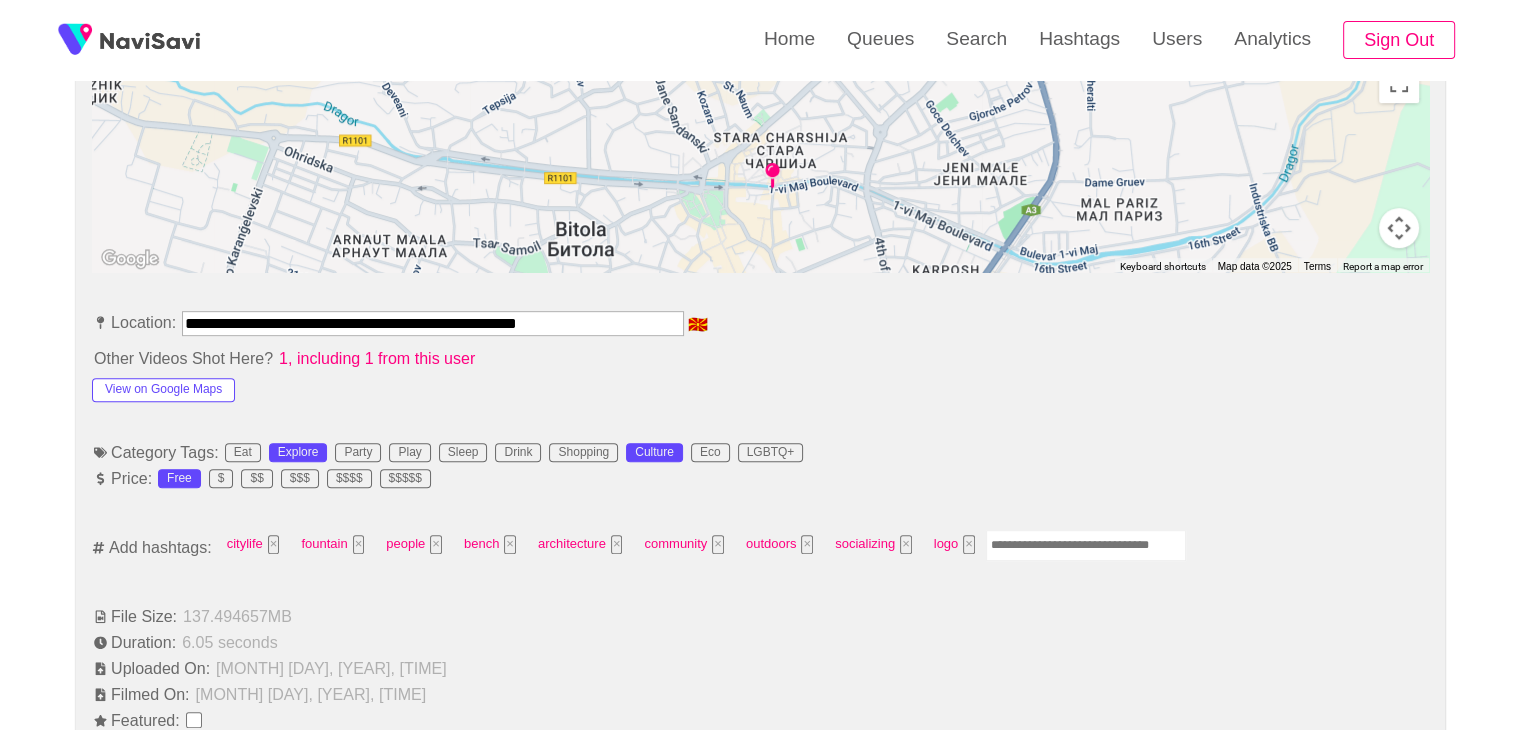scroll, scrollTop: 930, scrollLeft: 0, axis: vertical 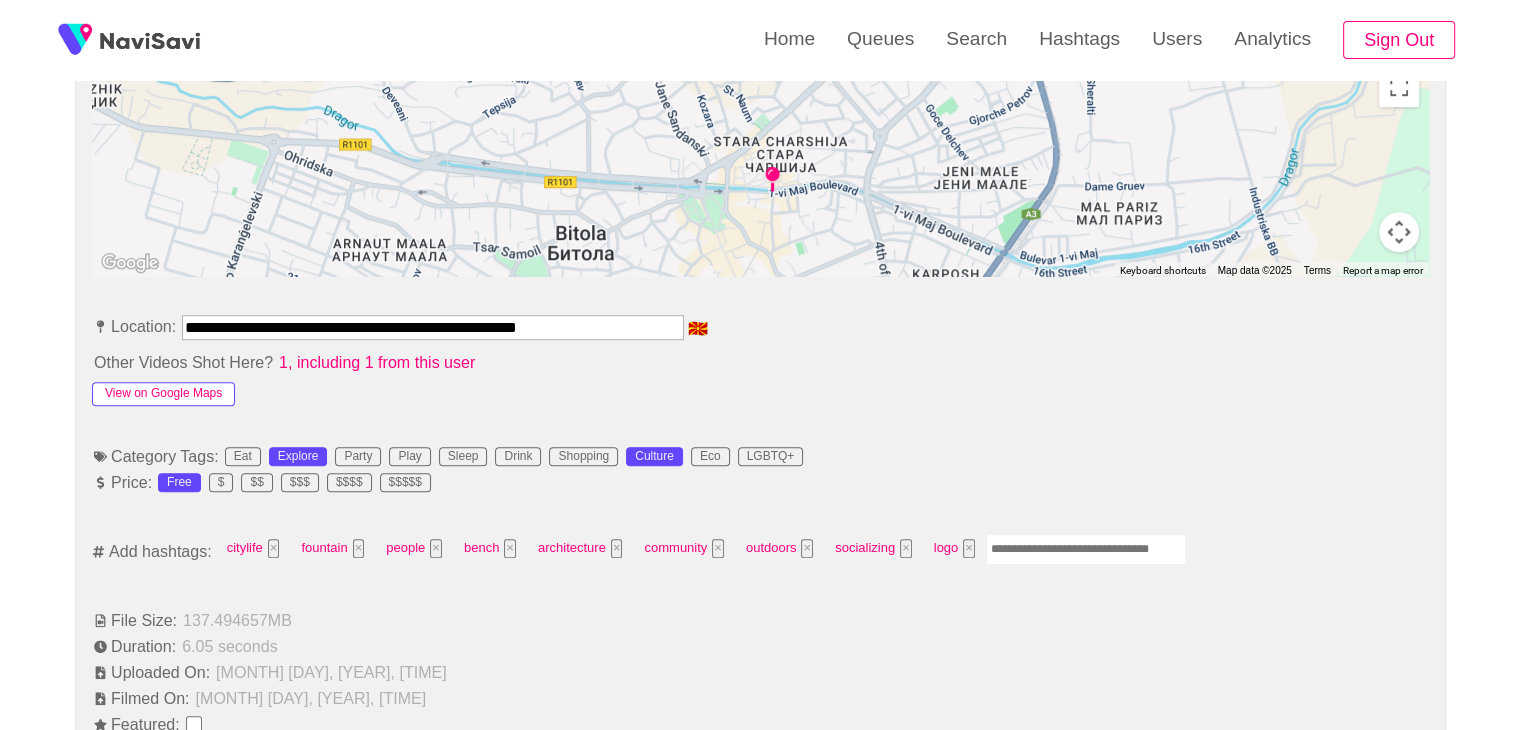 click on "View on Google Maps" at bounding box center [163, 394] 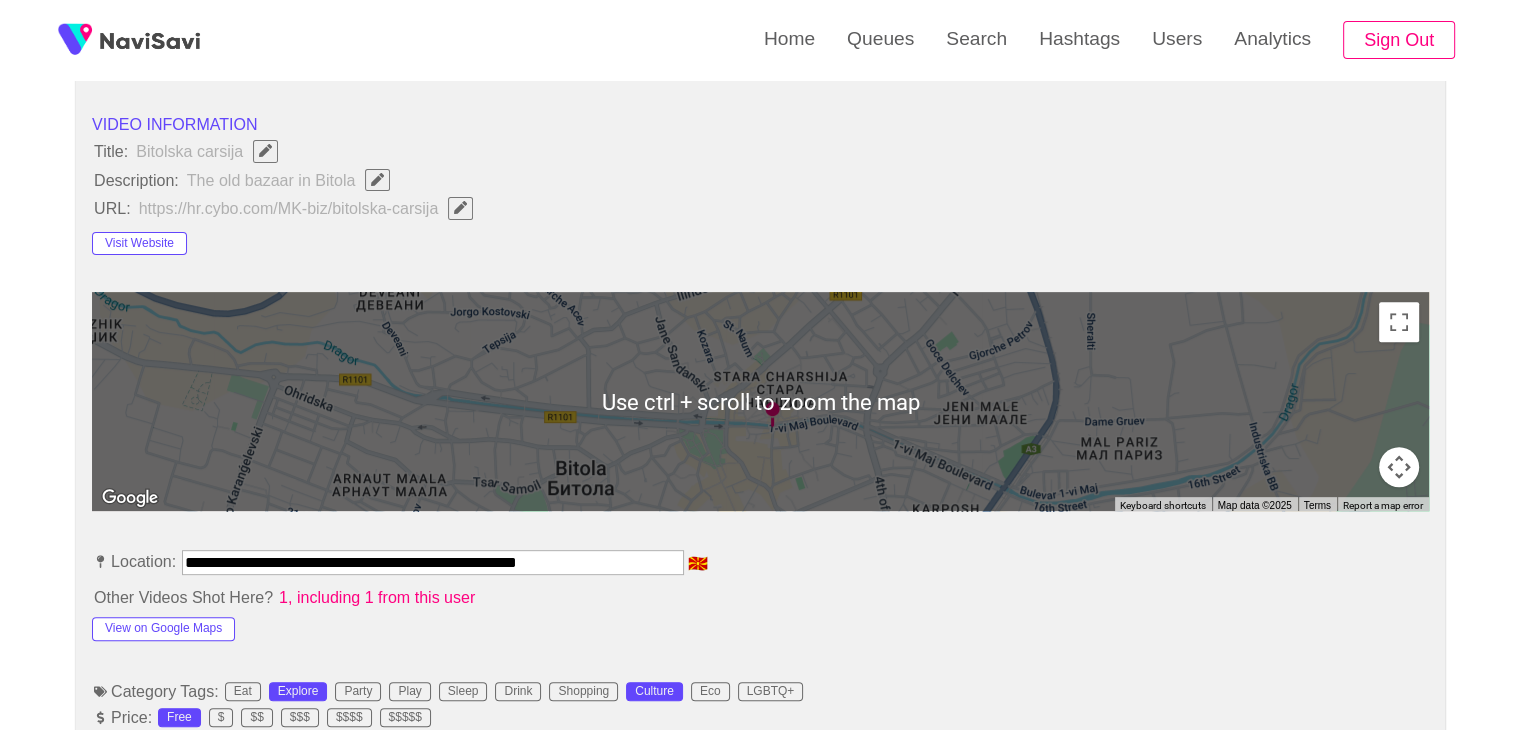 scroll, scrollTop: 703, scrollLeft: 0, axis: vertical 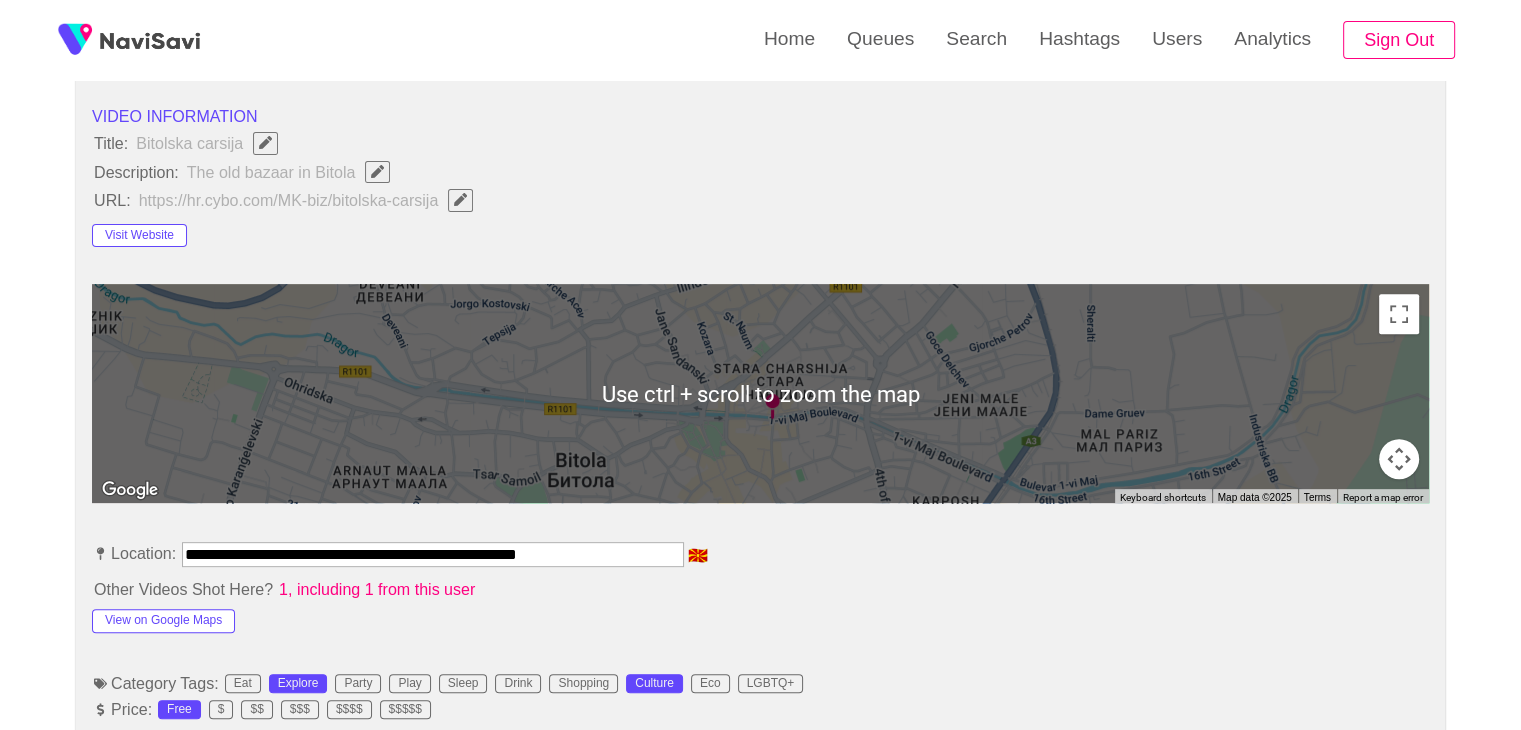 click on "**********" at bounding box center [433, 554] 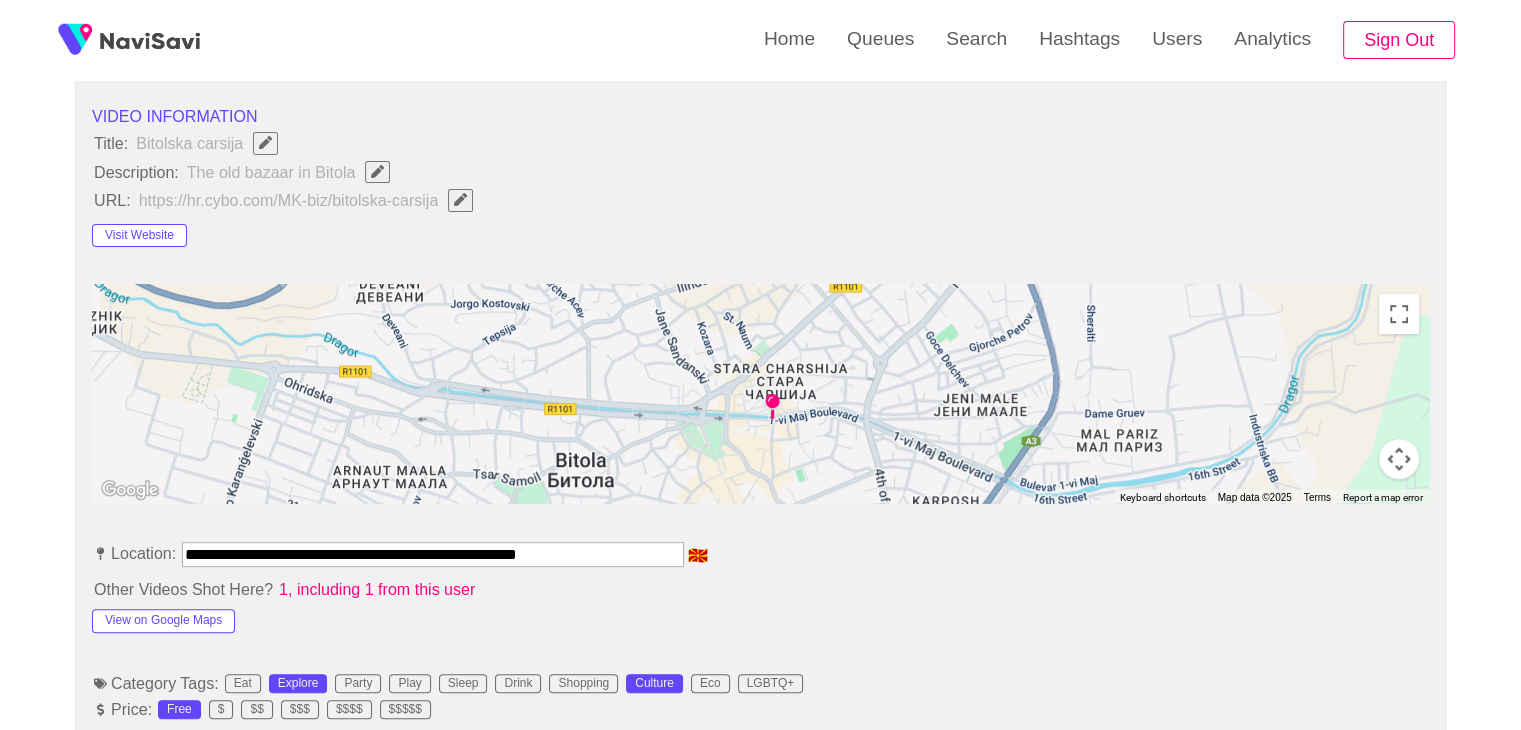 click on "**********" at bounding box center (433, 554) 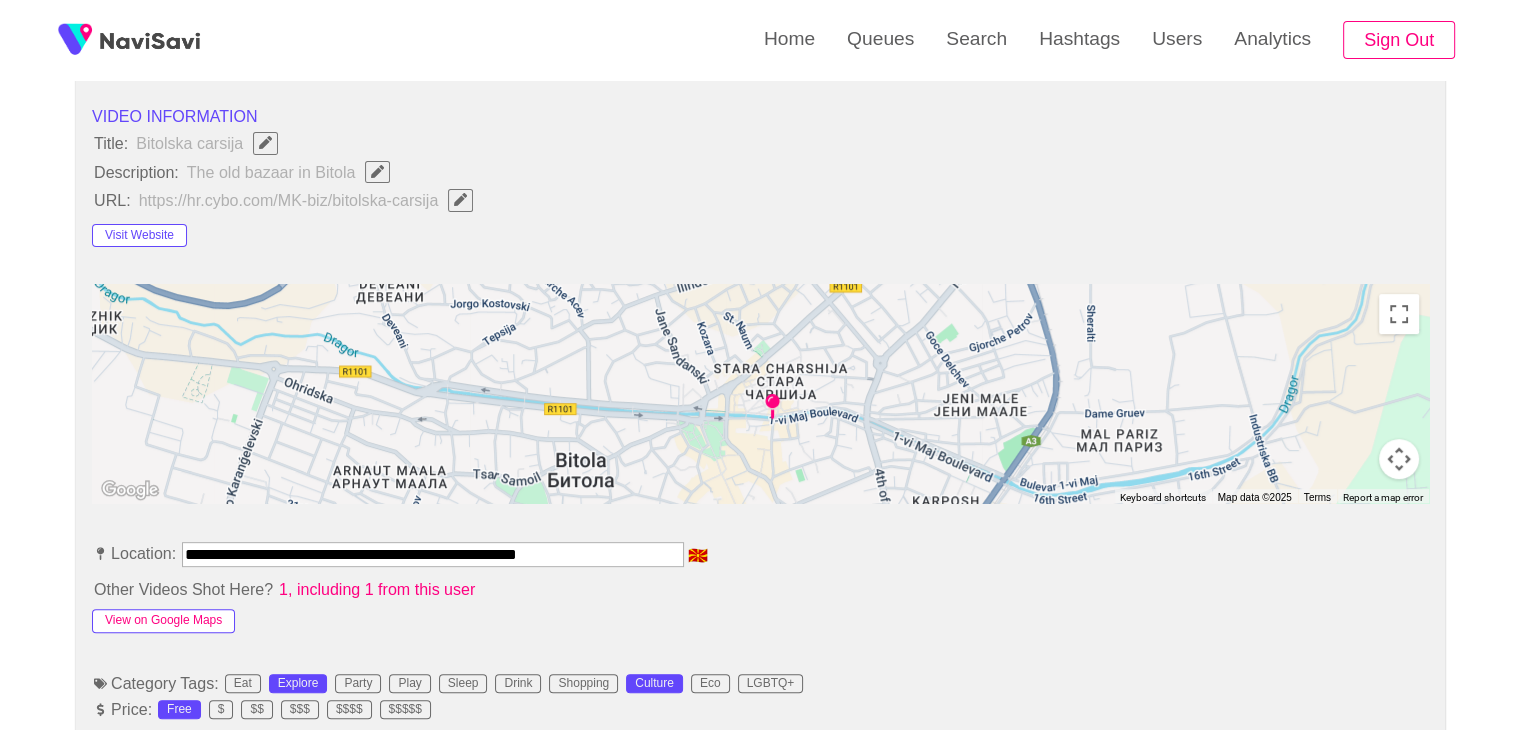 click on "View on Google Maps" at bounding box center (163, 621) 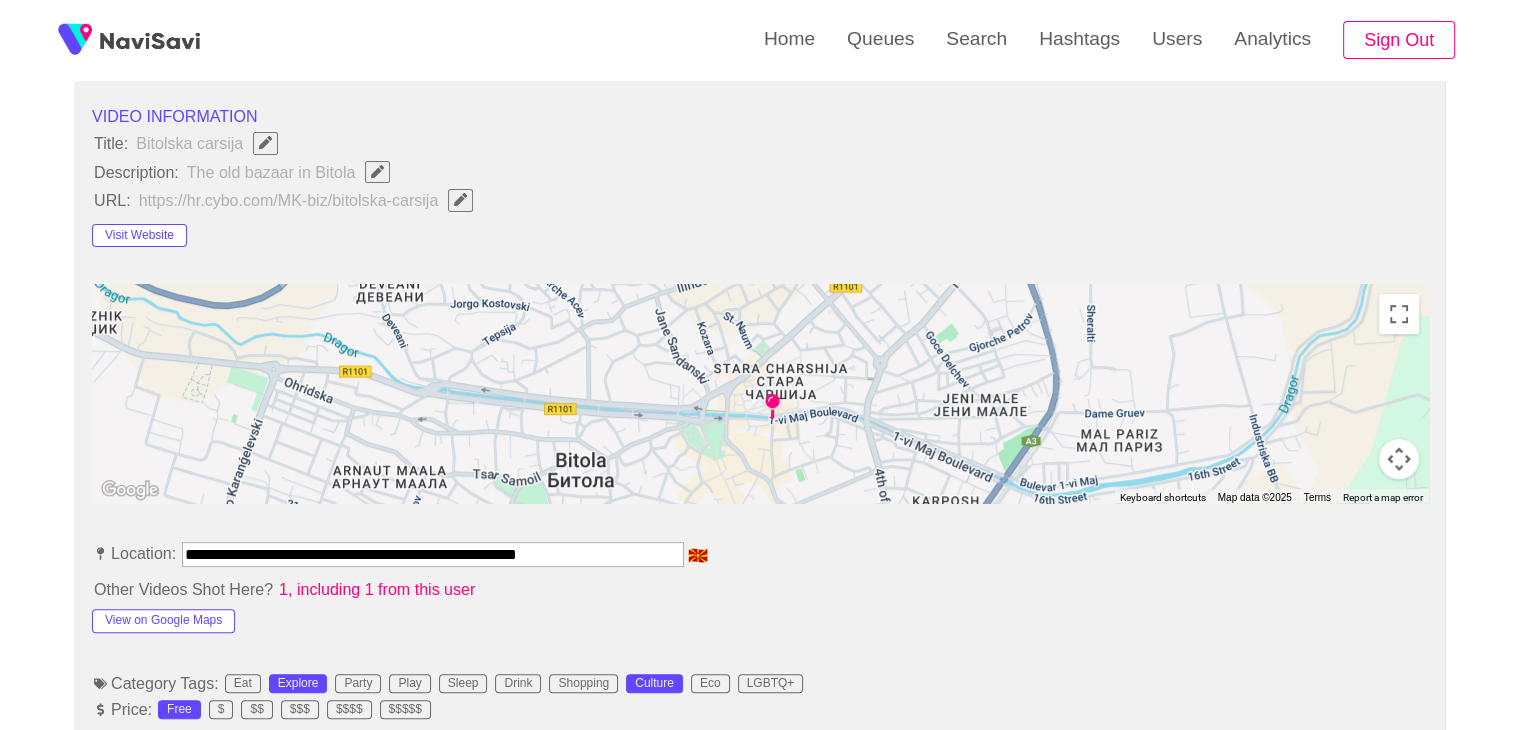 click on "**********" at bounding box center (433, 554) 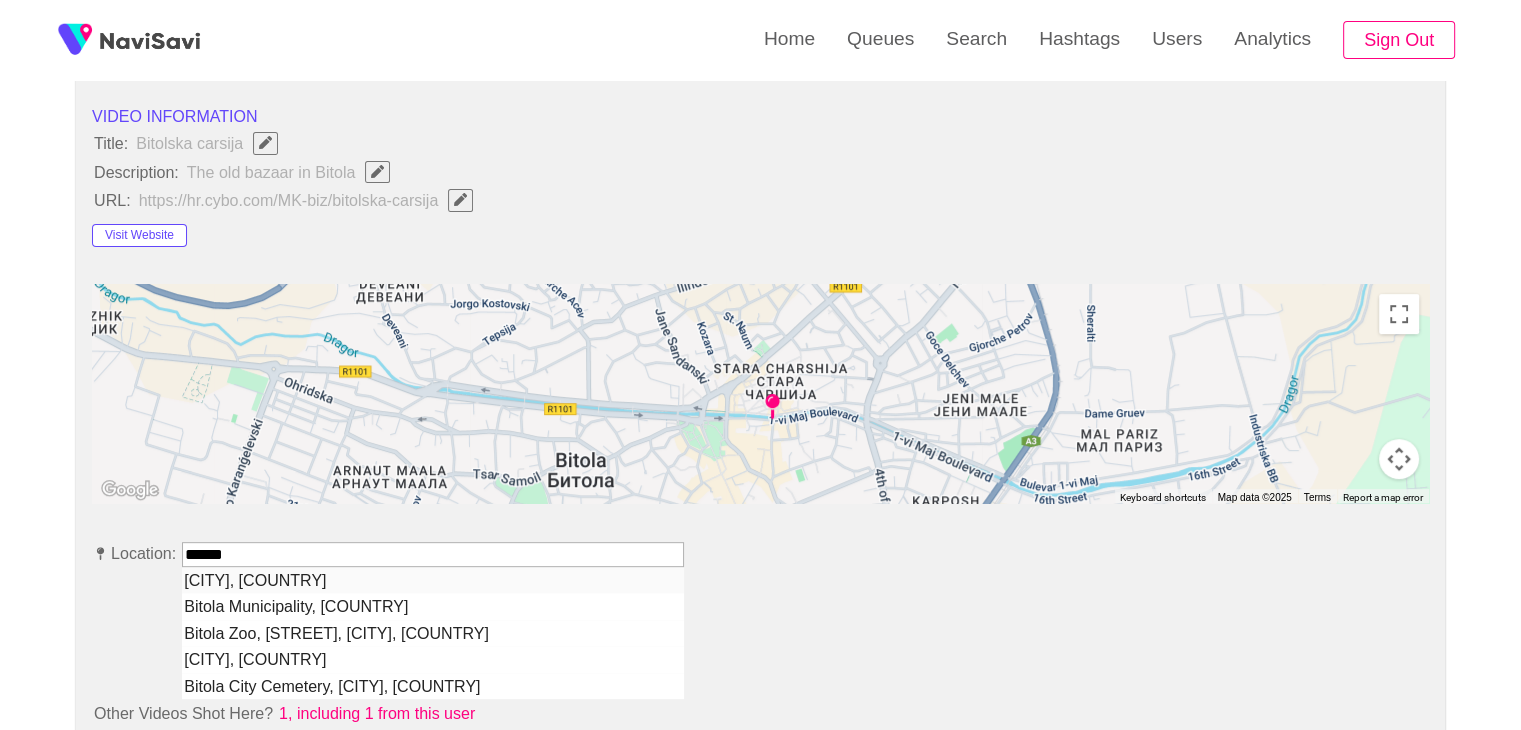 click on "Bitola, North Macedonia" at bounding box center [433, 580] 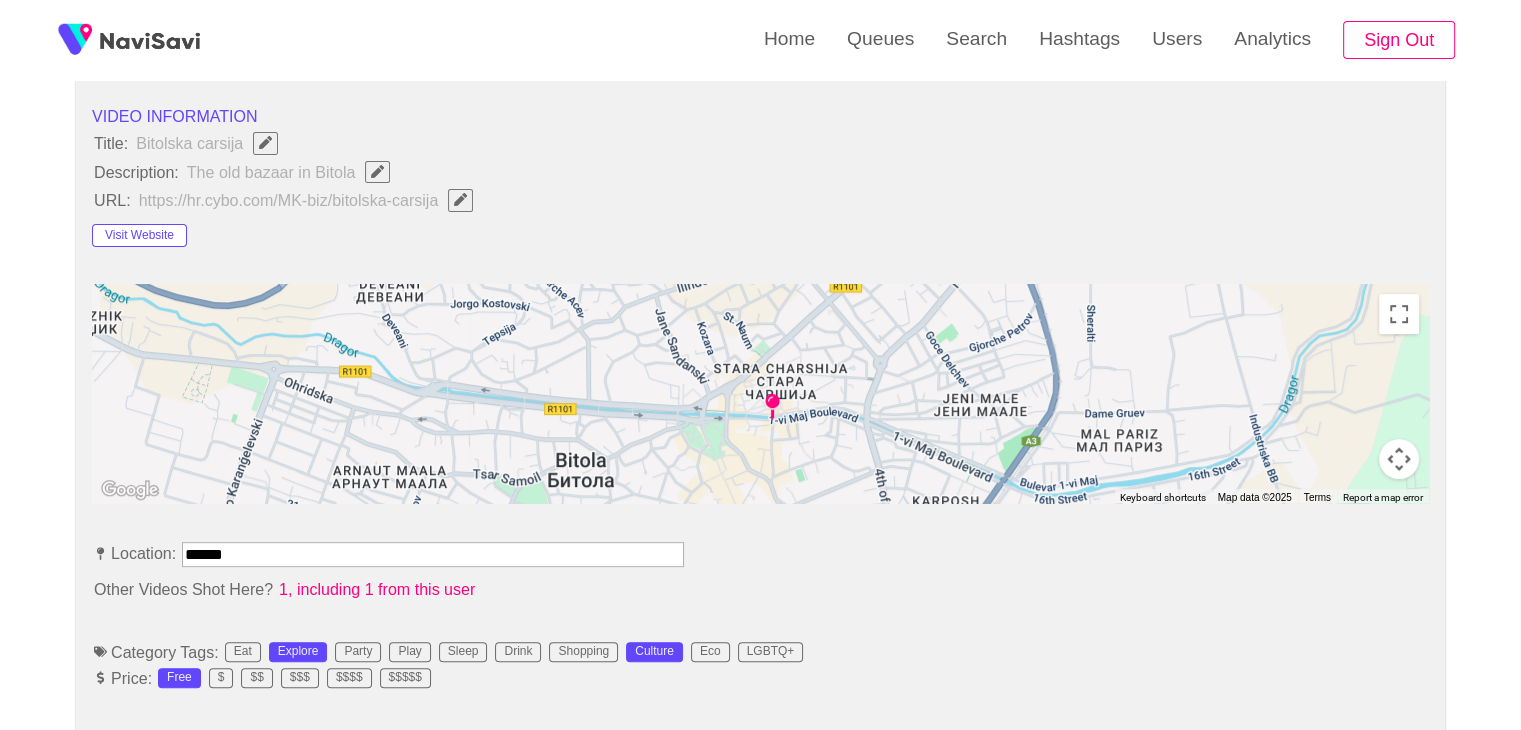 click on "******" at bounding box center [433, 554] 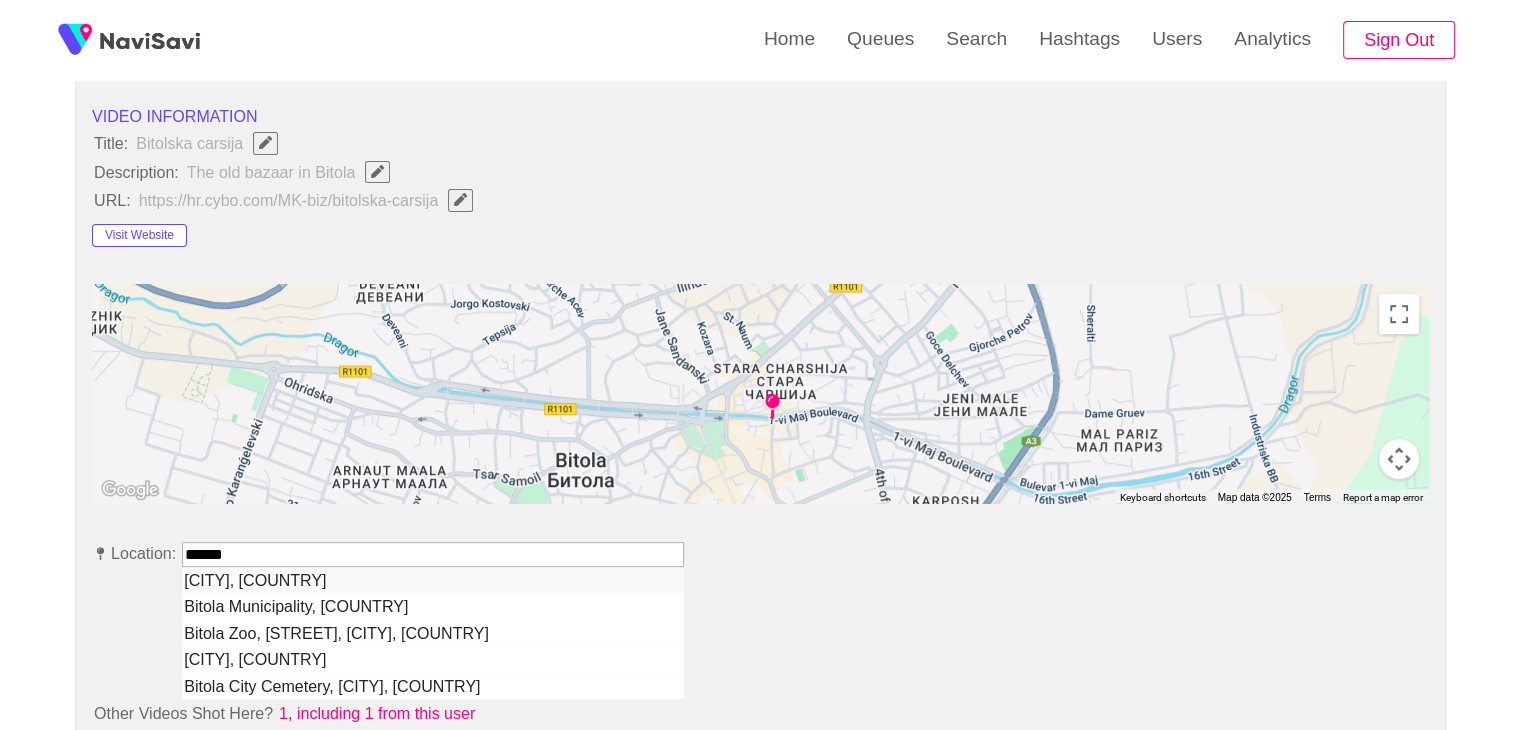click on "Bitola, North Macedonia" at bounding box center [433, 580] 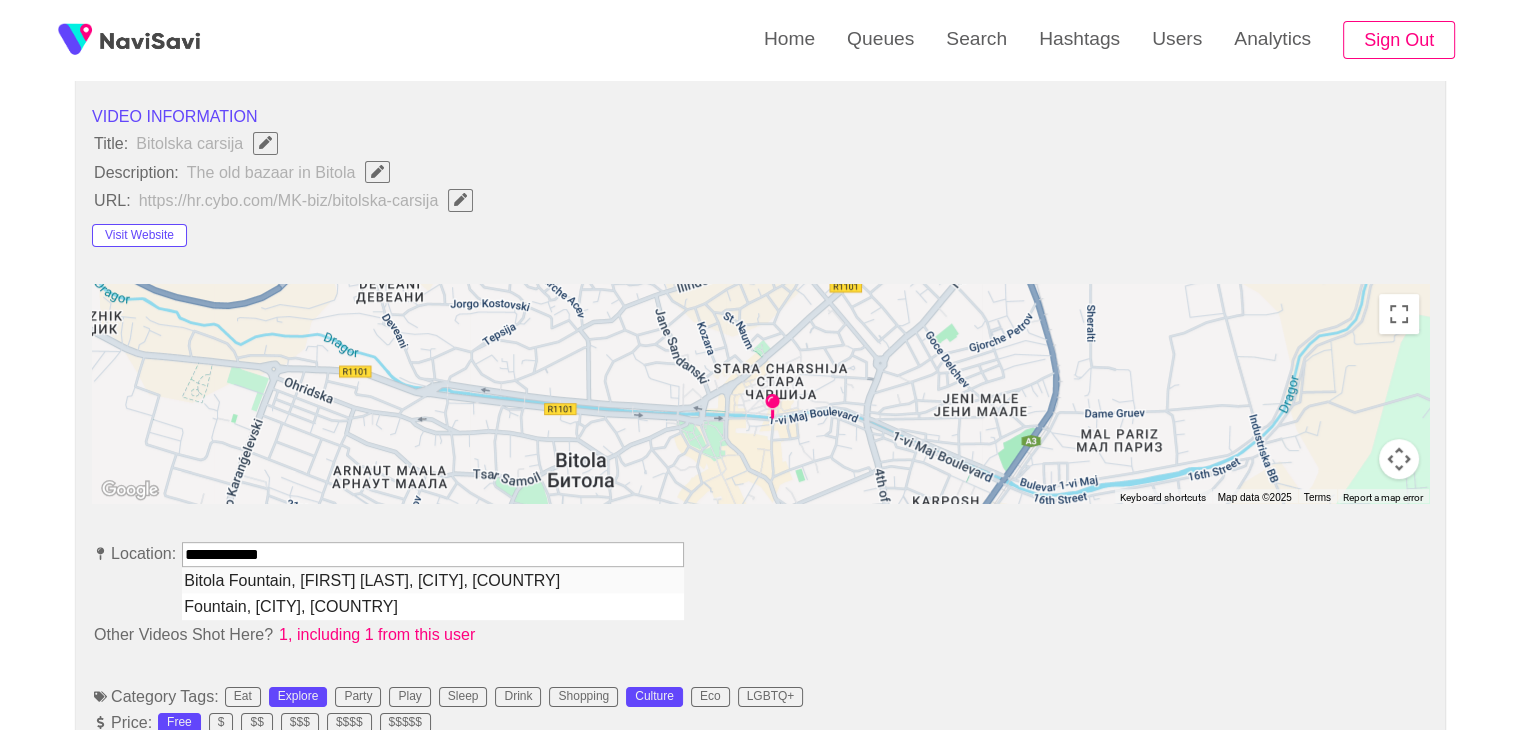 click on "Bitola Fountain, Sv. Nektarij Bitolski, Bitola, North Macedonia" at bounding box center [433, 580] 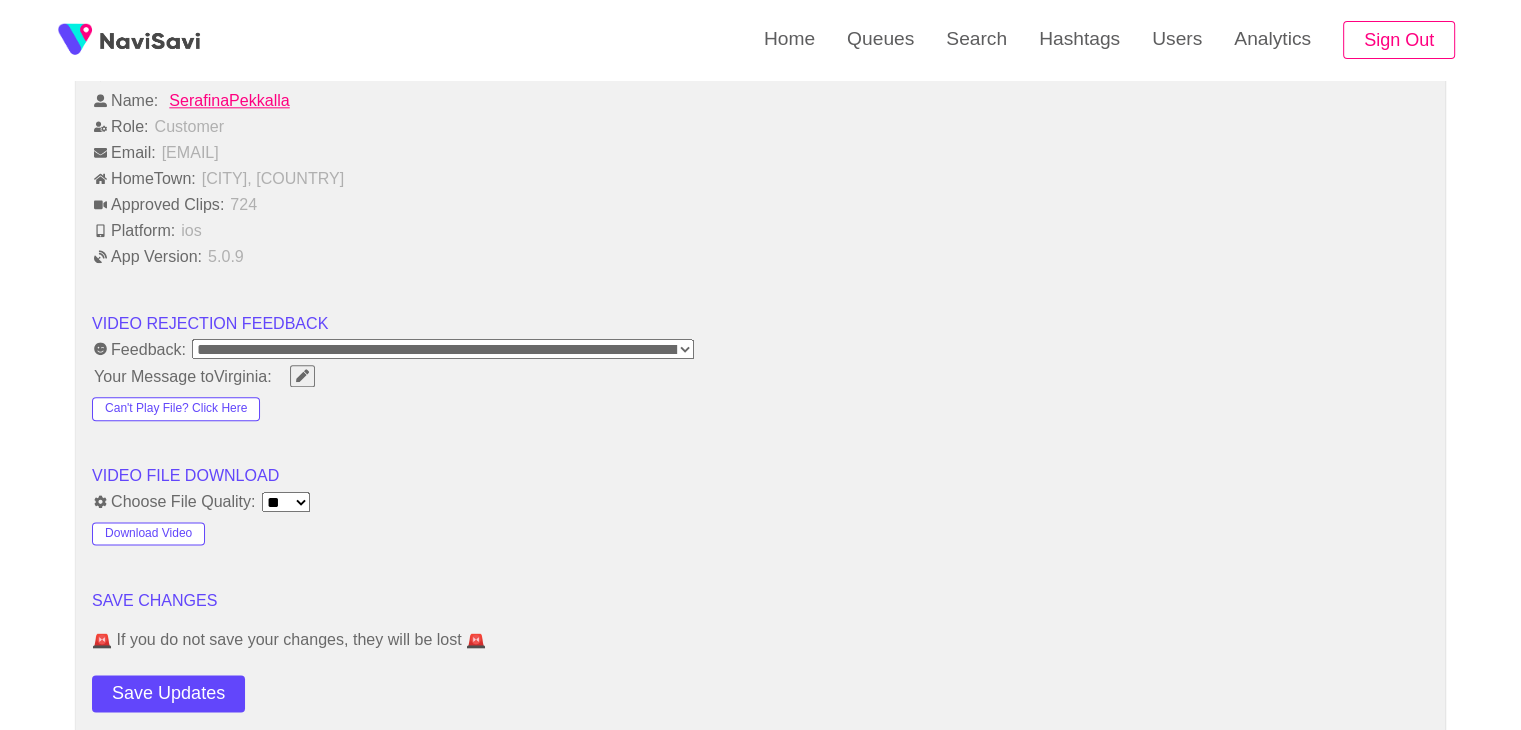 scroll, scrollTop: 2360, scrollLeft: 0, axis: vertical 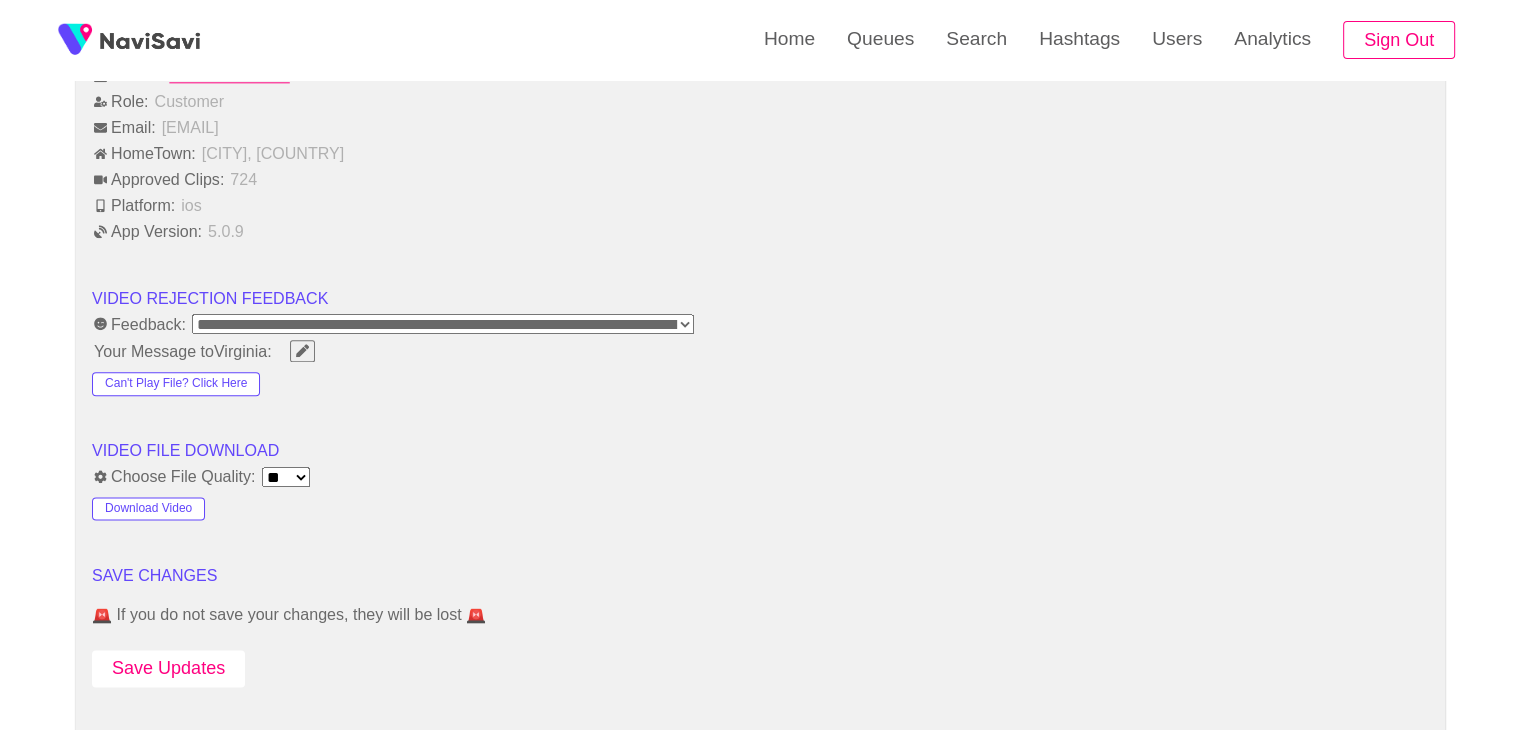 type on "**********" 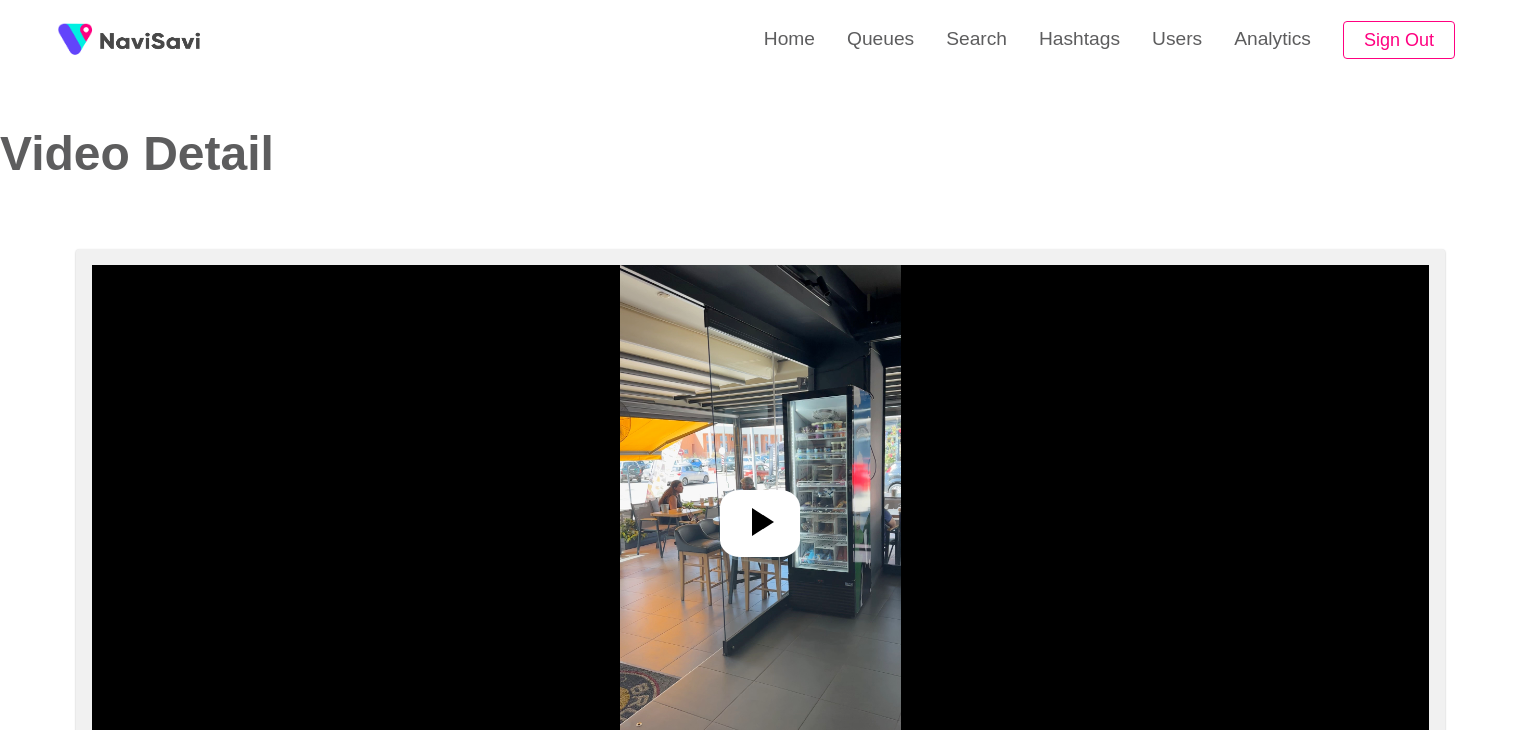 select on "**********" 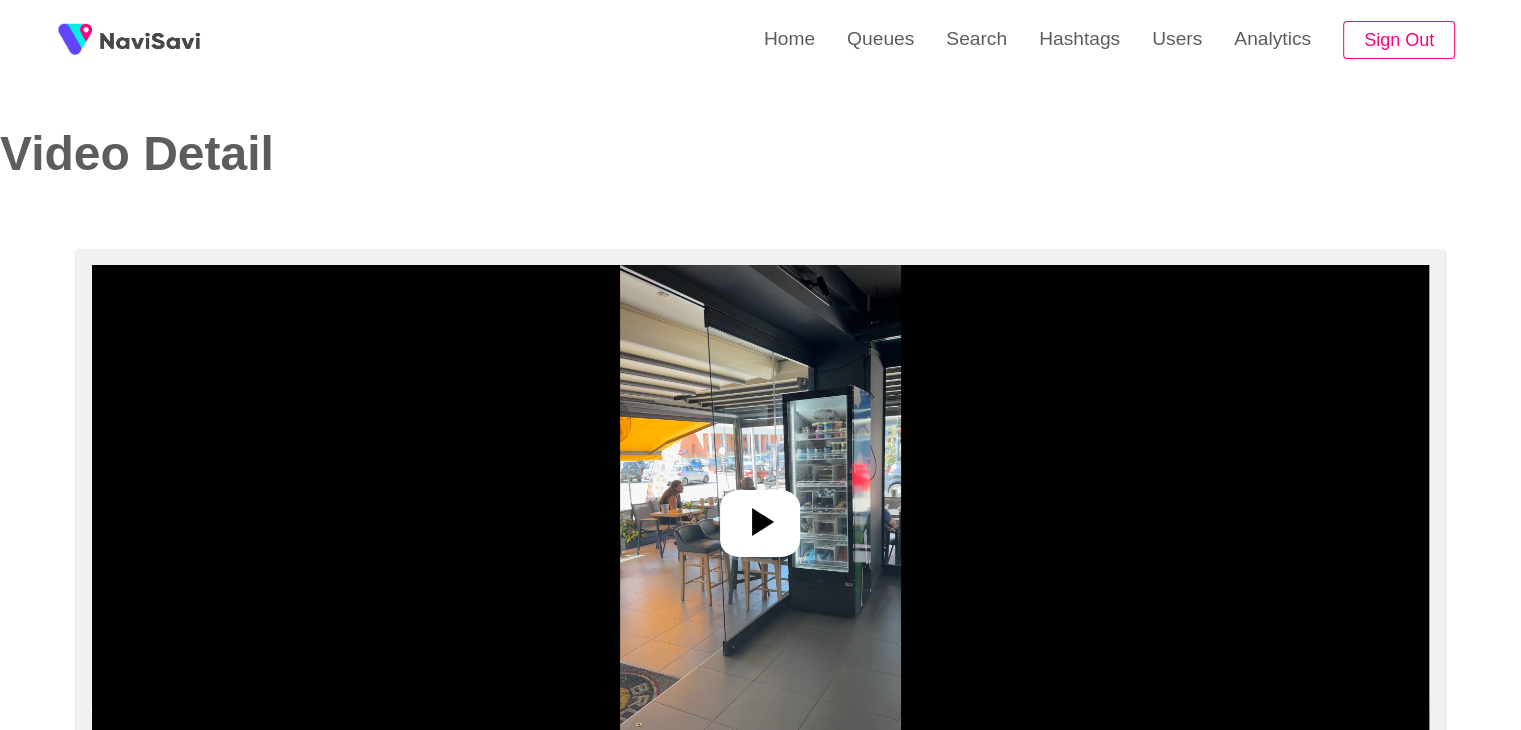 click at bounding box center (760, 515) 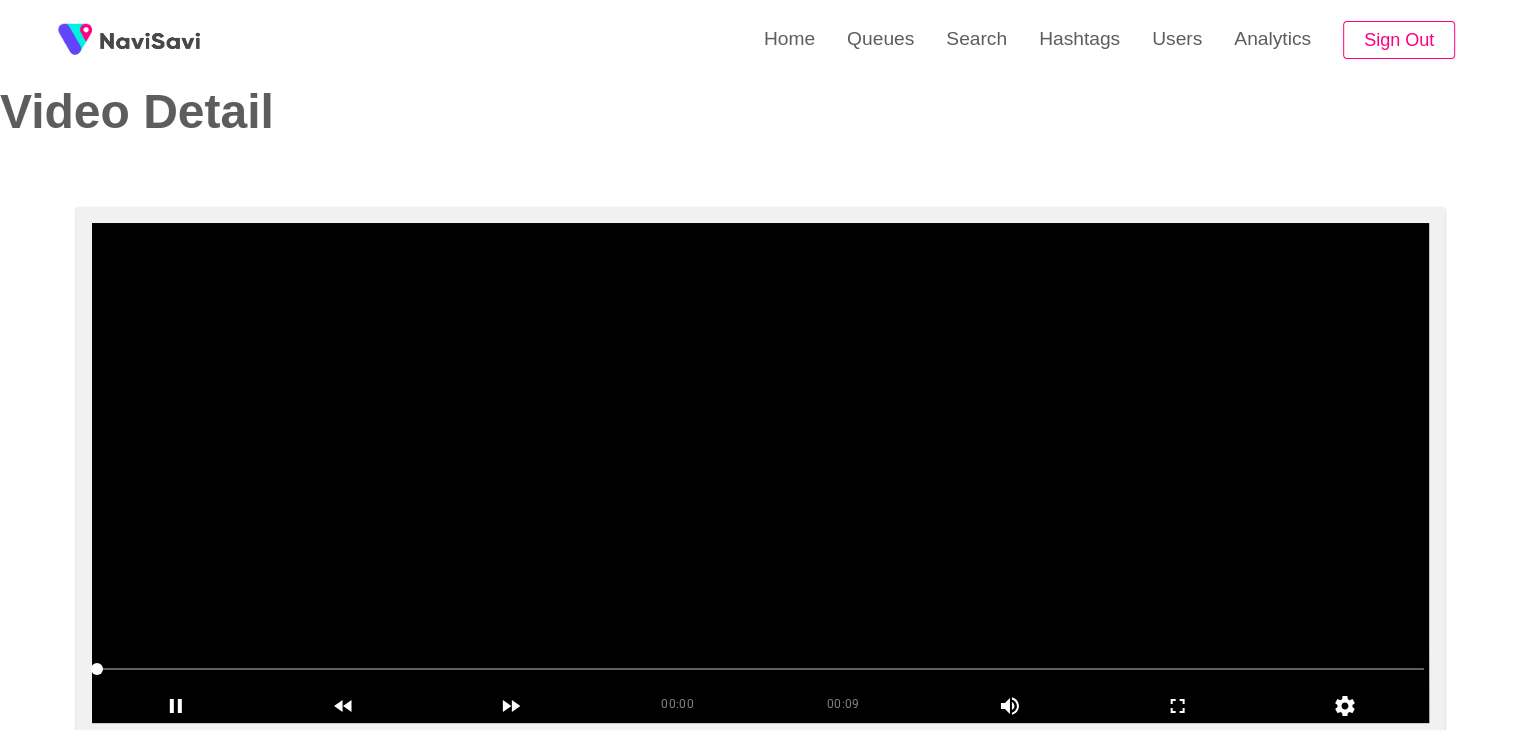 scroll, scrollTop: 0, scrollLeft: 0, axis: both 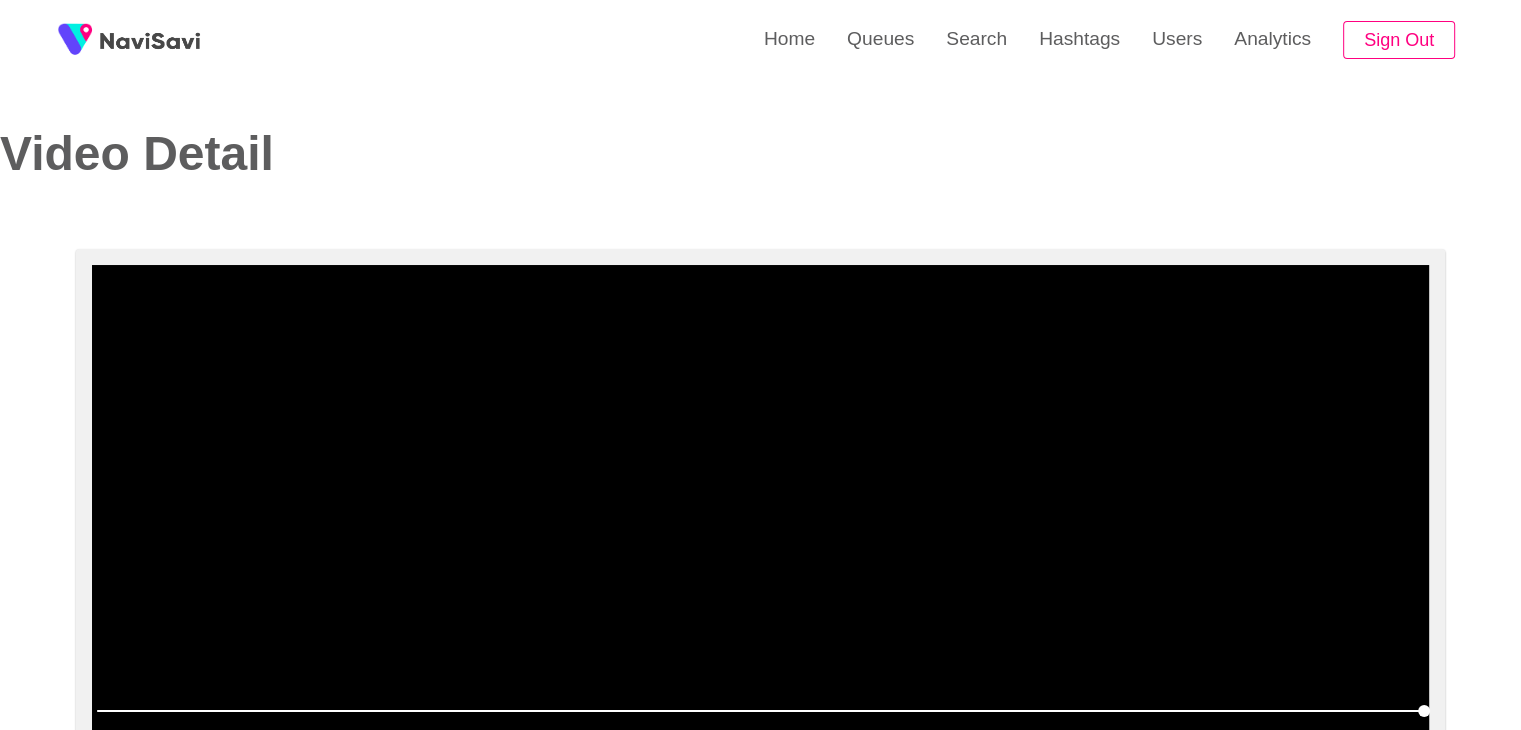 click at bounding box center [760, 515] 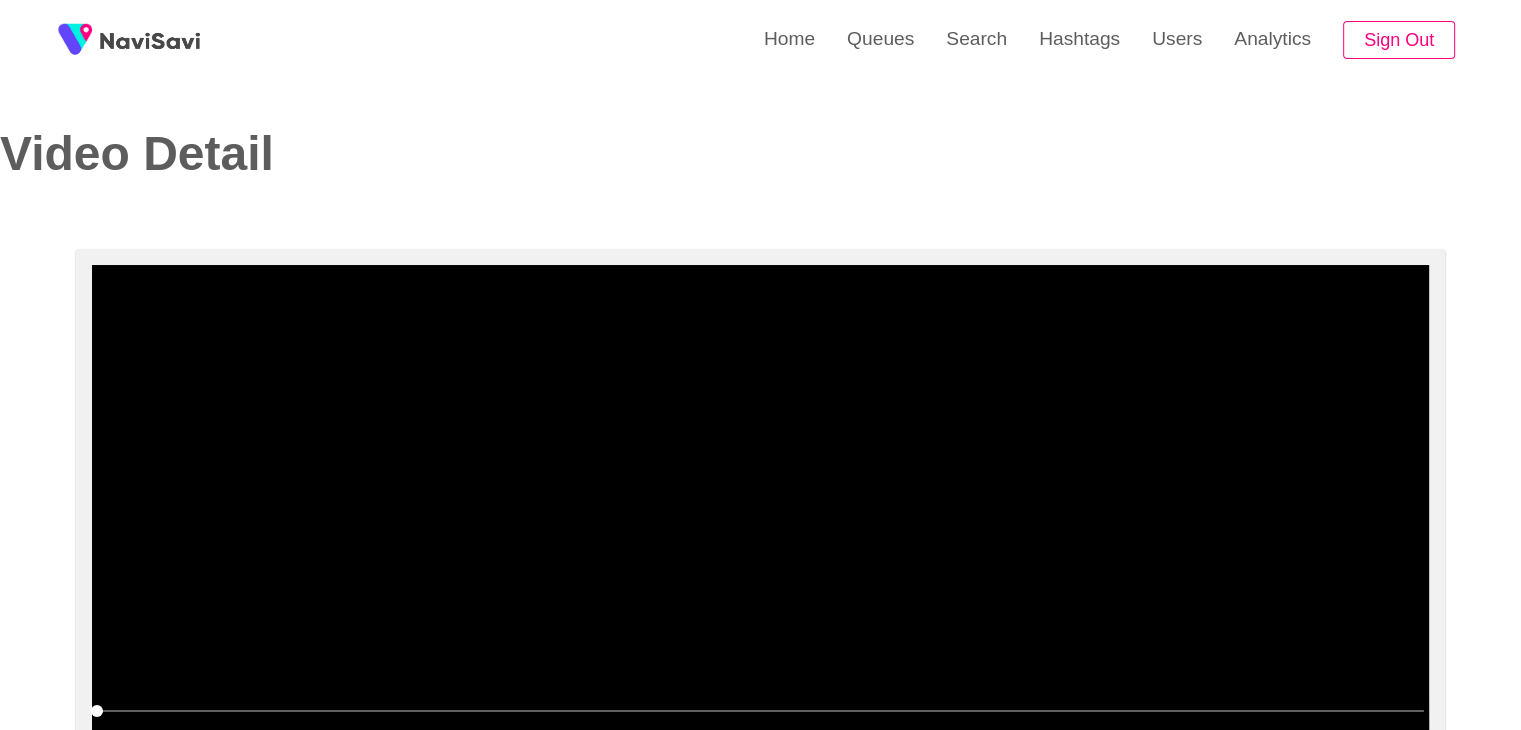 click at bounding box center (760, 515) 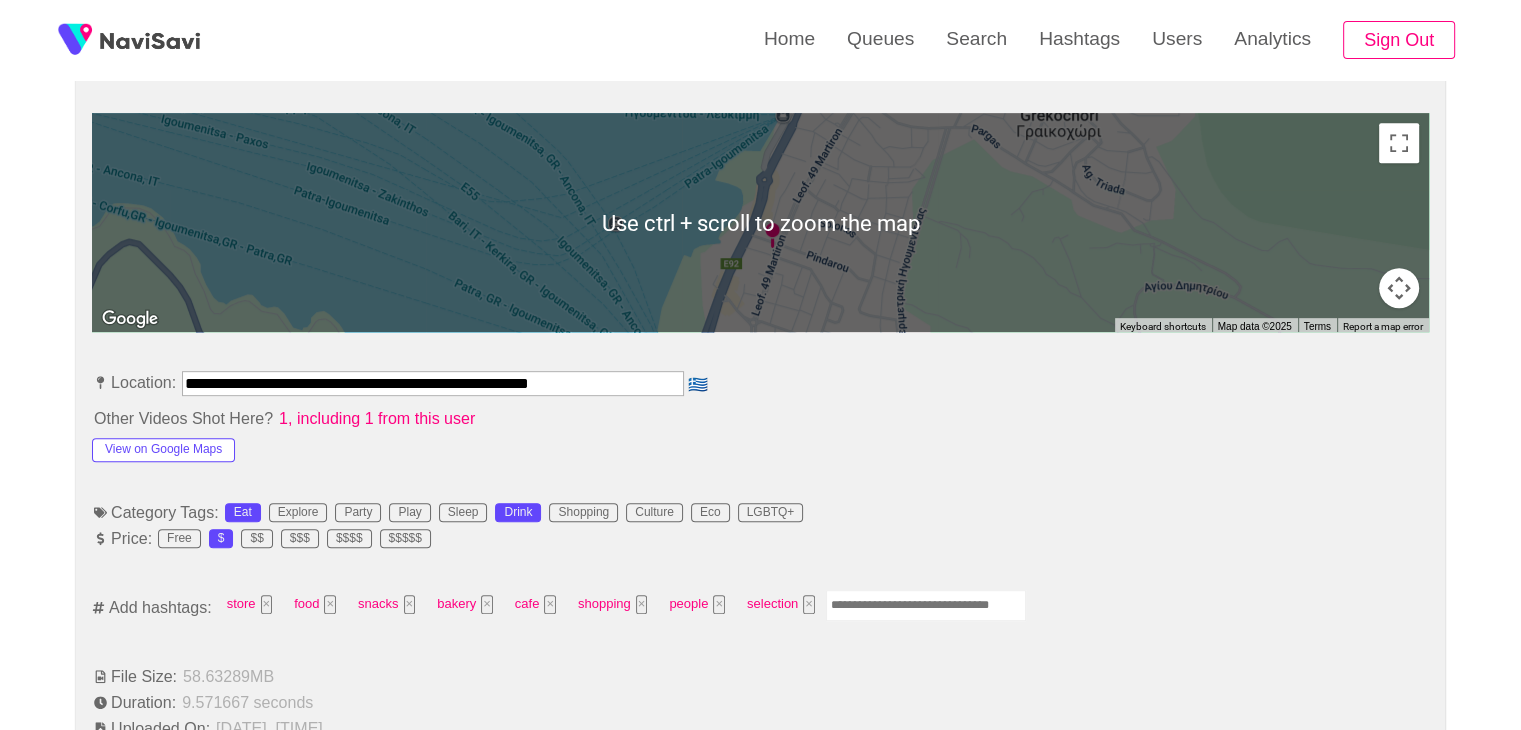 scroll, scrollTop: 914, scrollLeft: 0, axis: vertical 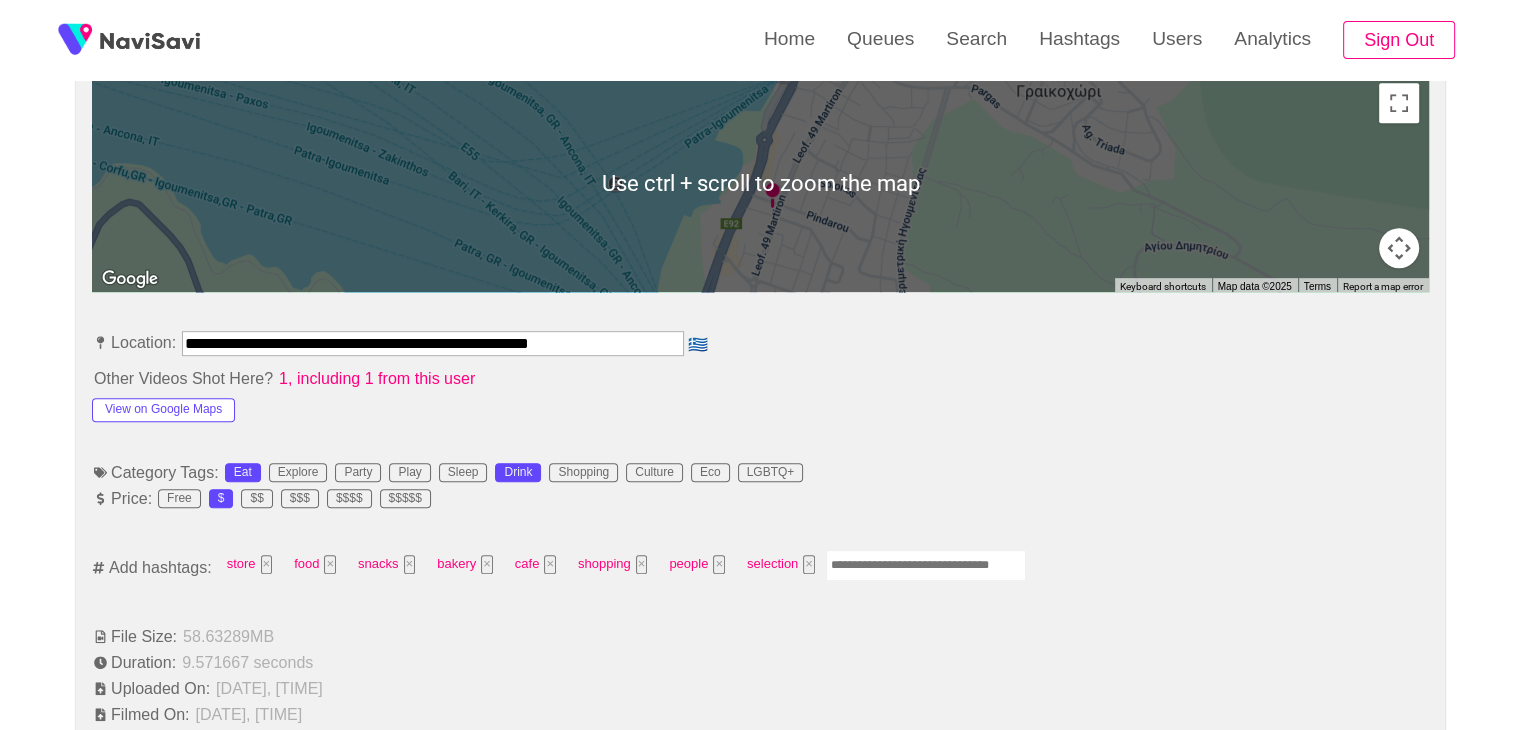 click at bounding box center [926, 565] 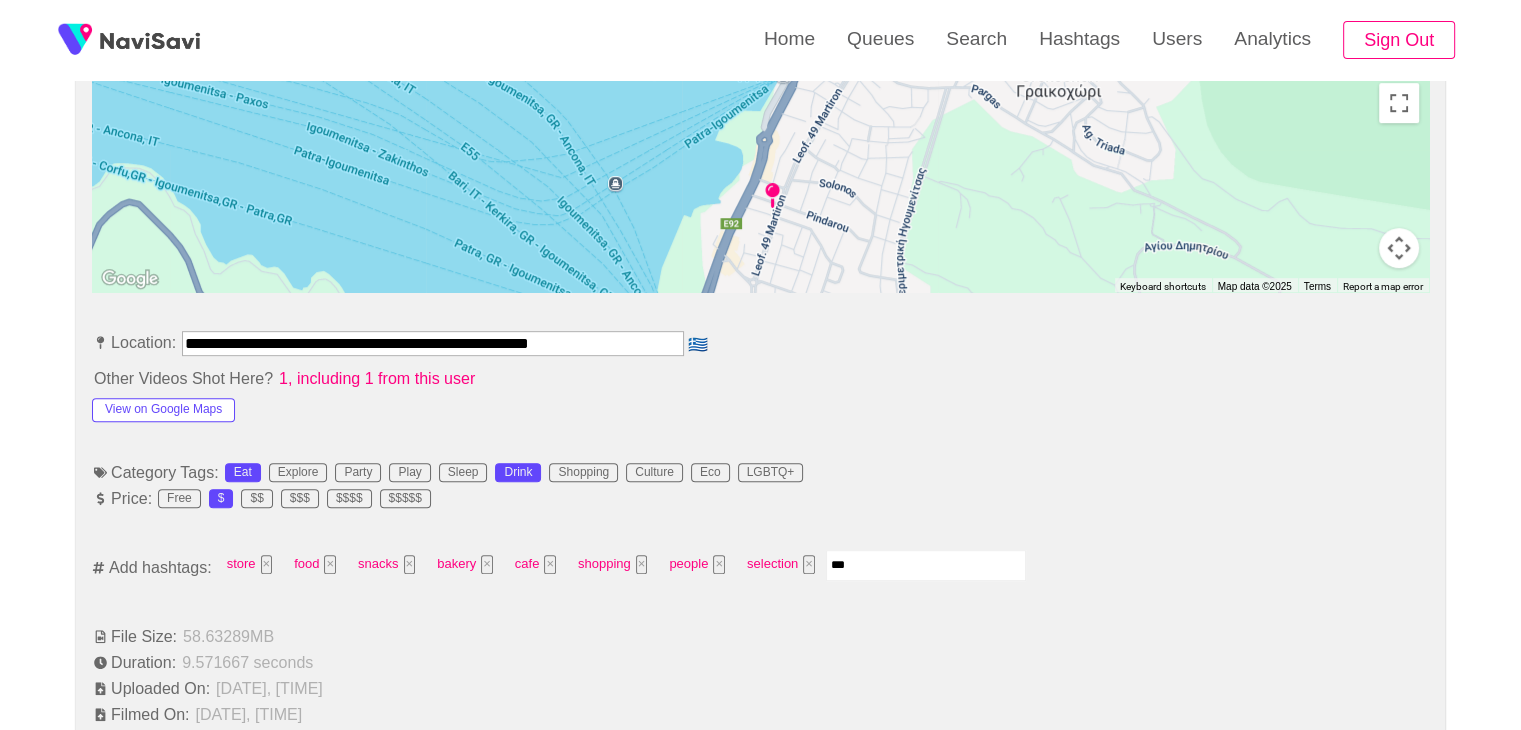 type on "****" 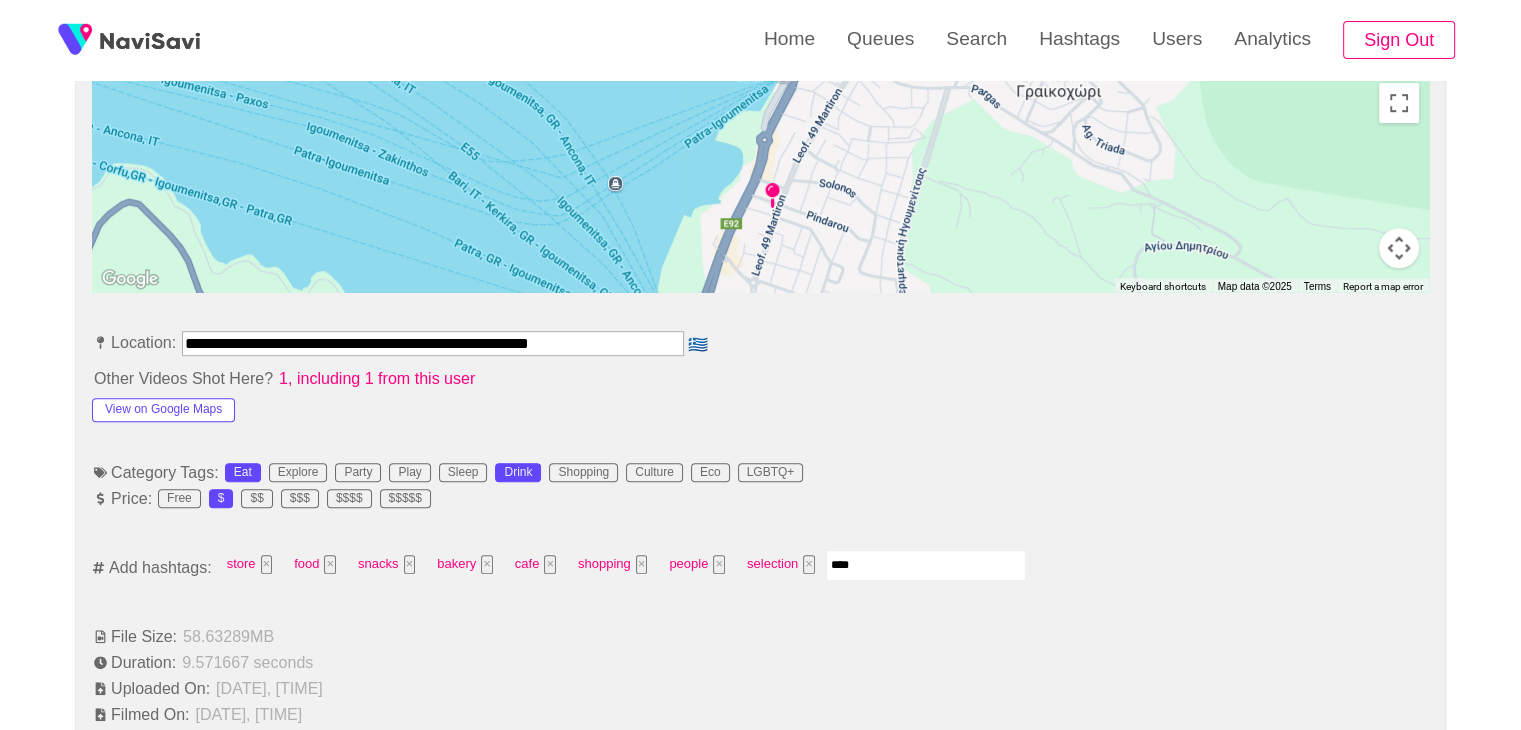 type 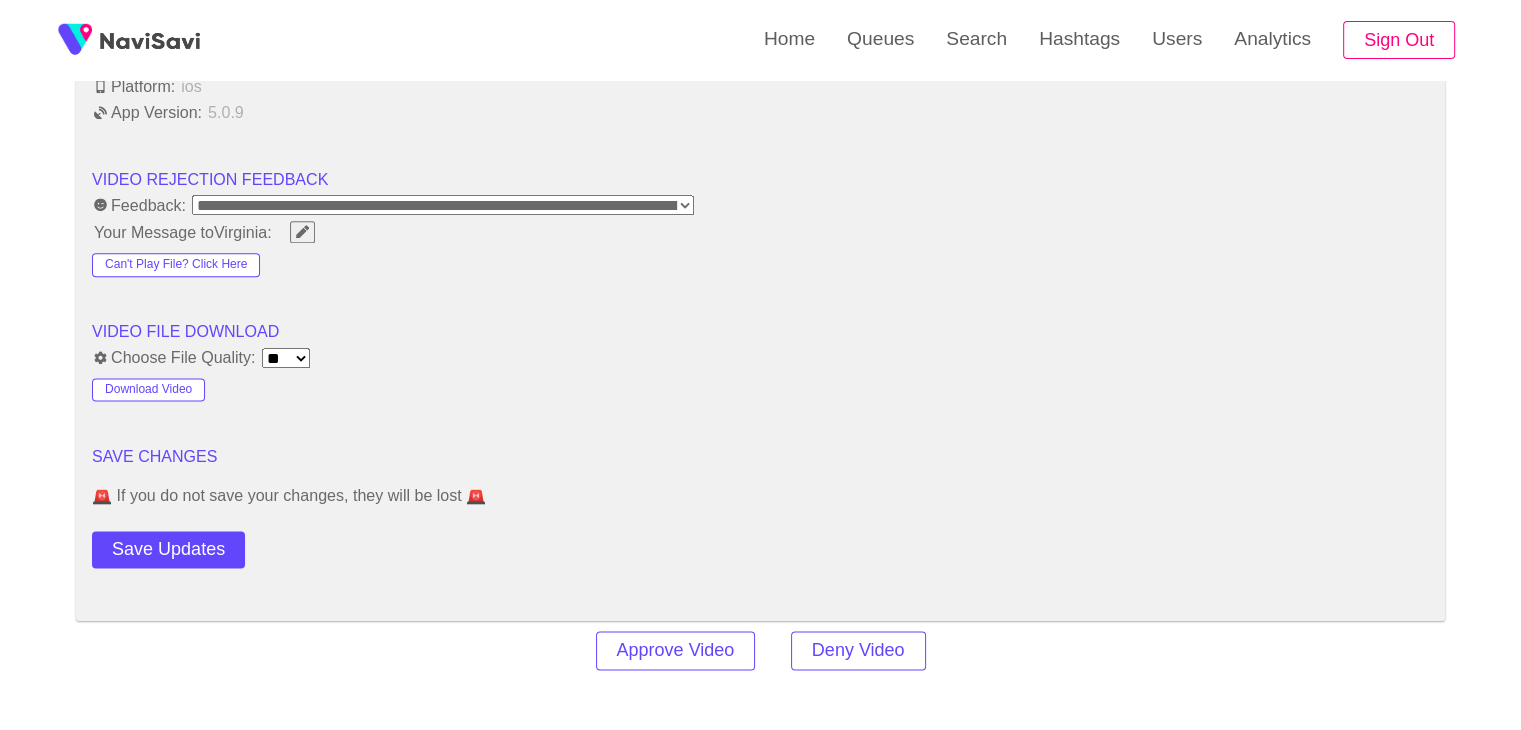 scroll, scrollTop: 2574, scrollLeft: 0, axis: vertical 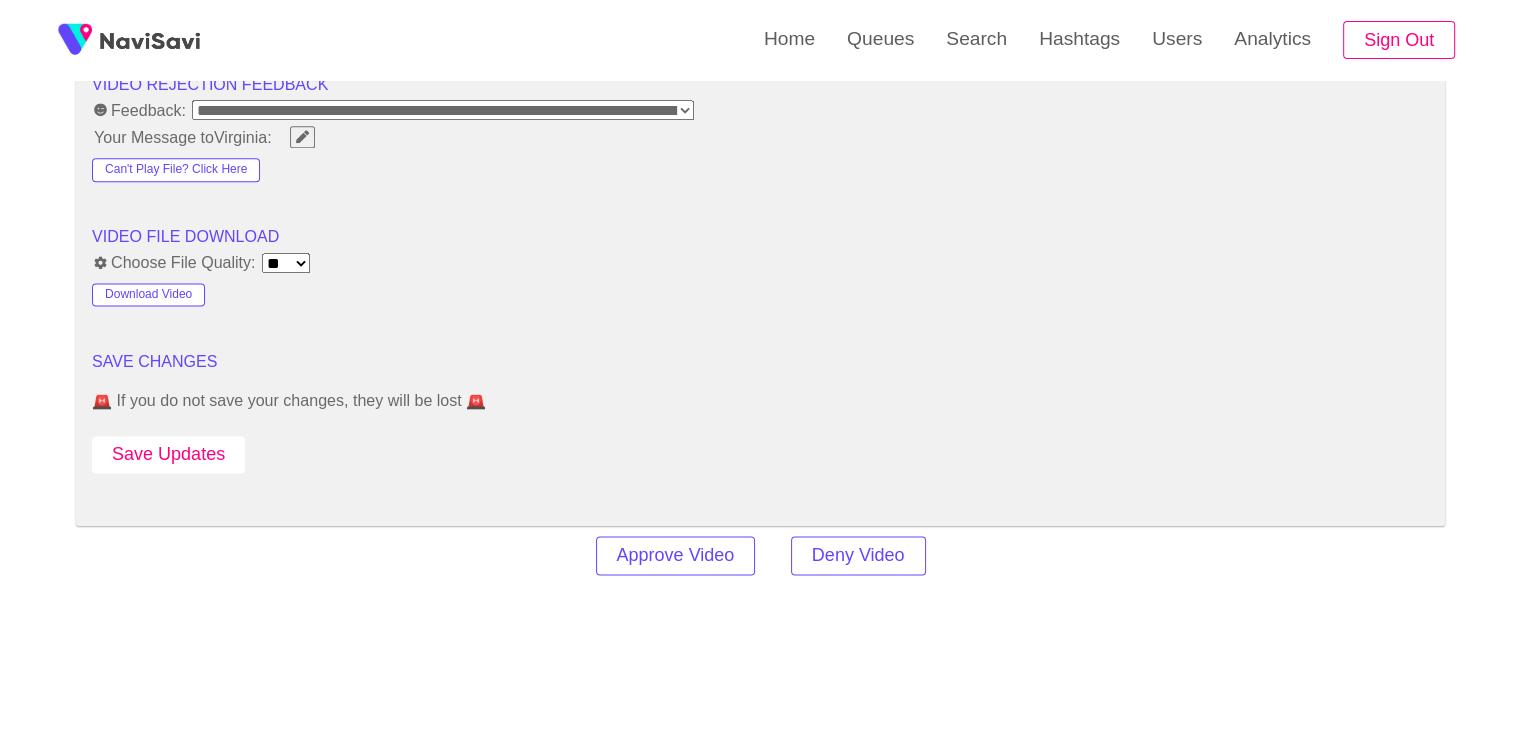 click on "Save Updates" at bounding box center [168, 454] 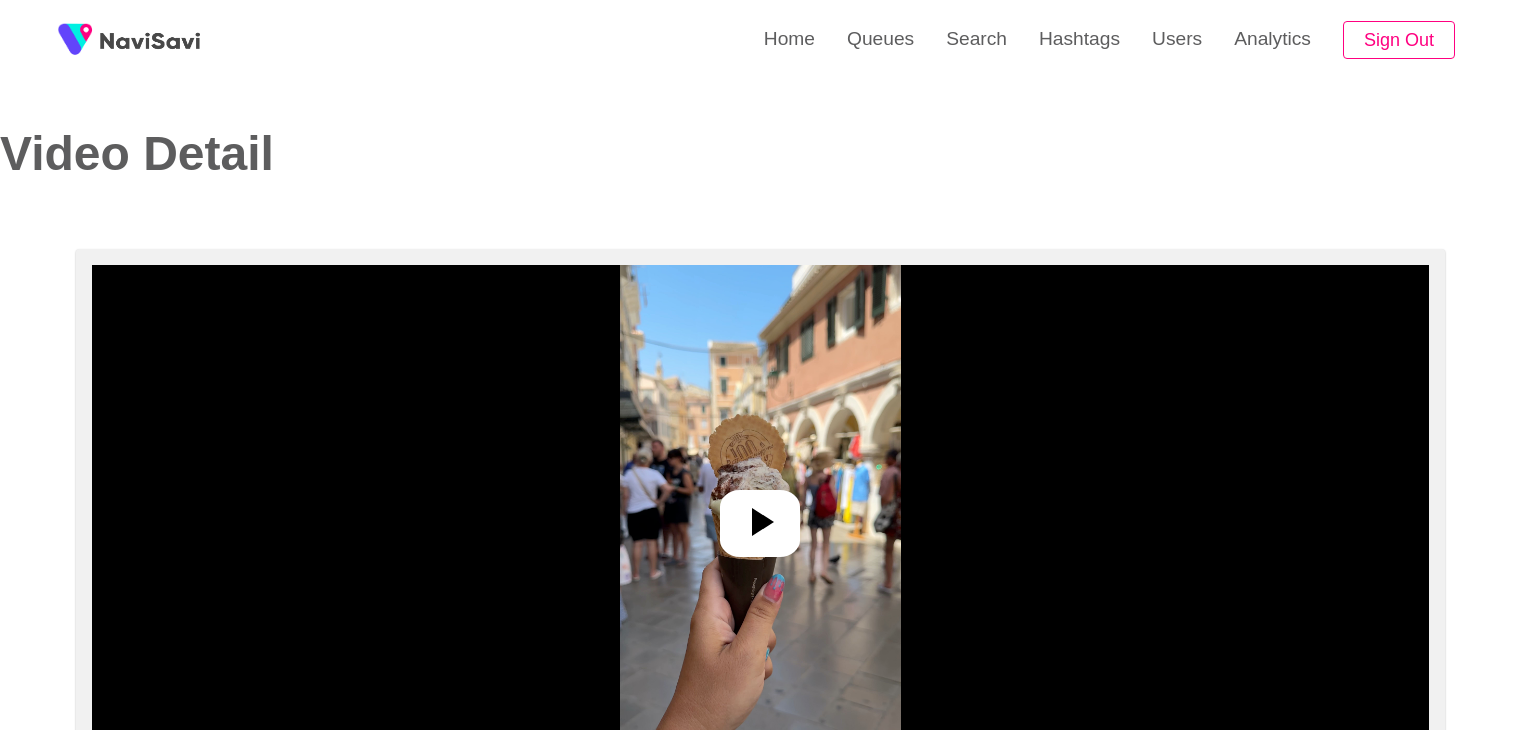 select on "**********" 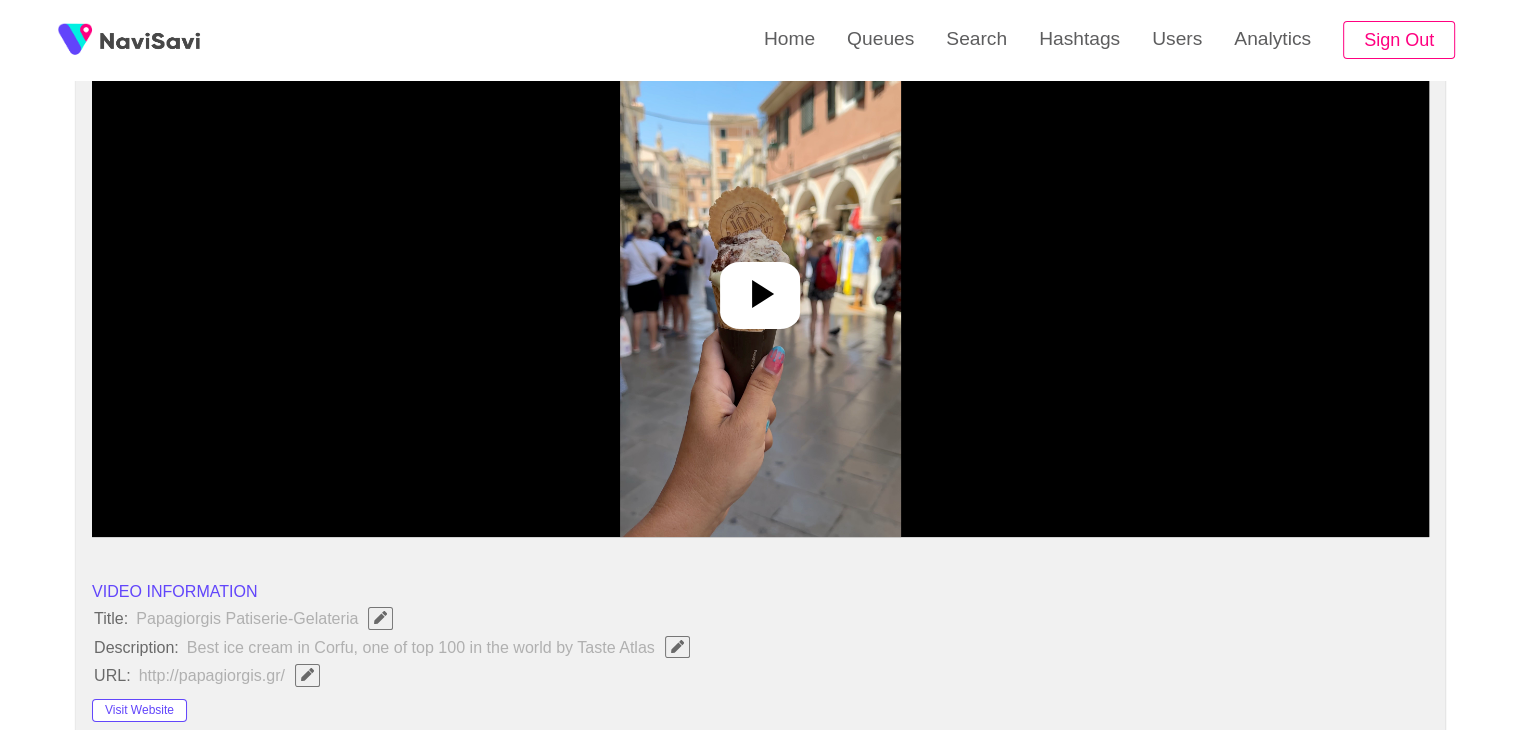 scroll, scrollTop: 239, scrollLeft: 0, axis: vertical 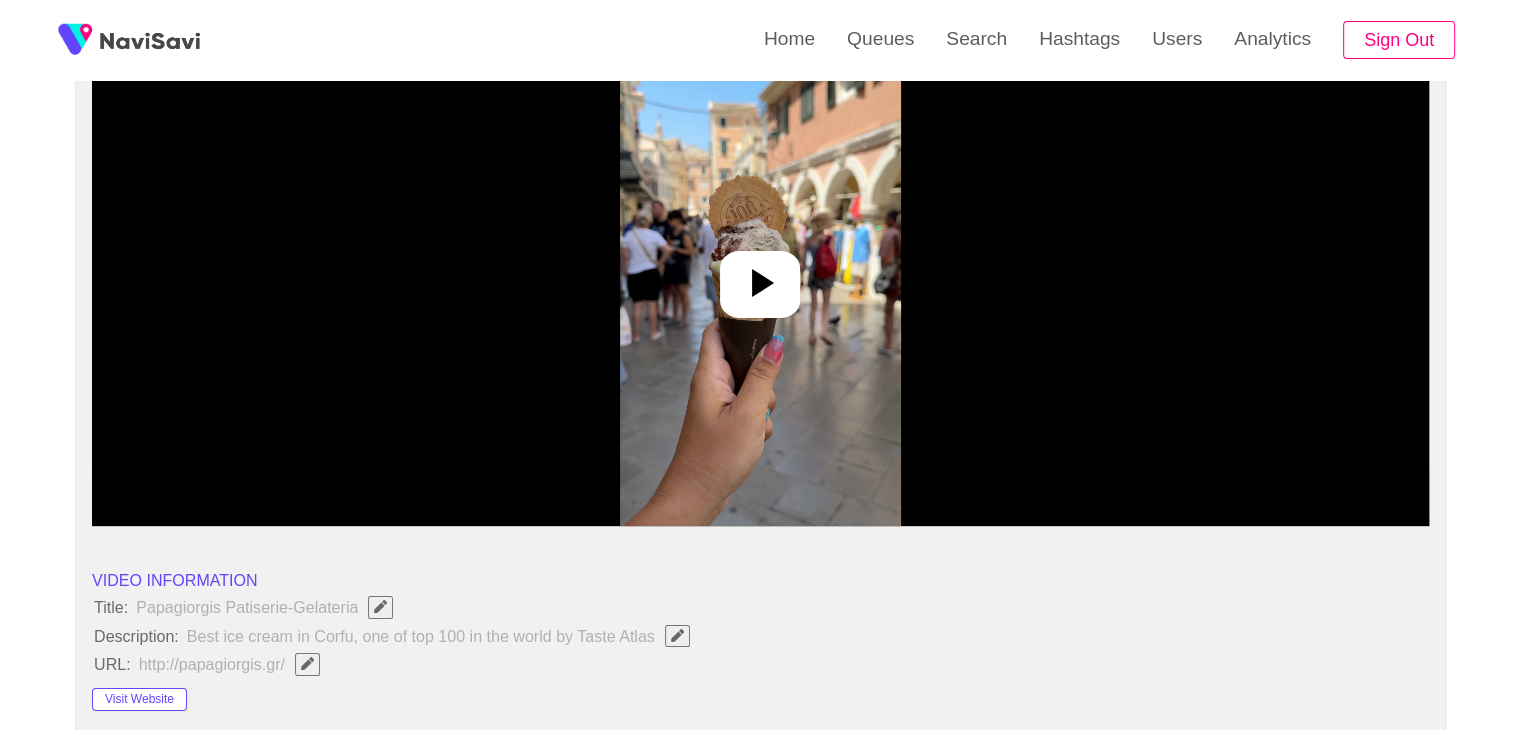 click at bounding box center [760, 276] 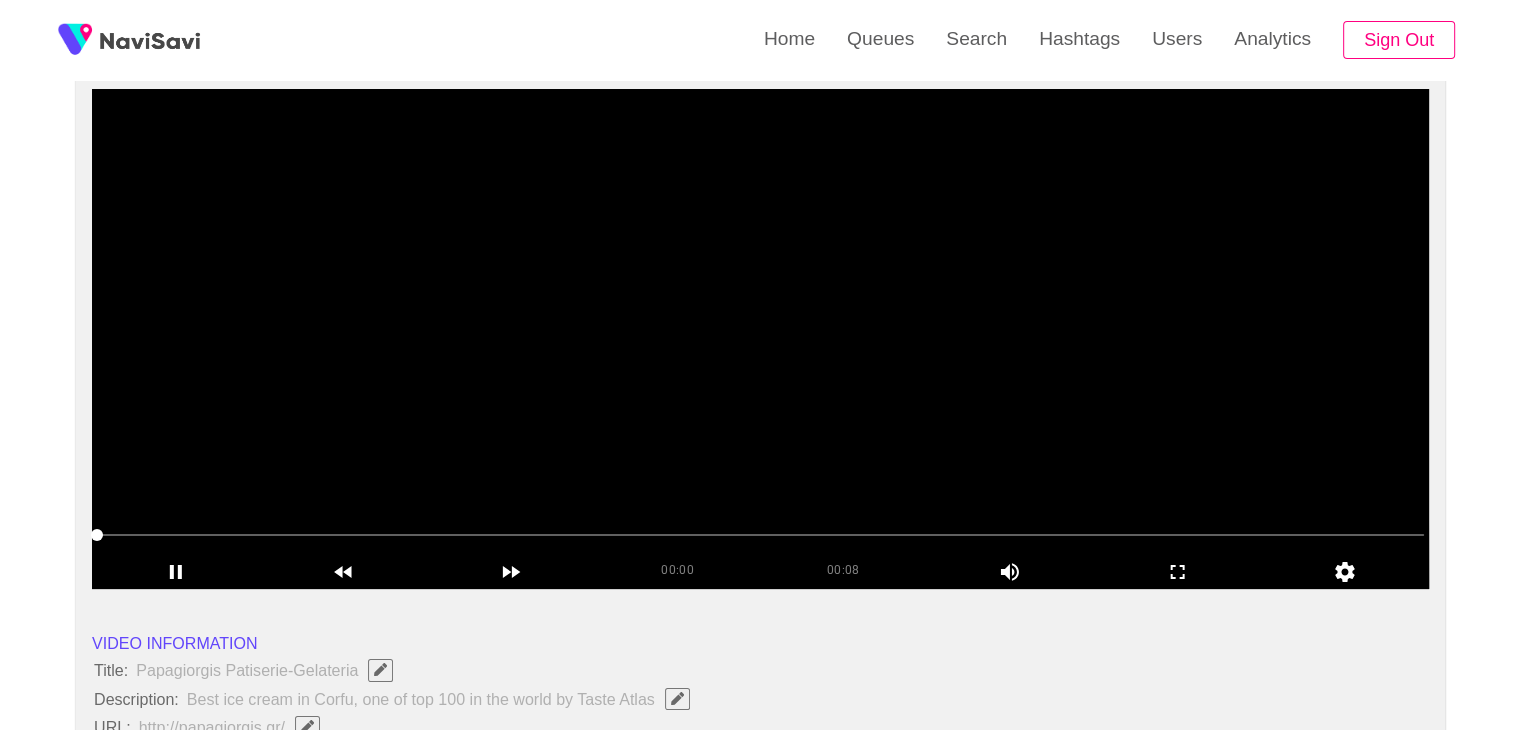 scroll, scrollTop: 174, scrollLeft: 0, axis: vertical 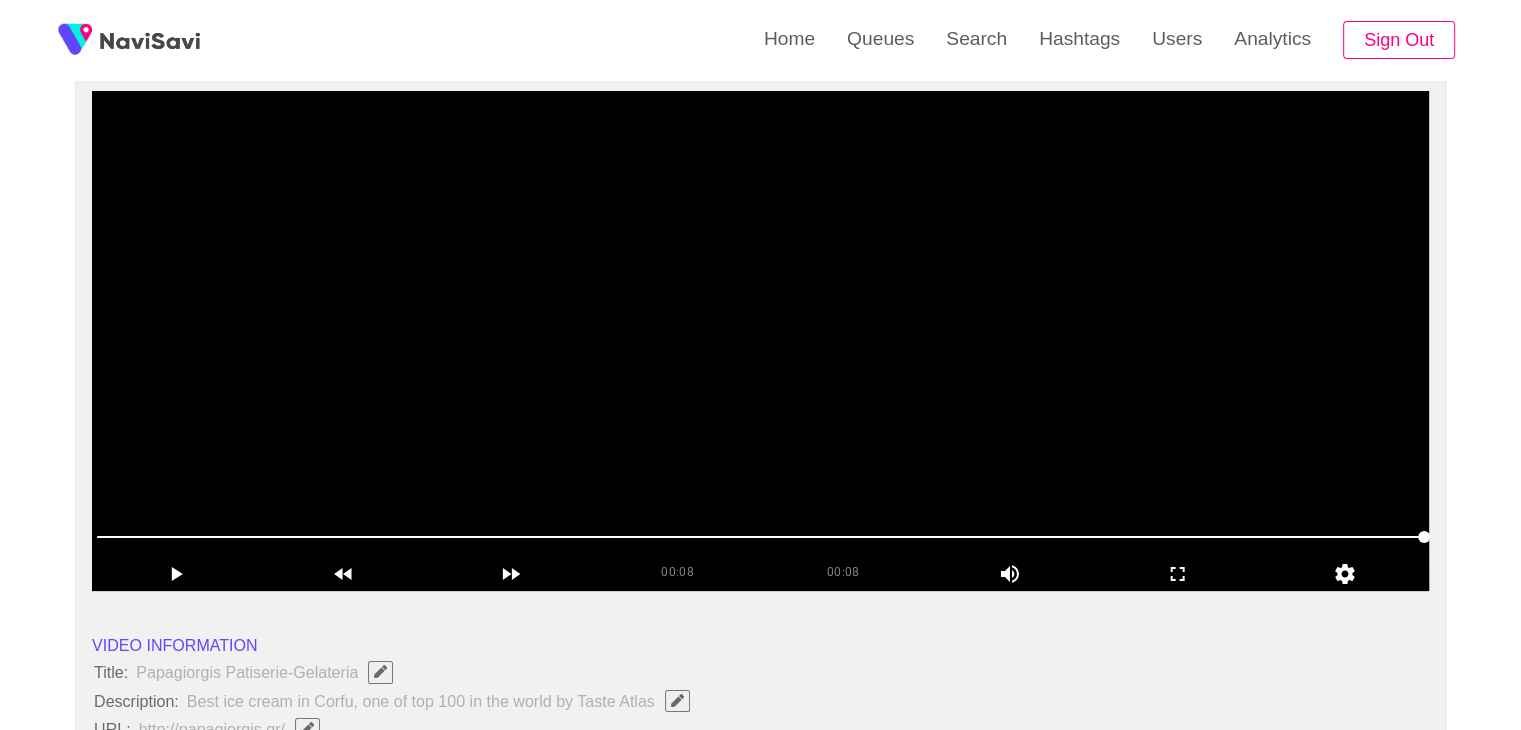 click at bounding box center [760, 341] 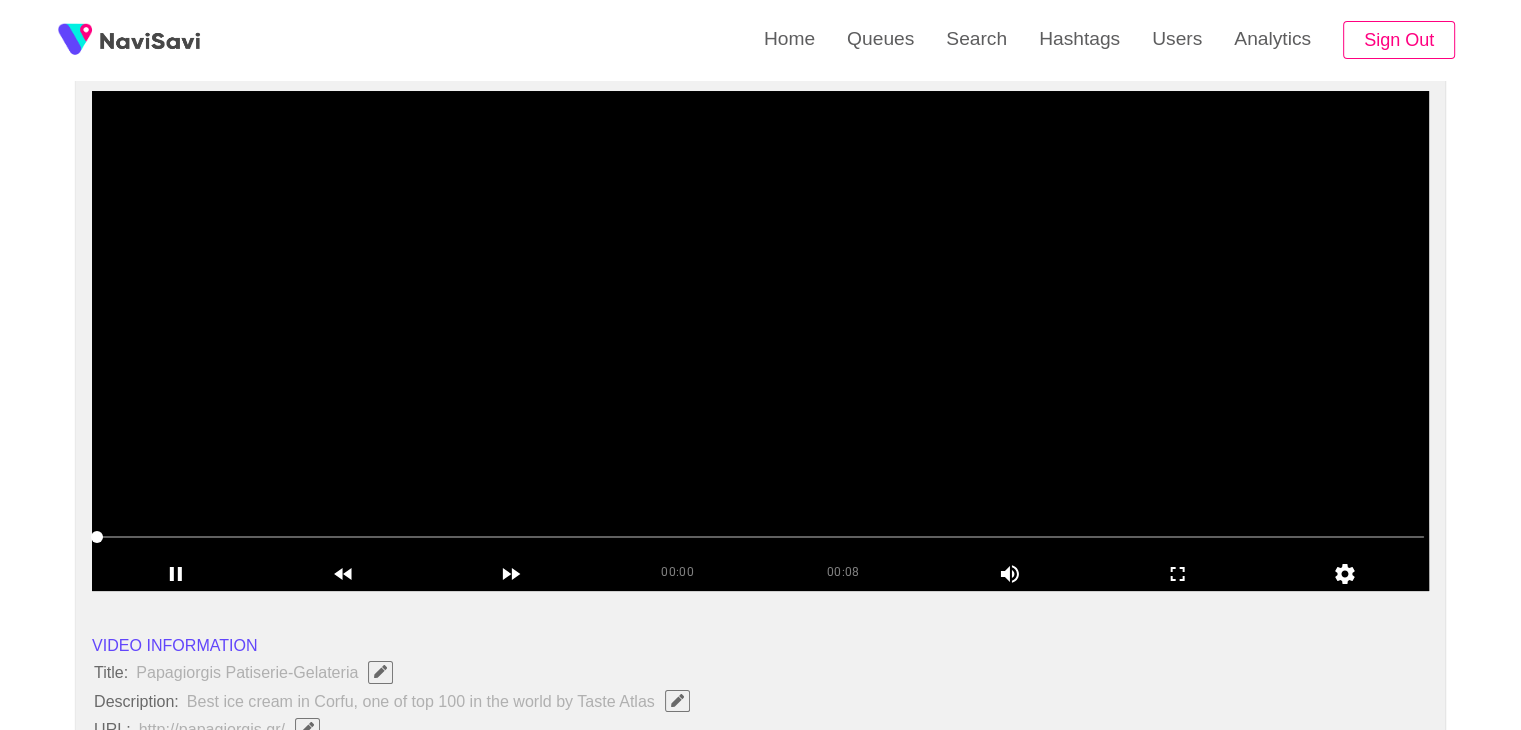 scroll, scrollTop: 174, scrollLeft: 0, axis: vertical 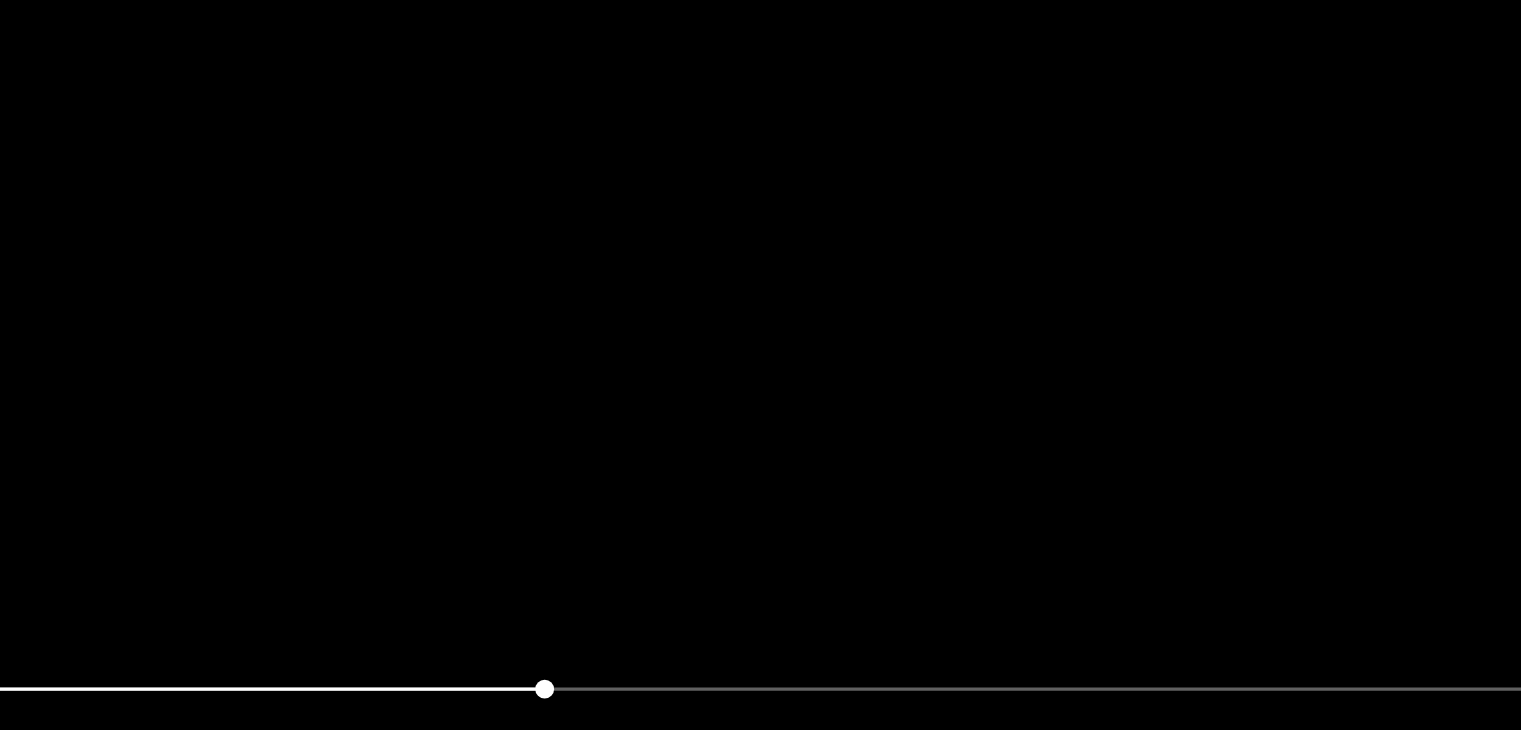 click at bounding box center [760, 341] 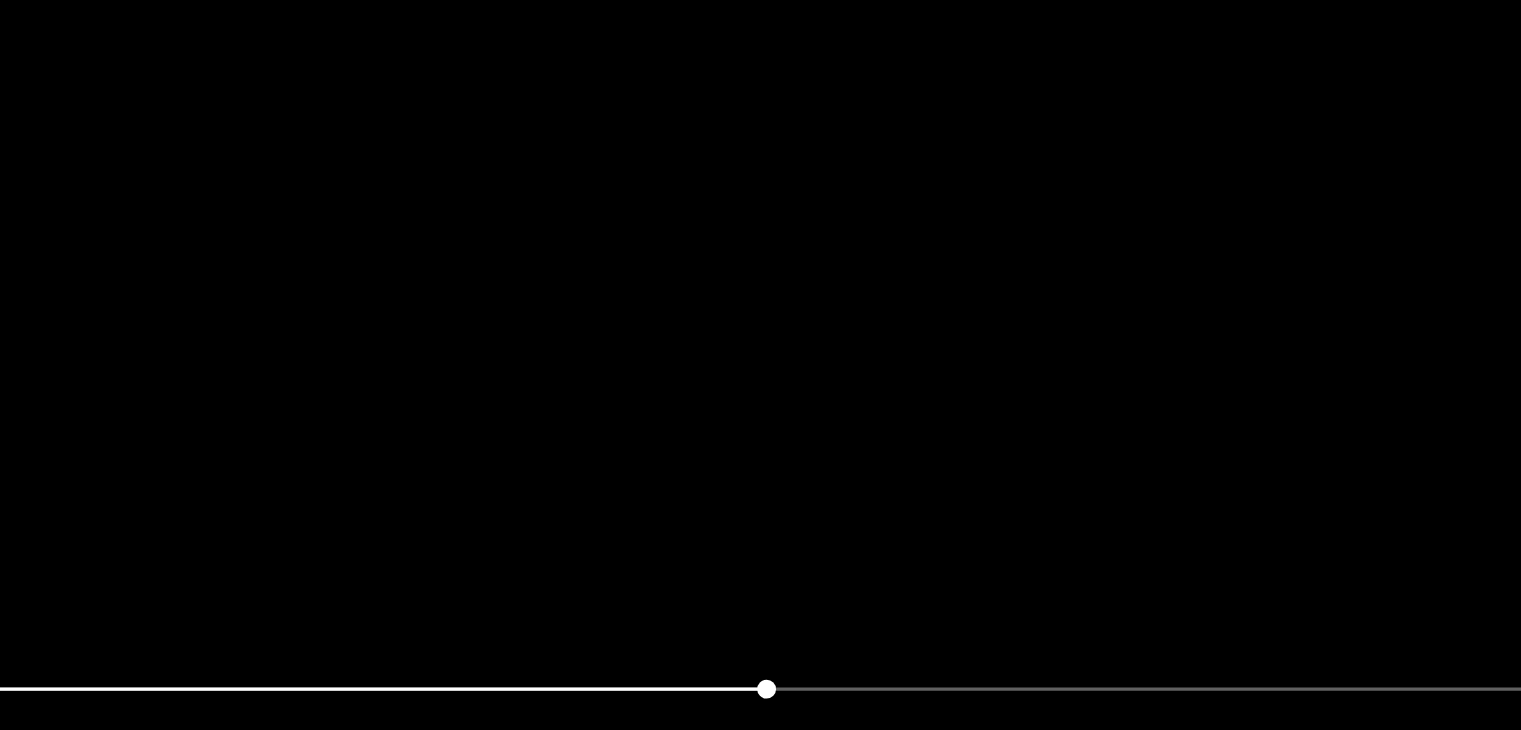 click at bounding box center [760, 341] 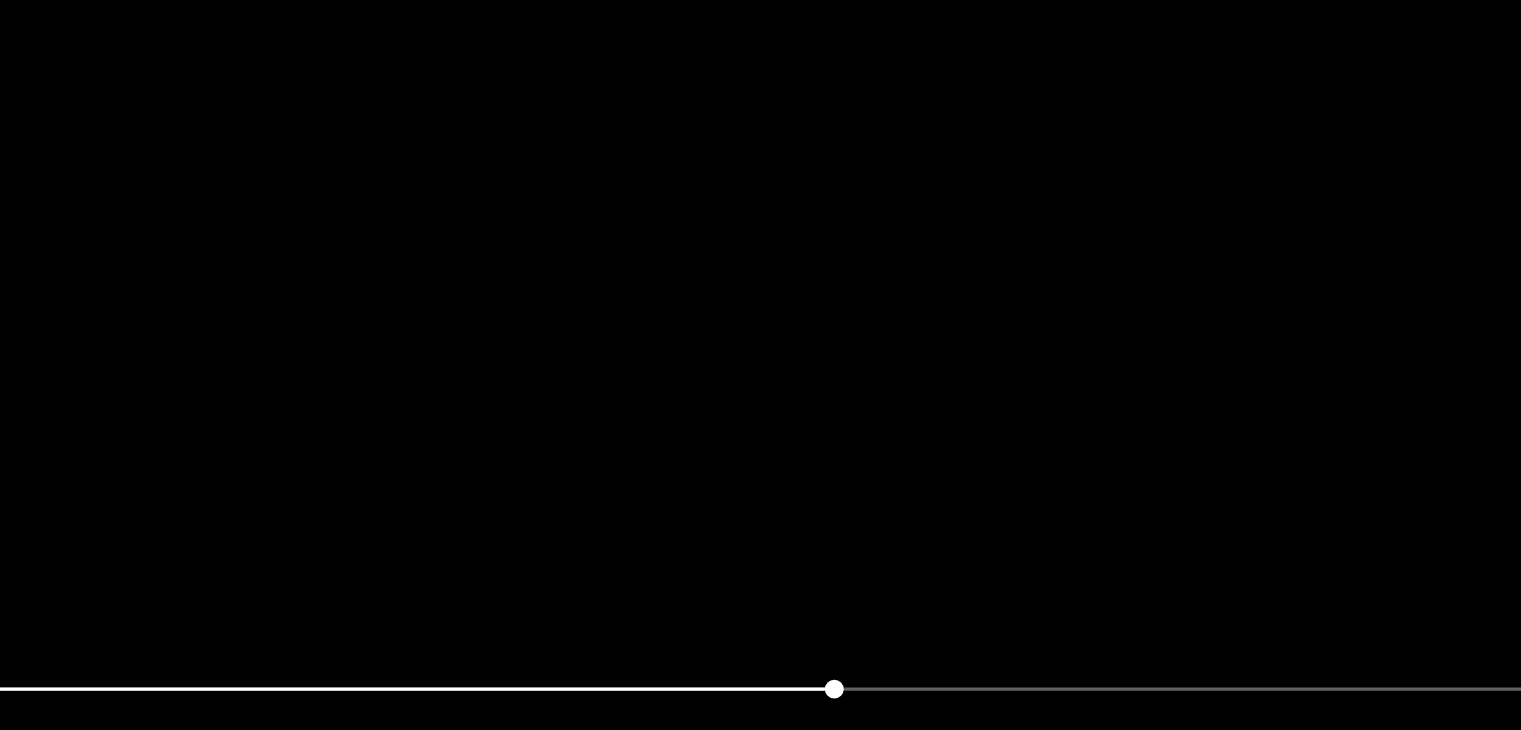 click at bounding box center (760, 341) 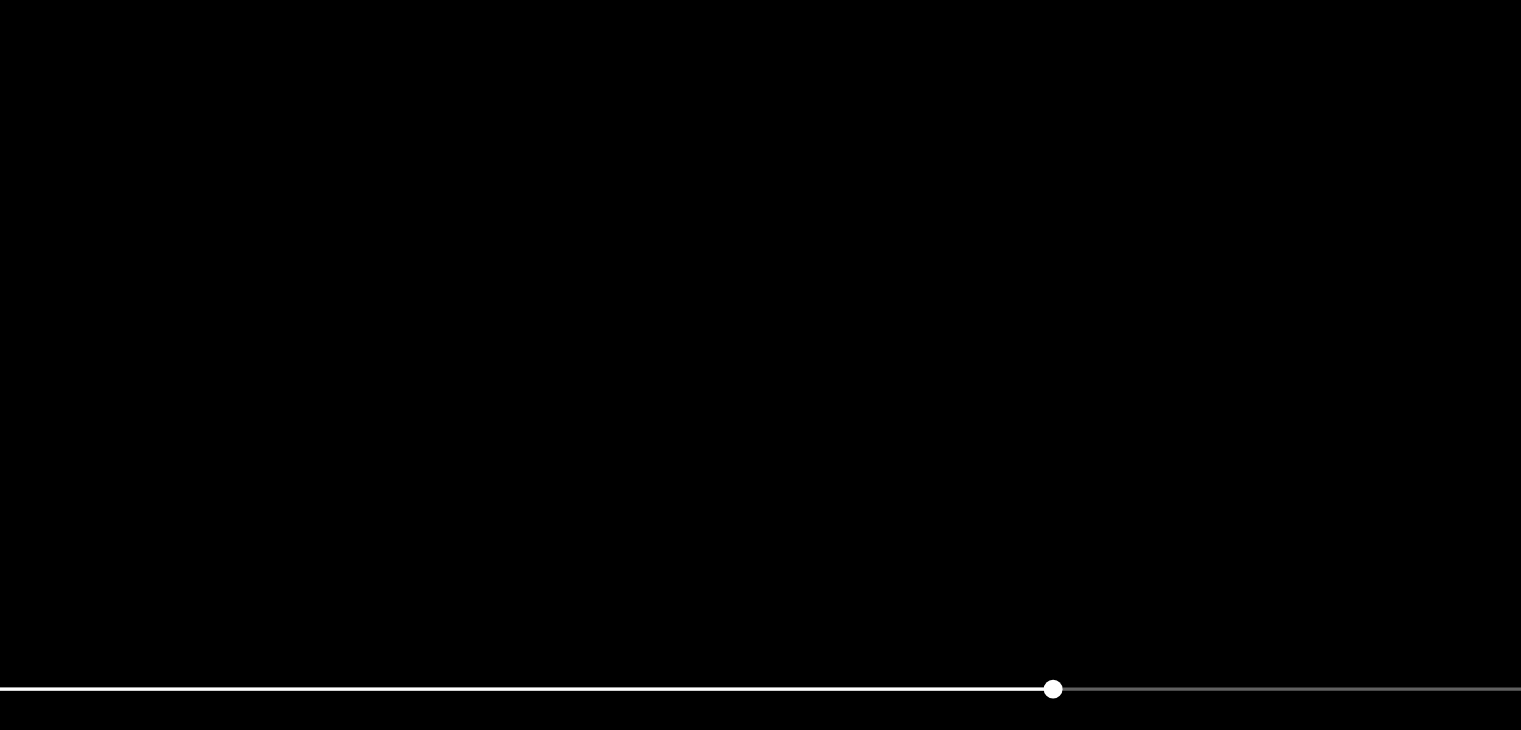 click at bounding box center (760, 341) 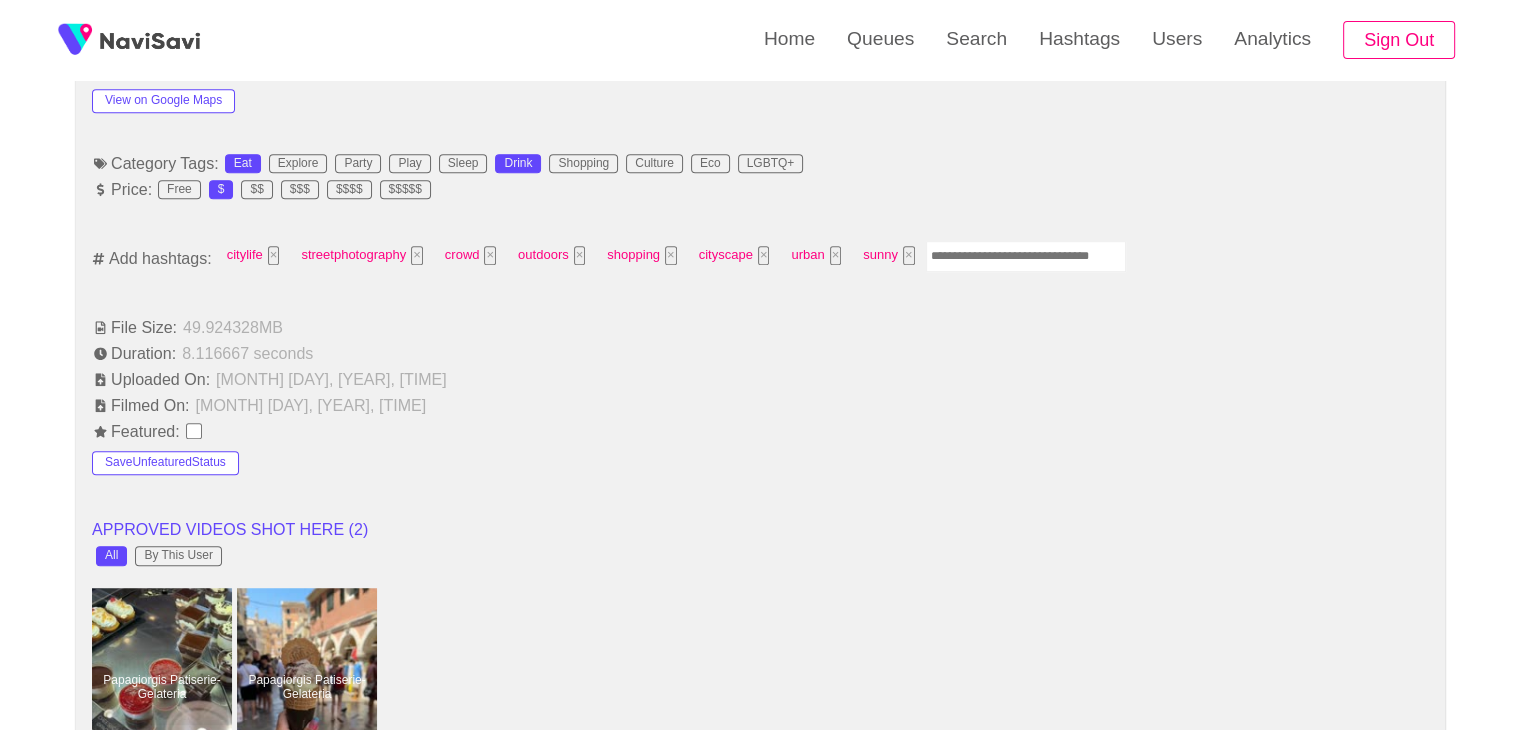 scroll, scrollTop: 1220, scrollLeft: 0, axis: vertical 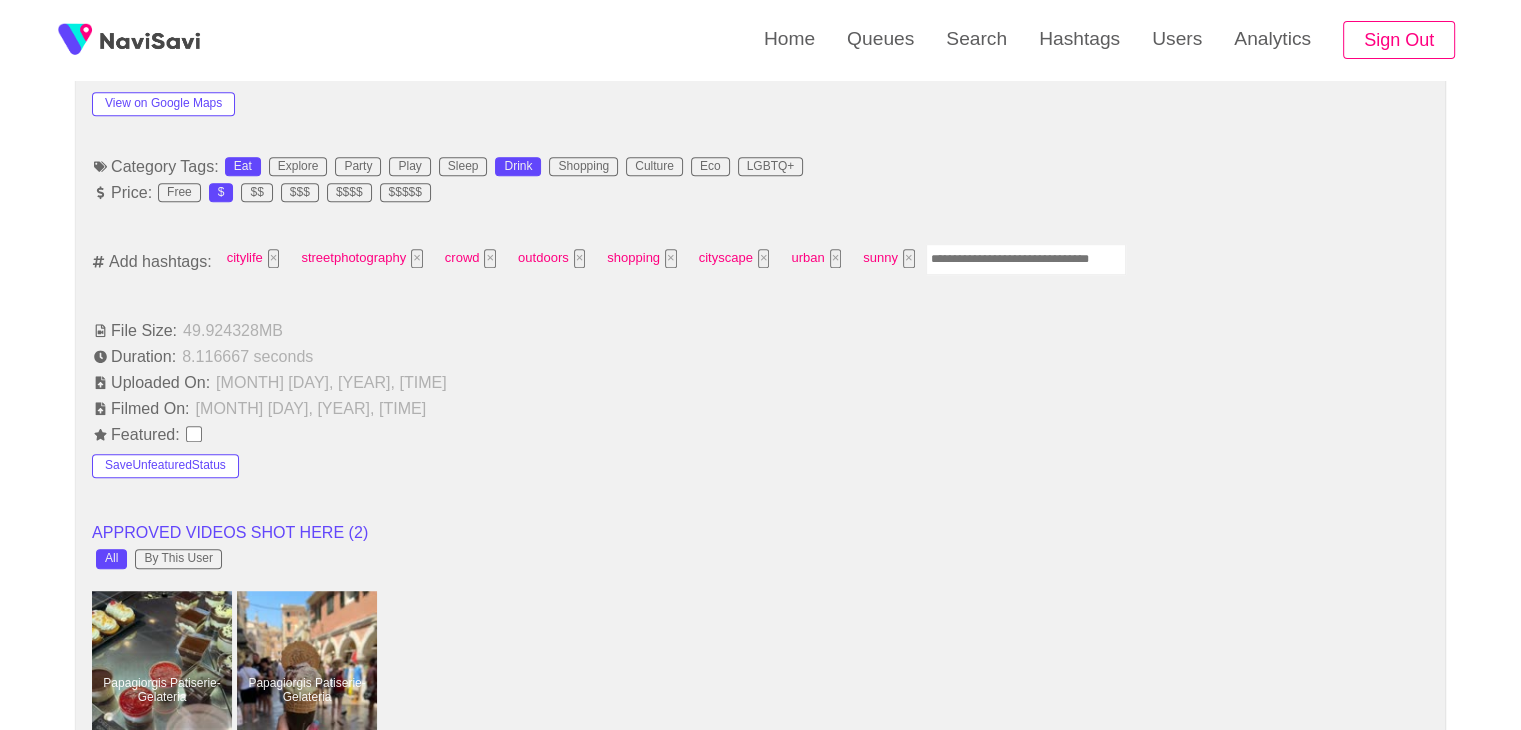 click at bounding box center (1026, 259) 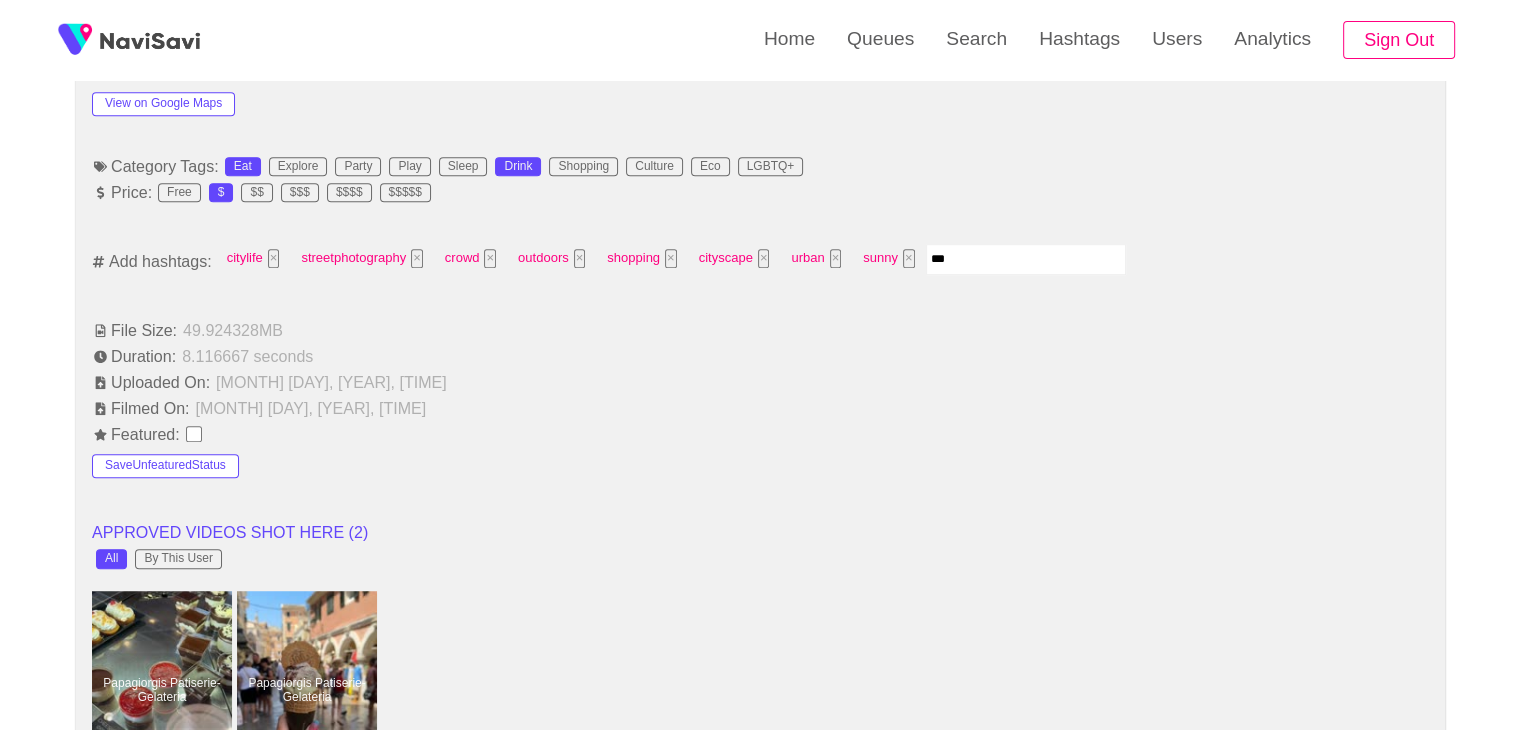 type on "****" 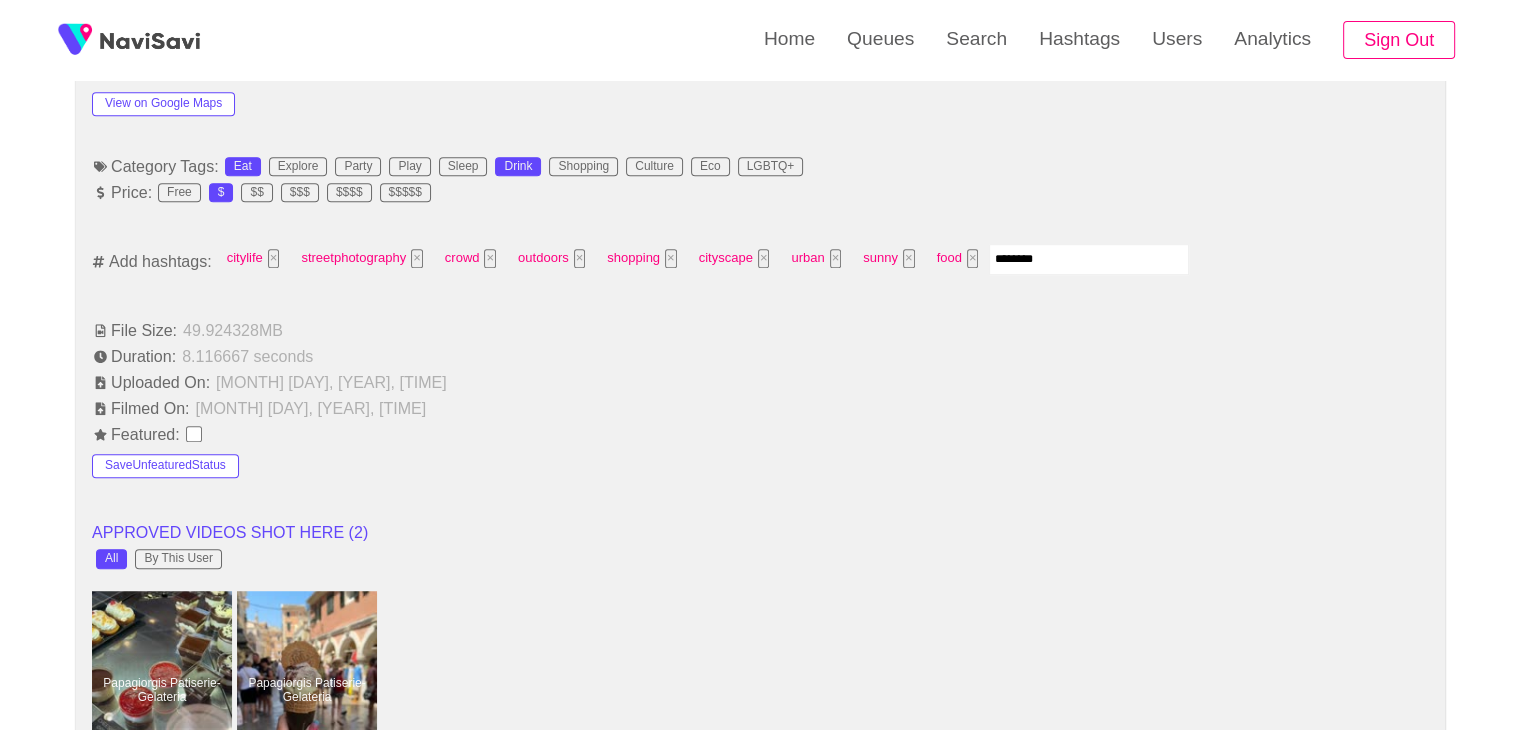 type on "*********" 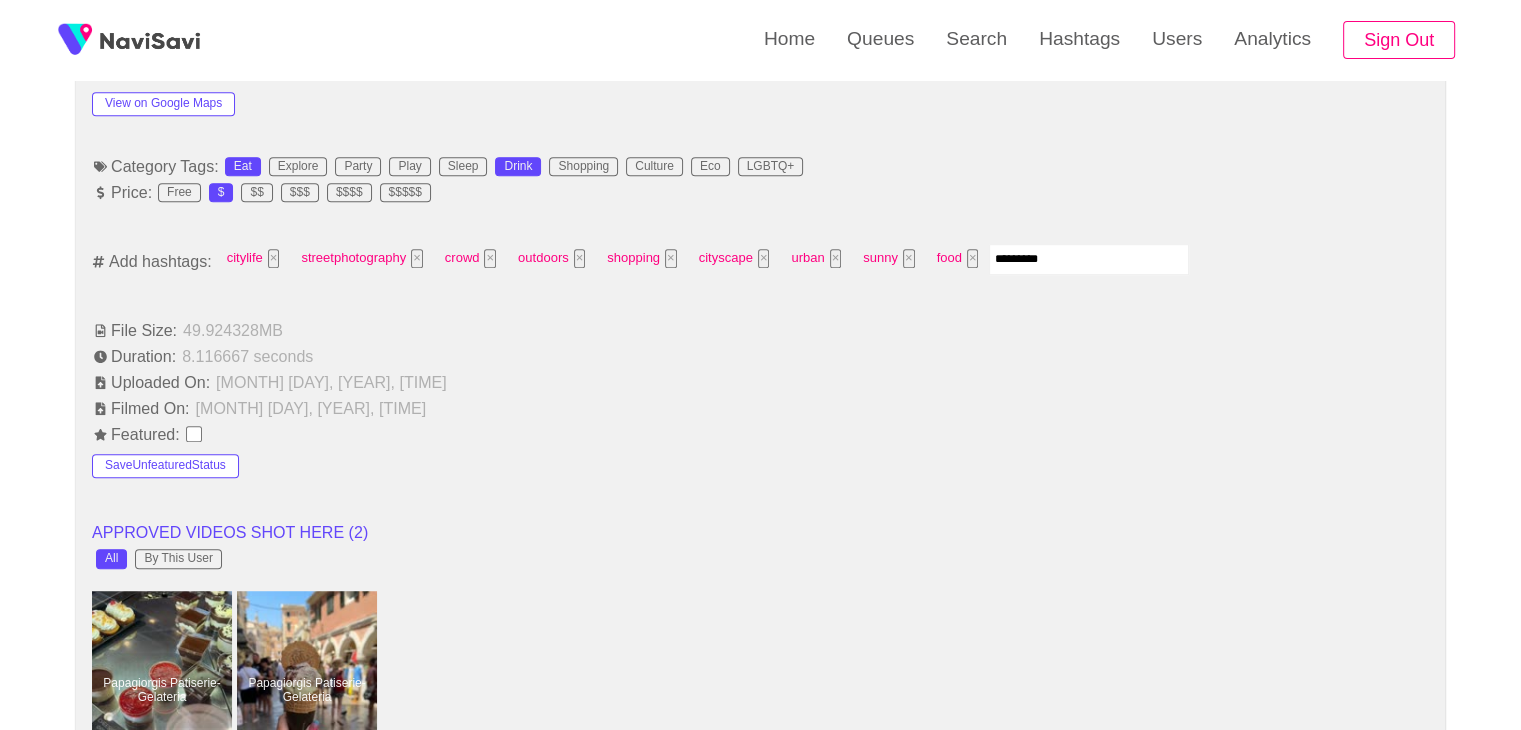 type 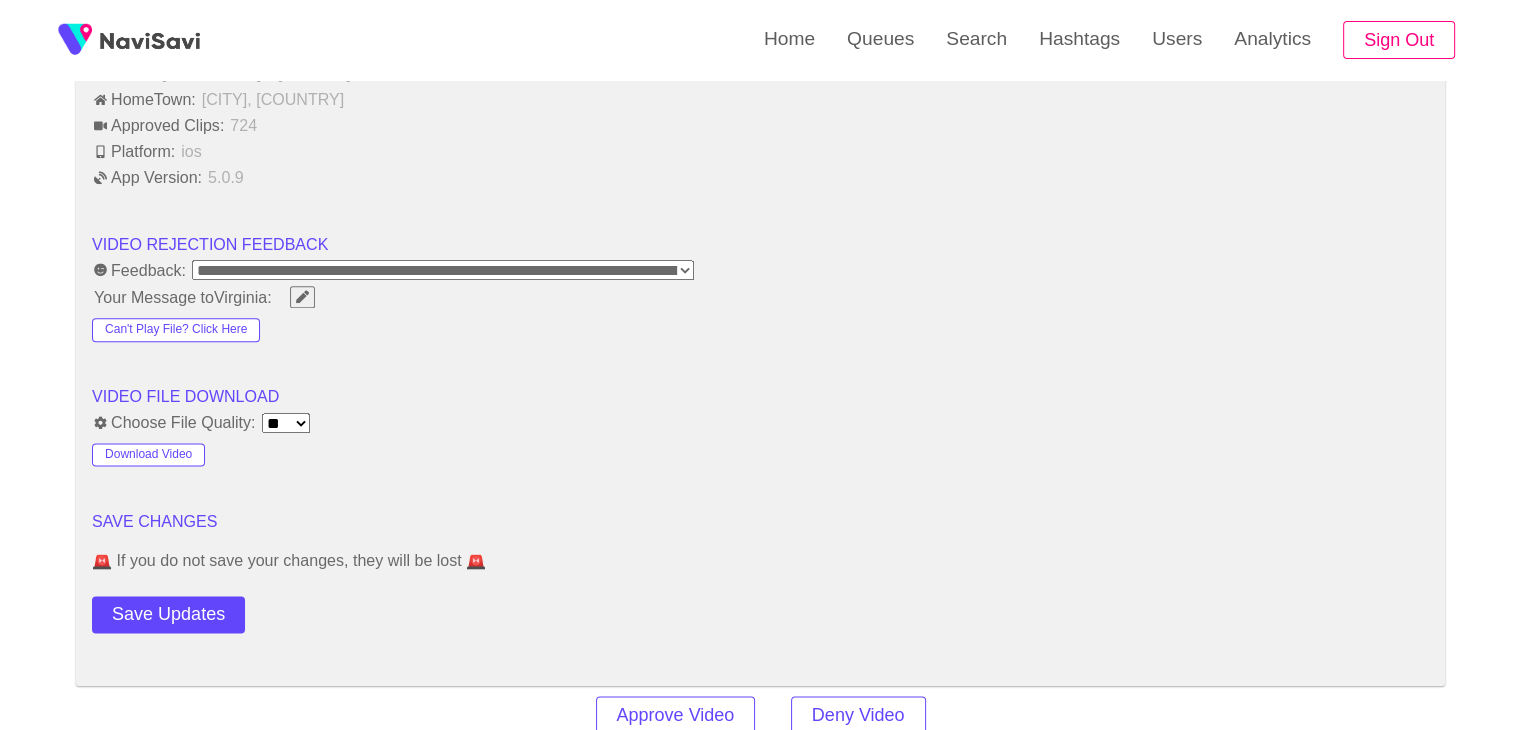 scroll, scrollTop: 2412, scrollLeft: 0, axis: vertical 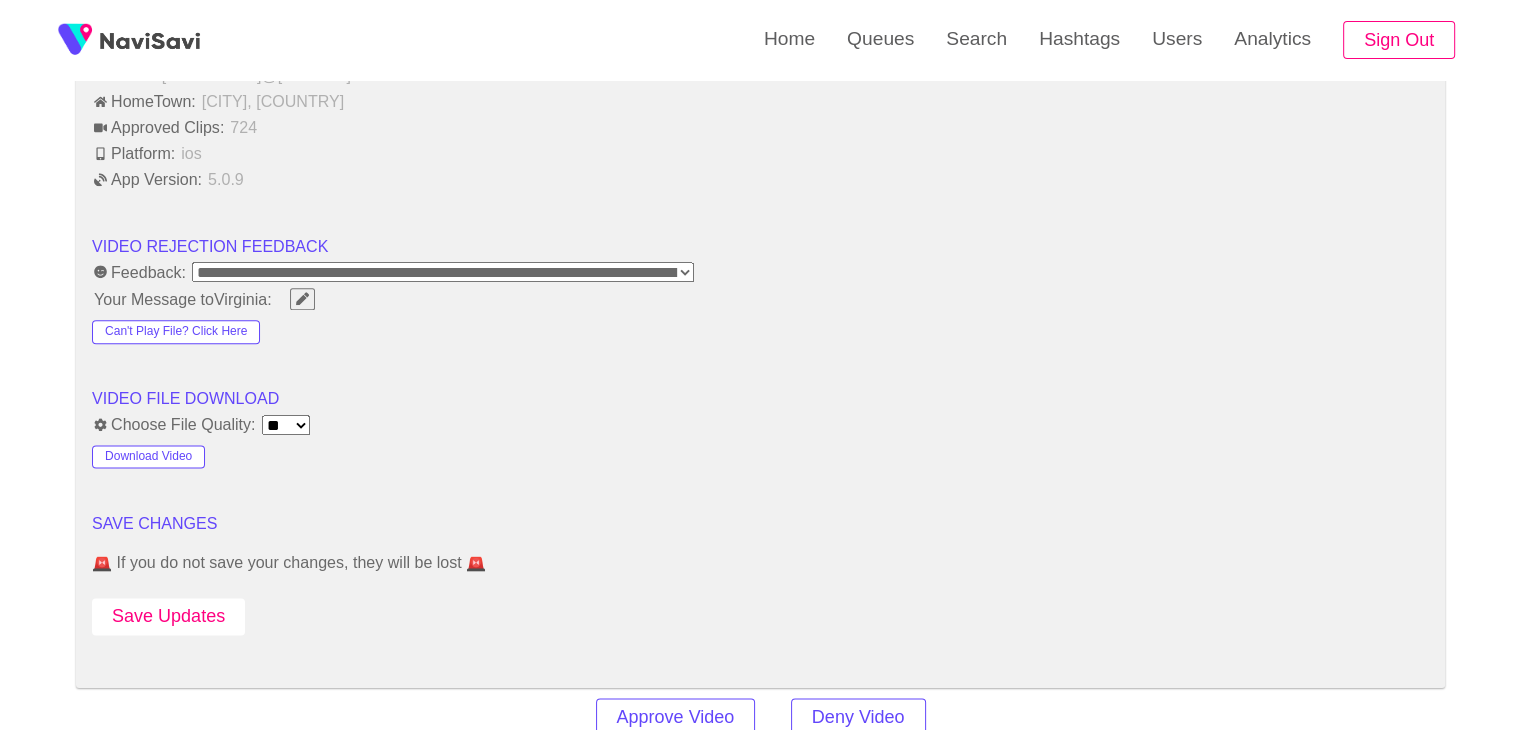 click on "Save Updates" at bounding box center (168, 616) 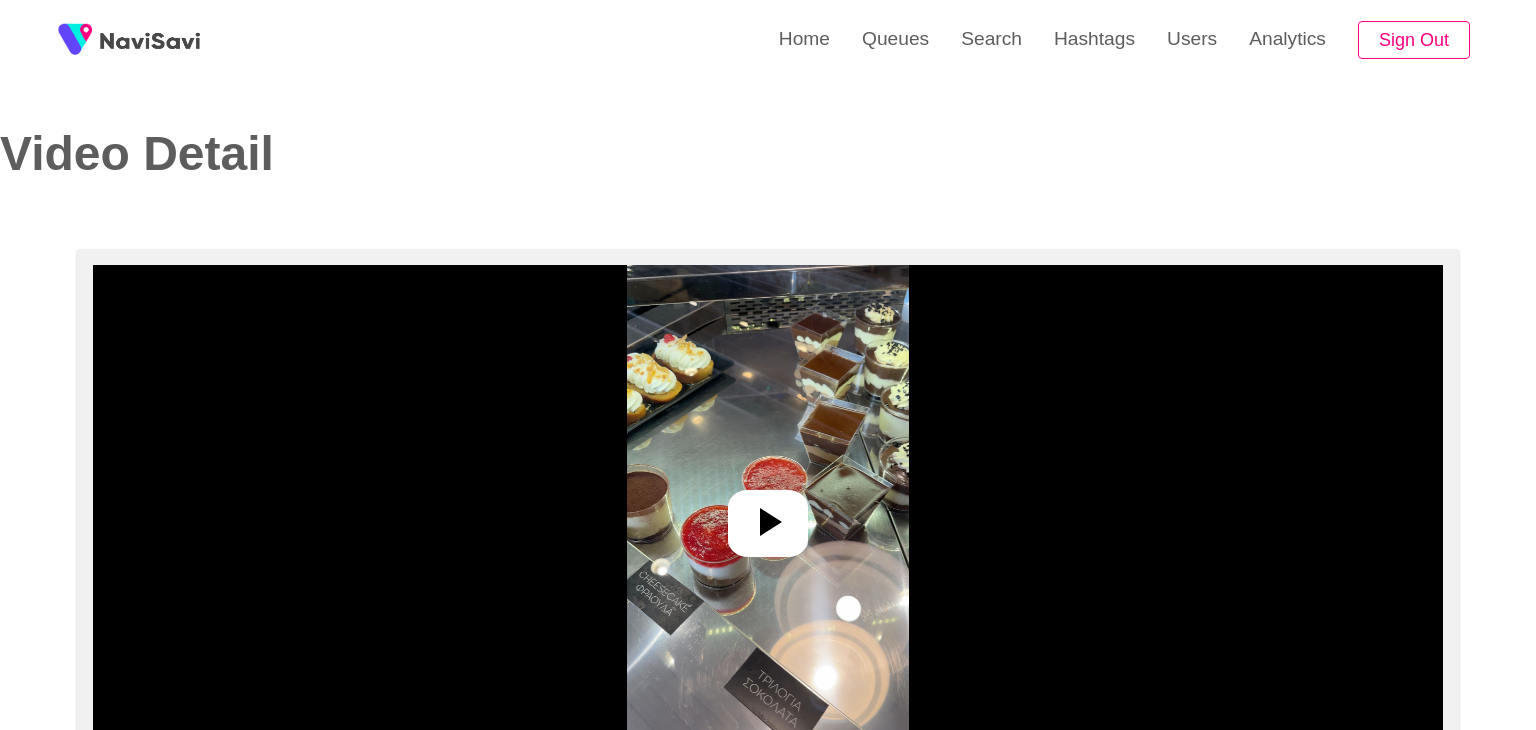 select on "**********" 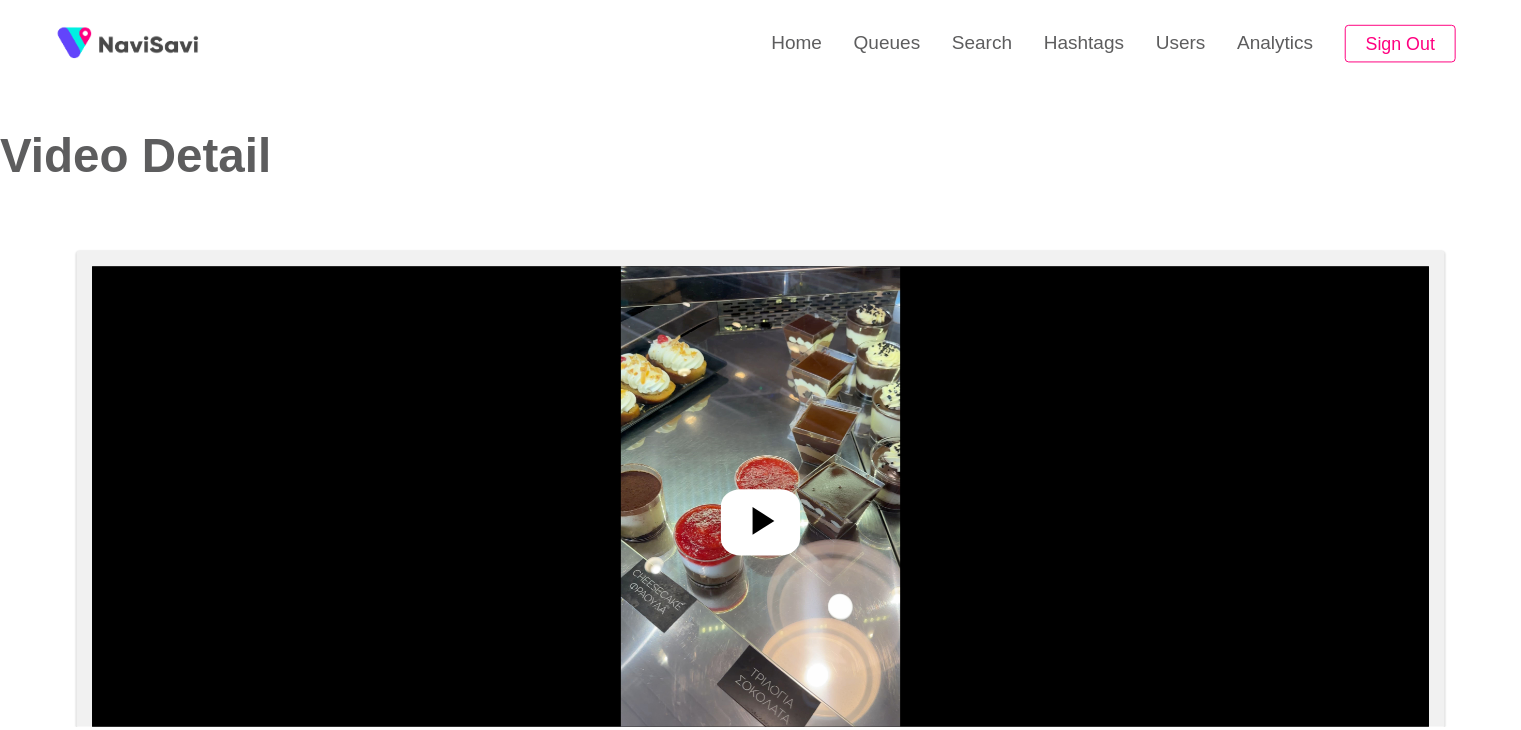 scroll, scrollTop: 0, scrollLeft: 0, axis: both 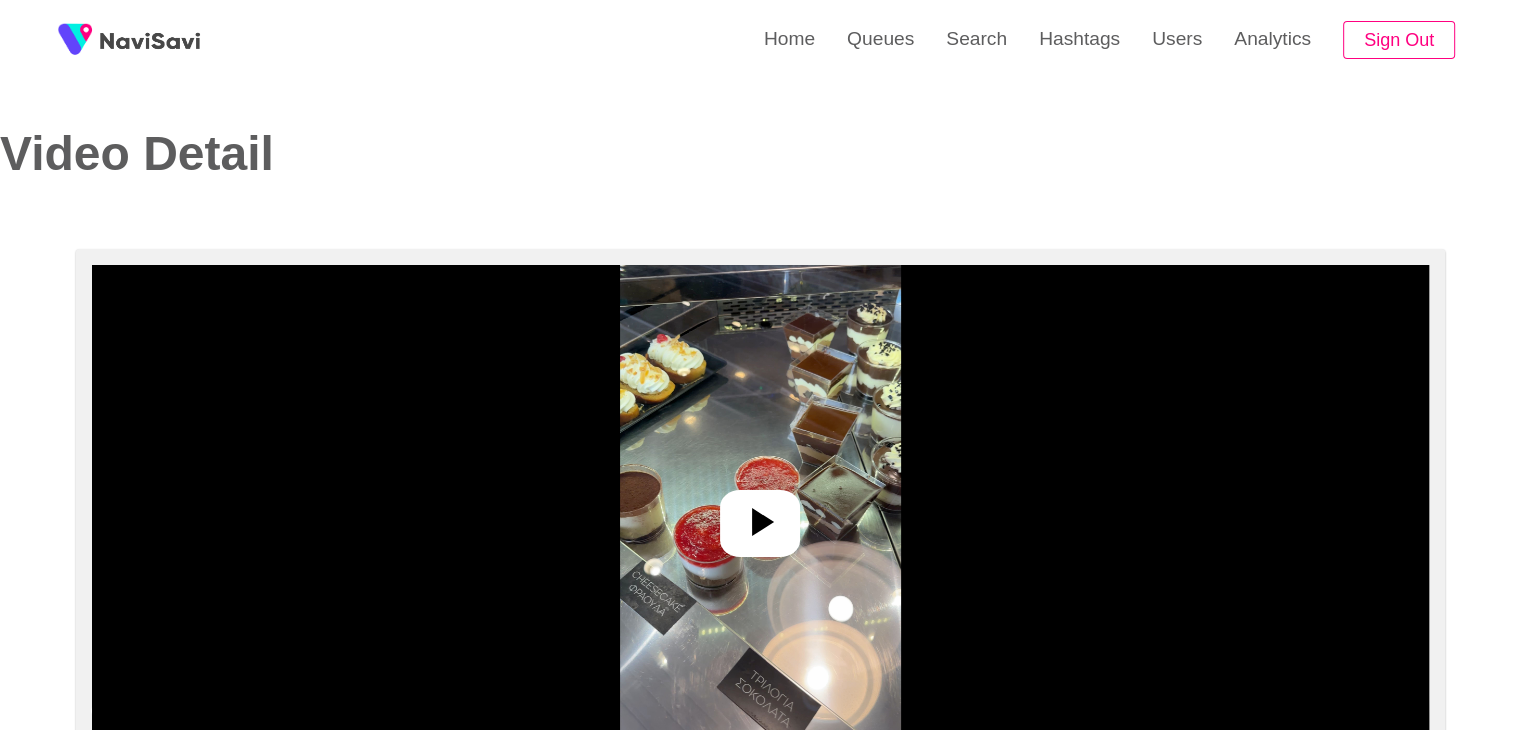 click at bounding box center [760, 515] 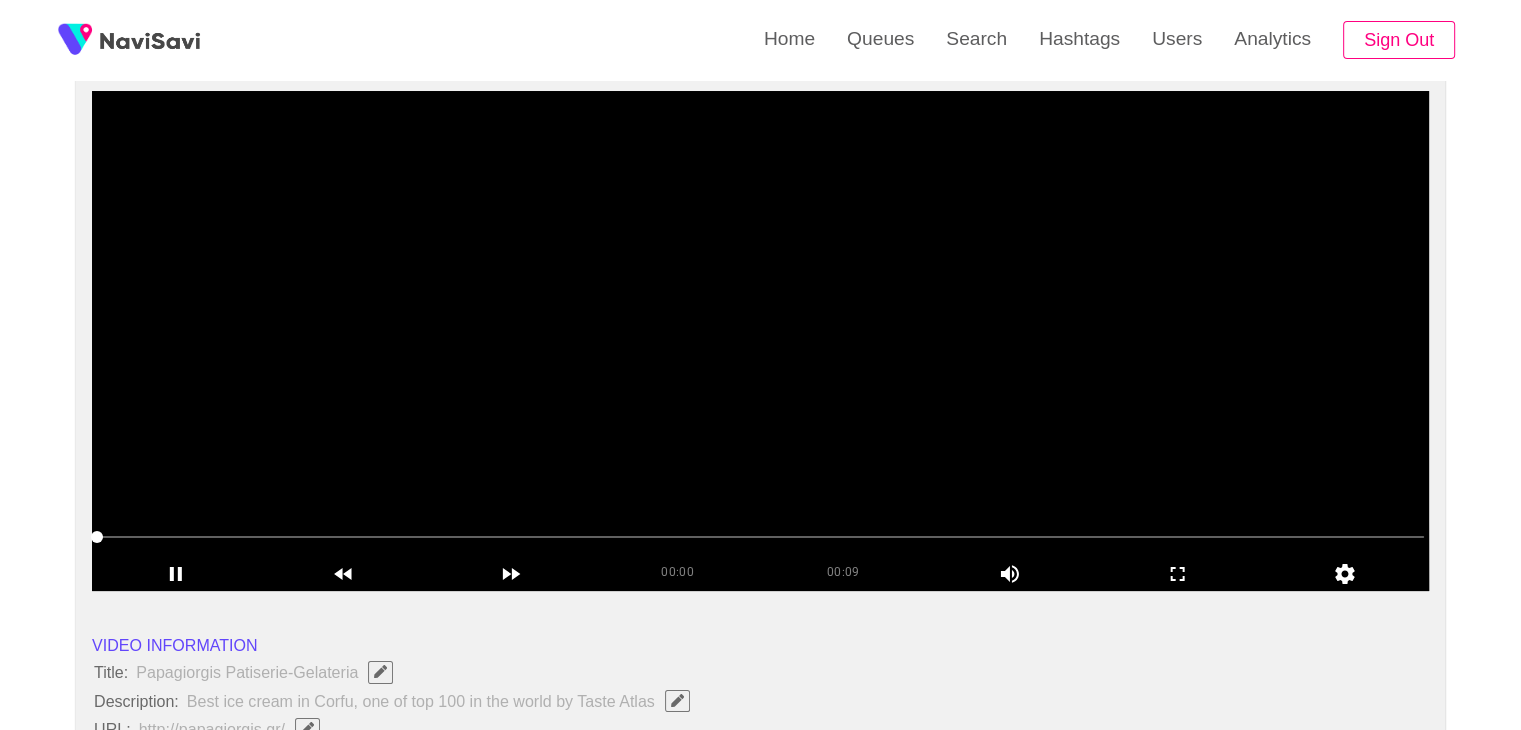 scroll, scrollTop: 176, scrollLeft: 0, axis: vertical 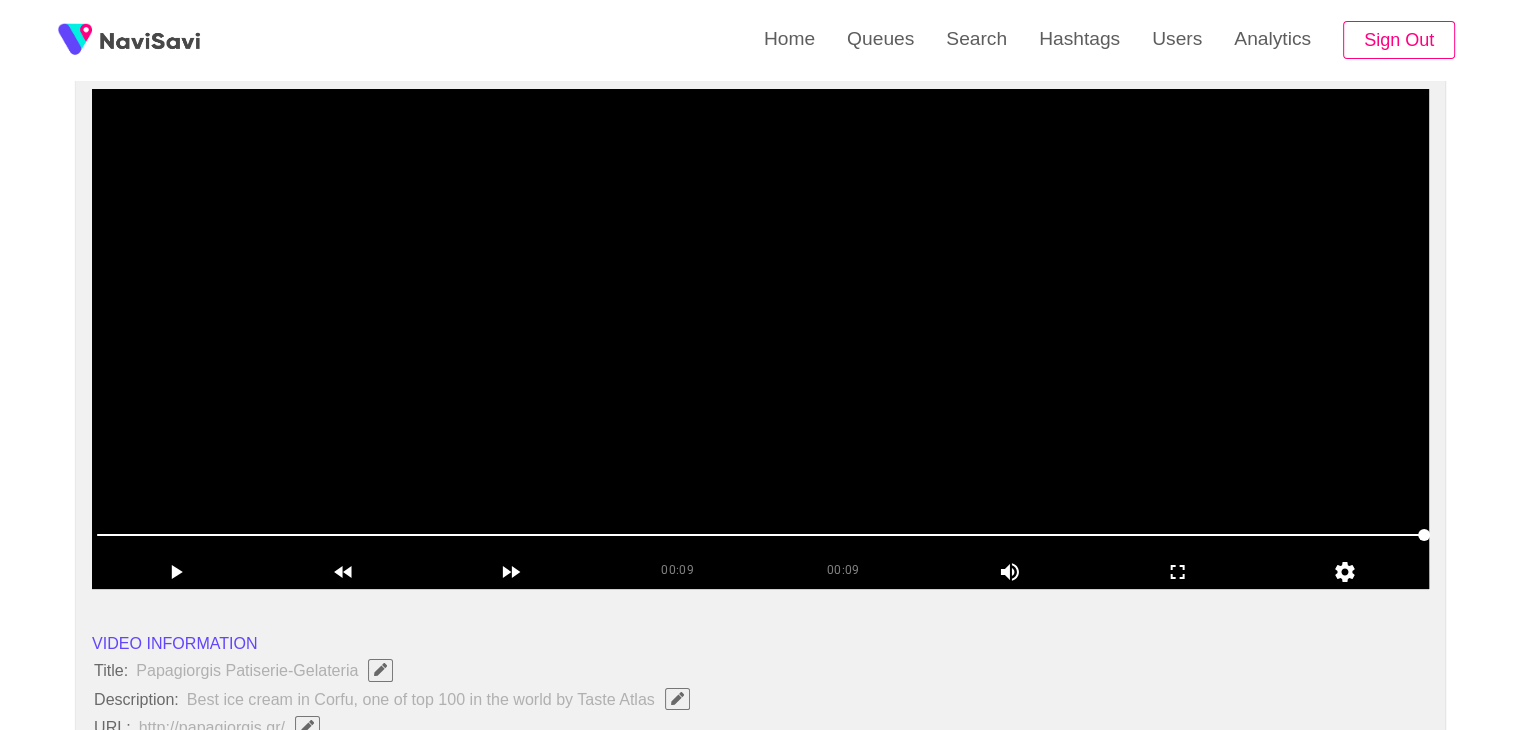 click at bounding box center (760, 339) 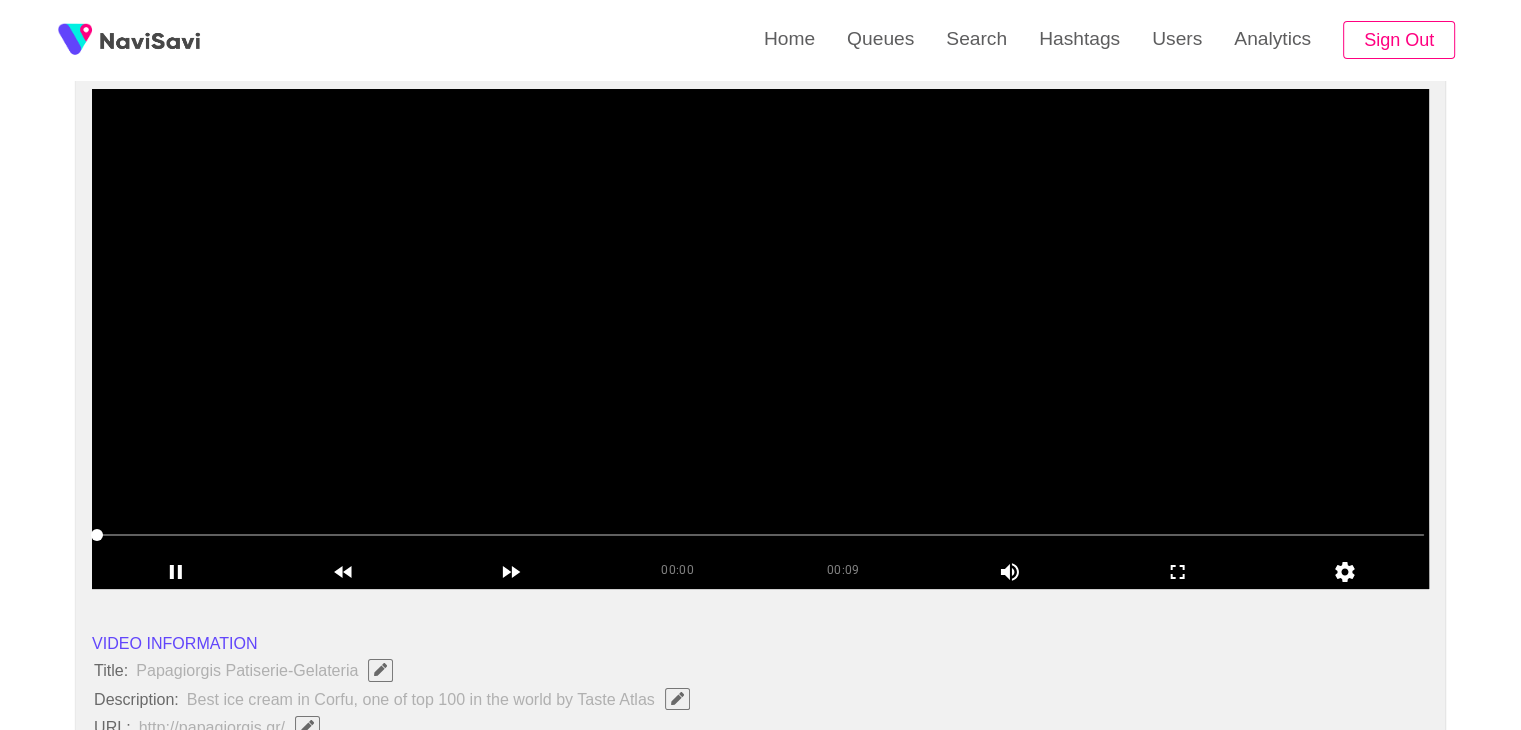 click at bounding box center [760, 339] 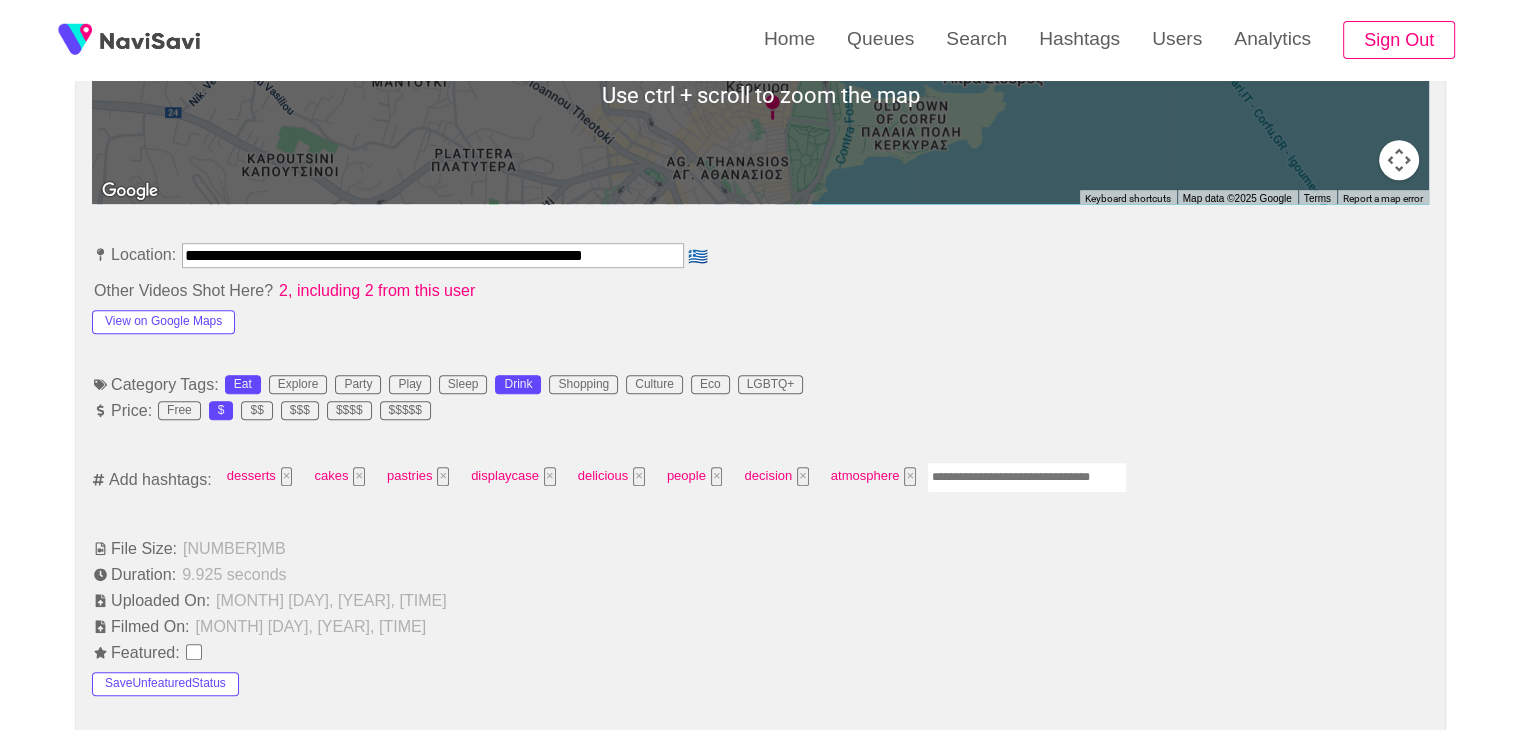 scroll, scrollTop: 1022, scrollLeft: 0, axis: vertical 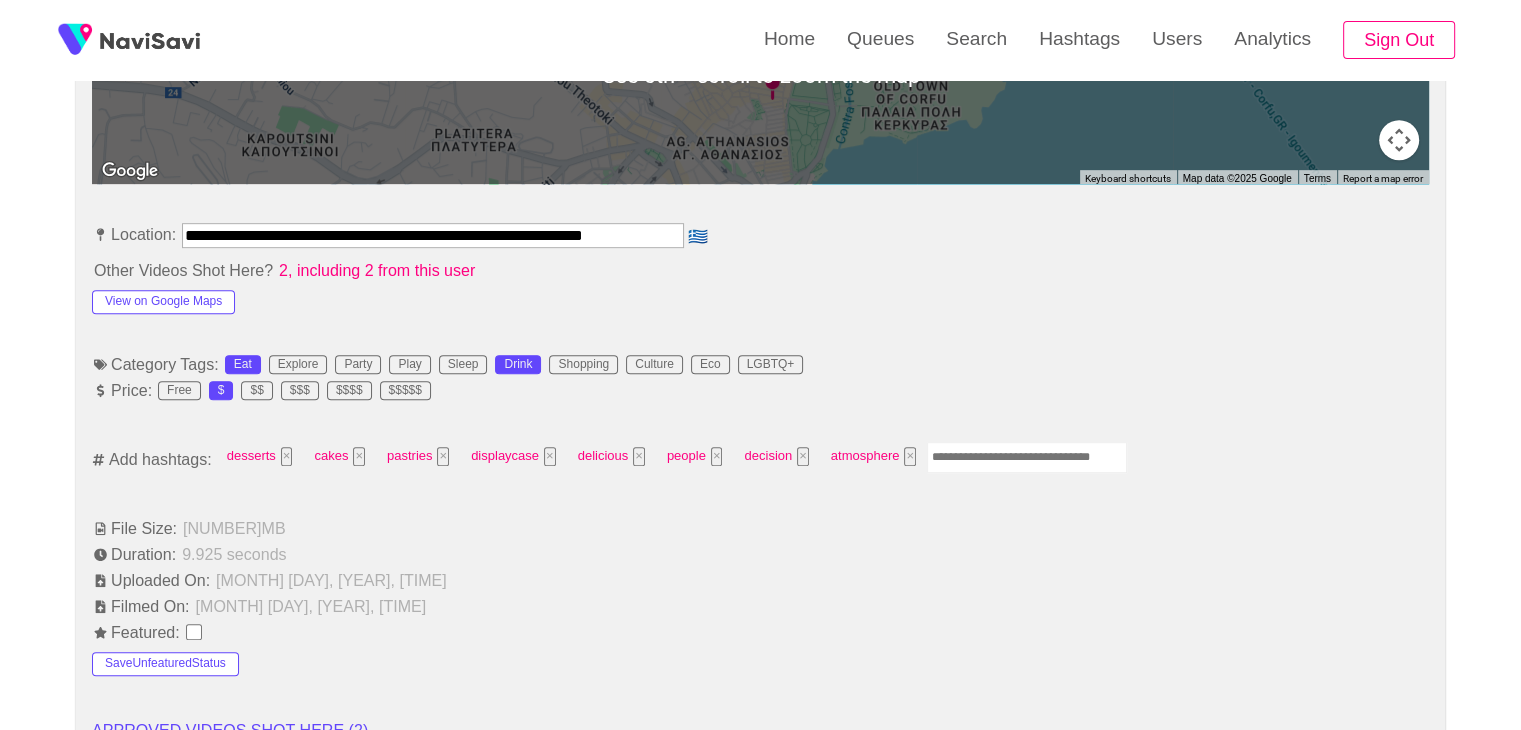 click at bounding box center [1027, 457] 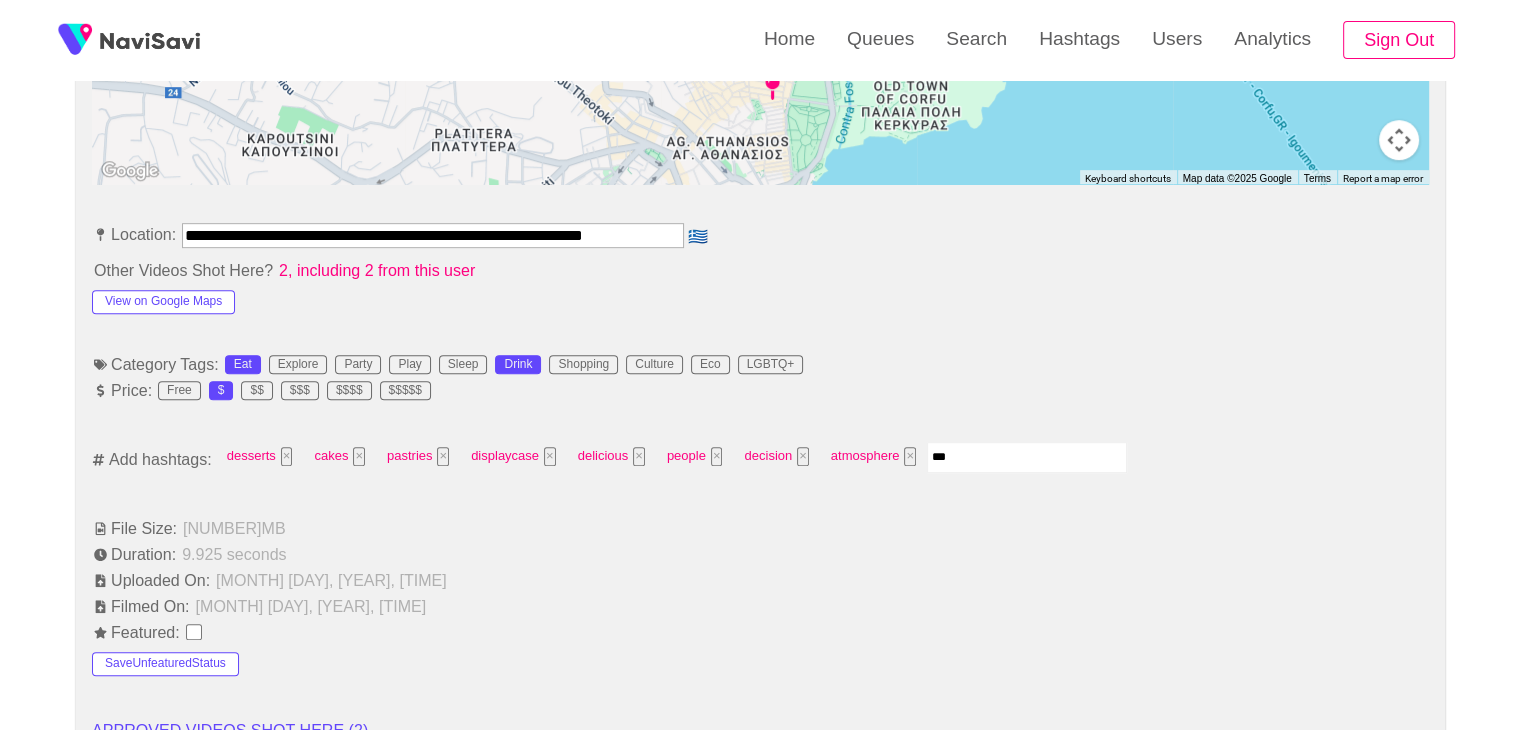 type on "****" 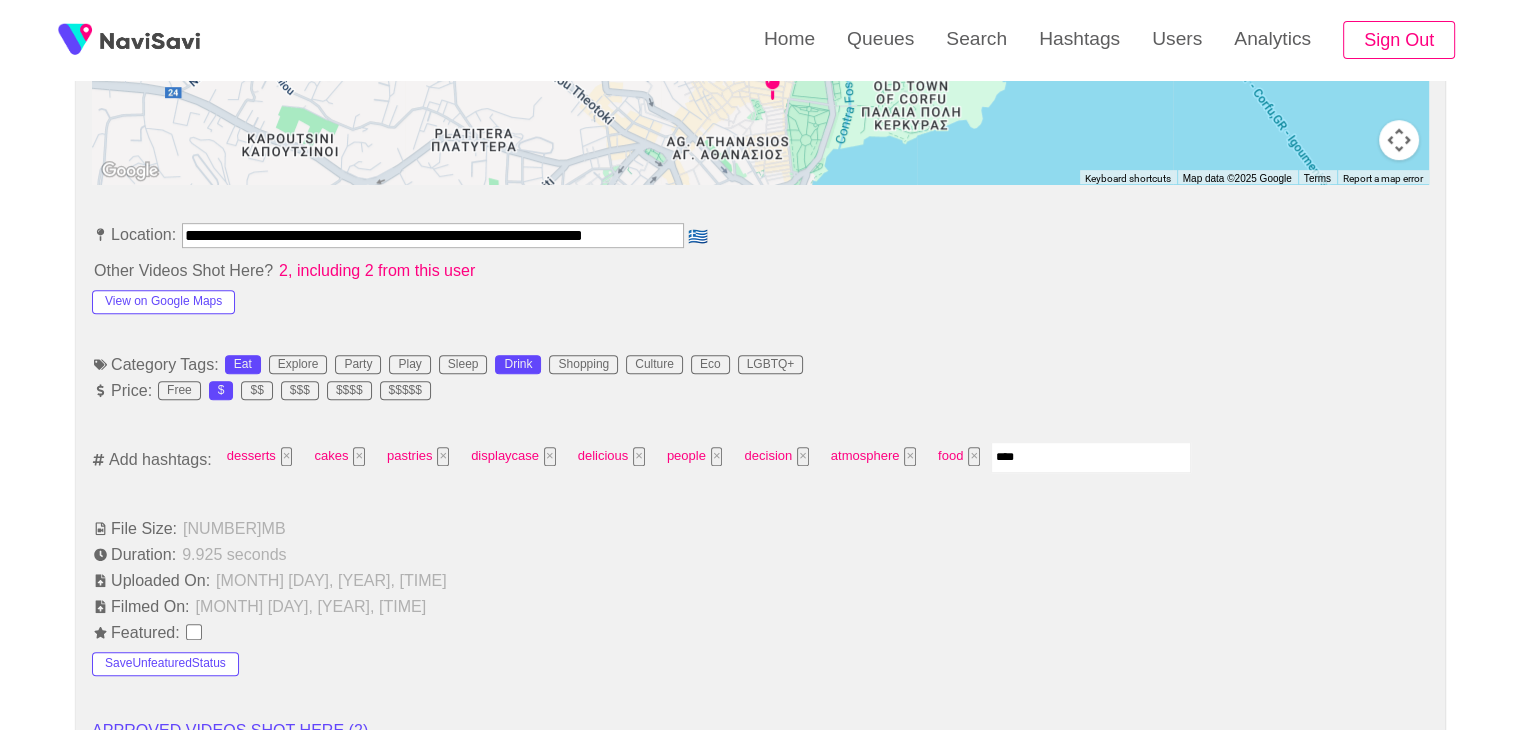 type on "*****" 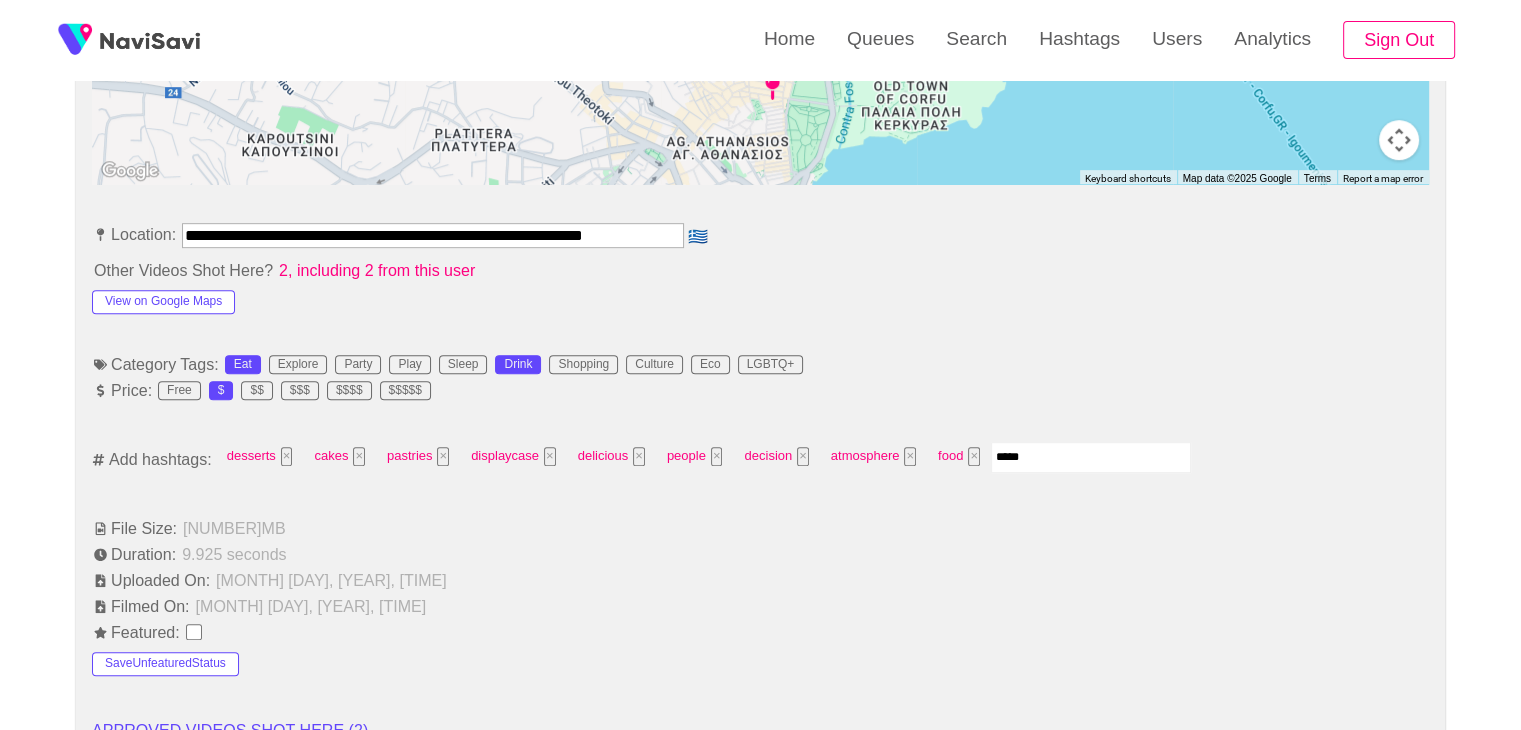 type 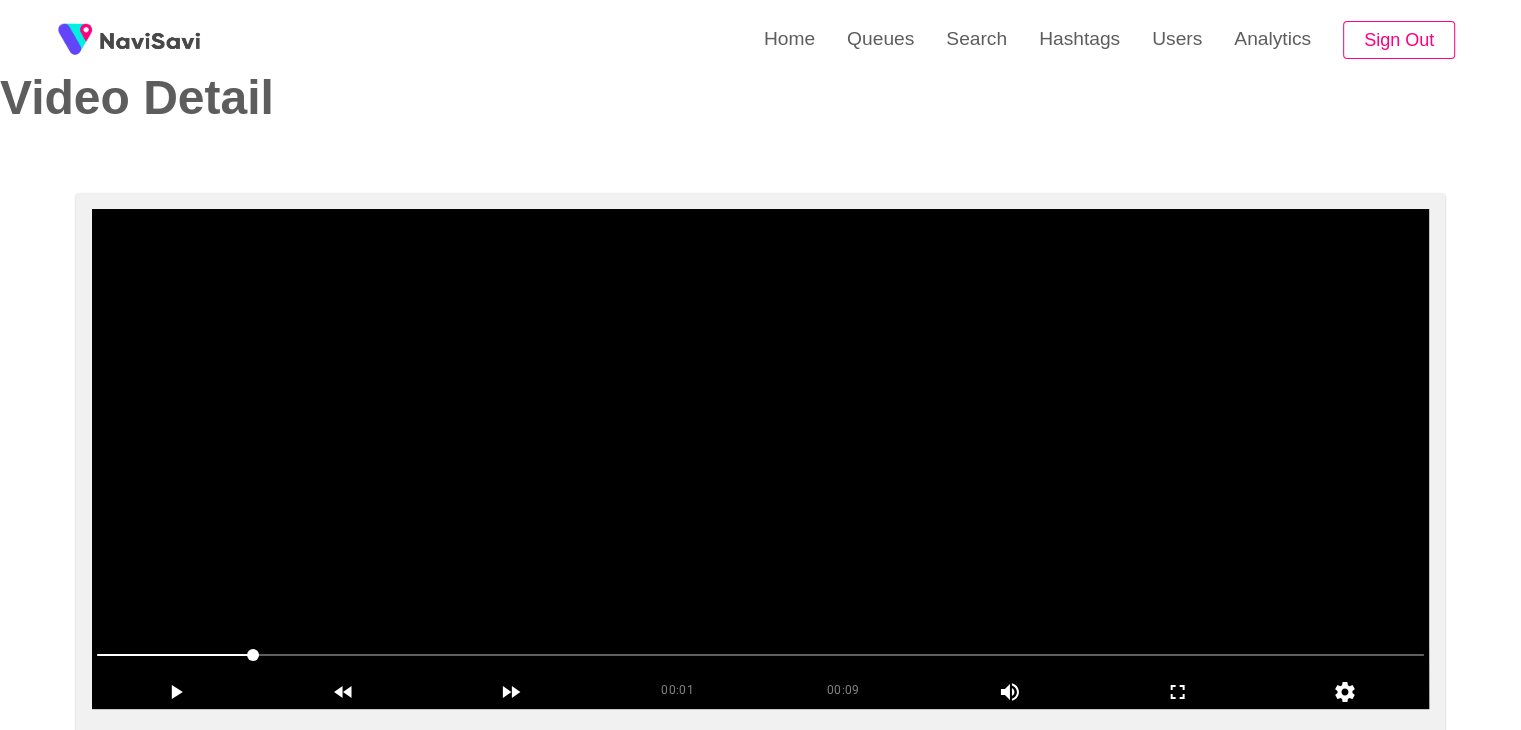 click at bounding box center [760, 459] 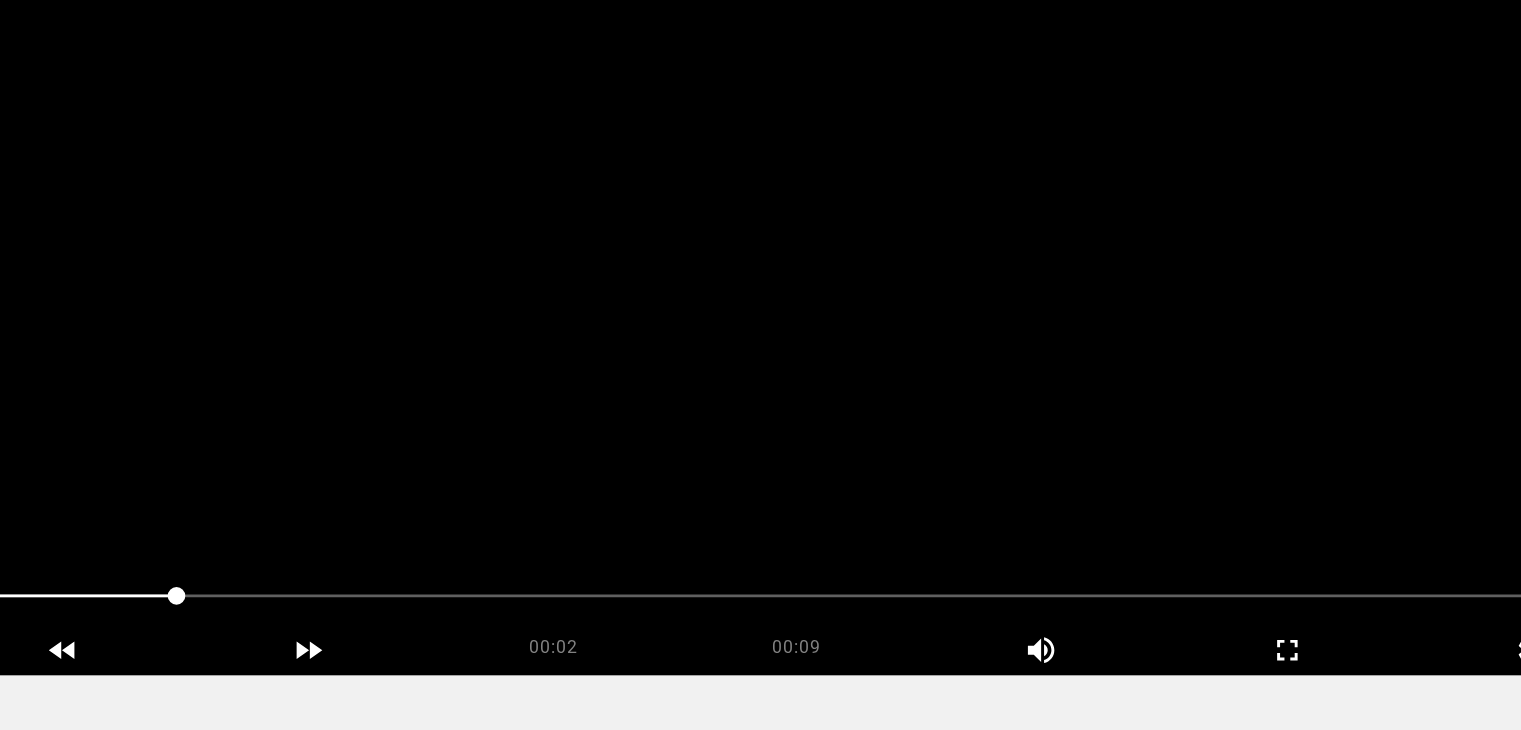 scroll, scrollTop: 162, scrollLeft: 0, axis: vertical 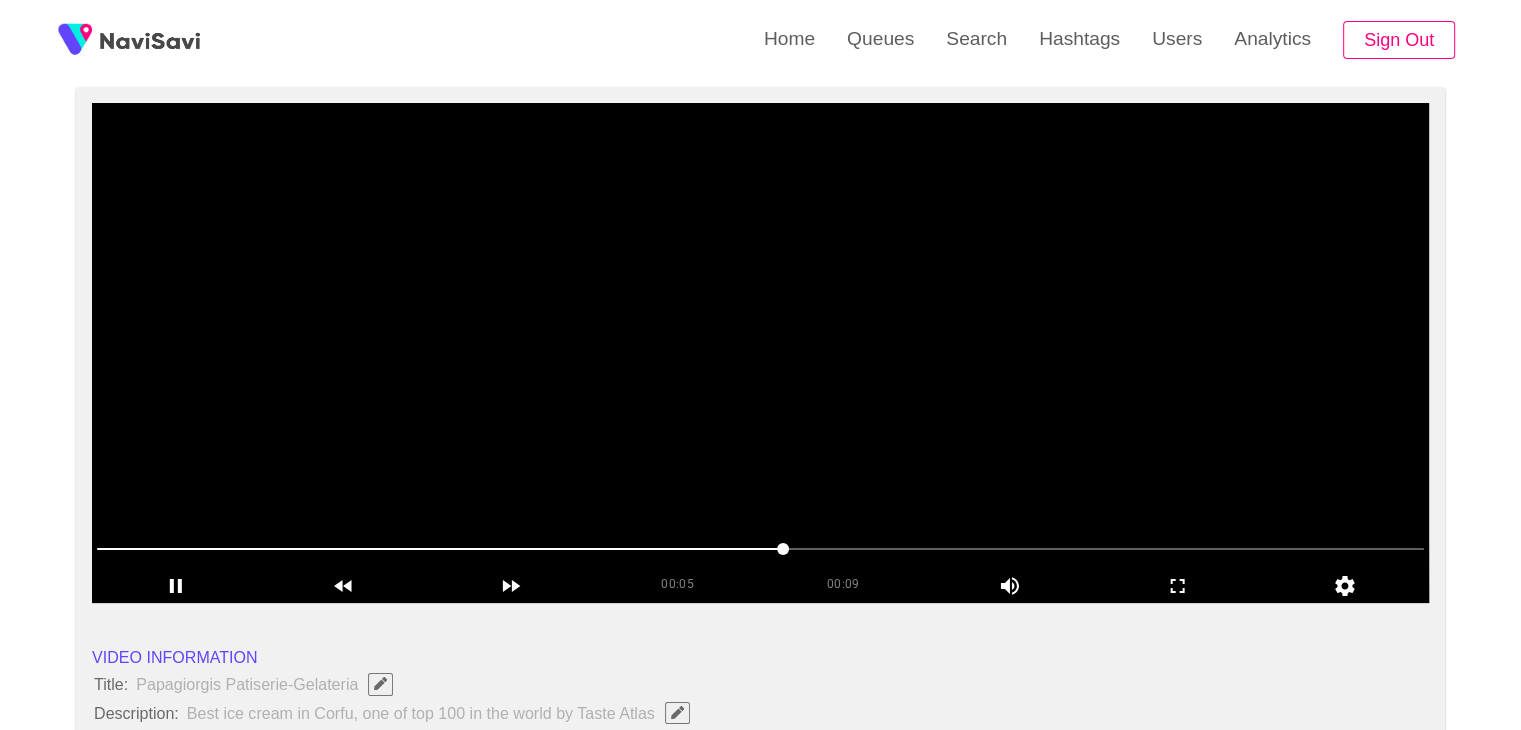 click at bounding box center [760, 353] 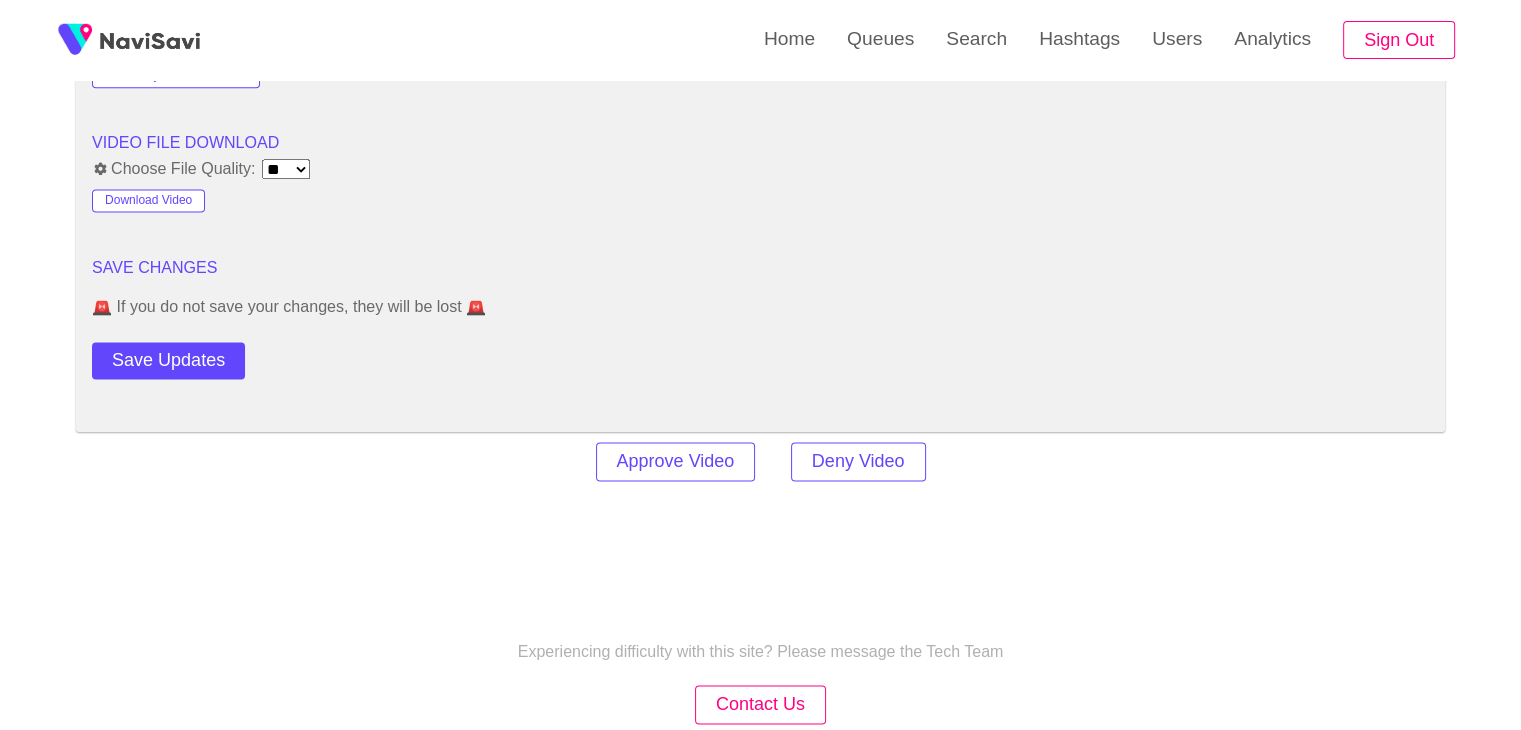 scroll, scrollTop: 2676, scrollLeft: 0, axis: vertical 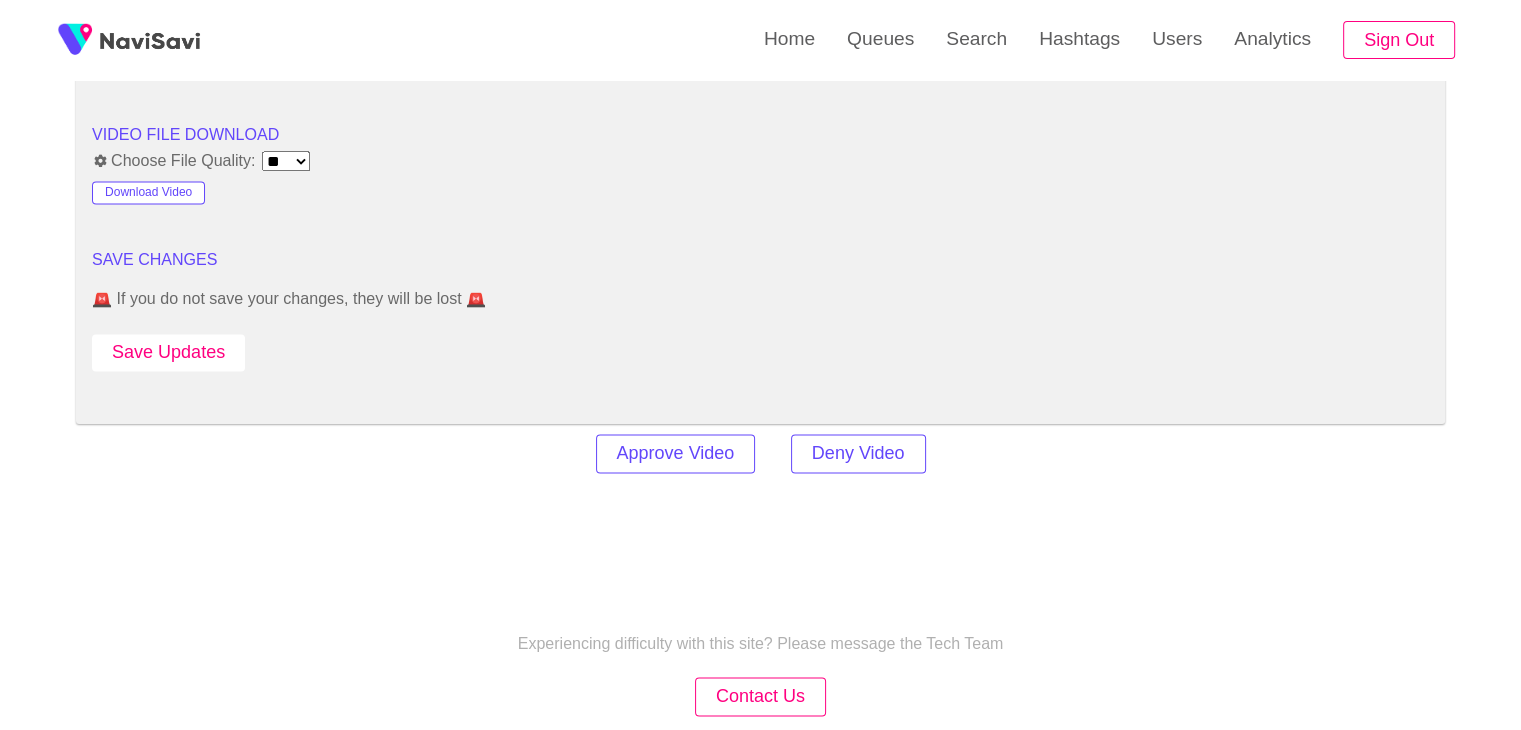 click on "Save Updates" at bounding box center [168, 352] 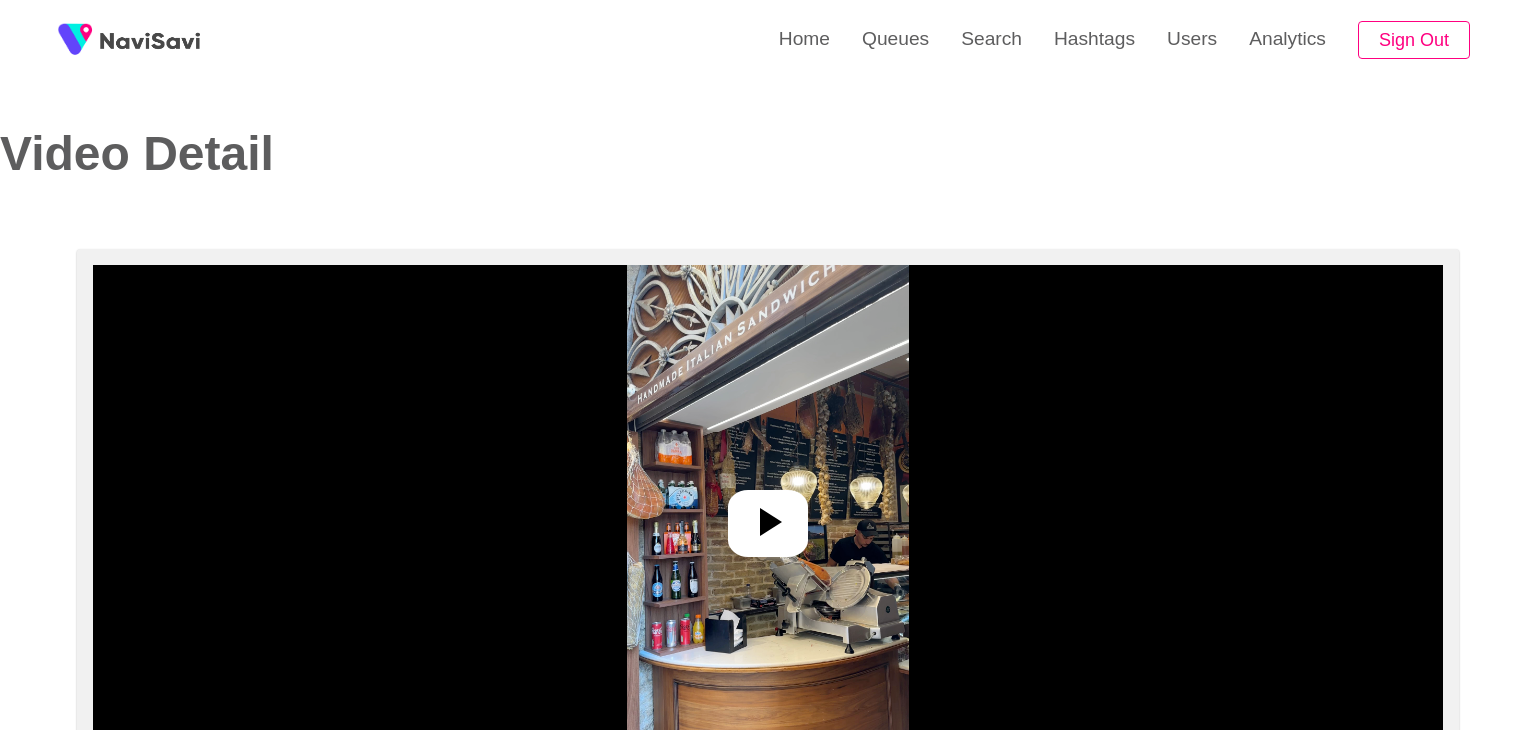 select on "**********" 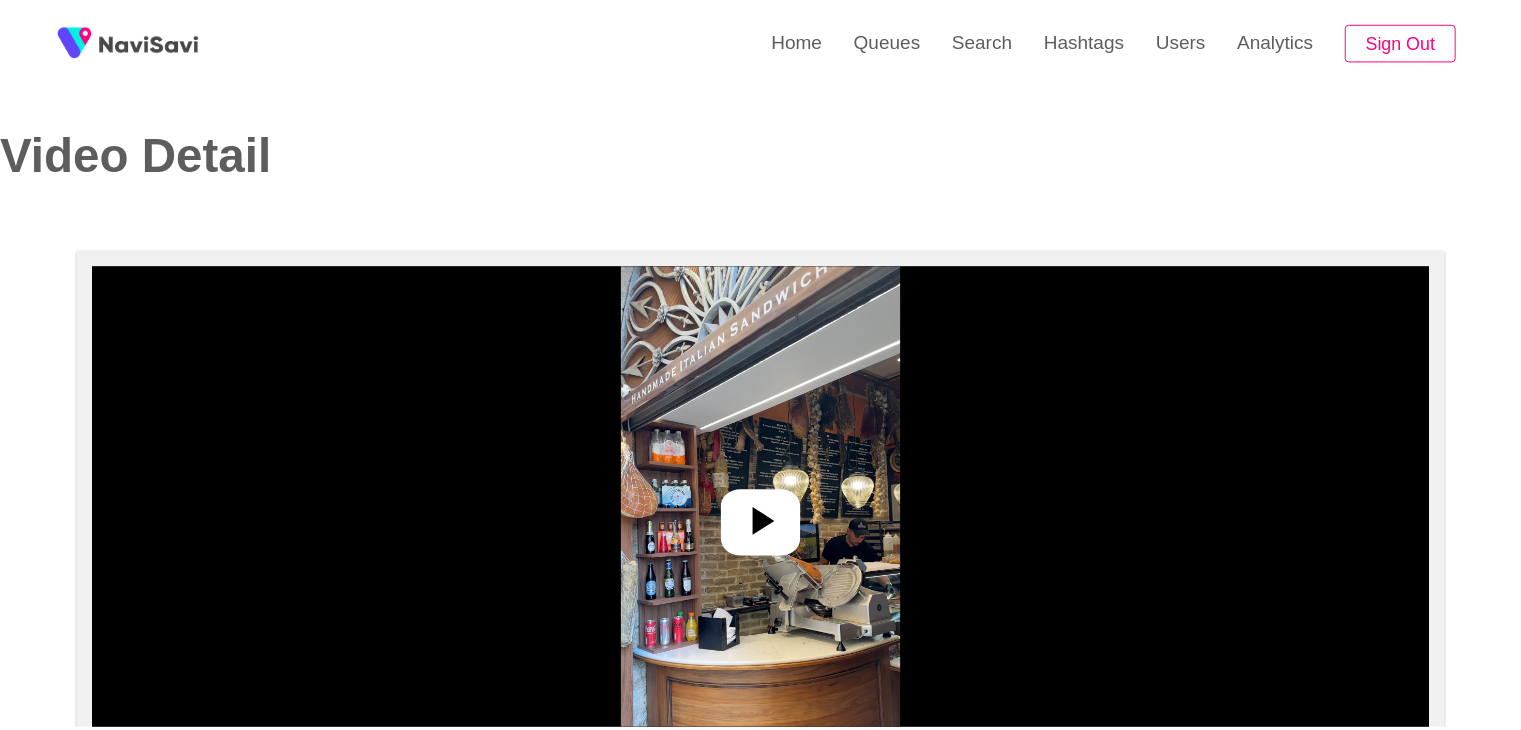 scroll, scrollTop: 0, scrollLeft: 0, axis: both 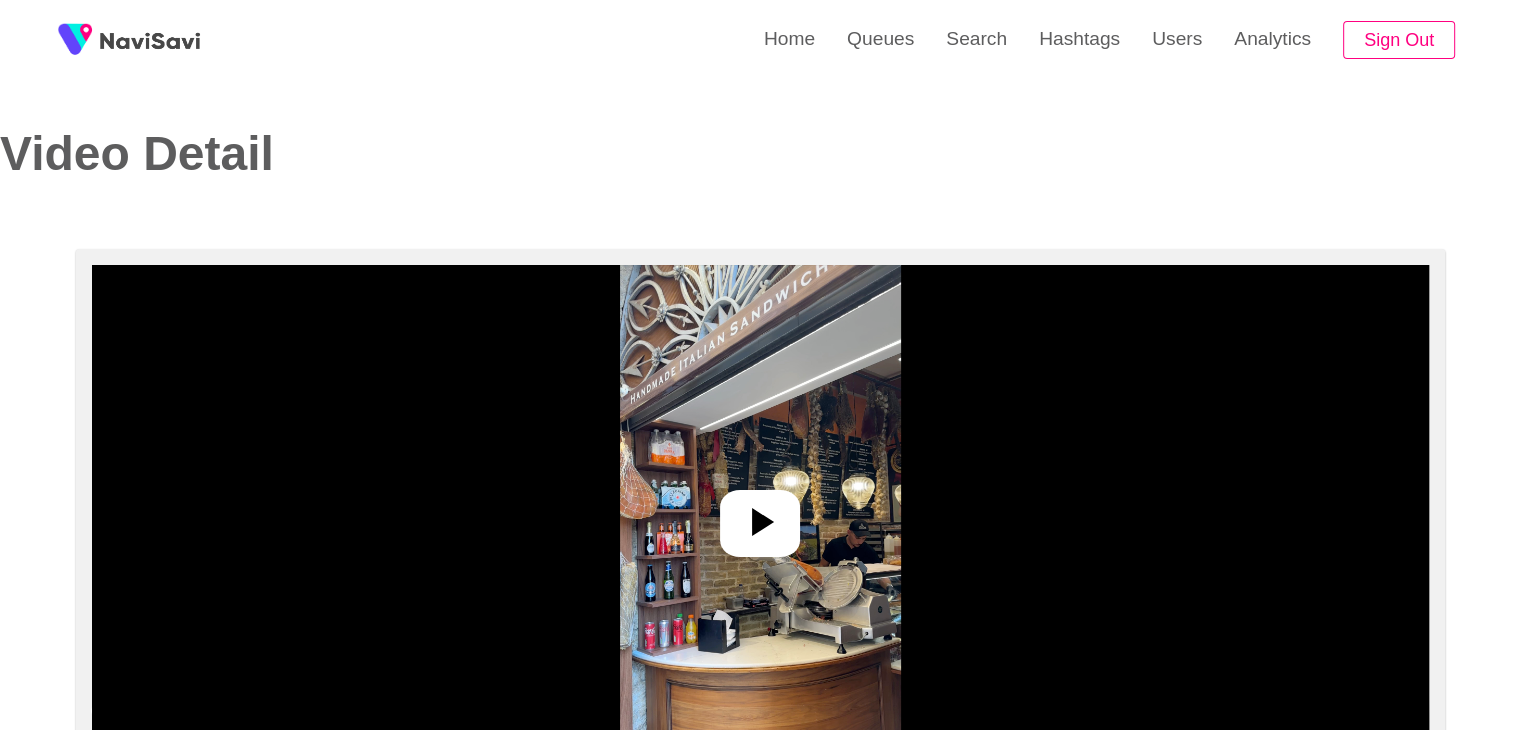 click 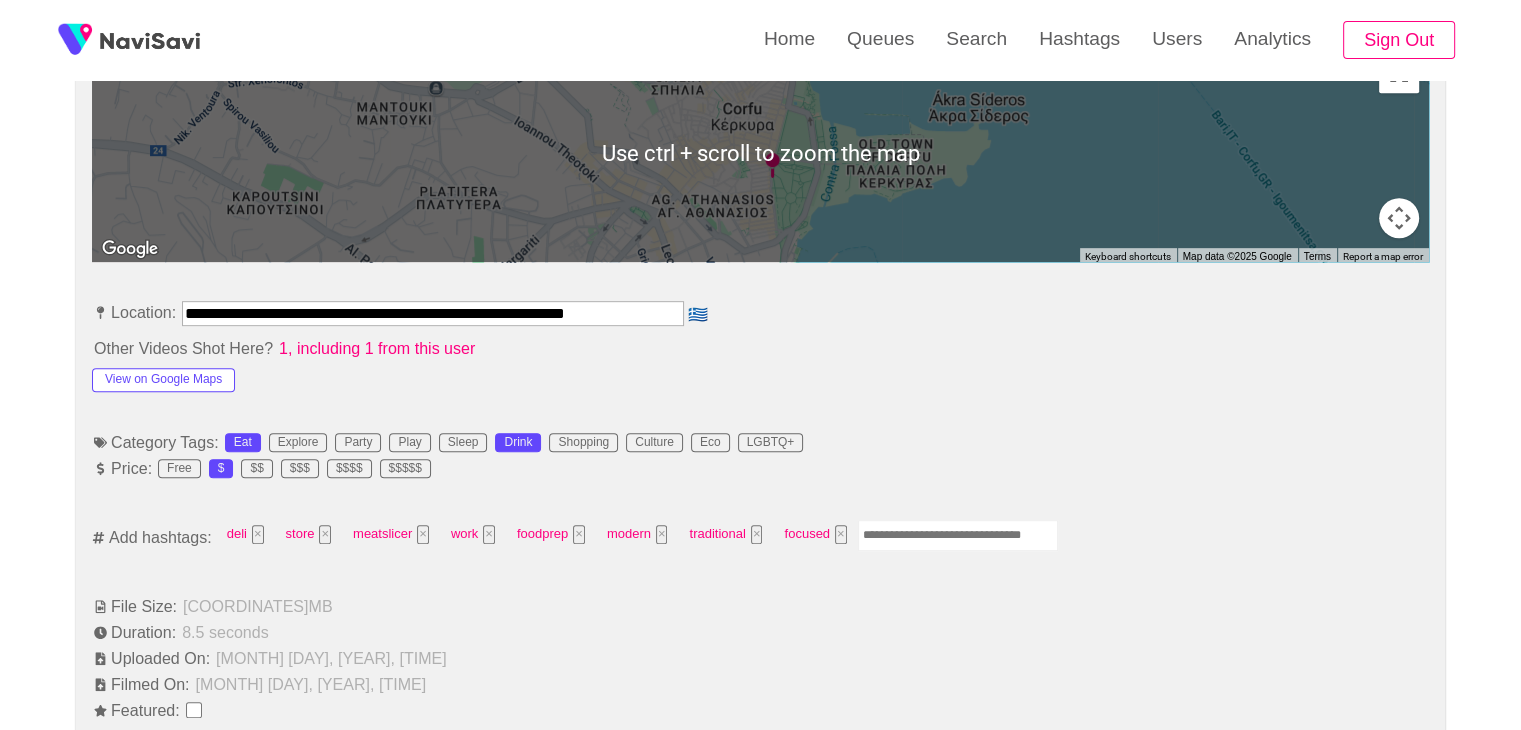 scroll, scrollTop: 950, scrollLeft: 0, axis: vertical 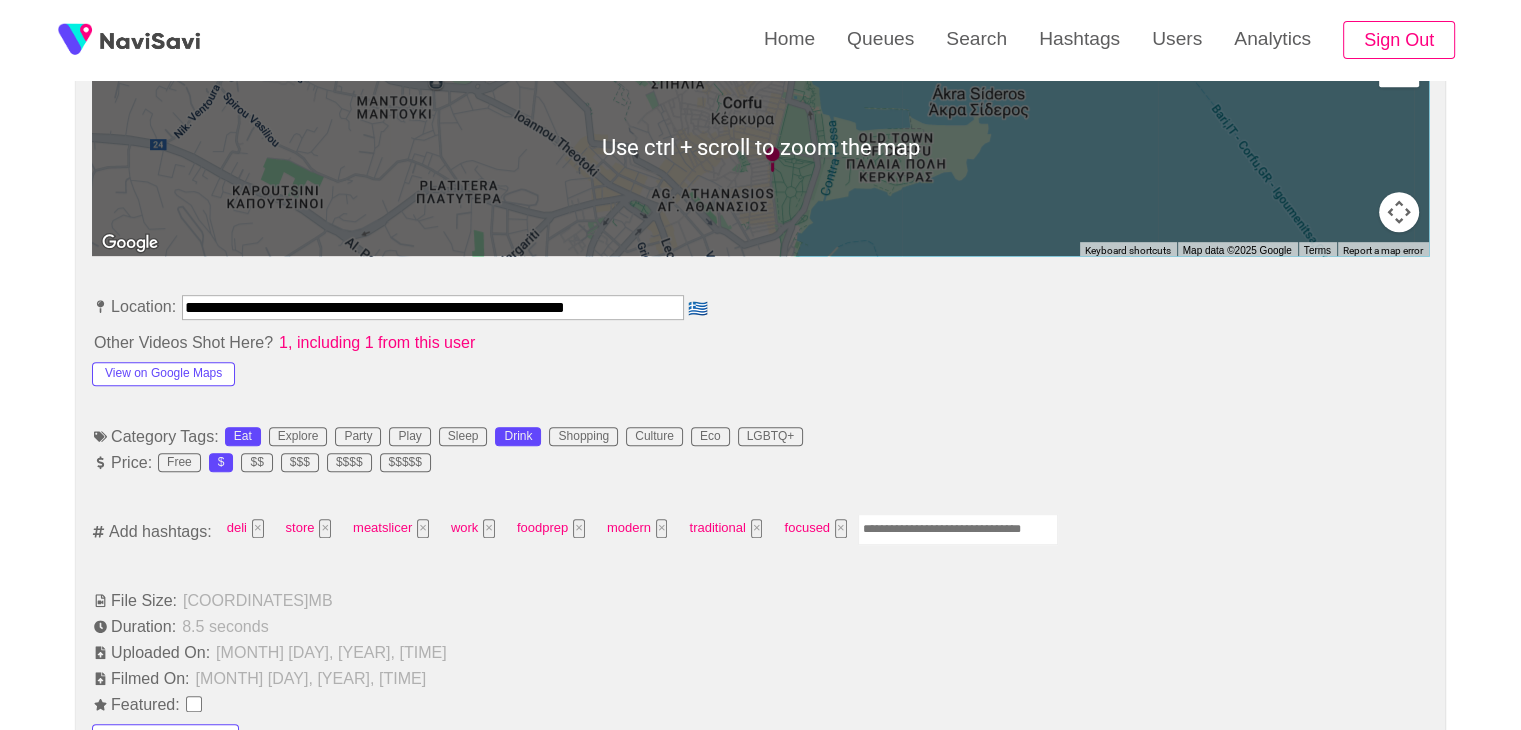 click at bounding box center (958, 529) 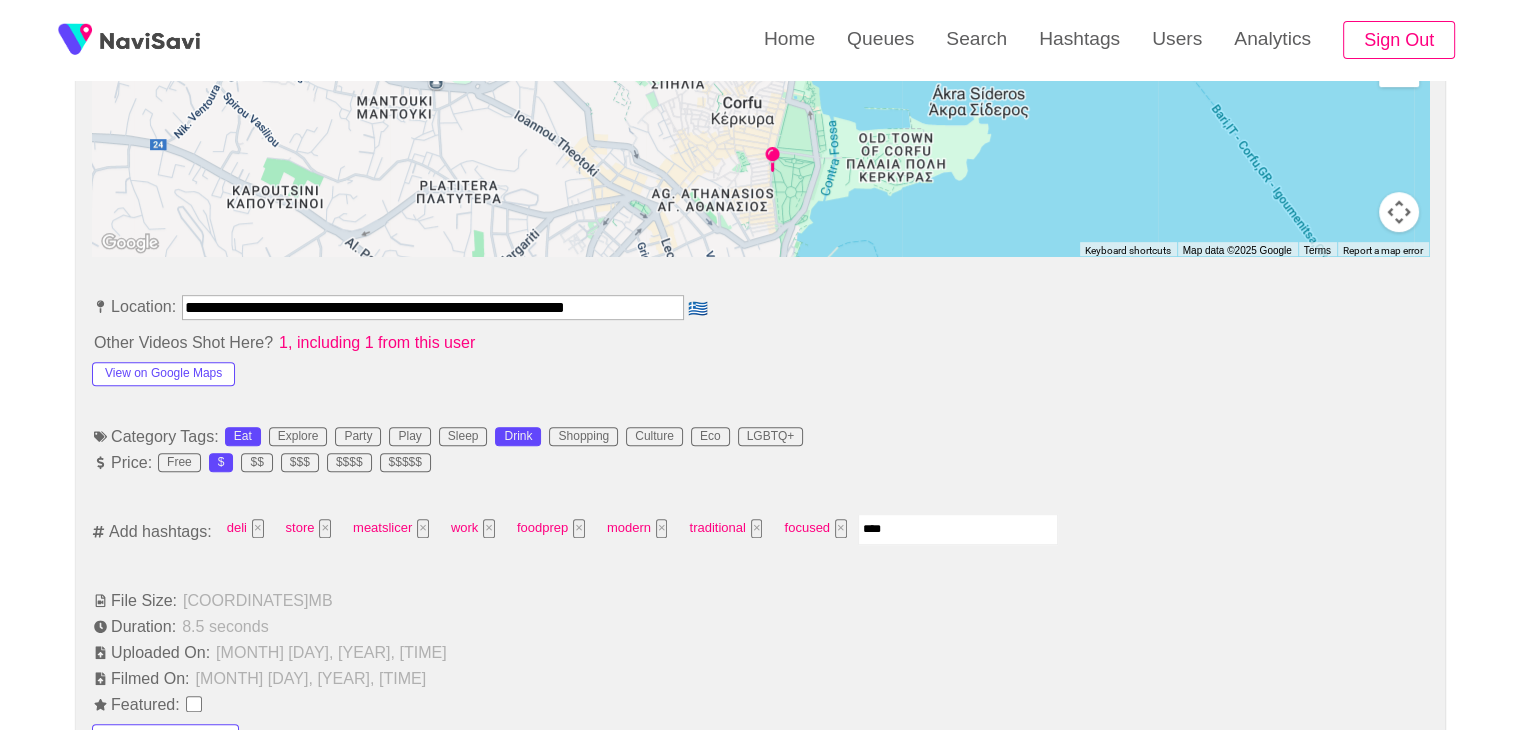 type on "*****" 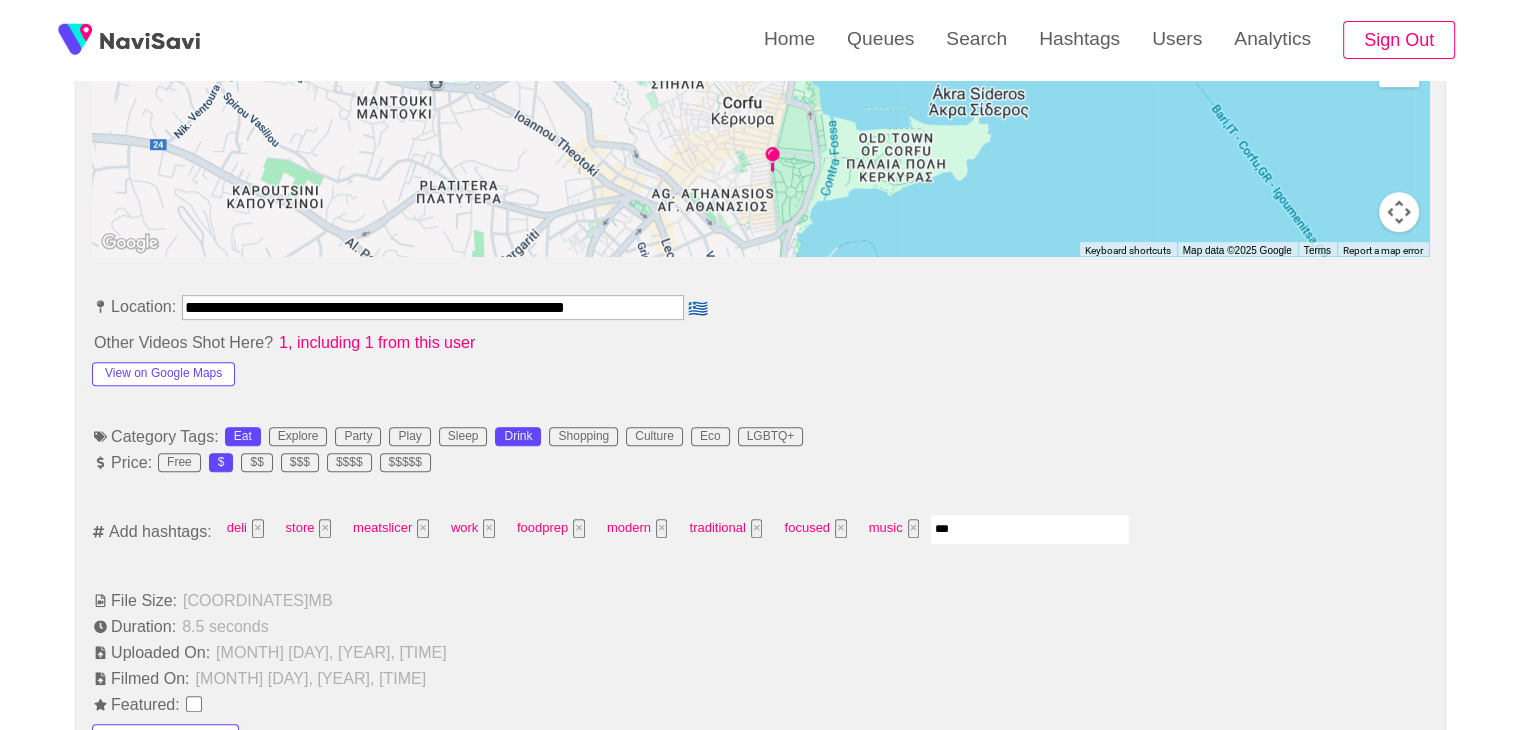 type on "****" 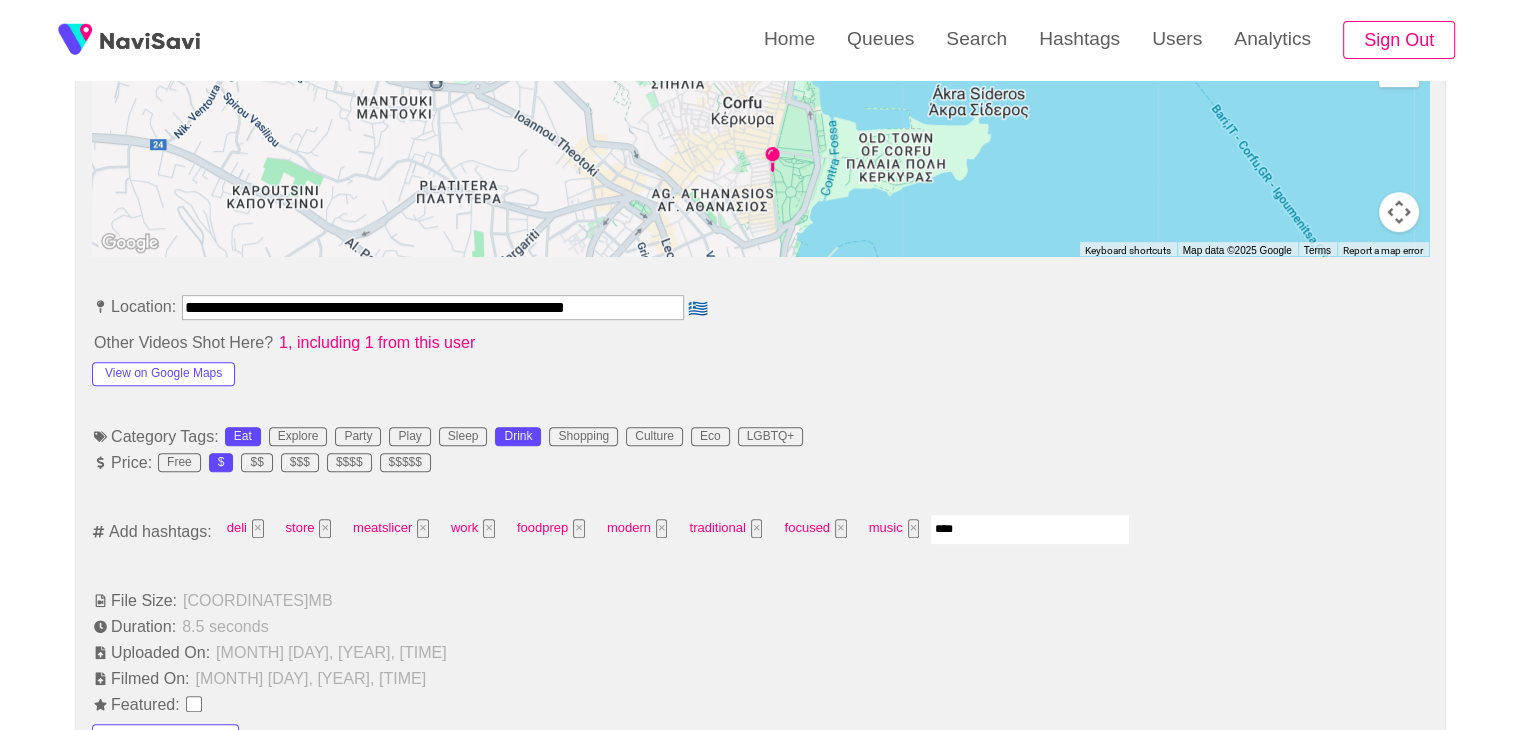 type 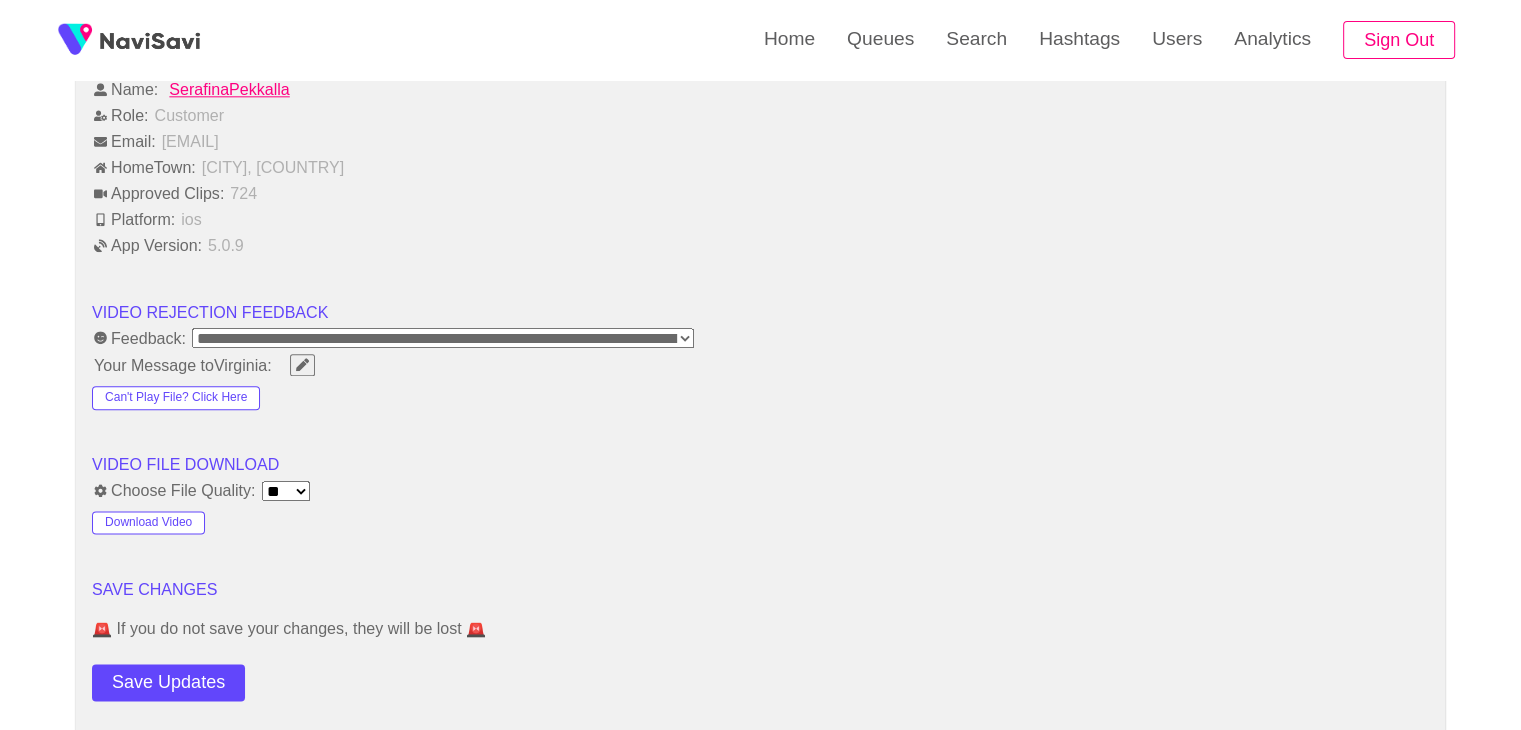 scroll, scrollTop: 2395, scrollLeft: 0, axis: vertical 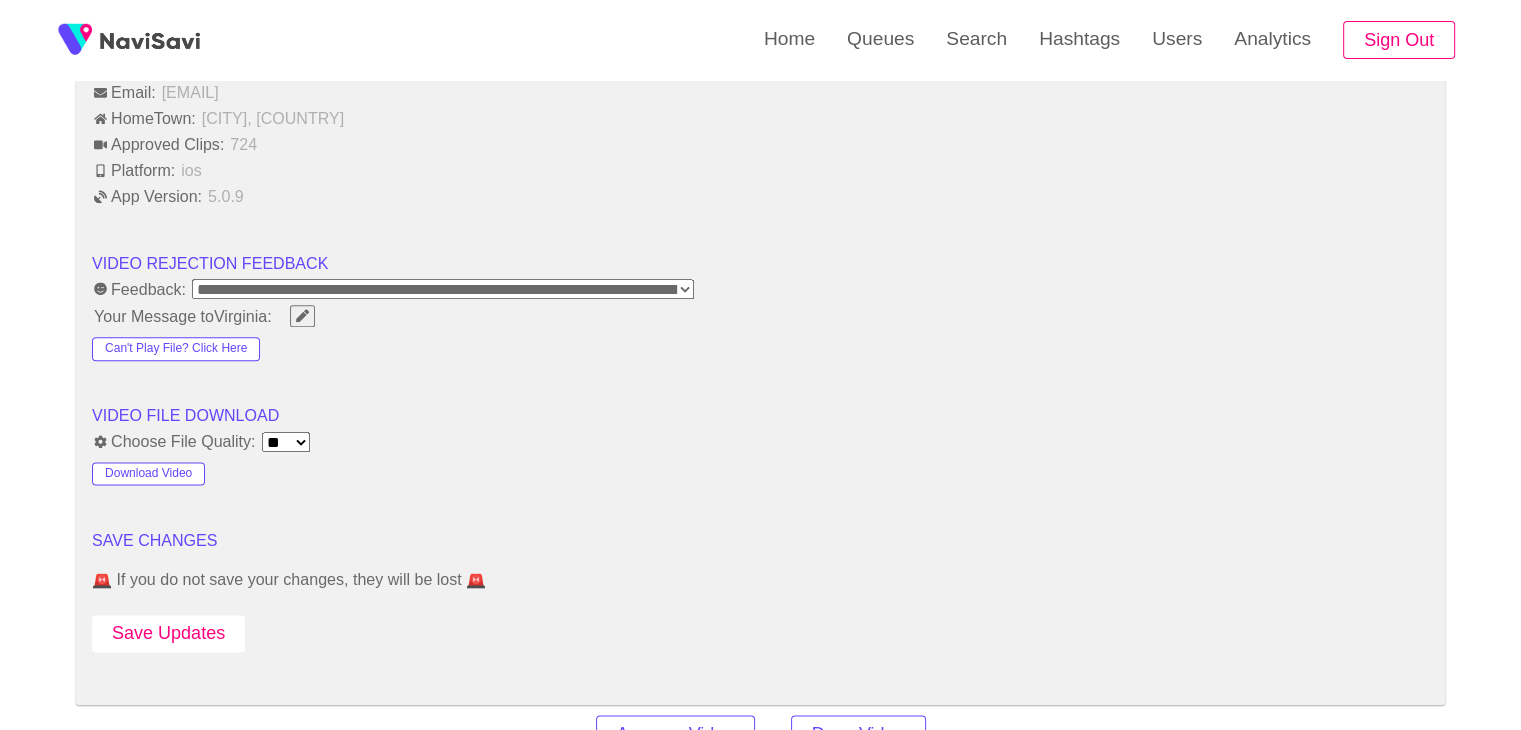 click on "Save Updates" at bounding box center [168, 633] 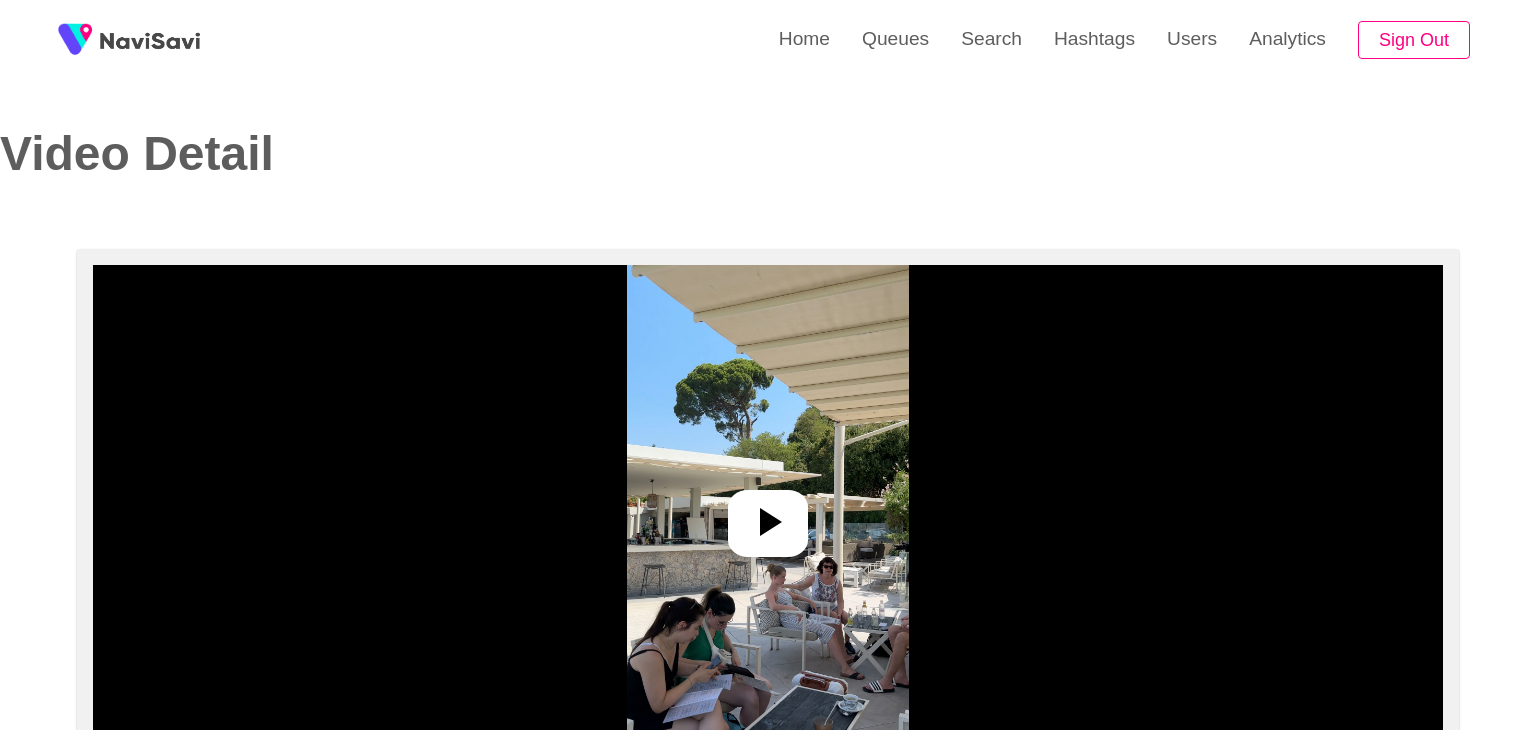 select on "**********" 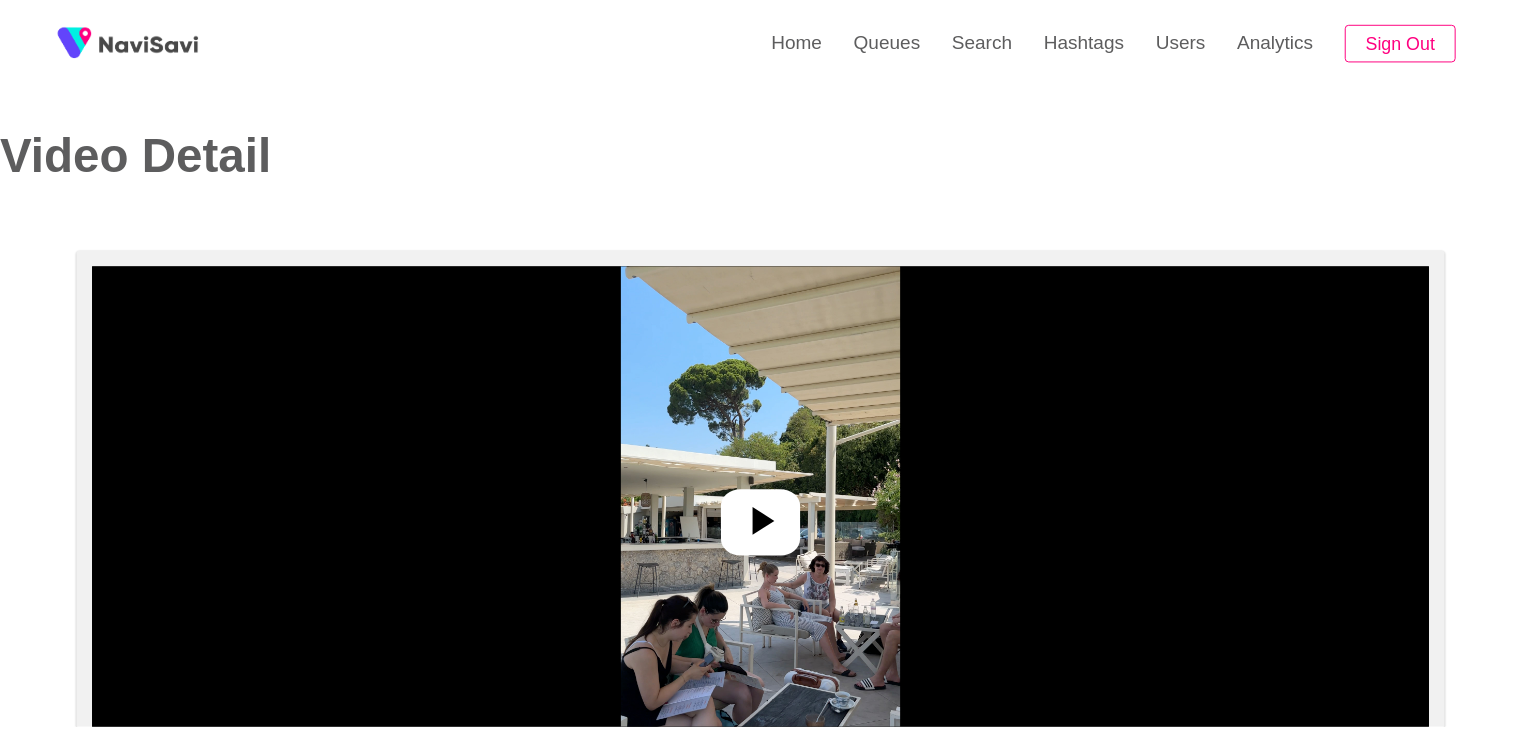 scroll, scrollTop: 0, scrollLeft: 0, axis: both 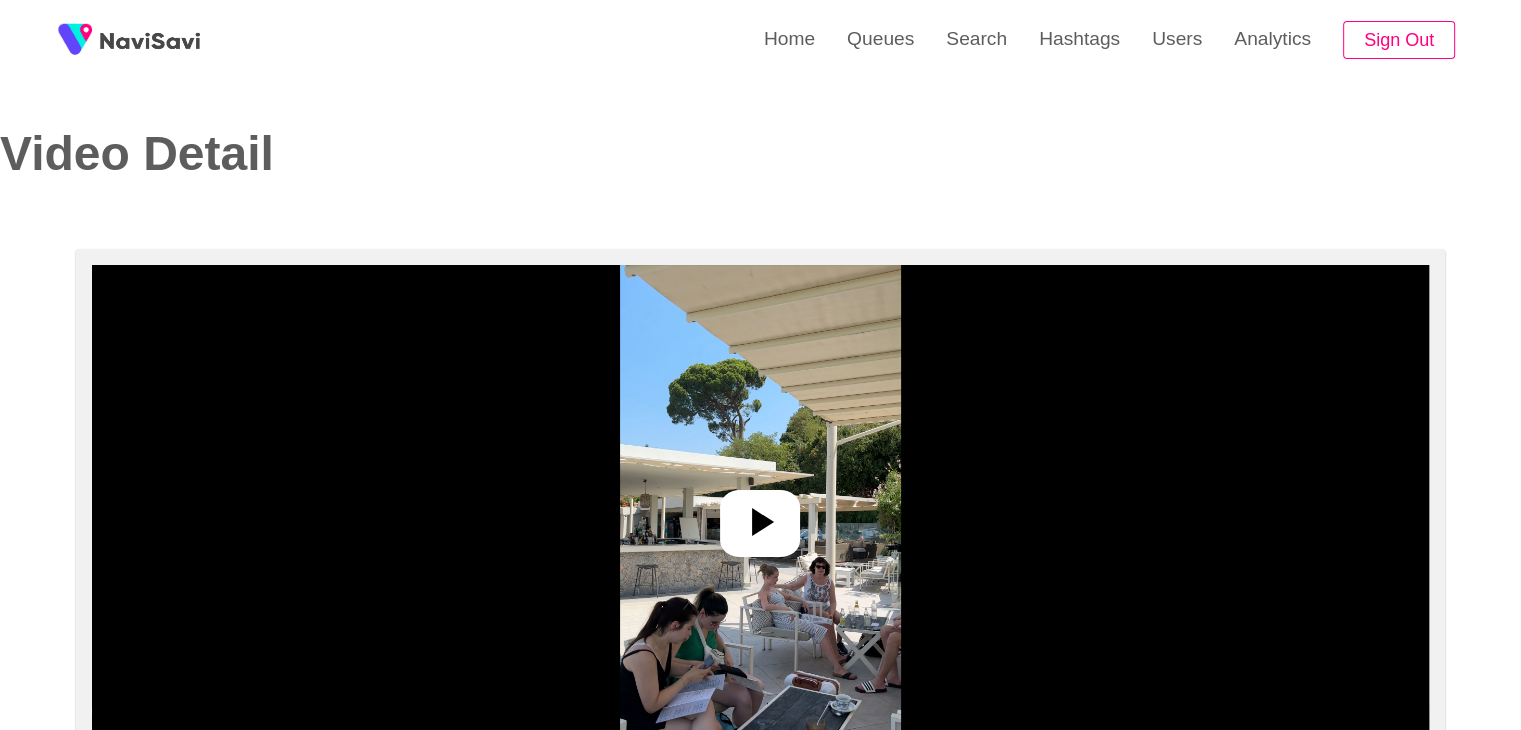 click at bounding box center (760, 515) 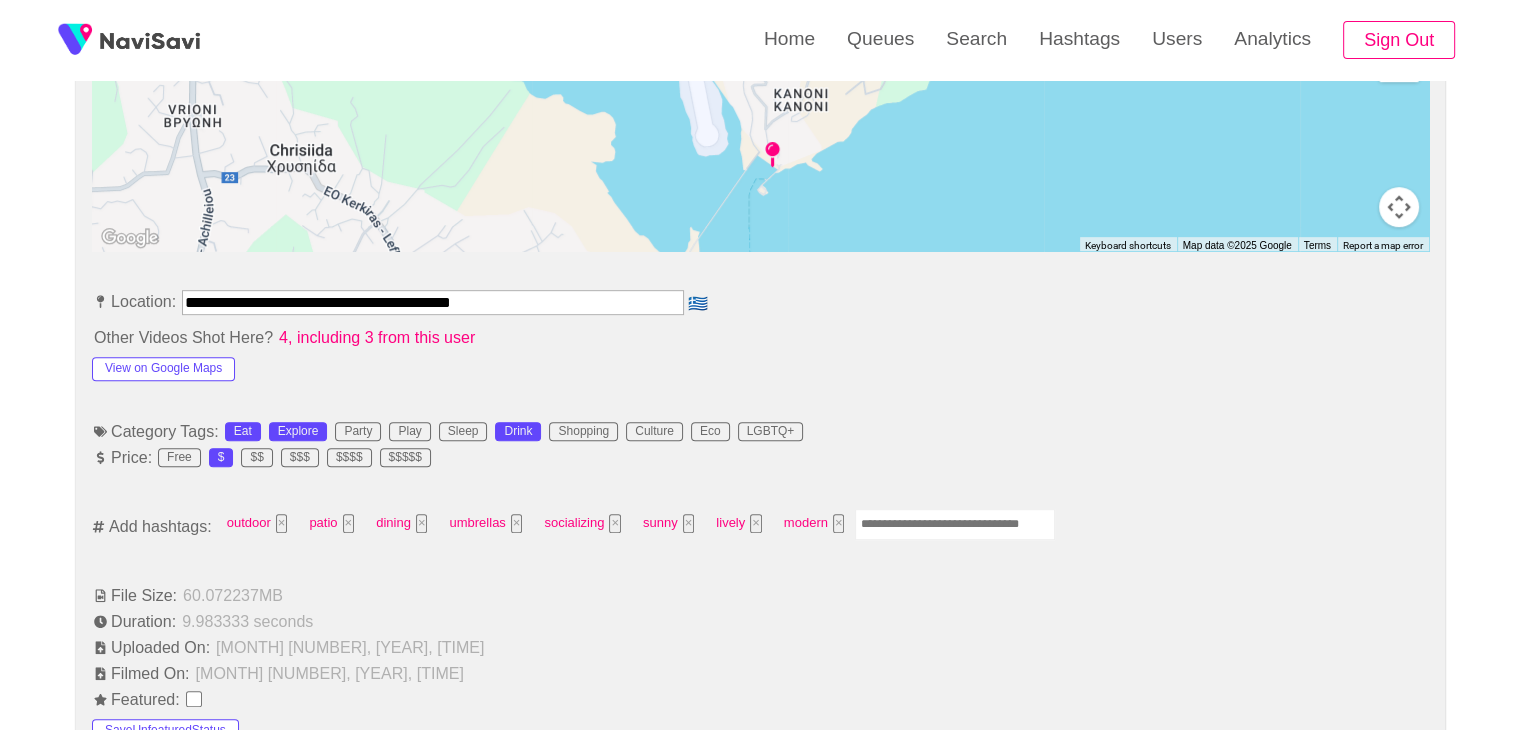 scroll, scrollTop: 992, scrollLeft: 0, axis: vertical 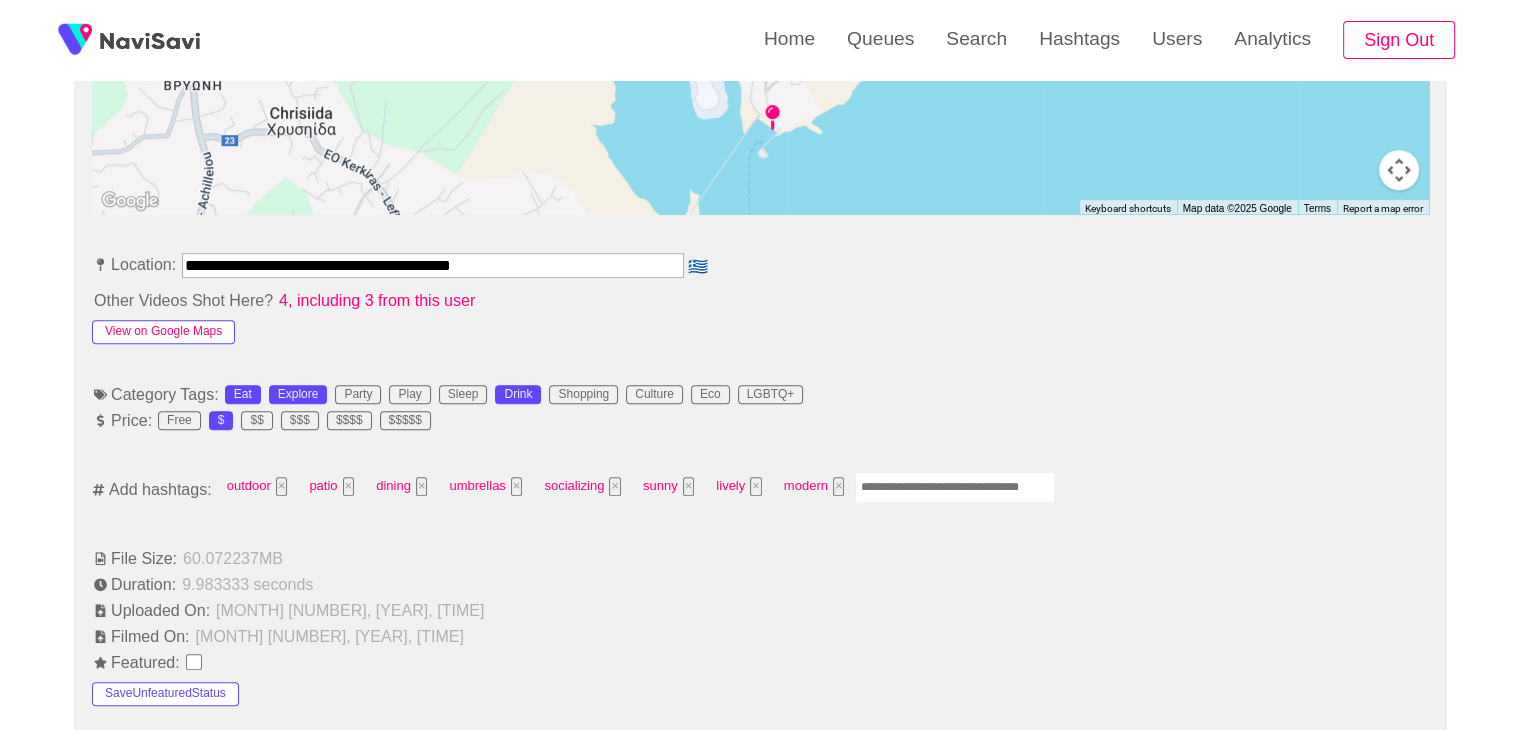 click on "View on Google Maps" at bounding box center (163, 332) 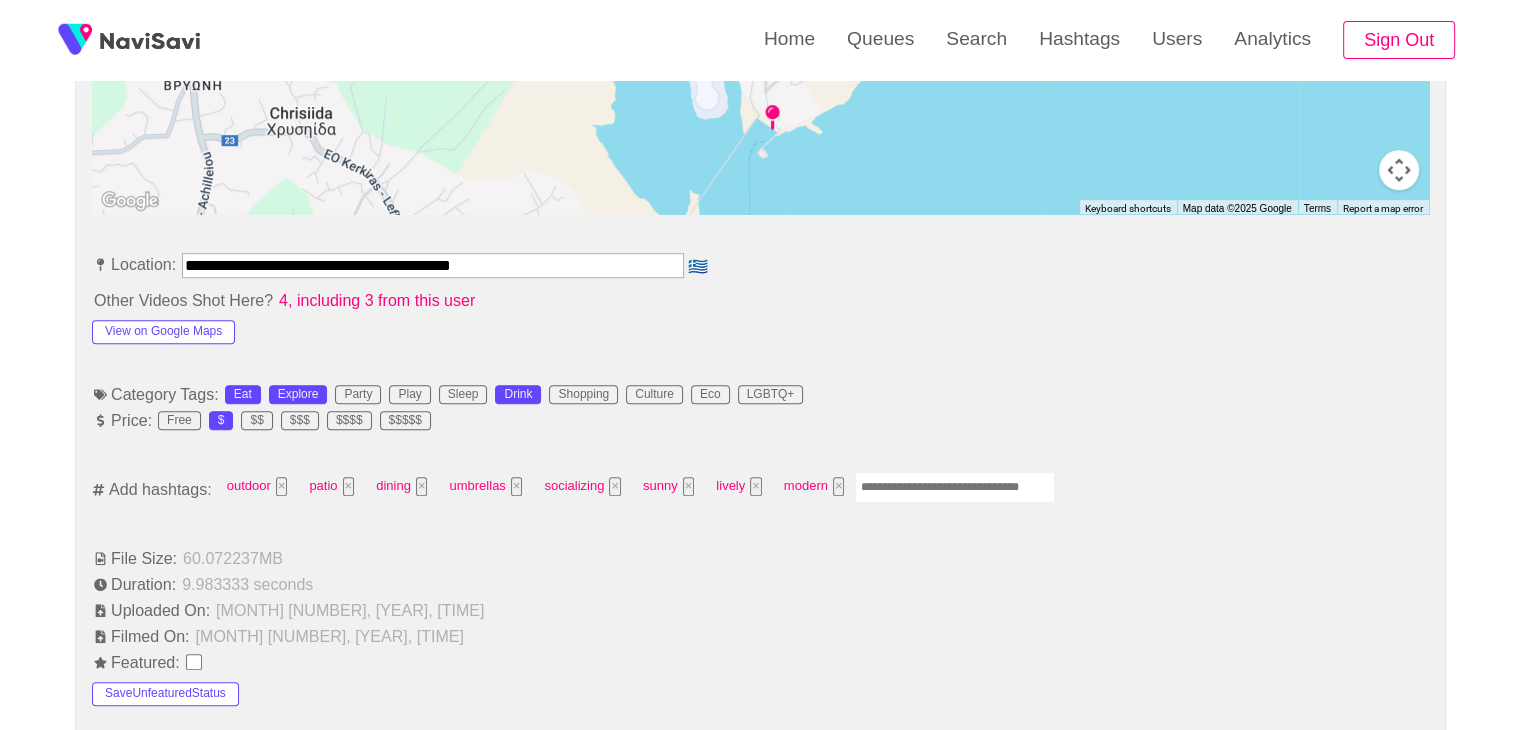 click at bounding box center (955, 487) 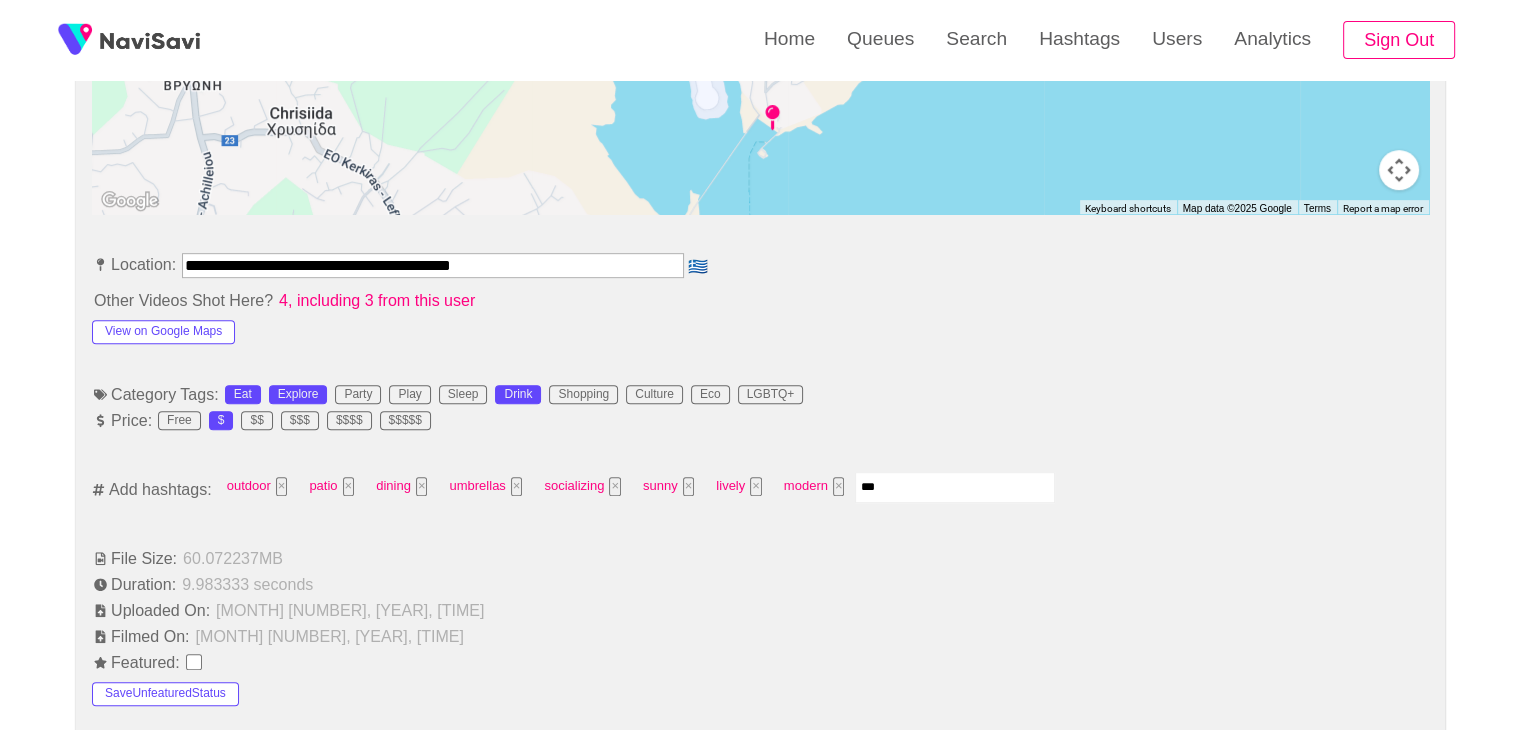 type on "****" 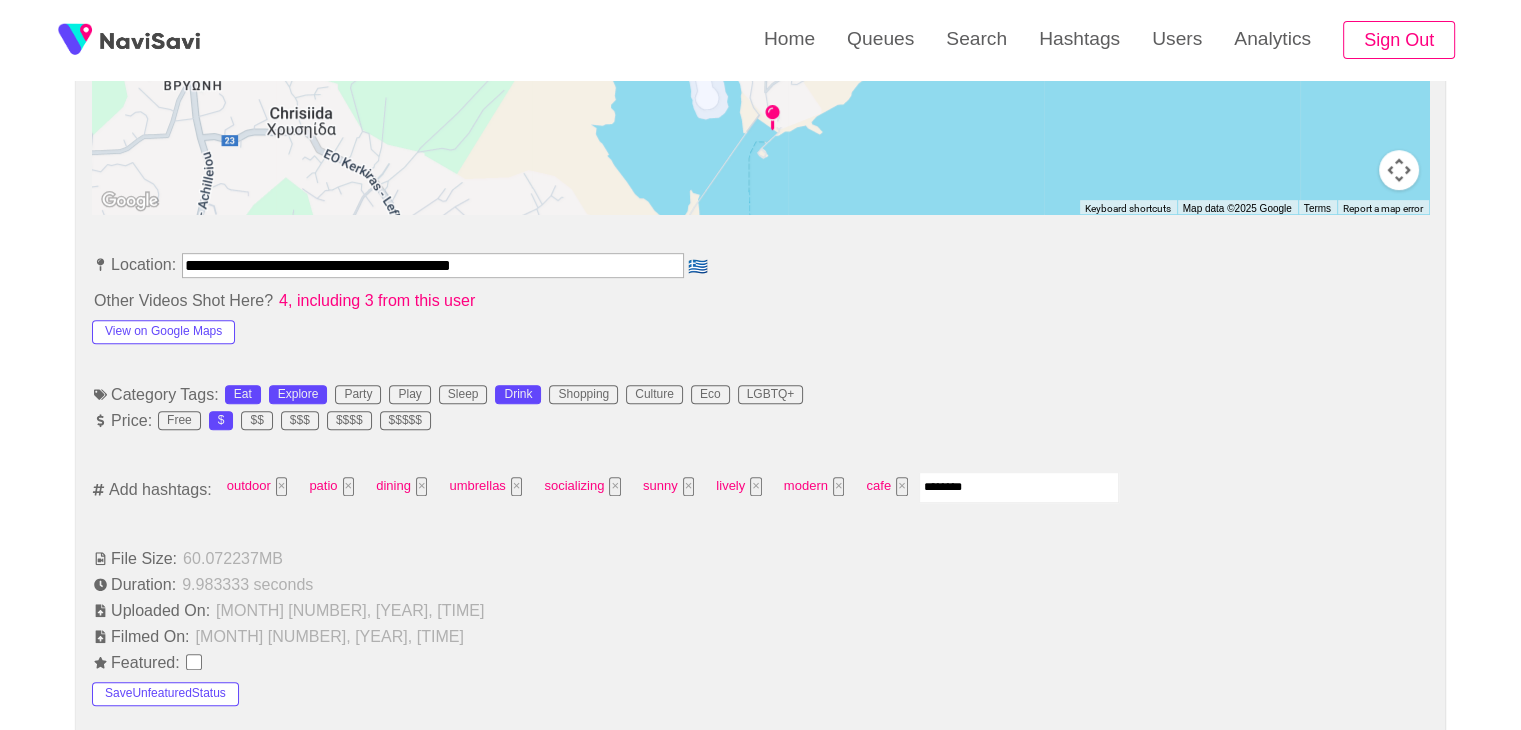 type on "*********" 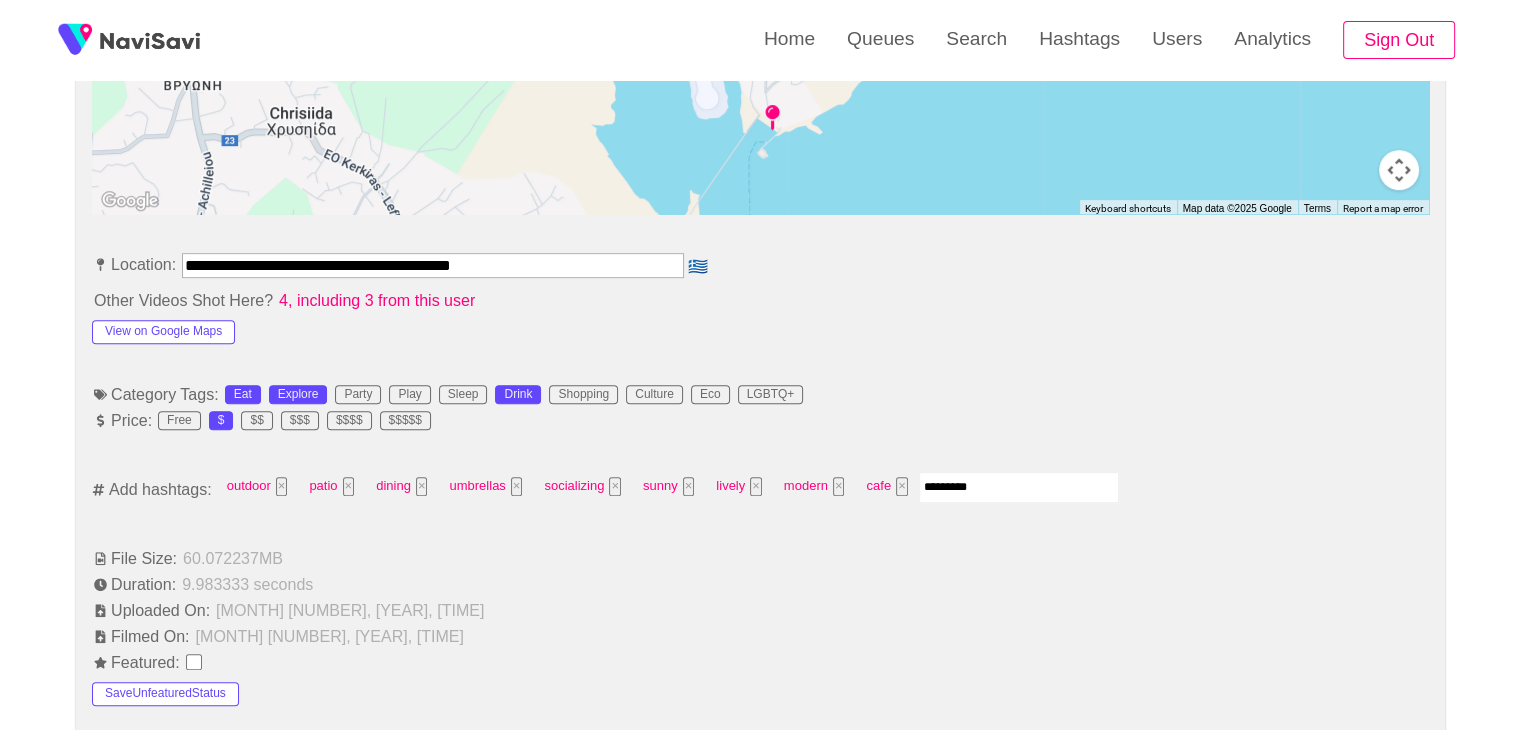 type 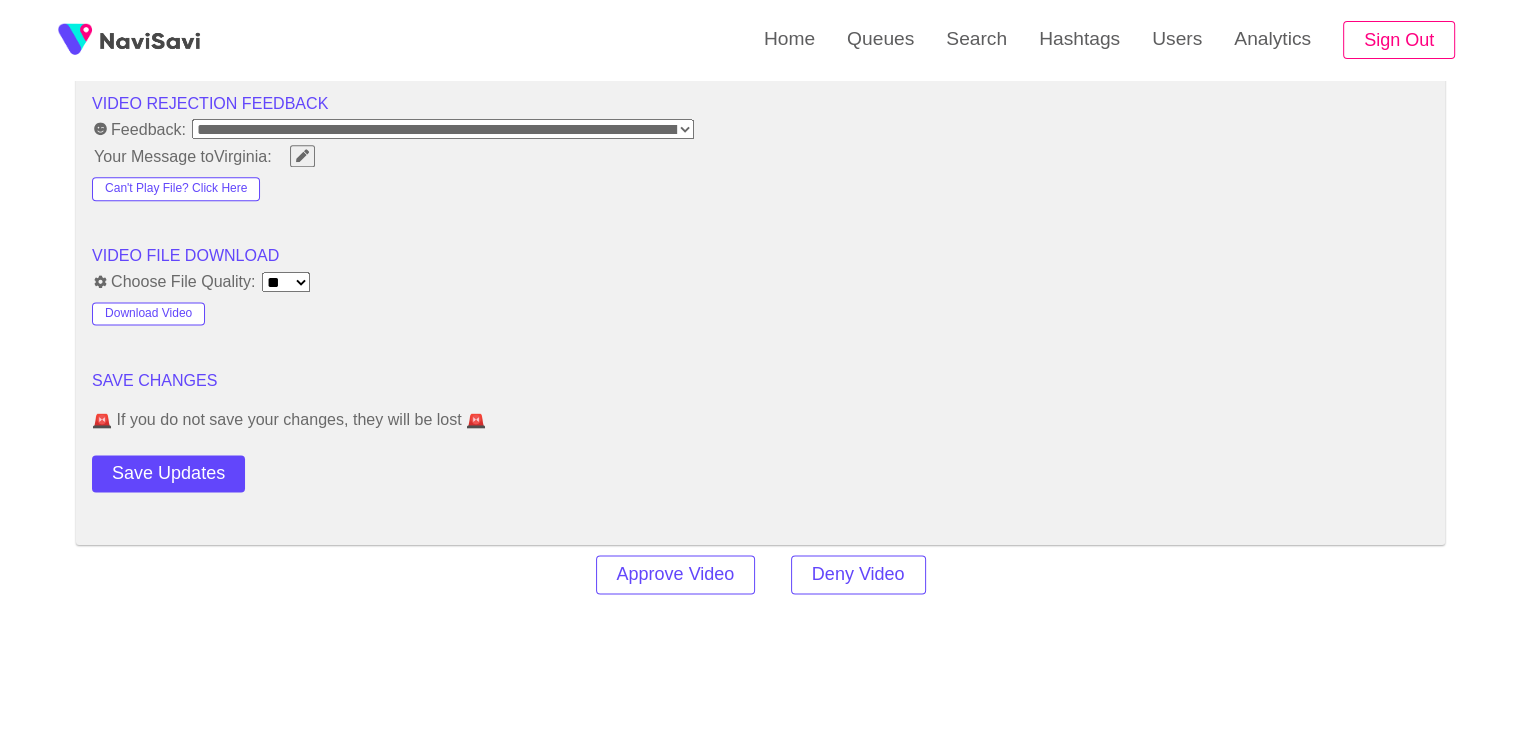 scroll, scrollTop: 2644, scrollLeft: 0, axis: vertical 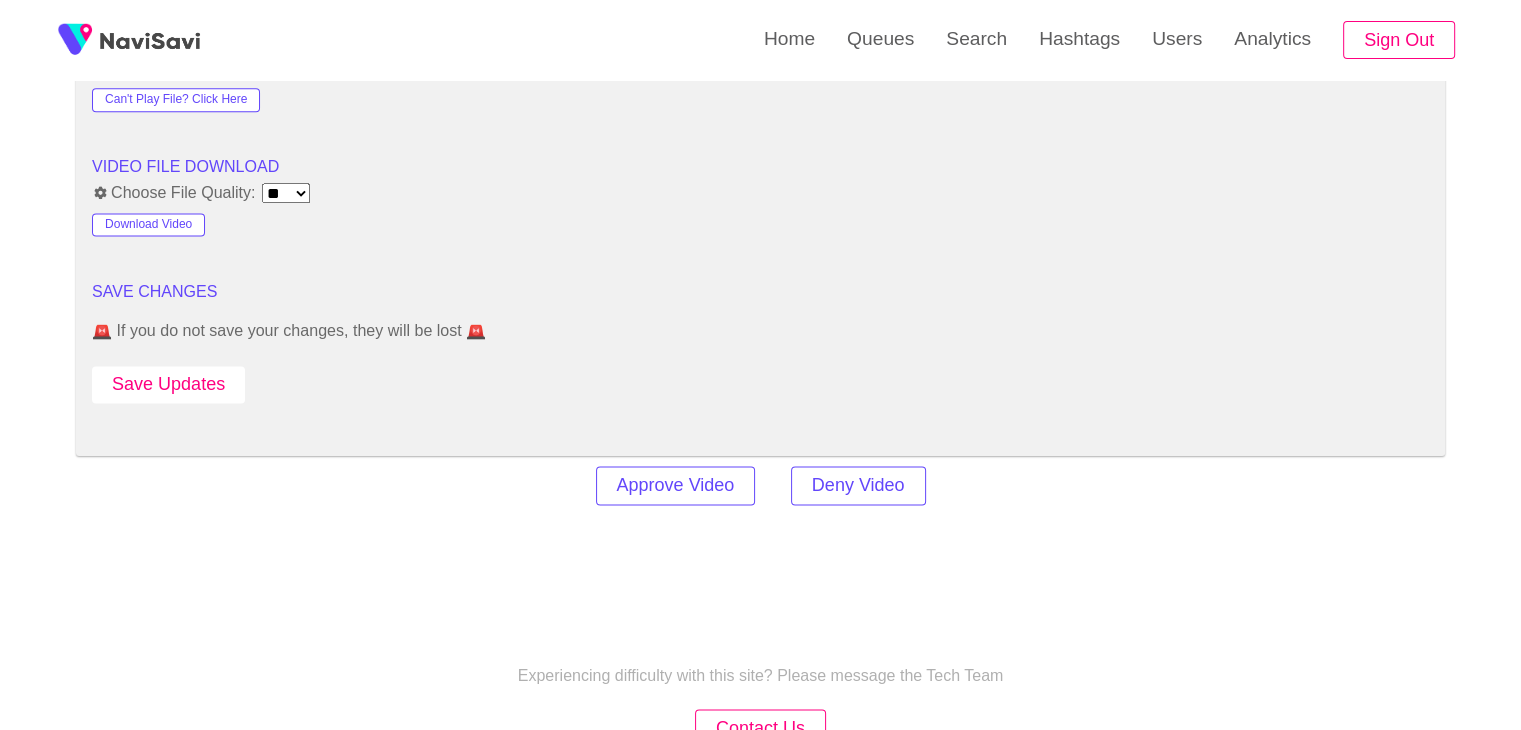 click on "Save Updates" at bounding box center (168, 384) 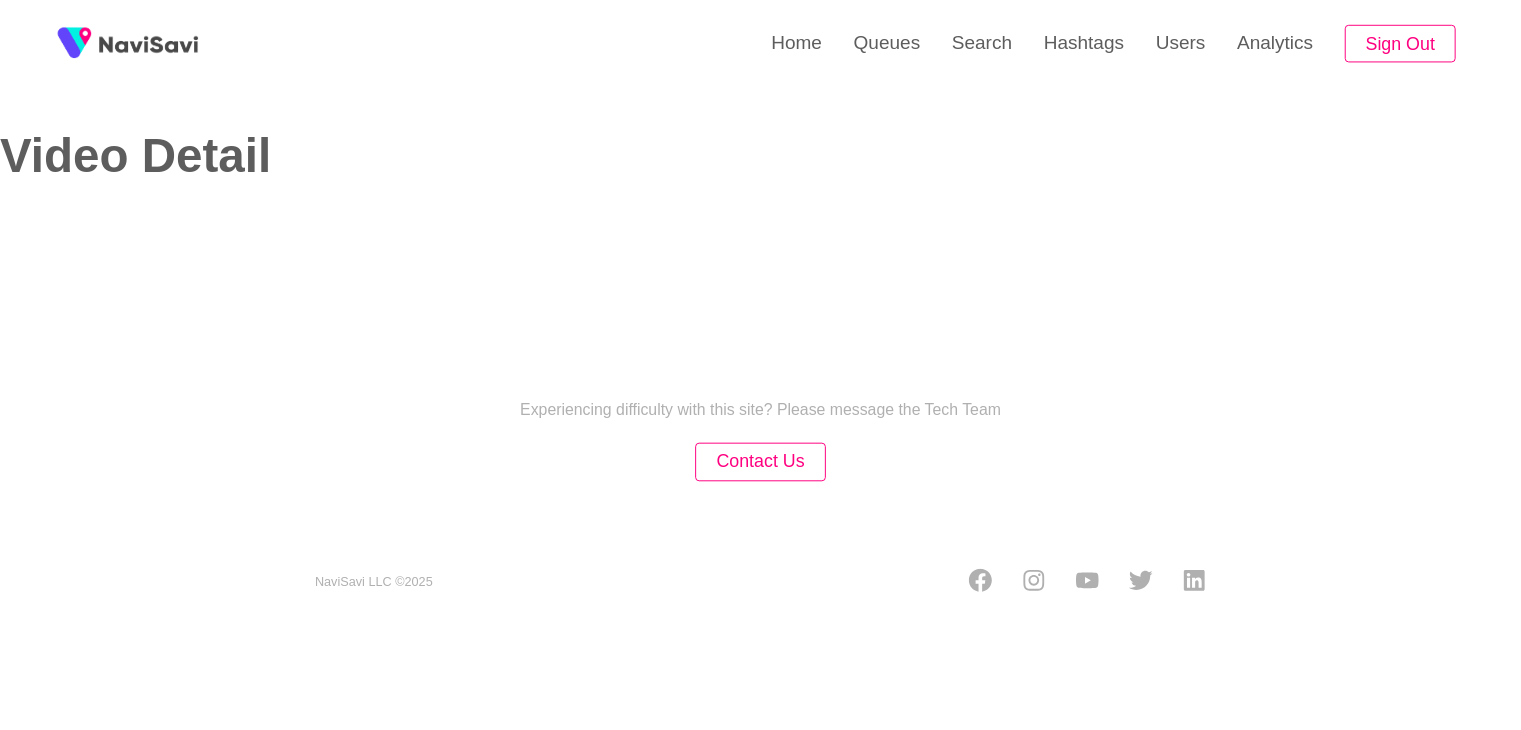 scroll, scrollTop: 0, scrollLeft: 0, axis: both 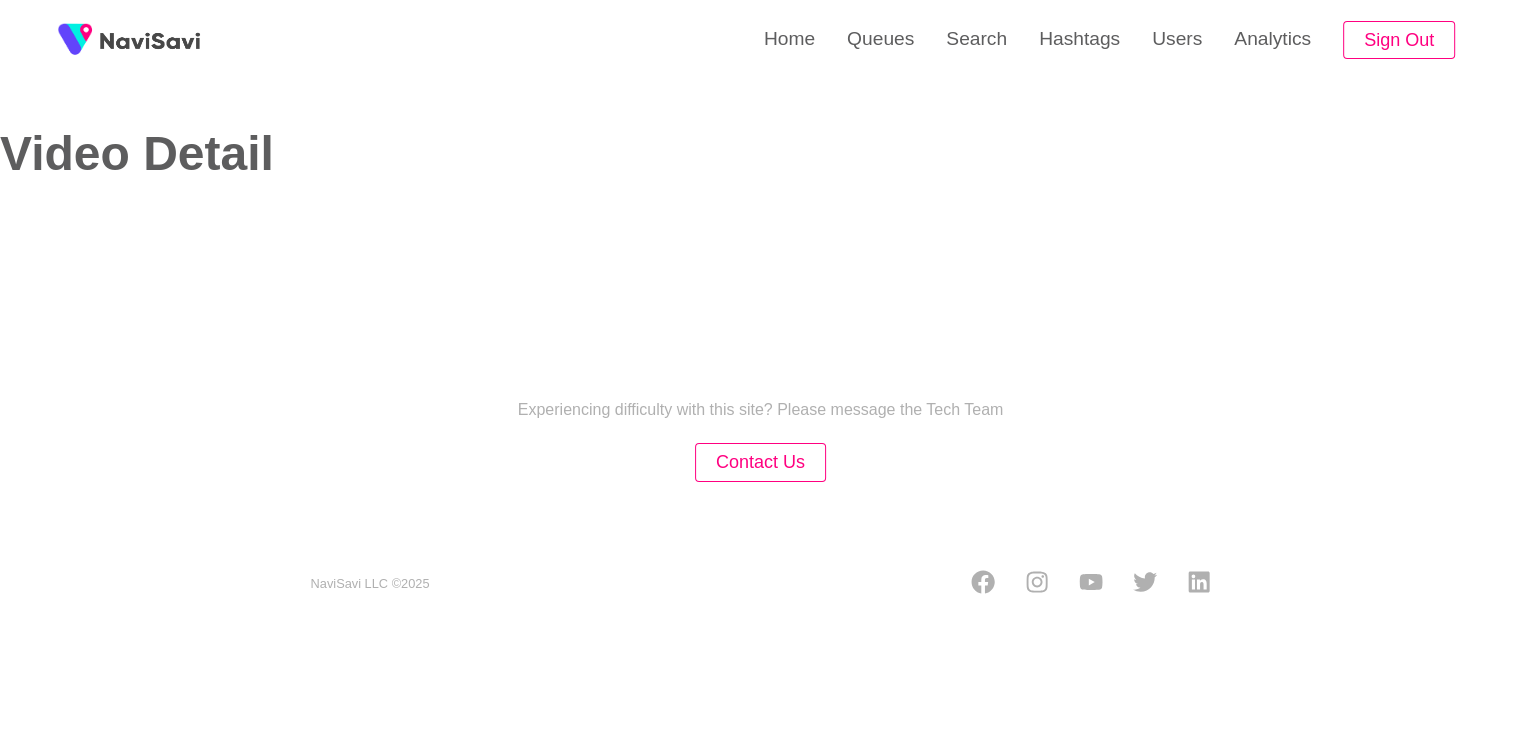 select on "**********" 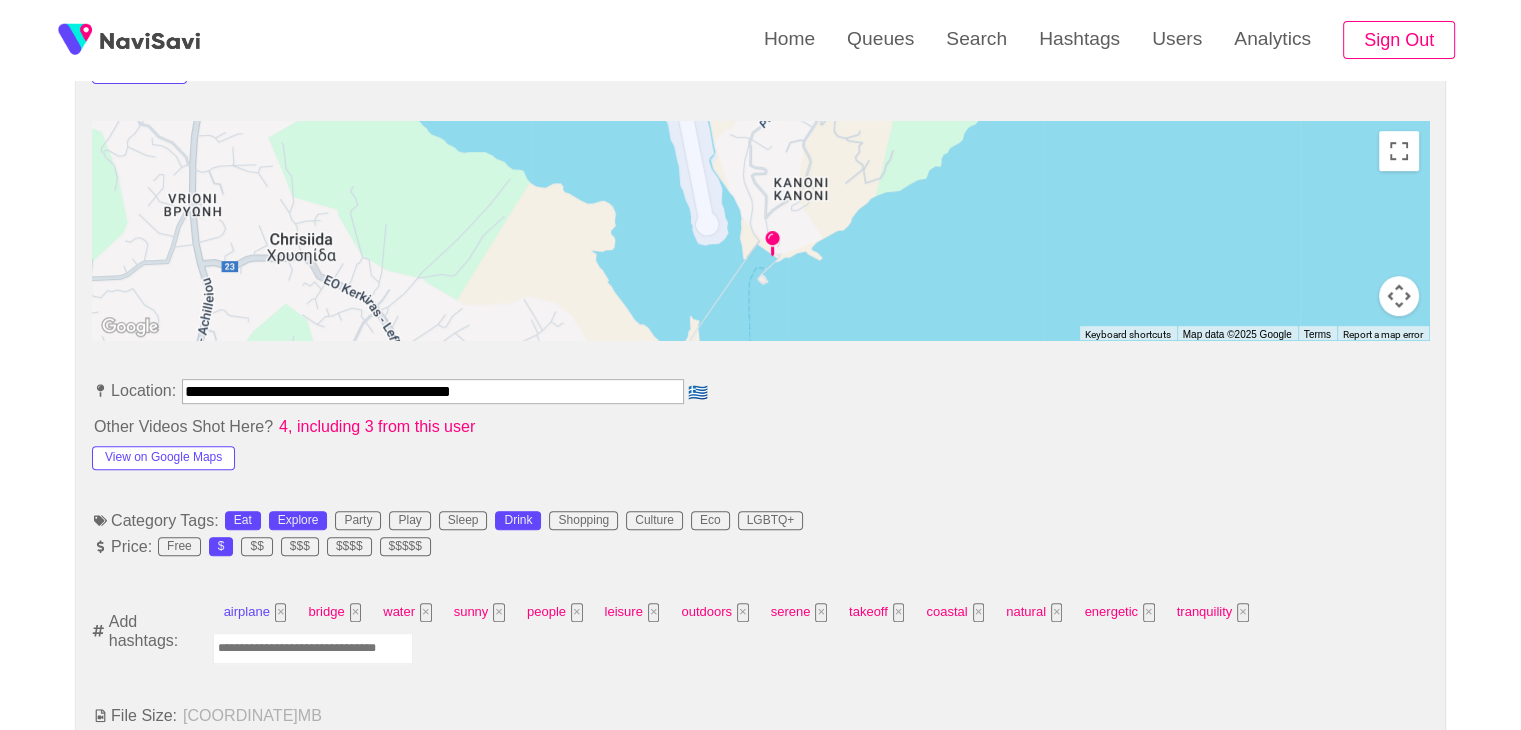 scroll, scrollTop: 832, scrollLeft: 0, axis: vertical 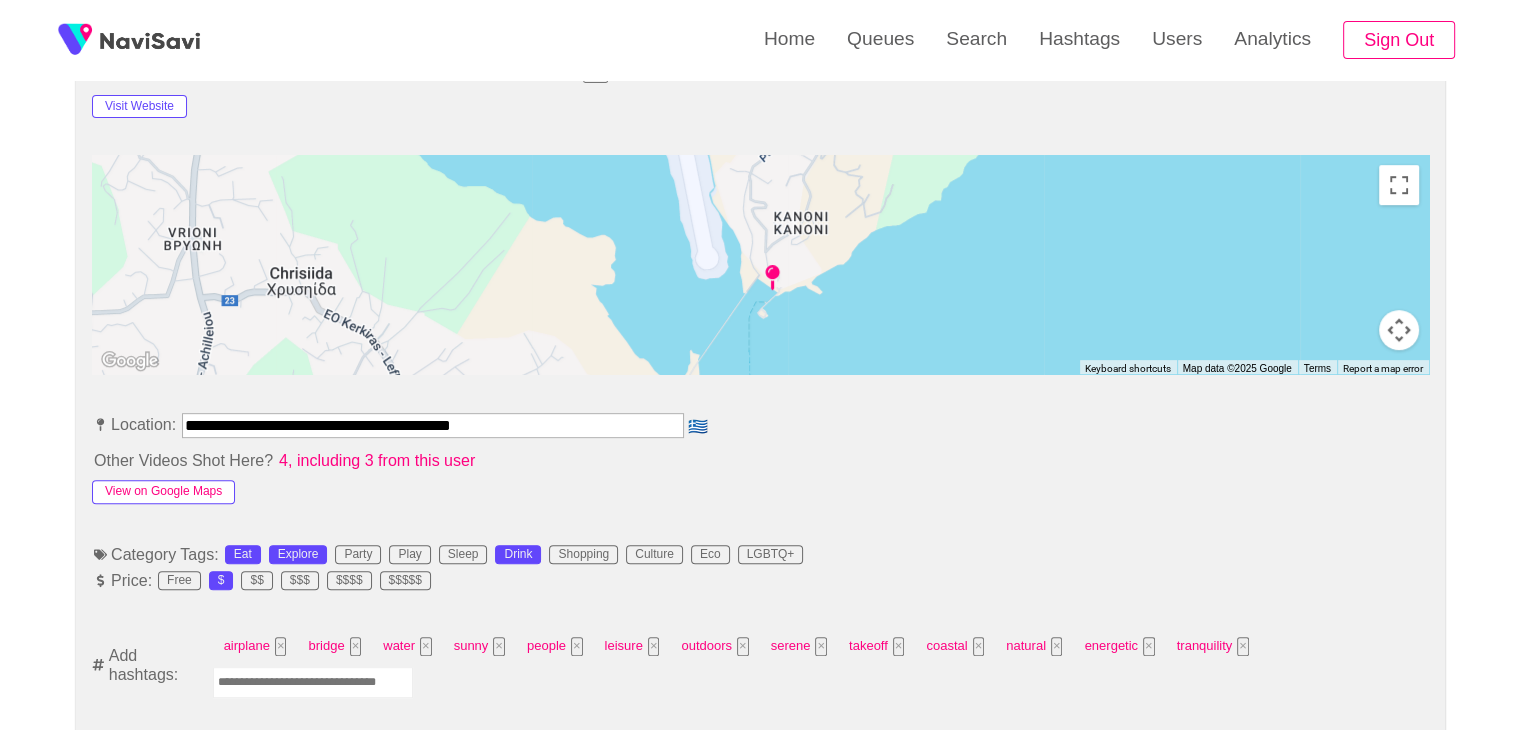 click on "View on Google Maps" at bounding box center (163, 492) 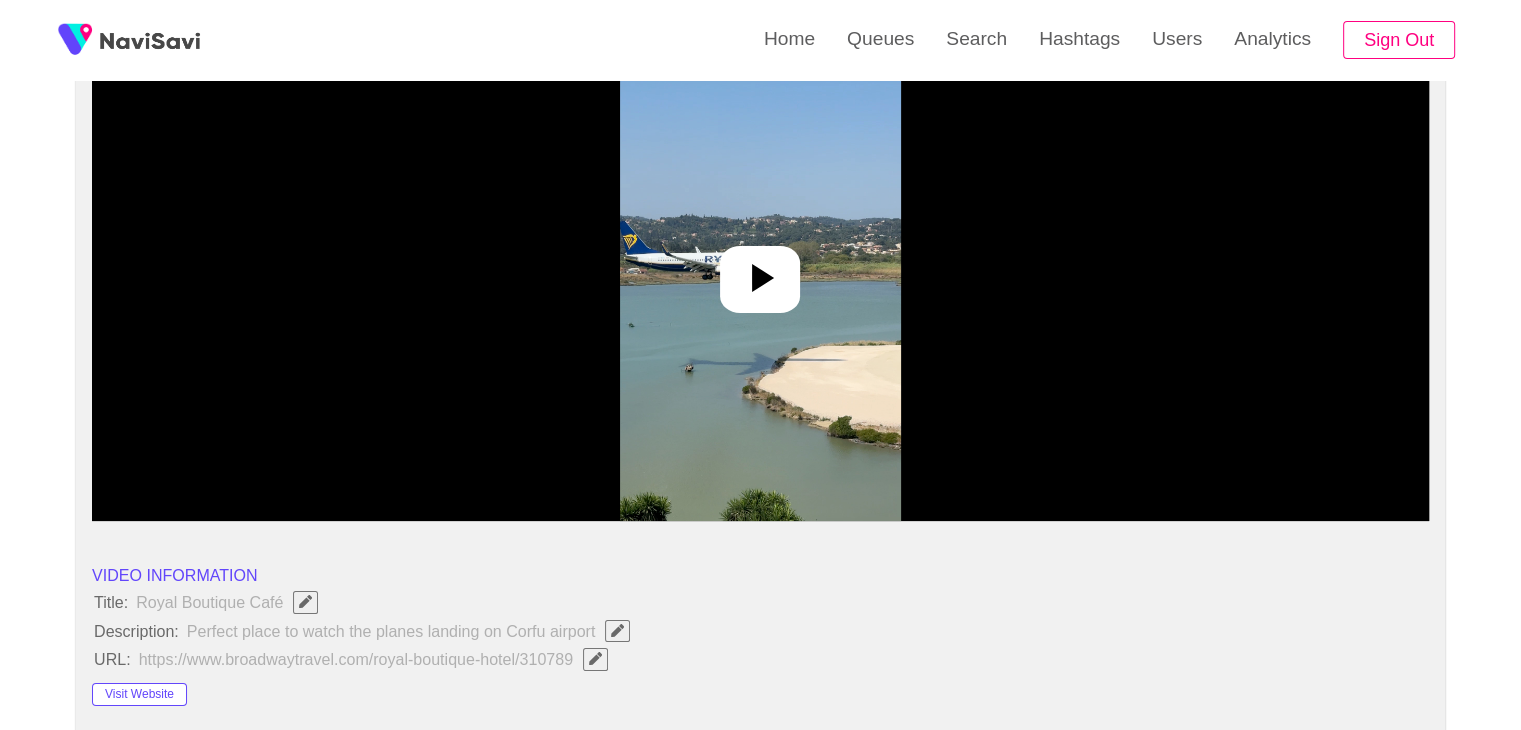 scroll, scrollTop: 150, scrollLeft: 0, axis: vertical 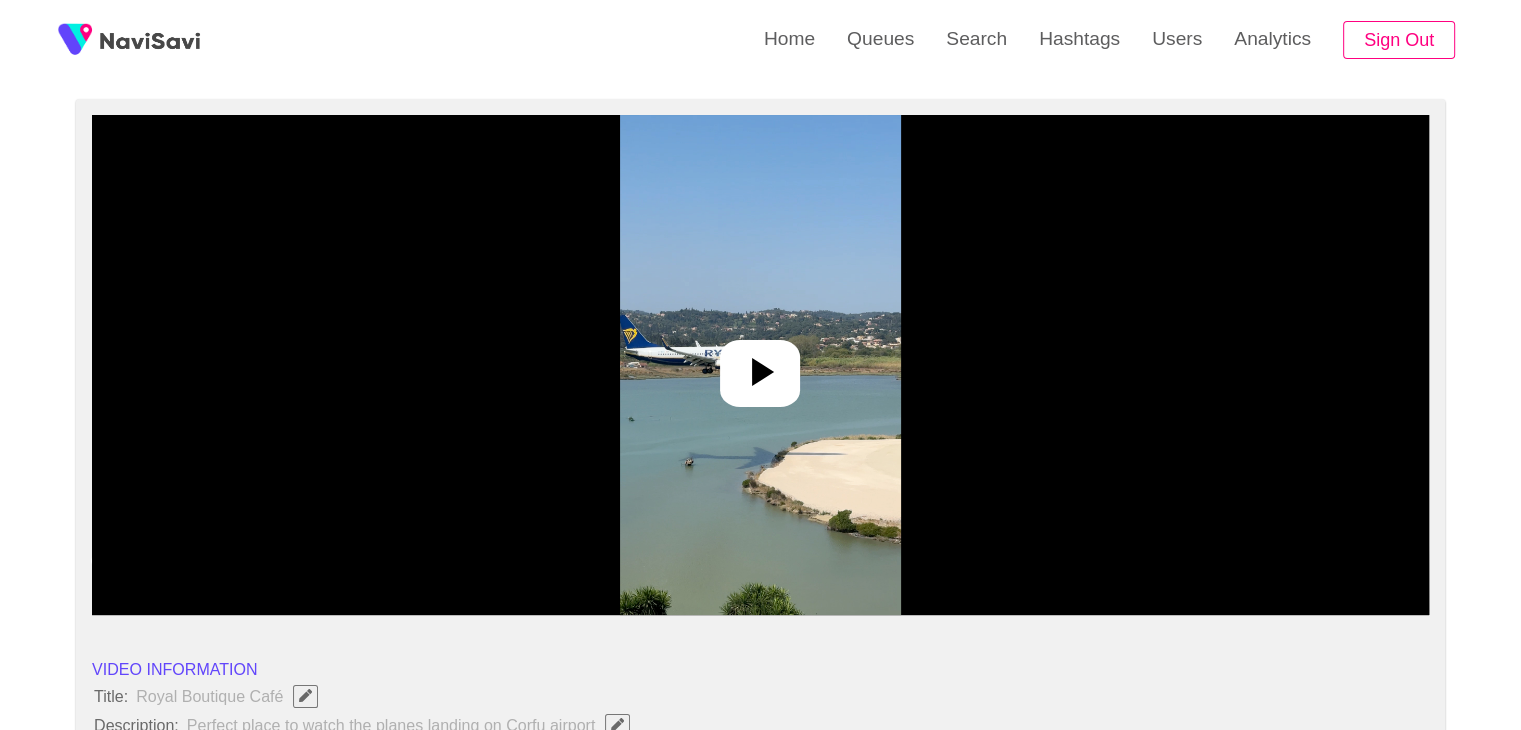 click at bounding box center (760, 365) 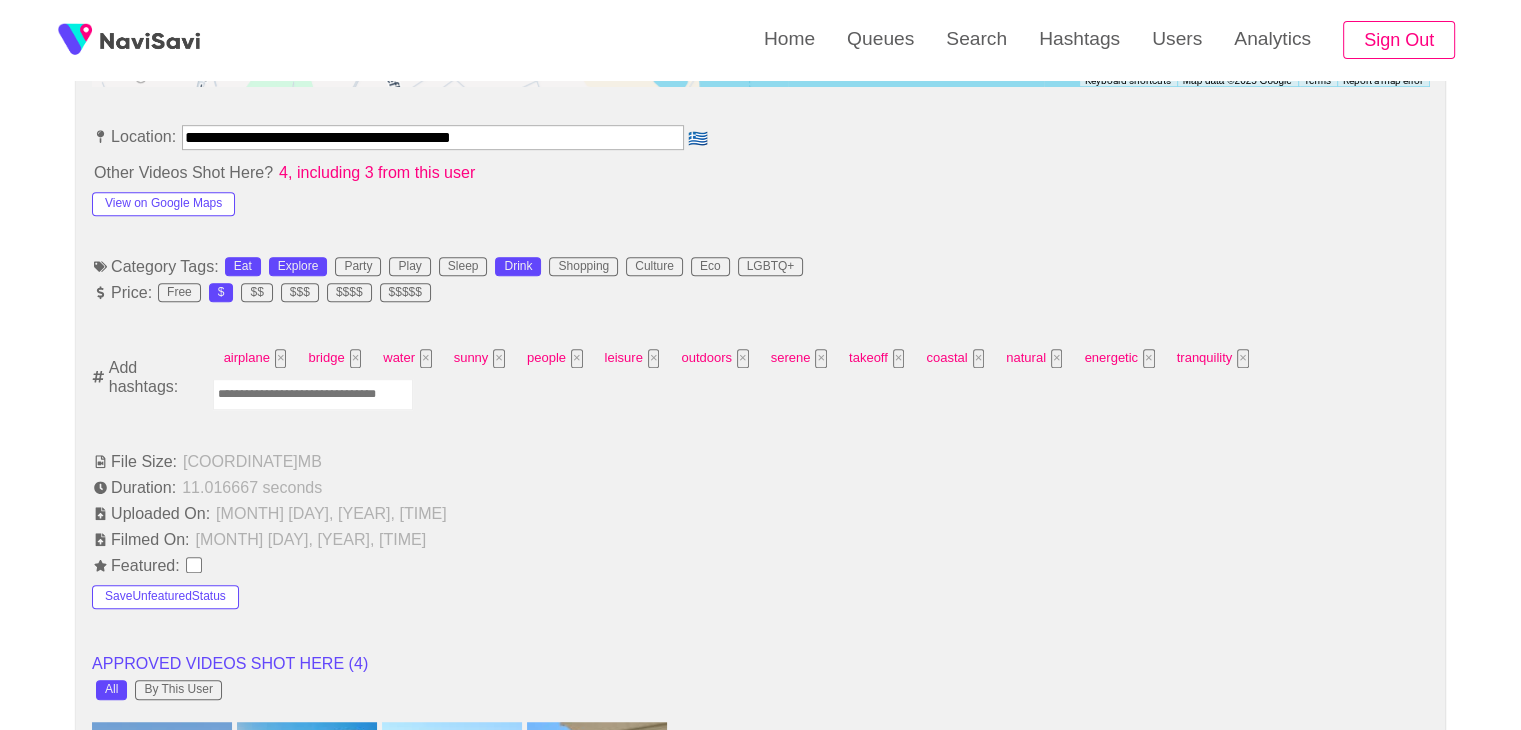 scroll, scrollTop: 1122, scrollLeft: 0, axis: vertical 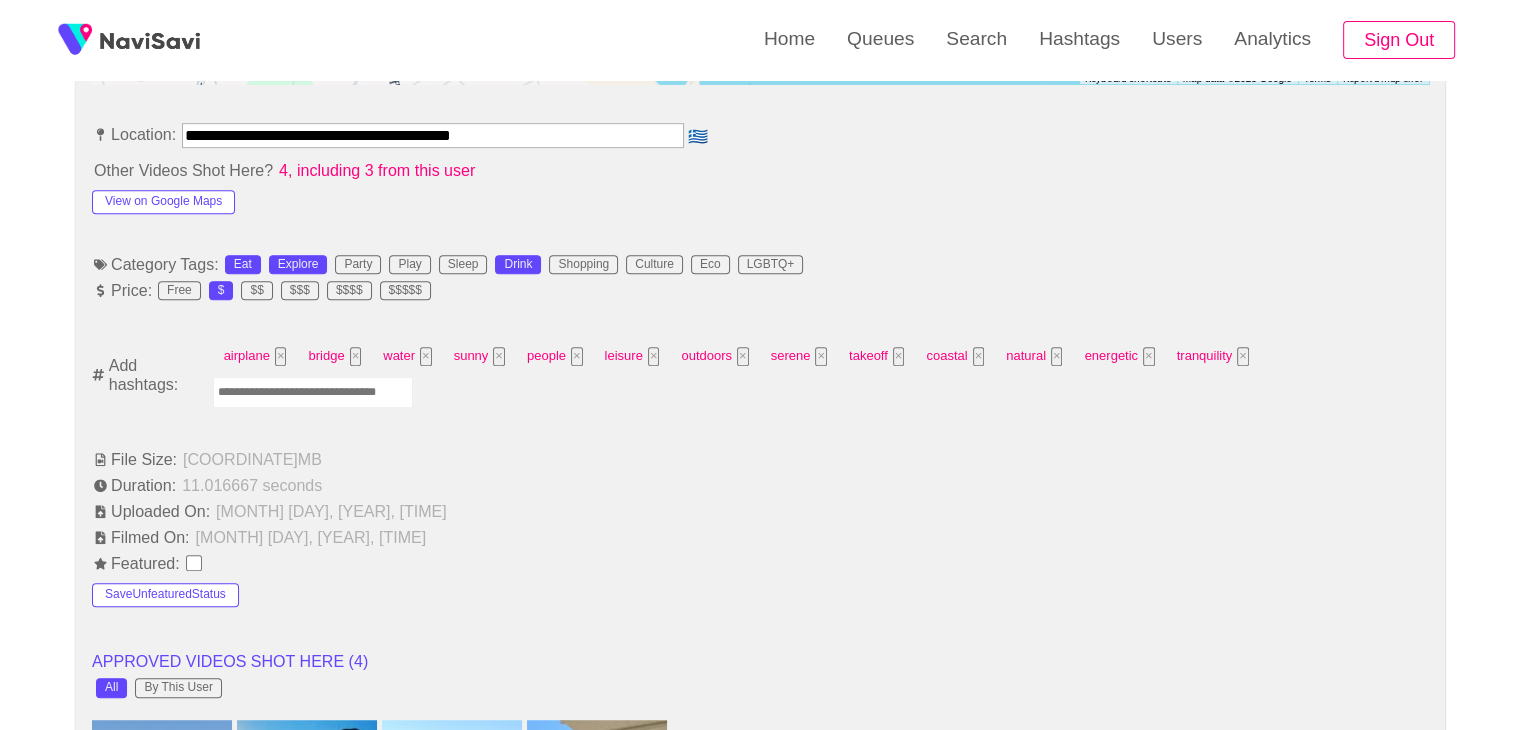 drag, startPoint x: 428, startPoint y: 397, endPoint x: 383, endPoint y: 391, distance: 45.39824 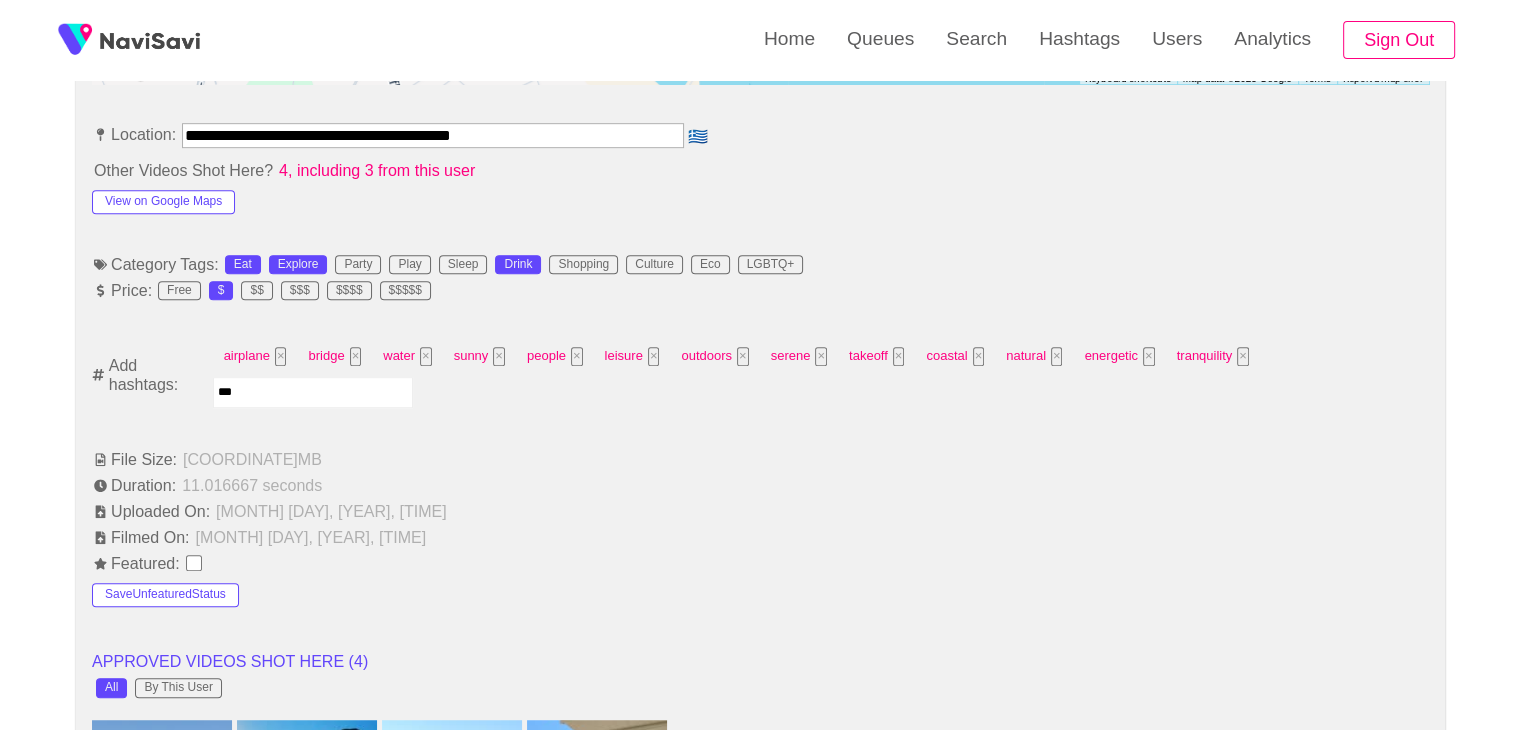 type on "****" 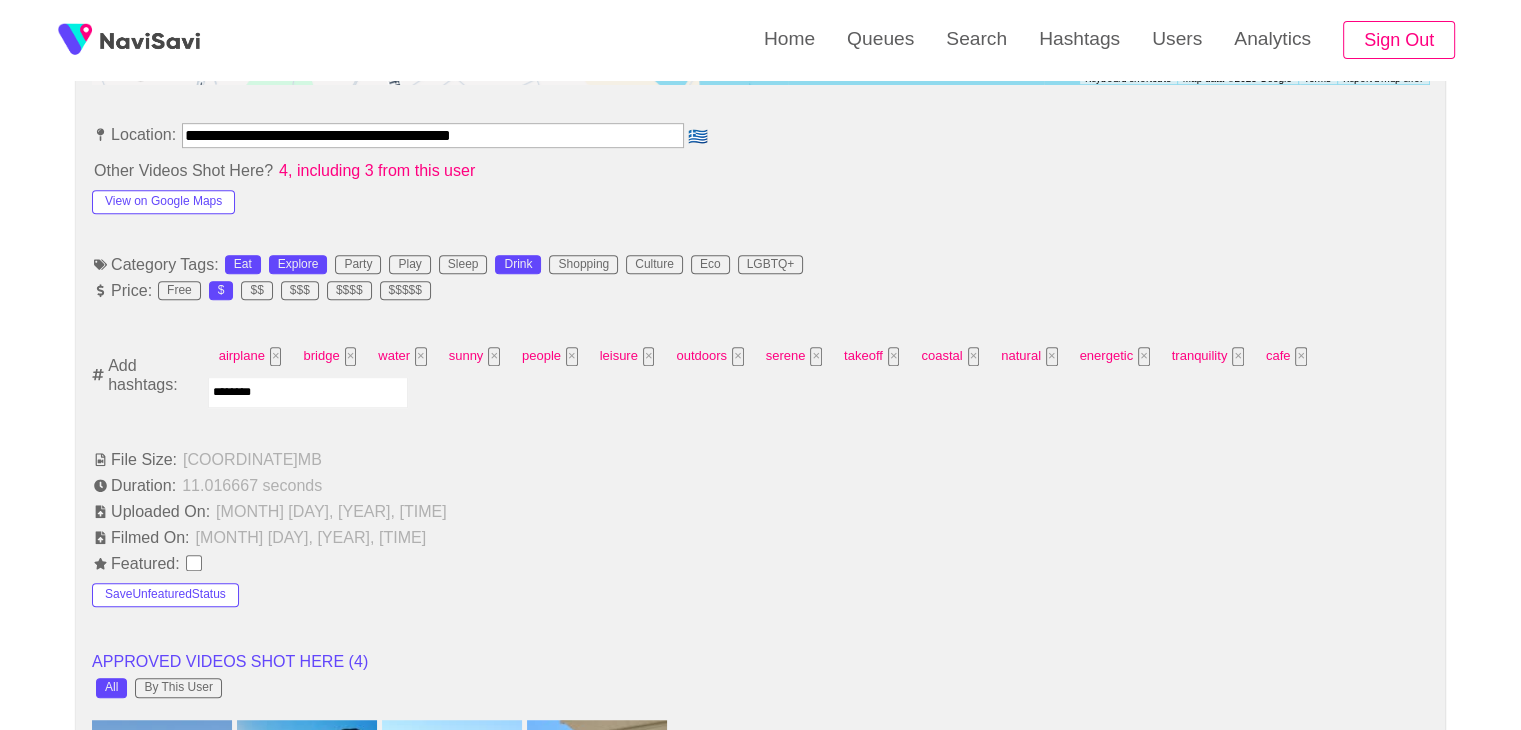 type on "*********" 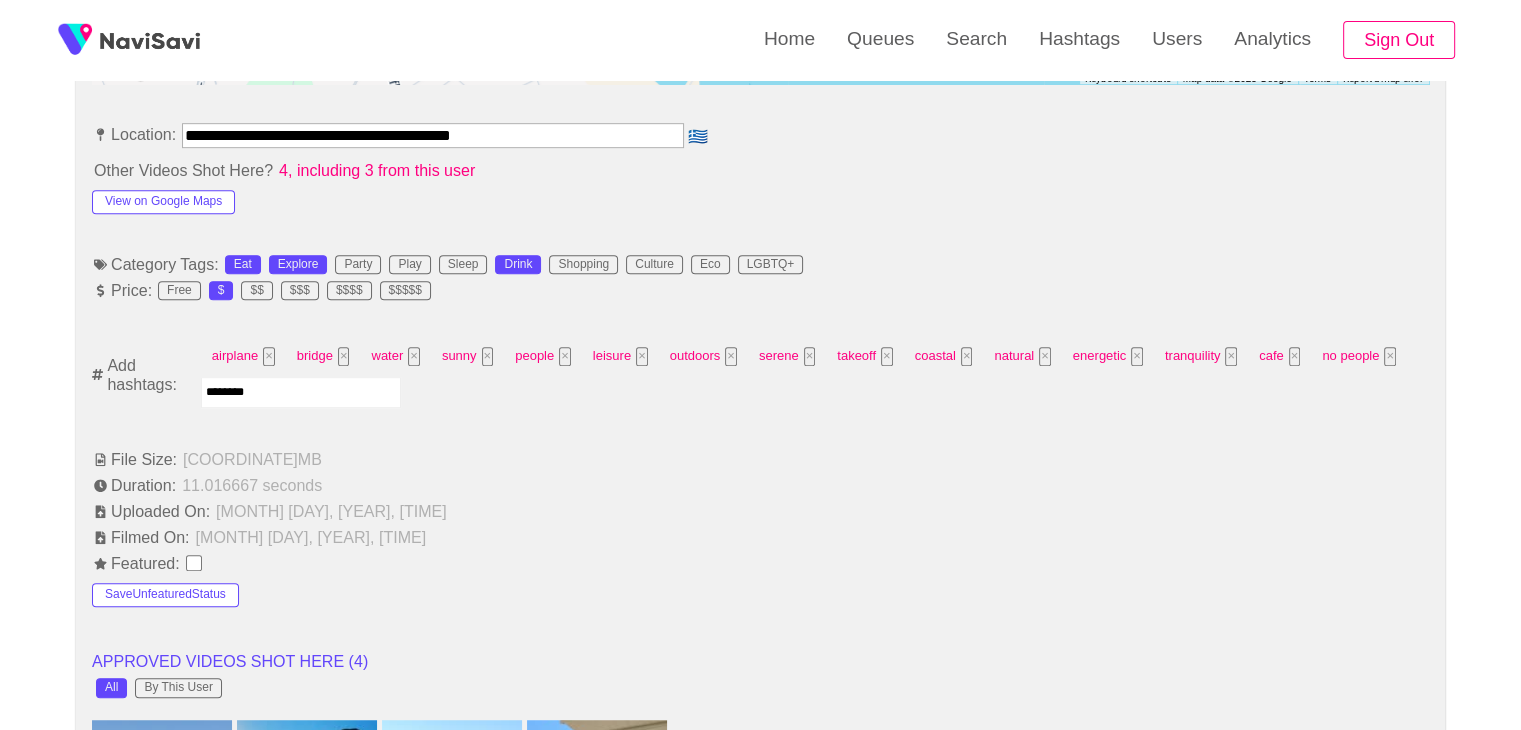 type on "*********" 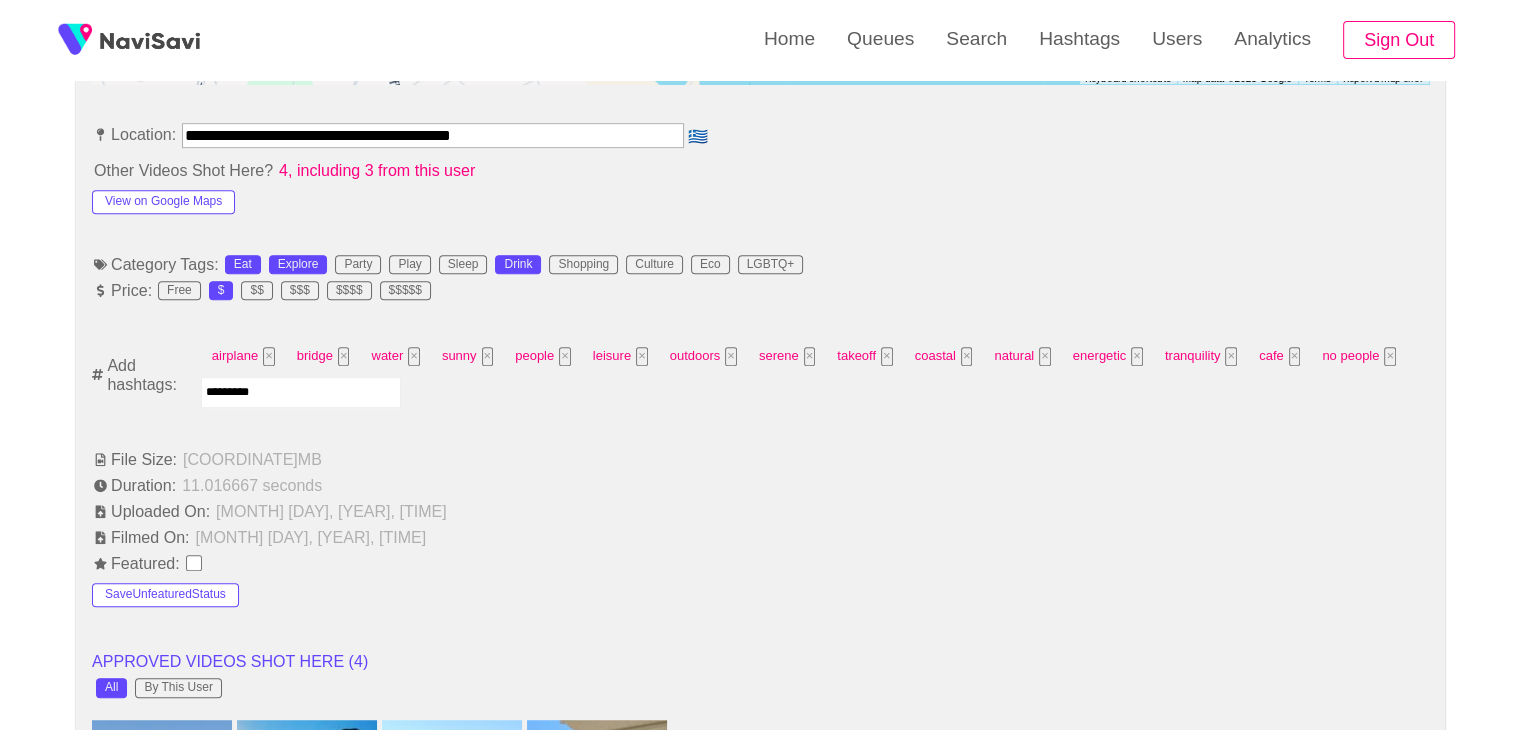 type 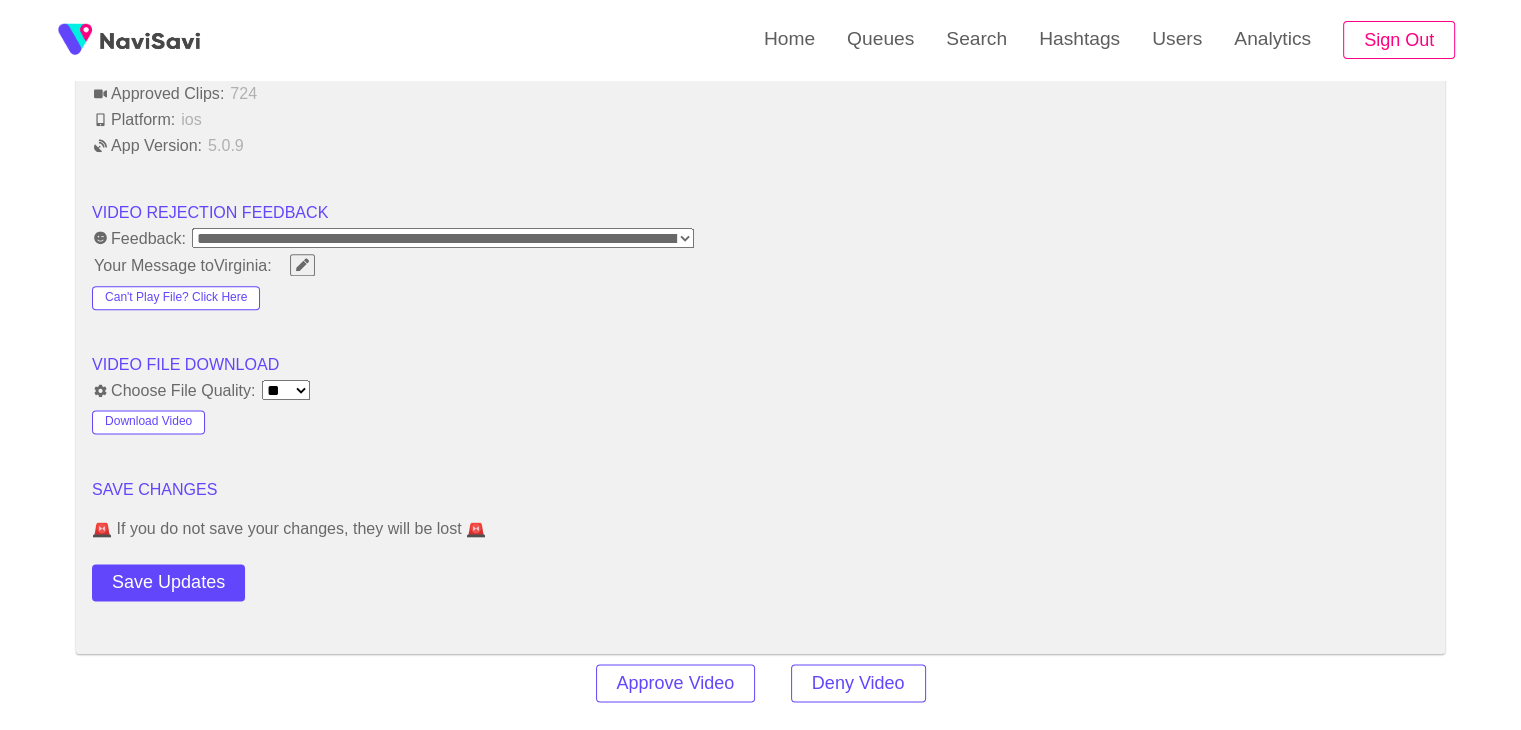 scroll, scrollTop: 2518, scrollLeft: 0, axis: vertical 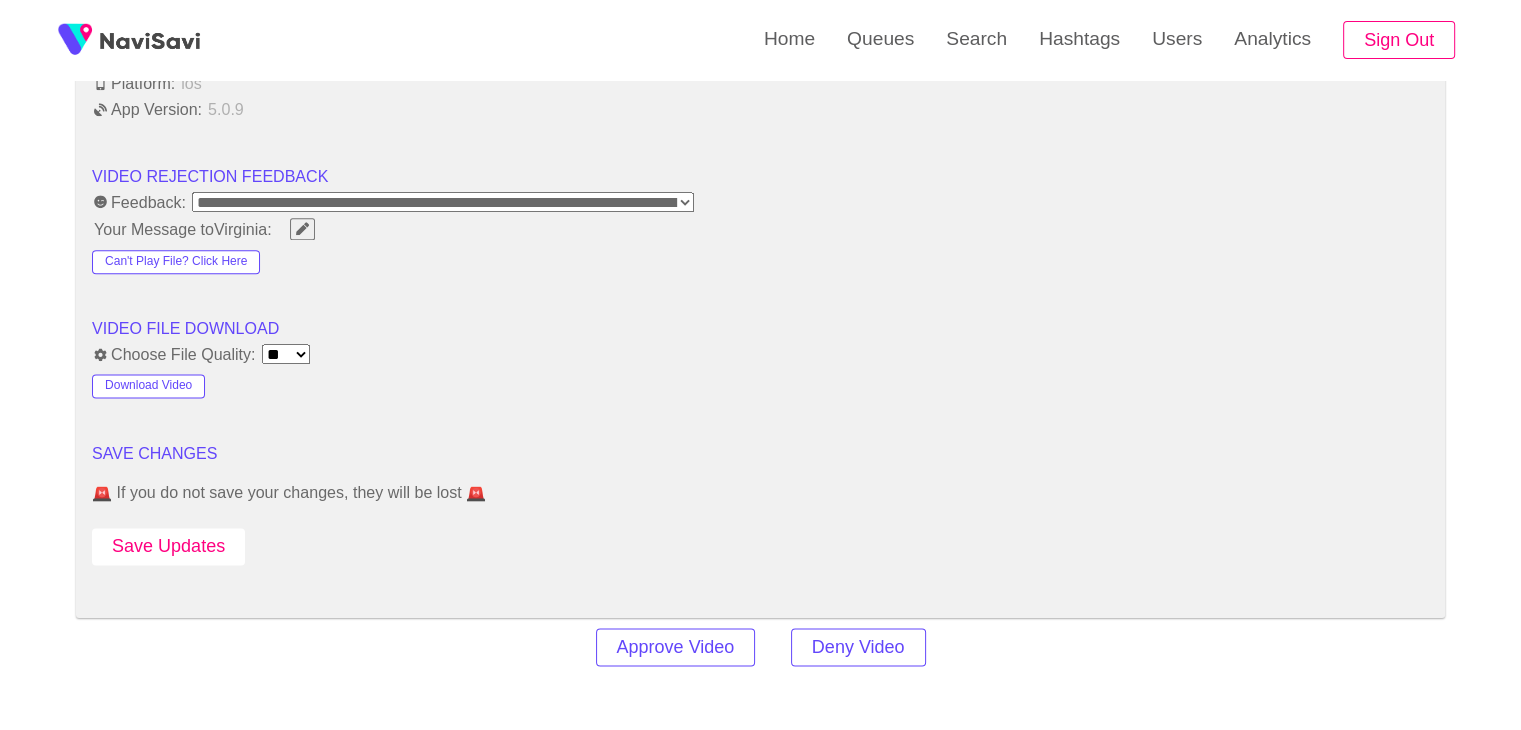 click on "Save Updates" at bounding box center (168, 546) 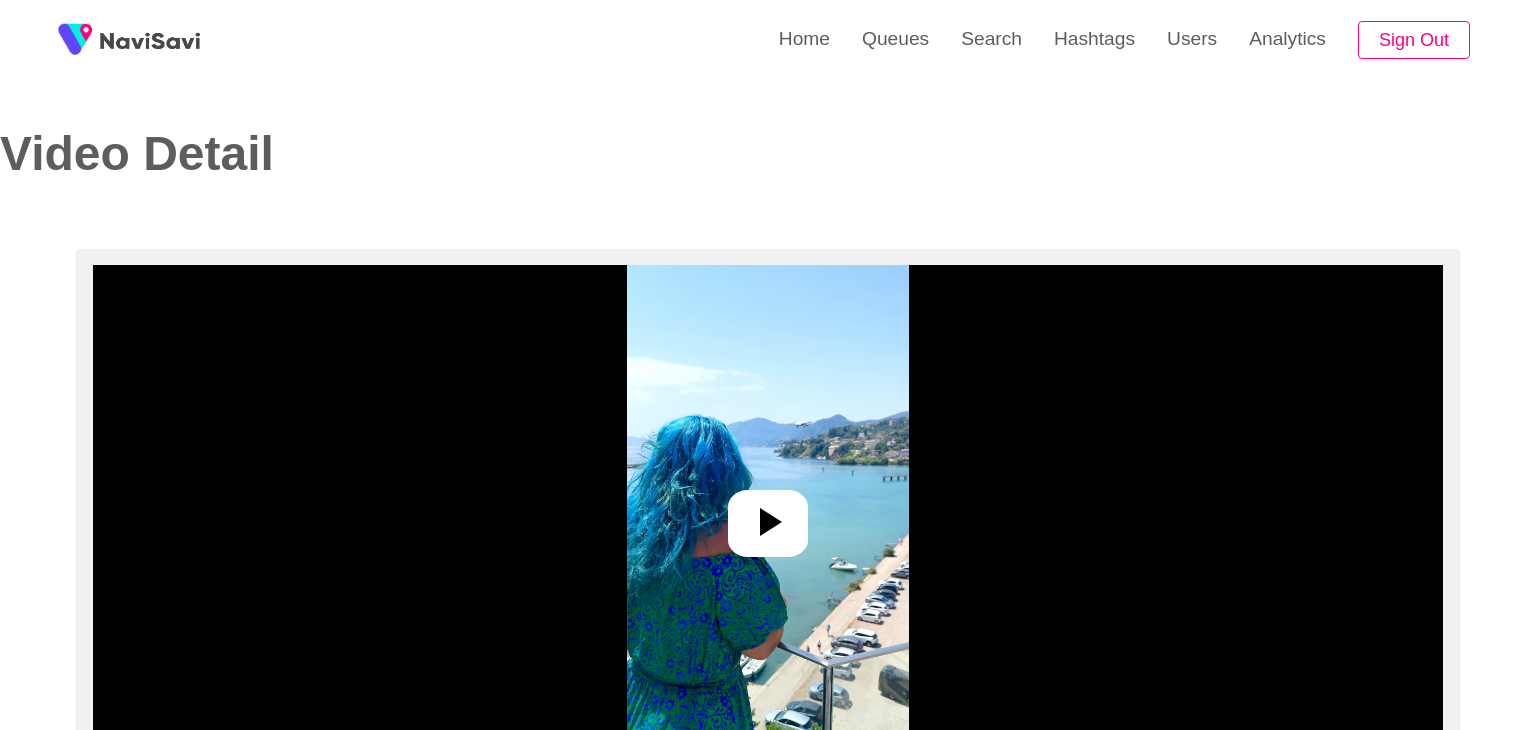 select on "**********" 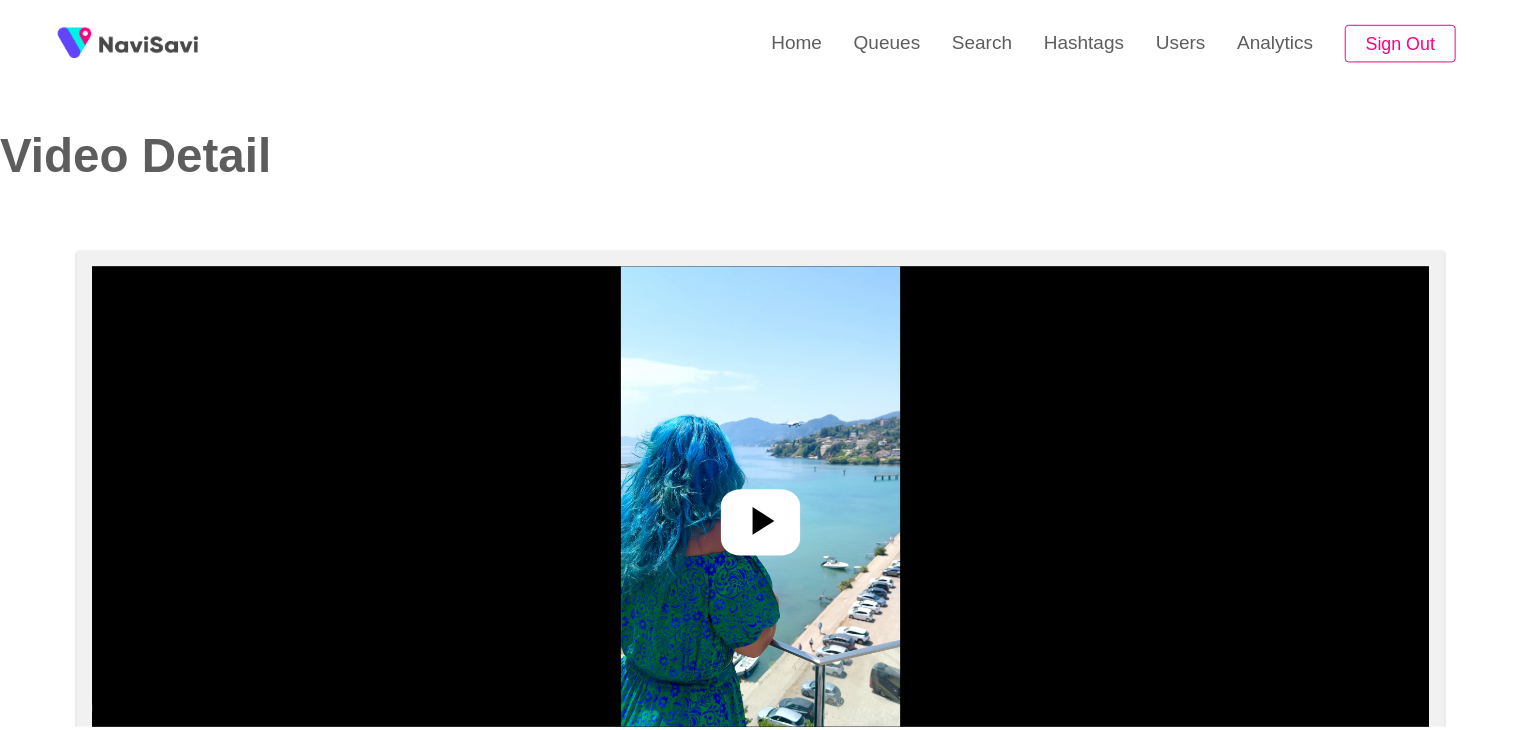 scroll, scrollTop: 0, scrollLeft: 0, axis: both 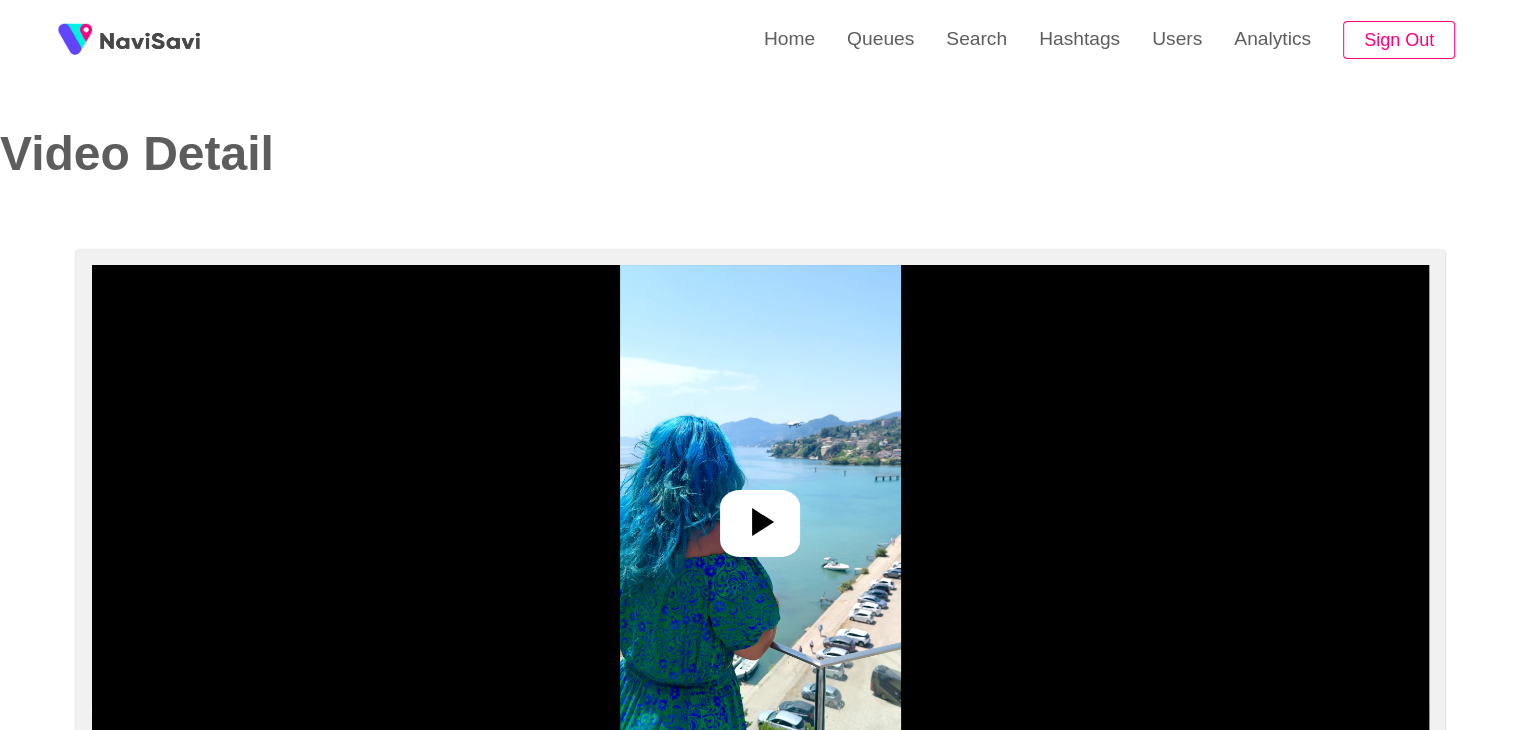 click at bounding box center [760, 515] 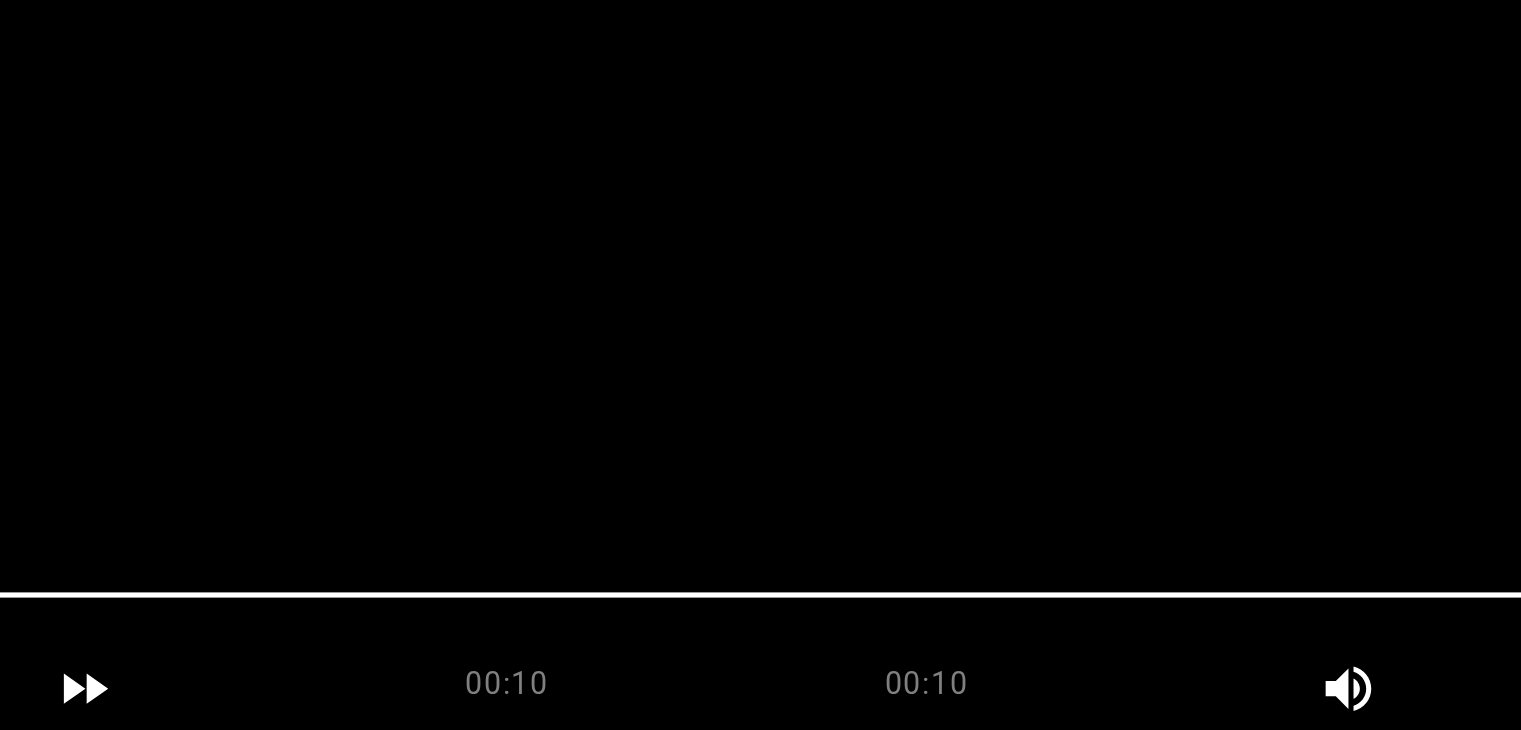 scroll, scrollTop: 146, scrollLeft: 0, axis: vertical 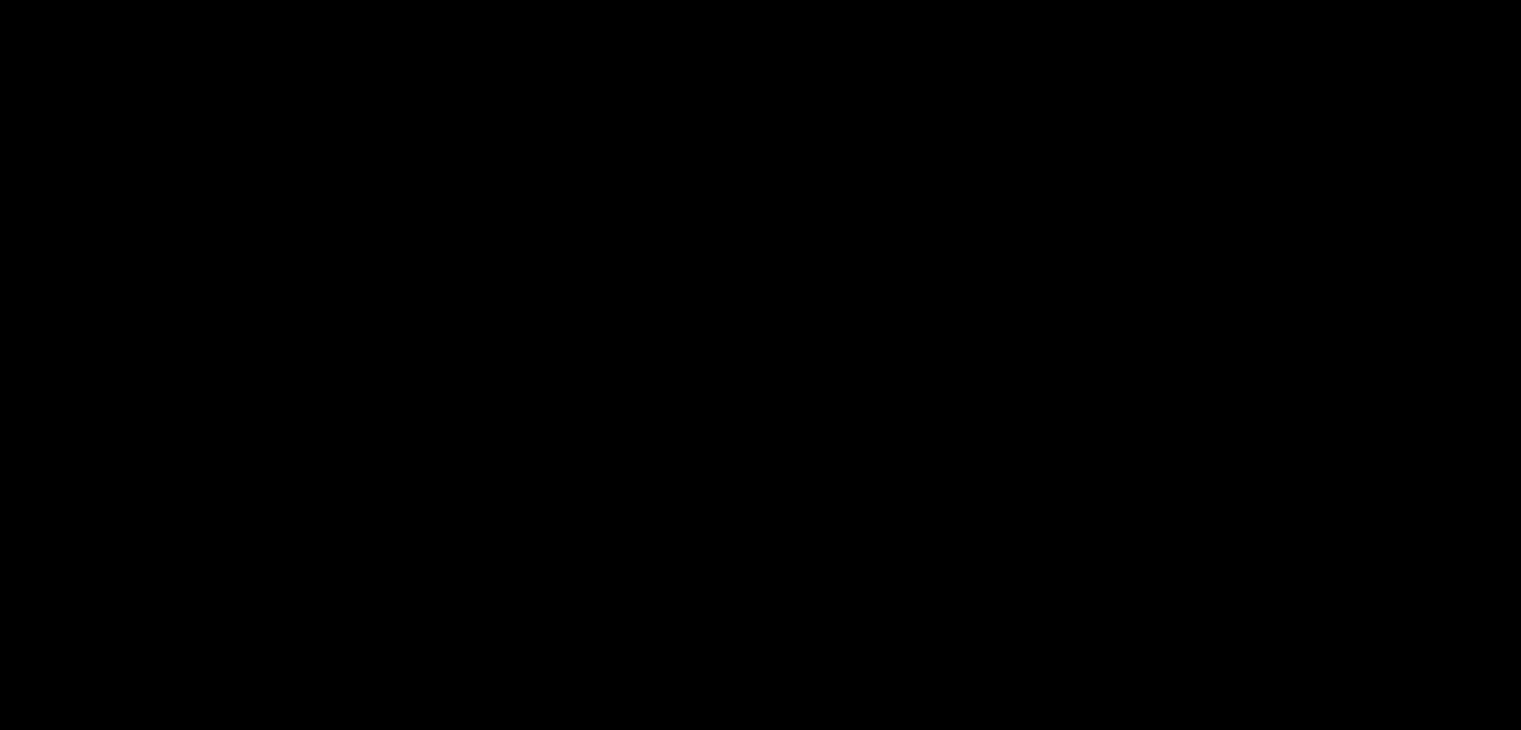 click at bounding box center [760, 369] 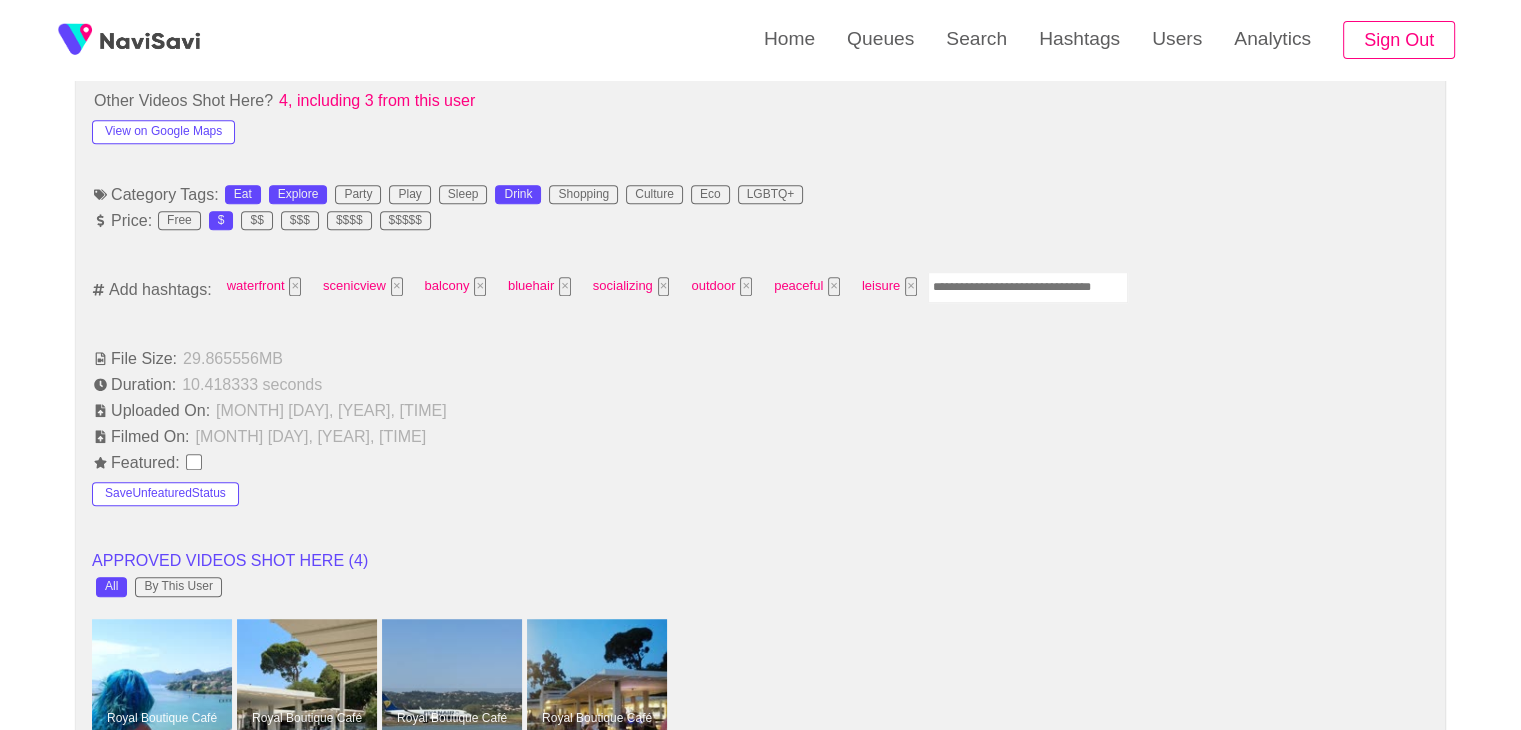 scroll, scrollTop: 1272, scrollLeft: 0, axis: vertical 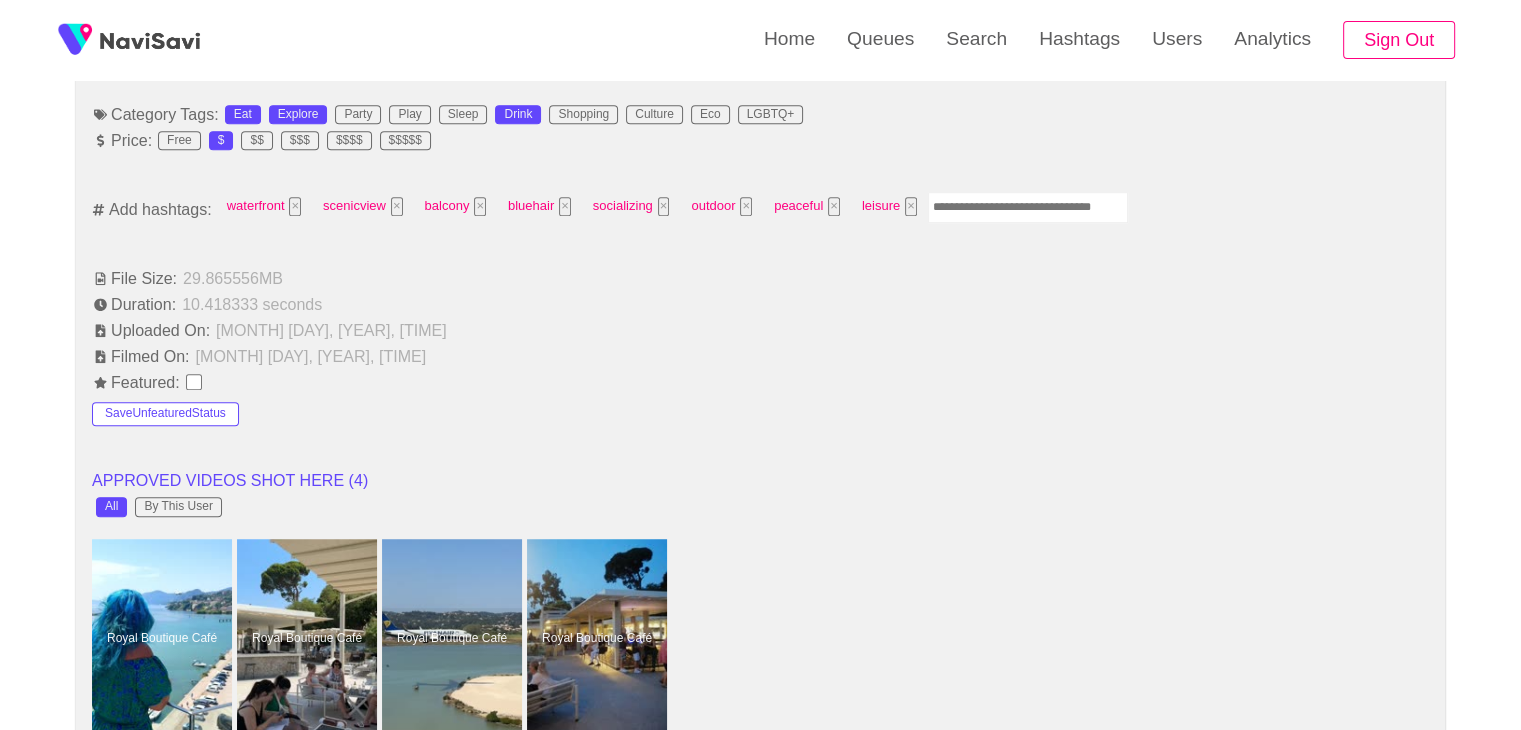 click at bounding box center [1028, 207] 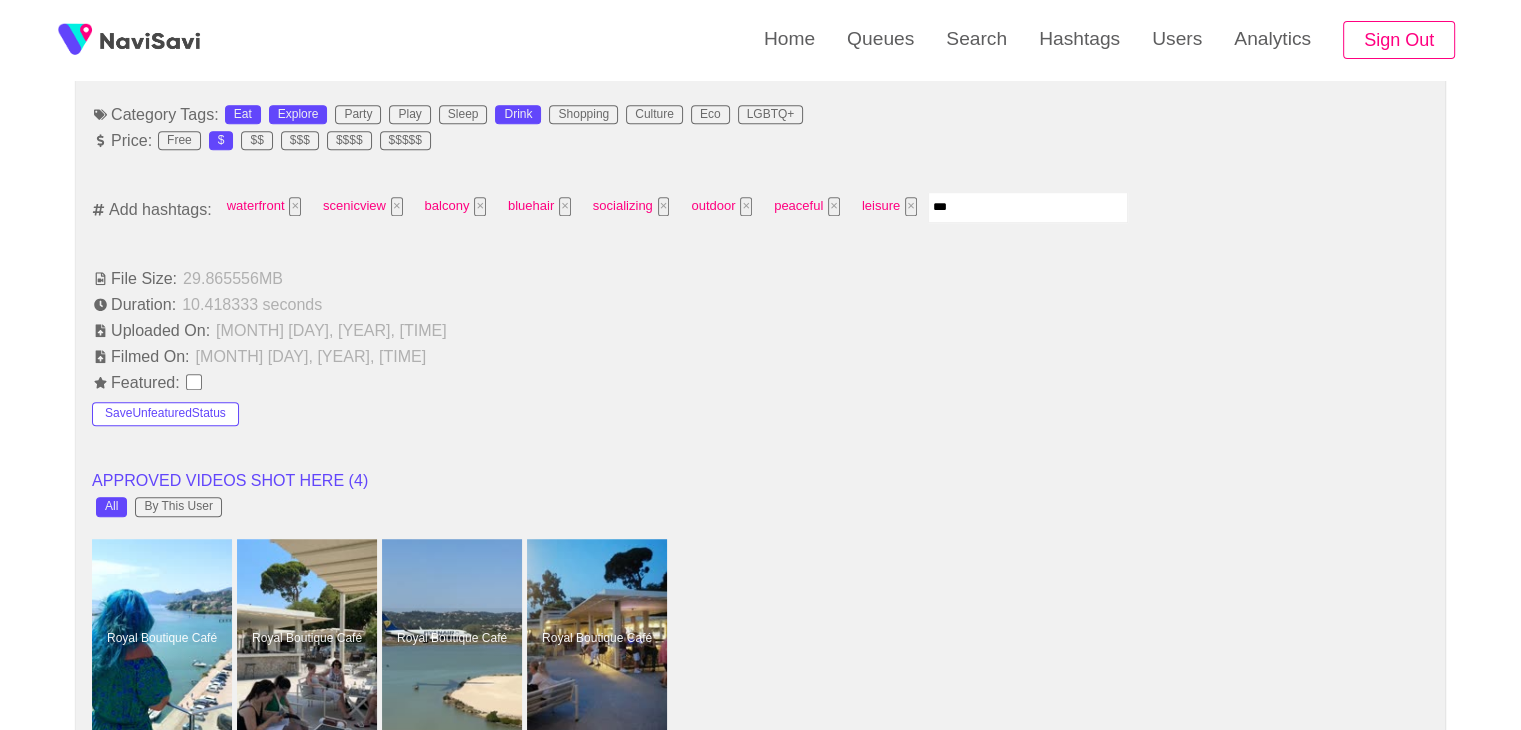 type on "****" 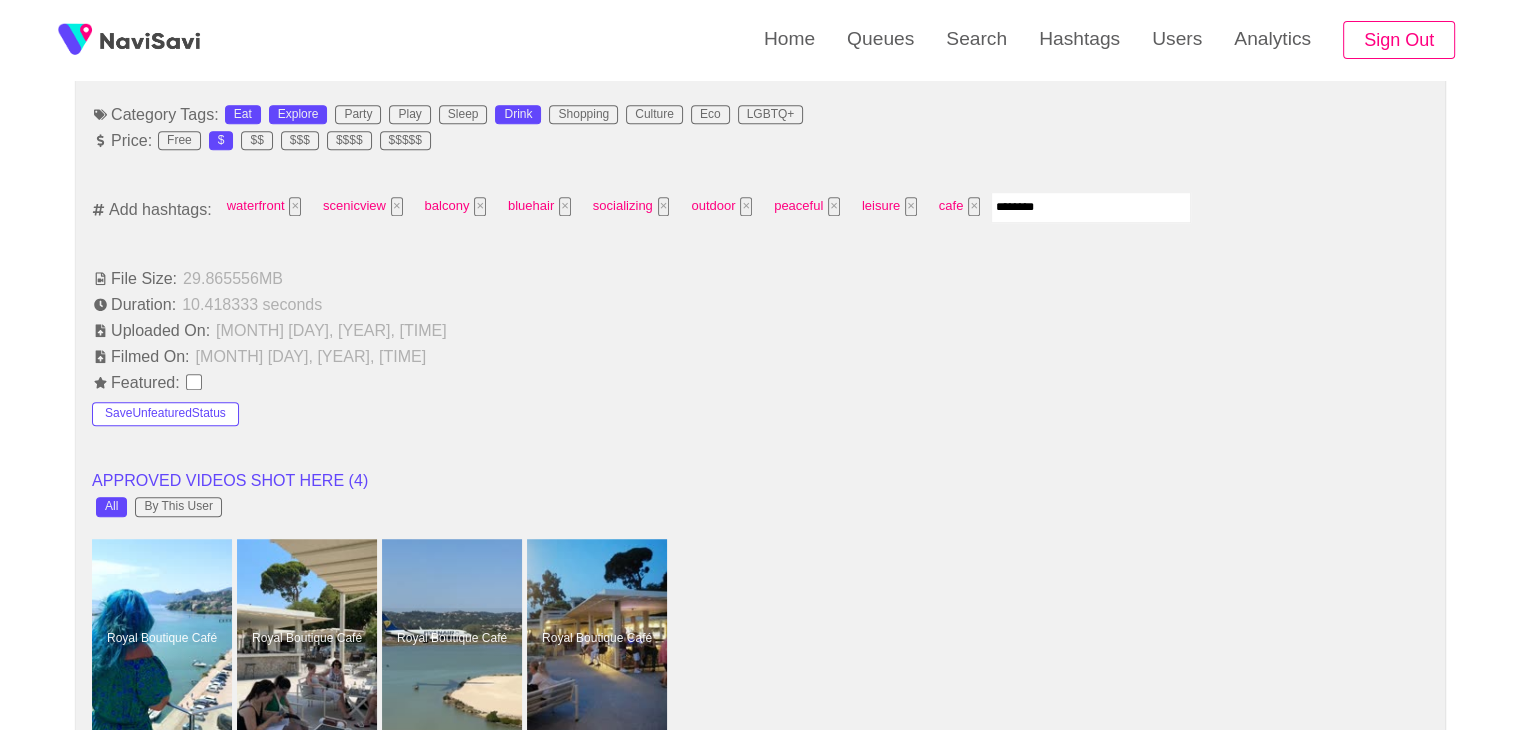 type on "*********" 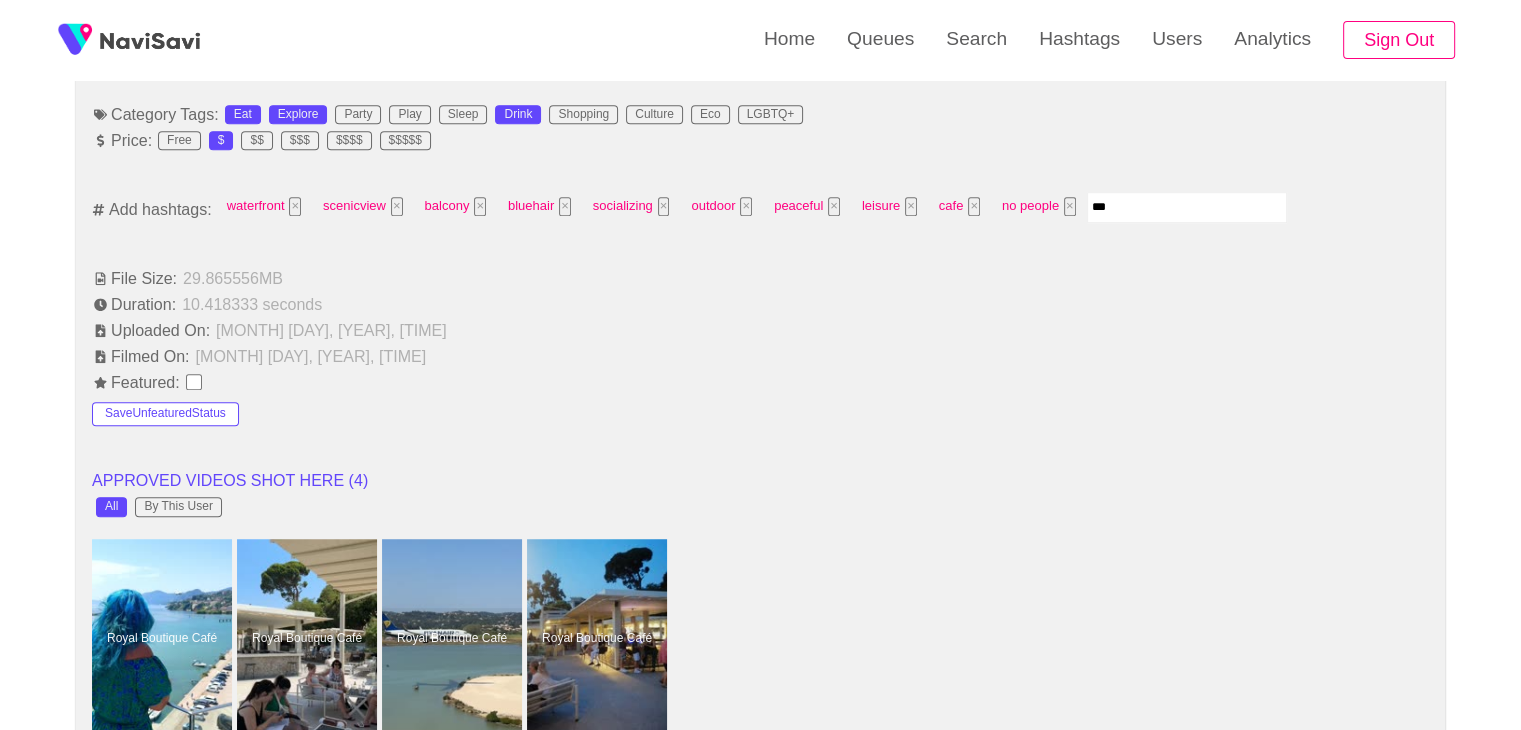 type on "****" 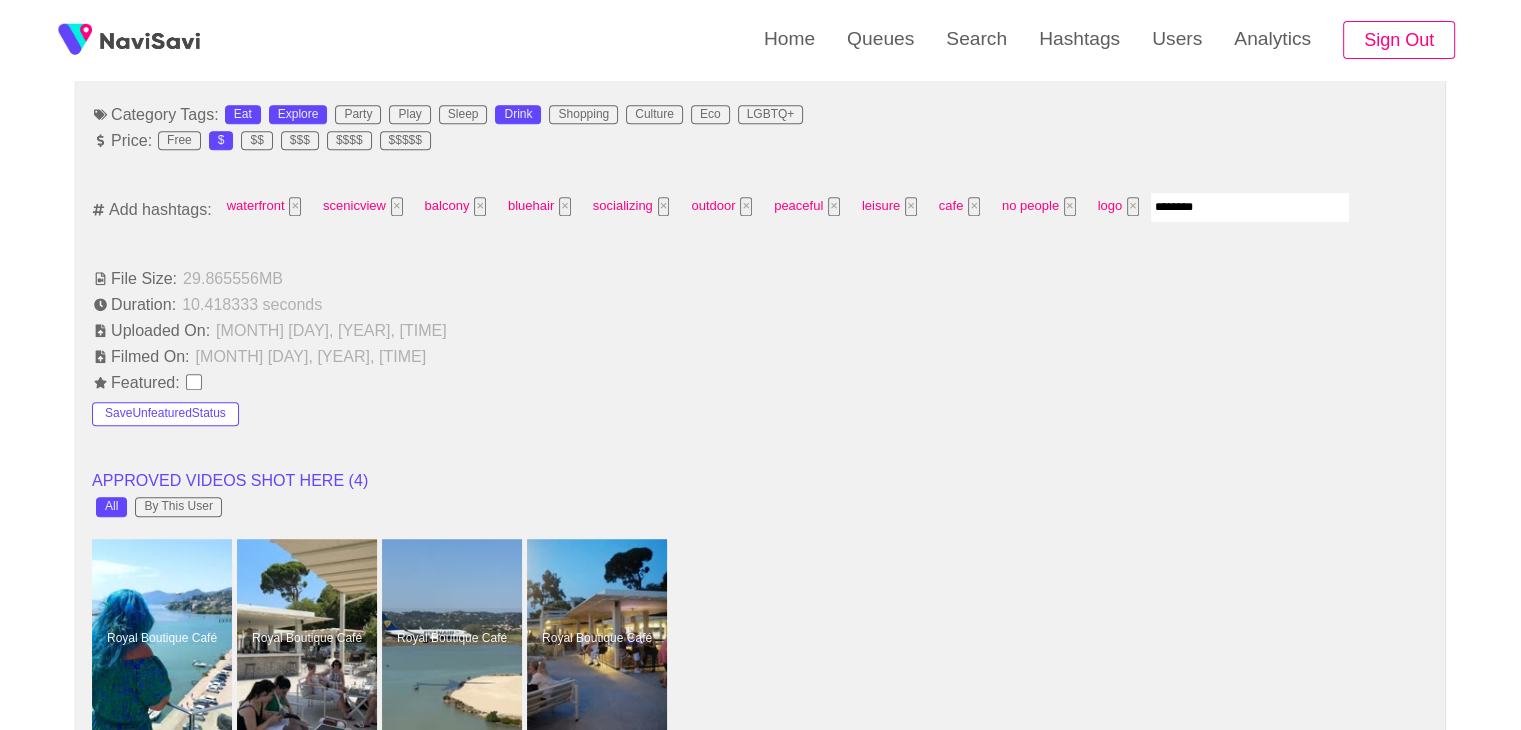 type on "*********" 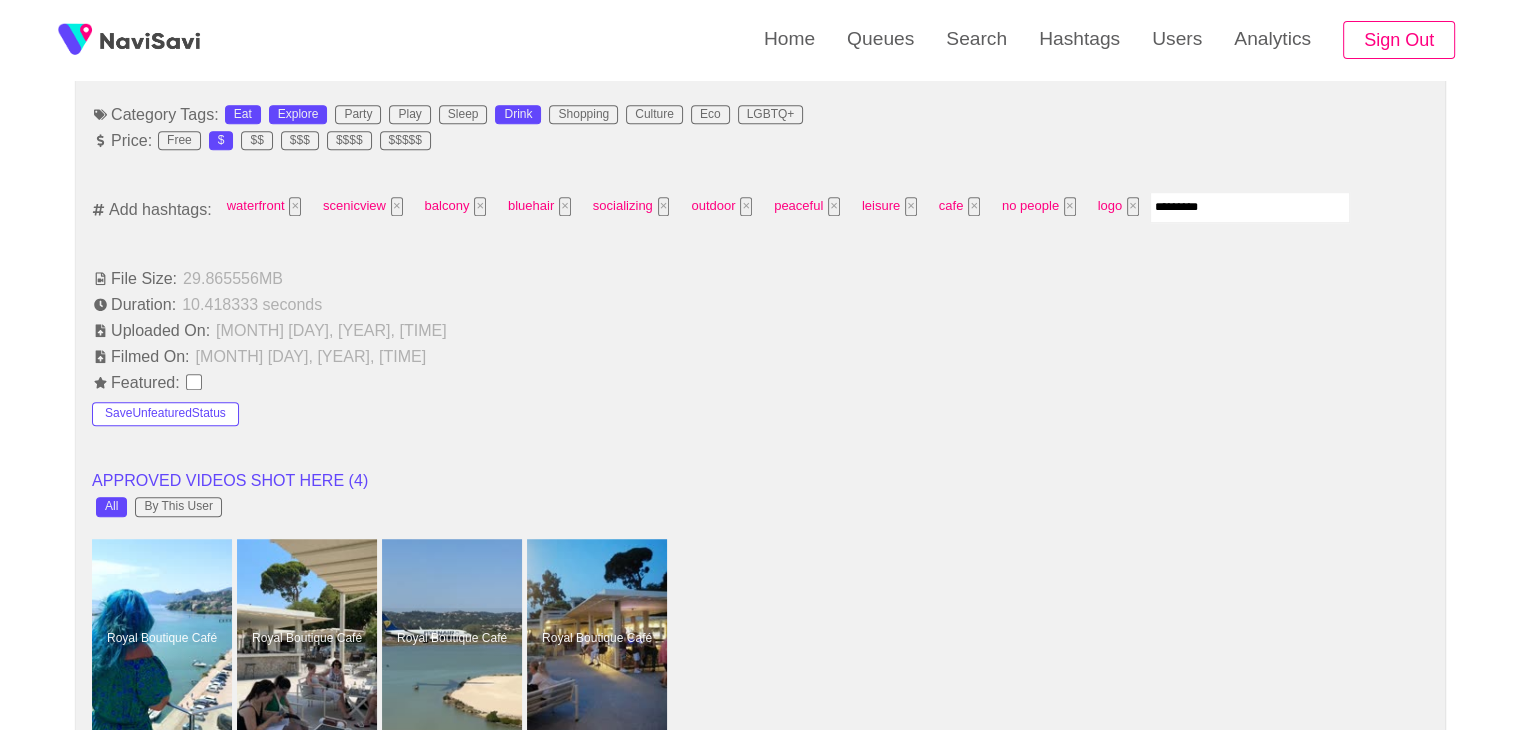 type 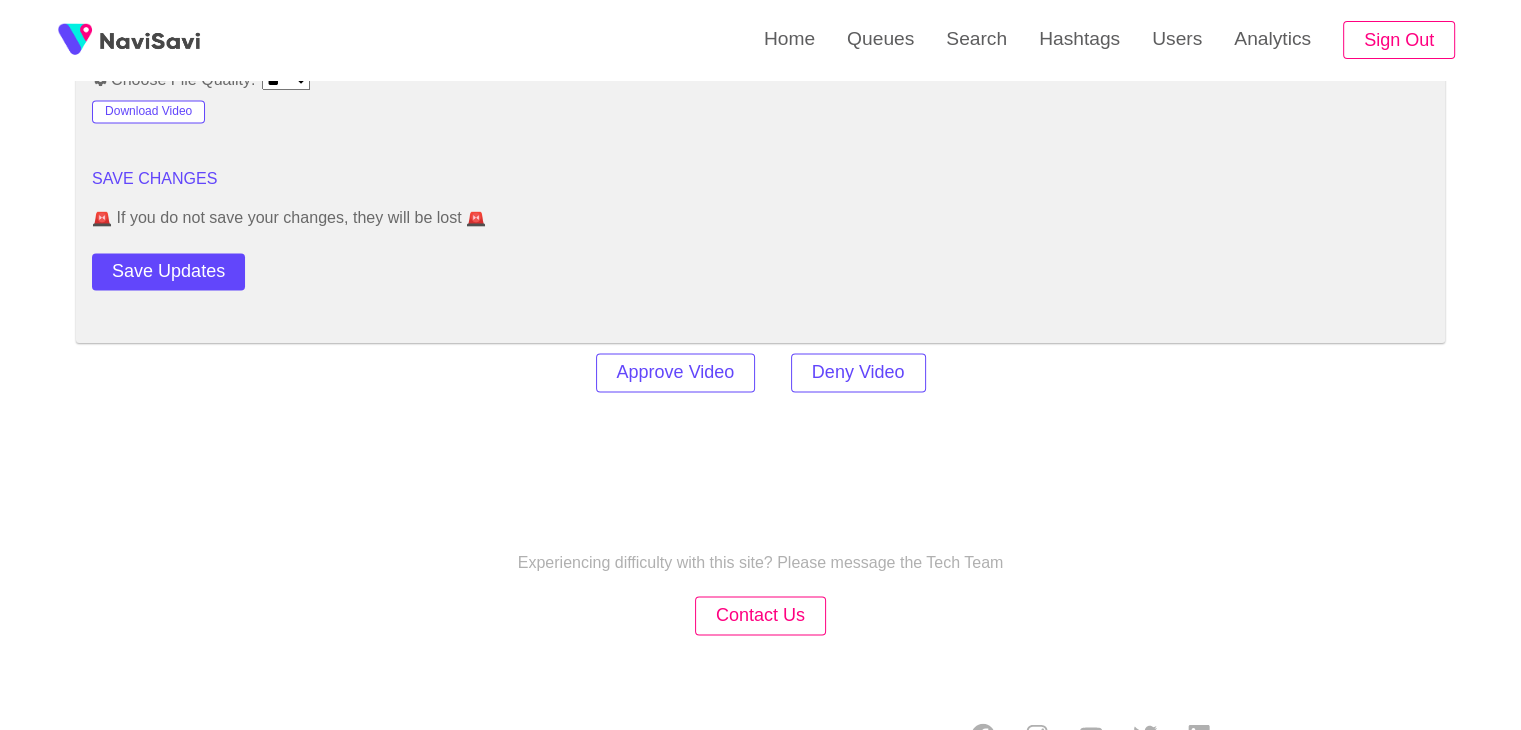 scroll, scrollTop: 2835, scrollLeft: 0, axis: vertical 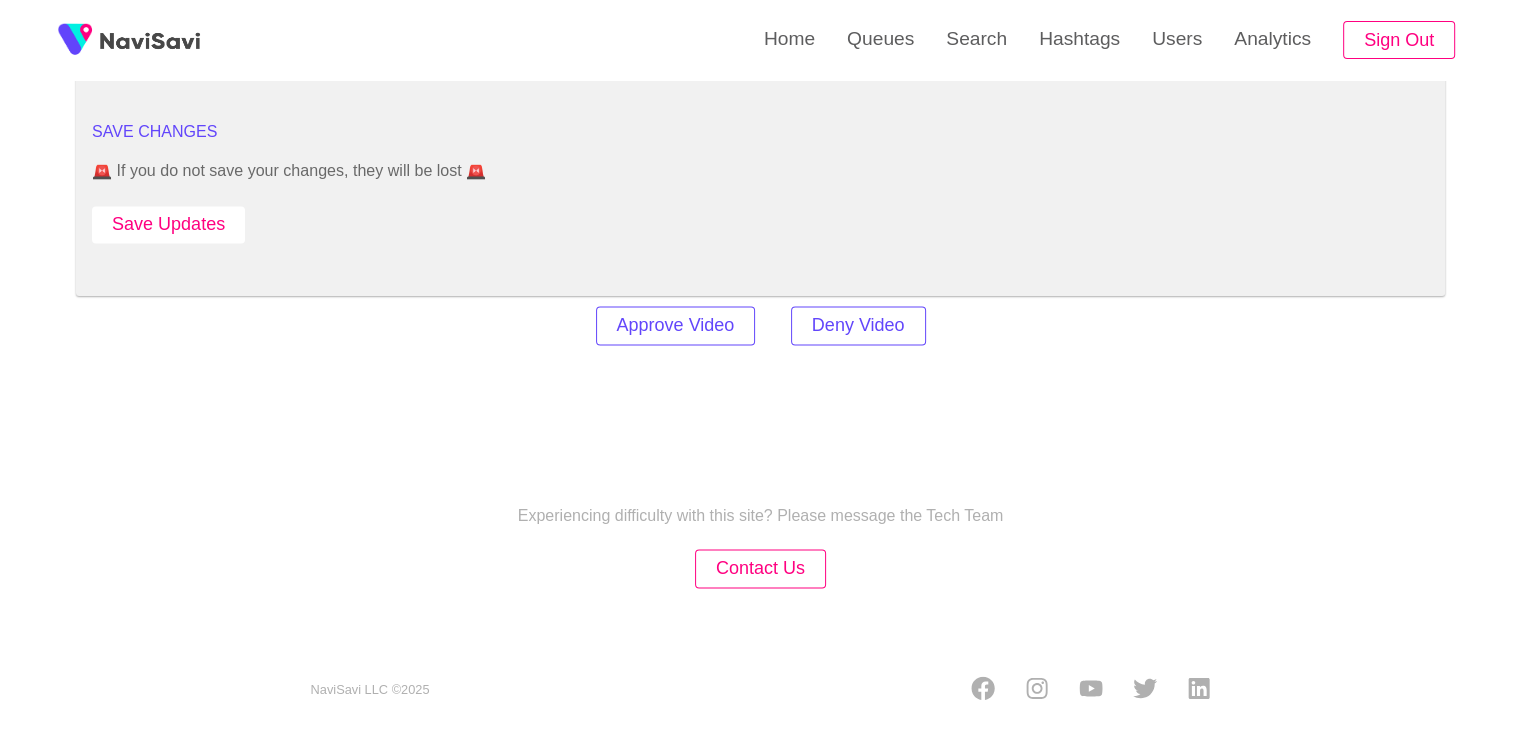 click on "Save Updates" at bounding box center (168, 224) 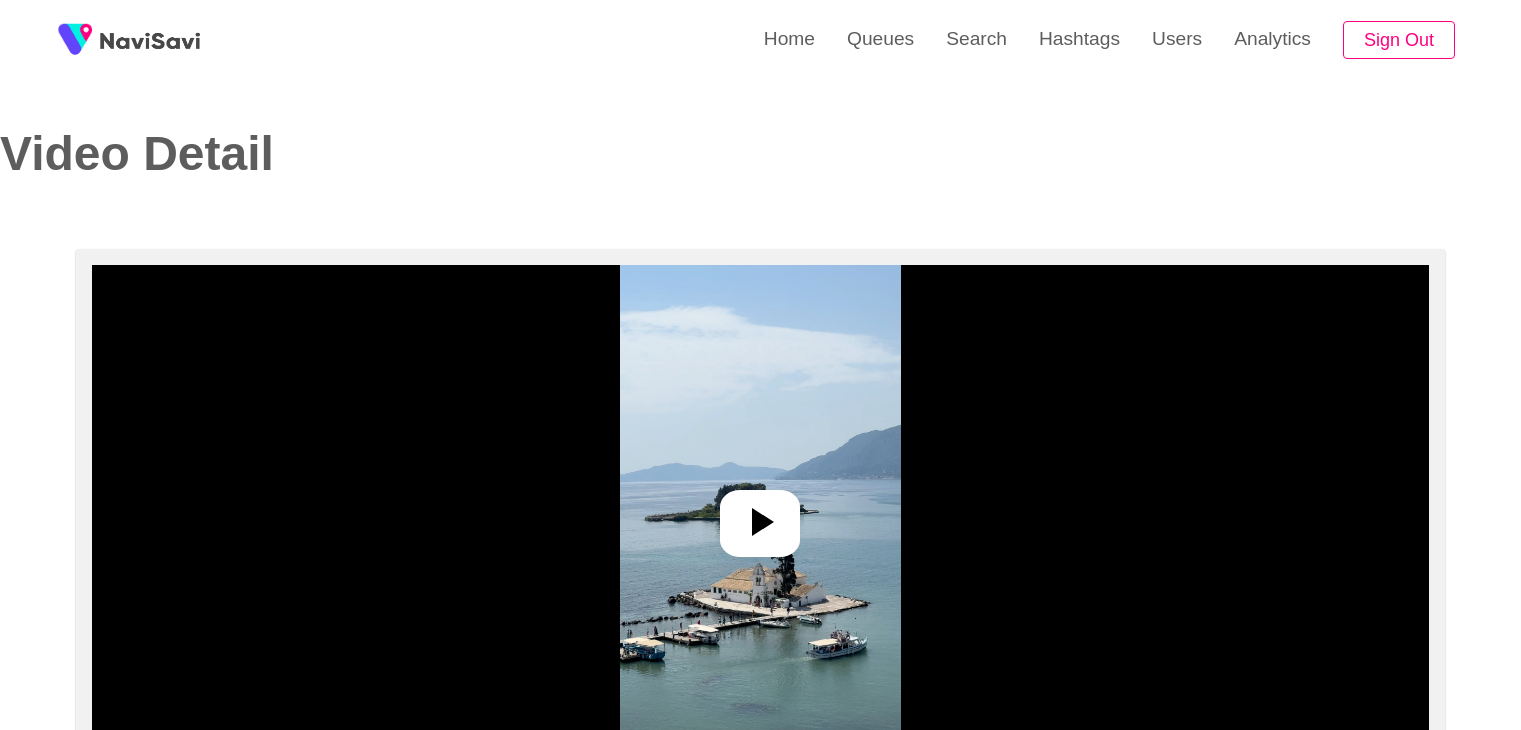 select on "**********" 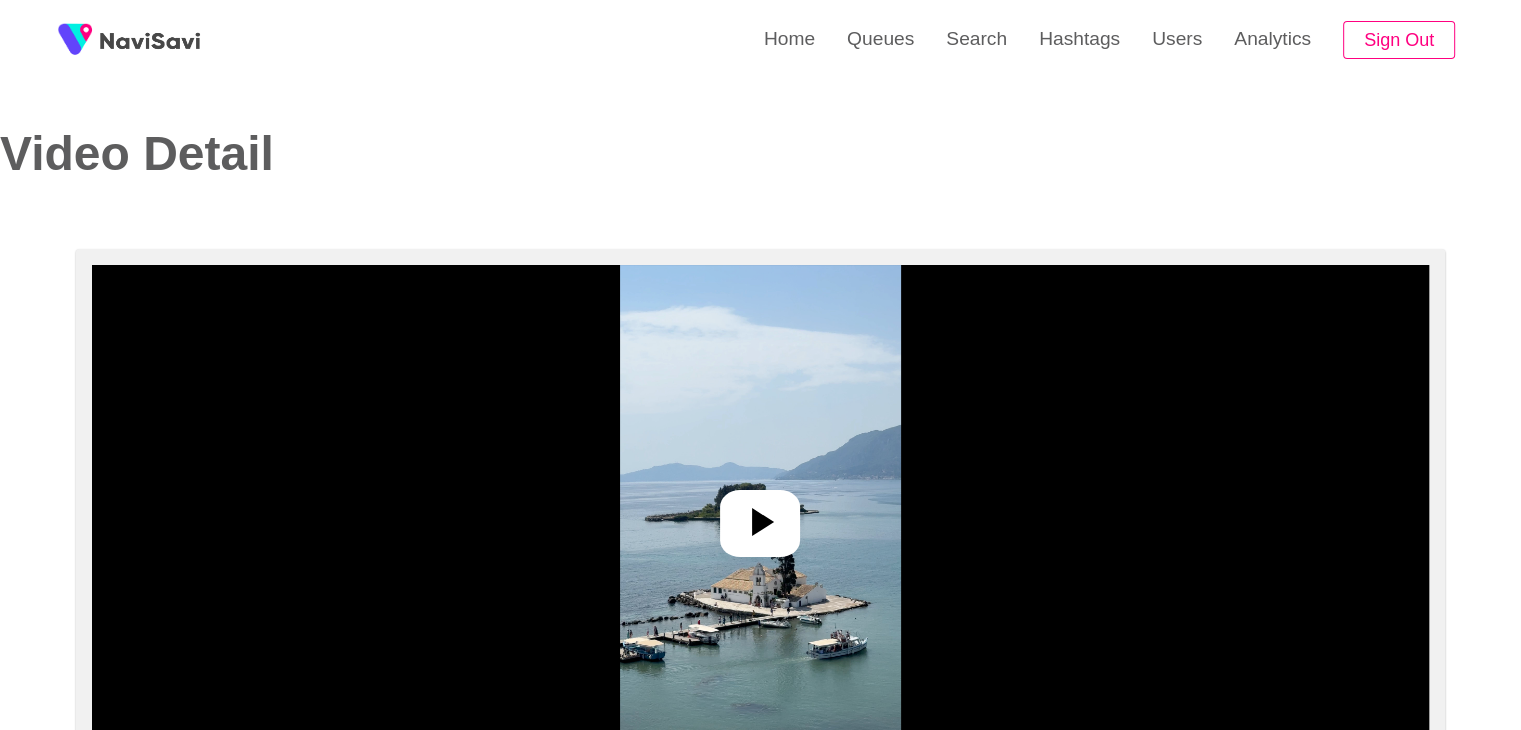 click at bounding box center (760, 515) 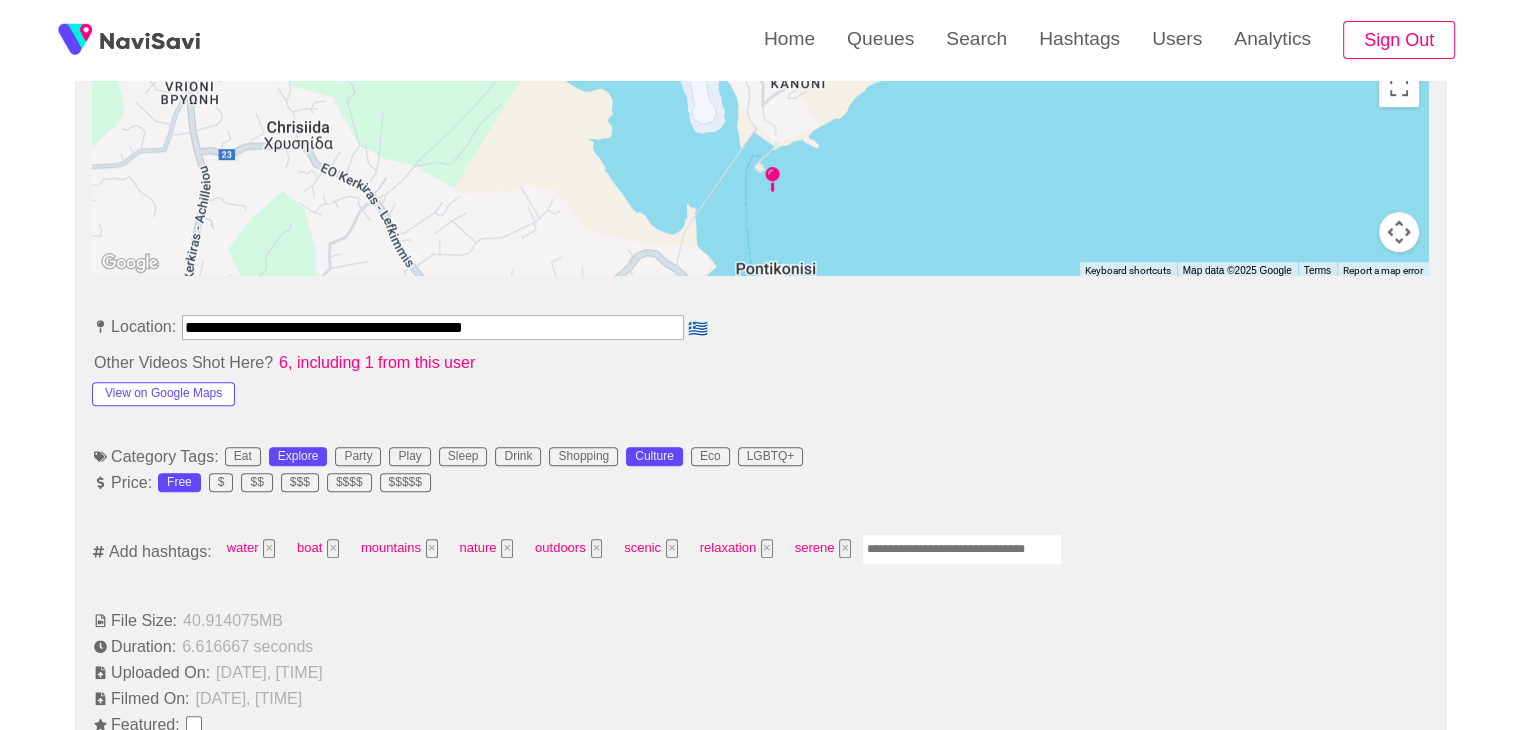 scroll, scrollTop: 948, scrollLeft: 0, axis: vertical 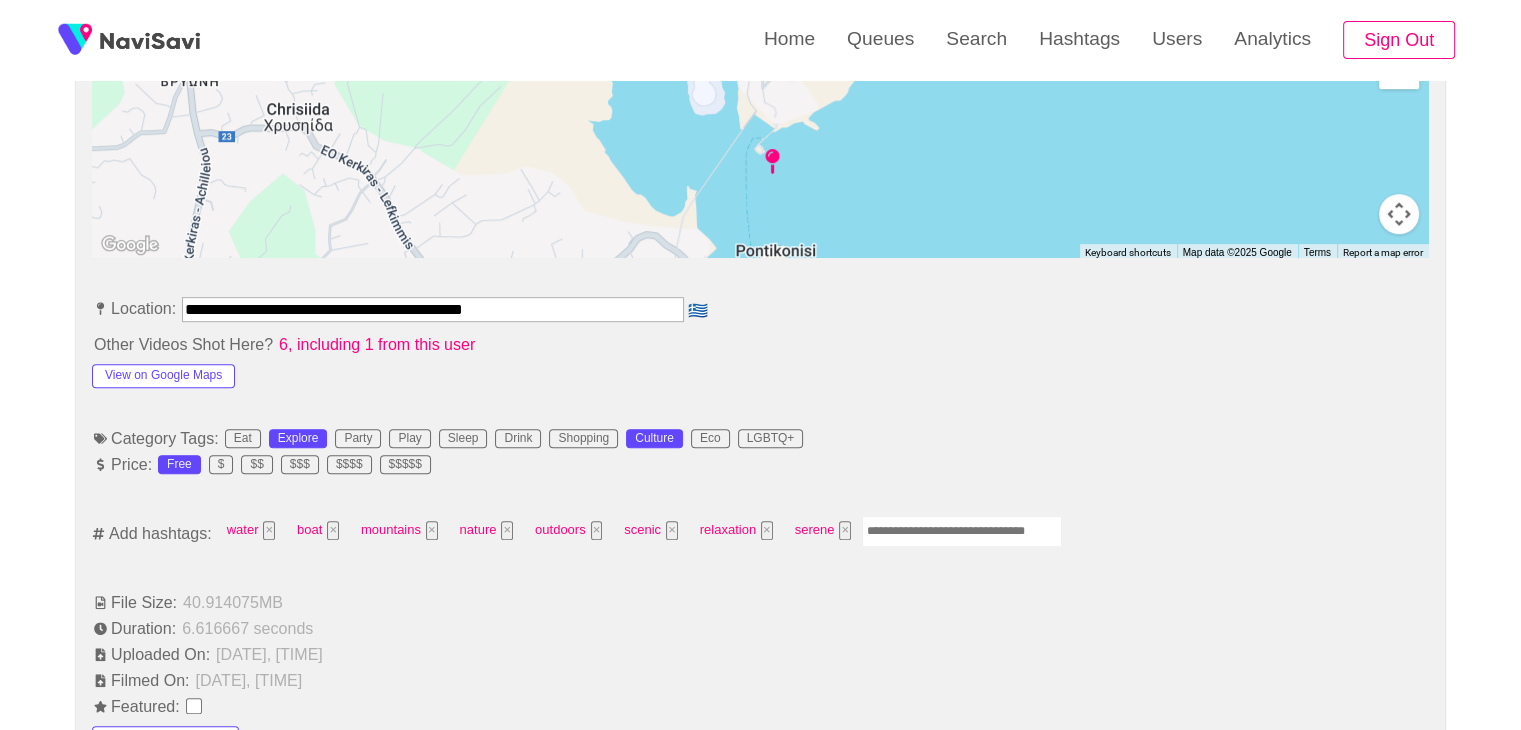 click at bounding box center [962, 531] 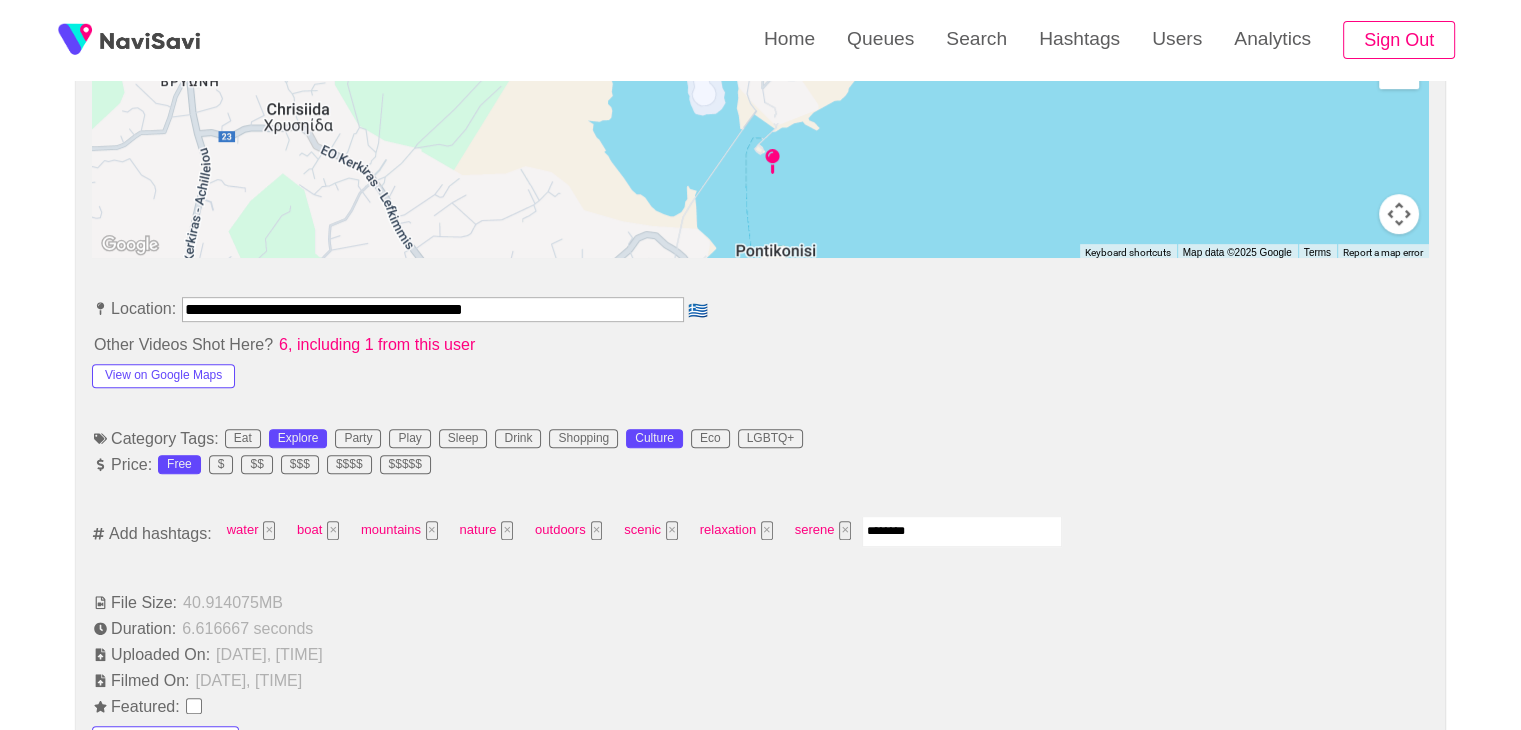 type on "*********" 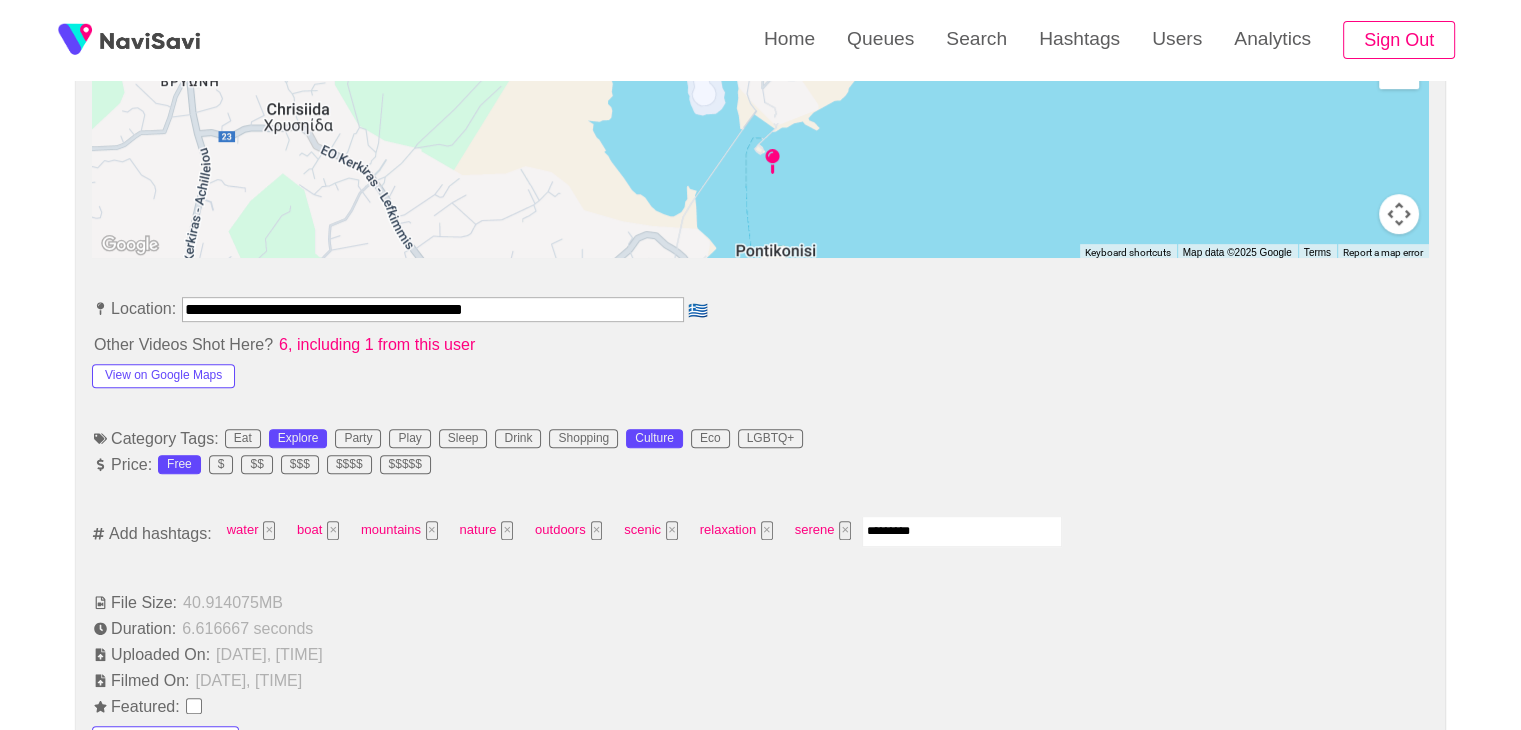type 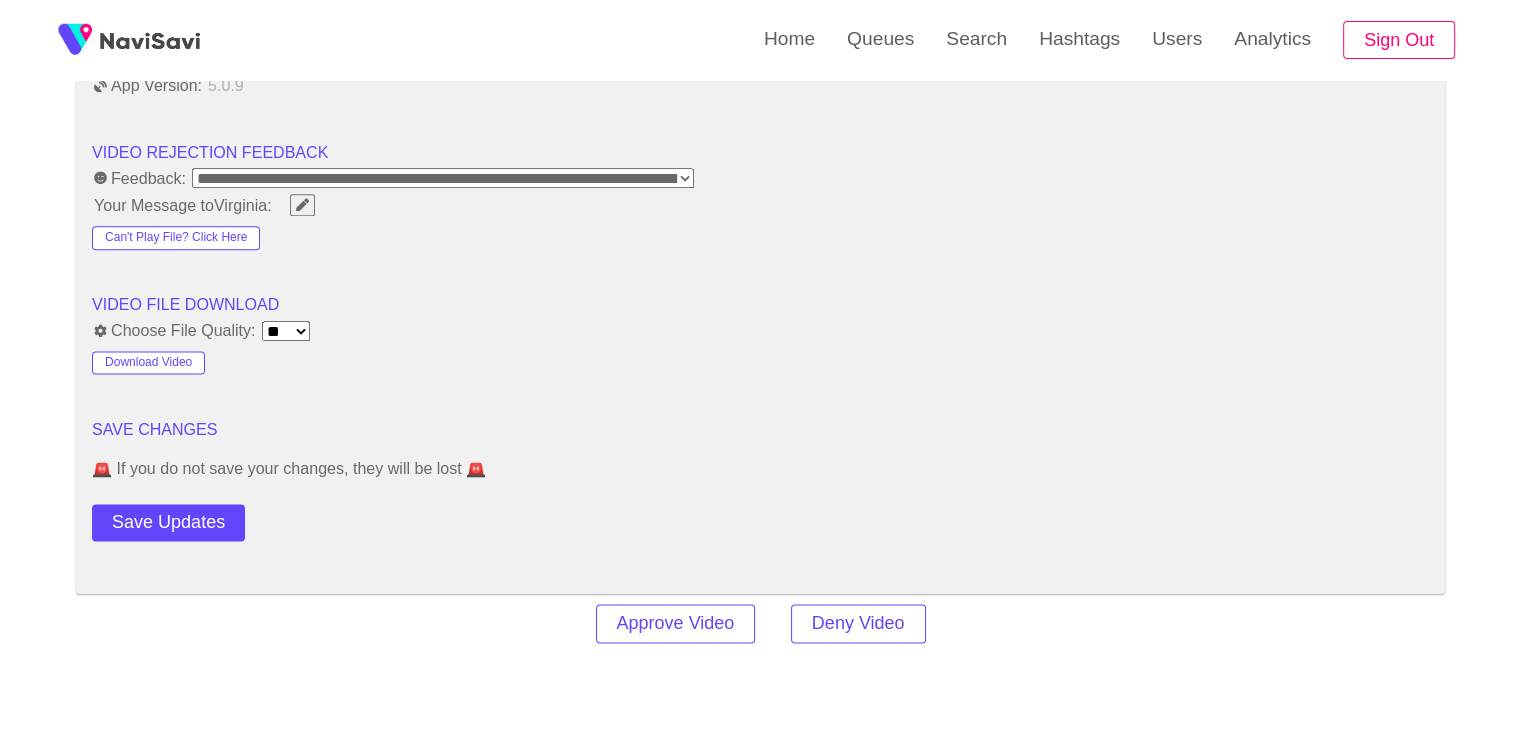 scroll, scrollTop: 2516, scrollLeft: 0, axis: vertical 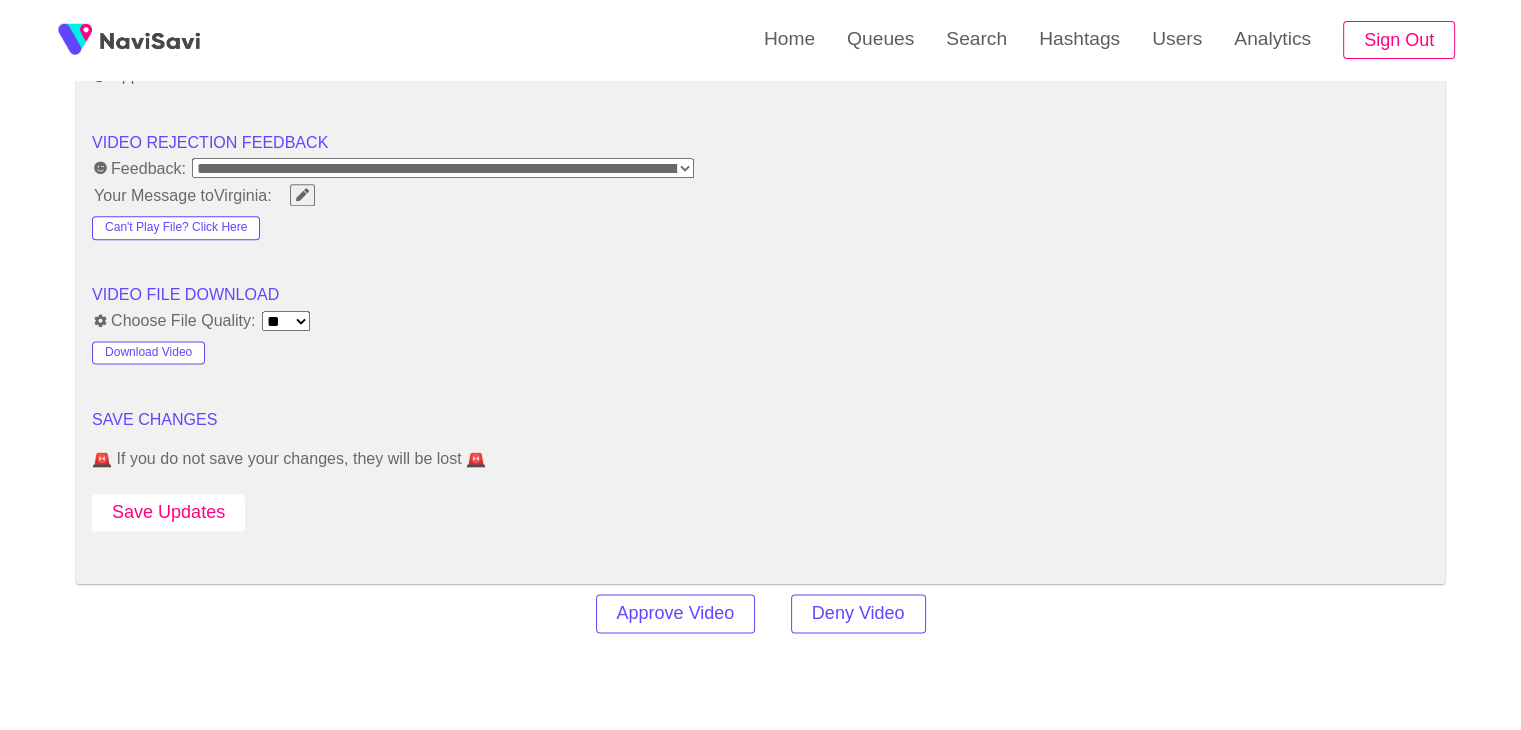 click on "Save Updates" at bounding box center [168, 512] 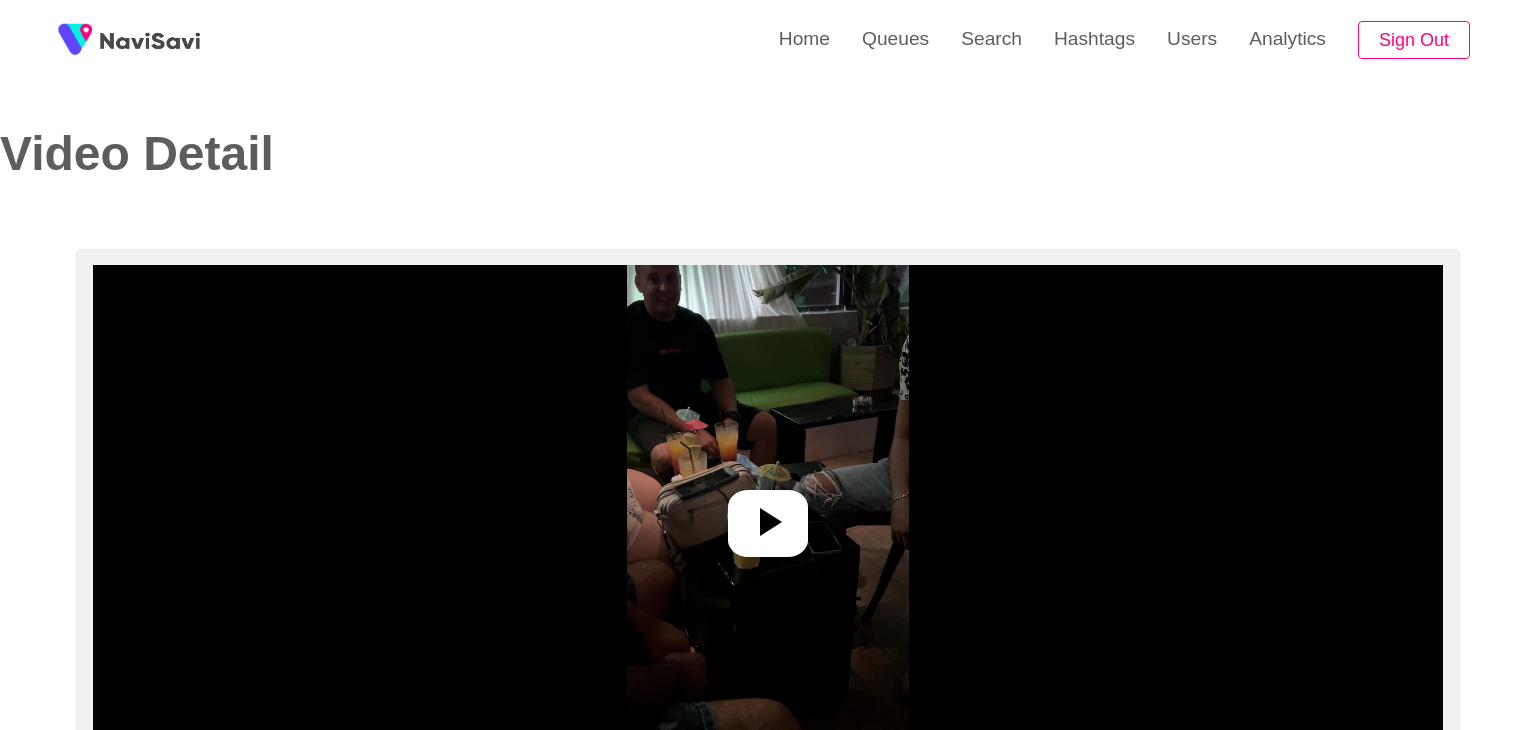 select on "**********" 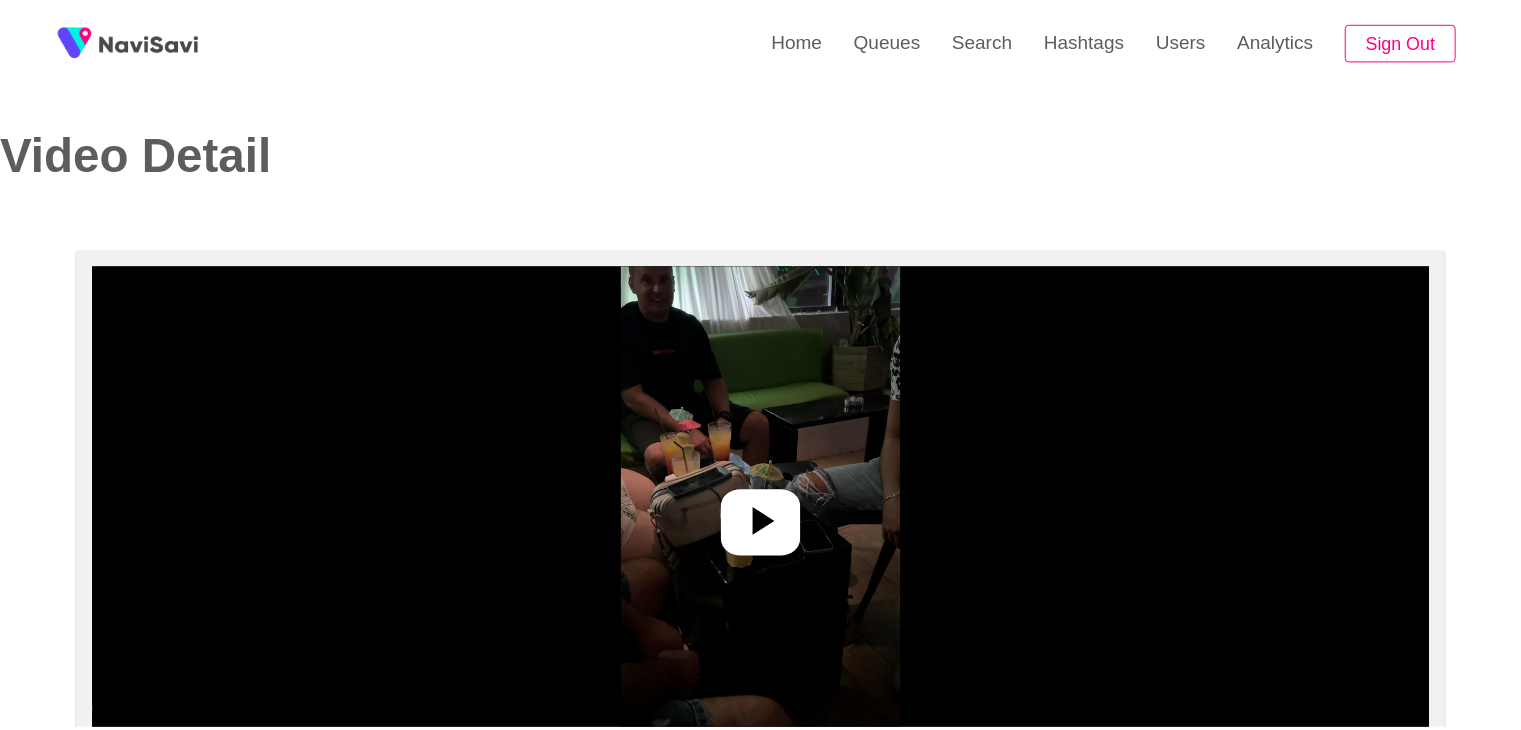 scroll, scrollTop: 0, scrollLeft: 0, axis: both 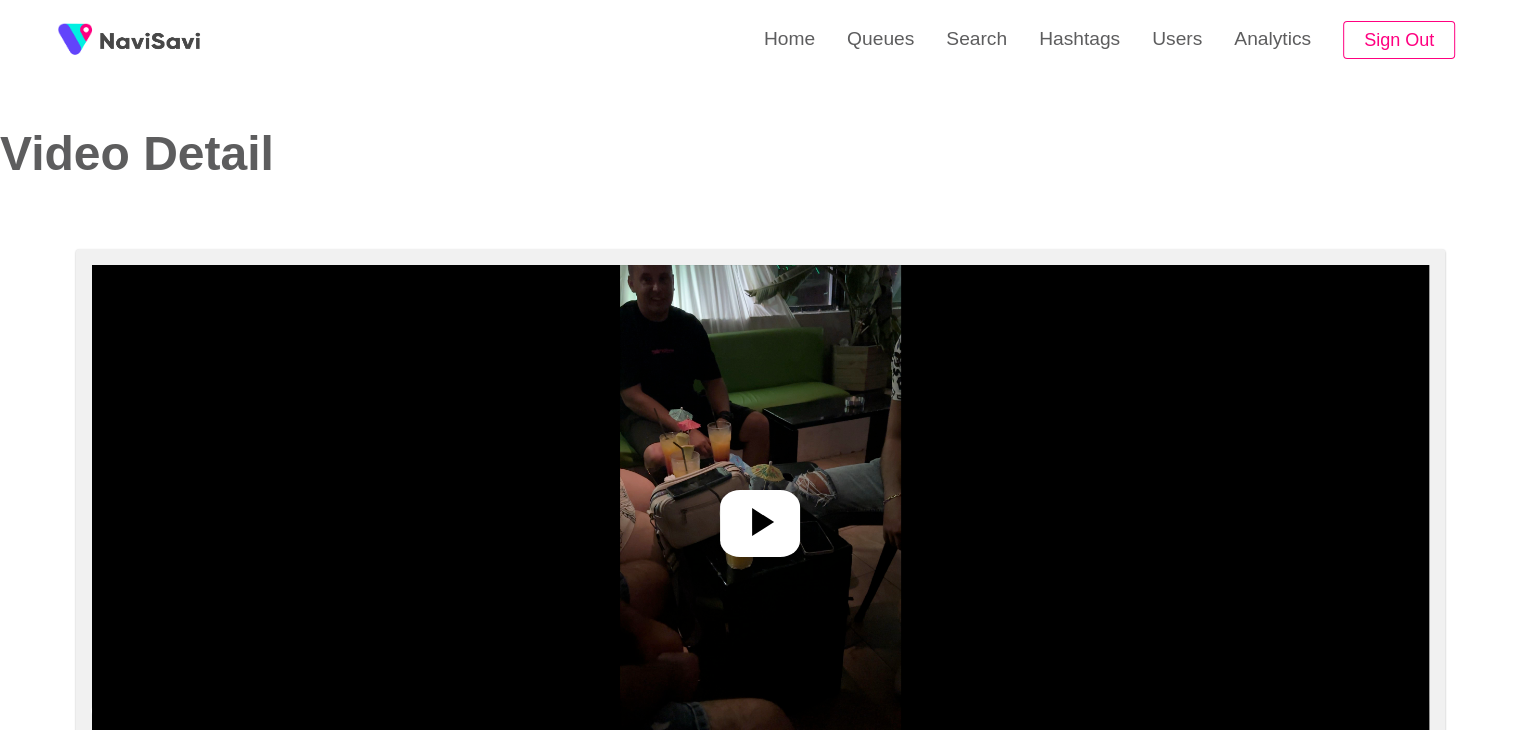 click 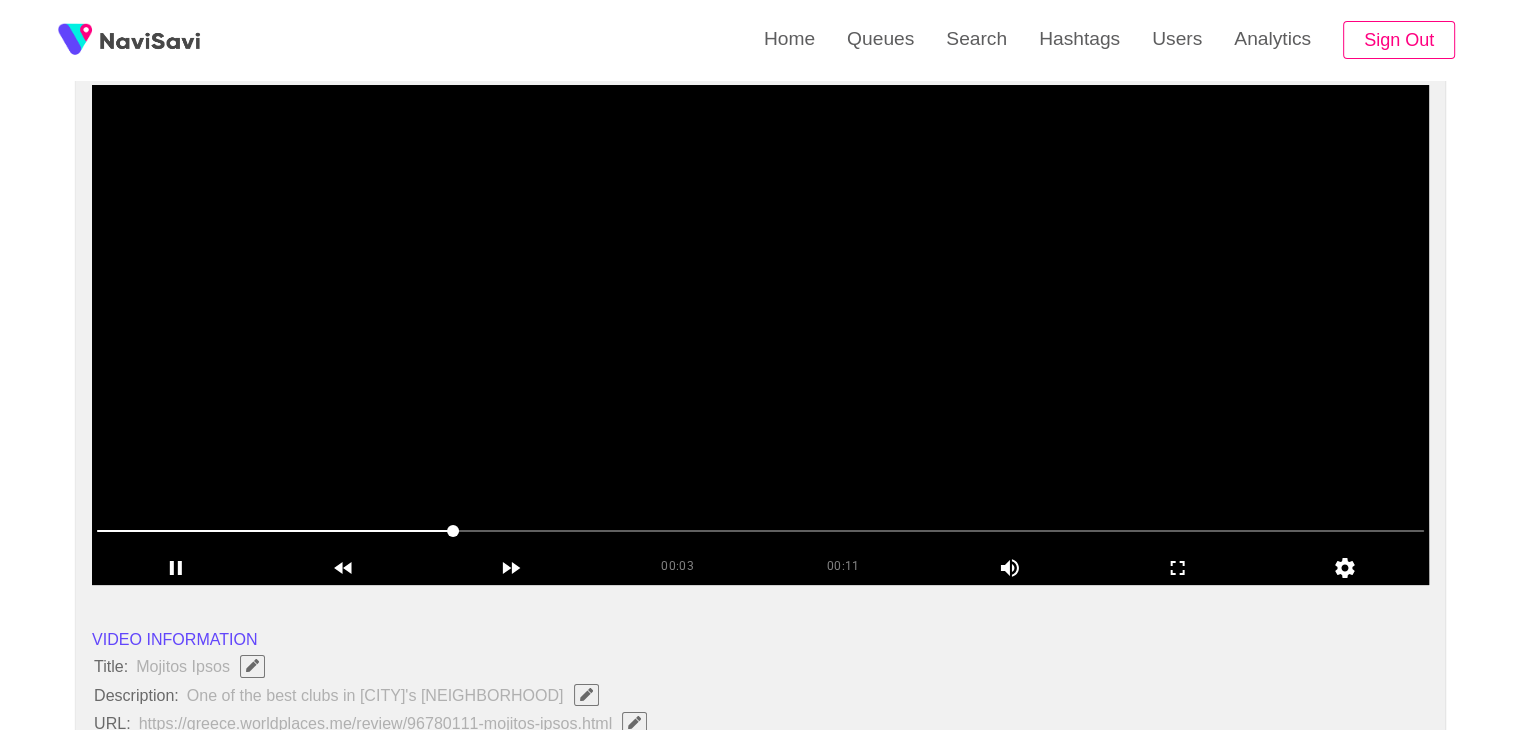 scroll, scrollTop: 167, scrollLeft: 0, axis: vertical 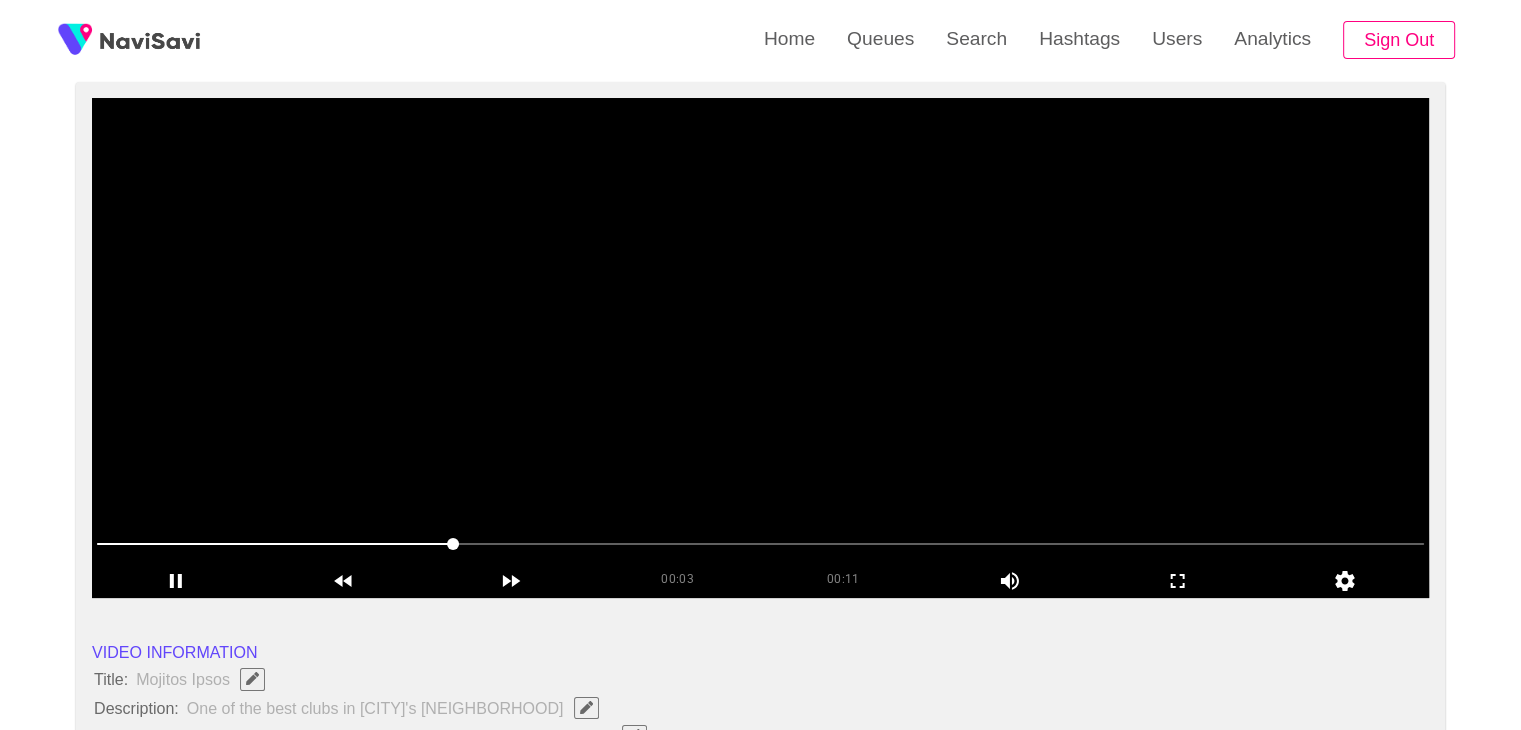click at bounding box center (760, 348) 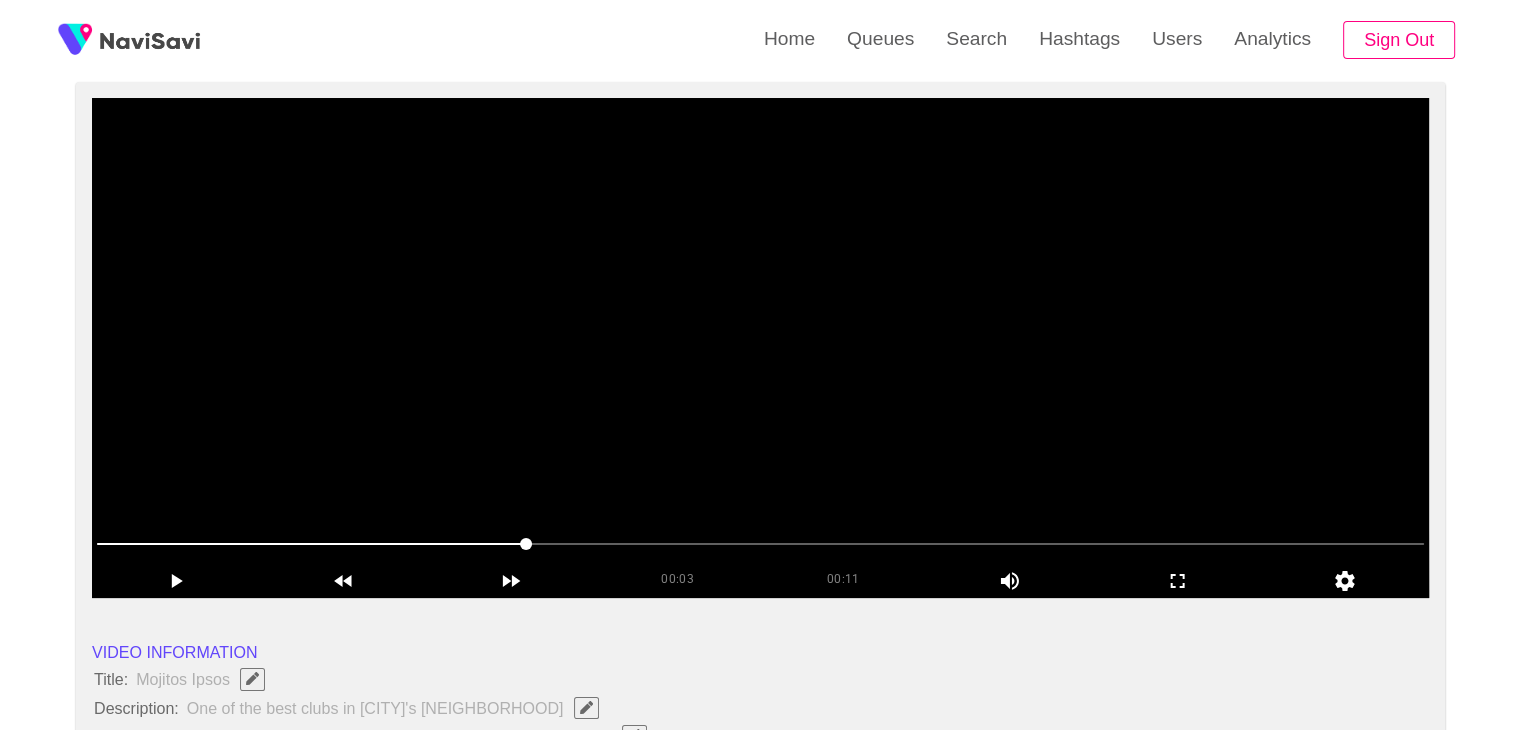 click at bounding box center (760, 348) 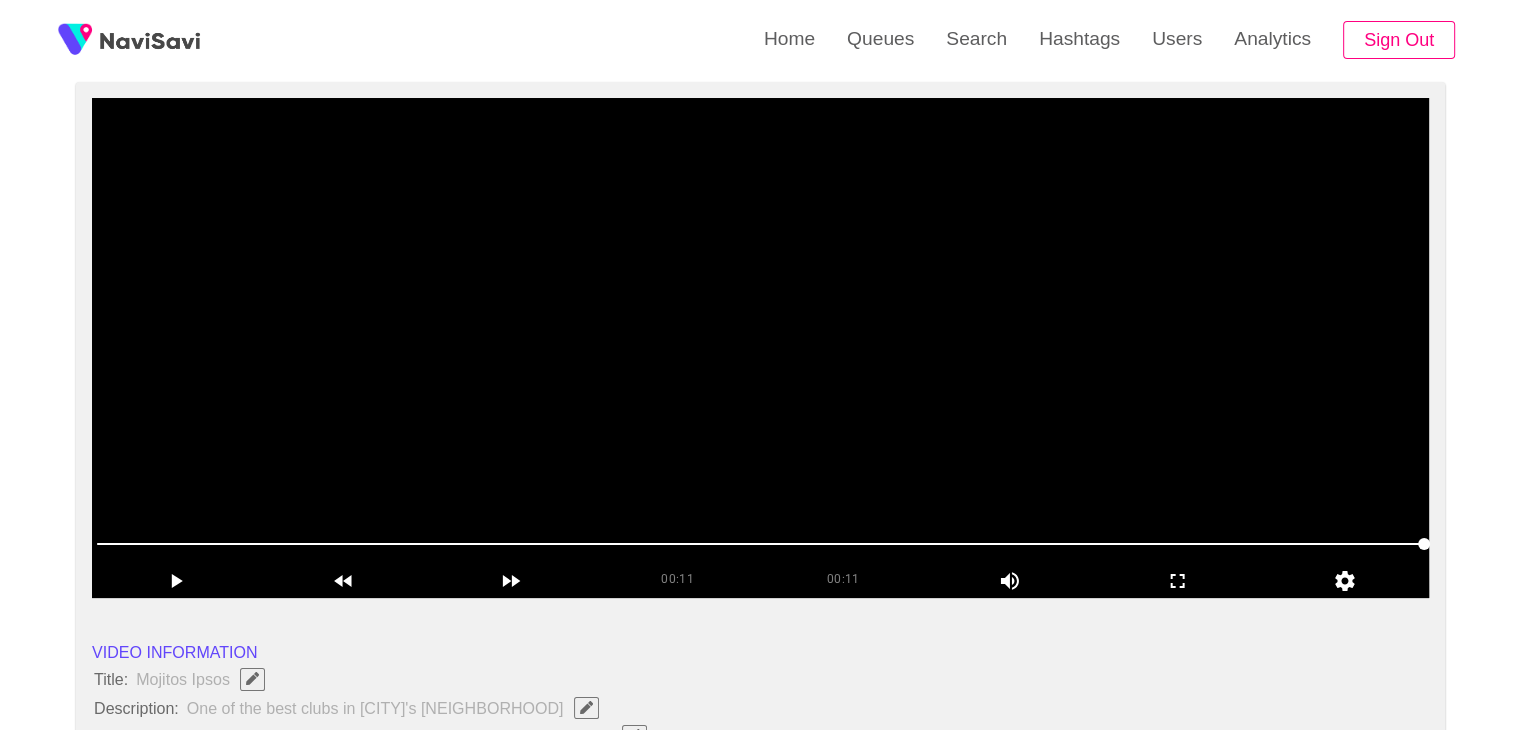 click at bounding box center [760, 348] 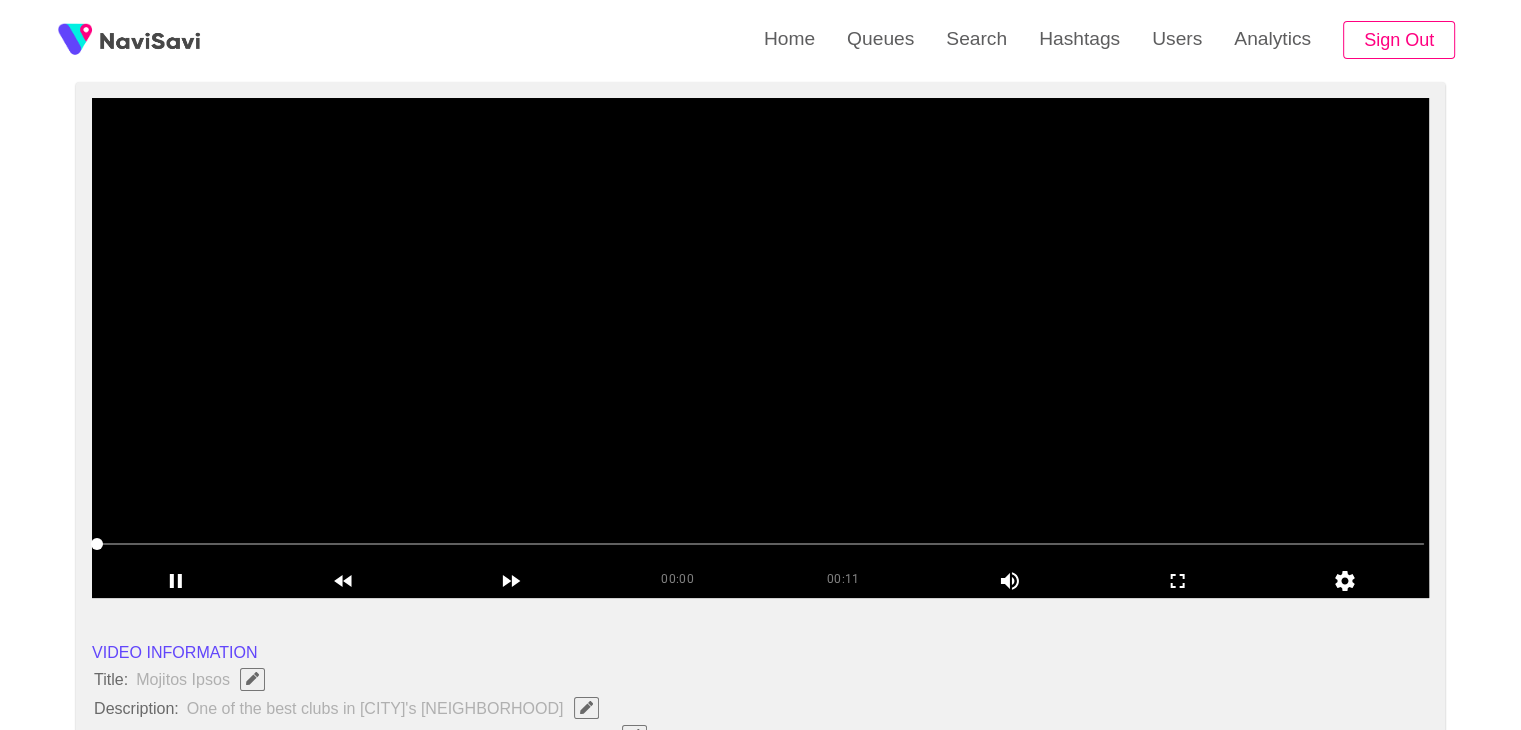 click at bounding box center (760, 348) 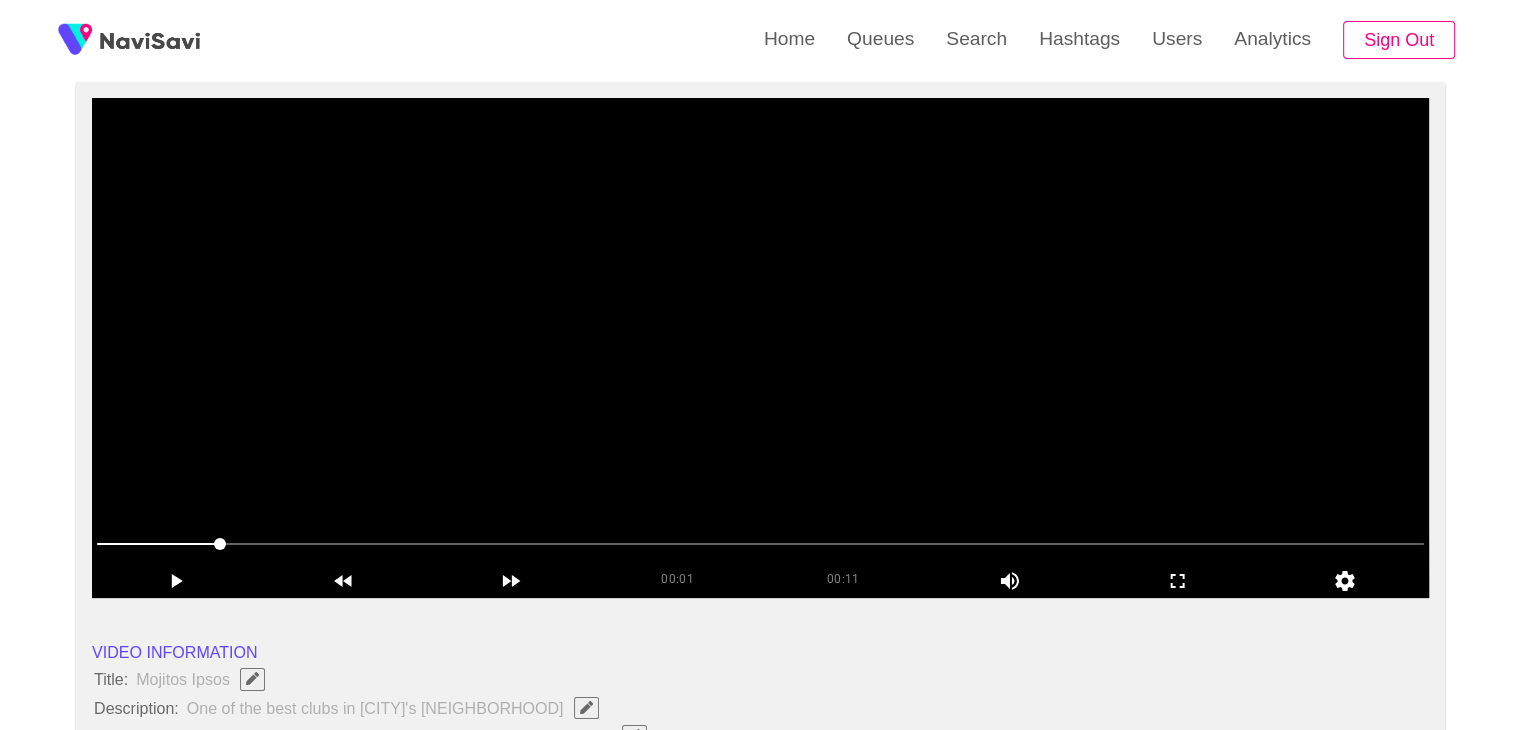 click at bounding box center [760, 348] 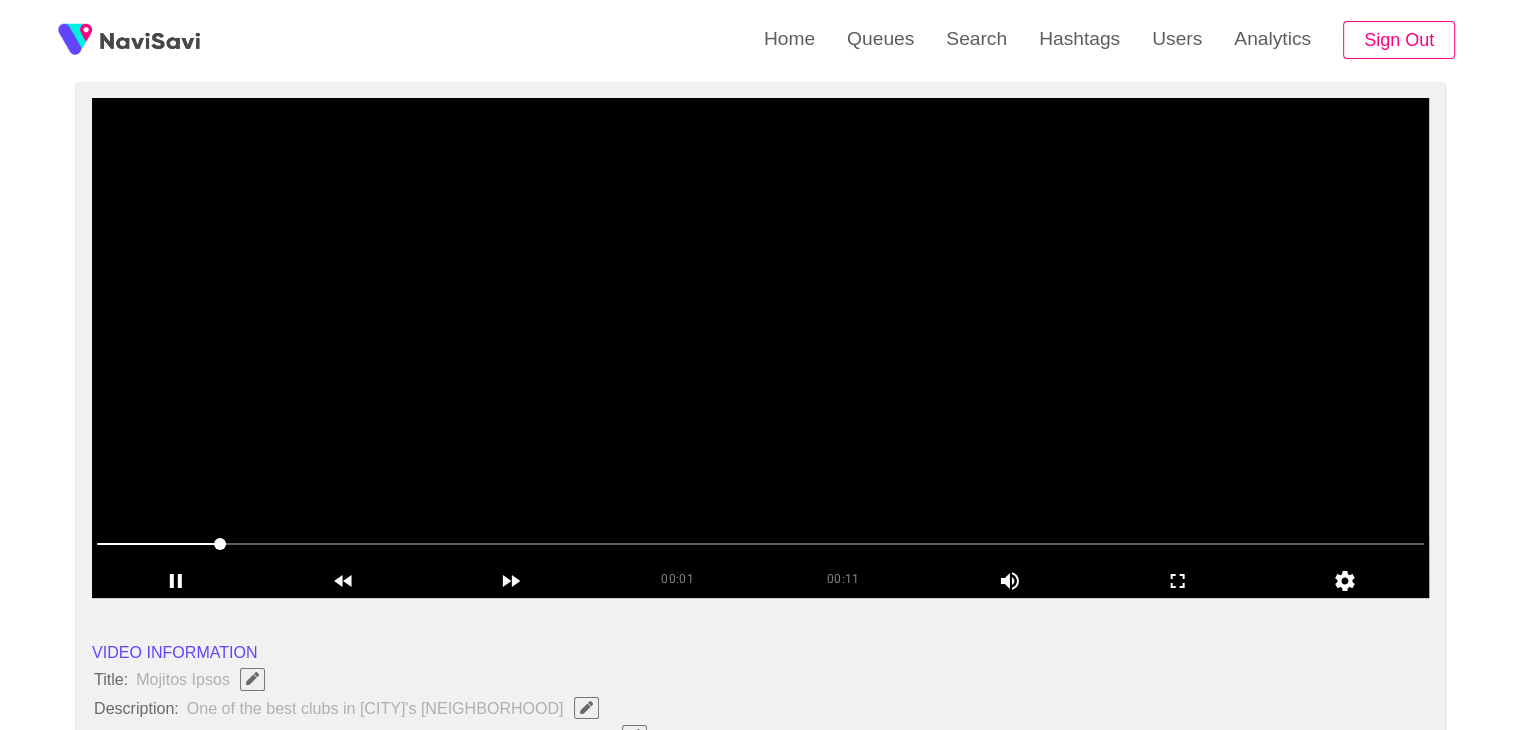 click at bounding box center [760, 348] 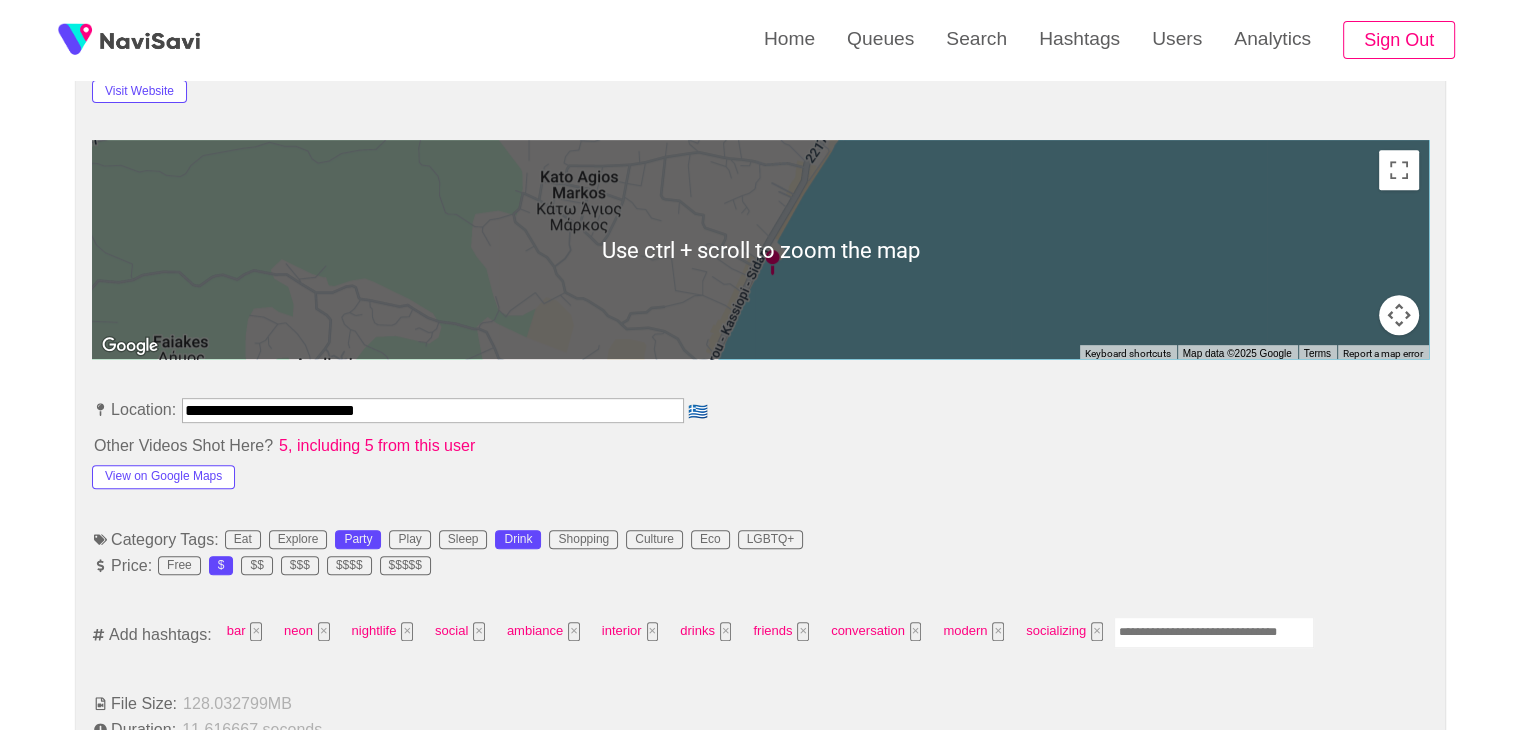 scroll, scrollTop: 851, scrollLeft: 0, axis: vertical 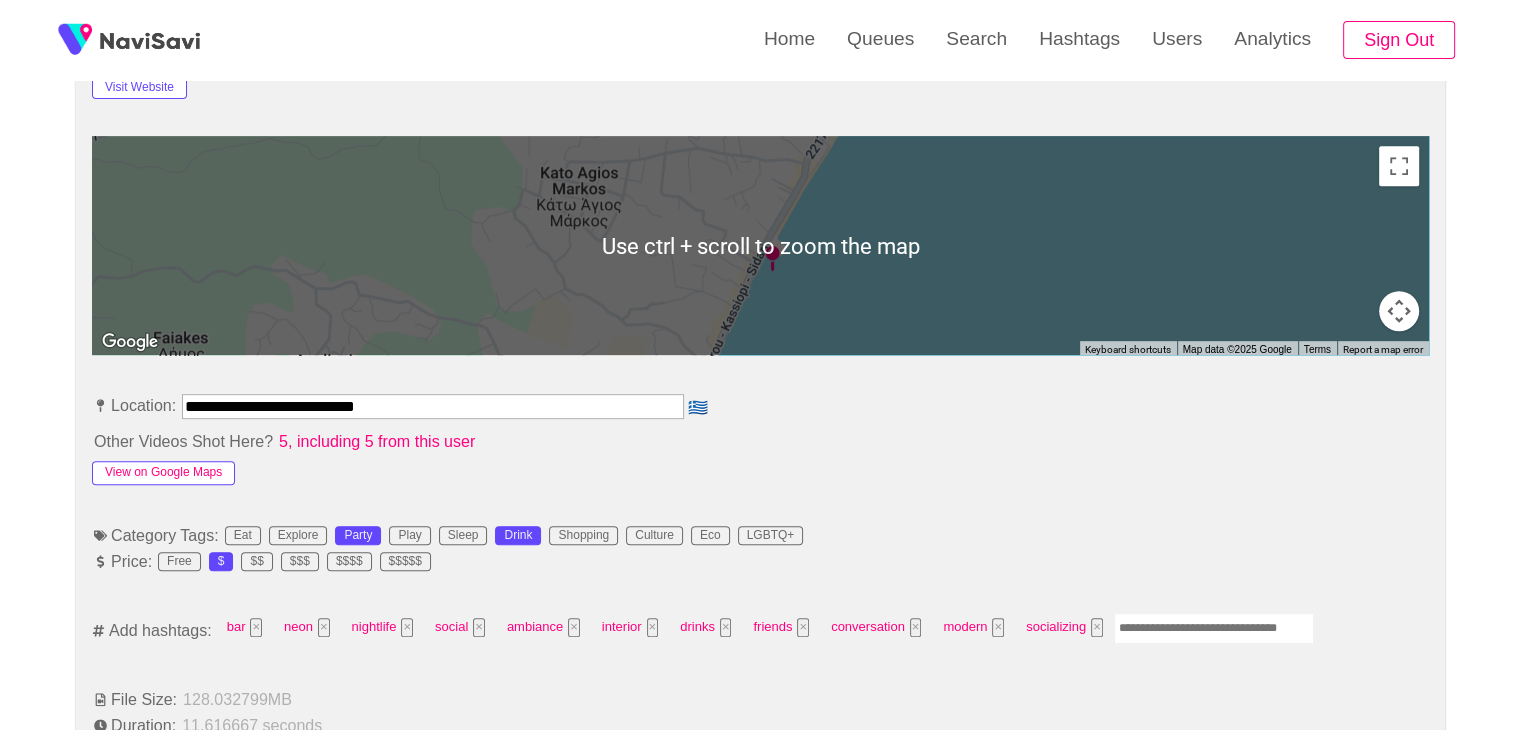 click on "View on Google Maps" at bounding box center (163, 473) 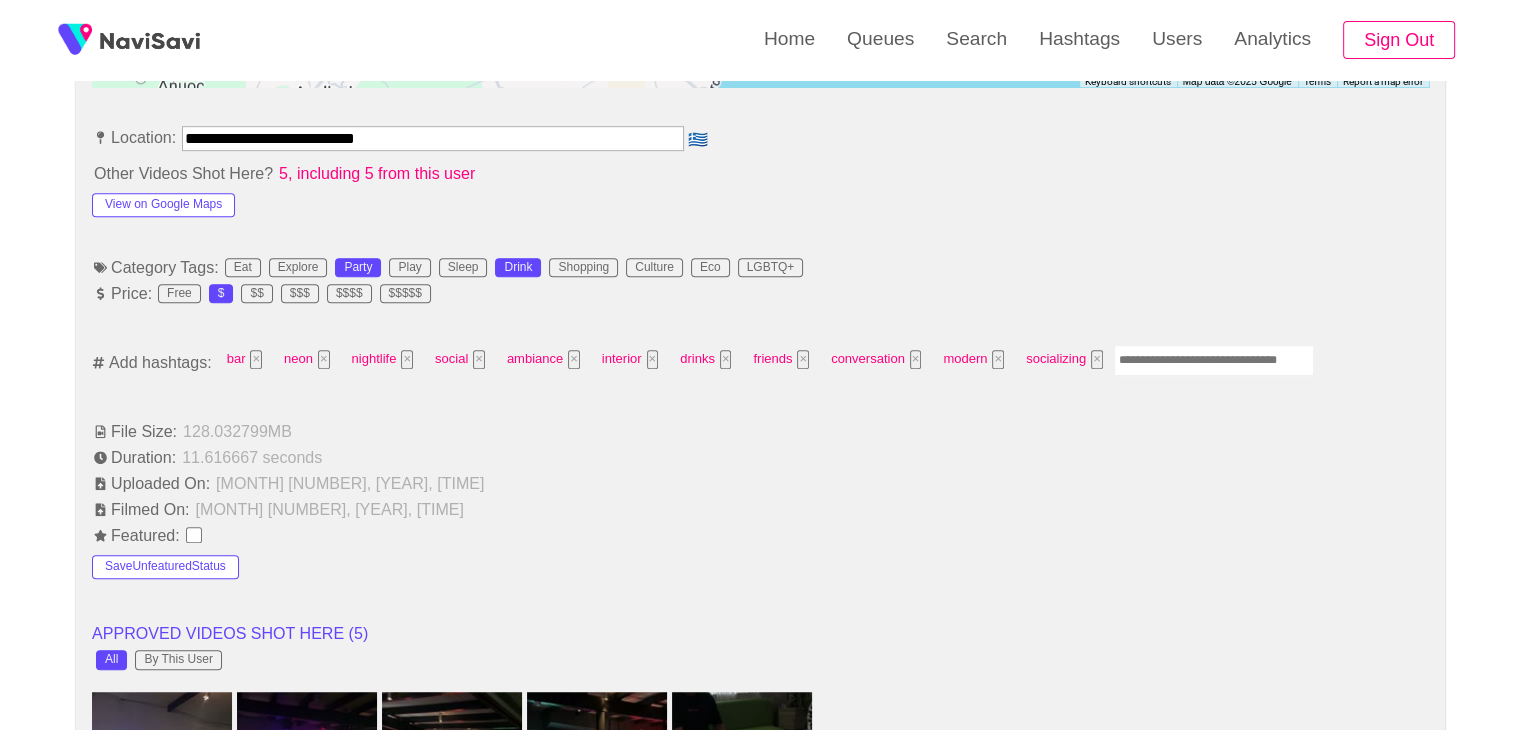 scroll, scrollTop: 1131, scrollLeft: 0, axis: vertical 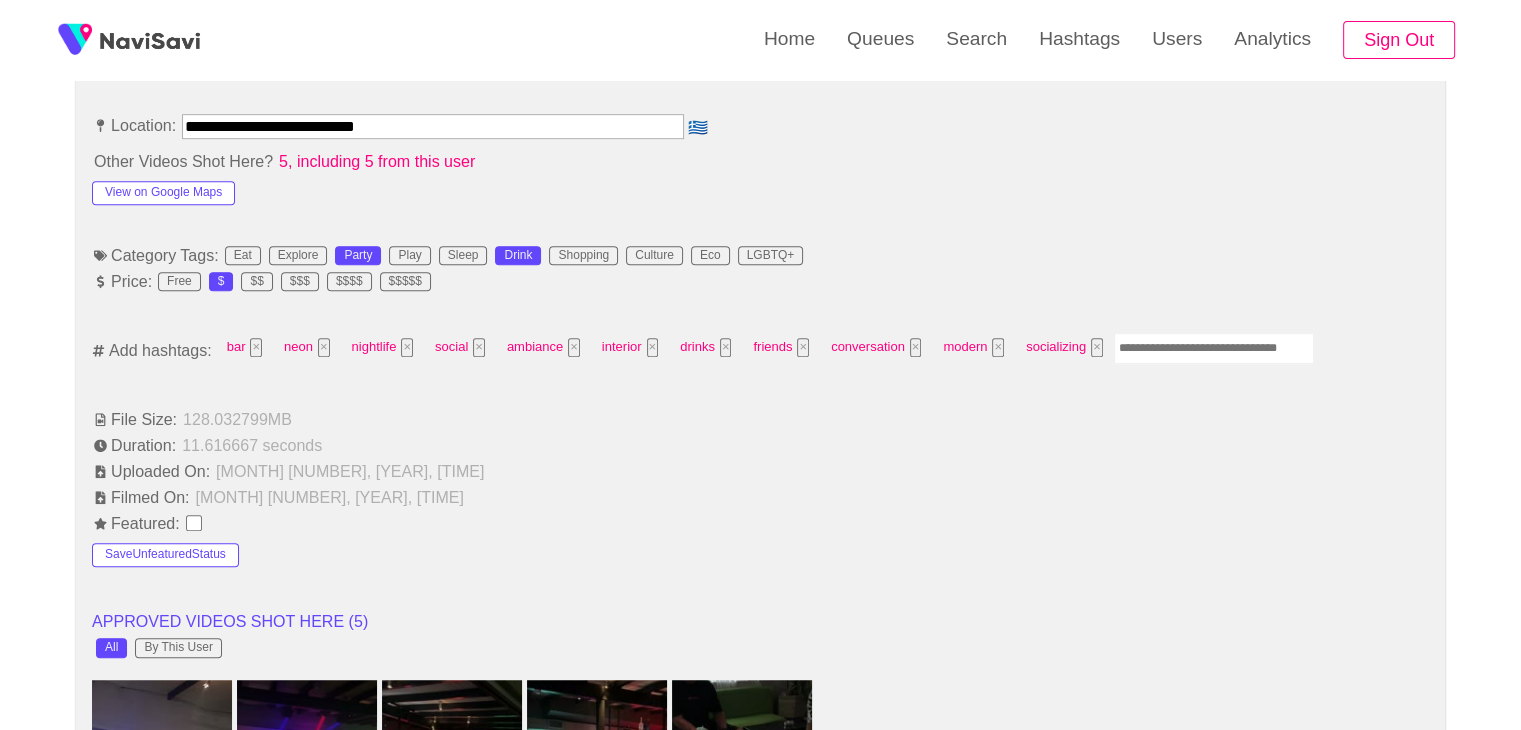 click at bounding box center [1214, 348] 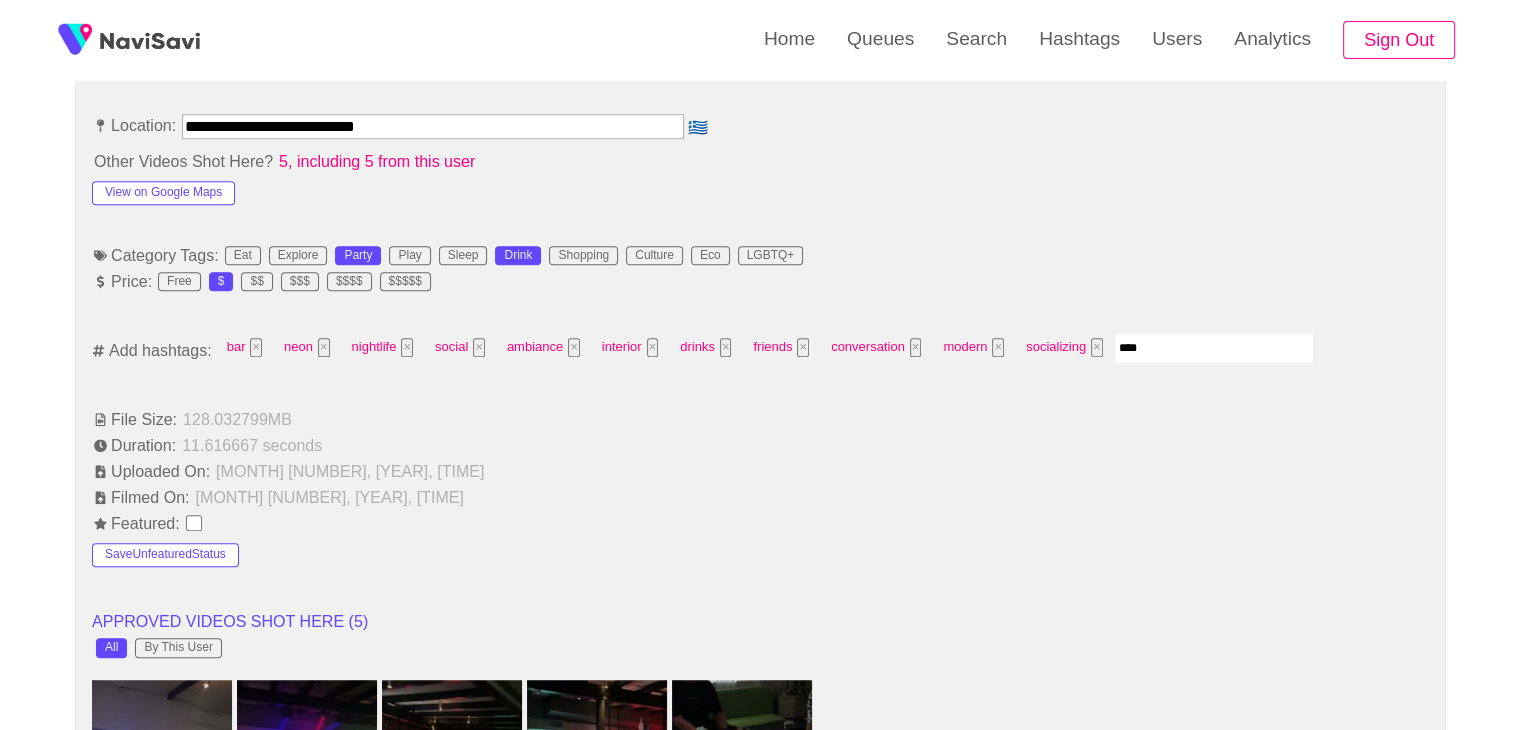 type on "*****" 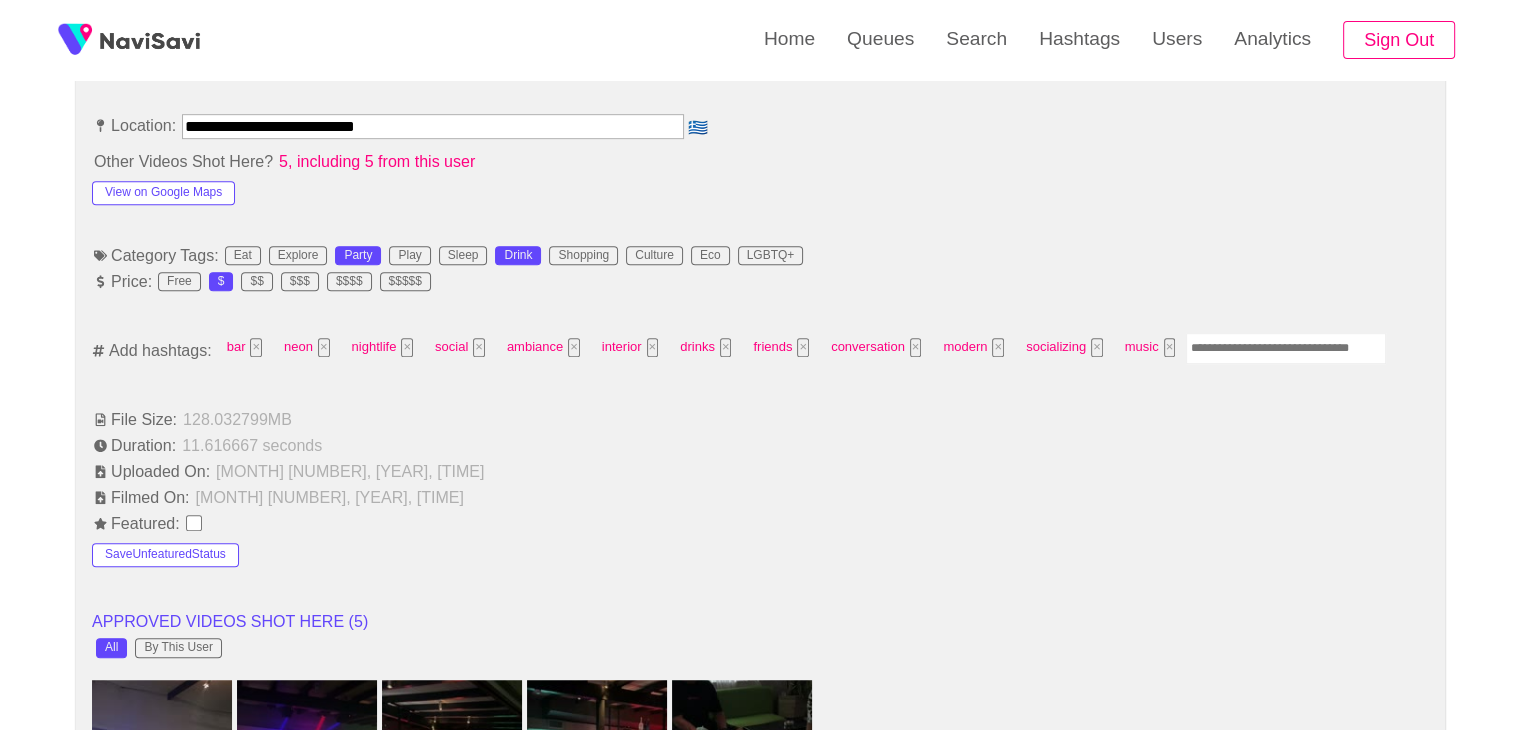 type on "*" 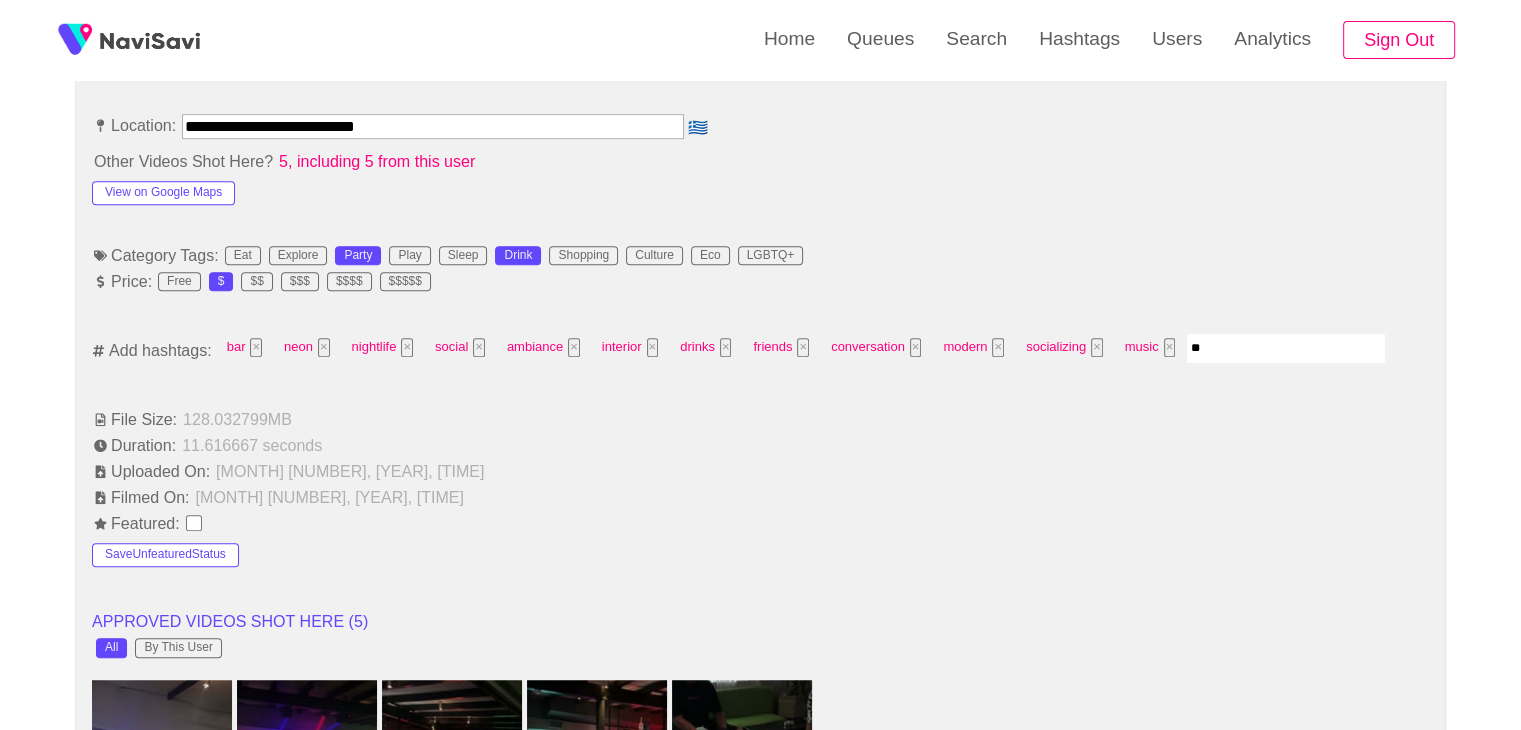 type on "***" 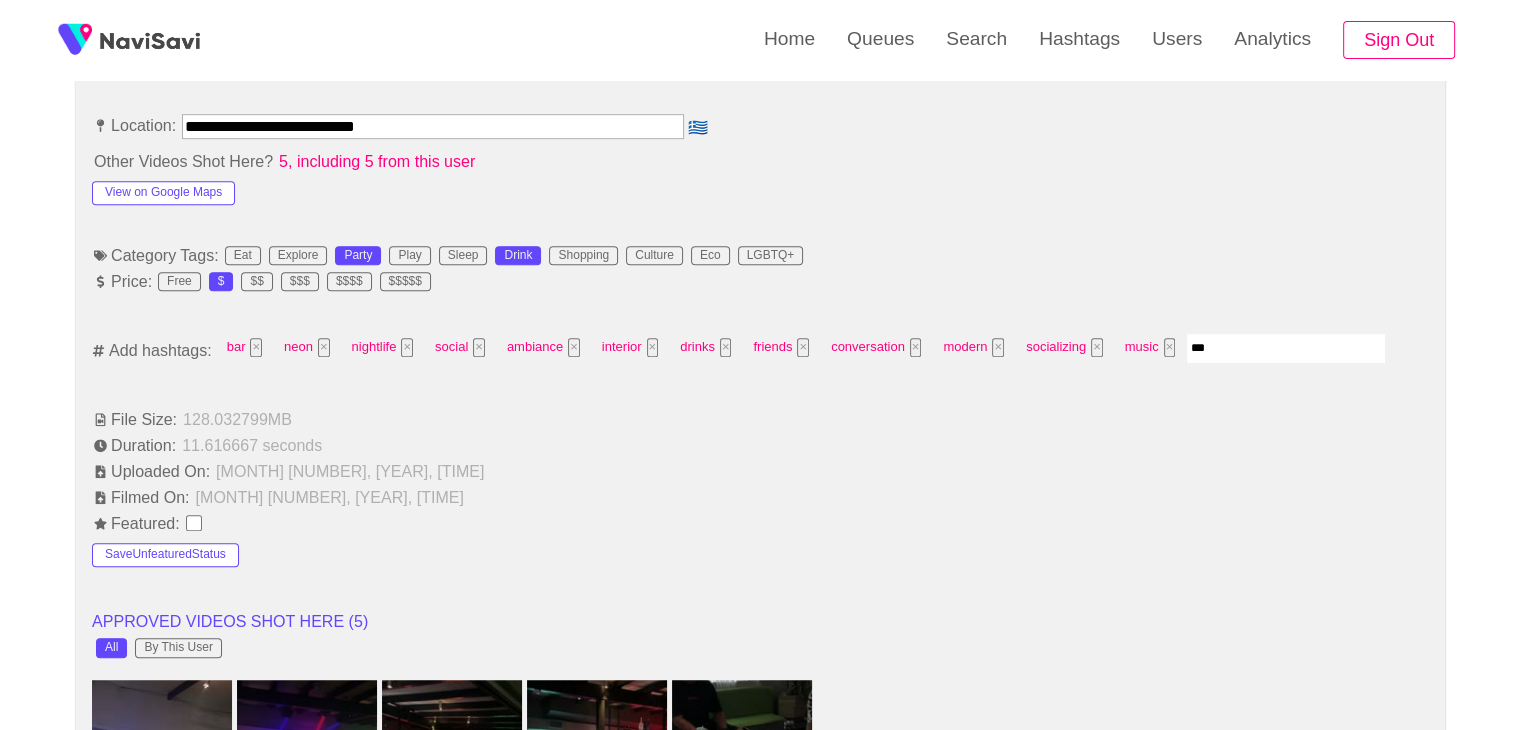 type 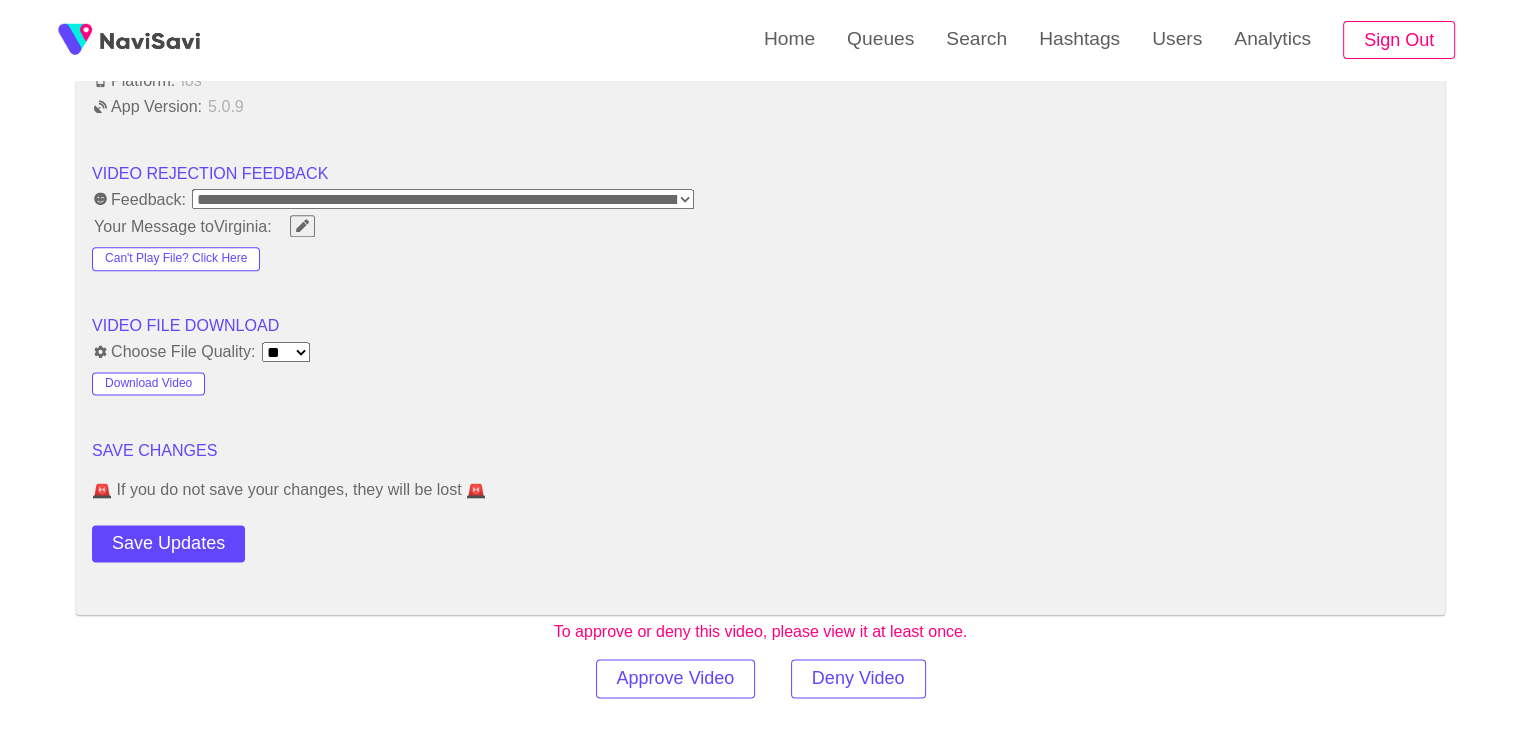 scroll, scrollTop: 2522, scrollLeft: 0, axis: vertical 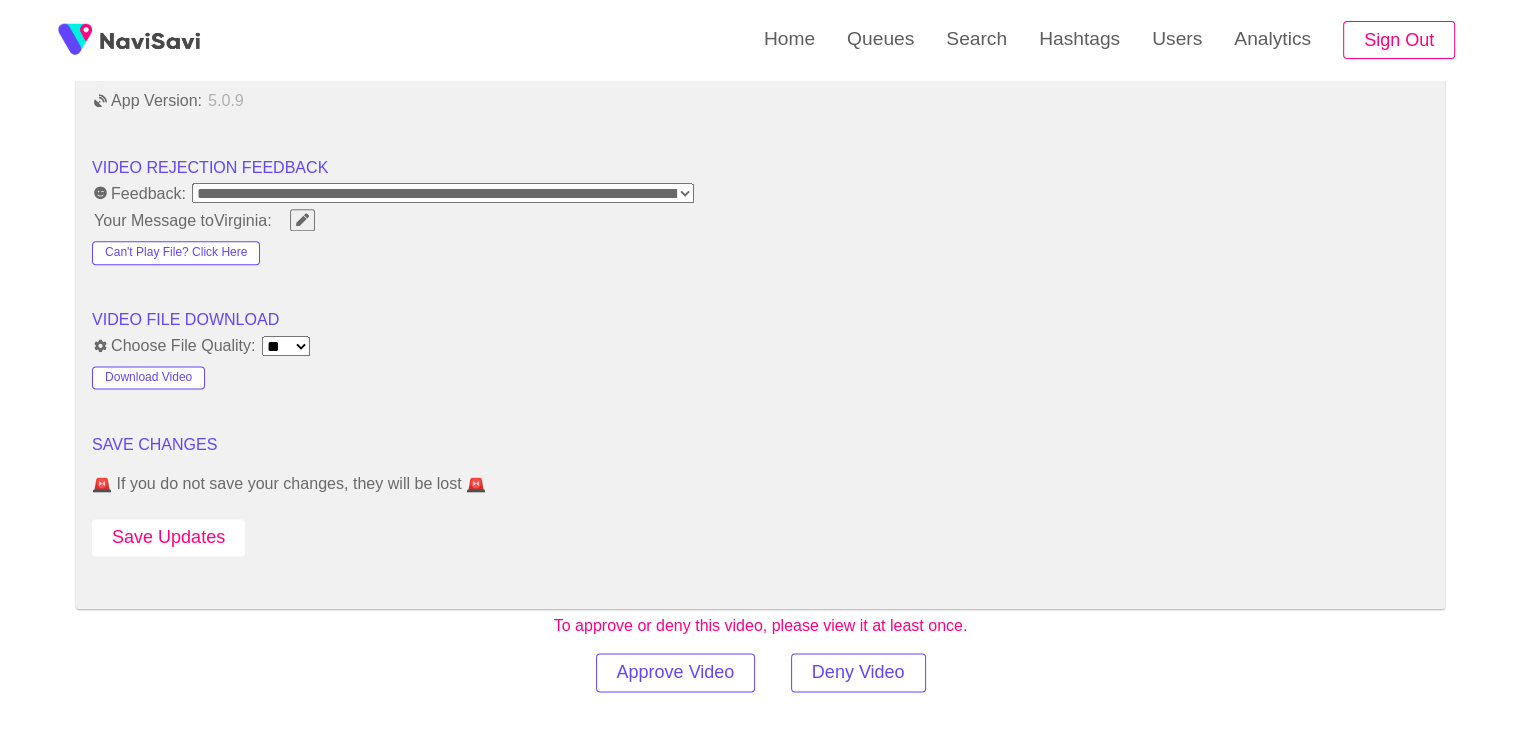 click on "Save Updates" at bounding box center [168, 537] 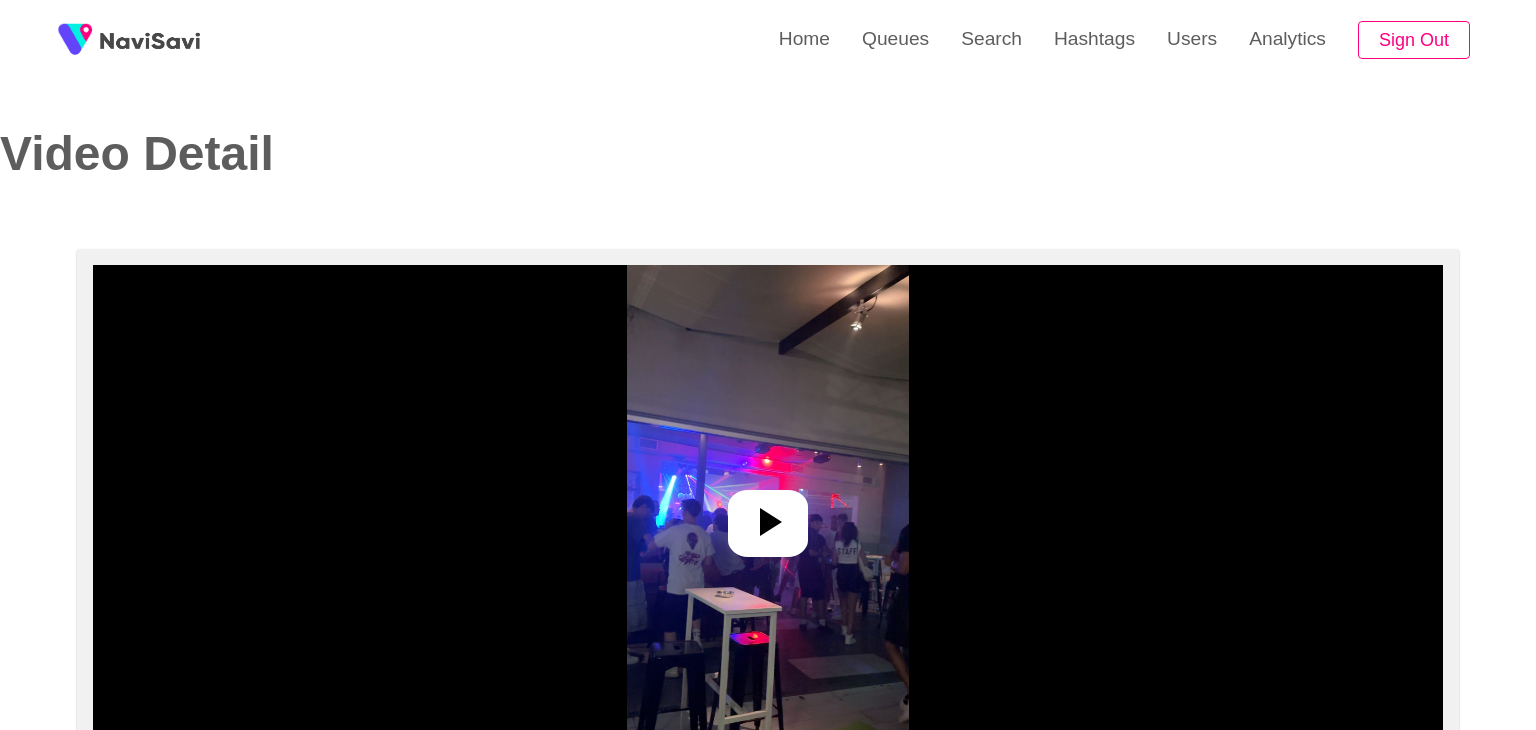 select on "**********" 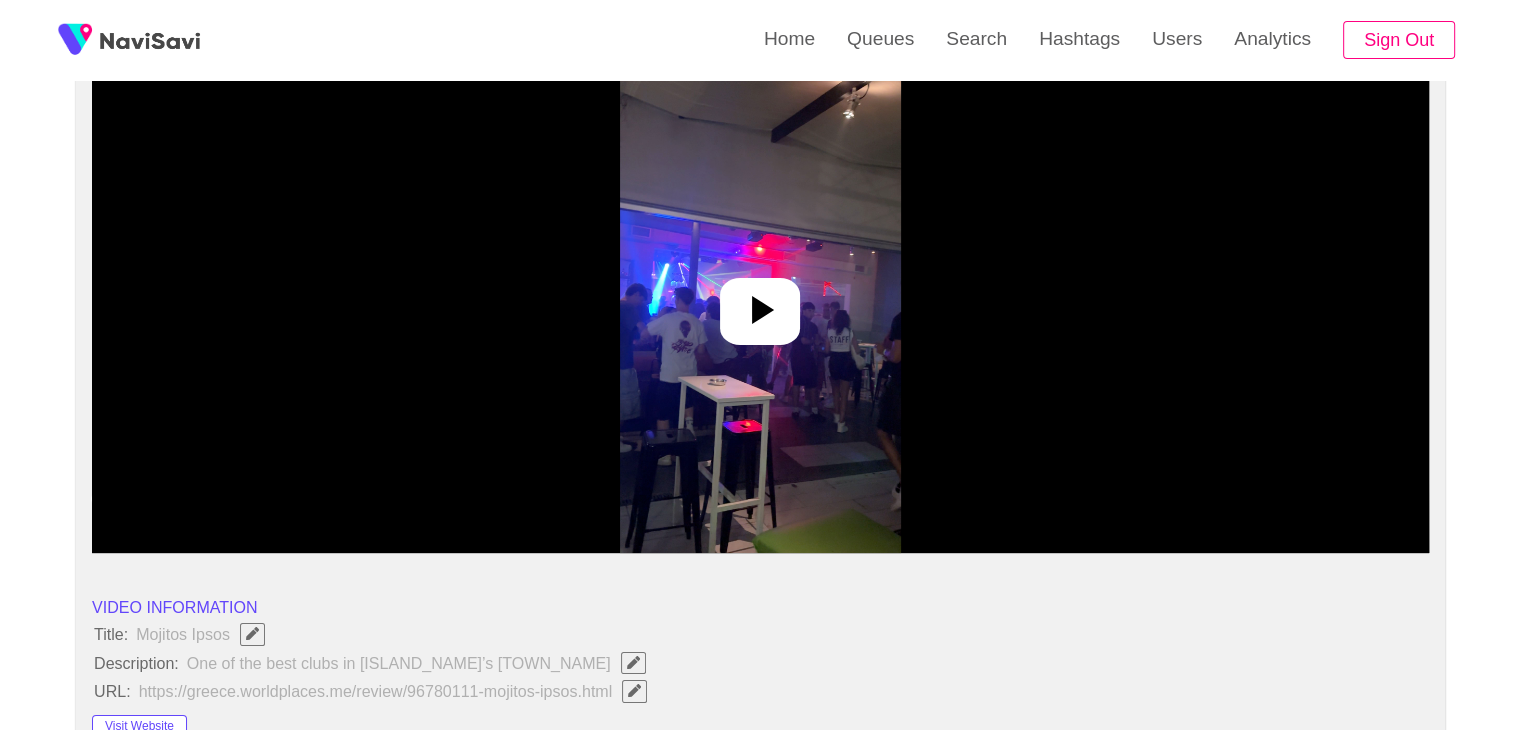 scroll, scrollTop: 211, scrollLeft: 0, axis: vertical 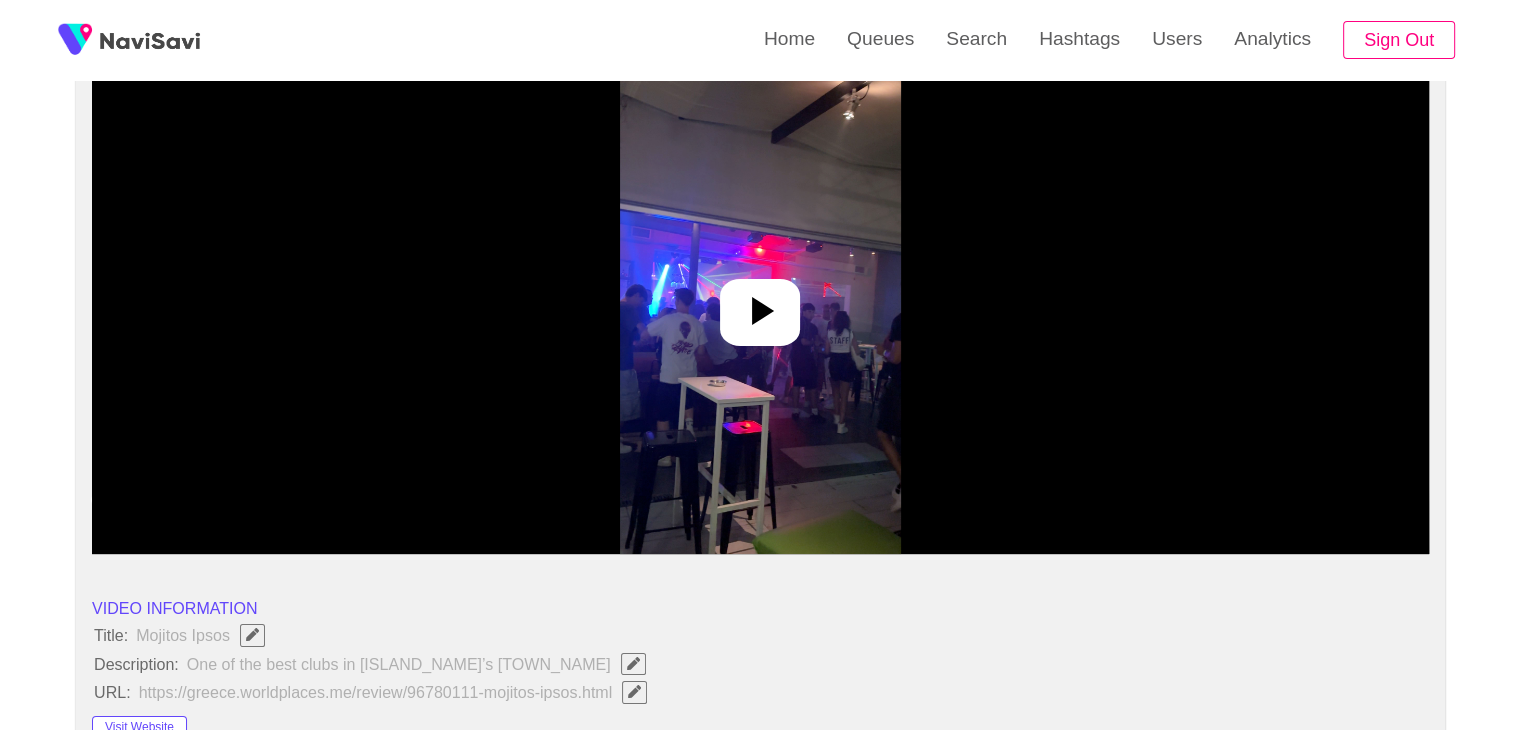 click 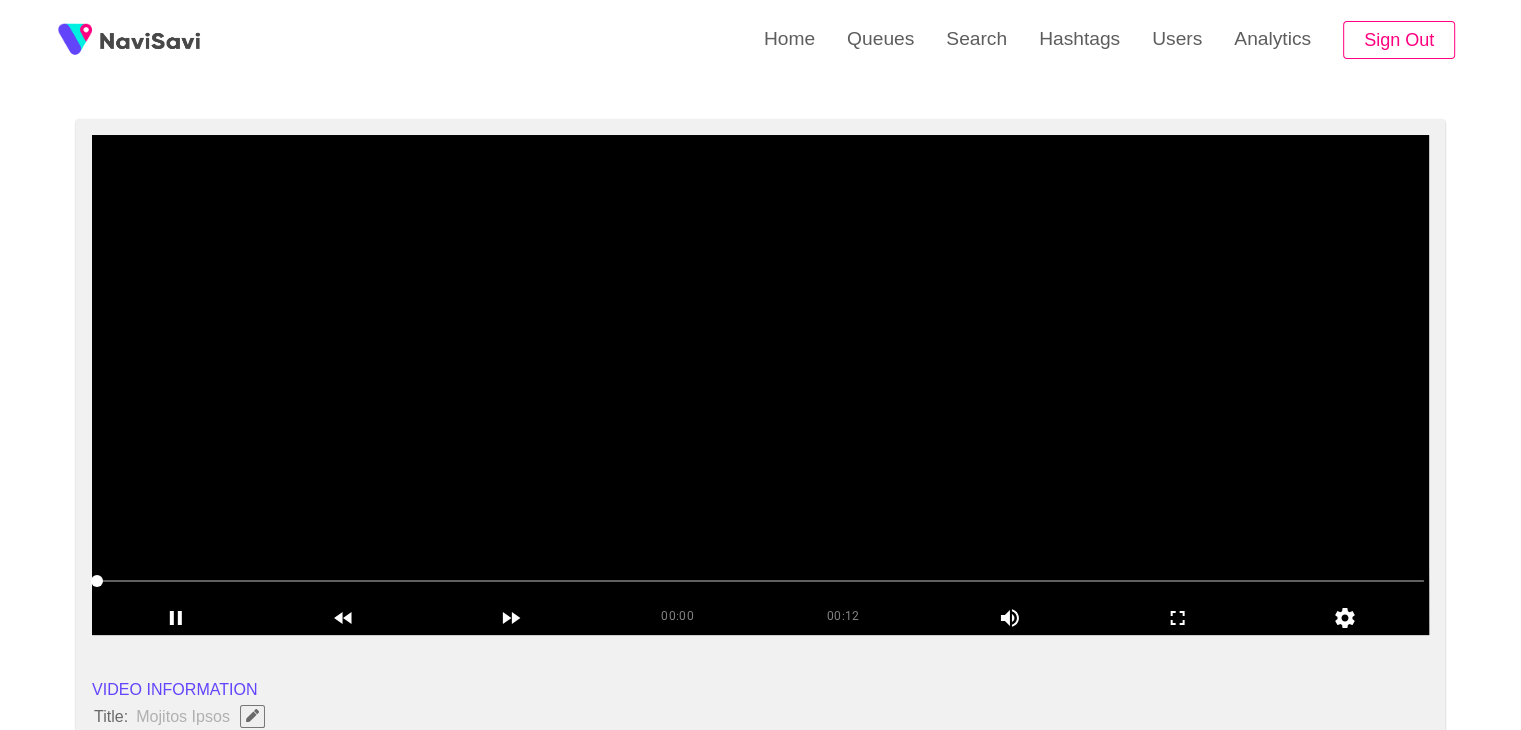 scroll, scrollTop: 128, scrollLeft: 0, axis: vertical 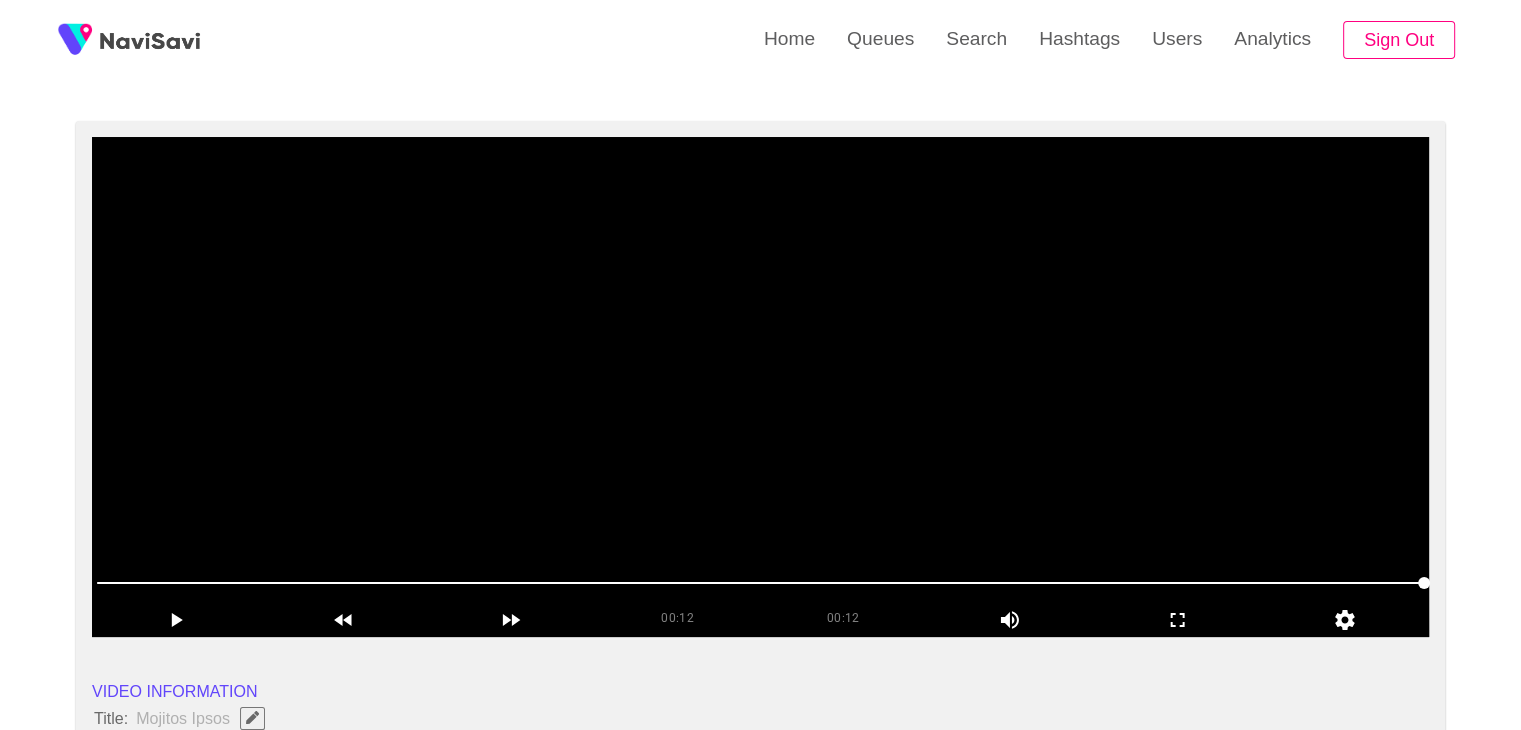 click at bounding box center [760, 387] 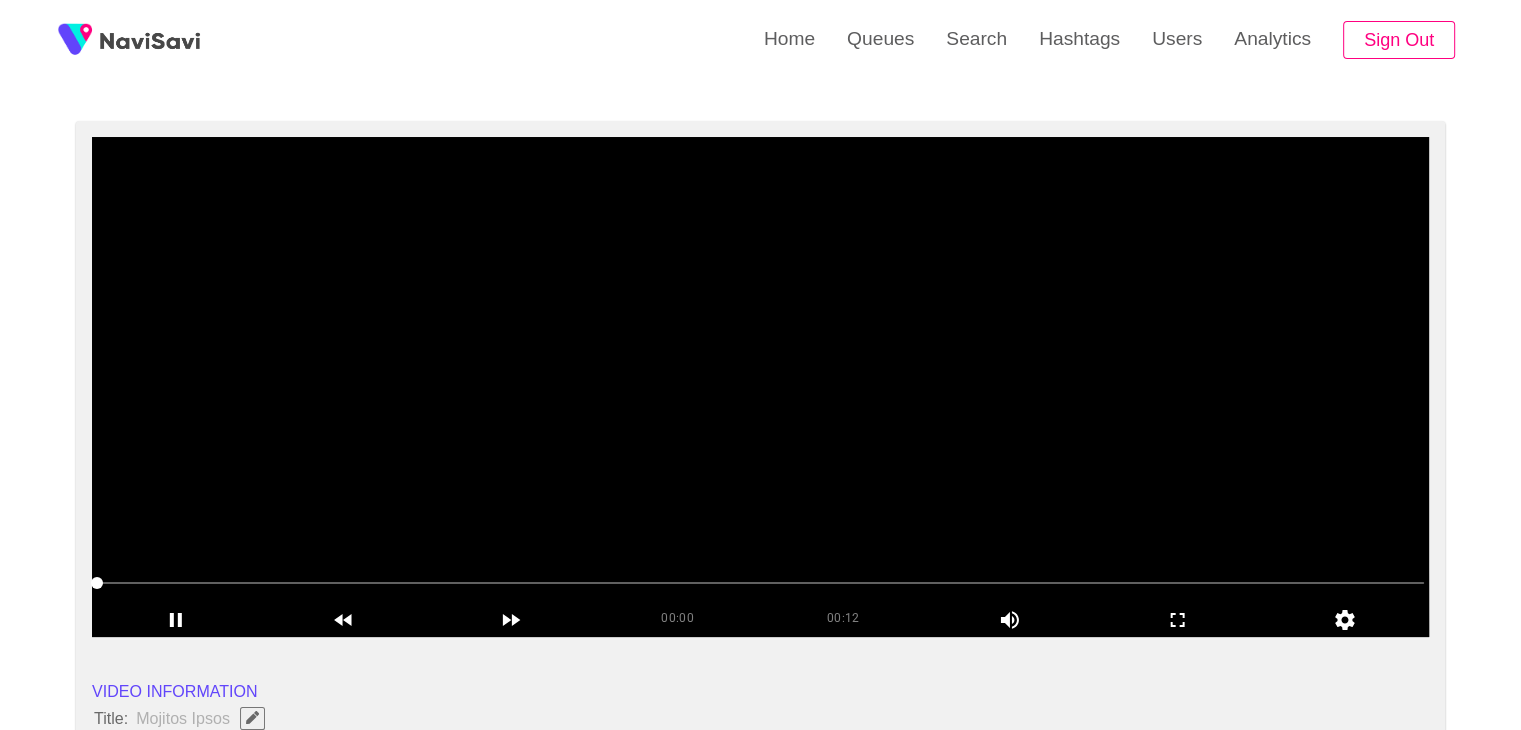 click at bounding box center (760, 387) 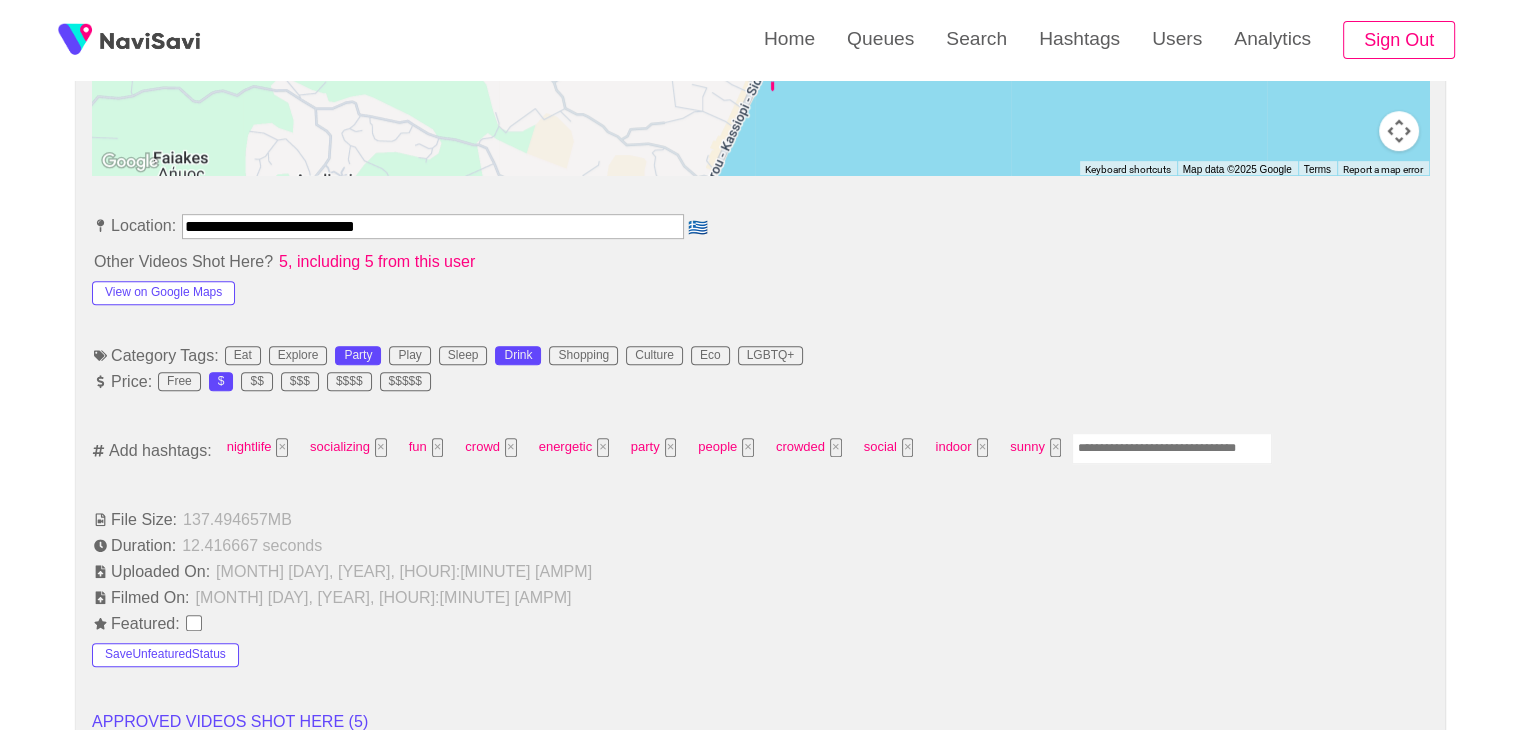 scroll, scrollTop: 1060, scrollLeft: 0, axis: vertical 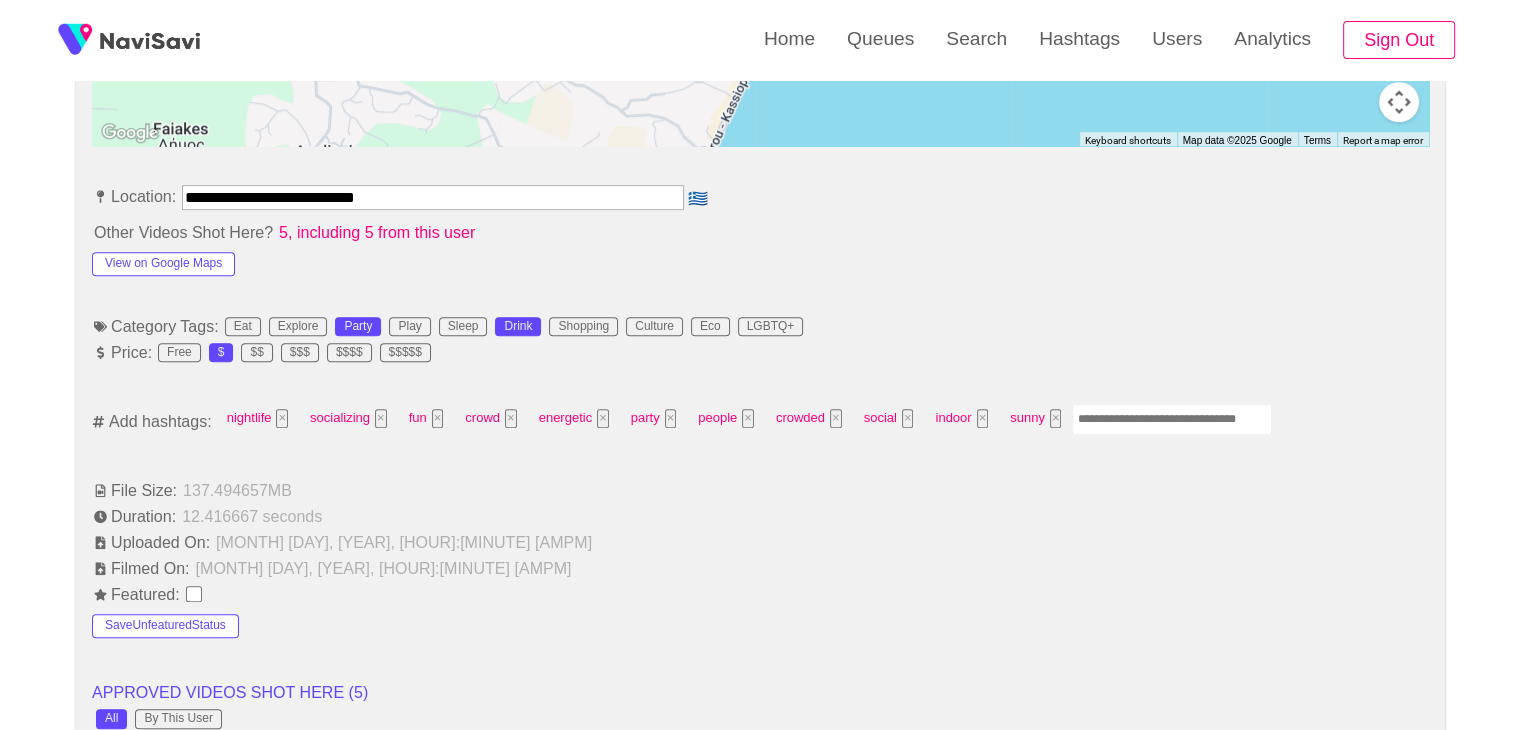 click at bounding box center [1172, 419] 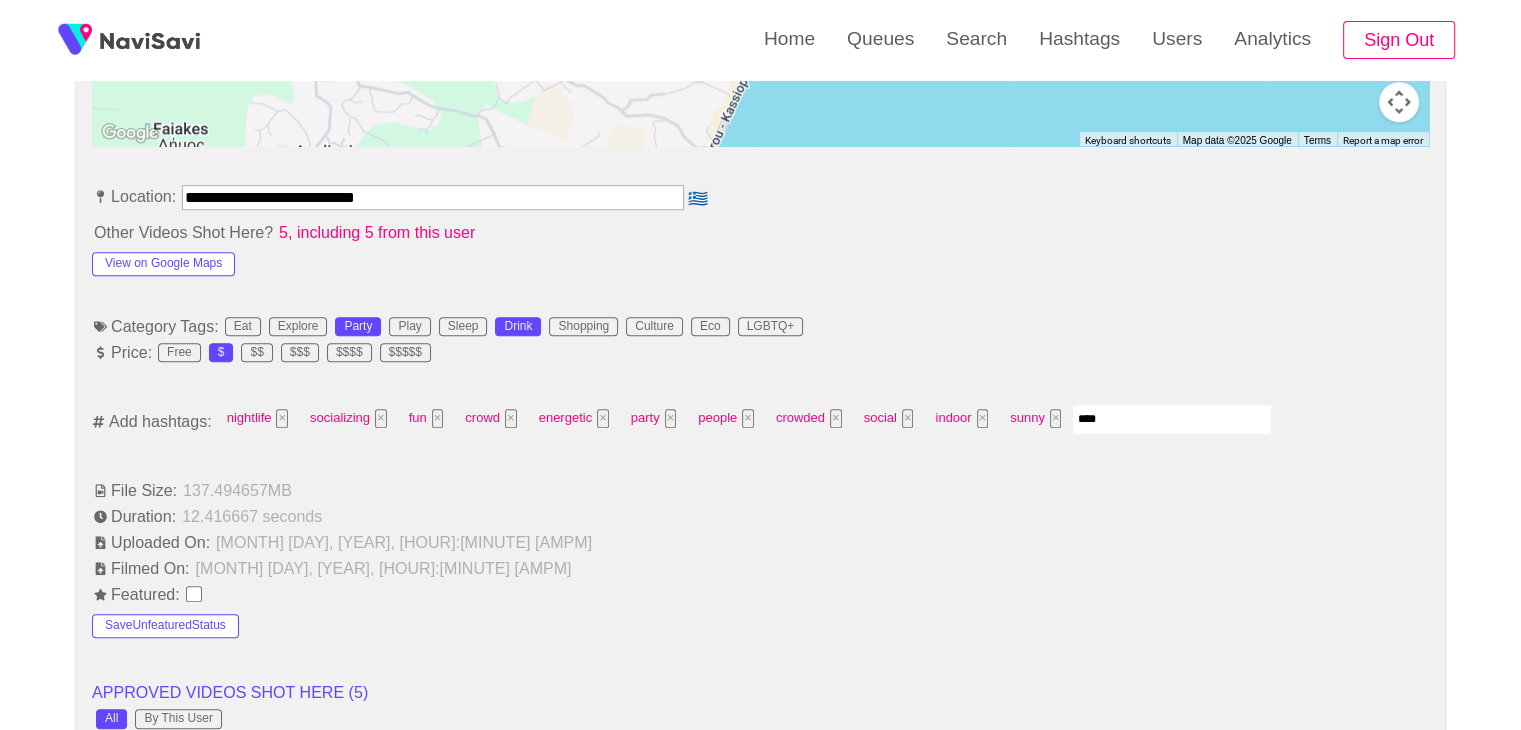 type on "*****" 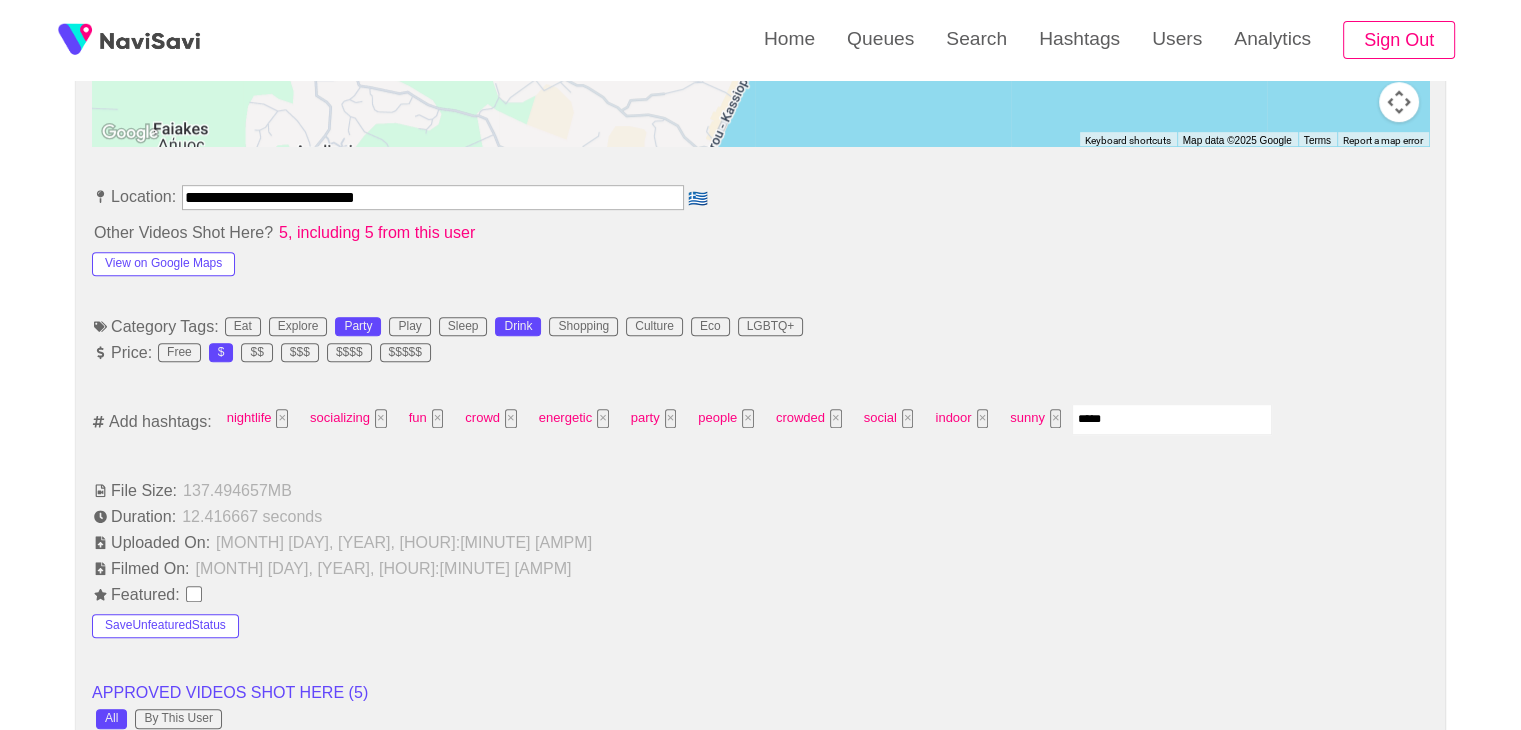 type 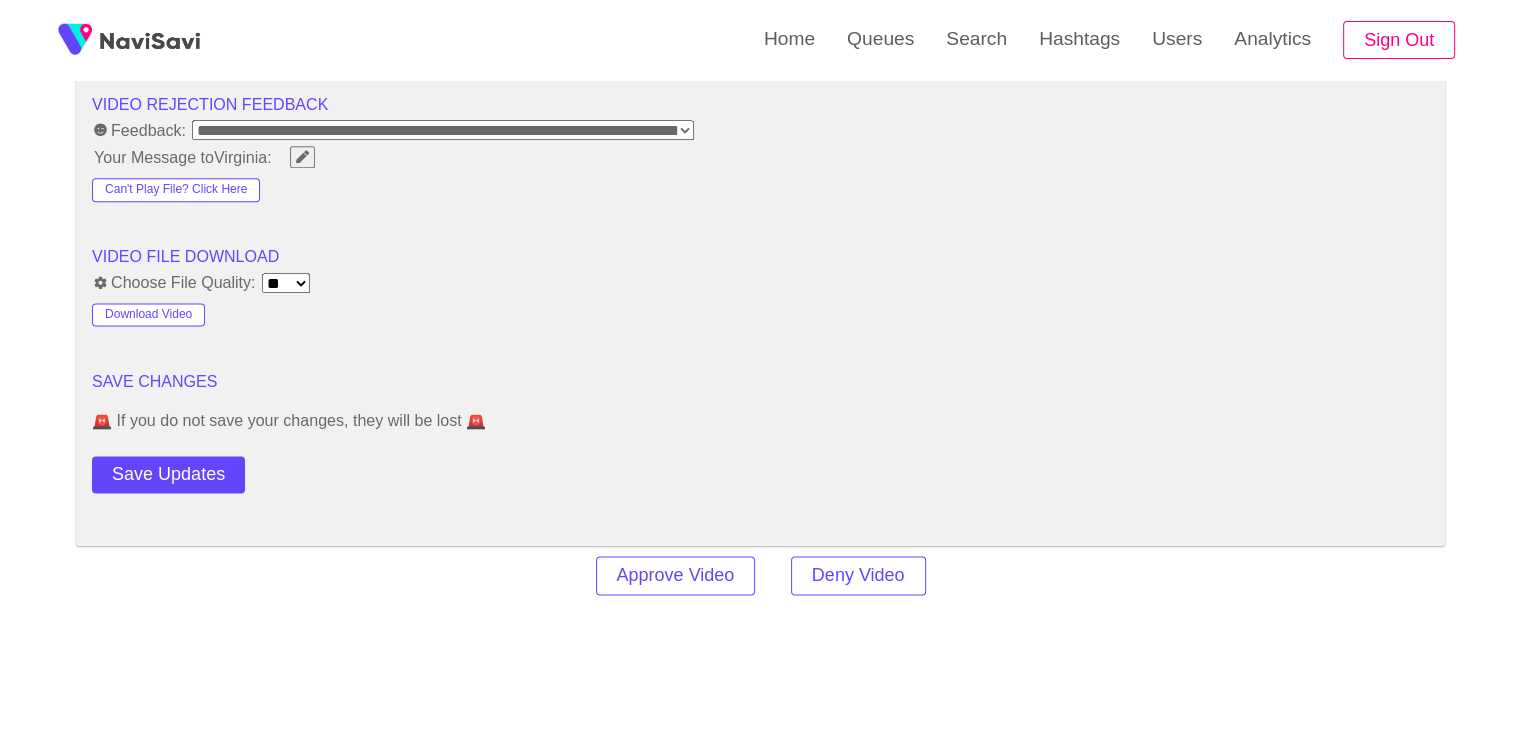 scroll, scrollTop: 2594, scrollLeft: 0, axis: vertical 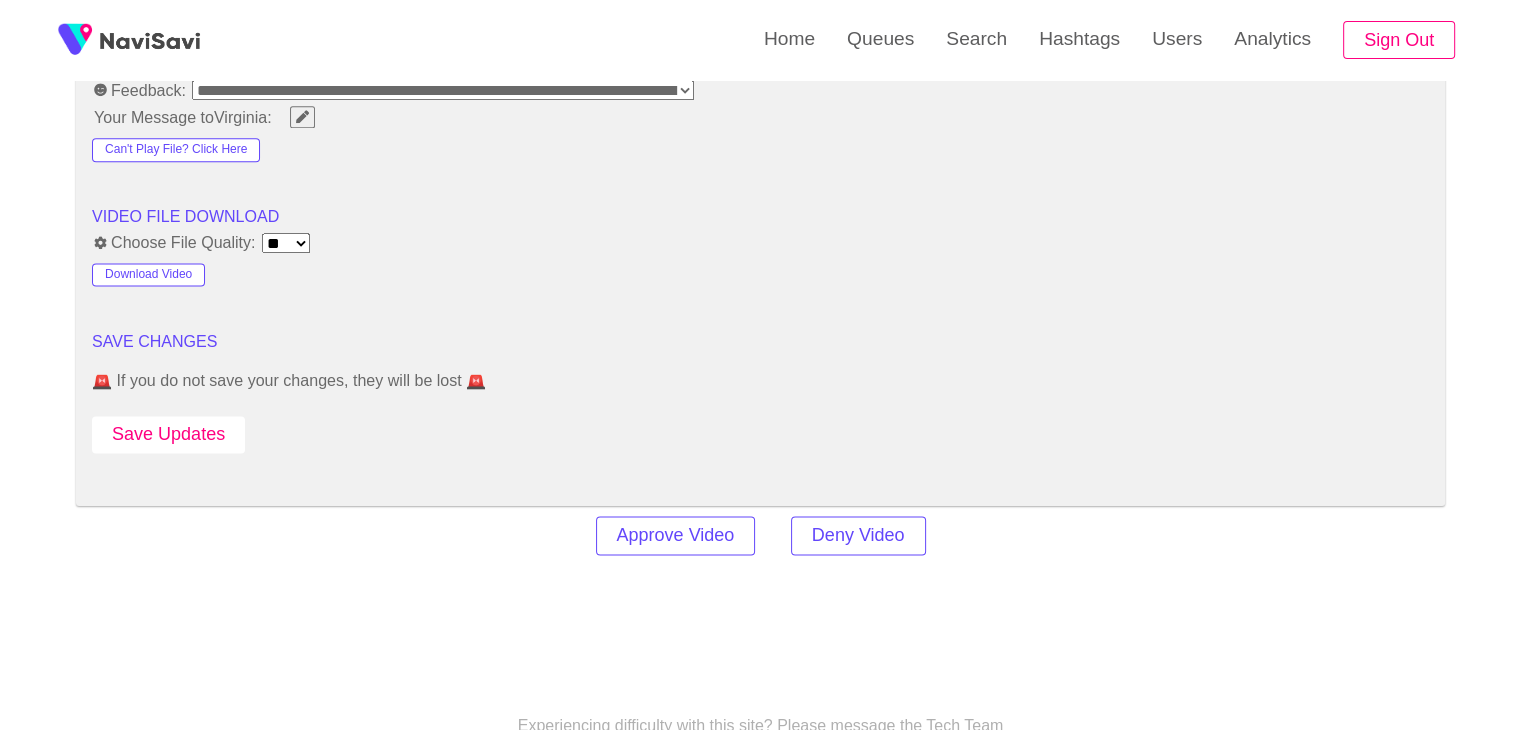 click on "Save Updates" at bounding box center [168, 434] 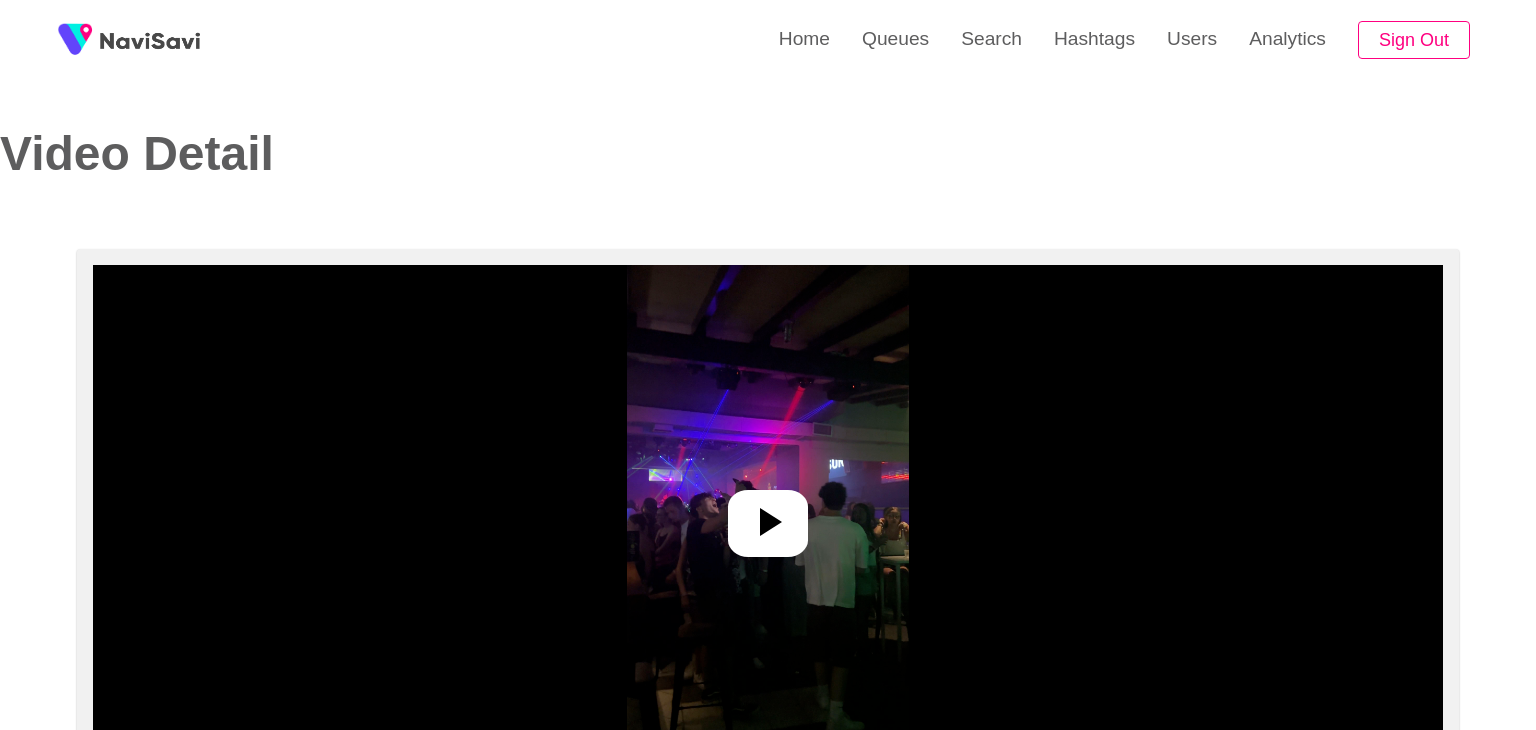select on "**********" 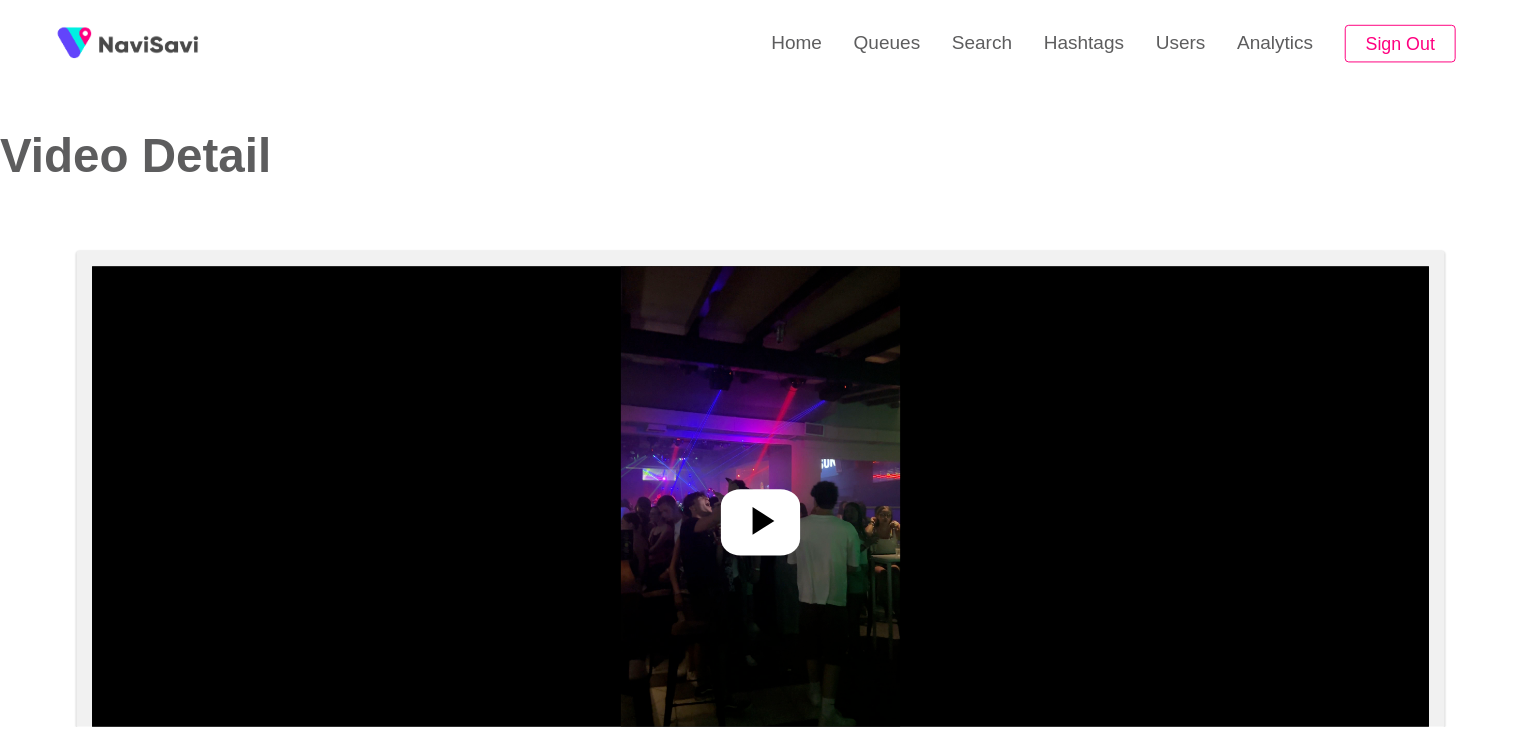 scroll, scrollTop: 0, scrollLeft: 0, axis: both 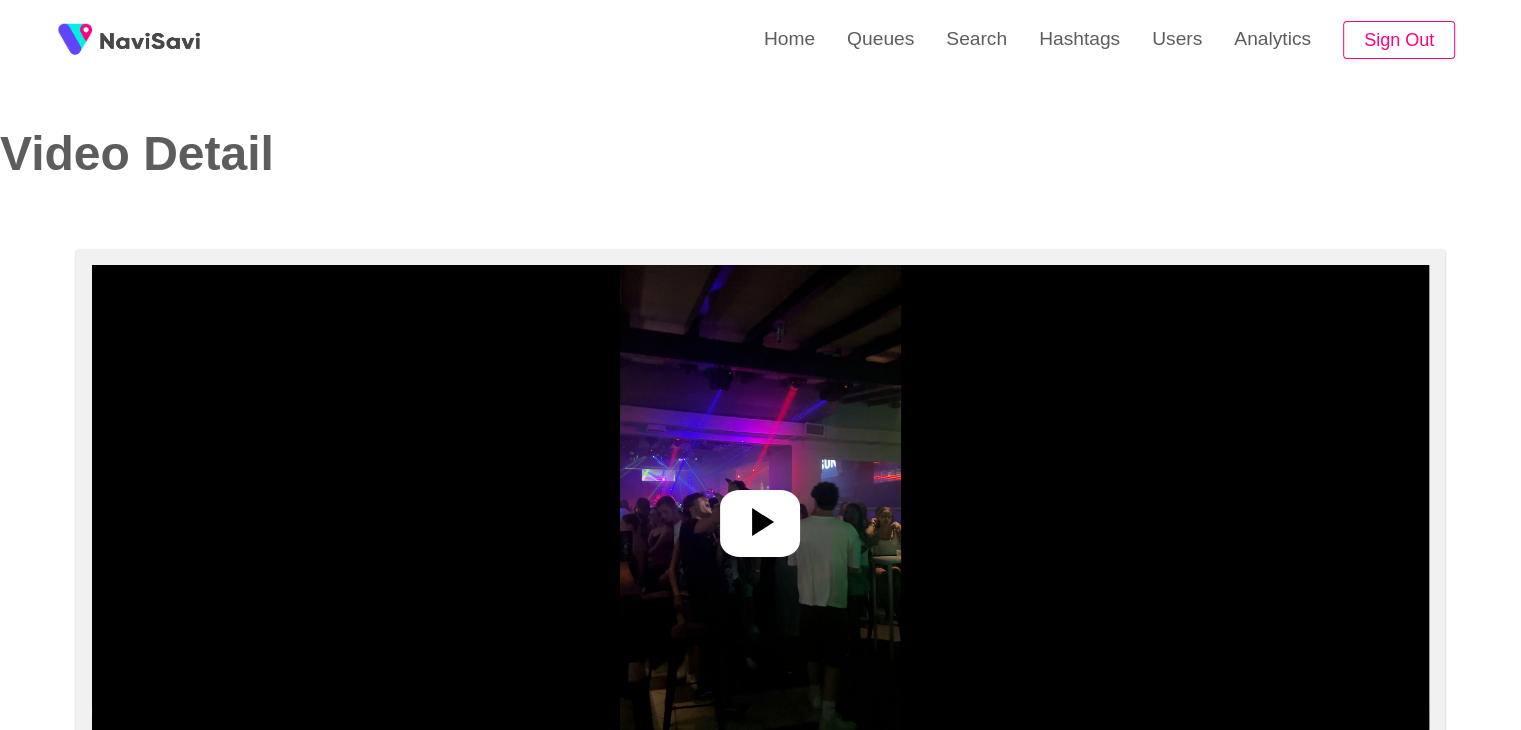 click at bounding box center (760, 515) 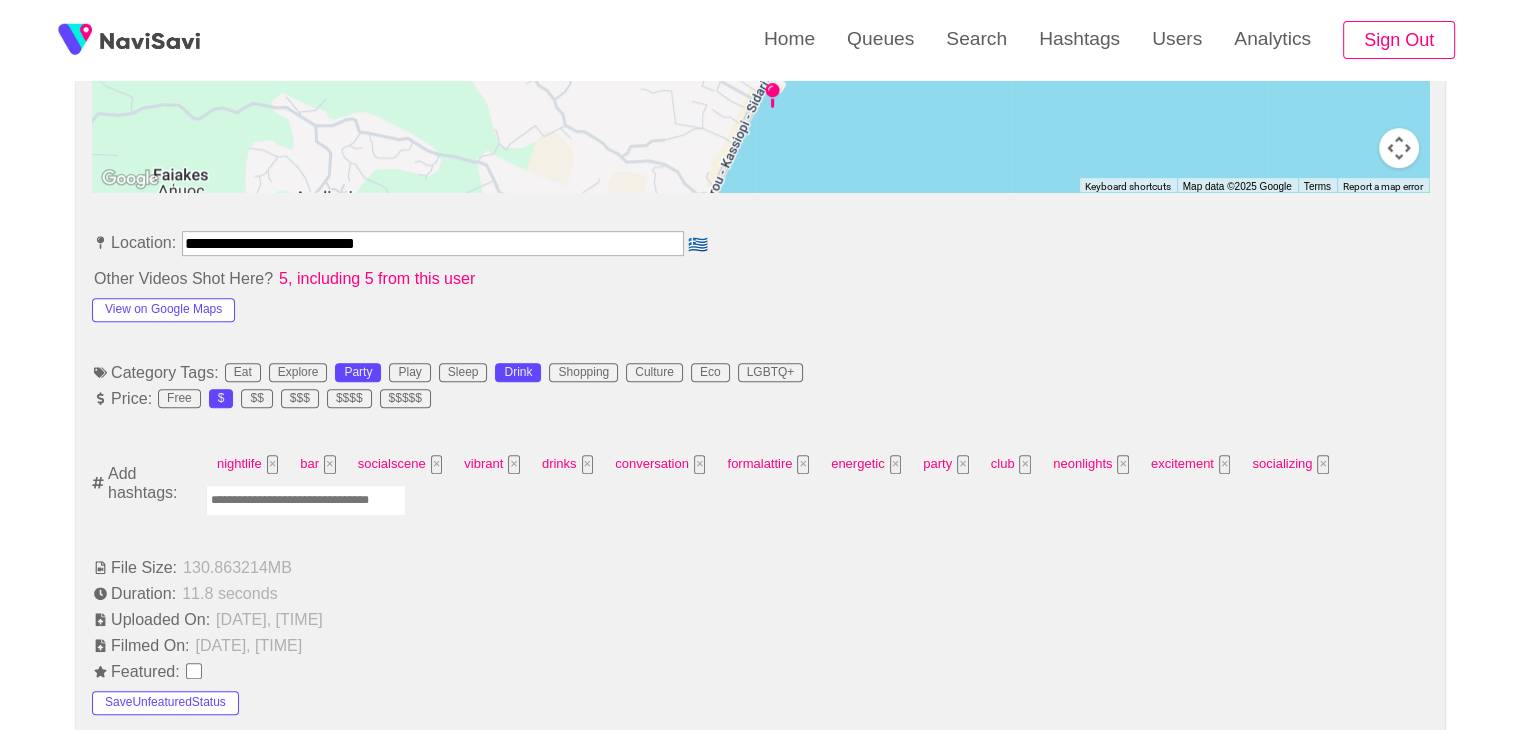 scroll, scrollTop: 1016, scrollLeft: 0, axis: vertical 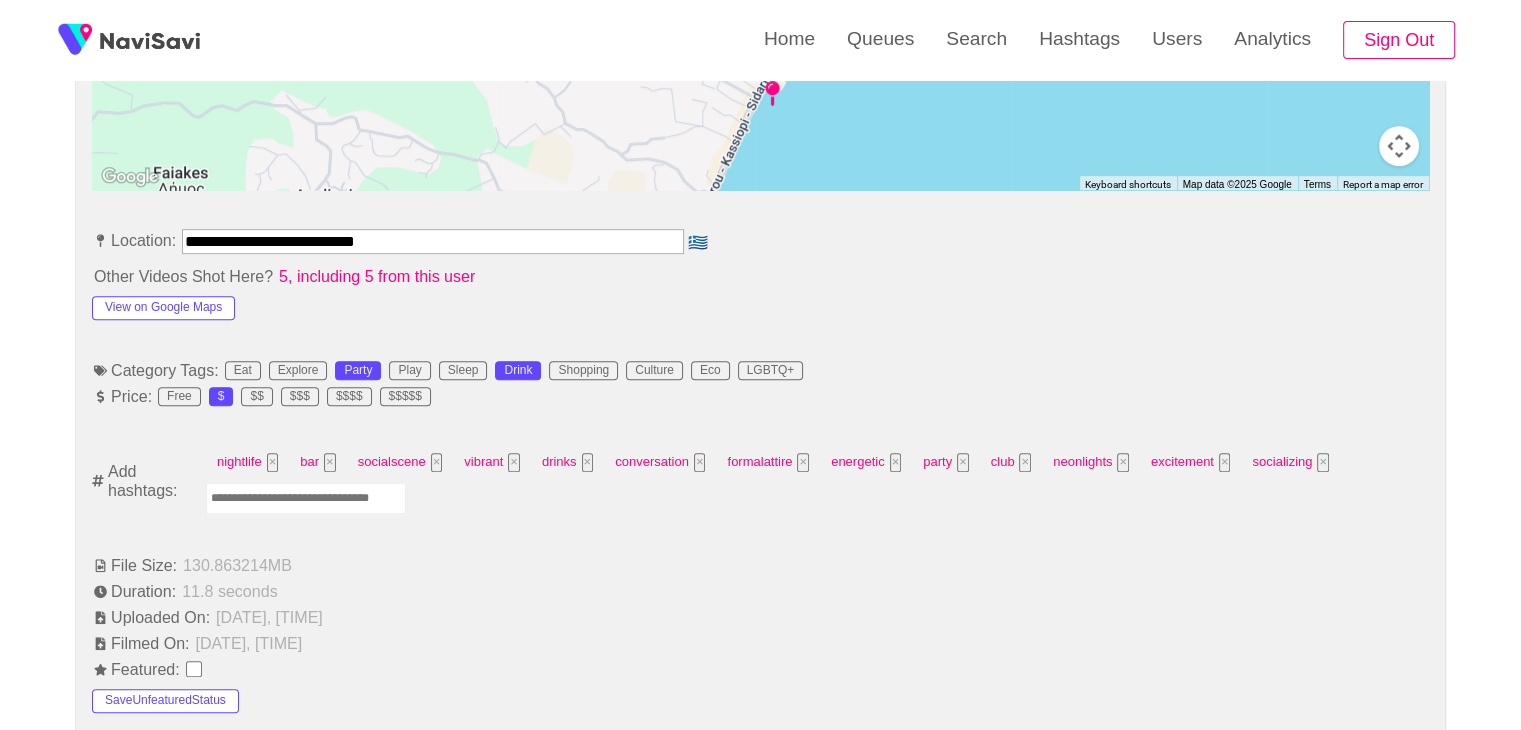 click at bounding box center (306, 498) 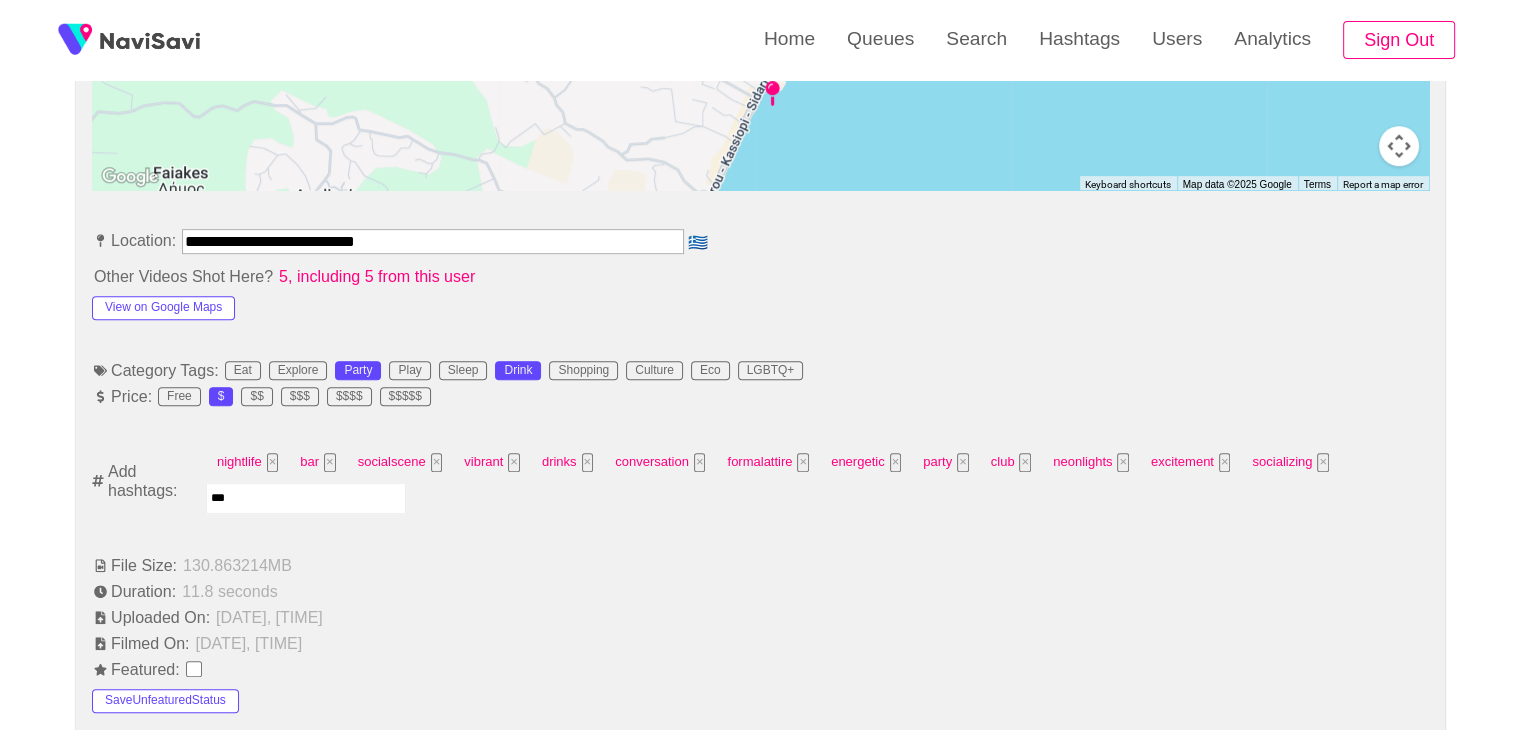 type on "****" 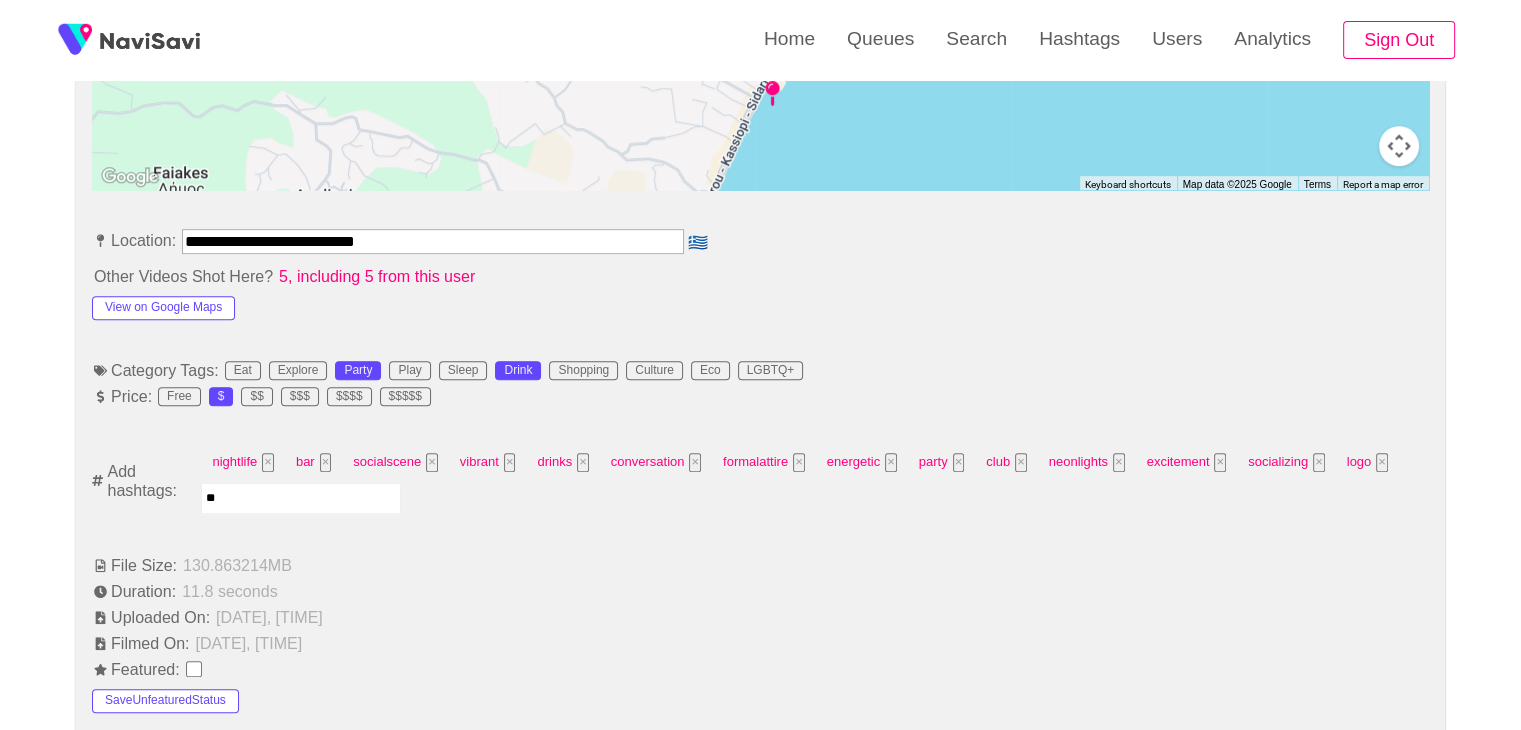 type on "*" 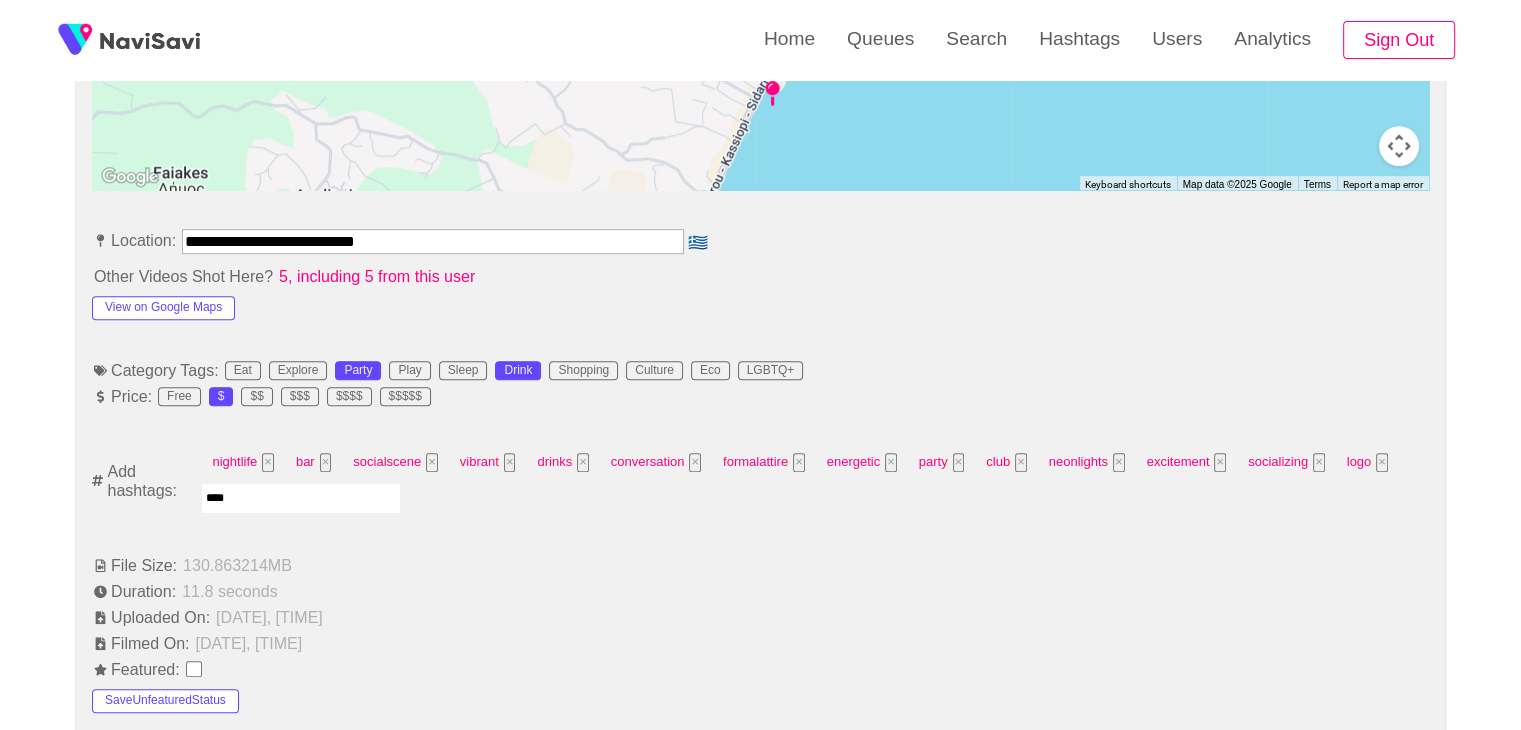 type on "*****" 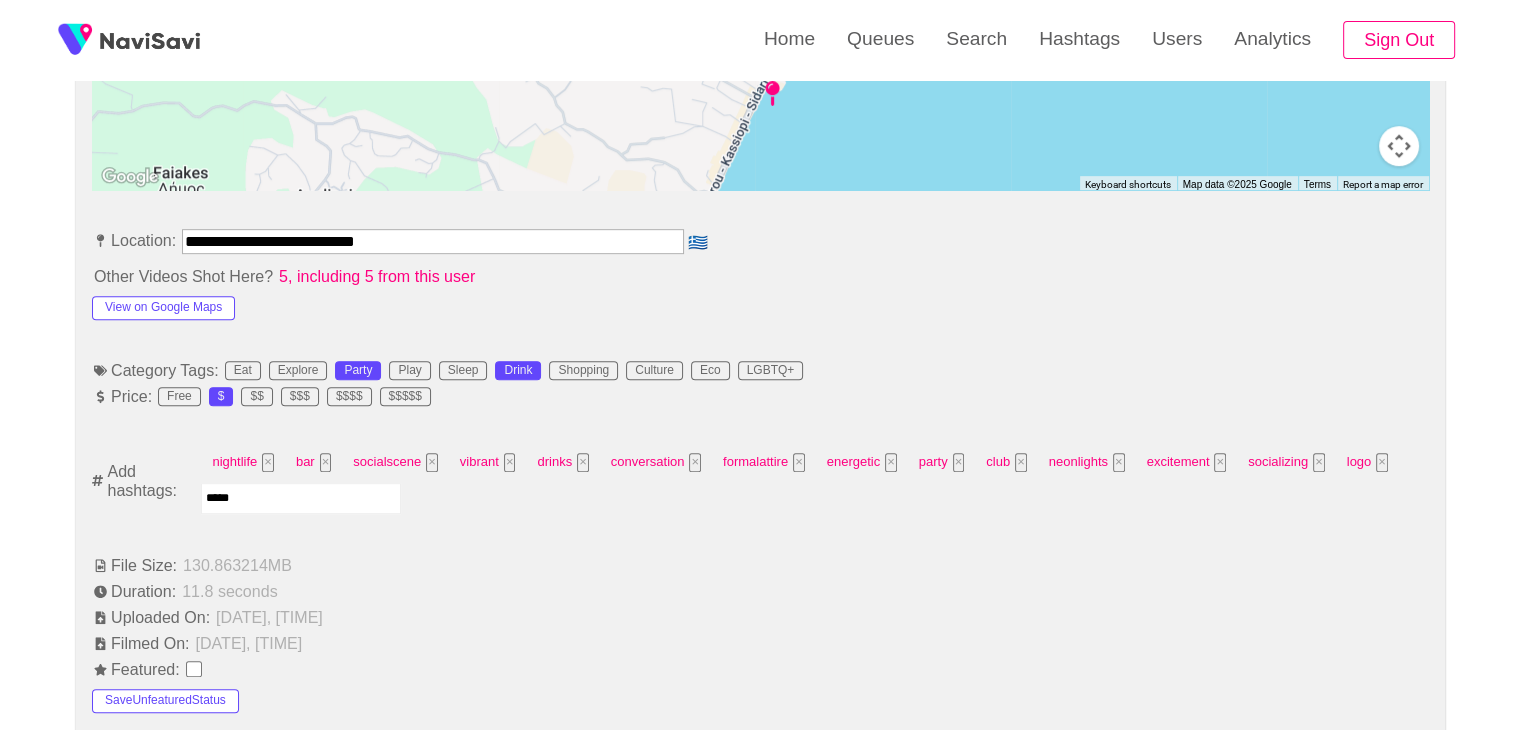 type 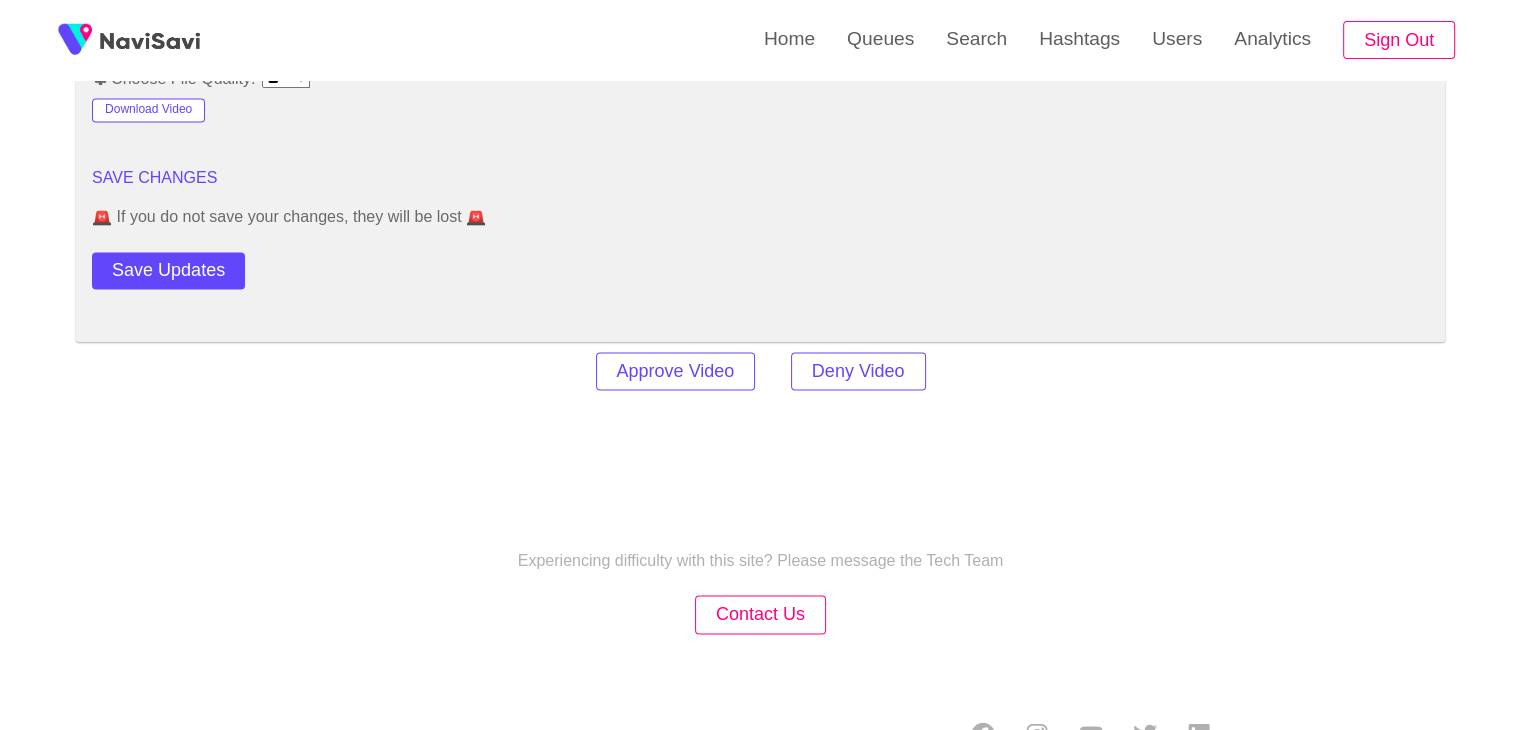 scroll, scrollTop: 2795, scrollLeft: 0, axis: vertical 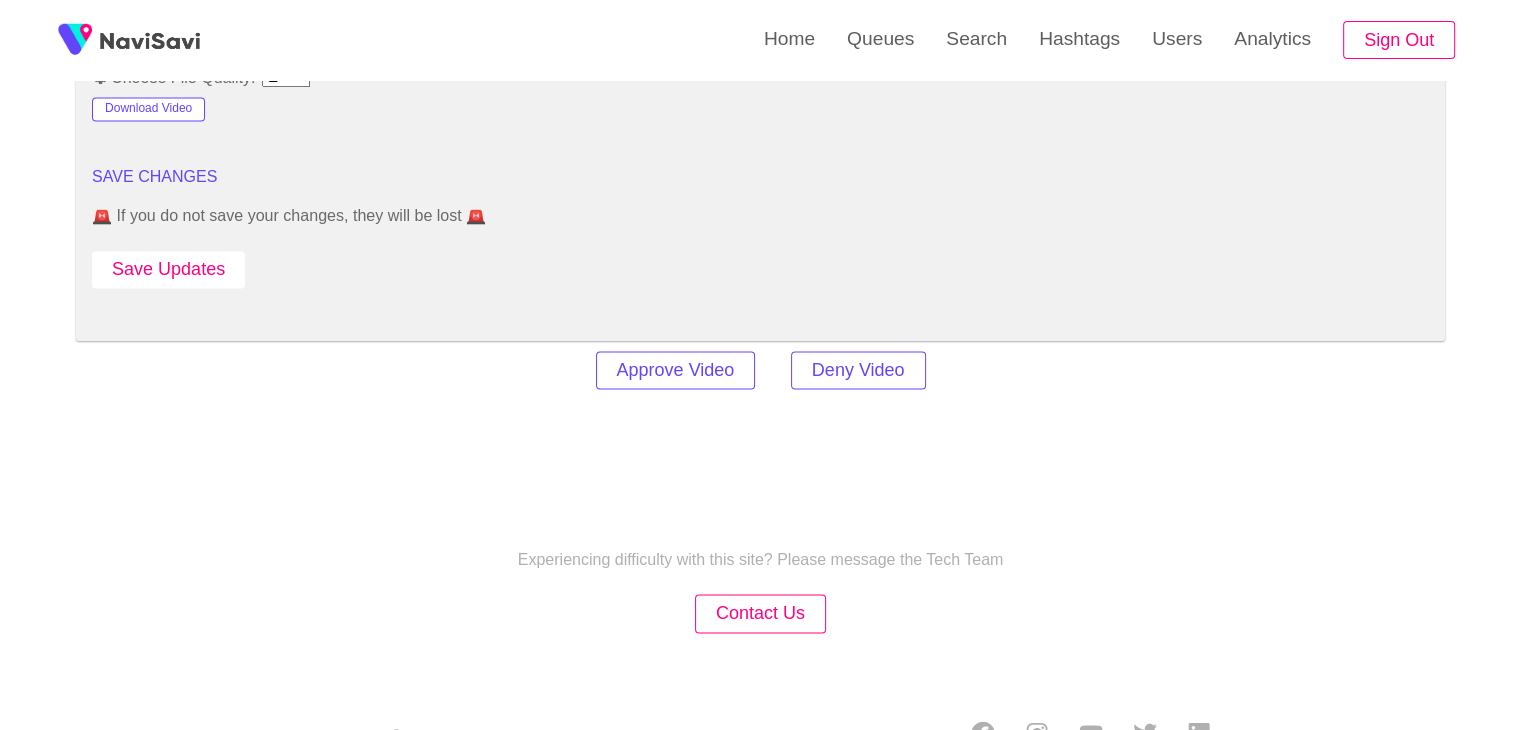 click on "Save Updates" at bounding box center (168, 269) 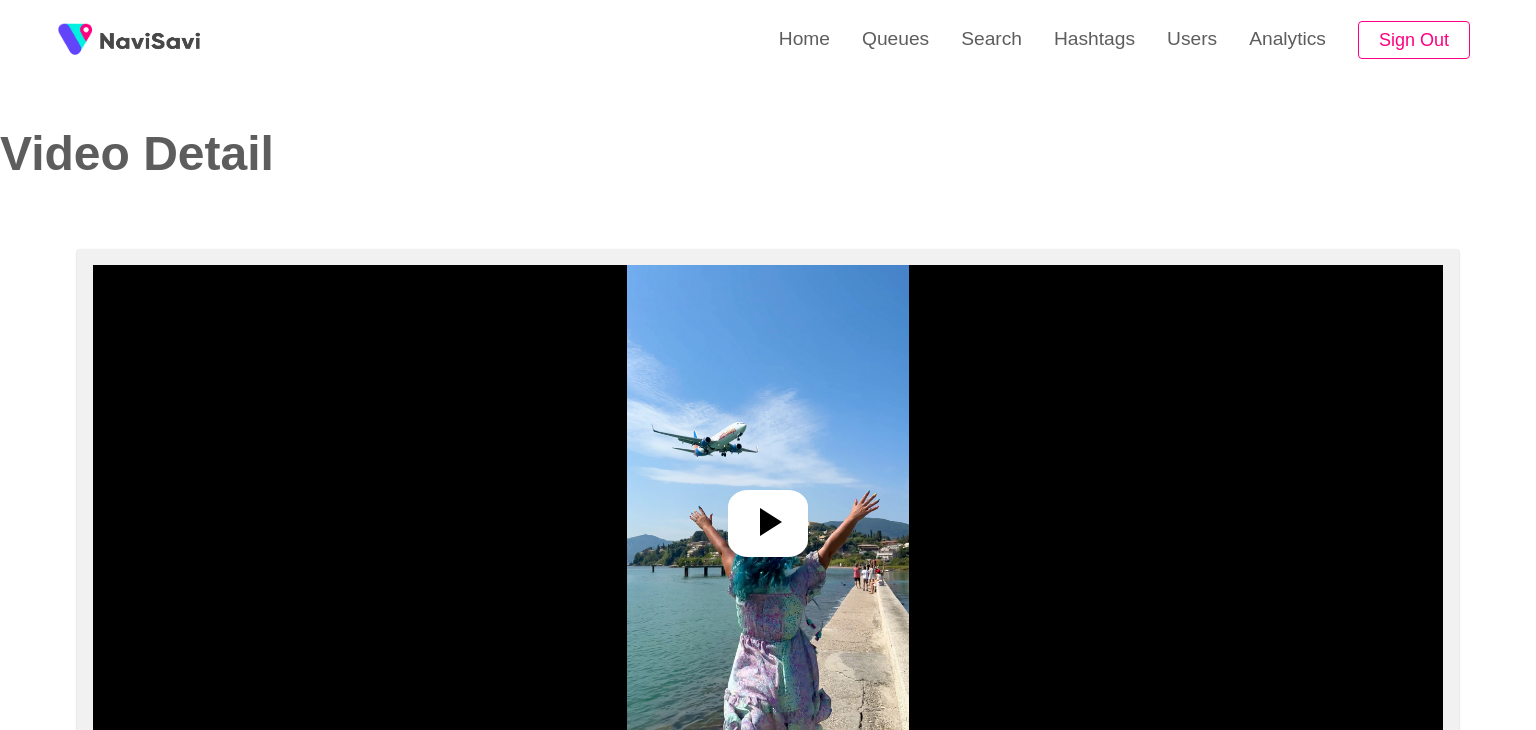 select on "**" 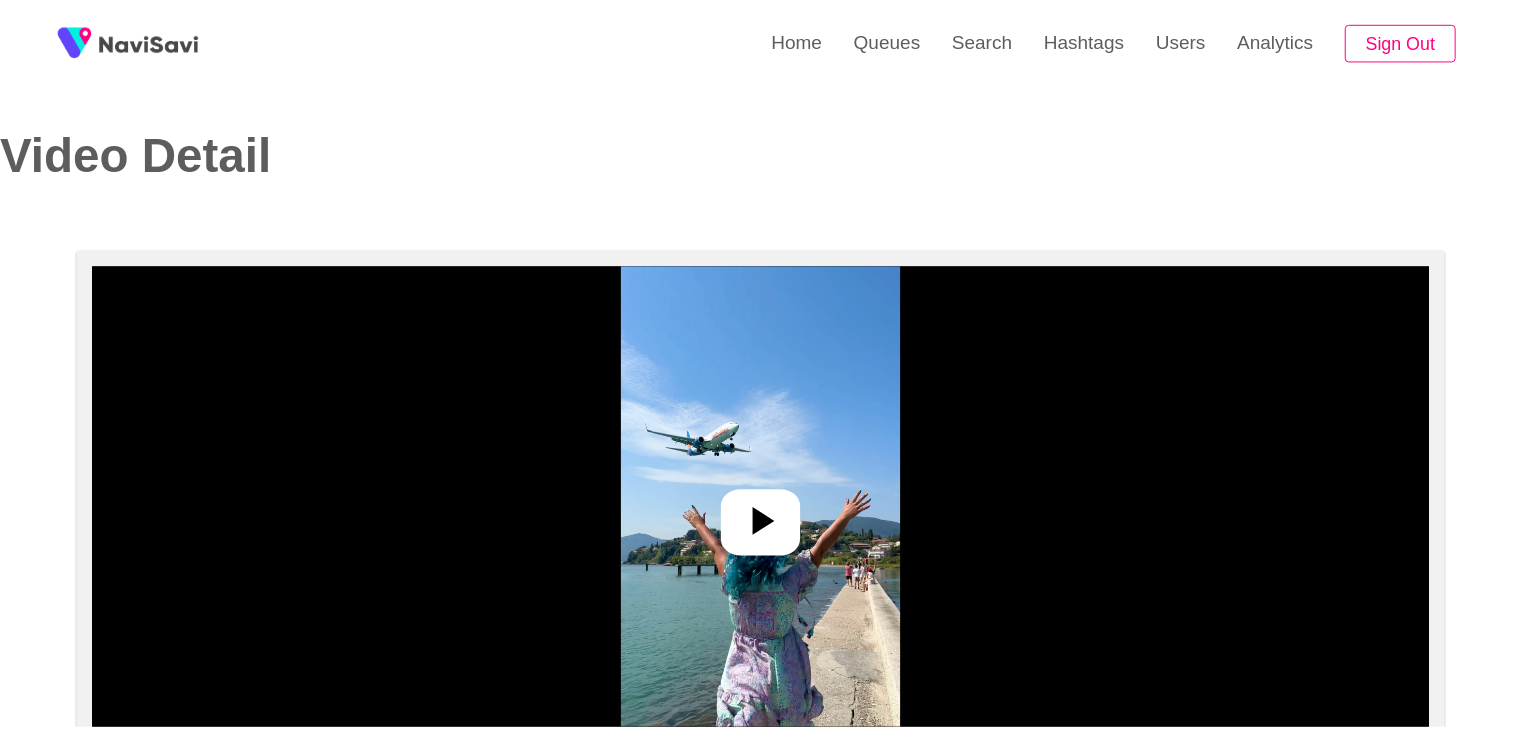 scroll, scrollTop: 0, scrollLeft: 0, axis: both 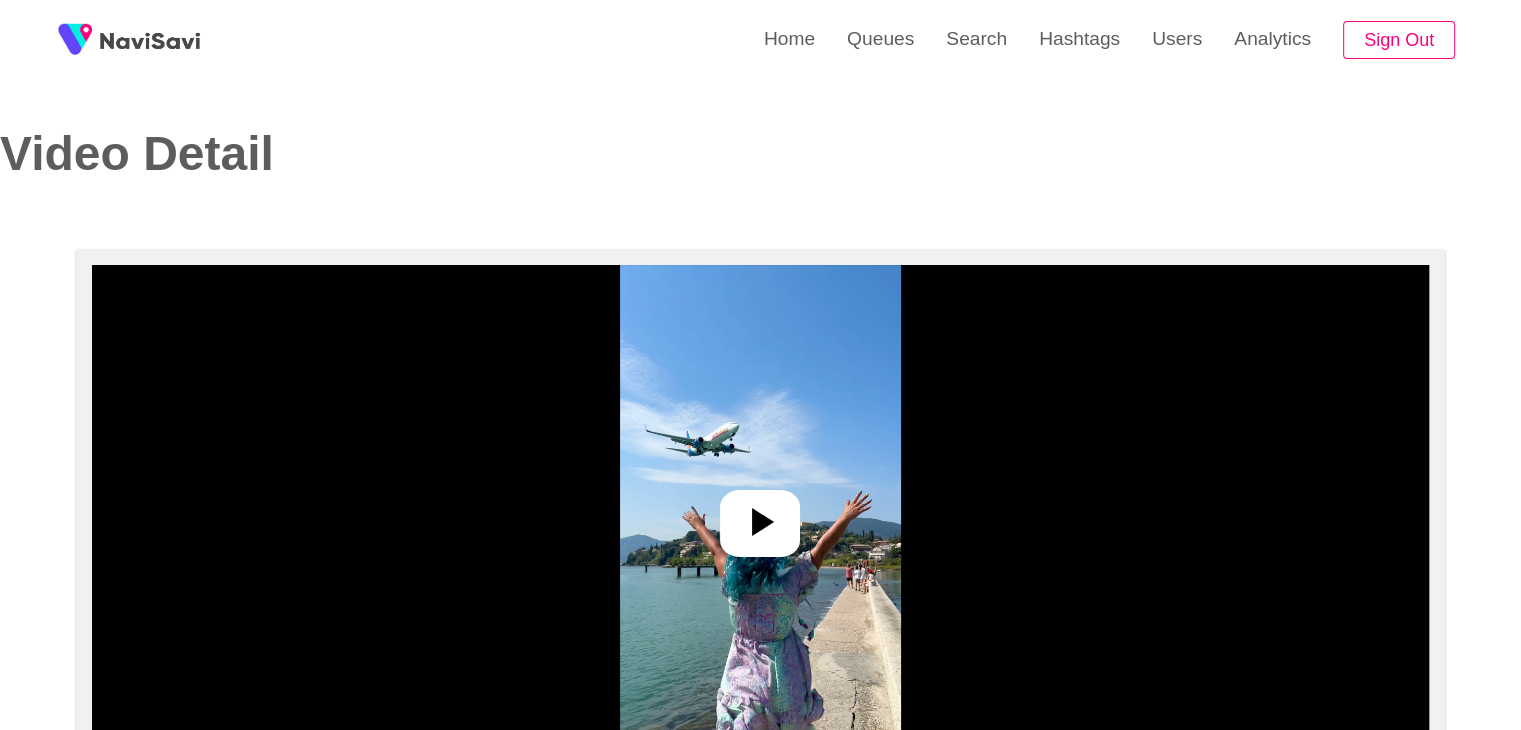 select on "**********" 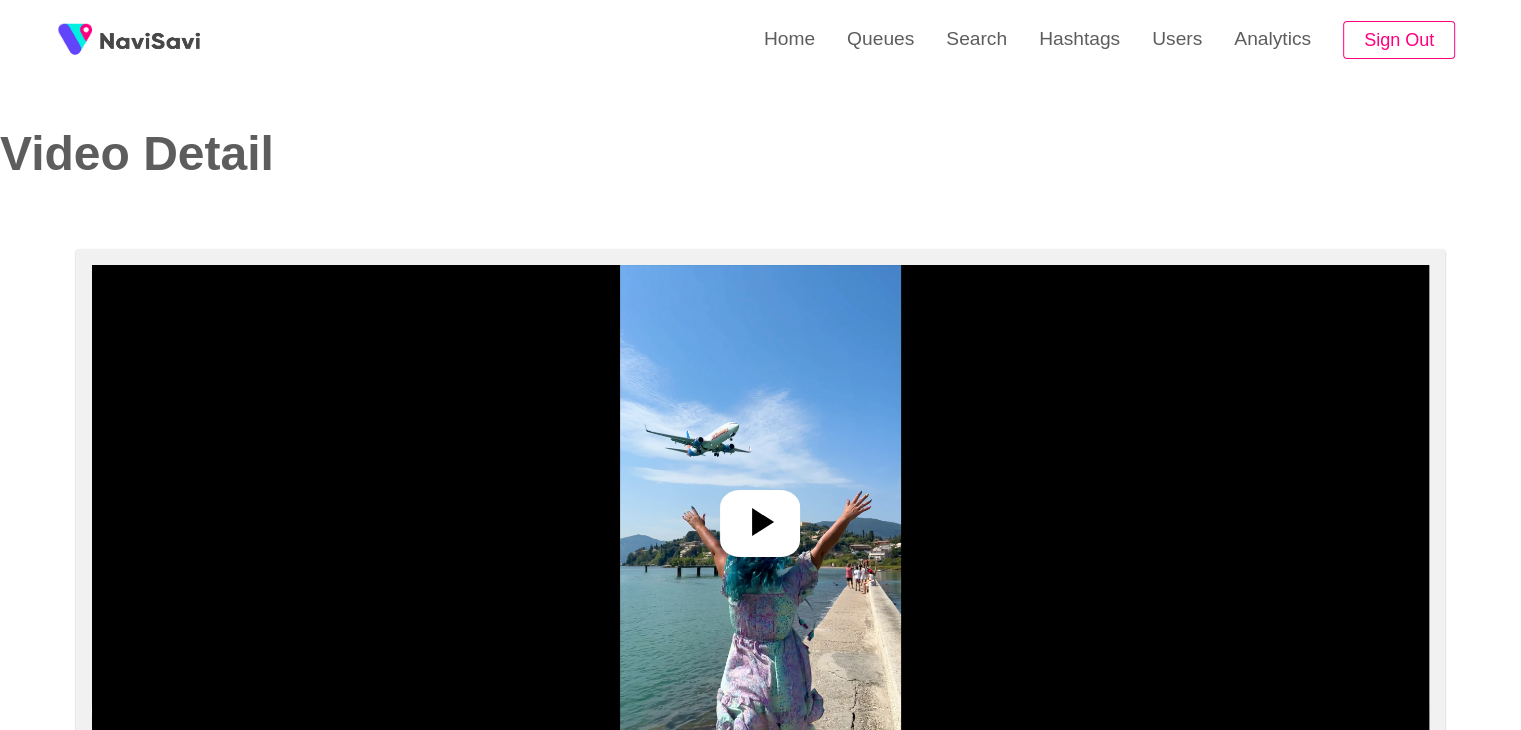 click at bounding box center [760, 515] 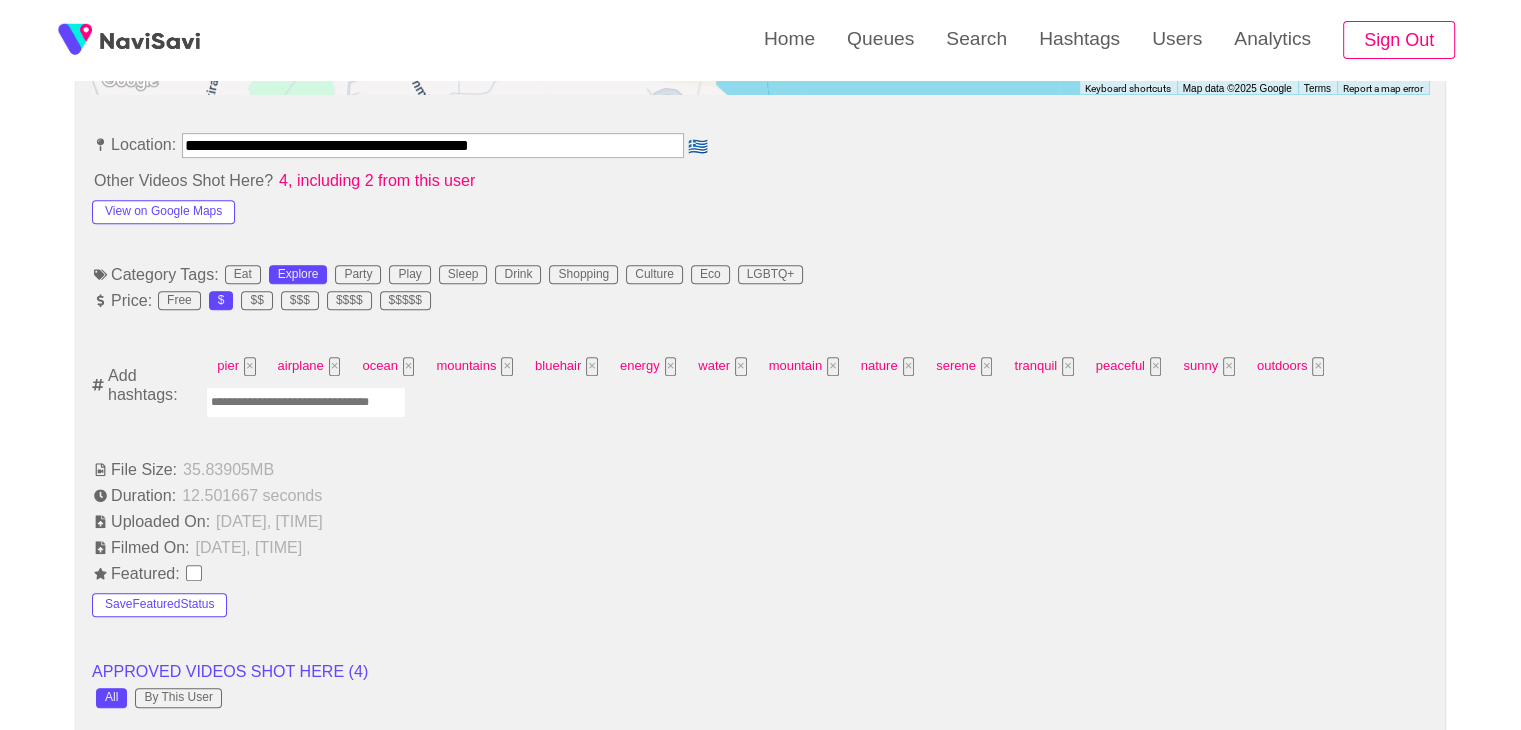 scroll, scrollTop: 1108, scrollLeft: 0, axis: vertical 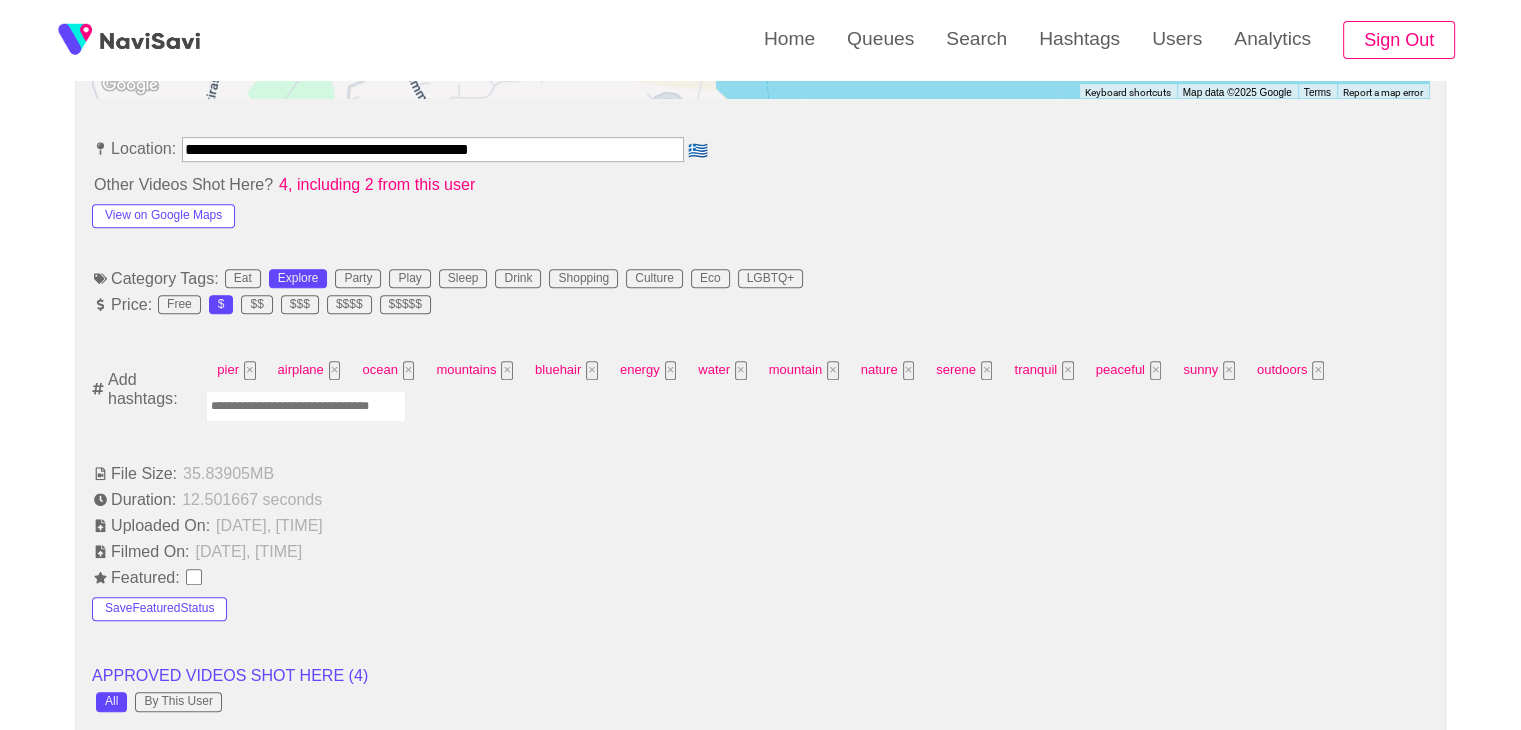 click at bounding box center (306, 406) 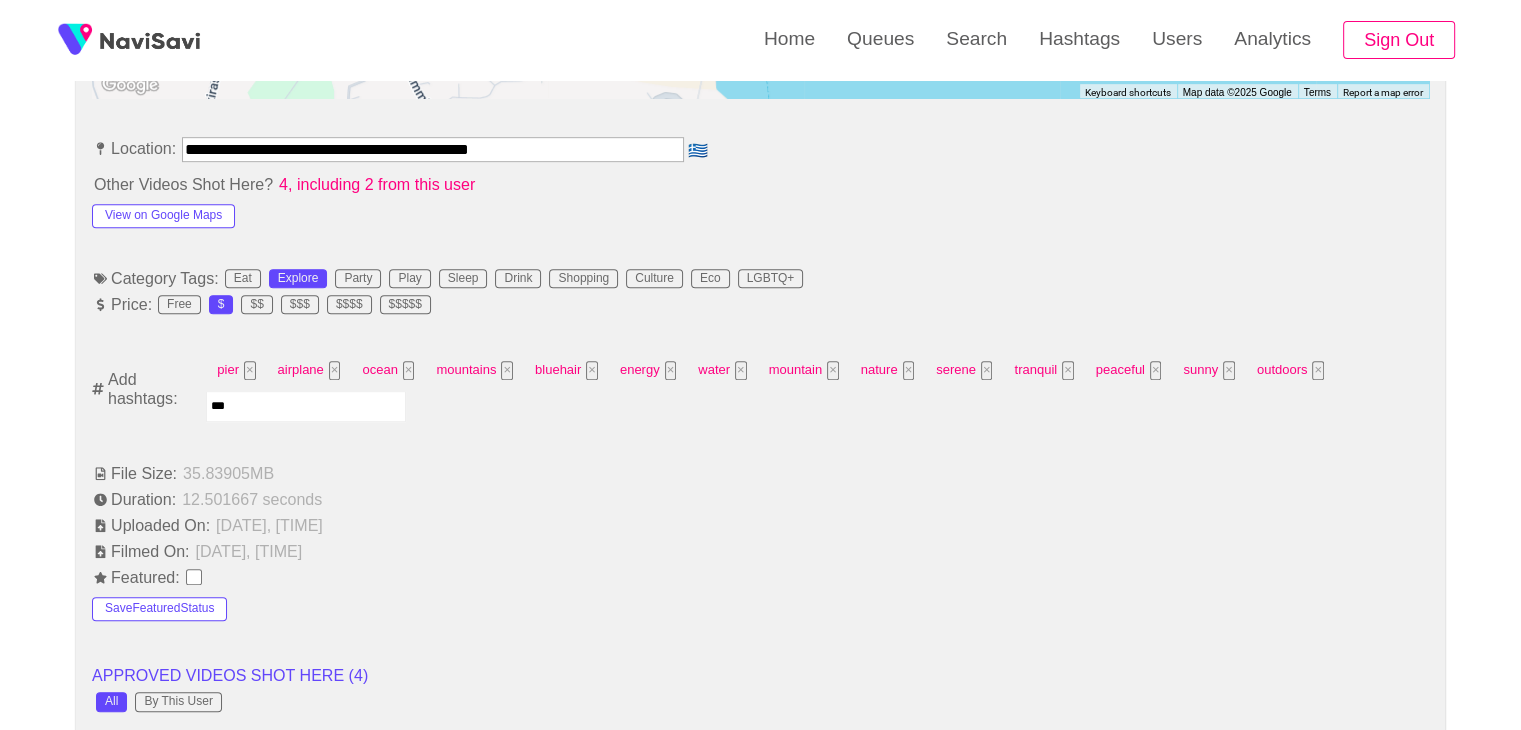 type on "****" 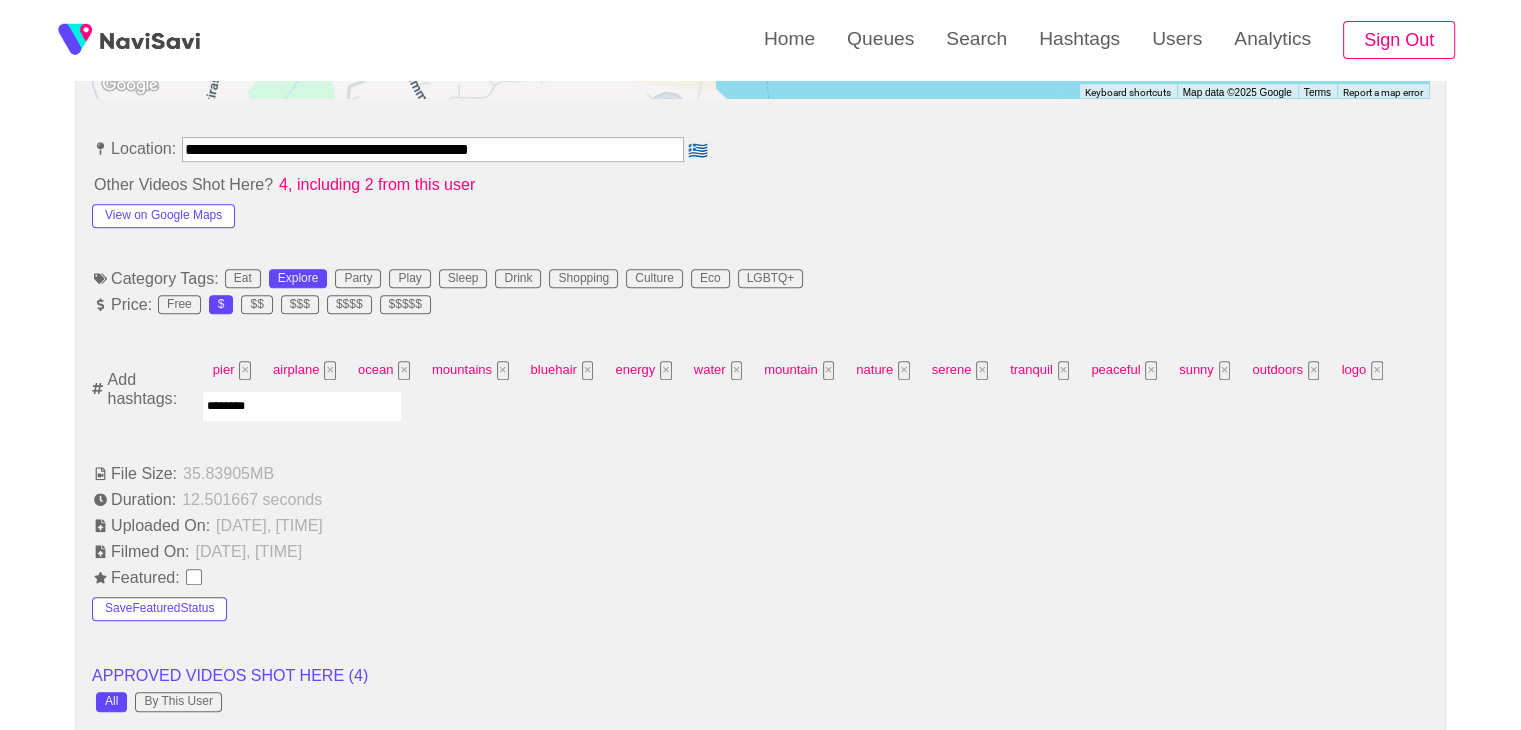 type on "*********" 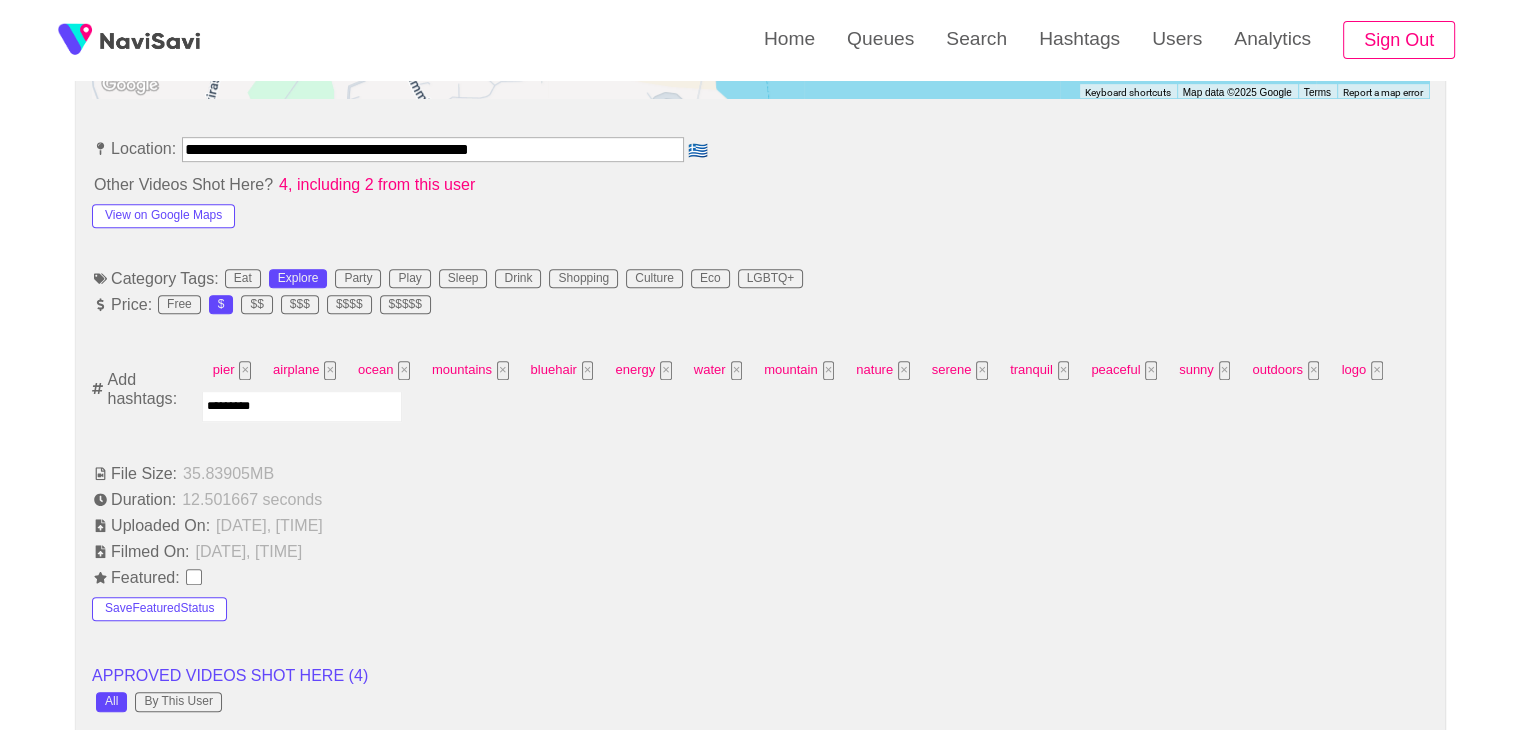 type 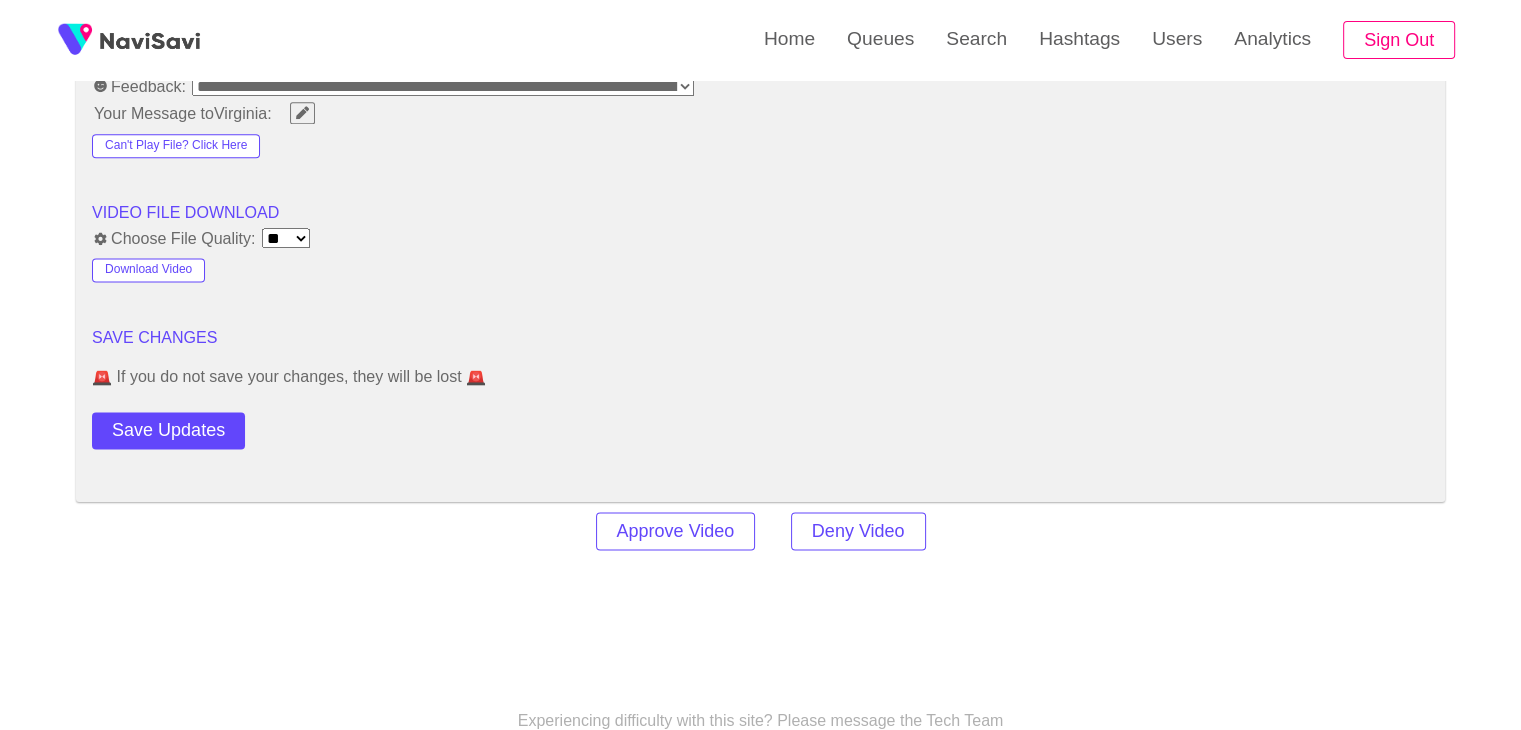 scroll, scrollTop: 2672, scrollLeft: 0, axis: vertical 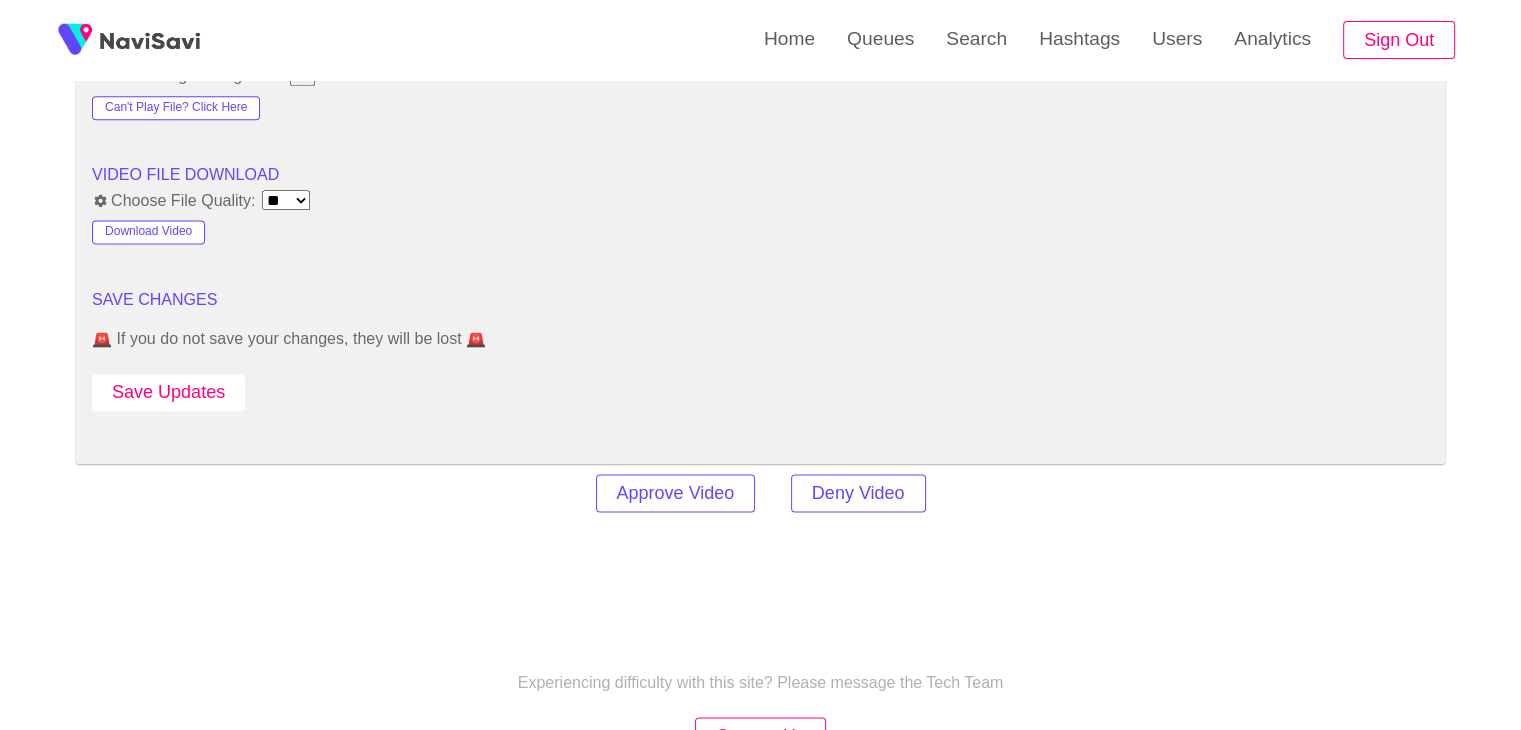 click on "Save Updates" at bounding box center (168, 392) 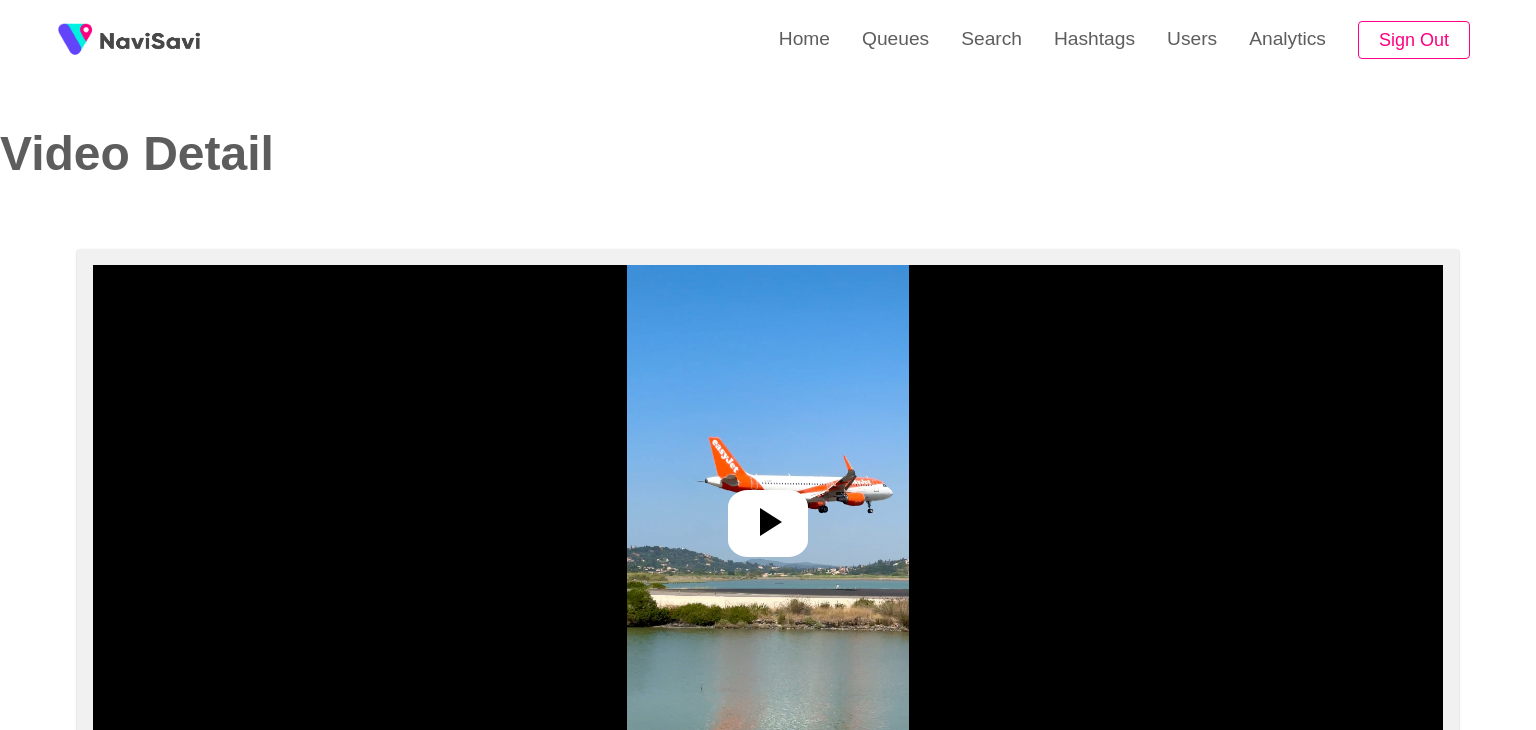 select on "**********" 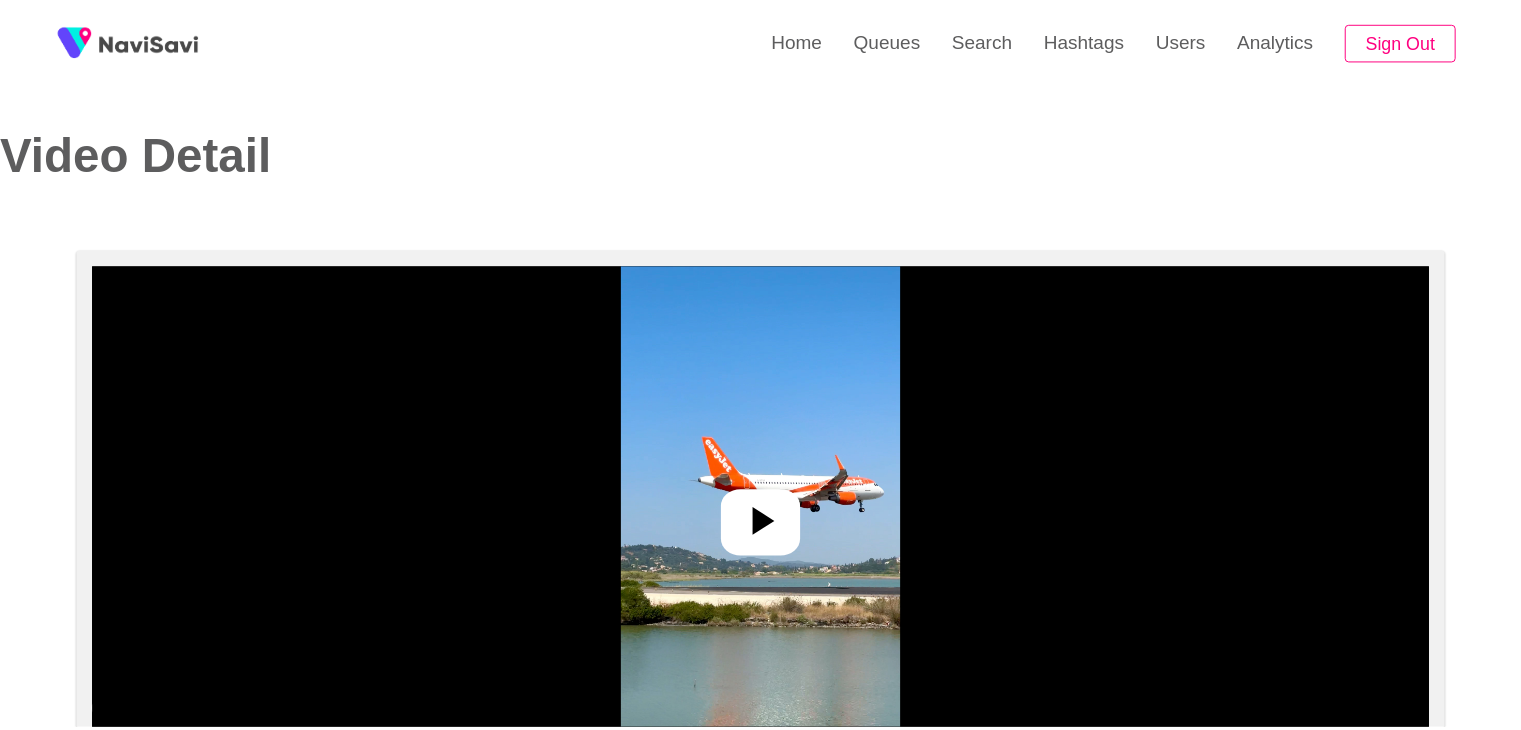 scroll, scrollTop: 0, scrollLeft: 0, axis: both 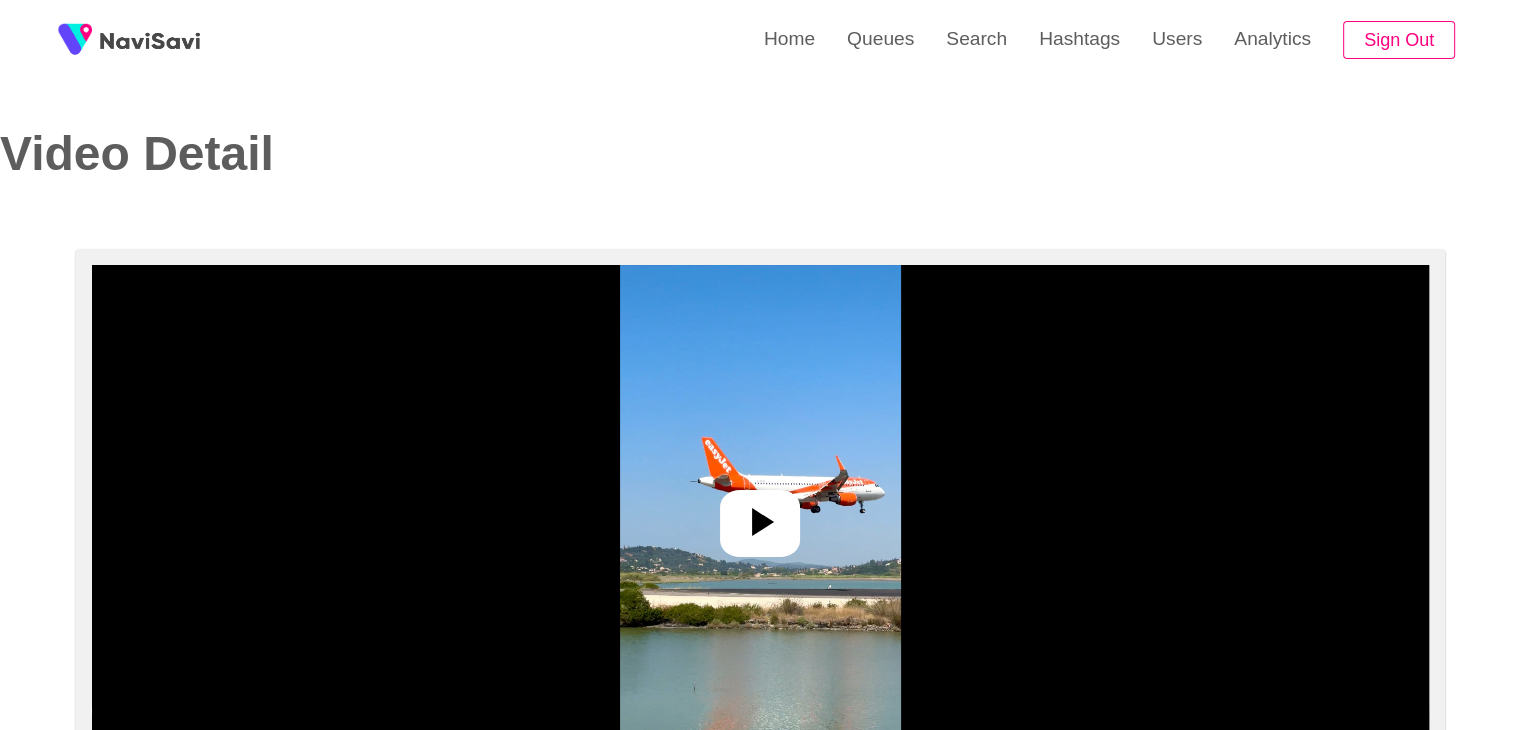 click 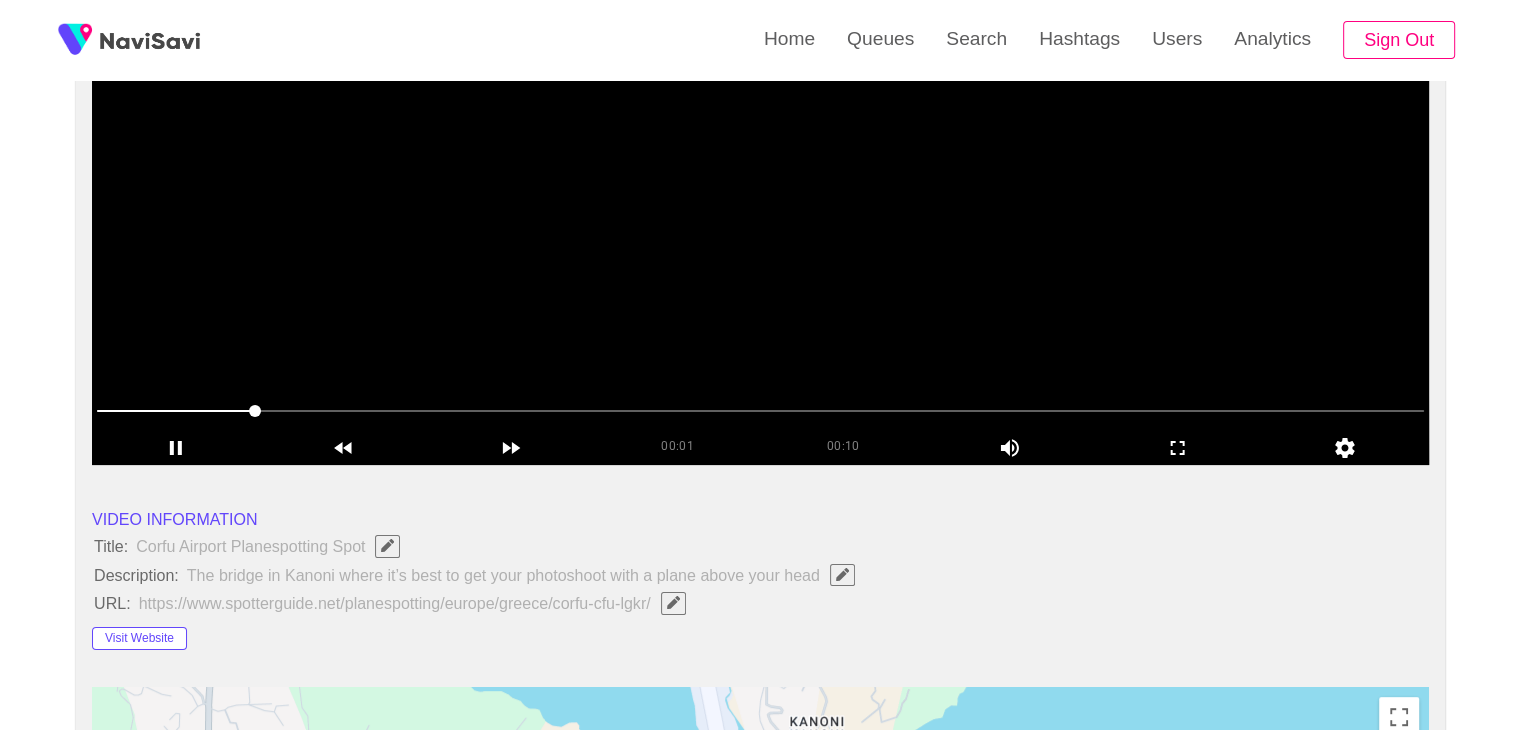 scroll, scrollTop: 211, scrollLeft: 0, axis: vertical 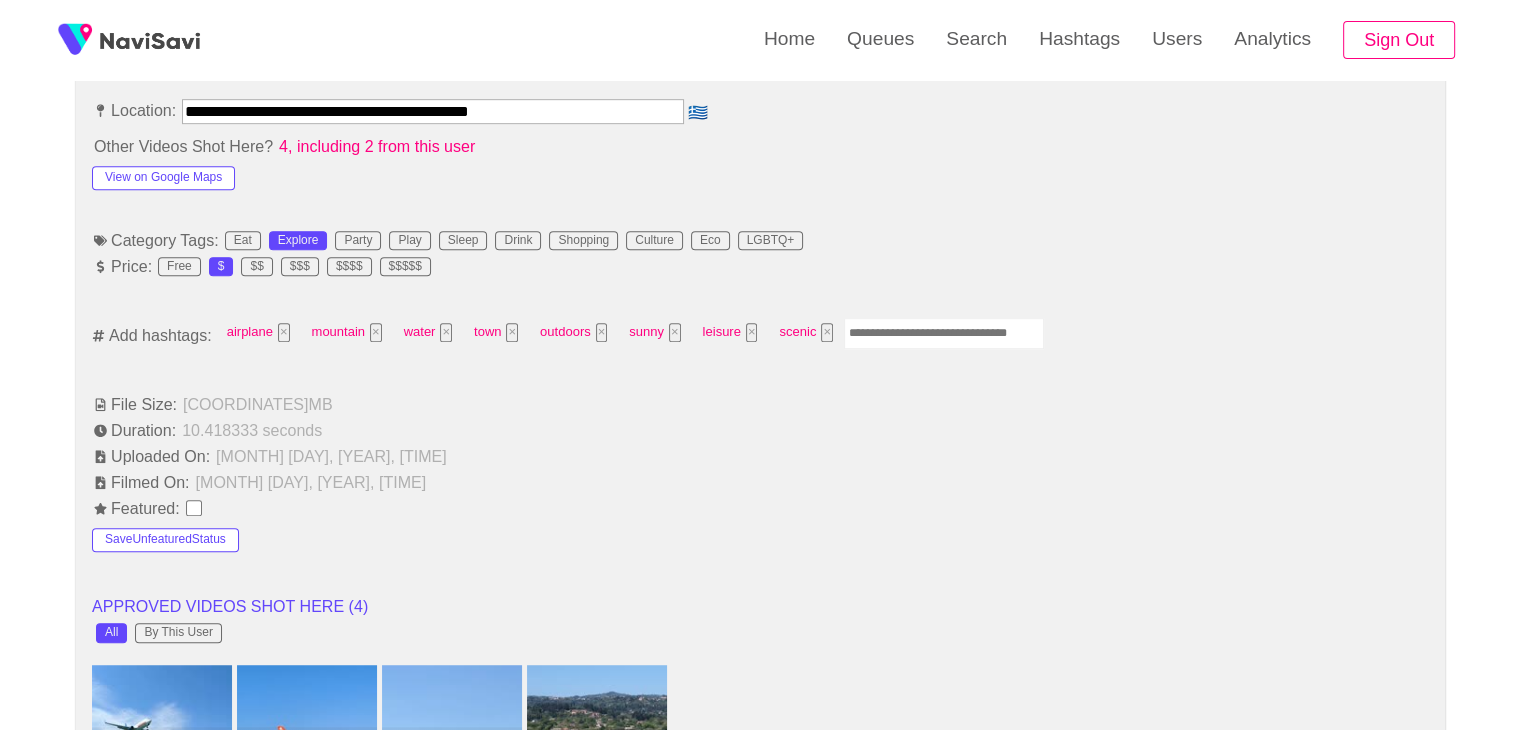 click at bounding box center (944, 333) 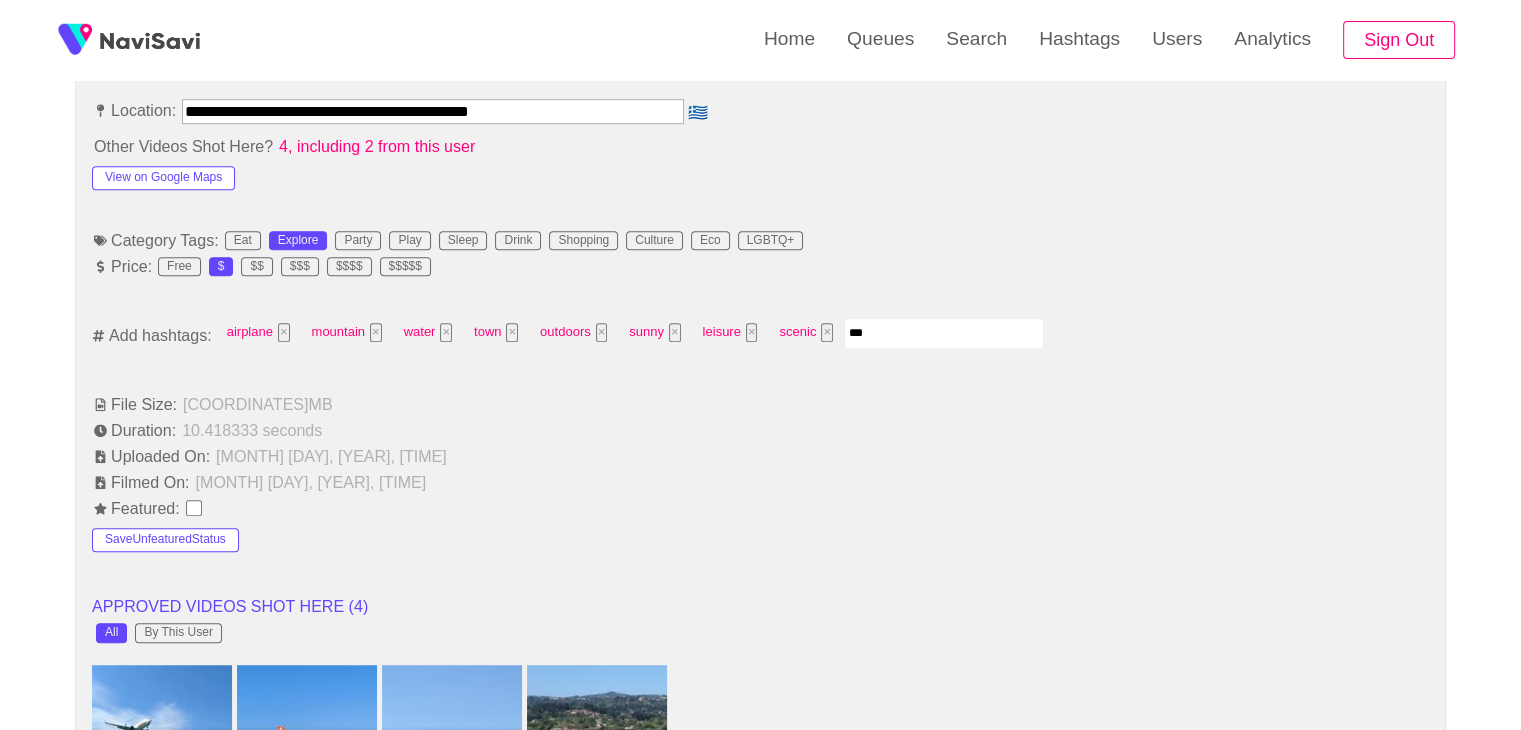 type on "****" 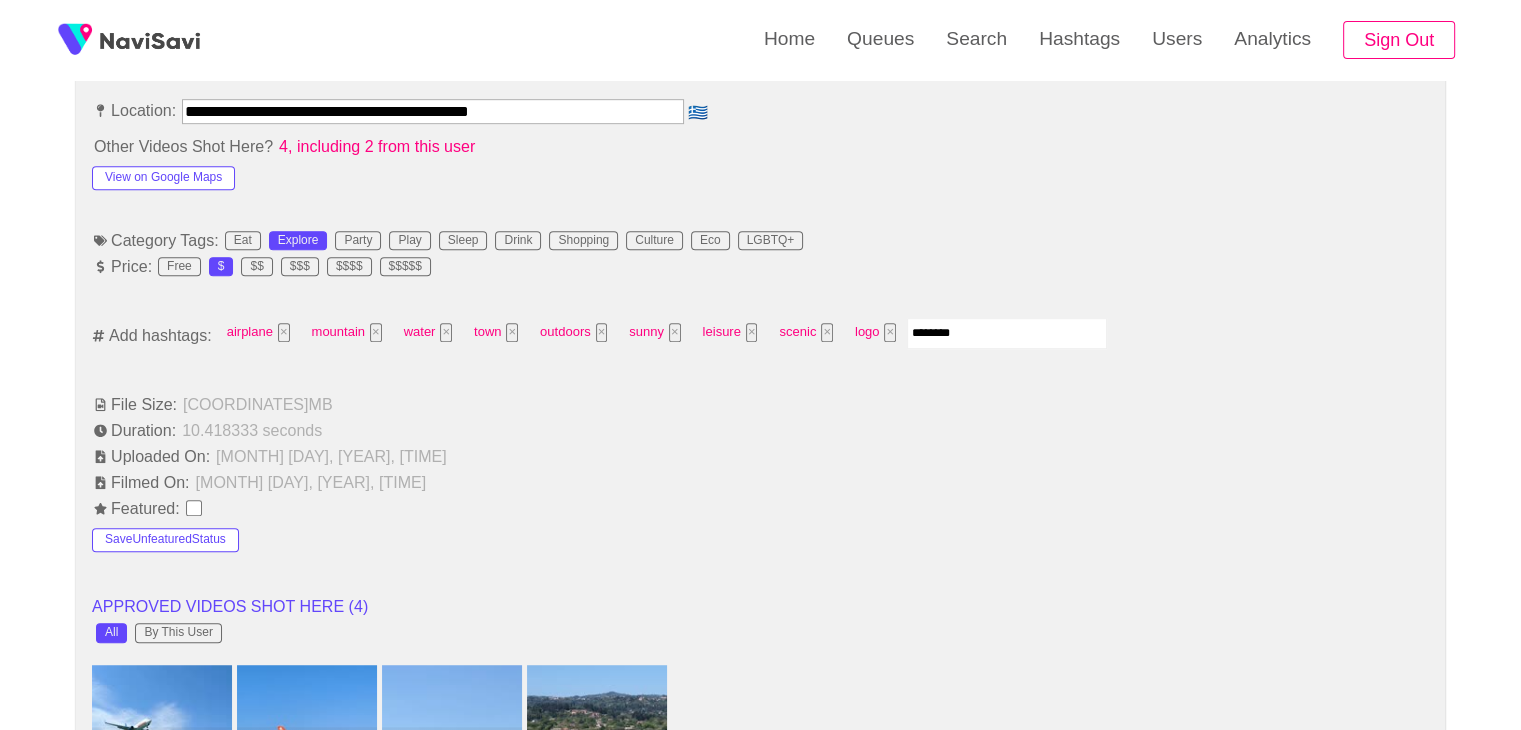 type on "*********" 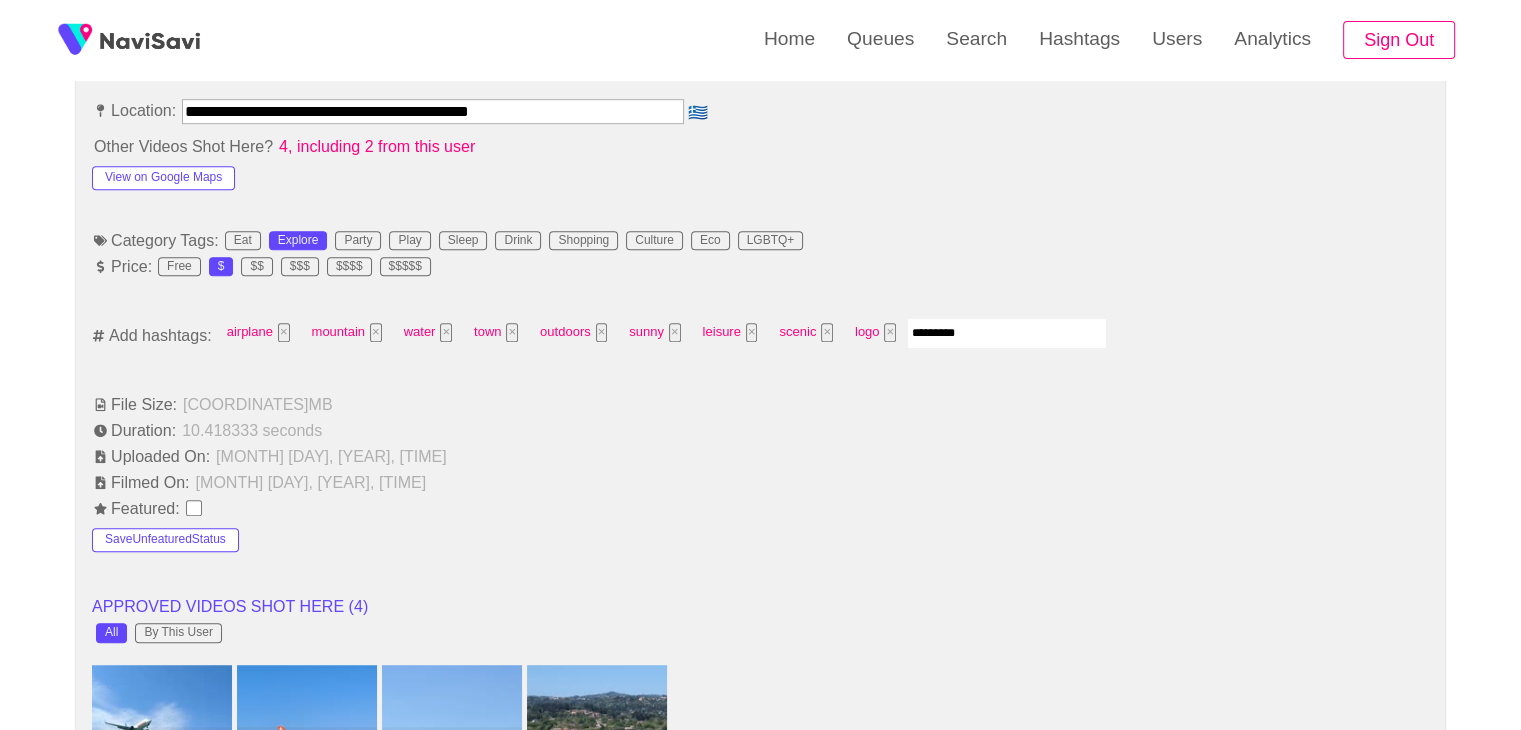 type 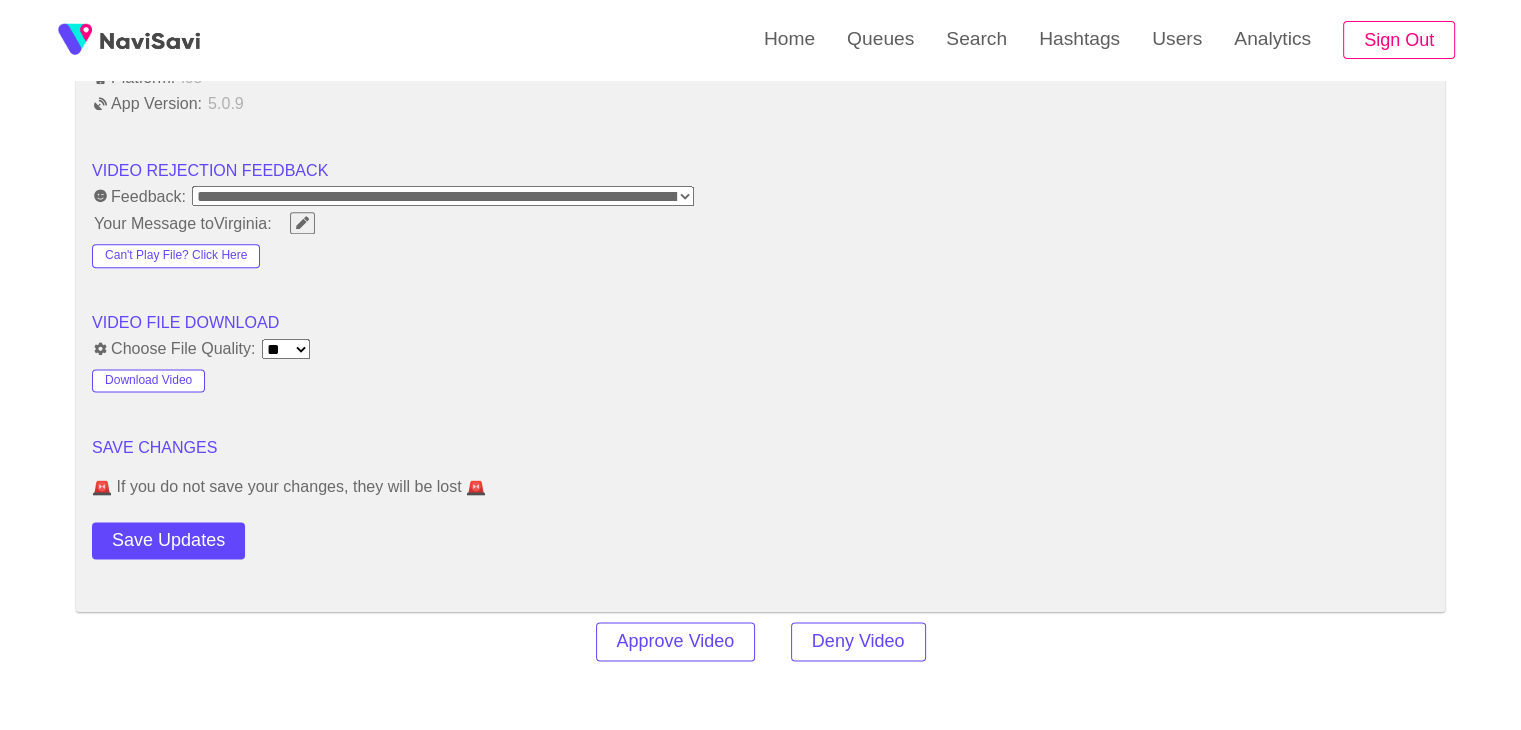 scroll, scrollTop: 2794, scrollLeft: 0, axis: vertical 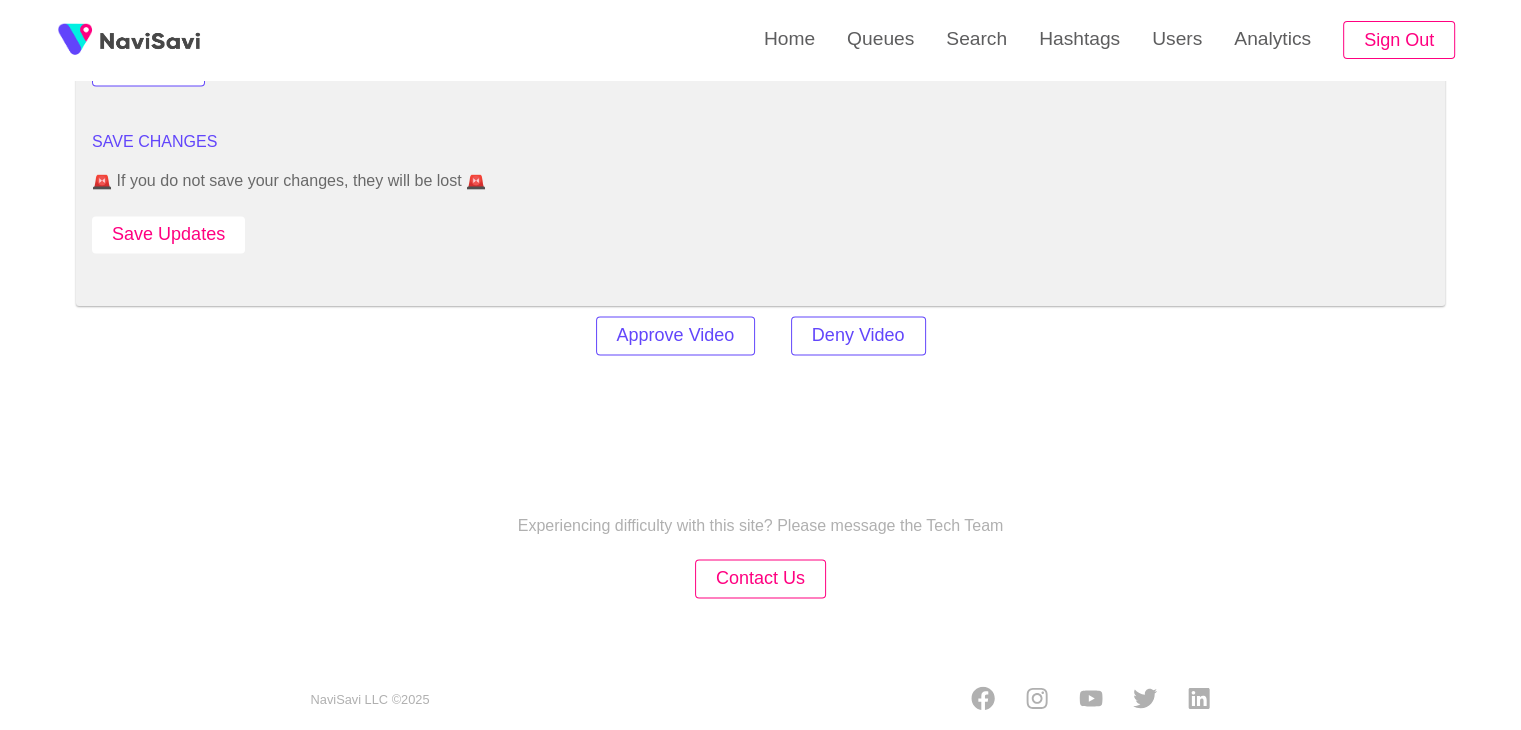 click on "Save Updates" at bounding box center [168, 234] 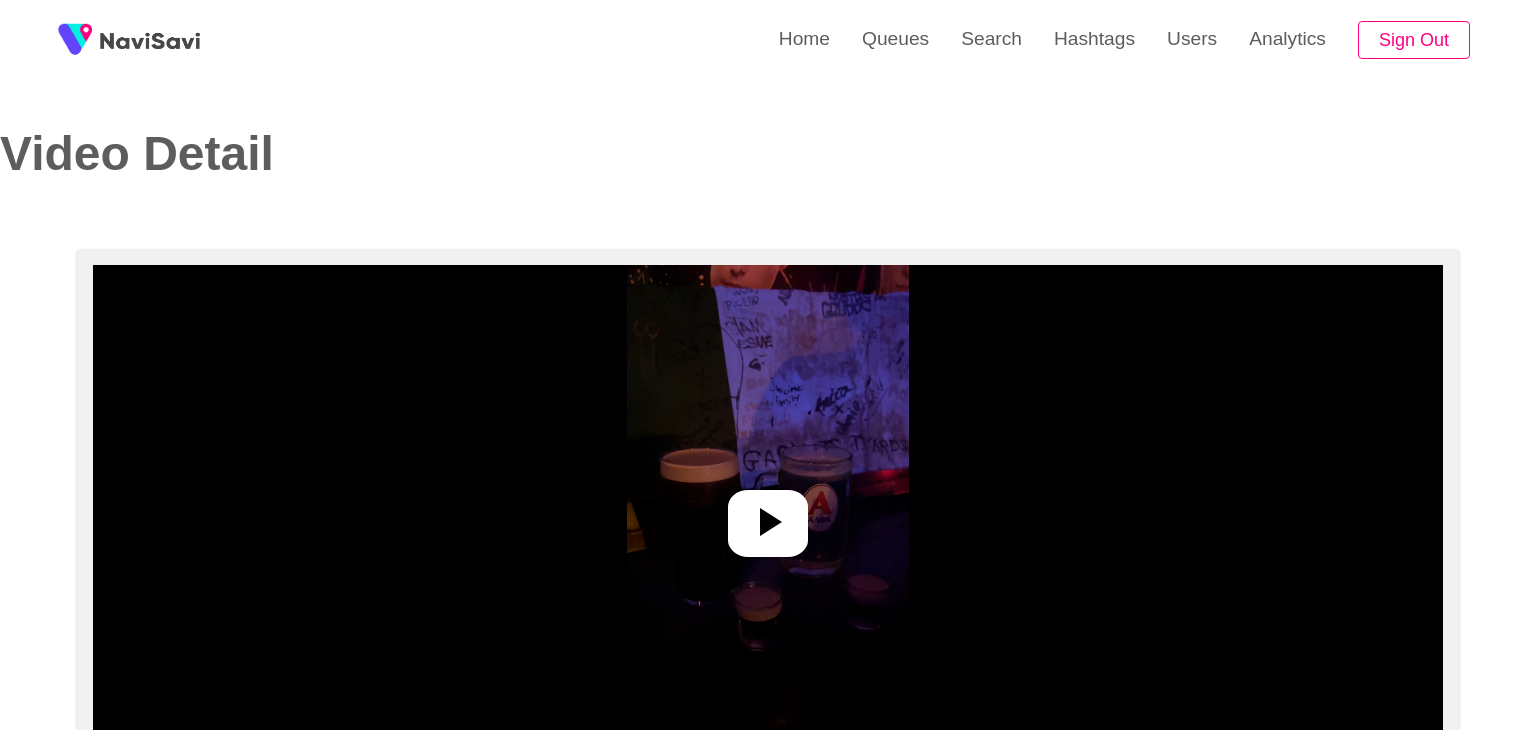 select on "**********" 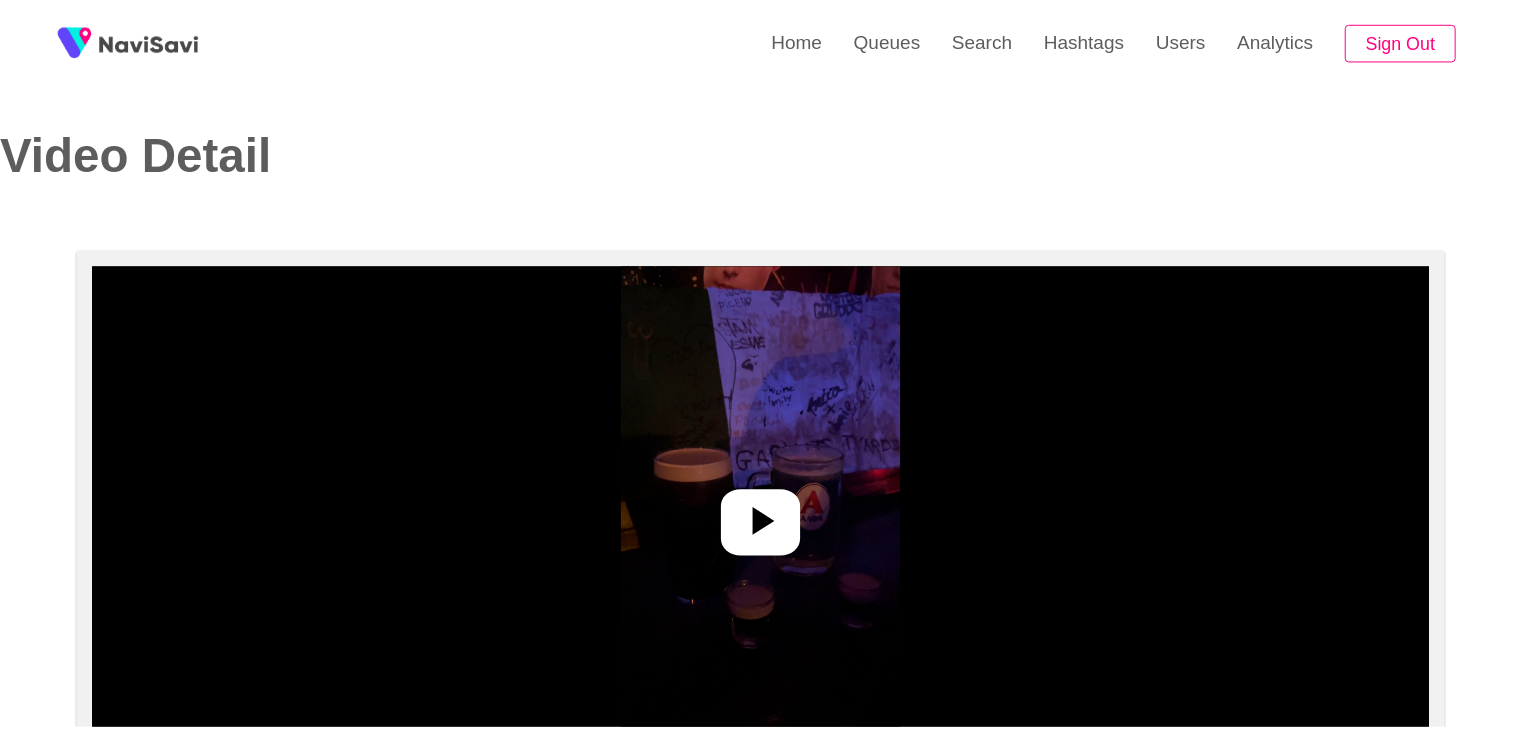 scroll, scrollTop: 0, scrollLeft: 0, axis: both 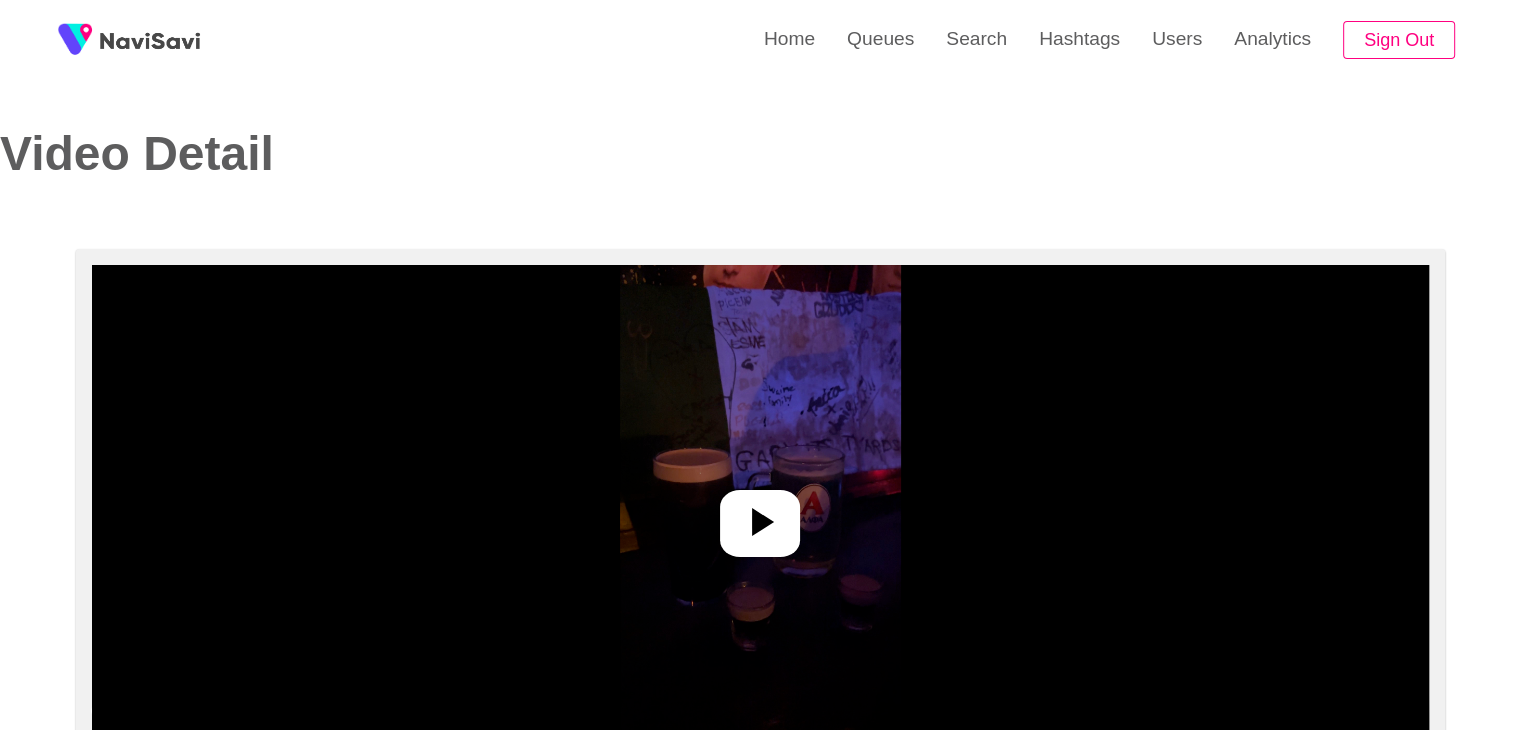 click at bounding box center [760, 515] 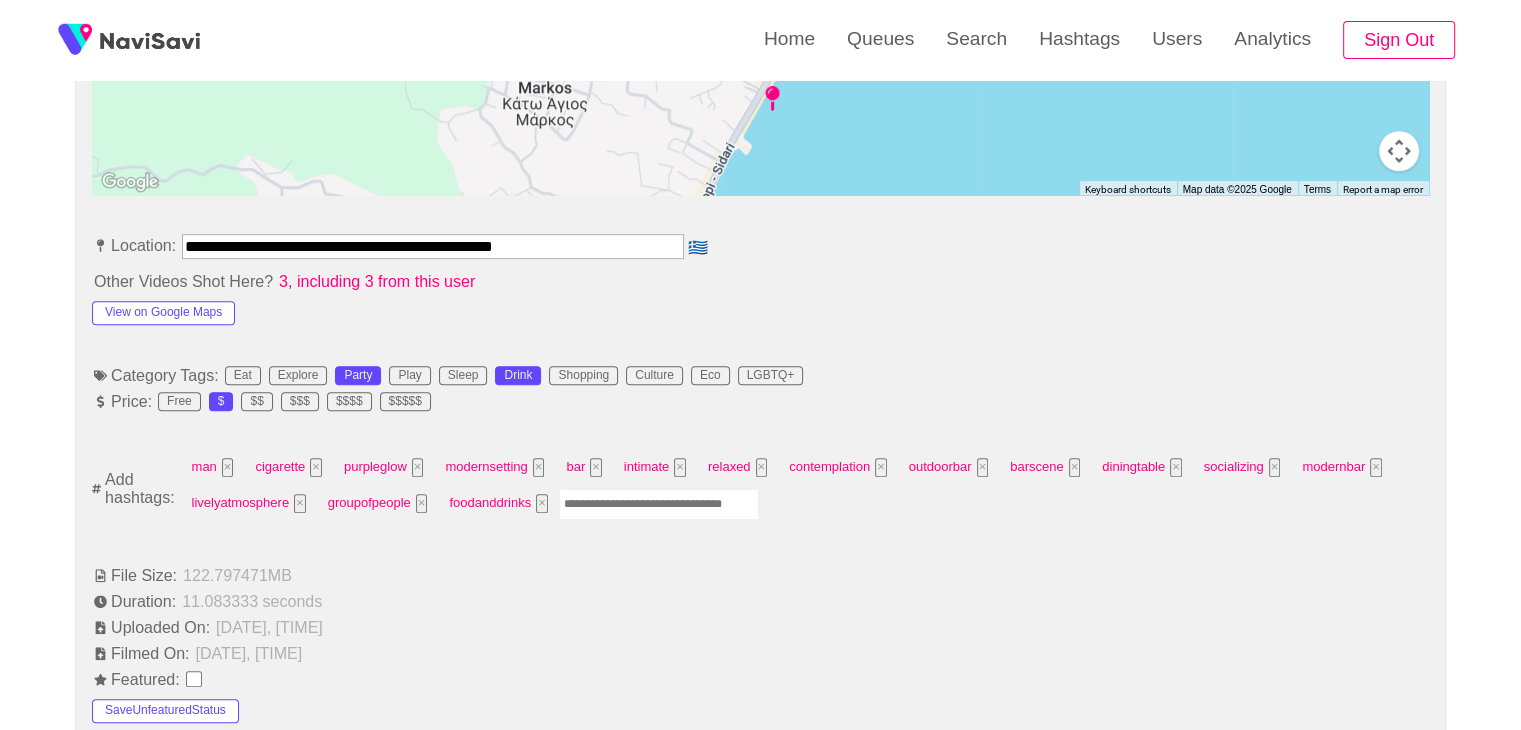 scroll, scrollTop: 1018, scrollLeft: 0, axis: vertical 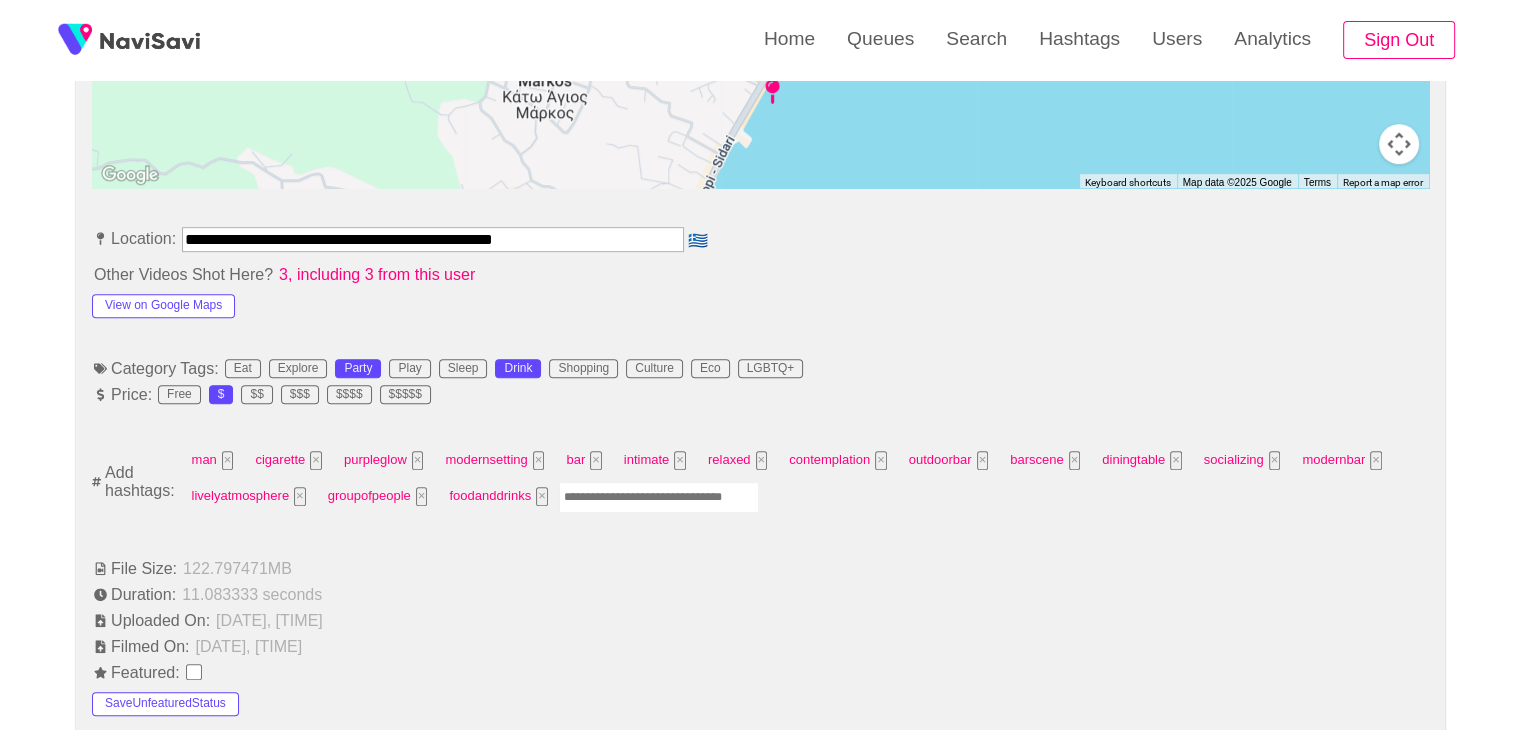 click at bounding box center (659, 497) 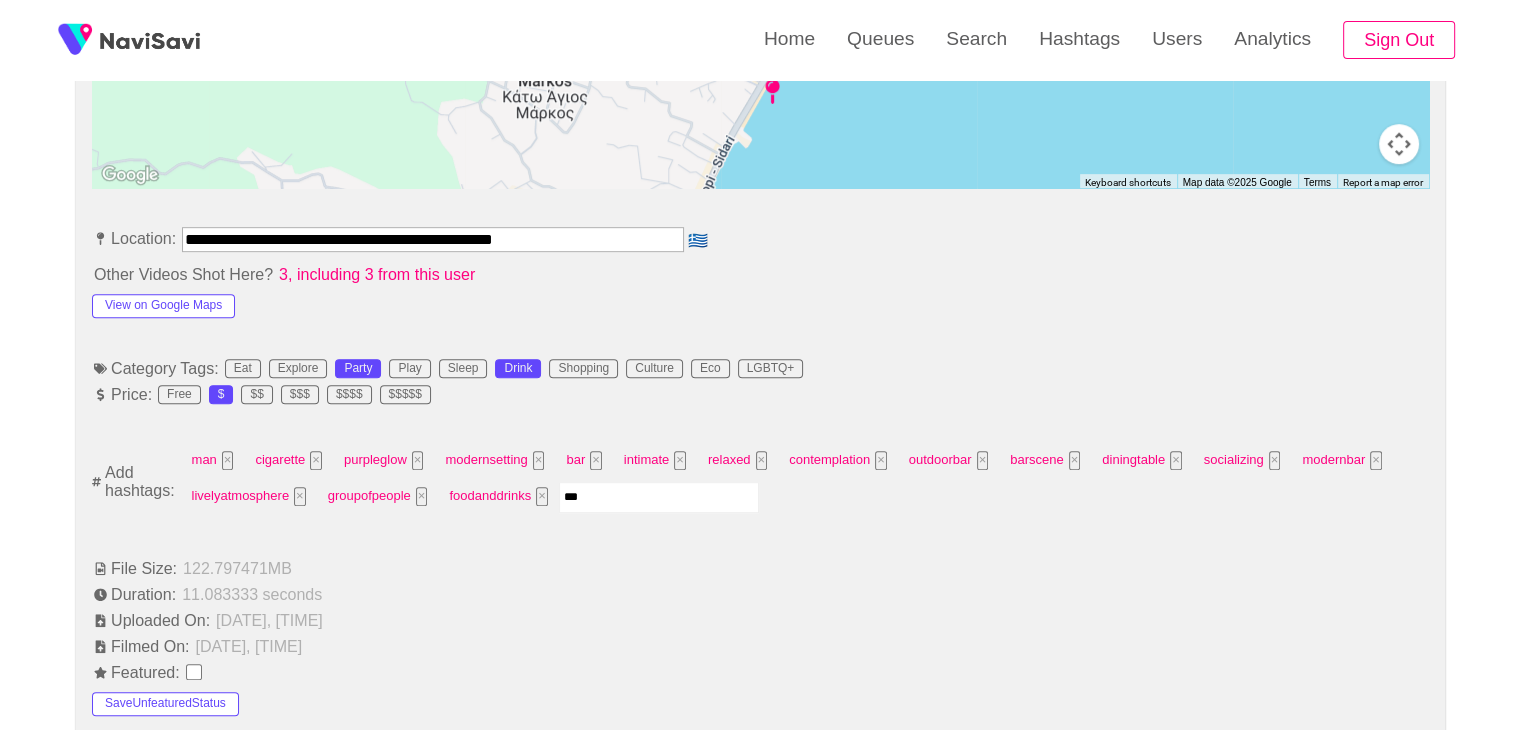 type on "****" 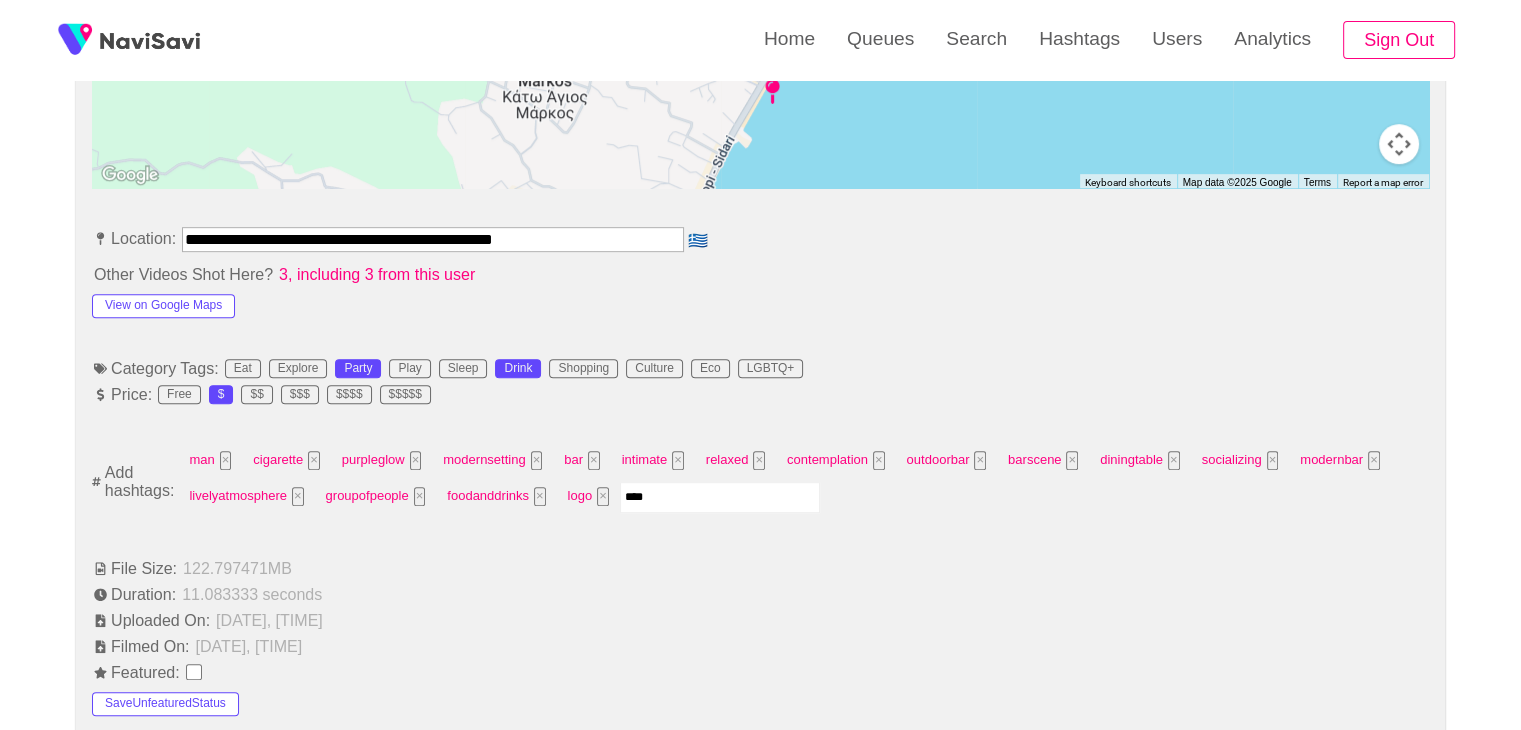 type on "*****" 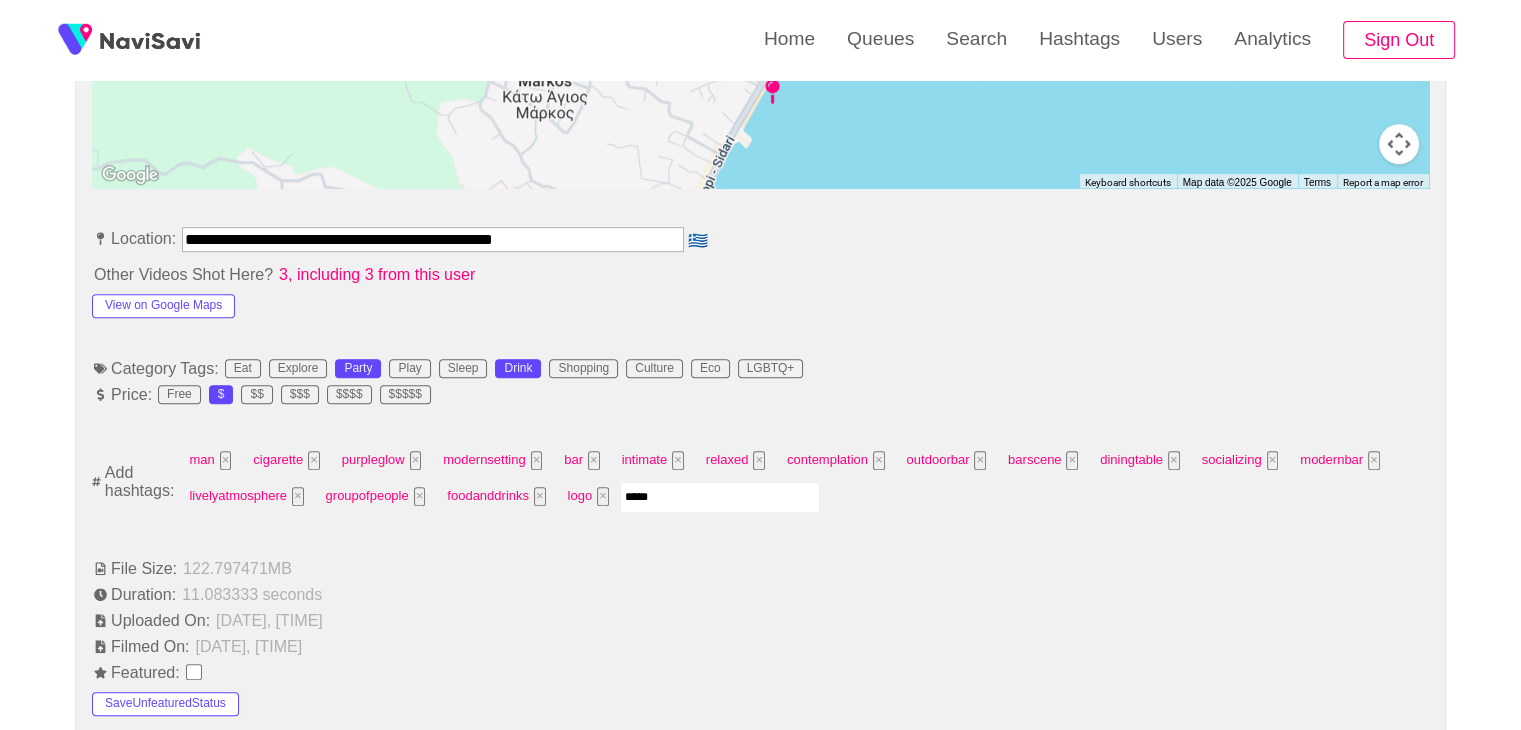 type 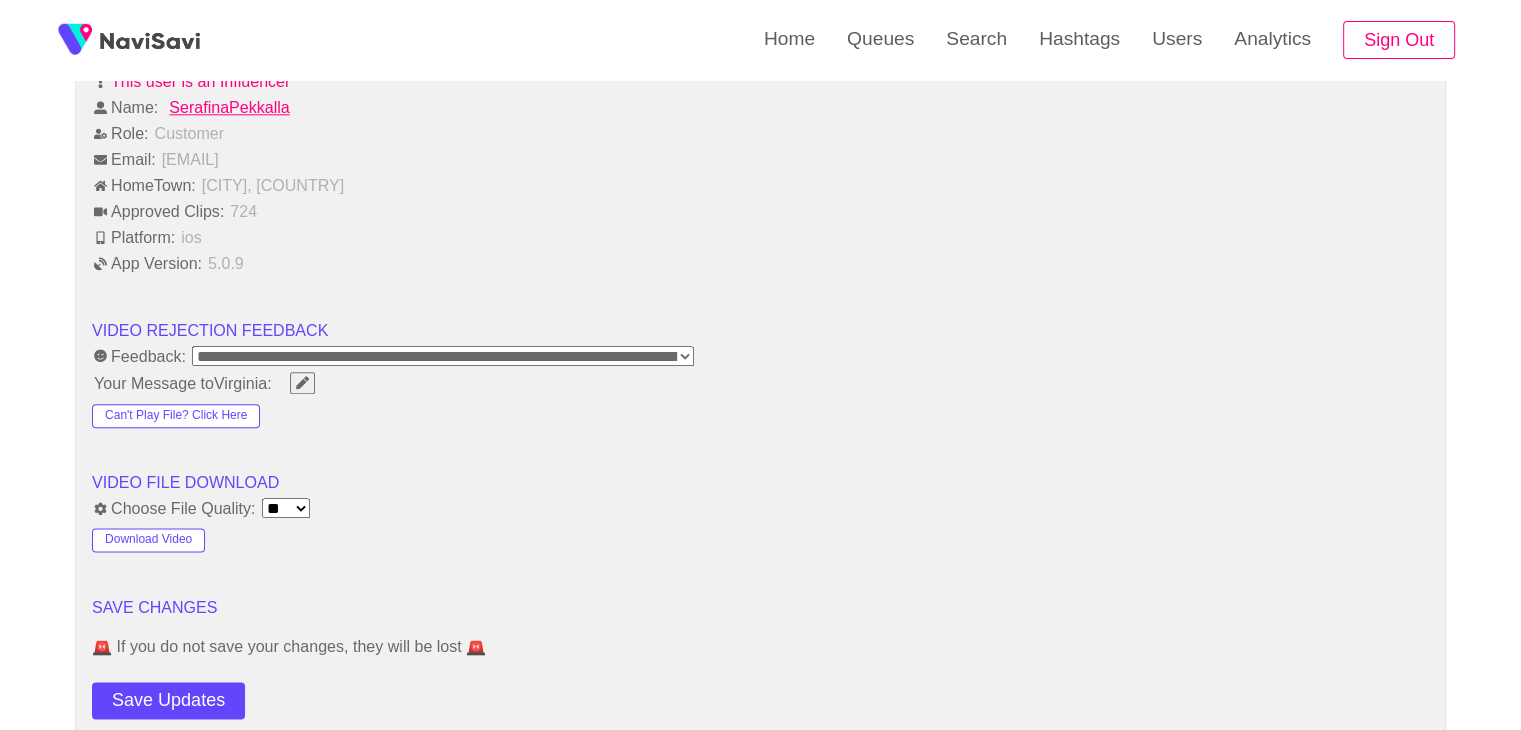 scroll, scrollTop: 2368, scrollLeft: 0, axis: vertical 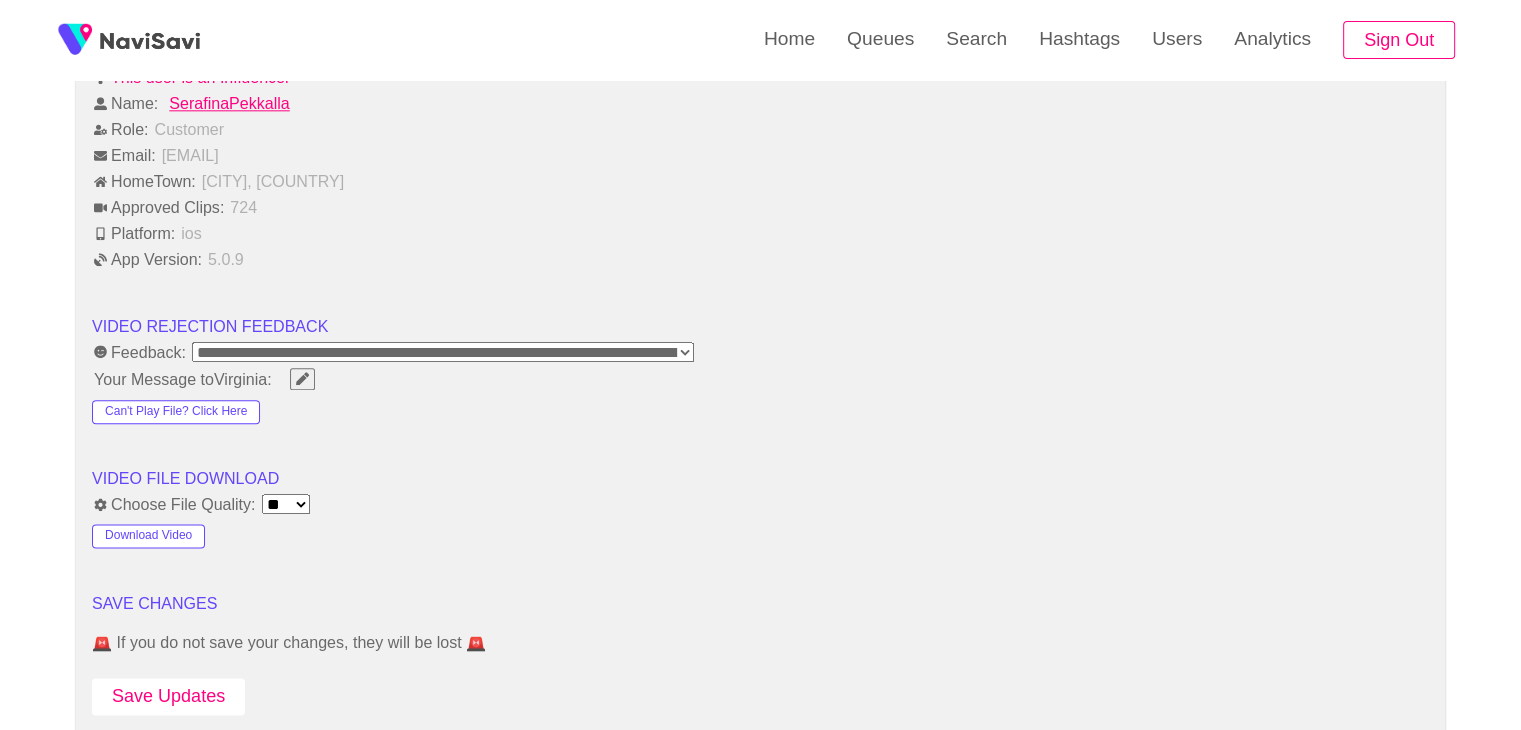 click on "Save Updates" at bounding box center (168, 696) 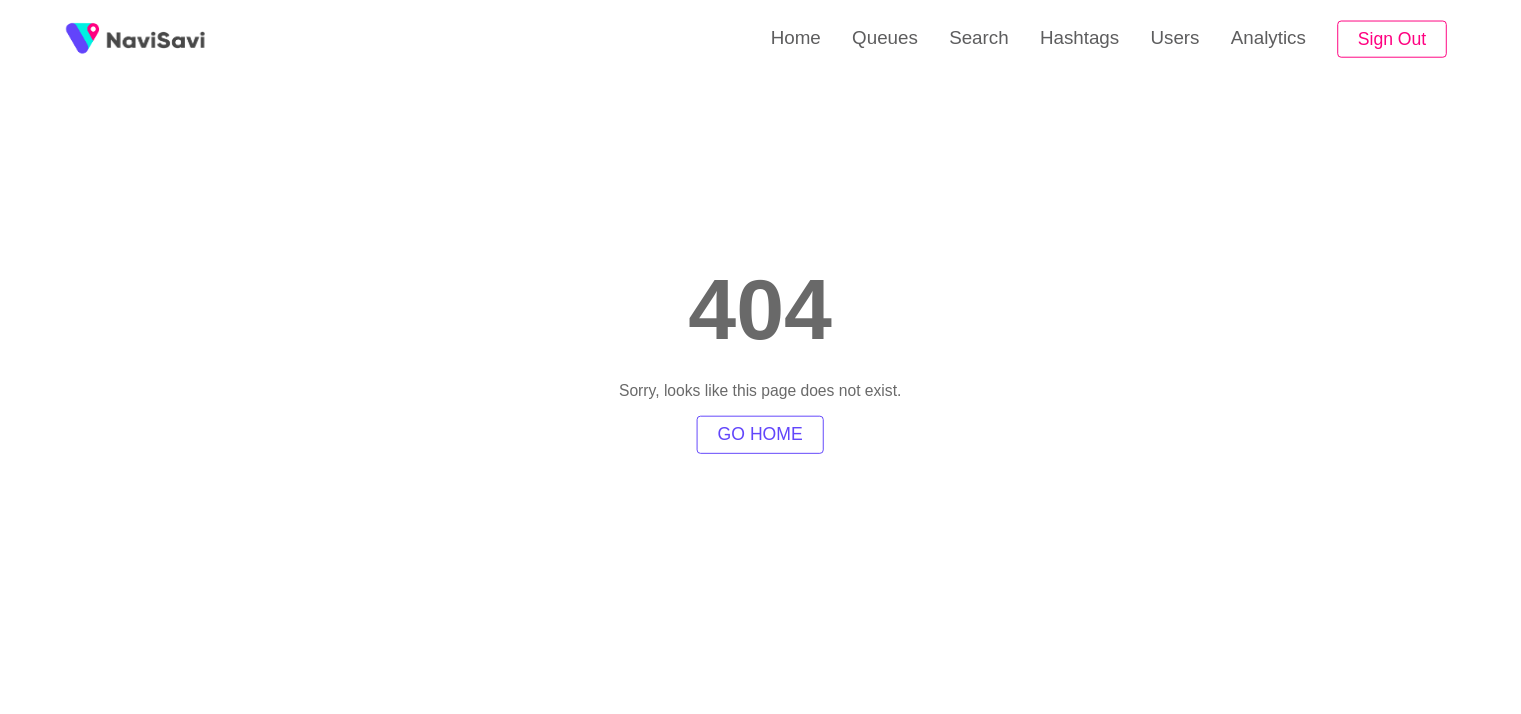 scroll, scrollTop: 0, scrollLeft: 0, axis: both 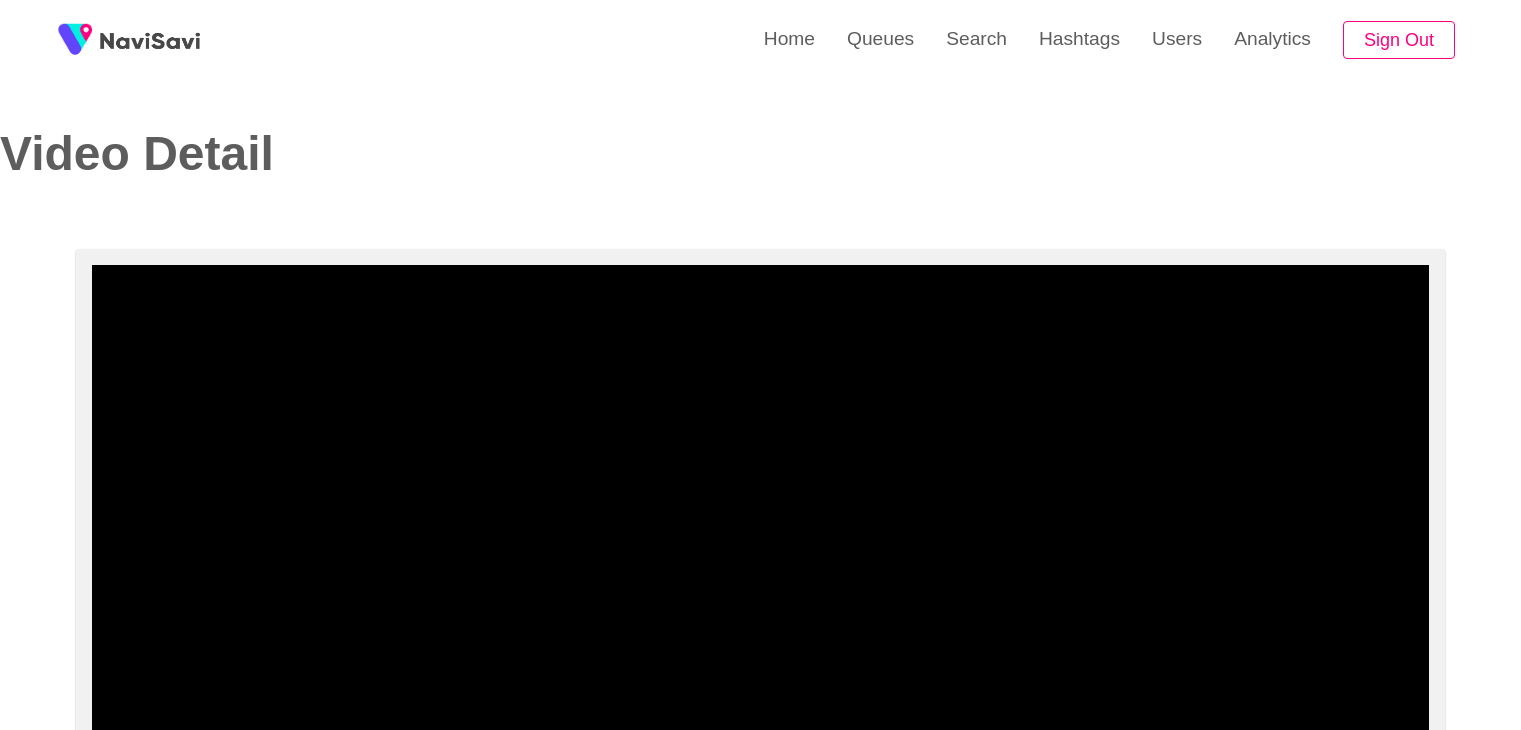 select on "**********" 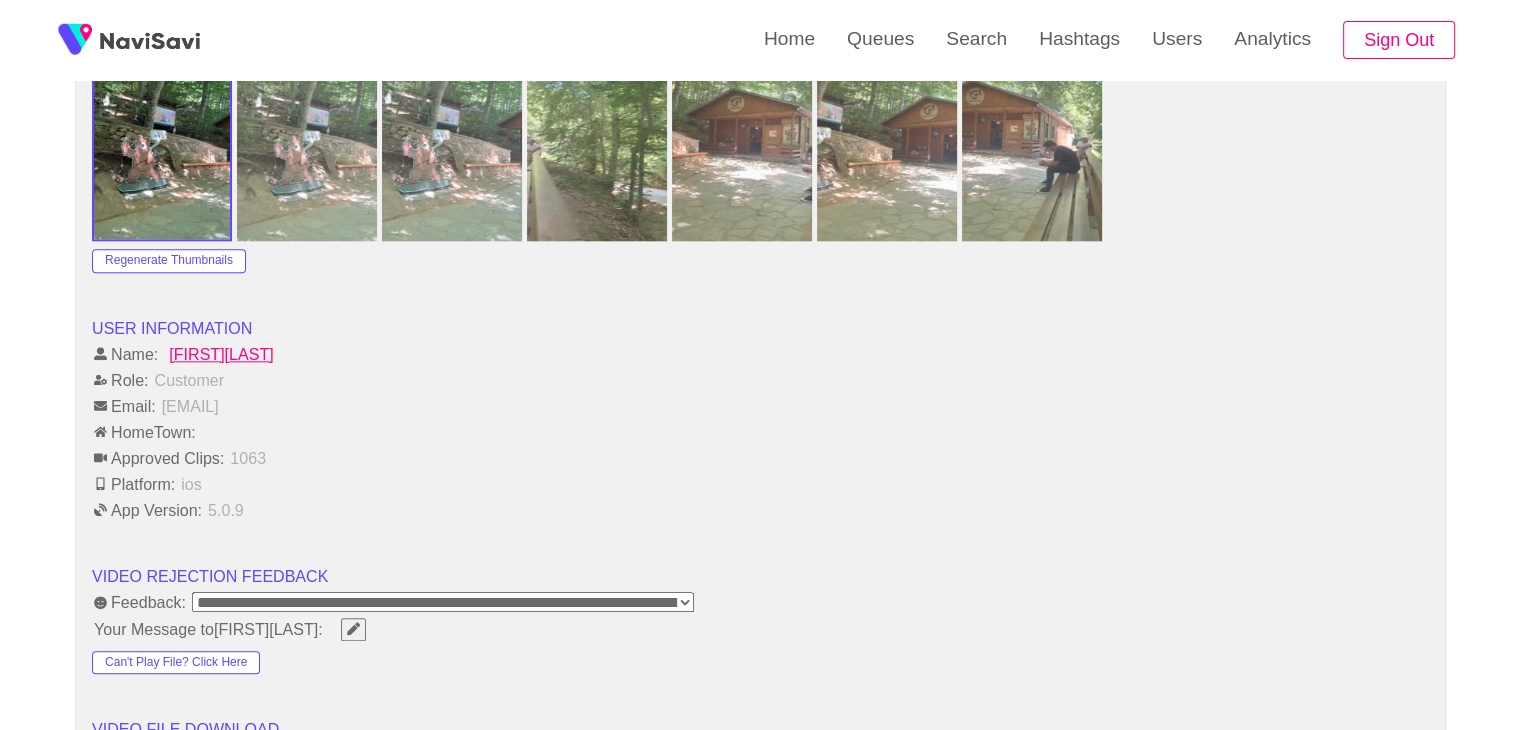 scroll, scrollTop: 2135, scrollLeft: 0, axis: vertical 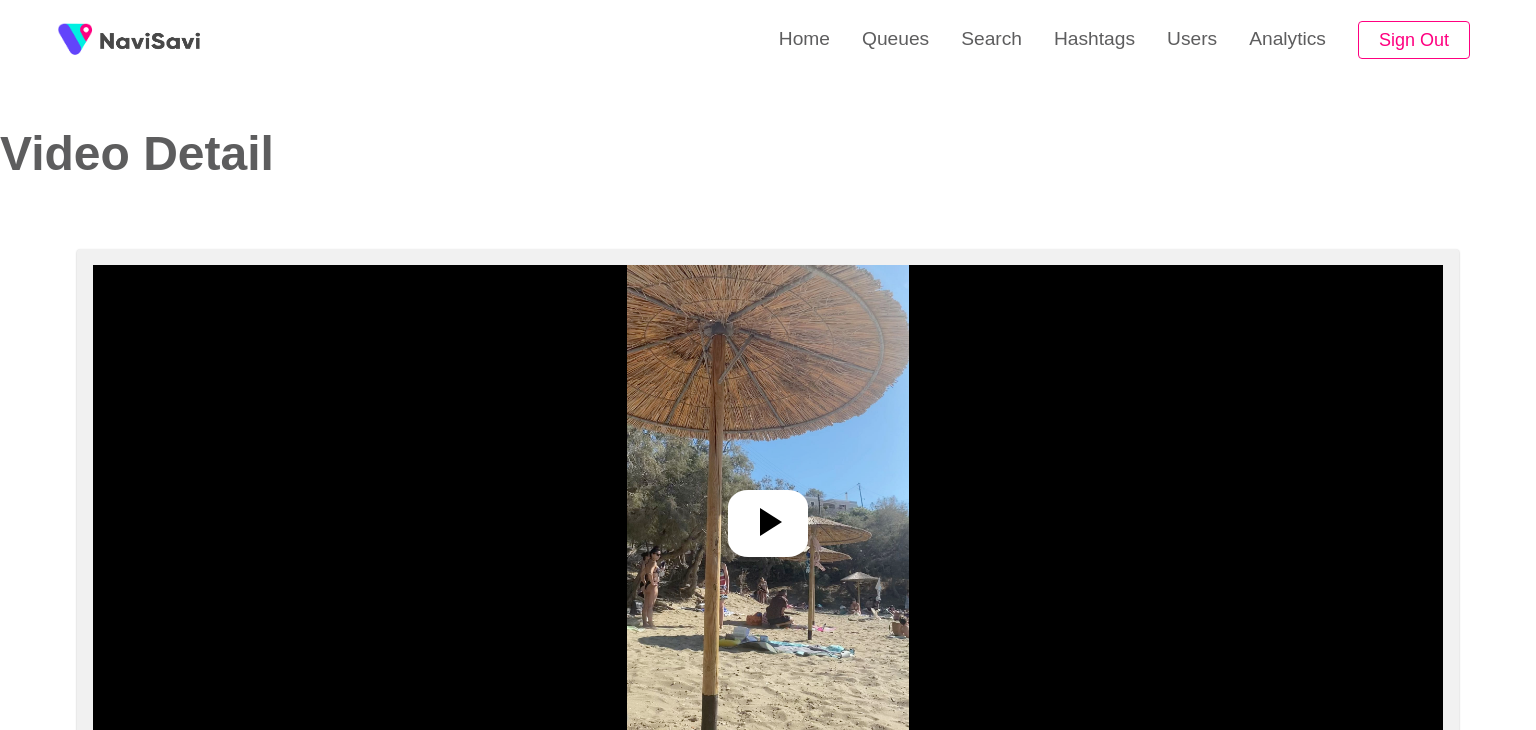 select on "**********" 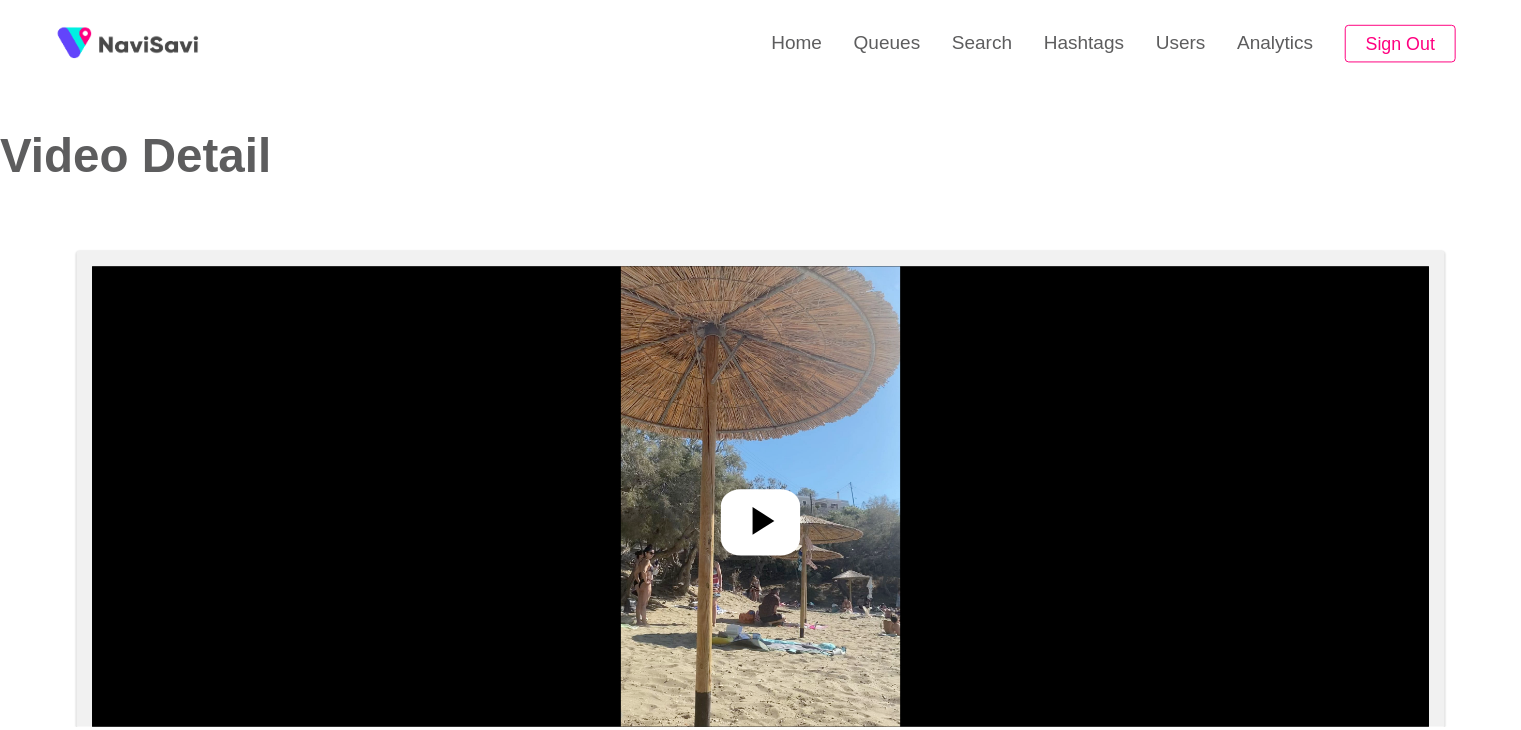 scroll, scrollTop: 0, scrollLeft: 0, axis: both 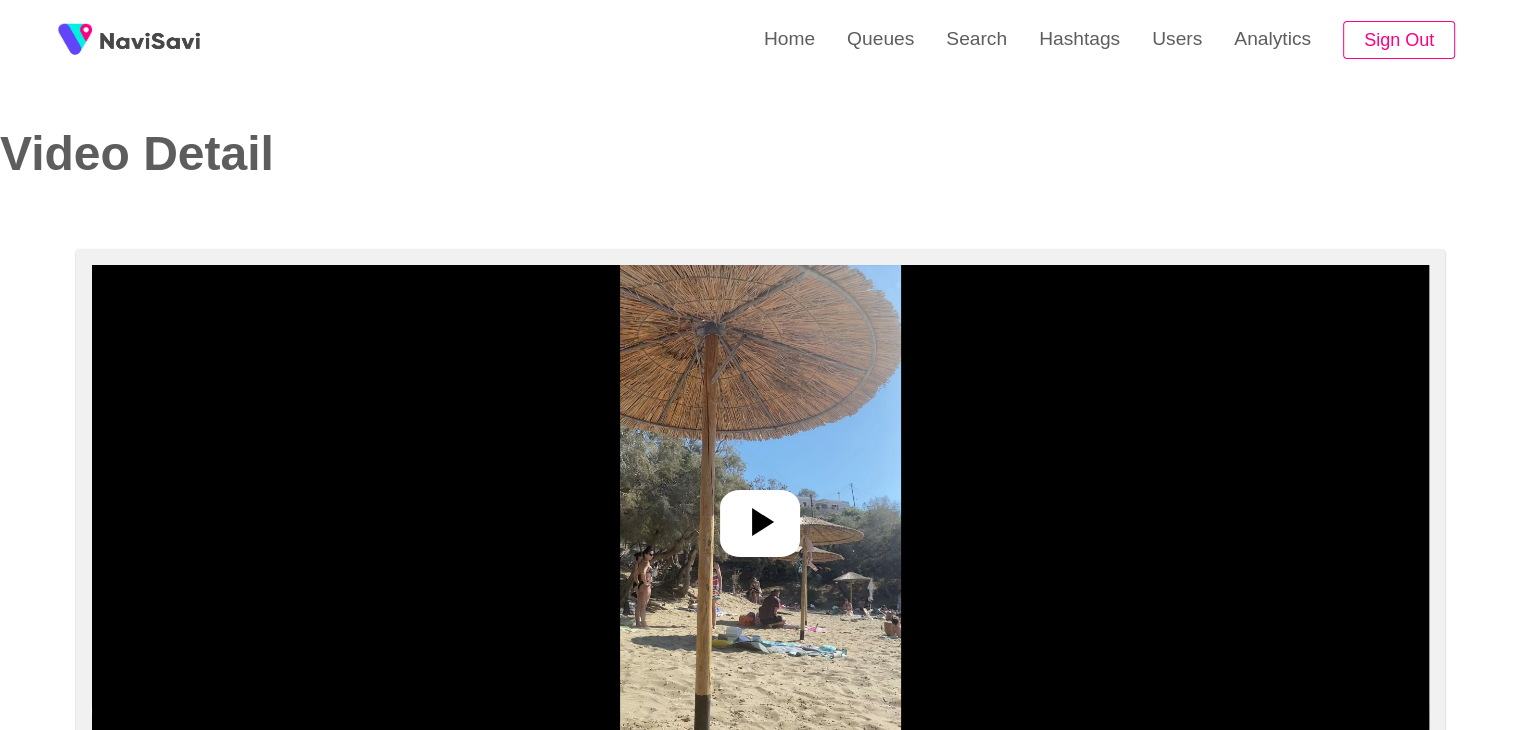 click at bounding box center (760, 515) 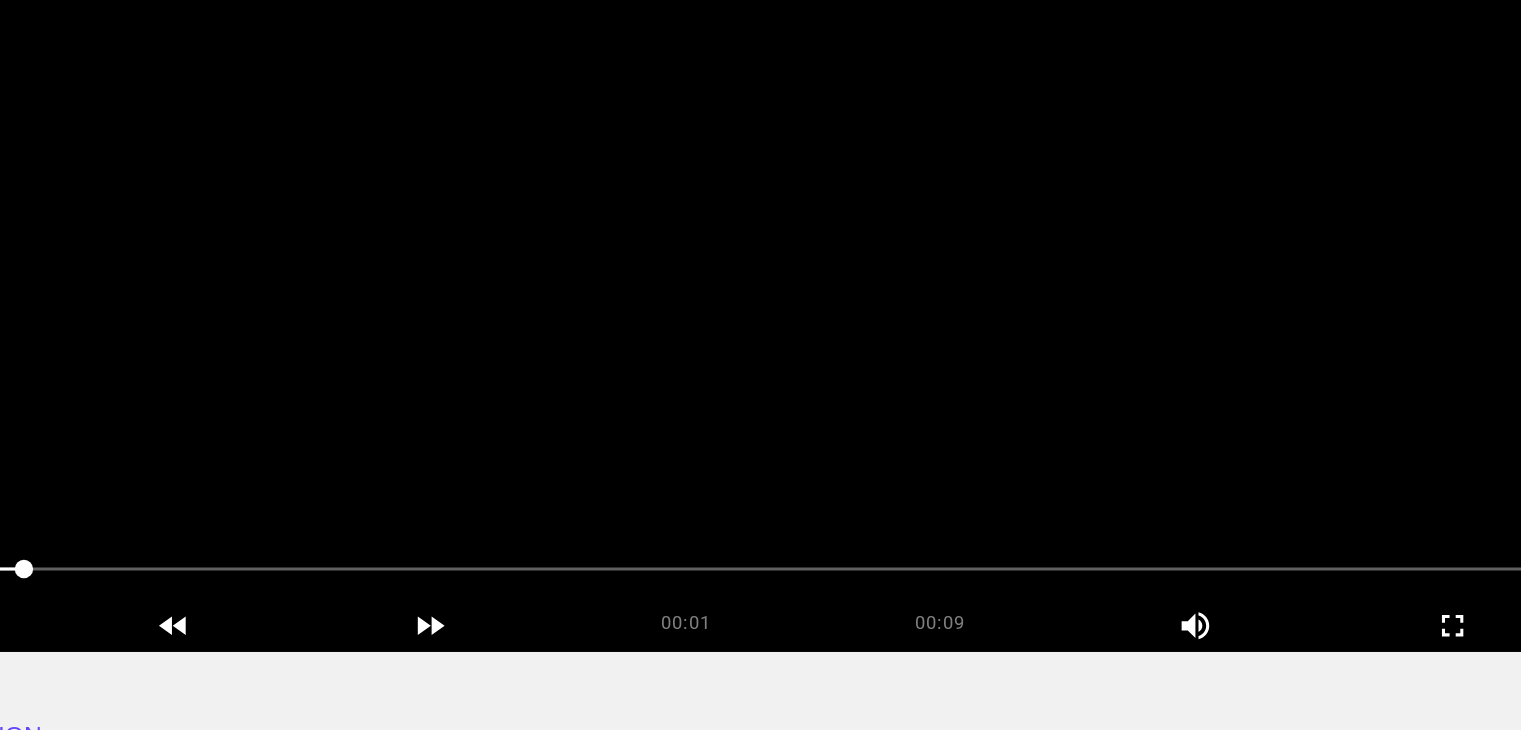 scroll, scrollTop: 227, scrollLeft: 0, axis: vertical 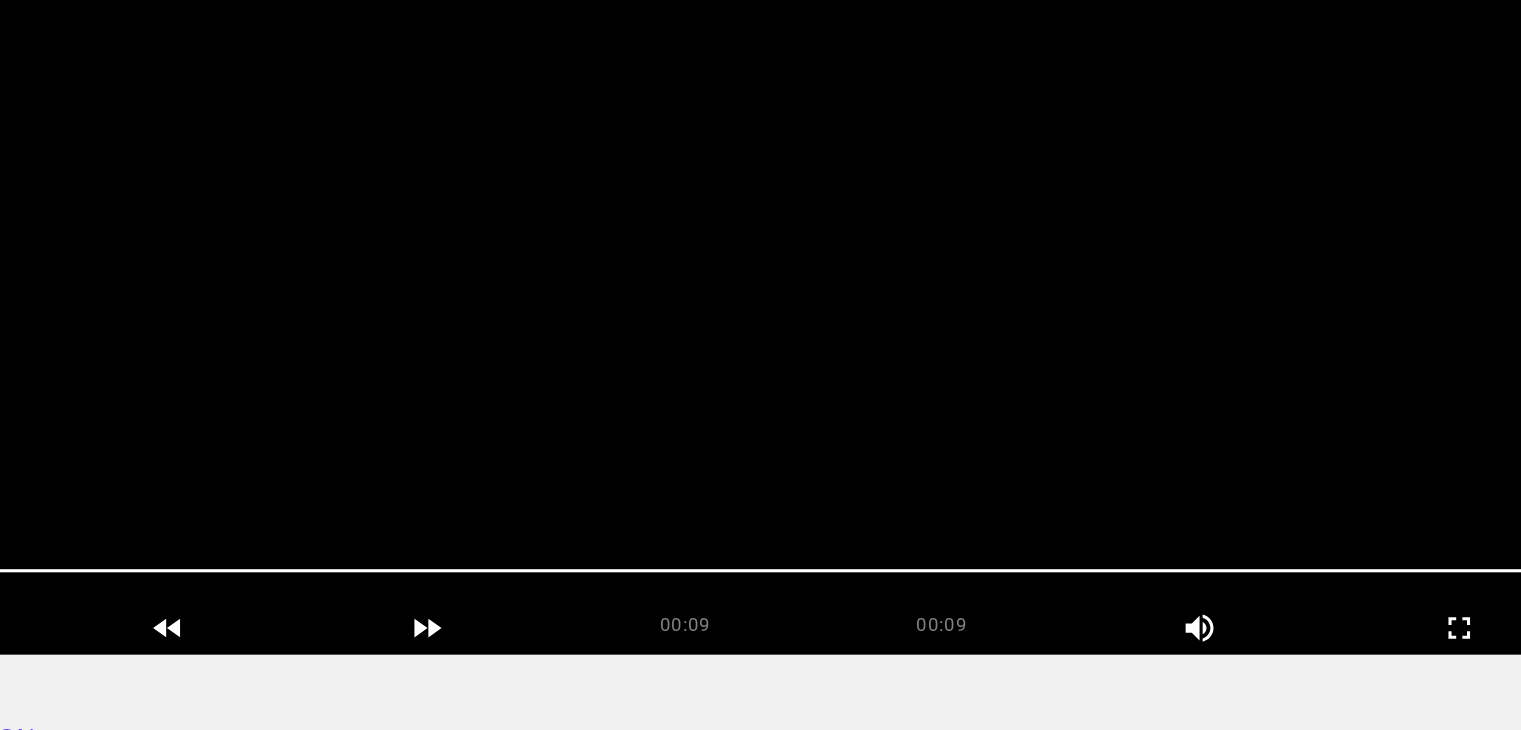 click at bounding box center [760, 287] 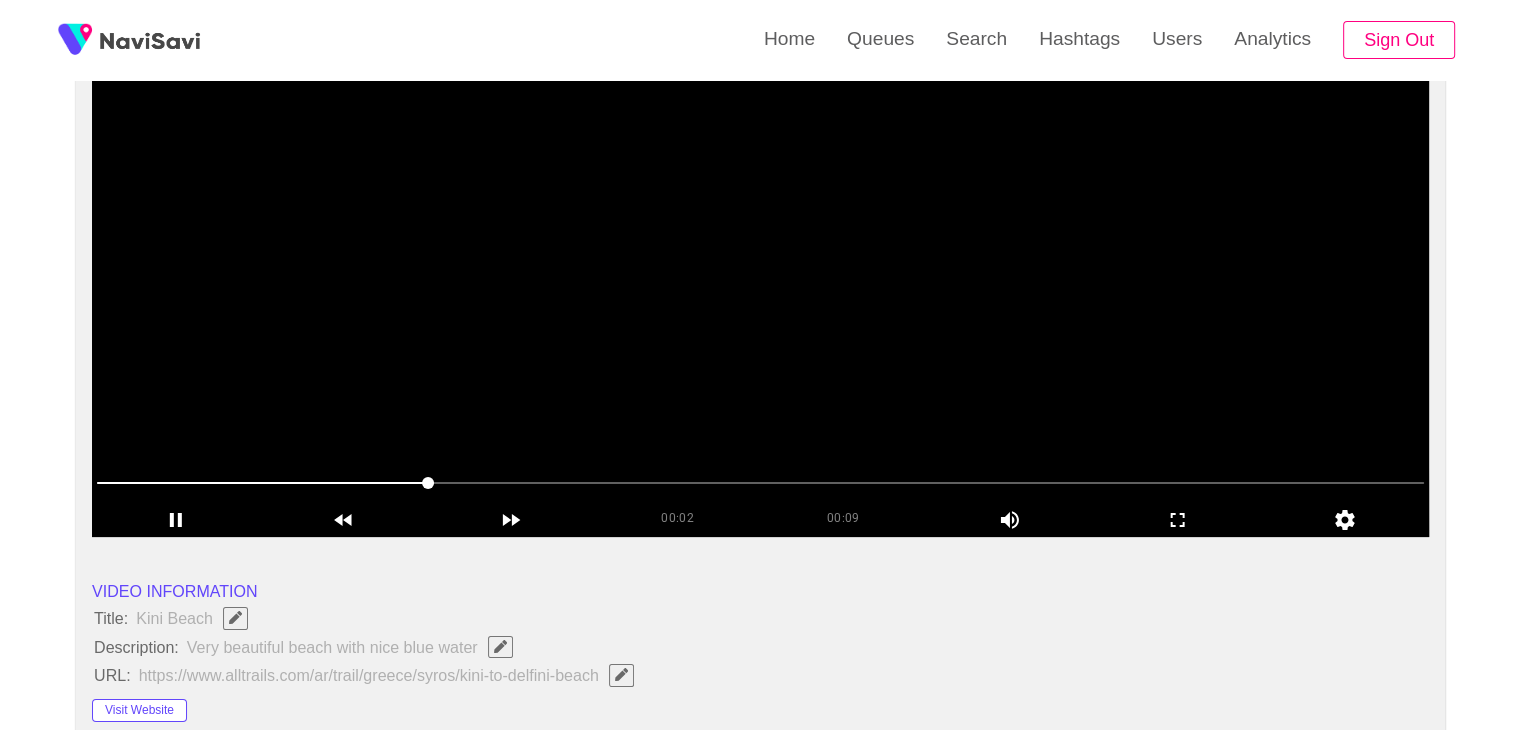 click at bounding box center (760, 287) 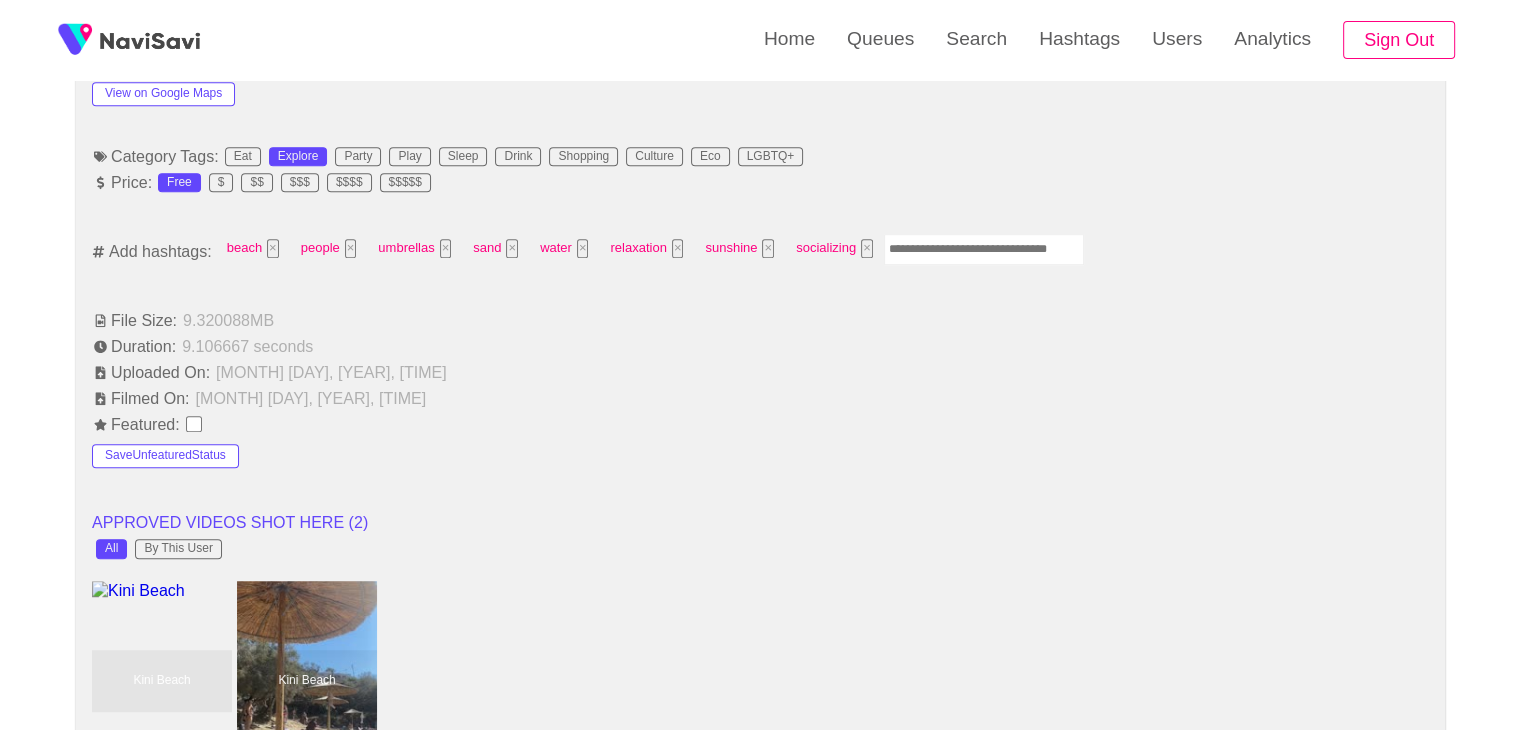 scroll, scrollTop: 1232, scrollLeft: 0, axis: vertical 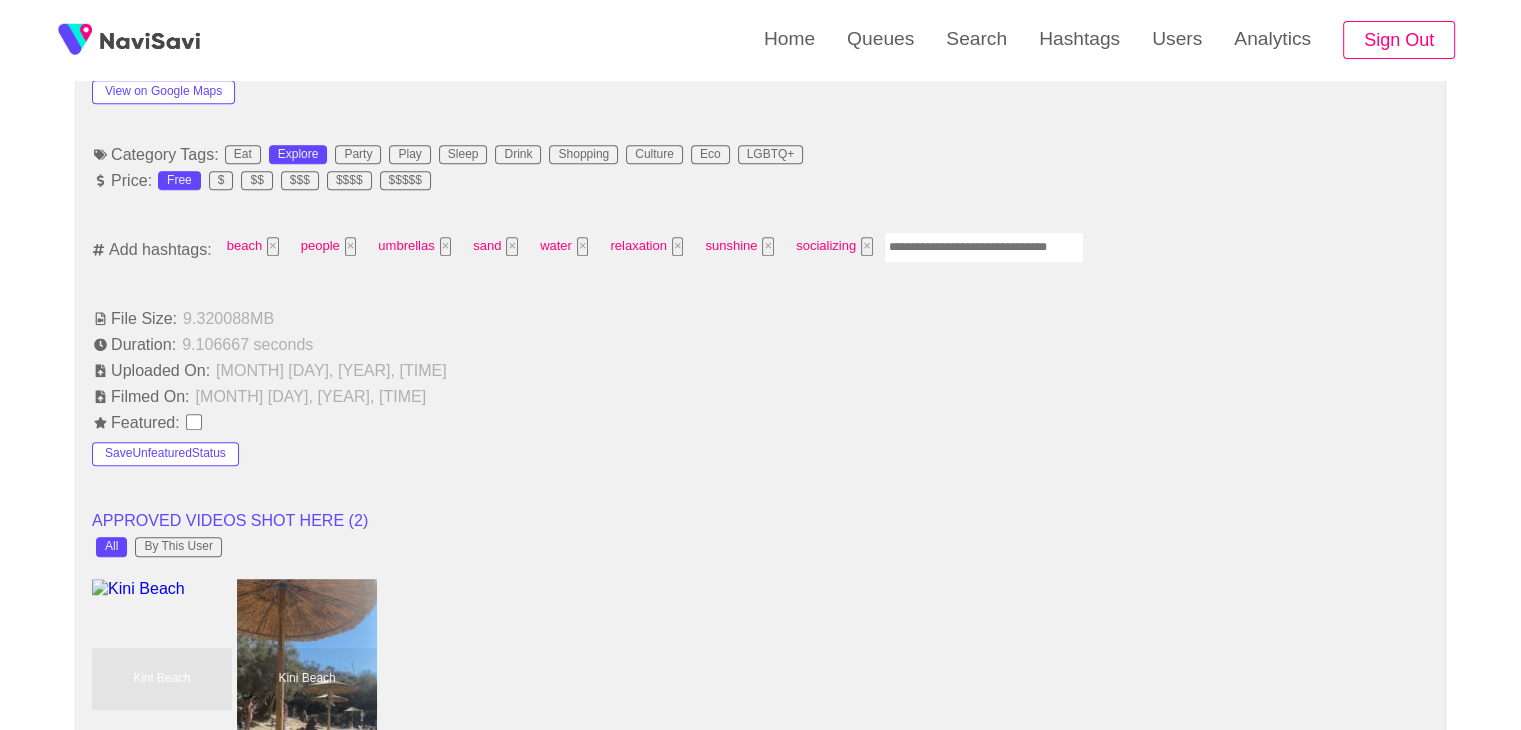 click at bounding box center [984, 247] 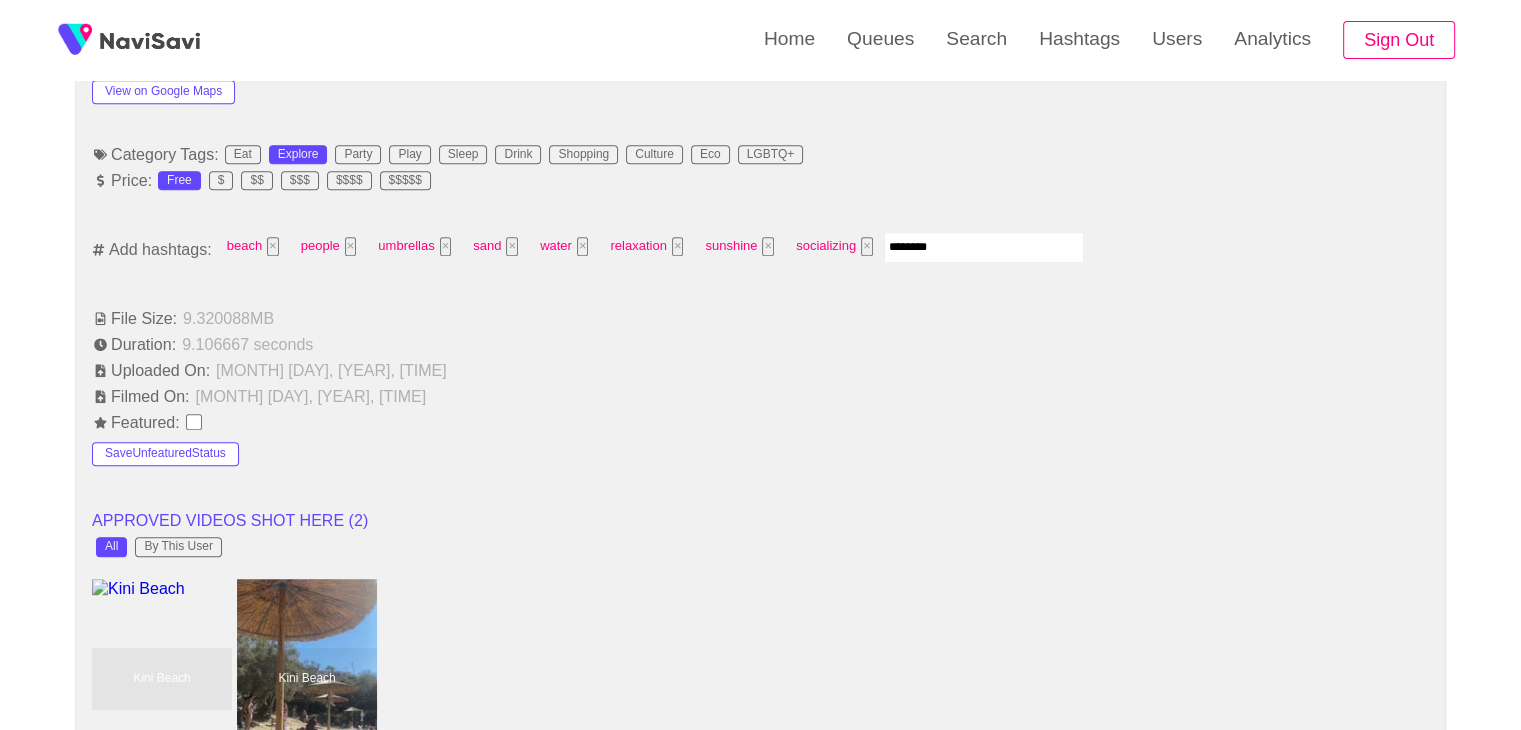 type on "*********" 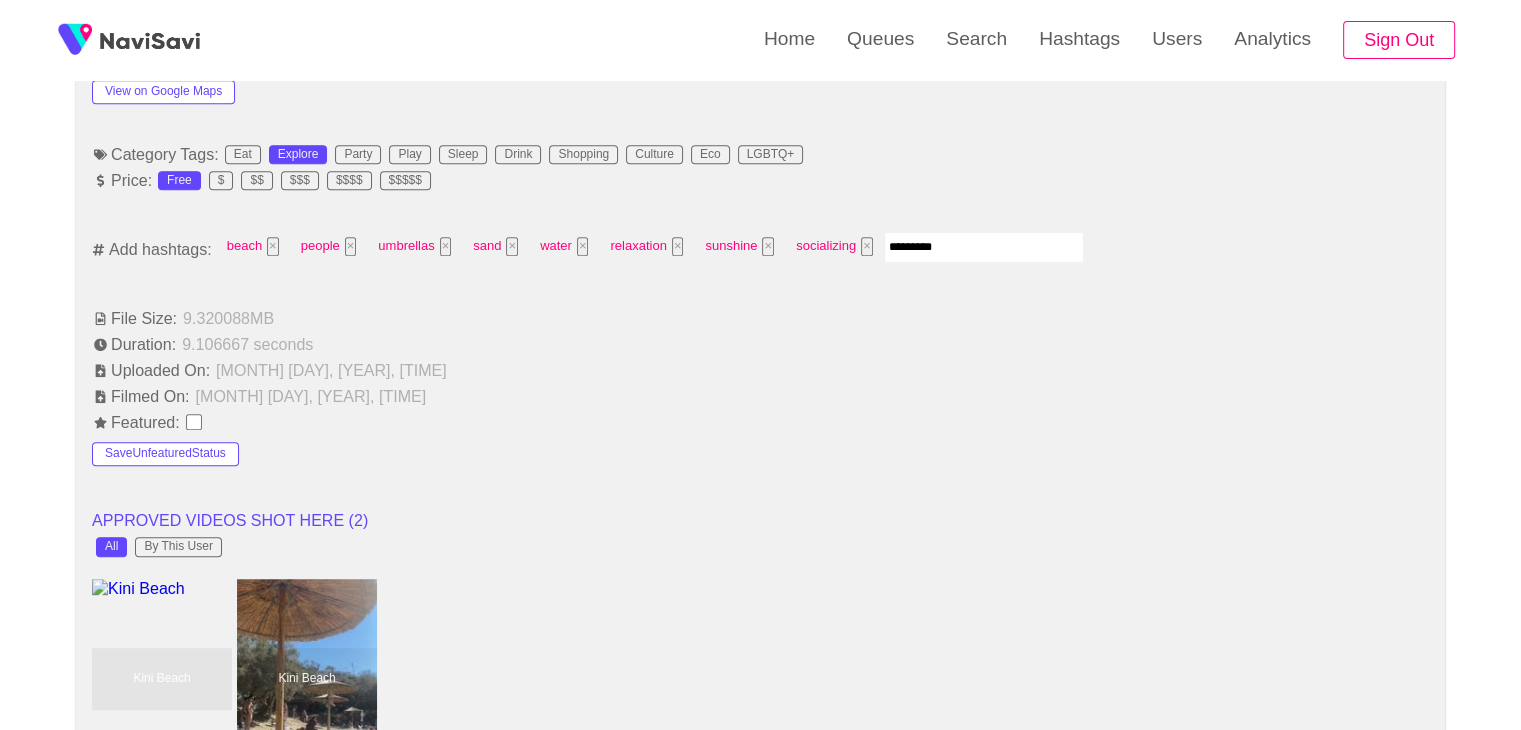 type 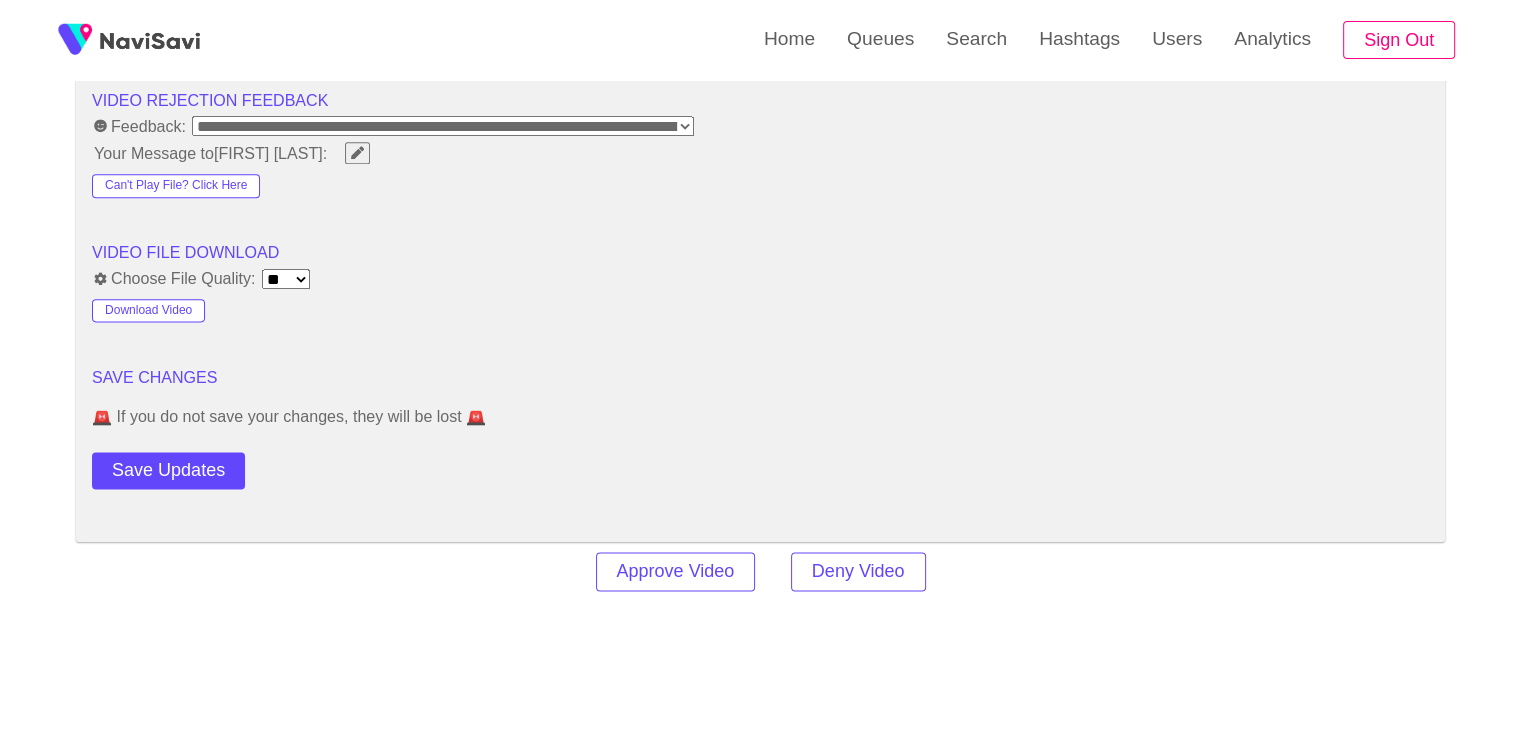 scroll, scrollTop: 2543, scrollLeft: 0, axis: vertical 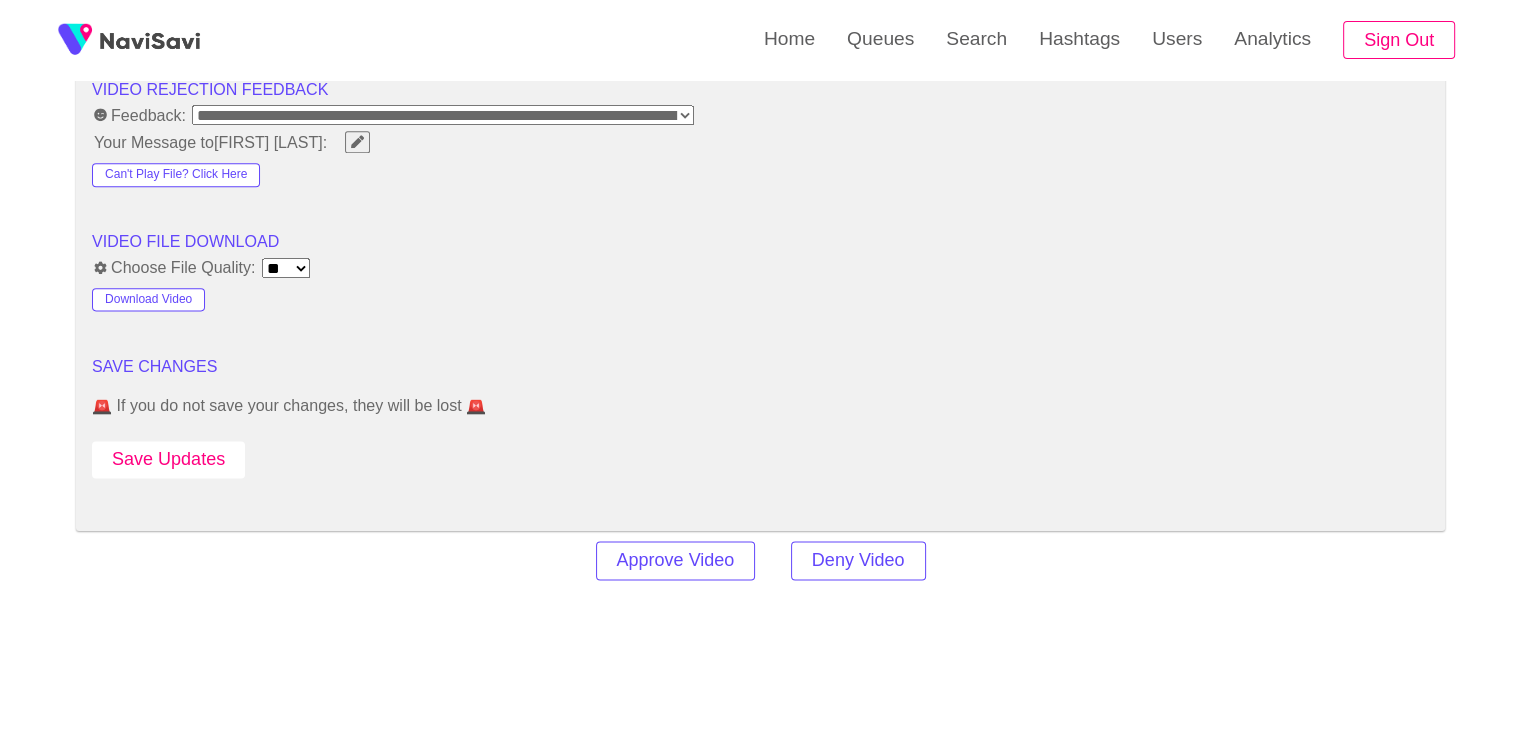 click on "Save Updates" at bounding box center (168, 459) 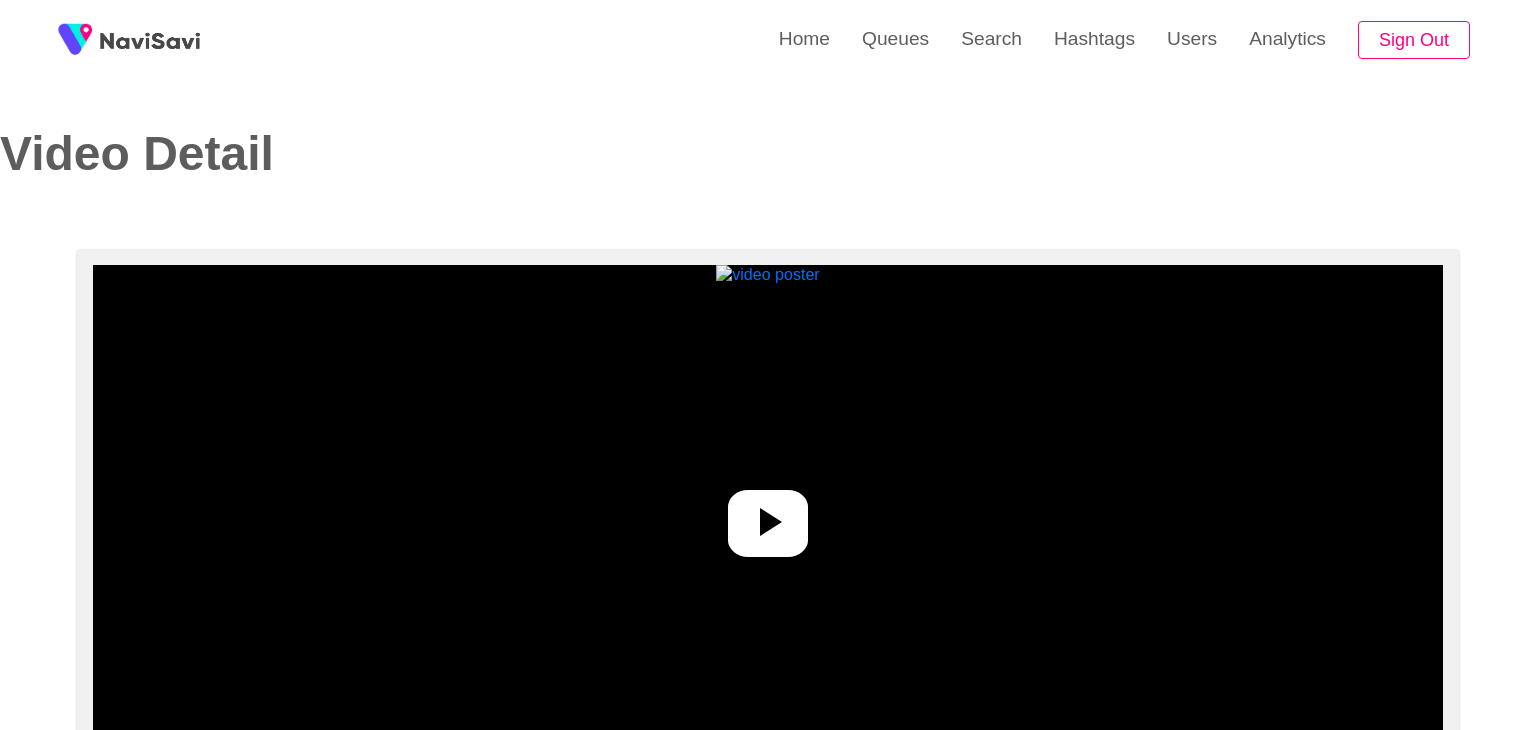 select on "**********" 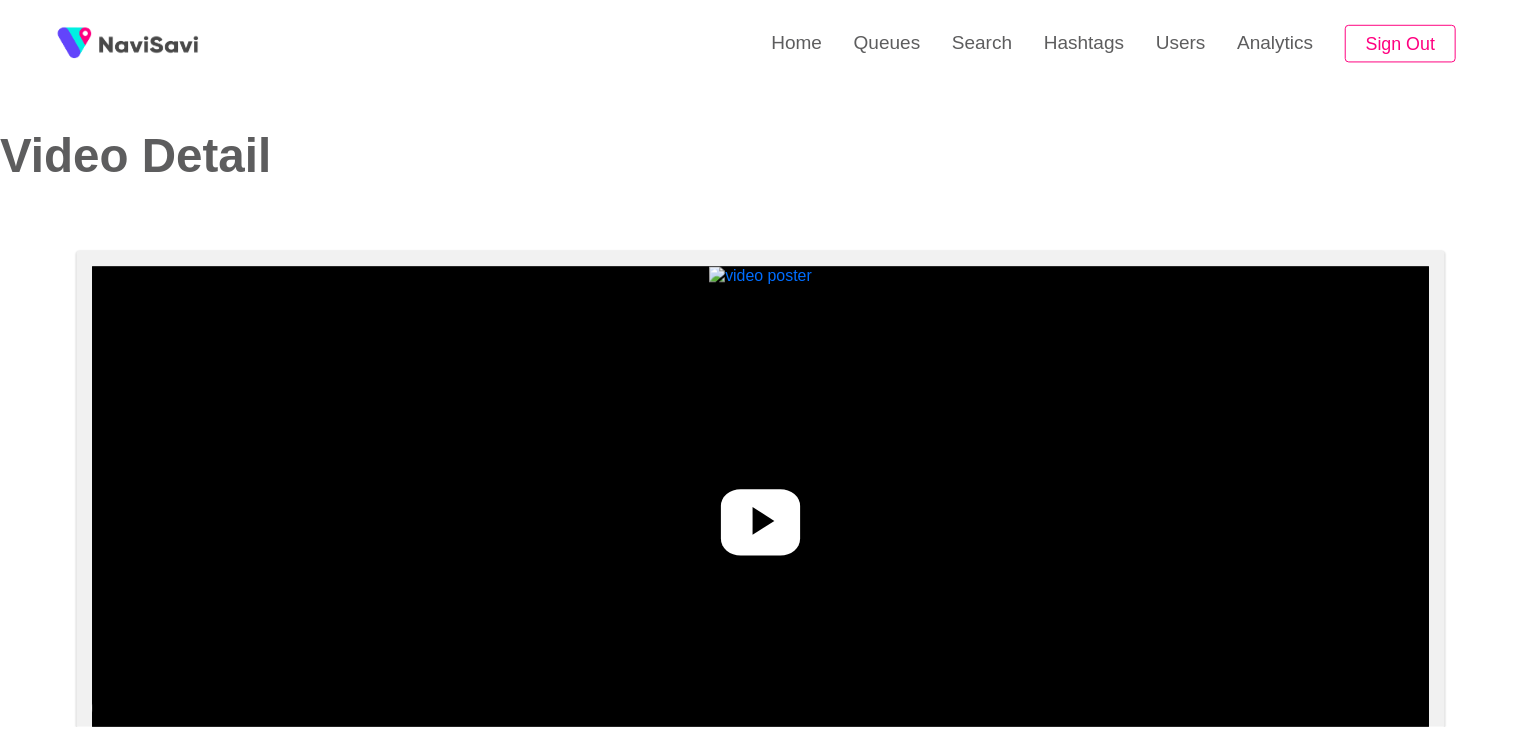 scroll, scrollTop: 0, scrollLeft: 0, axis: both 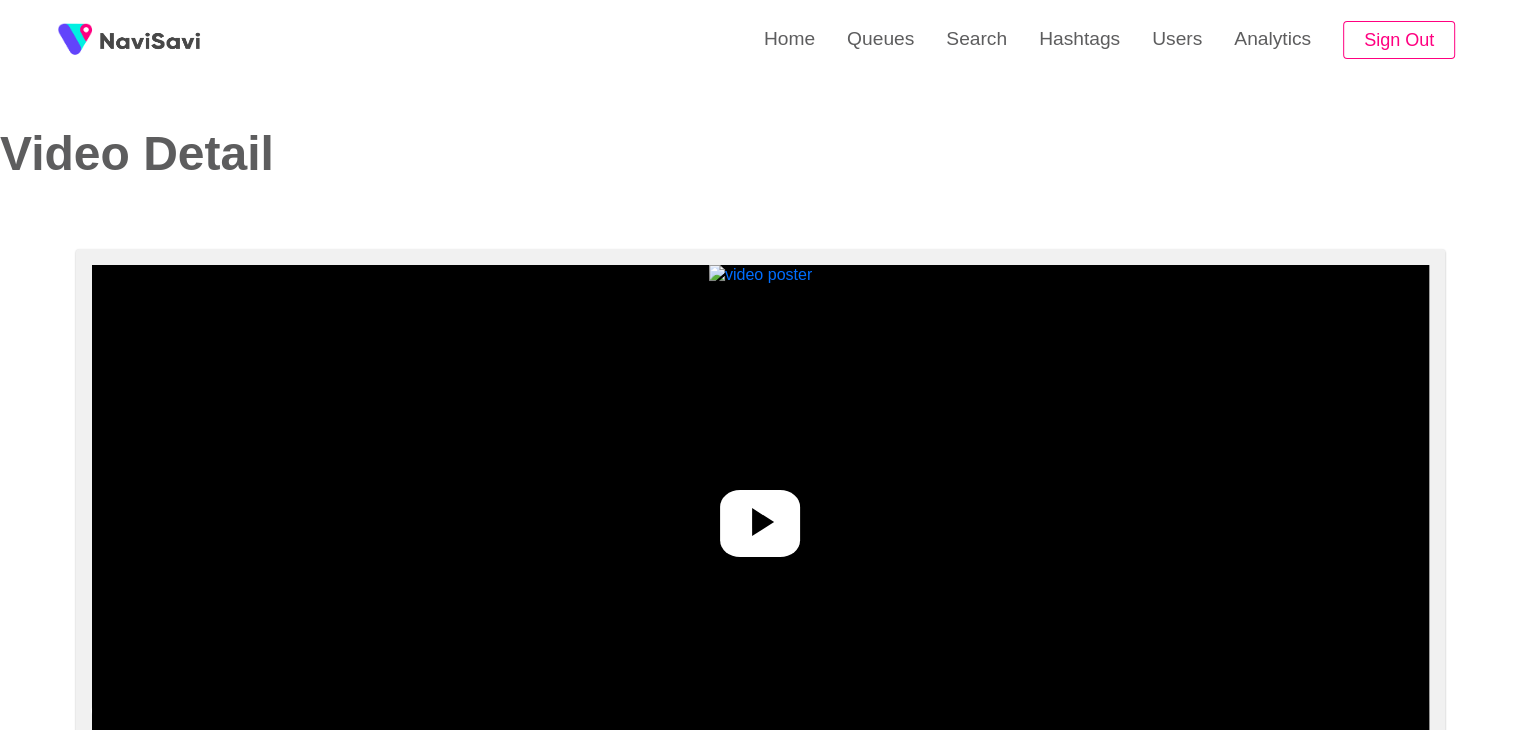 click at bounding box center (760, 515) 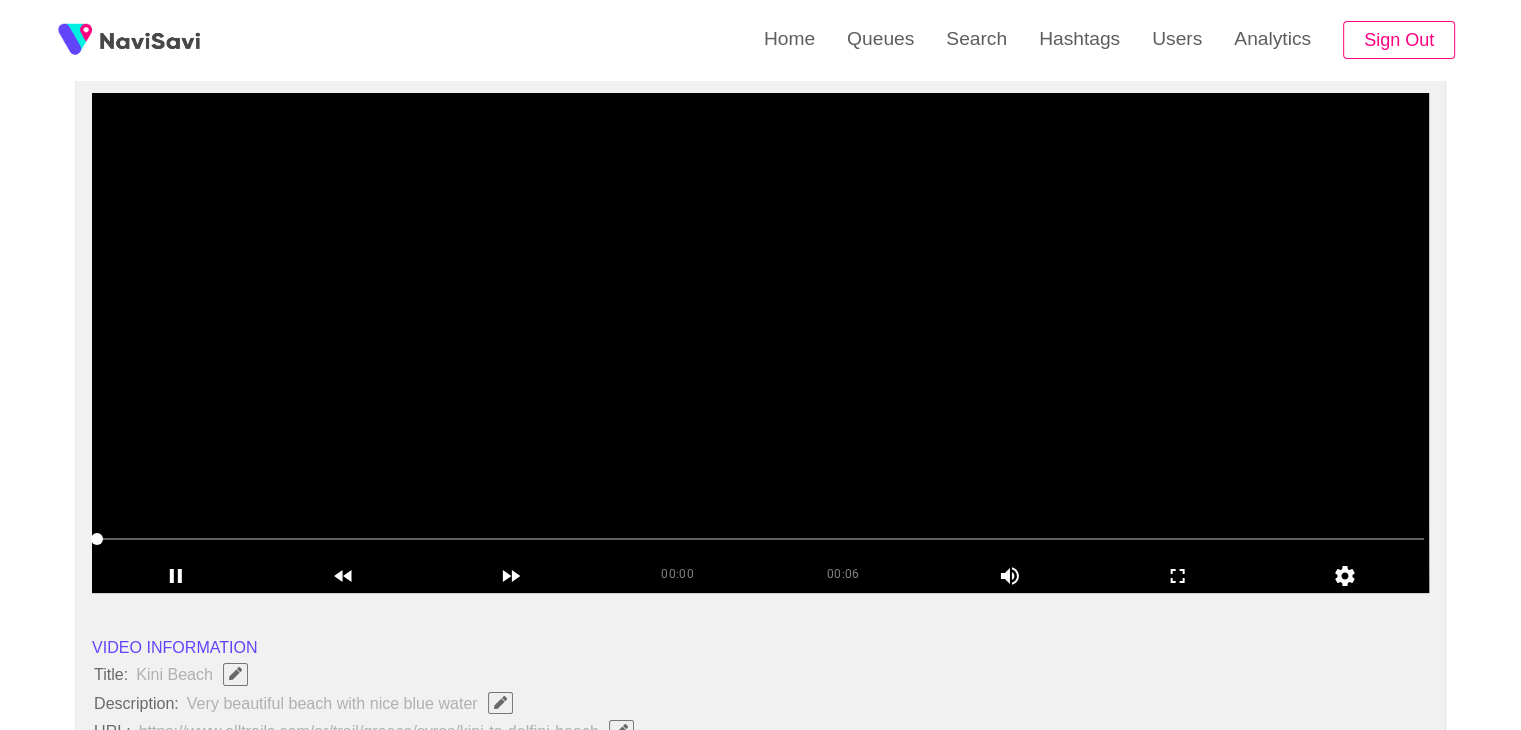 click at bounding box center (760, 343) 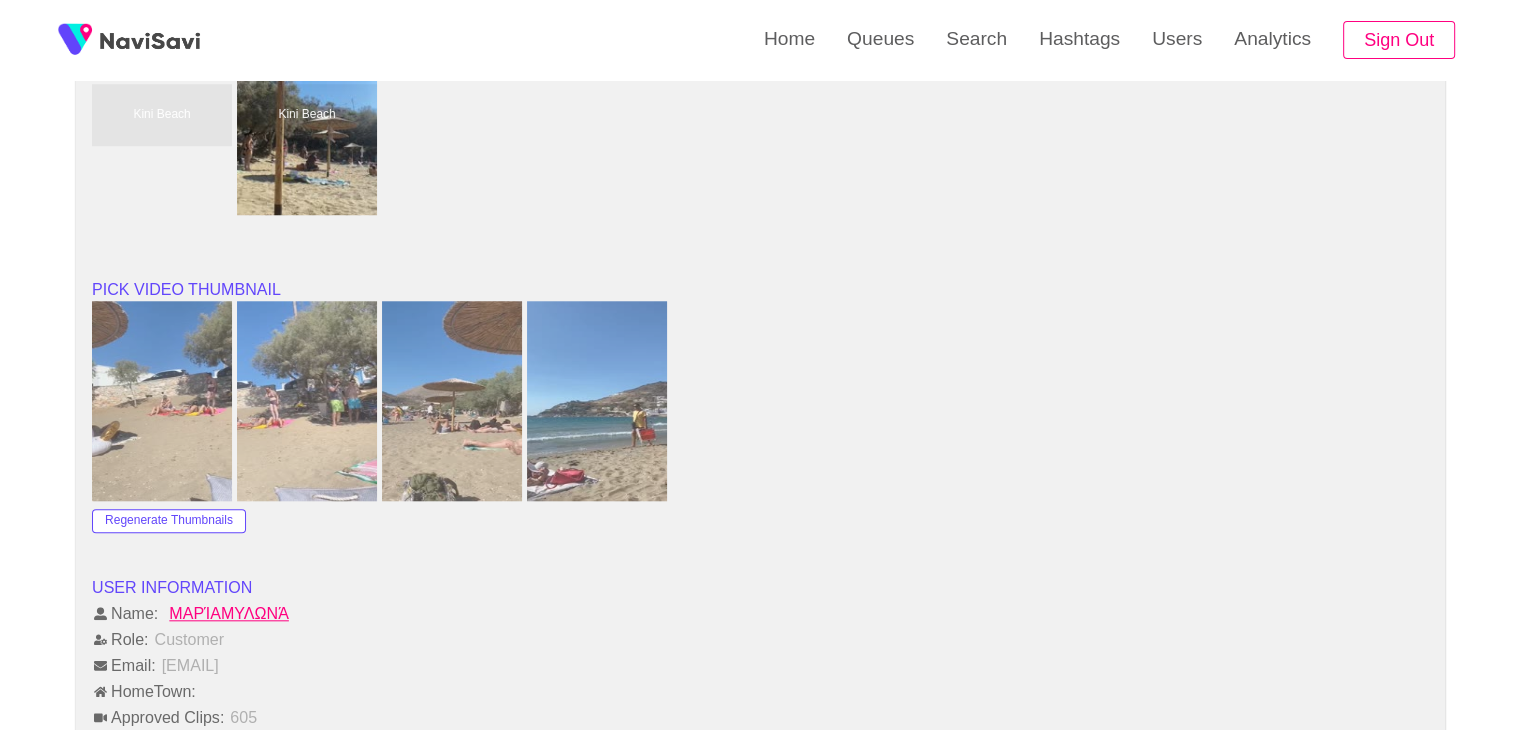 scroll, scrollTop: 1632, scrollLeft: 0, axis: vertical 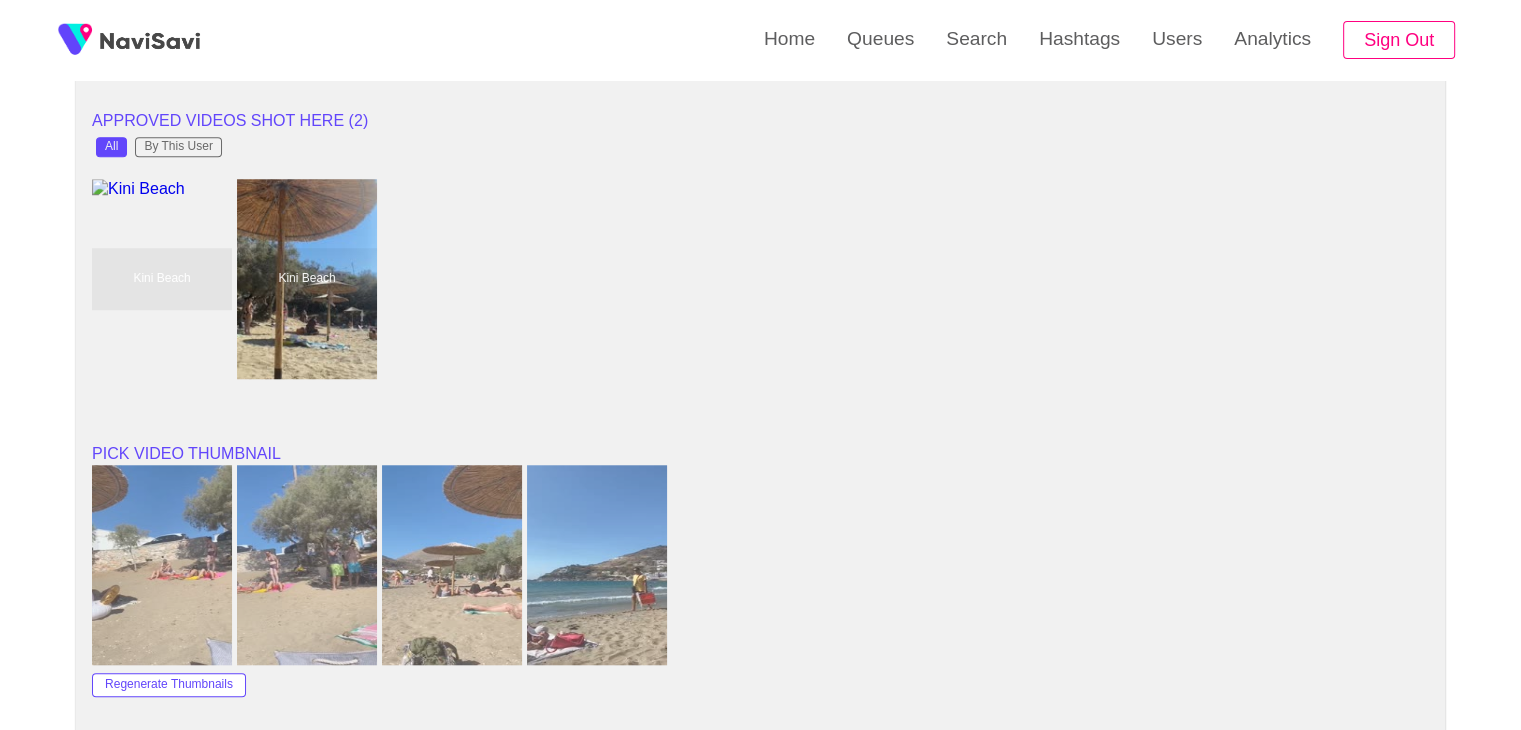 click at bounding box center (307, 565) 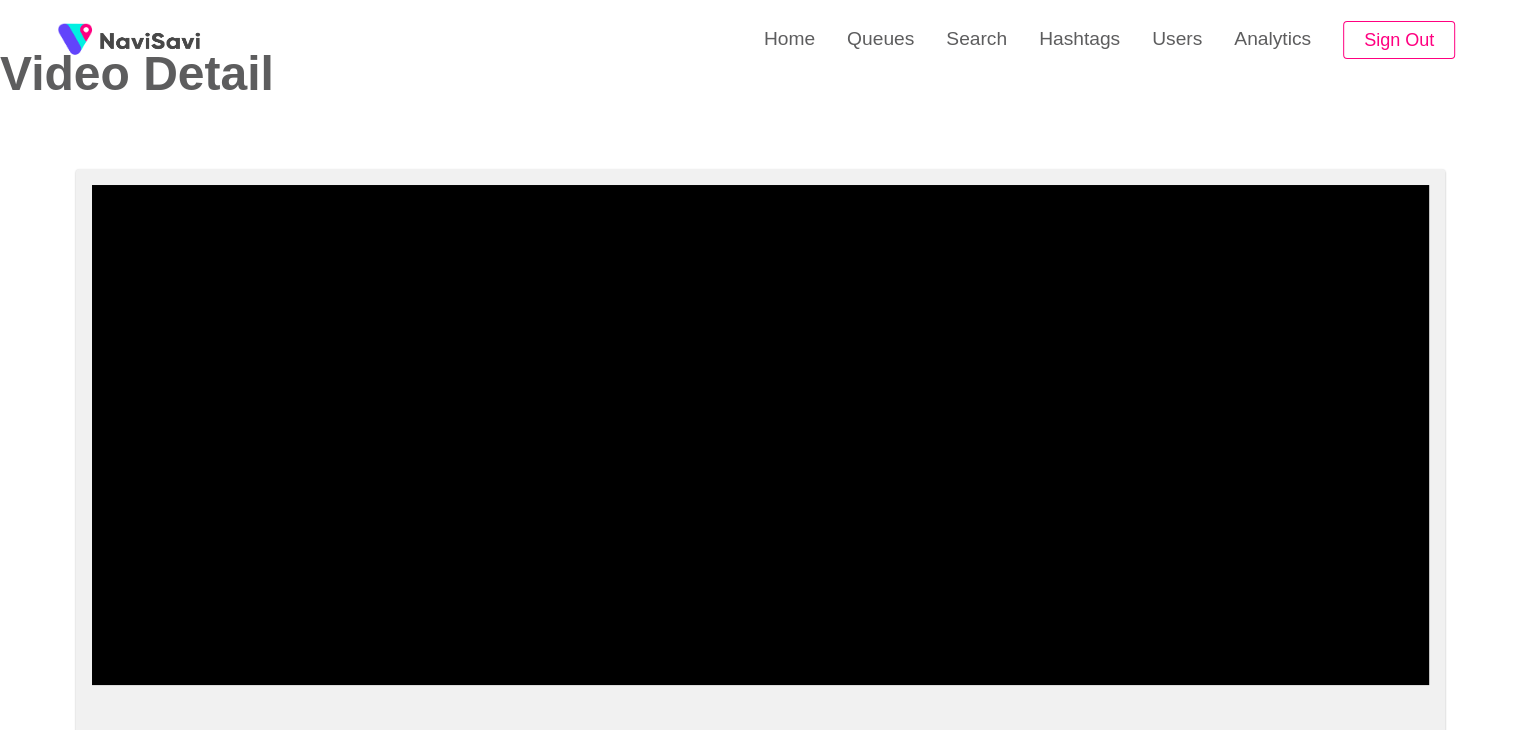 scroll, scrollTop: 82, scrollLeft: 0, axis: vertical 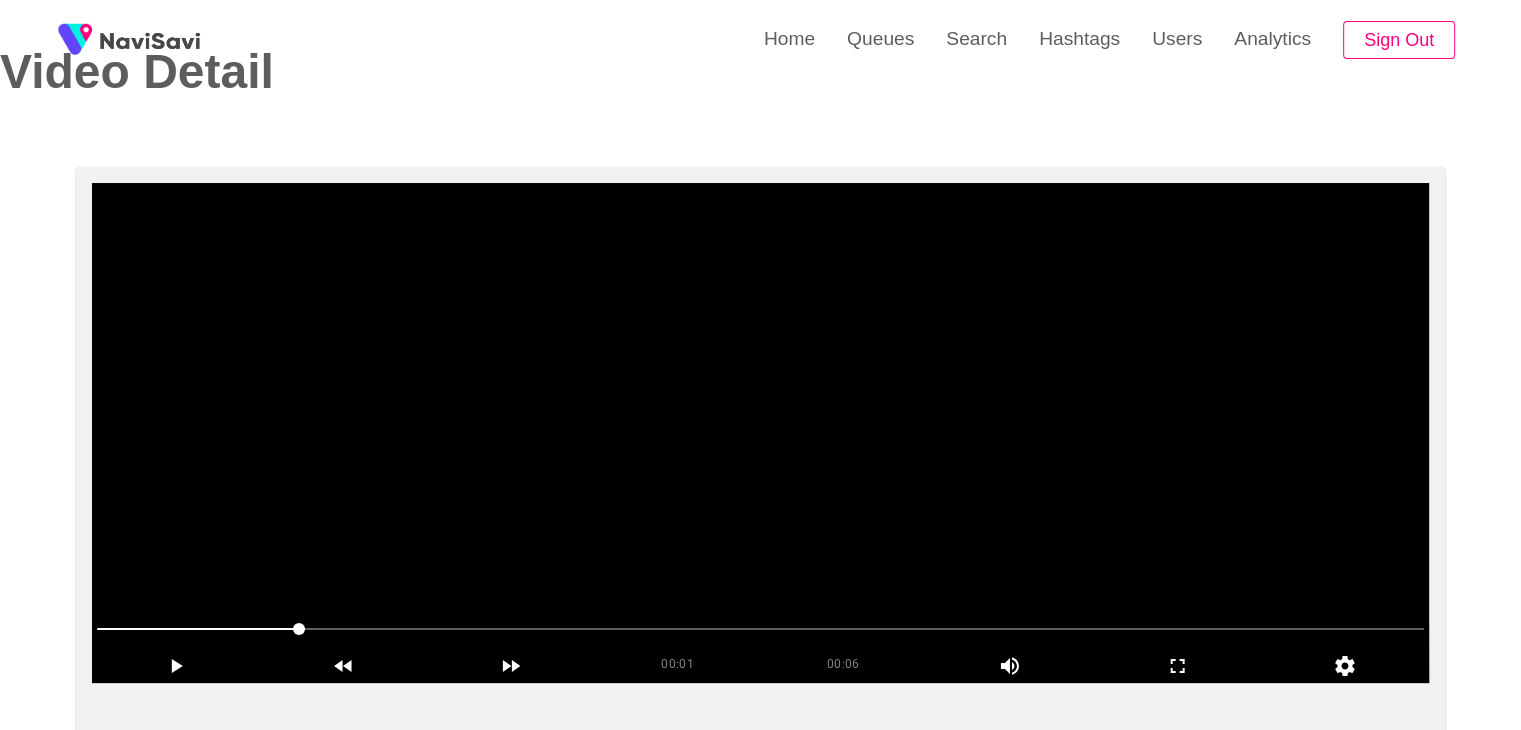 click at bounding box center [760, 433] 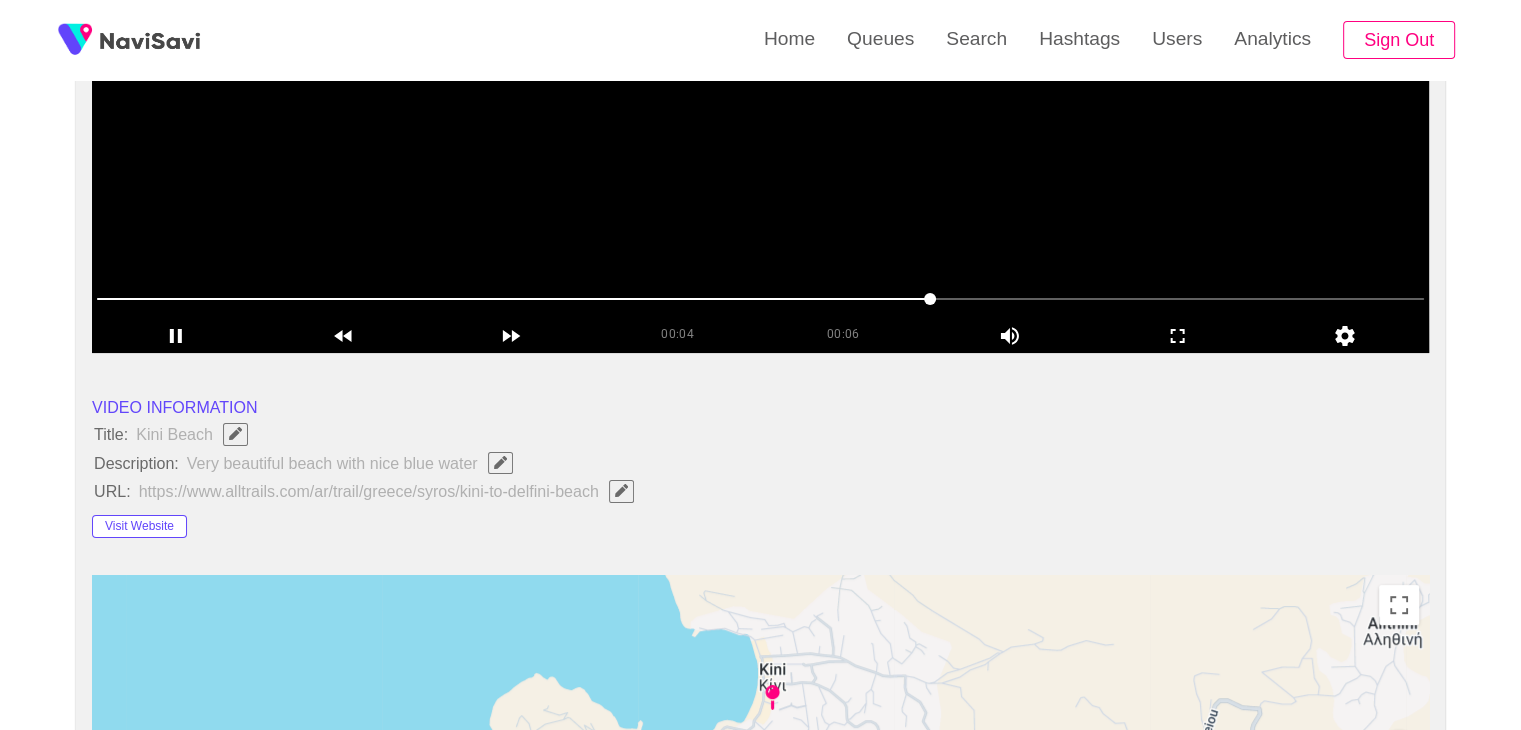 scroll, scrollTop: 236, scrollLeft: 0, axis: vertical 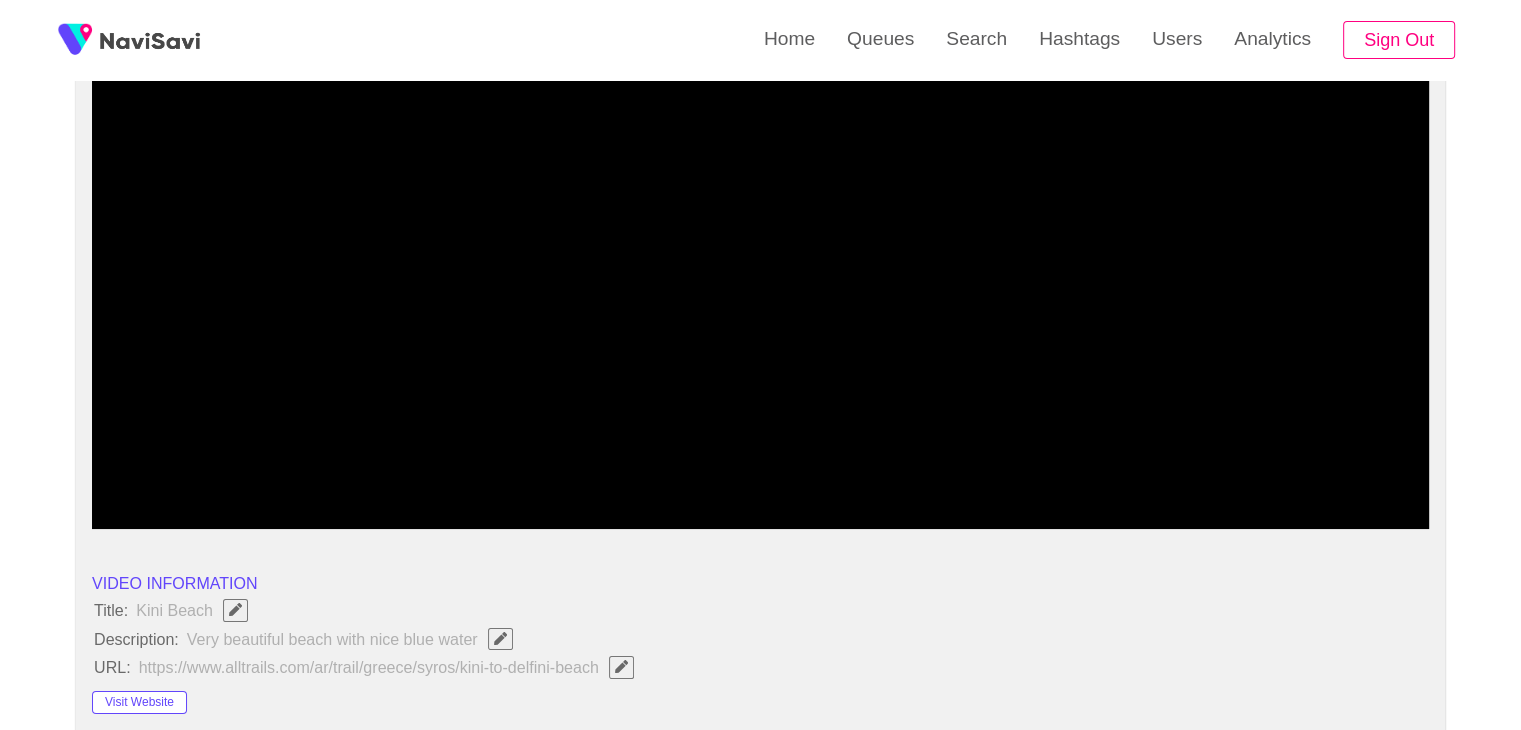 click at bounding box center (760, 475) 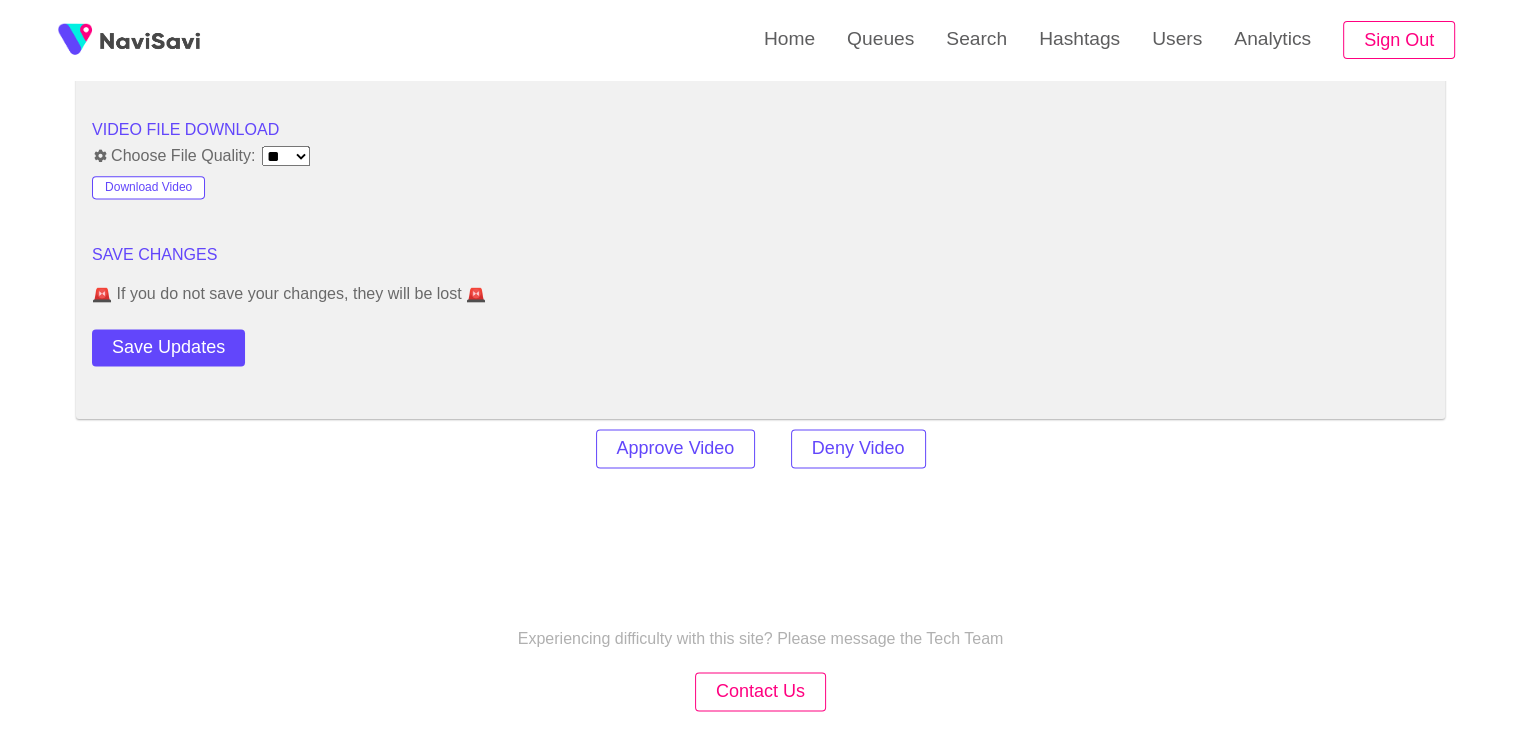 scroll, scrollTop: 2743, scrollLeft: 0, axis: vertical 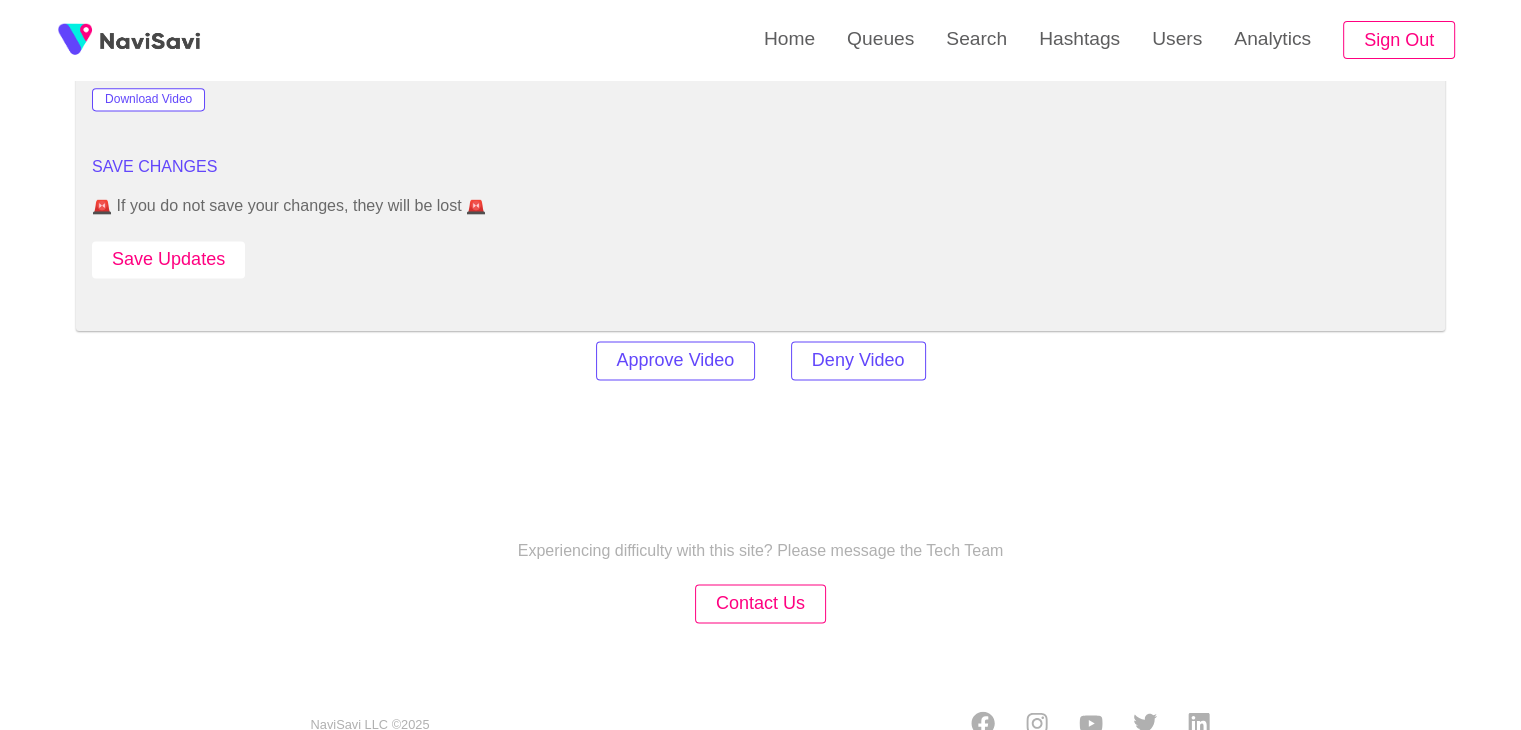 click on "Save Updates" at bounding box center [168, 259] 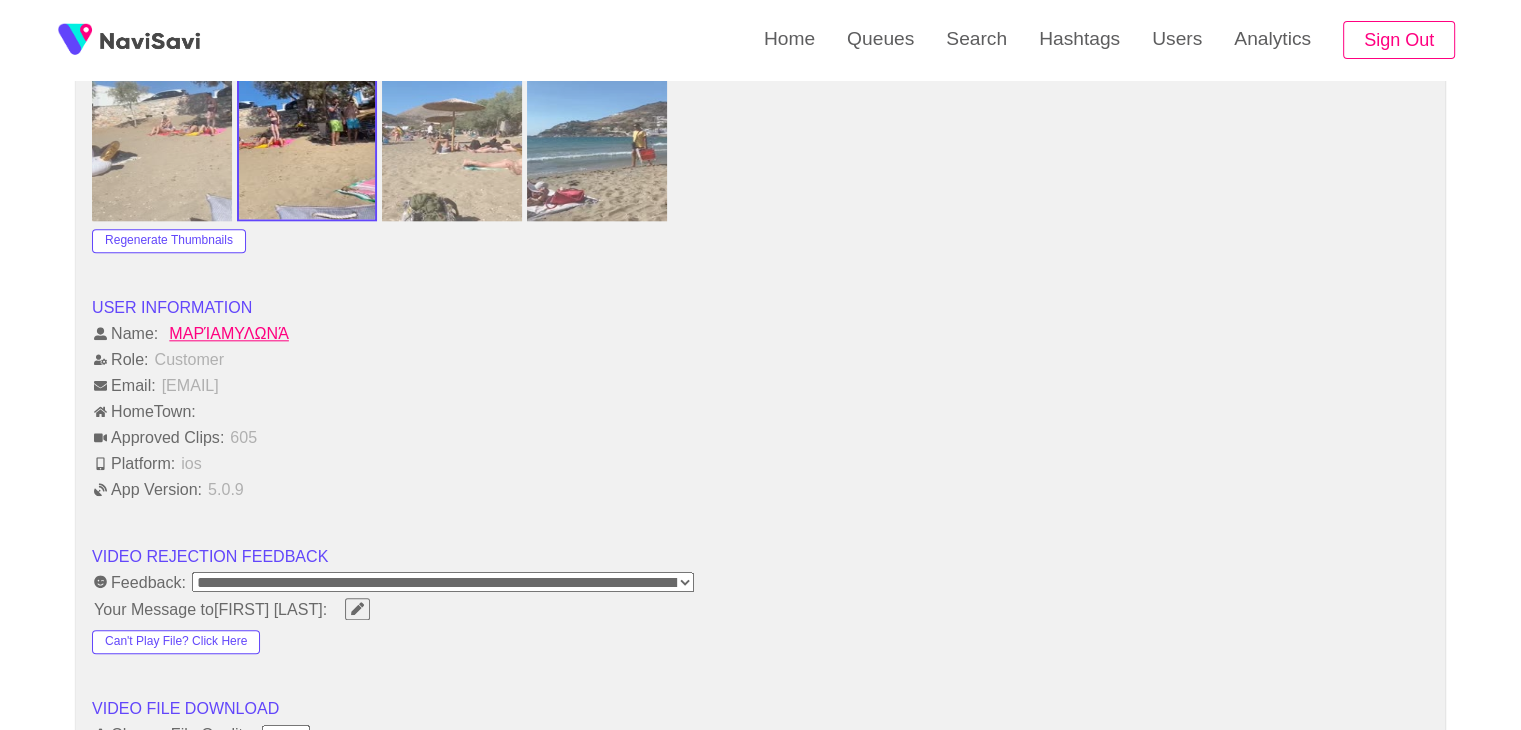 scroll, scrollTop: 2075, scrollLeft: 0, axis: vertical 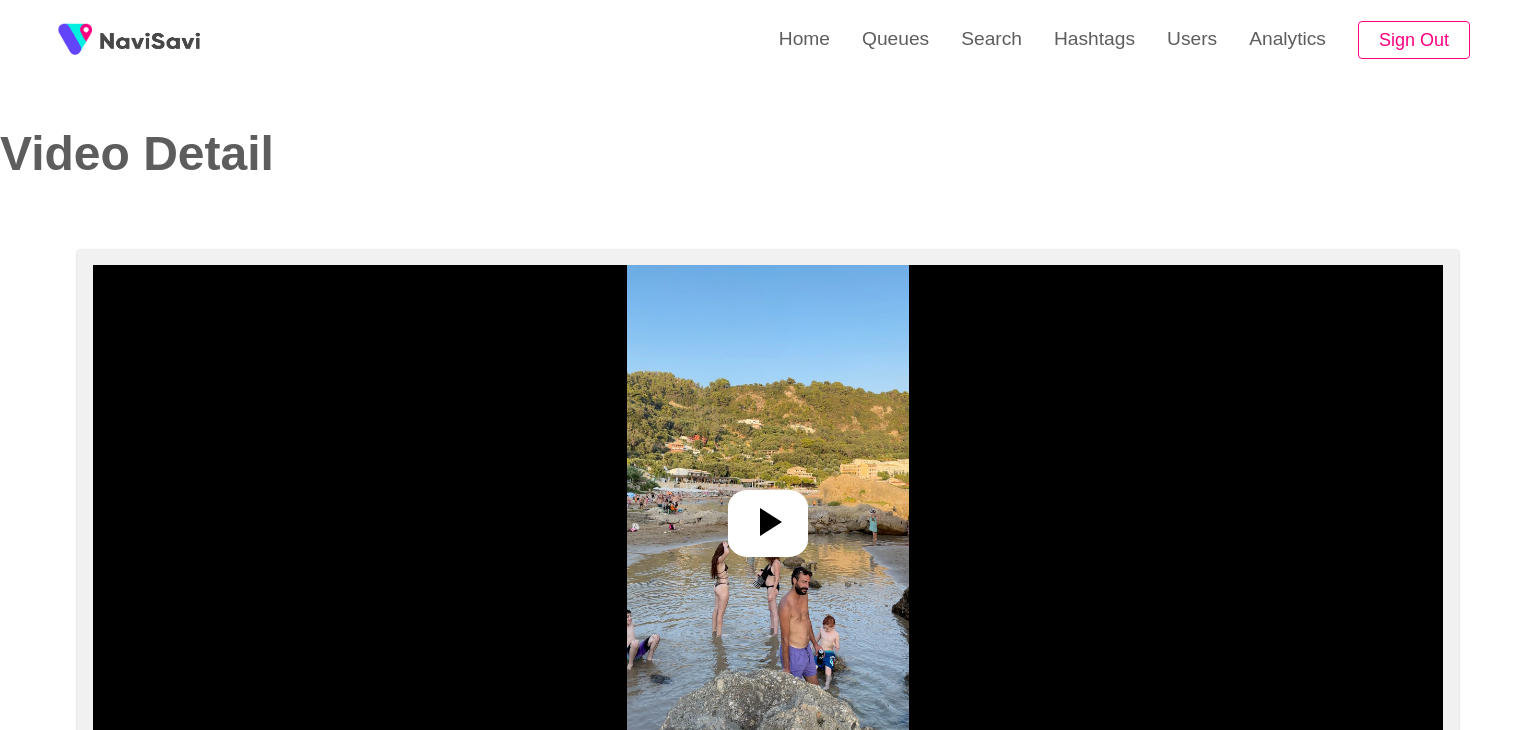 select on "**********" 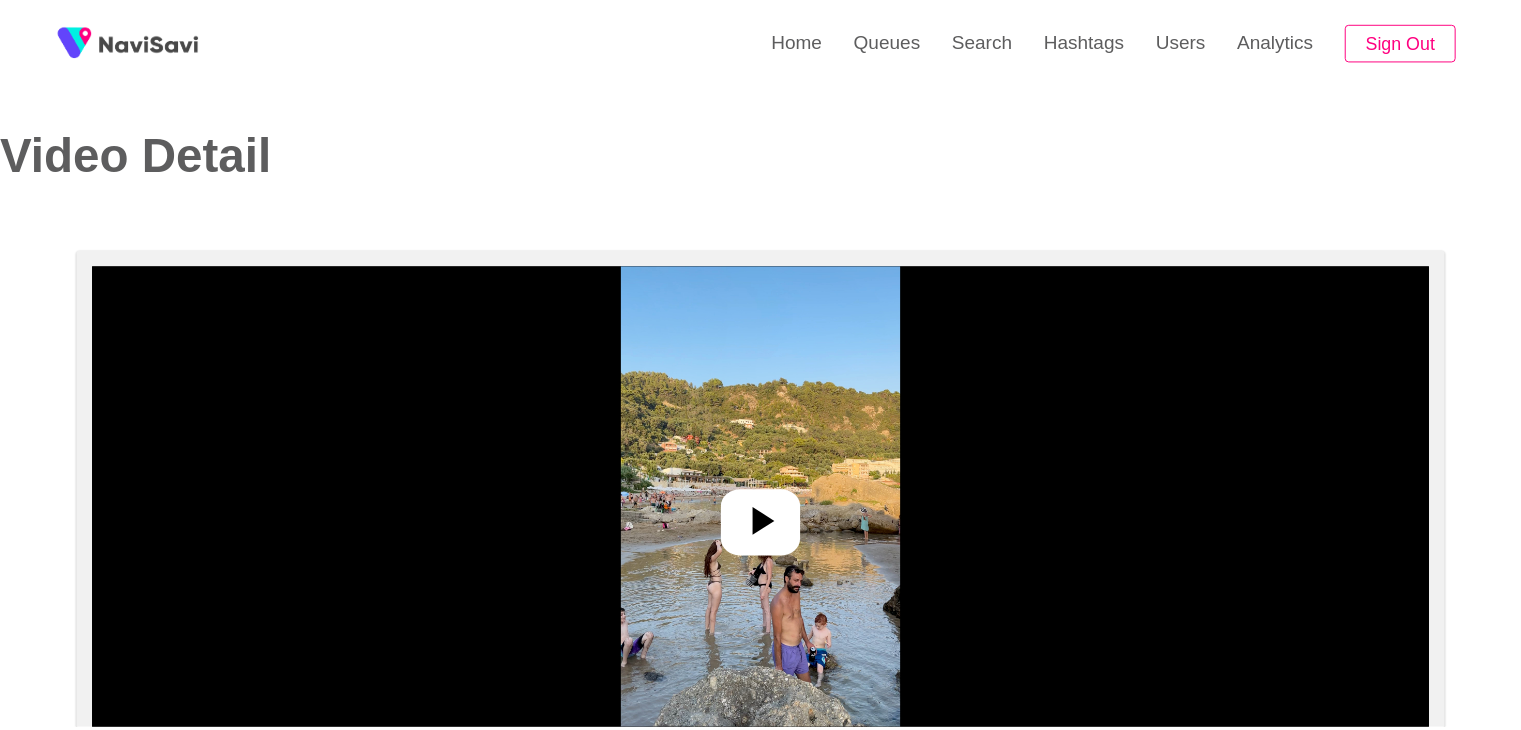 scroll, scrollTop: 0, scrollLeft: 0, axis: both 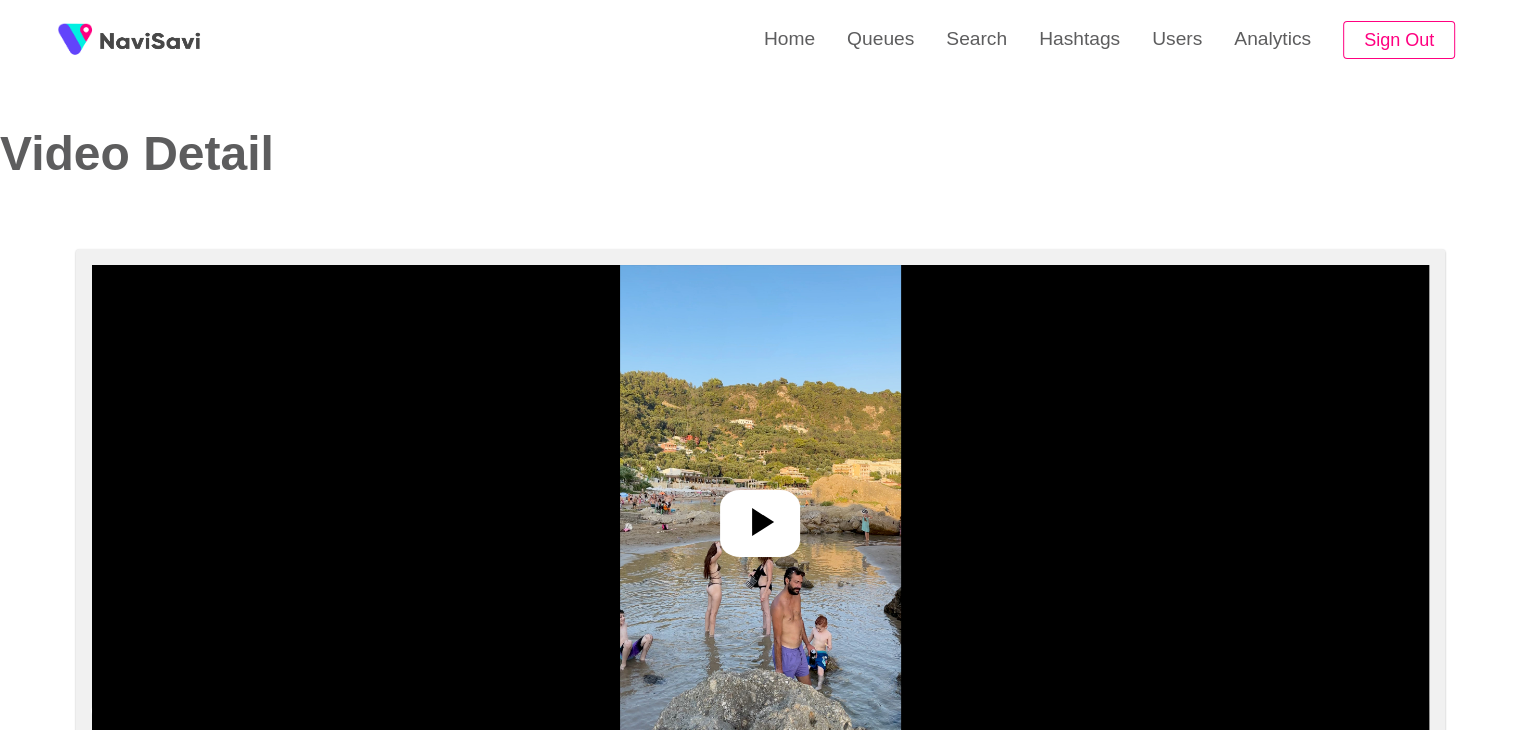 click 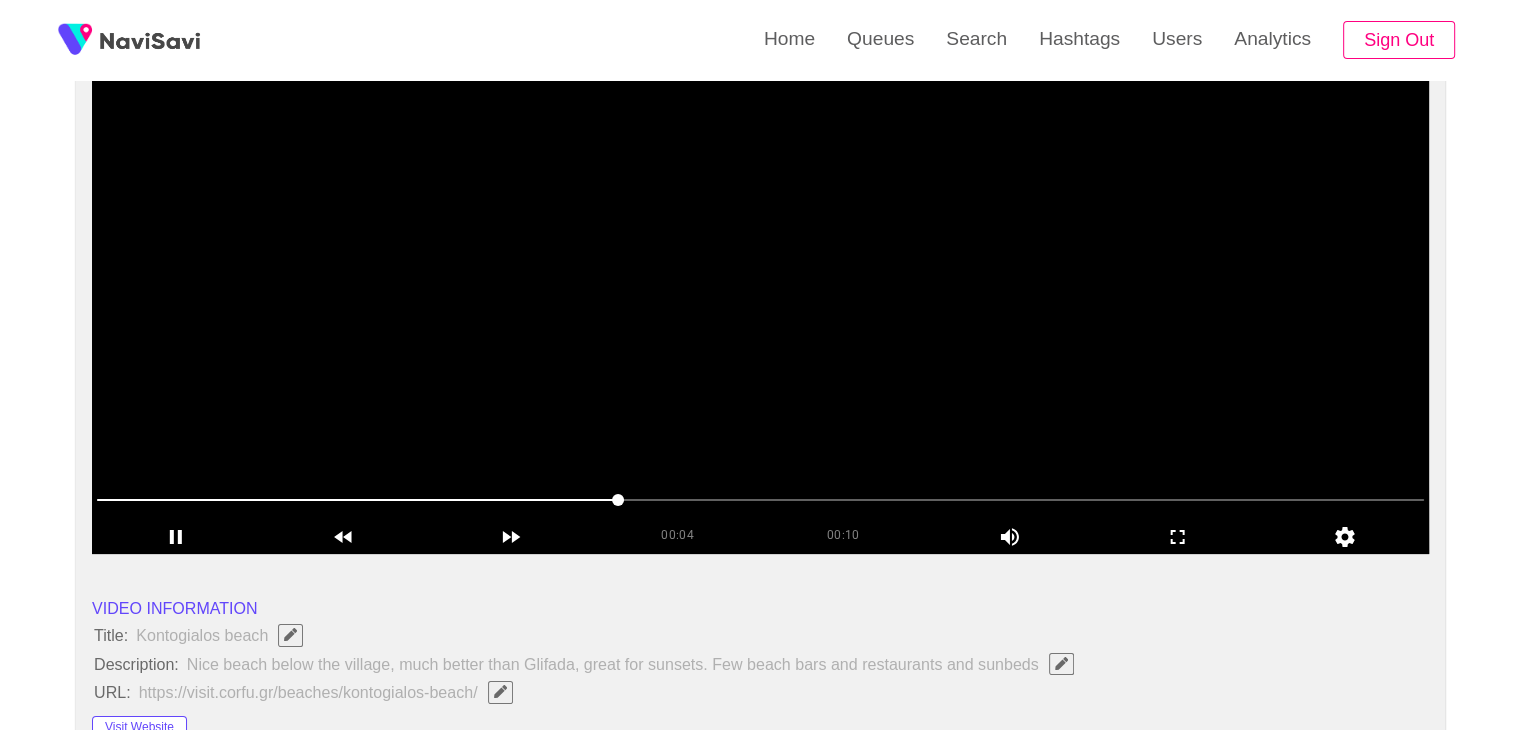 scroll, scrollTop: 162, scrollLeft: 0, axis: vertical 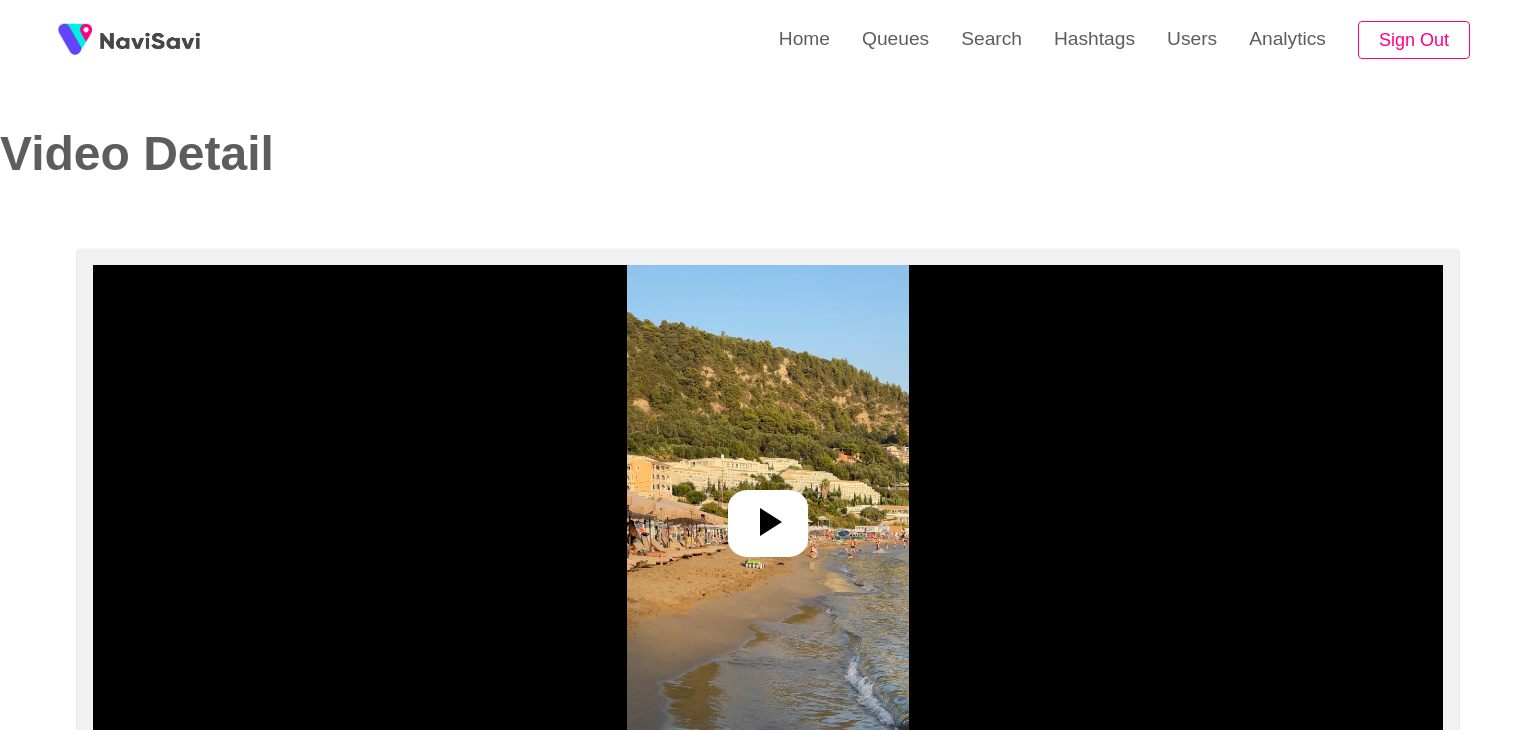 select on "**********" 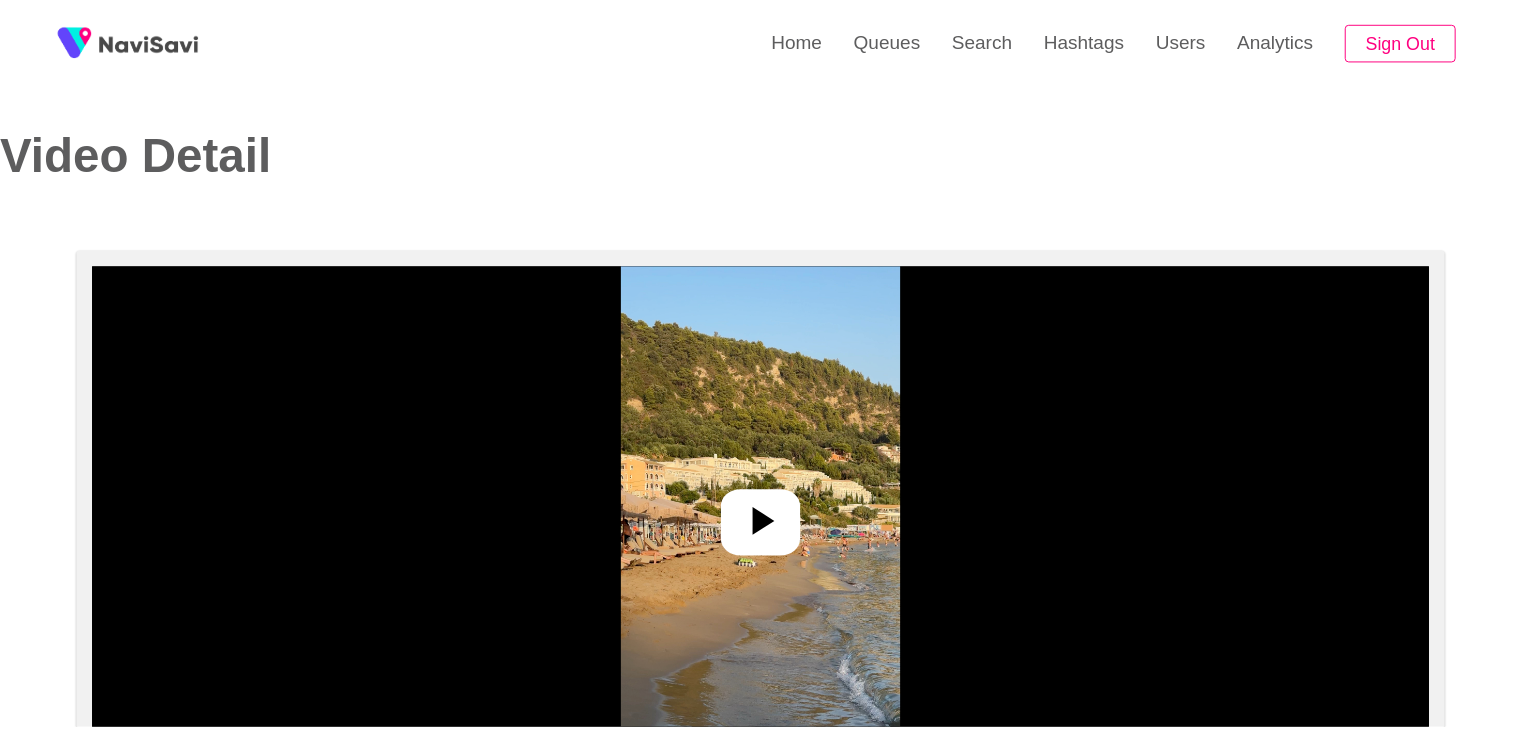scroll, scrollTop: 0, scrollLeft: 0, axis: both 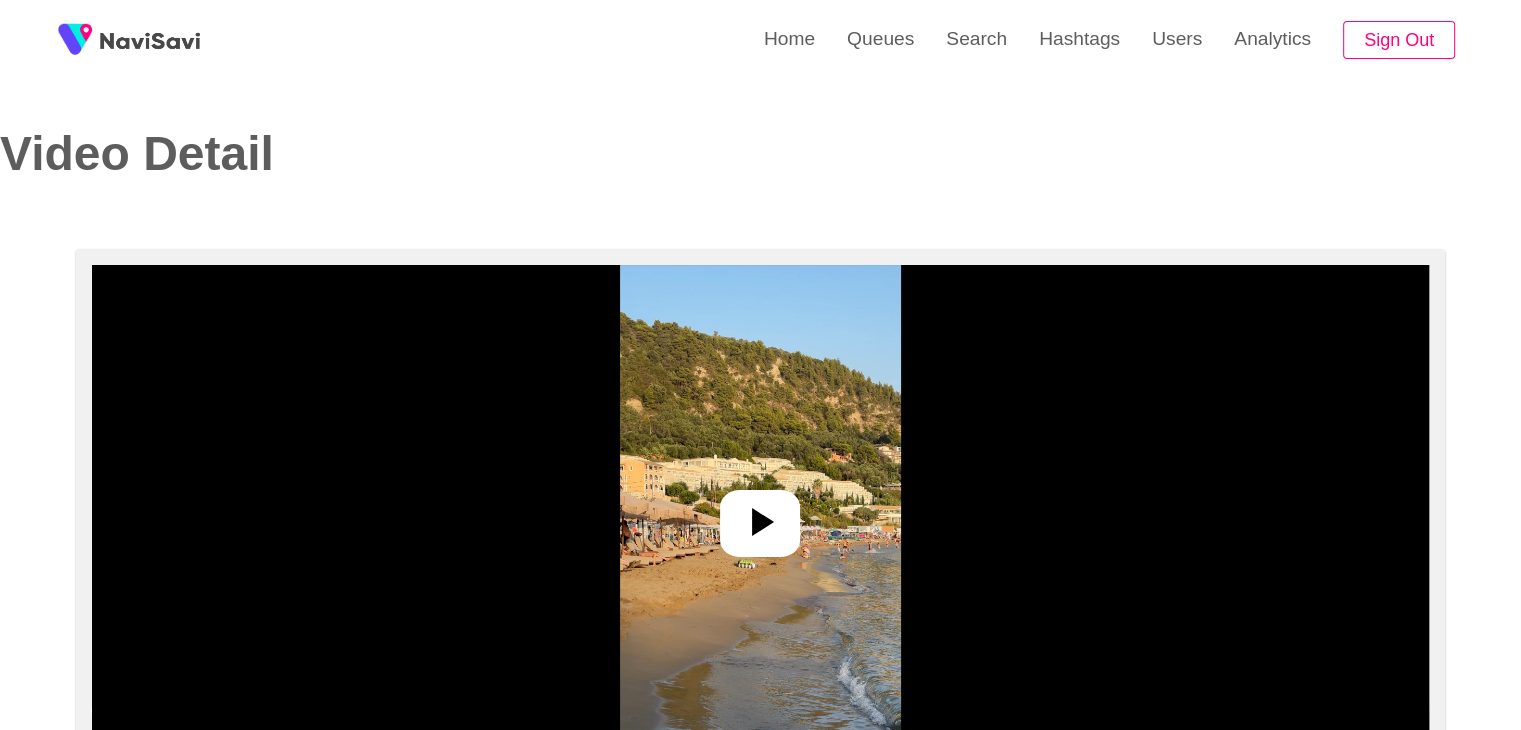 click at bounding box center (760, 515) 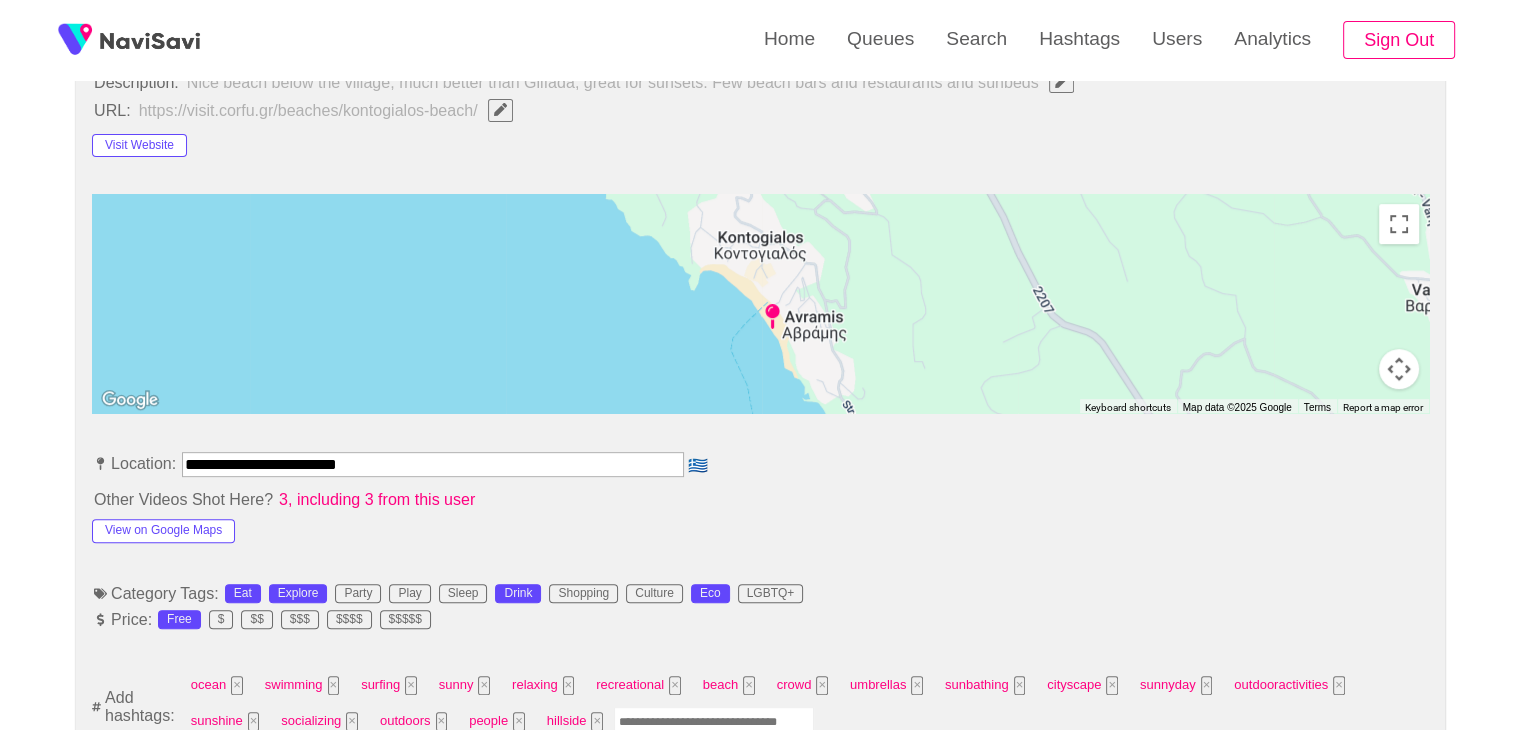 scroll, scrollTop: 823, scrollLeft: 0, axis: vertical 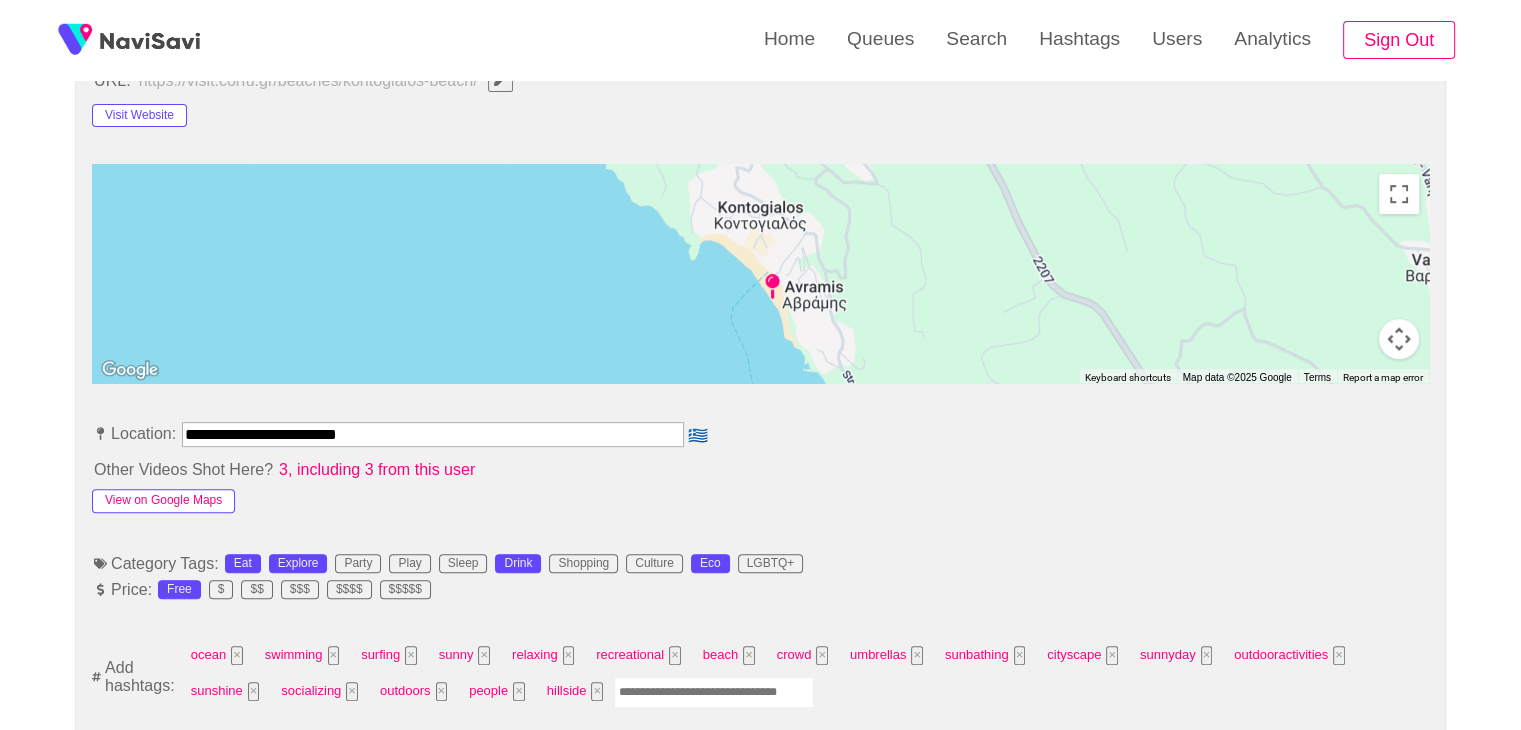 click on "View on Google Maps" at bounding box center [163, 501] 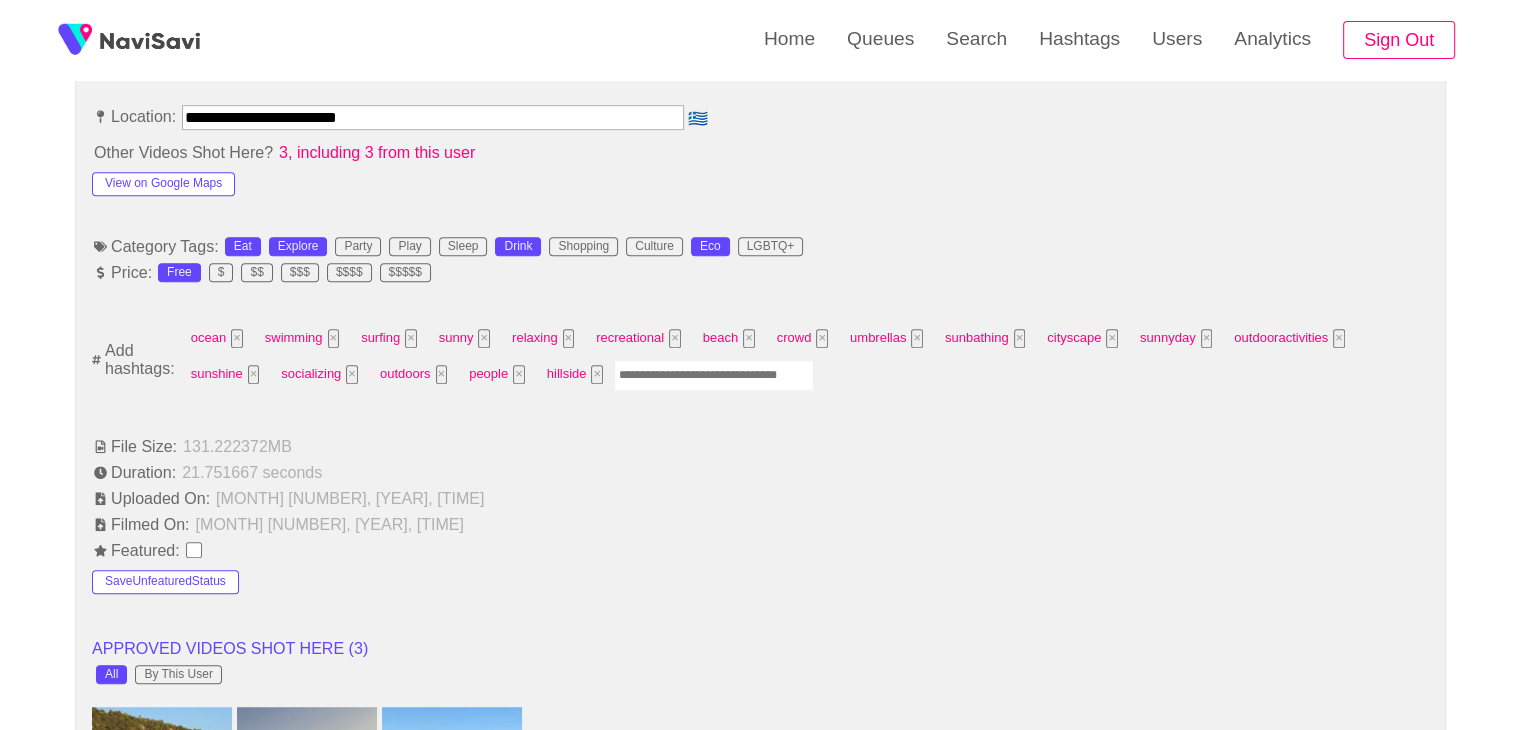 scroll, scrollTop: 1156, scrollLeft: 0, axis: vertical 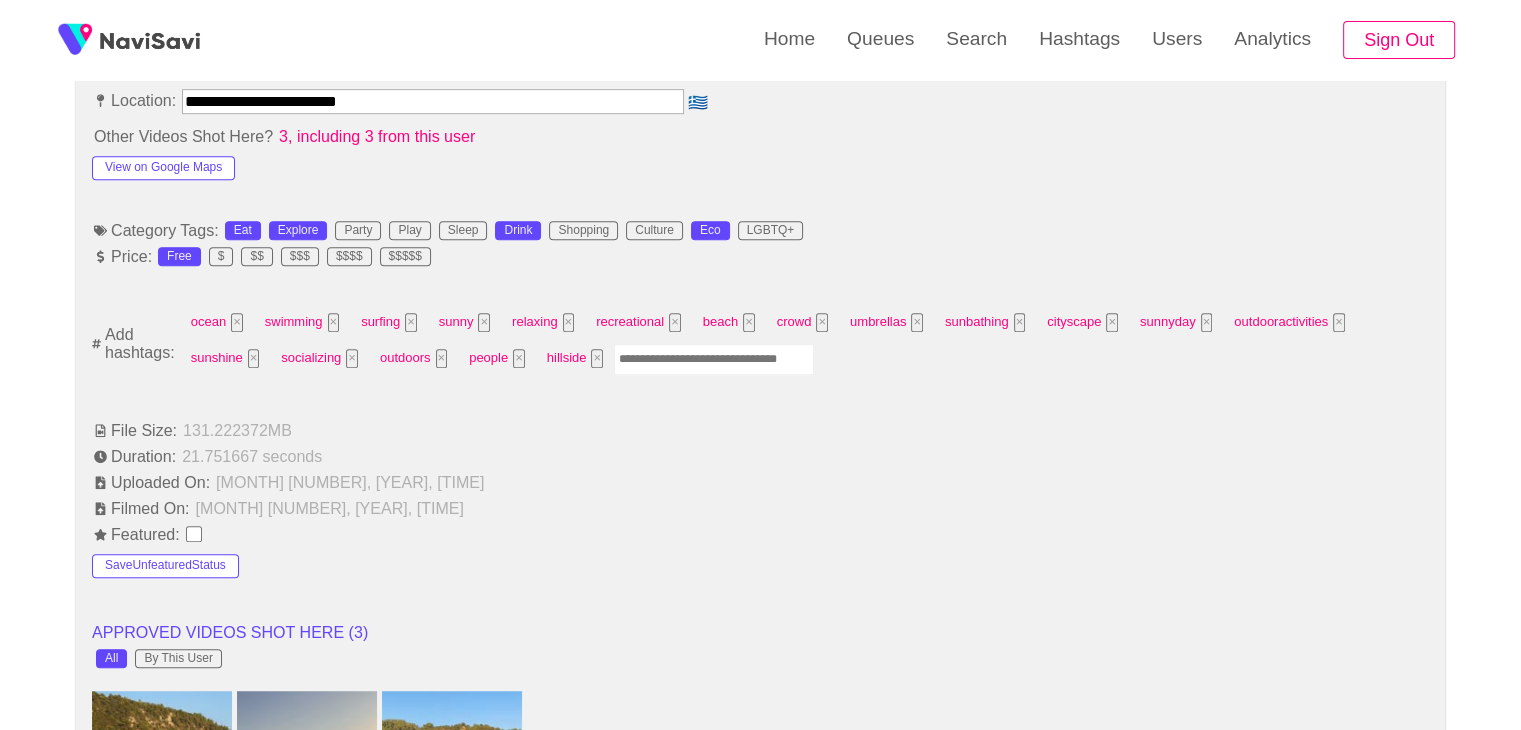 drag, startPoint x: 664, startPoint y: 369, endPoint x: 652, endPoint y: 345, distance: 26.832815 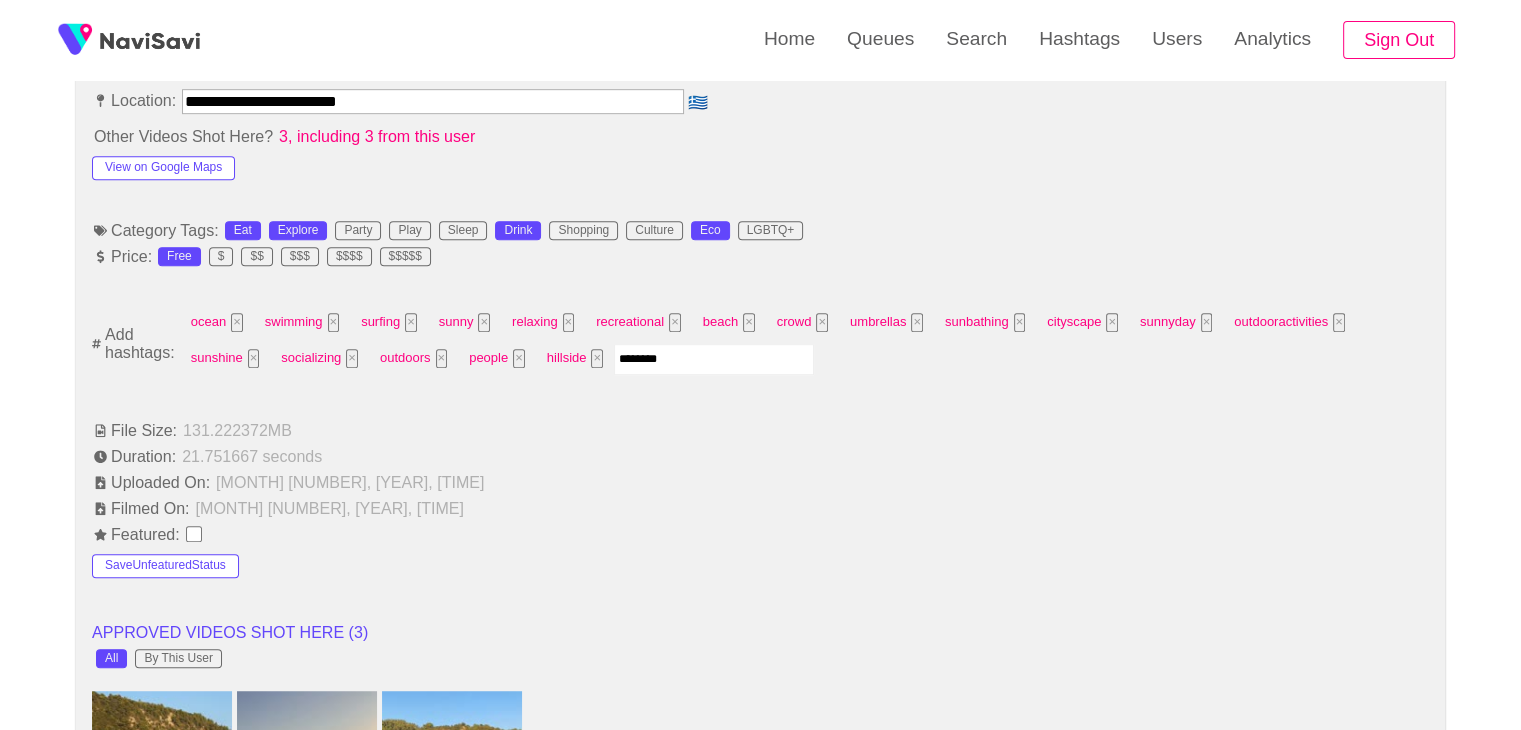 type on "*********" 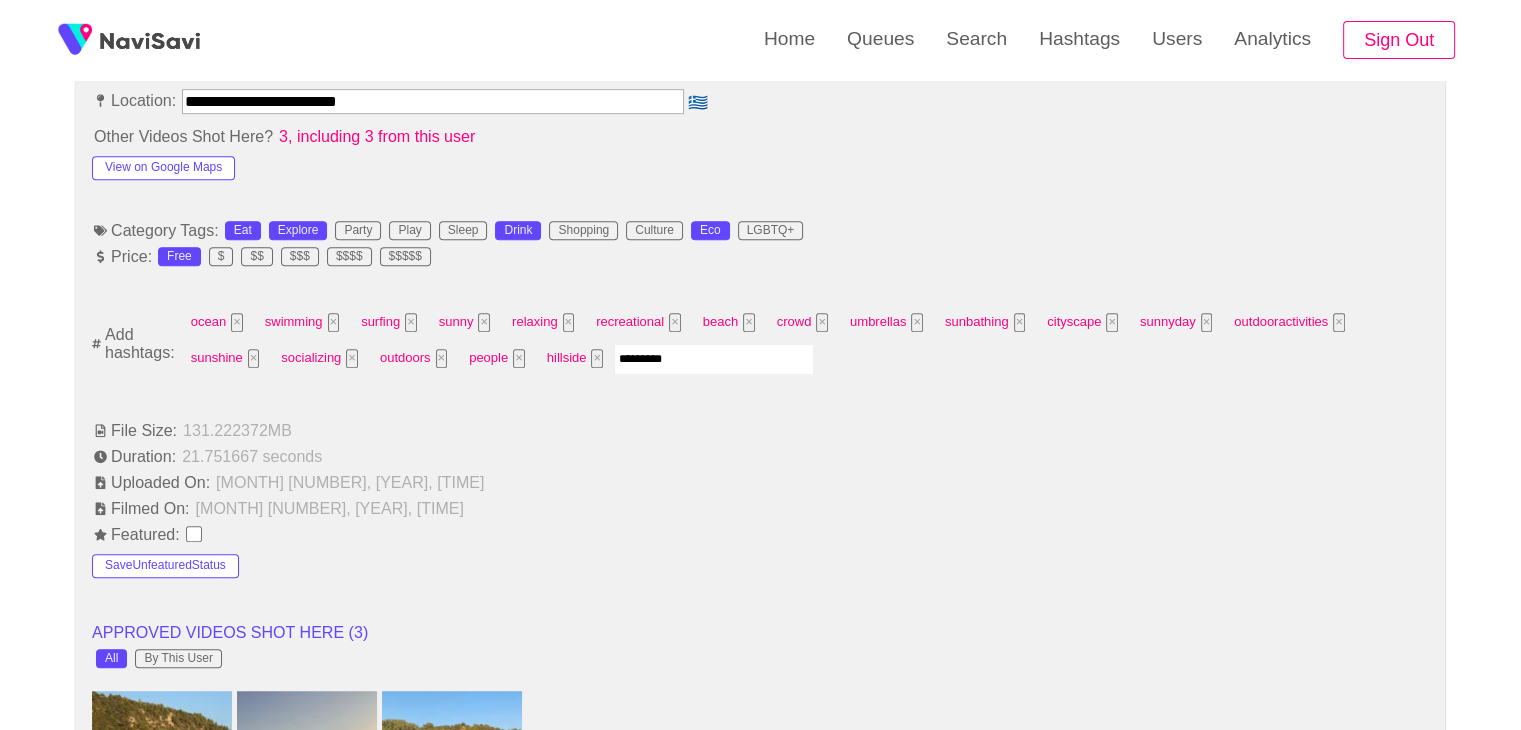 type 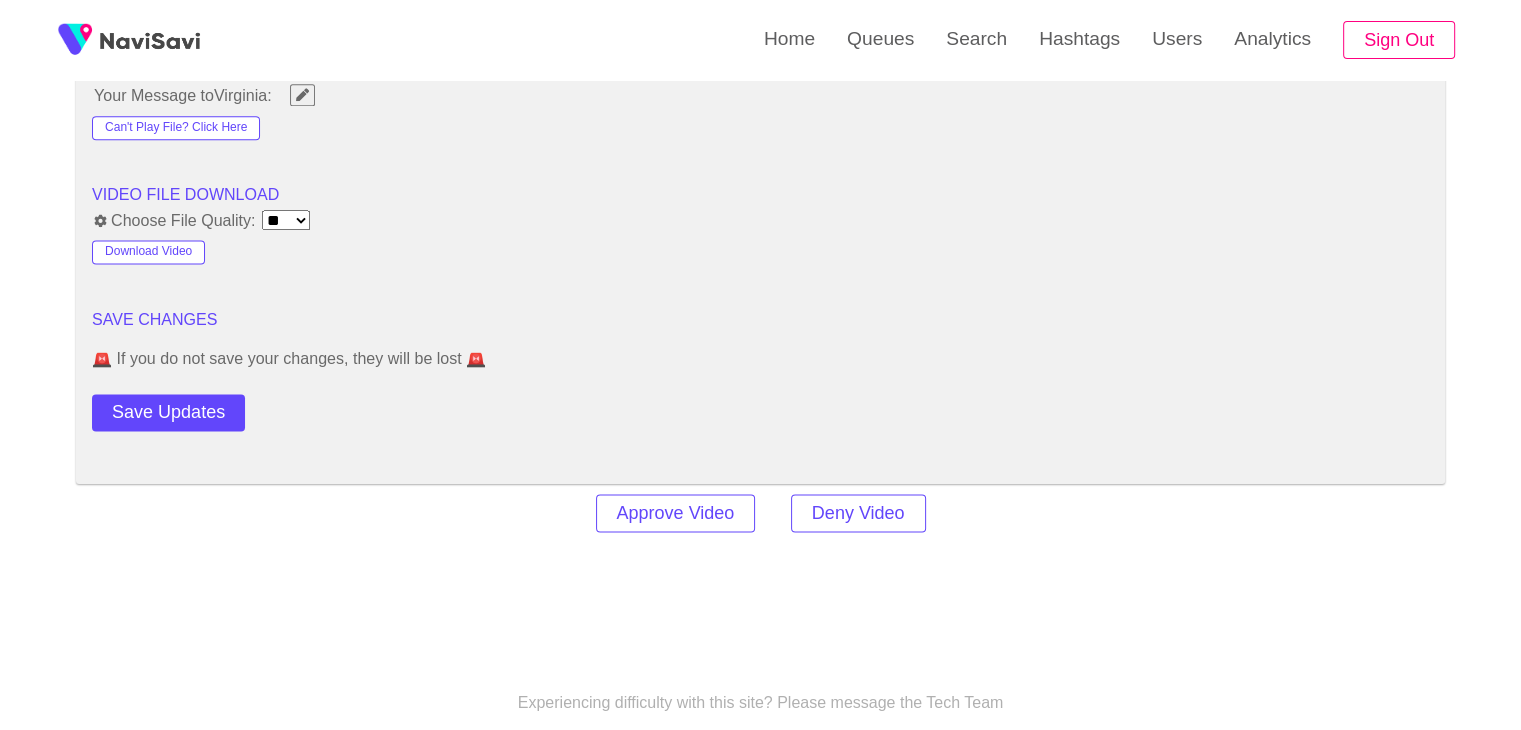 scroll, scrollTop: 2672, scrollLeft: 0, axis: vertical 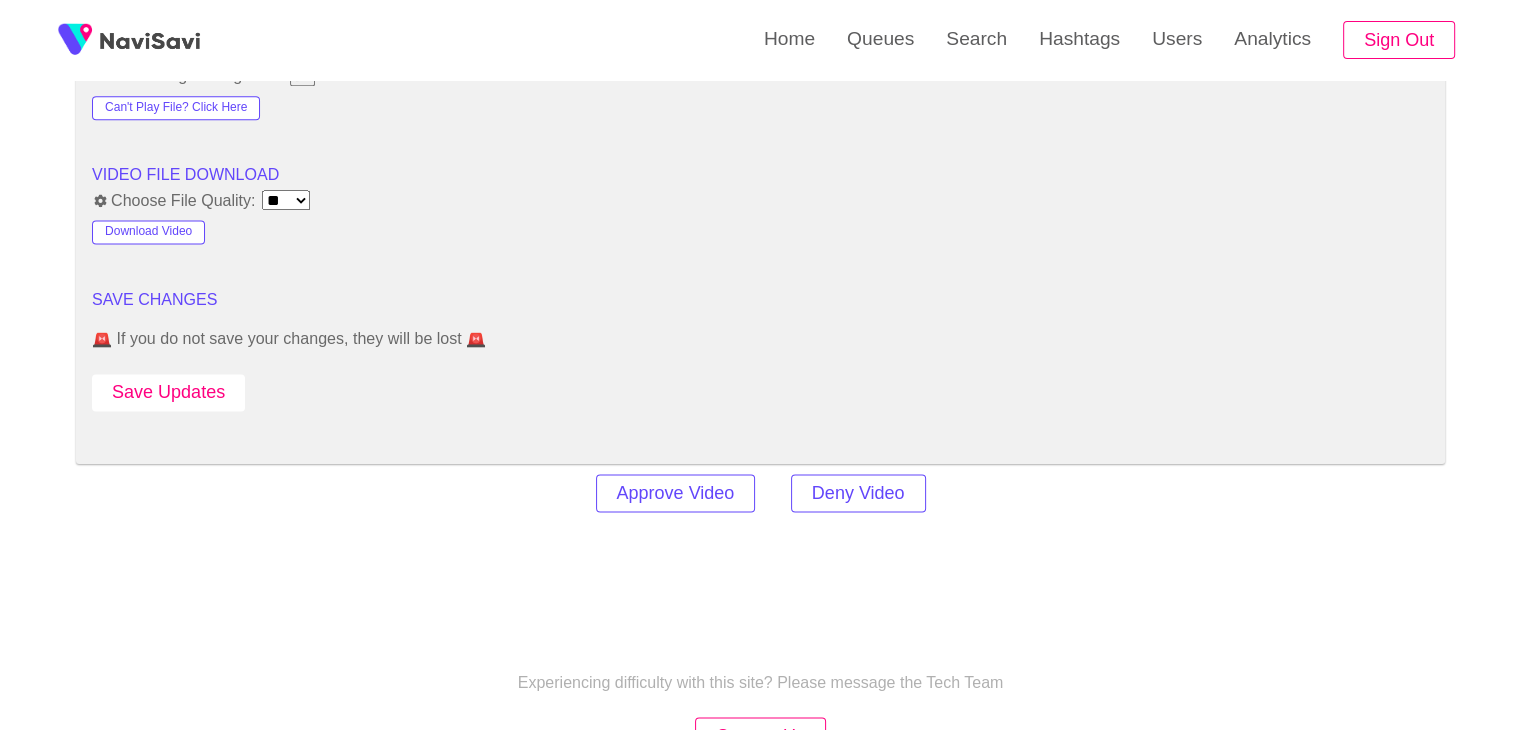 click on "Save Updates" at bounding box center (168, 392) 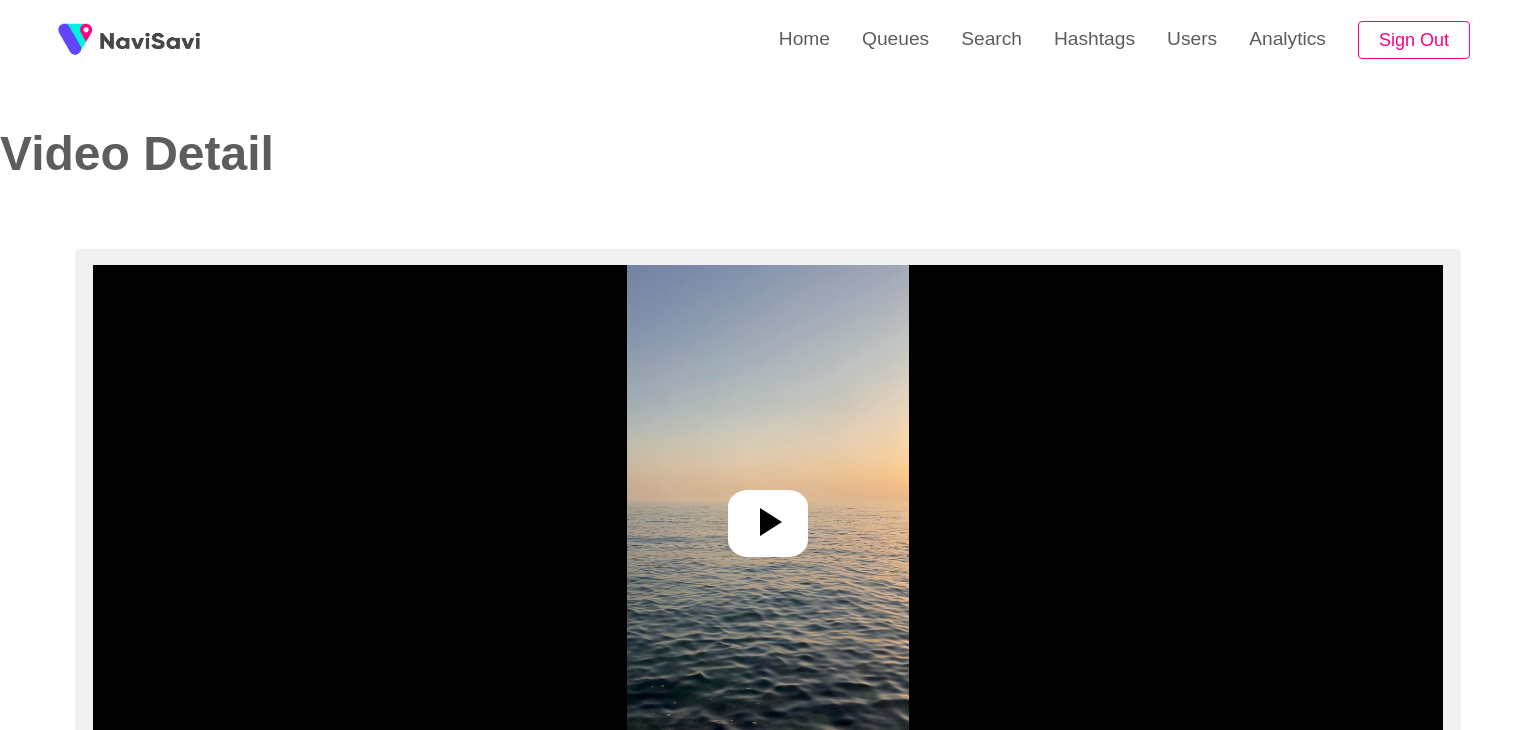 select on "**********" 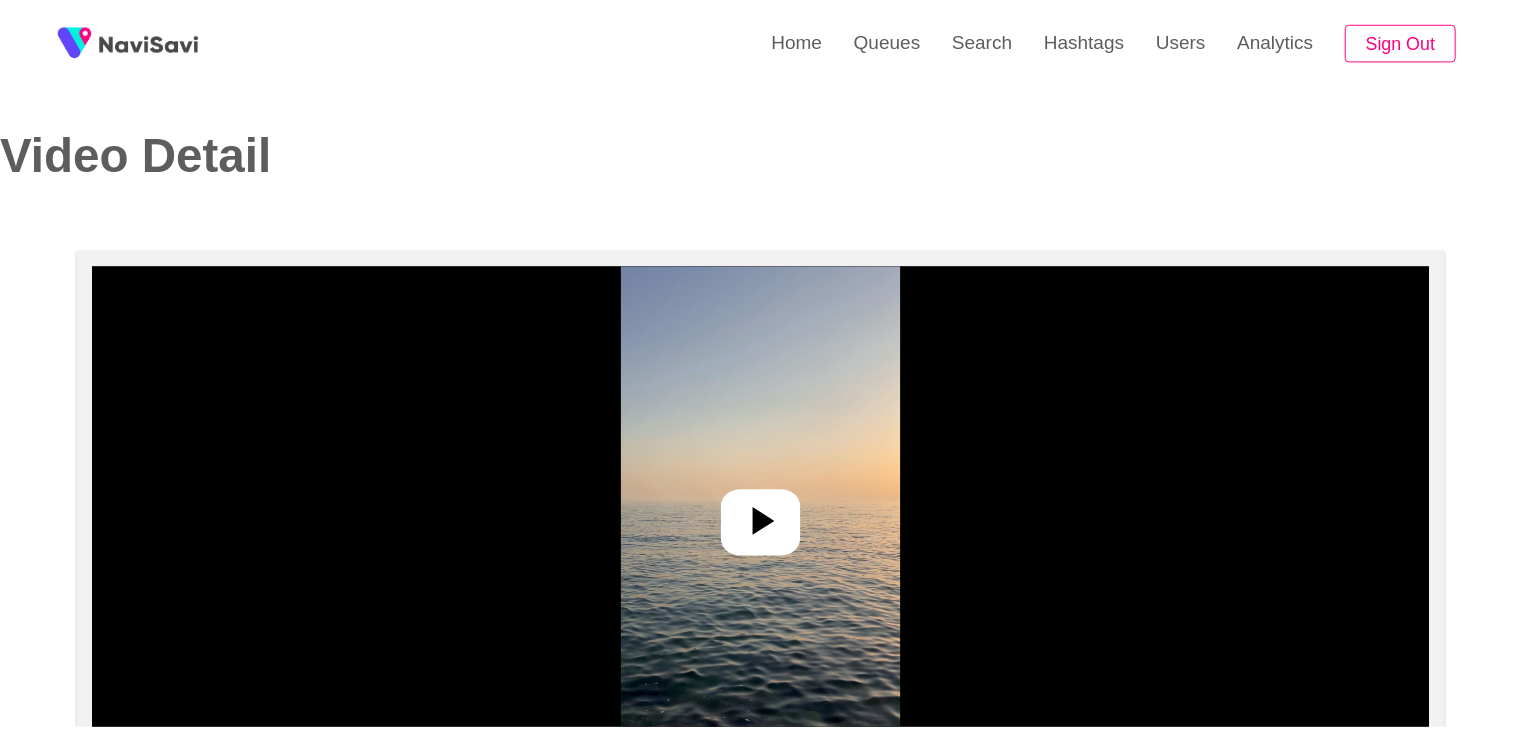 scroll, scrollTop: 0, scrollLeft: 0, axis: both 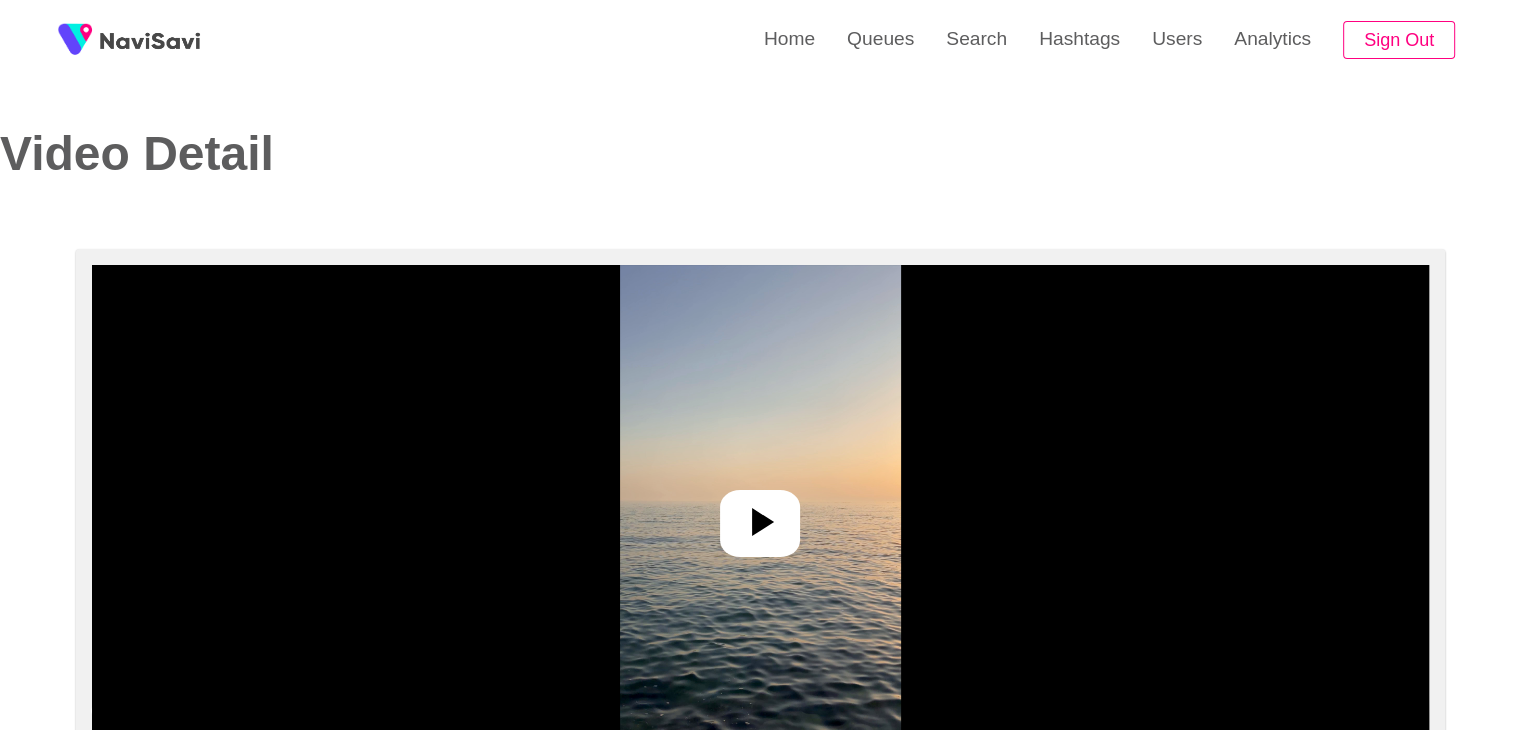 click 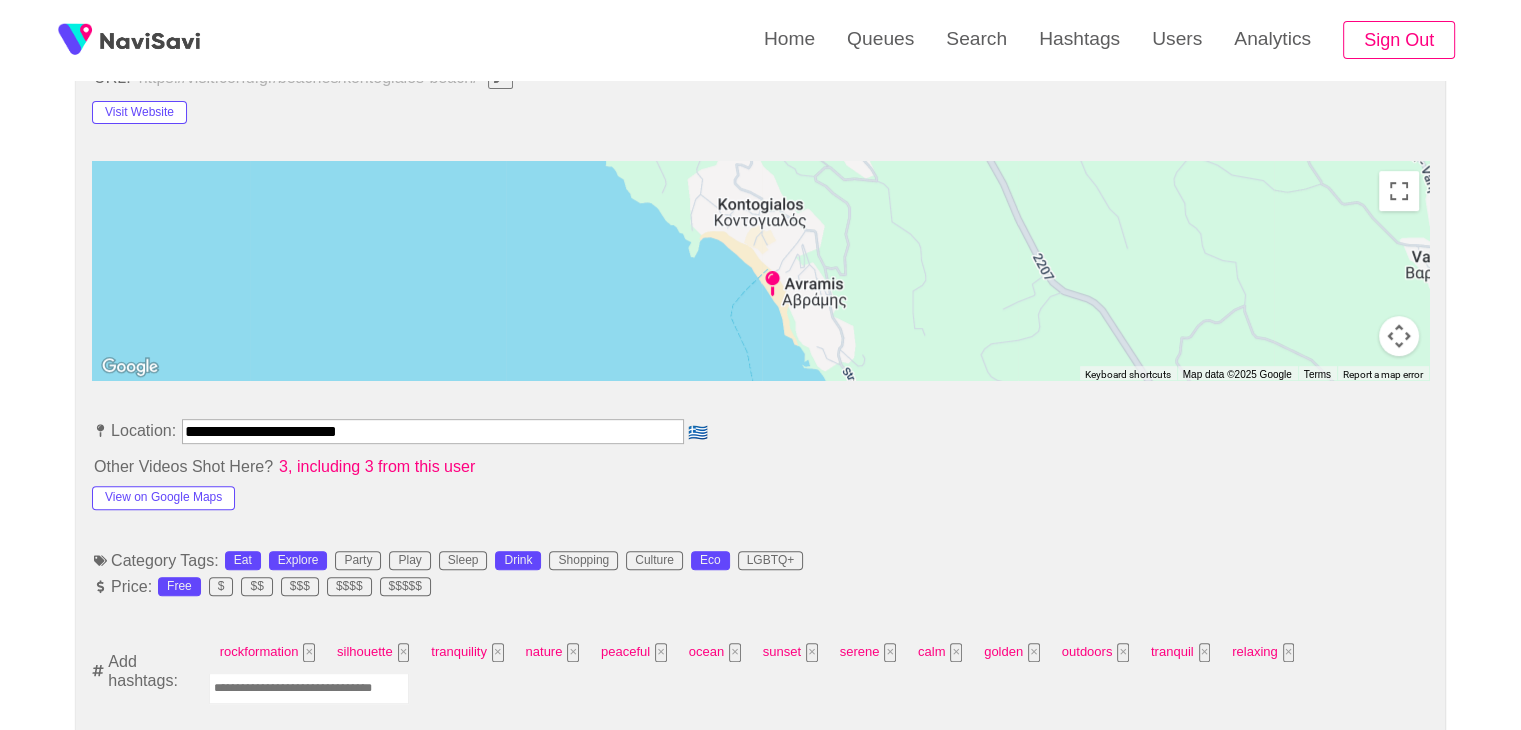 scroll, scrollTop: 916, scrollLeft: 0, axis: vertical 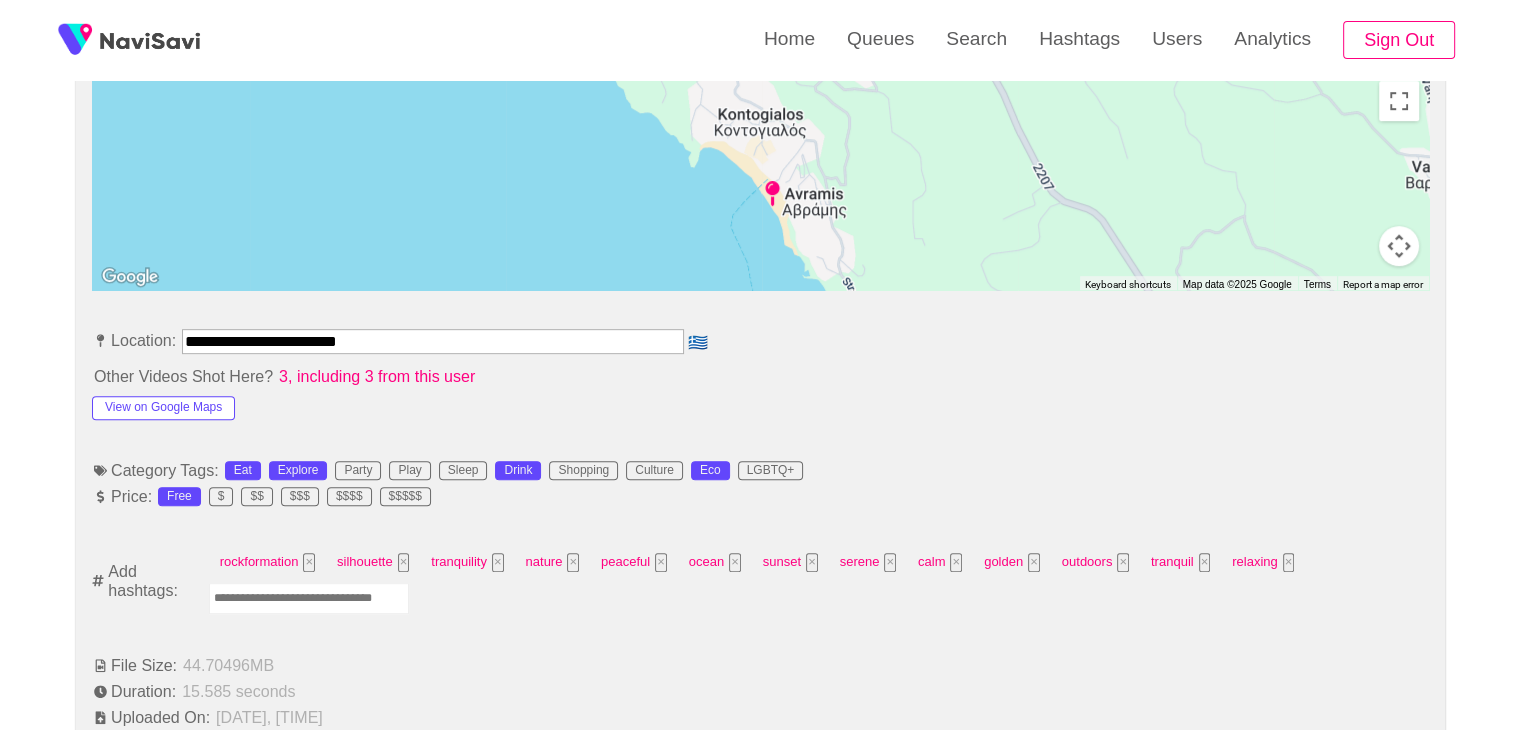 click at bounding box center (309, 598) 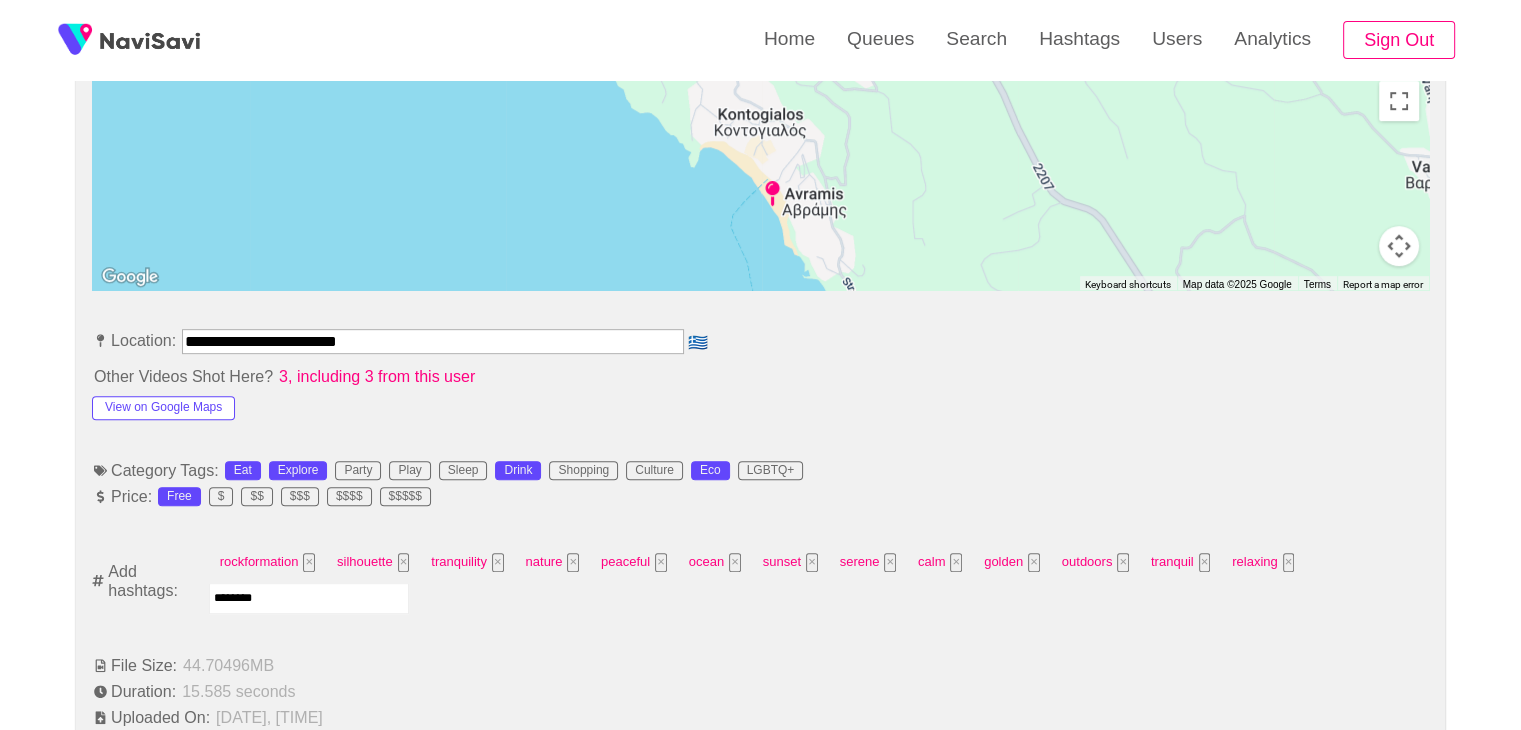 type on "*********" 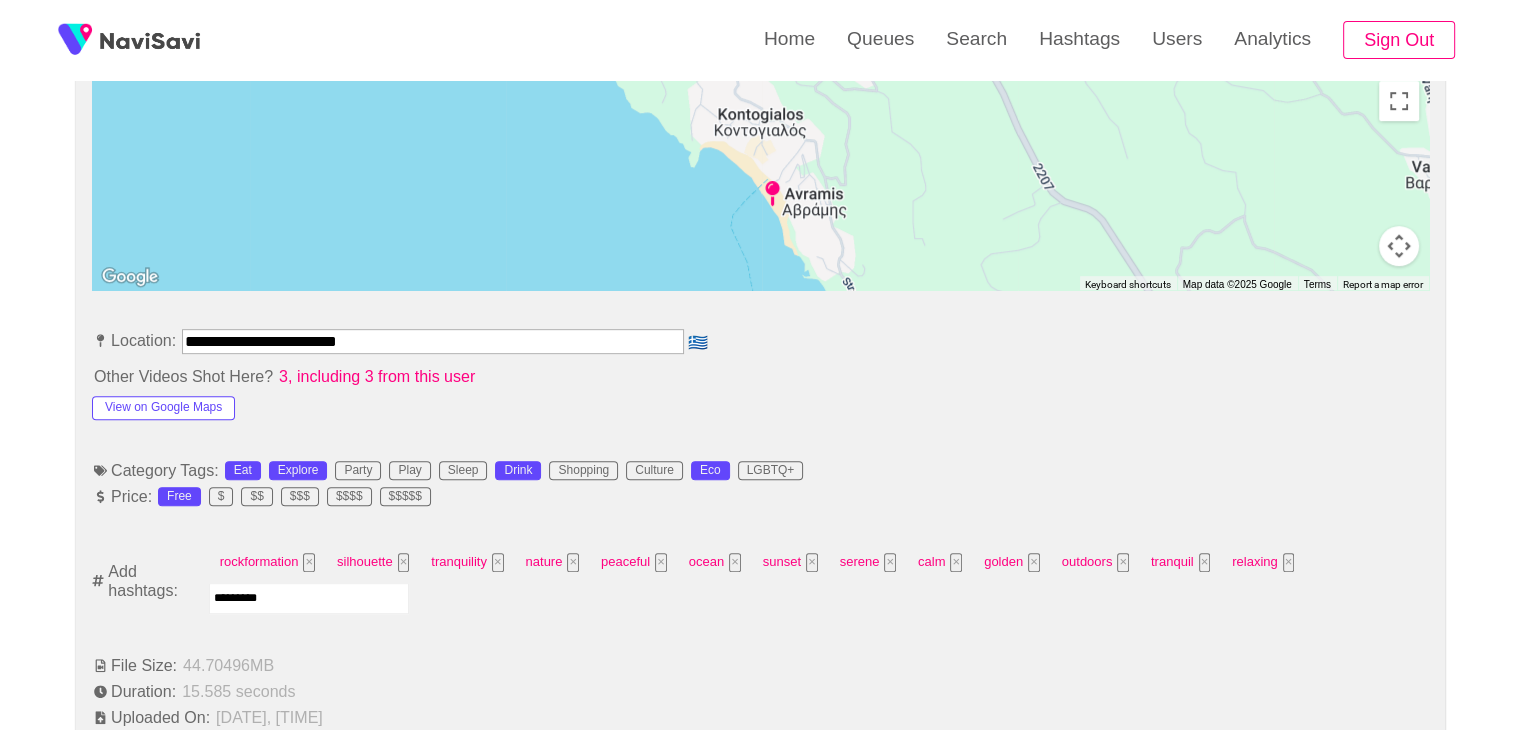 type 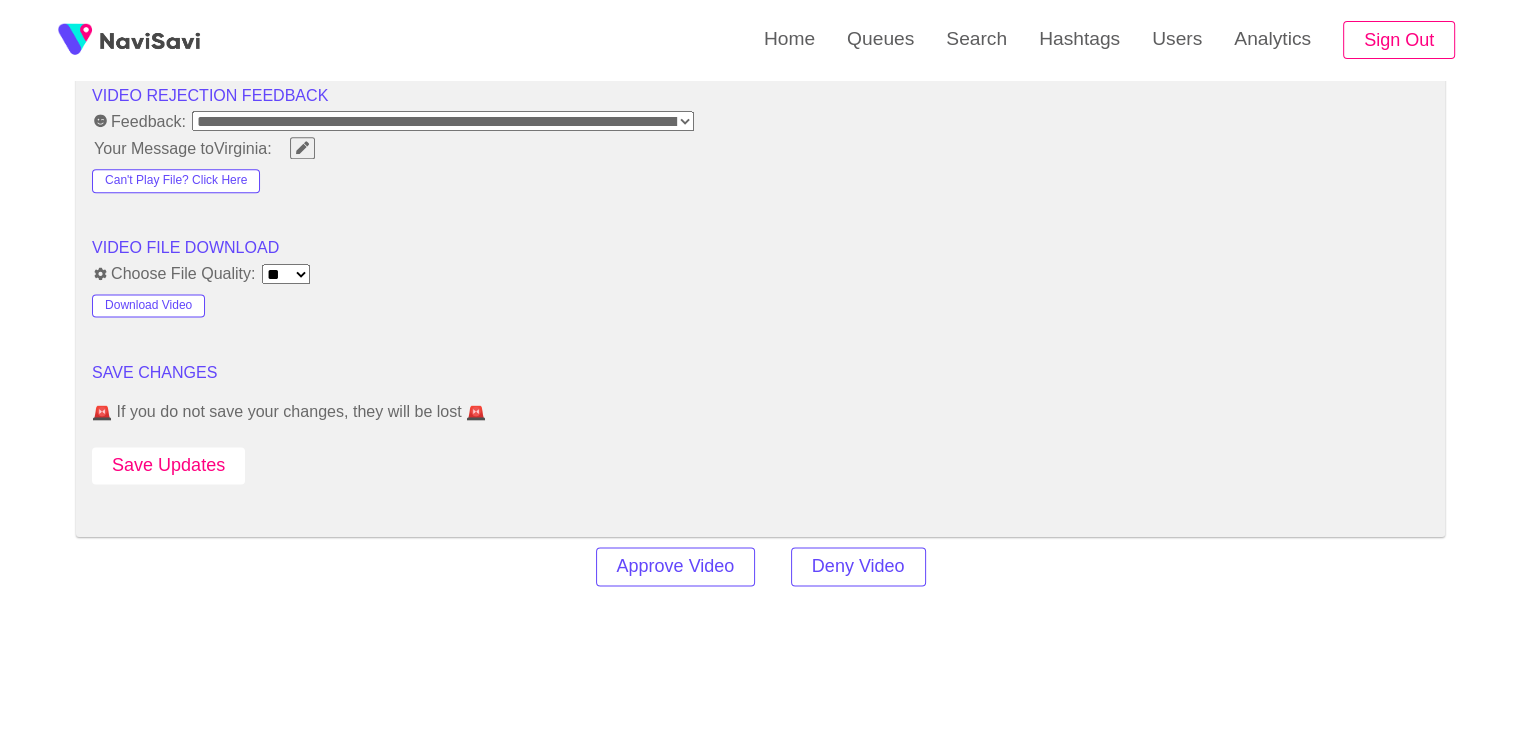 scroll, scrollTop: 2595, scrollLeft: 0, axis: vertical 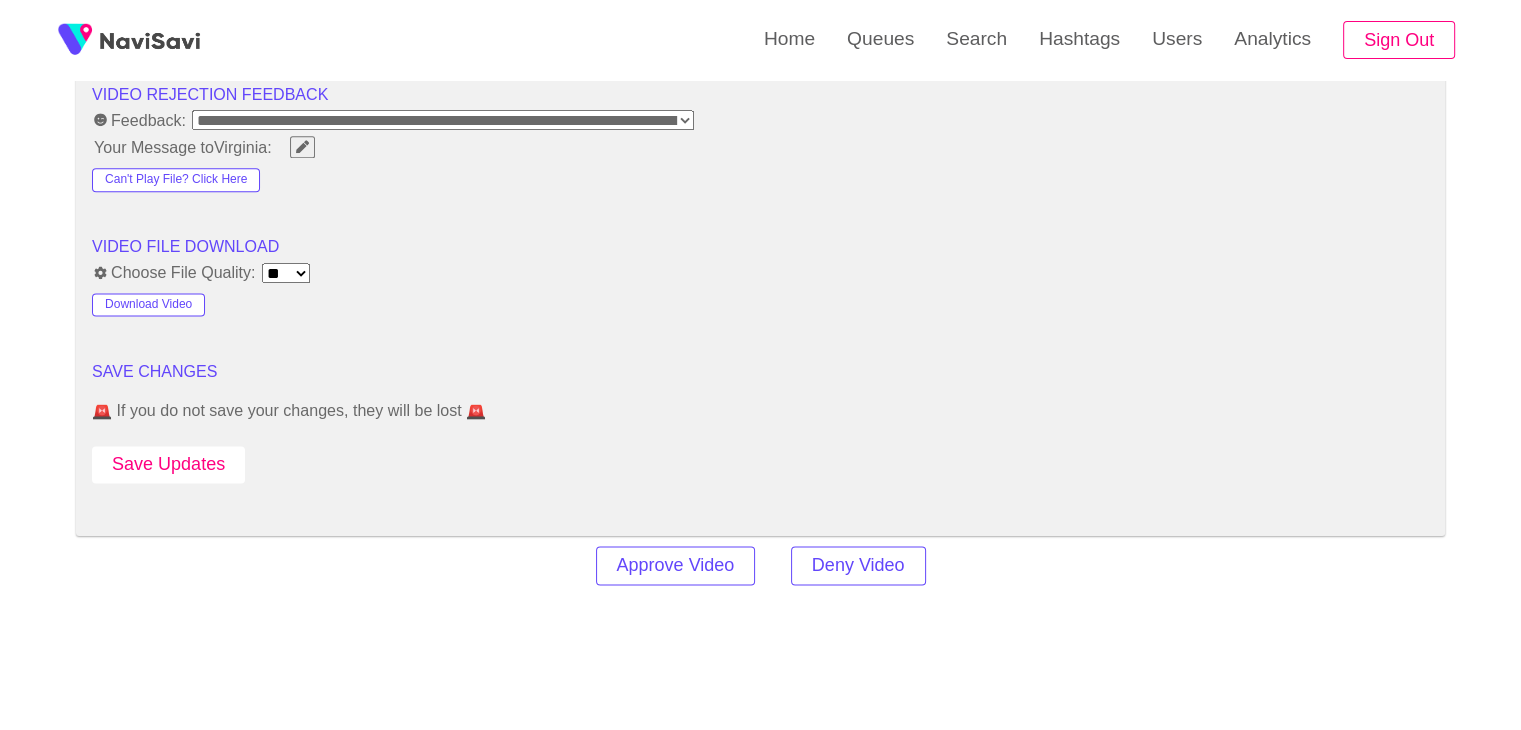 click on "Save Updates" at bounding box center (168, 464) 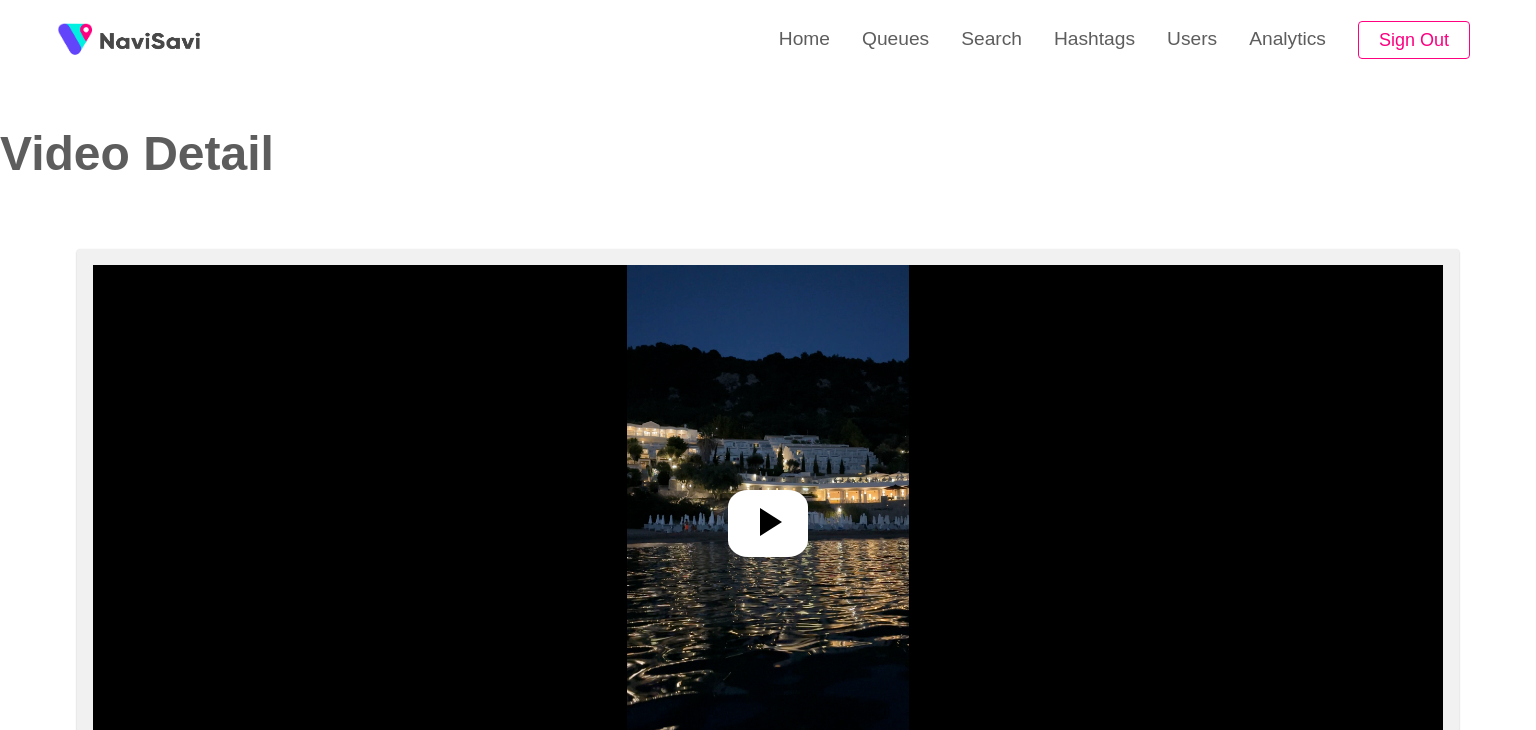 select on "**********" 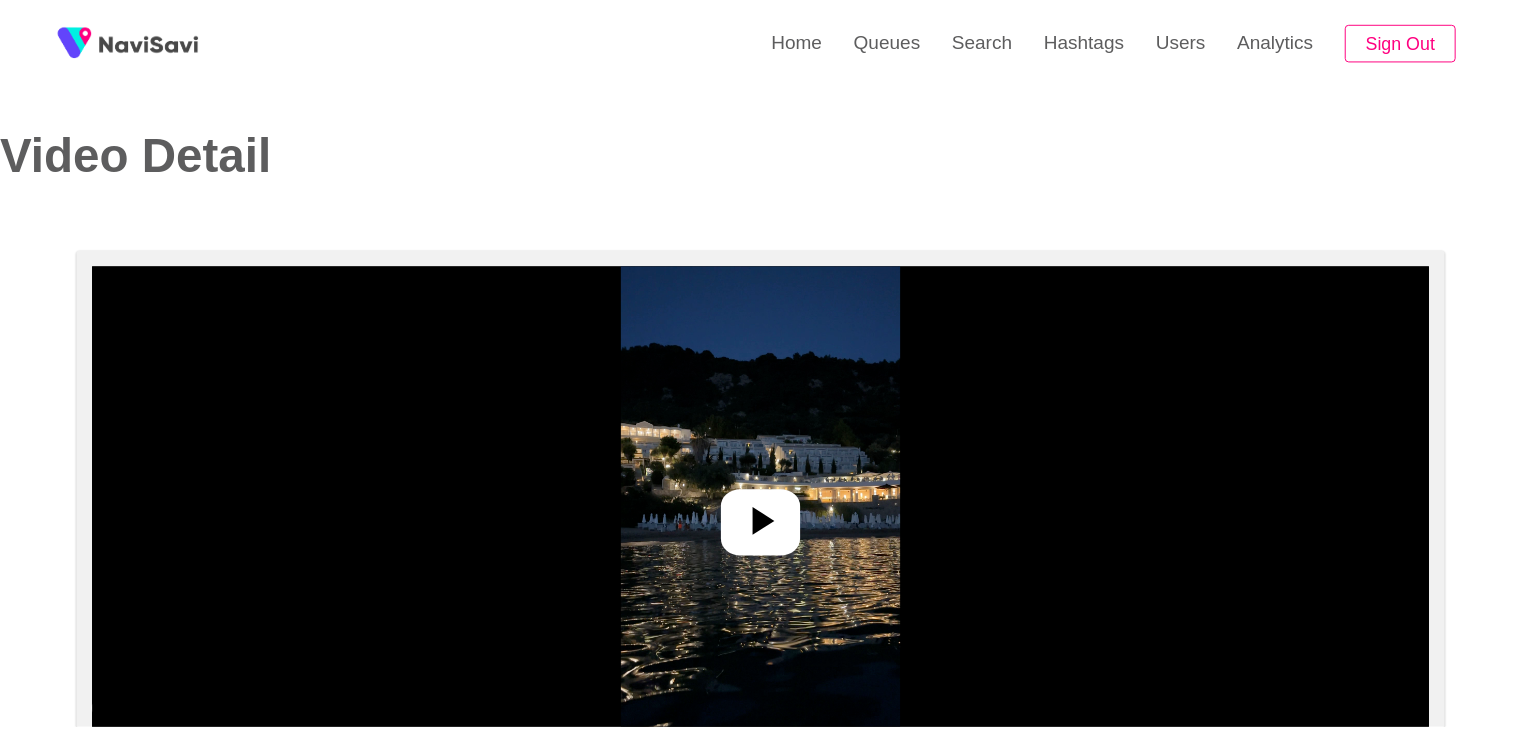scroll, scrollTop: 0, scrollLeft: 0, axis: both 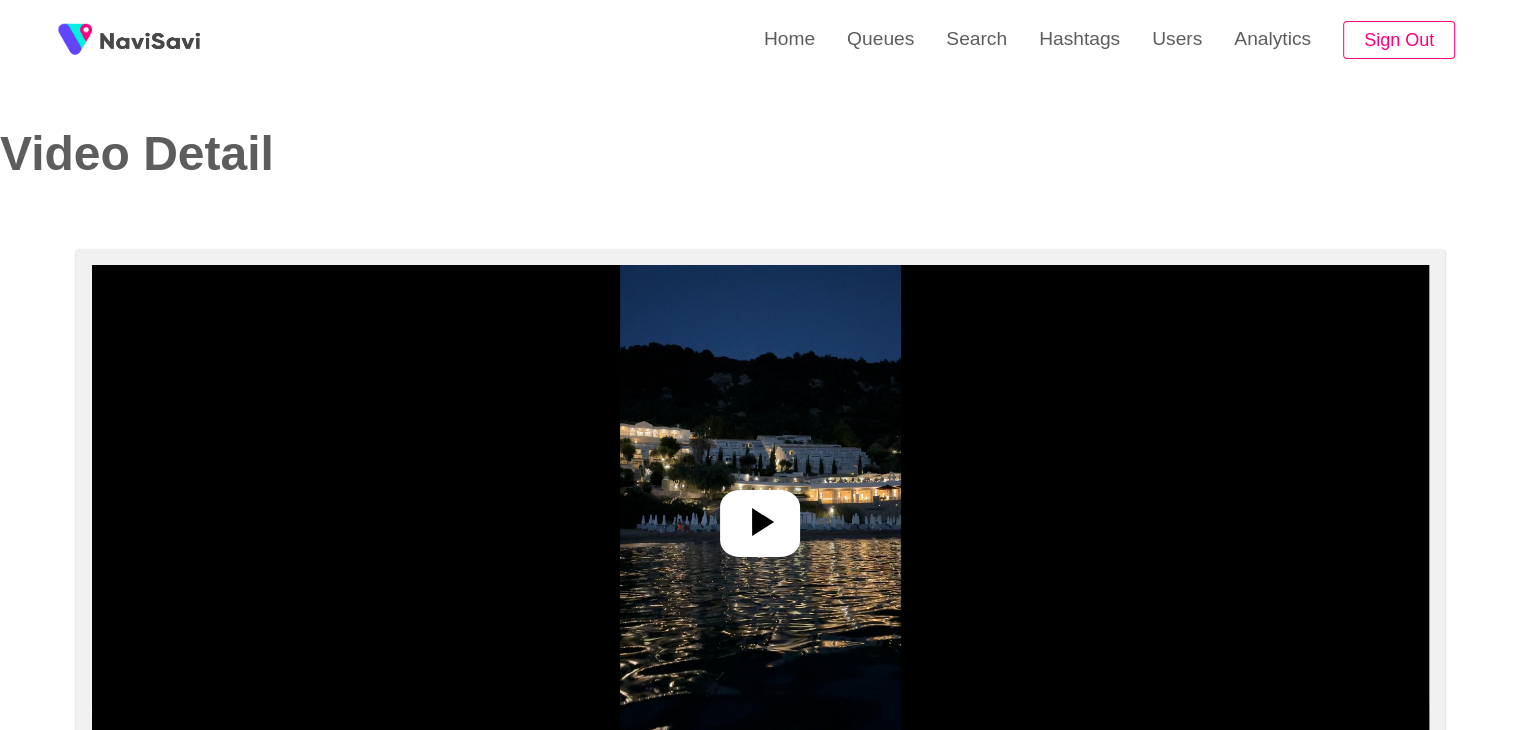 click at bounding box center (760, 515) 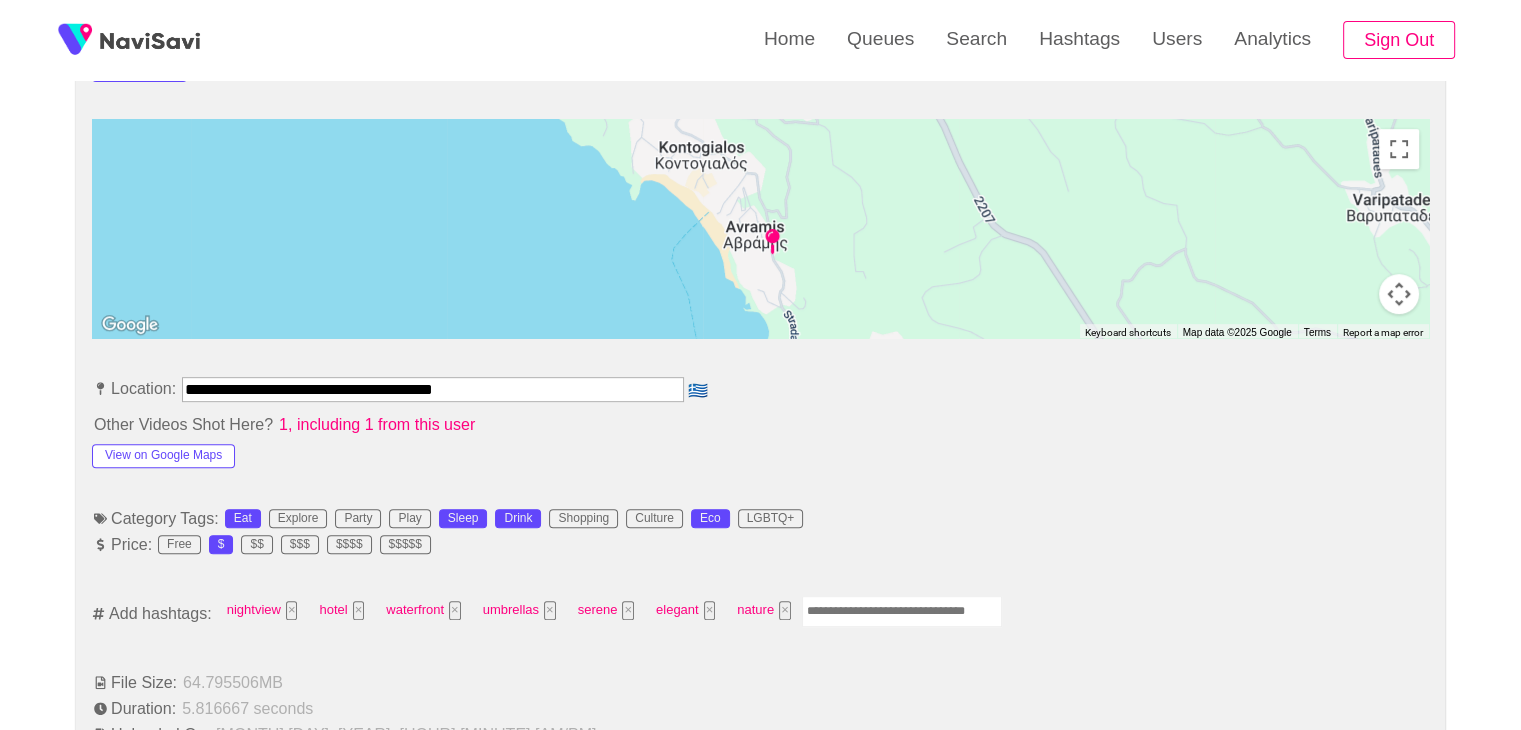 scroll, scrollTop: 879, scrollLeft: 0, axis: vertical 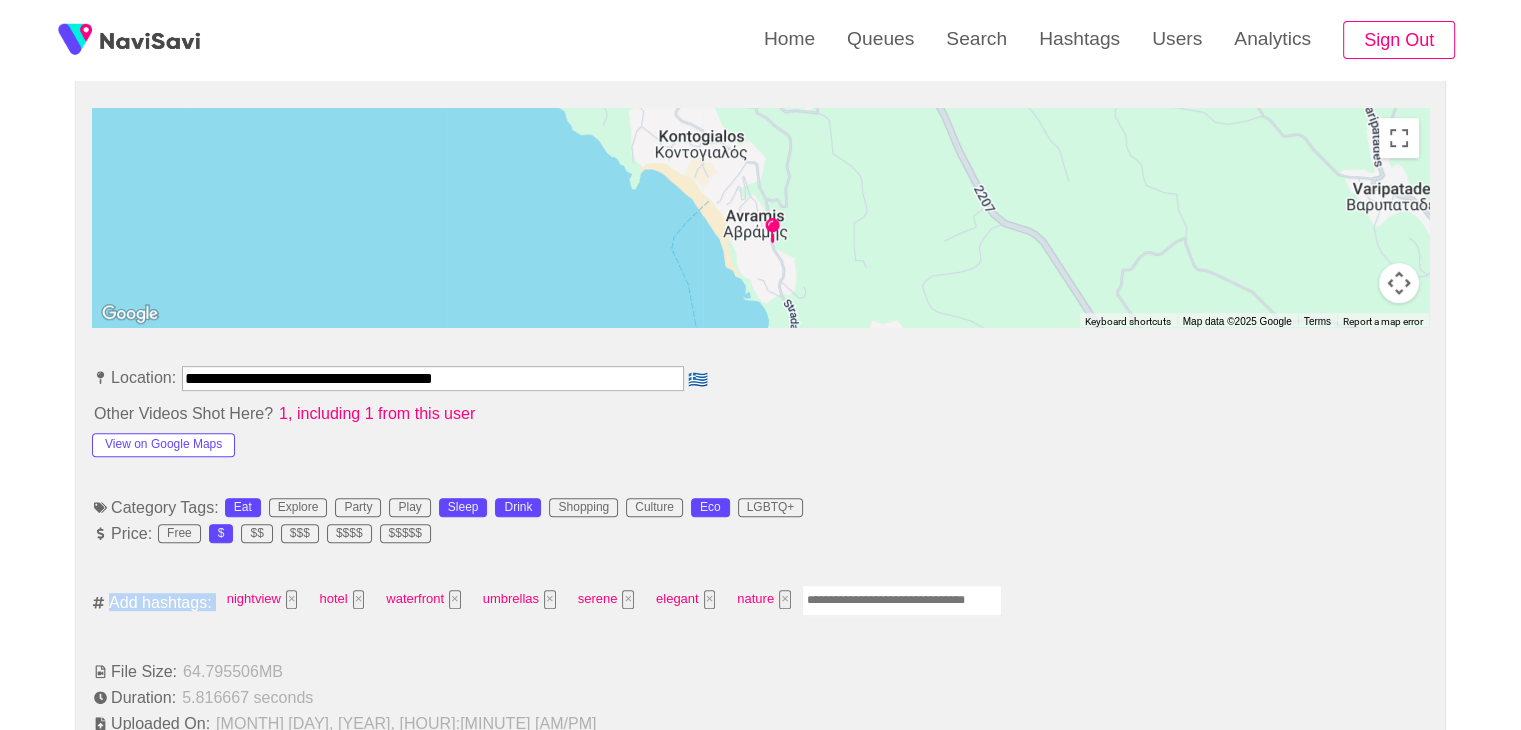 drag, startPoint x: 947, startPoint y: 625, endPoint x: 928, endPoint y: 599, distance: 32.202484 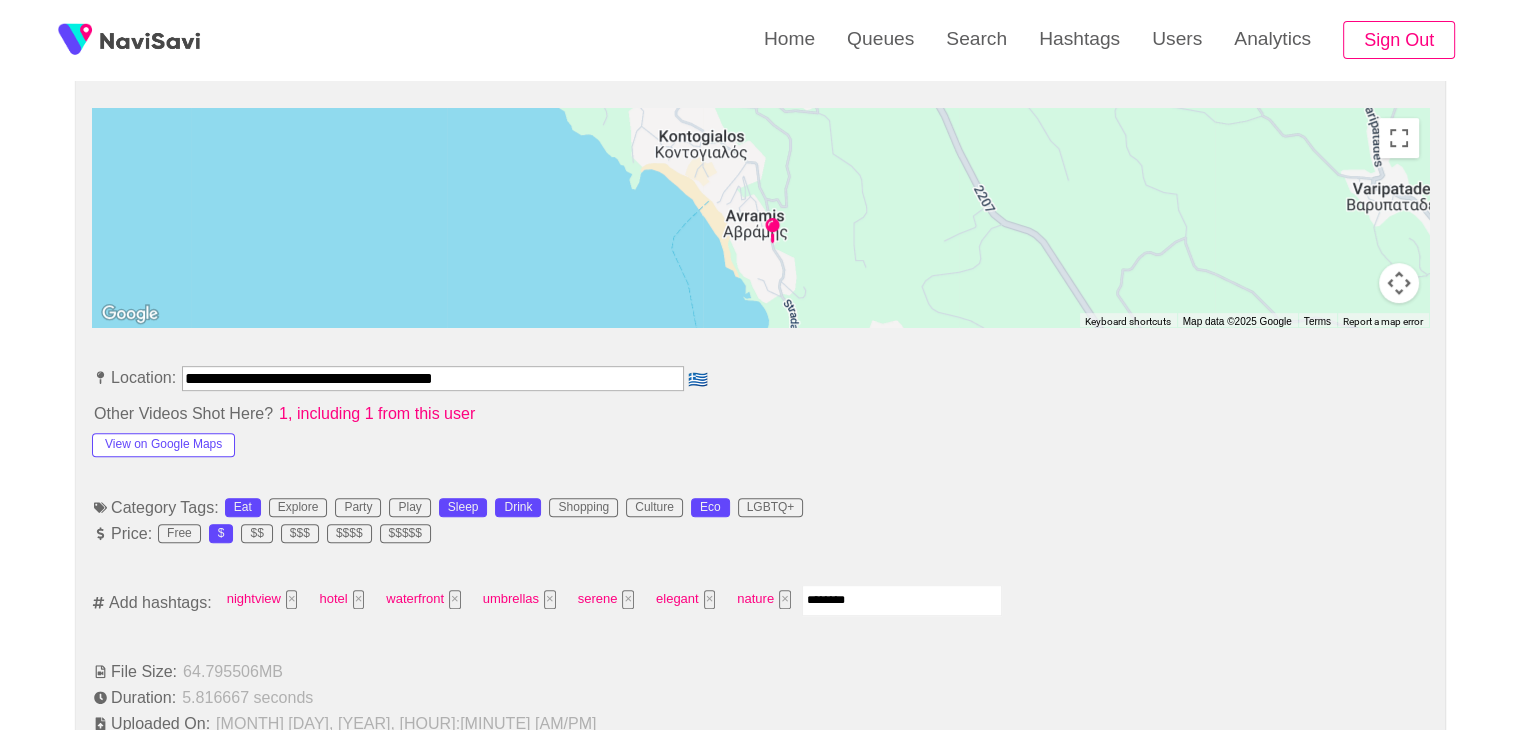 type on "*********" 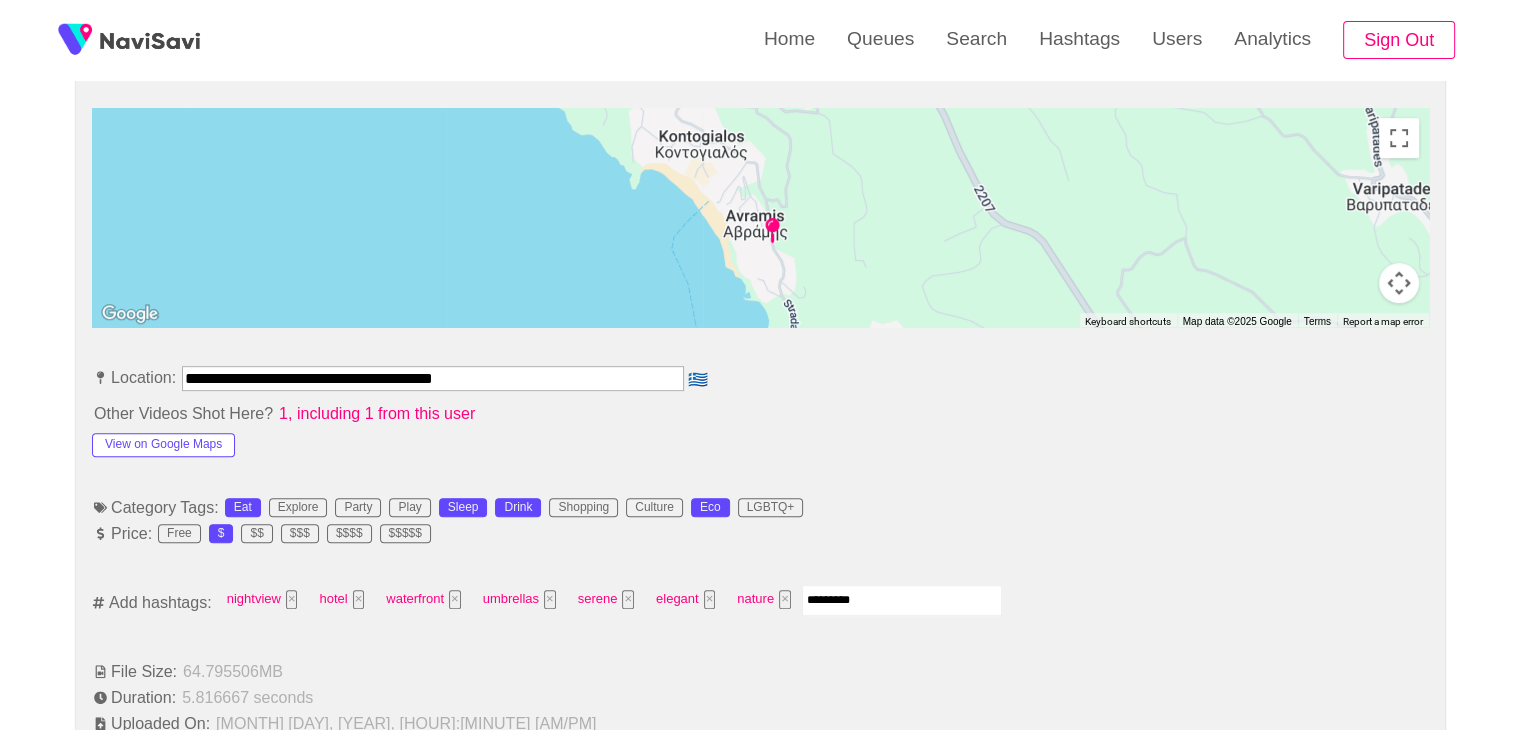 type 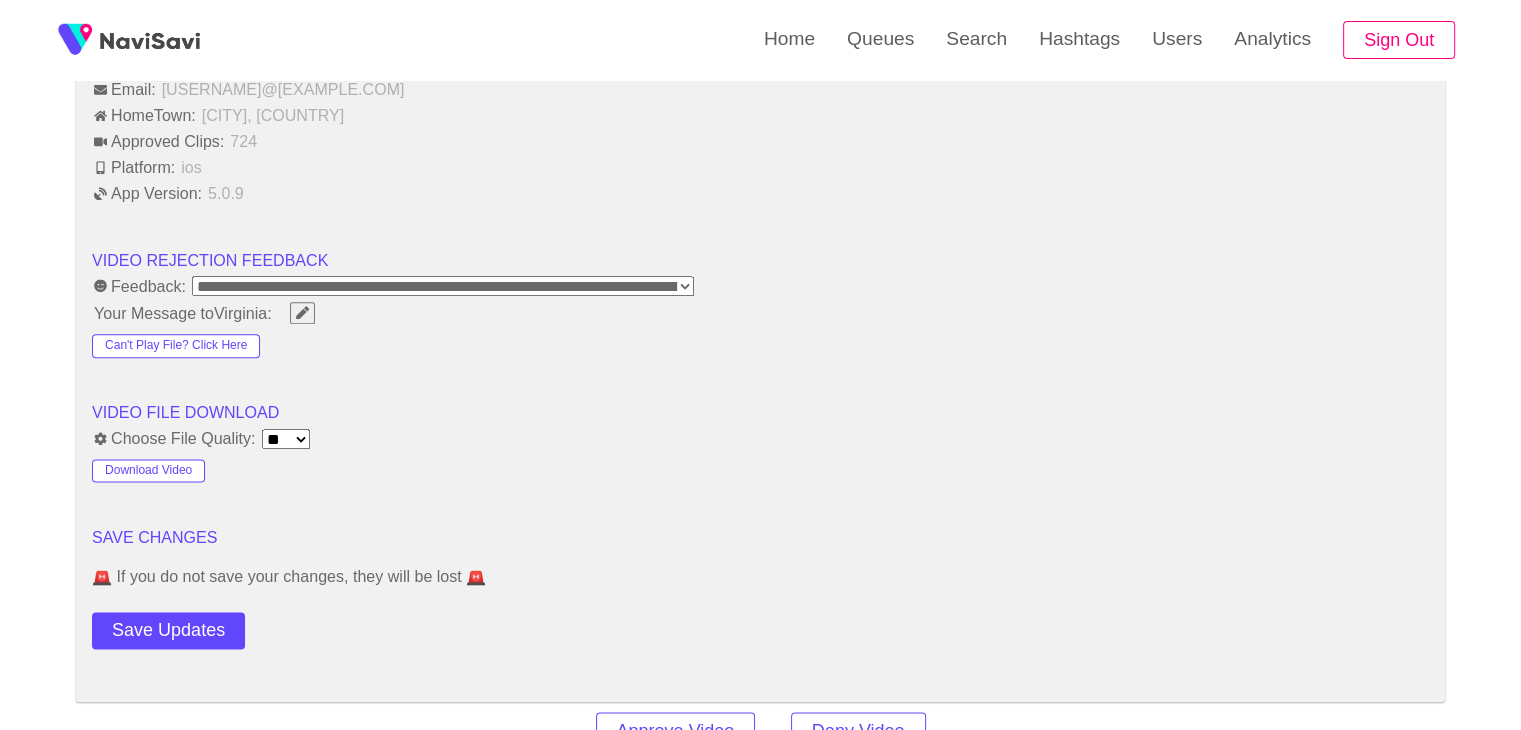 scroll, scrollTop: 2490, scrollLeft: 0, axis: vertical 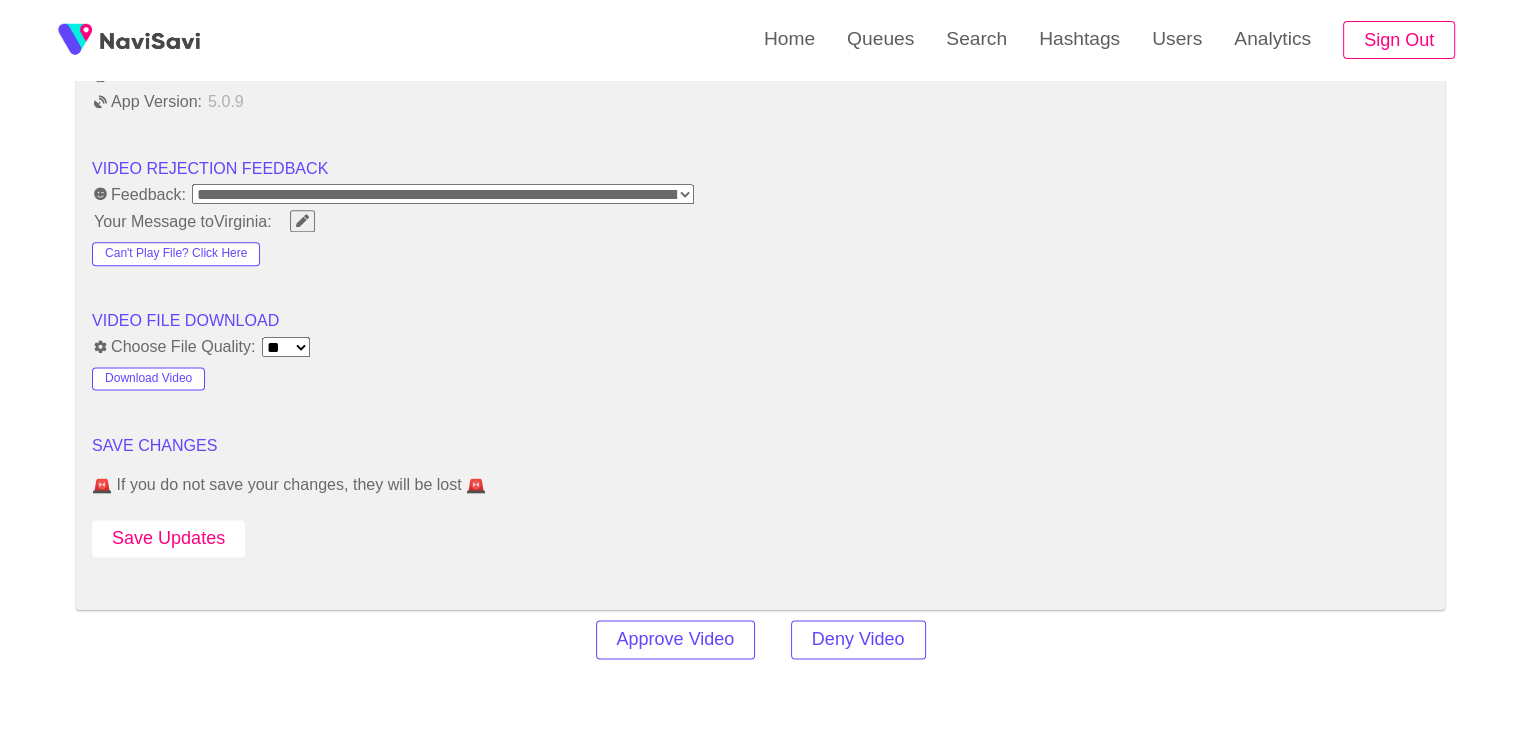 click on "Save Updates" at bounding box center [168, 538] 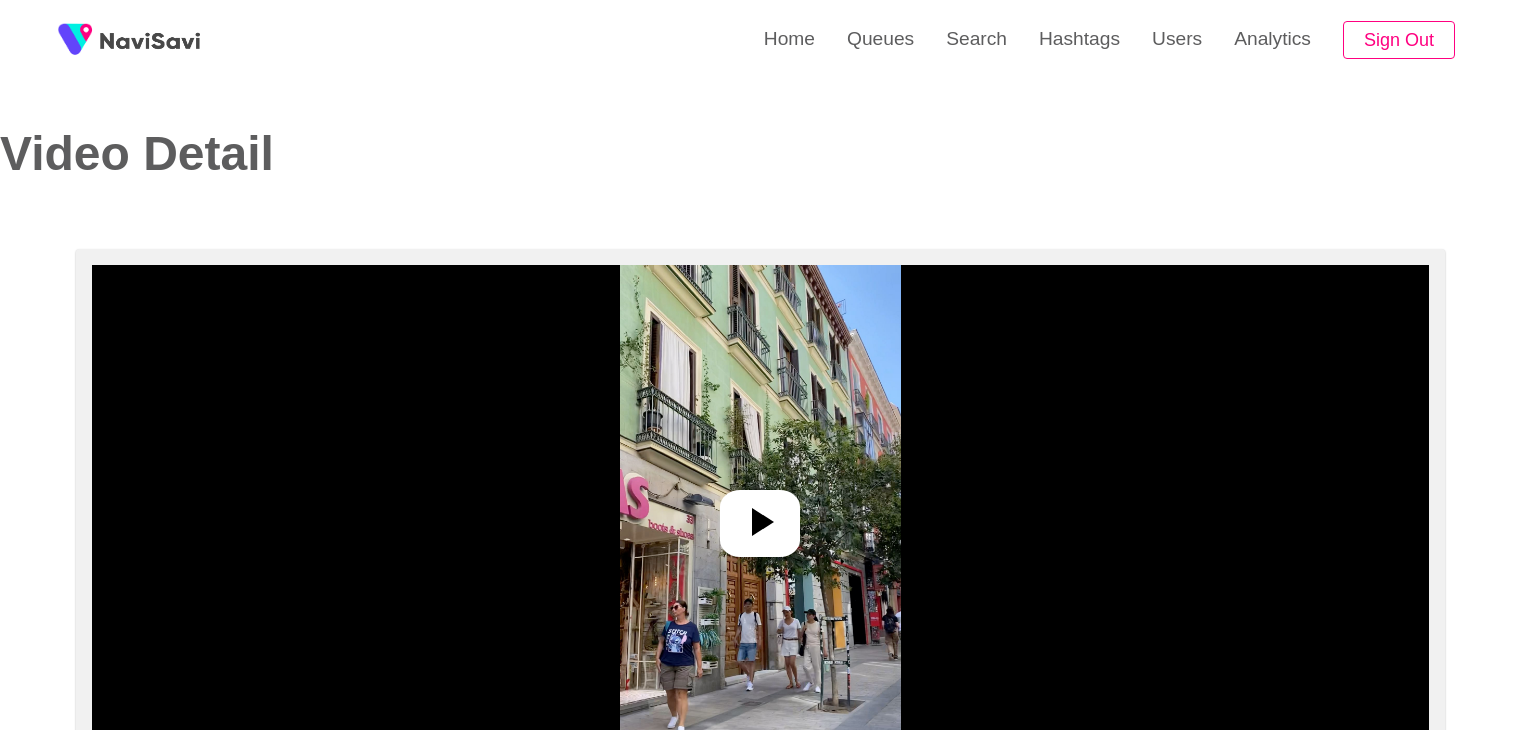 select on "**********" 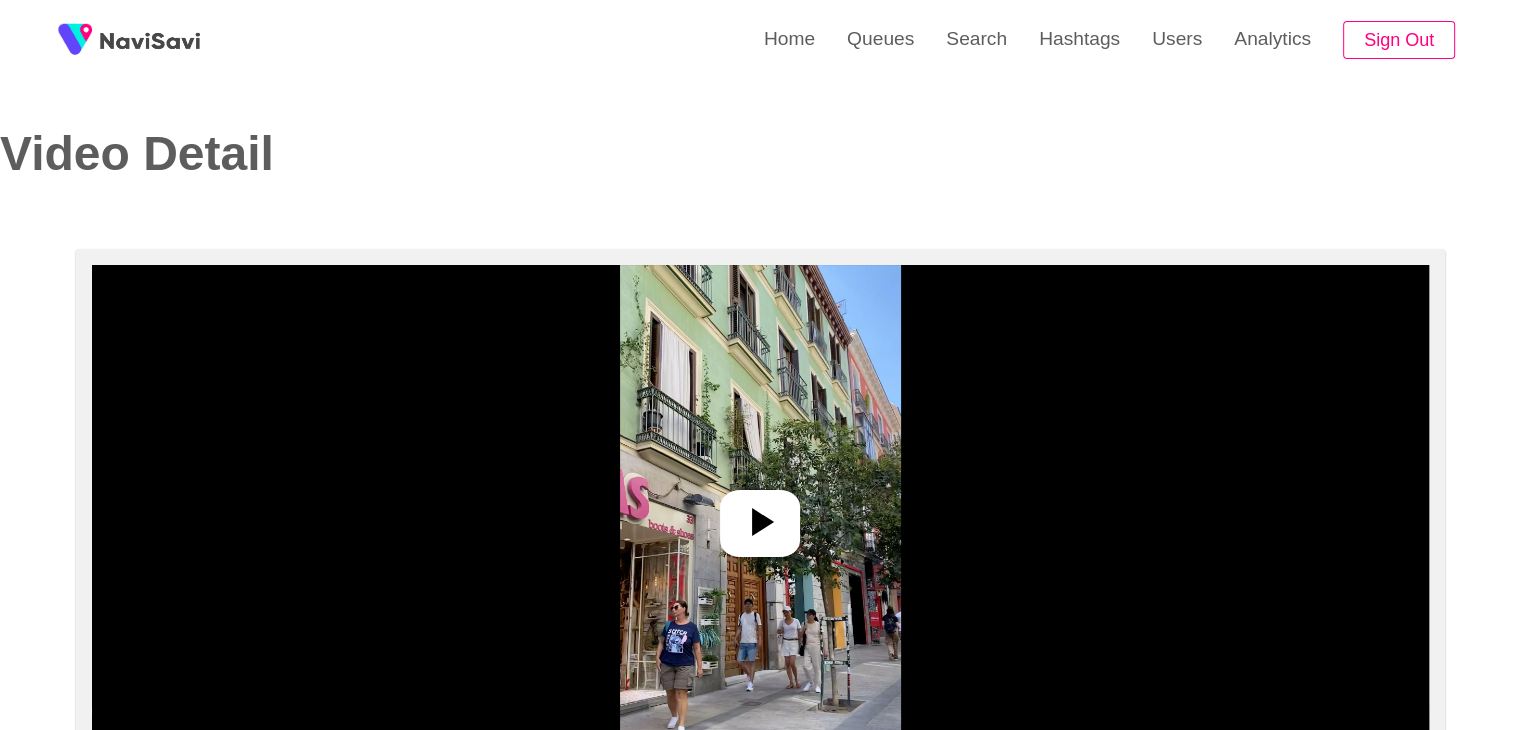 click at bounding box center (760, 515) 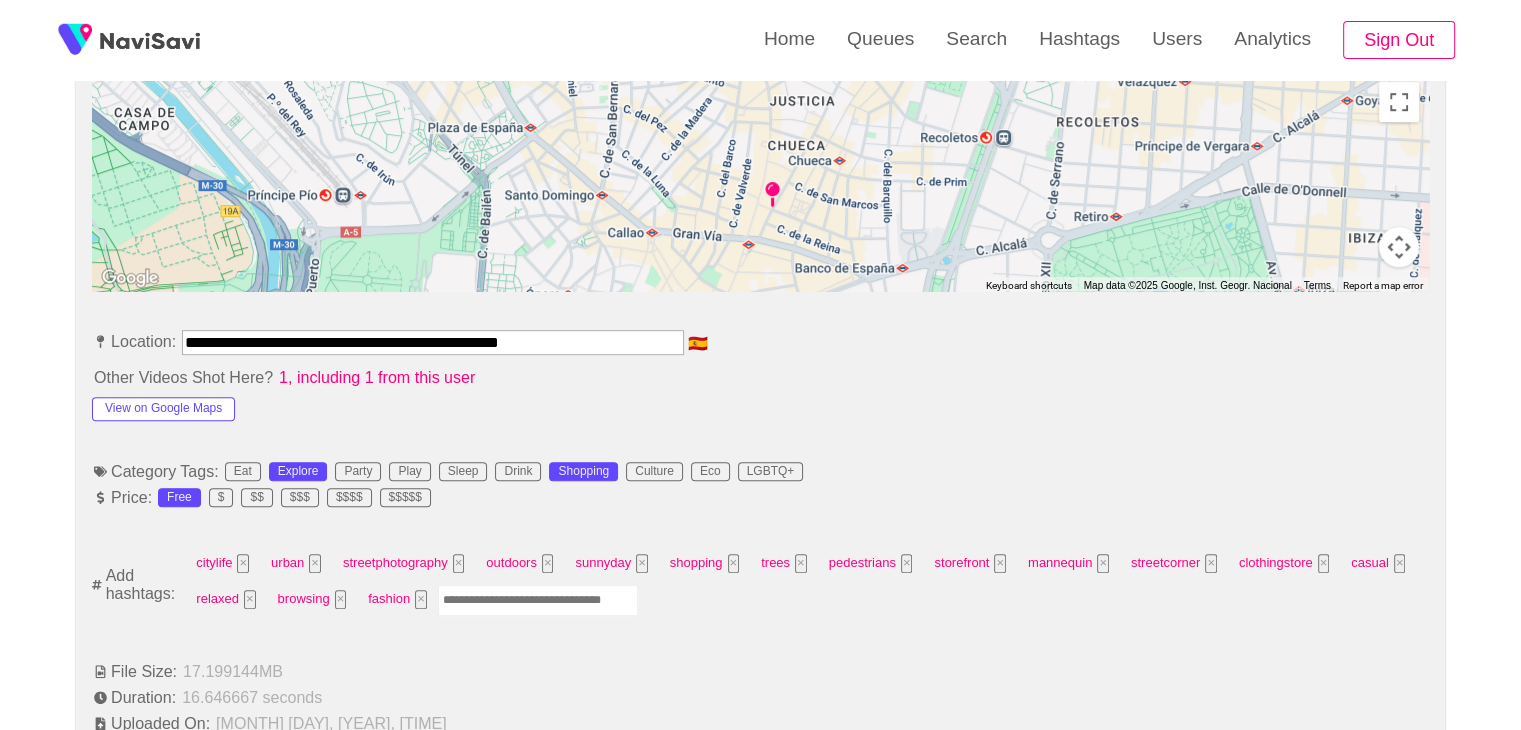 scroll, scrollTop: 945, scrollLeft: 0, axis: vertical 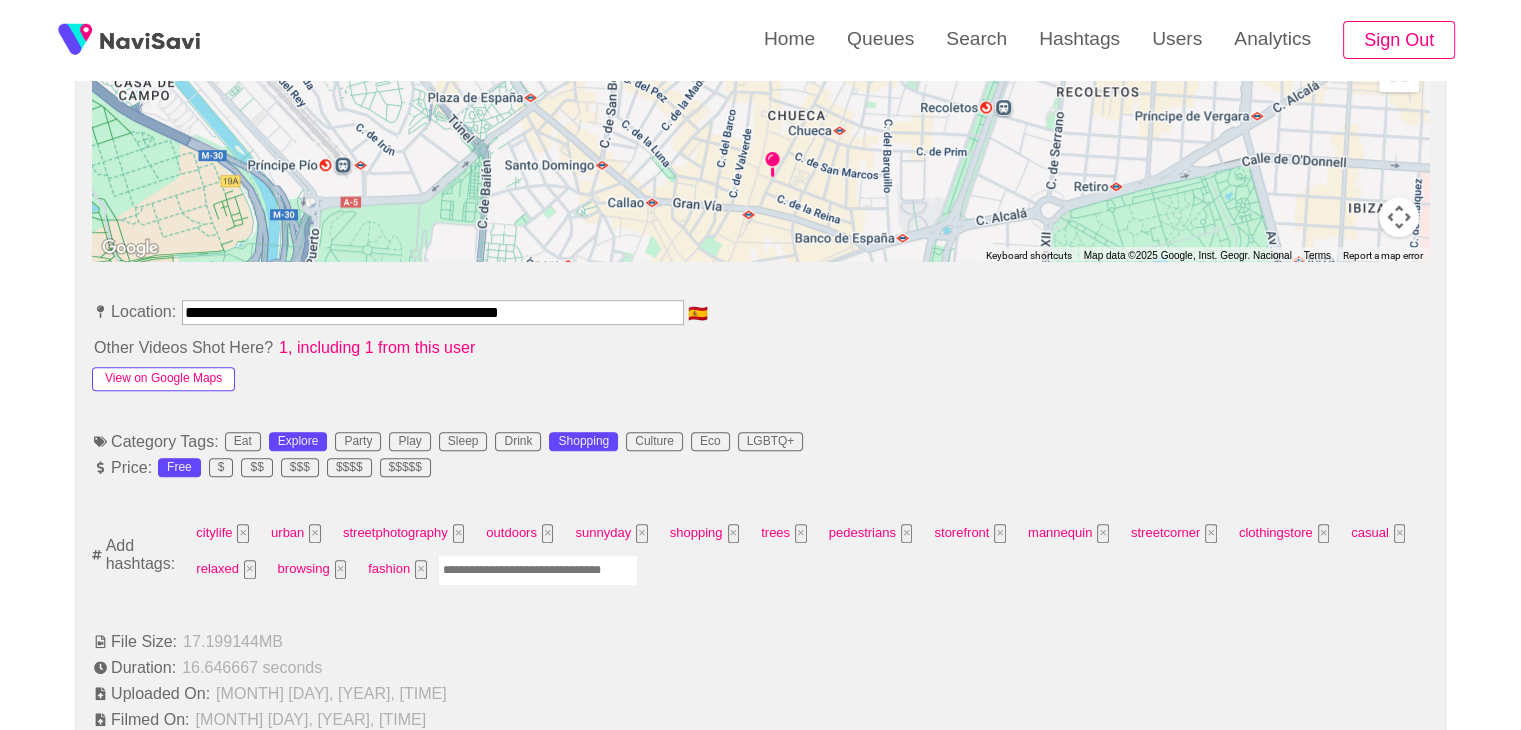 click on "View on Google Maps" at bounding box center [163, 379] 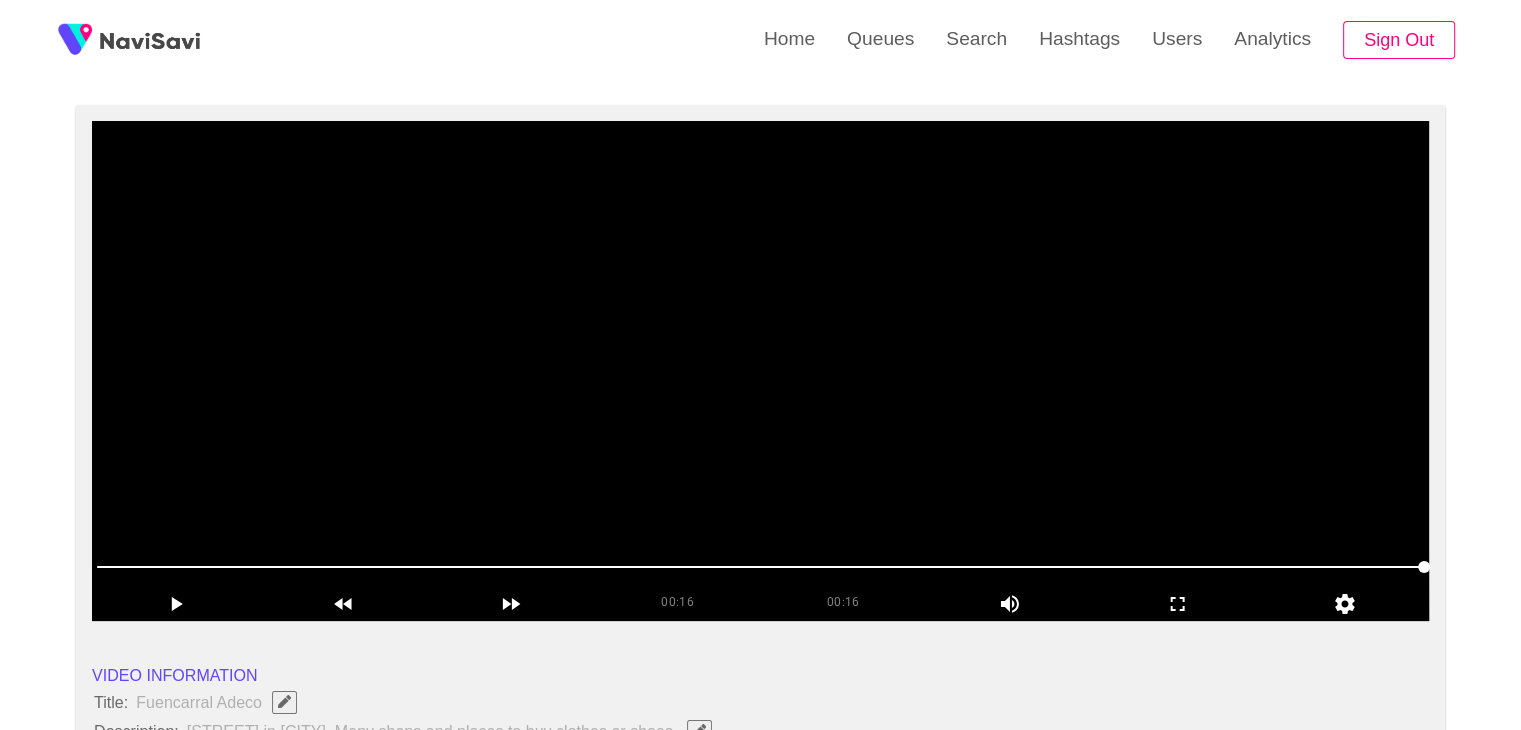 scroll, scrollTop: 121, scrollLeft: 0, axis: vertical 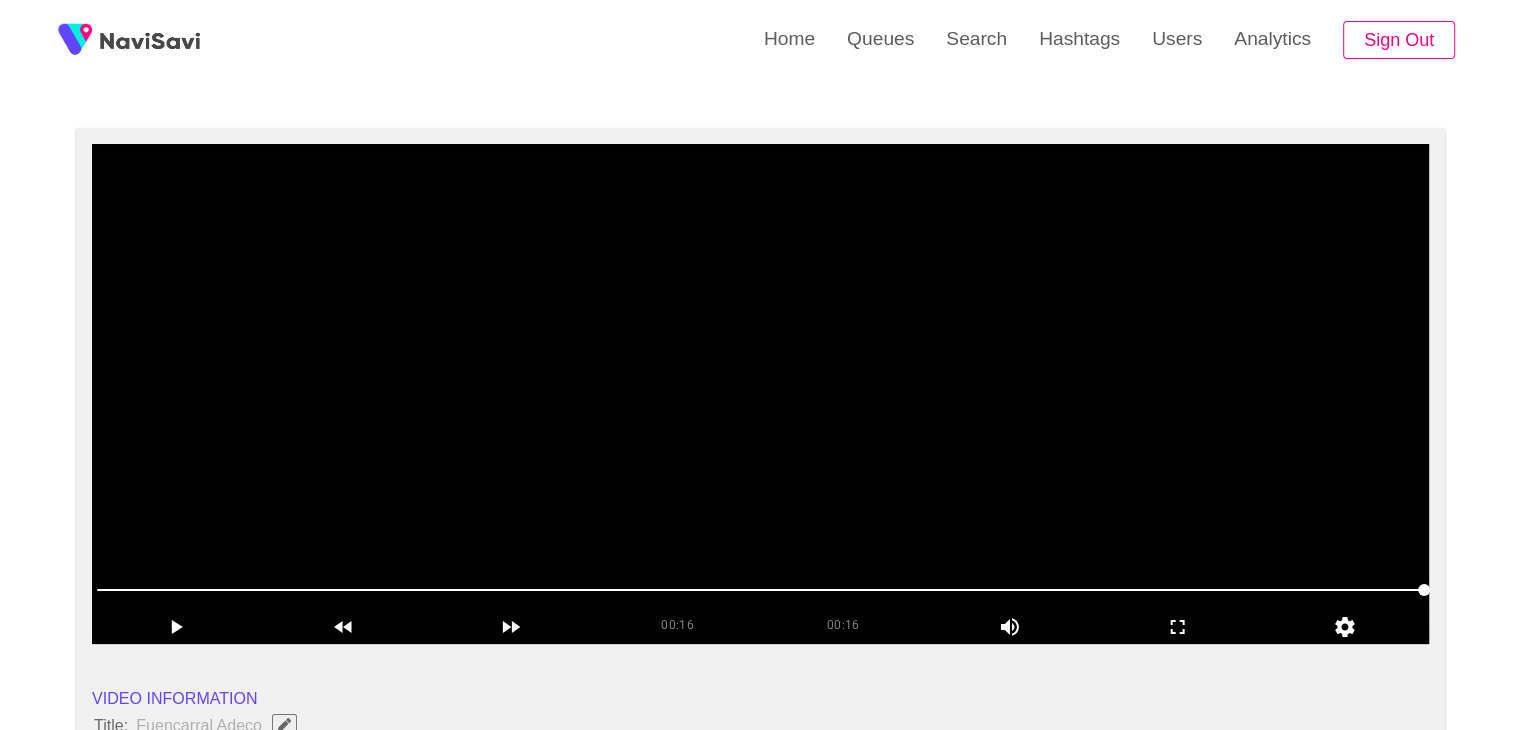 click at bounding box center [760, 394] 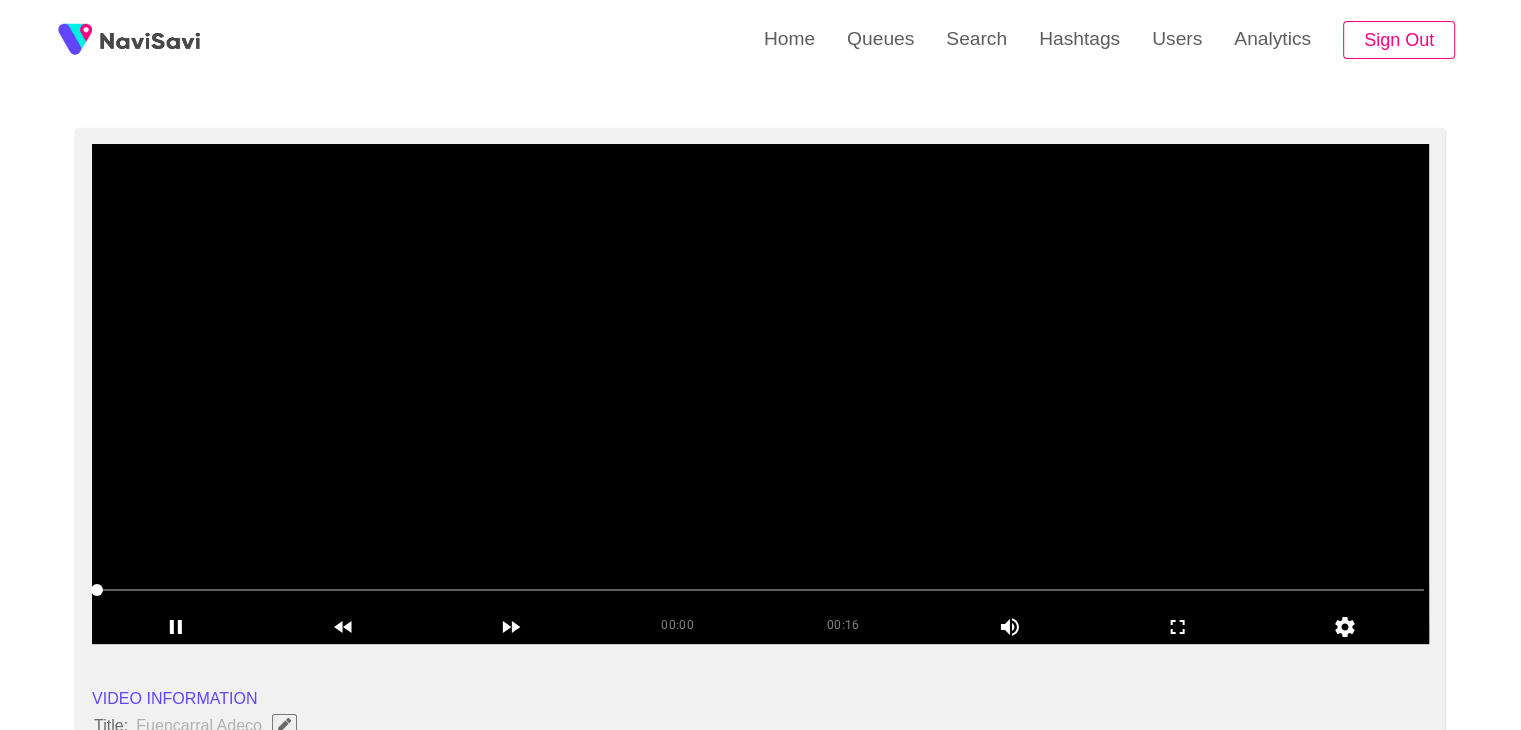 click at bounding box center [760, 394] 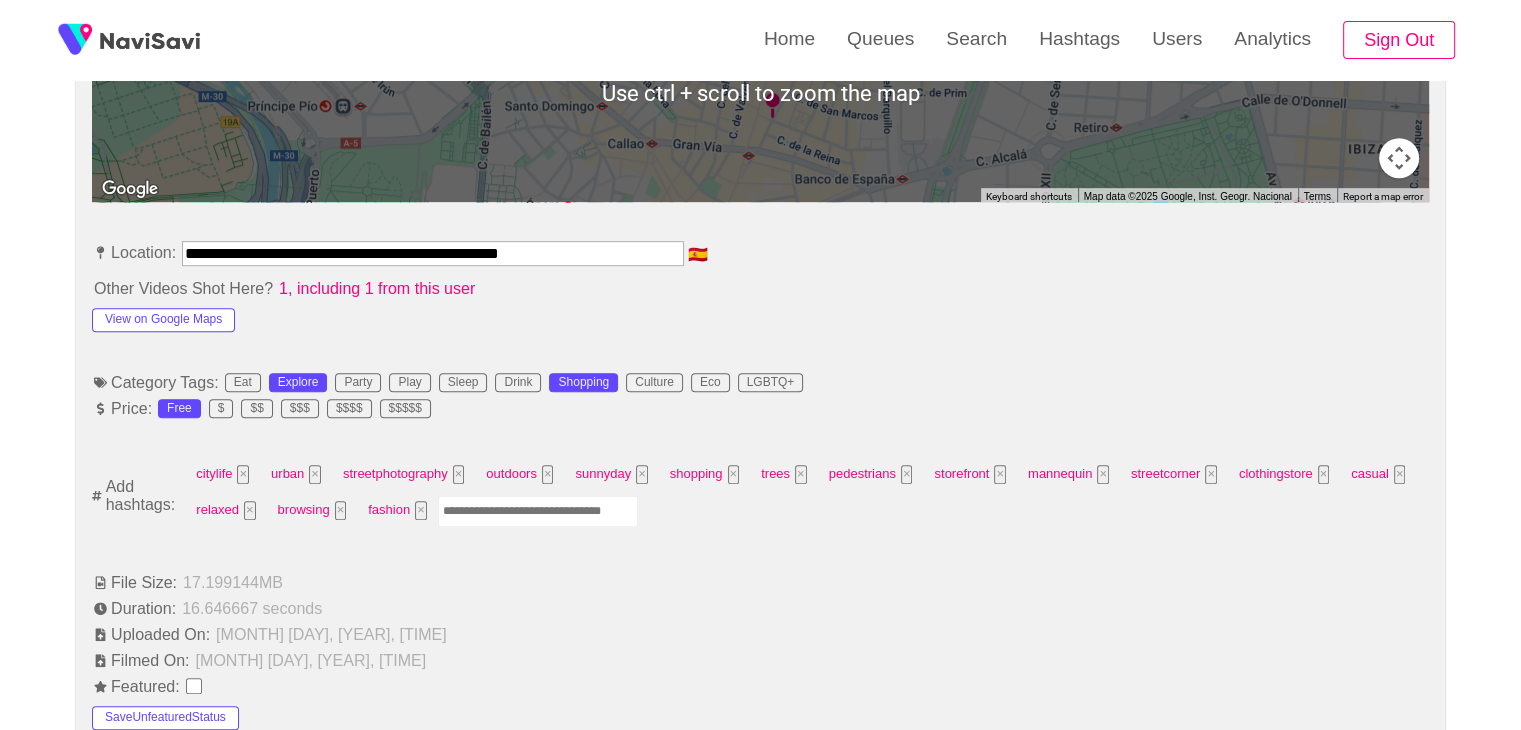 scroll, scrollTop: 1016, scrollLeft: 0, axis: vertical 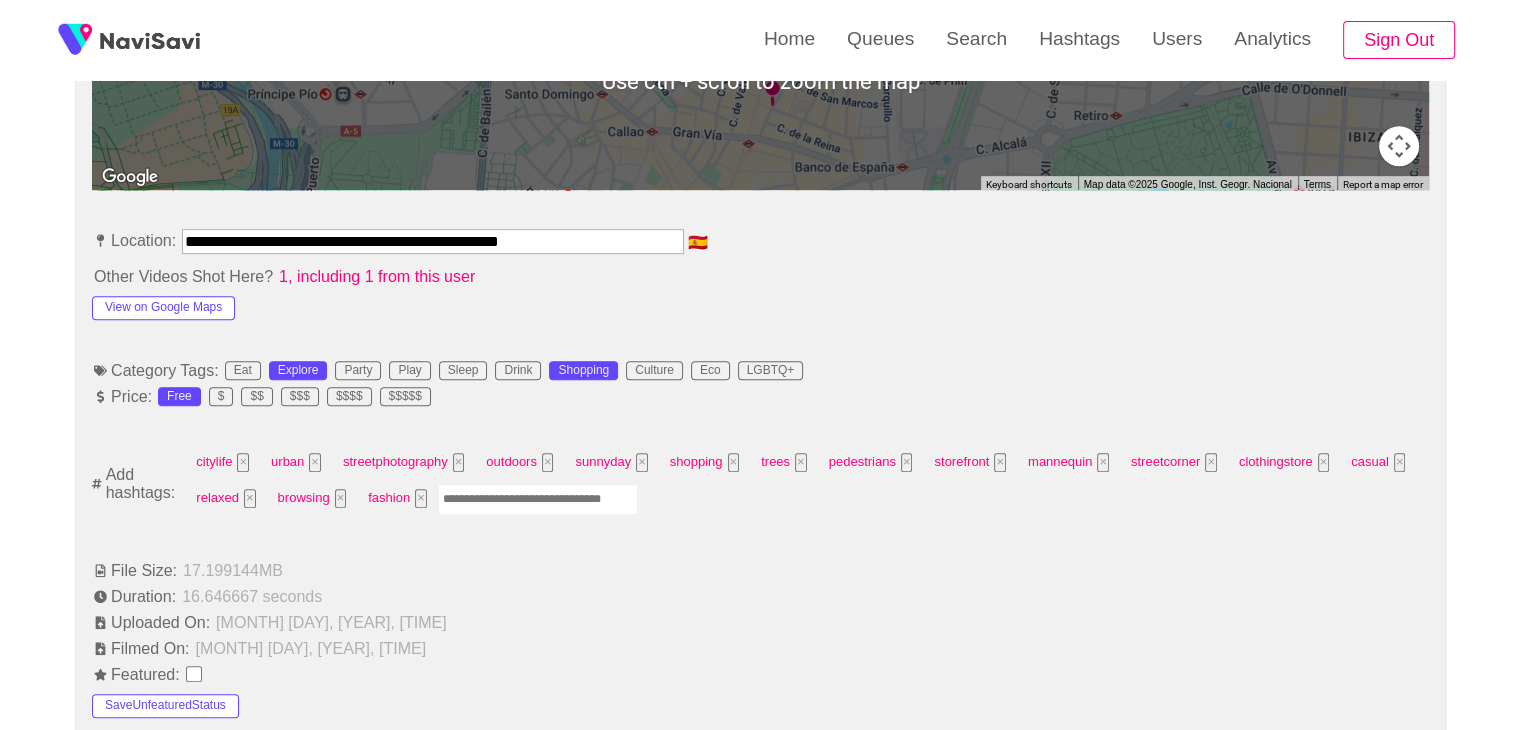 click at bounding box center [538, 499] 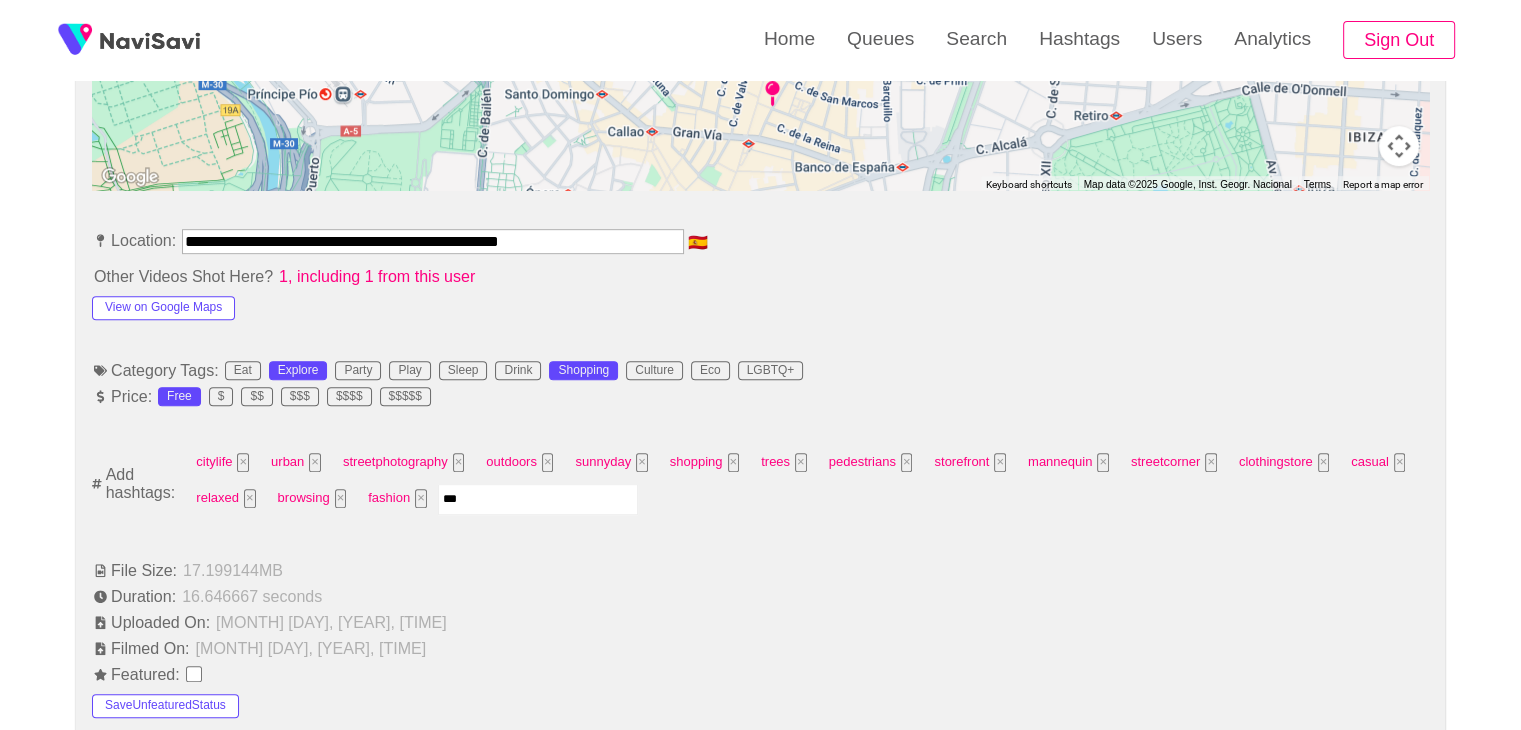 type on "****" 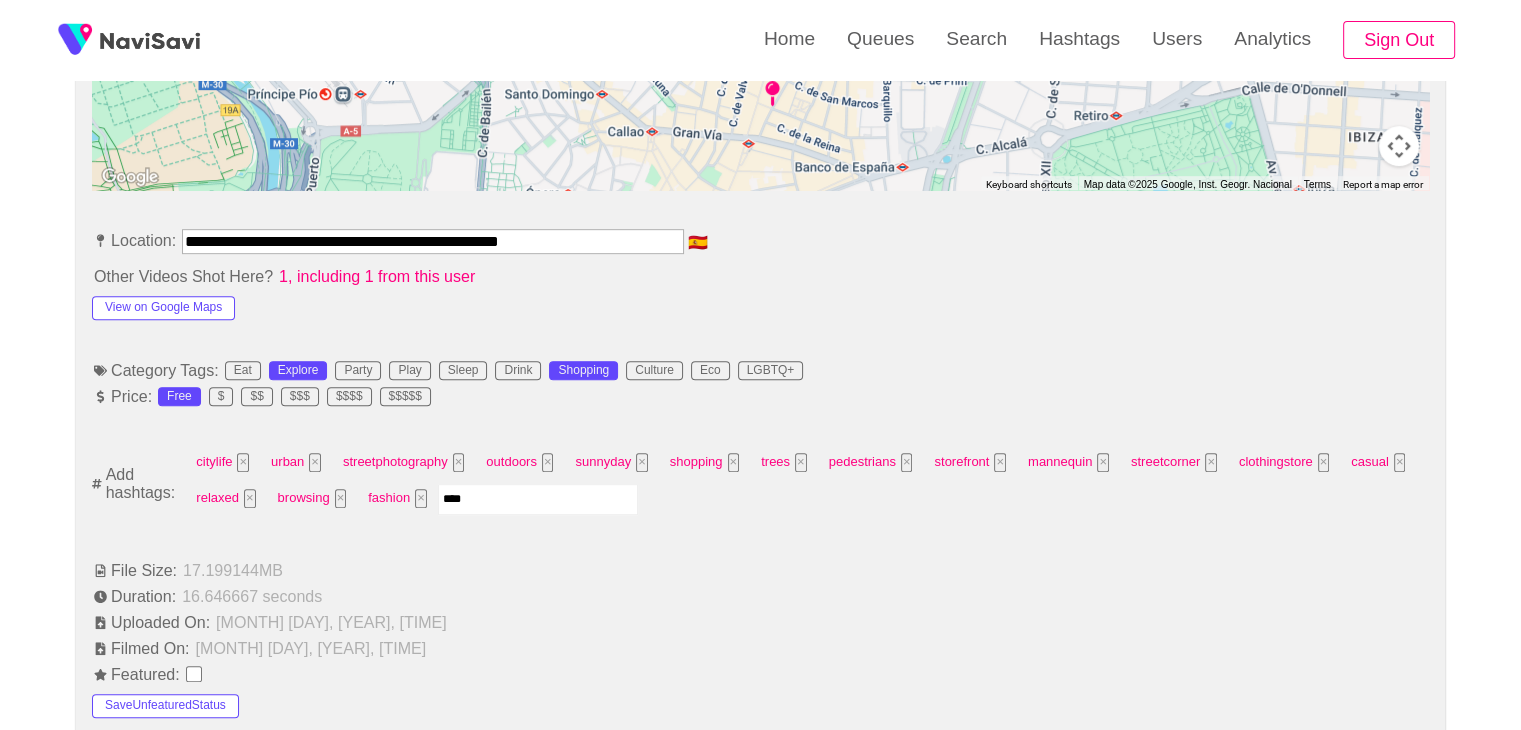 type 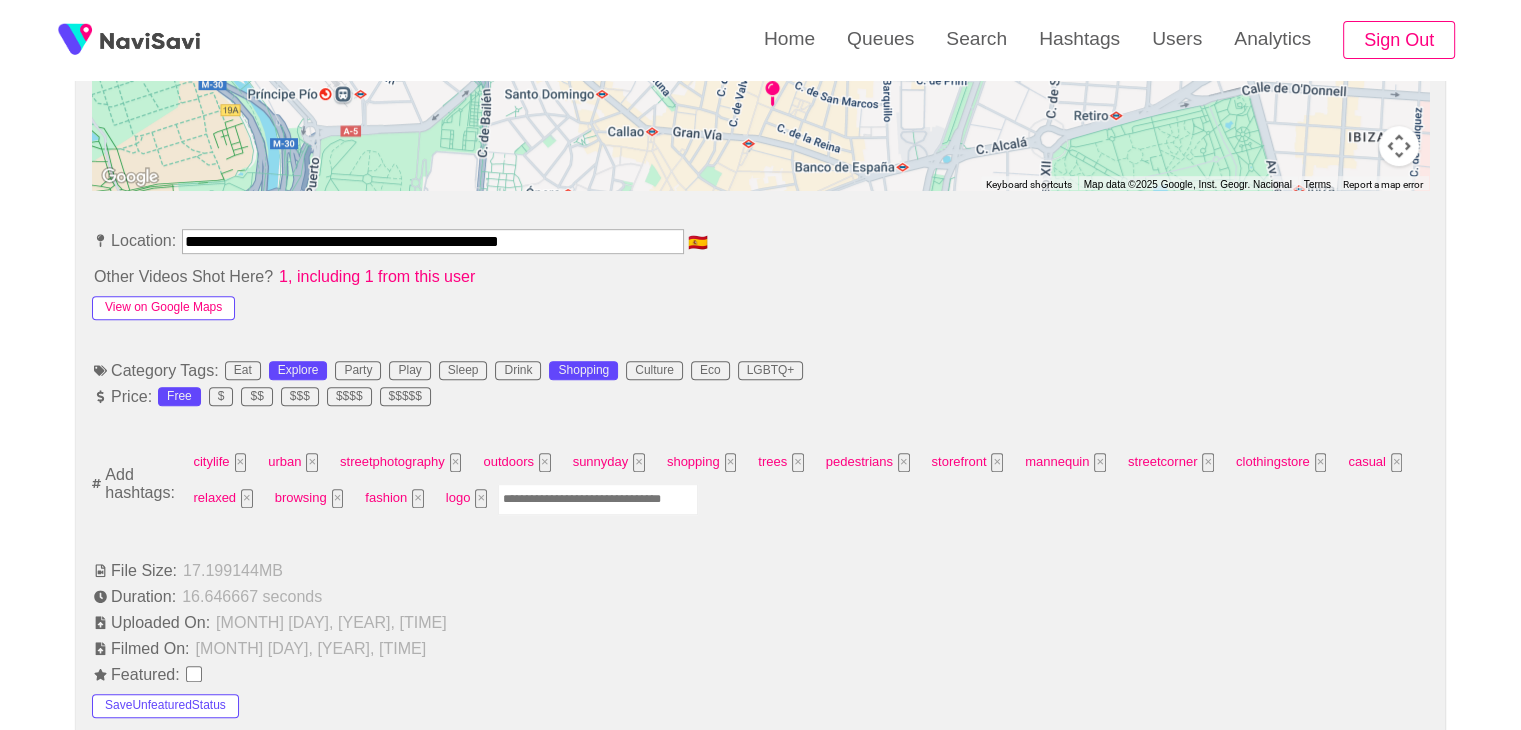 click on "View on Google Maps" at bounding box center [163, 308] 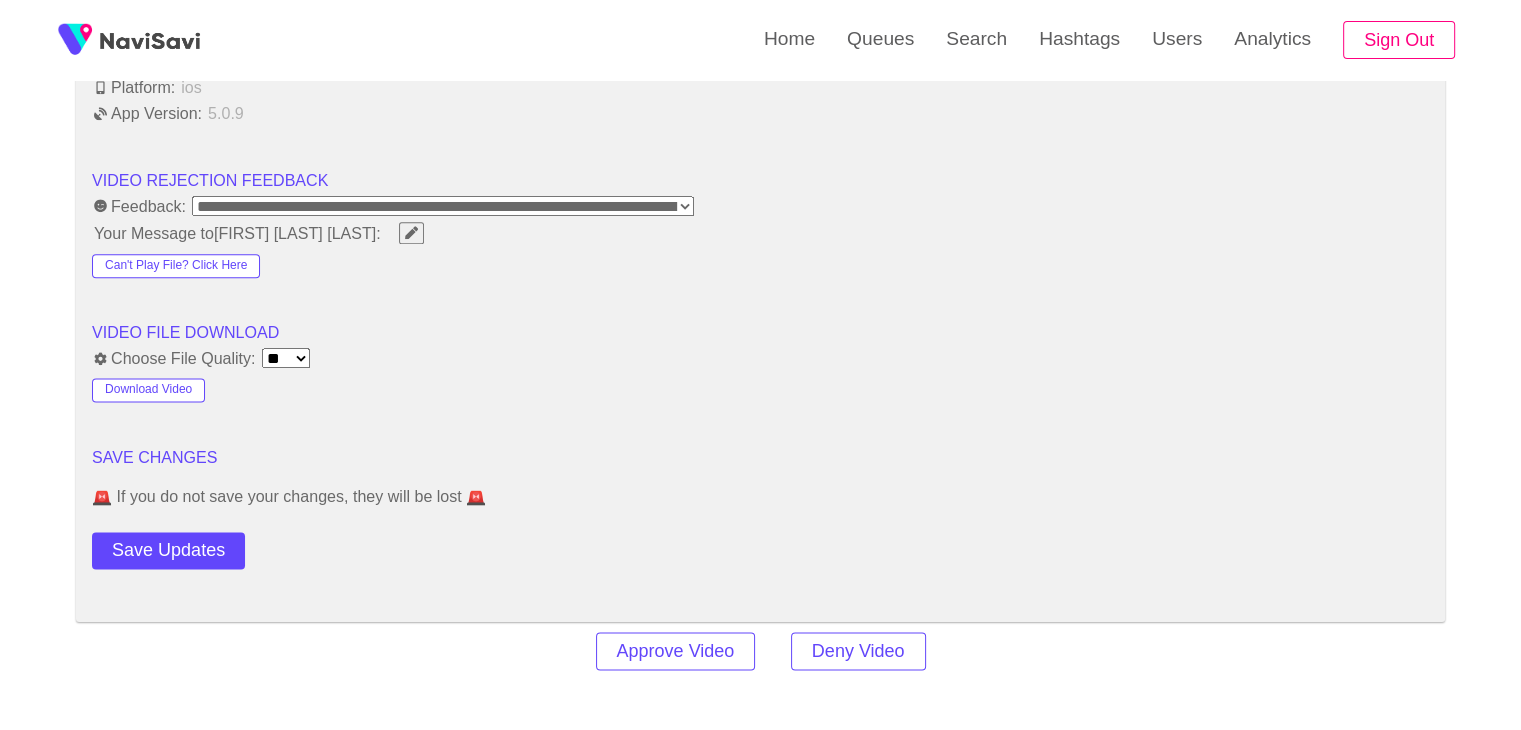 scroll, scrollTop: 2505, scrollLeft: 0, axis: vertical 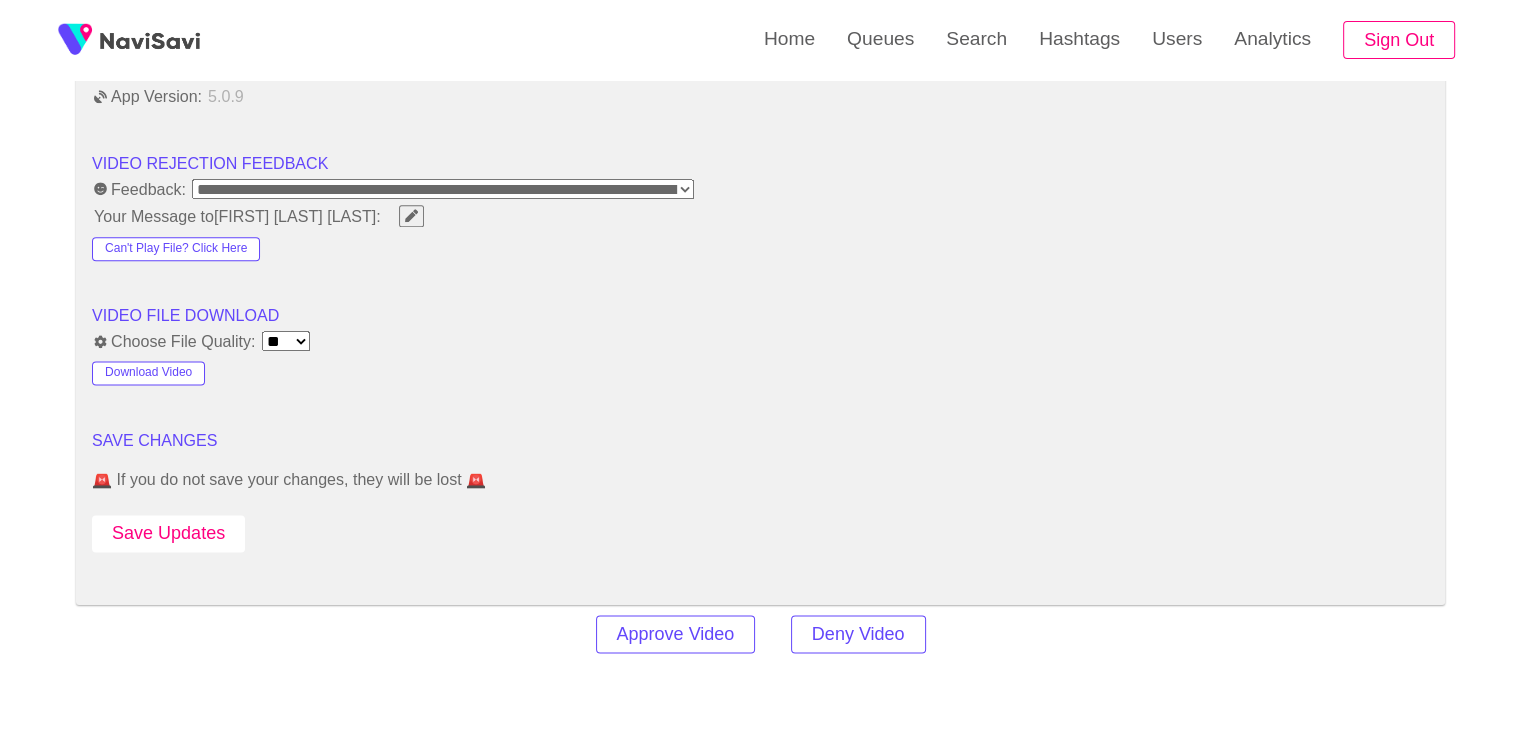 click on "Save Updates" at bounding box center (168, 533) 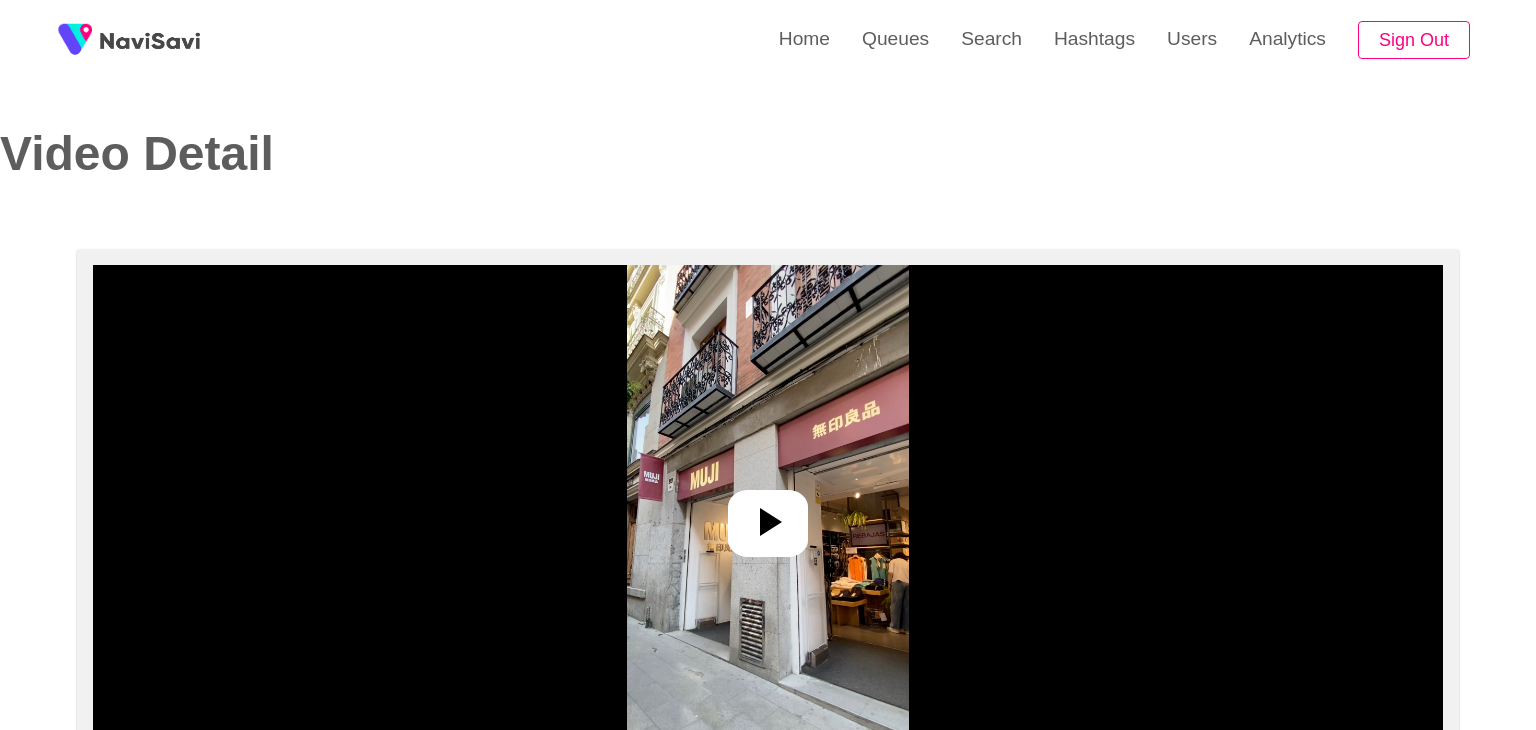 select on "**********" 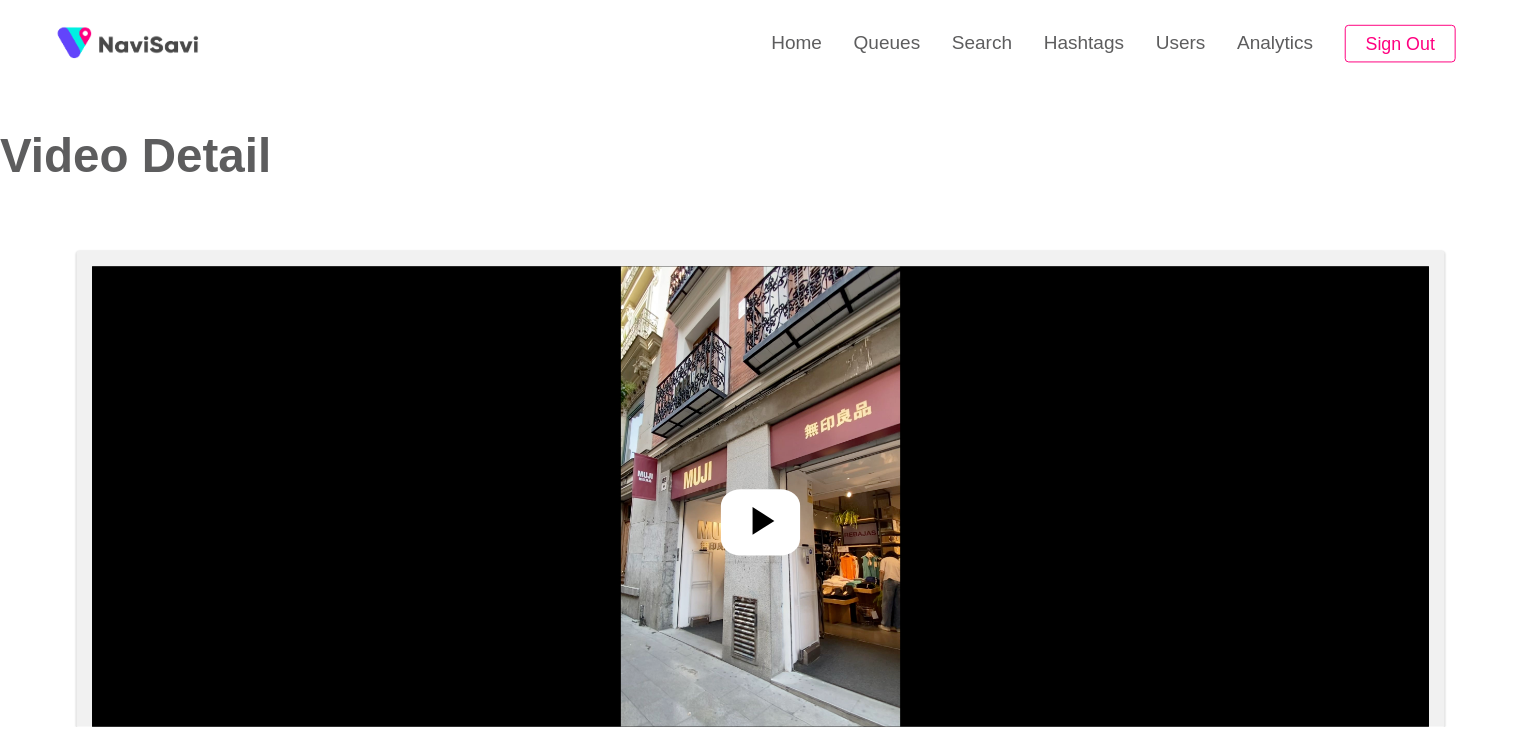 scroll, scrollTop: 0, scrollLeft: 0, axis: both 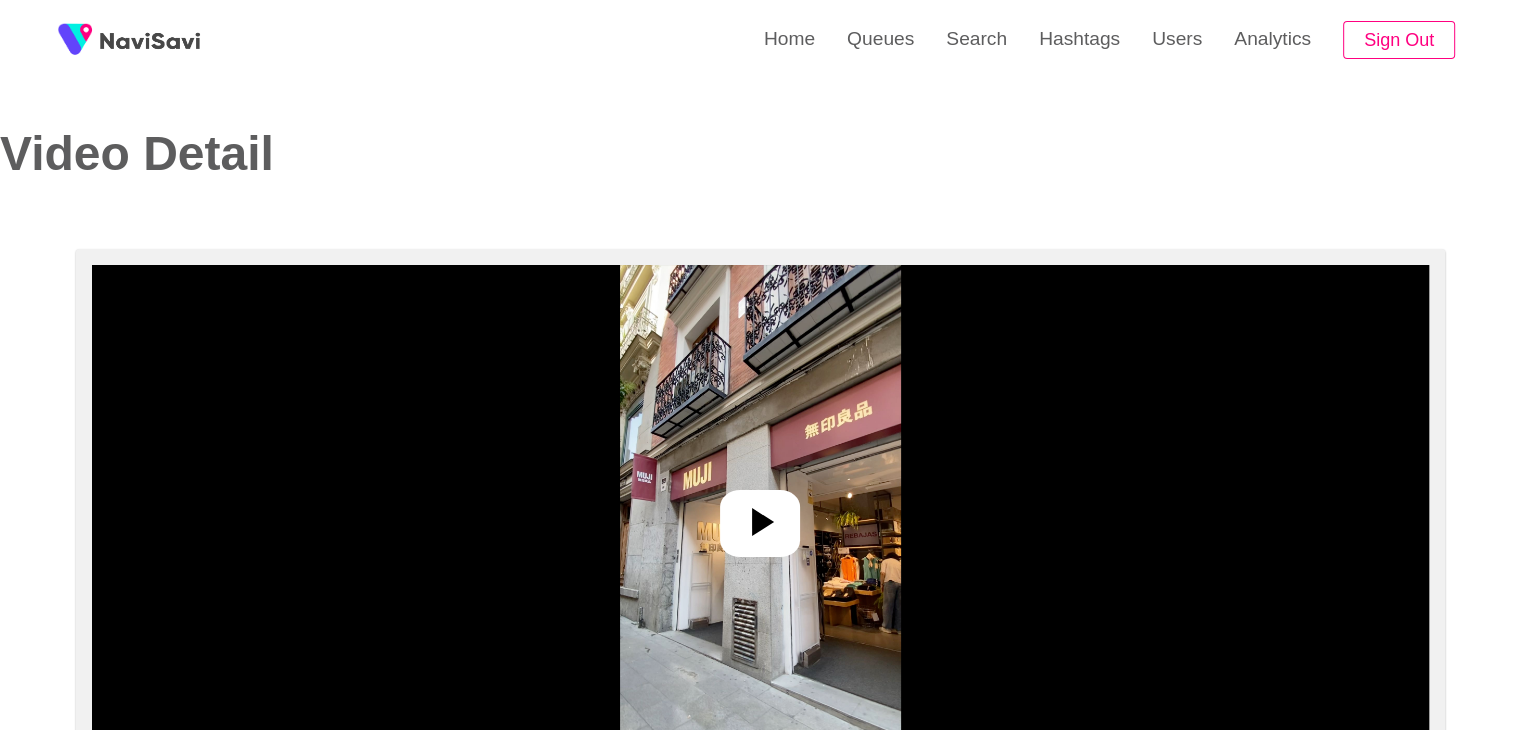 click at bounding box center [760, 515] 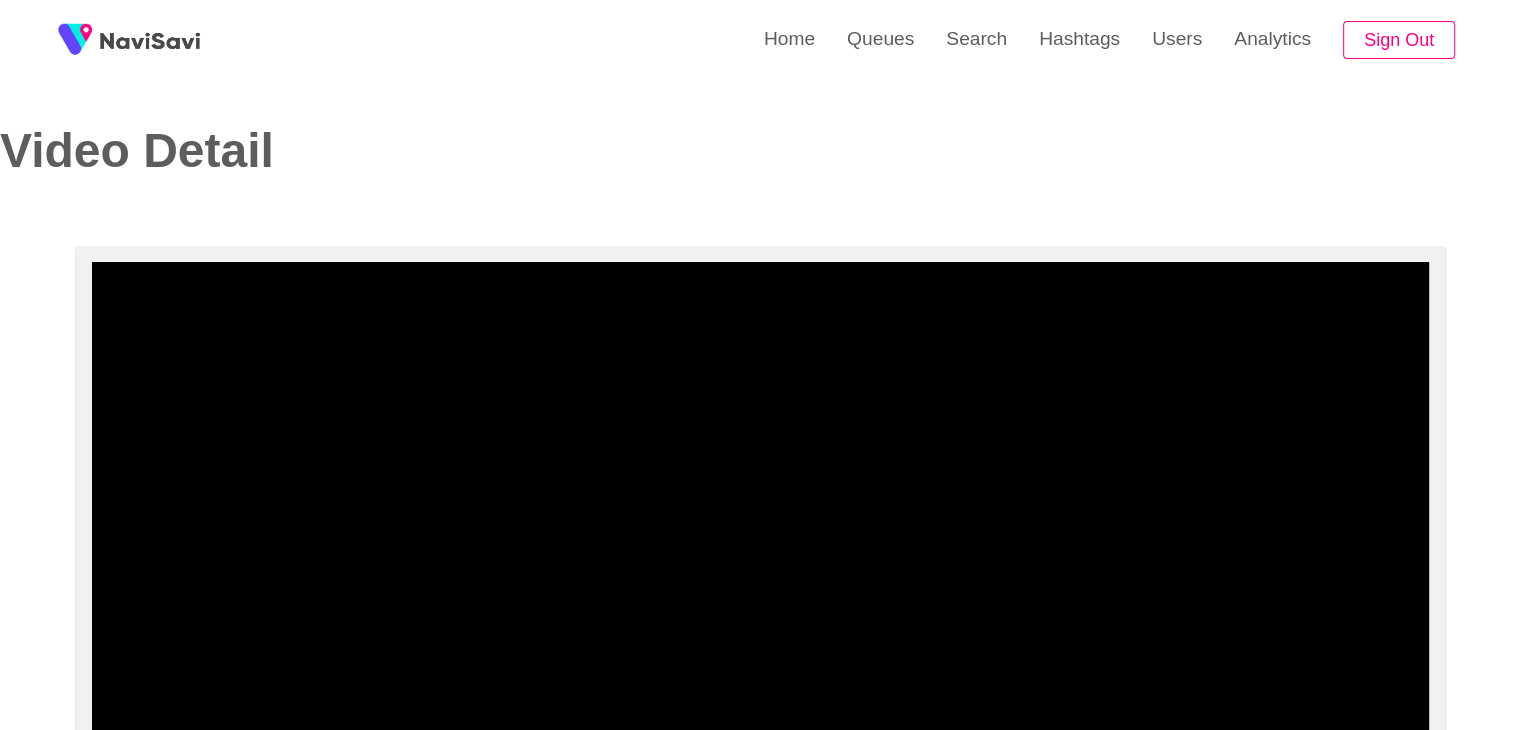 scroll, scrollTop: 0, scrollLeft: 0, axis: both 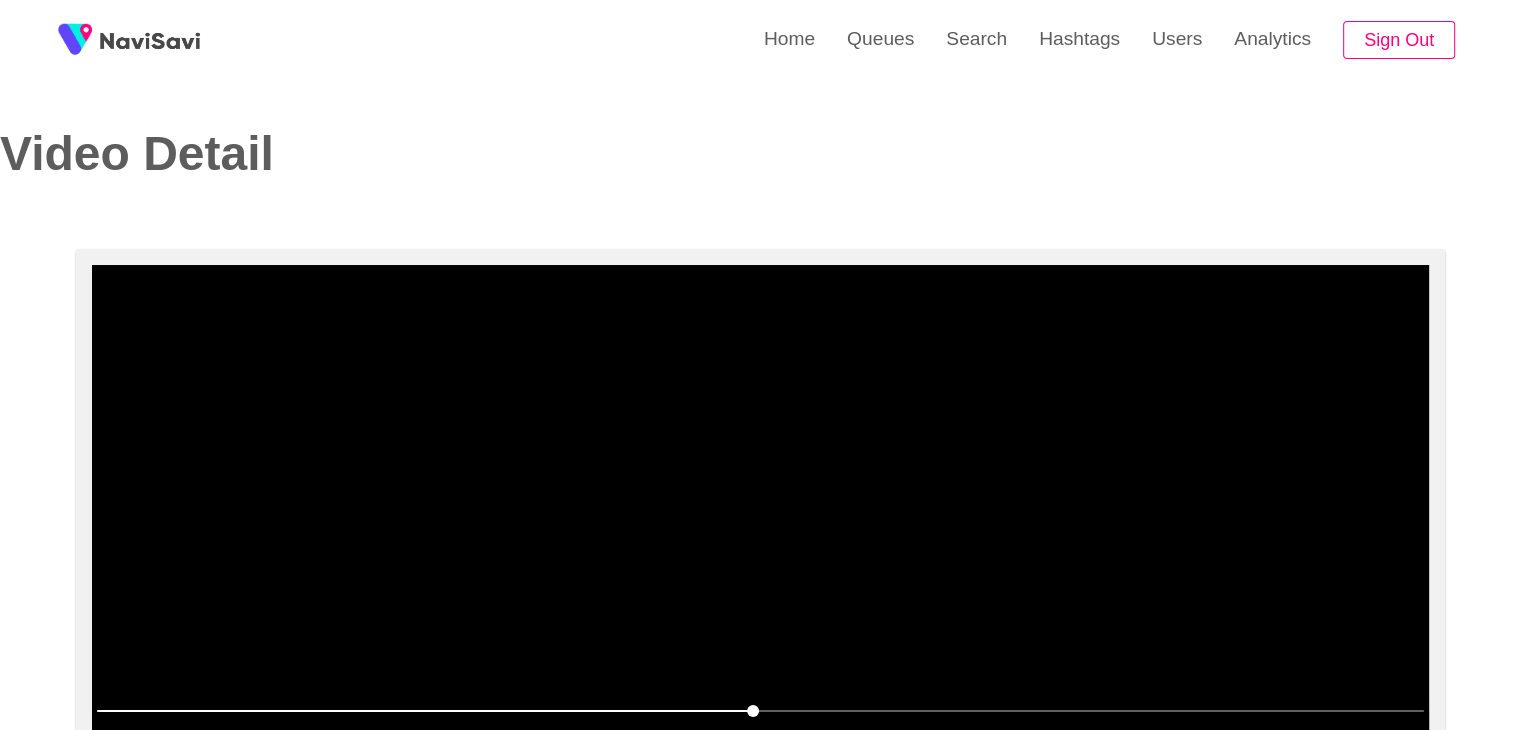 click at bounding box center (760, 515) 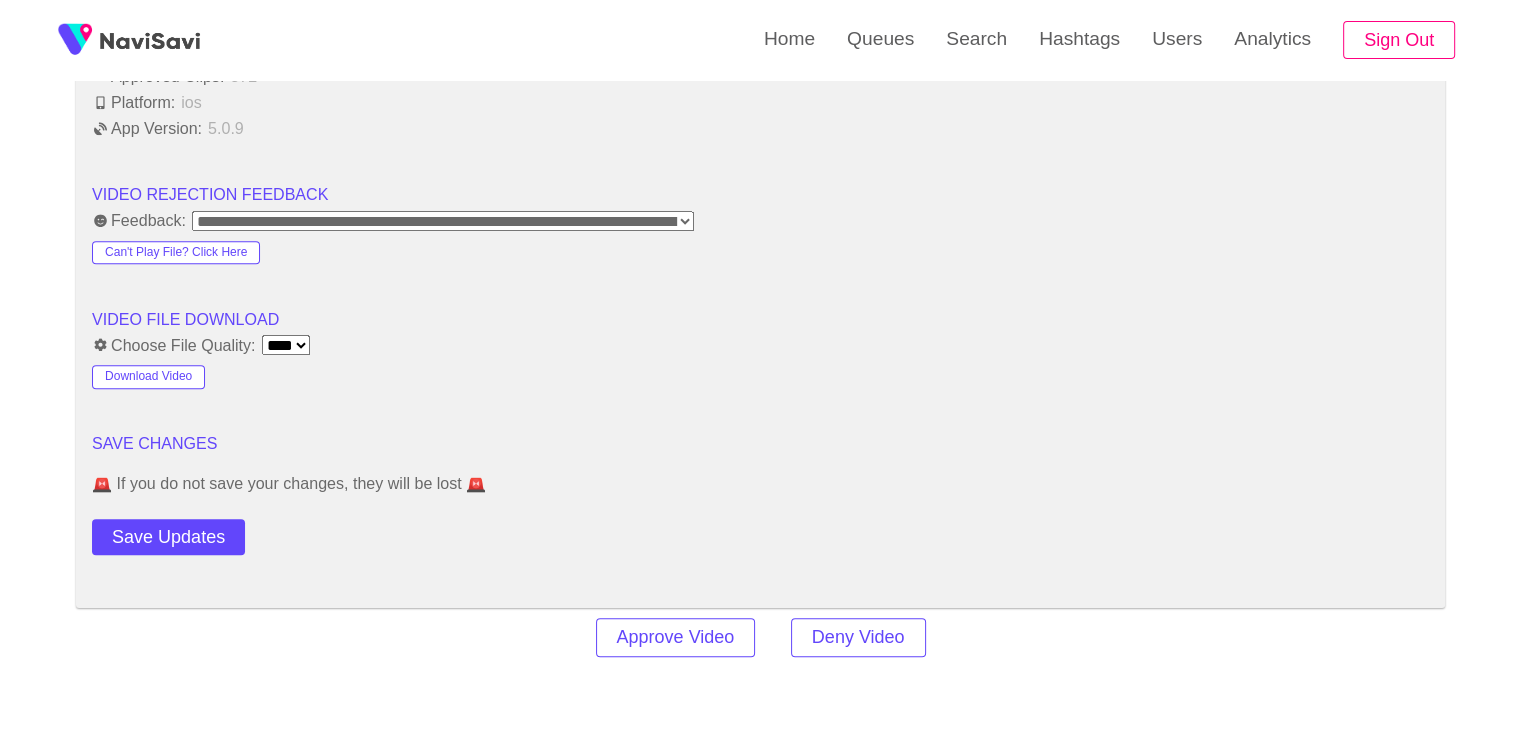 scroll, scrollTop: 1858, scrollLeft: 0, axis: vertical 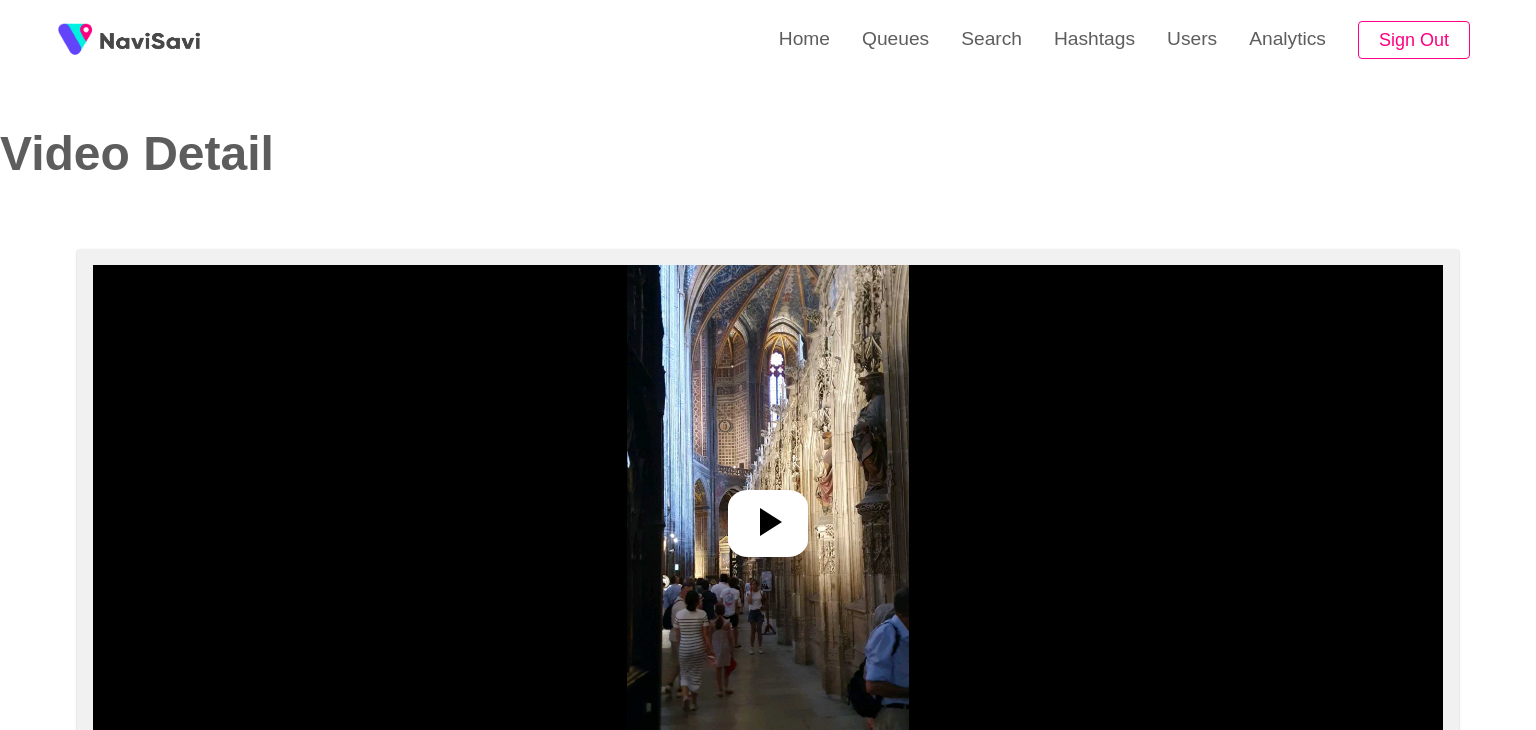 select on "**********" 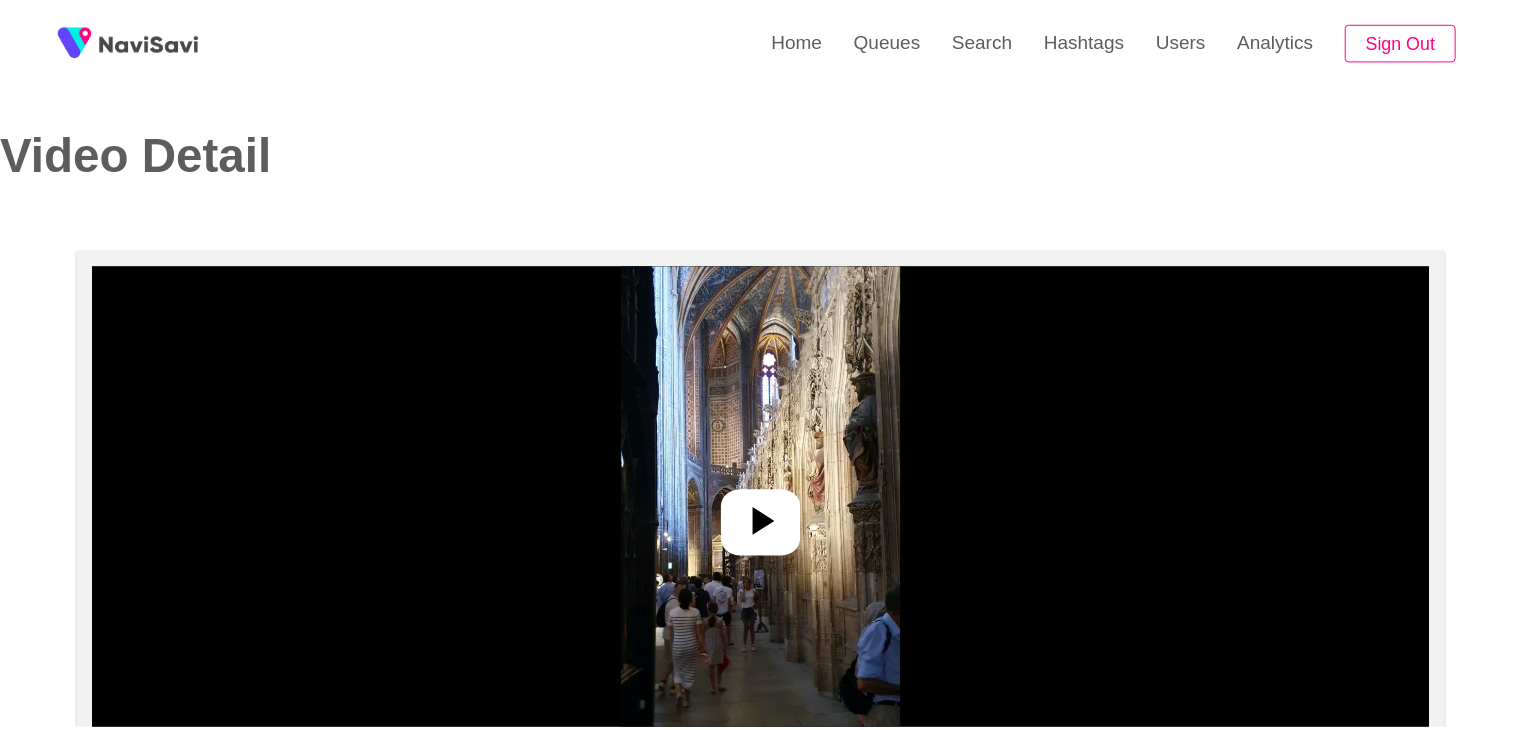 scroll, scrollTop: 0, scrollLeft: 0, axis: both 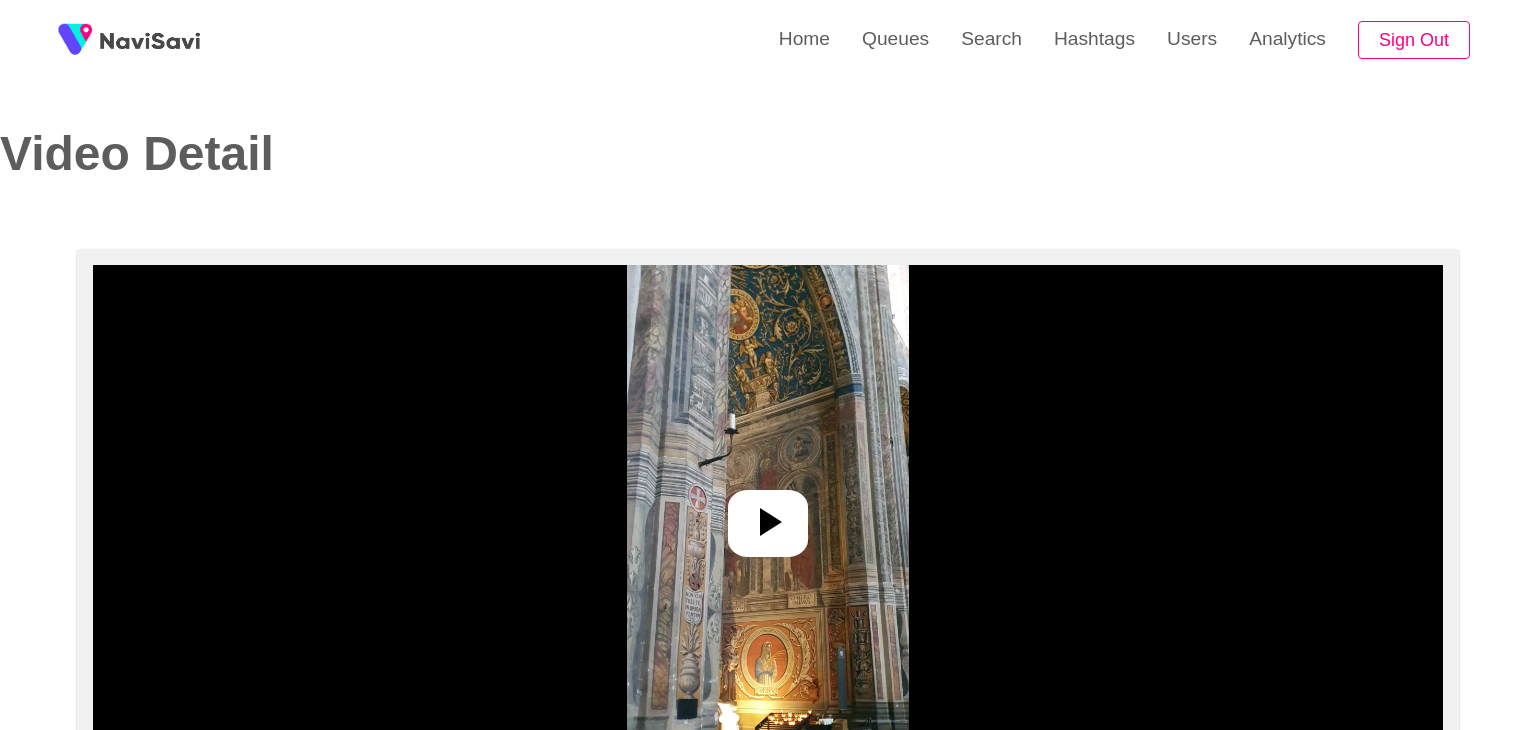 select on "**" 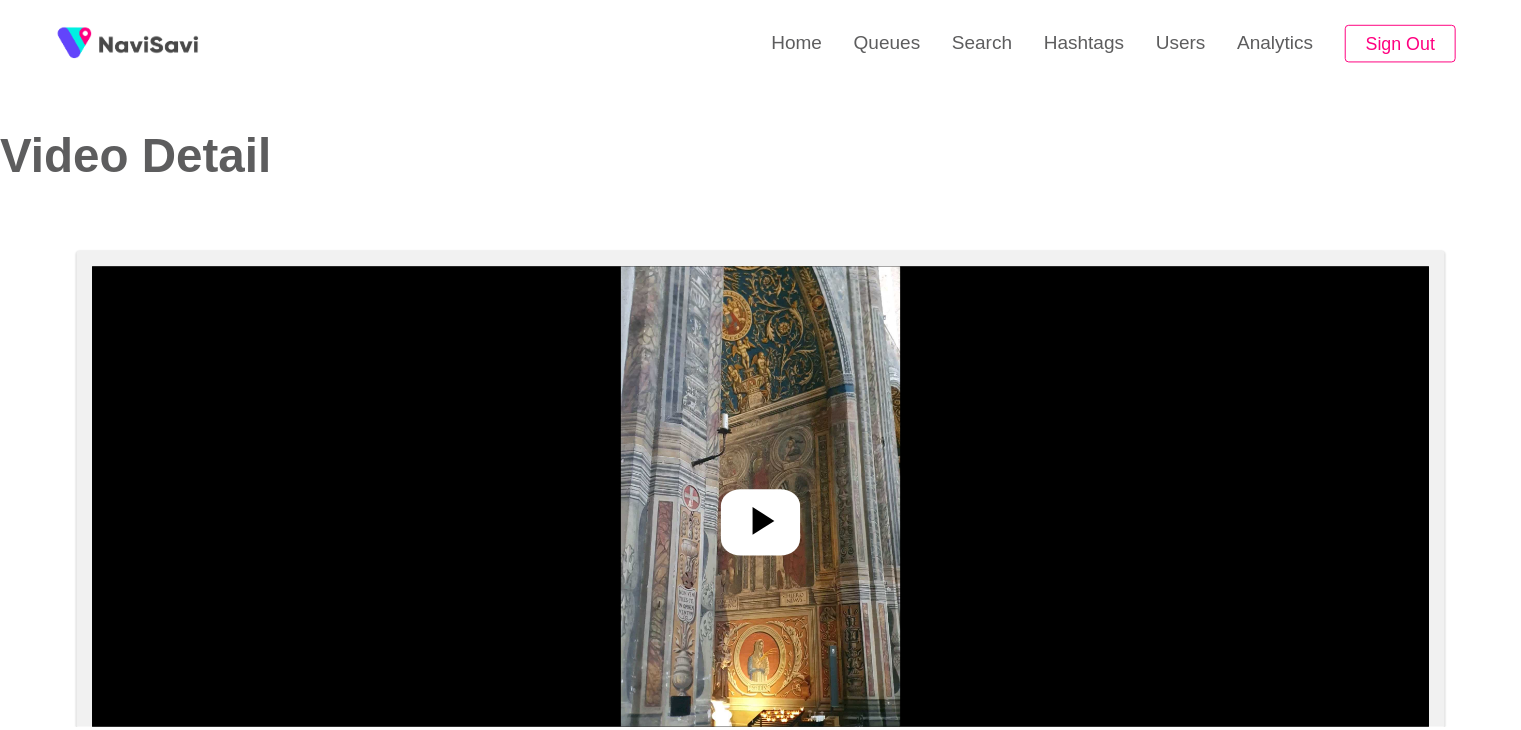 scroll, scrollTop: 0, scrollLeft: 0, axis: both 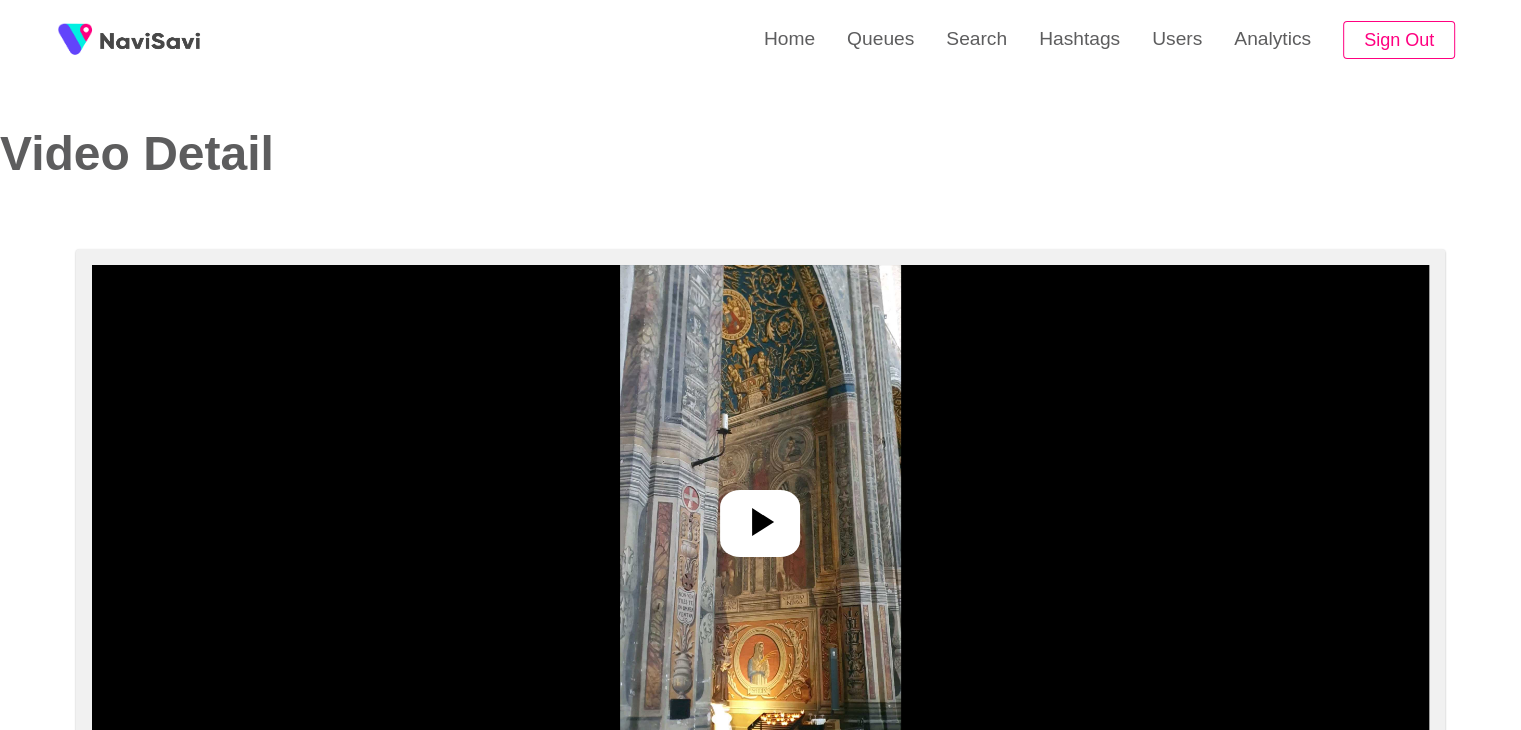 select on "**********" 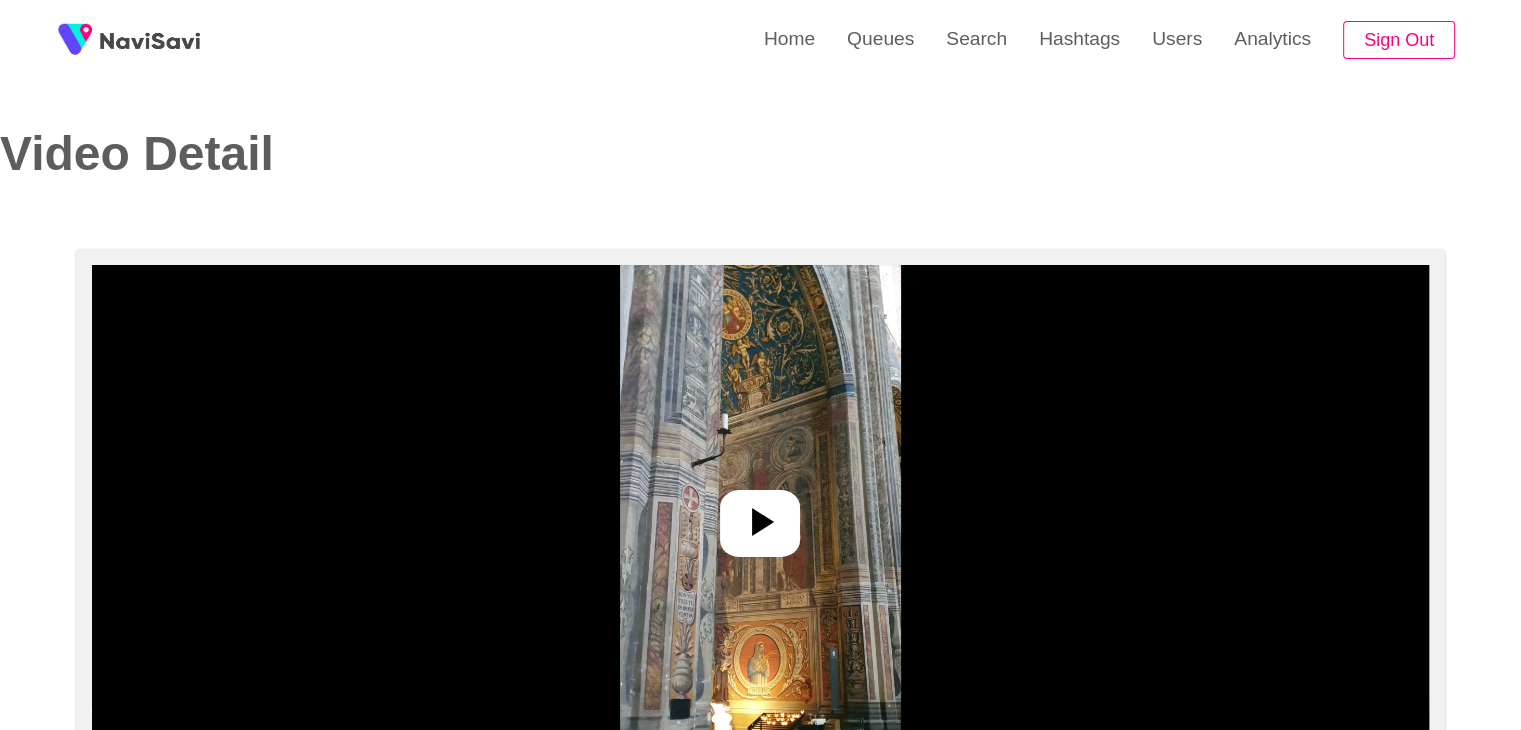 click at bounding box center (760, 515) 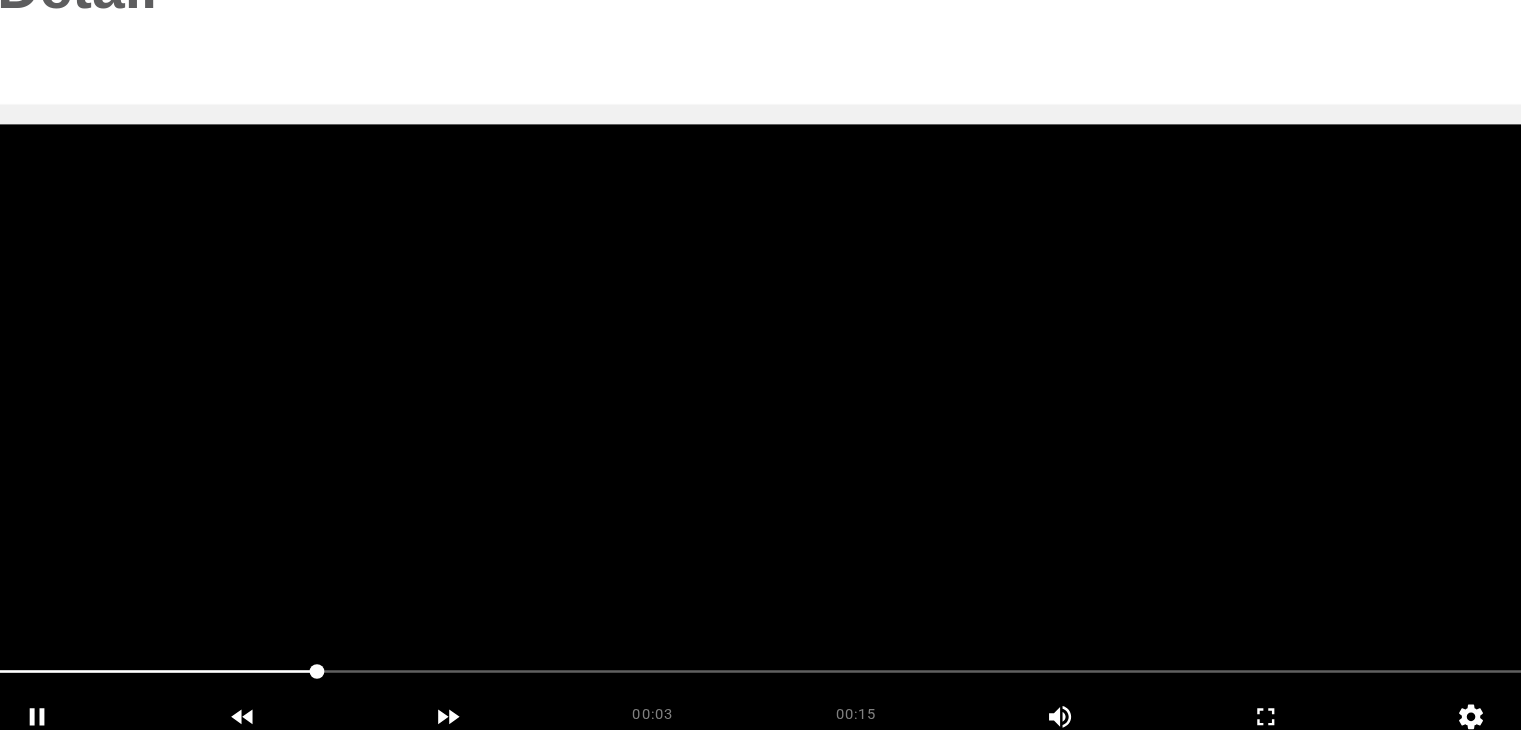 scroll, scrollTop: 132, scrollLeft: 0, axis: vertical 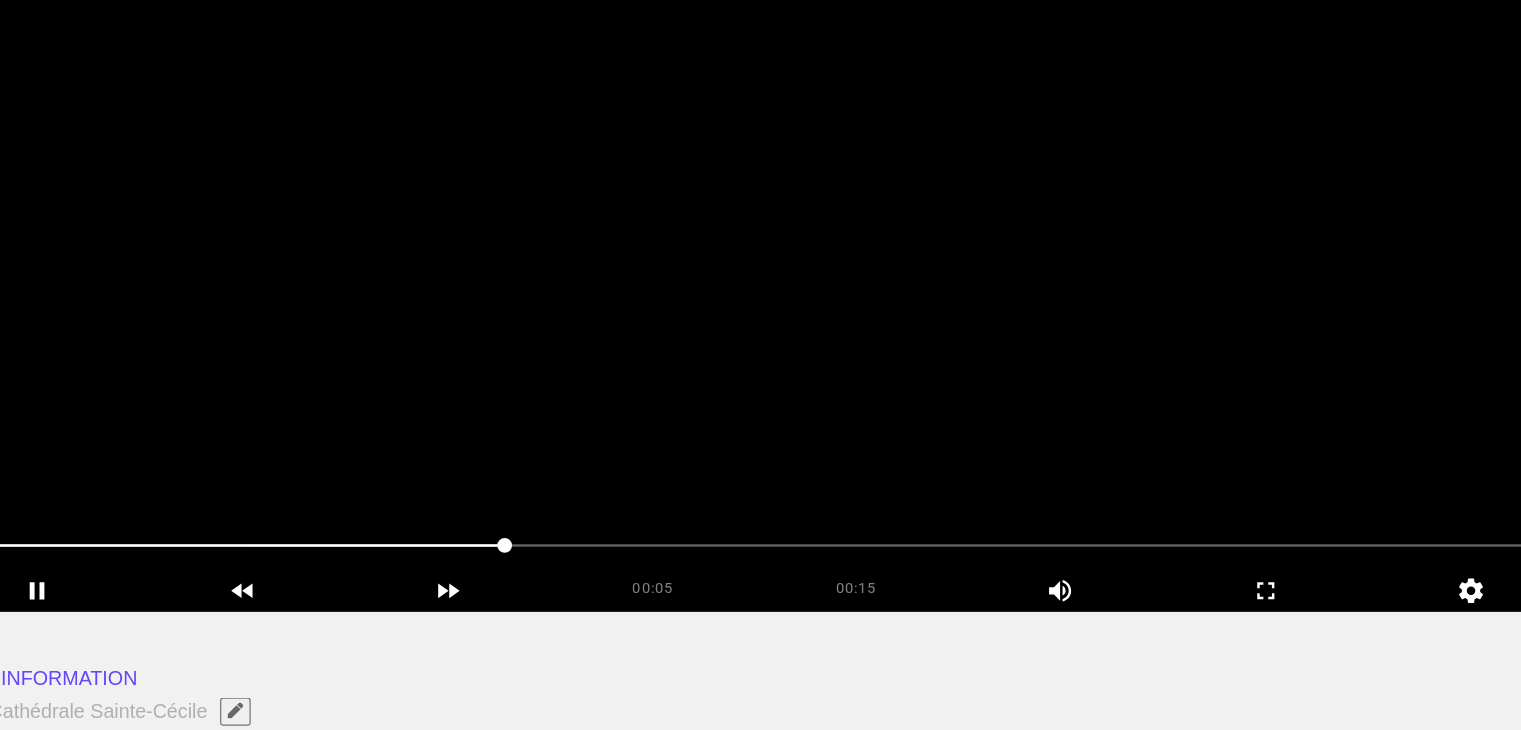 click at bounding box center [760, 383] 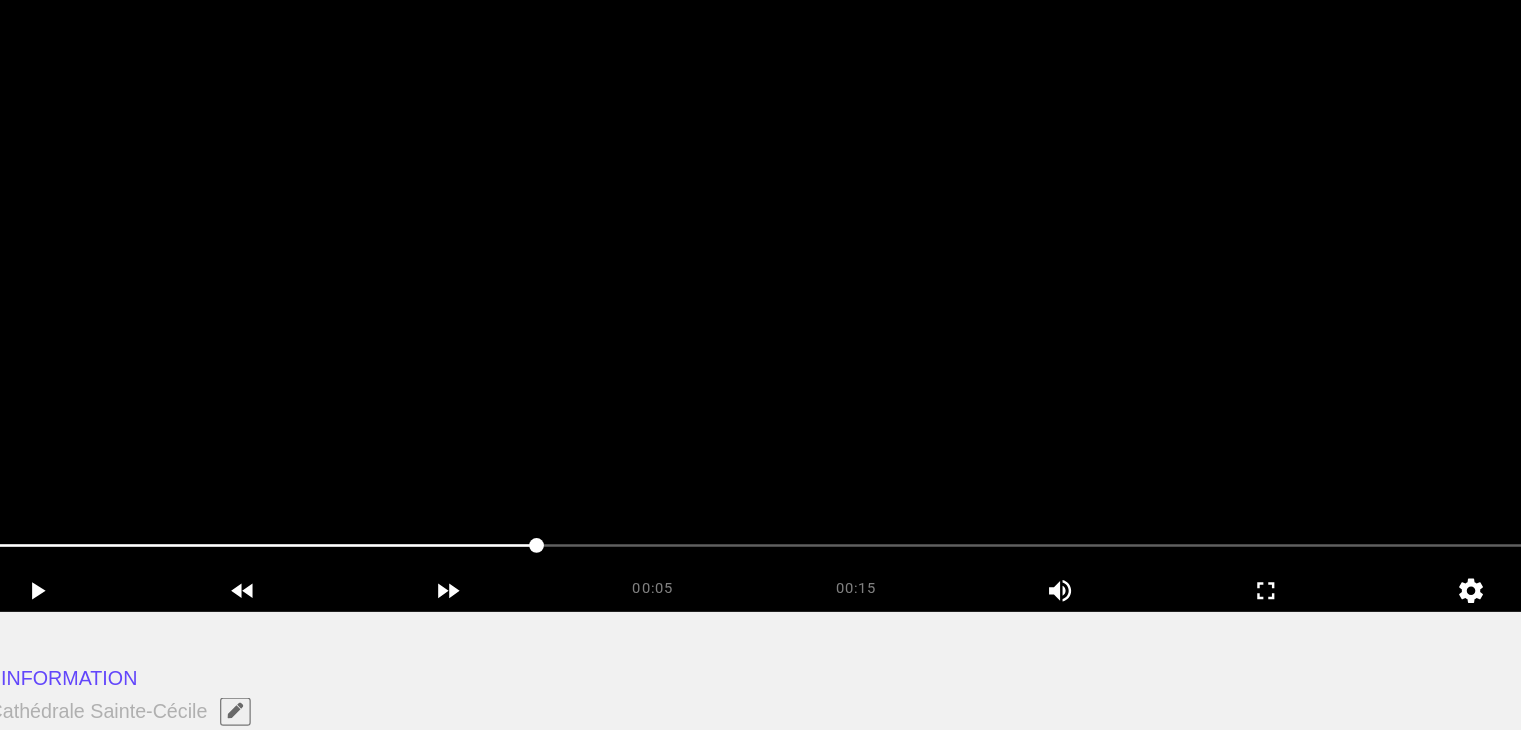 click at bounding box center [760, 383] 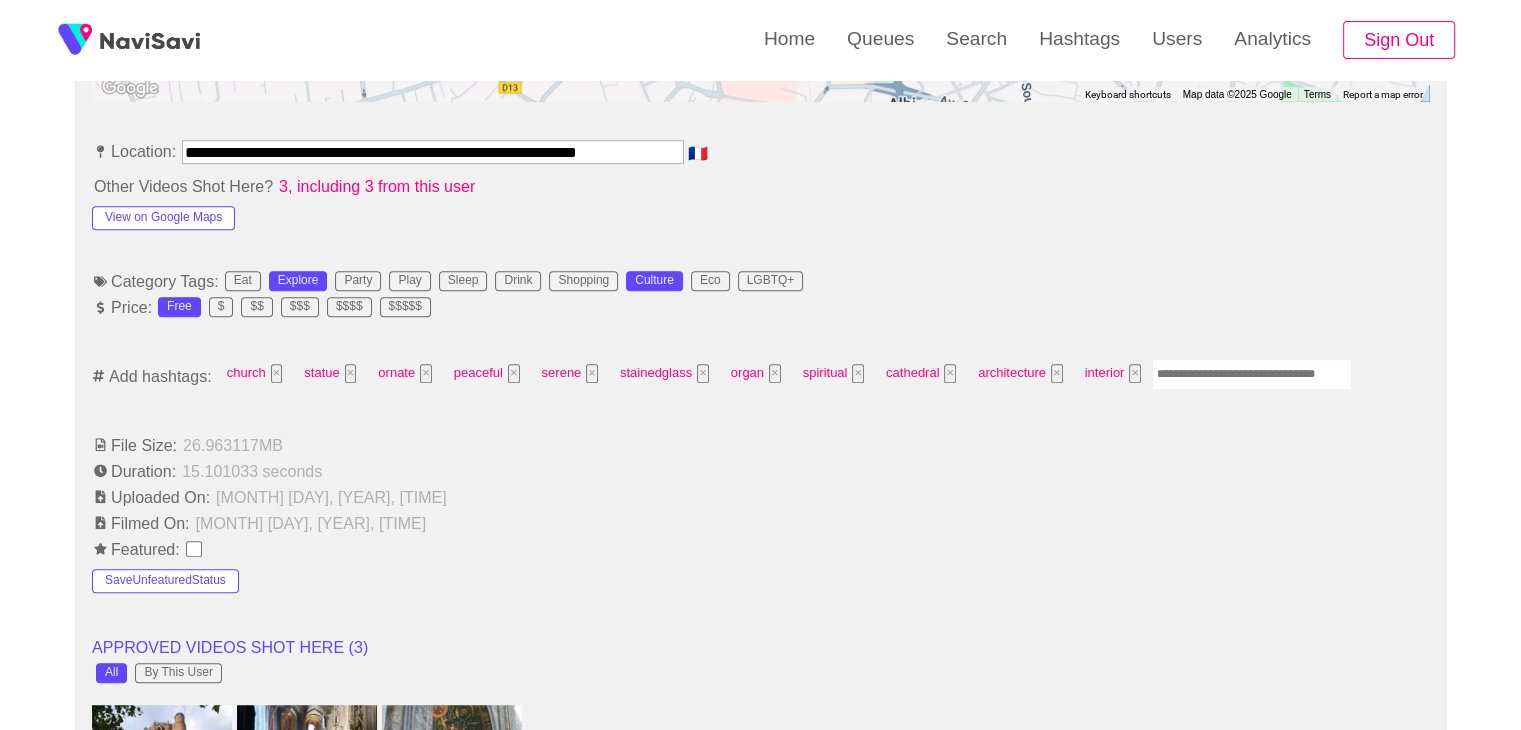 scroll, scrollTop: 1188, scrollLeft: 0, axis: vertical 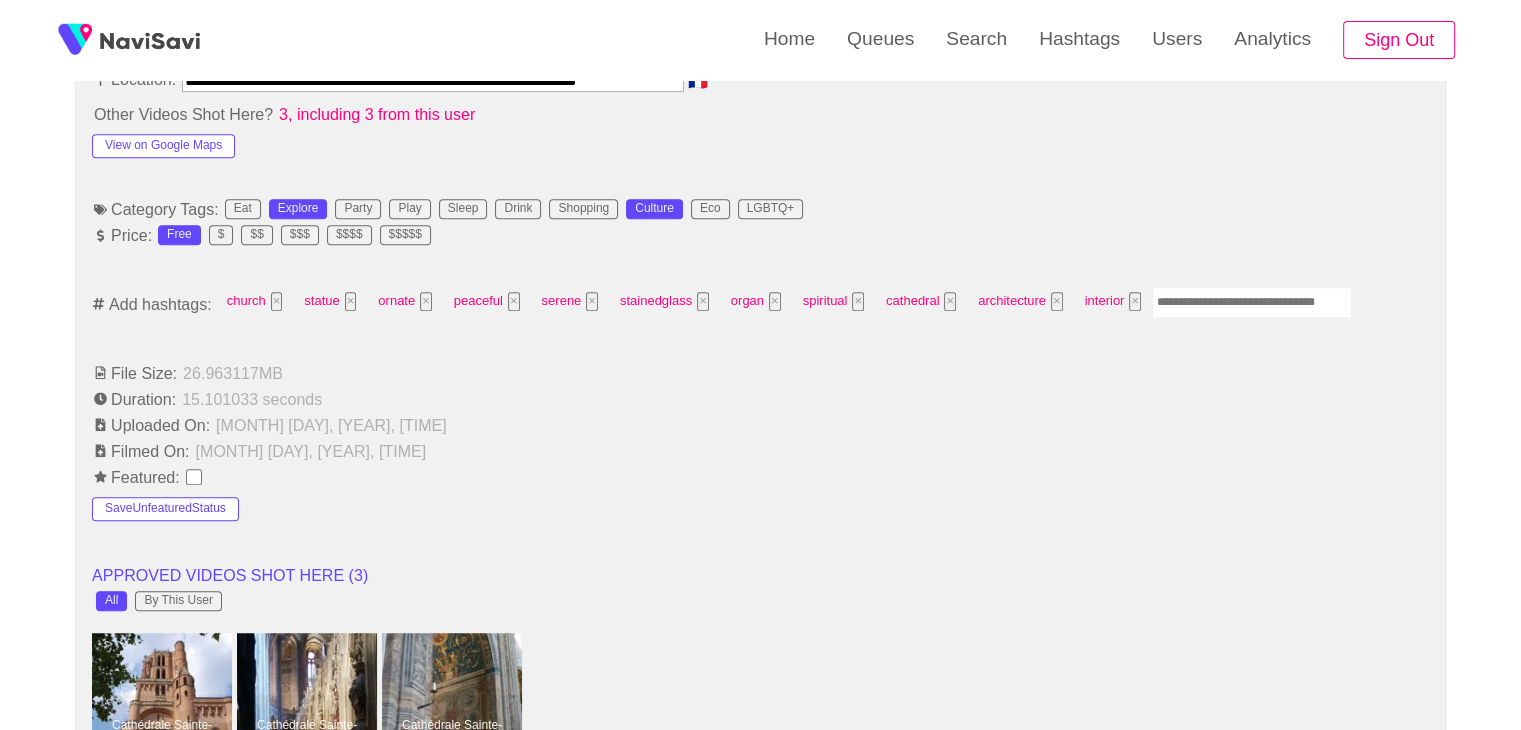 click at bounding box center (1252, 302) 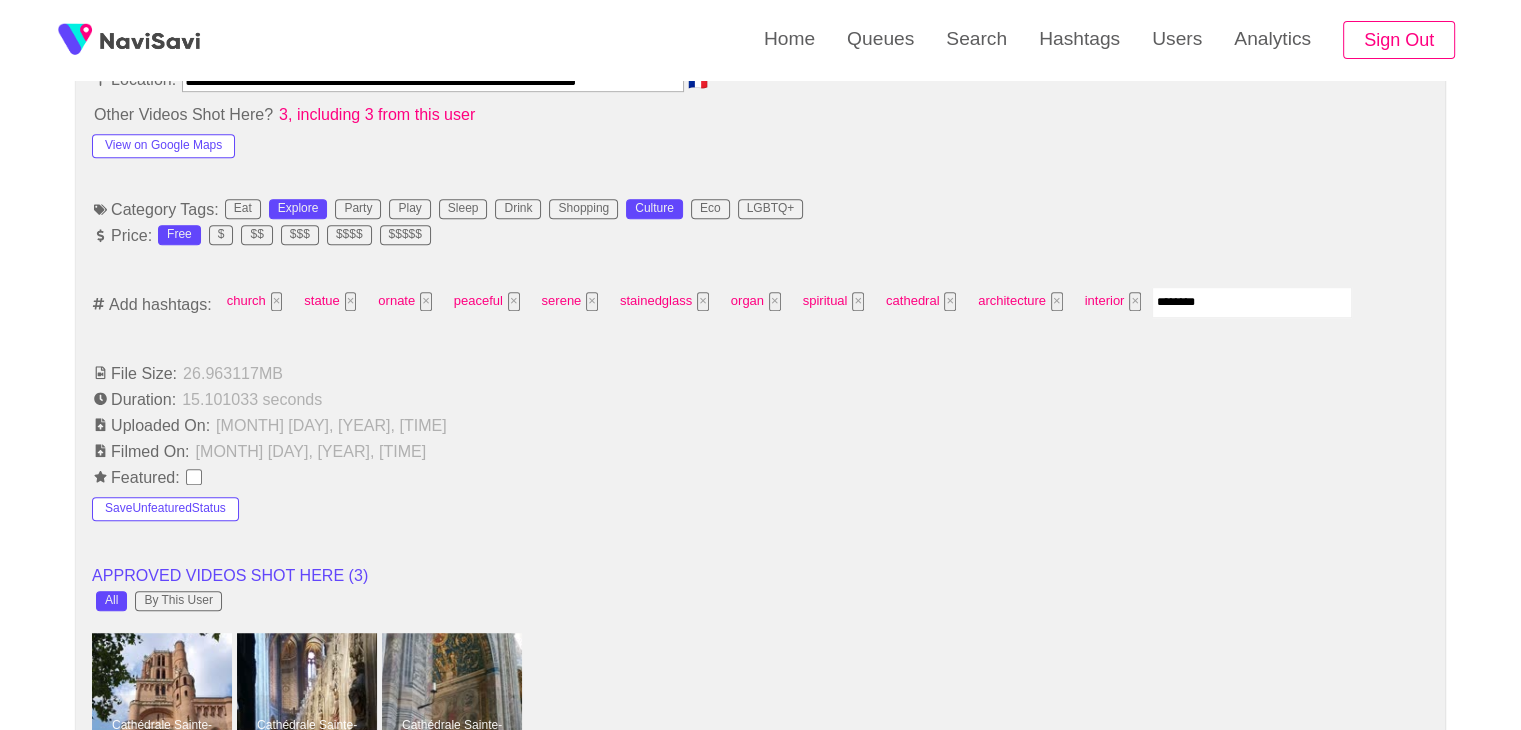 type on "*********" 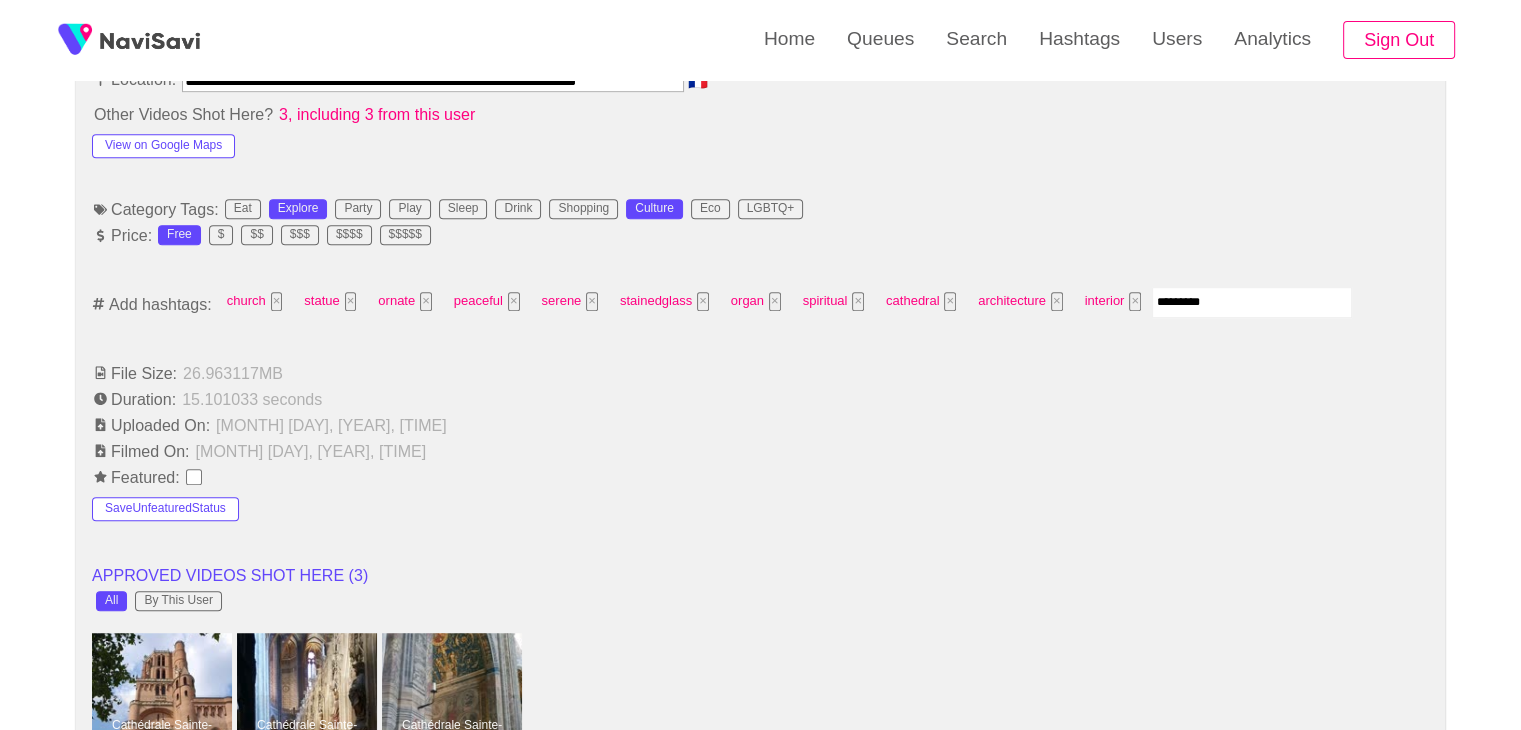 type 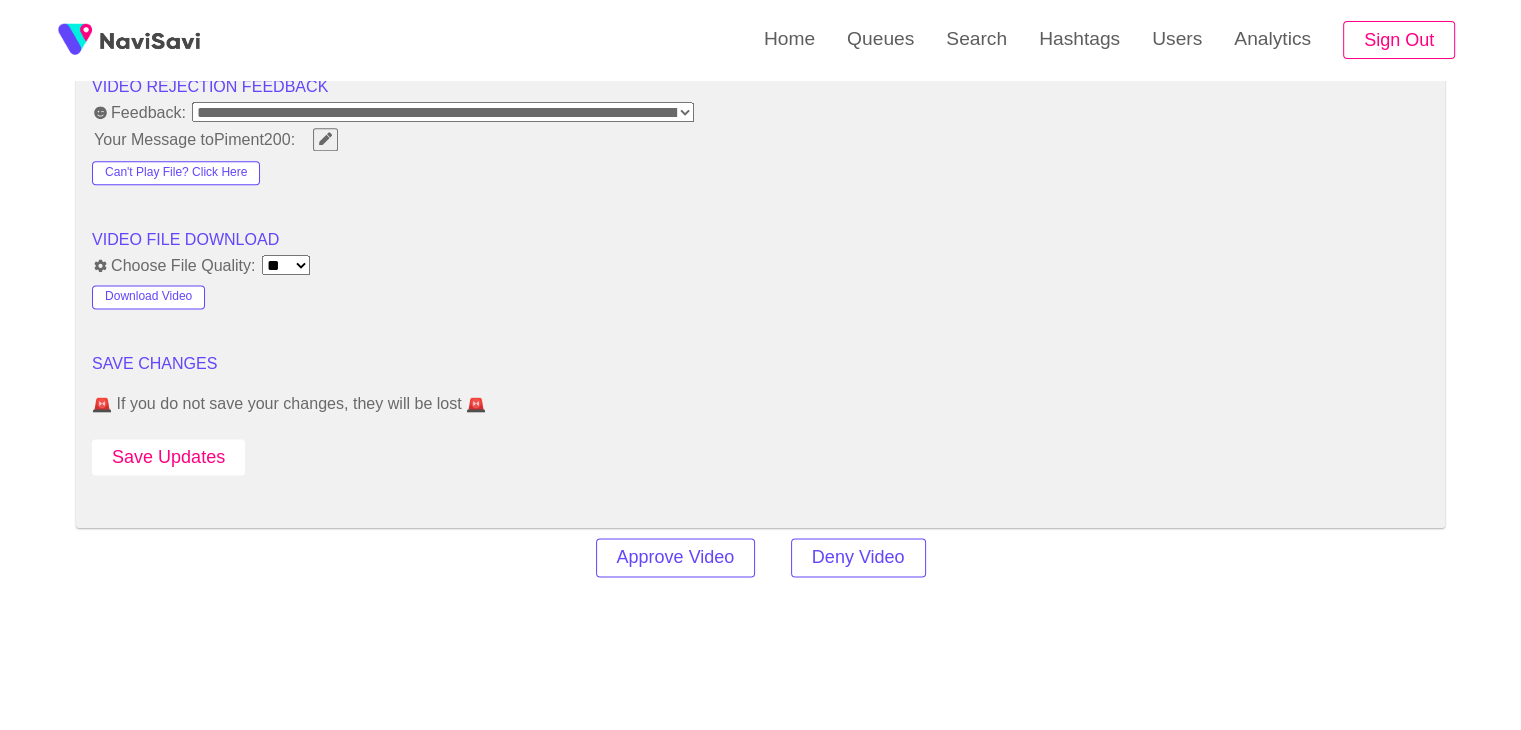 scroll, scrollTop: 2612, scrollLeft: 0, axis: vertical 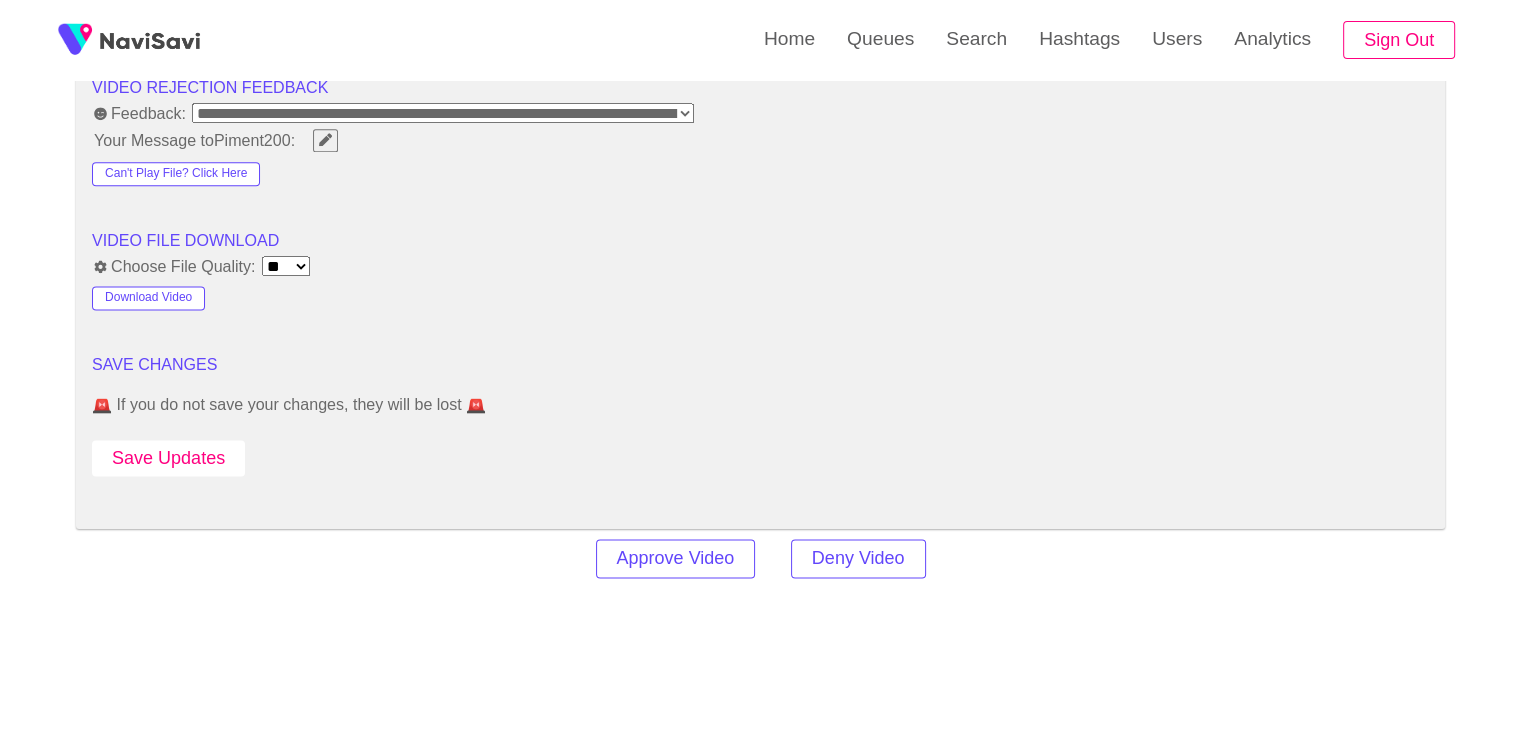 click on "Save Updates" at bounding box center (168, 458) 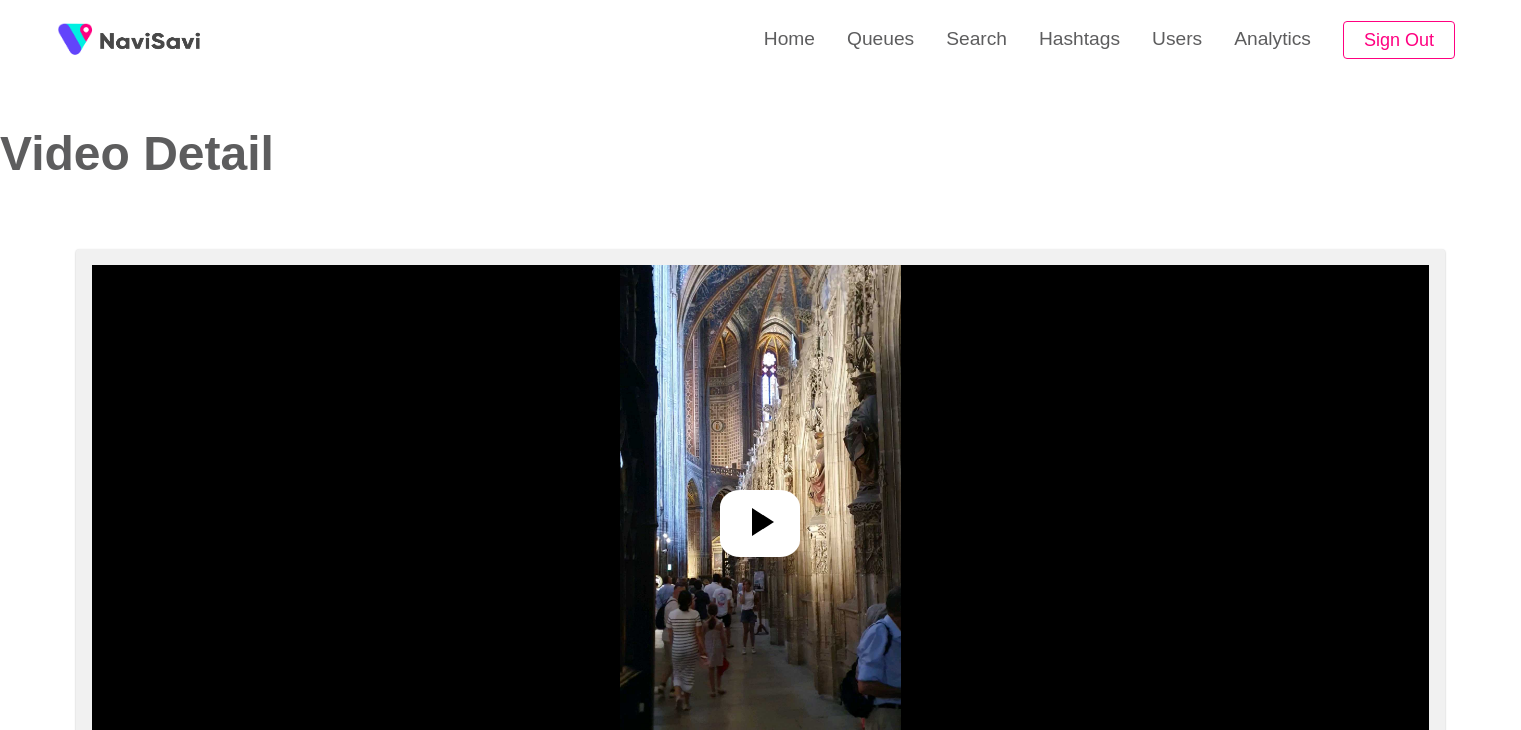 select on "**********" 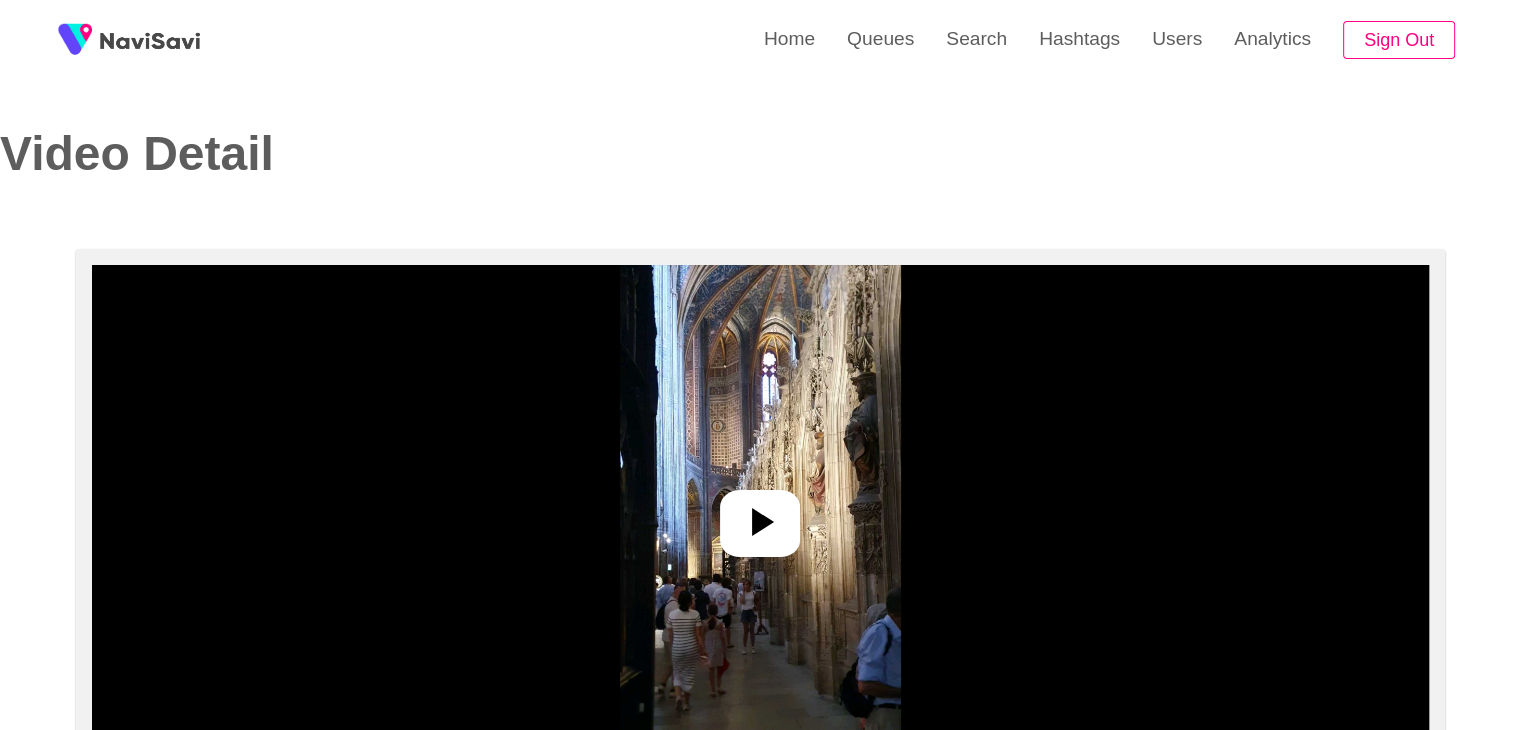 click at bounding box center [760, 515] 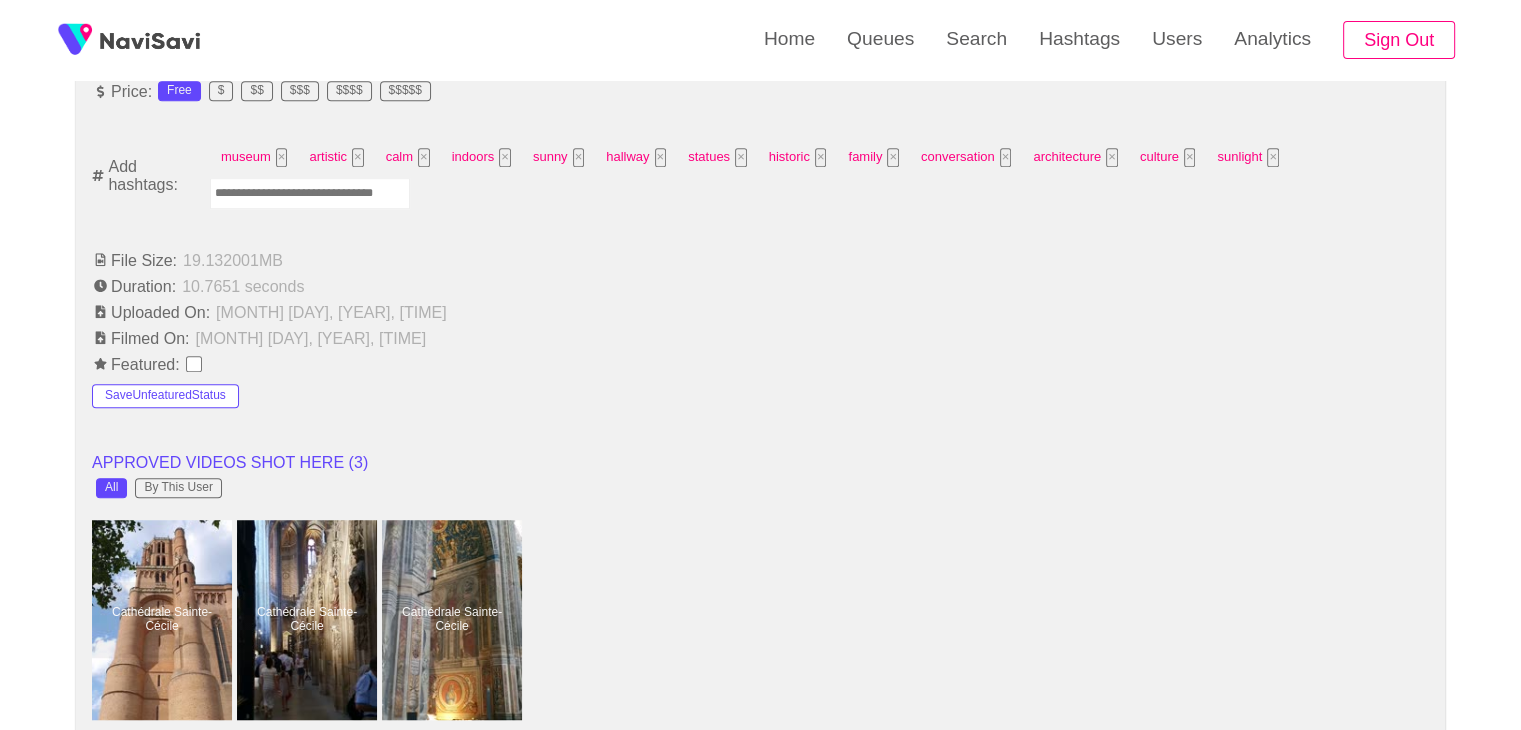 scroll, scrollTop: 1339, scrollLeft: 0, axis: vertical 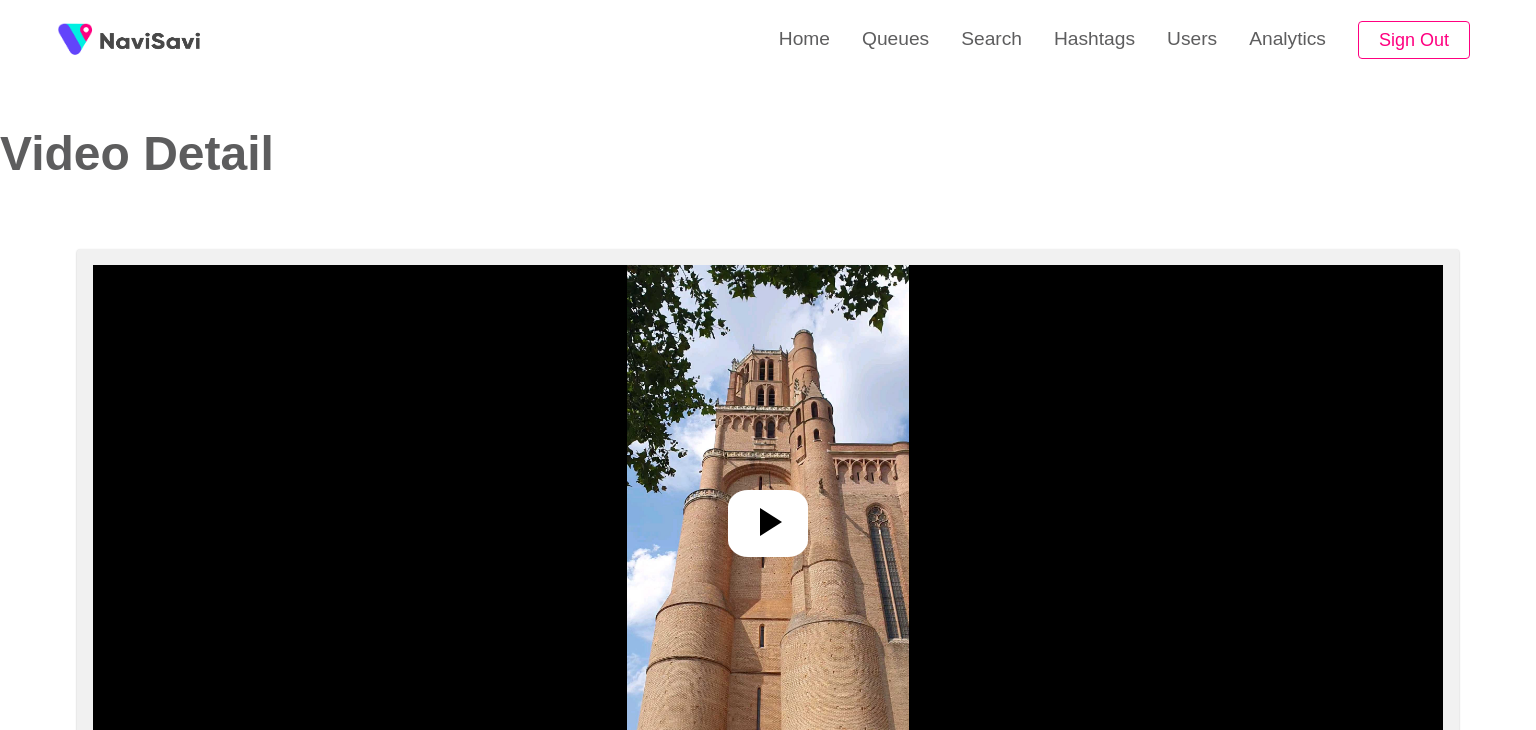 select on "**********" 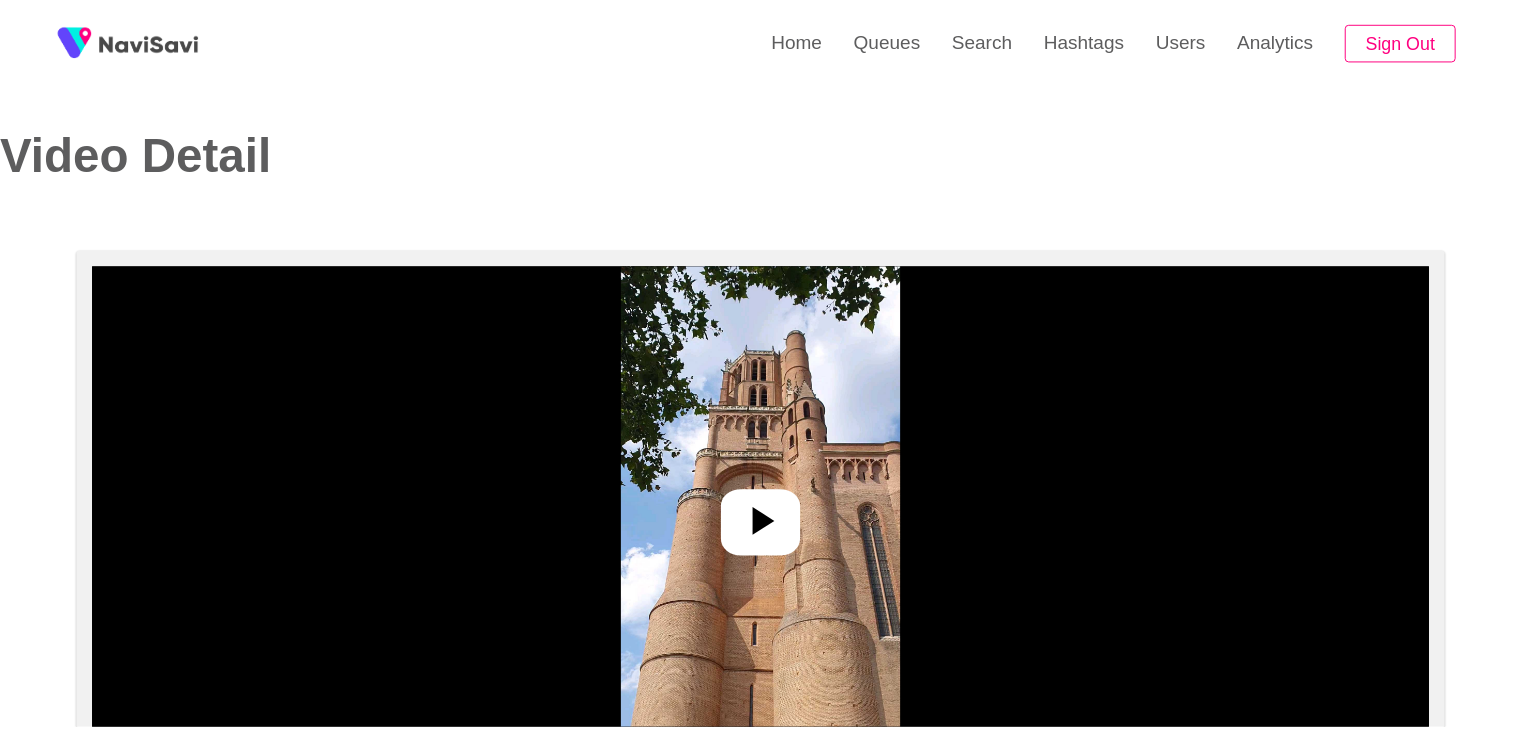 scroll, scrollTop: 0, scrollLeft: 0, axis: both 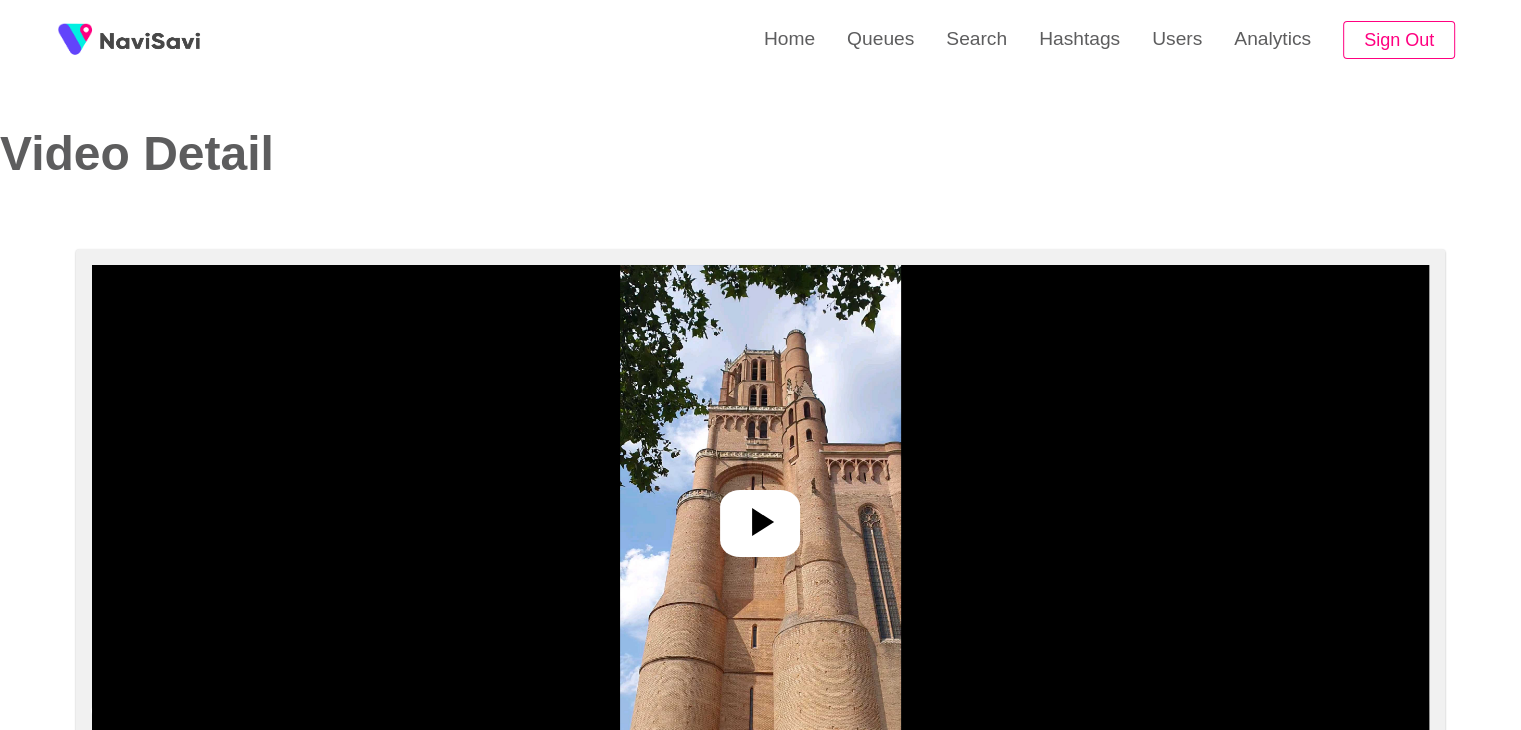 click at bounding box center [760, 515] 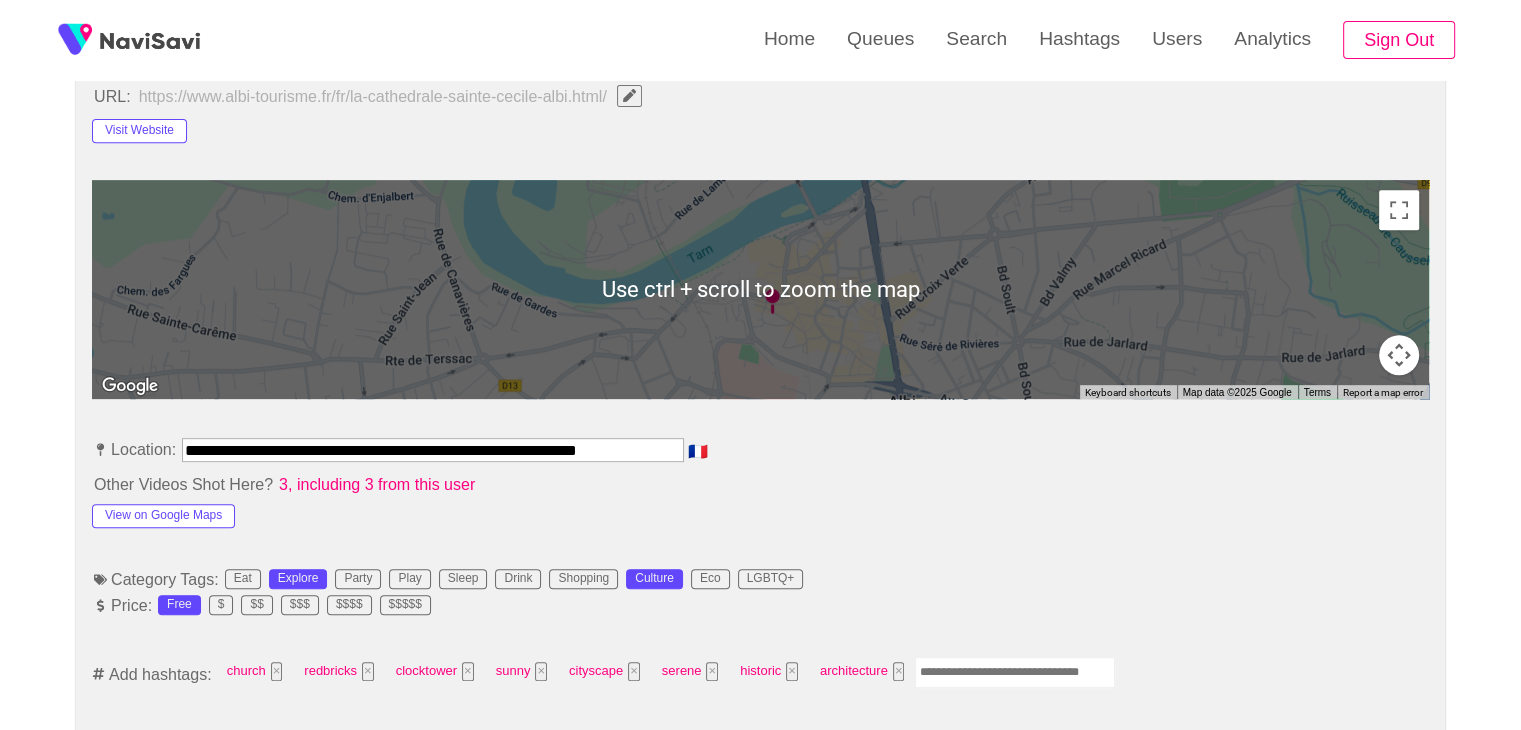 scroll, scrollTop: 824, scrollLeft: 0, axis: vertical 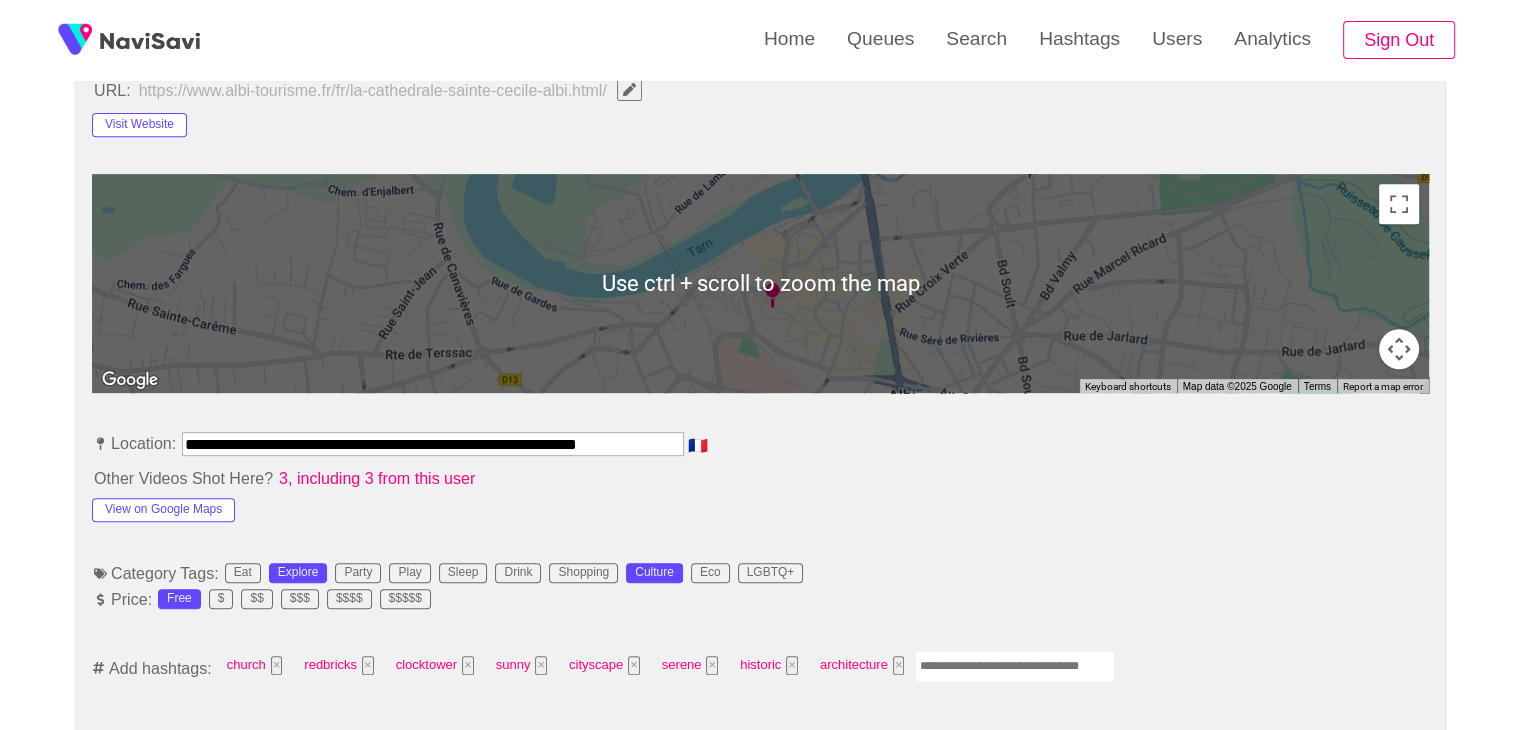 click at bounding box center [1015, 666] 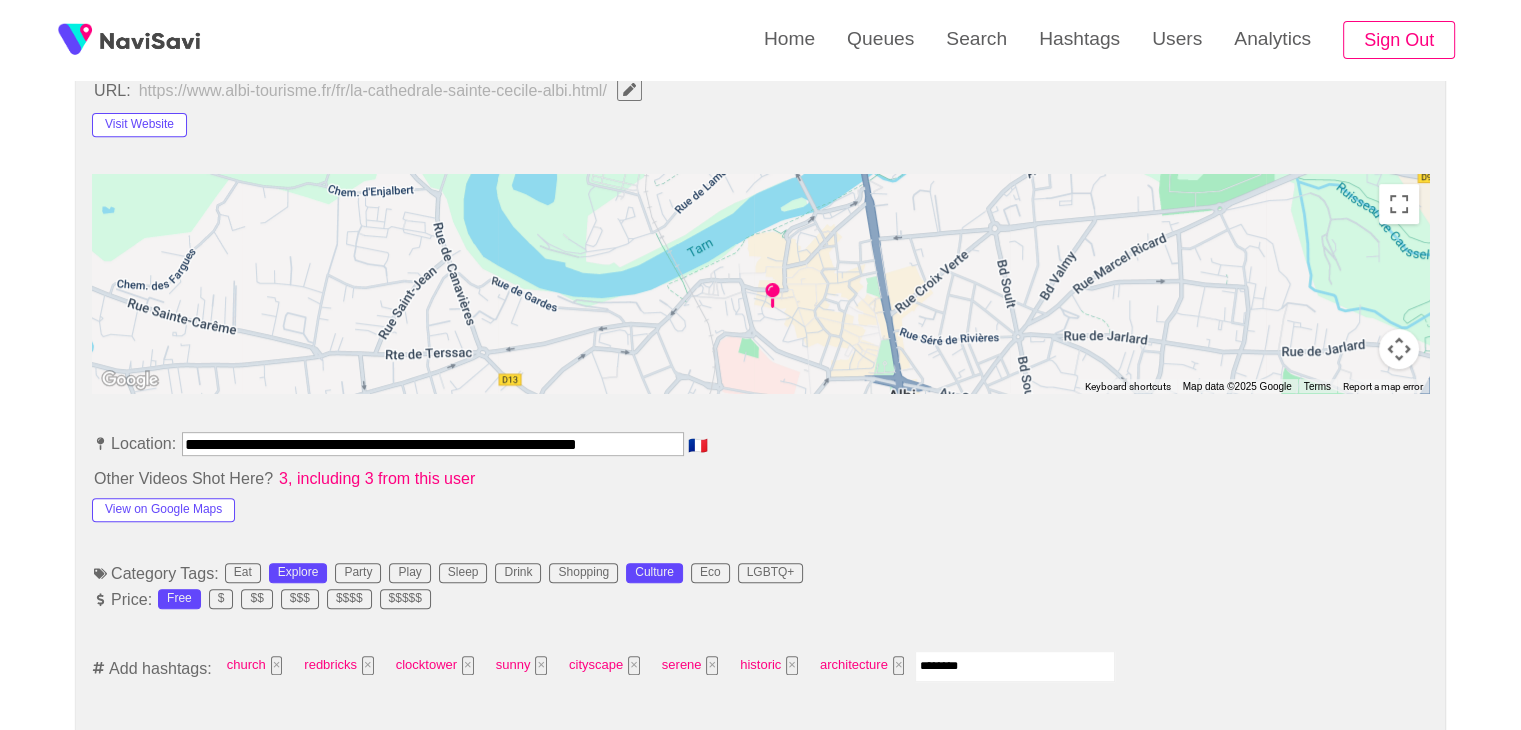 type on "*********" 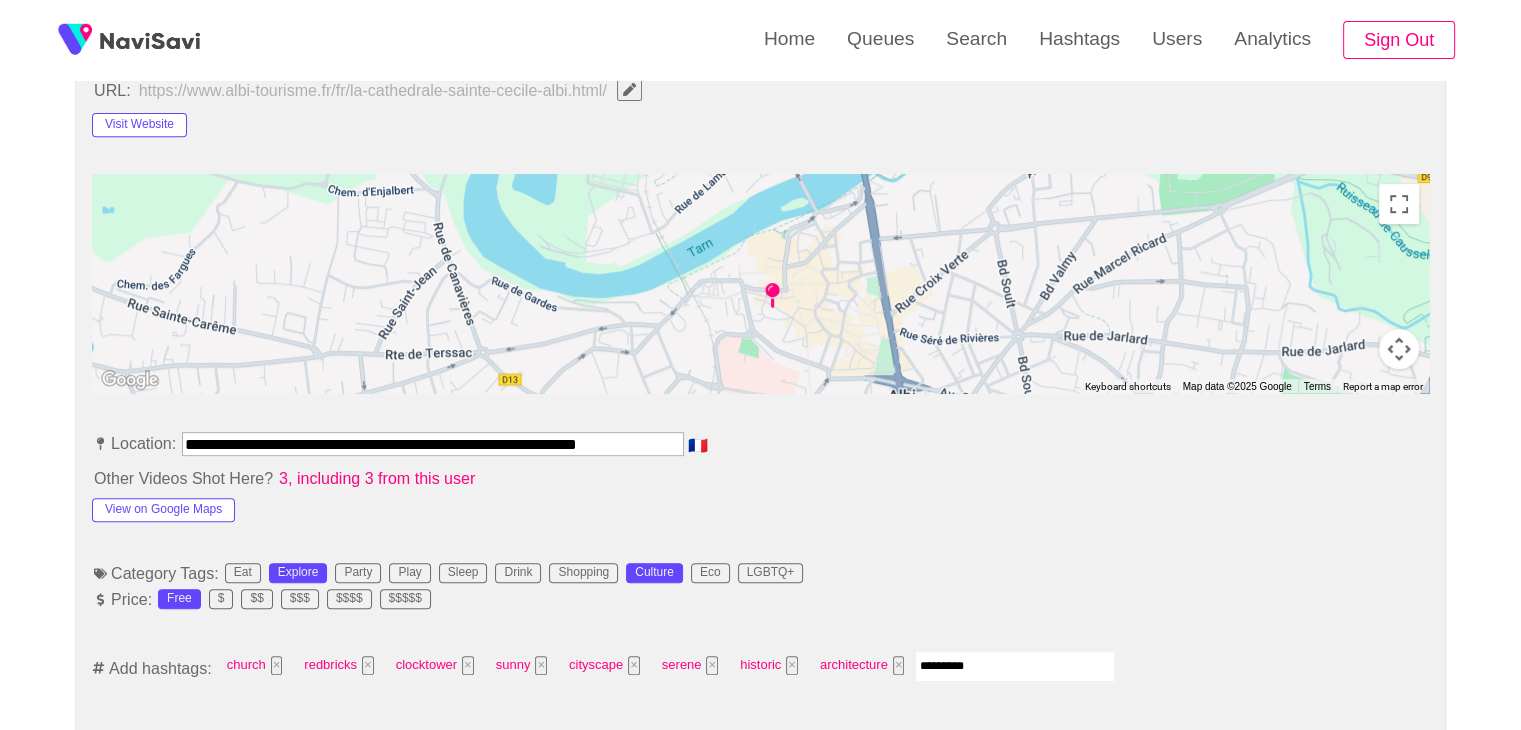 type 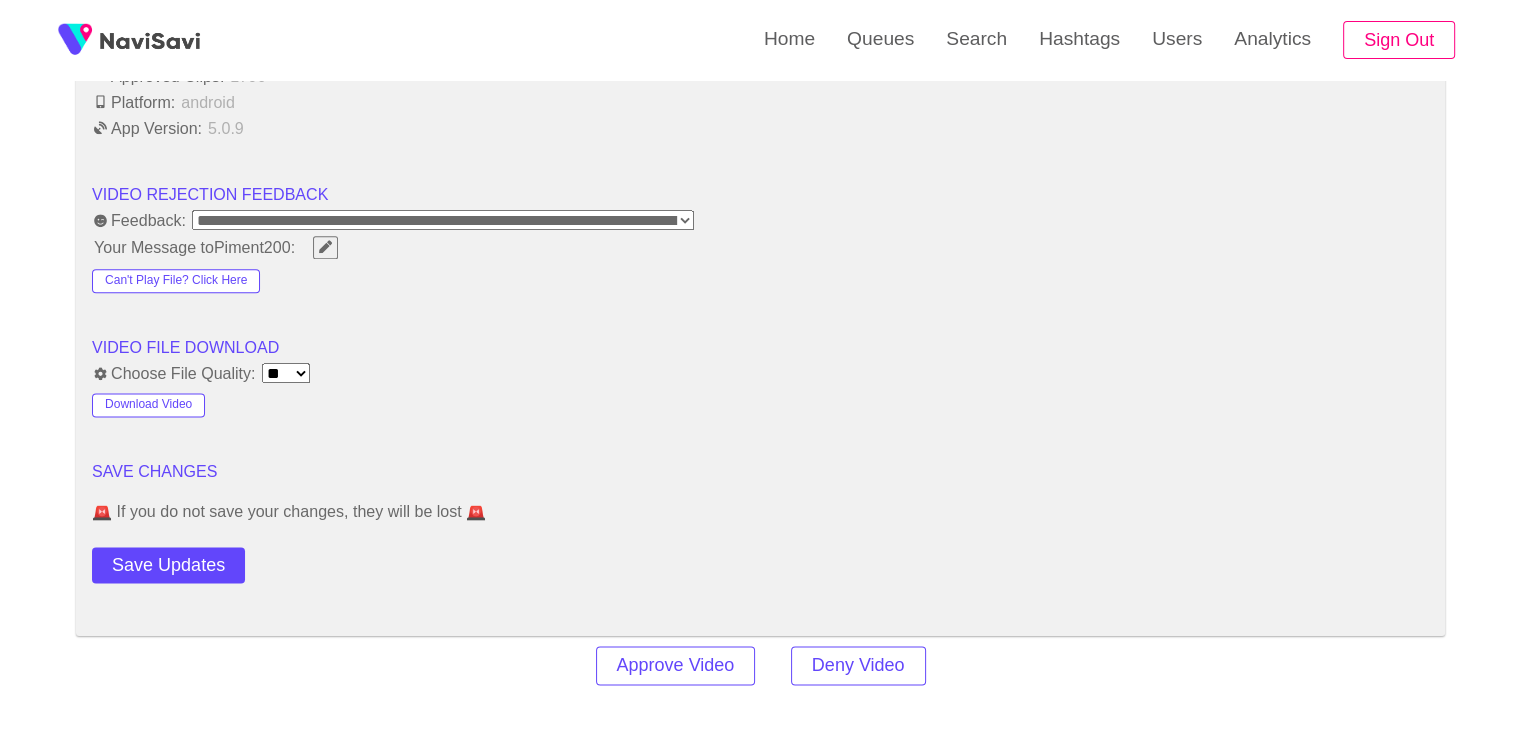 scroll, scrollTop: 2475, scrollLeft: 0, axis: vertical 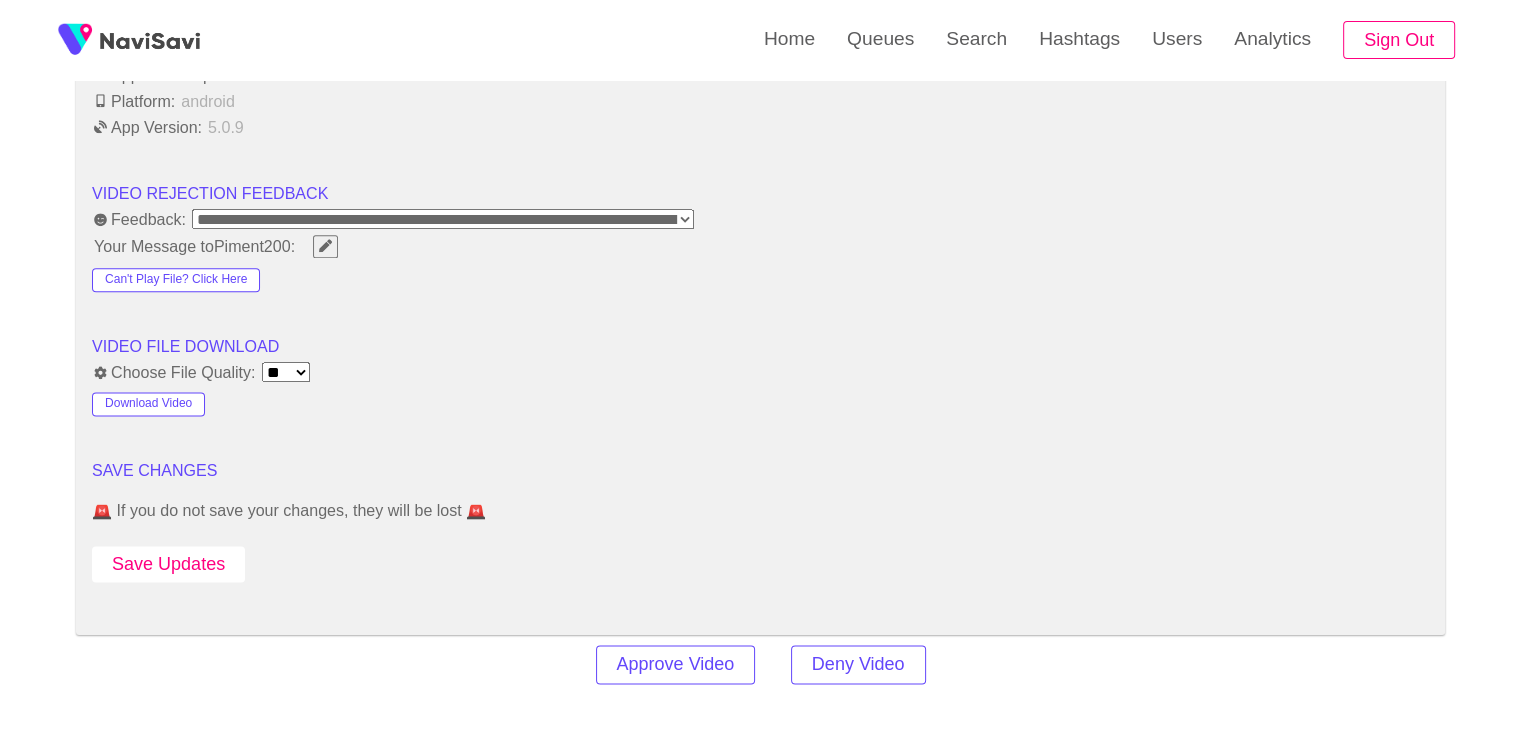 click on "Save Updates" at bounding box center (168, 564) 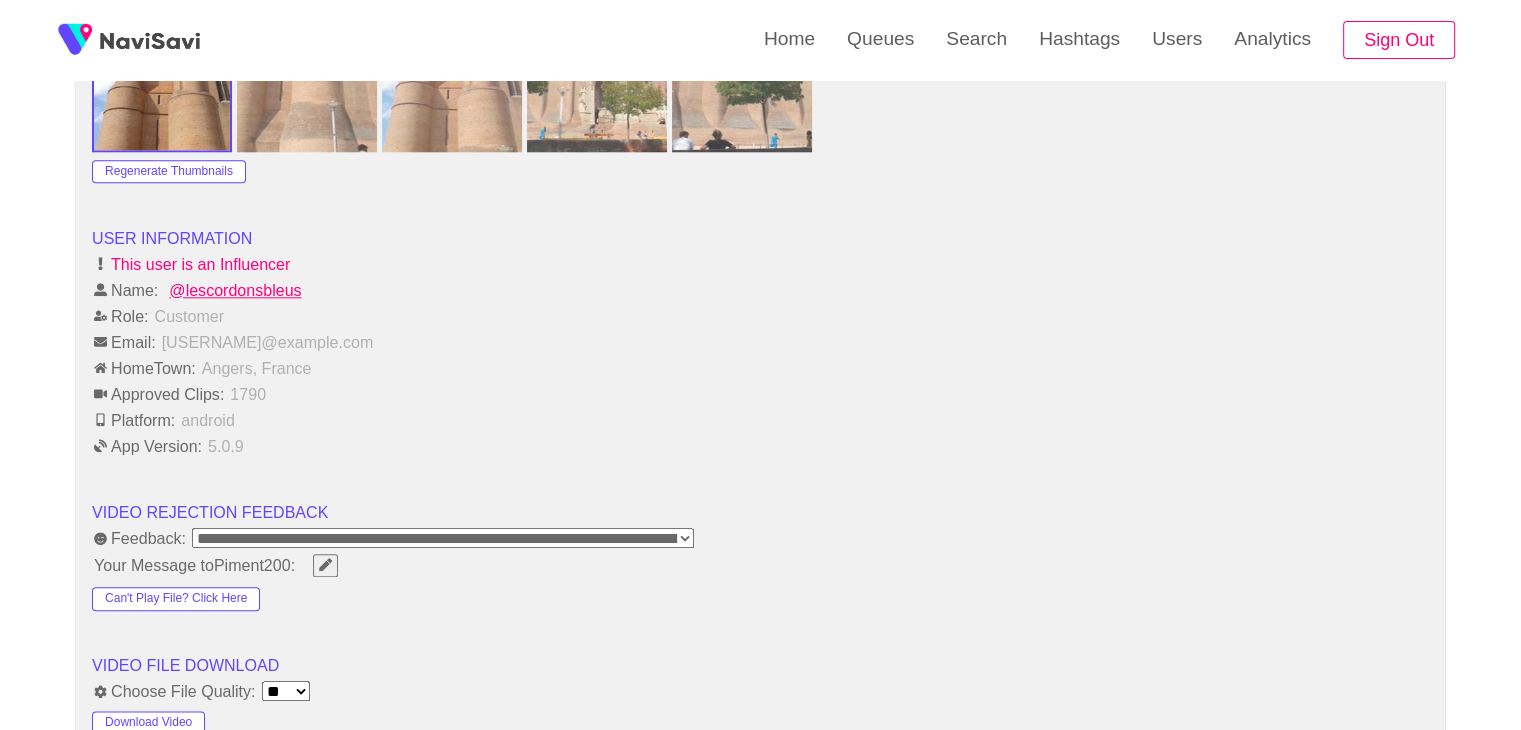 scroll, scrollTop: 2128, scrollLeft: 0, axis: vertical 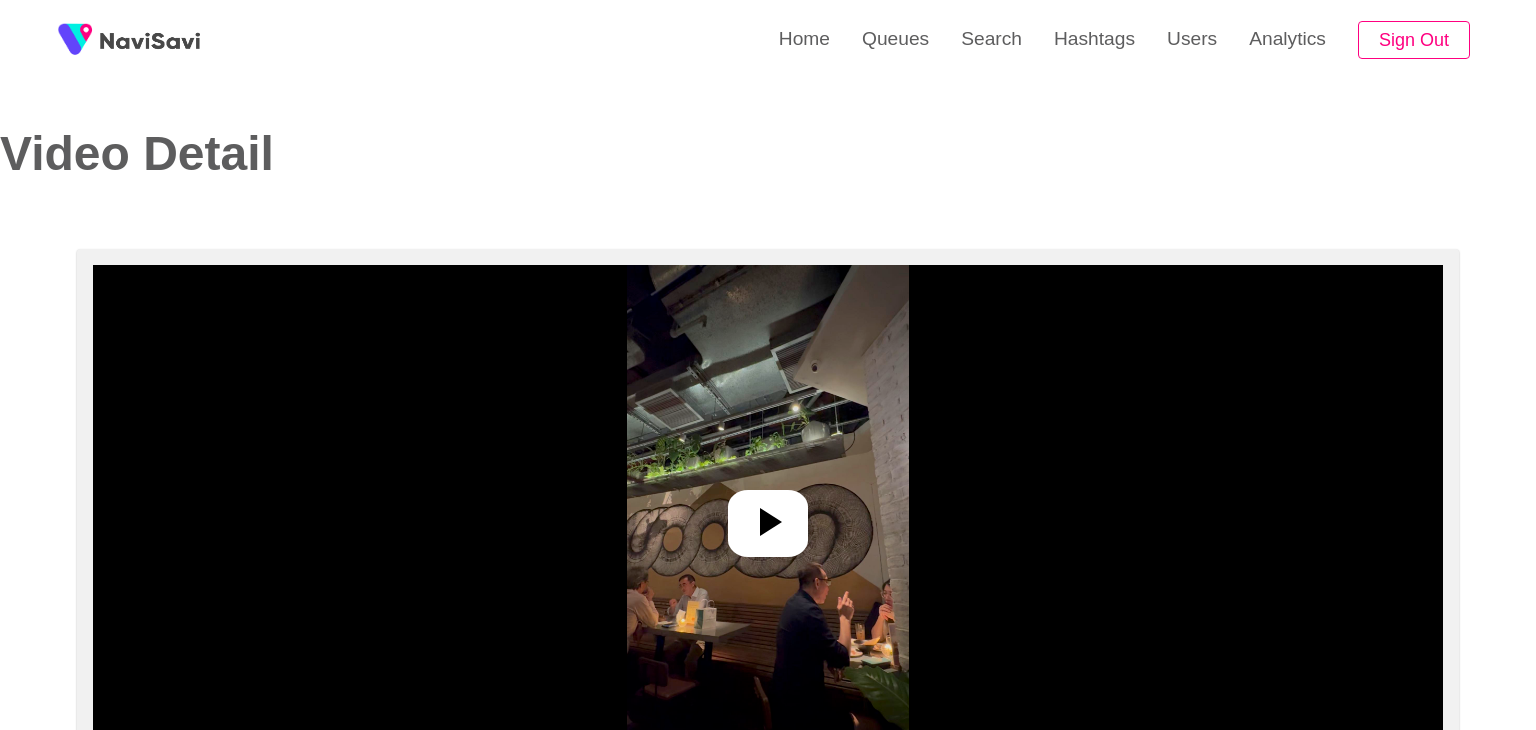 select on "**********" 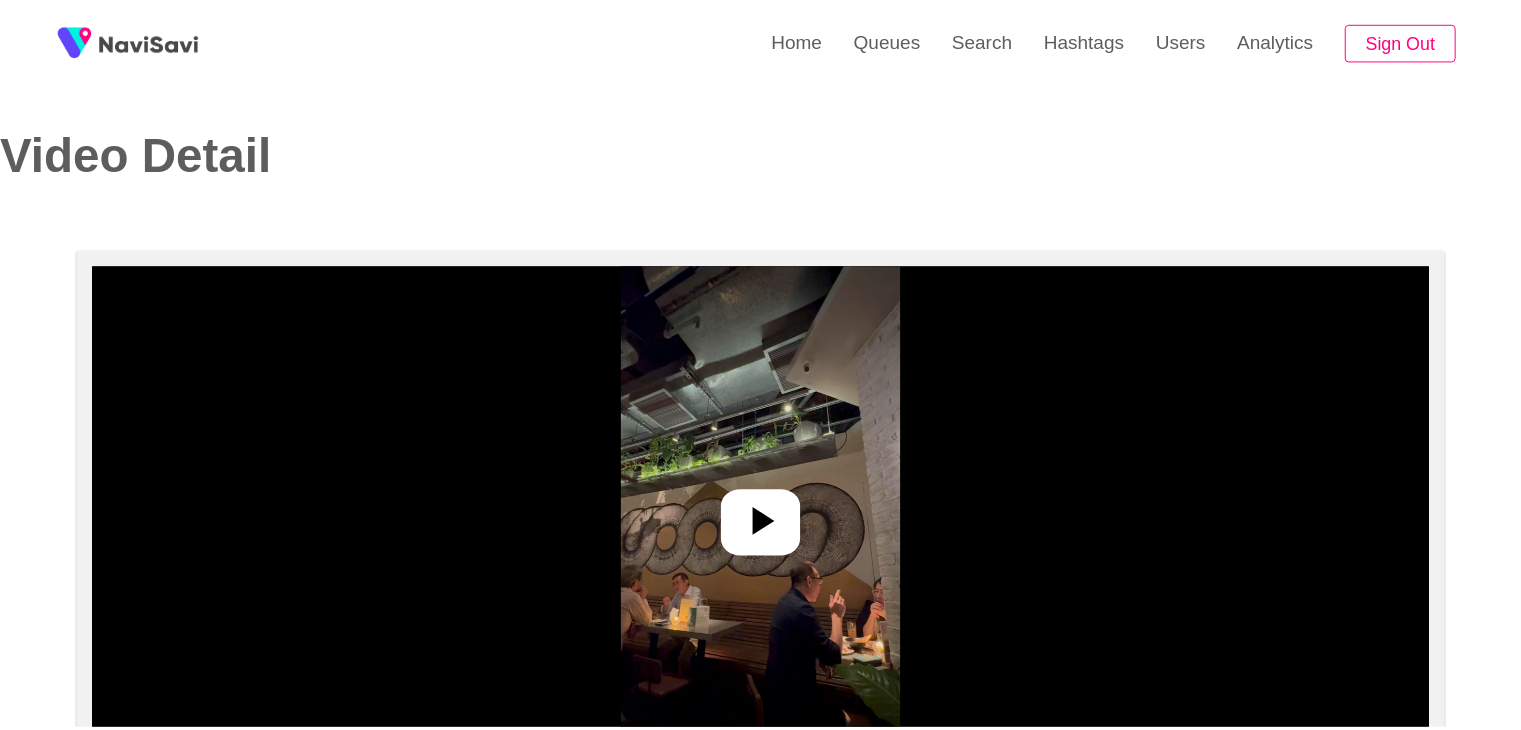 scroll, scrollTop: 0, scrollLeft: 0, axis: both 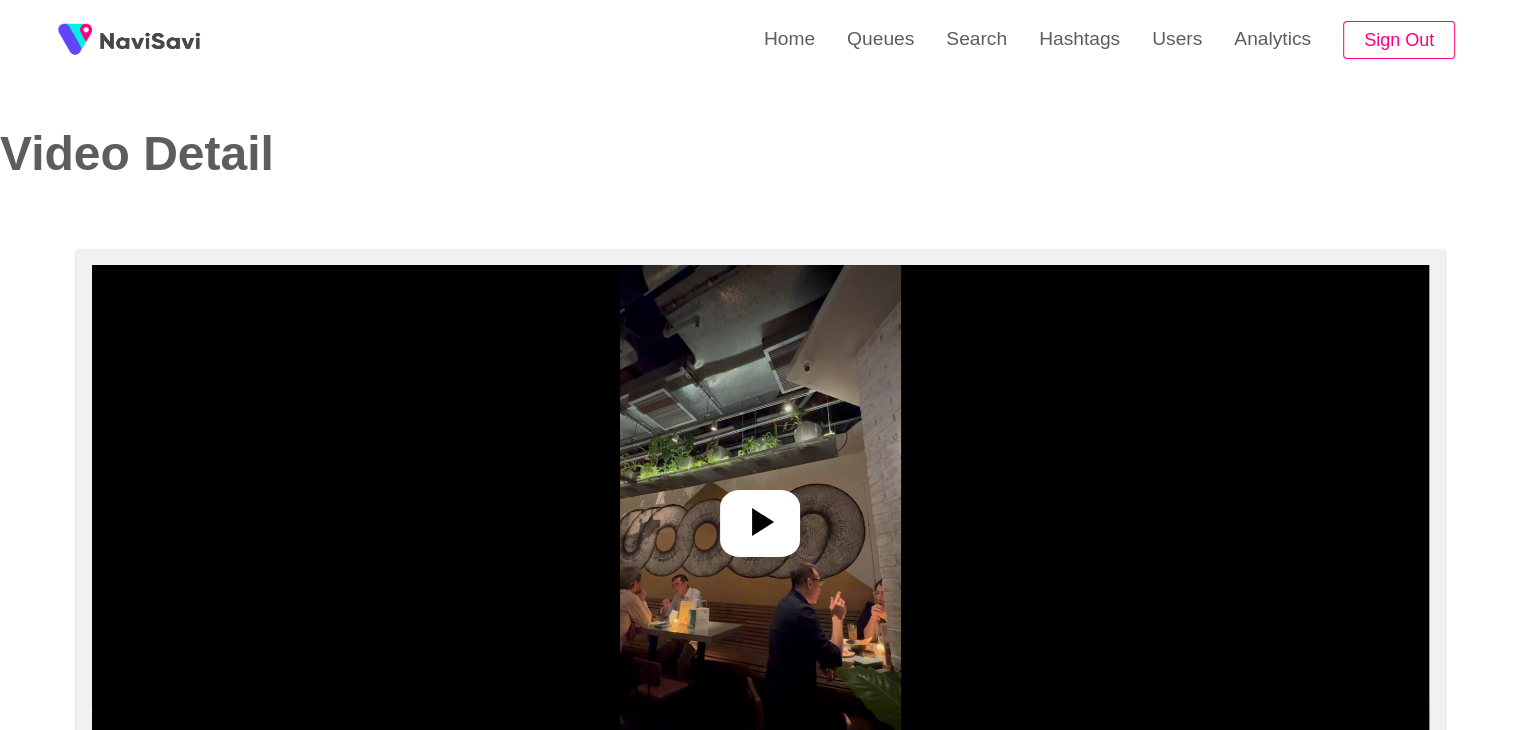 click at bounding box center (760, 515) 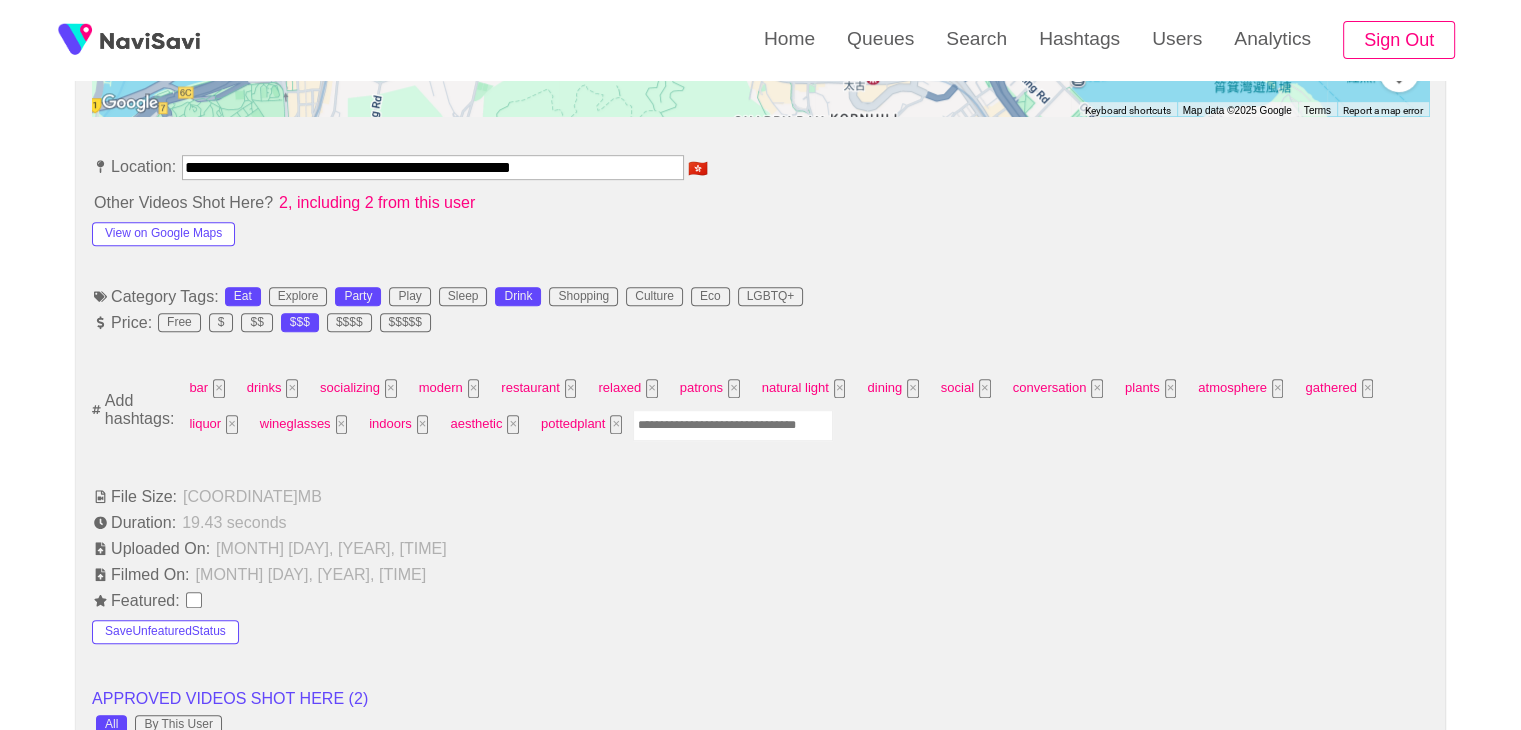 scroll, scrollTop: 1169, scrollLeft: 0, axis: vertical 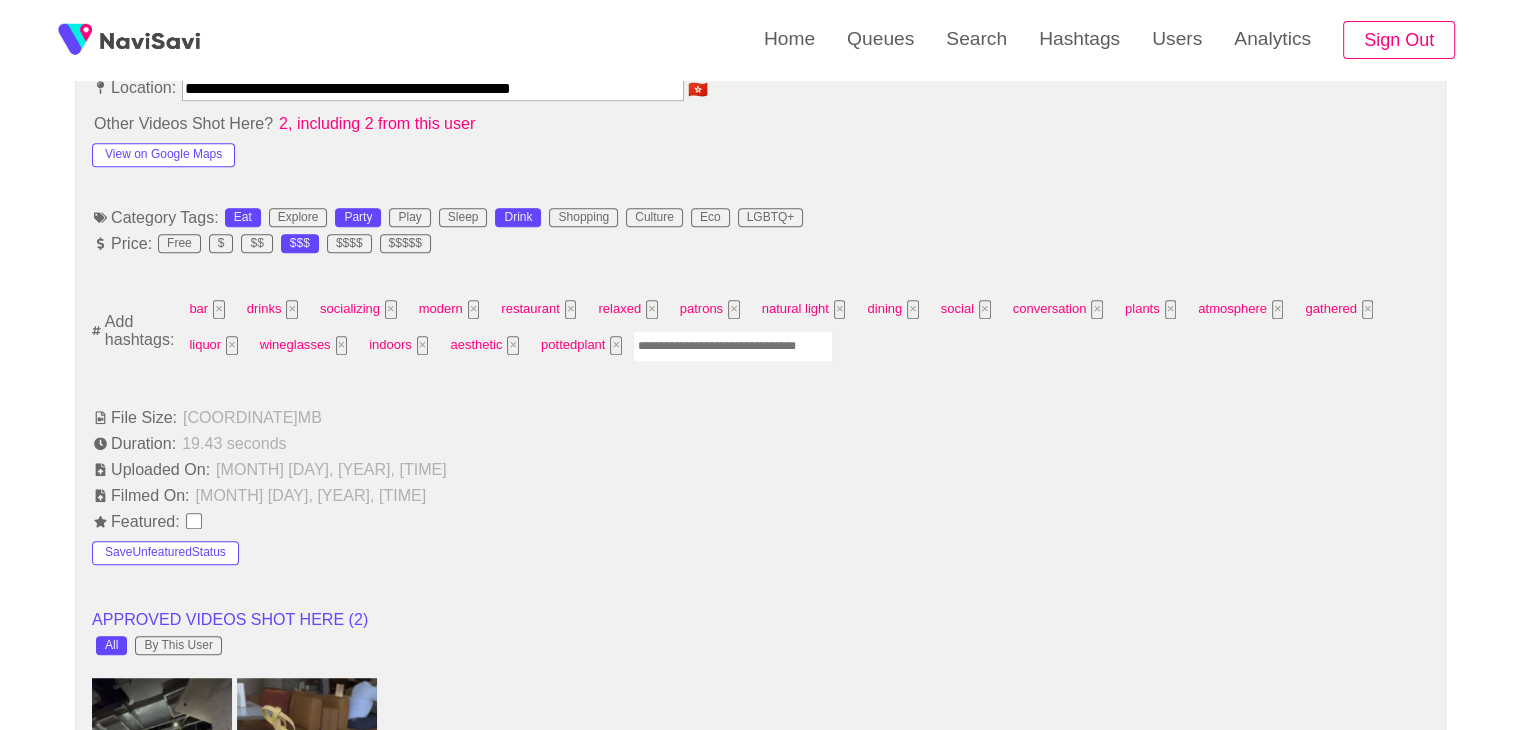 click at bounding box center (733, 346) 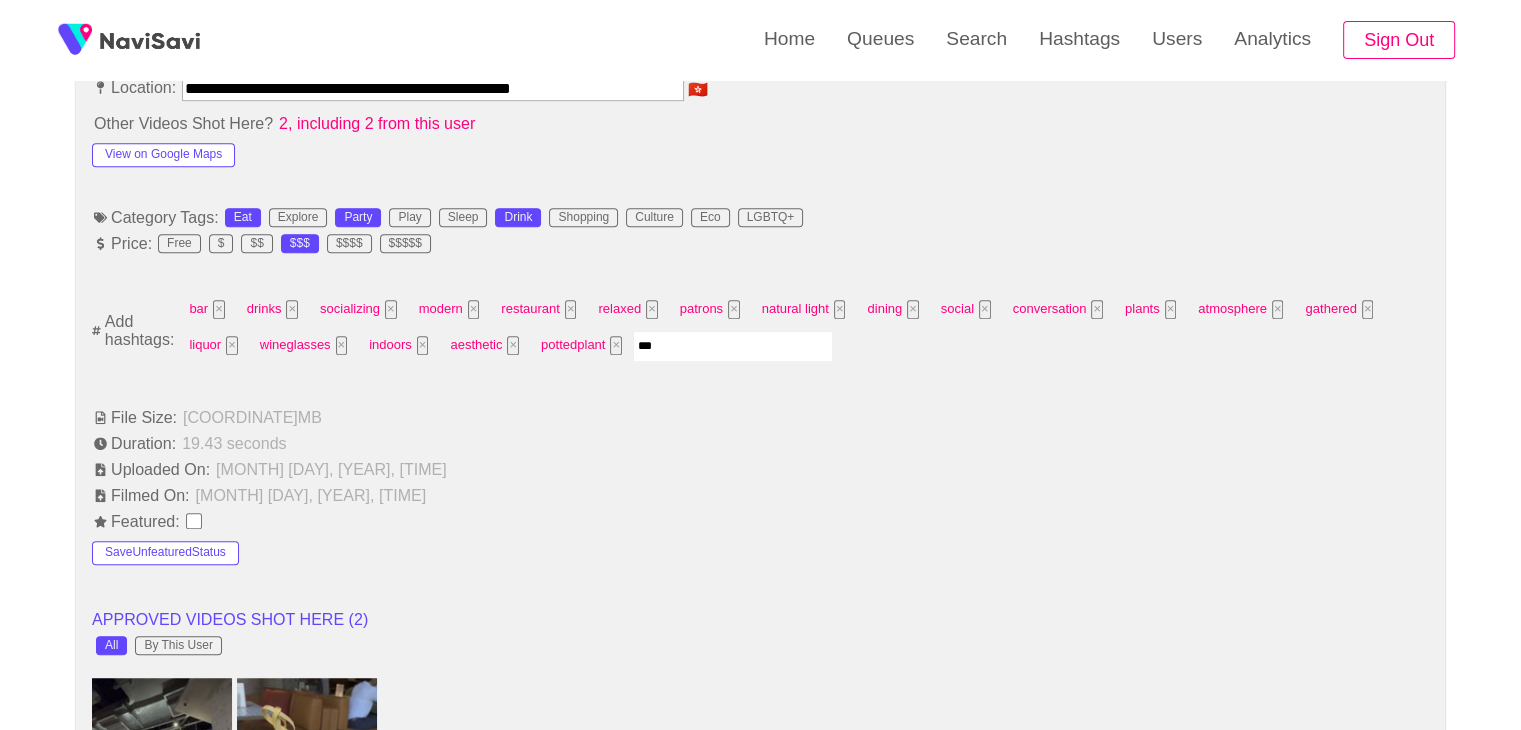 type on "****" 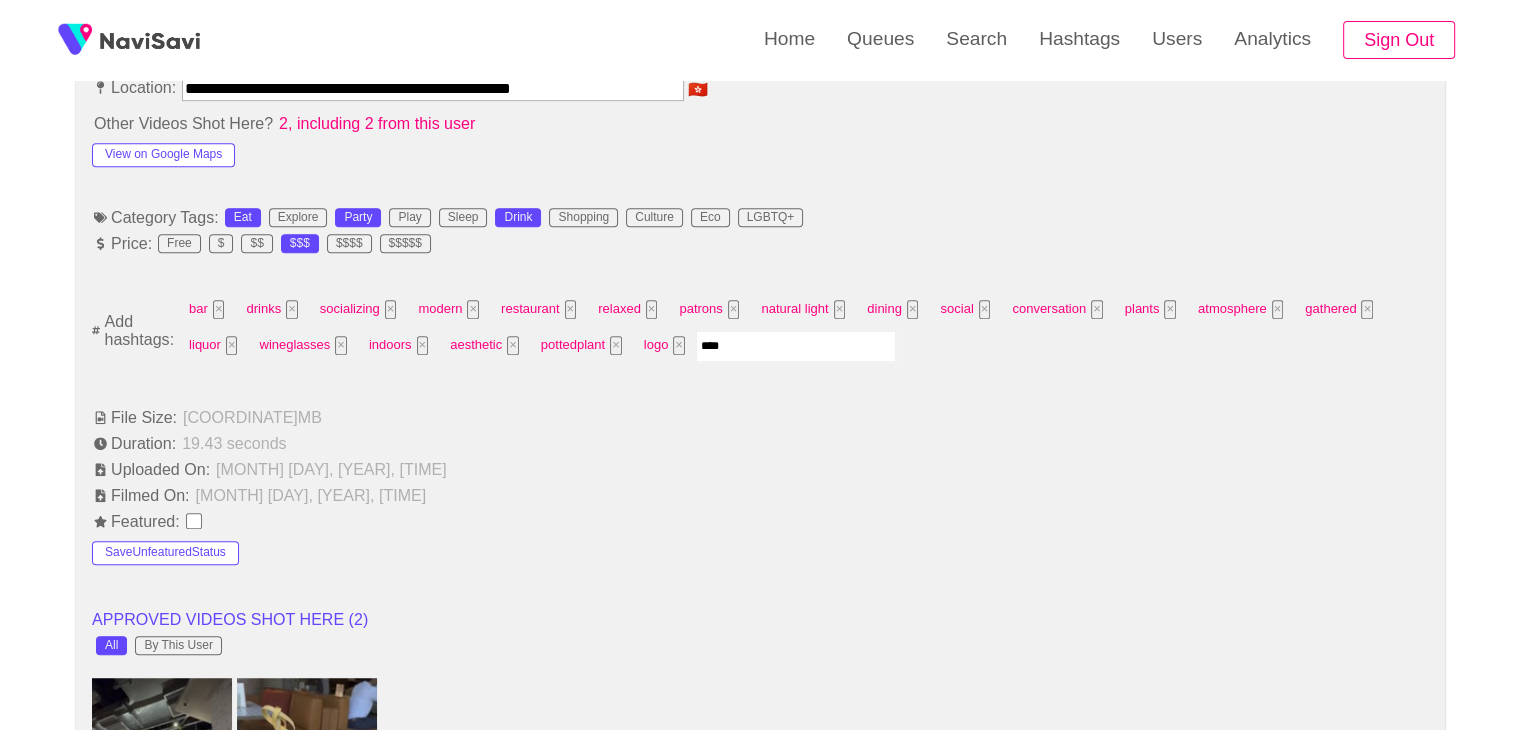 type on "*****" 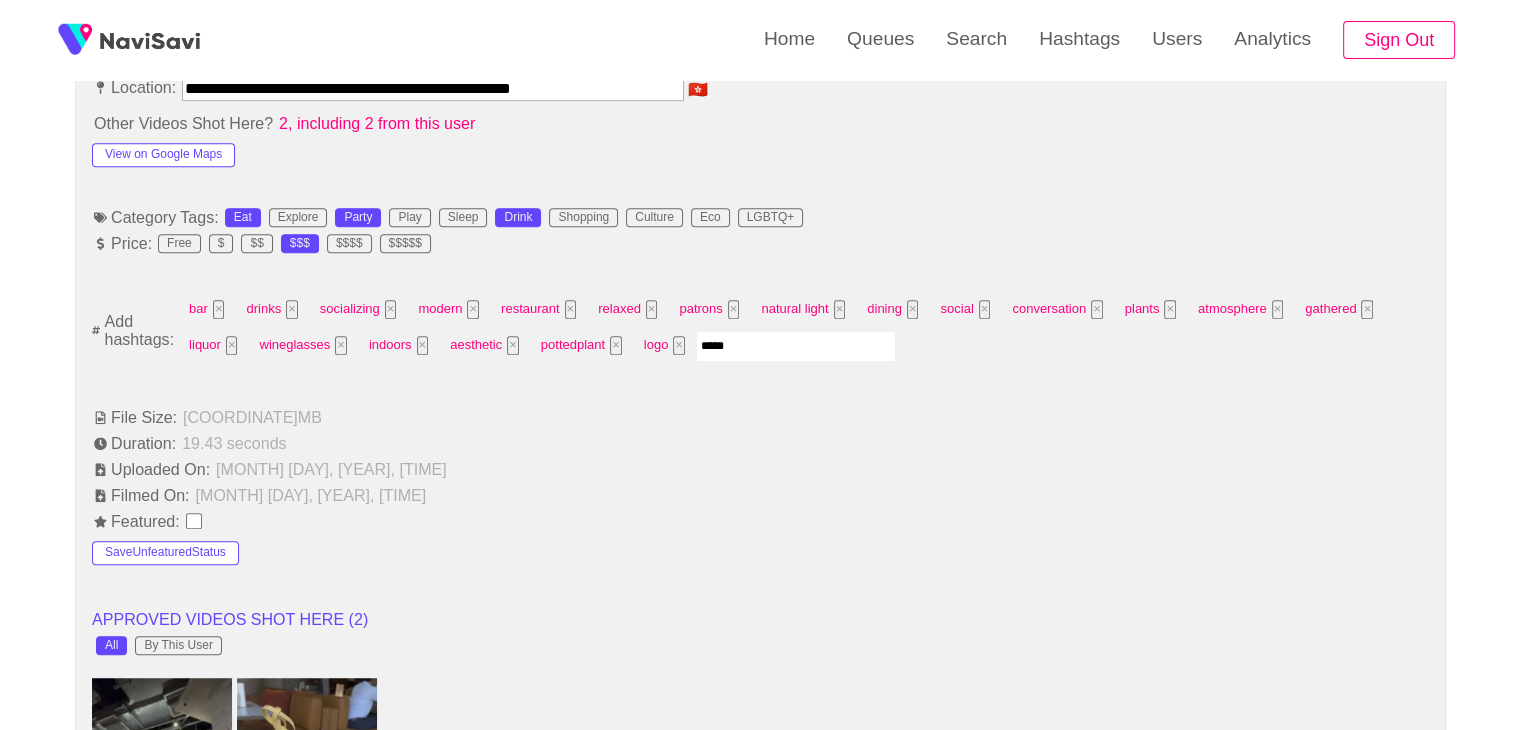 type 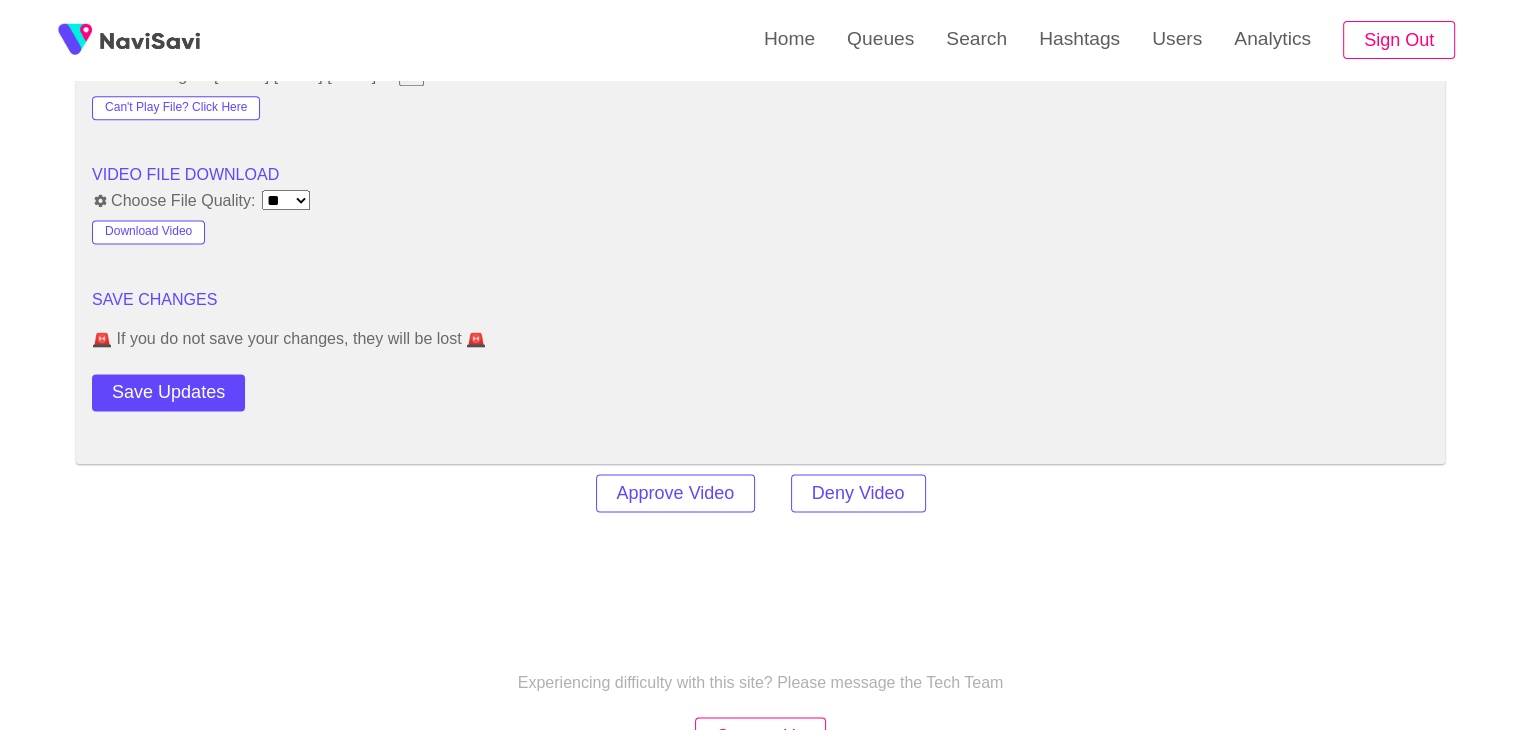 scroll, scrollTop: 2724, scrollLeft: 0, axis: vertical 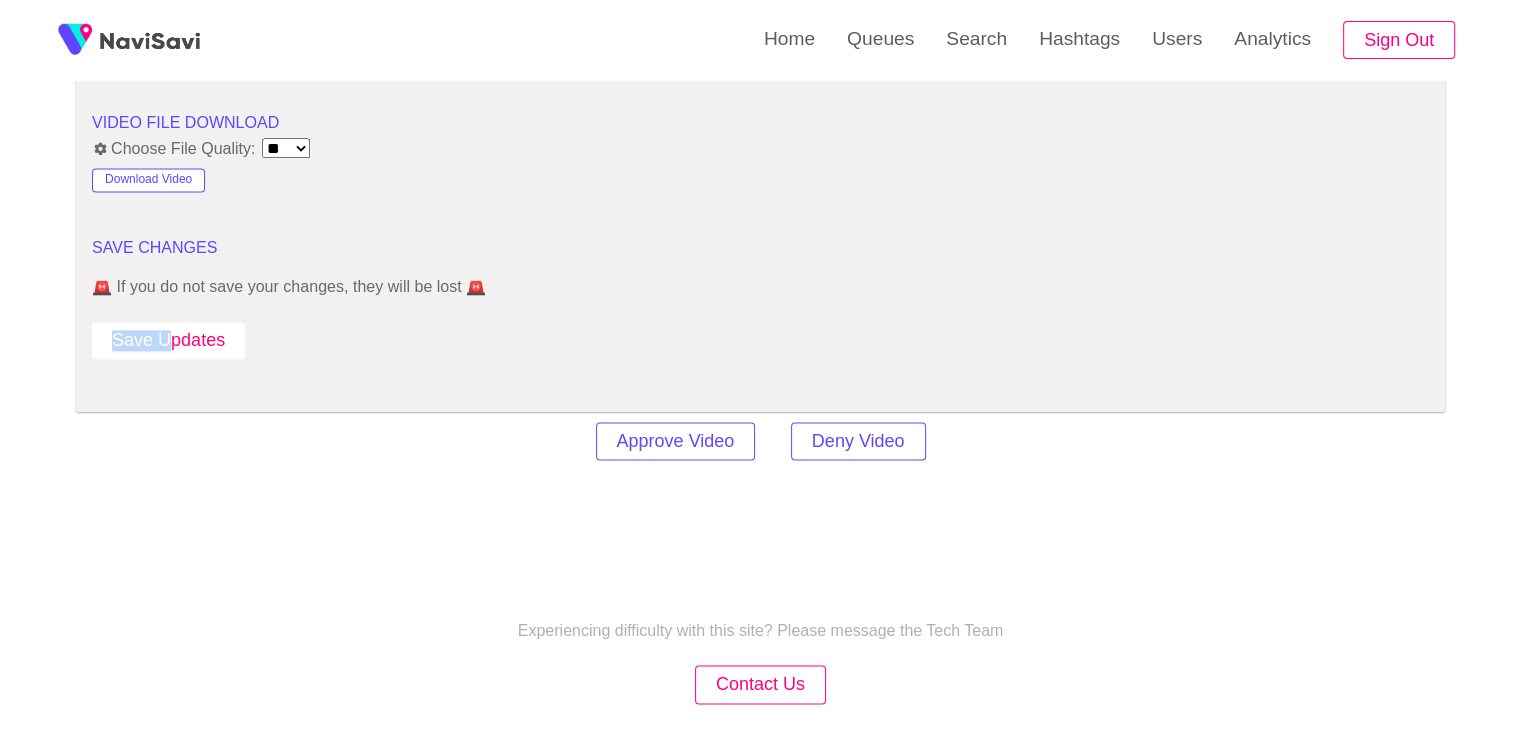 drag, startPoint x: 170, startPoint y: 358, endPoint x: 164, endPoint y: 341, distance: 18.027756 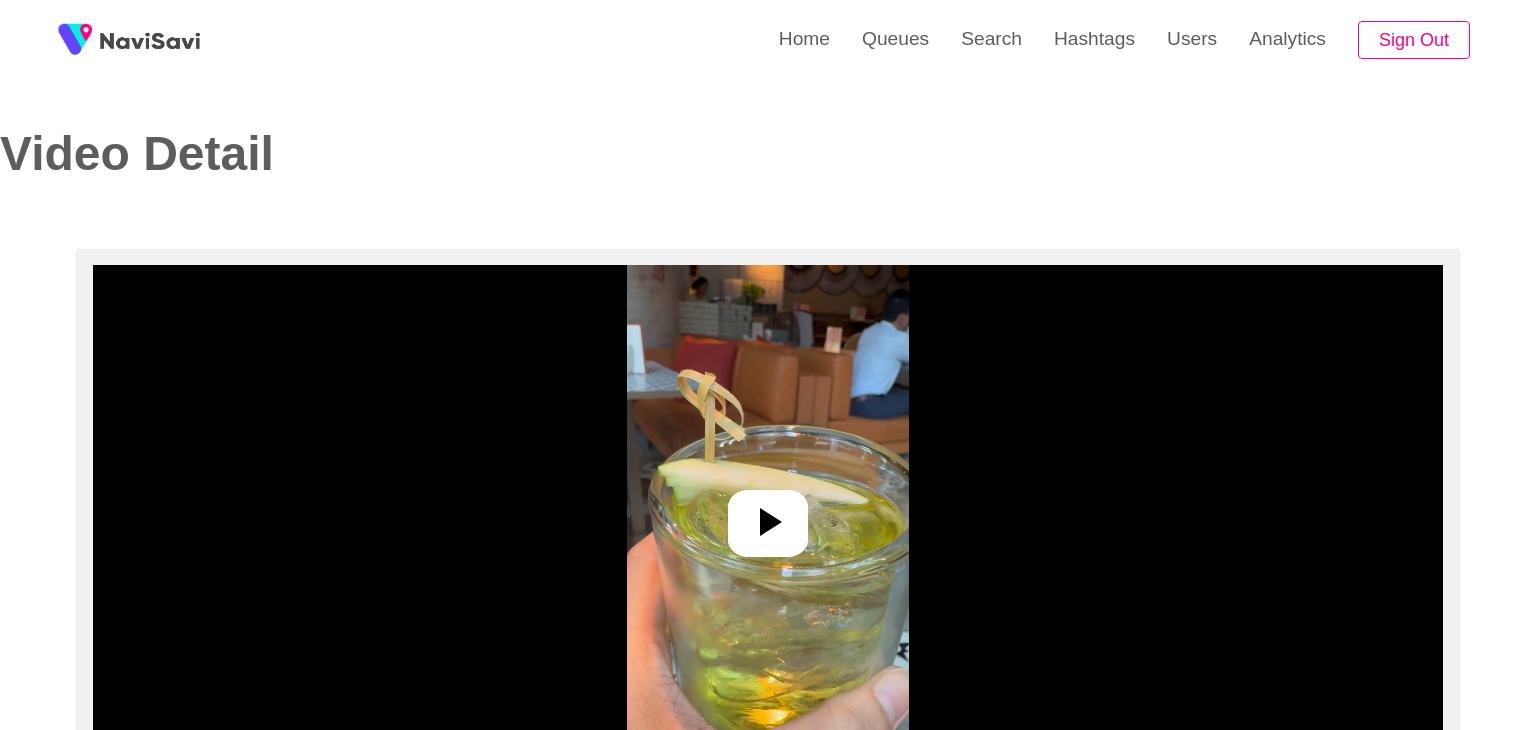 select on "**********" 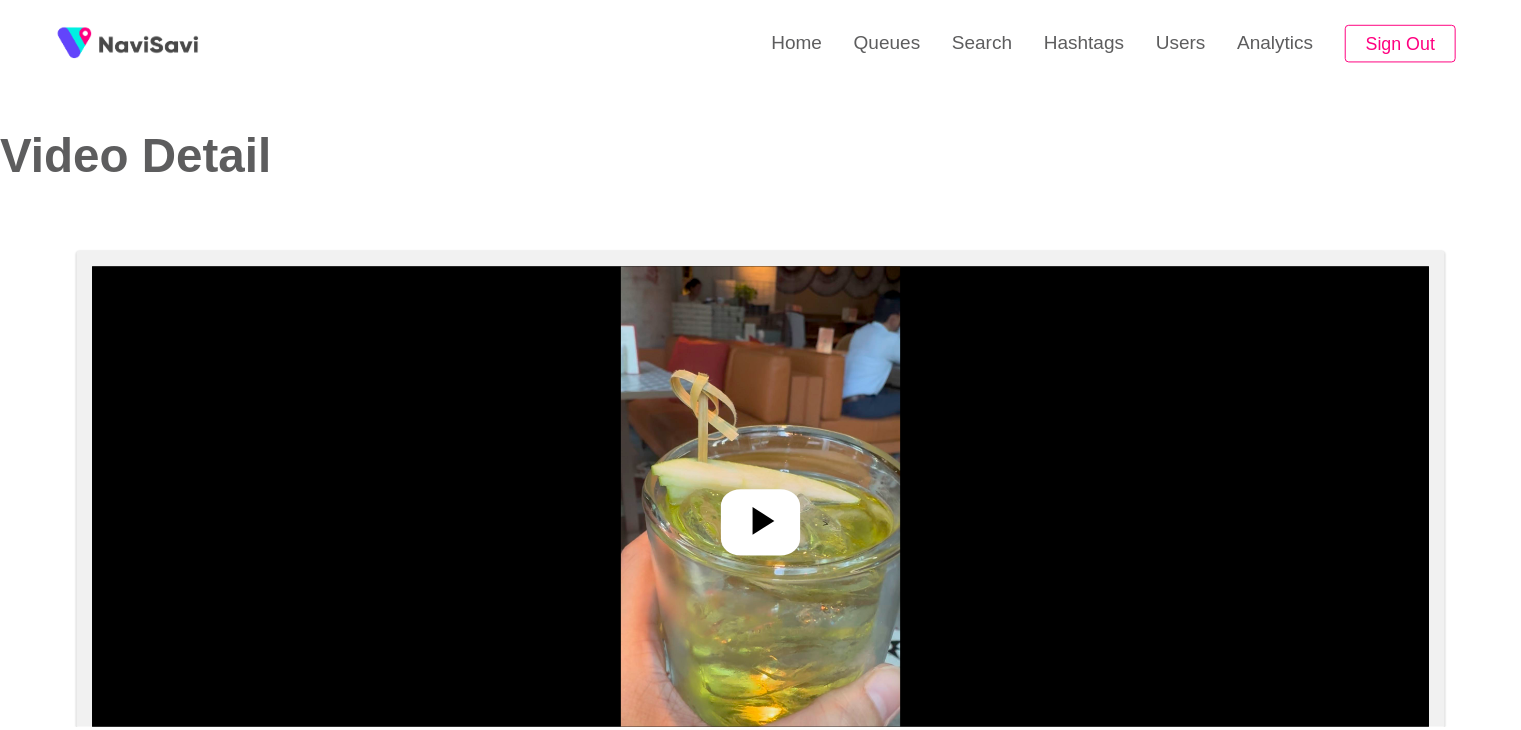 scroll, scrollTop: 0, scrollLeft: 0, axis: both 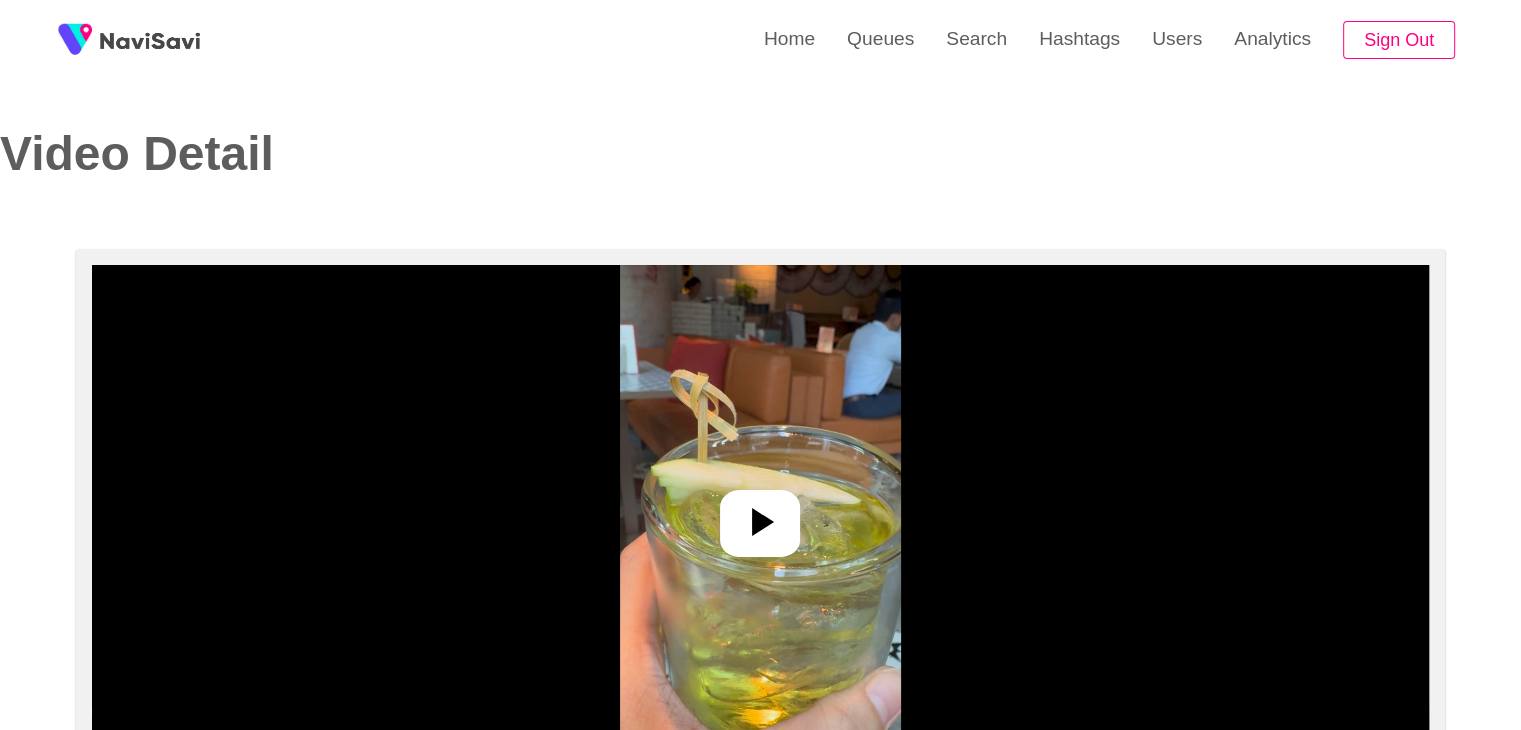 click at bounding box center [760, 523] 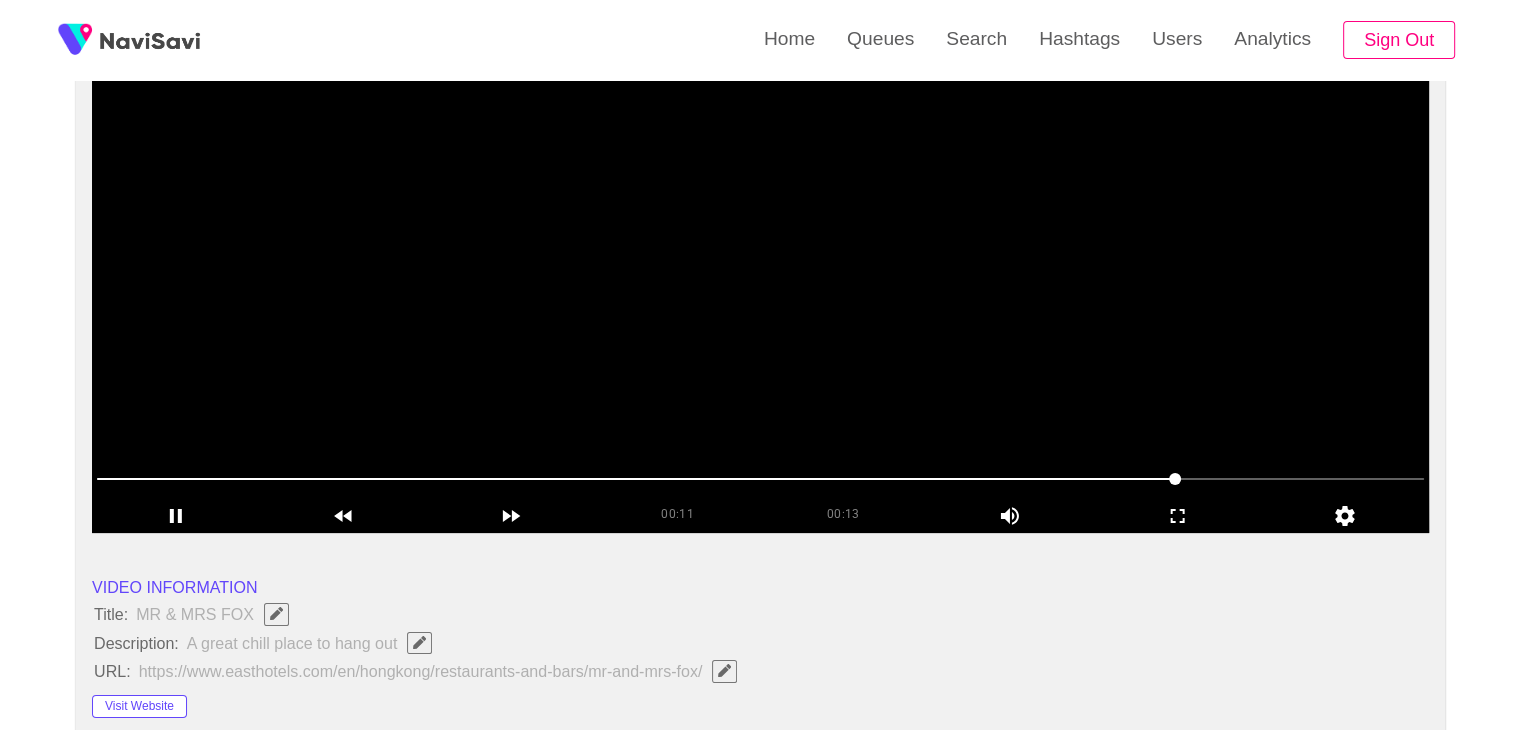 scroll, scrollTop: 228, scrollLeft: 0, axis: vertical 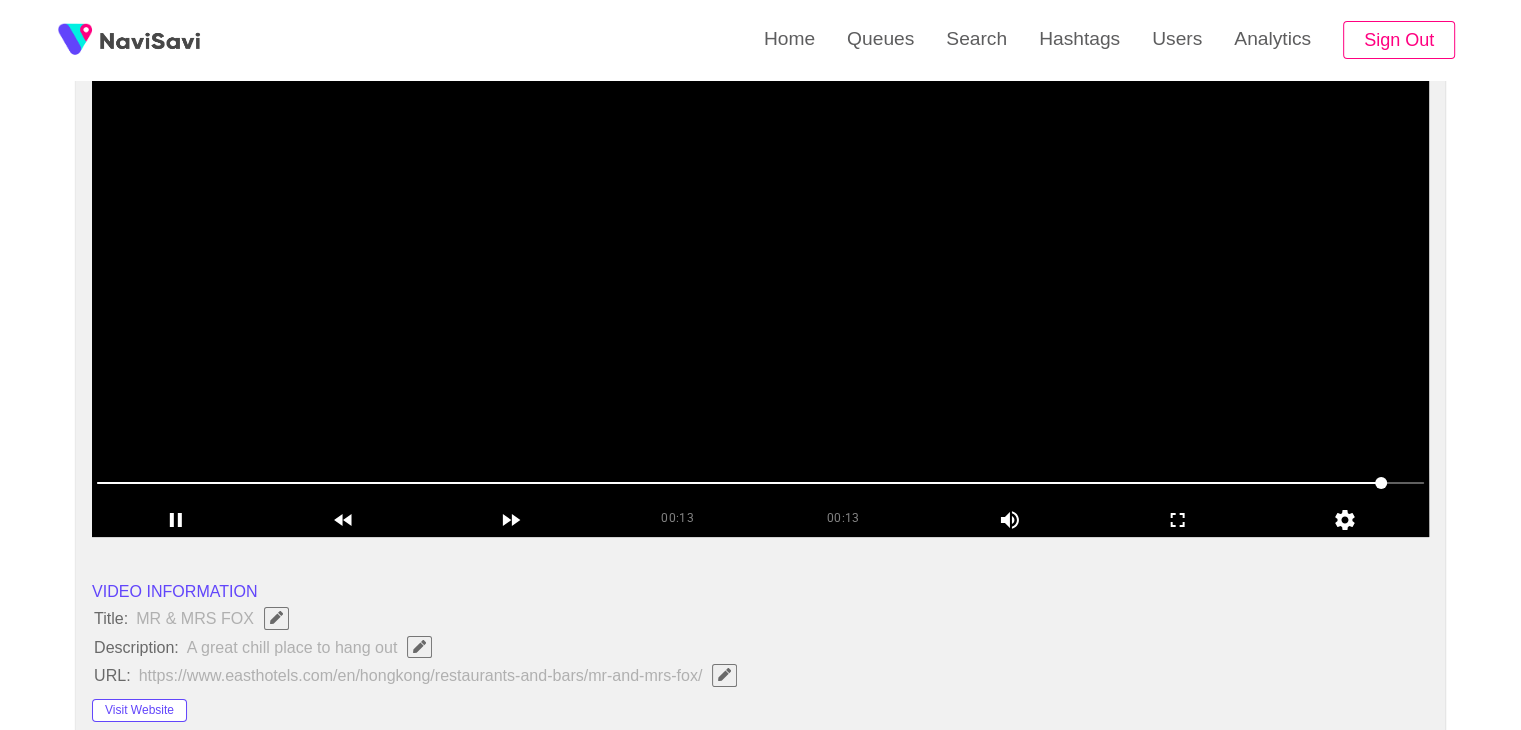 click at bounding box center (760, 287) 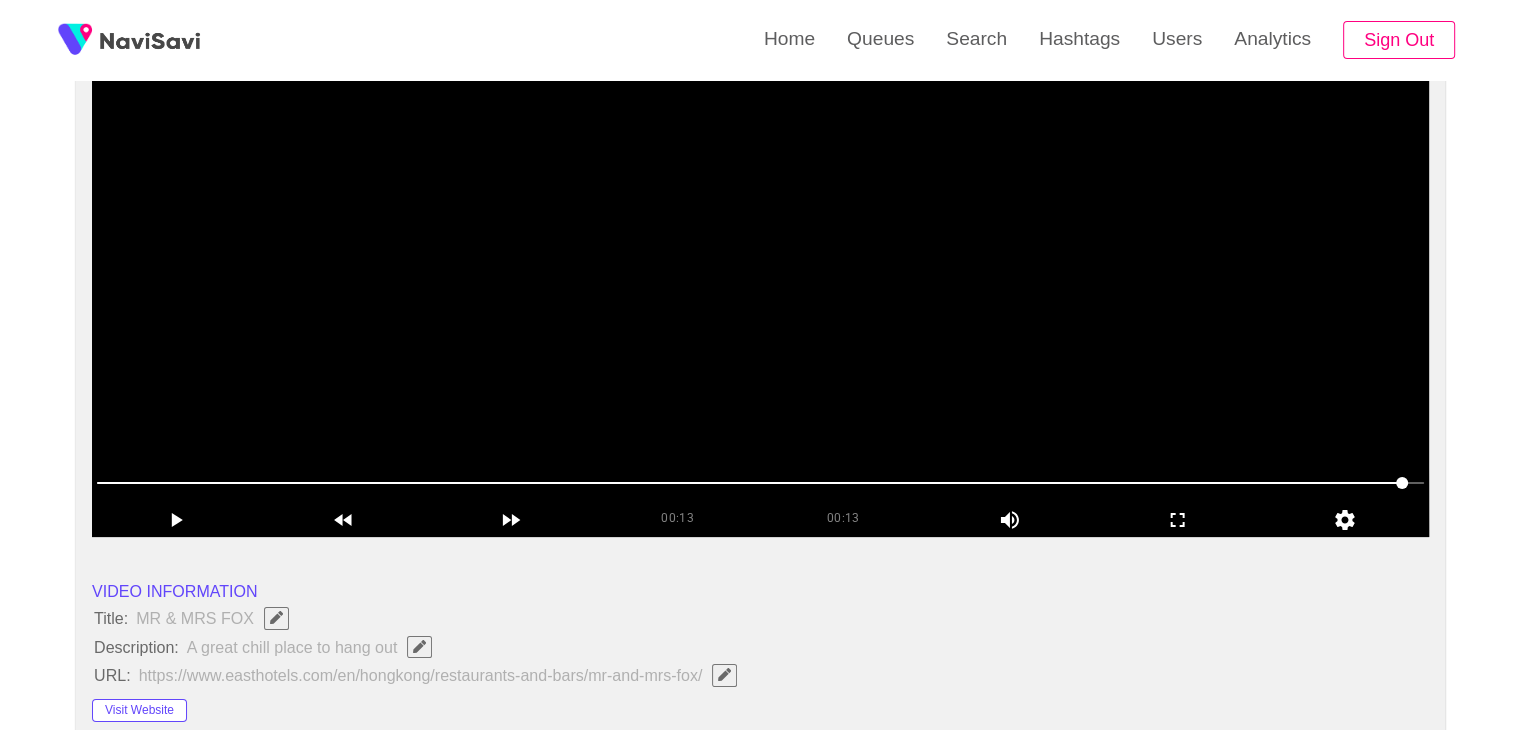 click at bounding box center (760, 287) 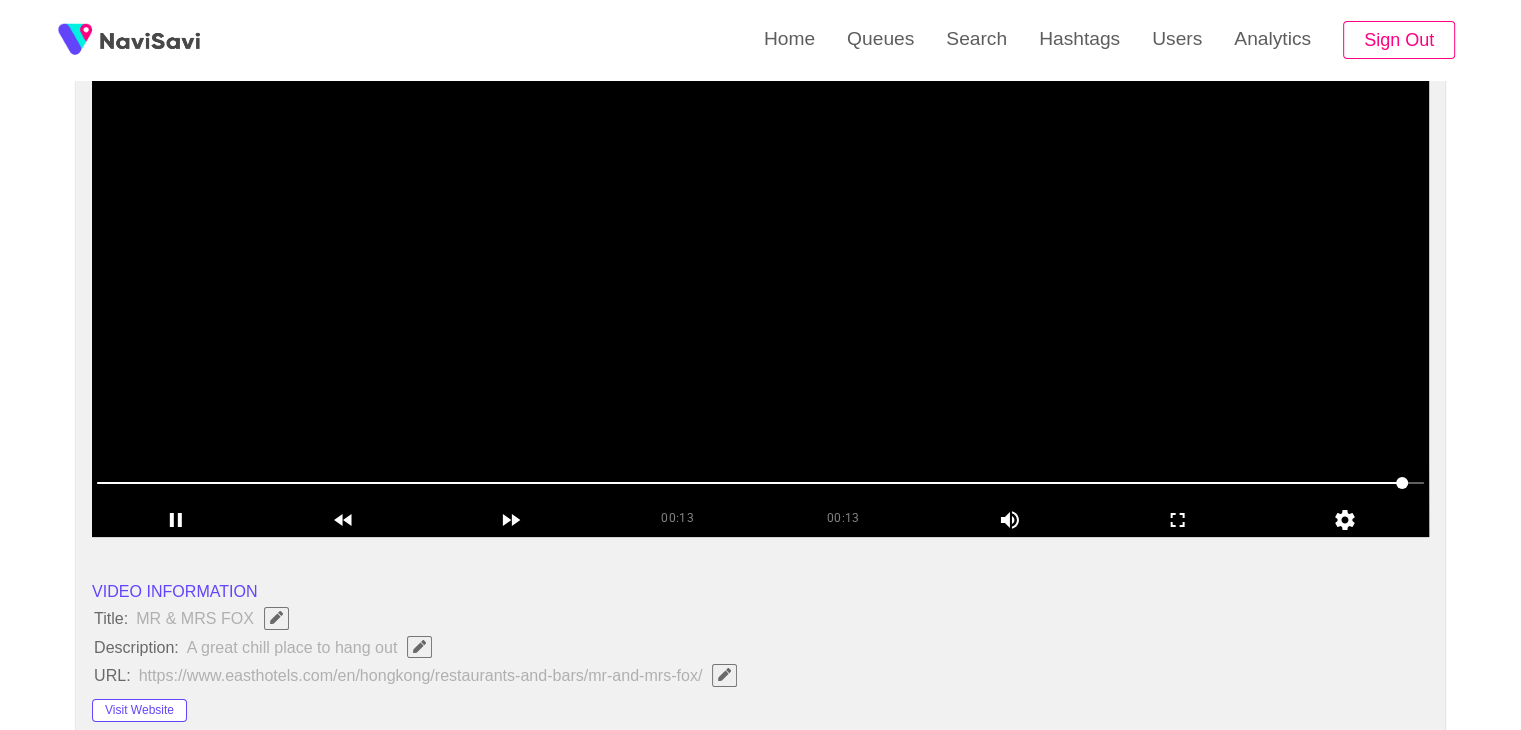 click at bounding box center (760, 287) 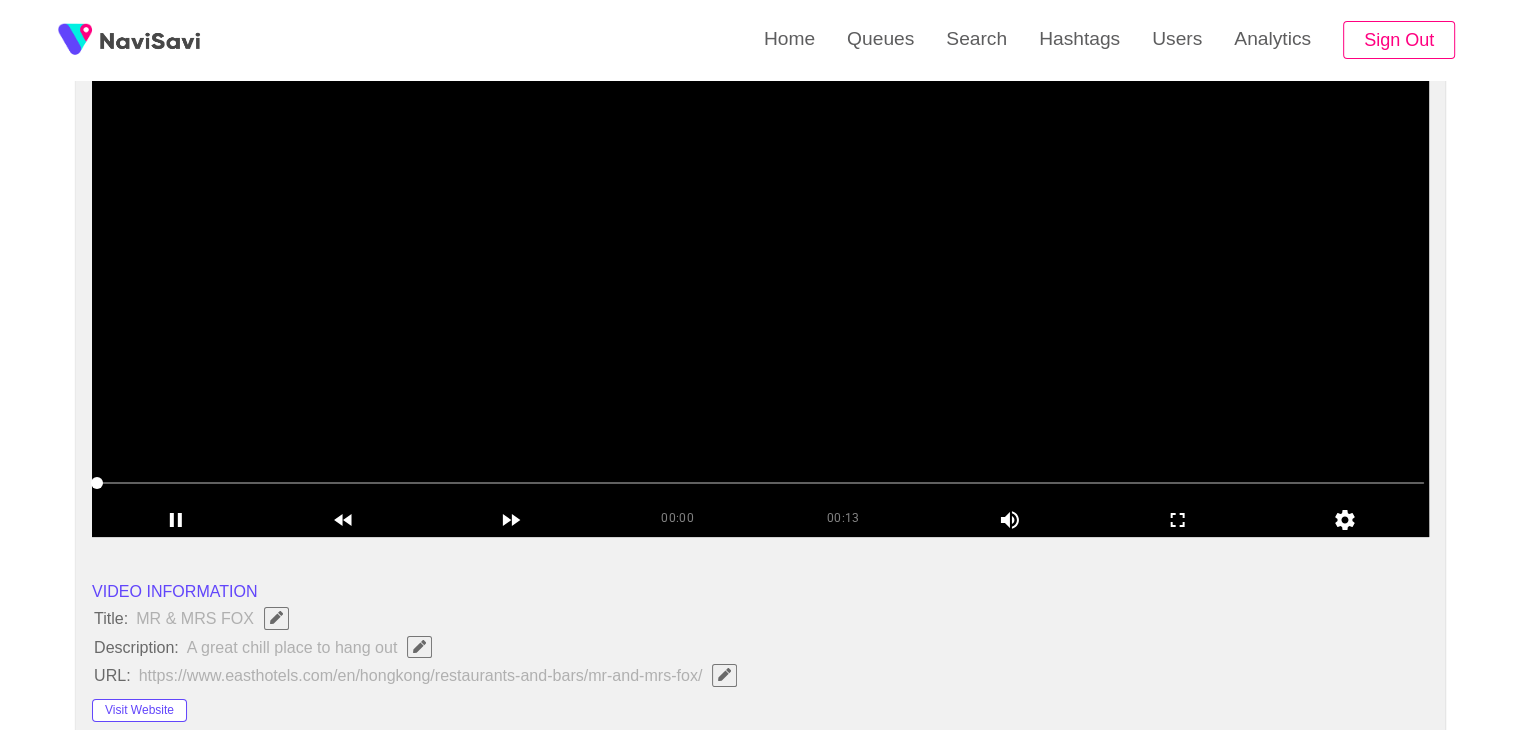 click at bounding box center (760, 287) 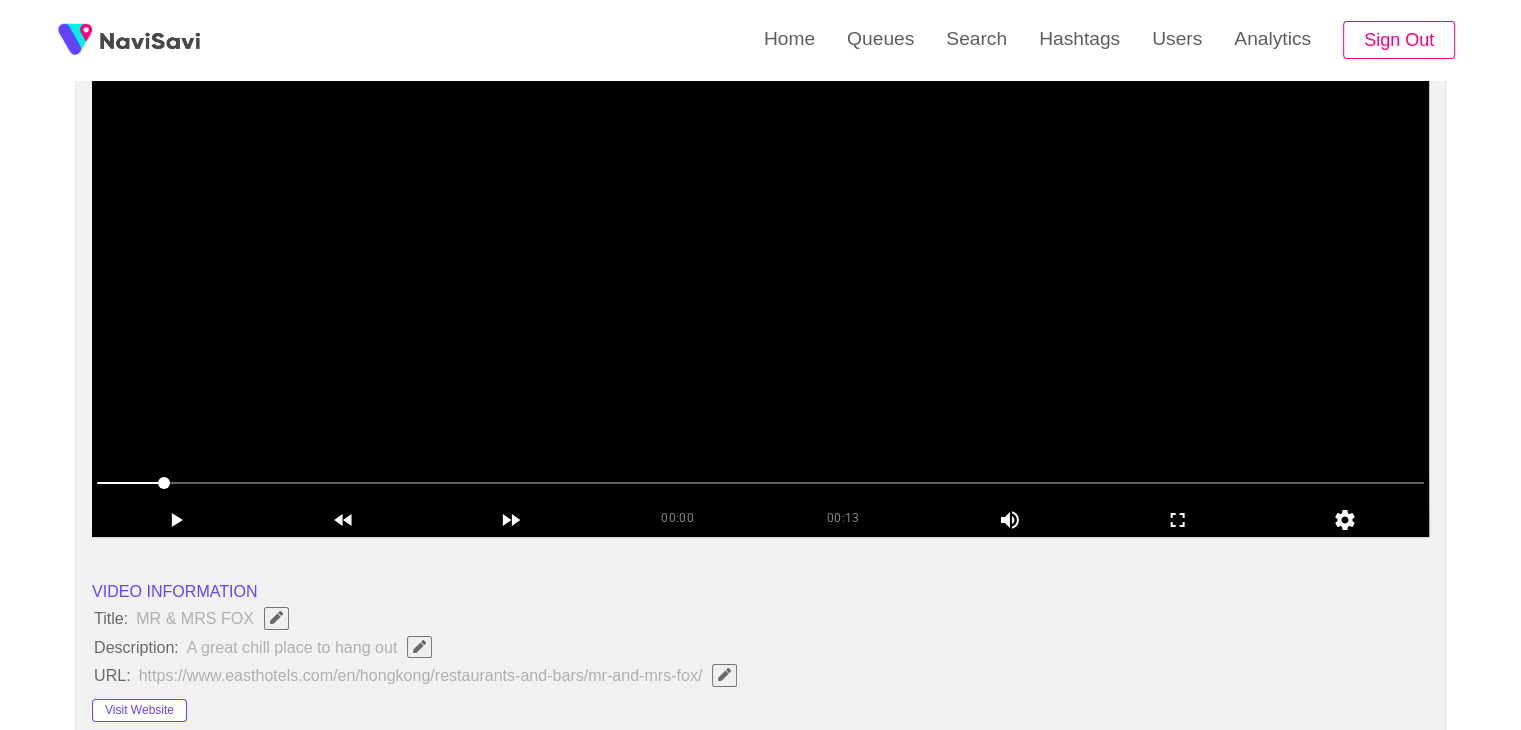 click at bounding box center [760, 287] 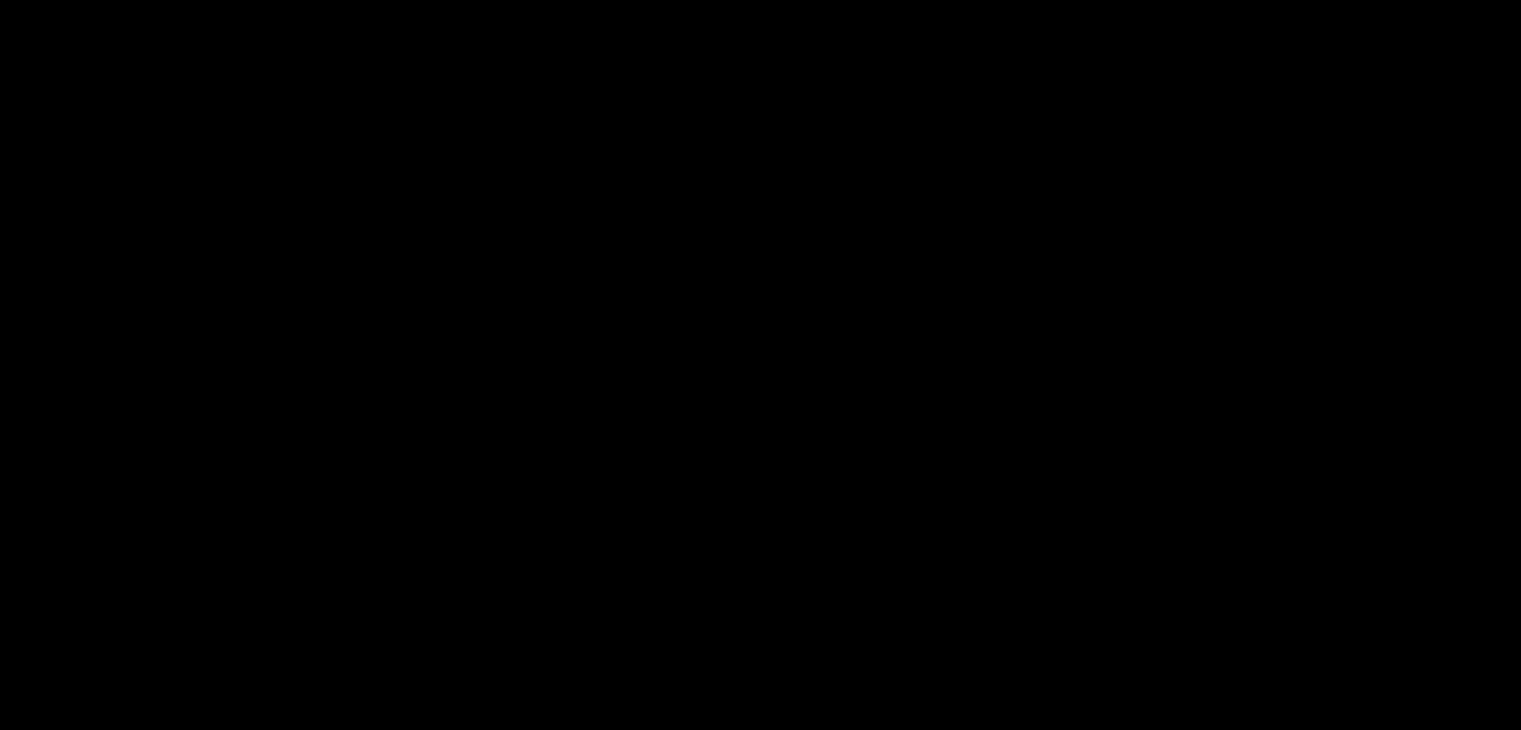 scroll, scrollTop: 84, scrollLeft: 0, axis: vertical 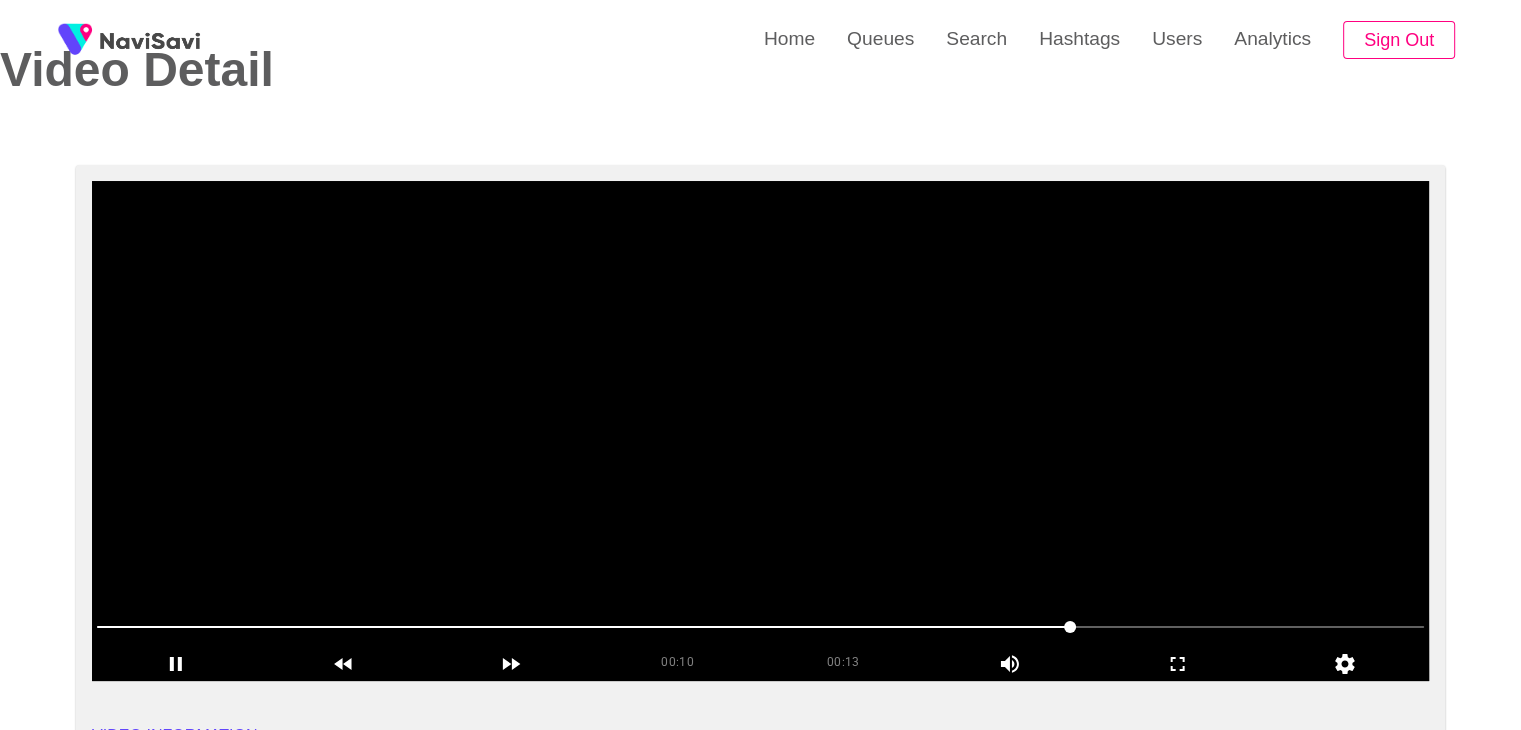 click at bounding box center (760, 431) 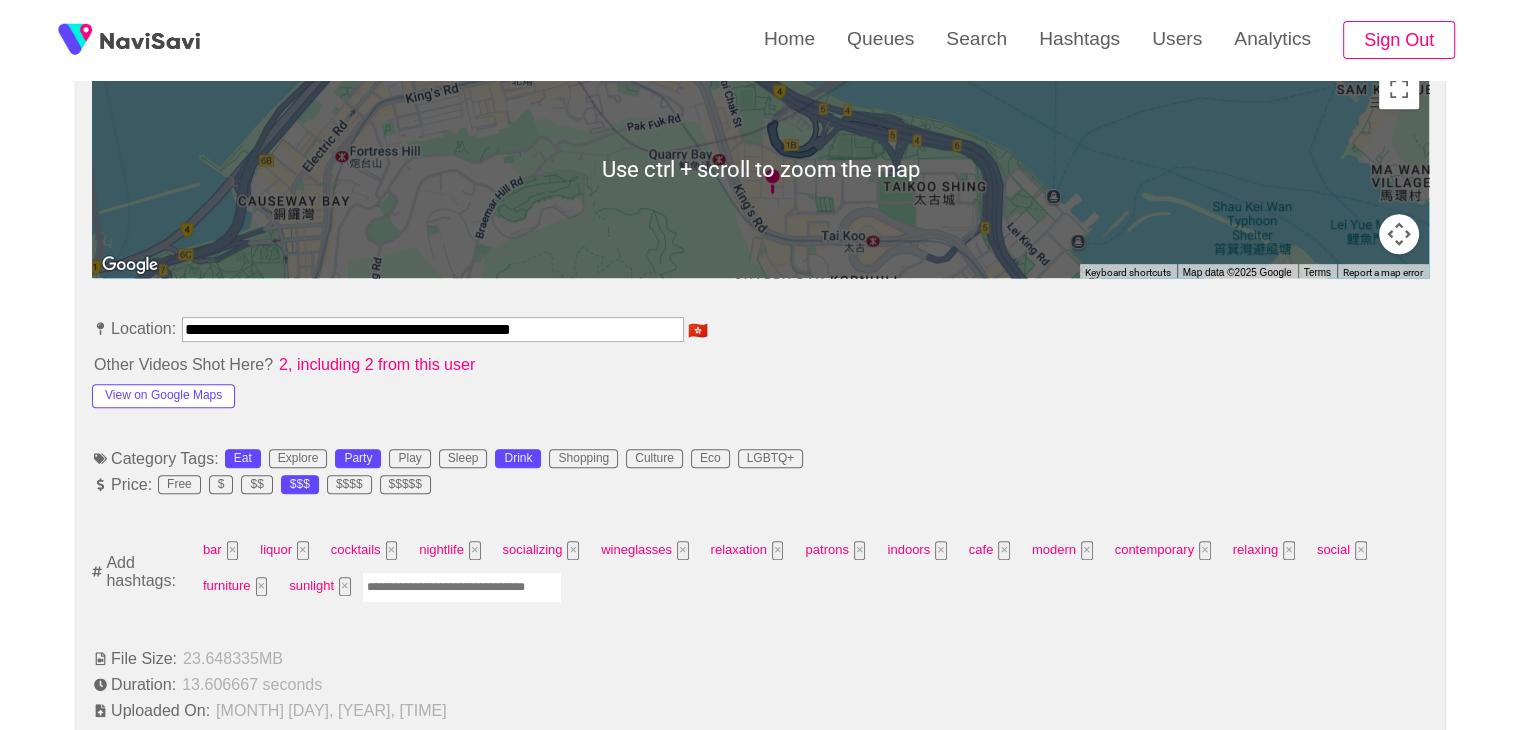 scroll, scrollTop: 936, scrollLeft: 0, axis: vertical 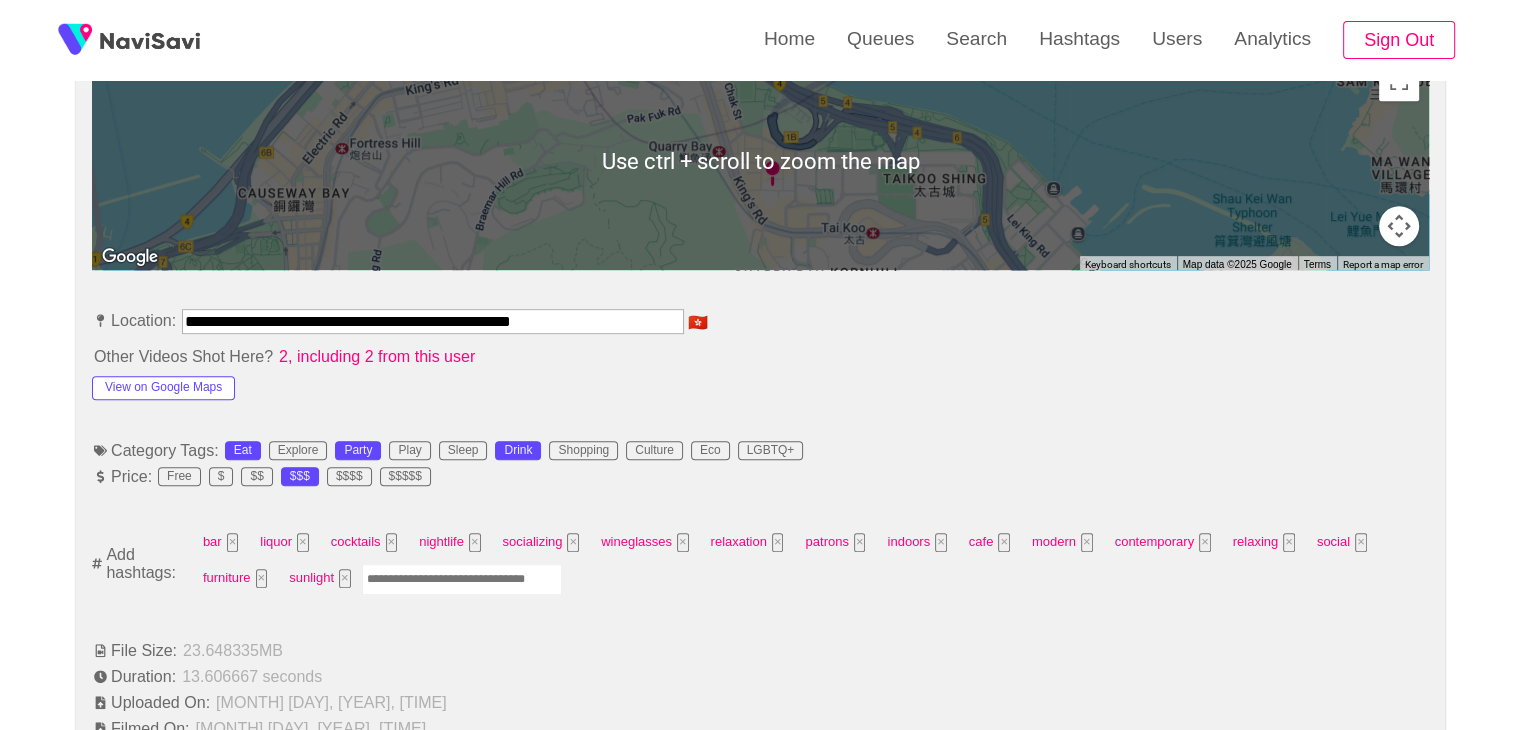 click at bounding box center (462, 579) 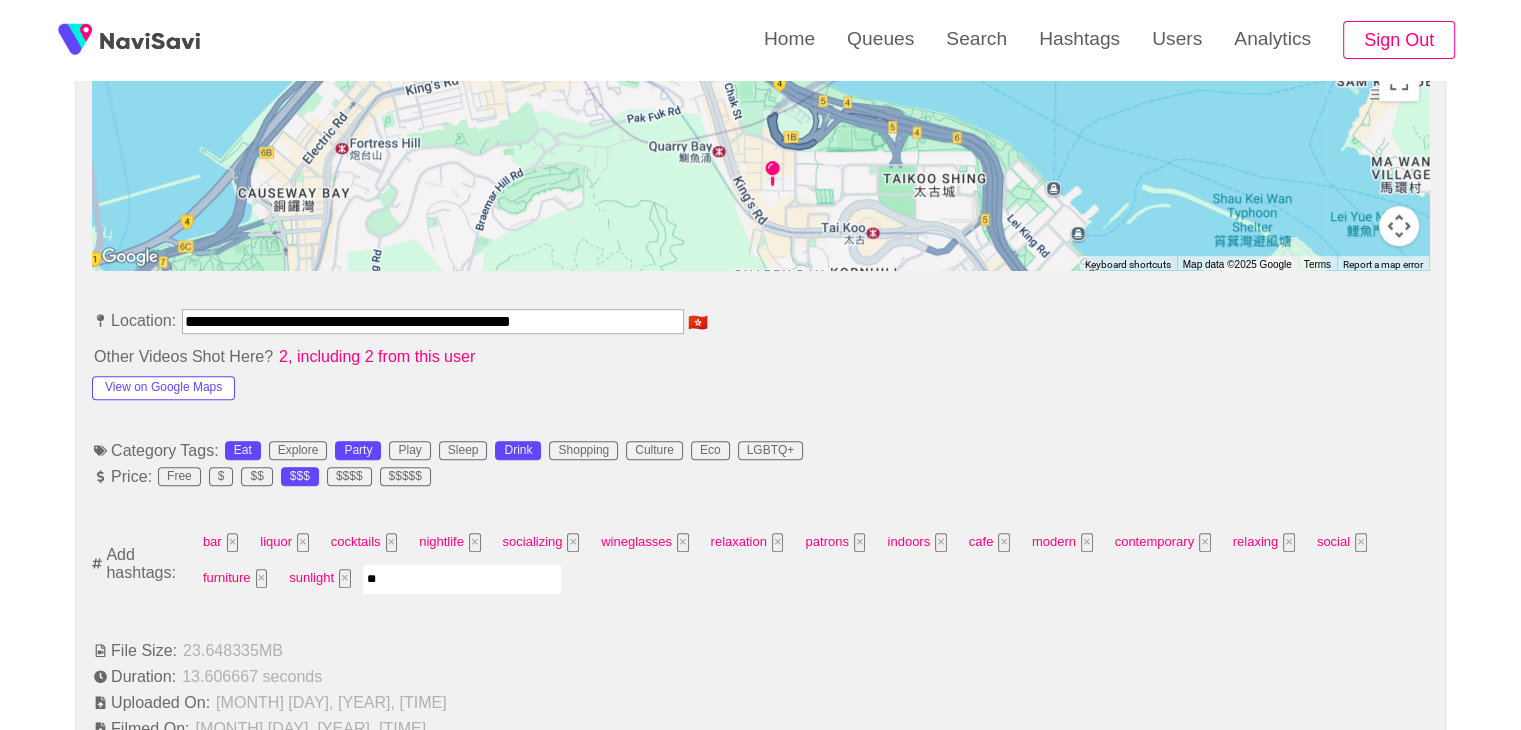 type on "***" 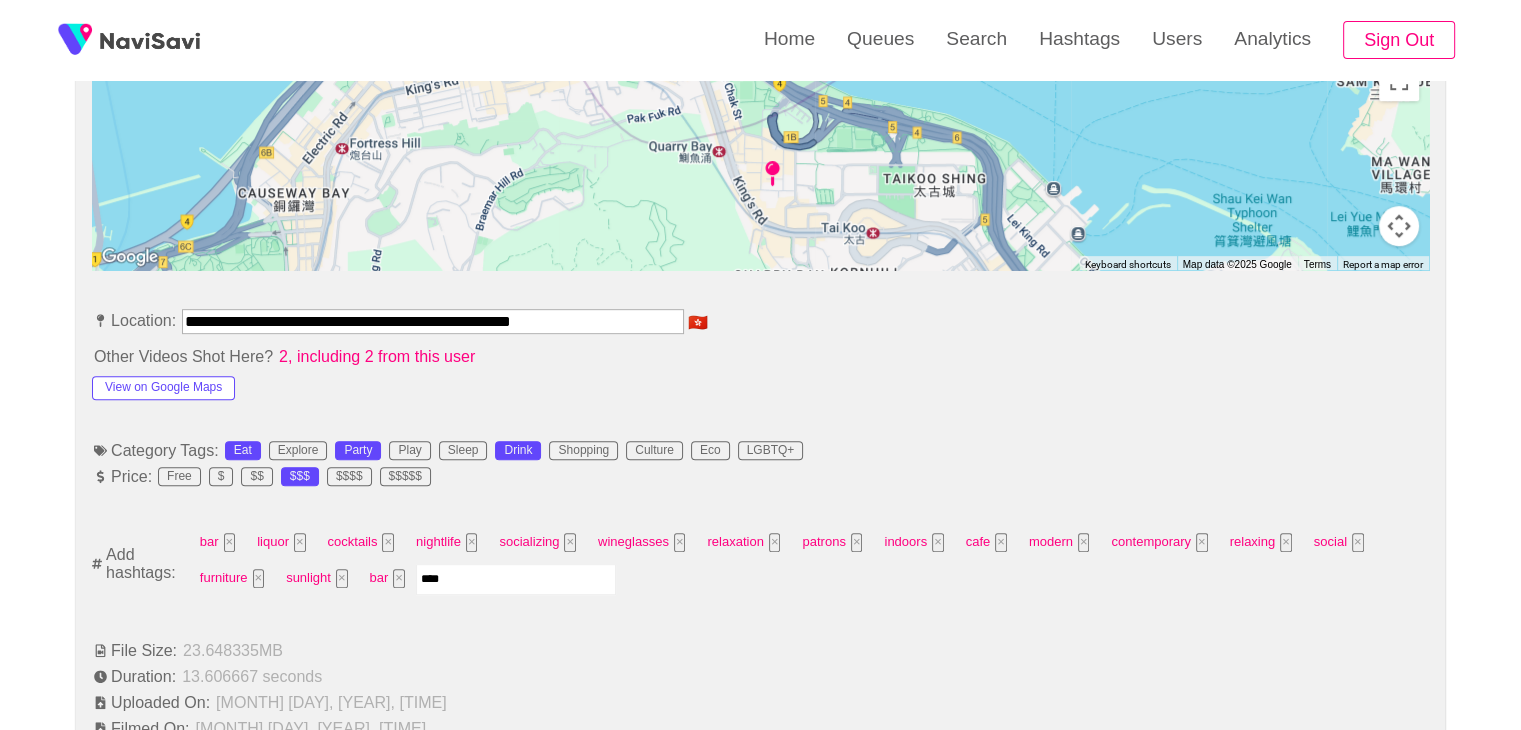 type on "*****" 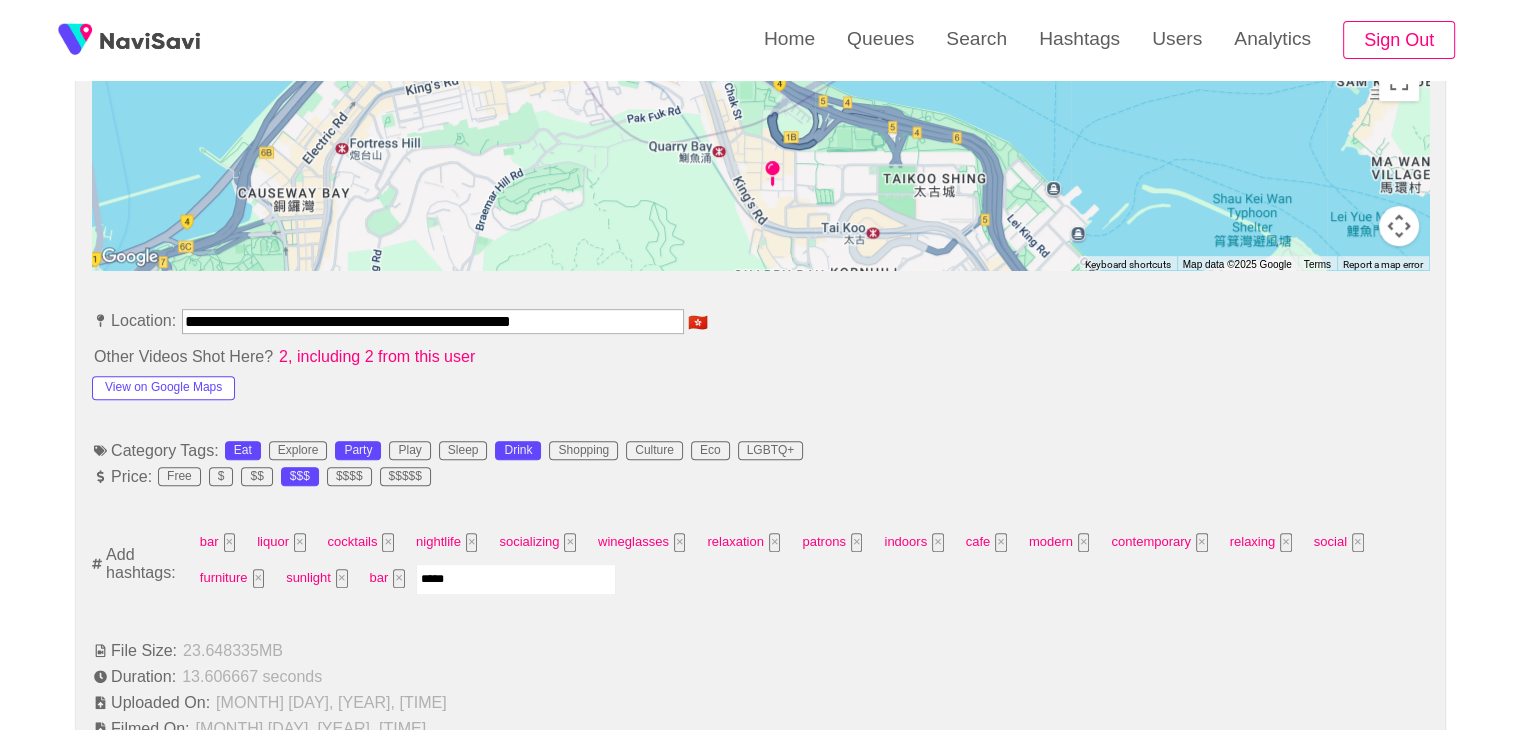 type 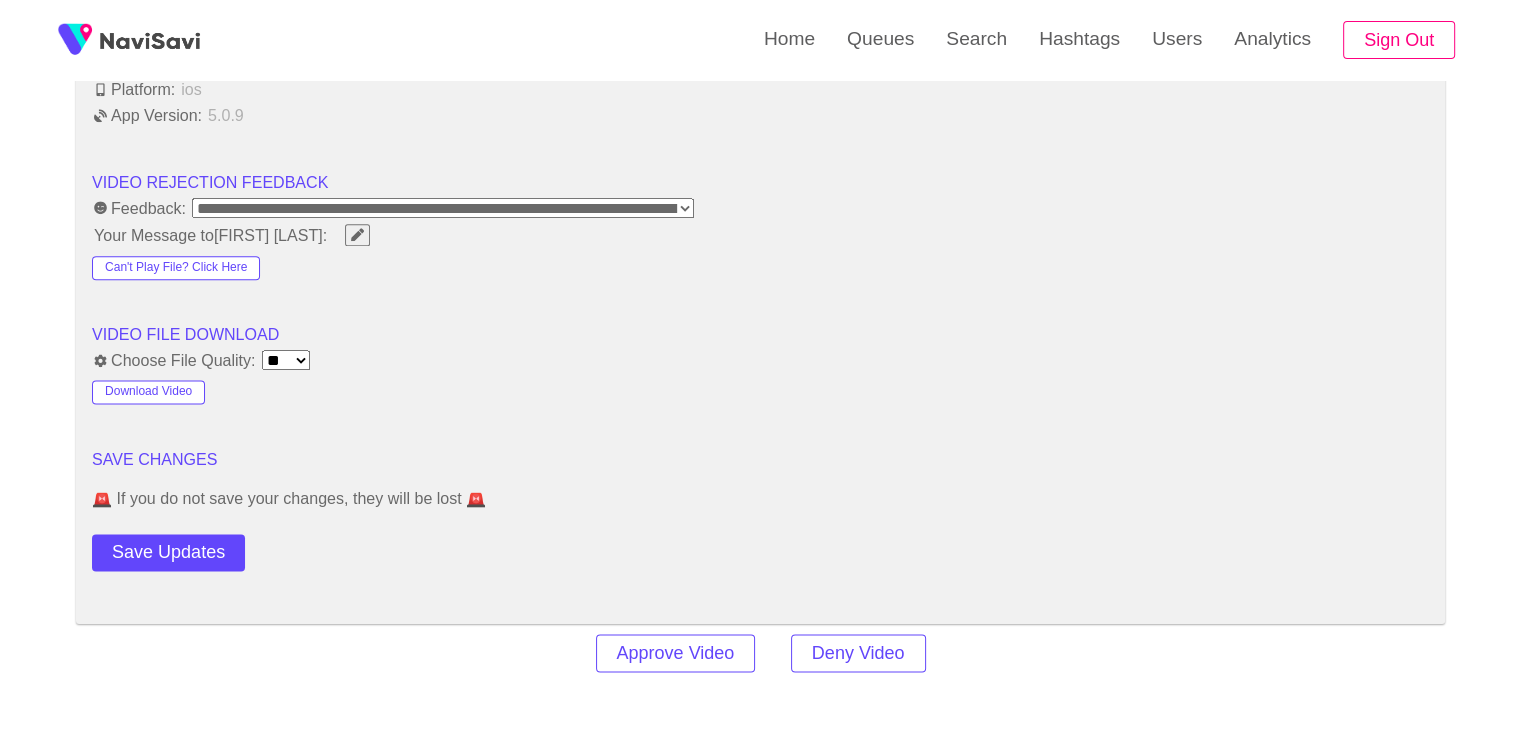 scroll, scrollTop: 2515, scrollLeft: 0, axis: vertical 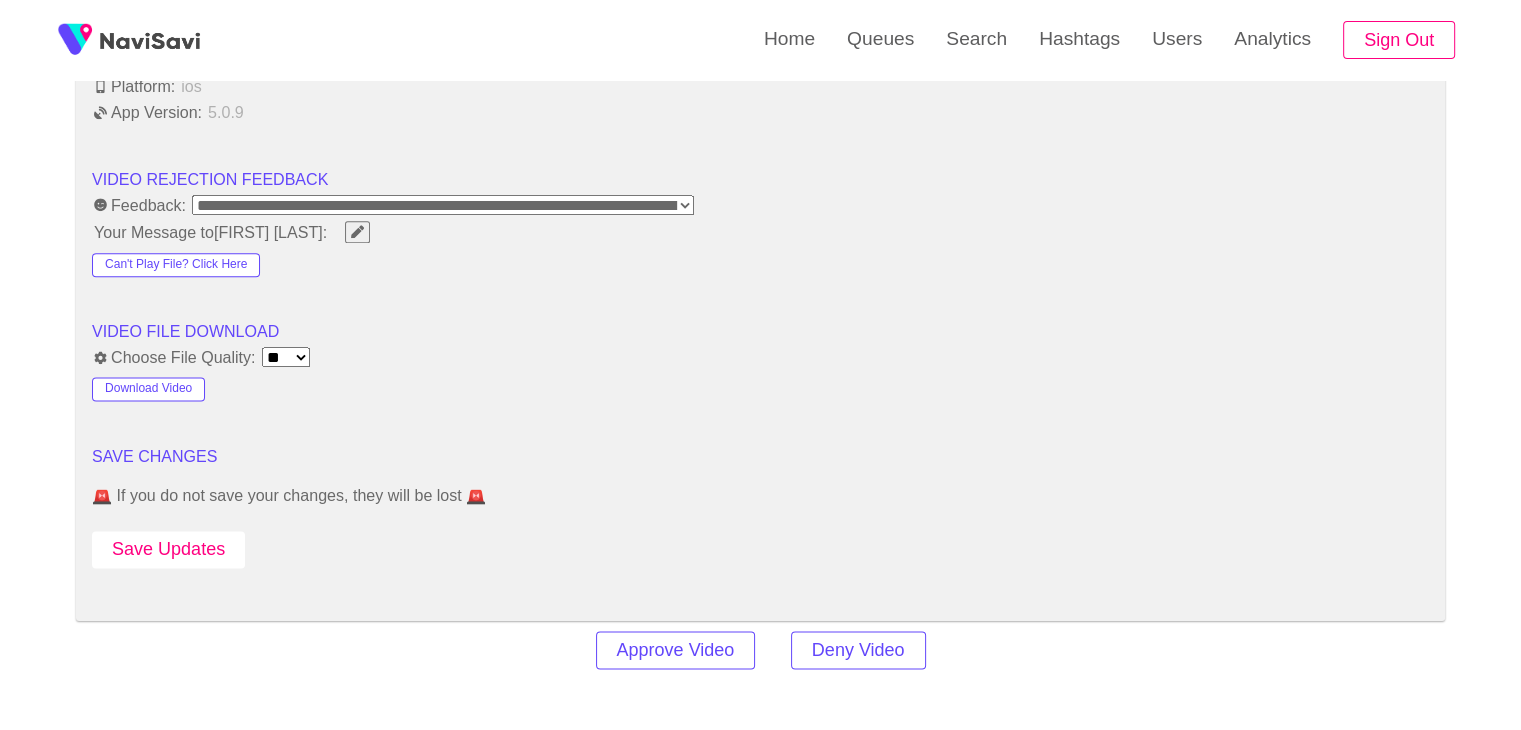 click on "Save Updates" at bounding box center (168, 549) 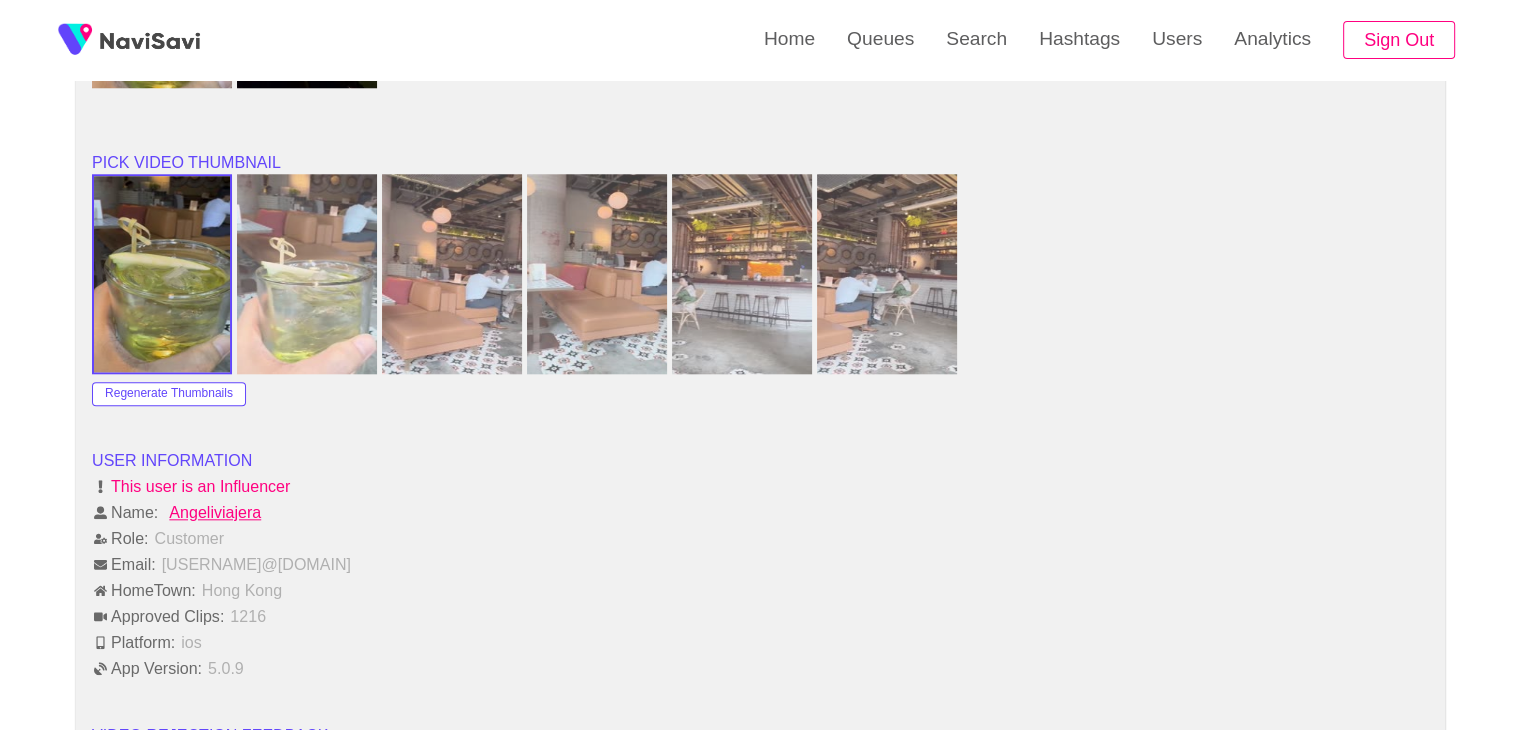 scroll, scrollTop: 1951, scrollLeft: 0, axis: vertical 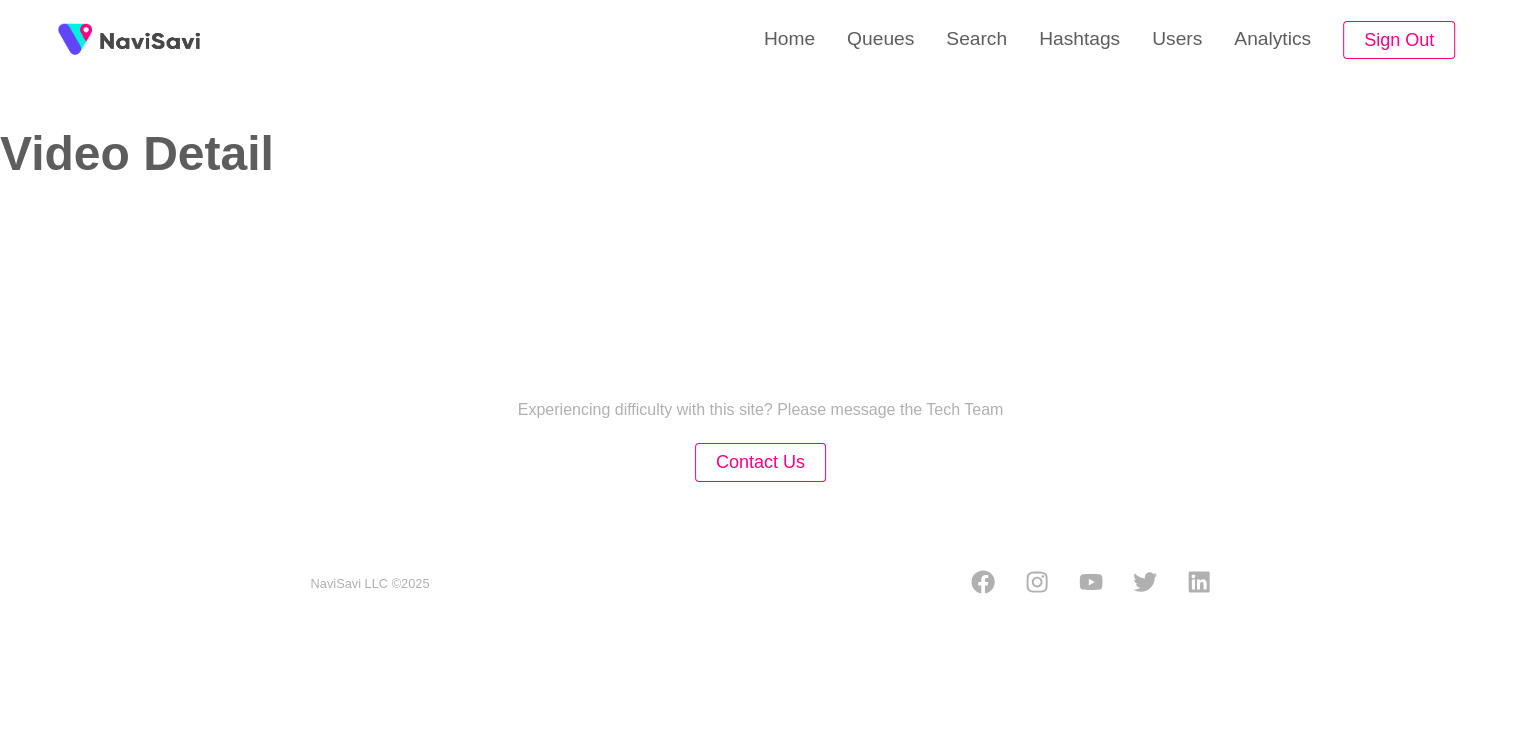 select on "**********" 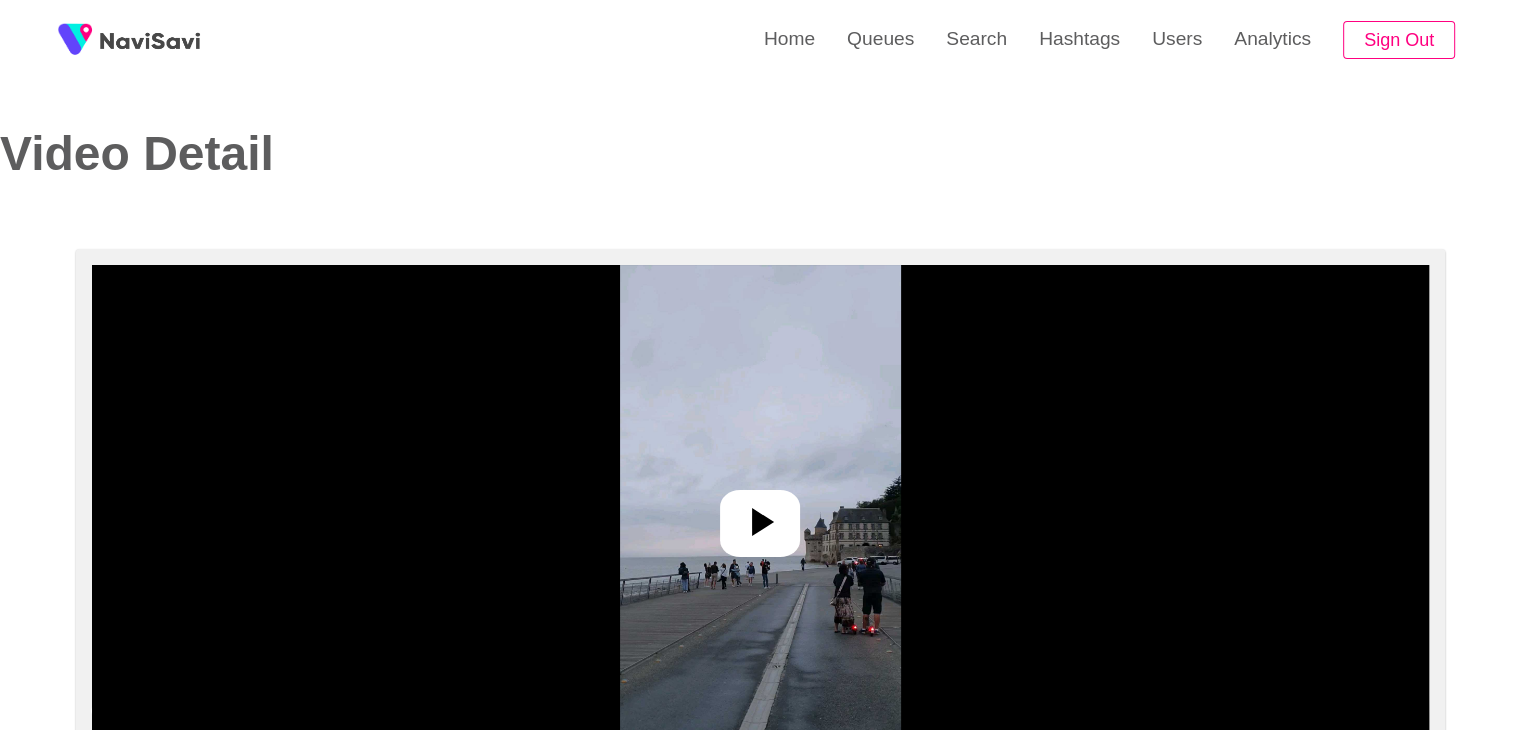 click at bounding box center [760, 515] 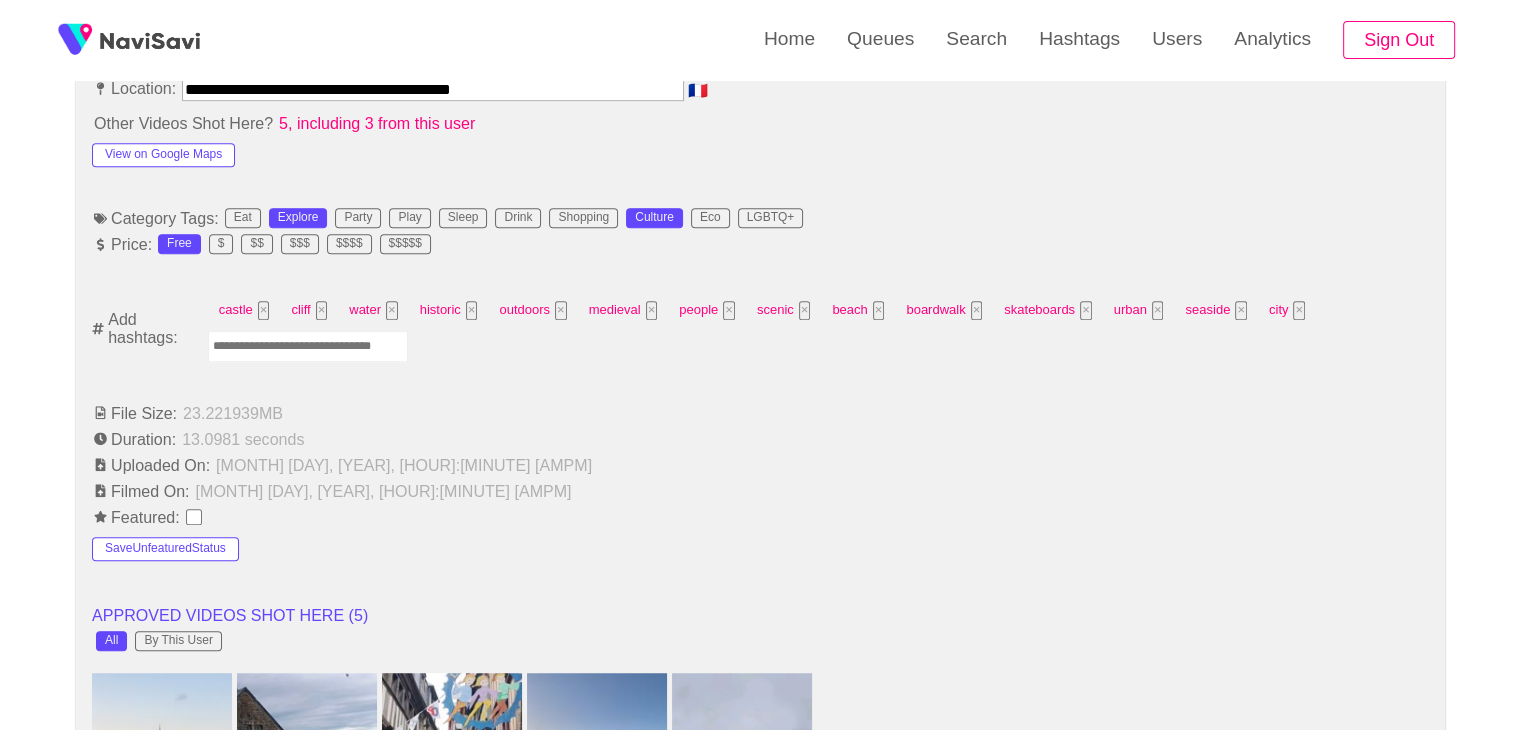 scroll, scrollTop: 1186, scrollLeft: 0, axis: vertical 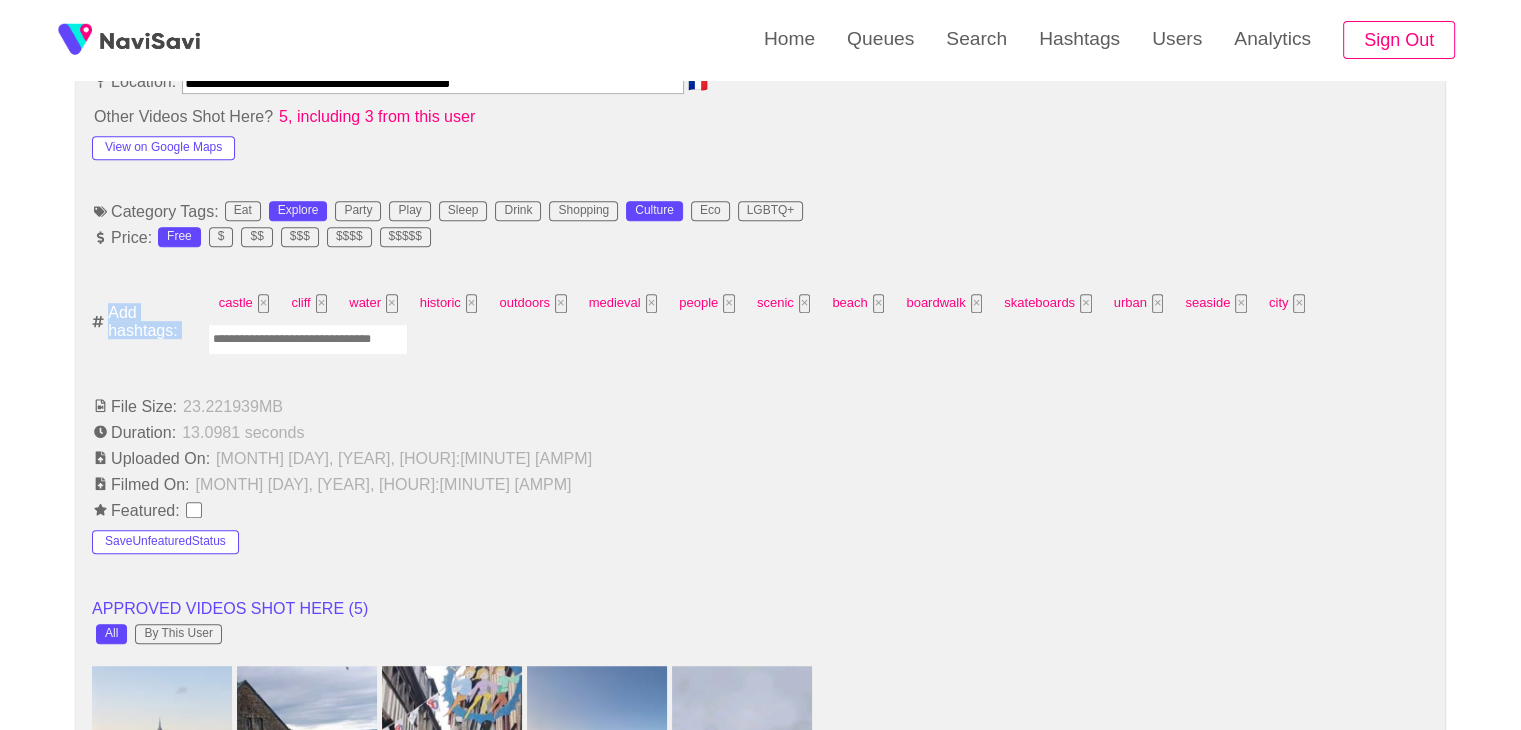 drag, startPoint x: 366, startPoint y: 354, endPoint x: 355, endPoint y: 347, distance: 13.038404 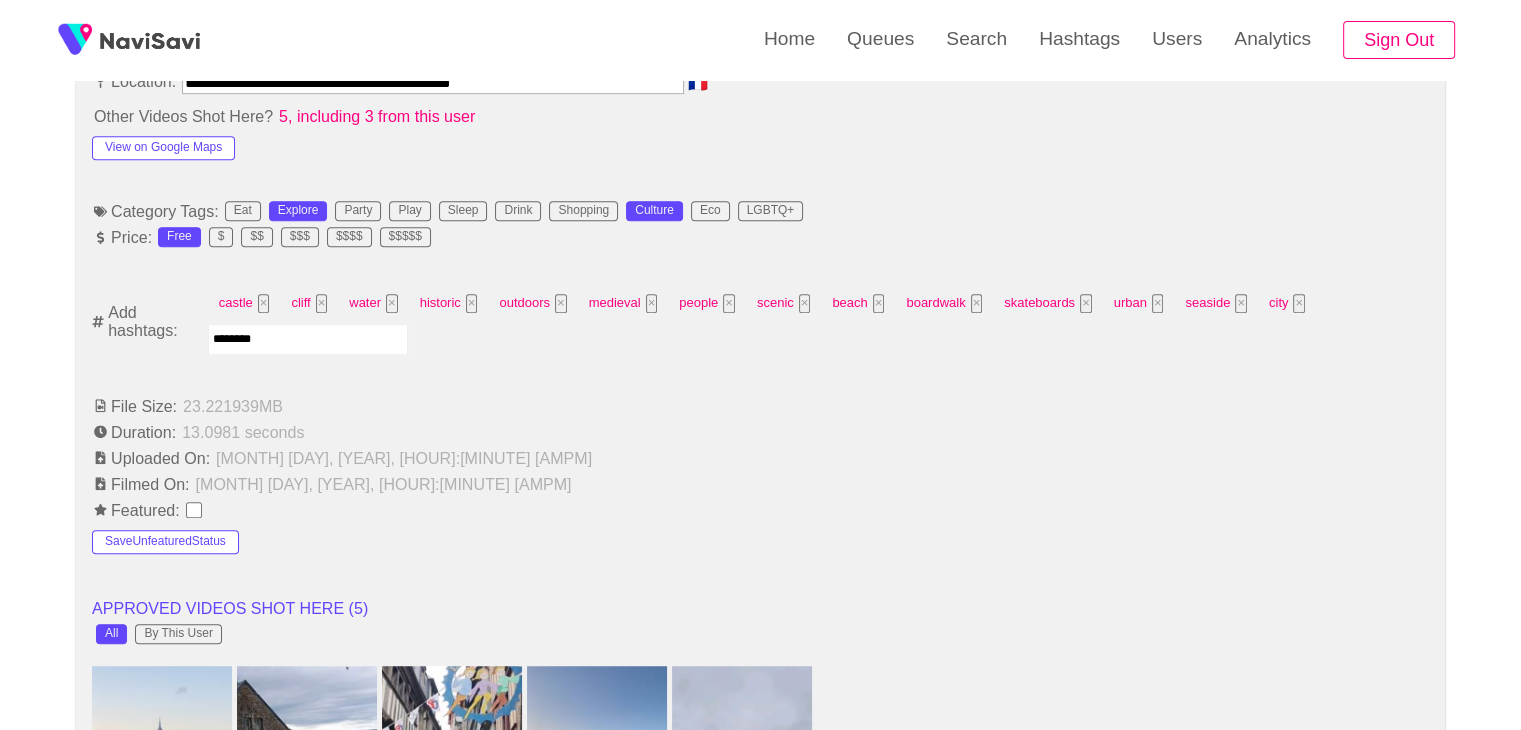 type on "*********" 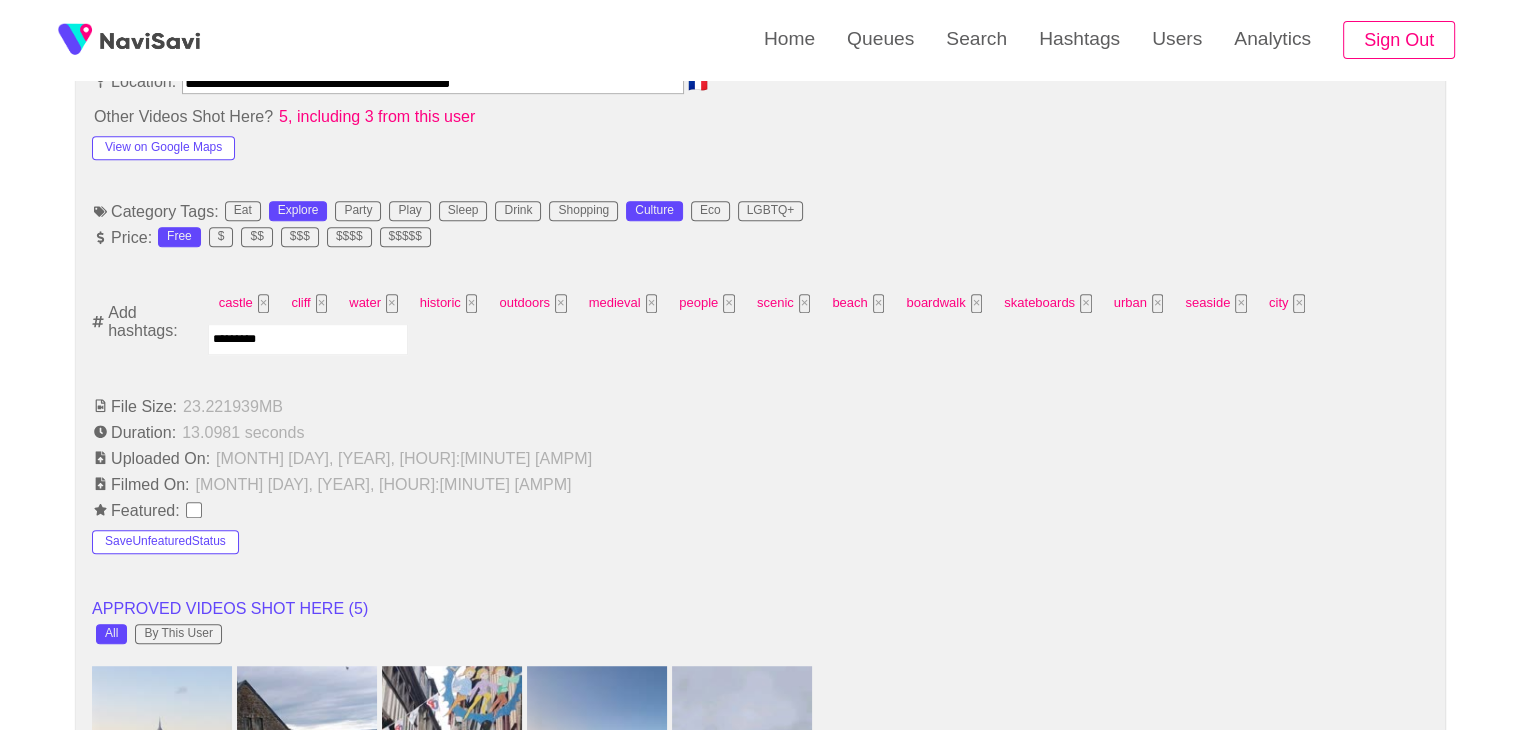 type 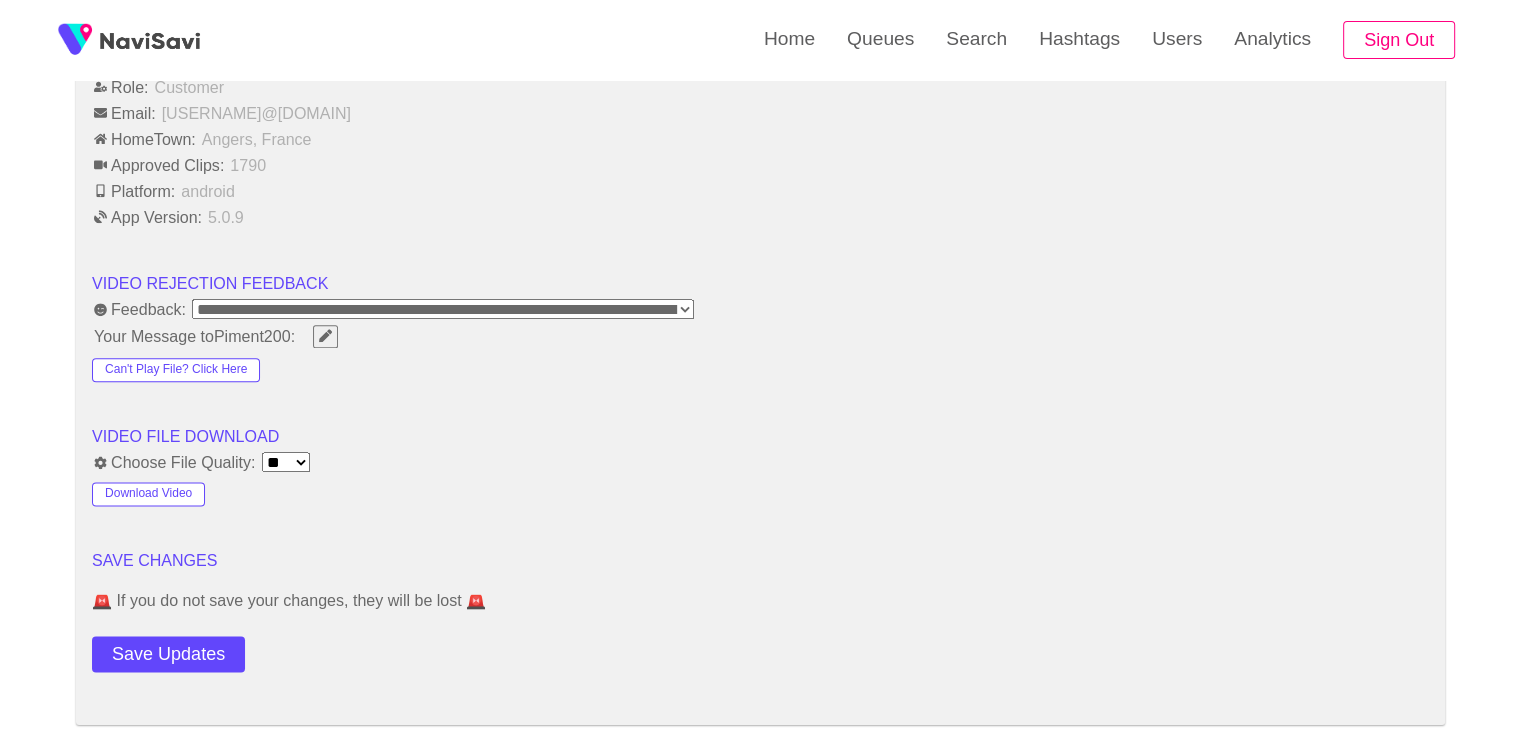 scroll, scrollTop: 2416, scrollLeft: 0, axis: vertical 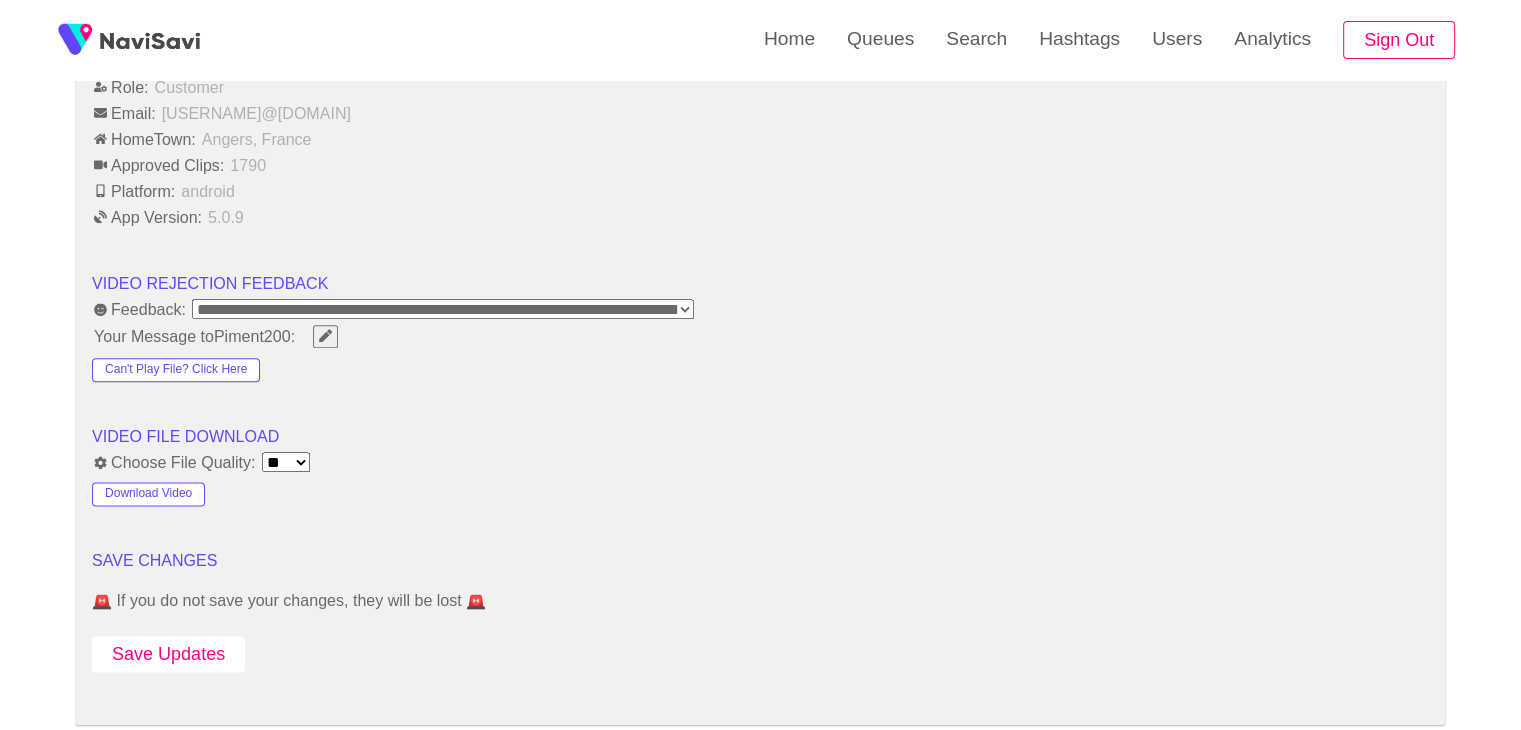 click on "Save Updates" at bounding box center (168, 654) 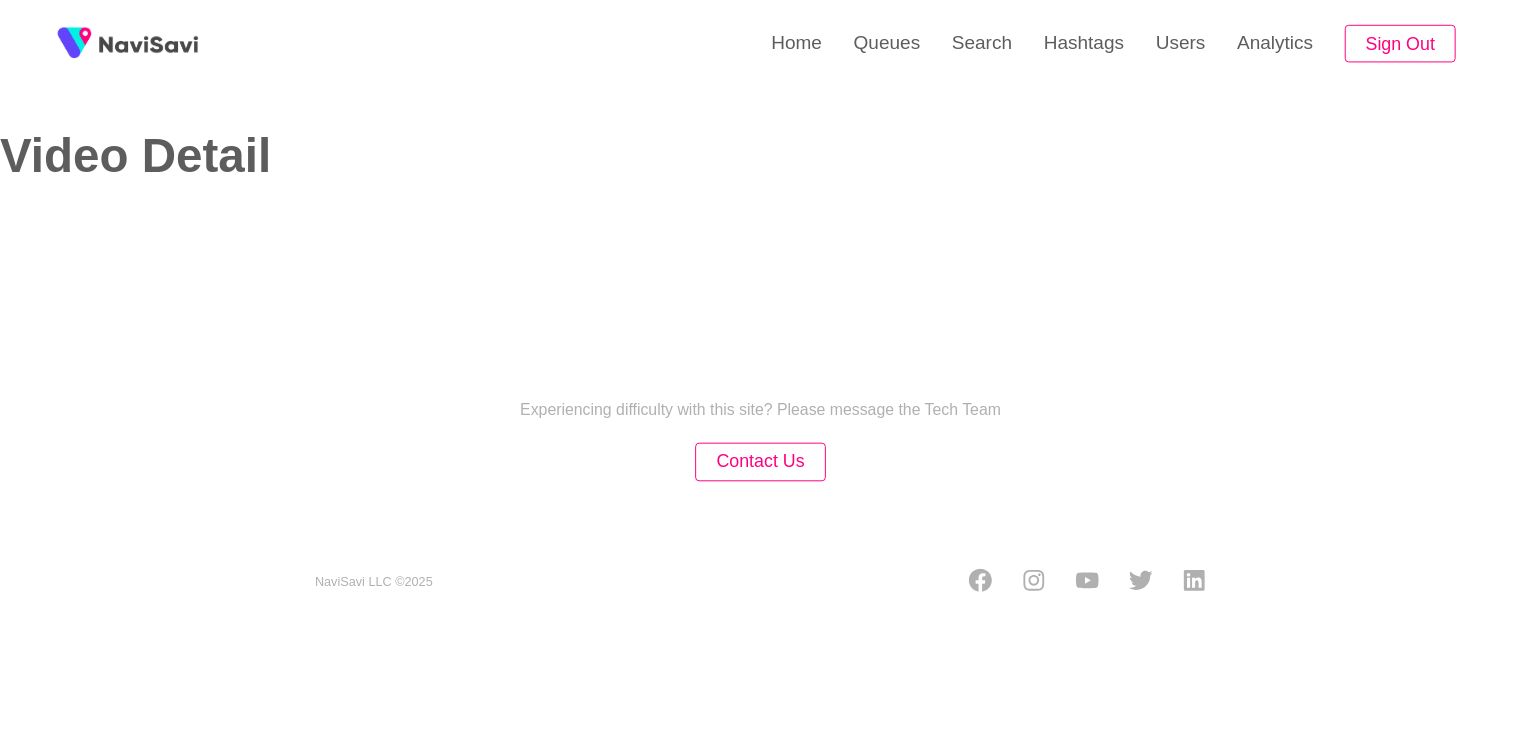 scroll, scrollTop: 0, scrollLeft: 0, axis: both 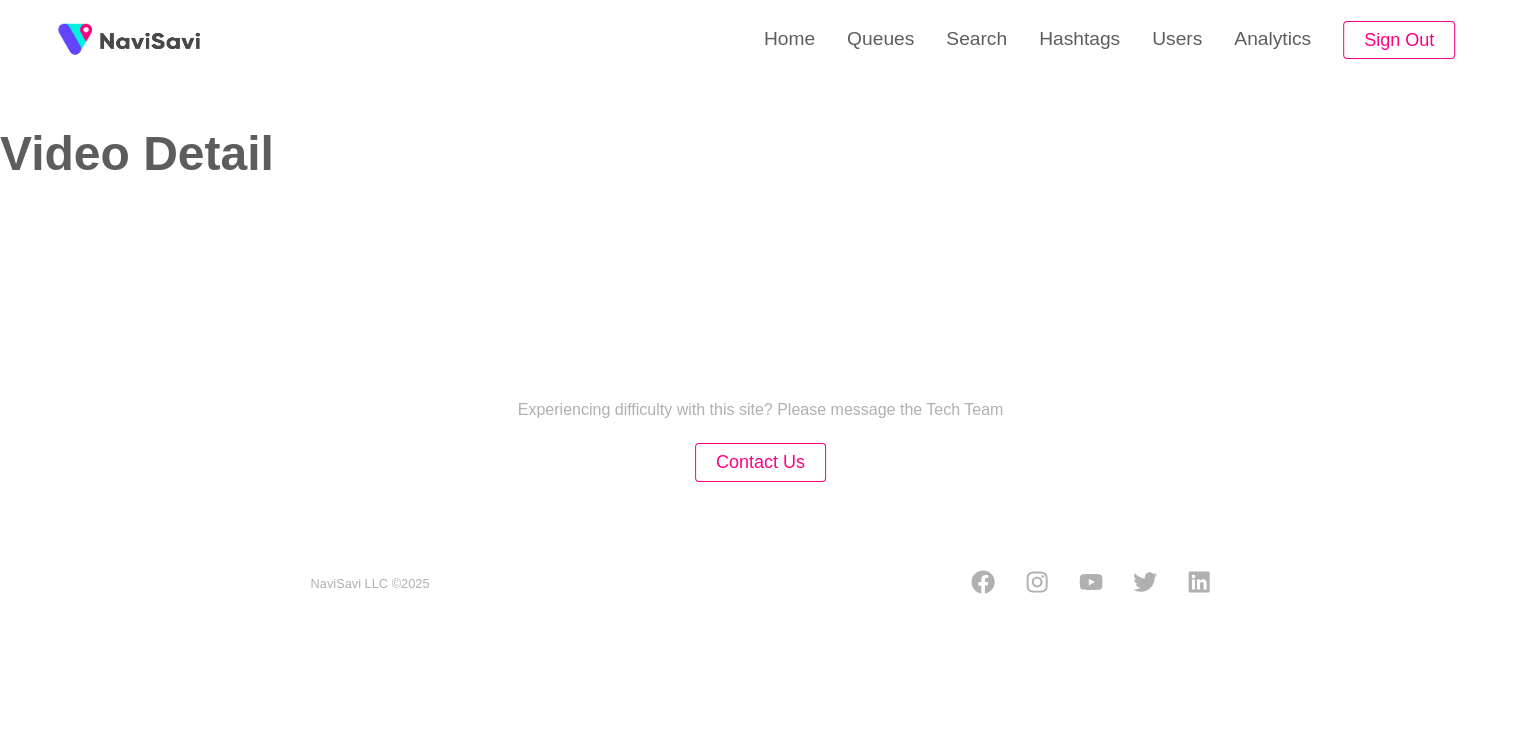 select on "**********" 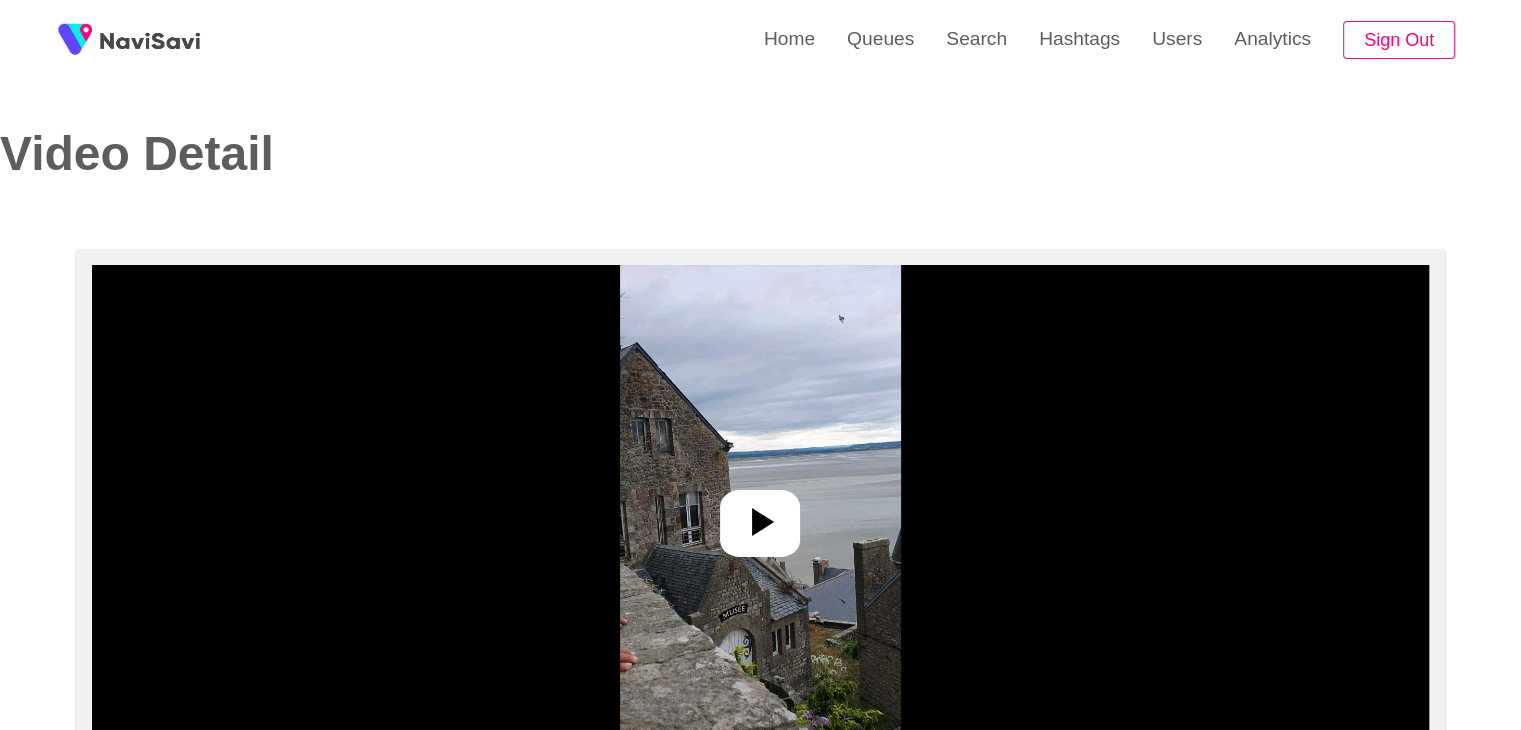 click at bounding box center [760, 515] 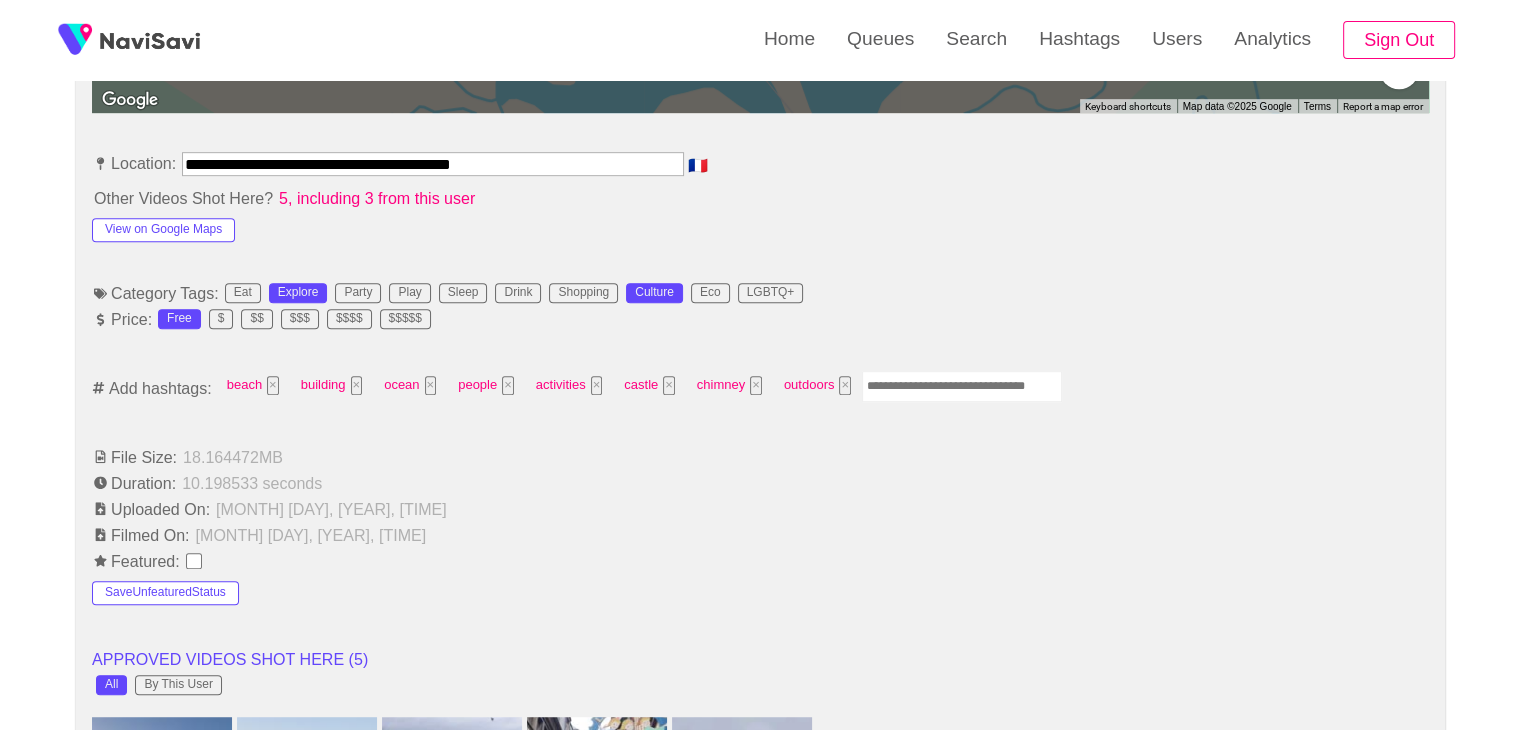 scroll, scrollTop: 1104, scrollLeft: 0, axis: vertical 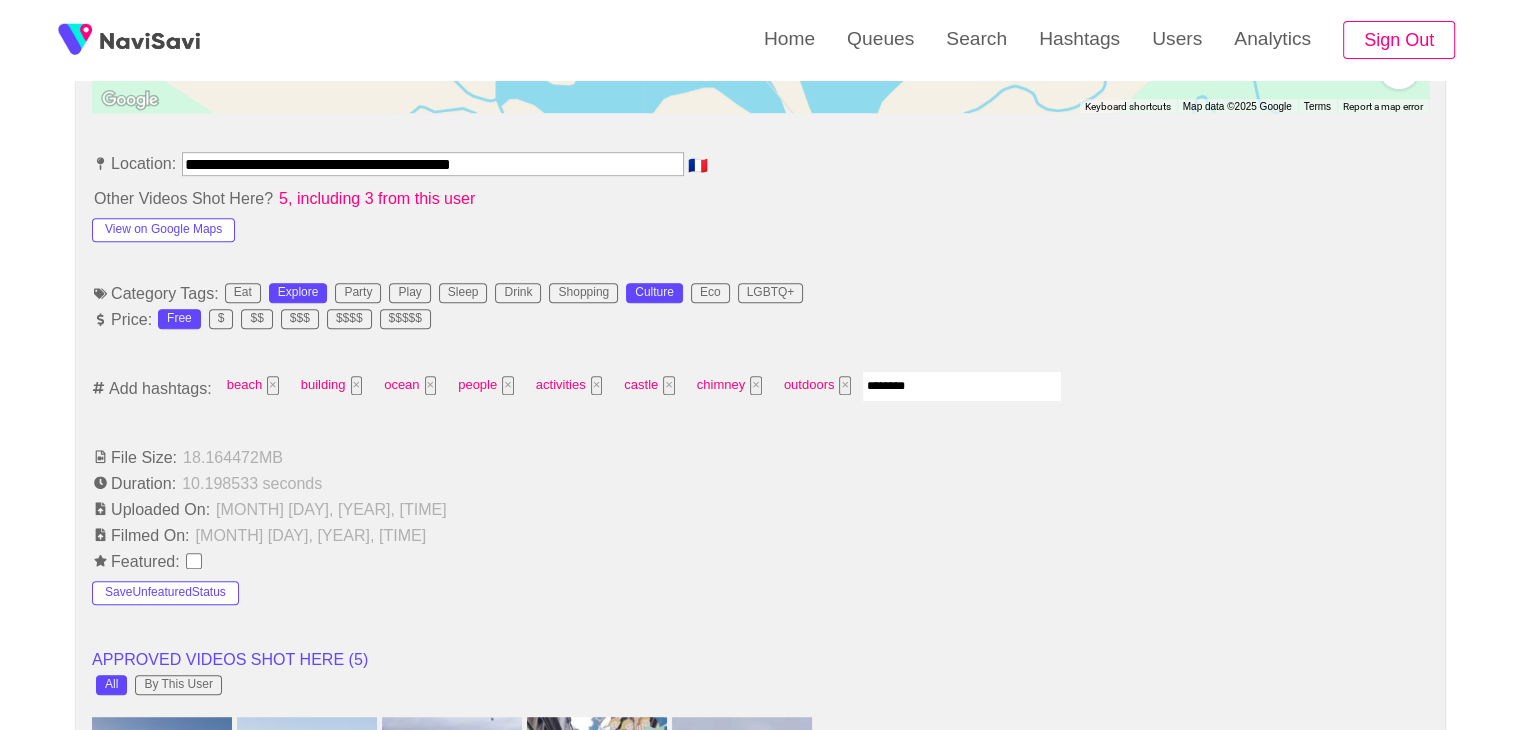 type on "*********" 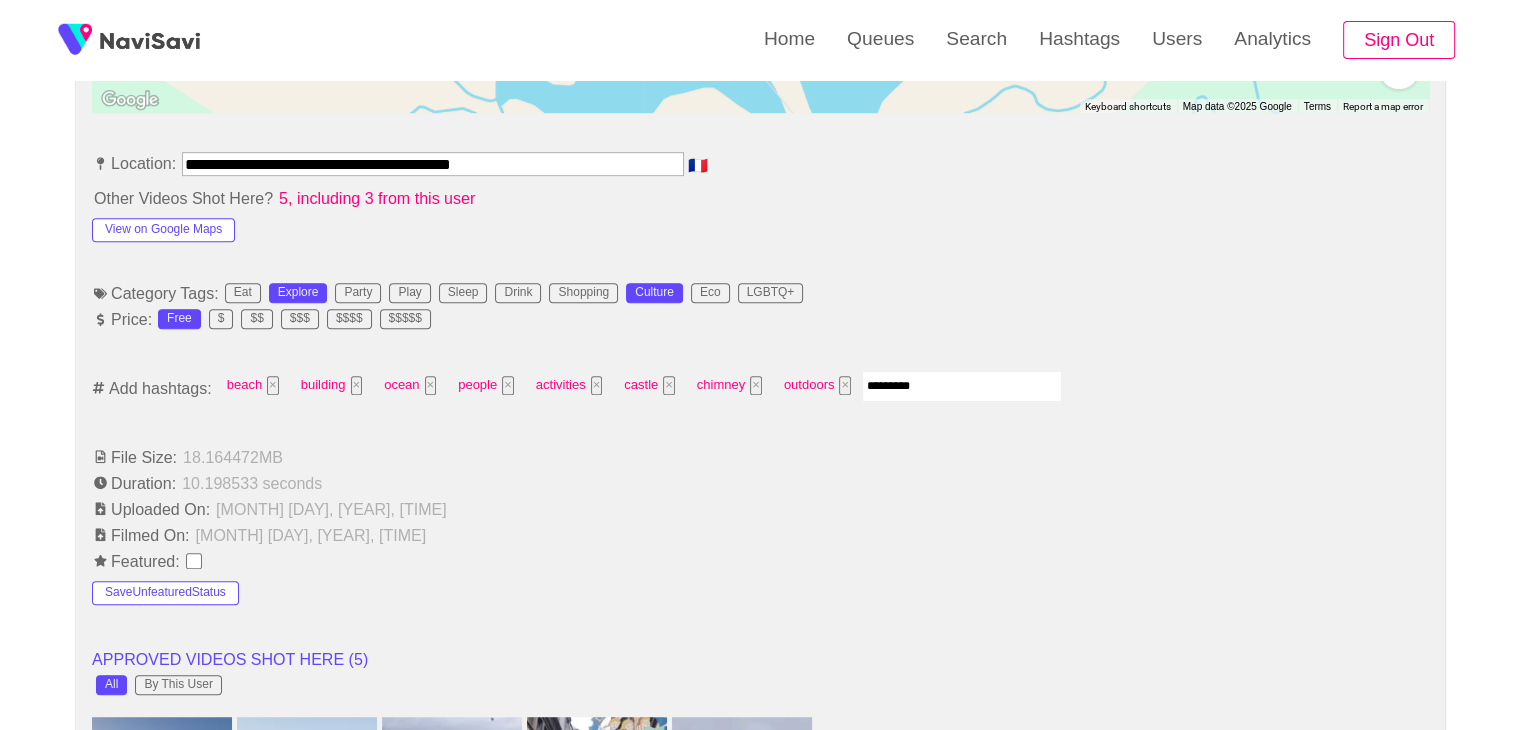 type 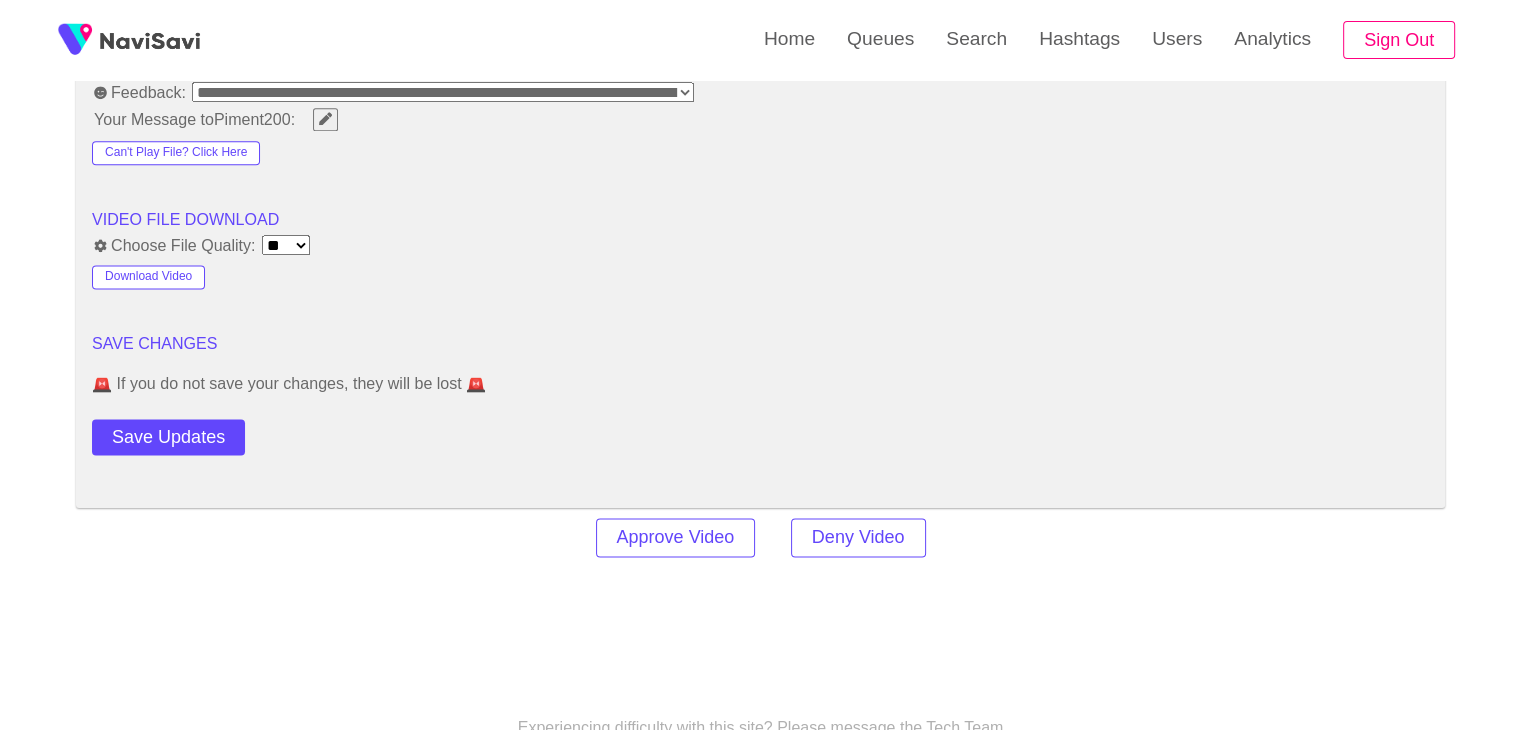 scroll, scrollTop: 2654, scrollLeft: 0, axis: vertical 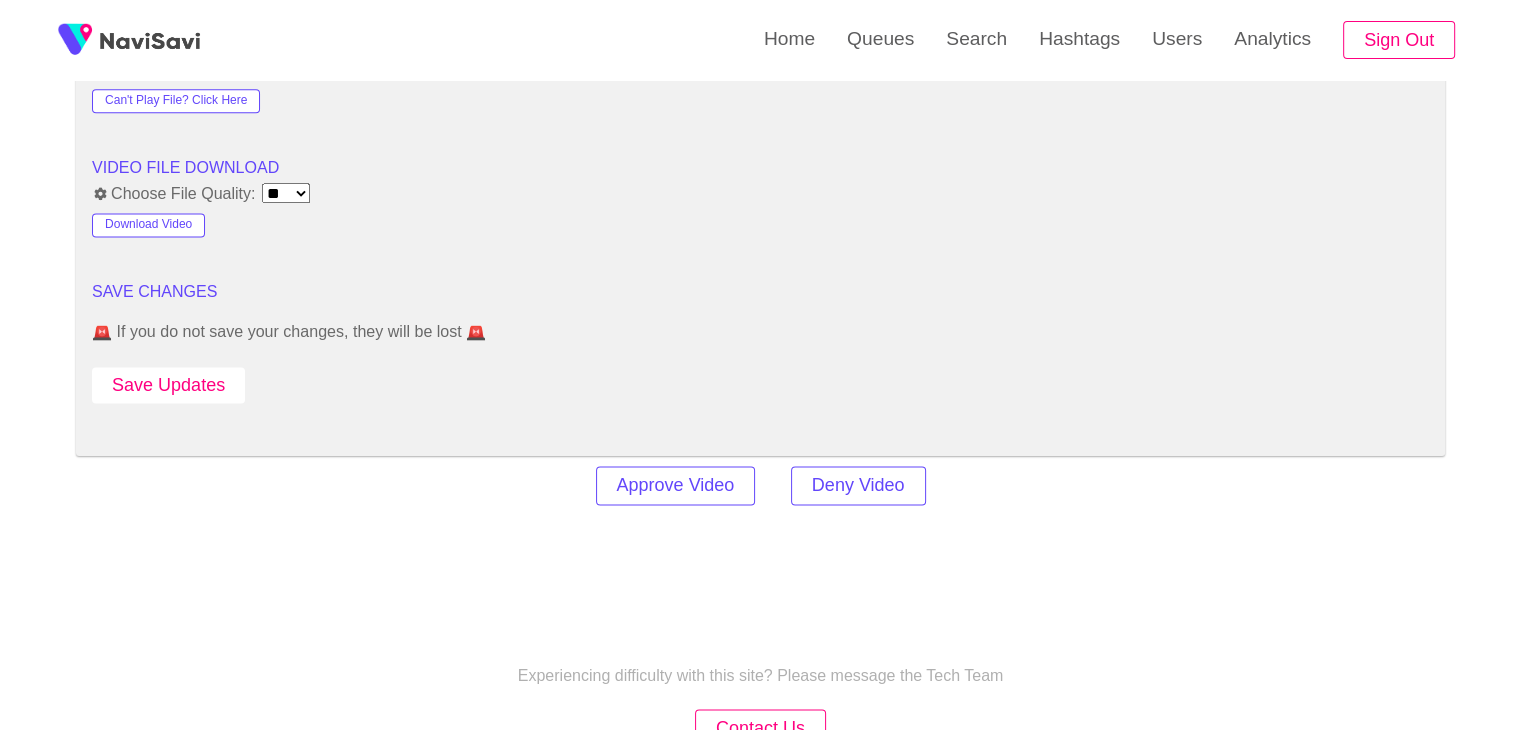 click on "Save Updates" at bounding box center (168, 385) 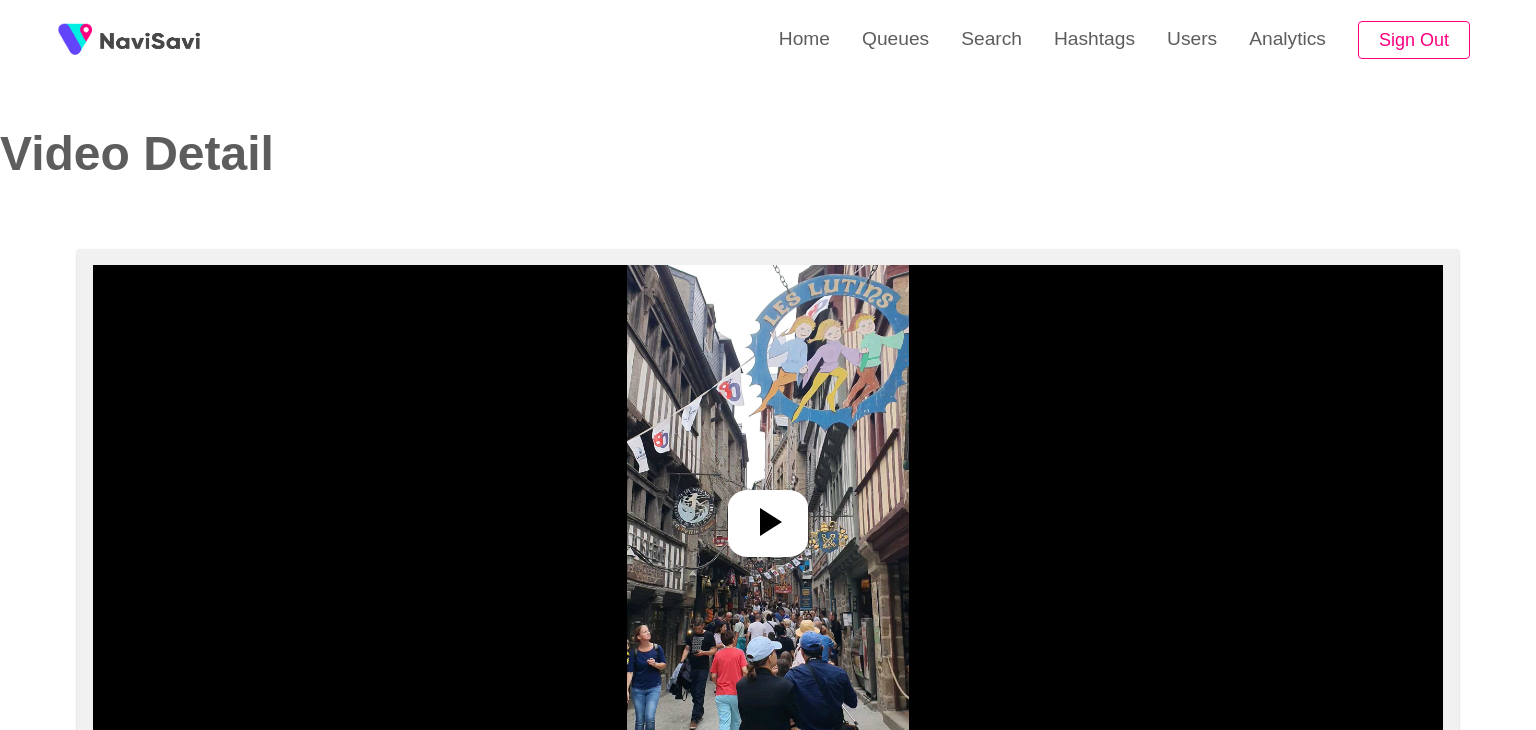 select on "**********" 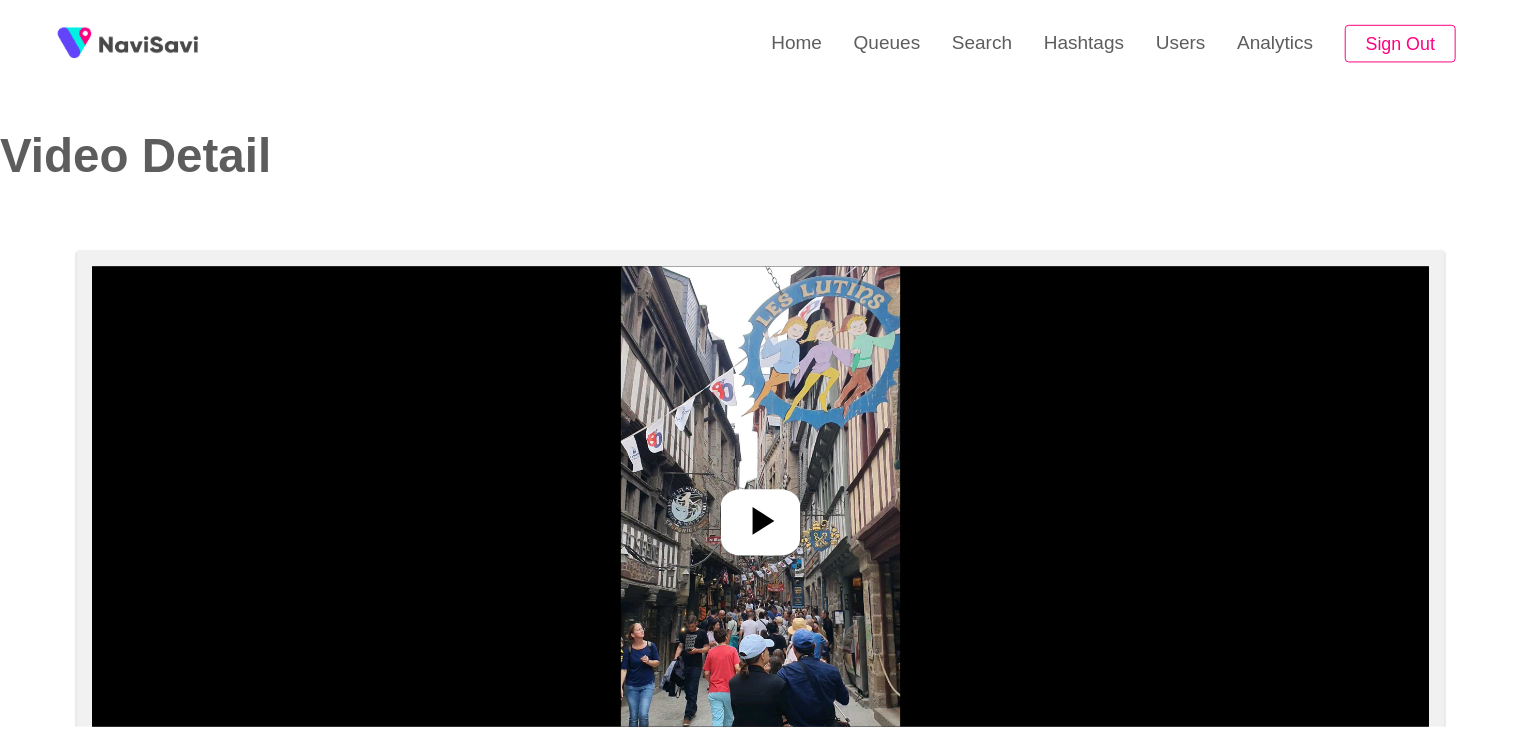 scroll, scrollTop: 0, scrollLeft: 0, axis: both 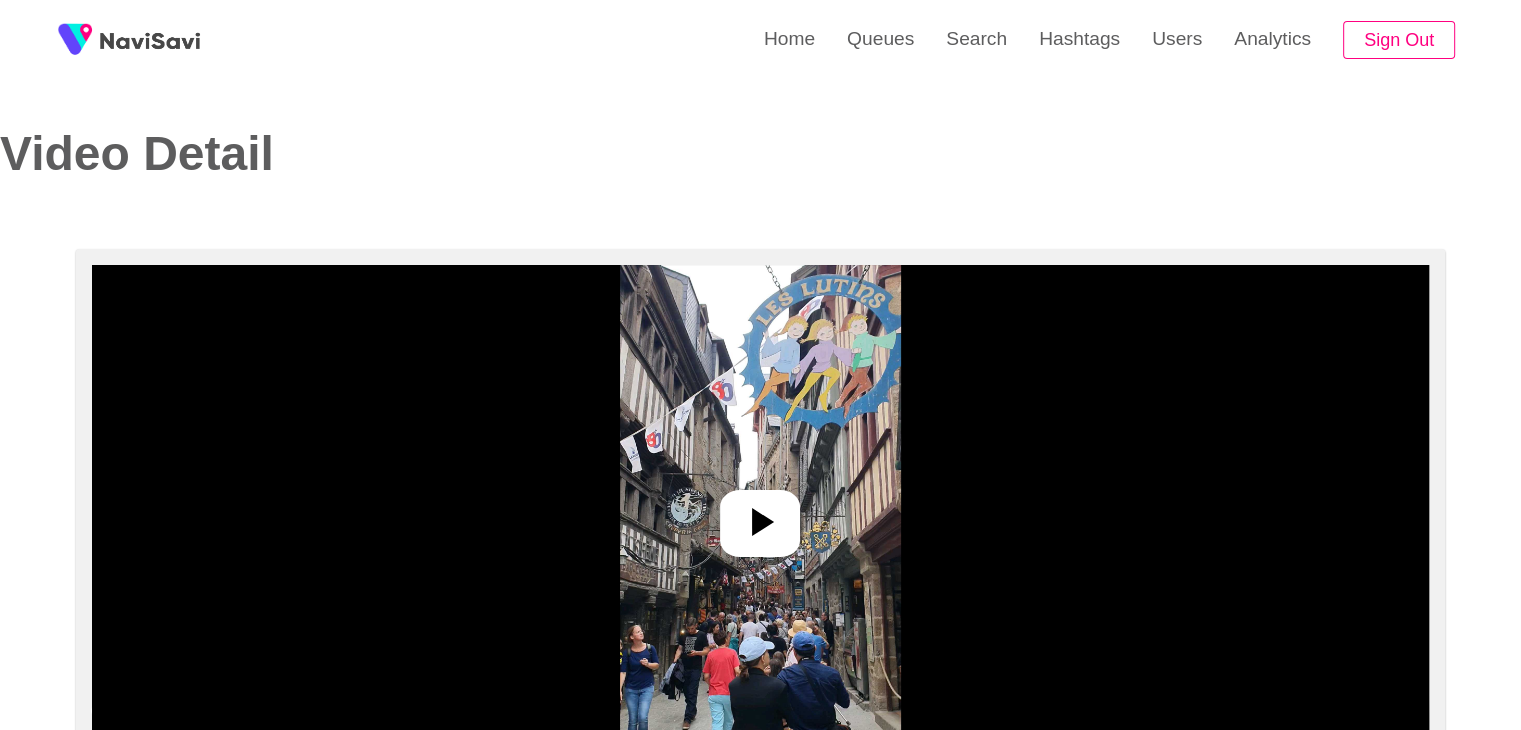 click at bounding box center [760, 515] 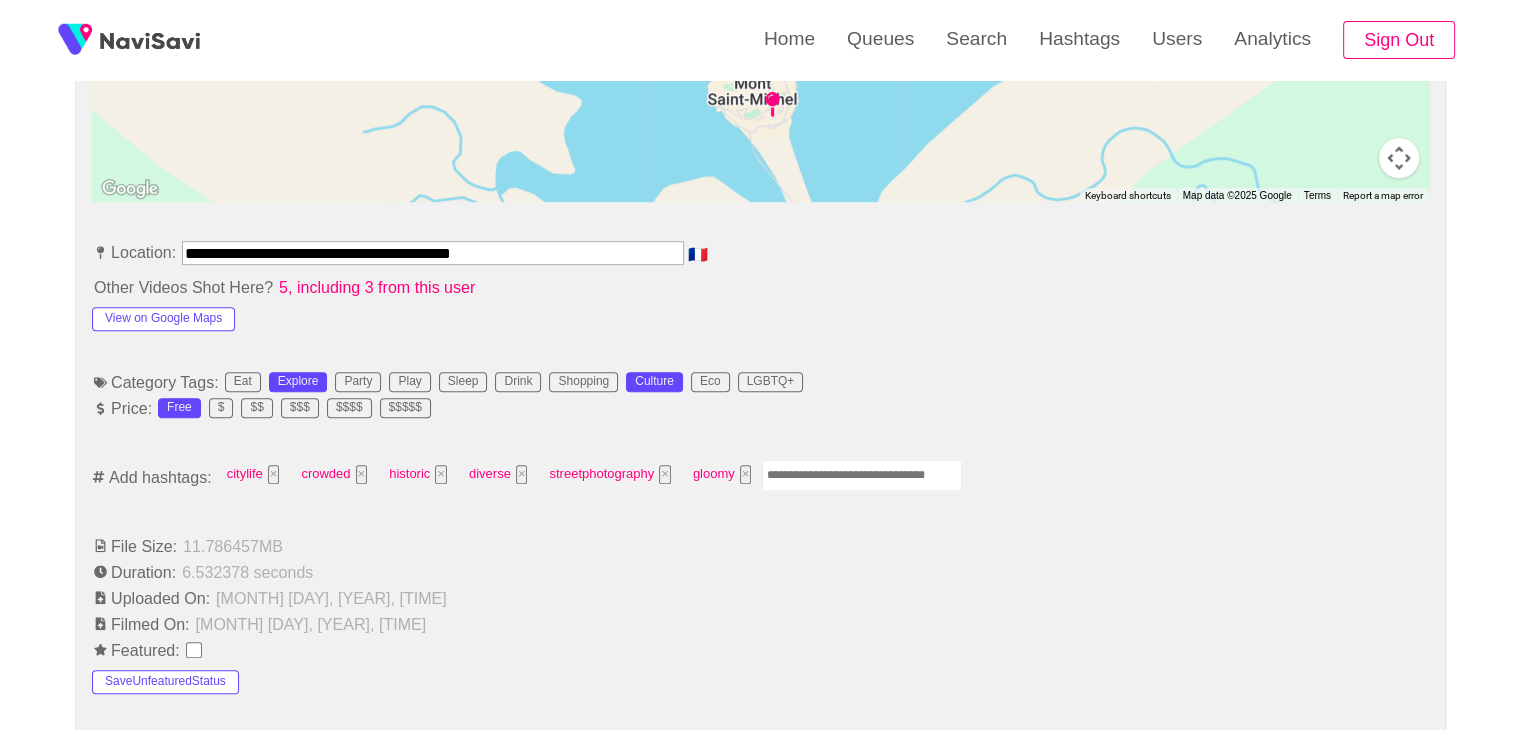 scroll, scrollTop: 1072, scrollLeft: 0, axis: vertical 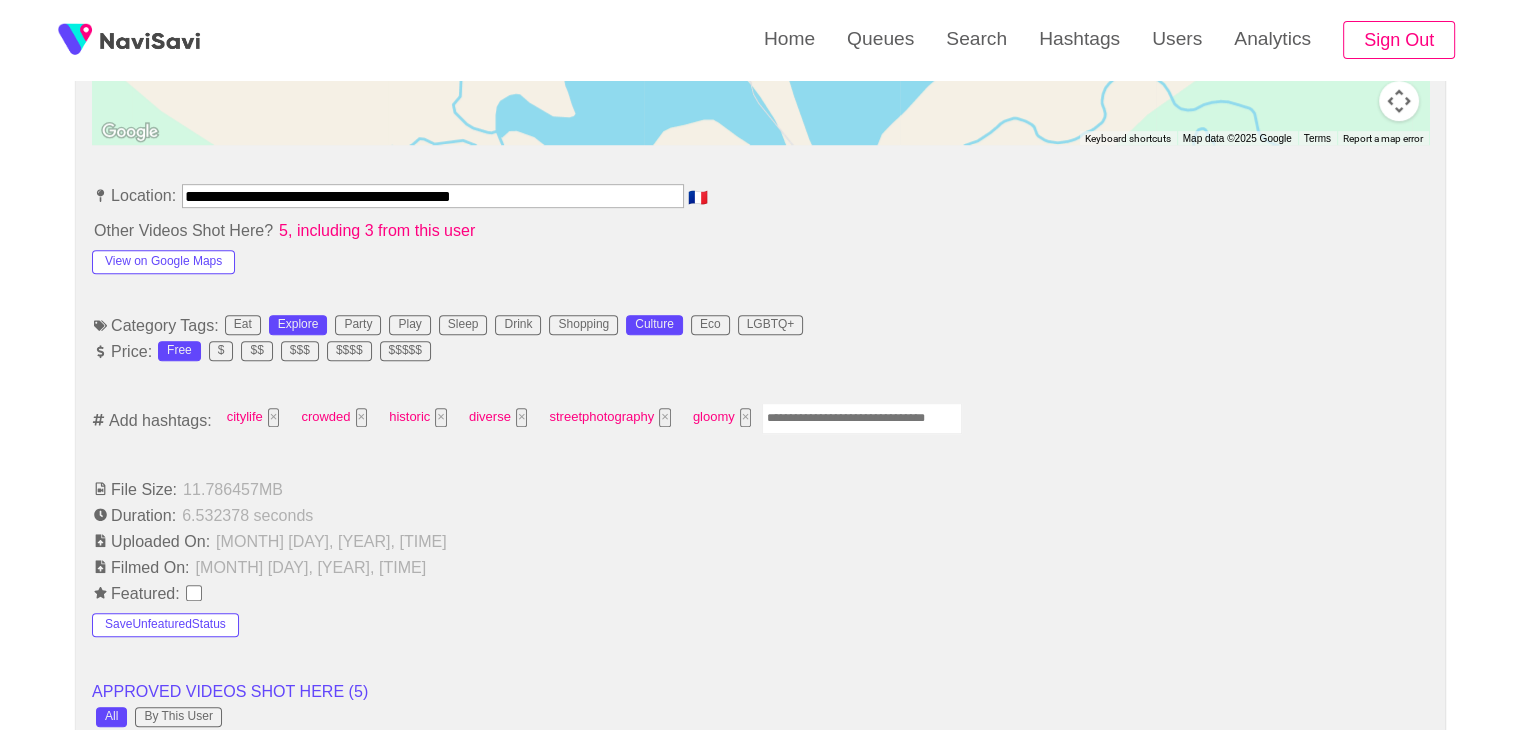 click at bounding box center [862, 418] 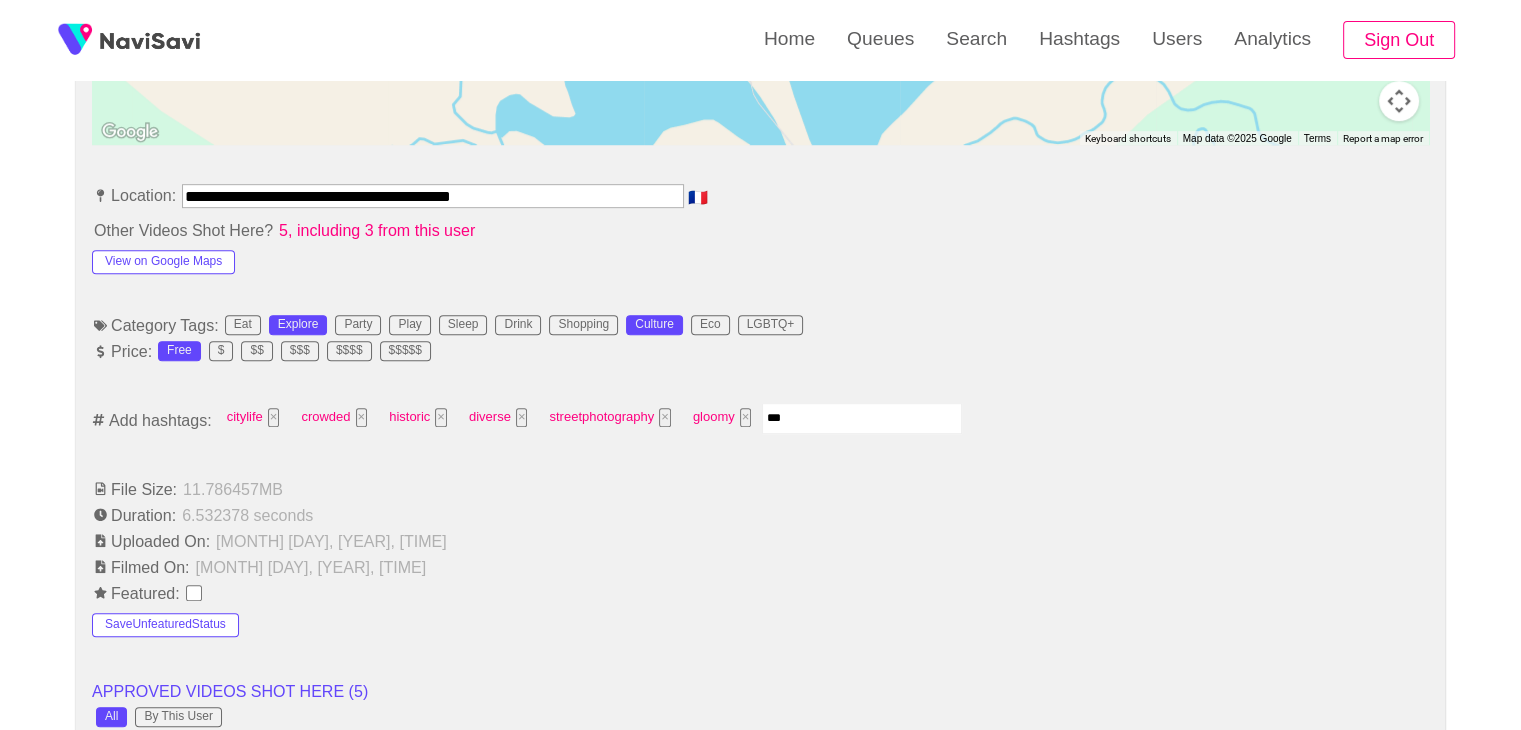 type on "****" 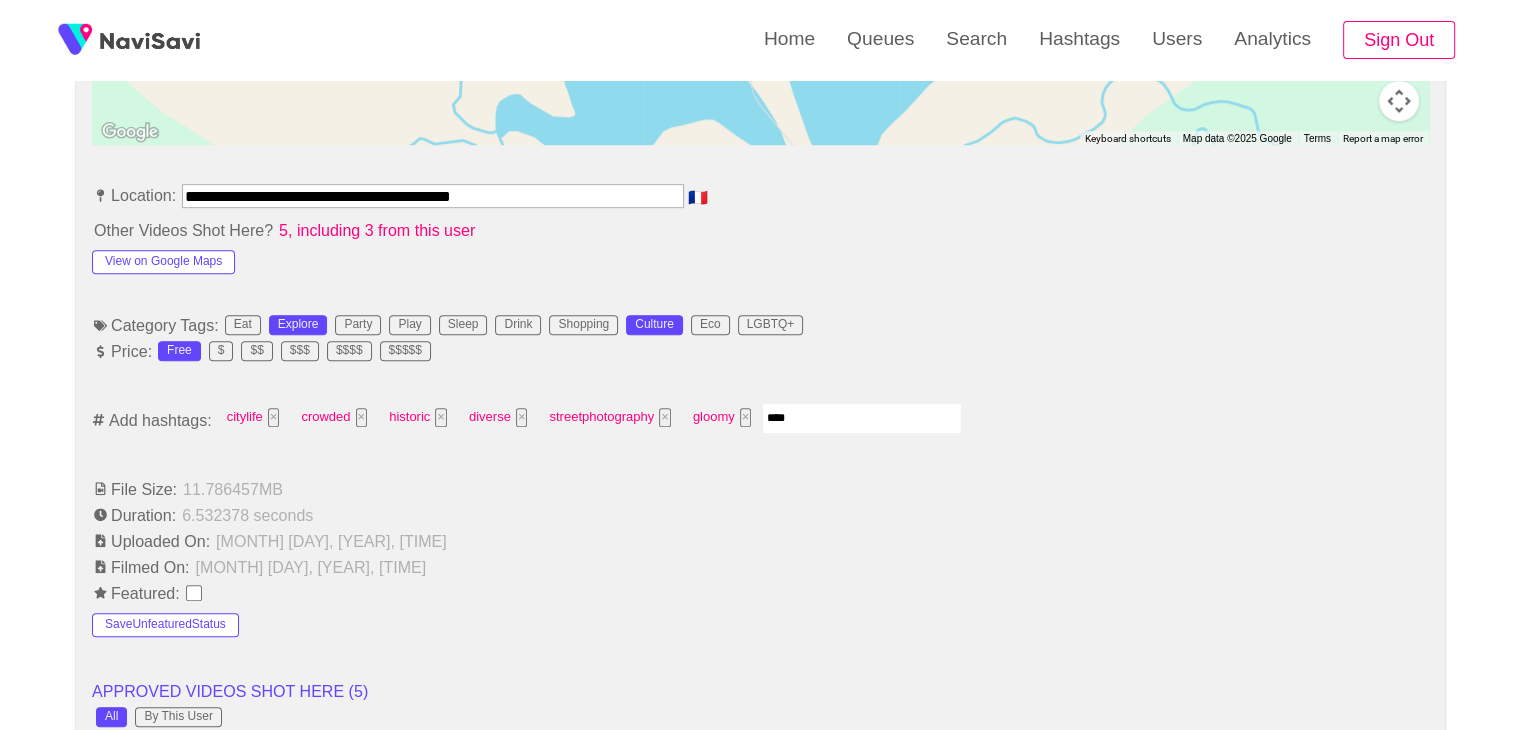 type 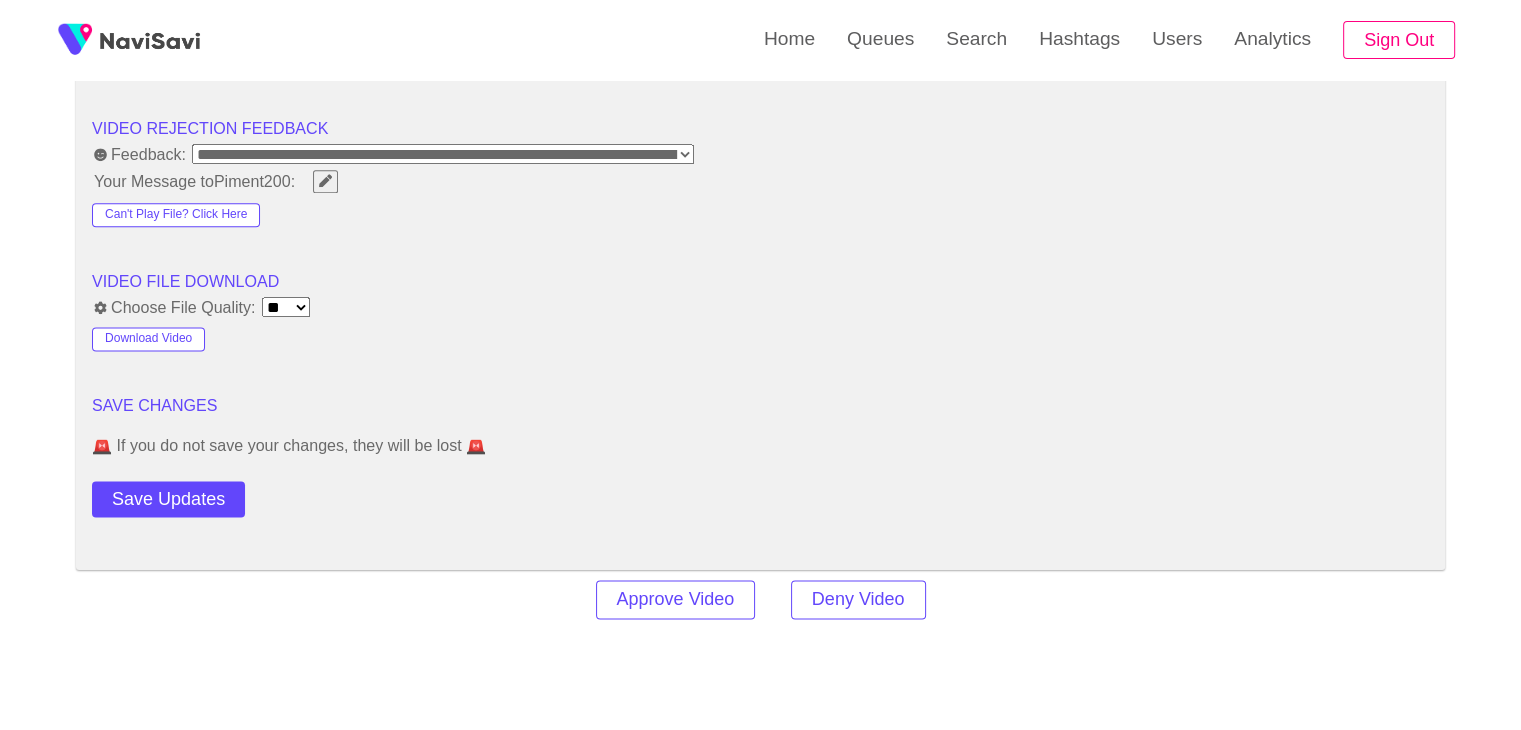 scroll, scrollTop: 2540, scrollLeft: 0, axis: vertical 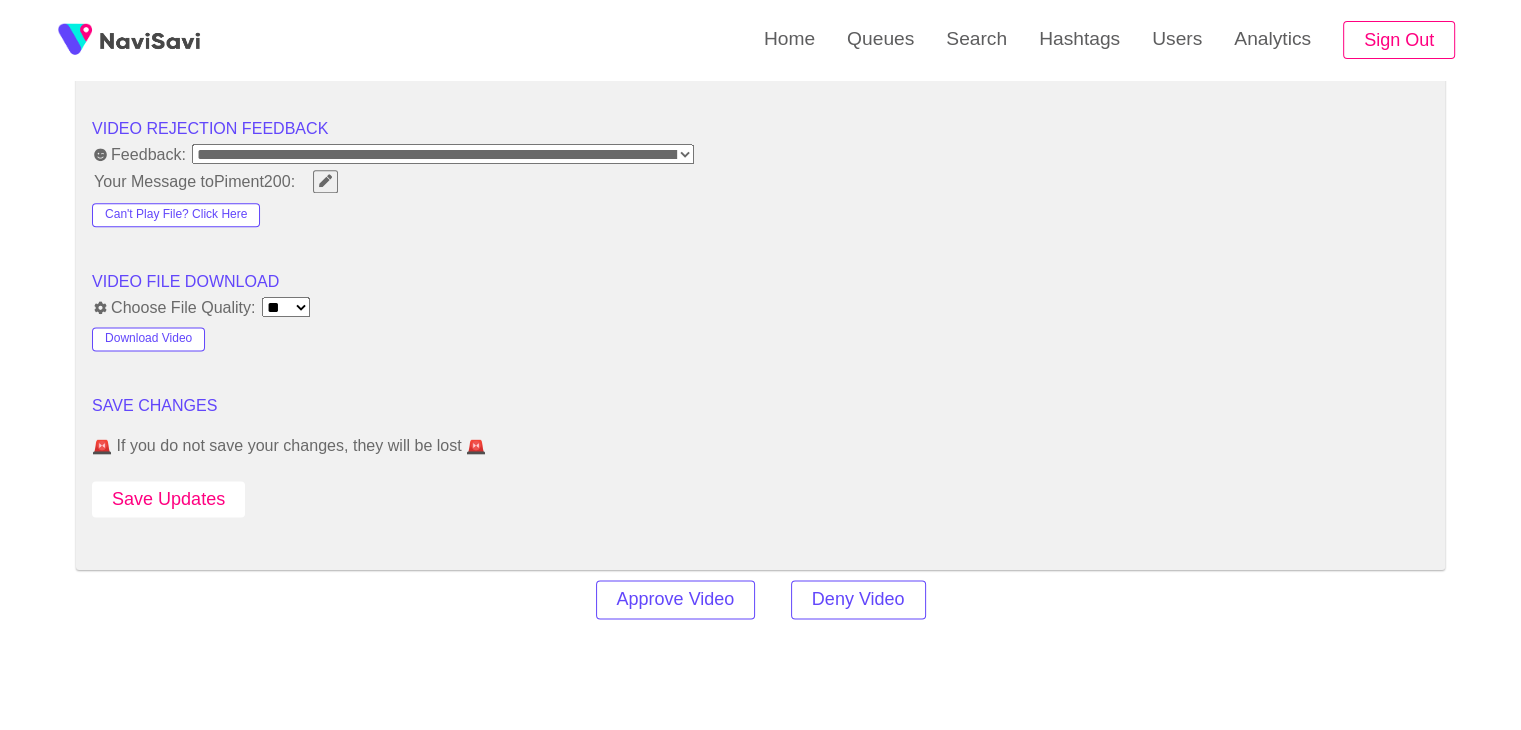 click on "Save Updates" at bounding box center [168, 499] 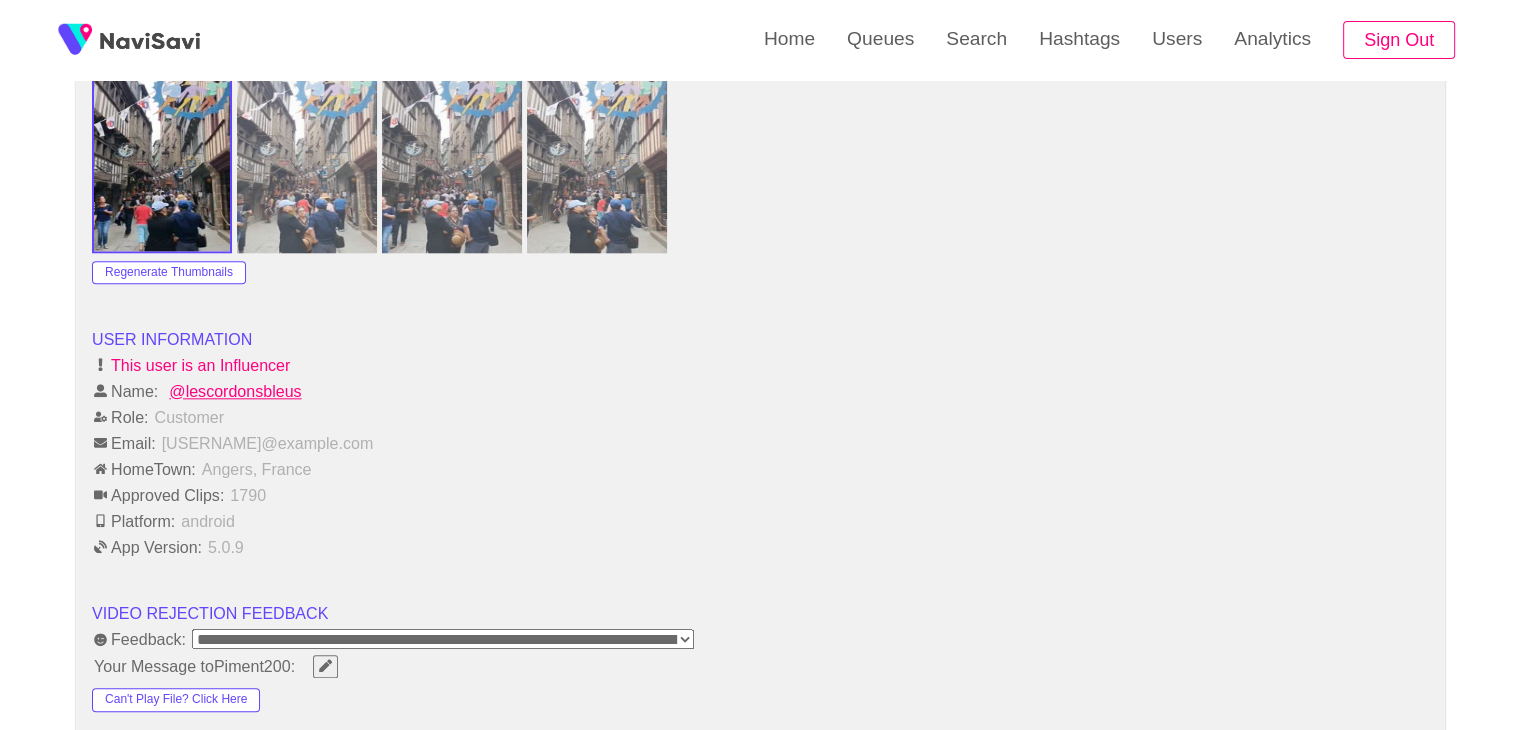 scroll, scrollTop: 2042, scrollLeft: 0, axis: vertical 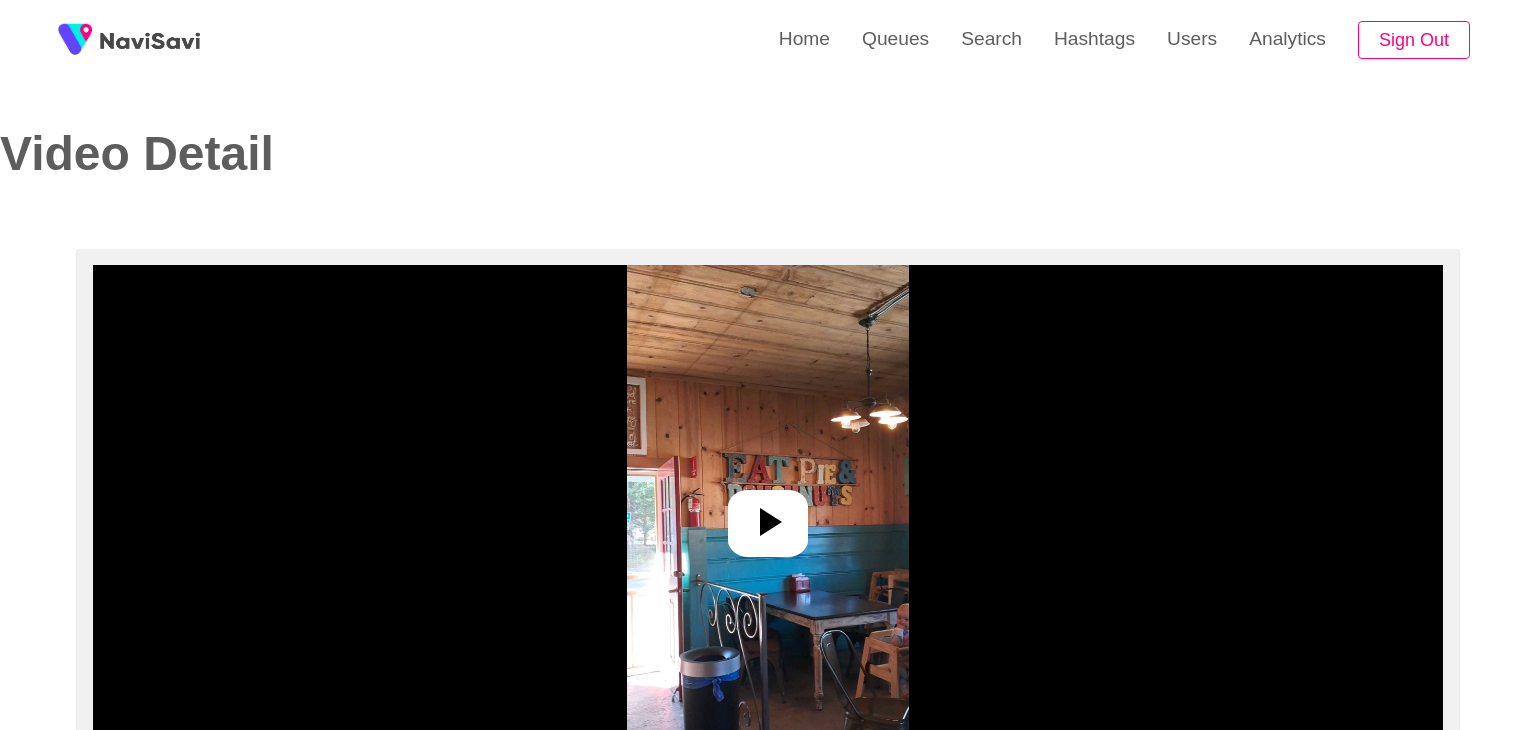 select on "**********" 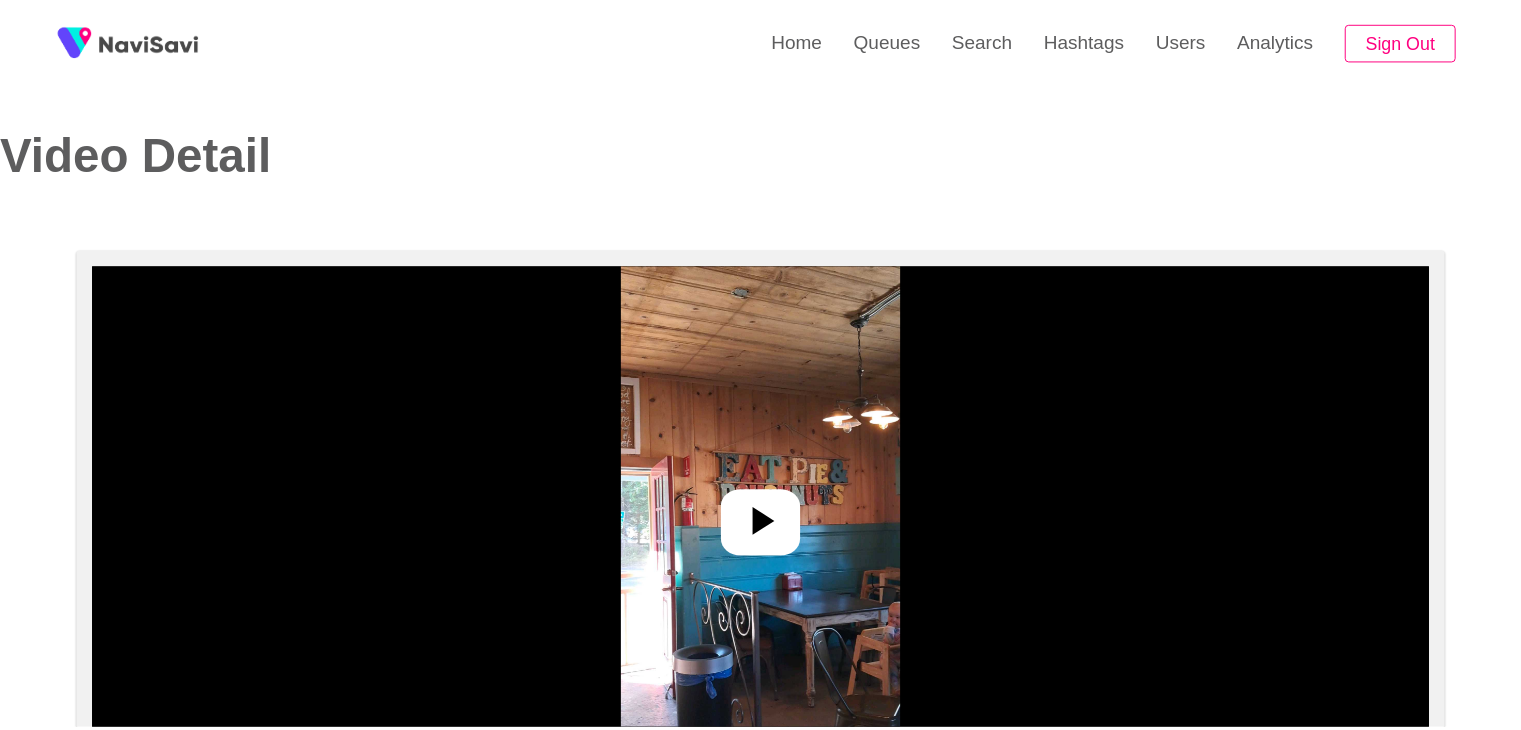 scroll, scrollTop: 0, scrollLeft: 0, axis: both 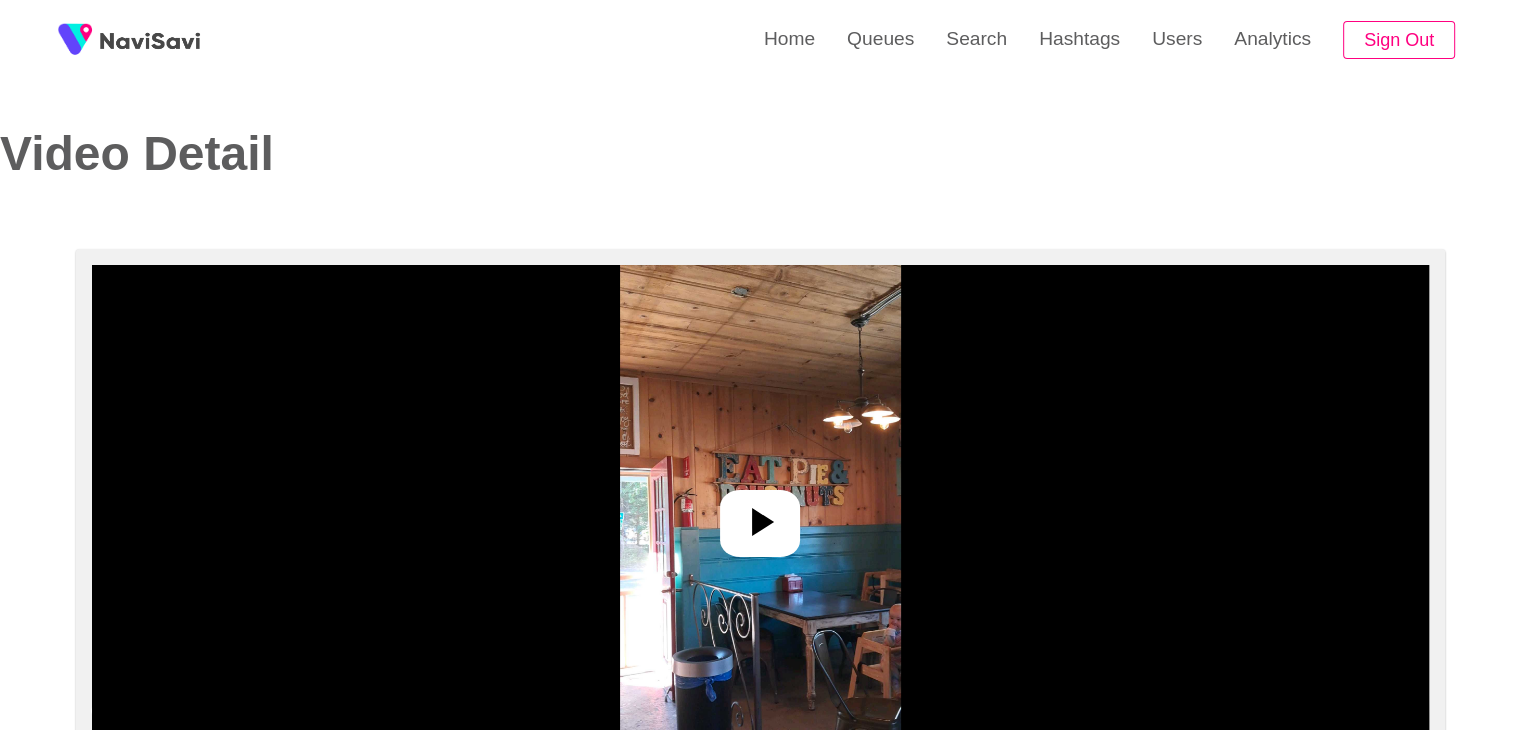 click at bounding box center (760, 515) 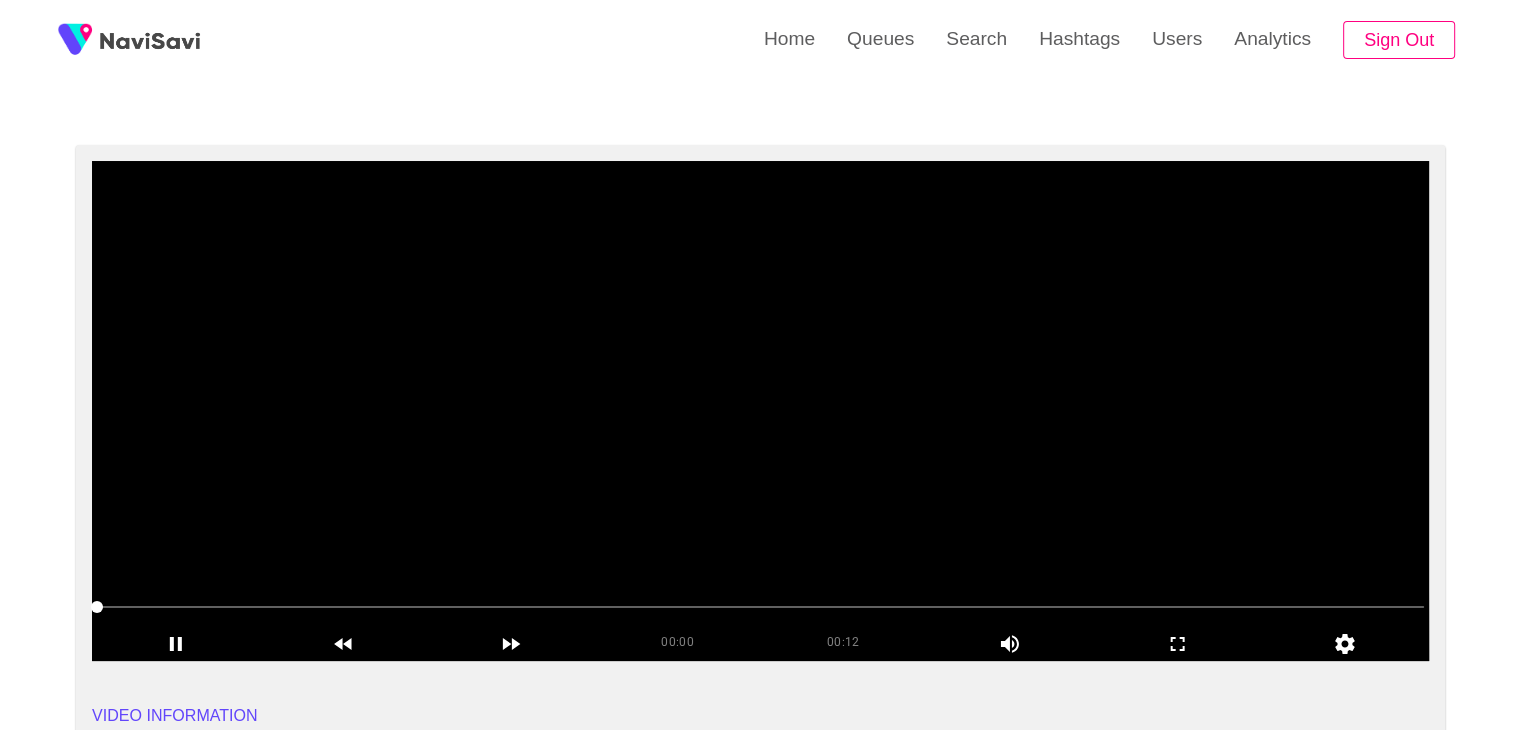 scroll, scrollTop: 107, scrollLeft: 0, axis: vertical 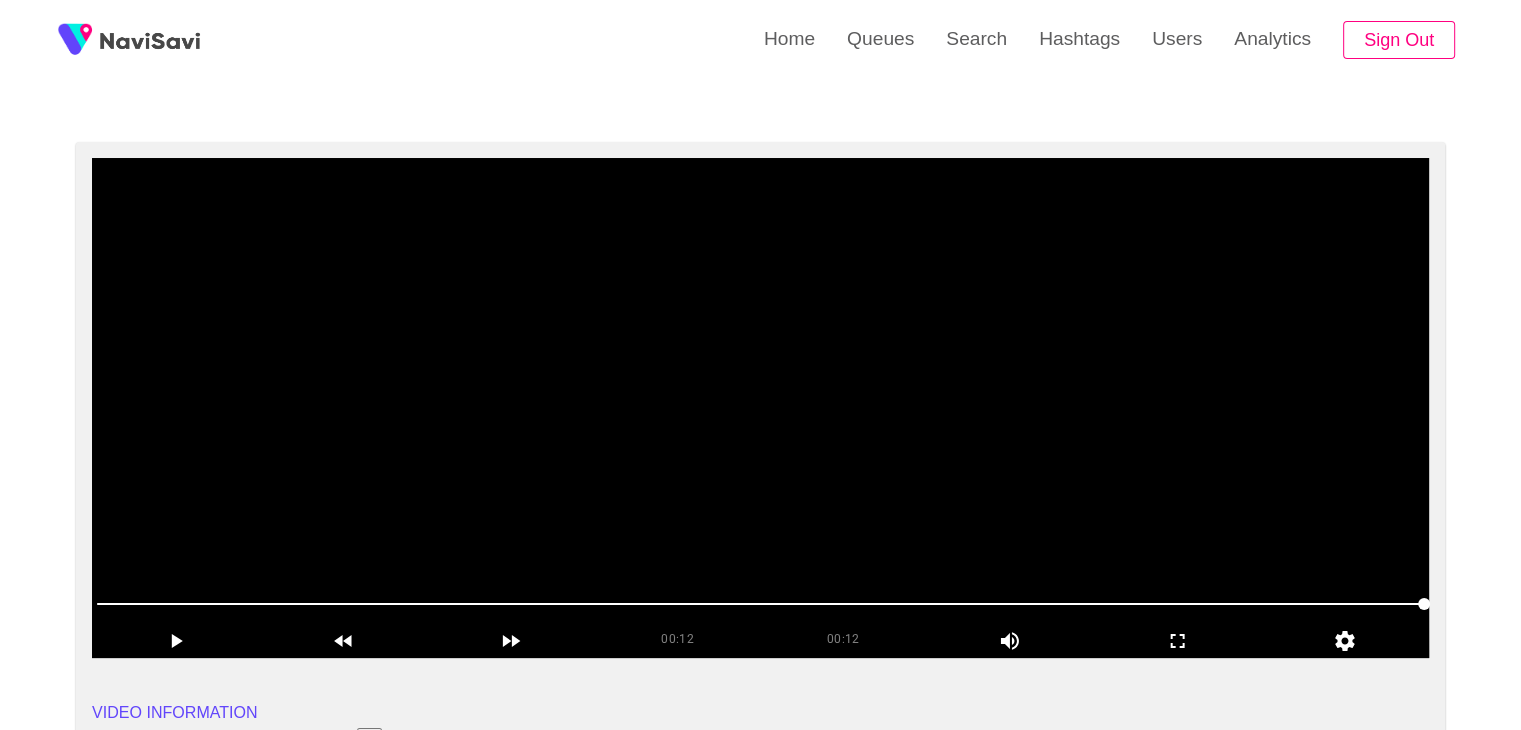 click at bounding box center (760, 408) 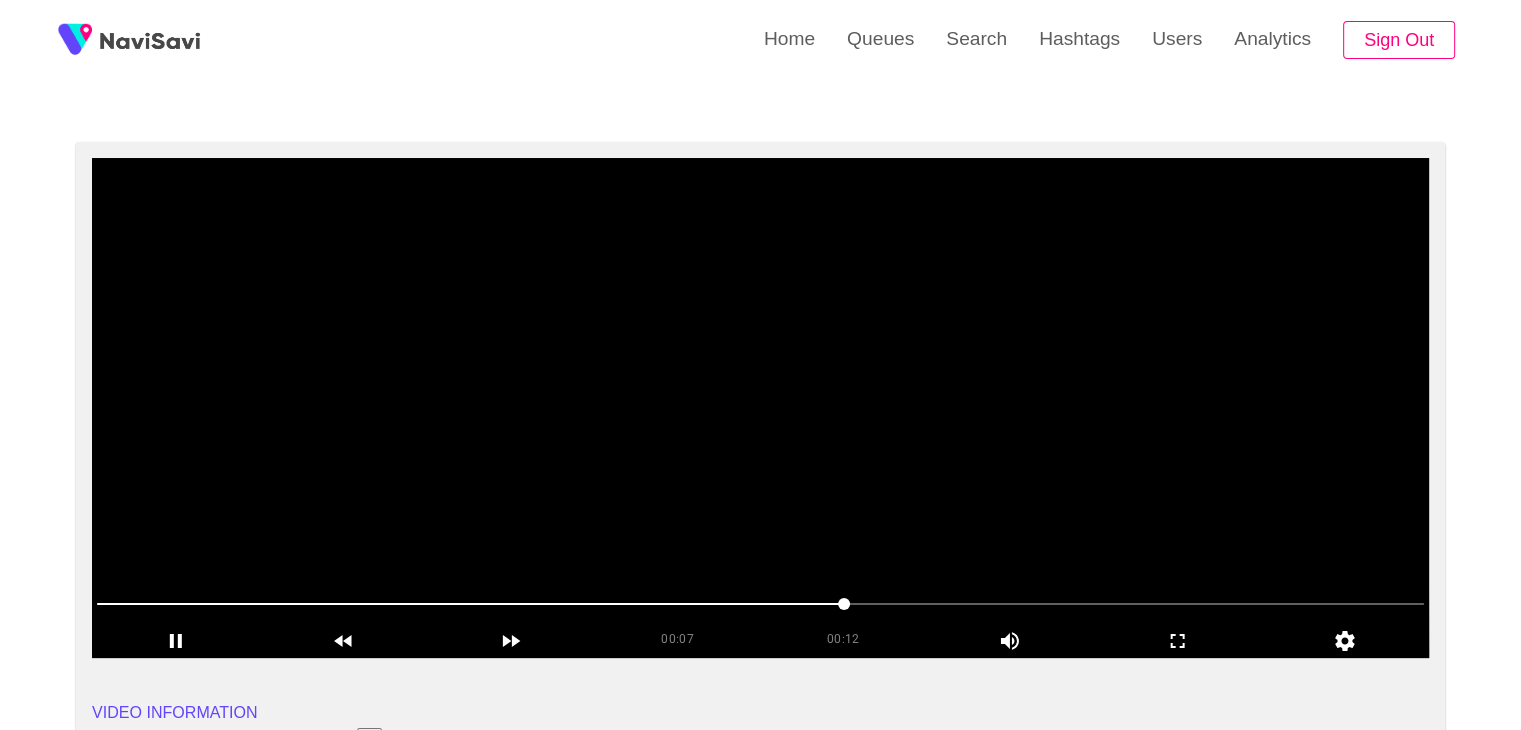 click at bounding box center (760, 408) 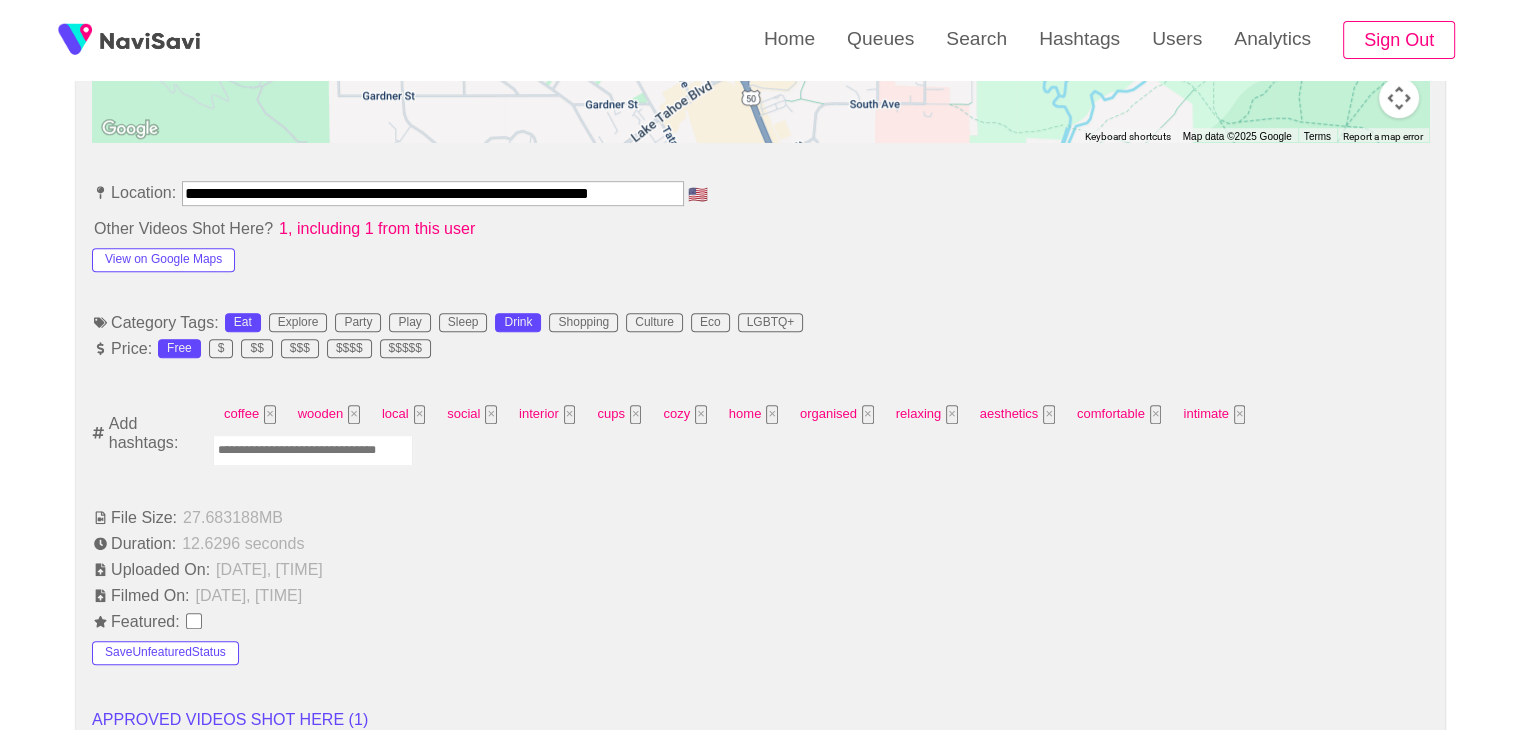 scroll, scrollTop: 1066, scrollLeft: 0, axis: vertical 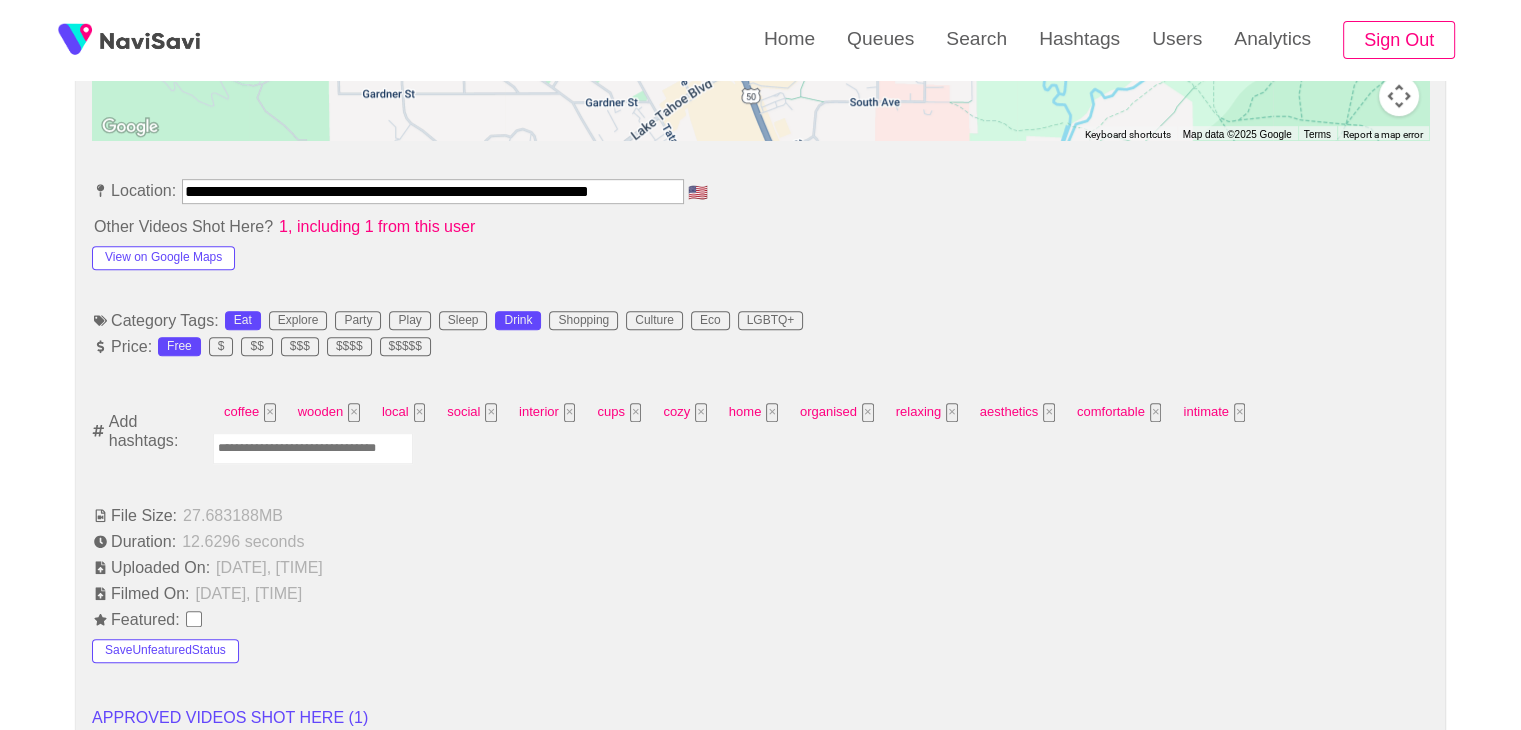 click at bounding box center (313, 448) 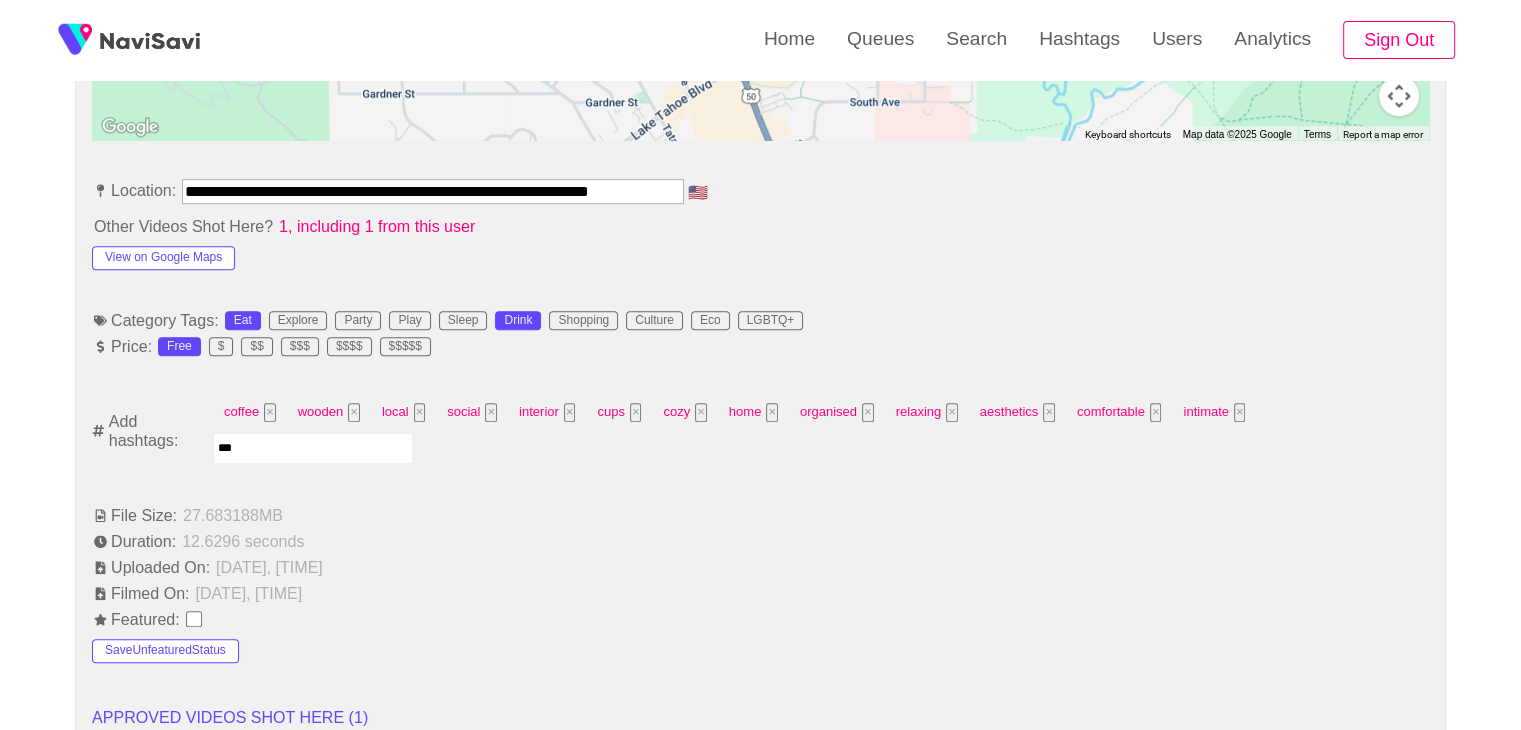 type on "****" 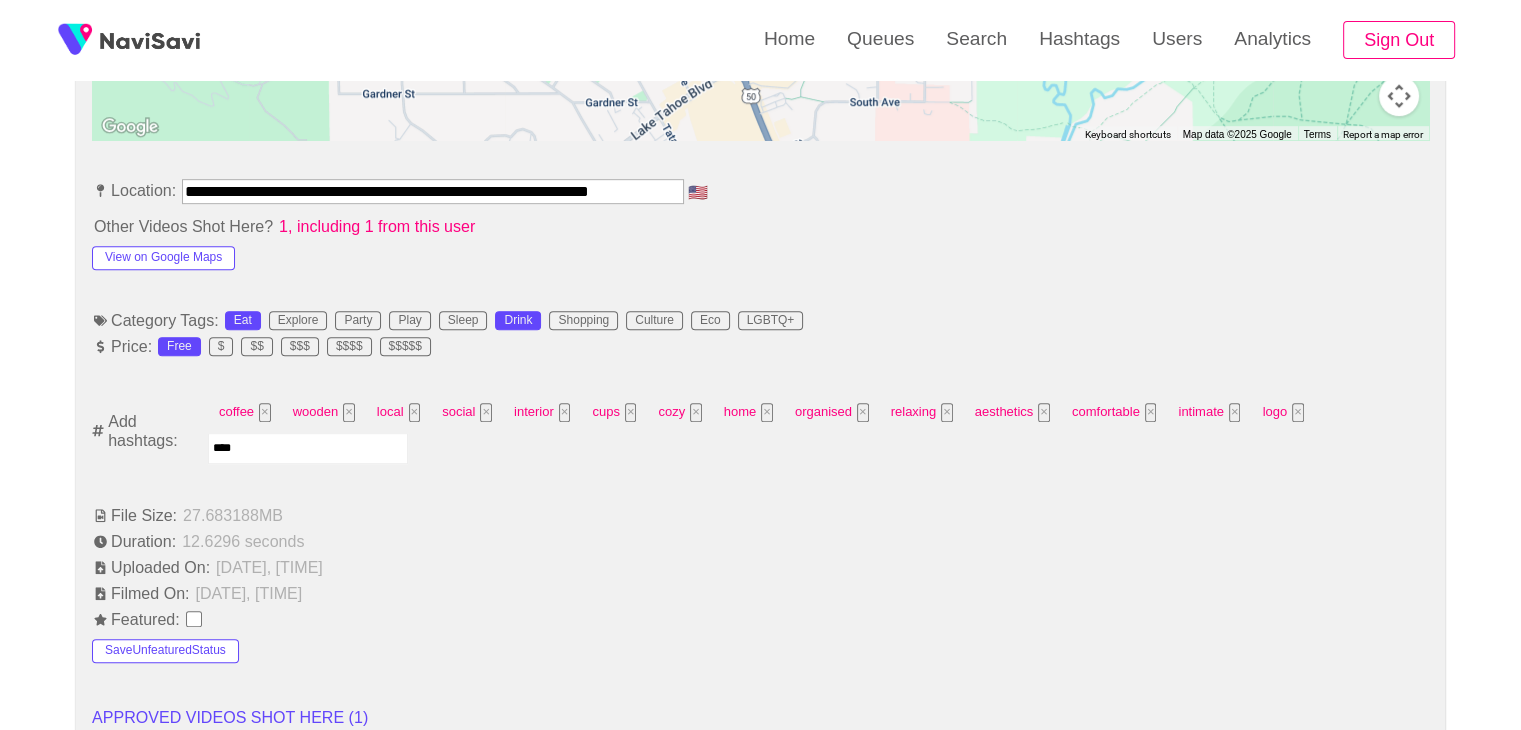 type on "*****" 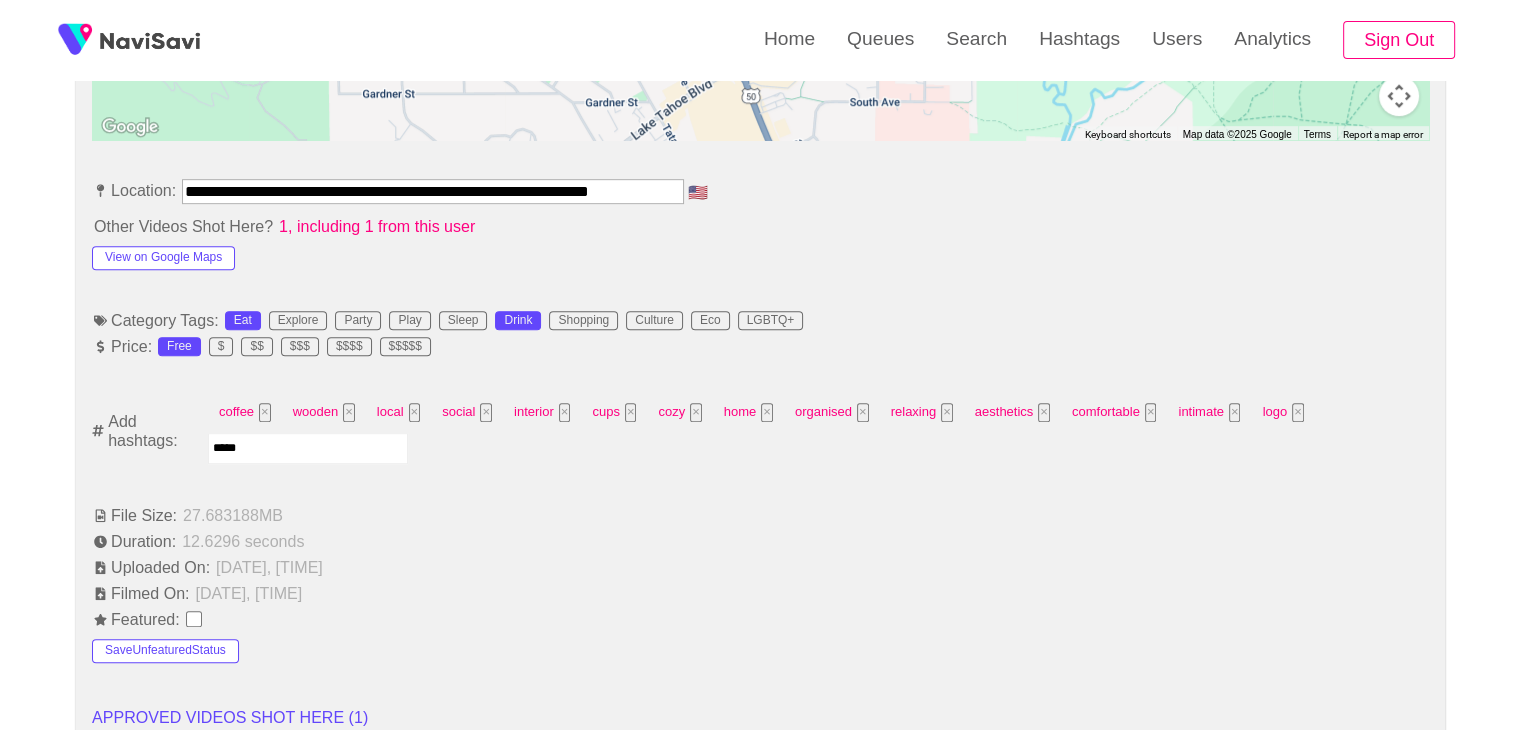 type 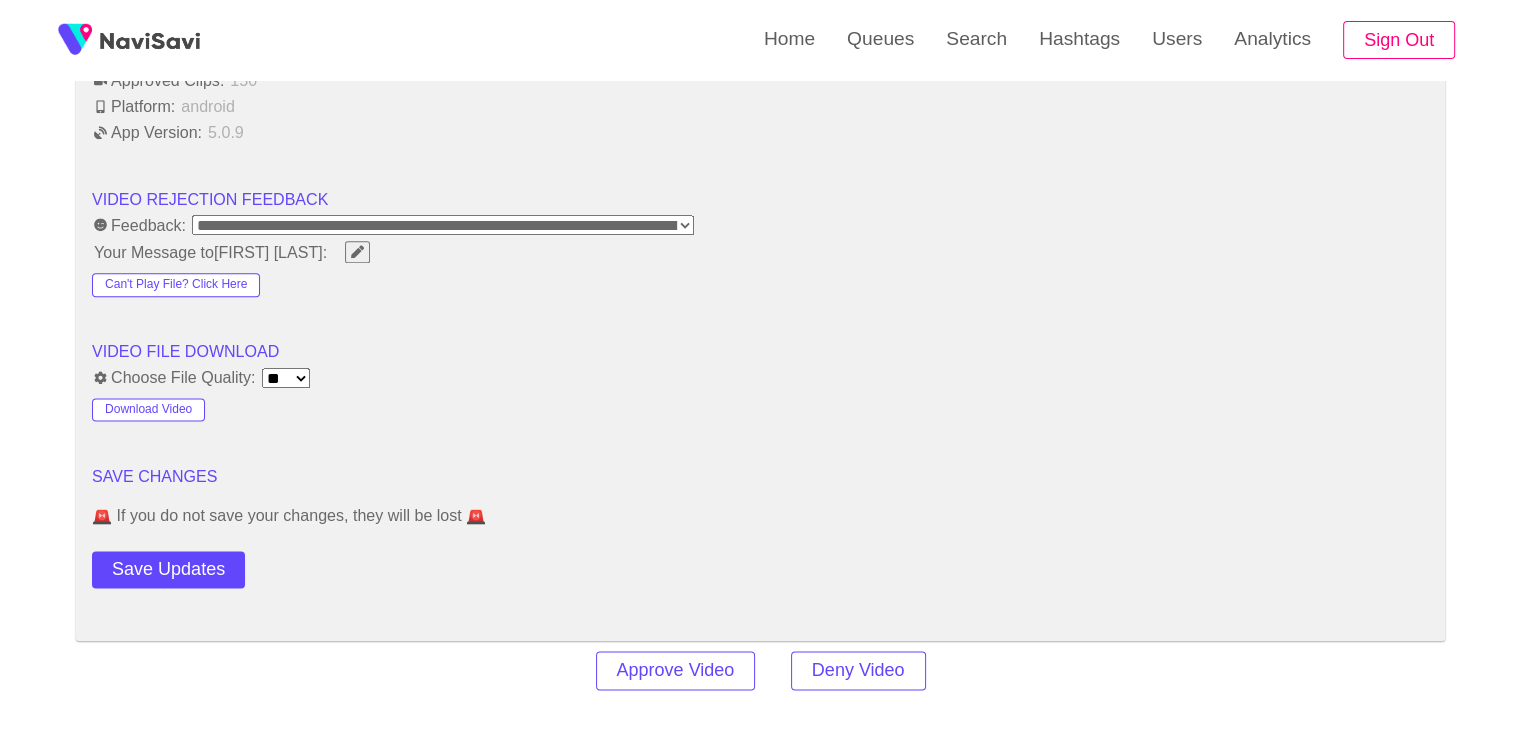 scroll, scrollTop: 2500, scrollLeft: 0, axis: vertical 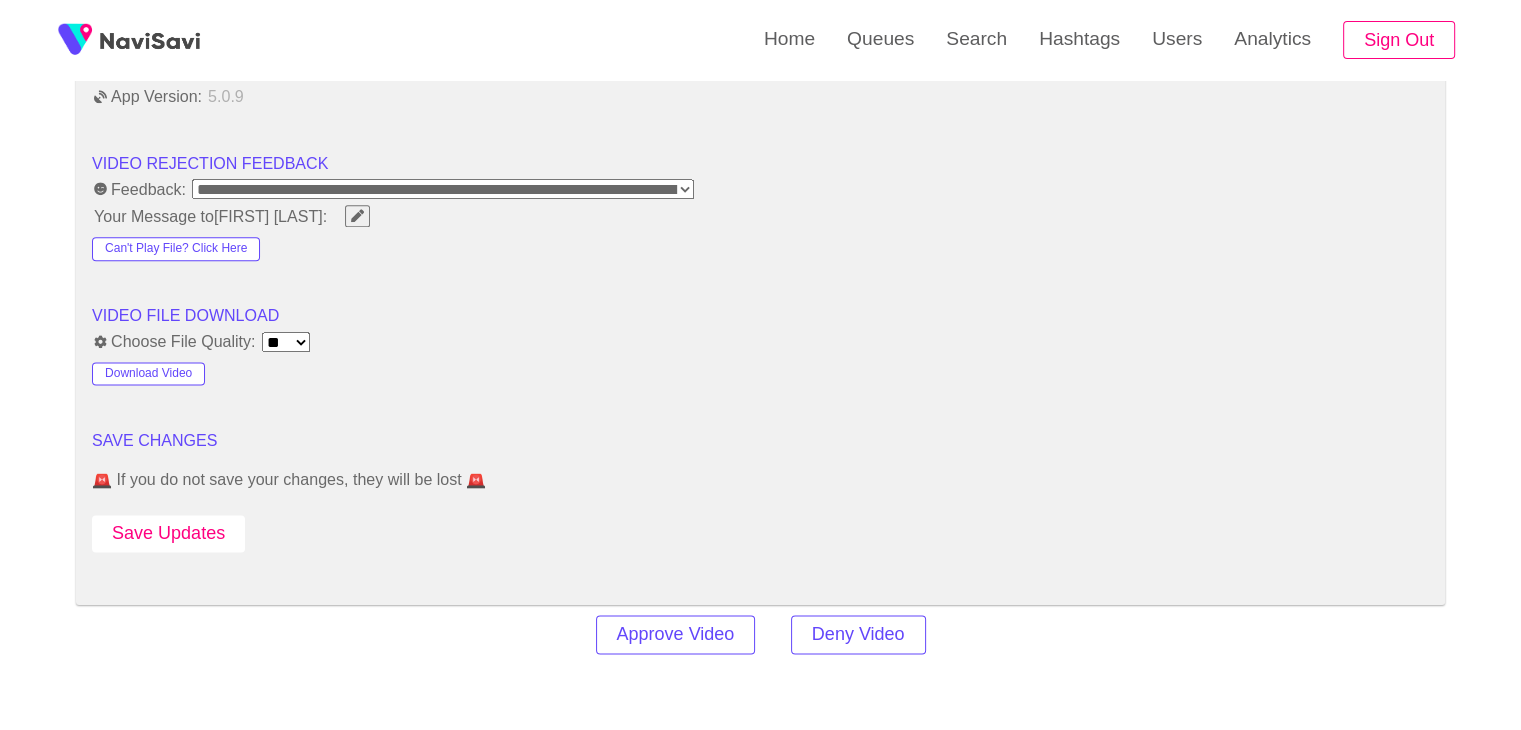 click on "Save Updates" at bounding box center [168, 533] 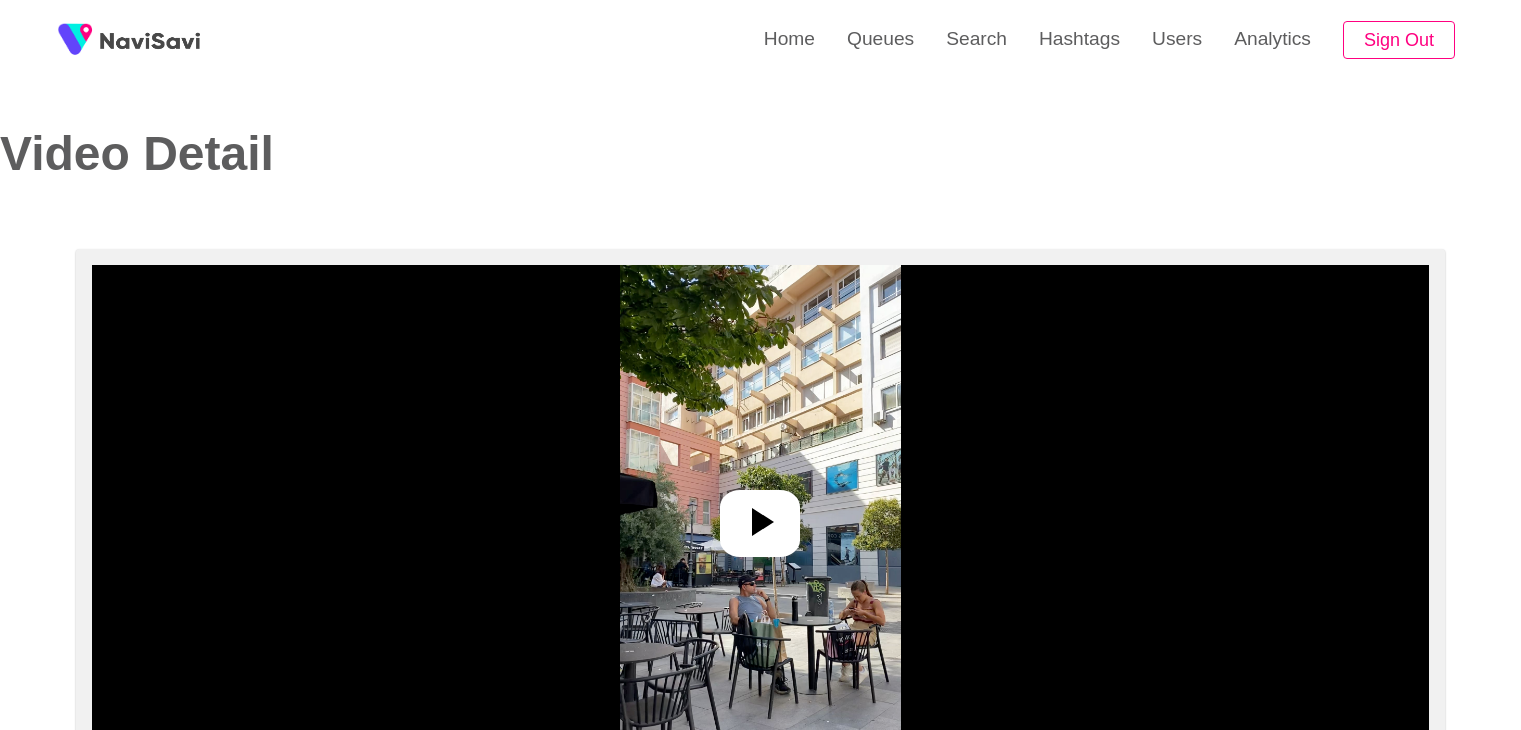 select on "**********" 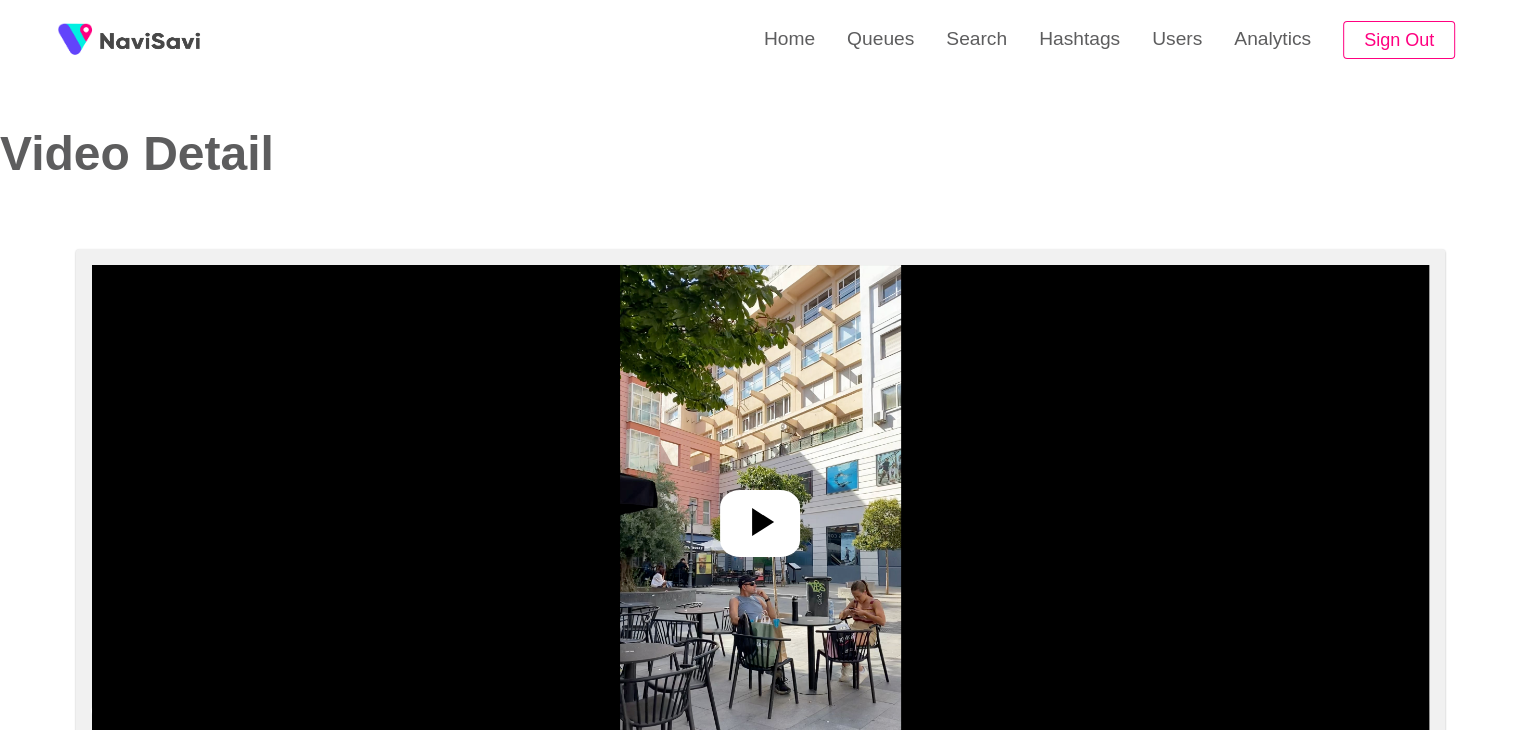 click at bounding box center [760, 515] 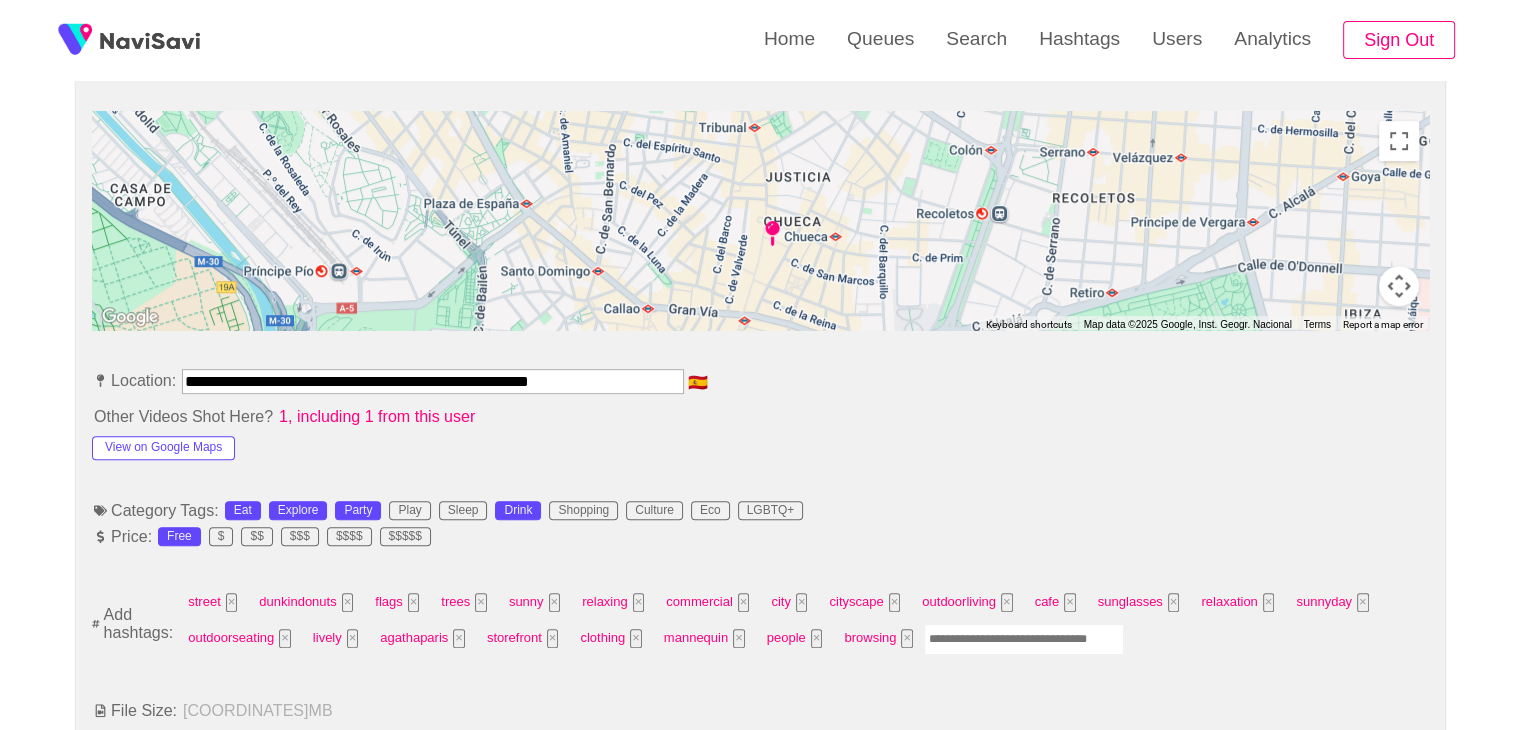 scroll, scrollTop: 907, scrollLeft: 0, axis: vertical 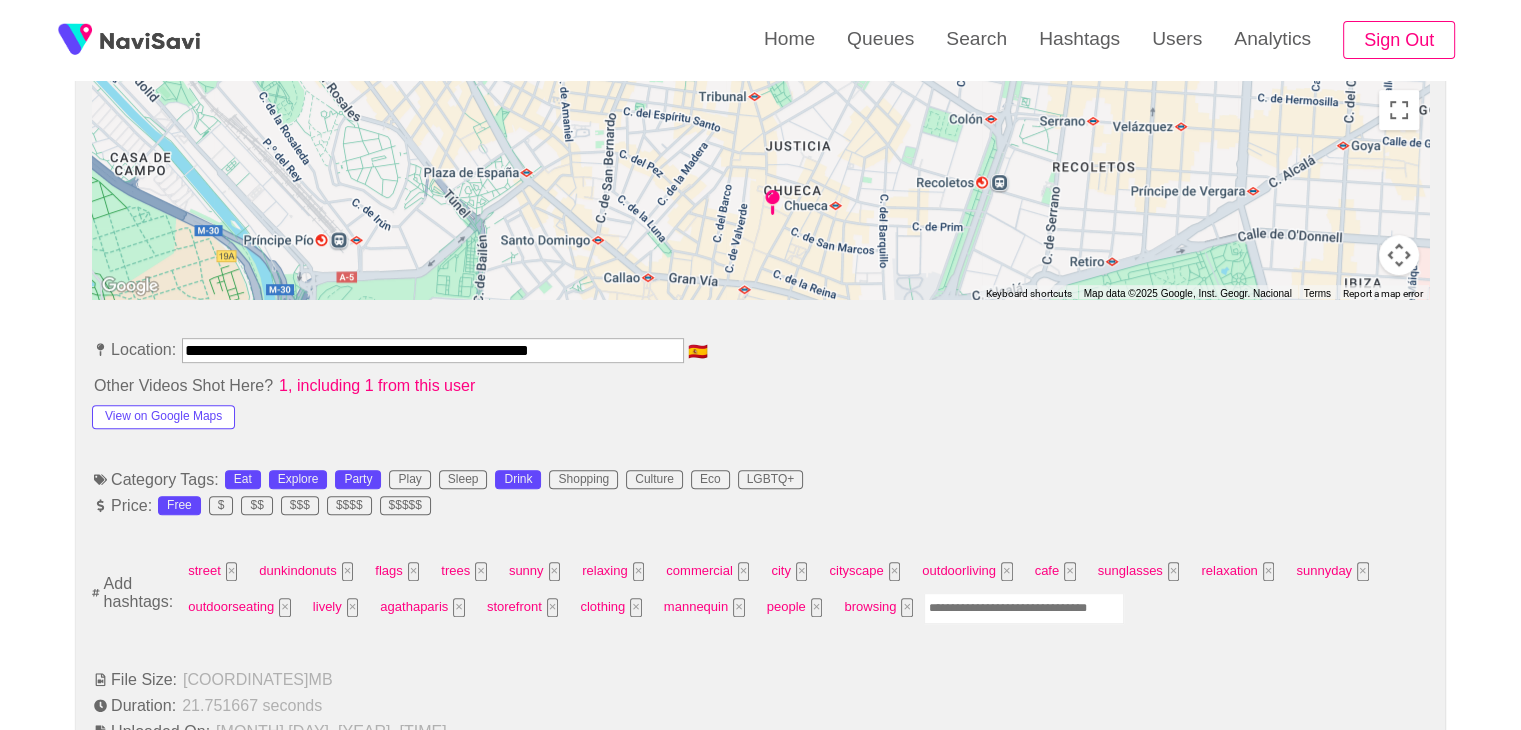 click at bounding box center (1024, 608) 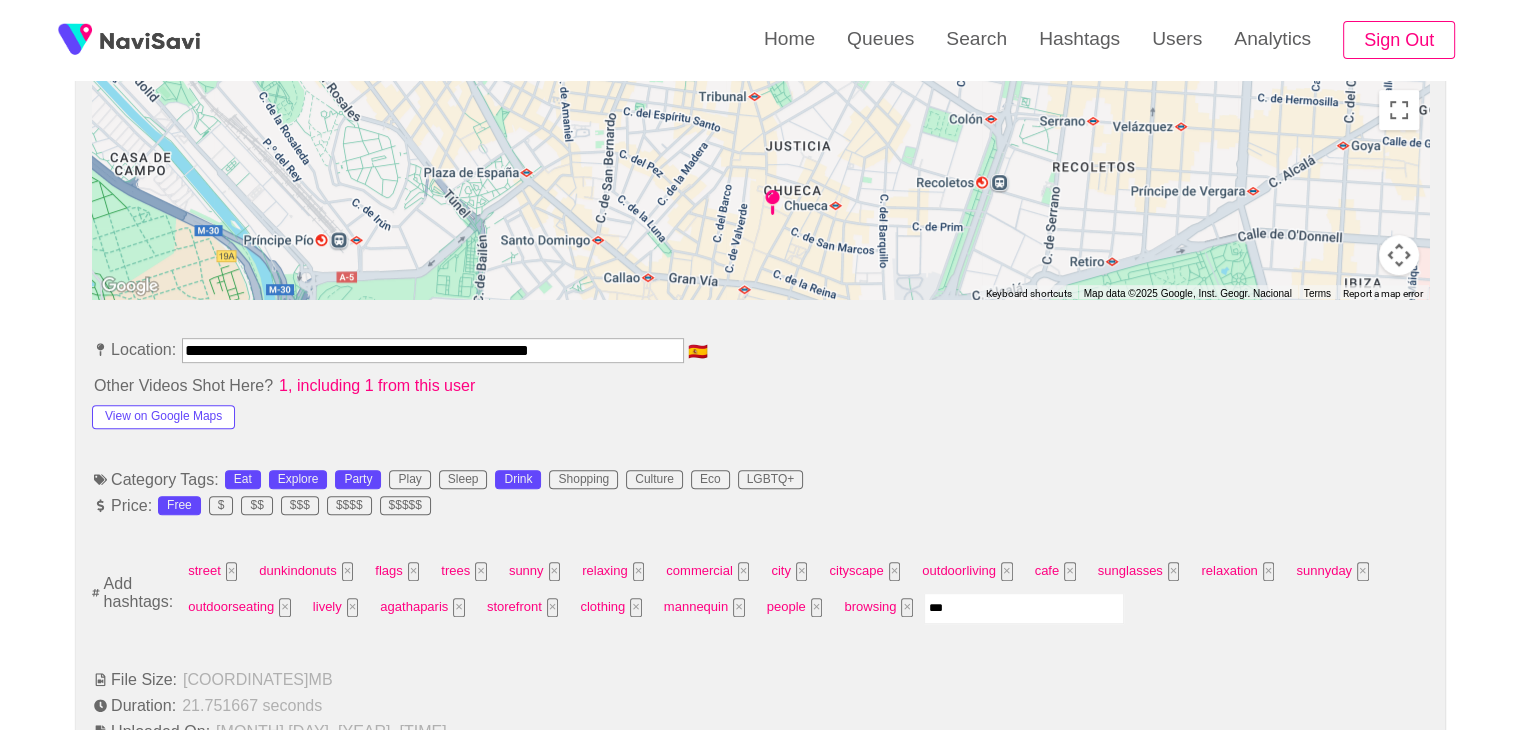 type on "****" 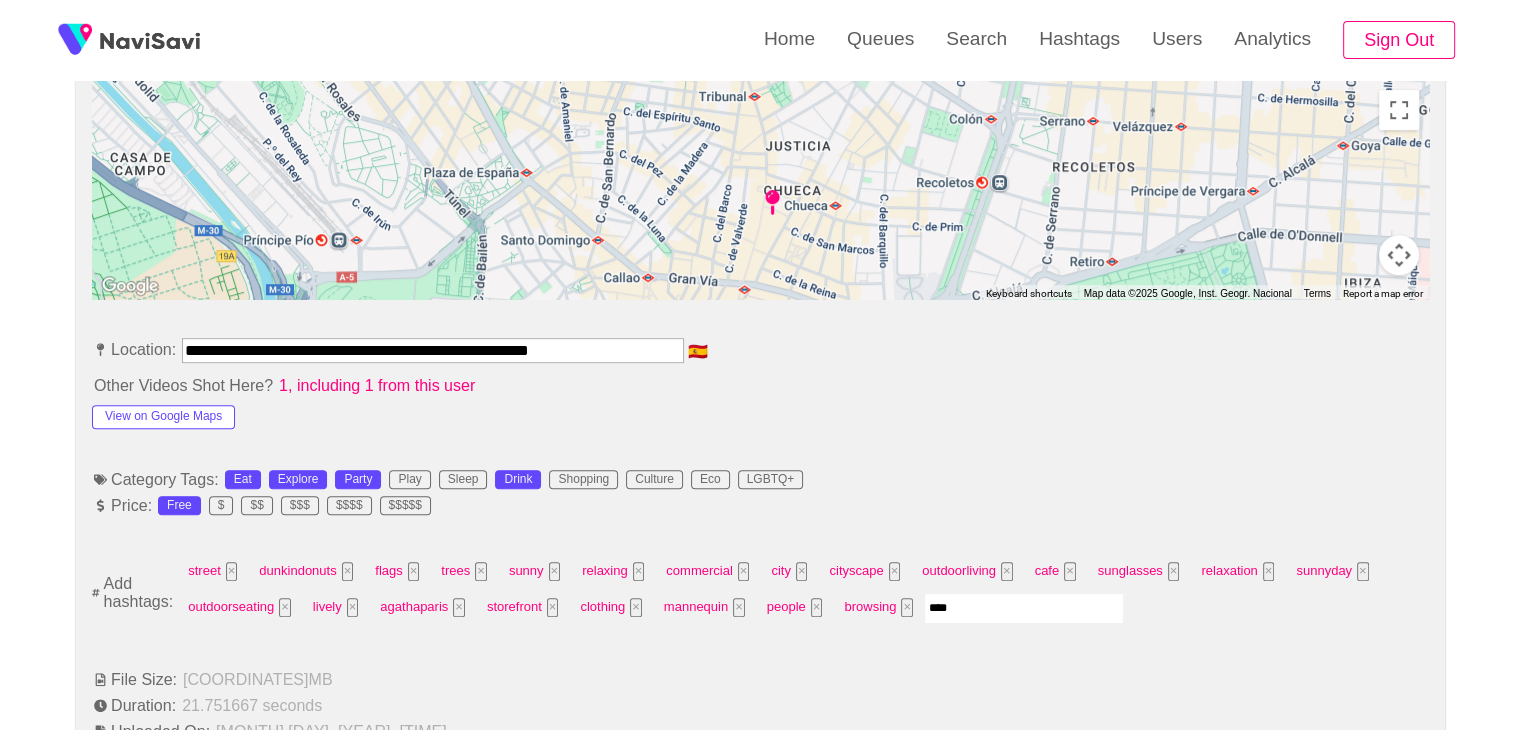 type 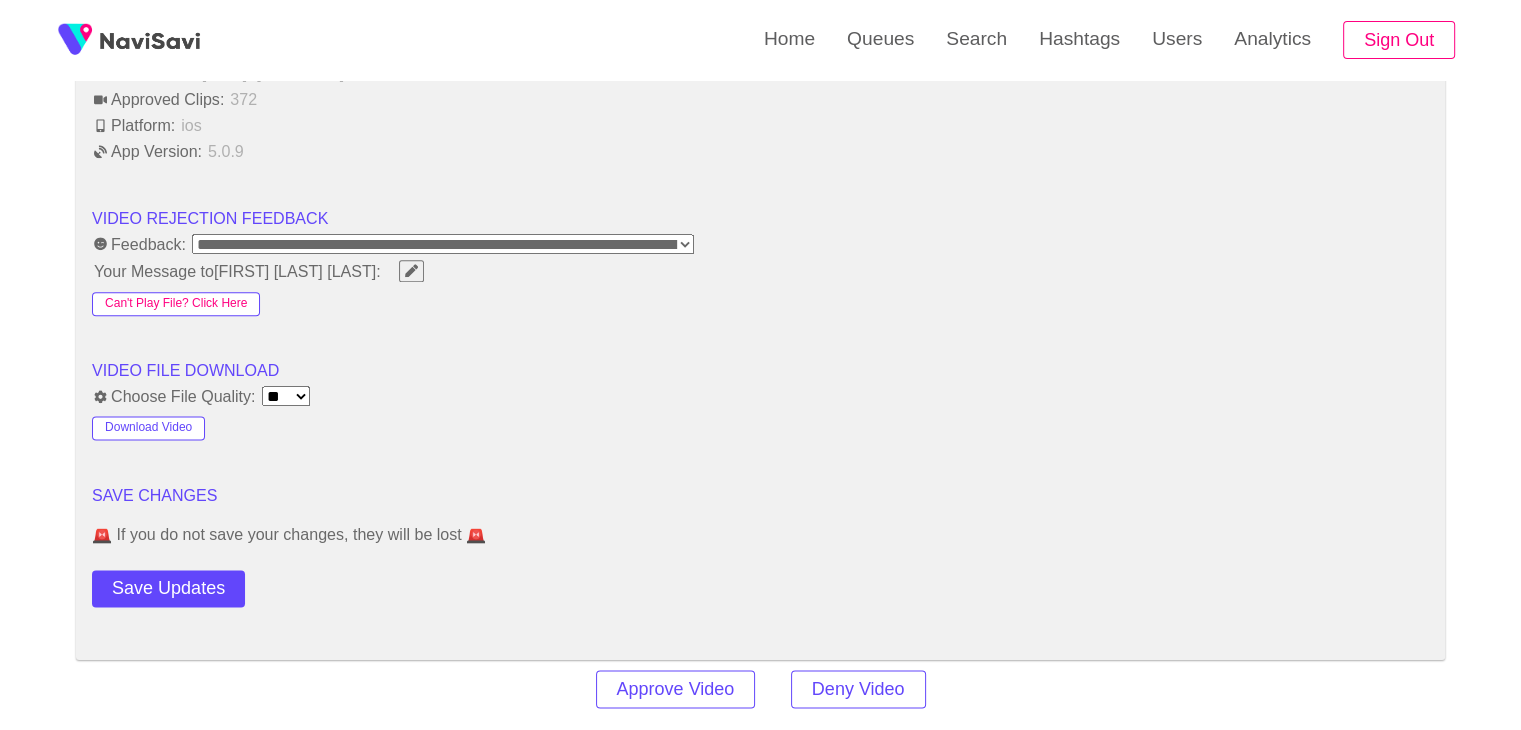 scroll, scrollTop: 2471, scrollLeft: 0, axis: vertical 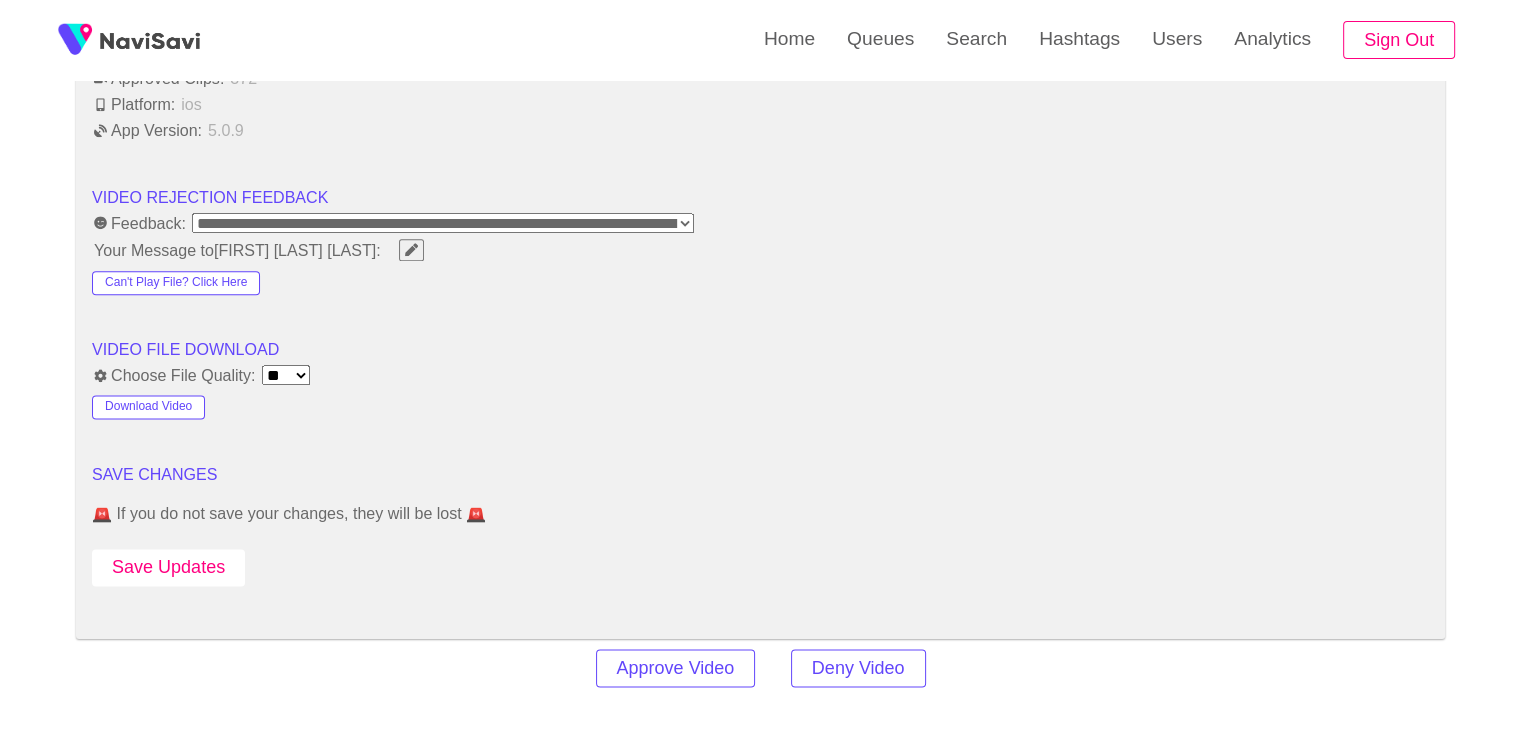 click on "Save Updates" at bounding box center [168, 567] 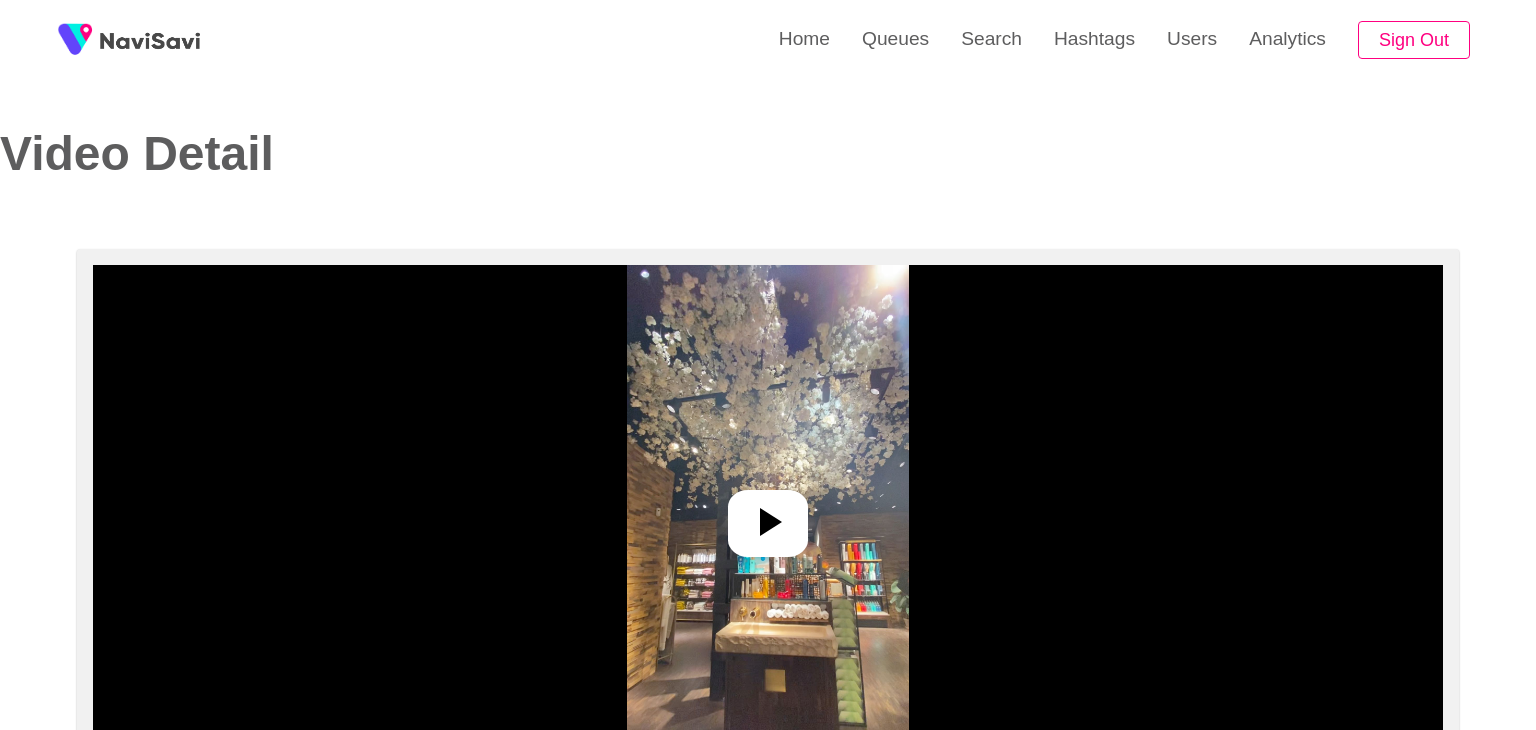 select on "**********" 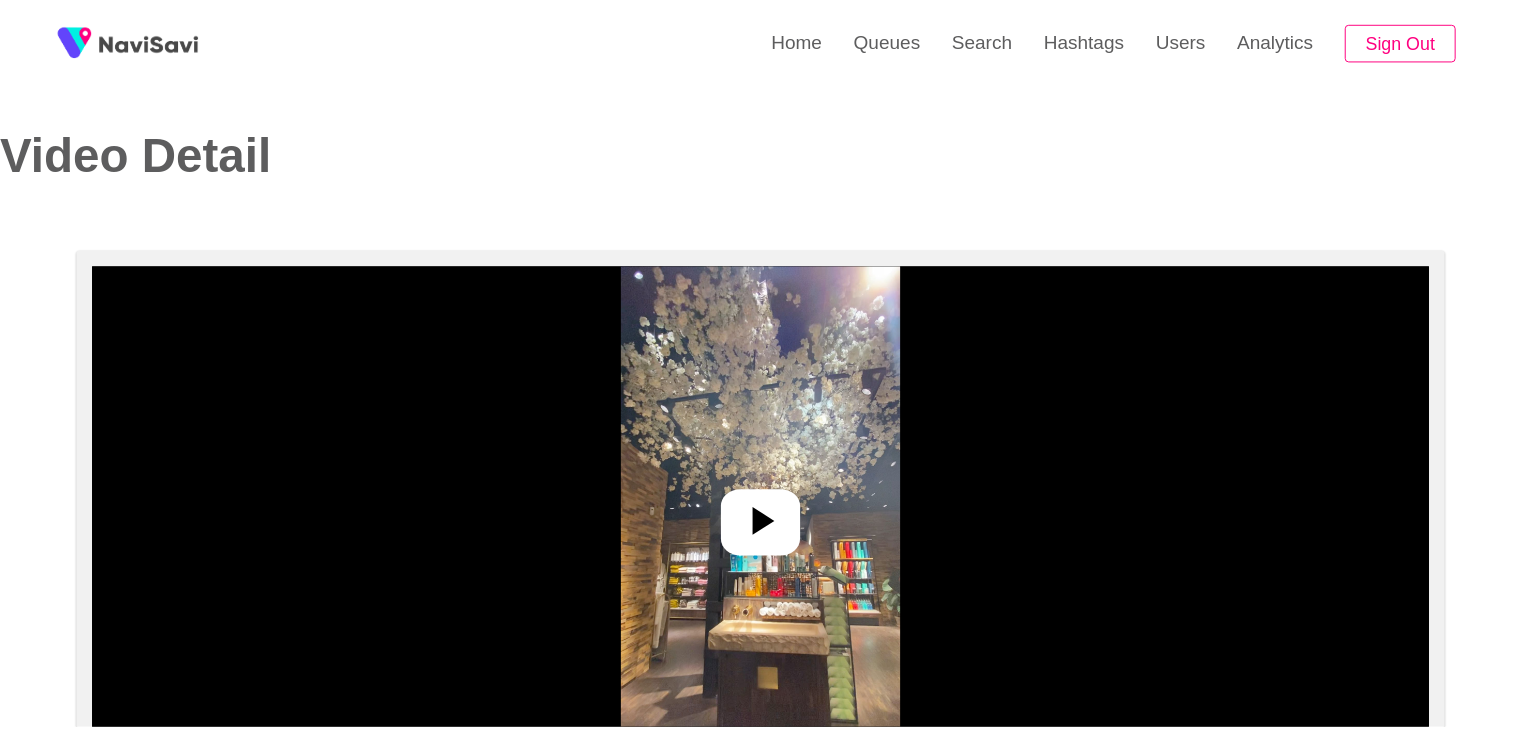 scroll, scrollTop: 0, scrollLeft: 0, axis: both 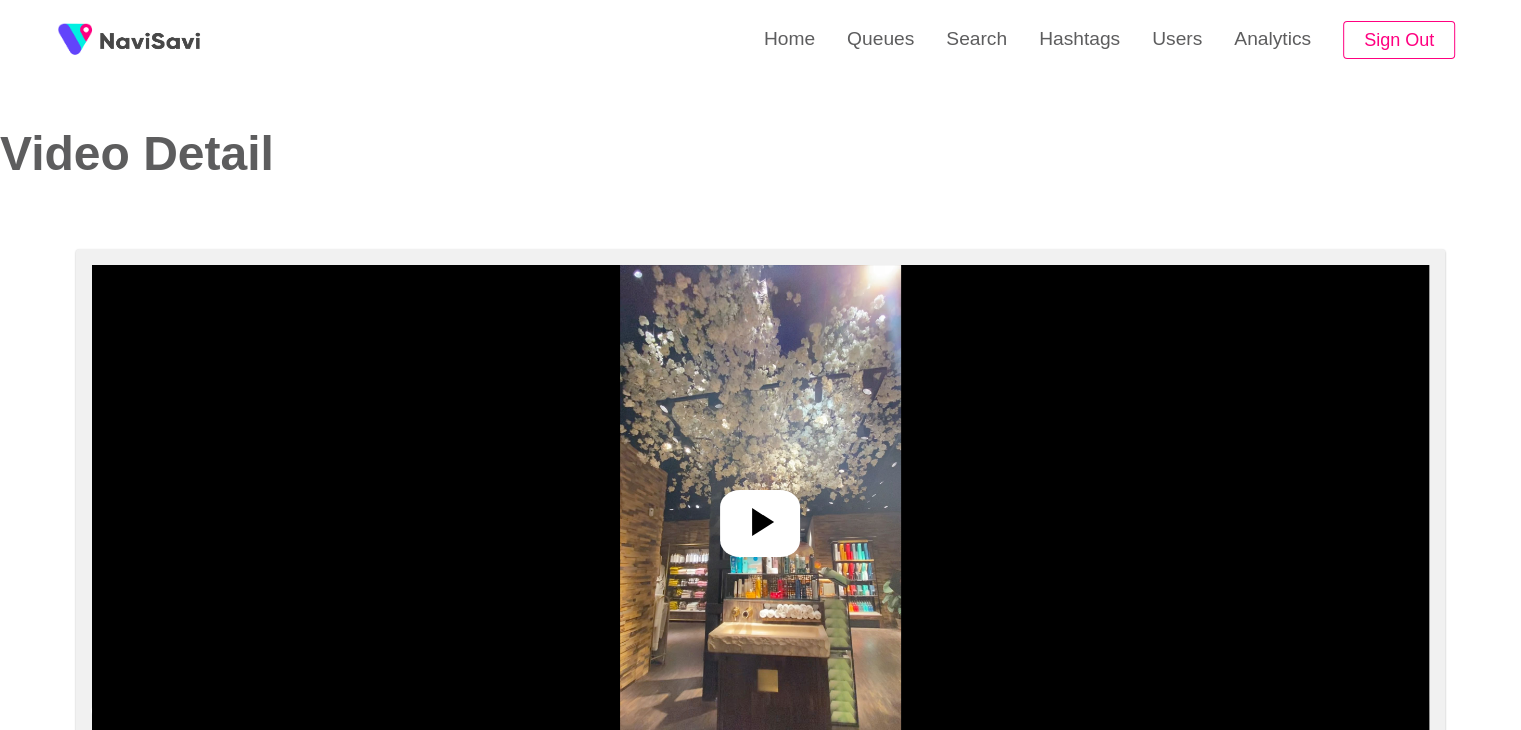 click at bounding box center (760, 515) 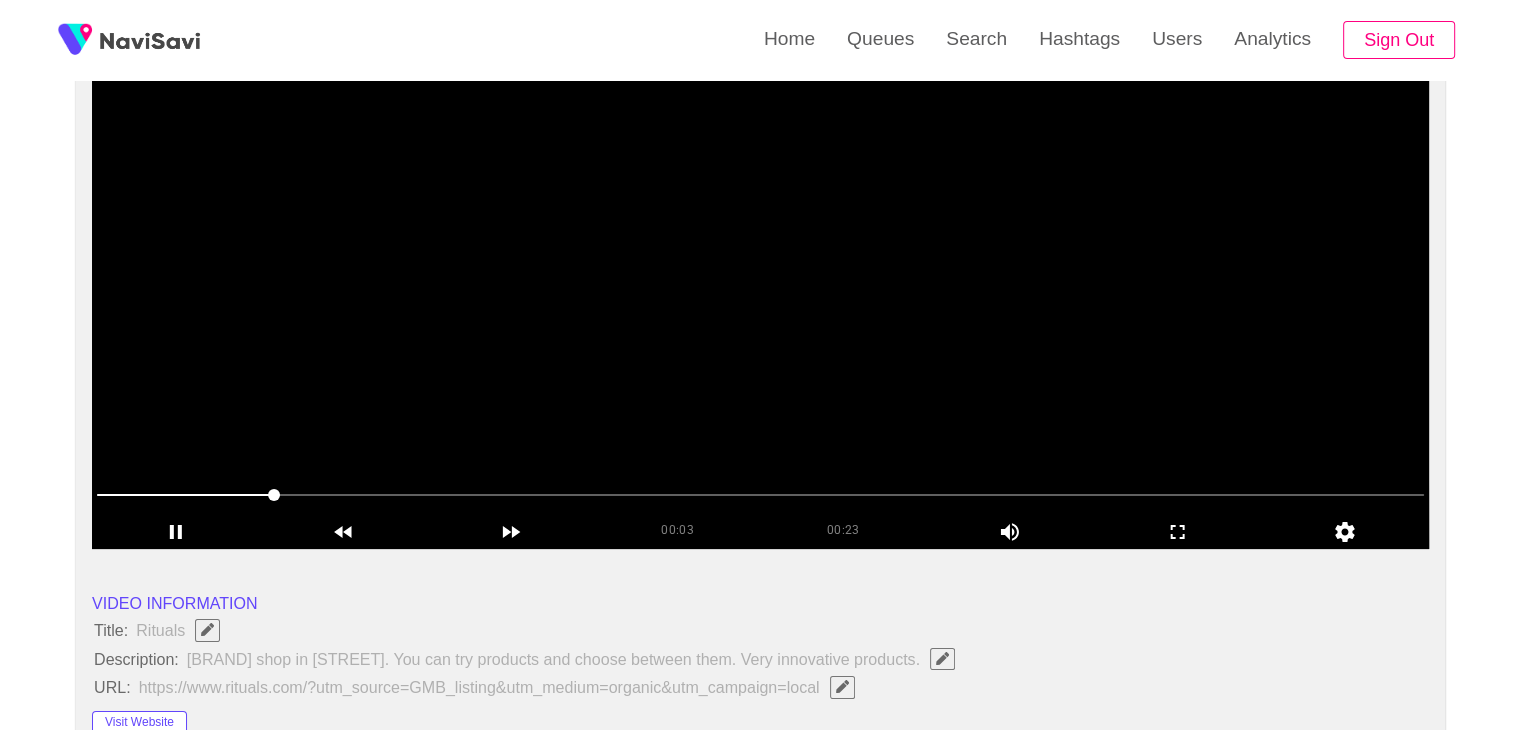 scroll, scrollTop: 215, scrollLeft: 0, axis: vertical 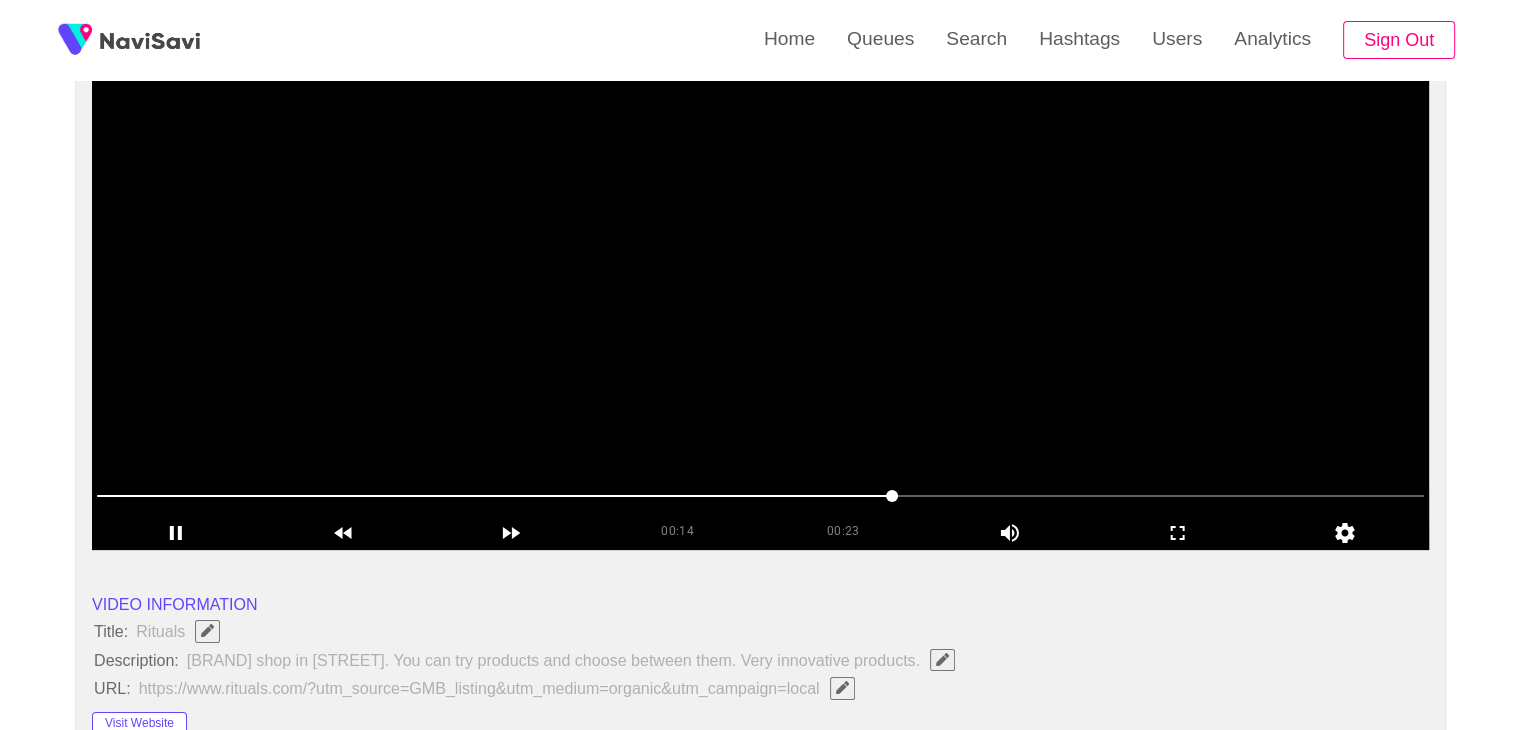 click at bounding box center [760, 497] 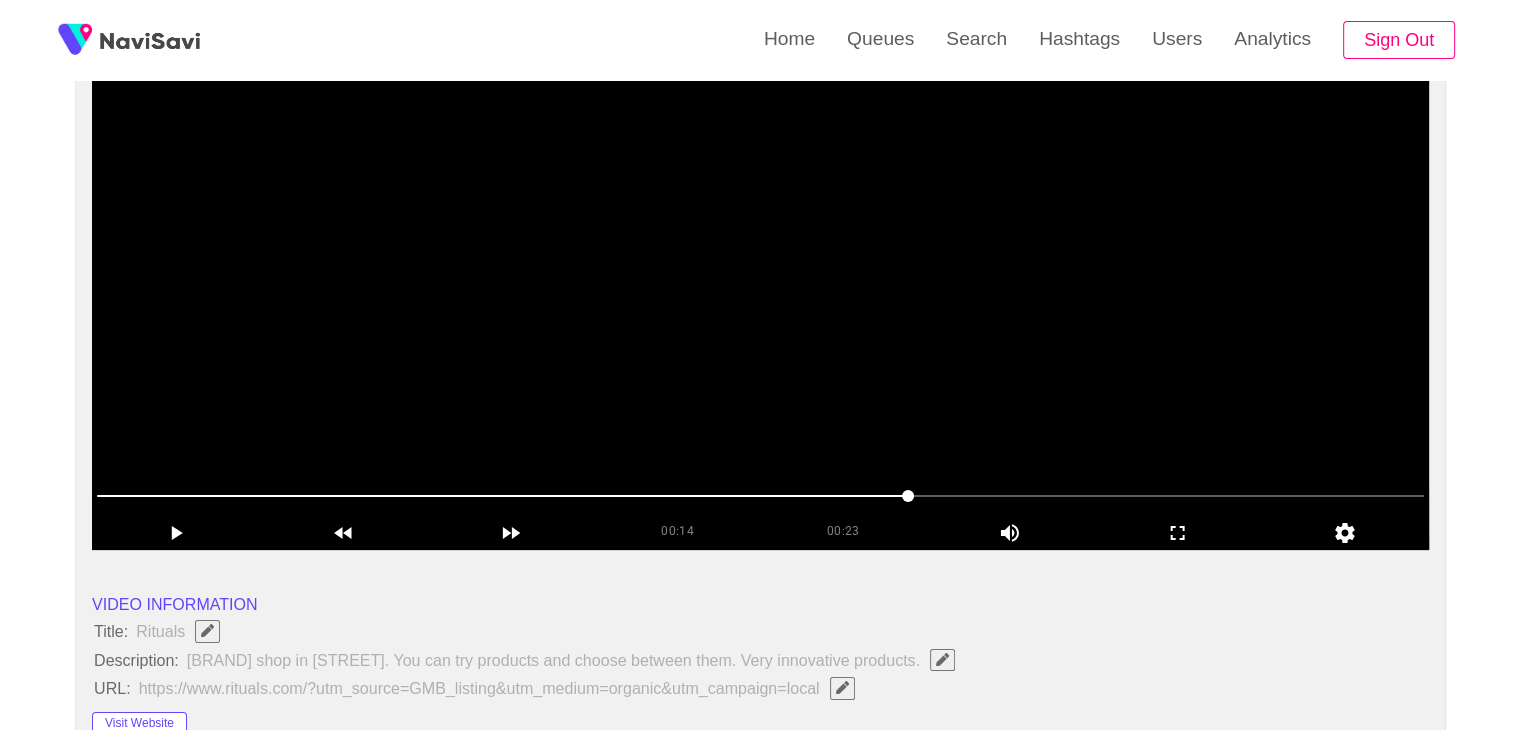 click at bounding box center (760, 497) 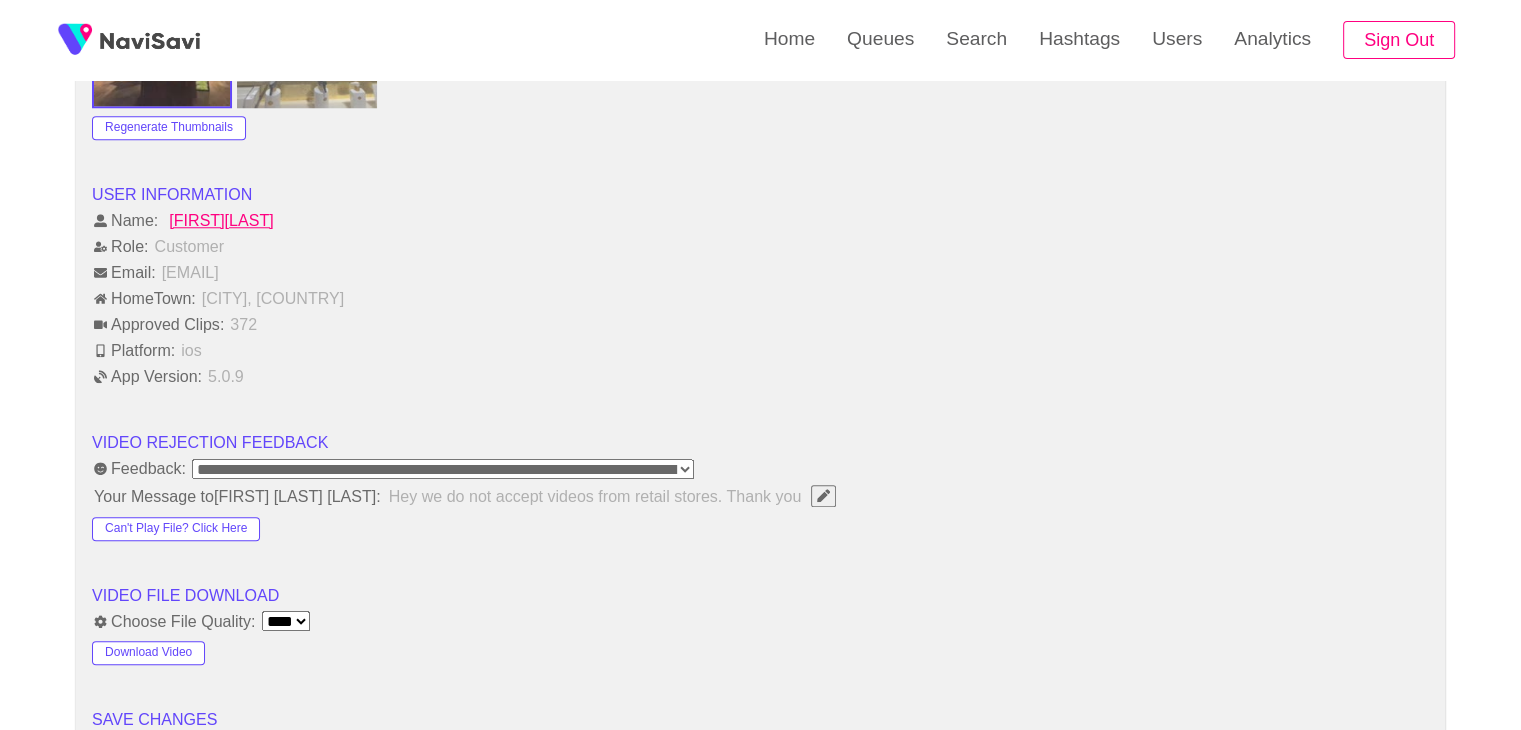 scroll, scrollTop: 1888, scrollLeft: 0, axis: vertical 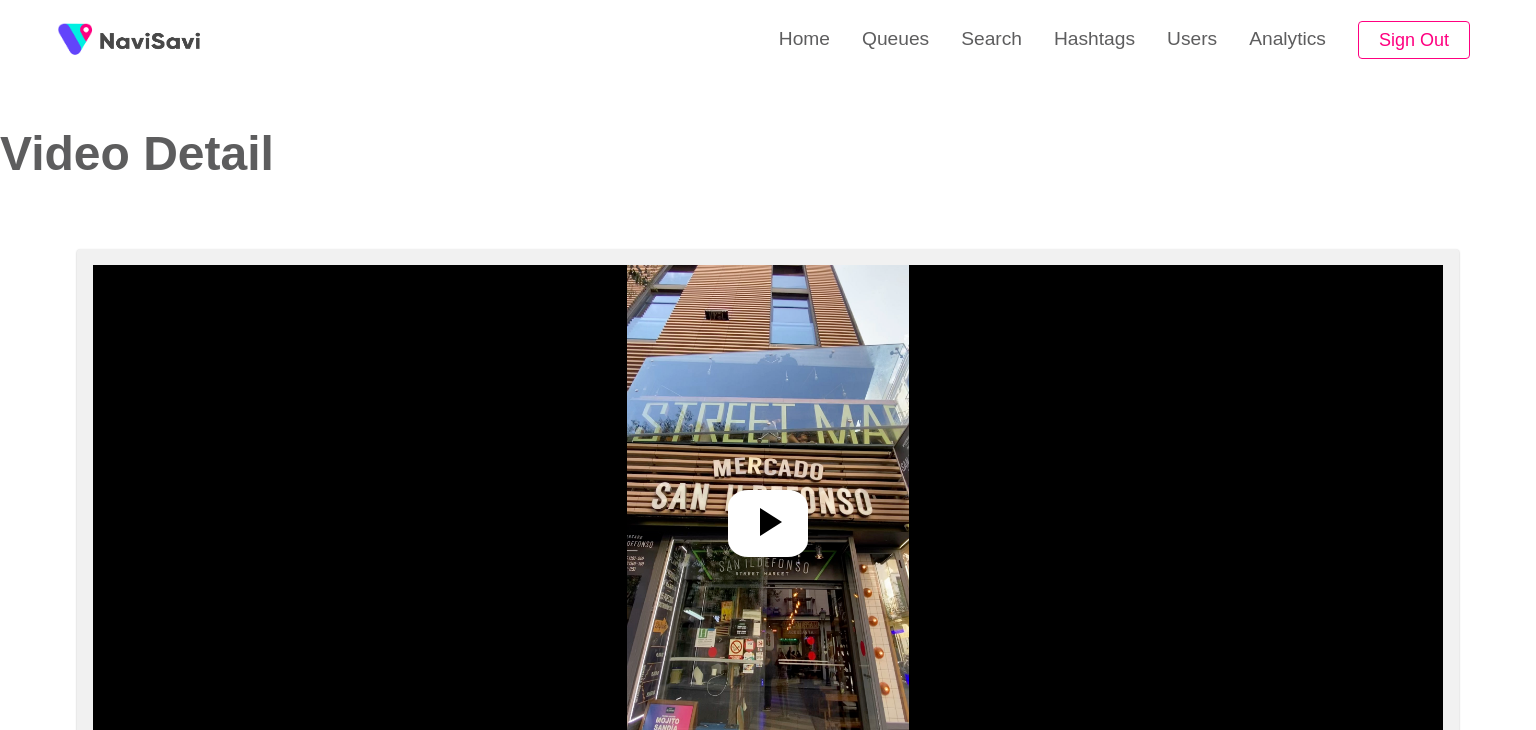 select on "**********" 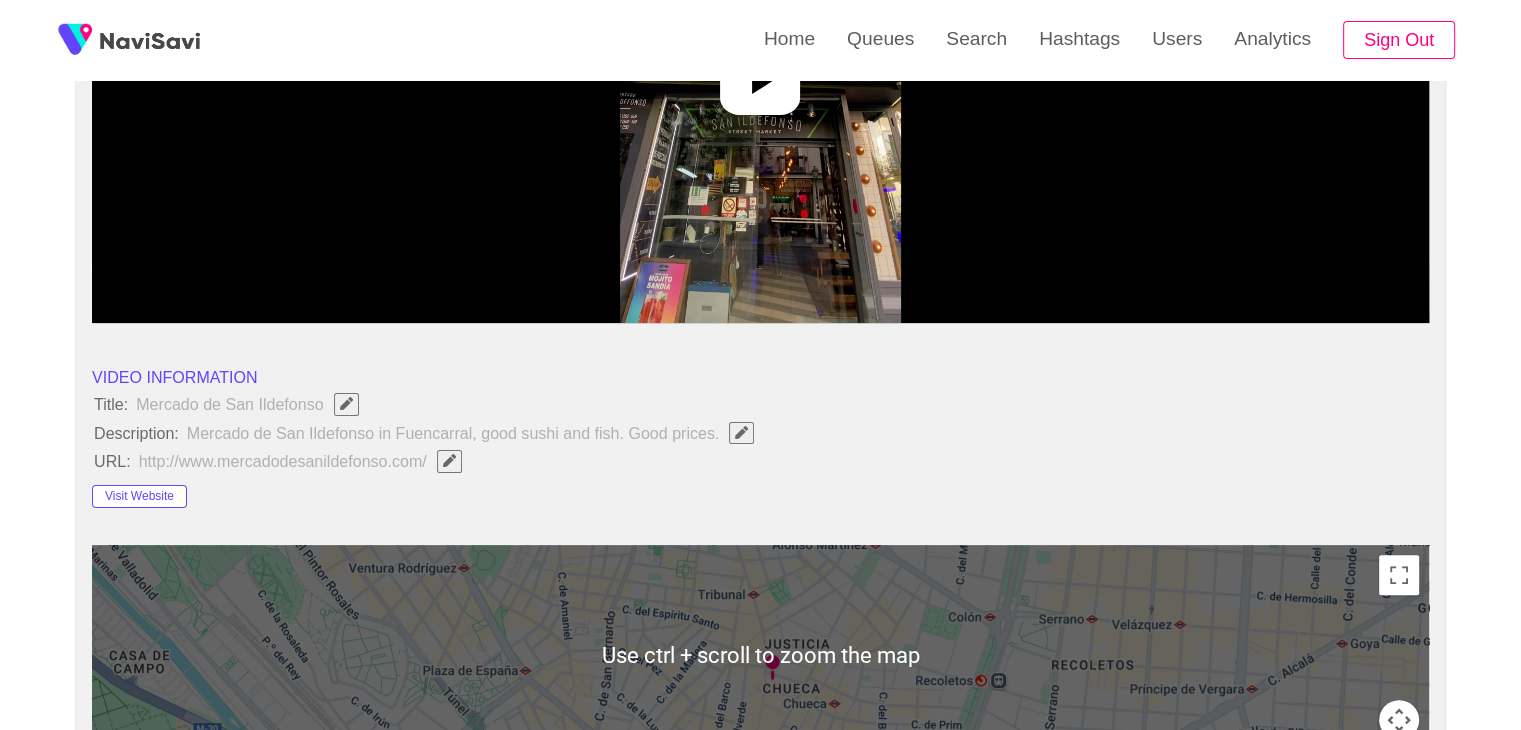 scroll, scrollTop: 280, scrollLeft: 0, axis: vertical 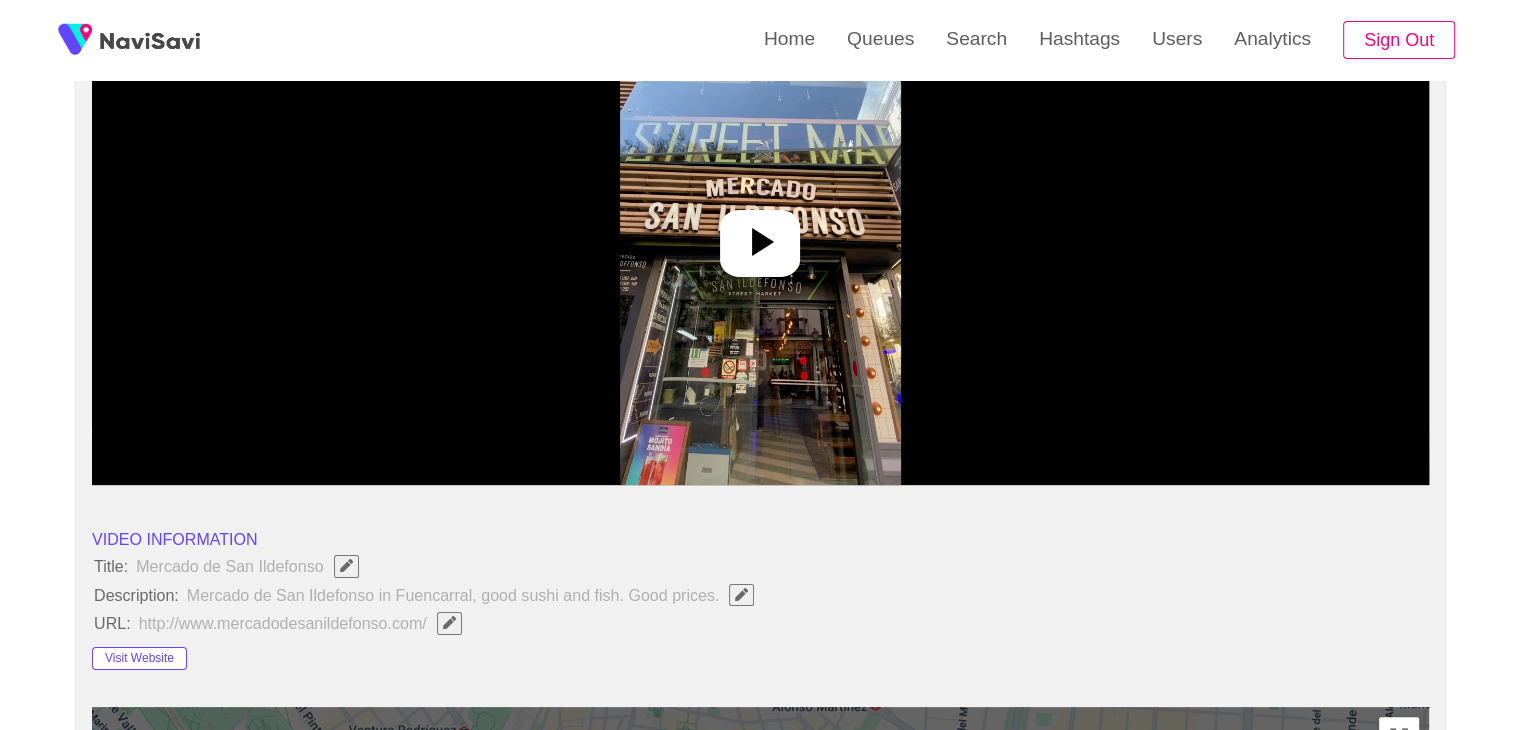 click 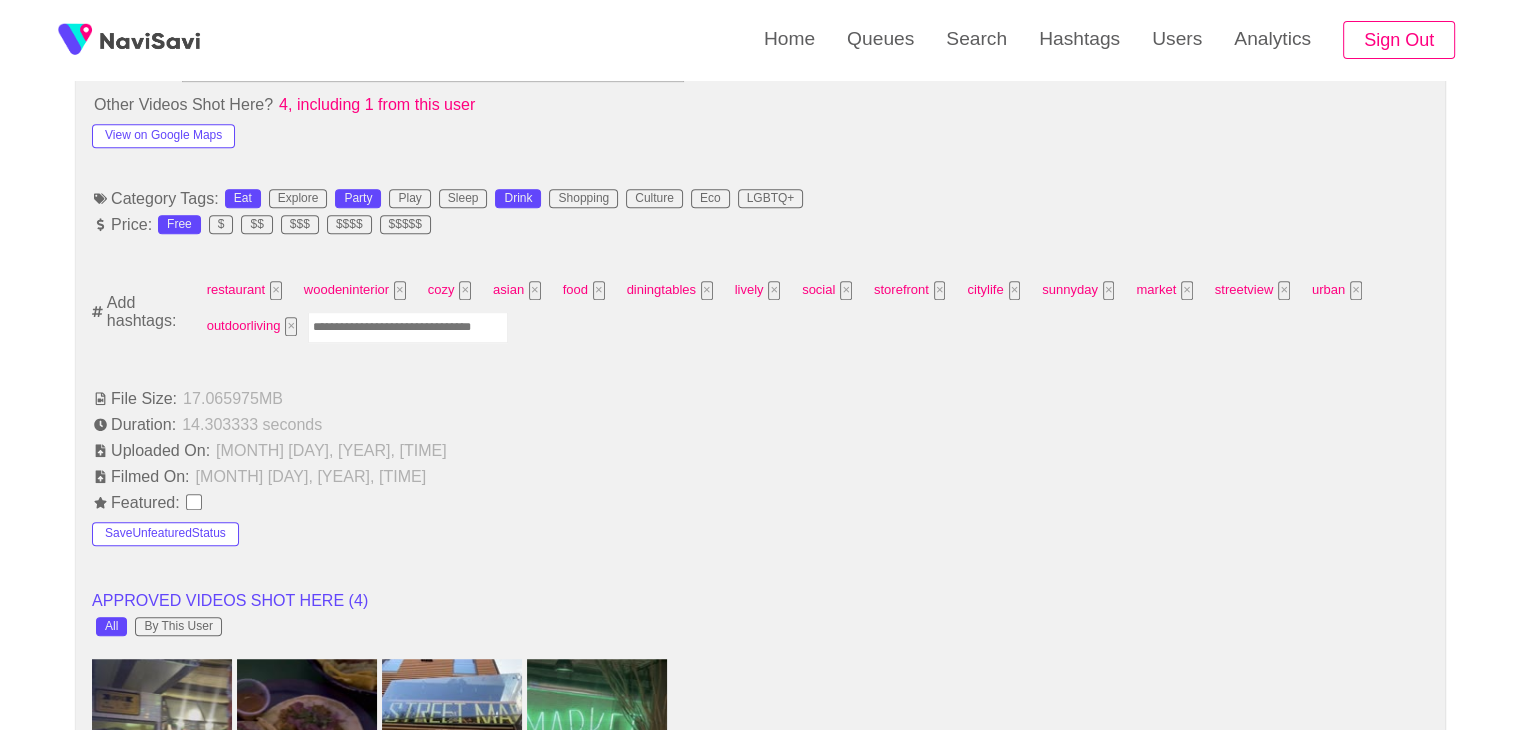 scroll, scrollTop: 1192, scrollLeft: 0, axis: vertical 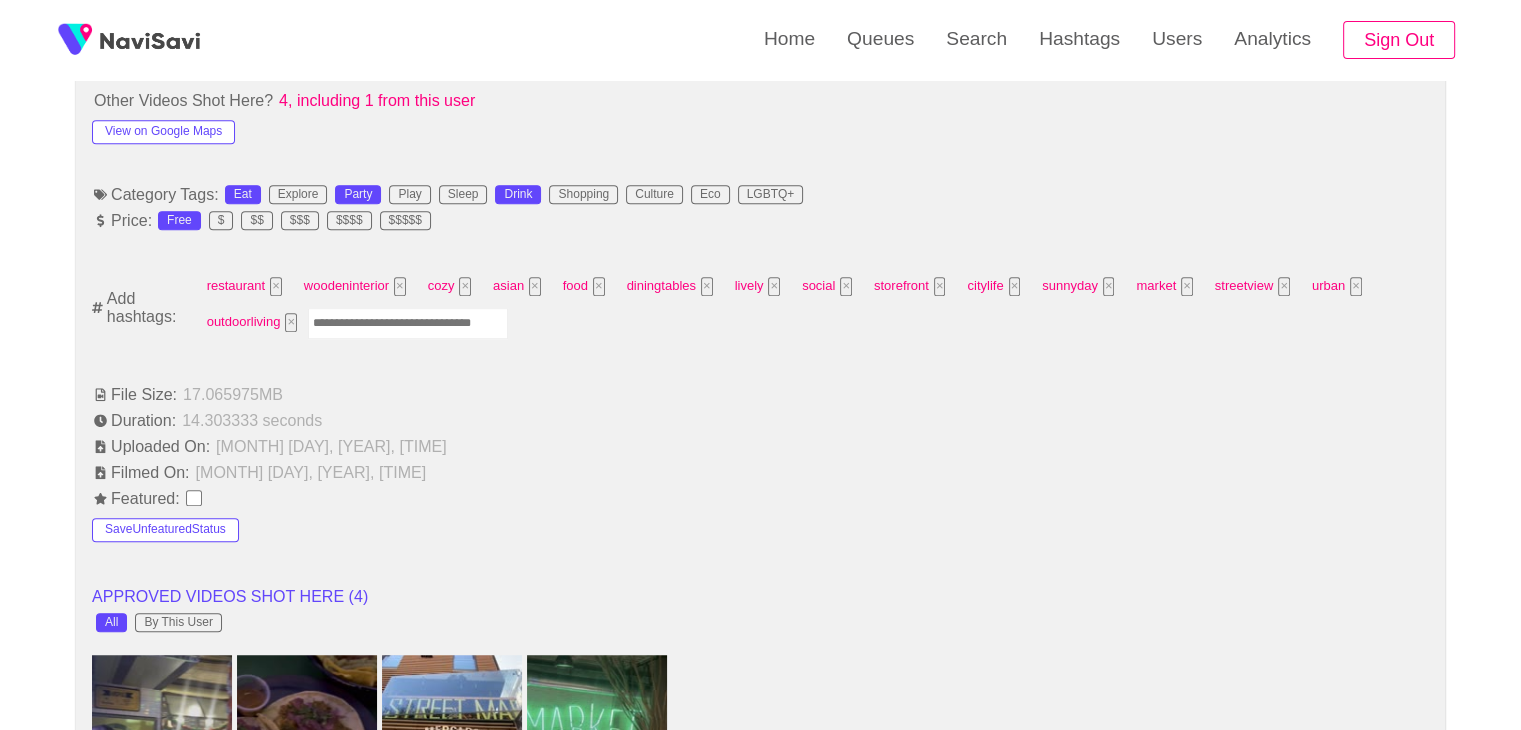click at bounding box center (408, 323) 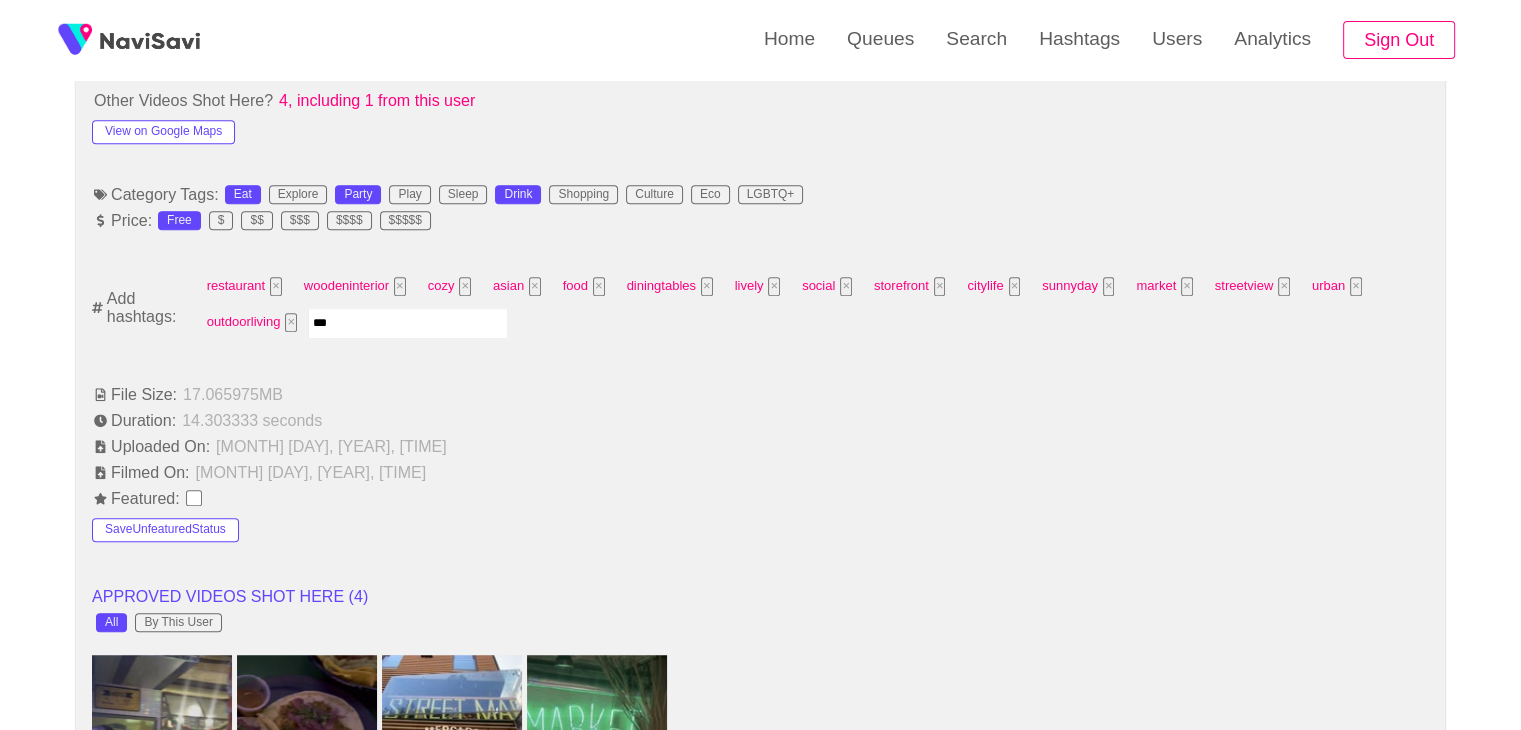 type on "****" 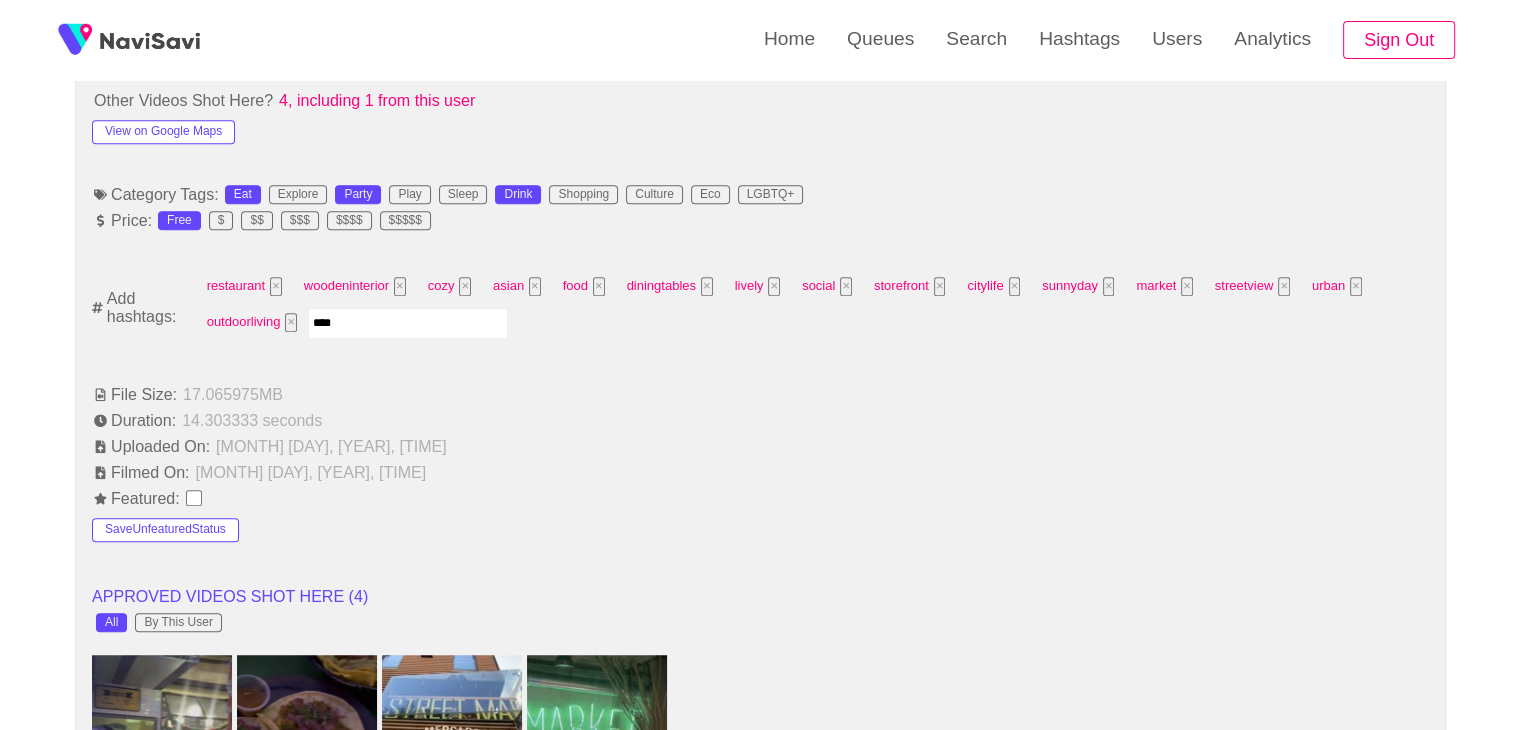 type 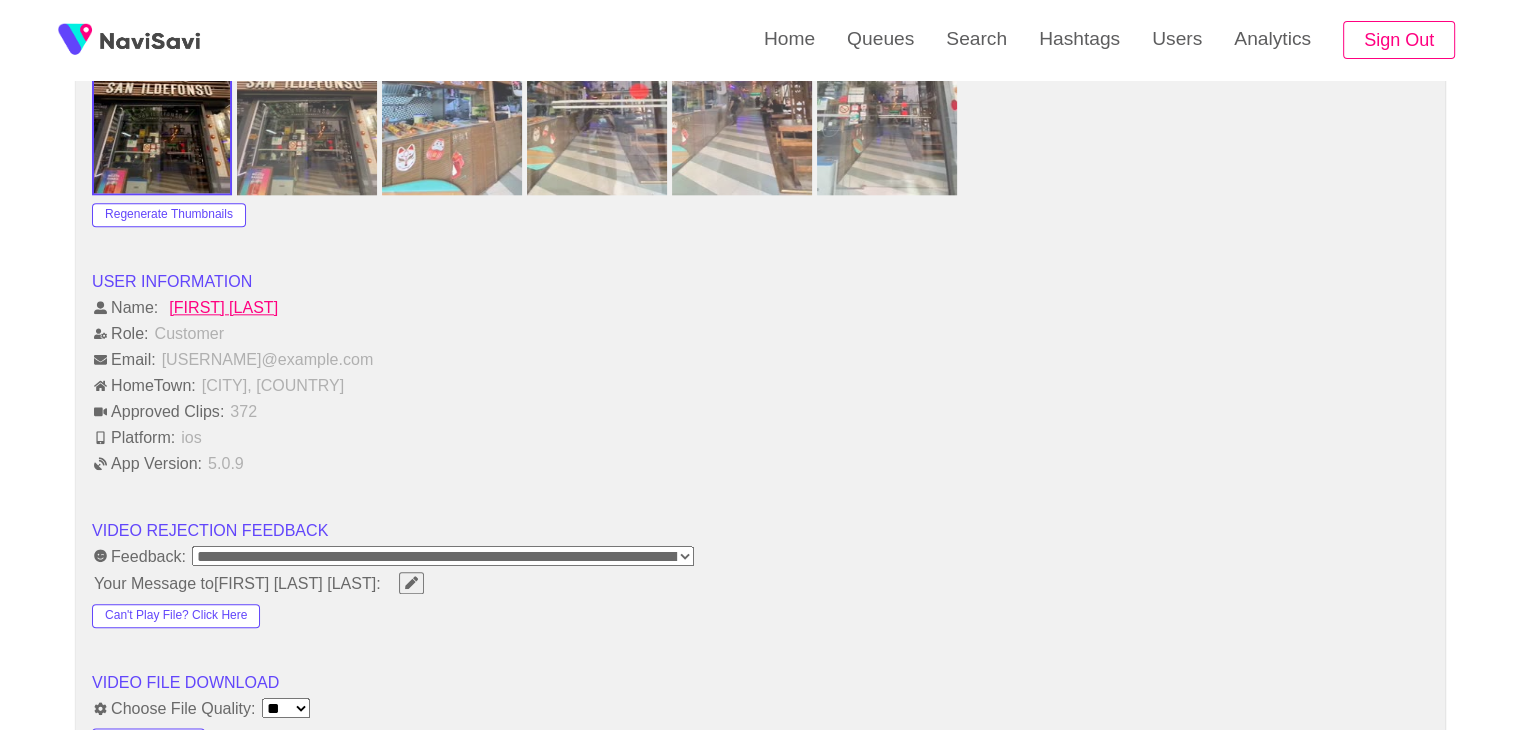 scroll, scrollTop: 2486, scrollLeft: 0, axis: vertical 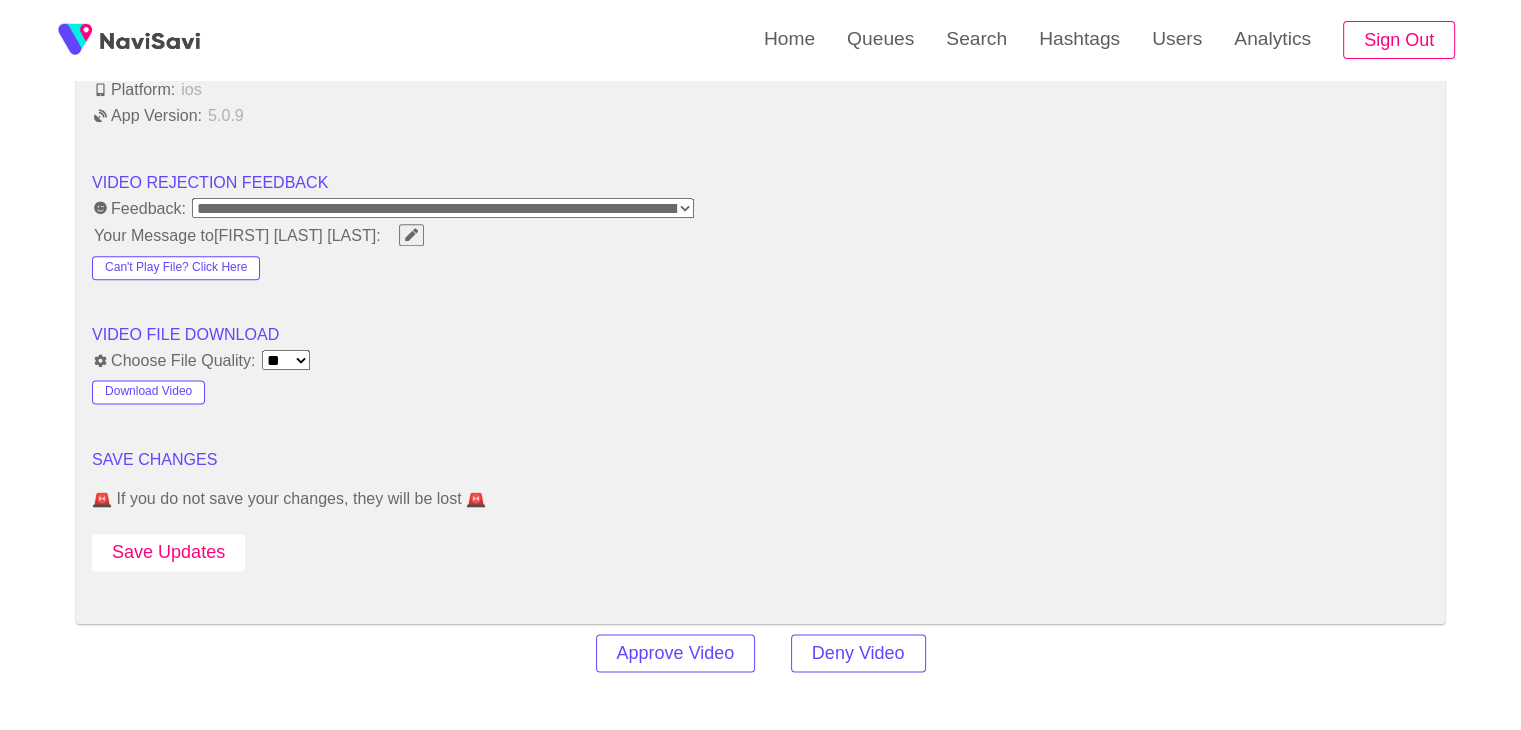 click on "Save Updates" at bounding box center [168, 552] 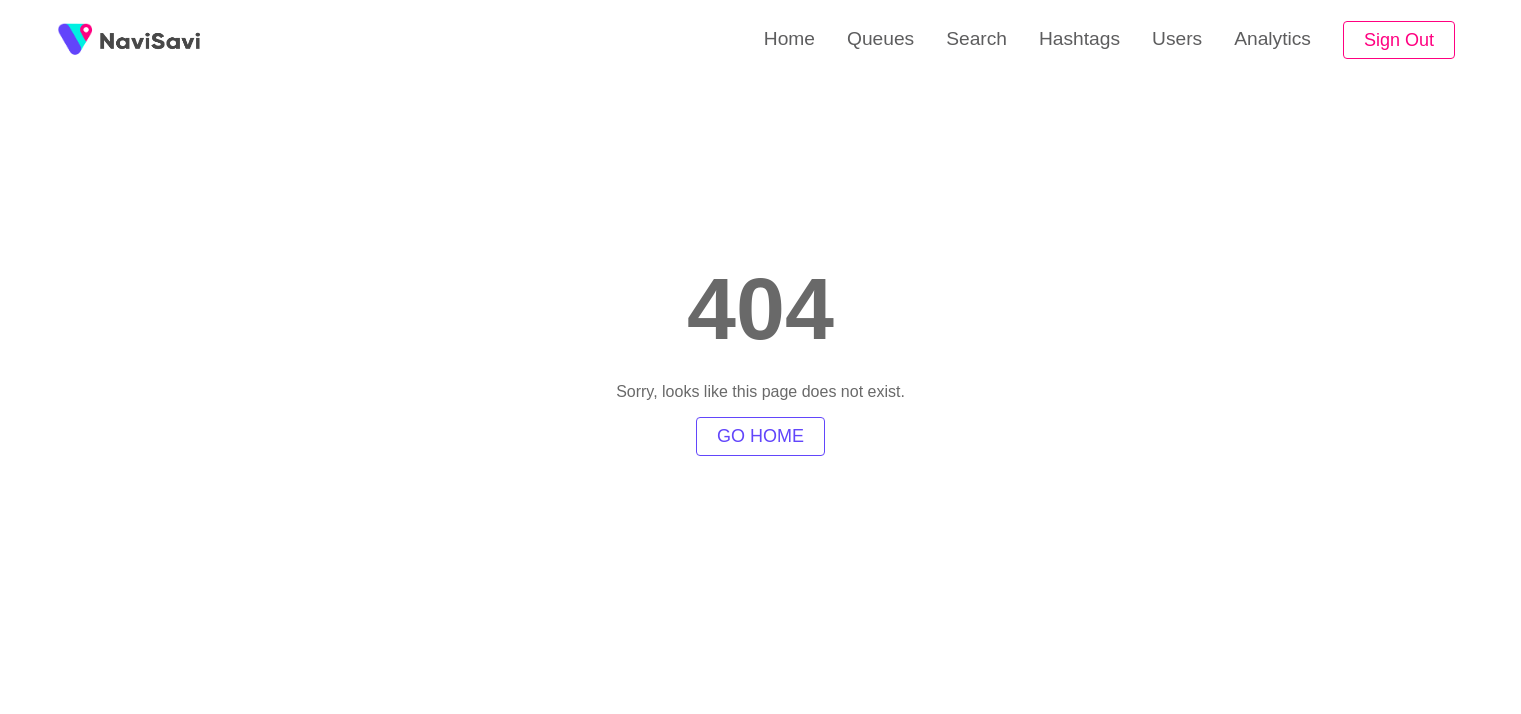 scroll, scrollTop: 0, scrollLeft: 0, axis: both 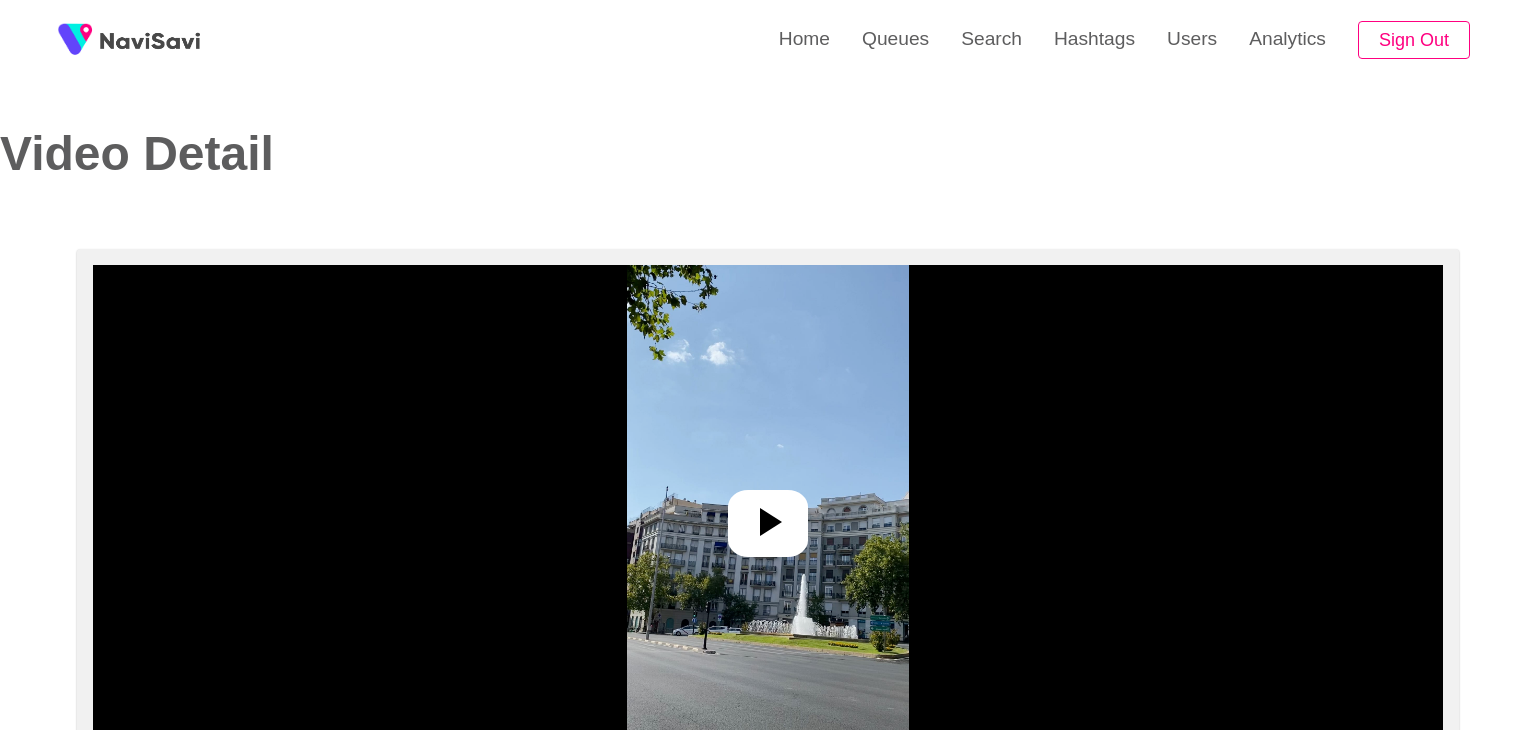 select on "**********" 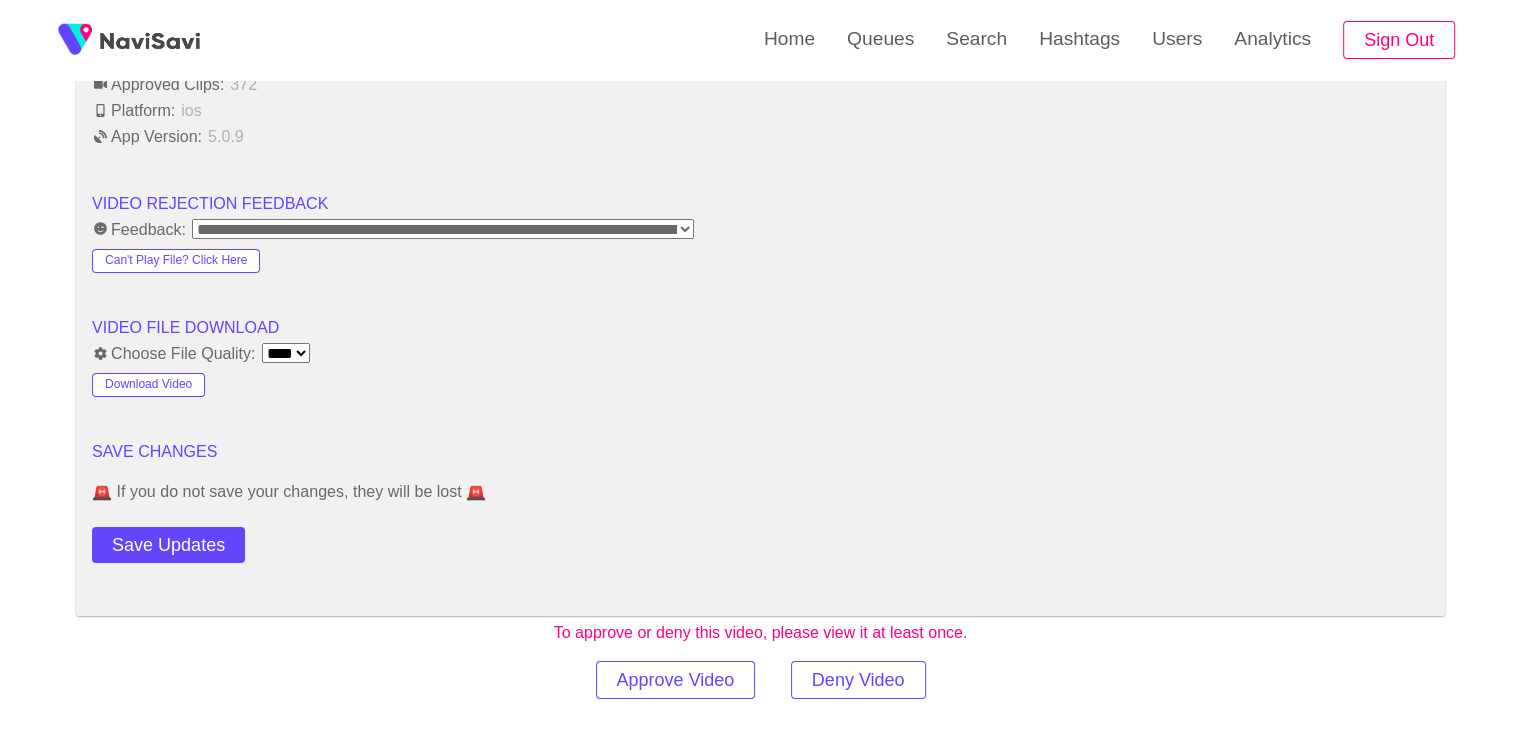 scroll, scrollTop: 2066, scrollLeft: 0, axis: vertical 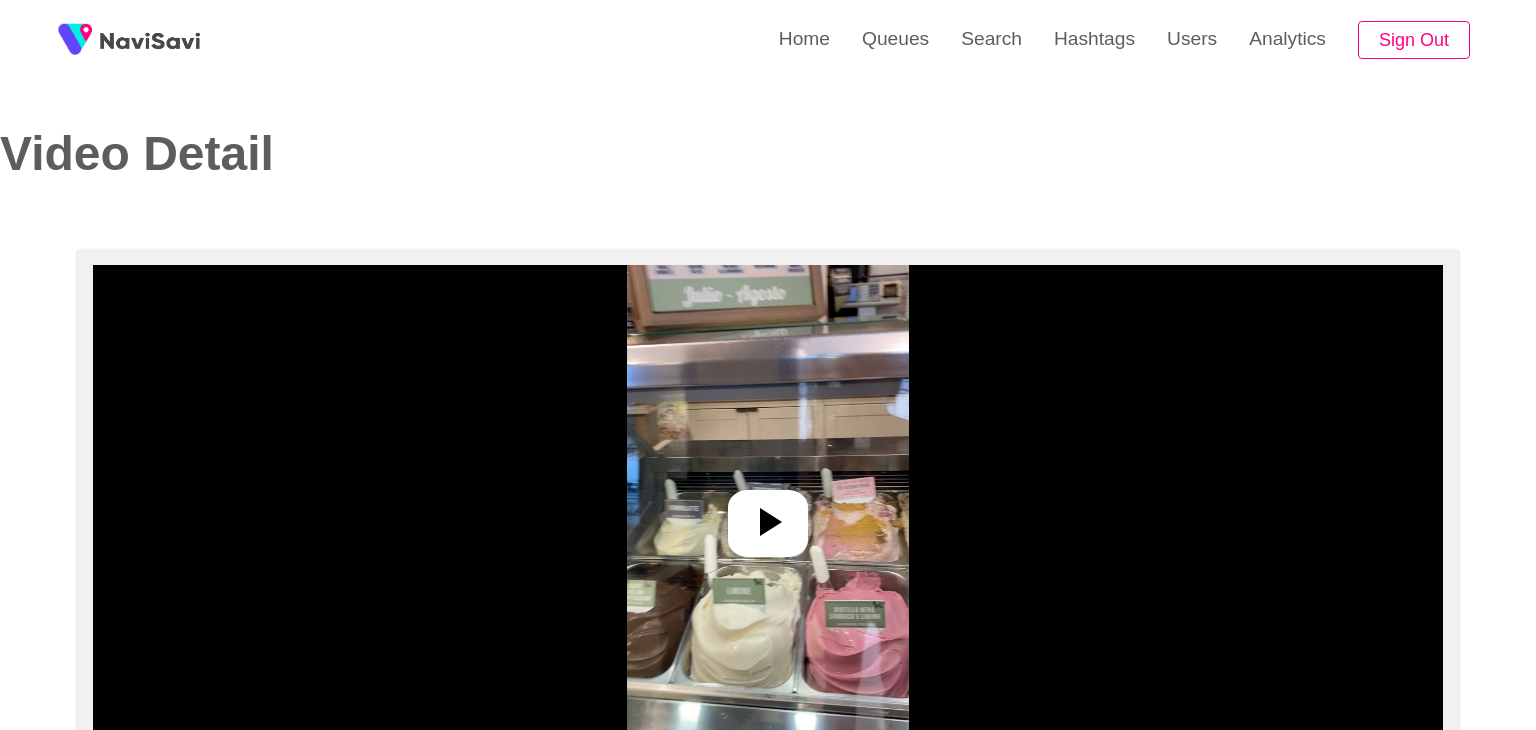 select on "**********" 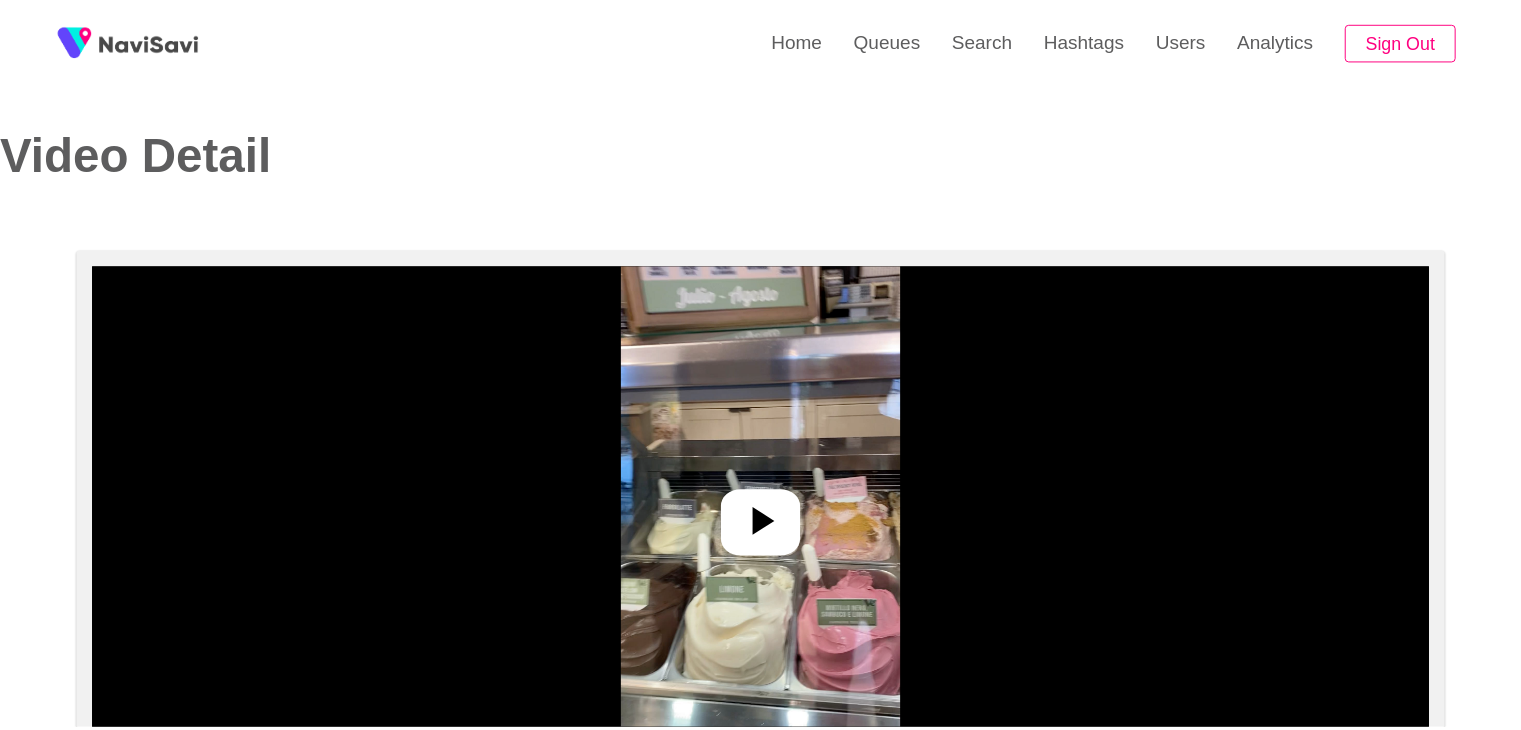 scroll, scrollTop: 0, scrollLeft: 0, axis: both 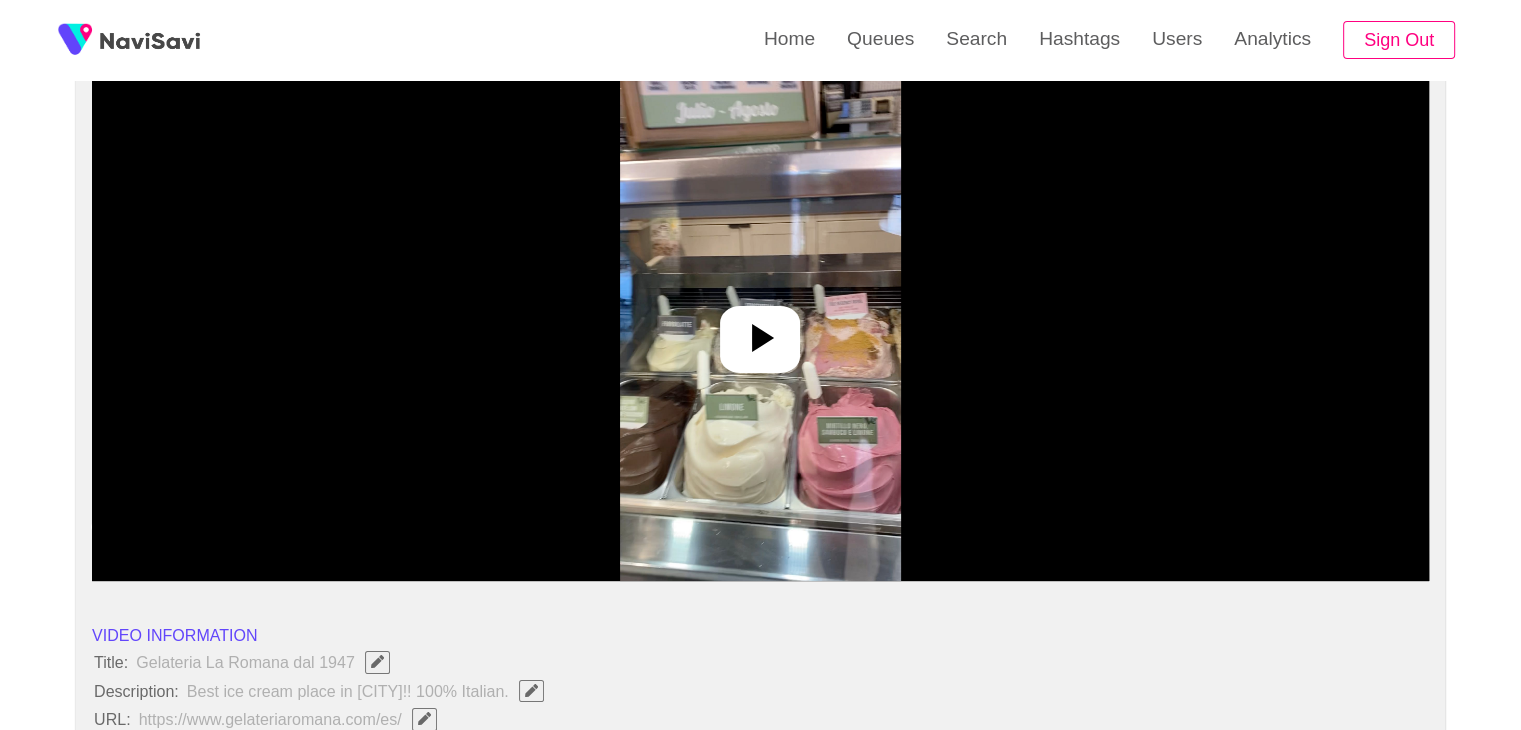click at bounding box center (760, 339) 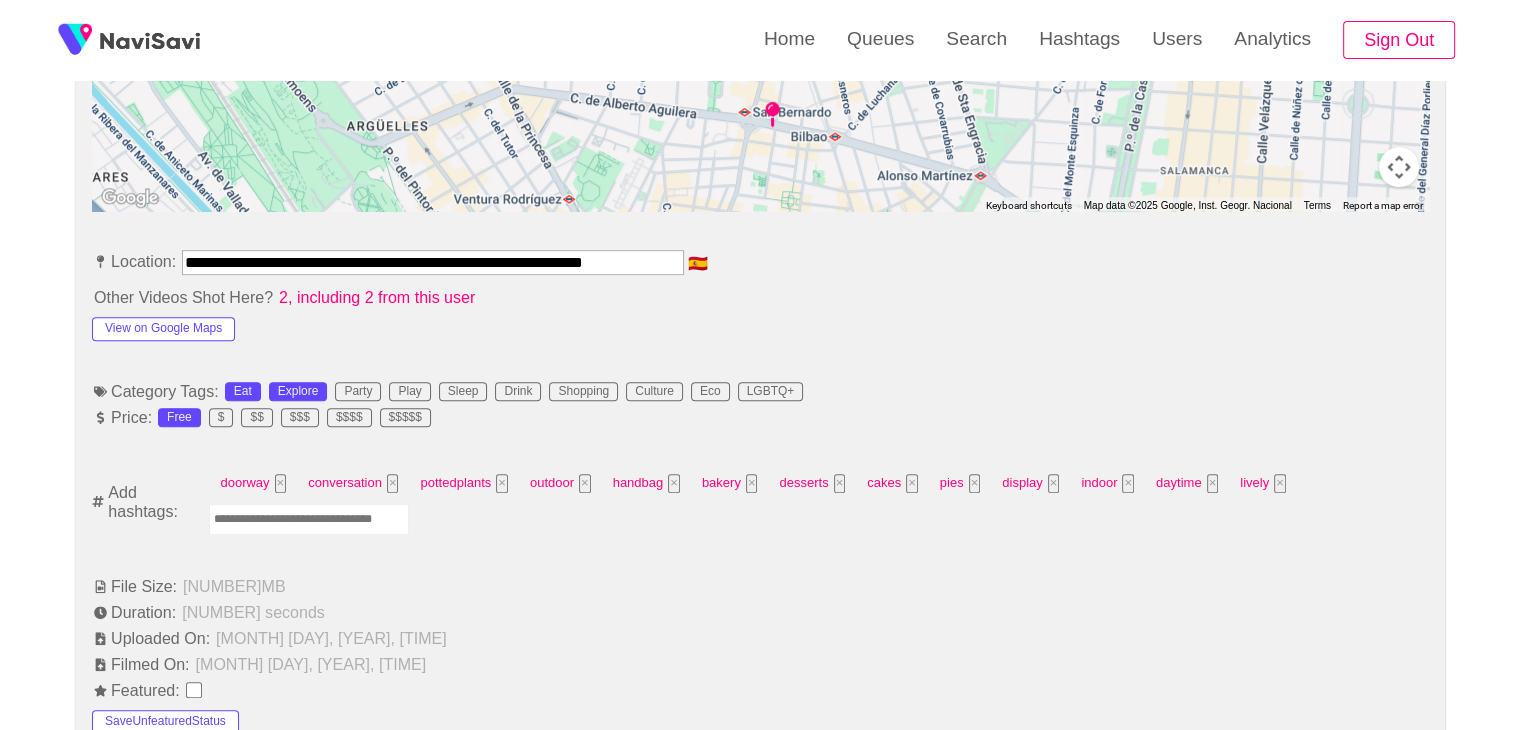 scroll, scrollTop: 996, scrollLeft: 0, axis: vertical 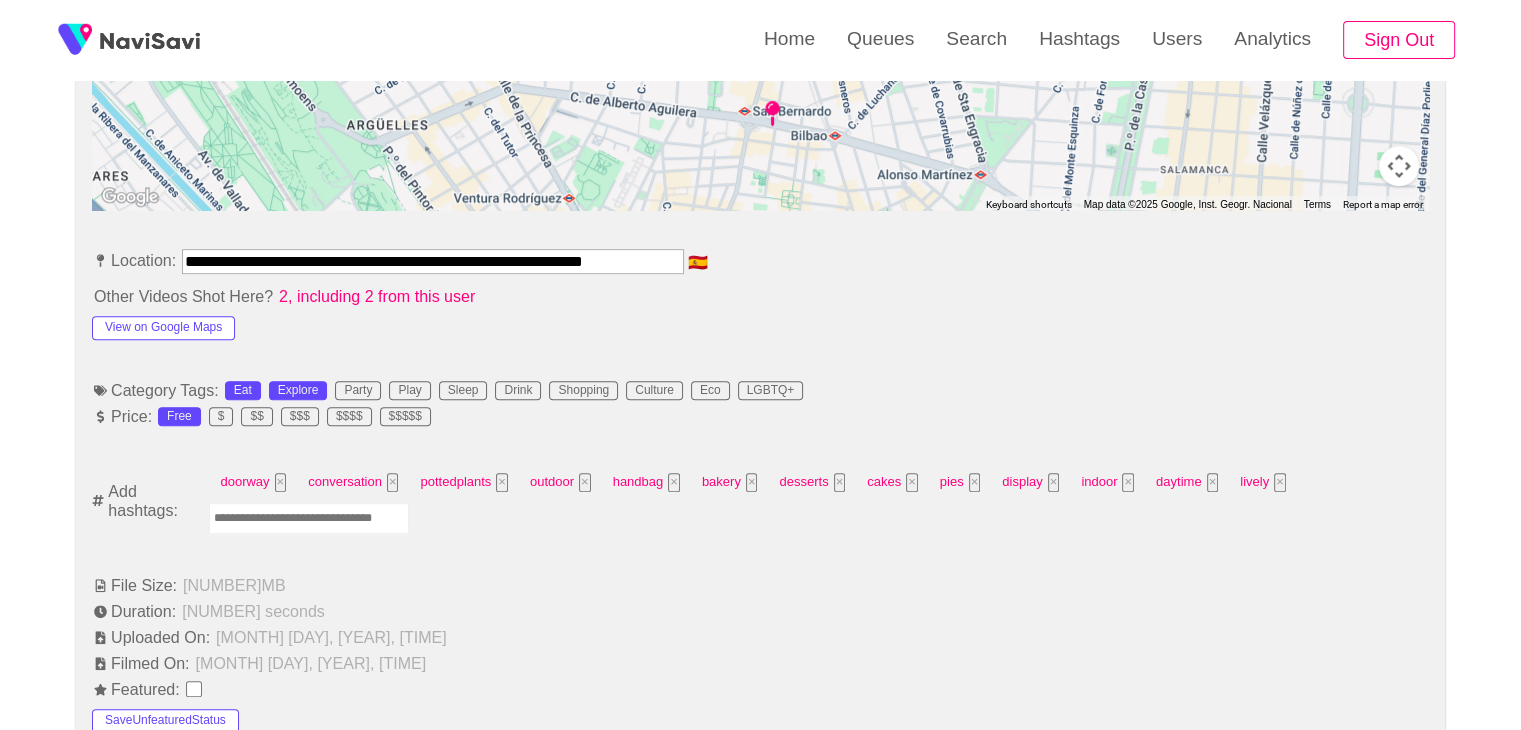 click at bounding box center [309, 518] 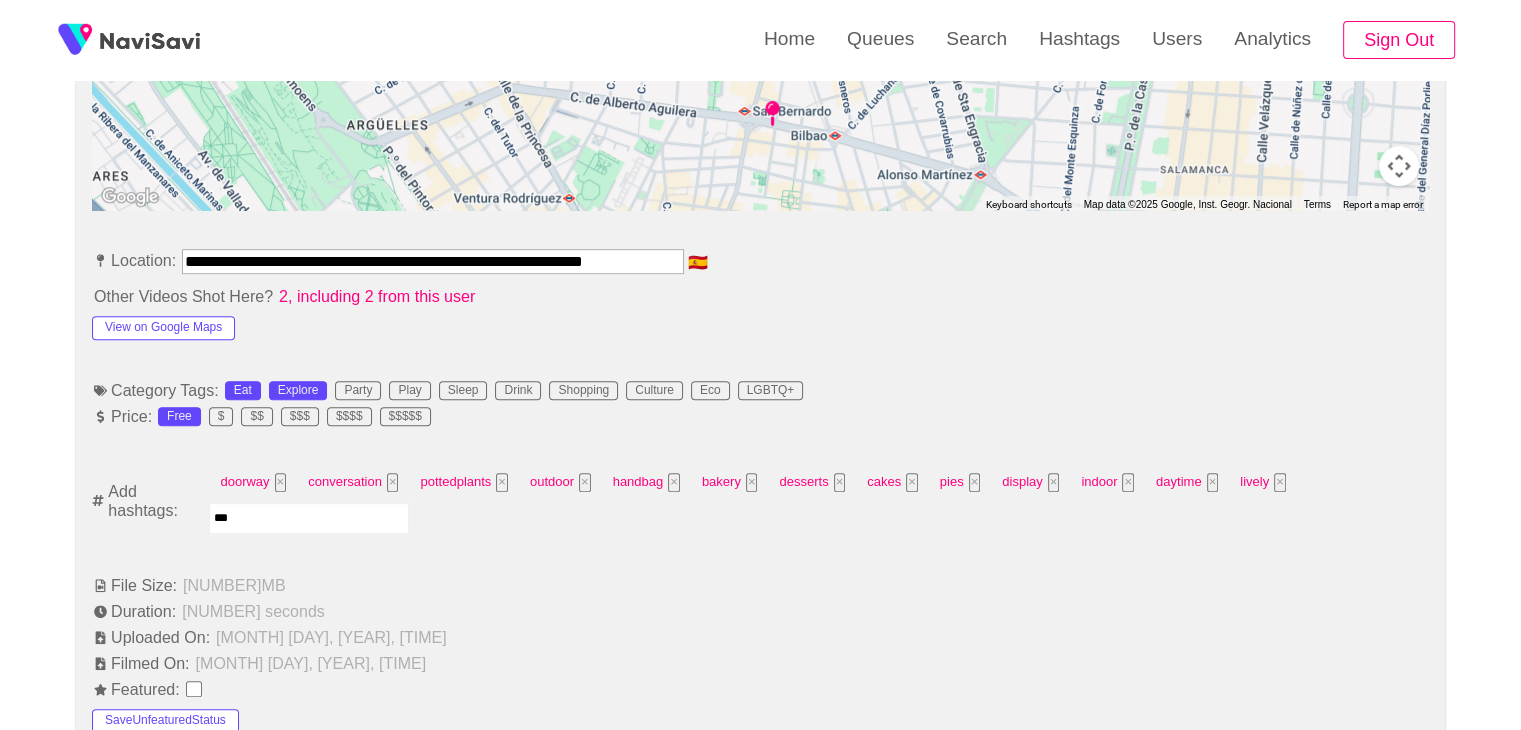 type on "****" 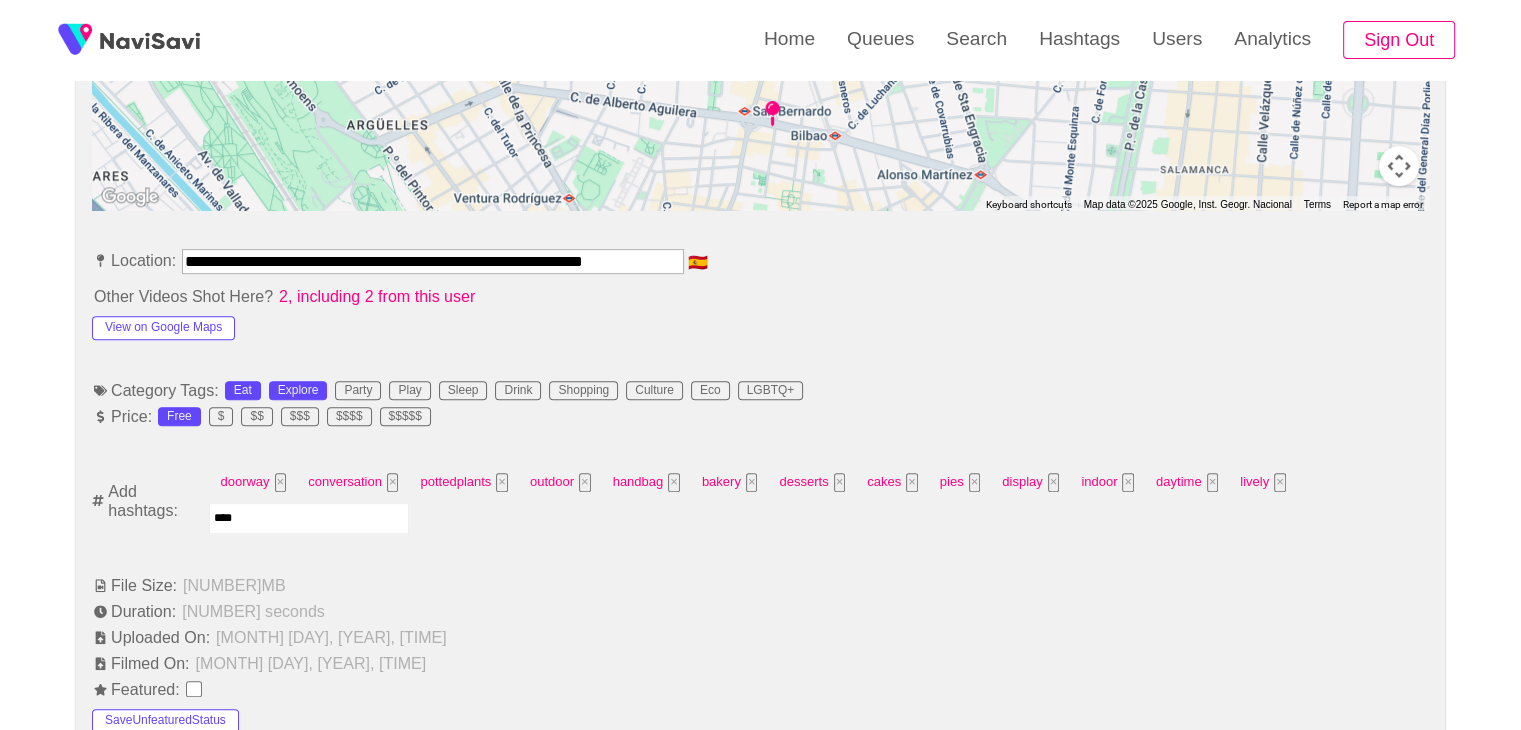 type 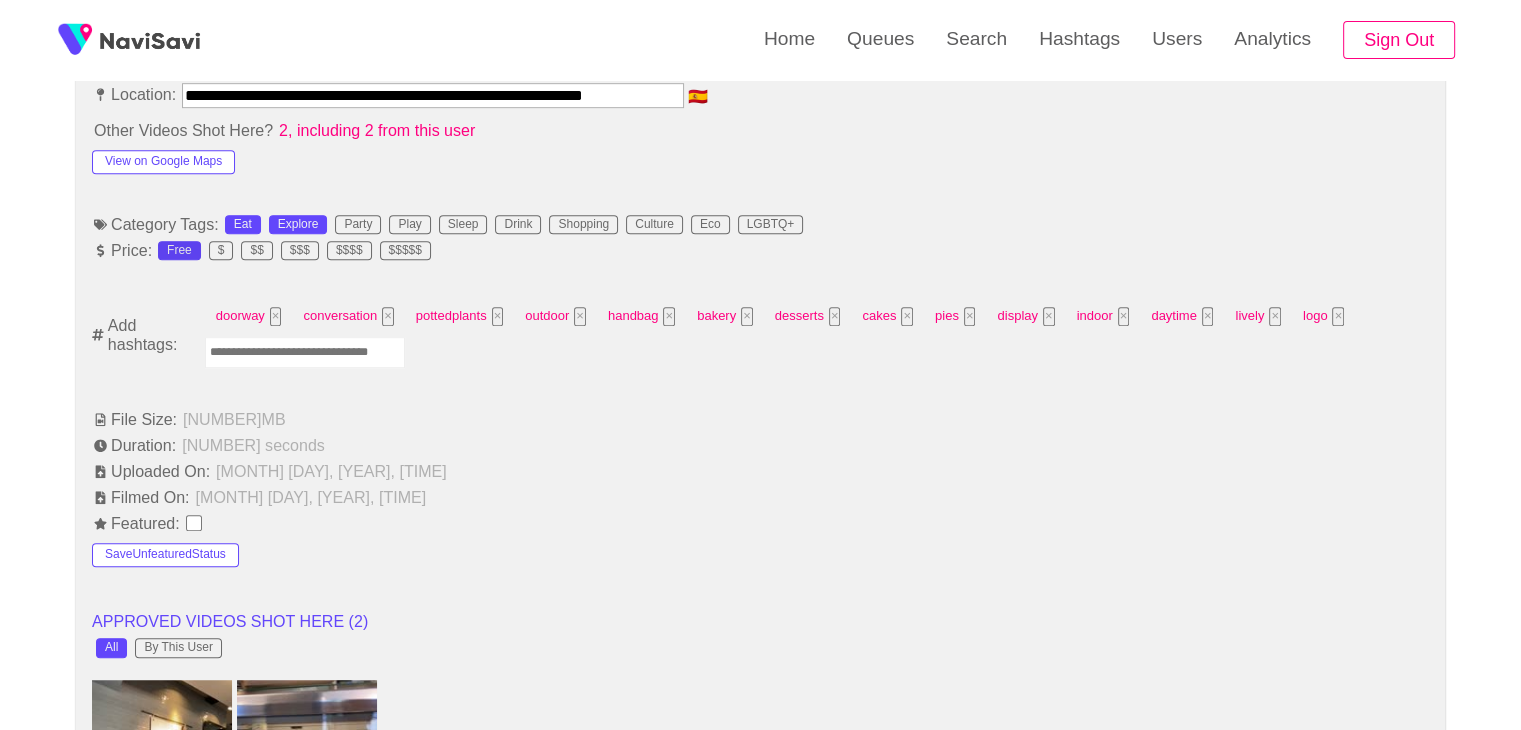 scroll, scrollTop: 1160, scrollLeft: 0, axis: vertical 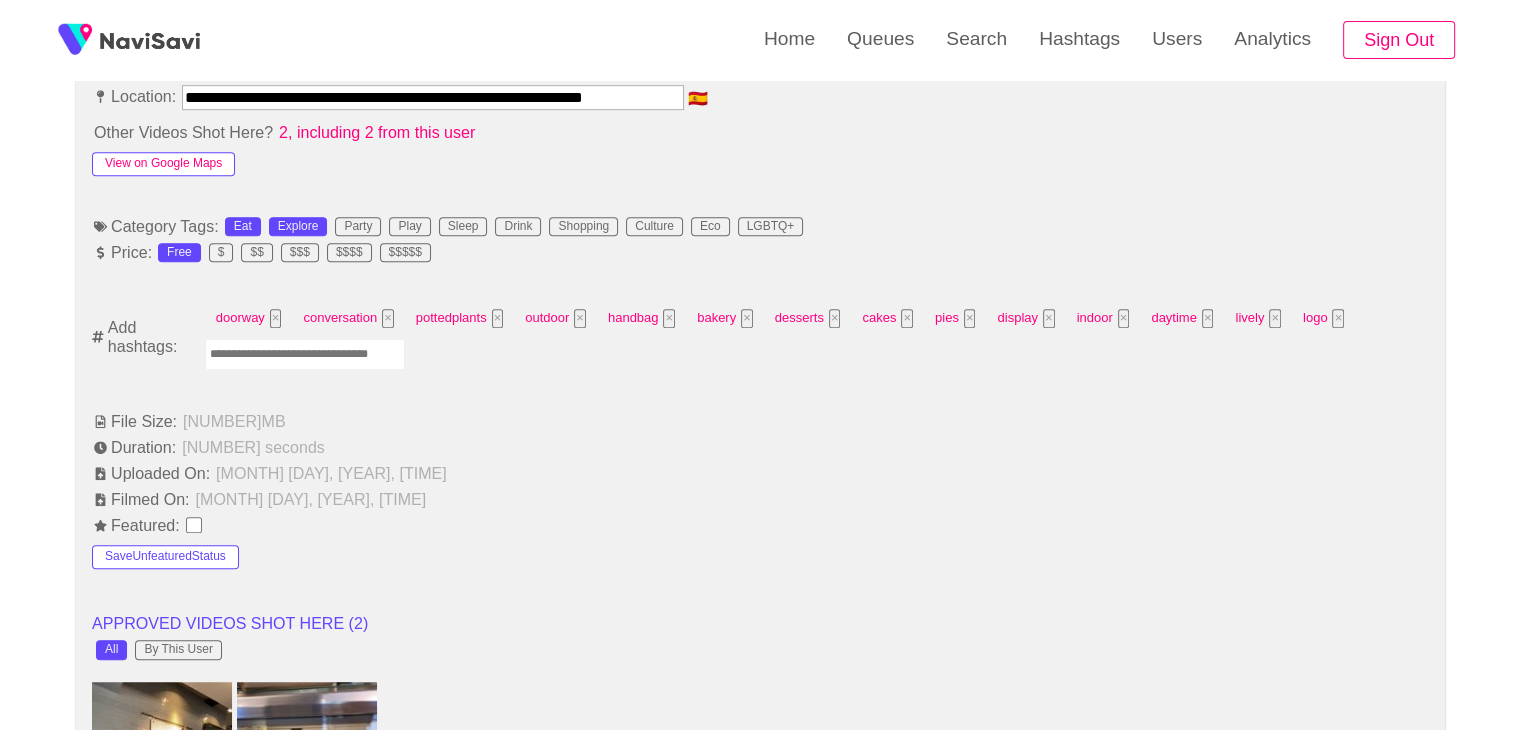 click on "View on Google Maps" at bounding box center [163, 164] 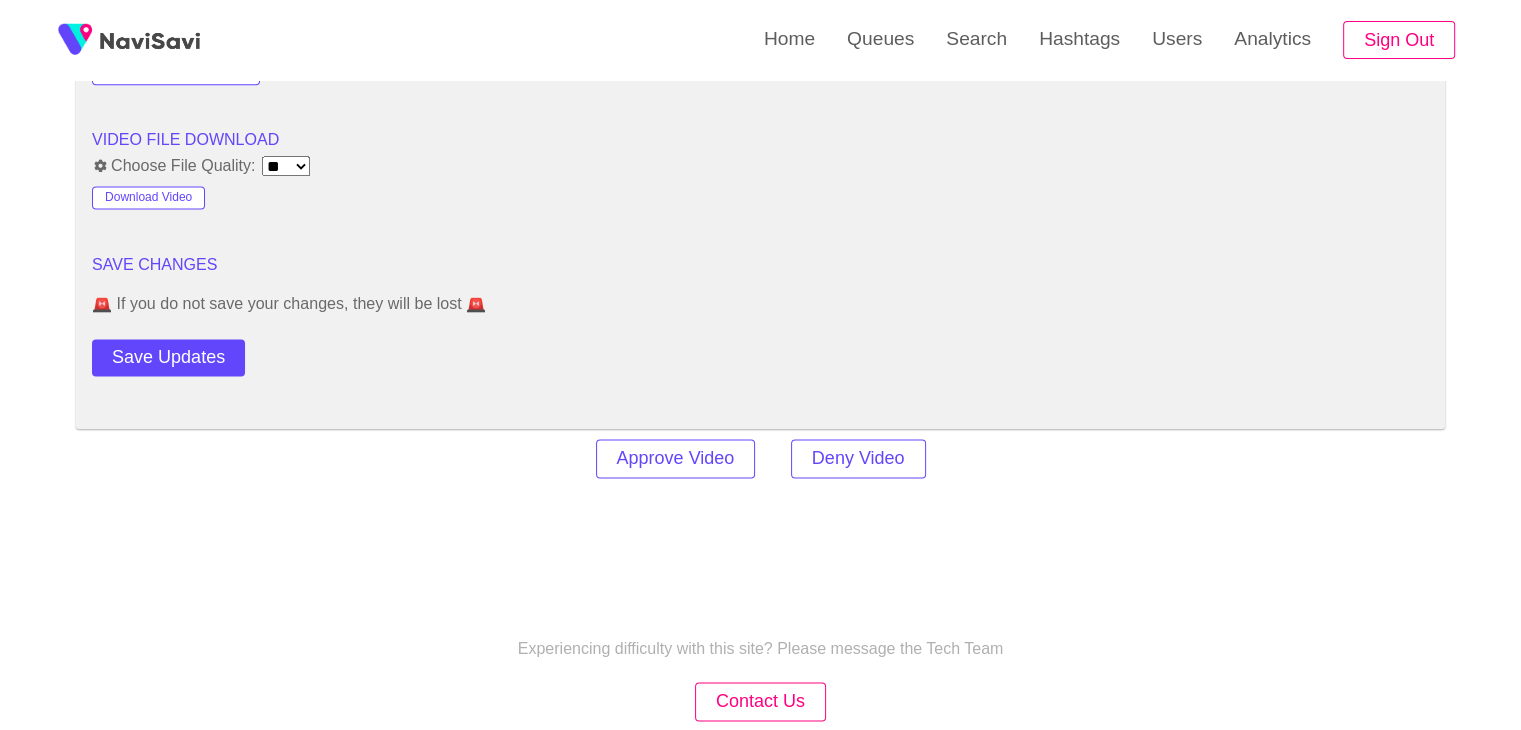scroll, scrollTop: 2740, scrollLeft: 0, axis: vertical 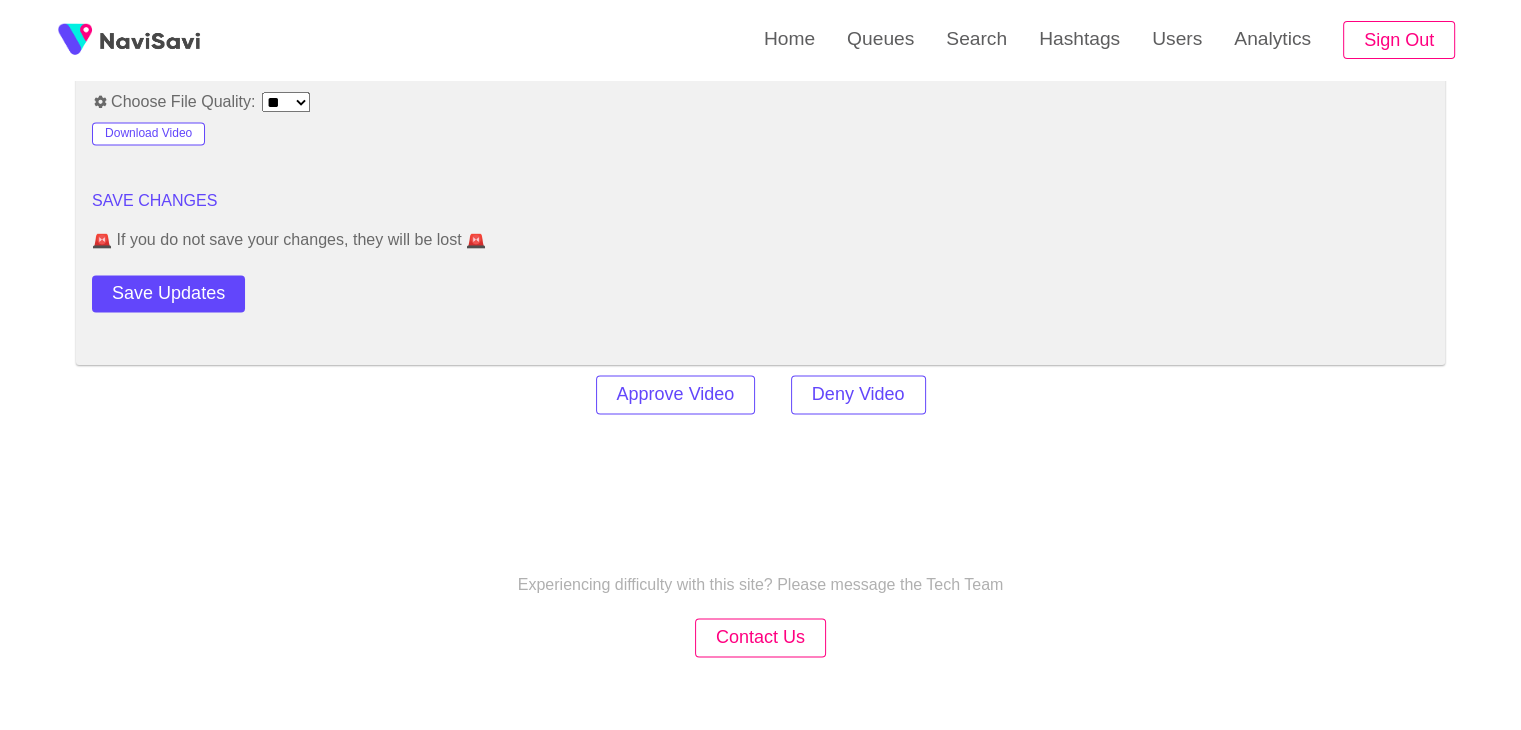 click on "**********" at bounding box center (760, -822) 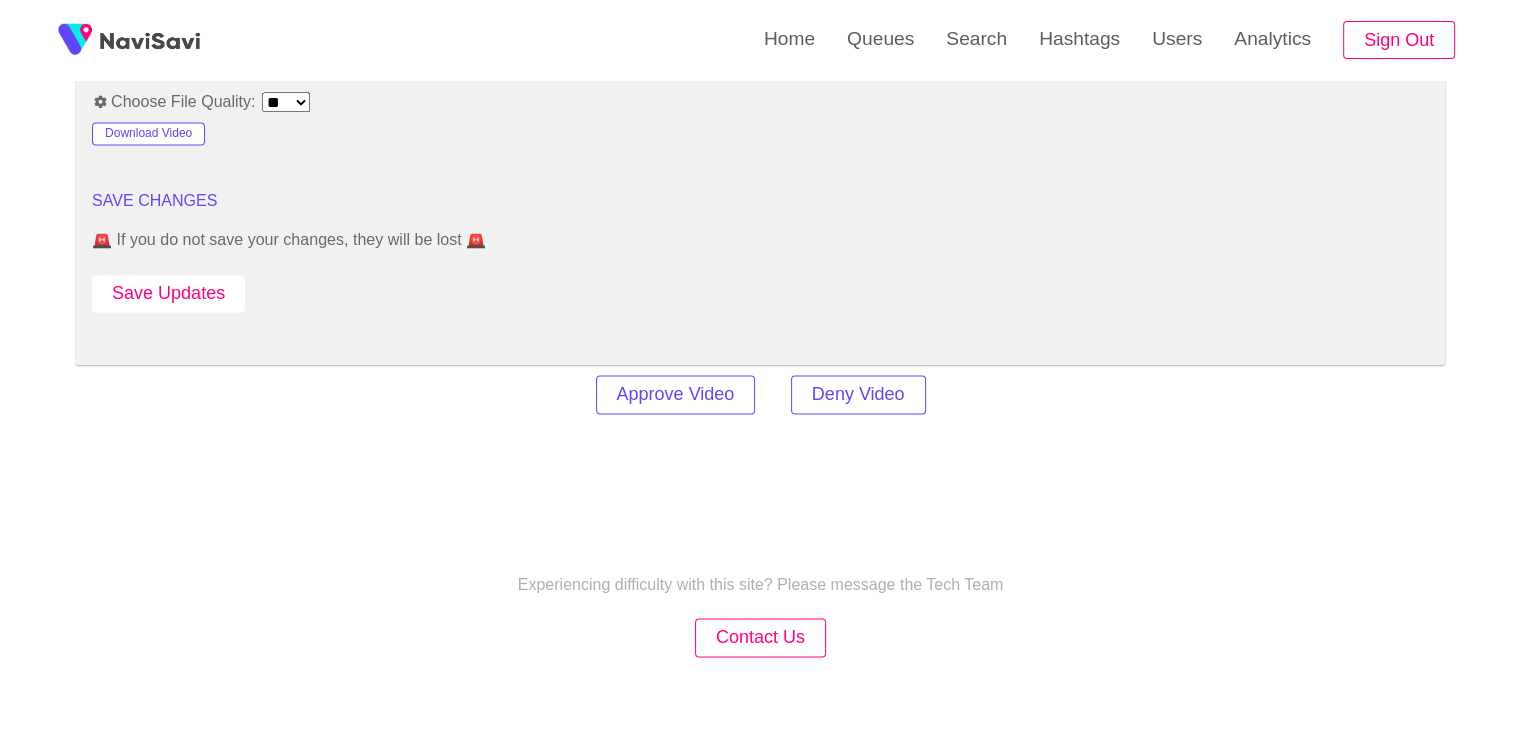 click on "Save Updates" at bounding box center [168, 293] 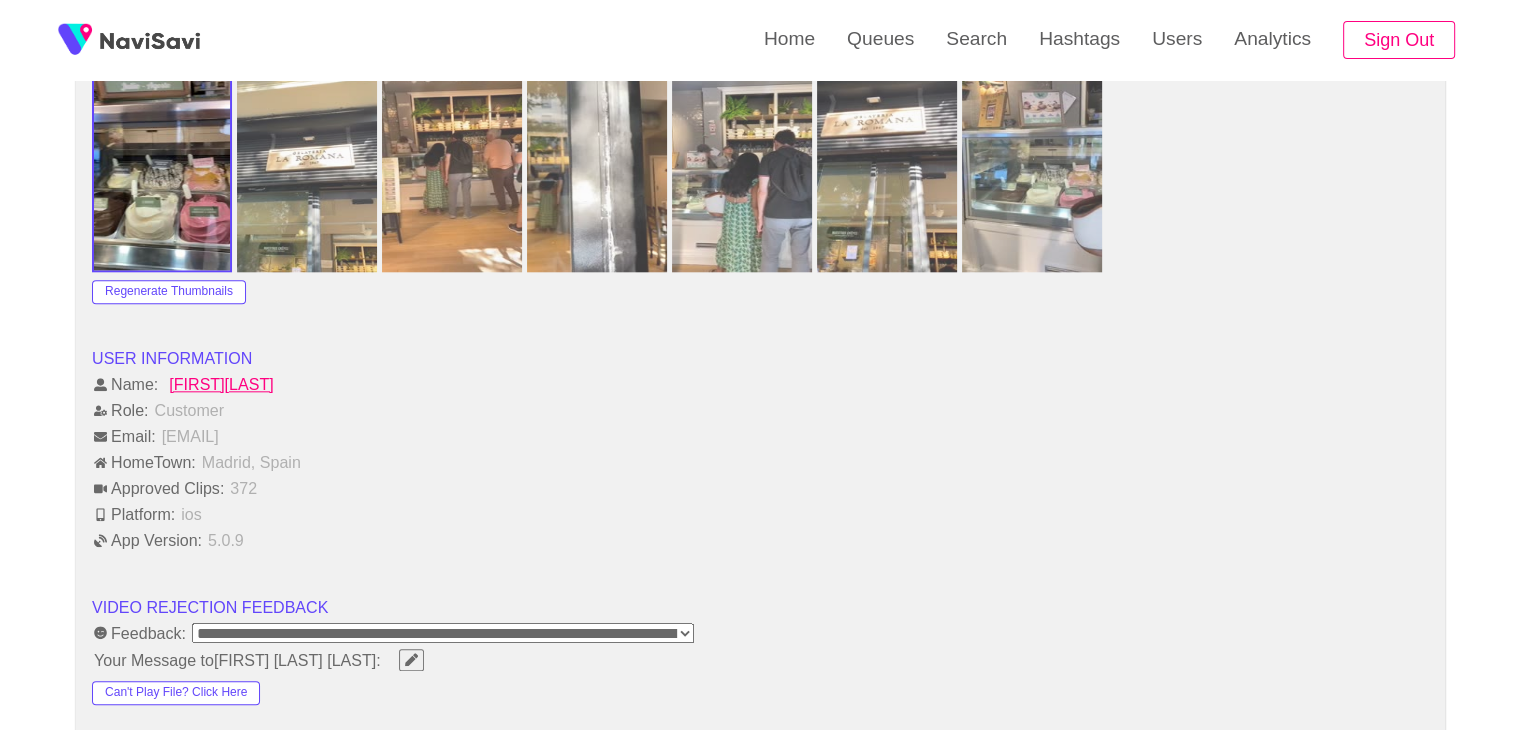 scroll, scrollTop: 2044, scrollLeft: 0, axis: vertical 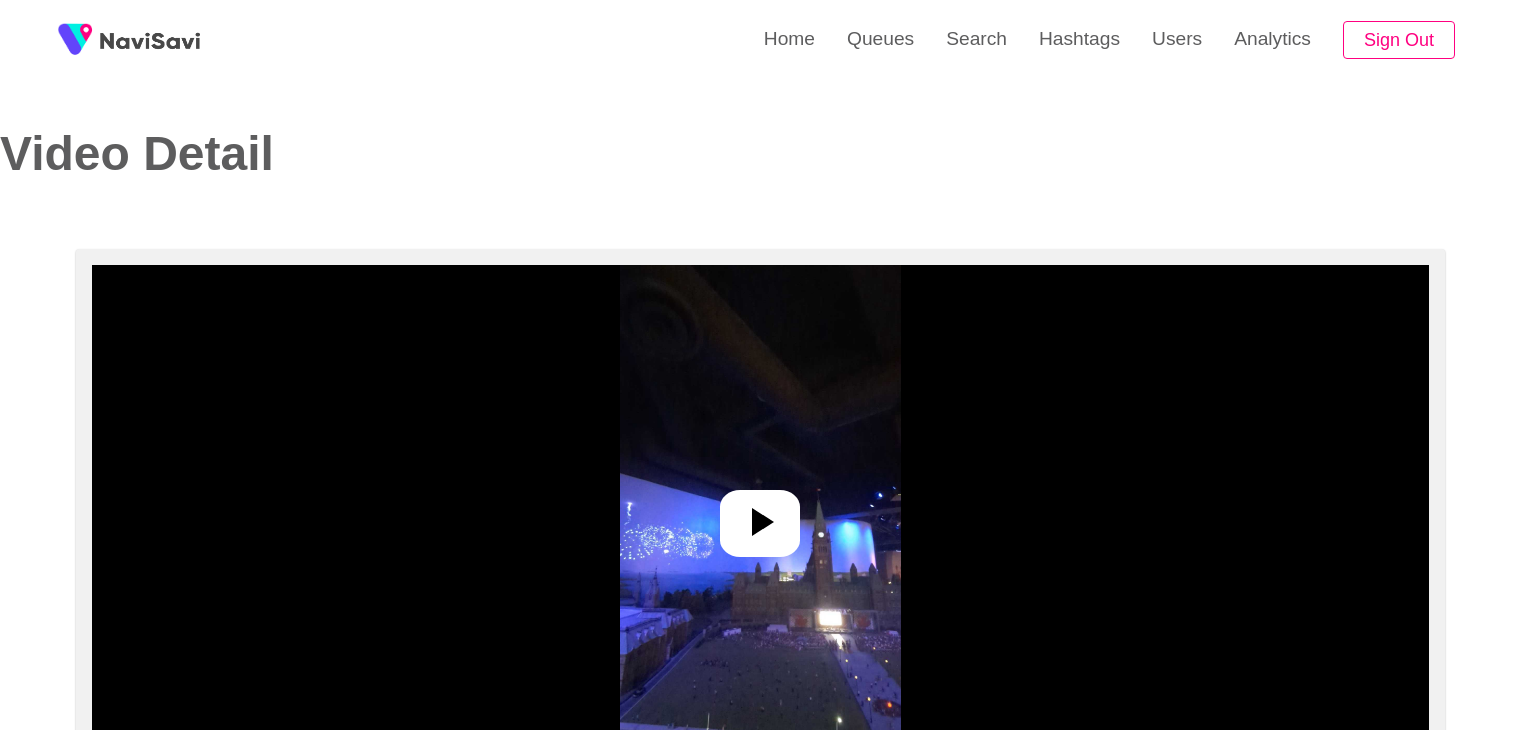 select on "**********" 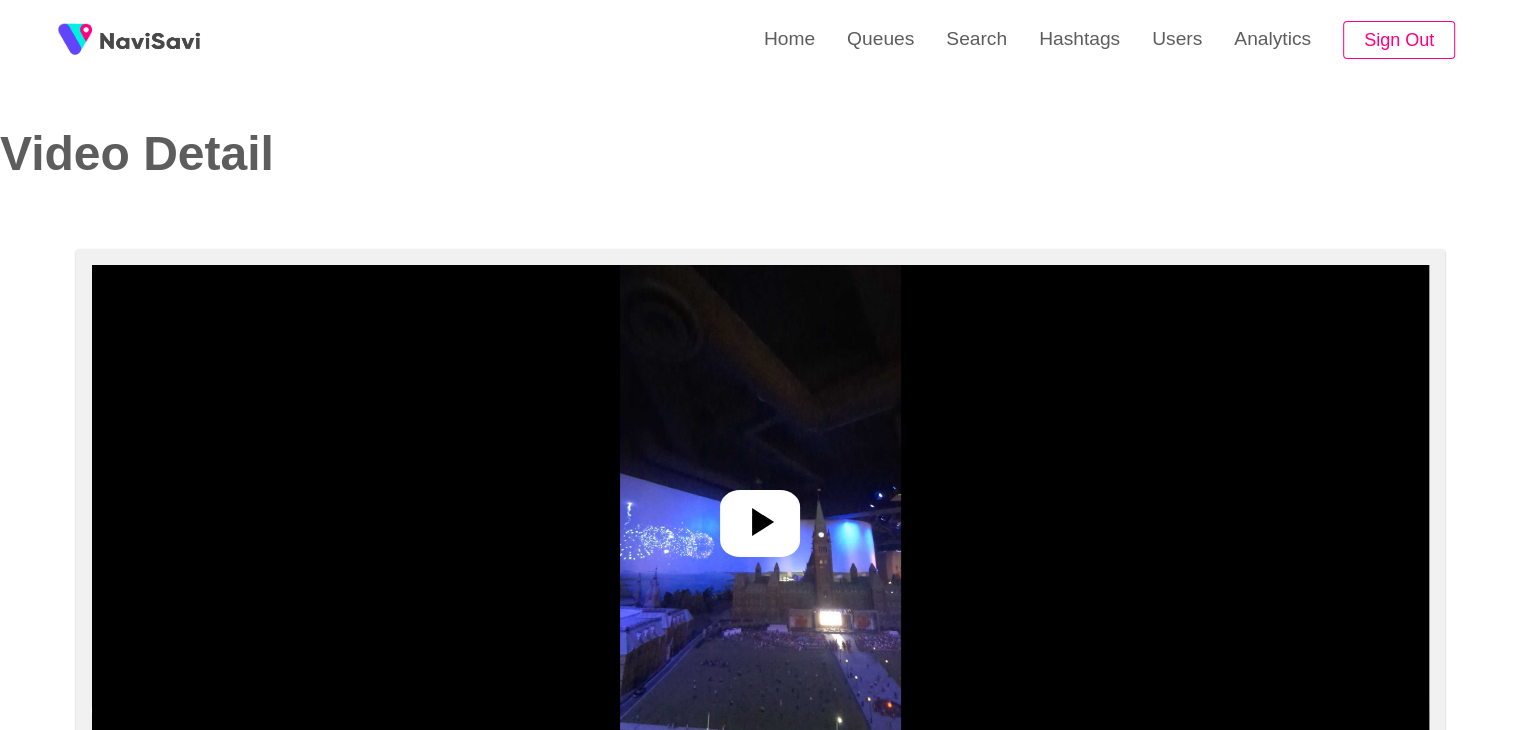 click at bounding box center (760, 515) 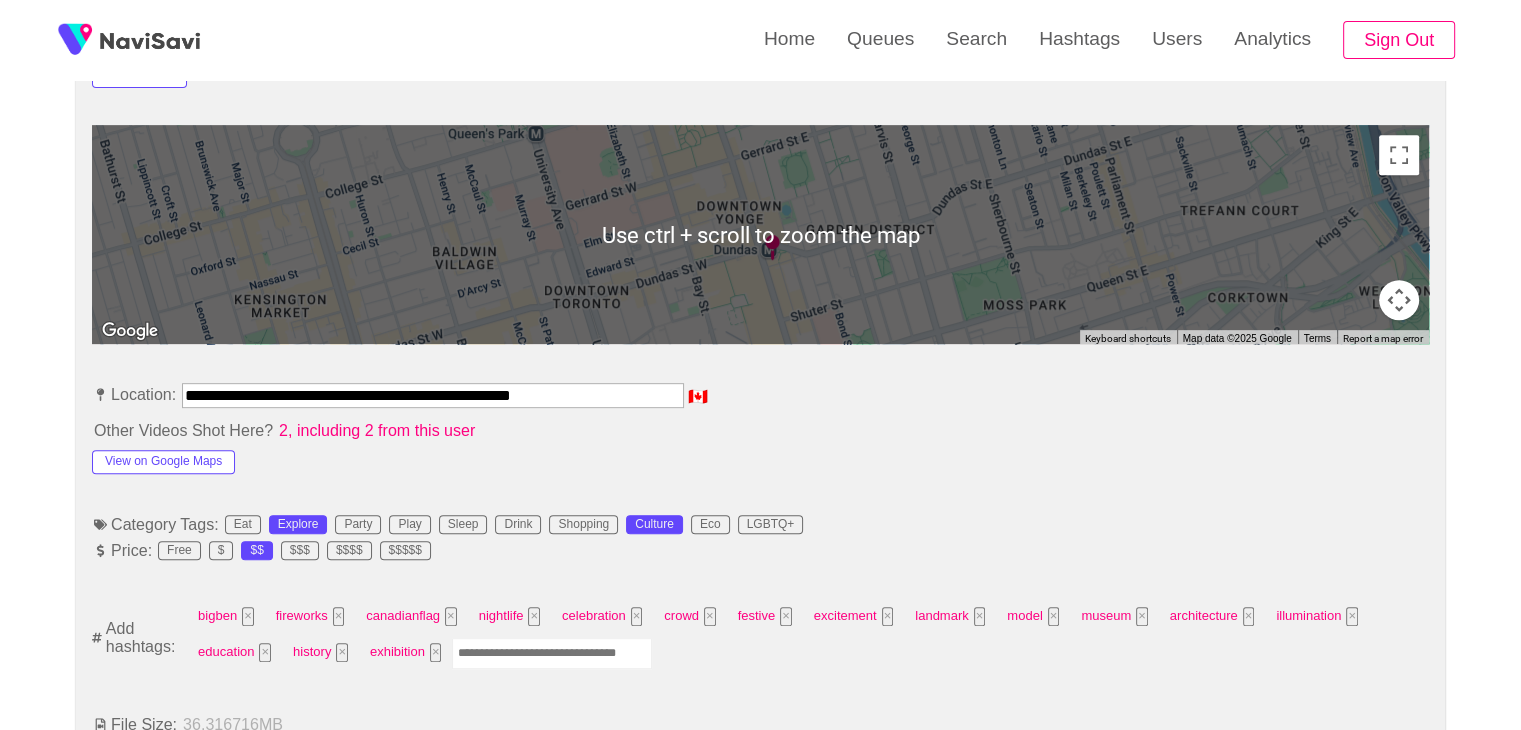 scroll, scrollTop: 899, scrollLeft: 0, axis: vertical 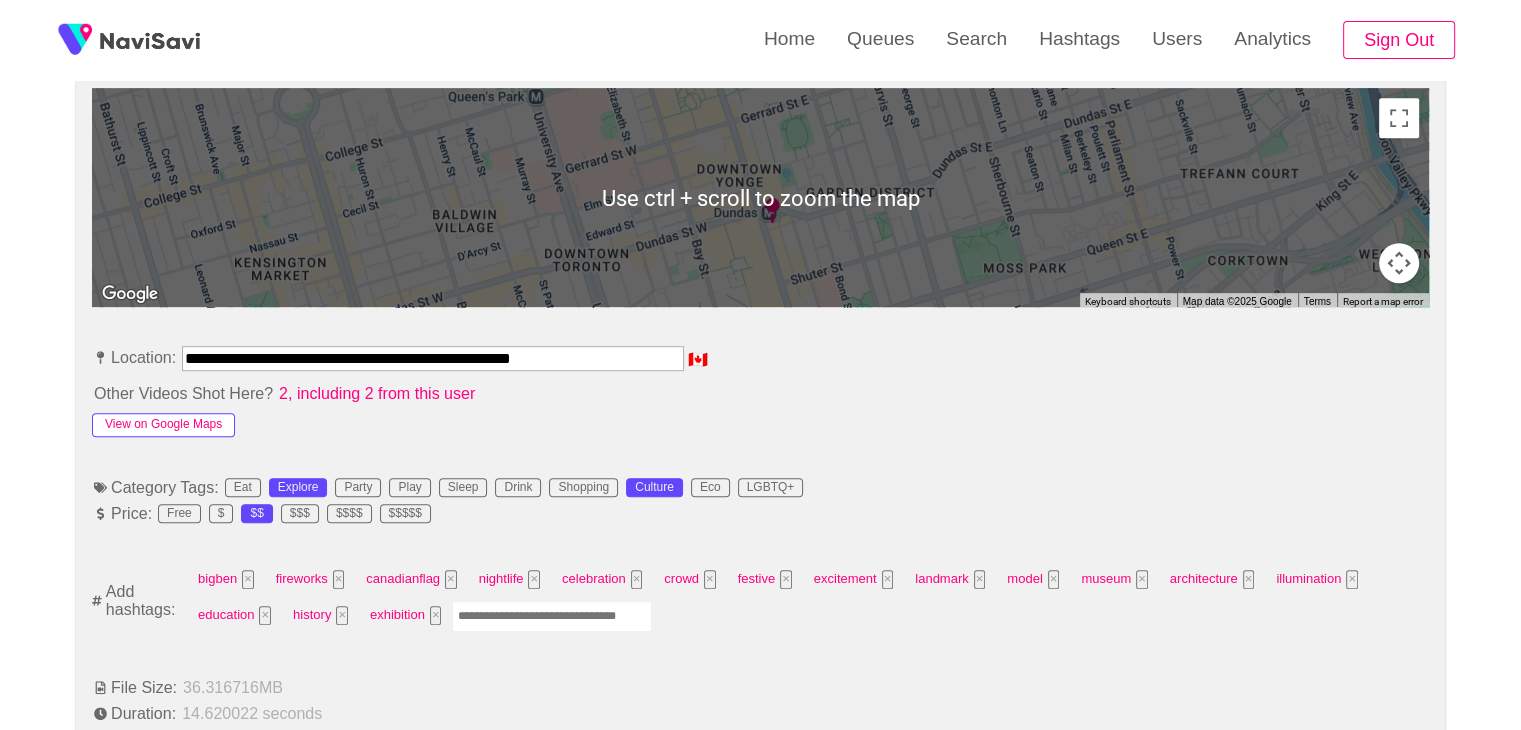 click on "View on Google Maps" at bounding box center (163, 425) 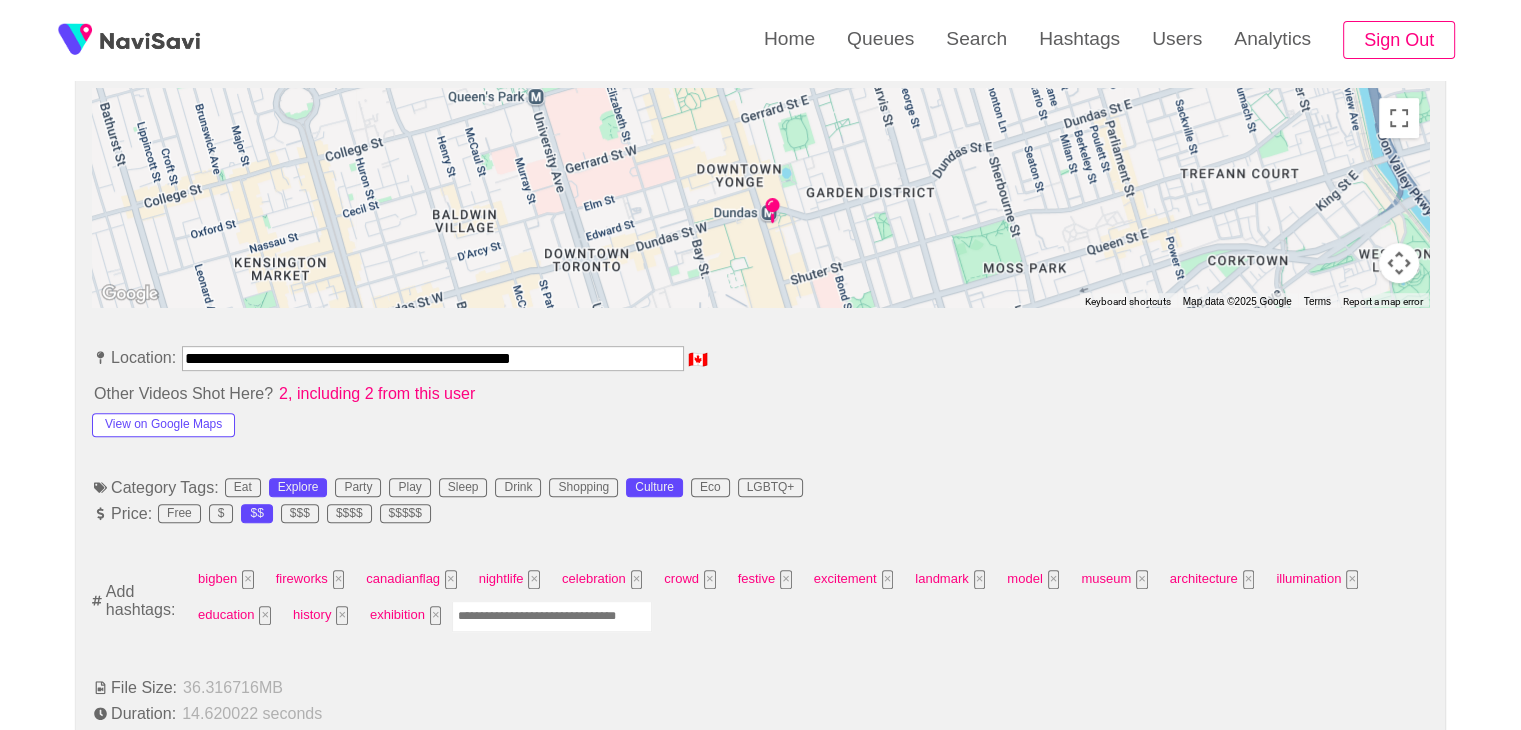 click on "bigben × fireworks × canadianflag × nightlife × celebration × crowd × festive × excitement × landmark × model × museum × architecture × illumination × education × history × exhibition ×" at bounding box center (807, 600) 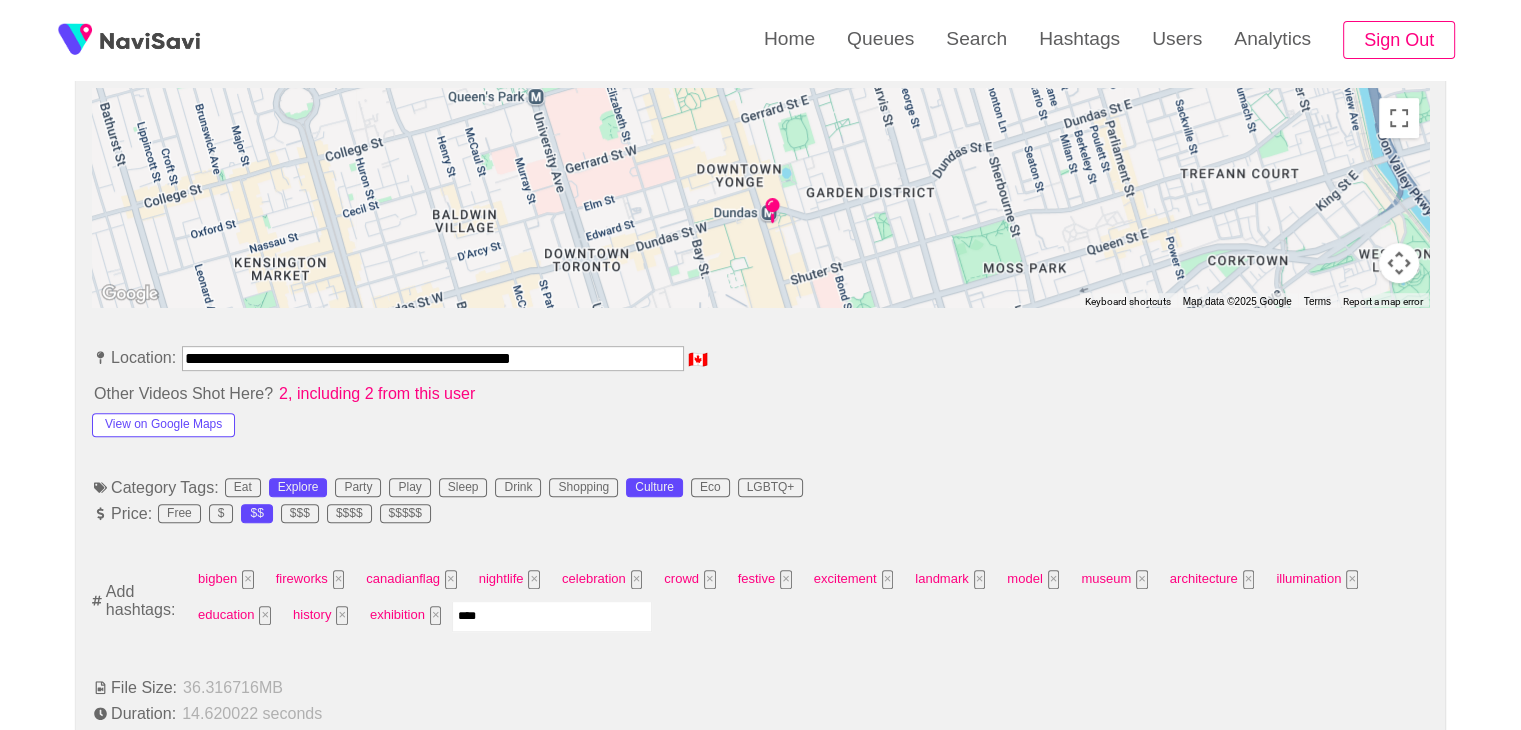 type on "*****" 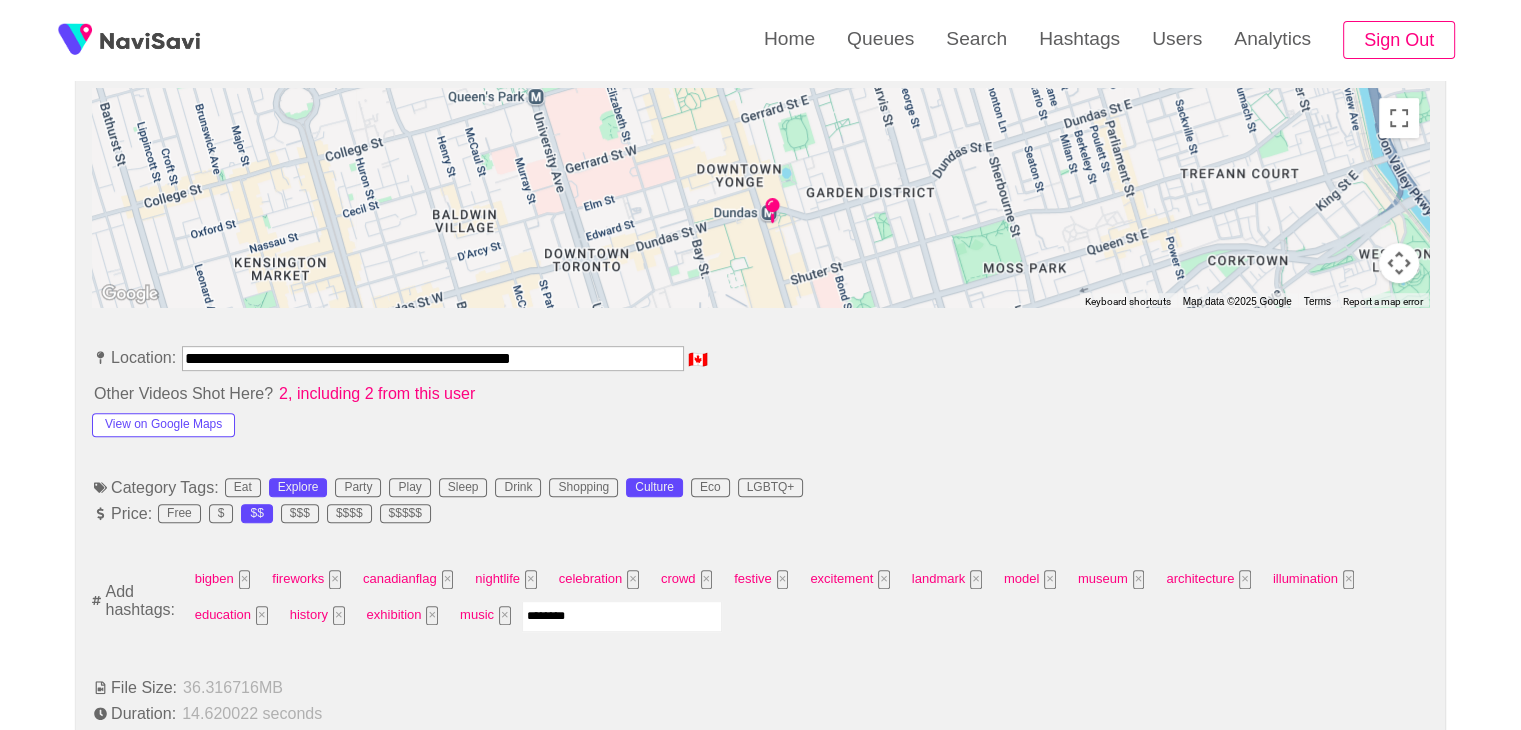 type on "*********" 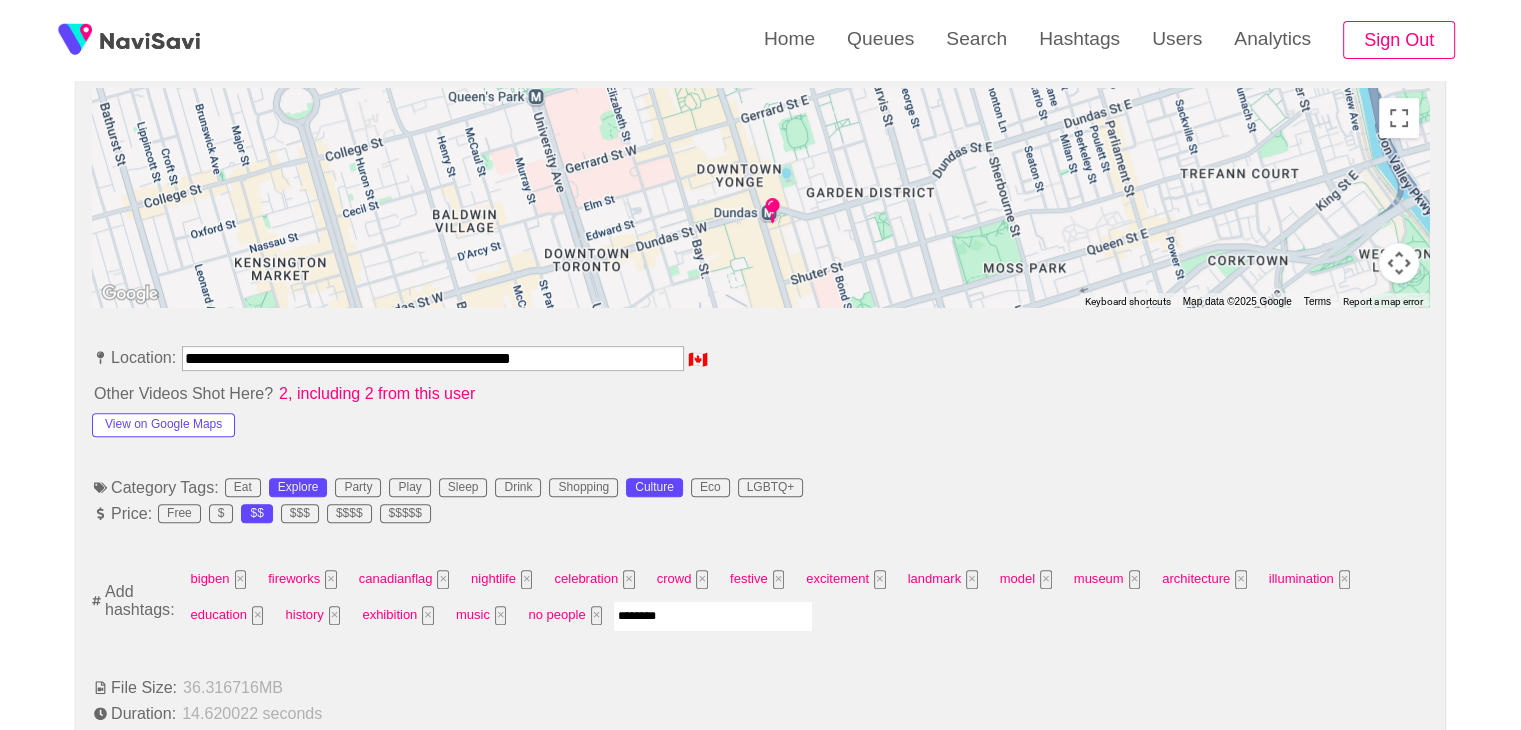 type on "*********" 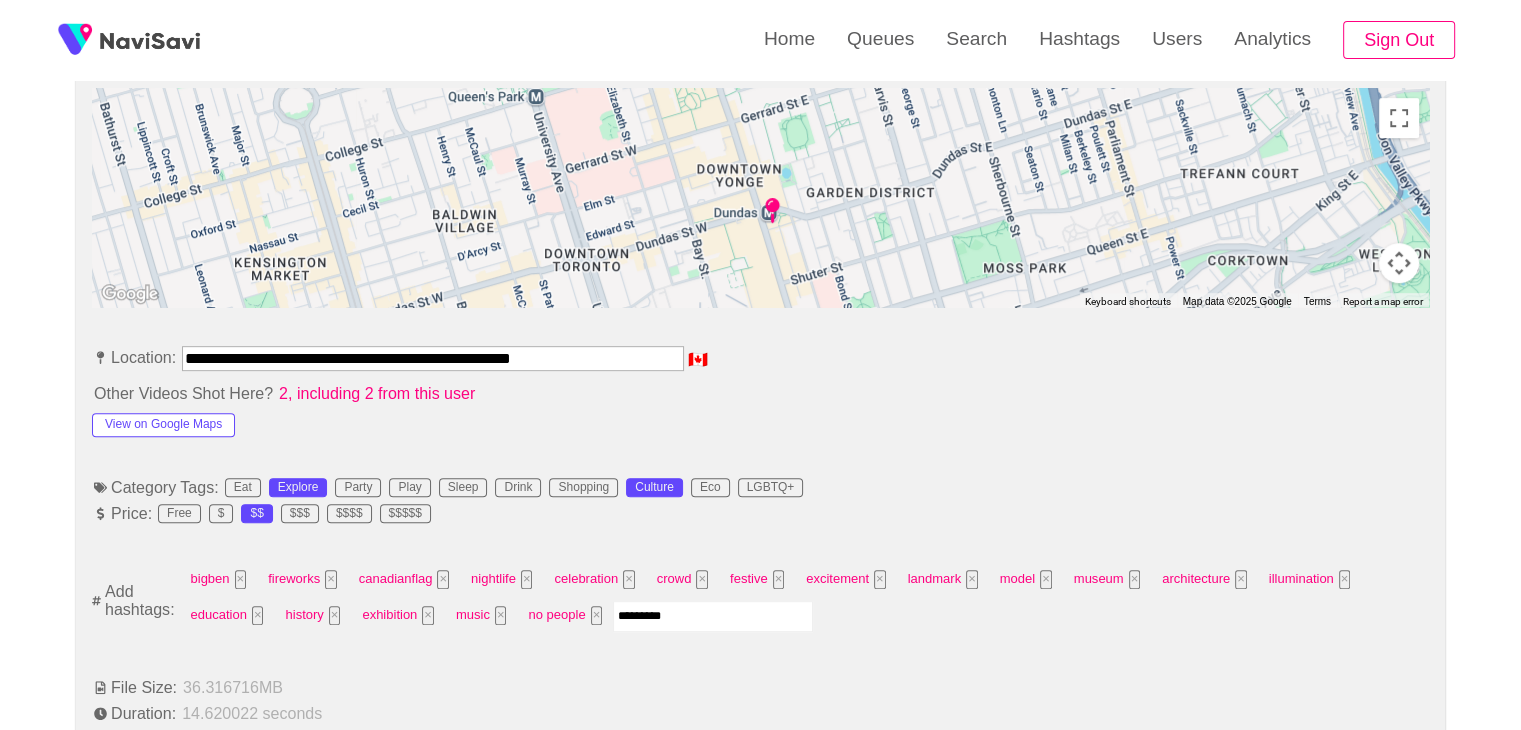 type 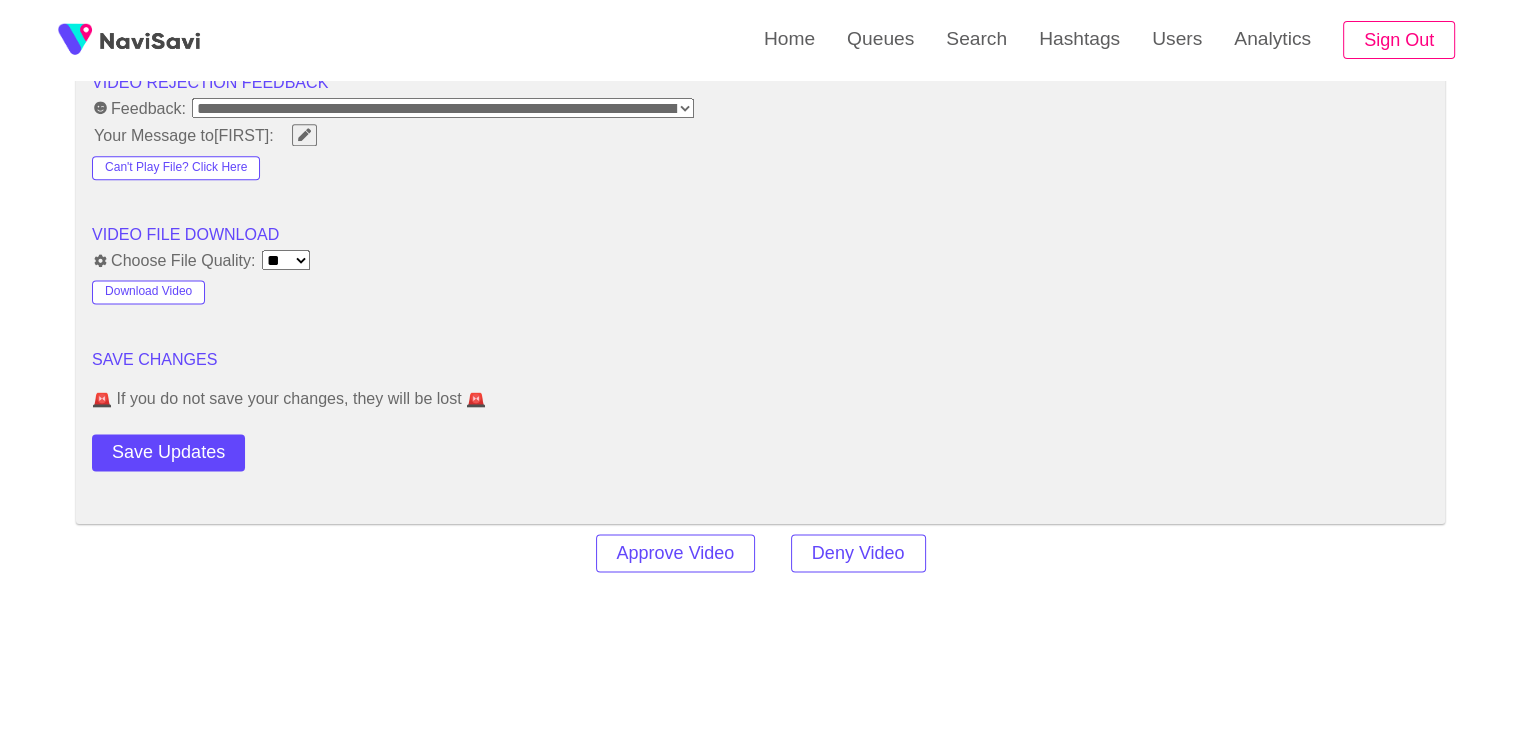 scroll, scrollTop: 2644, scrollLeft: 0, axis: vertical 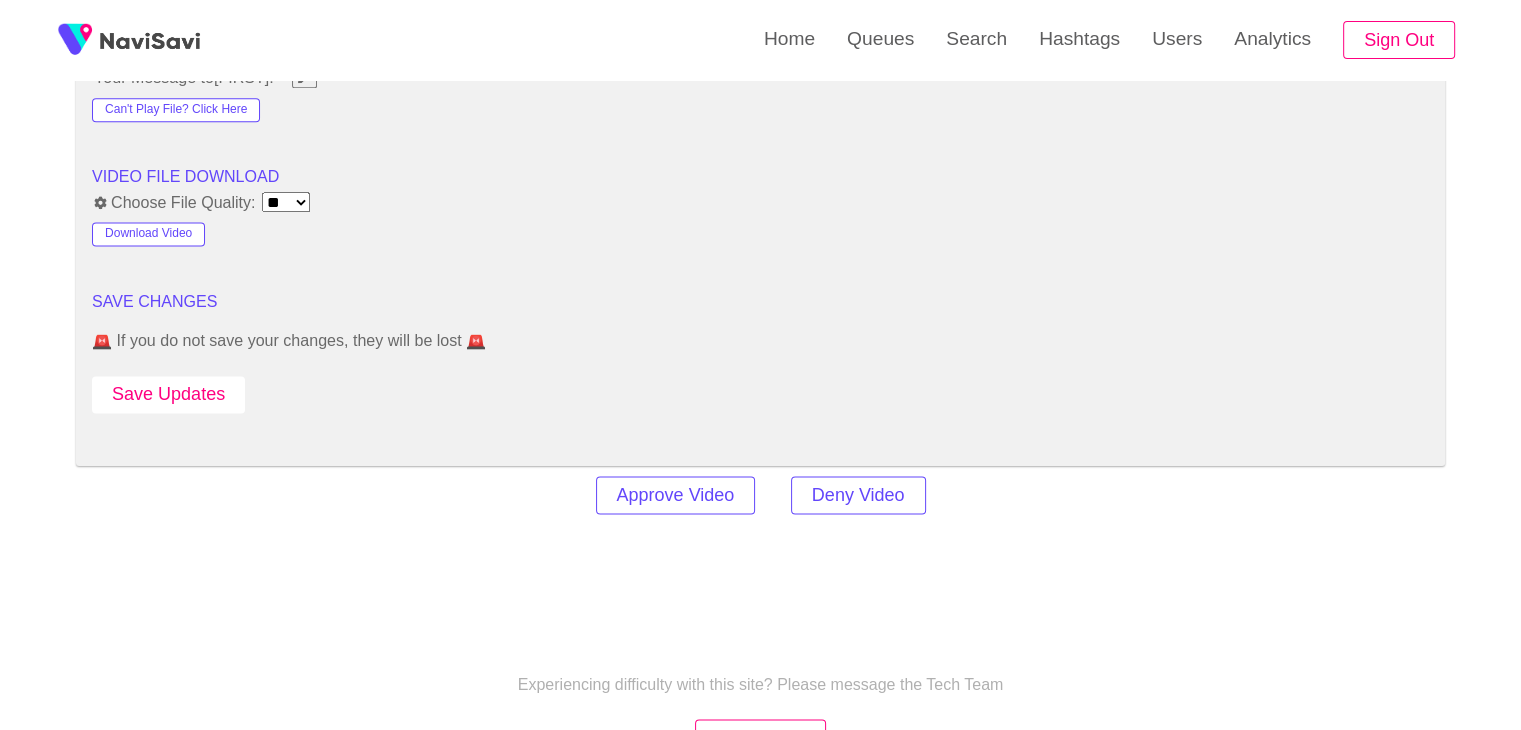 click on "Save Updates" at bounding box center (168, 394) 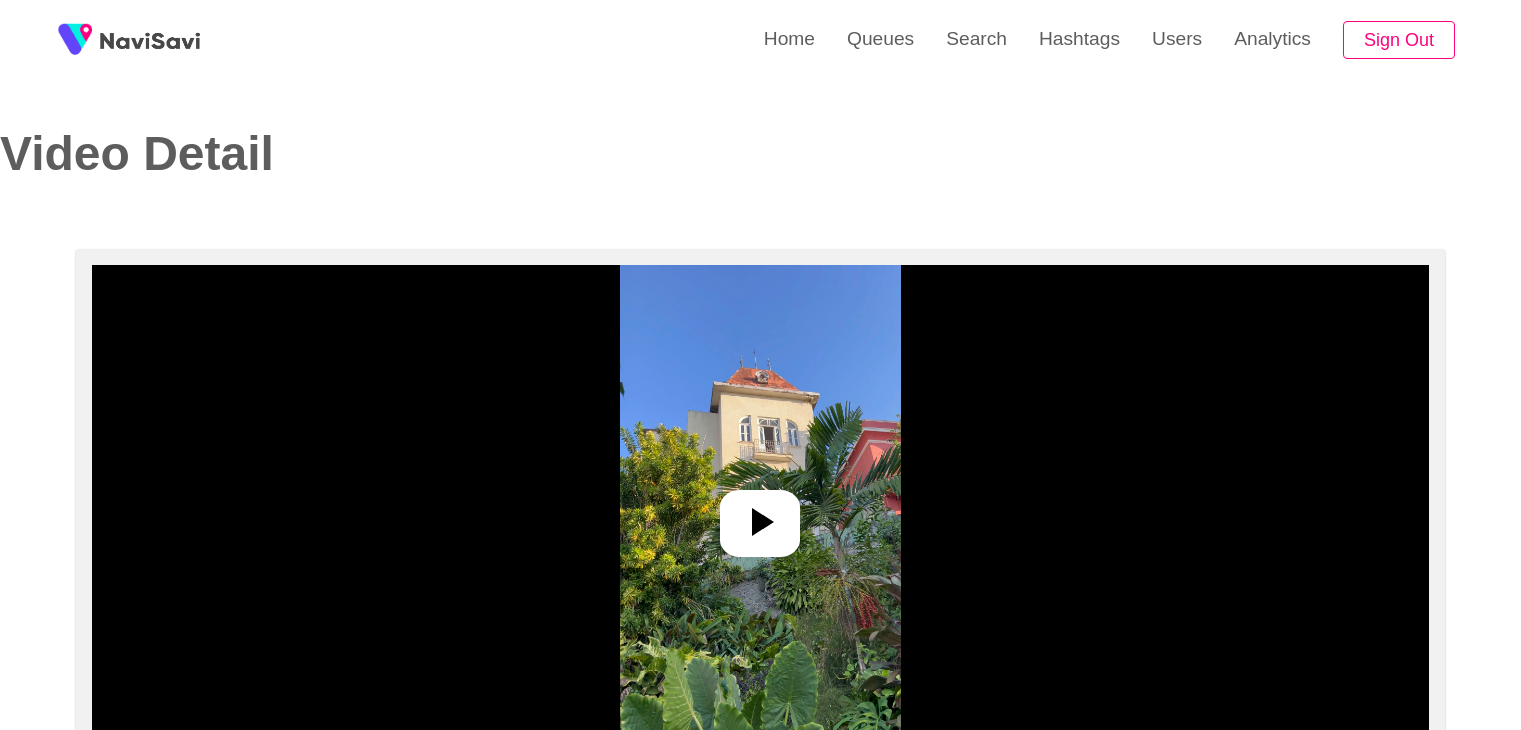 select on "**********" 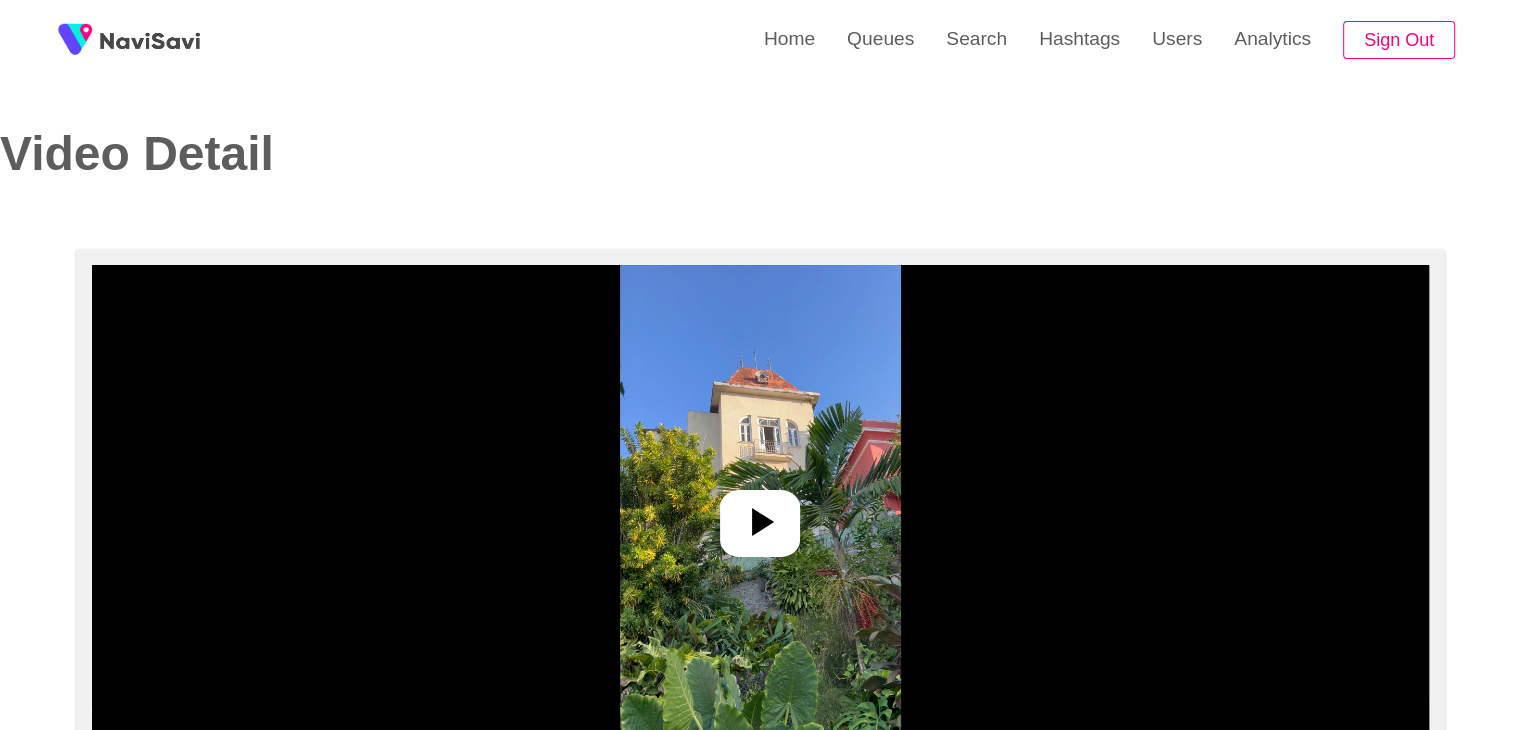 click at bounding box center (760, 515) 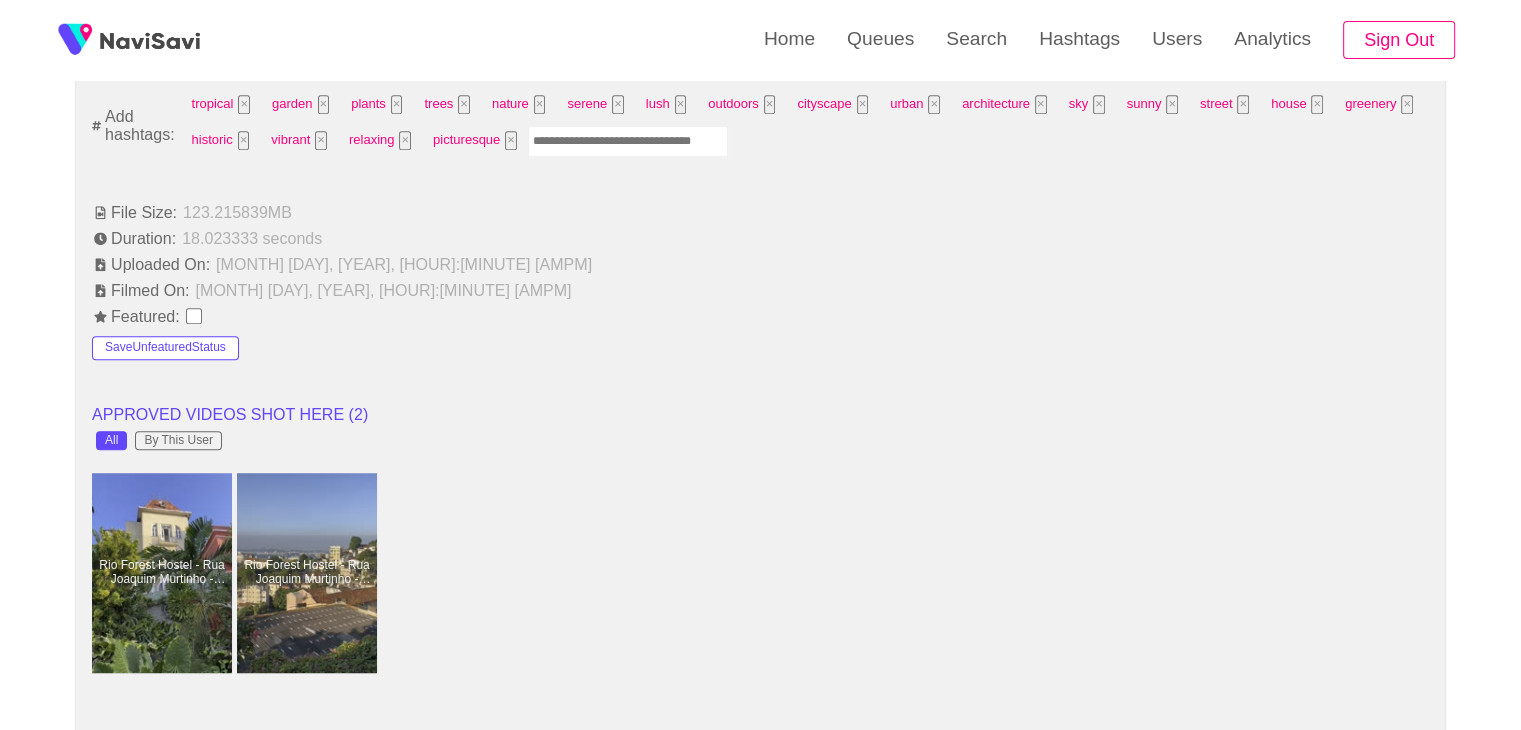 scroll, scrollTop: 1228, scrollLeft: 0, axis: vertical 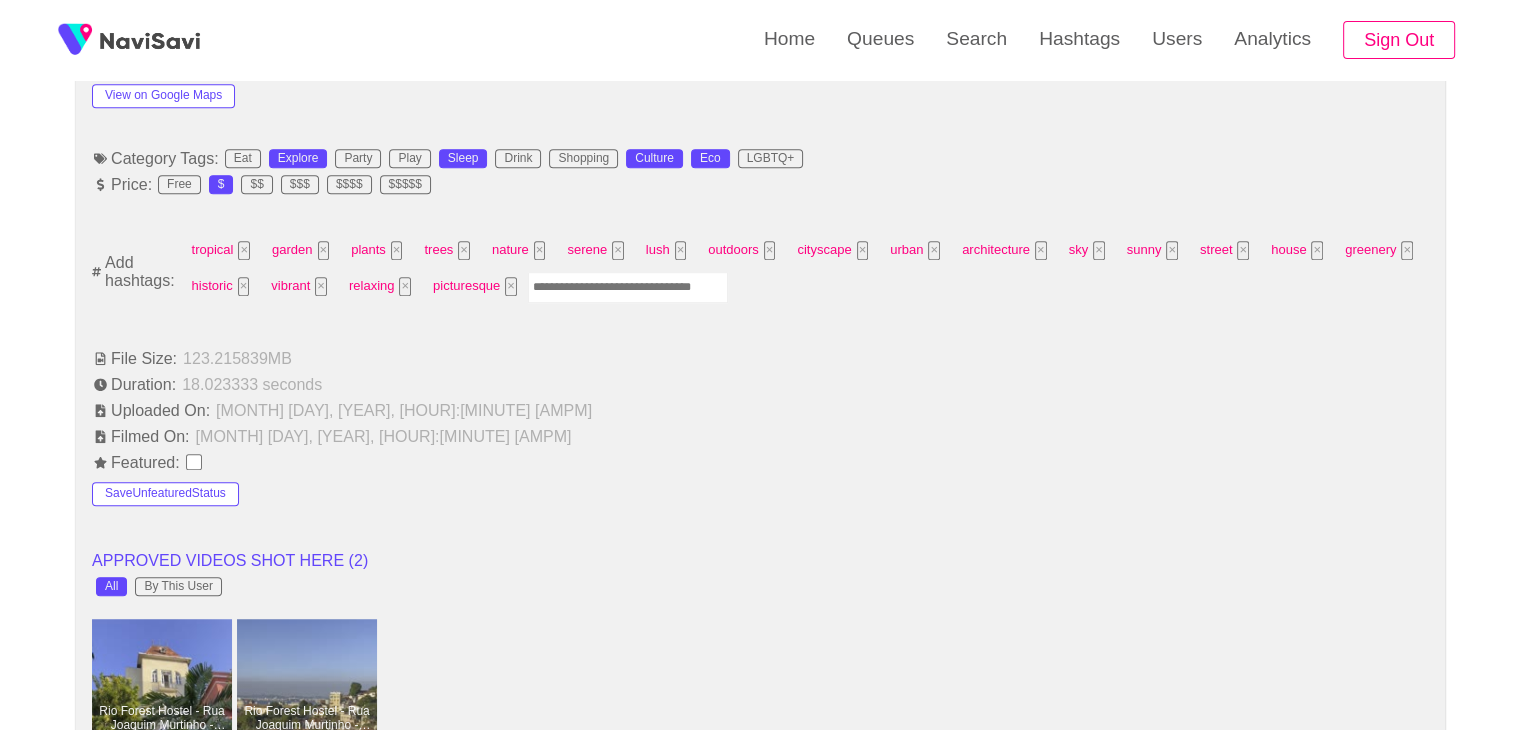 click at bounding box center (628, 287) 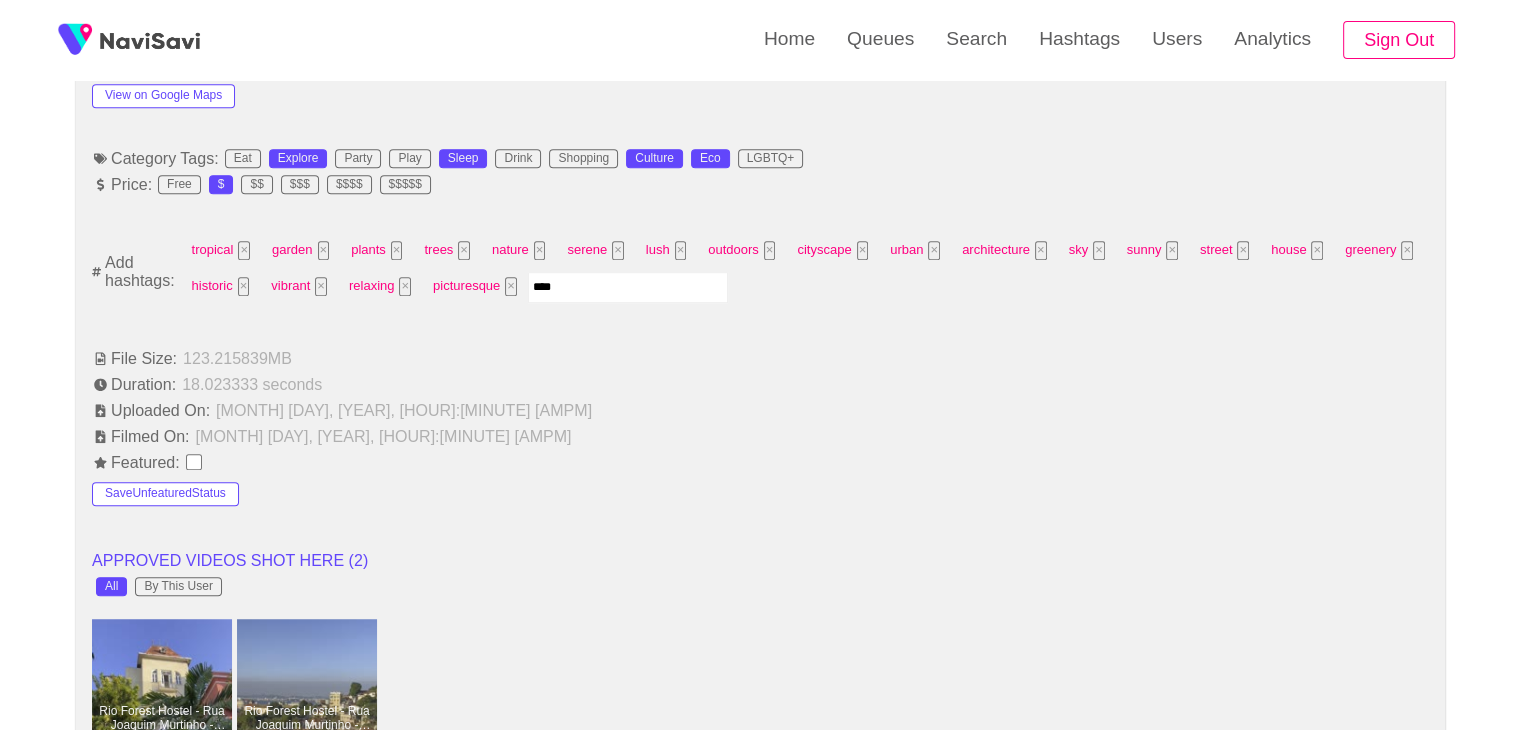 type on "*****" 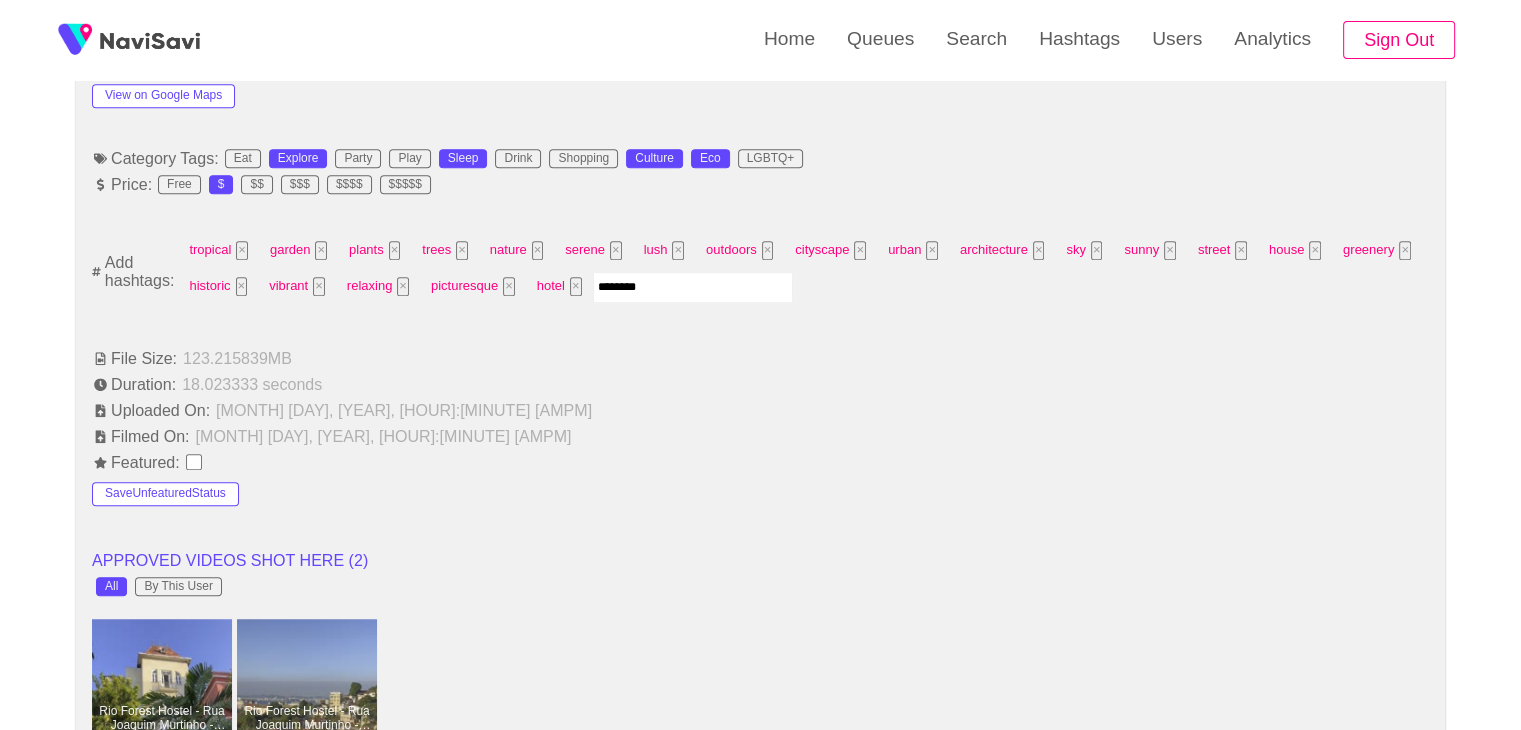 type on "*********" 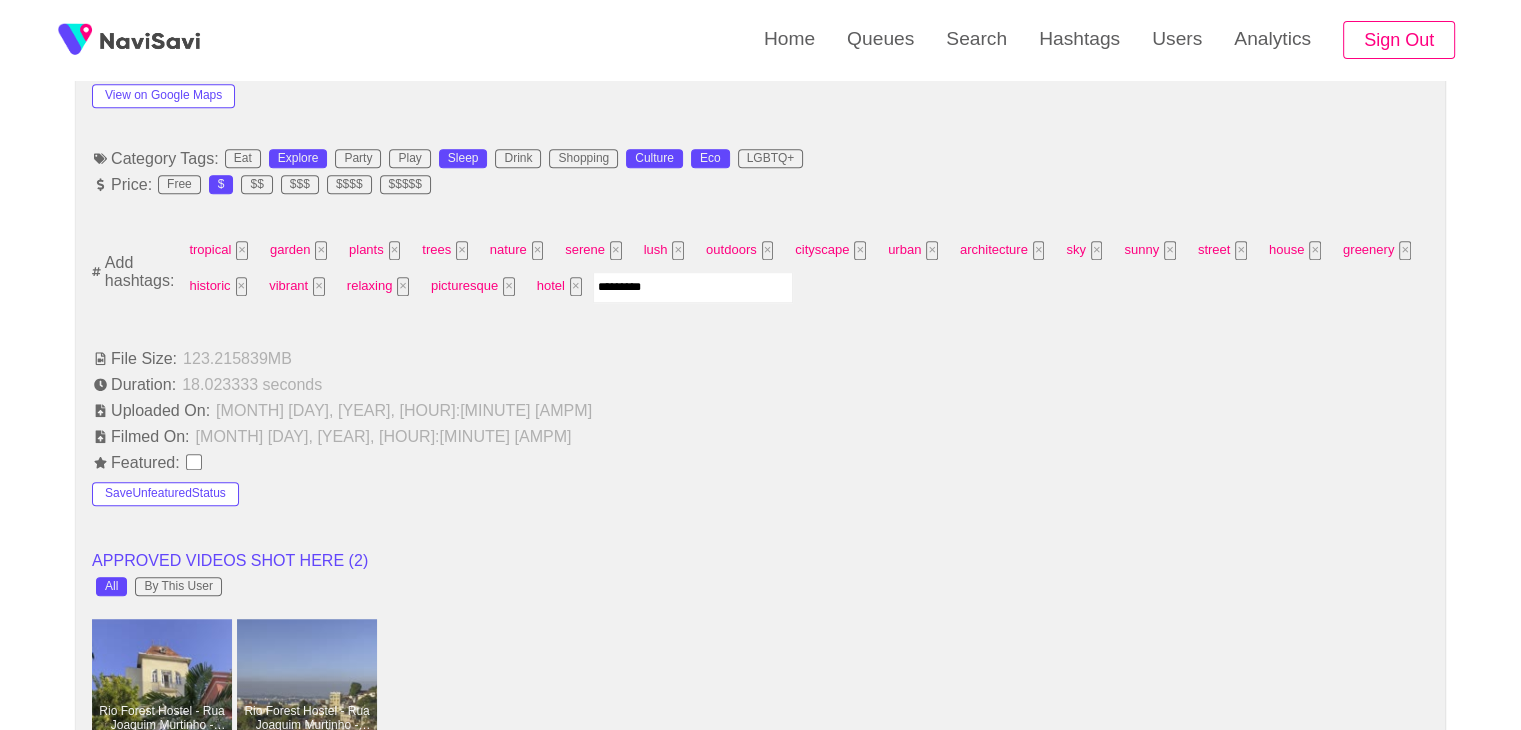 type 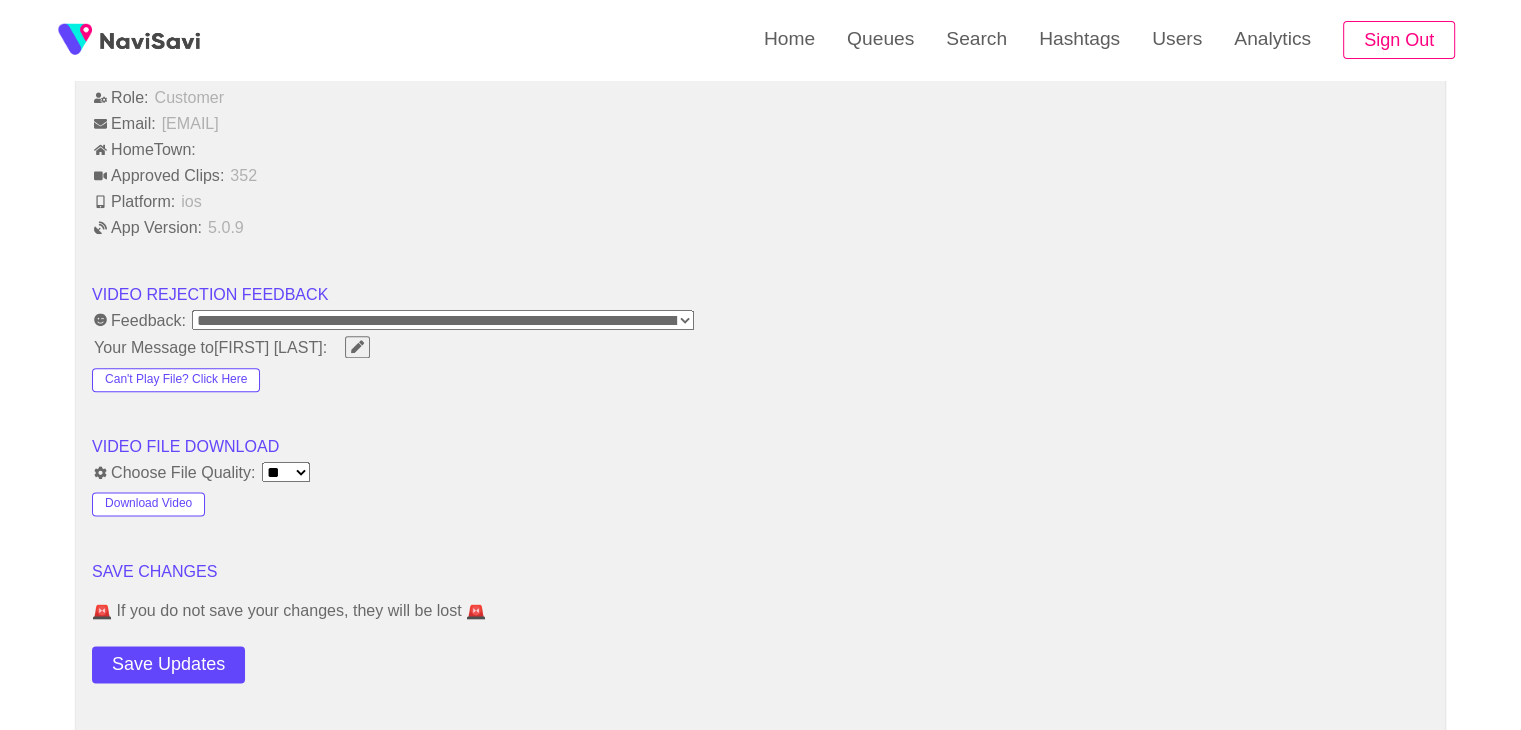 scroll, scrollTop: 2813, scrollLeft: 0, axis: vertical 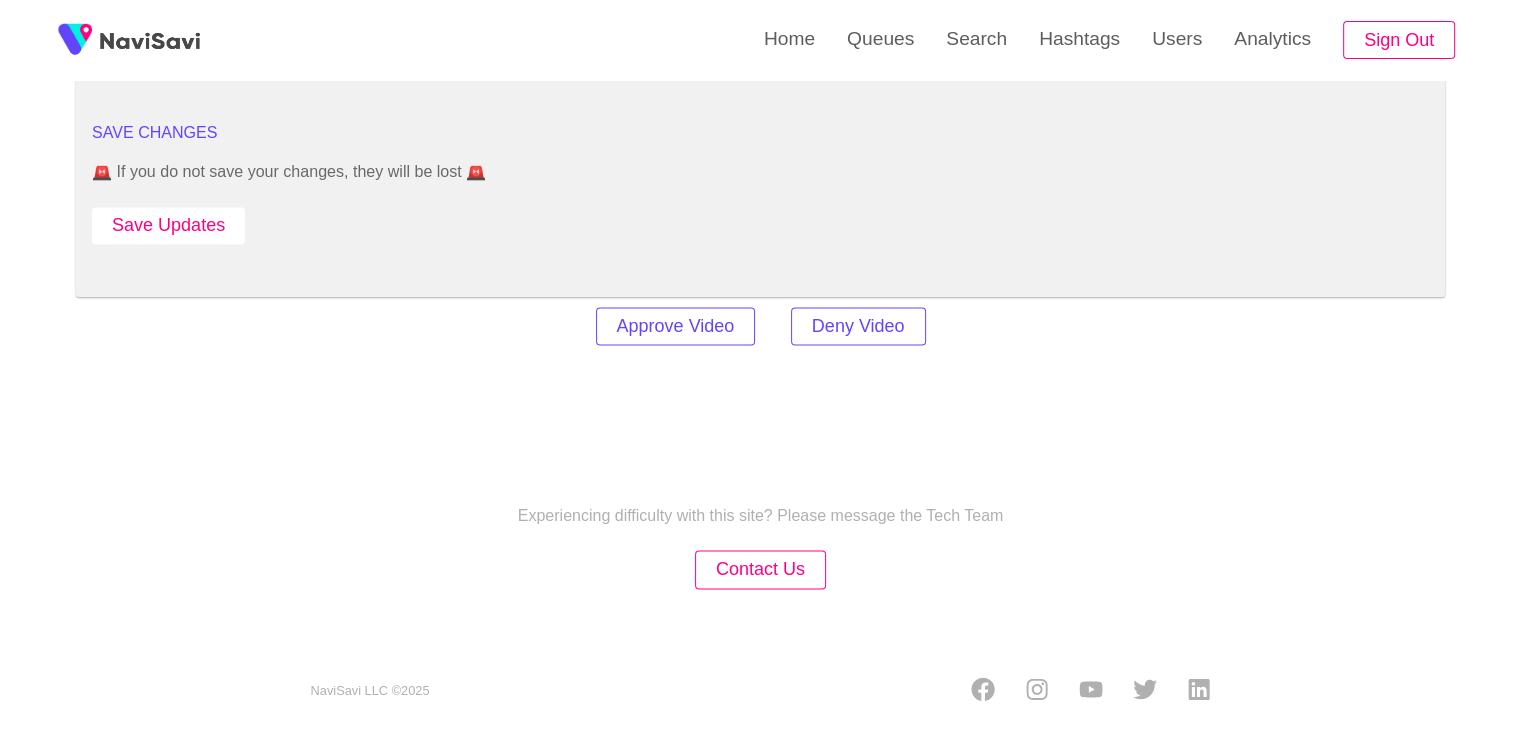 click on "Save Updates" at bounding box center [168, 225] 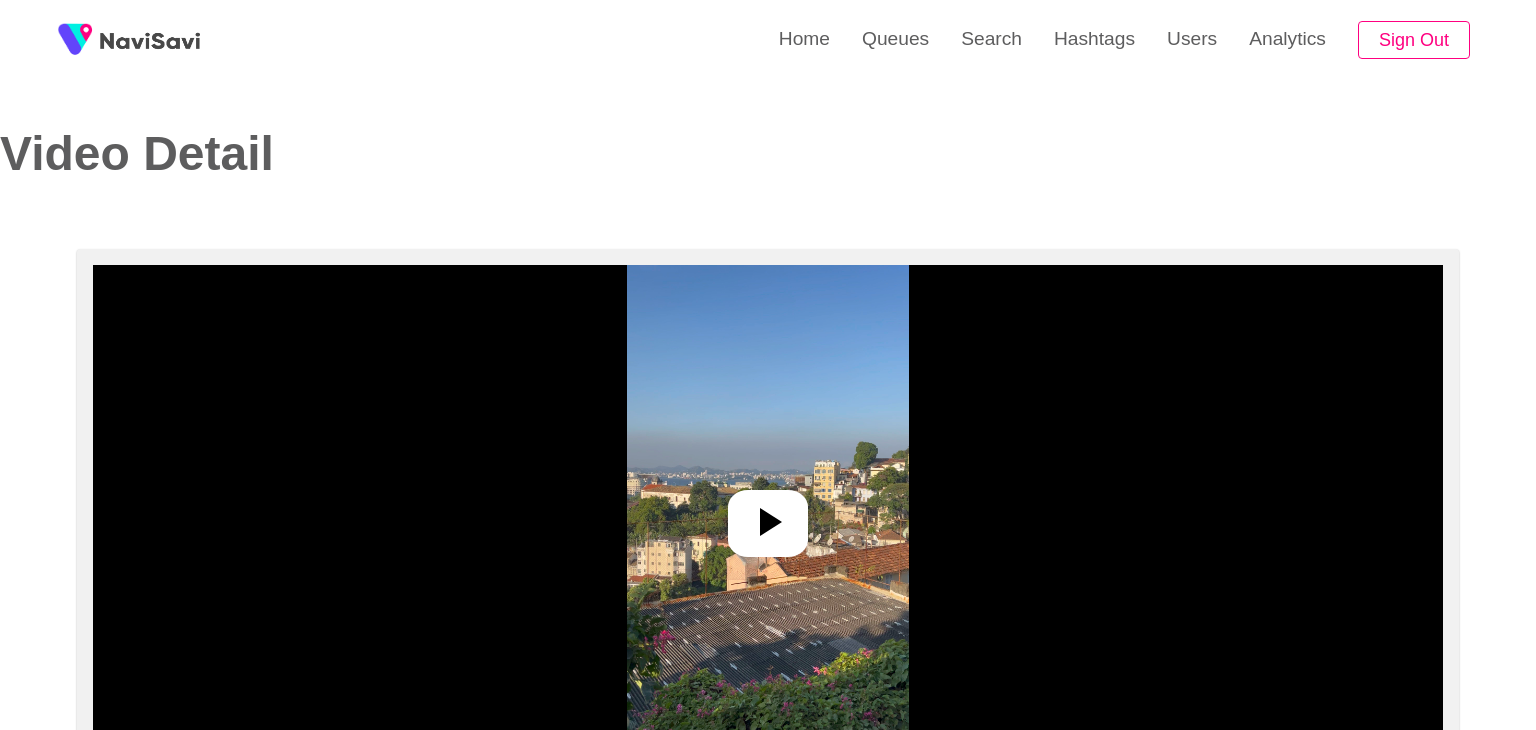 select on "**********" 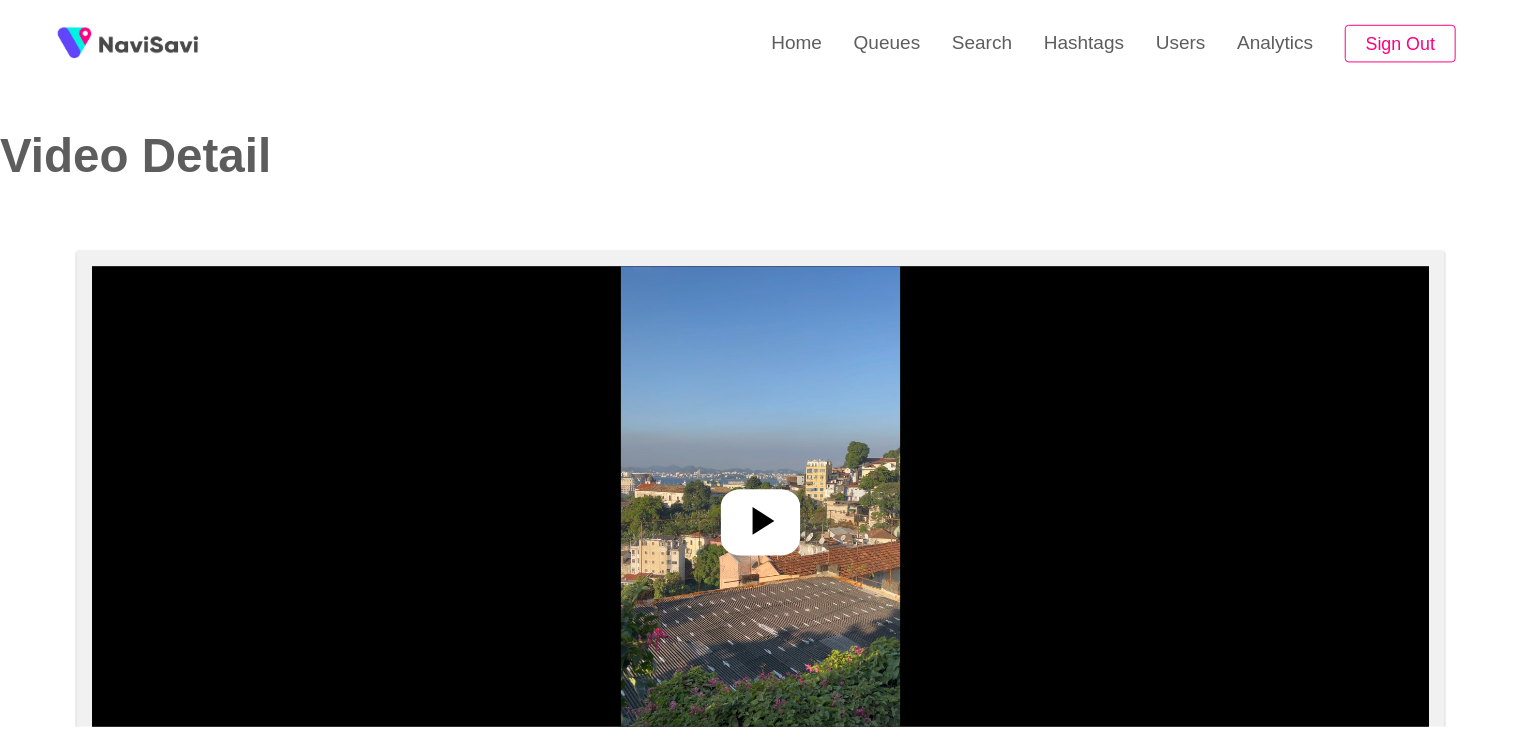 scroll, scrollTop: 0, scrollLeft: 0, axis: both 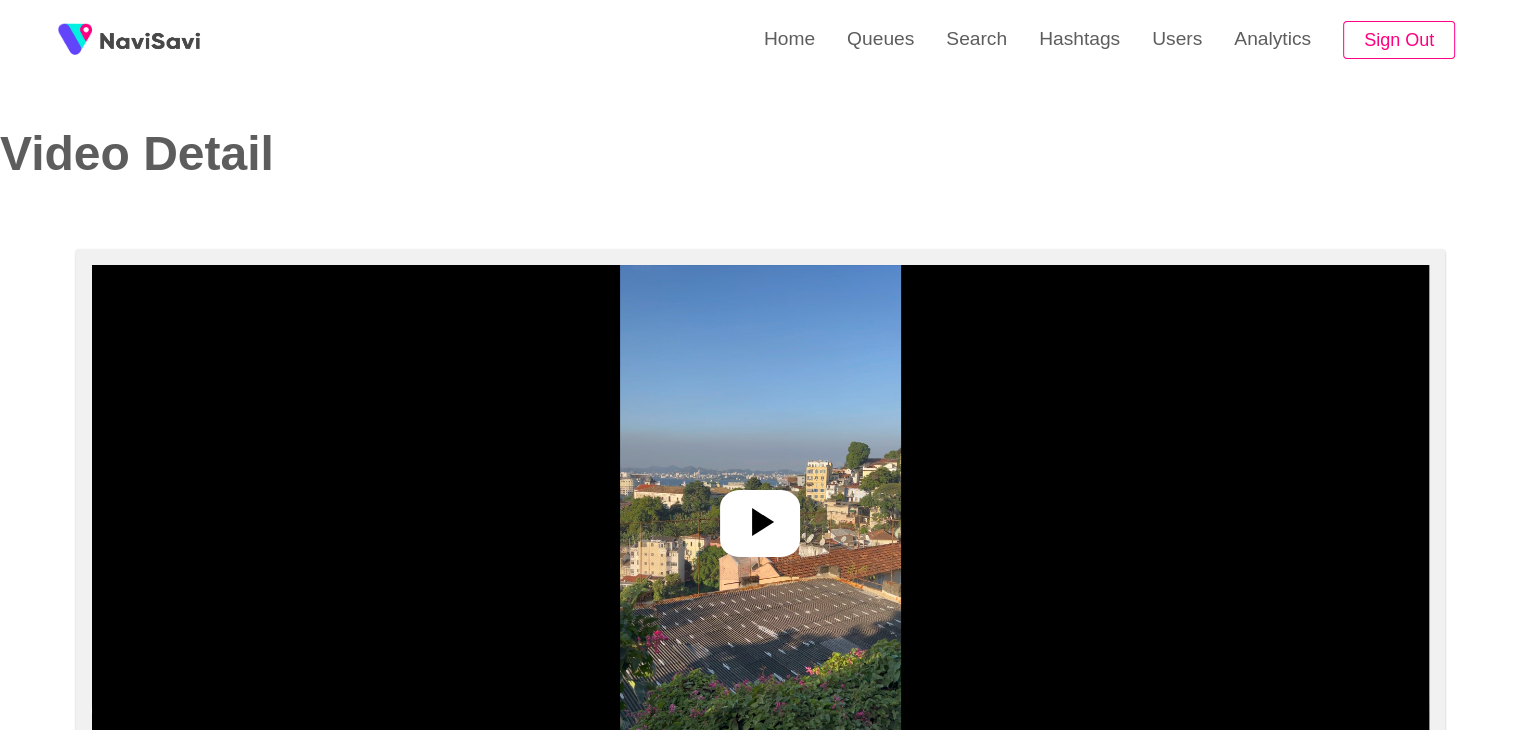 click at bounding box center (760, 515) 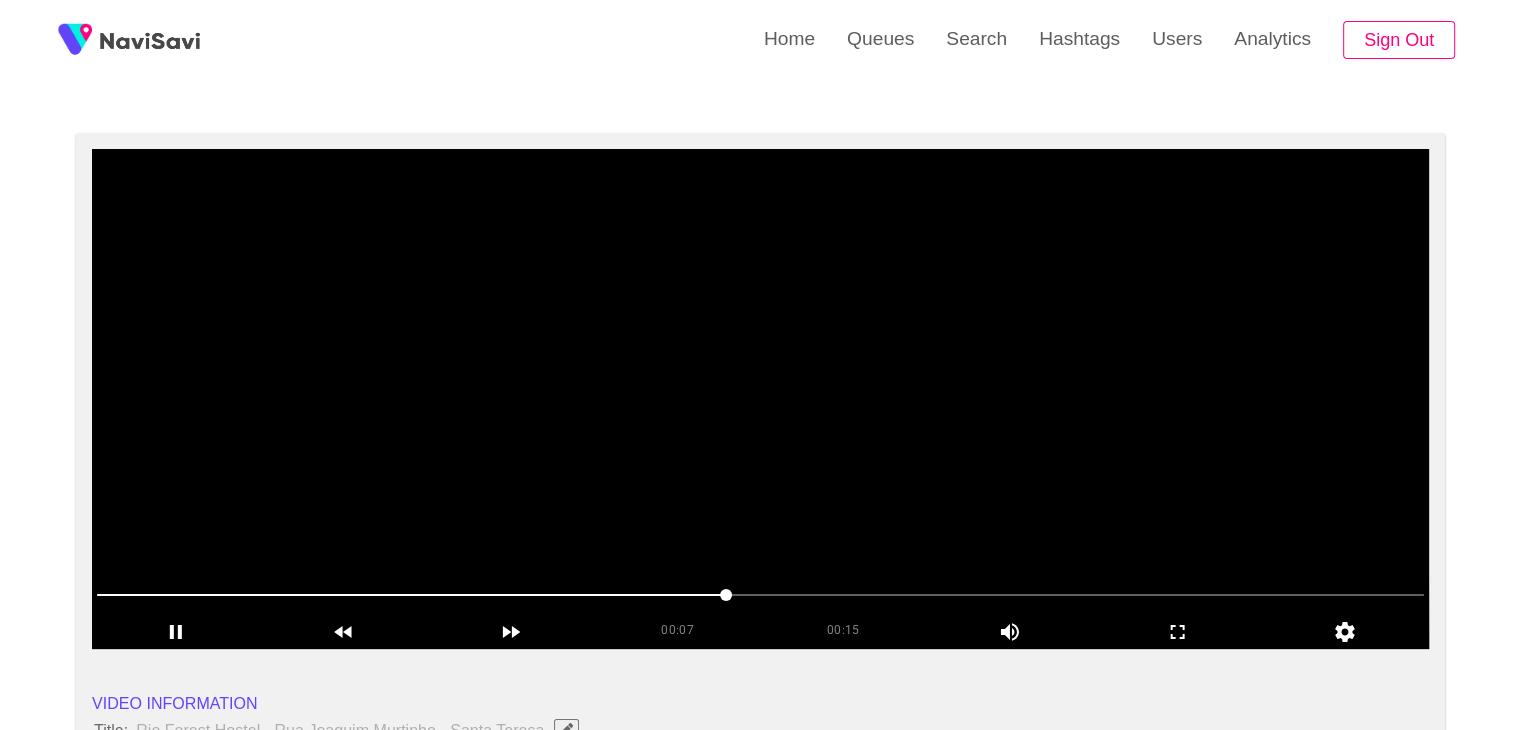 scroll, scrollTop: 110, scrollLeft: 0, axis: vertical 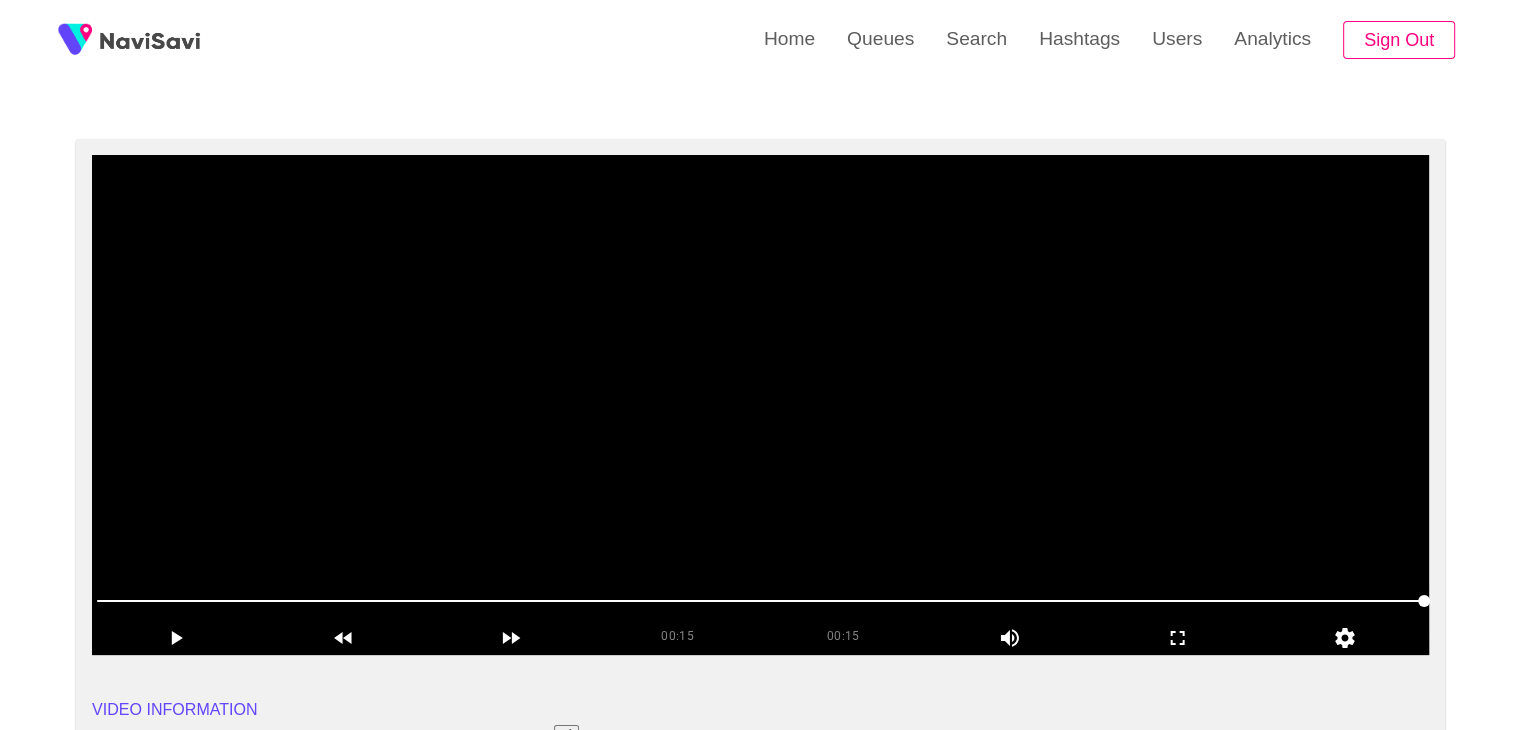 click at bounding box center [760, 405] 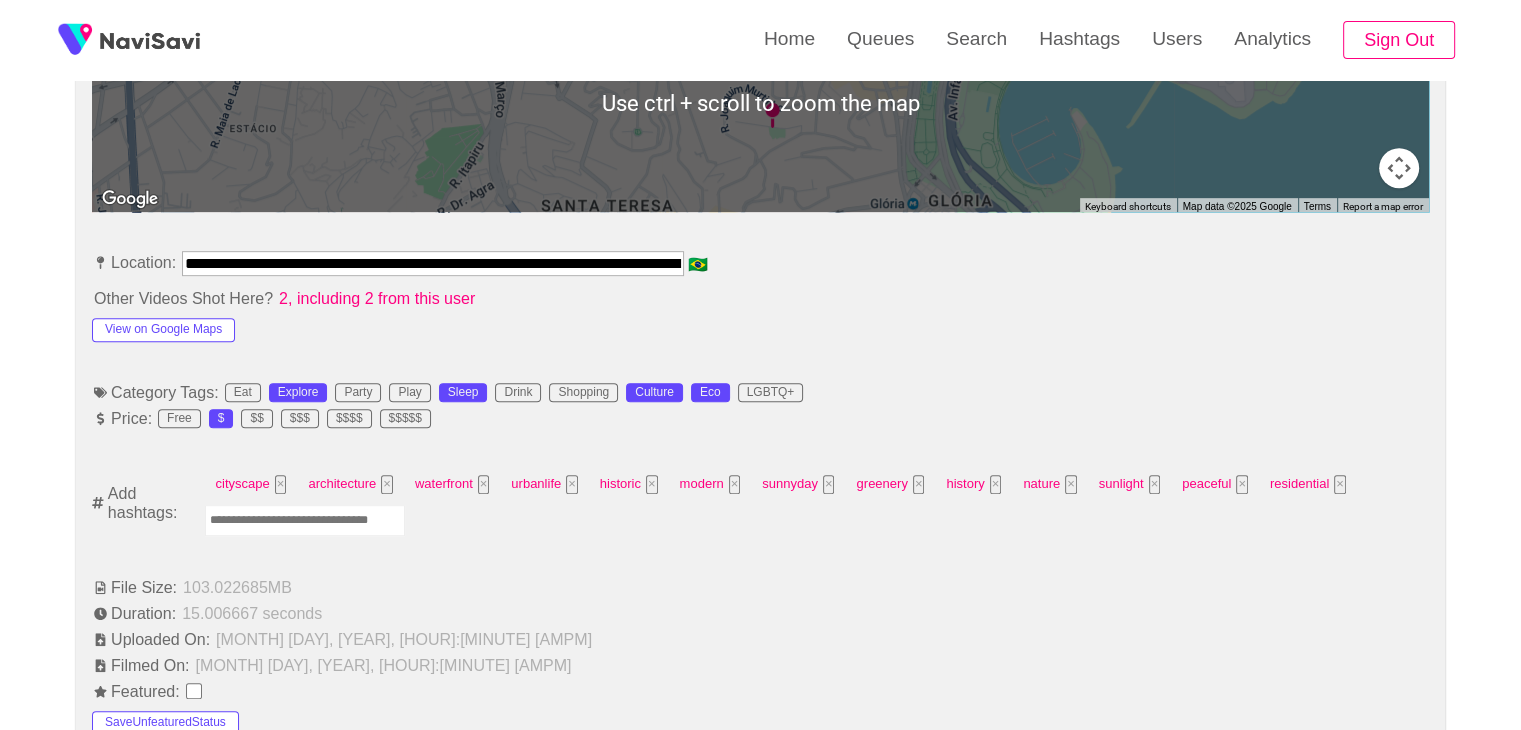 scroll, scrollTop: 992, scrollLeft: 0, axis: vertical 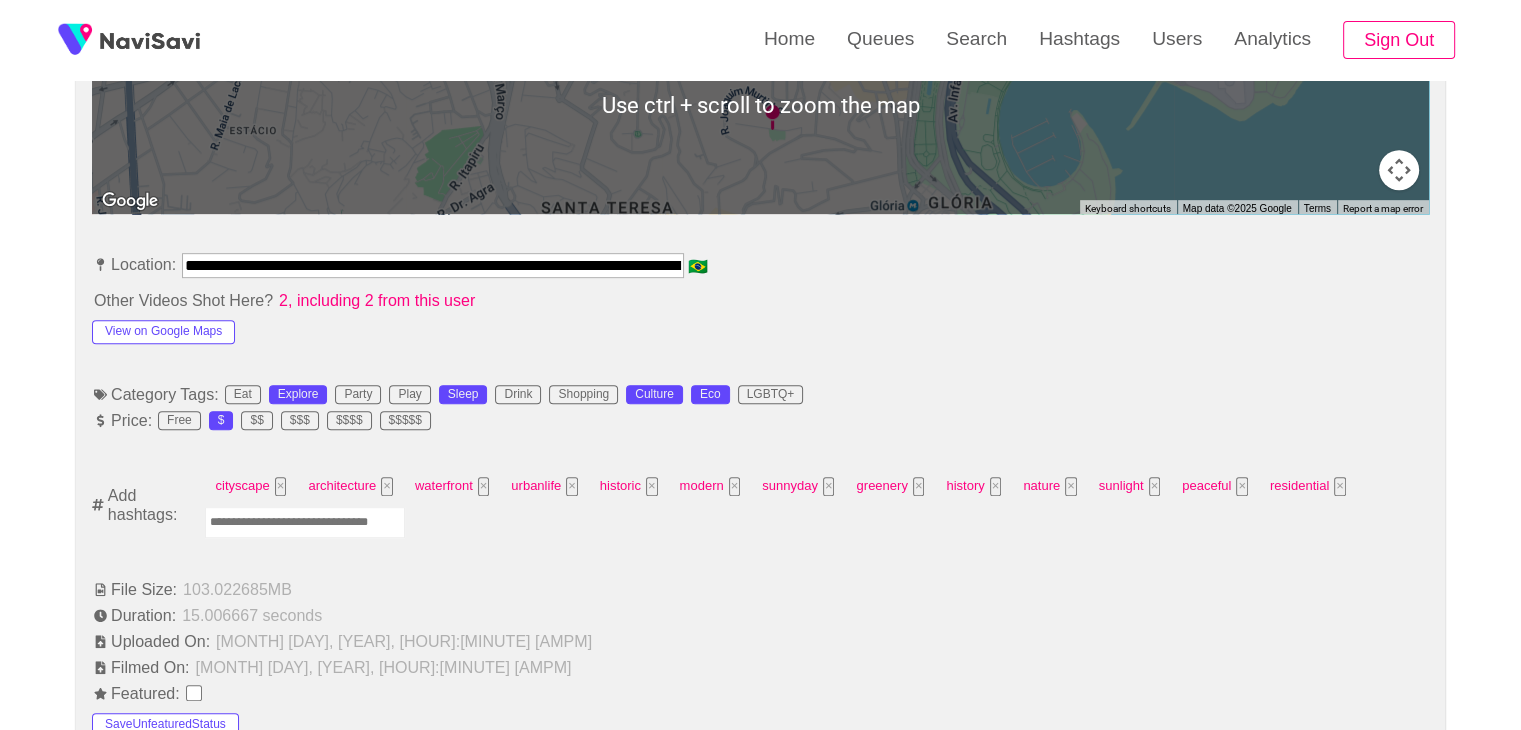 click at bounding box center (305, 522) 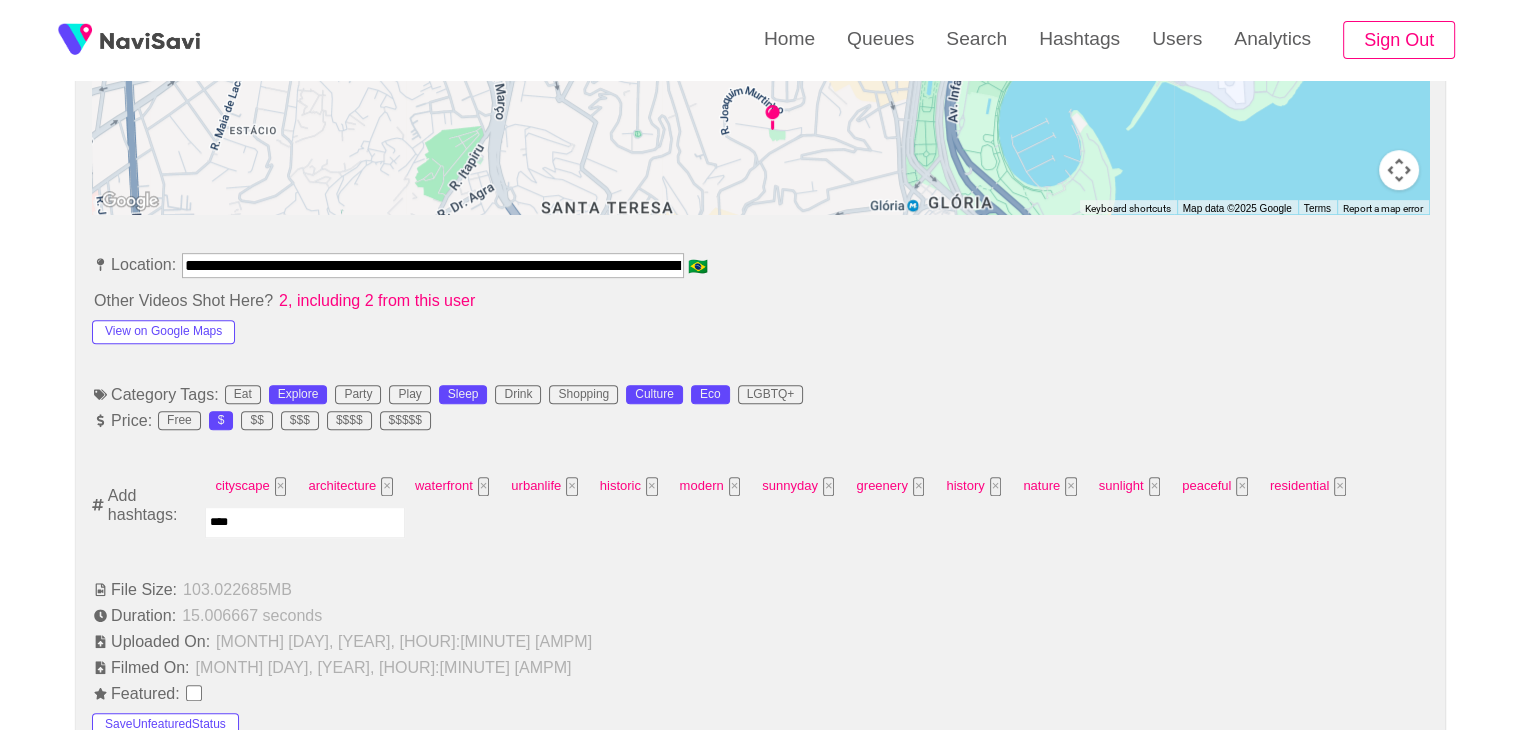 type on "*****" 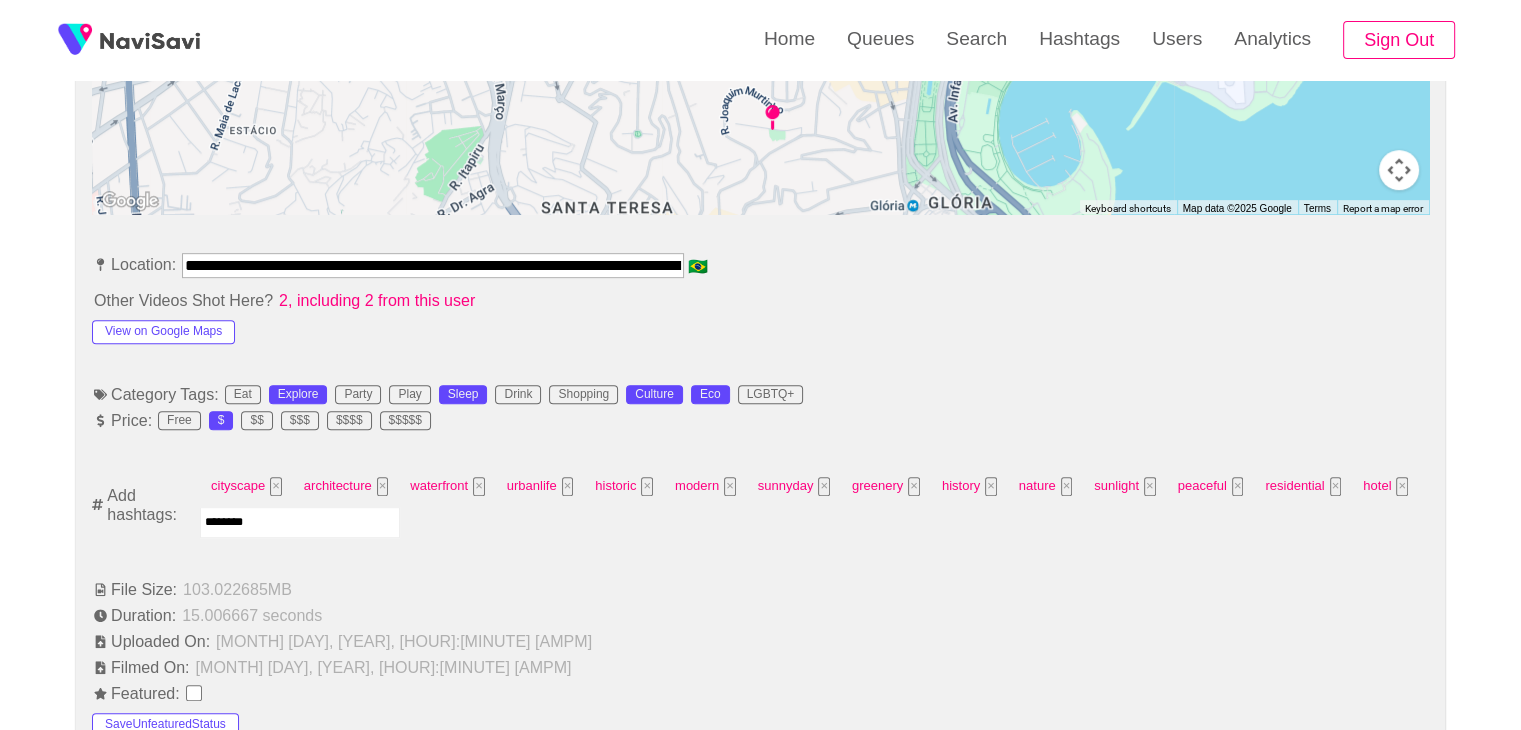 type on "*********" 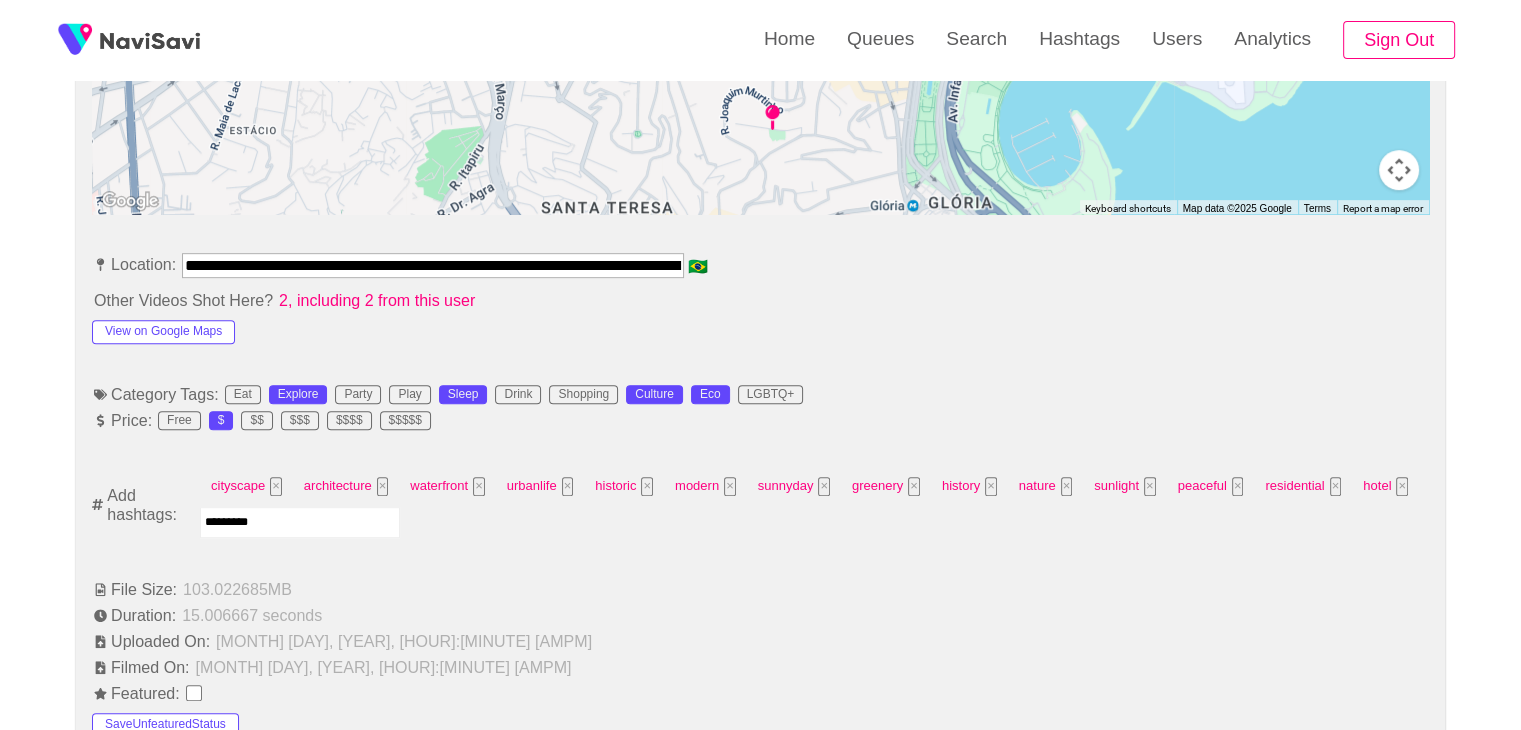 type 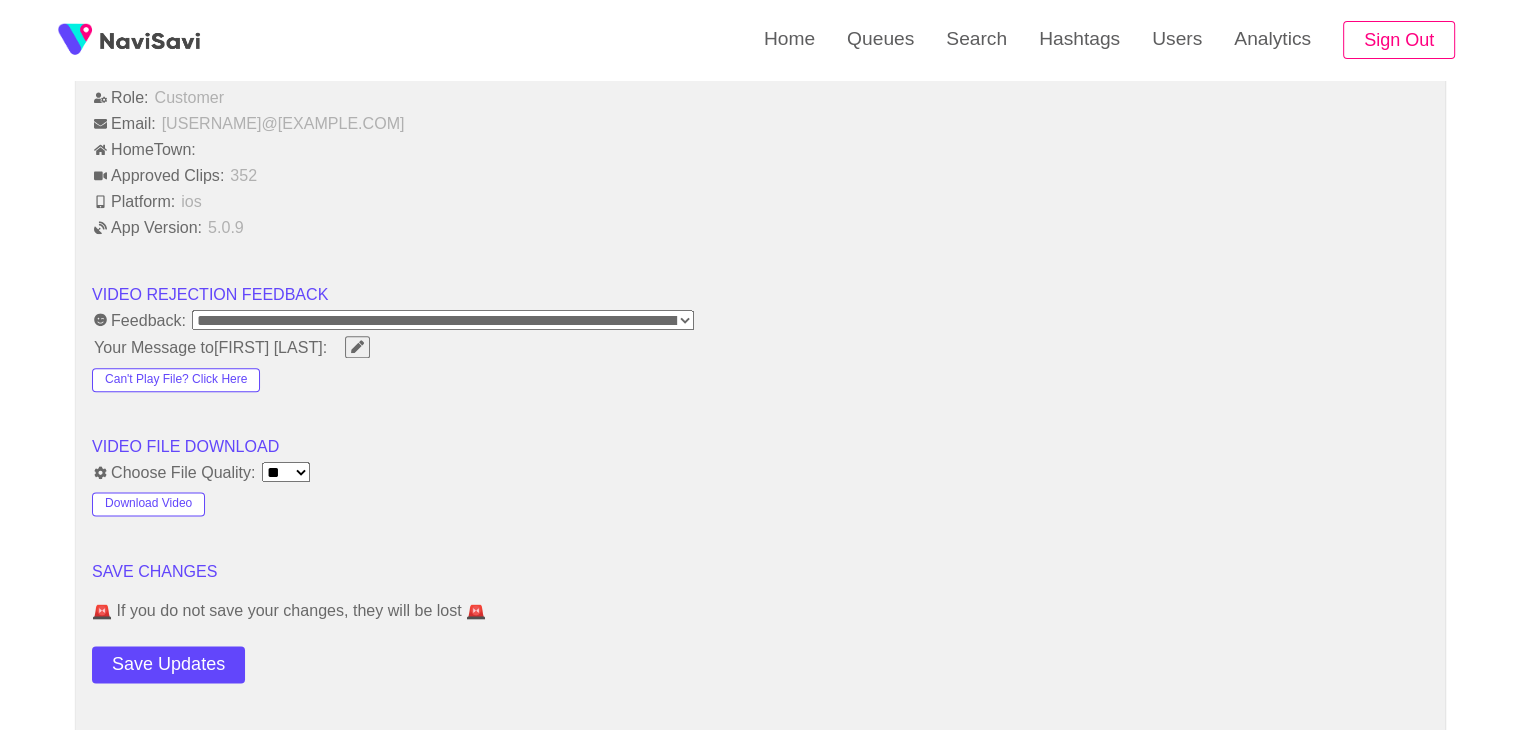 scroll, scrollTop: 2375, scrollLeft: 0, axis: vertical 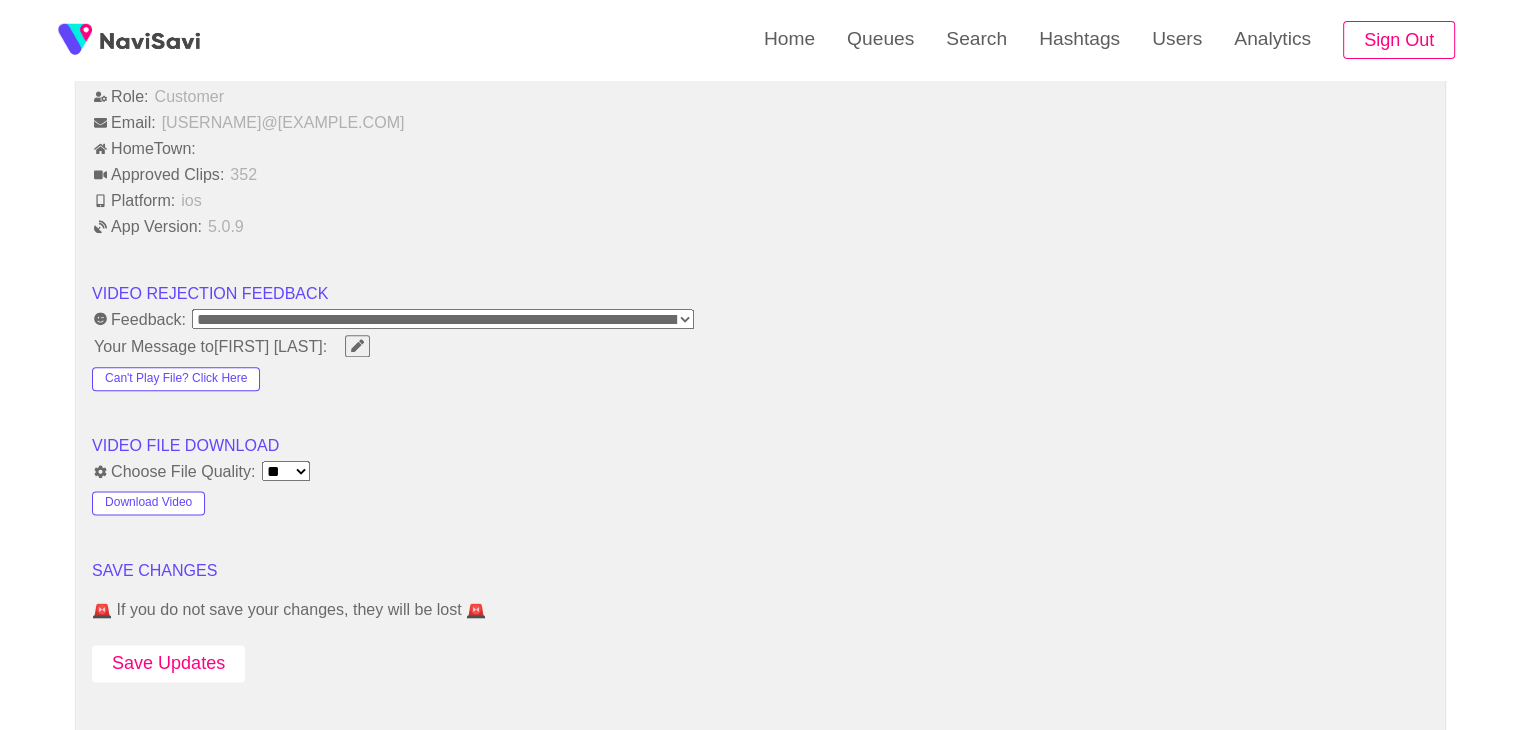 click on "Save Updates" at bounding box center [168, 663] 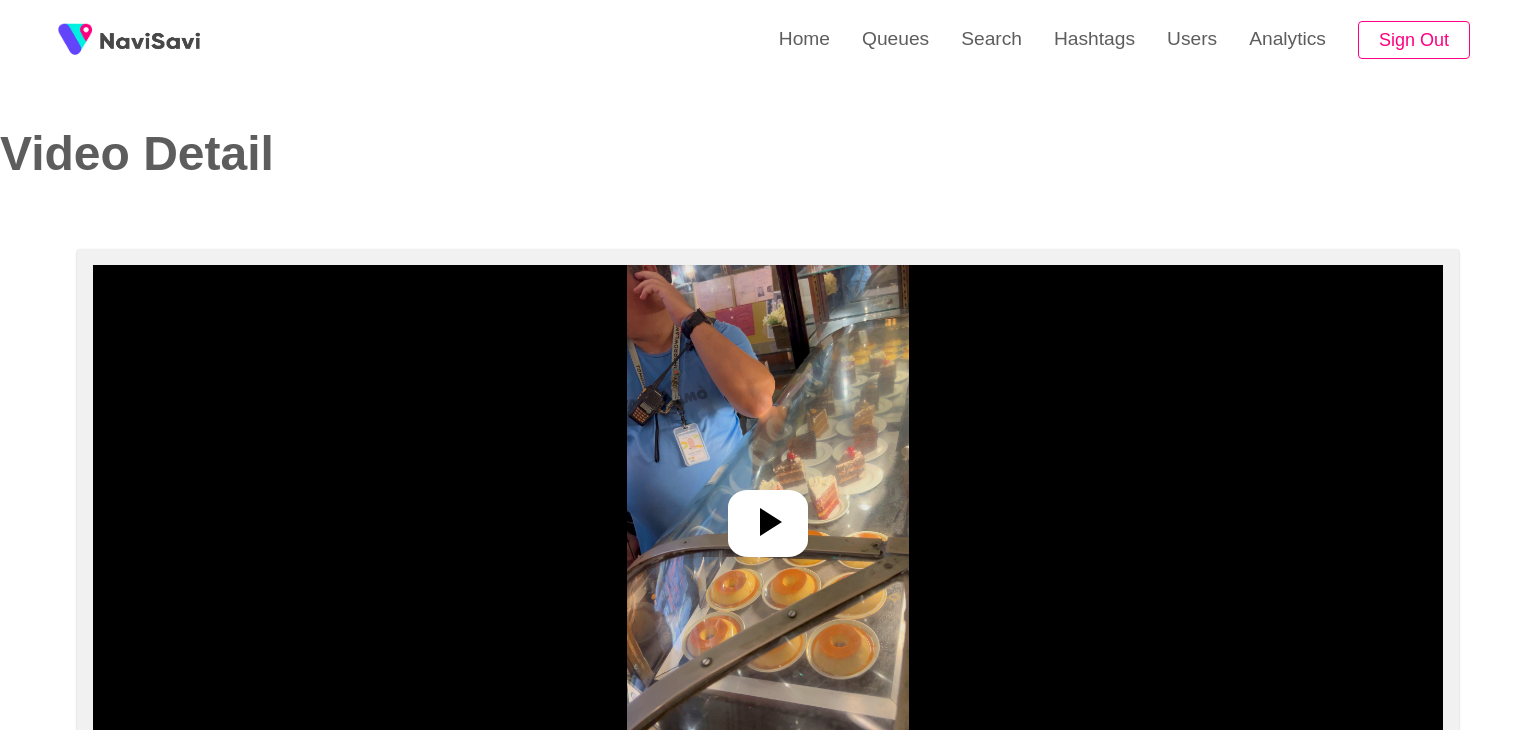 select on "**********" 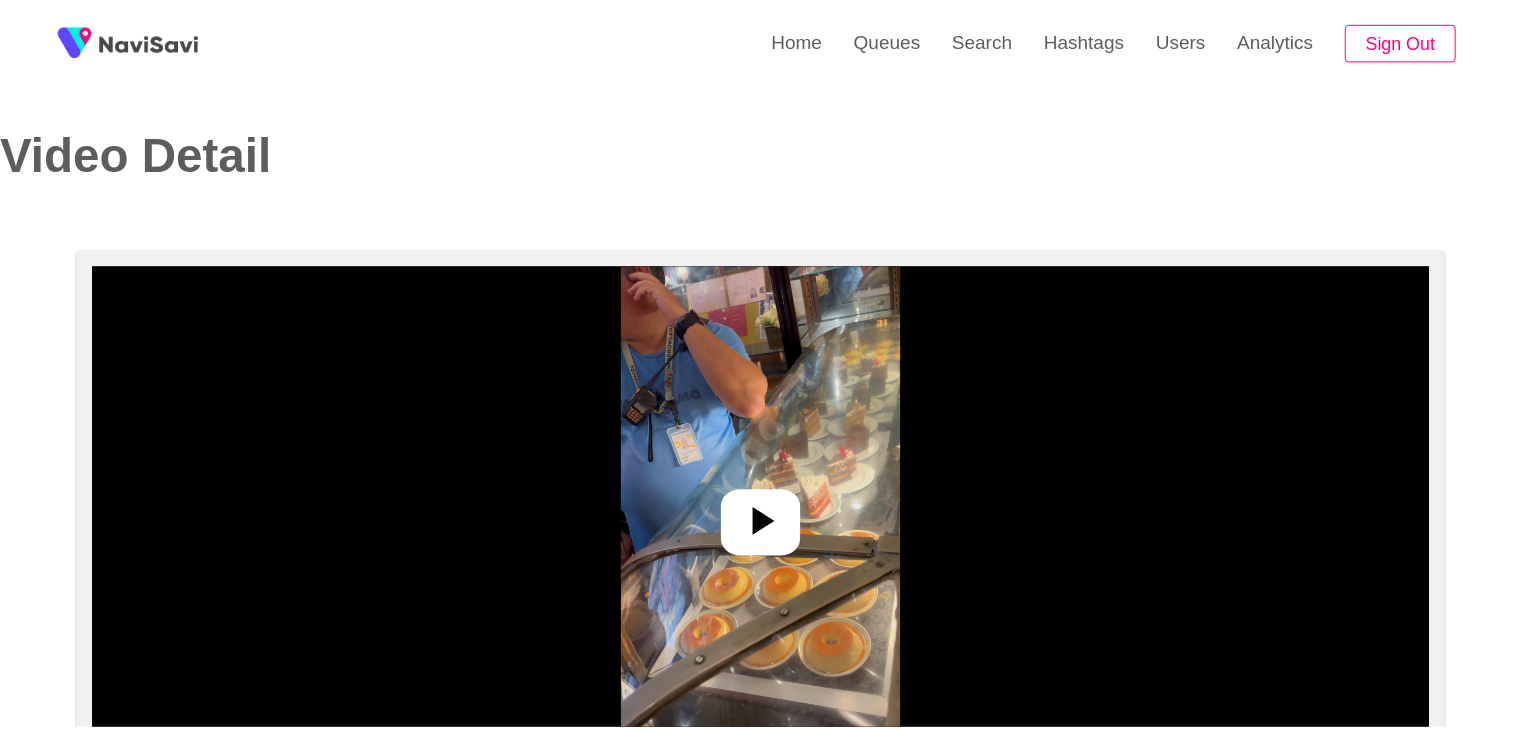 scroll, scrollTop: 0, scrollLeft: 0, axis: both 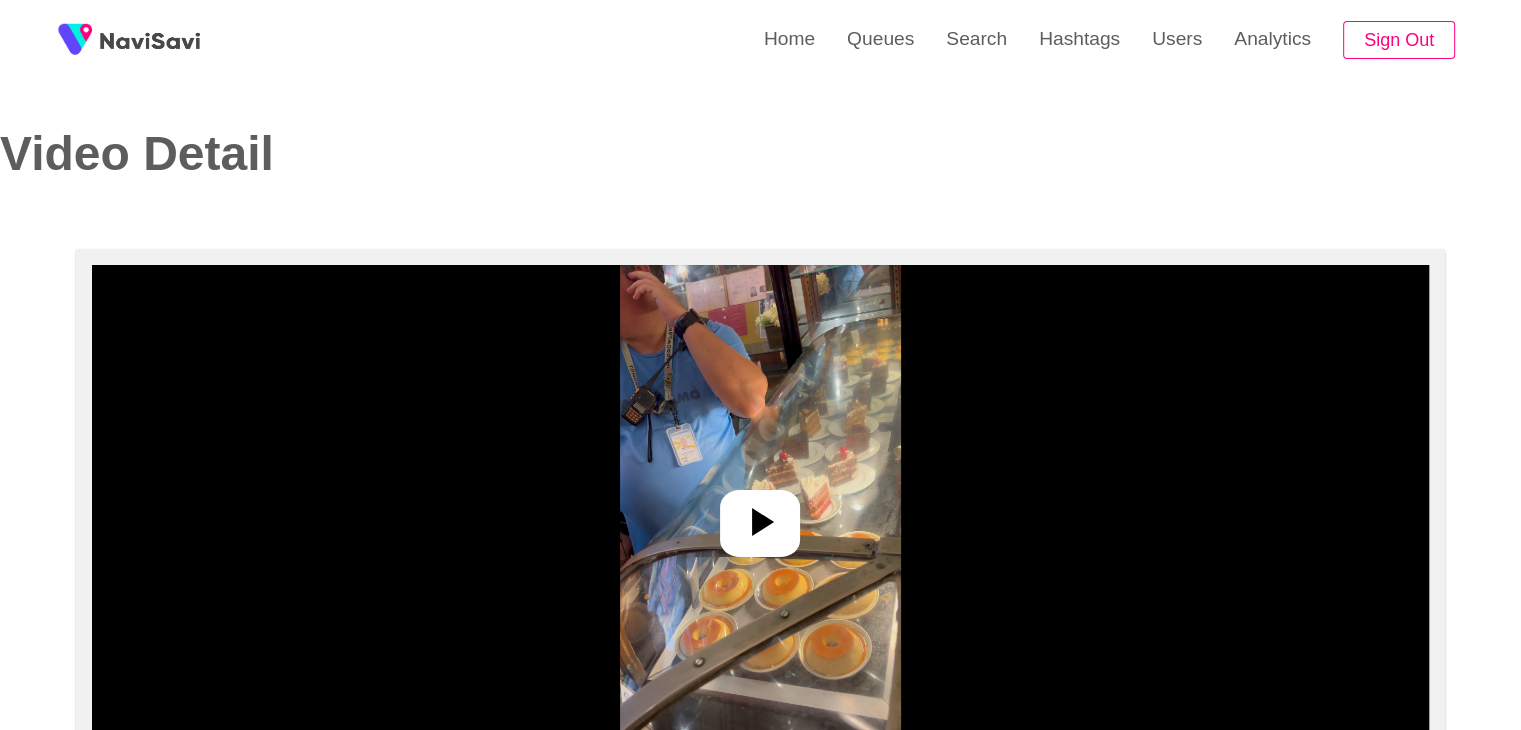 click at bounding box center (760, 515) 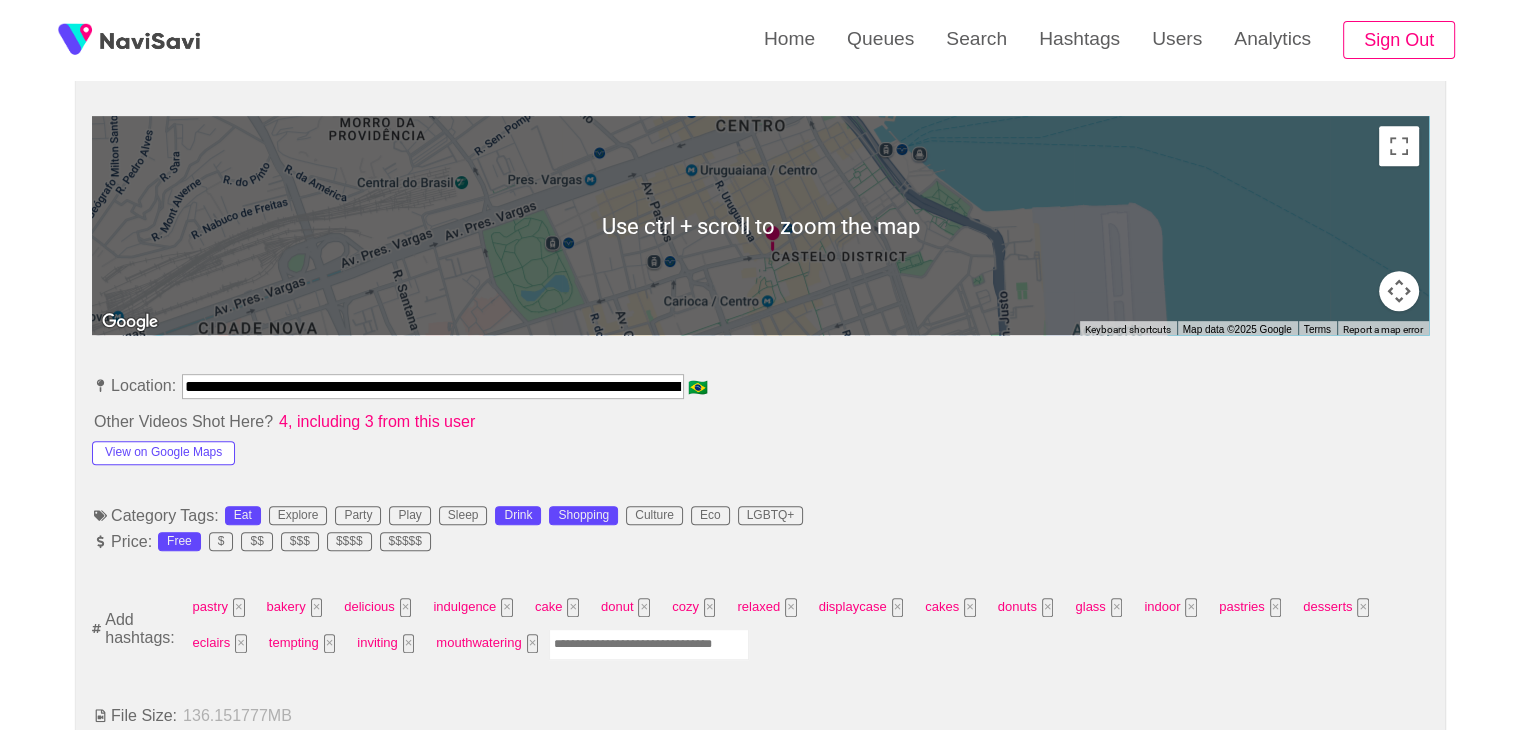 scroll, scrollTop: 872, scrollLeft: 0, axis: vertical 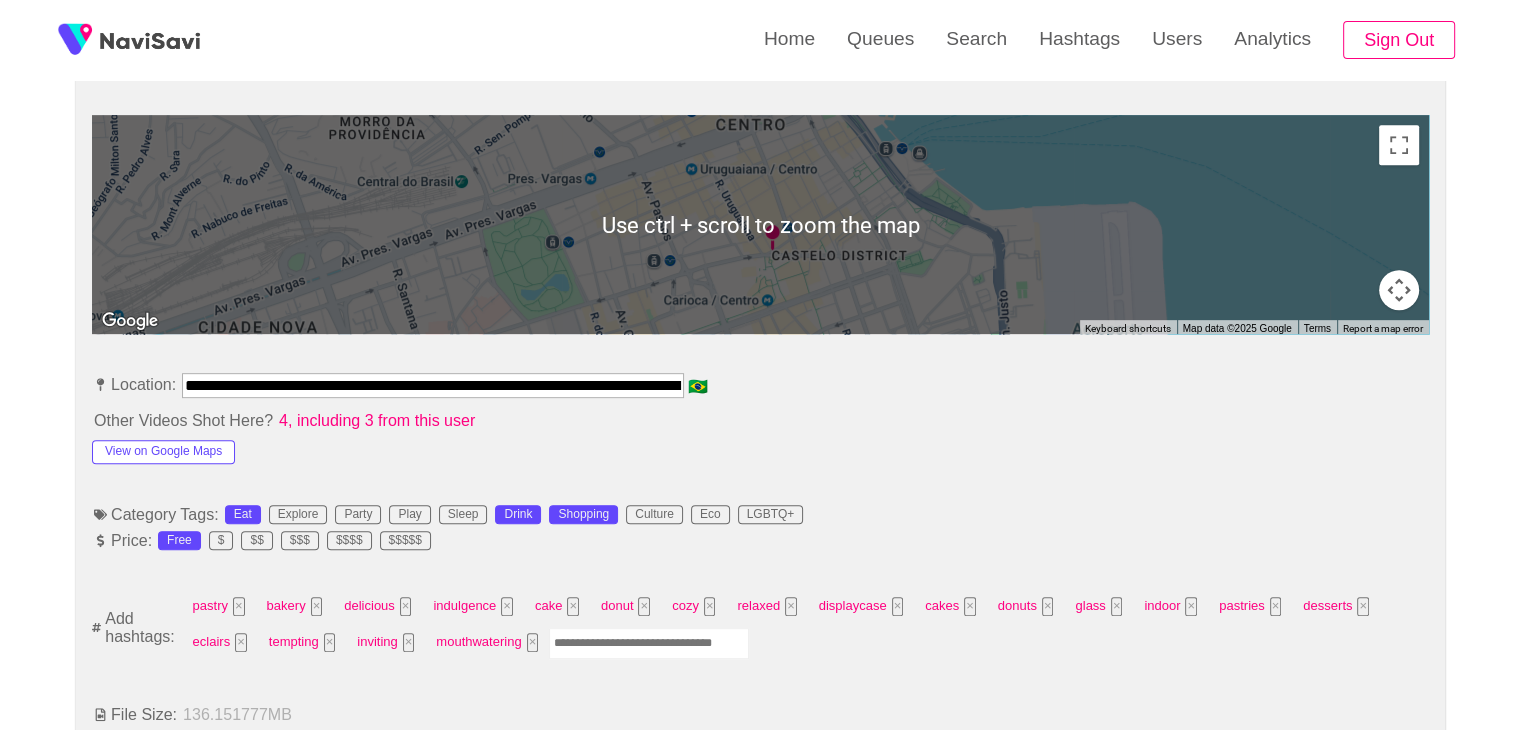 click at bounding box center [649, 643] 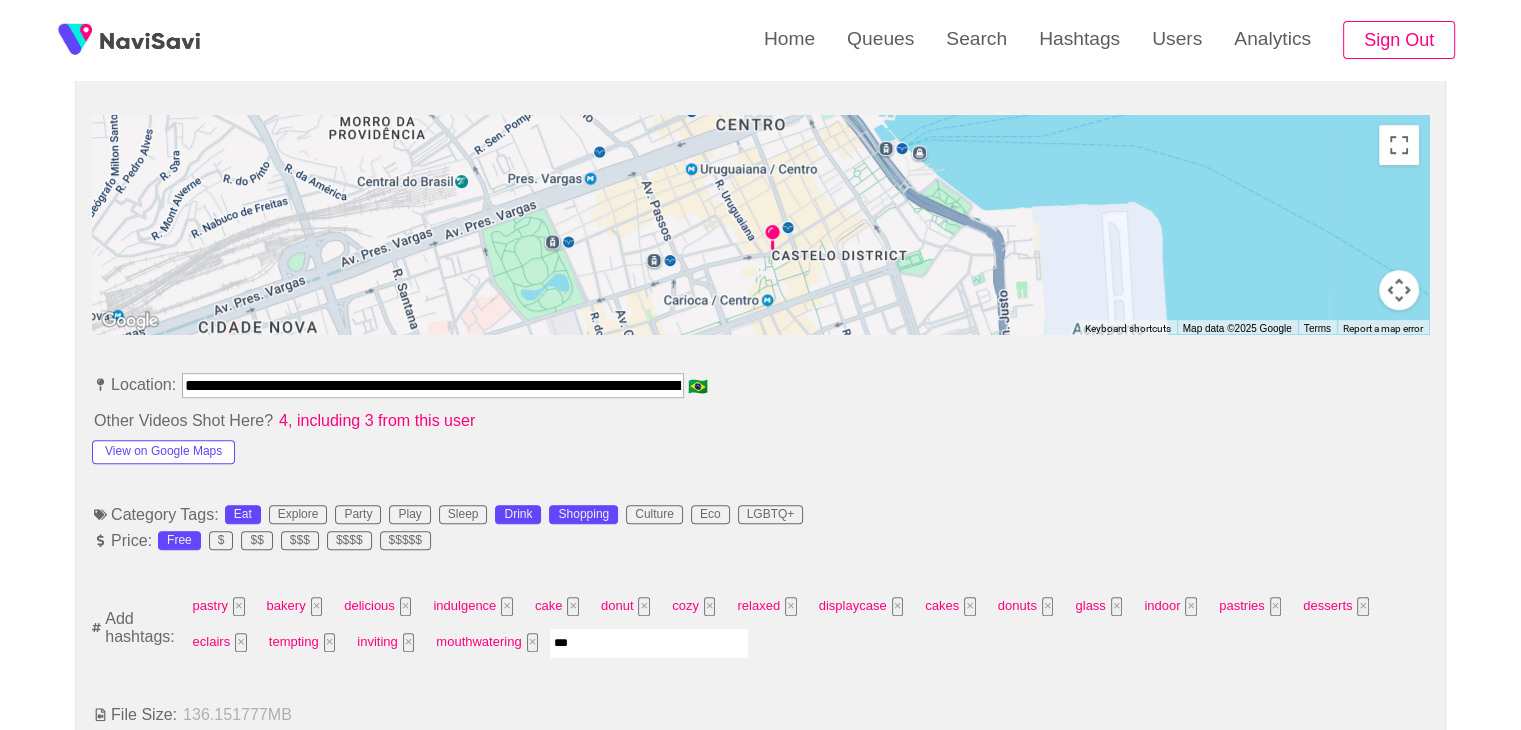 type on "****" 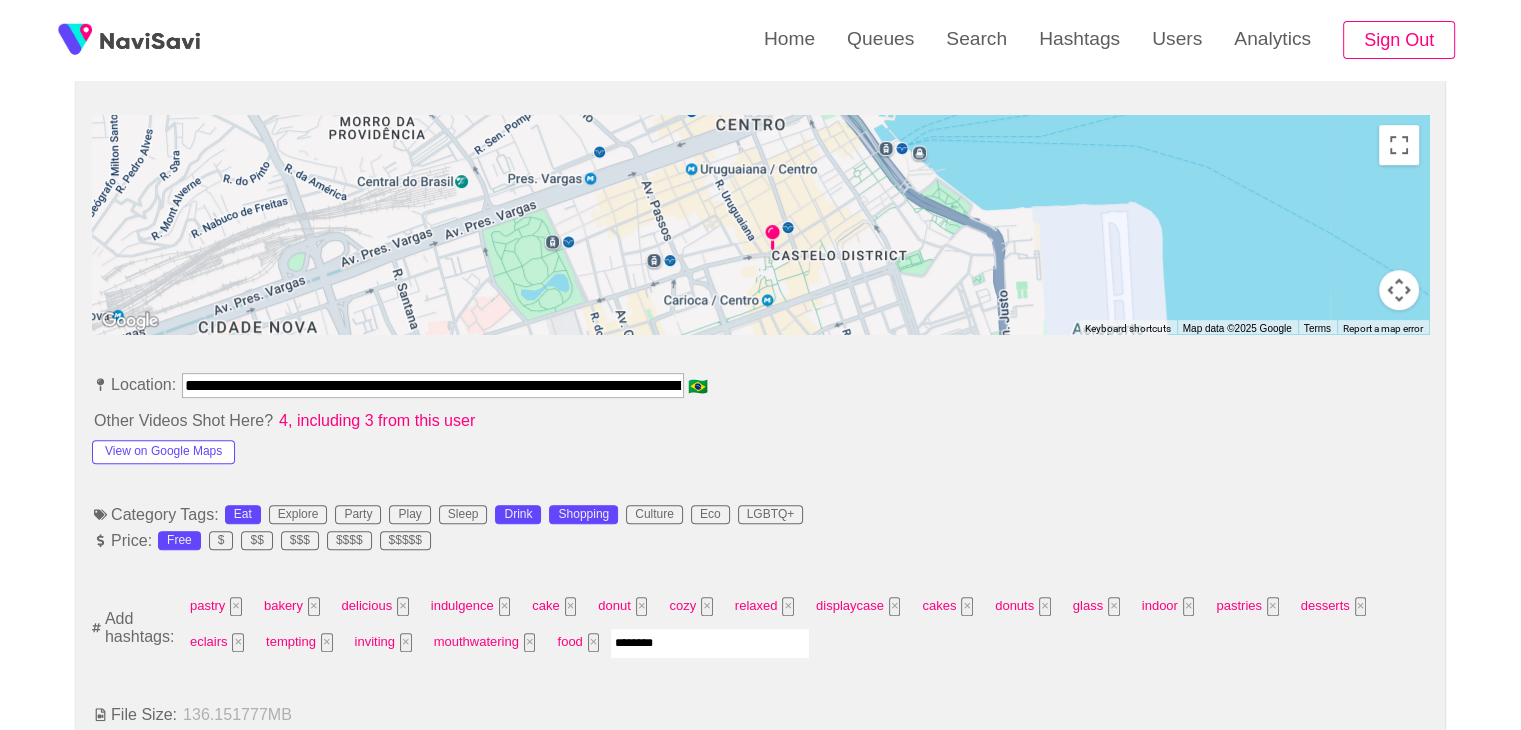 type on "*********" 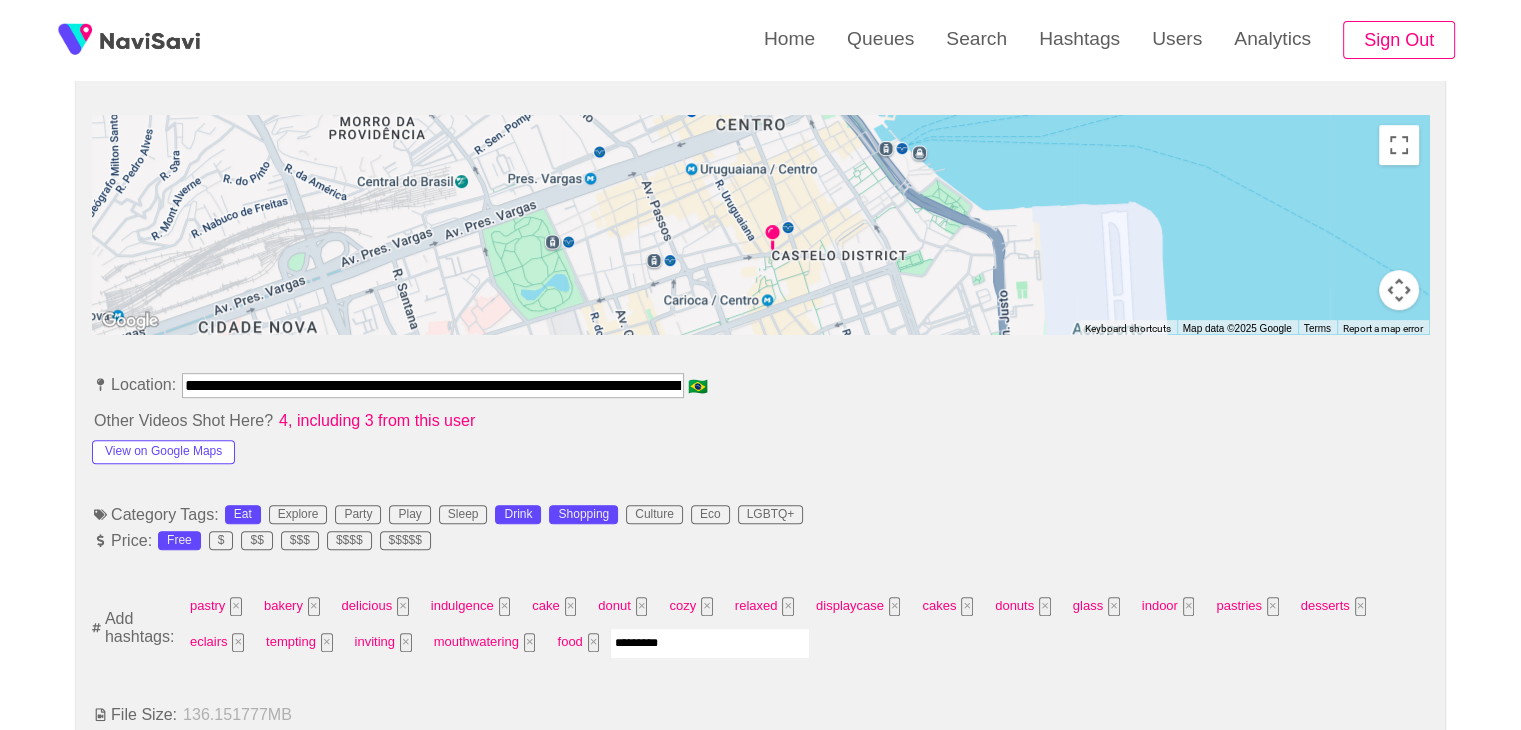 type 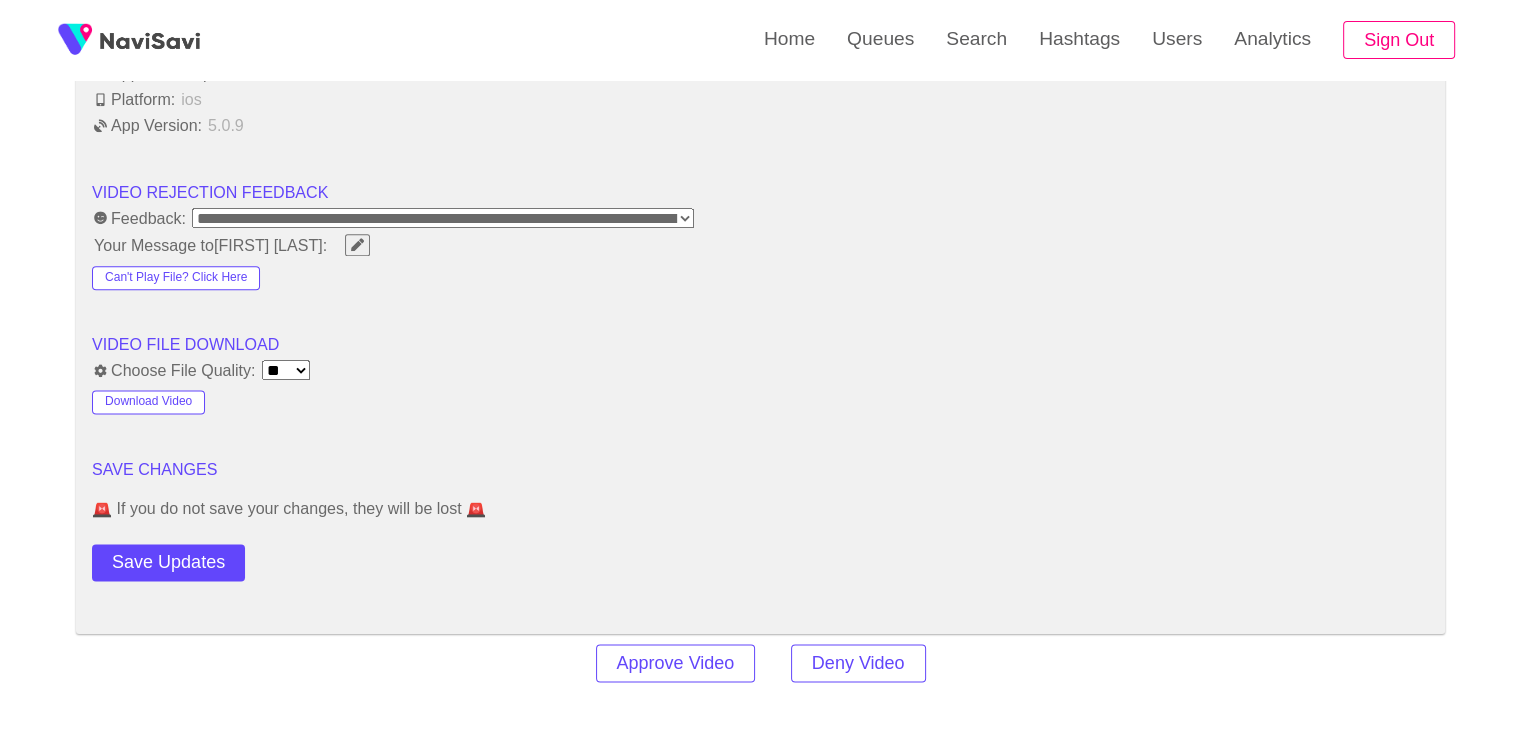 scroll, scrollTop: 2479, scrollLeft: 0, axis: vertical 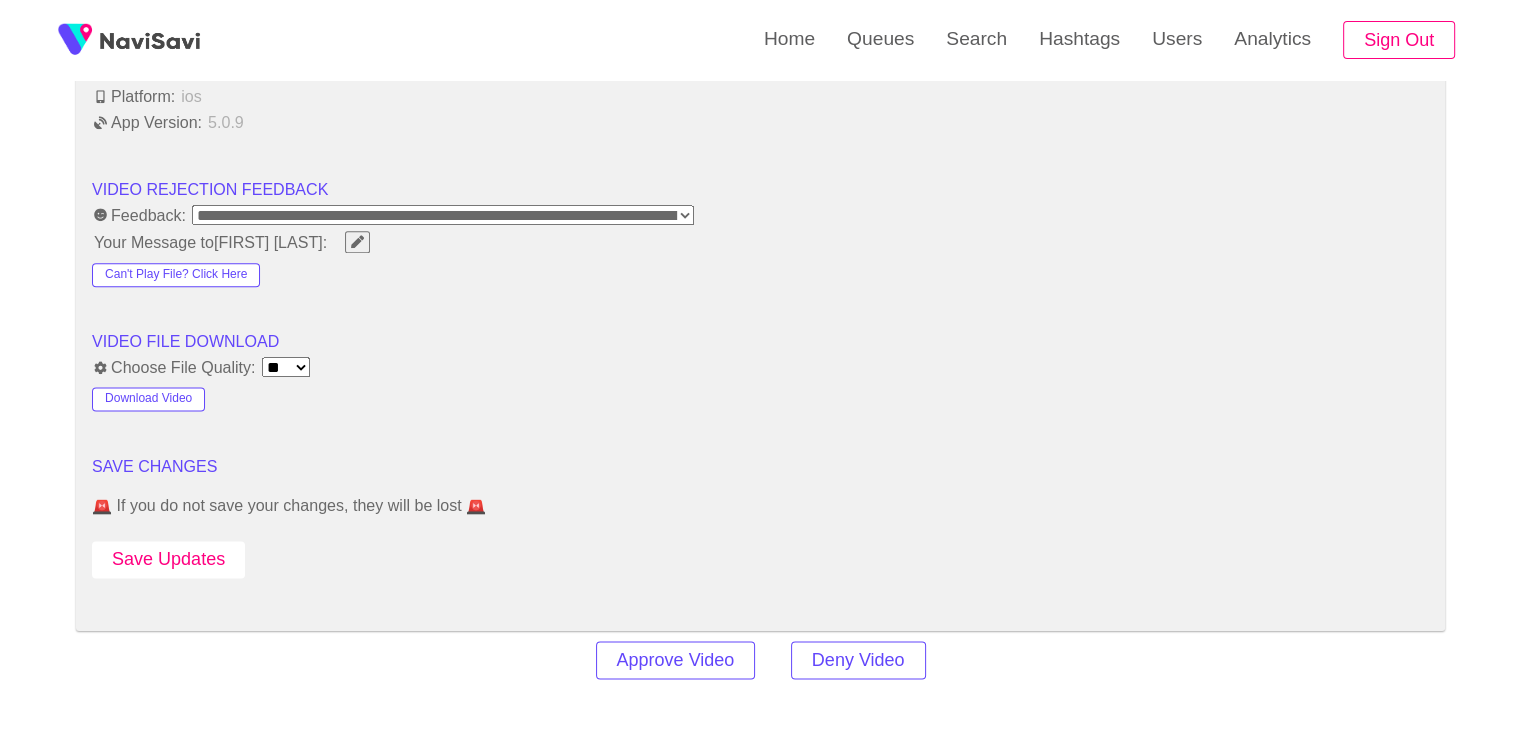 click on "Save Updates" at bounding box center [168, 559] 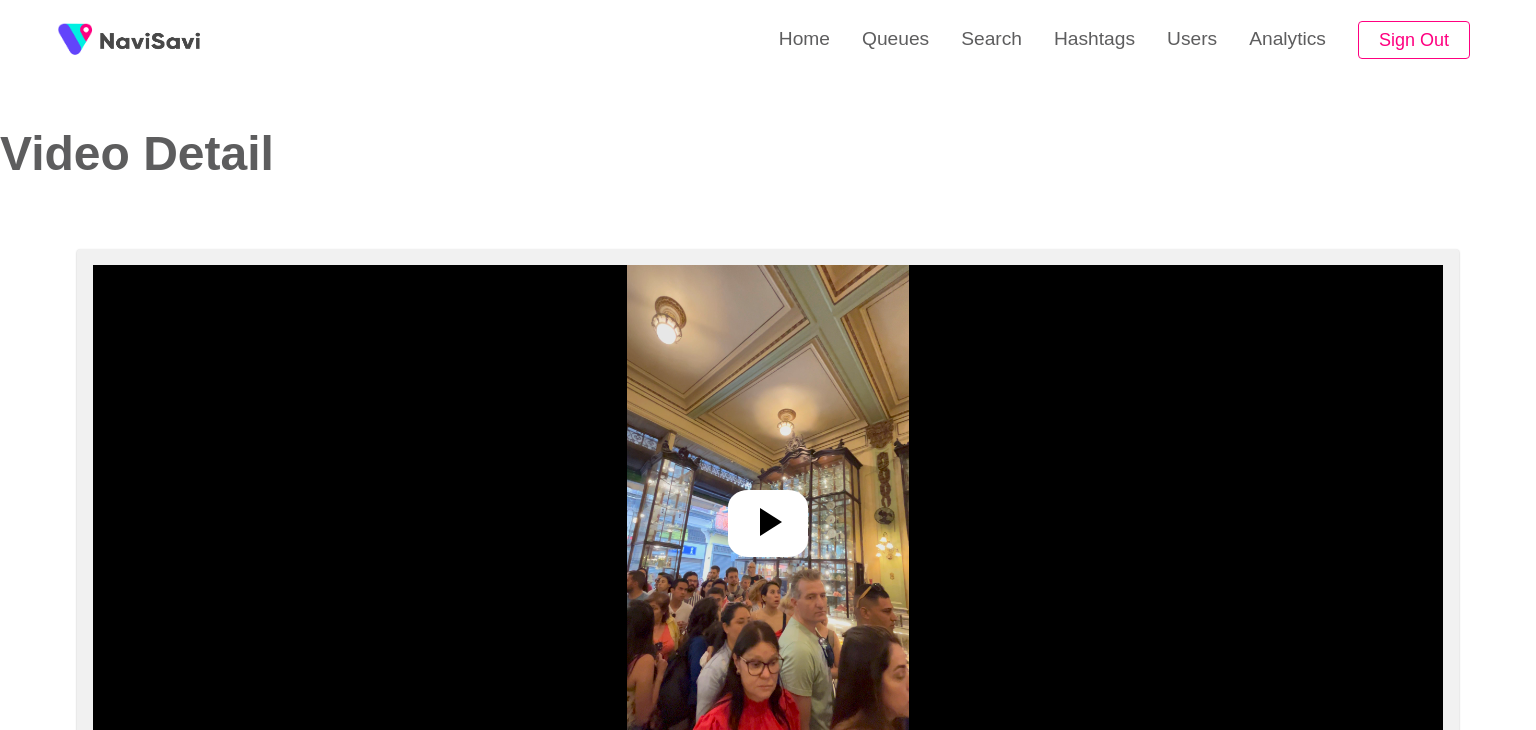 select on "**********" 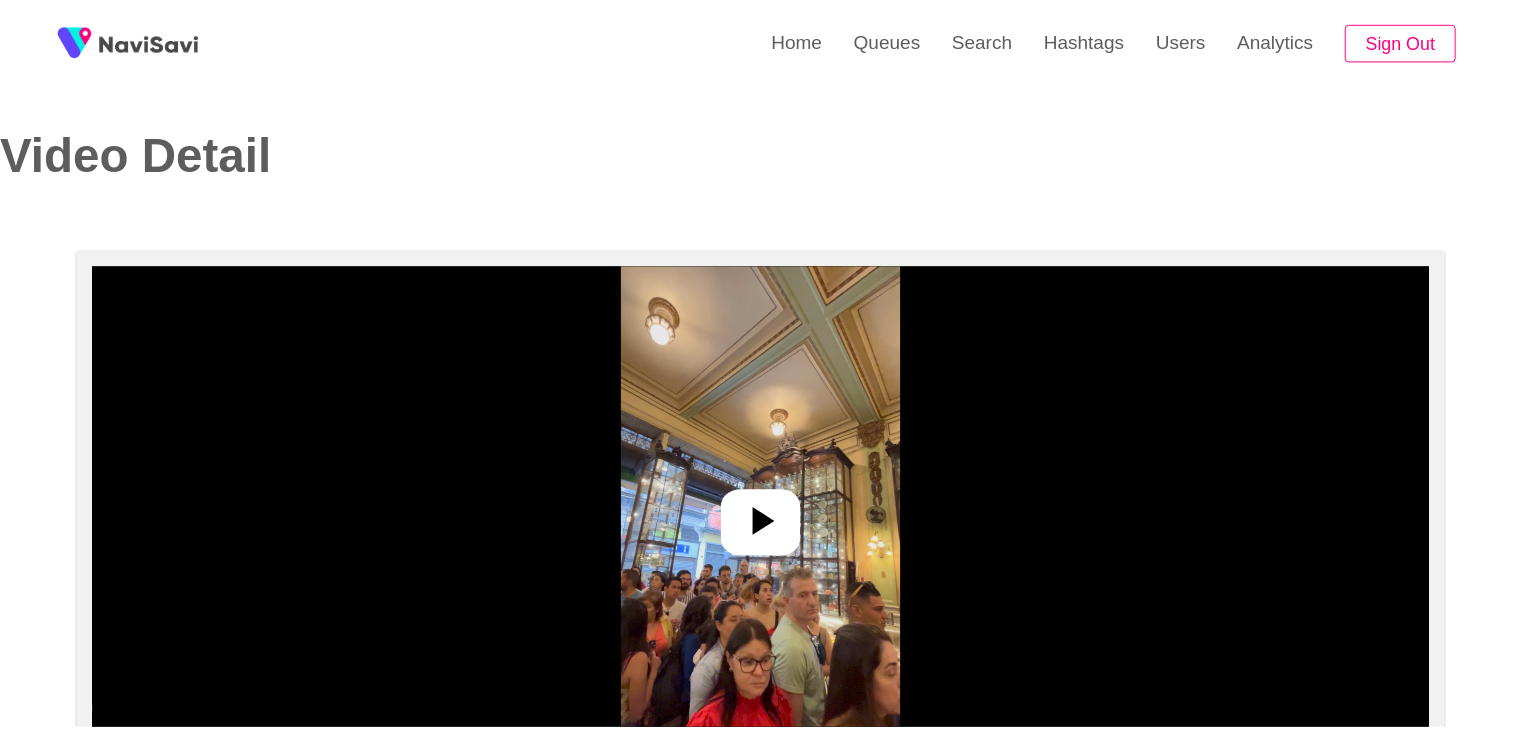 scroll, scrollTop: 0, scrollLeft: 0, axis: both 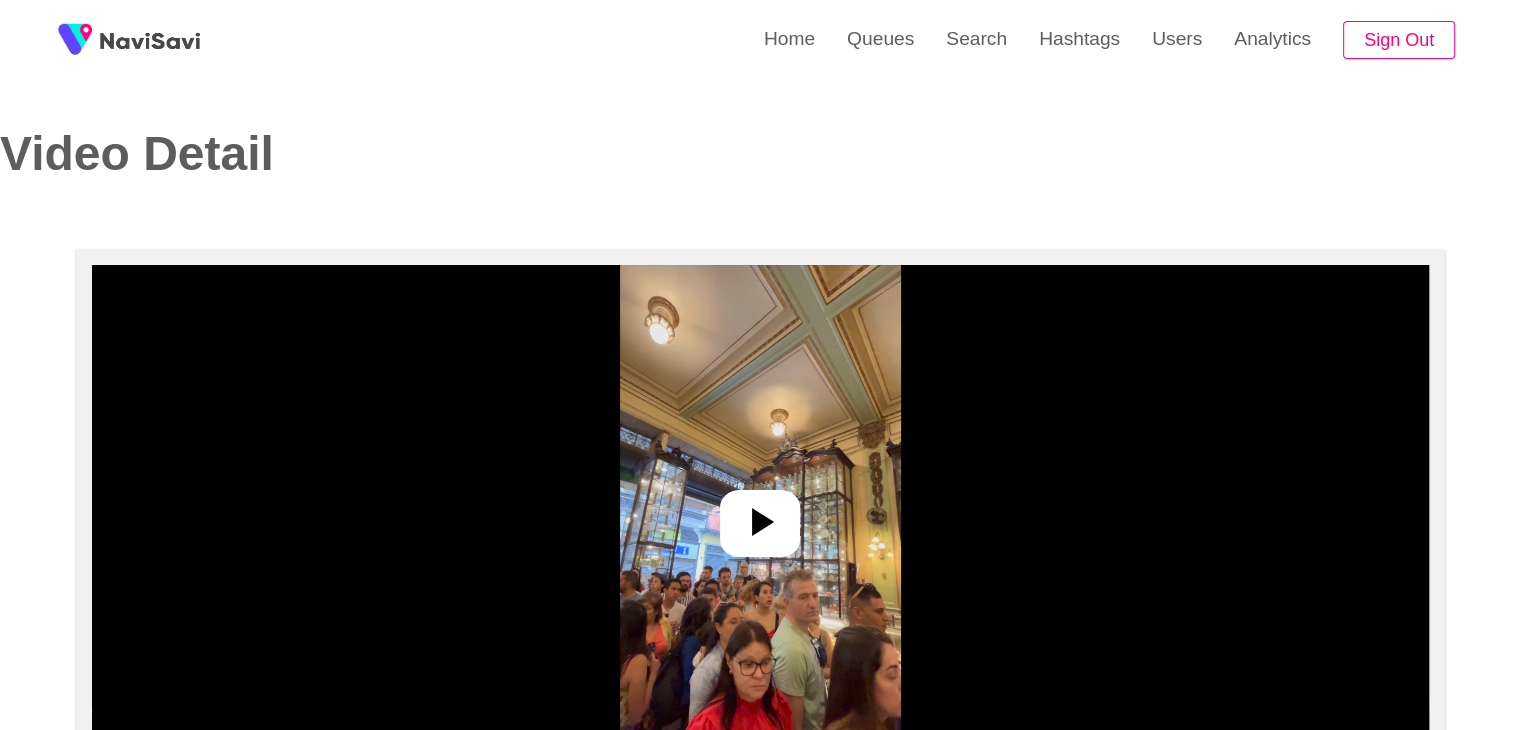 click at bounding box center (760, 515) 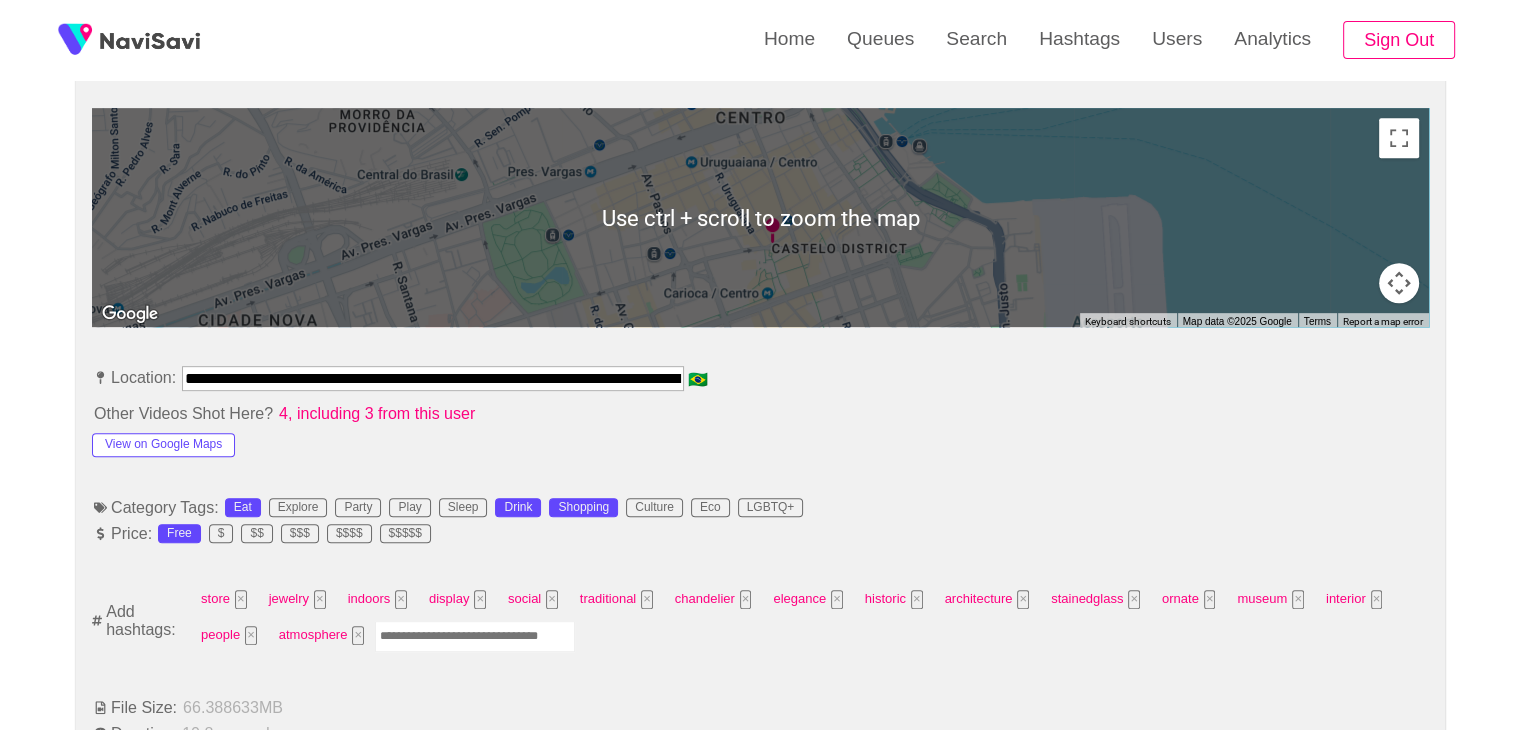 scroll, scrollTop: 880, scrollLeft: 0, axis: vertical 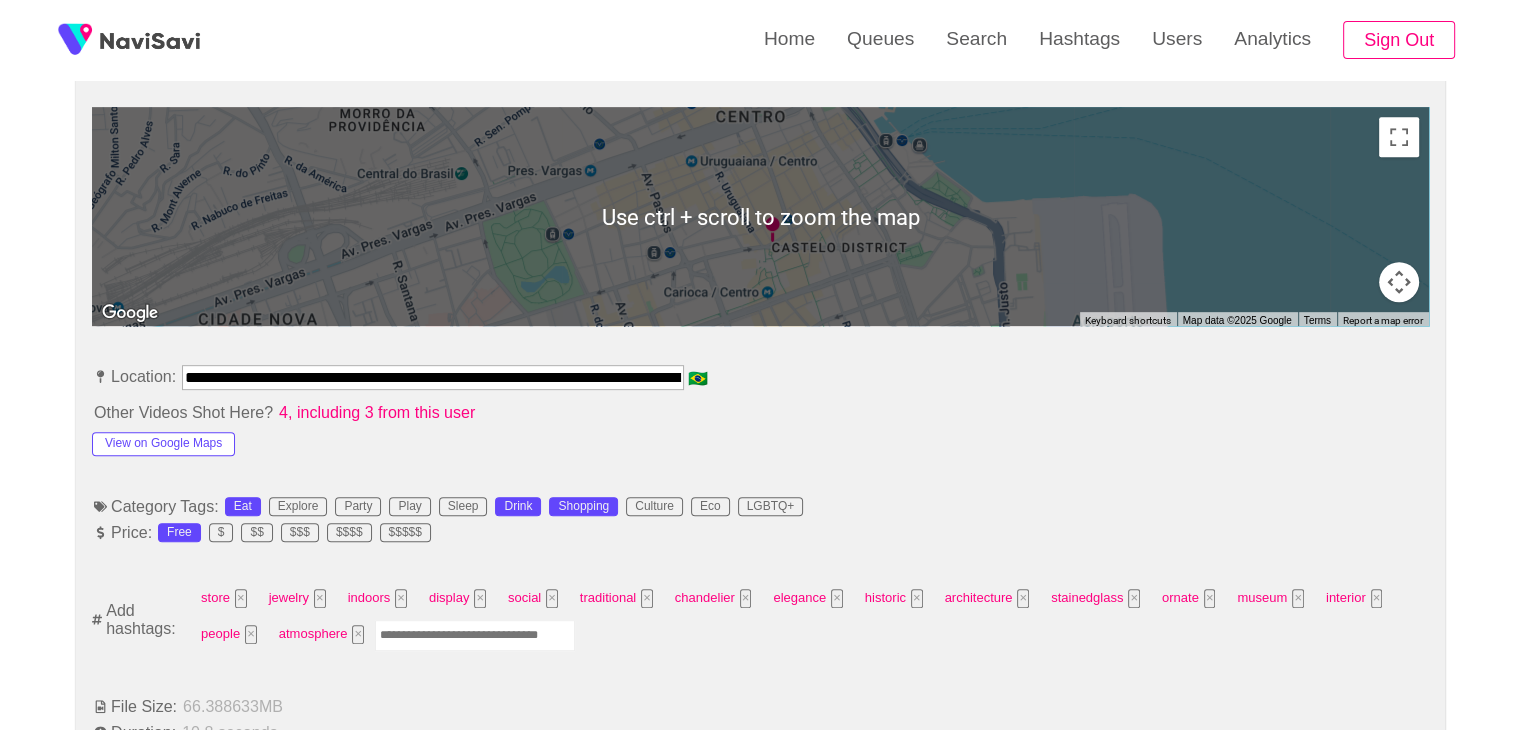 click on "store × jewelry × indoors × display × social × traditional × chandelier × elegance × historic × architecture × stainedglass × ornate × museum × interior × people × atmosphere ×" at bounding box center [808, 619] 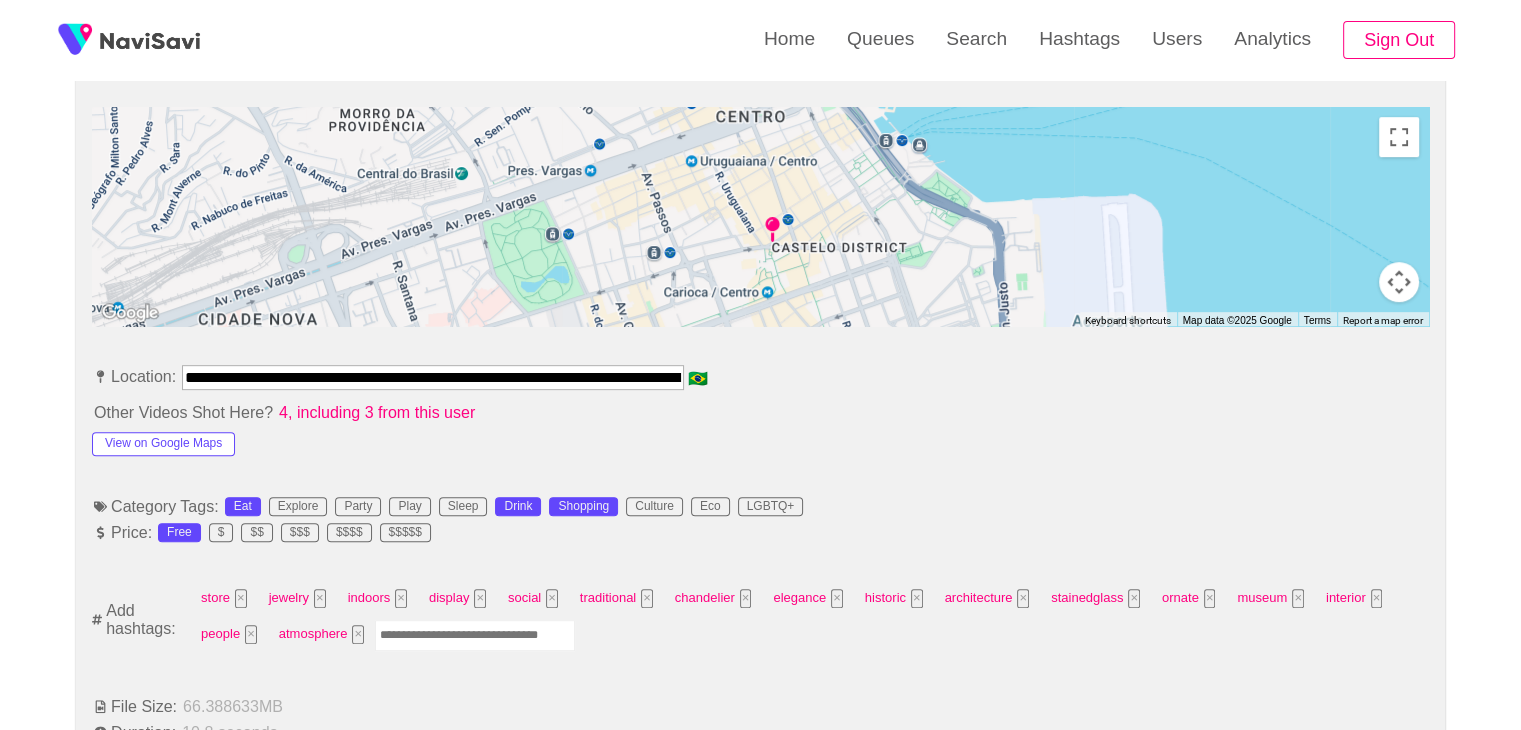 click at bounding box center [475, 635] 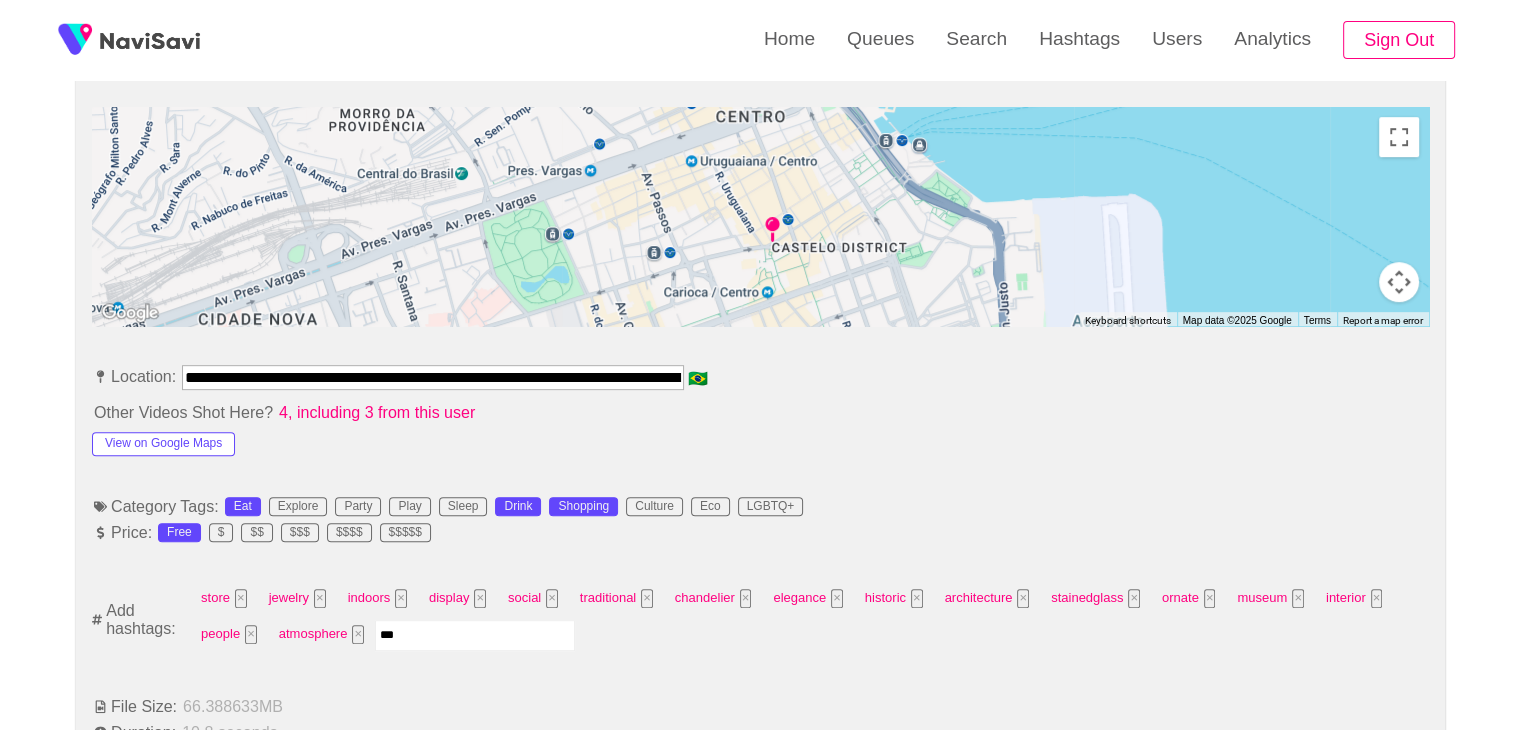 type on "****" 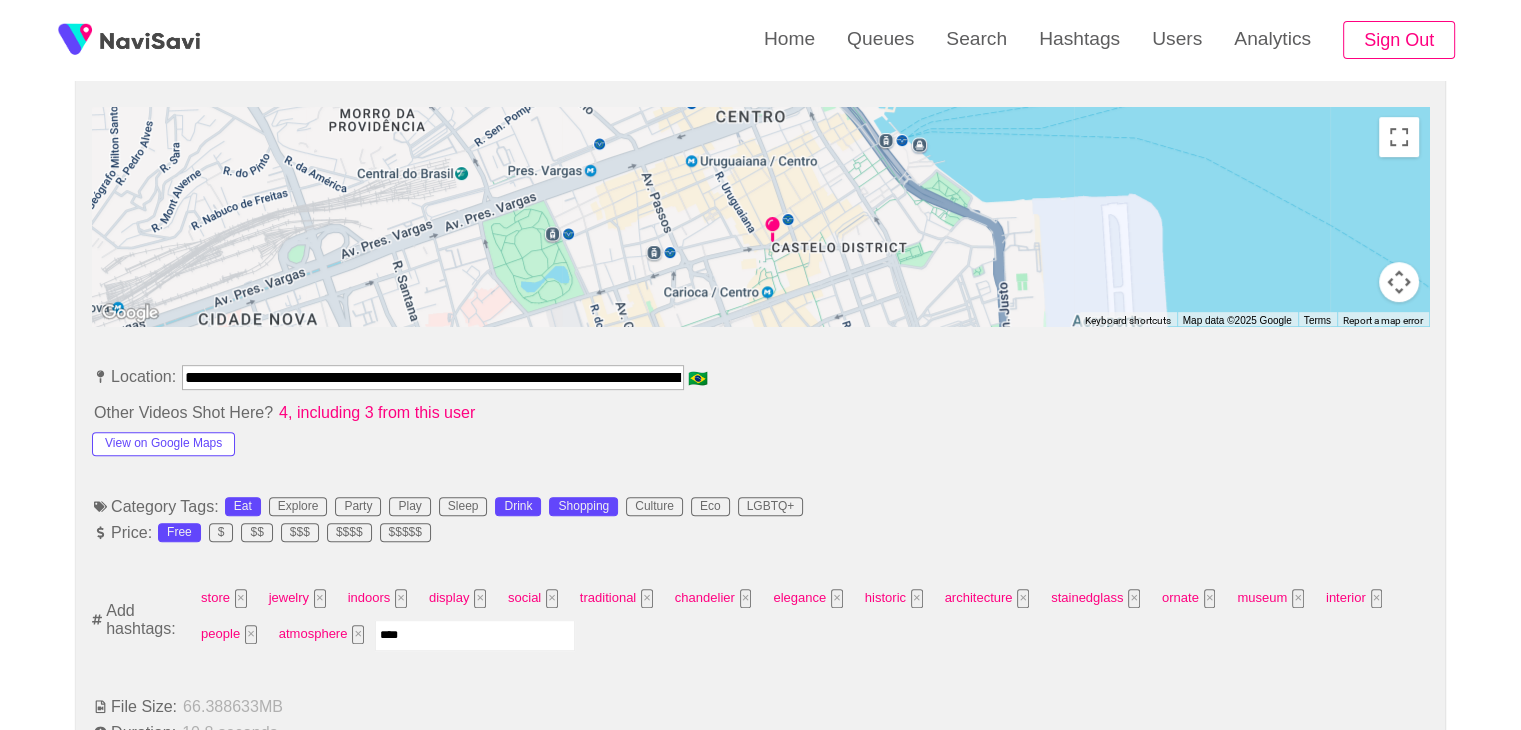 type 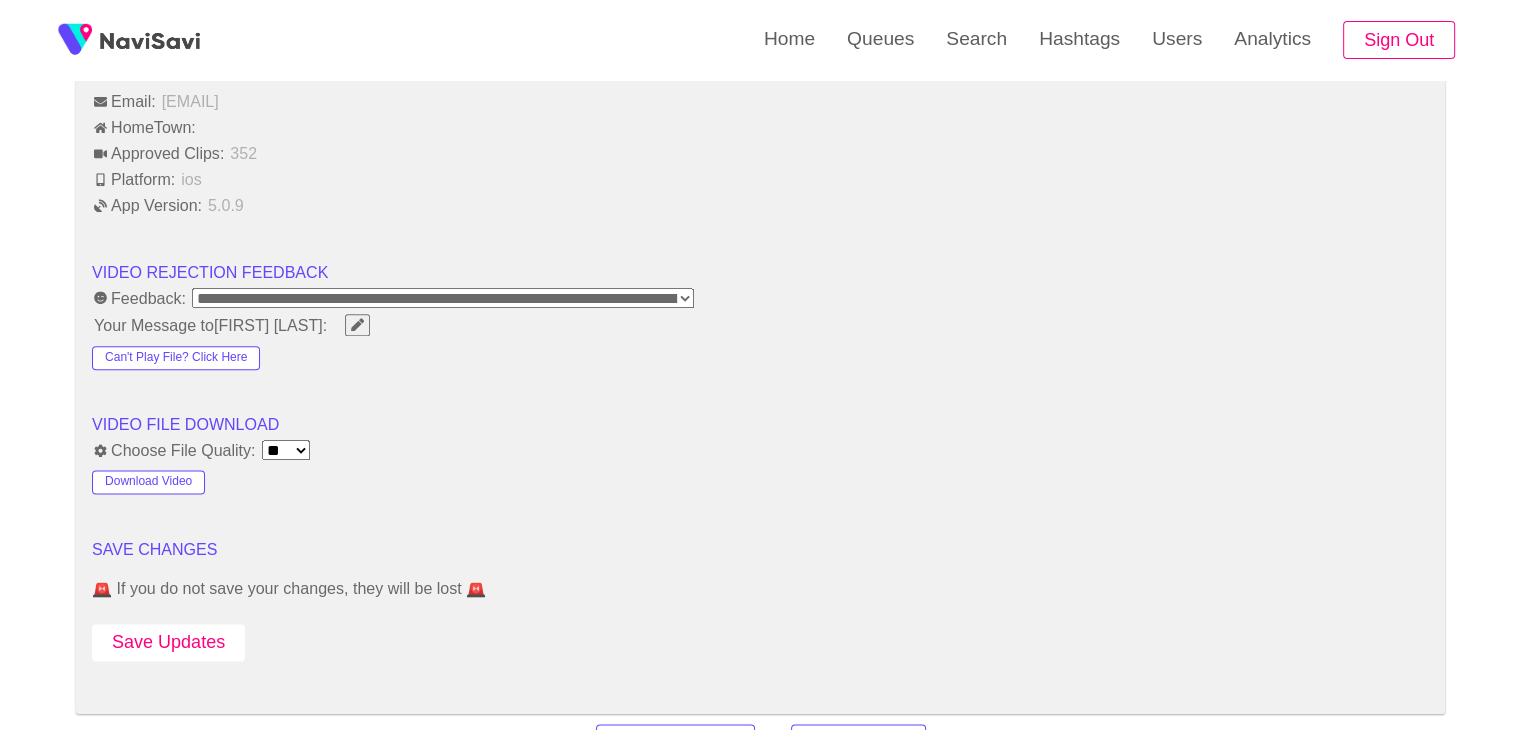 scroll, scrollTop: 2420, scrollLeft: 0, axis: vertical 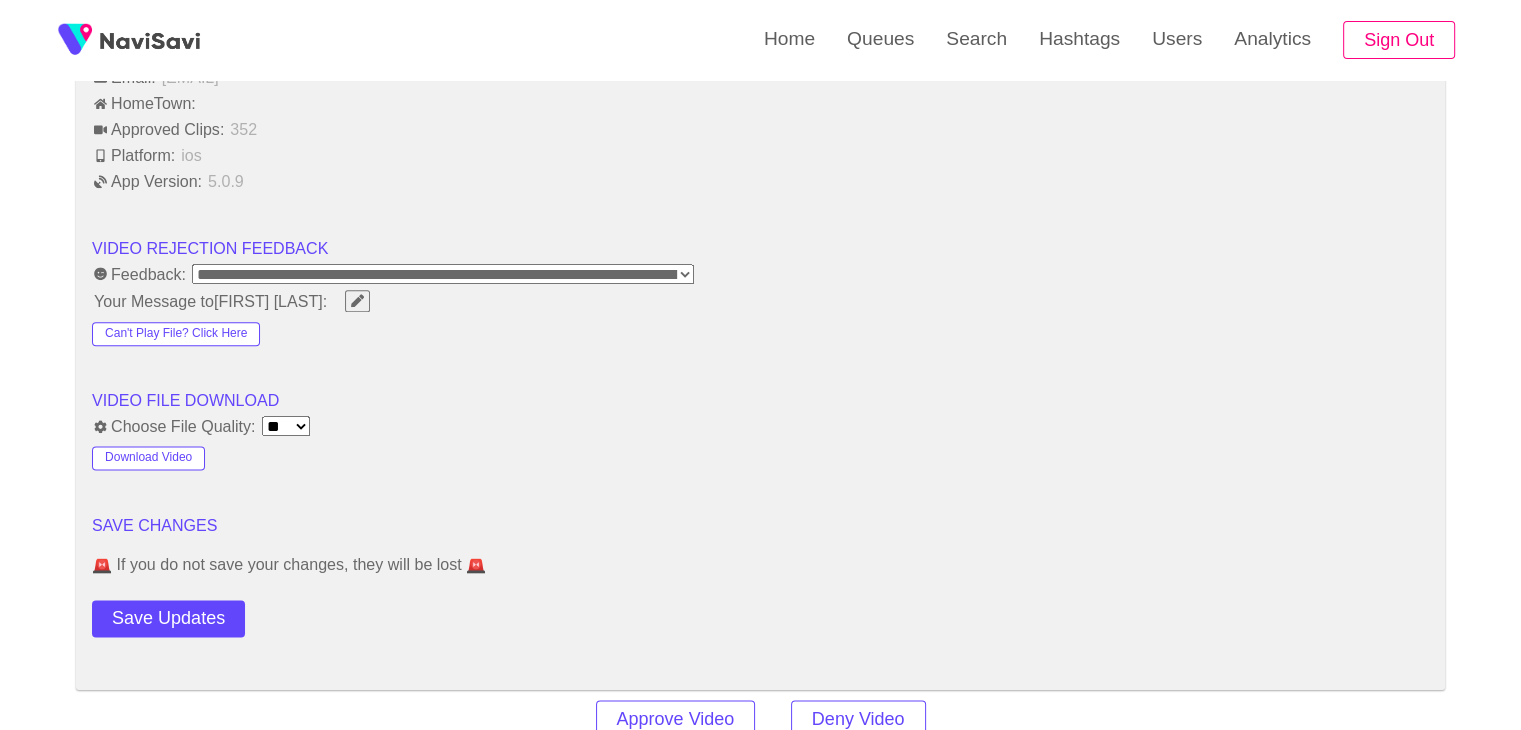 click on "**********" at bounding box center [760, -500] 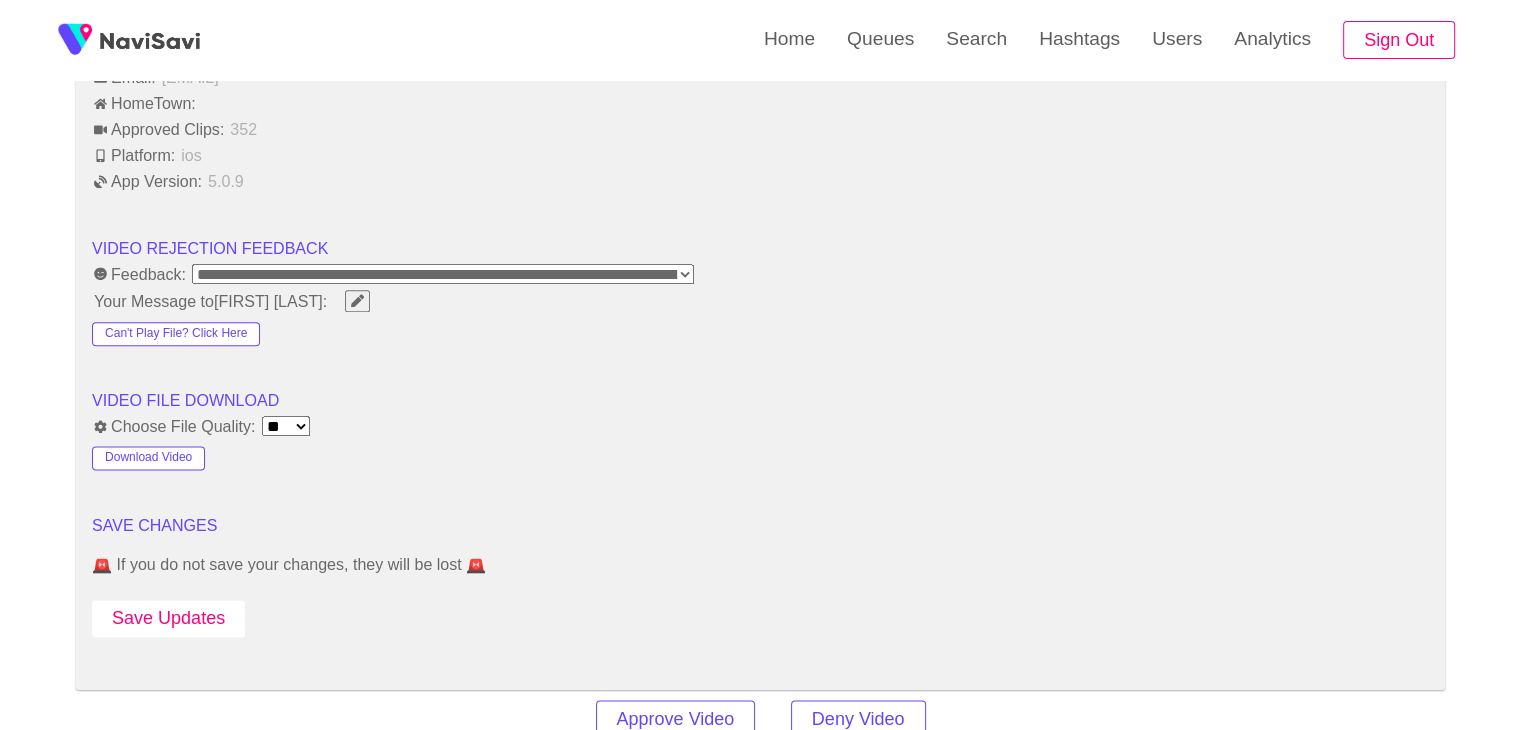 click on "Save Updates" at bounding box center [168, 618] 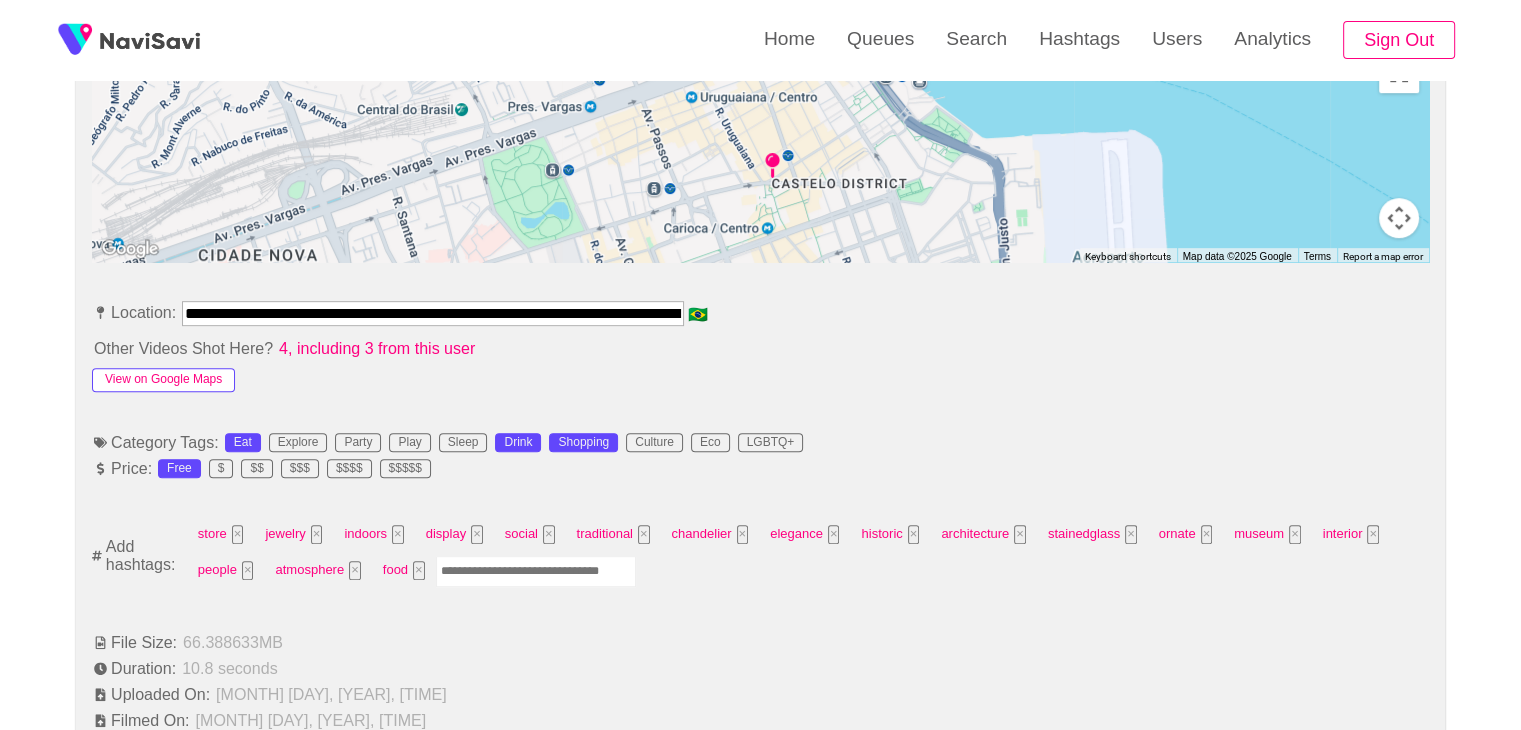scroll, scrollTop: 939, scrollLeft: 0, axis: vertical 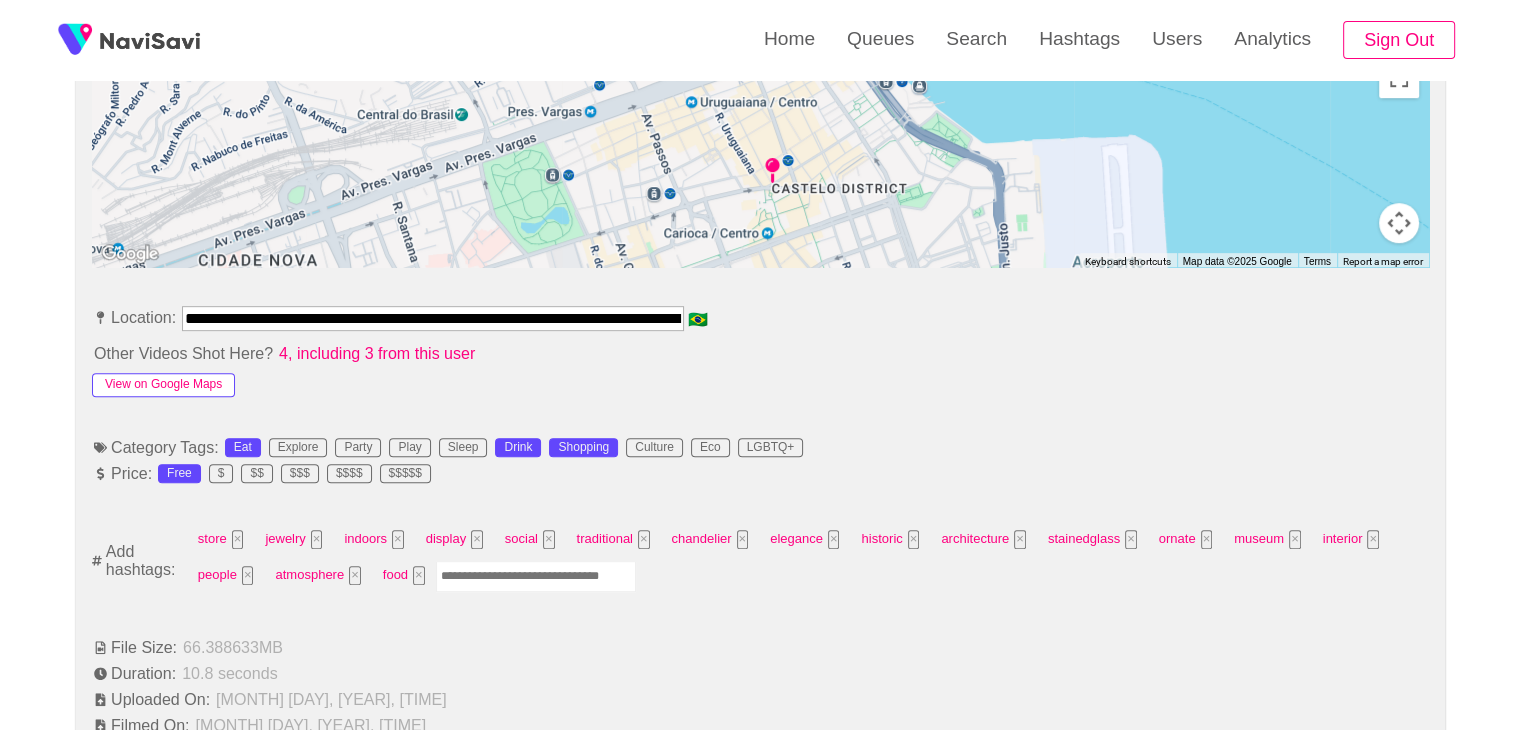 click on "View on Google Maps" at bounding box center [163, 385] 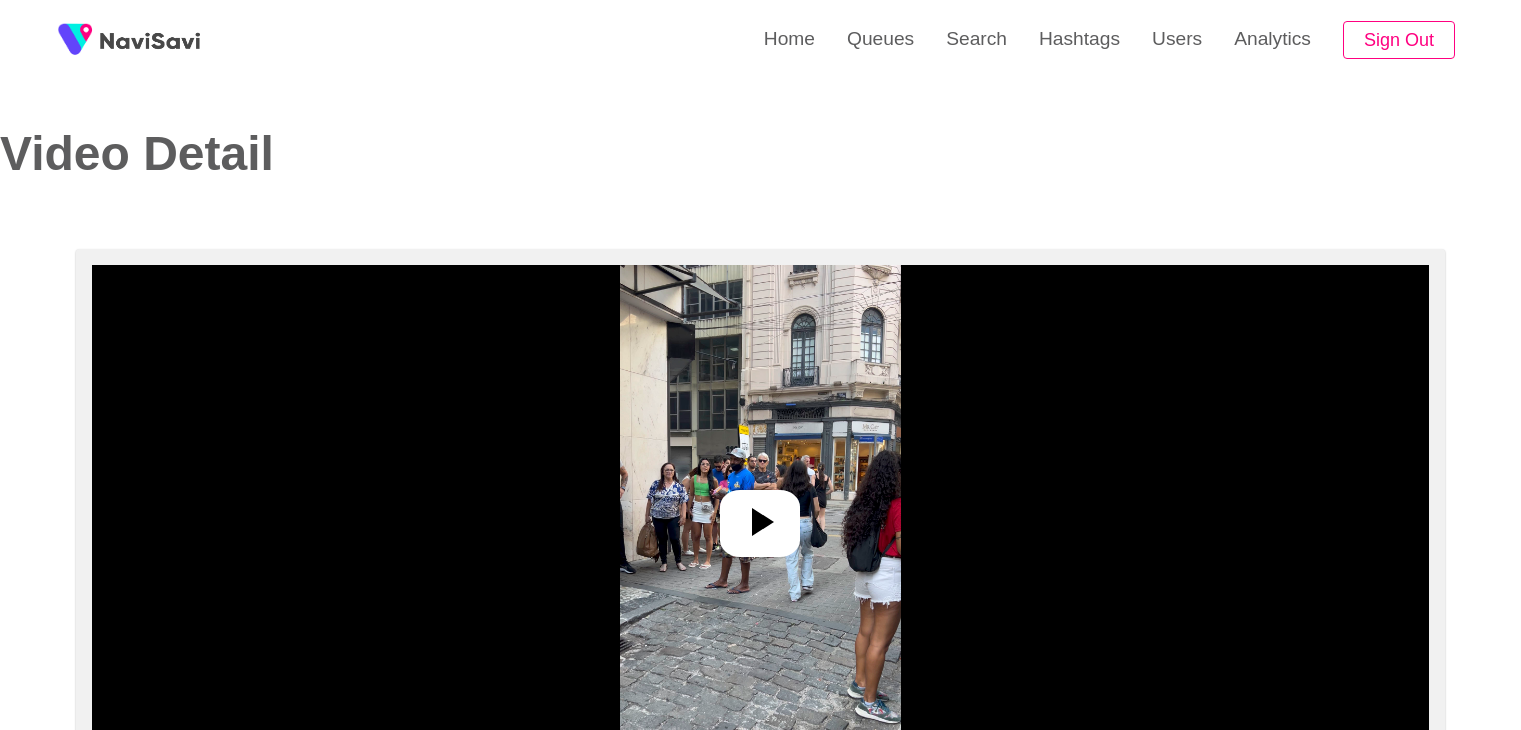 select on "**********" 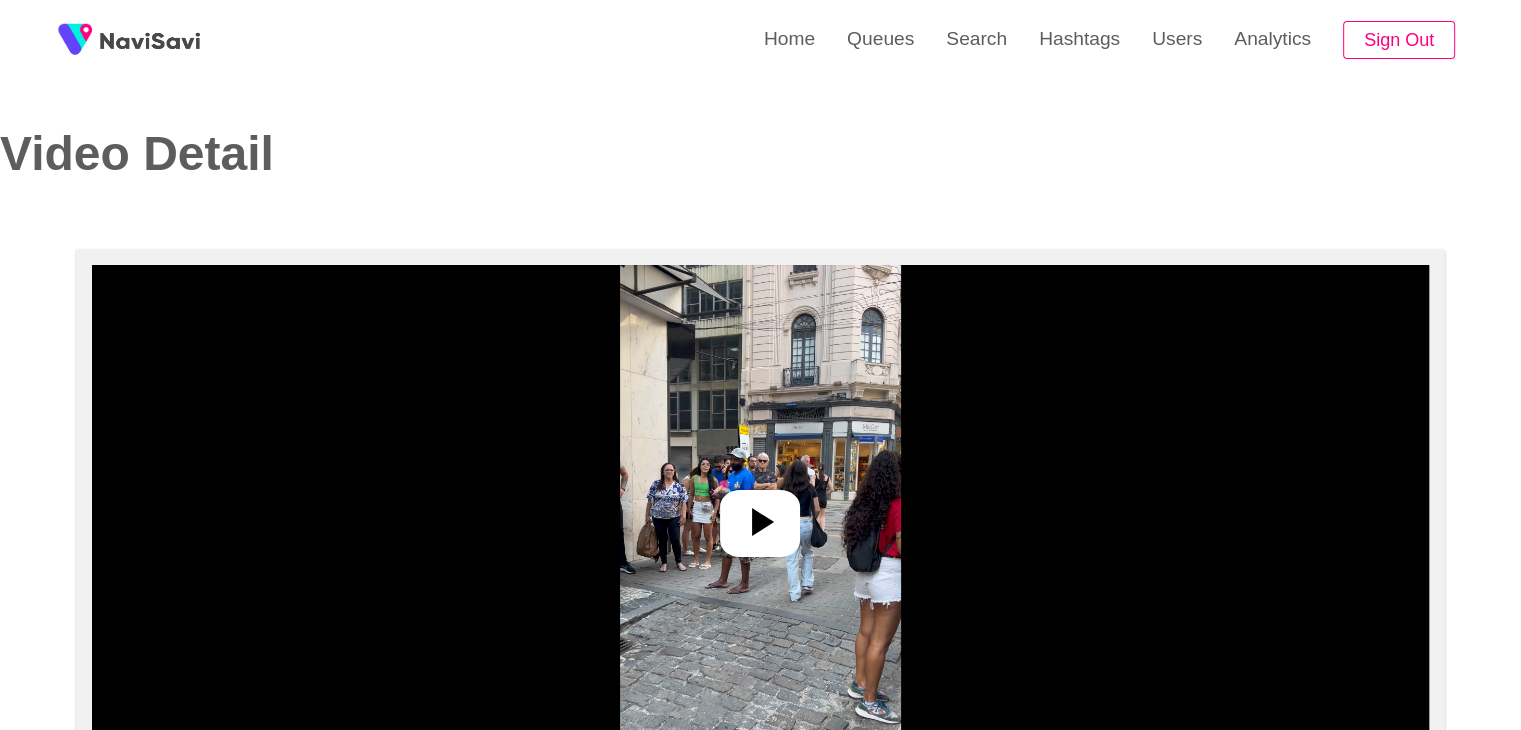 click at bounding box center [760, 515] 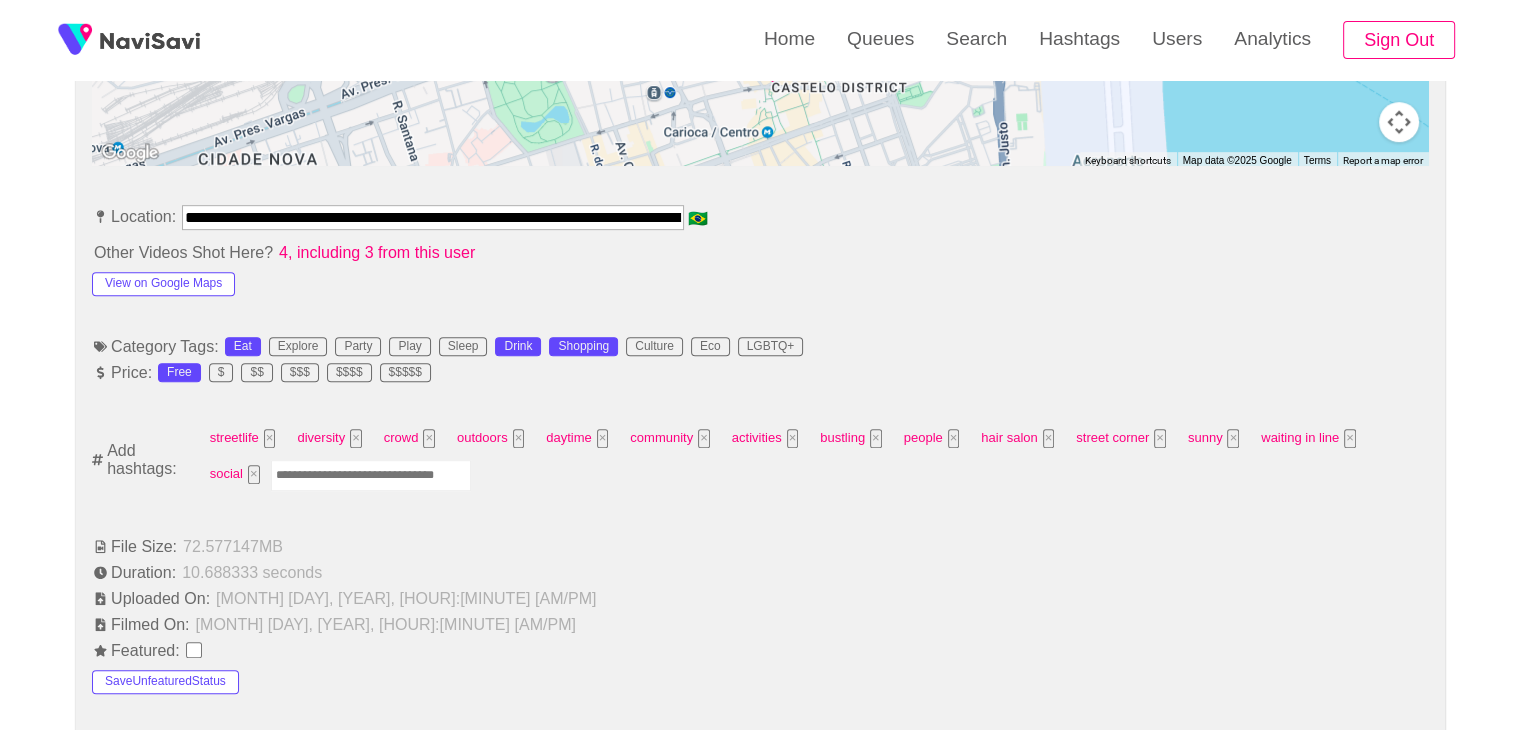 scroll, scrollTop: 1050, scrollLeft: 0, axis: vertical 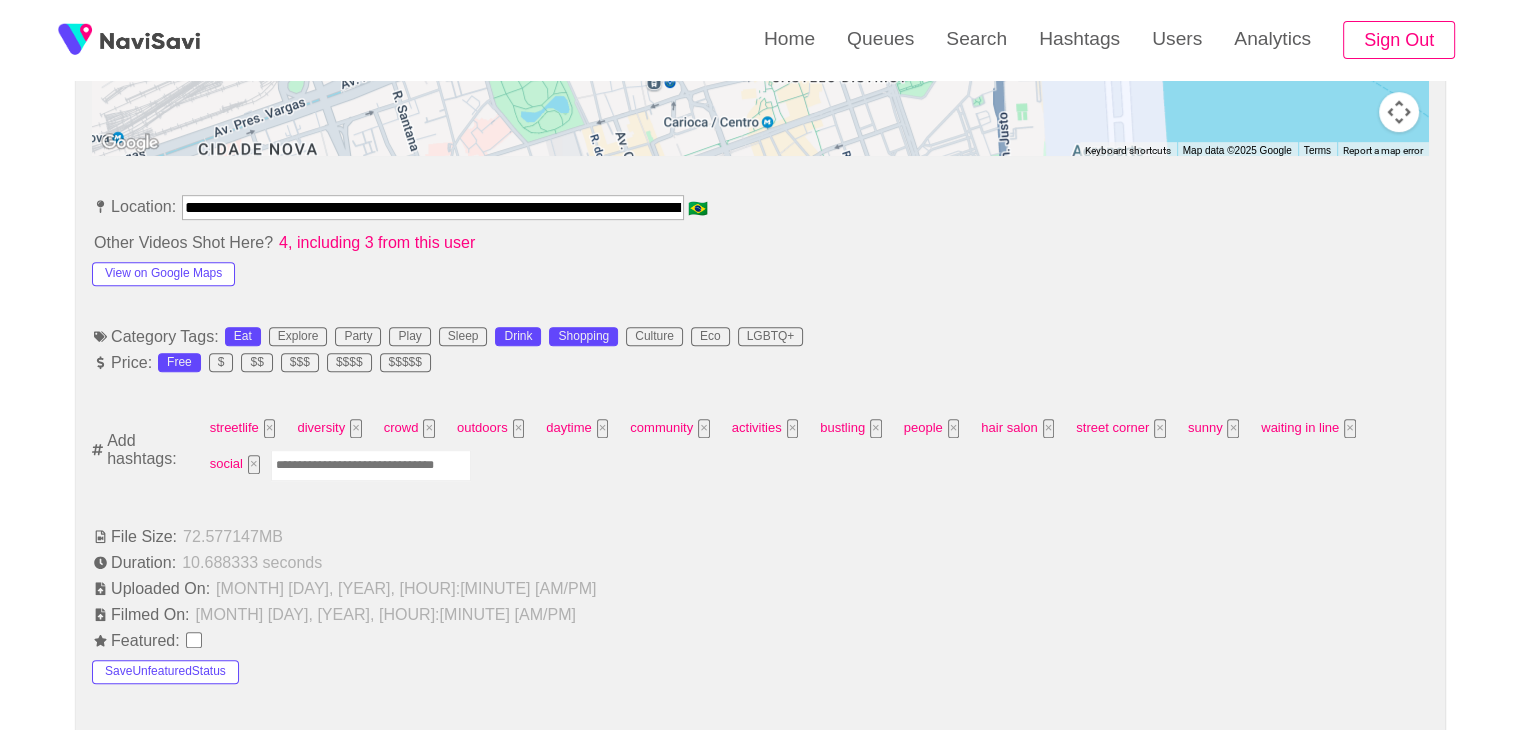 click at bounding box center (371, 465) 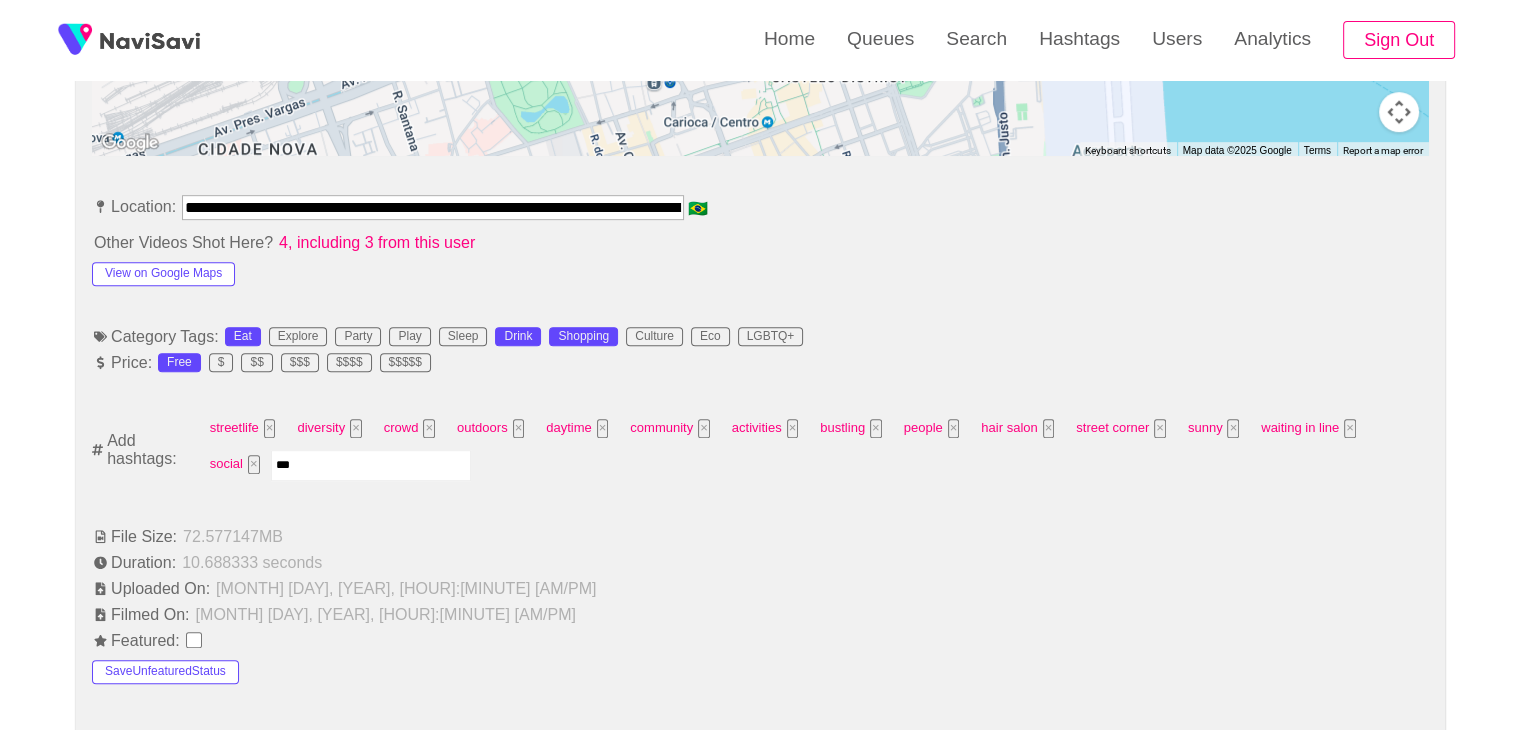 type on "****" 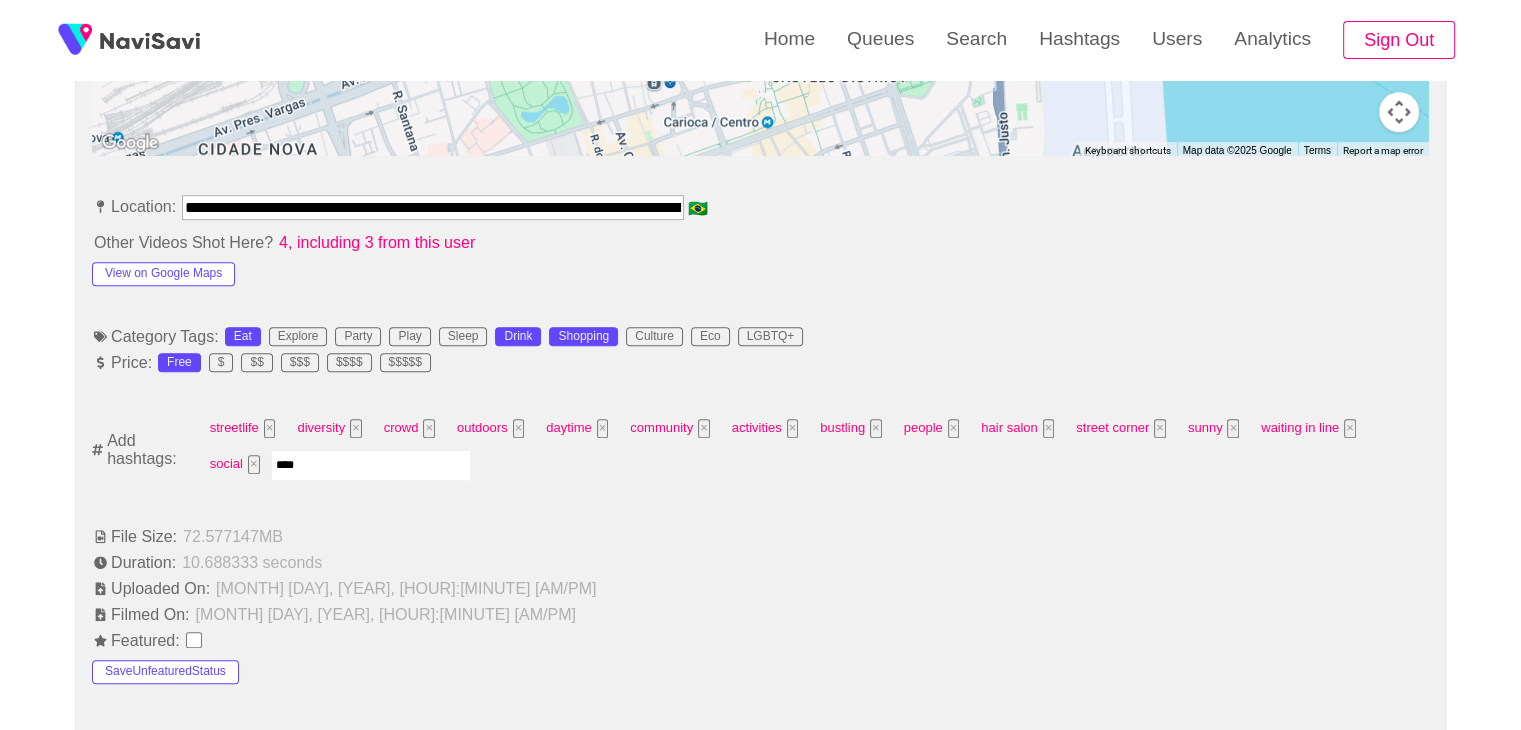 type 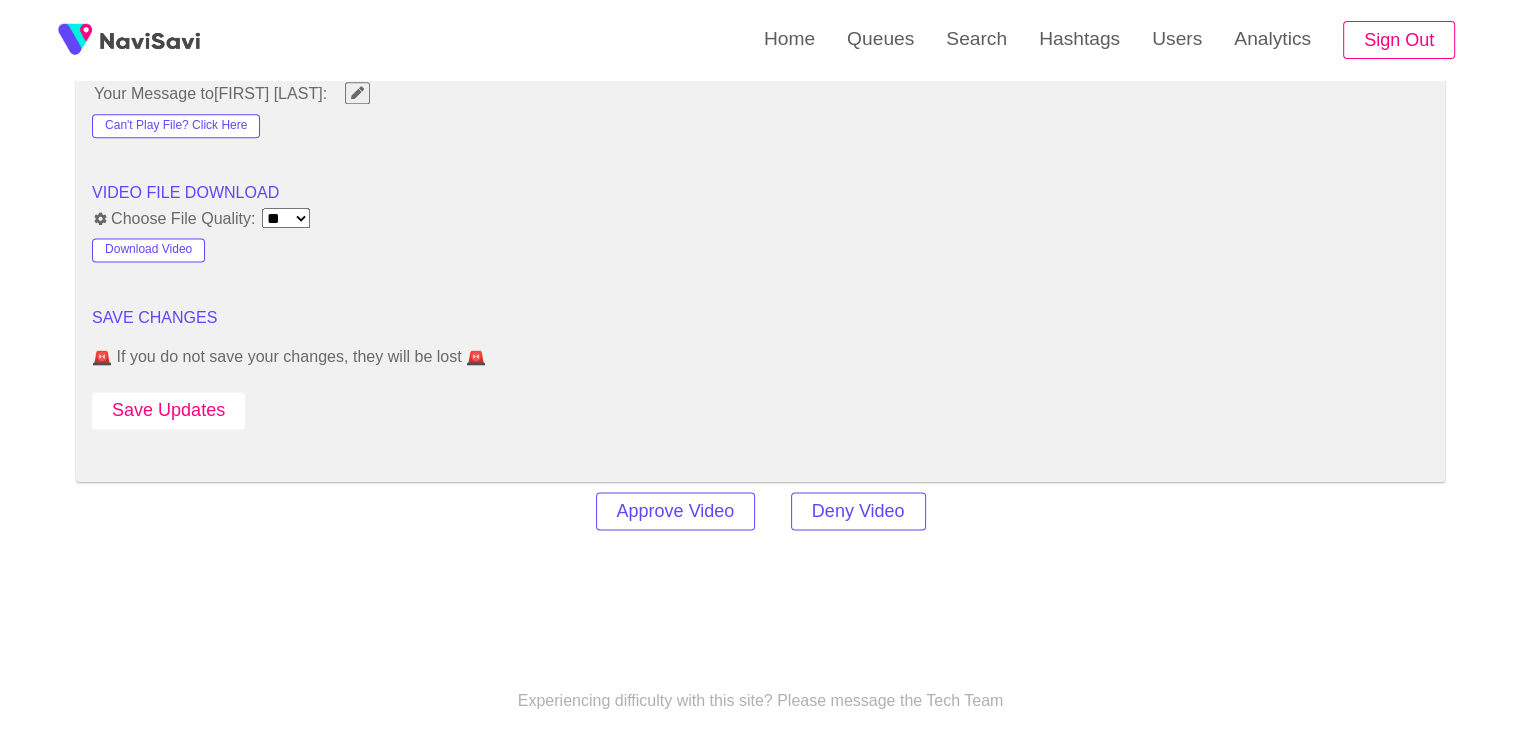 scroll, scrollTop: 2635, scrollLeft: 0, axis: vertical 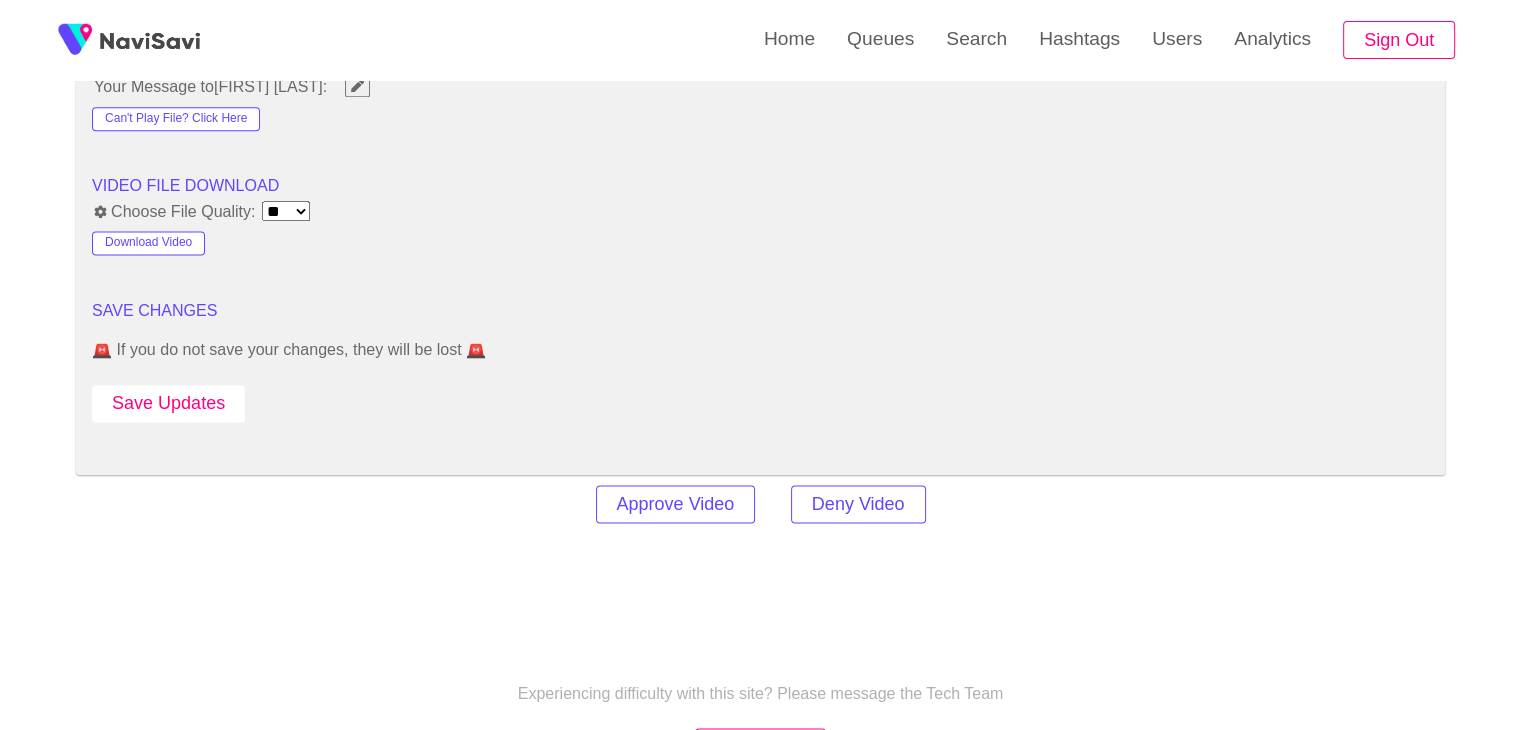 click on "Save Updates" at bounding box center [168, 403] 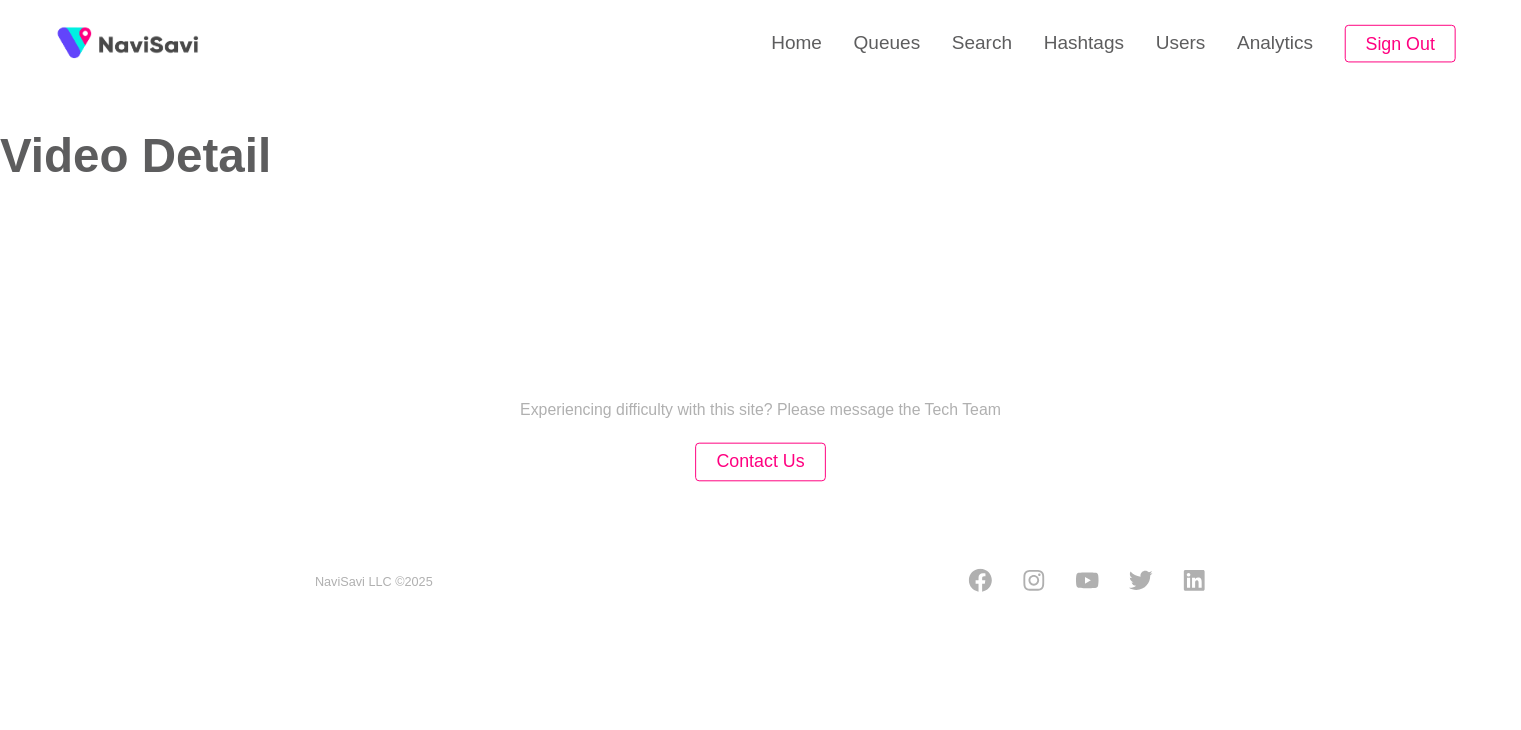 scroll, scrollTop: 0, scrollLeft: 0, axis: both 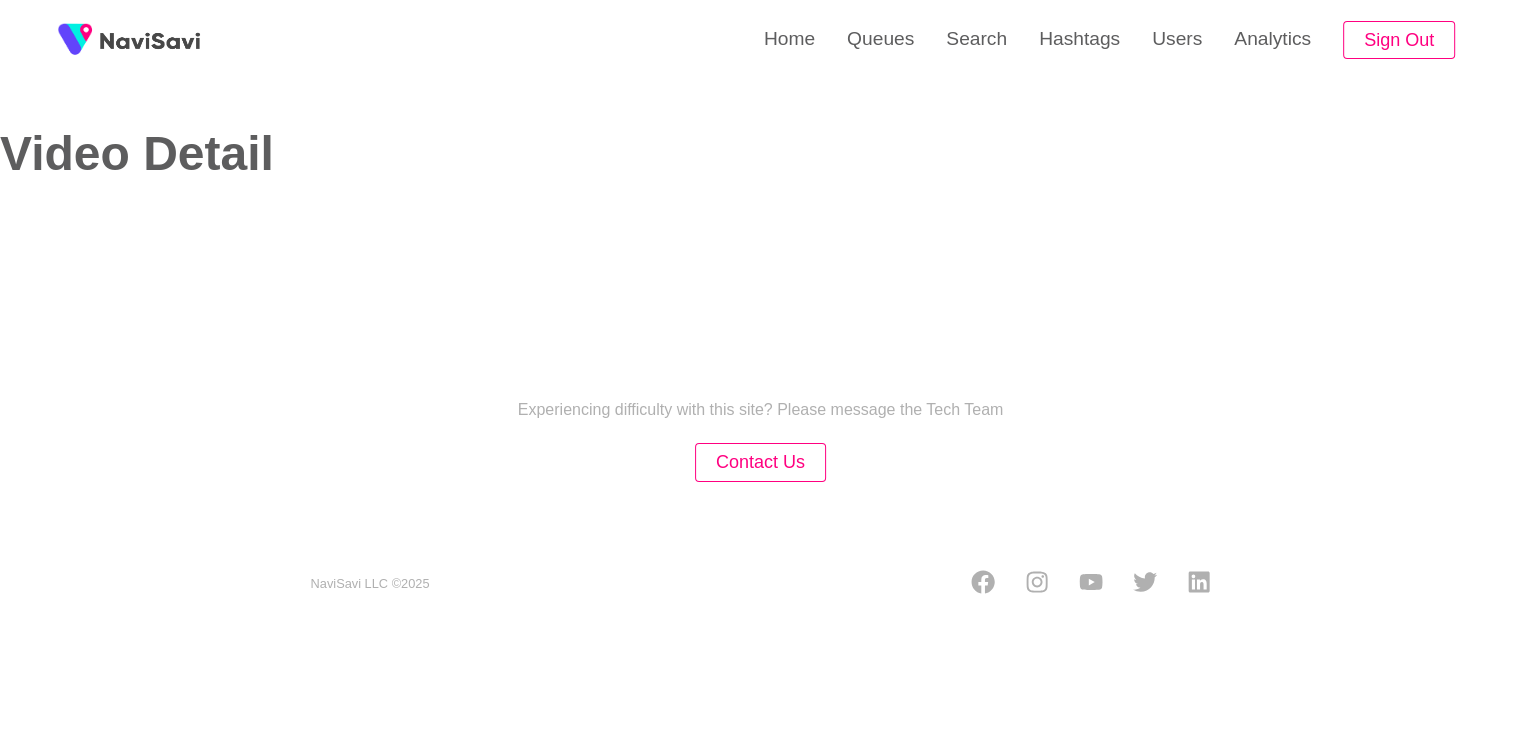 select on "**********" 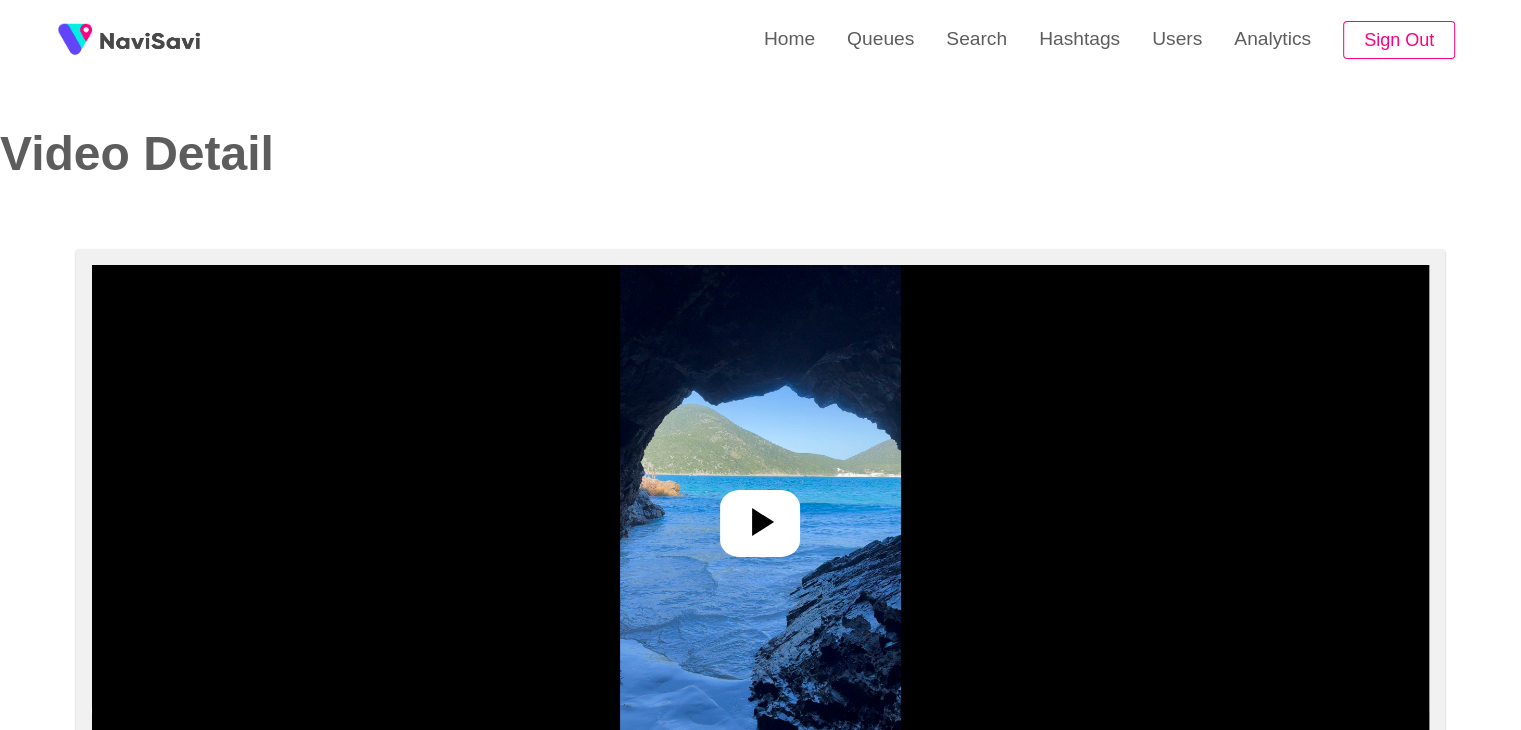 click at bounding box center (760, 515) 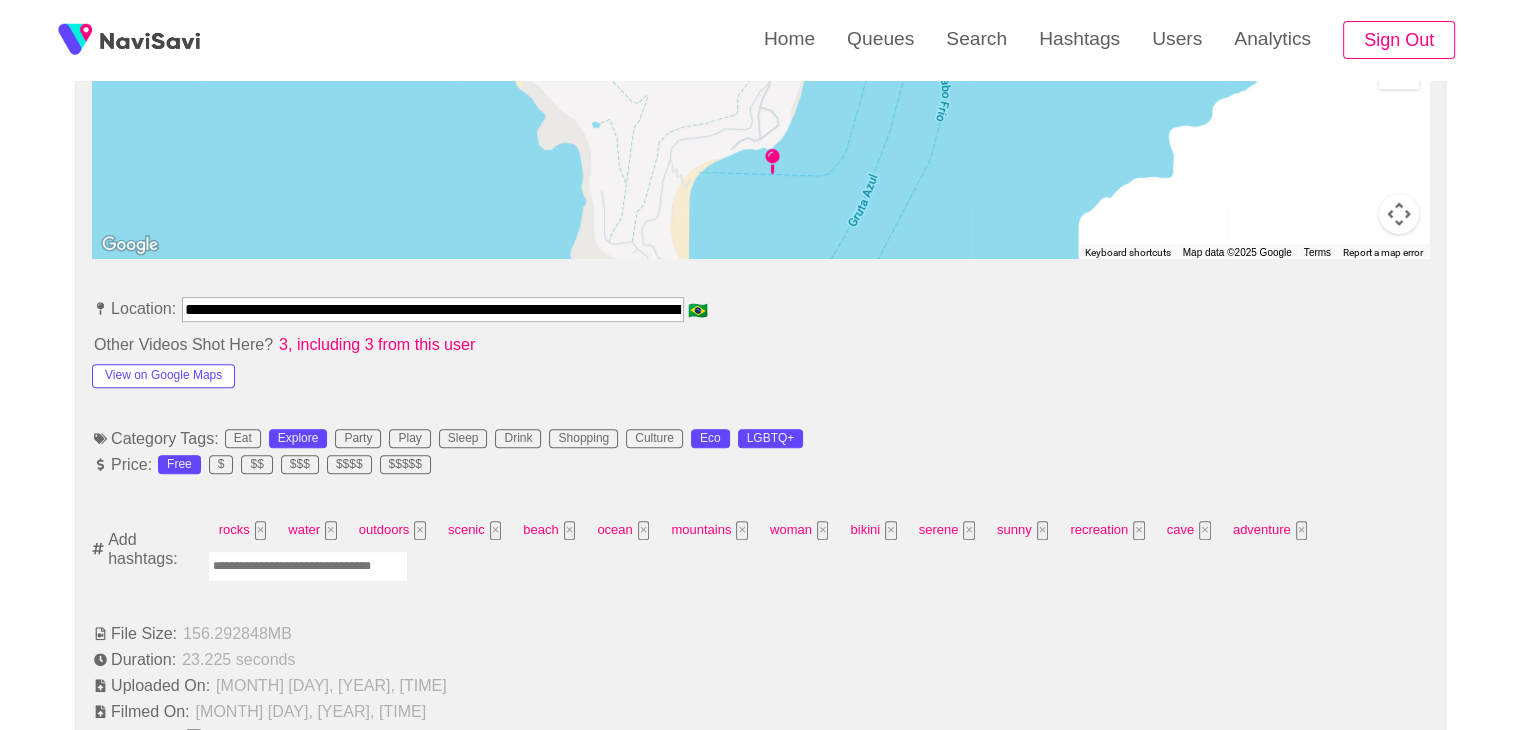 scroll, scrollTop: 948, scrollLeft: 0, axis: vertical 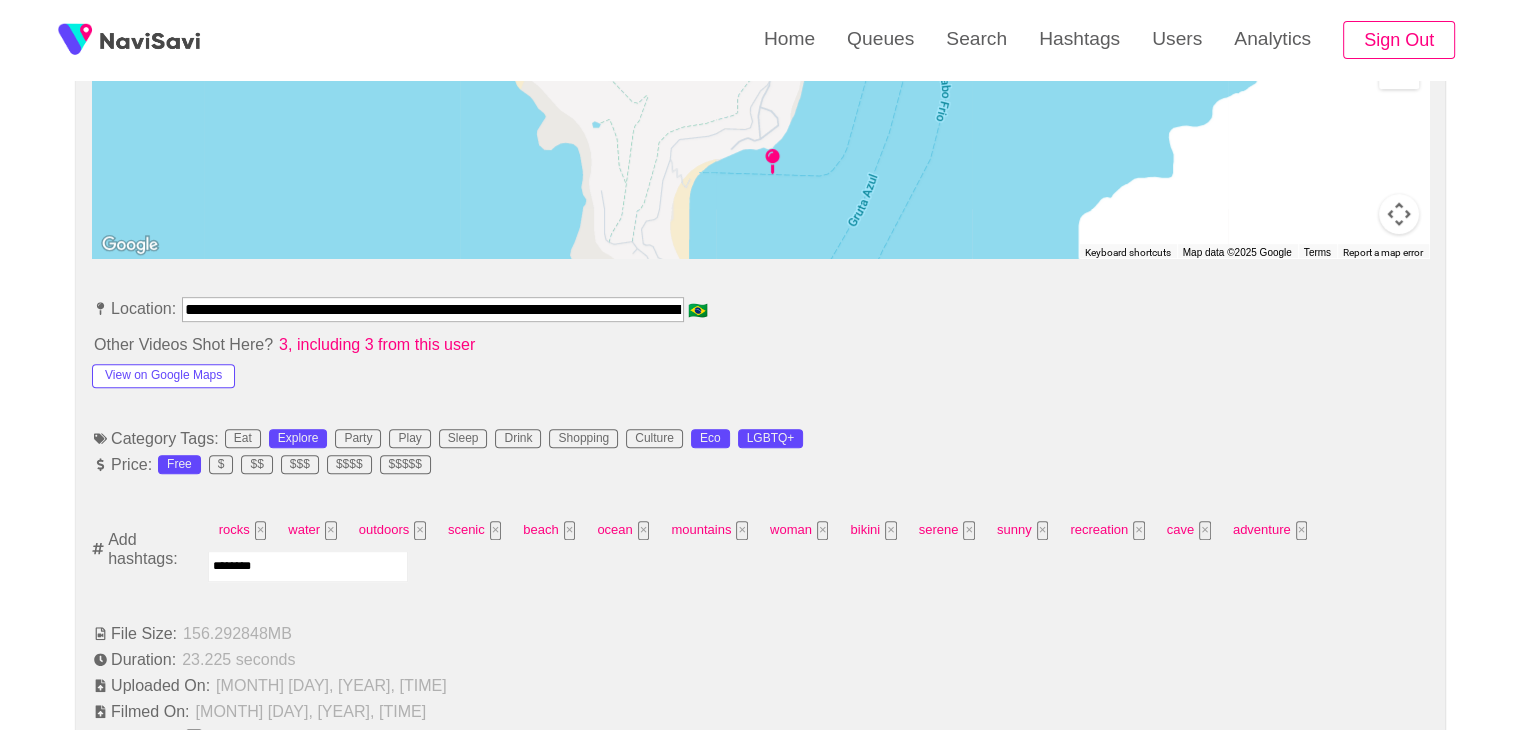 type on "*********" 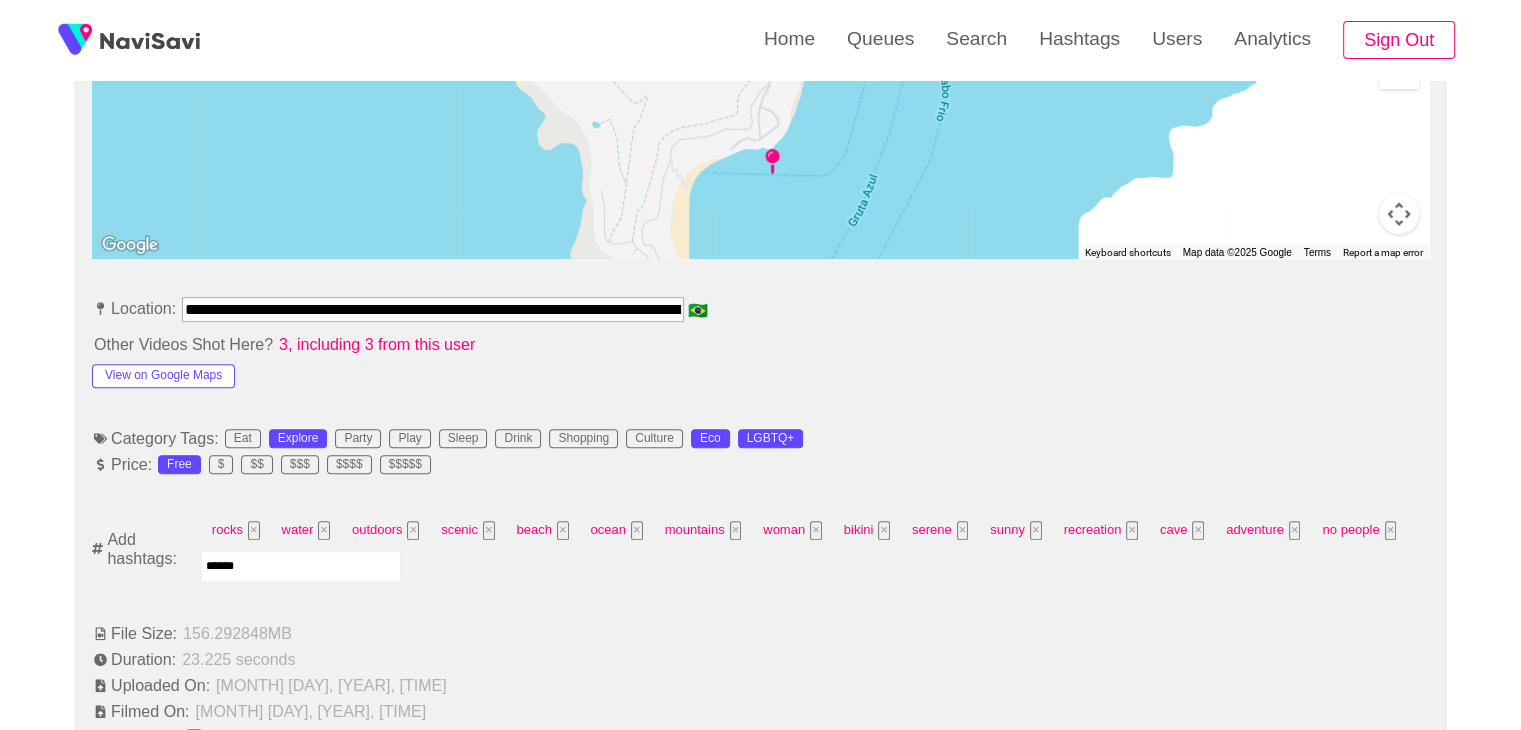 type on "*******" 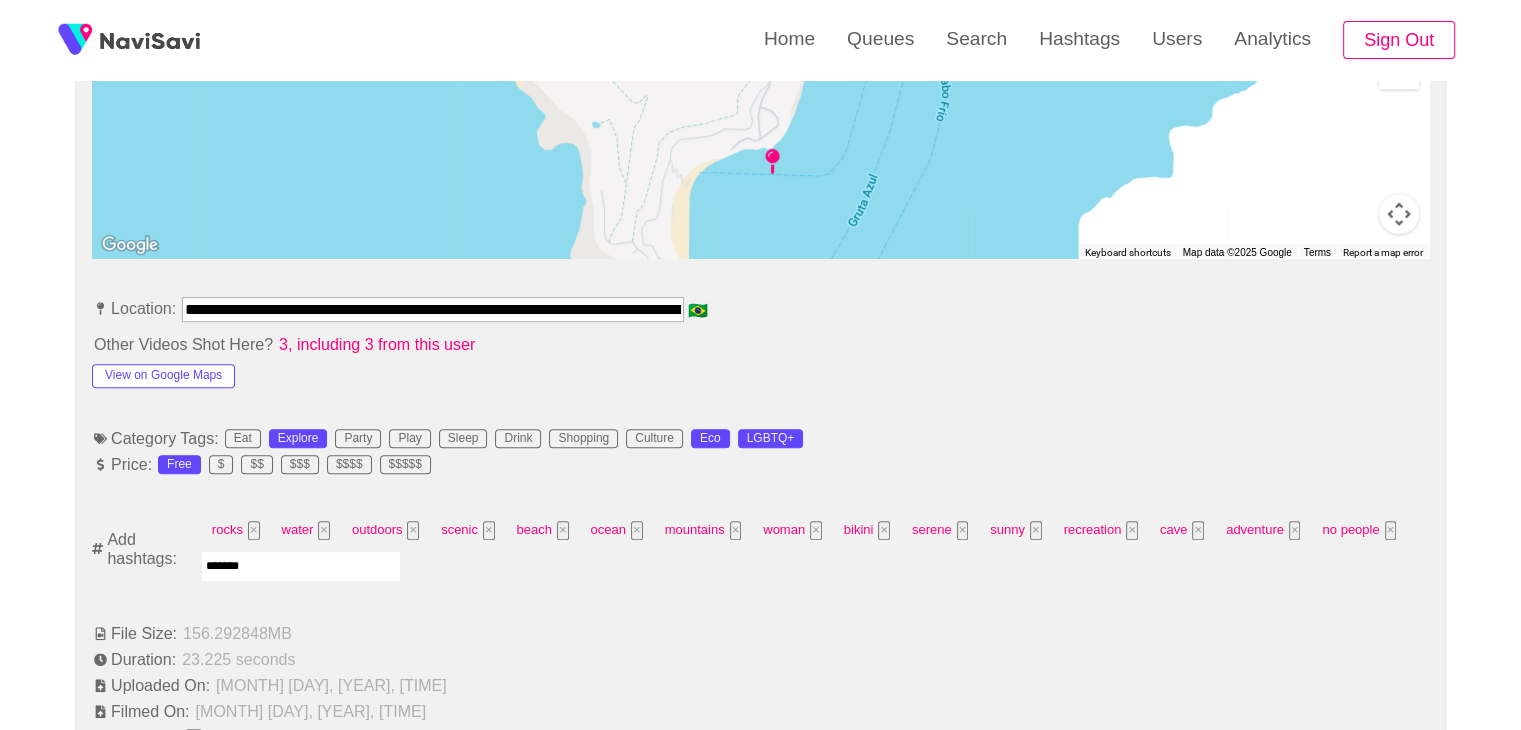 type 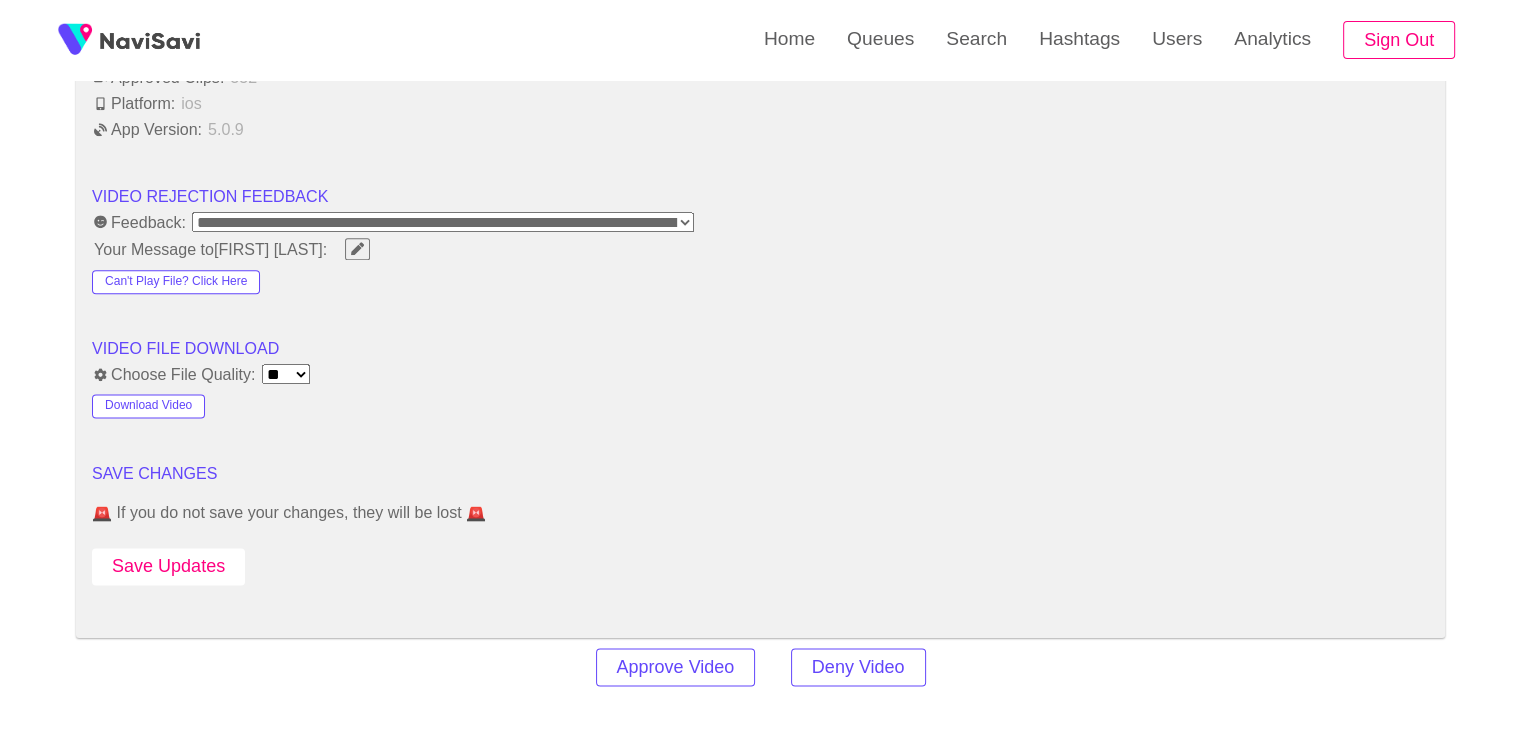 scroll, scrollTop: 2472, scrollLeft: 0, axis: vertical 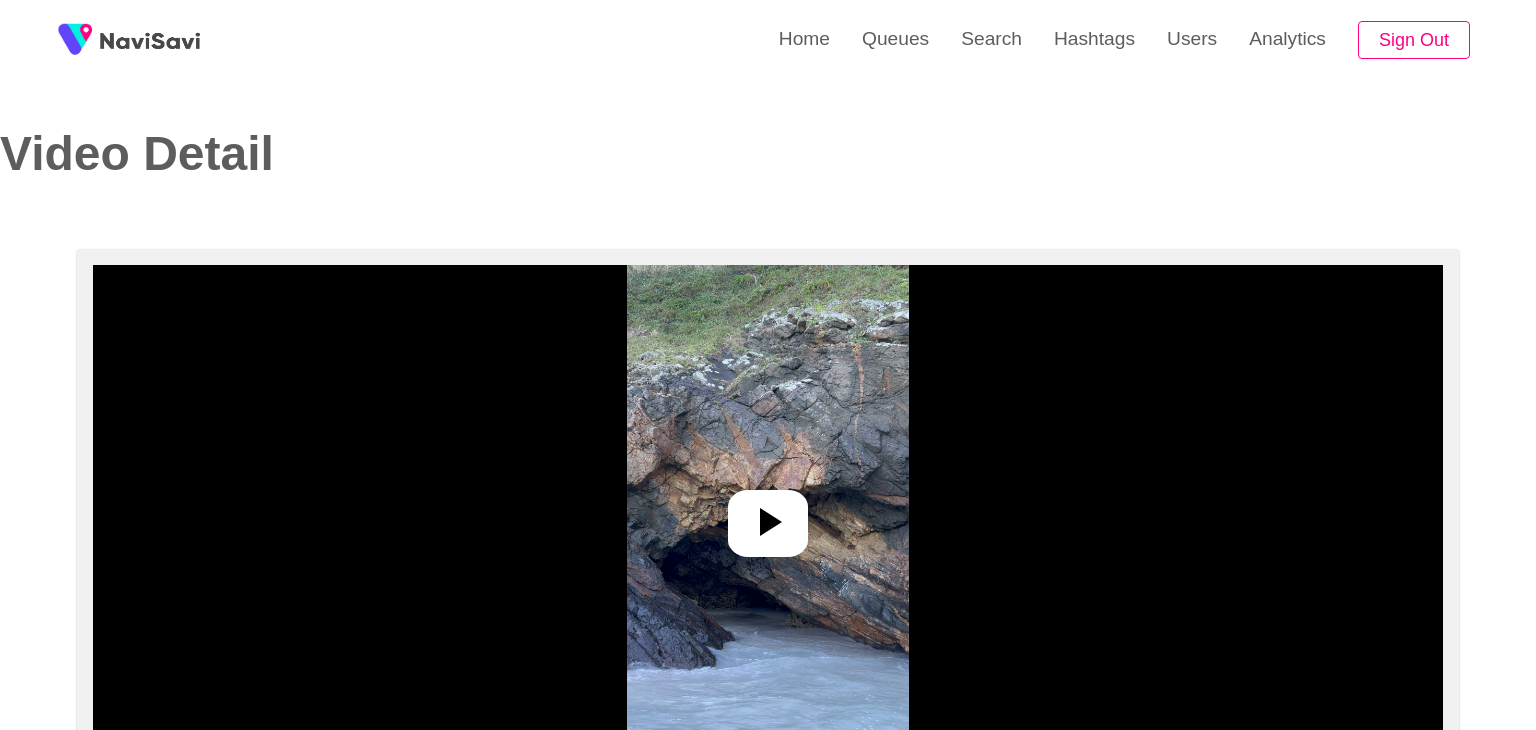 select on "**********" 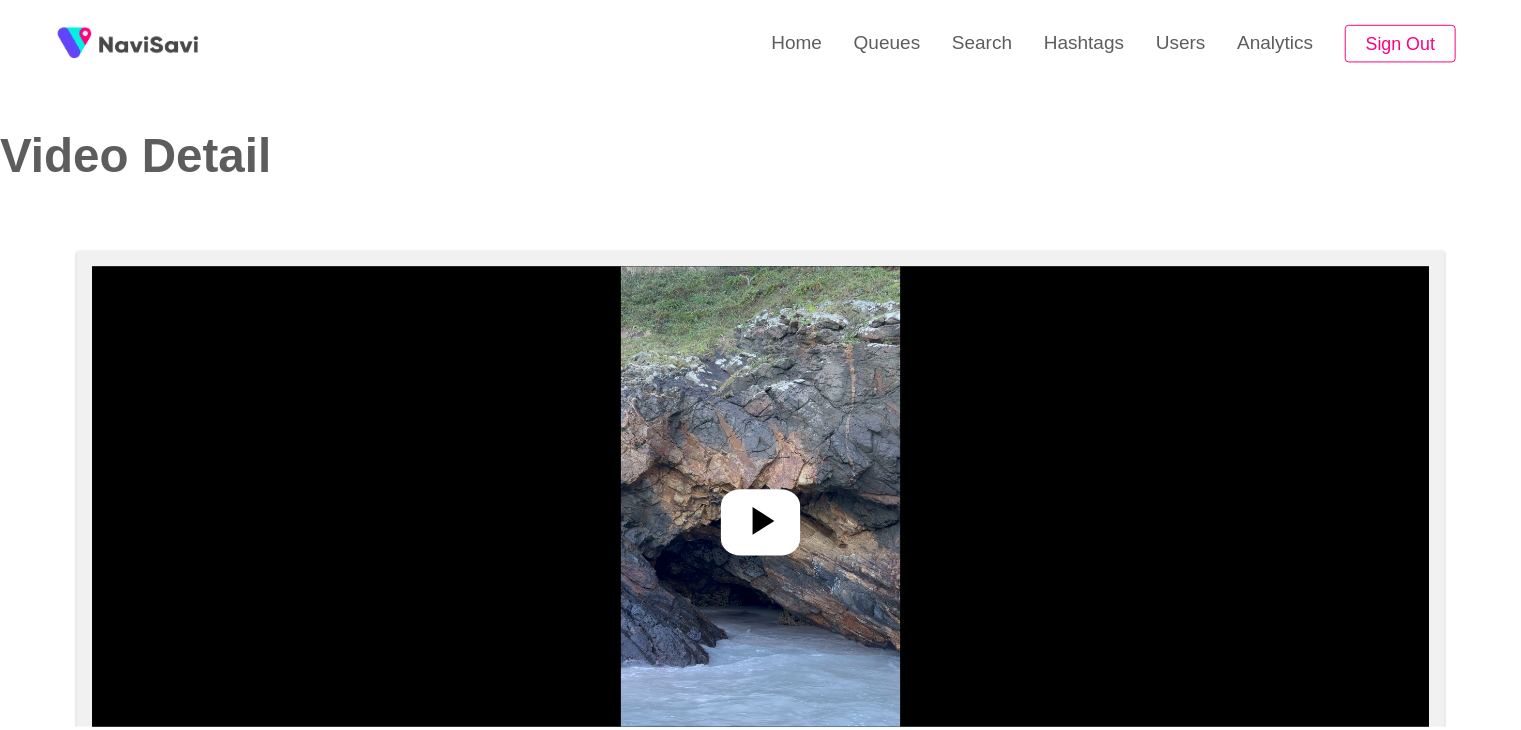 scroll, scrollTop: 0, scrollLeft: 0, axis: both 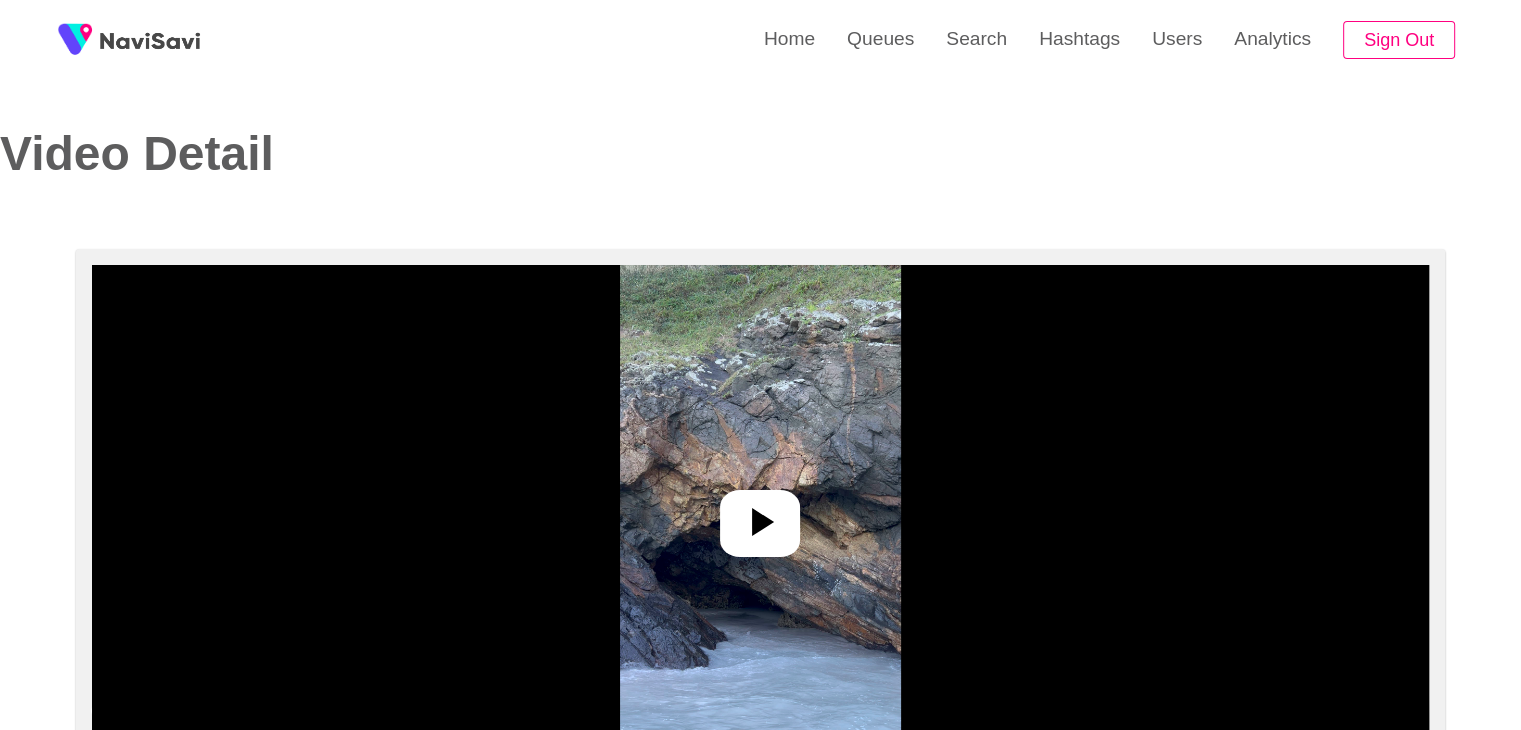 click at bounding box center [760, 523] 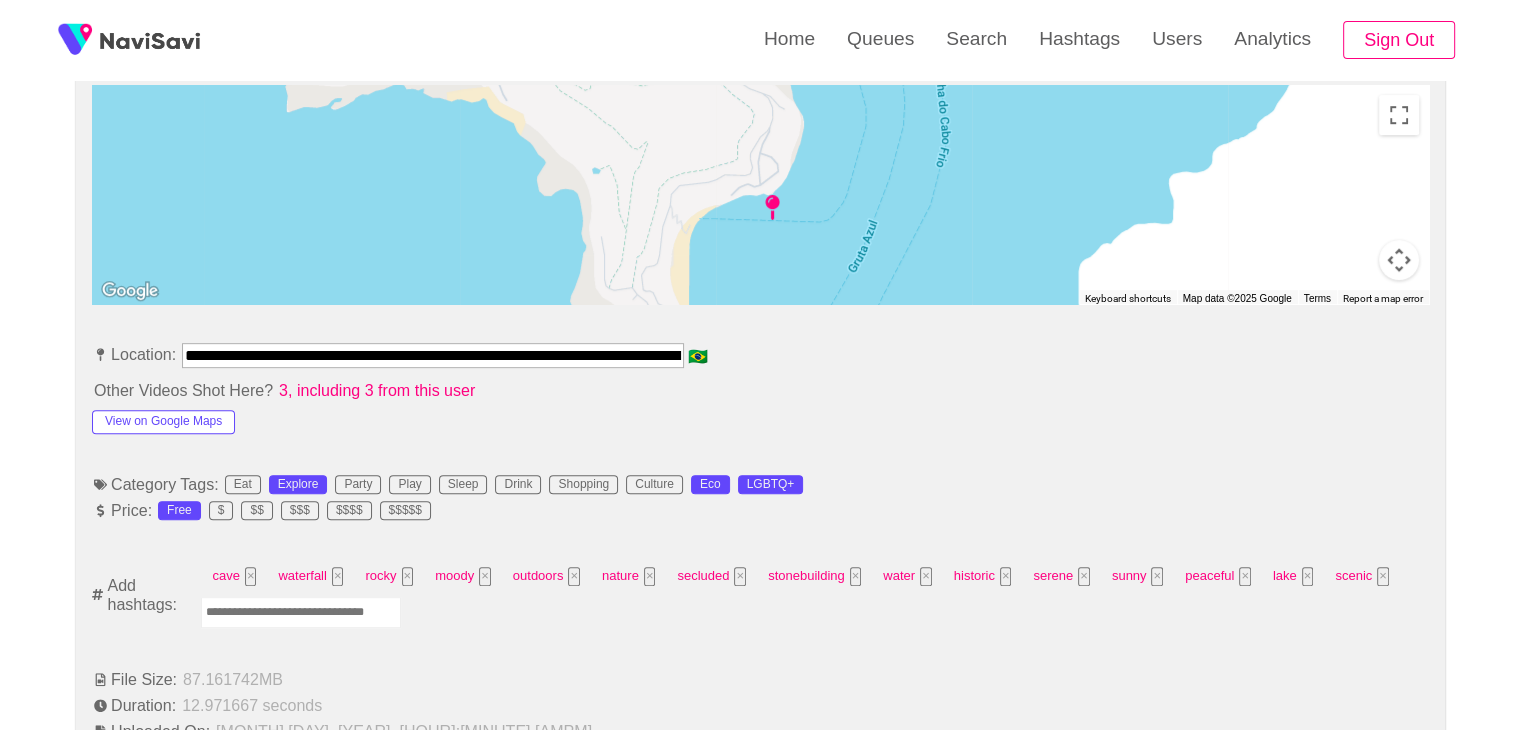 scroll, scrollTop: 904, scrollLeft: 0, axis: vertical 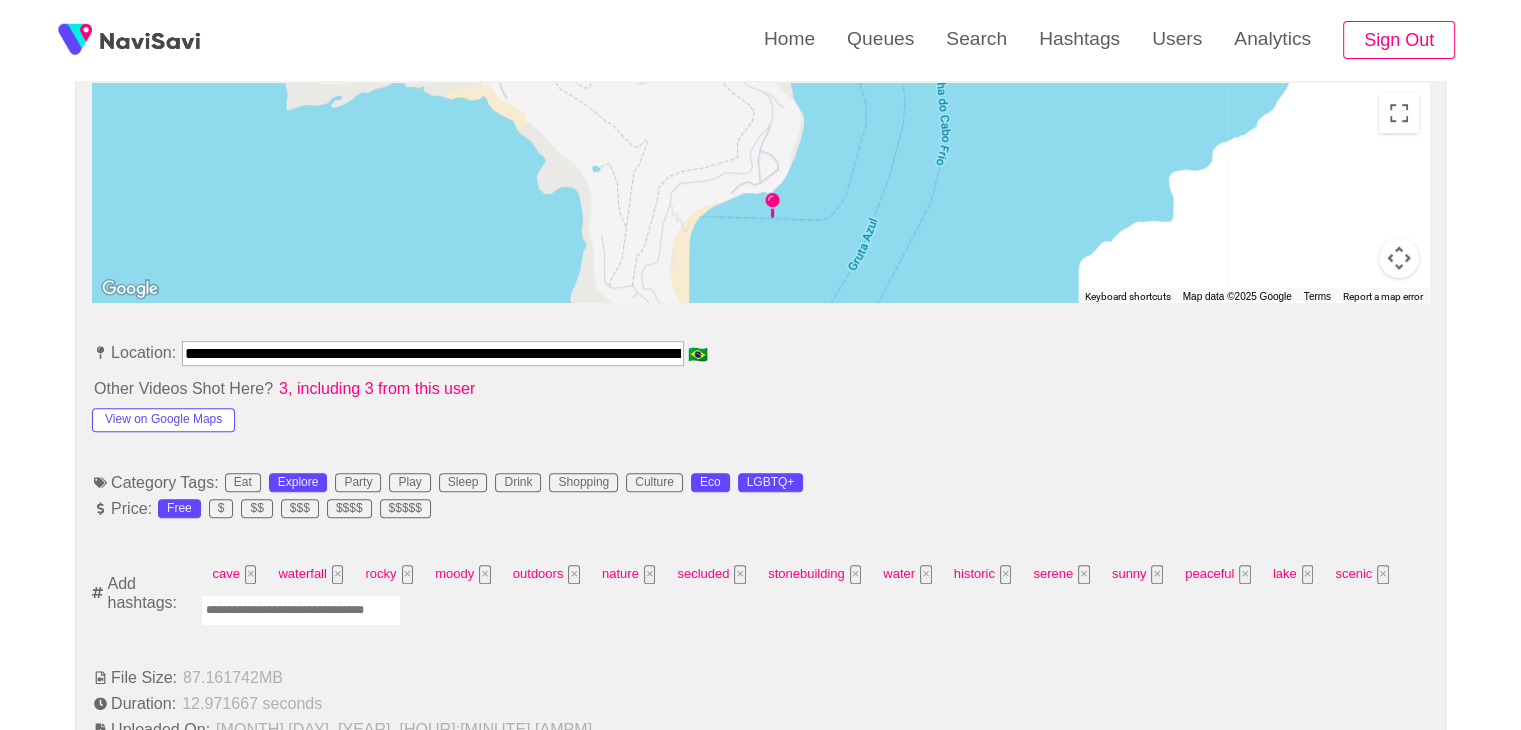 click at bounding box center [301, 610] 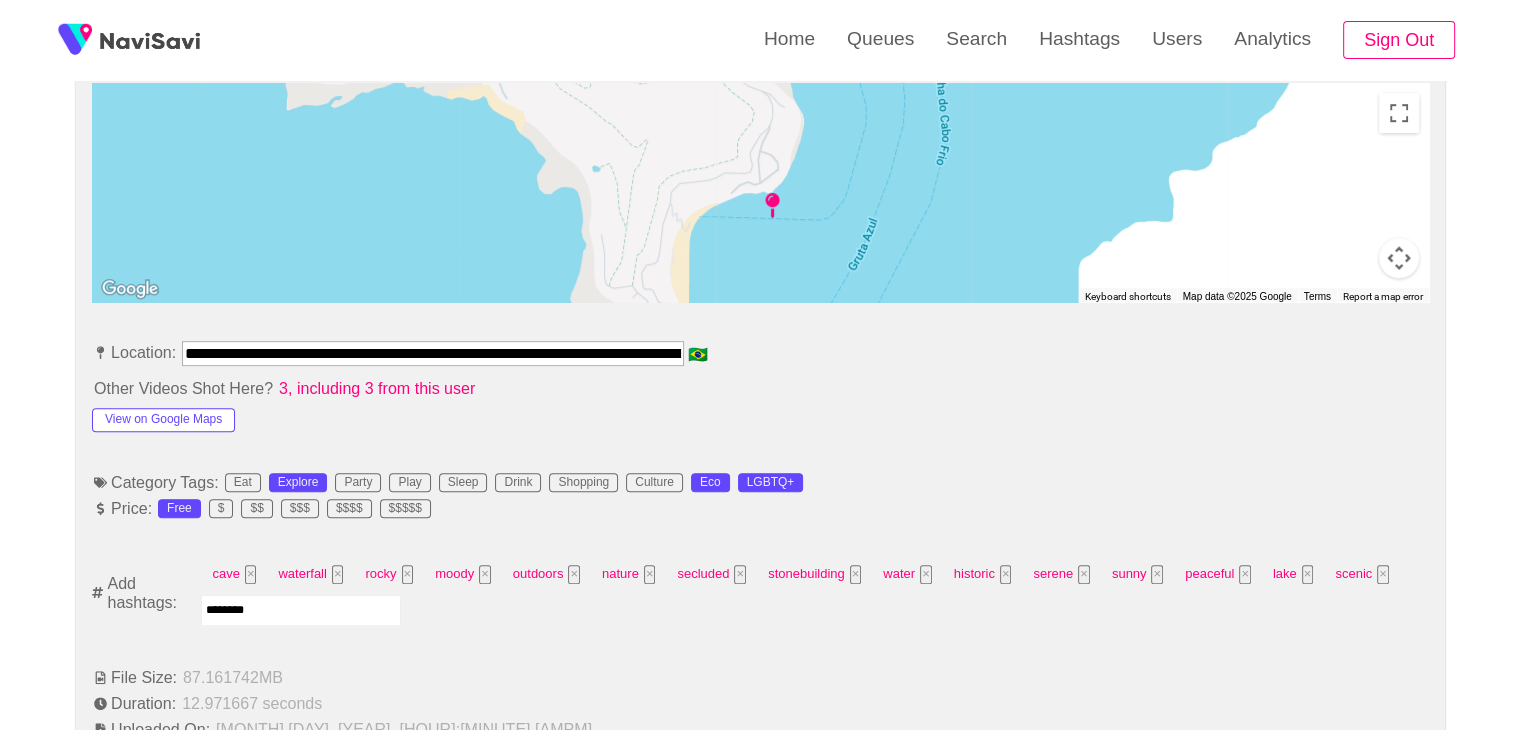type on "*********" 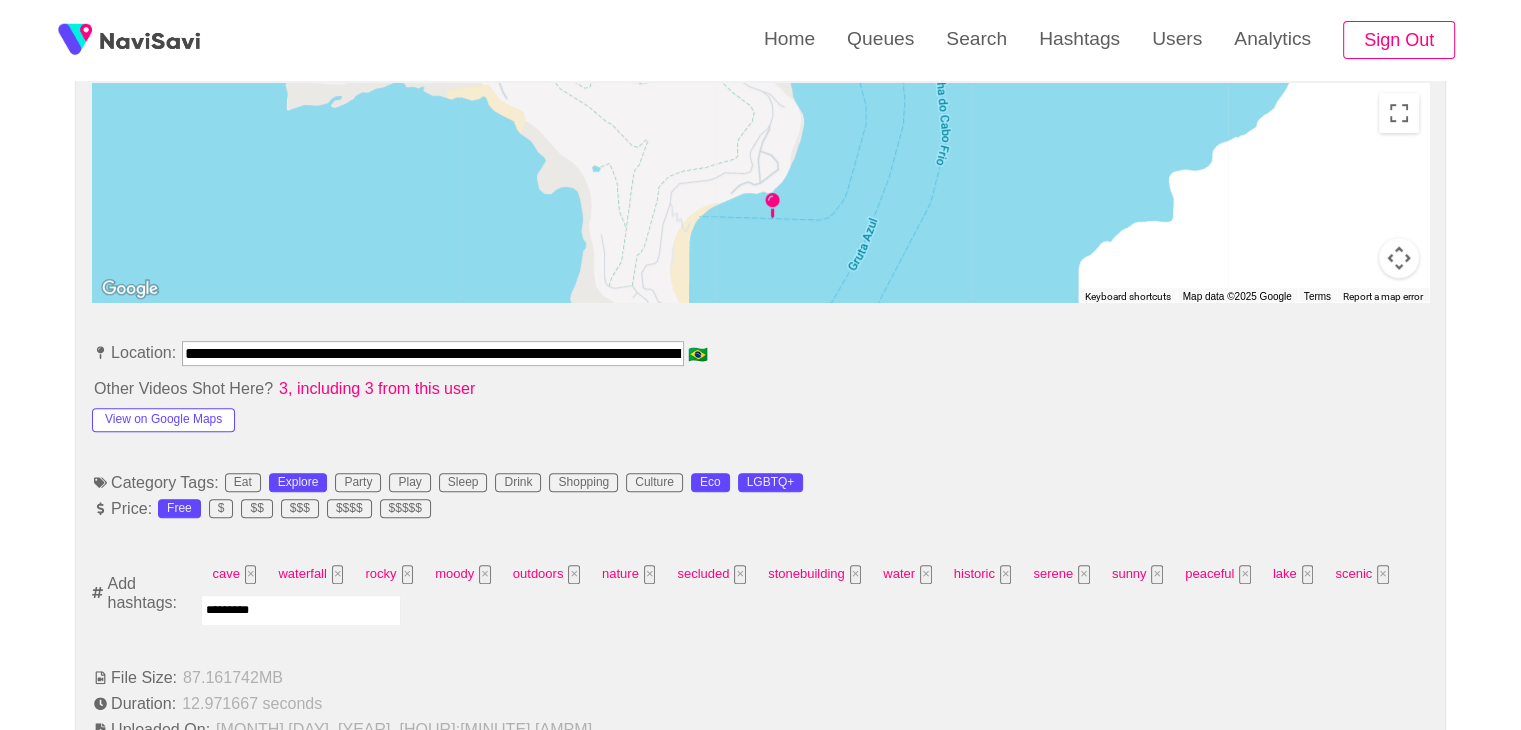 type 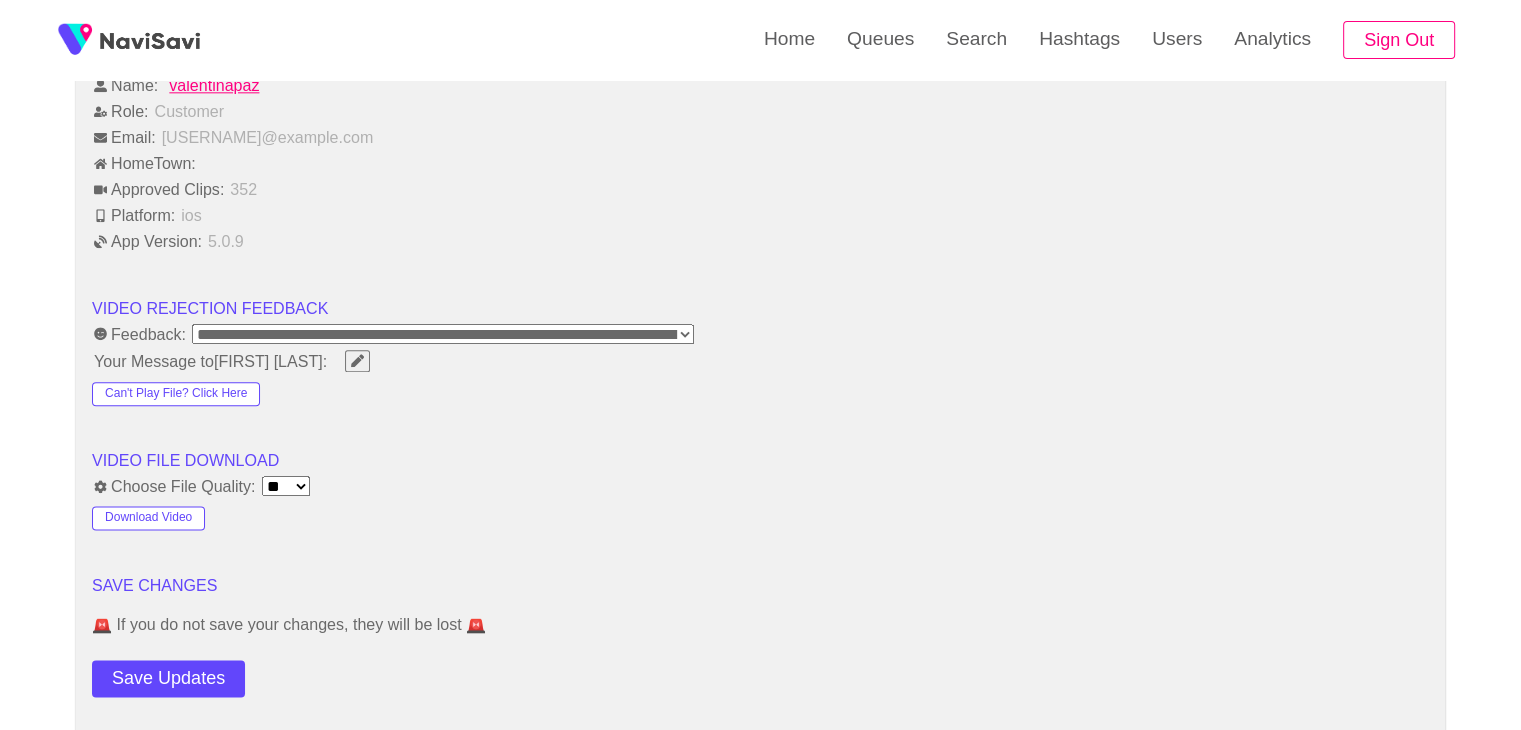 scroll, scrollTop: 2366, scrollLeft: 0, axis: vertical 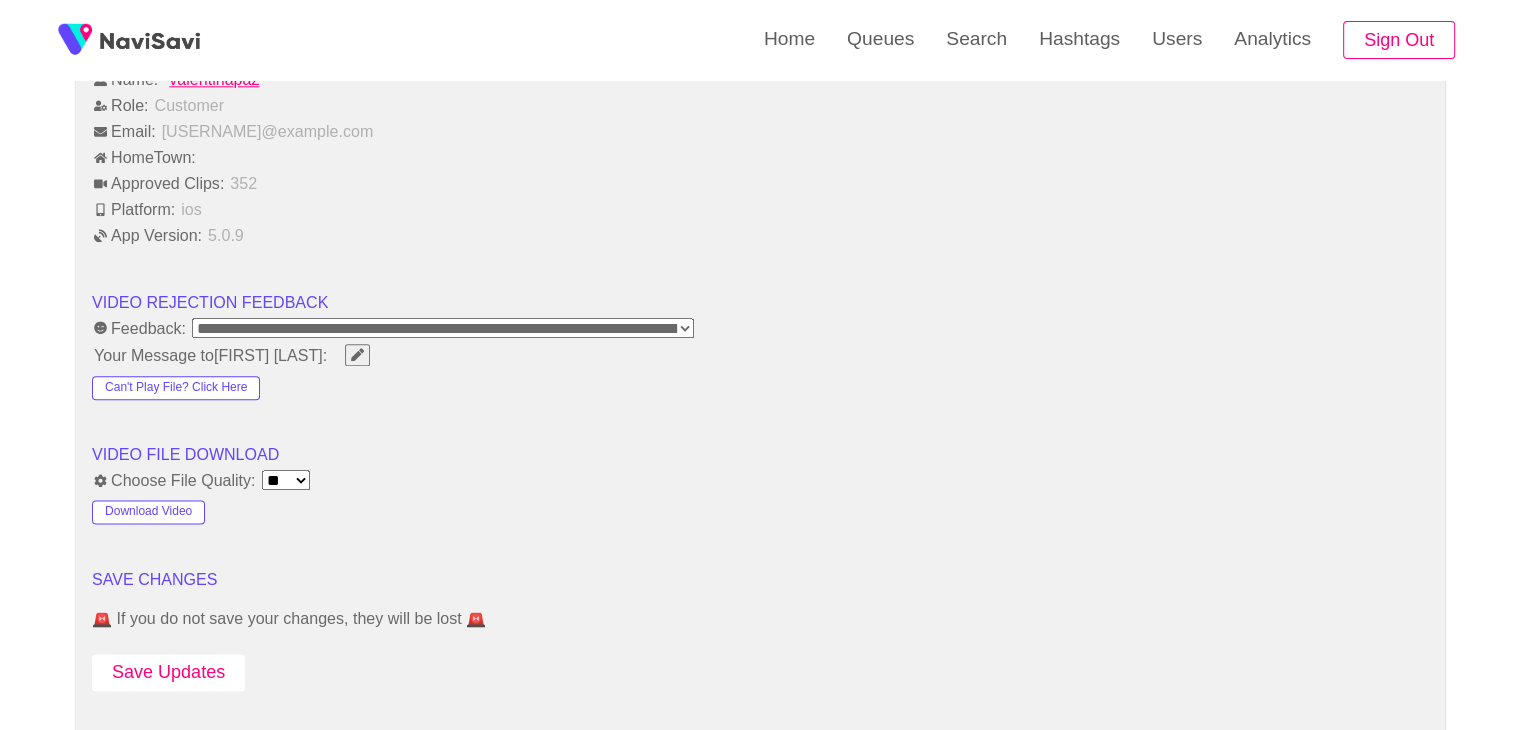 click on "Save Updates" at bounding box center (168, 672) 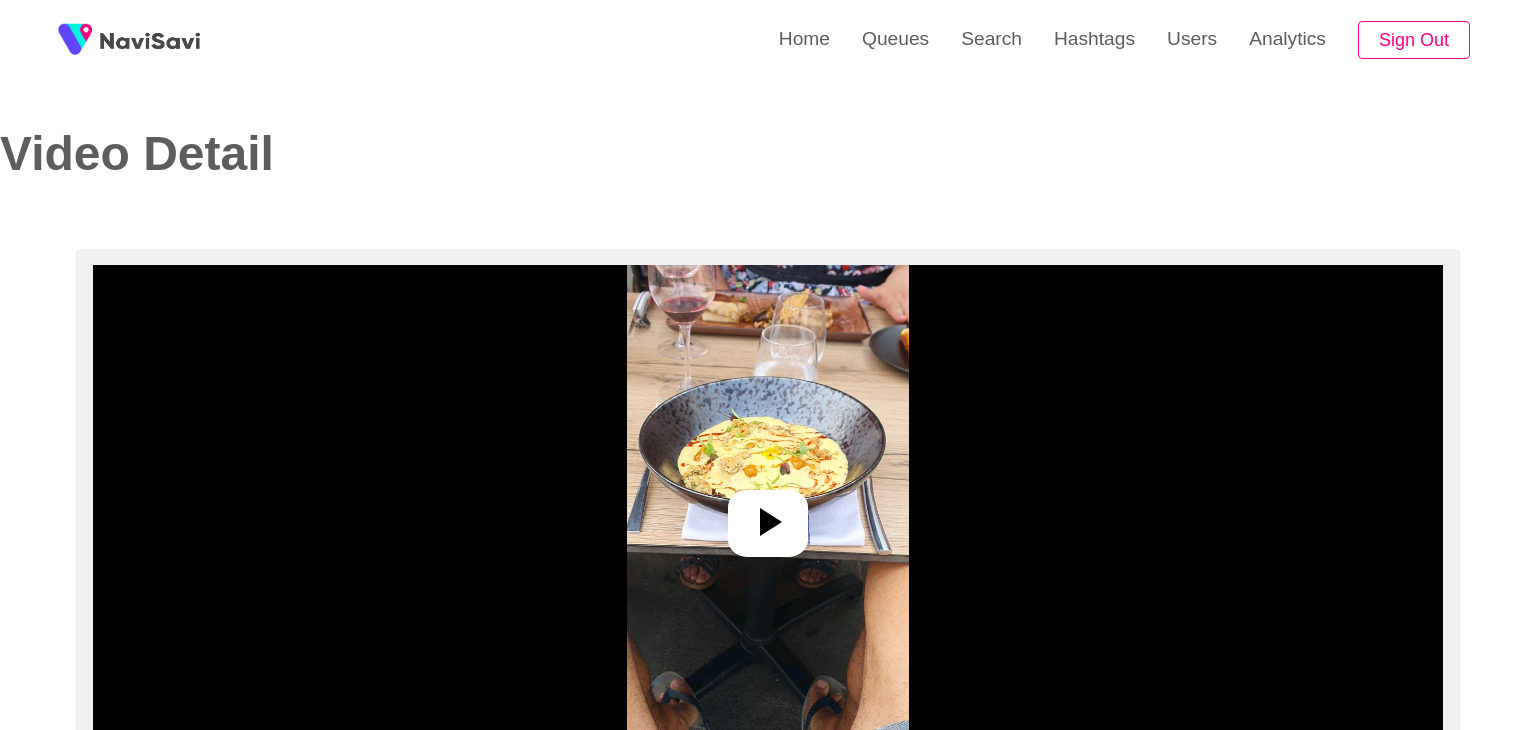 select on "**********" 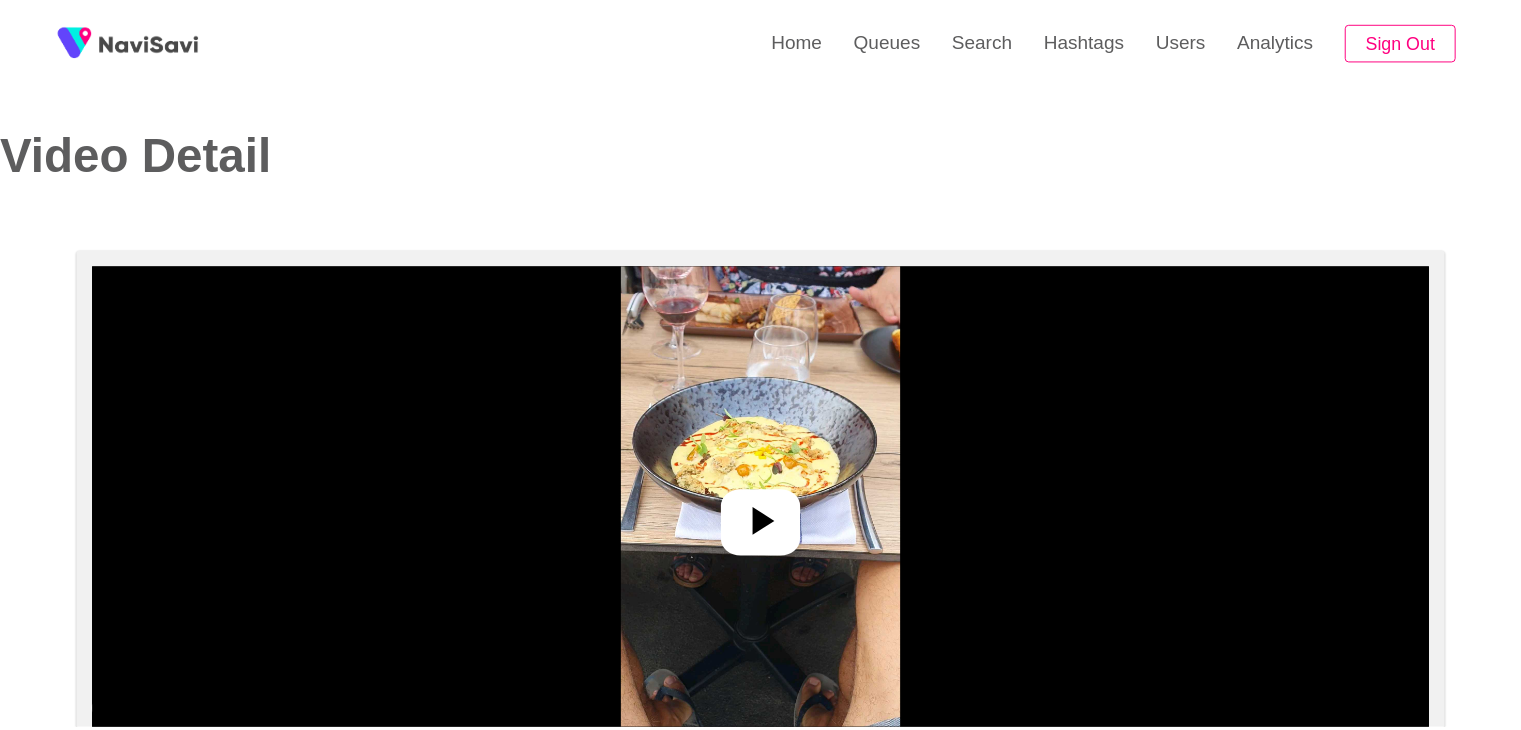 scroll, scrollTop: 0, scrollLeft: 0, axis: both 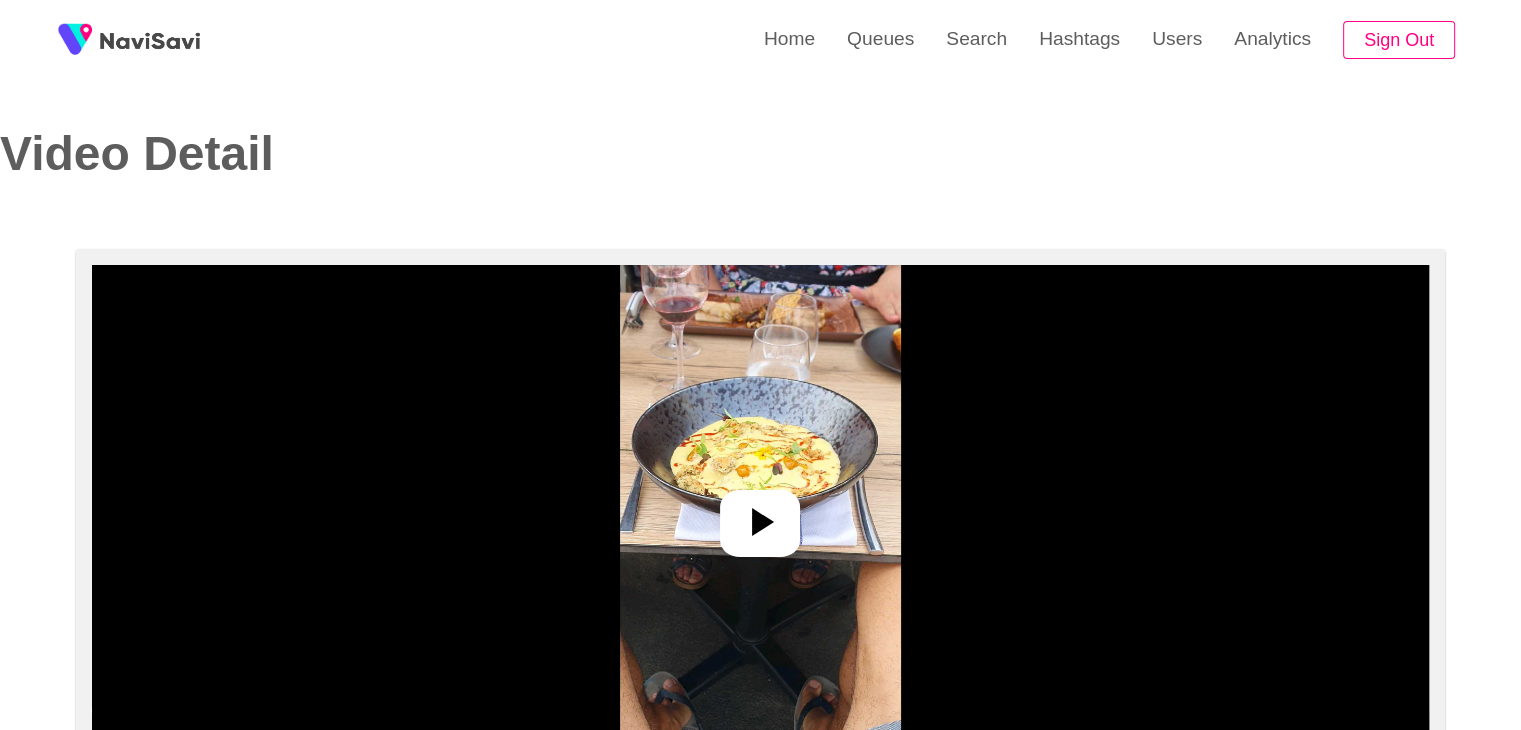 click at bounding box center [760, 523] 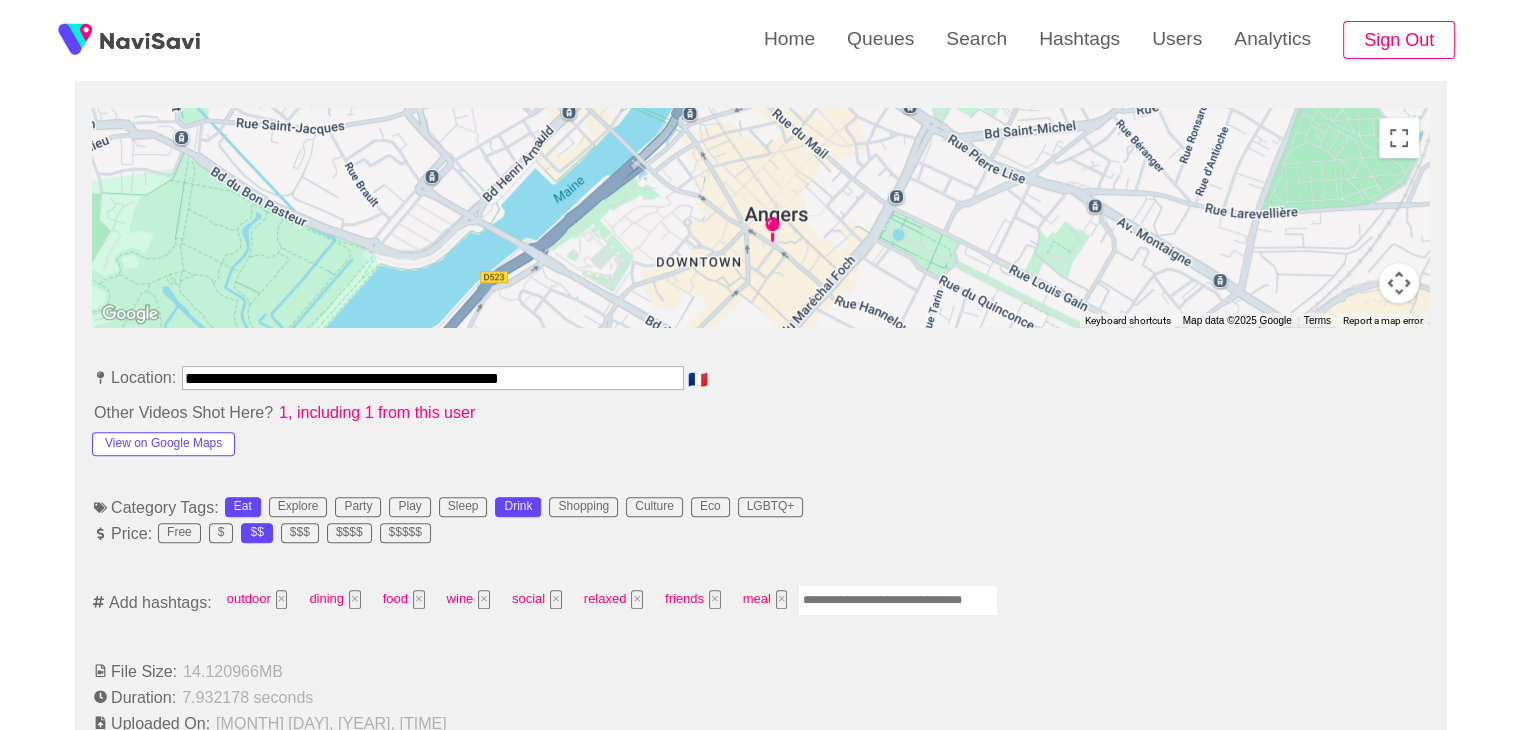 scroll, scrollTop: 892, scrollLeft: 0, axis: vertical 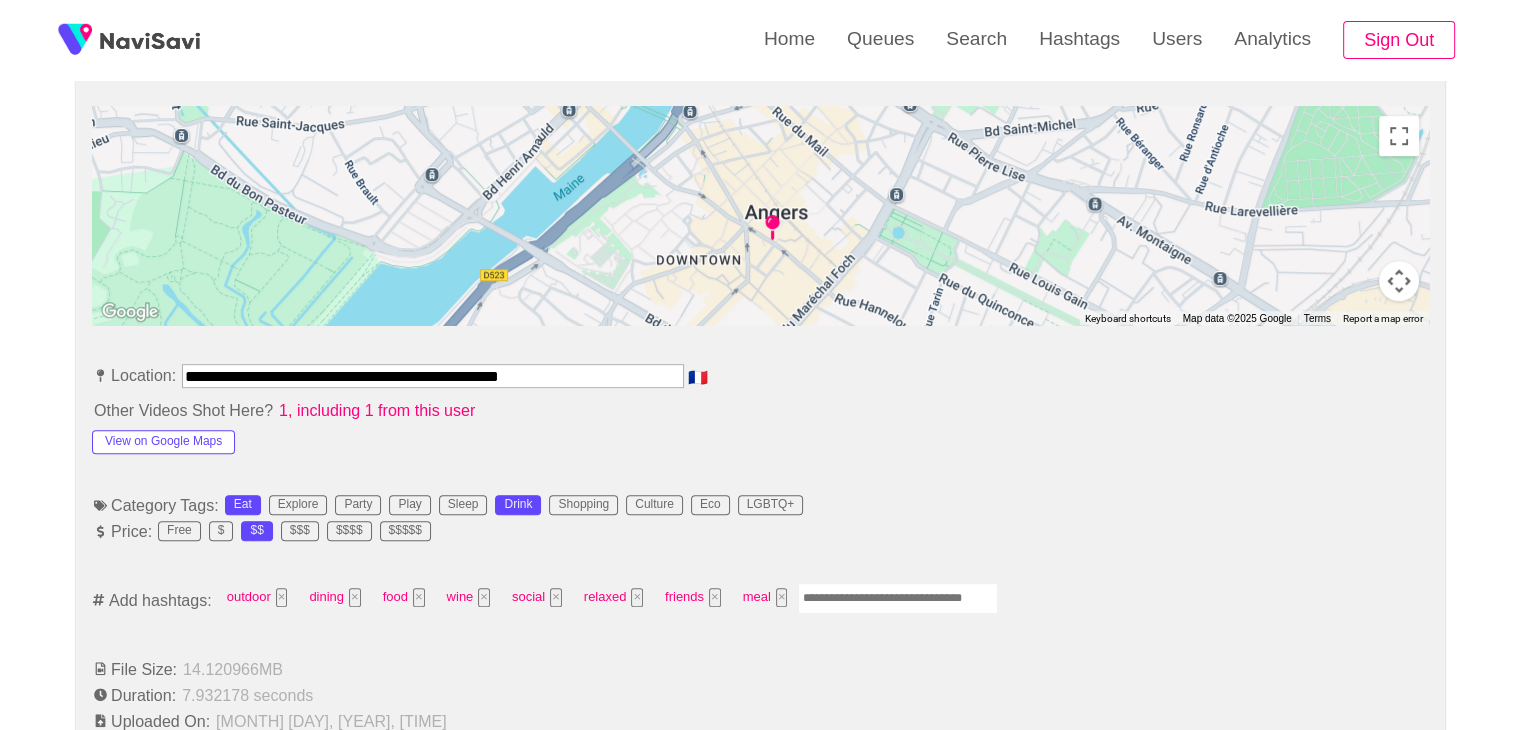 click at bounding box center [898, 598] 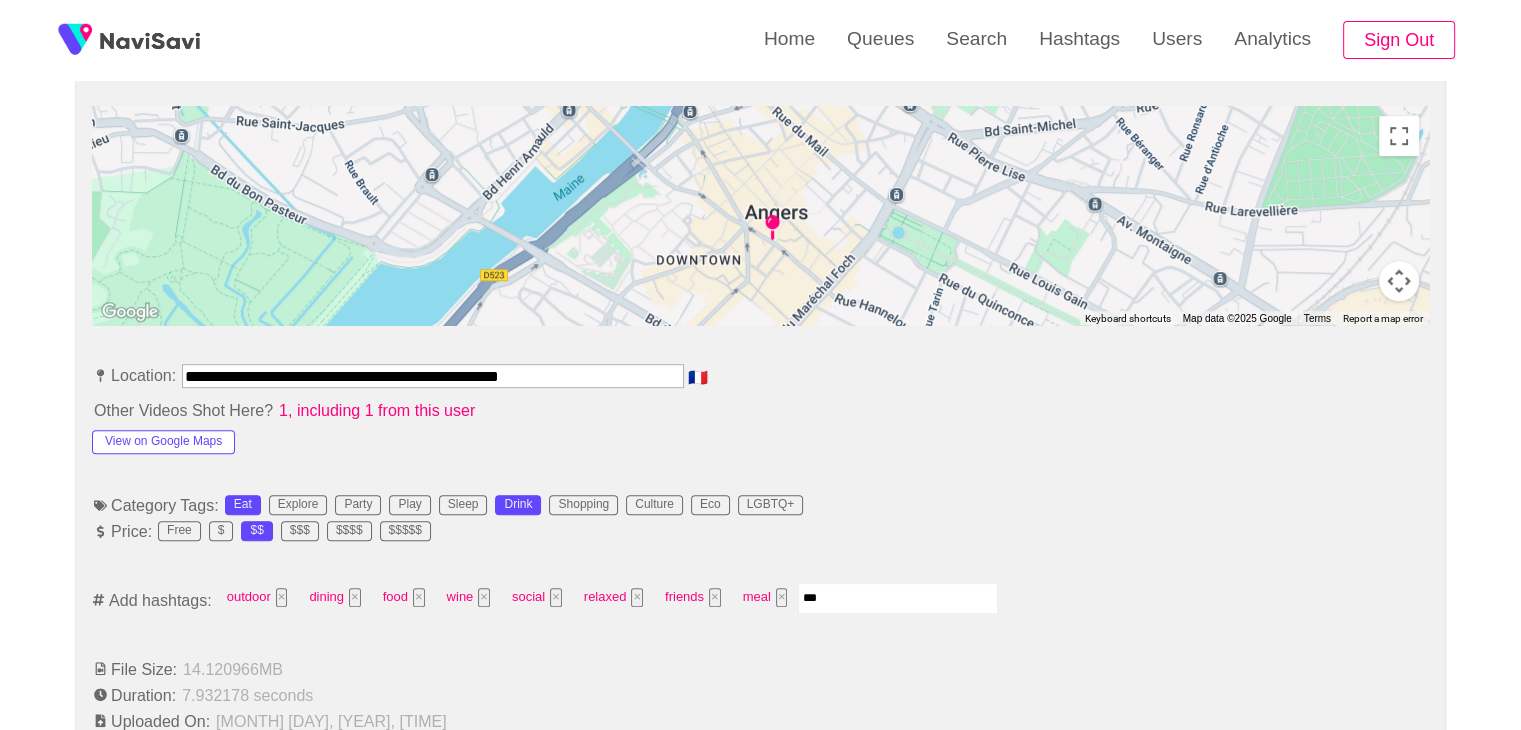 type on "****" 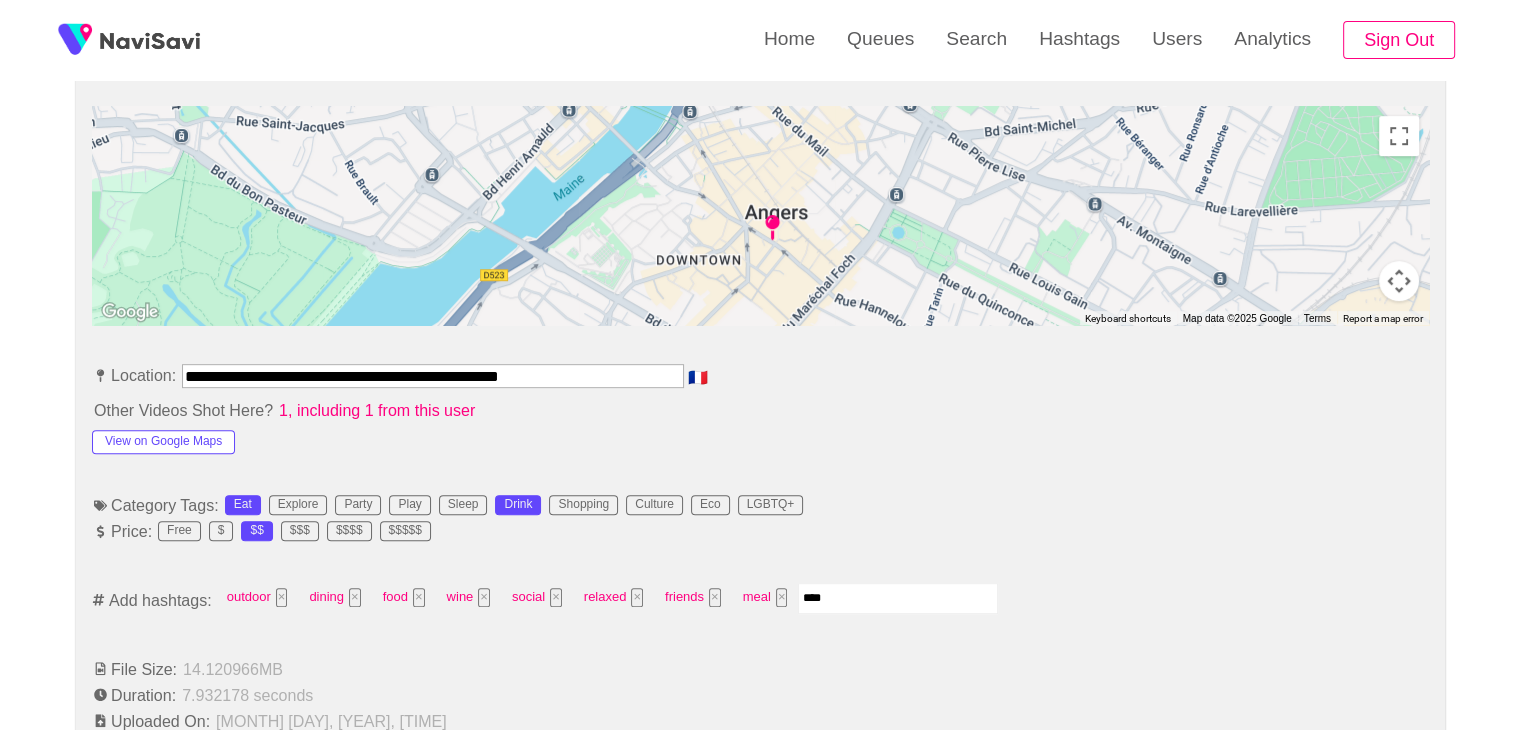 type 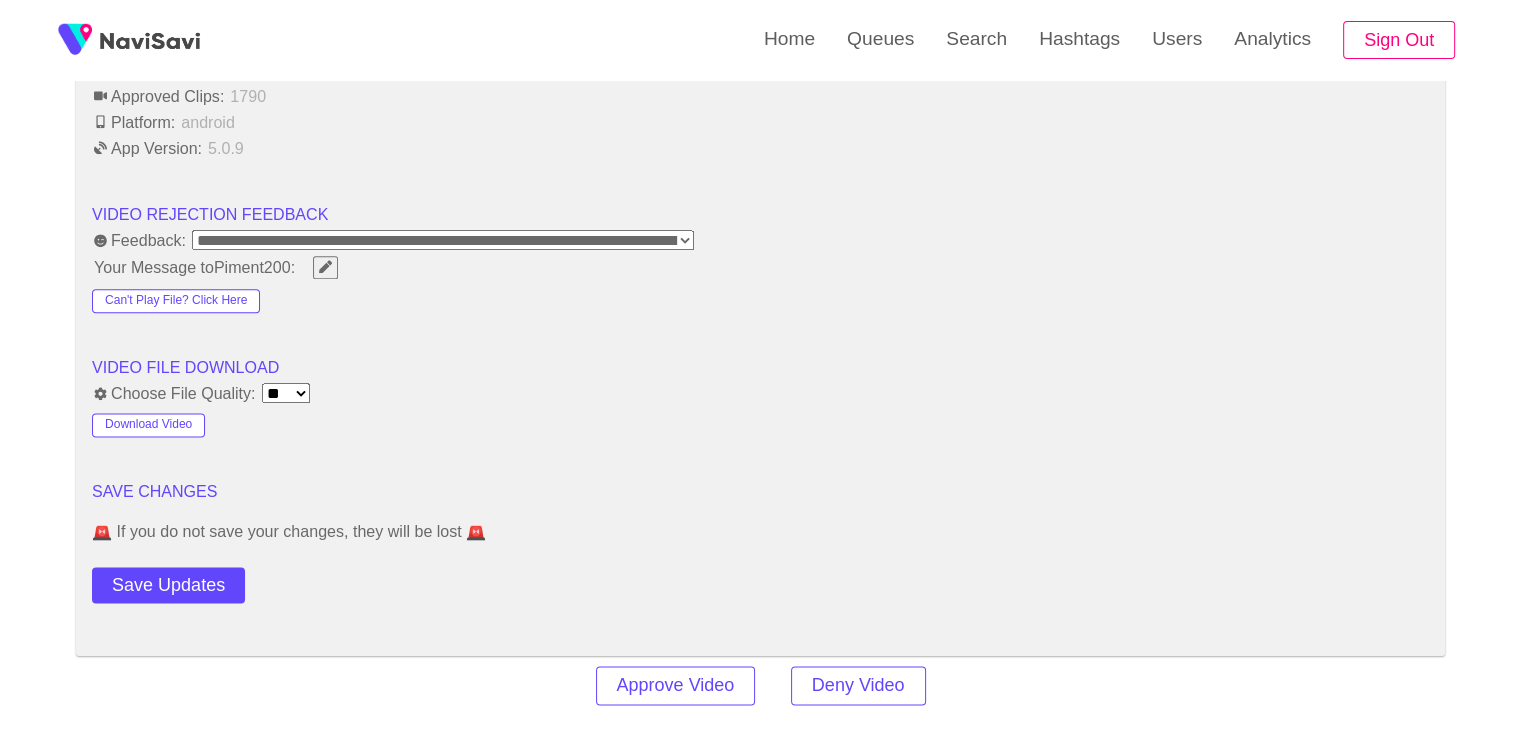 scroll, scrollTop: 2496, scrollLeft: 0, axis: vertical 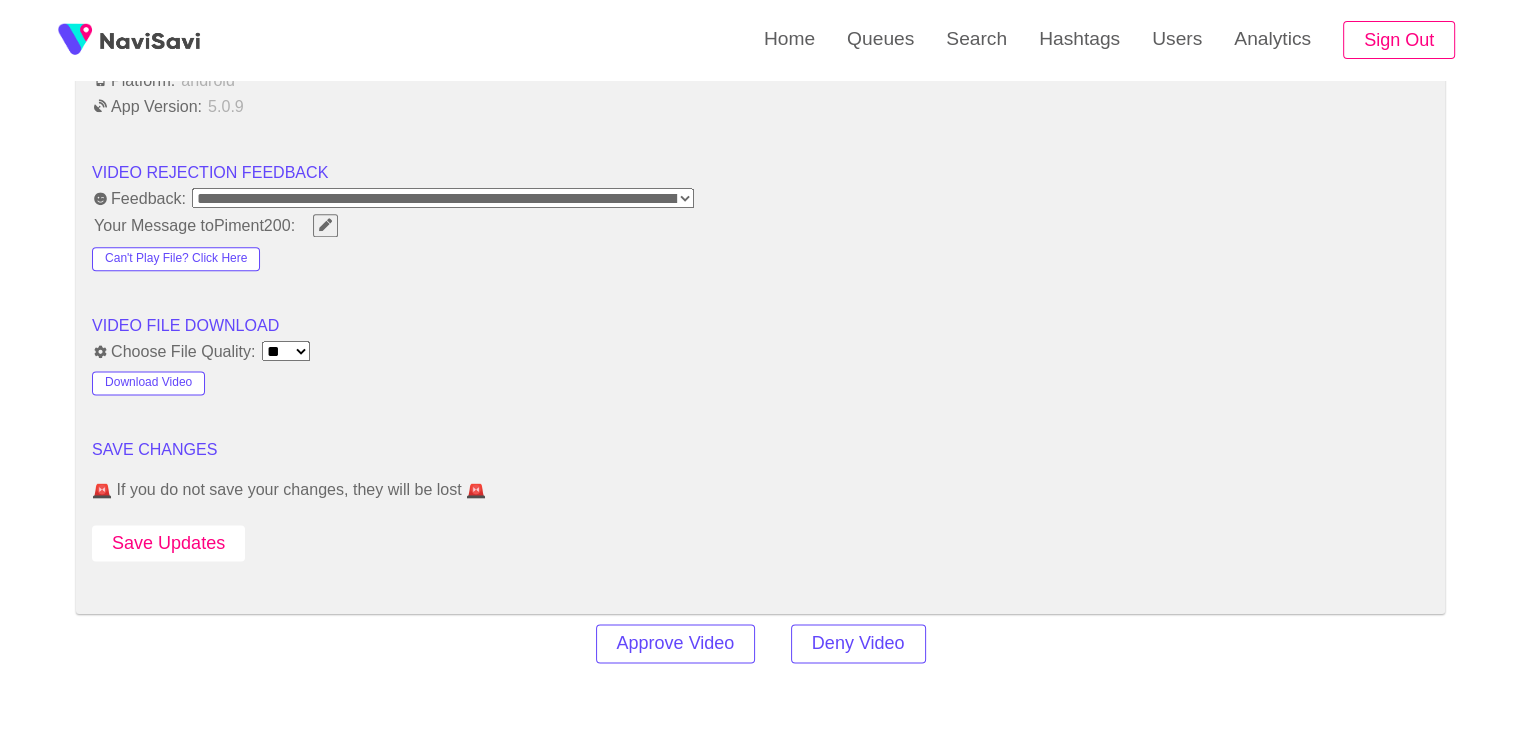 click on "Save Updates" at bounding box center (168, 543) 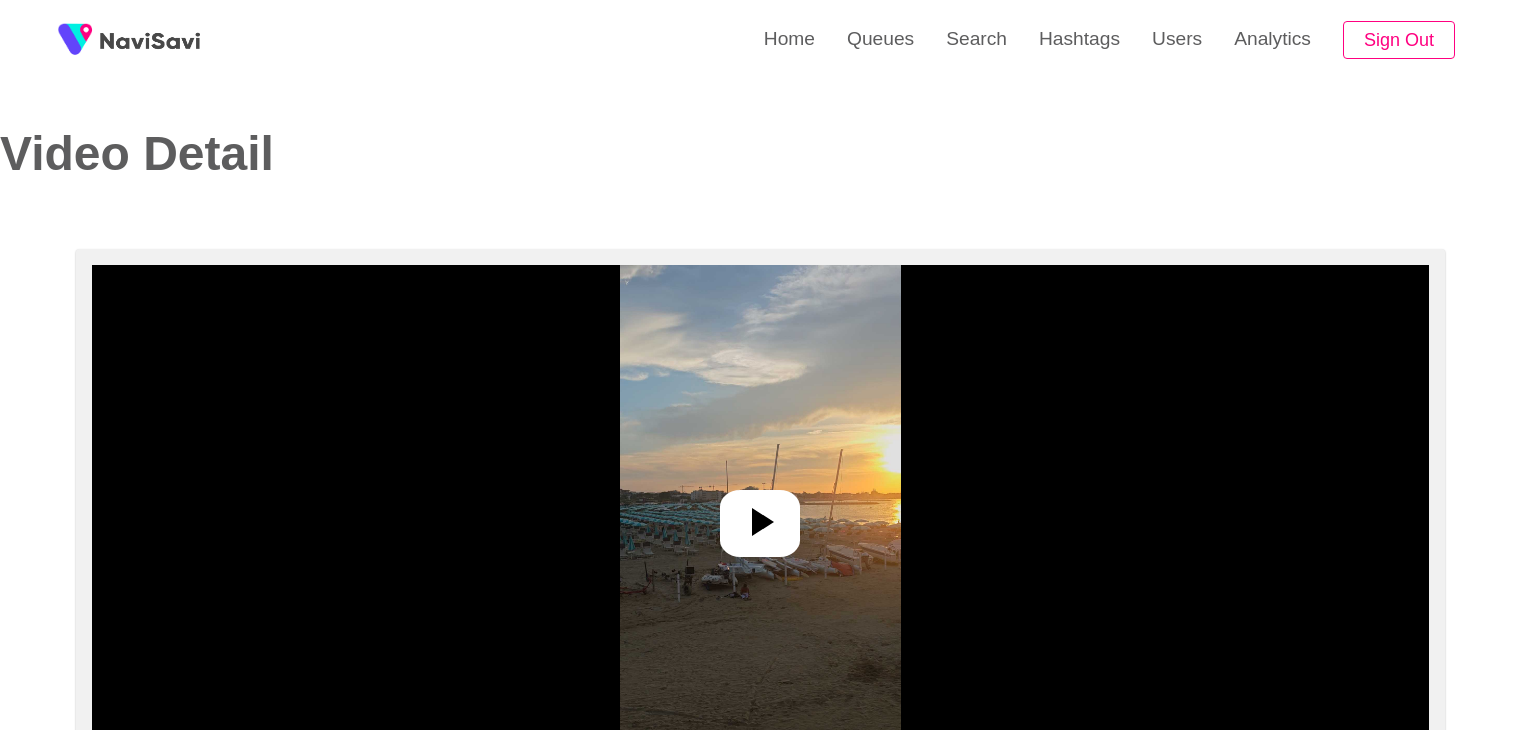 select on "**********" 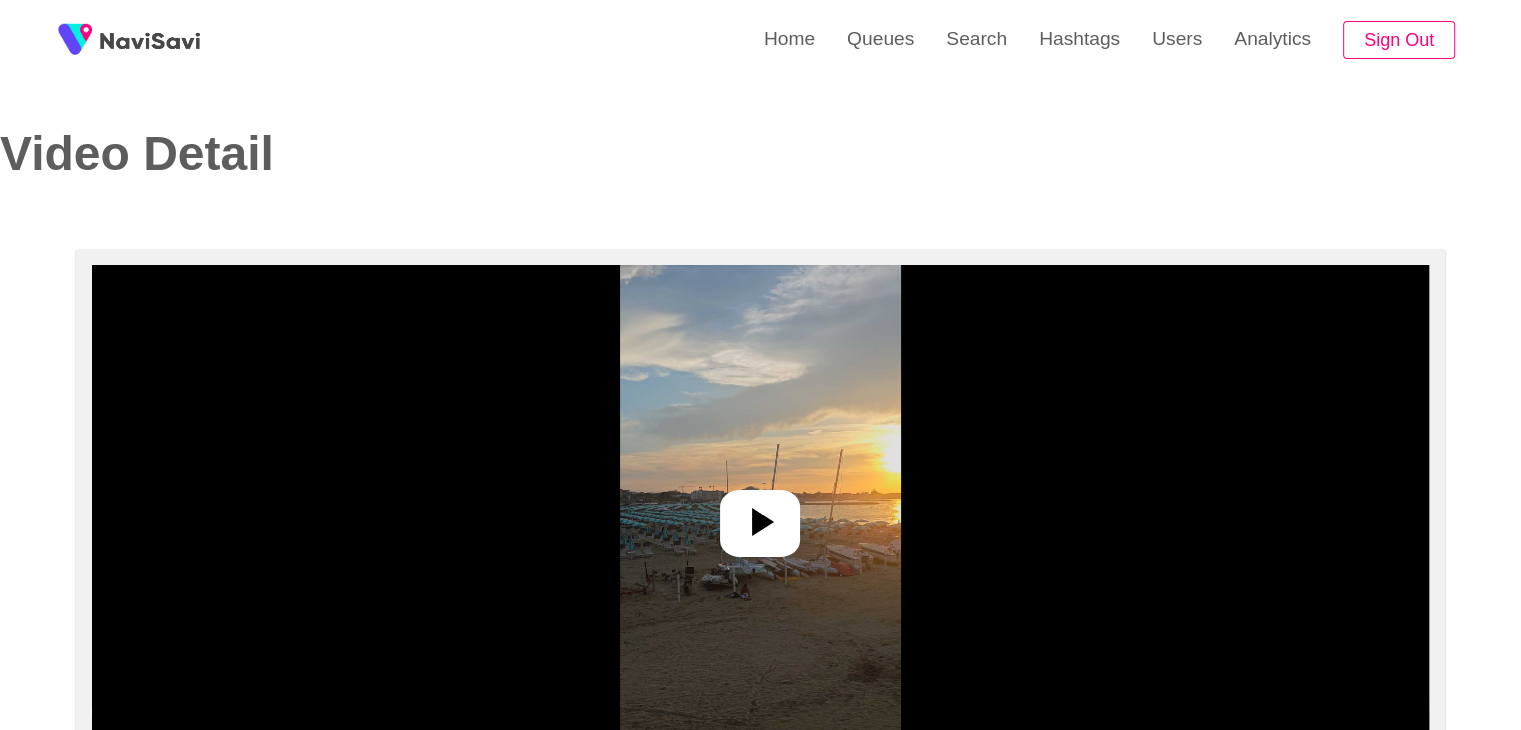 click at bounding box center (760, 515) 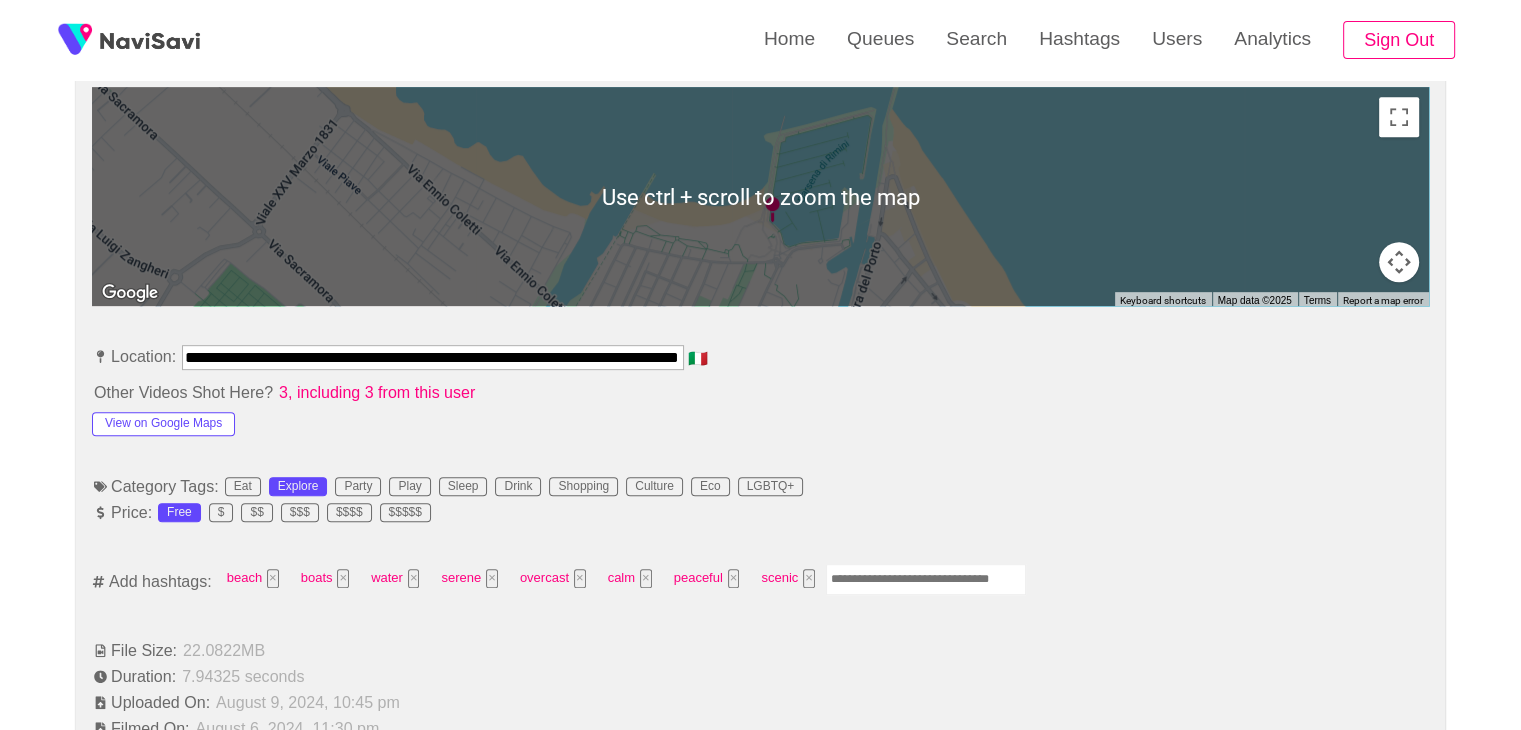 scroll, scrollTop: 908, scrollLeft: 0, axis: vertical 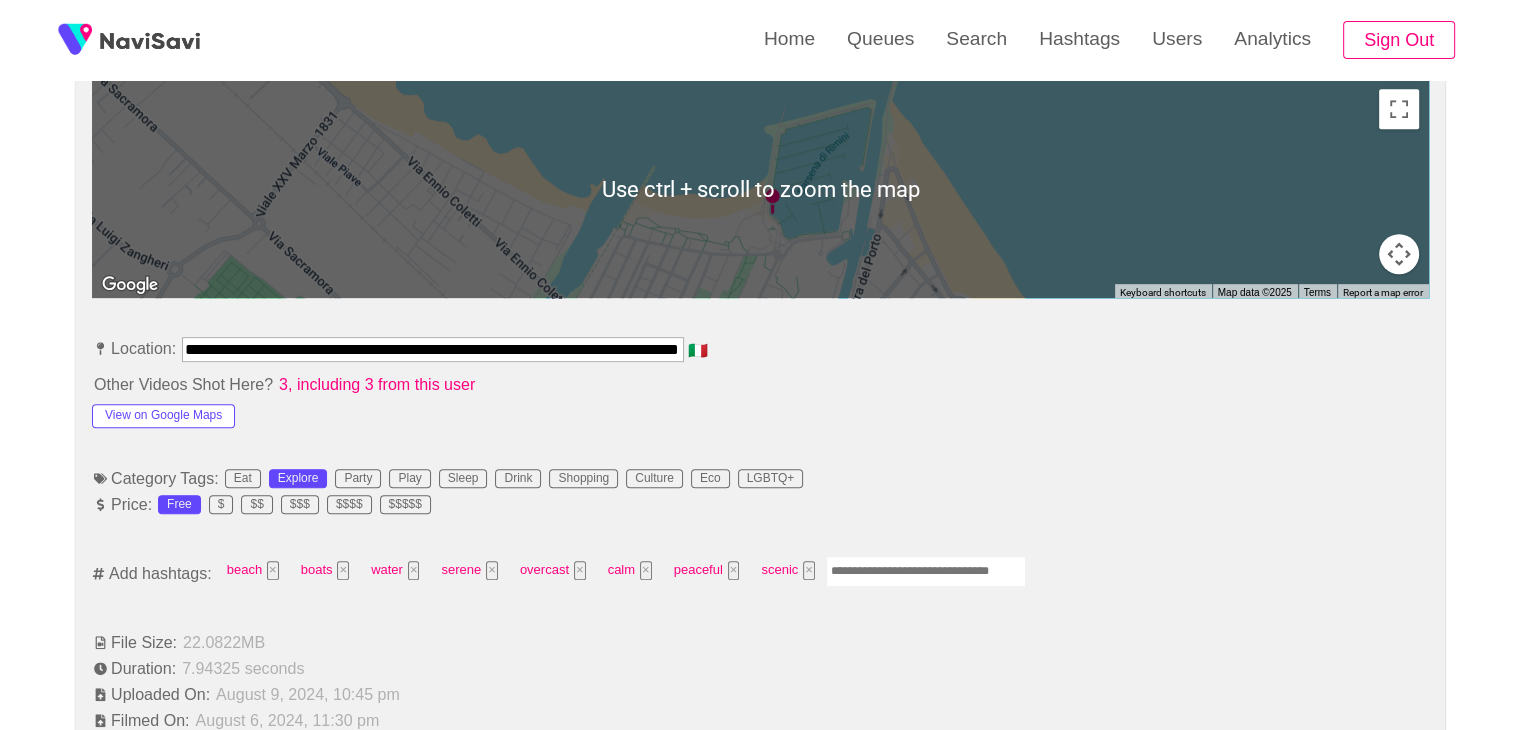 click at bounding box center [926, 571] 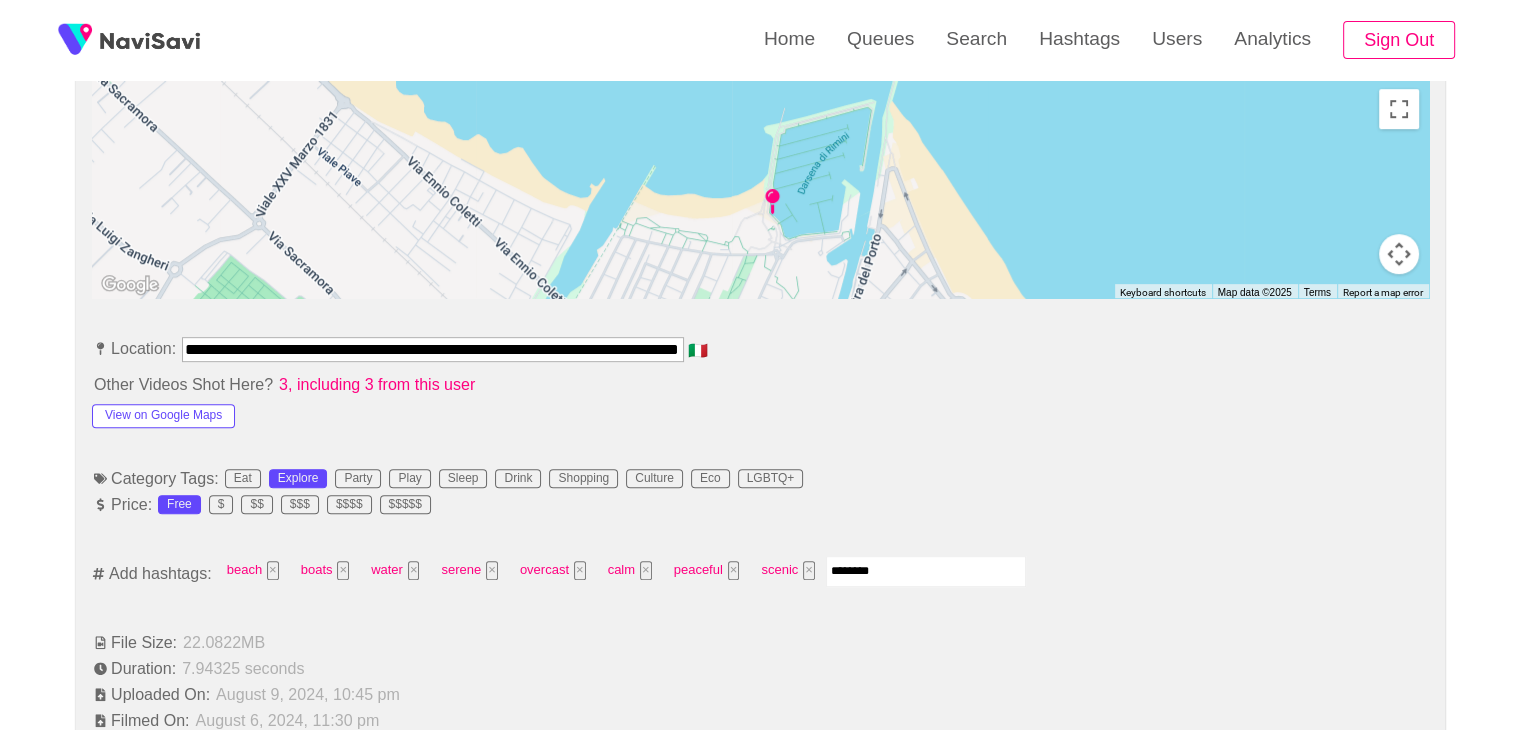 type on "*********" 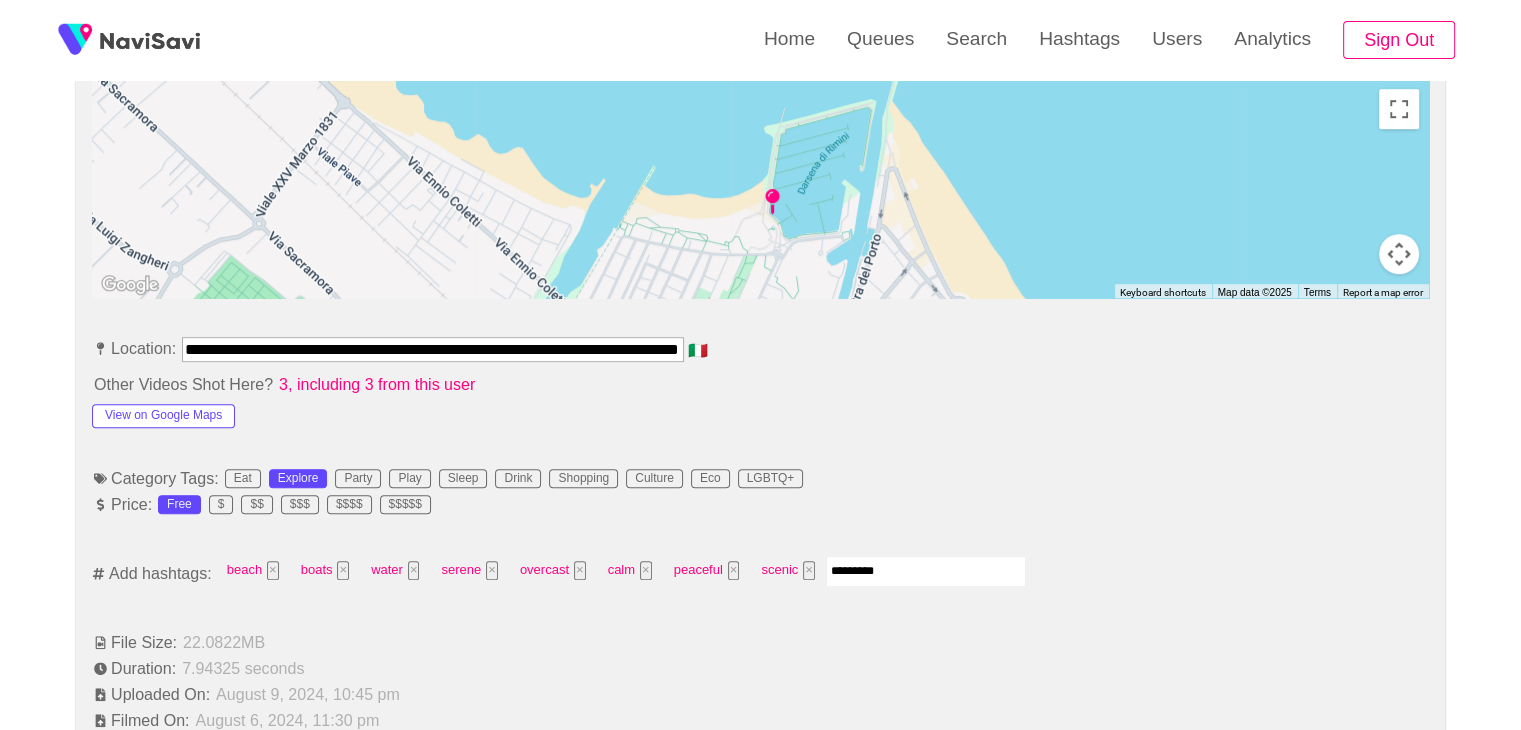 type 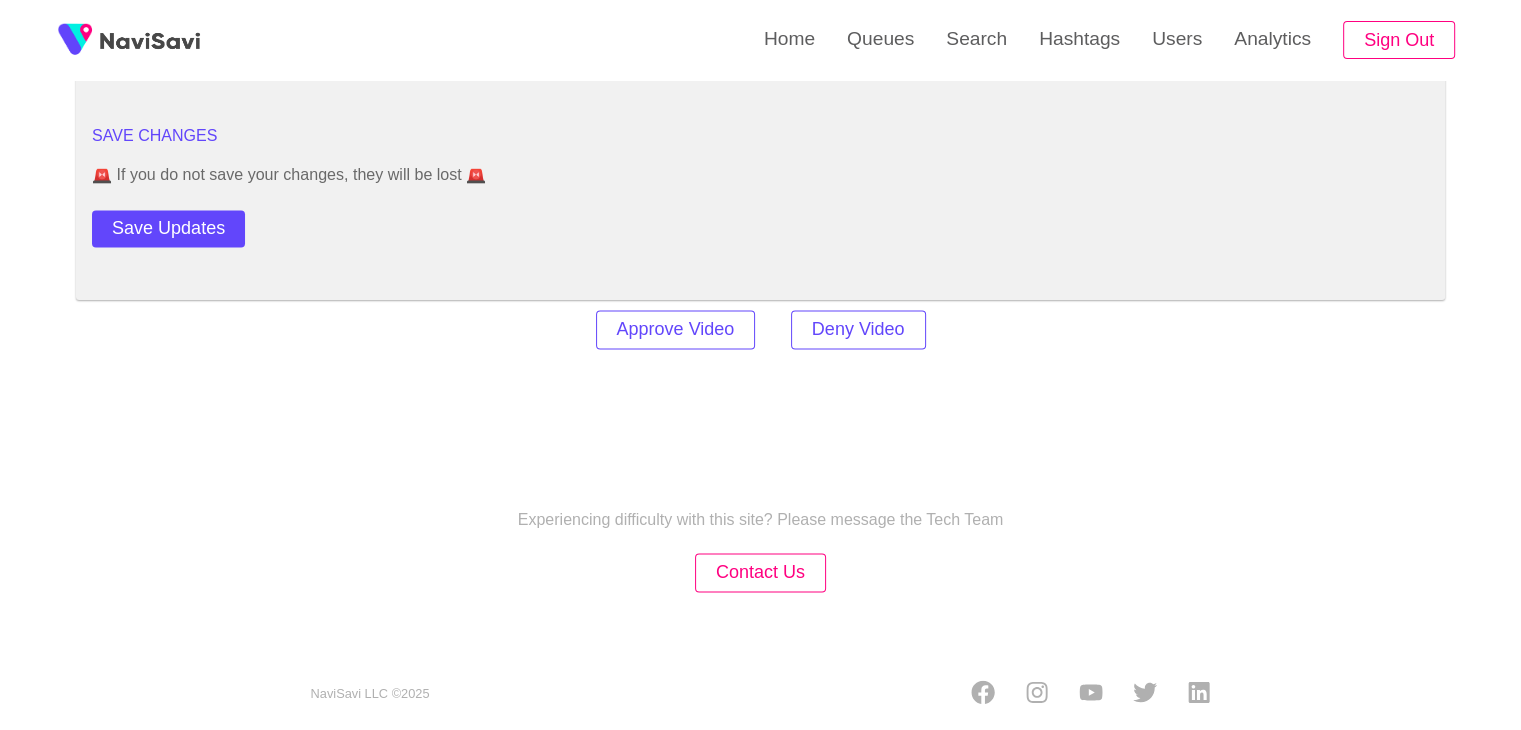 scroll, scrollTop: 2803, scrollLeft: 0, axis: vertical 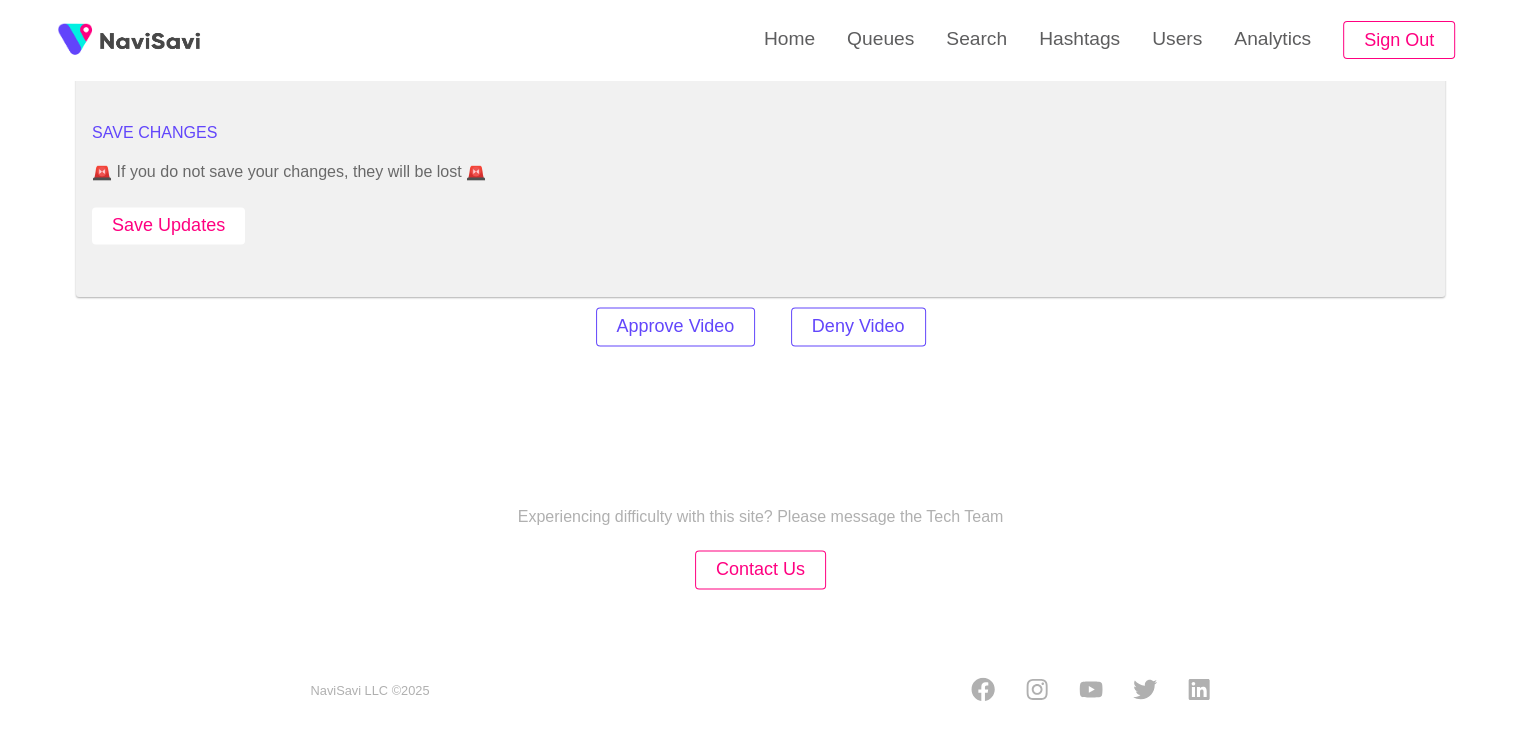 click on "Save Updates" at bounding box center (168, 225) 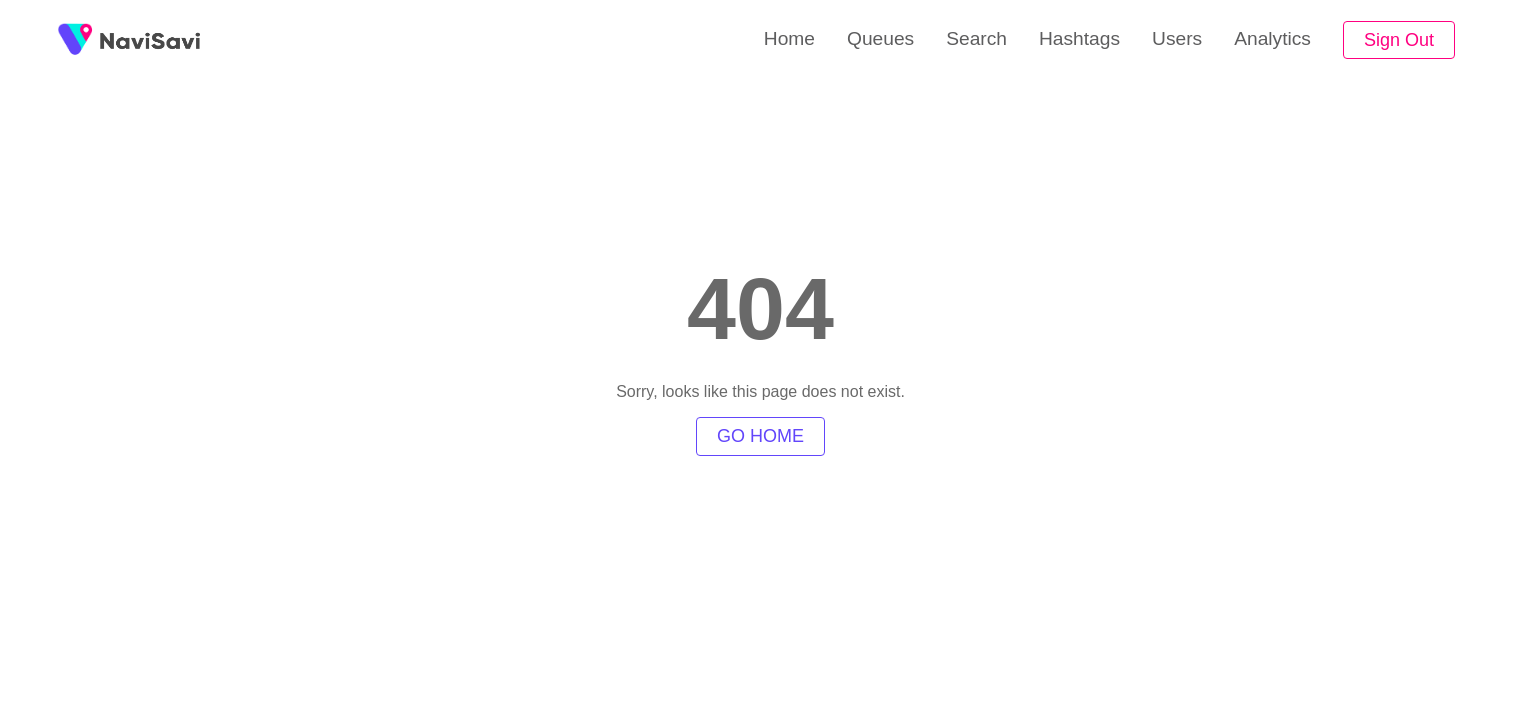 scroll, scrollTop: 0, scrollLeft: 0, axis: both 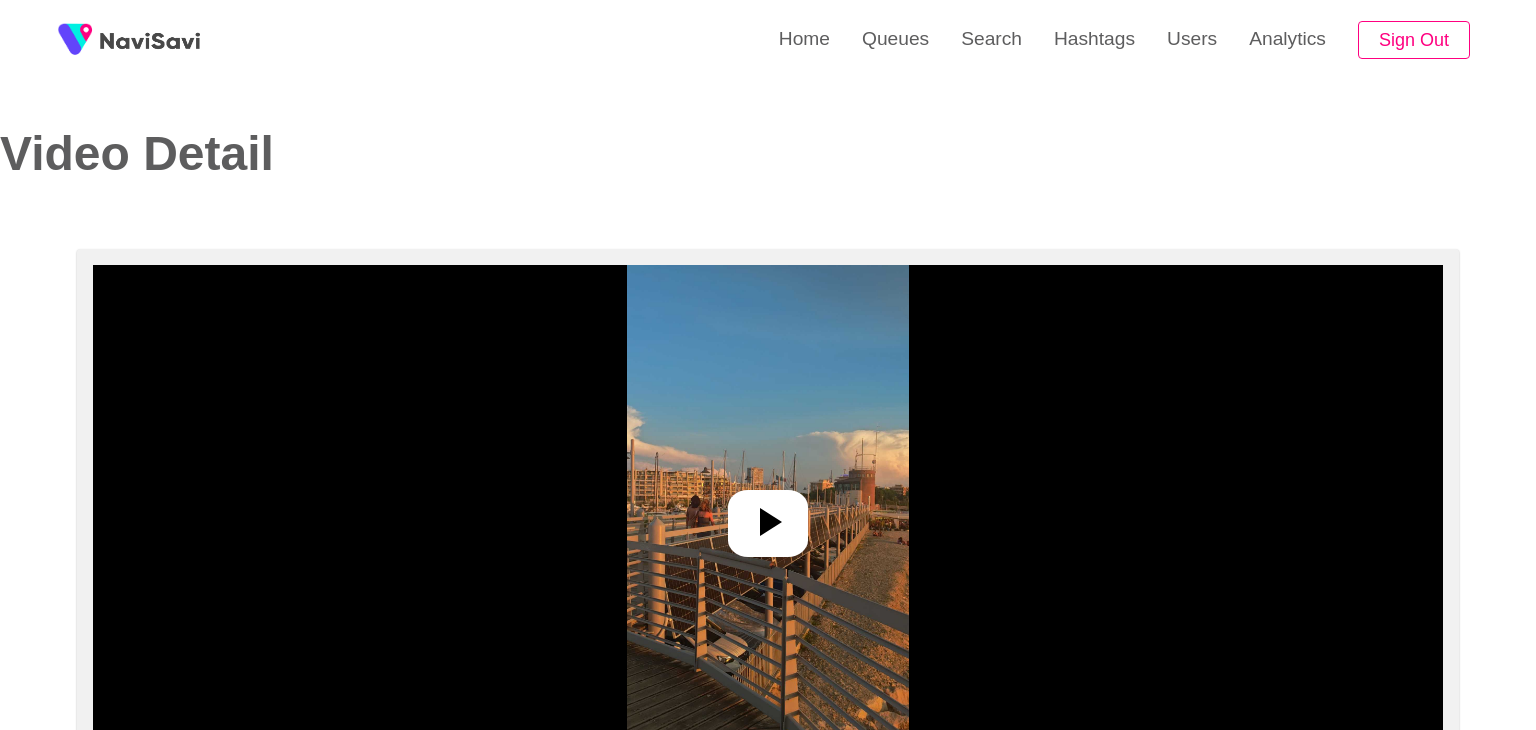 select on "**********" 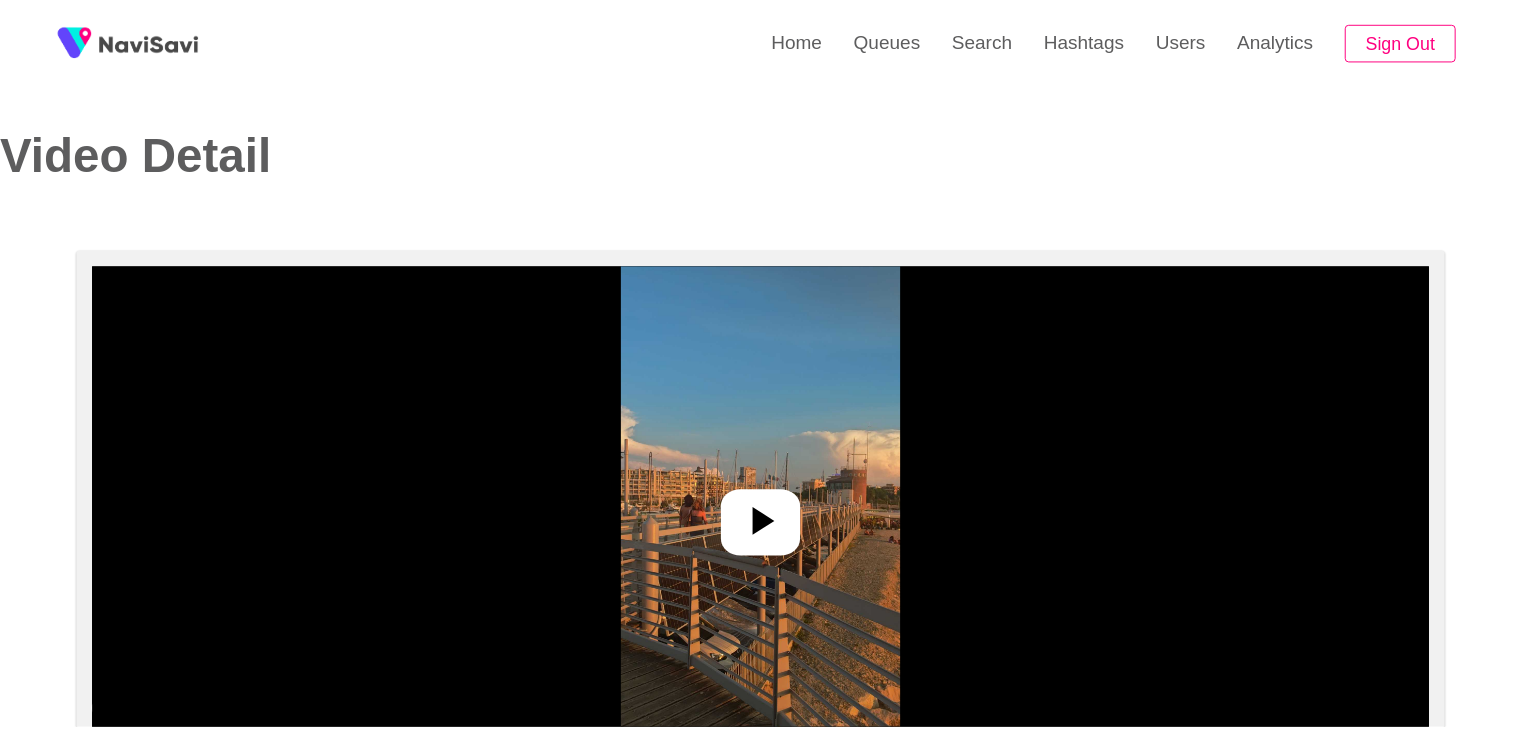 scroll, scrollTop: 0, scrollLeft: 0, axis: both 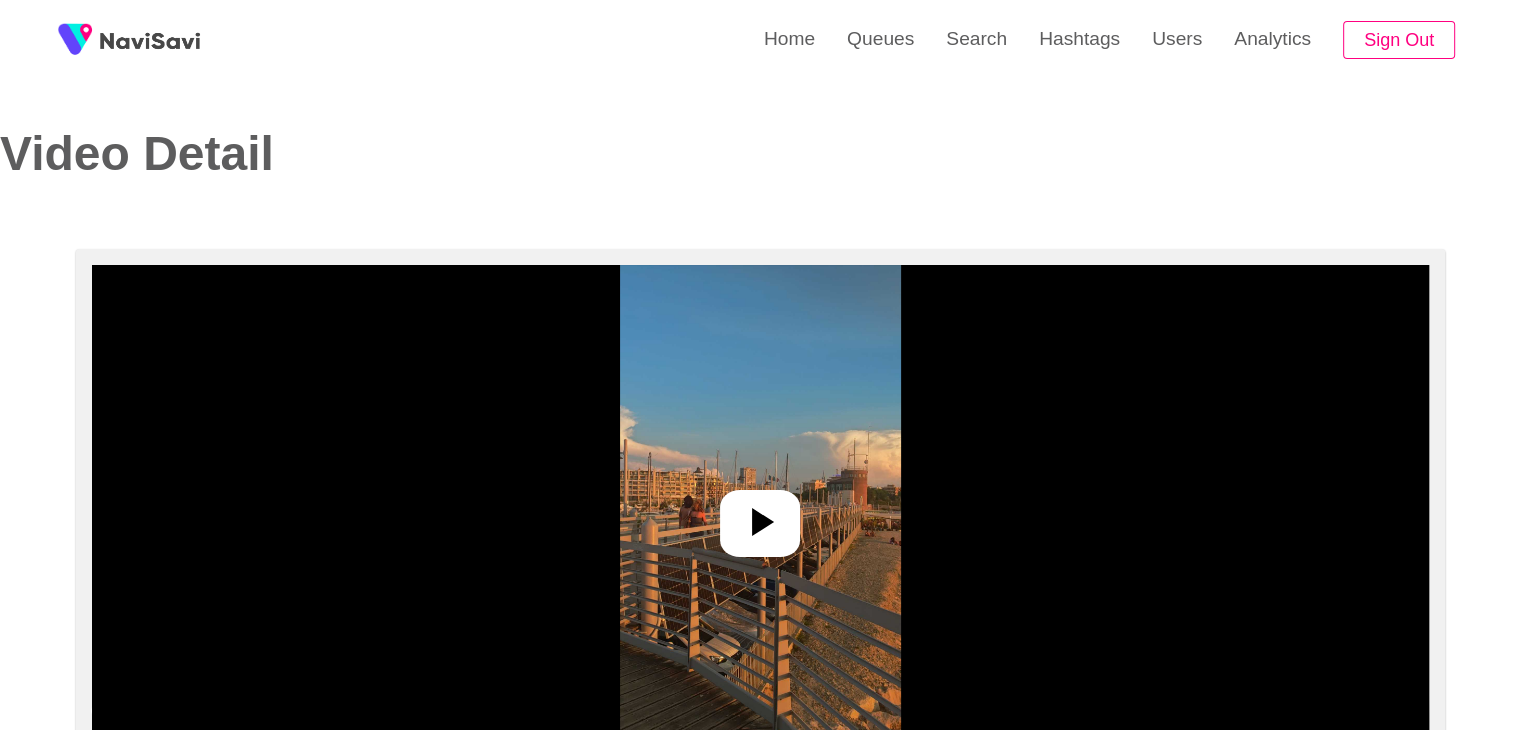 click 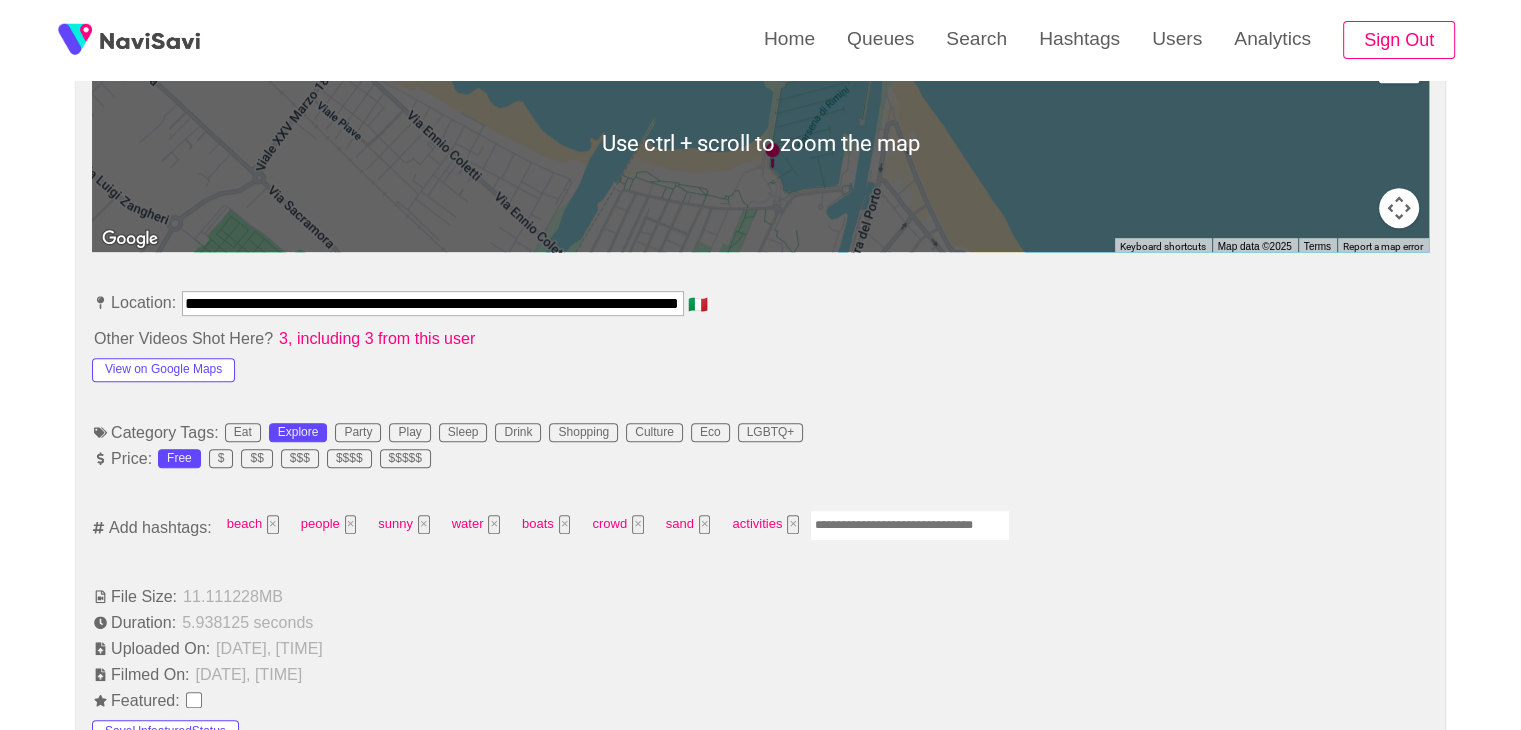 scroll, scrollTop: 955, scrollLeft: 0, axis: vertical 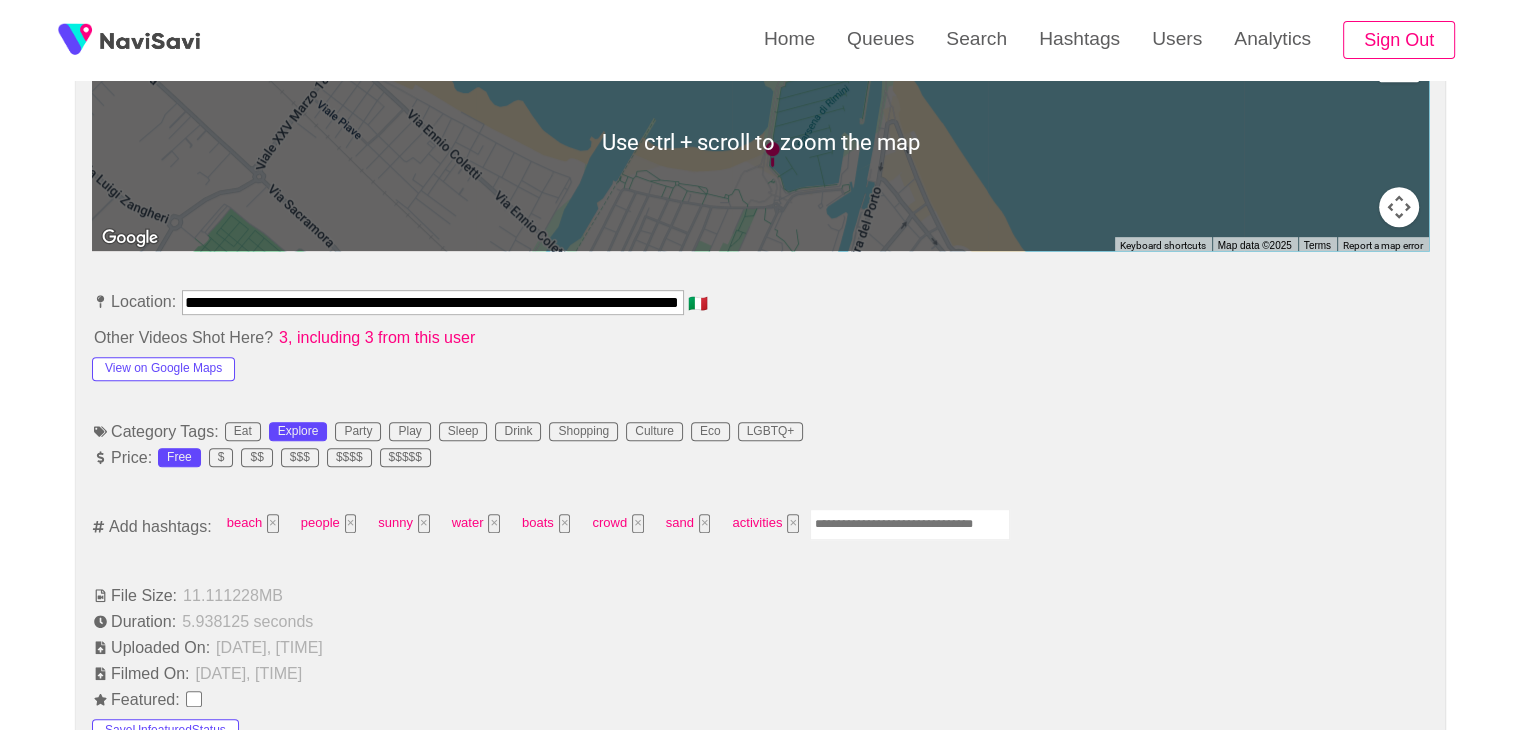 click at bounding box center [910, 524] 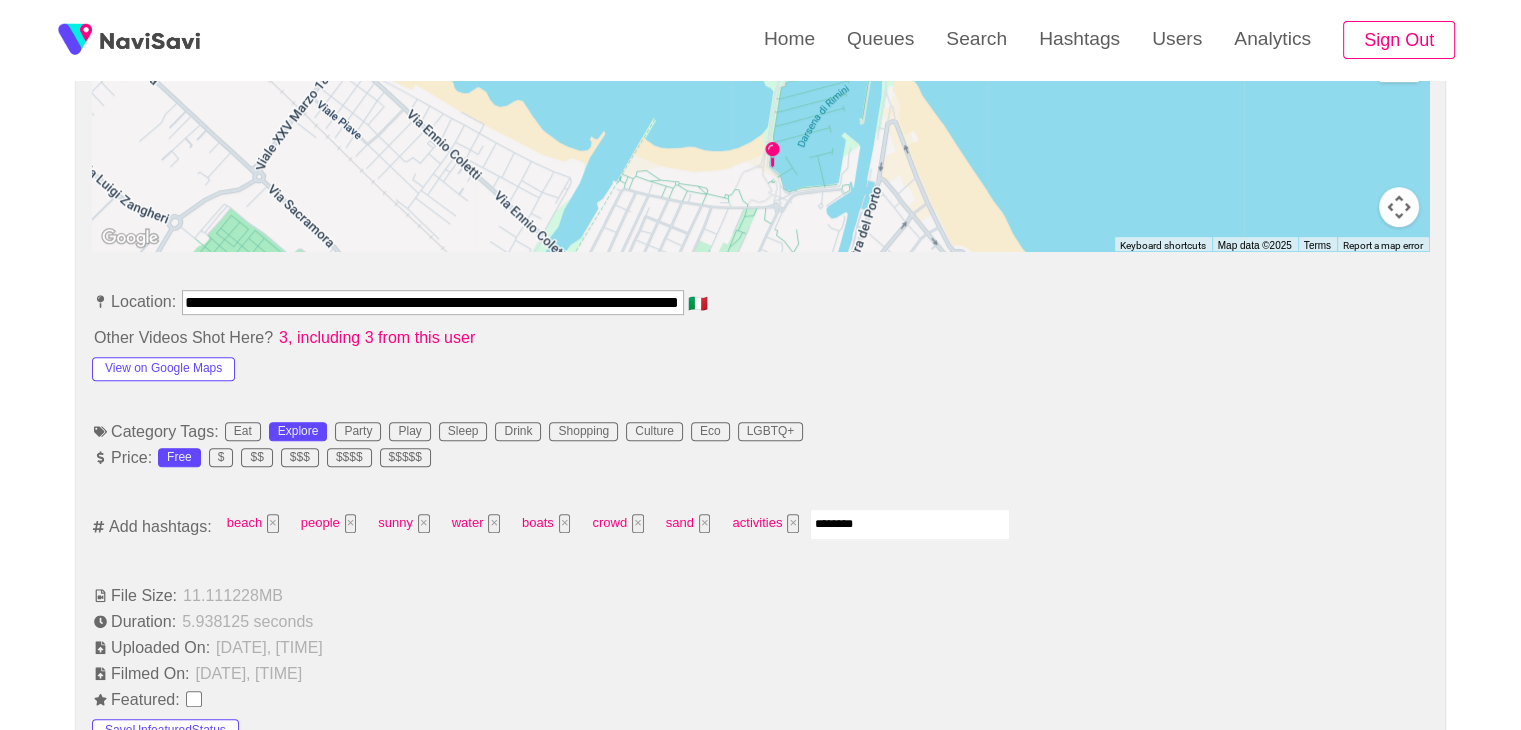 type on "*********" 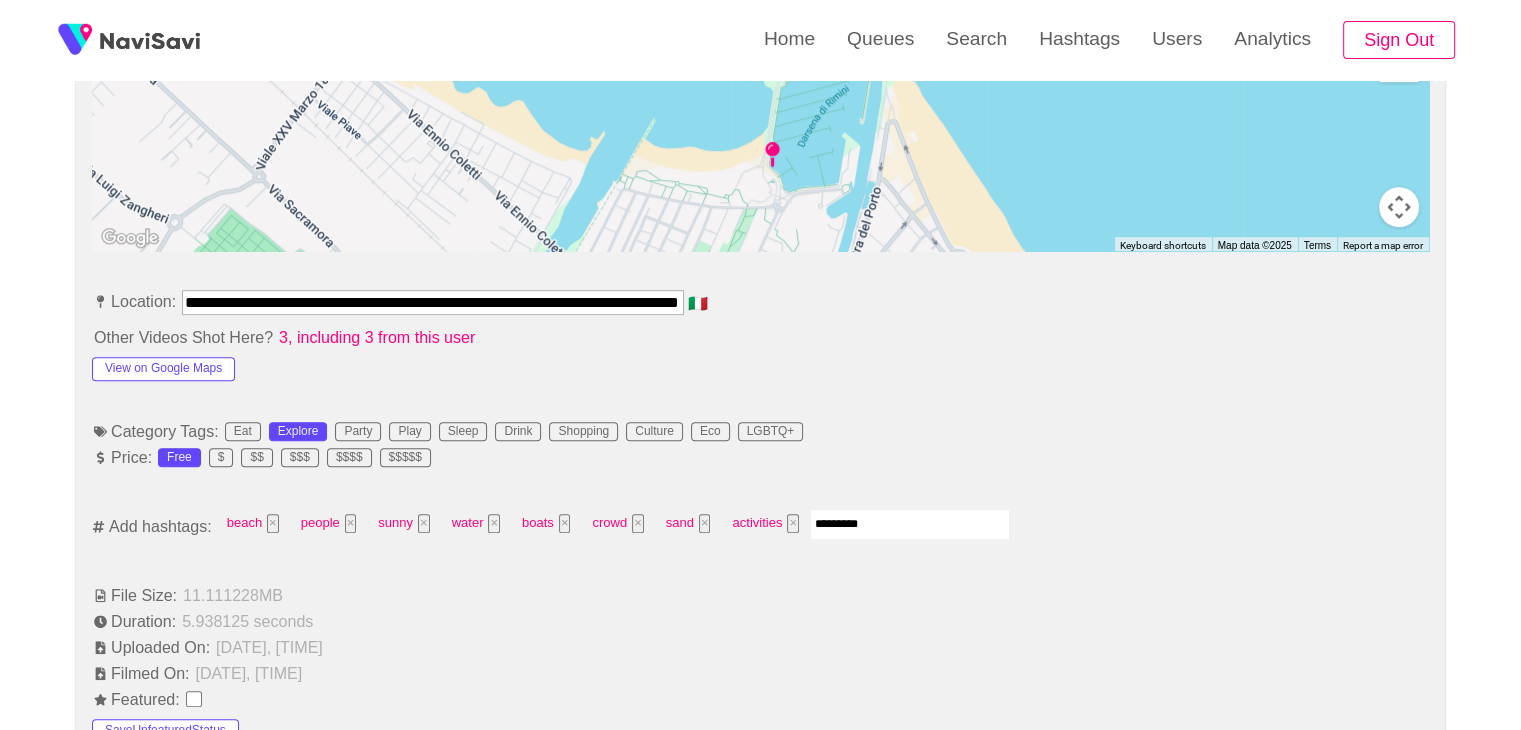 type 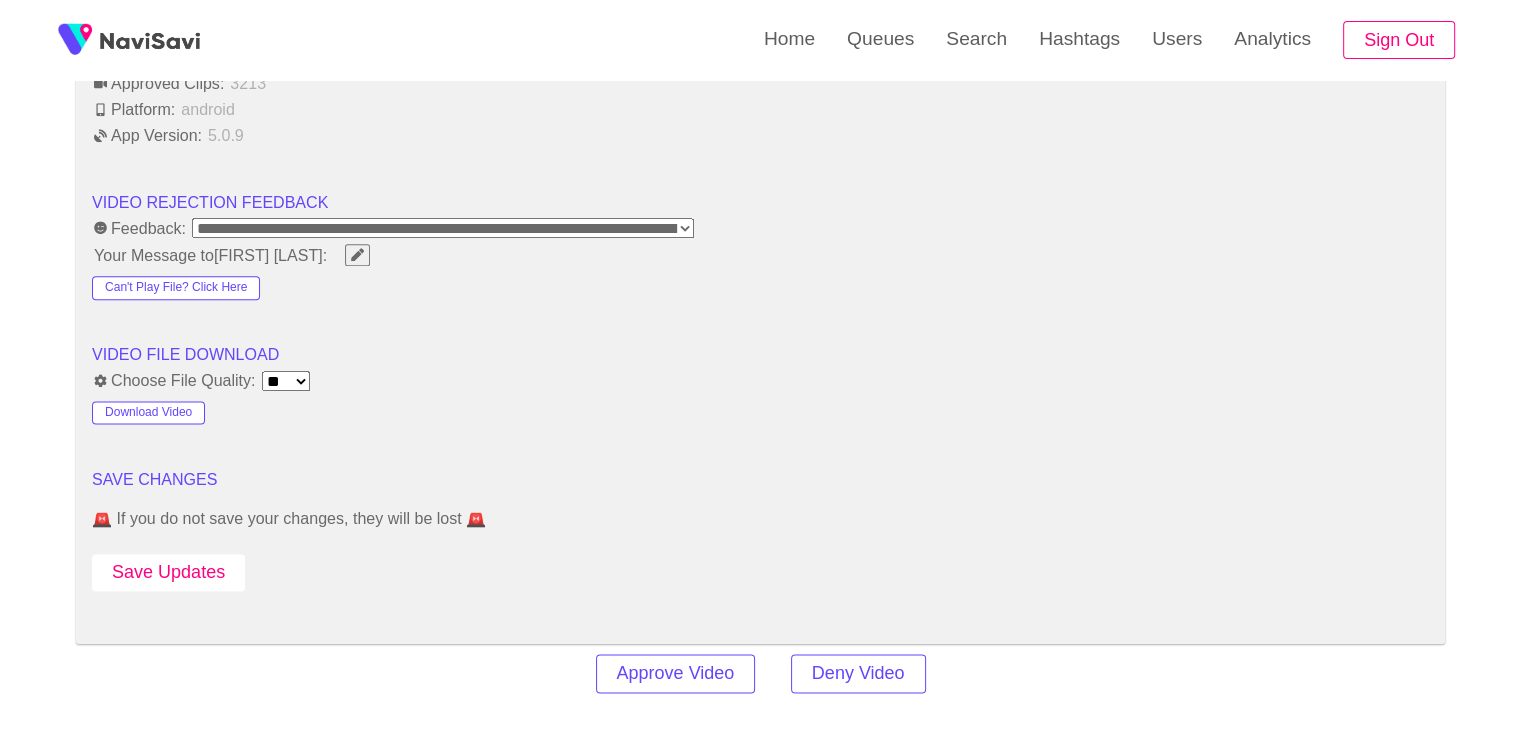 scroll, scrollTop: 2463, scrollLeft: 0, axis: vertical 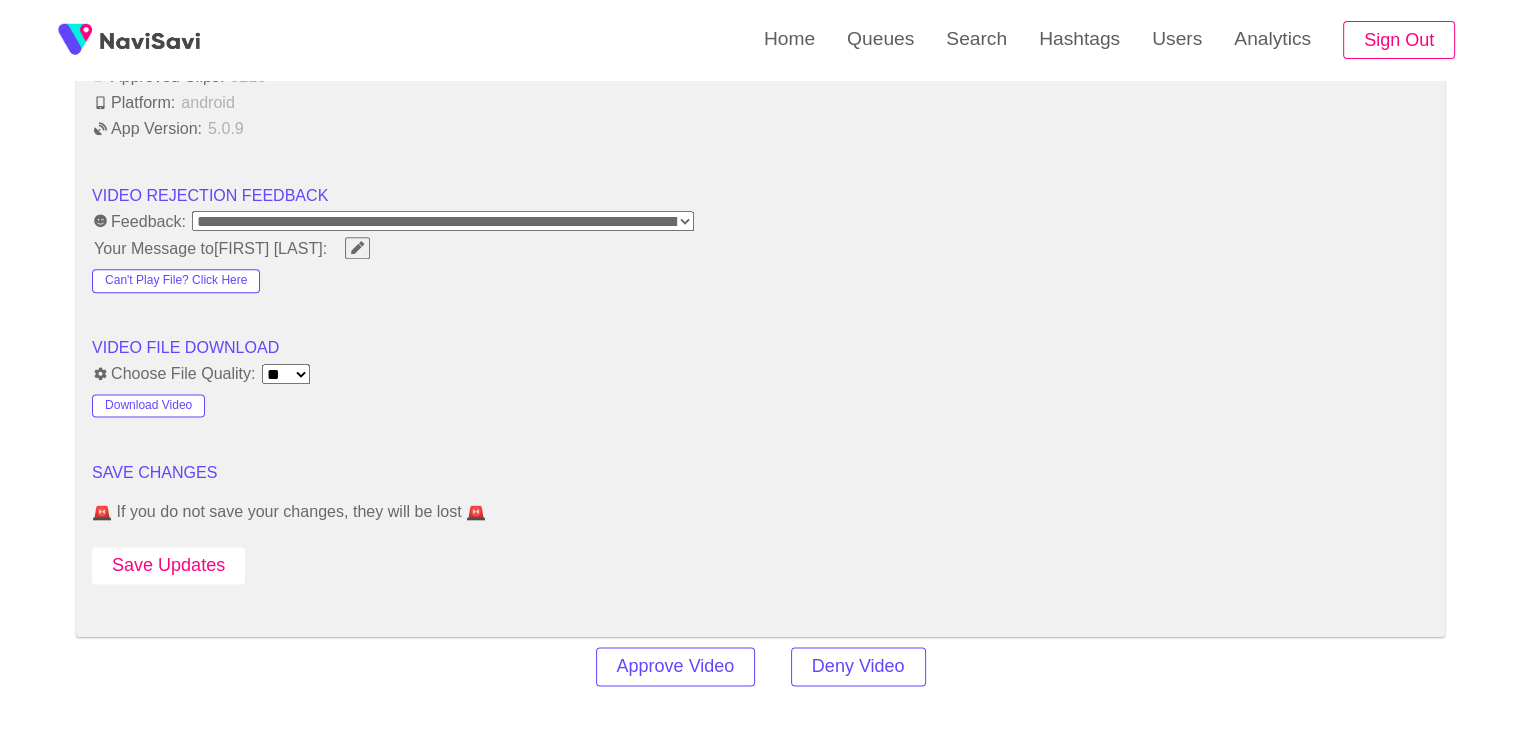 click on "Save Updates" at bounding box center [168, 565] 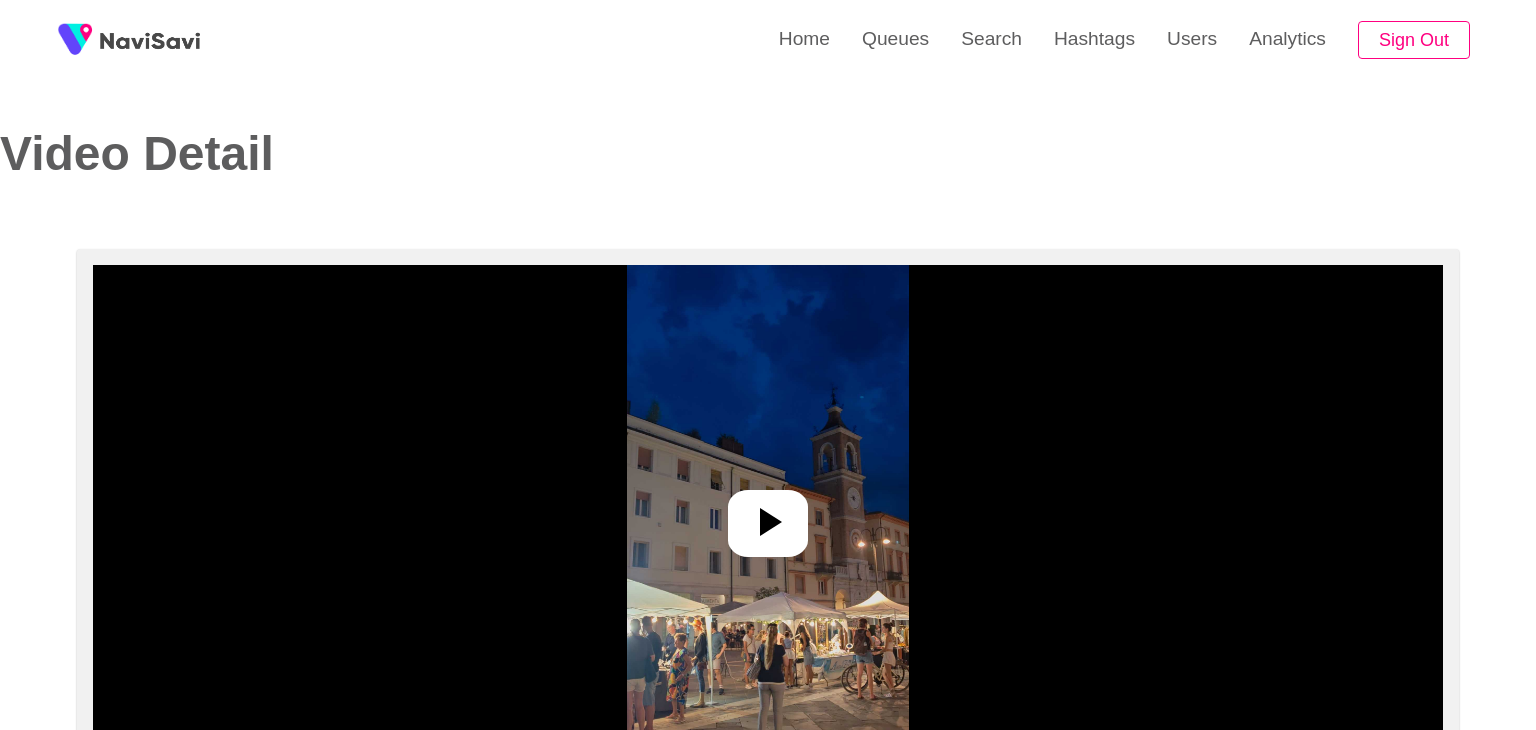 select on "**********" 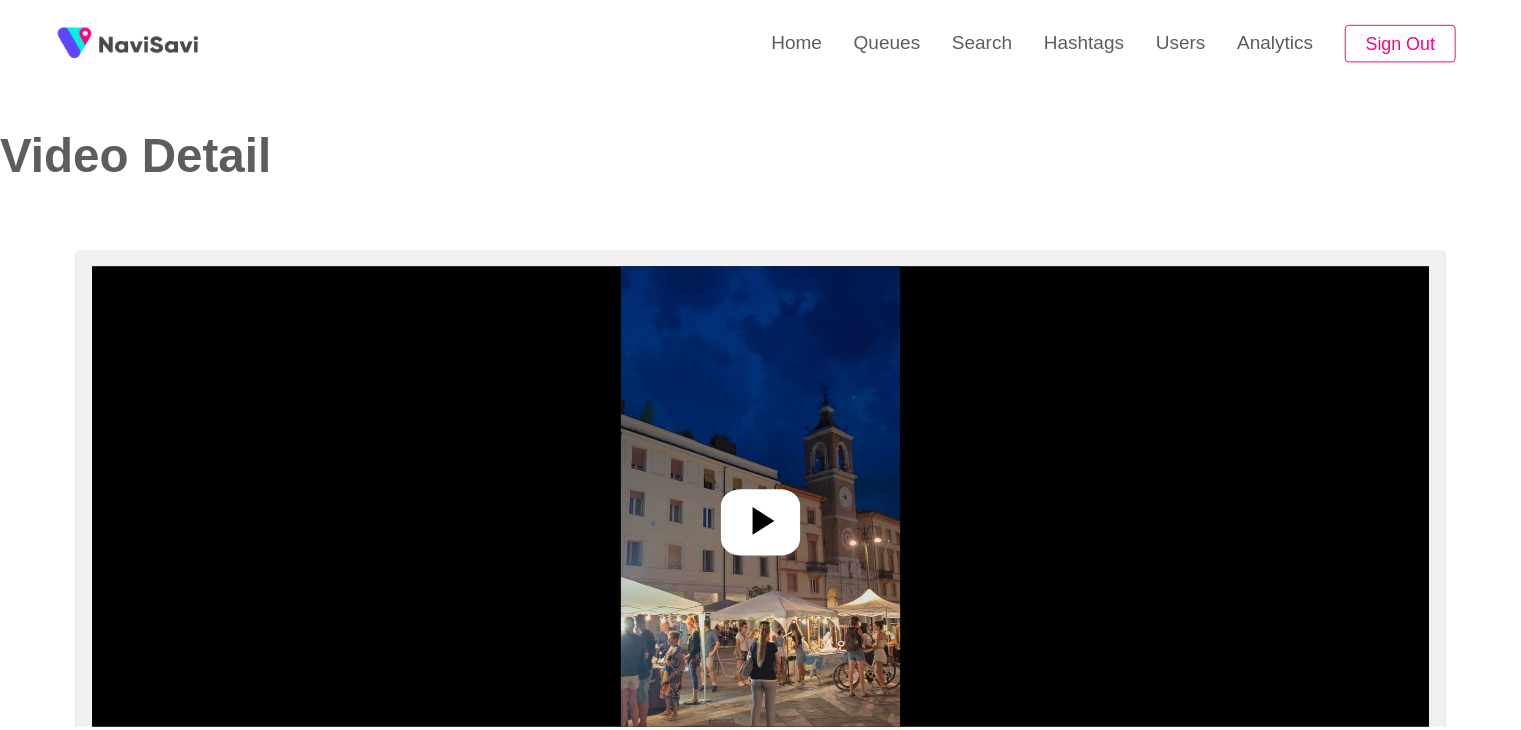 scroll, scrollTop: 0, scrollLeft: 0, axis: both 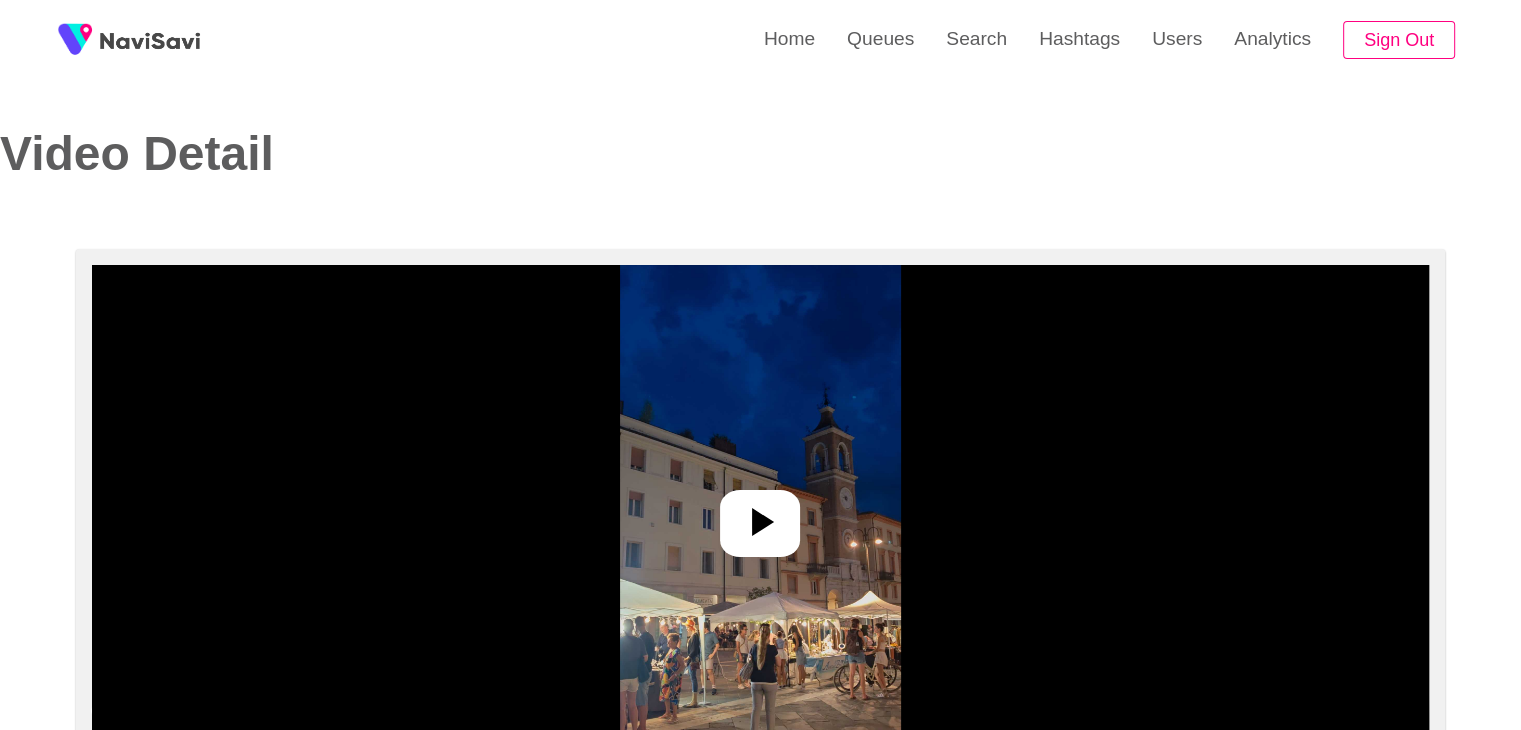 click at bounding box center [760, 515] 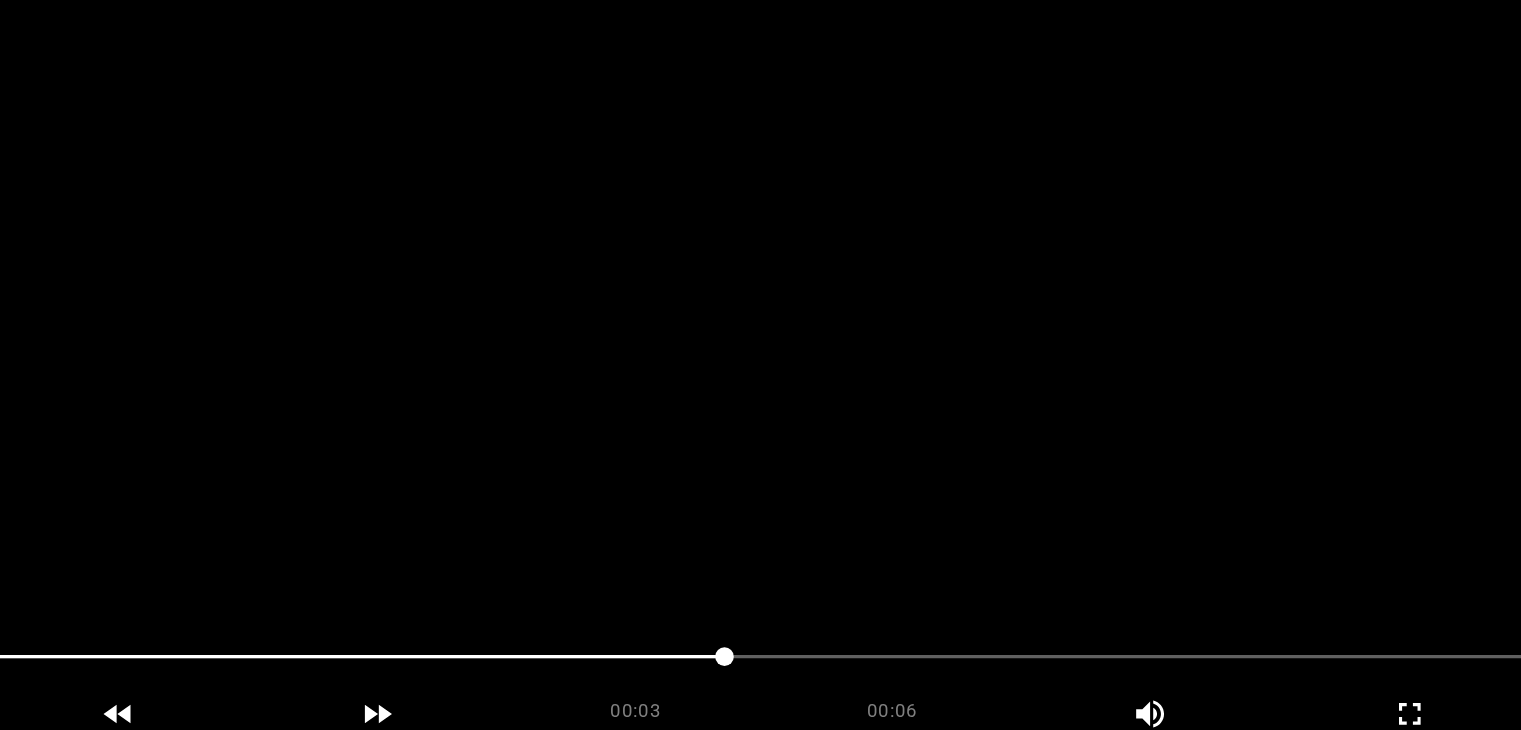 scroll, scrollTop: 135, scrollLeft: 0, axis: vertical 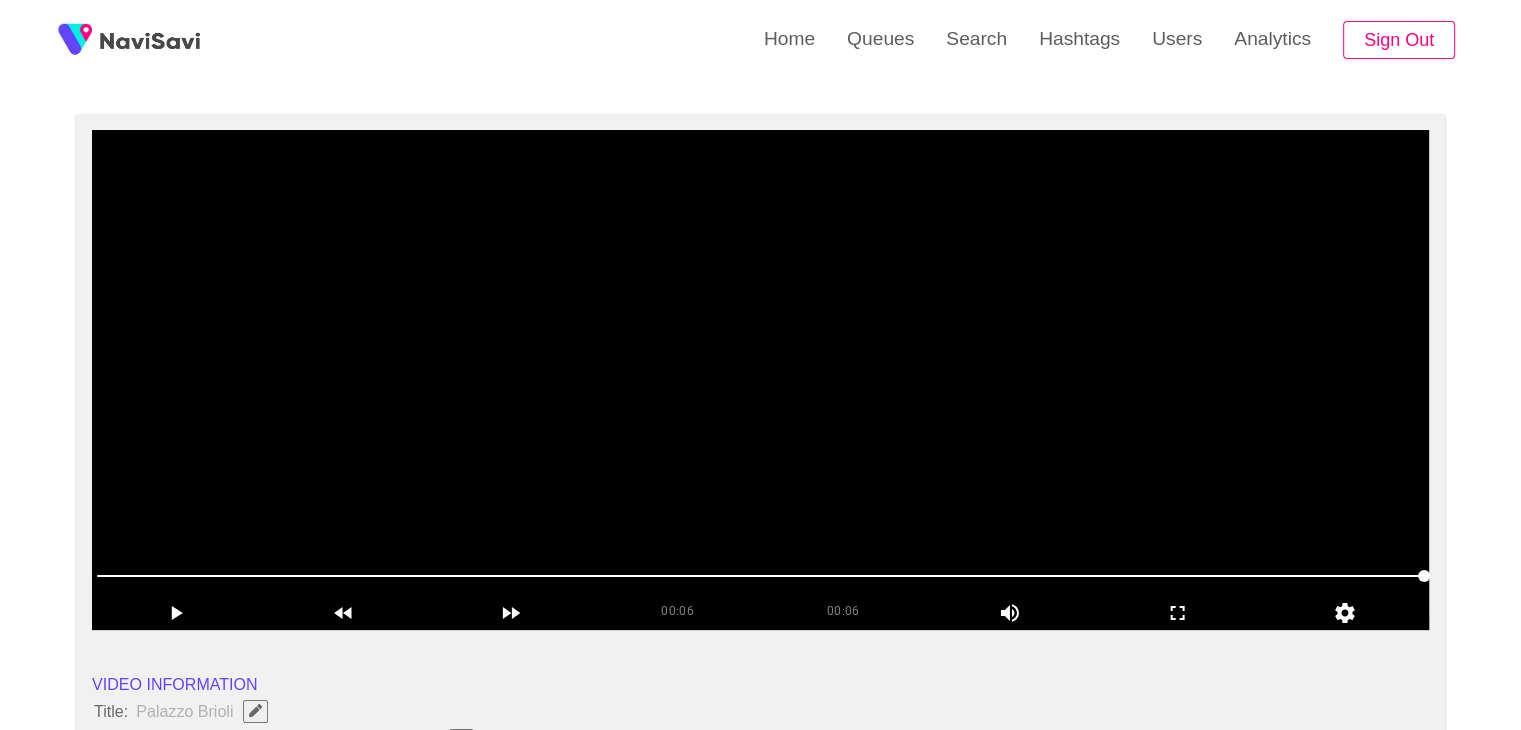 click at bounding box center [760, 380] 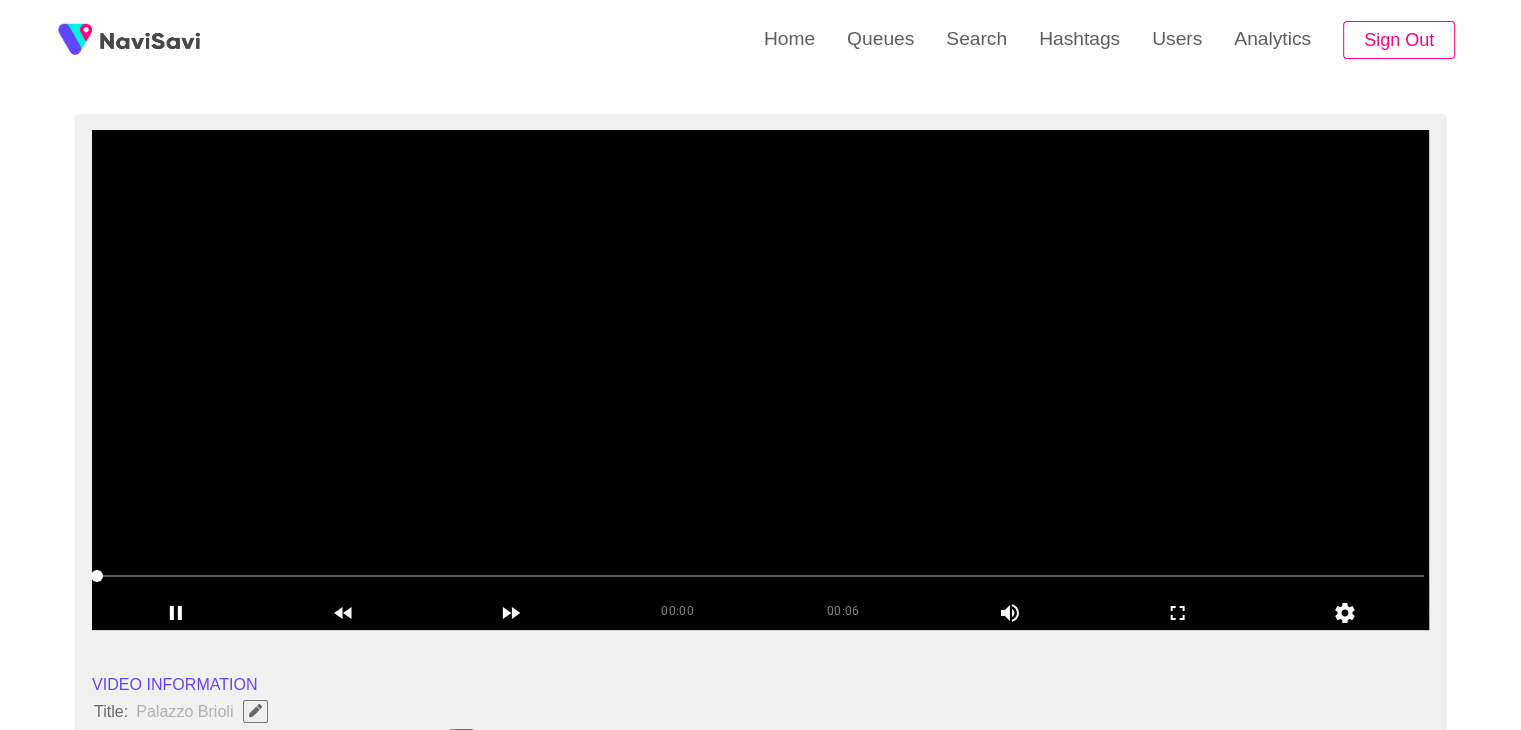 click at bounding box center (760, 380) 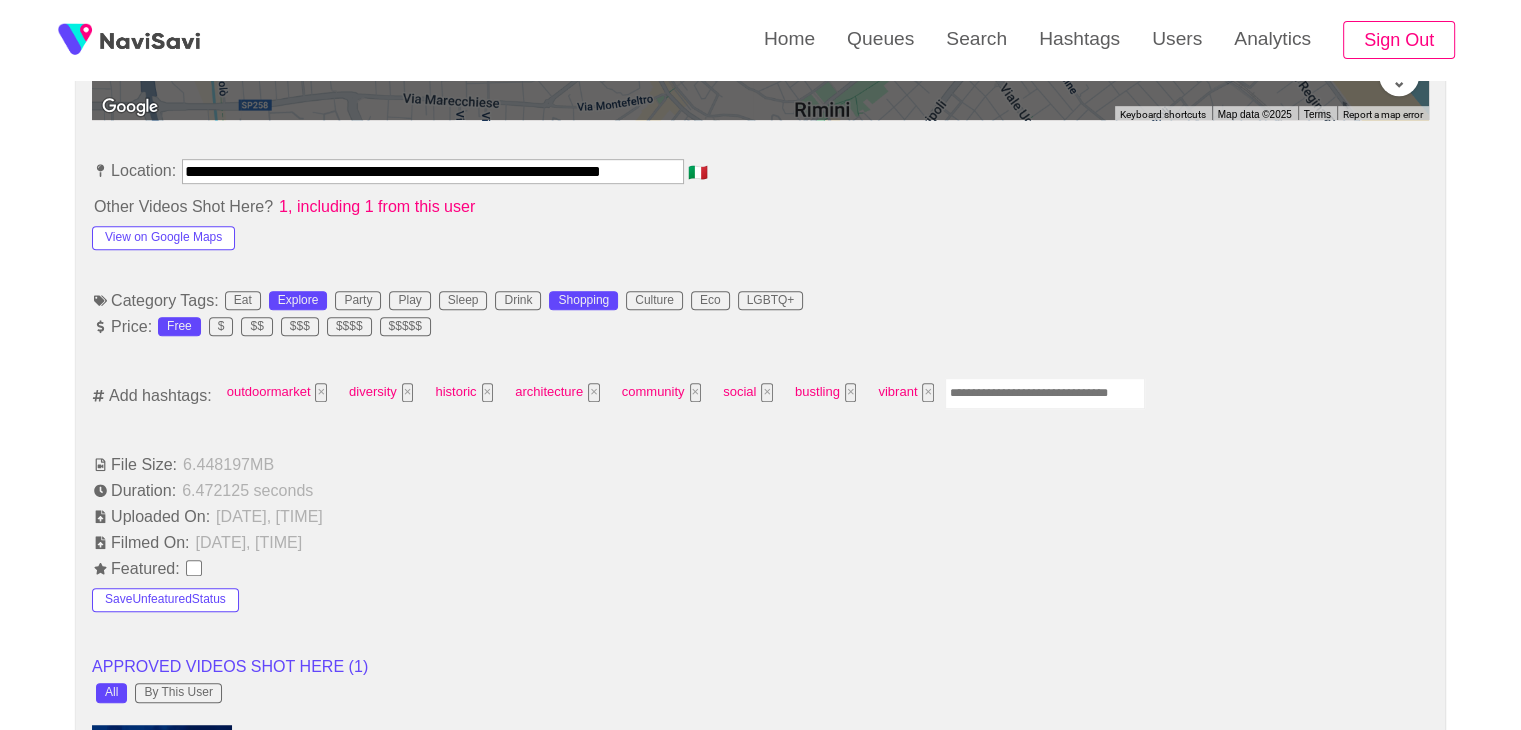 scroll, scrollTop: 1087, scrollLeft: 0, axis: vertical 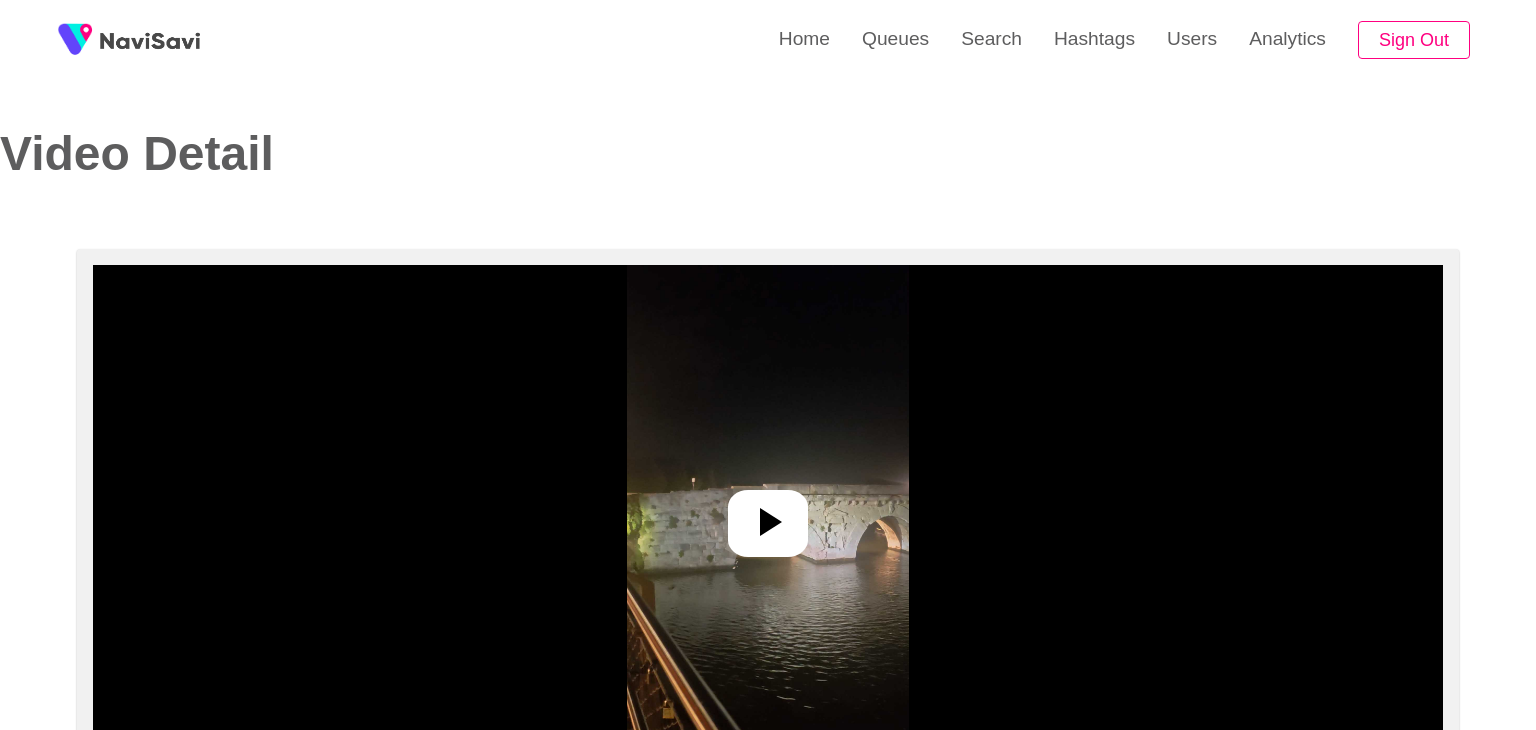 select on "**********" 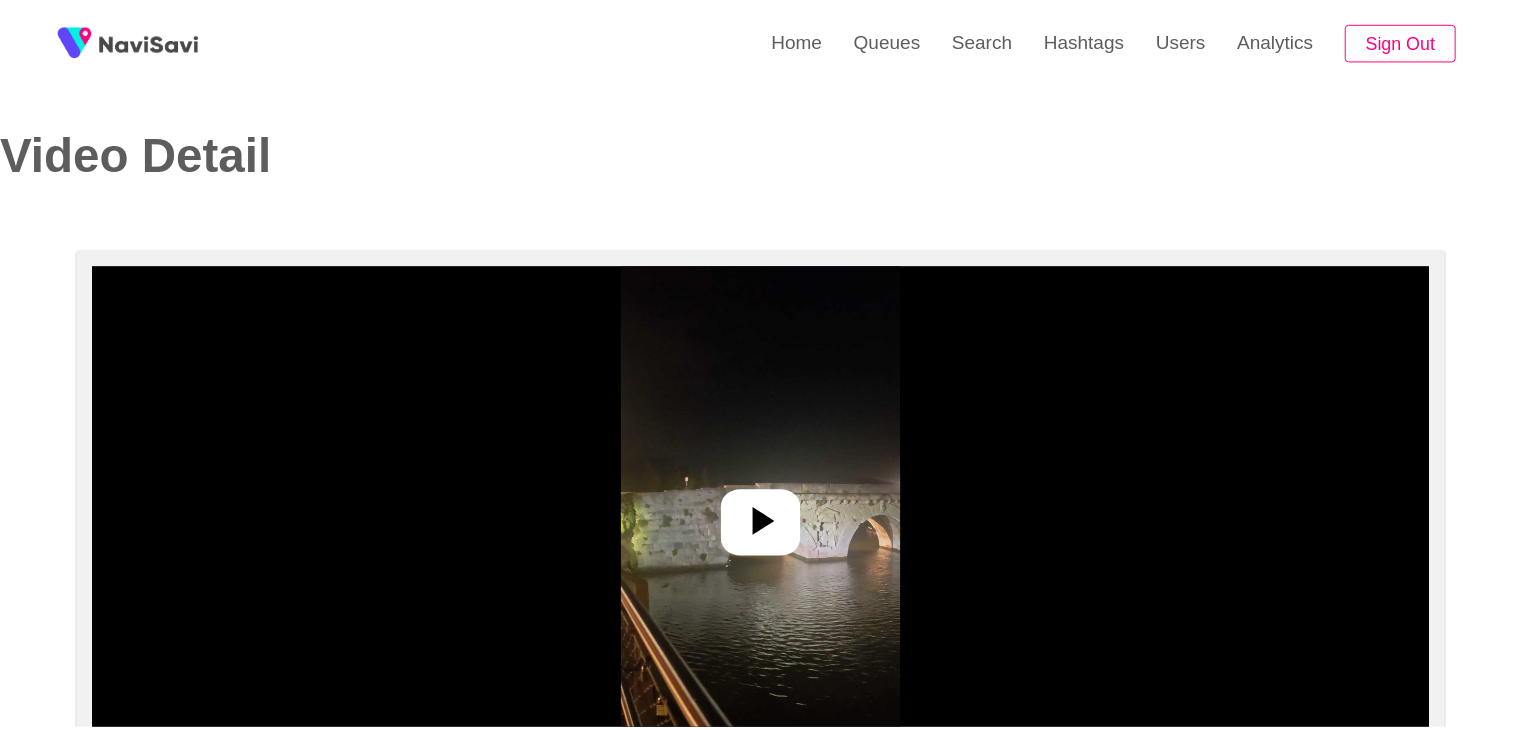 scroll, scrollTop: 0, scrollLeft: 0, axis: both 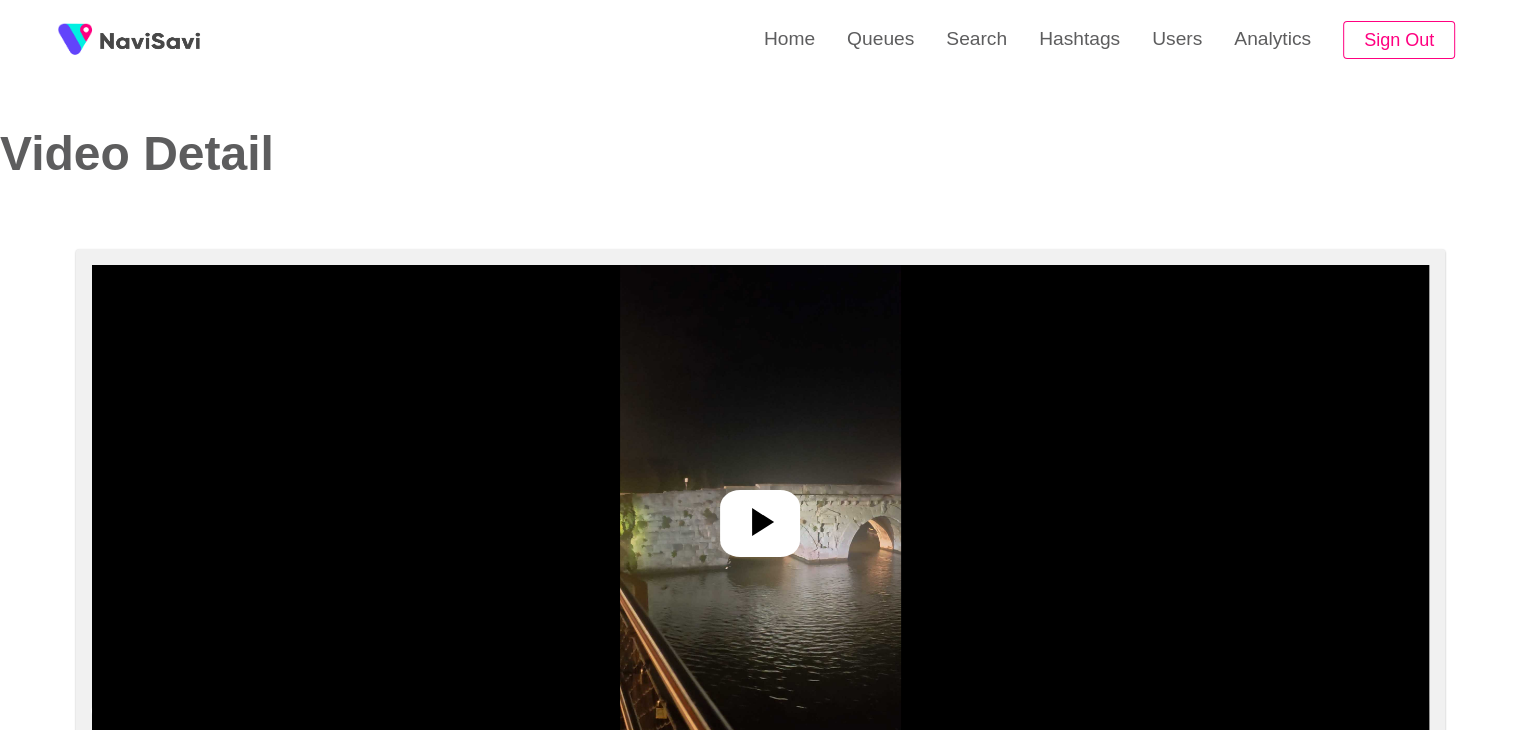 click at bounding box center (760, 515) 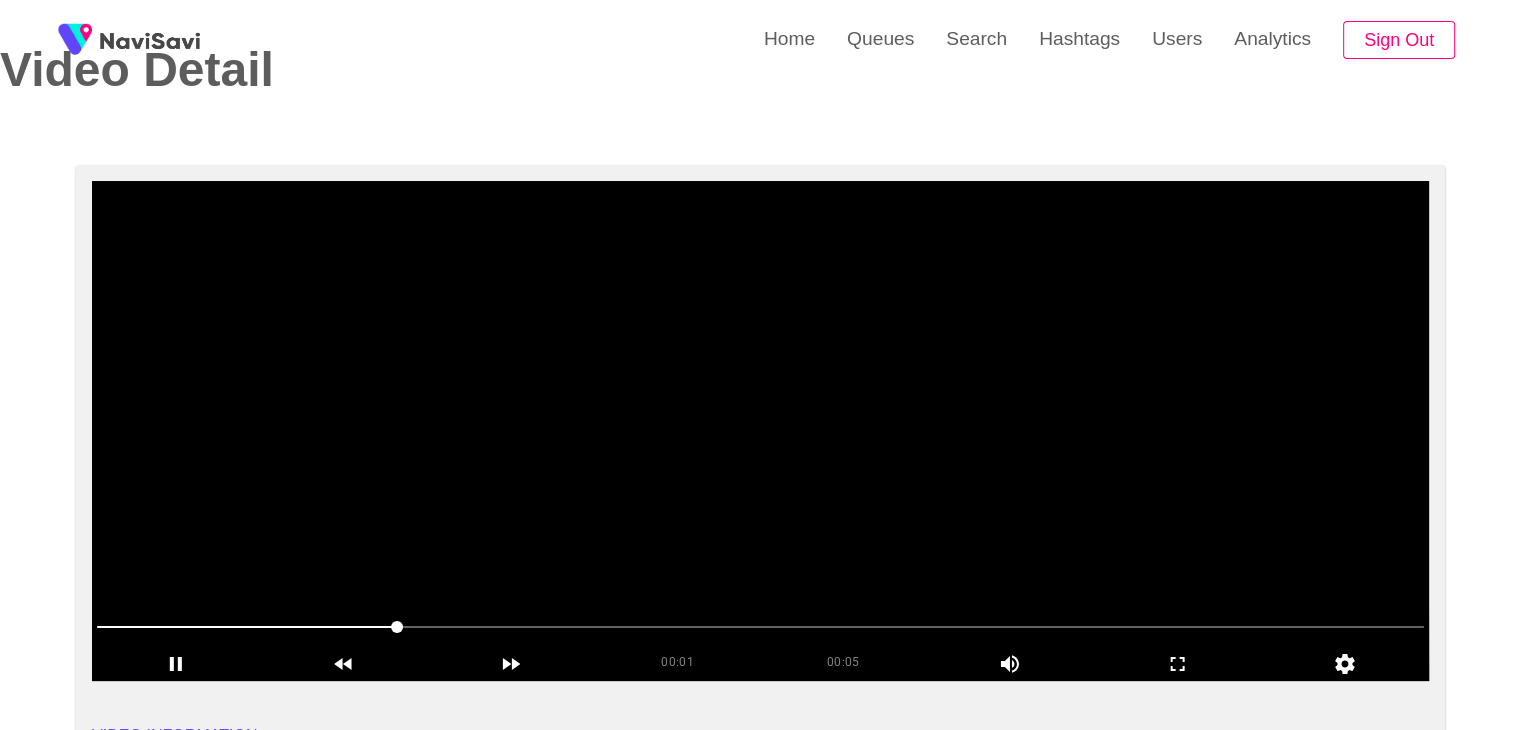 scroll, scrollTop: 72, scrollLeft: 0, axis: vertical 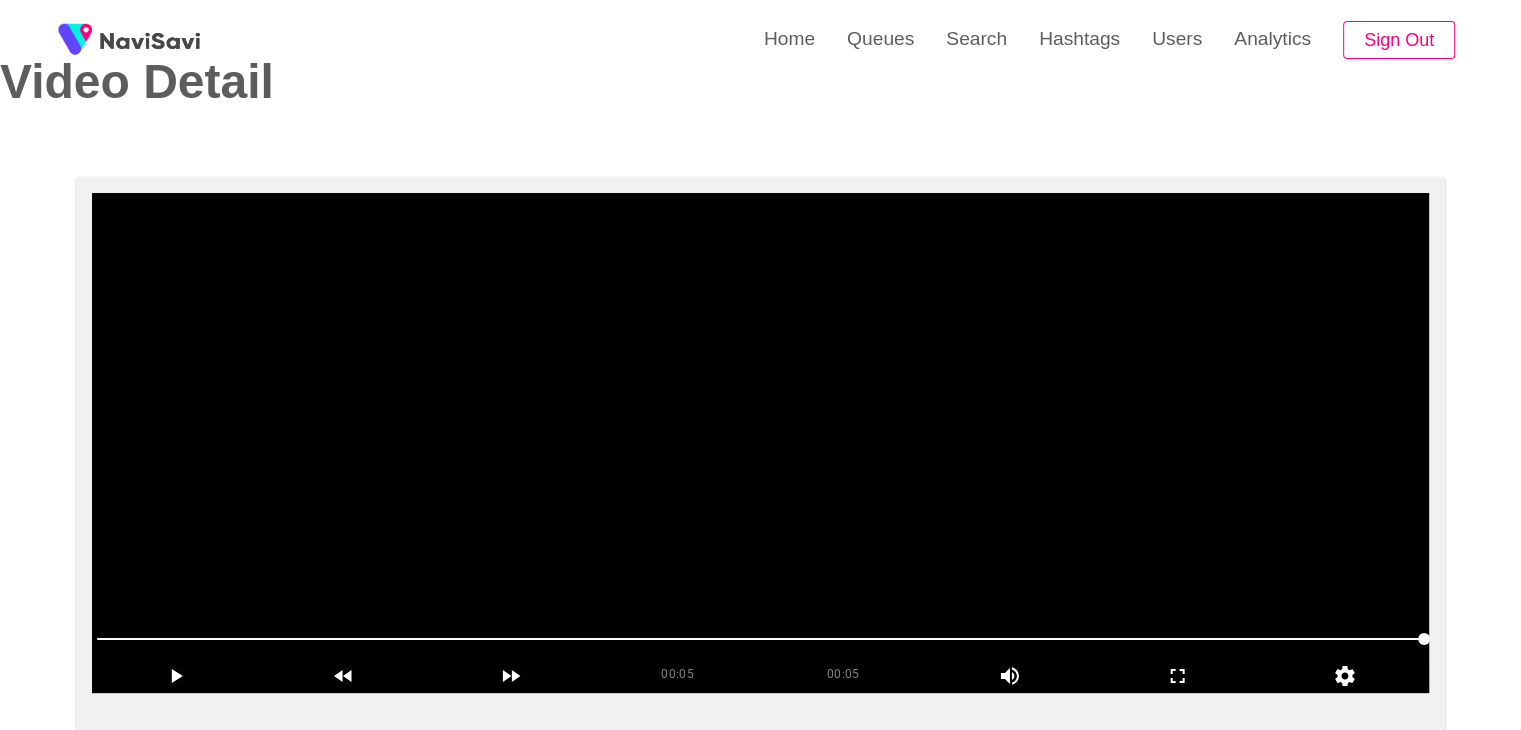click at bounding box center [760, 443] 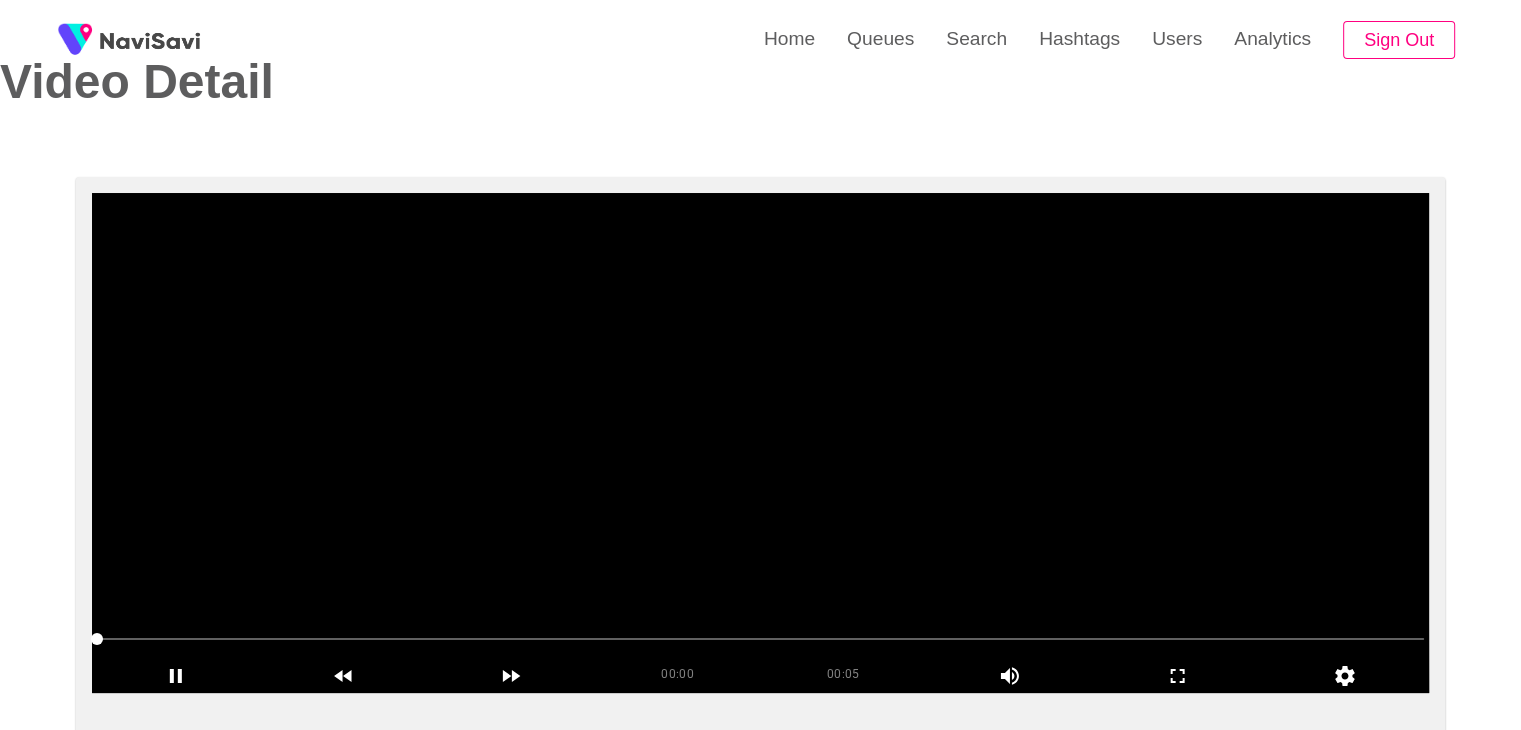 click at bounding box center (760, 443) 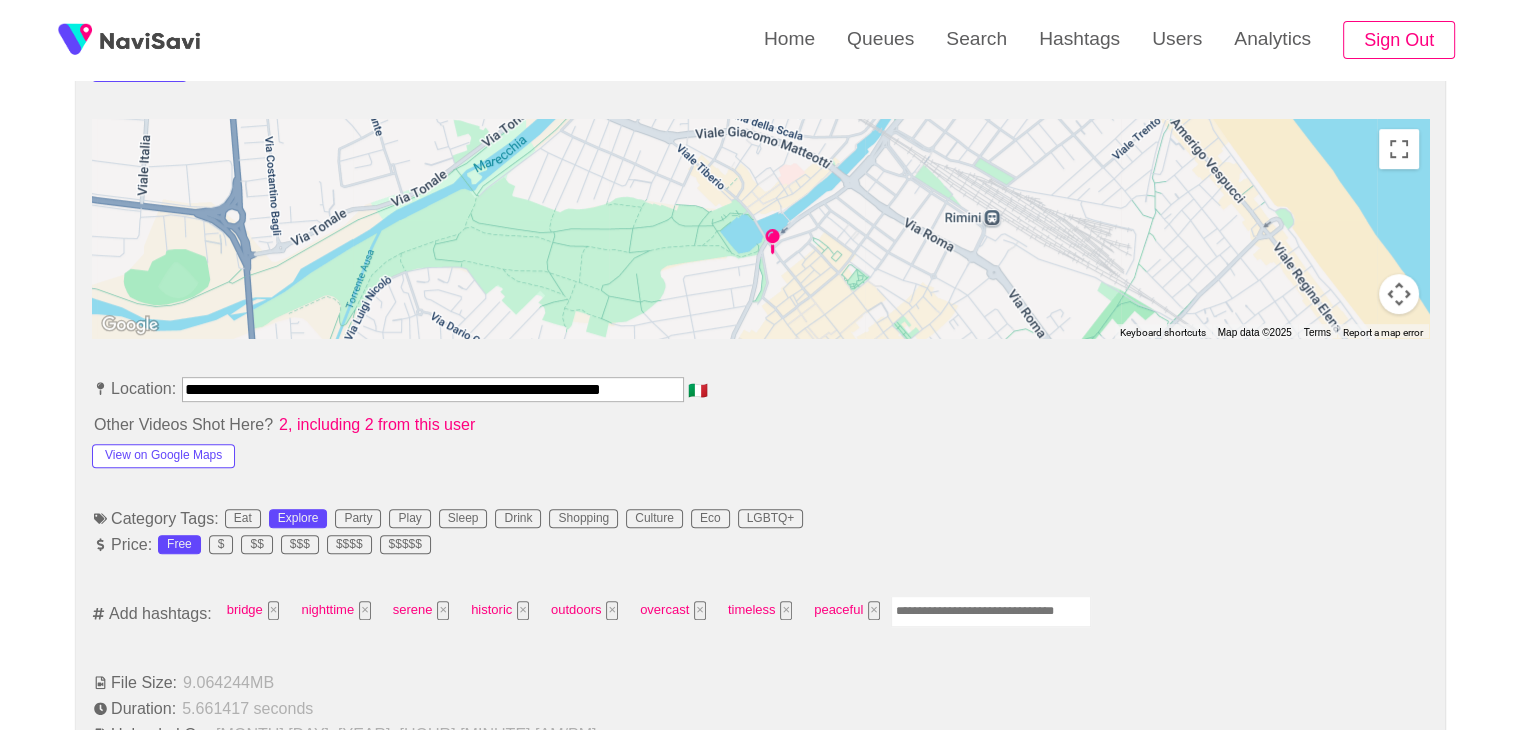 scroll, scrollTop: 960, scrollLeft: 0, axis: vertical 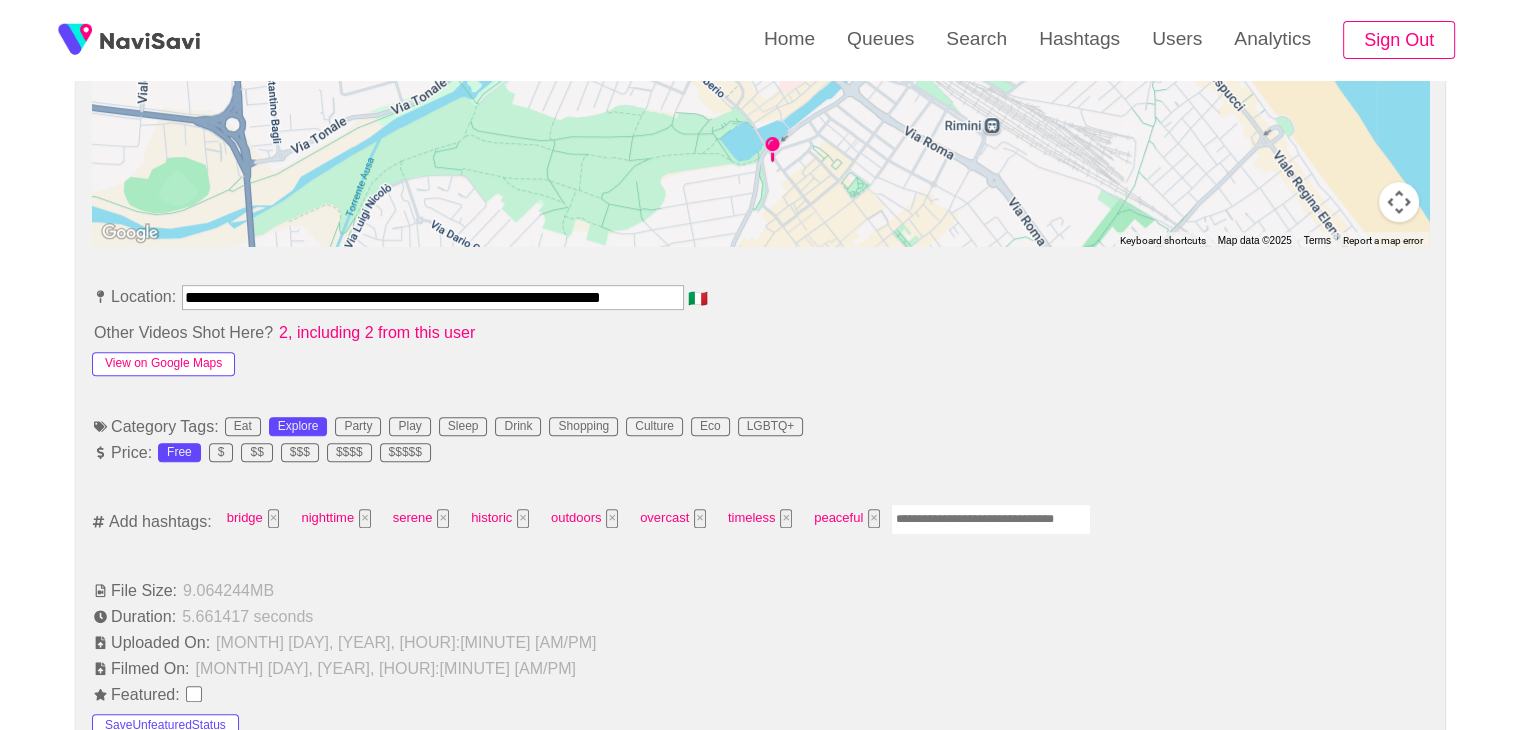 click on "View on Google Maps" at bounding box center [163, 364] 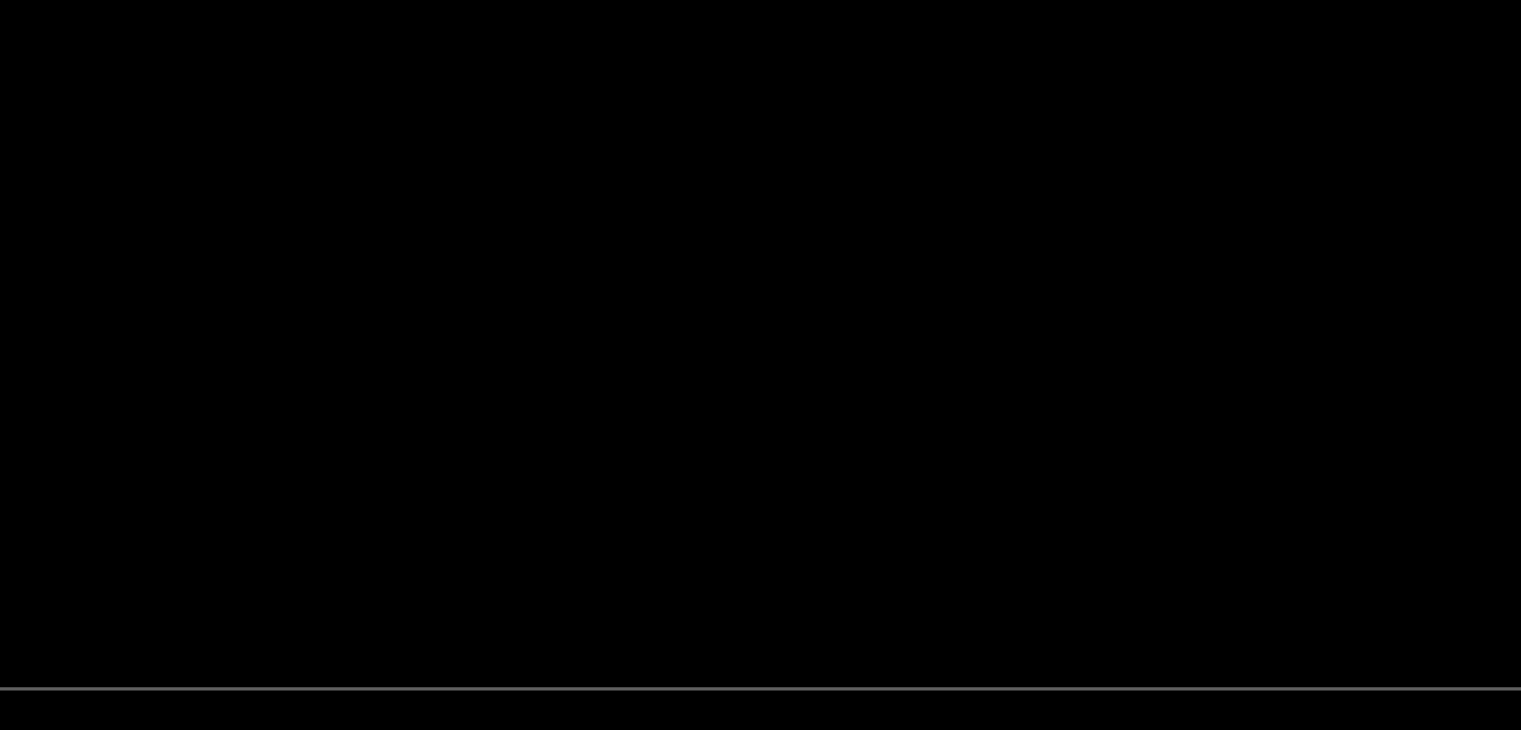 scroll, scrollTop: 163, scrollLeft: 0, axis: vertical 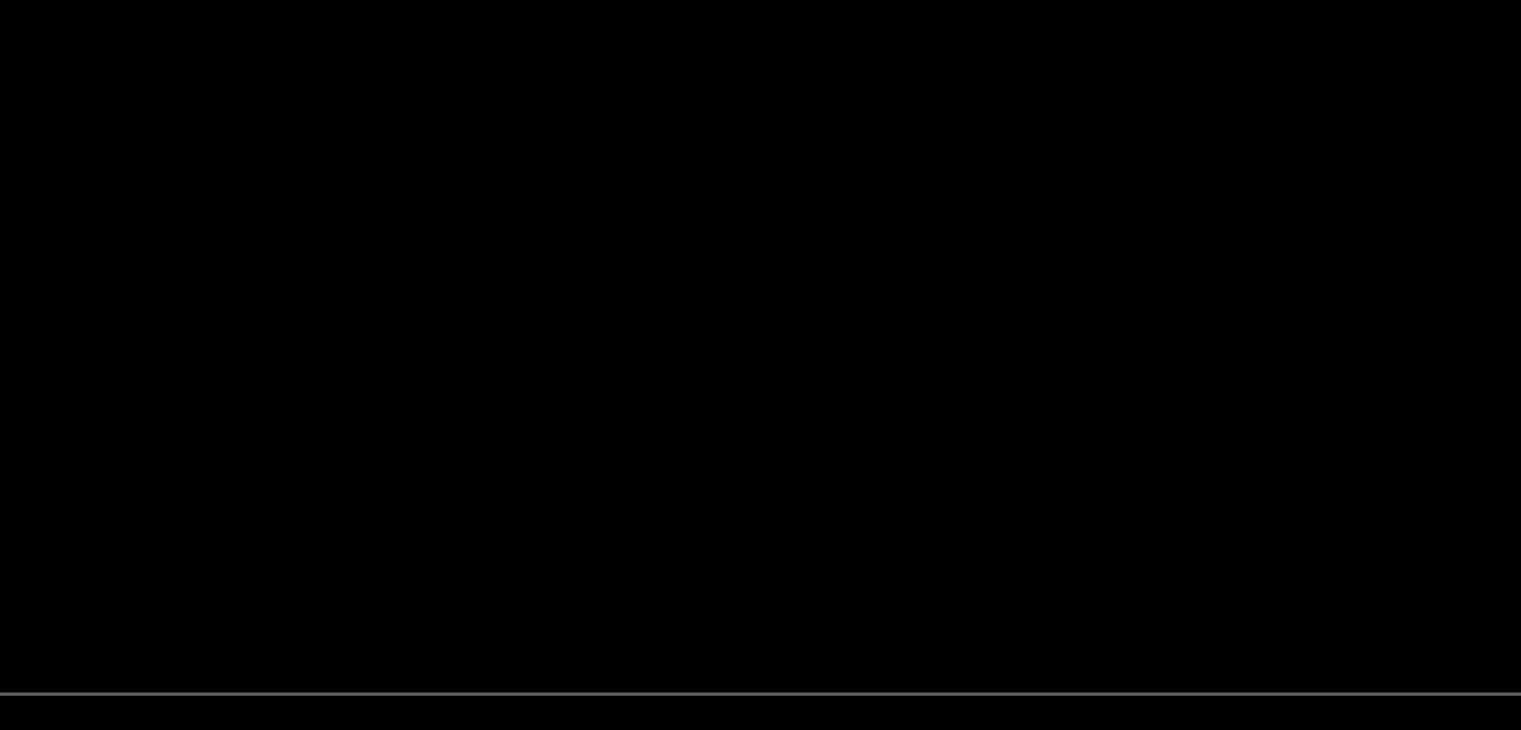 click at bounding box center (760, 351) 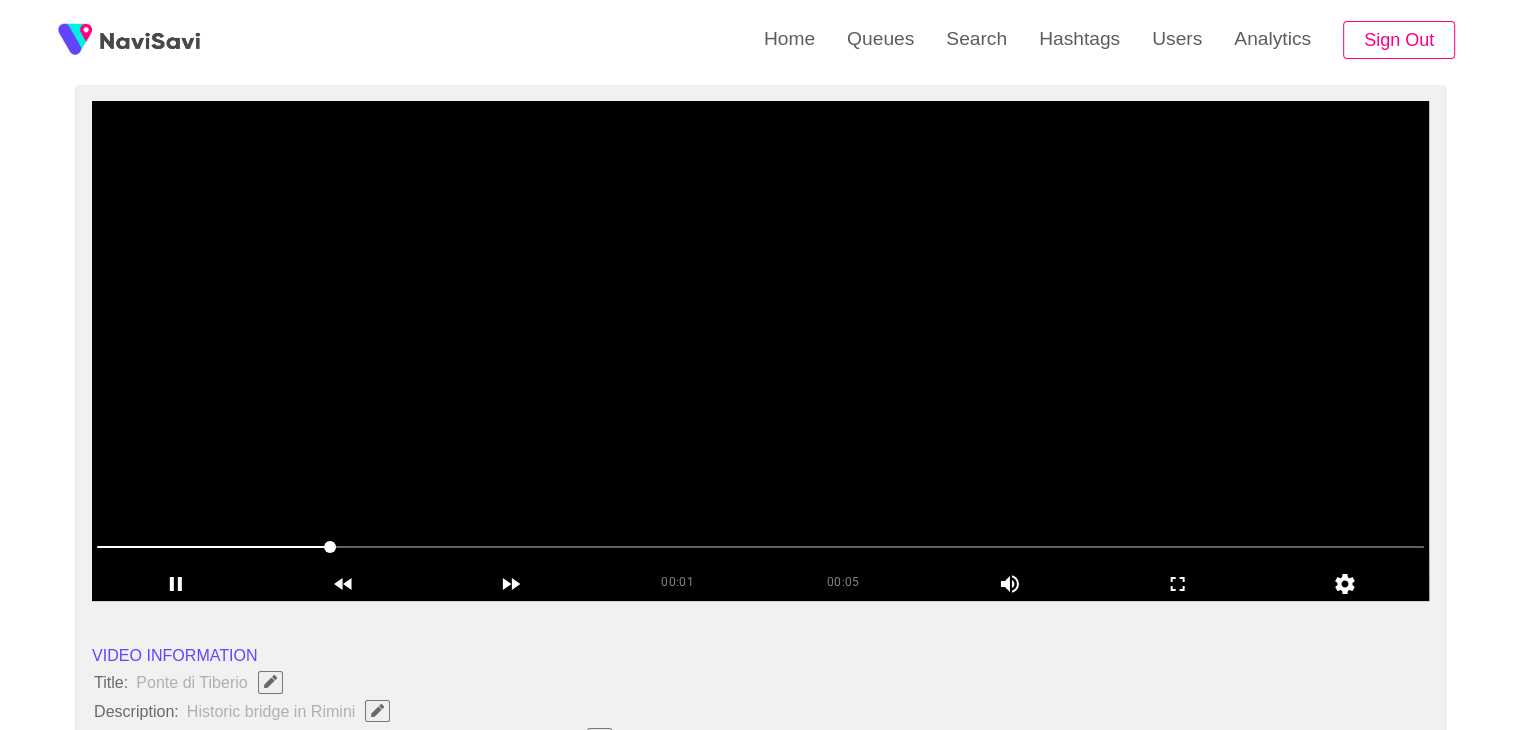 click at bounding box center (760, 351) 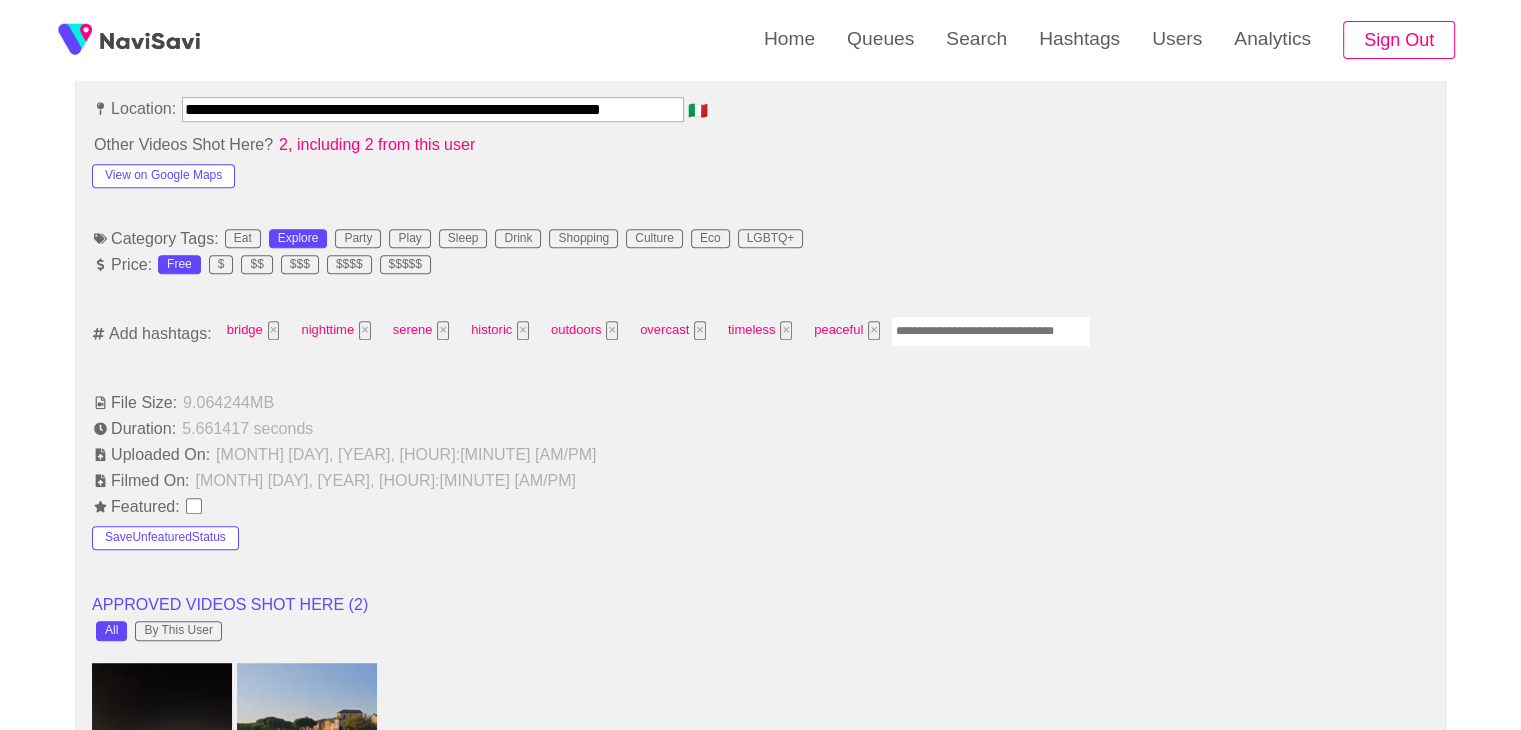 scroll, scrollTop: 1150, scrollLeft: 0, axis: vertical 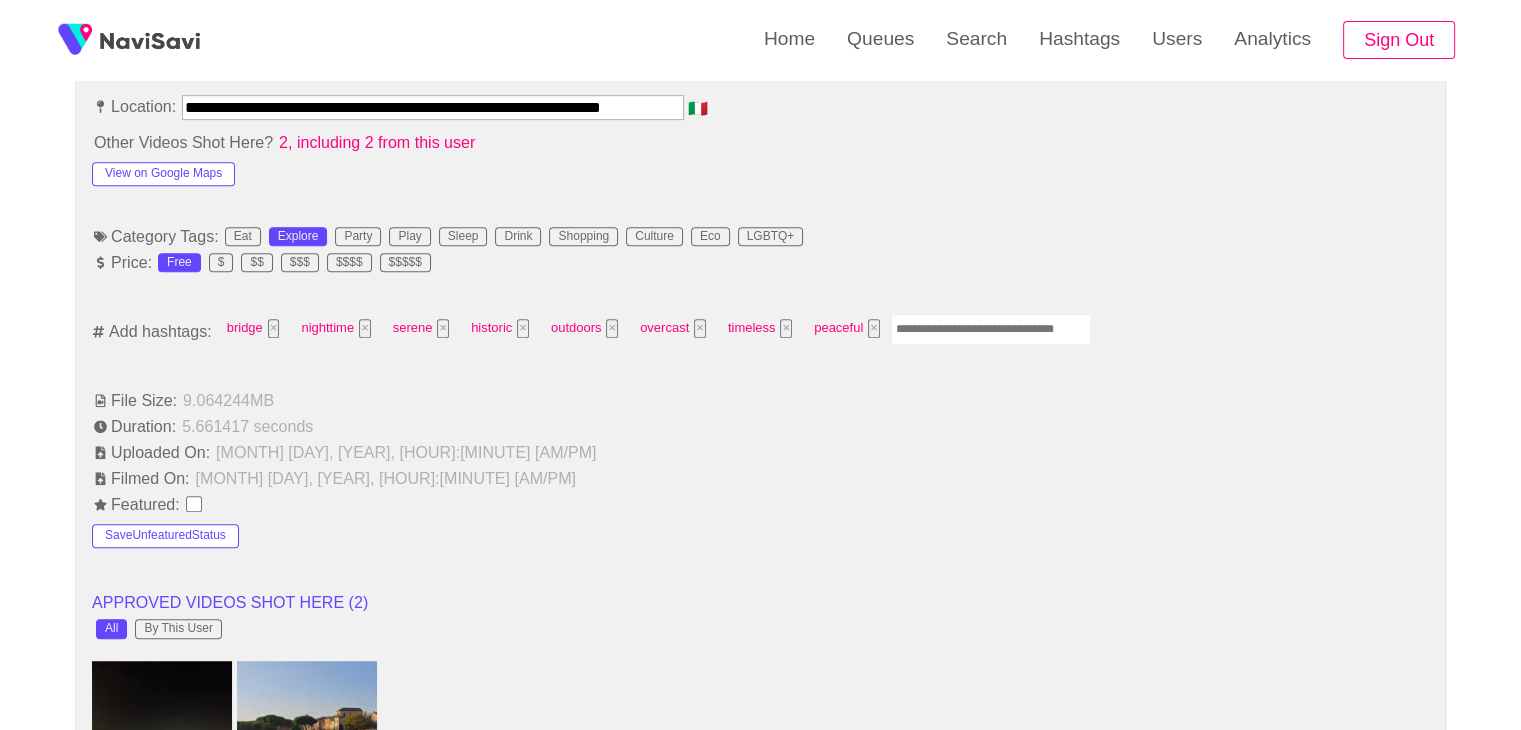 click at bounding box center (991, 329) 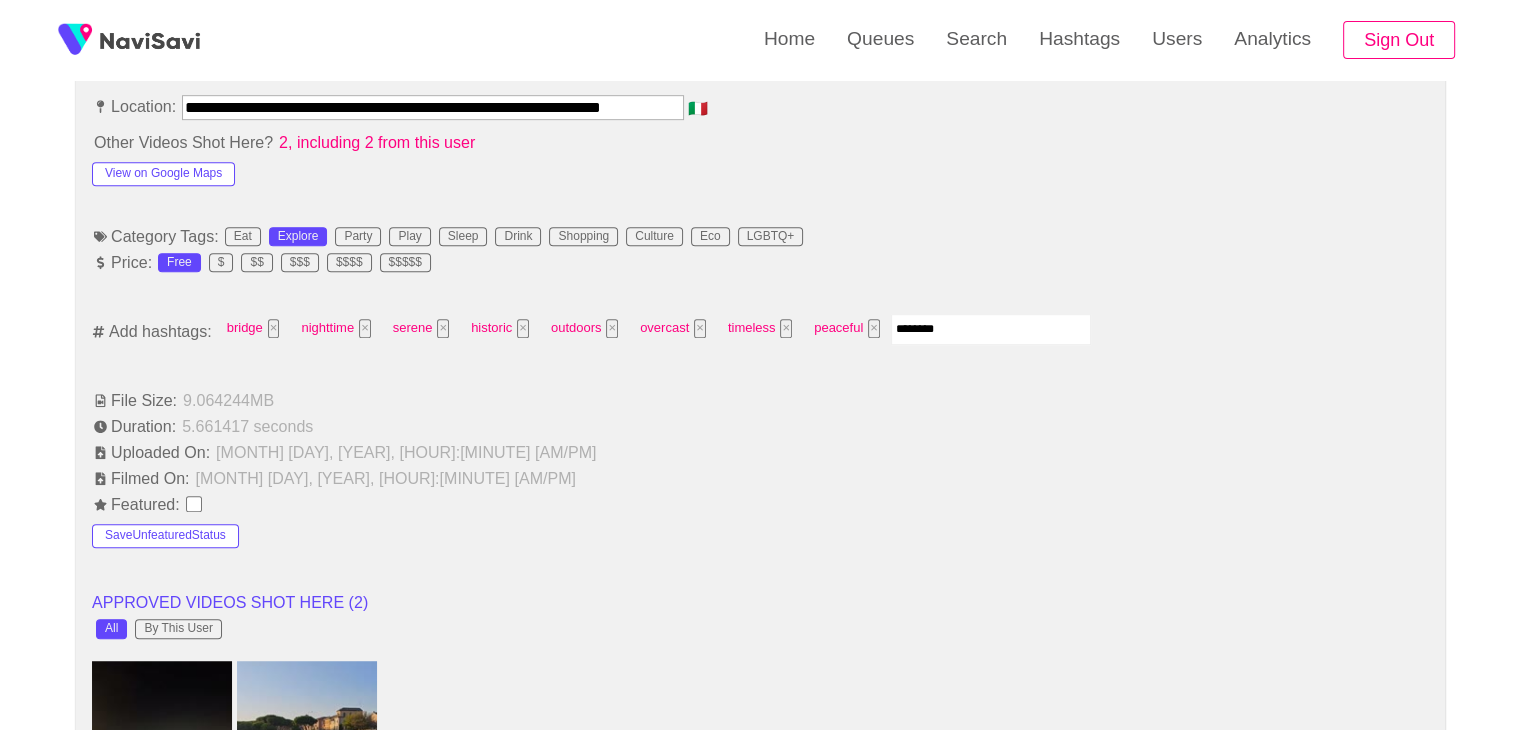 type on "*********" 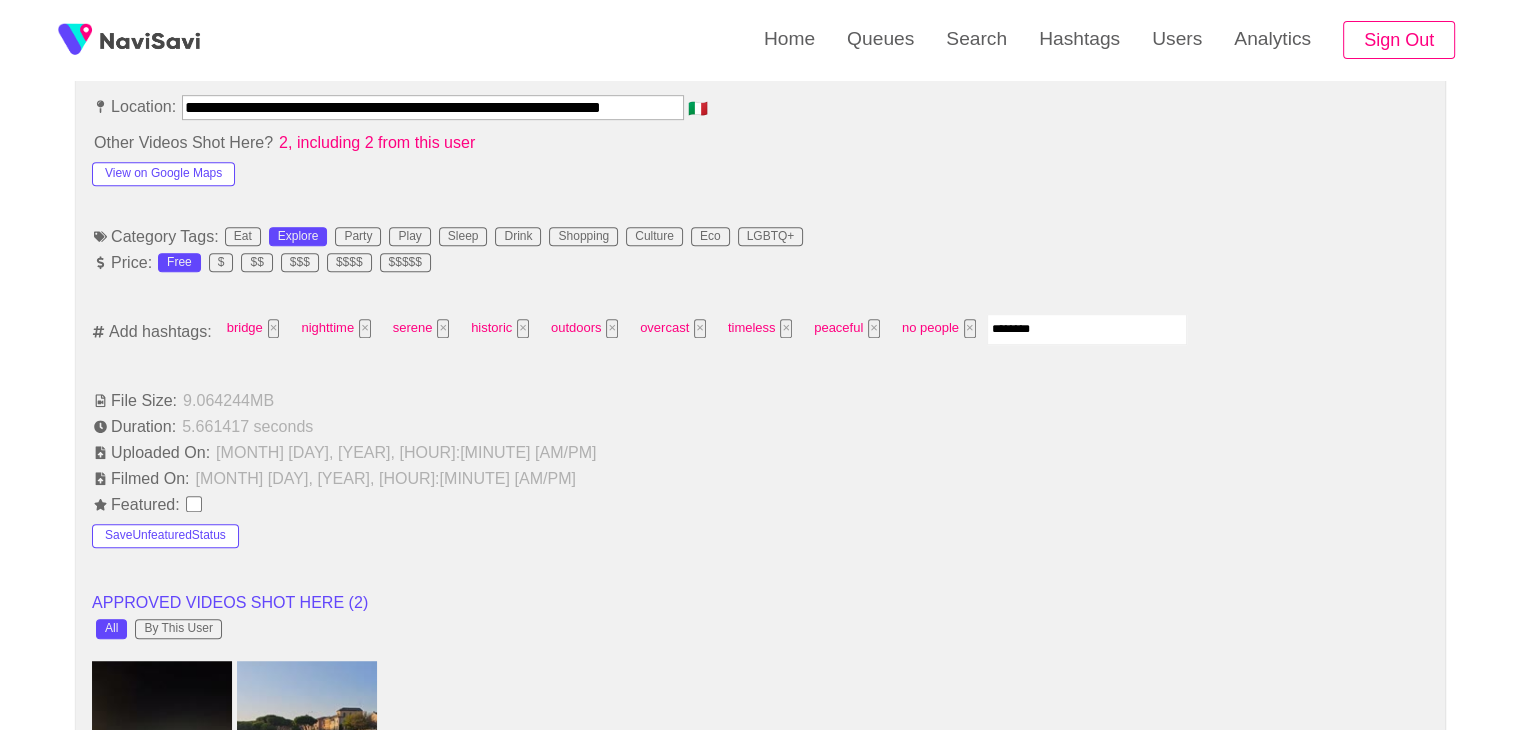 type on "*********" 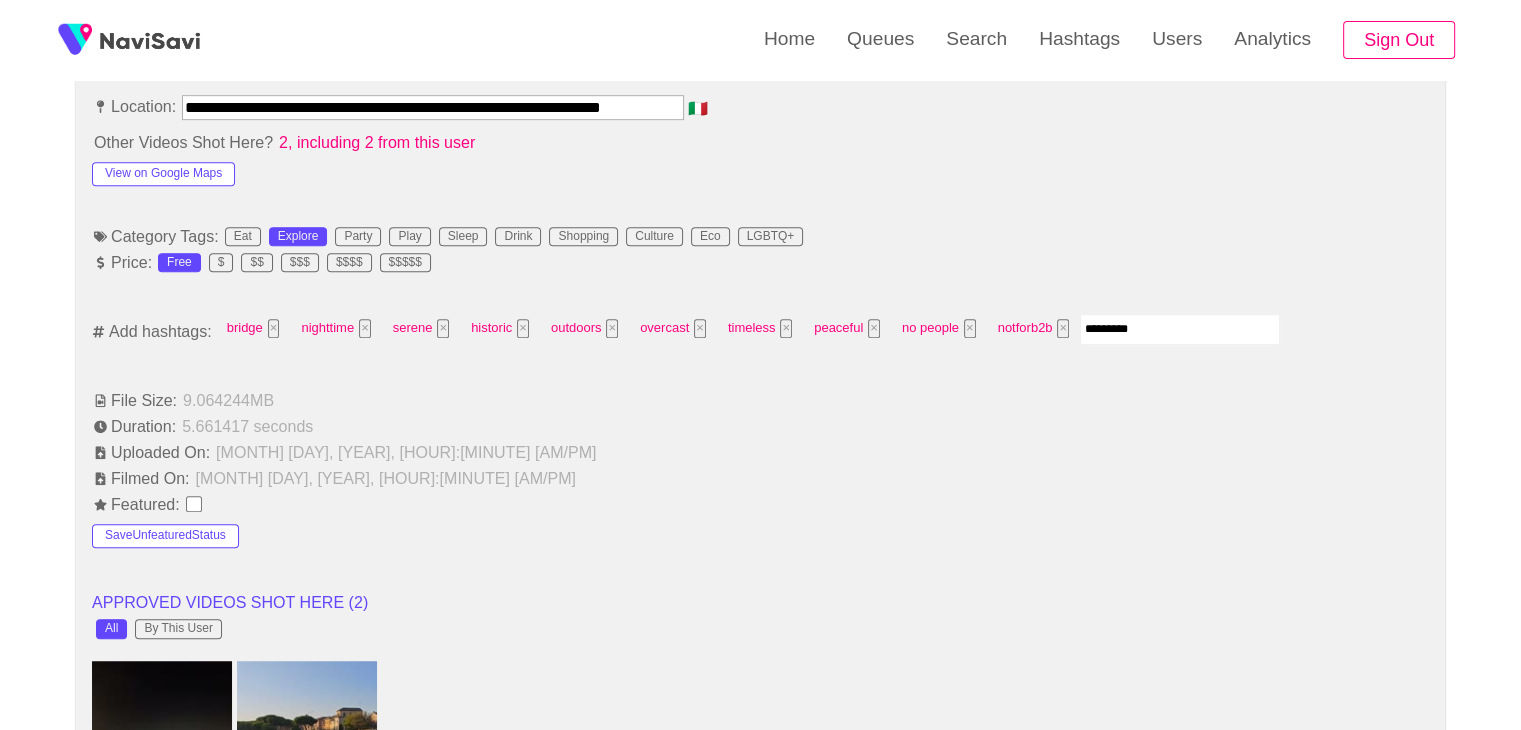 type 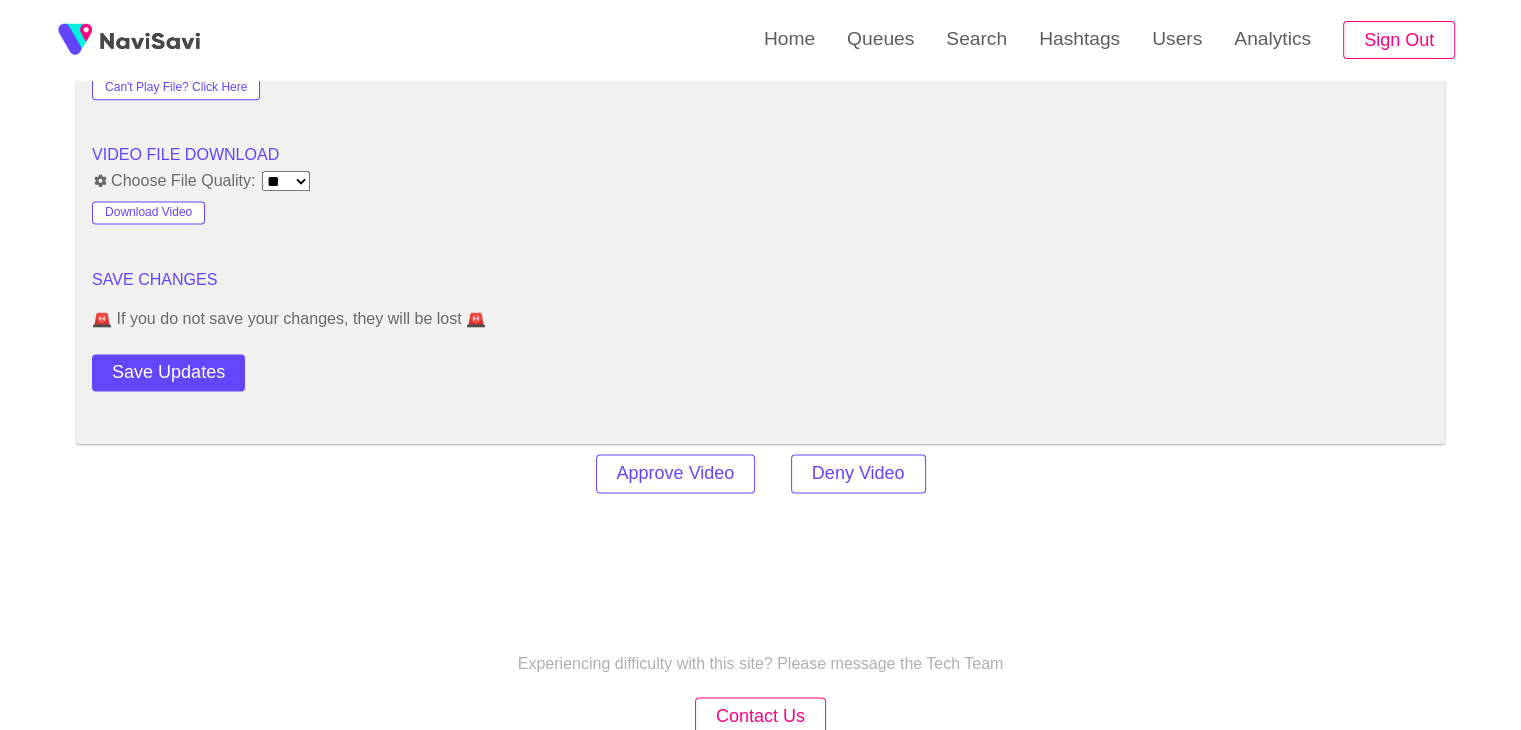 scroll, scrollTop: 2804, scrollLeft: 0, axis: vertical 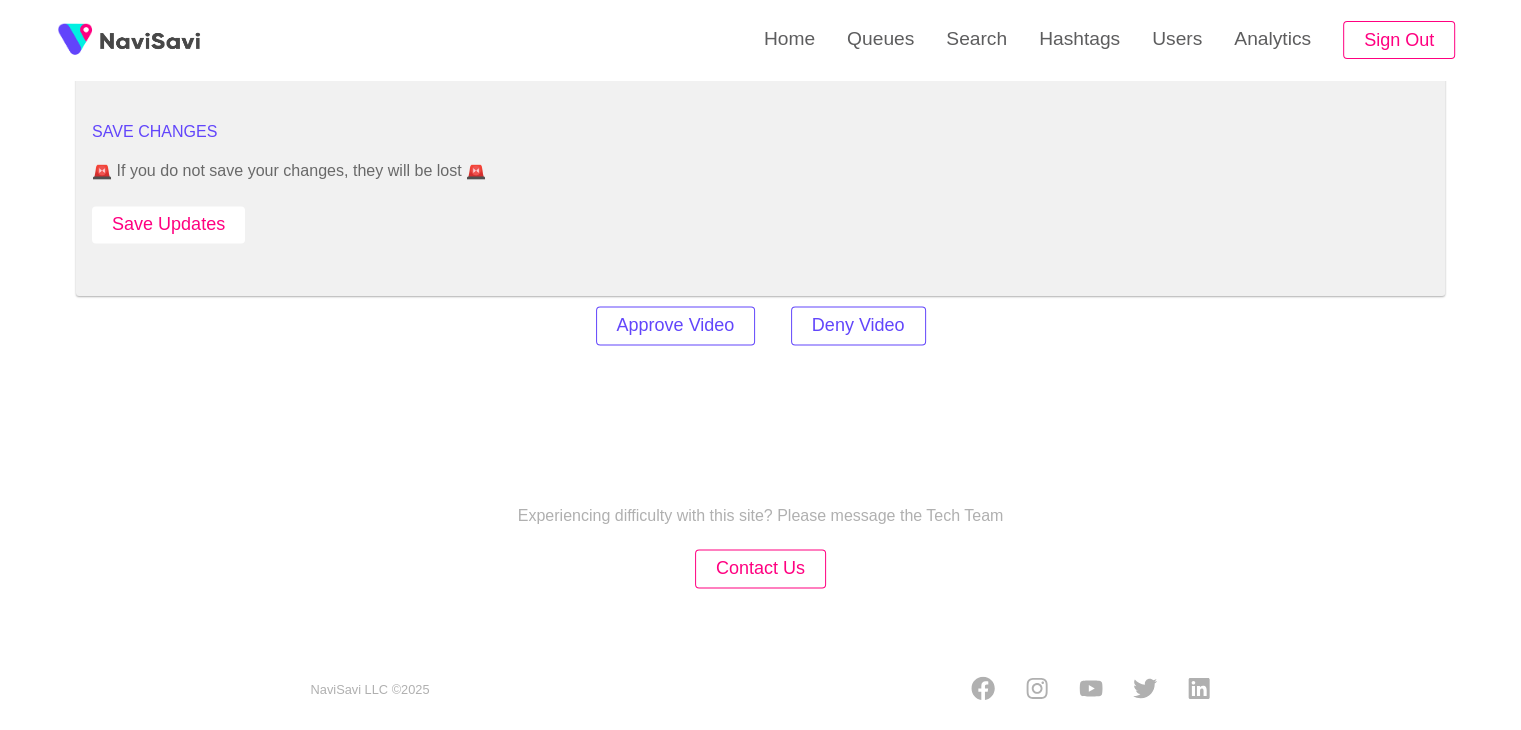 click on "Save Updates" at bounding box center (168, 224) 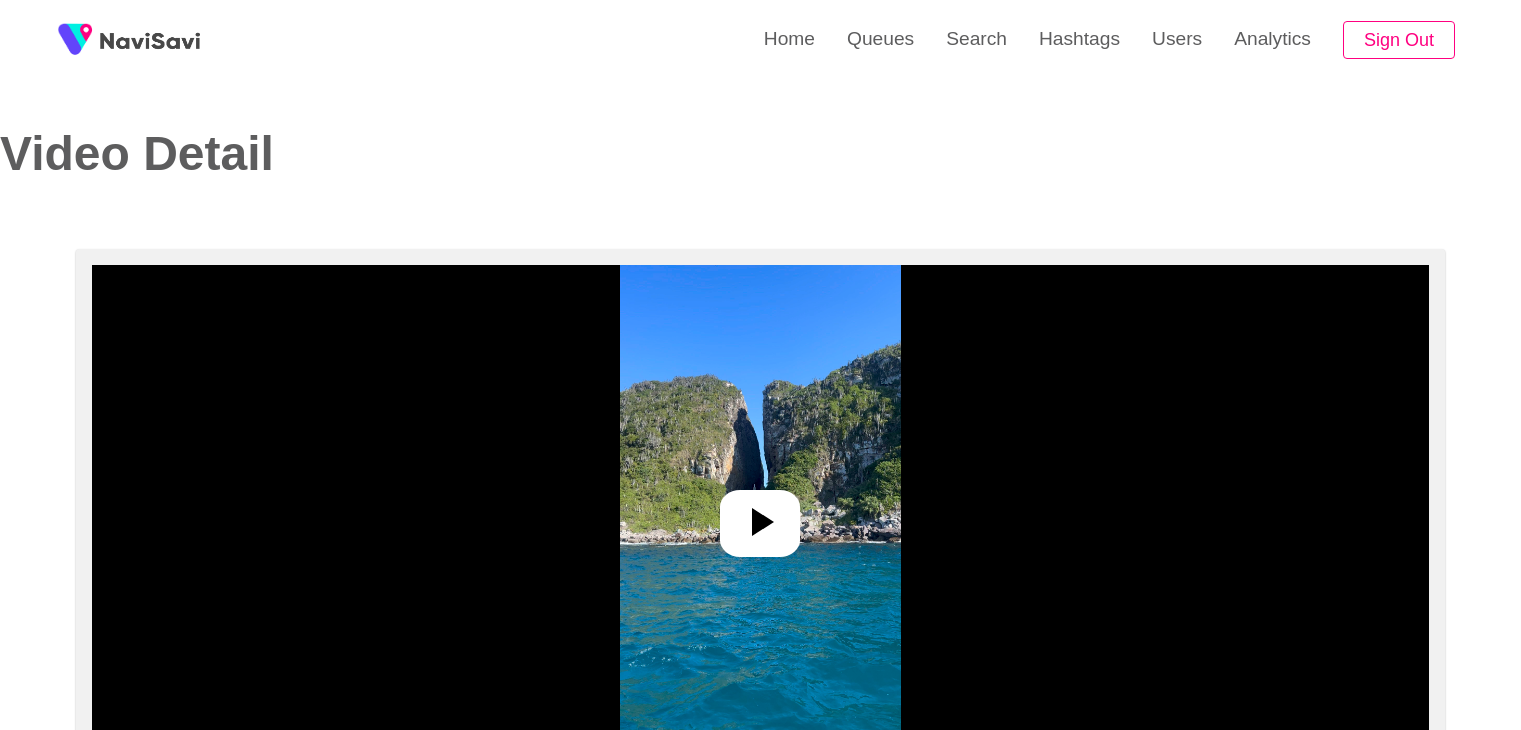 select on "**********" 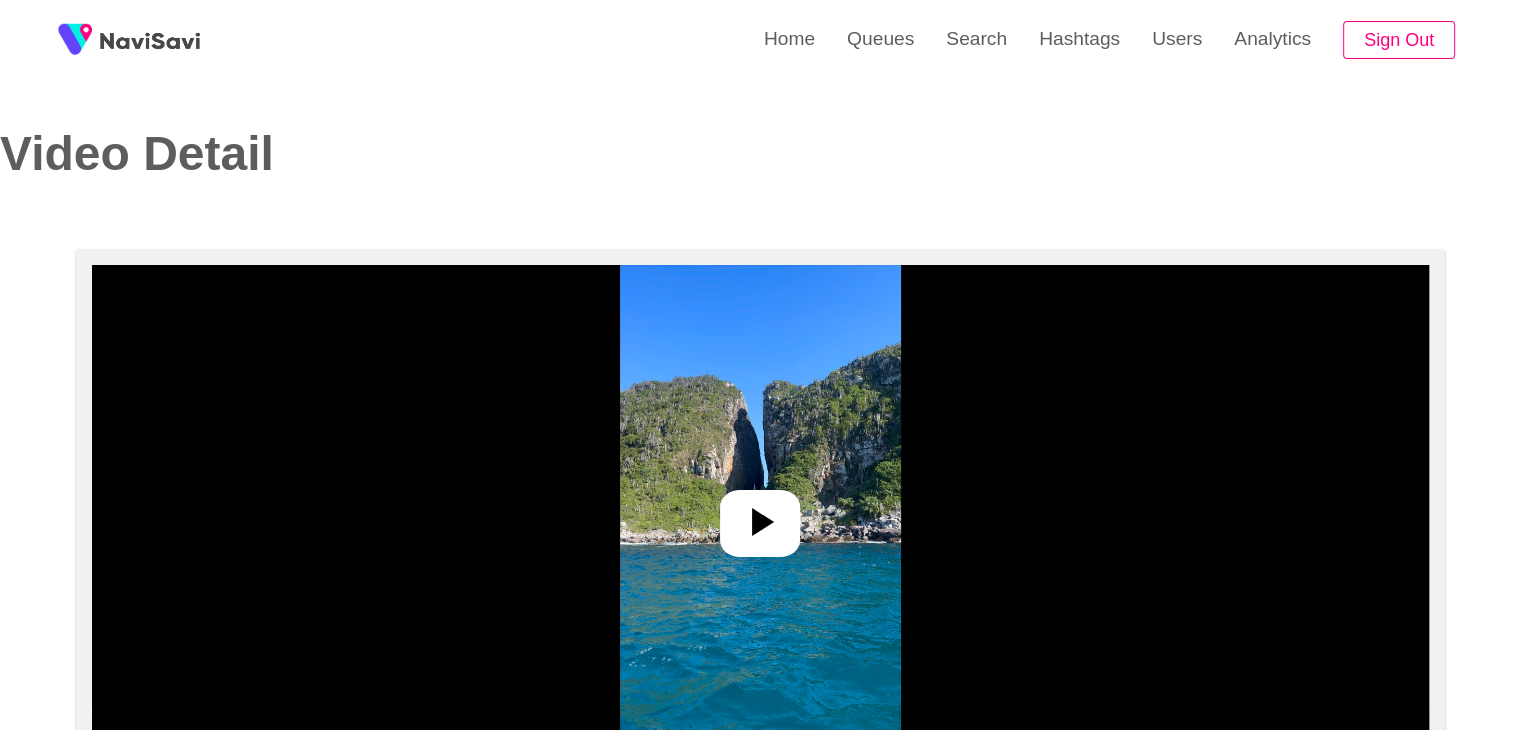 click at bounding box center [760, 515] 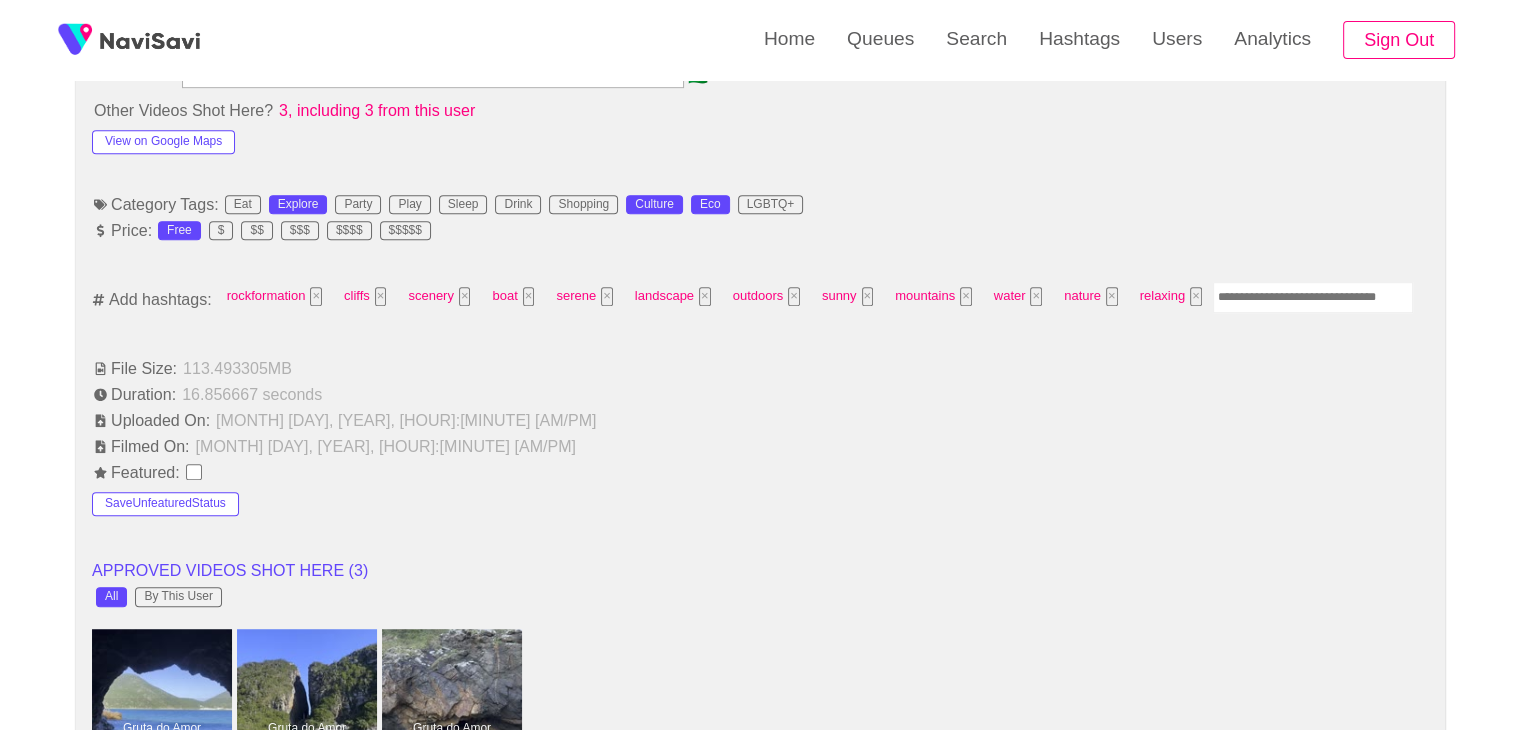 scroll, scrollTop: 1183, scrollLeft: 0, axis: vertical 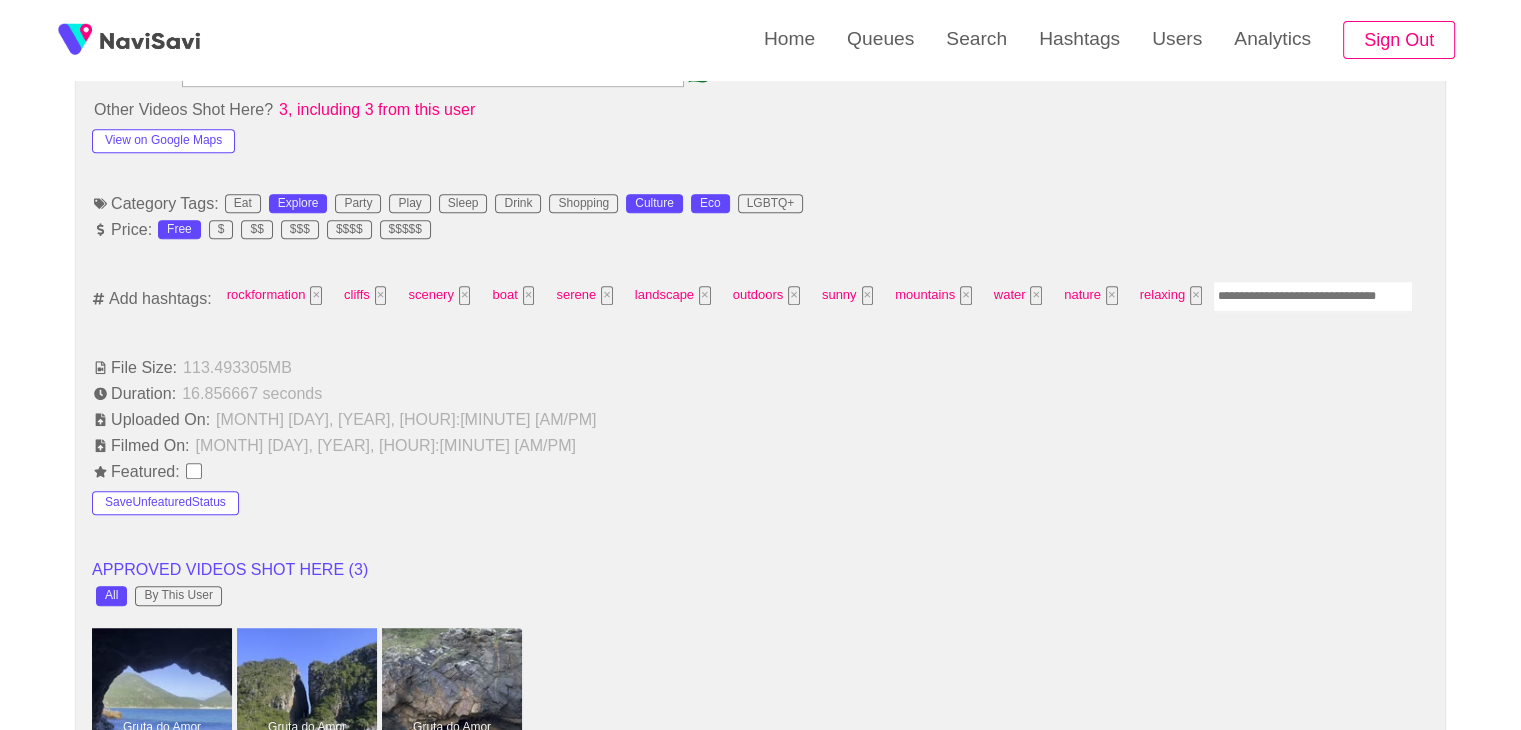 click at bounding box center (1313, 296) 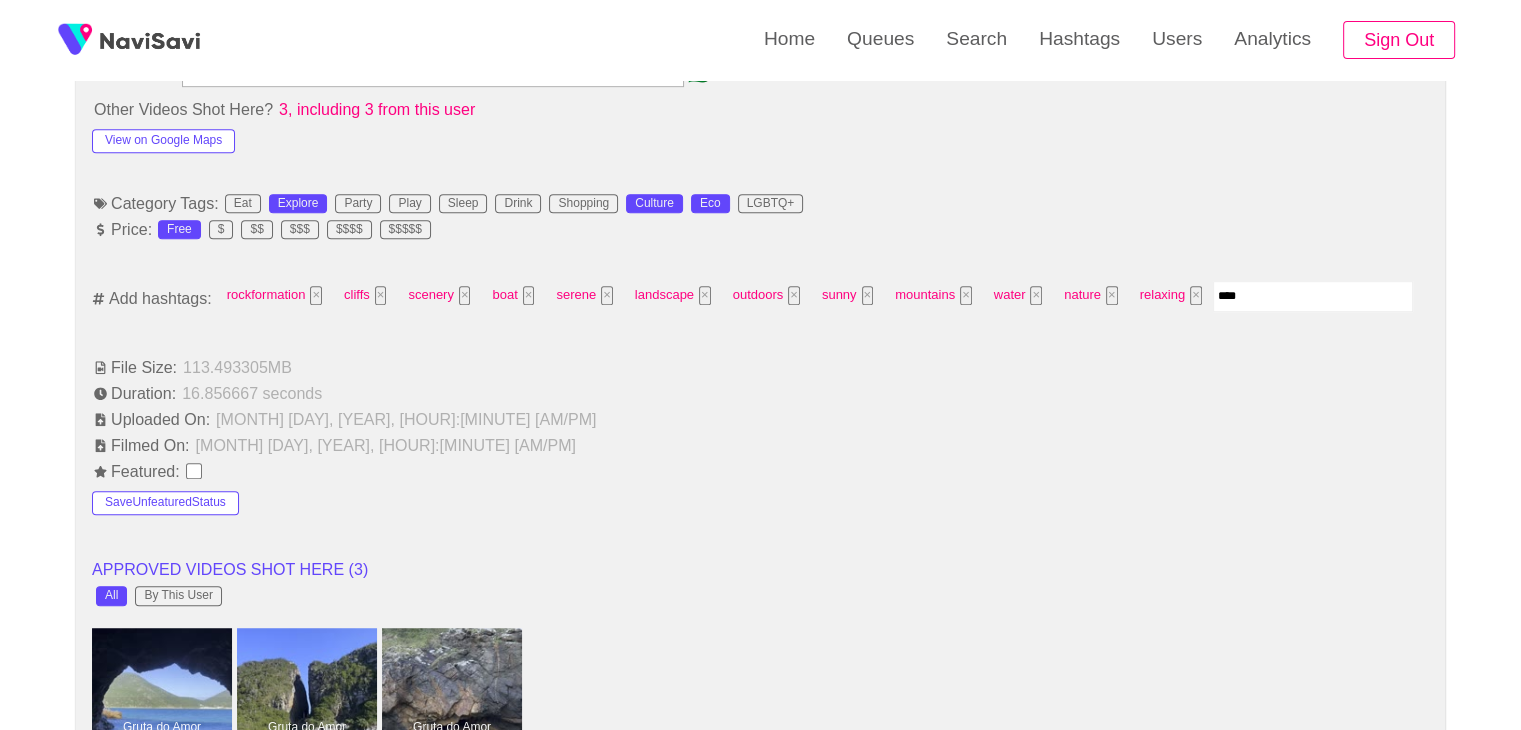 type on "*****" 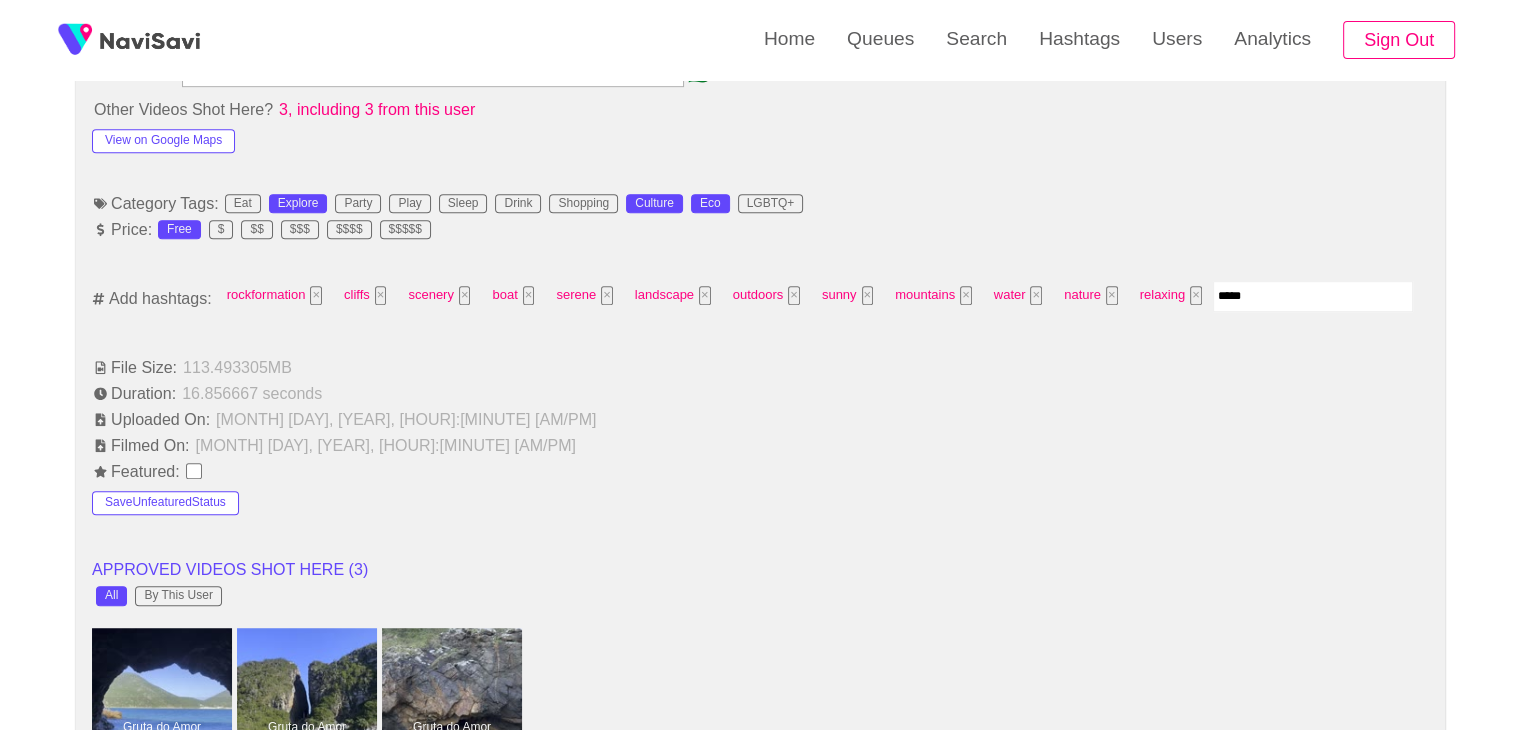 type 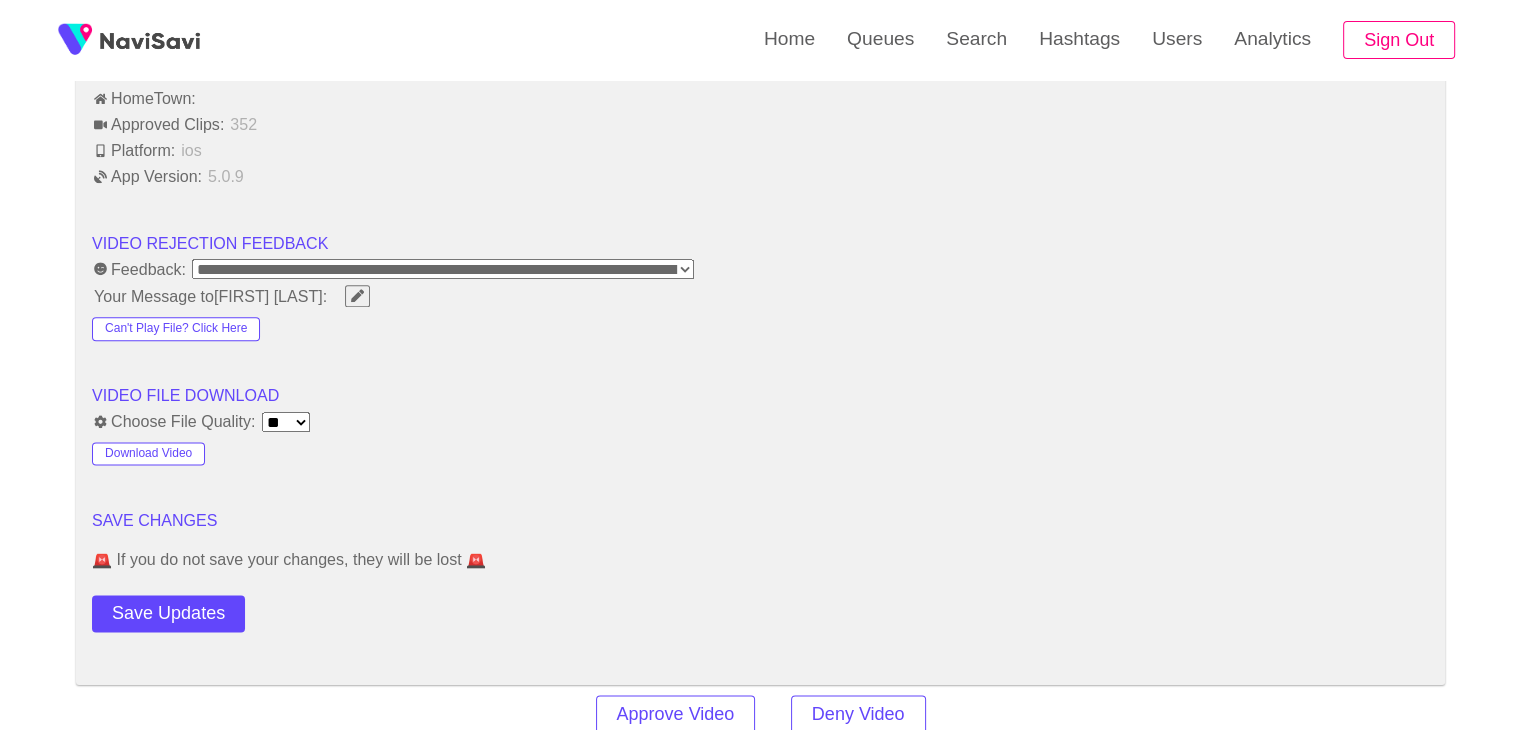scroll, scrollTop: 2607, scrollLeft: 0, axis: vertical 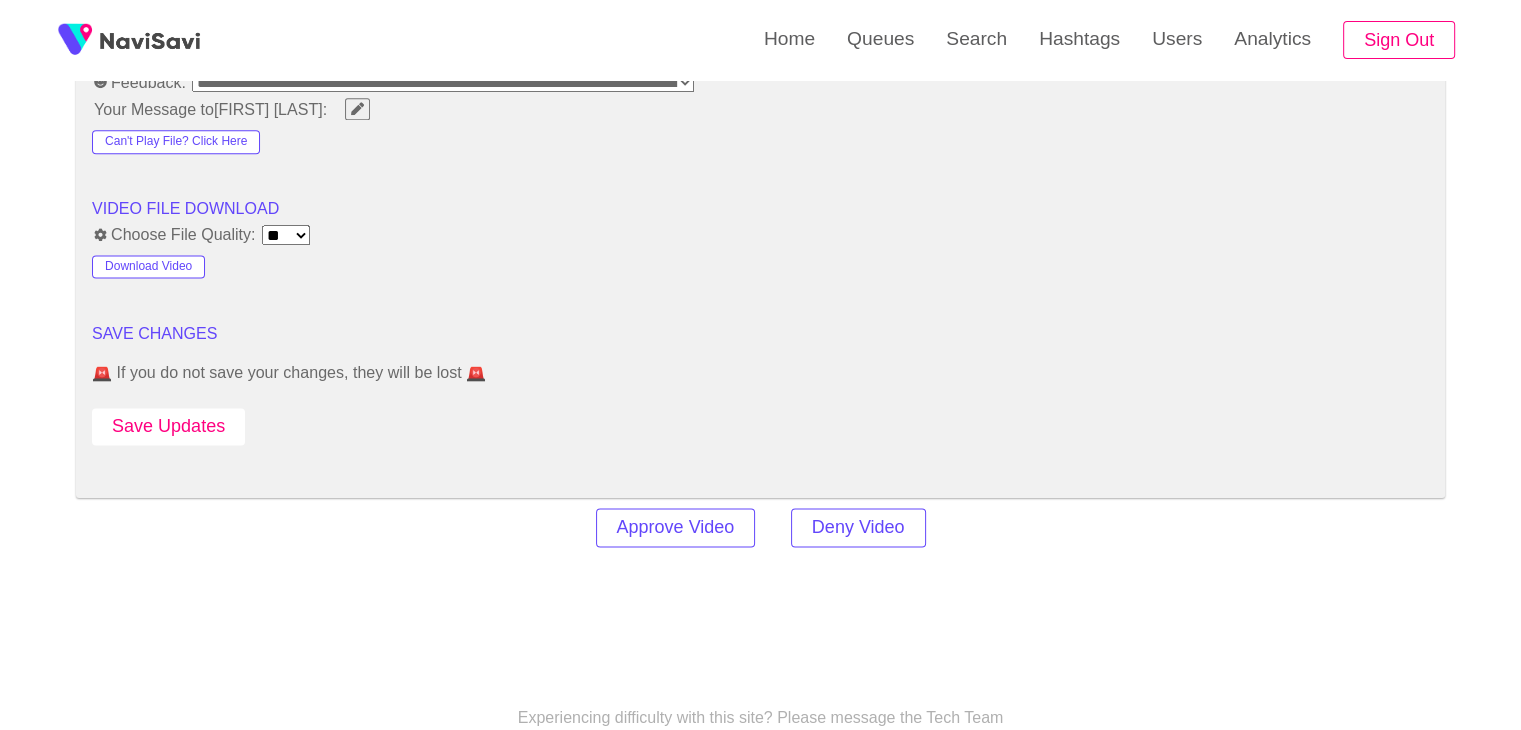 click on "Save Updates" at bounding box center [168, 426] 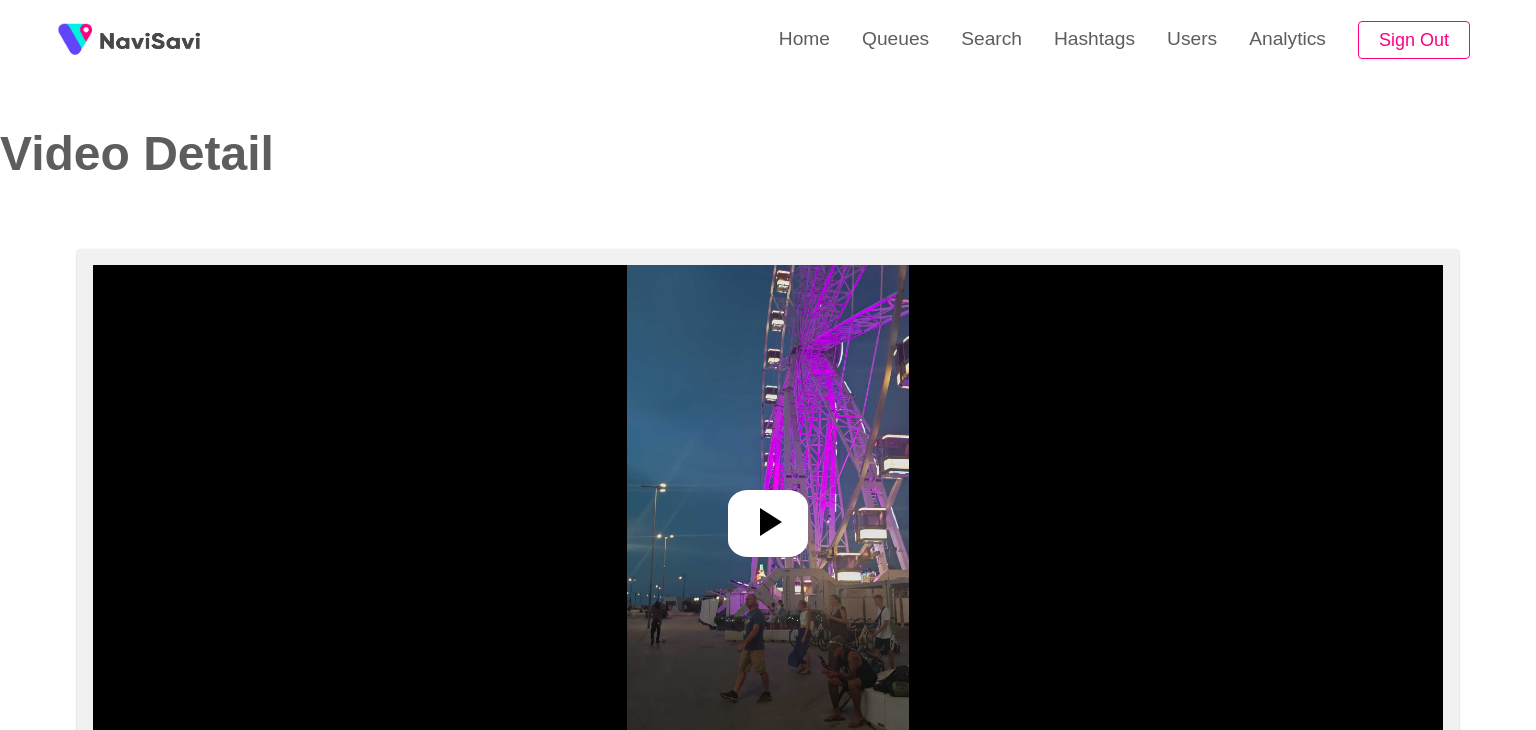 select on "**" 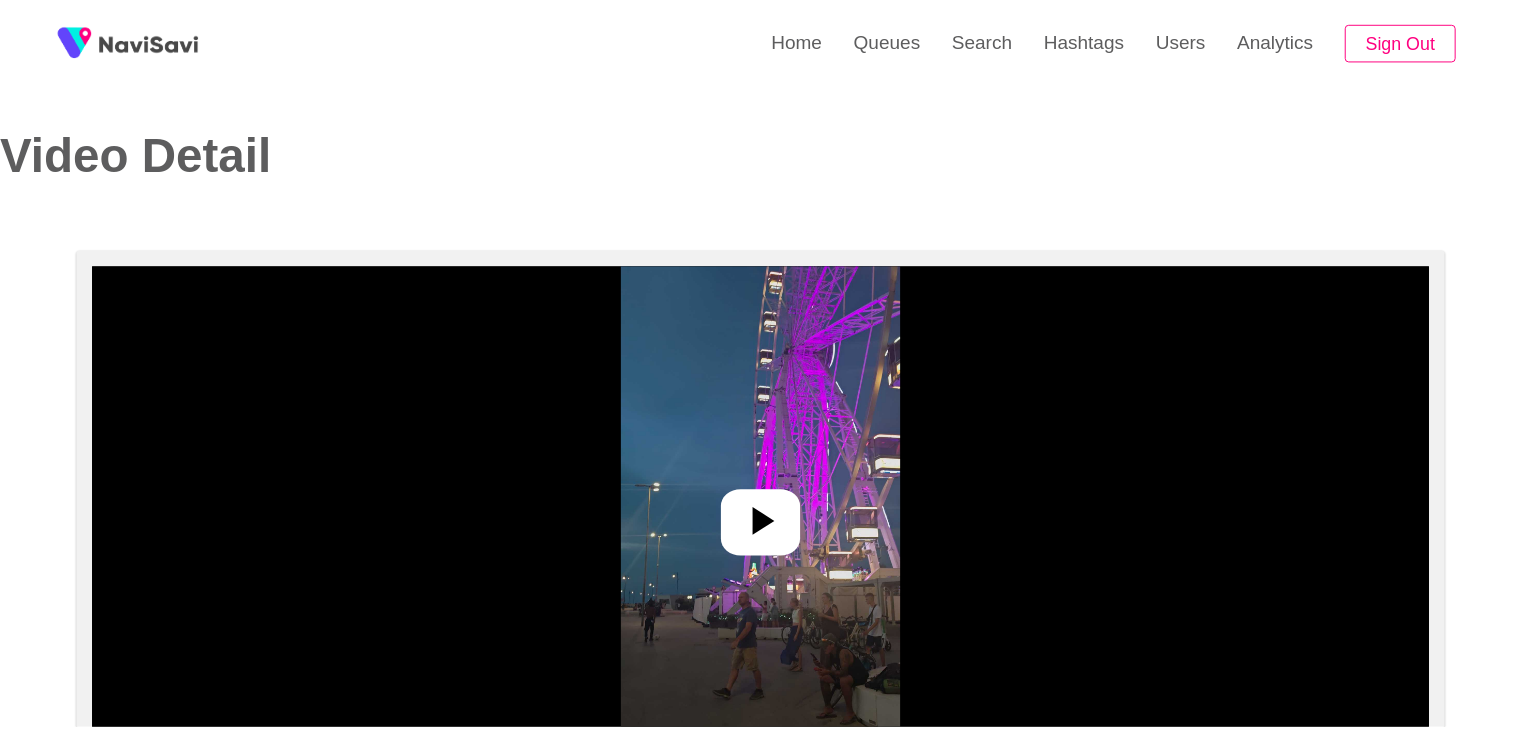 scroll, scrollTop: 0, scrollLeft: 0, axis: both 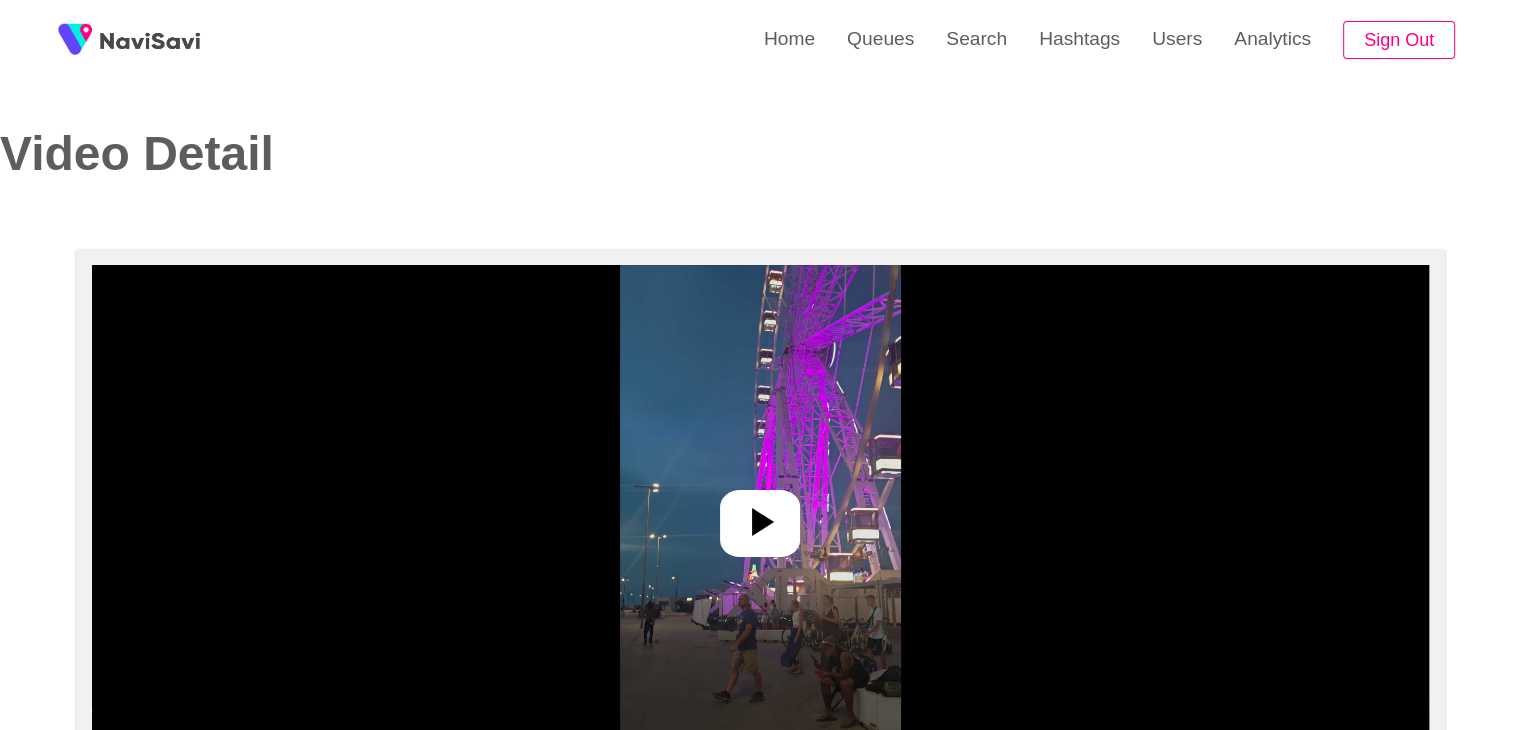 click at bounding box center (760, 515) 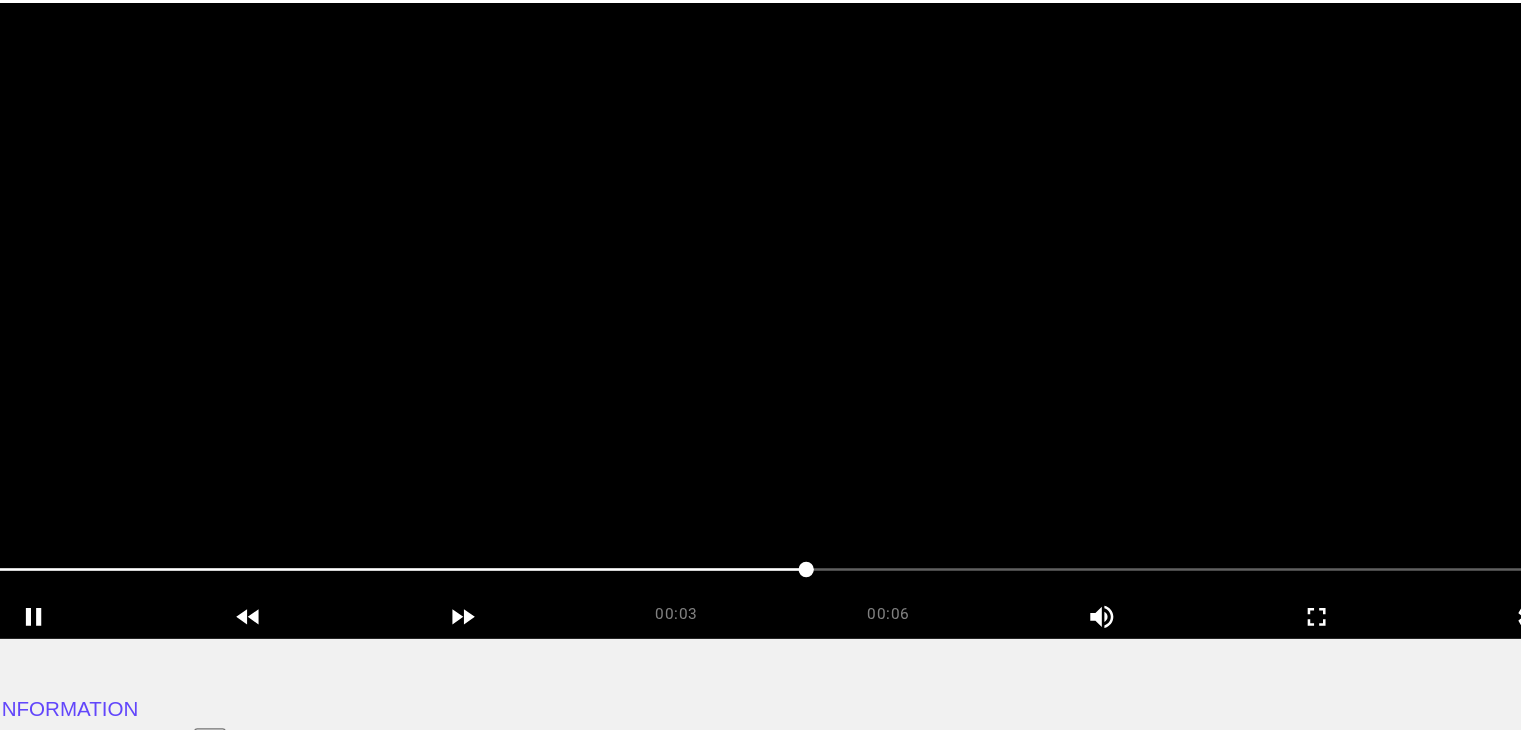 scroll, scrollTop: 188, scrollLeft: 0, axis: vertical 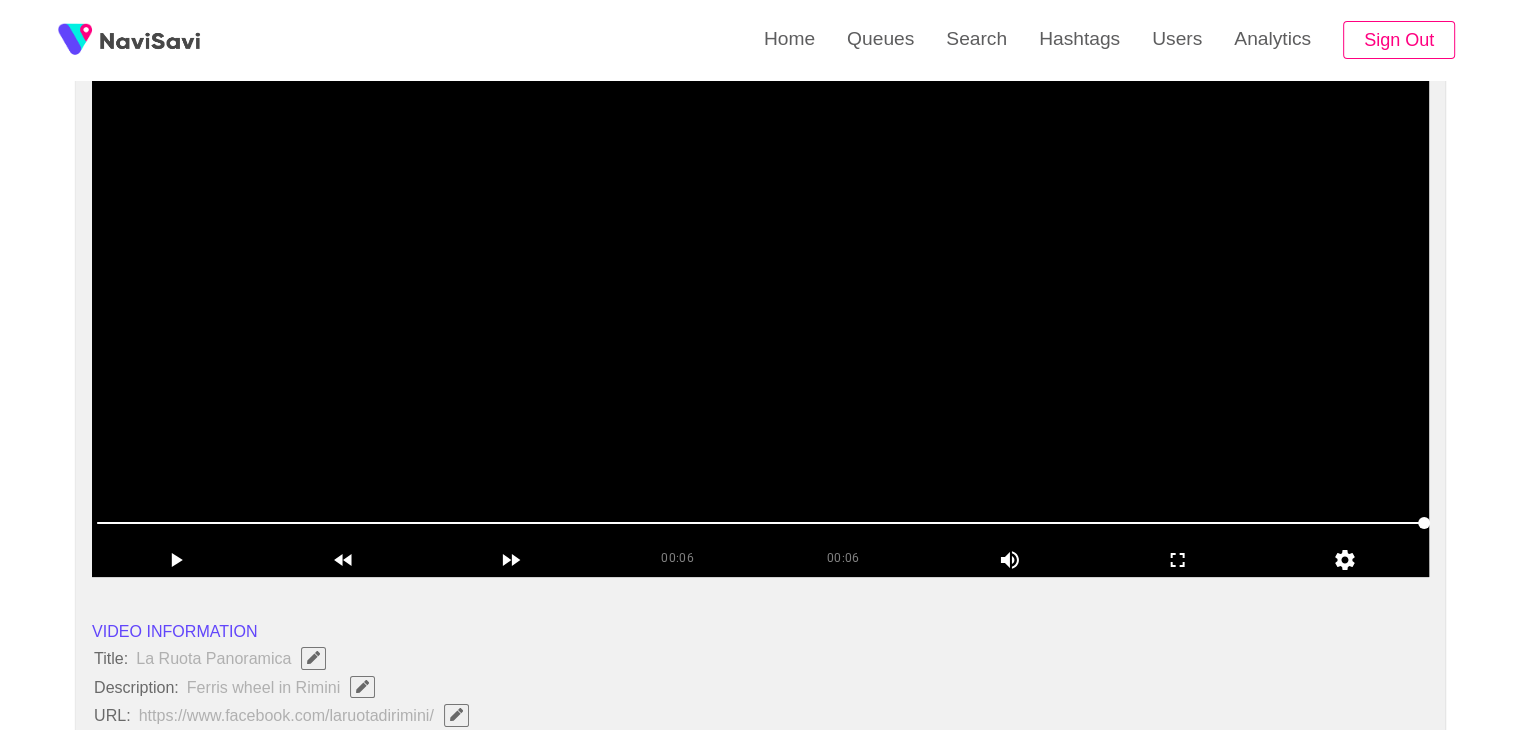click at bounding box center (760, 327) 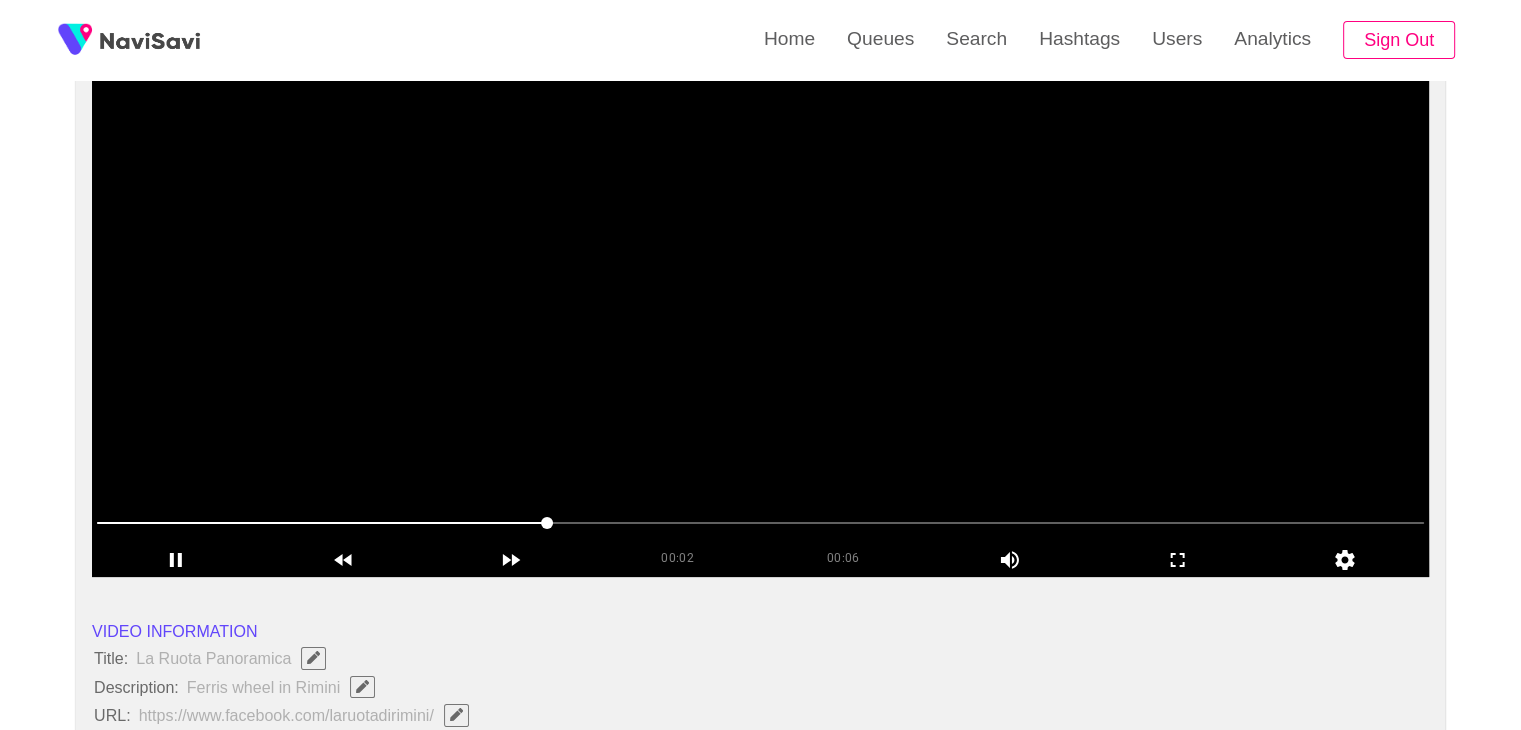 click at bounding box center (760, 327) 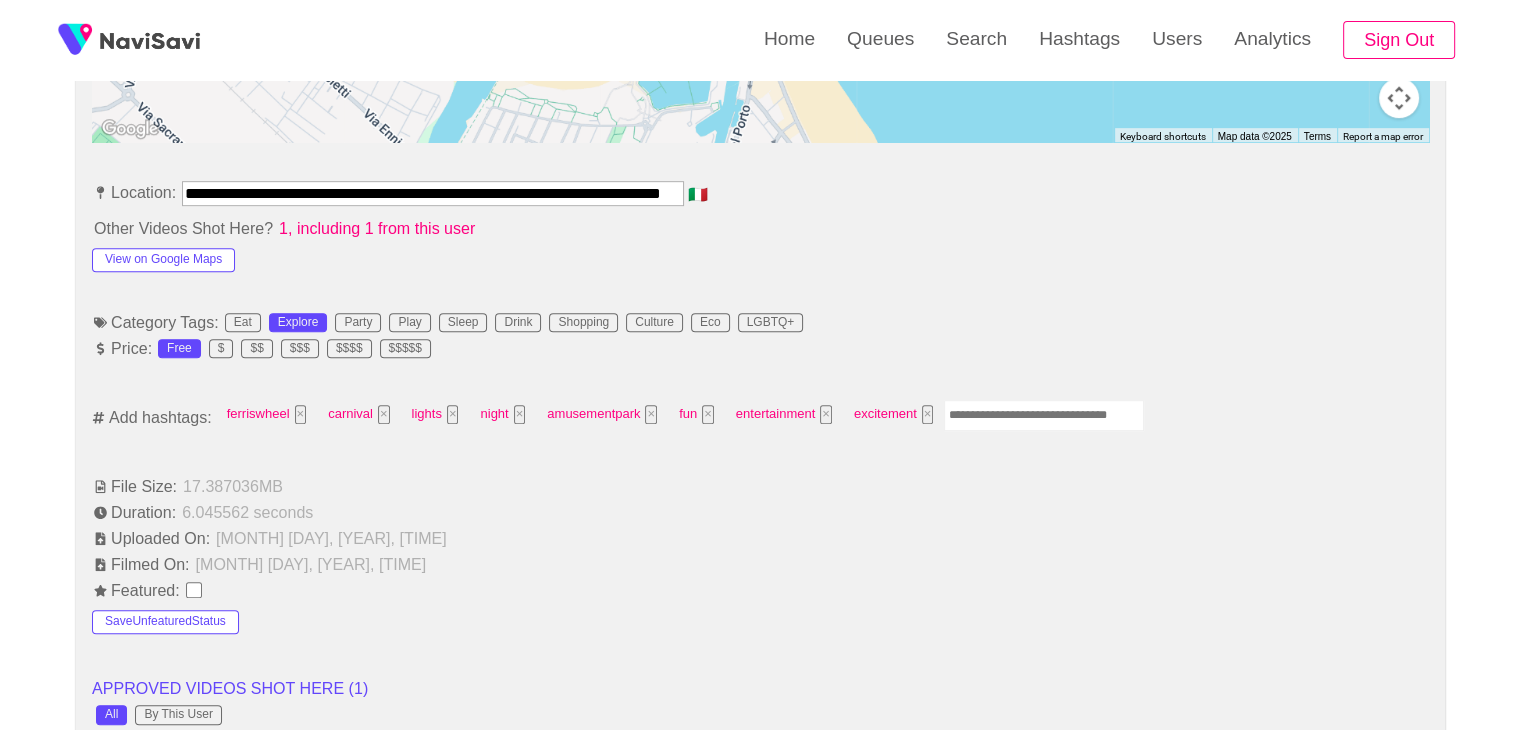 scroll, scrollTop: 1060, scrollLeft: 0, axis: vertical 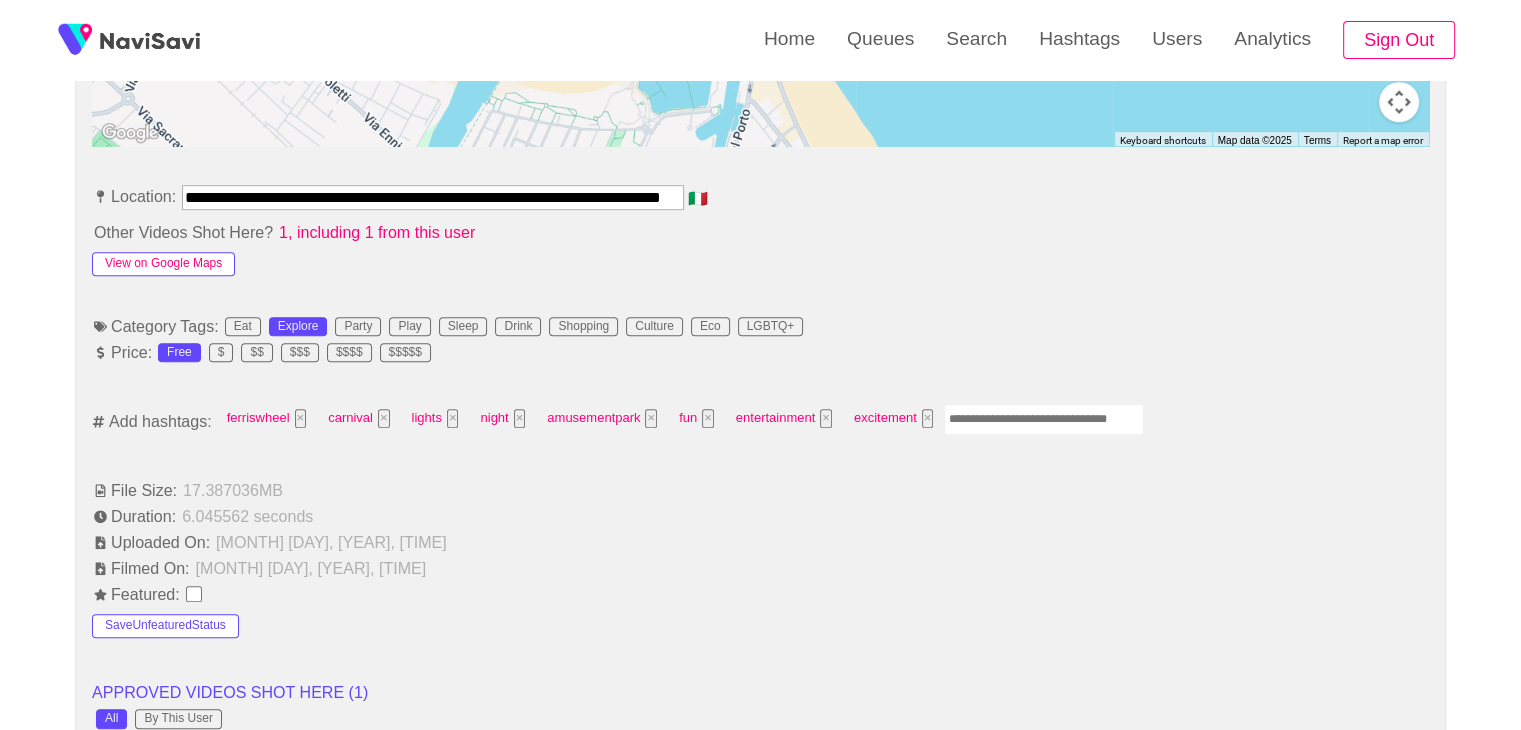 click on "View on Google Maps" at bounding box center (163, 264) 